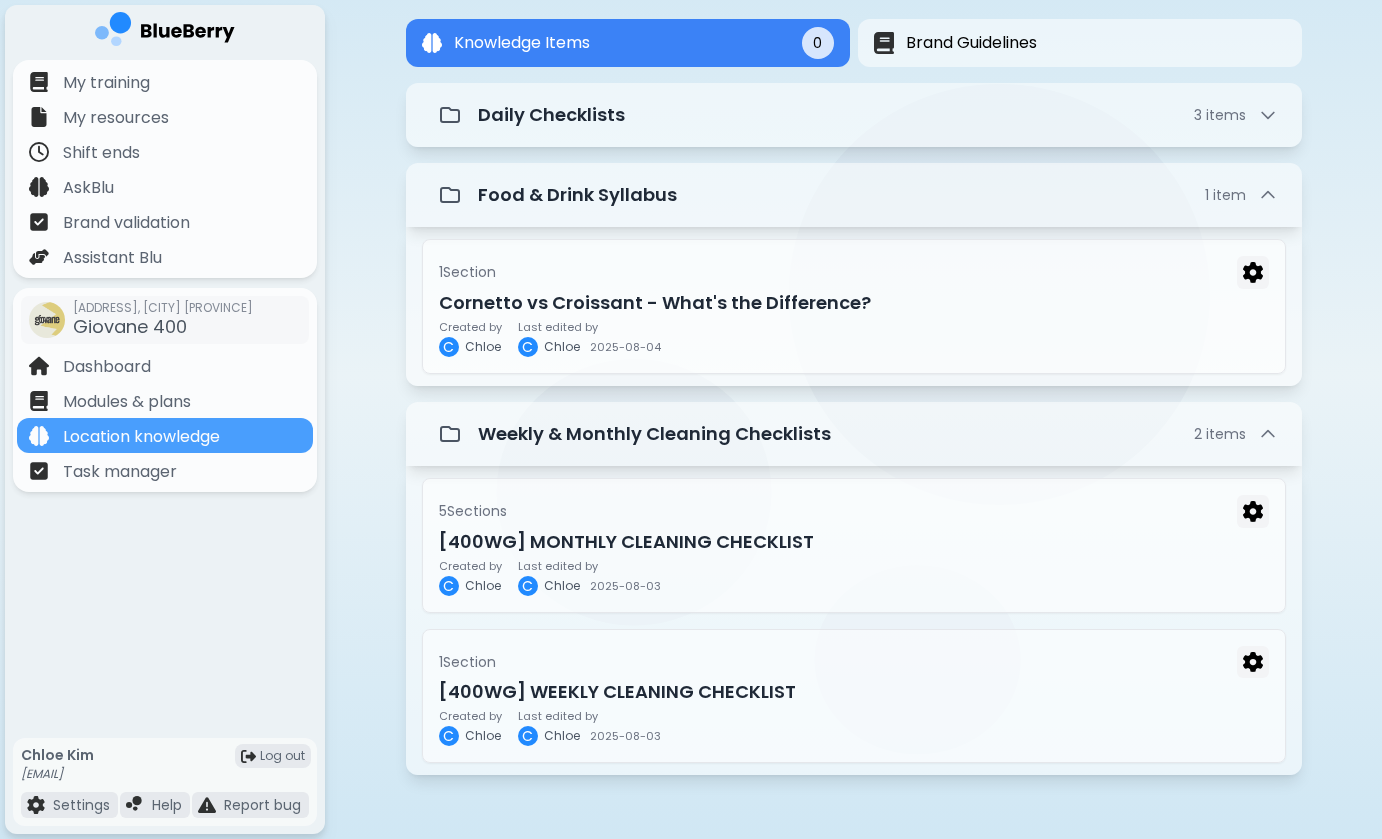scroll, scrollTop: 88, scrollLeft: 0, axis: vertical 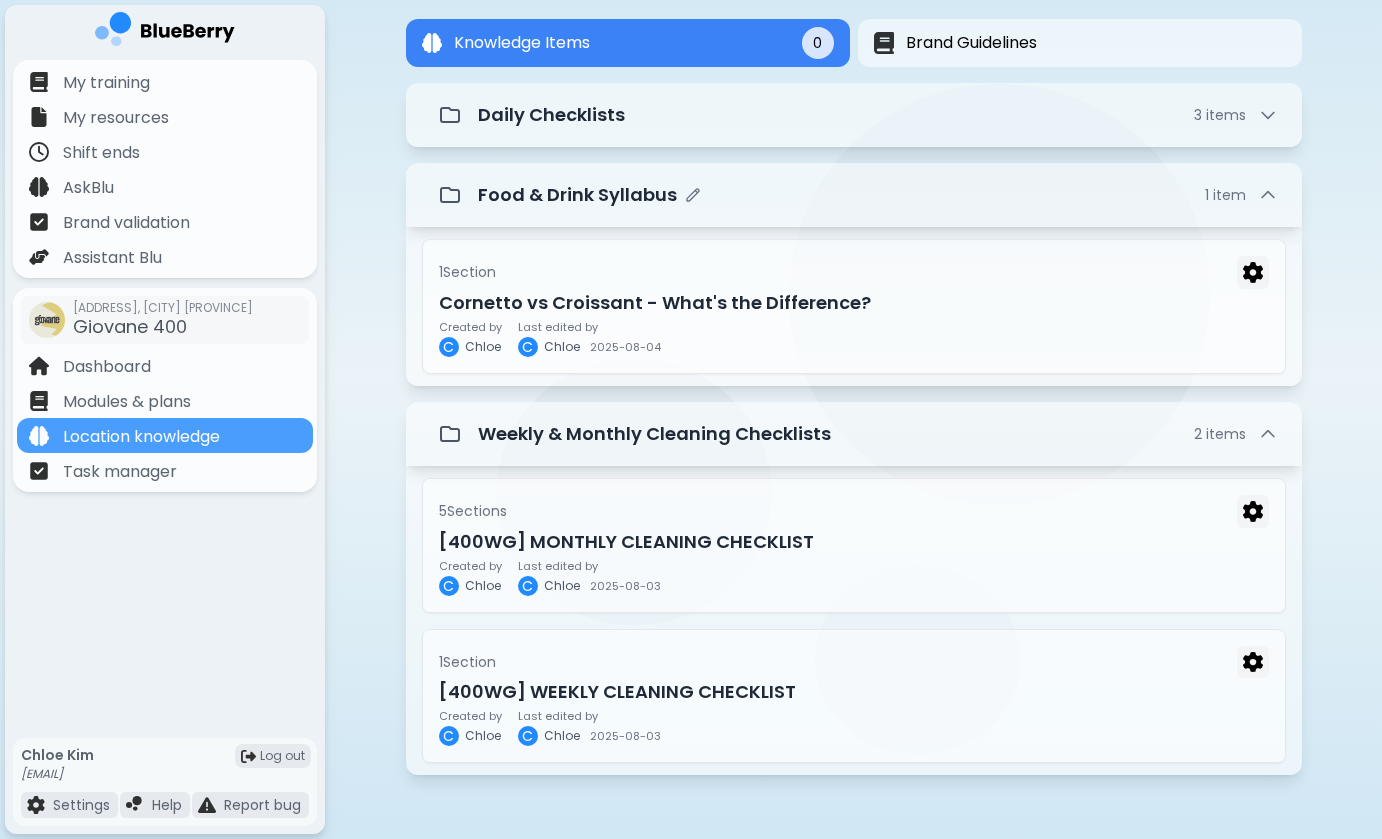 click on "Food & Drink Syllabus" at bounding box center [577, 195] 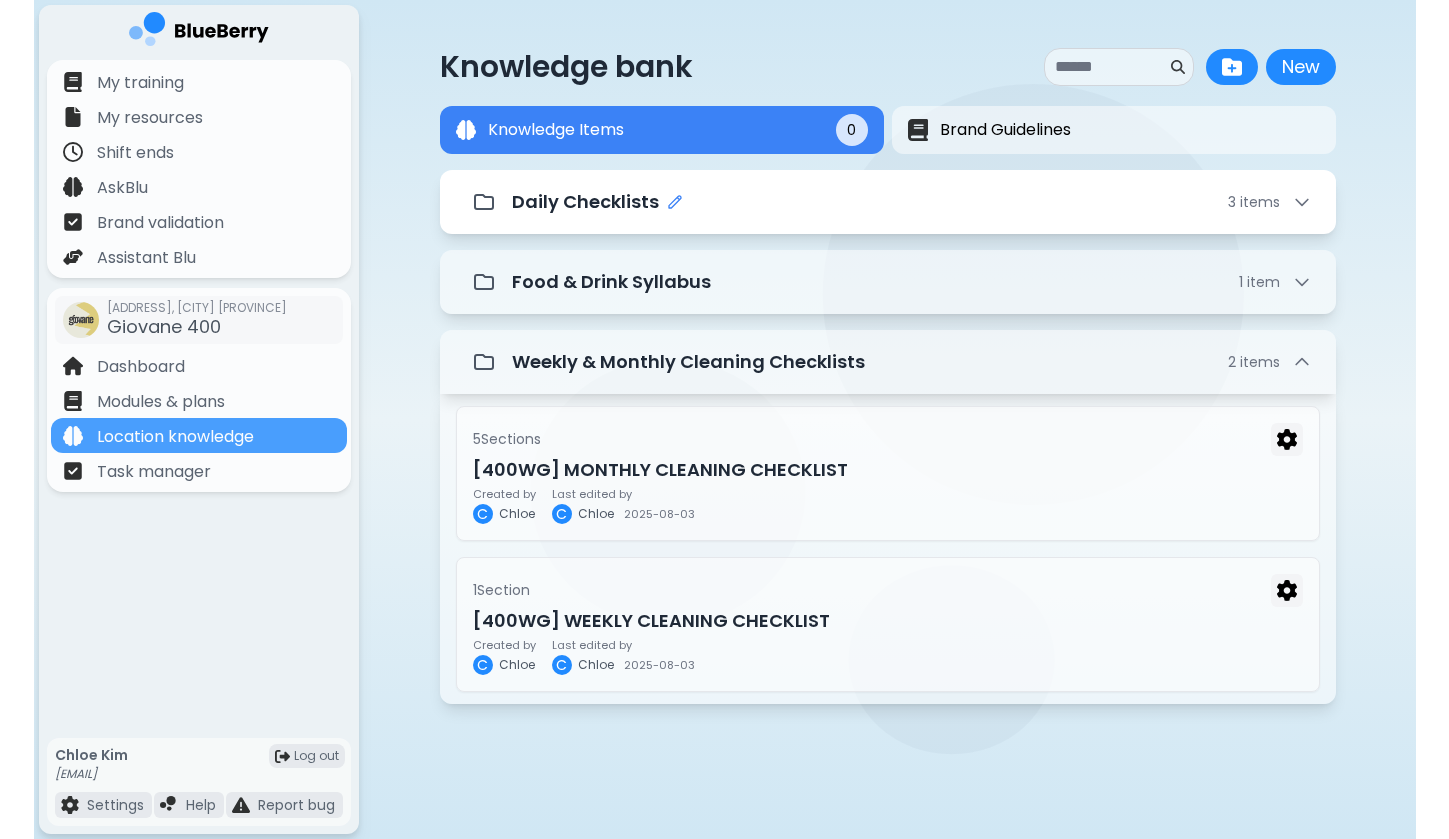 scroll, scrollTop: 0, scrollLeft: 0, axis: both 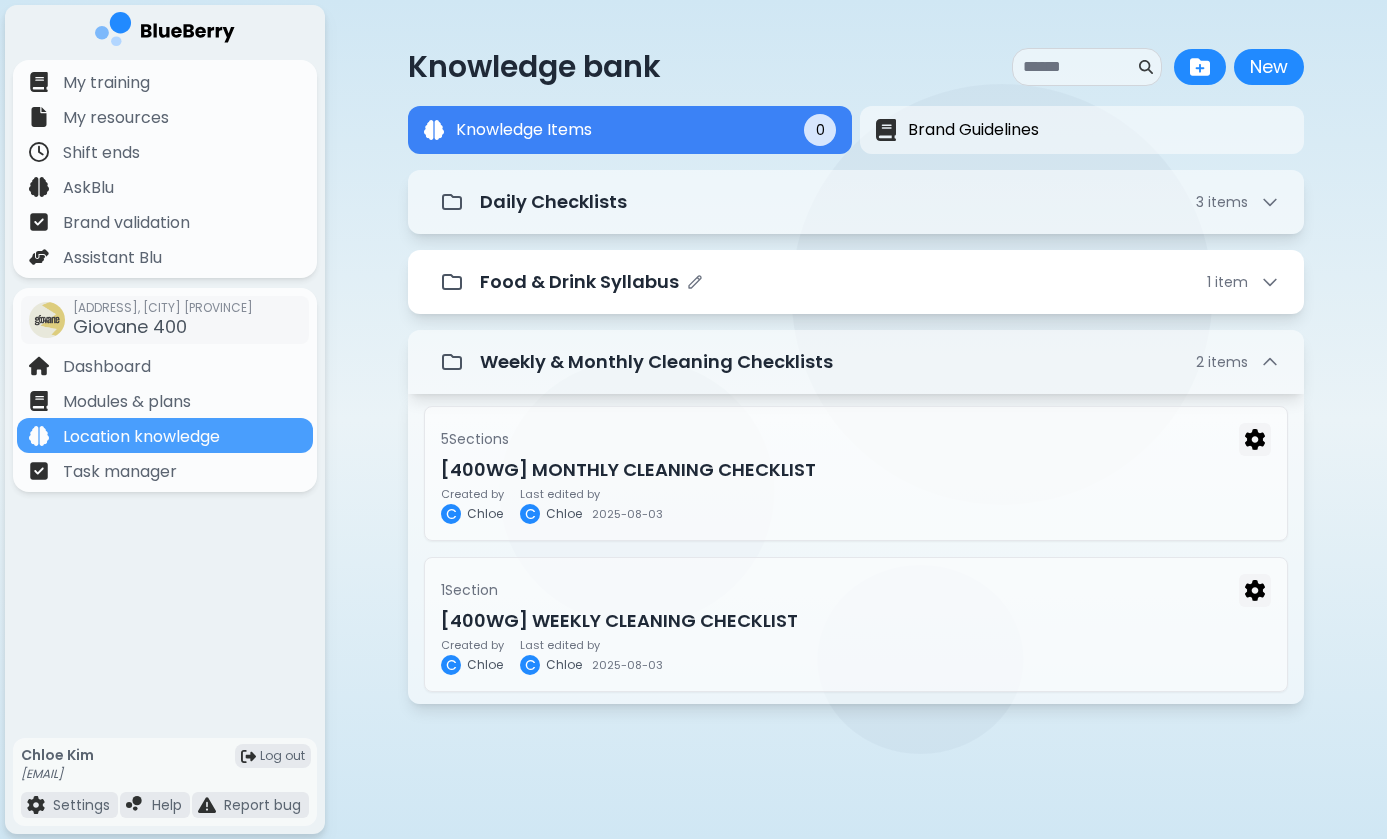 click on "Food & Drink Syllabus 1   item" at bounding box center (880, 282) 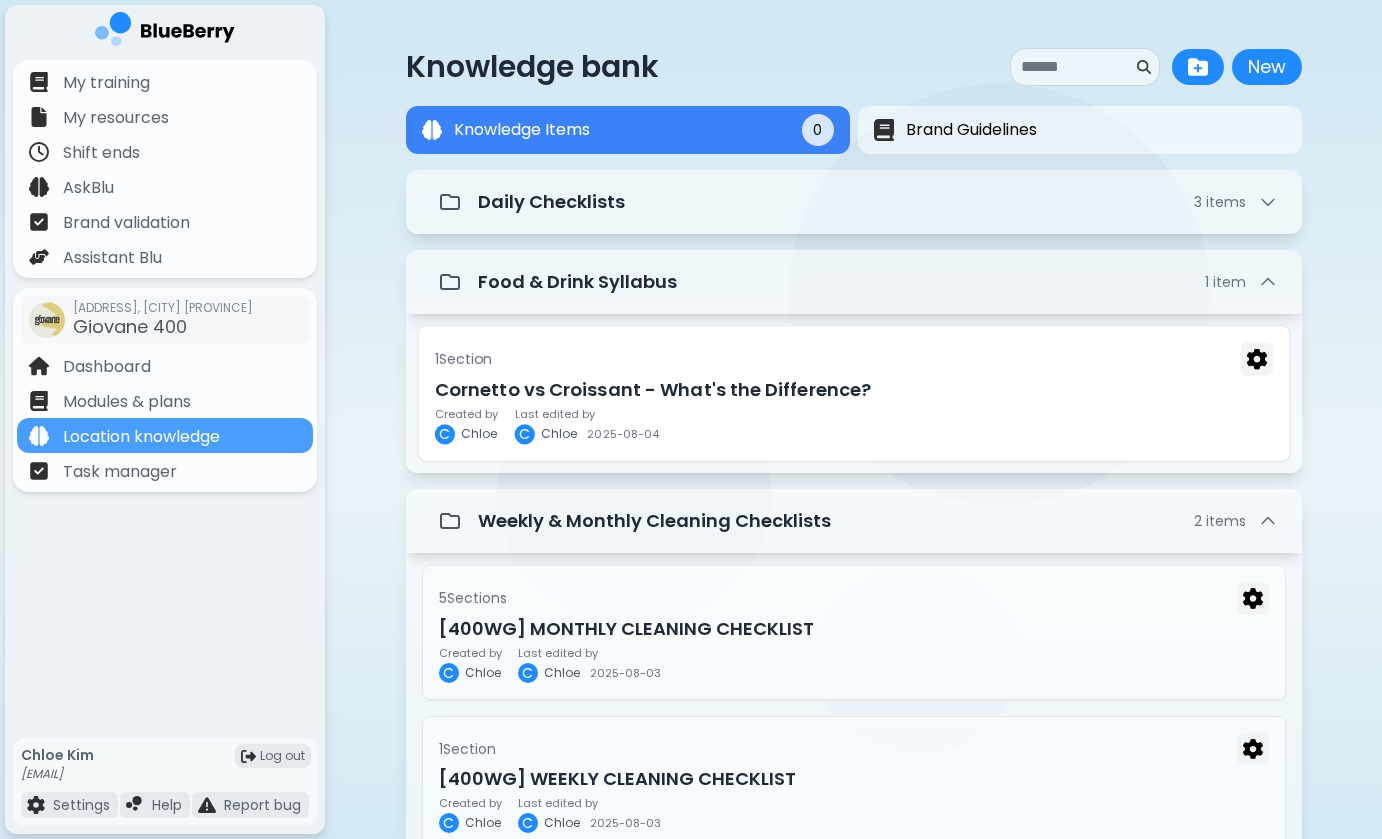 click on "1  Section Cornetto vs Croissant - What's the Difference? Created by C Chloe Last edited by C Chloe 2025-08-04" at bounding box center (853, 393) 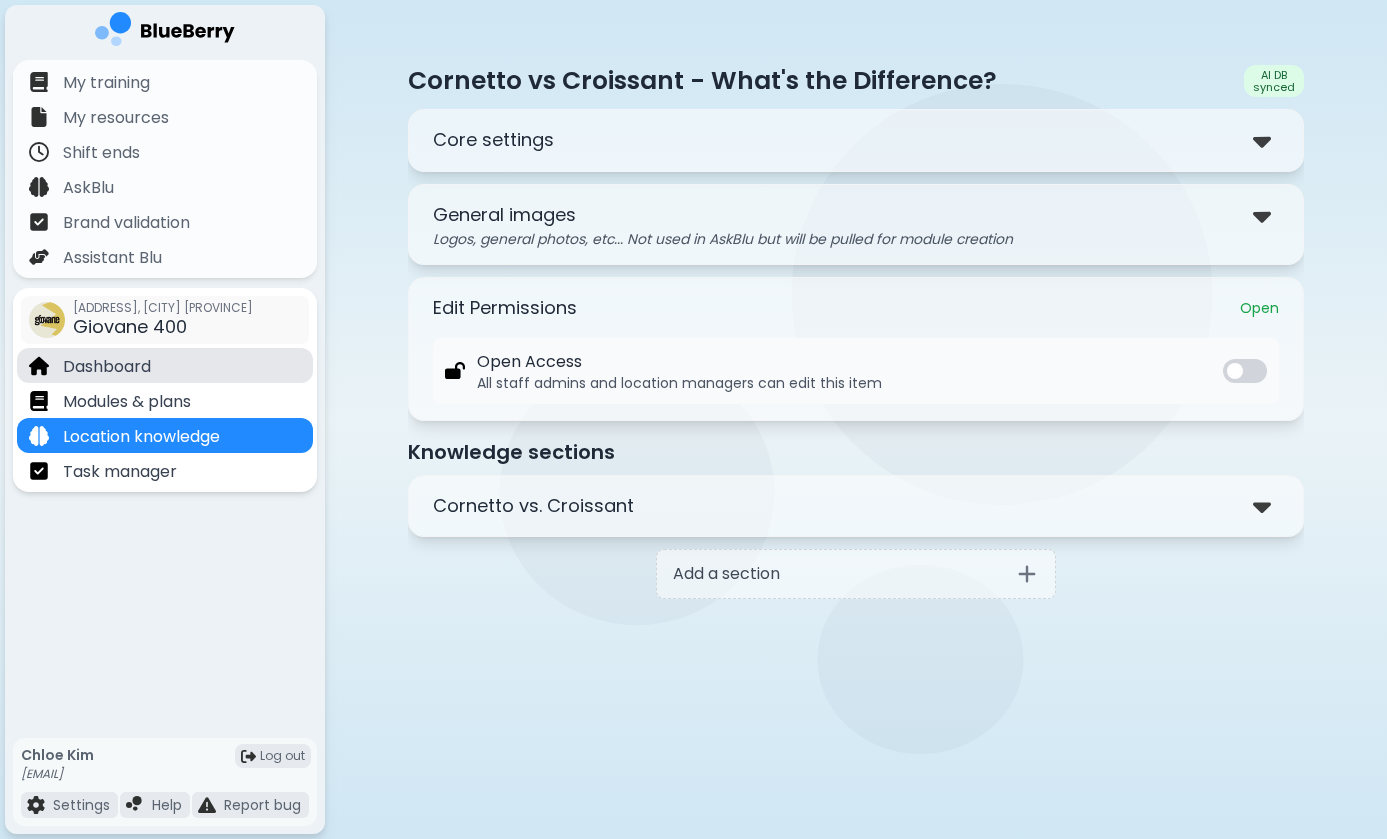 click on "Dashboard" at bounding box center (165, 365) 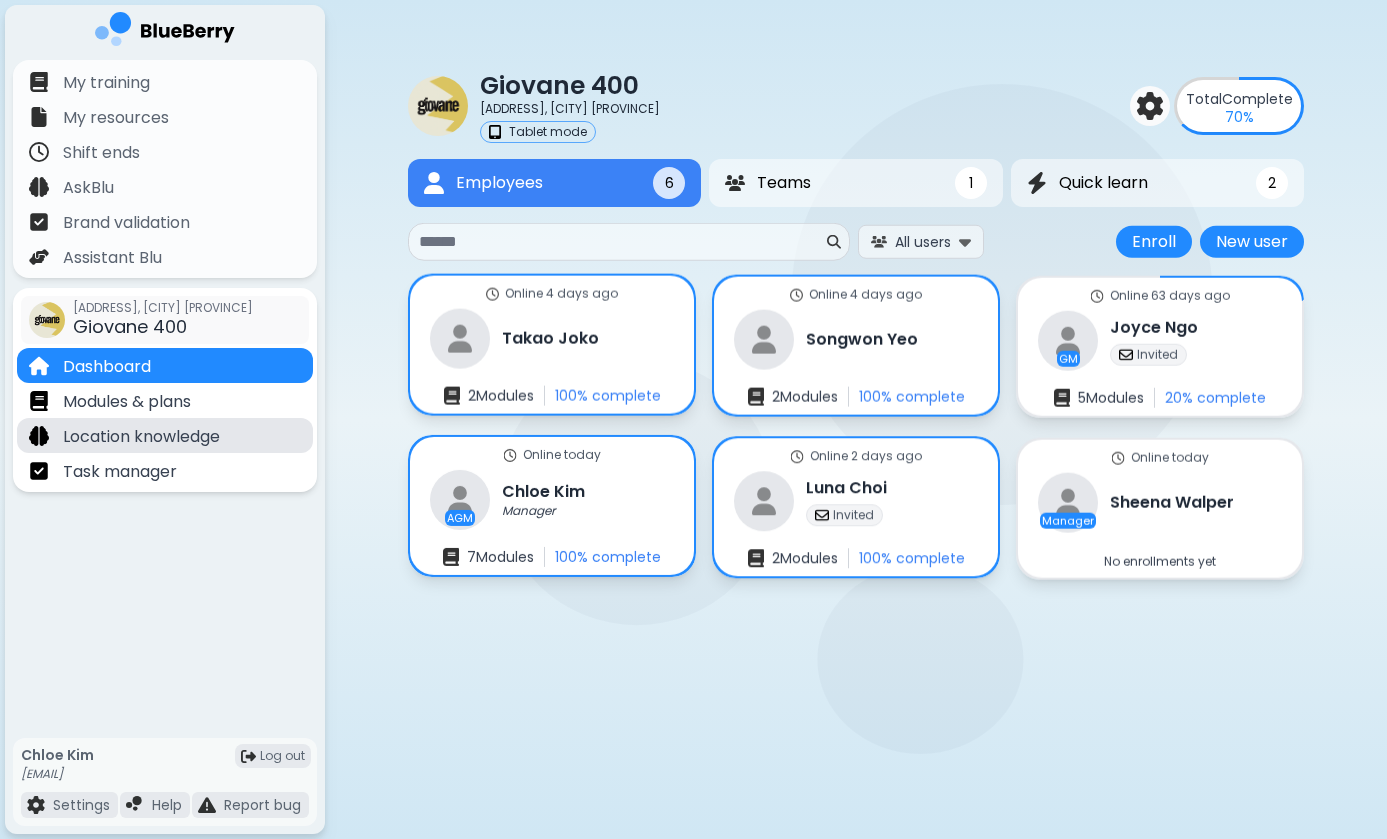 click on "Location knowledge" at bounding box center [165, 435] 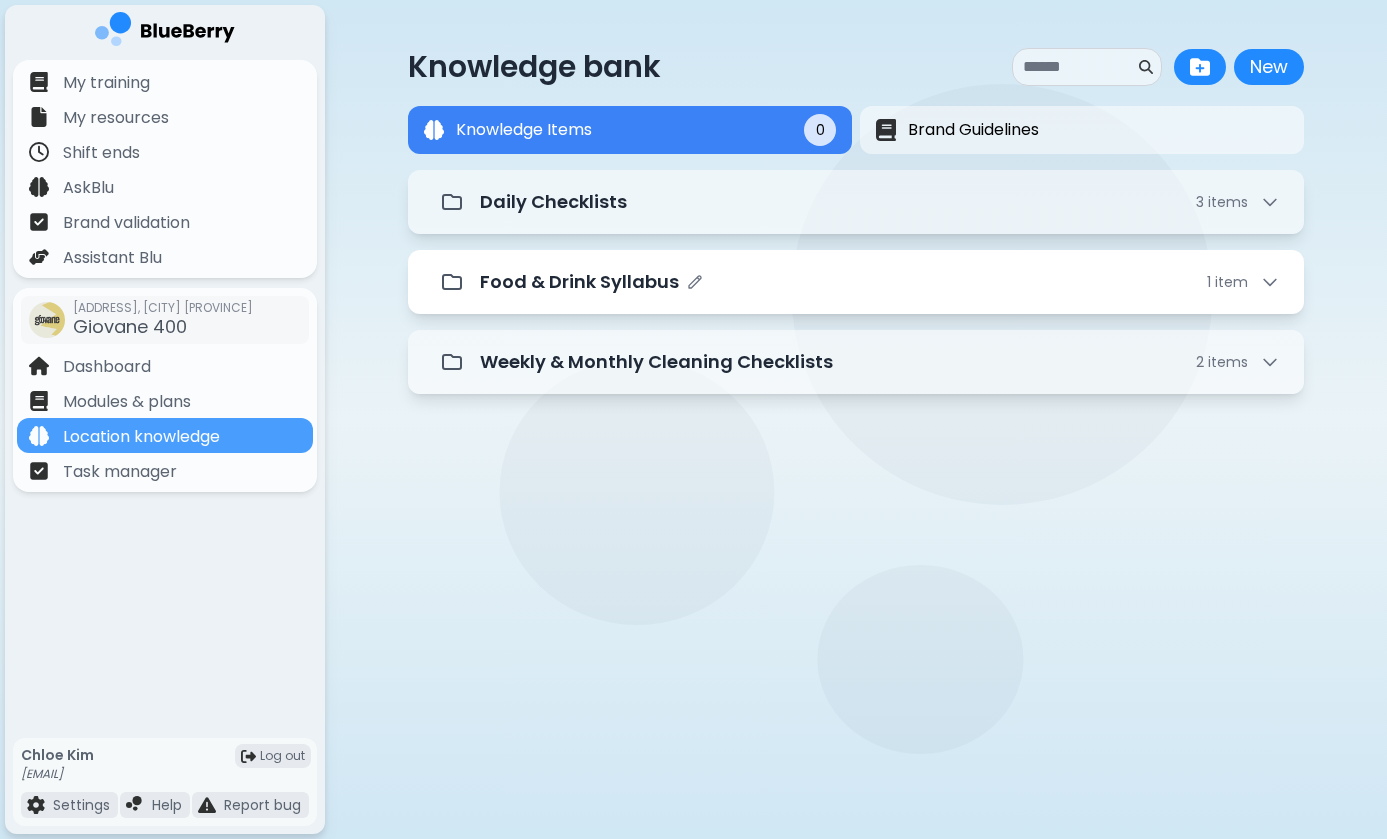 click on "Food & Drink Syllabus 1   item" at bounding box center [880, 282] 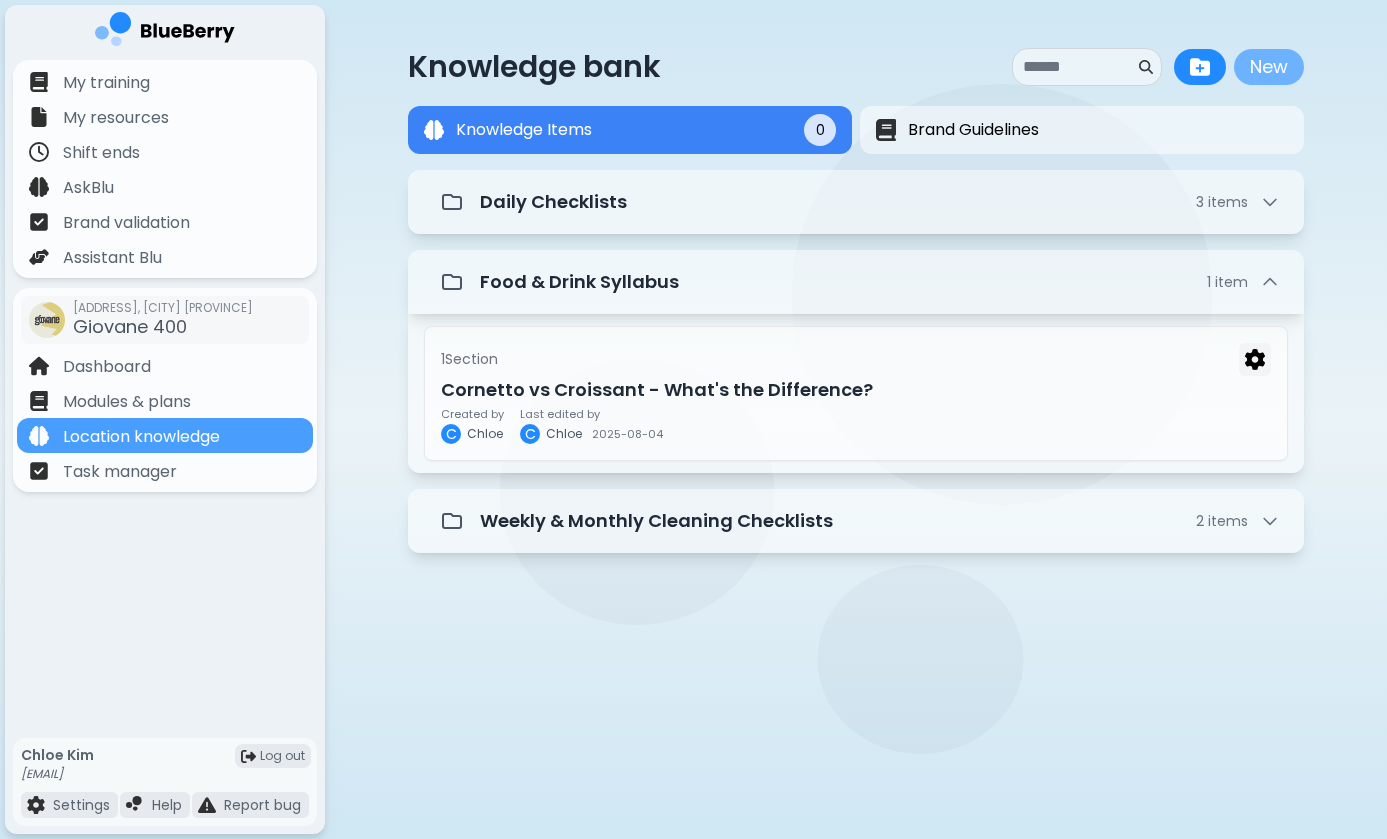 click on "New" at bounding box center (1269, 67) 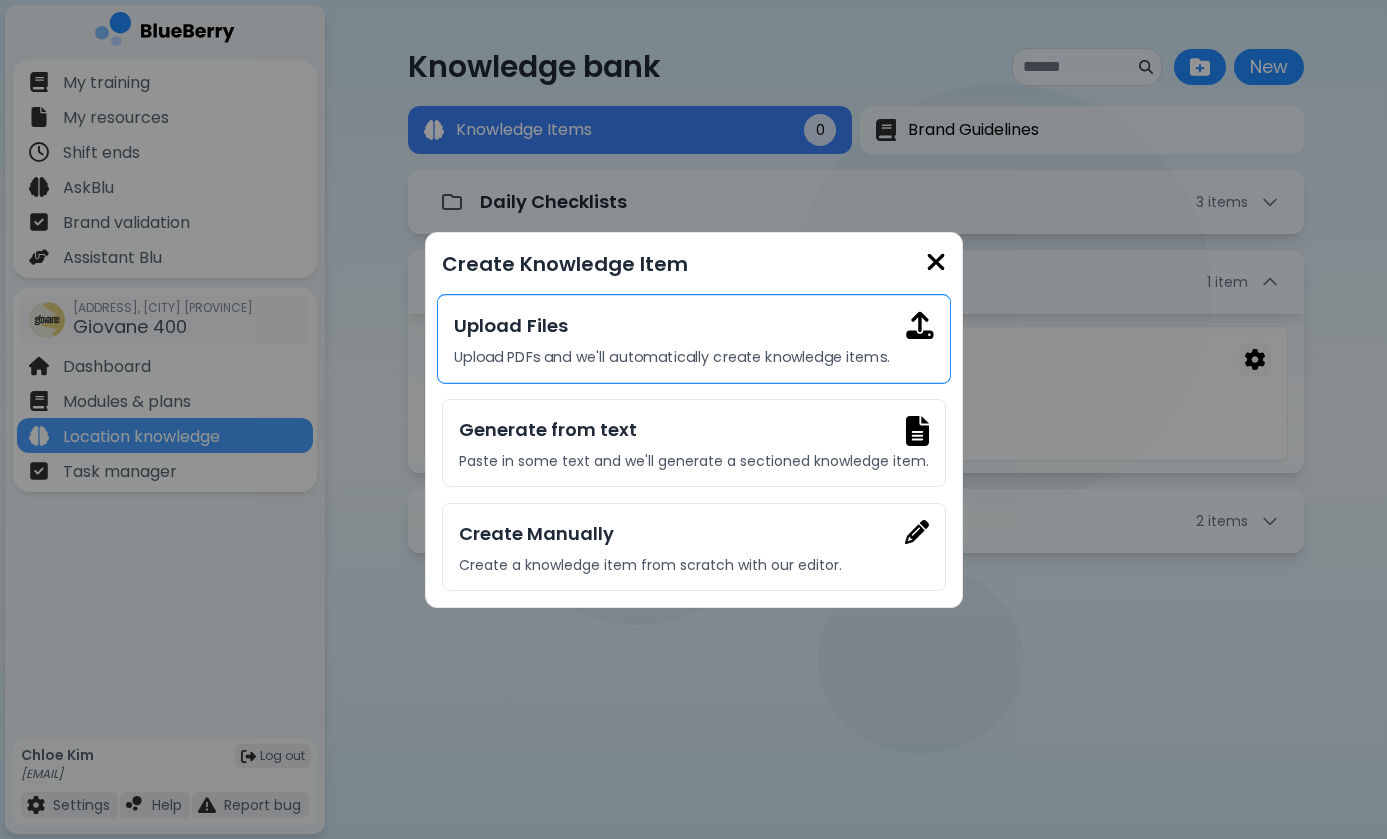 click on "Upload PDFs and we'll automatically create knowledge items." at bounding box center [693, 357] 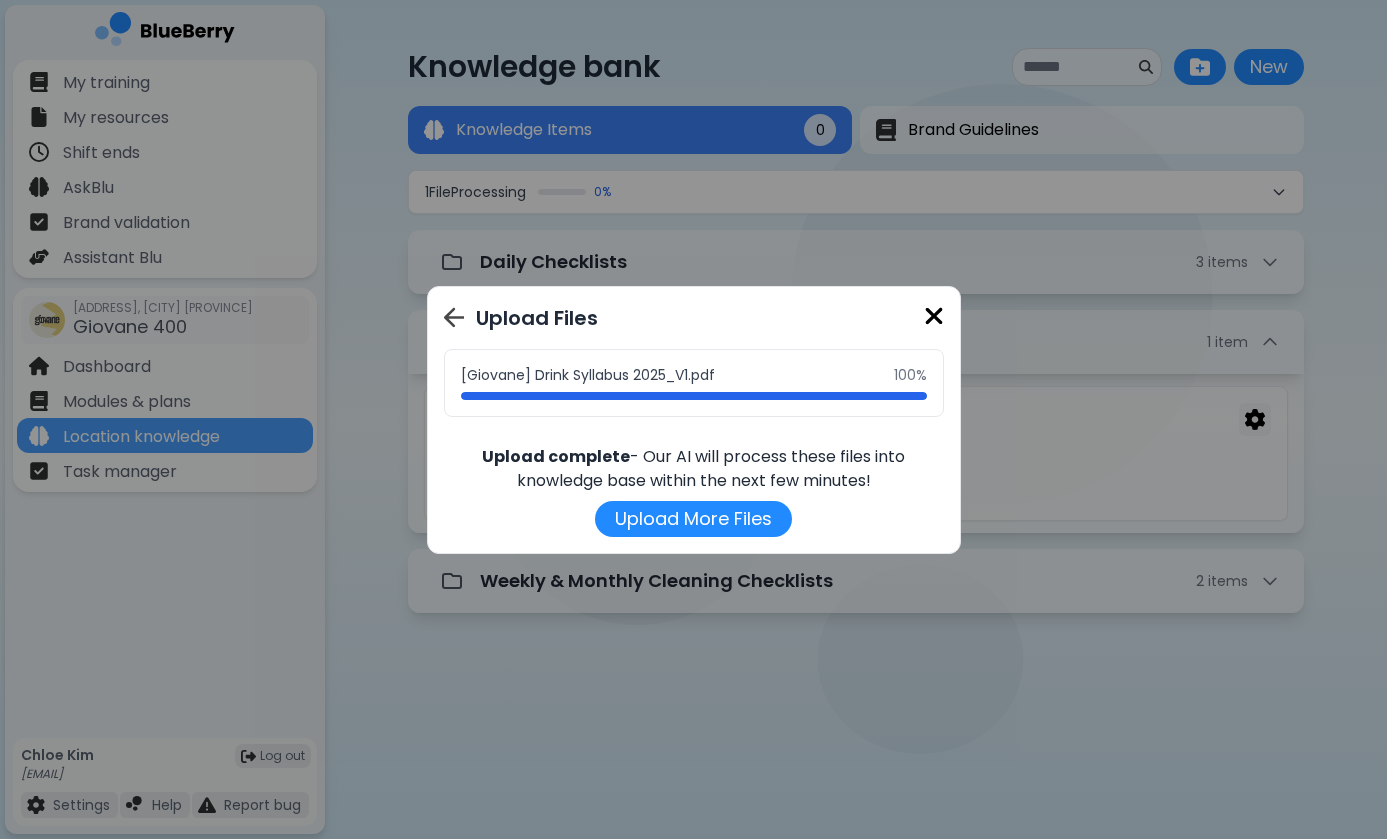 click at bounding box center (934, 316) 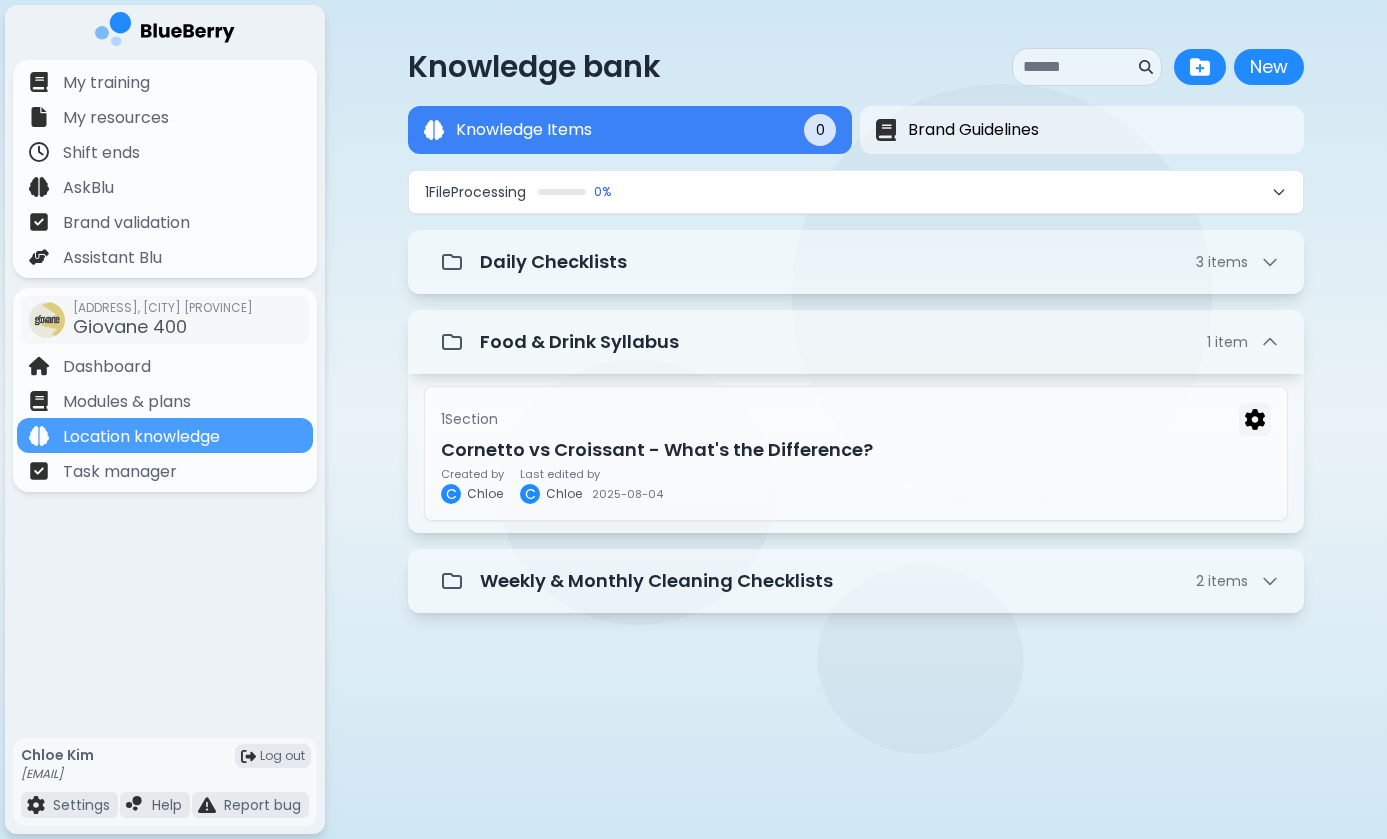 click on "Knowledge bank New New Knowledge Items 0 Brand Guidelines Knowledge Items 0 1  File  Processing 0 % Daily Checklists 3   item s Food & Drink Syllabus 1   item 1  Section Cornetto vs Croissant - What's the Difference? Created by C Chloe Last edited by C Chloe 2025-08-04 Weekly & Monthly Cleaning Checklists 2   item s" at bounding box center (856, 338) 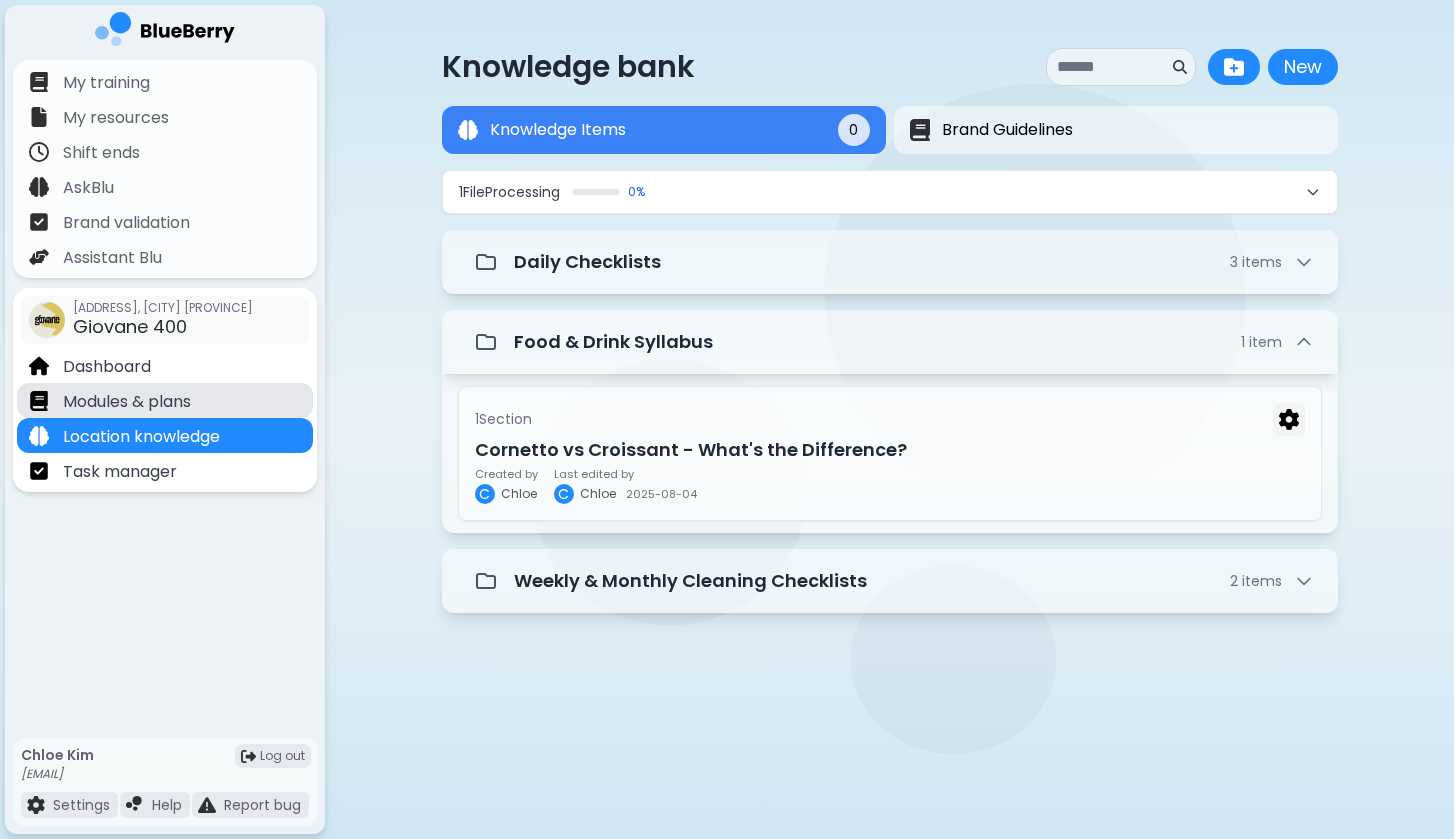 click on "Modules & plans" at bounding box center (127, 402) 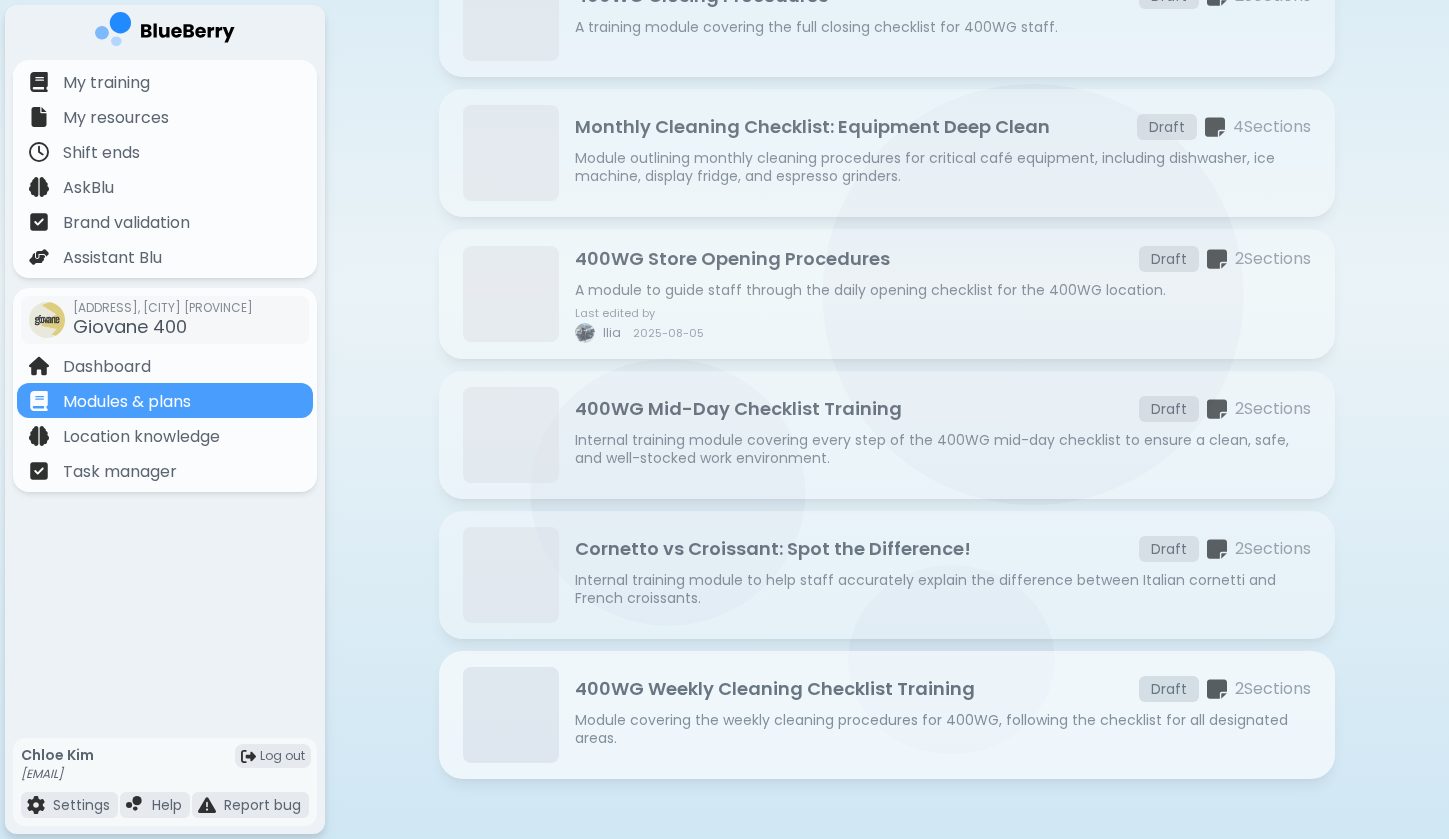 scroll, scrollTop: 270, scrollLeft: 0, axis: vertical 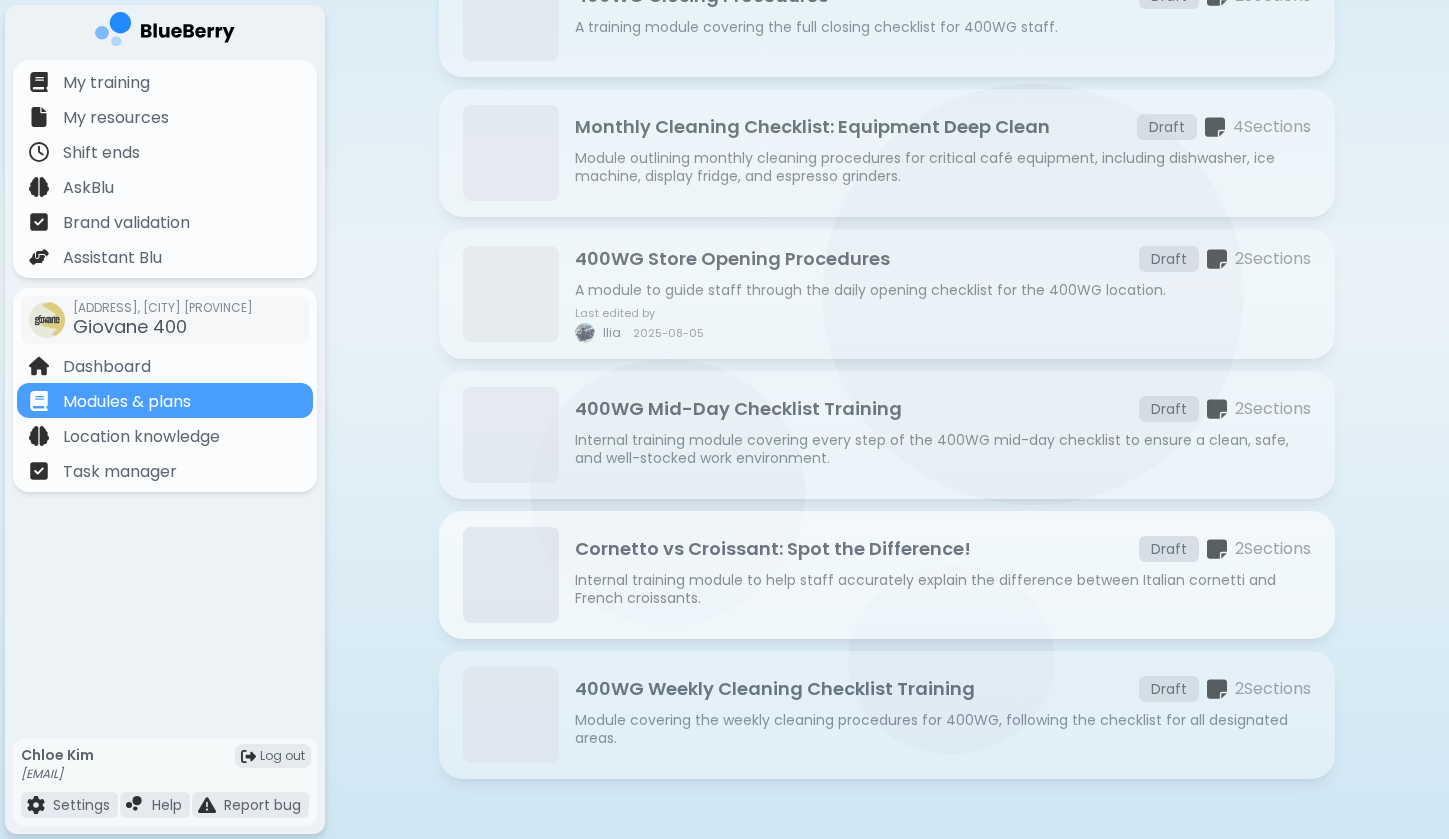 click on "Cornetto vs Croissant: Spot the Difference! Draft 2  Section s Internal training module to help staff accurately explain the difference between Italian cornetti and French croissants." at bounding box center (943, 575) 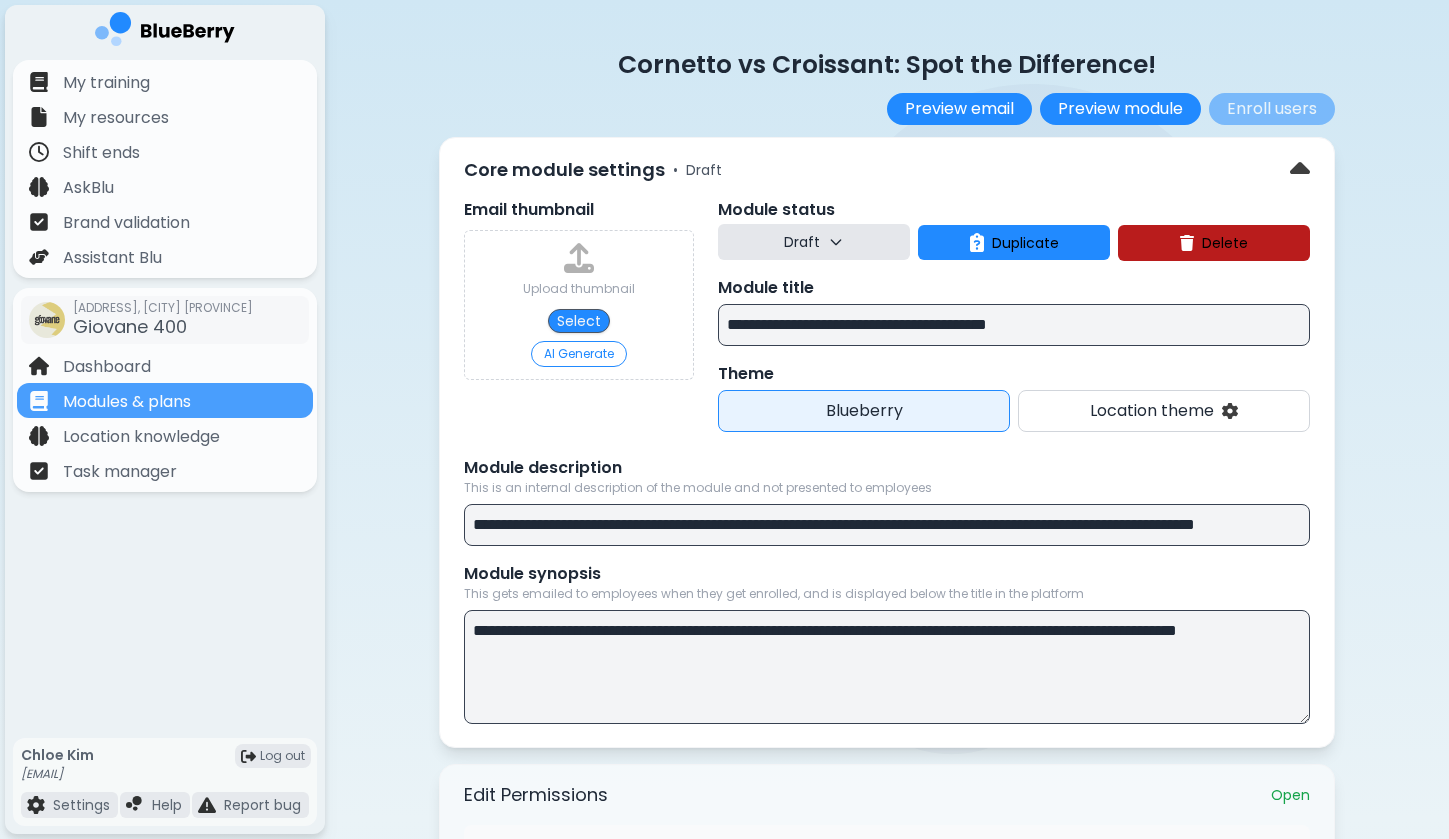 click on "**********" at bounding box center (1014, 325) 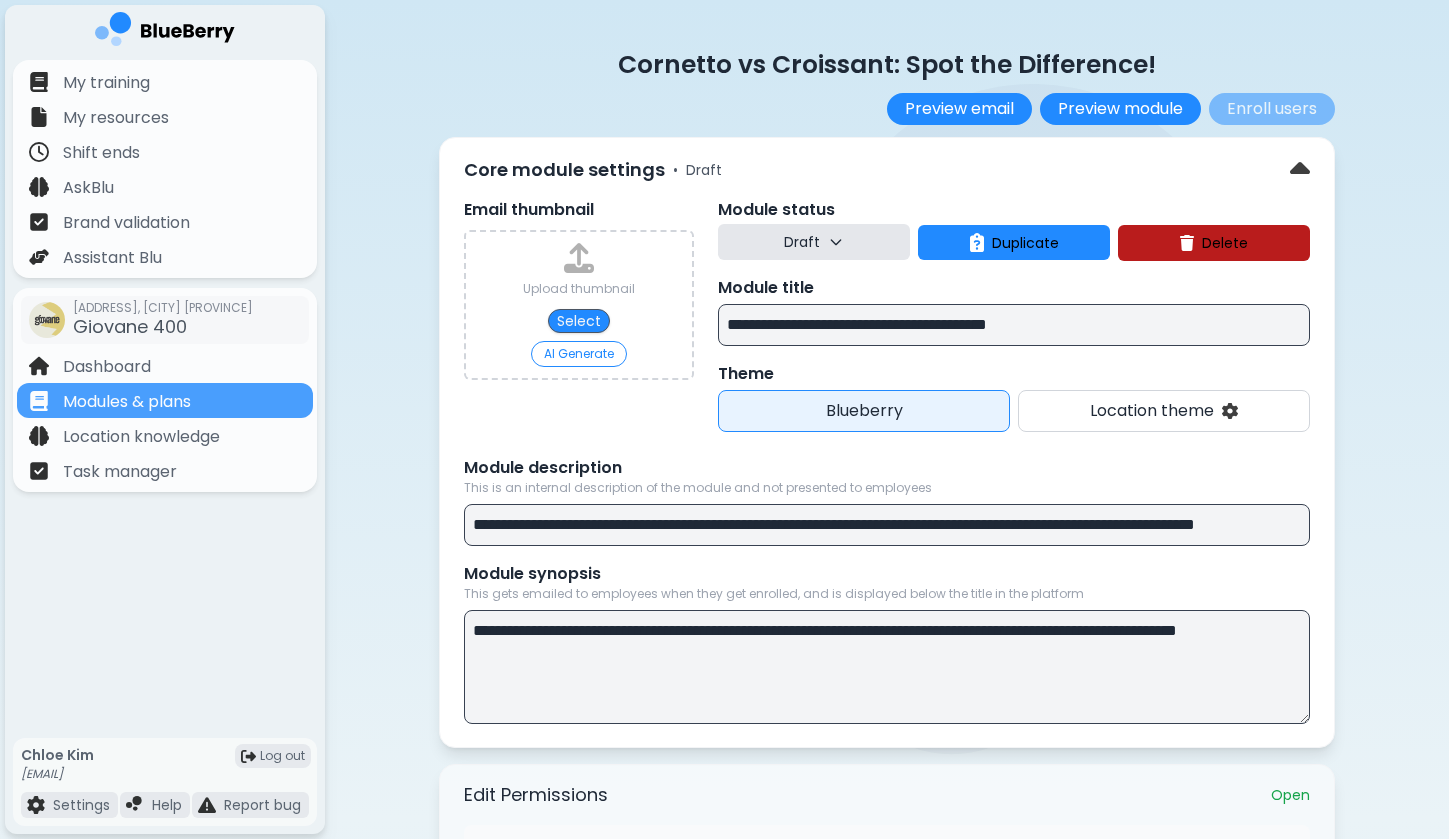 click on "AI Generate" at bounding box center (579, 354) 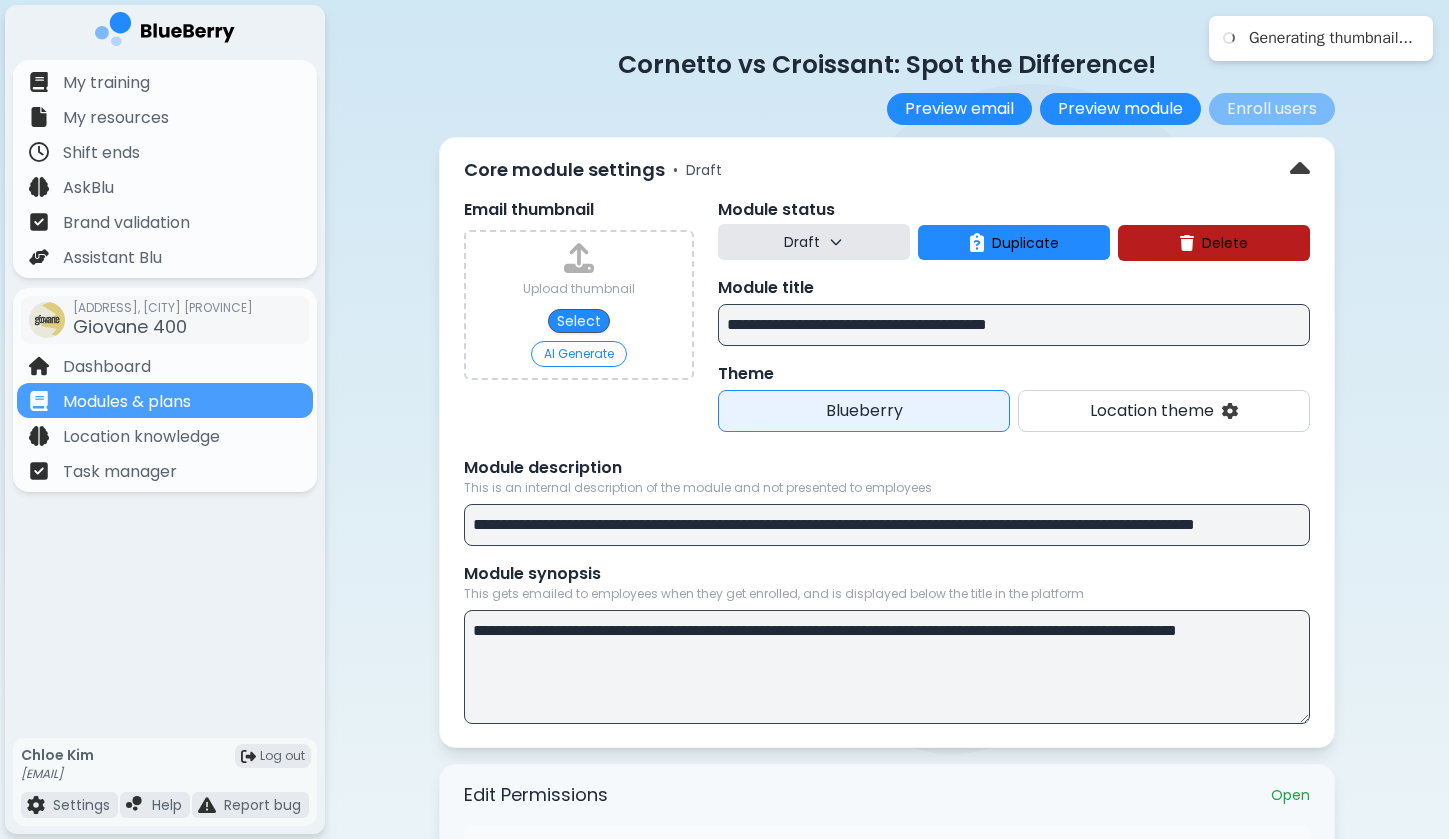 click on "Draft" at bounding box center [814, 242] 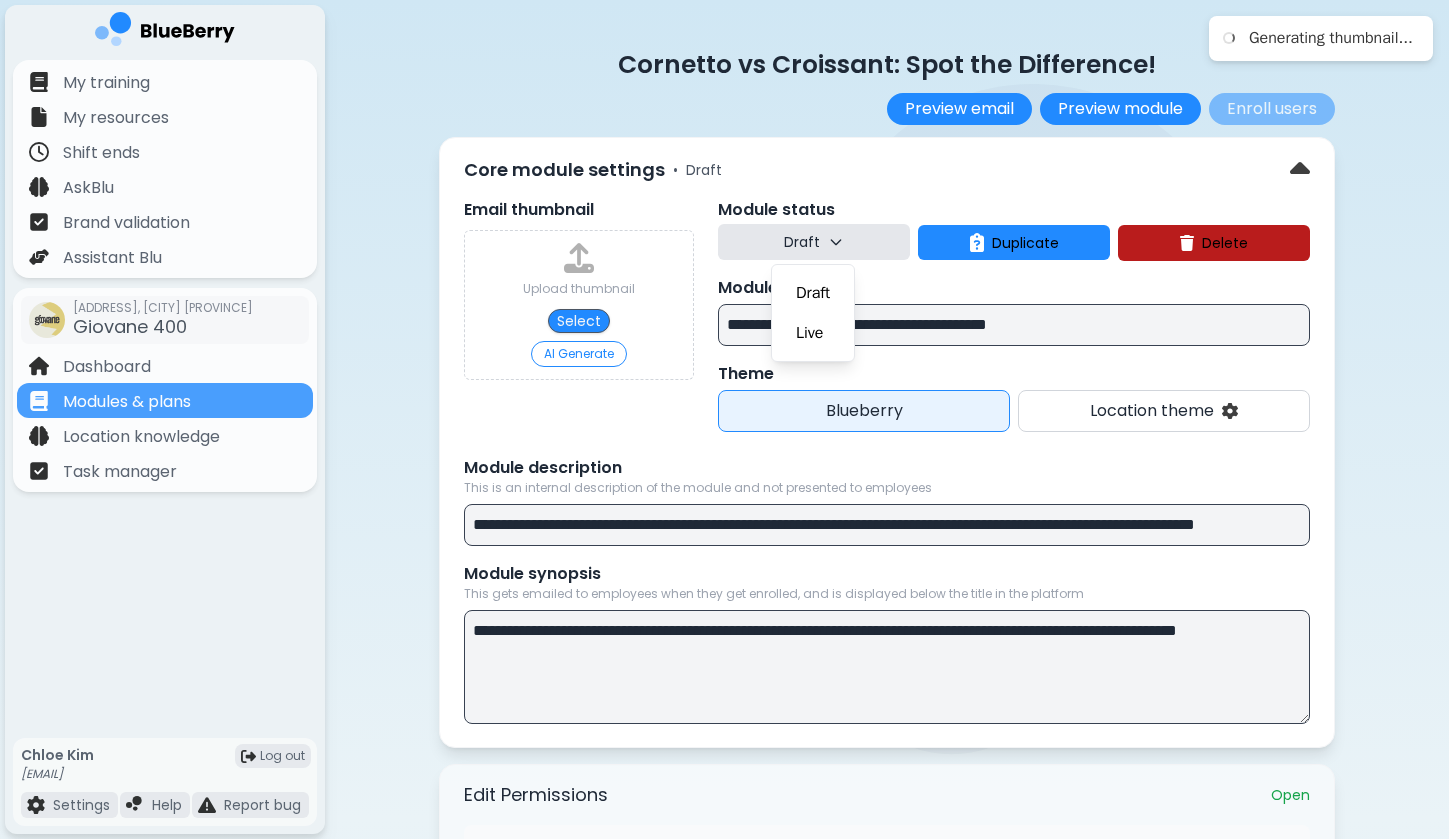 click on "Draft" at bounding box center (814, 242) 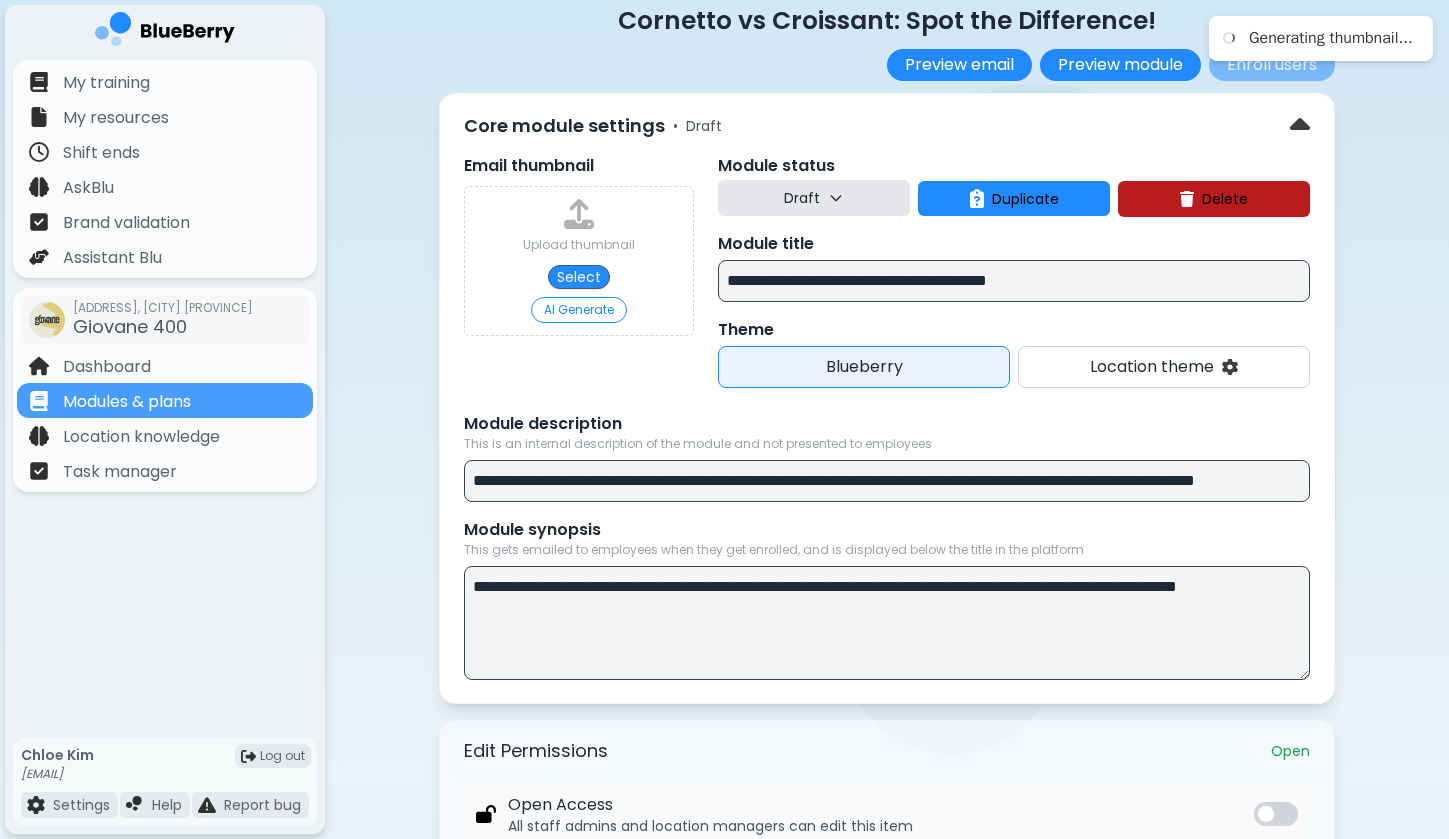 scroll, scrollTop: 53, scrollLeft: 0, axis: vertical 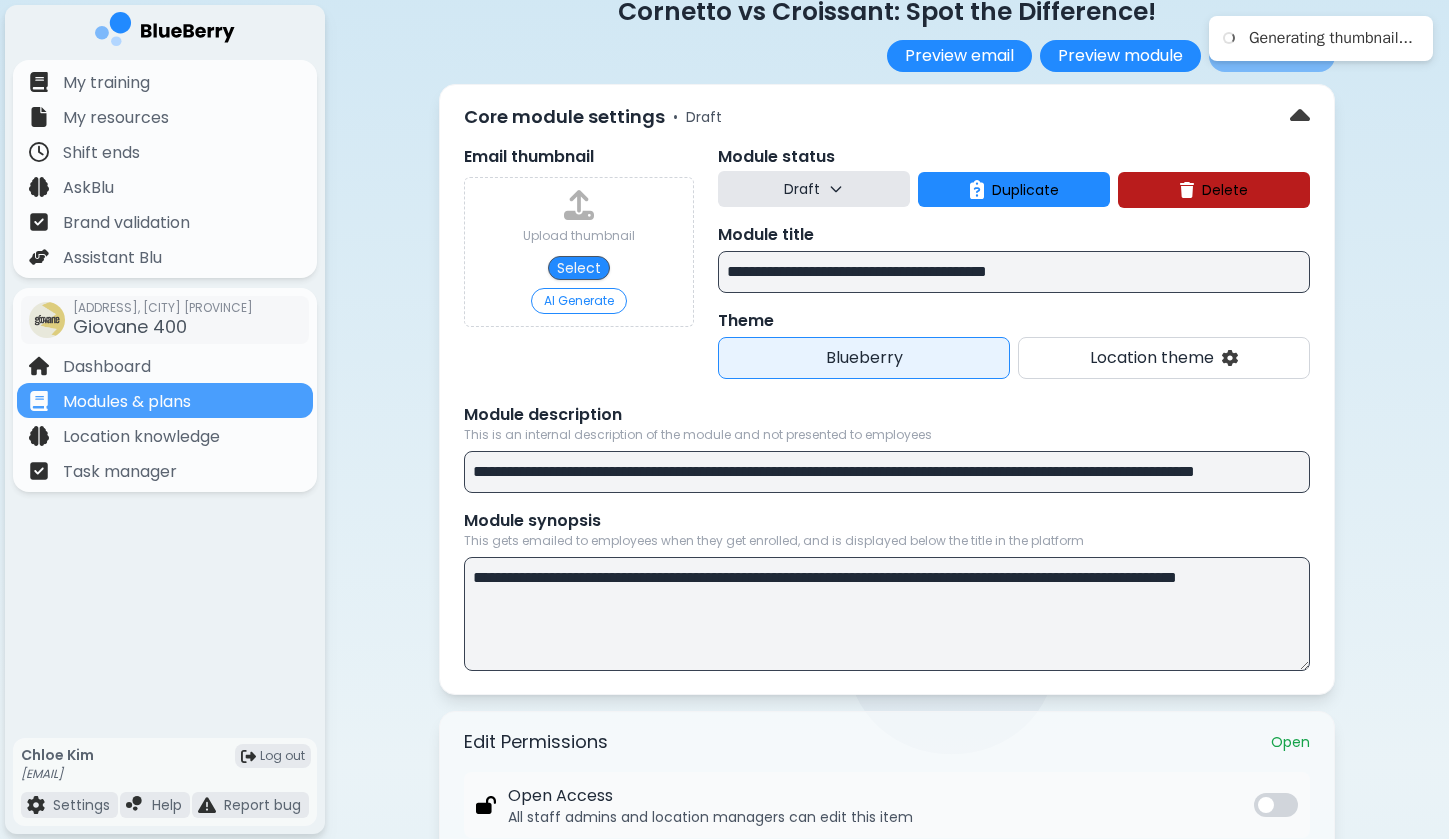 click on "**********" at bounding box center (887, 472) 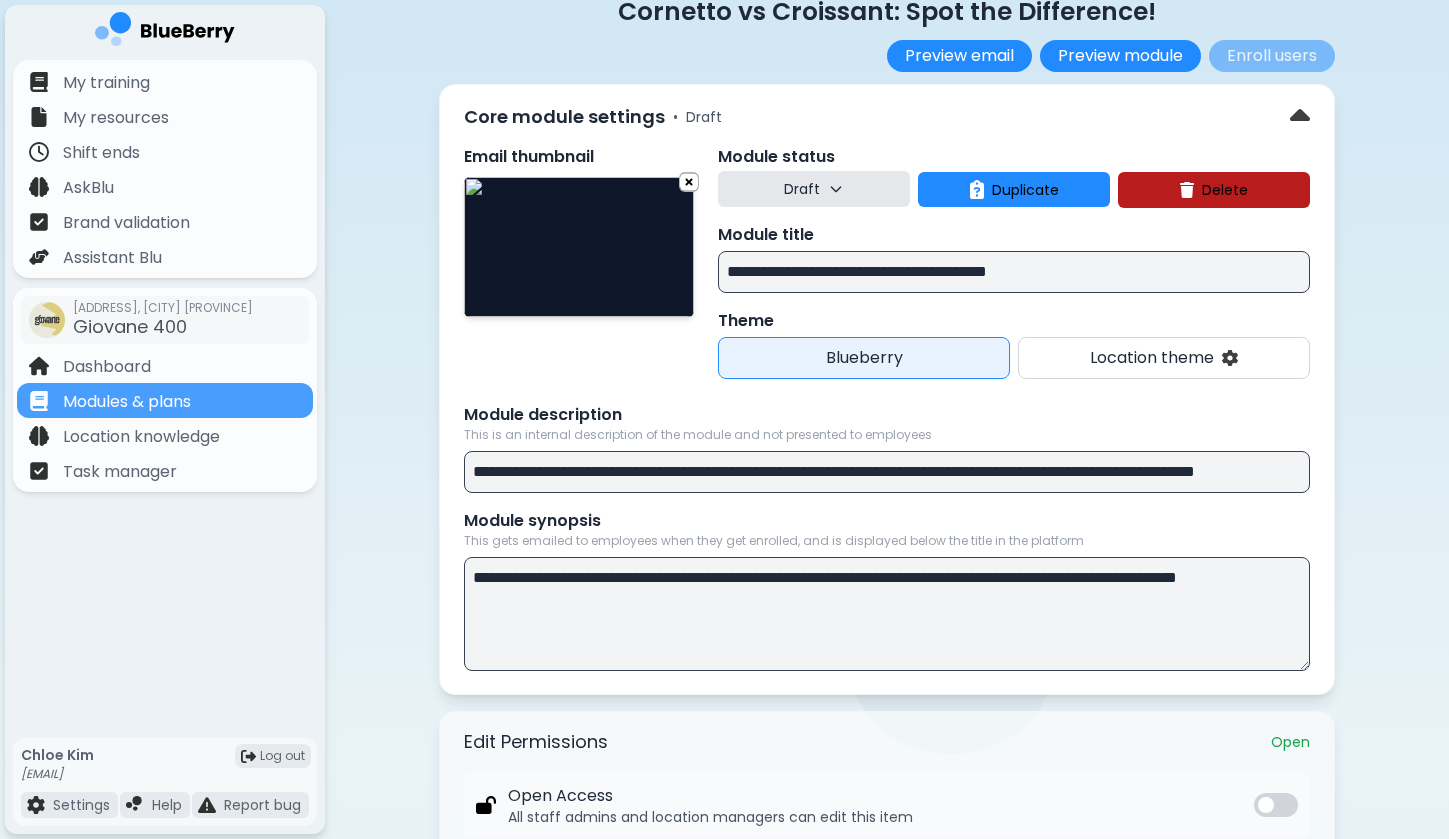 click at bounding box center [579, 247] 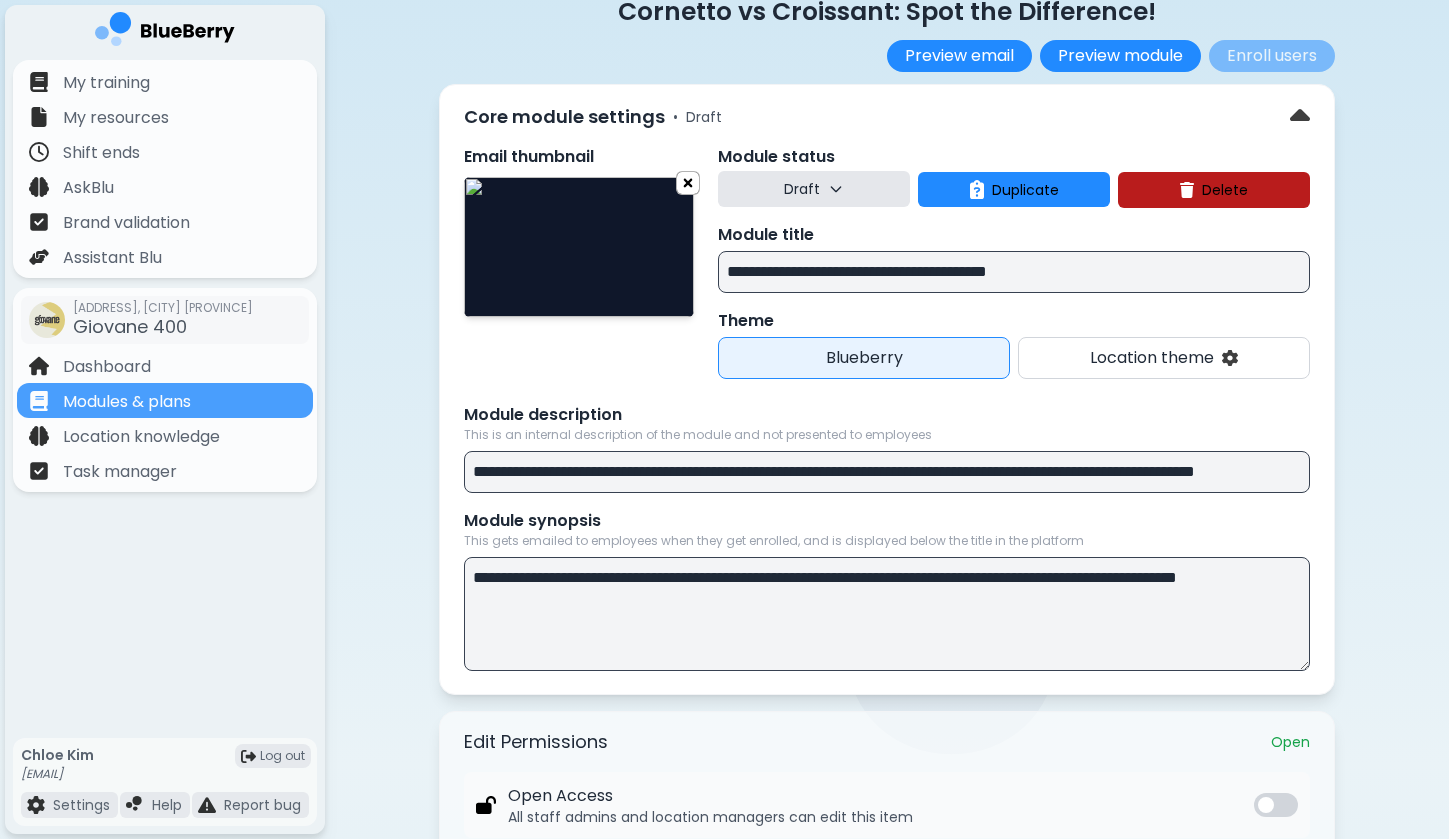 click at bounding box center [688, 182] 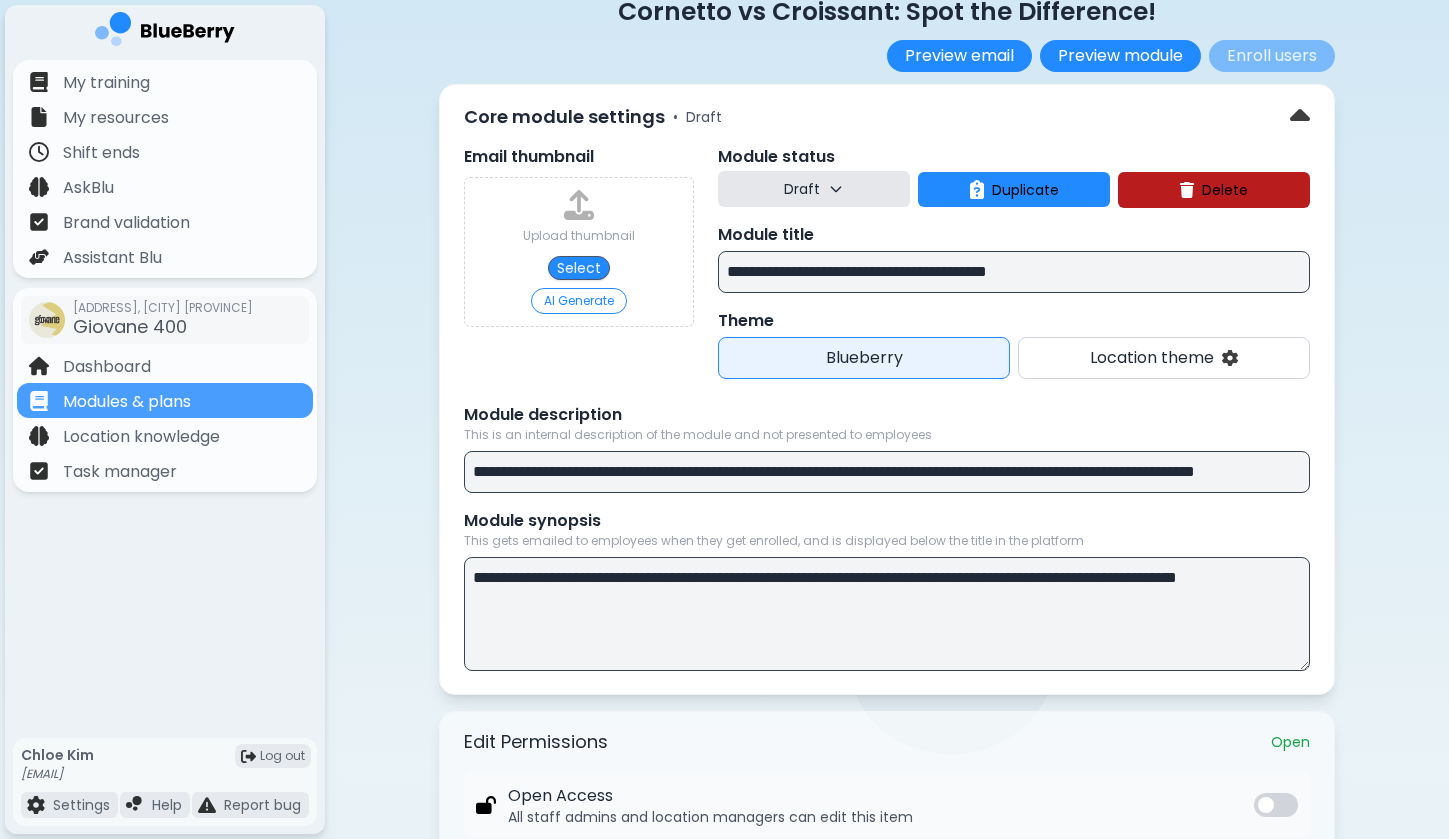 click on "AI Generate" at bounding box center [579, 301] 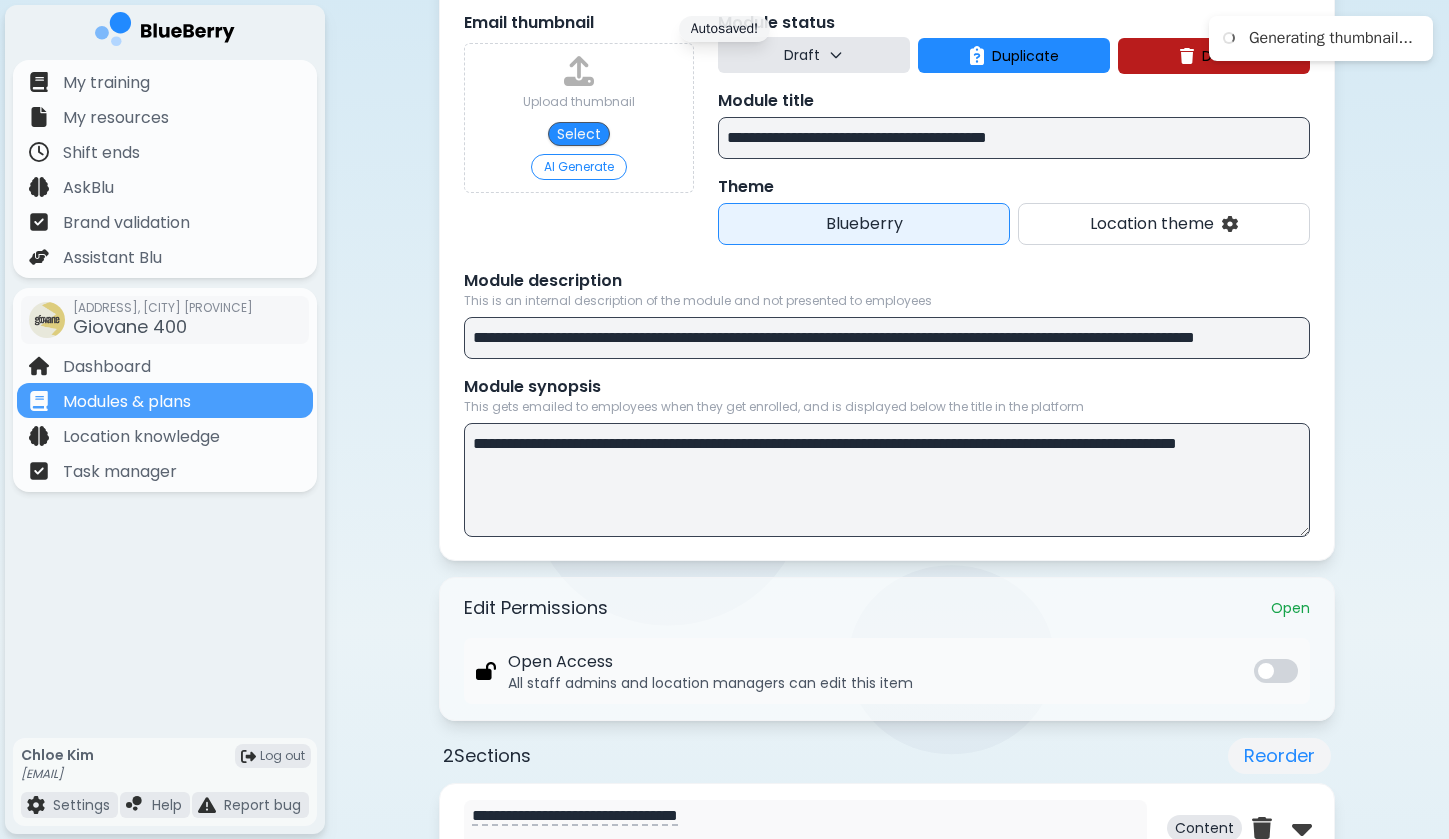 scroll, scrollTop: 200, scrollLeft: 0, axis: vertical 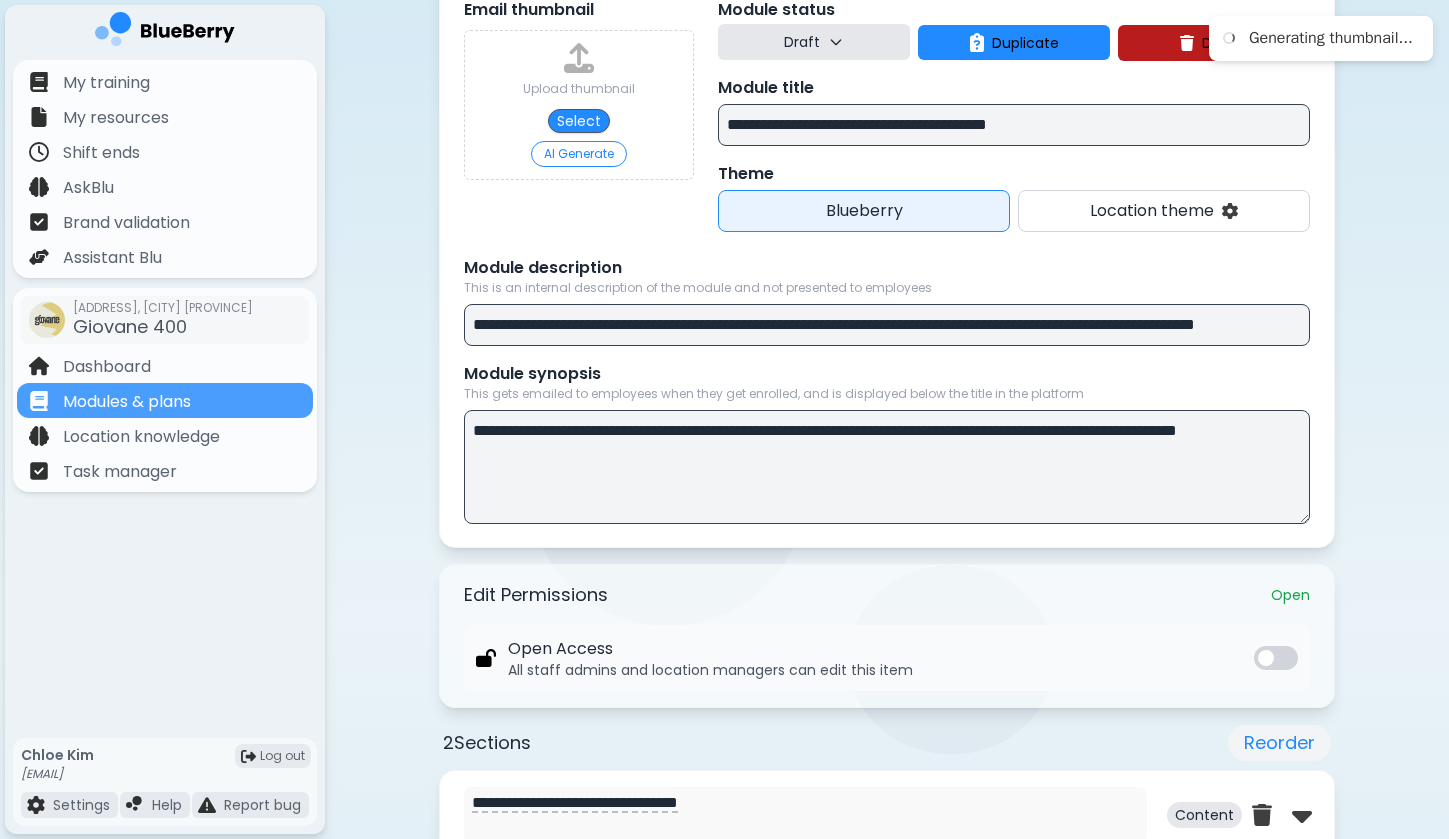click on "**********" at bounding box center (887, 467) 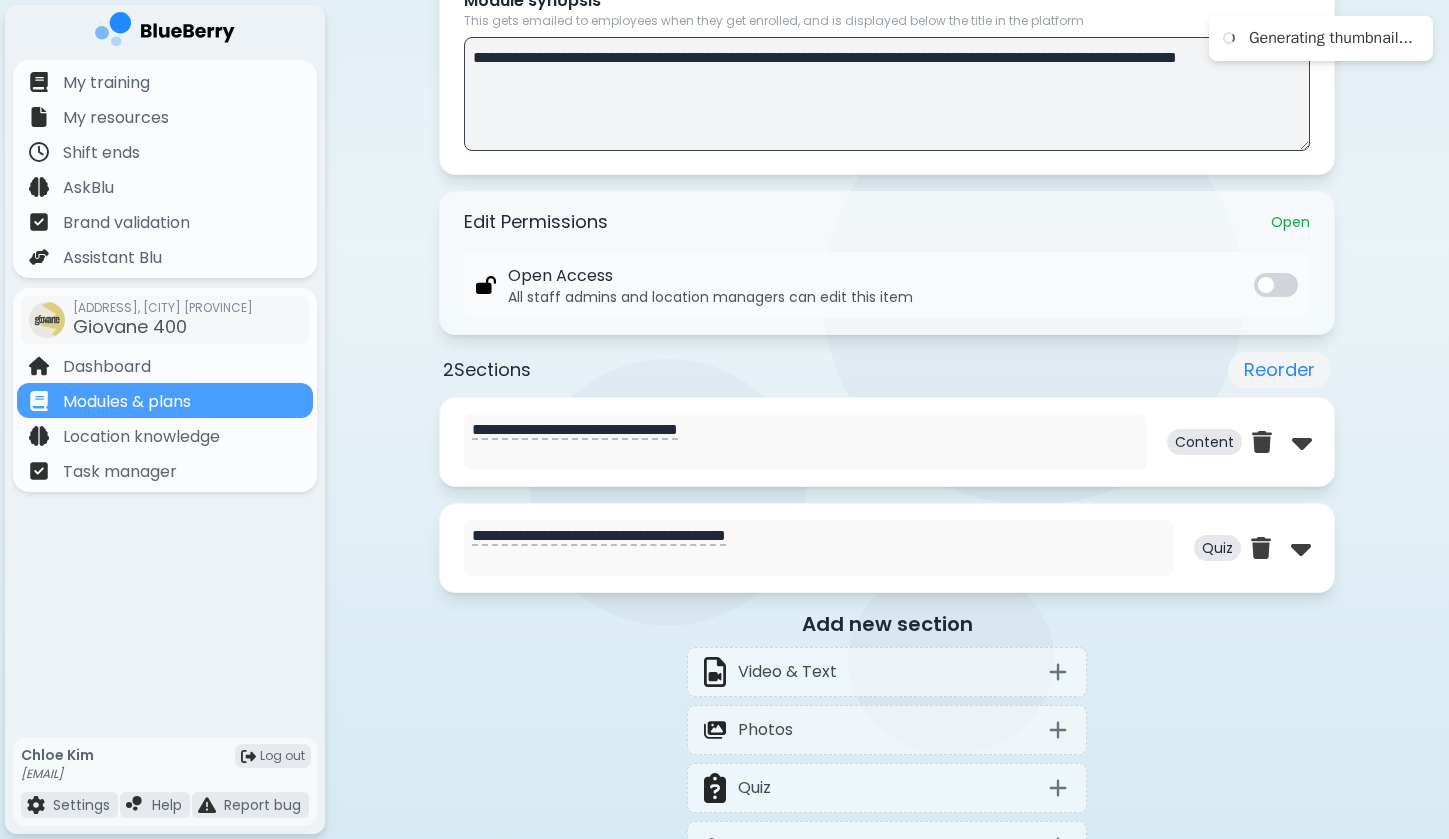 scroll, scrollTop: 671, scrollLeft: 0, axis: vertical 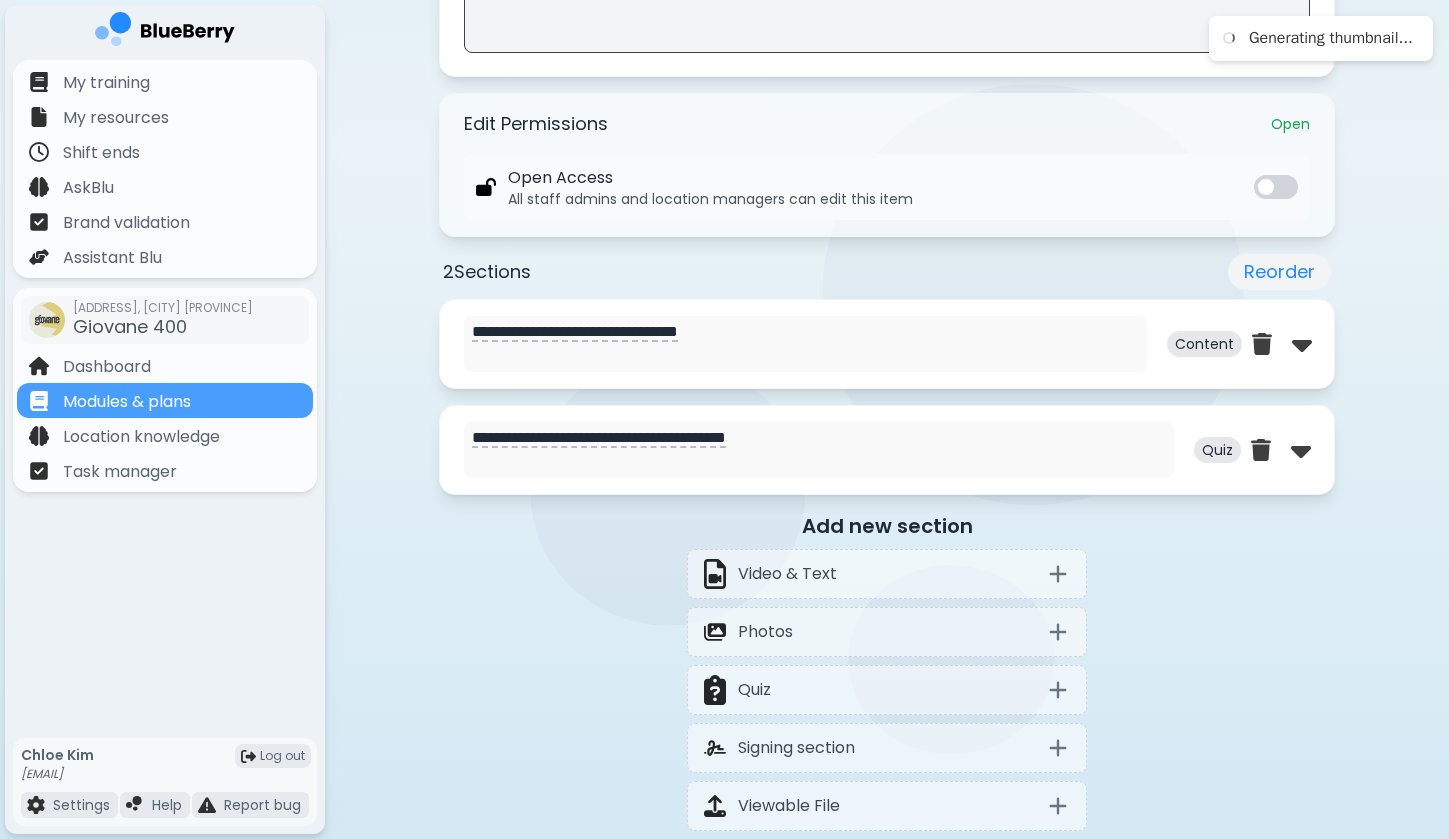 click on "Content" at bounding box center (1204, 344) 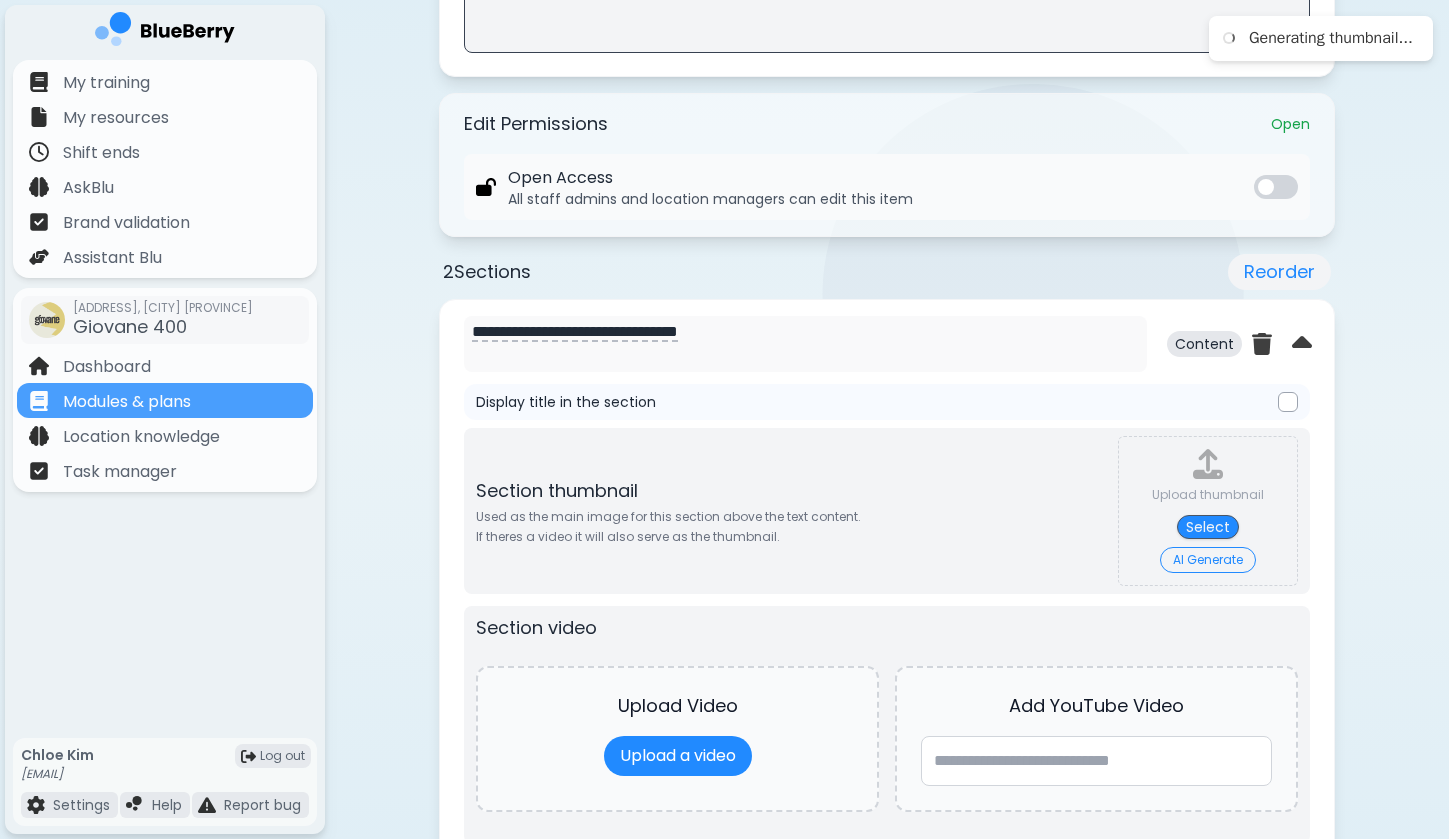 type on "**********" 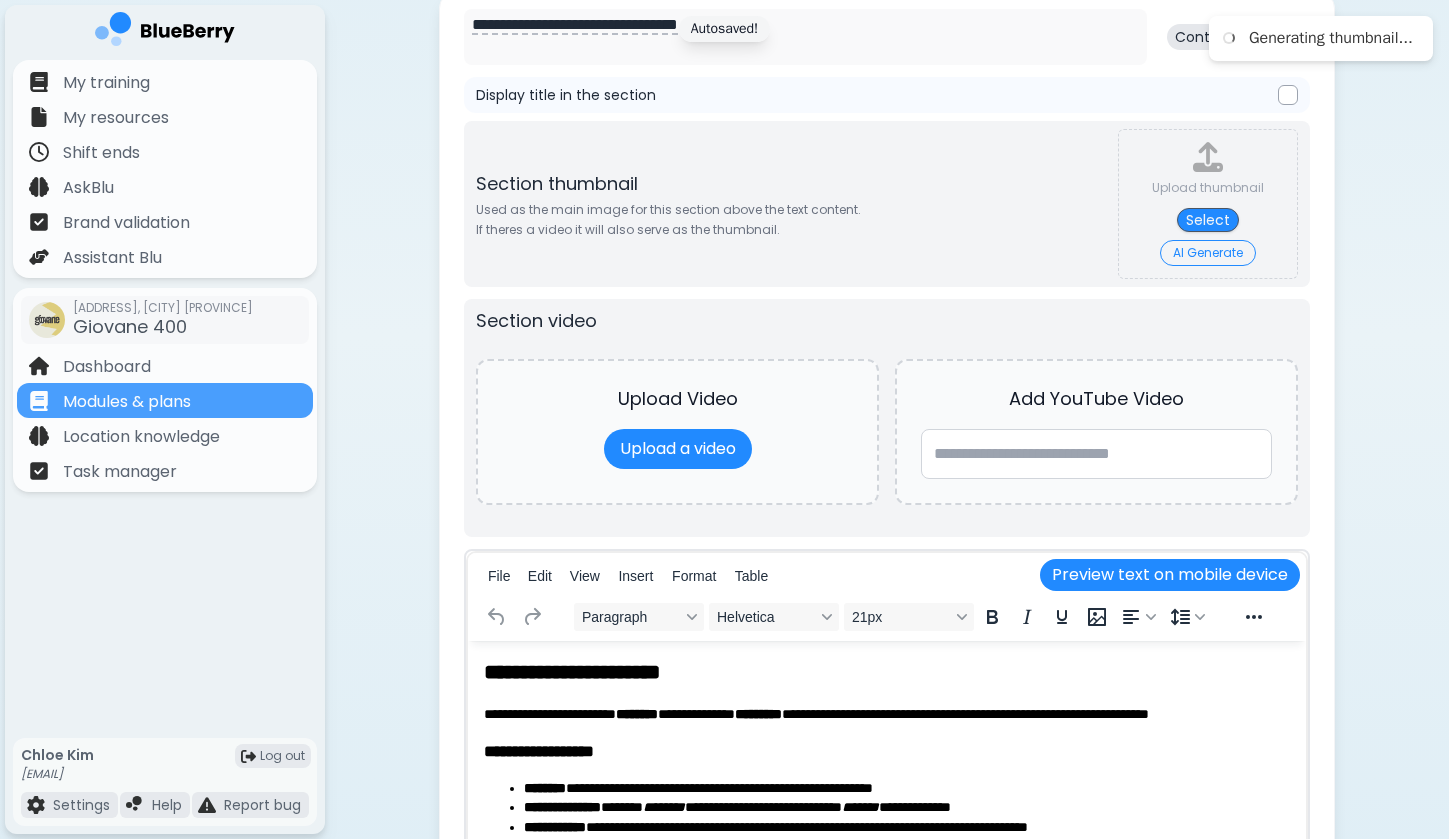 scroll, scrollTop: 975, scrollLeft: 0, axis: vertical 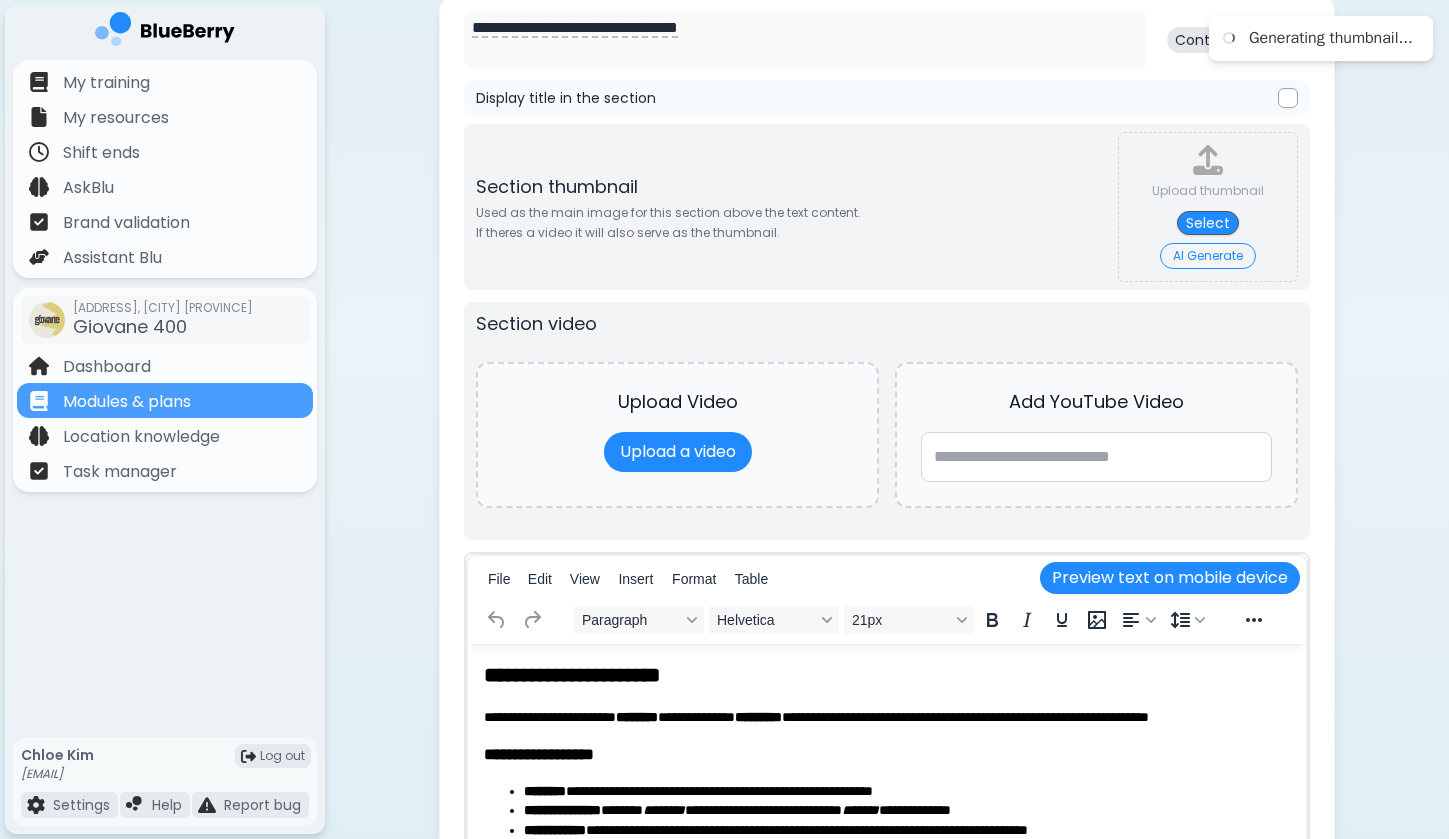 click at bounding box center [1288, 98] 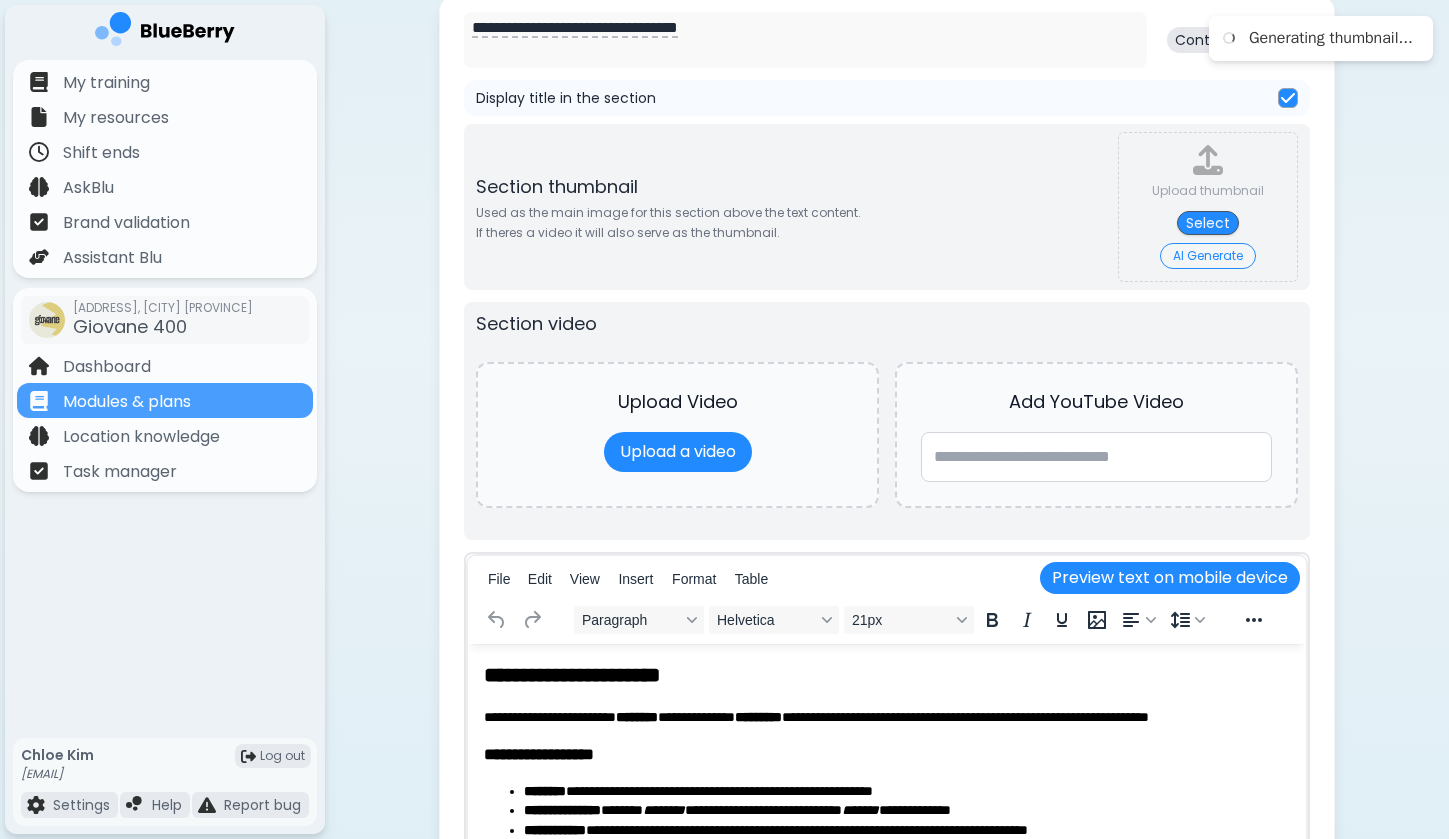 click on "AI Generate" at bounding box center (1208, 256) 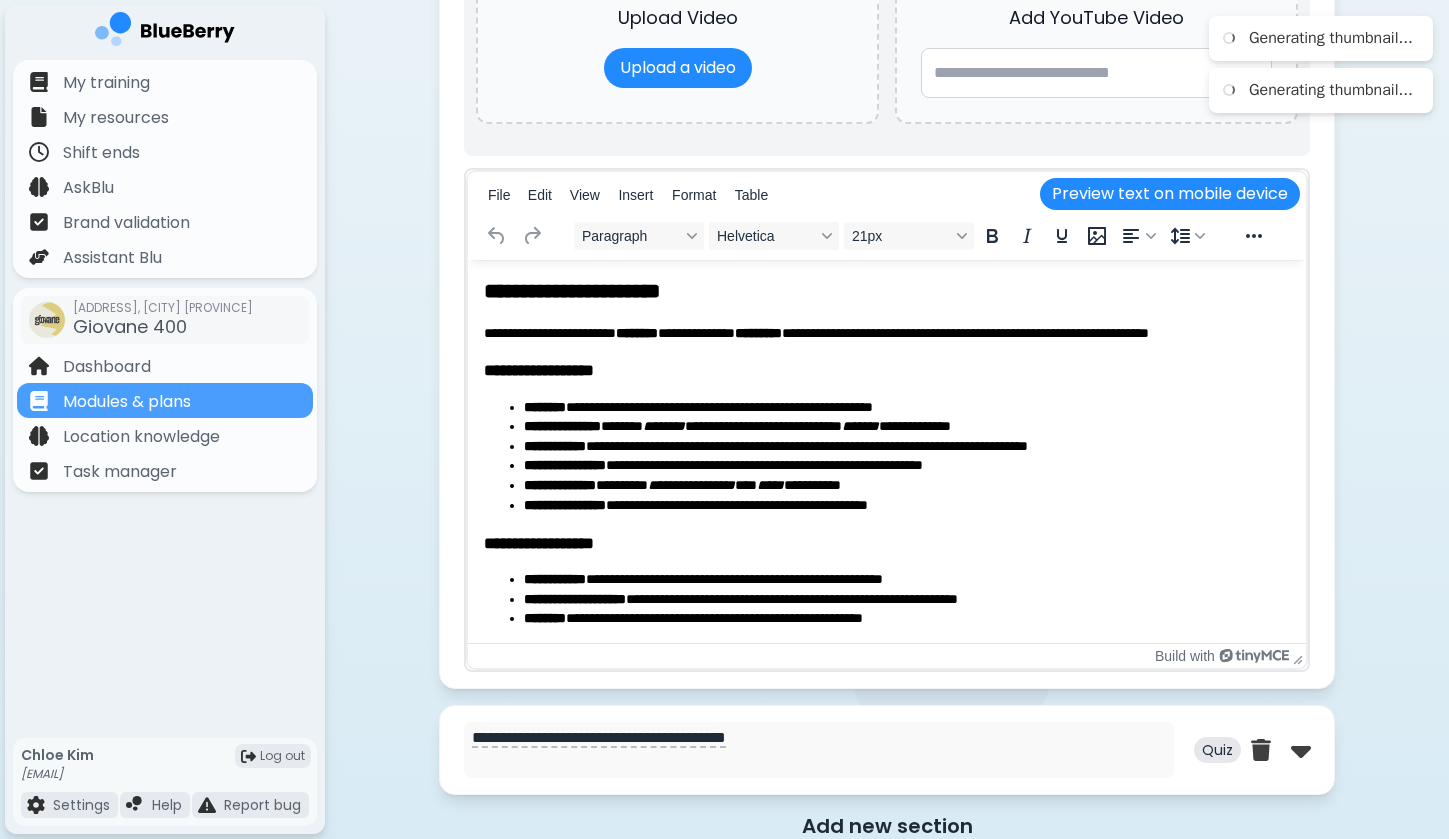 scroll, scrollTop: 29, scrollLeft: 0, axis: vertical 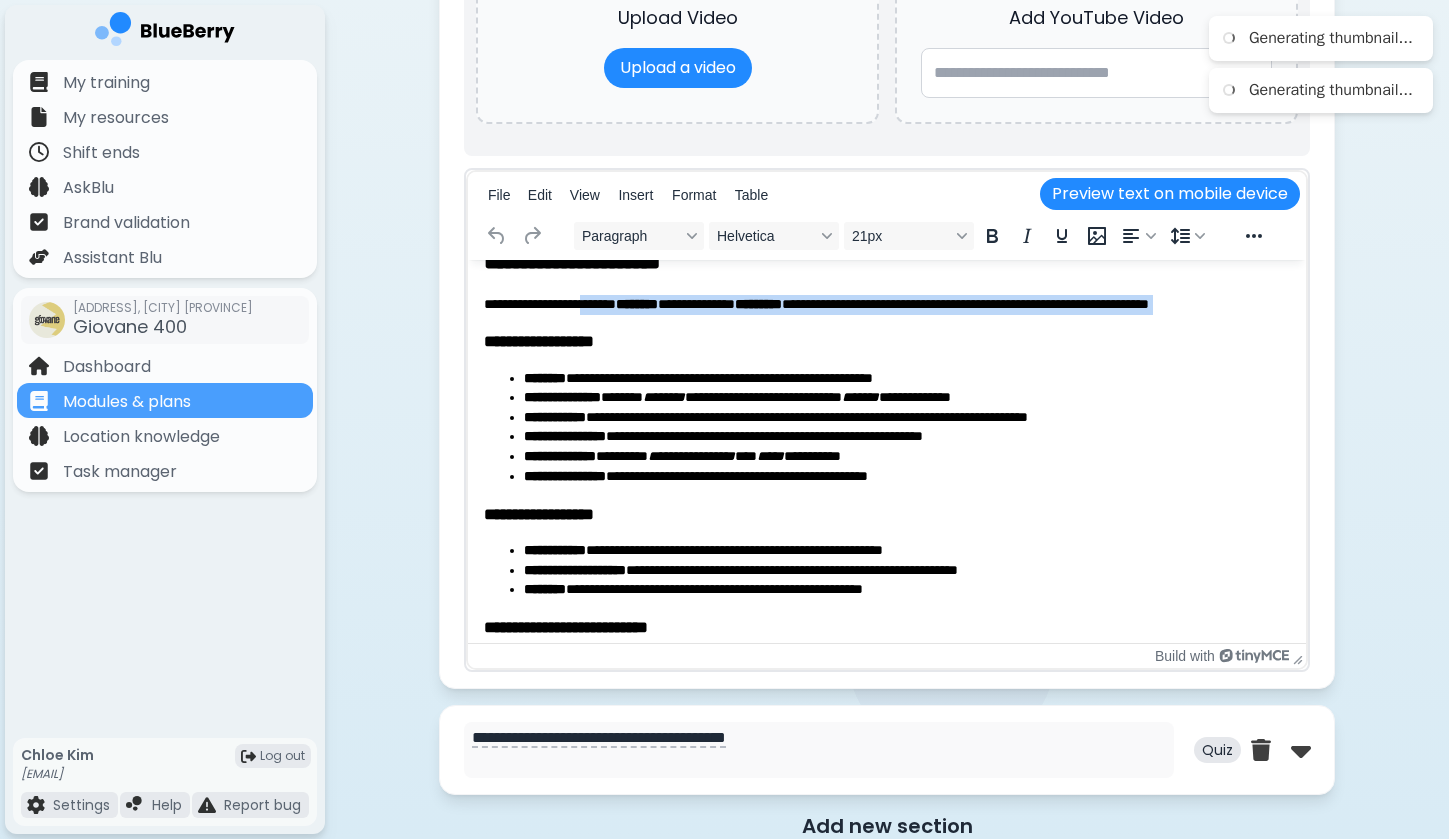 drag, startPoint x: 605, startPoint y: 301, endPoint x: 745, endPoint y: 323, distance: 141.71803 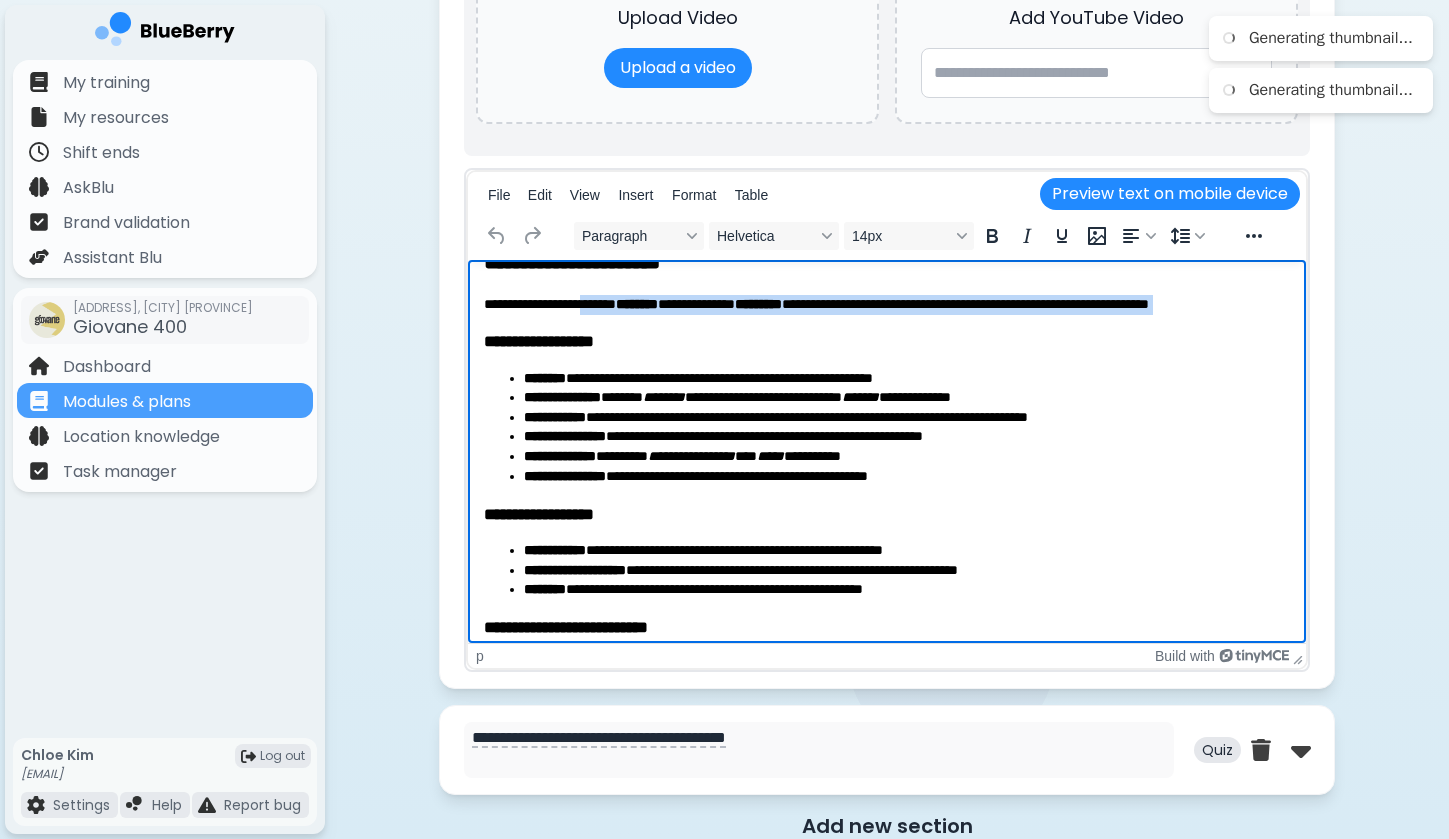 click on "**********" at bounding box center (887, 460) 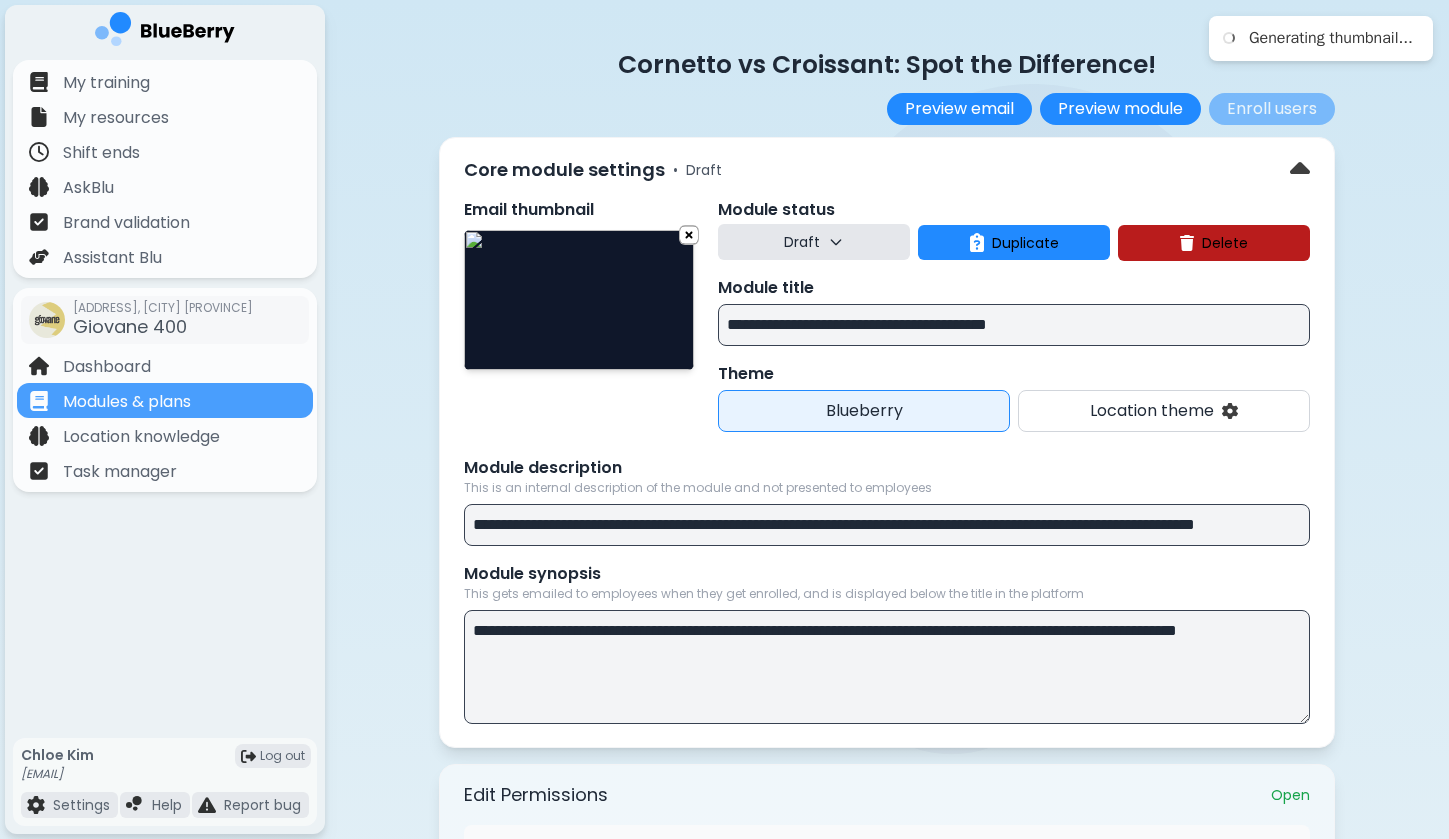 scroll, scrollTop: 0, scrollLeft: 0, axis: both 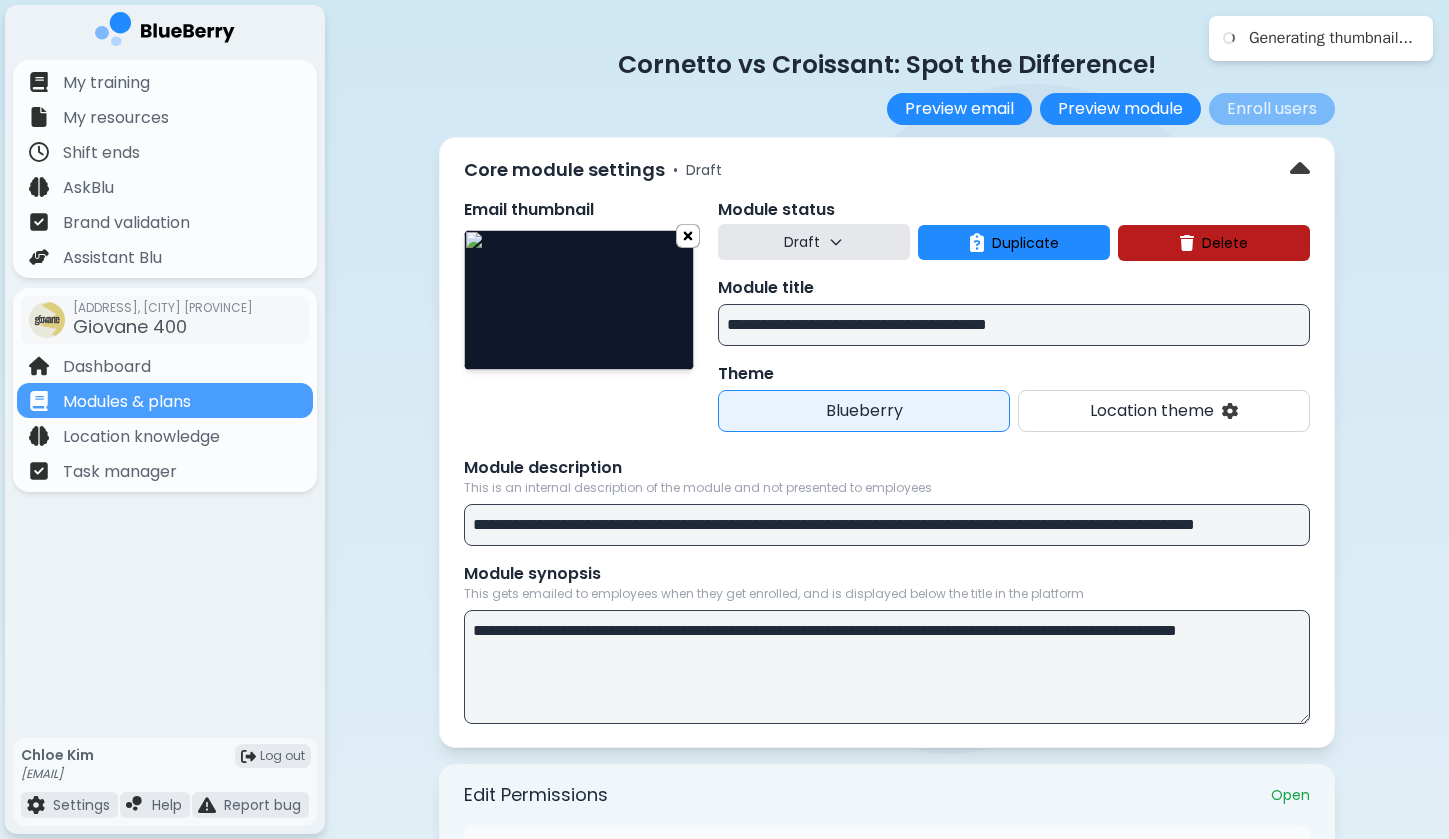 click at bounding box center (688, 235) 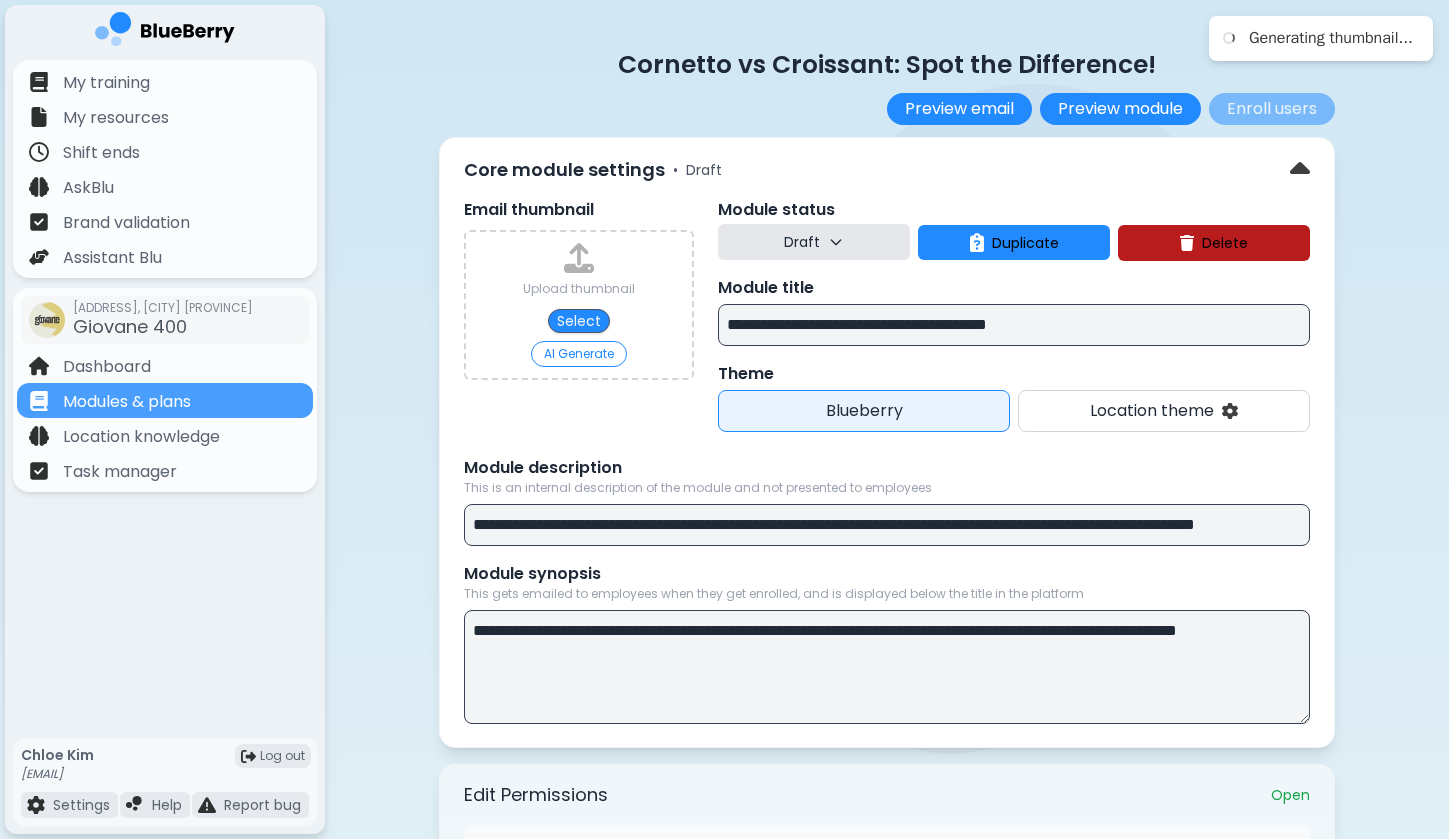 click on "AI Generate" at bounding box center (579, 354) 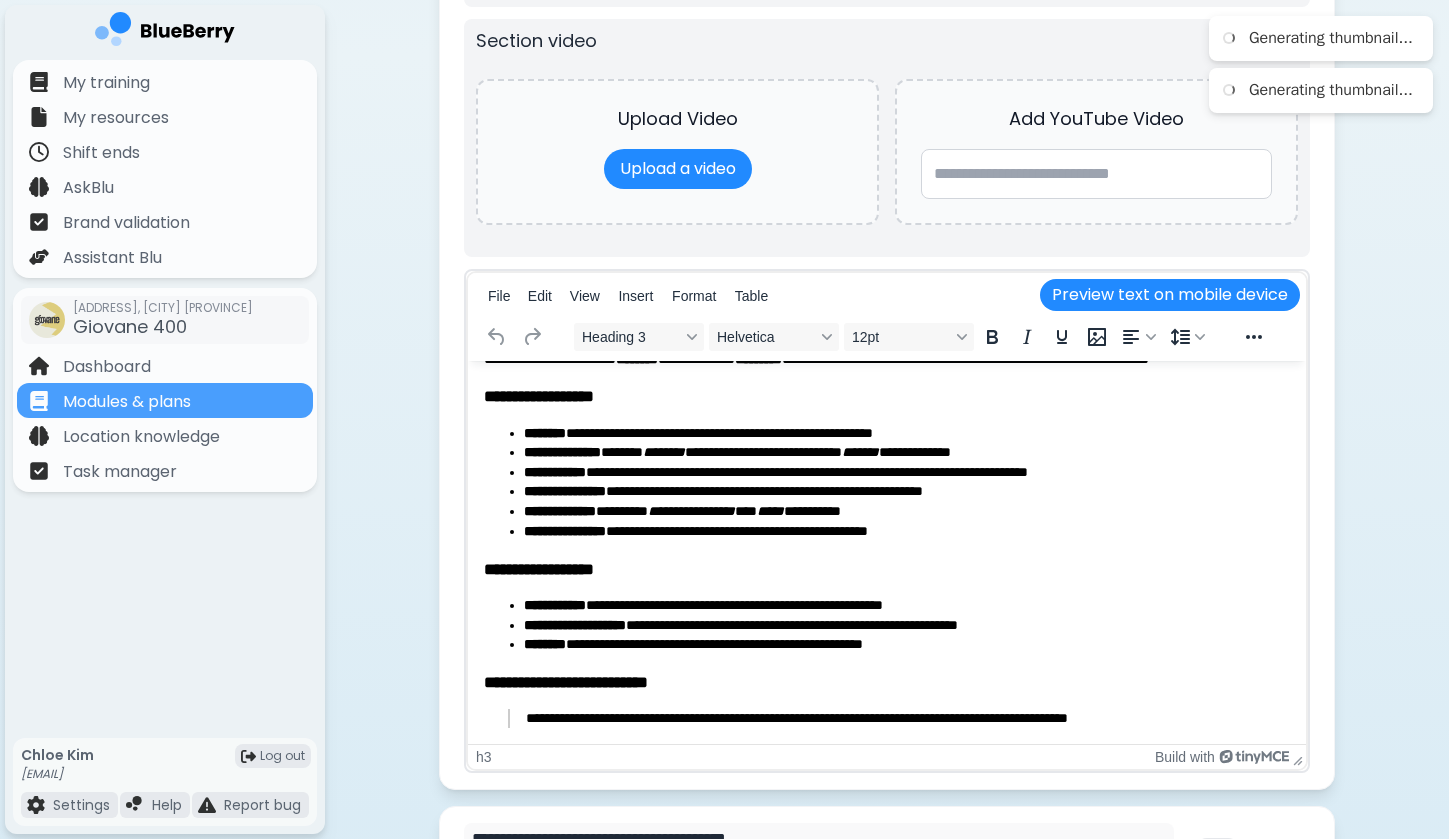 scroll, scrollTop: 75, scrollLeft: 0, axis: vertical 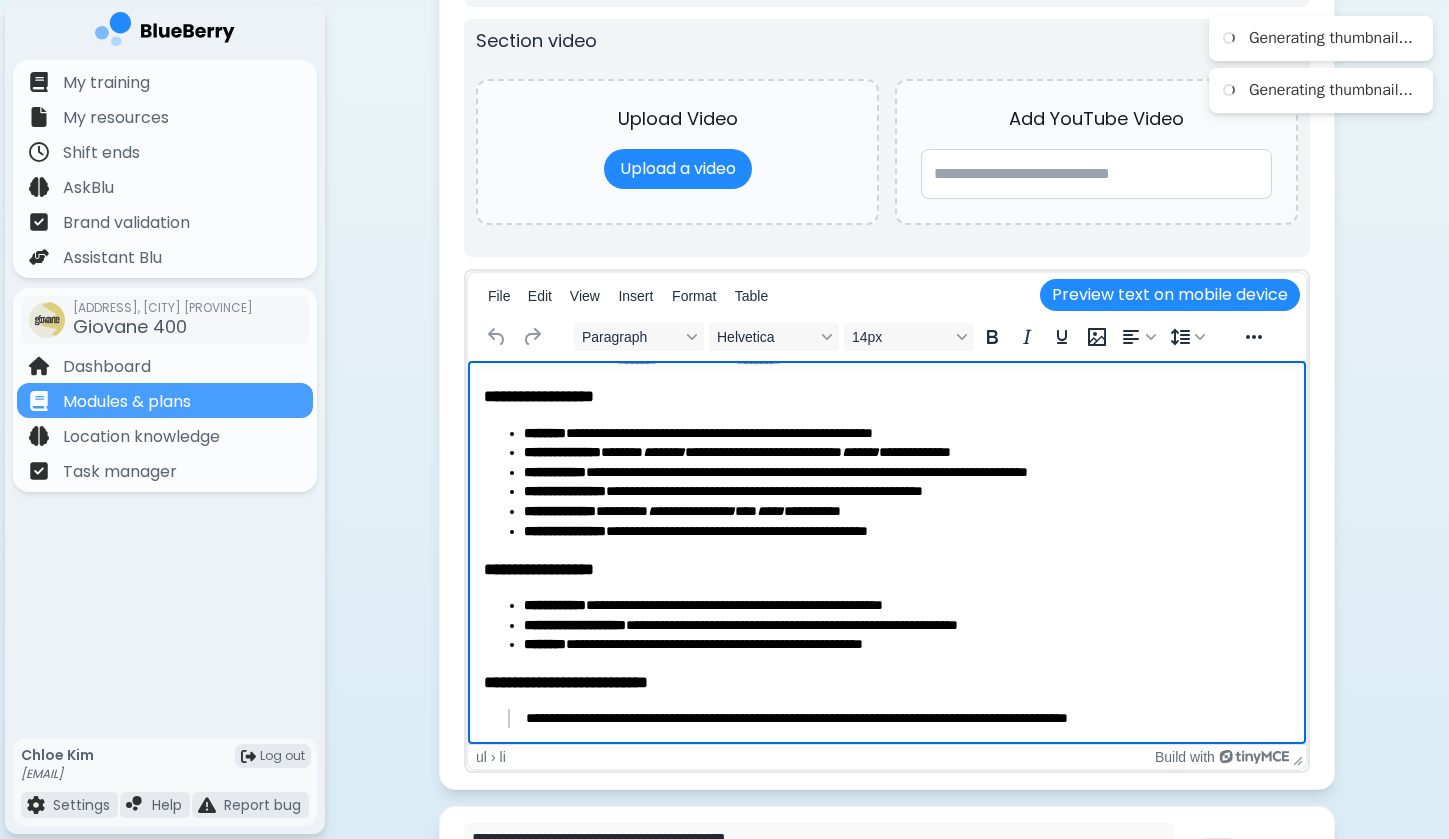 click on "**********" at bounding box center (907, 453) 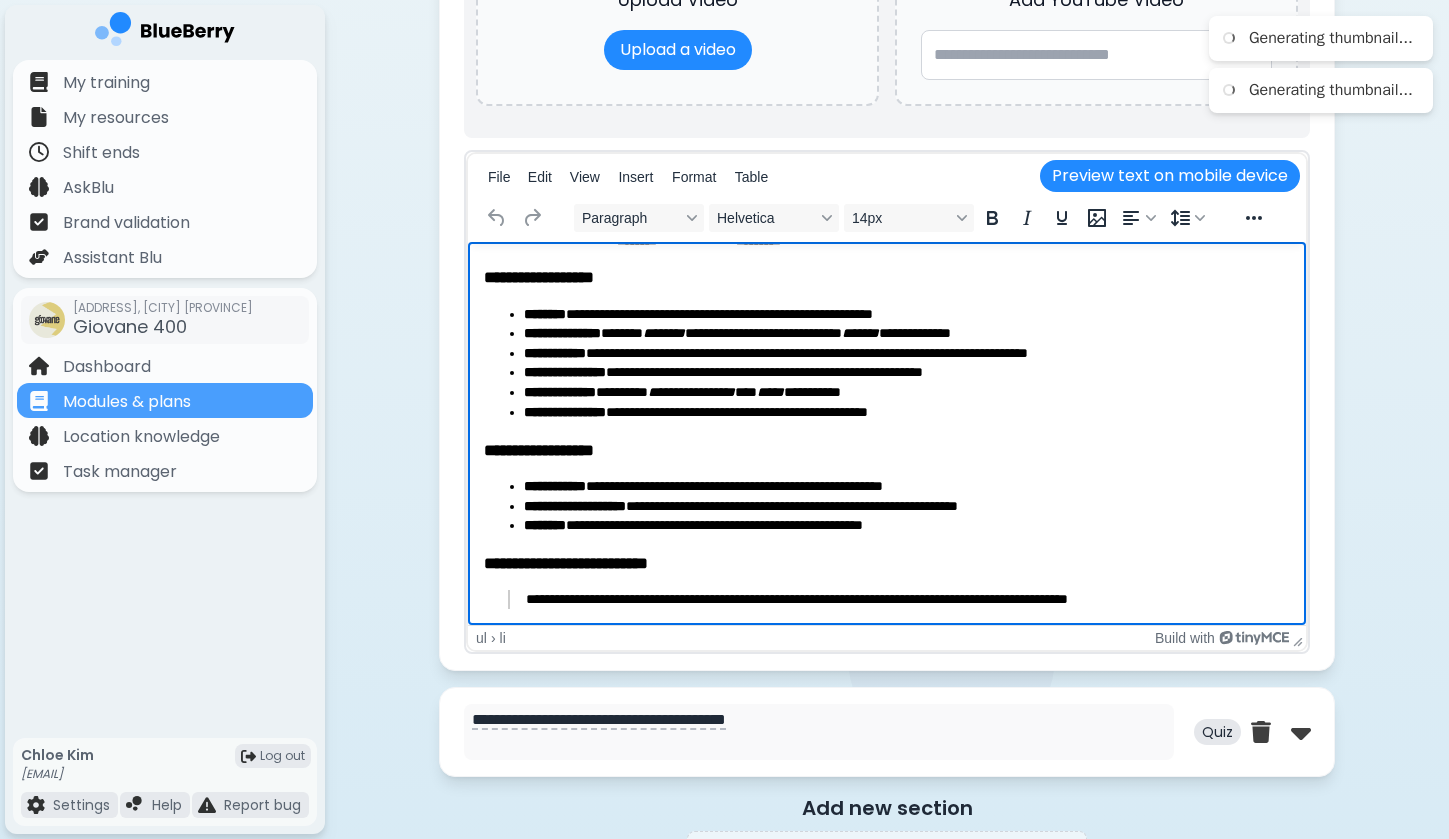 scroll, scrollTop: 1390, scrollLeft: 0, axis: vertical 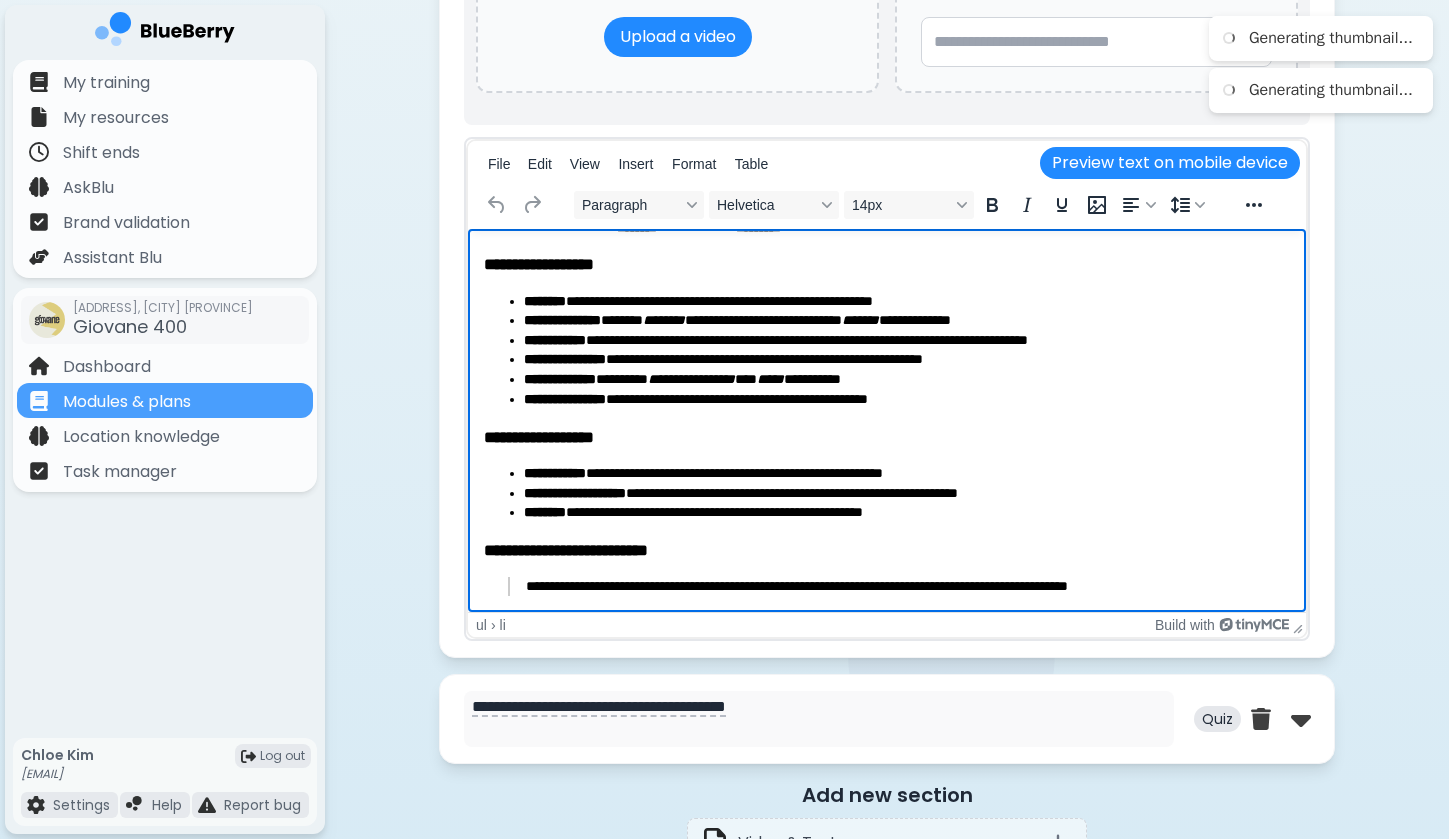 click on "**********" at bounding box center [907, 474] 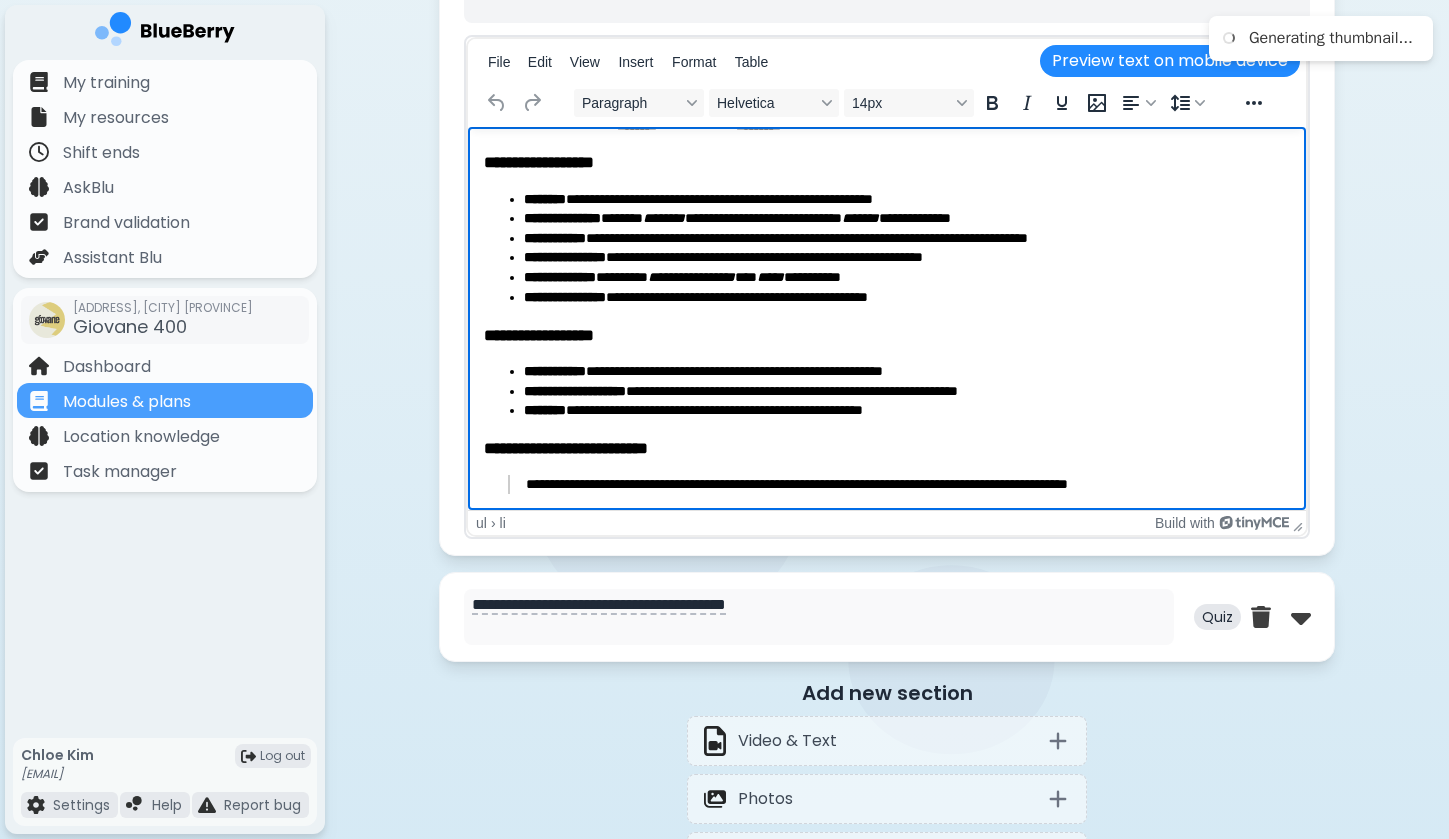 scroll, scrollTop: 1484, scrollLeft: 0, axis: vertical 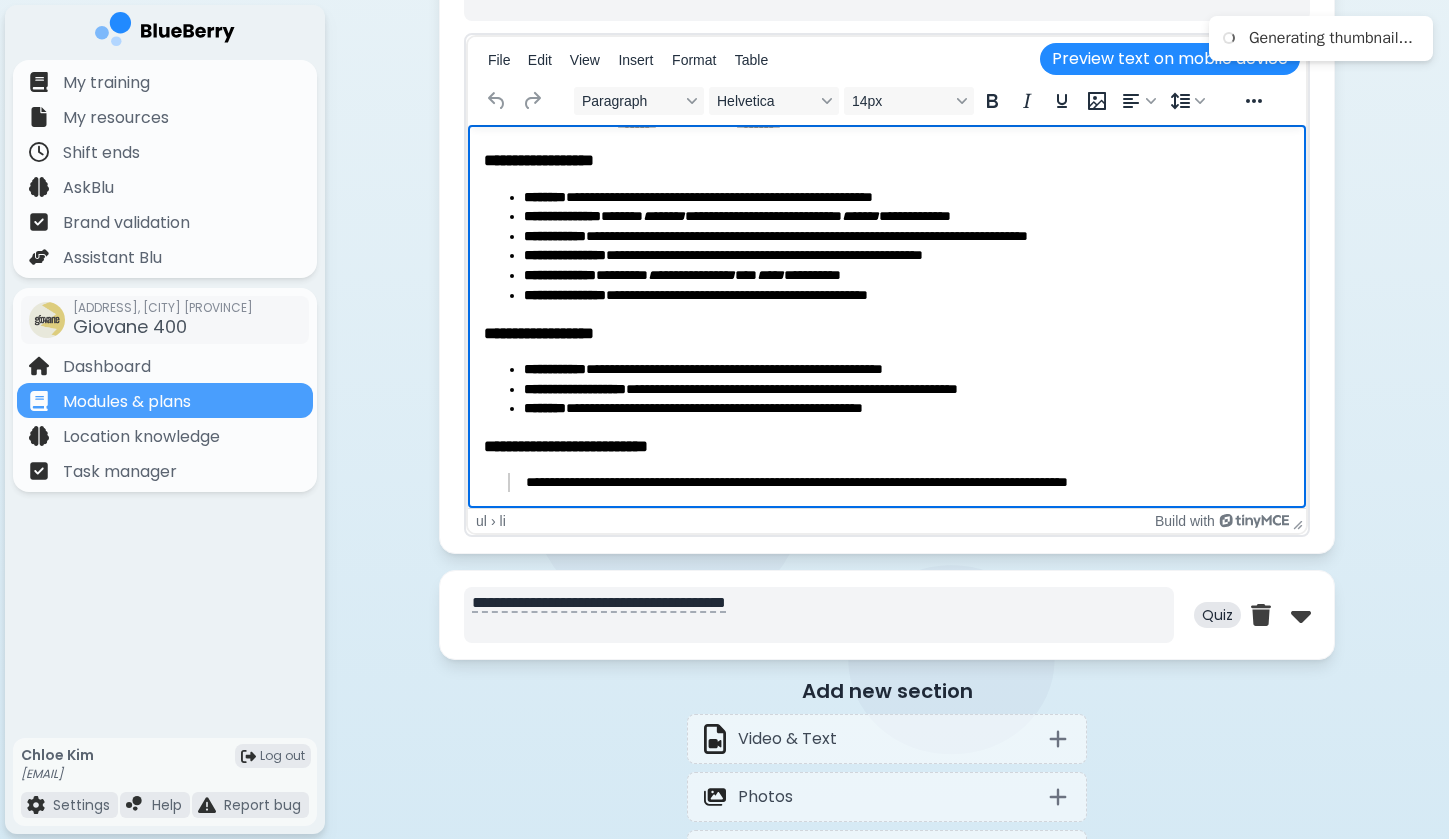 click on "**********" at bounding box center (819, 615) 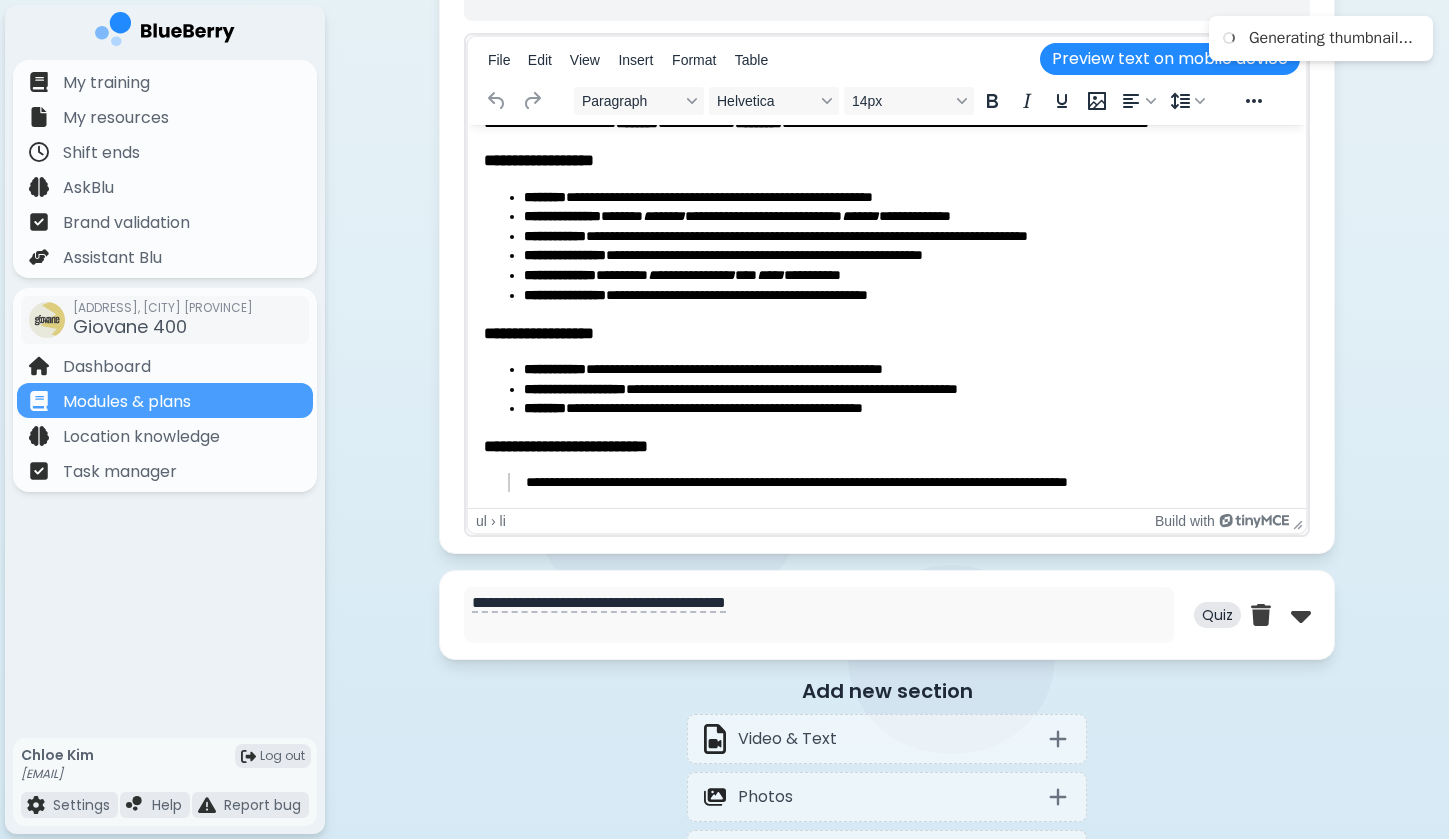click on "Quiz" at bounding box center (1217, 615) 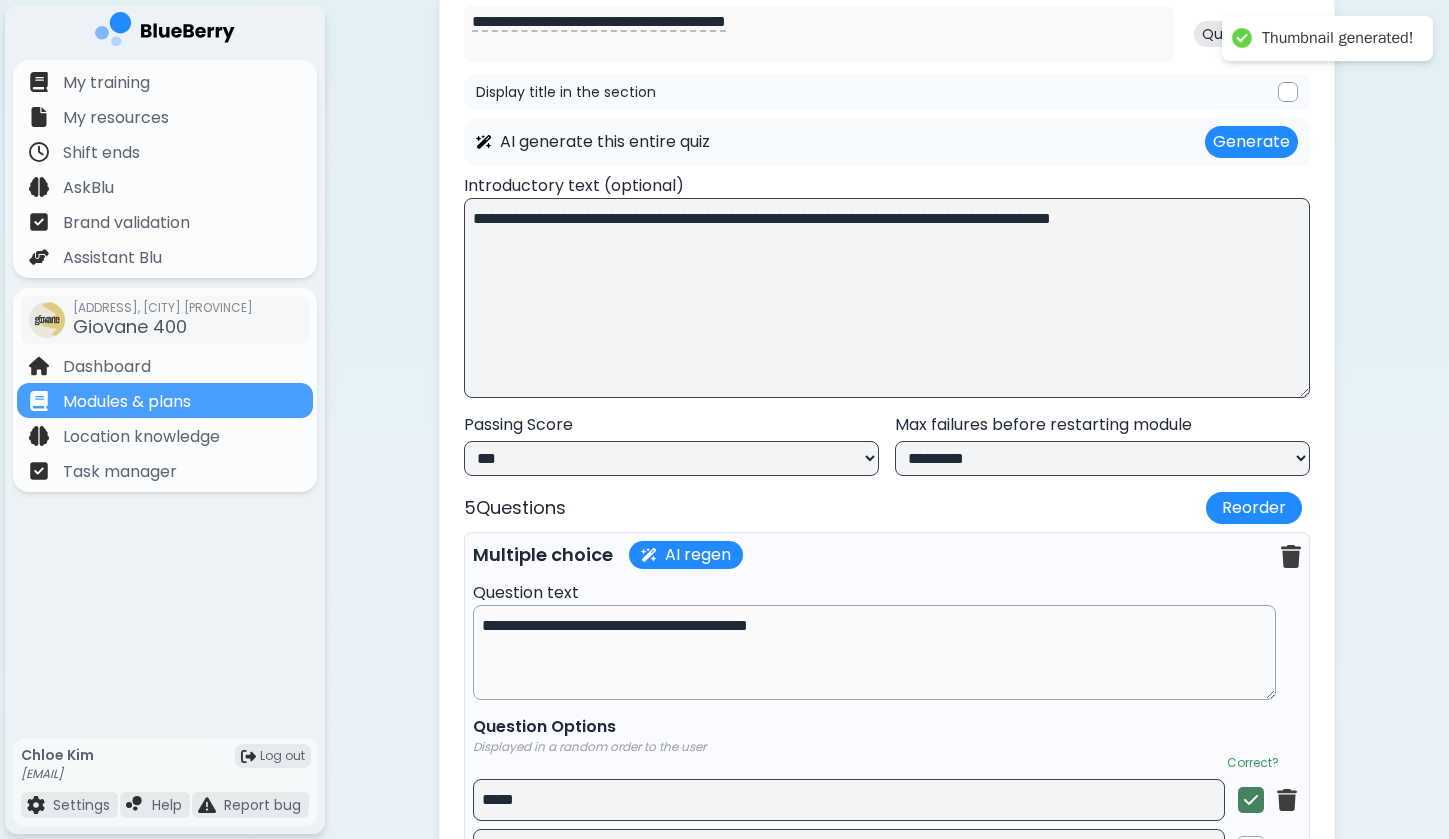 scroll, scrollTop: 2040, scrollLeft: 0, axis: vertical 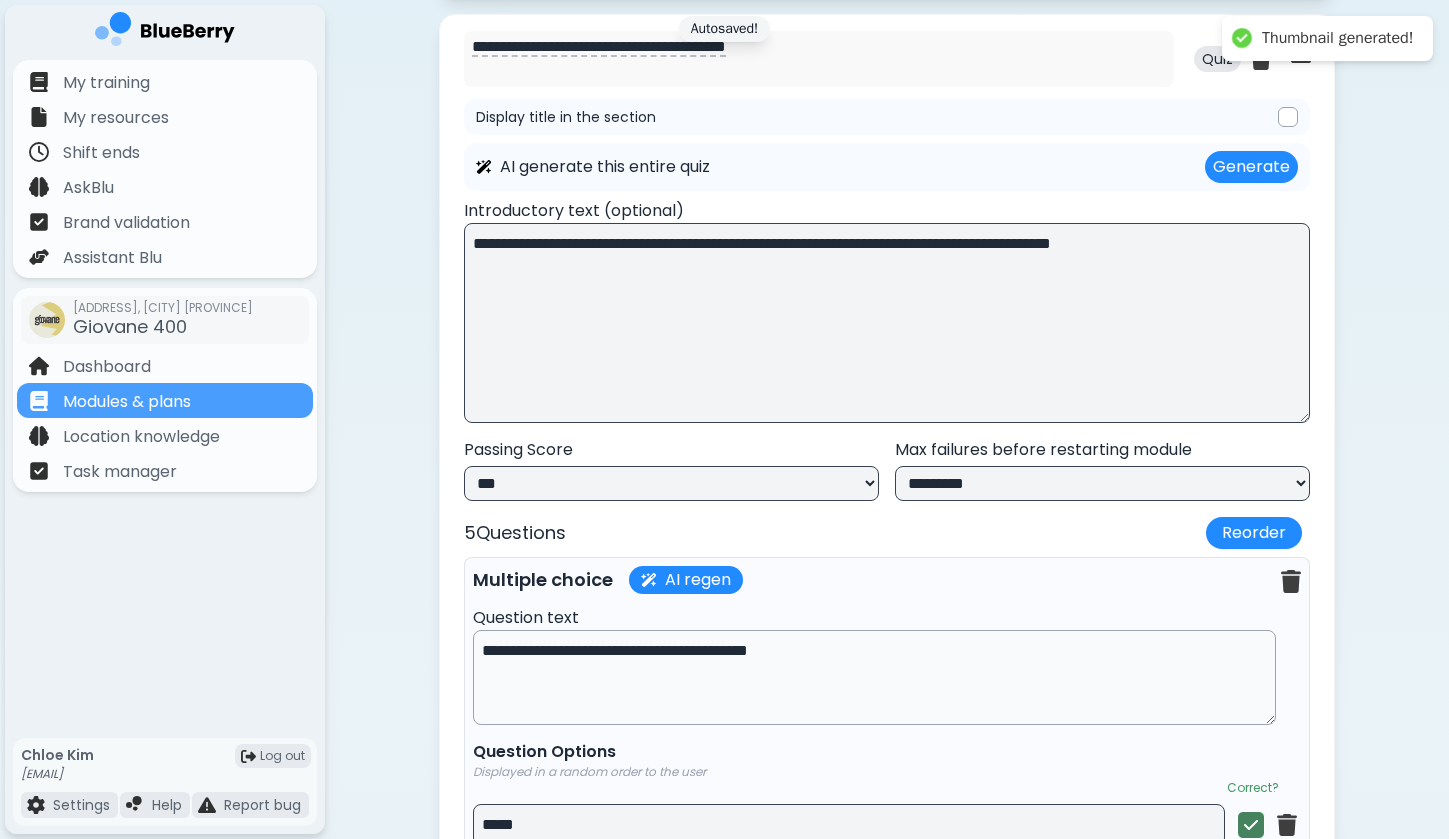 click on "**********" at bounding box center [887, 323] 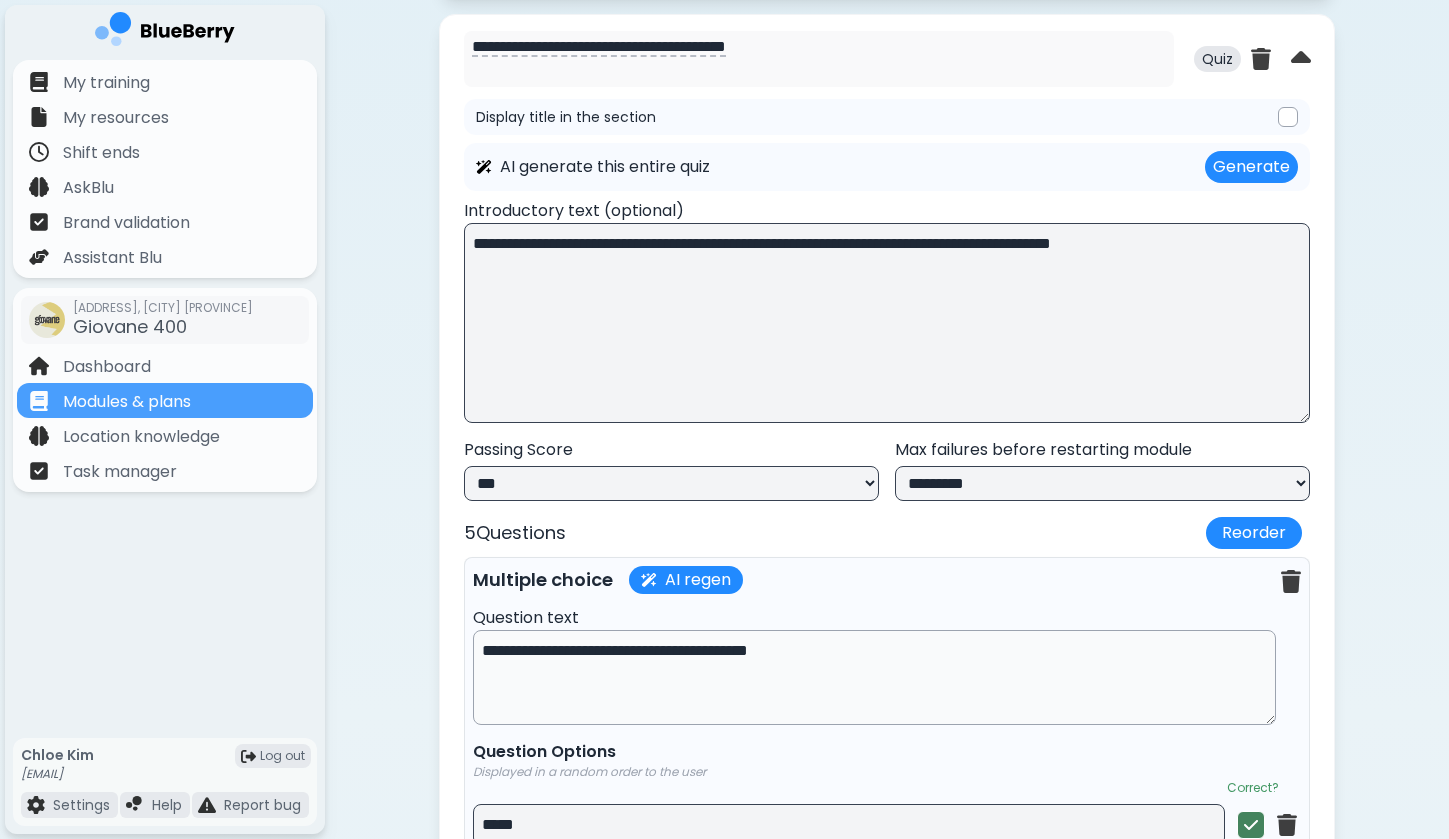 drag, startPoint x: 790, startPoint y: 247, endPoint x: 1107, endPoint y: 263, distance: 317.40353 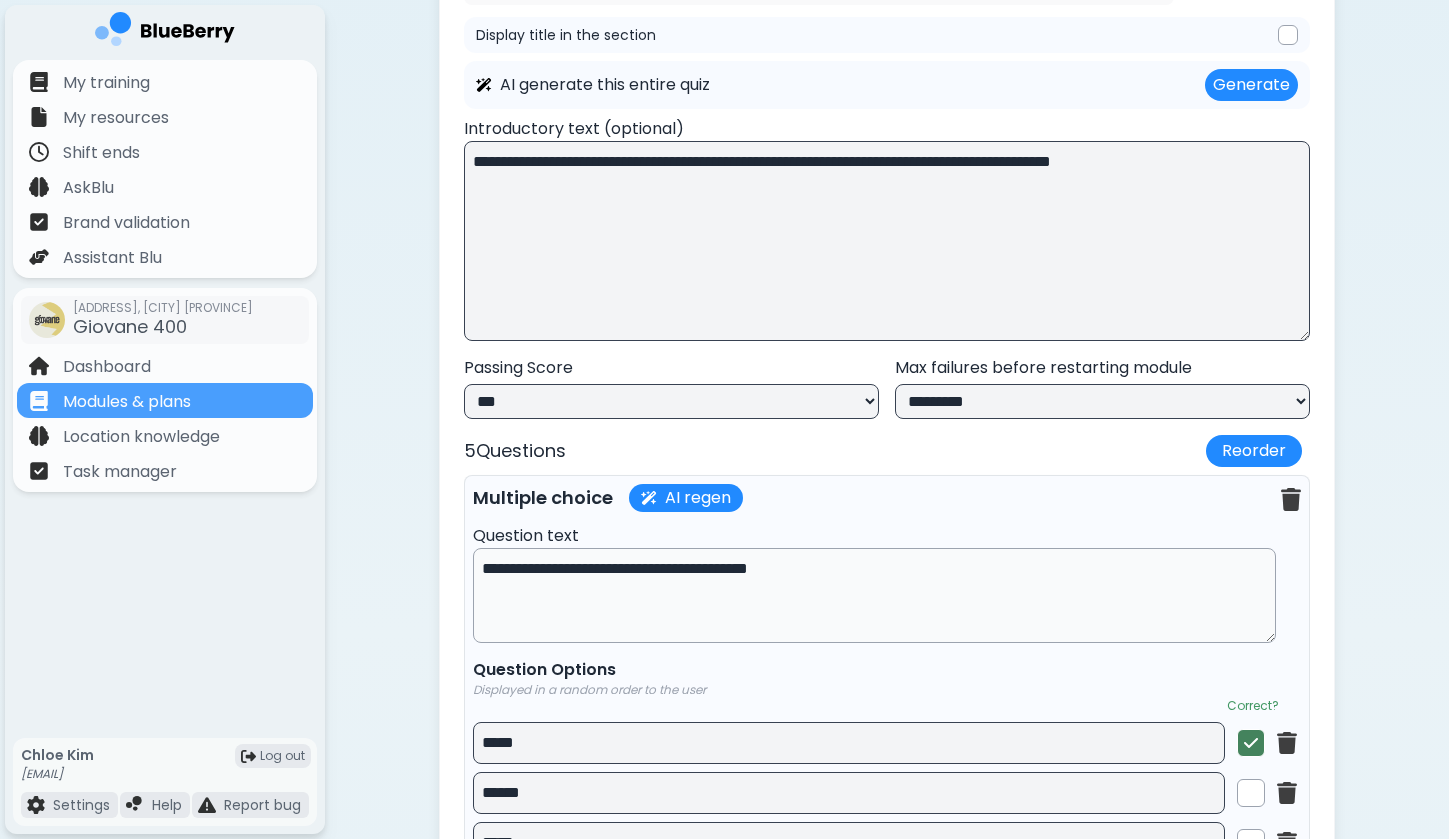 scroll, scrollTop: 2314, scrollLeft: 0, axis: vertical 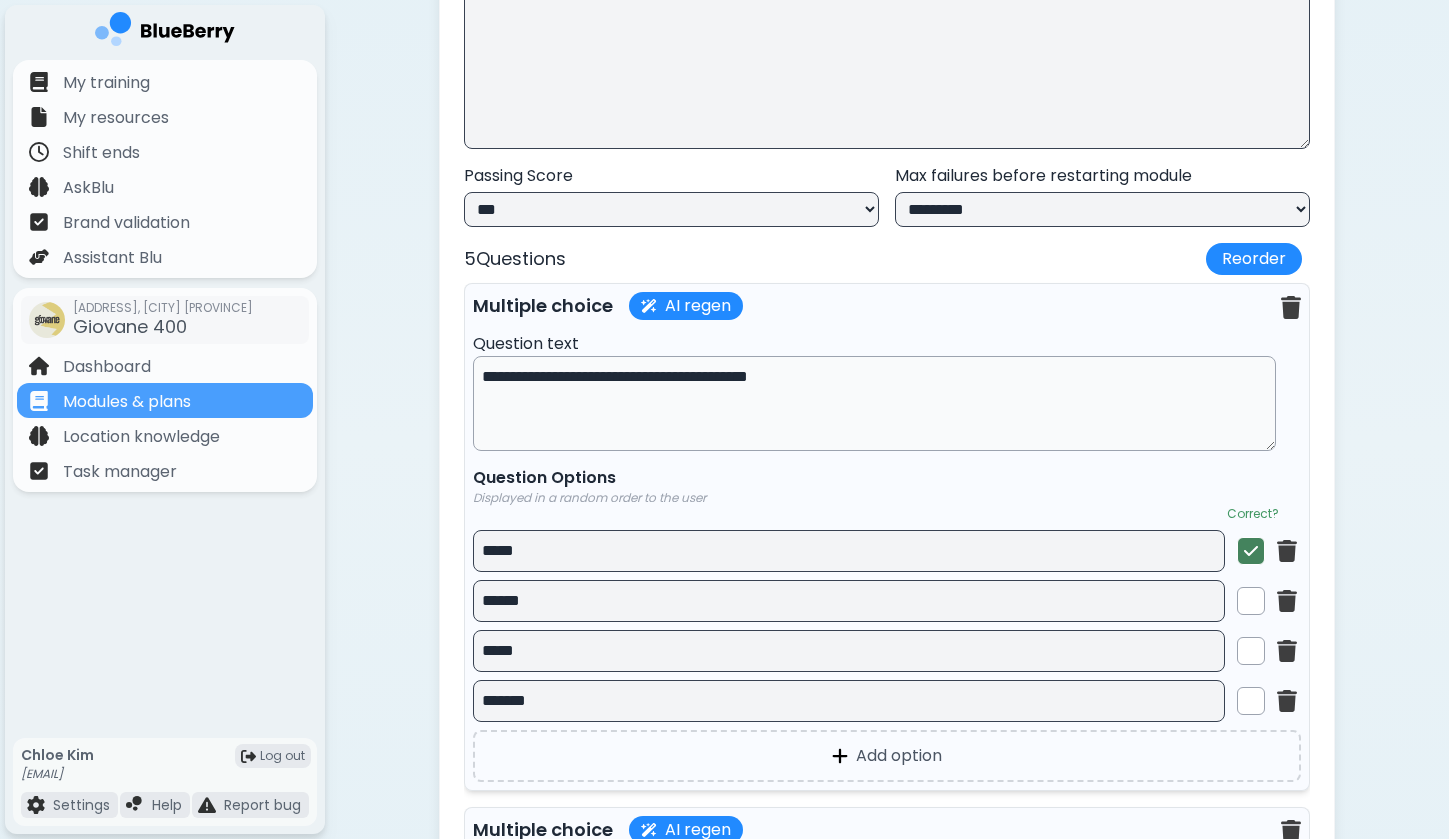 select on "**" 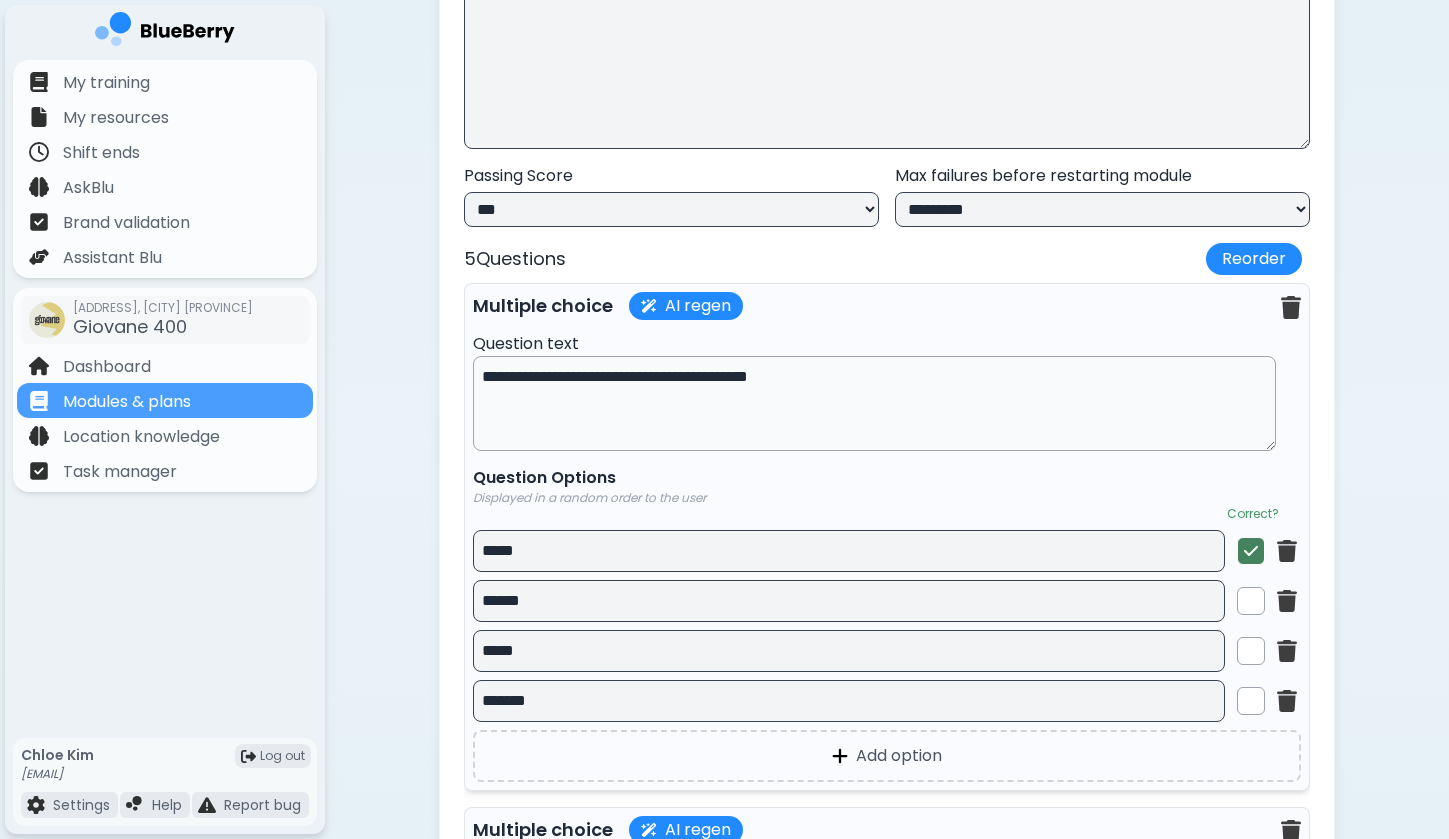 click on "5  Questions Reorder" at bounding box center [887, 259] 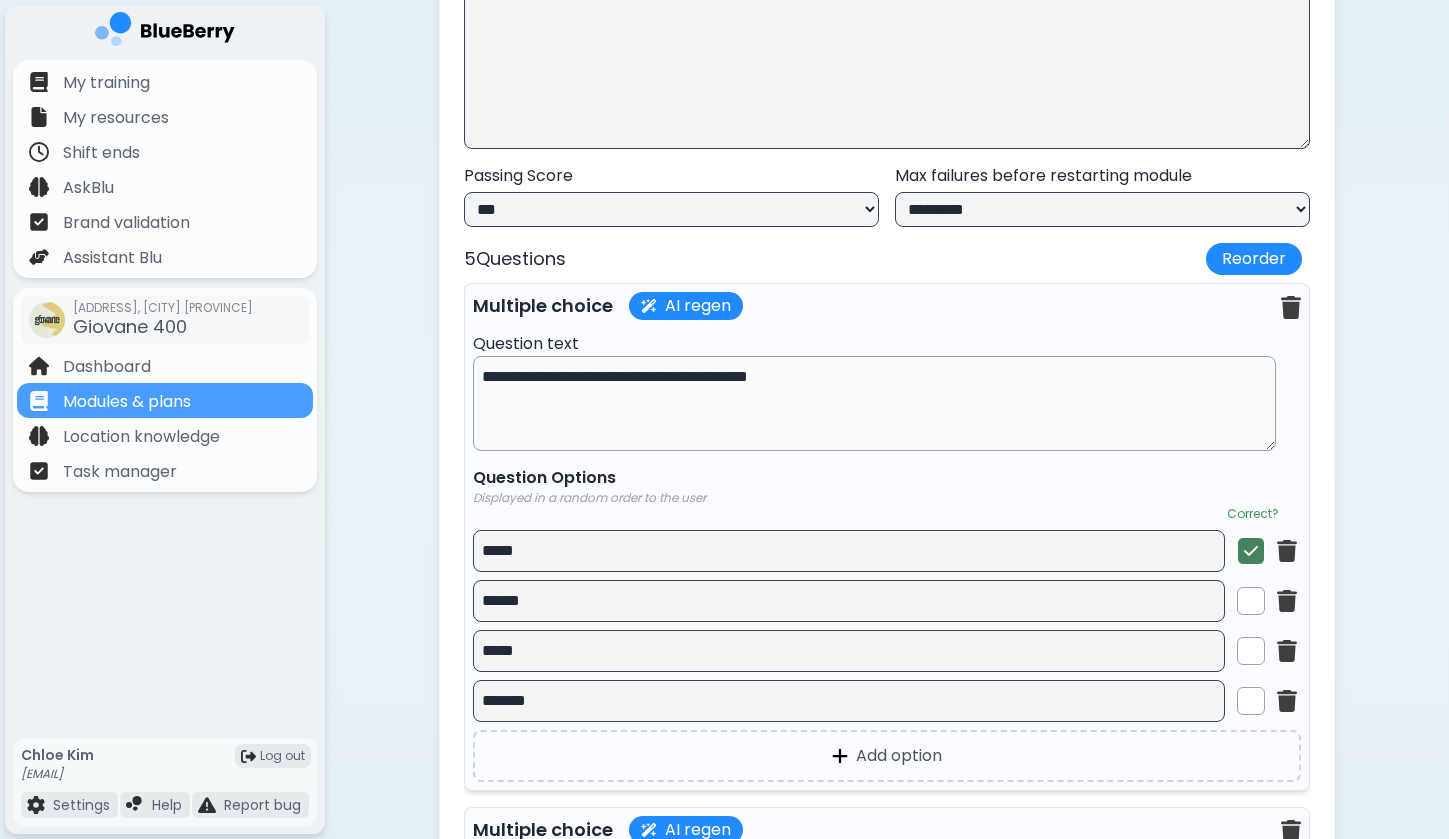 click on "**********" at bounding box center (874, 403) 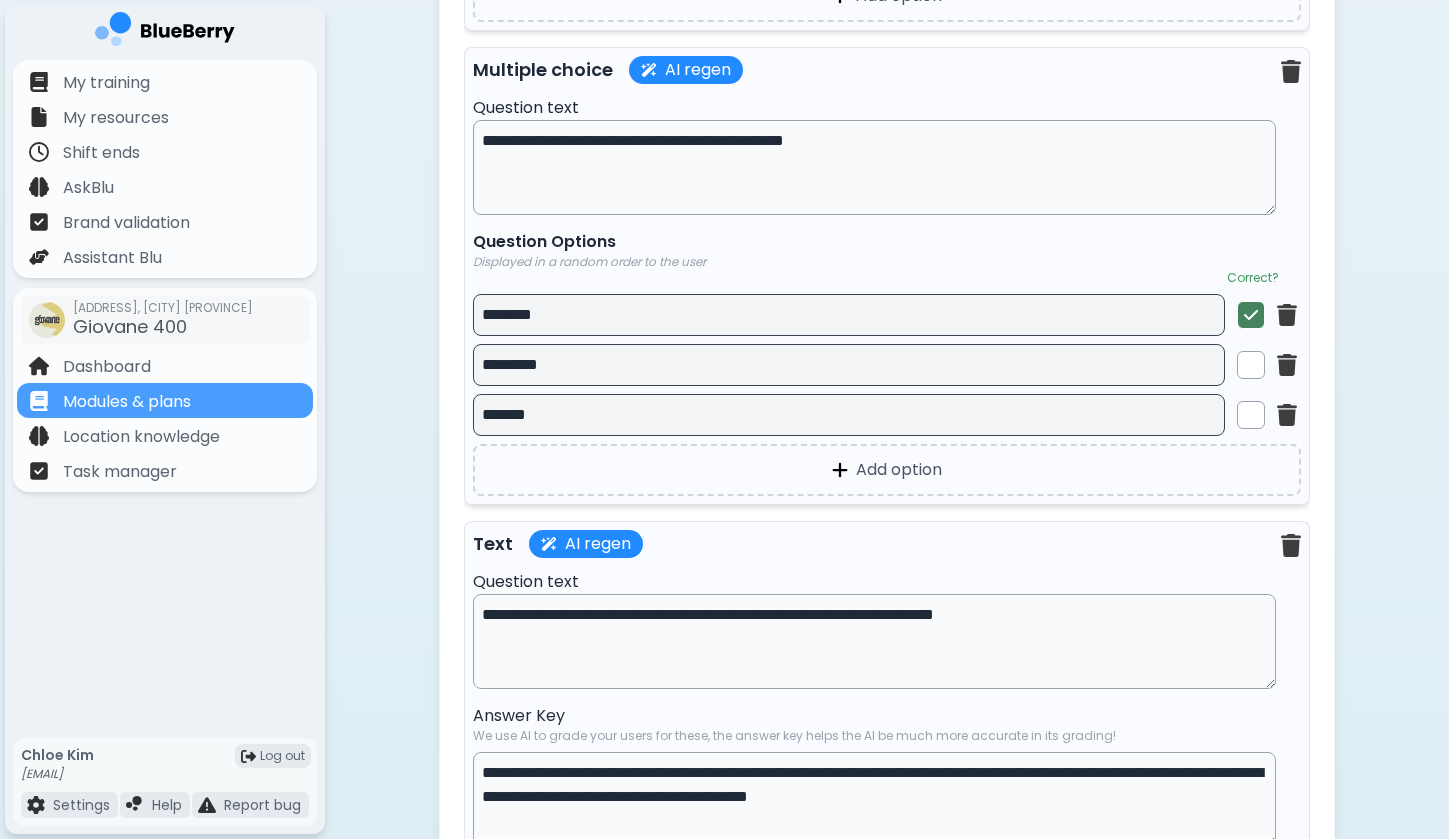 scroll, scrollTop: 3077, scrollLeft: 0, axis: vertical 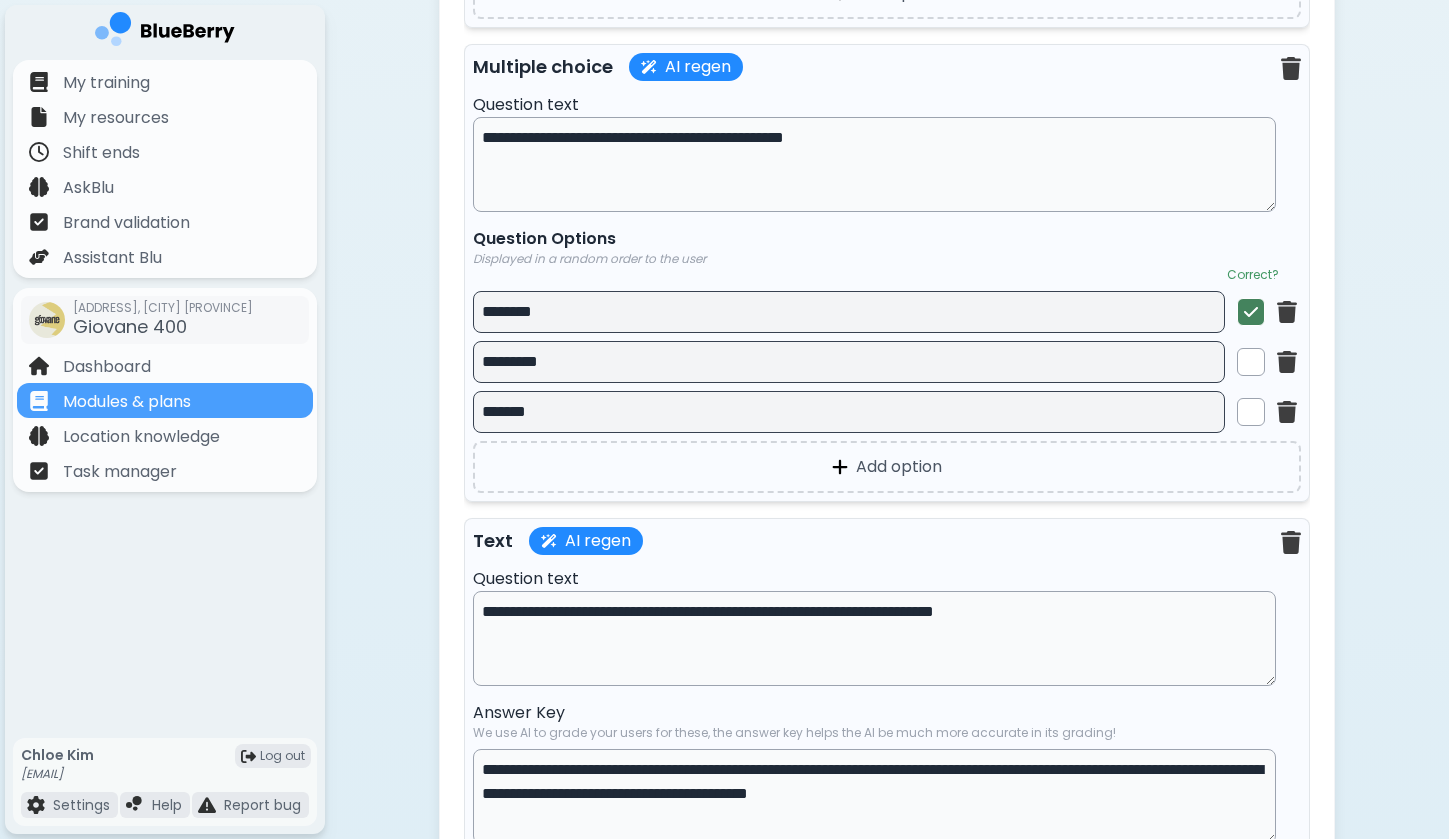click on "**********" at bounding box center [874, 164] 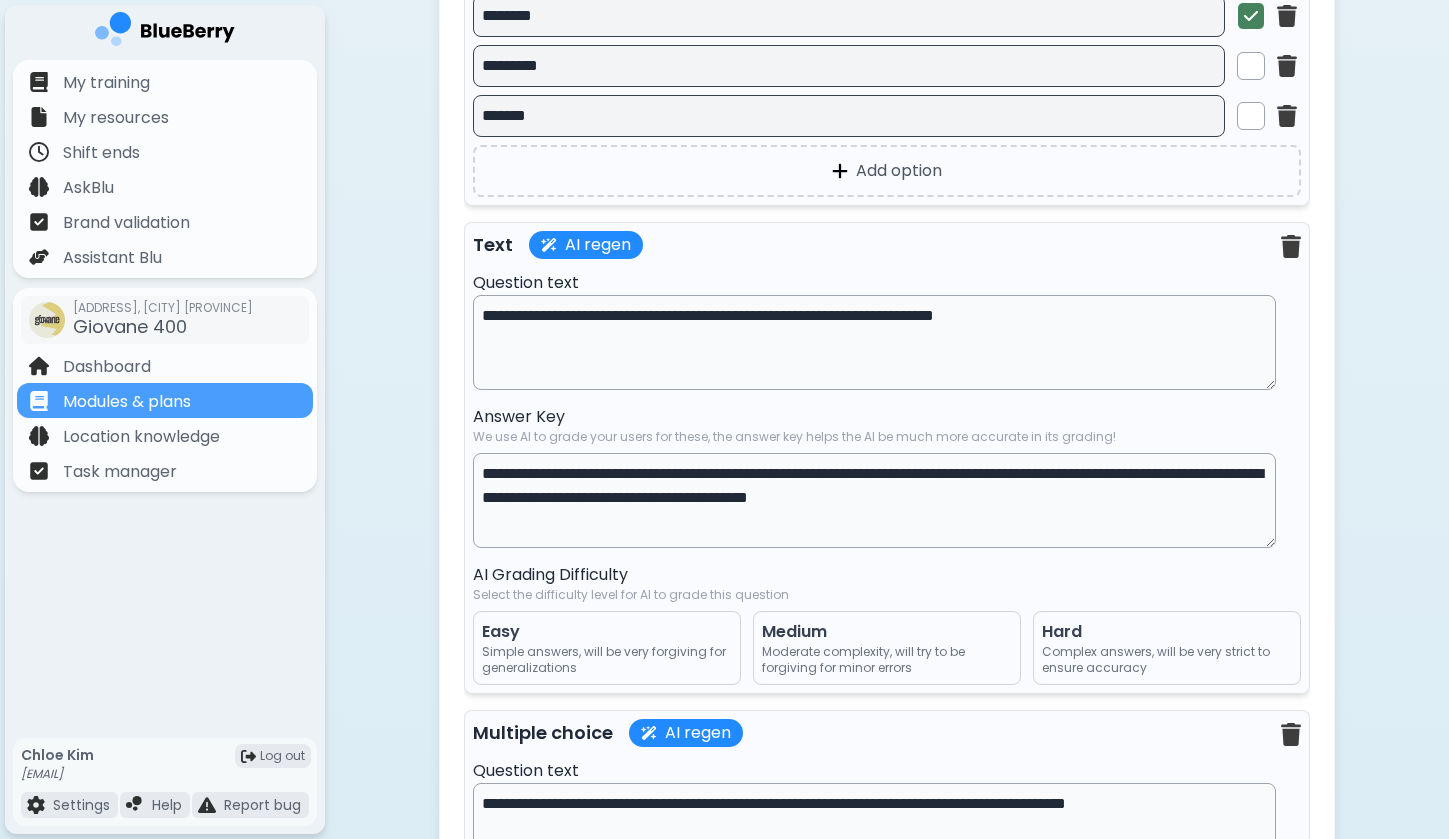 scroll, scrollTop: 3413, scrollLeft: 0, axis: vertical 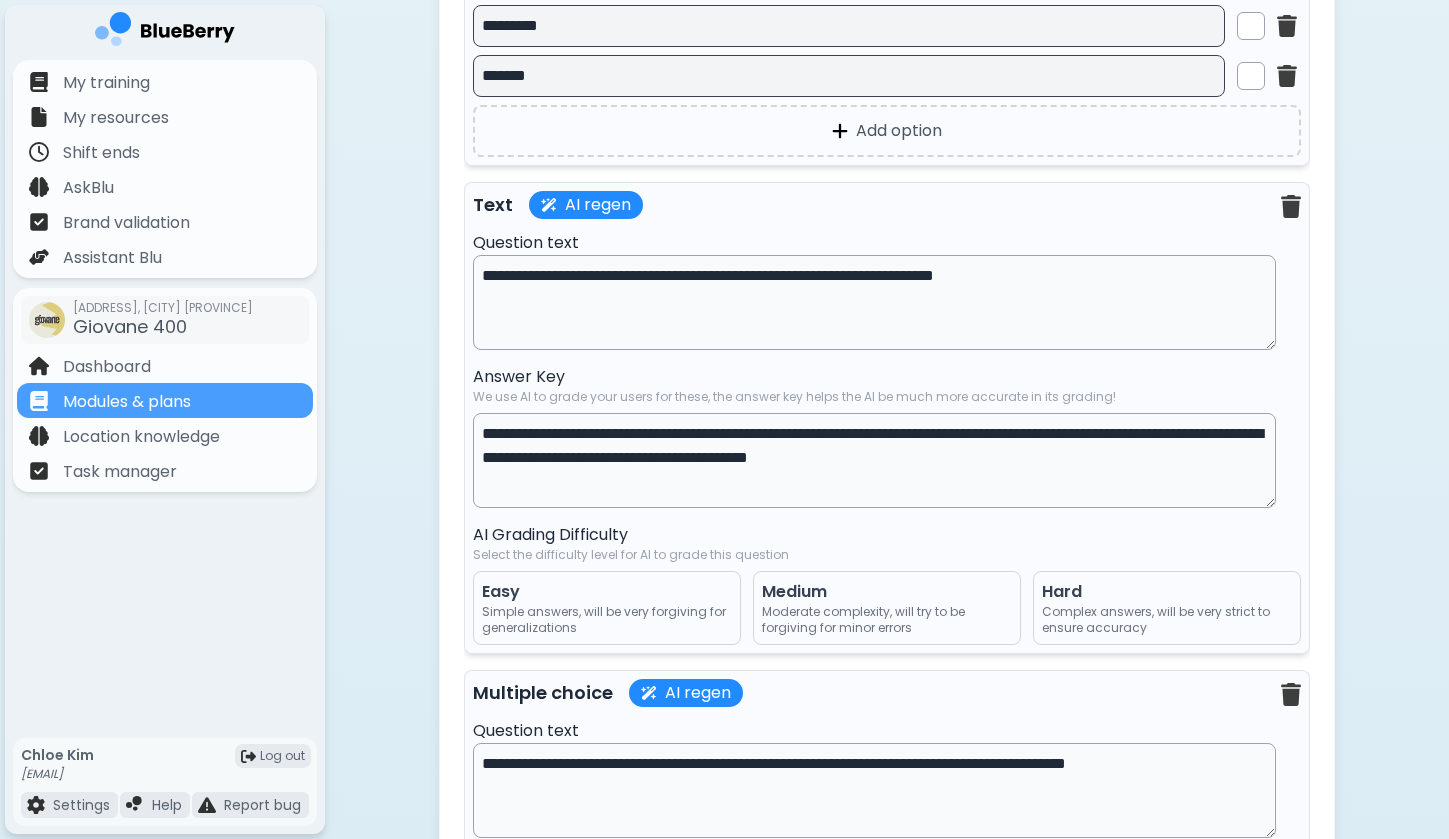 click on "**********" at bounding box center (874, 302) 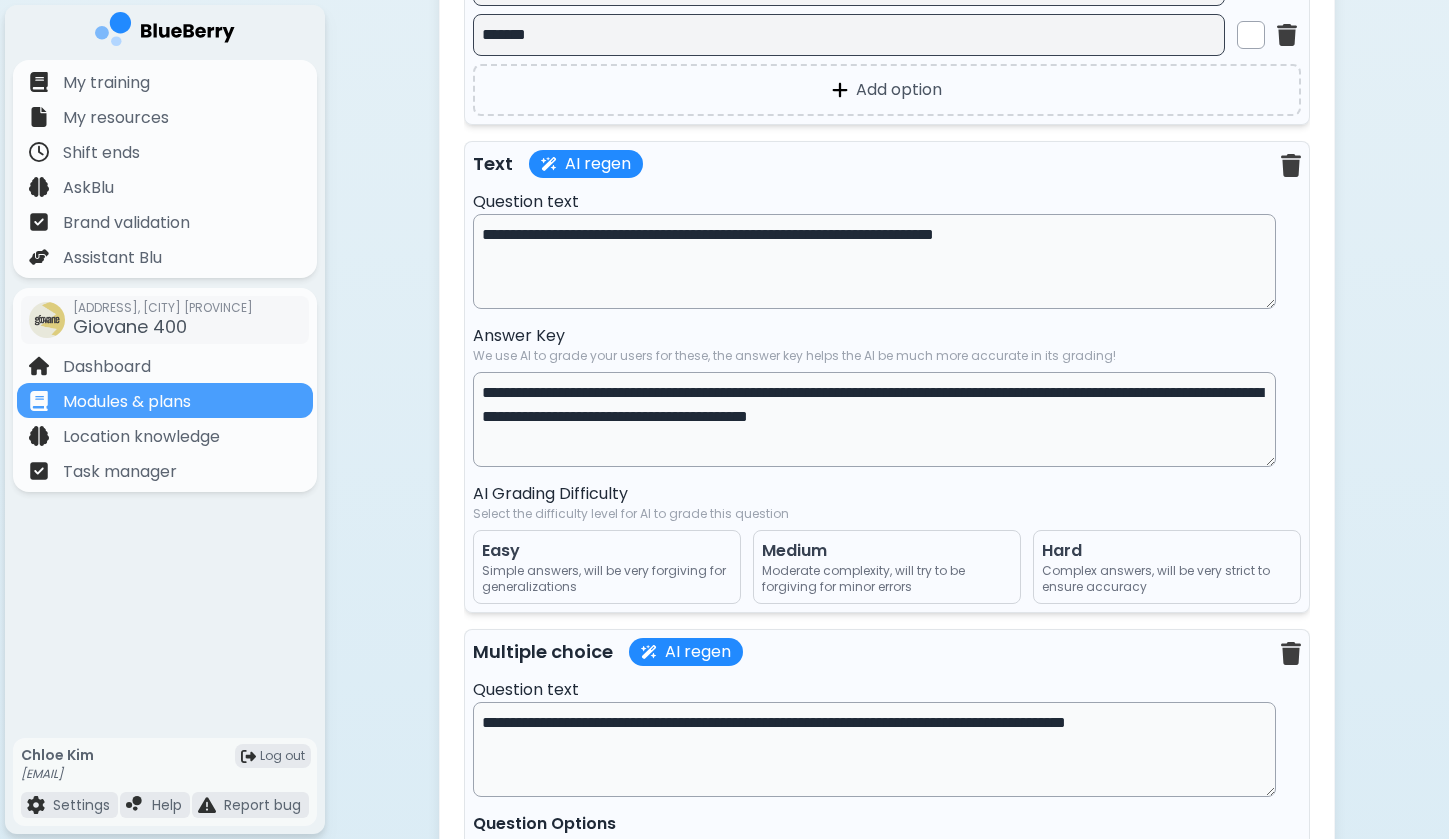 click on "**********" at bounding box center [874, 261] 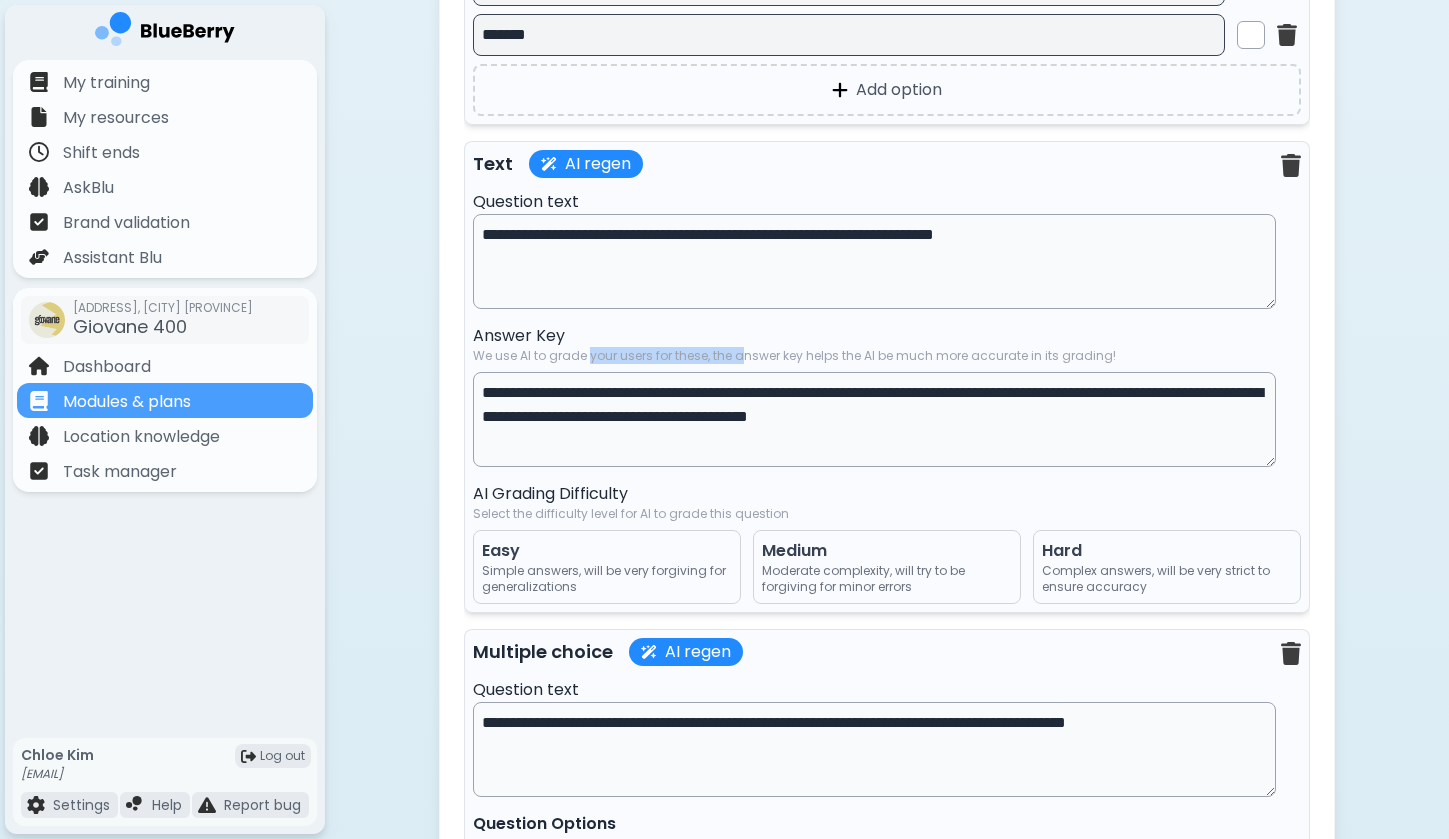 drag, startPoint x: 592, startPoint y: 353, endPoint x: 753, endPoint y: 367, distance: 161.60754 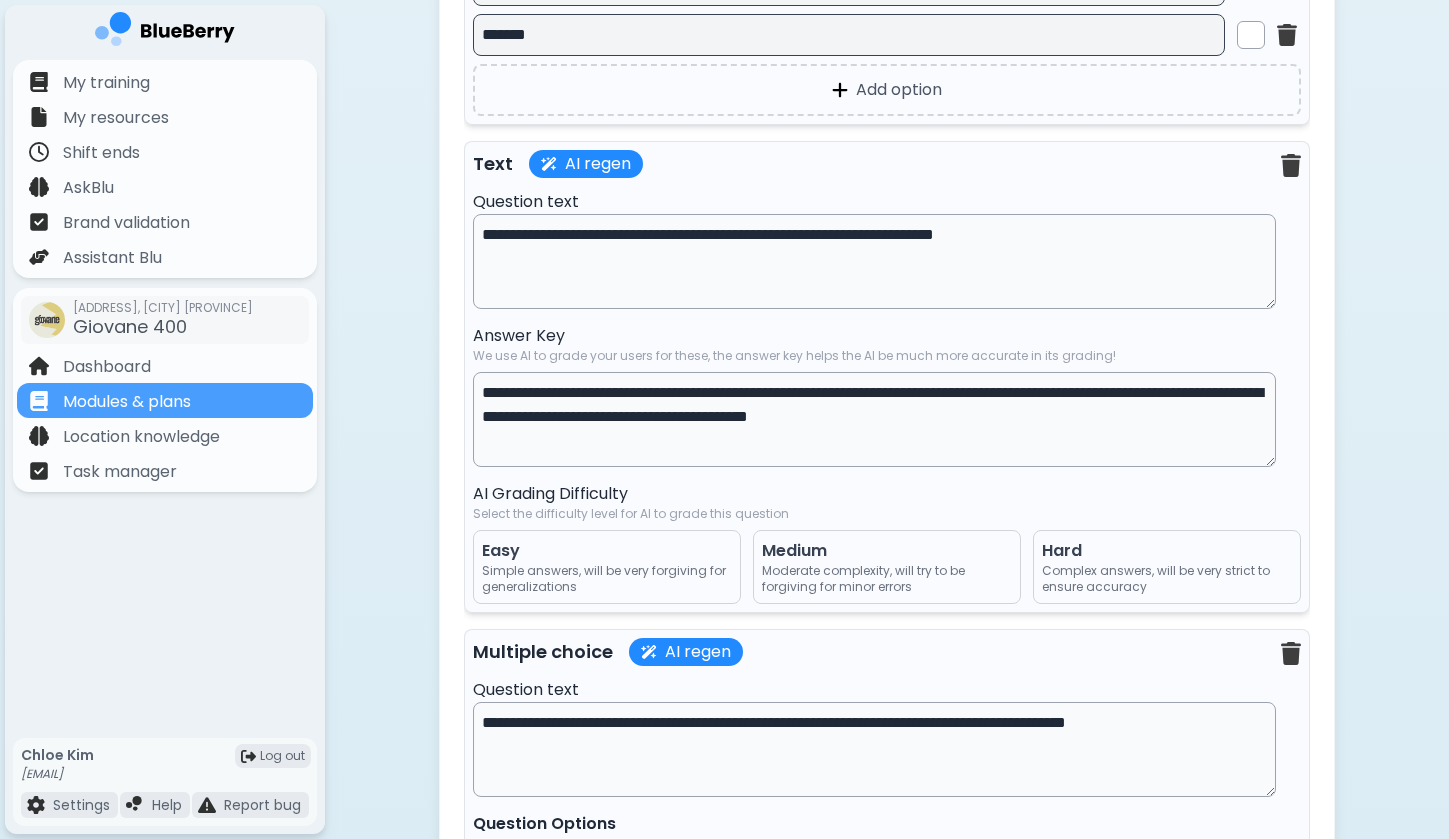 click on "We use AI to grade your users for these, the answer key helps the AI be much more accurate in its grading!" at bounding box center [887, 356] 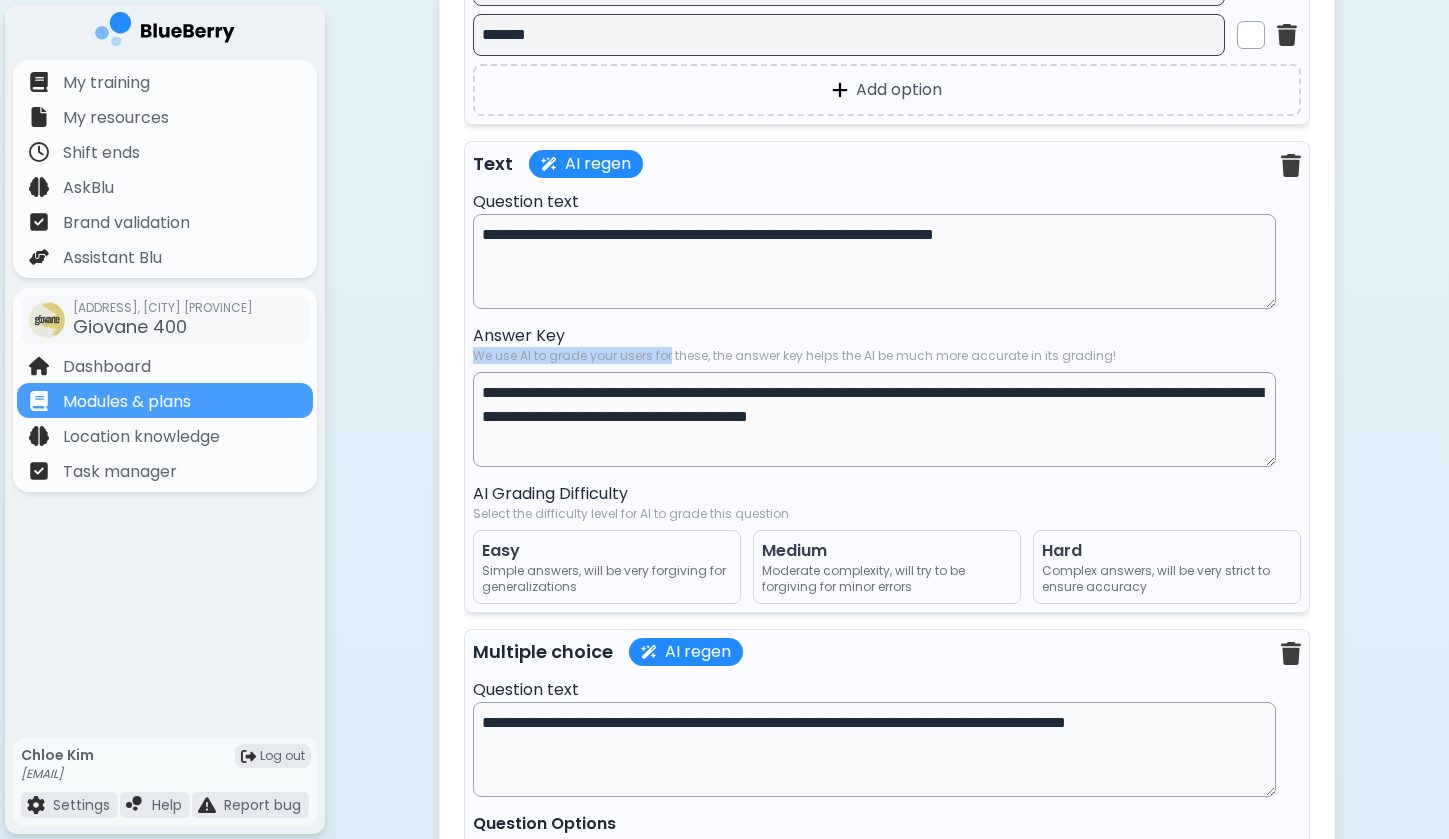 drag, startPoint x: 671, startPoint y: 367, endPoint x: 836, endPoint y: 376, distance: 165.24527 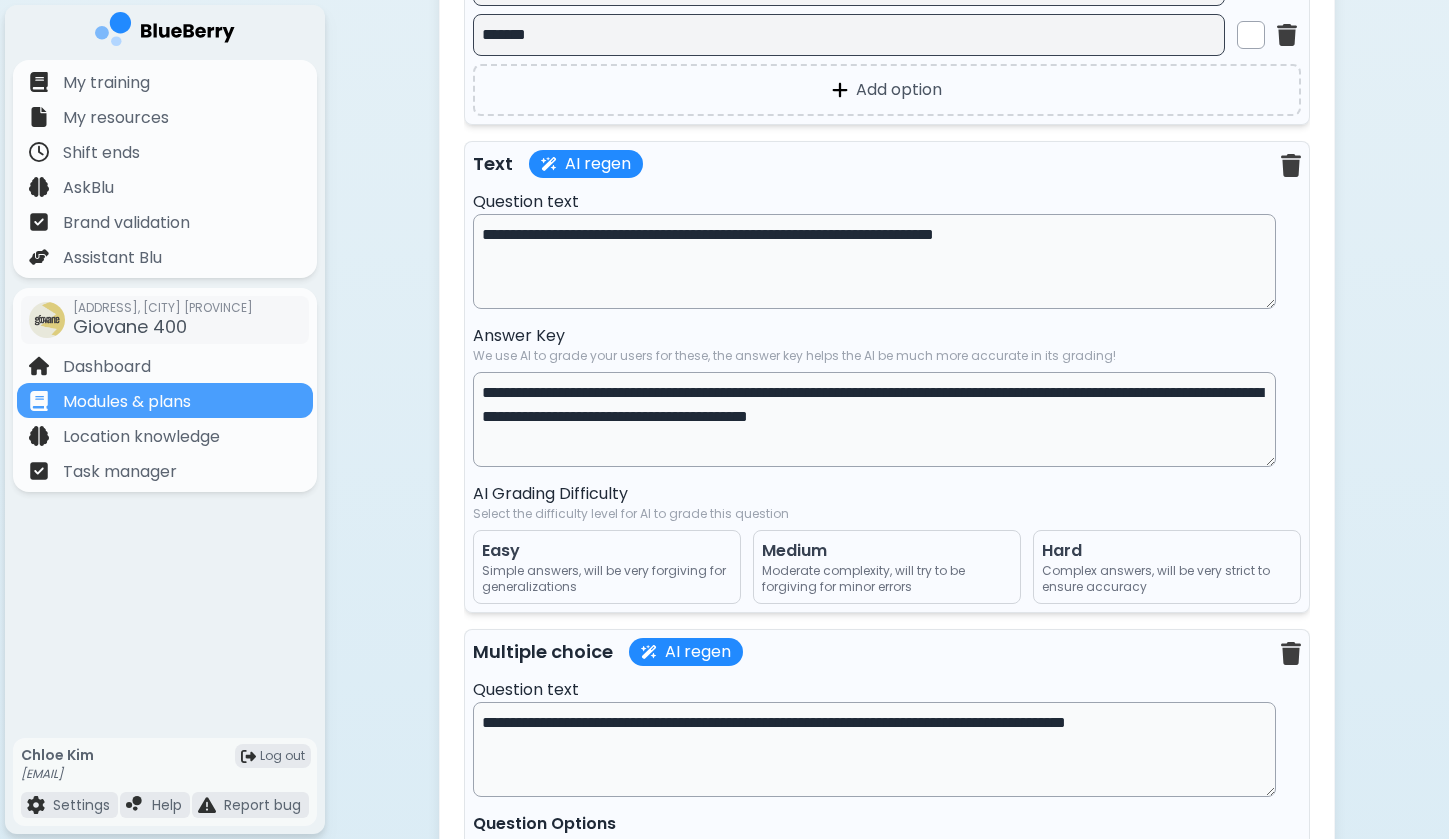 click on "**********" at bounding box center (874, 419) 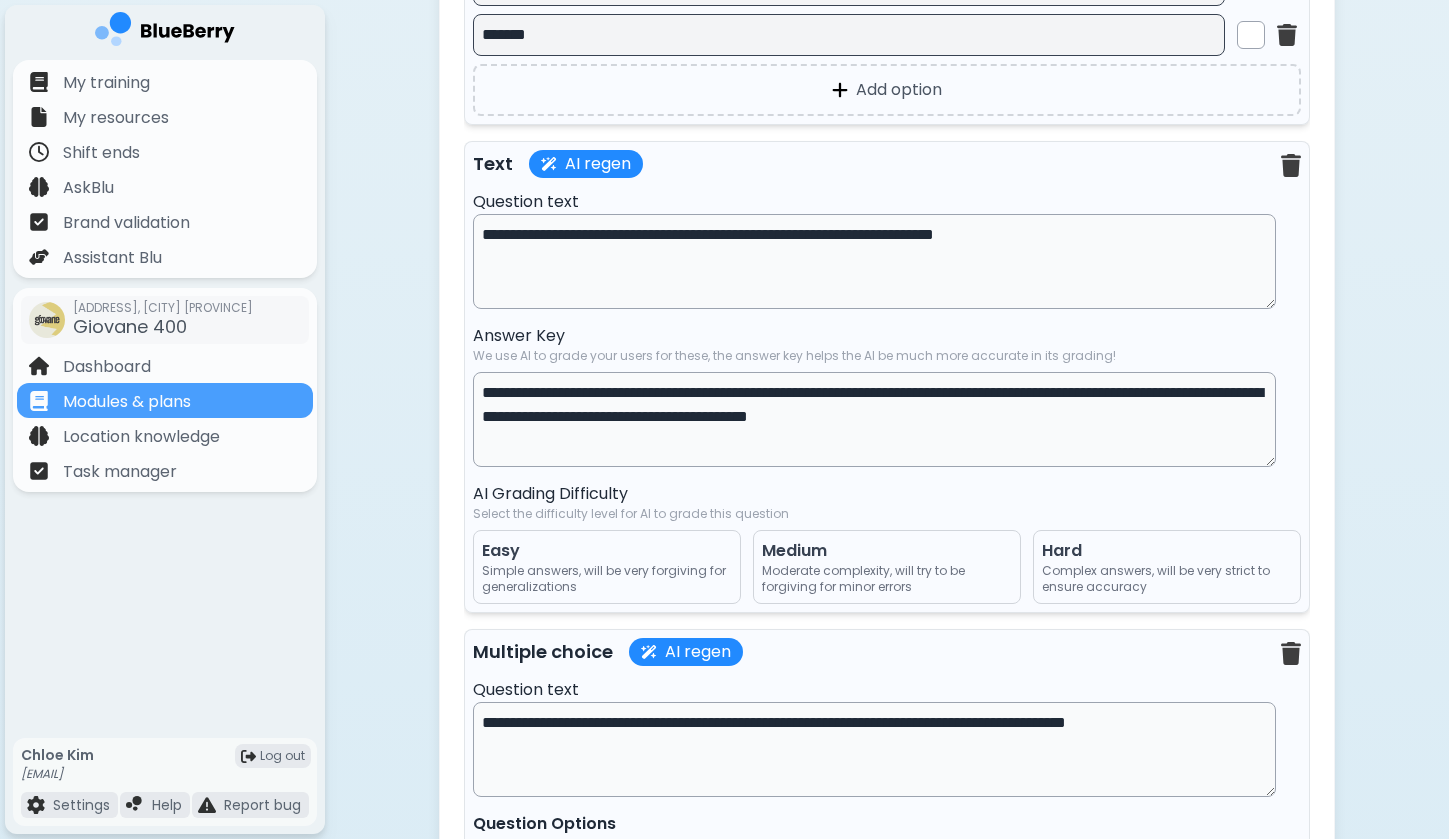 drag, startPoint x: 1024, startPoint y: 402, endPoint x: 1029, endPoint y: 425, distance: 23.537205 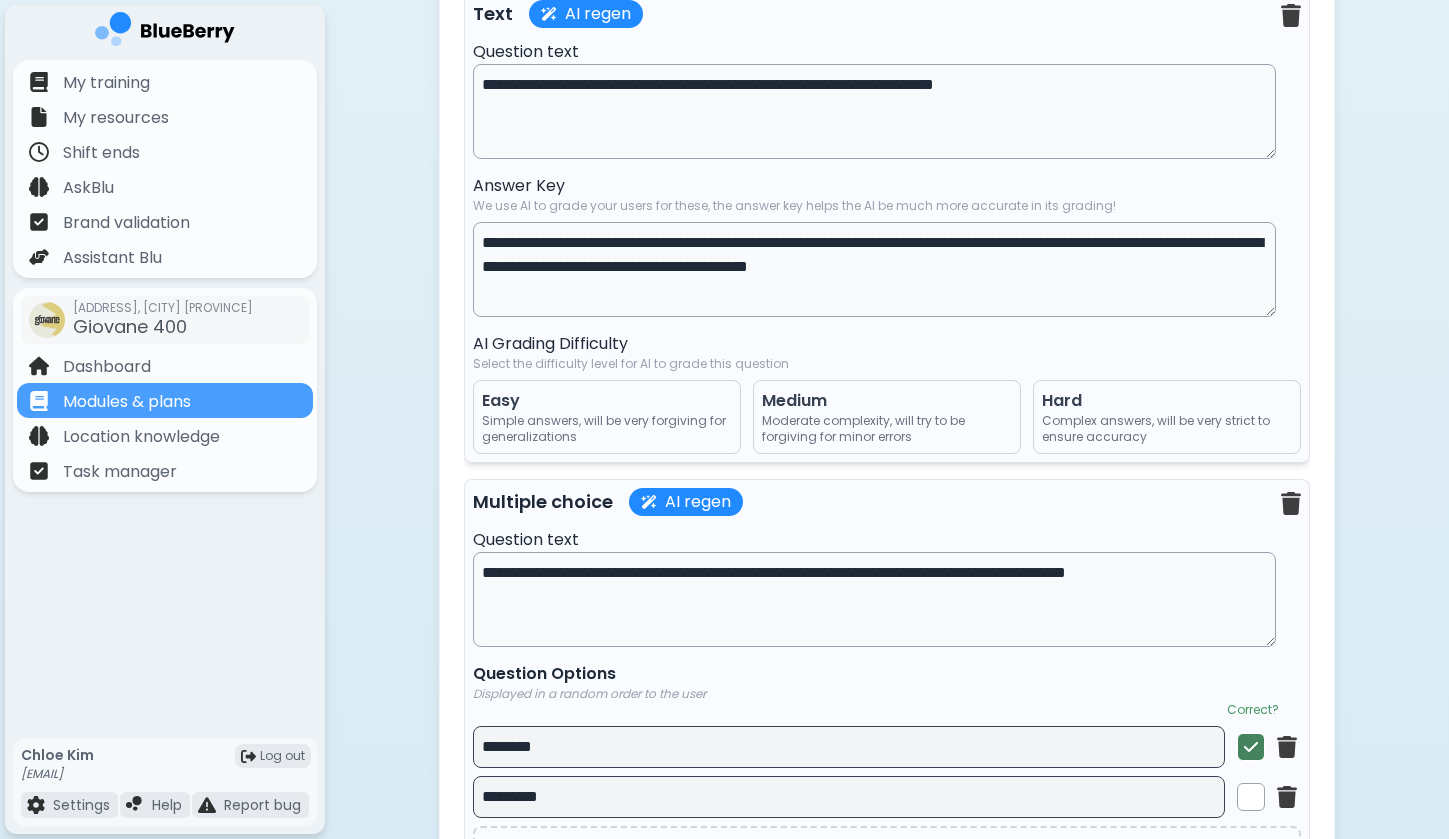 scroll, scrollTop: 3641, scrollLeft: 0, axis: vertical 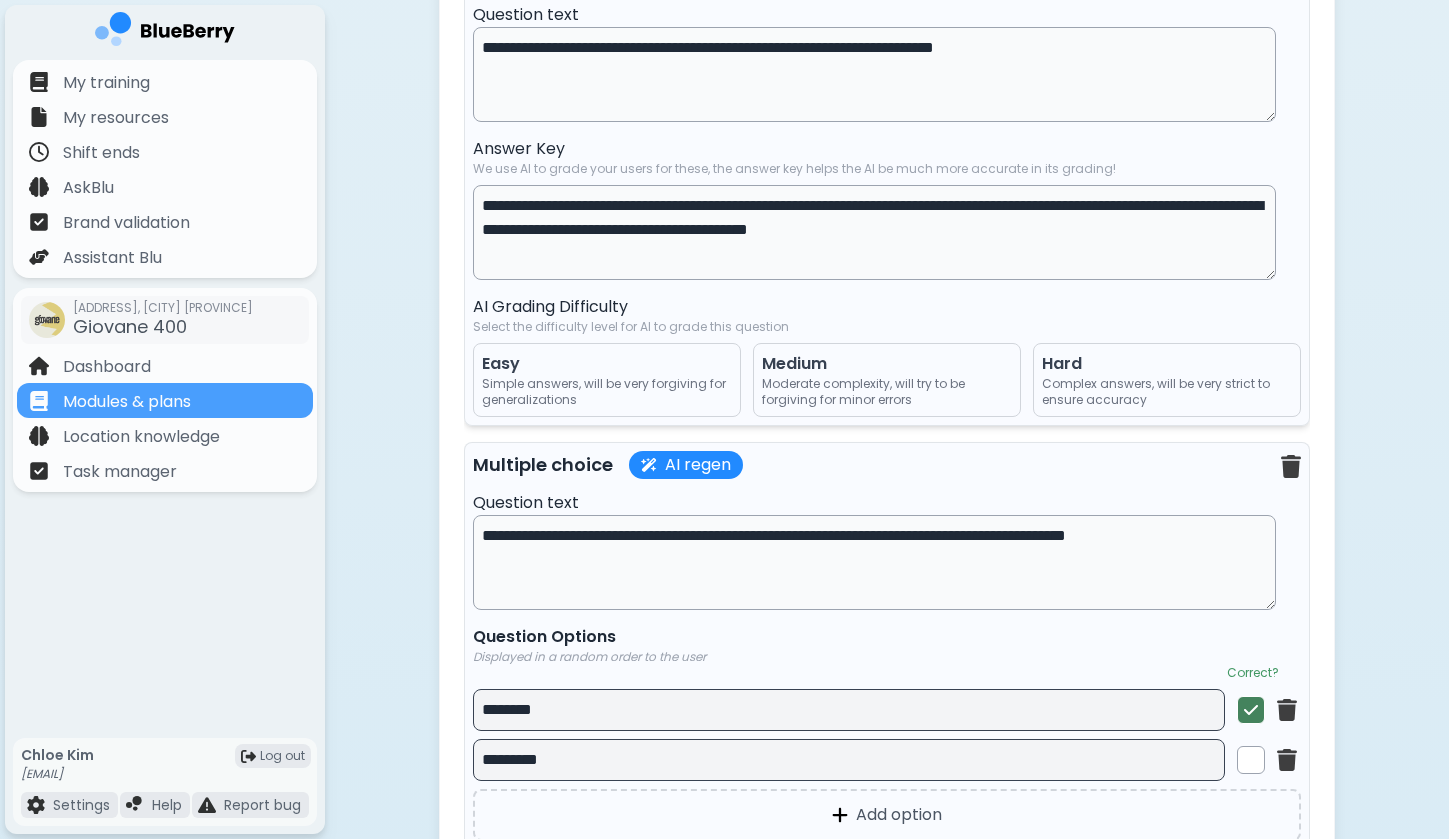 click on "Simple answers, will be very forgiving for generalizations" at bounding box center [607, 392] 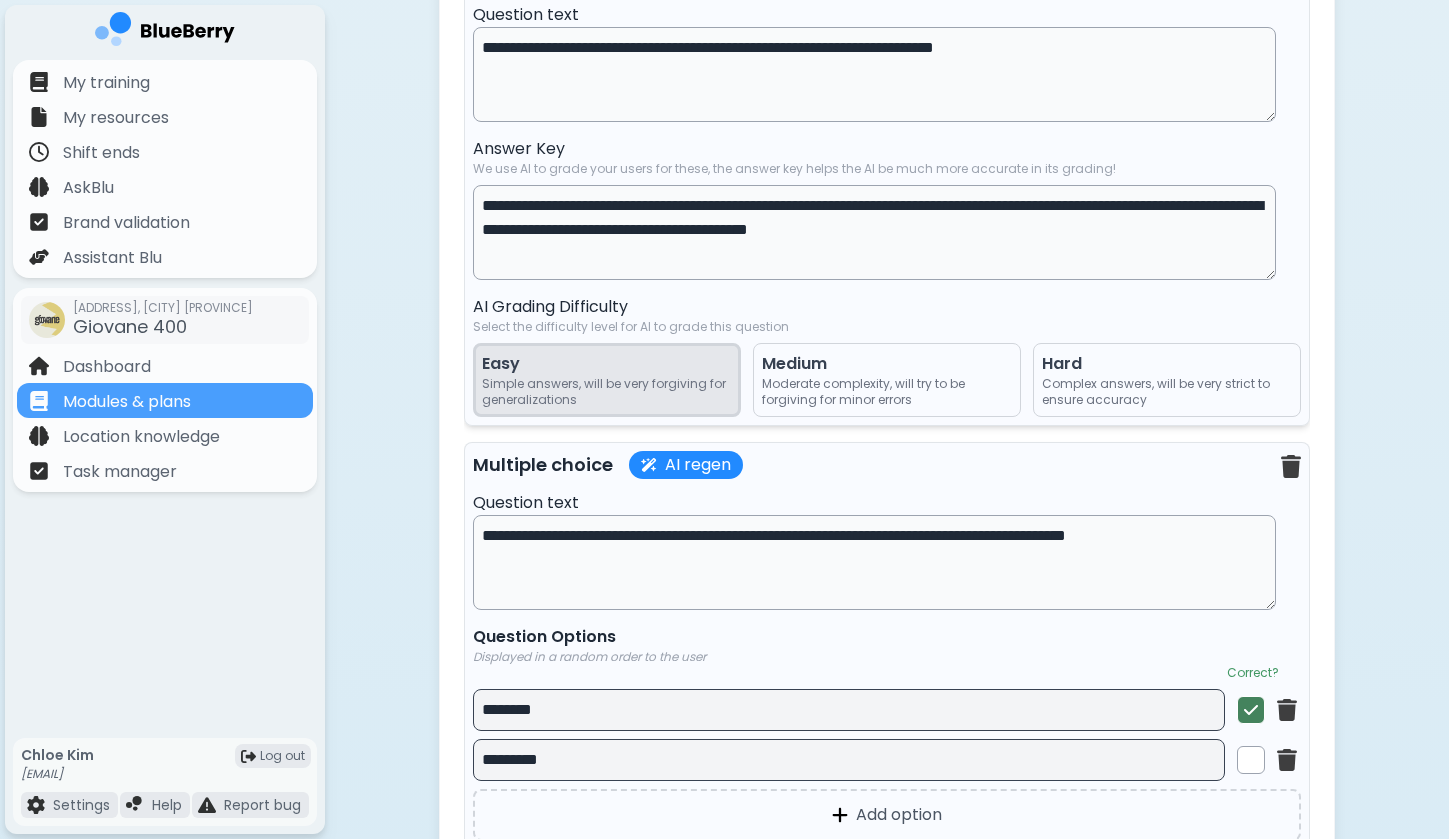 click on "Moderate complexity, will try to be forgiving for minor errors" at bounding box center (887, 392) 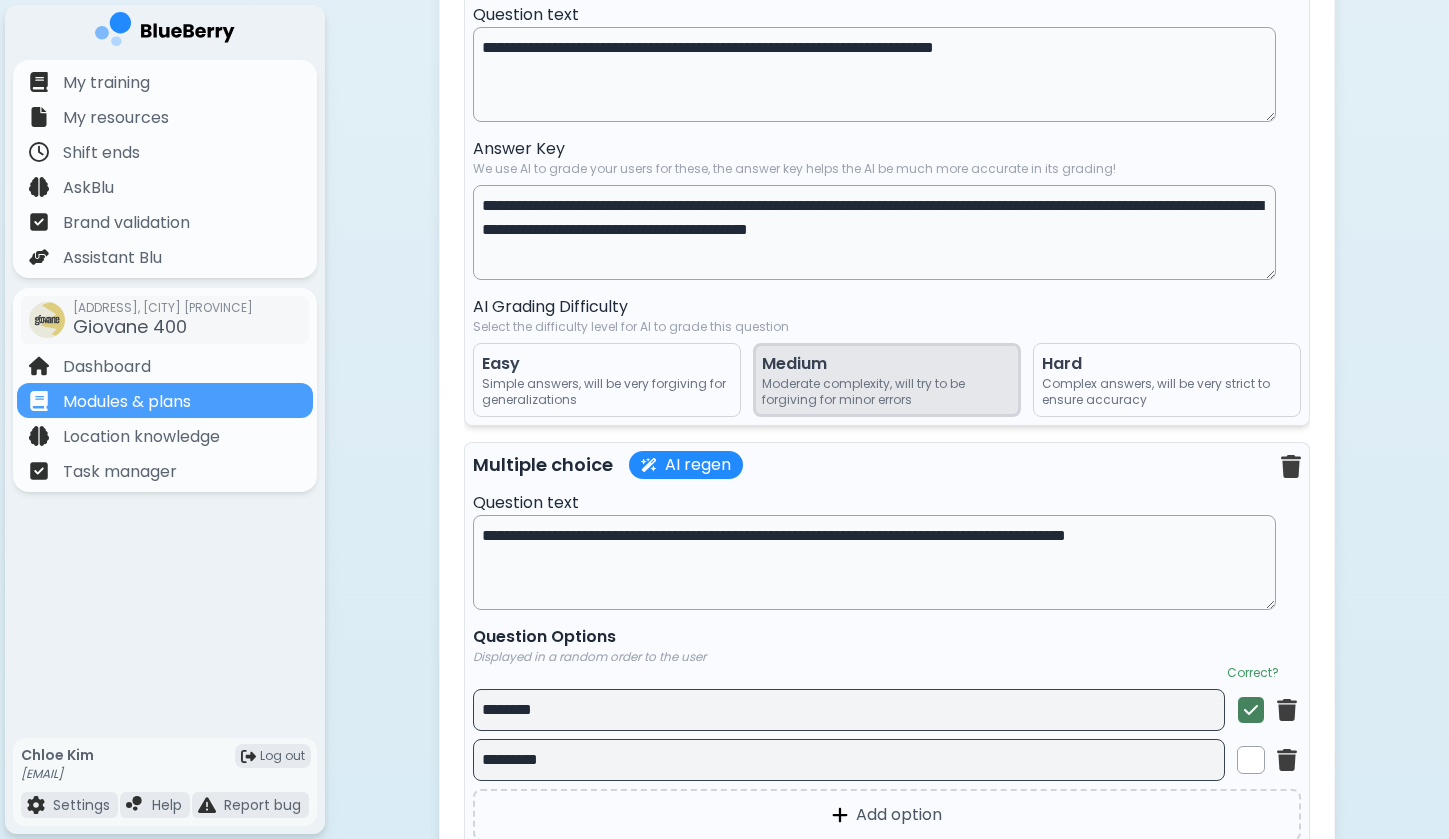click on "Simple answers, will be very forgiving for generalizations" at bounding box center [607, 392] 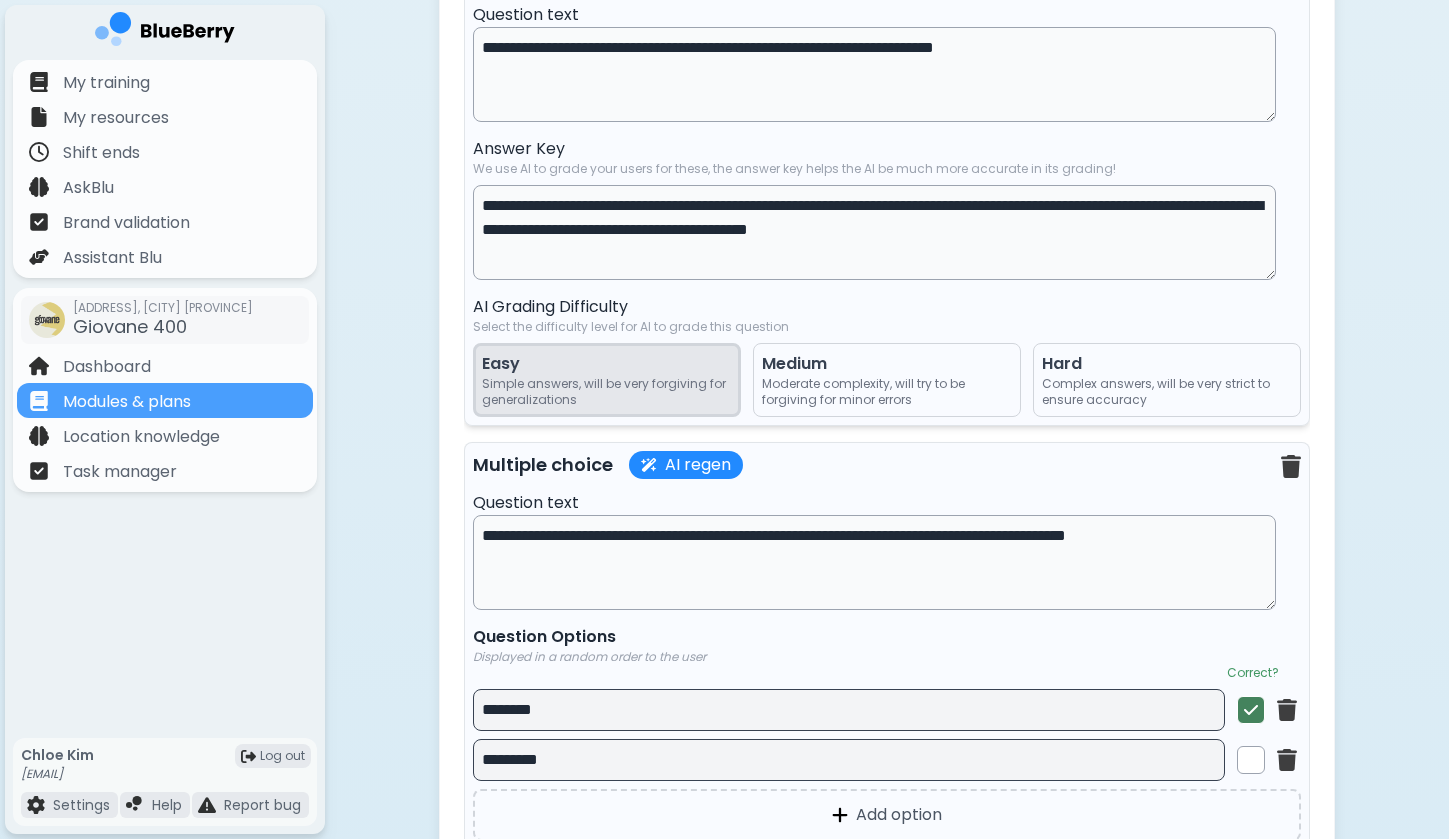 click on "AI Grading Difficulty" at bounding box center (887, 307) 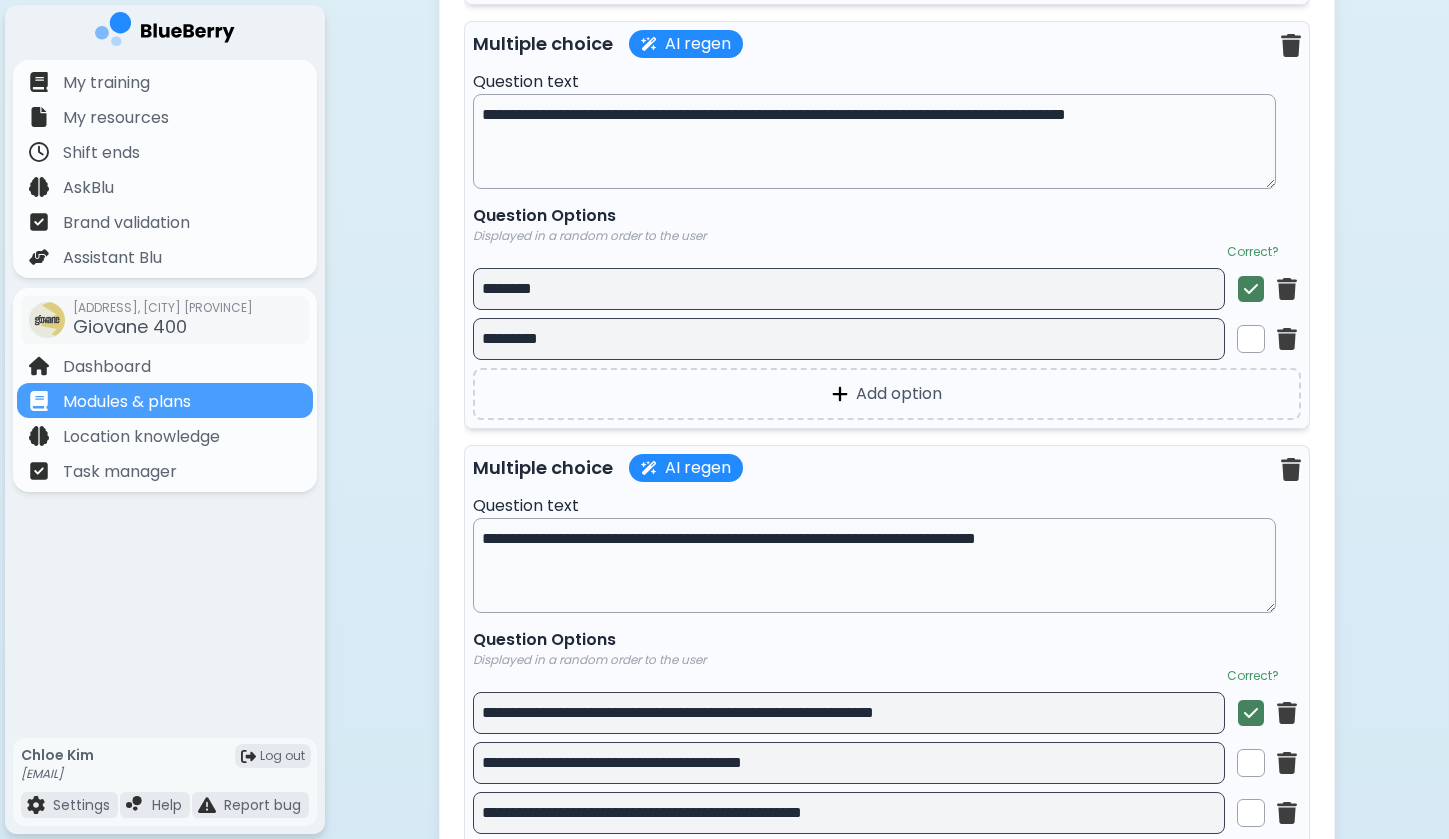 scroll, scrollTop: 4042, scrollLeft: 0, axis: vertical 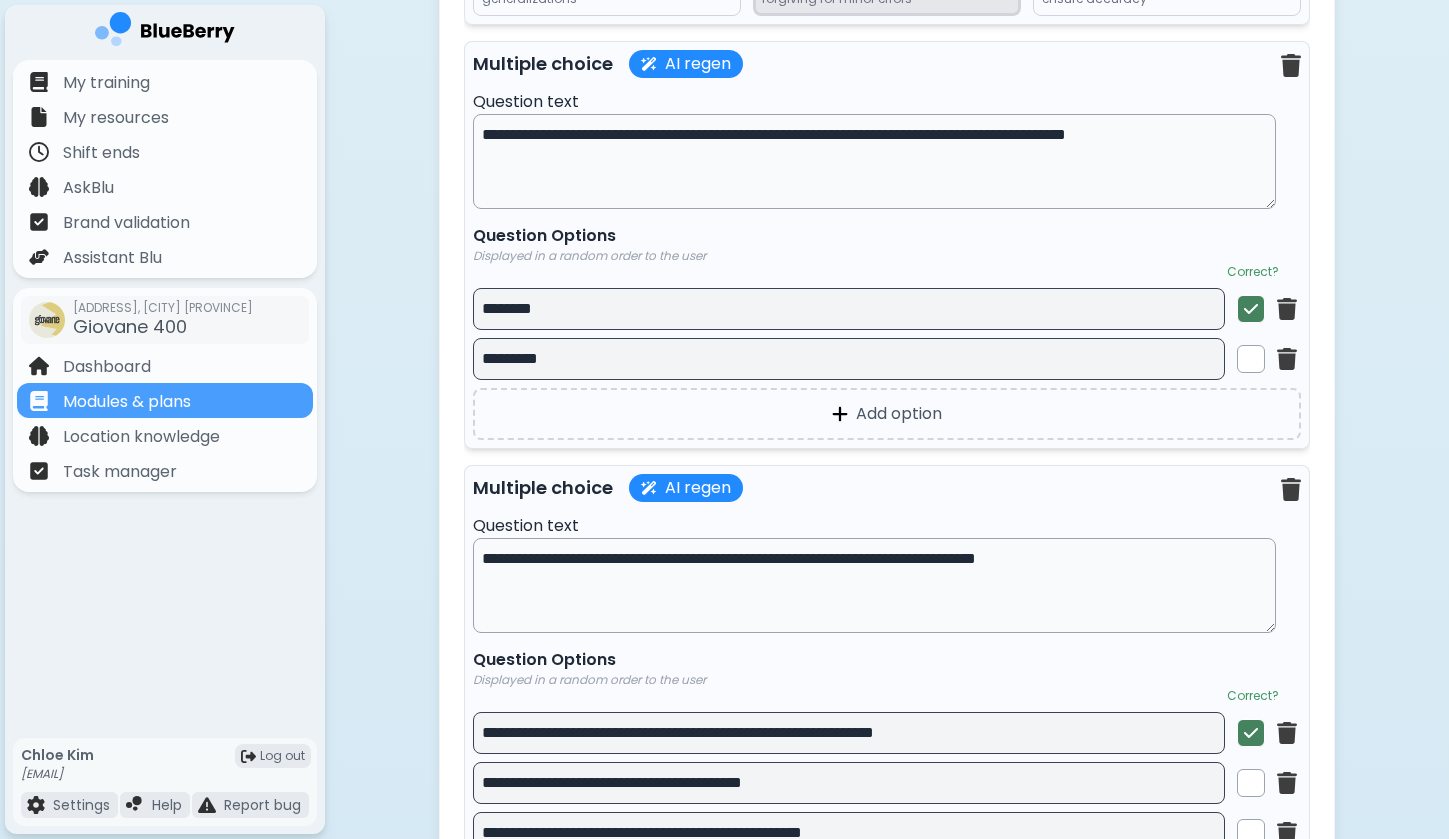 click on "**********" at bounding box center [874, 161] 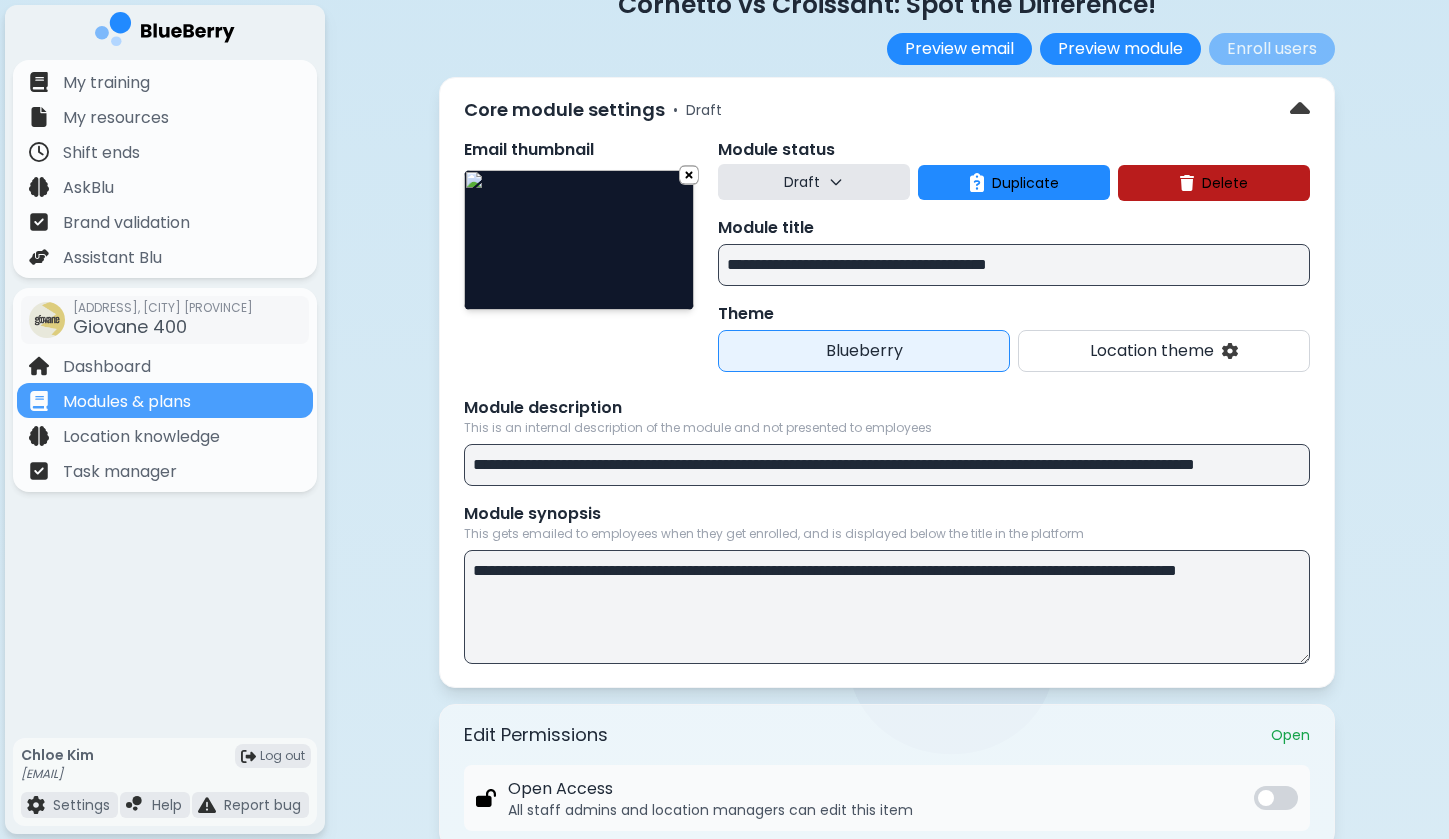 scroll, scrollTop: 121, scrollLeft: 0, axis: vertical 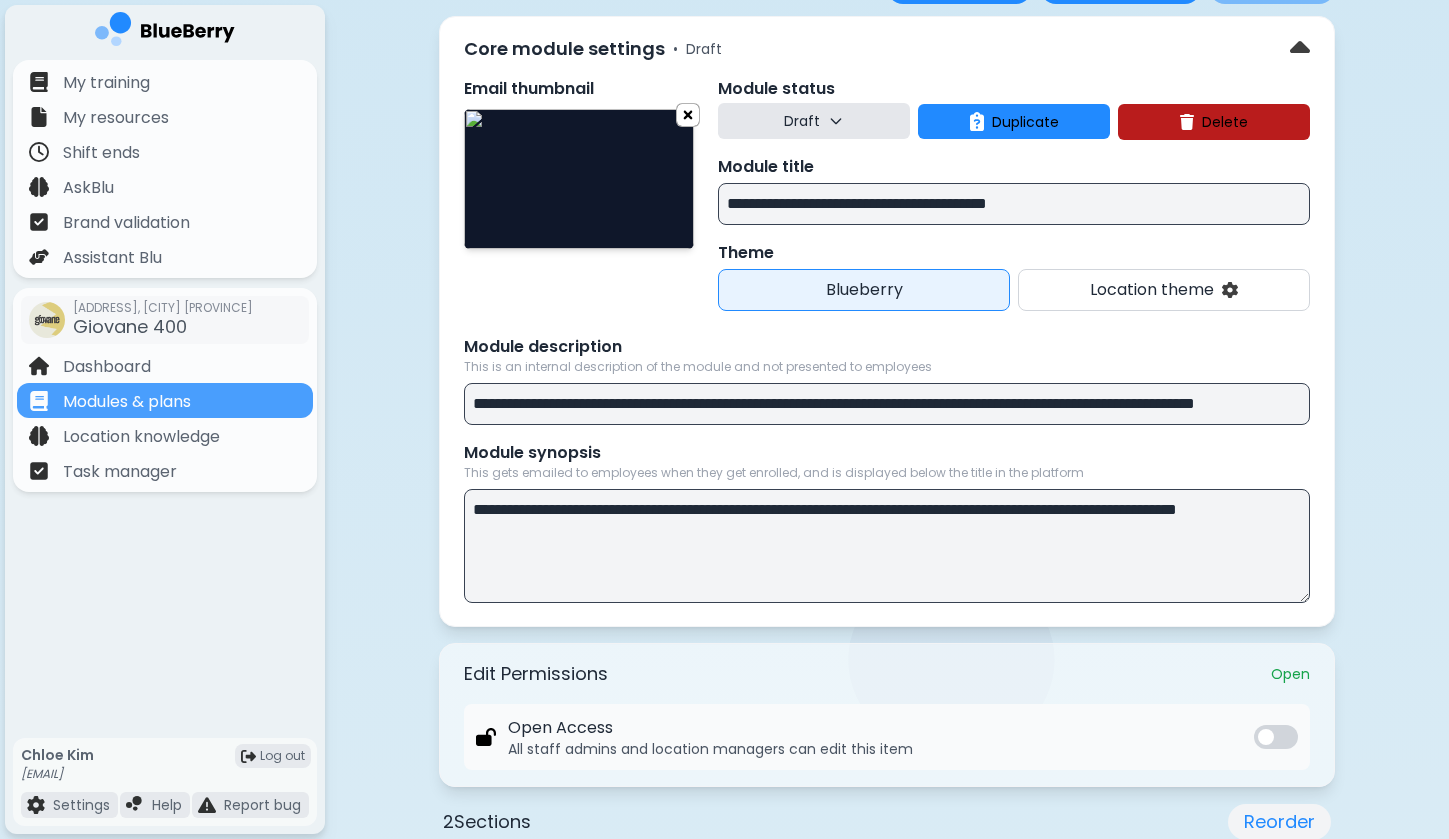 click at bounding box center [688, 114] 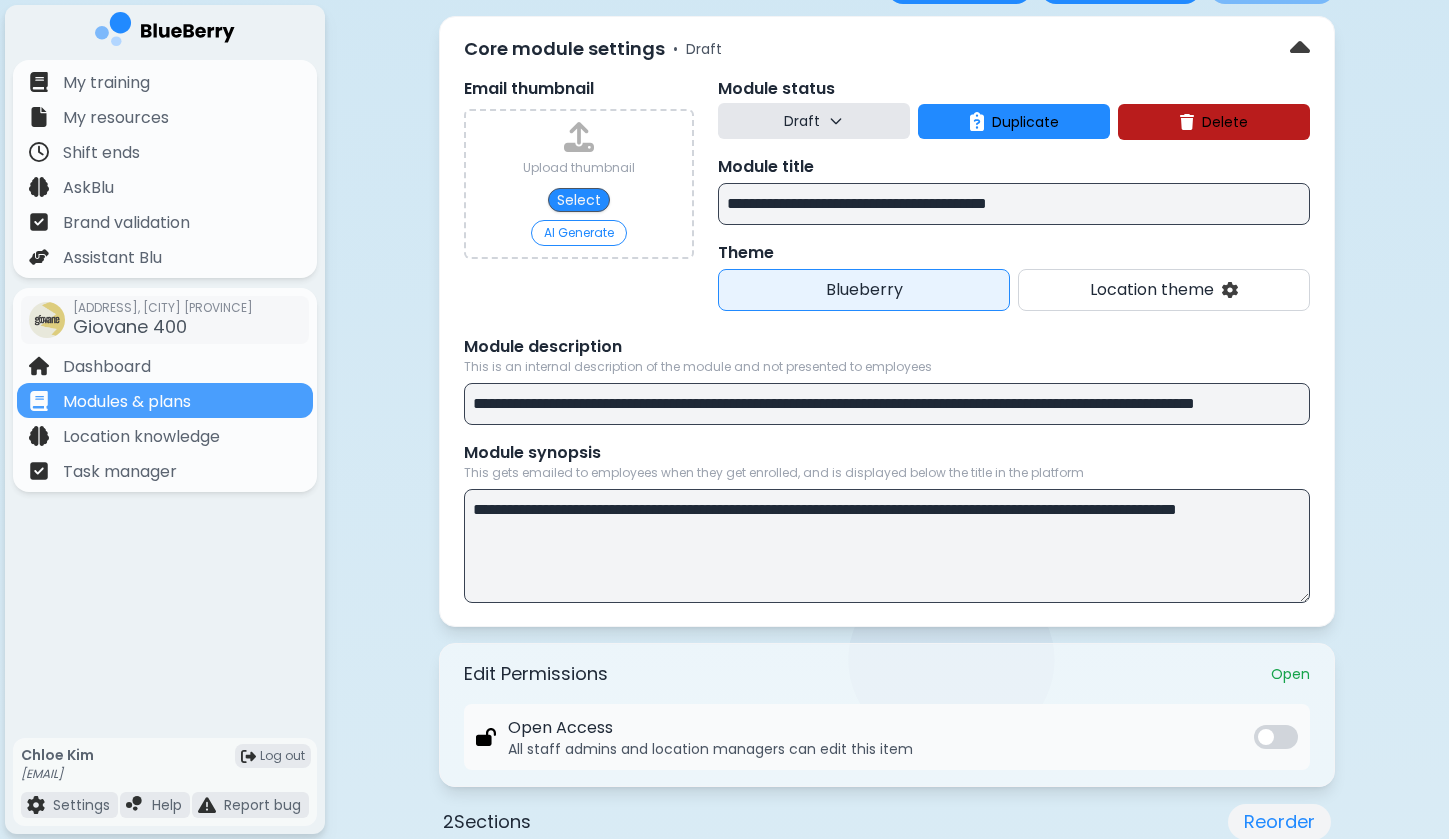 click on "AI Generate" at bounding box center (579, 233) 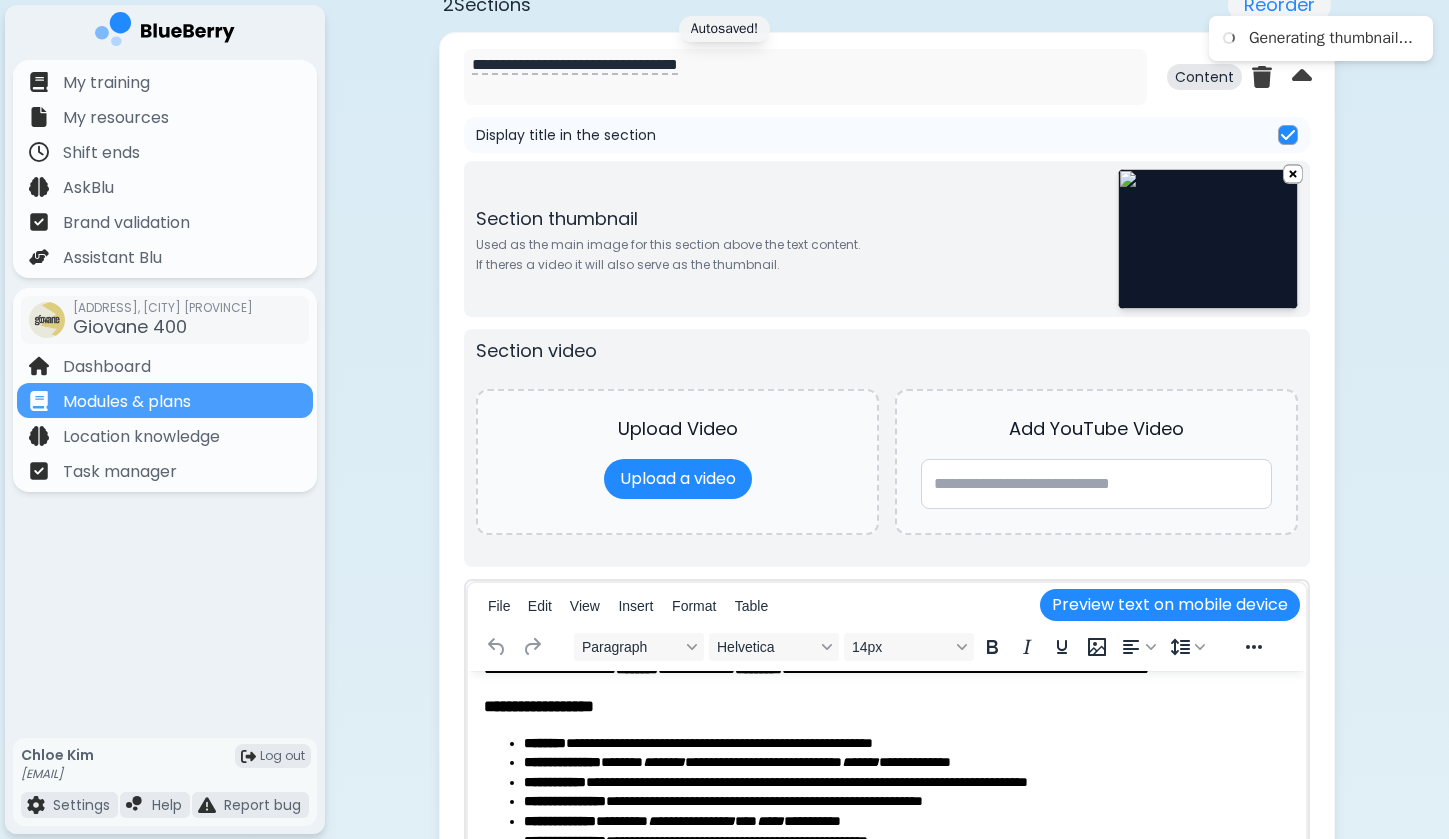 scroll, scrollTop: 993, scrollLeft: 0, axis: vertical 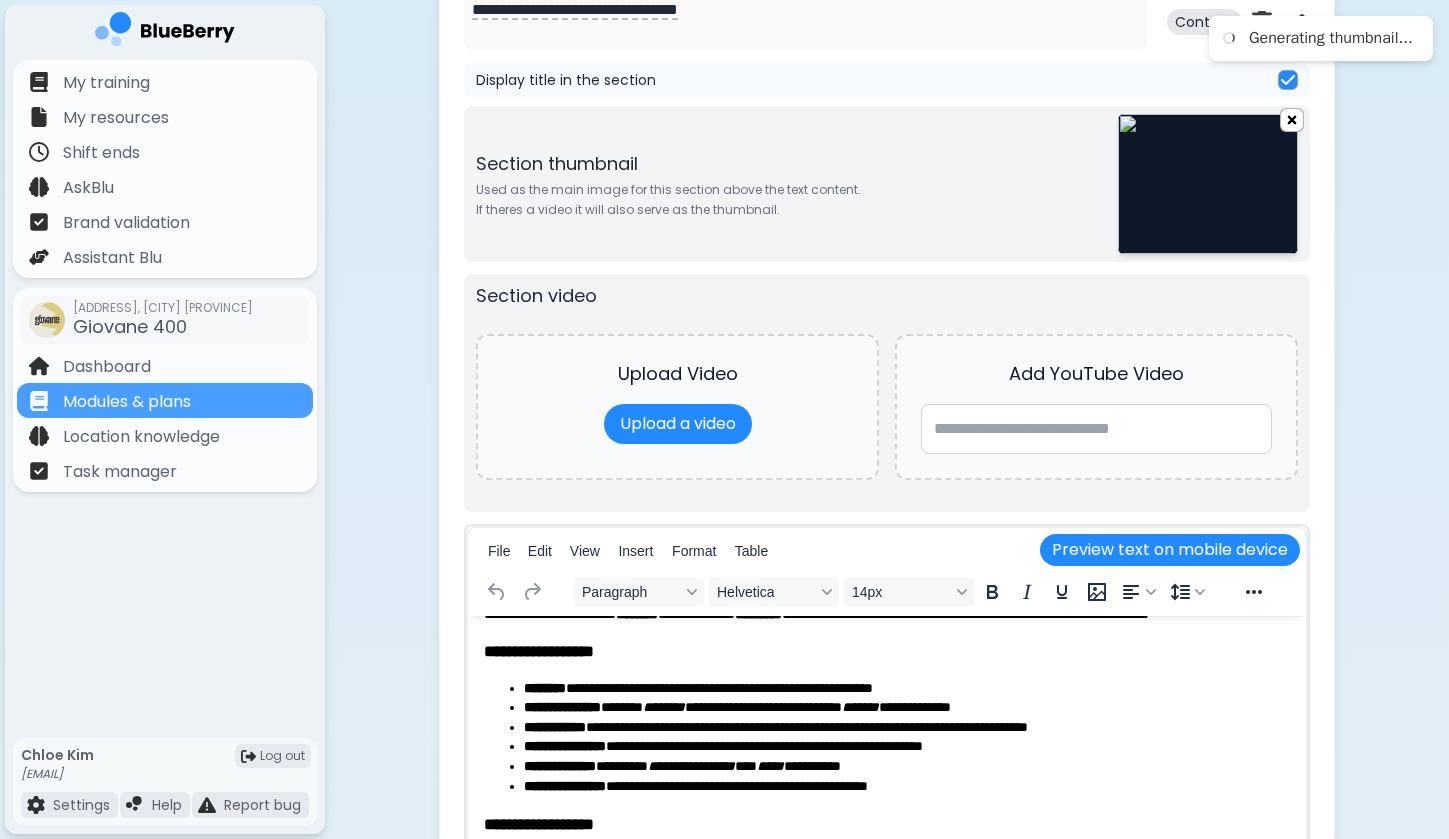 click at bounding box center [1292, 119] 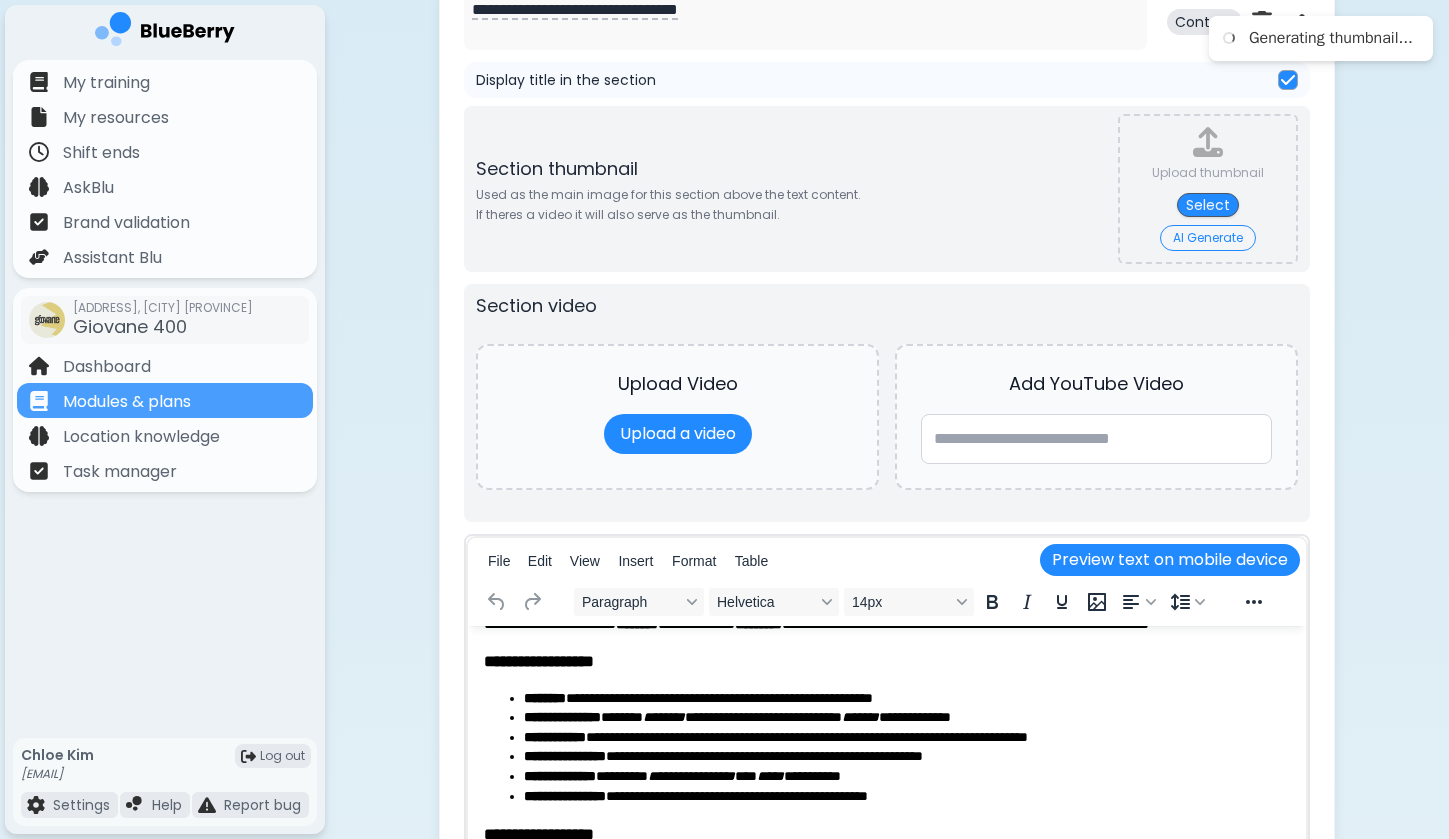 click on "AI Generate" at bounding box center [1208, 238] 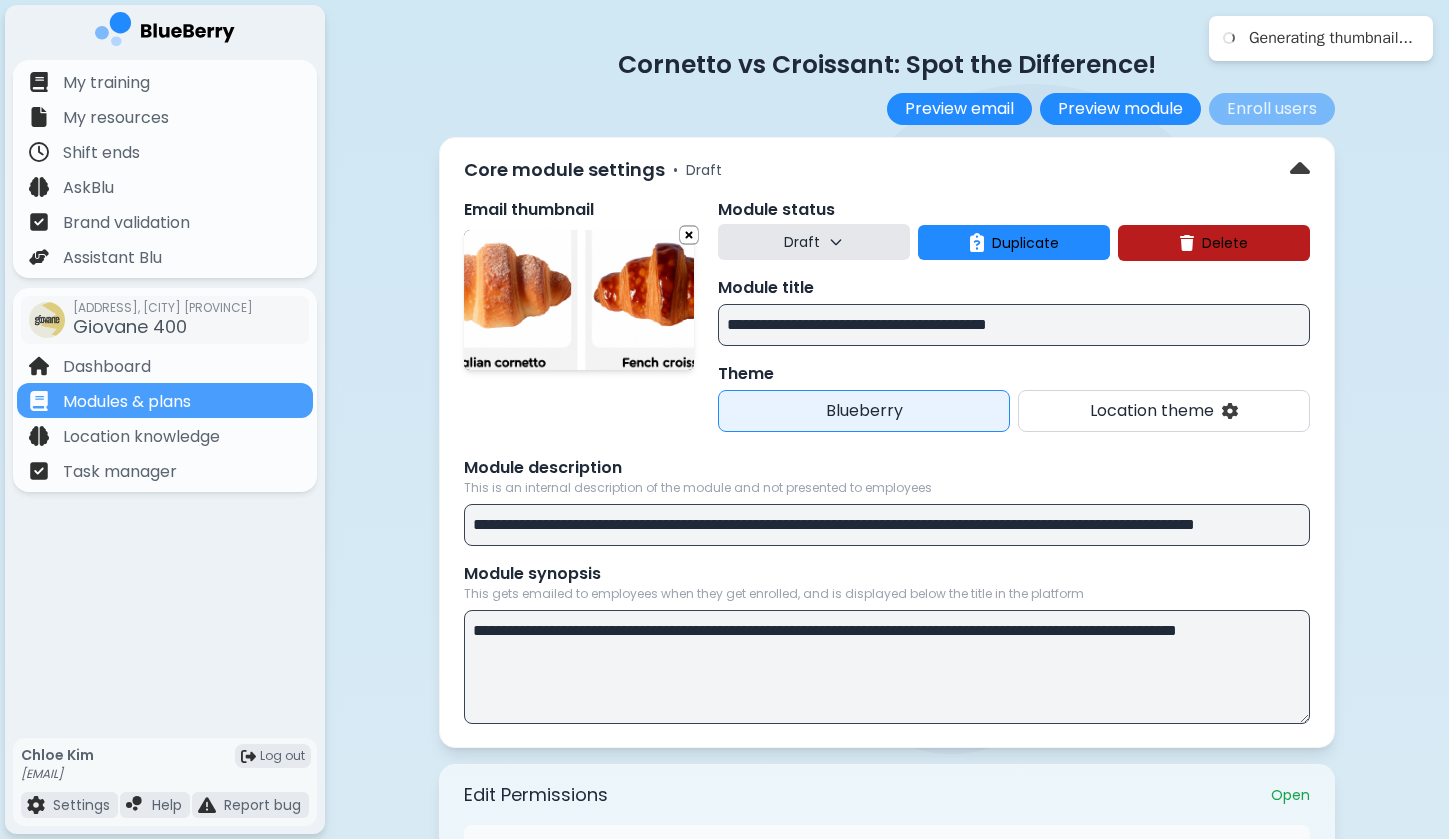 scroll, scrollTop: 0, scrollLeft: 0, axis: both 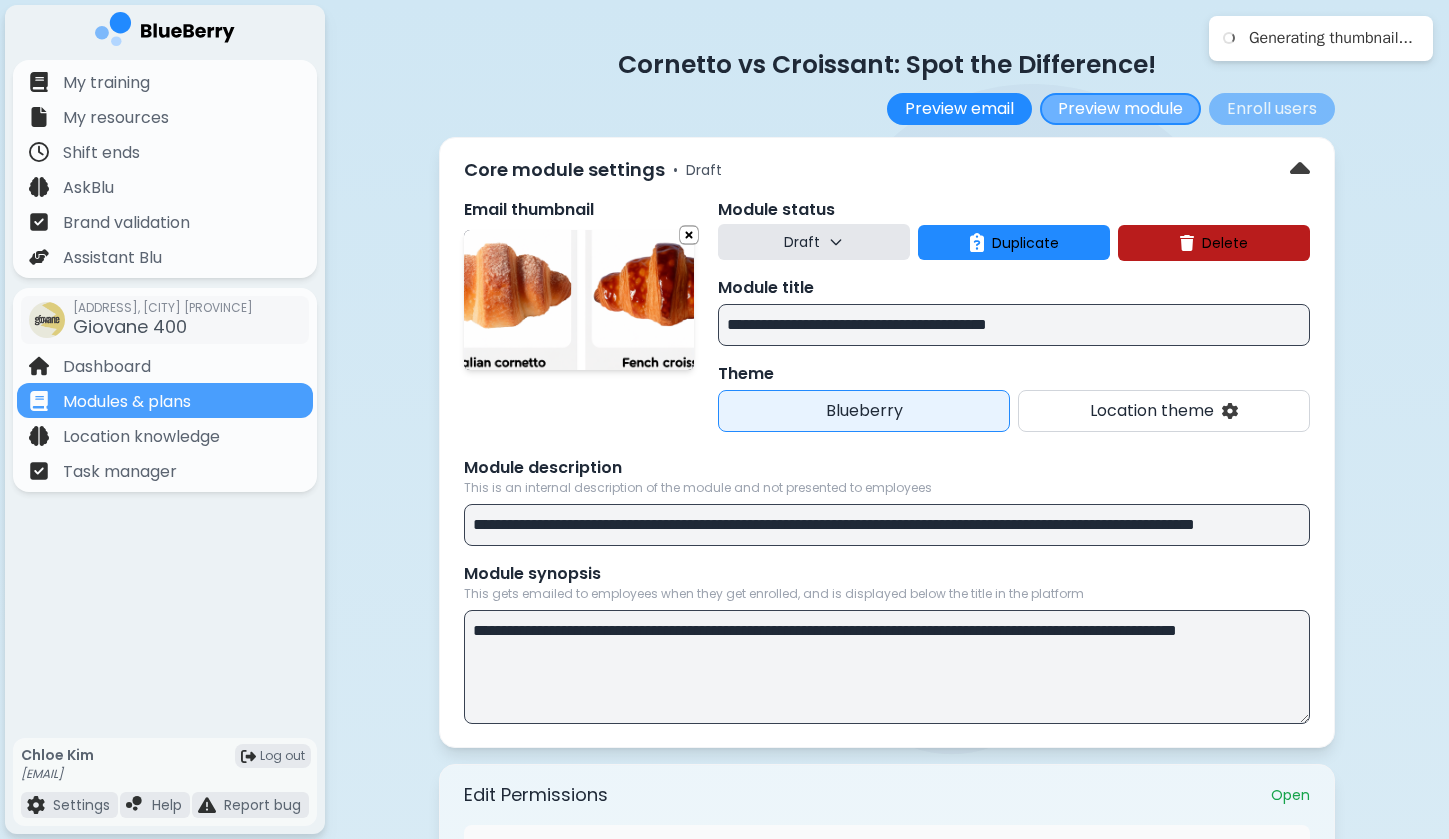 click on "Preview module" at bounding box center (1120, 109) 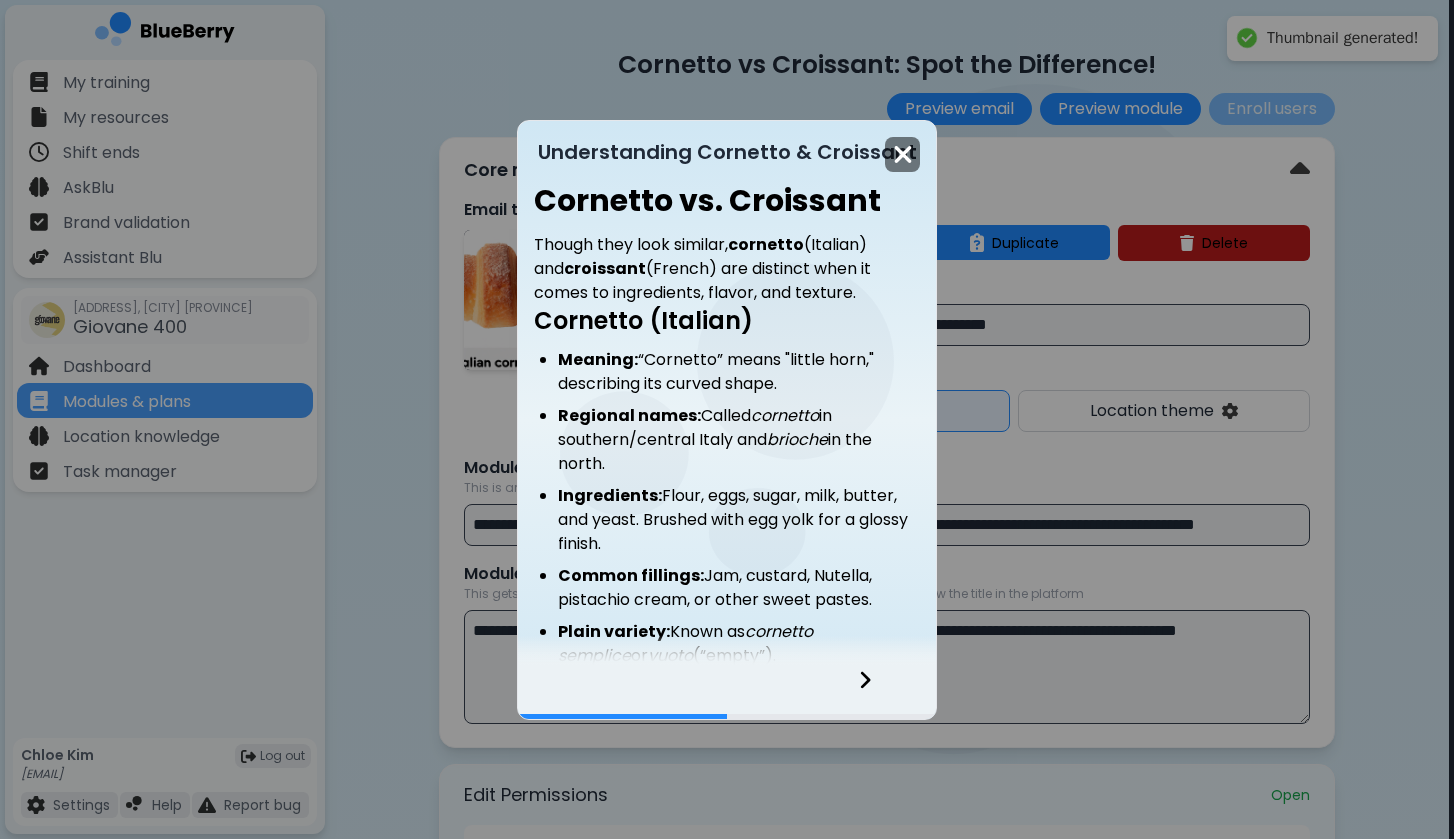 click at bounding box center (903, 154) 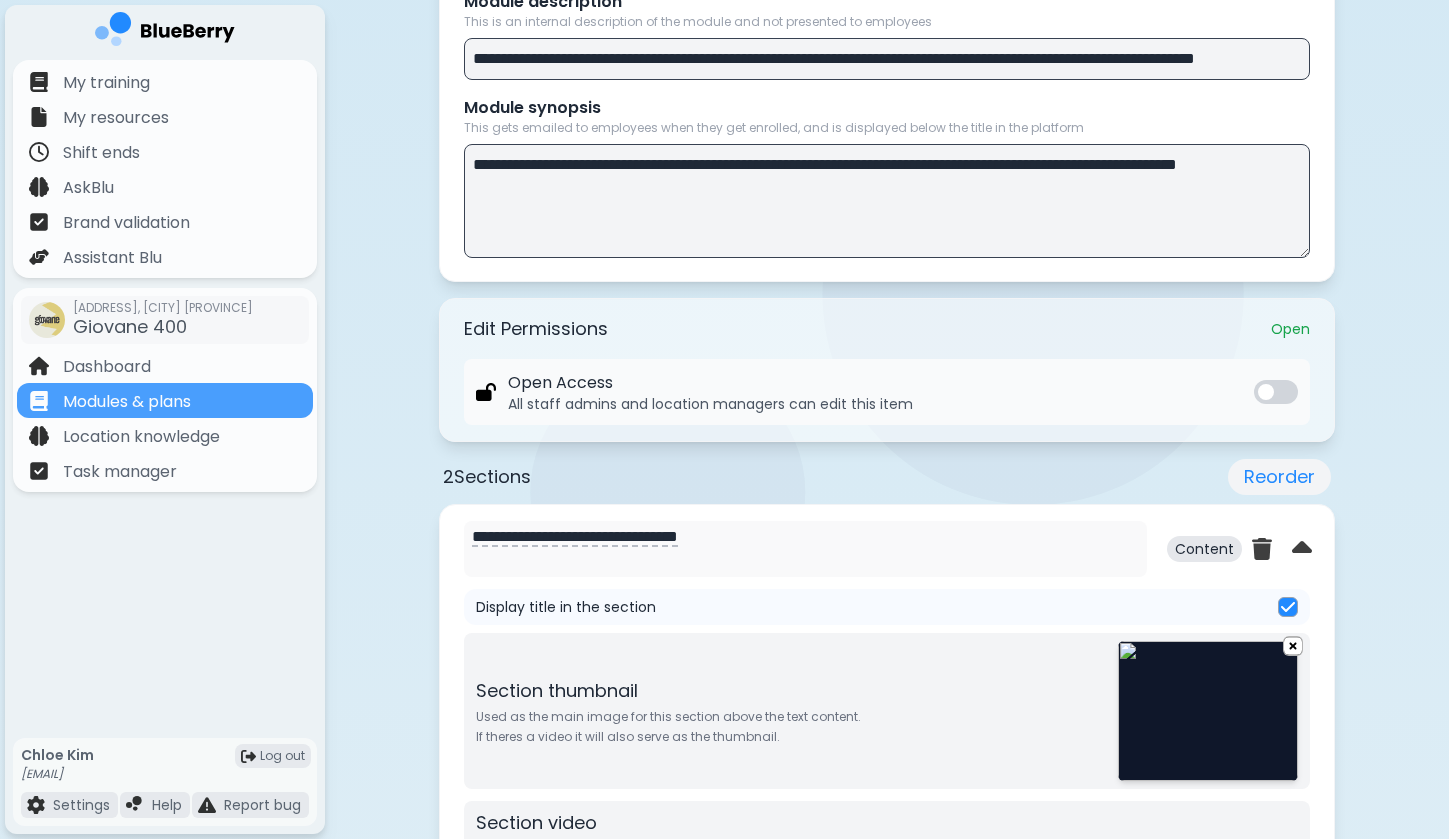 scroll, scrollTop: 484, scrollLeft: 0, axis: vertical 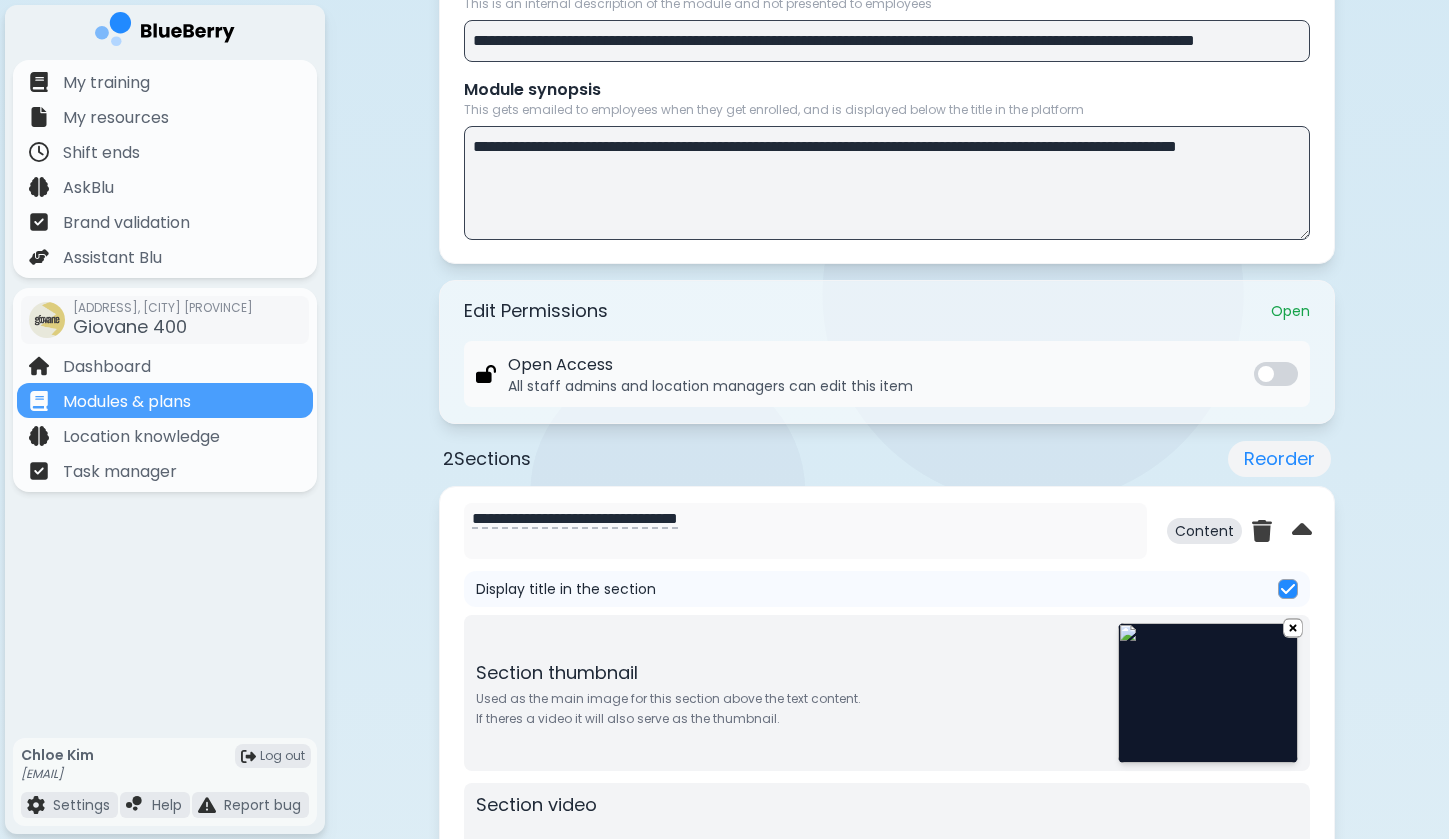 click at bounding box center [1288, 589] 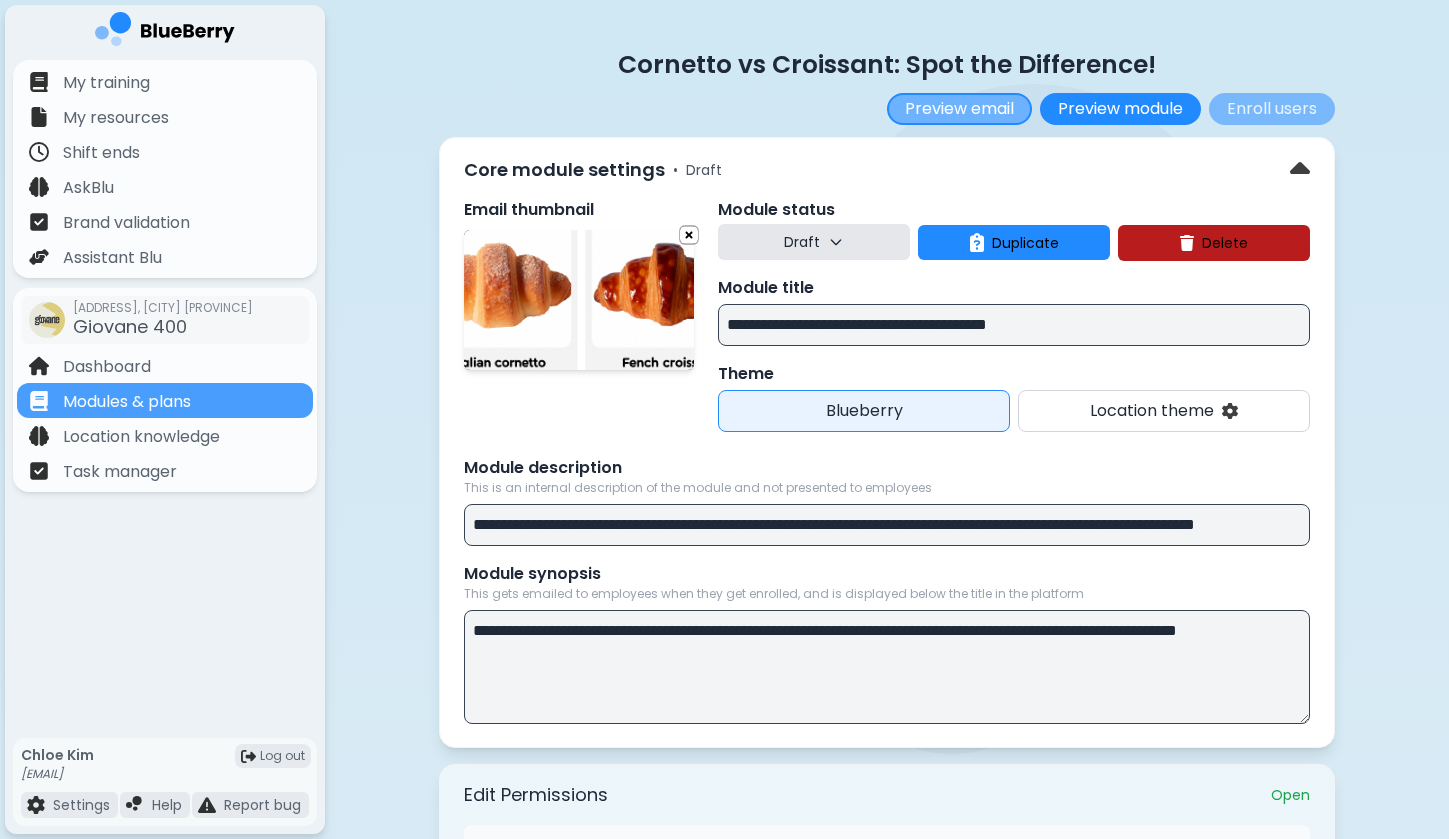 scroll, scrollTop: 0, scrollLeft: 0, axis: both 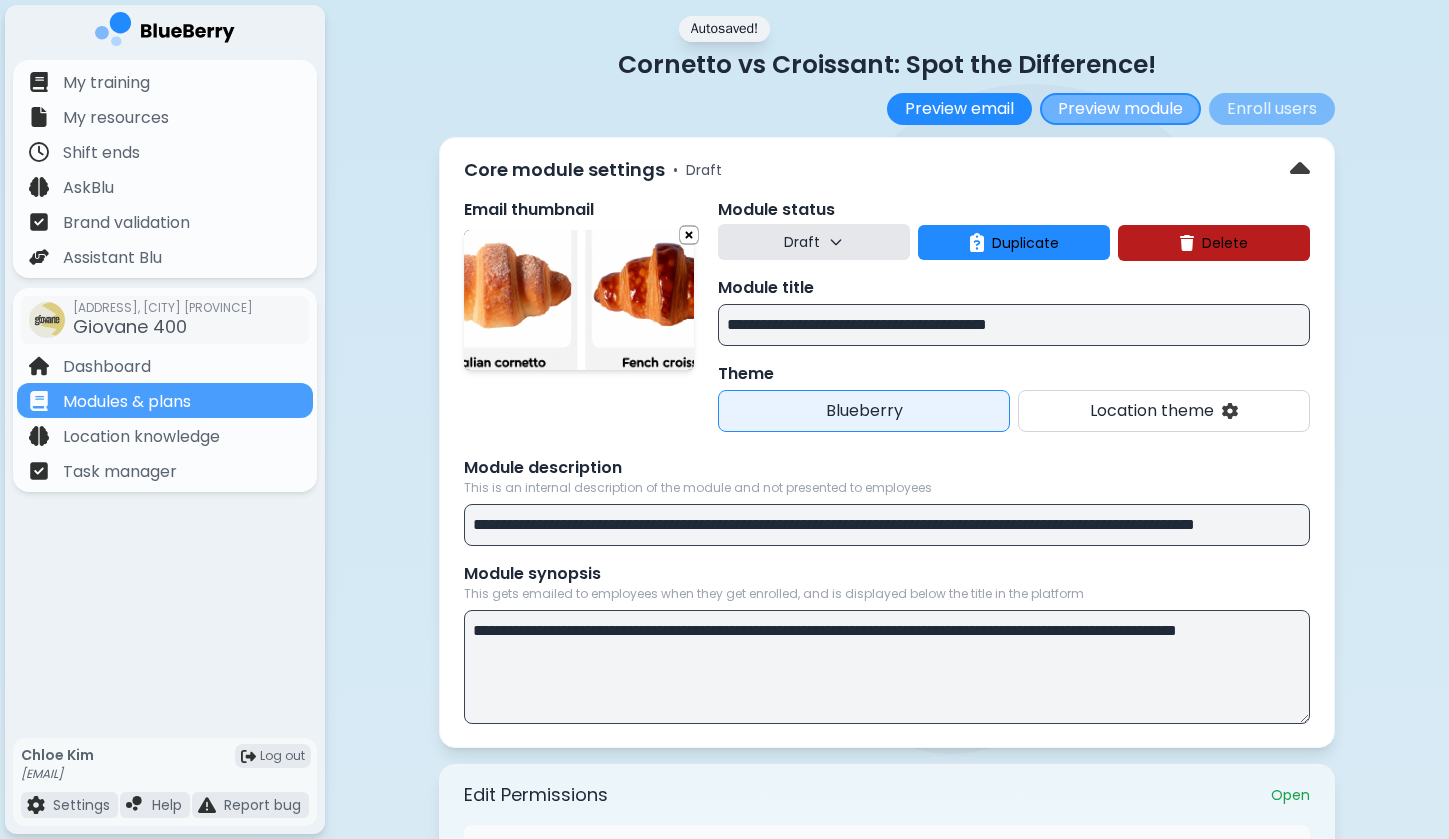 click on "Preview module" at bounding box center (1120, 109) 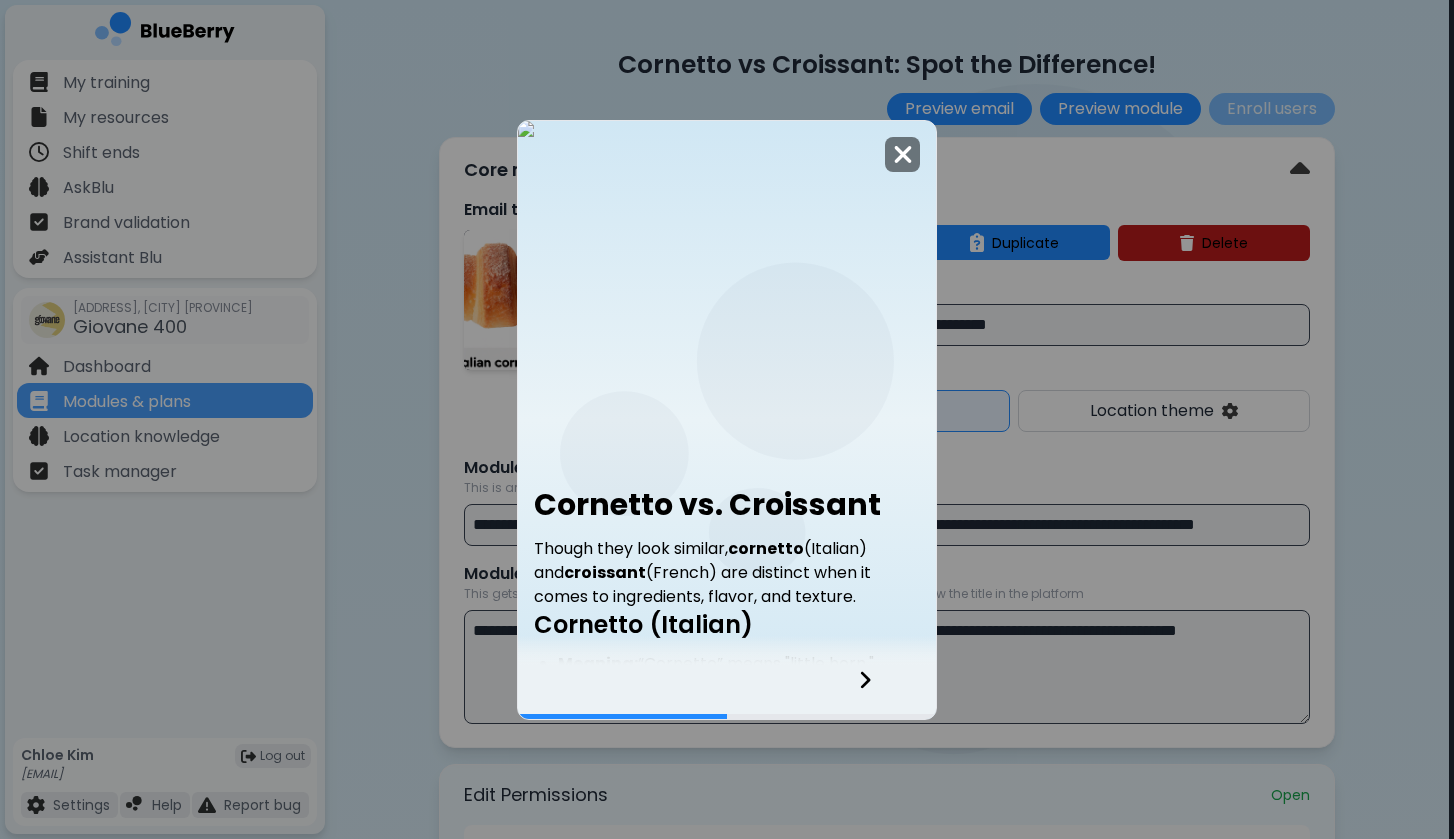 click at bounding box center (903, 154) 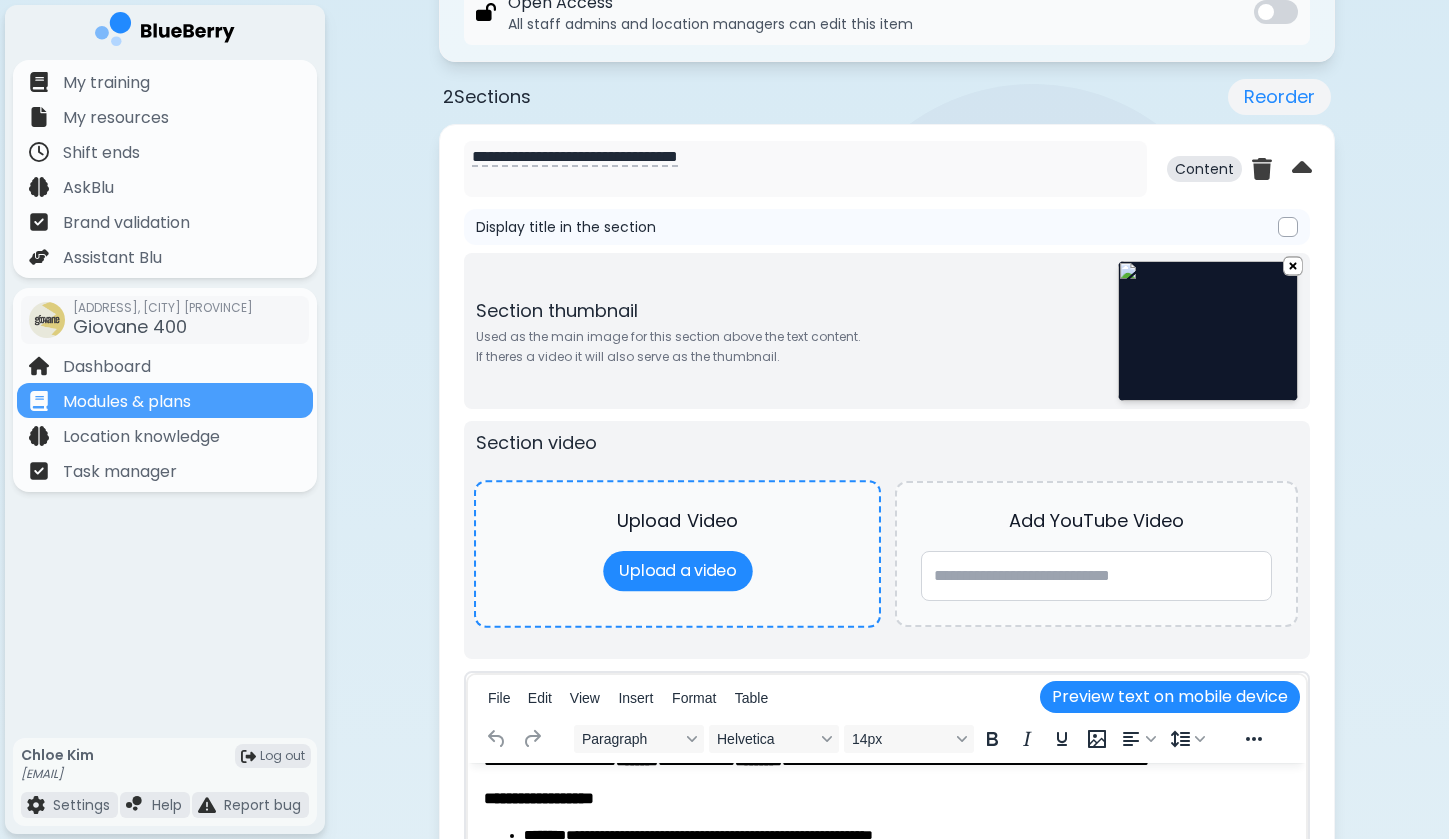 scroll, scrollTop: 847, scrollLeft: 0, axis: vertical 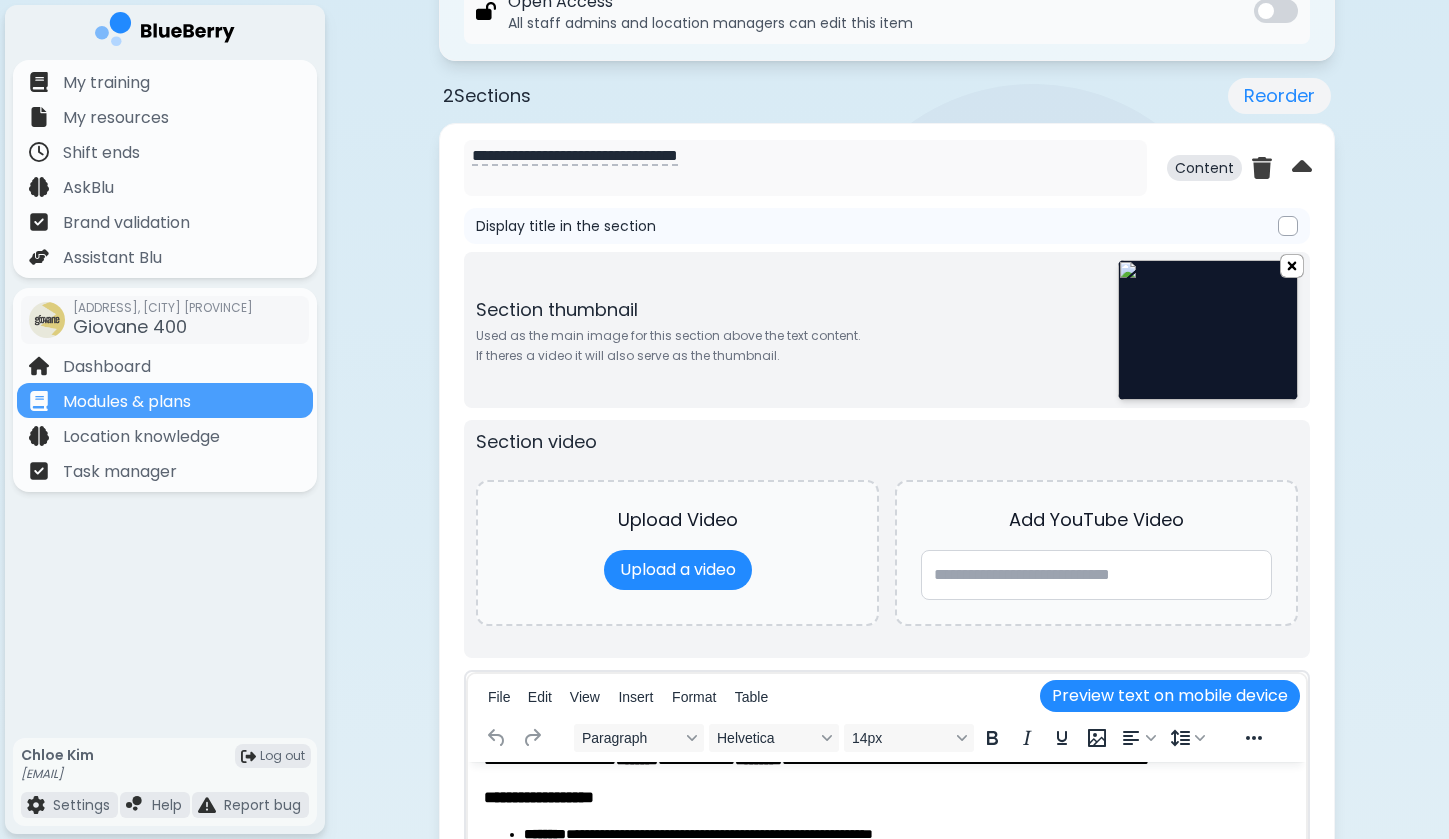 click at bounding box center (1292, 265) 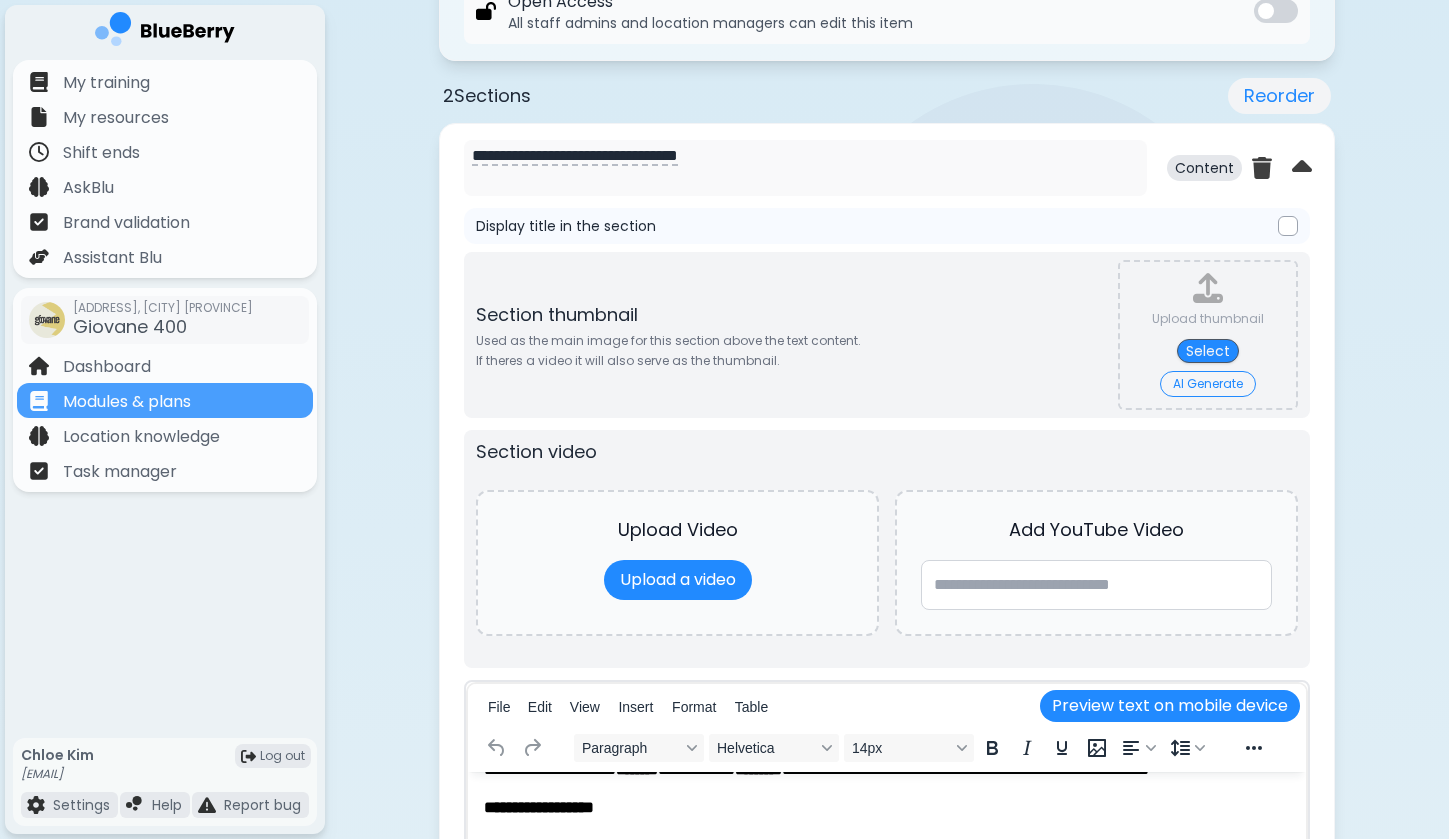 click on "AI Generate" at bounding box center [1208, 384] 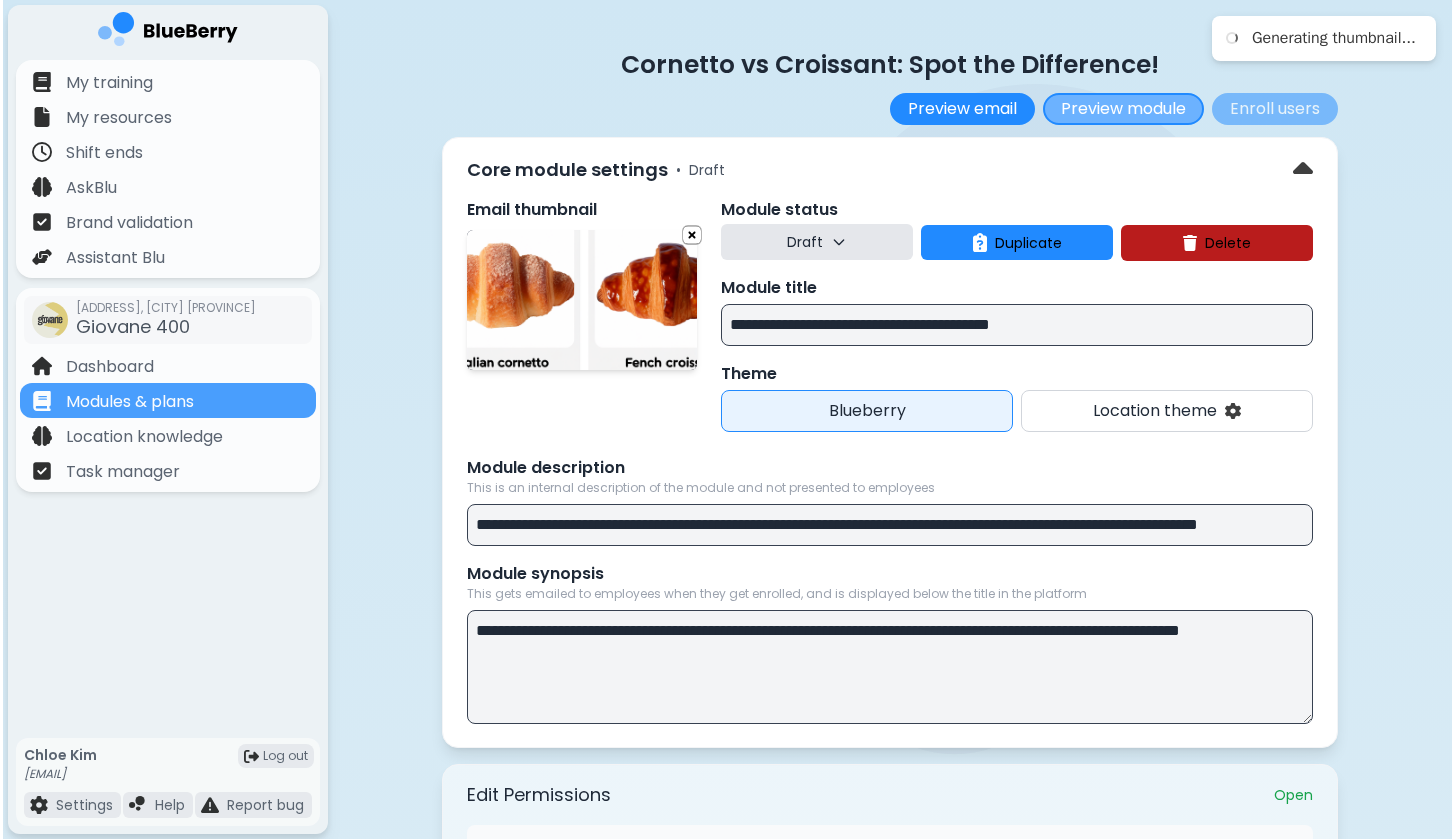 scroll, scrollTop: 0, scrollLeft: 0, axis: both 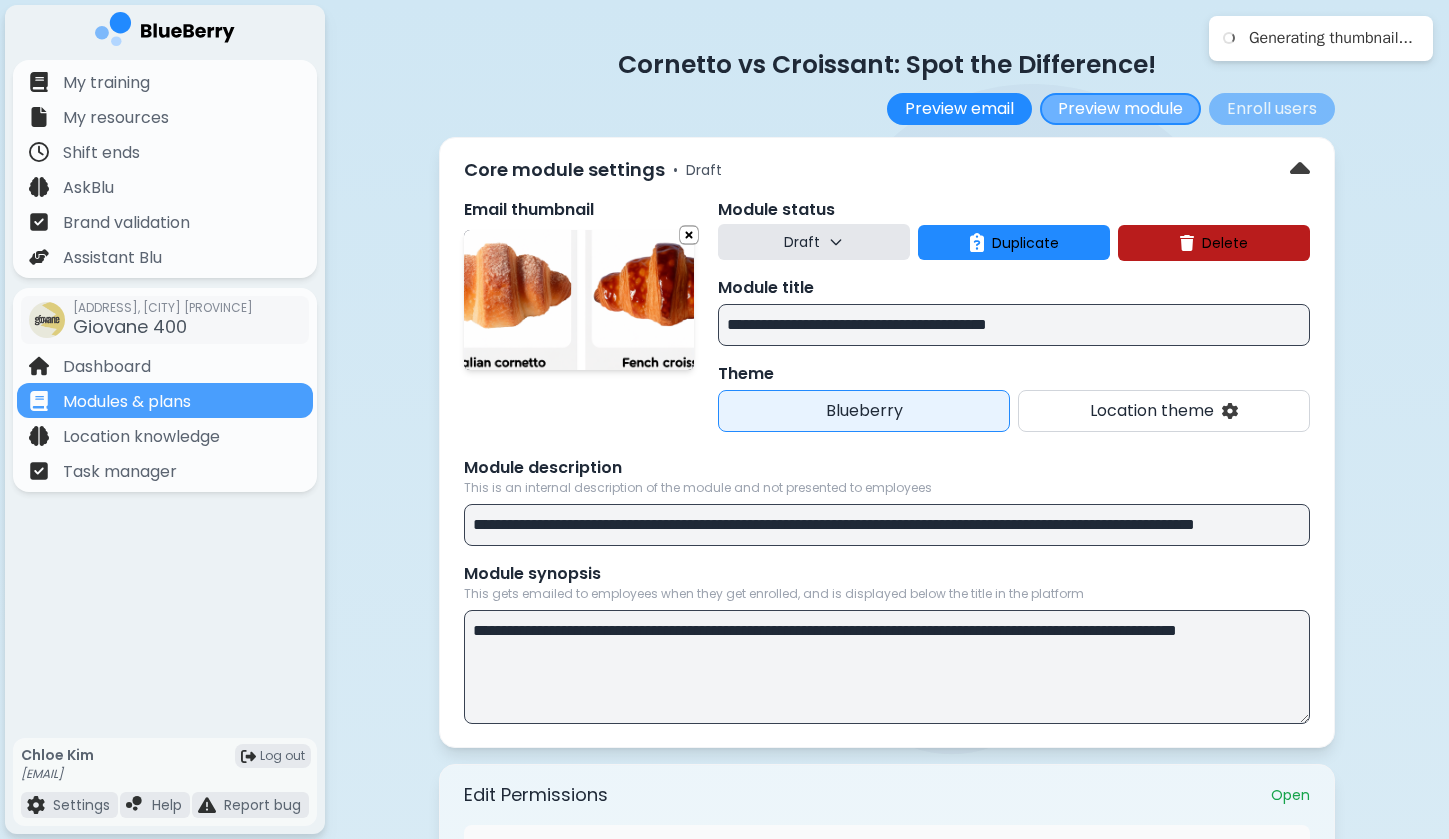 click on "Preview module" at bounding box center (1120, 109) 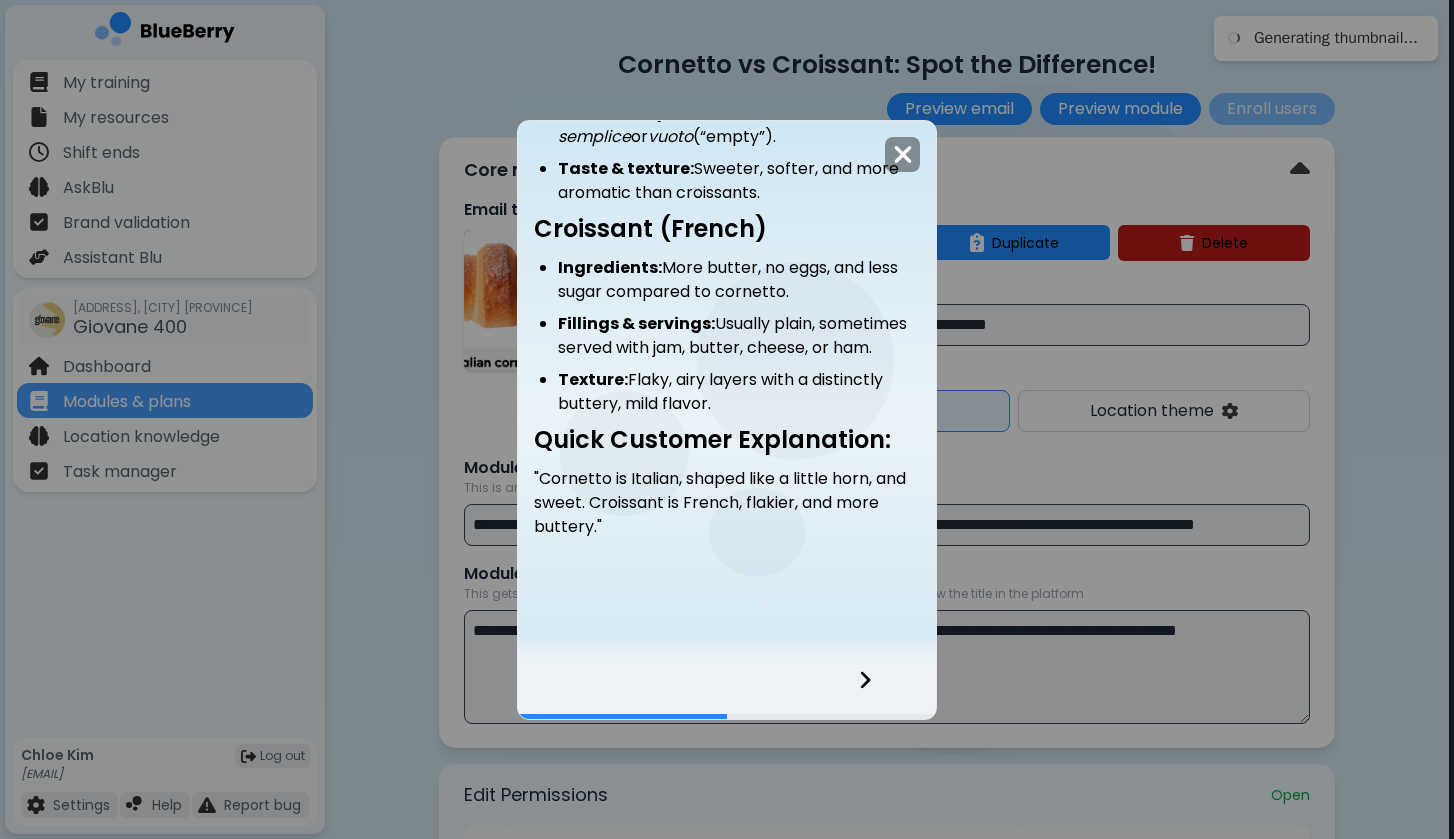 scroll, scrollTop: 487, scrollLeft: 0, axis: vertical 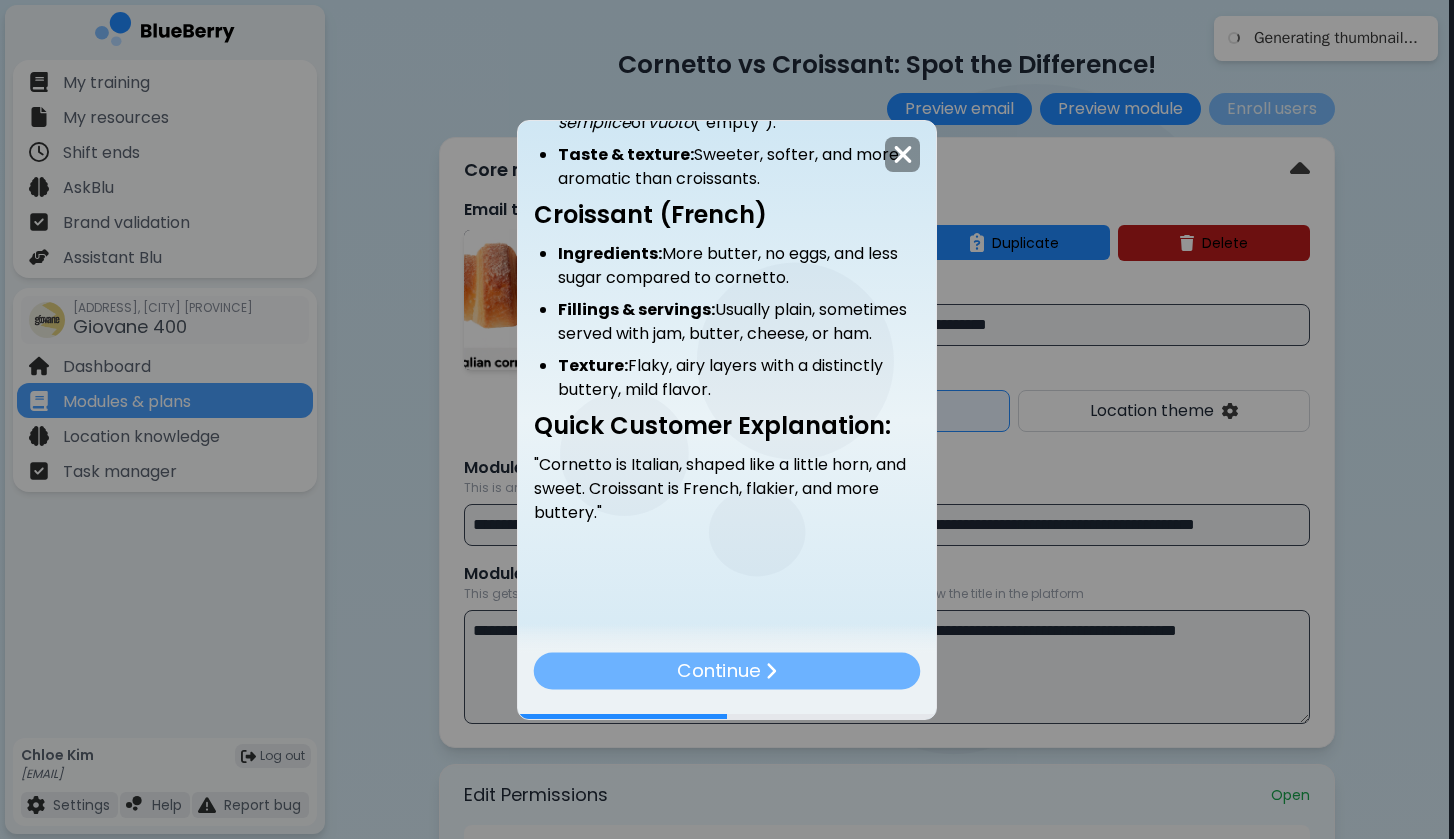 click on "Continue" at bounding box center [727, 670] 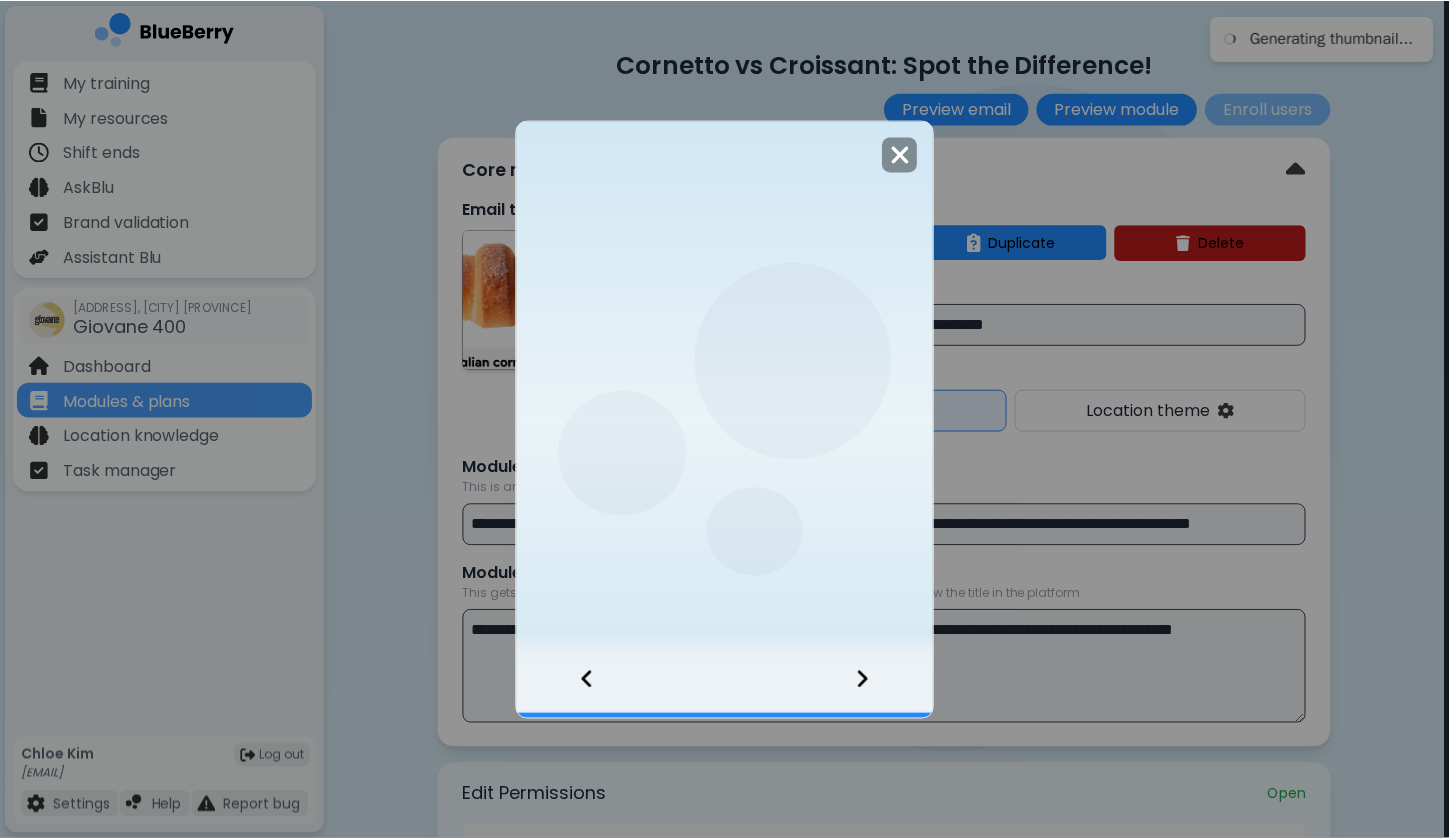 scroll, scrollTop: 0, scrollLeft: 0, axis: both 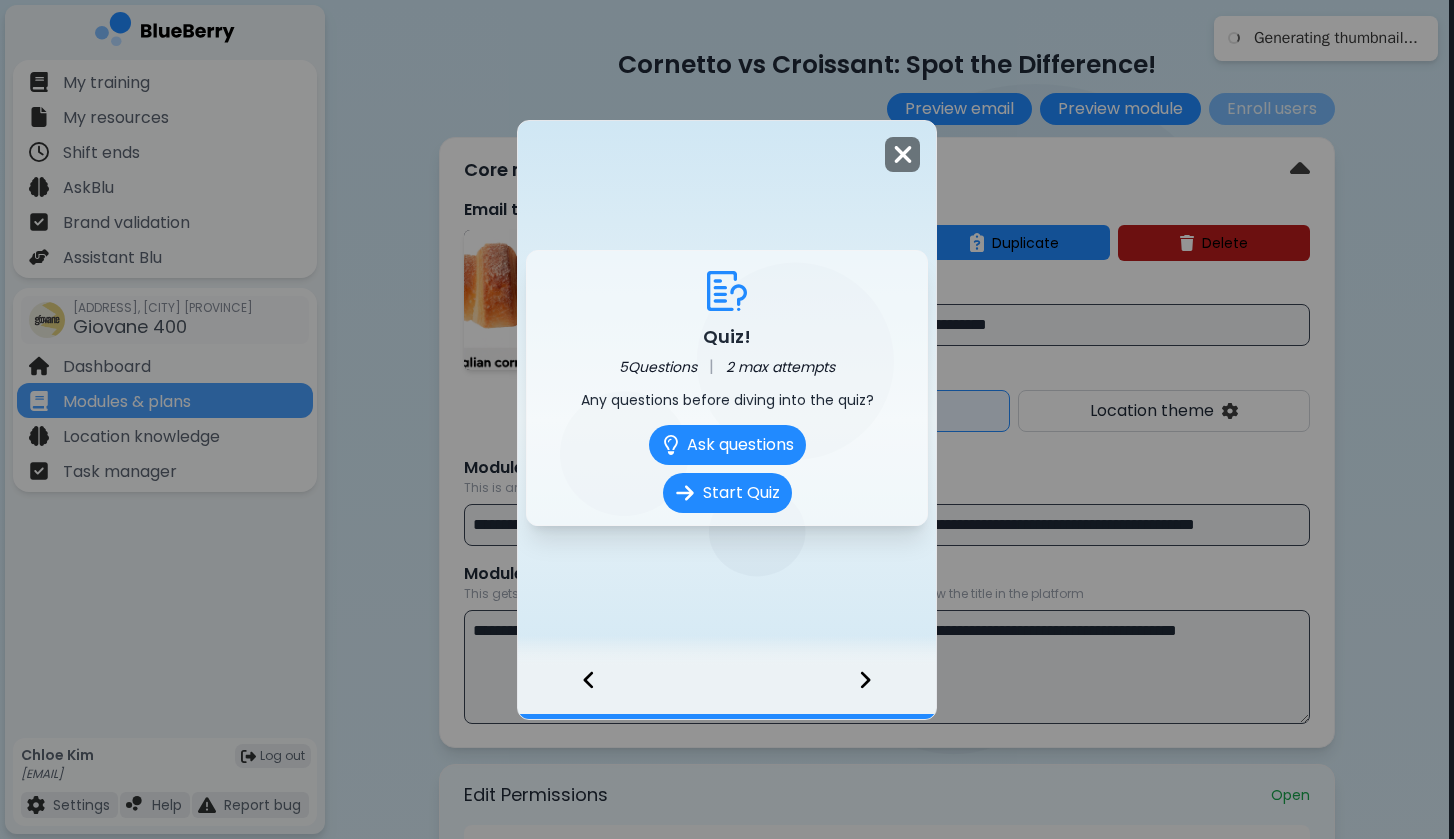 click at bounding box center [903, 154] 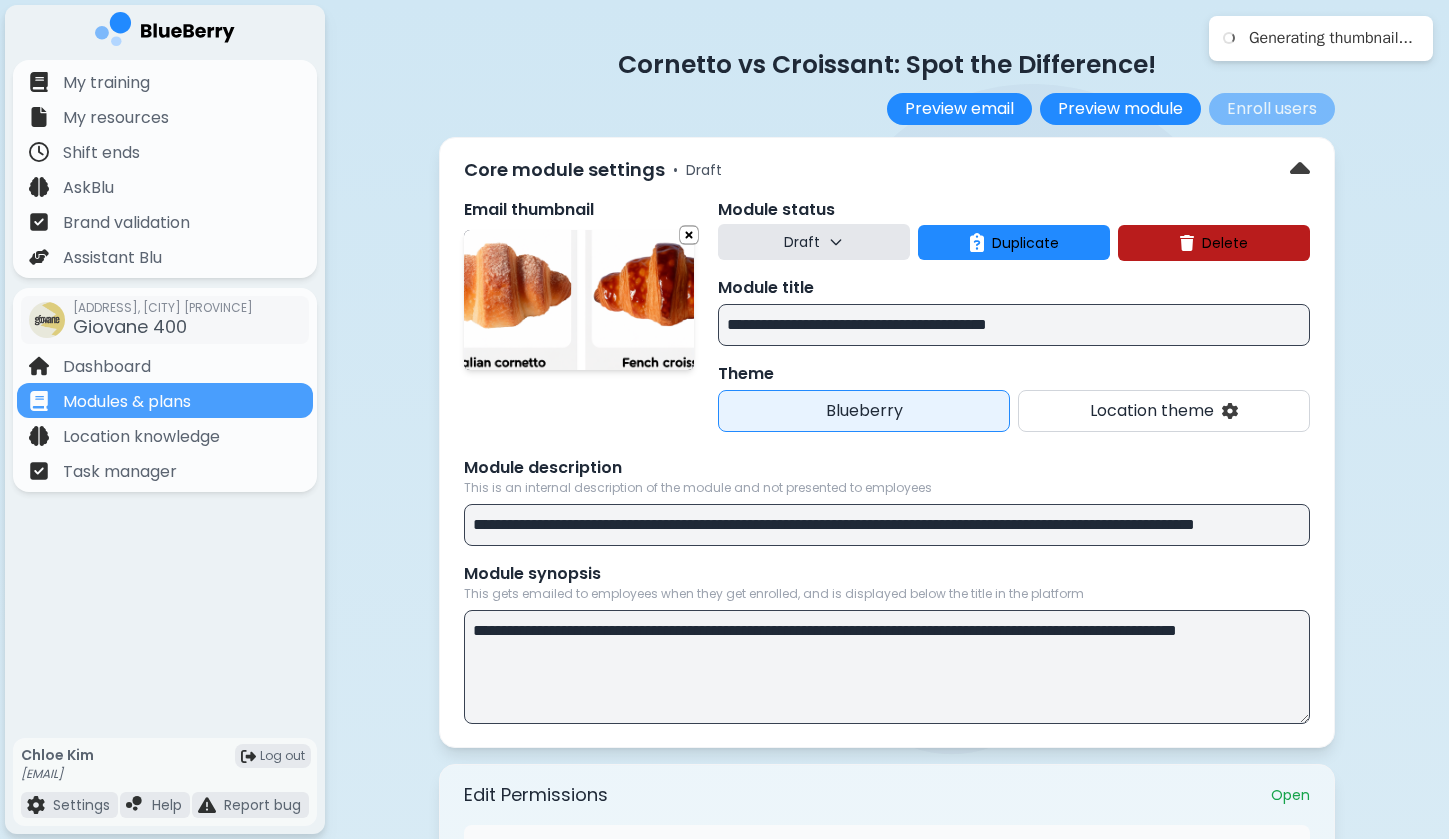 click on "Module description" at bounding box center (887, 468) 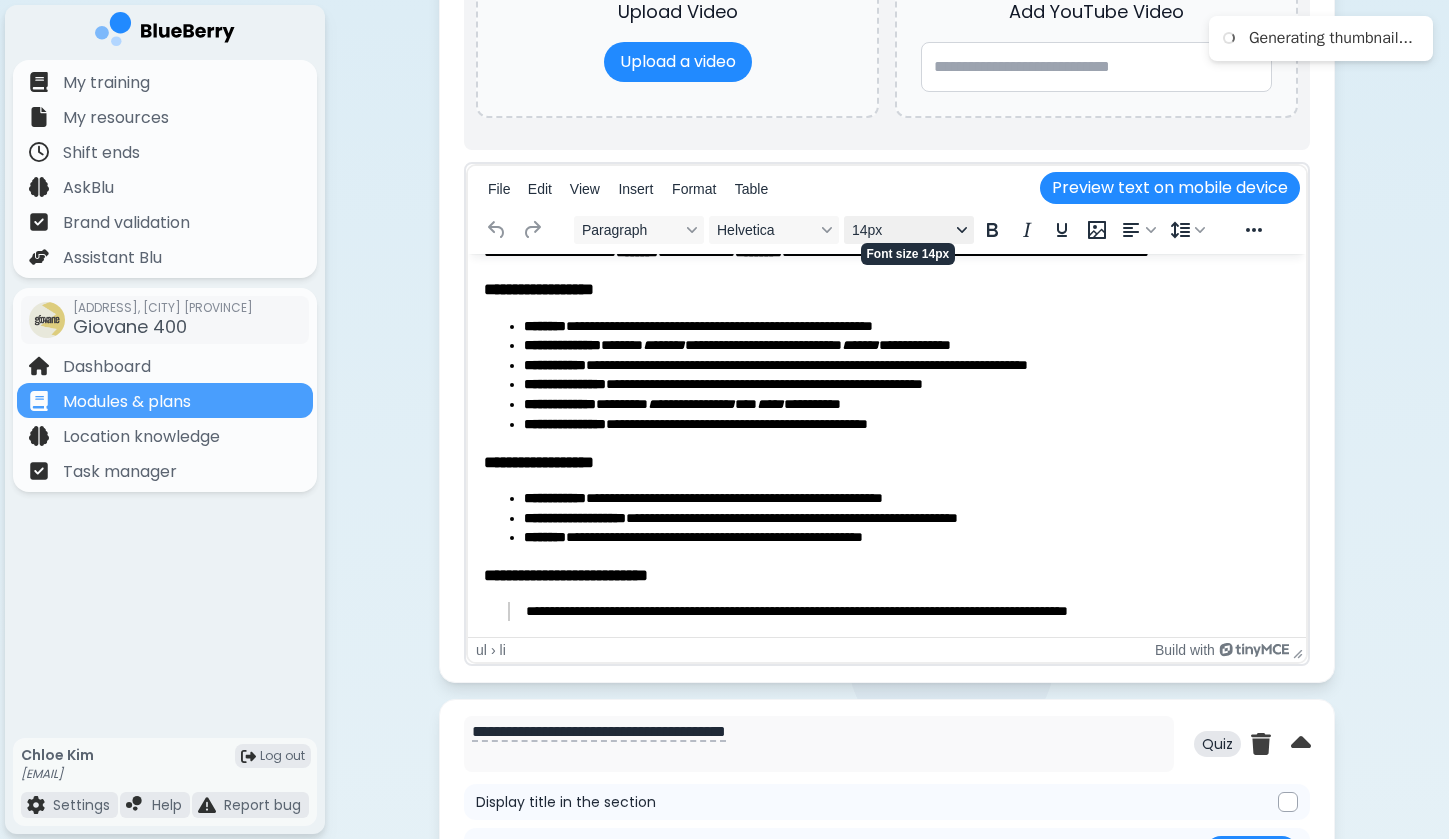 scroll, scrollTop: 1483, scrollLeft: 0, axis: vertical 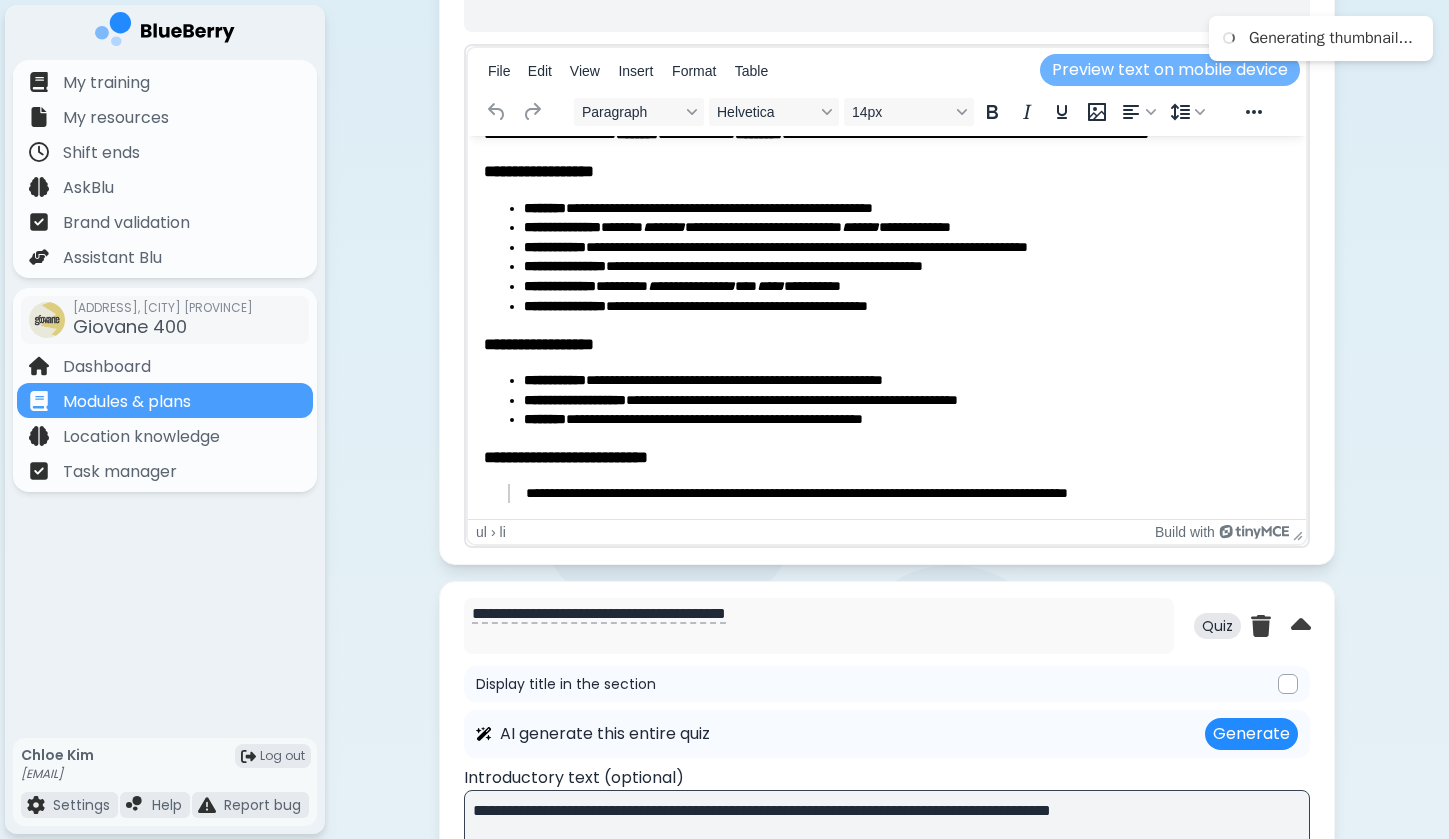 click on "Preview text on mobile device" at bounding box center (1170, 70) 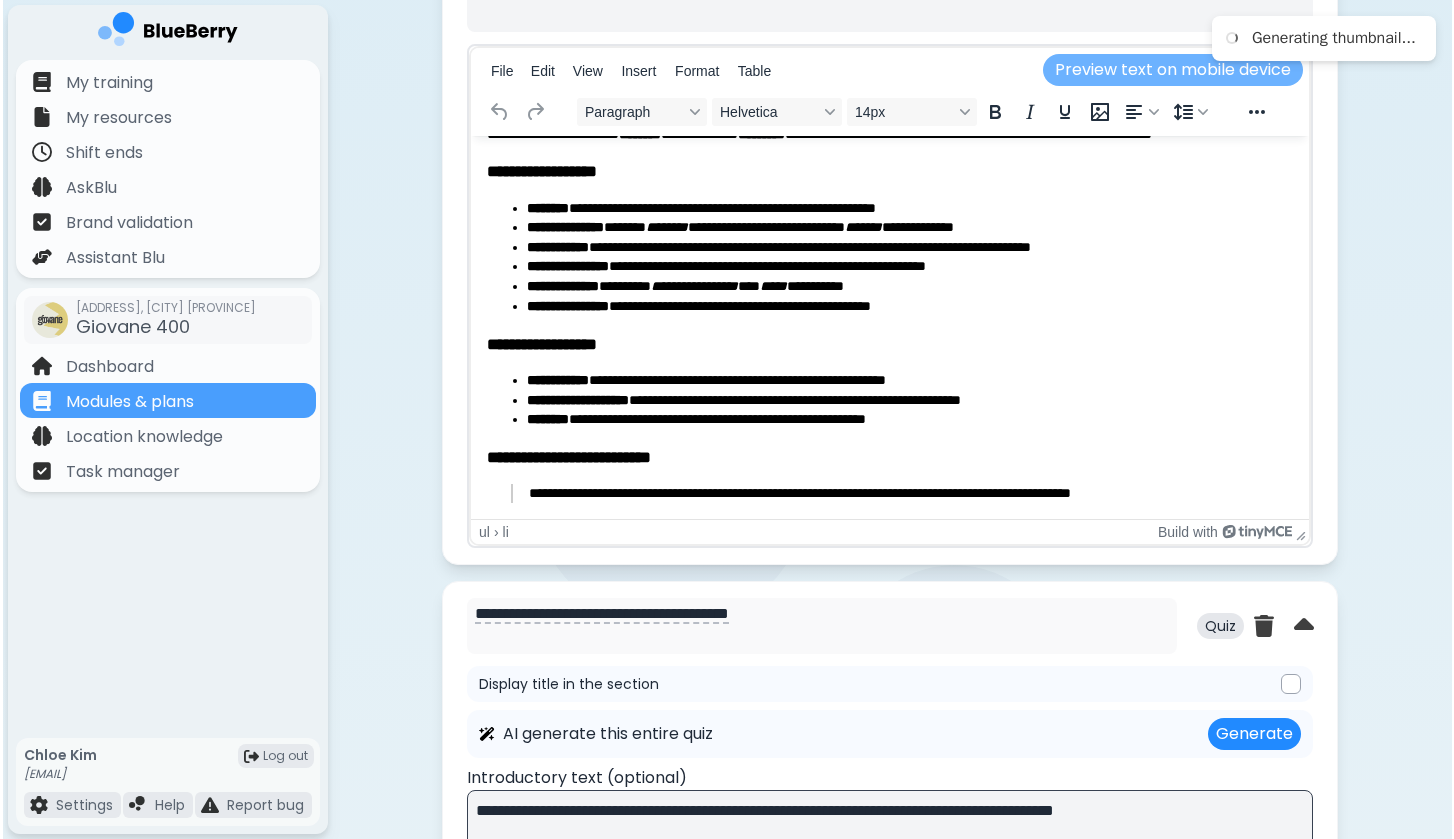 scroll, scrollTop: 0, scrollLeft: 0, axis: both 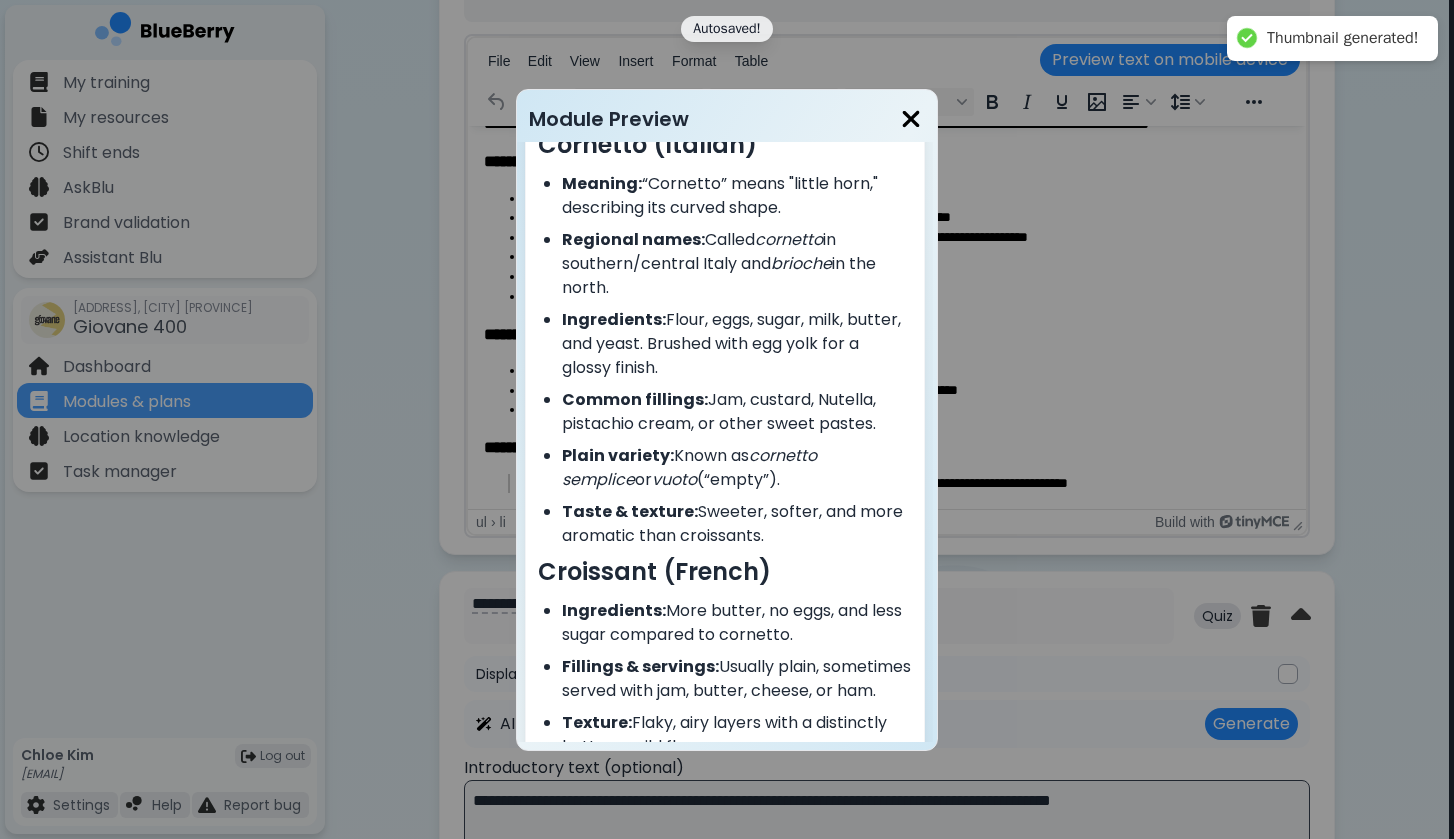 click at bounding box center [911, 119] 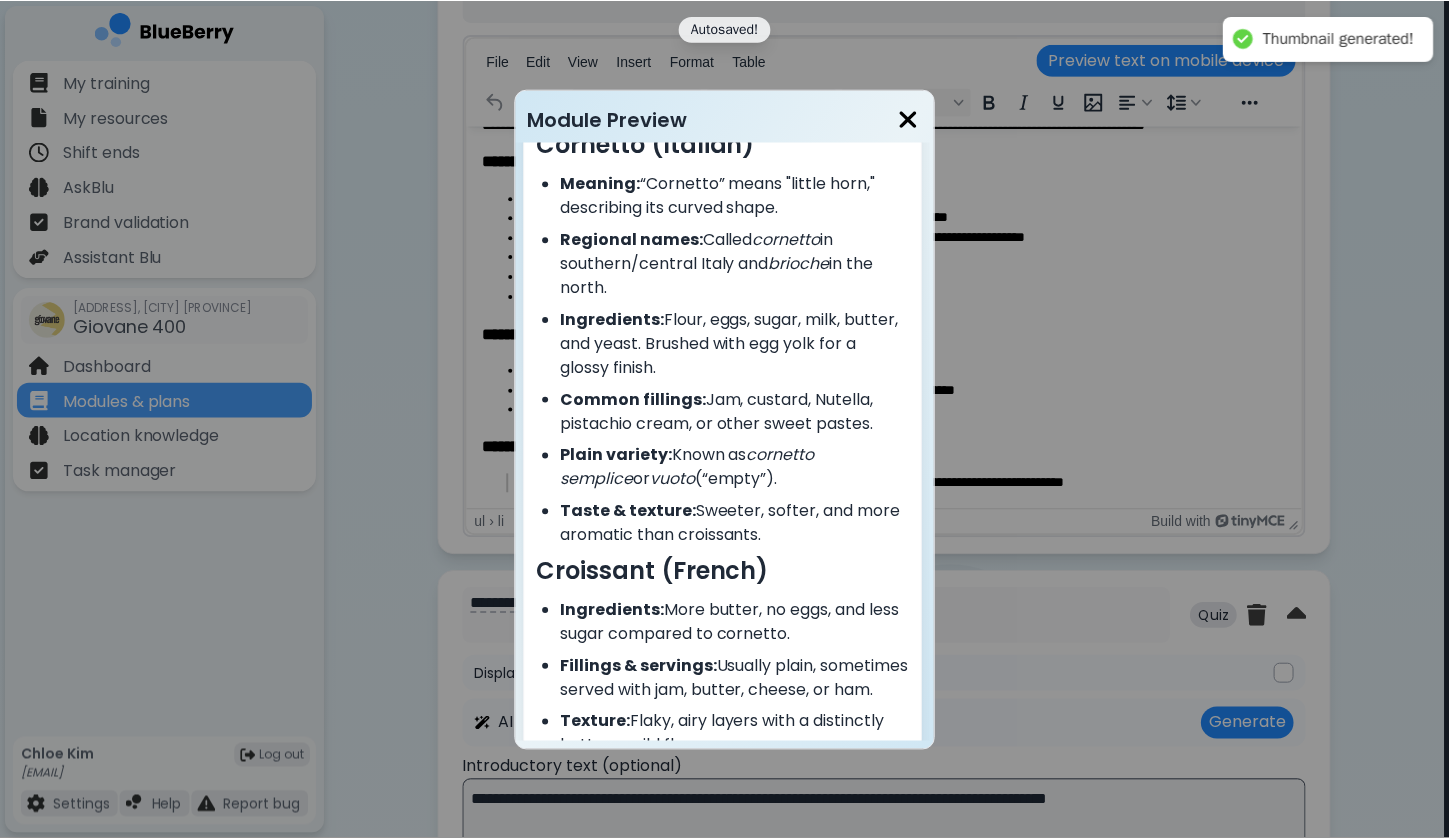 scroll, scrollTop: 1483, scrollLeft: 0, axis: vertical 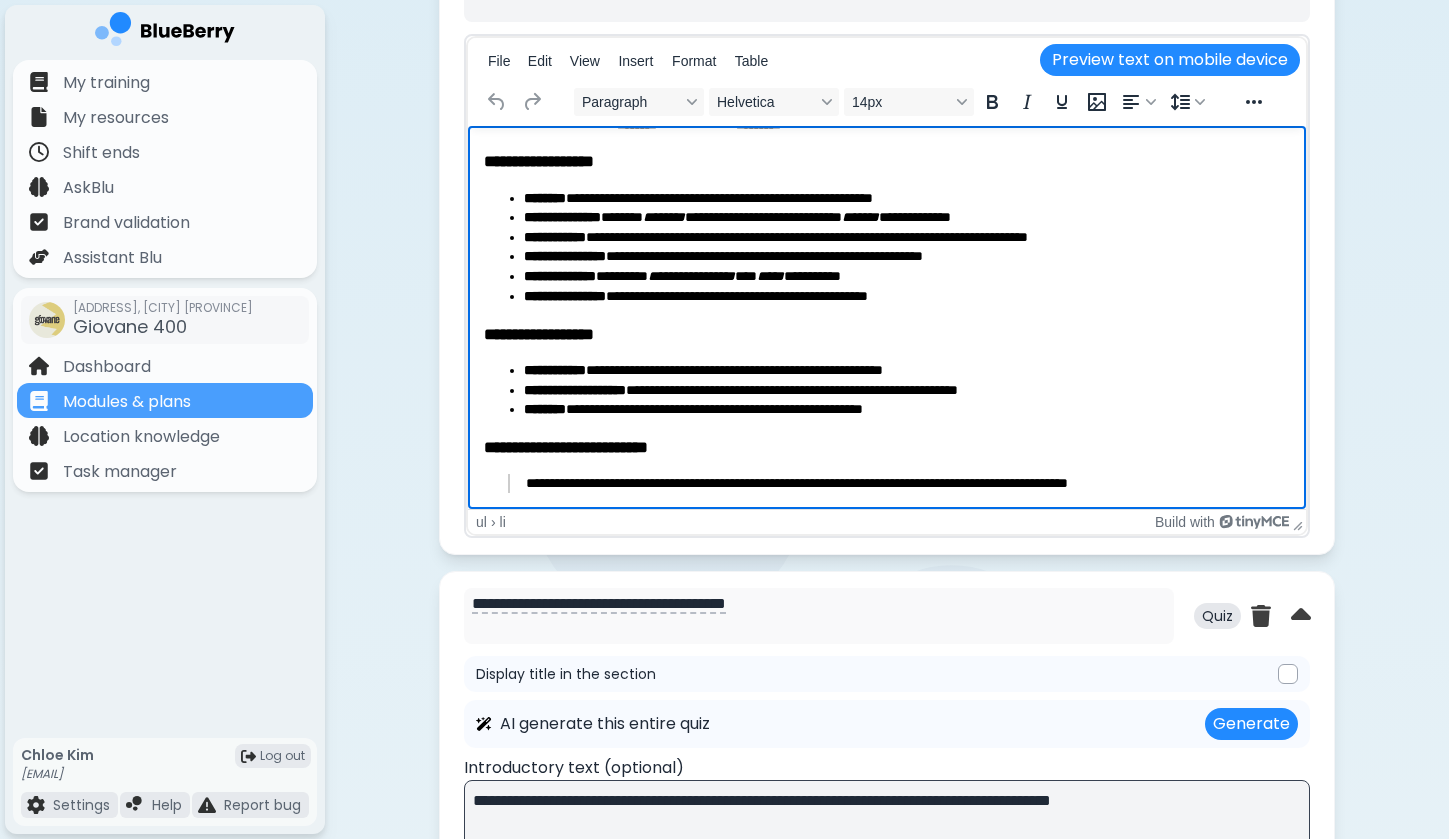 click on "**********" at bounding box center [907, 218] 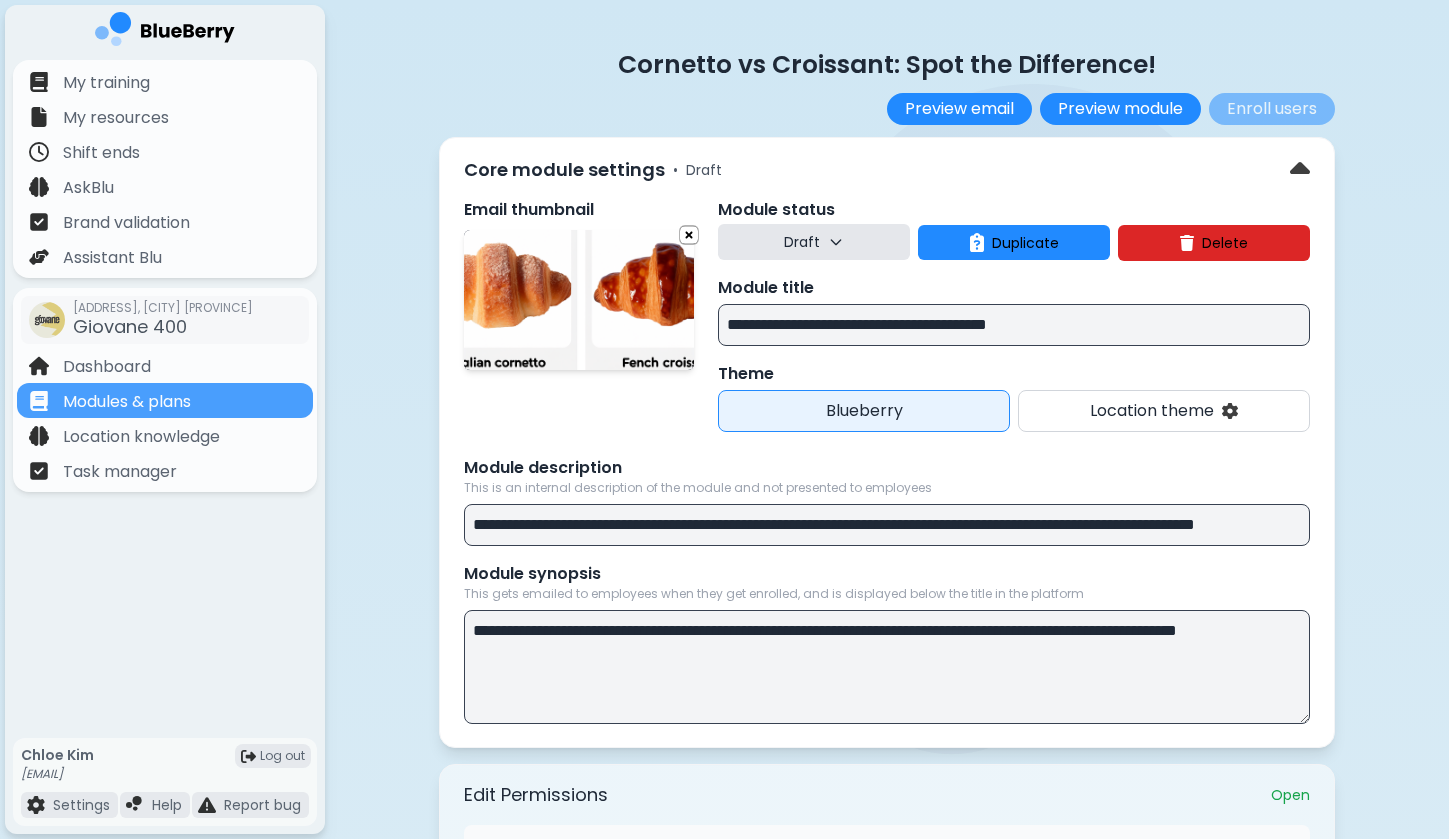 scroll, scrollTop: 0, scrollLeft: 0, axis: both 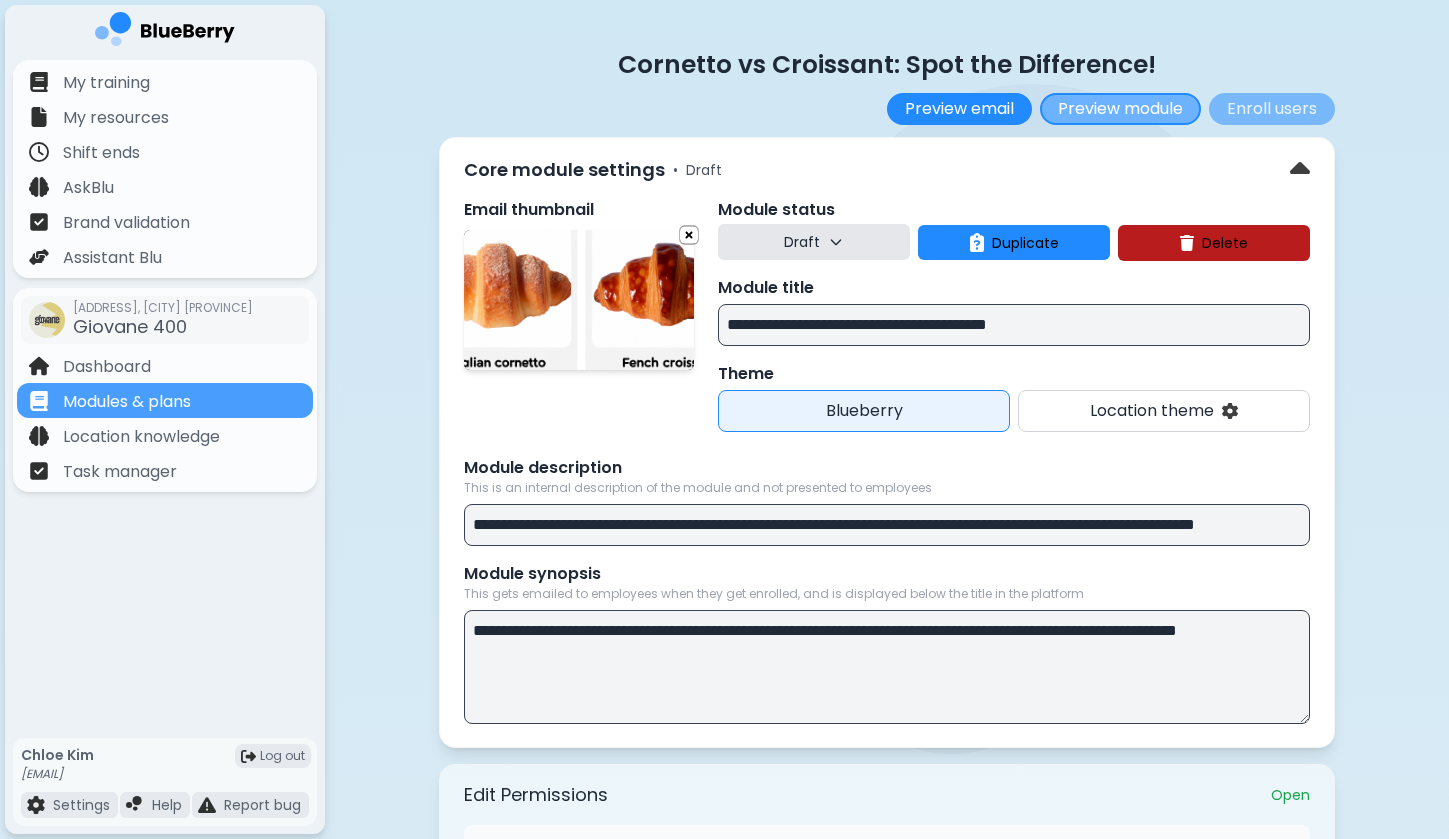 click on "Preview module" at bounding box center [1120, 109] 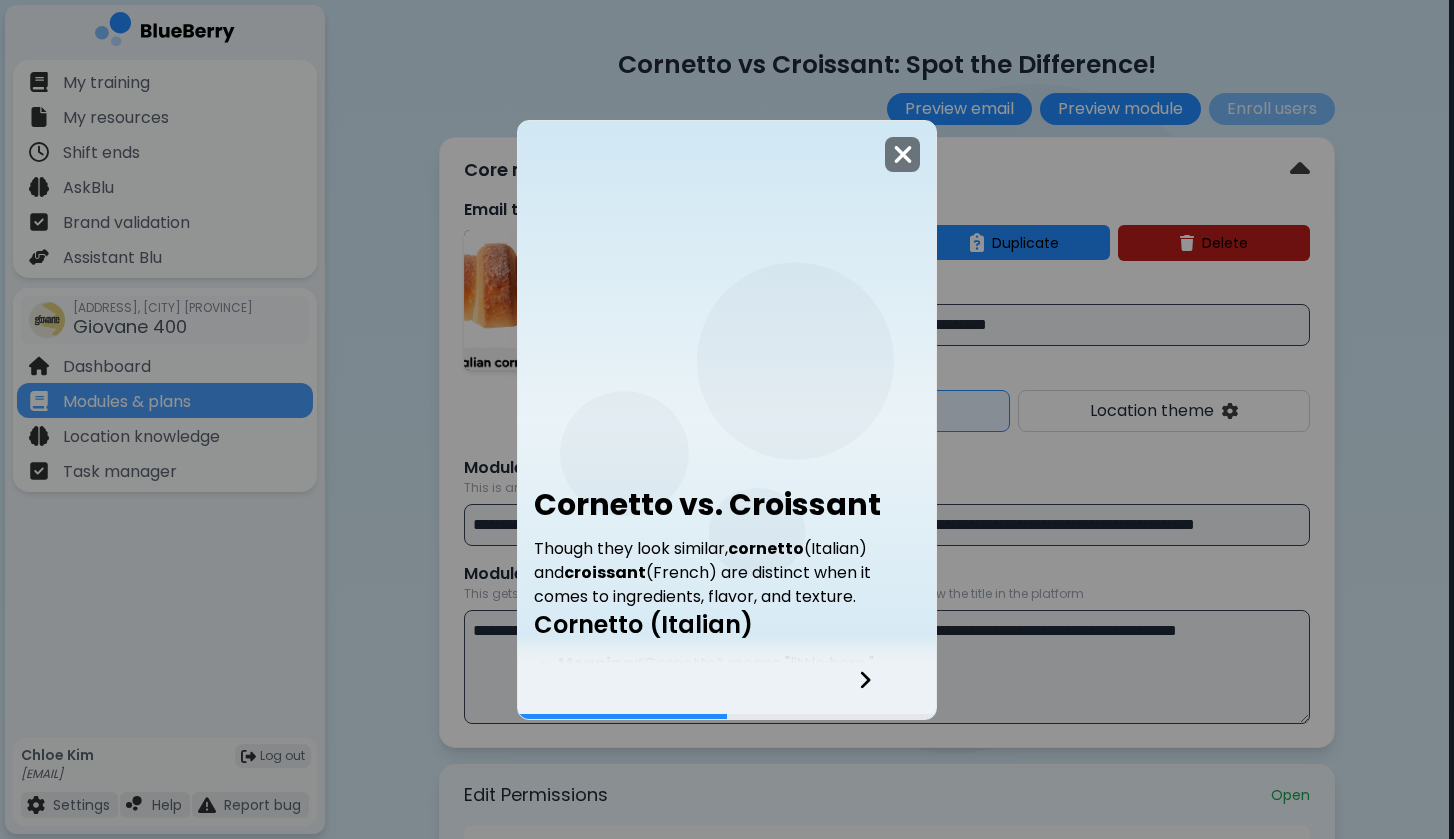 click at bounding box center [903, 154] 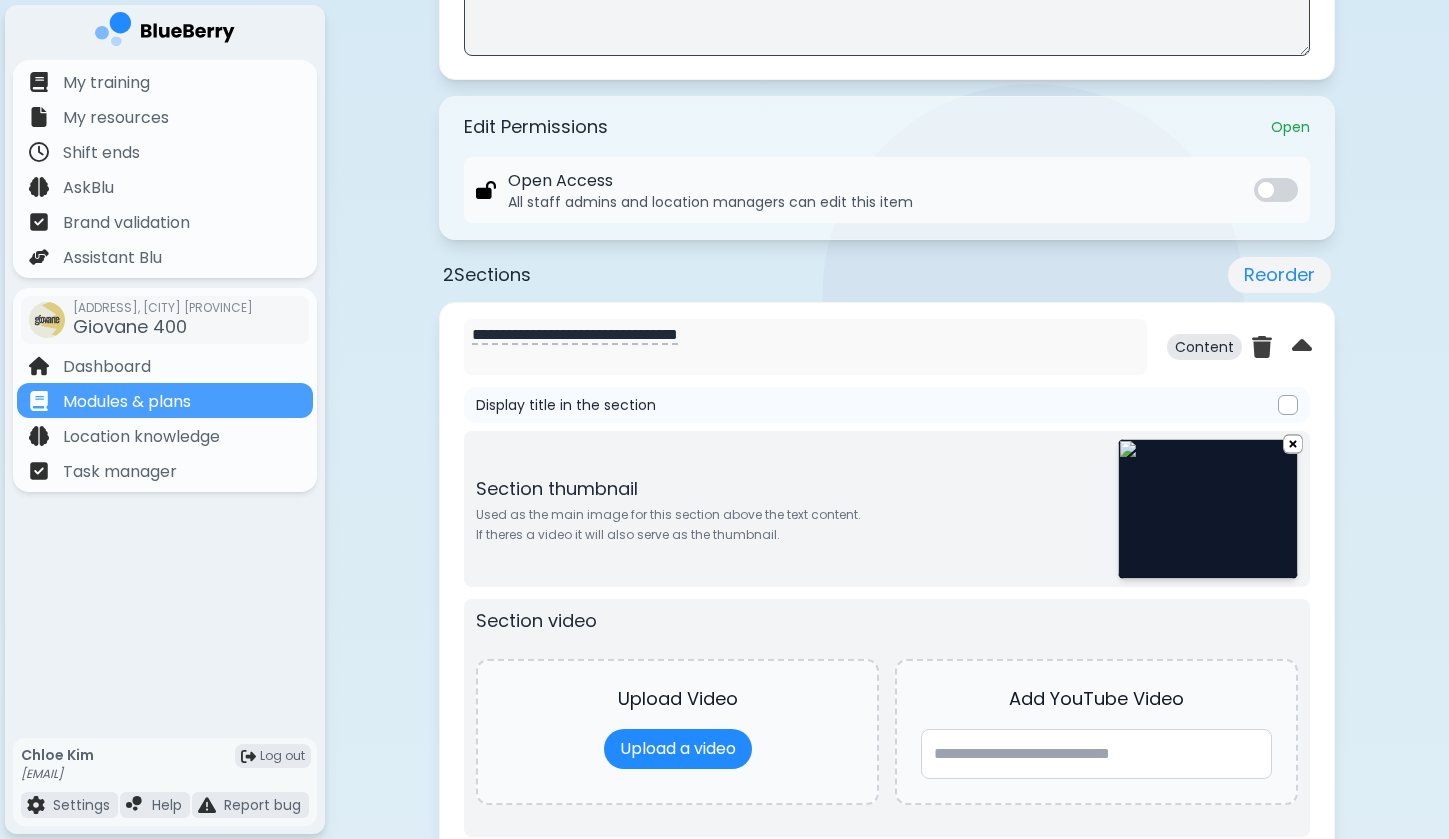 scroll, scrollTop: 950, scrollLeft: 0, axis: vertical 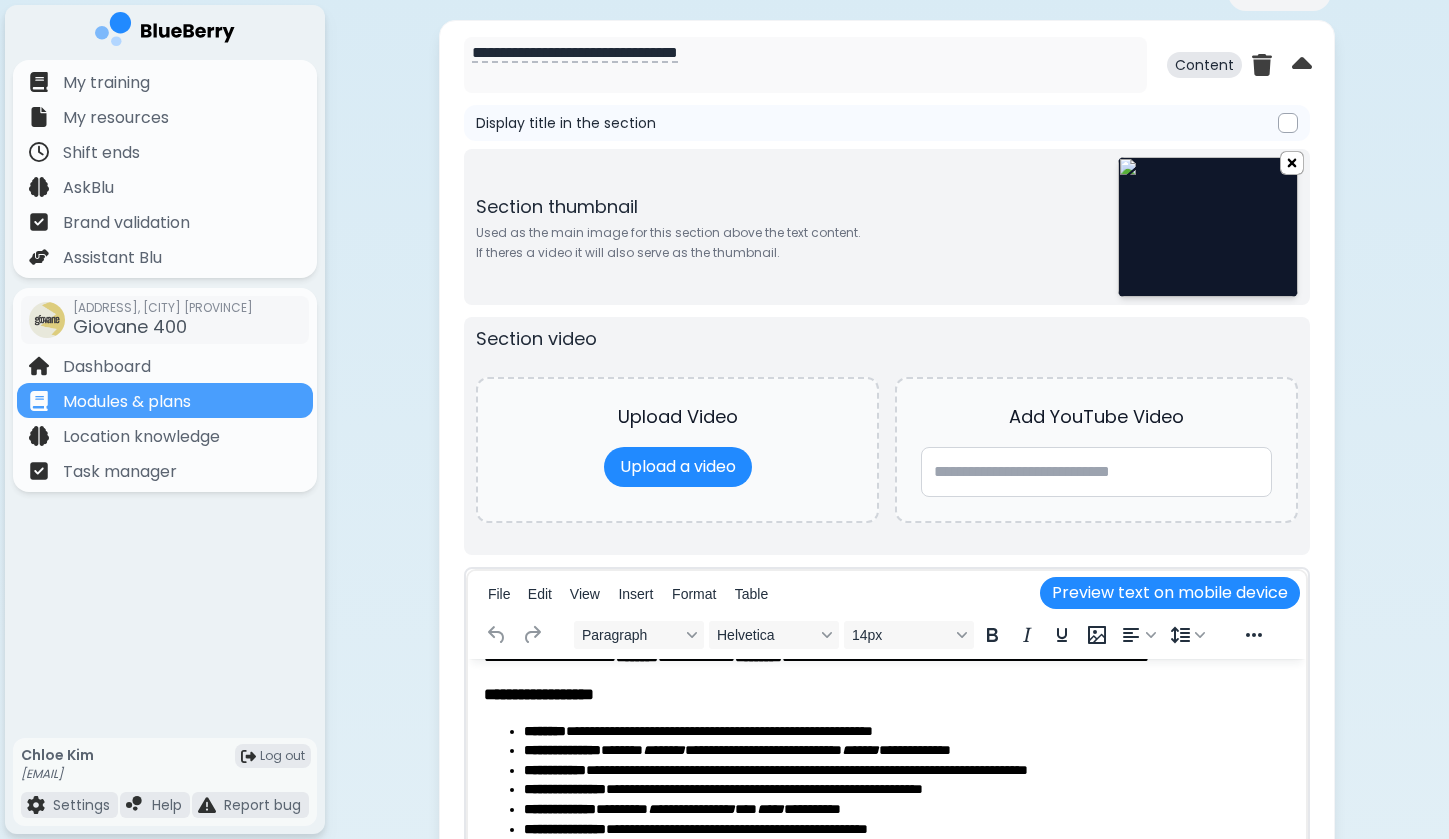 click at bounding box center (1292, 162) 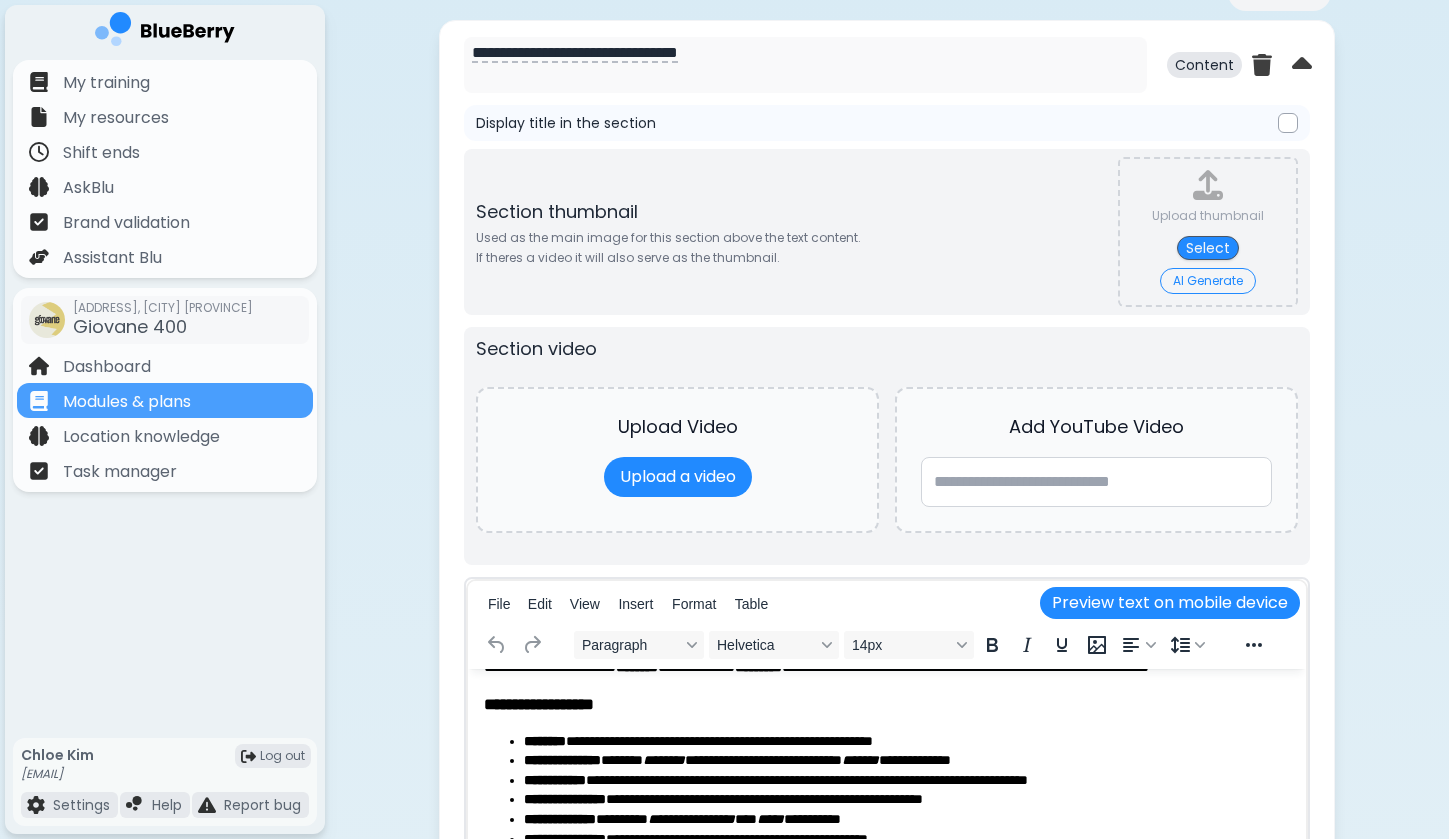 click on "AI Generate" at bounding box center [1208, 281] 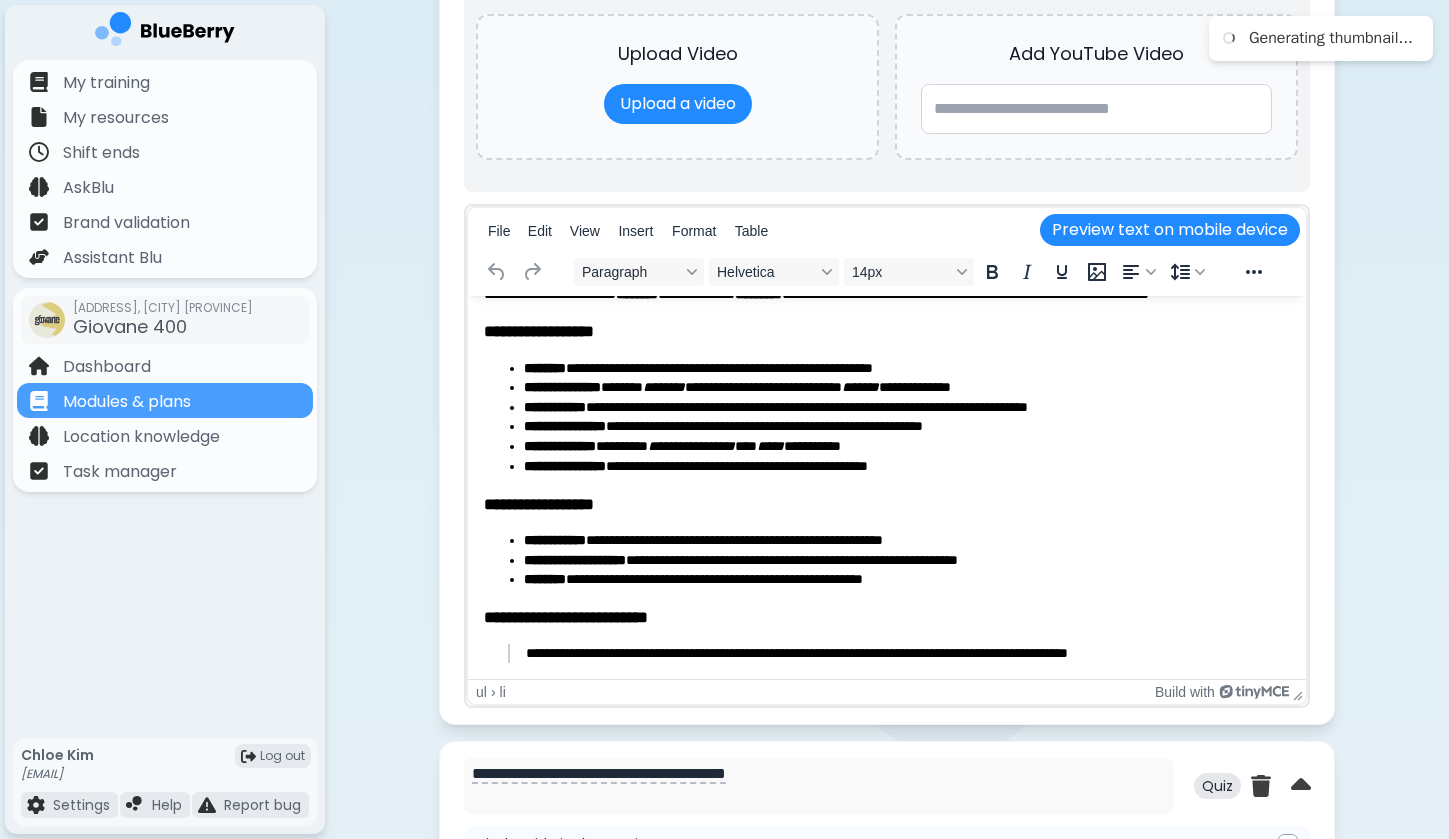 scroll, scrollTop: 1336, scrollLeft: 0, axis: vertical 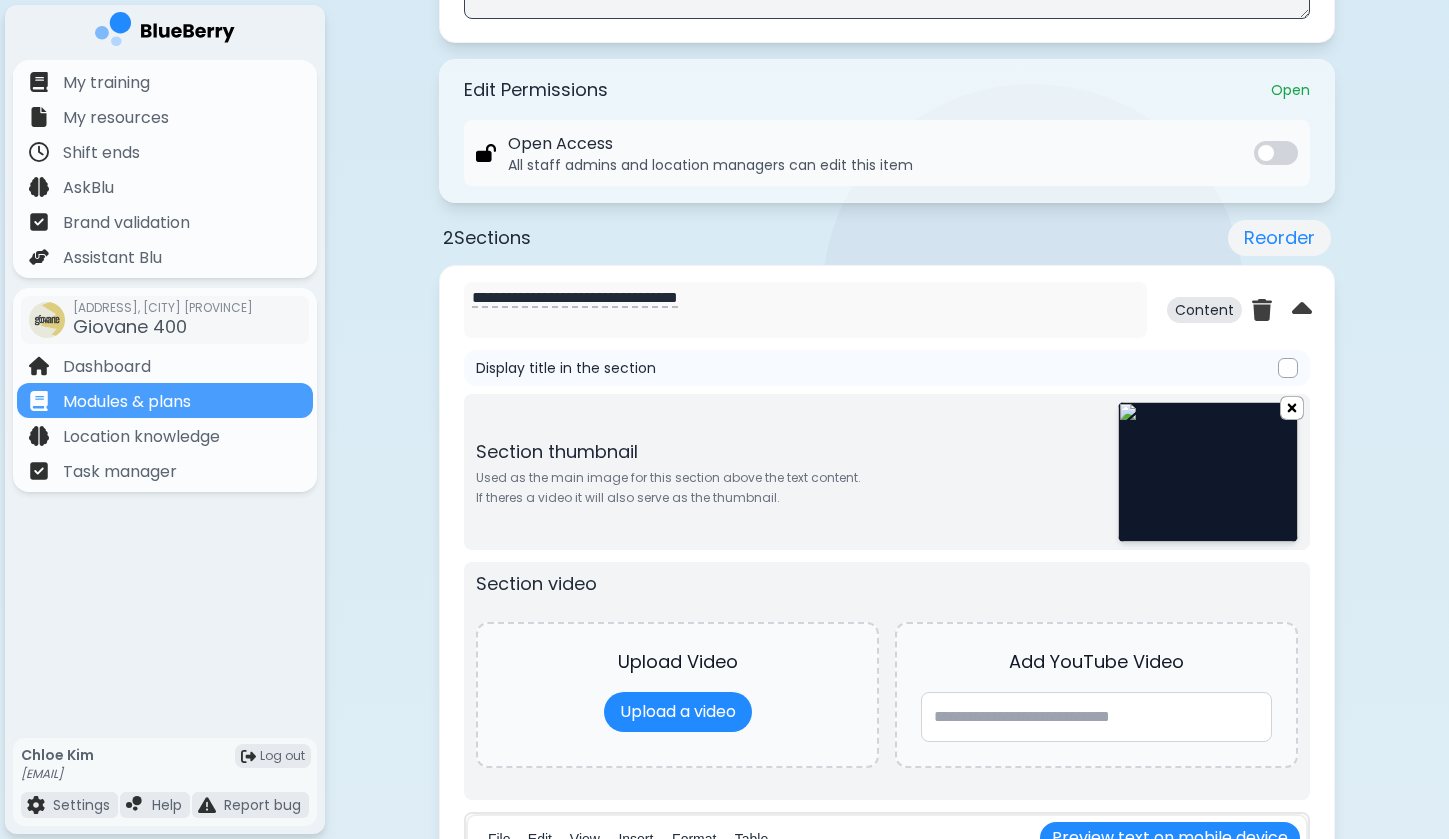 click at bounding box center [1292, 407] 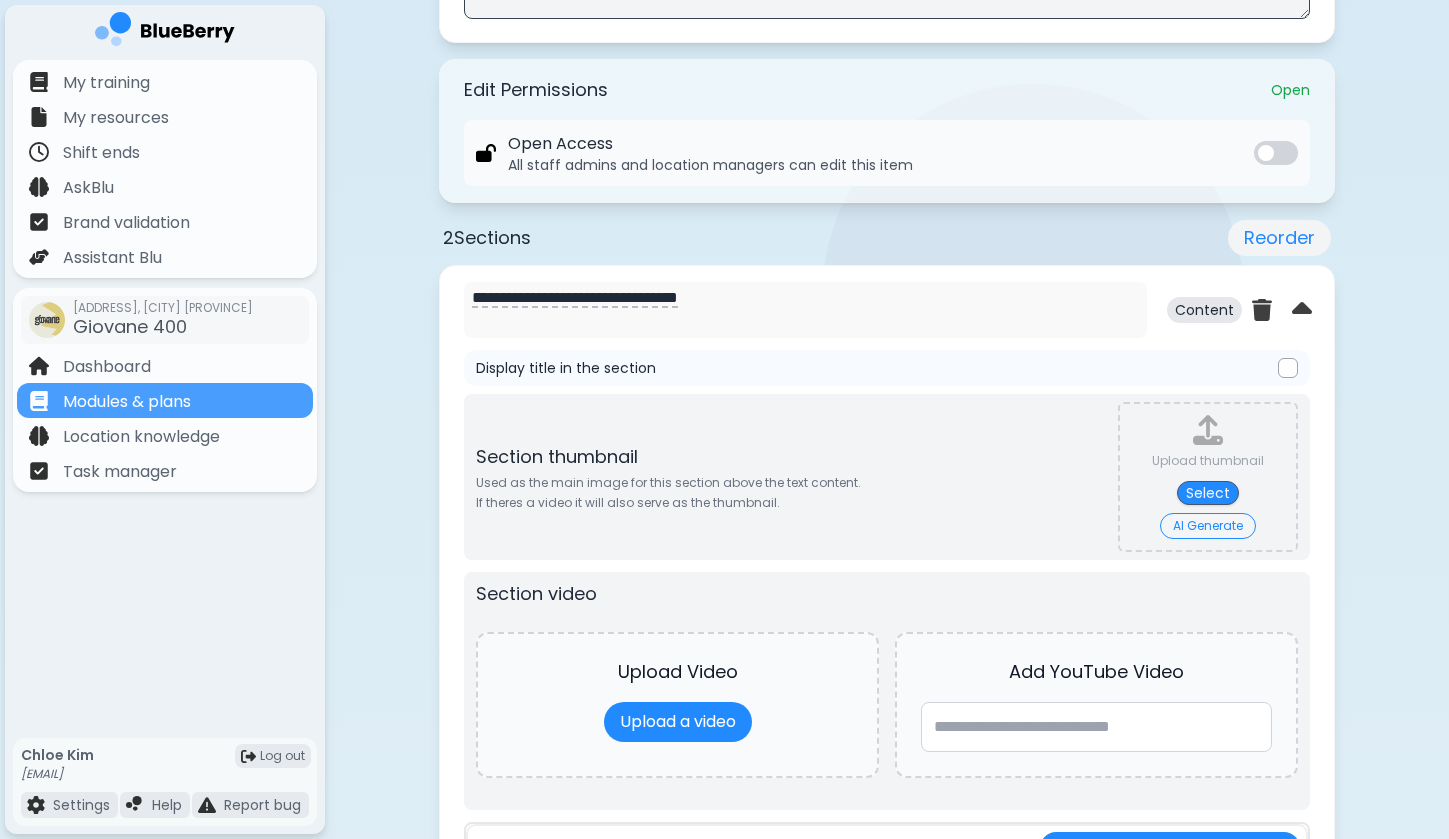 click on "AI Generate" at bounding box center [1208, 526] 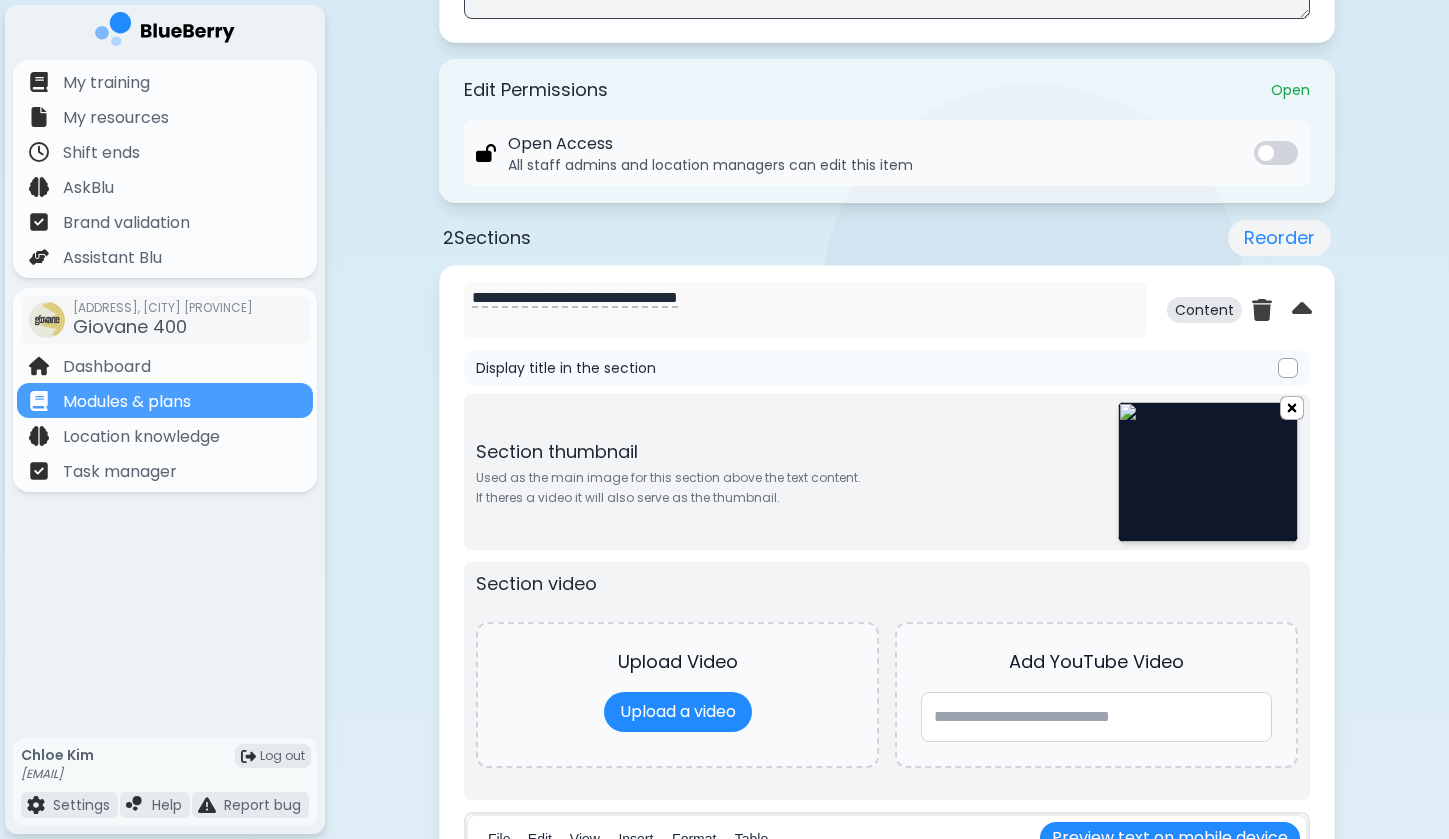 click at bounding box center (1292, 407) 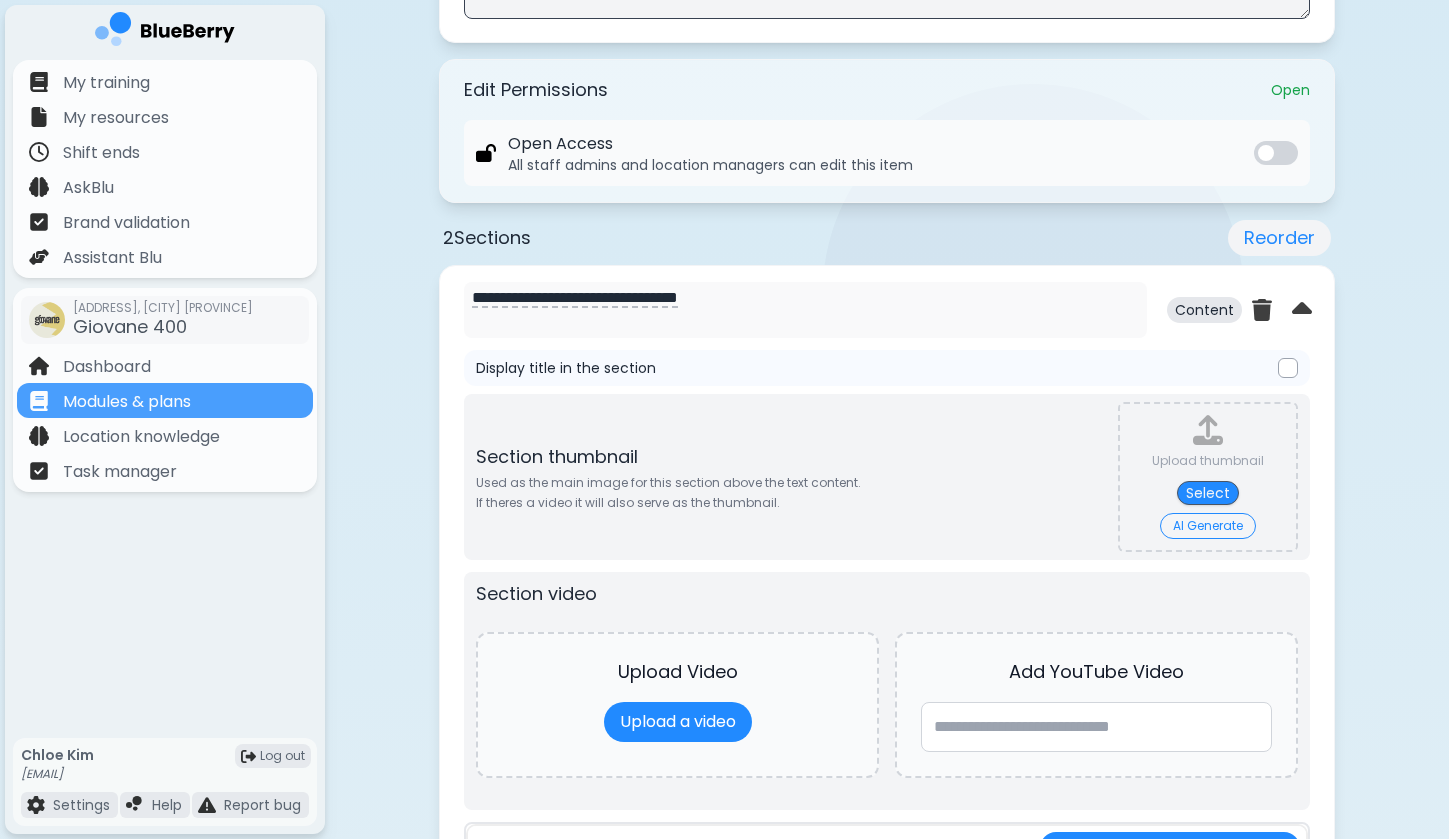 click on "AI Generate" at bounding box center (1208, 526) 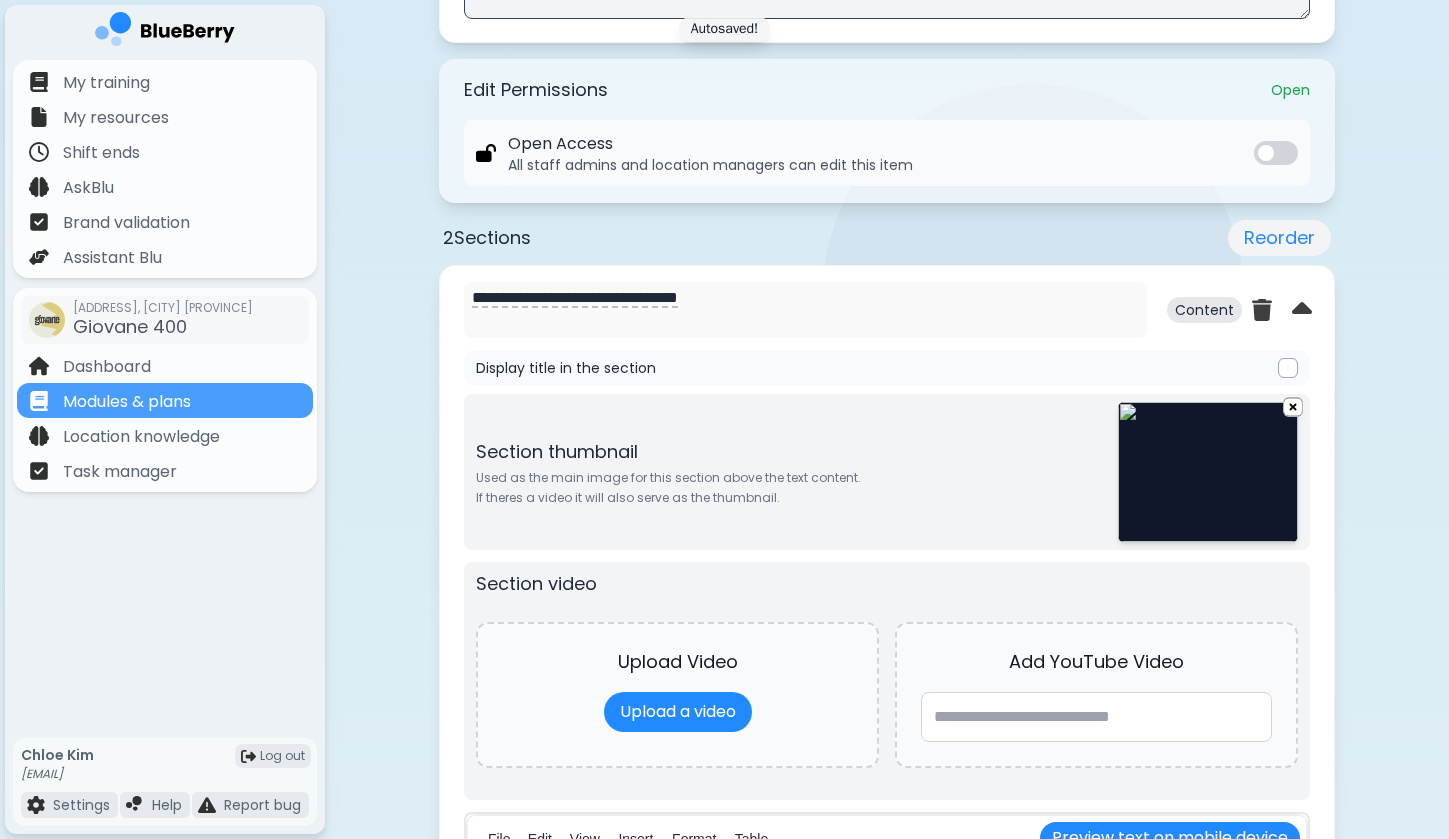 click at bounding box center (1208, 472) 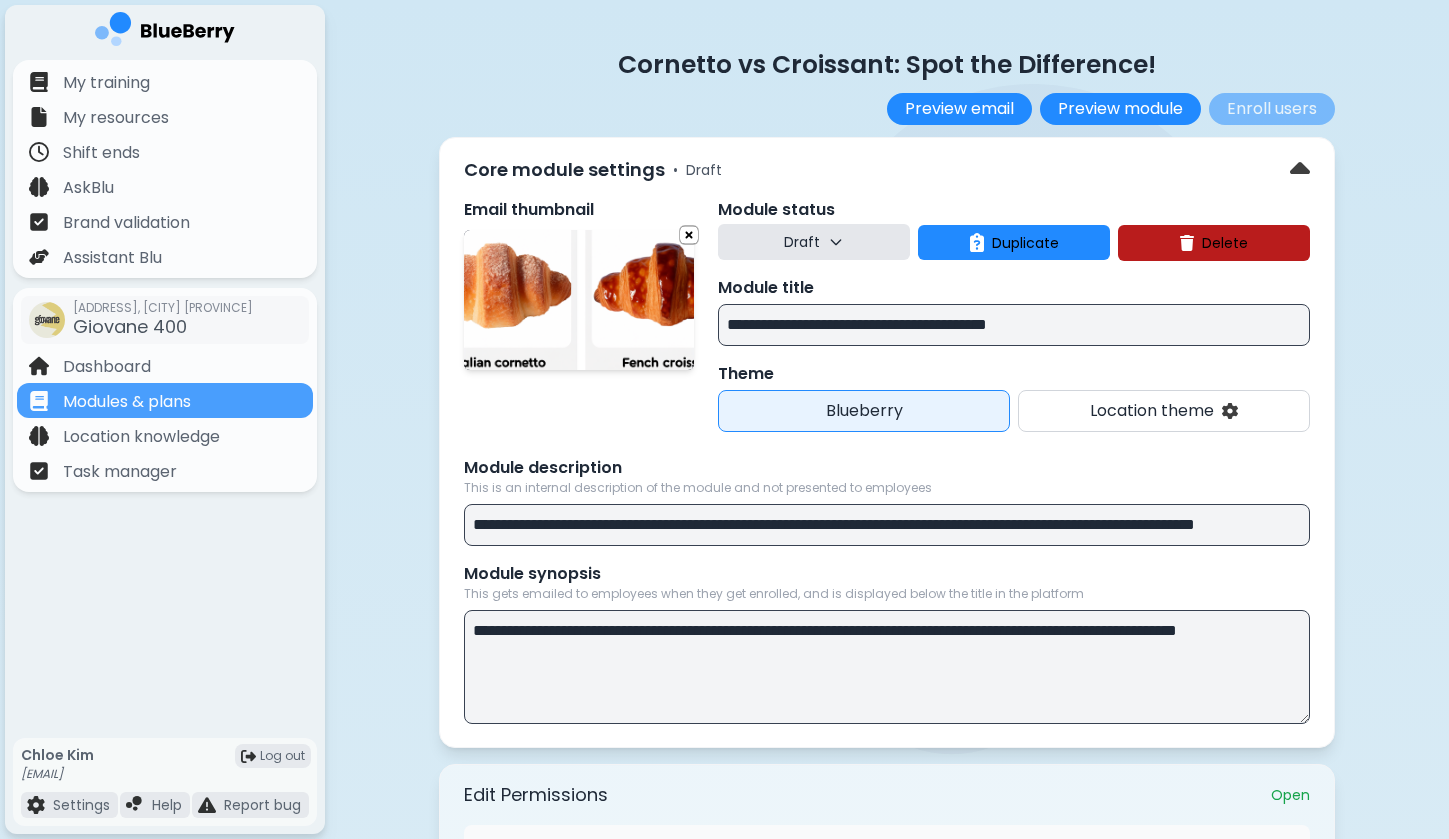 scroll, scrollTop: 0, scrollLeft: 0, axis: both 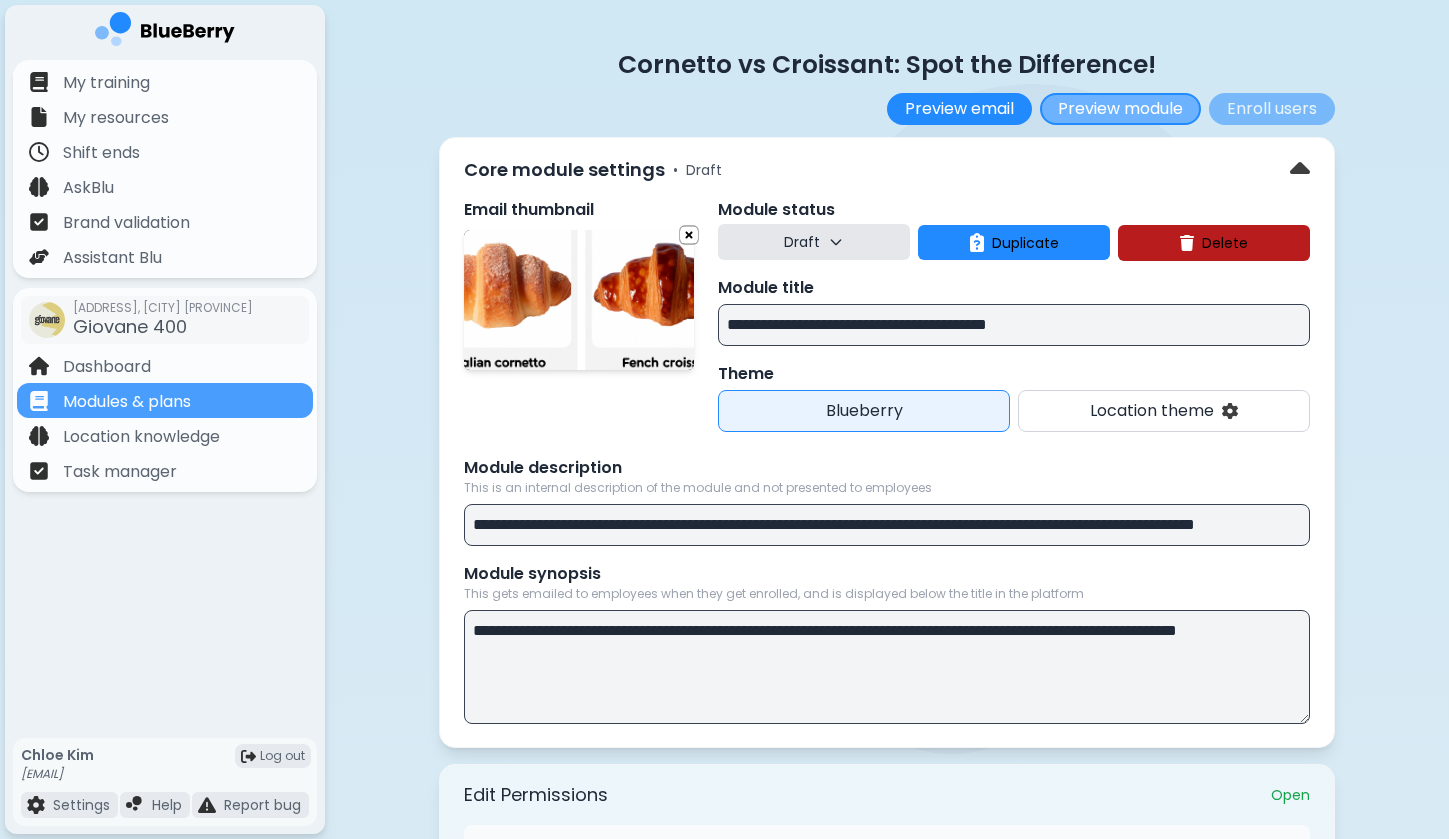 click on "Preview module" at bounding box center (1120, 109) 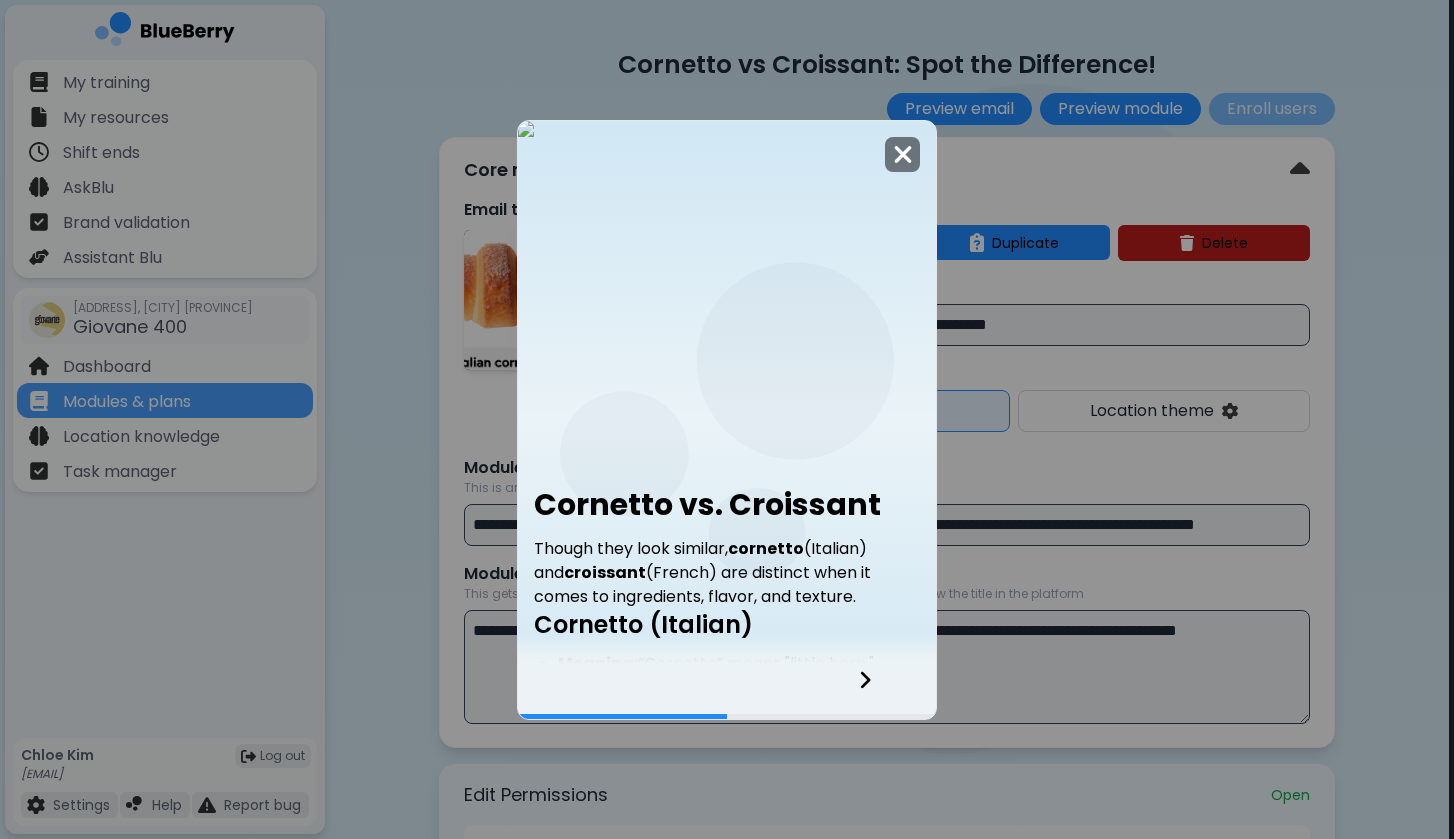 click at bounding box center [903, 154] 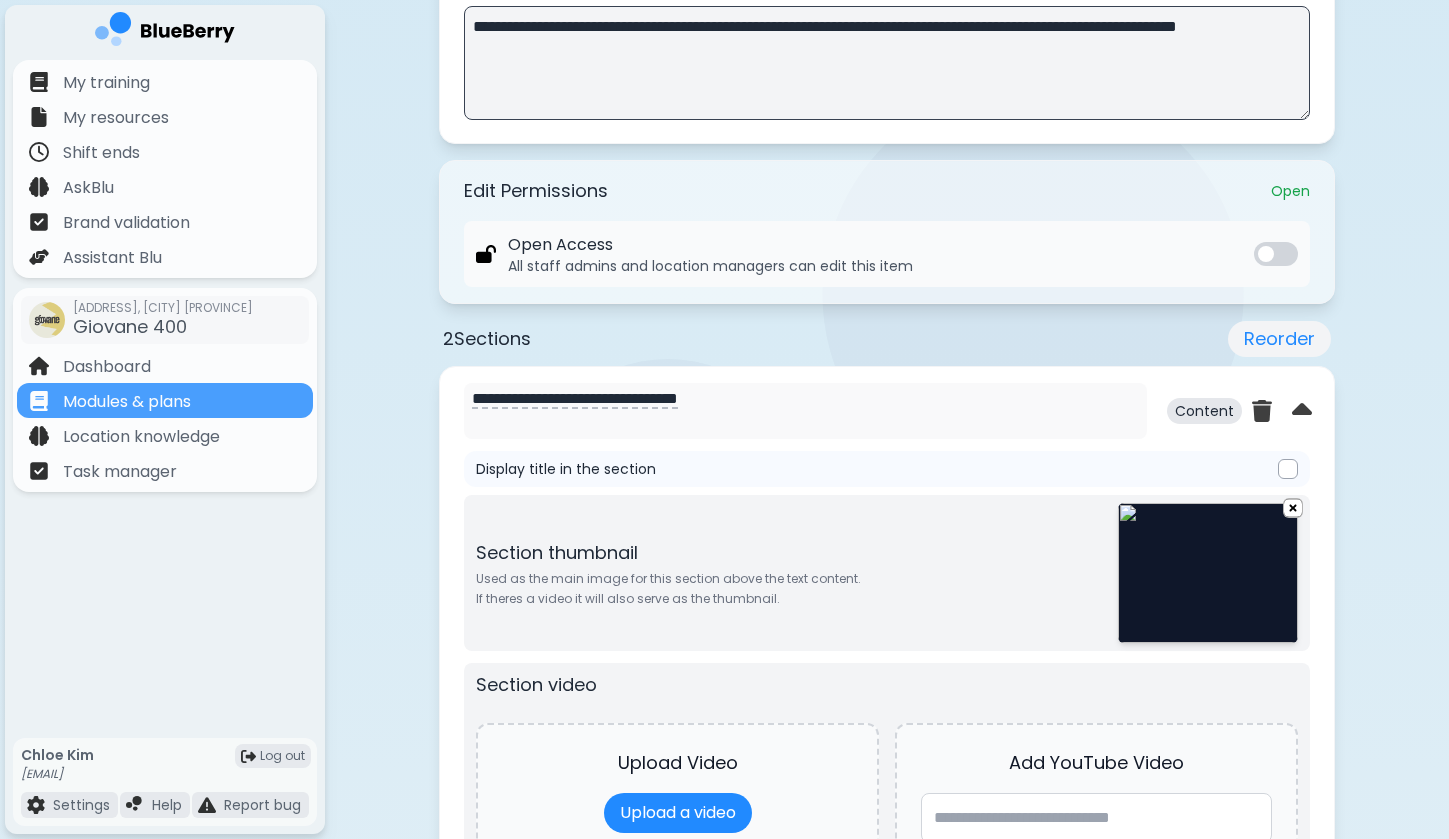scroll, scrollTop: 1051, scrollLeft: 0, axis: vertical 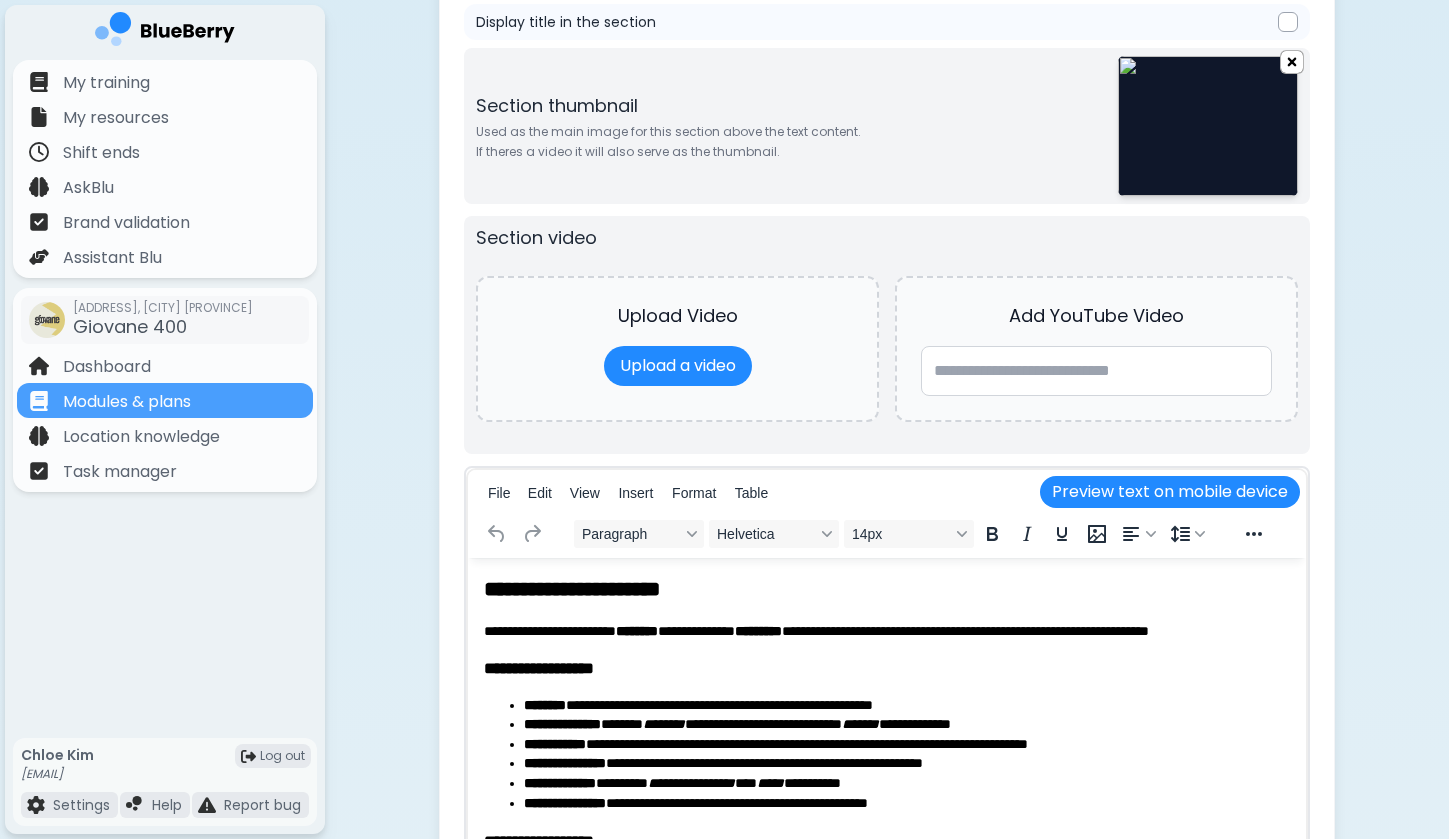 click at bounding box center (1292, 61) 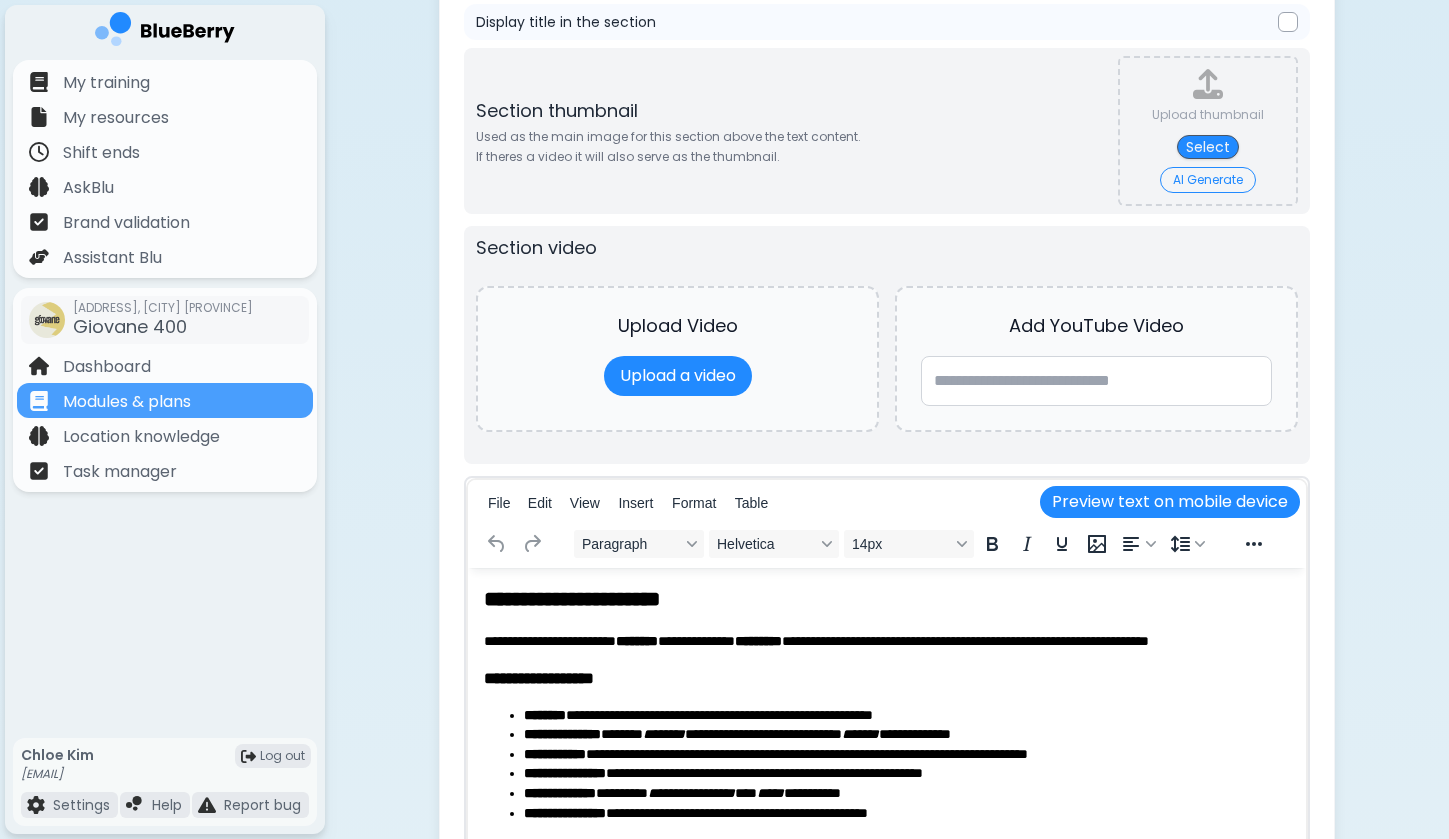 click on "AI Generate" at bounding box center [1208, 180] 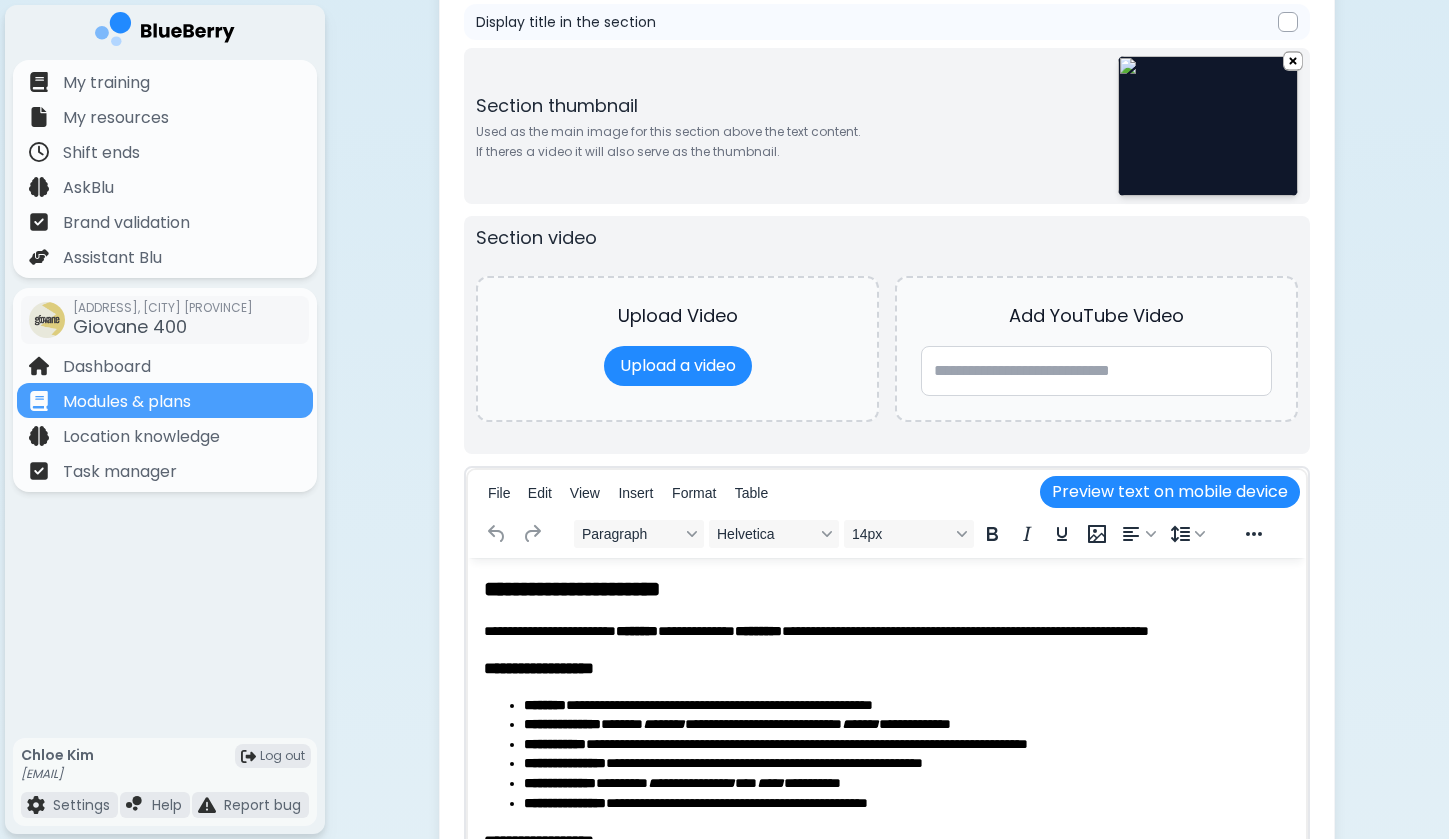 click on "**********" at bounding box center (907, 706) 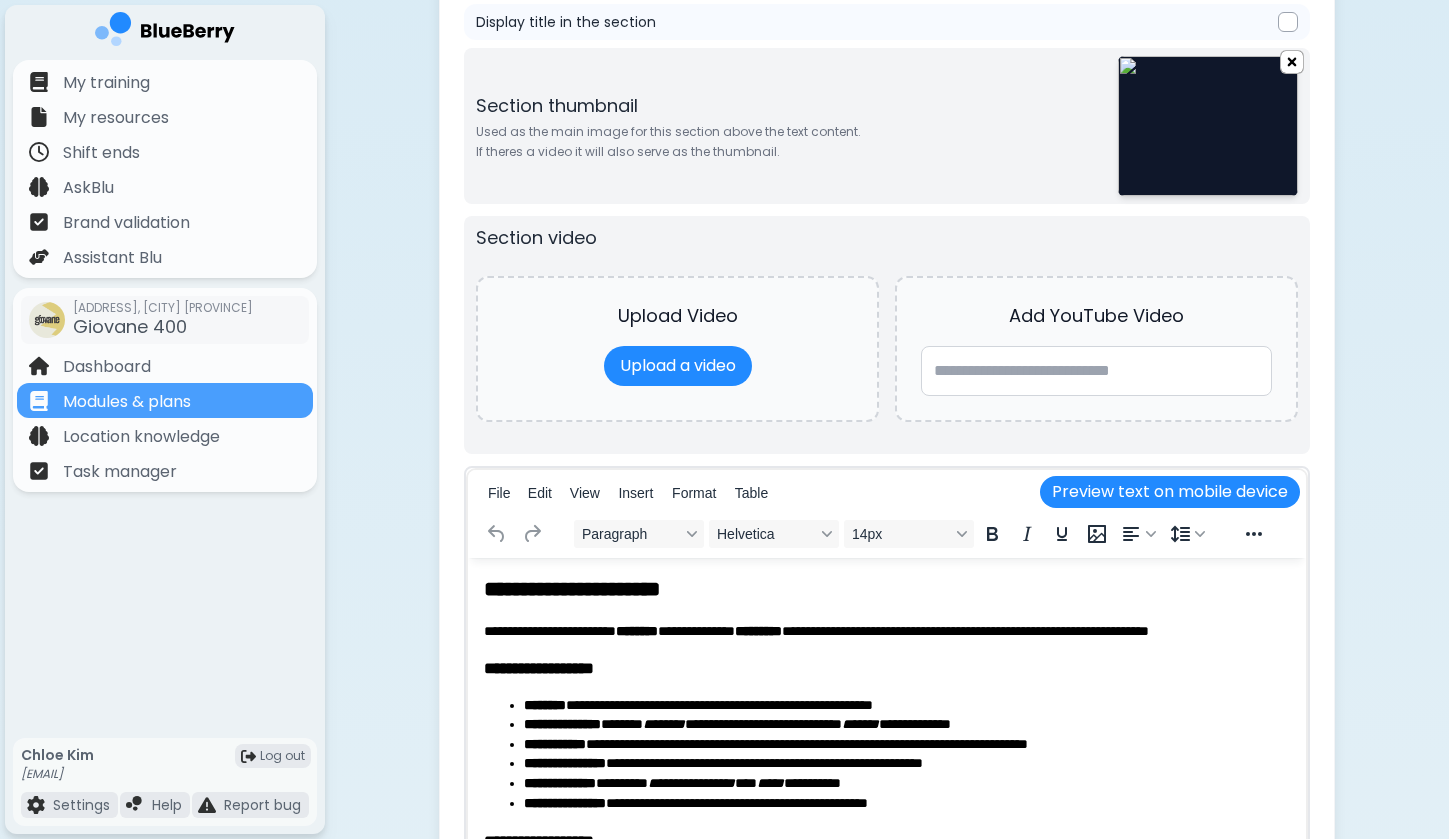 click at bounding box center (1292, 61) 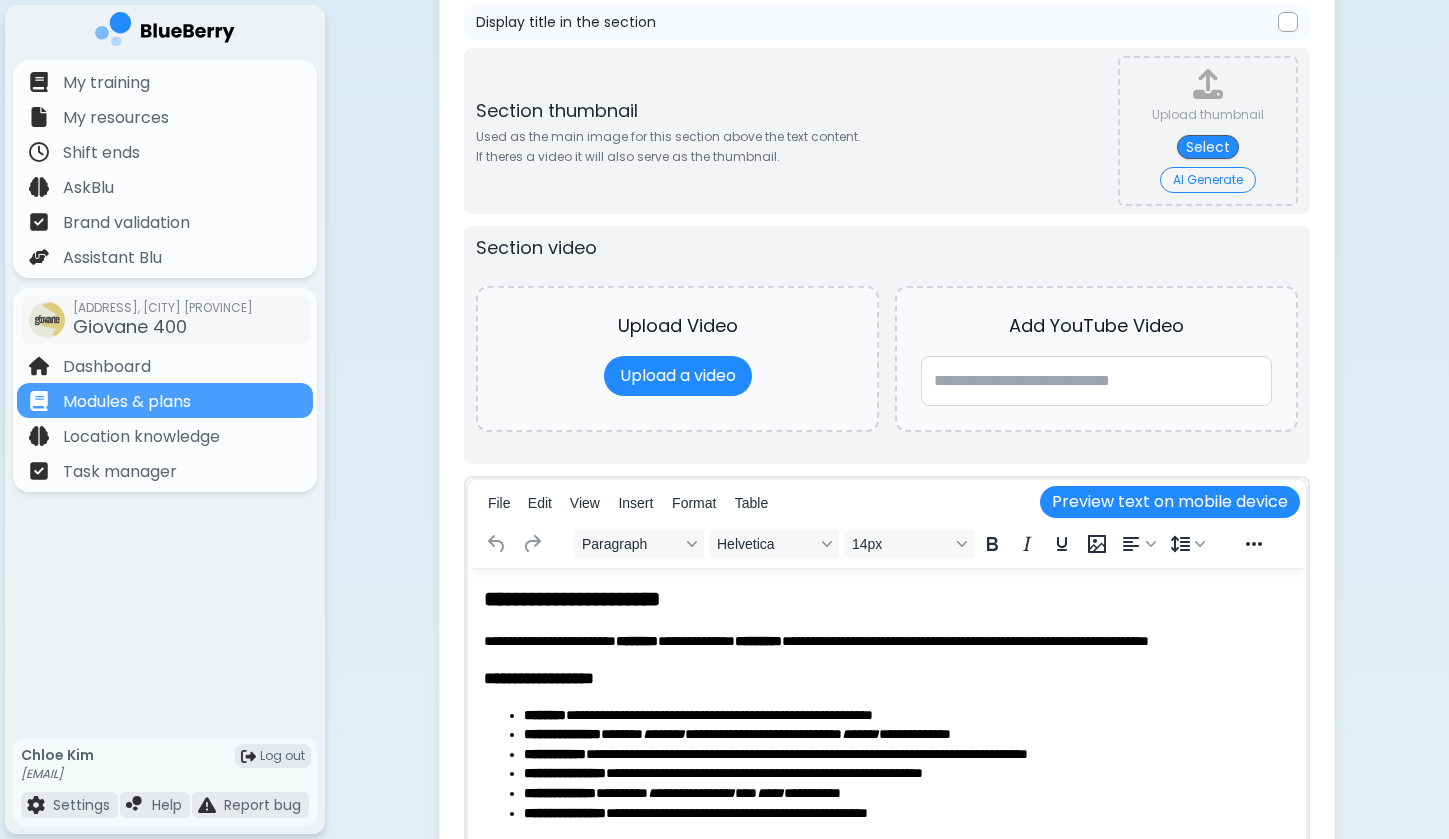 click on "AI Generate" at bounding box center (1208, 180) 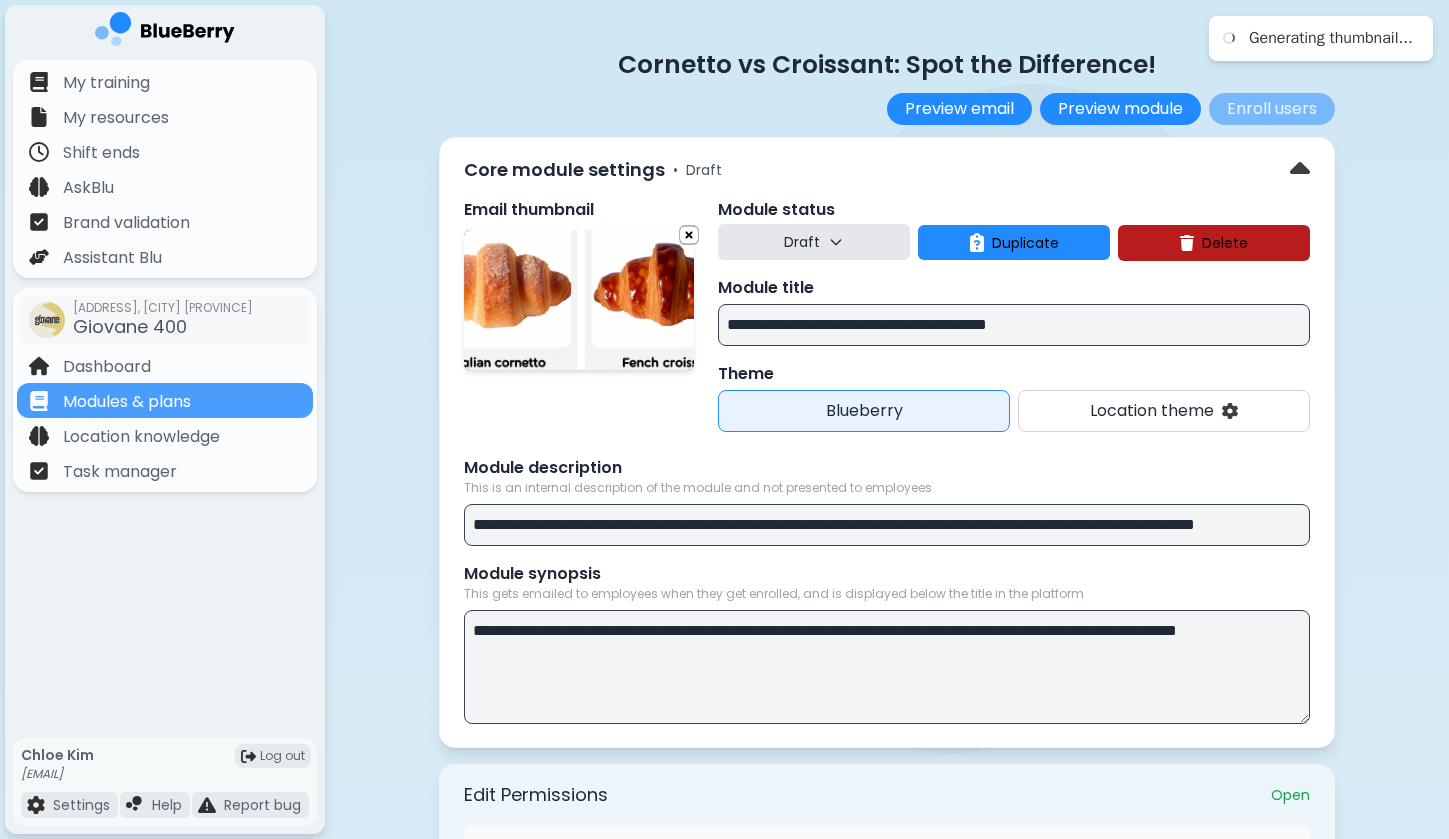 scroll, scrollTop: 0, scrollLeft: 0, axis: both 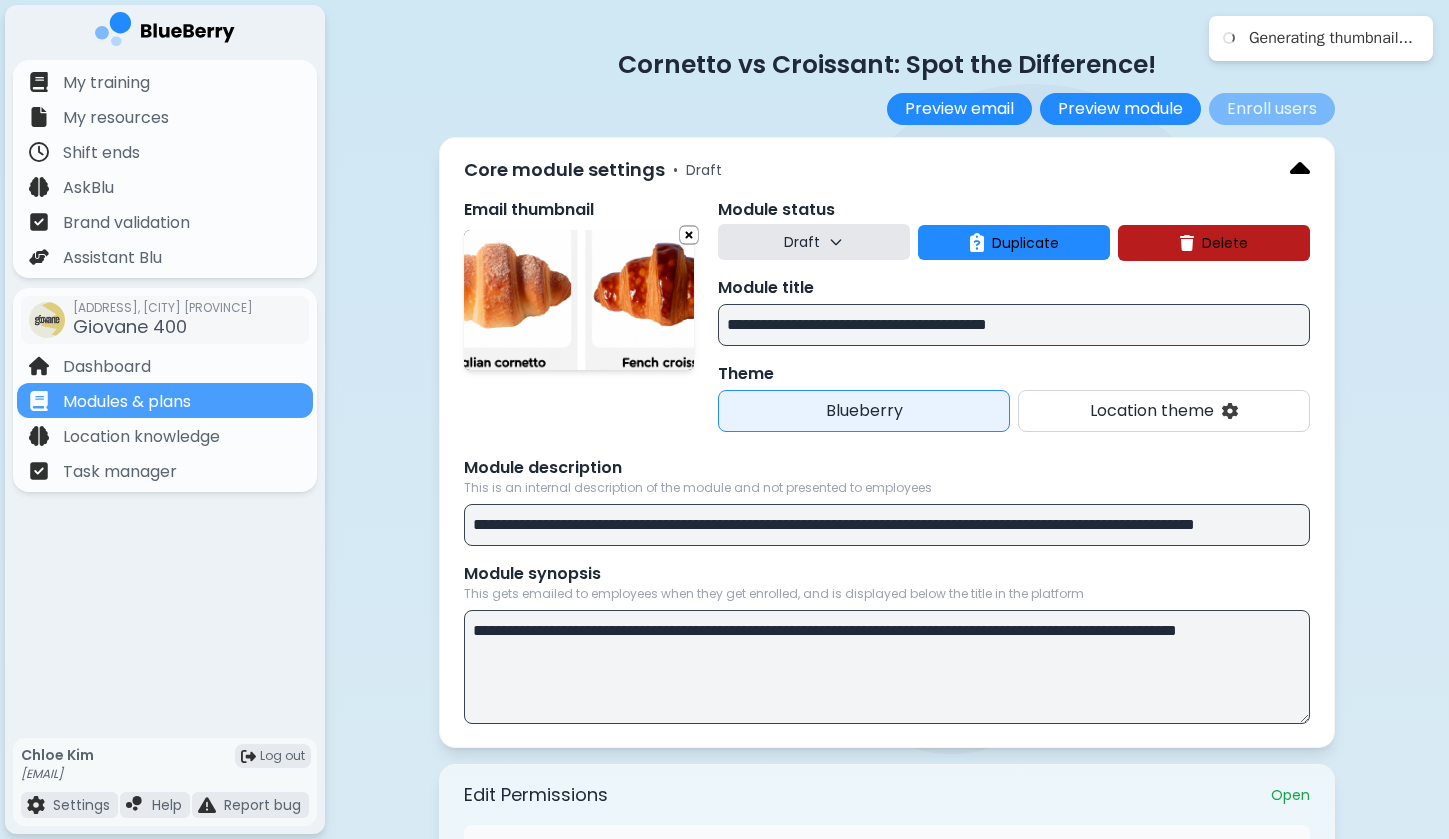 click at bounding box center (1300, 170) 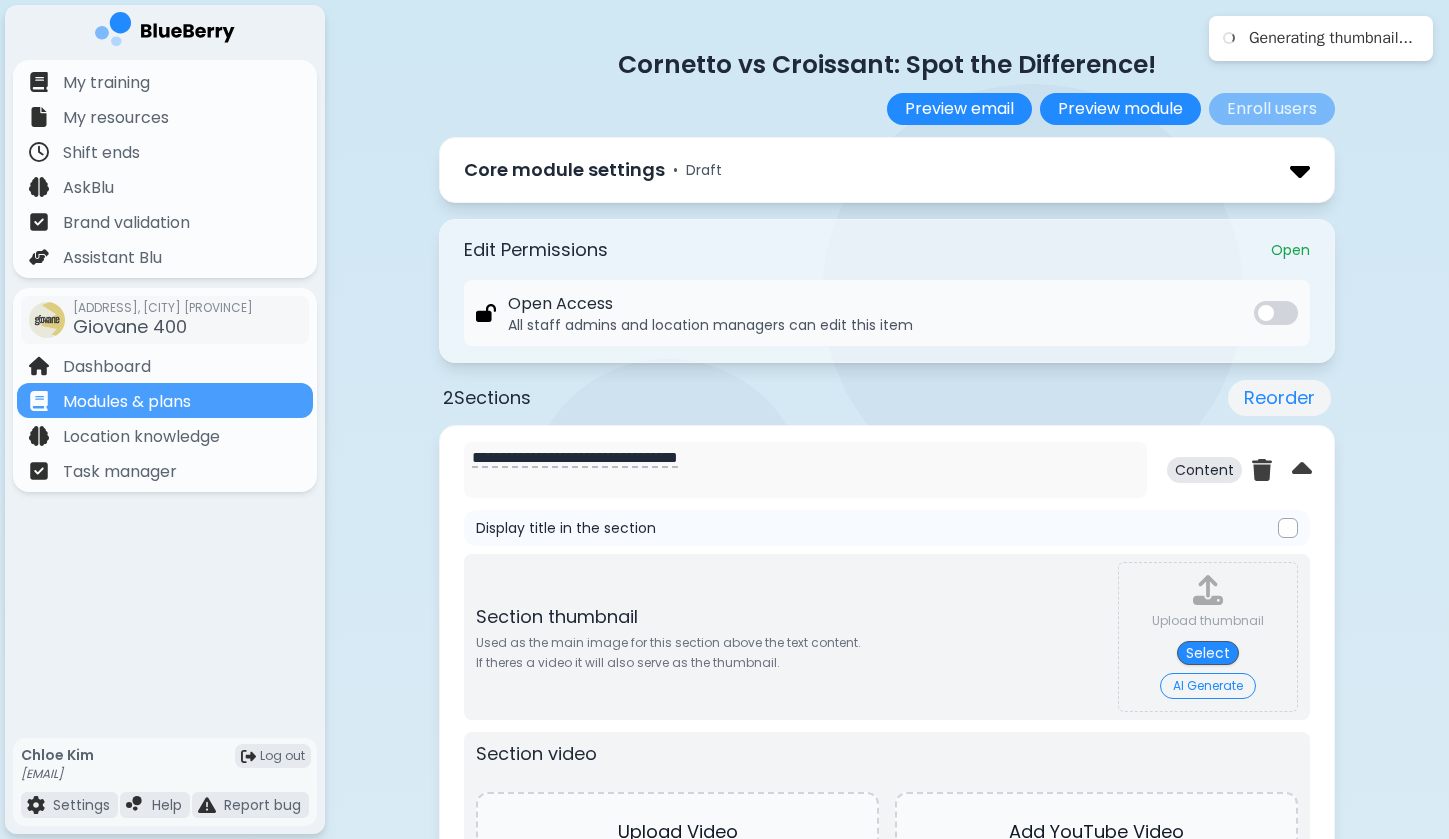 click at bounding box center (1300, 170) 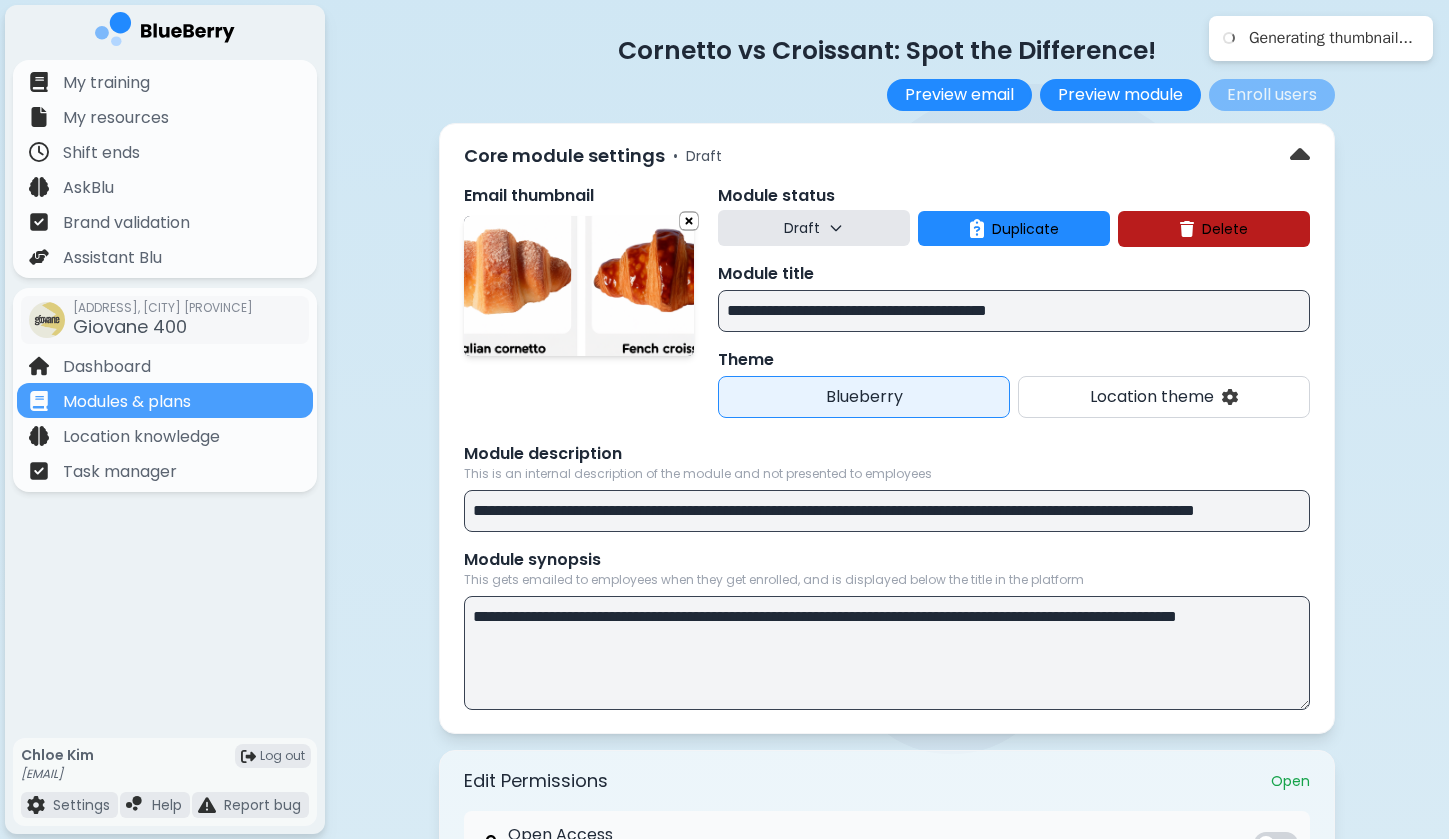 scroll, scrollTop: 26, scrollLeft: 0, axis: vertical 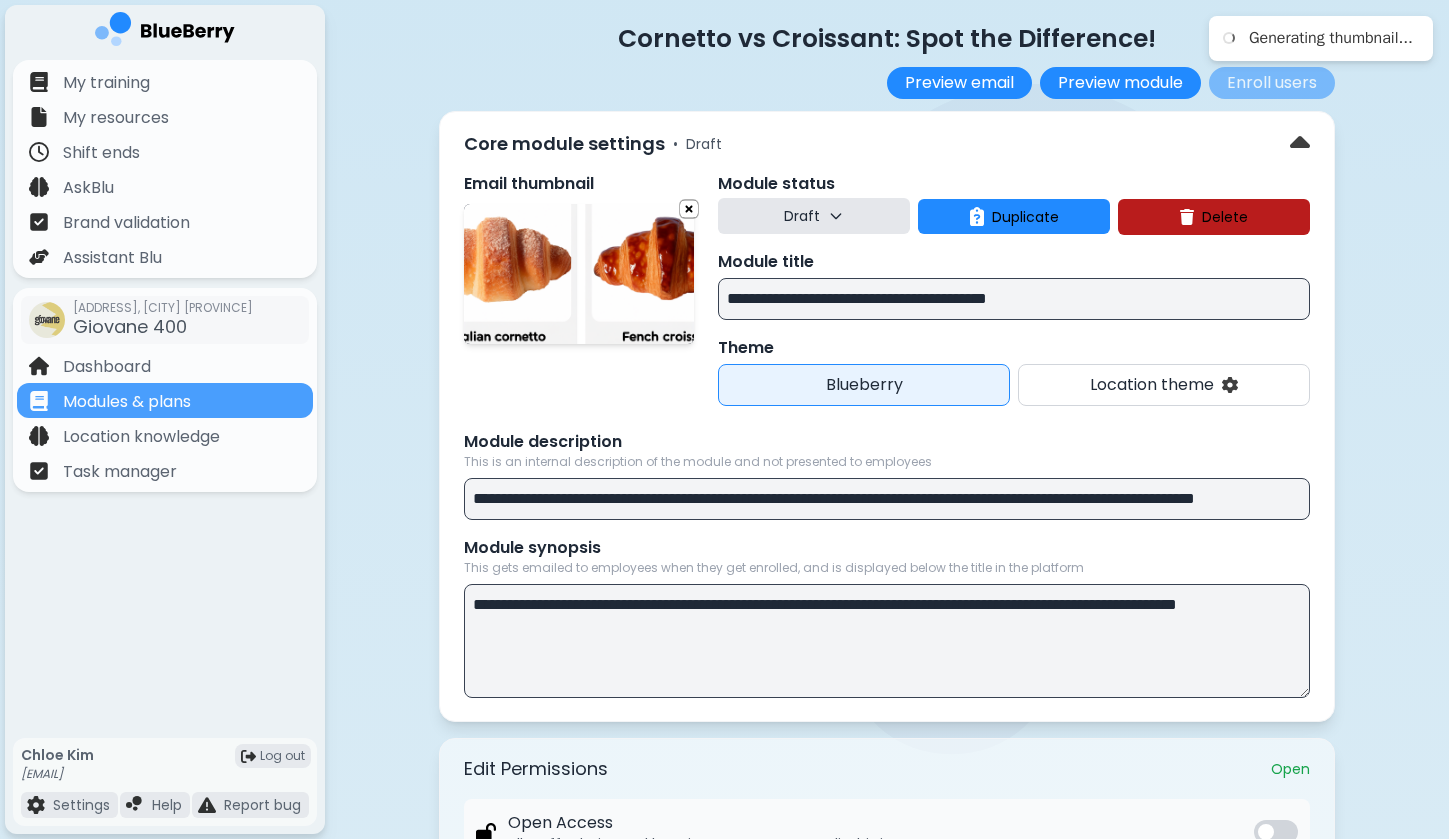 click on "**********" at bounding box center [1014, 299] 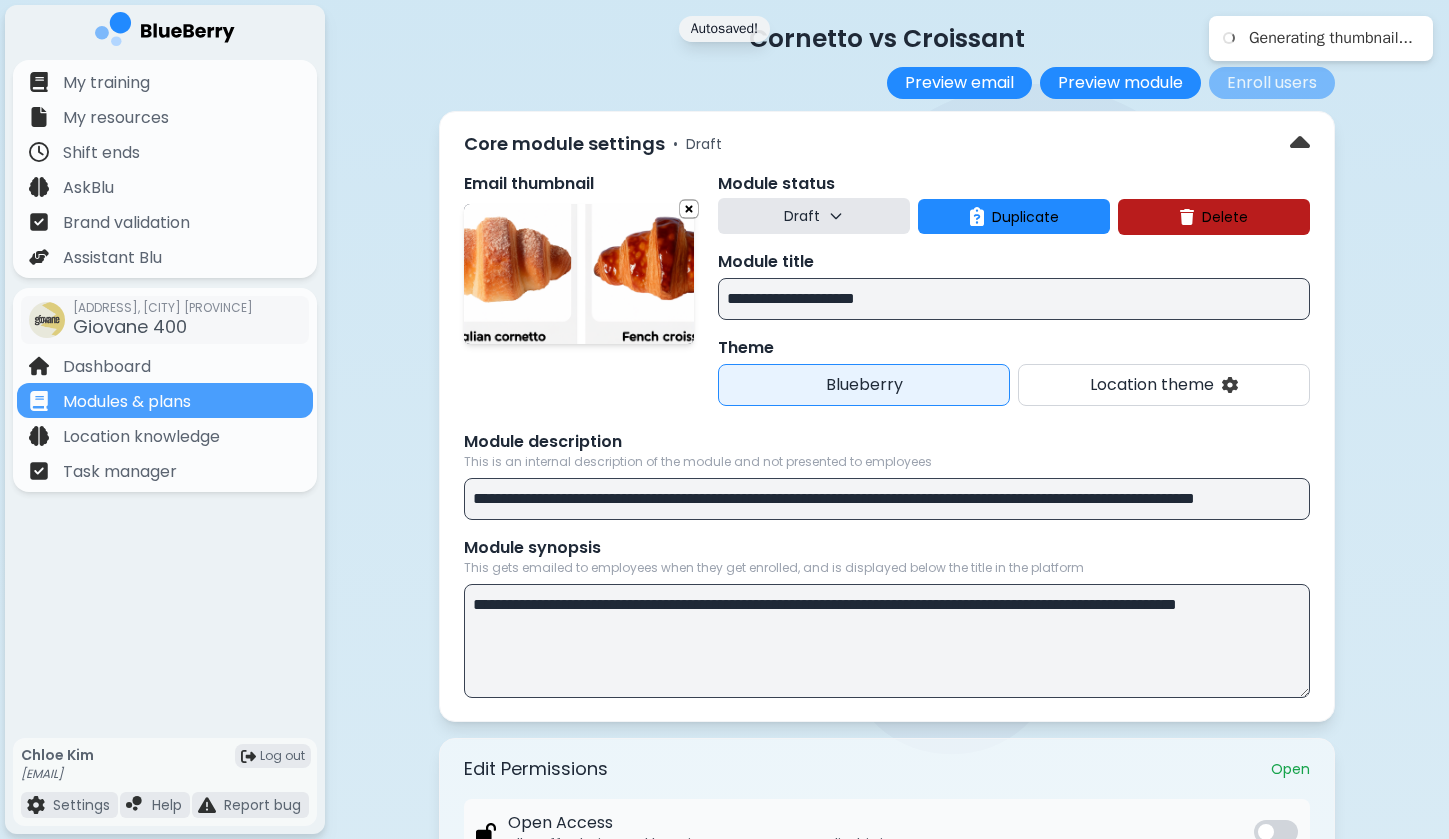 click on "Theme" at bounding box center [1014, 348] 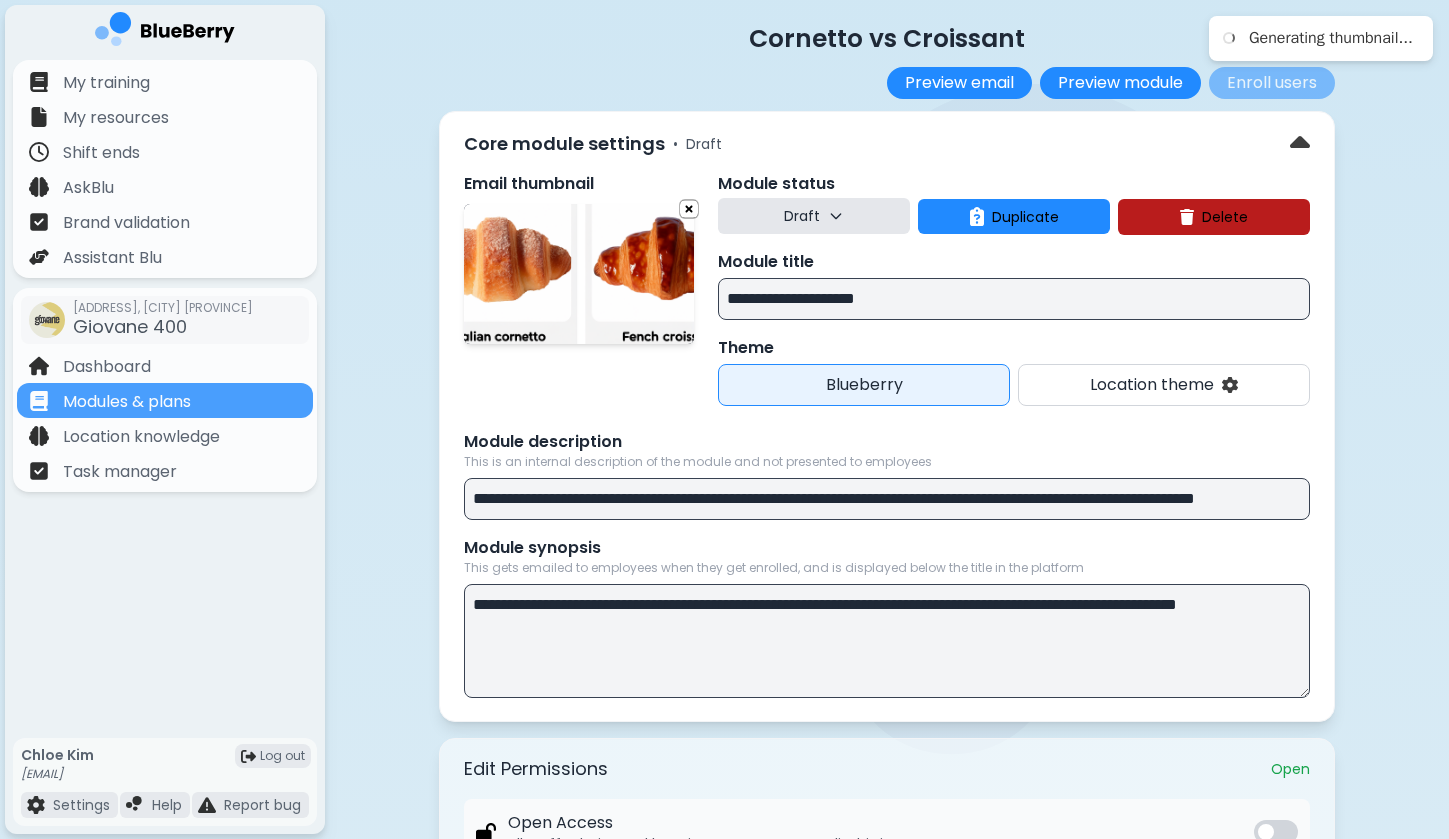 click on "**********" at bounding box center [1014, 299] 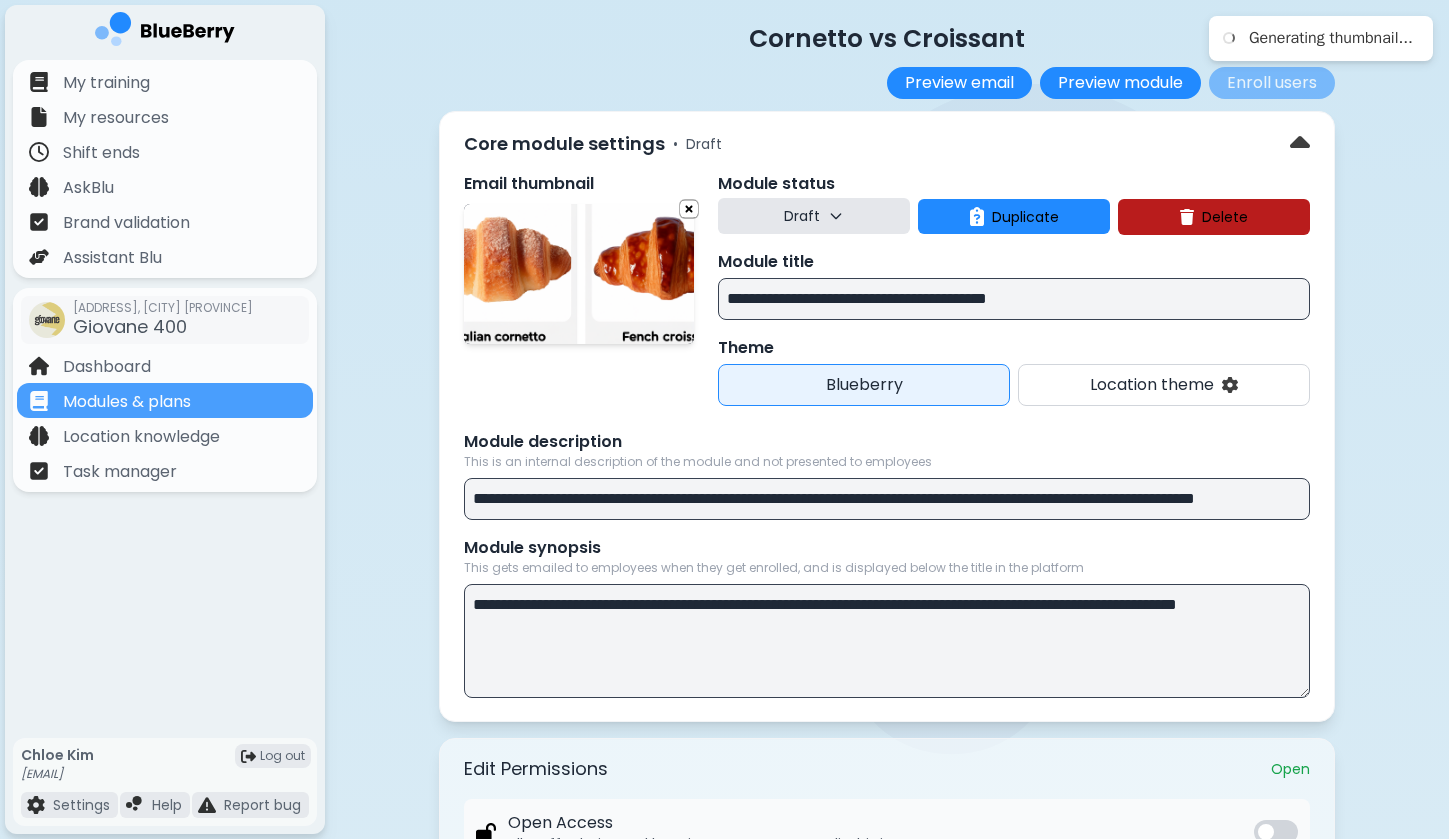 type on "**********" 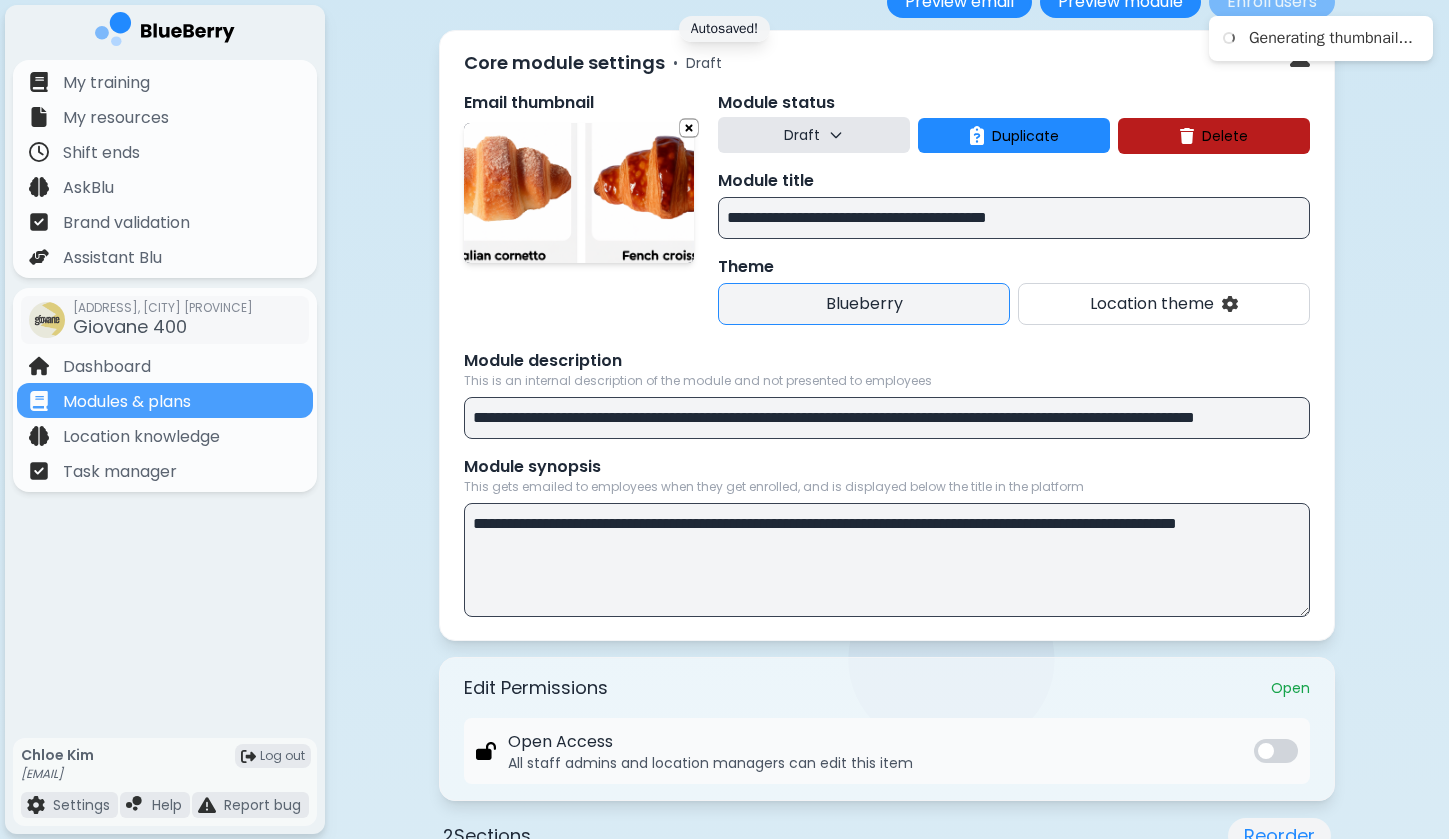 scroll, scrollTop: 125, scrollLeft: 0, axis: vertical 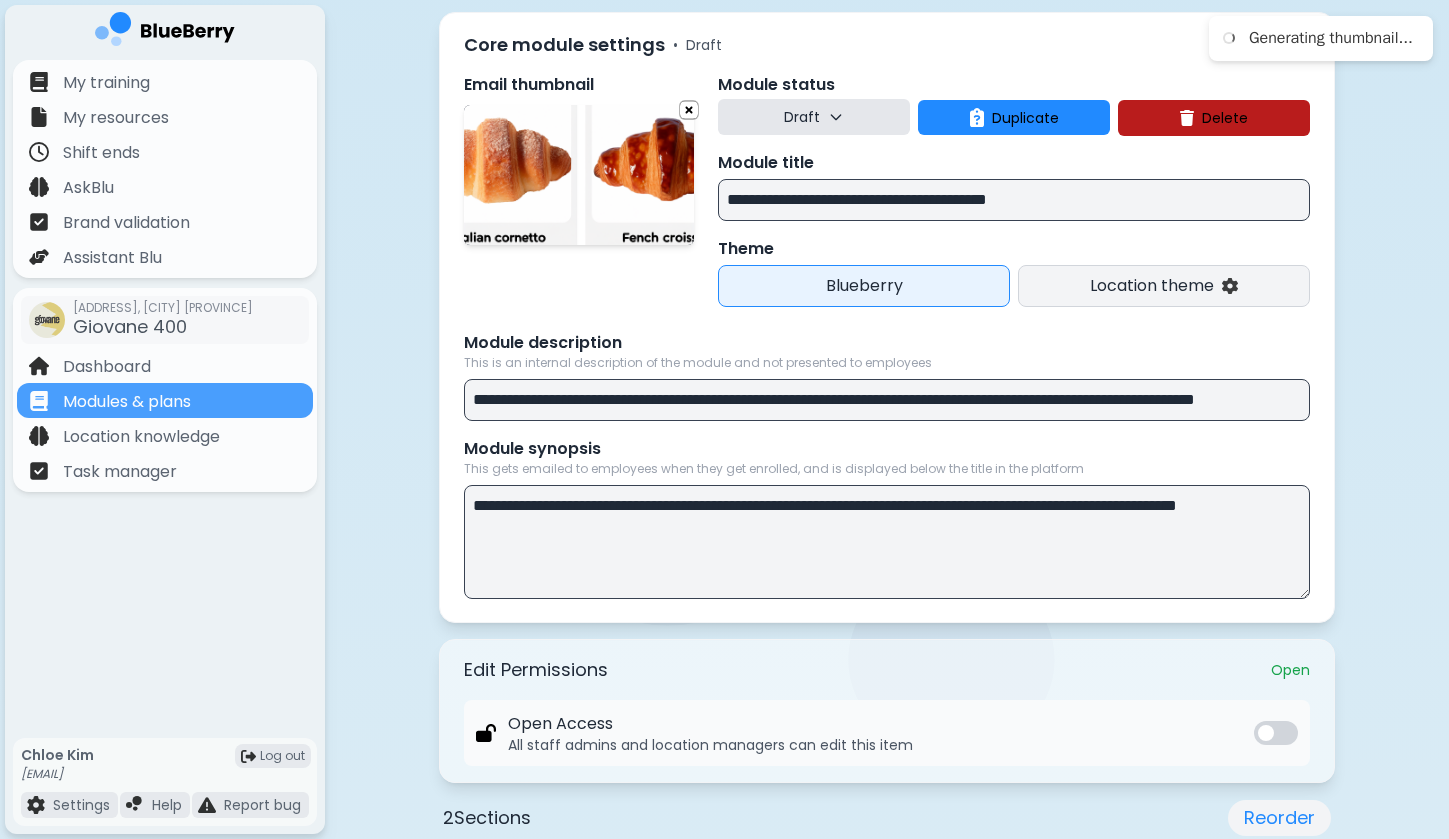 click on "Location theme" at bounding box center [1164, 286] 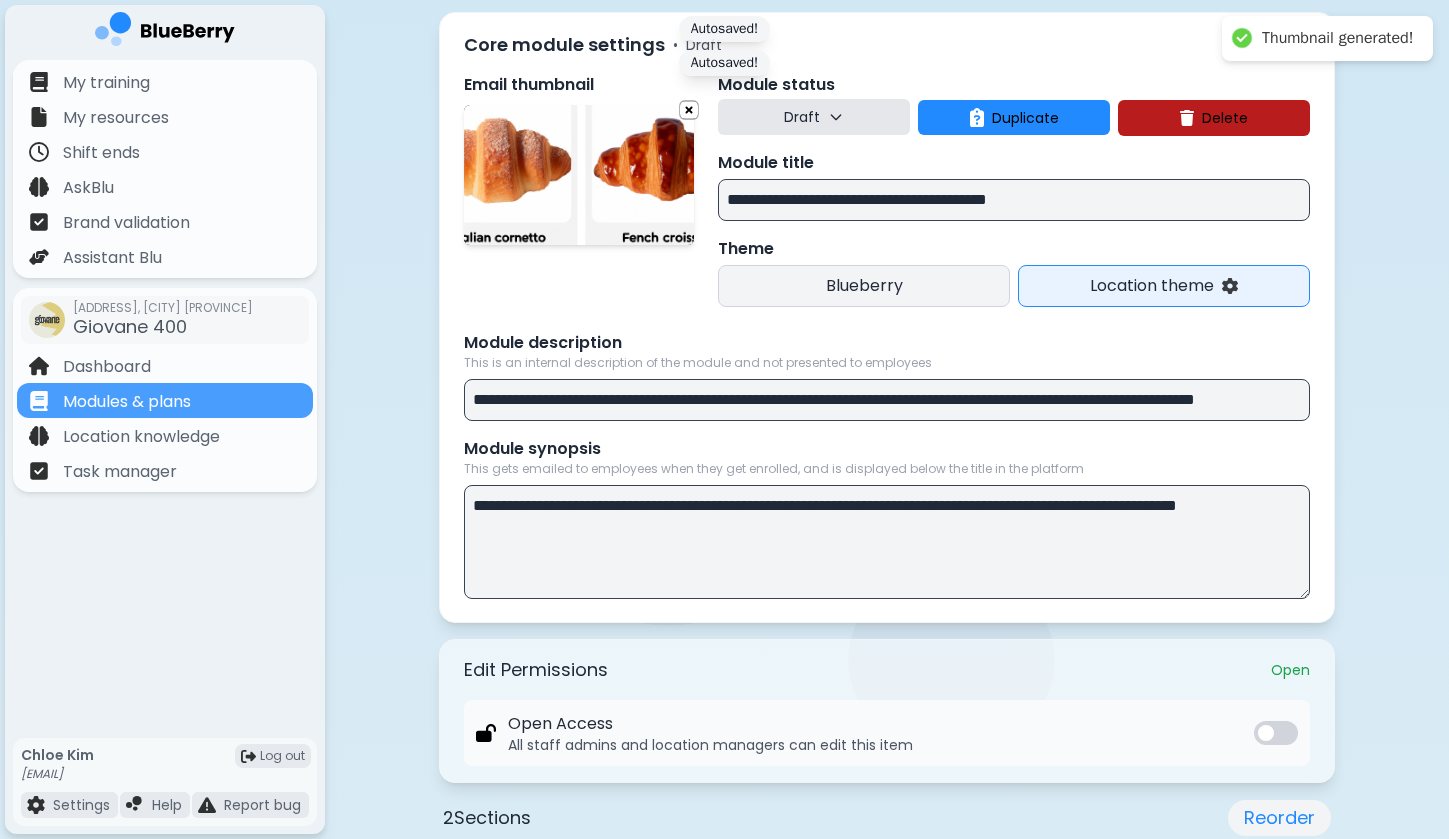 click on "Blueberry" at bounding box center (864, 286) 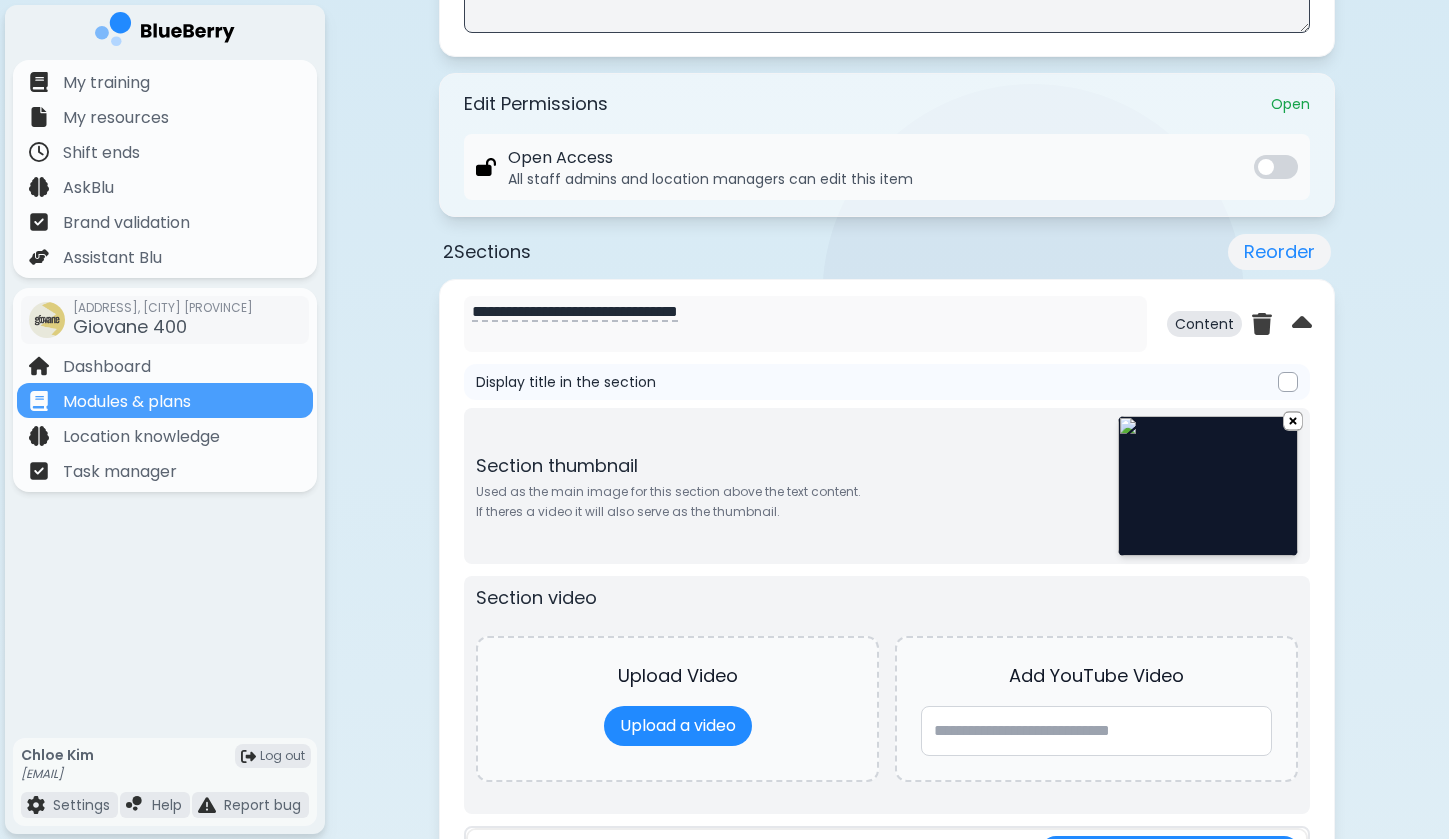 scroll, scrollTop: 695, scrollLeft: 0, axis: vertical 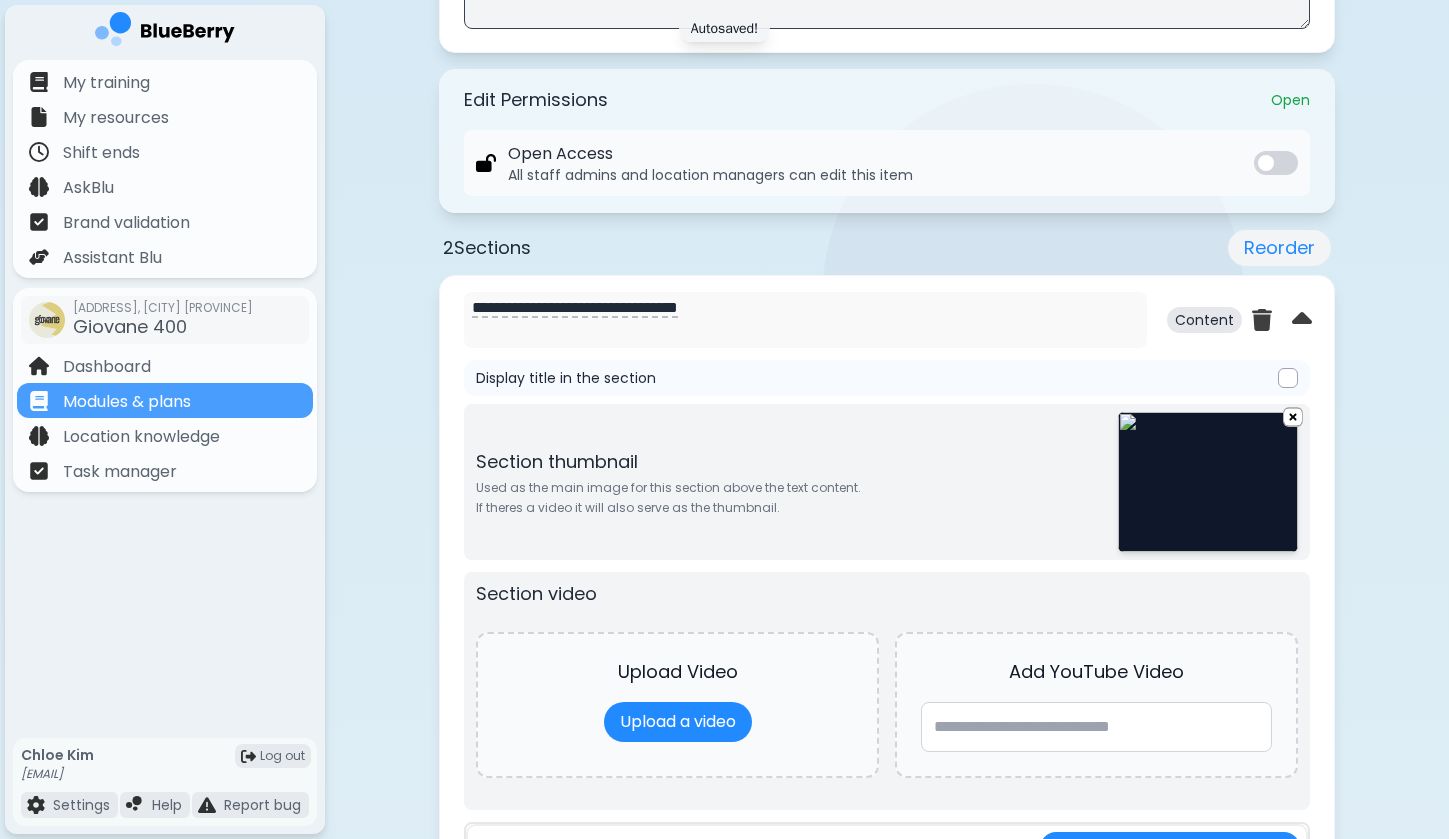click at bounding box center [1208, 482] 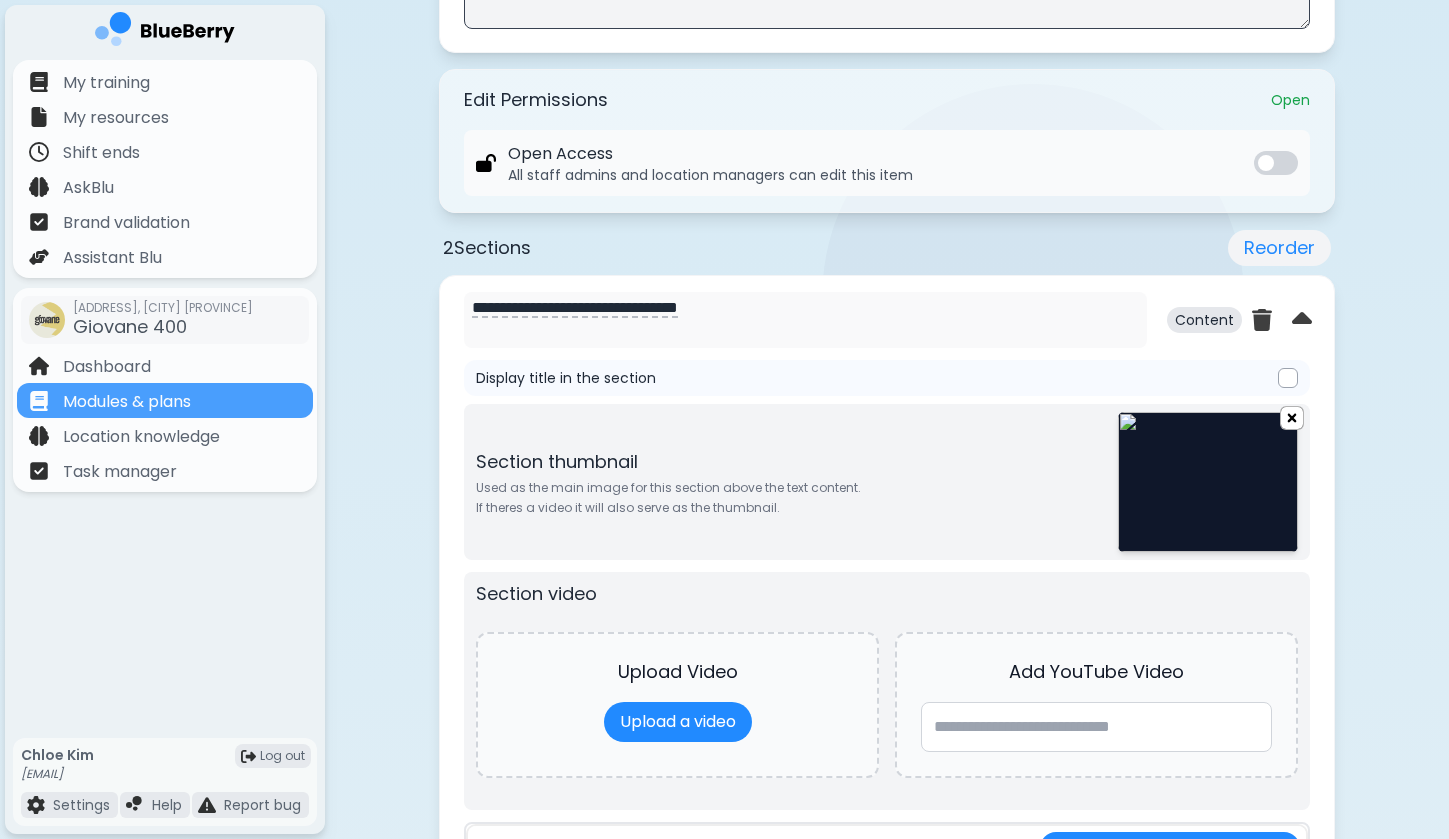 click at bounding box center (1292, 417) 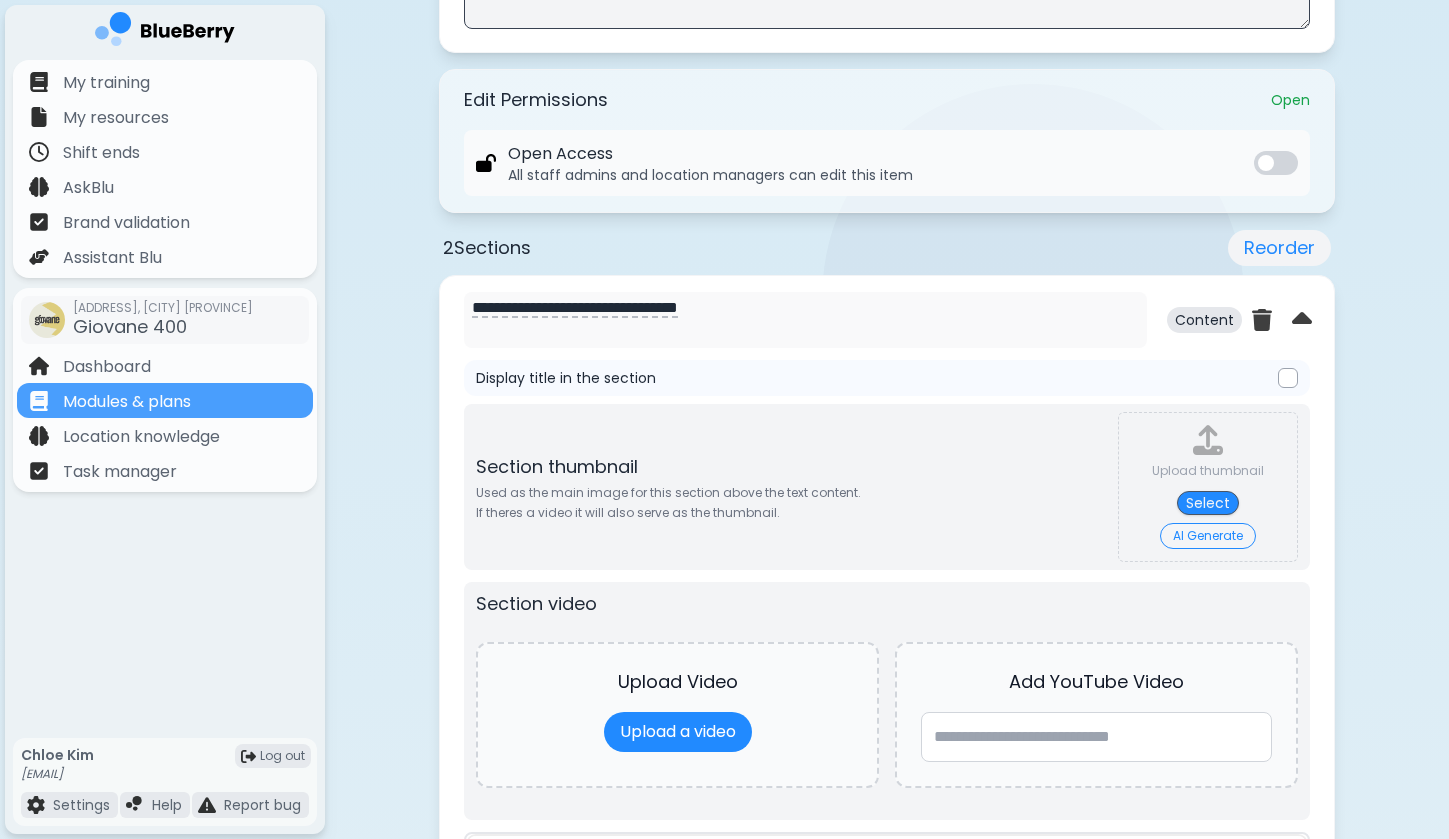 click on "AI Generate" at bounding box center (1208, 536) 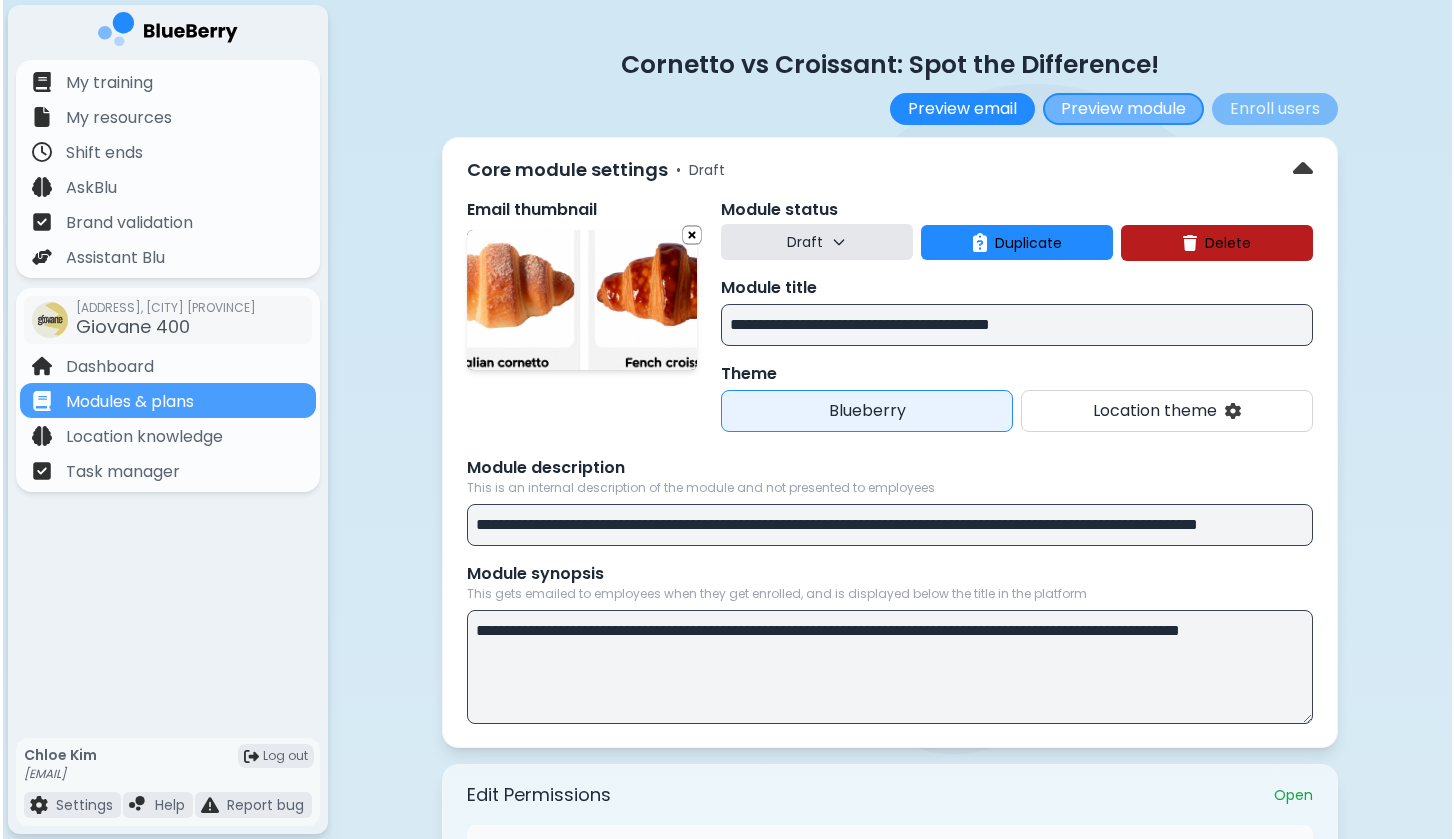 scroll, scrollTop: 0, scrollLeft: 0, axis: both 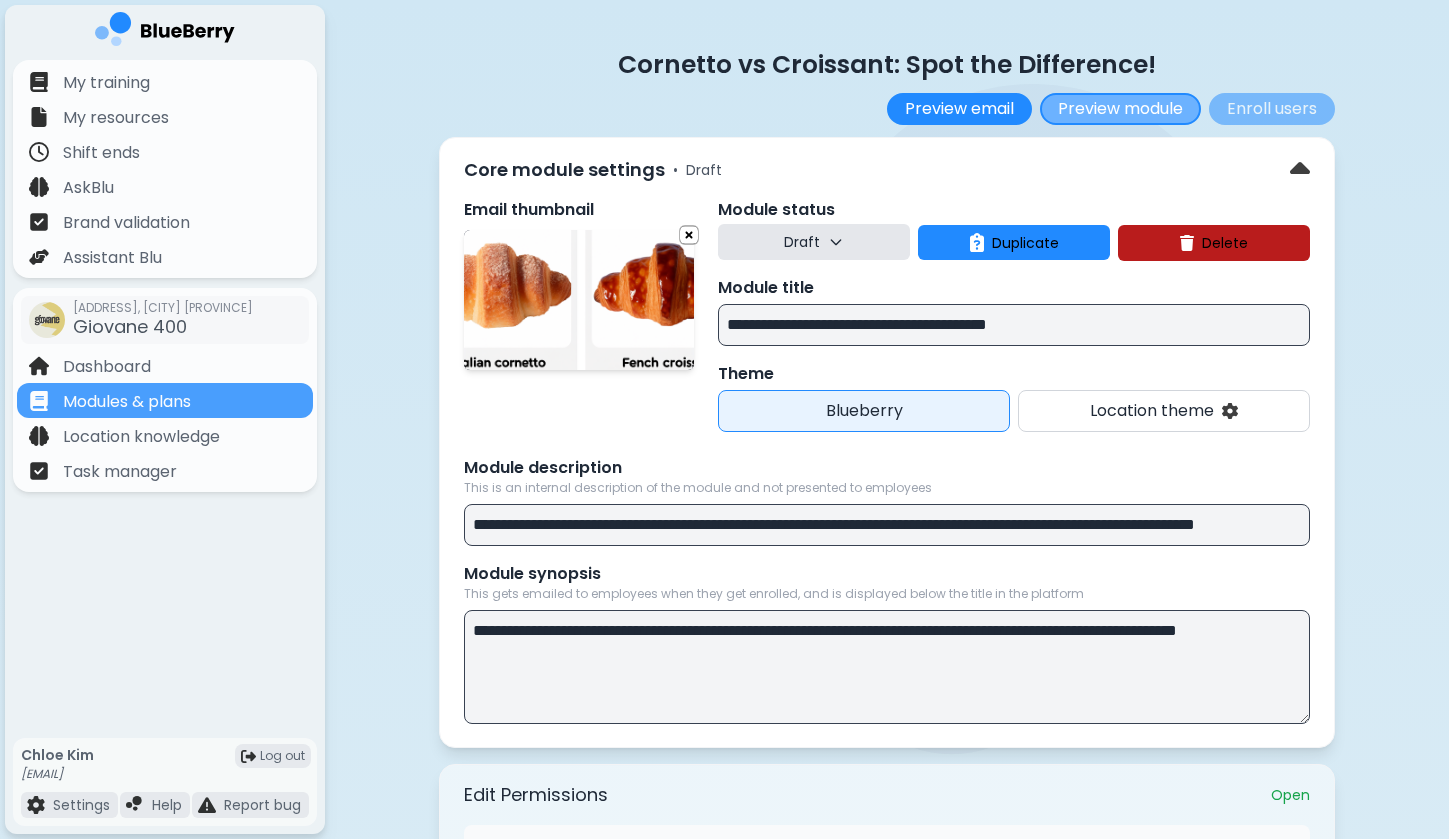 click on "Preview module" at bounding box center (1120, 109) 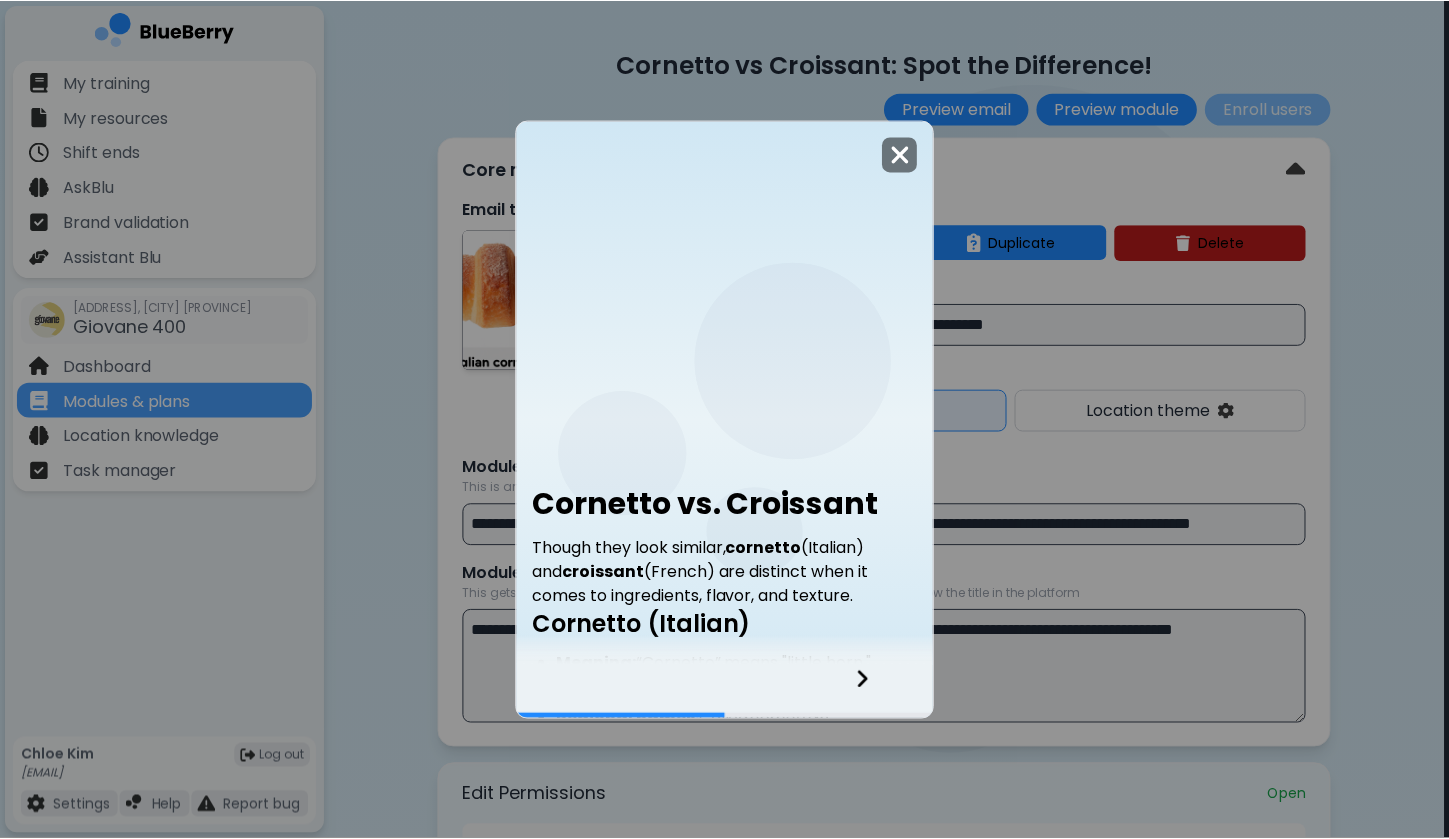 scroll, scrollTop: 0, scrollLeft: 0, axis: both 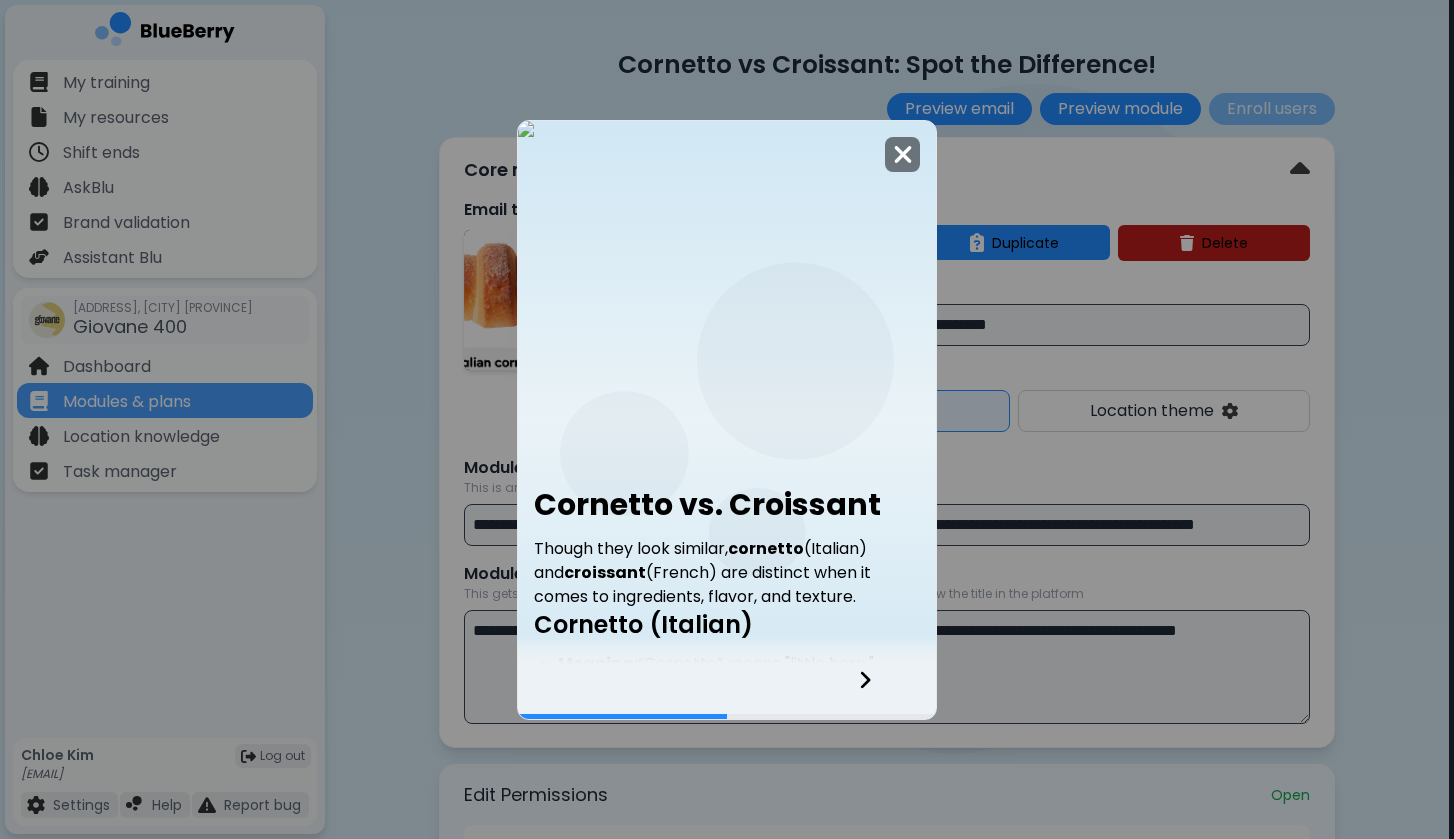 click at bounding box center (903, 154) 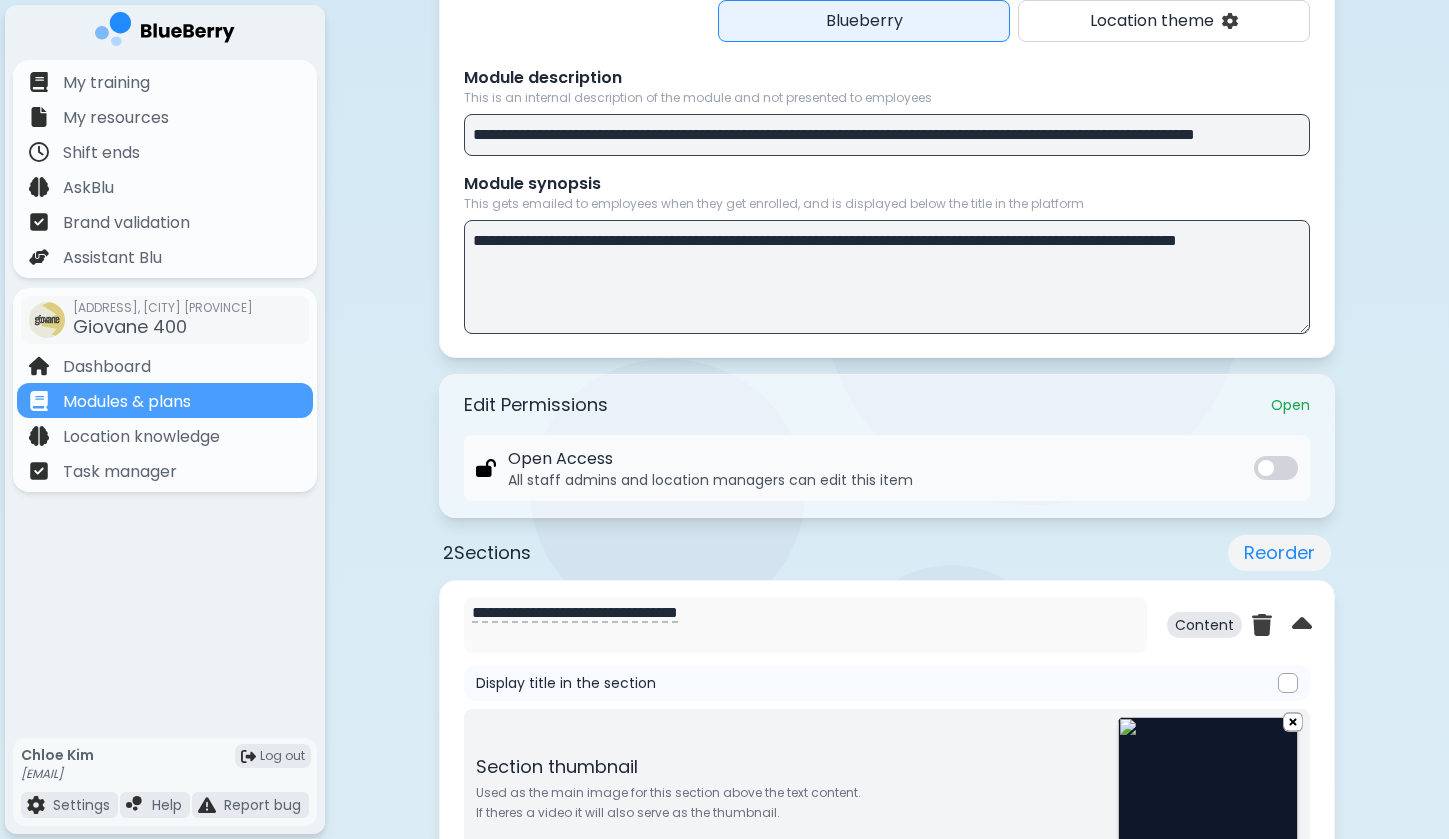 scroll, scrollTop: 440, scrollLeft: 0, axis: vertical 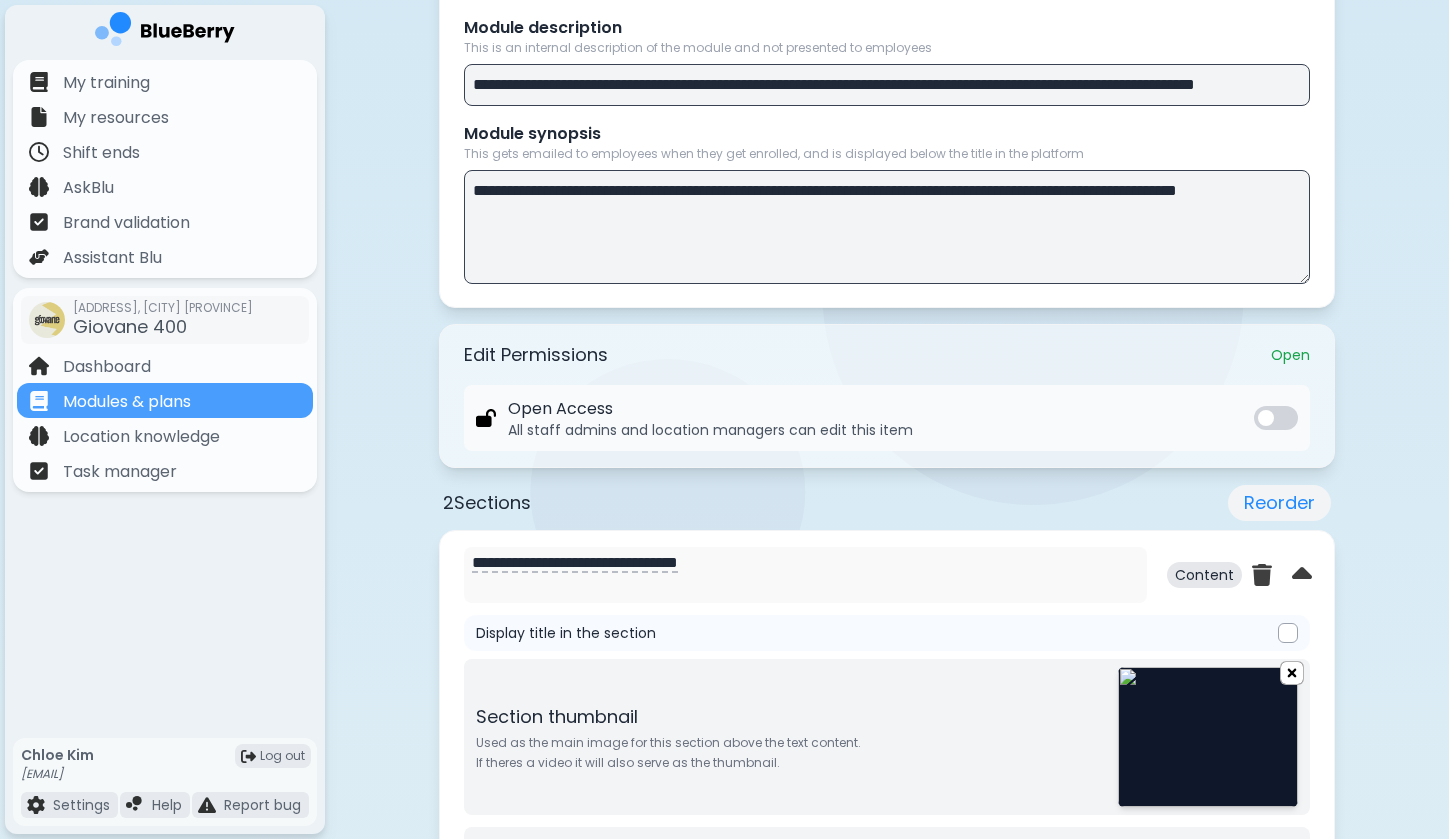 click at bounding box center [1292, 672] 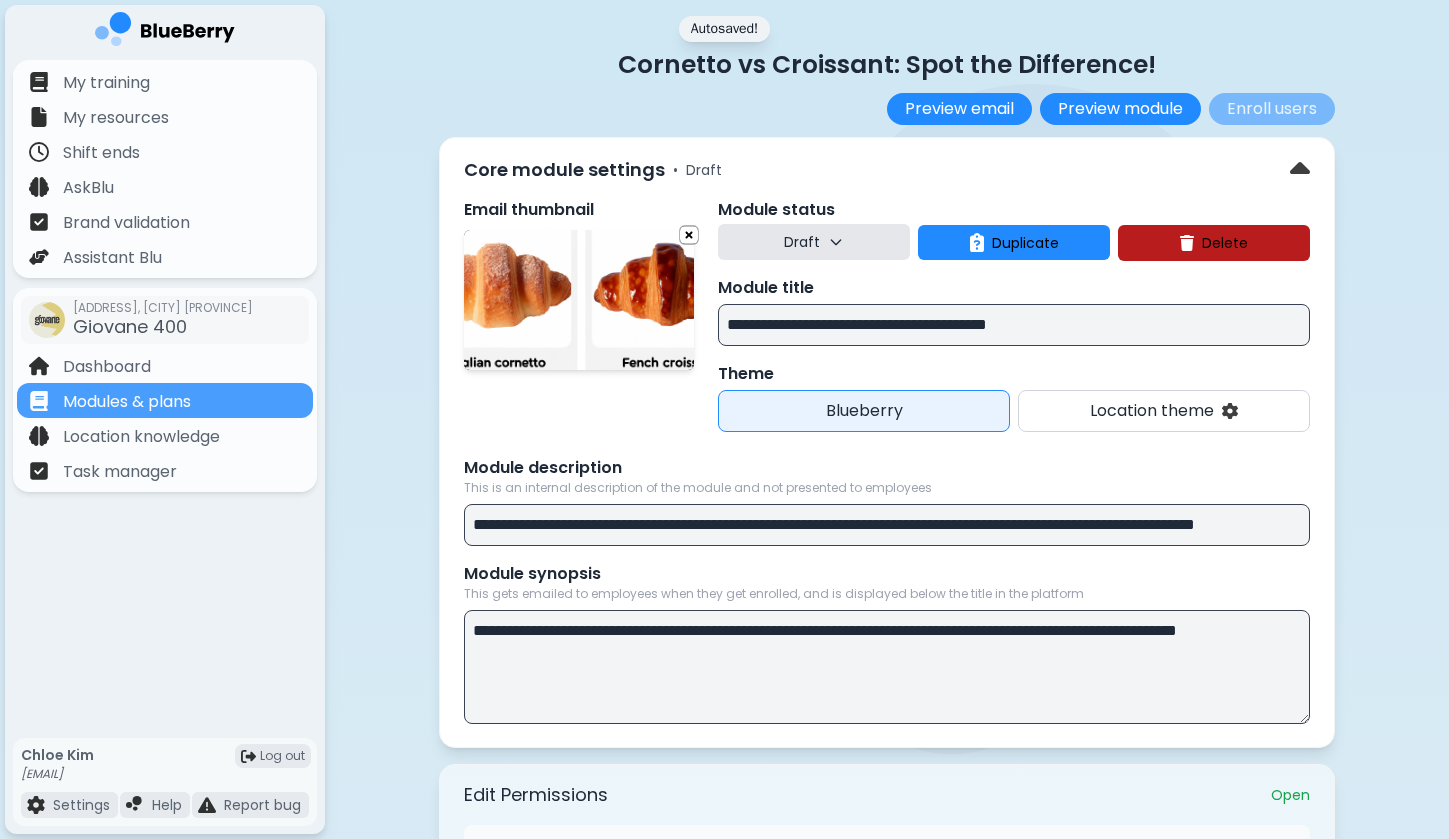 scroll, scrollTop: 0, scrollLeft: 0, axis: both 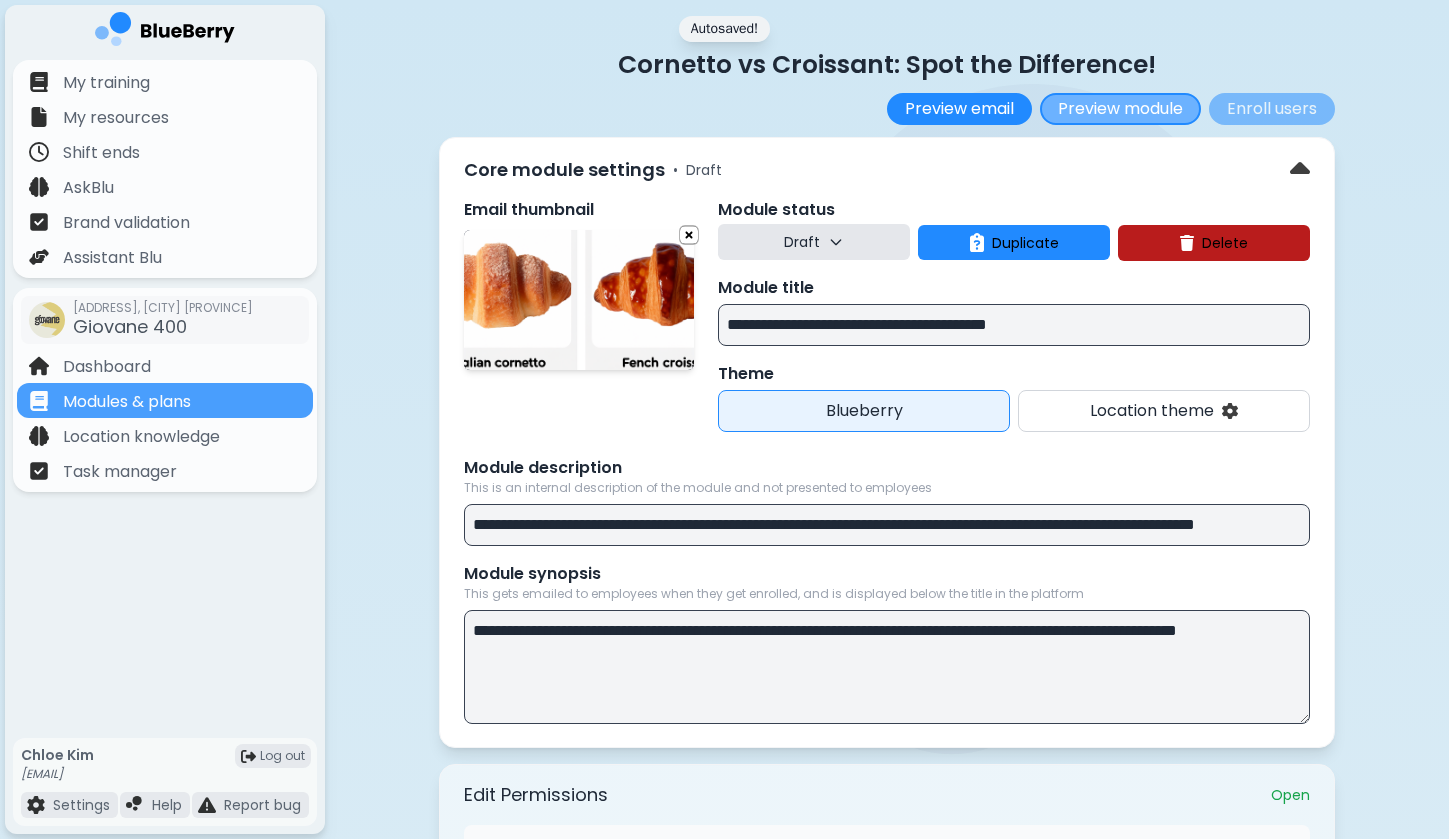 click on "Preview module" at bounding box center [1120, 109] 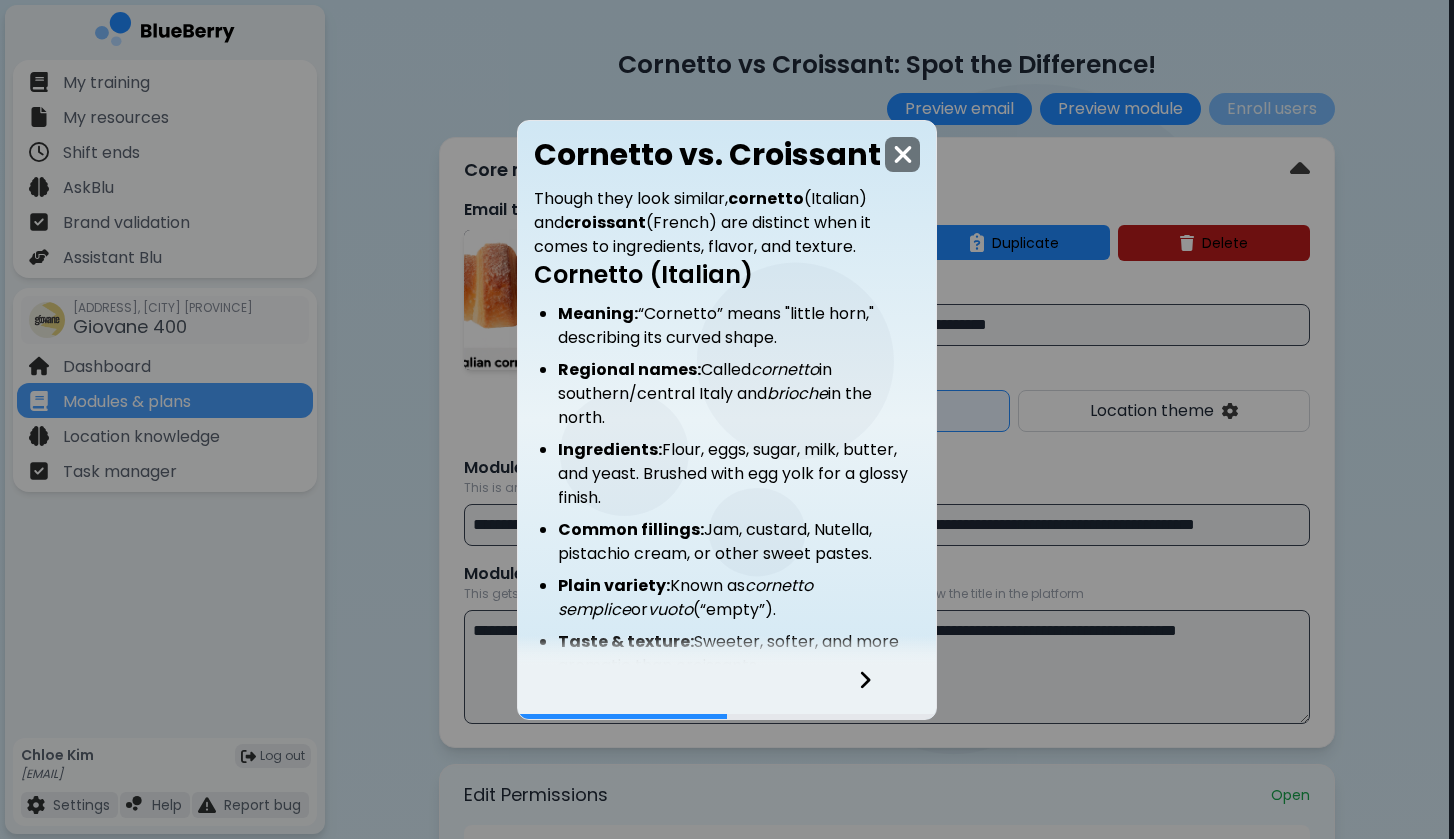 click at bounding box center [903, 154] 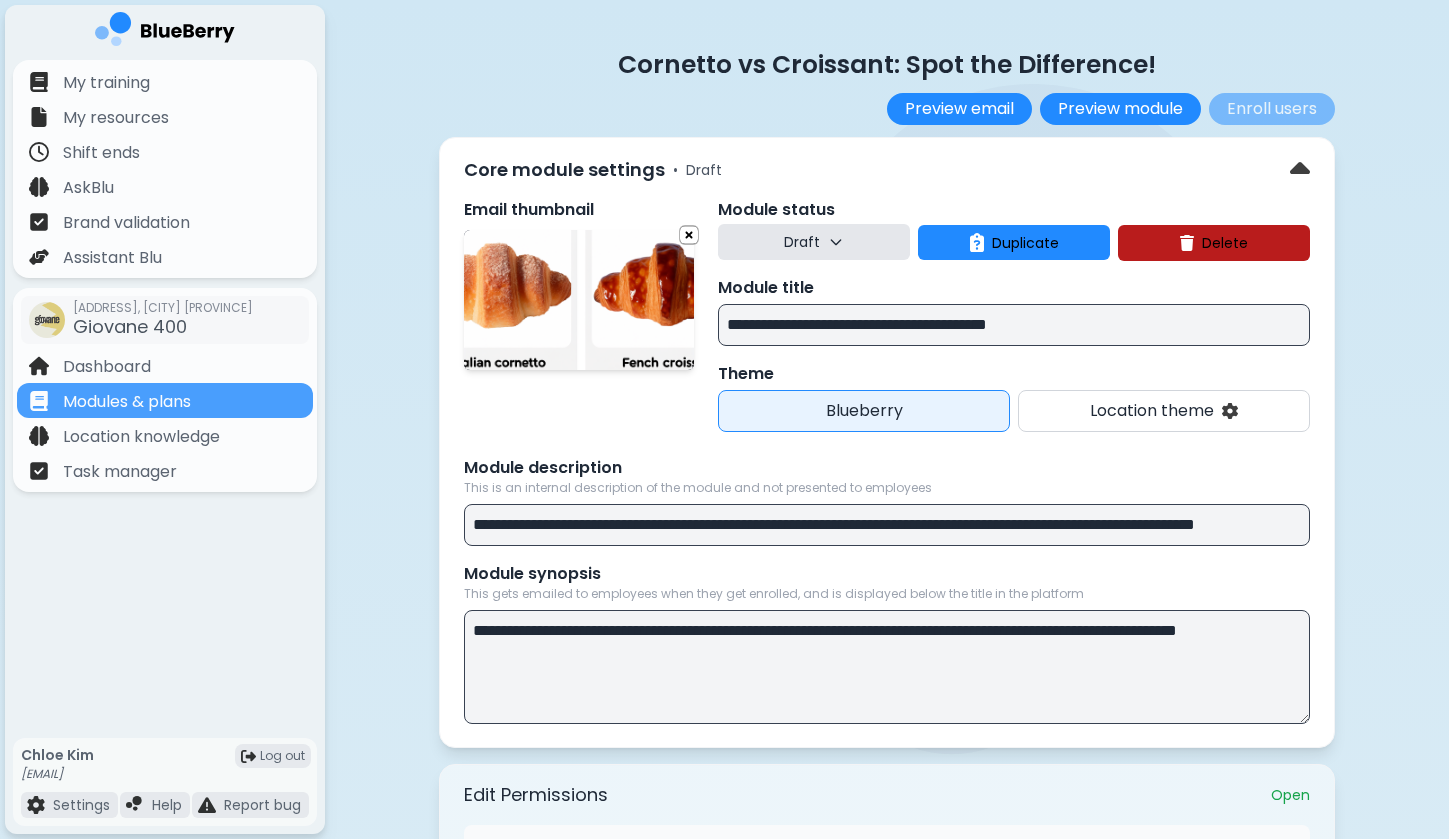 click at bounding box center (579, 300) 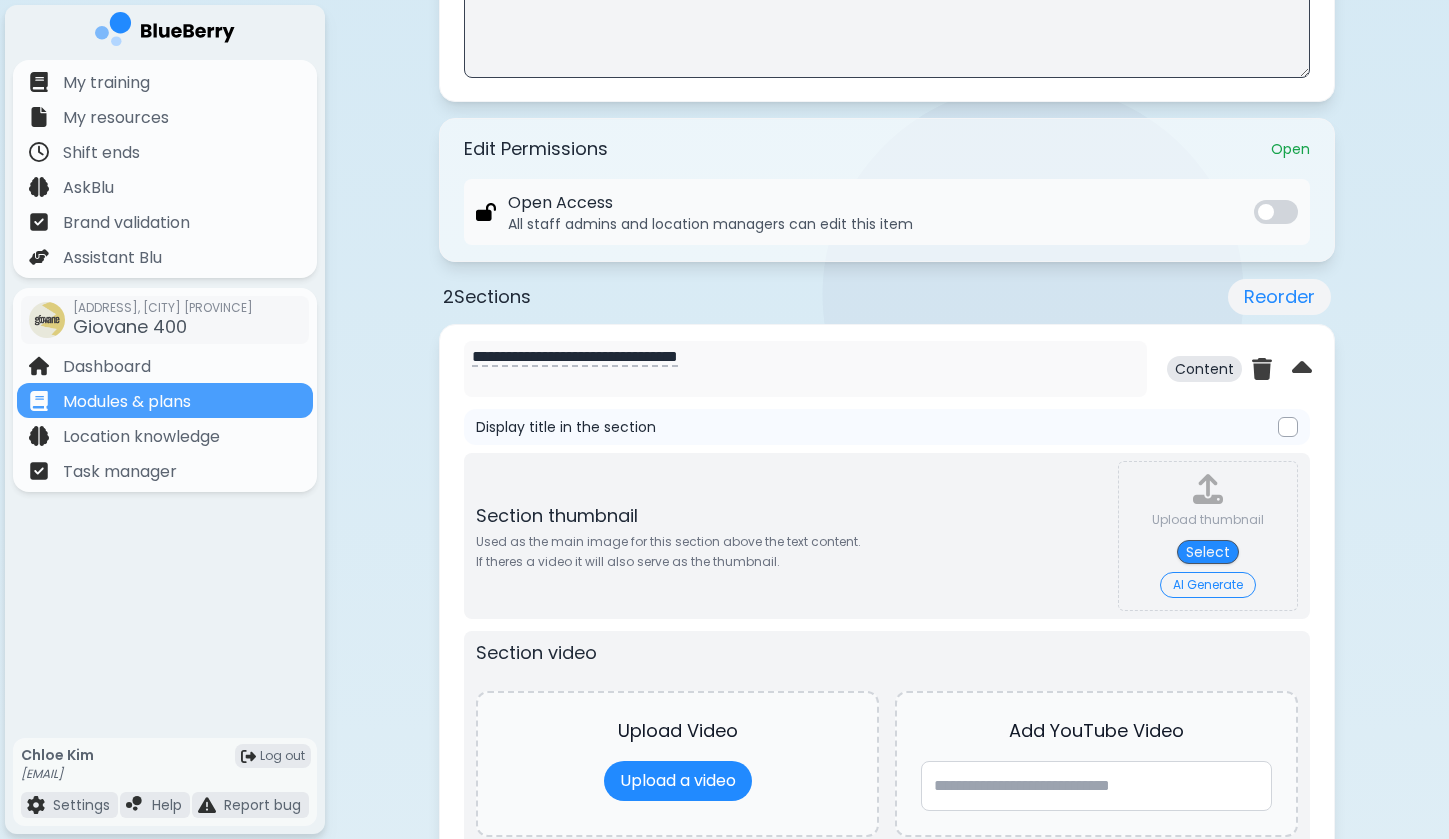 scroll, scrollTop: 797, scrollLeft: 0, axis: vertical 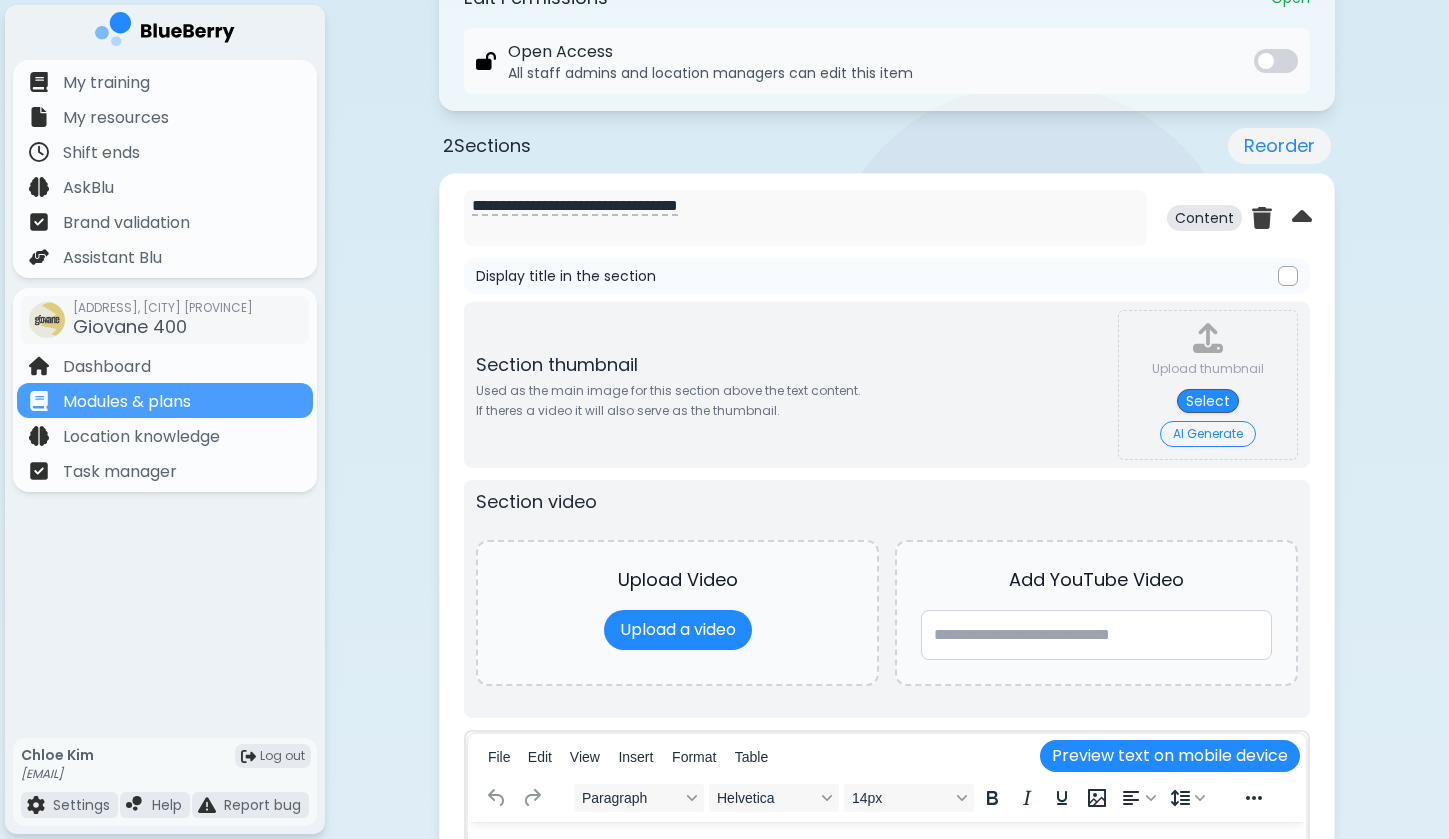 click on "AI Generate" at bounding box center [1208, 434] 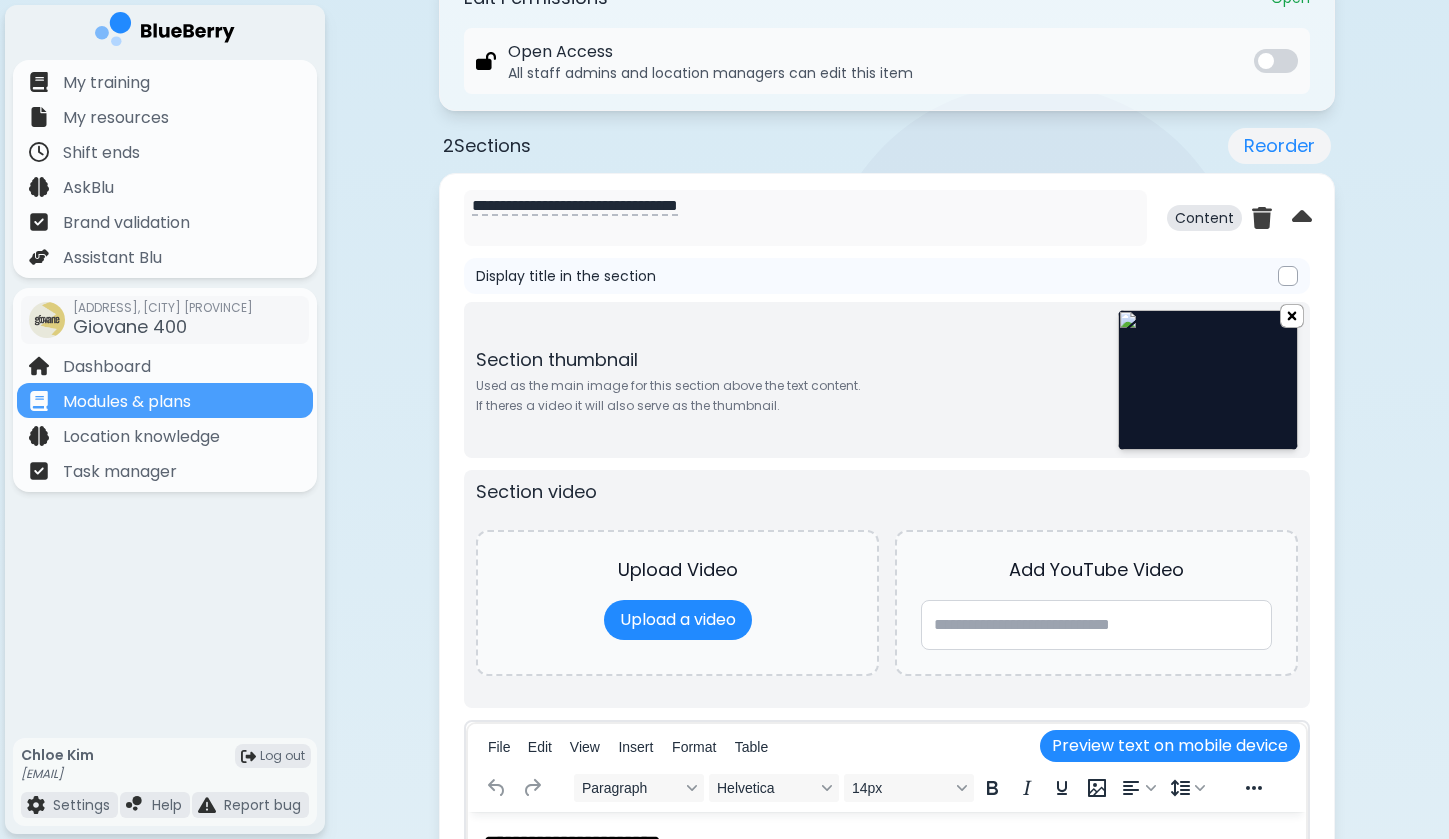 click at bounding box center (1292, 315) 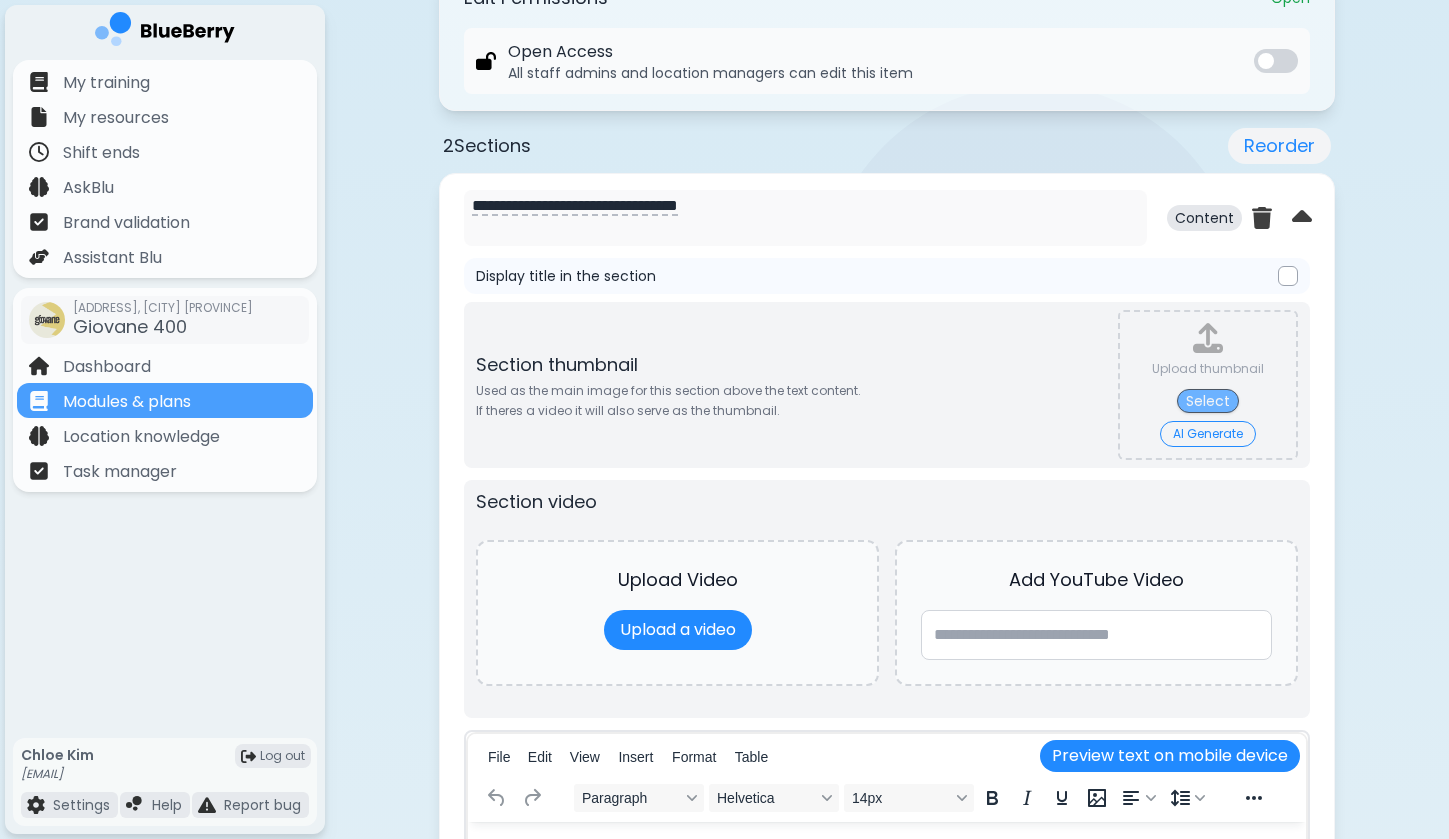 click on "Select" at bounding box center [1208, 401] 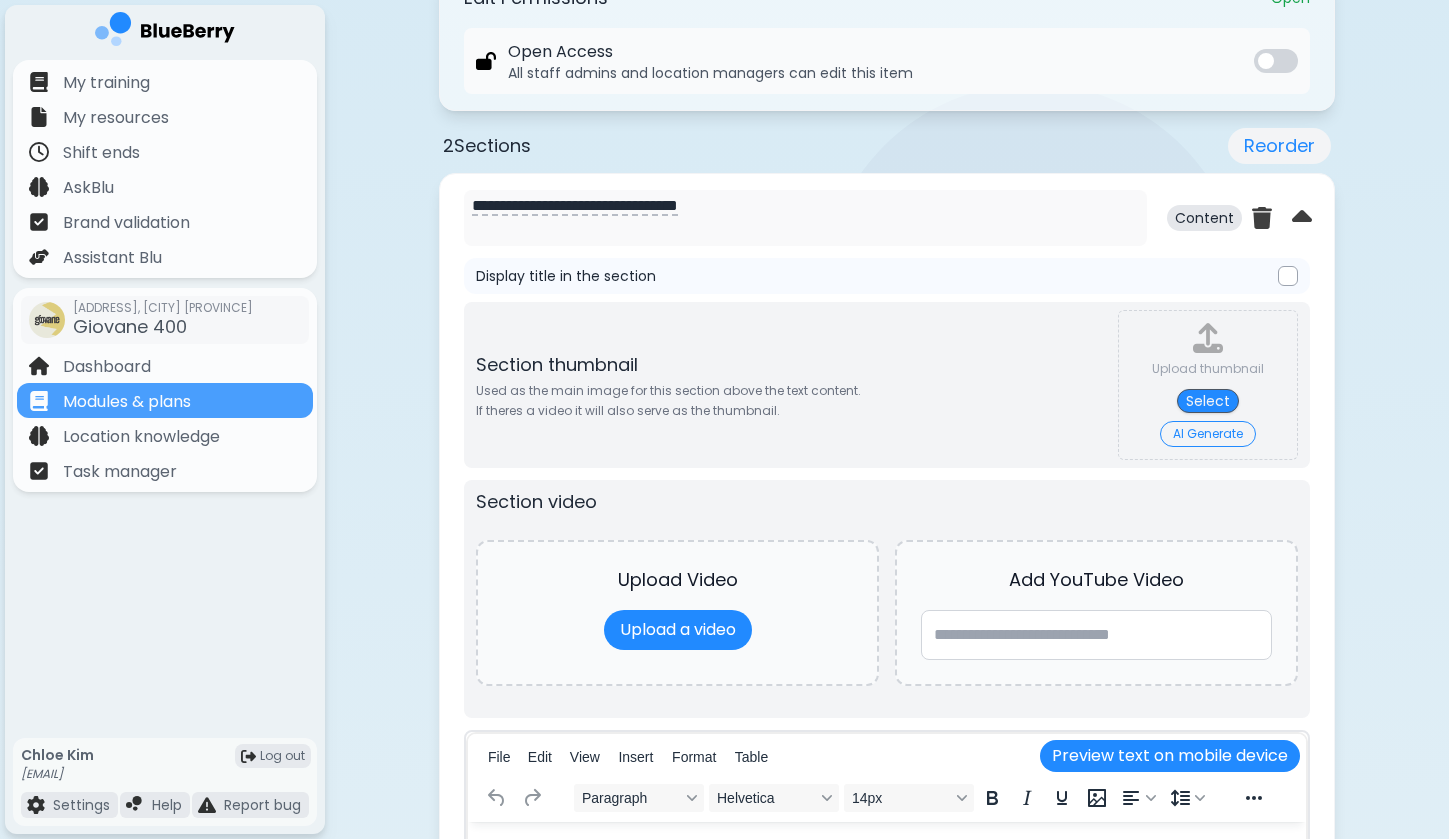 type on "**********" 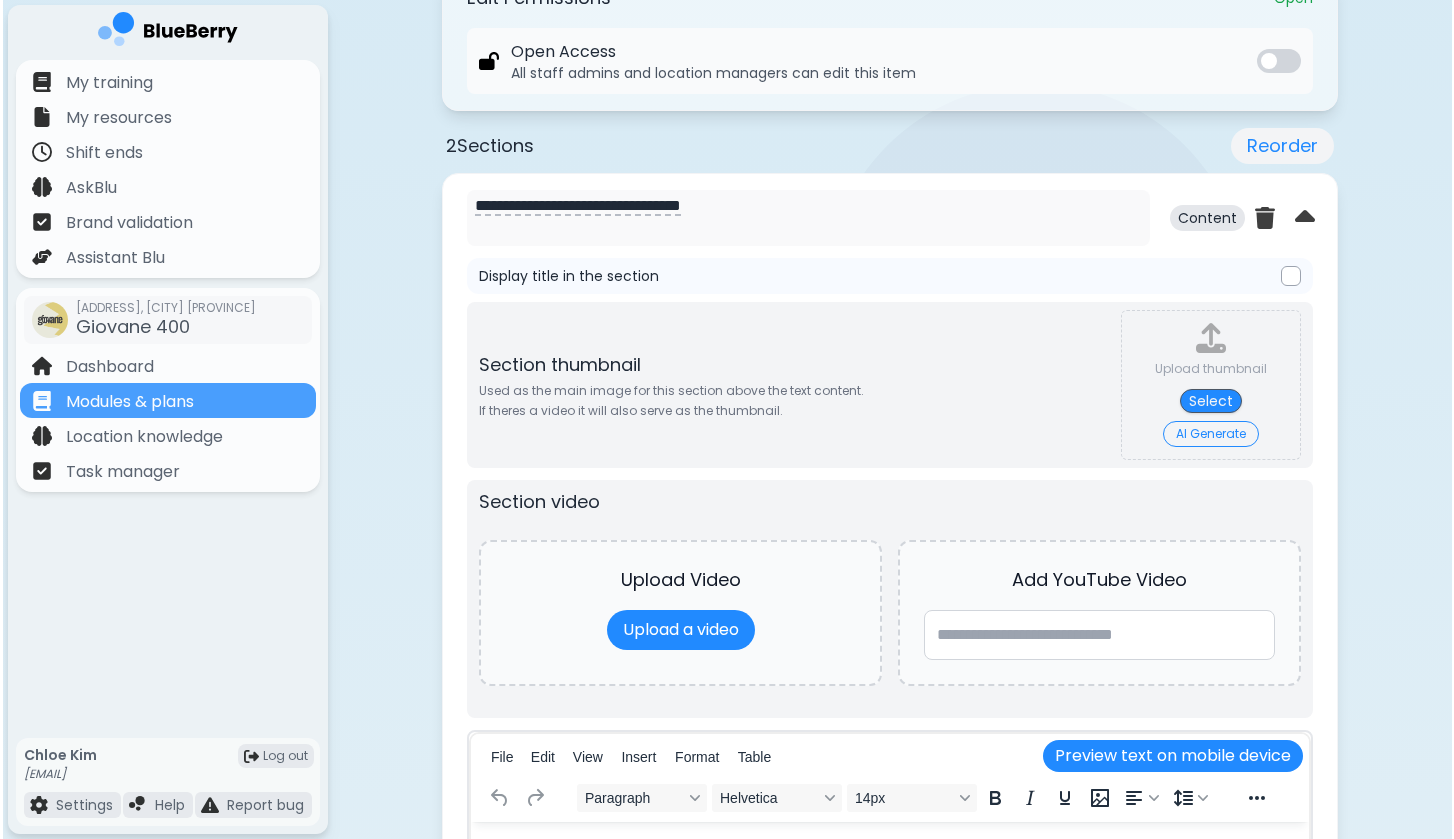 scroll, scrollTop: 0, scrollLeft: 0, axis: both 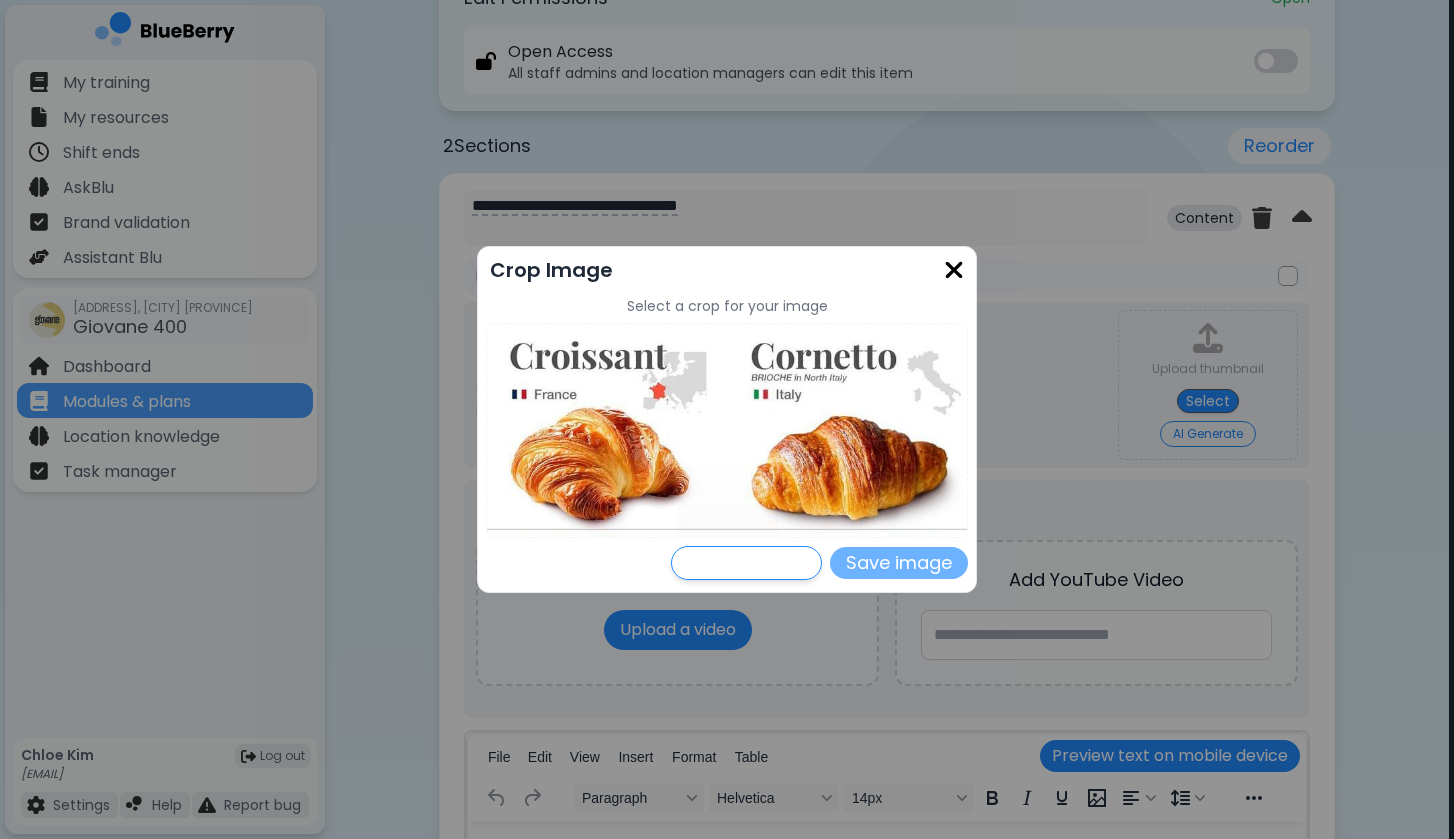 click on "Save image" at bounding box center [899, 563] 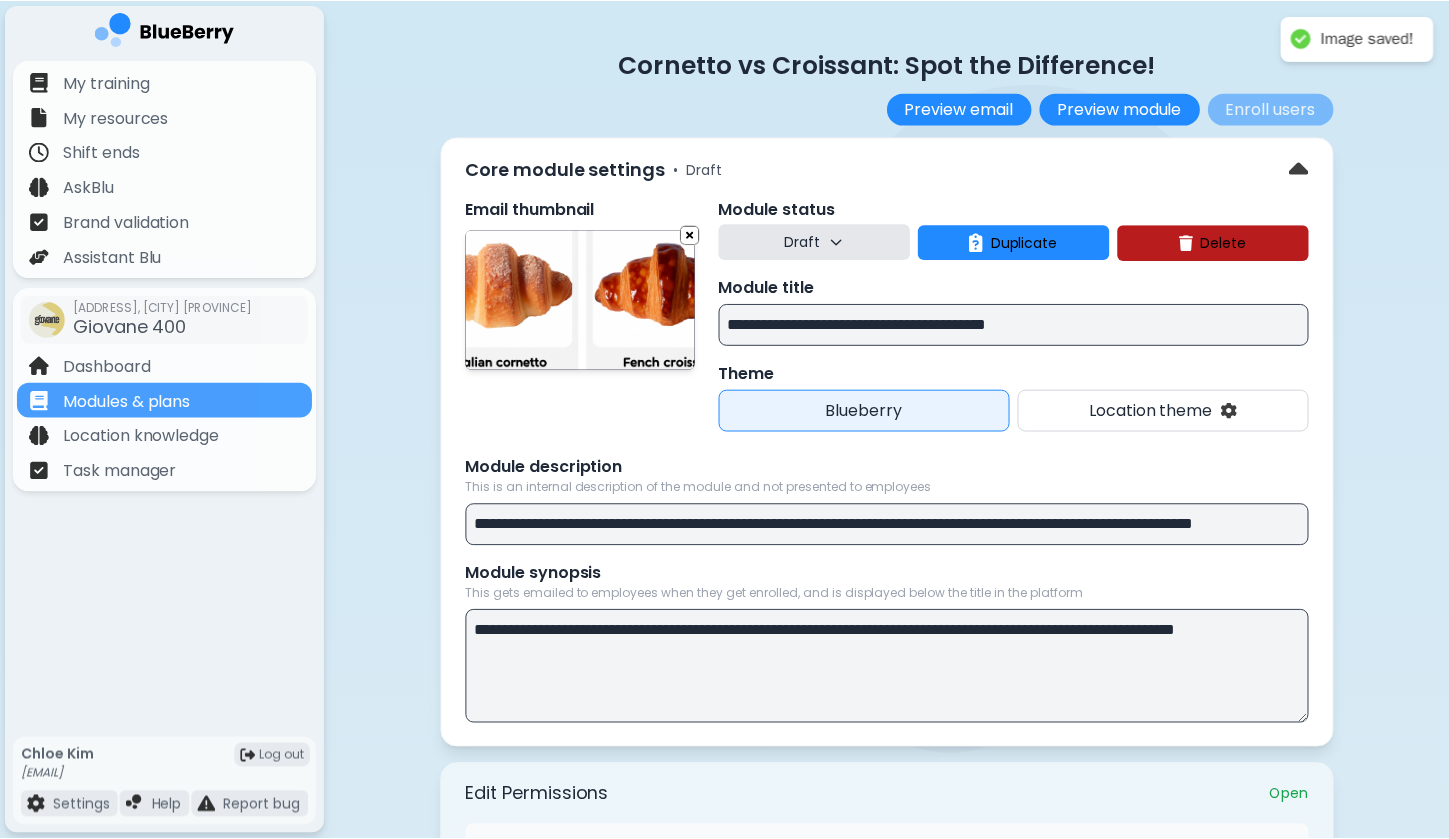 scroll, scrollTop: 797, scrollLeft: 0, axis: vertical 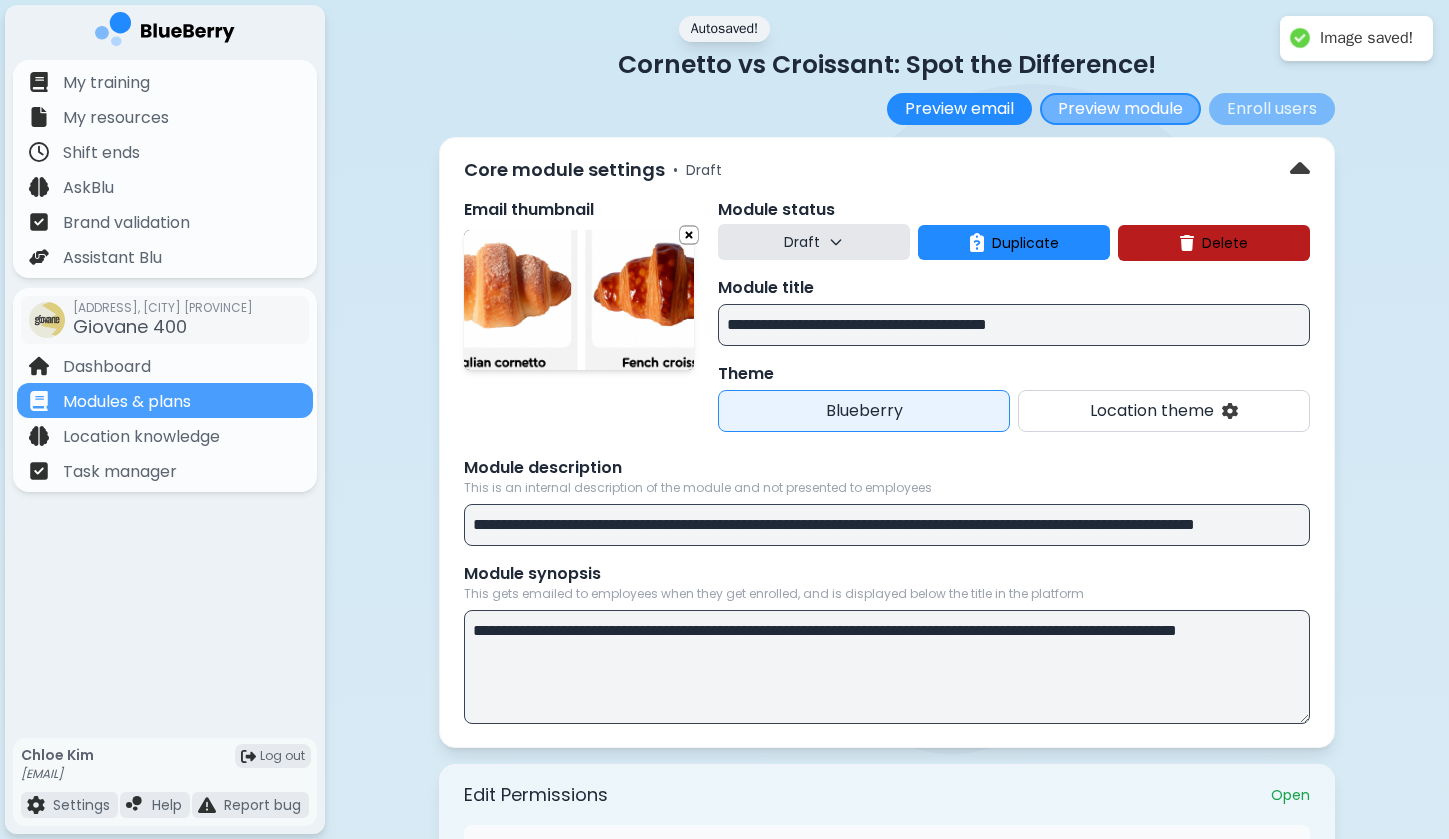 click on "Preview module" at bounding box center (1120, 109) 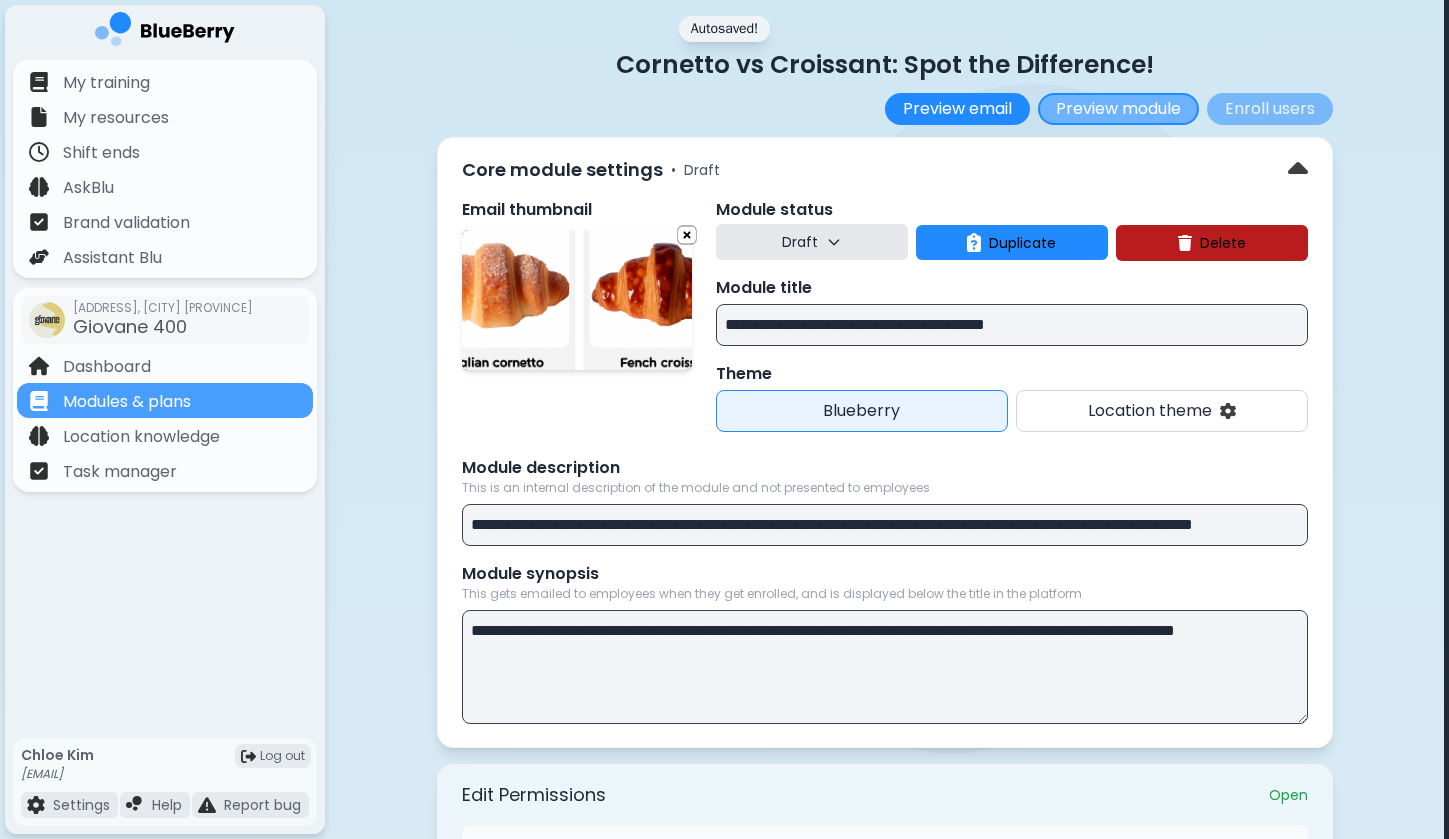 scroll, scrollTop: 0, scrollLeft: 0, axis: both 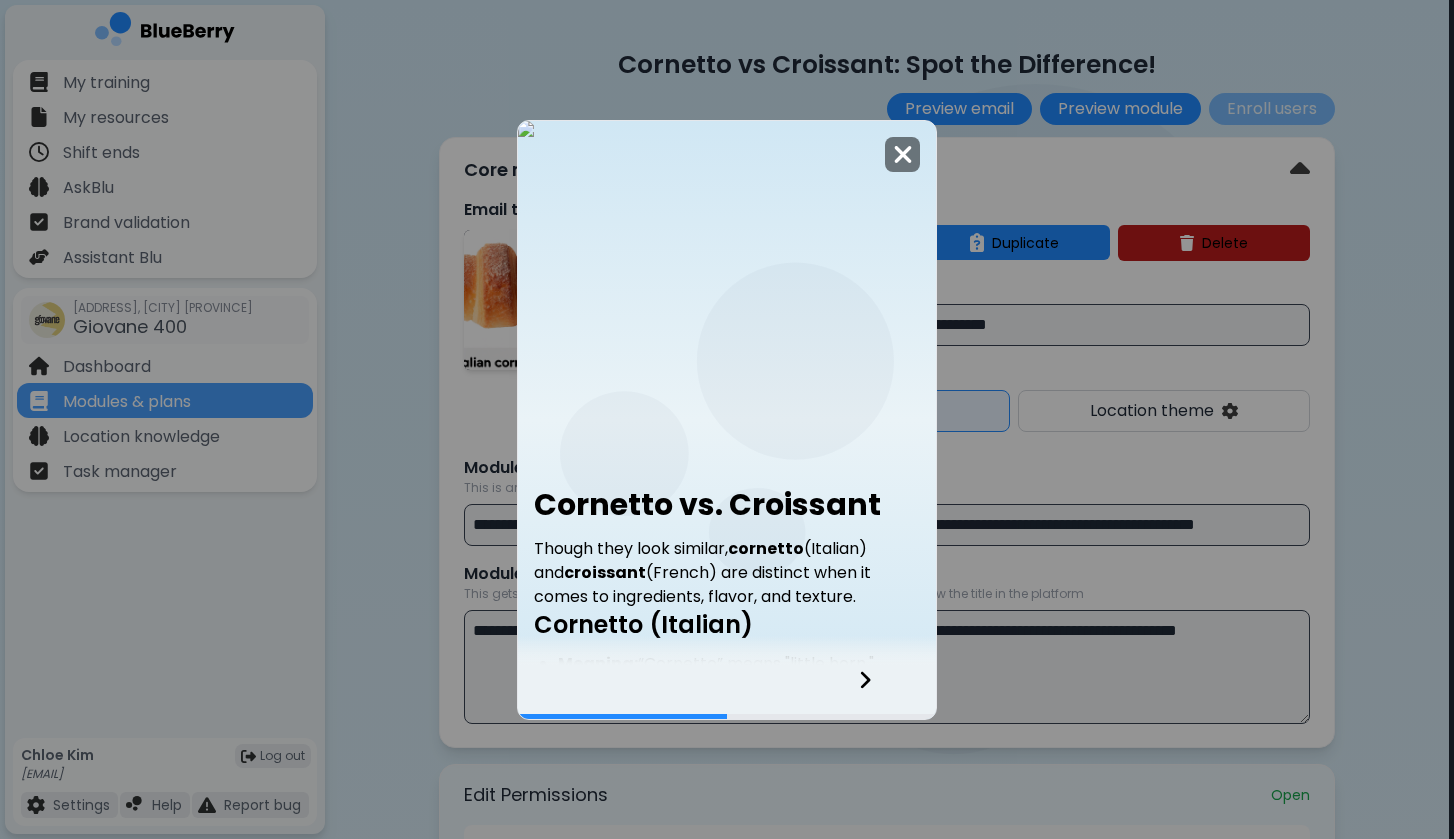 click at bounding box center (903, 154) 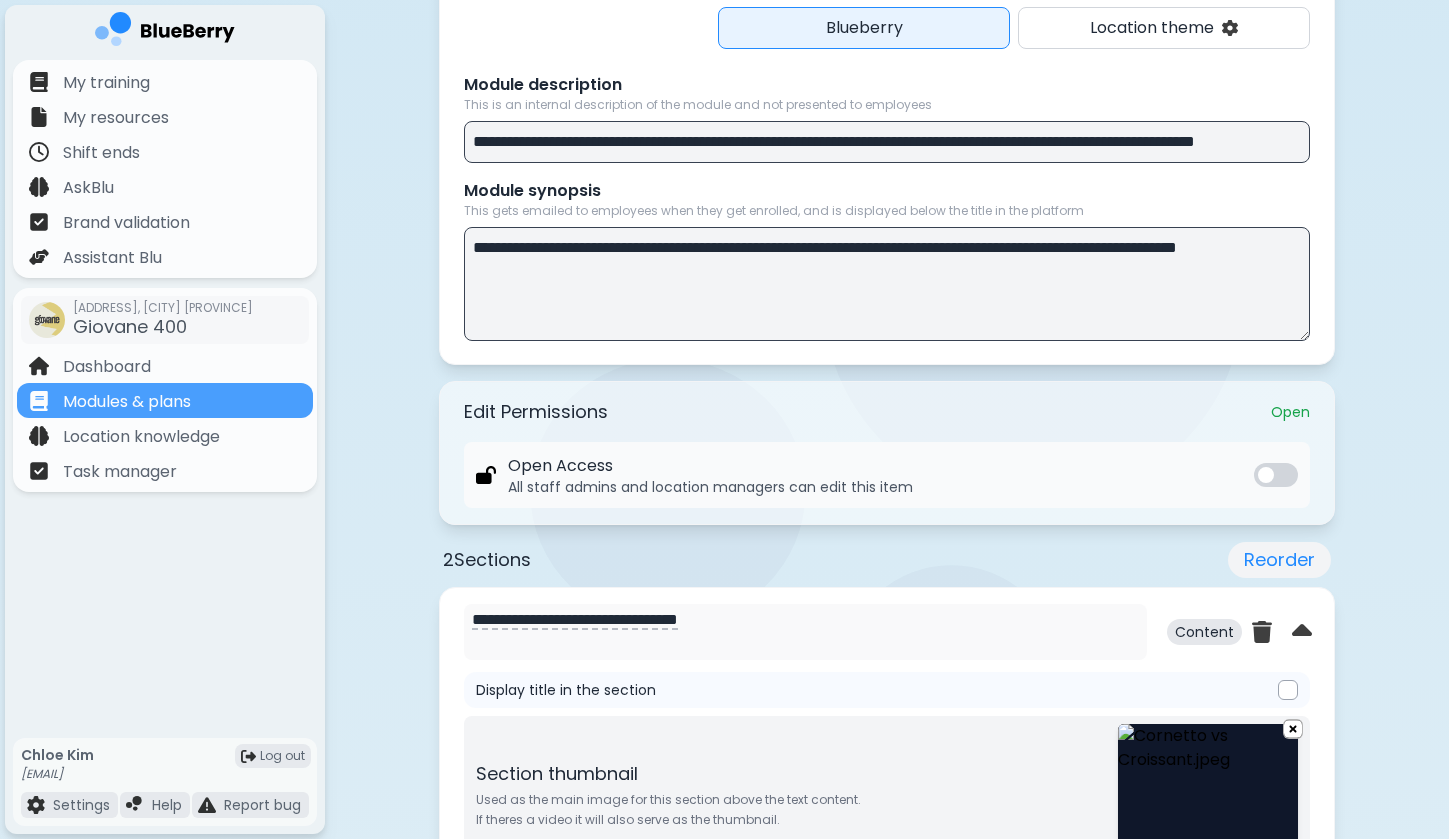 scroll, scrollTop: 509, scrollLeft: 0, axis: vertical 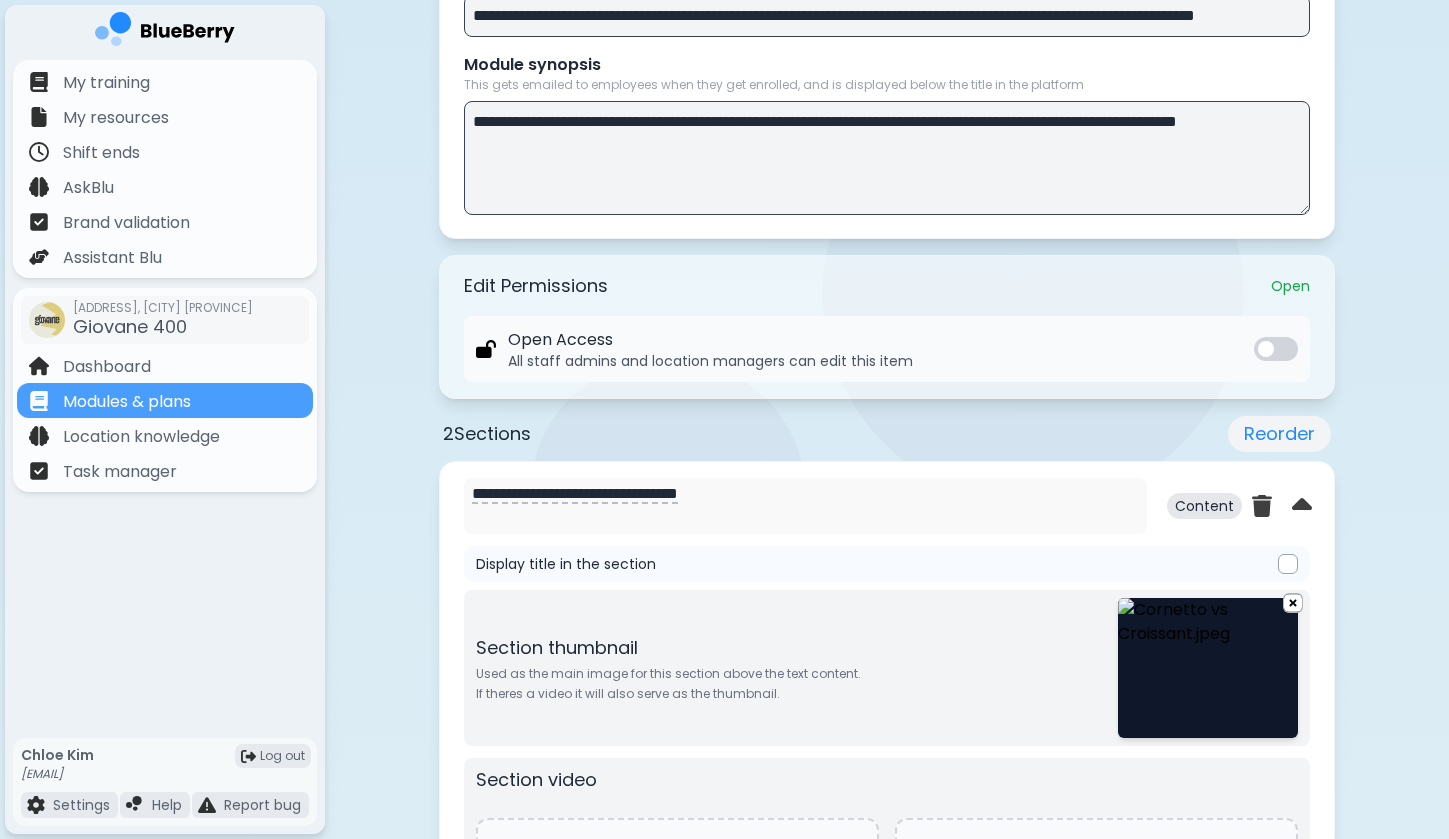click at bounding box center (1208, 668) 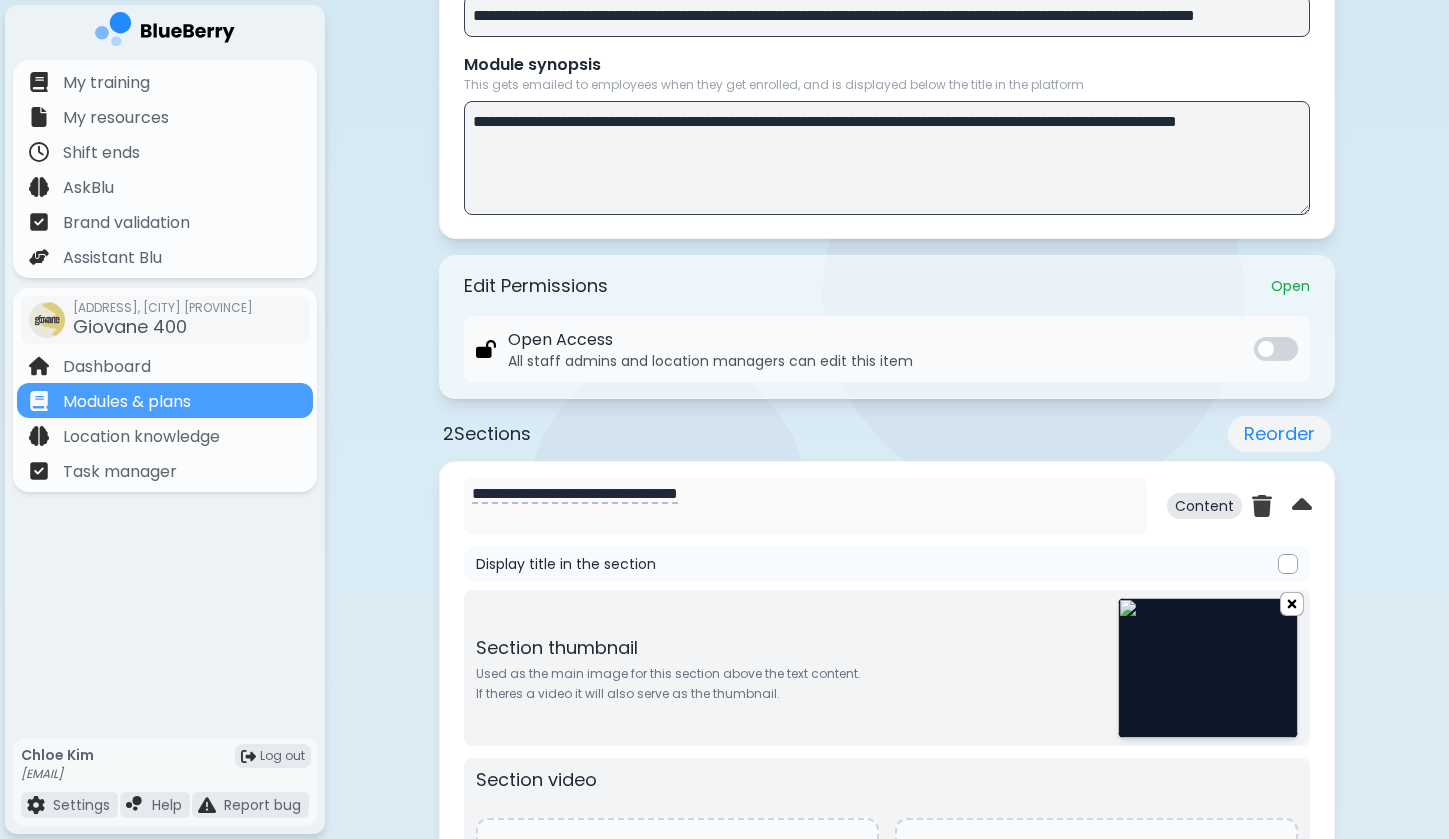 click at bounding box center (1292, 603) 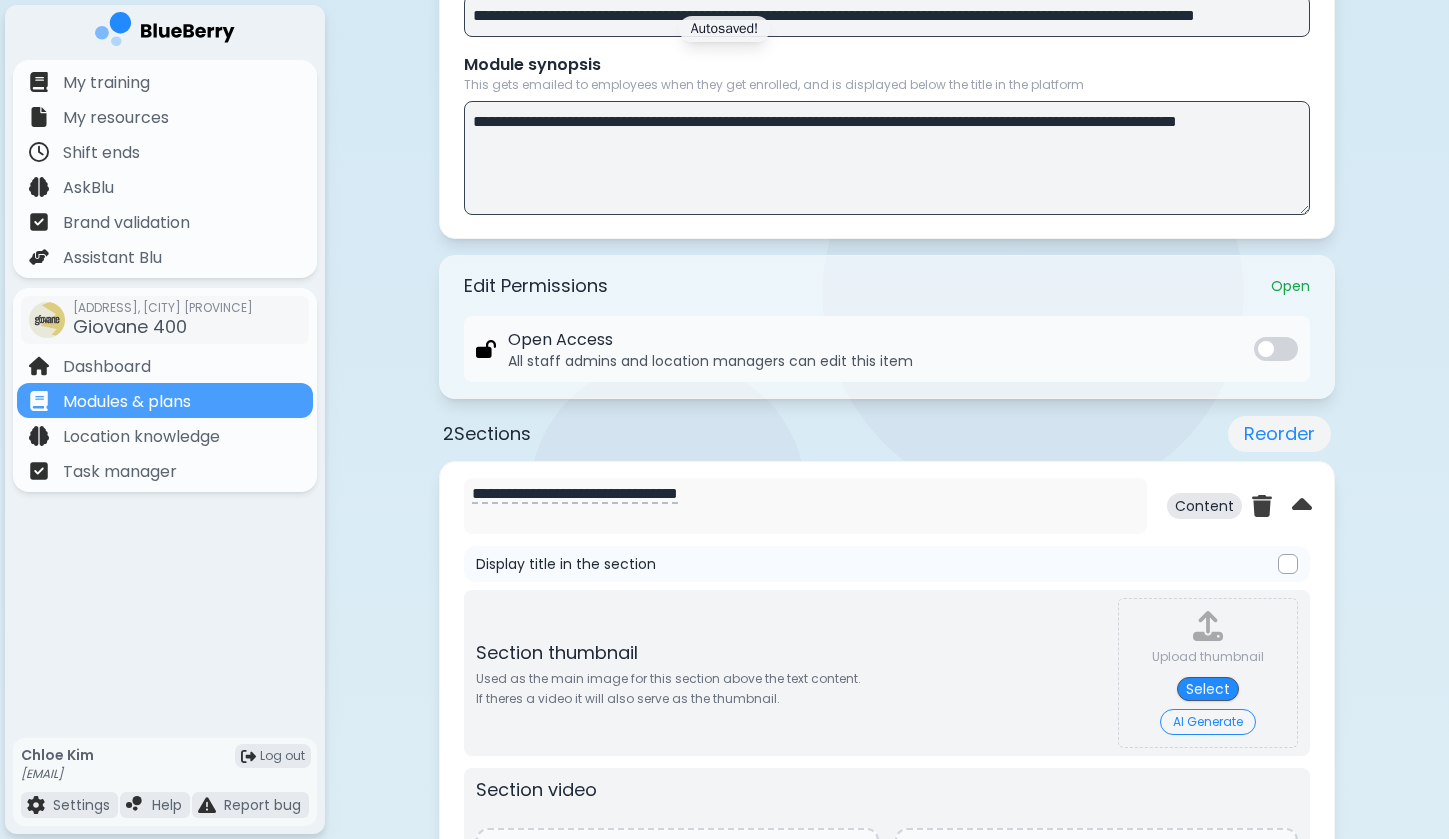 click on "AI Generate" at bounding box center (1208, 722) 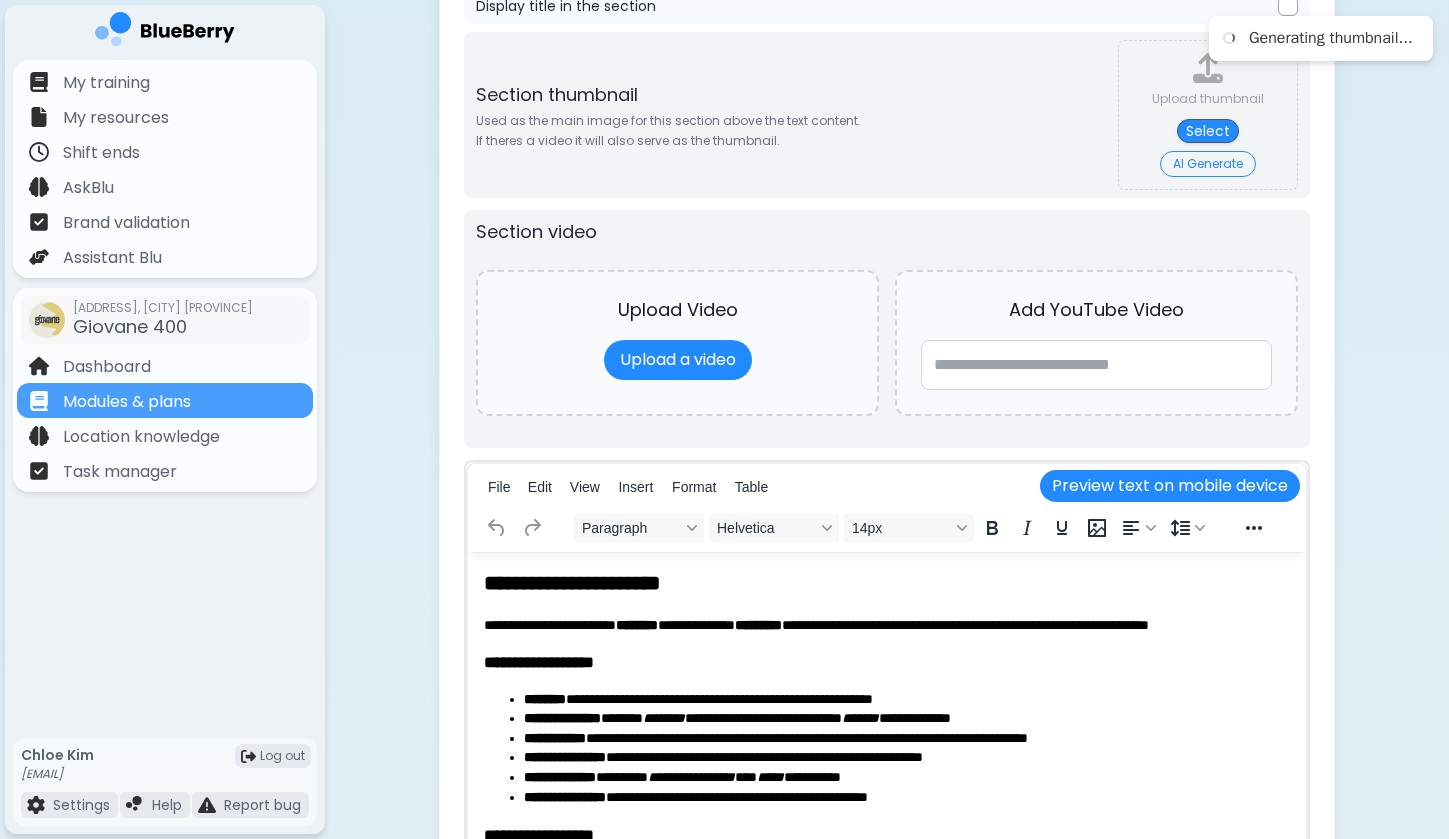 scroll, scrollTop: 1075, scrollLeft: 0, axis: vertical 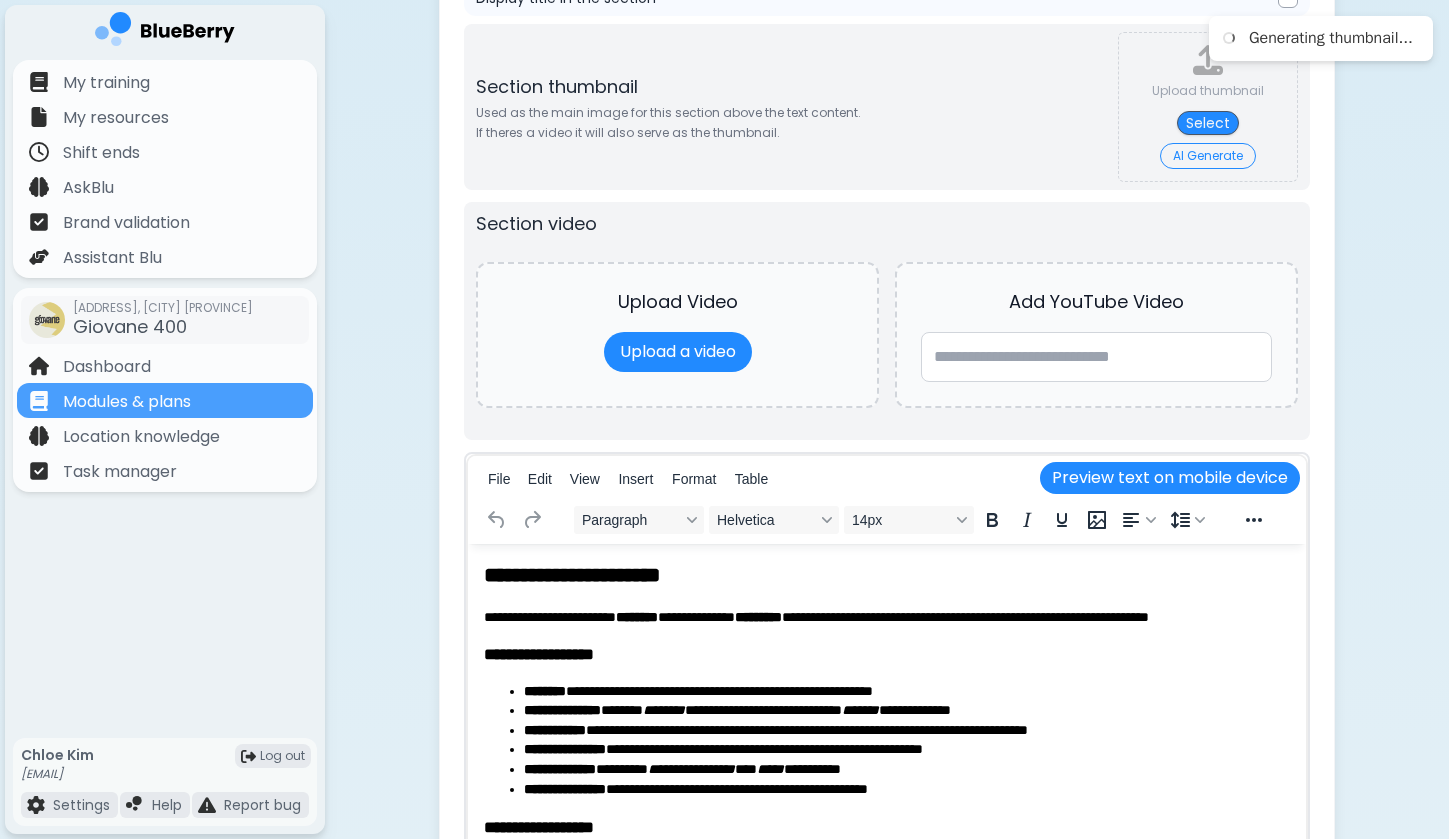 click on "**********" at bounding box center [887, 575] 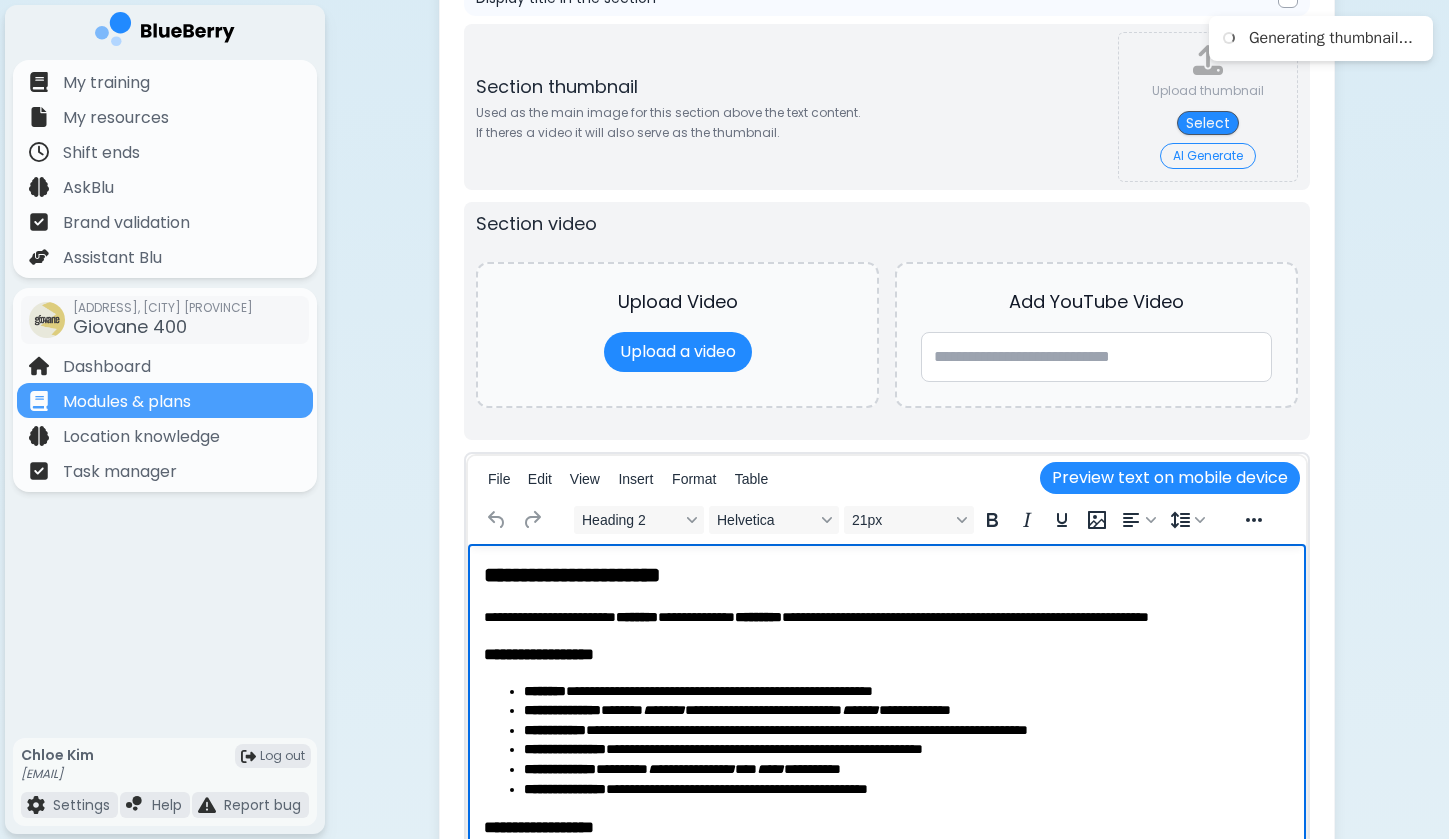click on "**********" at bounding box center (887, 773) 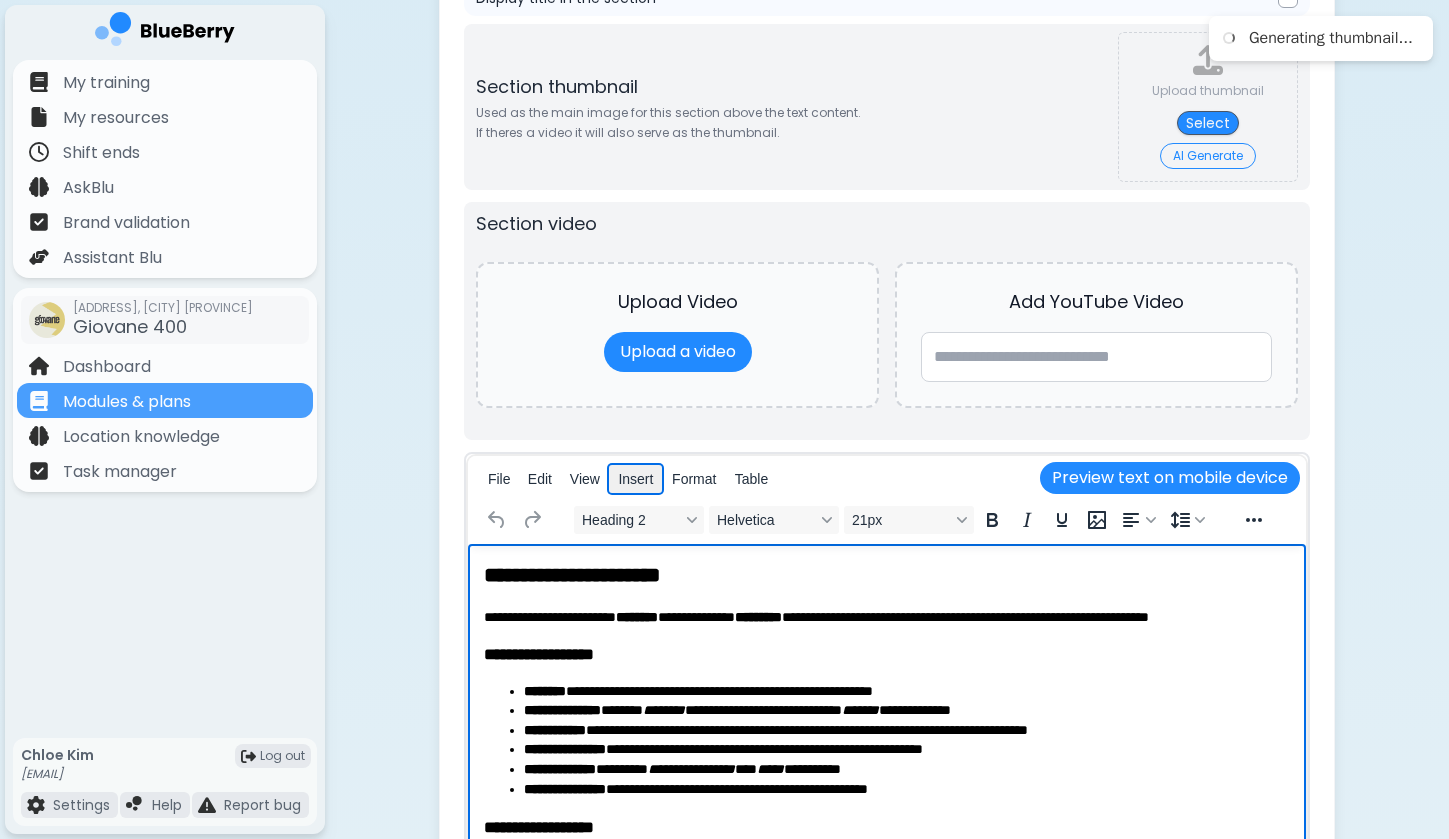 click on "Insert" at bounding box center [635, 479] 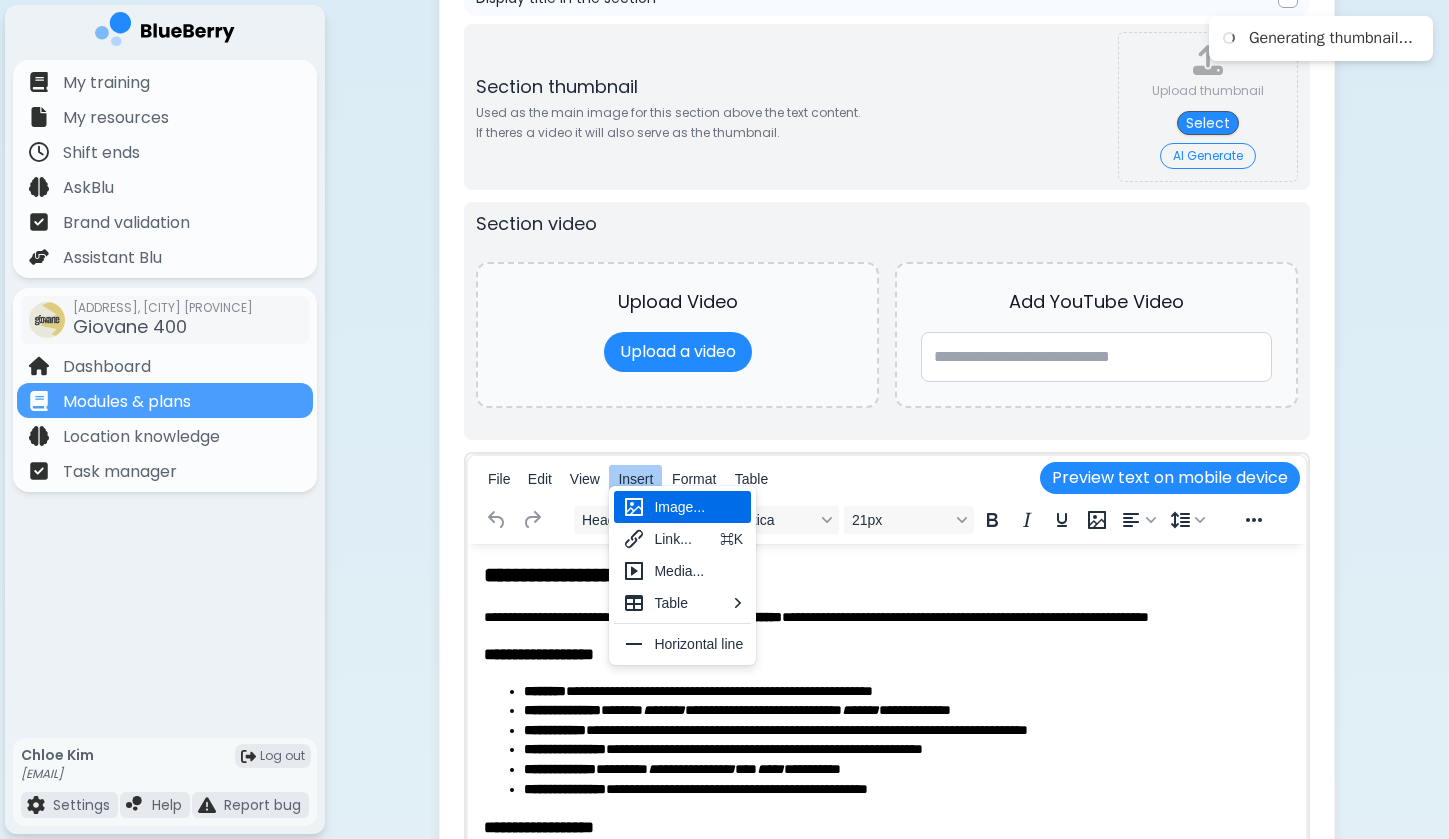 click on "**********" at bounding box center [887, 575] 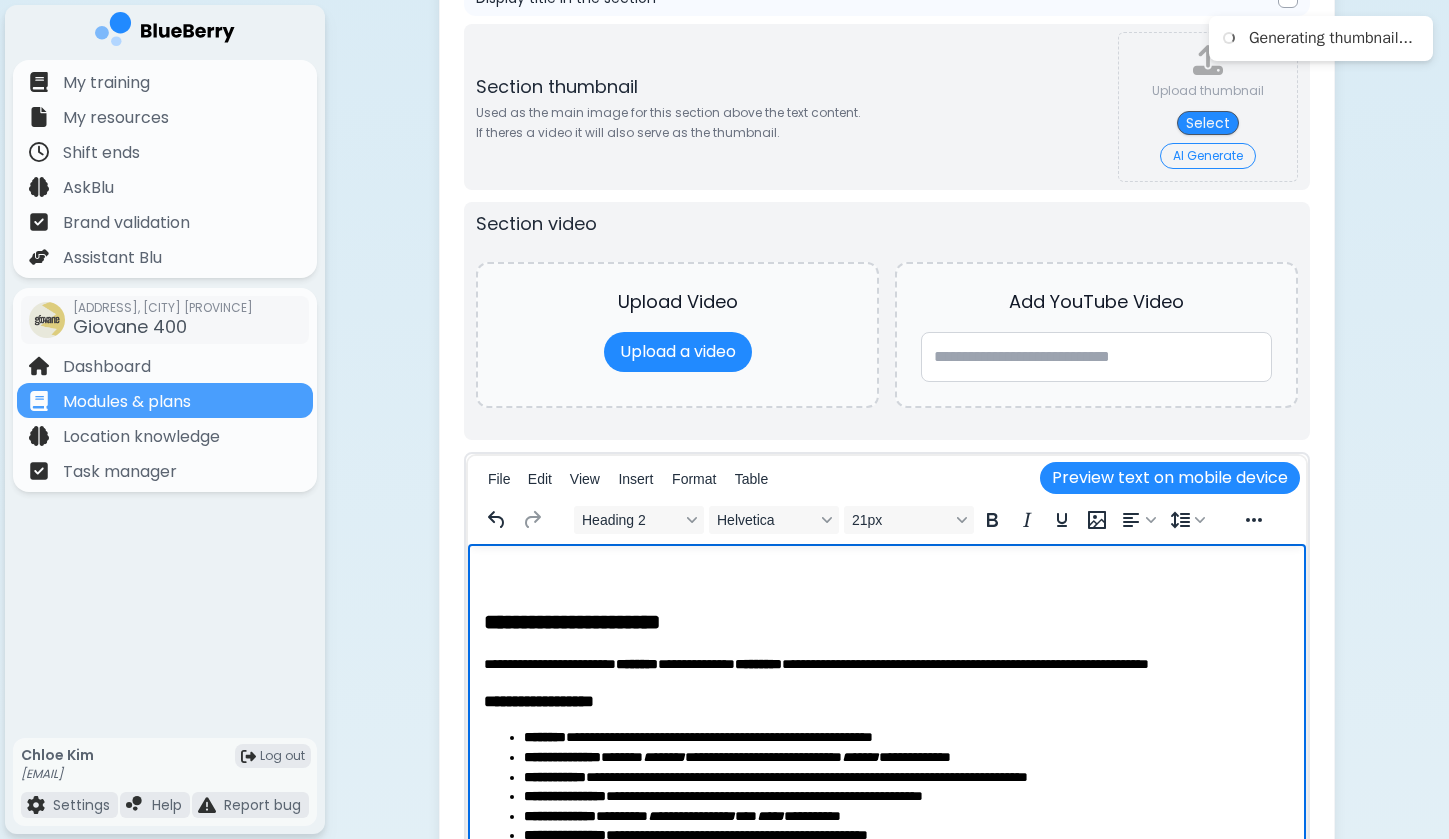 click at bounding box center [887, 575] 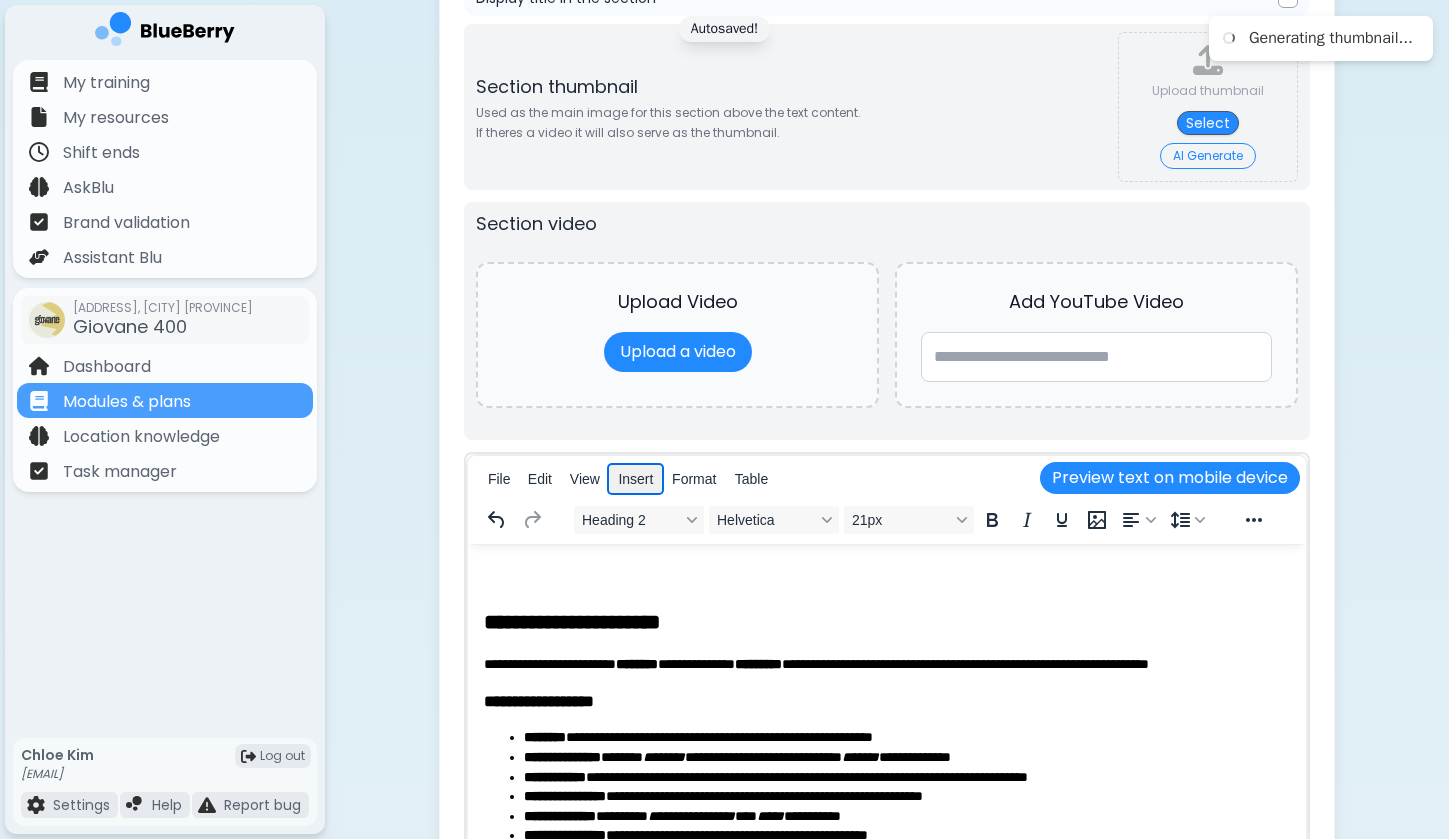 click on "Insert" at bounding box center [635, 479] 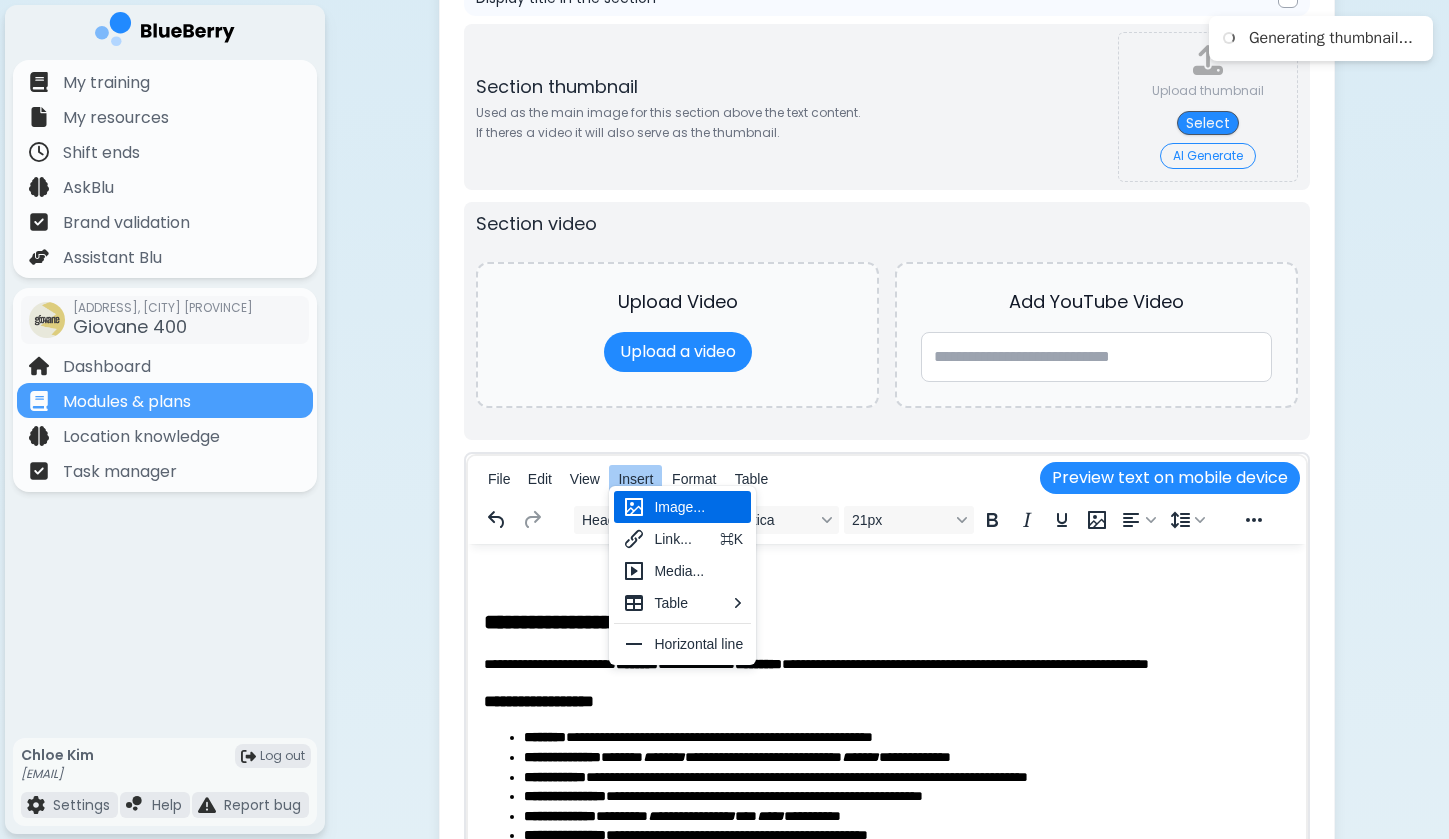 click on "Image..." at bounding box center [698, 507] 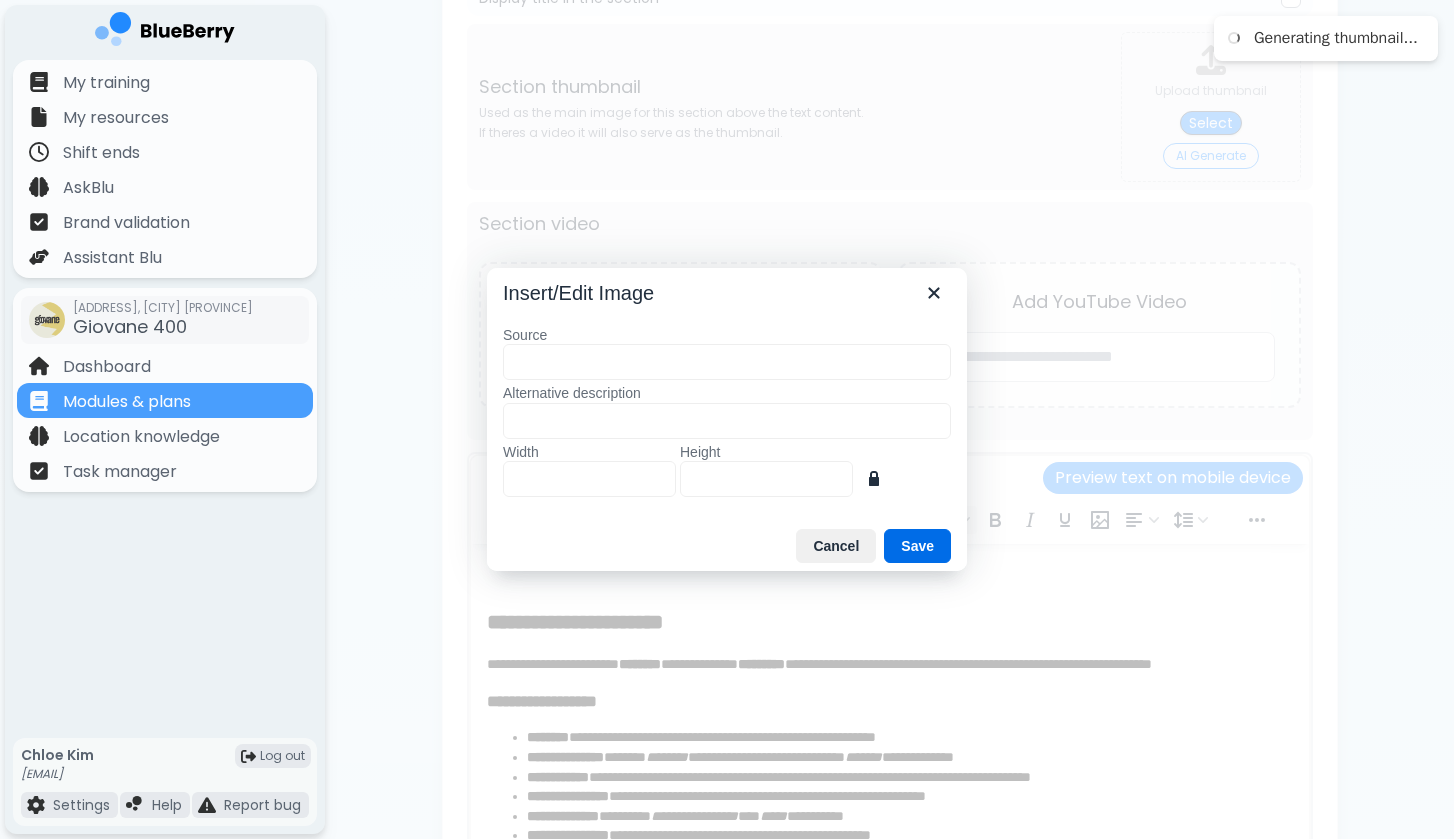 click on "Source" at bounding box center (727, 362) 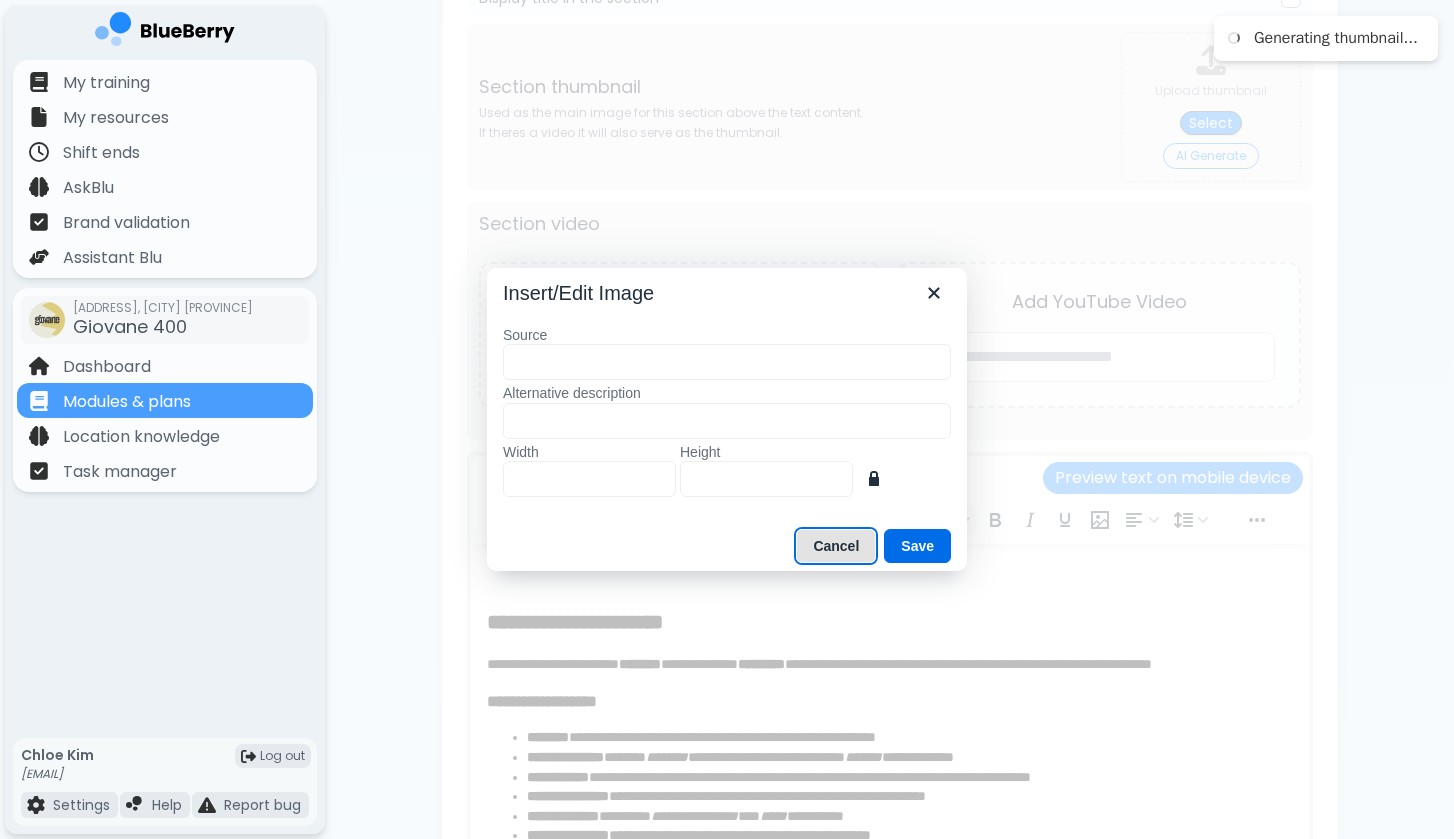 click on "Cancel" at bounding box center (836, 546) 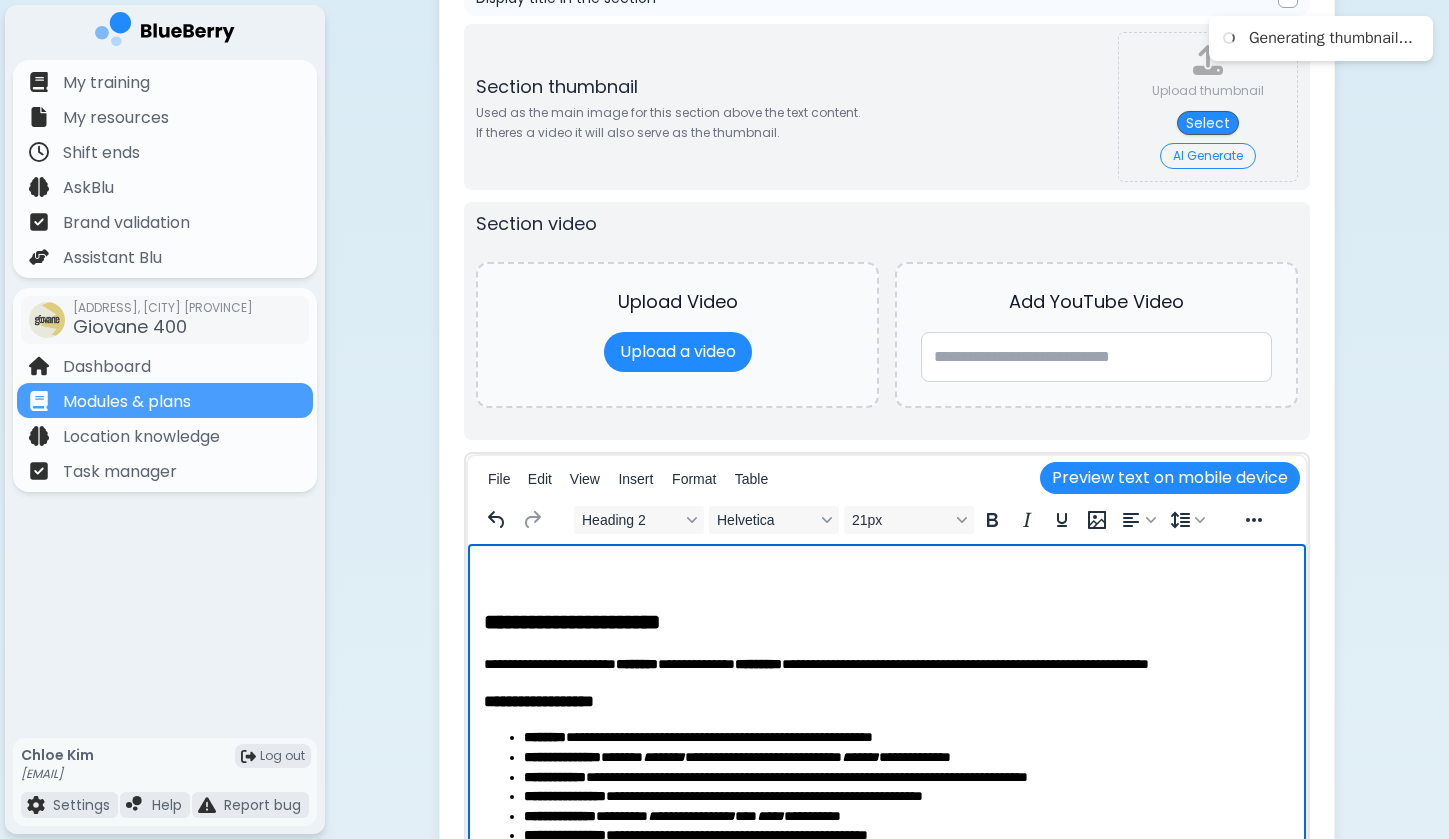 click on "**********" at bounding box center (887, 796) 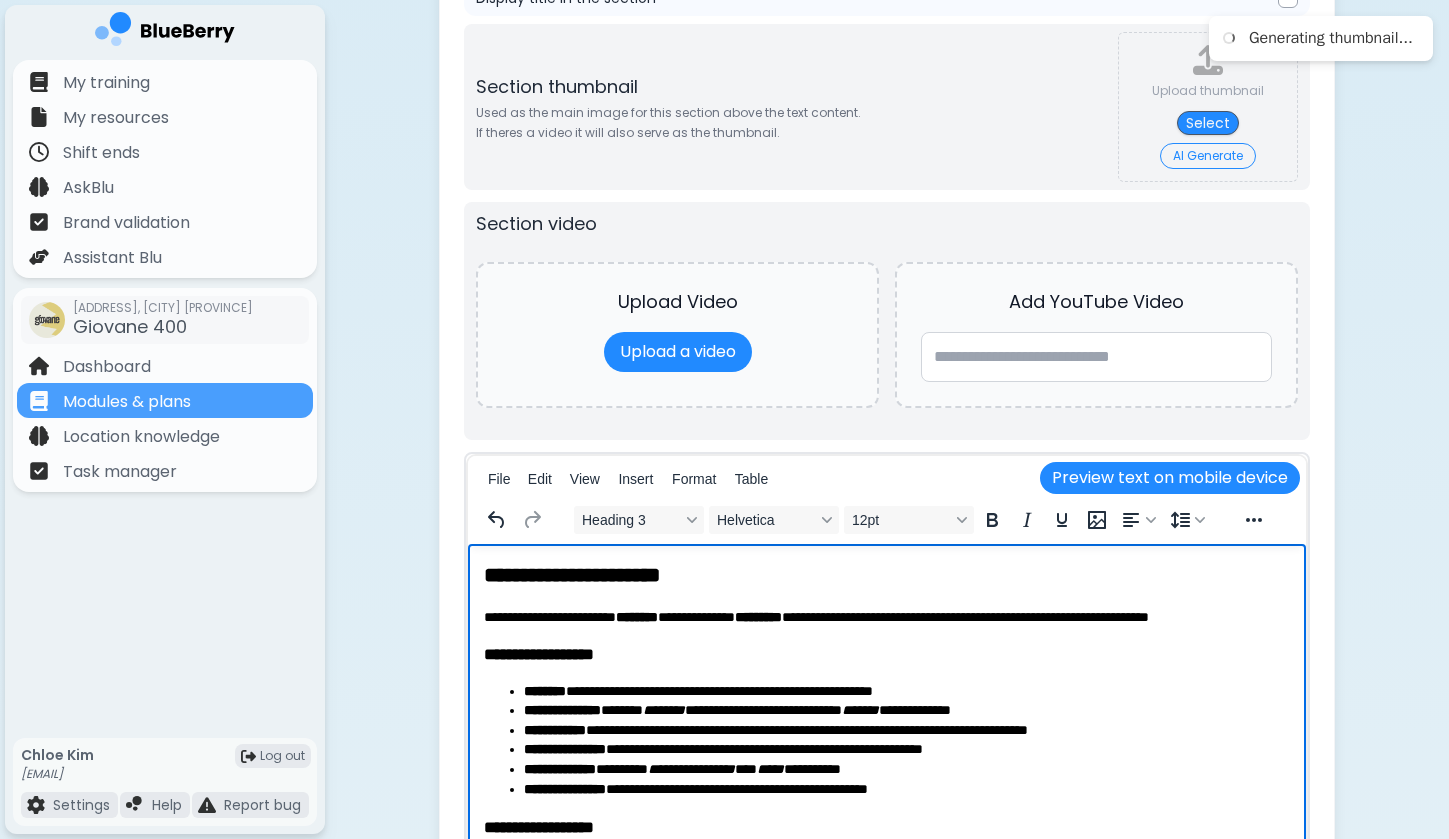 click on "**********" at bounding box center (887, 654) 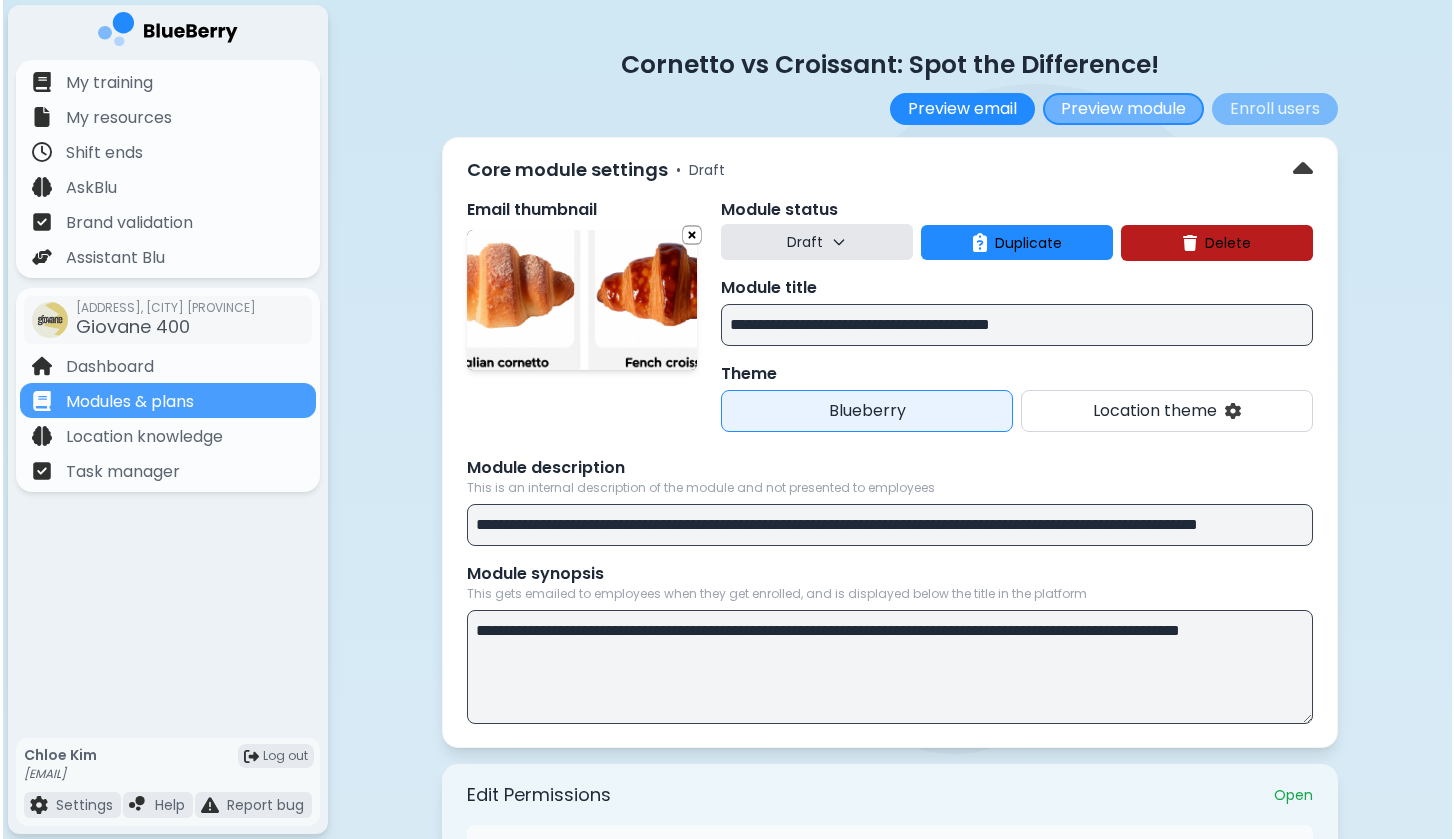 scroll, scrollTop: 0, scrollLeft: 0, axis: both 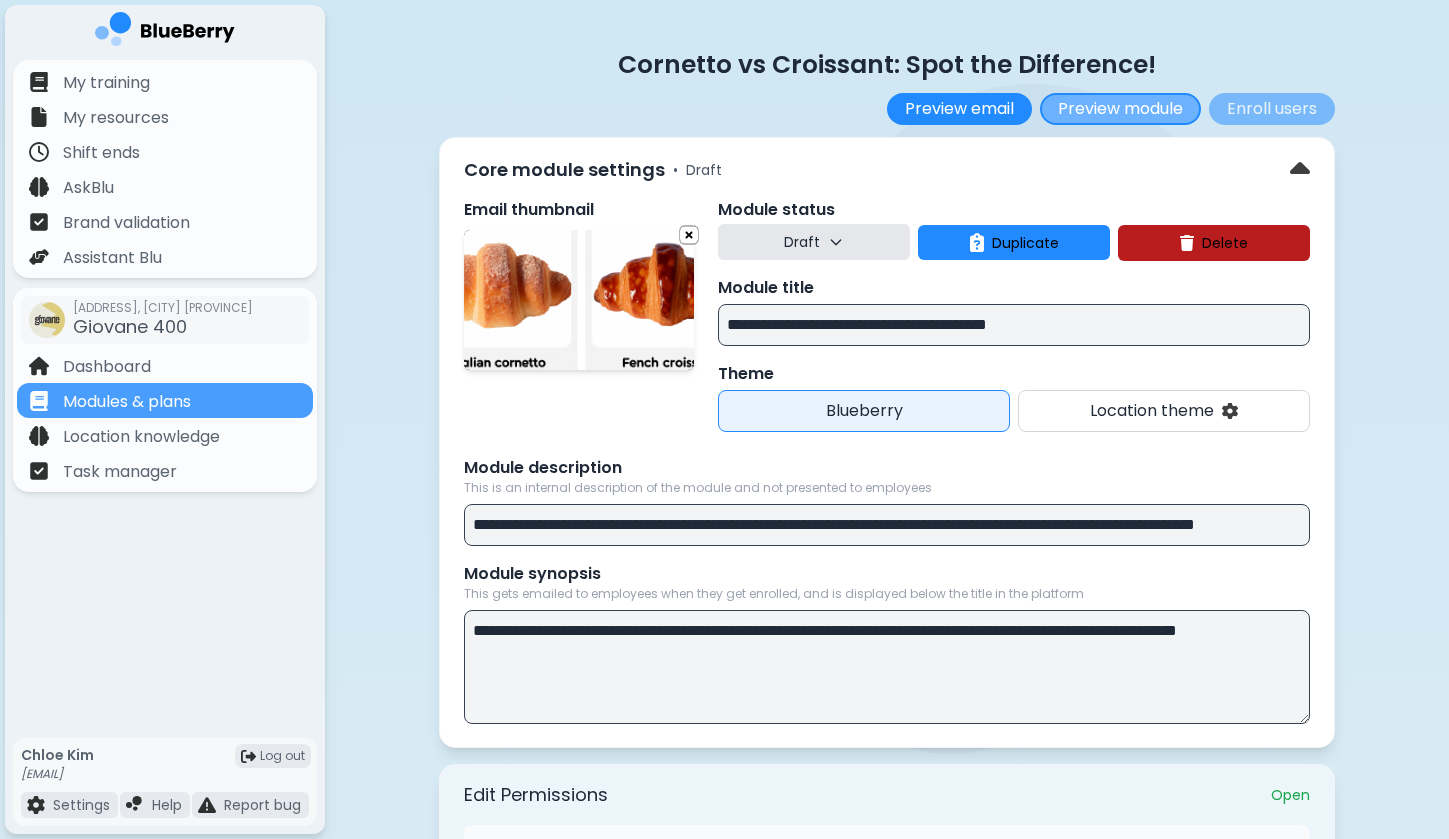 click on "Preview module" at bounding box center [1120, 109] 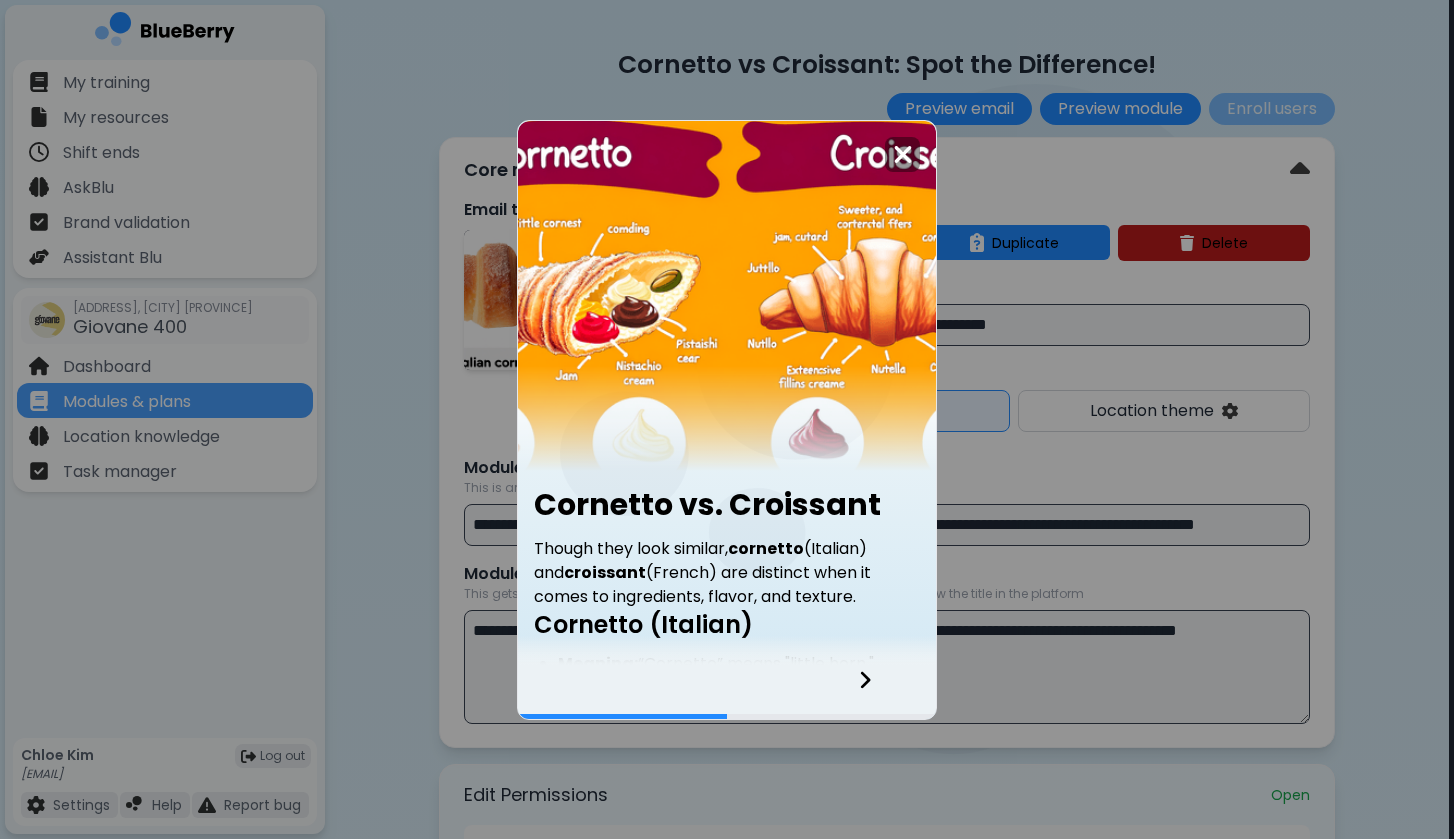 click 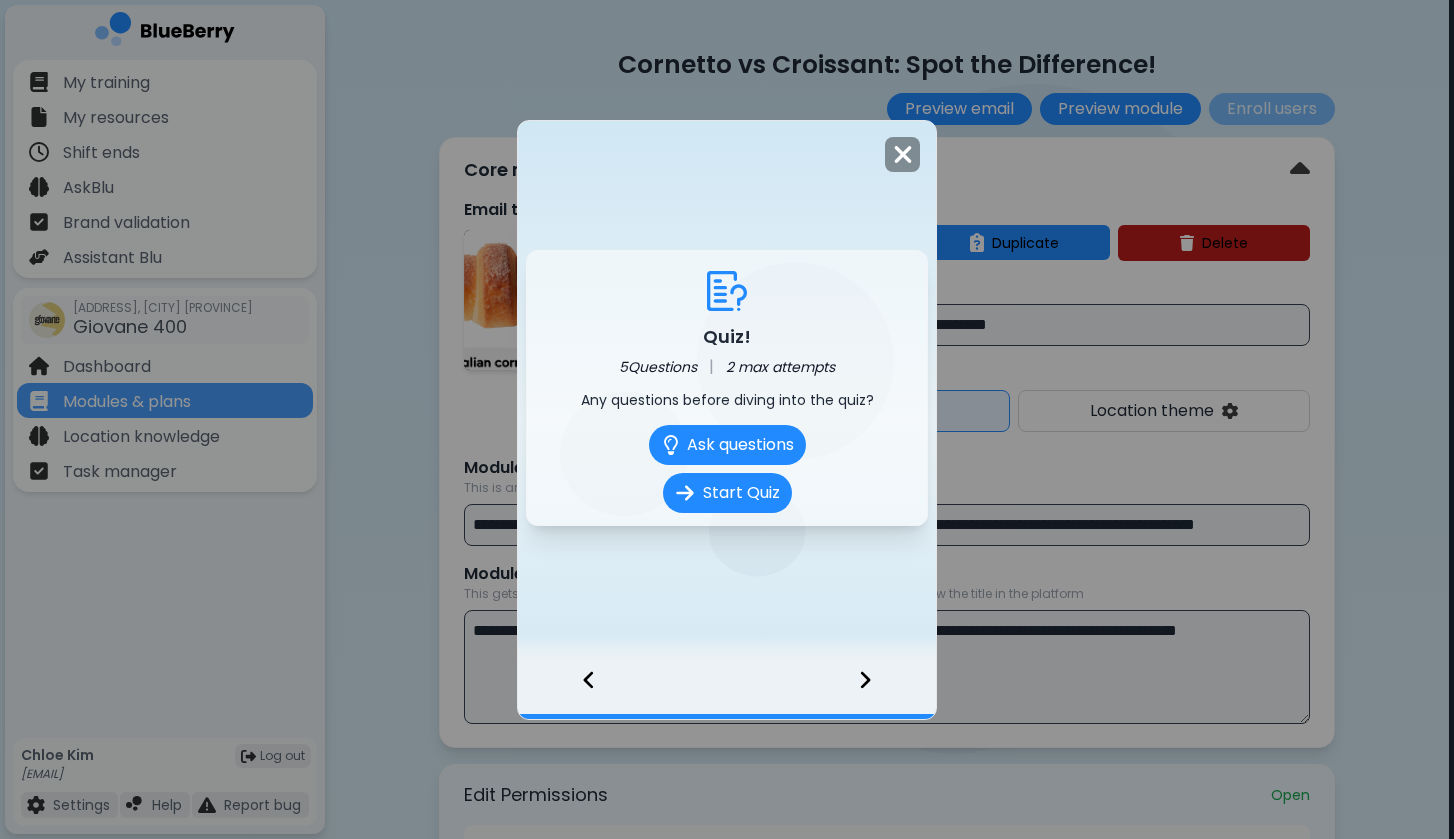 click 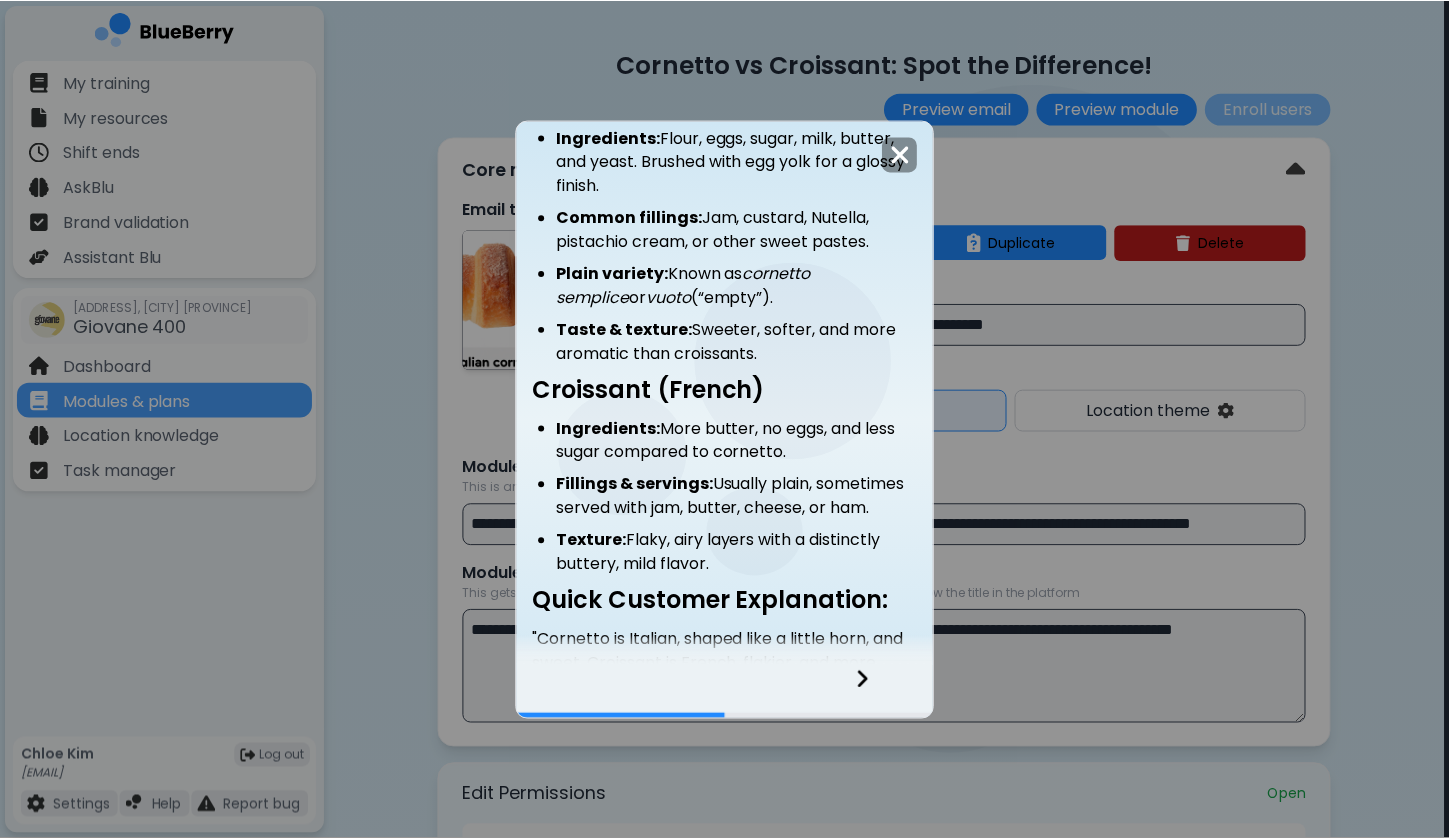 scroll, scrollTop: 703, scrollLeft: 0, axis: vertical 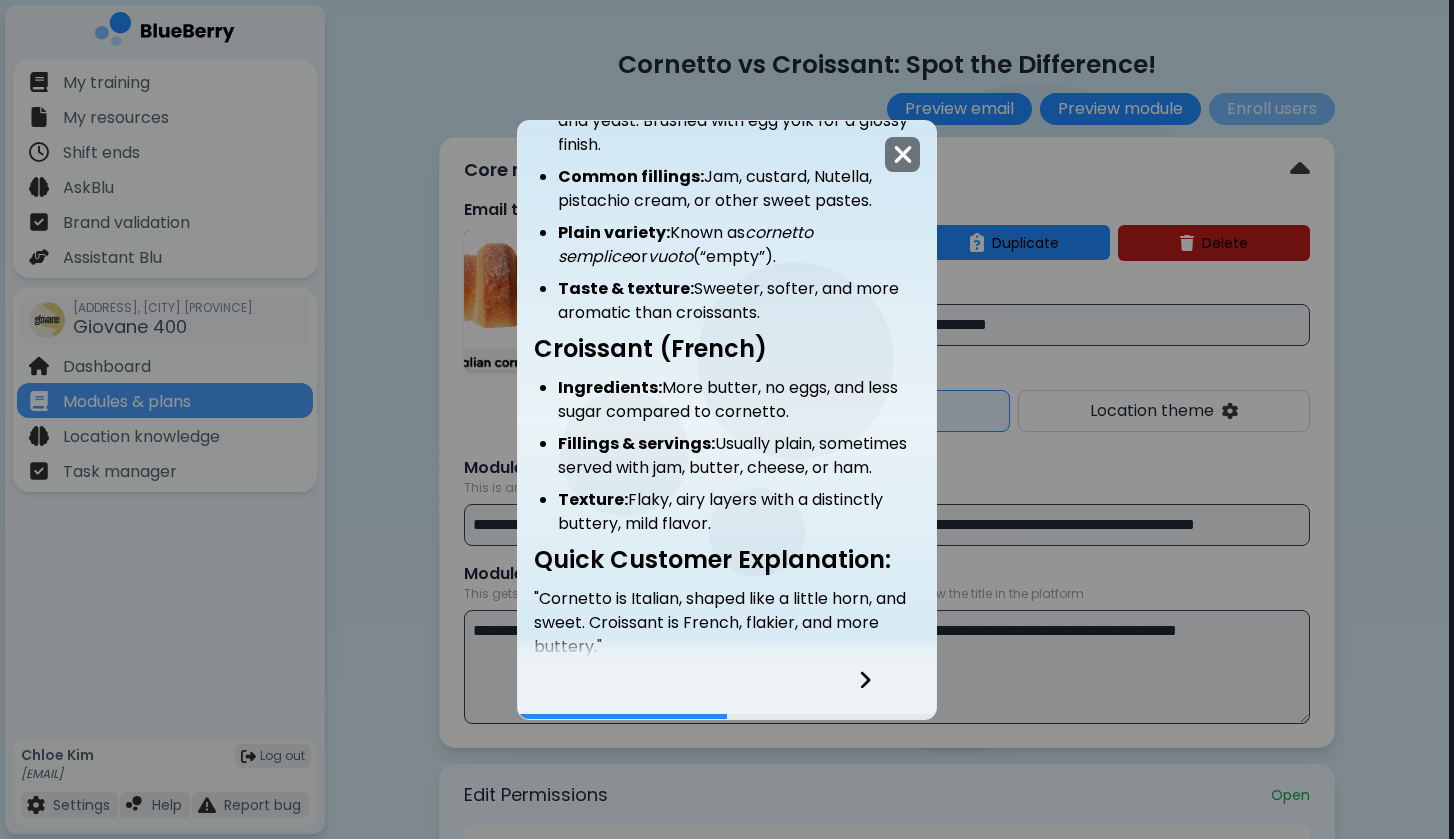 click at bounding box center (903, 154) 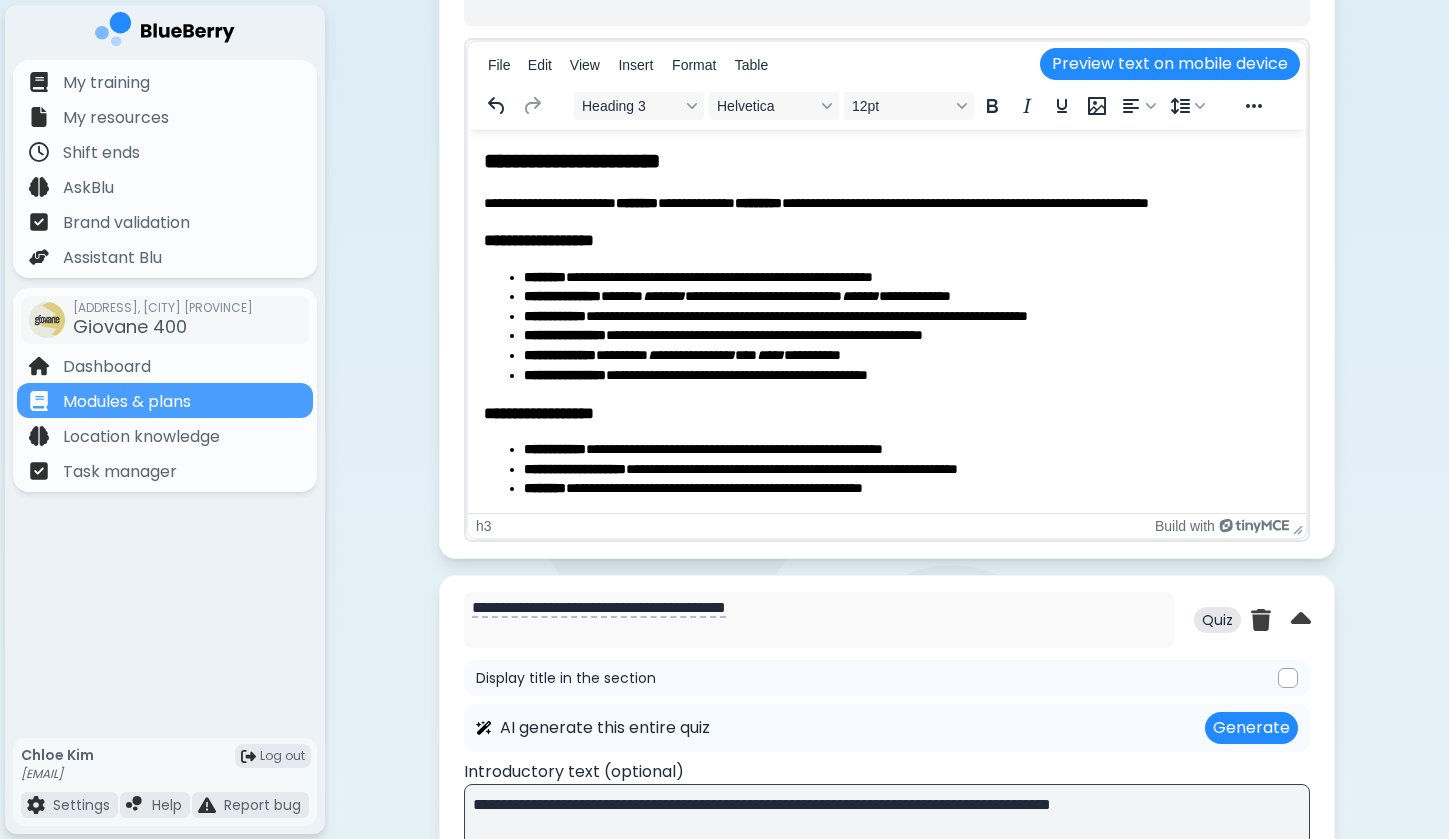 scroll, scrollTop: 0, scrollLeft: 0, axis: both 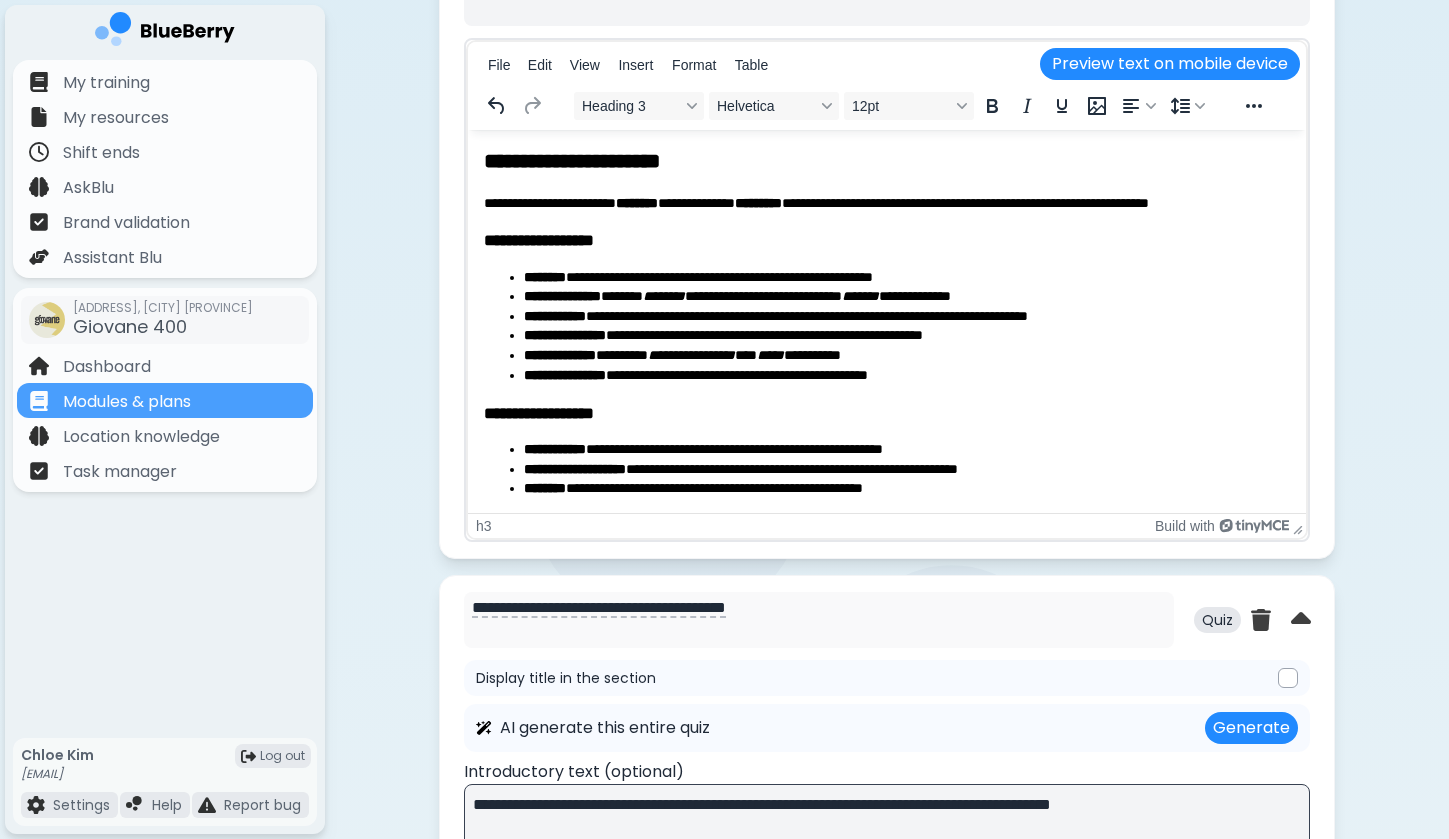 click on "**********" at bounding box center [887, 359] 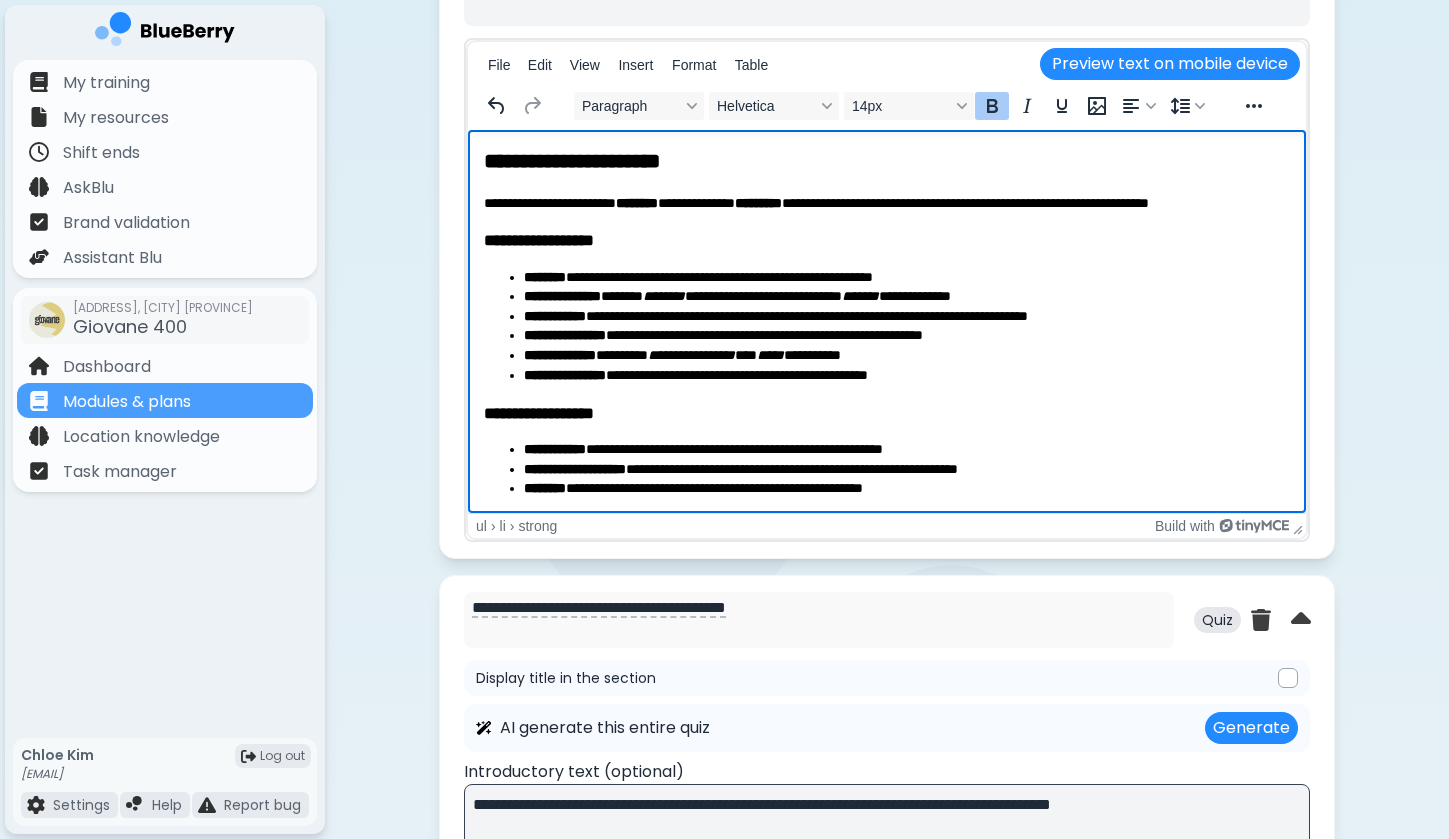 click on "**********" at bounding box center [887, 359] 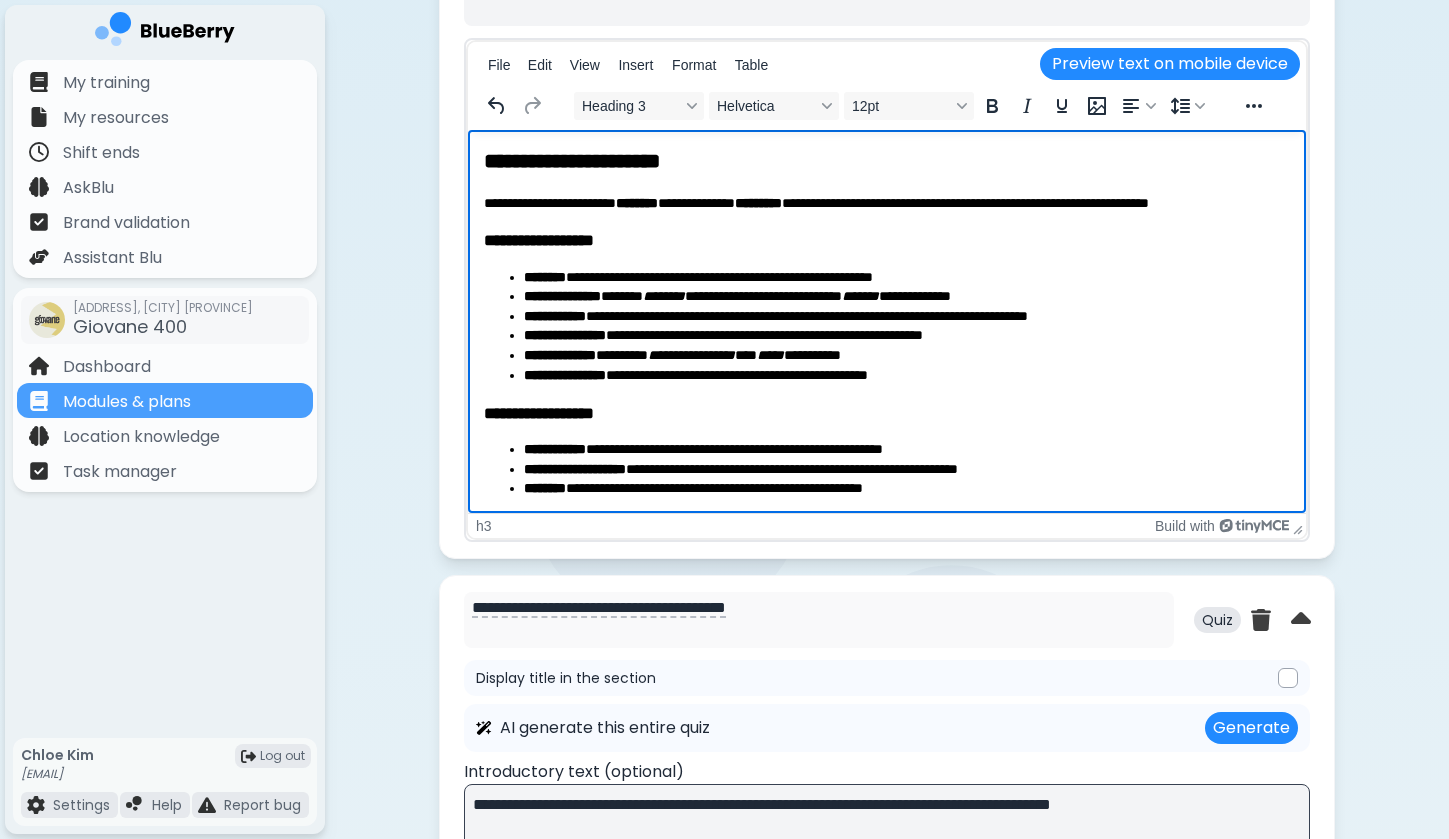 click on "**********" at bounding box center (887, 359) 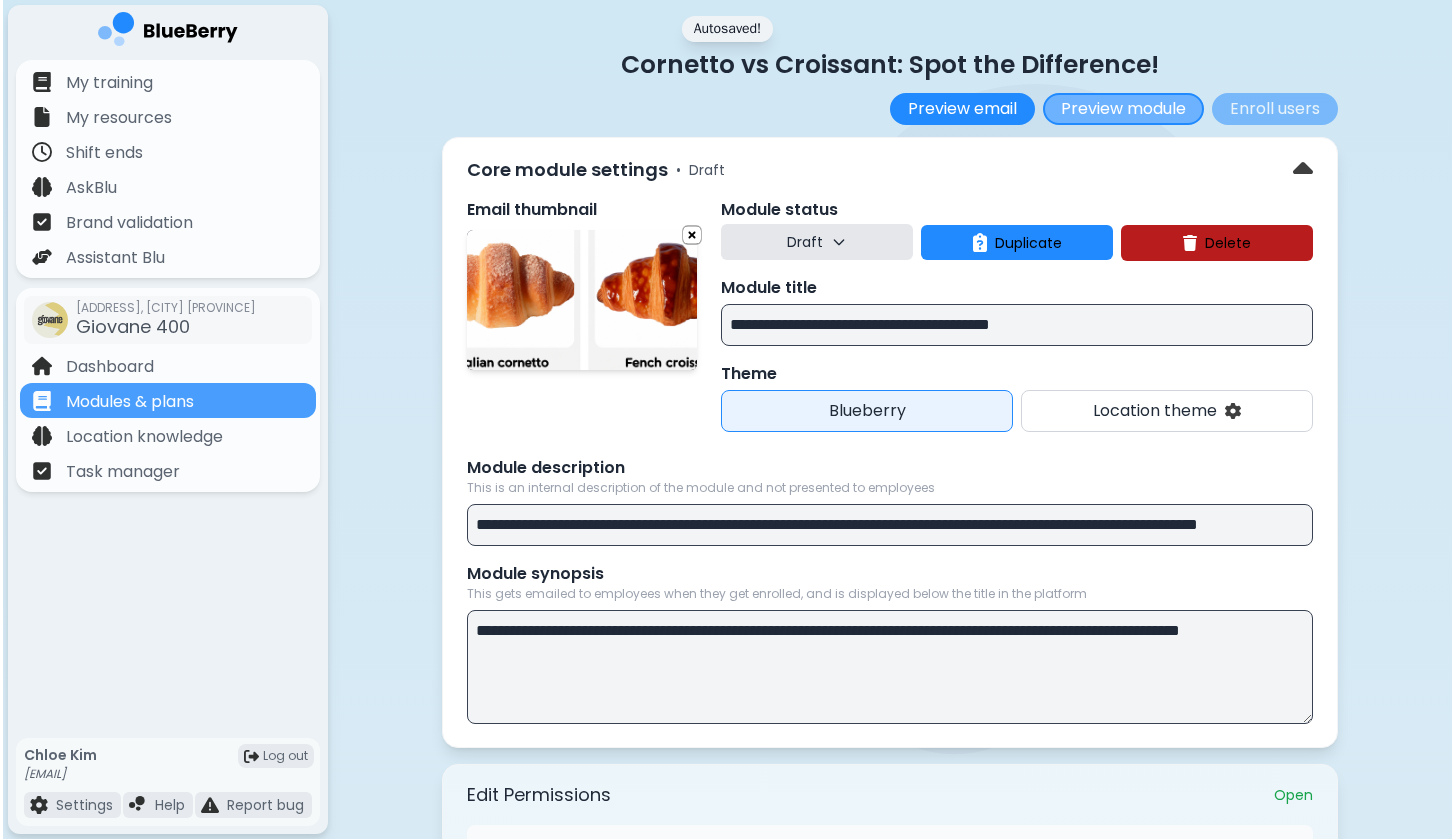 scroll, scrollTop: 0, scrollLeft: 0, axis: both 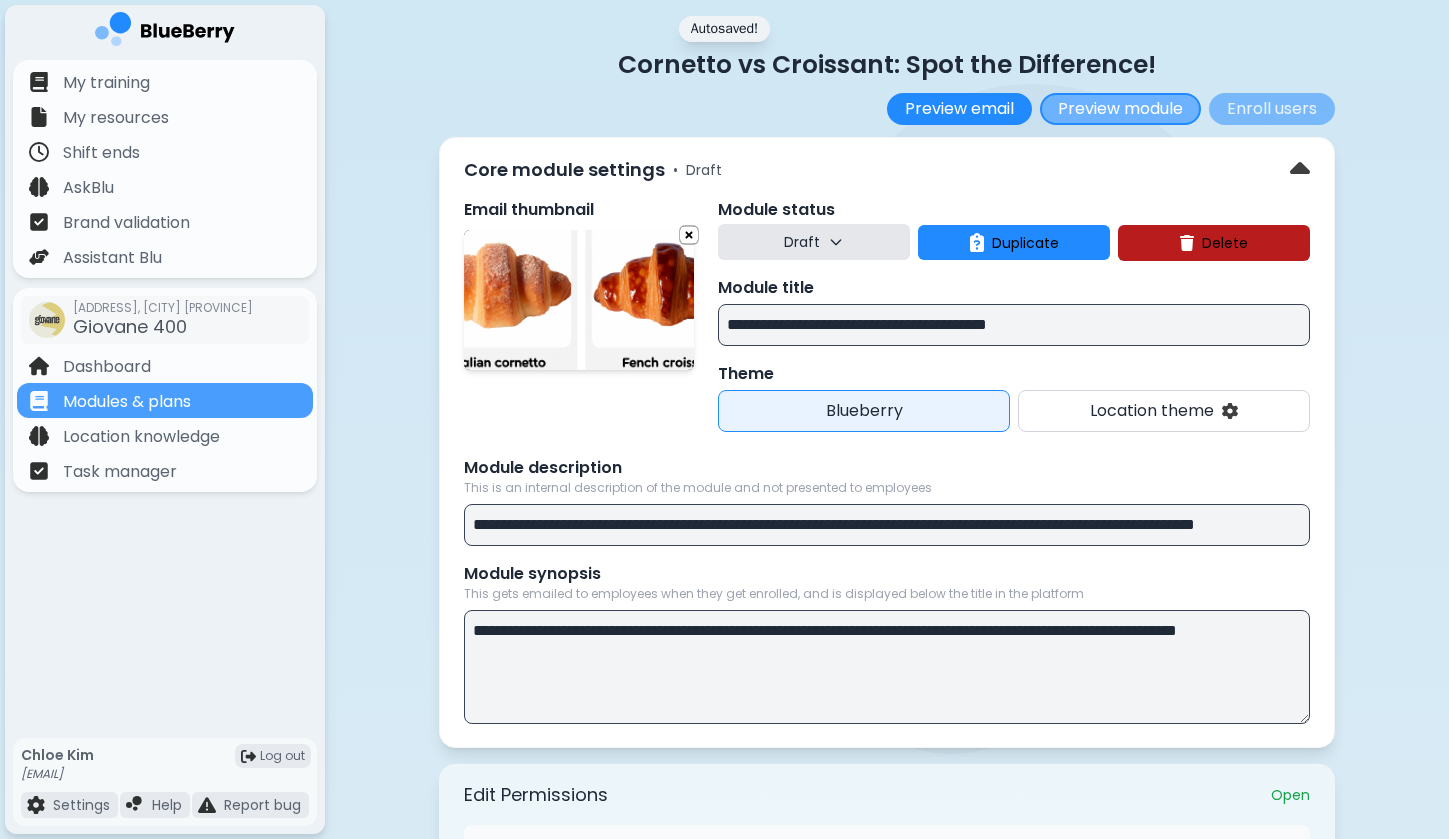 click on "Preview module" at bounding box center [1120, 109] 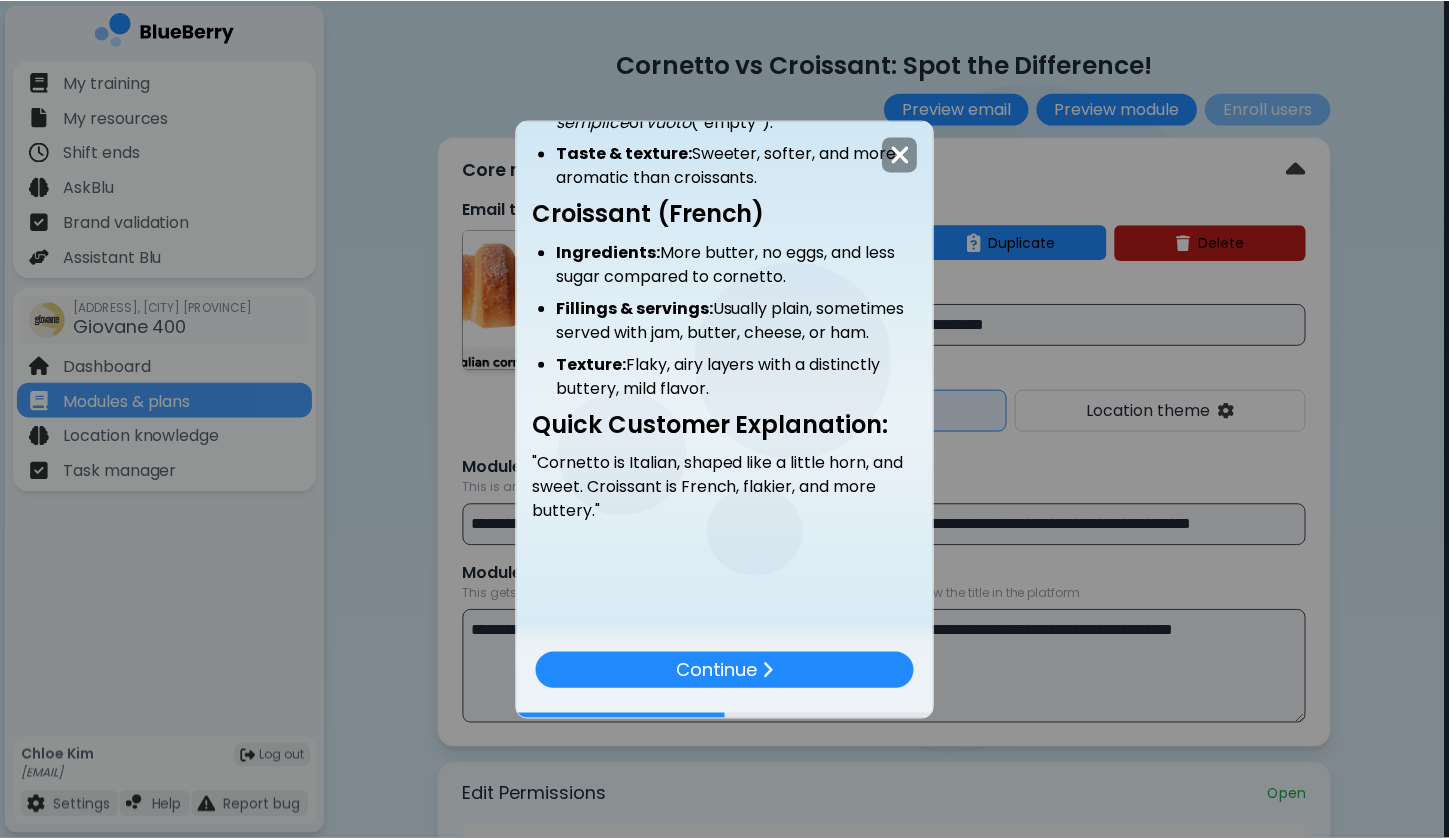 scroll, scrollTop: 880, scrollLeft: 0, axis: vertical 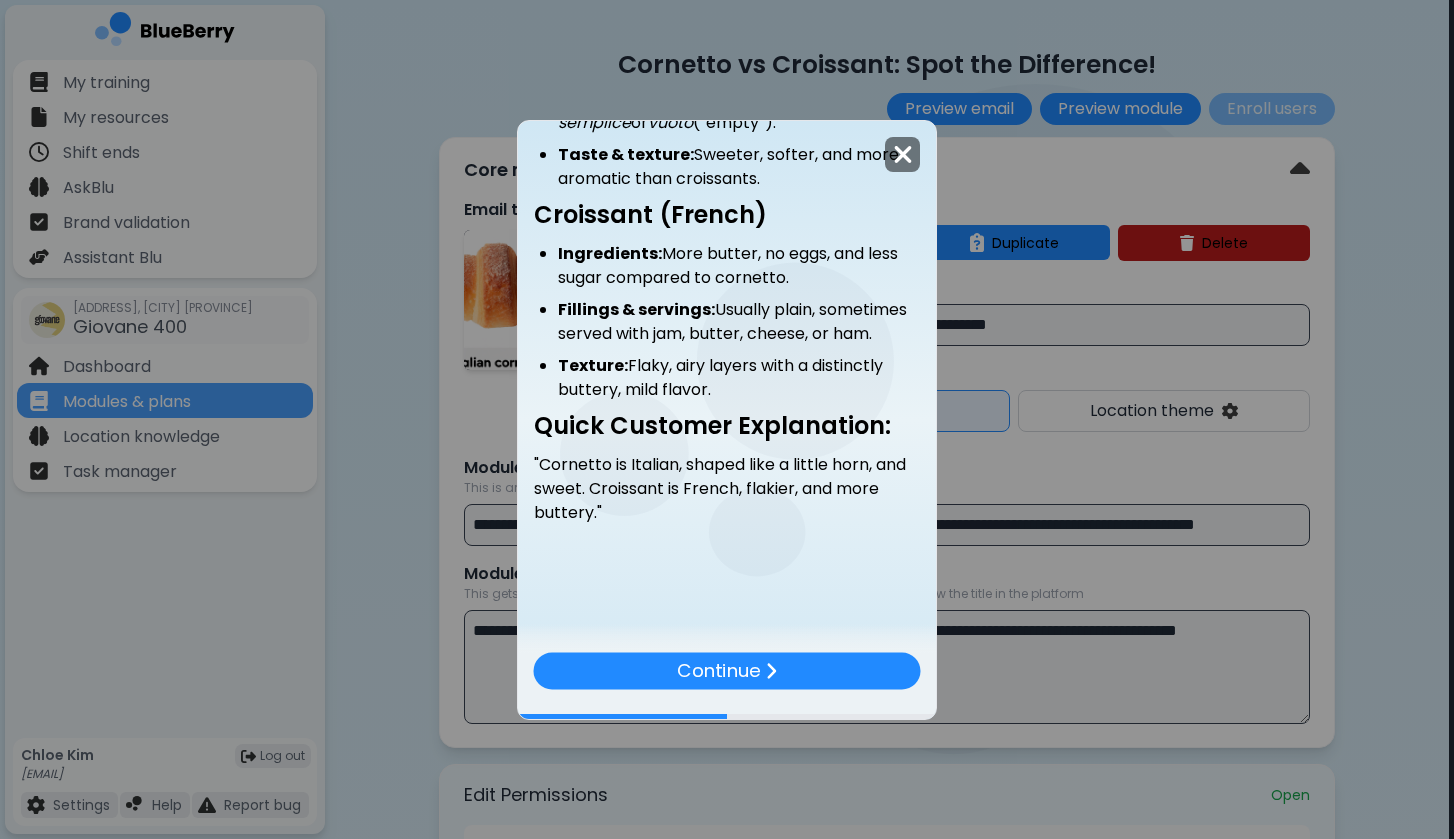 click at bounding box center (903, 154) 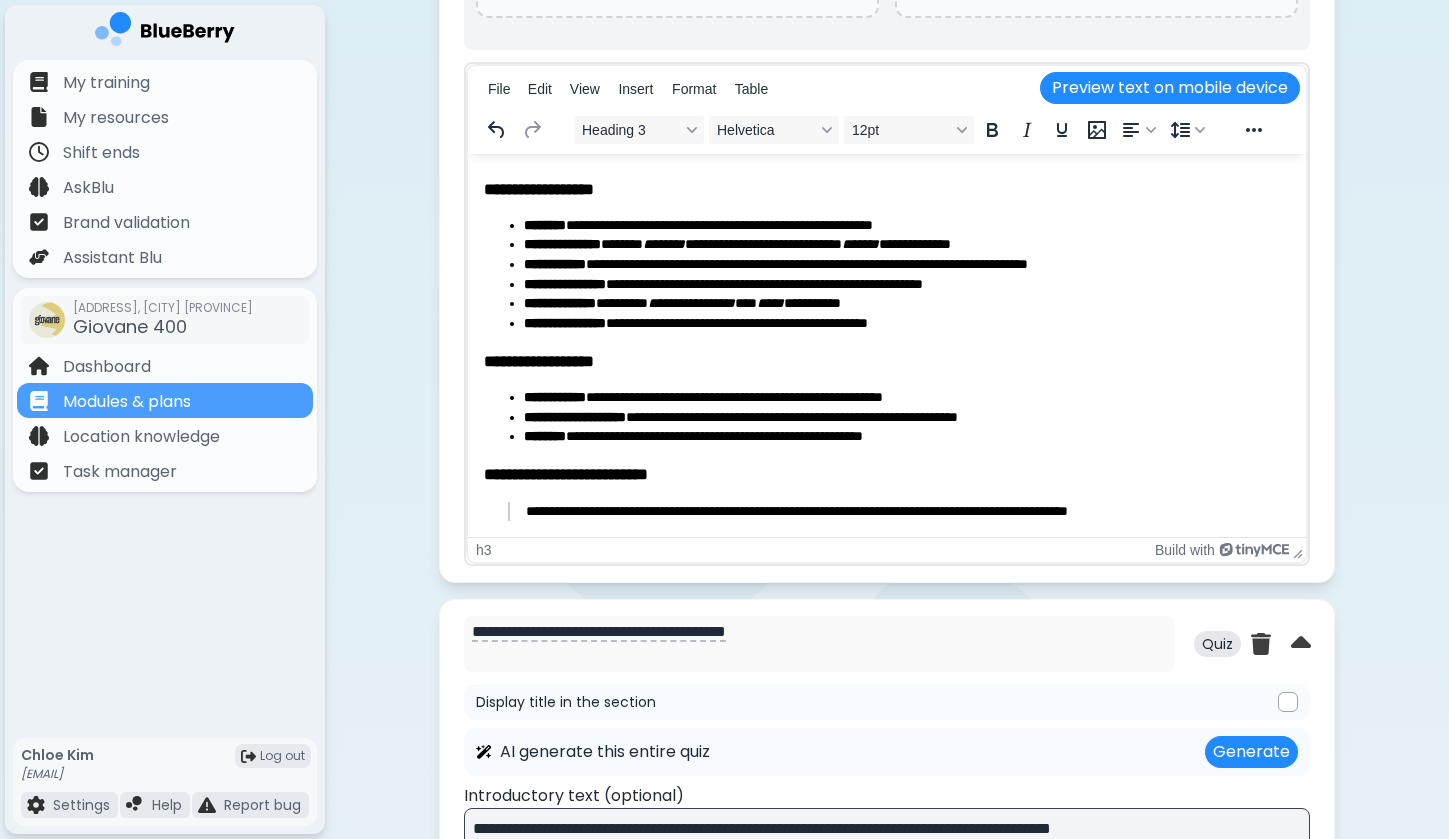 scroll, scrollTop: 114, scrollLeft: 0, axis: vertical 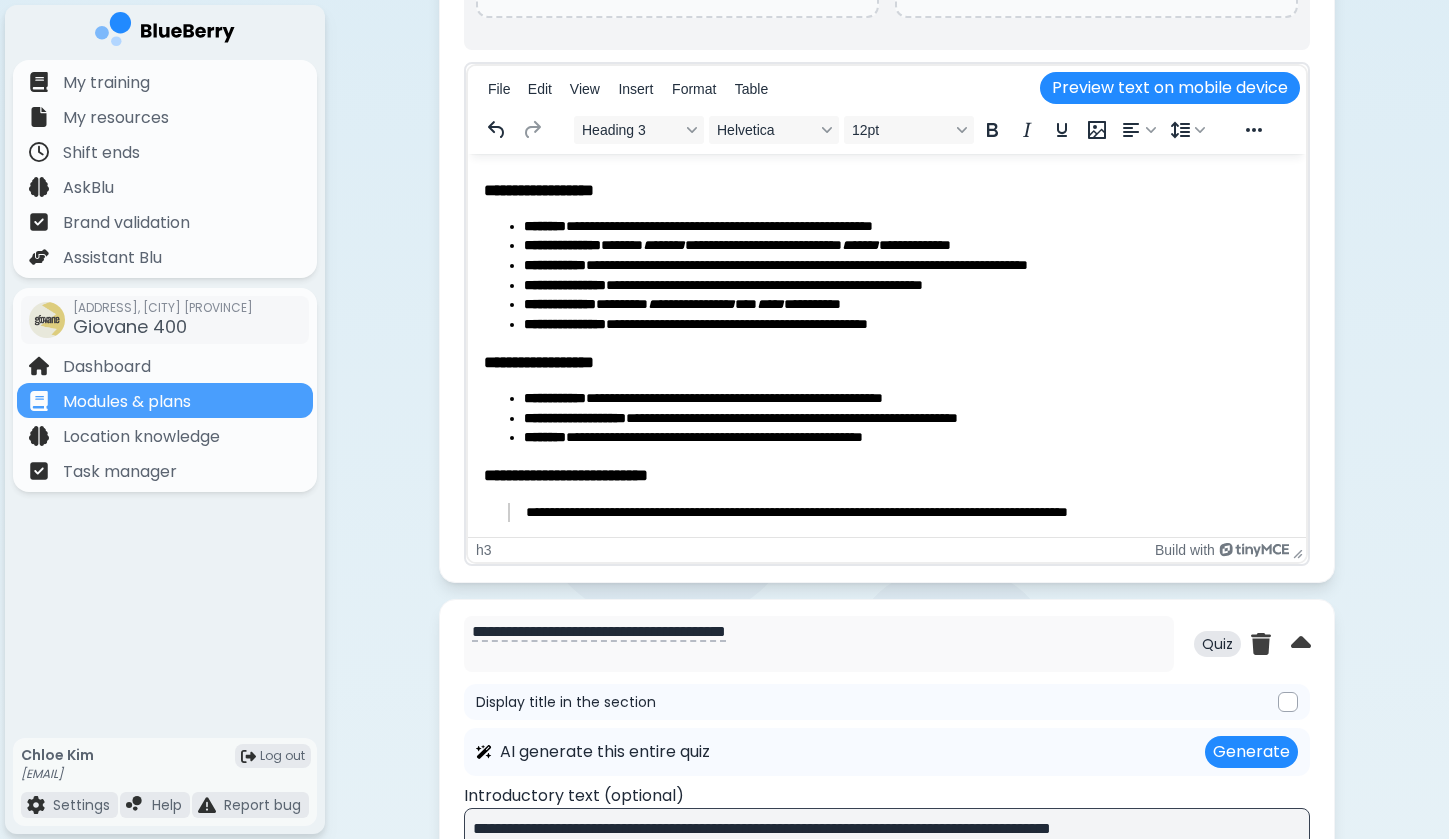 click on "**********" at bounding box center [907, 438] 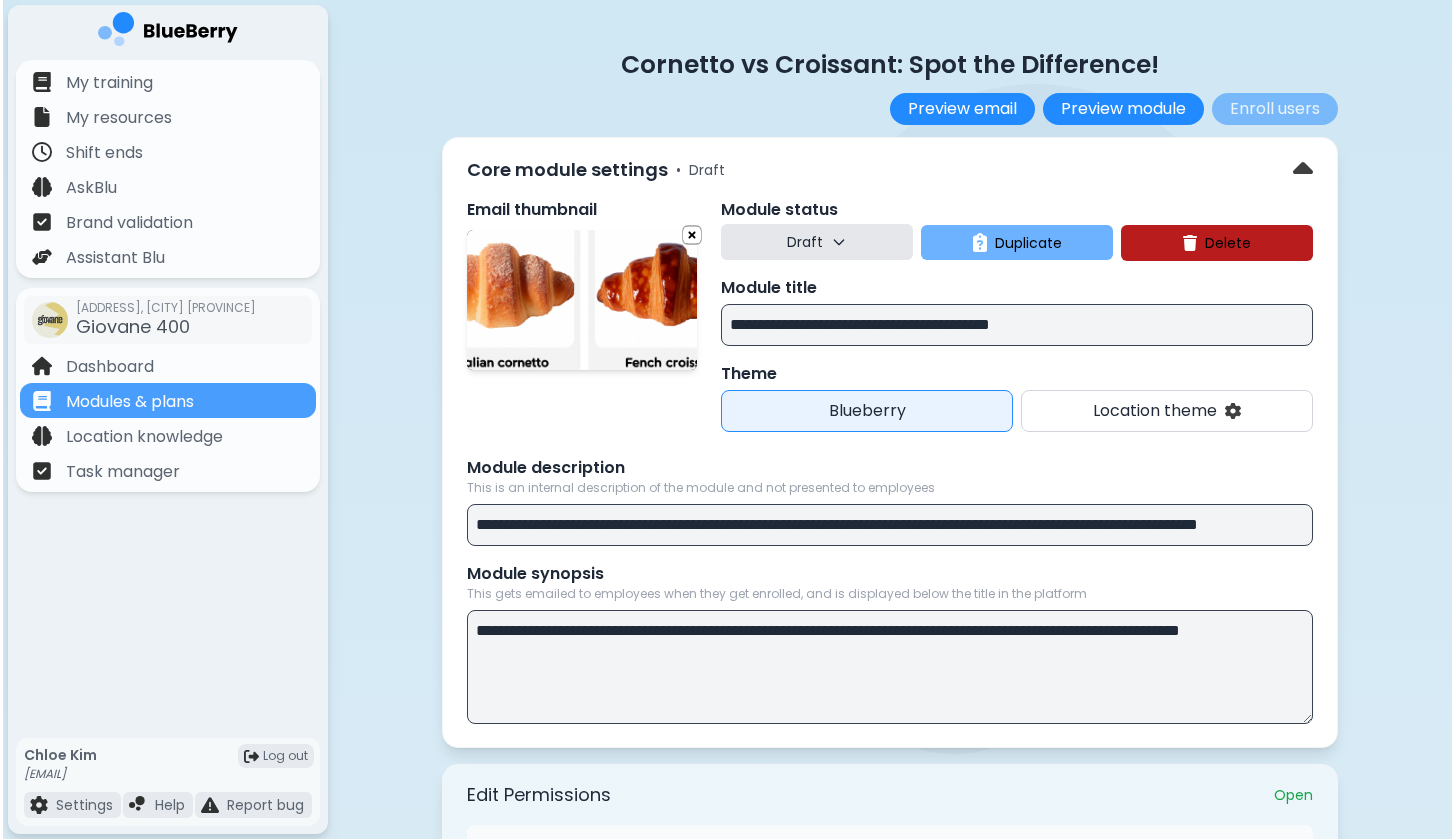 scroll, scrollTop: 0, scrollLeft: 0, axis: both 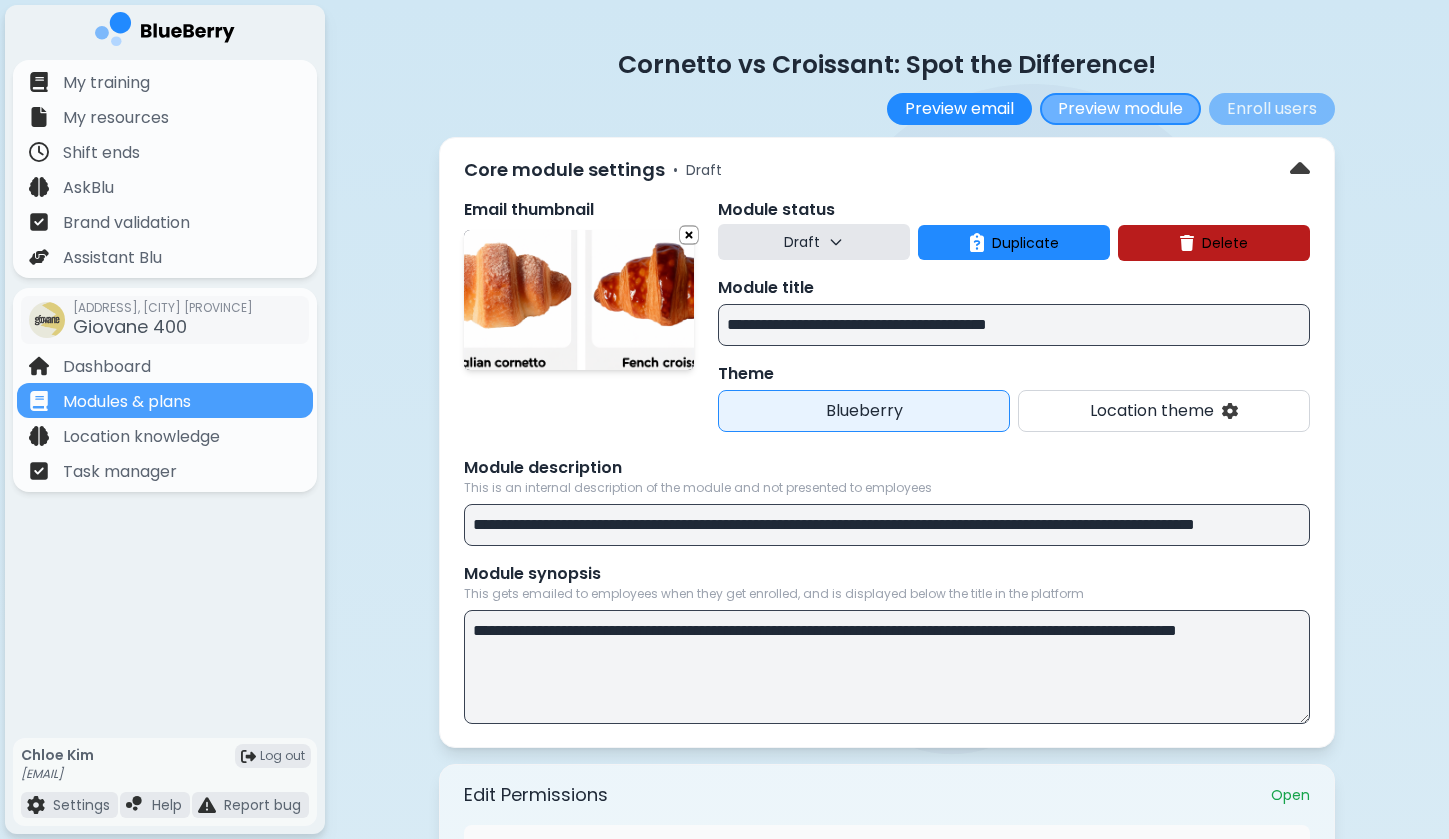 click on "Preview module" at bounding box center [1120, 109] 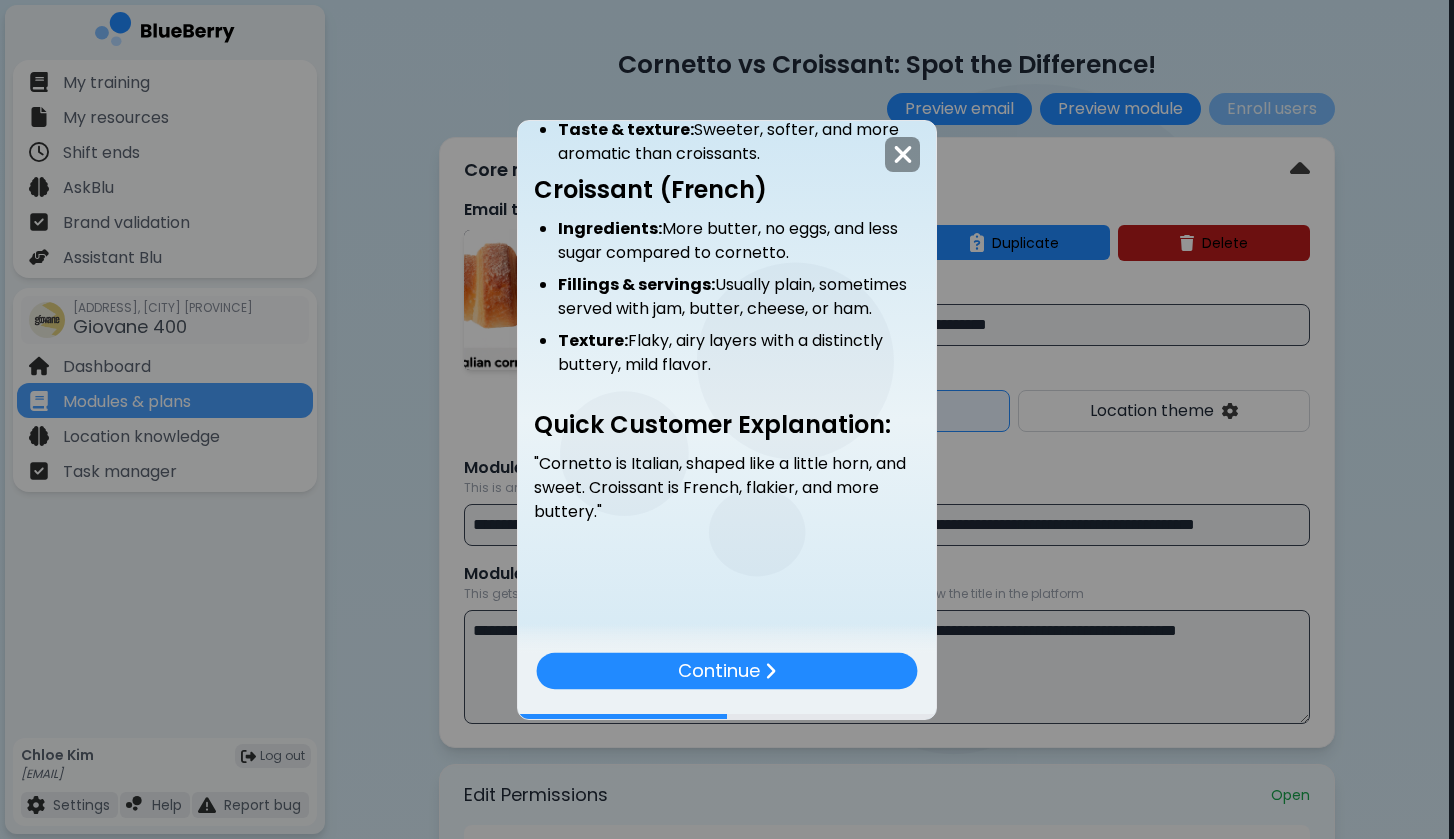 scroll, scrollTop: 904, scrollLeft: 0, axis: vertical 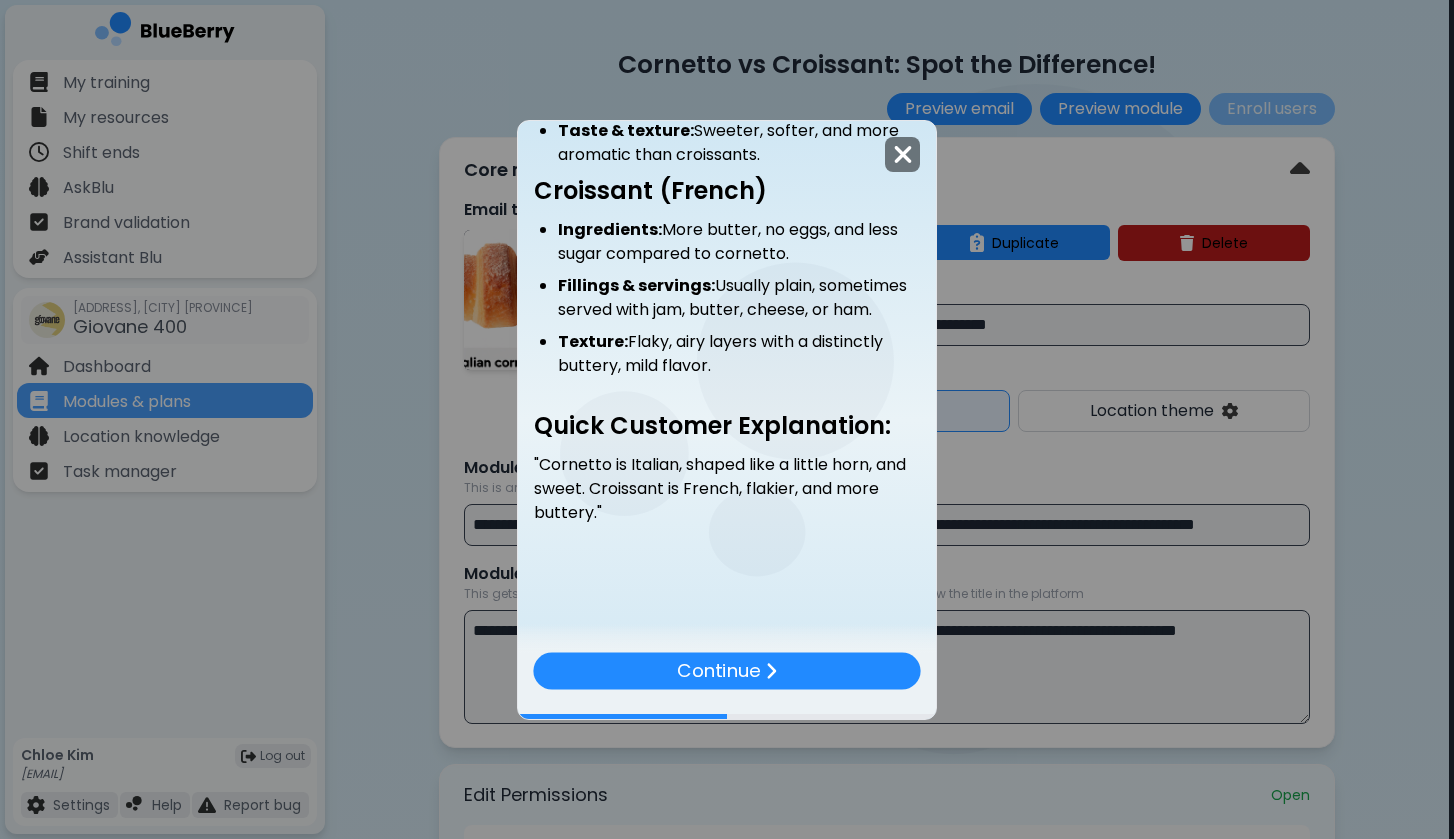 click at bounding box center (903, 154) 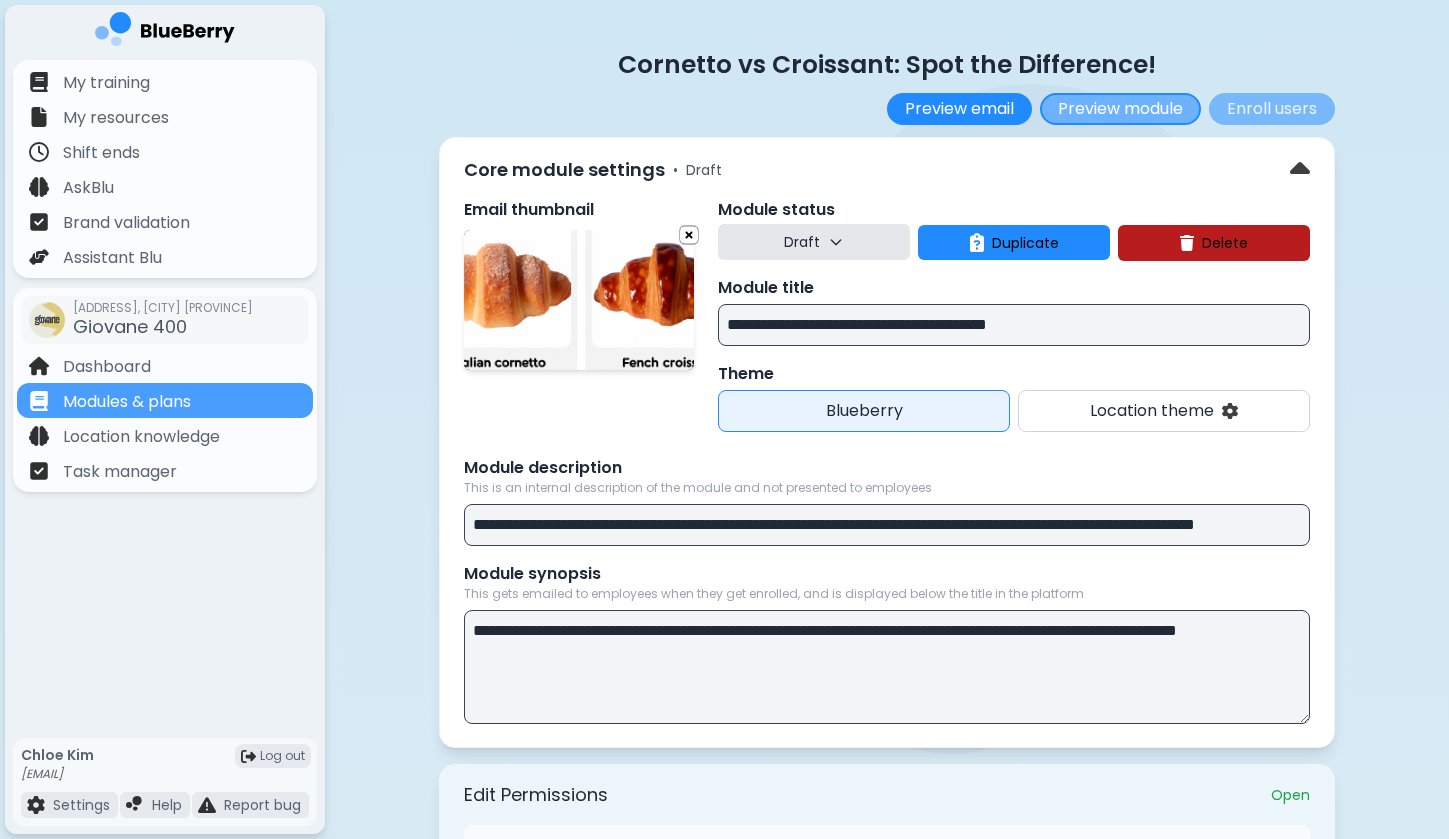 click on "Preview module" at bounding box center [1120, 109] 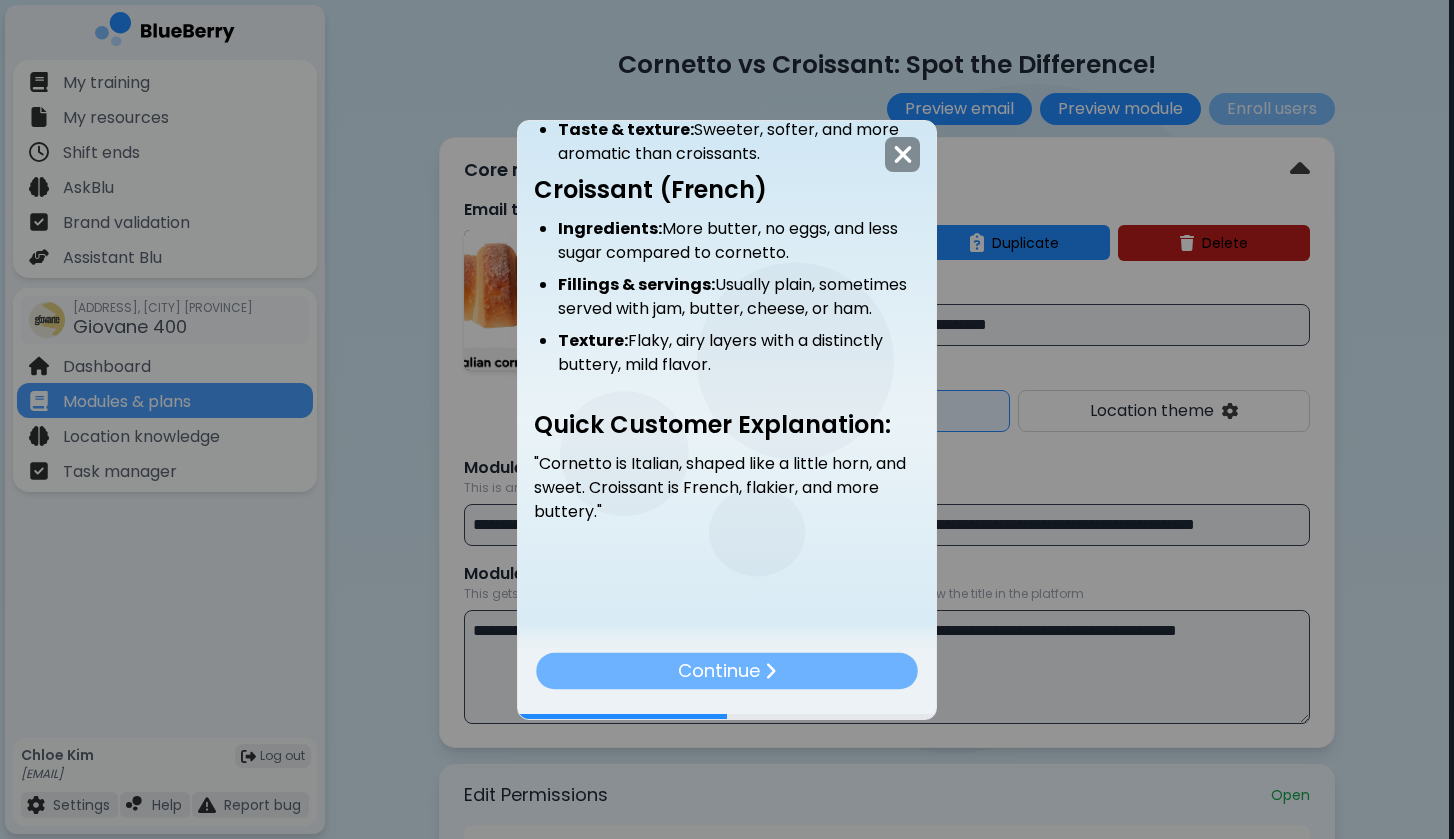 scroll, scrollTop: 904, scrollLeft: 0, axis: vertical 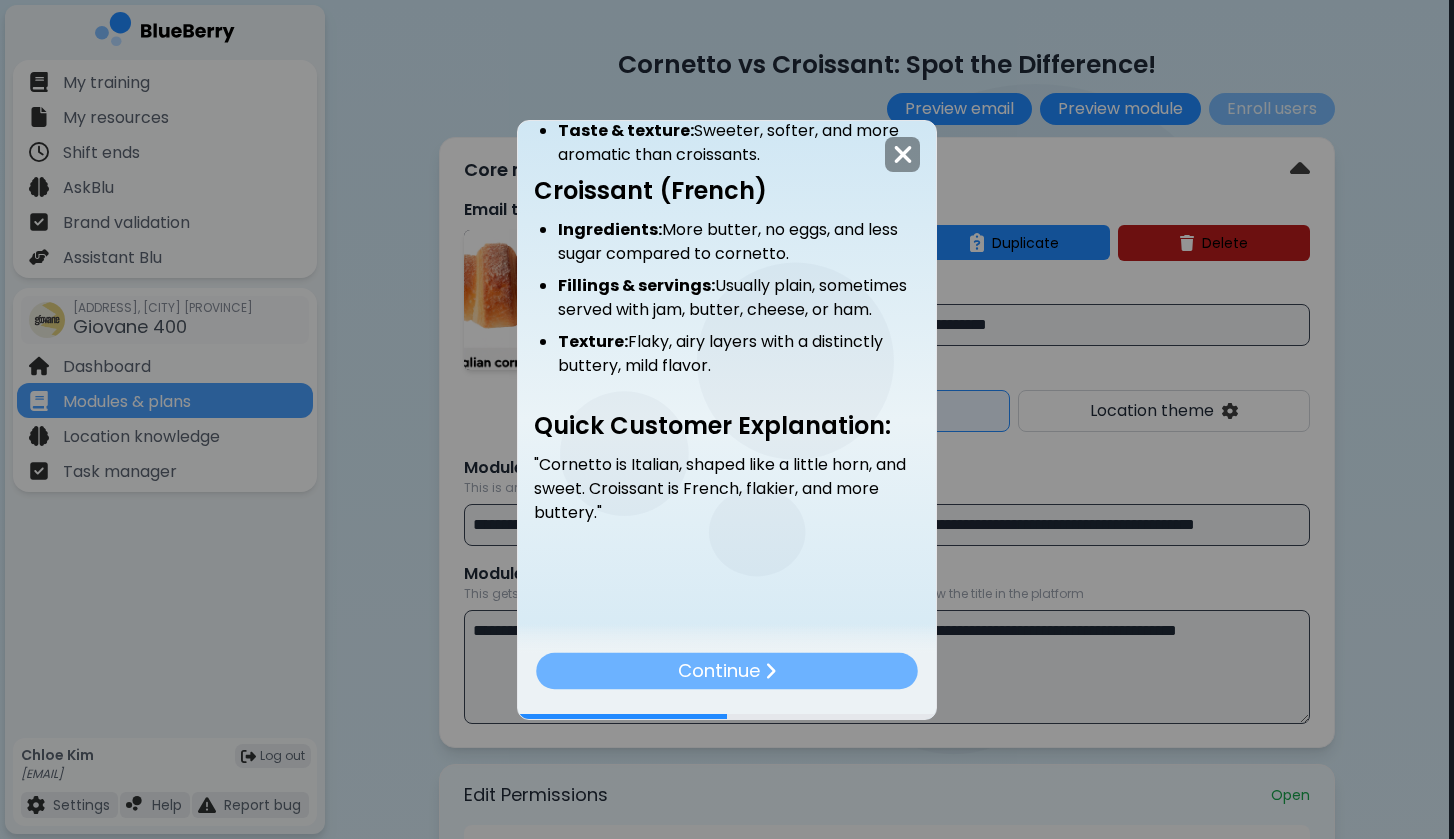click at bounding box center [770, 670] 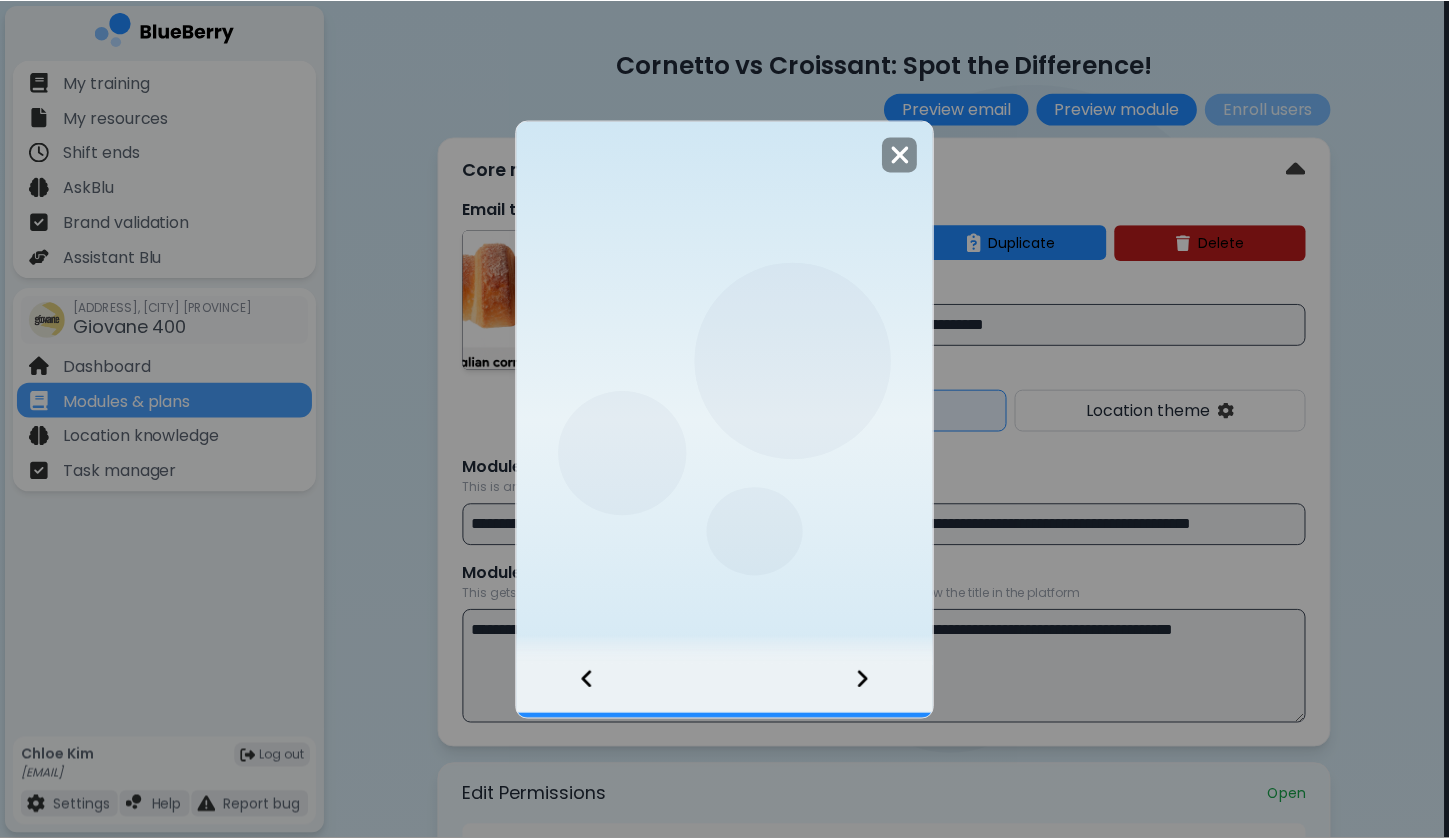 scroll, scrollTop: 0, scrollLeft: 0, axis: both 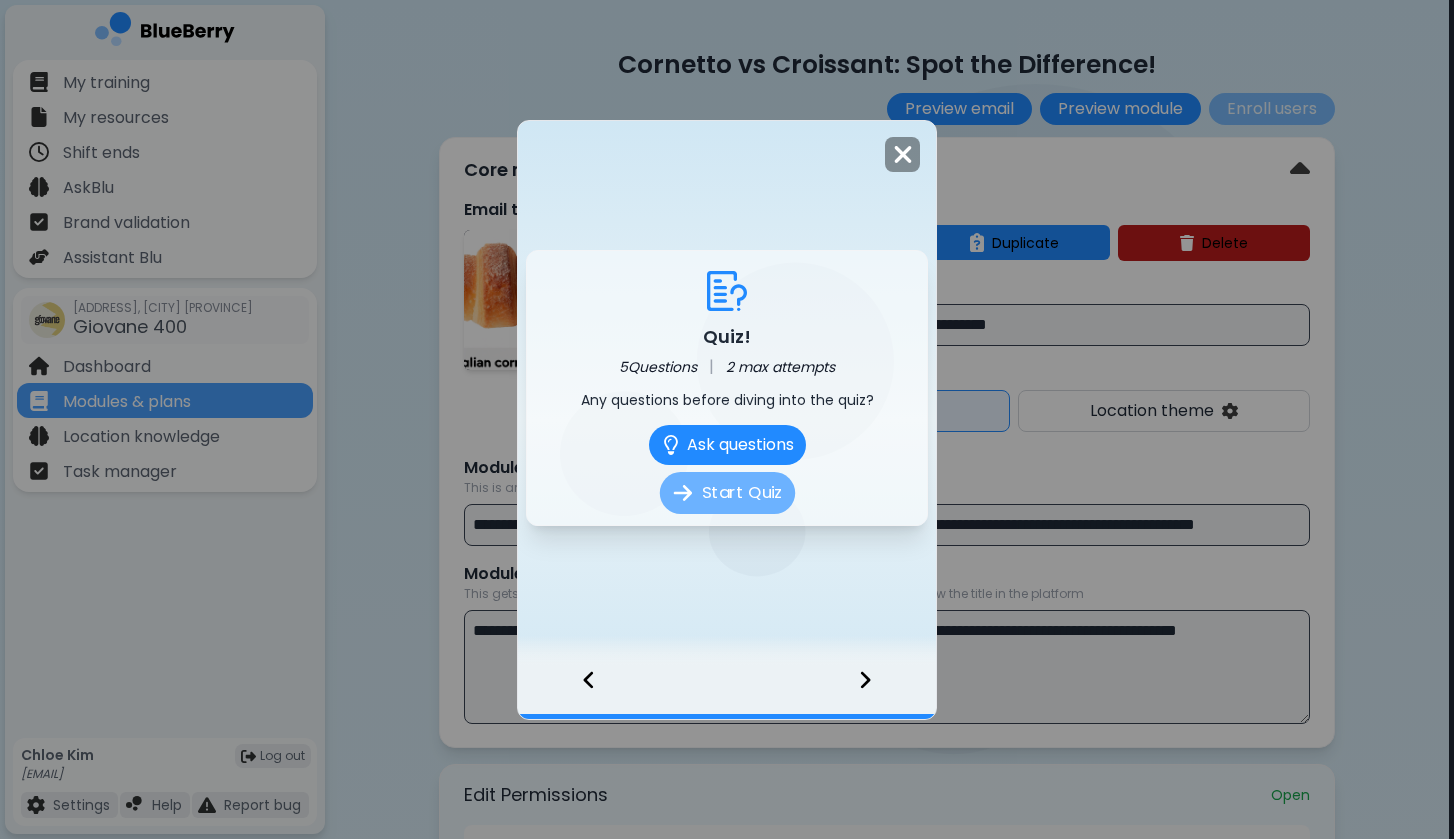 click on "Start Quiz" at bounding box center (726, 493) 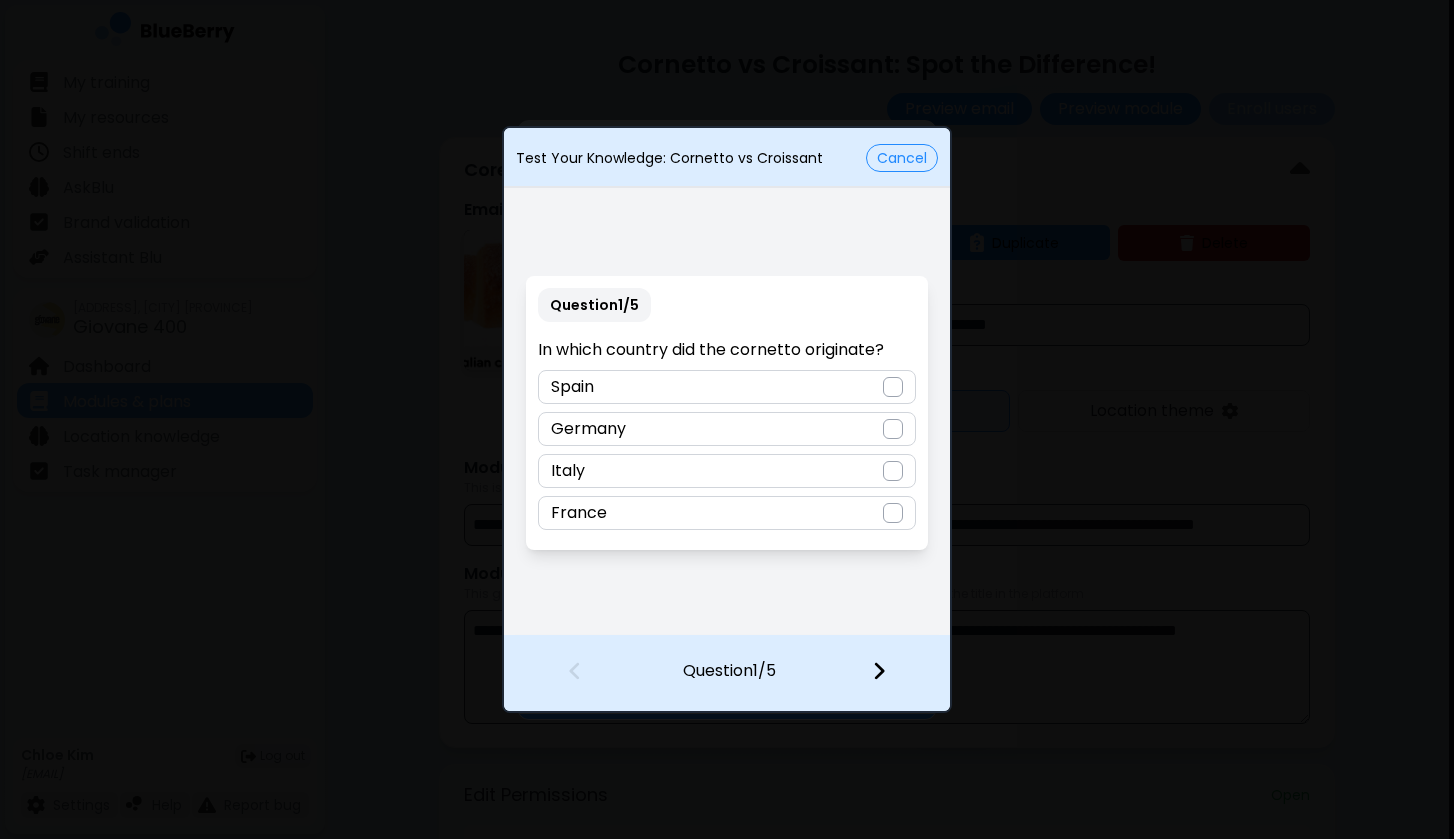 click at bounding box center (893, 471) 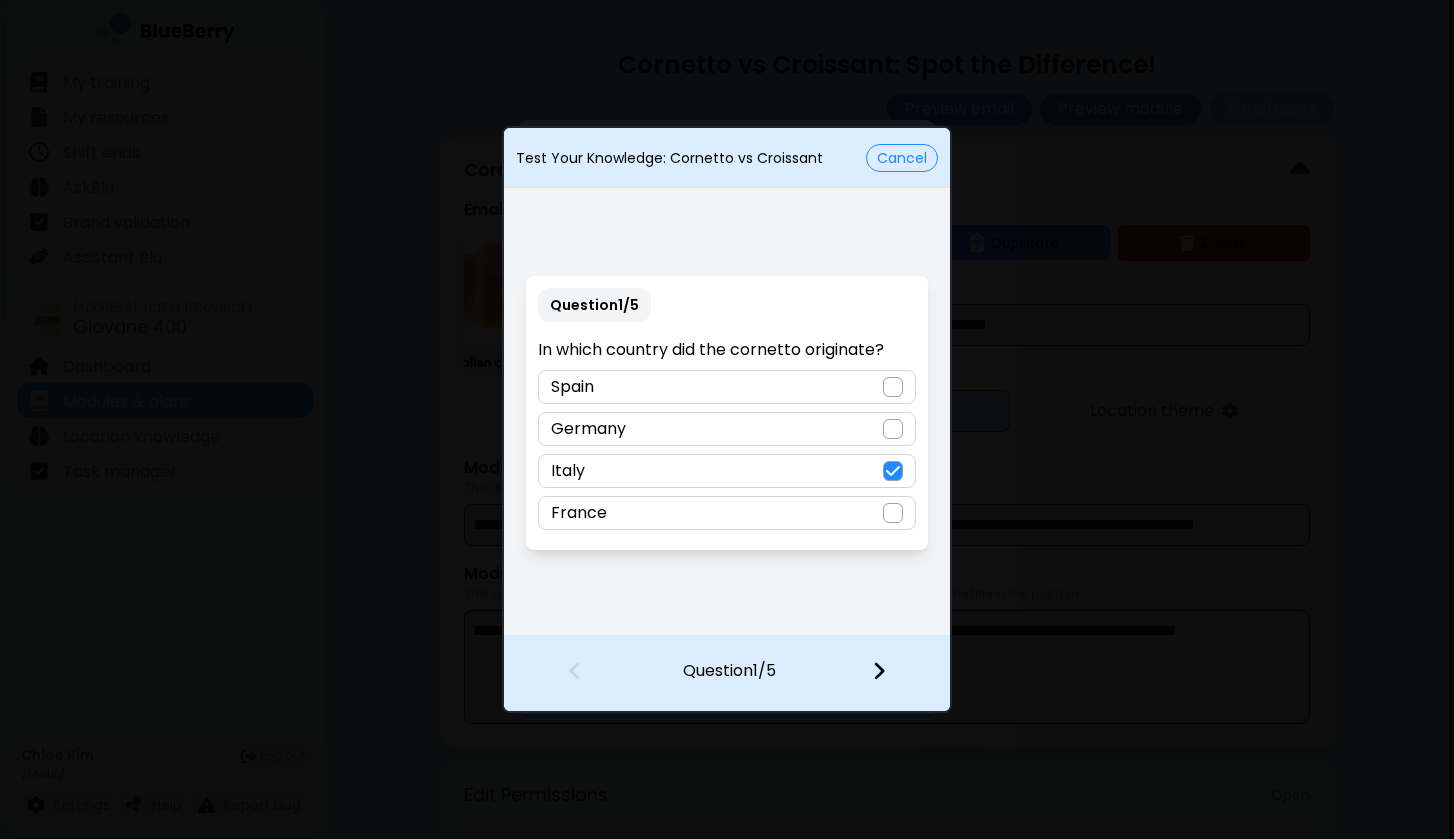 click at bounding box center [879, 671] 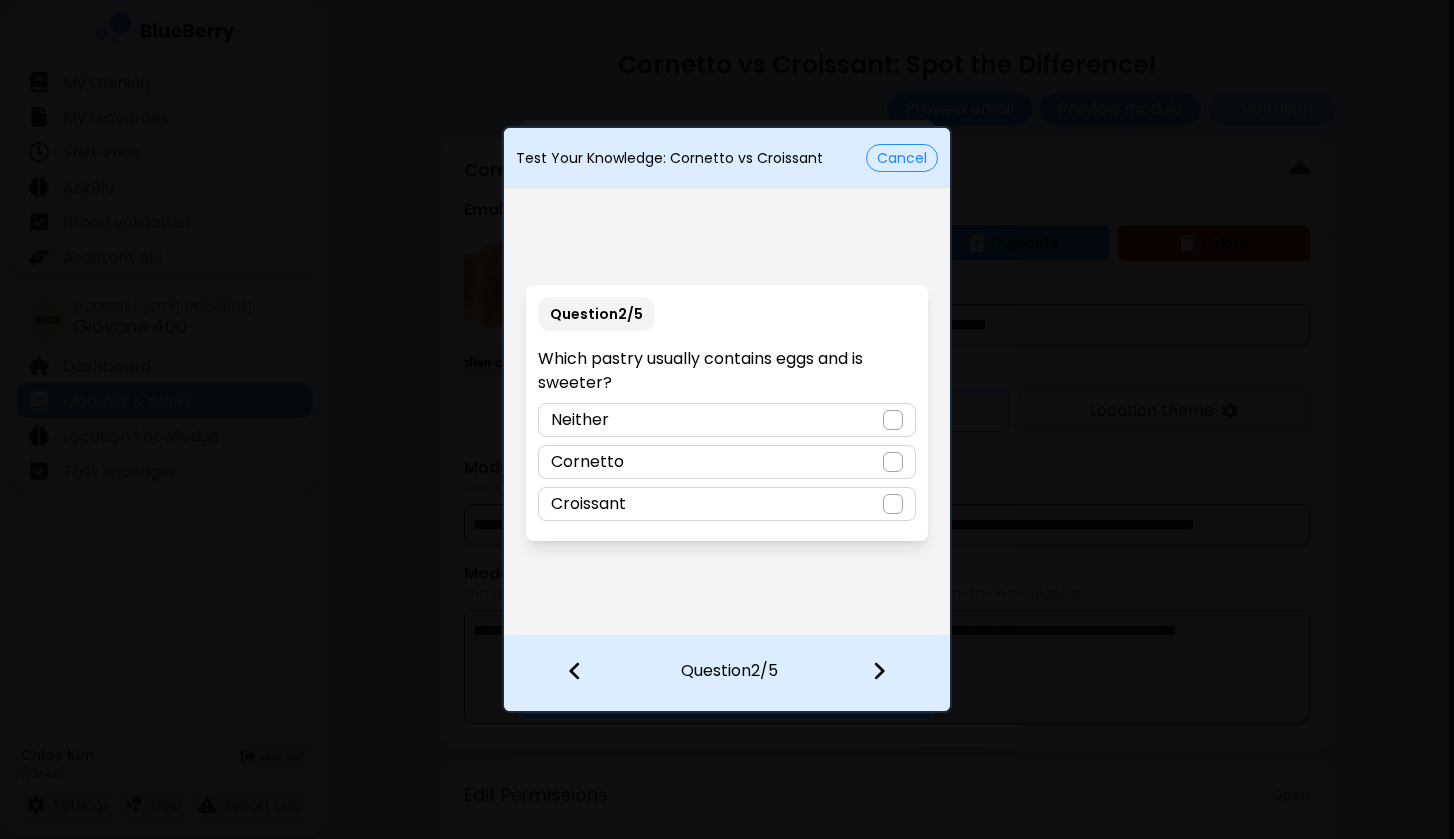 click at bounding box center (893, 462) 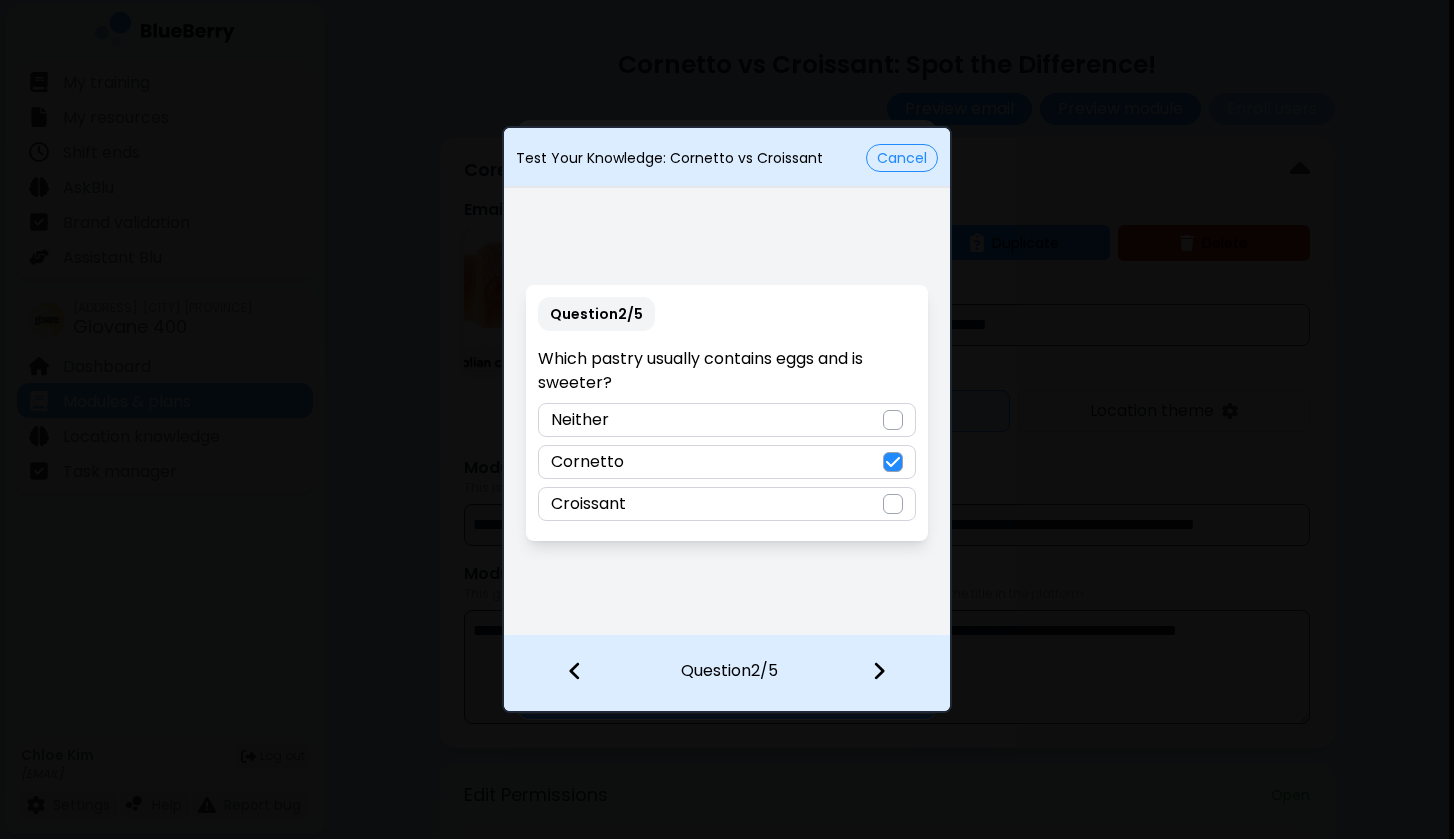 click at bounding box center (879, 671) 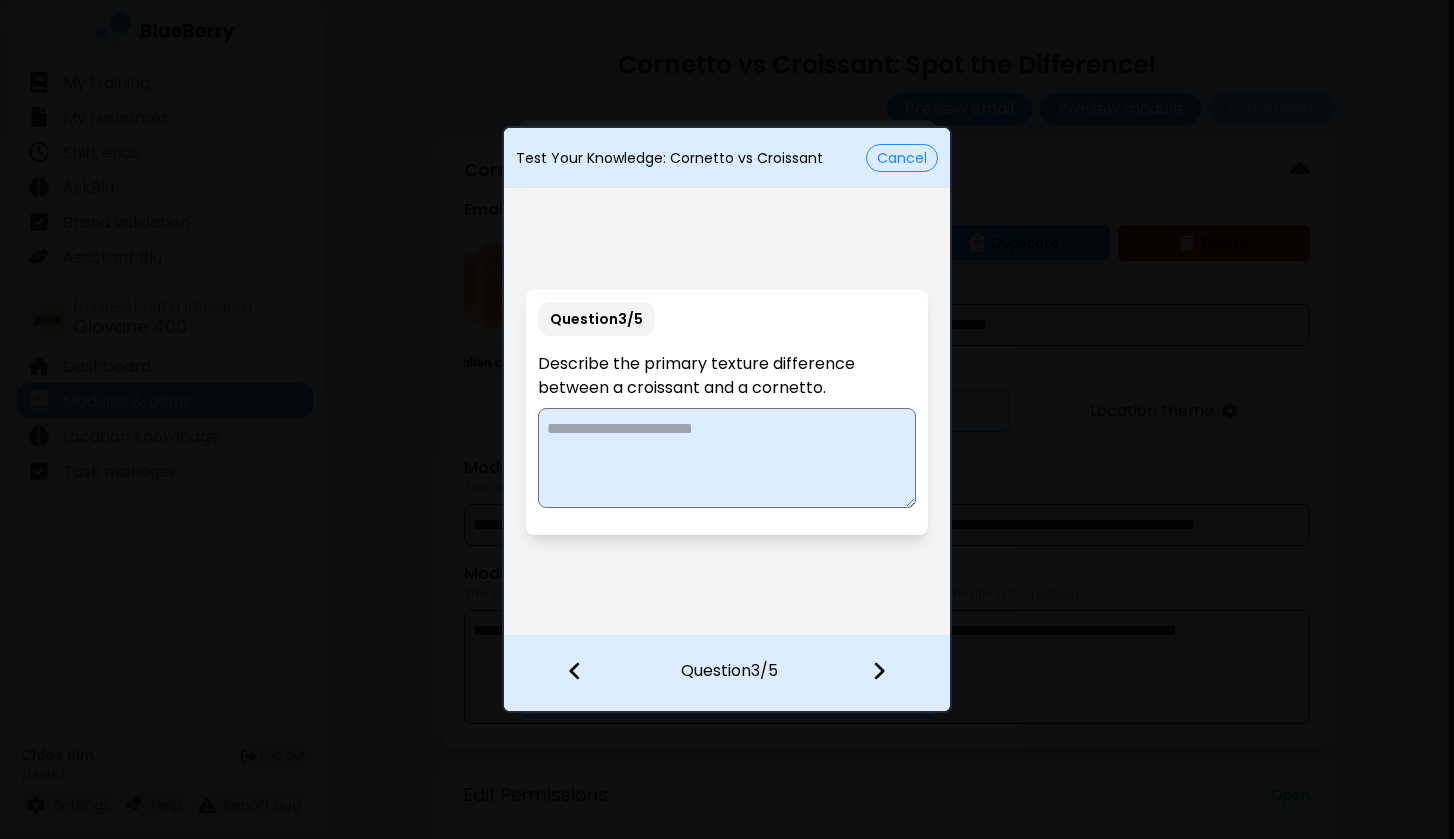 click at bounding box center [726, 458] 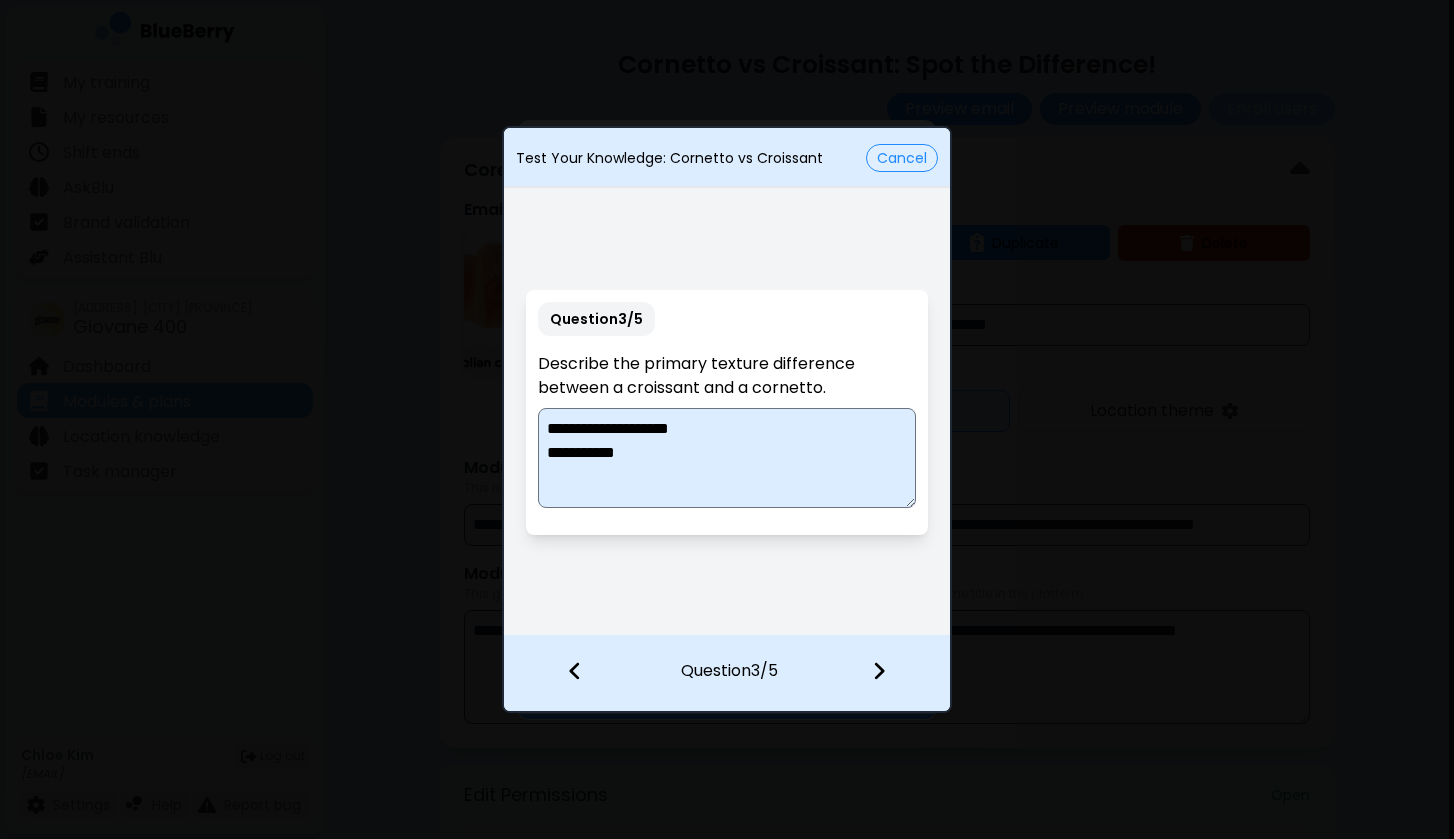 type on "**********" 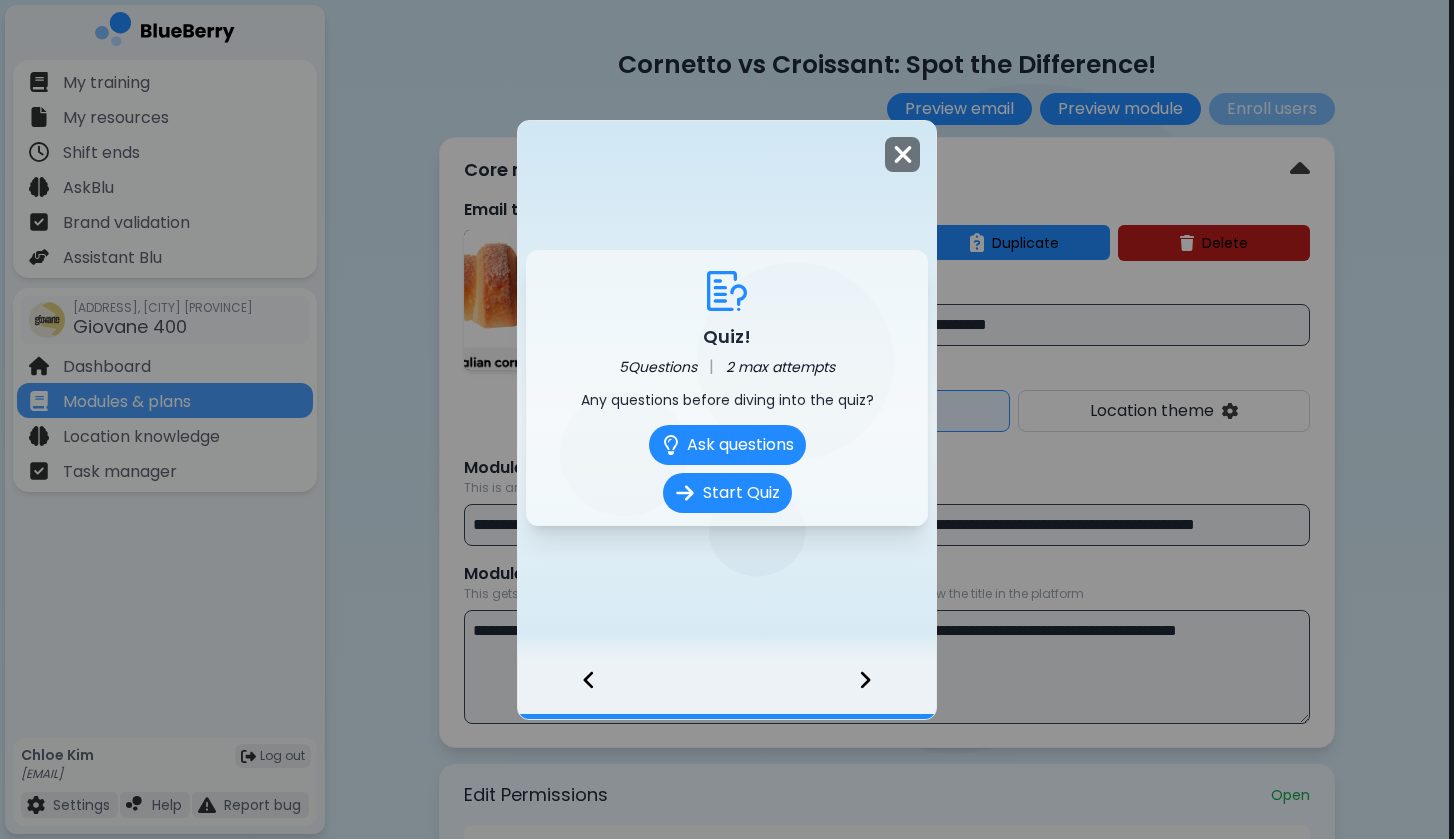 click at bounding box center (903, 154) 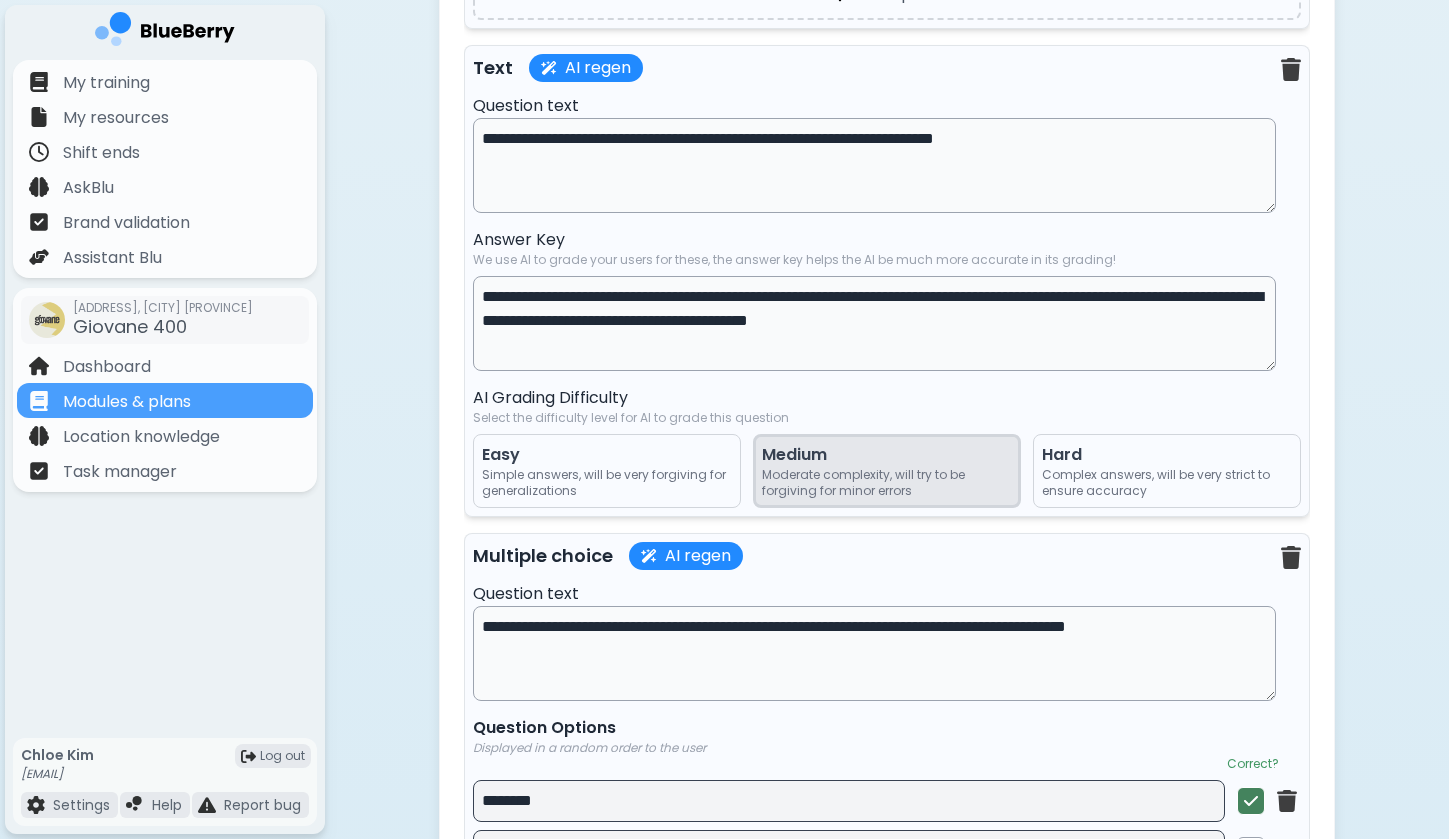 scroll, scrollTop: 3519, scrollLeft: 0, axis: vertical 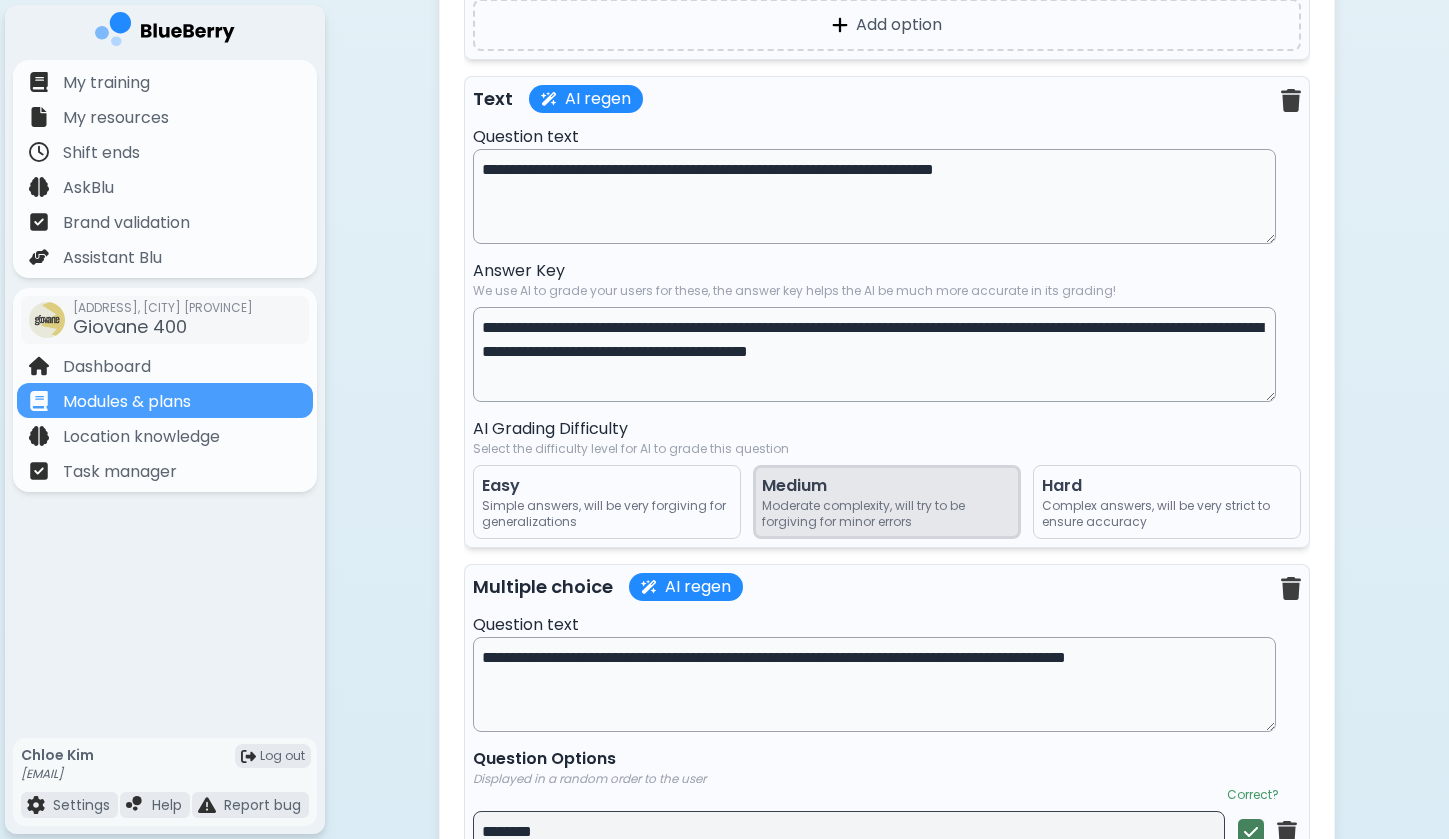 click on "**********" at bounding box center [874, 354] 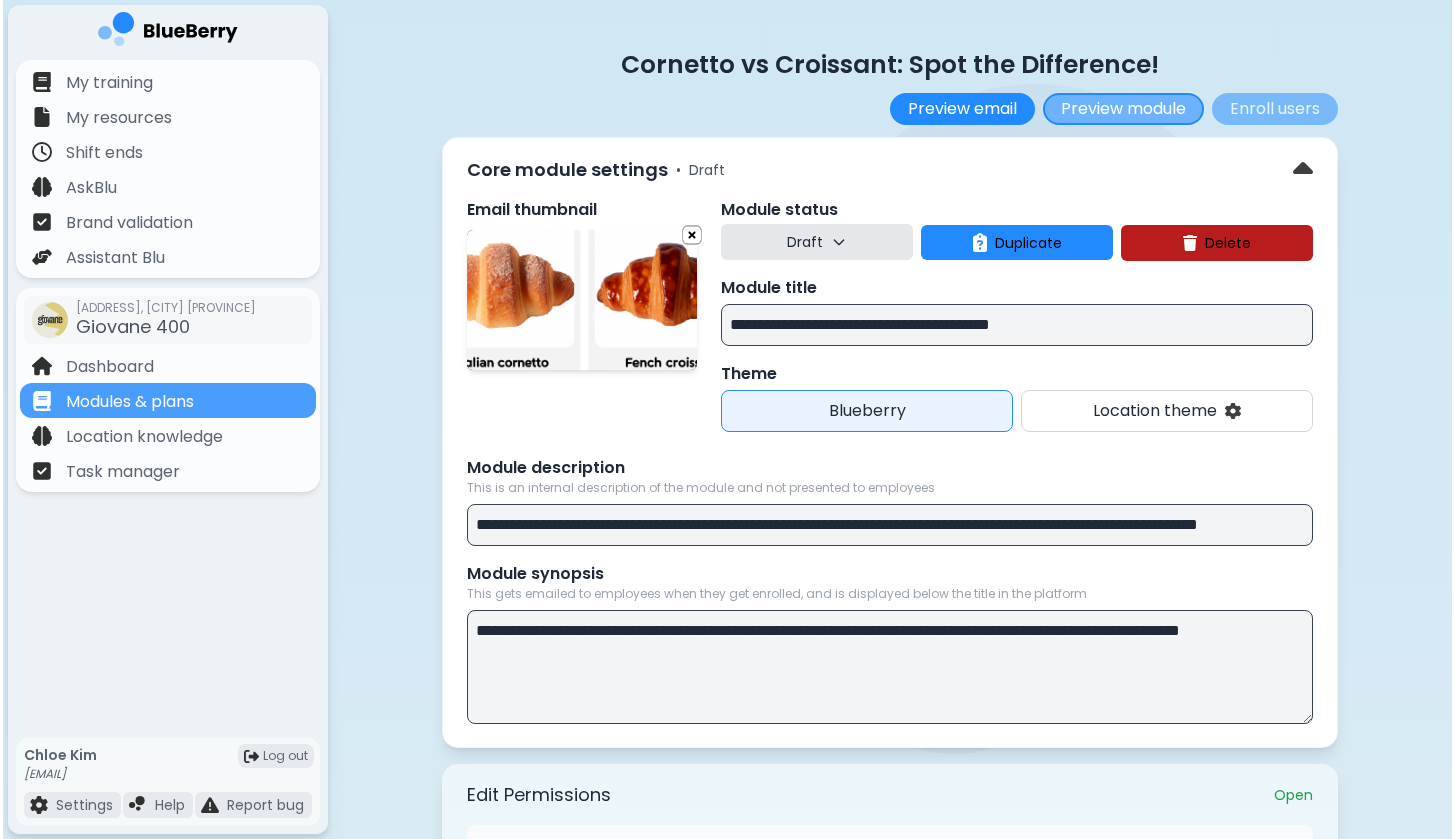 scroll, scrollTop: 0, scrollLeft: 0, axis: both 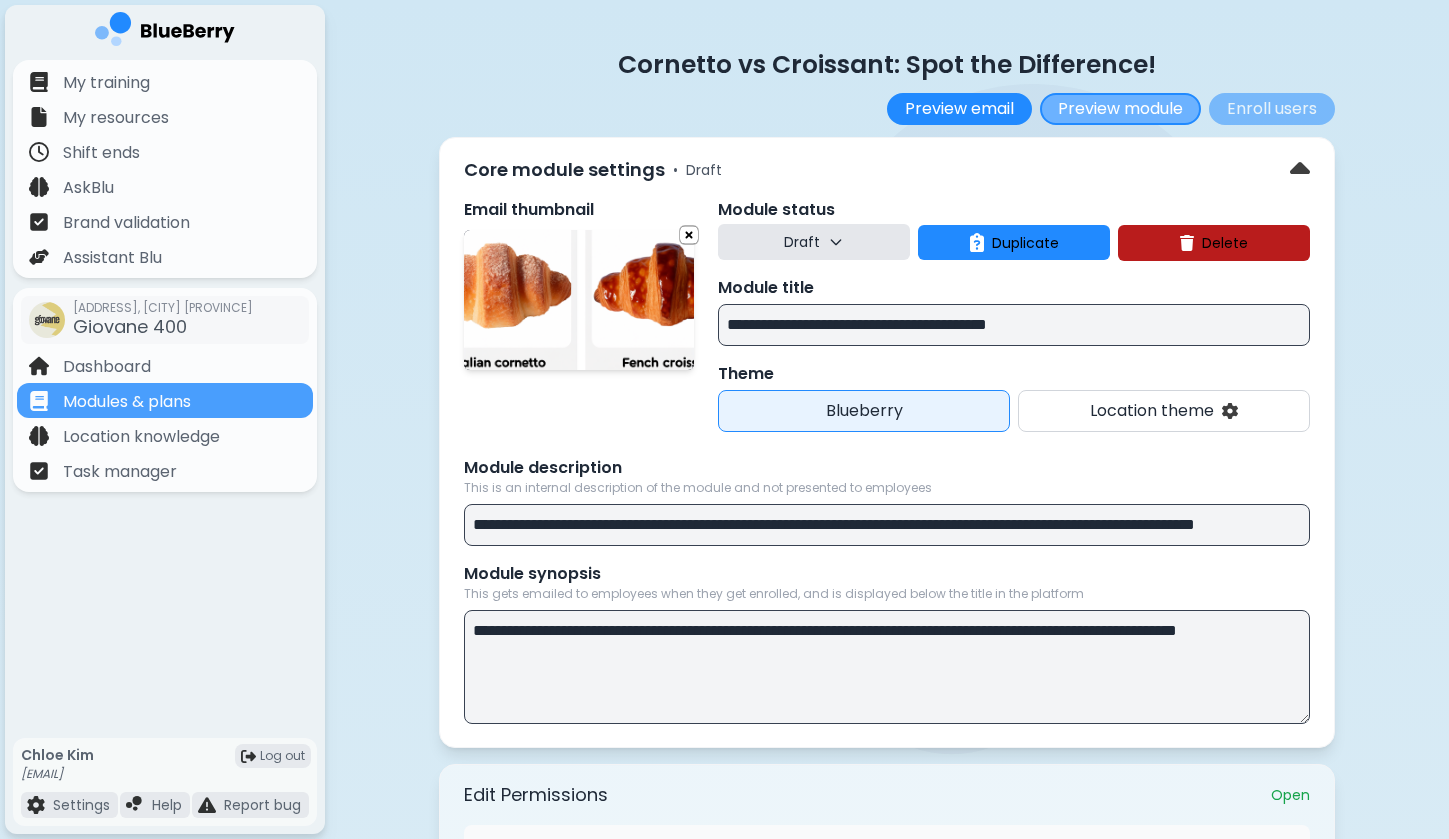 click on "Preview module" at bounding box center [1120, 109] 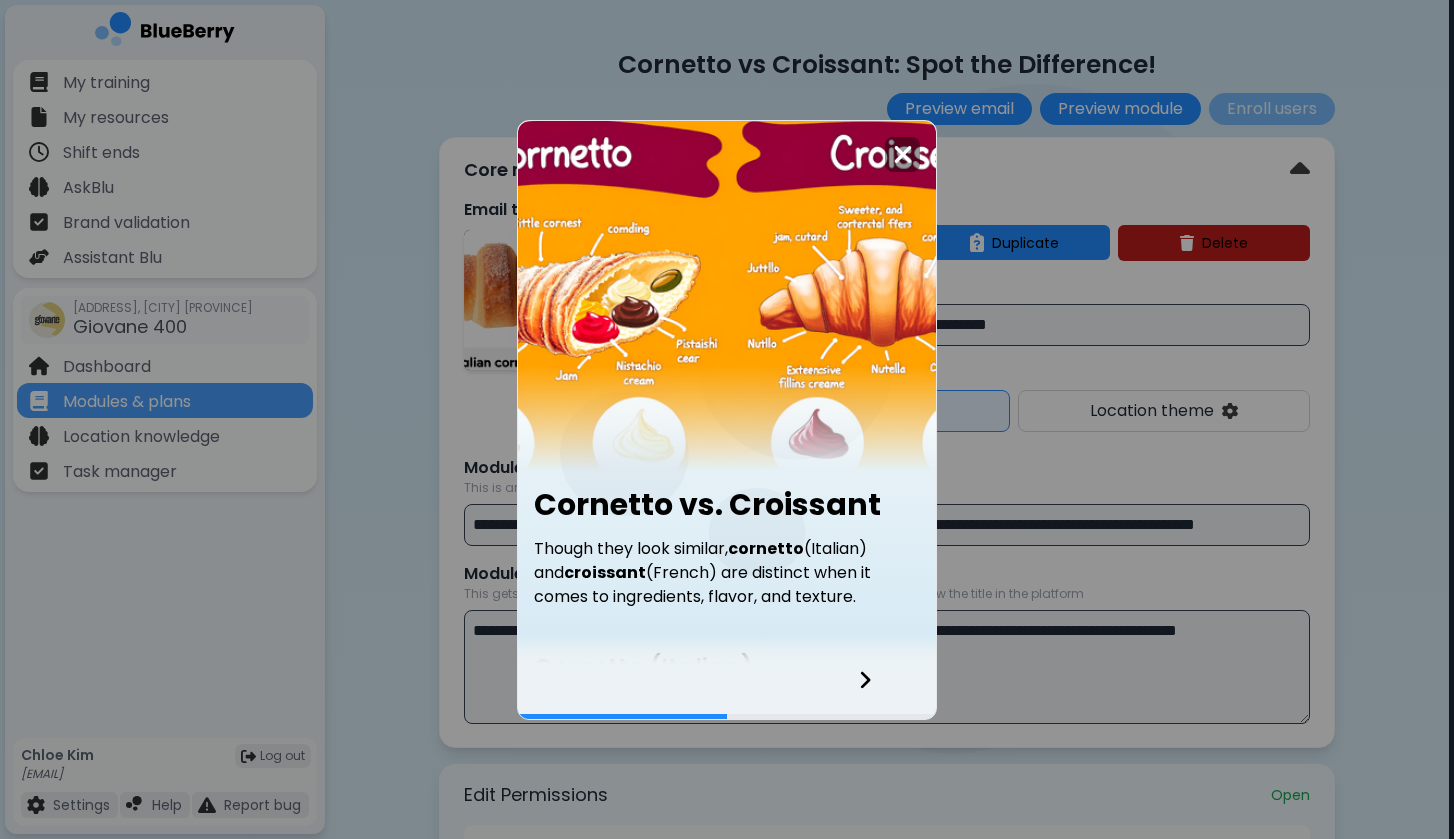 click 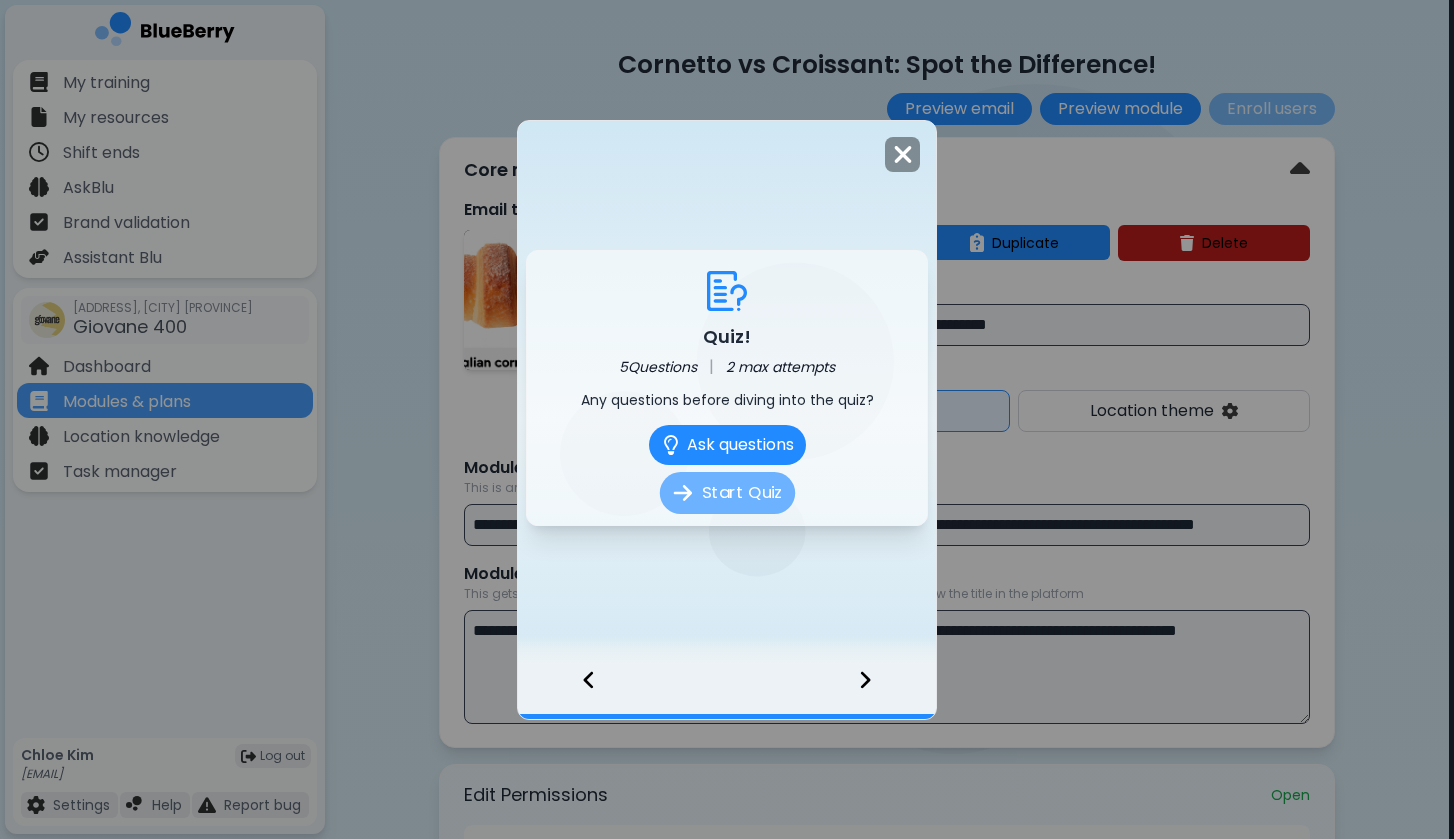 click on "Start Quiz" at bounding box center (726, 493) 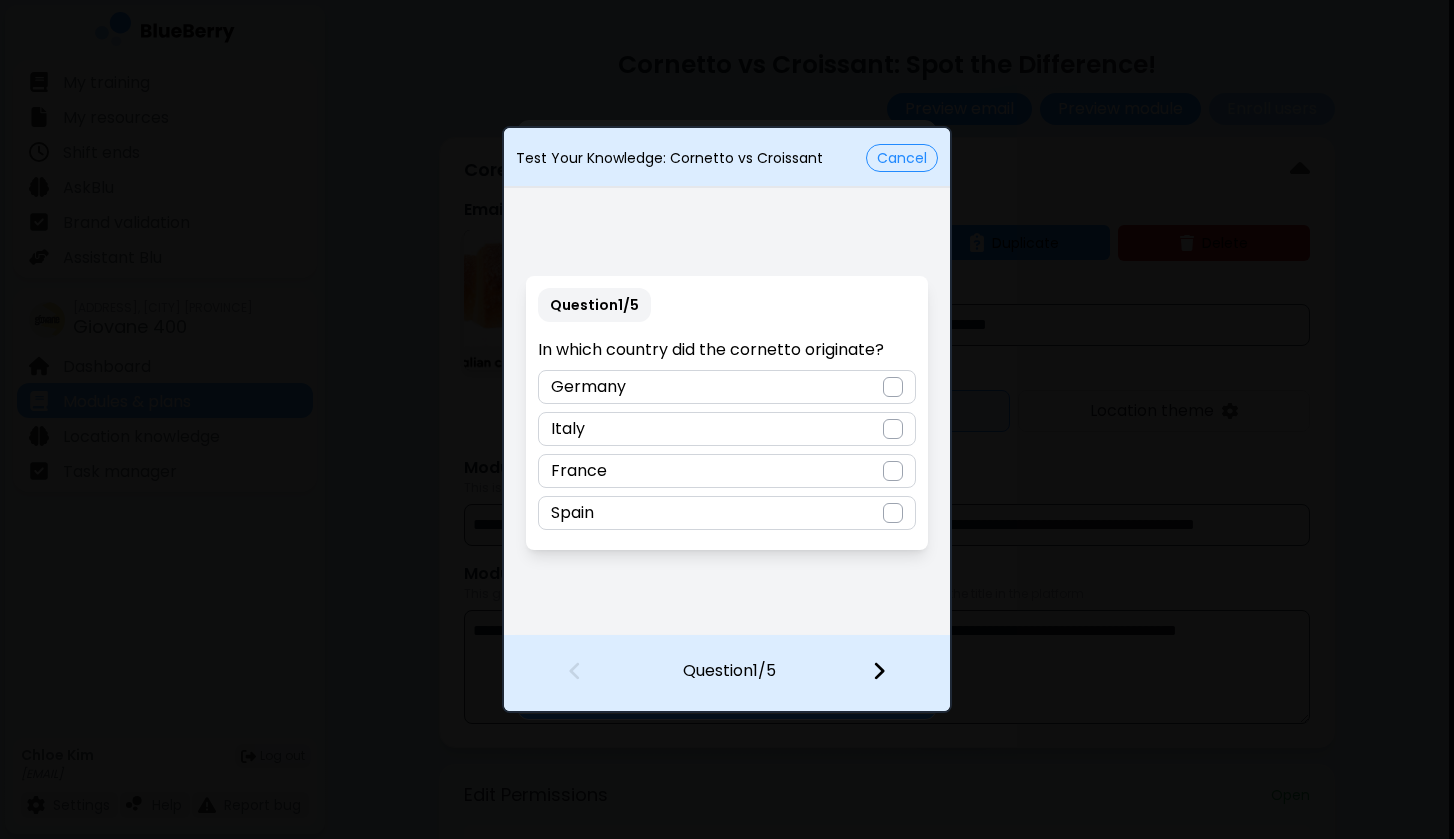 click at bounding box center [893, 429] 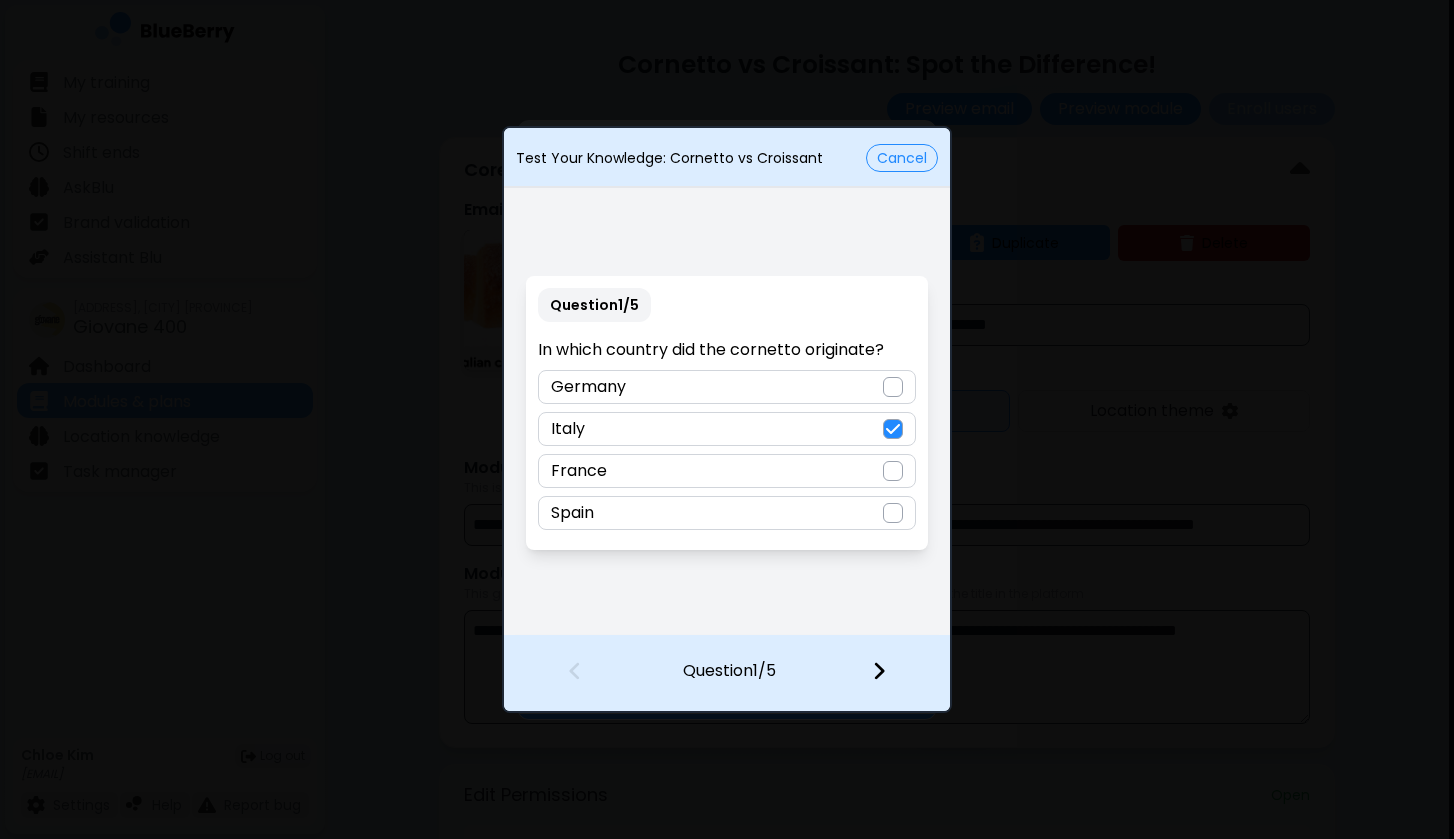 click at bounding box center (879, 671) 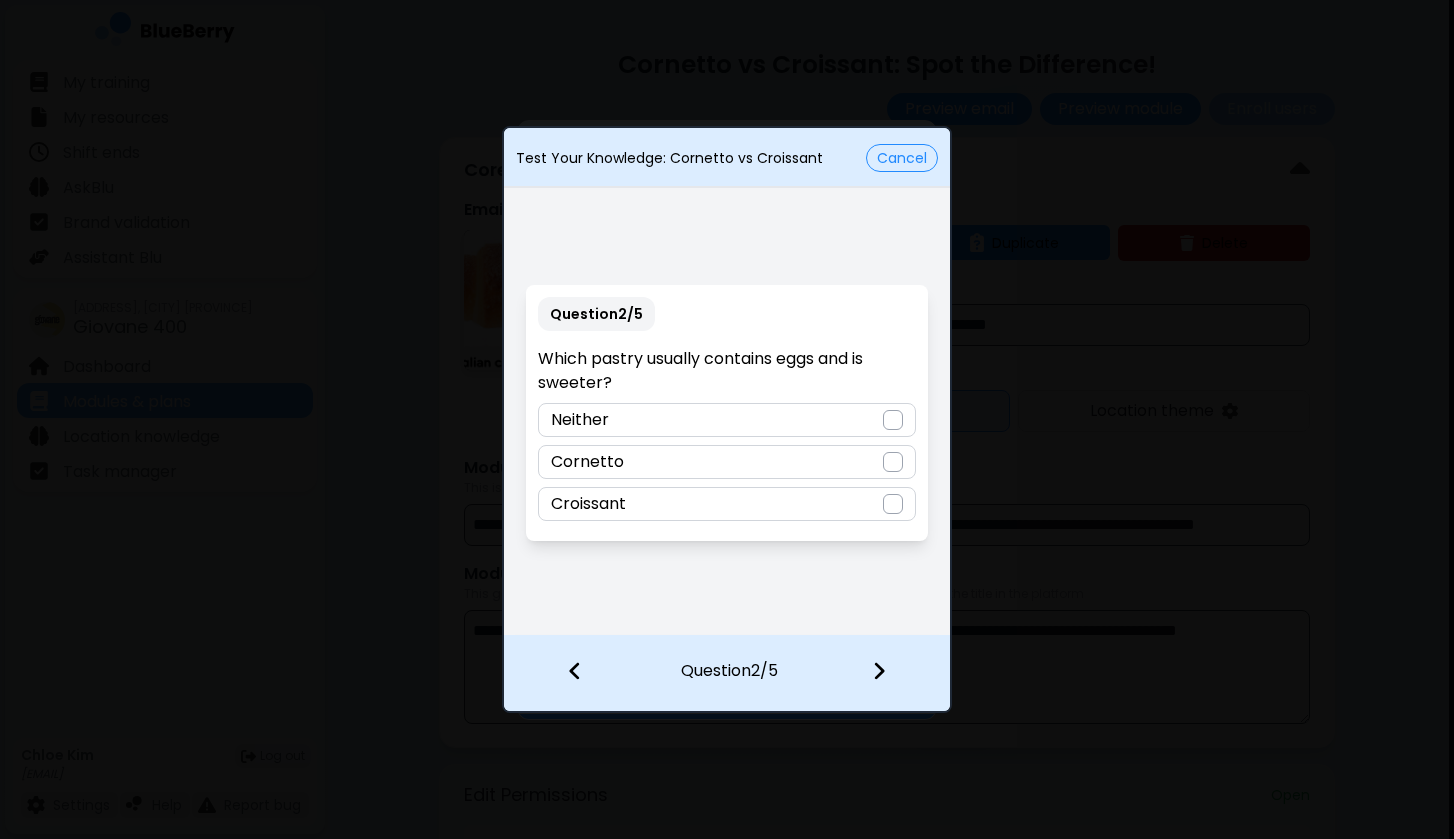 click at bounding box center (893, 462) 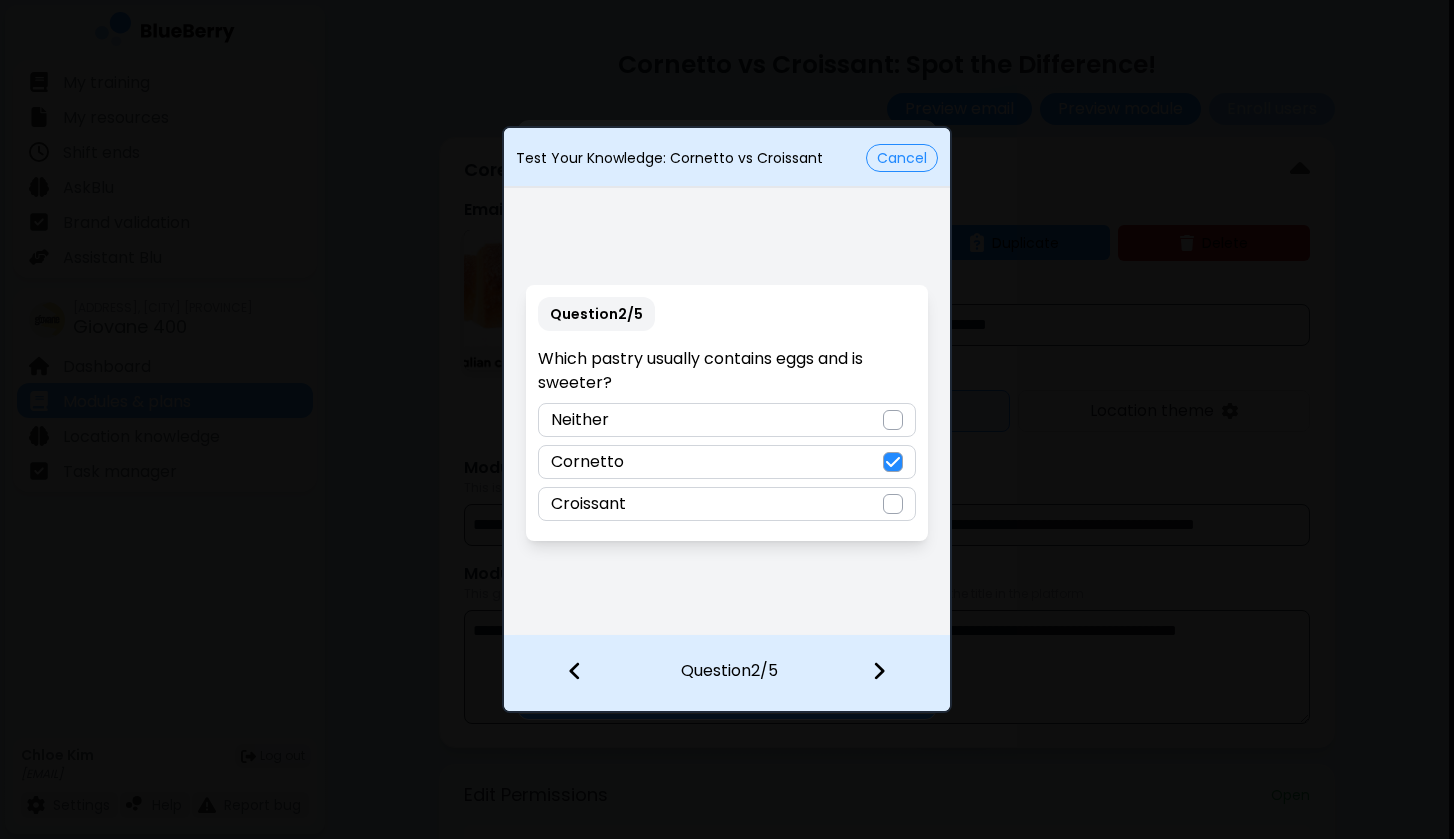 click at bounding box center [879, 671] 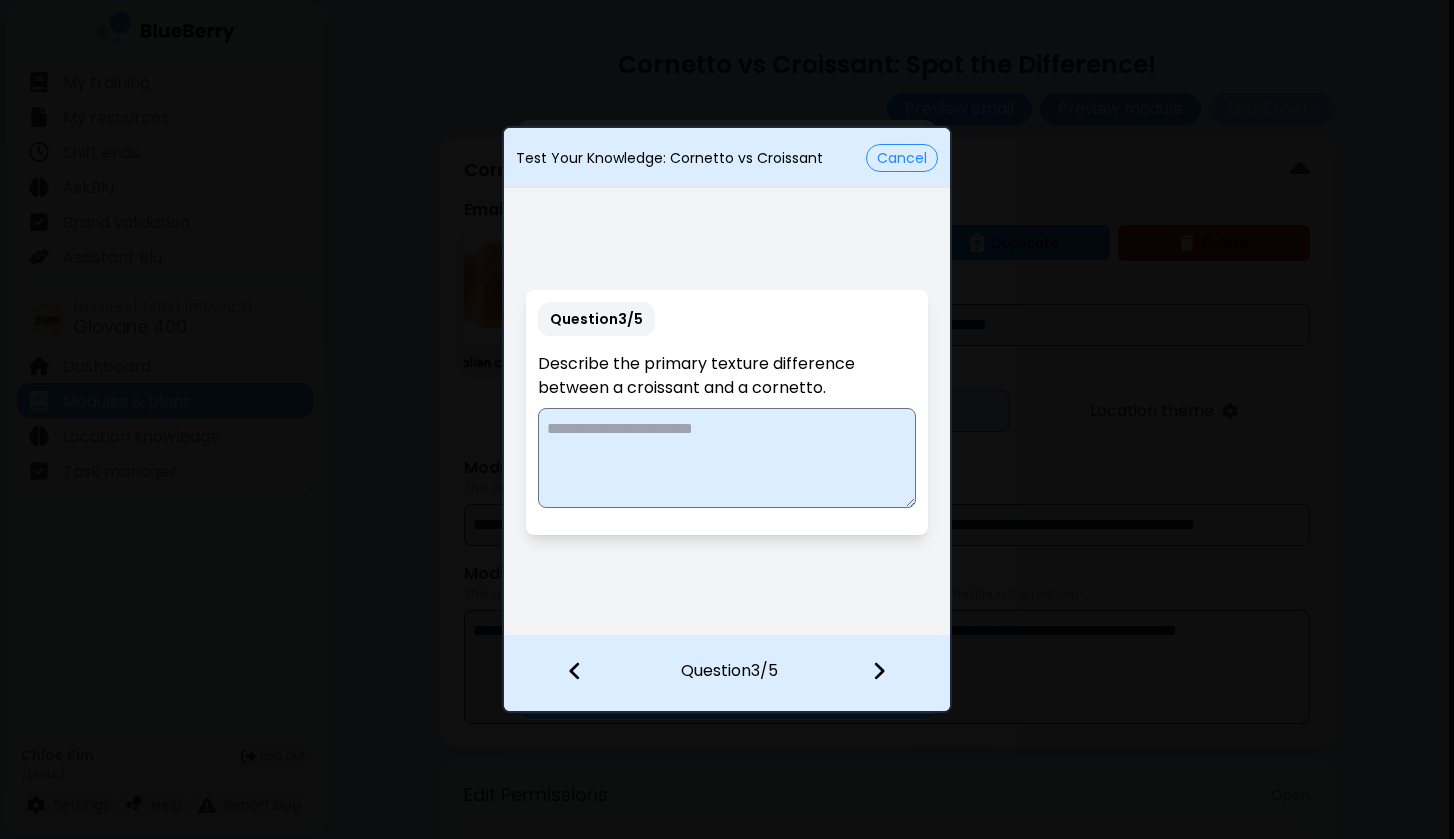 click at bounding box center [726, 458] 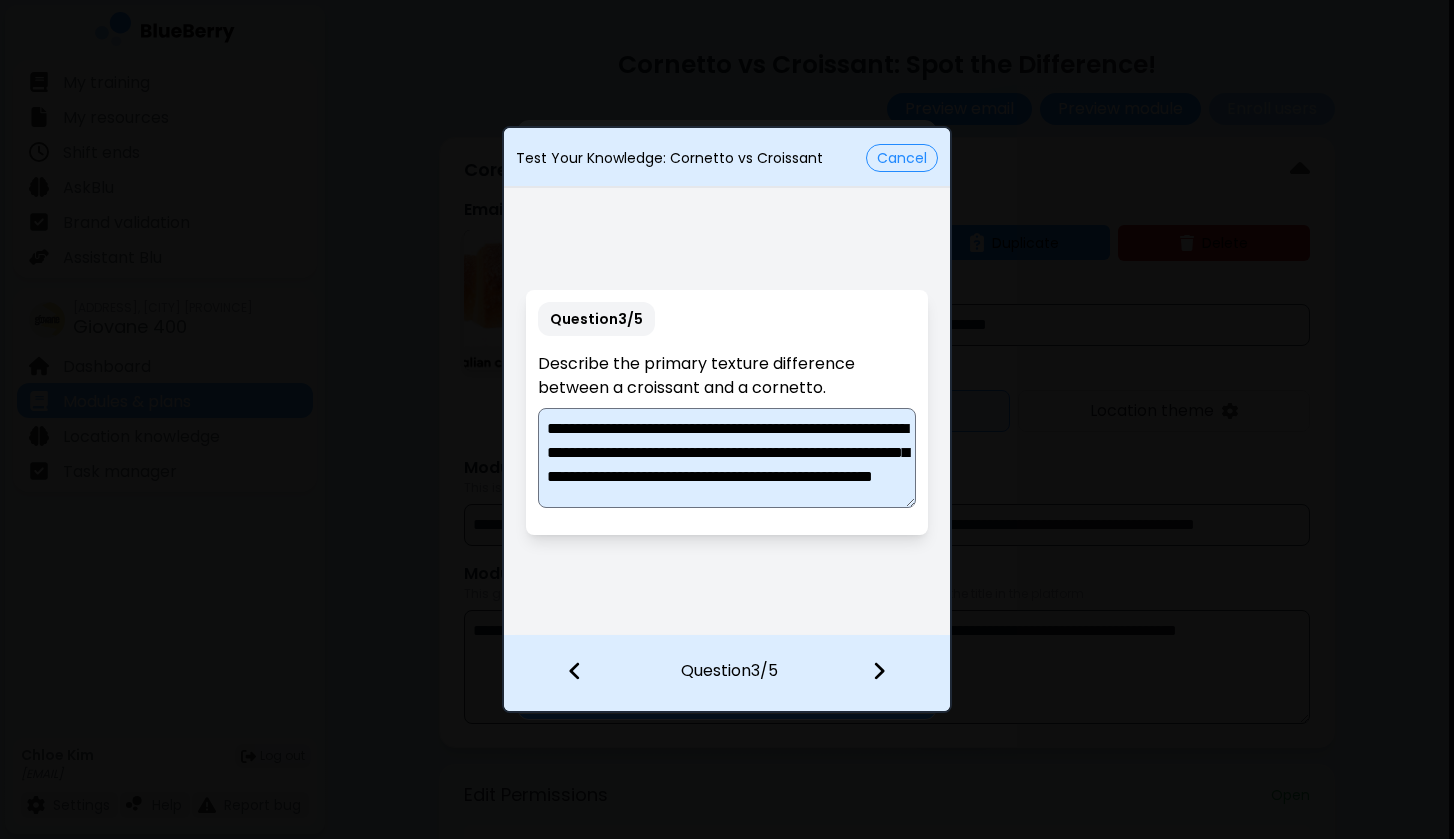 scroll, scrollTop: 38, scrollLeft: 0, axis: vertical 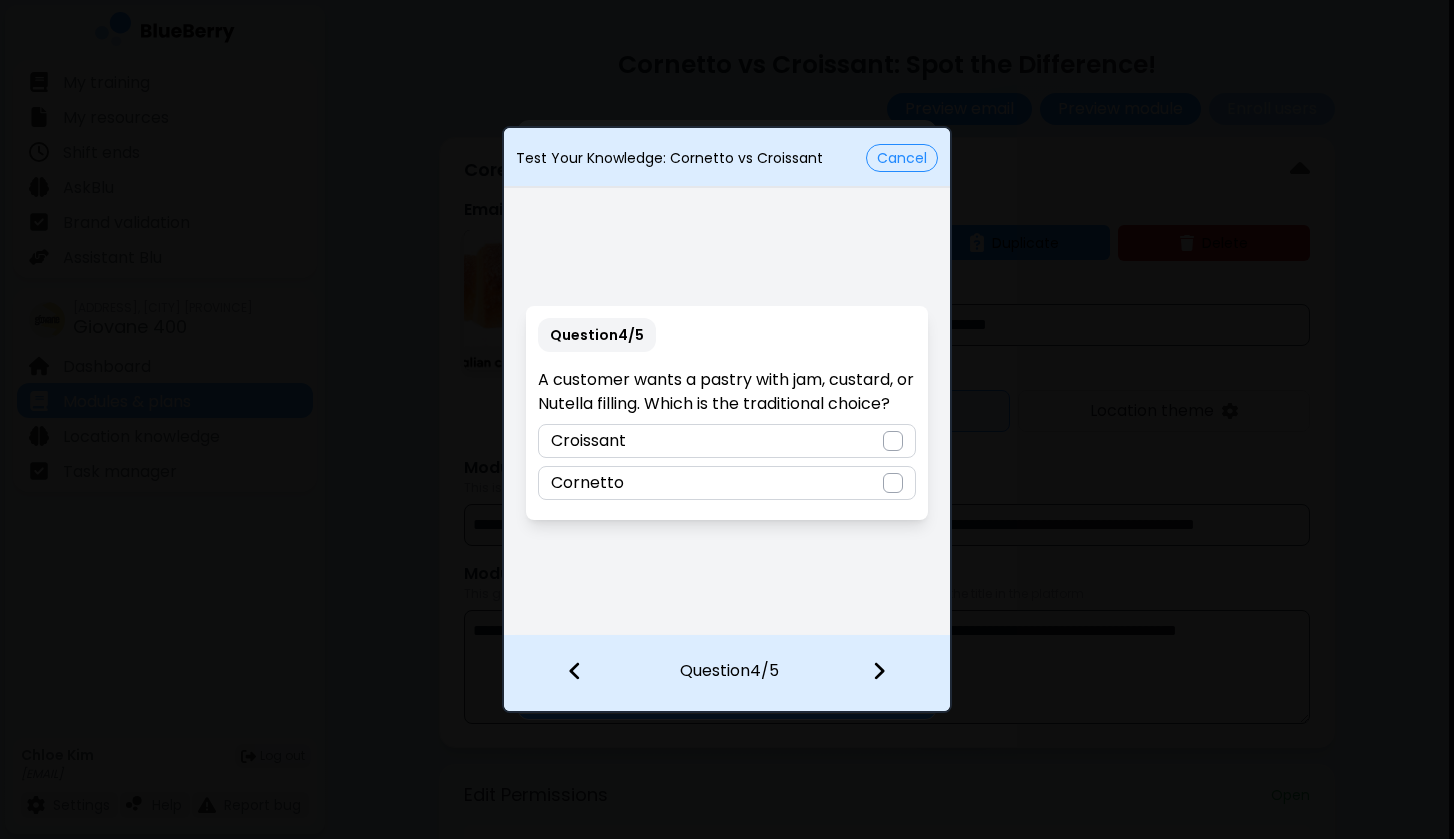 click at bounding box center (893, 483) 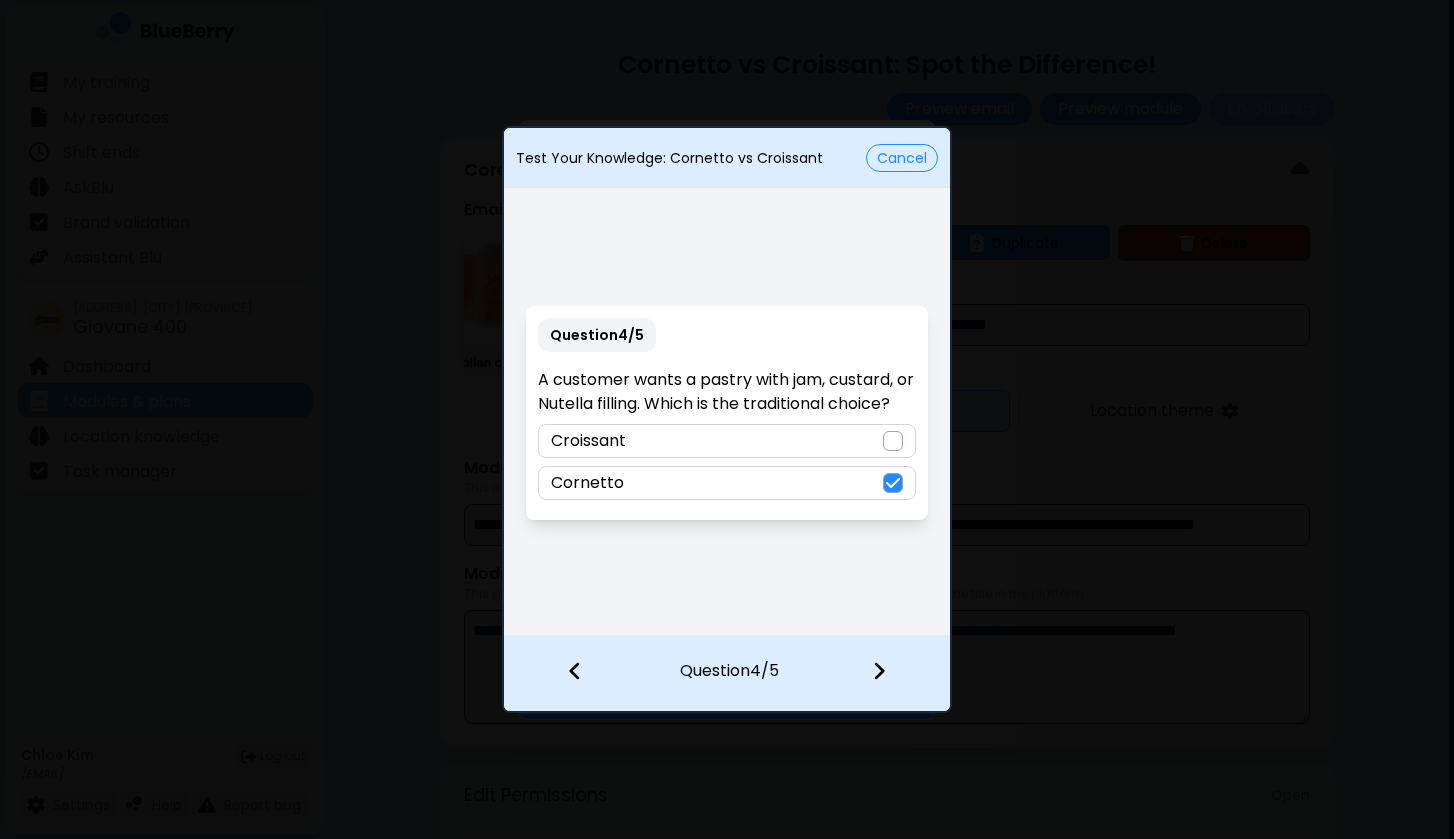 click at bounding box center (891, 673) 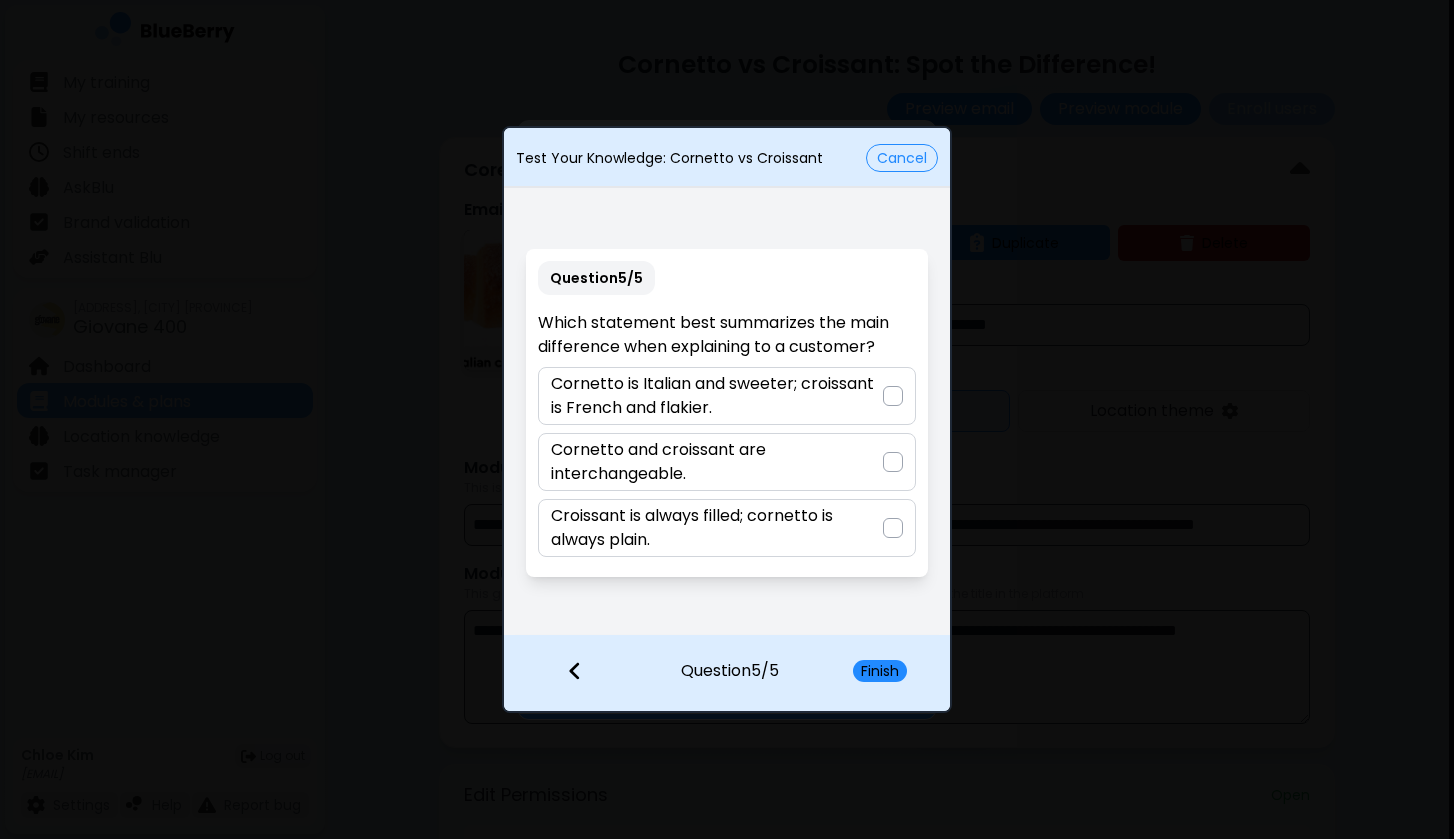 click at bounding box center (893, 396) 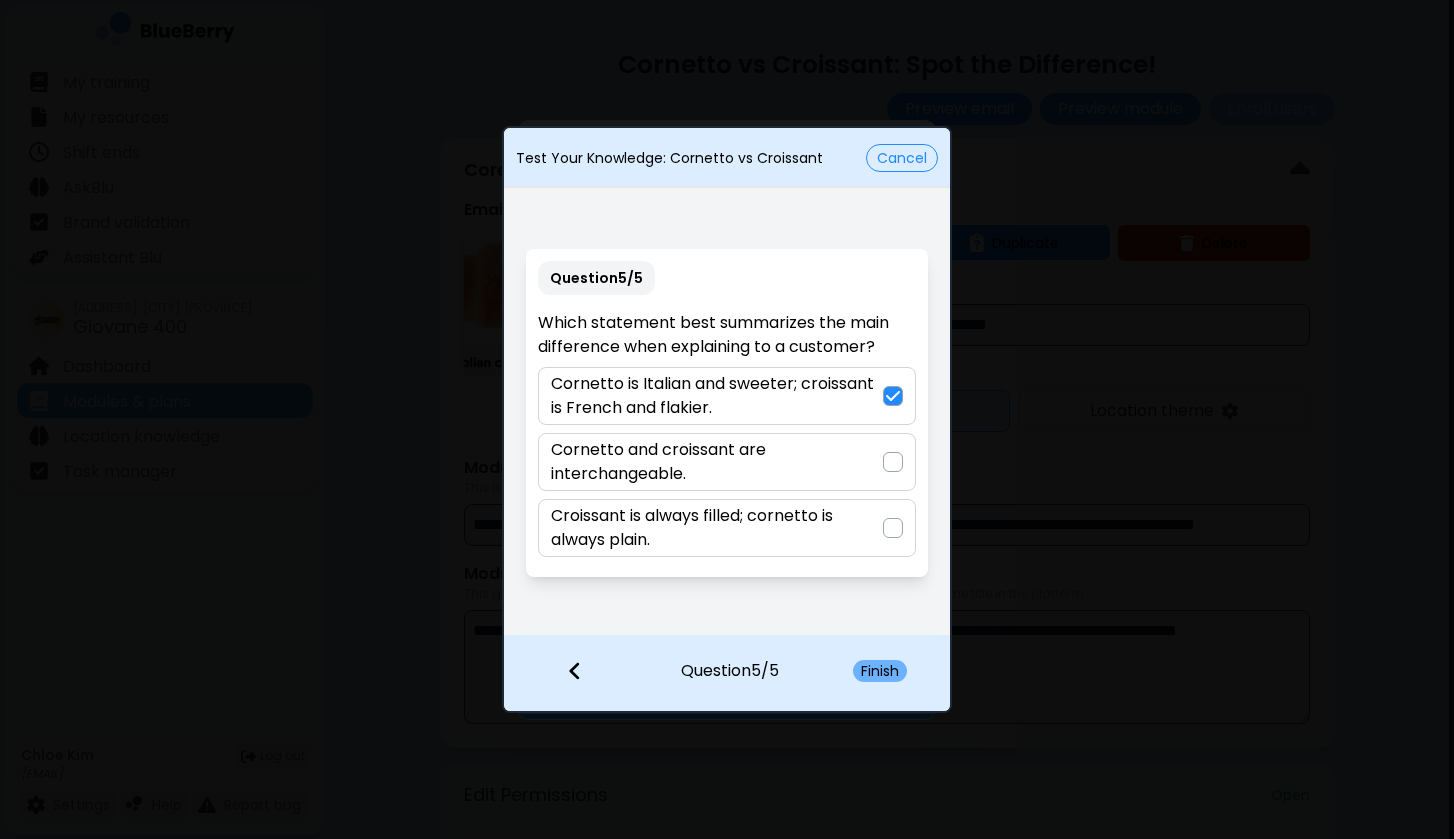 click on "Finish" at bounding box center (880, 671) 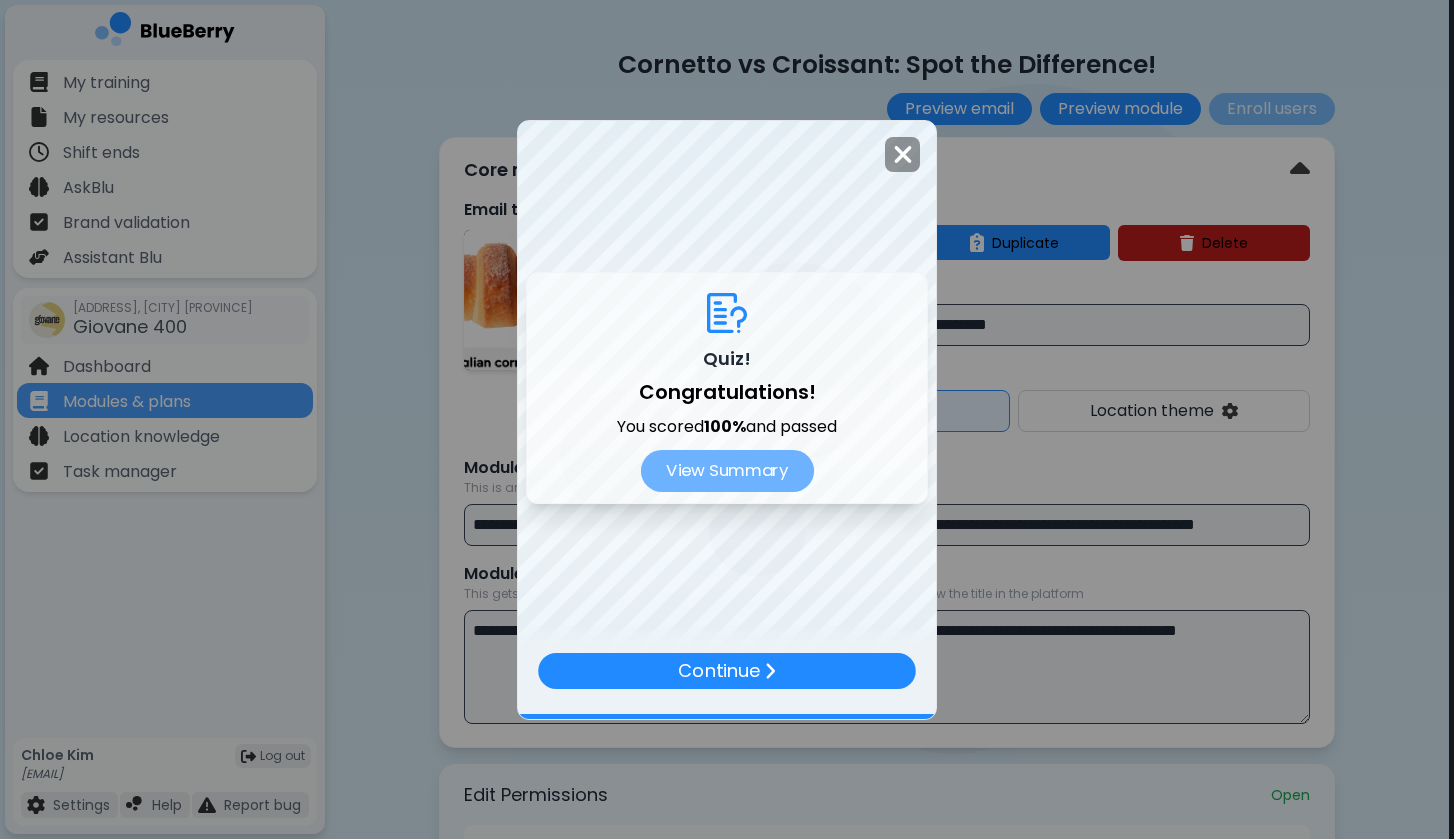 click on "View Summary" at bounding box center [726, 471] 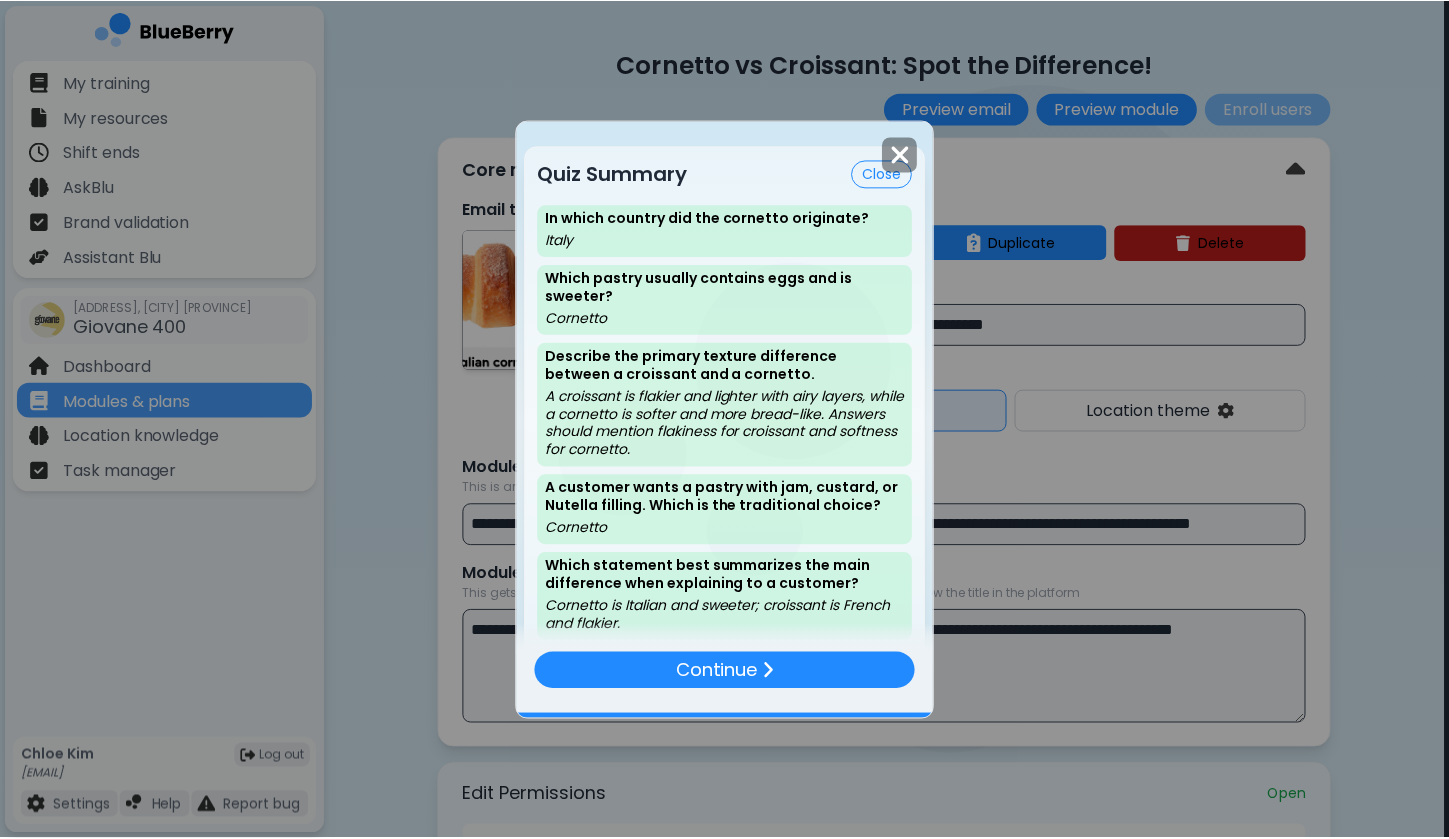 scroll, scrollTop: 11, scrollLeft: 0, axis: vertical 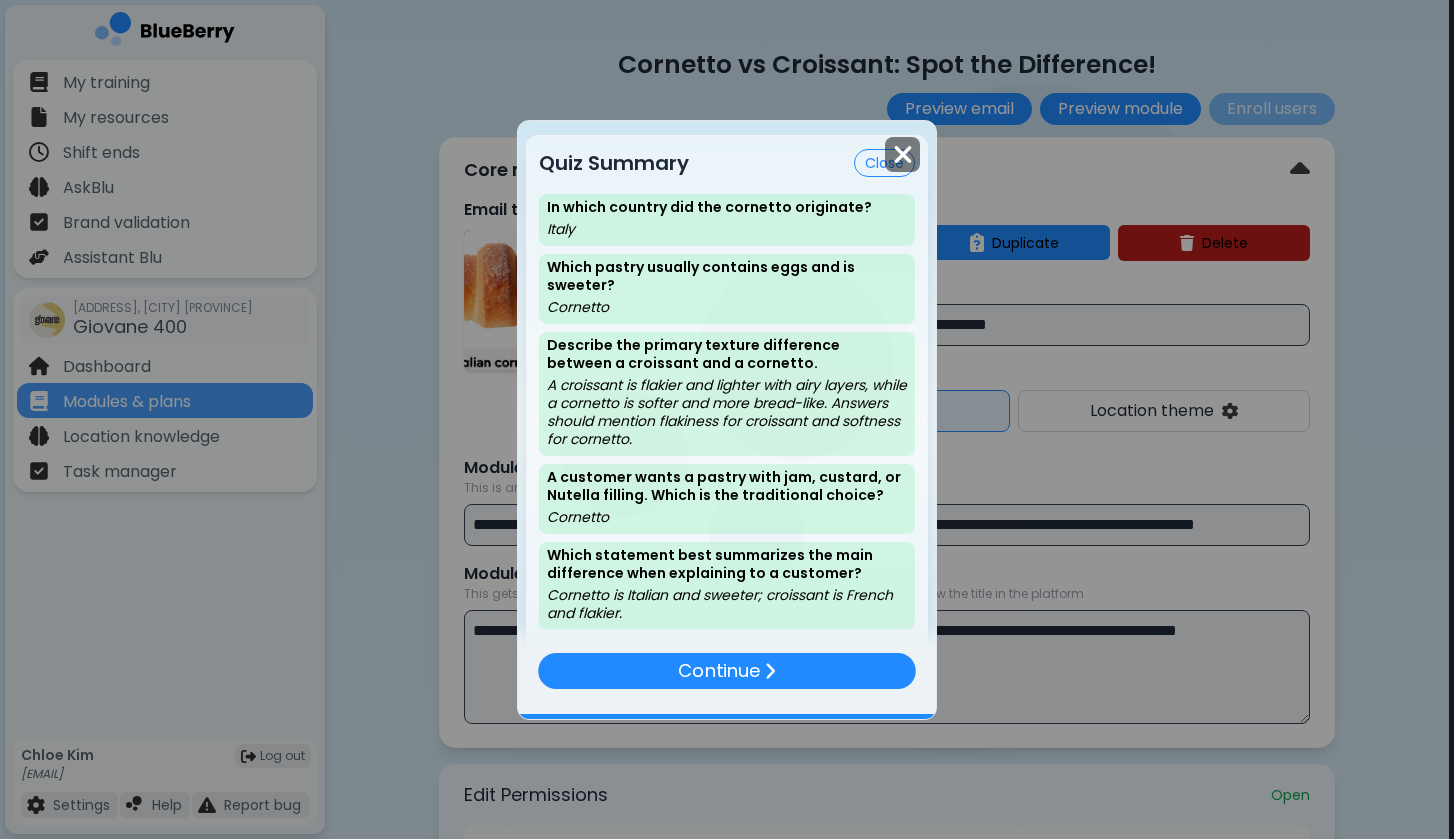click at bounding box center [903, 154] 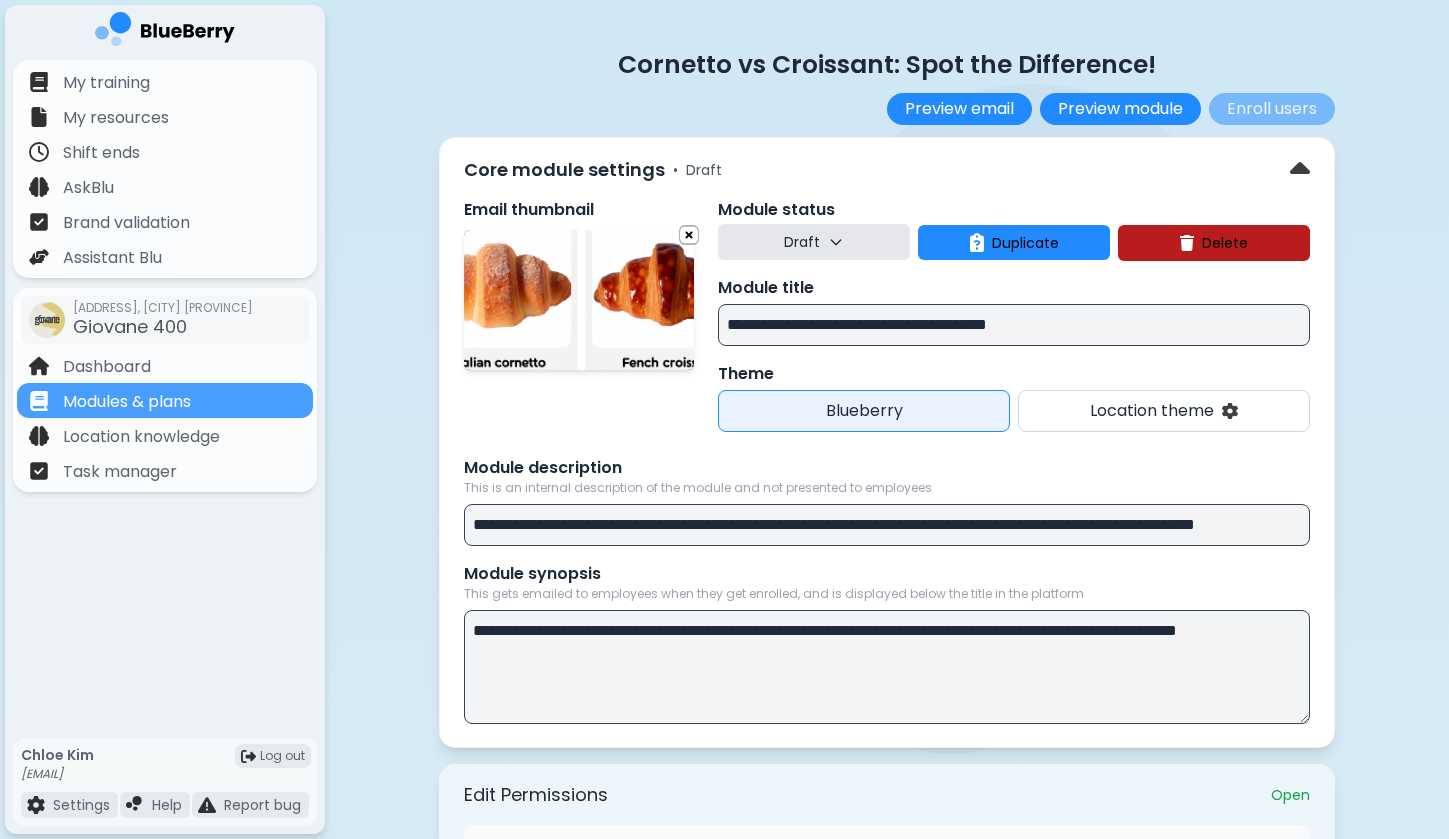 scroll, scrollTop: 0, scrollLeft: 0, axis: both 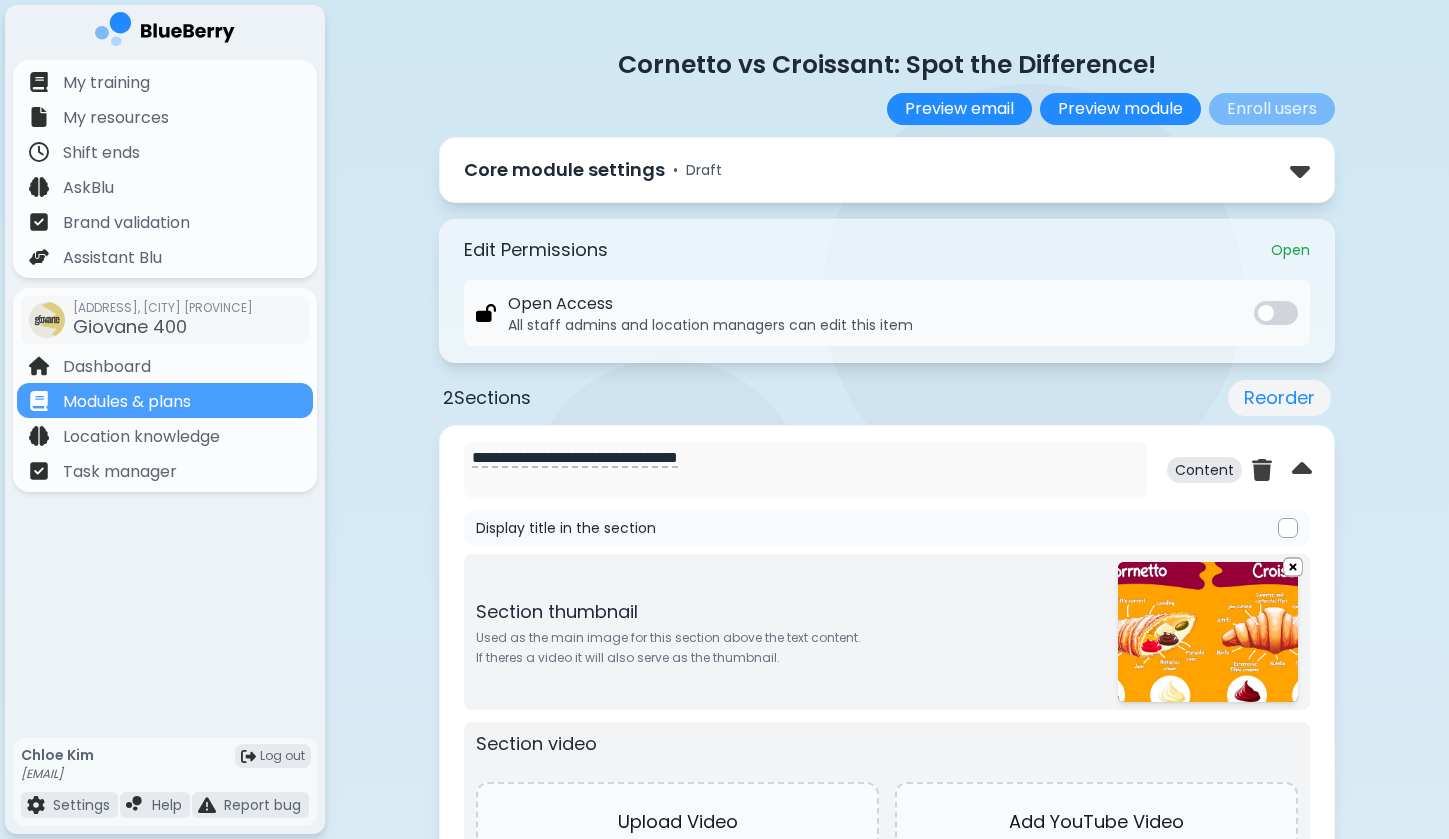 click on "Core module settings •   Draft" at bounding box center (887, 170) 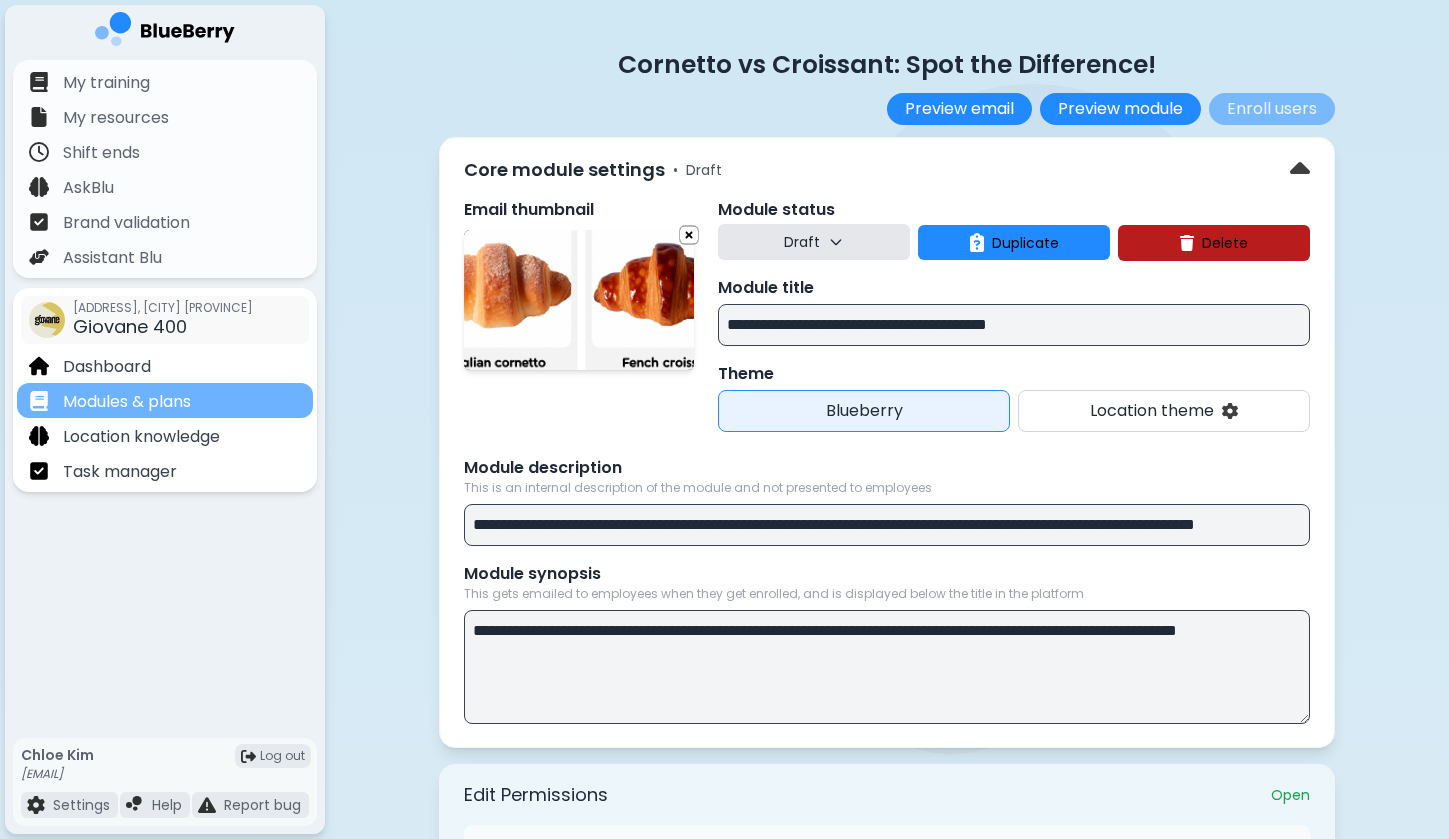 click on "Modules & plans" at bounding box center [127, 402] 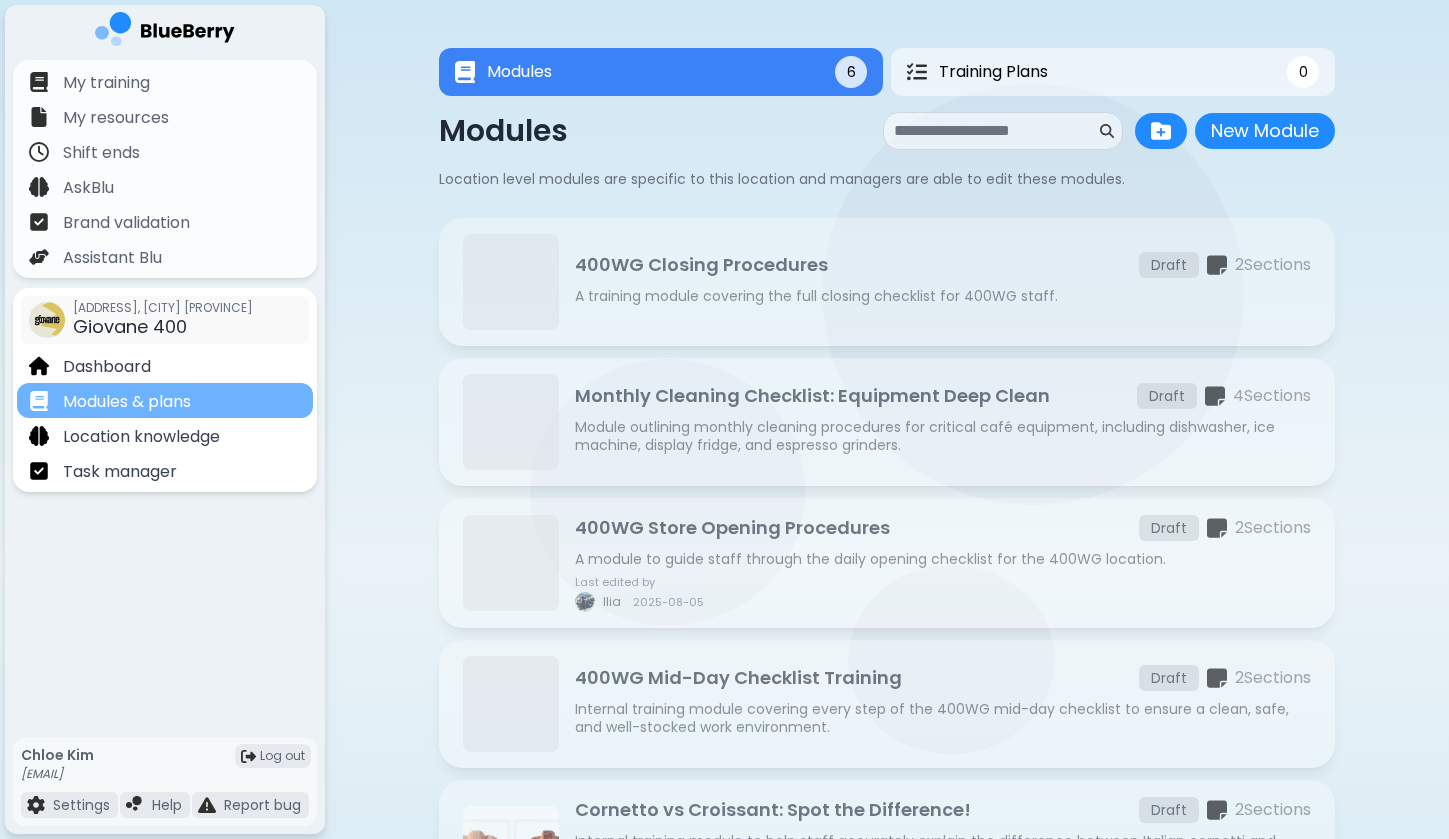 click on "Modules & plans" at bounding box center (165, 400) 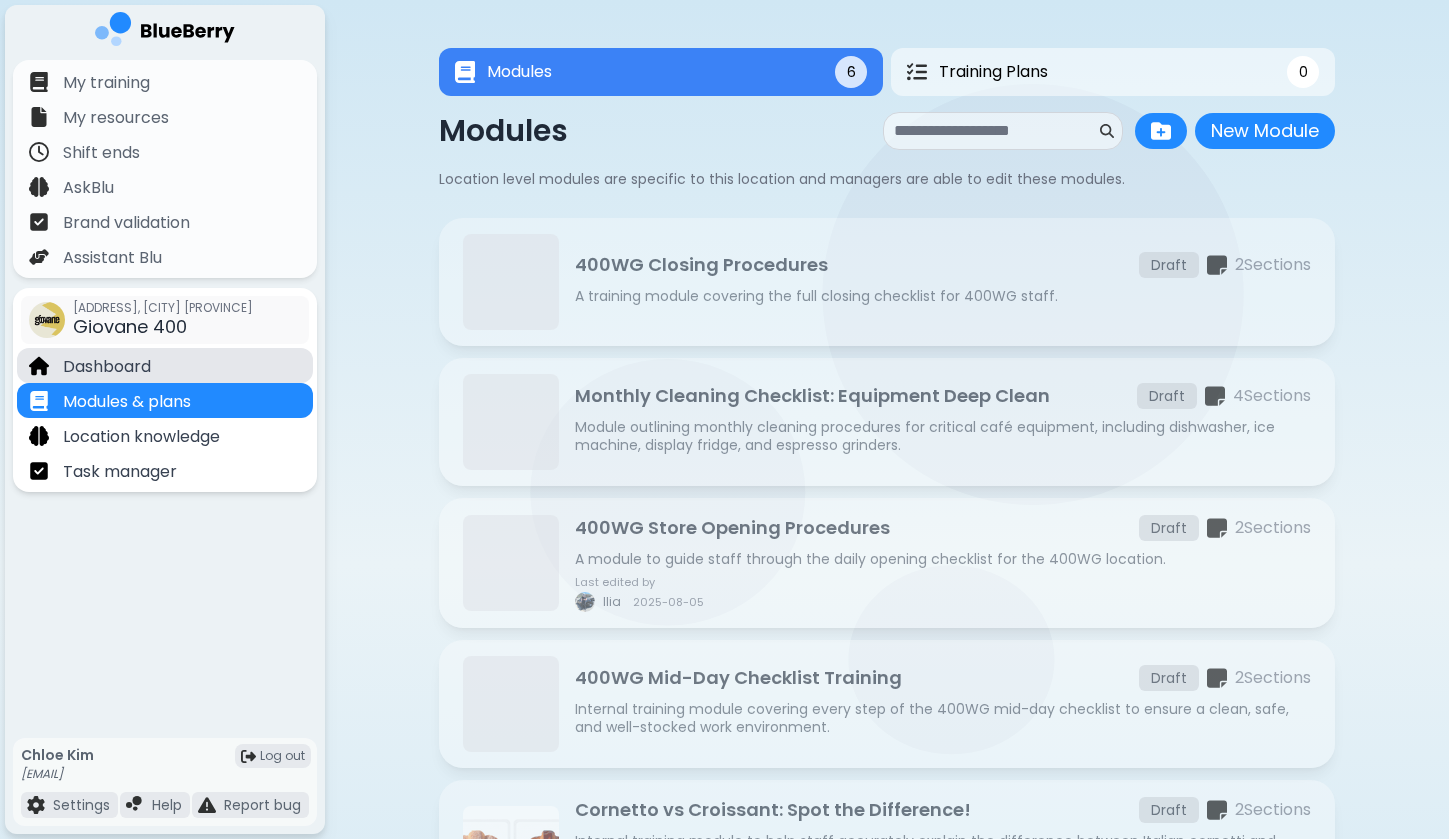 click on "Dashboard" at bounding box center [165, 365] 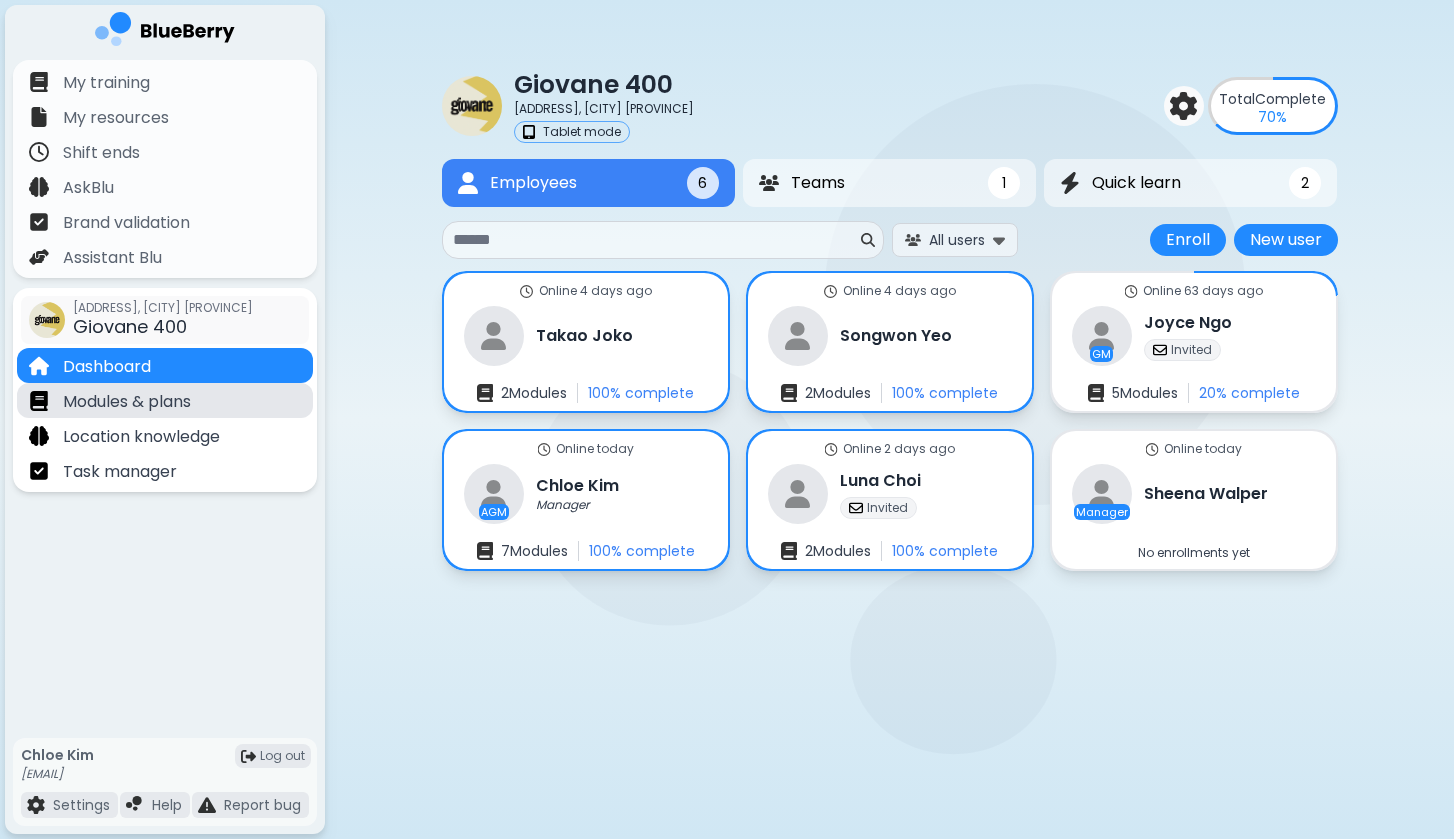 click on "Modules & plans" at bounding box center [165, 400] 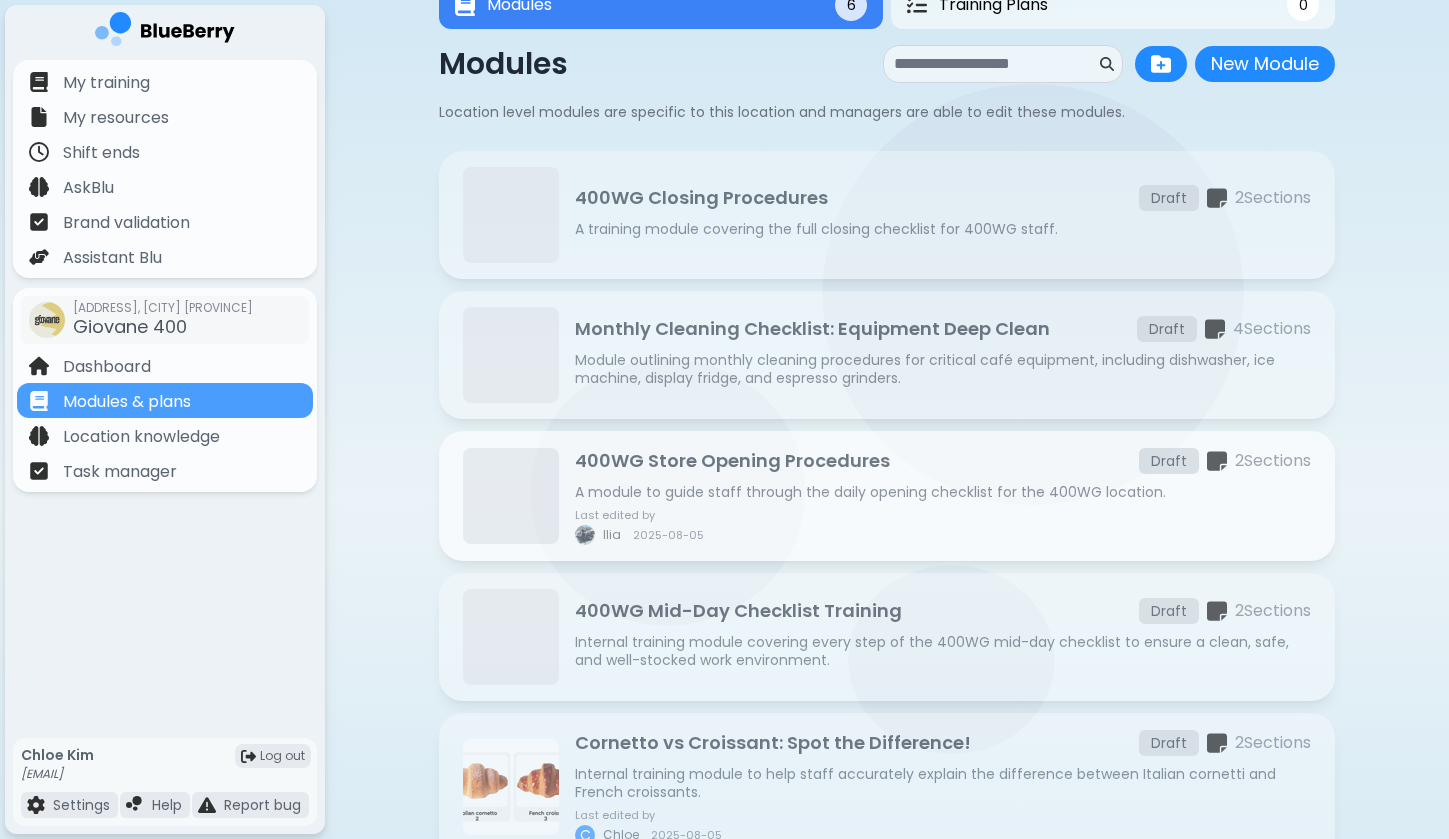 scroll, scrollTop: 74, scrollLeft: 0, axis: vertical 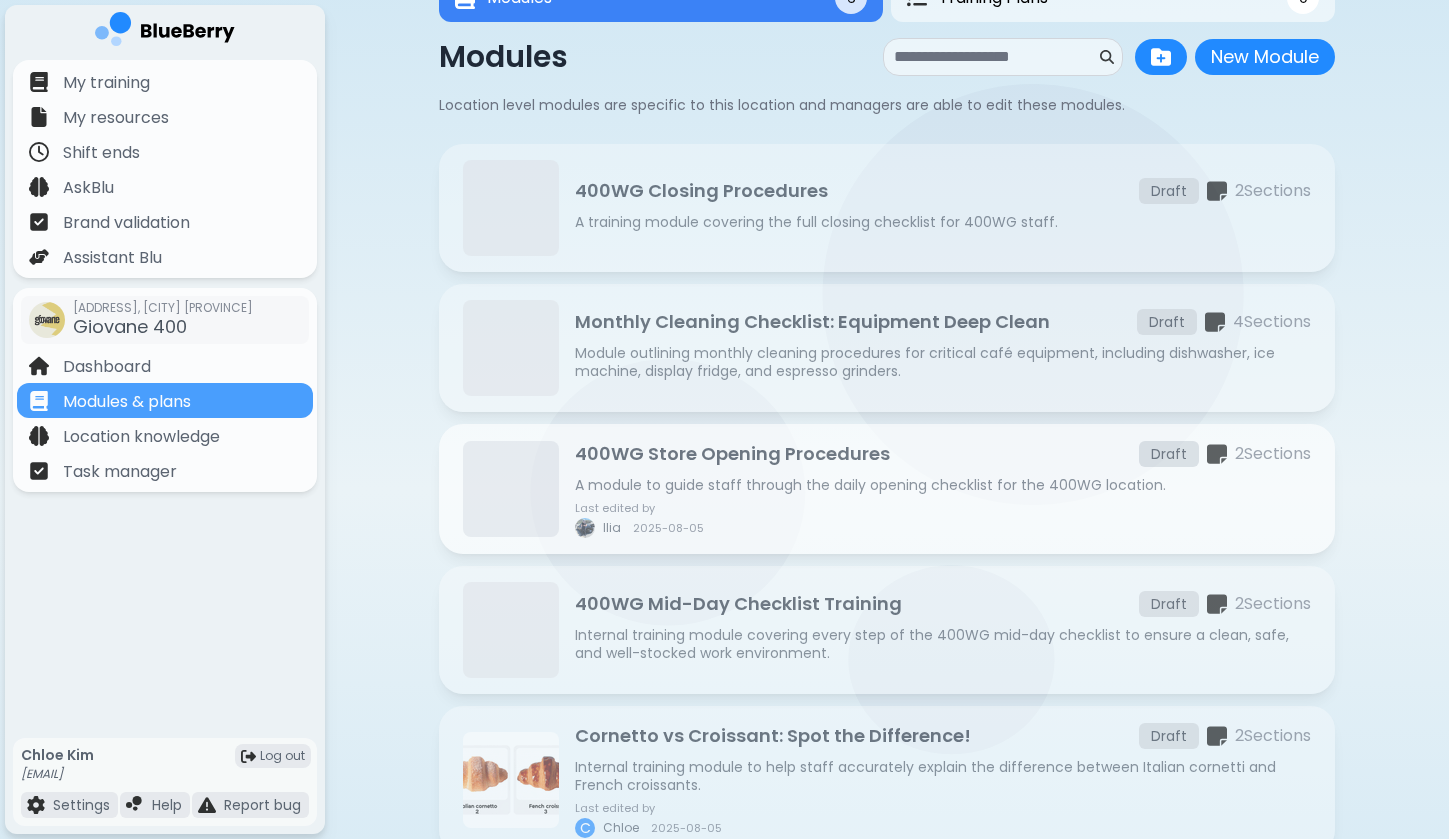click on "Last edited by Ilia 2025-08-05" at bounding box center (943, 520) 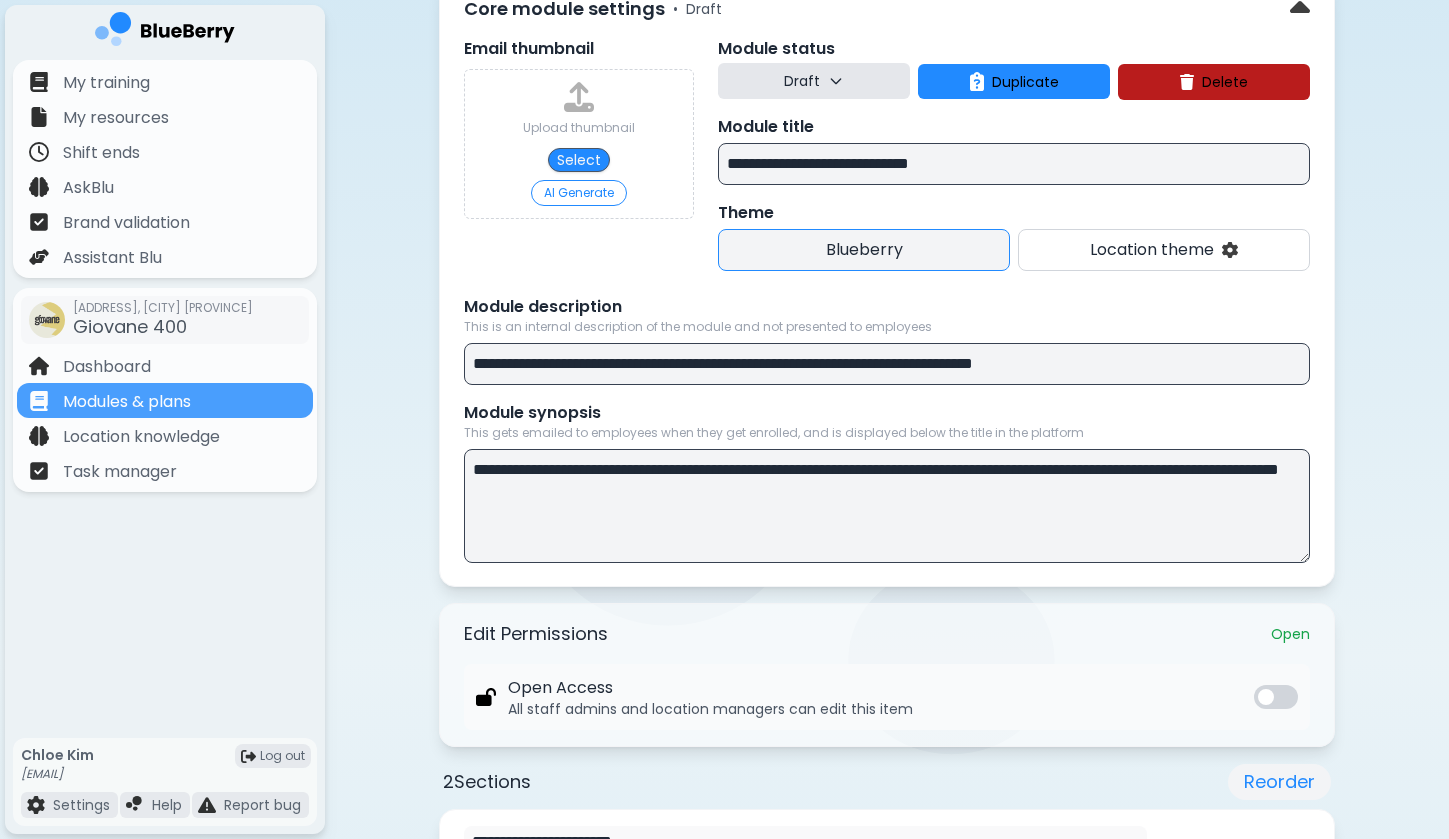 scroll, scrollTop: 164, scrollLeft: 0, axis: vertical 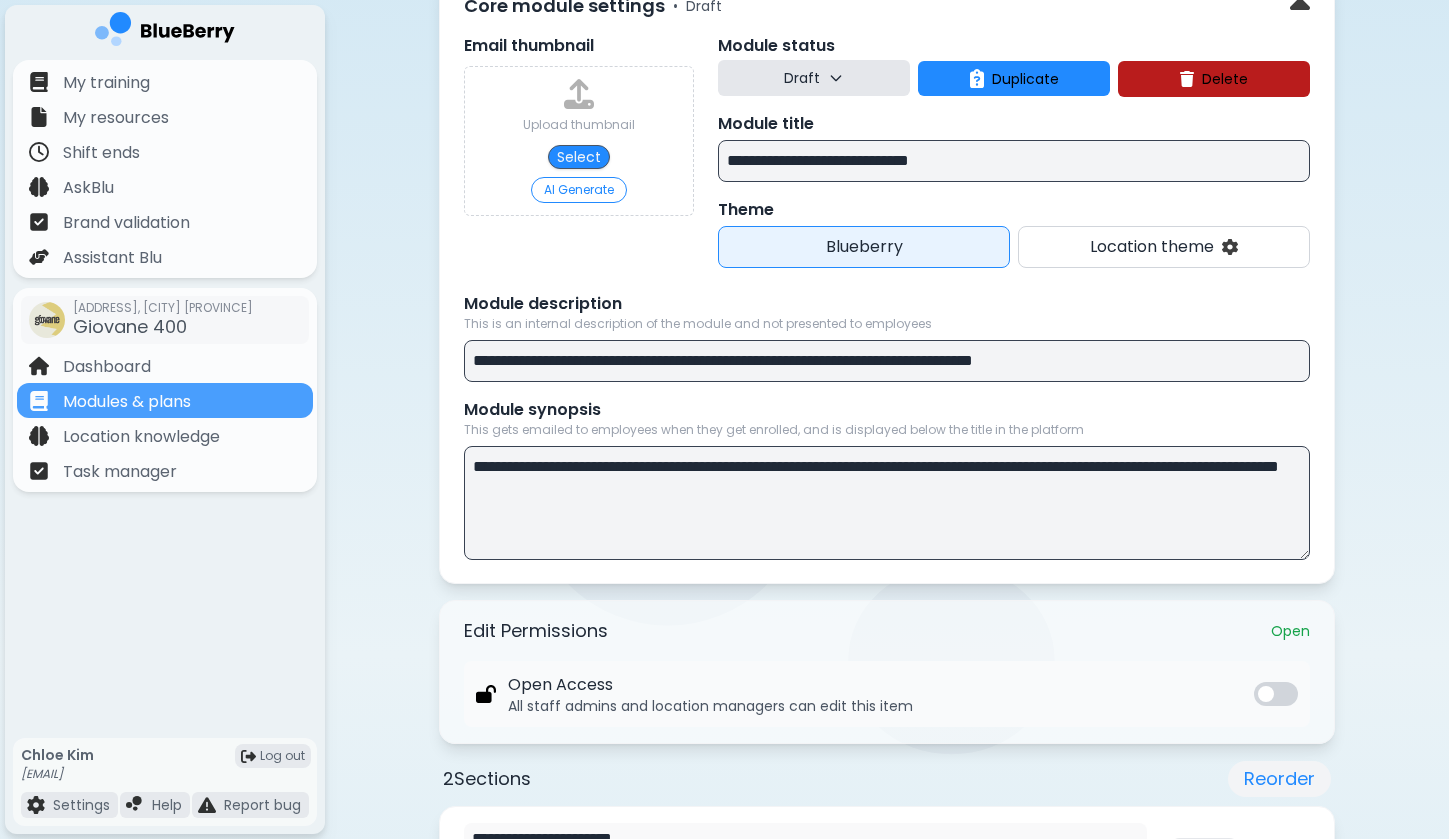 click on "**********" at bounding box center [887, 503] 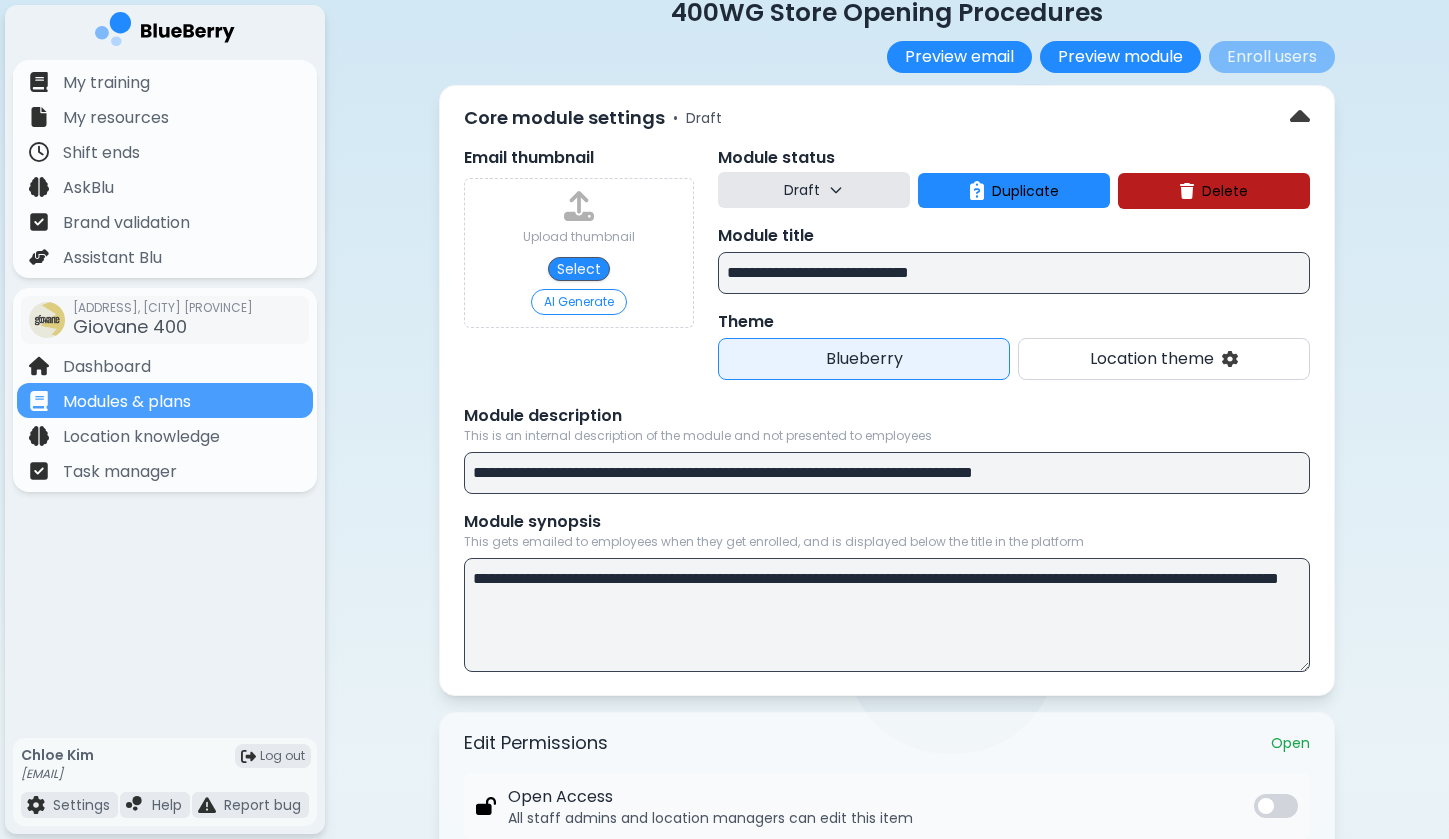 scroll, scrollTop: 17, scrollLeft: 0, axis: vertical 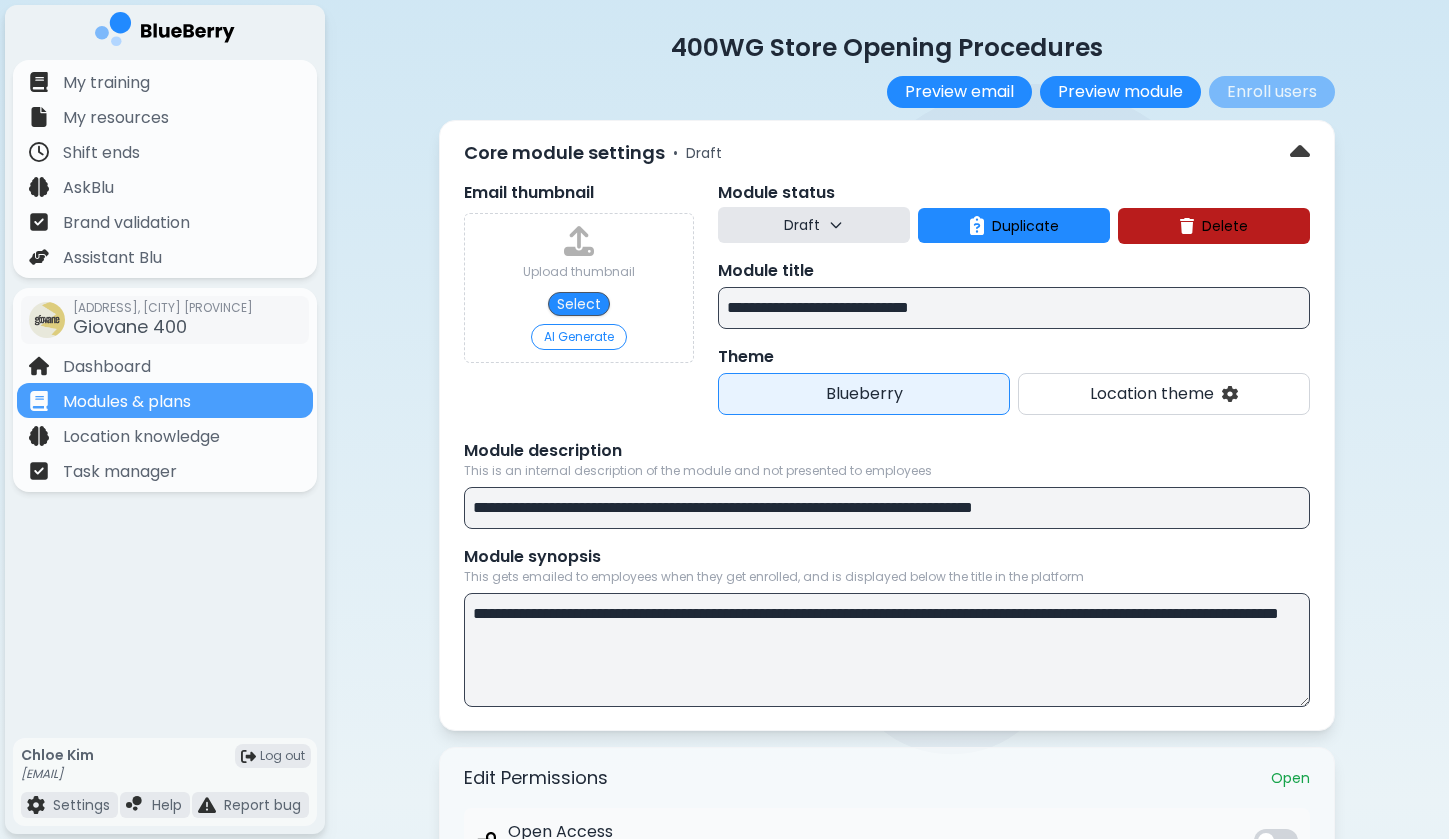 click on "AI Generate" at bounding box center (579, 337) 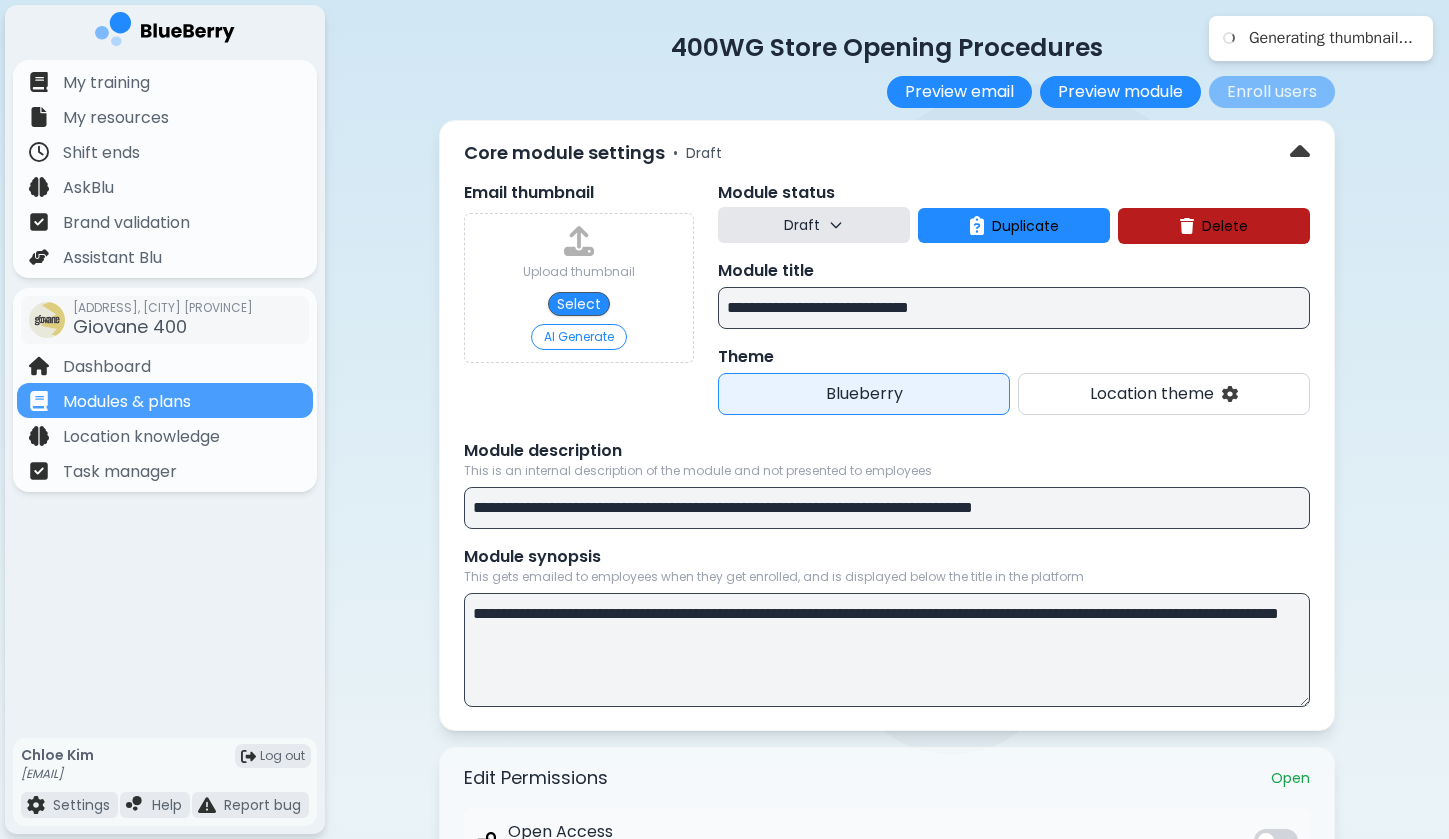 drag, startPoint x: 792, startPoint y: 314, endPoint x: 688, endPoint y: 308, distance: 104.172935 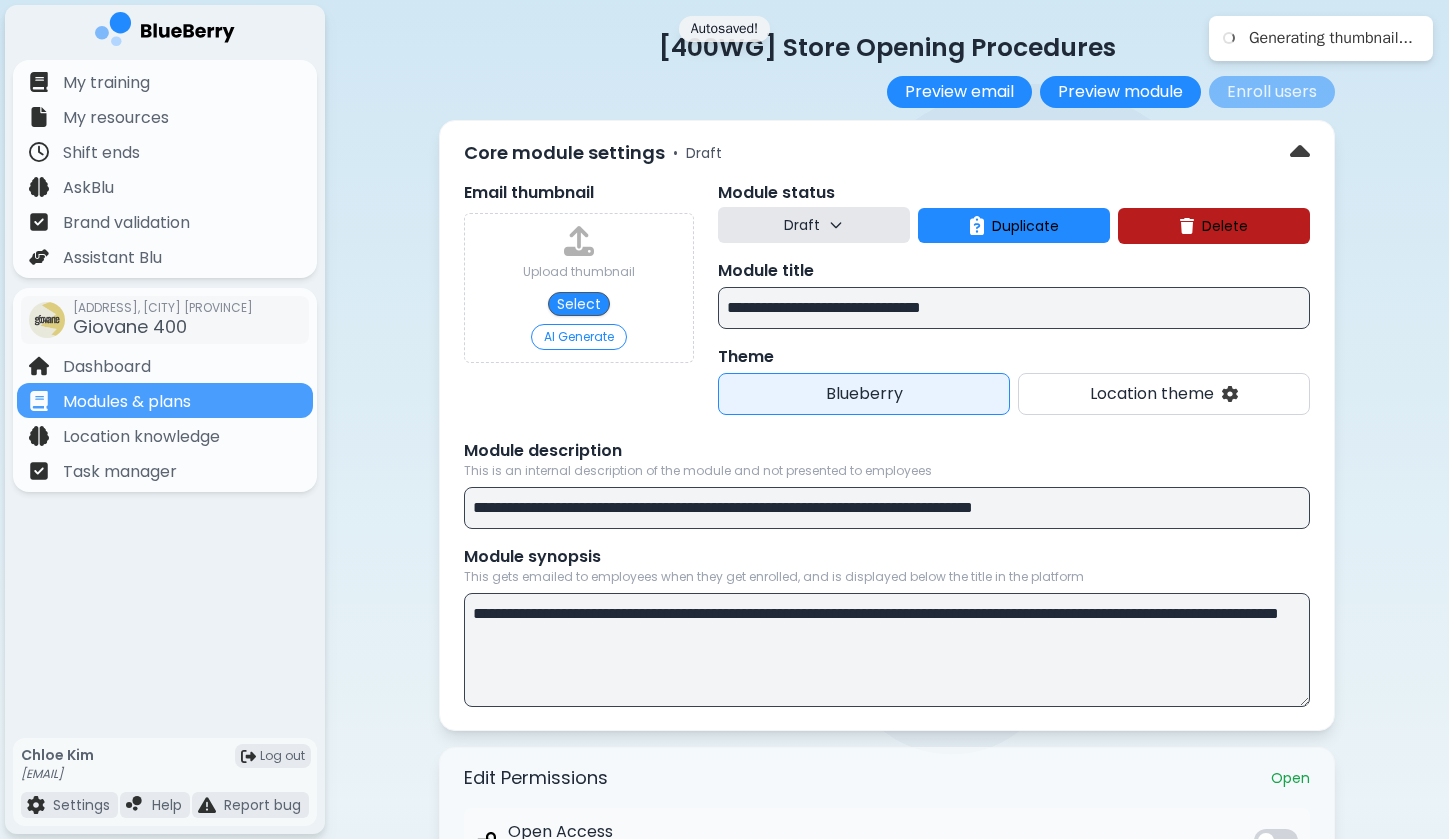 click on "**********" at bounding box center [1014, 308] 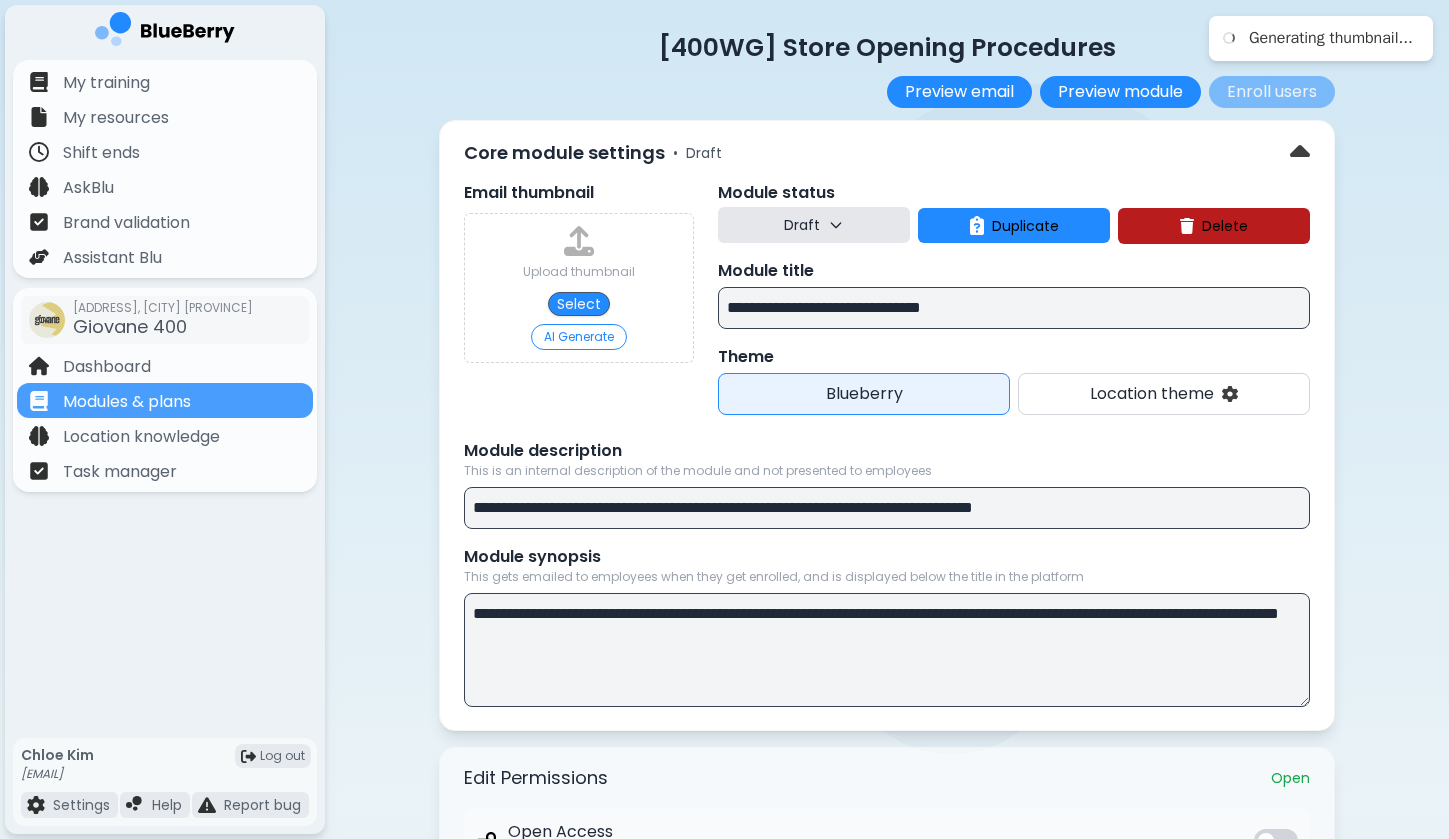 drag, startPoint x: 919, startPoint y: 310, endPoint x: 1102, endPoint y: 310, distance: 183 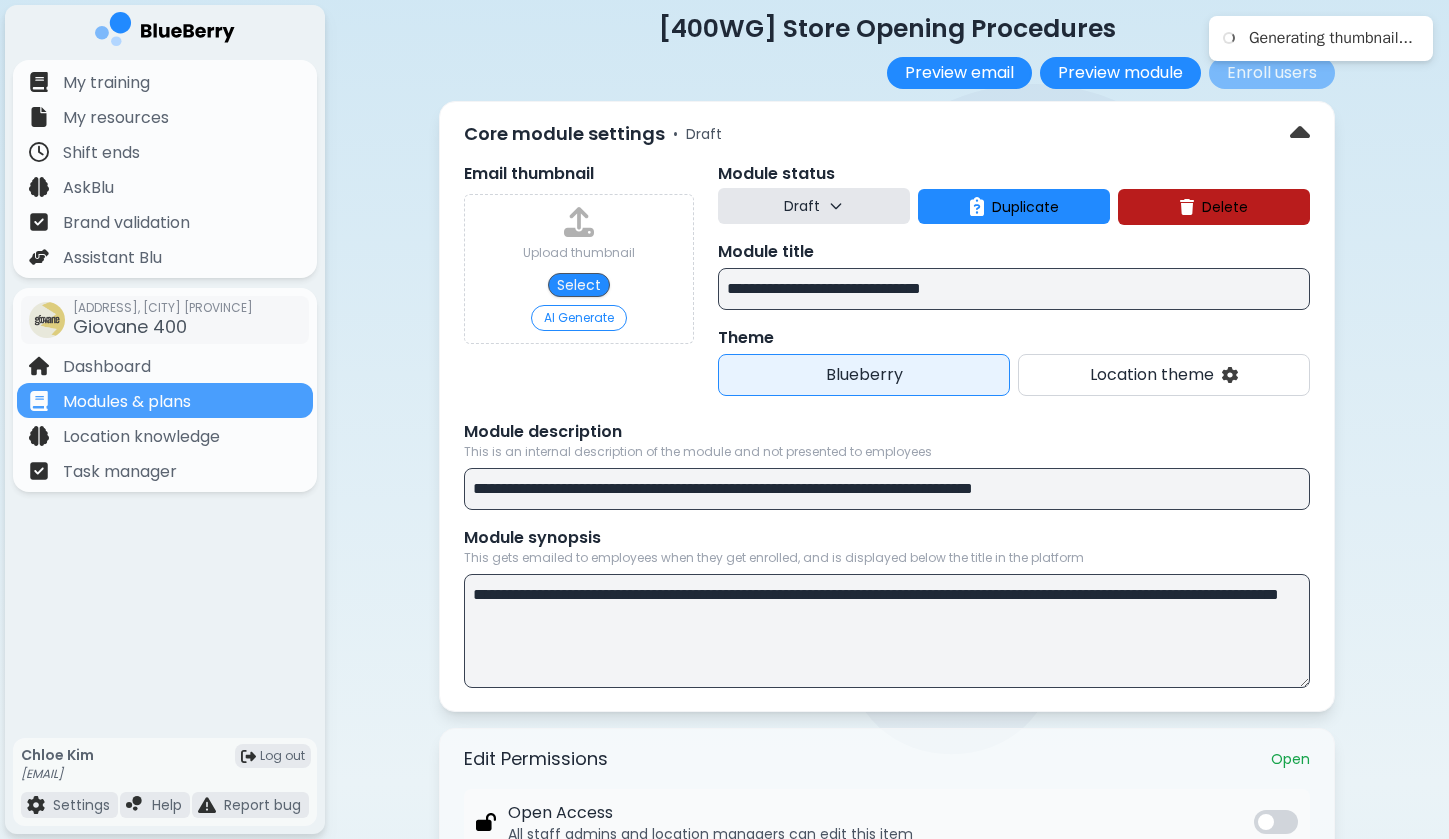 type on "**********" 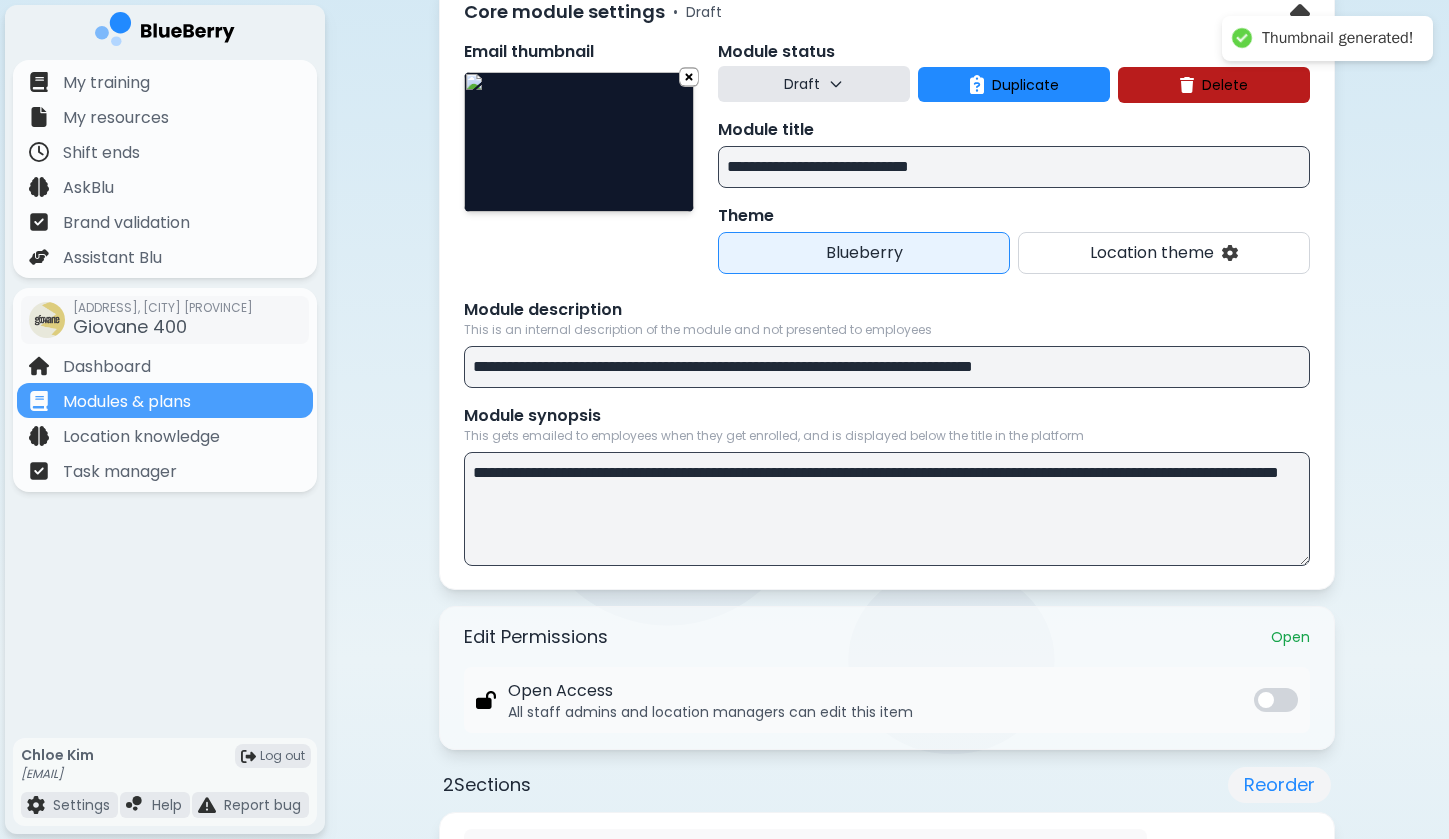 scroll, scrollTop: 161, scrollLeft: 0, axis: vertical 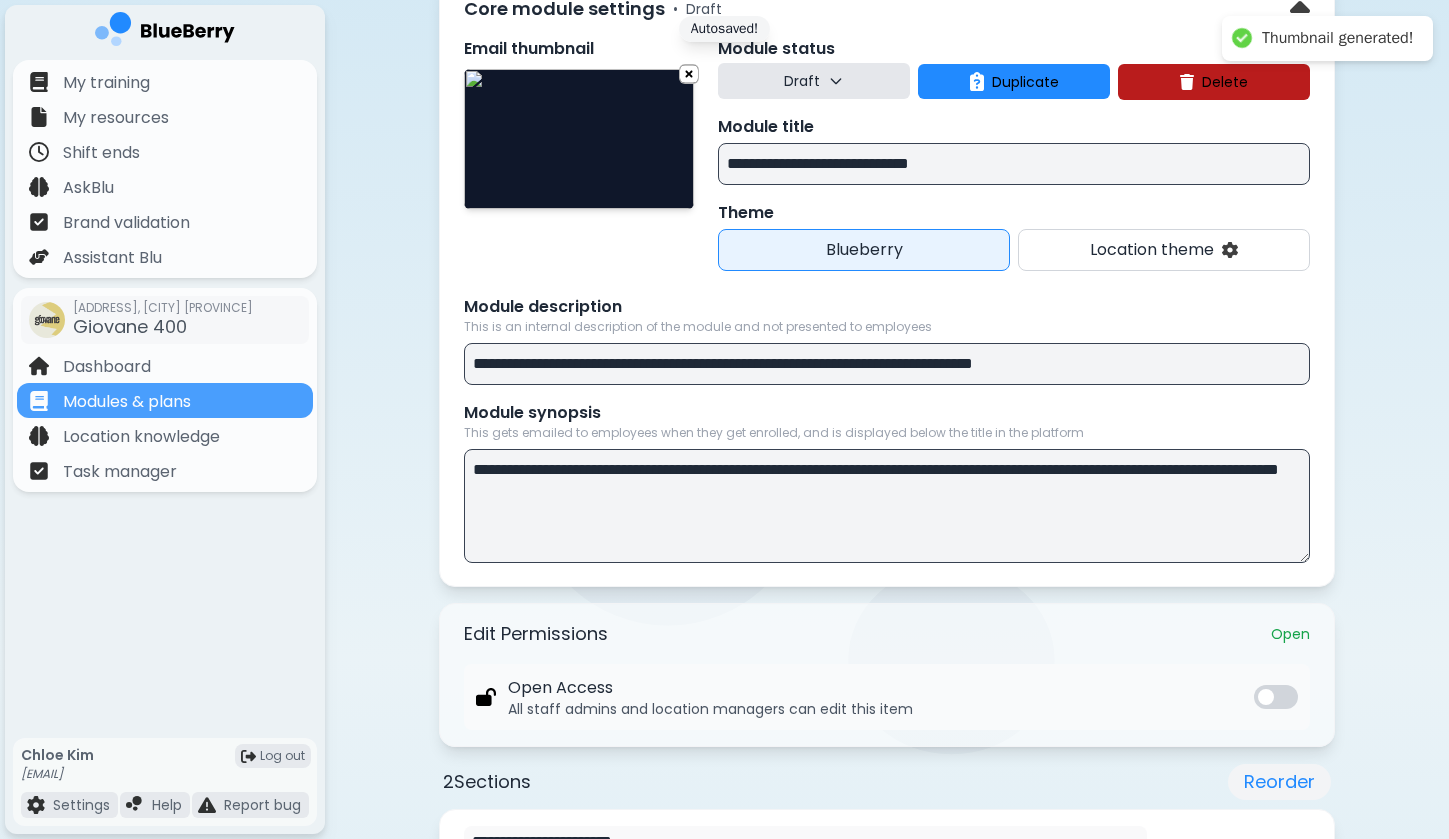 click at bounding box center [579, 139] 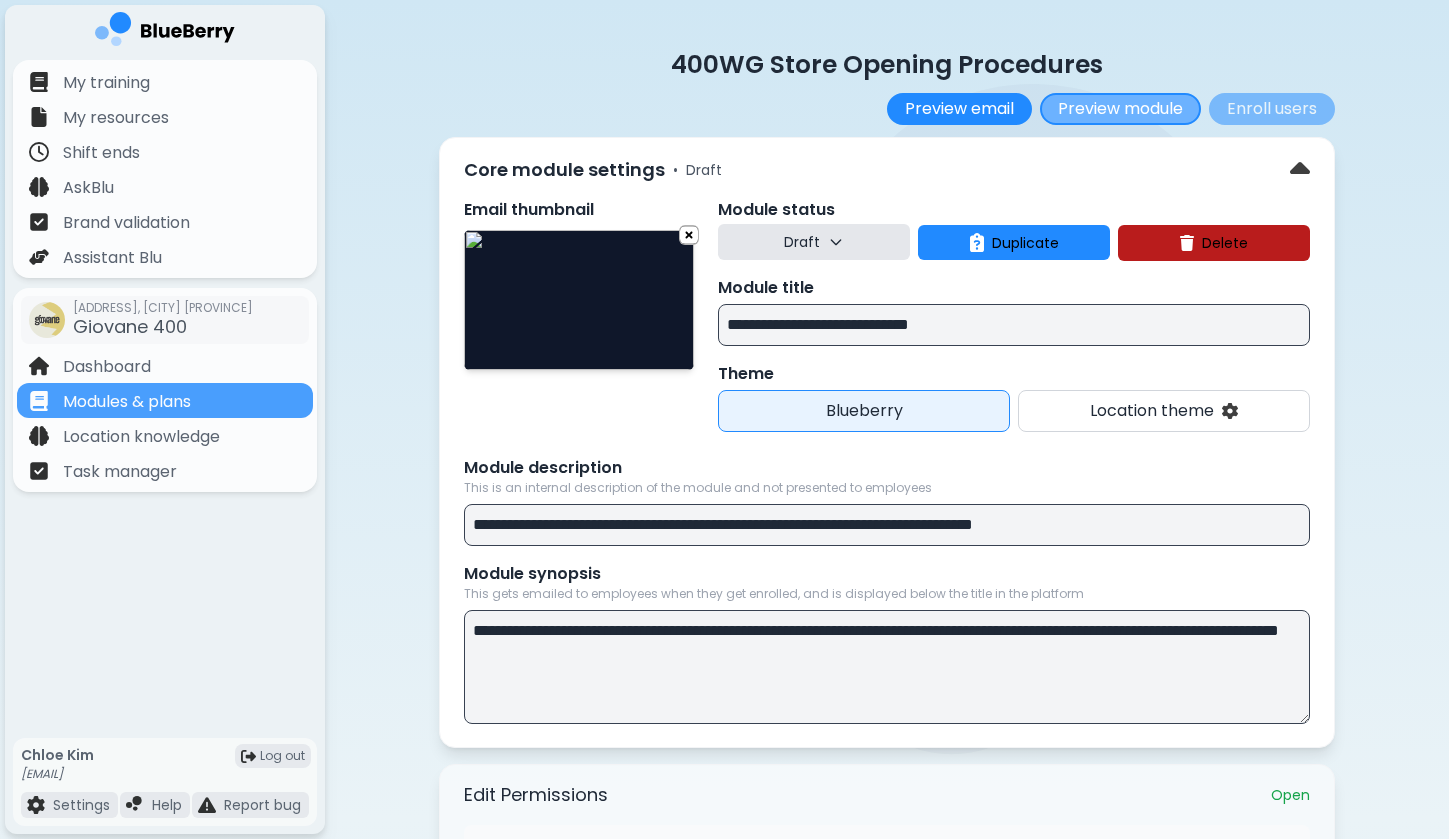 scroll, scrollTop: 0, scrollLeft: 0, axis: both 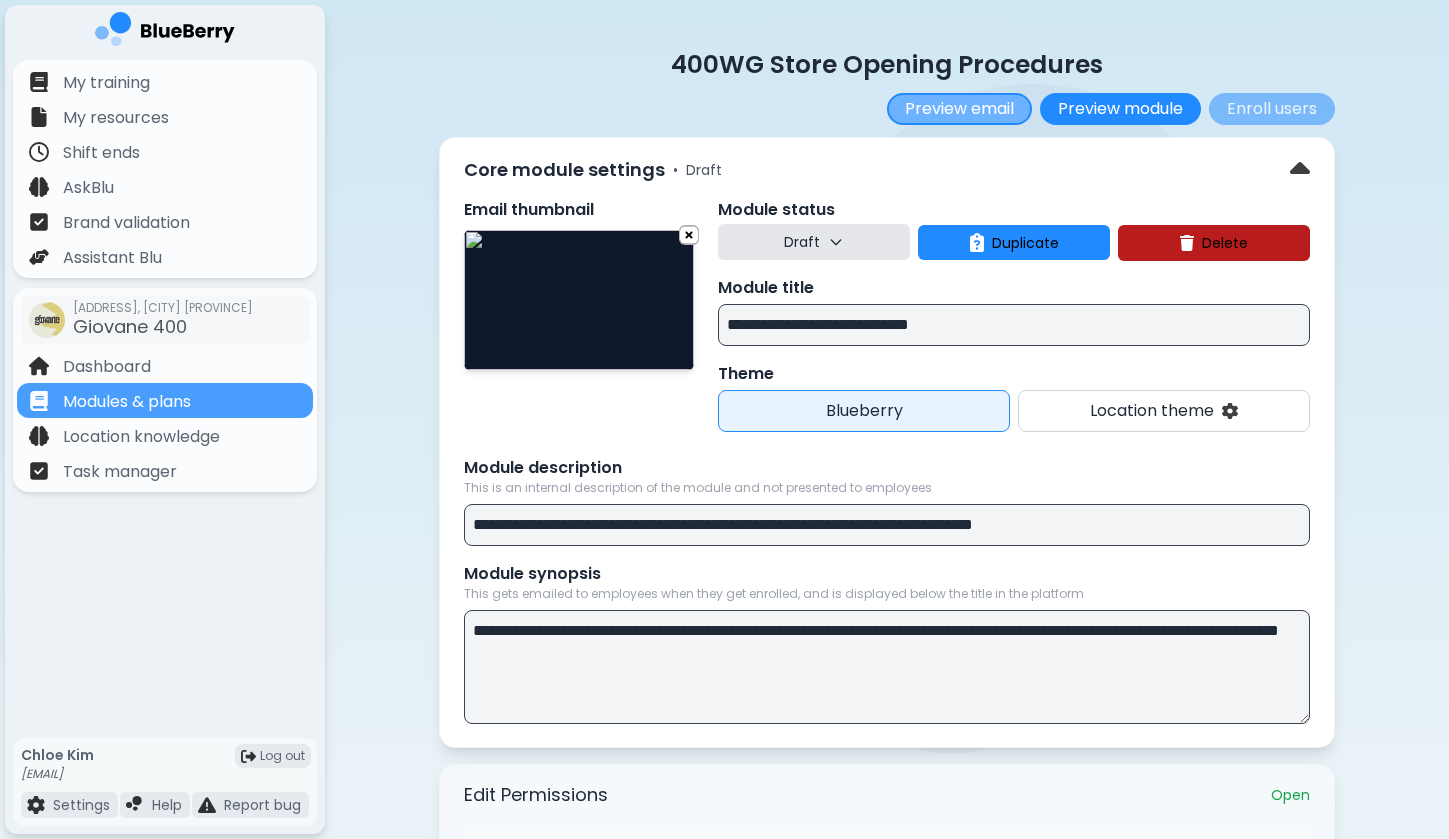 click on "Preview email" at bounding box center [959, 109] 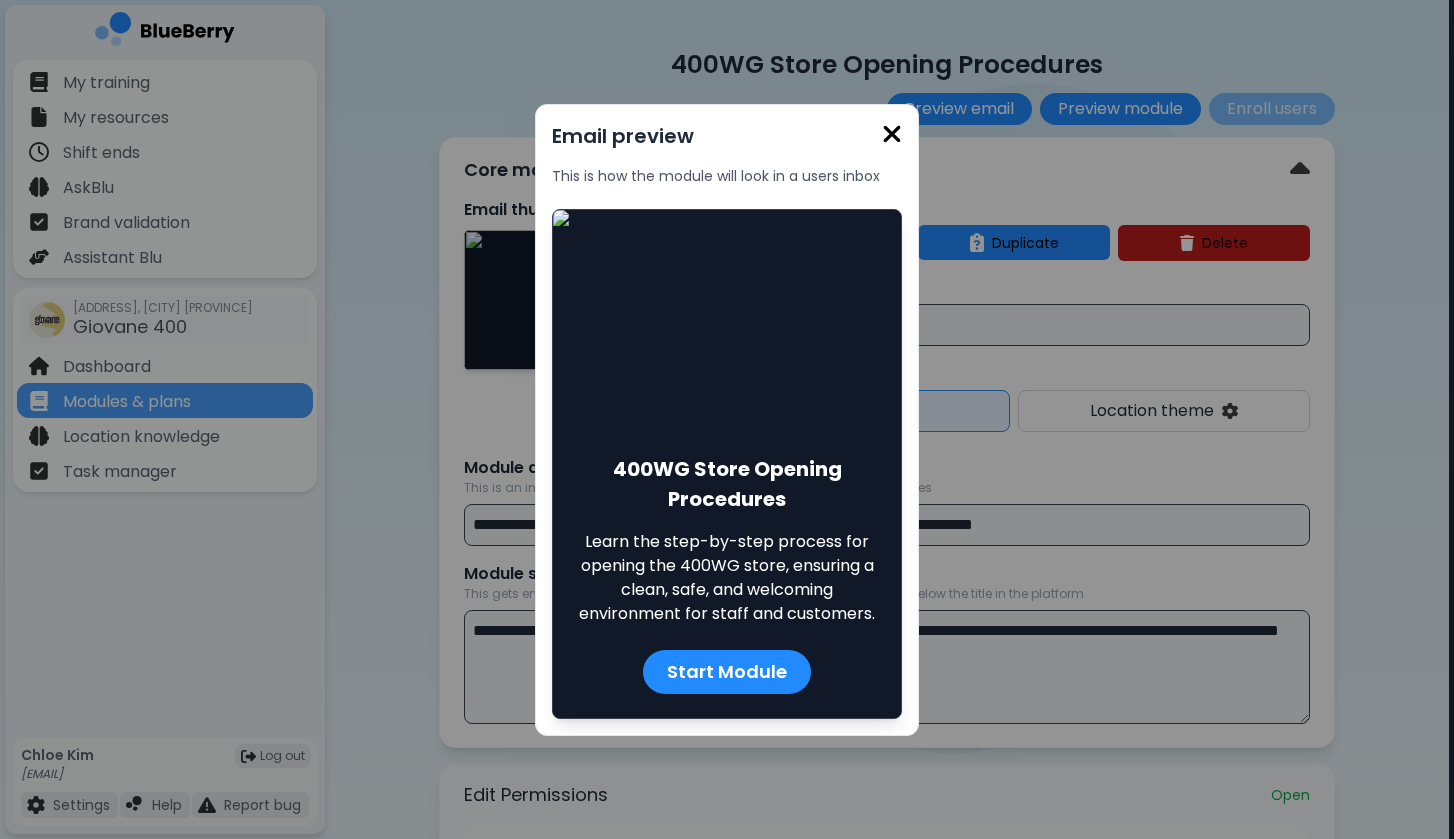 click at bounding box center [892, 134] 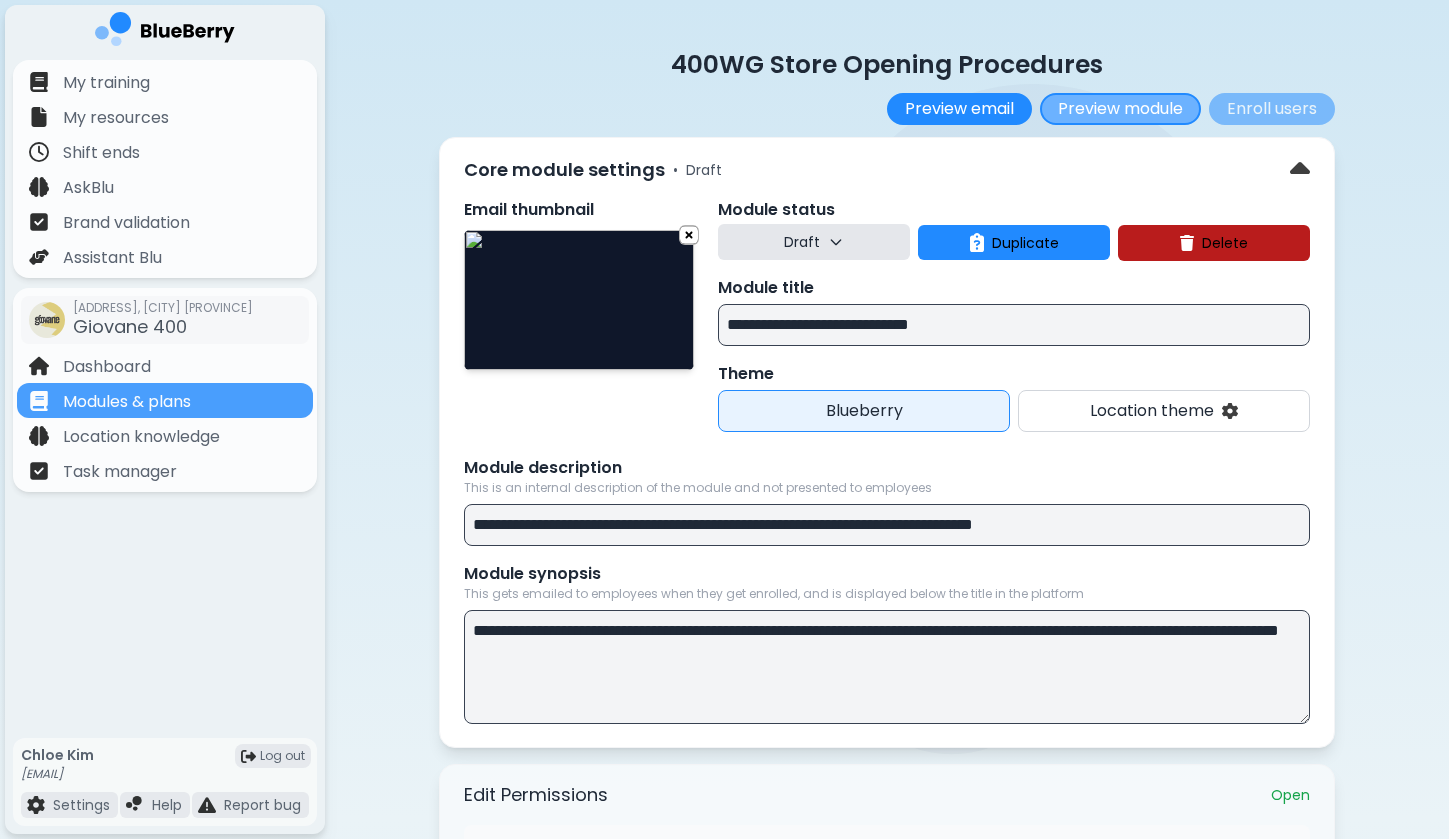 click on "Preview module" at bounding box center (1120, 109) 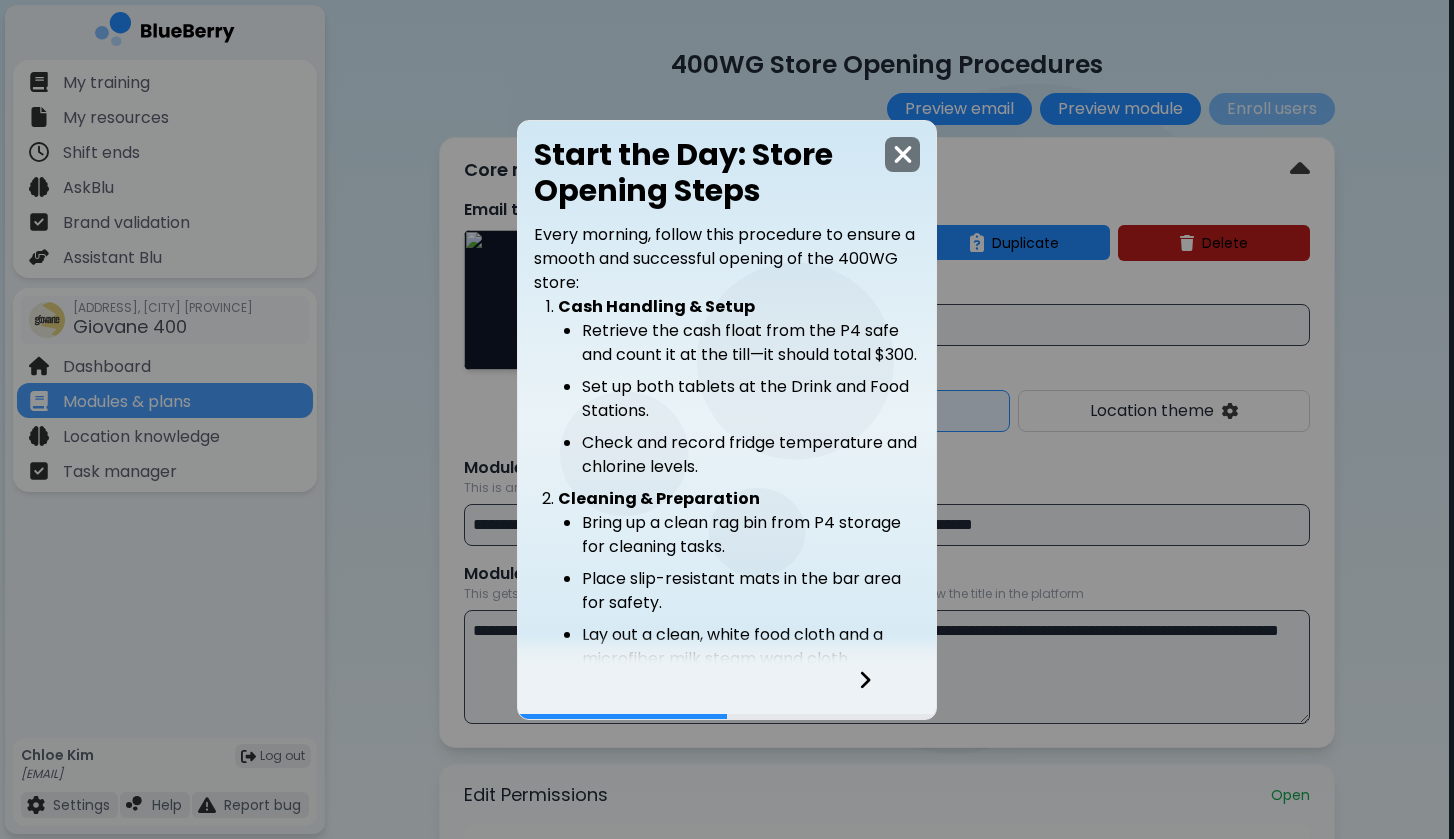 click at bounding box center [903, 154] 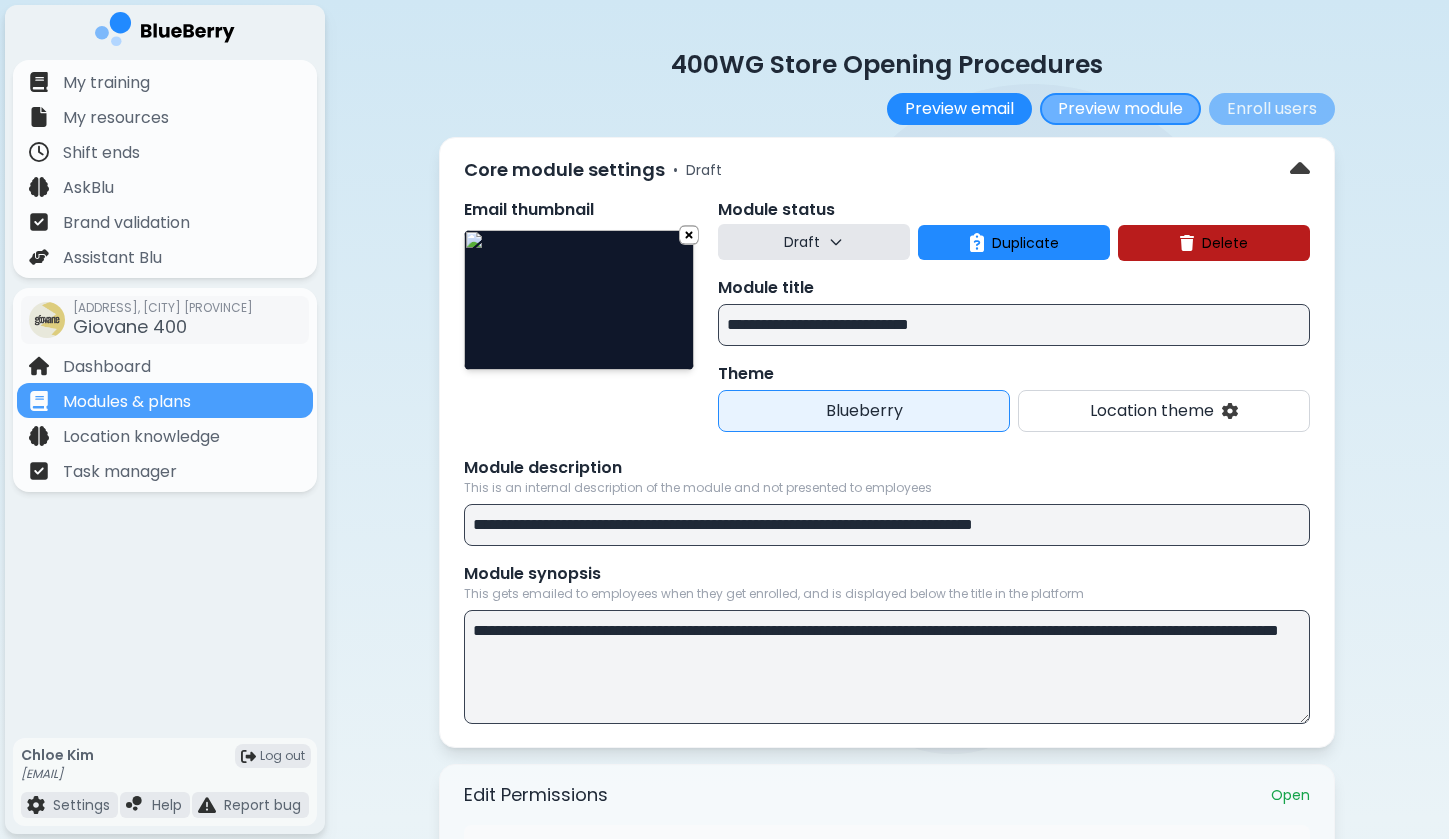 scroll, scrollTop: -1, scrollLeft: 0, axis: vertical 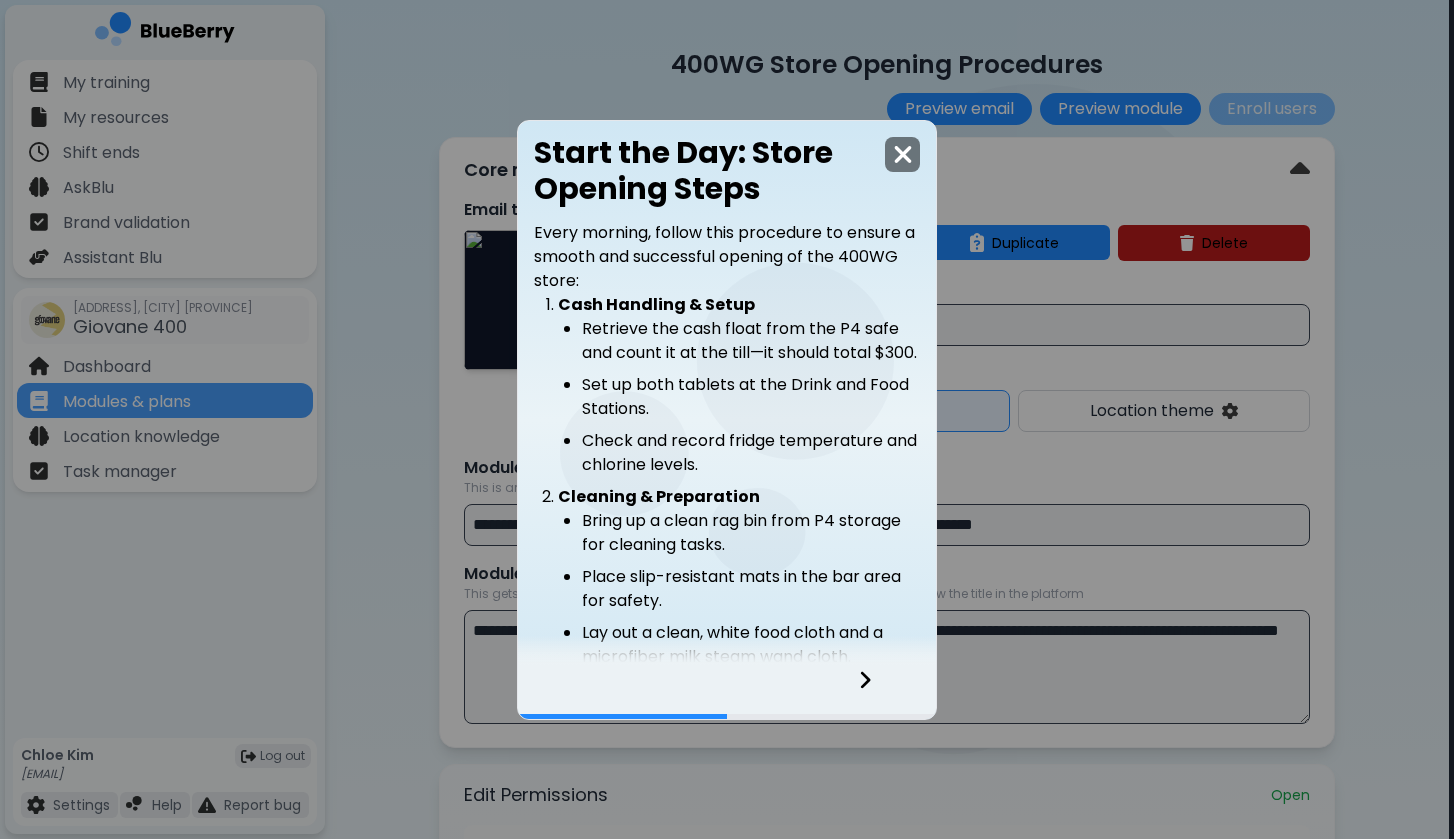 click at bounding box center [903, 154] 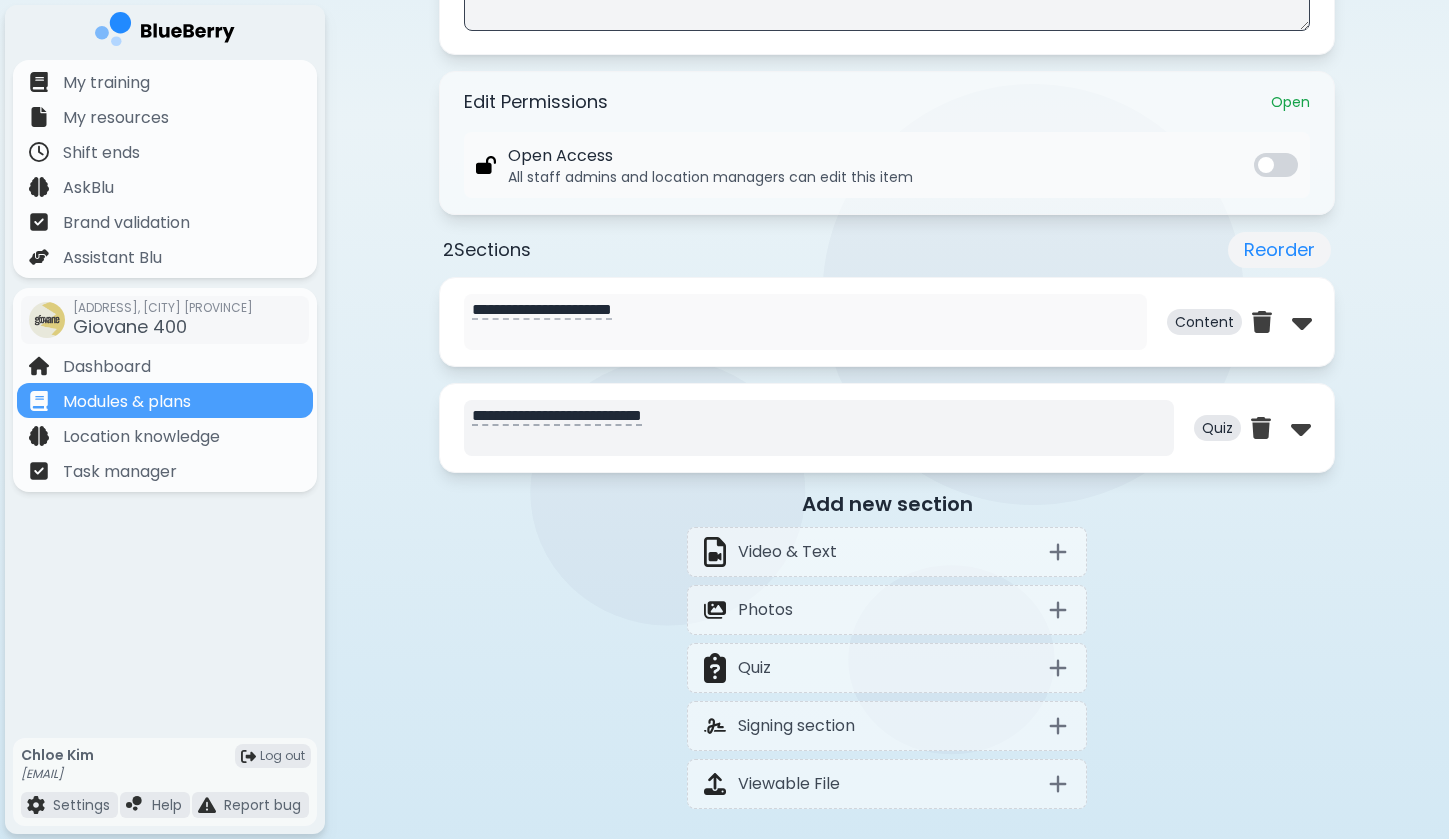 scroll, scrollTop: 716, scrollLeft: 0, axis: vertical 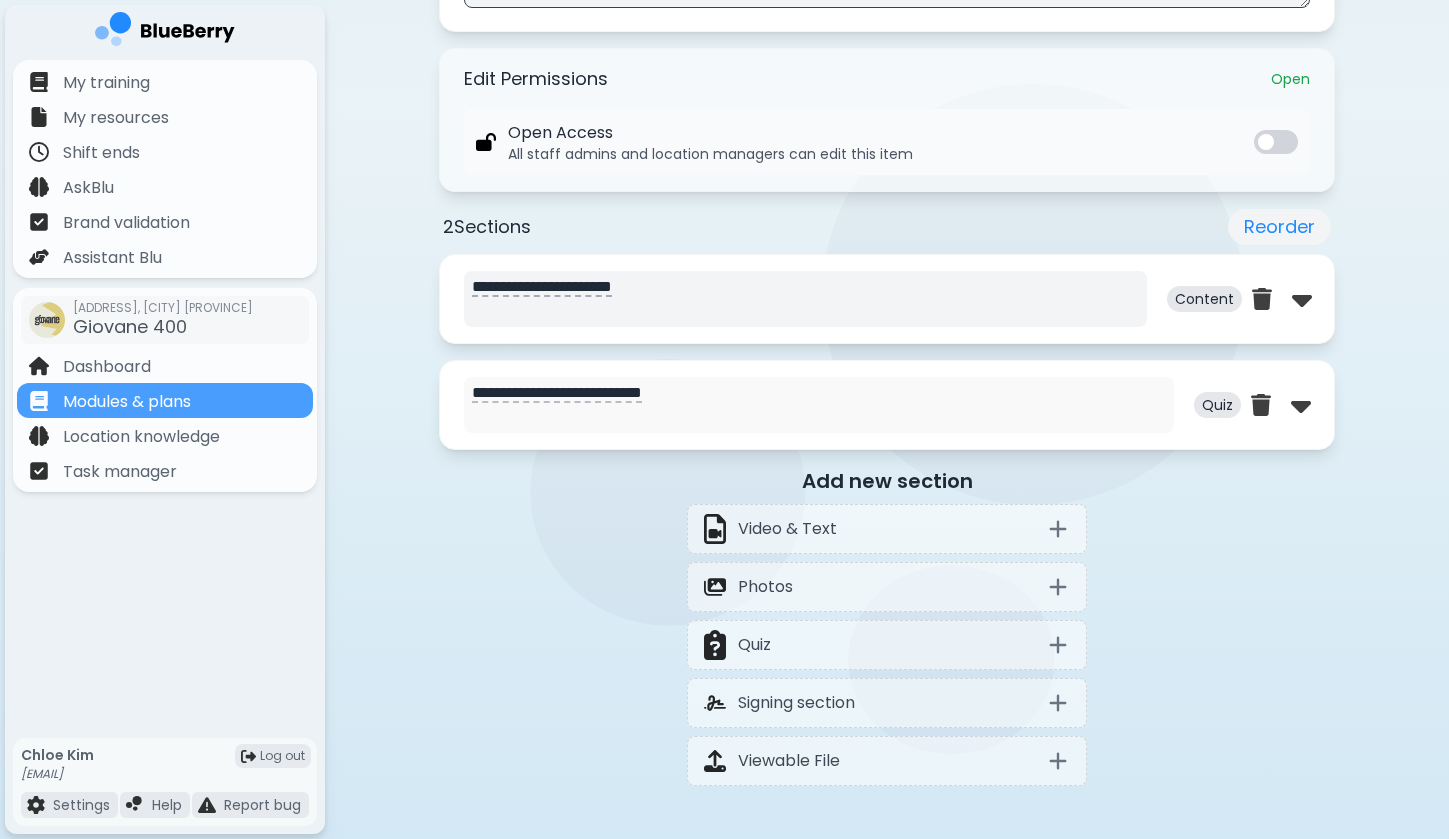 click on "**********" at bounding box center [805, 299] 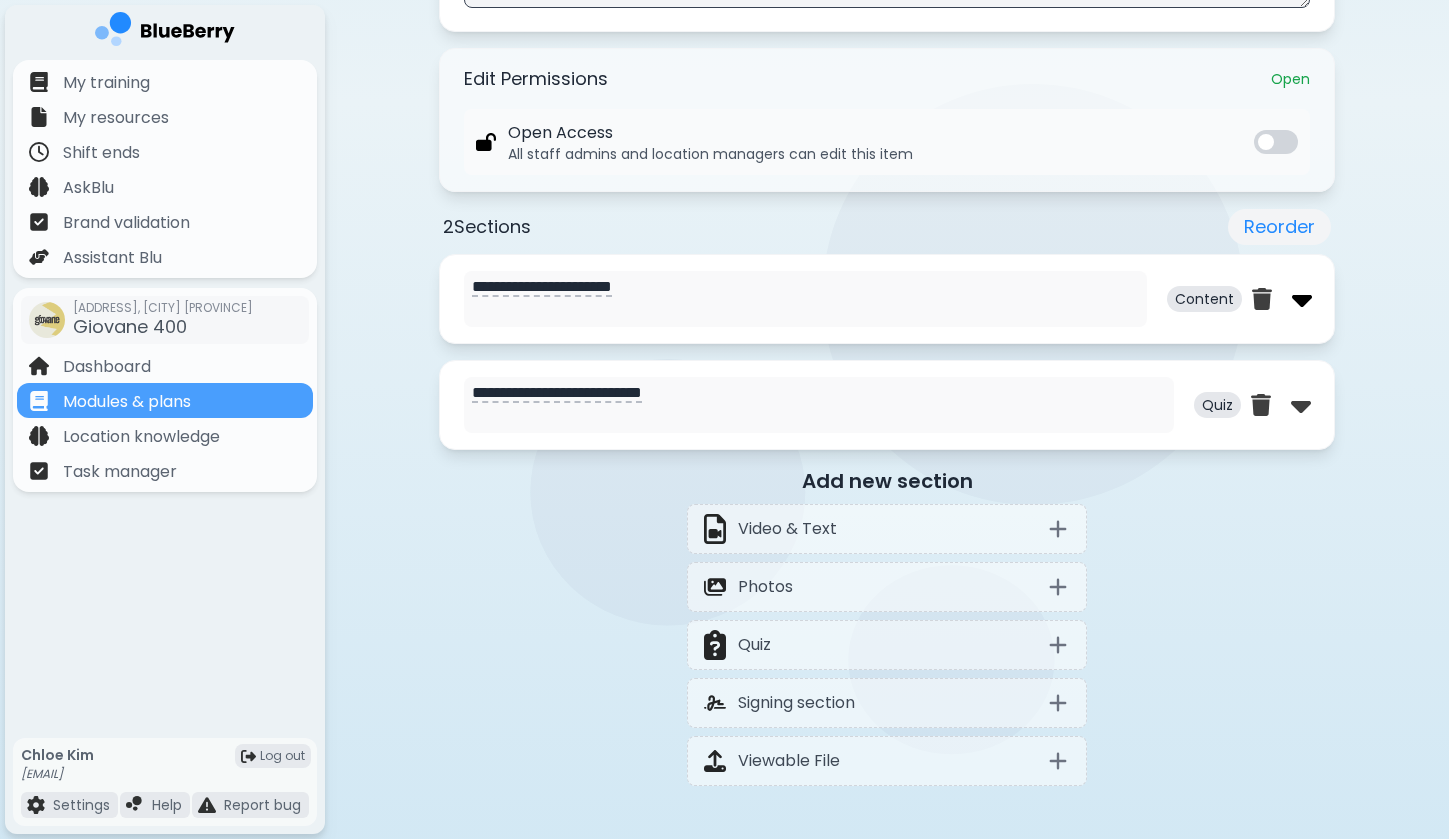 click at bounding box center (1302, 299) 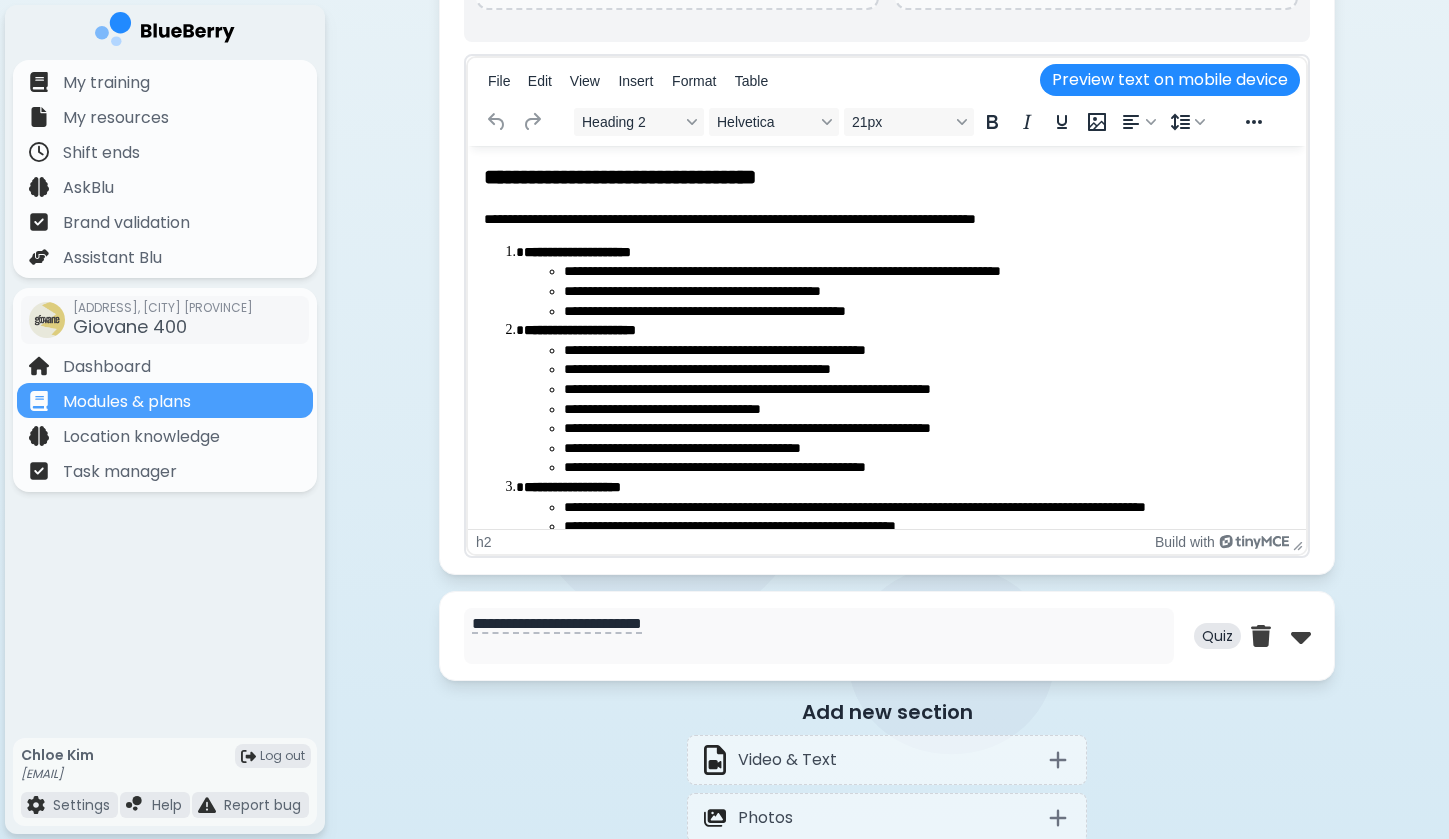 scroll, scrollTop: 1489, scrollLeft: 0, axis: vertical 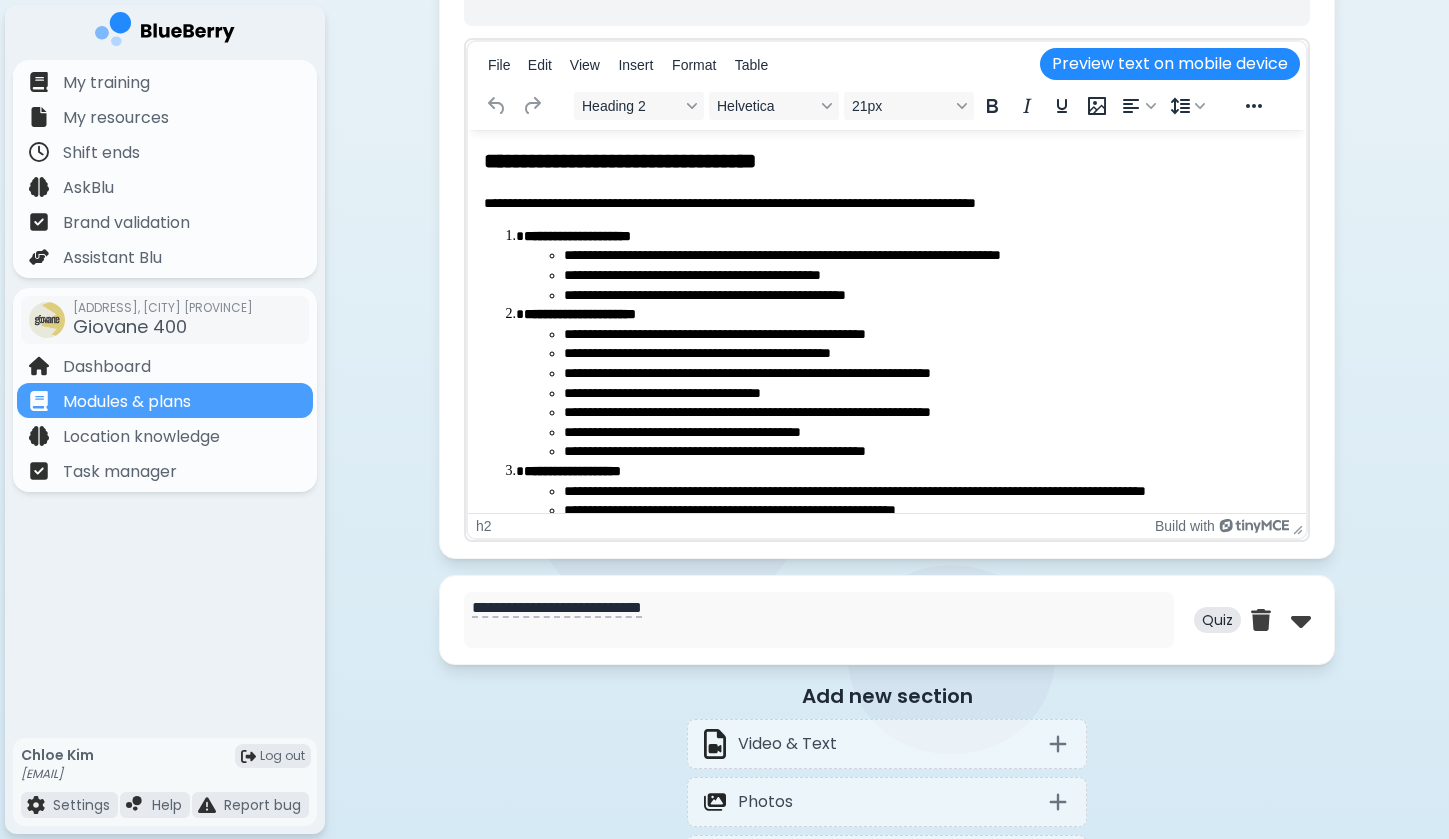 click on "**********" at bounding box center (927, 256) 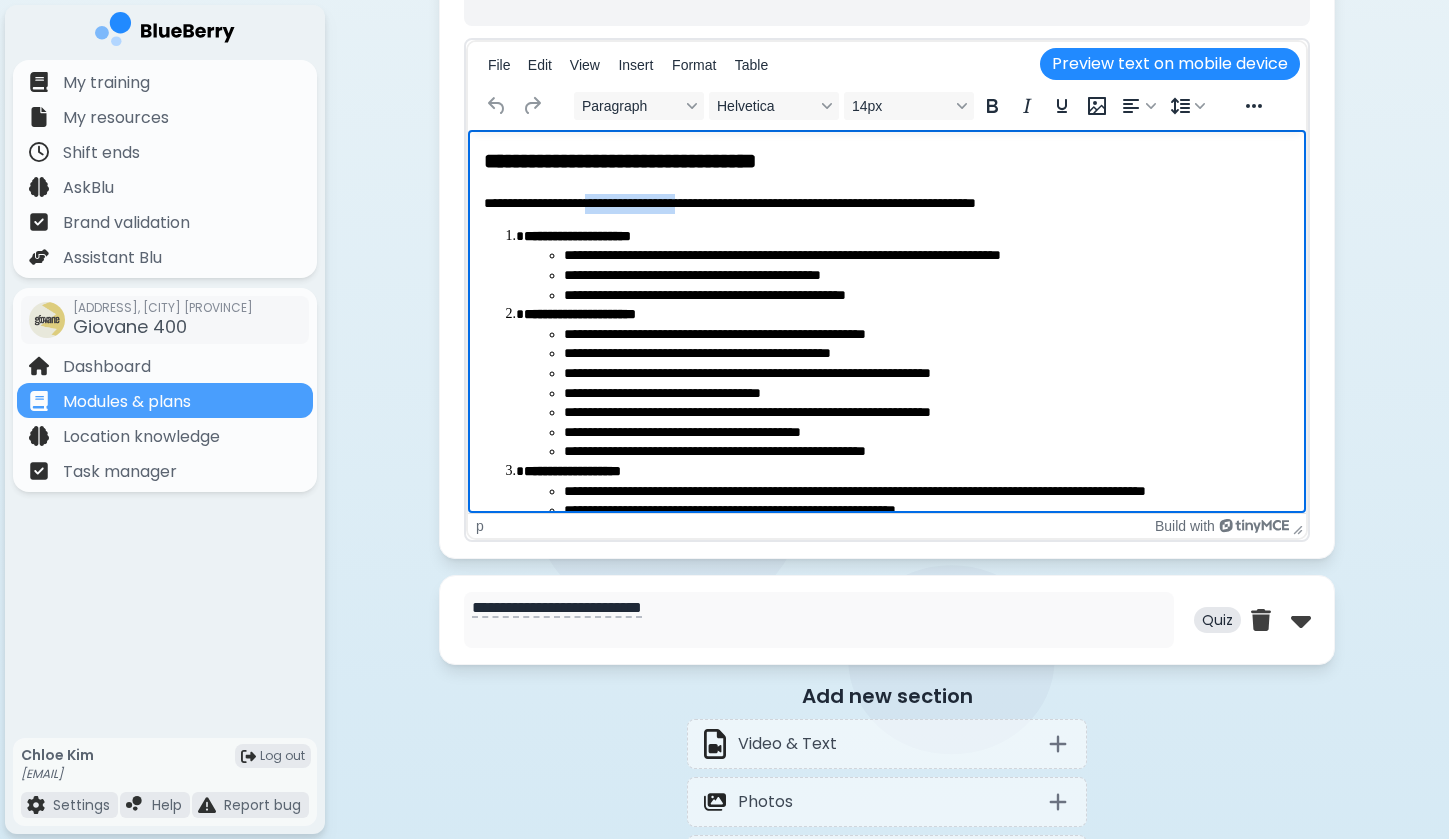 drag, startPoint x: 609, startPoint y: 207, endPoint x: 731, endPoint y: 207, distance: 122 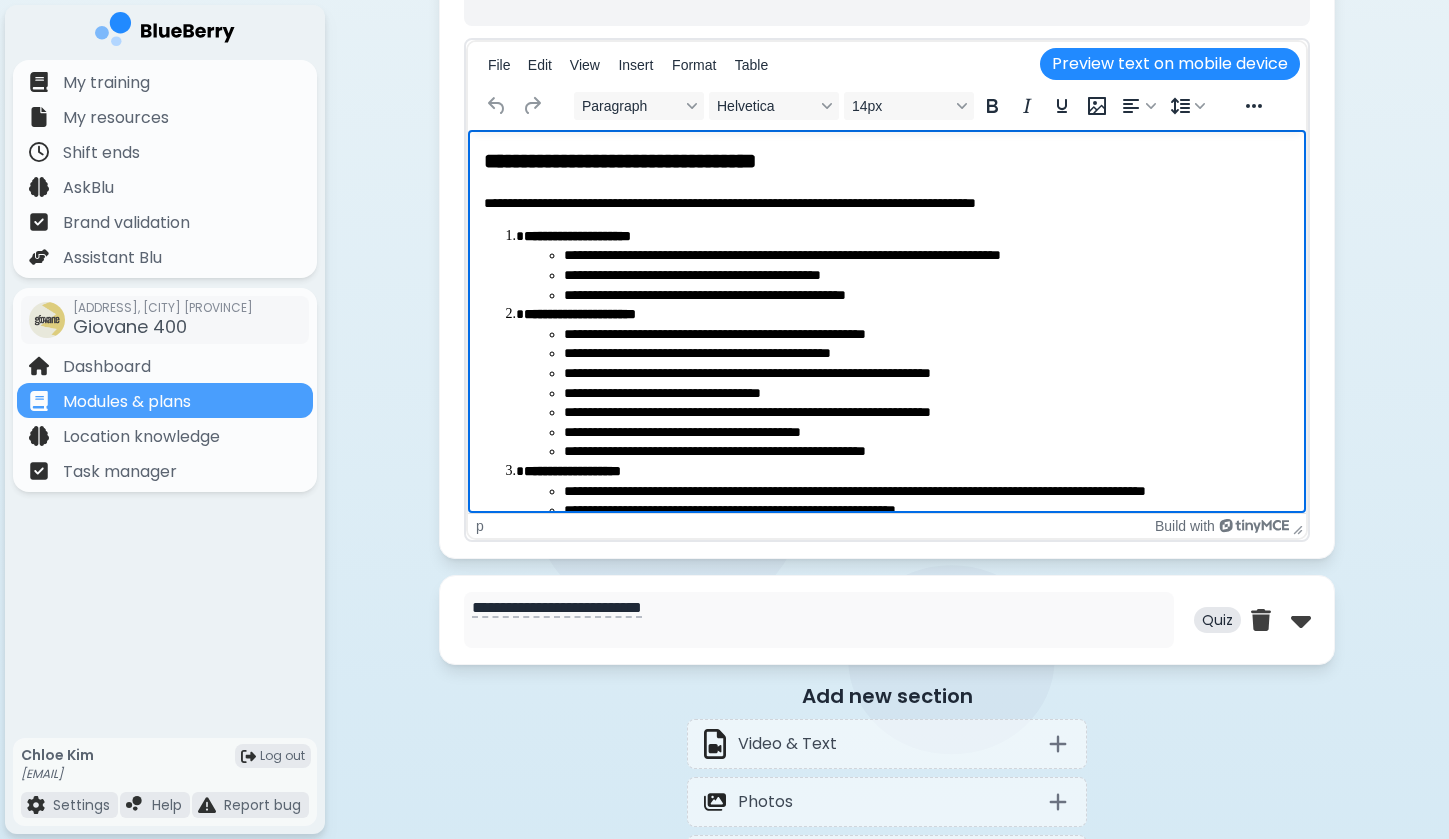 click on "**********" at bounding box center (887, 203) 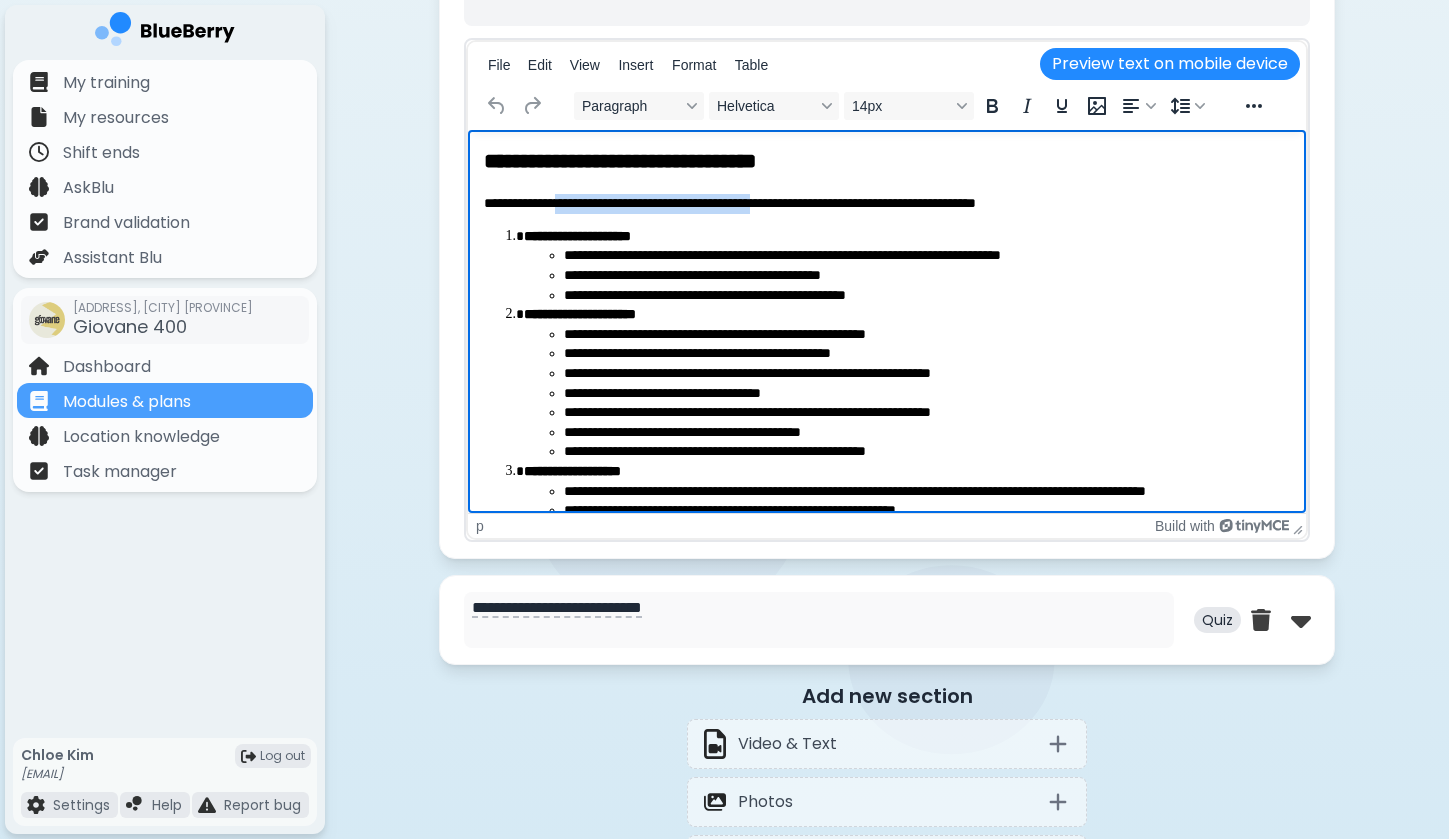 drag, startPoint x: 580, startPoint y: 205, endPoint x: 839, endPoint y: 205, distance: 259 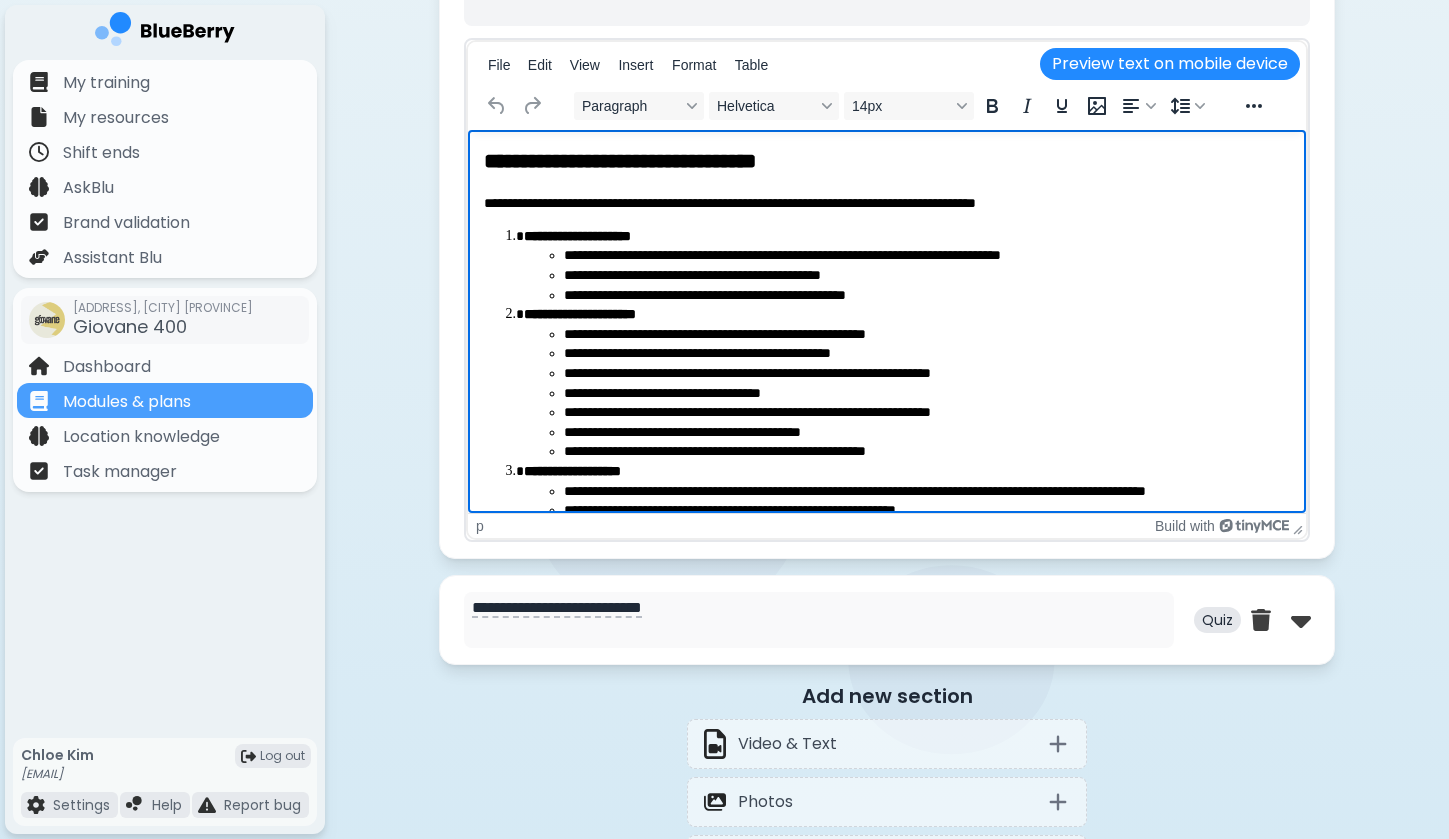 click on "**********" at bounding box center (887, 203) 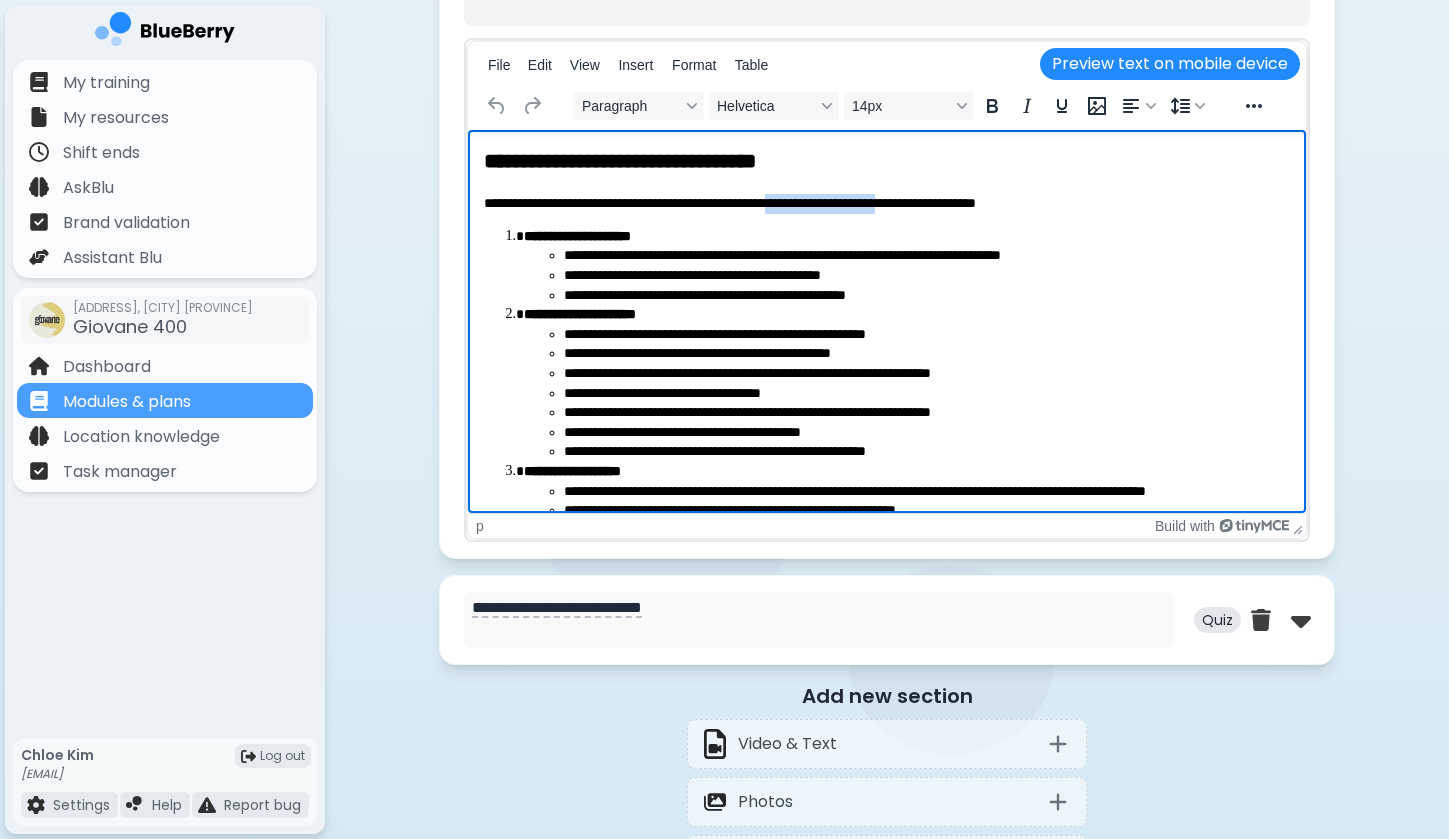 drag, startPoint x: 839, startPoint y: 205, endPoint x: 989, endPoint y: 224, distance: 151.19855 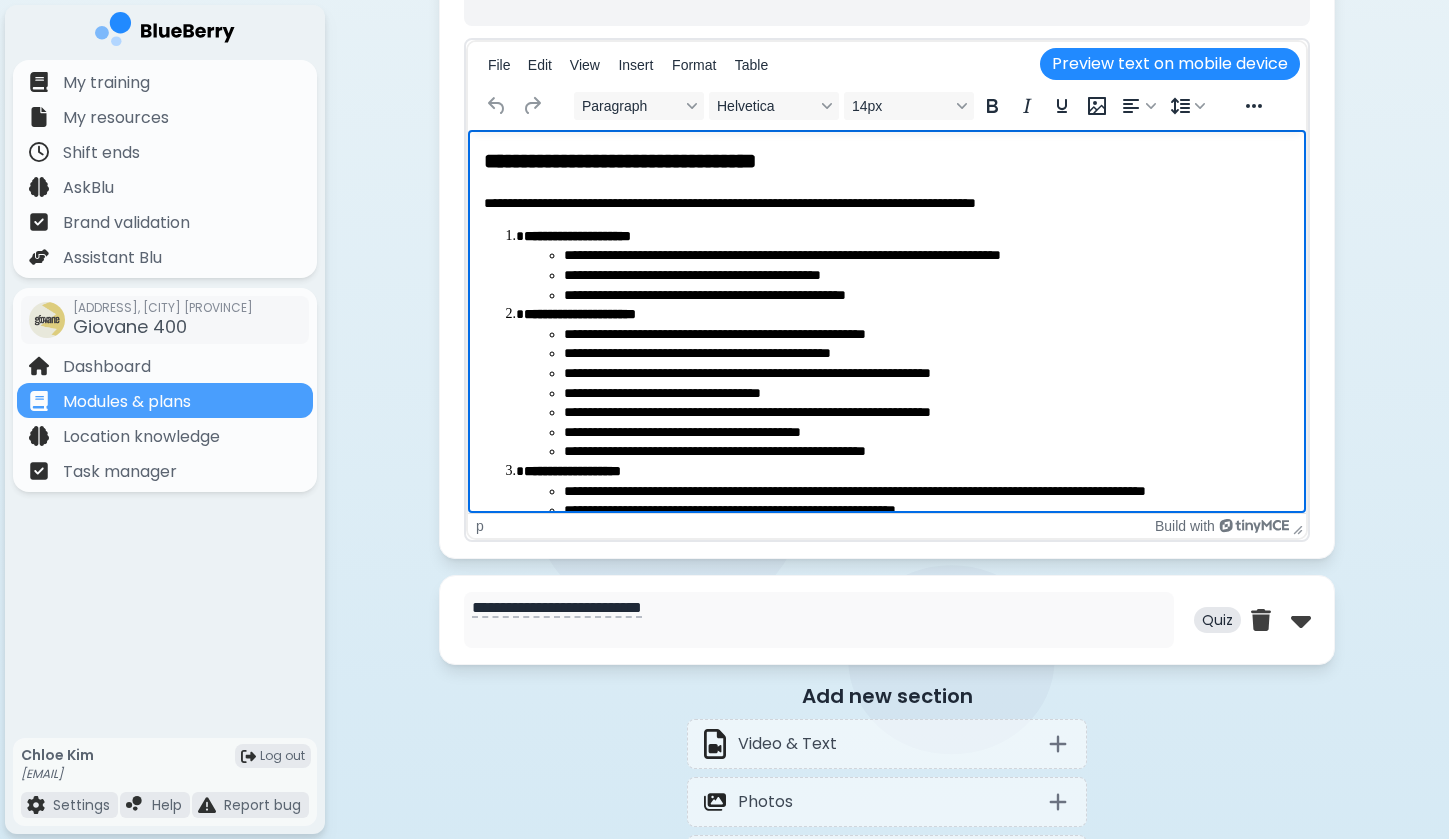 click on "**********" at bounding box center (887, 486) 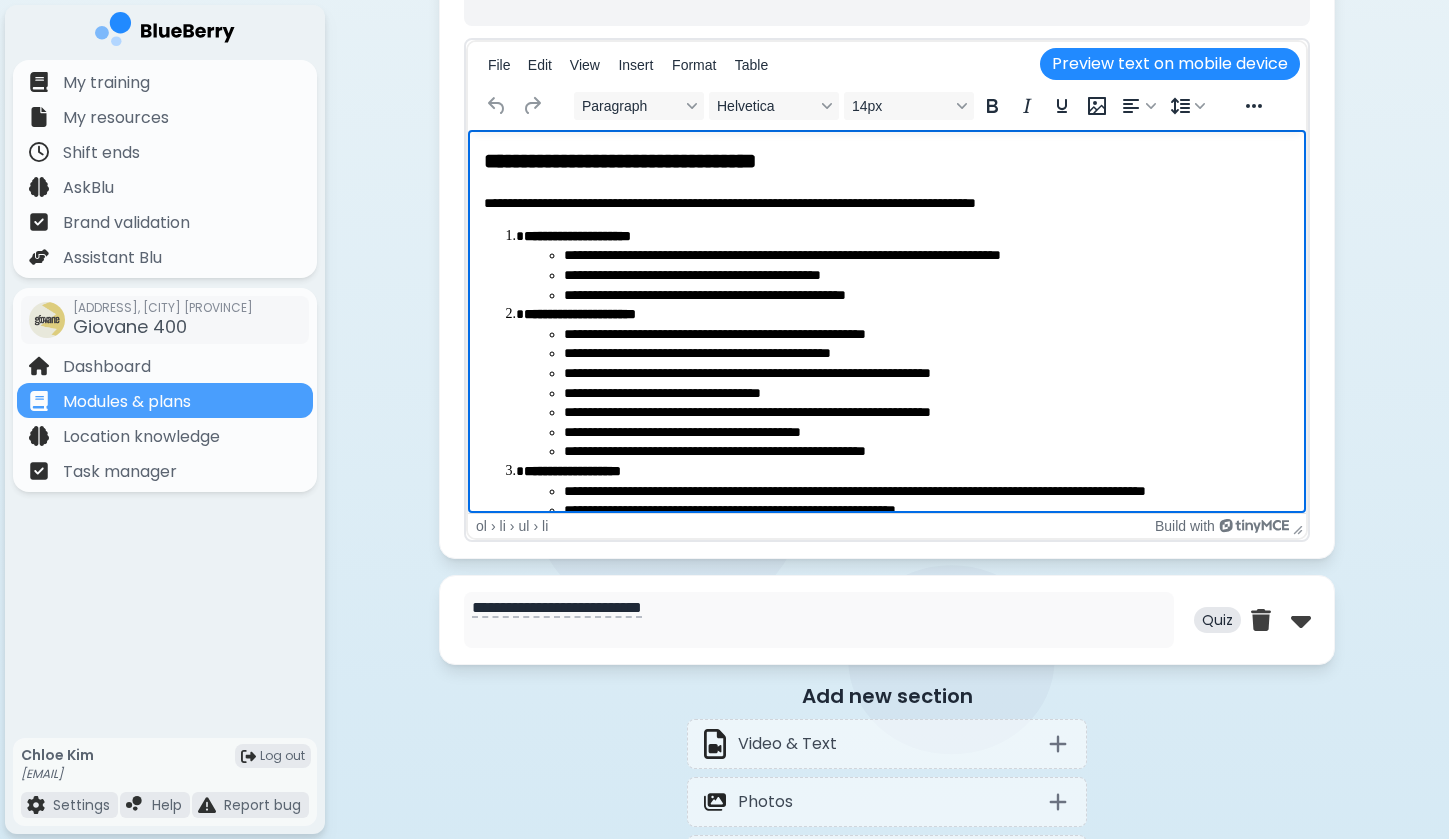 click on "**********" at bounding box center [577, 236] 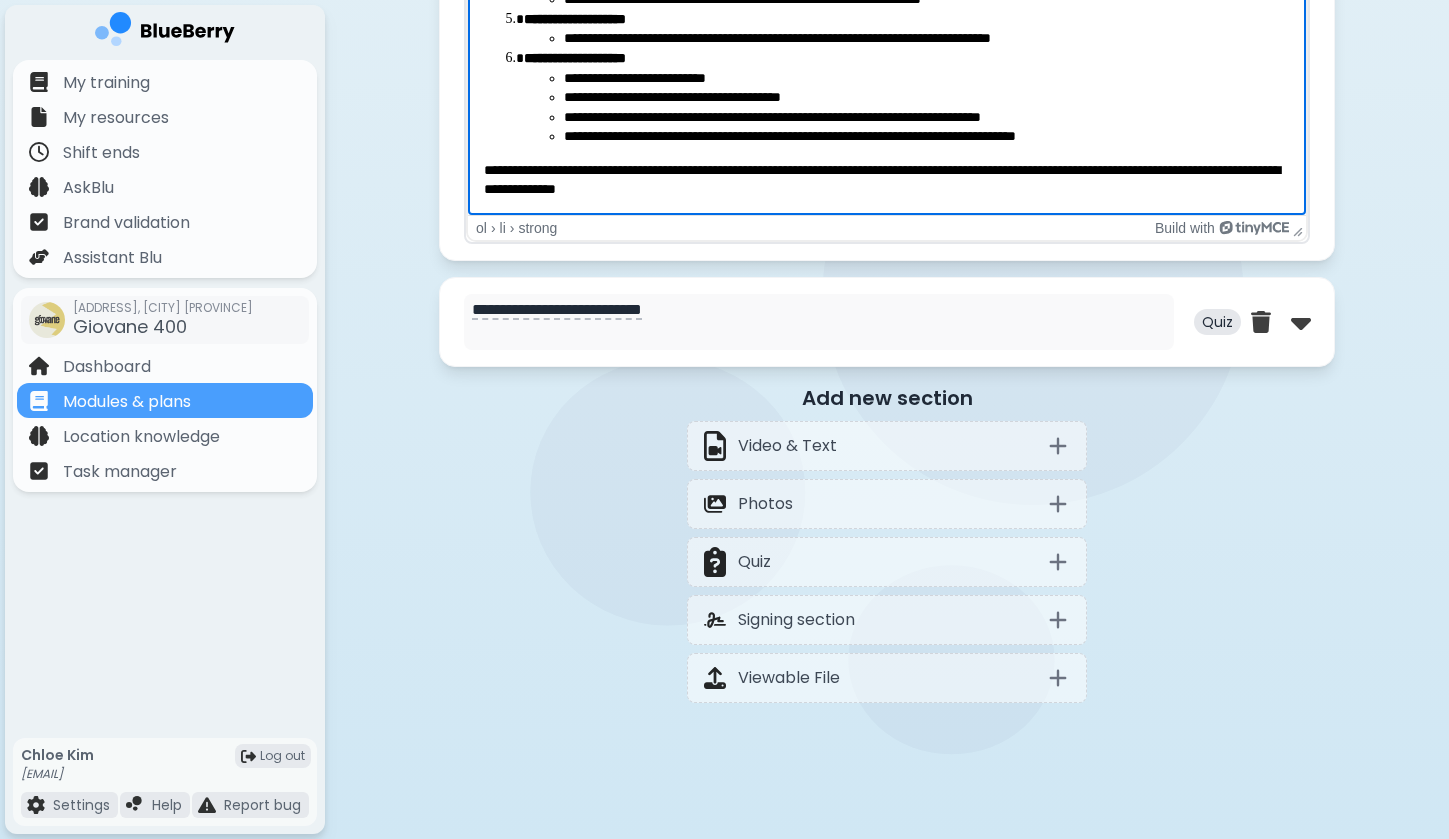 scroll, scrollTop: 1790, scrollLeft: 0, axis: vertical 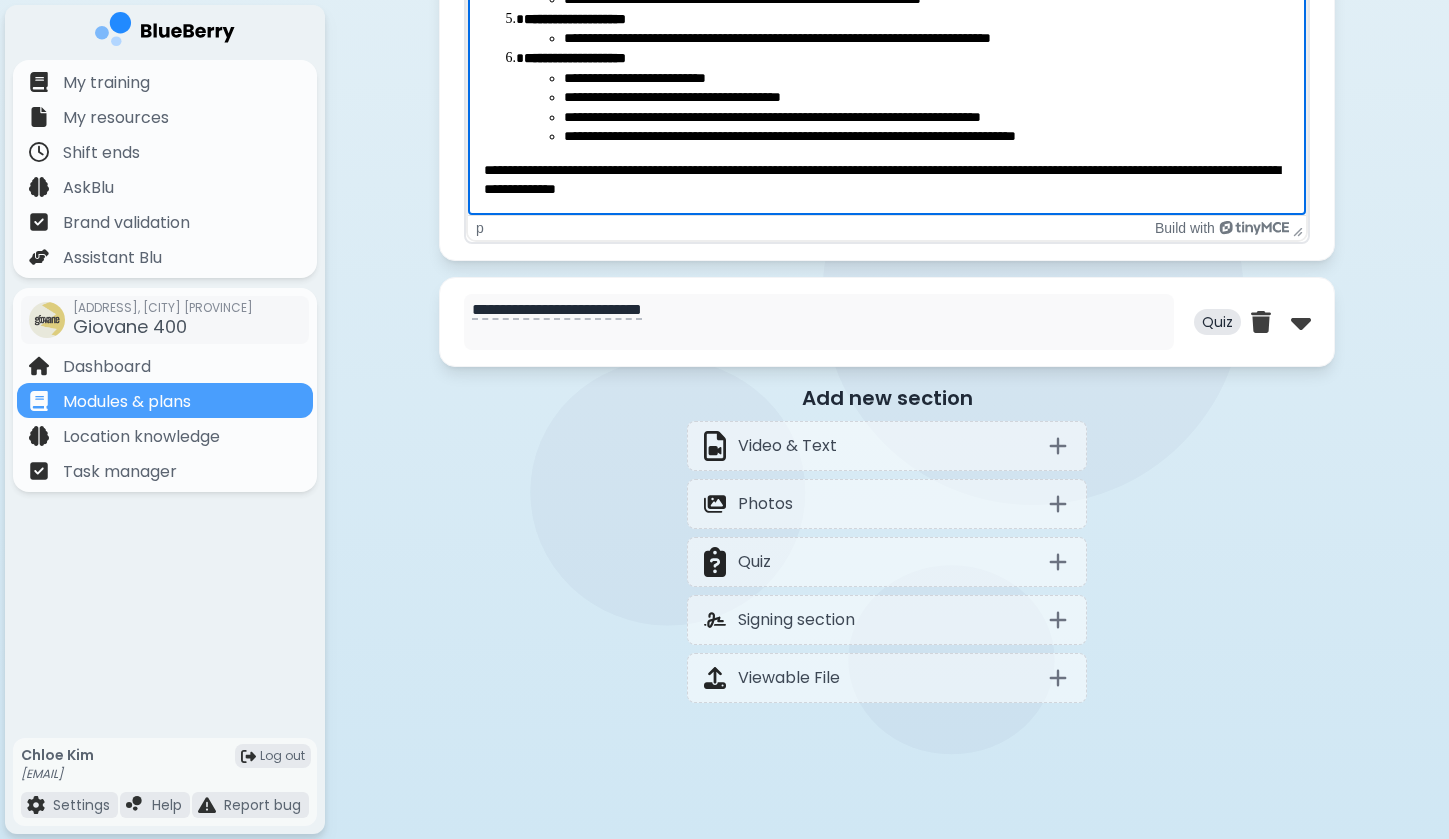 click on "**********" at bounding box center [887, 180] 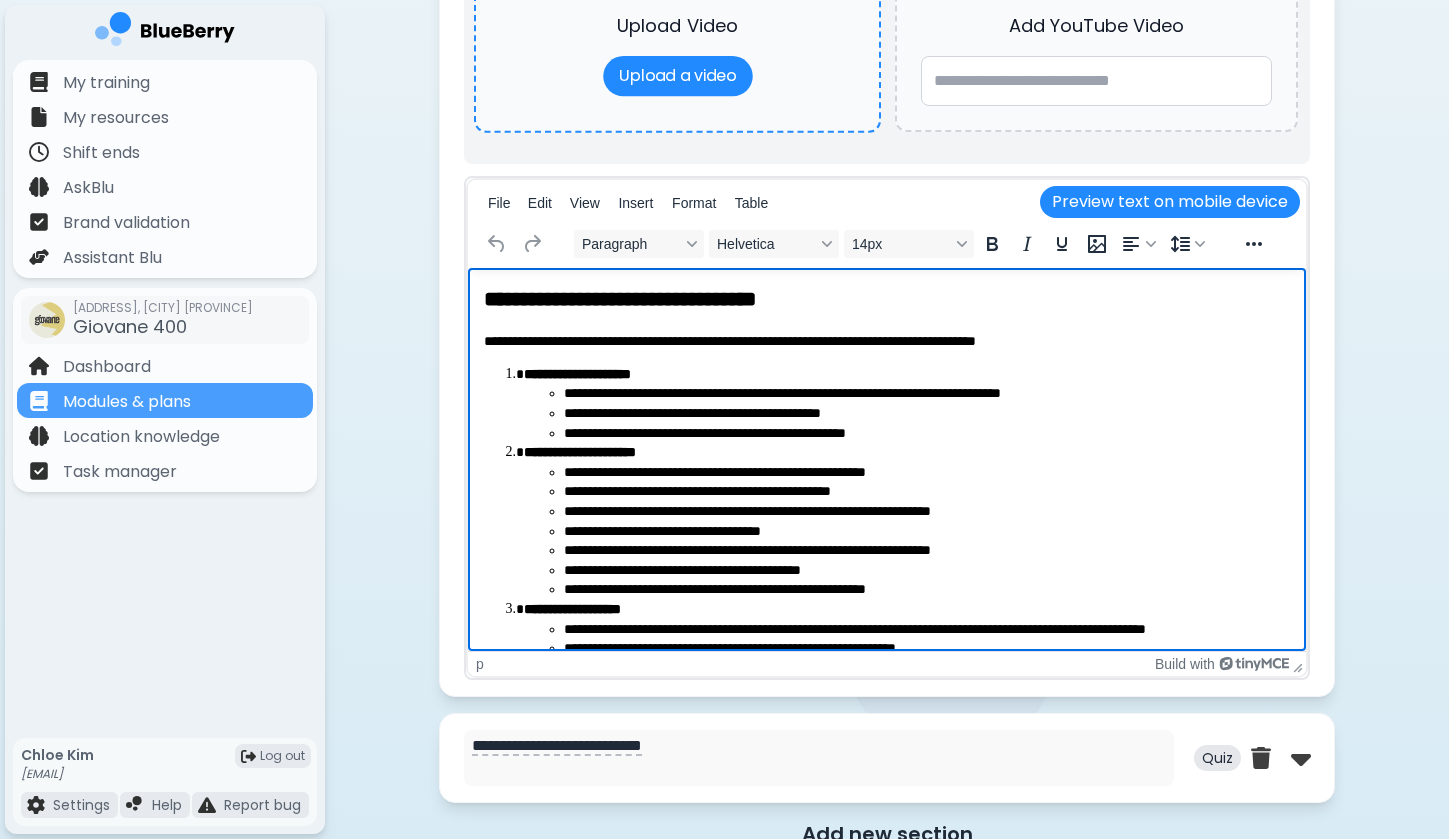 scroll, scrollTop: 7, scrollLeft: 0, axis: vertical 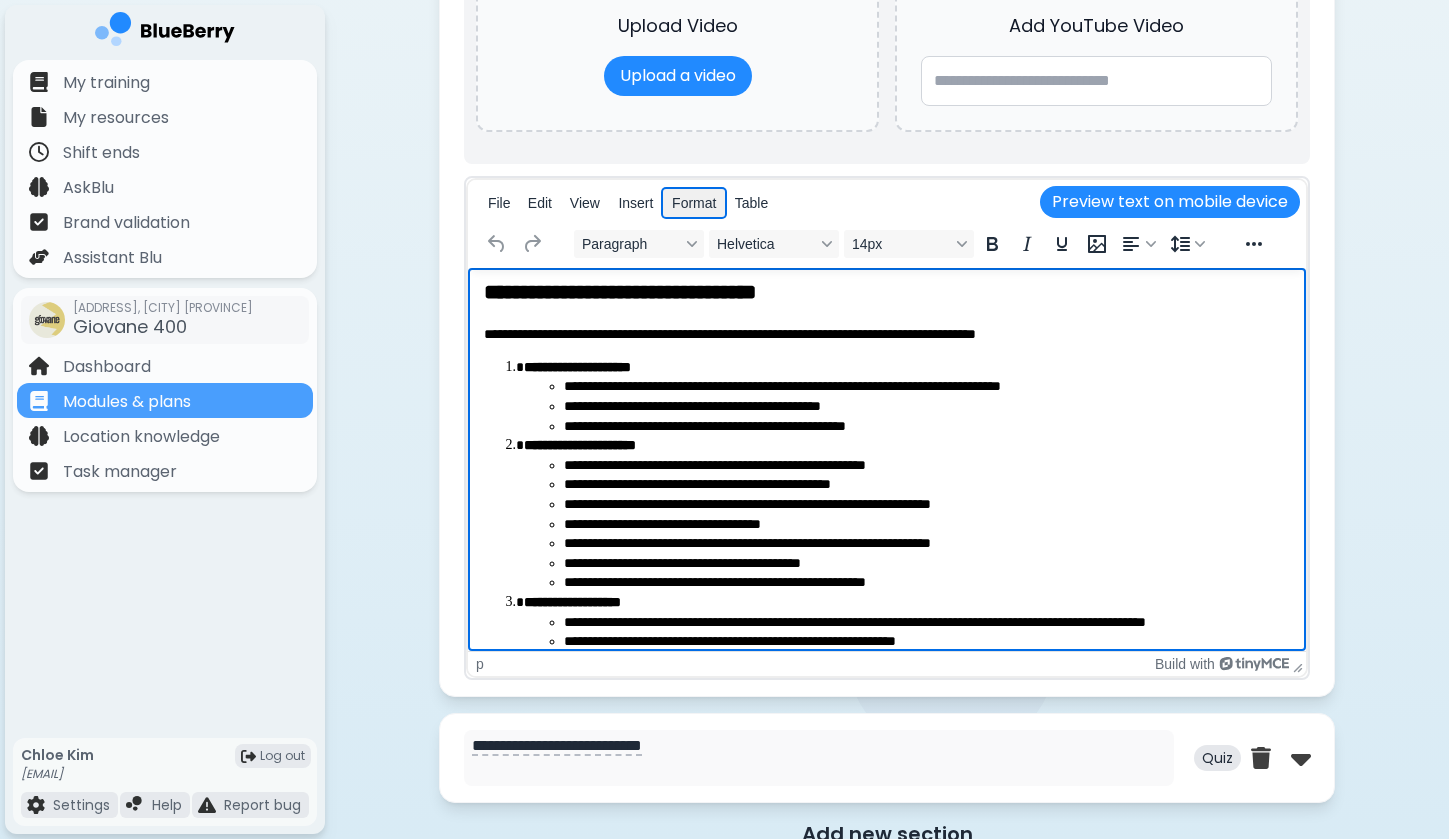 click on "Format" at bounding box center (694, 203) 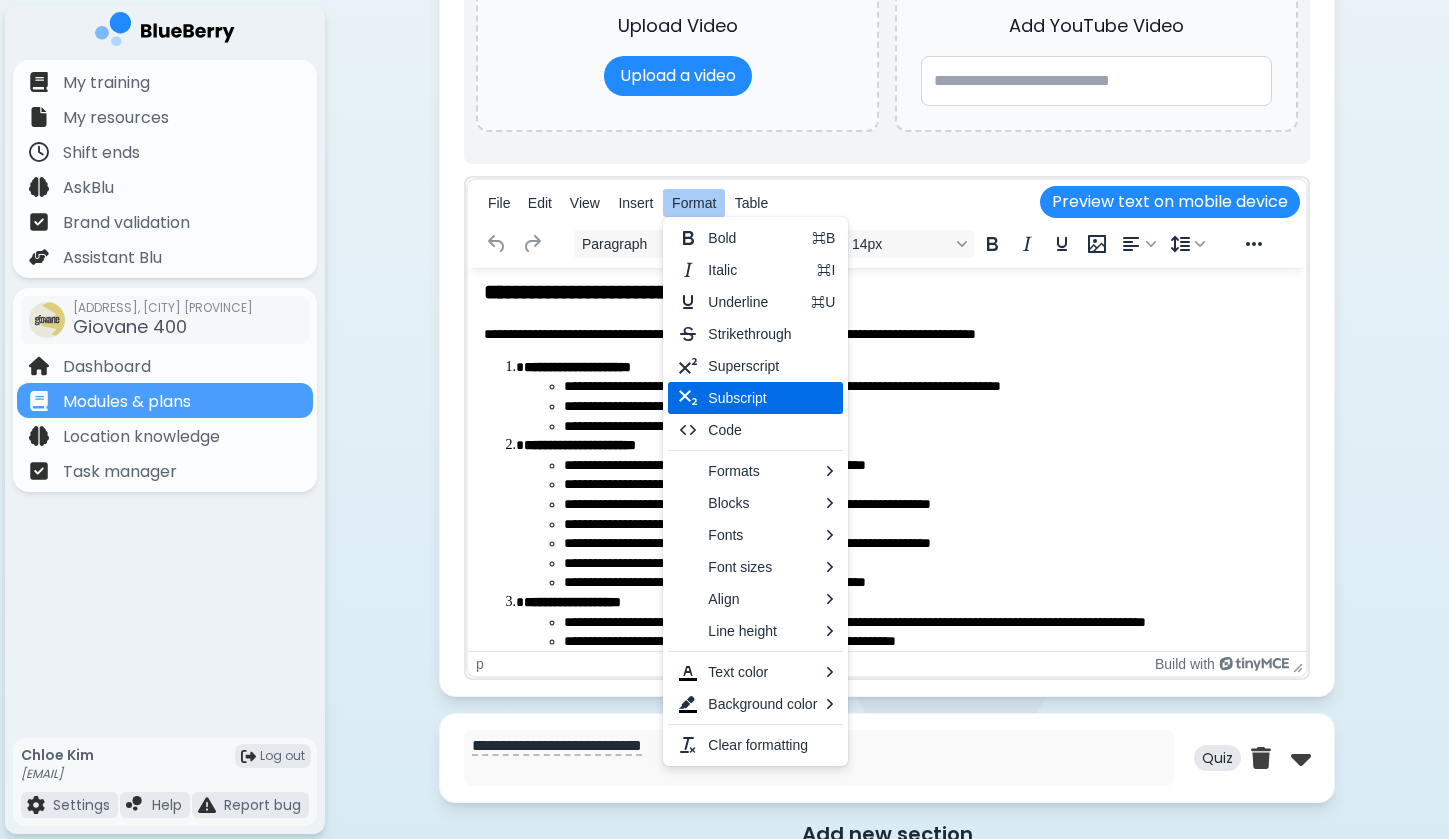 click on "**********" at bounding box center (927, 427) 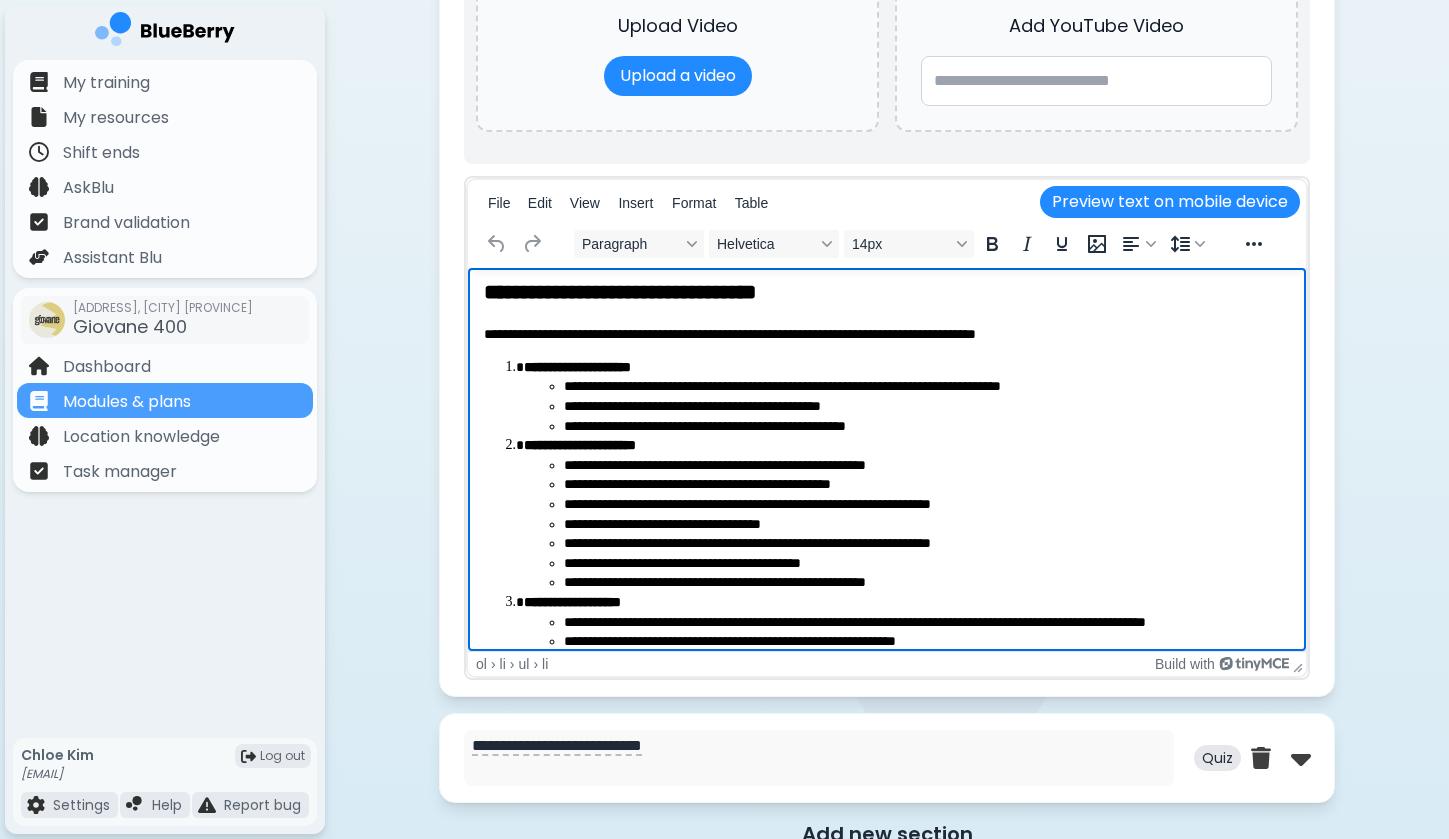 click on "**********" at bounding box center [887, 617] 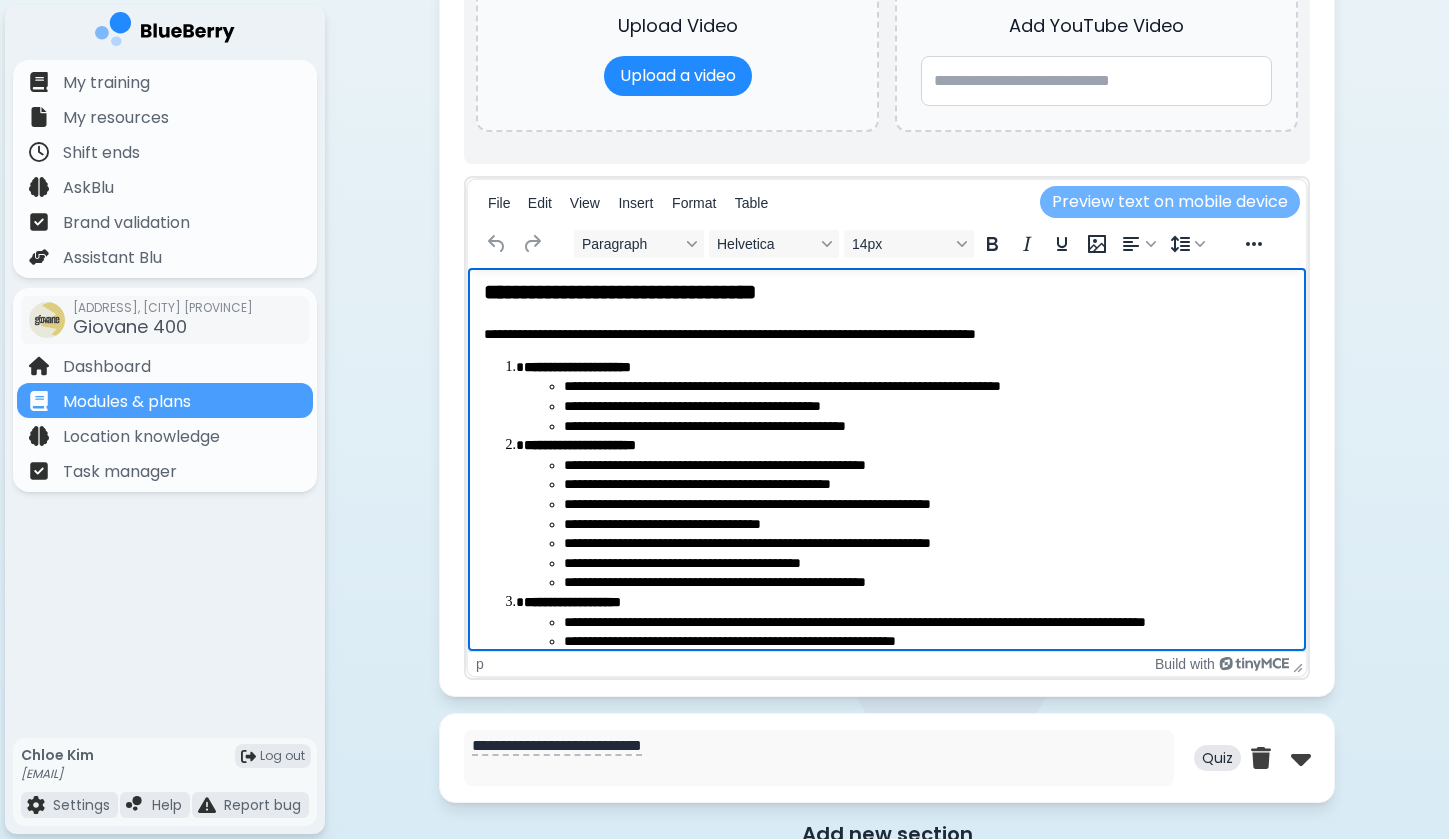click on "Preview text on mobile device" at bounding box center (1170, 202) 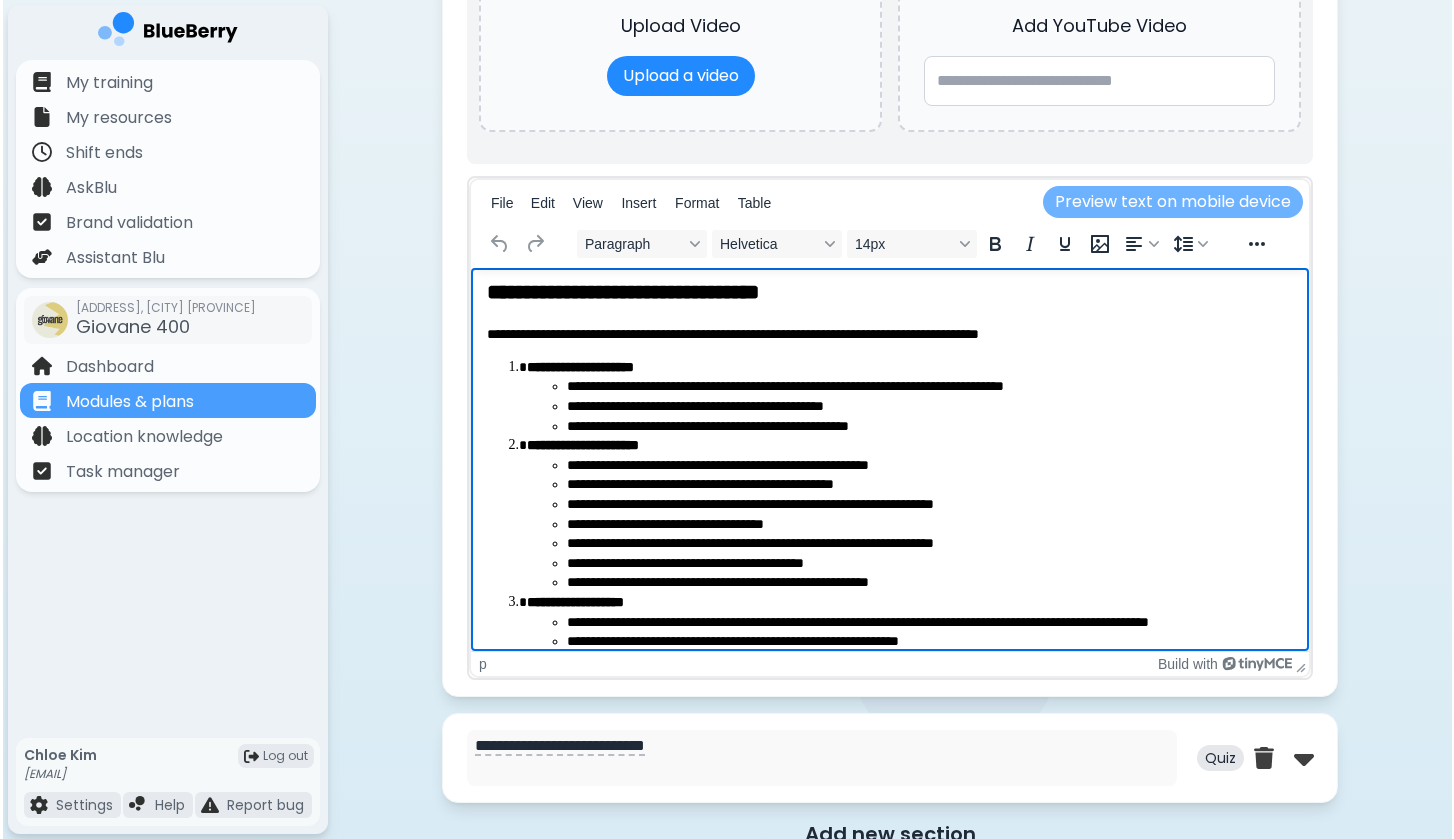 scroll, scrollTop: 0, scrollLeft: 0, axis: both 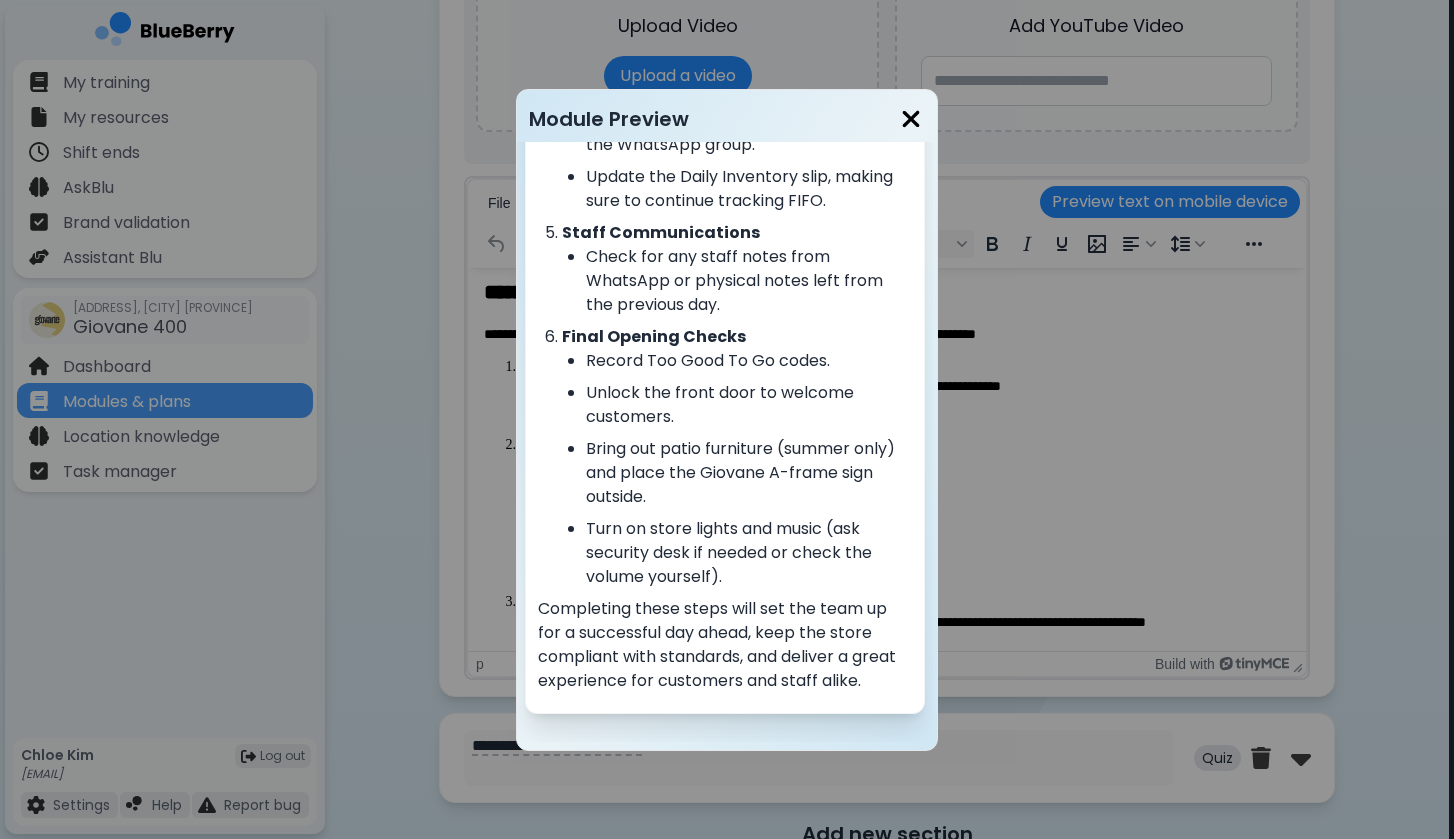 click at bounding box center [911, 119] 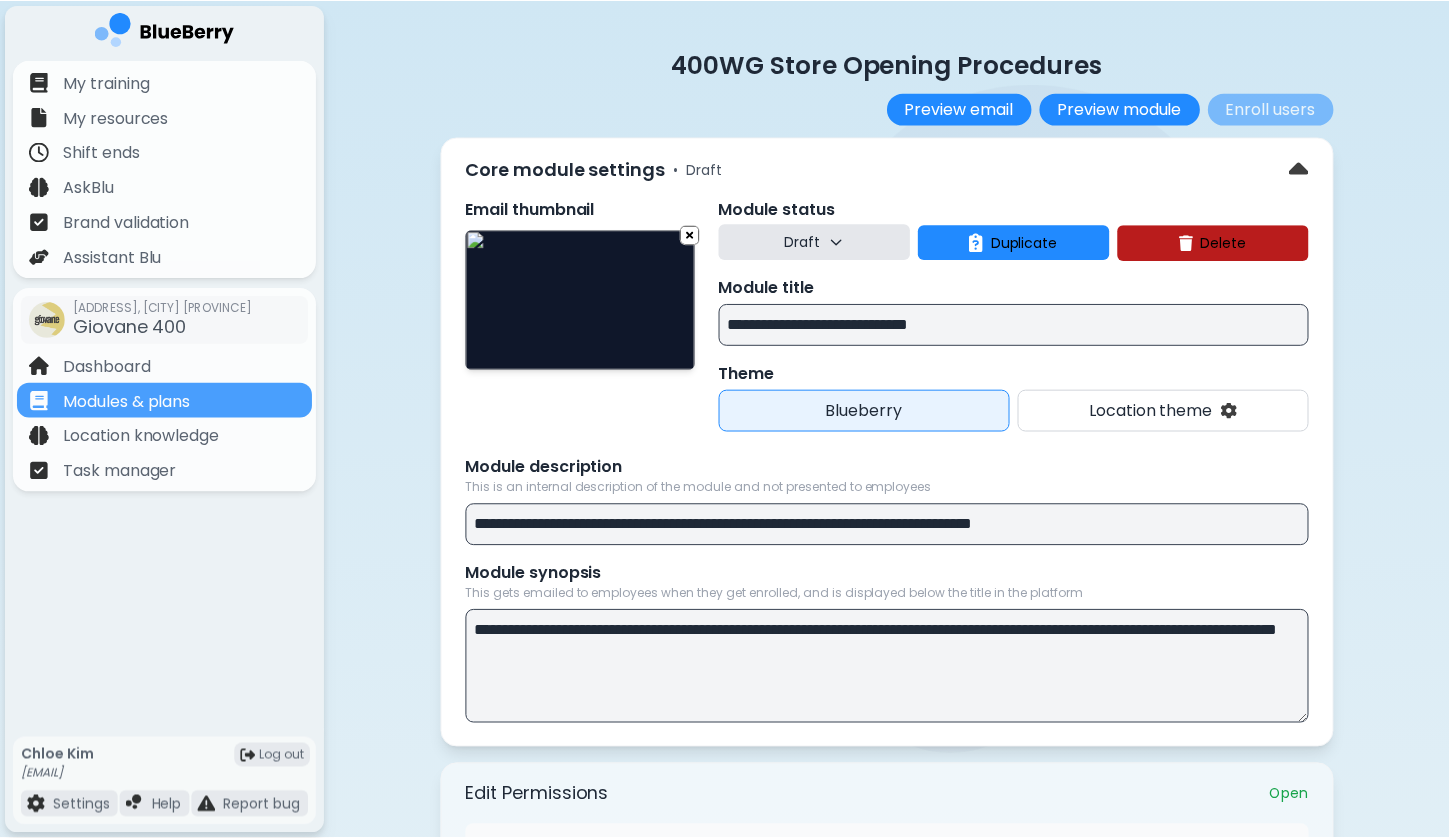 scroll, scrollTop: 1351, scrollLeft: 0, axis: vertical 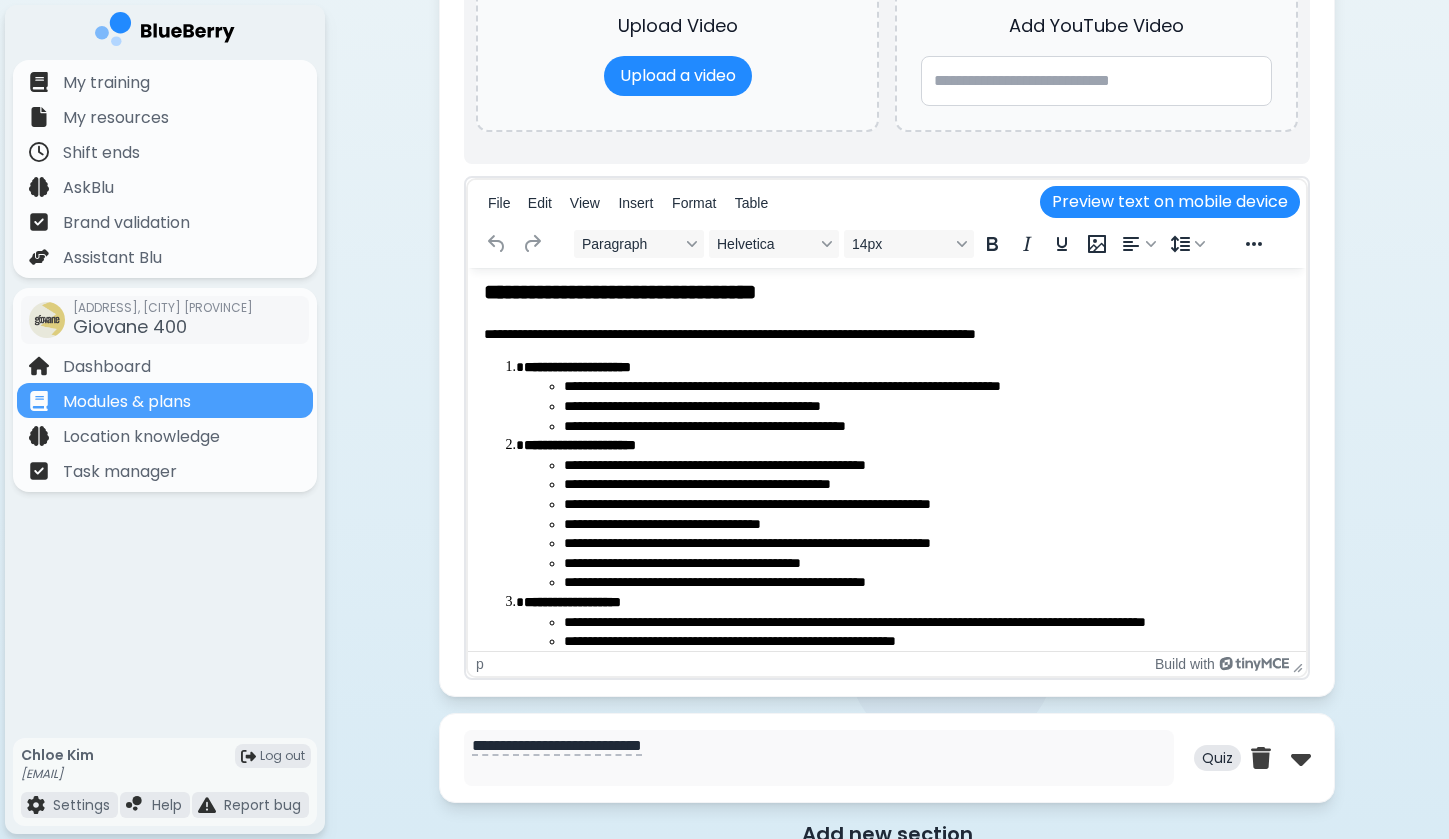 click on "**********" at bounding box center (927, 564) 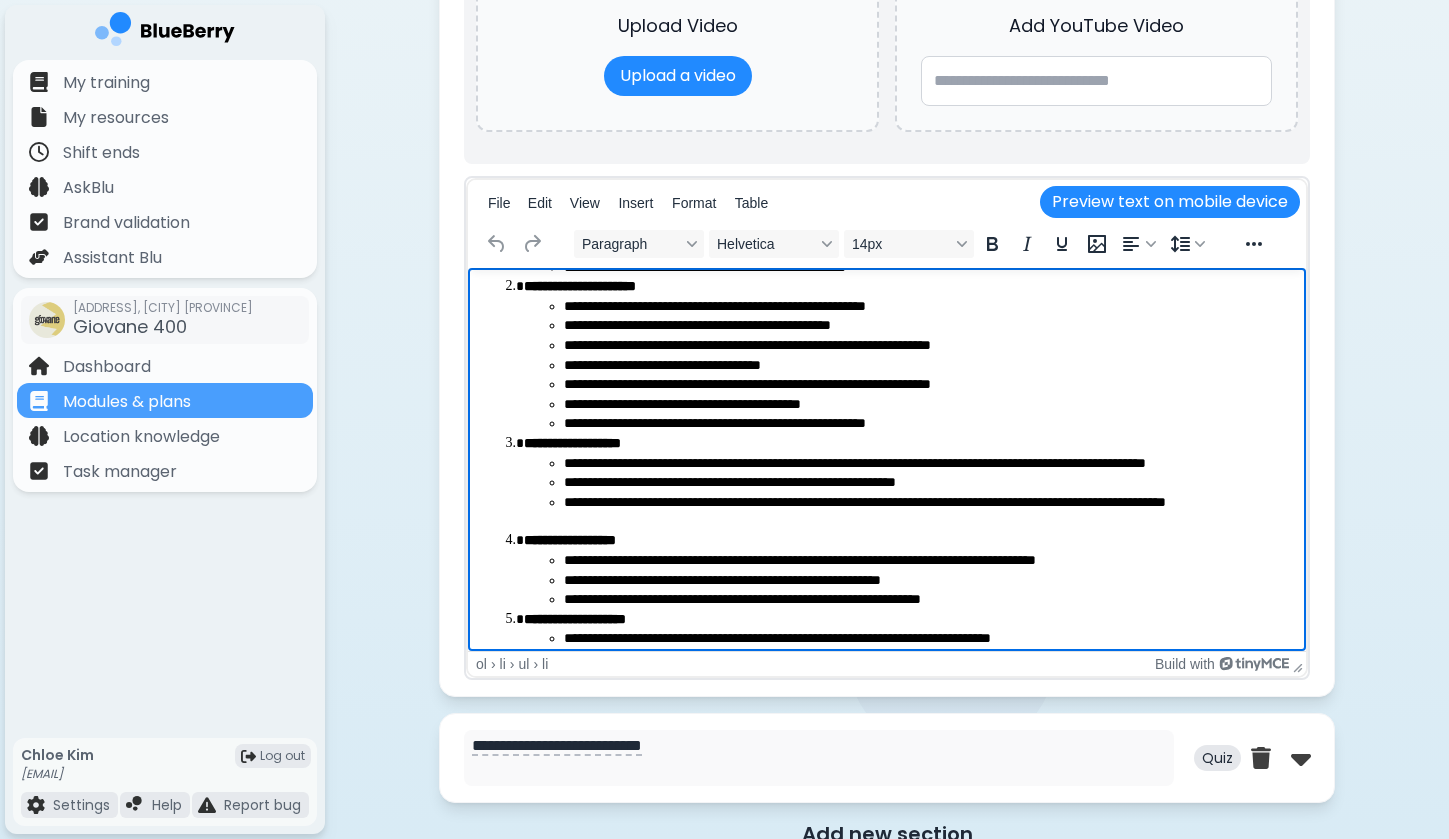 scroll, scrollTop: 168, scrollLeft: 0, axis: vertical 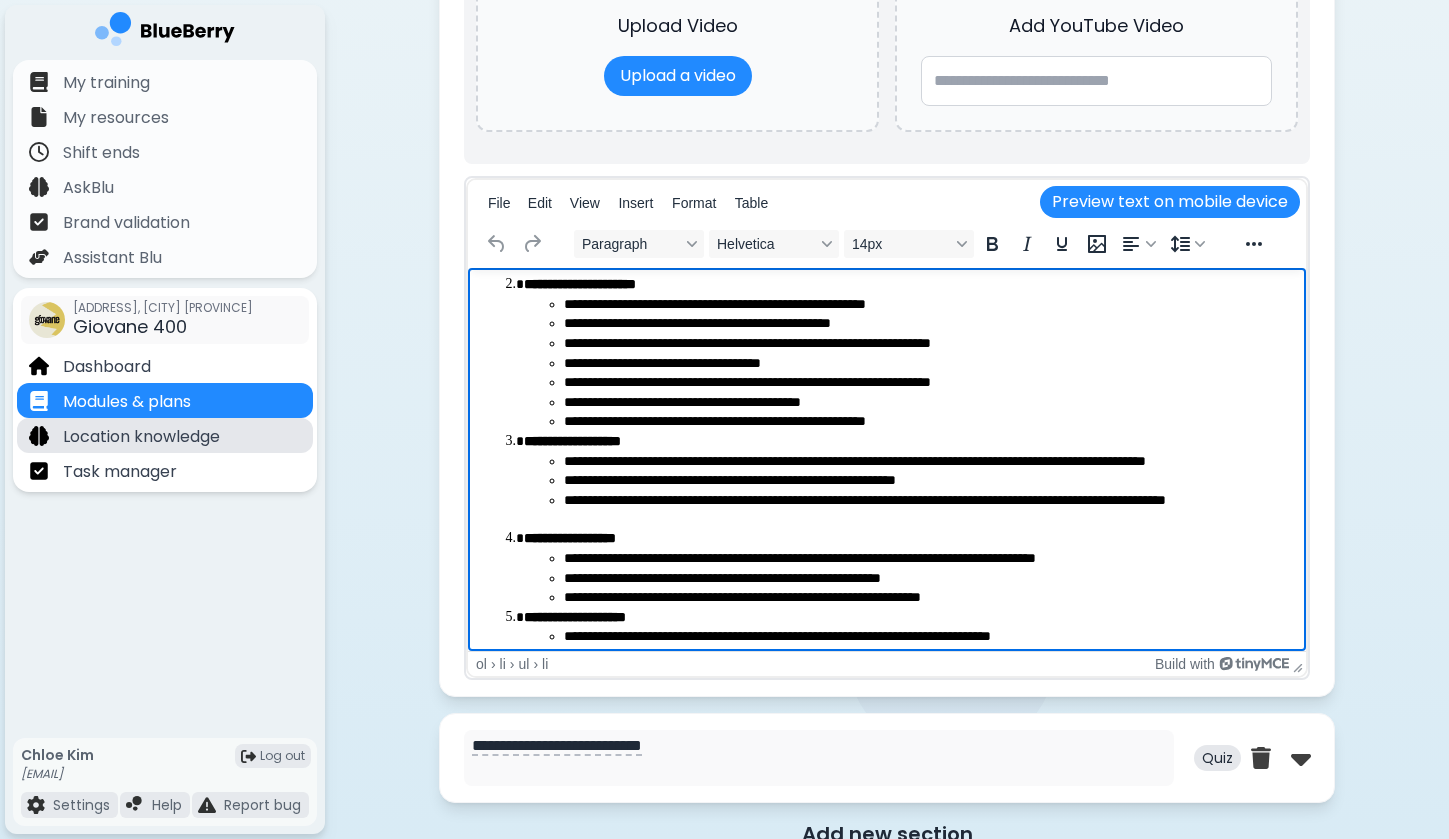click on "Location knowledge" at bounding box center [165, 435] 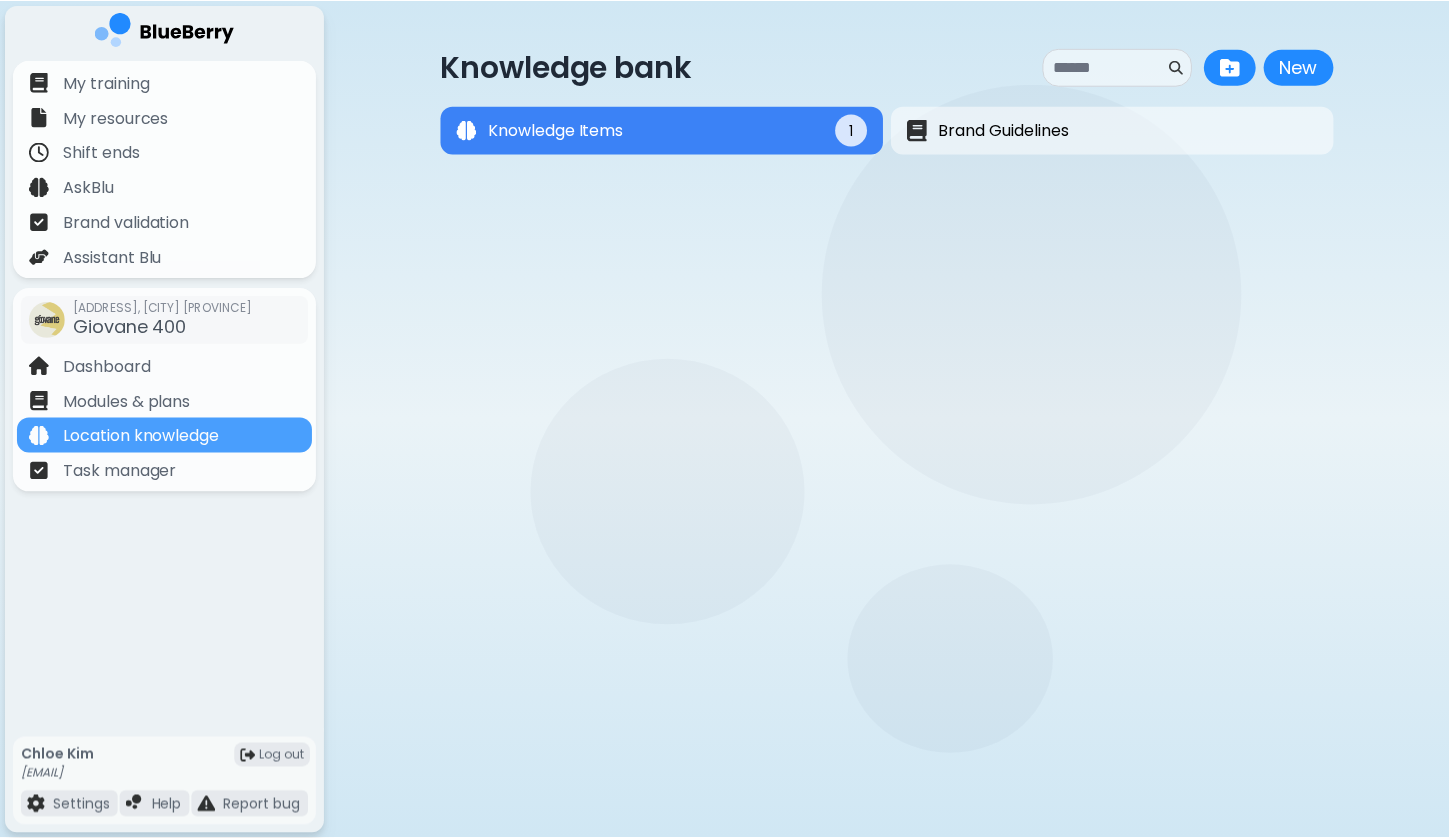scroll, scrollTop: 0, scrollLeft: 0, axis: both 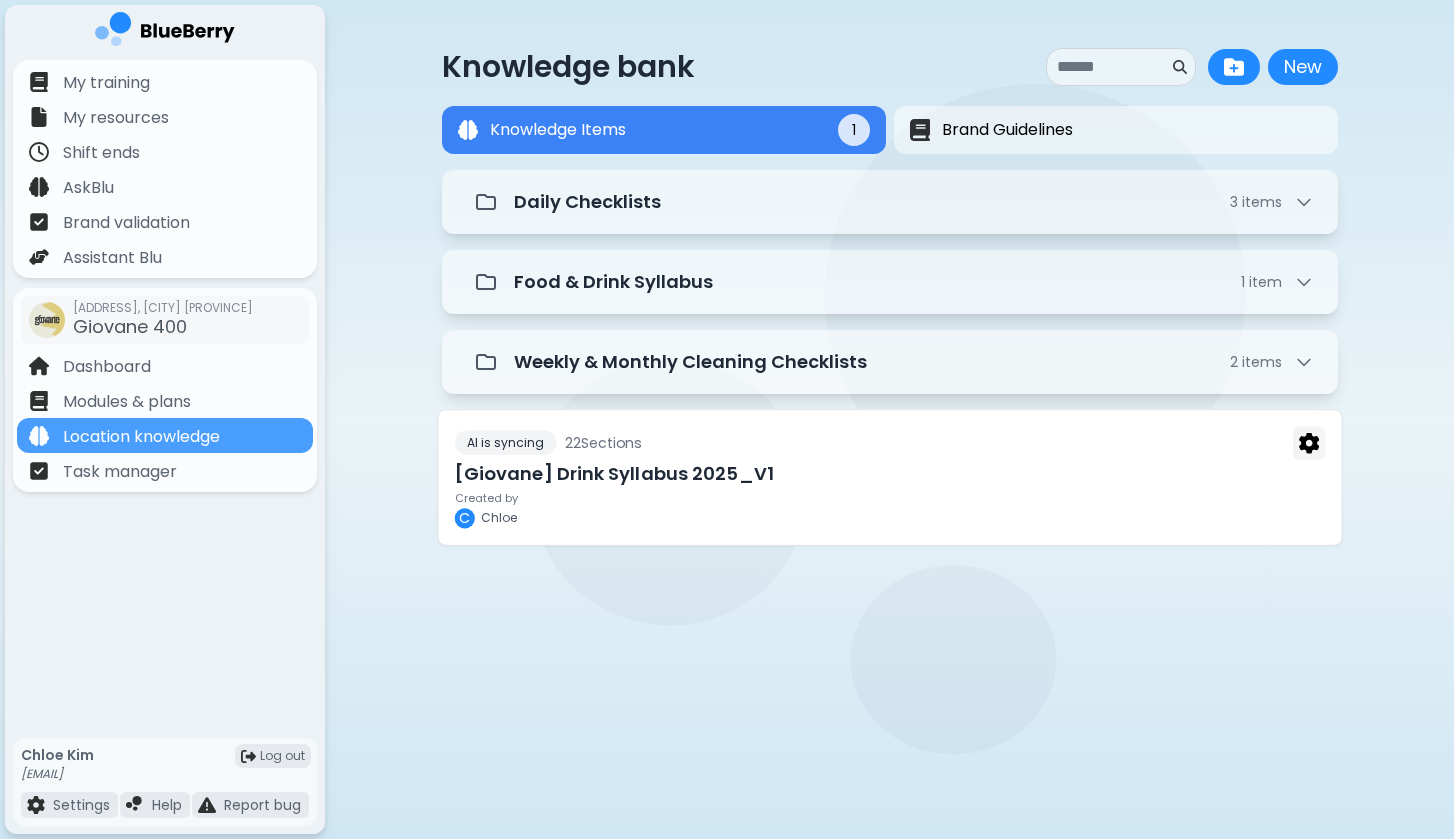 click on "[Giovane] Drink Syllabus 2025_V1" at bounding box center [889, 474] 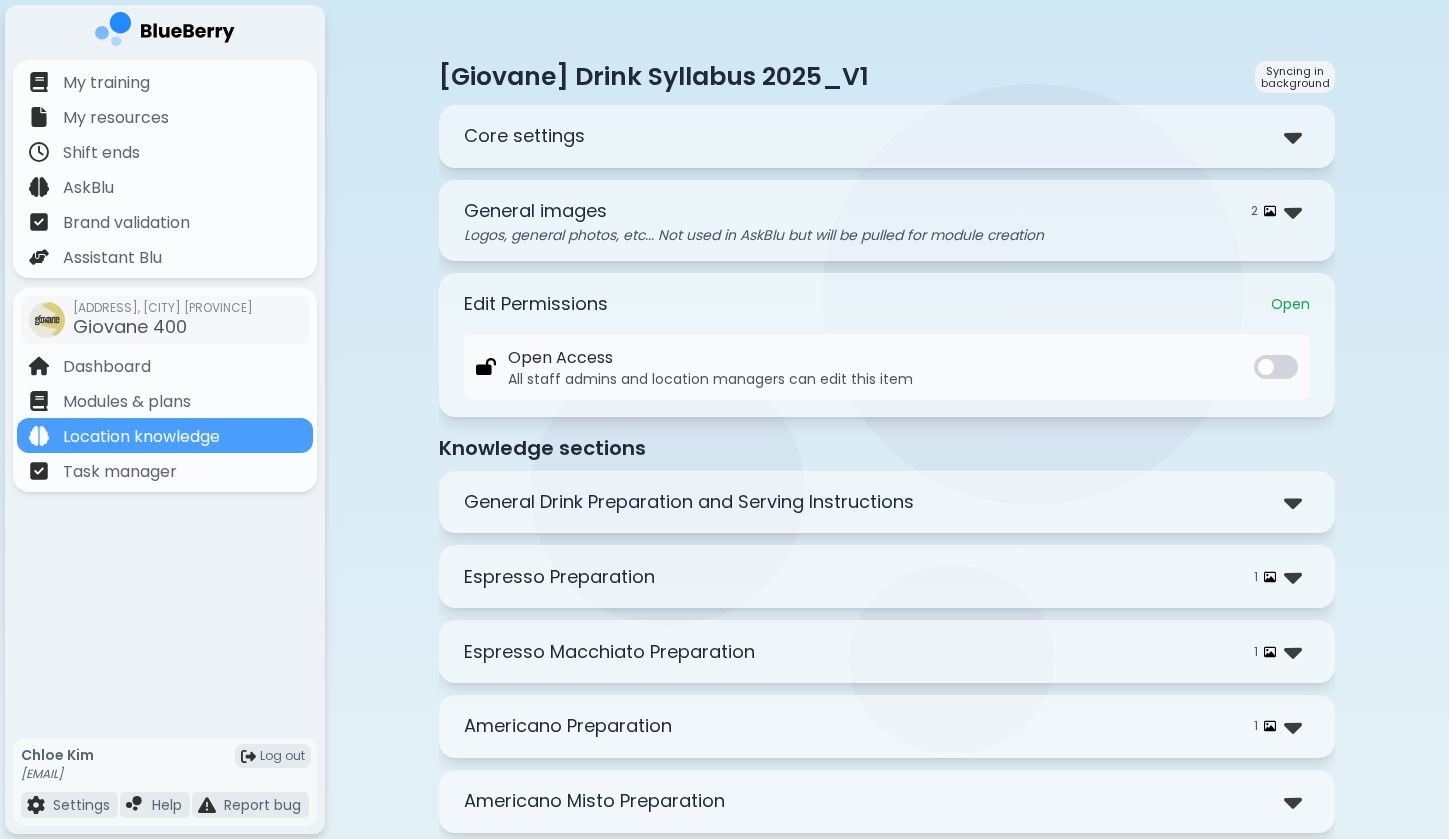 scroll, scrollTop: 9, scrollLeft: 0, axis: vertical 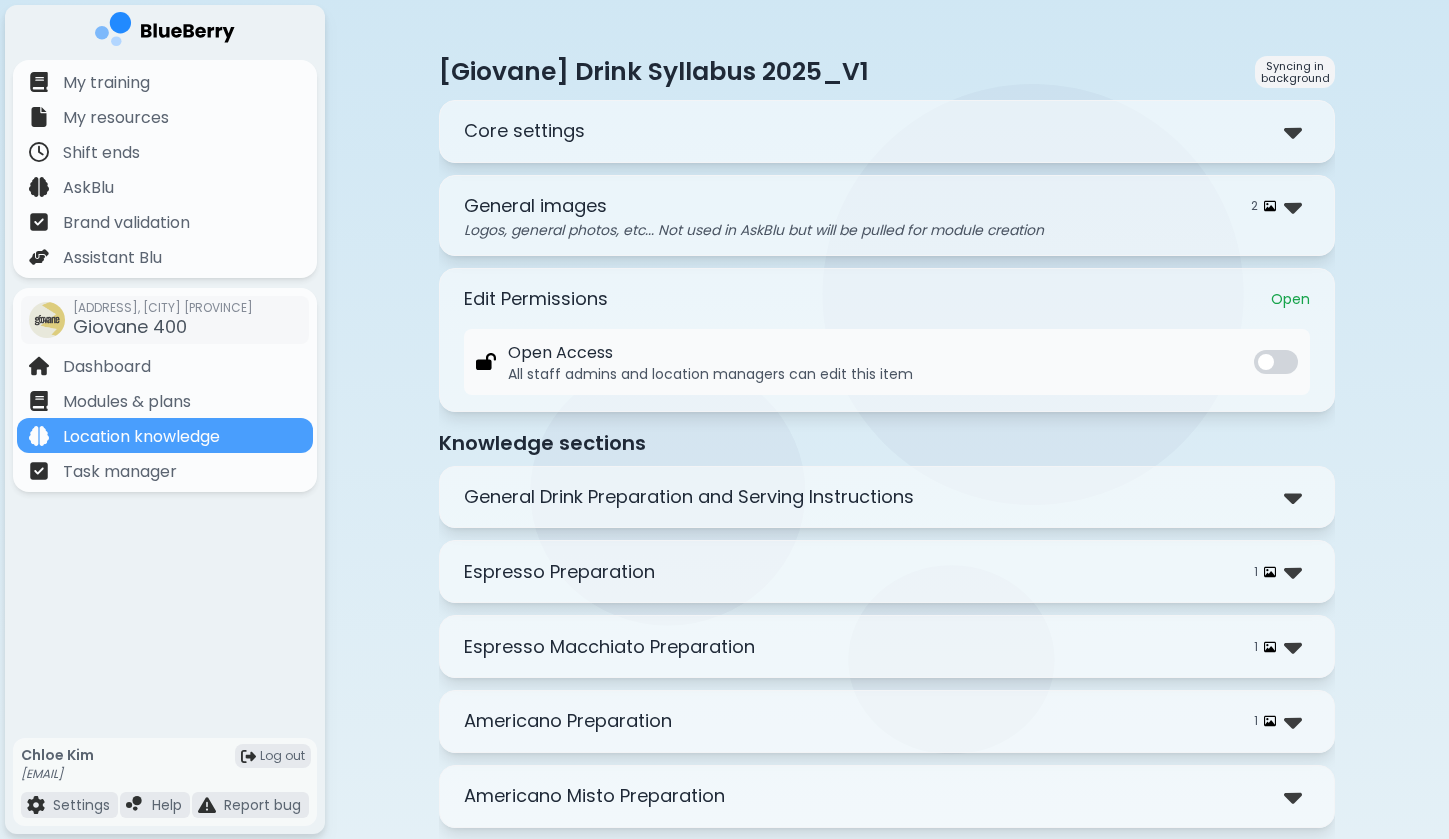 click on "**********" at bounding box center (887, 131) 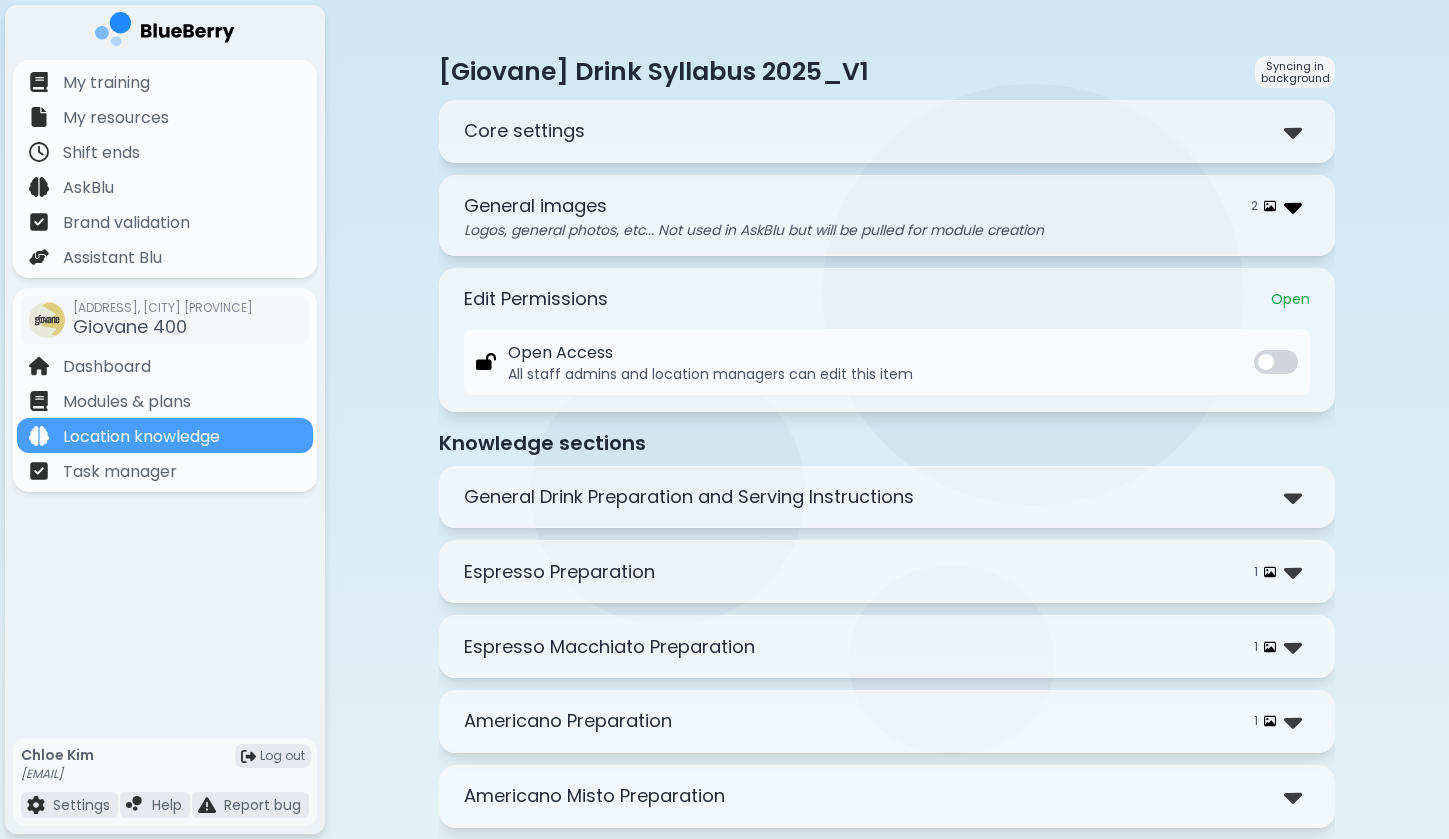click at bounding box center (1293, 206) 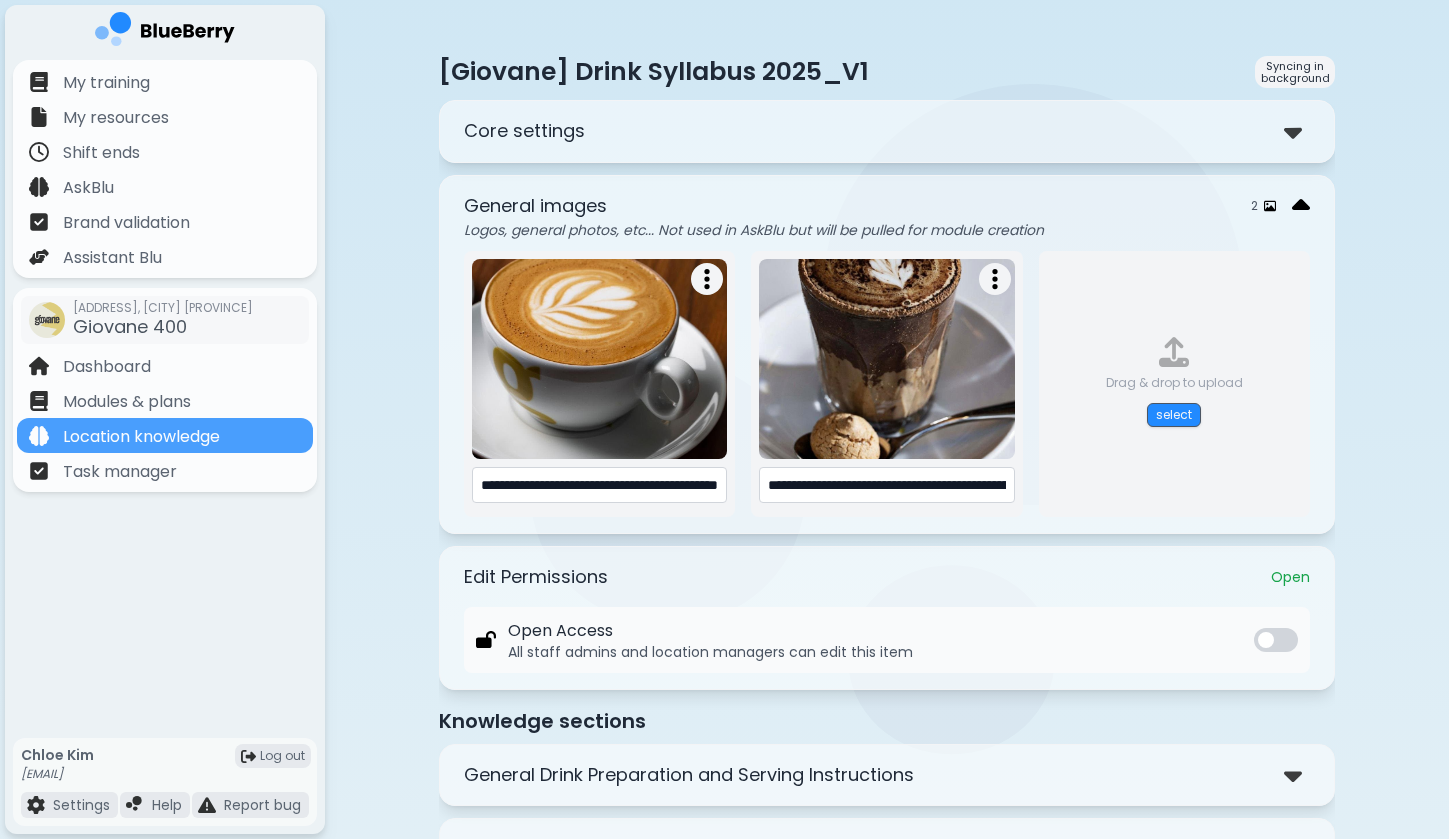 click at bounding box center (1301, 206) 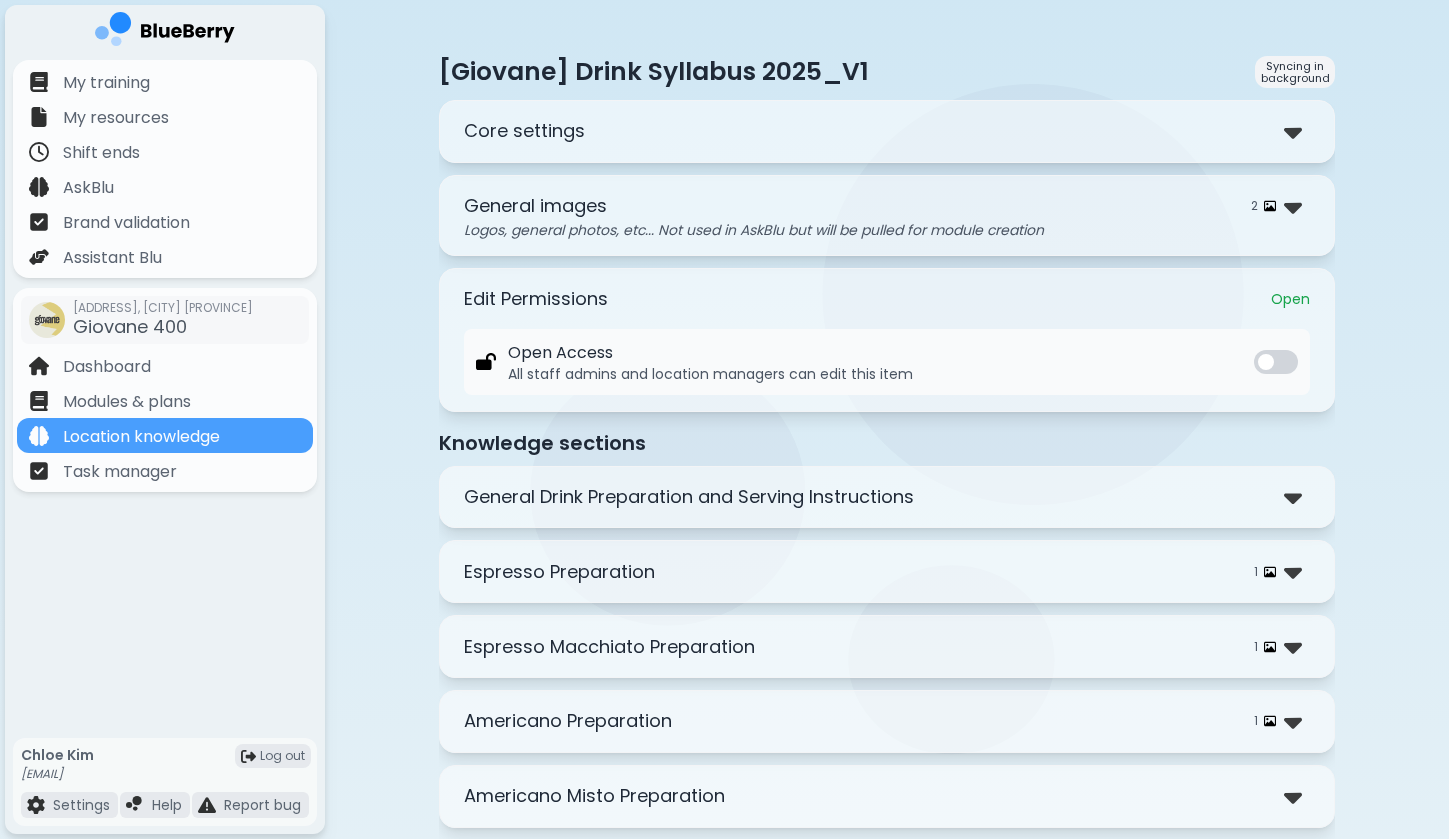 click on "**********" at bounding box center (887, 131) 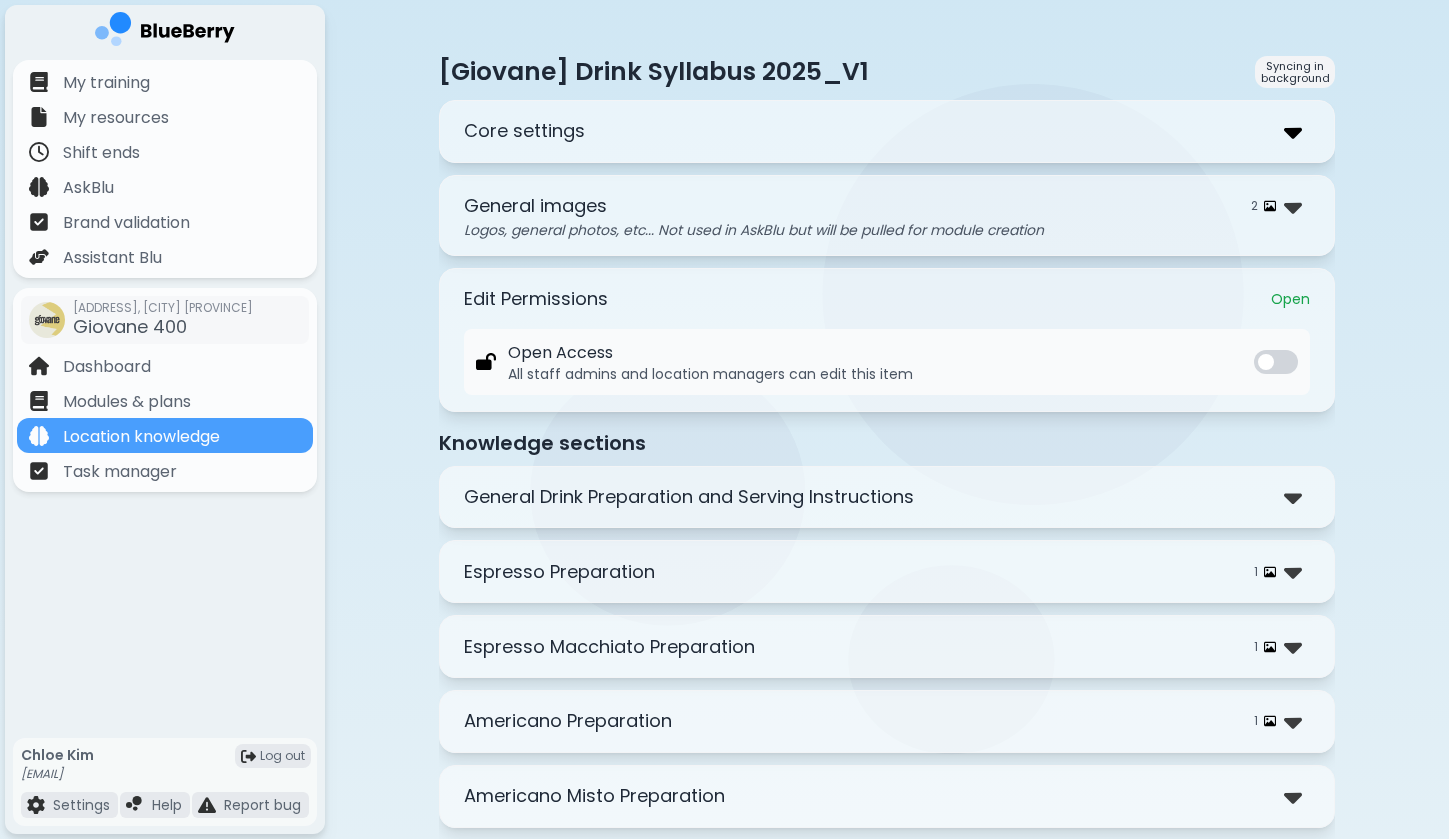 click at bounding box center [1293, 131] 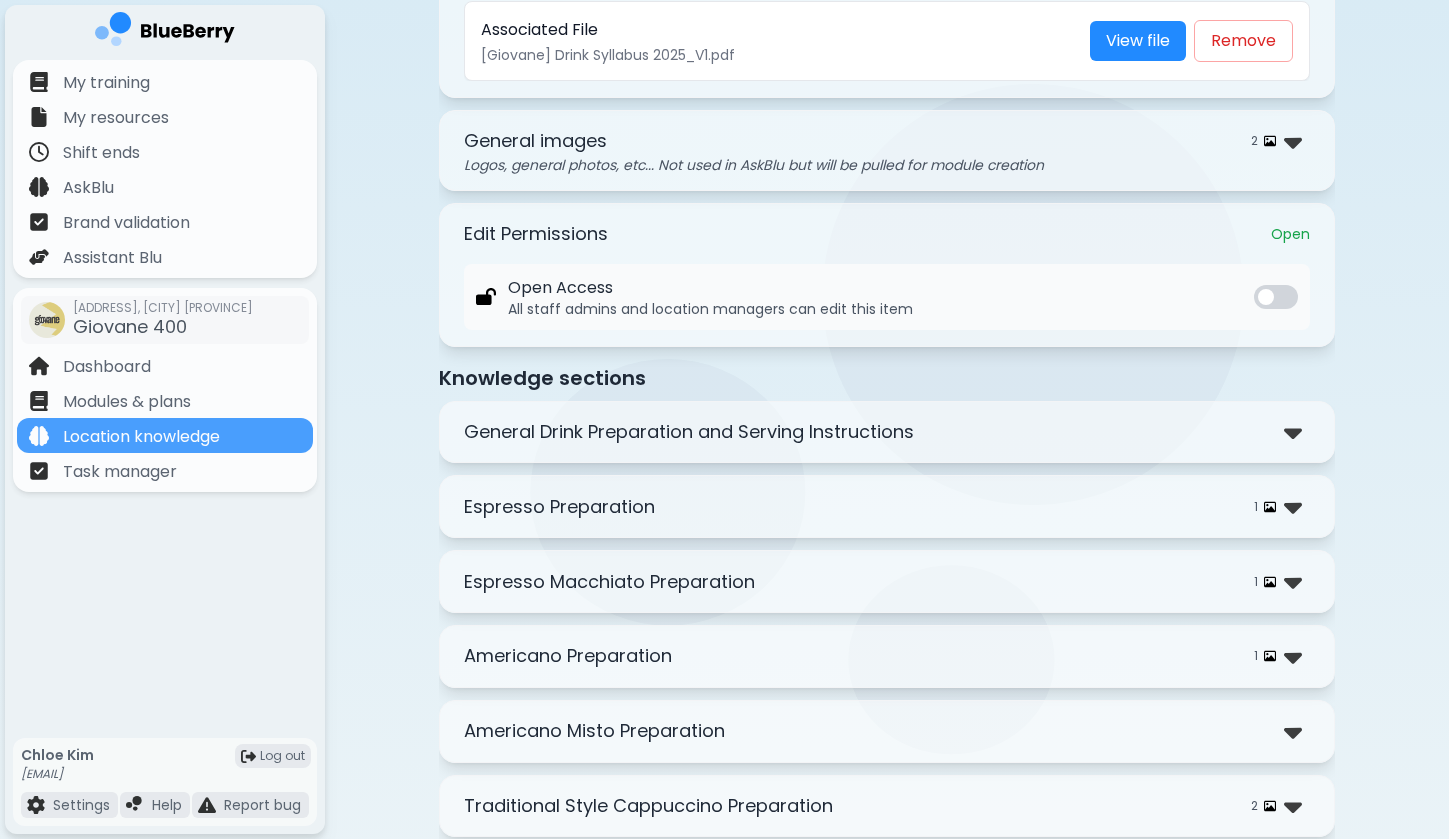 scroll, scrollTop: 488, scrollLeft: 0, axis: vertical 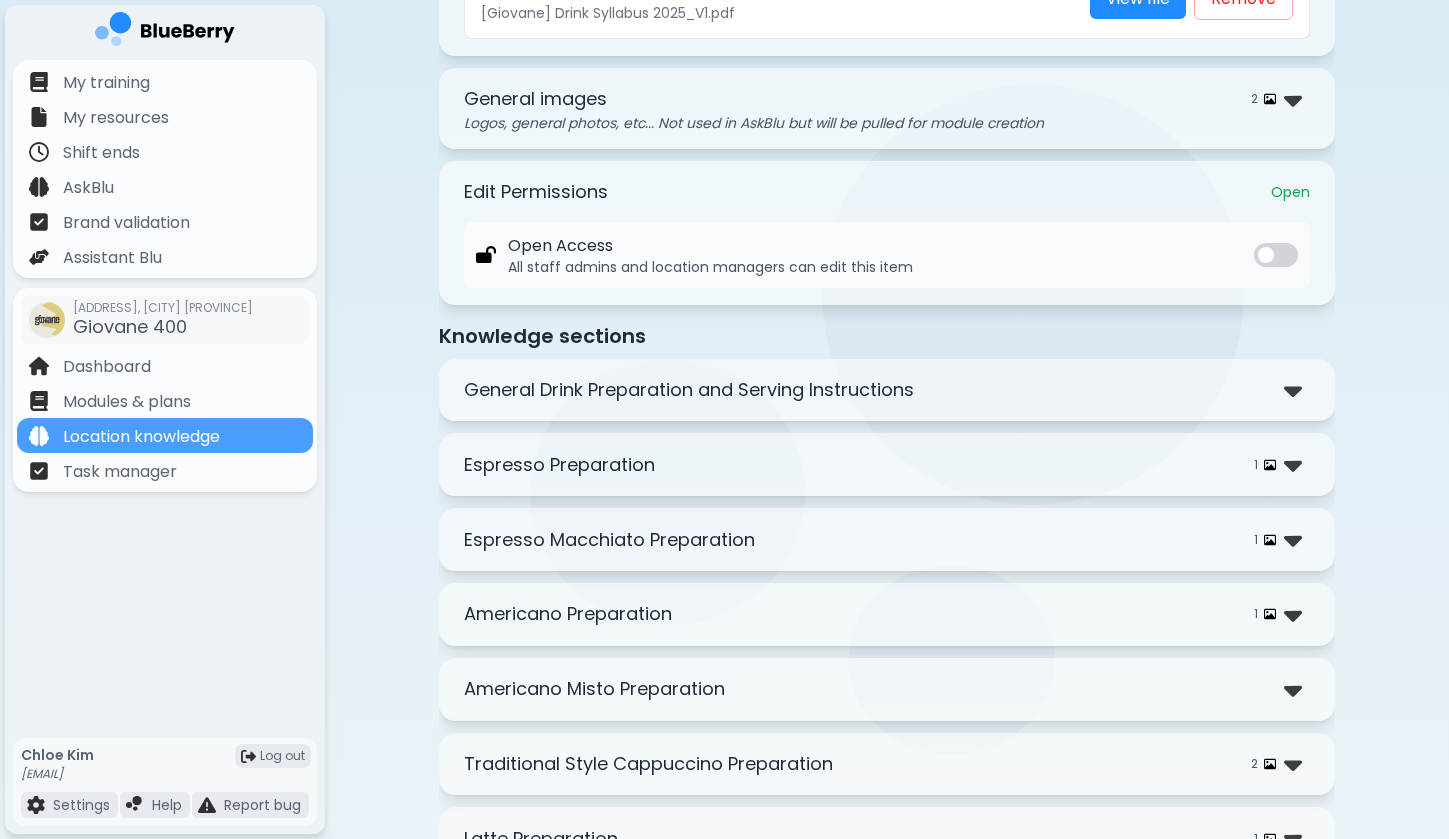 click on "General Drink Preparation and Serving Instructions" at bounding box center [689, 390] 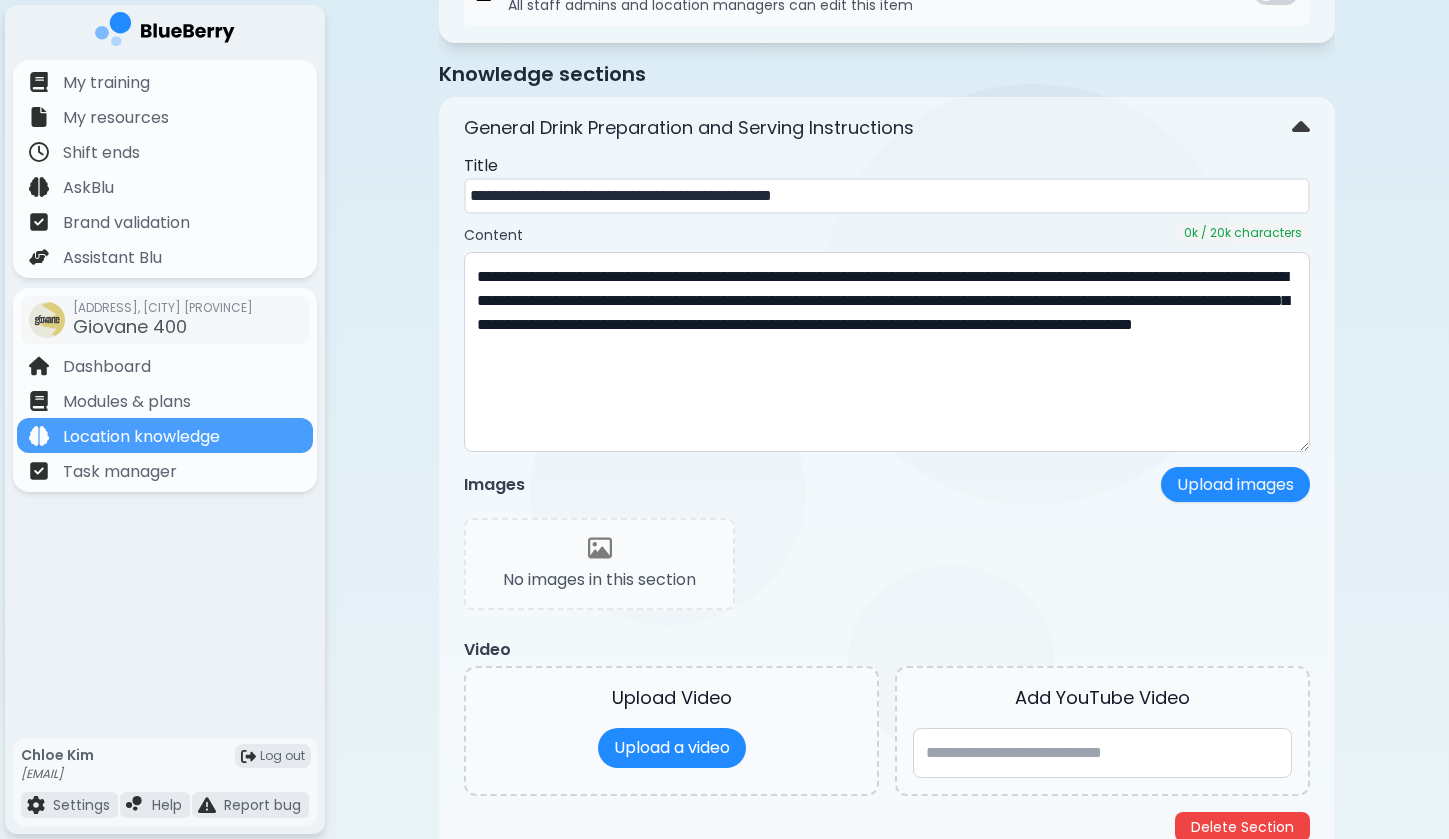 scroll, scrollTop: 772, scrollLeft: 0, axis: vertical 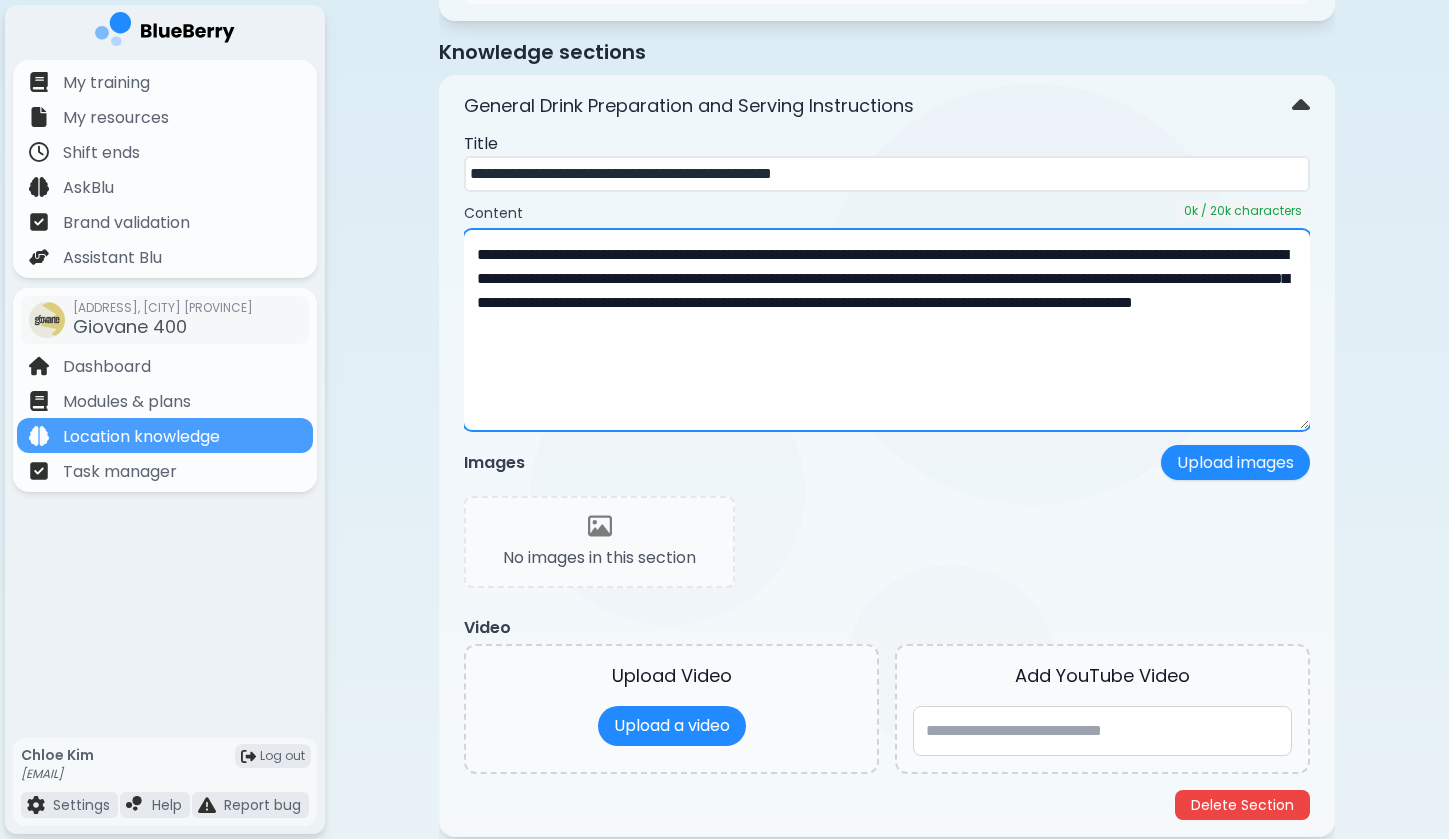 drag, startPoint x: 711, startPoint y: 255, endPoint x: 853, endPoint y: 330, distance: 160.58954 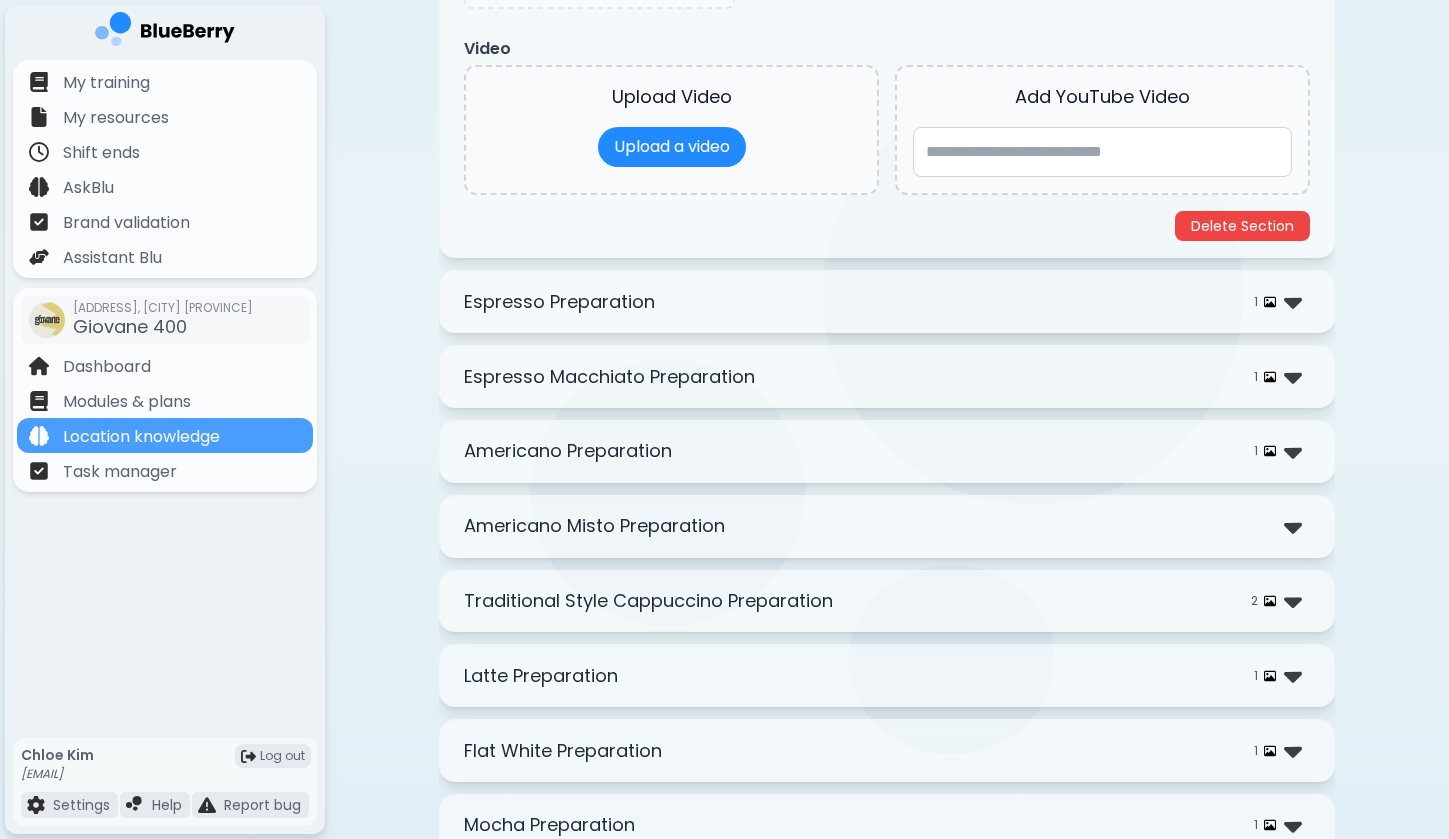 scroll, scrollTop: 1344, scrollLeft: 0, axis: vertical 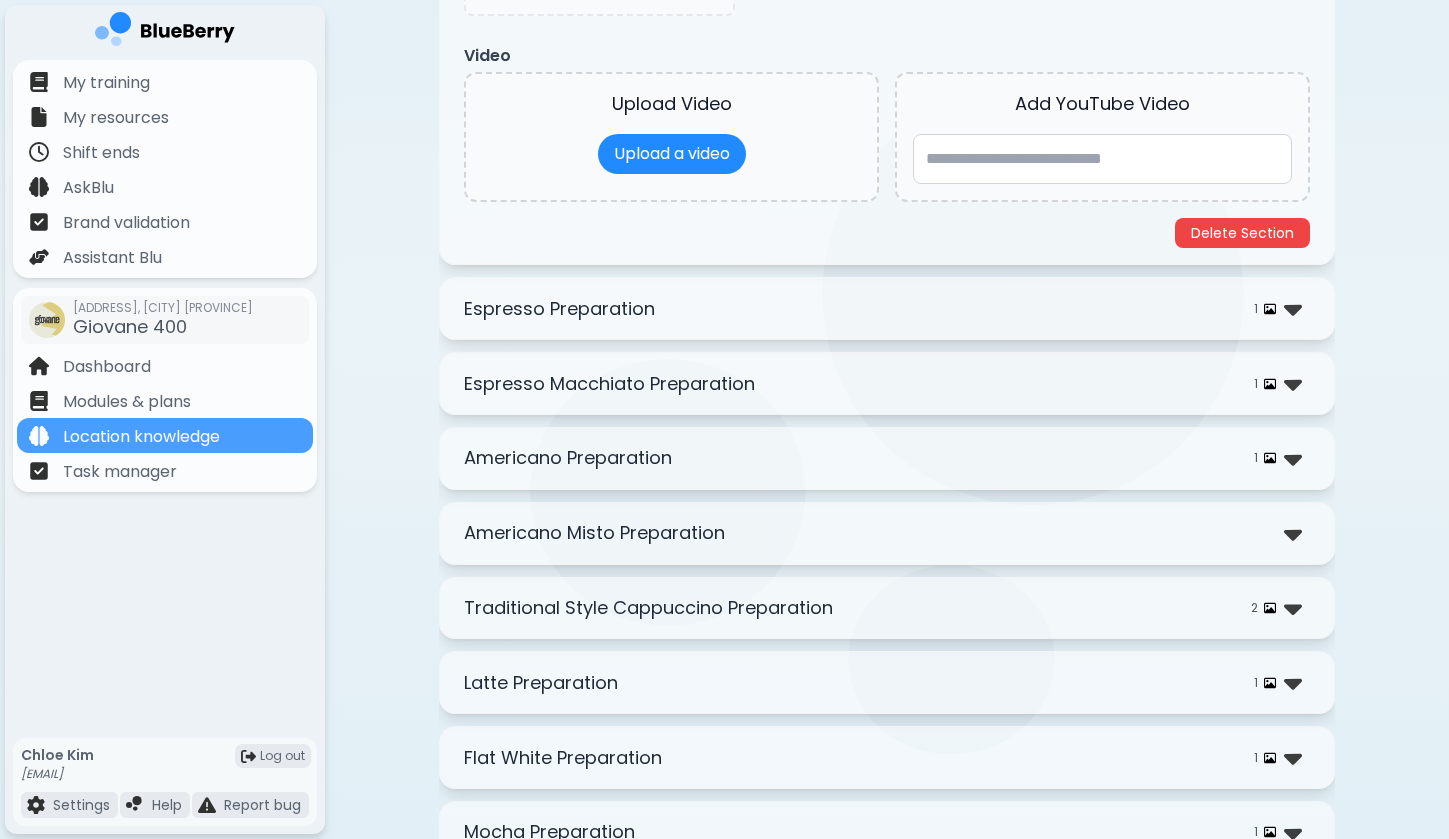 click on "Espresso Preparation 1" at bounding box center (887, 308) 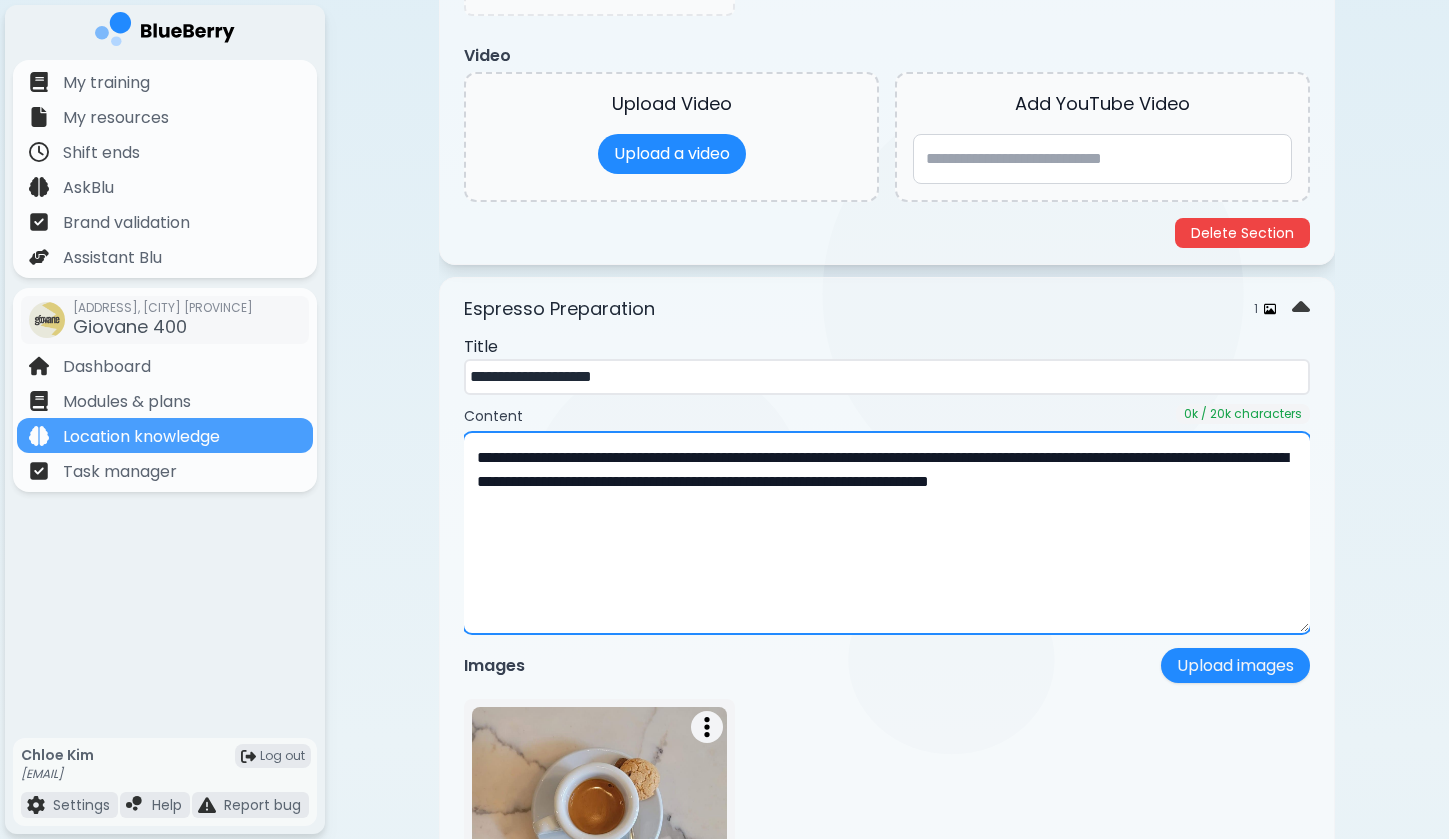 click on "**********" at bounding box center (887, 533) 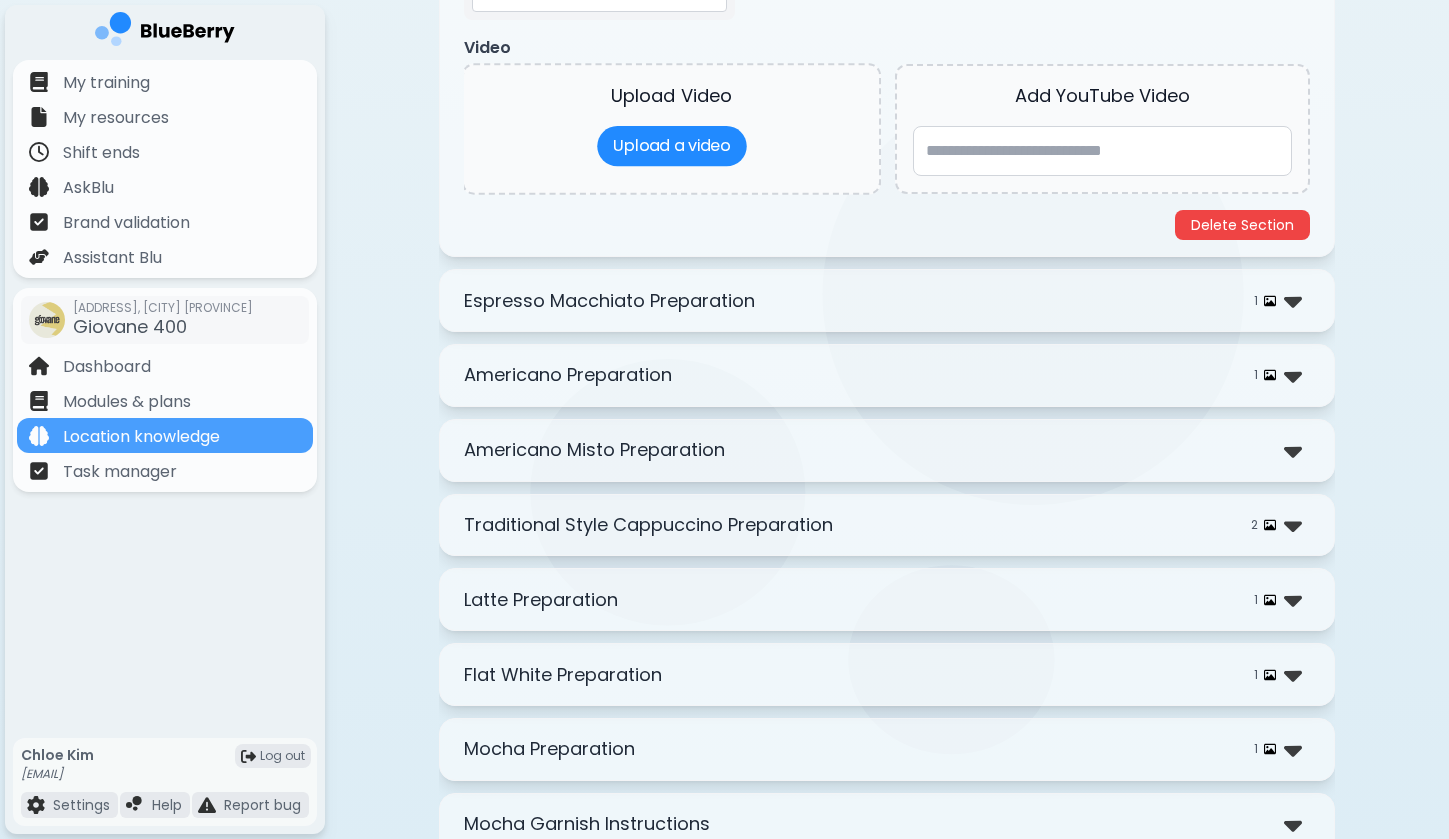 scroll, scrollTop: 2328, scrollLeft: 0, axis: vertical 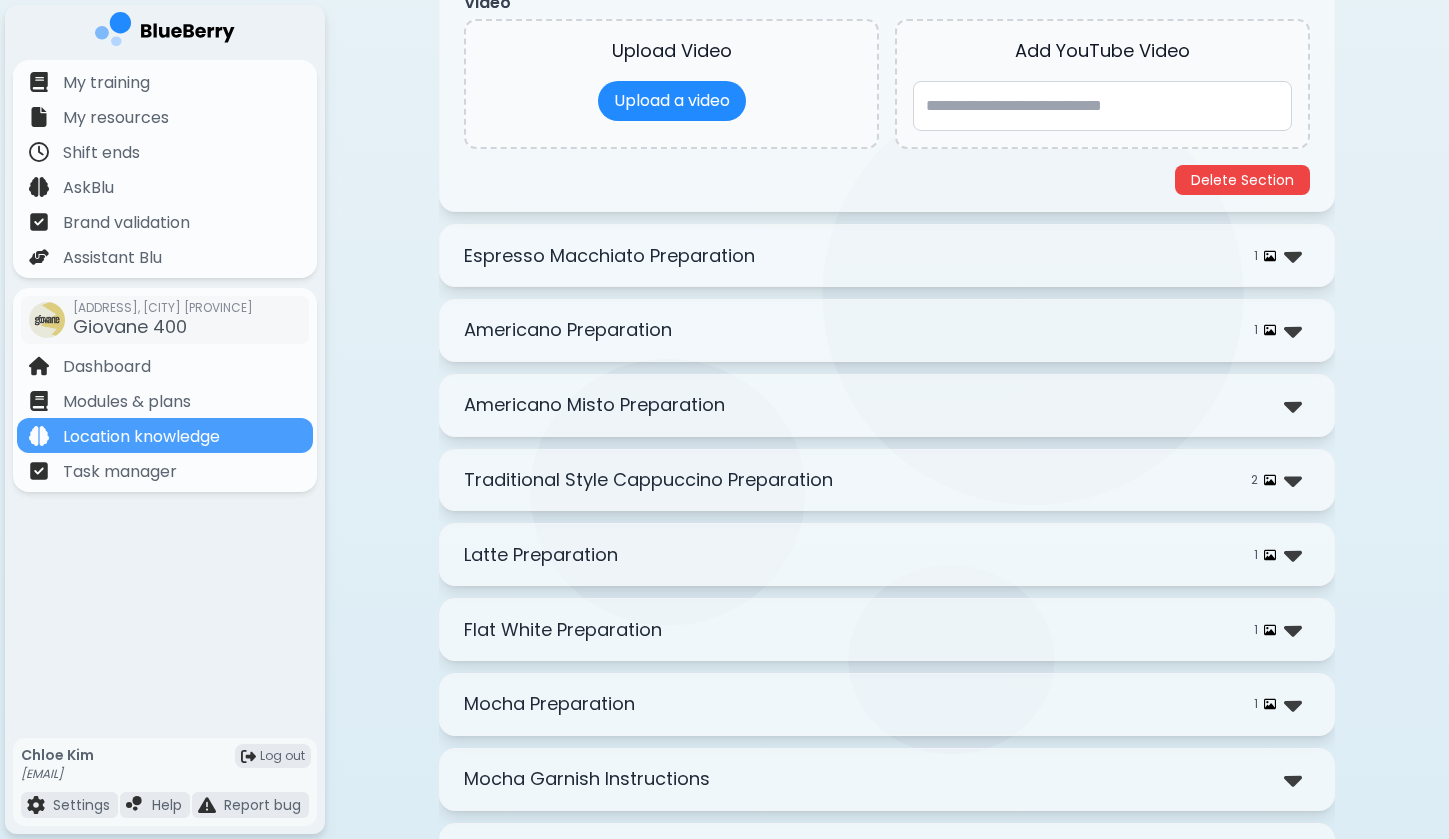 click on "**********" at bounding box center [887, 255] 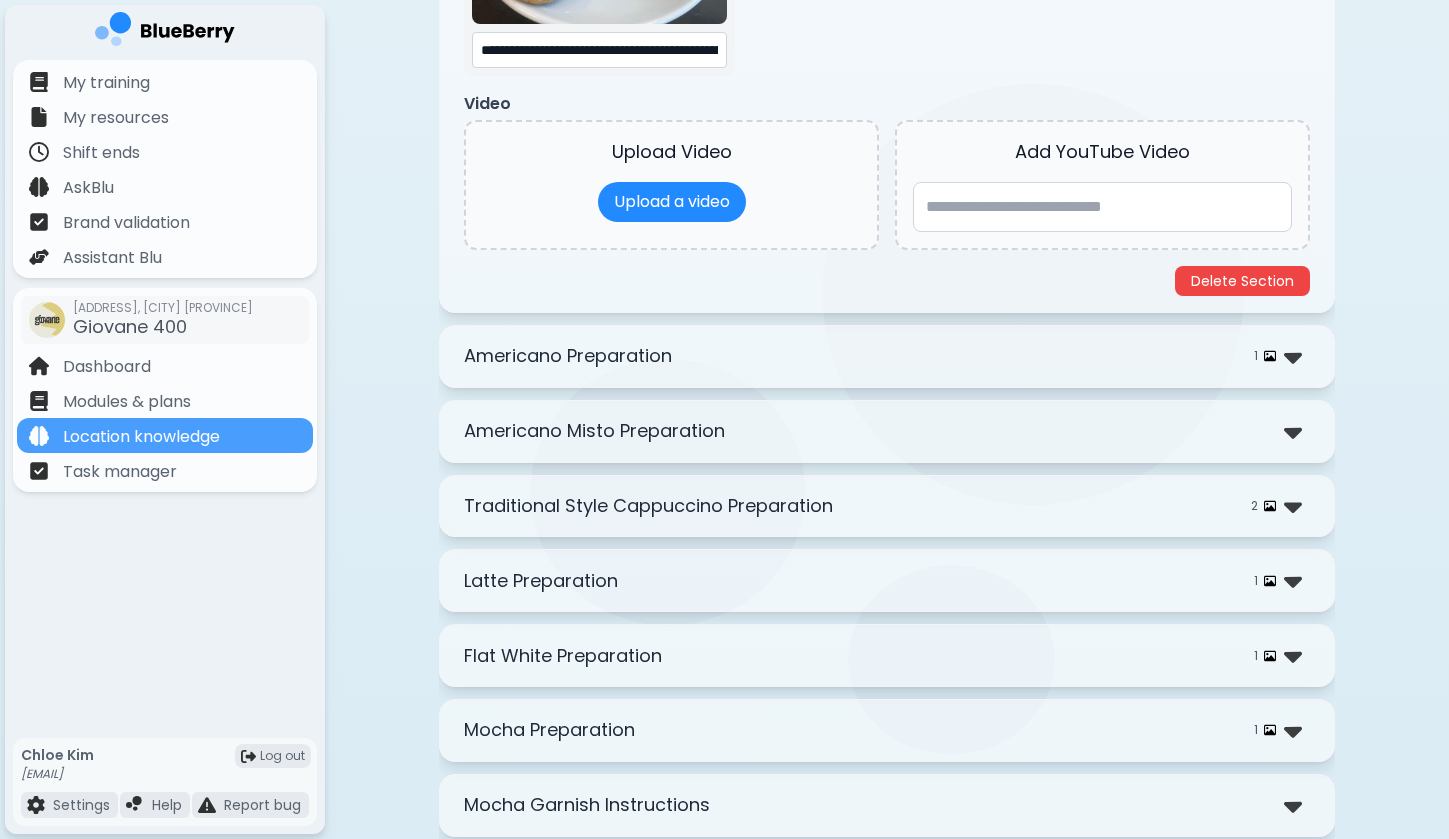 scroll, scrollTop: 3195, scrollLeft: 0, axis: vertical 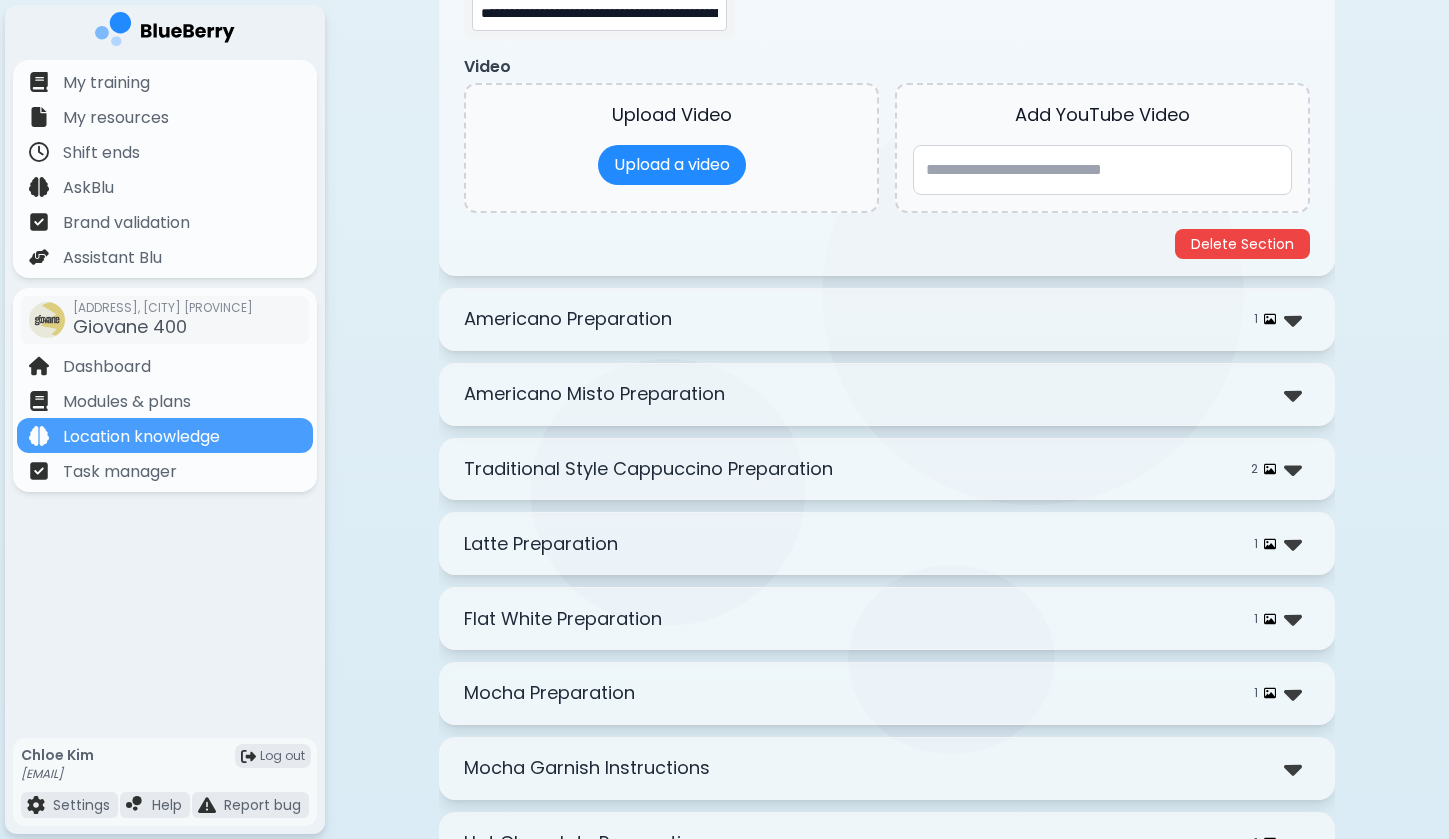 click on "Americano Misto Preparation" at bounding box center [887, 394] 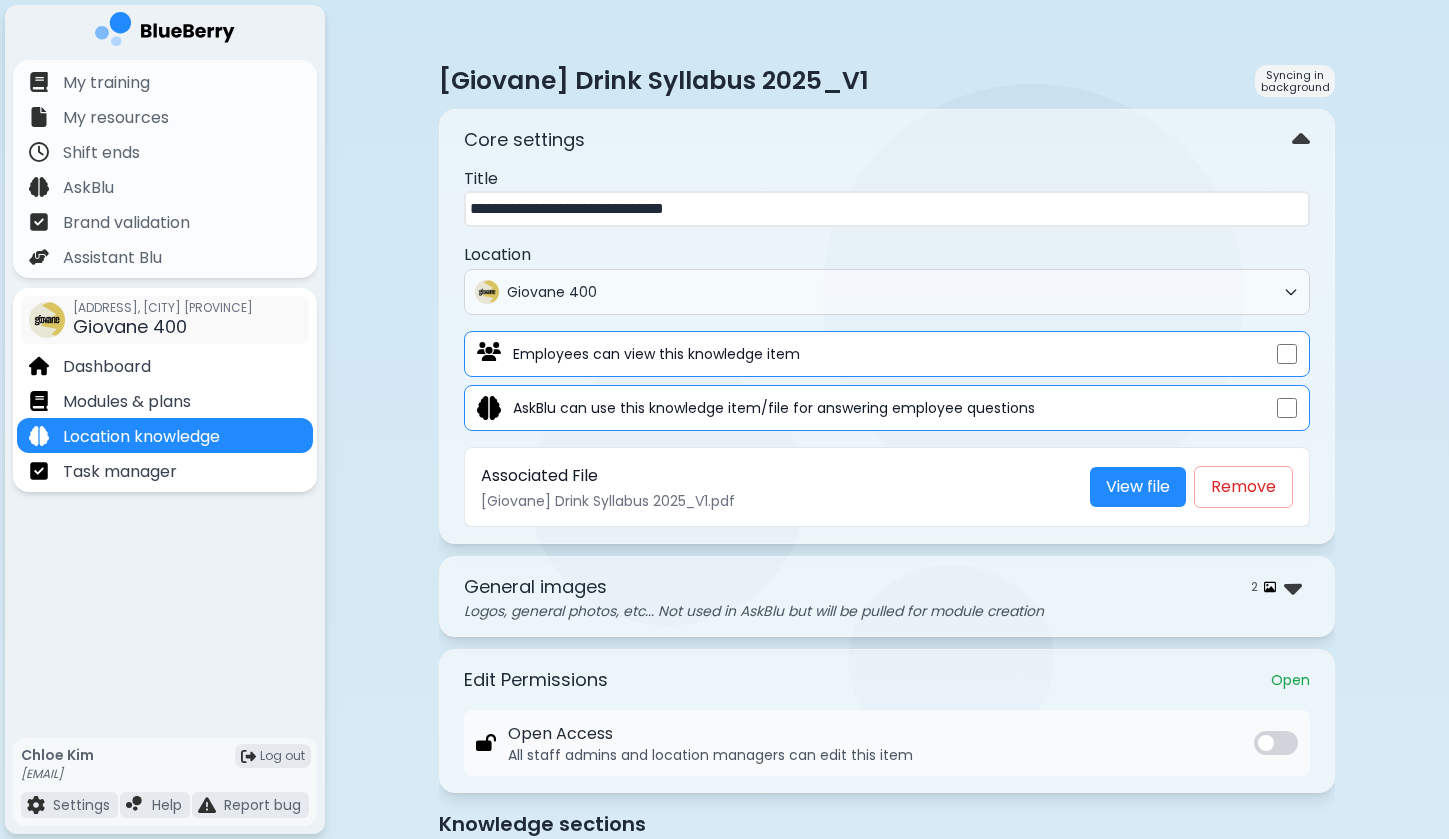 scroll, scrollTop: 0, scrollLeft: 0, axis: both 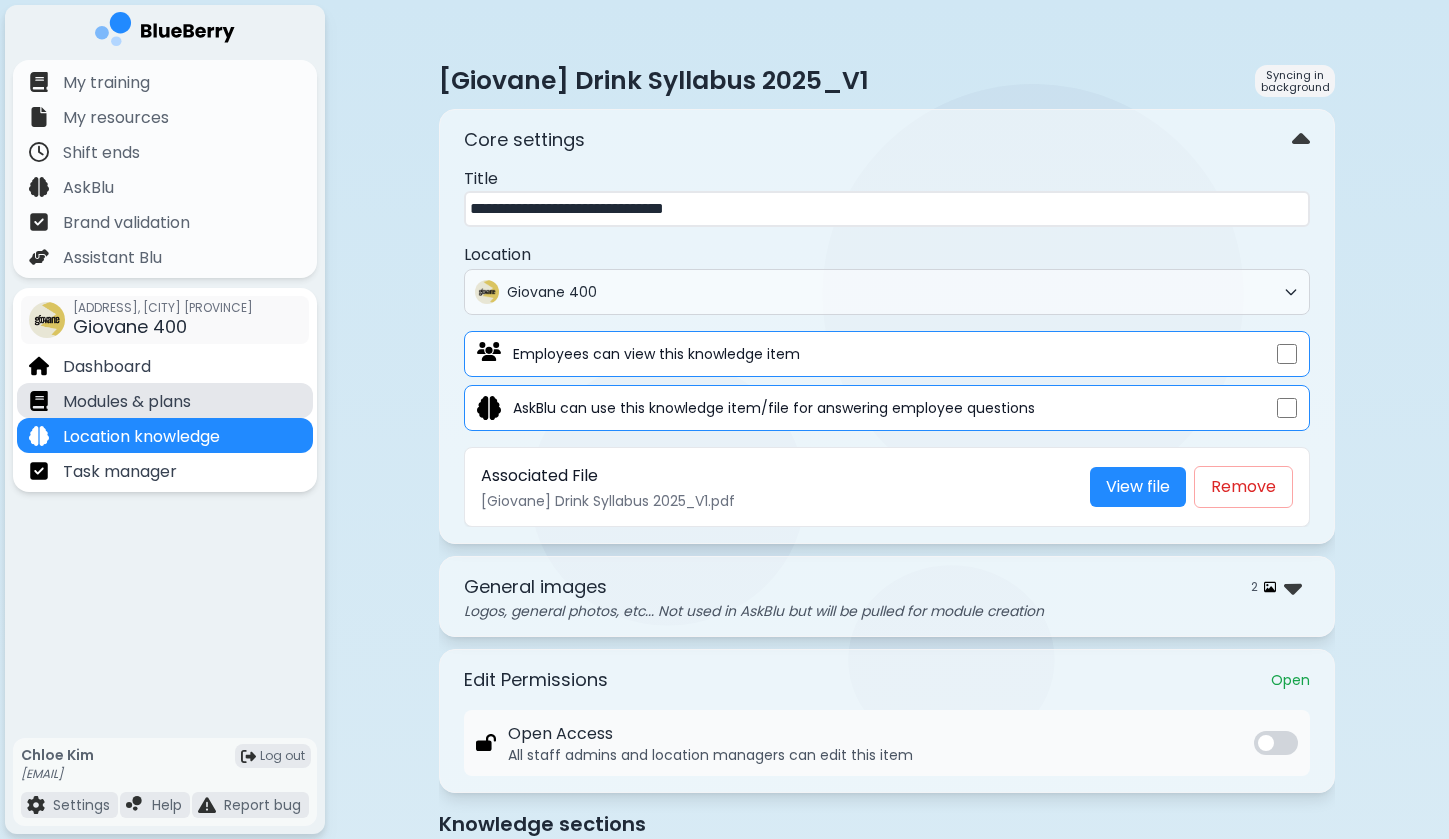 click on "Modules & plans" at bounding box center [165, 400] 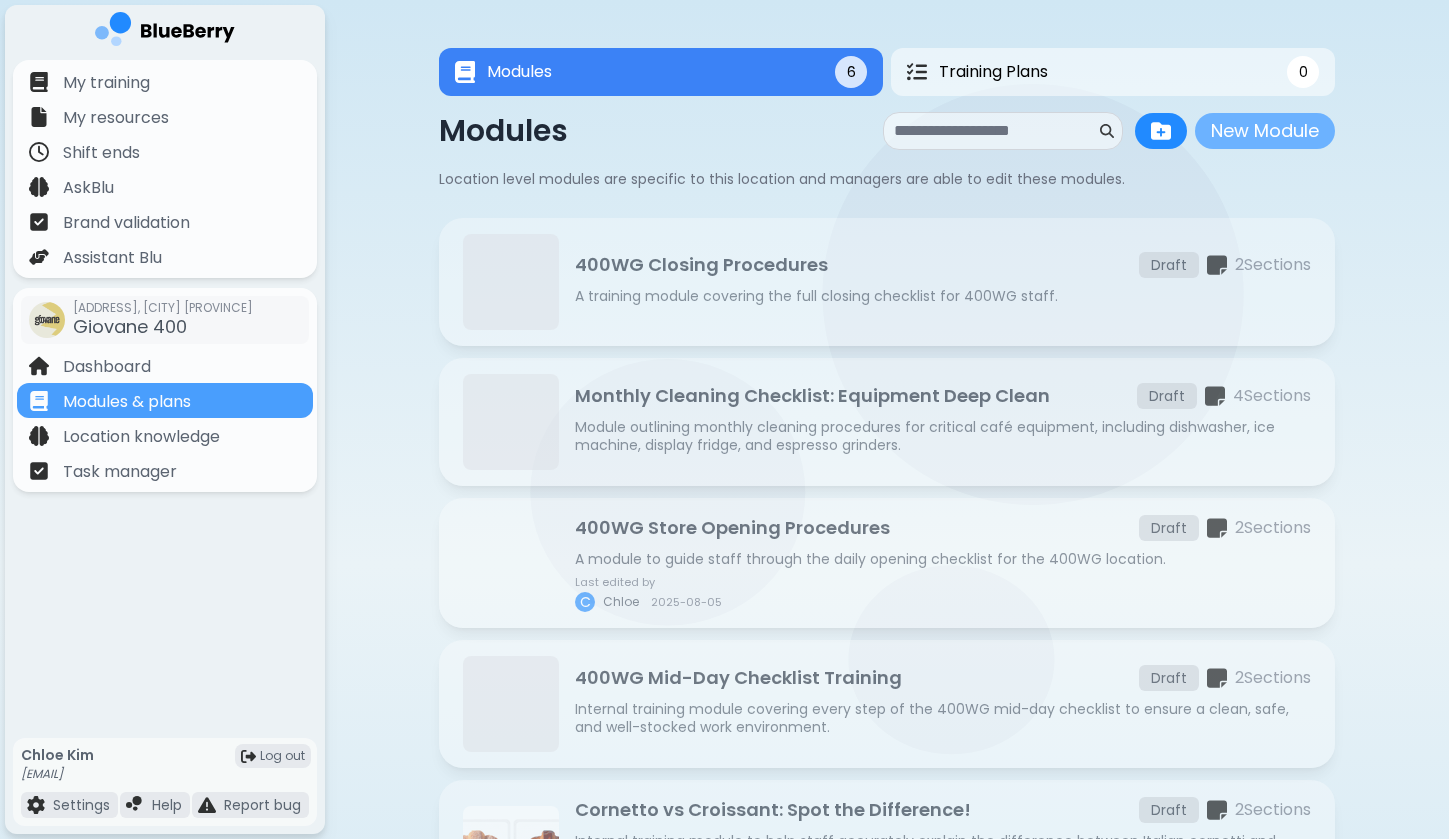 click on "New Module" at bounding box center [1265, 131] 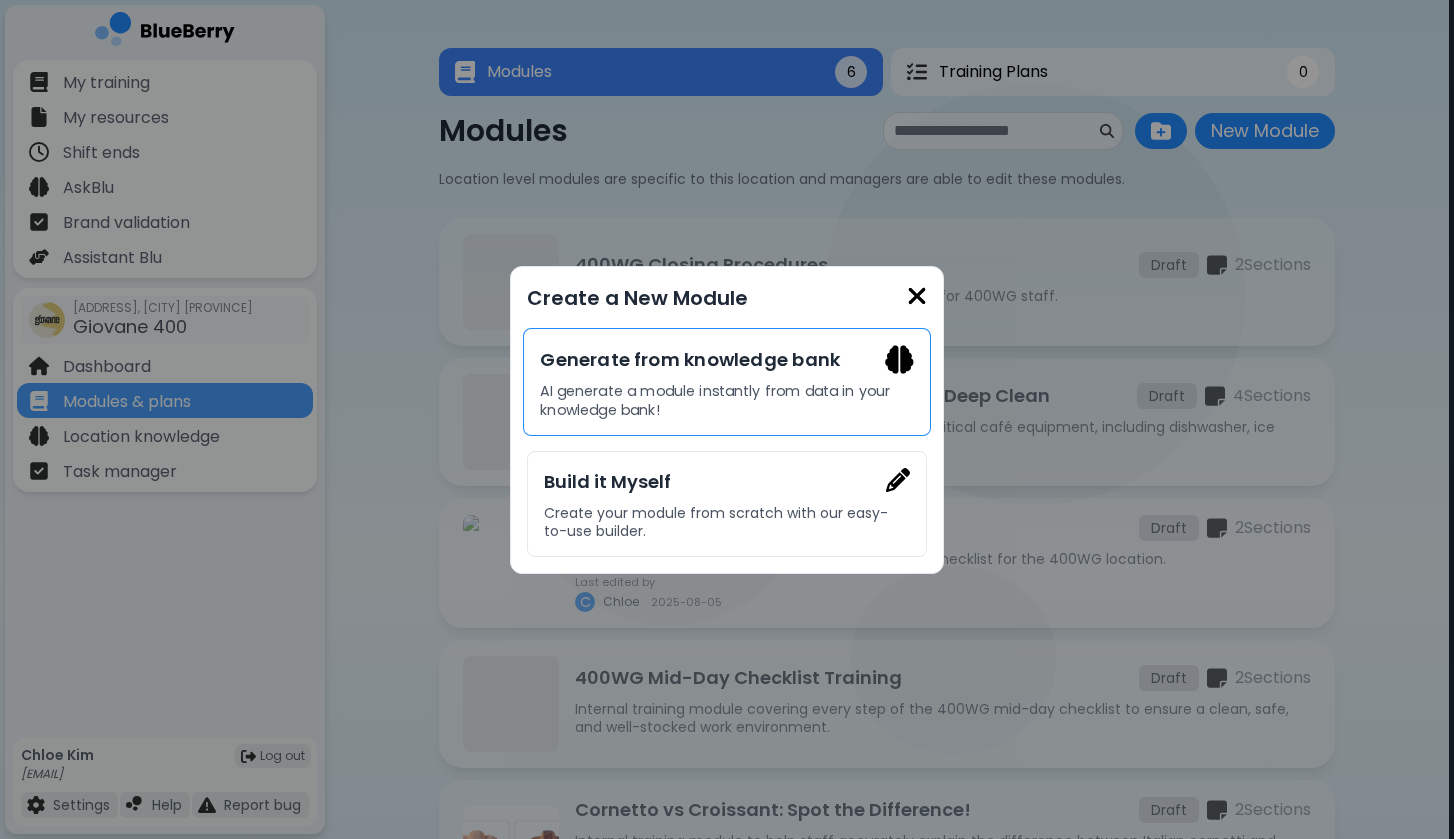 click on "AI generate a module instantly from data in your knowledge bank!" at bounding box center [726, 400] 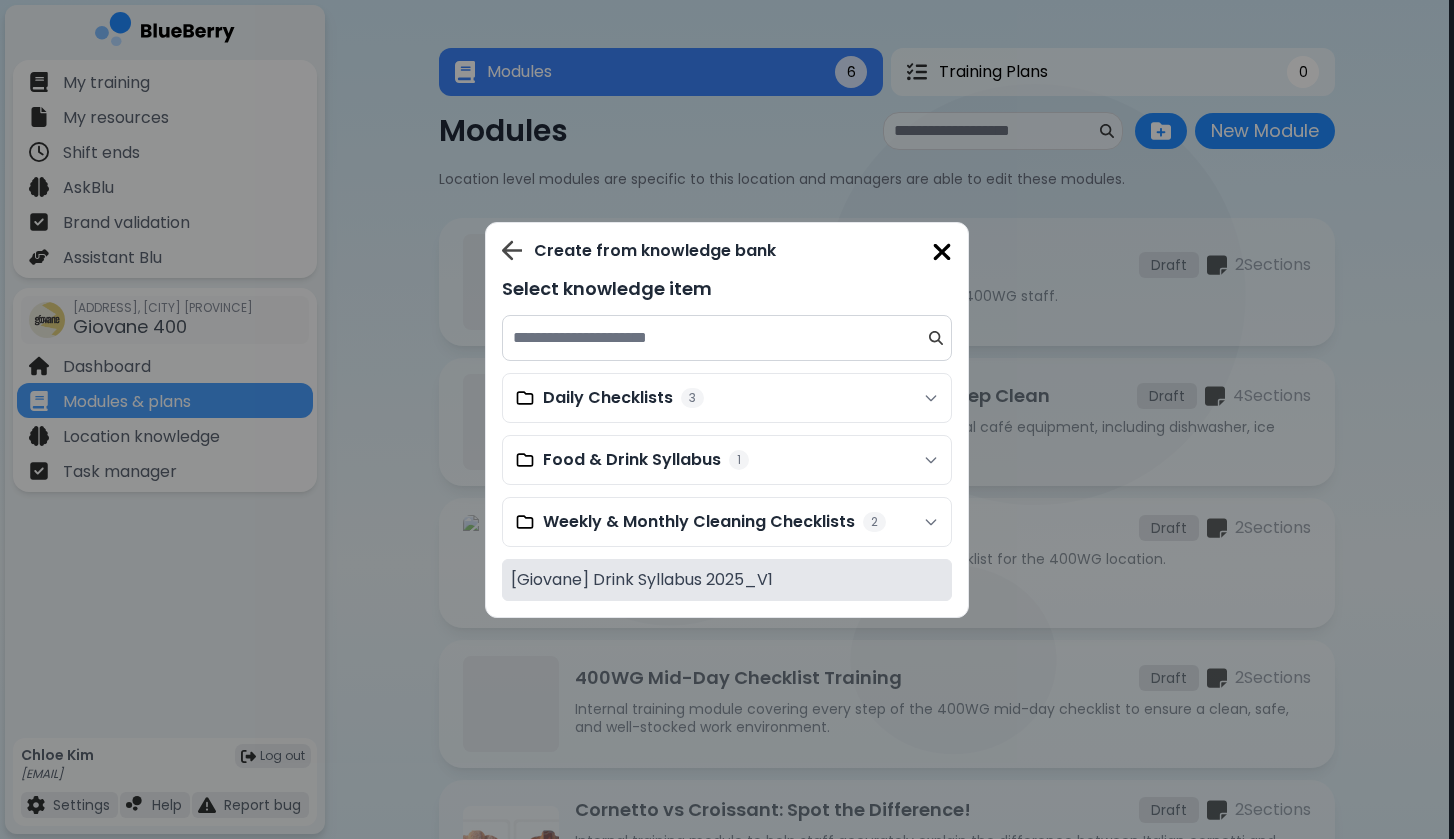 click on "[Giovane] Drink Syllabus 2025_V1" at bounding box center (642, 580) 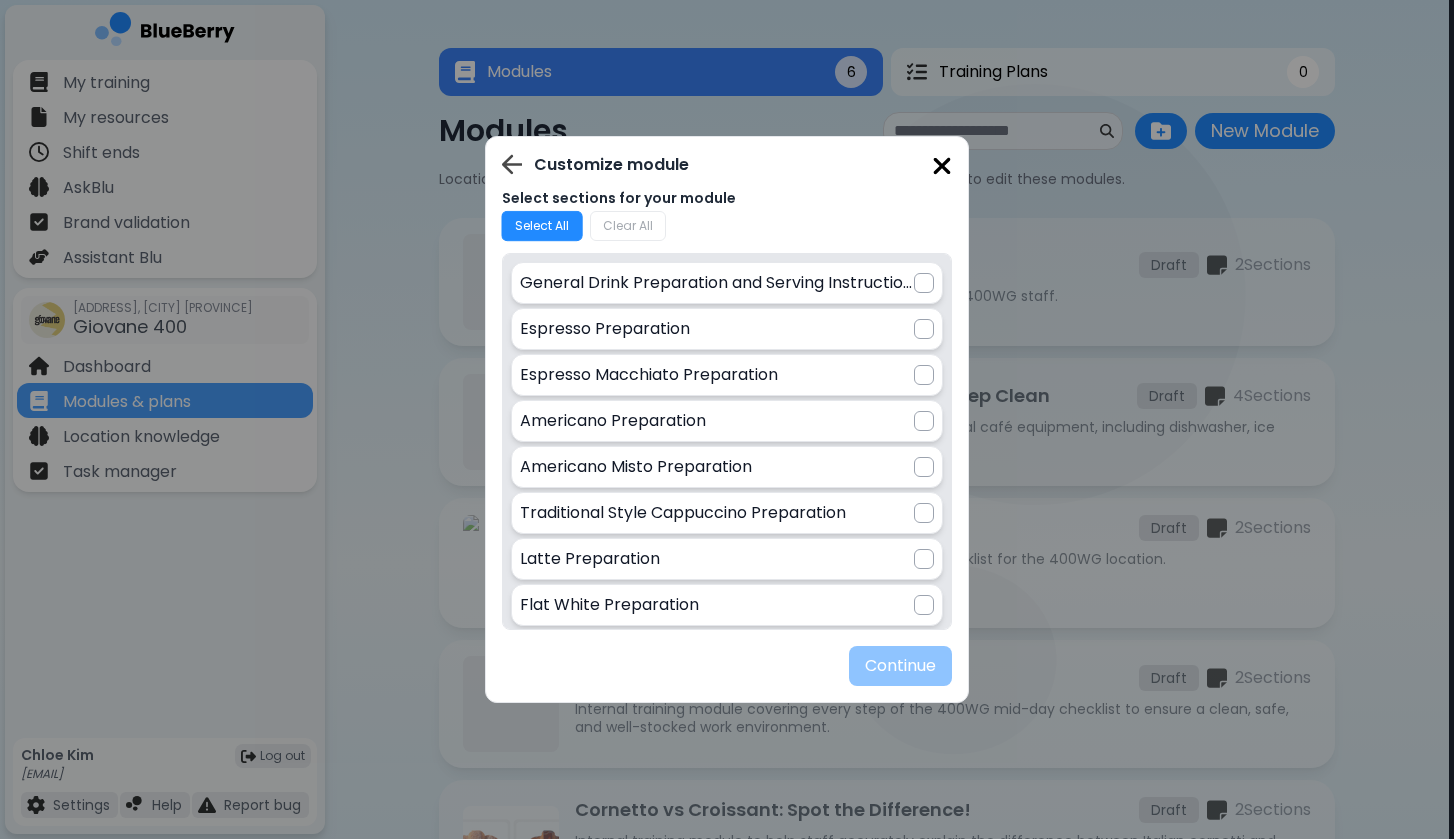 click on "Select All" at bounding box center (541, 225) 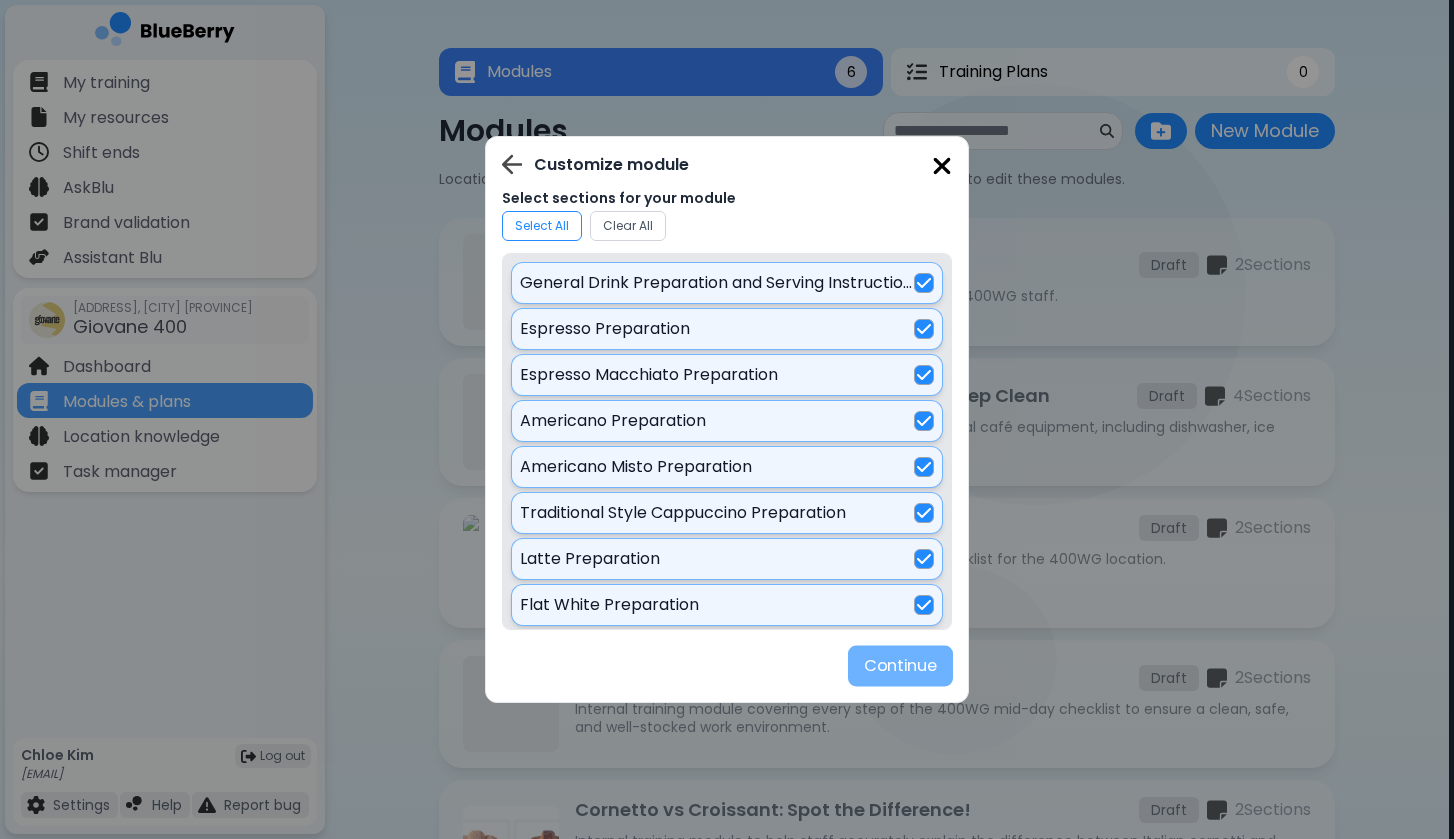 click on "Continue" at bounding box center (900, 666) 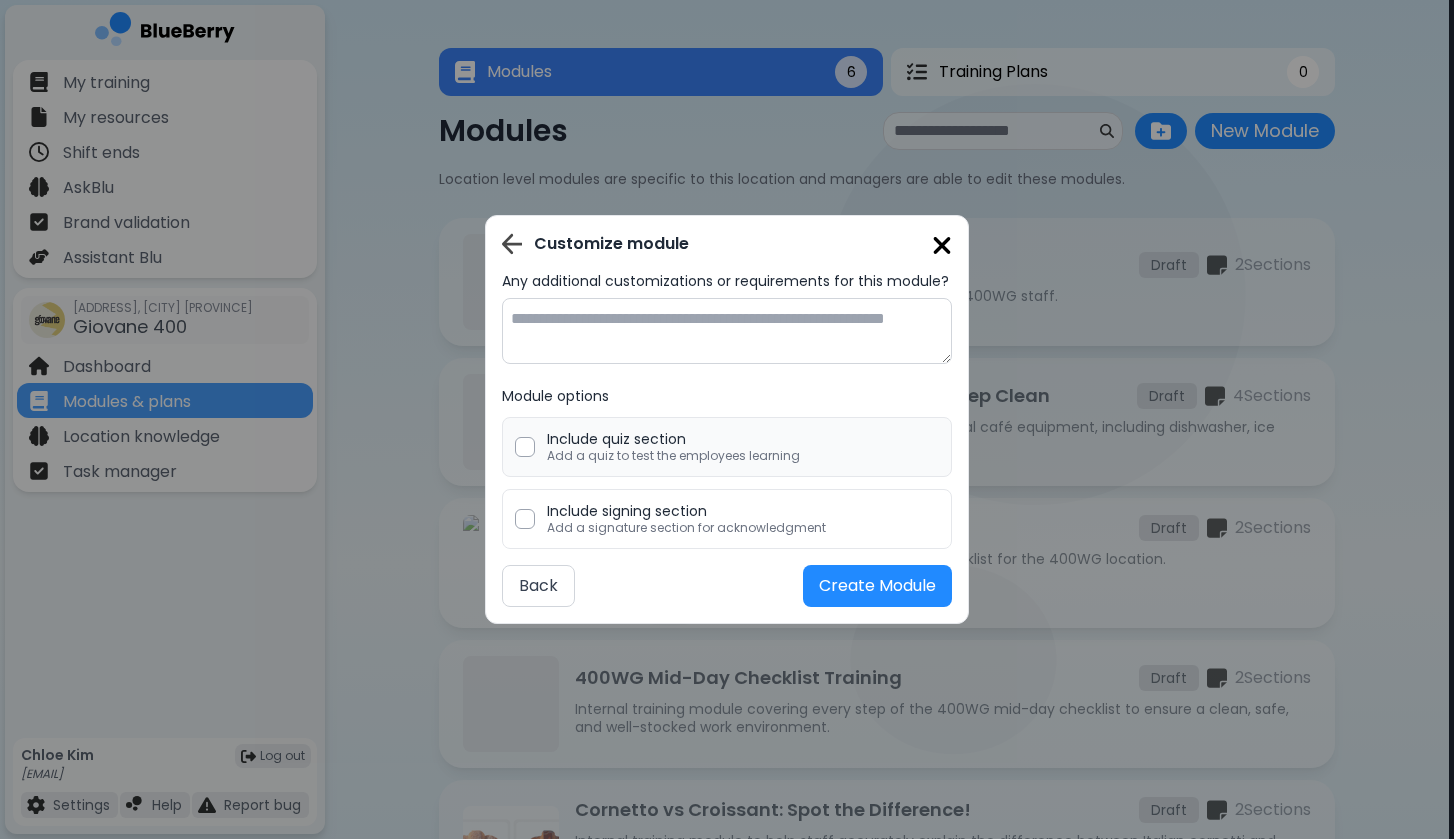 click at bounding box center [525, 447] 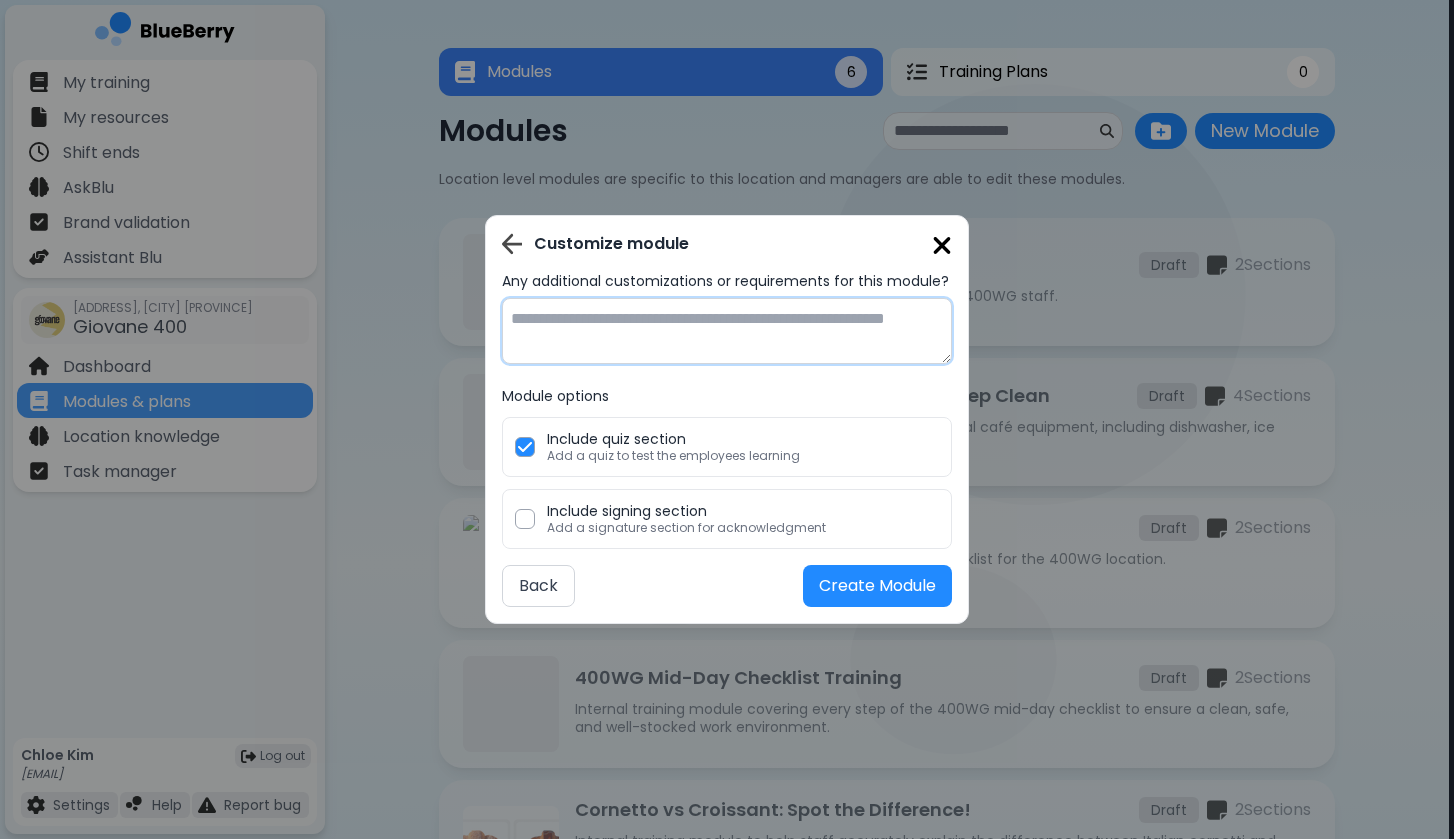 click at bounding box center (727, 331) 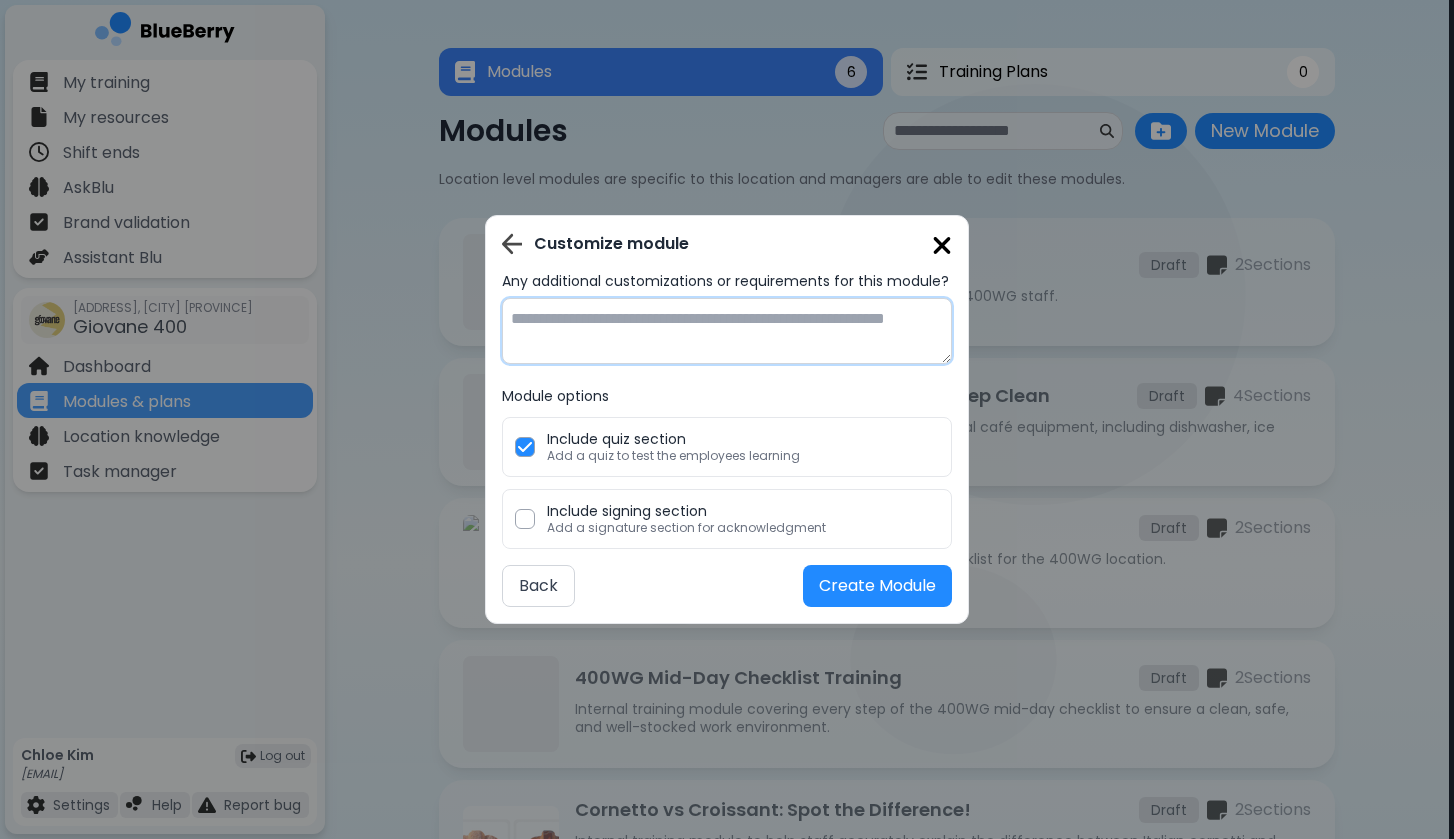 drag, startPoint x: 772, startPoint y: 326, endPoint x: 892, endPoint y: 329, distance: 120.03749 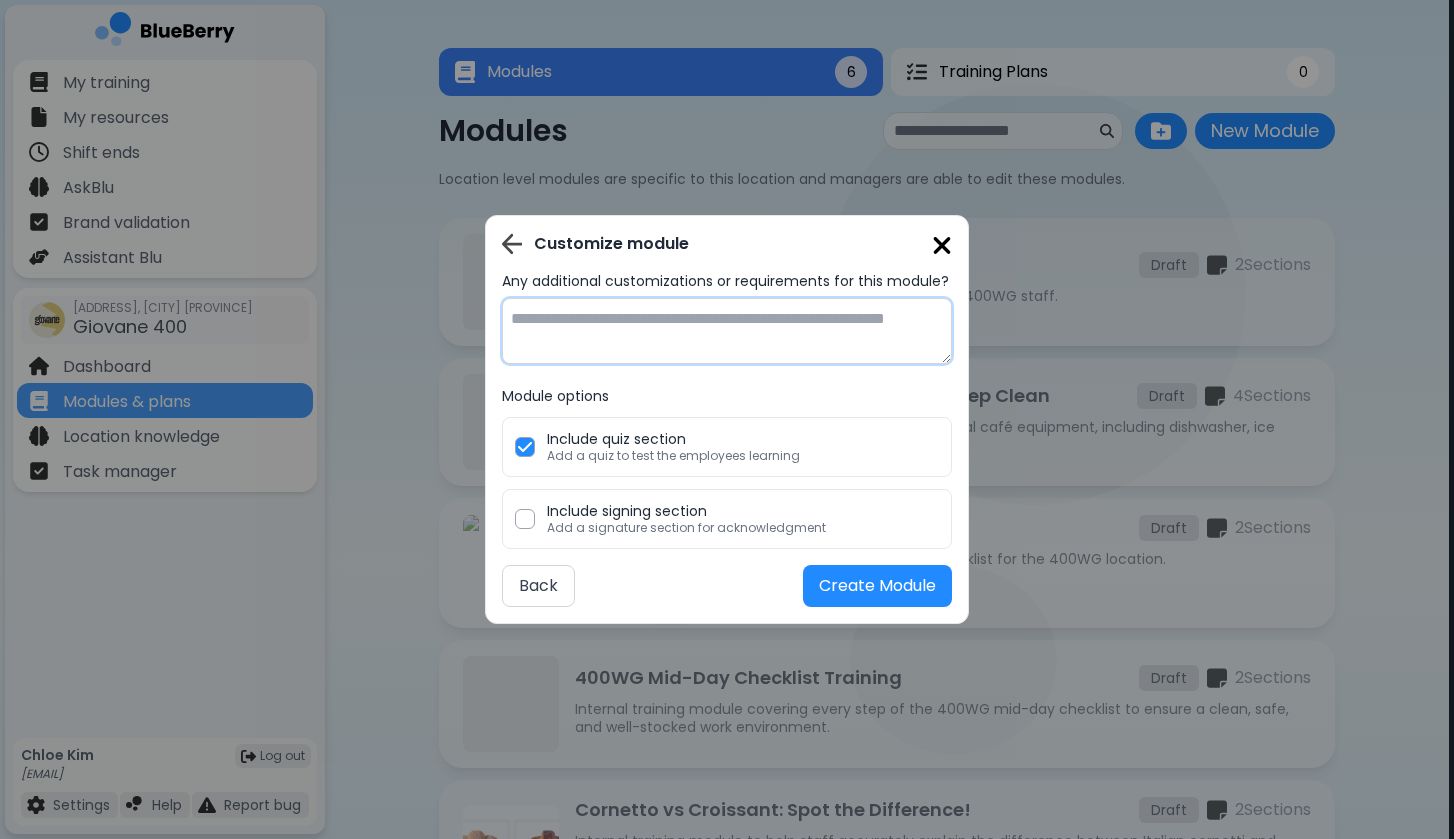 click at bounding box center (727, 331) 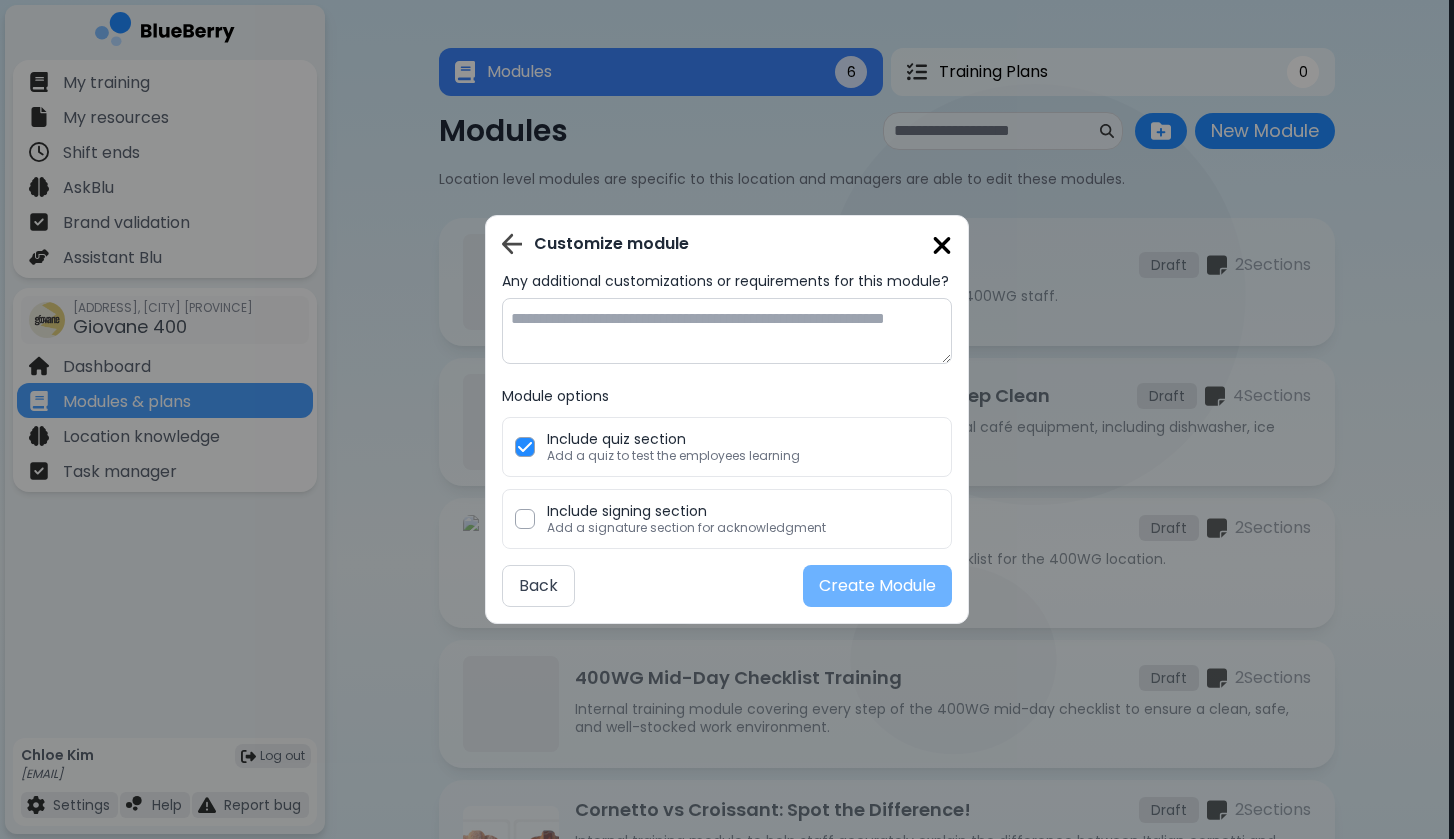 click on "Create Module" at bounding box center [877, 586] 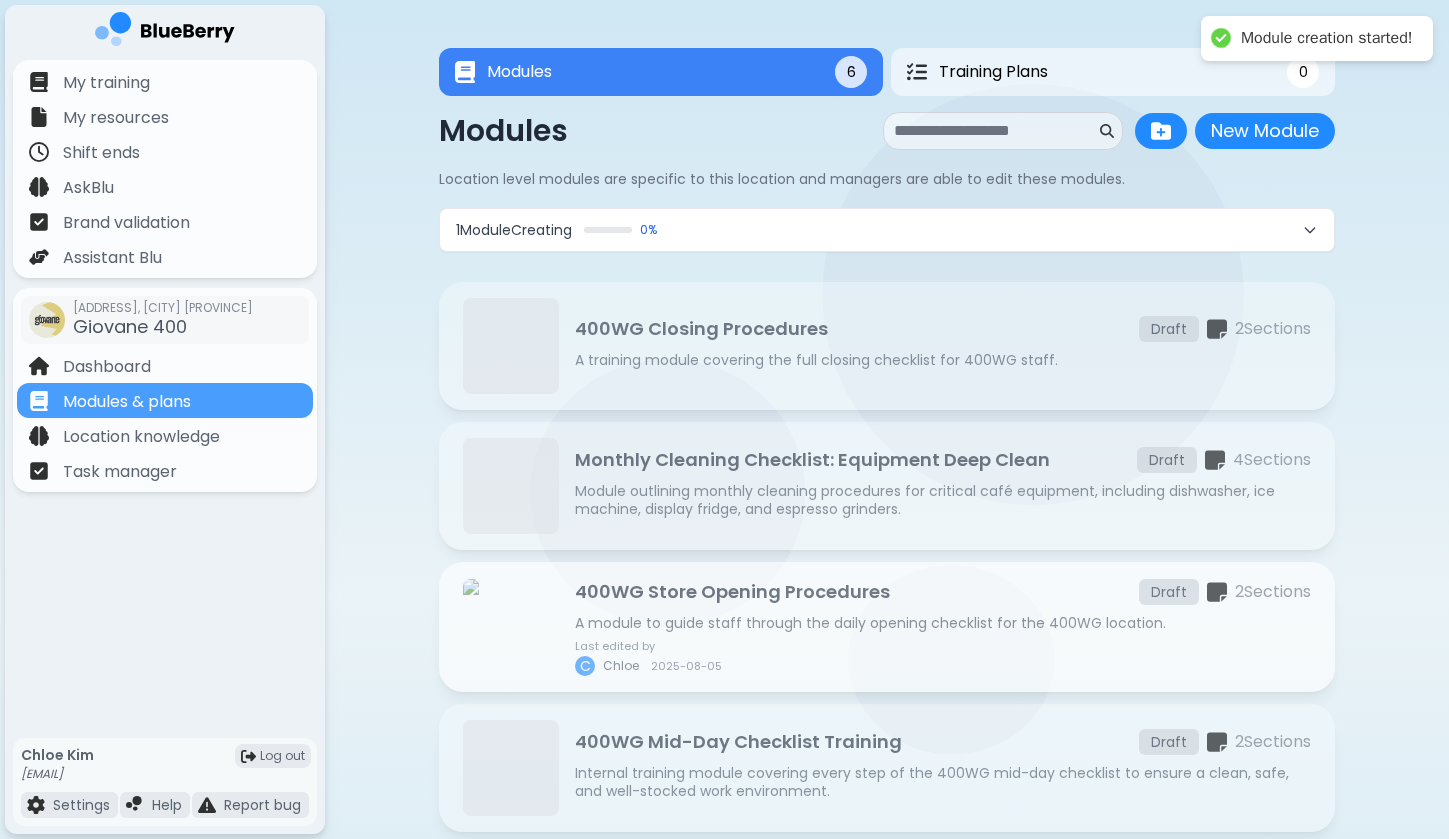 click on "400WG Store Opening Procedures" at bounding box center (732, 592) 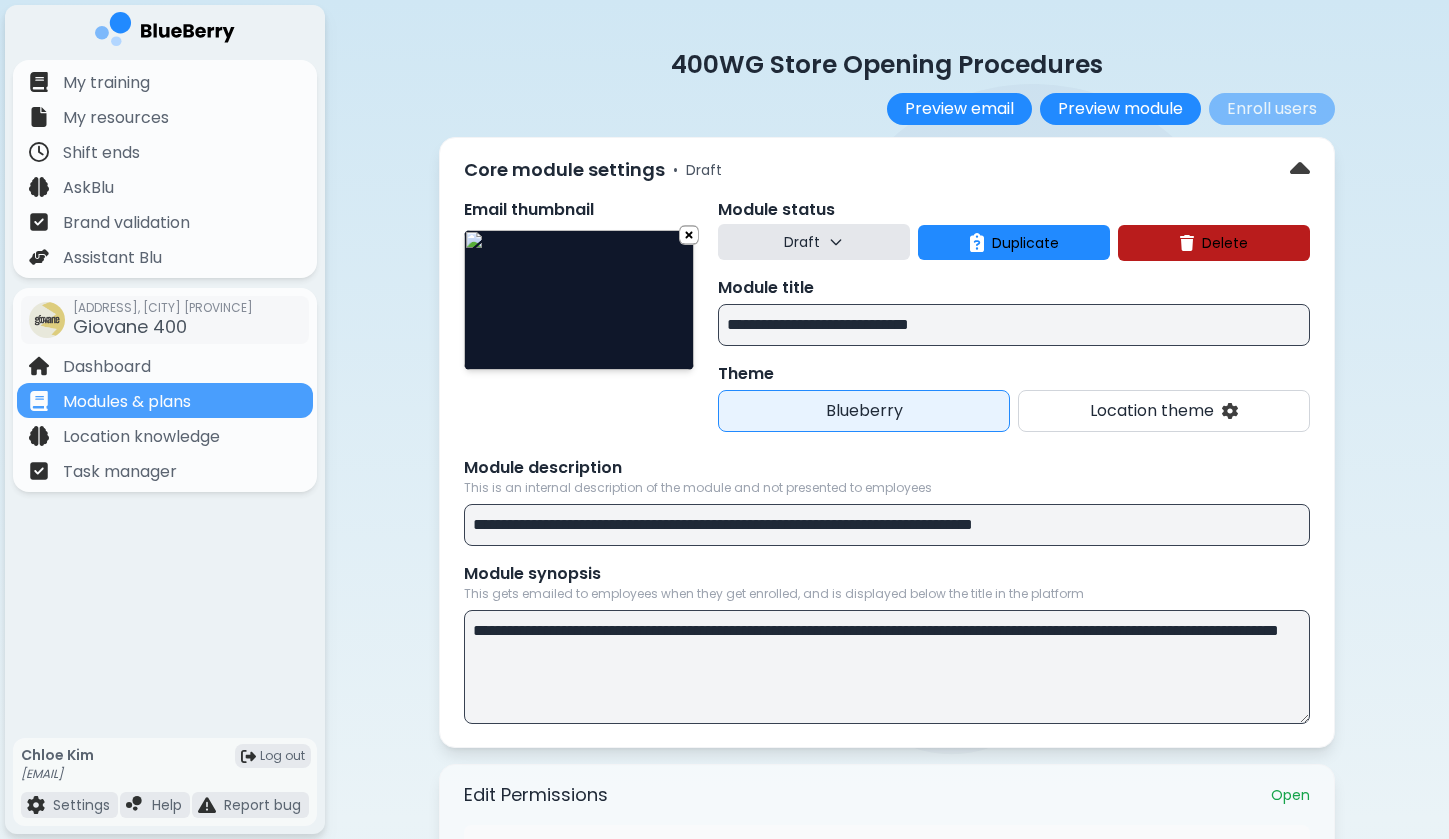 click at bounding box center [579, 300] 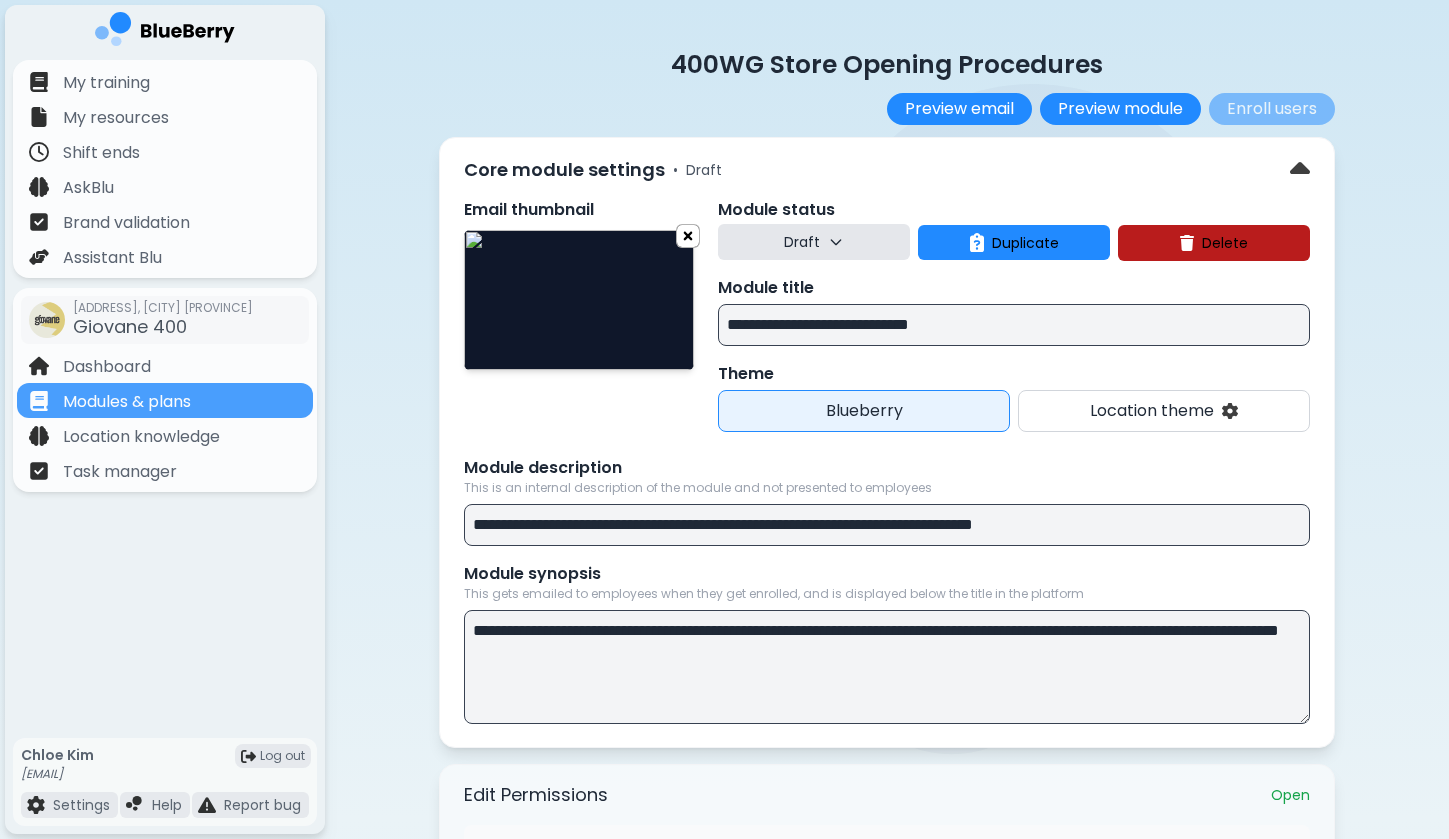 click at bounding box center (688, 235) 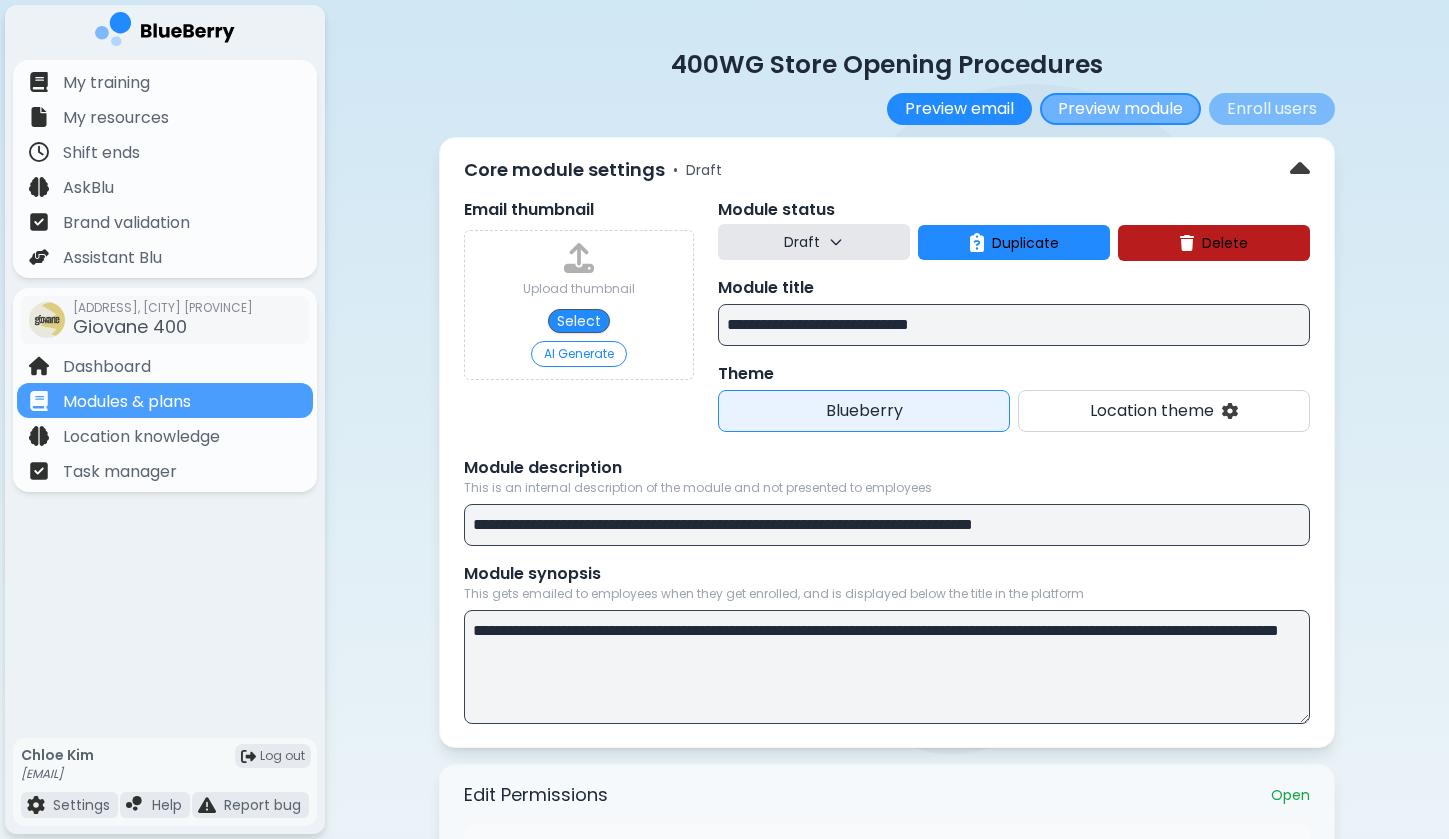 click on "Preview module" at bounding box center [1120, 109] 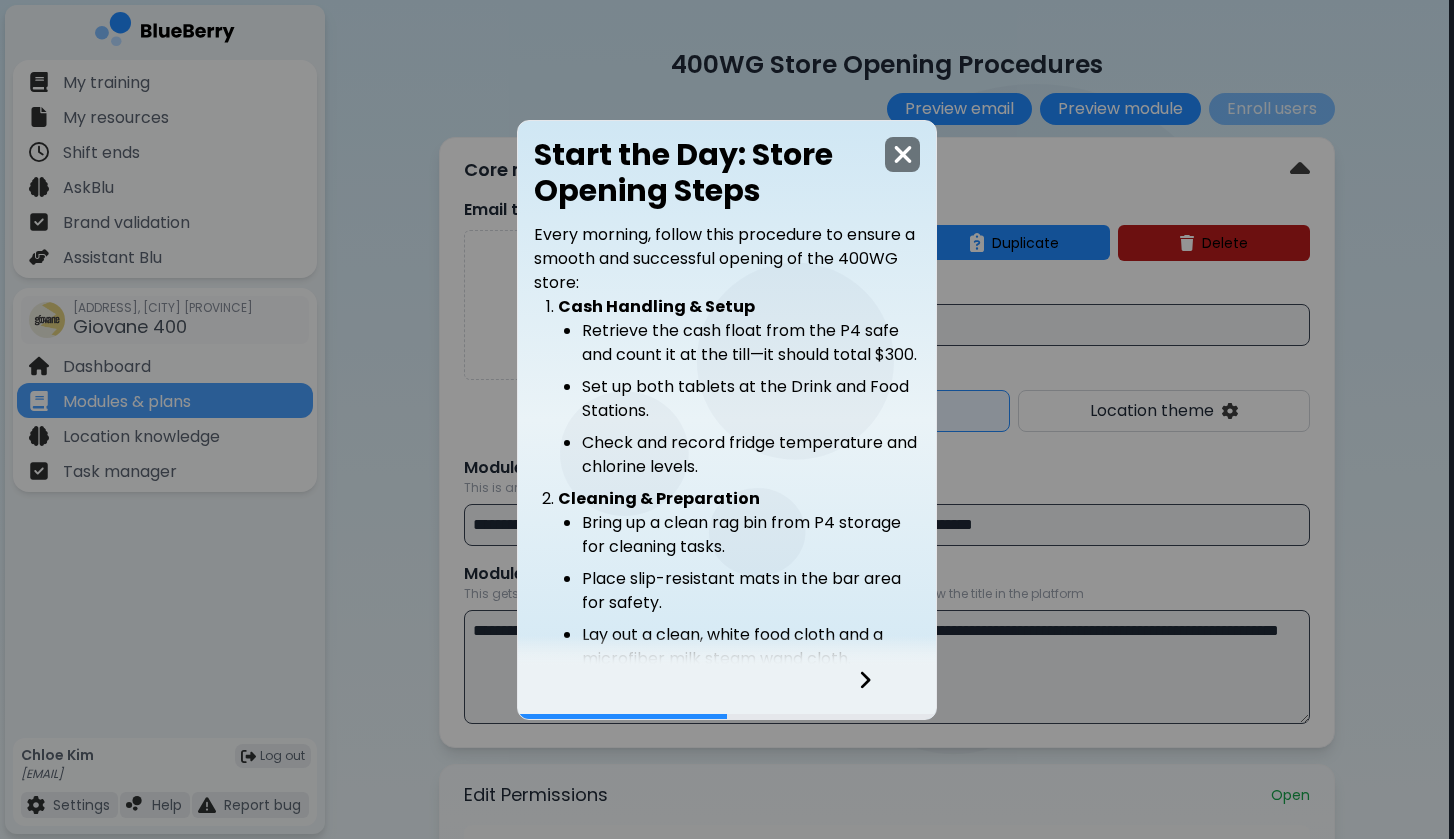 click at bounding box center [903, 154] 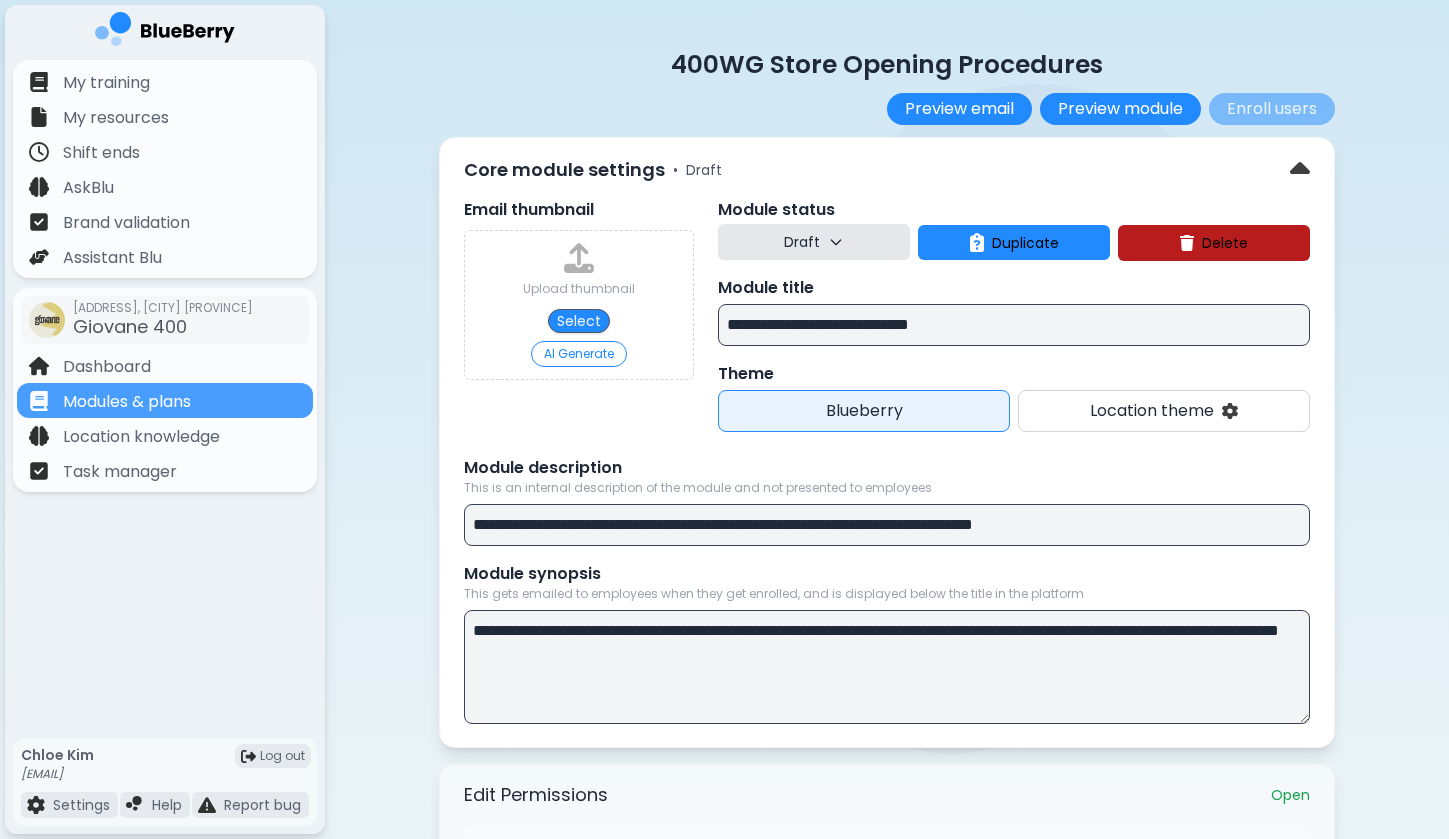 scroll, scrollTop: 34, scrollLeft: 0, axis: vertical 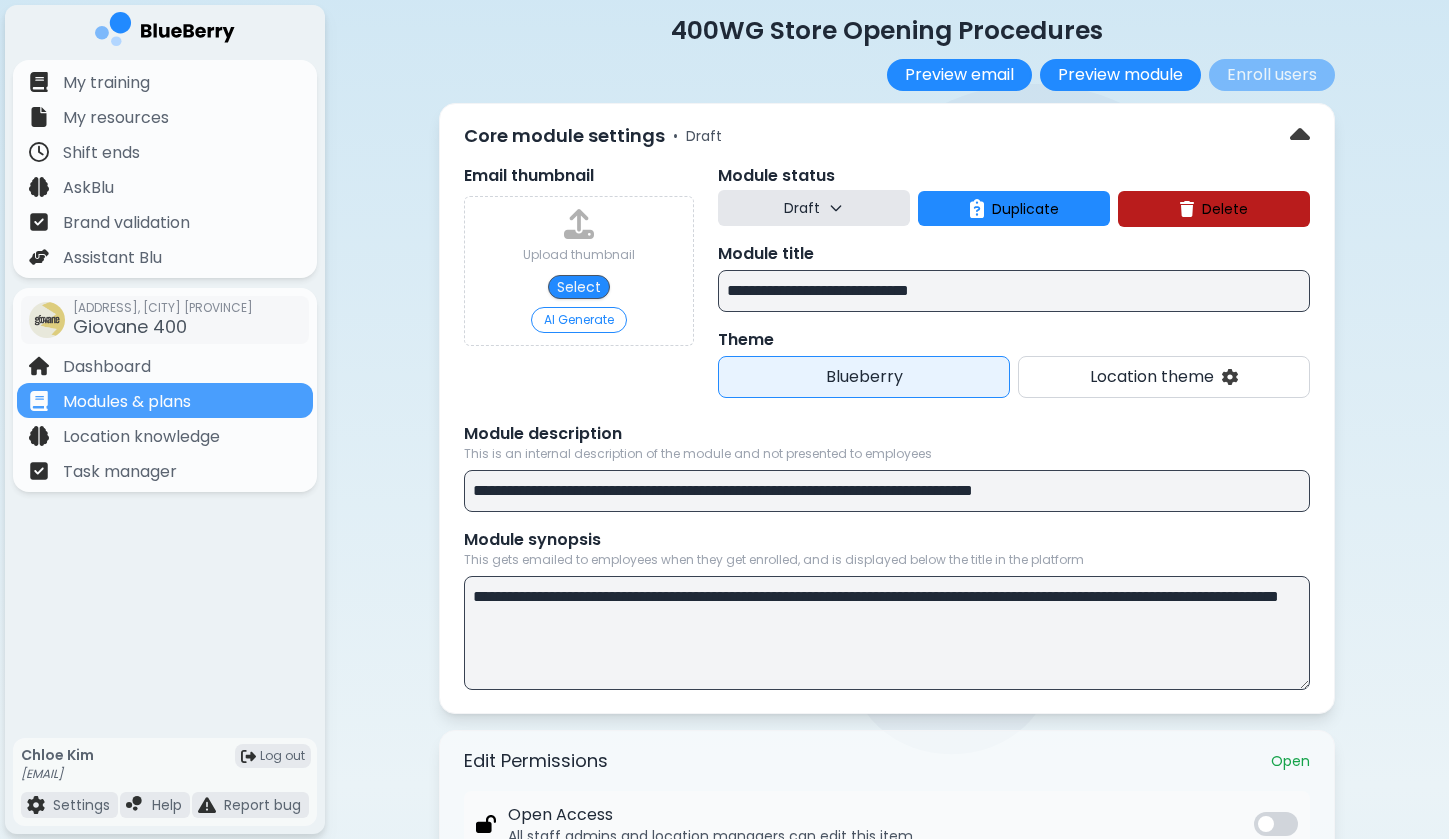 click on "**********" at bounding box center [887, 633] 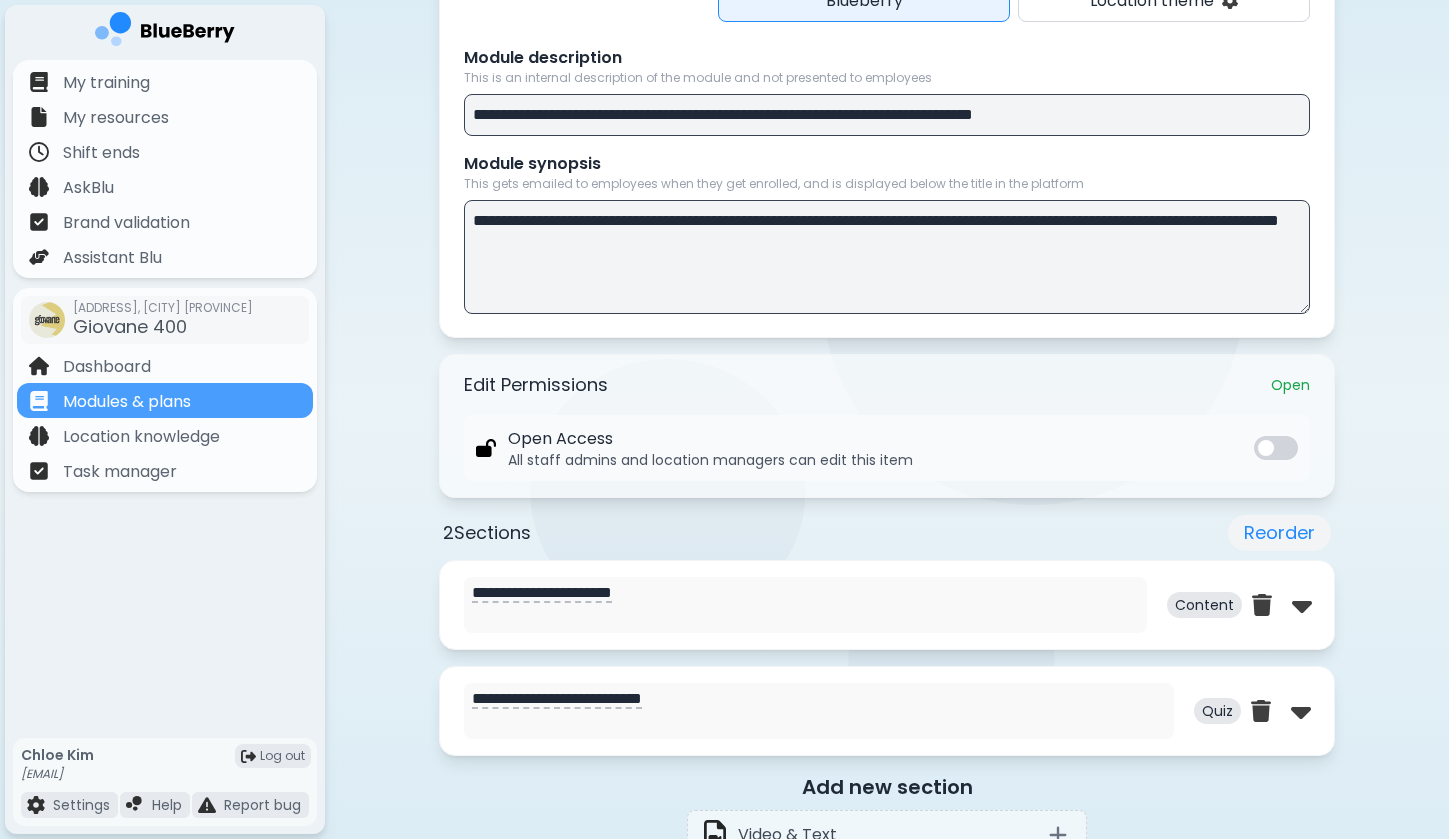scroll, scrollTop: 420, scrollLeft: 0, axis: vertical 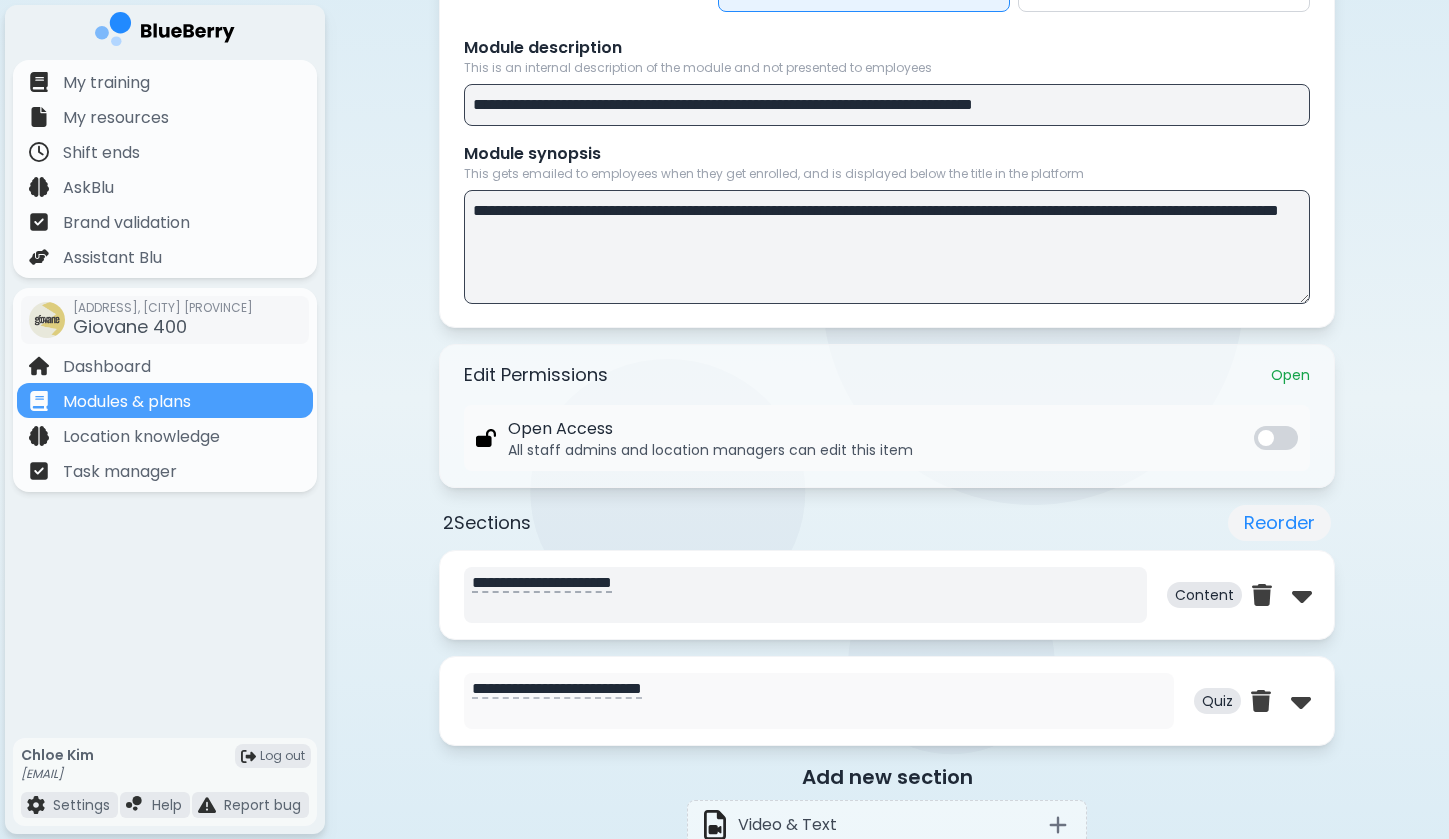 click on "**********" at bounding box center (805, 595) 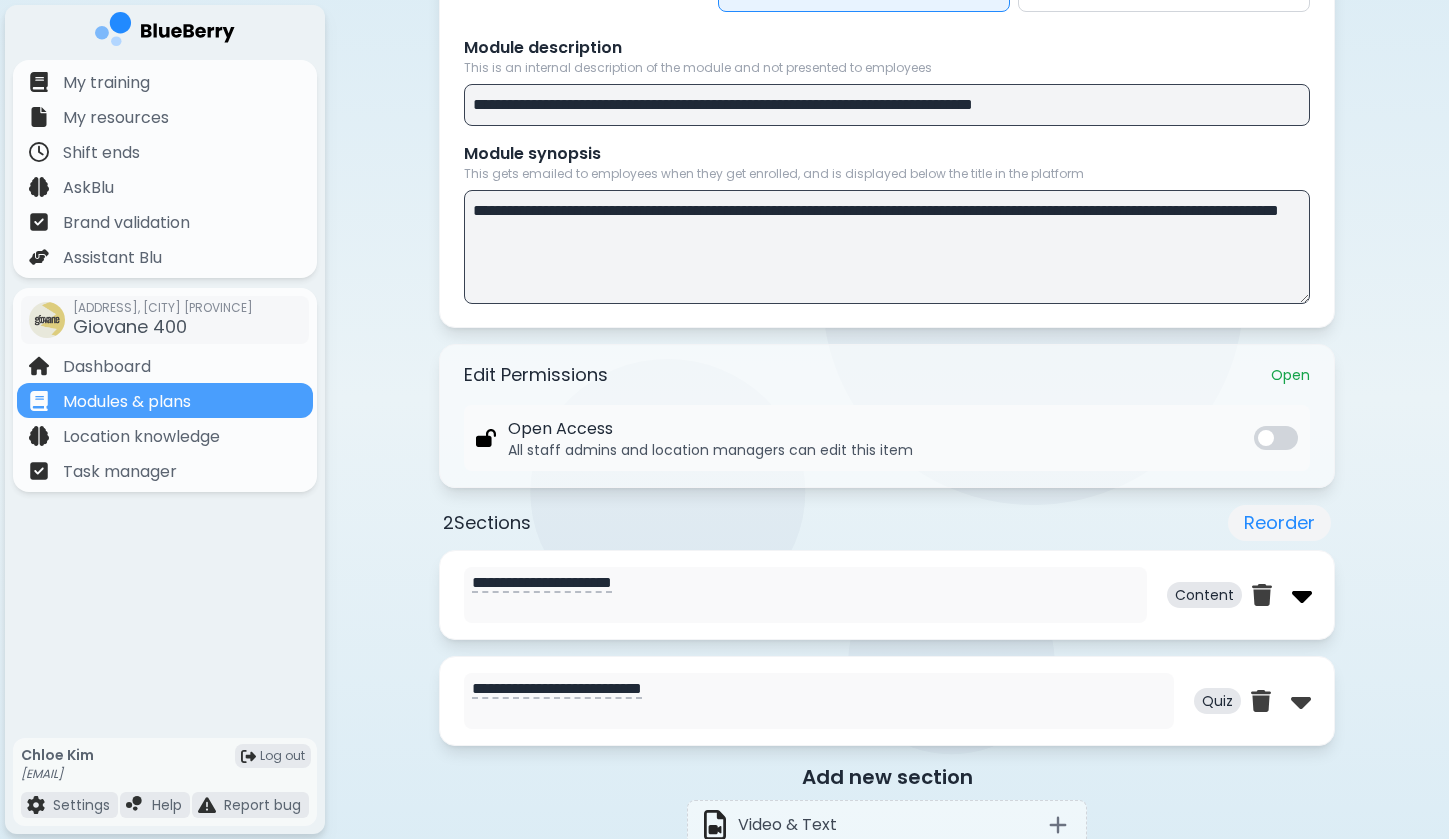 click at bounding box center [1302, 595] 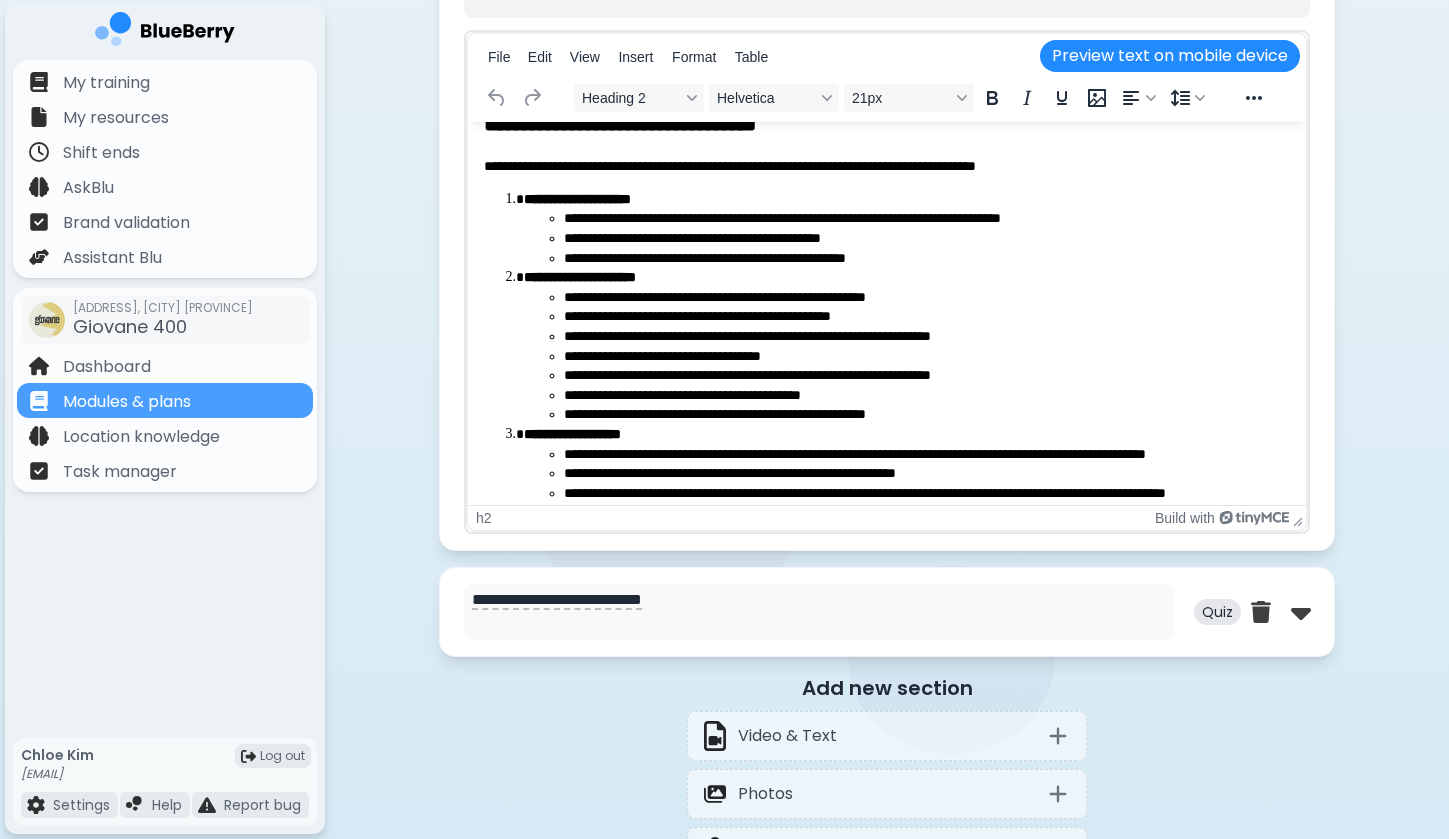 scroll, scrollTop: 32, scrollLeft: 0, axis: vertical 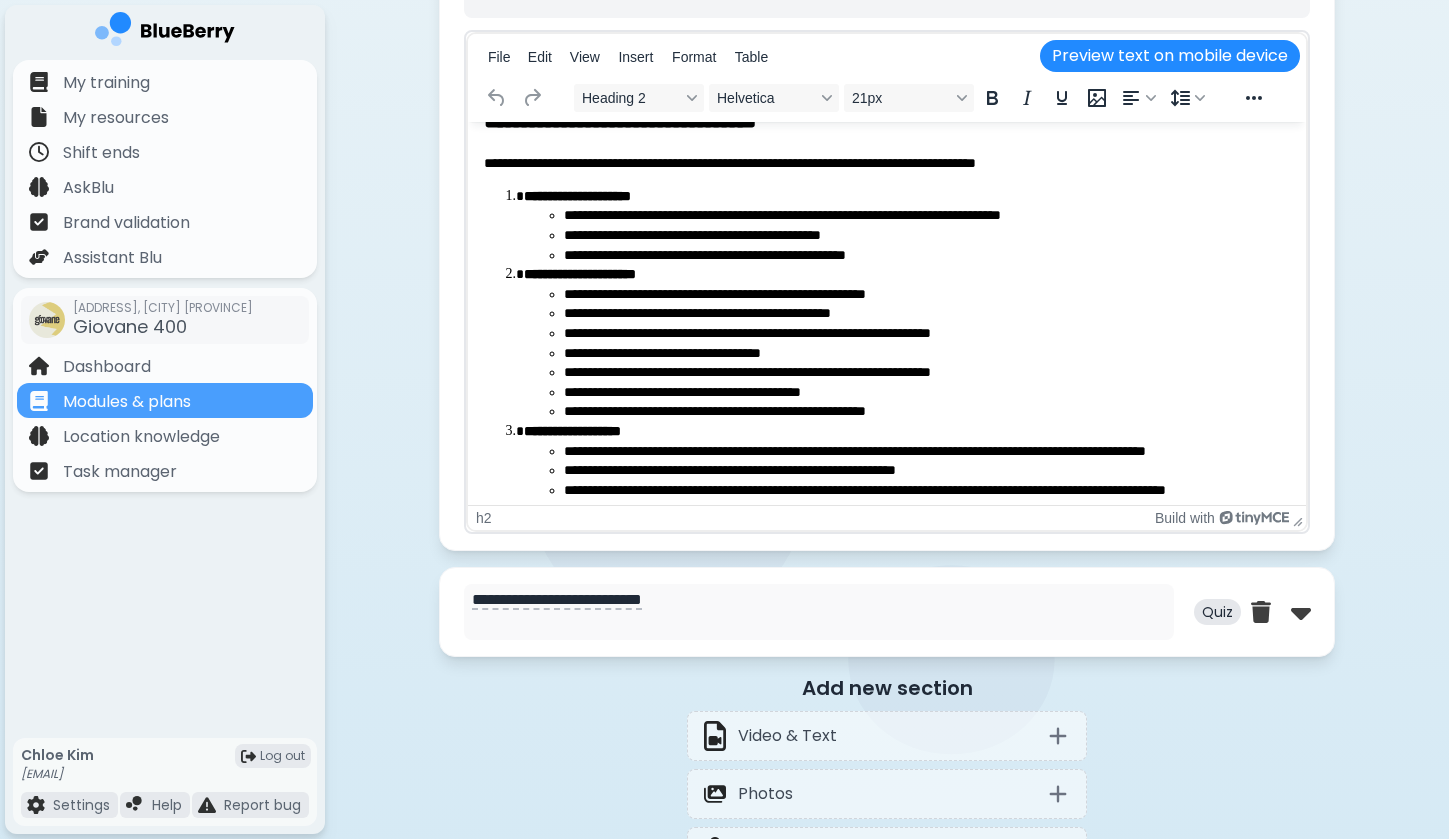 click on "**********" at bounding box center [927, 236] 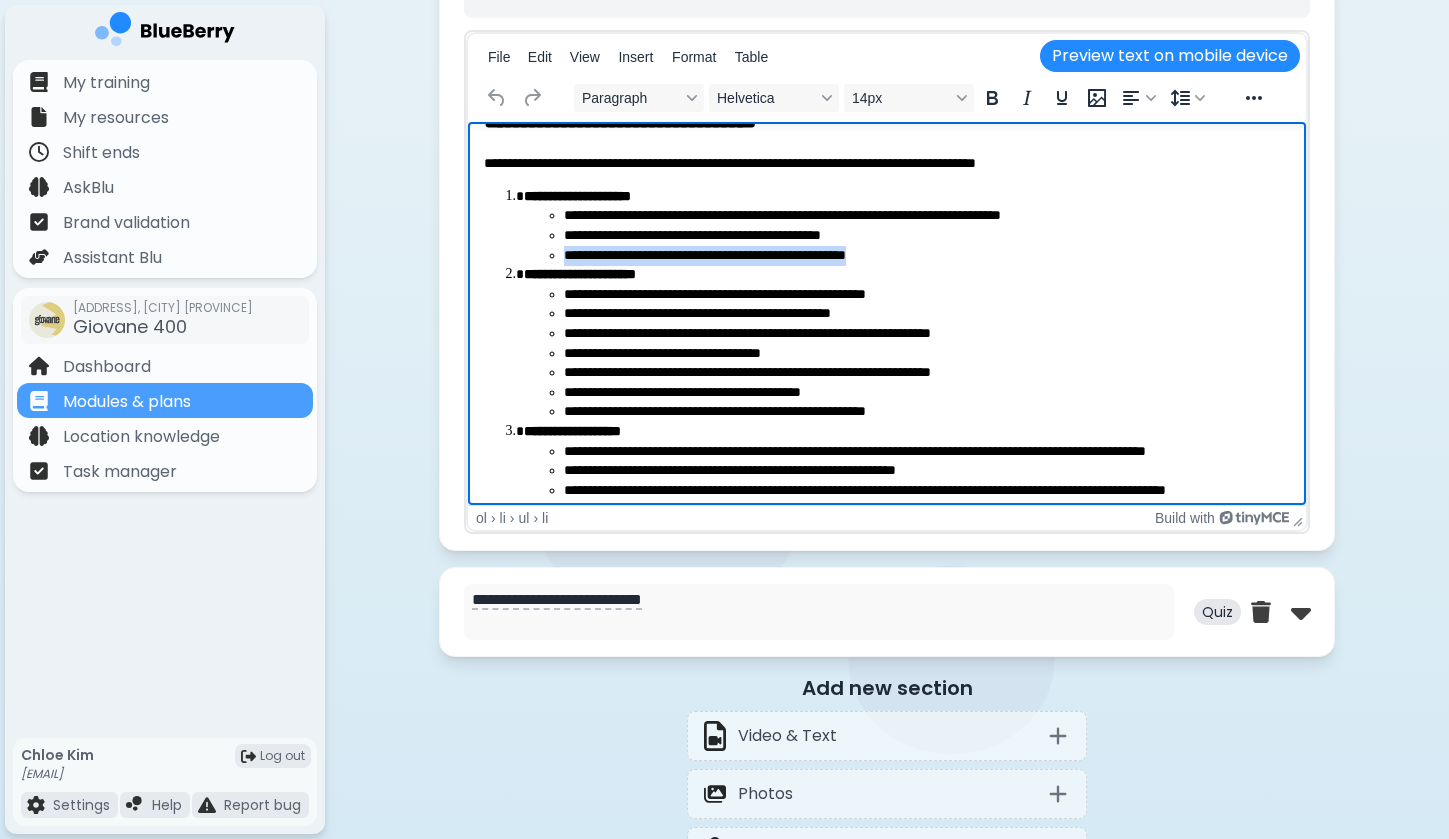 drag, startPoint x: 564, startPoint y: 256, endPoint x: 929, endPoint y: 248, distance: 365.08765 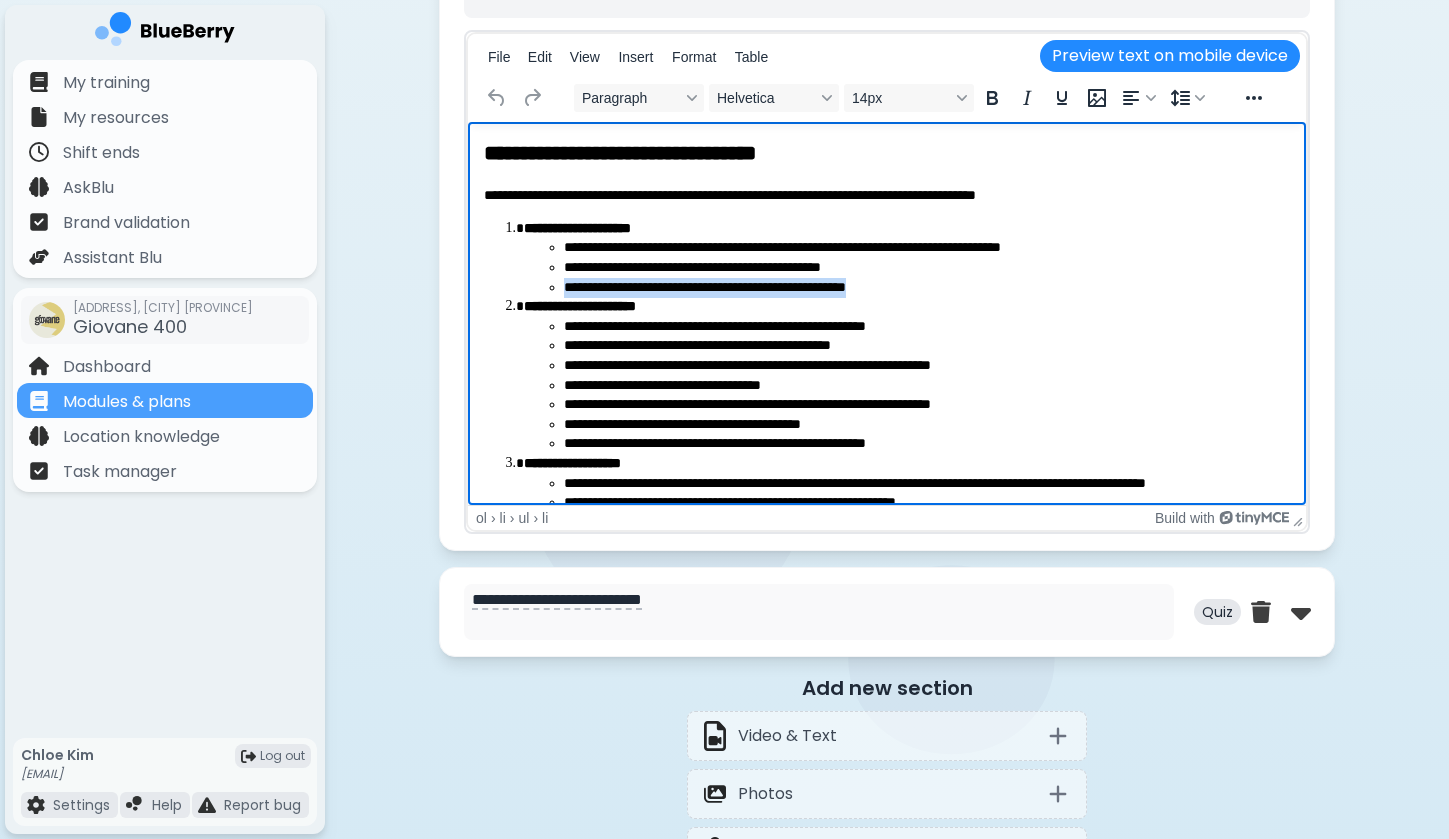 scroll, scrollTop: 0, scrollLeft: 0, axis: both 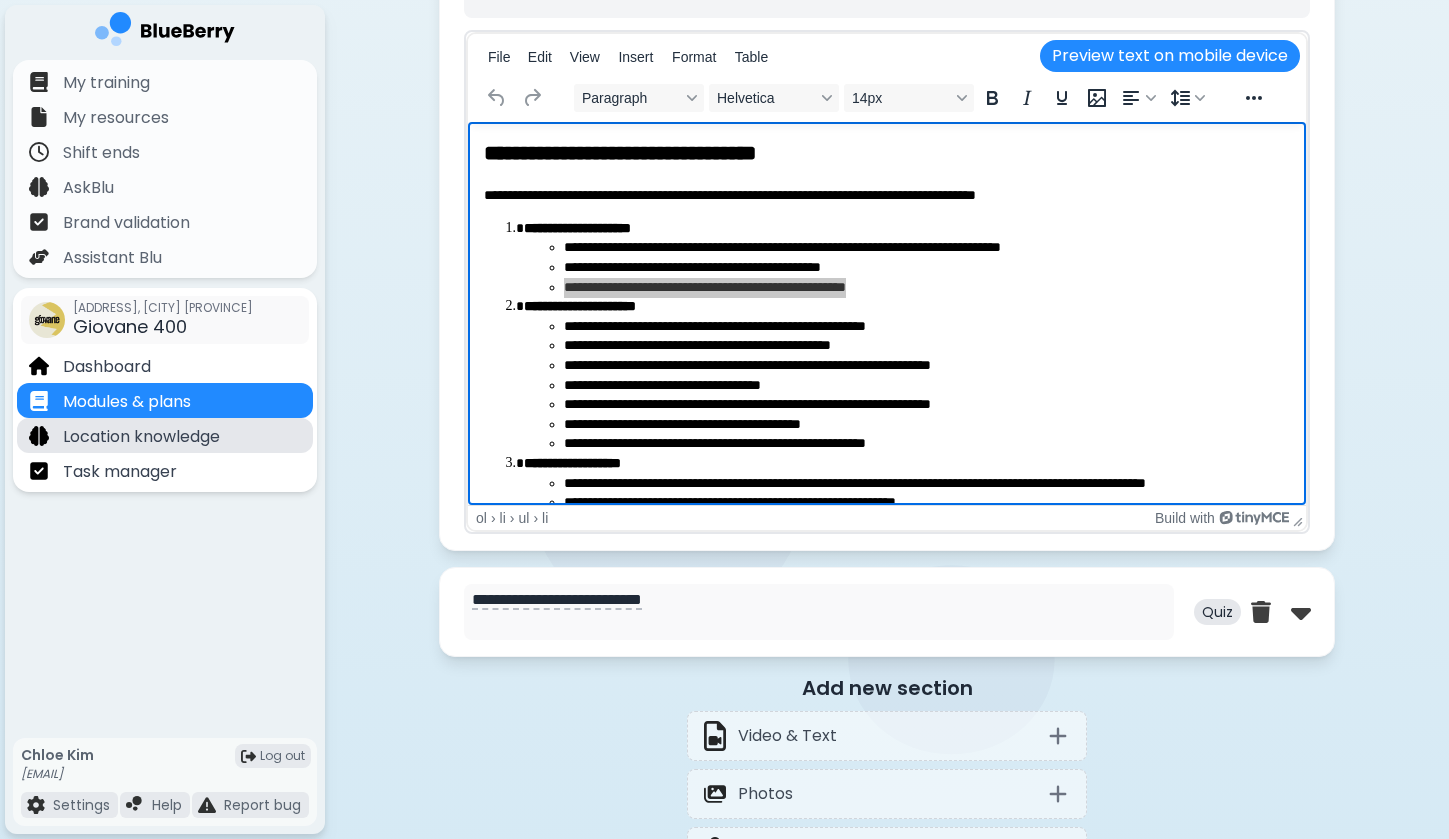 click on "Location knowledge" at bounding box center (141, 437) 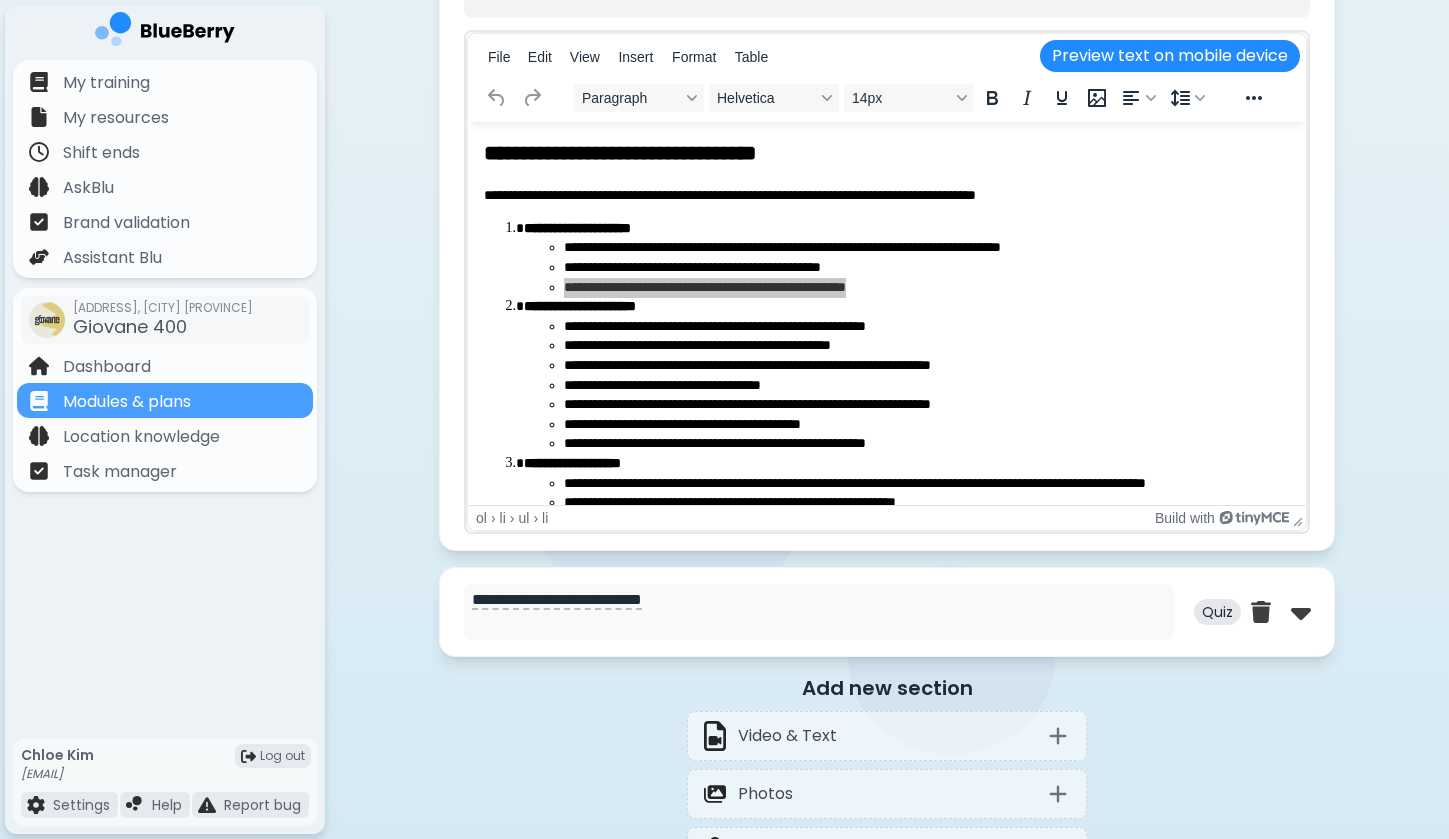 scroll, scrollTop: 0, scrollLeft: 0, axis: both 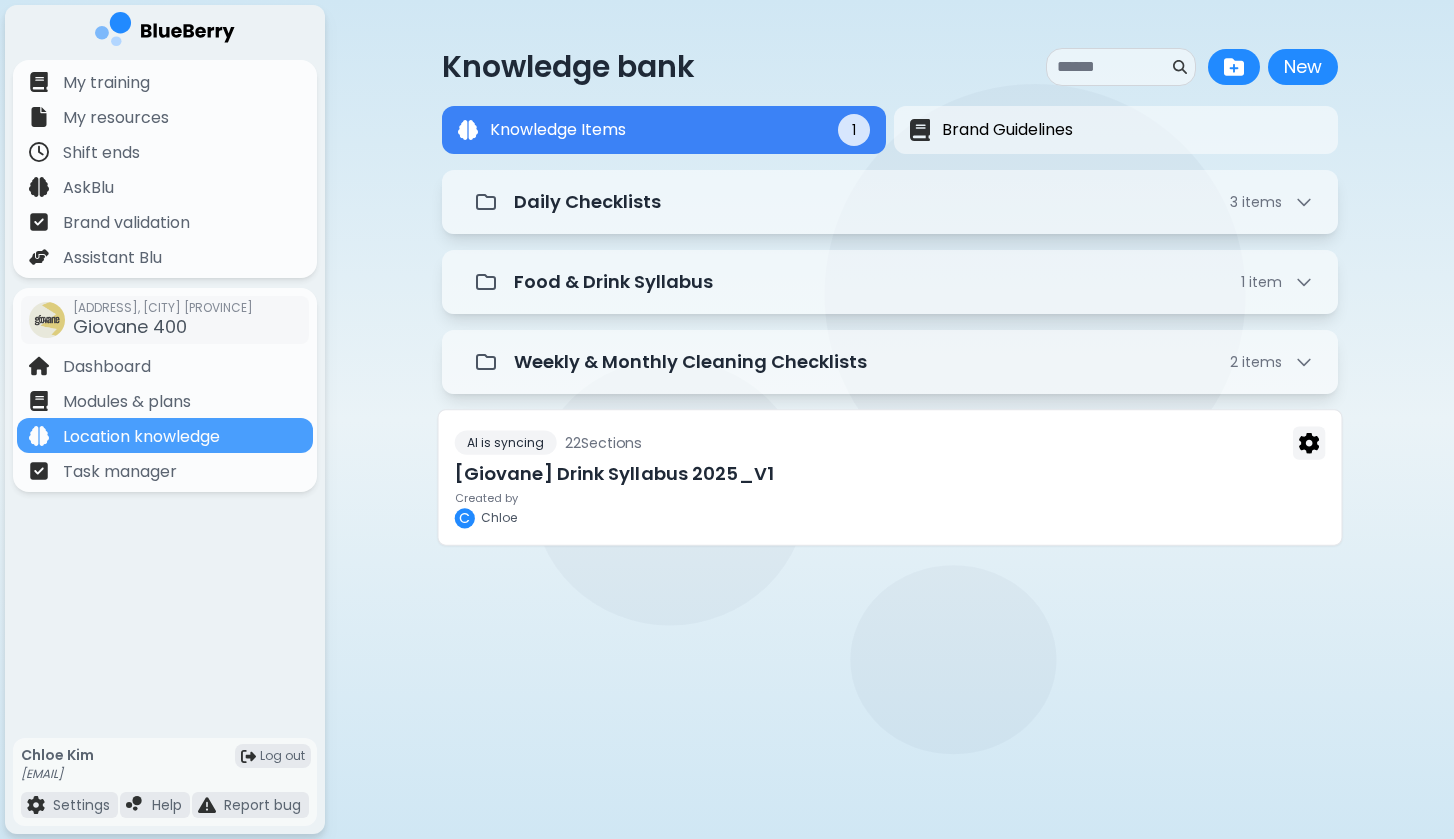 click on "22  Section s" at bounding box center [602, 443] 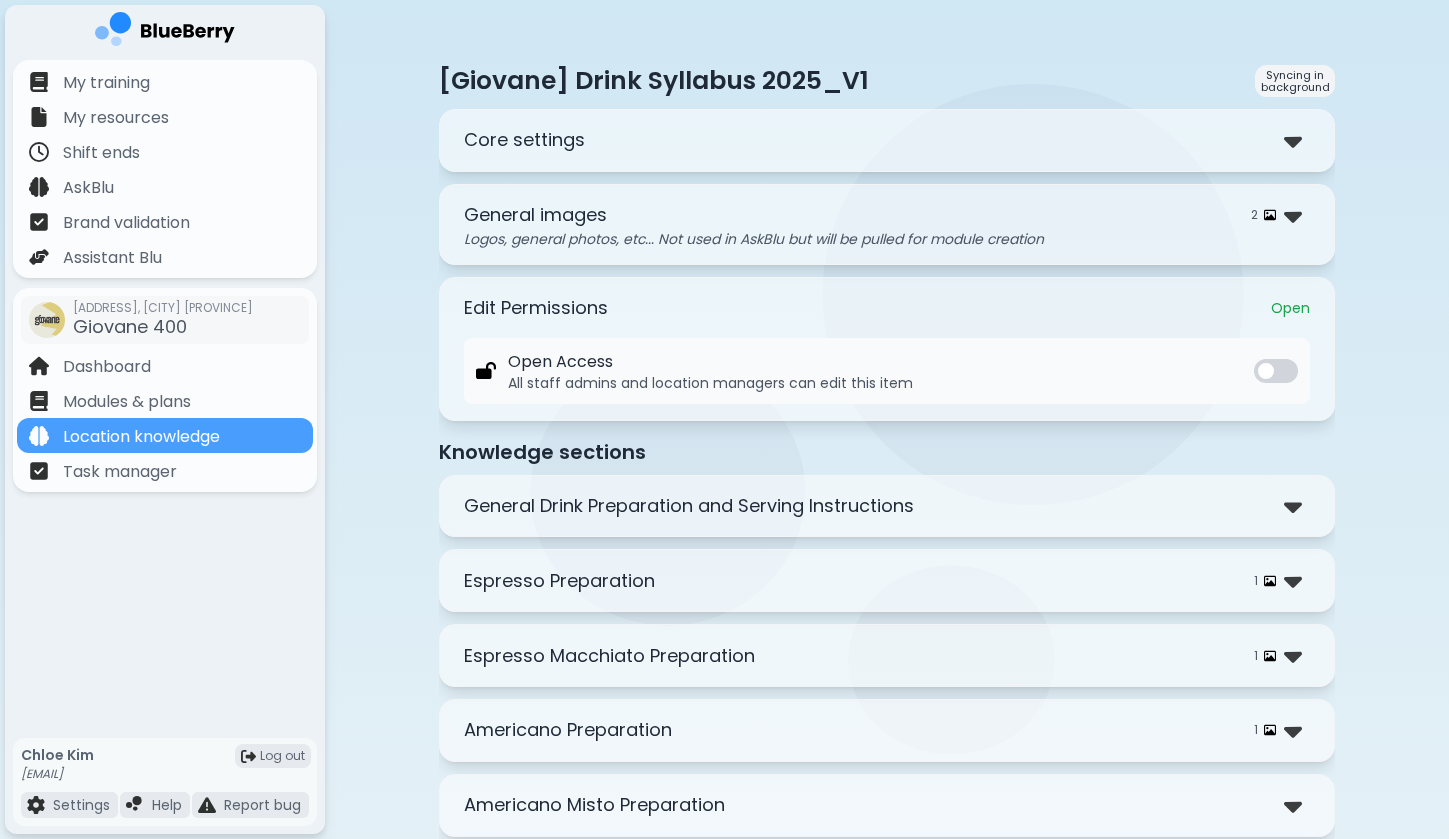 scroll, scrollTop: 0, scrollLeft: 0, axis: both 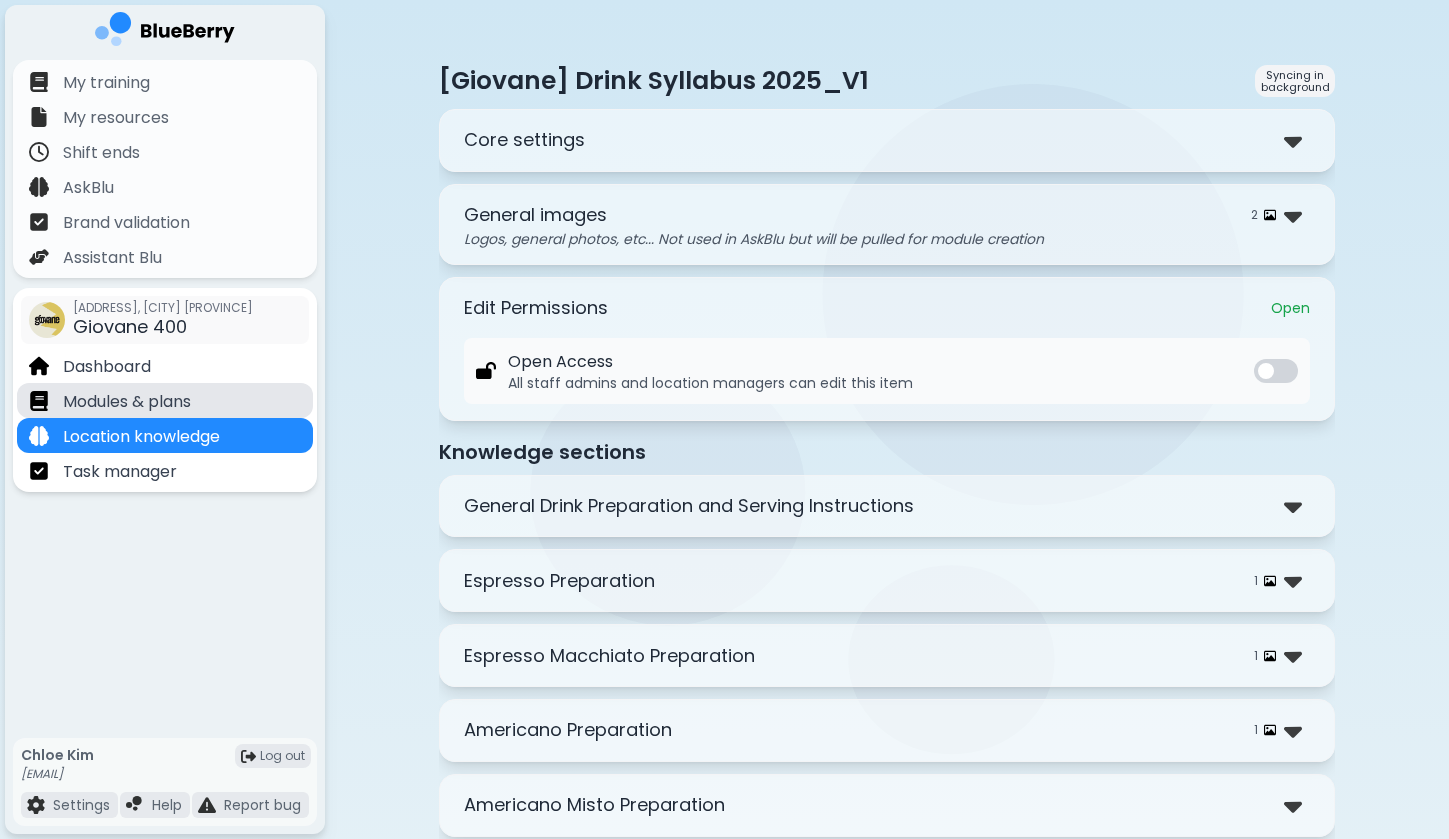click on "Modules & plans" at bounding box center (127, 402) 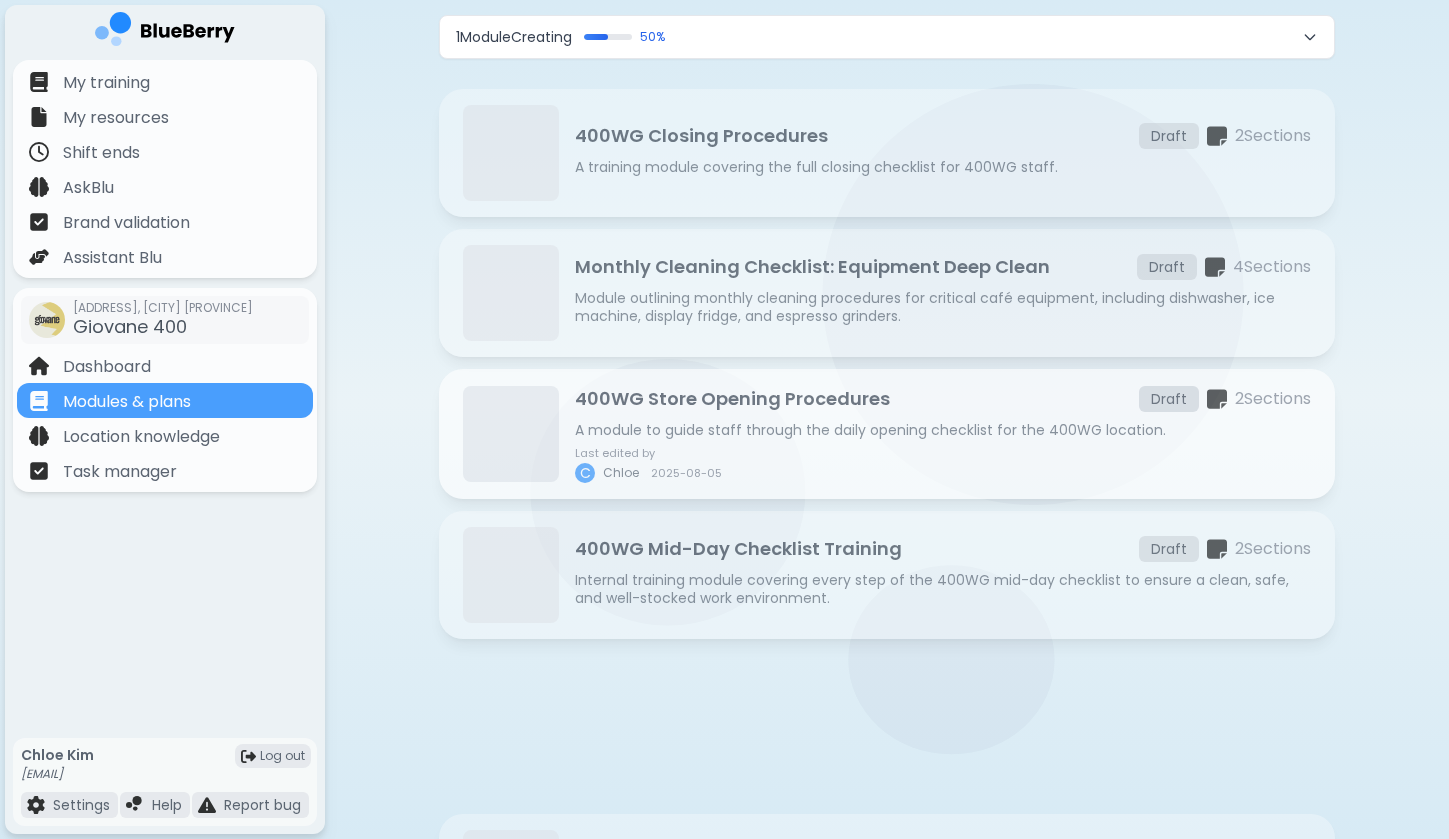 scroll, scrollTop: 196, scrollLeft: 0, axis: vertical 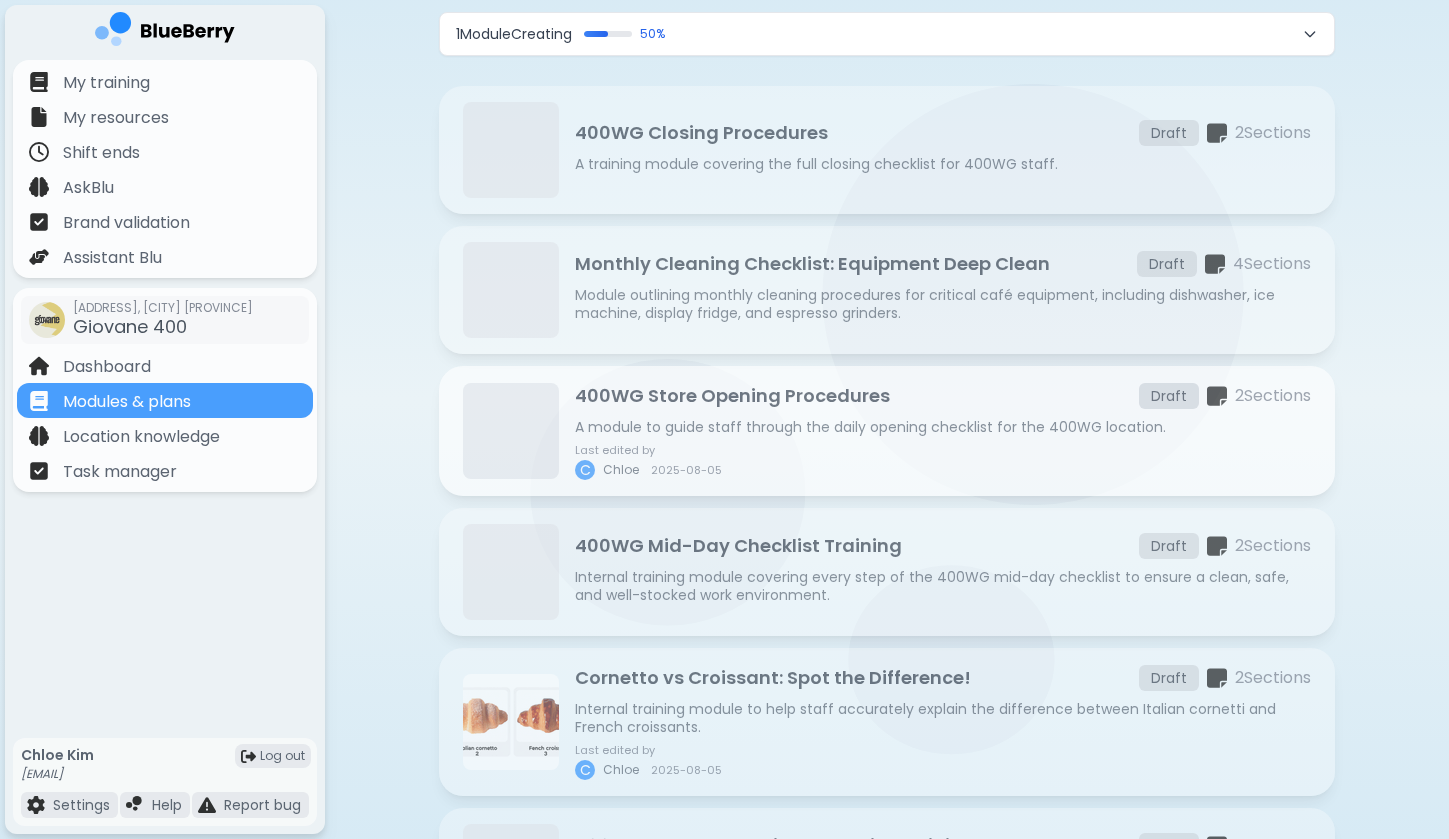 click on "400WG Store Opening Procedures Draft 2  Section s A module to guide staff through the daily opening checklist for the 400WG location. Last edited by C Chloe 2025-08-05" at bounding box center [943, 431] 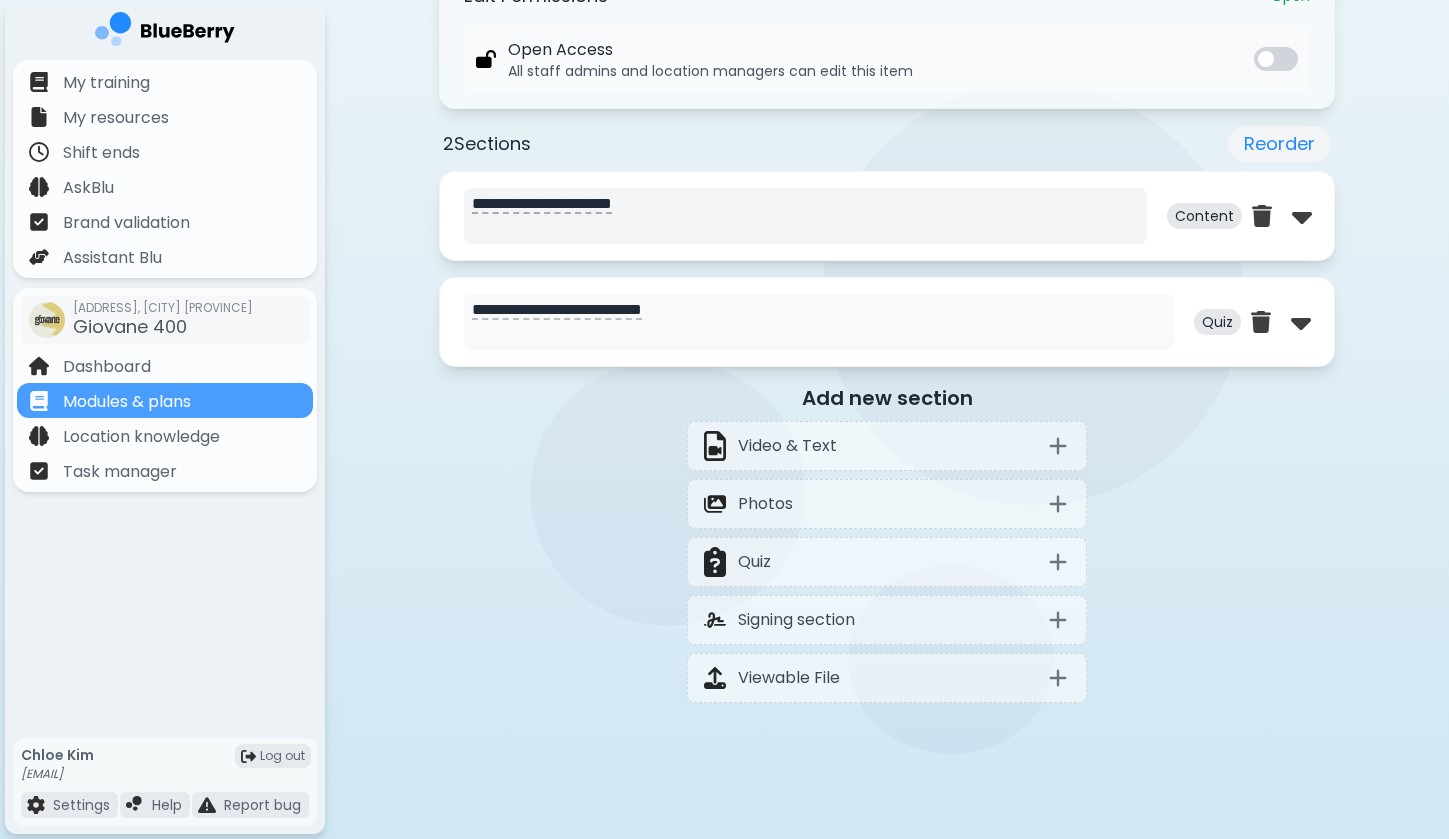 scroll, scrollTop: 801, scrollLeft: 0, axis: vertical 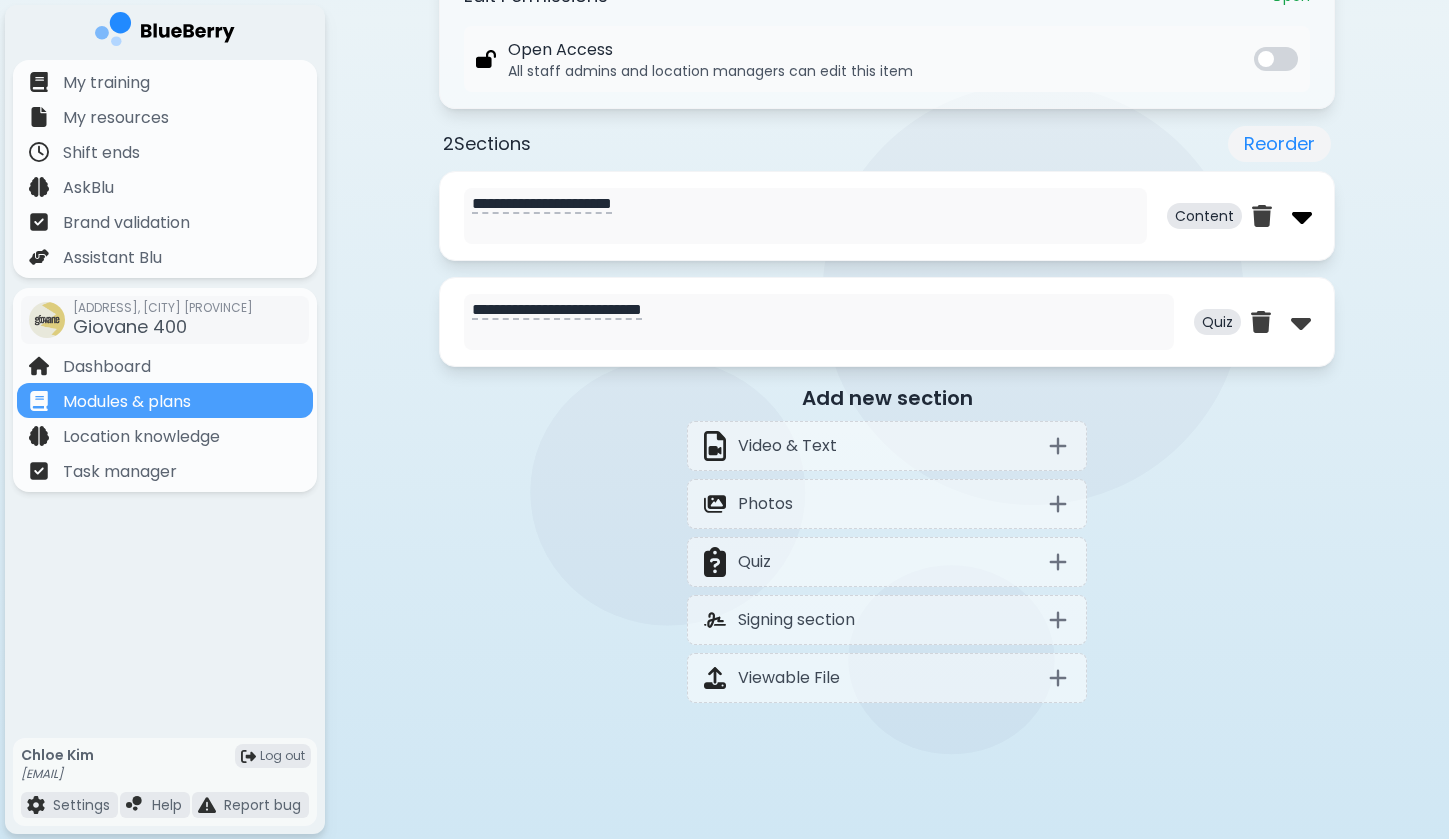 click at bounding box center [1302, 216] 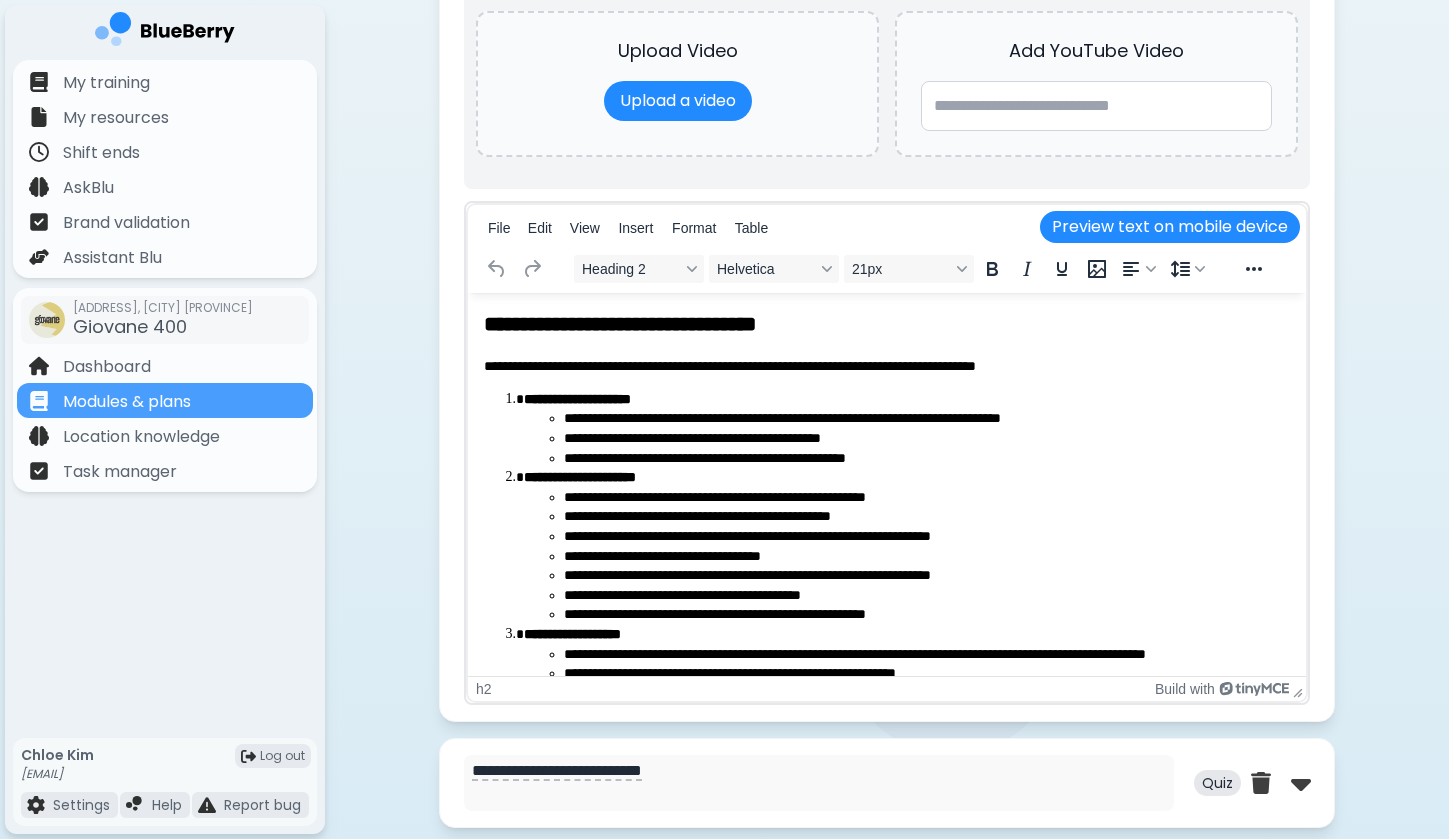 scroll, scrollTop: 0, scrollLeft: 0, axis: both 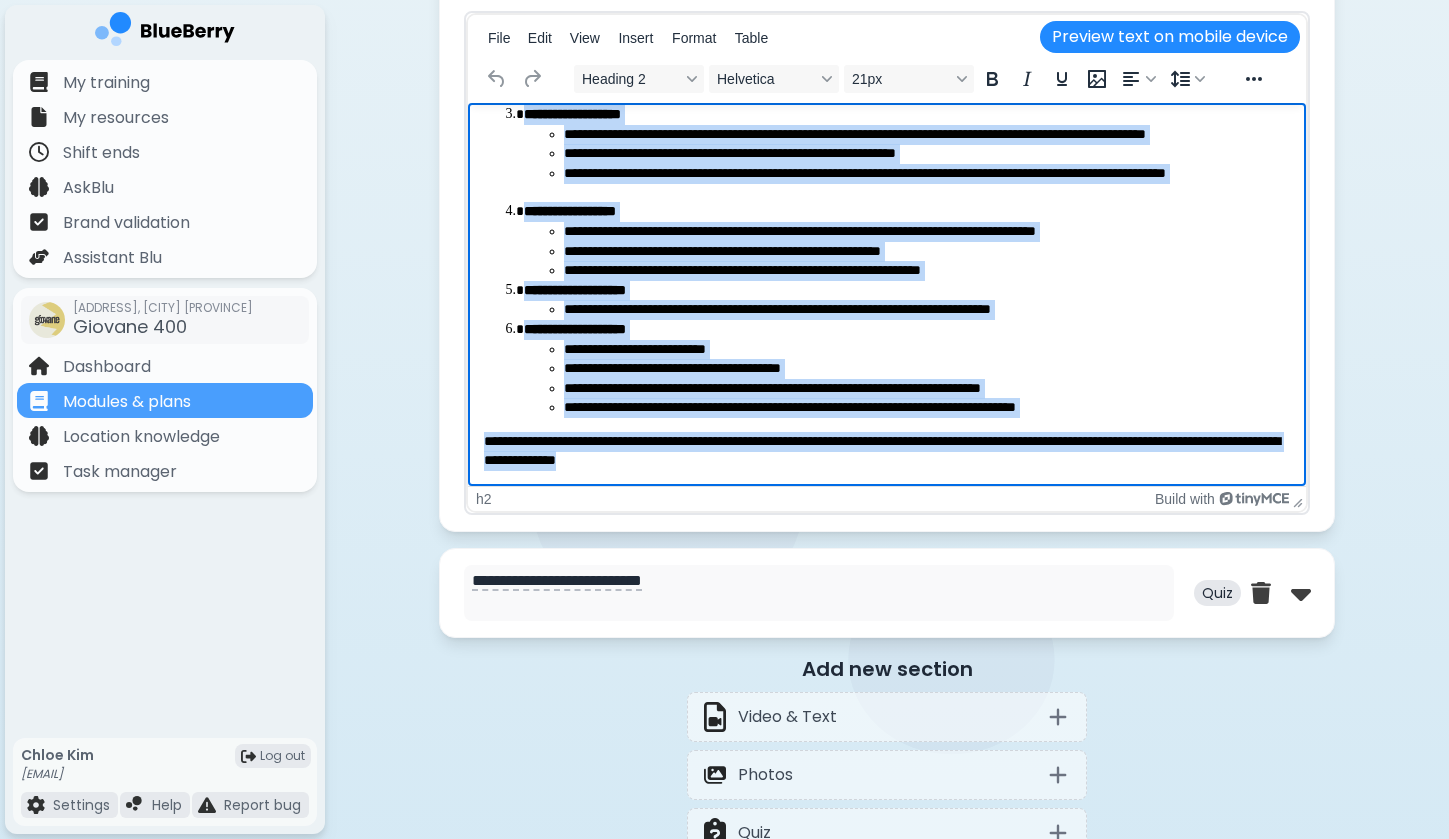 drag, startPoint x: 484, startPoint y: 127, endPoint x: 952, endPoint y: 487, distance: 590.4439 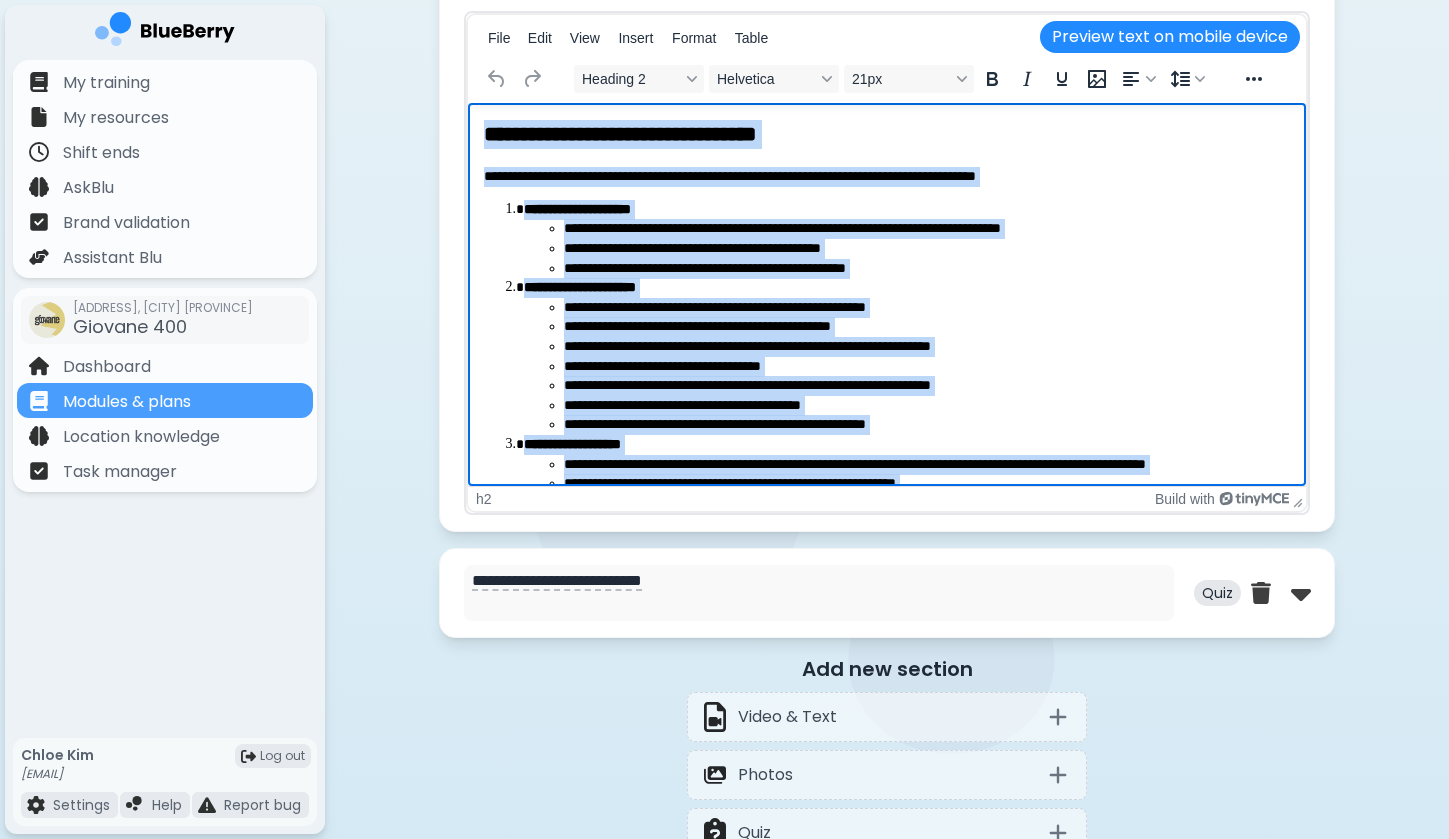 scroll, scrollTop: 0, scrollLeft: 0, axis: both 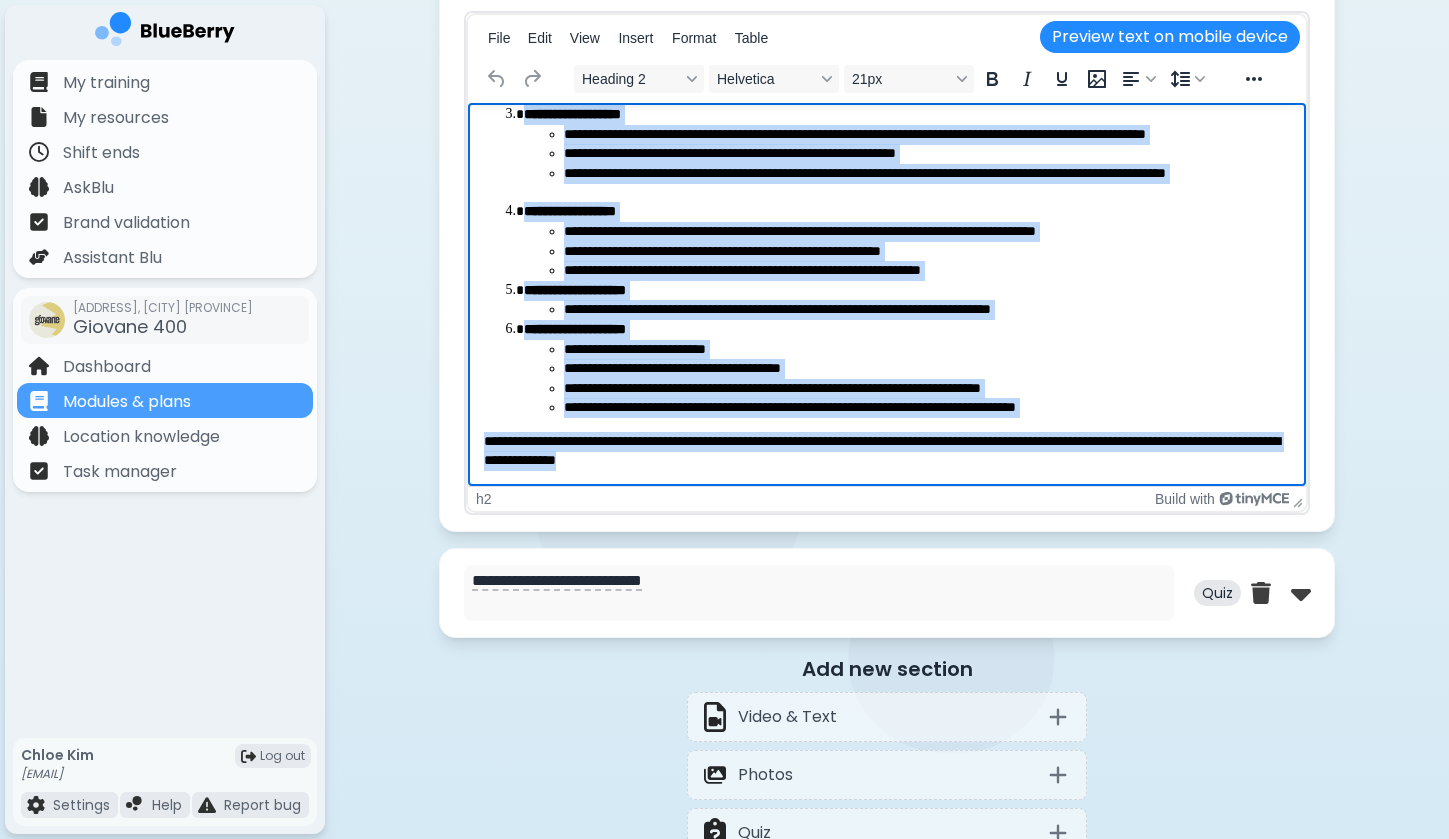 paste 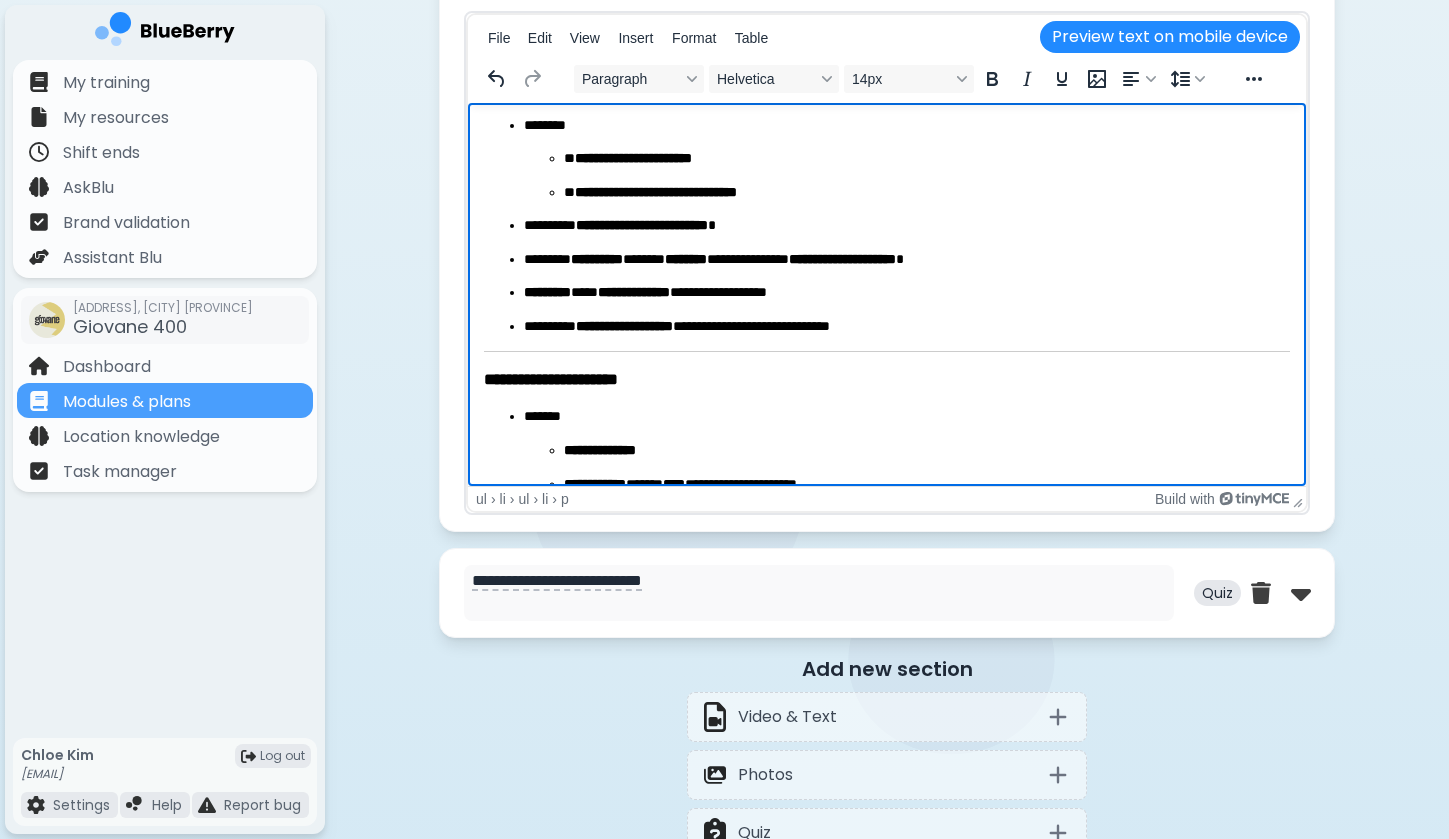 type 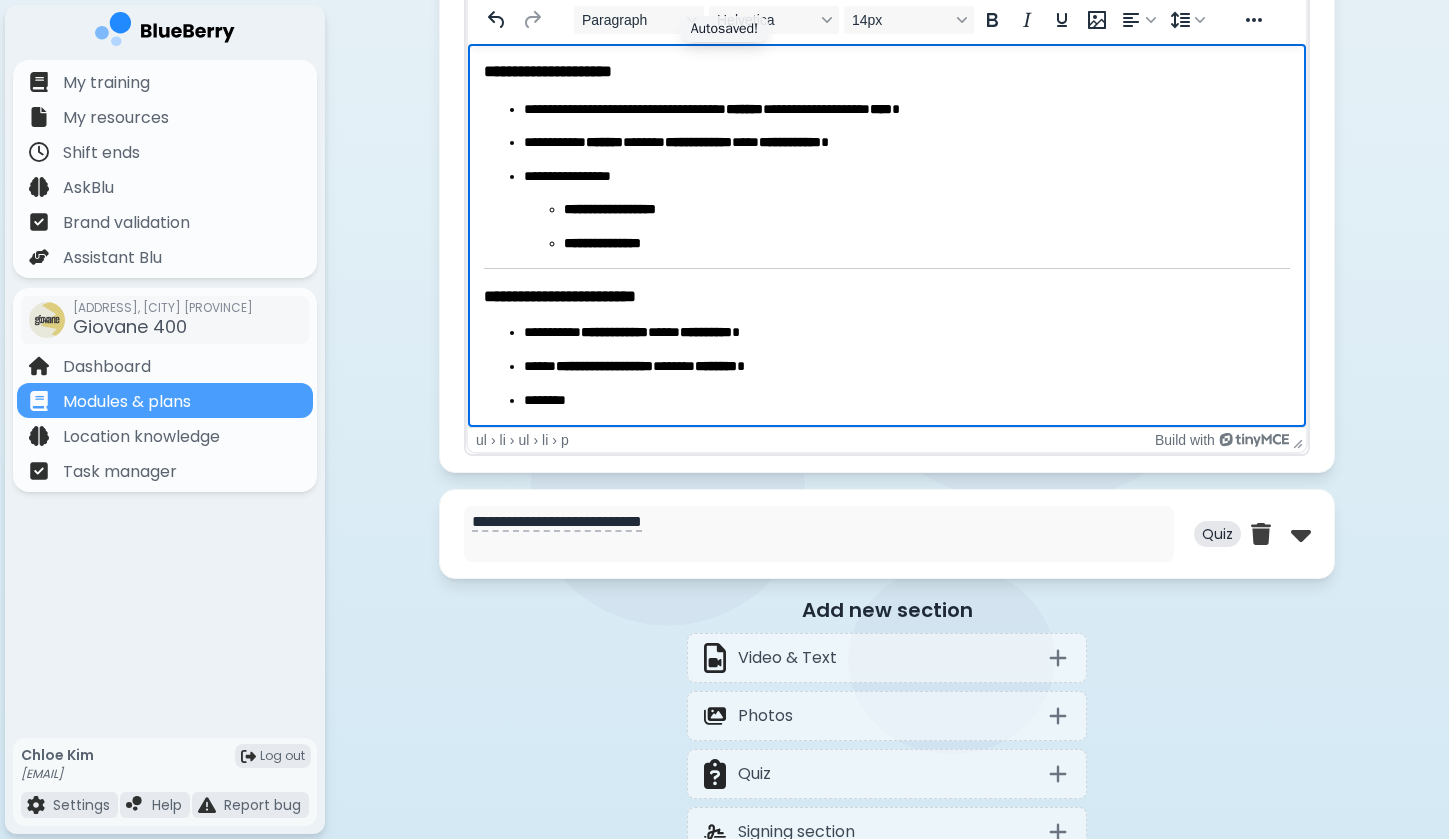 scroll, scrollTop: 0, scrollLeft: 0, axis: both 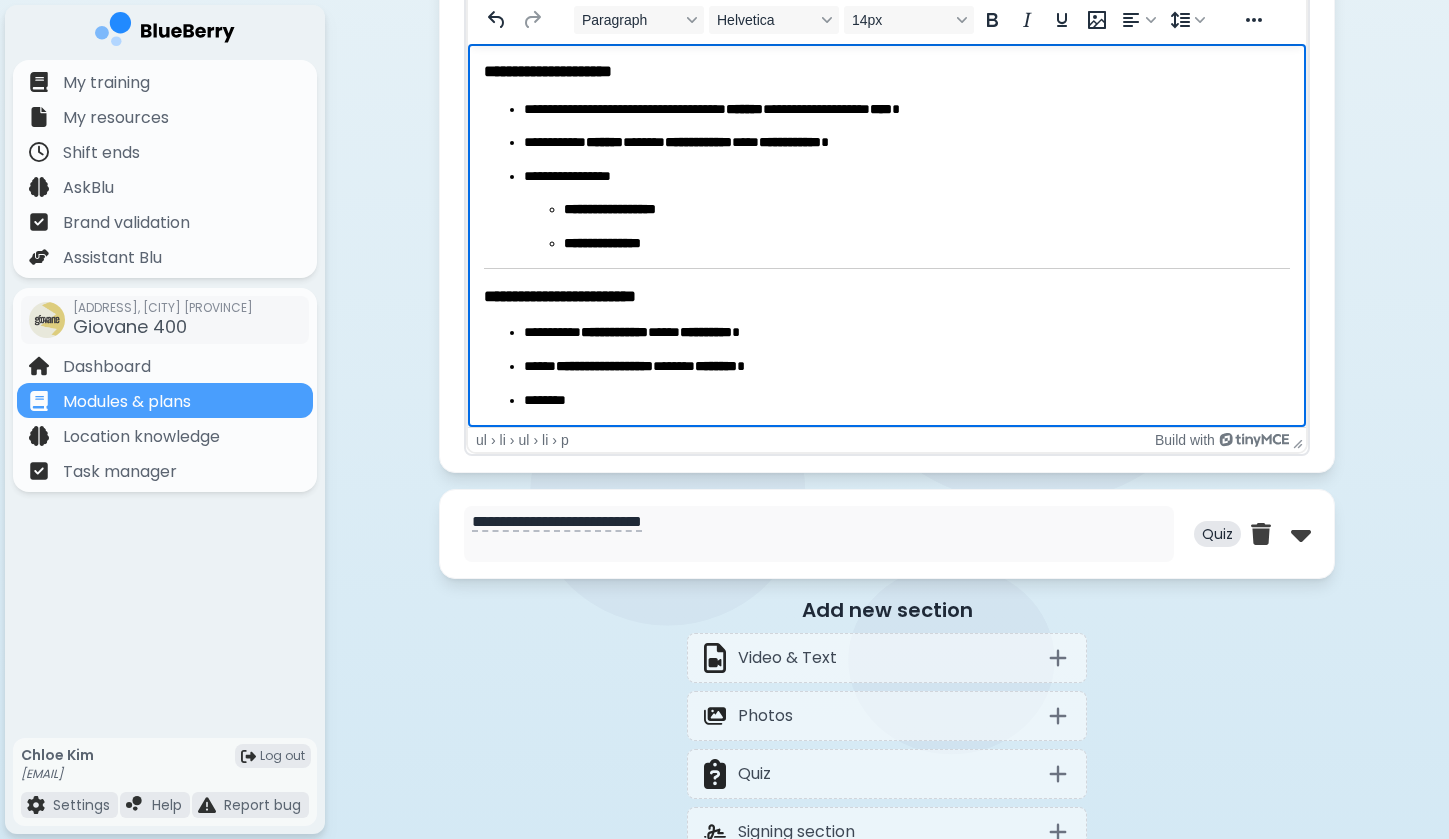 click on "**********" at bounding box center [887, 177] 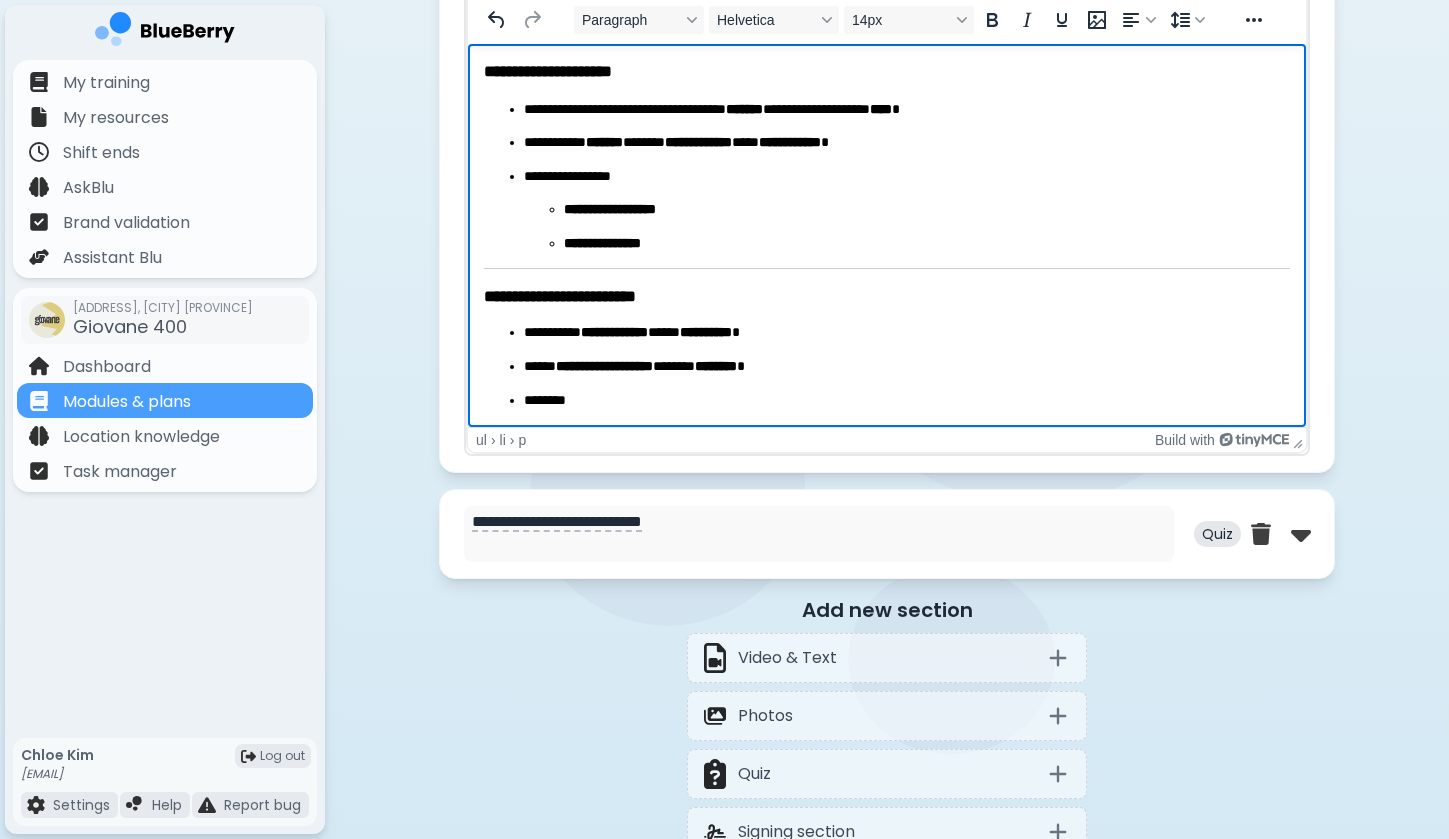 click on "**********" at bounding box center (569, 296) 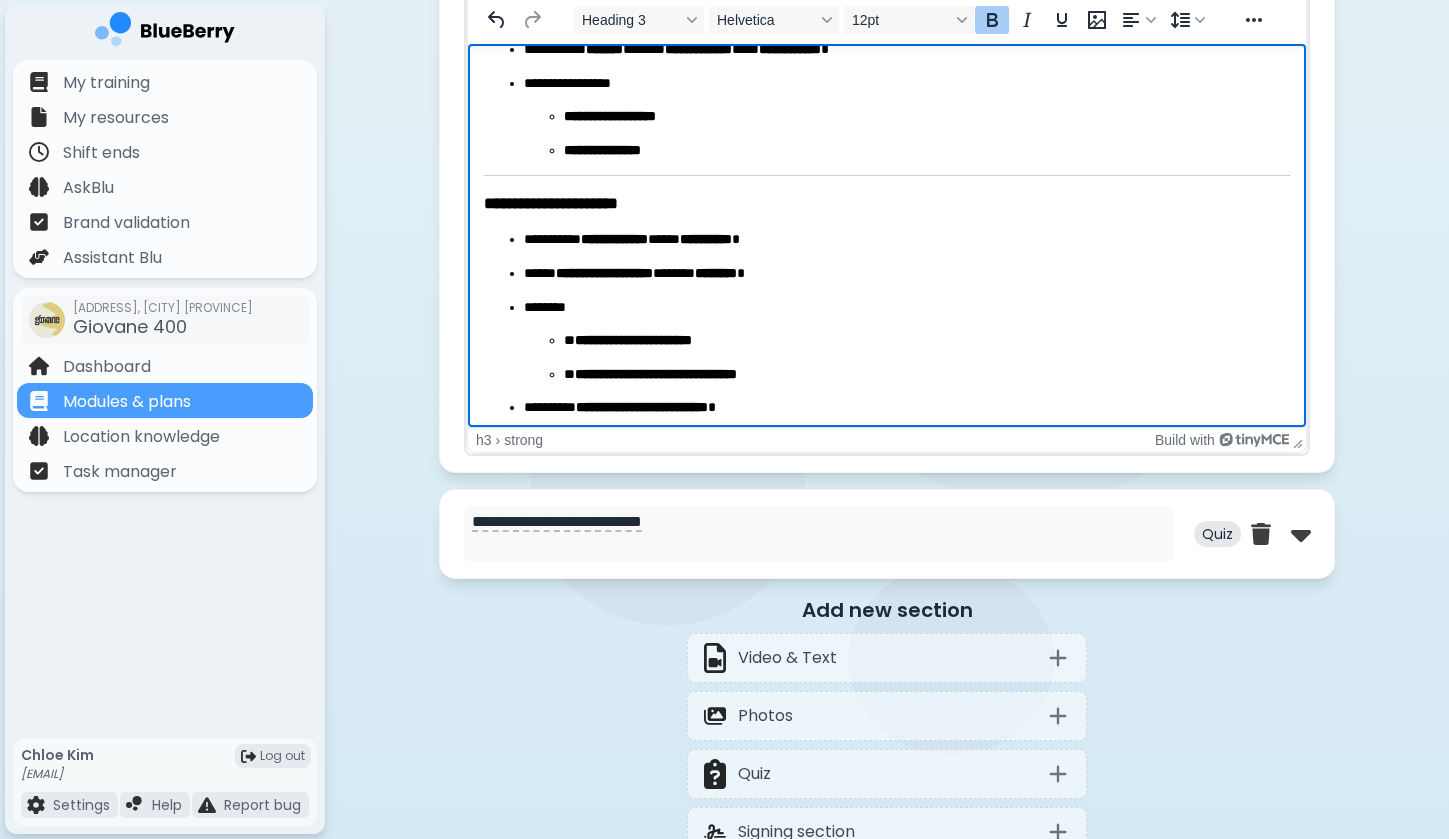 scroll, scrollTop: 64, scrollLeft: 0, axis: vertical 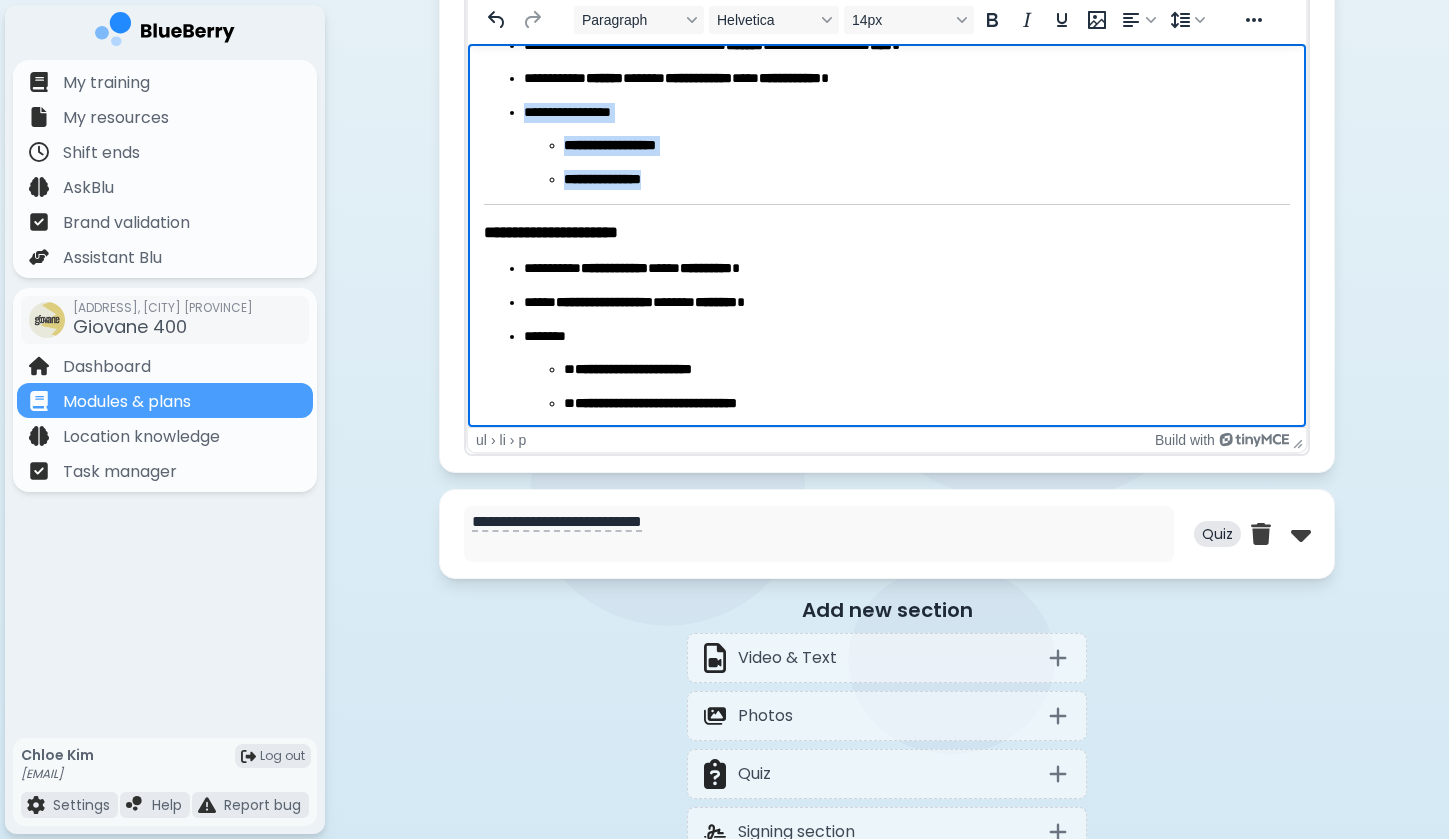 drag, startPoint x: 525, startPoint y: 112, endPoint x: 684, endPoint y: 174, distance: 170.66048 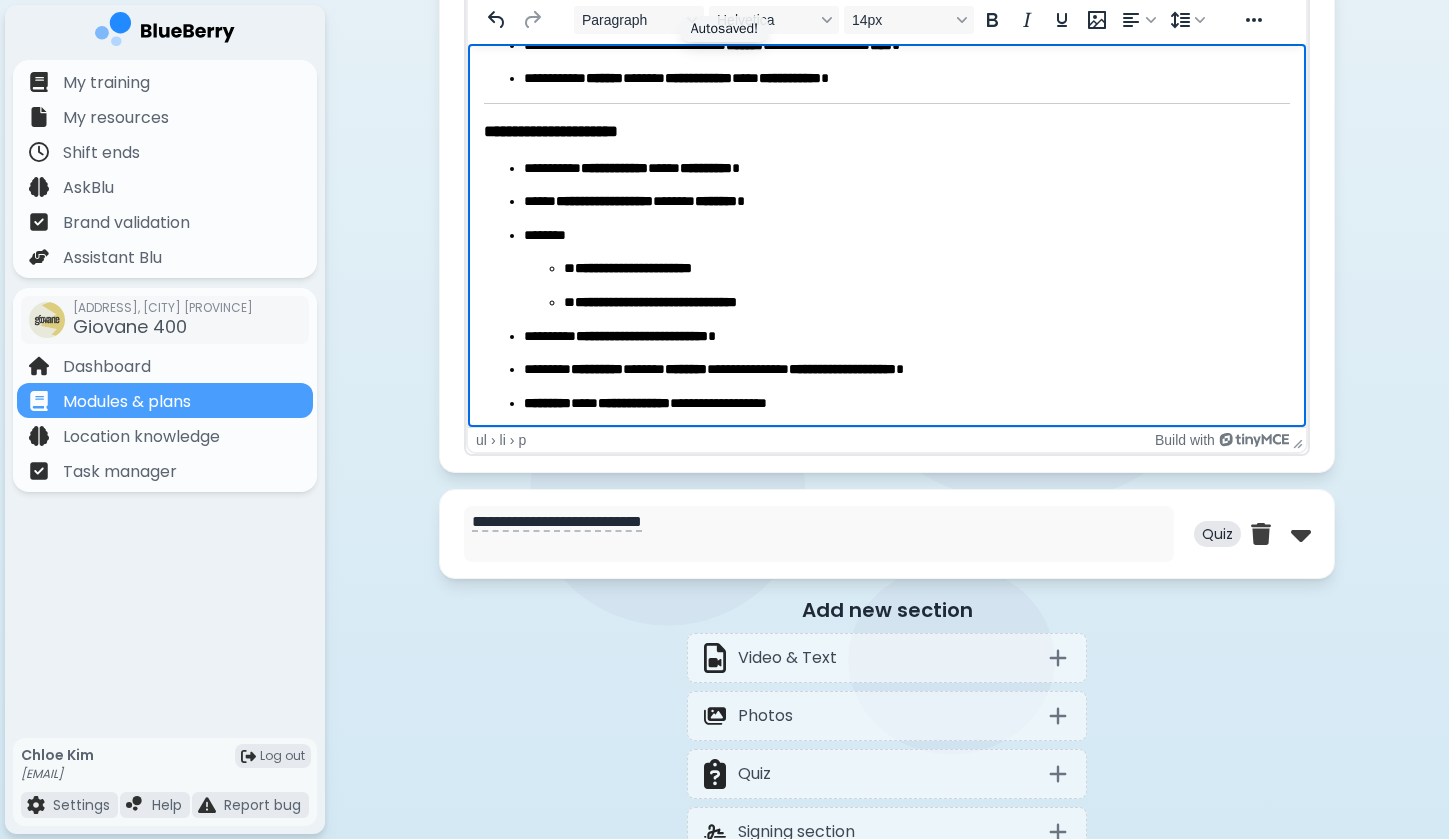 click on "**********" at bounding box center [887, 668] 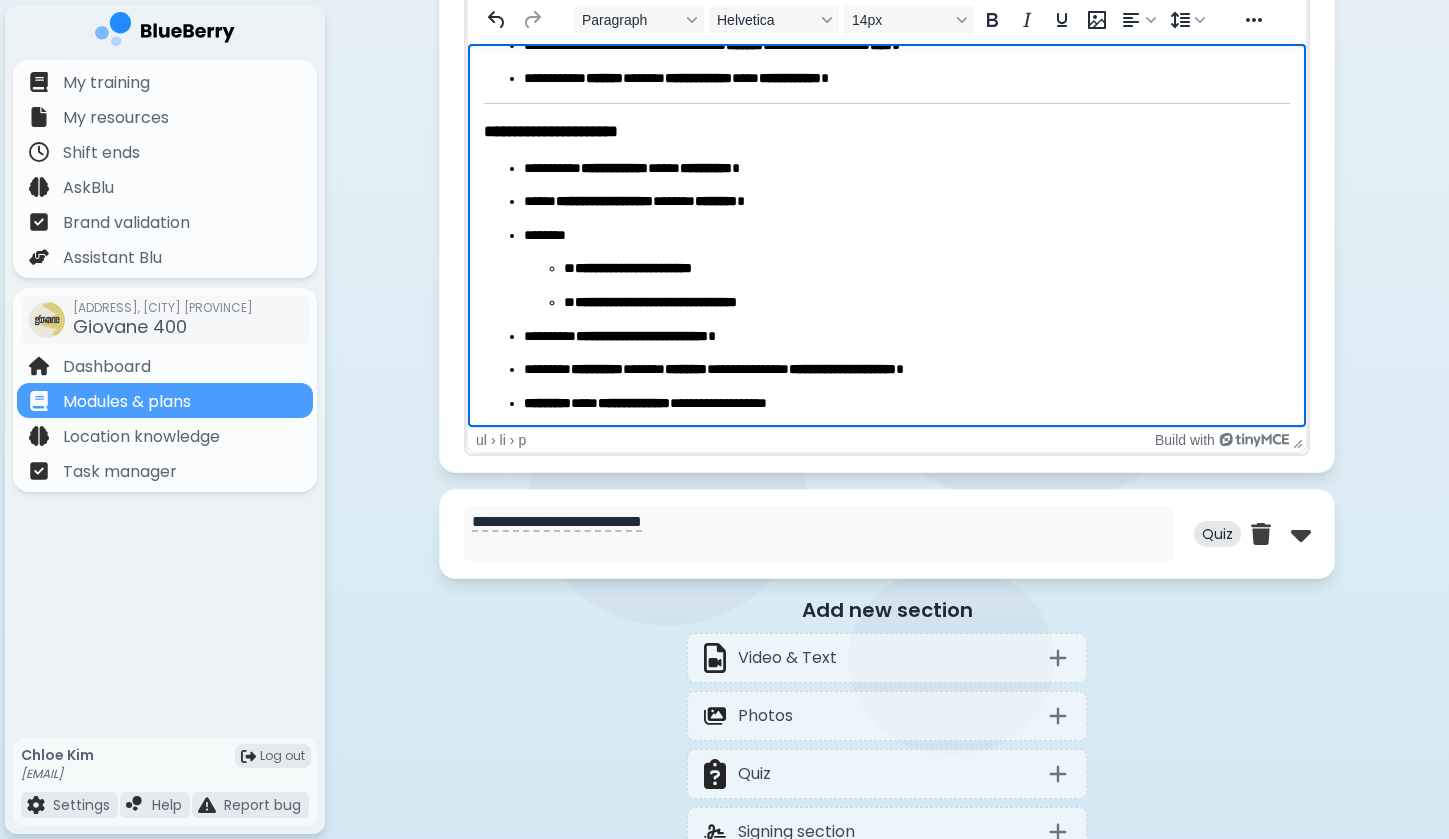 click on "**********" at bounding box center [907, 169] 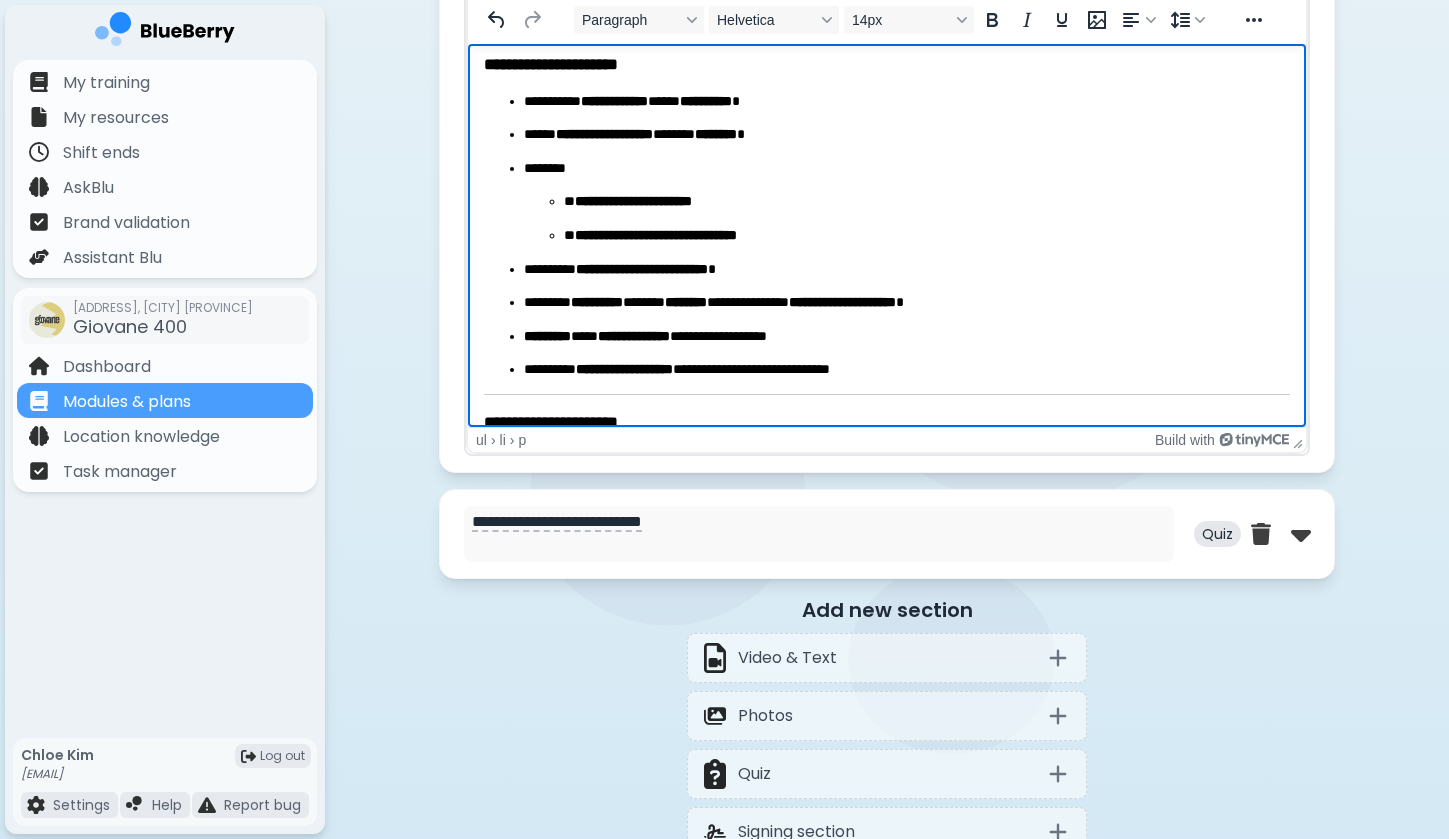 scroll, scrollTop: 133, scrollLeft: 0, axis: vertical 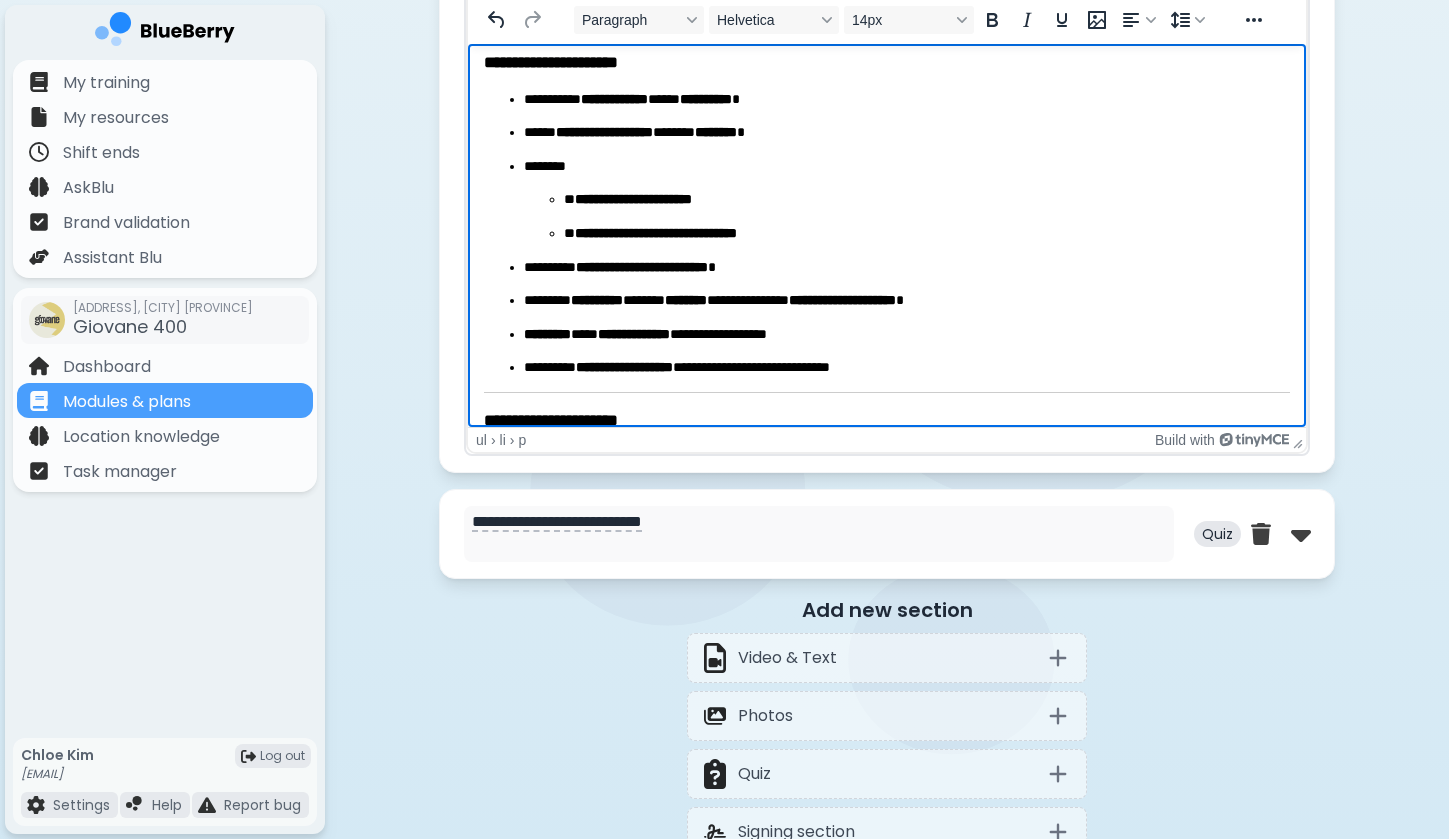 click on "**********" at bounding box center (907, 268) 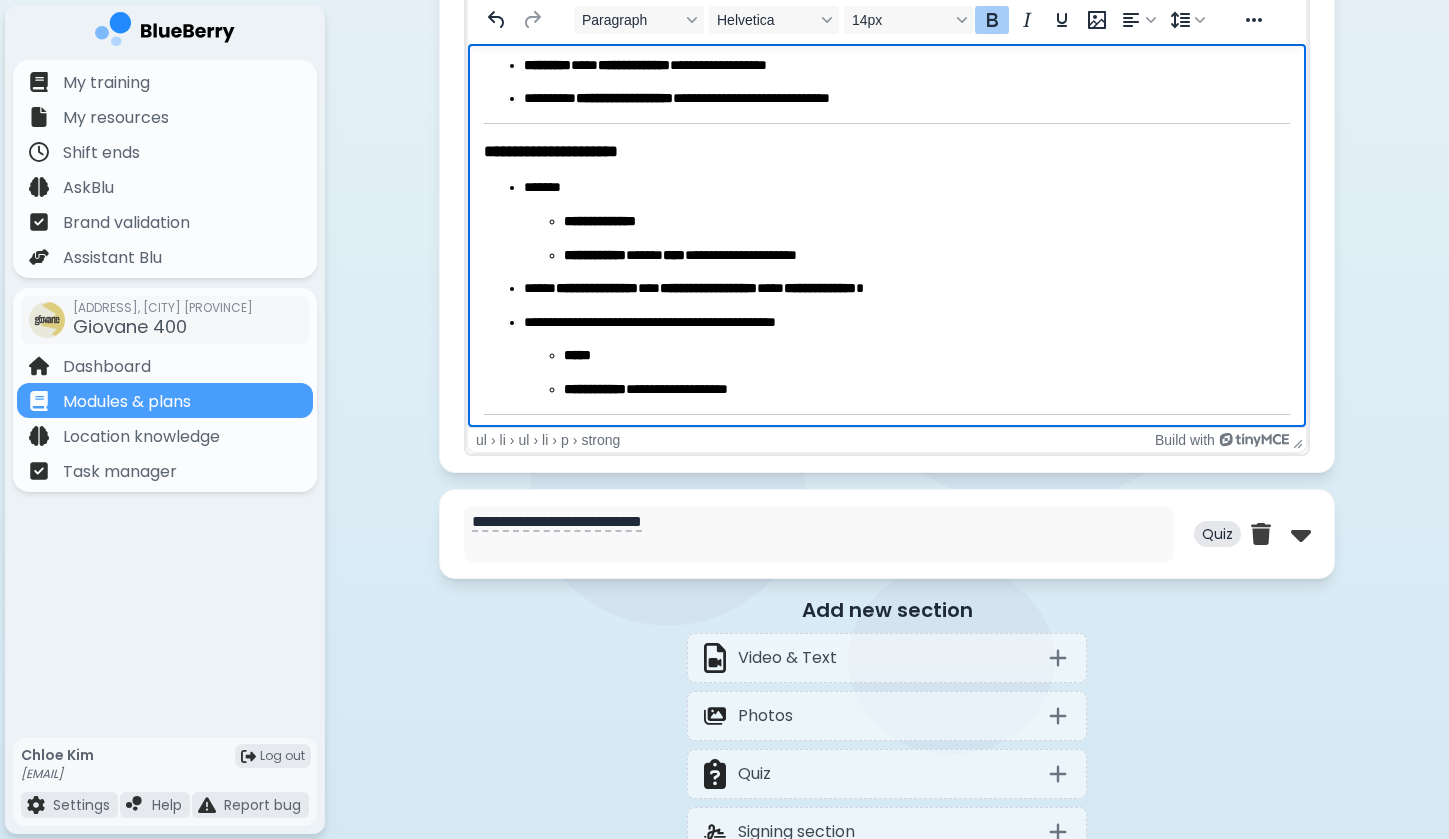 scroll, scrollTop: 509, scrollLeft: 0, axis: vertical 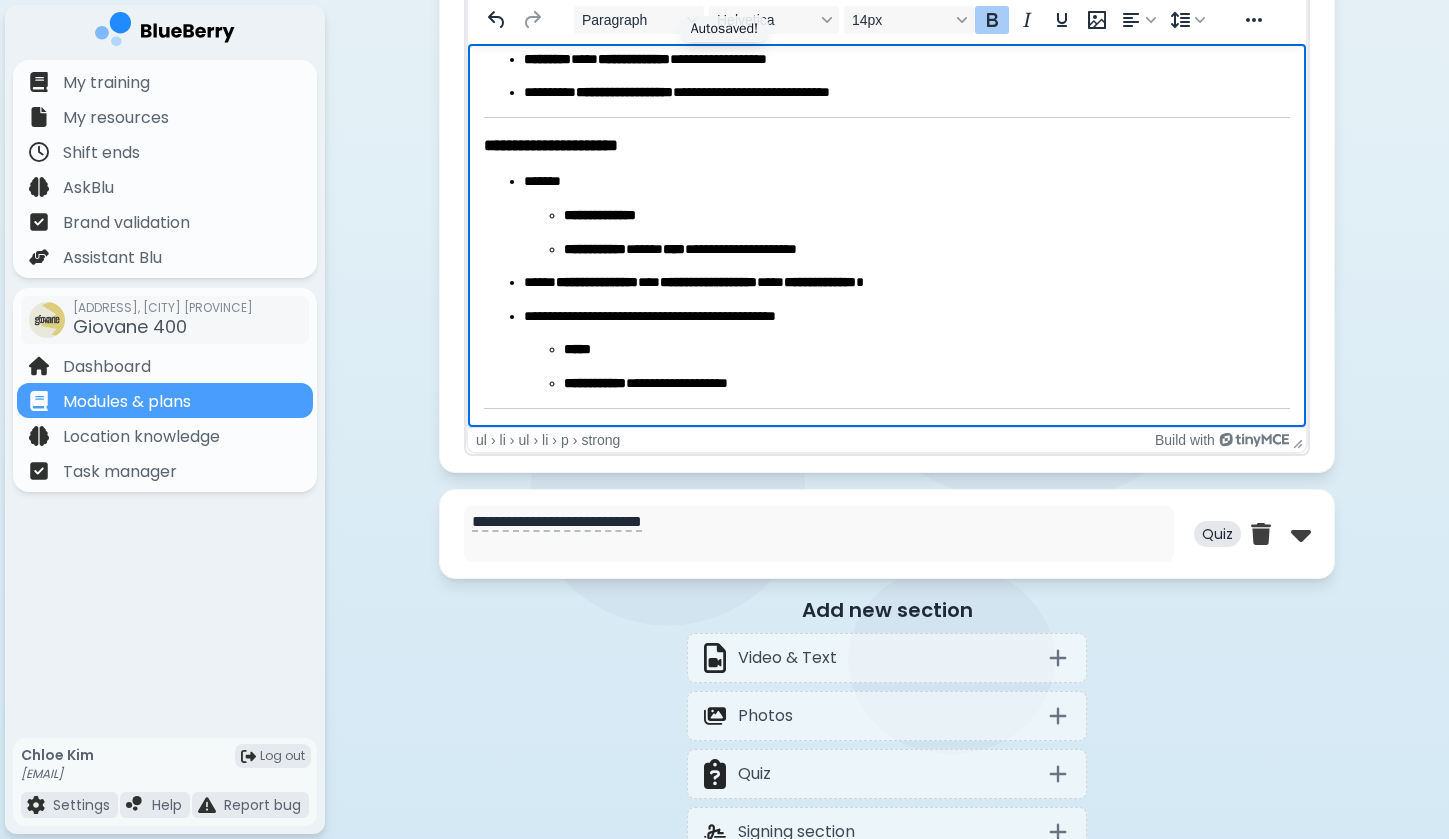 click on "**********" at bounding box center [560, 145] 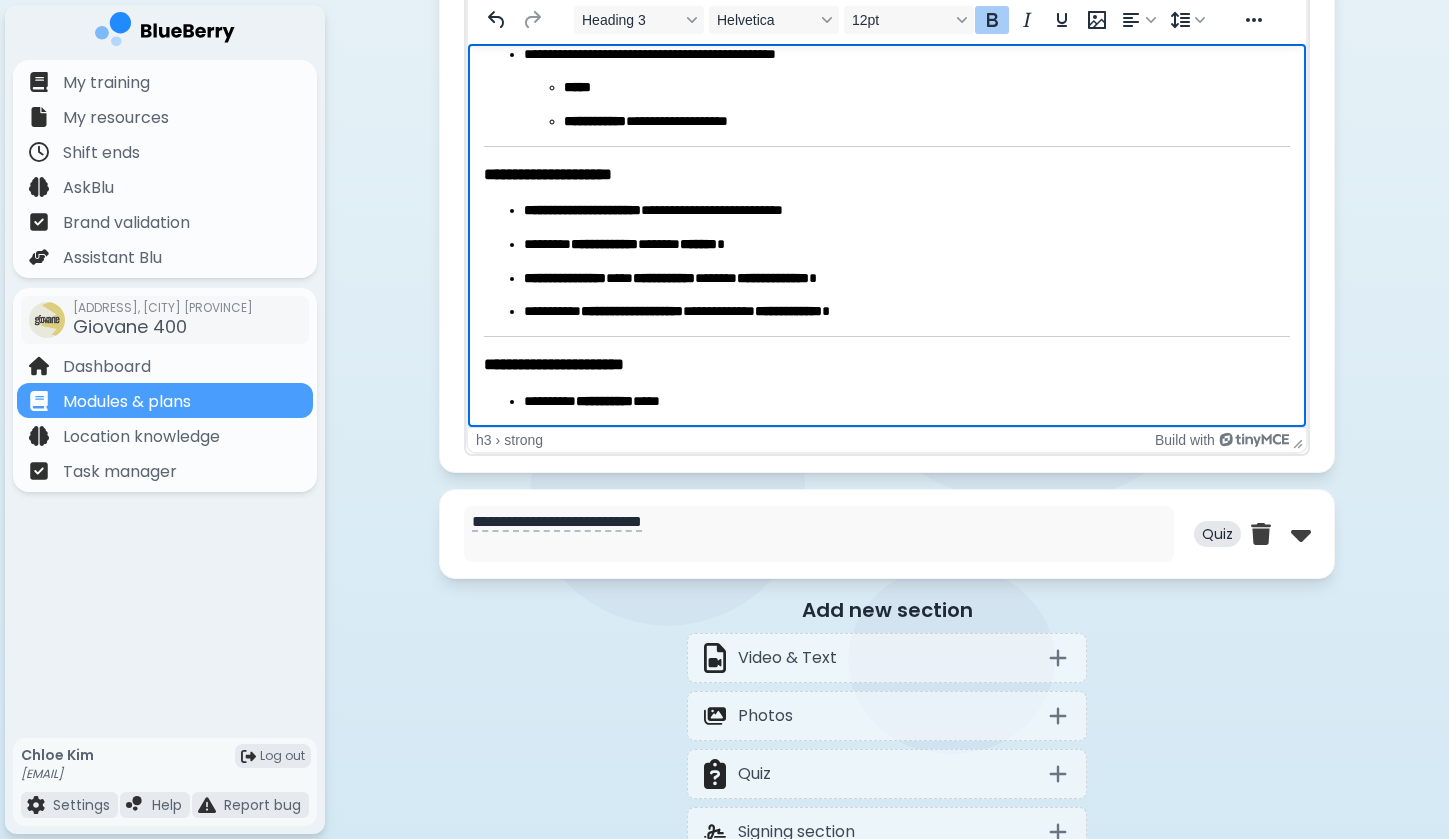 scroll, scrollTop: 773, scrollLeft: 0, axis: vertical 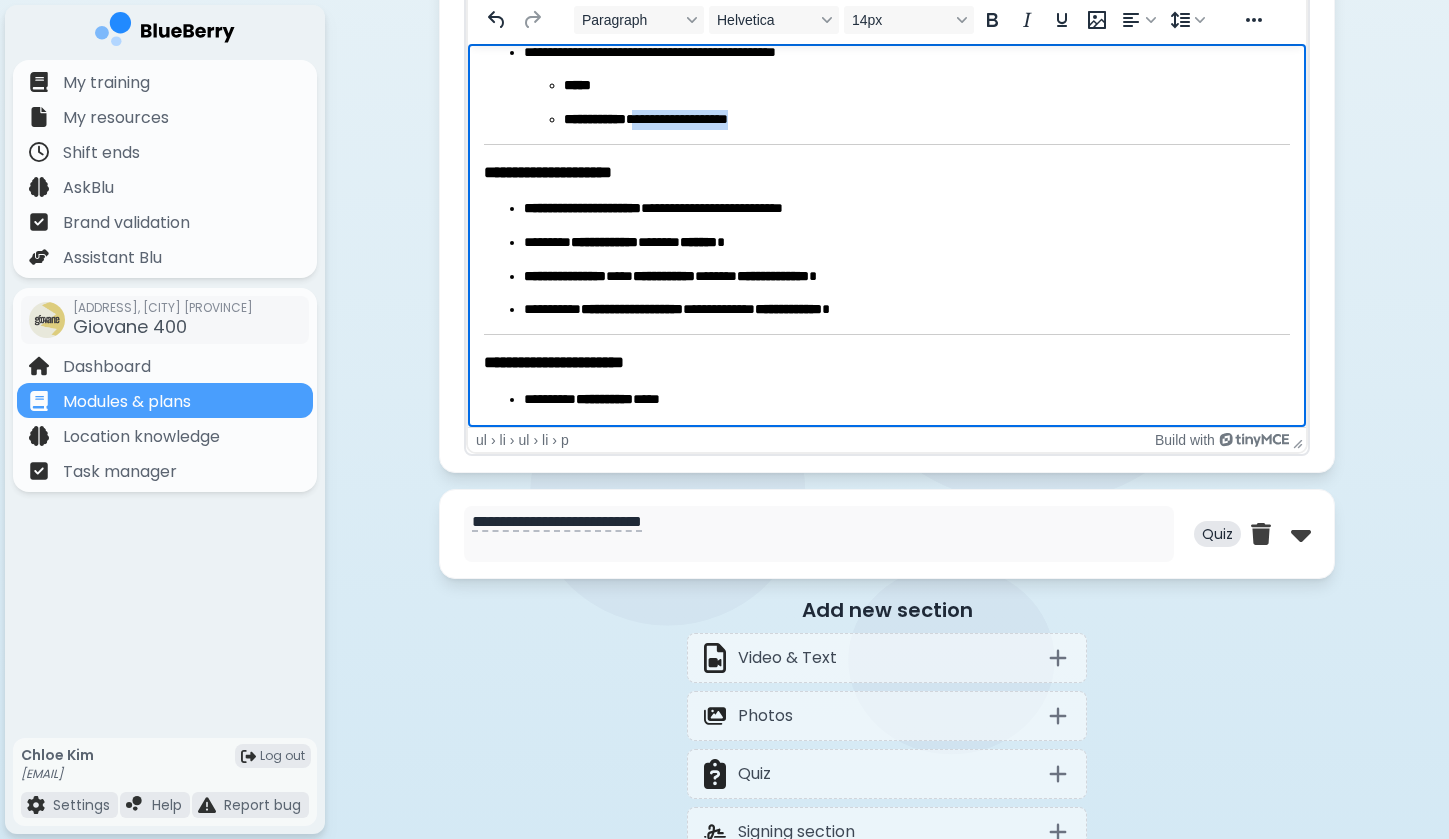 drag, startPoint x: 781, startPoint y: 117, endPoint x: 647, endPoint y: 117, distance: 134 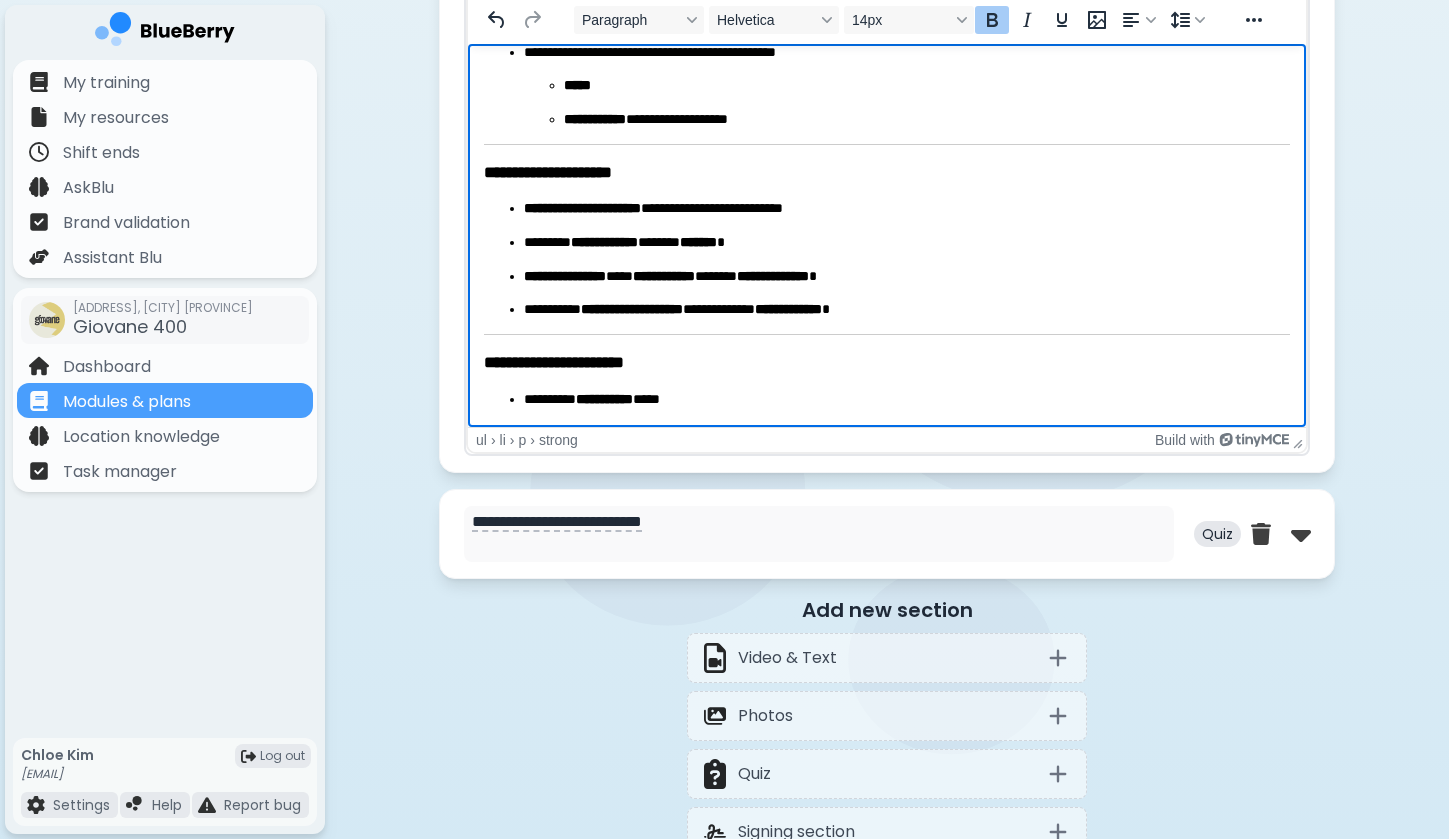 click on "**********" at bounding box center (887, 10) 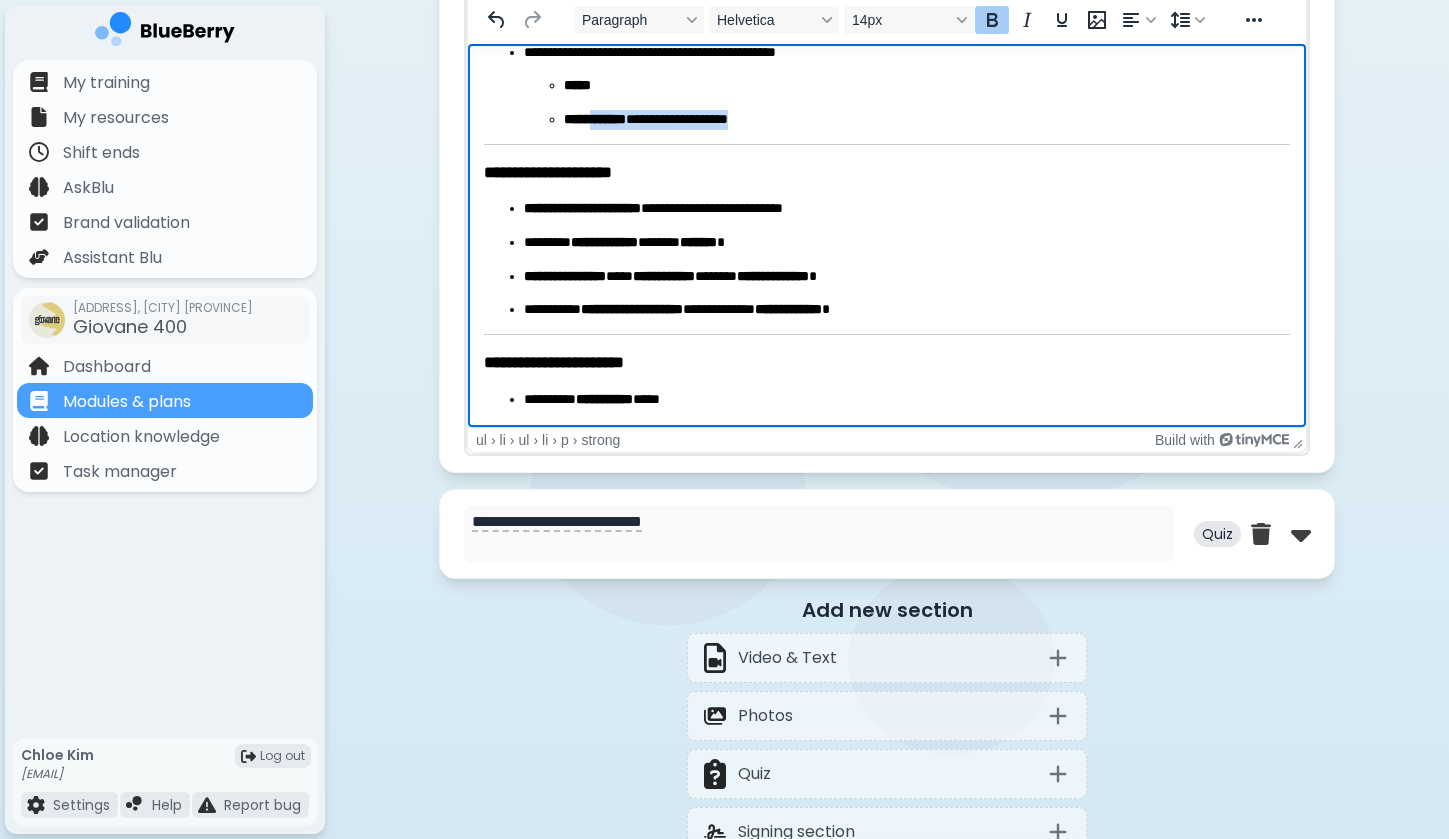 drag, startPoint x: 595, startPoint y: 117, endPoint x: 768, endPoint y: 118, distance: 173.00288 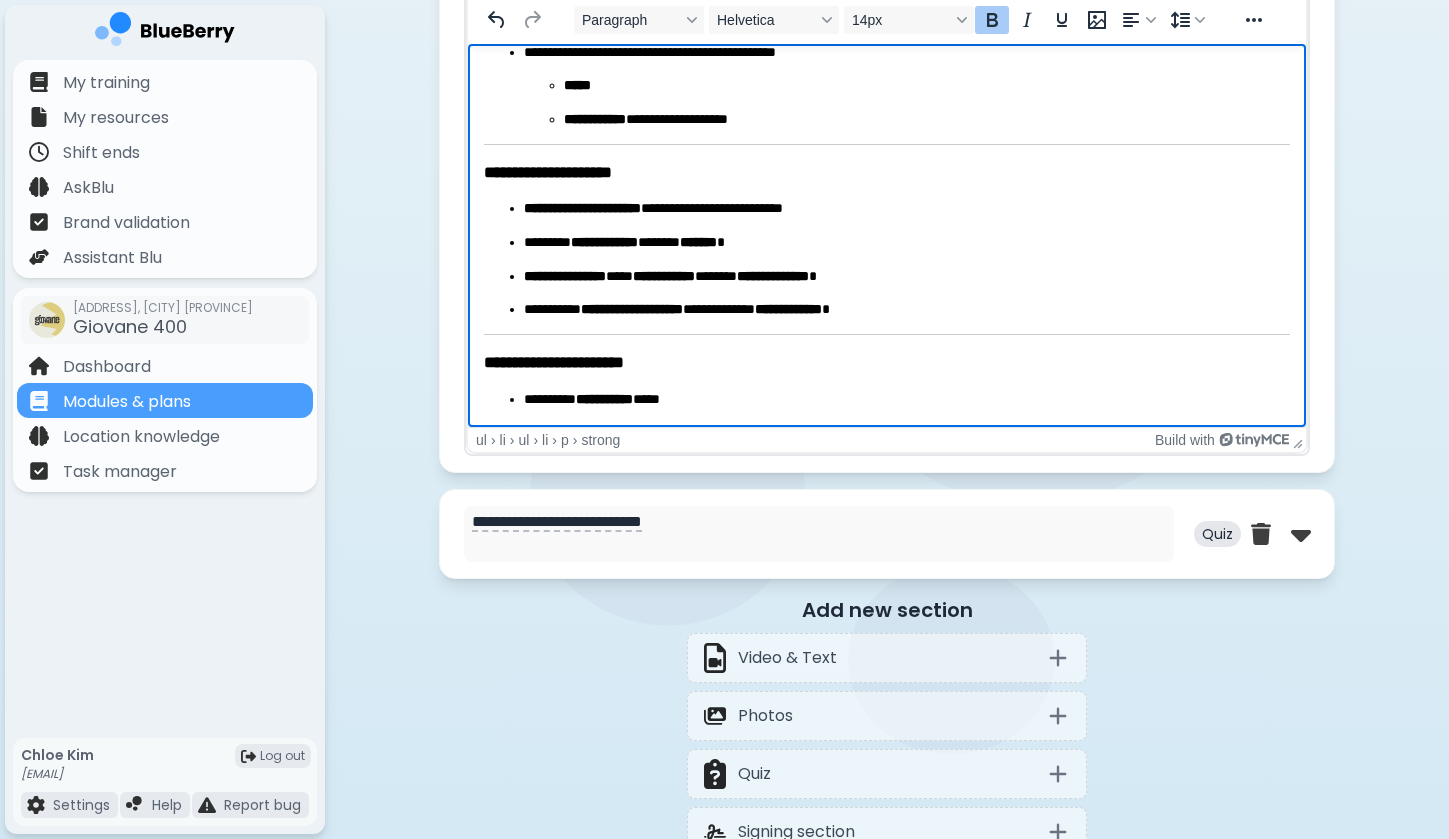 click on "*****" at bounding box center (927, 86) 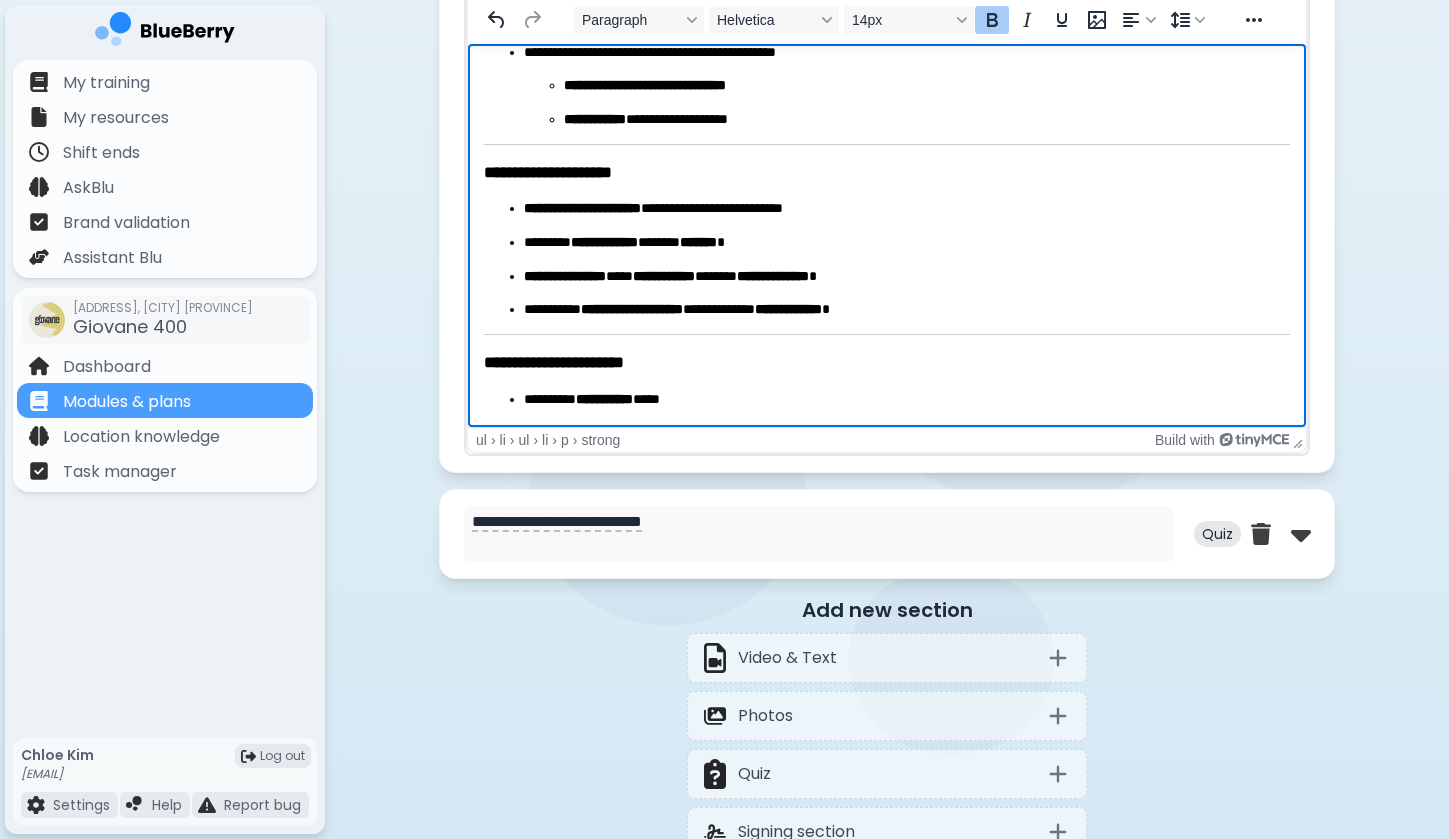 click on "*******" at bounding box center (607, 85) 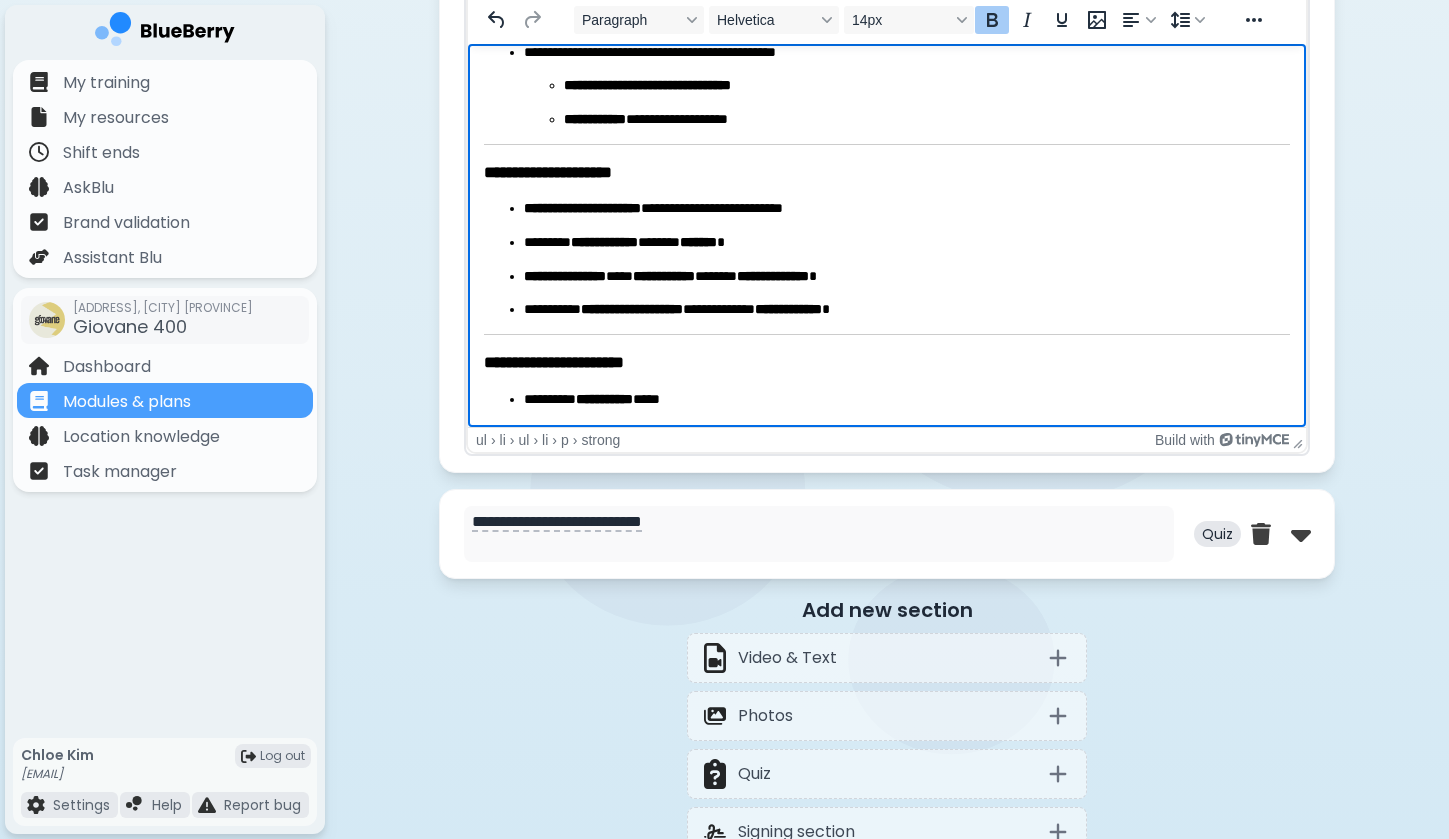 click on "**********" at bounding box center (907, 102) 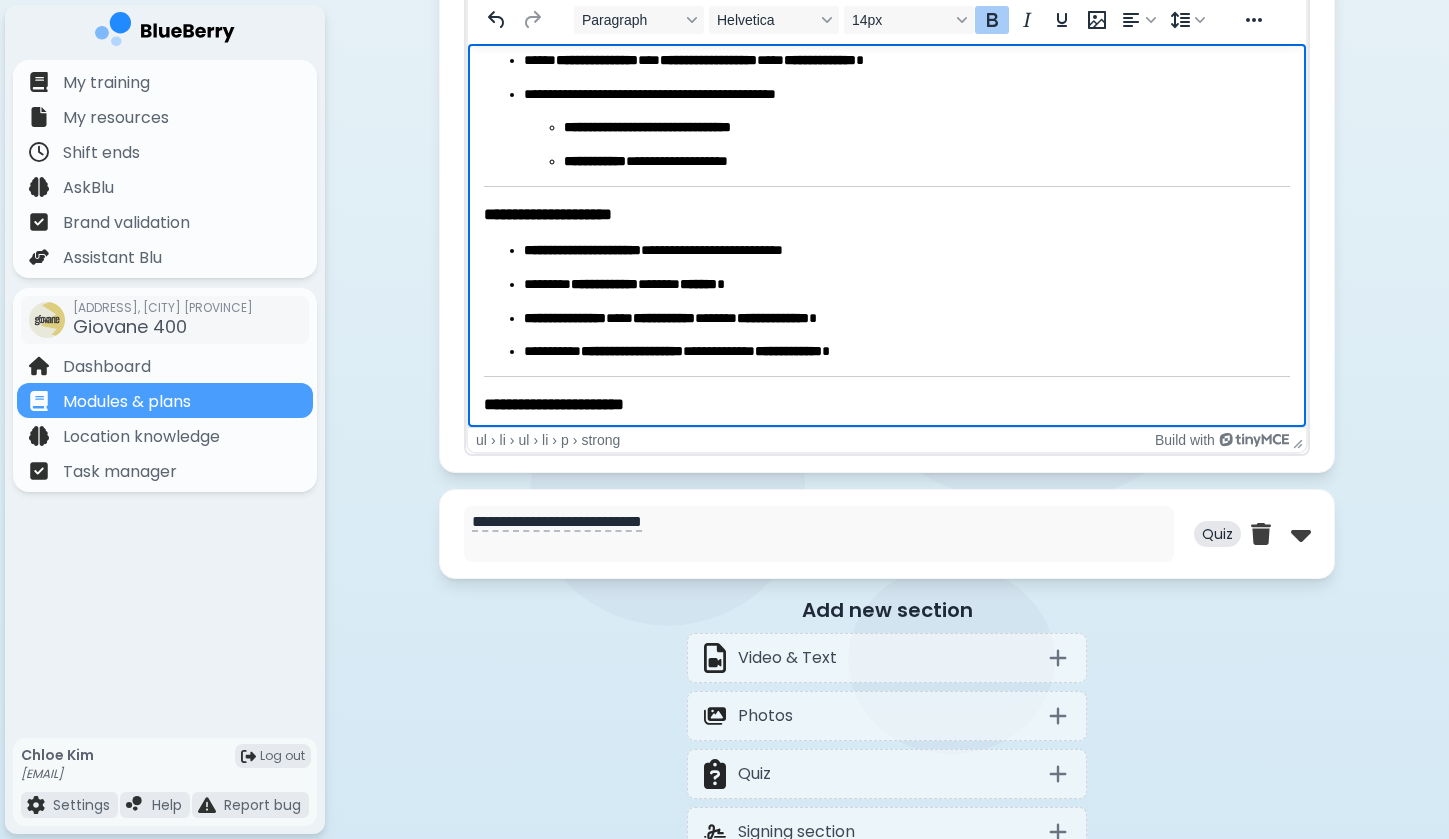 scroll, scrollTop: 728, scrollLeft: 0, axis: vertical 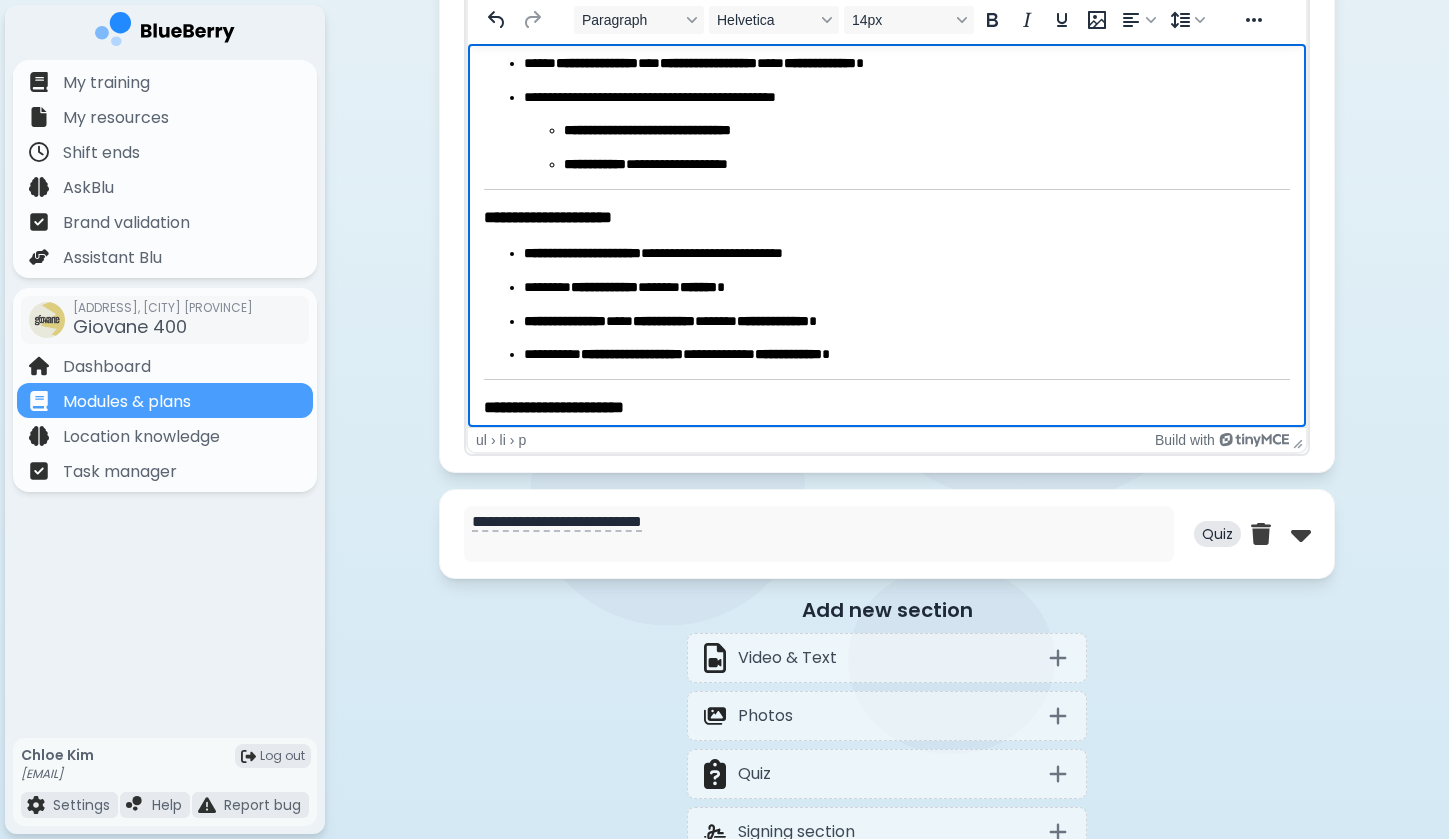 click on "**********" at bounding box center (907, 98) 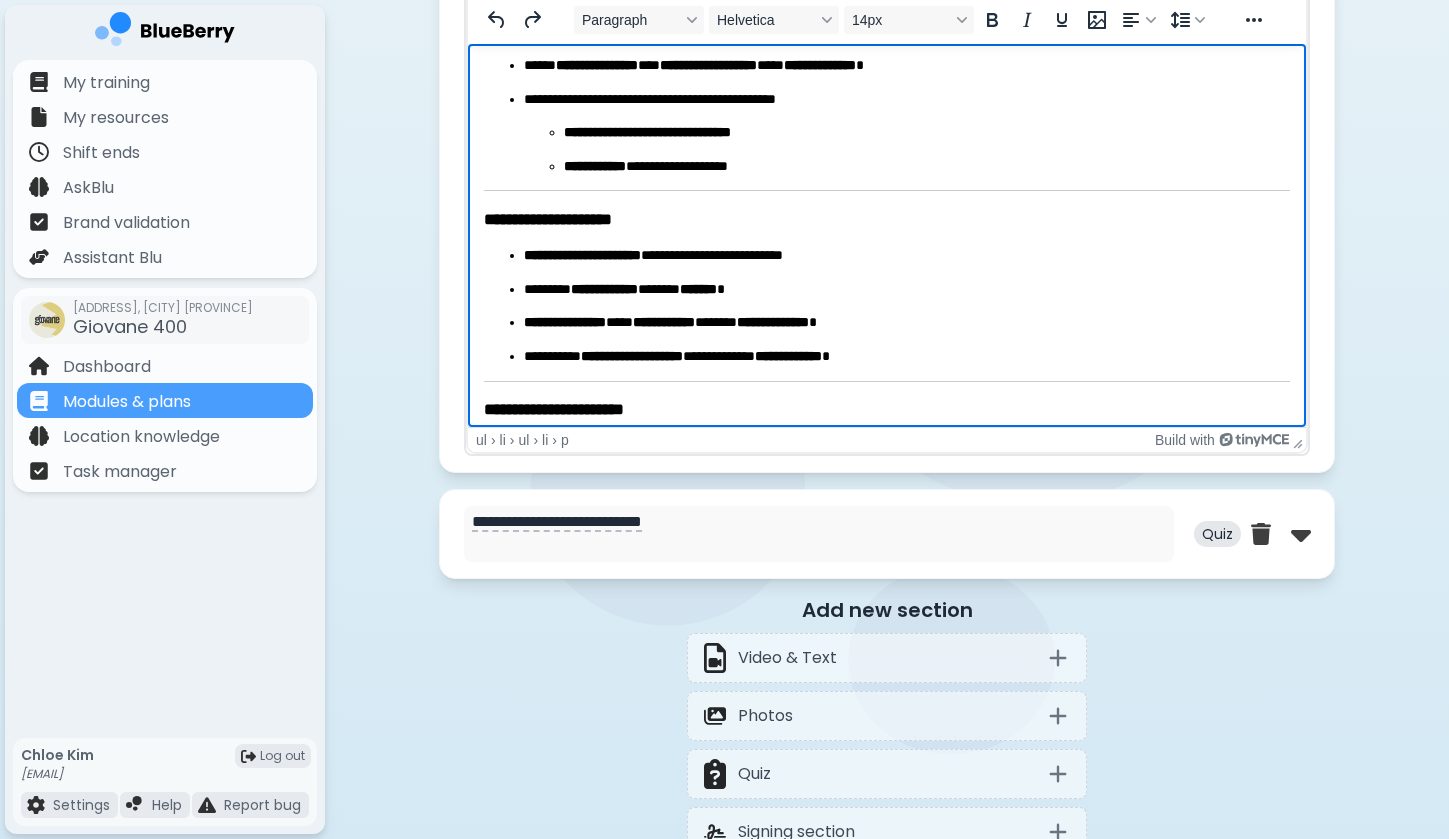 click on "**********" at bounding box center [927, 167] 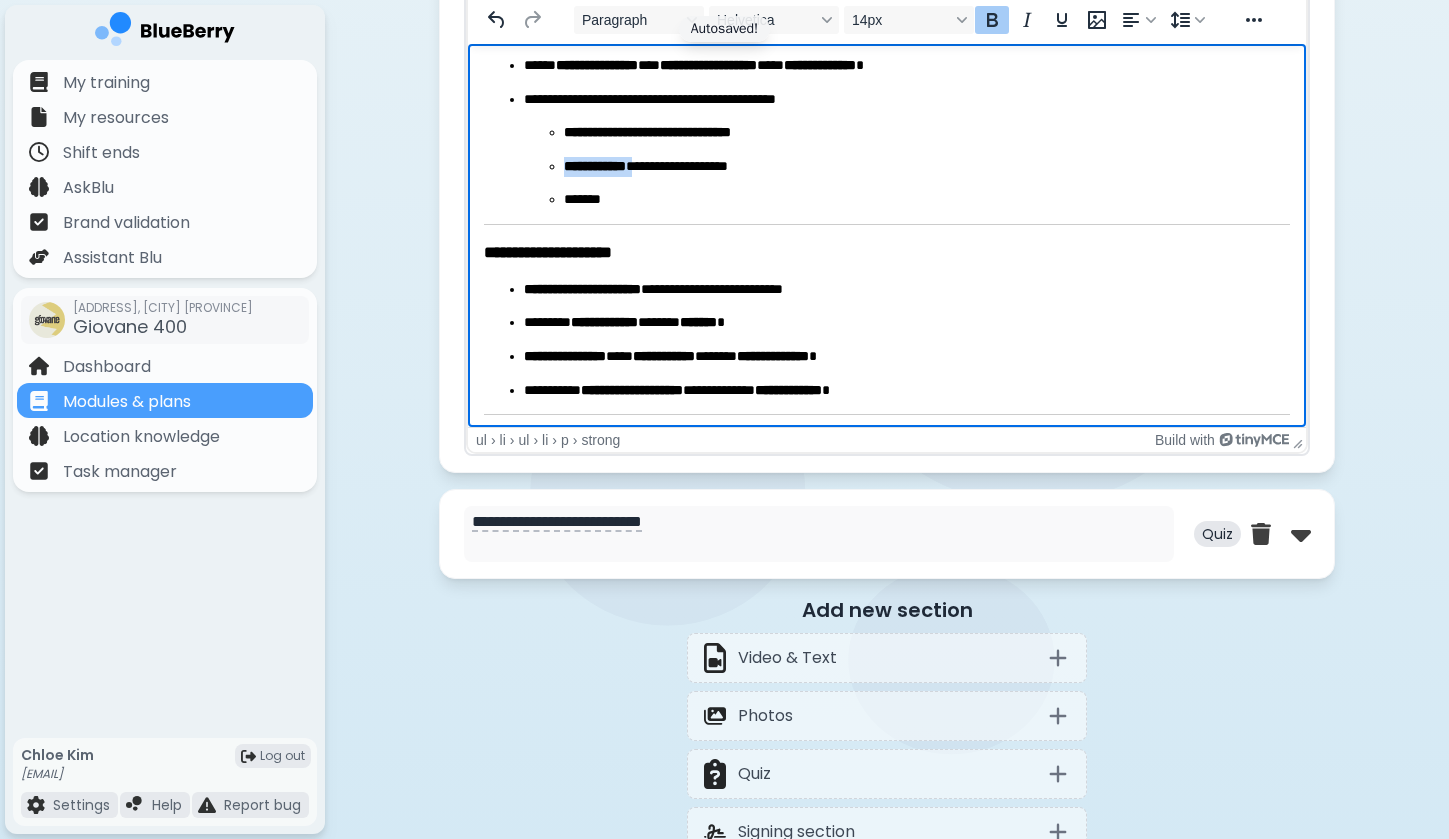 drag, startPoint x: 565, startPoint y: 159, endPoint x: 650, endPoint y: 163, distance: 85.09406 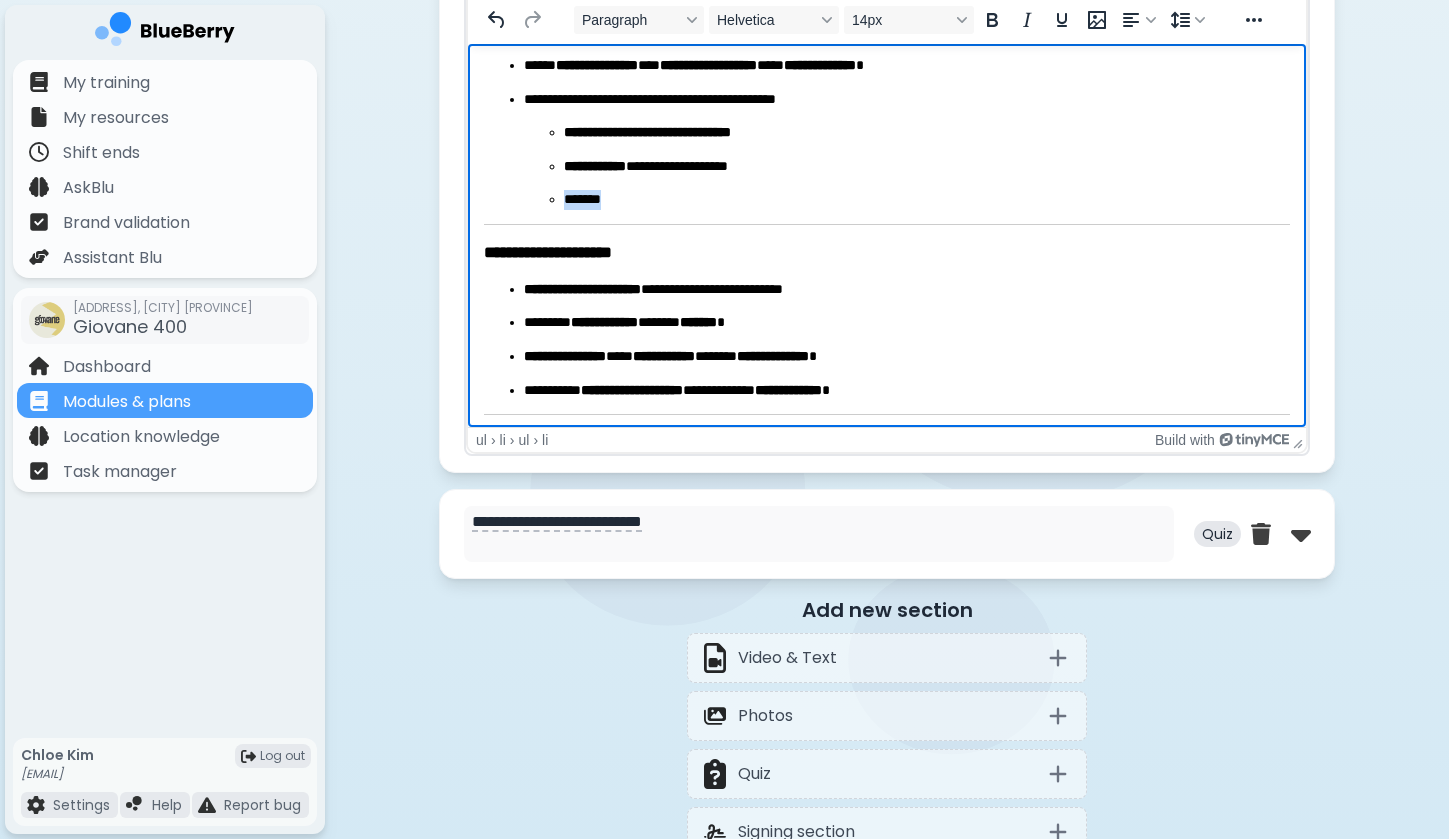 drag, startPoint x: 622, startPoint y: 197, endPoint x: 562, endPoint y: 196, distance: 60.00833 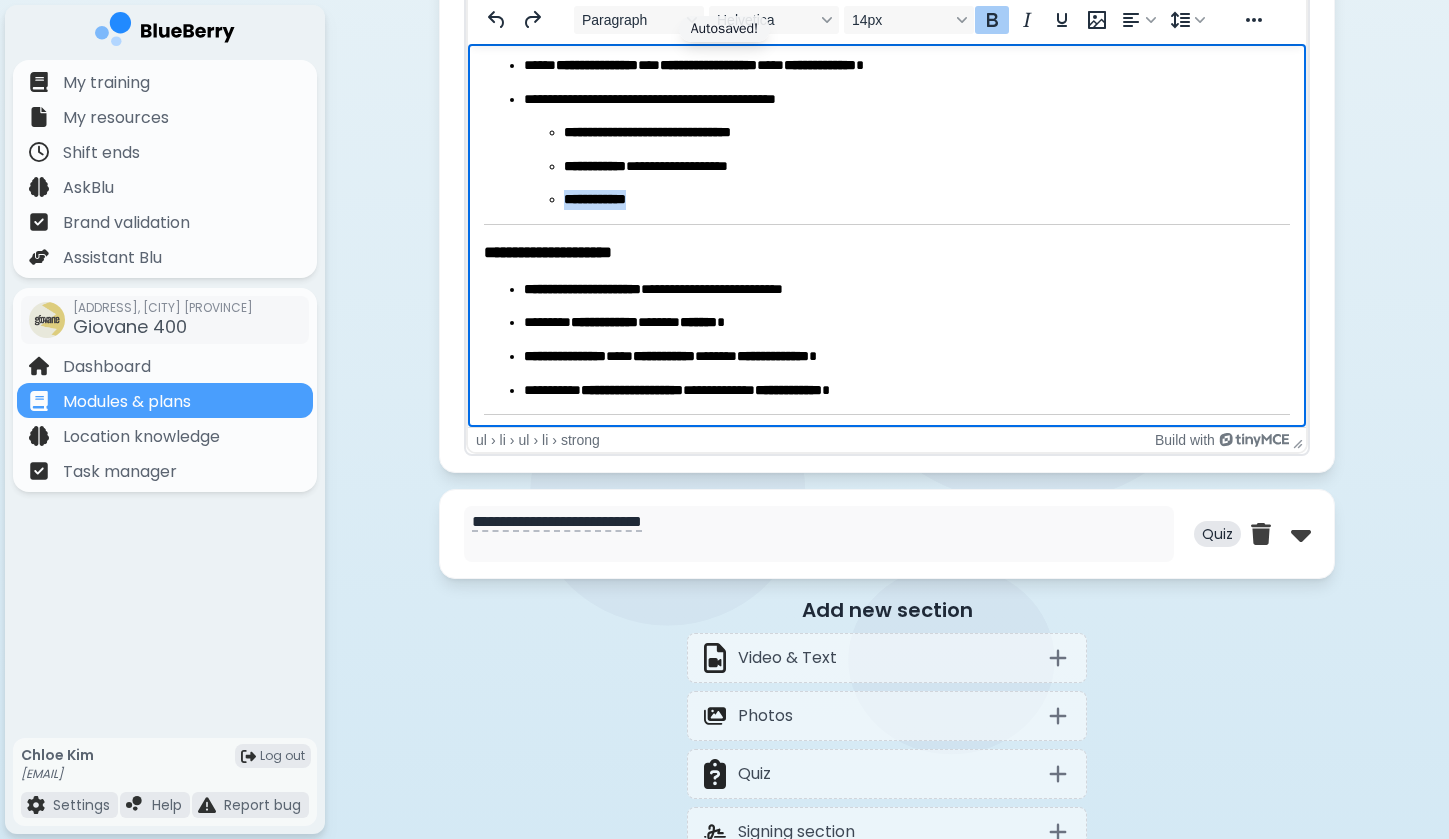 drag, startPoint x: 568, startPoint y: 197, endPoint x: 645, endPoint y: 196, distance: 77.00649 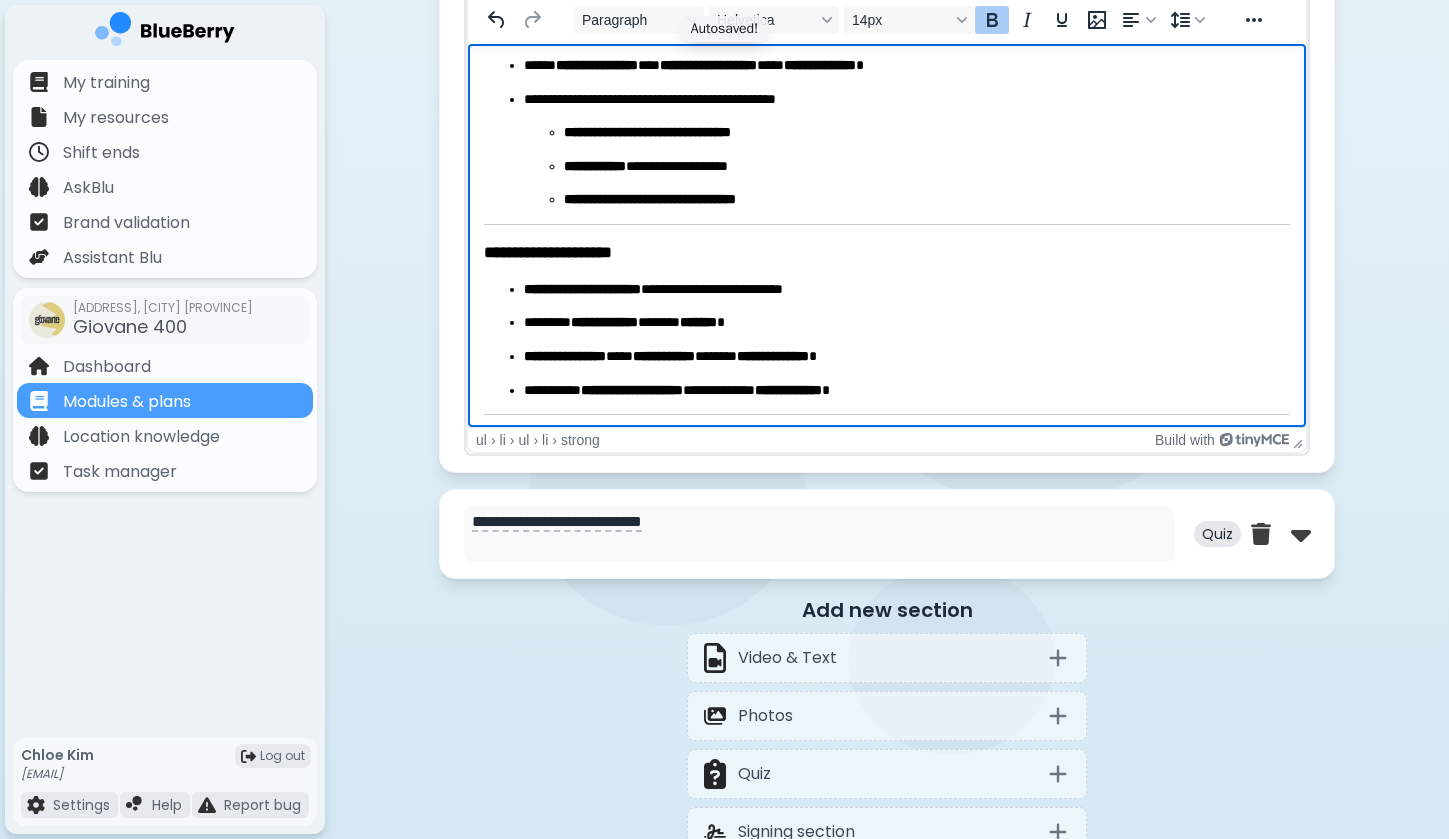 click on "**********" at bounding box center (650, 199) 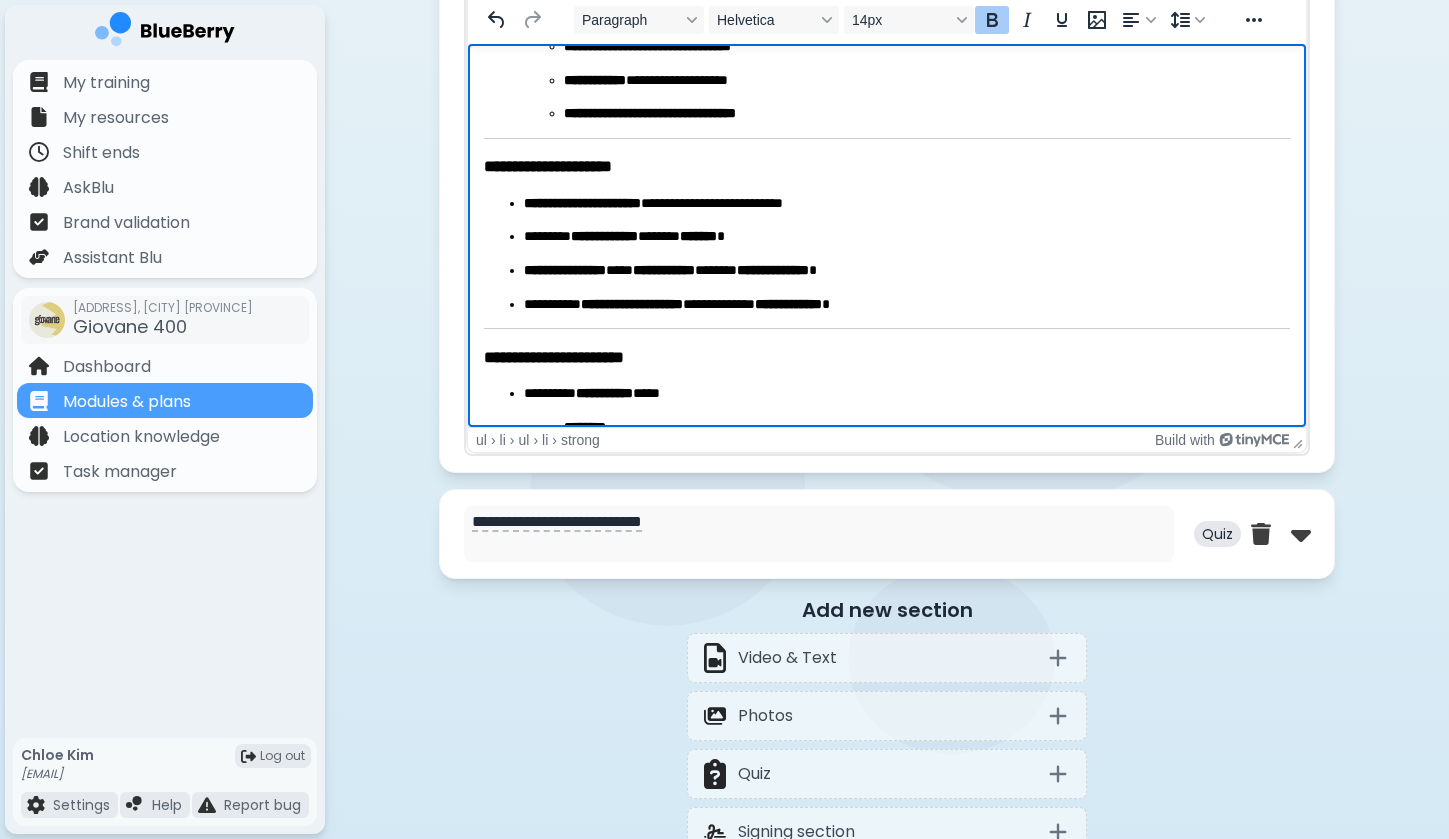 scroll, scrollTop: 849, scrollLeft: 0, axis: vertical 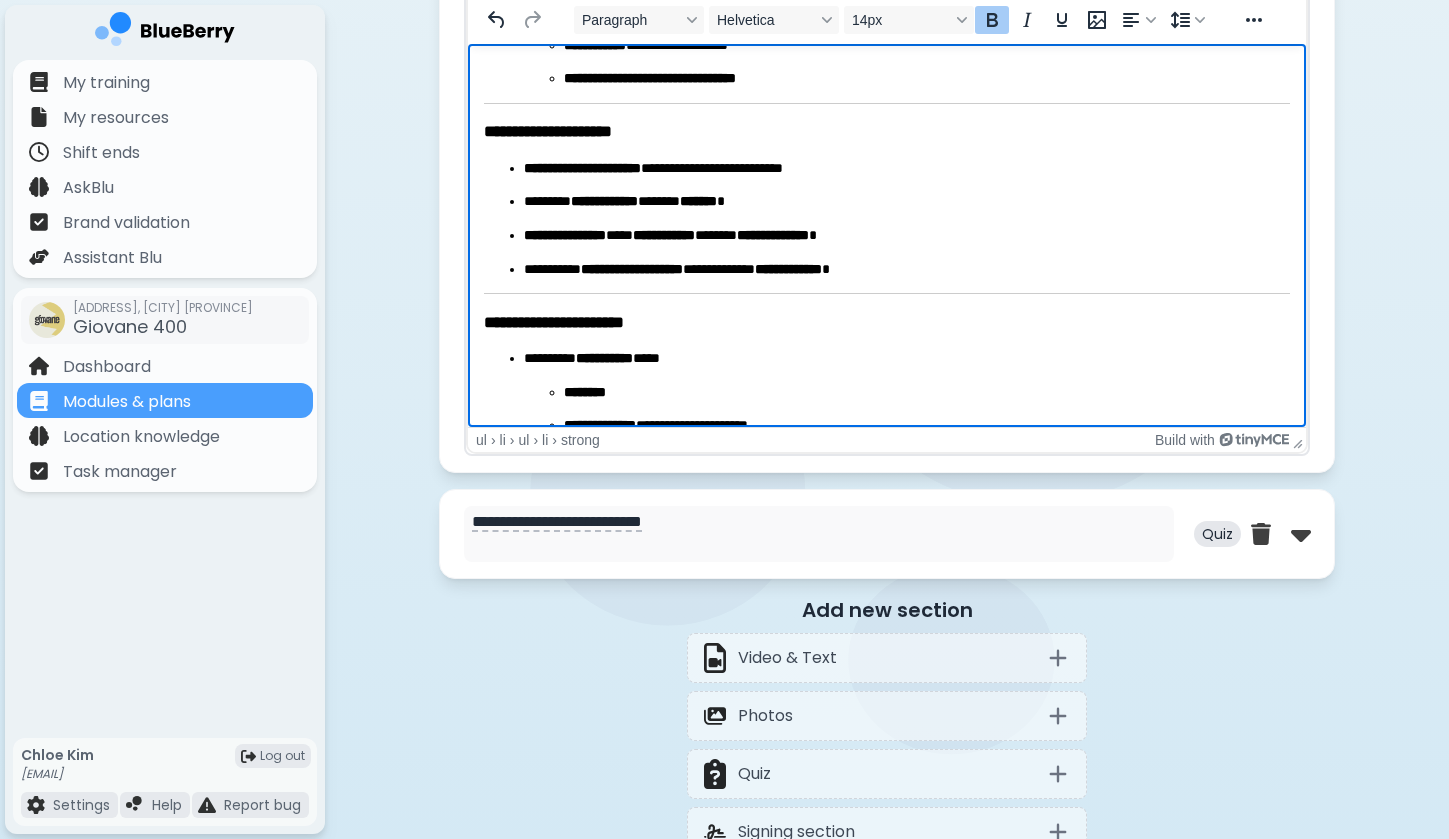 click on "**********" at bounding box center [557, 131] 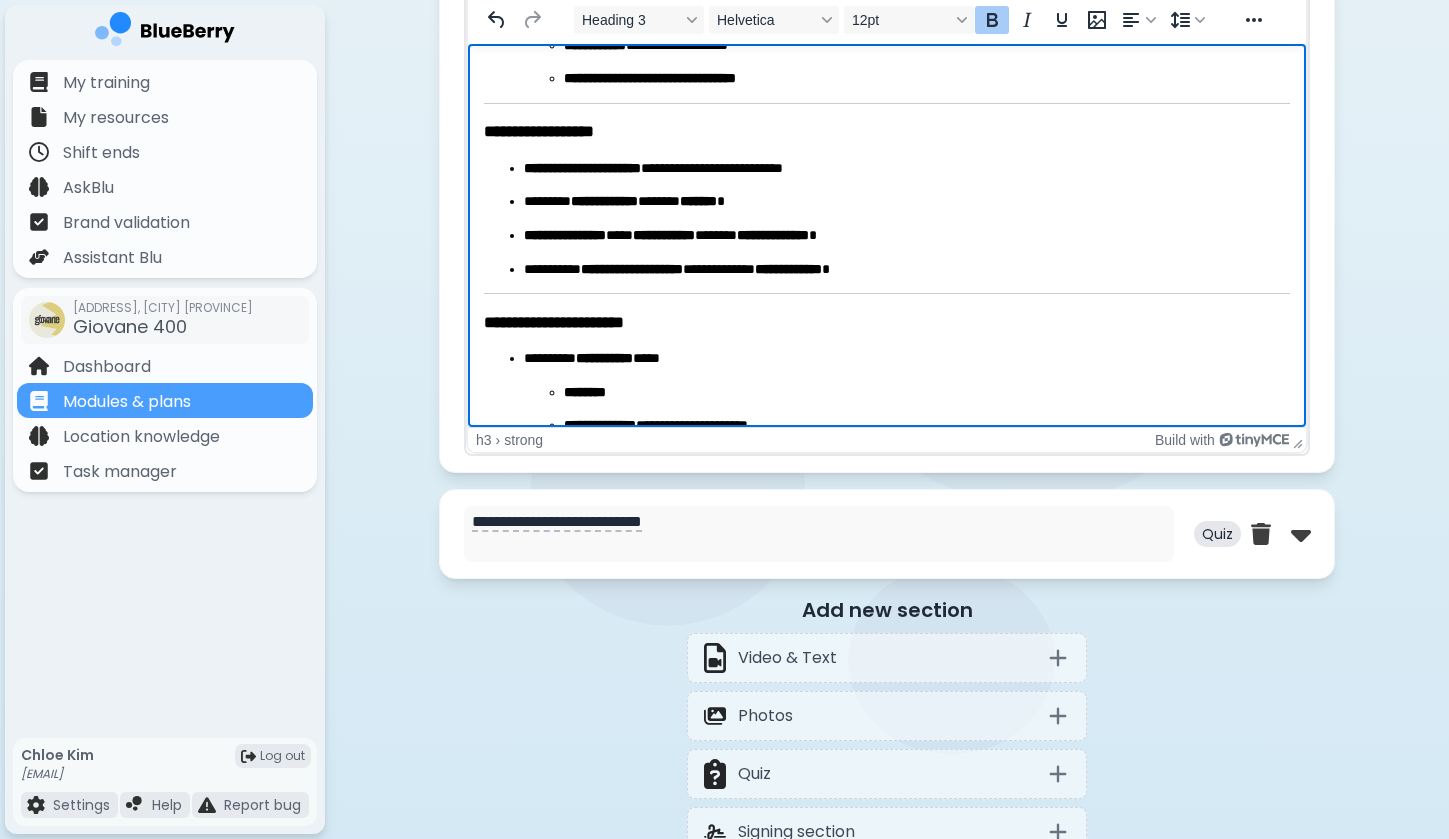 click on "**********" at bounding box center (563, 322) 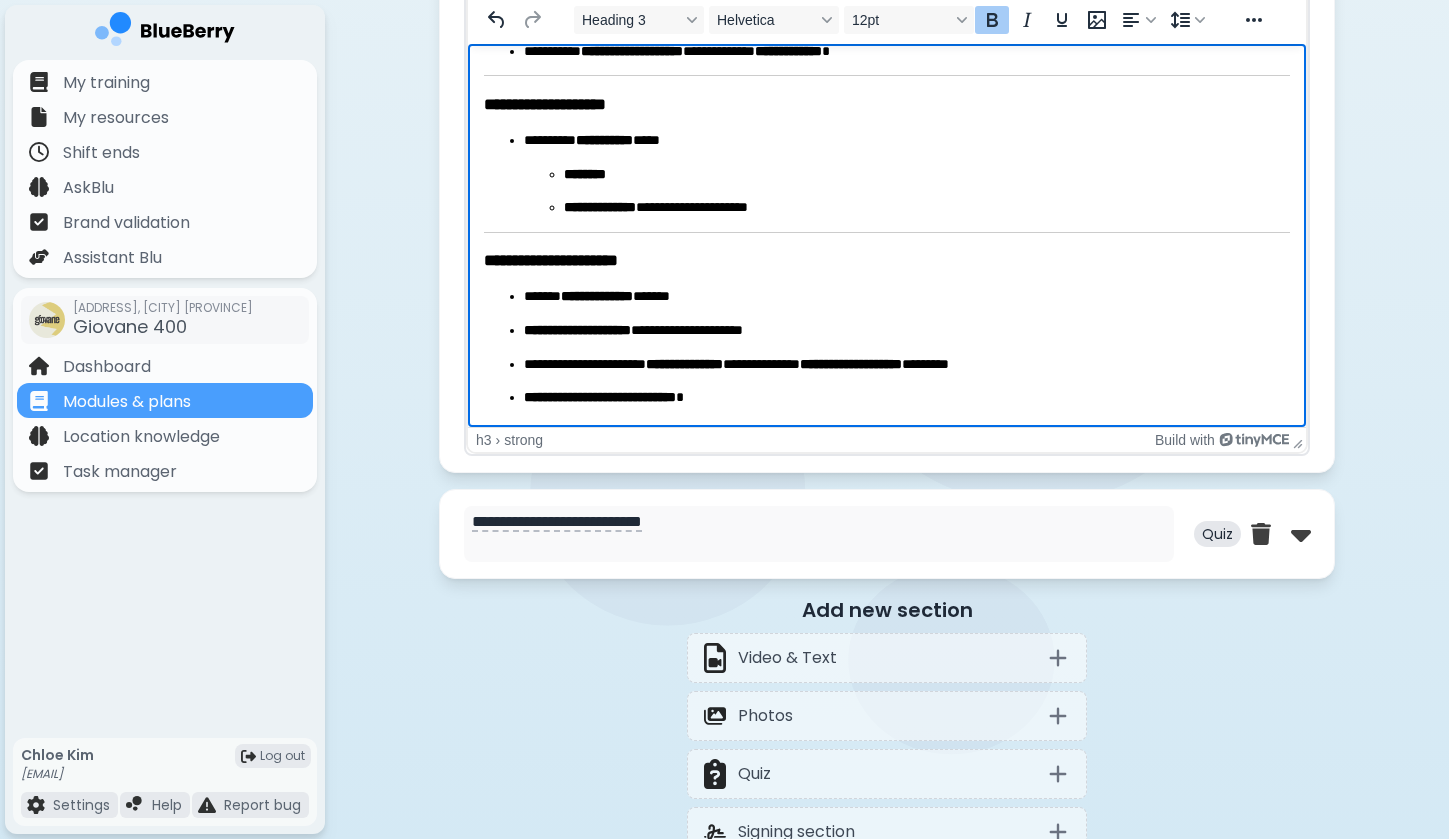 scroll, scrollTop: 1079, scrollLeft: 0, axis: vertical 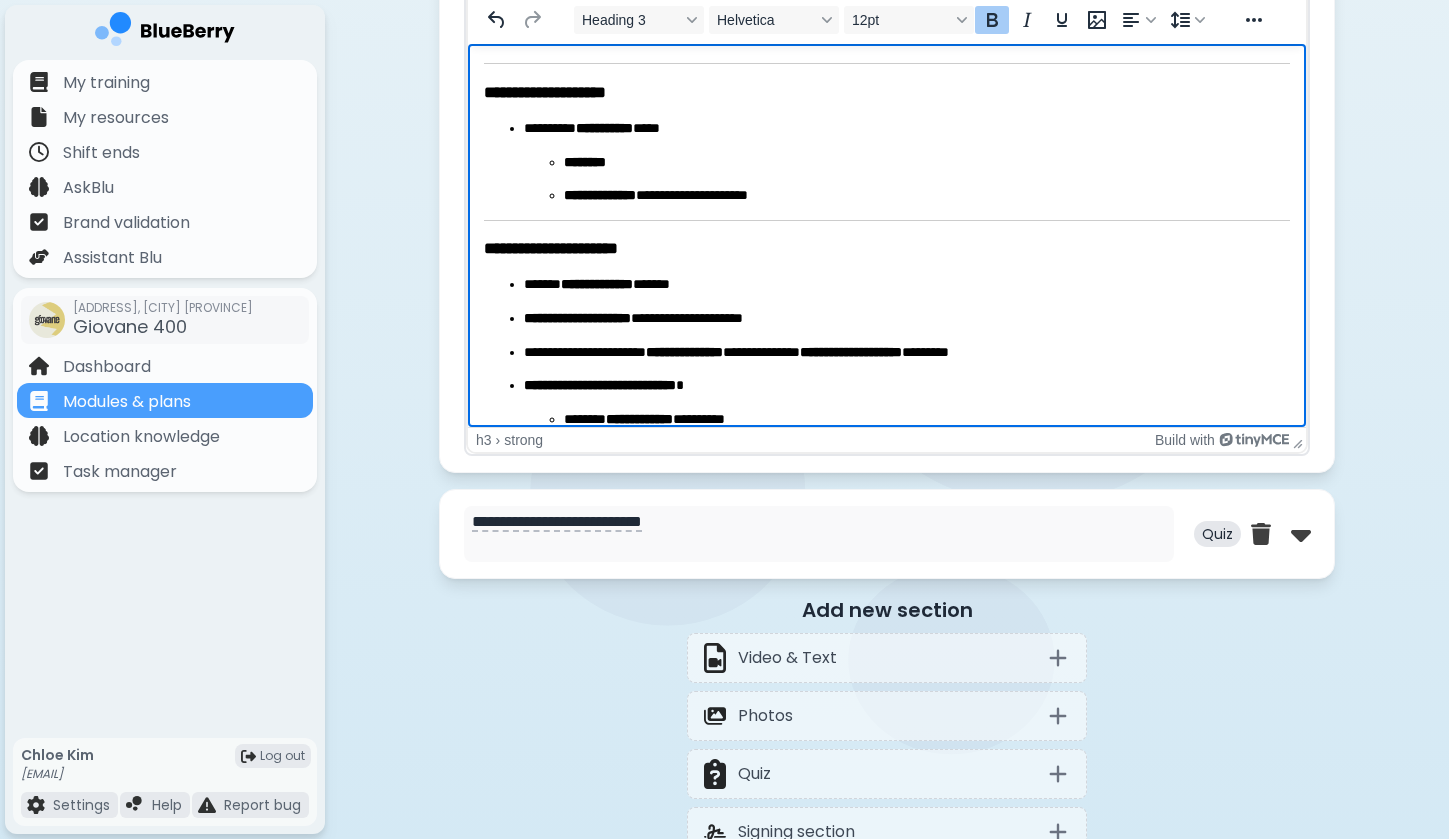 click on "**********" at bounding box center (927, 196) 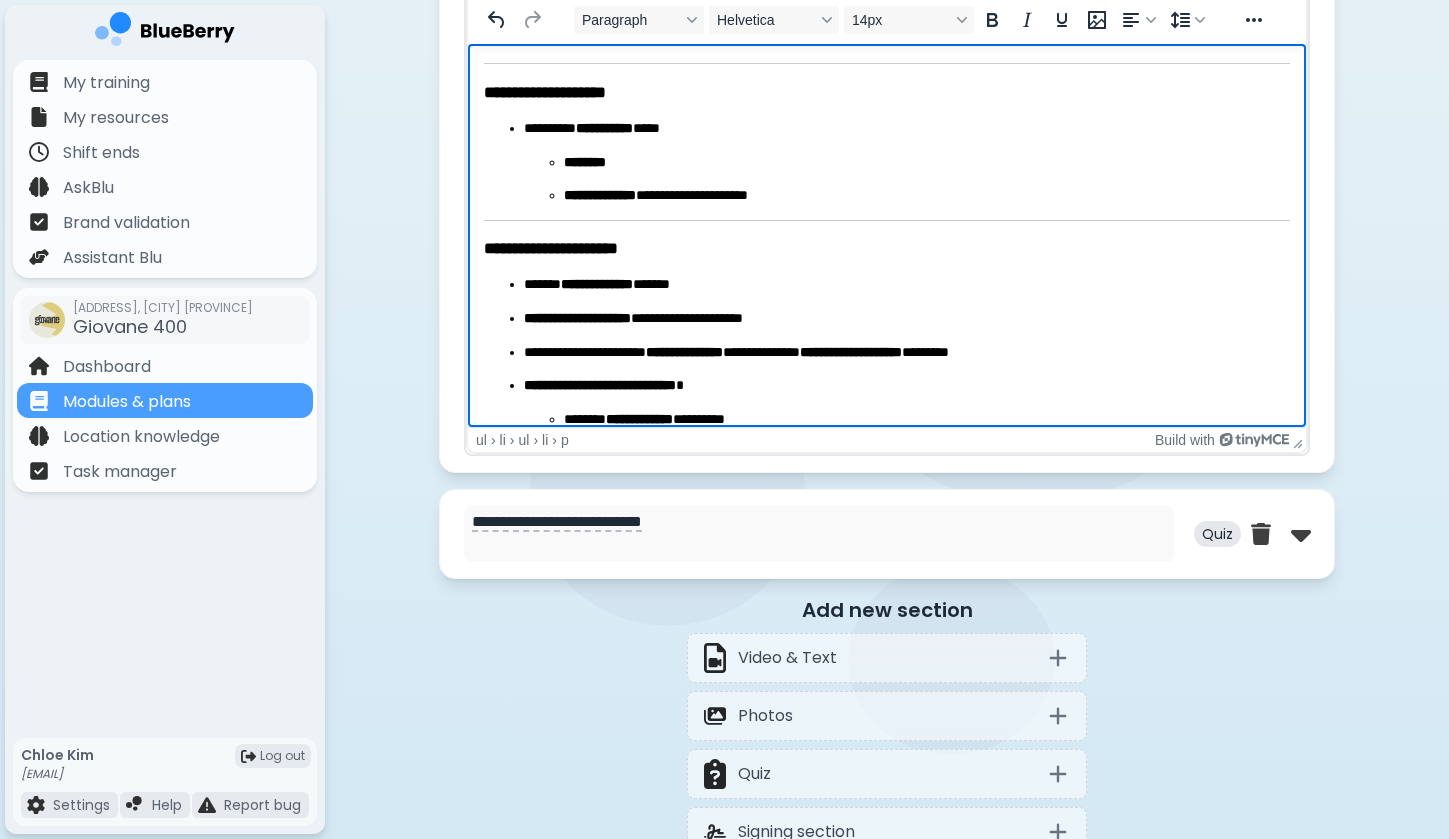 click on "**********" at bounding box center [927, 196] 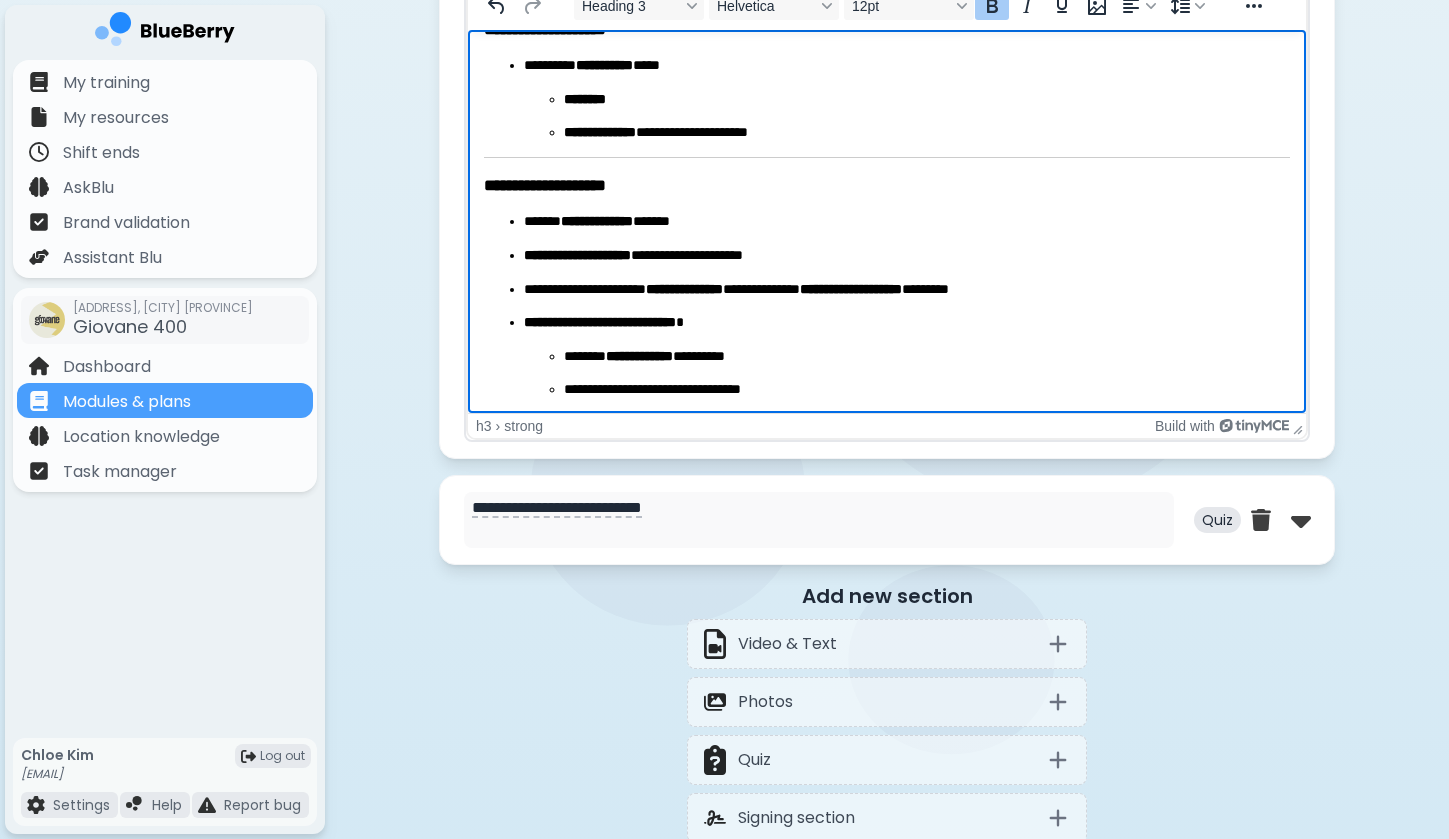 scroll, scrollTop: 1605, scrollLeft: 0, axis: vertical 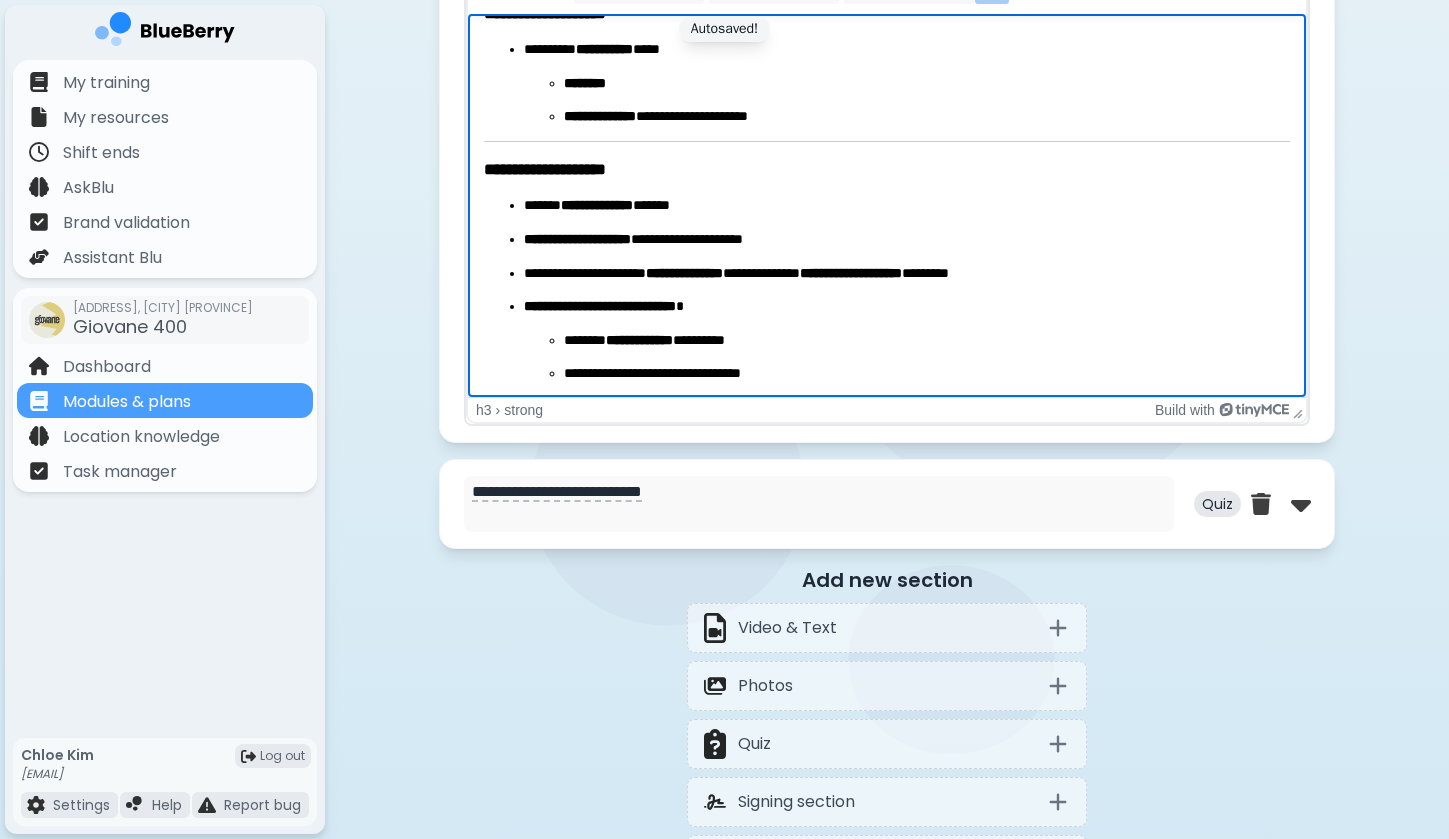 click on "**********" at bounding box center [907, 240] 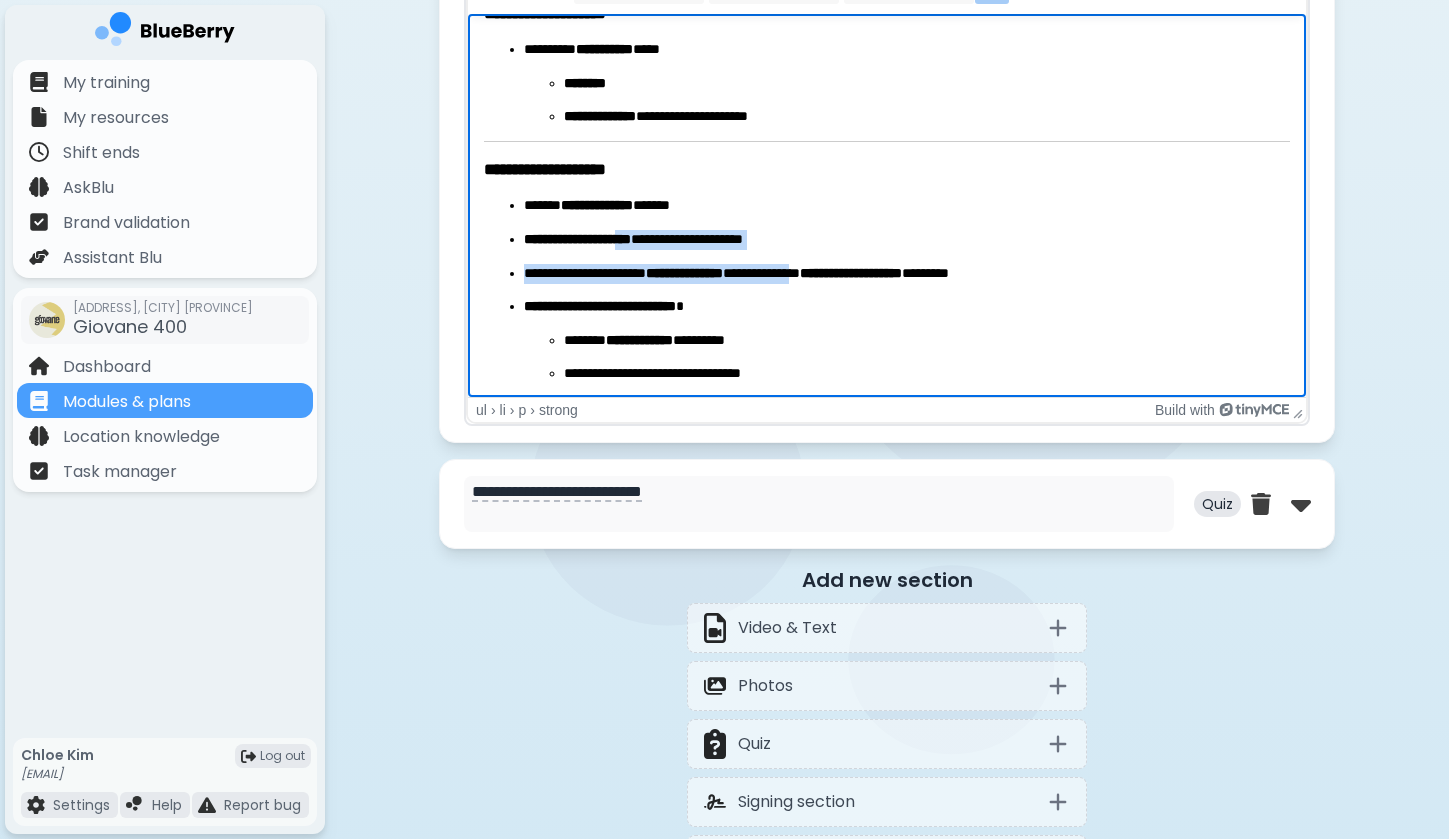 drag, startPoint x: 641, startPoint y: 233, endPoint x: 852, endPoint y: 263, distance: 213.12202 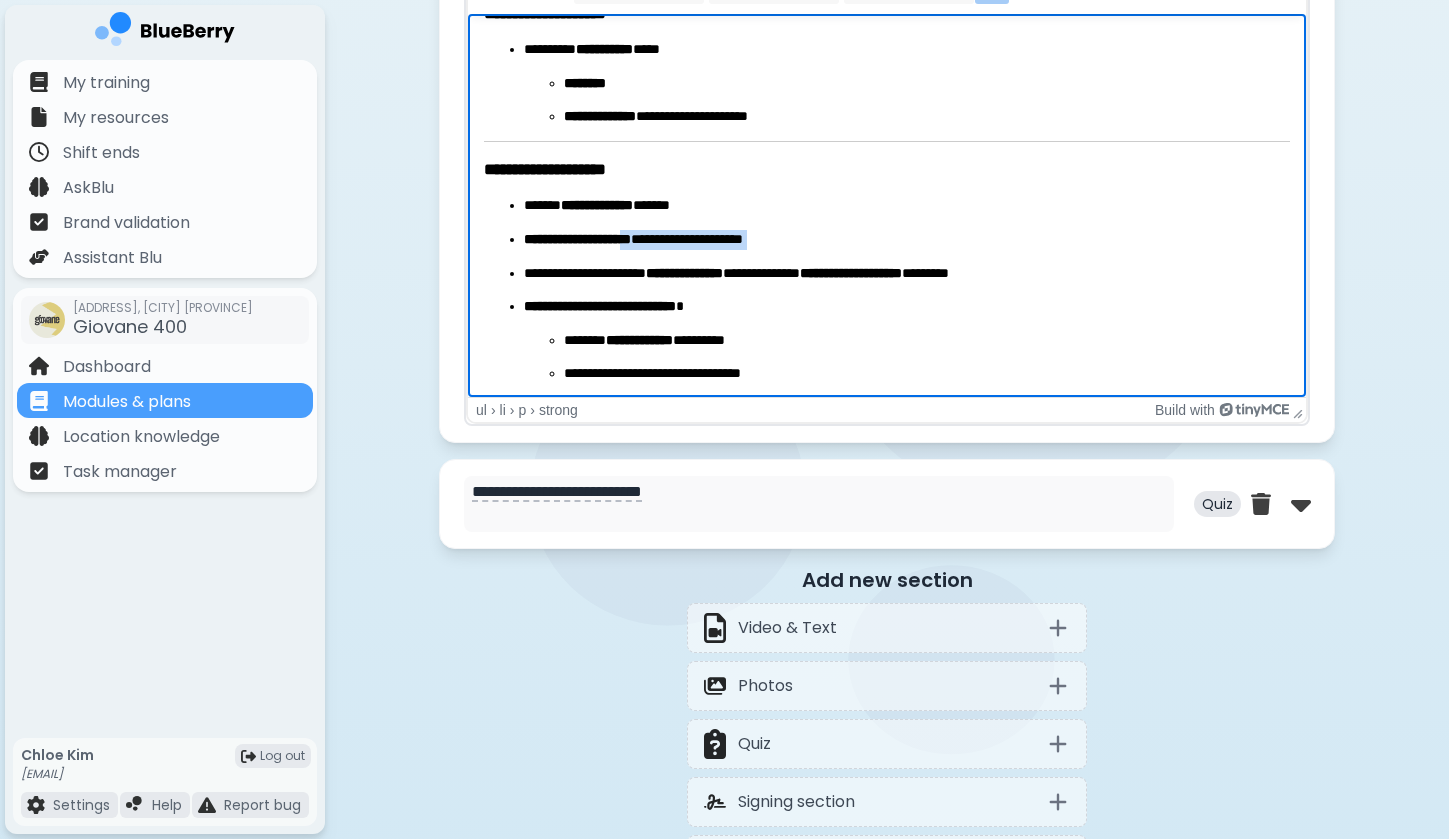 drag, startPoint x: 654, startPoint y: 232, endPoint x: 814, endPoint y: 249, distance: 160.90059 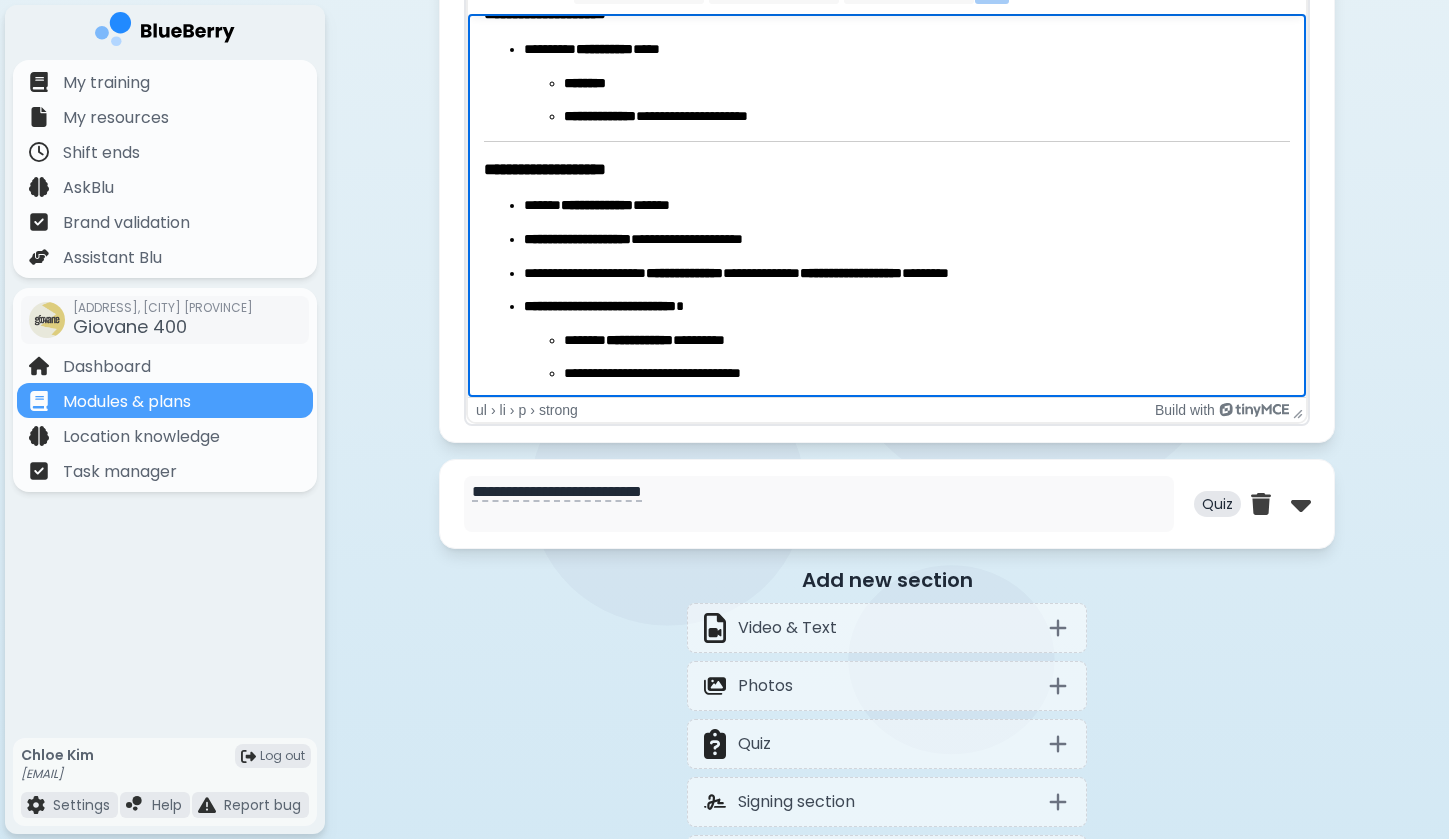 click on "**********" at bounding box center [887, 290] 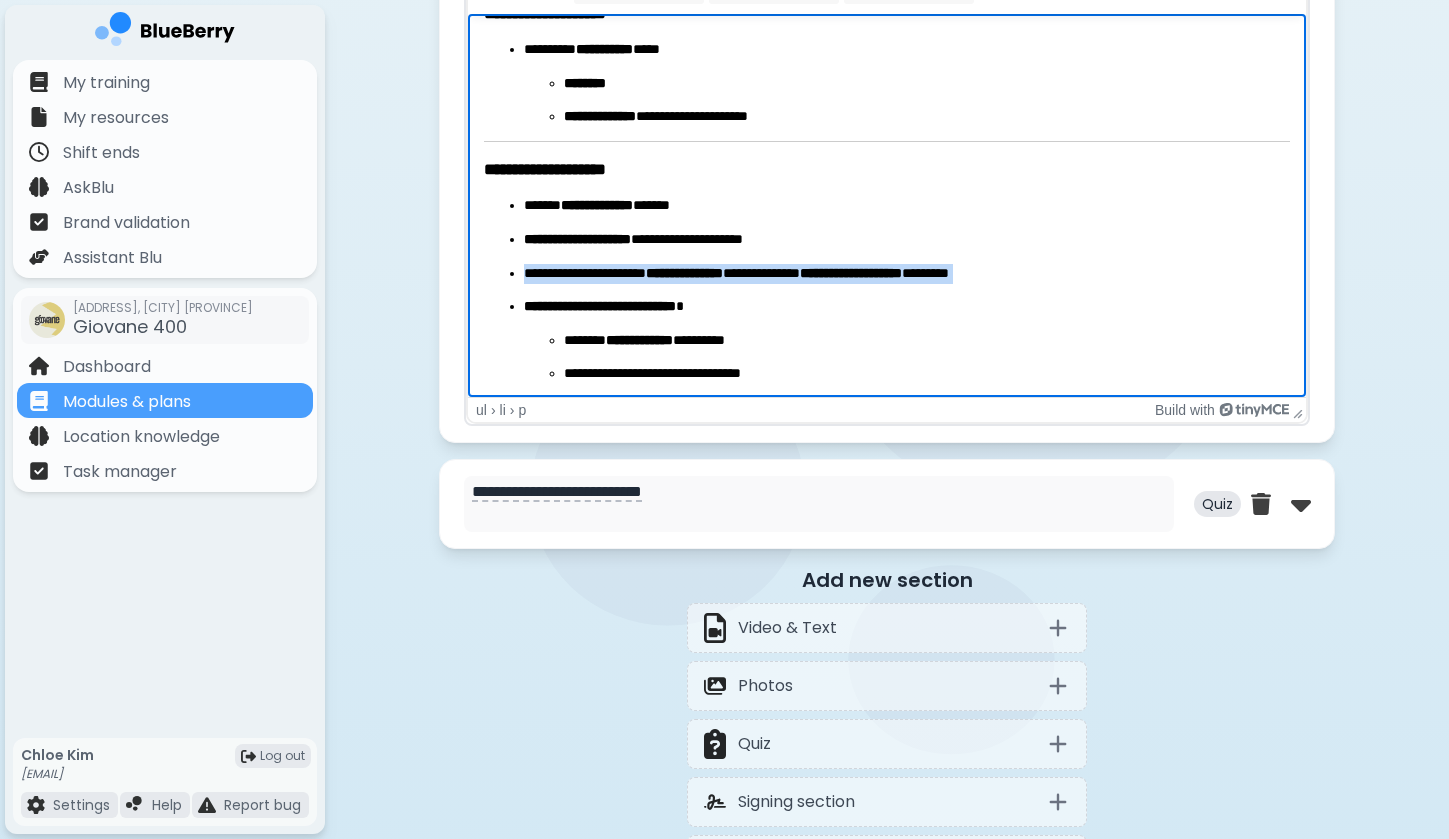 drag, startPoint x: 696, startPoint y: 258, endPoint x: 808, endPoint y: 281, distance: 114.33722 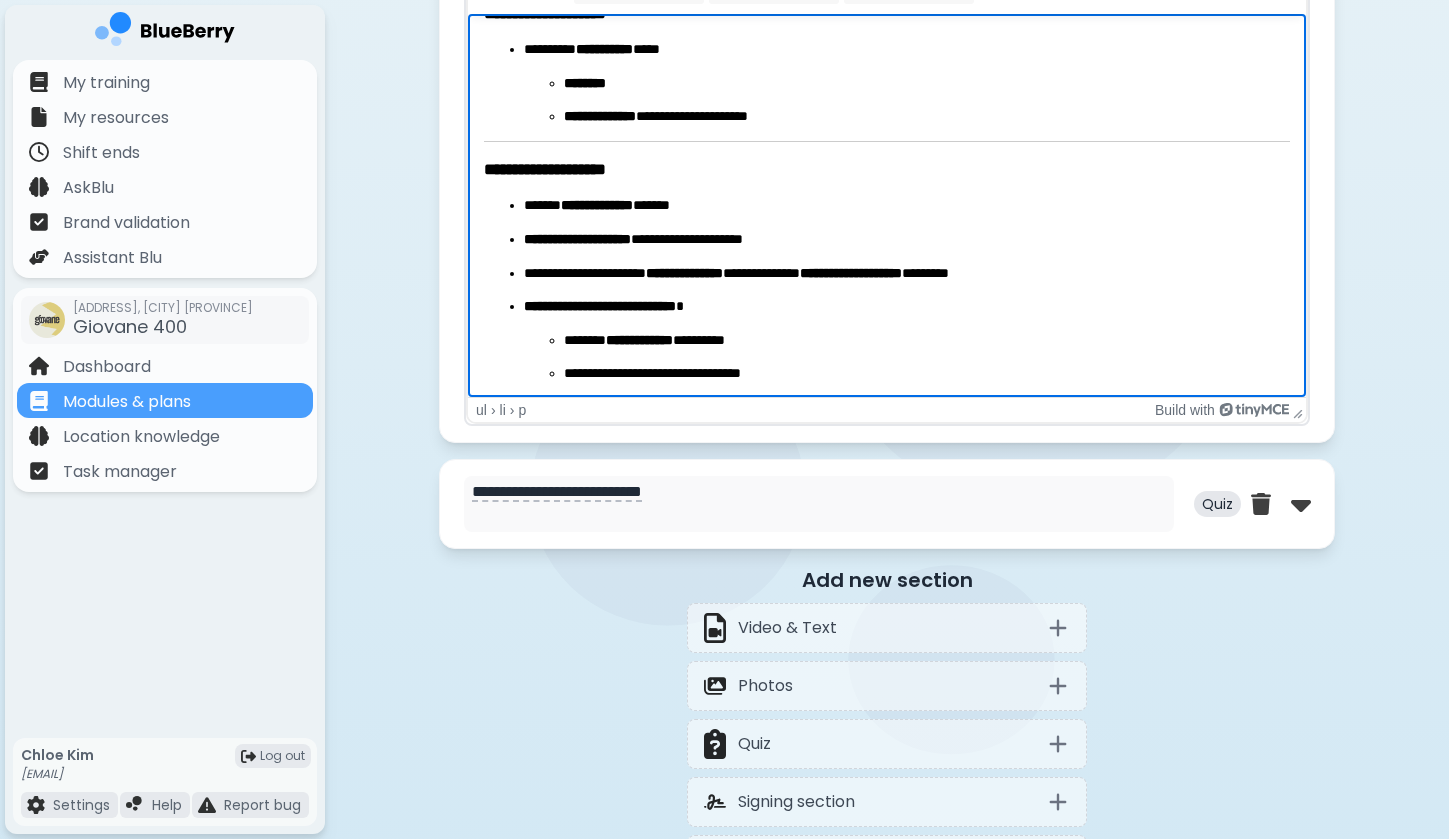 click on "**********" at bounding box center [577, 239] 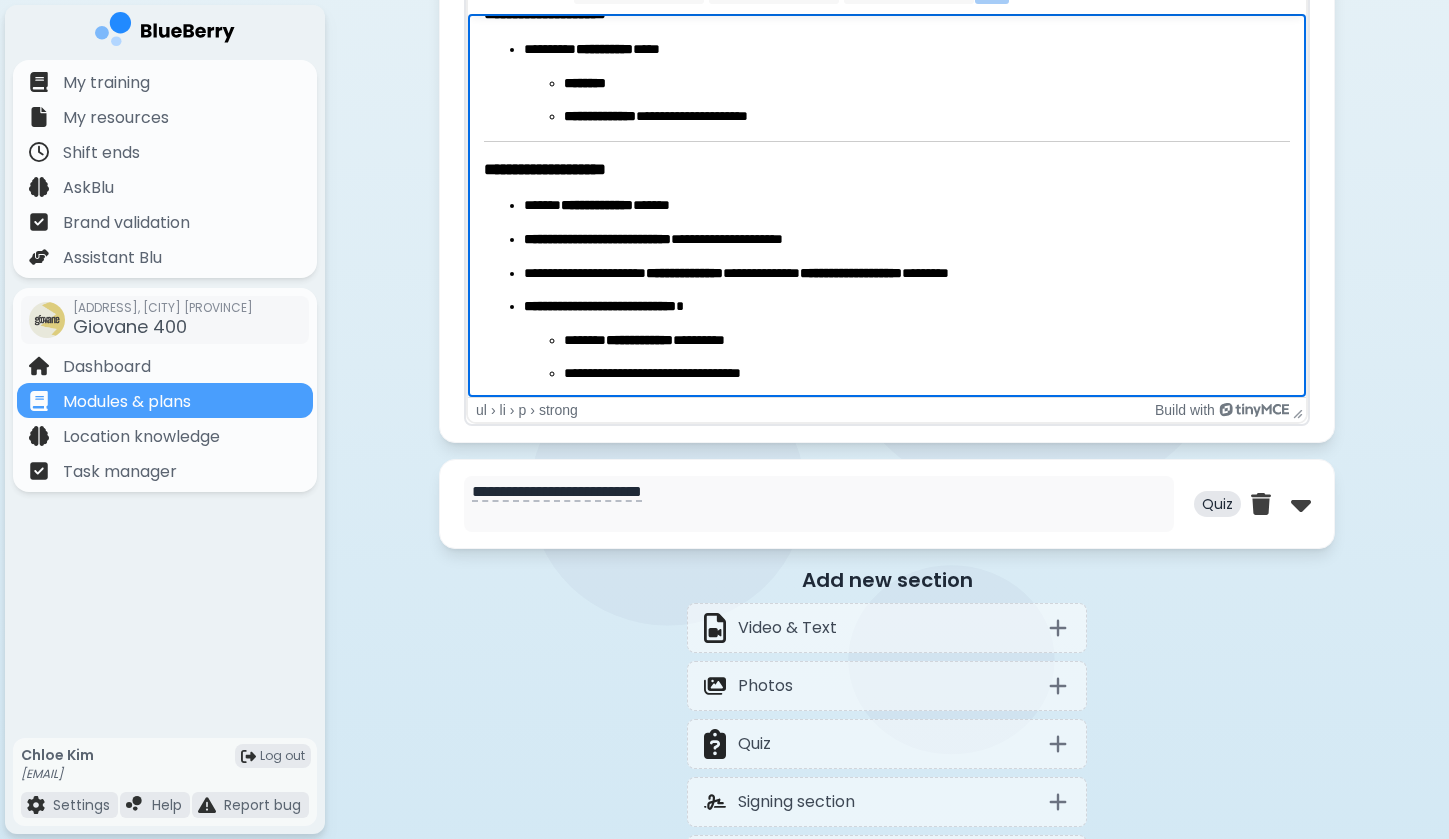 click on "**********" at bounding box center (597, 239) 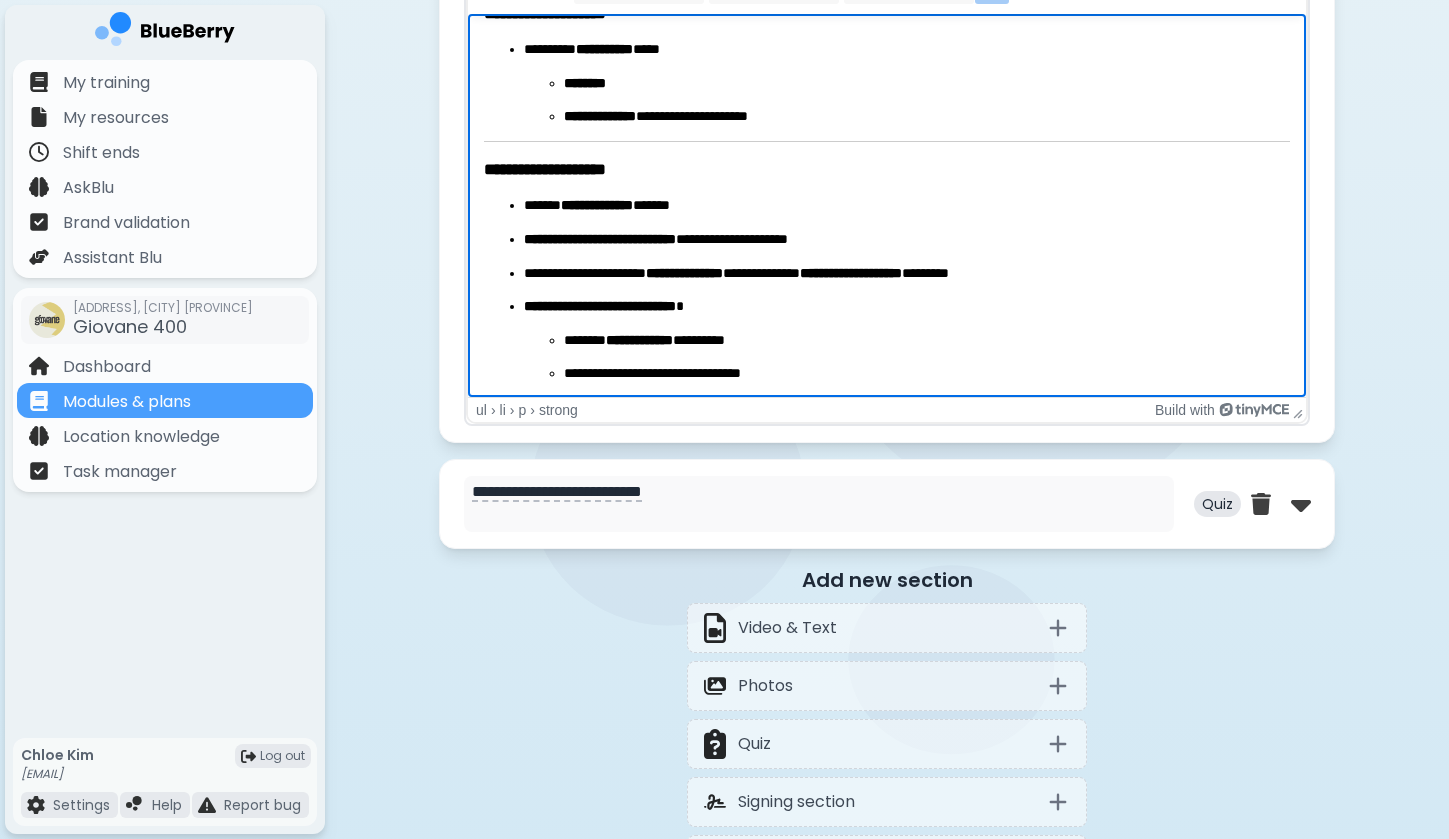 click on "**********" at bounding box center (600, 306) 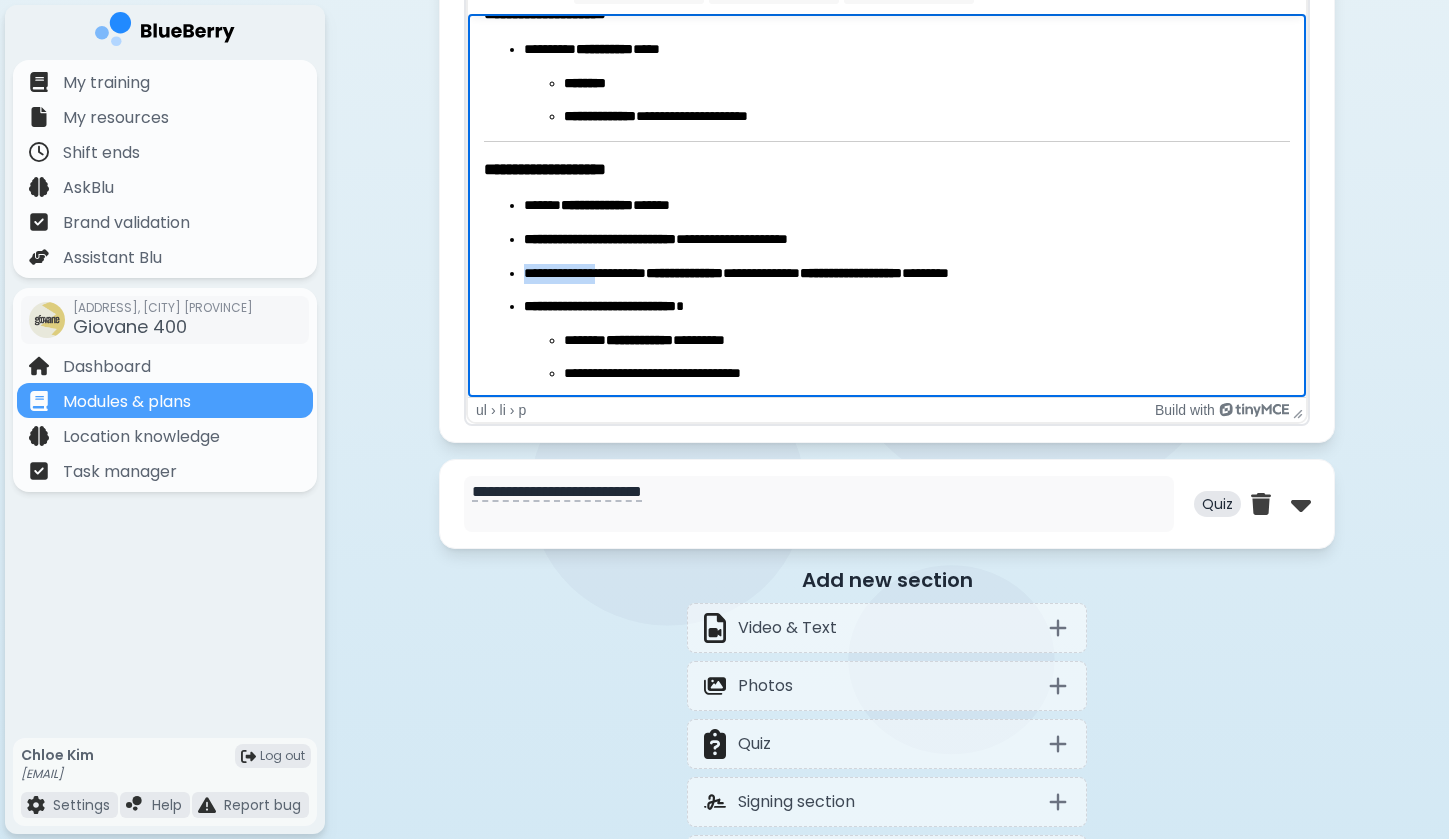 drag, startPoint x: 619, startPoint y: 272, endPoint x: 524, endPoint y: 270, distance: 95.02105 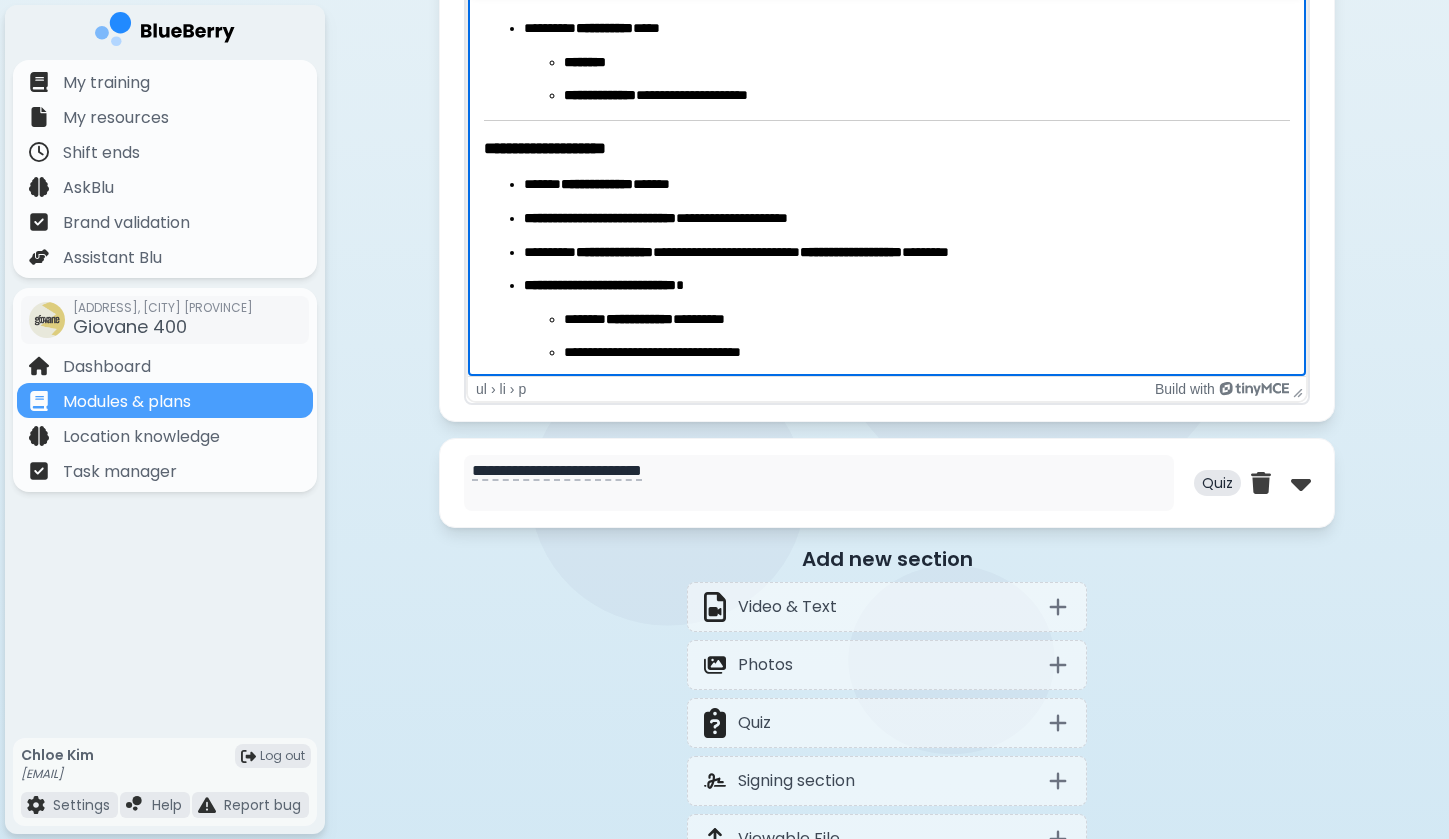 scroll, scrollTop: 1637, scrollLeft: 0, axis: vertical 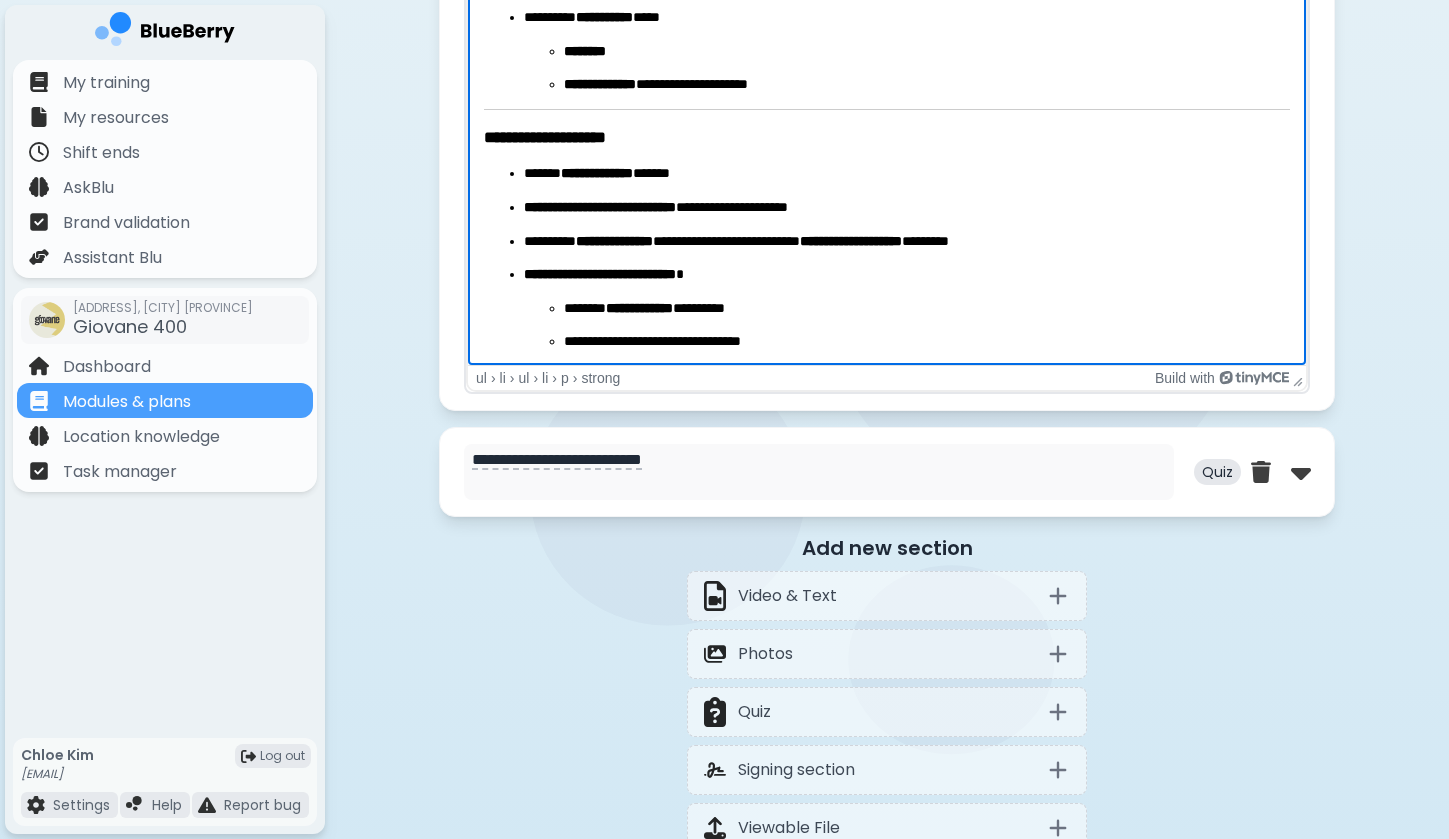 click on "**********" at bounding box center [639, 308] 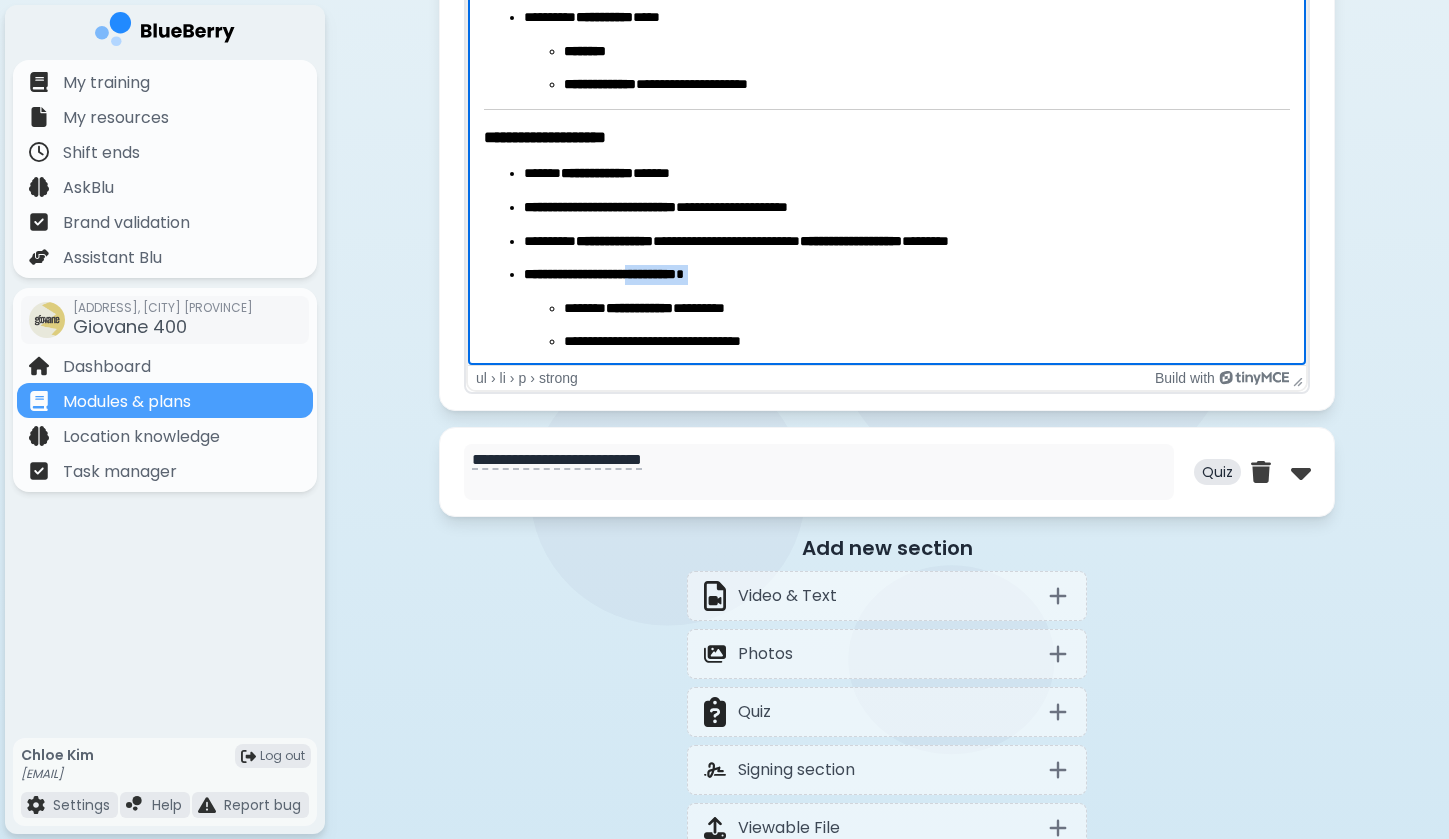 drag, startPoint x: 655, startPoint y: 269, endPoint x: 778, endPoint y: 299, distance: 126.60569 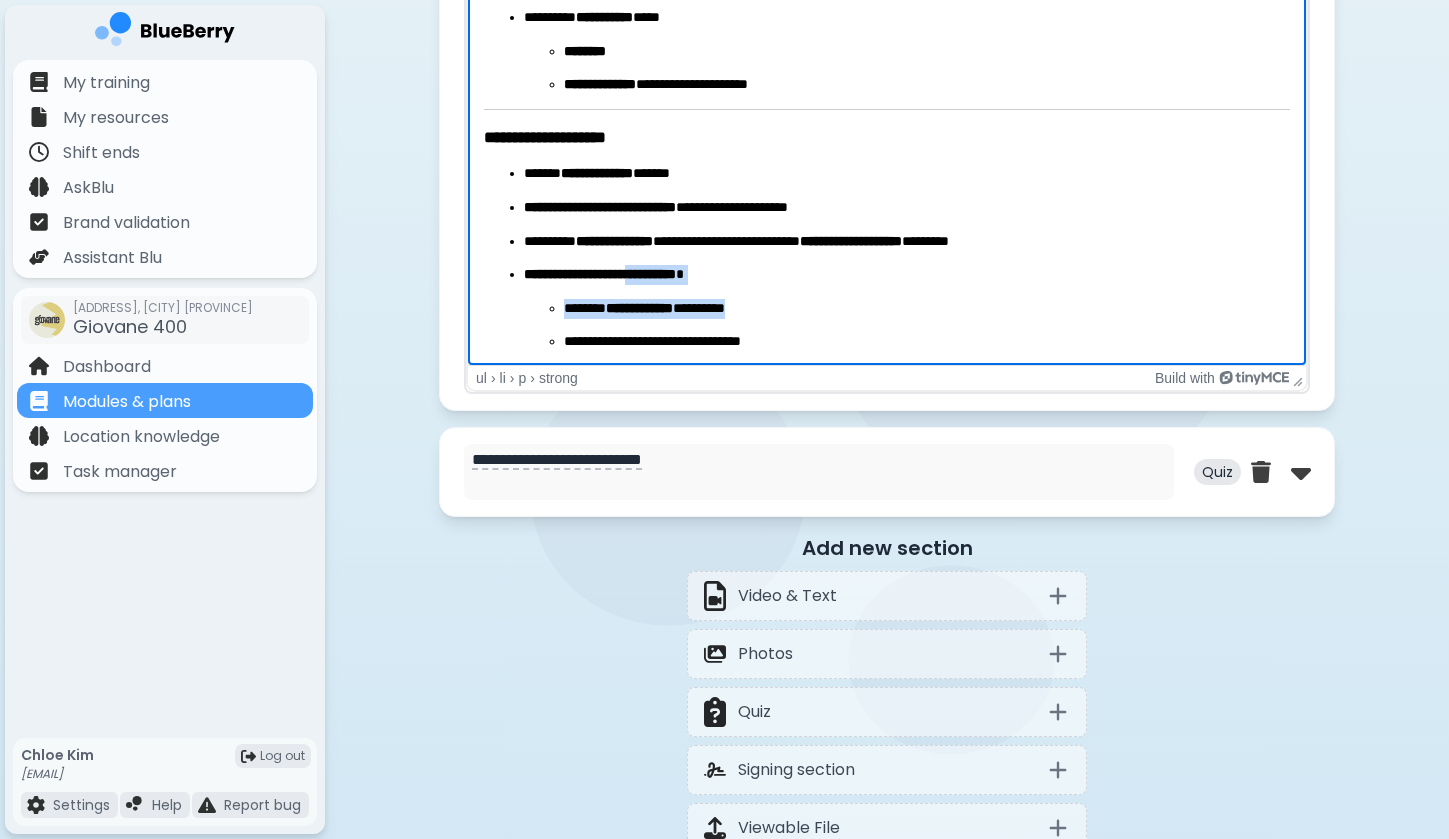 click on "**********" at bounding box center [927, 309] 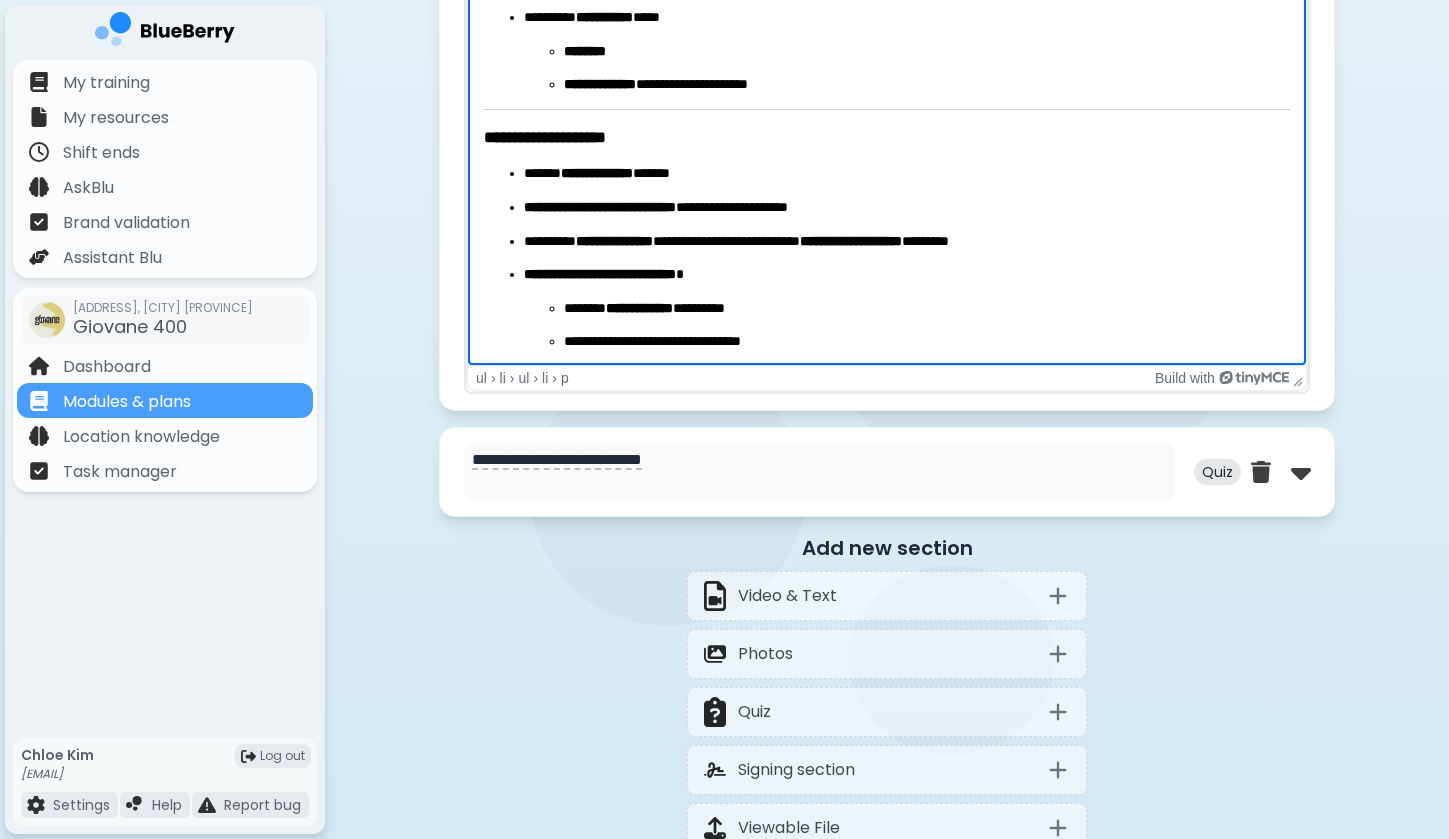 click on "**********" at bounding box center (907, 325) 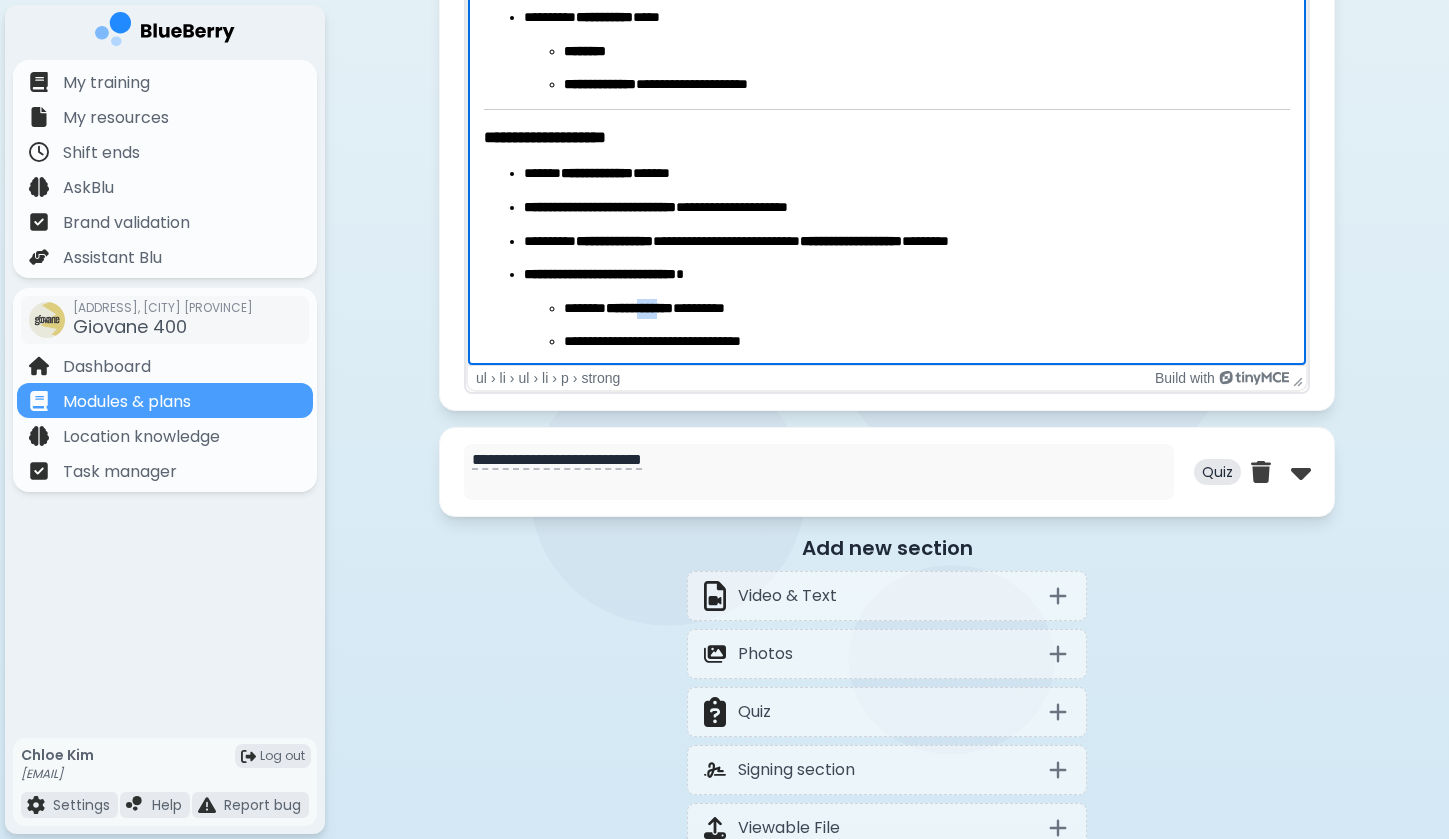 drag, startPoint x: 662, startPoint y: 303, endPoint x: 724, endPoint y: 312, distance: 62.649822 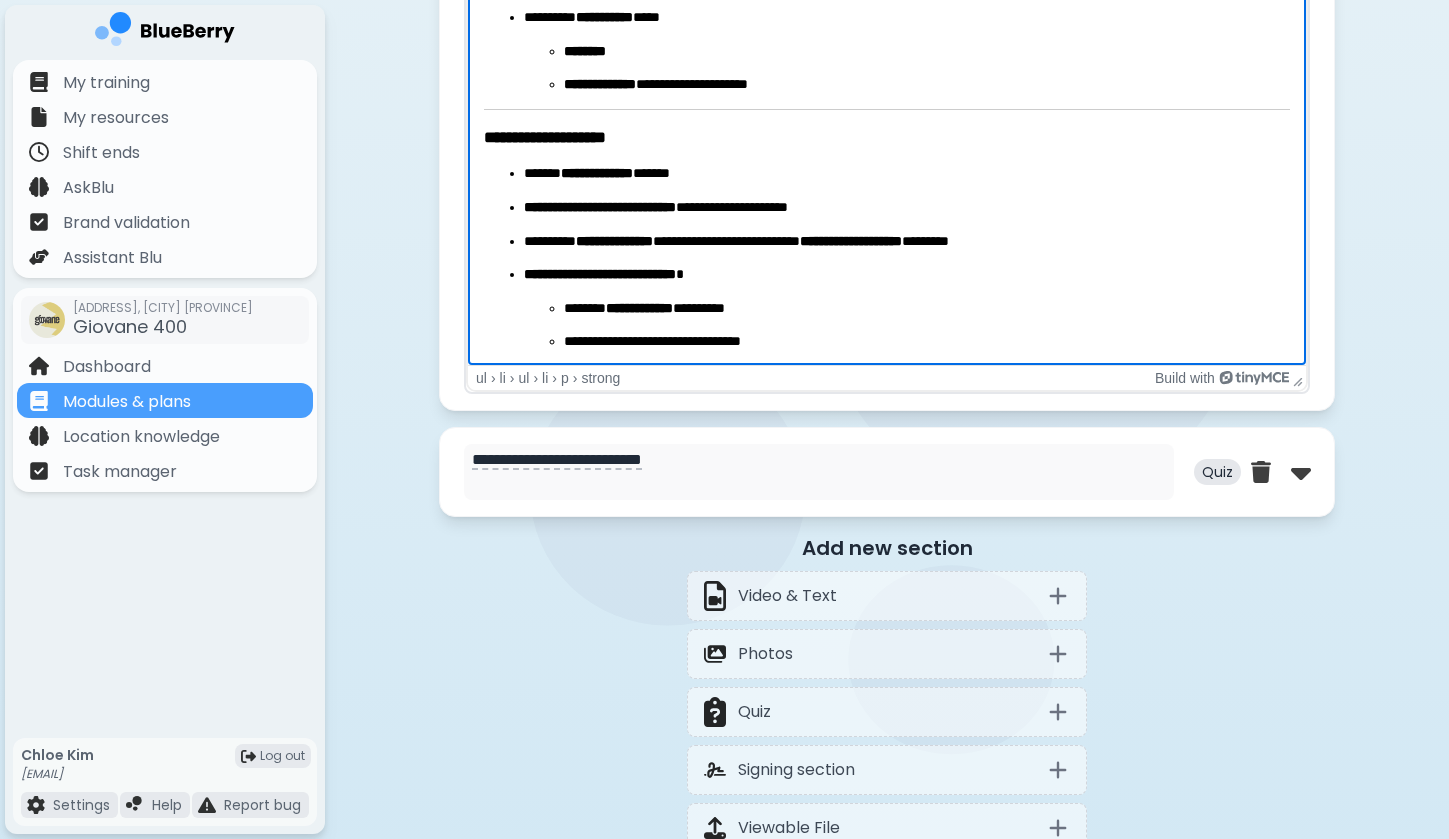 click on "**********" at bounding box center [927, 309] 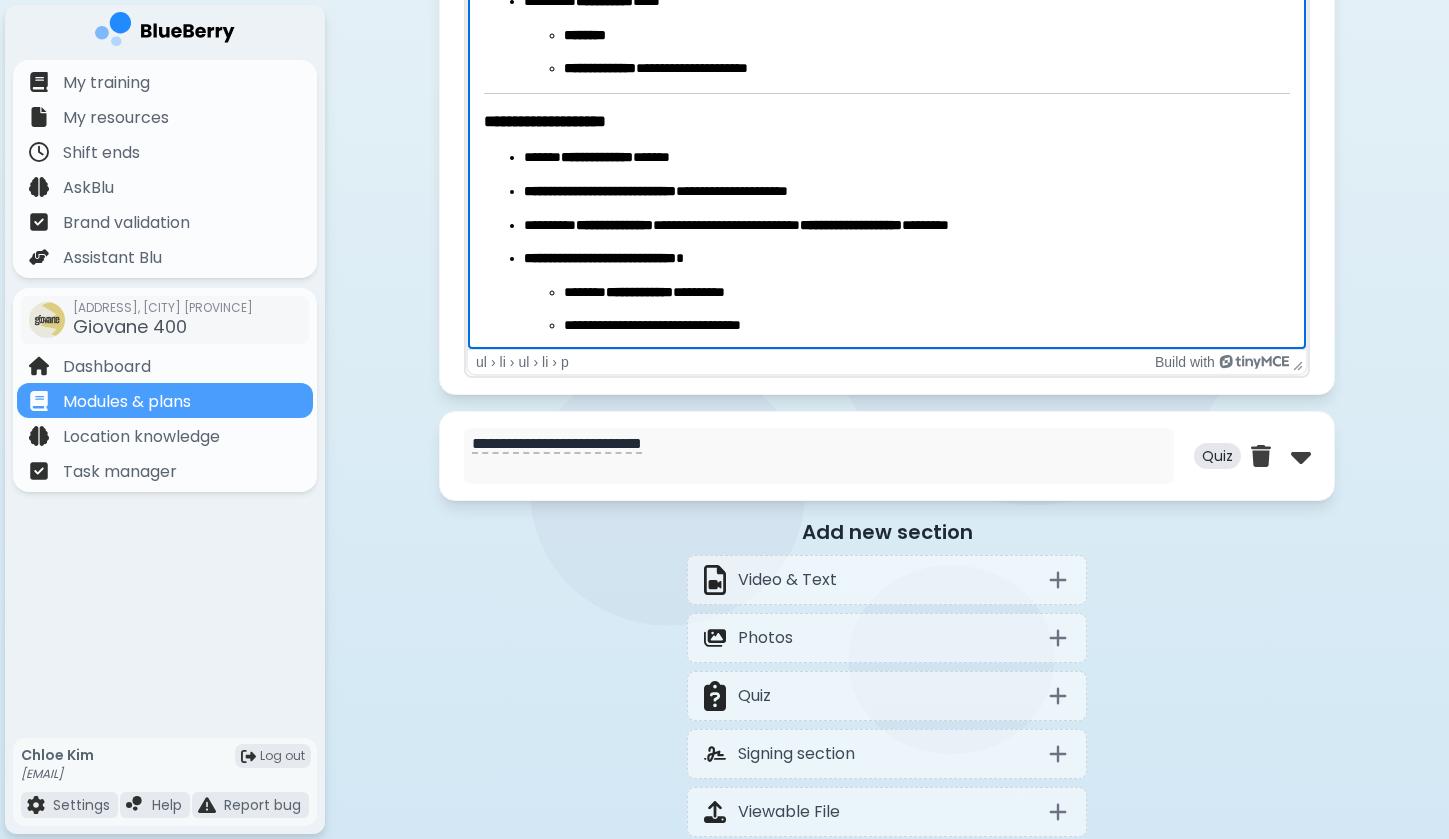 scroll, scrollTop: 1658, scrollLeft: 0, axis: vertical 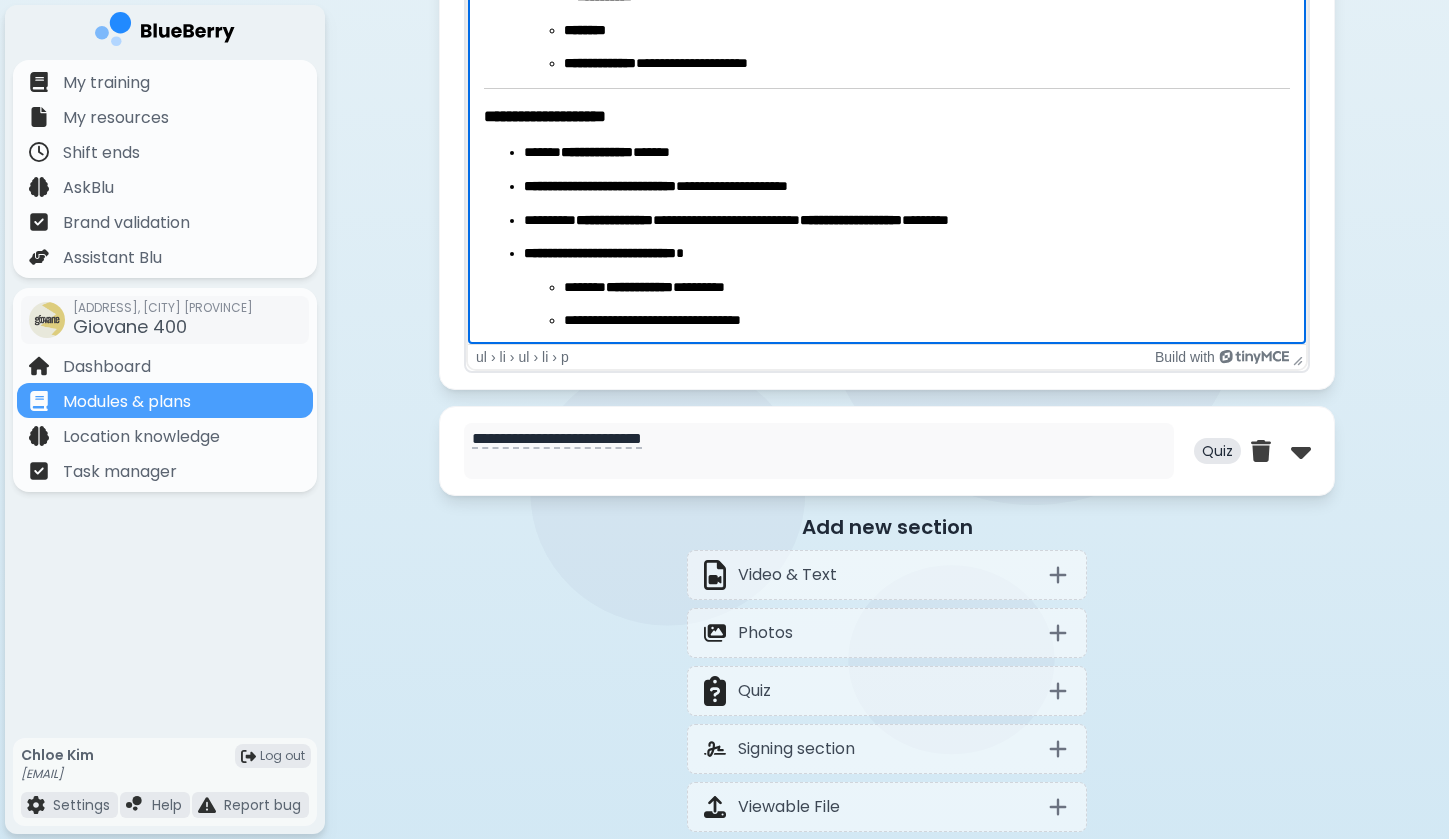 click on "**********" at bounding box center [927, 321] 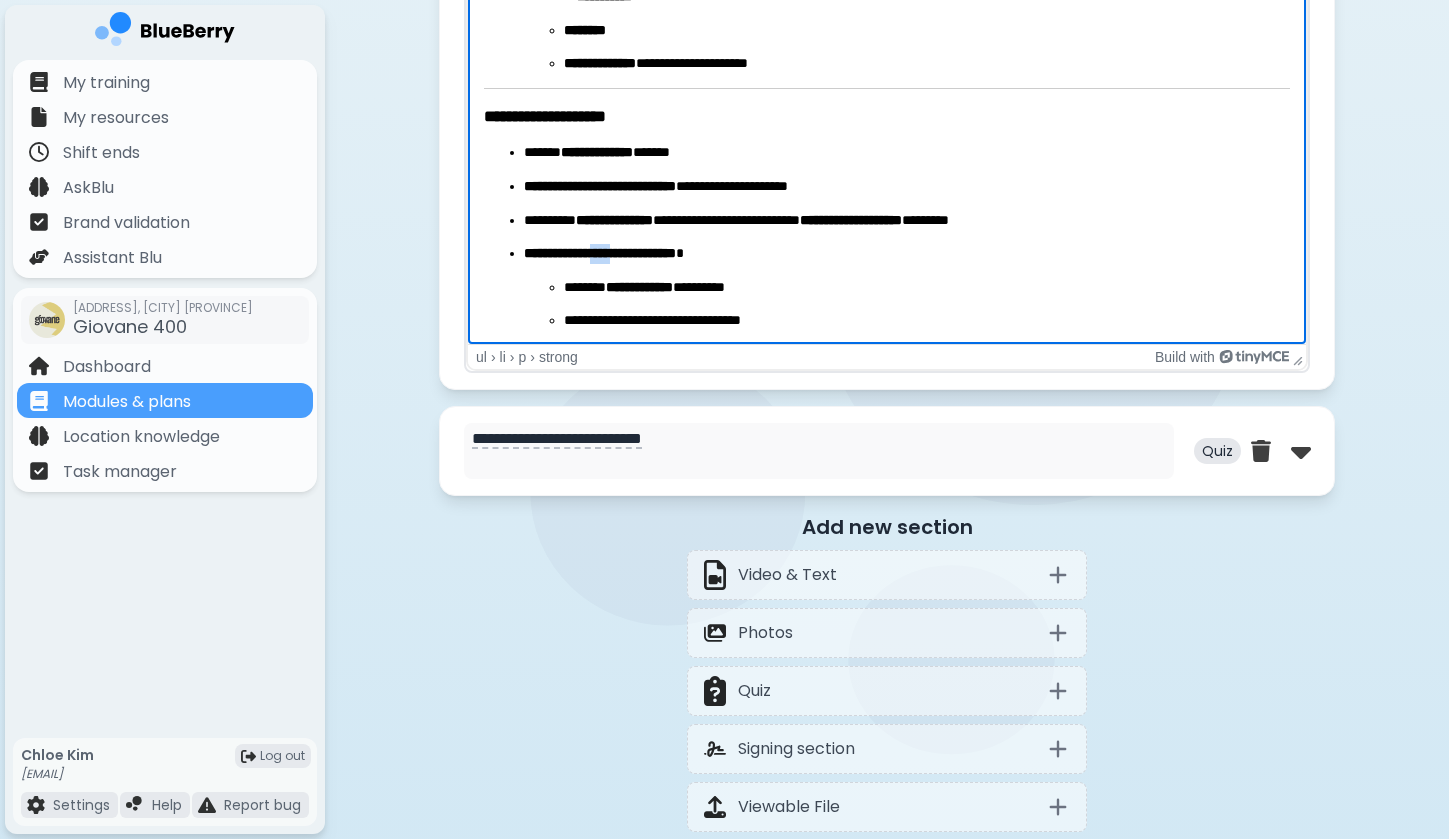 drag, startPoint x: 613, startPoint y: 246, endPoint x: 635, endPoint y: 246, distance: 22 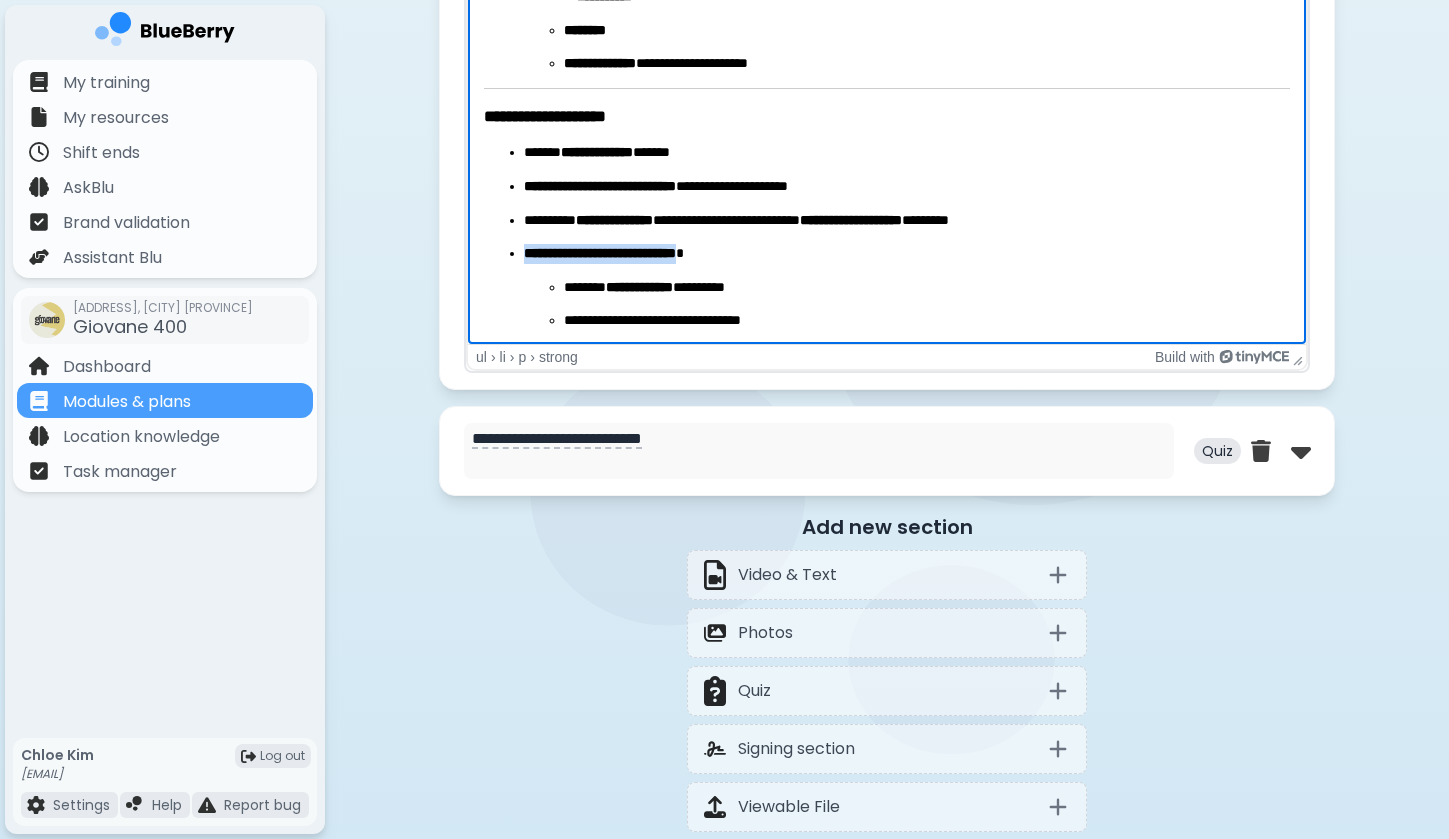 drag, startPoint x: 522, startPoint y: 252, endPoint x: 726, endPoint y: 249, distance: 204.02206 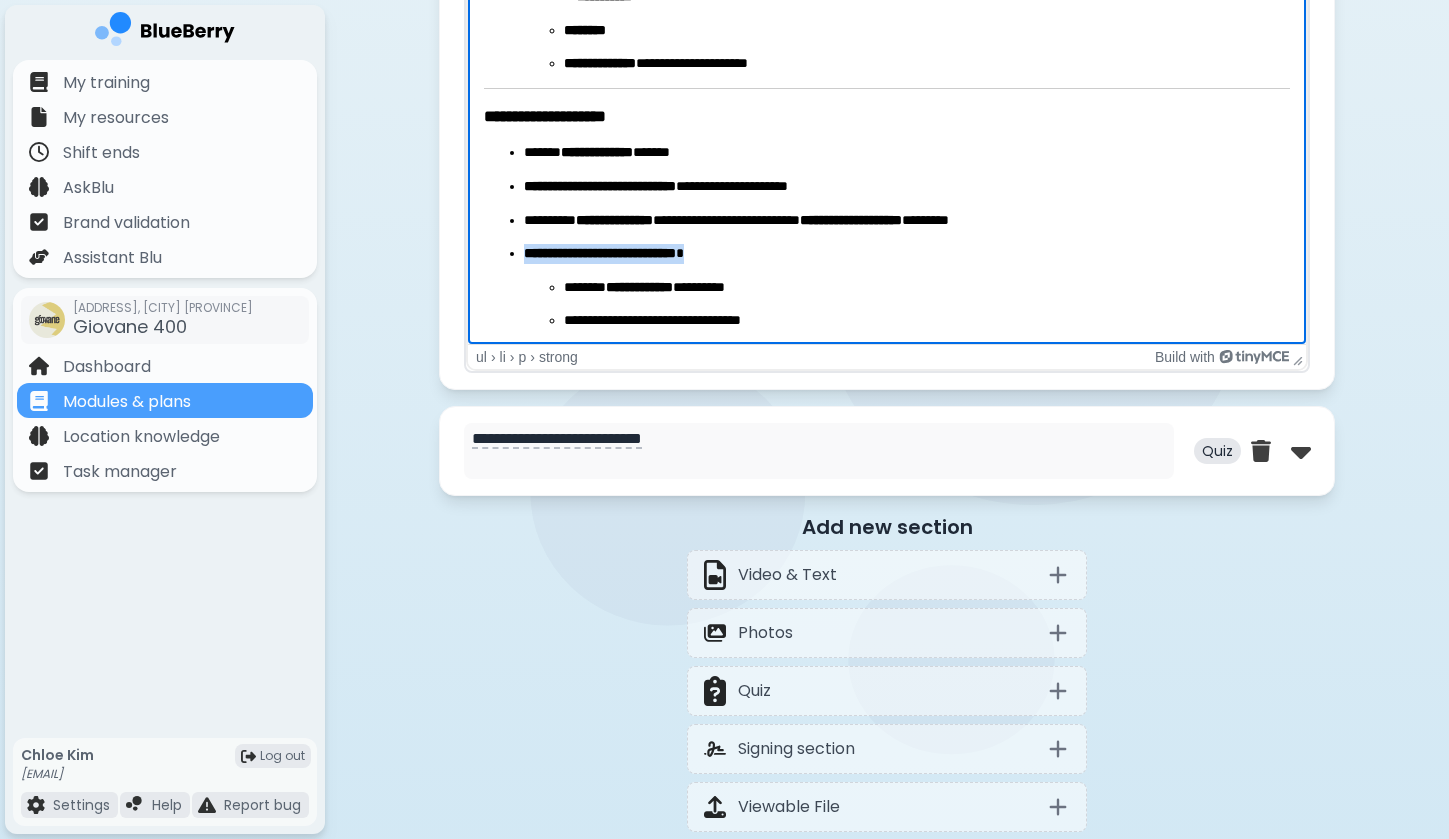 drag, startPoint x: 750, startPoint y: 251, endPoint x: 523, endPoint y: 251, distance: 227 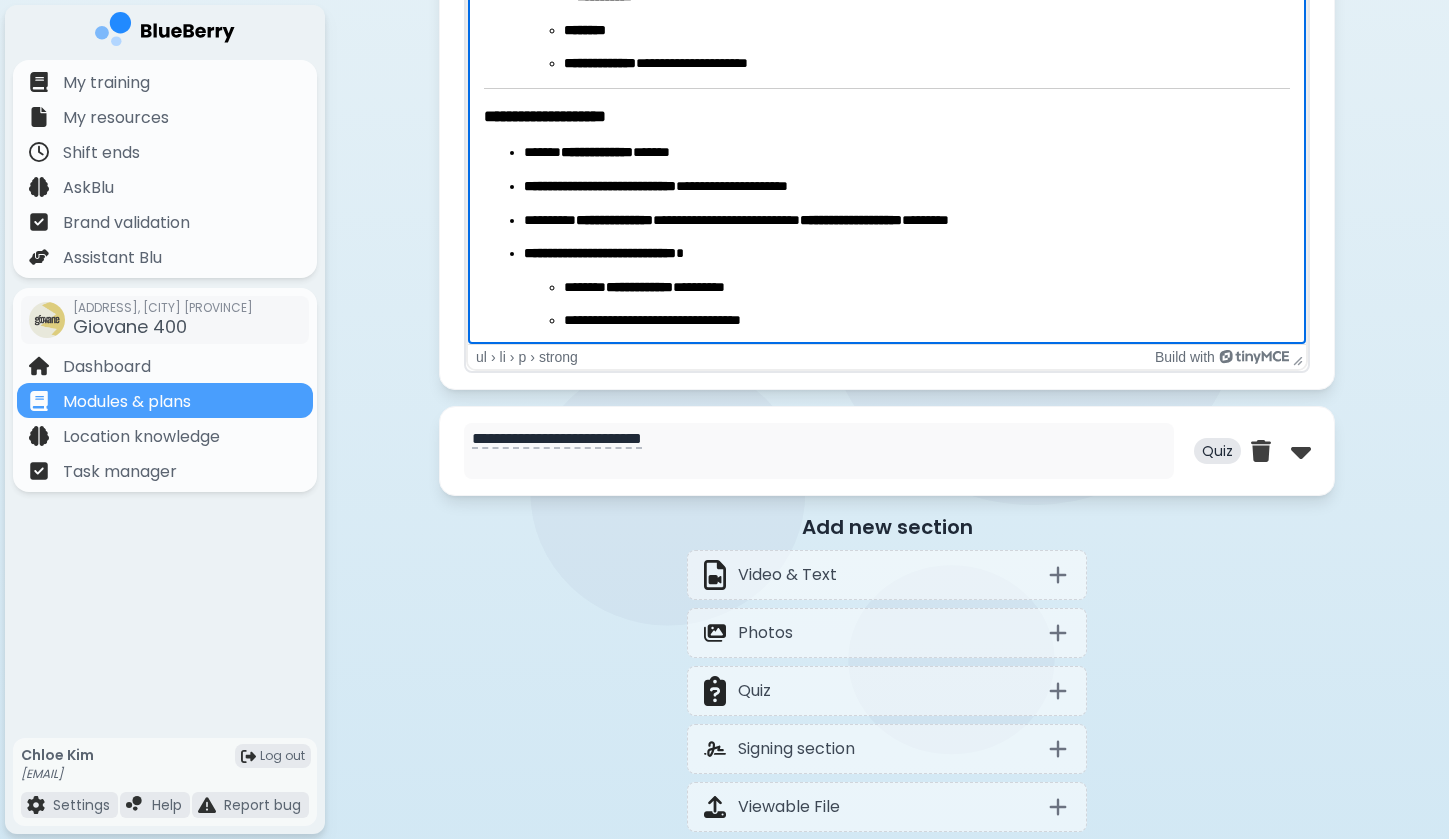 click on "**********" at bounding box center [639, 287] 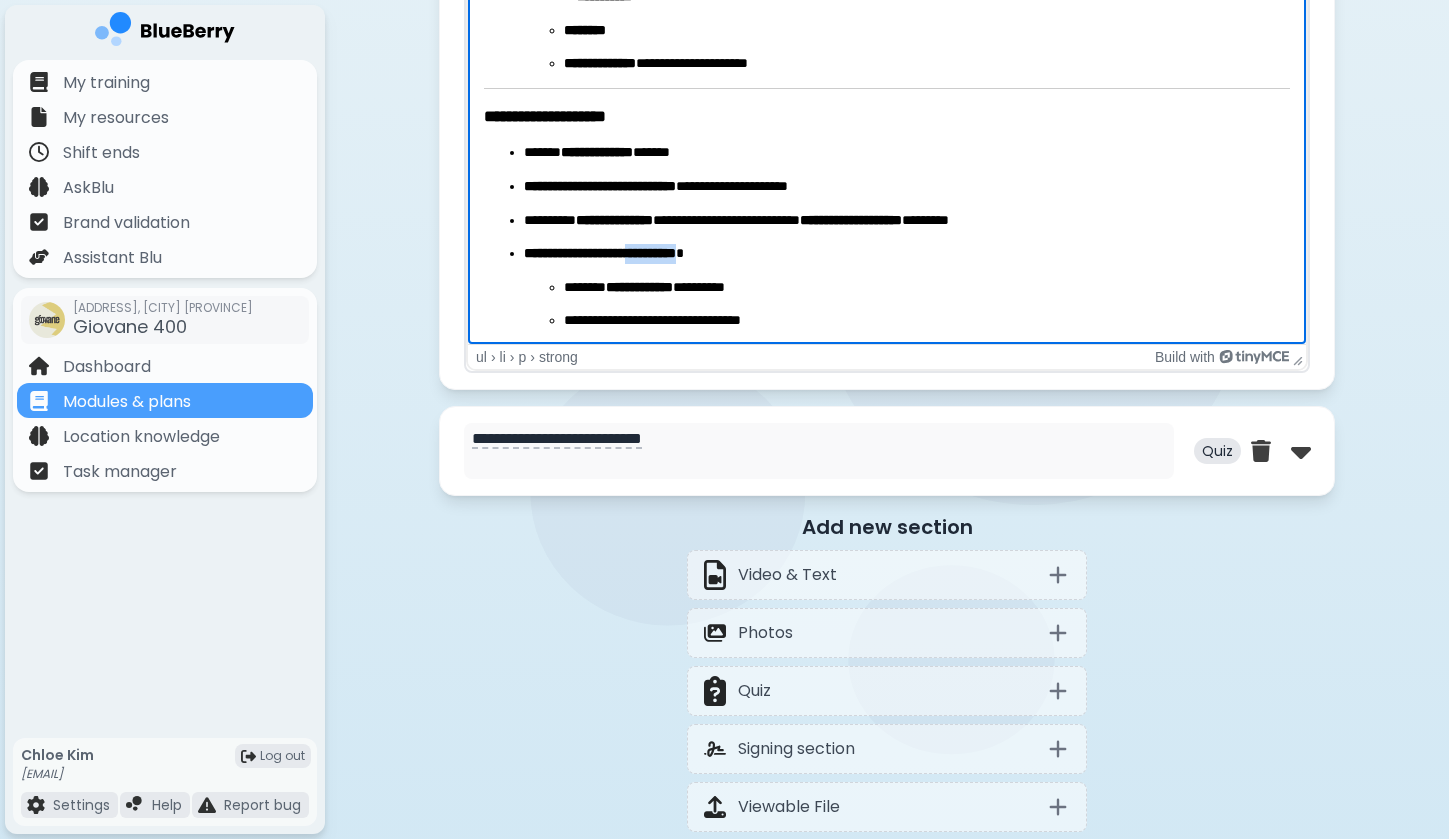 drag, startPoint x: 655, startPoint y: 251, endPoint x: 726, endPoint y: 250, distance: 71.00704 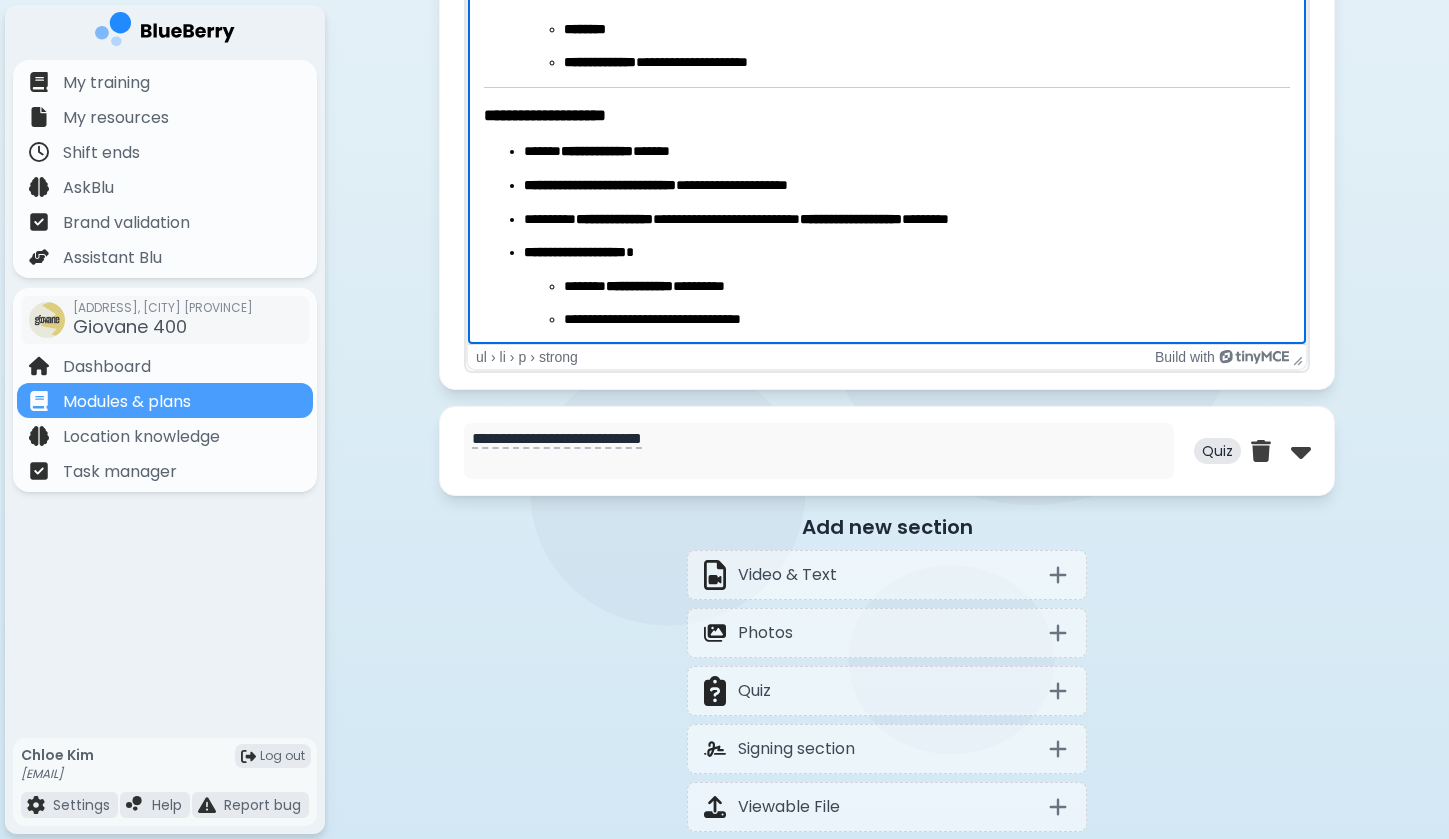 scroll, scrollTop: 1128, scrollLeft: 0, axis: vertical 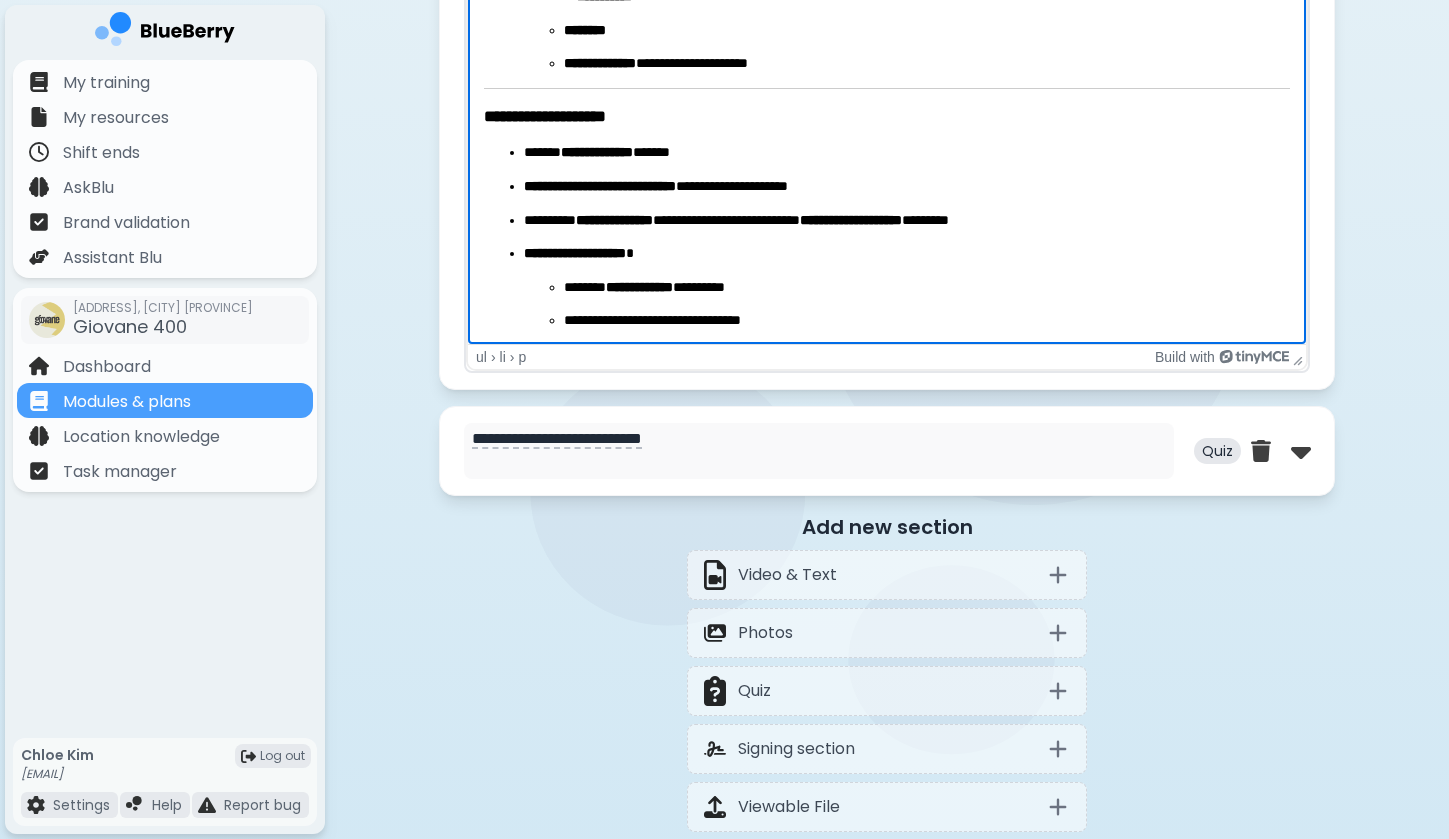 click on "**********" at bounding box center (907, 254) 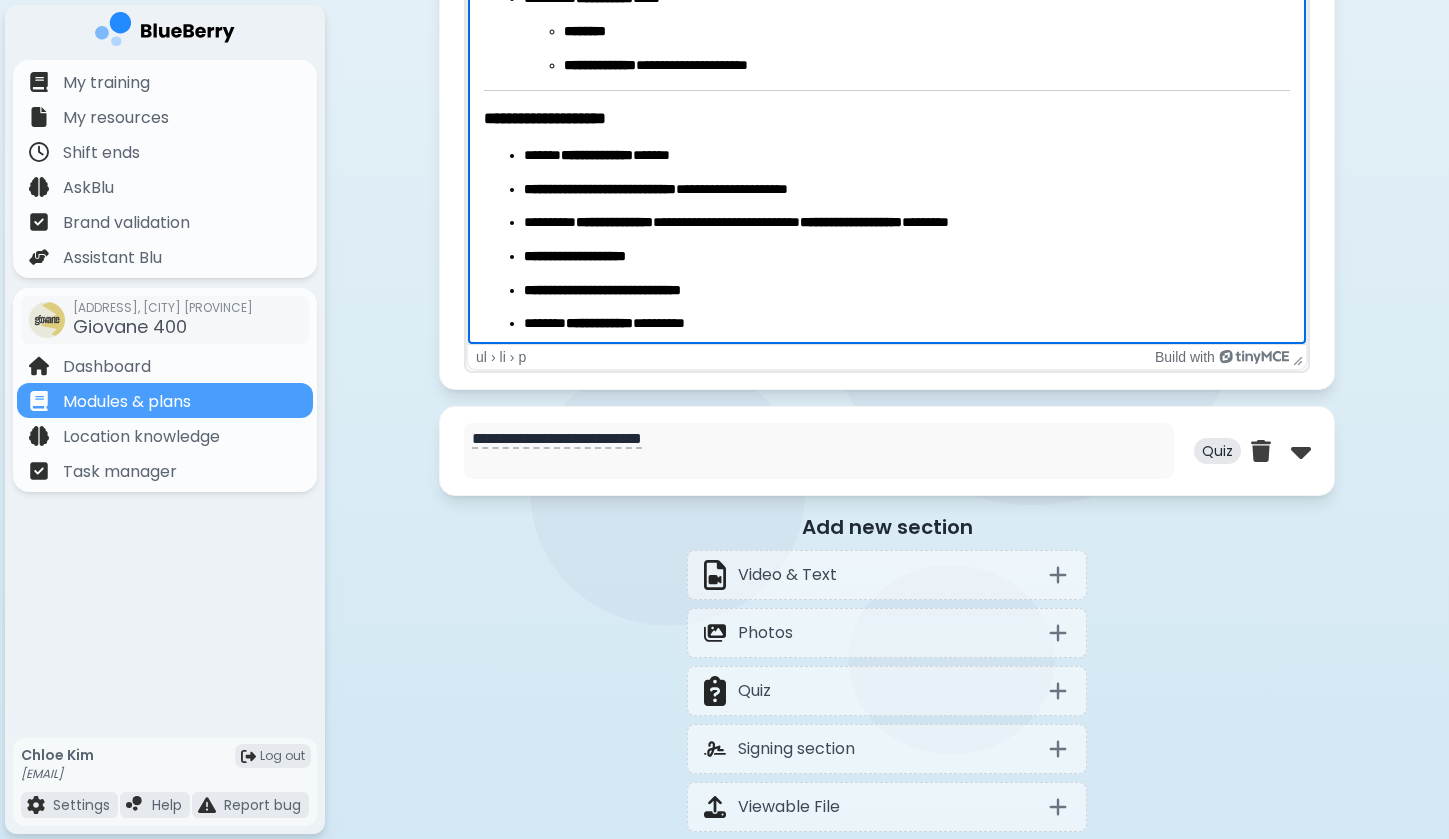 click on "**********" at bounding box center (907, 340) 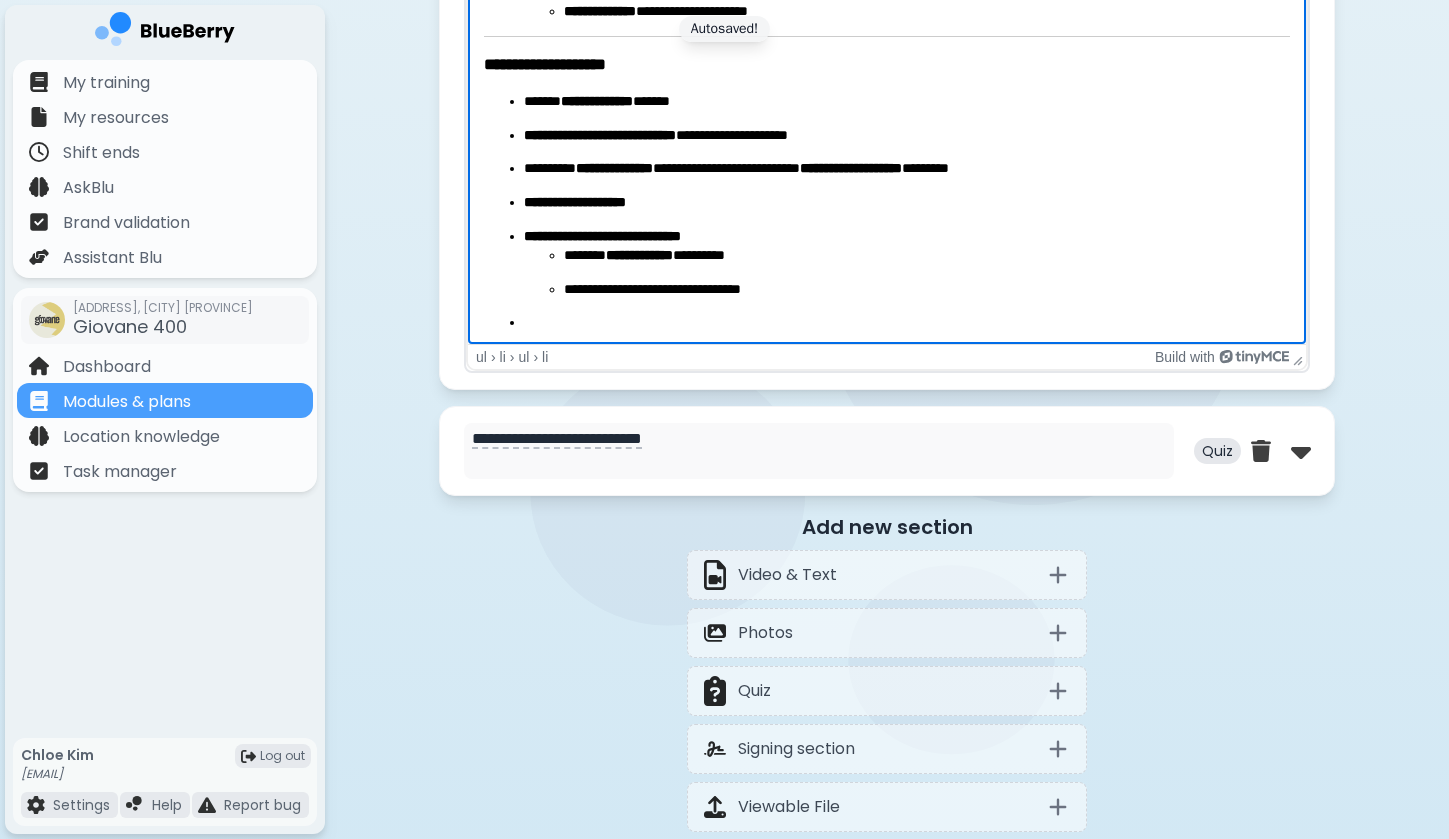 scroll, scrollTop: 1181, scrollLeft: 0, axis: vertical 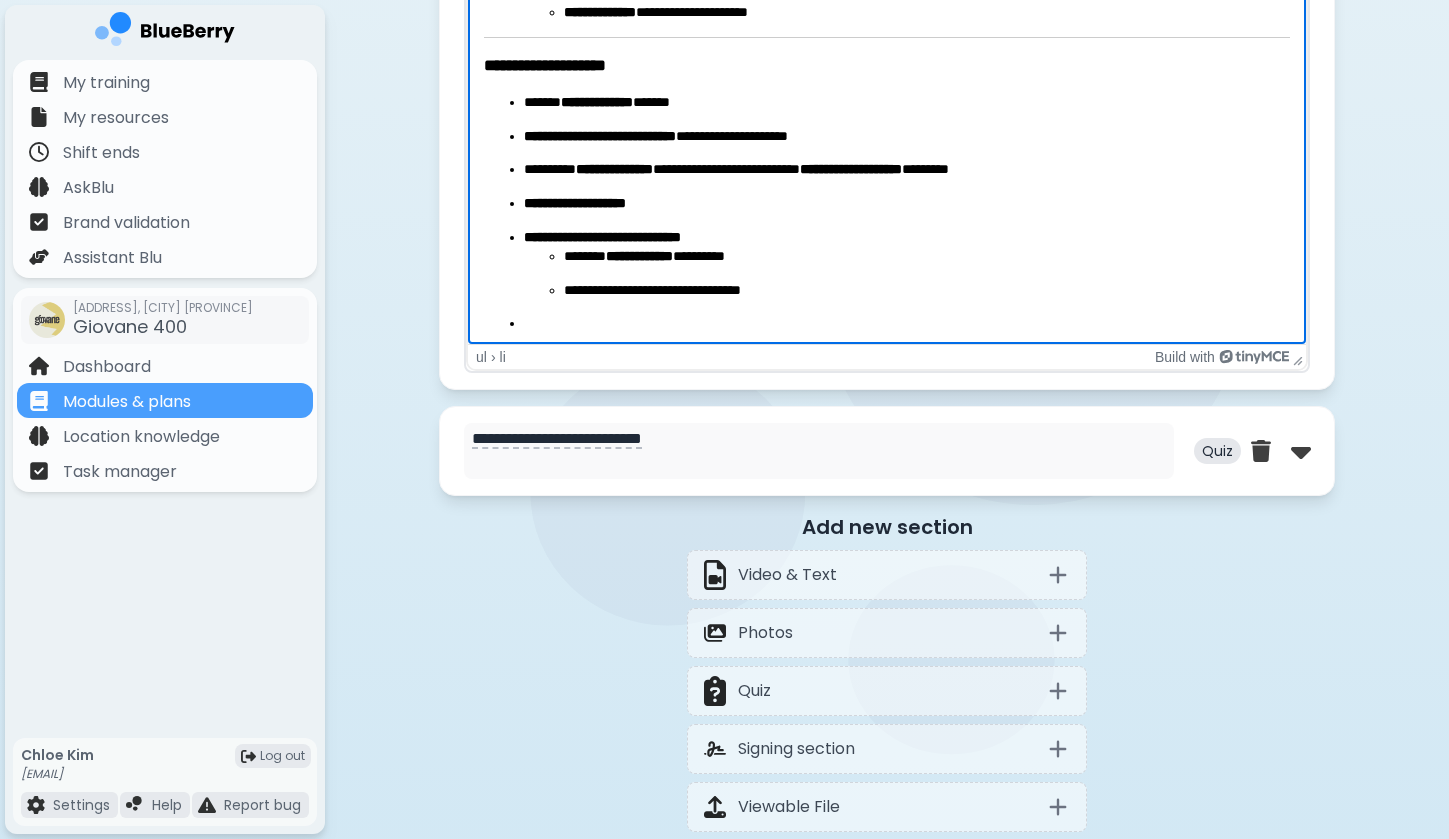click at bounding box center (907, 324) 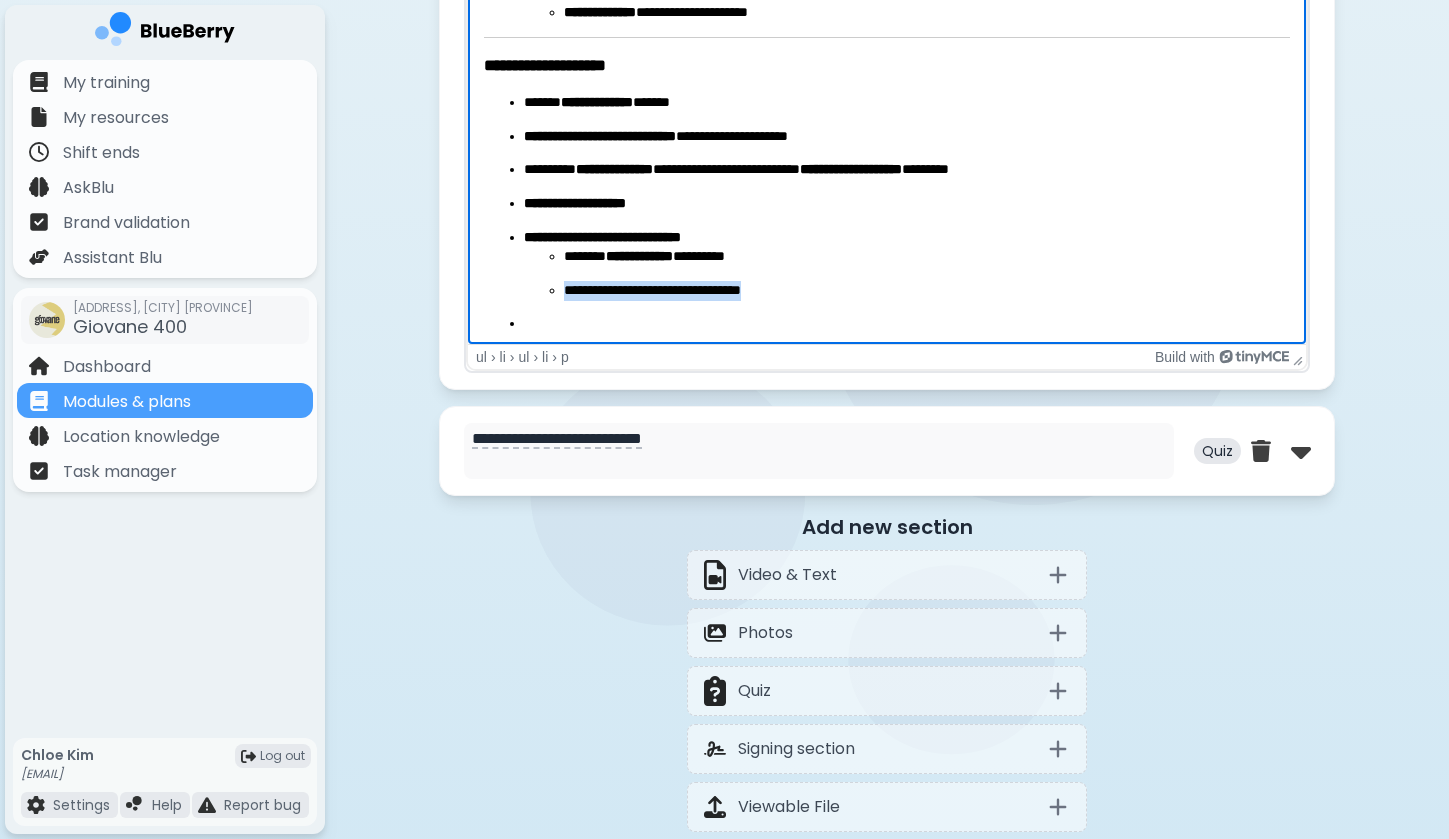 drag, startPoint x: 812, startPoint y: 288, endPoint x: 560, endPoint y: 288, distance: 252 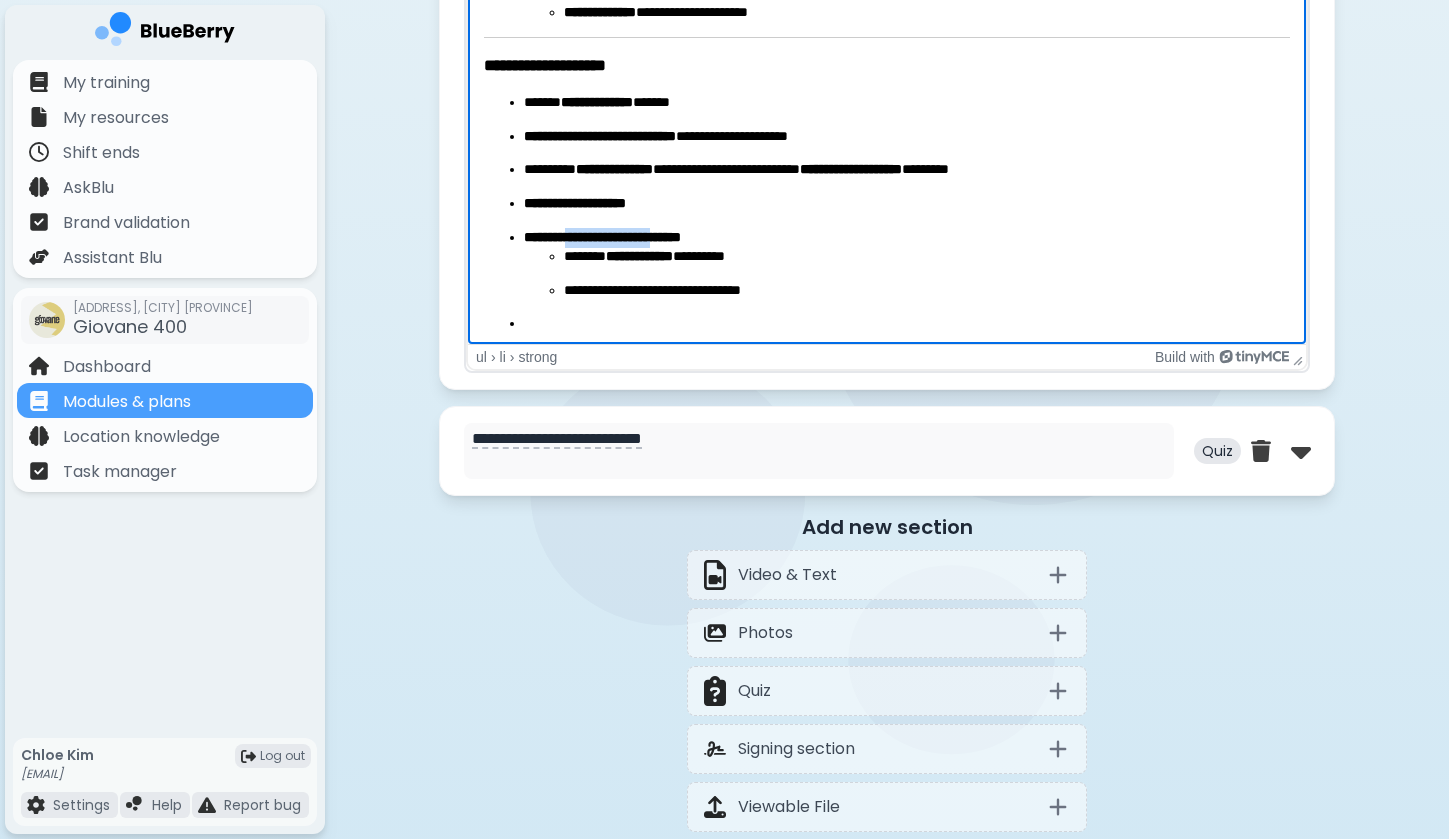 drag, startPoint x: 691, startPoint y: 231, endPoint x: 580, endPoint y: 227, distance: 111.07205 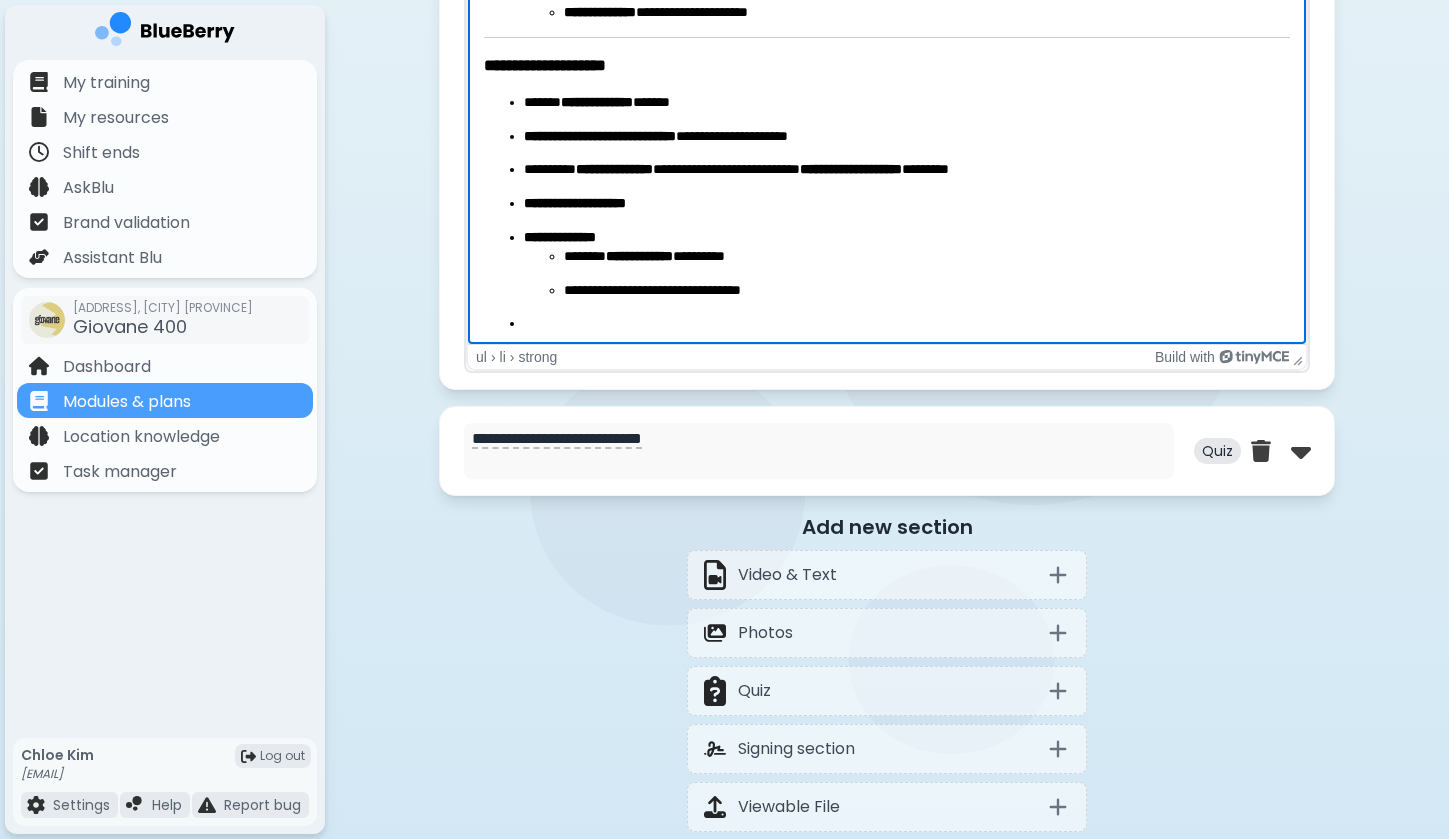 click on "**********" at bounding box center [927, 257] 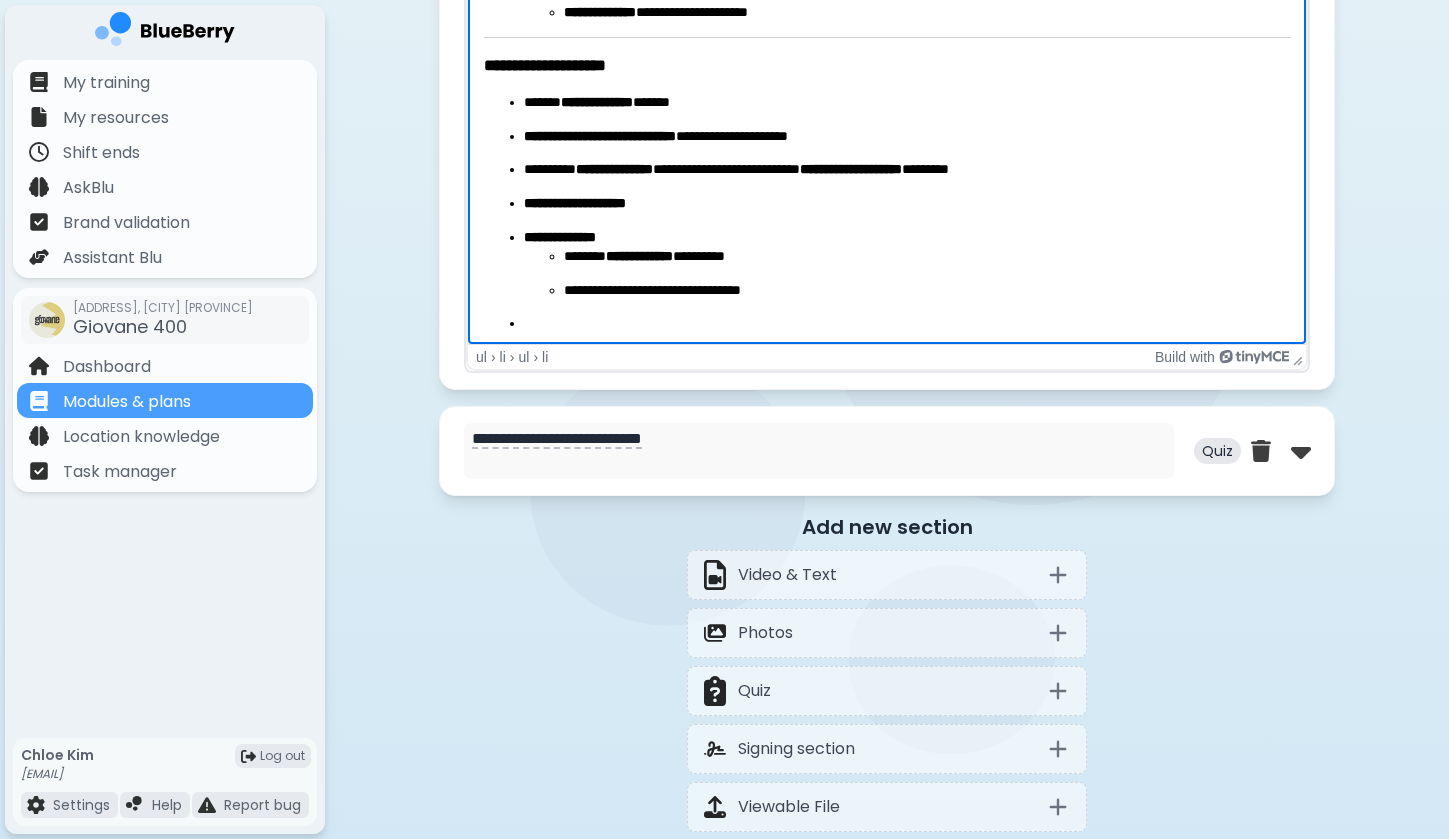 click at bounding box center [907, 324] 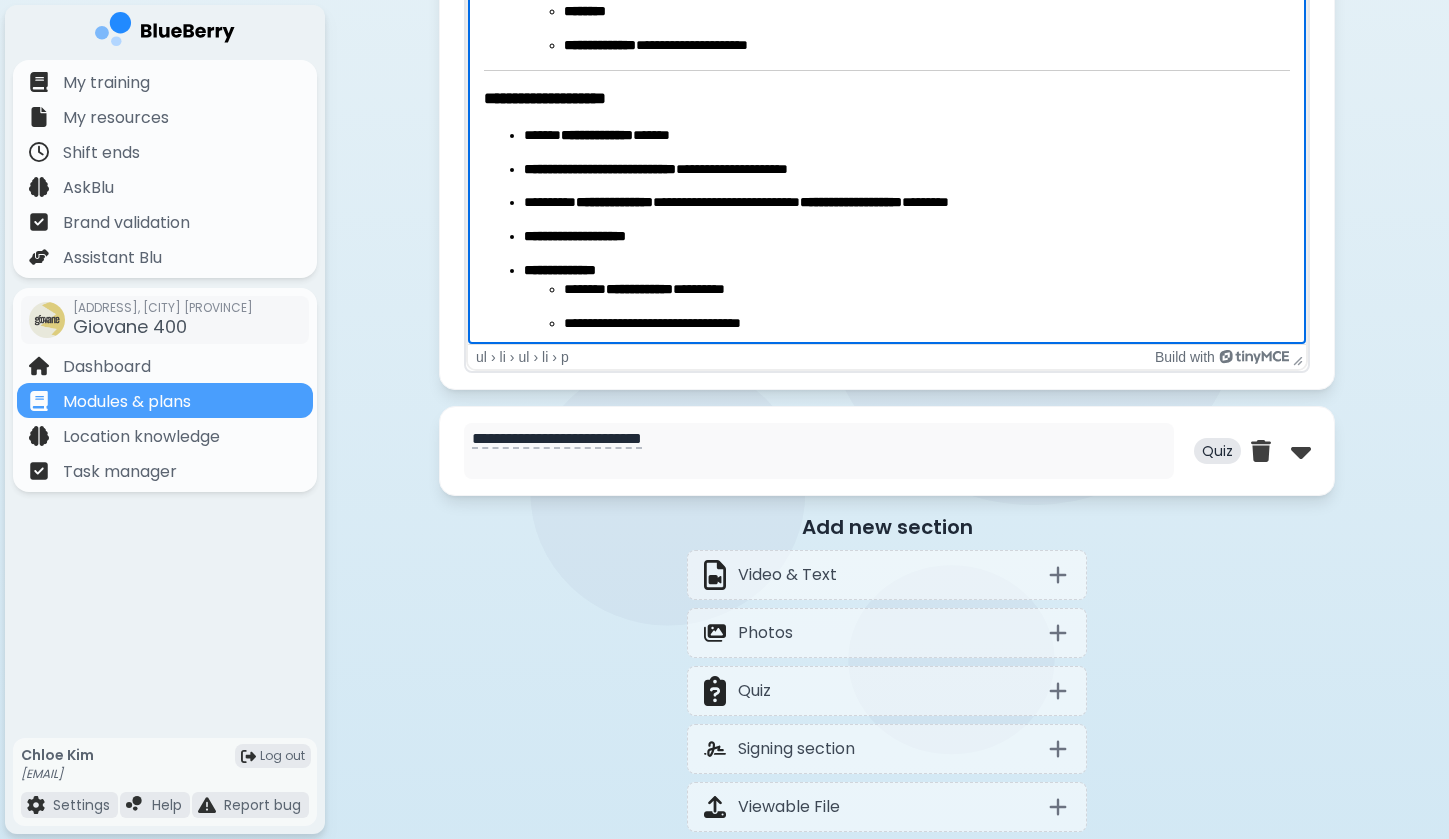 scroll, scrollTop: 1181, scrollLeft: 0, axis: vertical 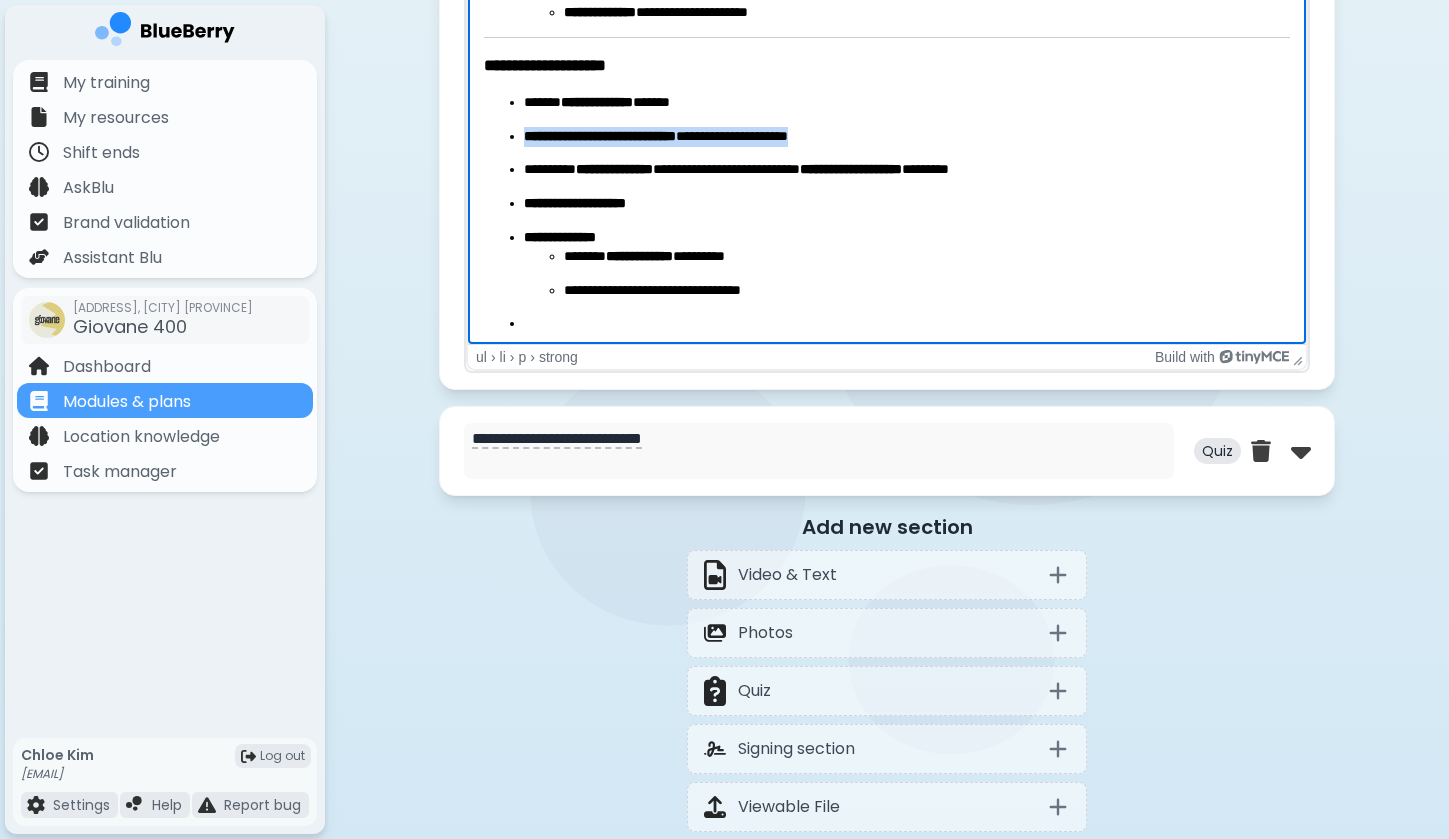 drag, startPoint x: 525, startPoint y: 126, endPoint x: 889, endPoint y: 127, distance: 364.00137 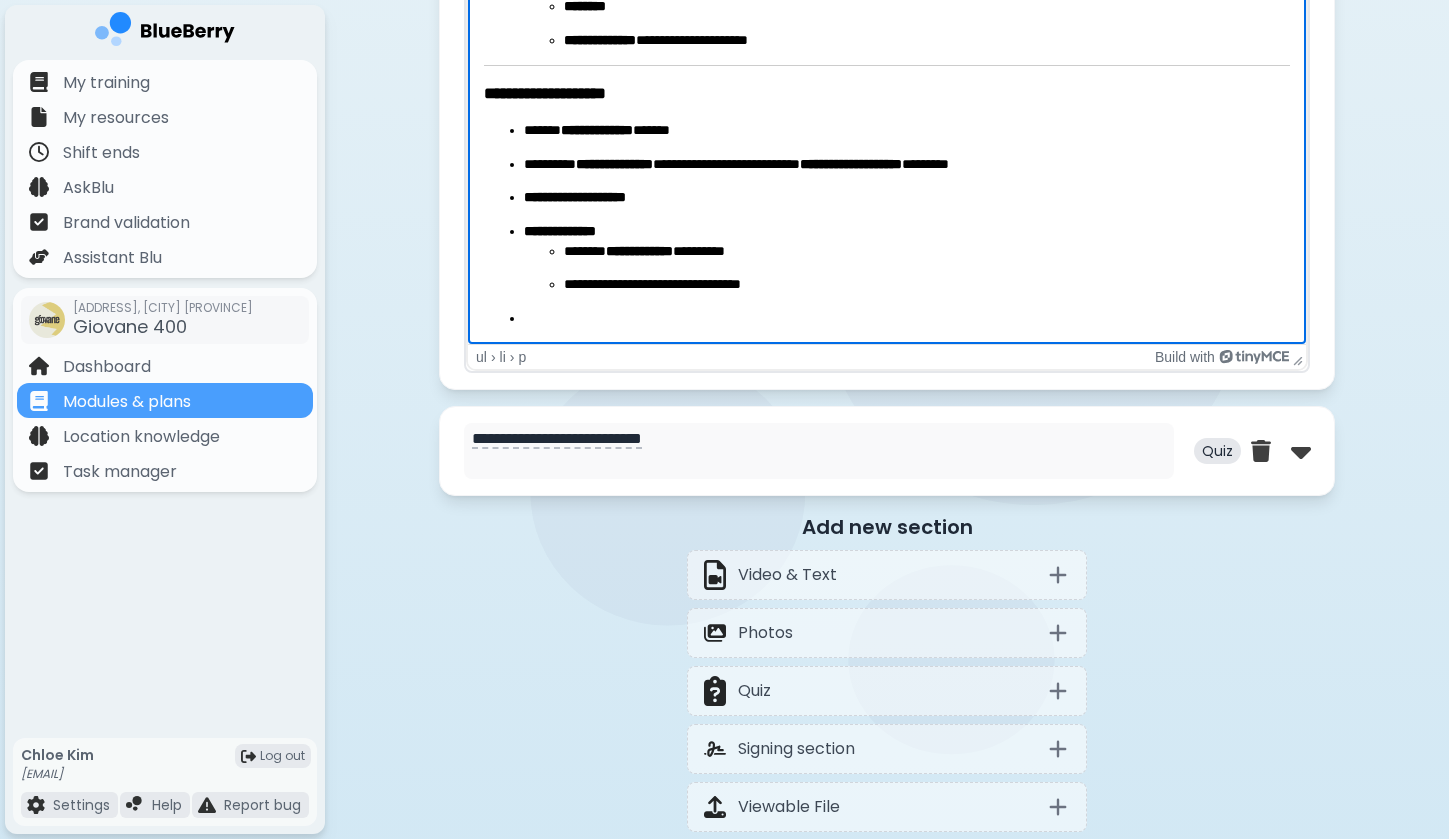 scroll, scrollTop: 1148, scrollLeft: 0, axis: vertical 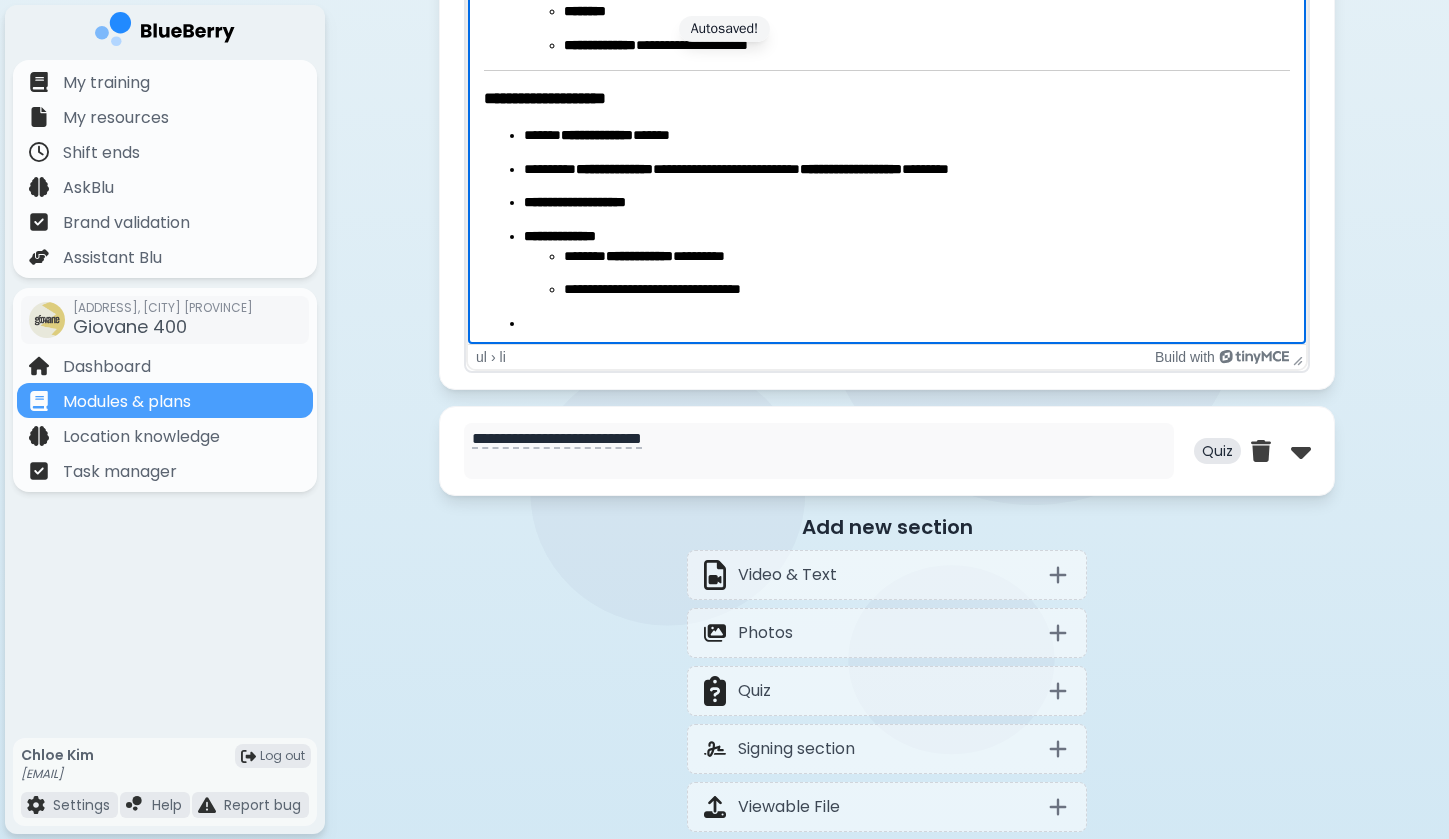 click at bounding box center (907, 324) 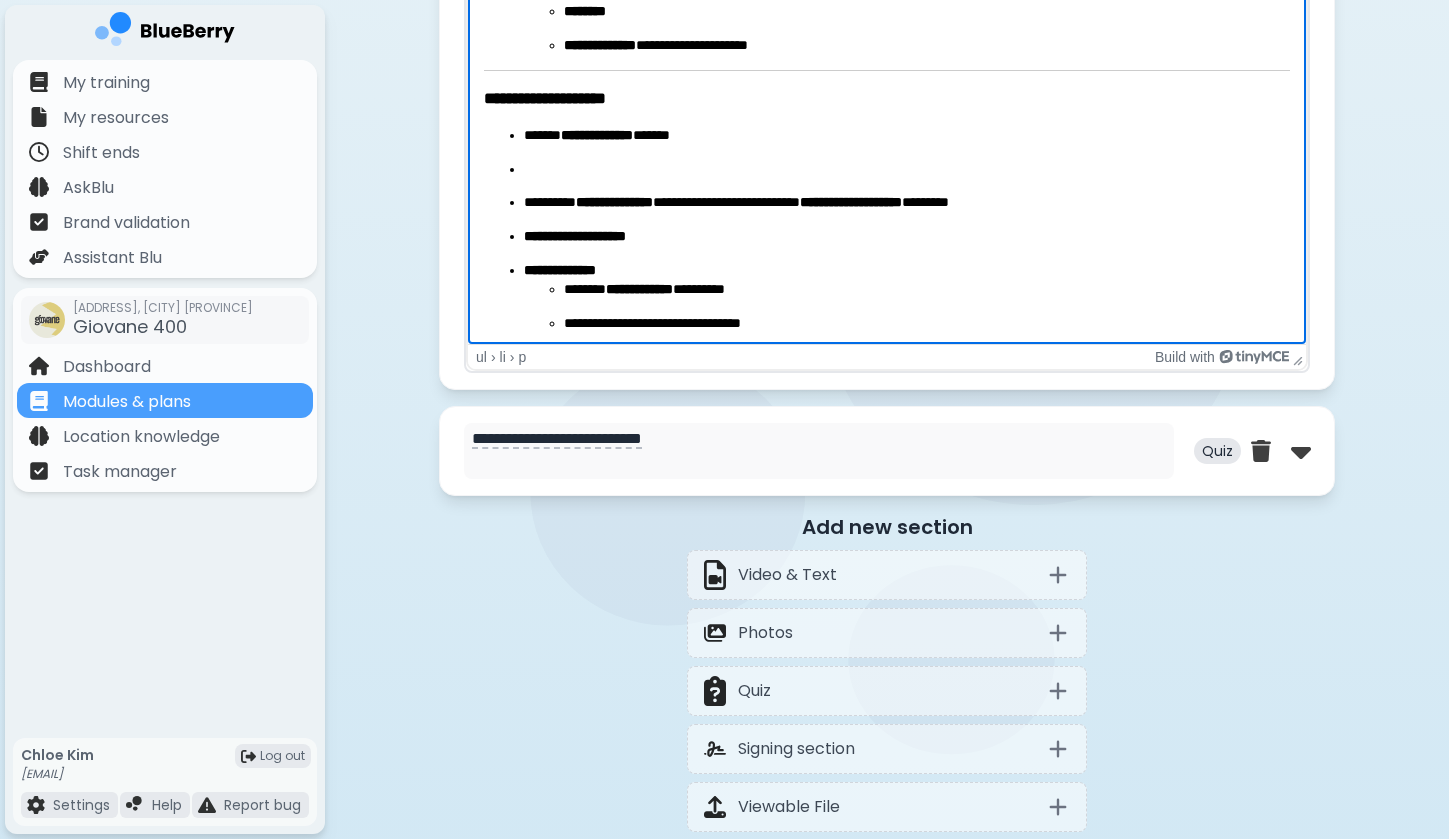 click on "**********" at bounding box center [887, 246] 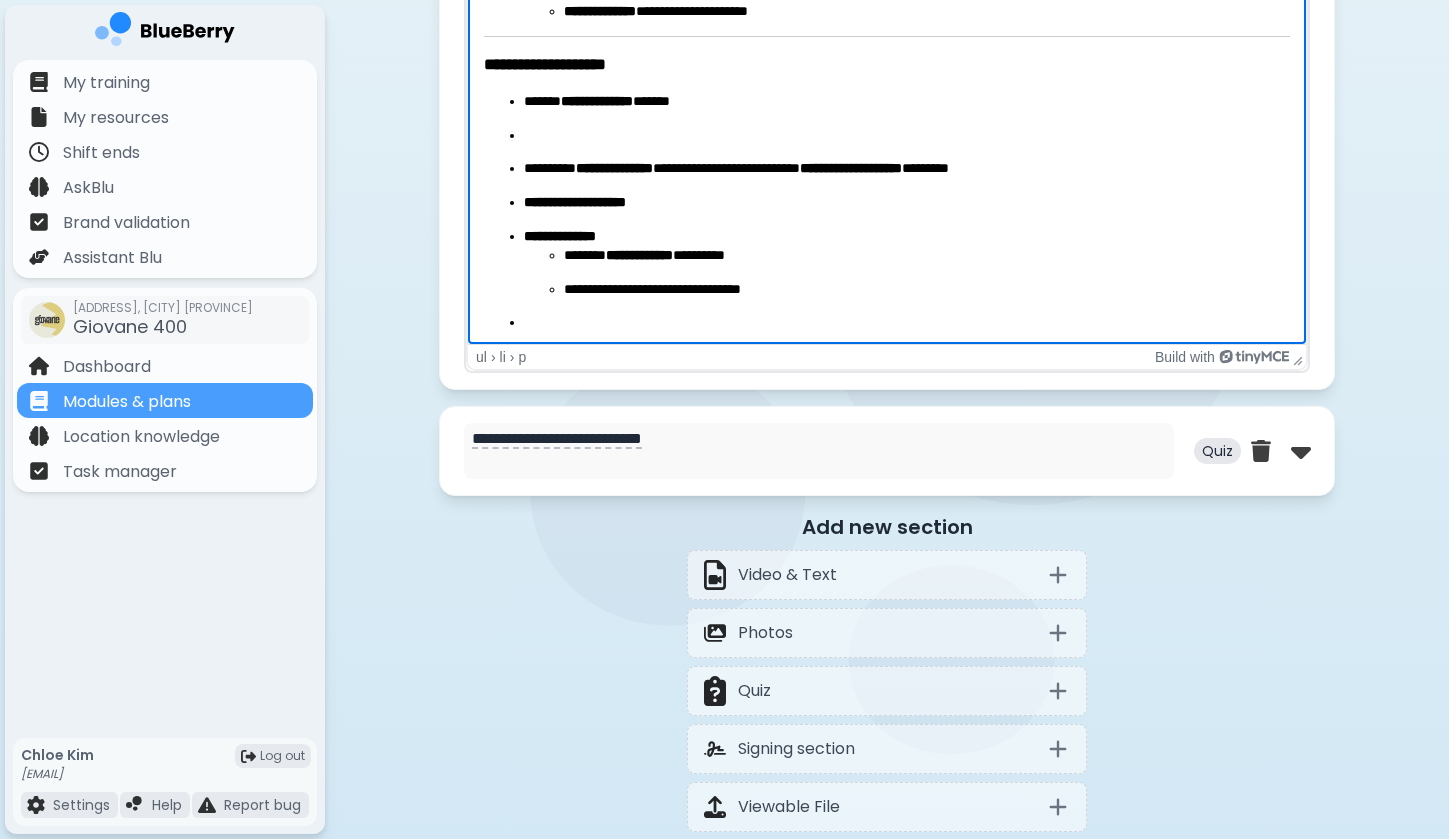 scroll, scrollTop: 1181, scrollLeft: 0, axis: vertical 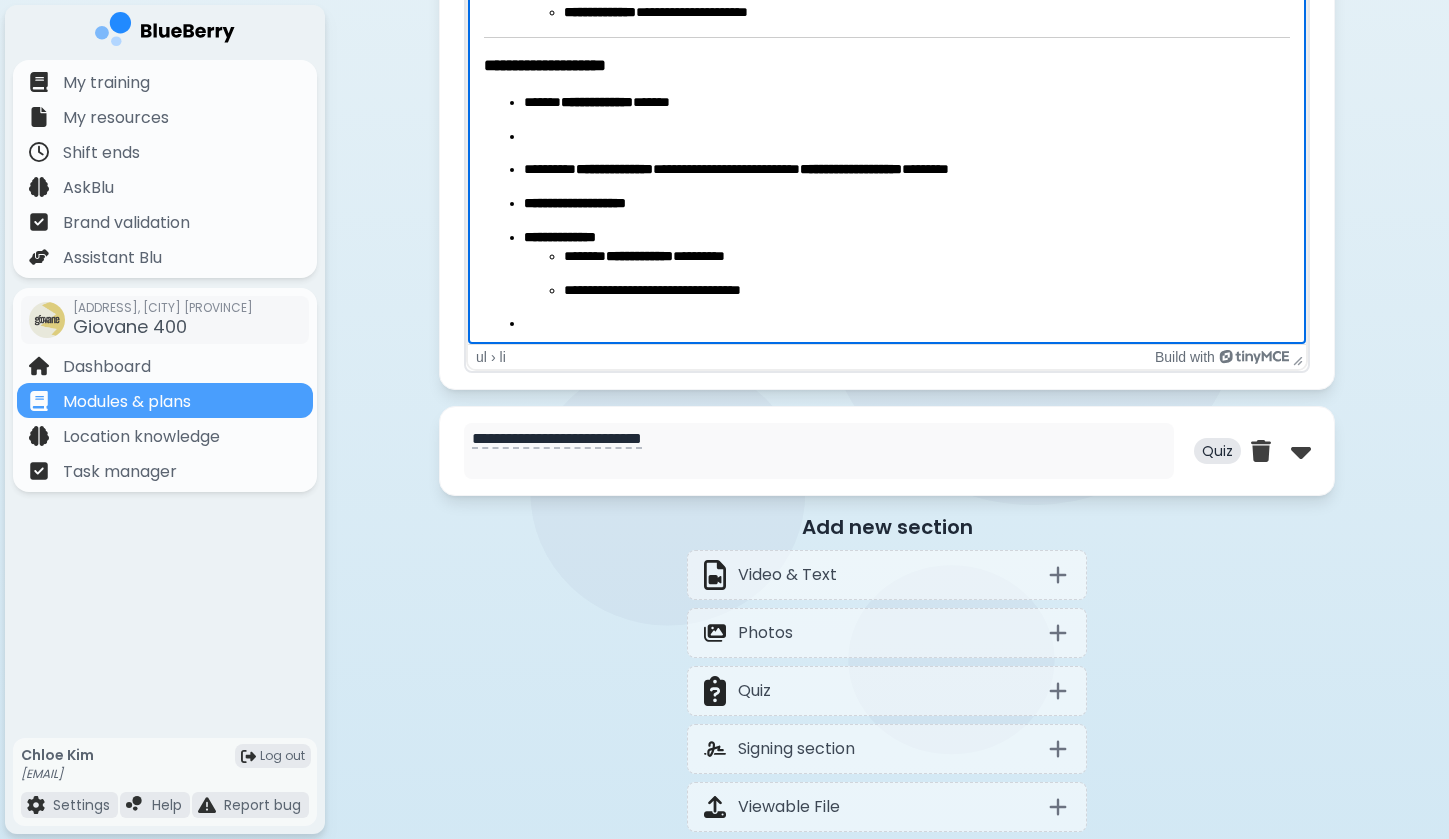 click at bounding box center [907, 324] 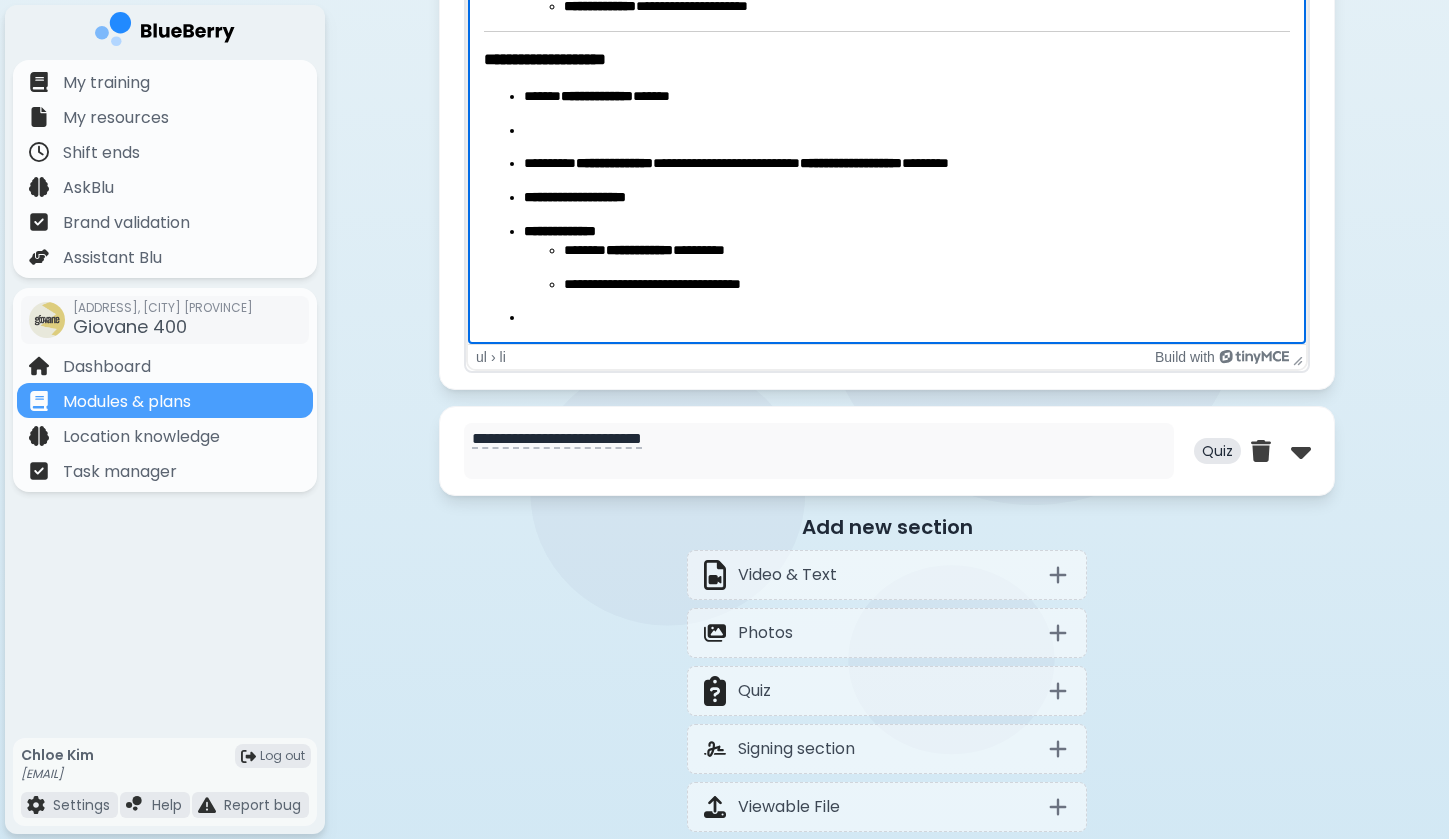 click at bounding box center (907, 131) 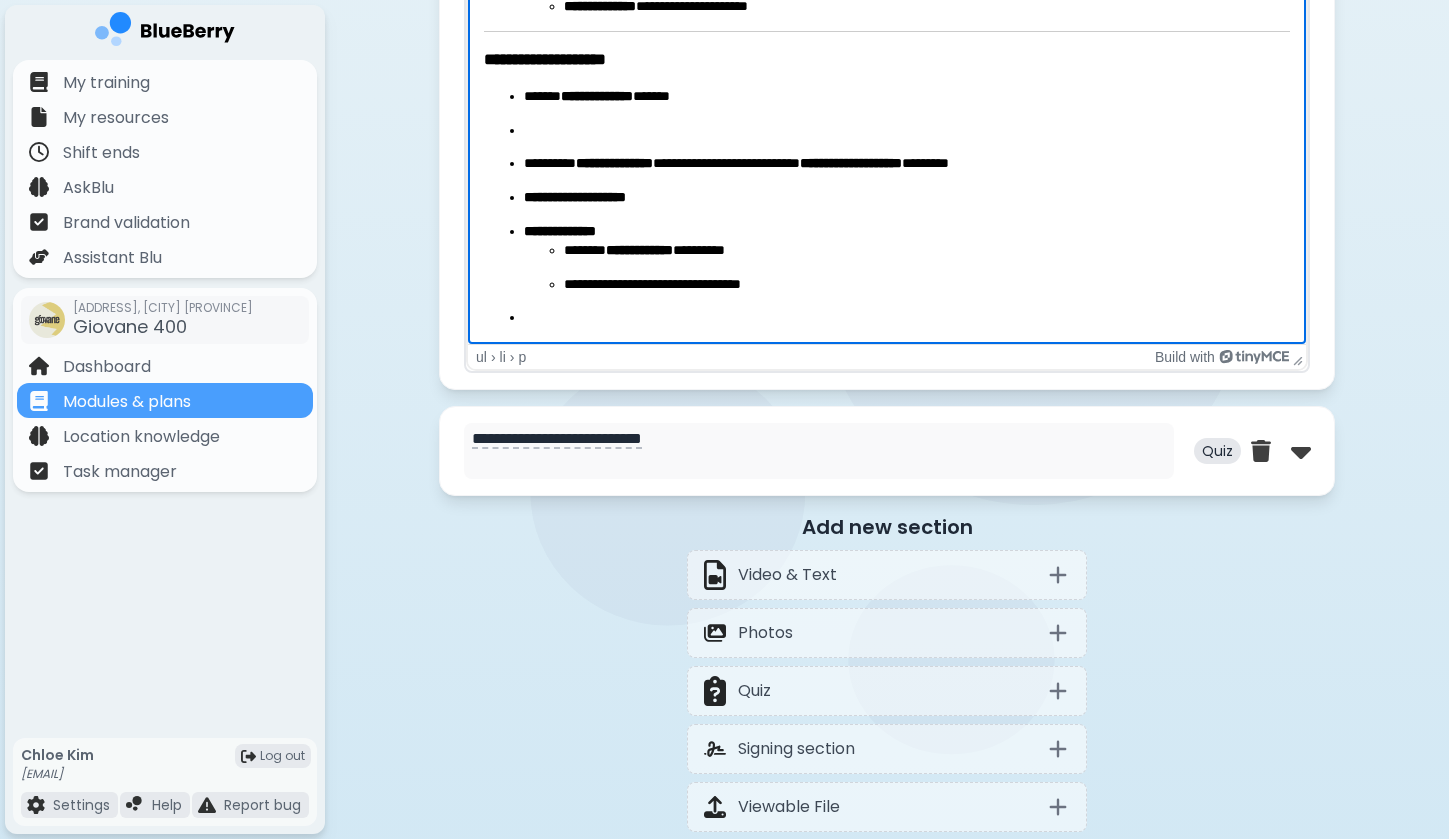 scroll, scrollTop: 1148, scrollLeft: 0, axis: vertical 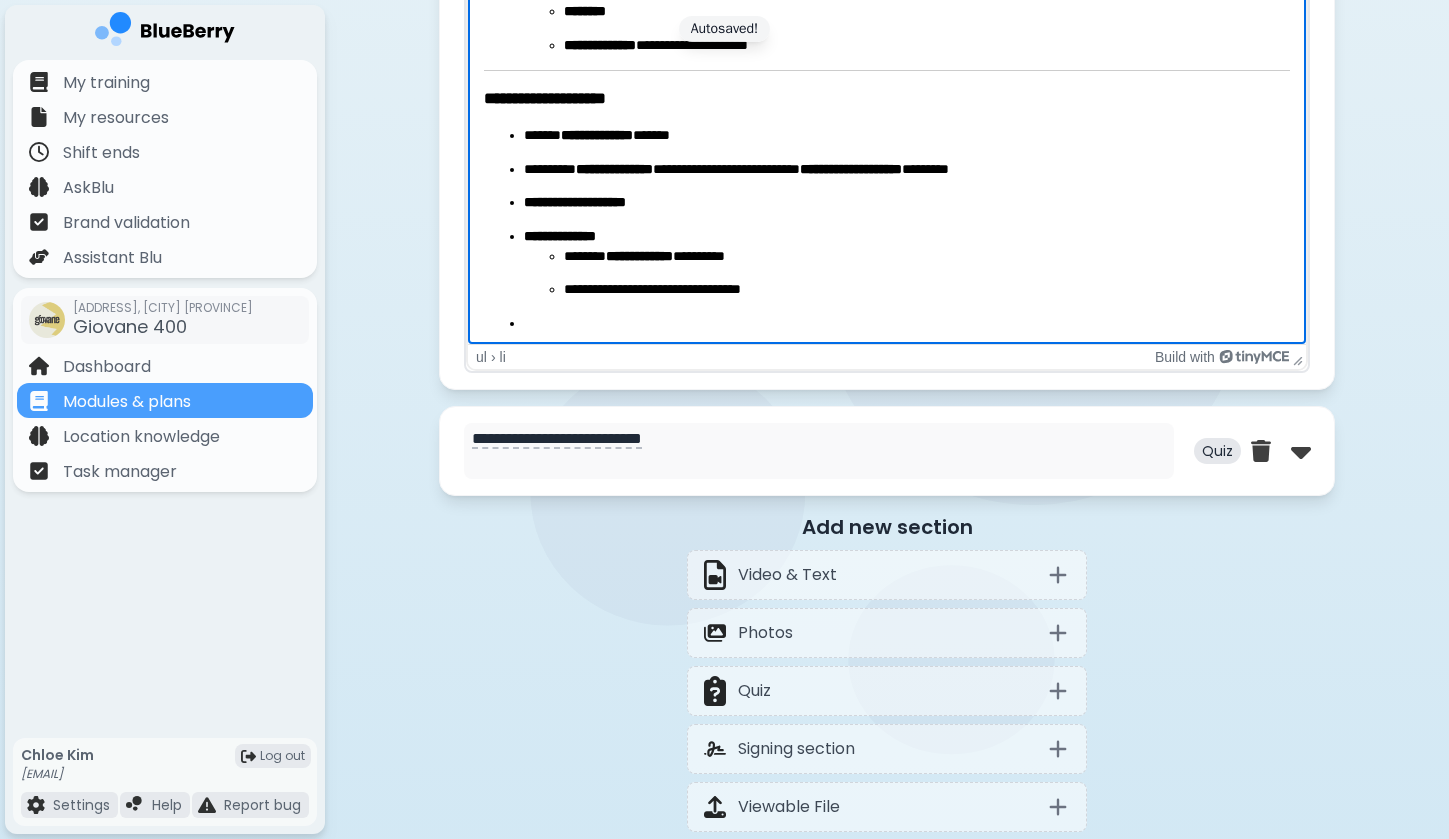 click at bounding box center [907, 324] 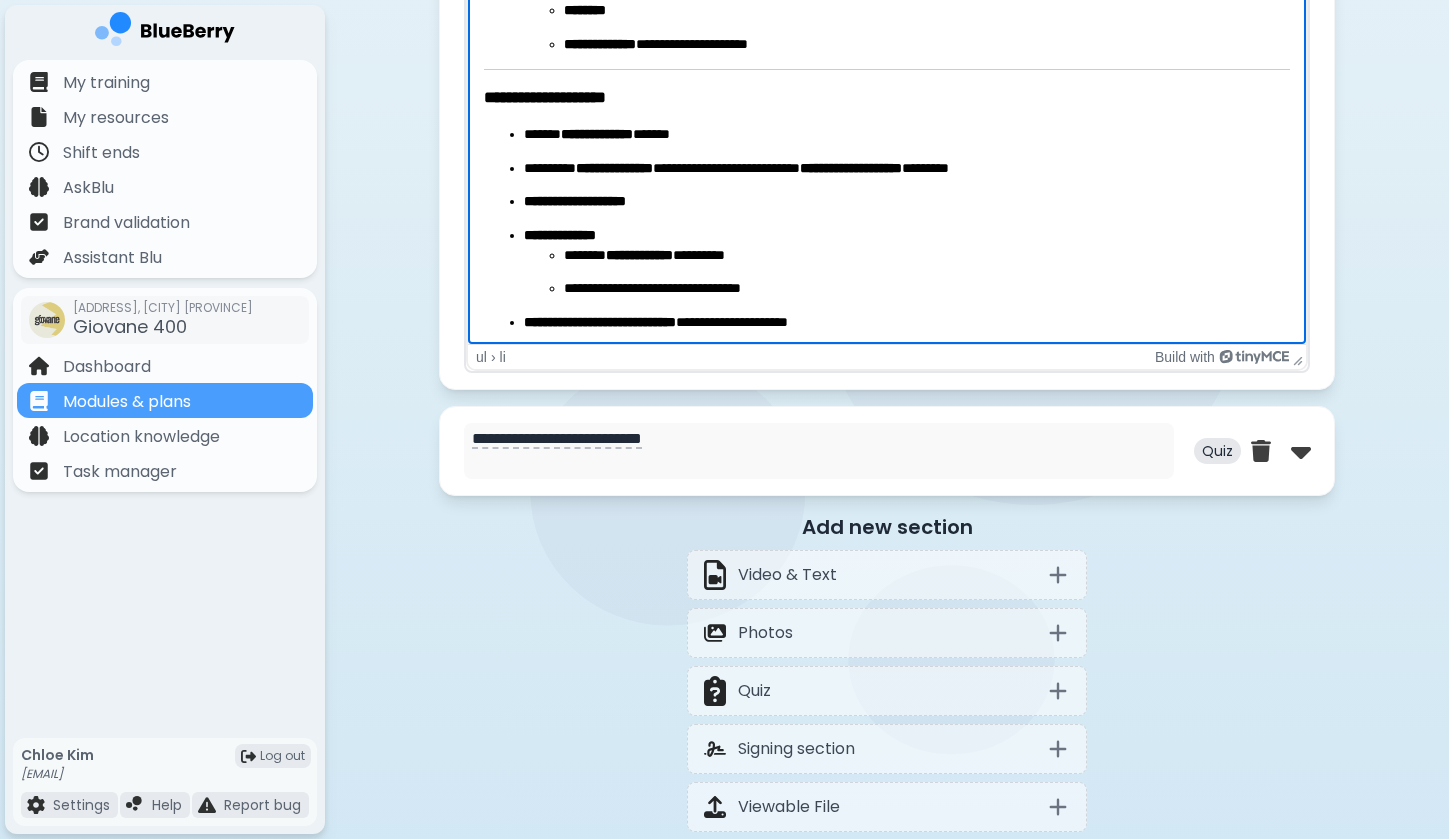 scroll, scrollTop: 1148, scrollLeft: 0, axis: vertical 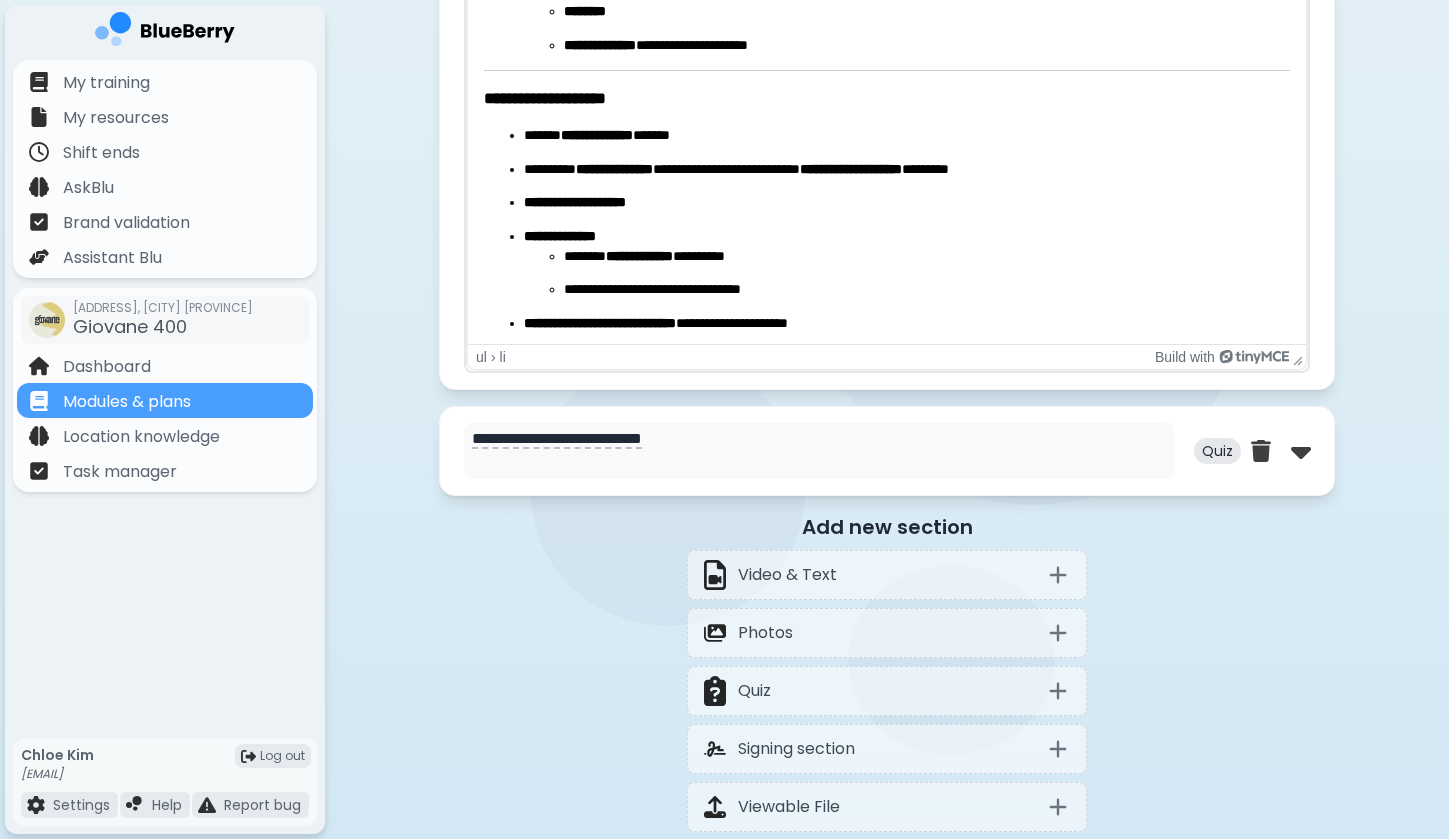 click on "Quiz" at bounding box center [1217, 451] 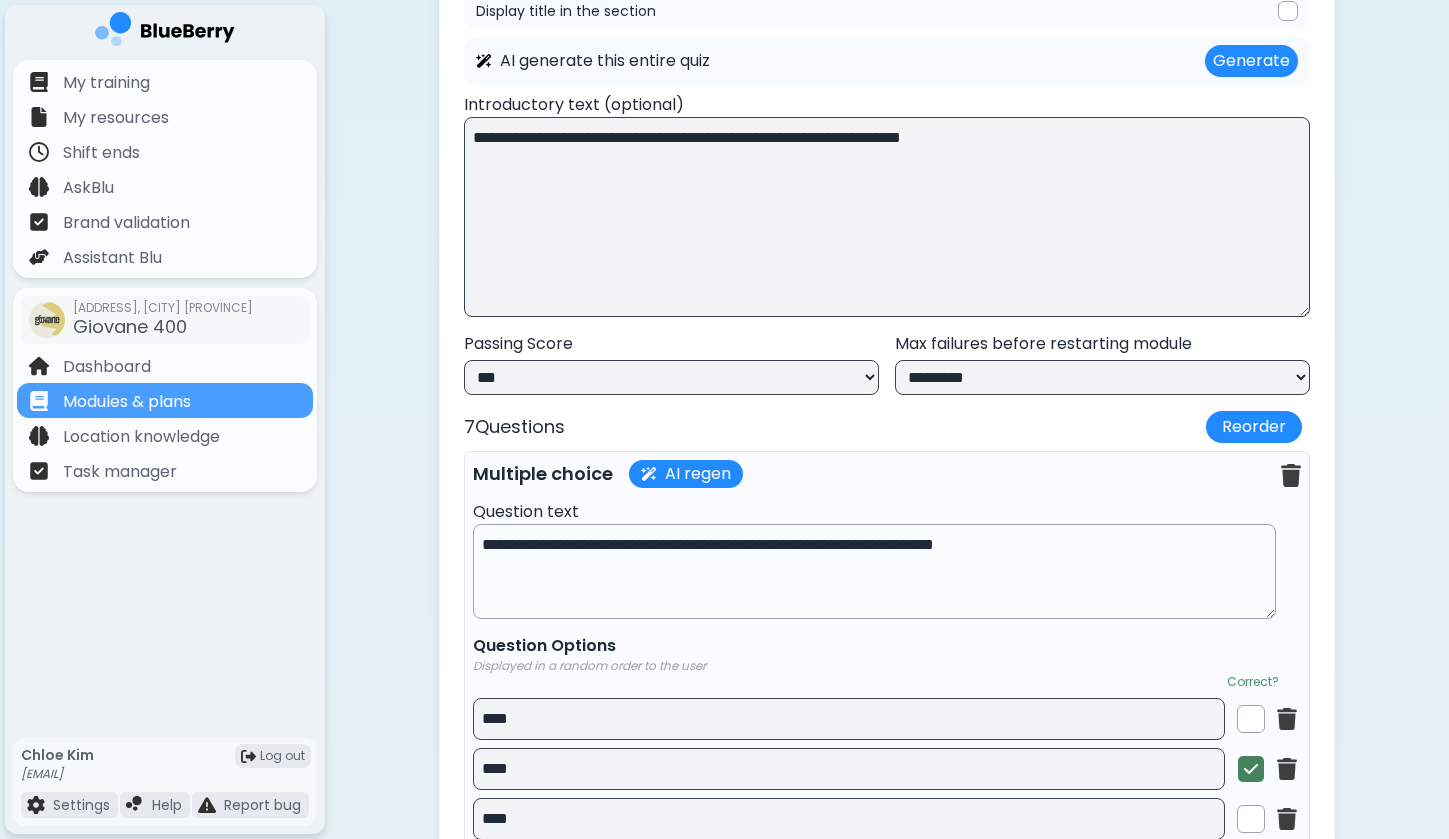 scroll, scrollTop: 2161, scrollLeft: 0, axis: vertical 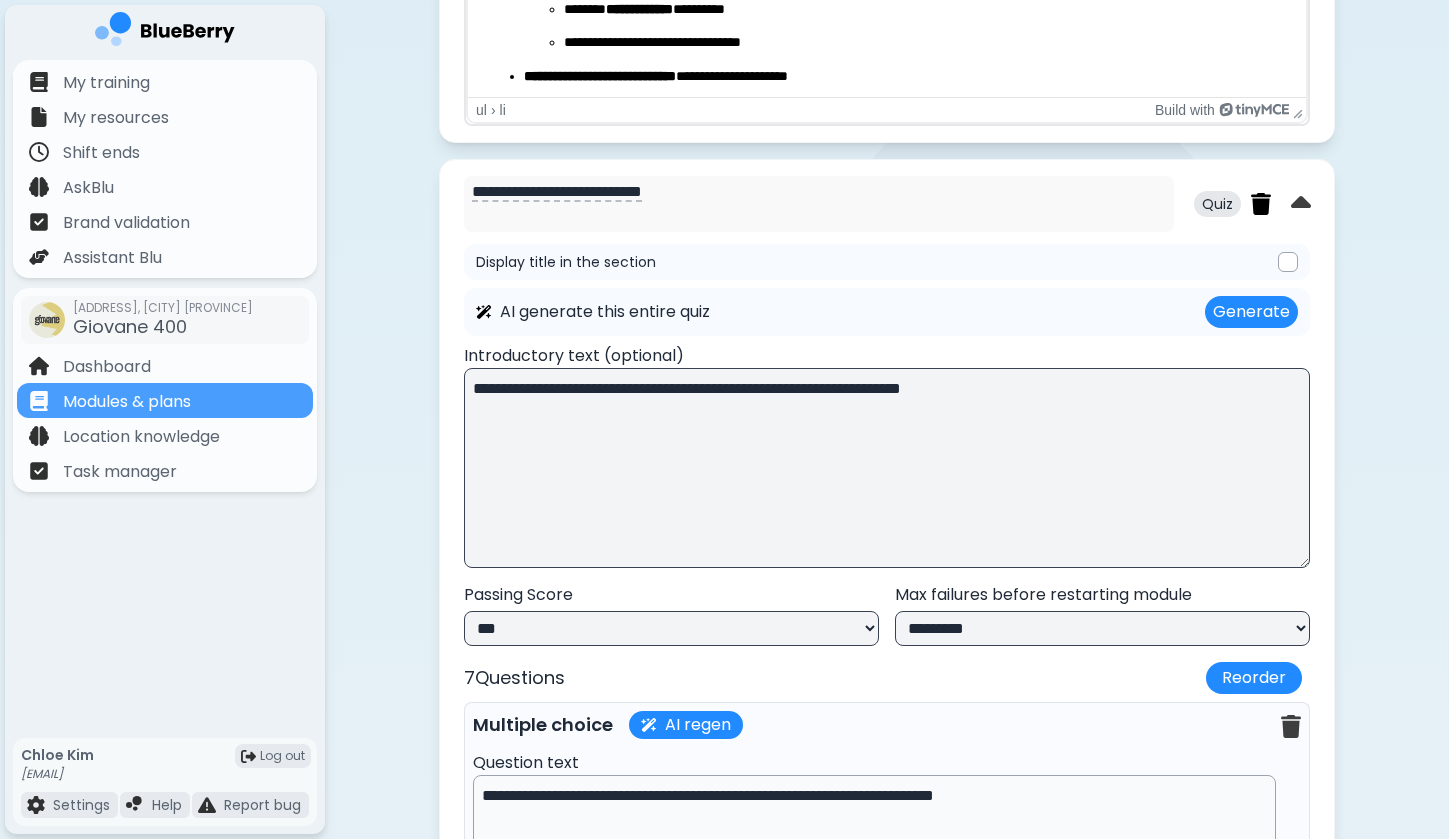 click at bounding box center (1261, 204) 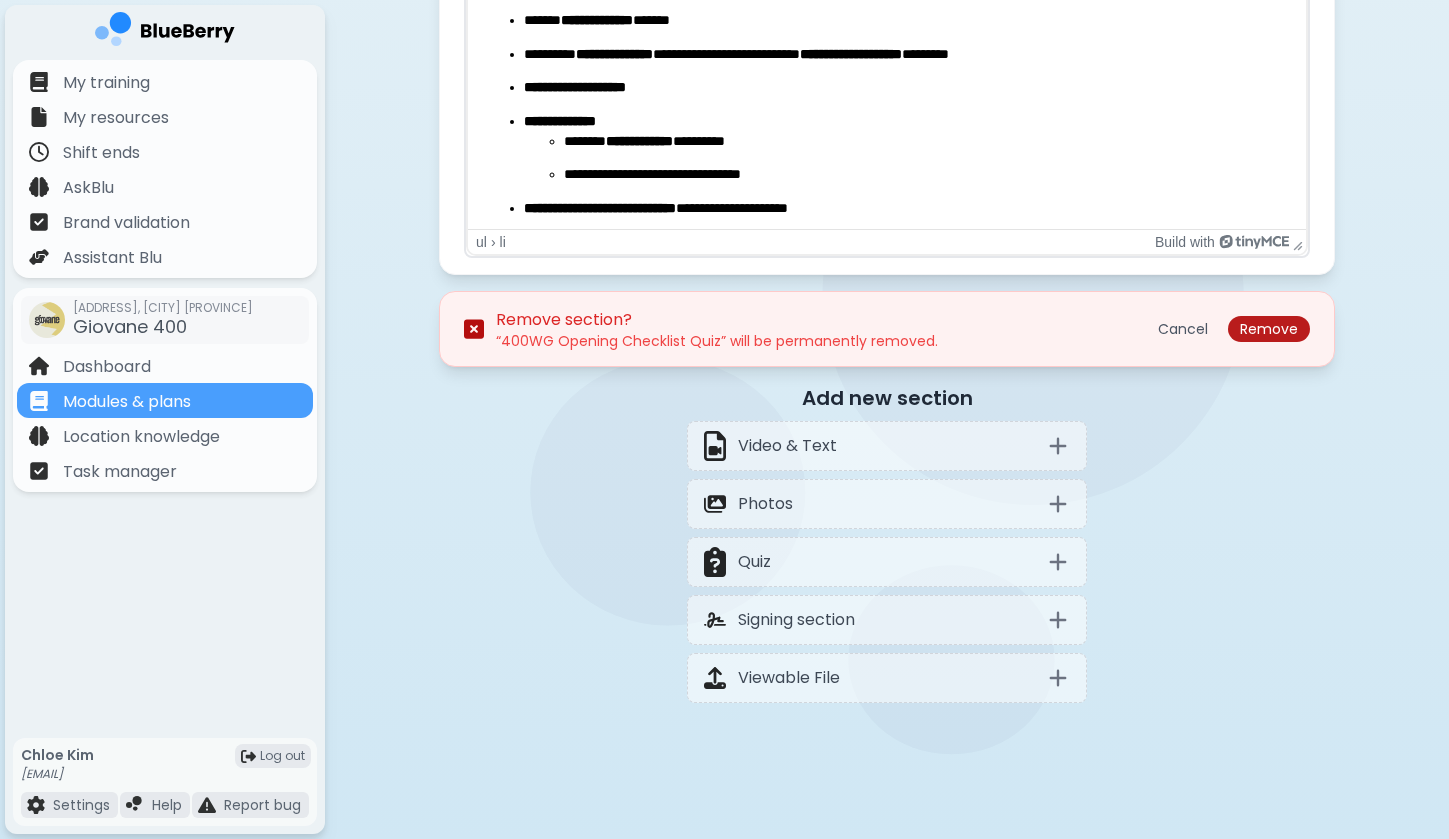 click on "Remove" at bounding box center (1269, 329) 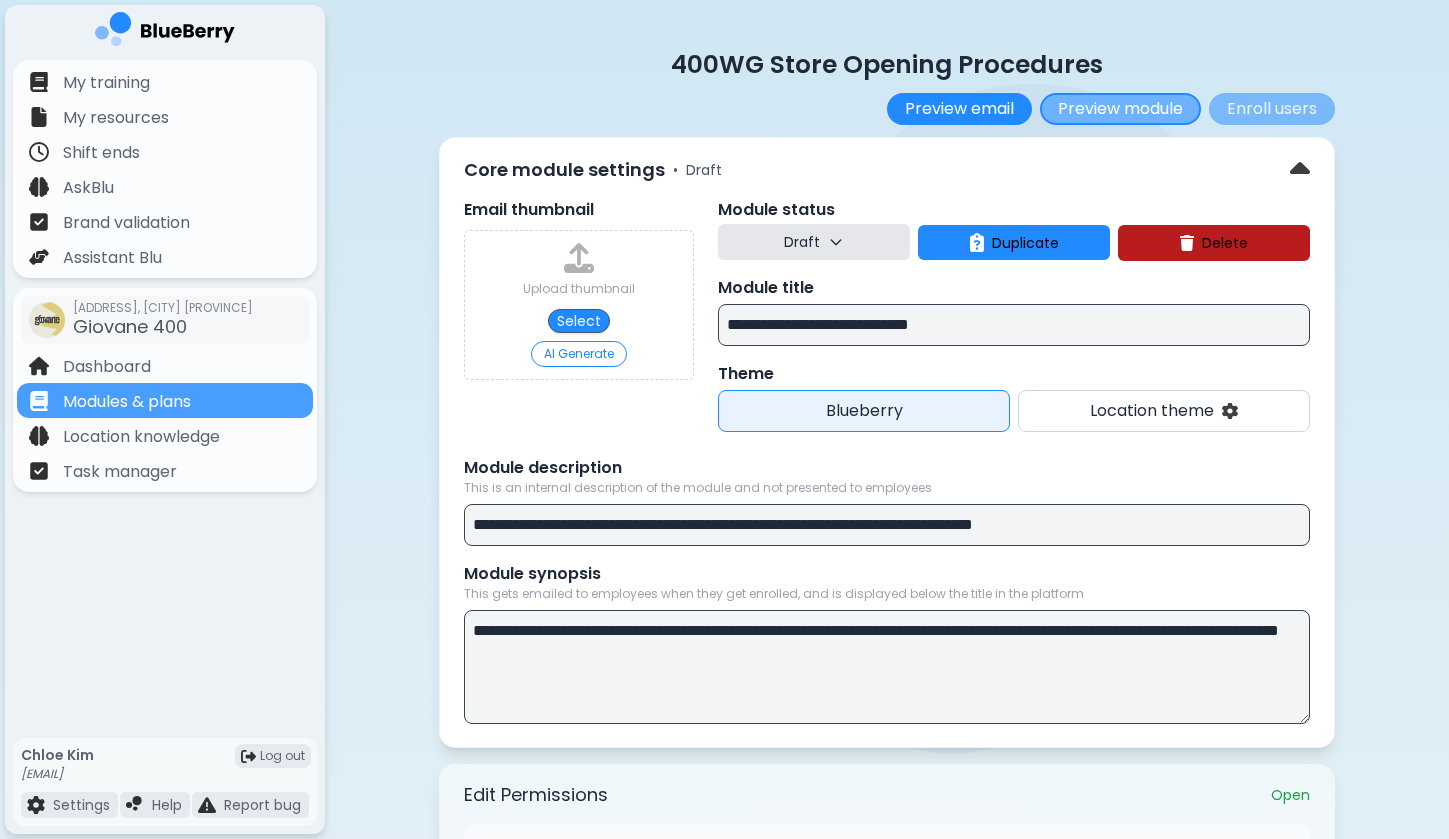 scroll, scrollTop: 0, scrollLeft: 0, axis: both 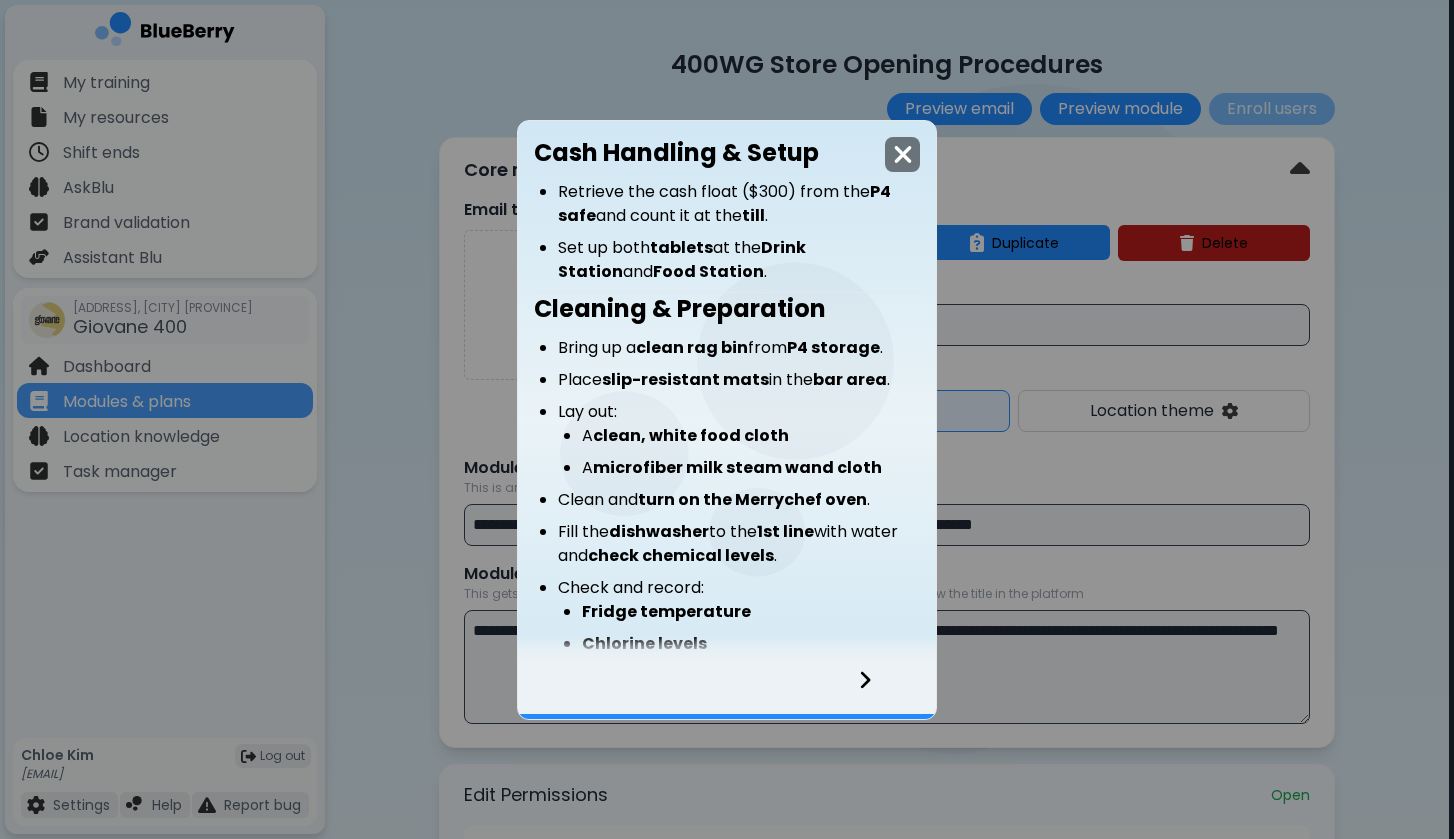 click at bounding box center [903, 154] 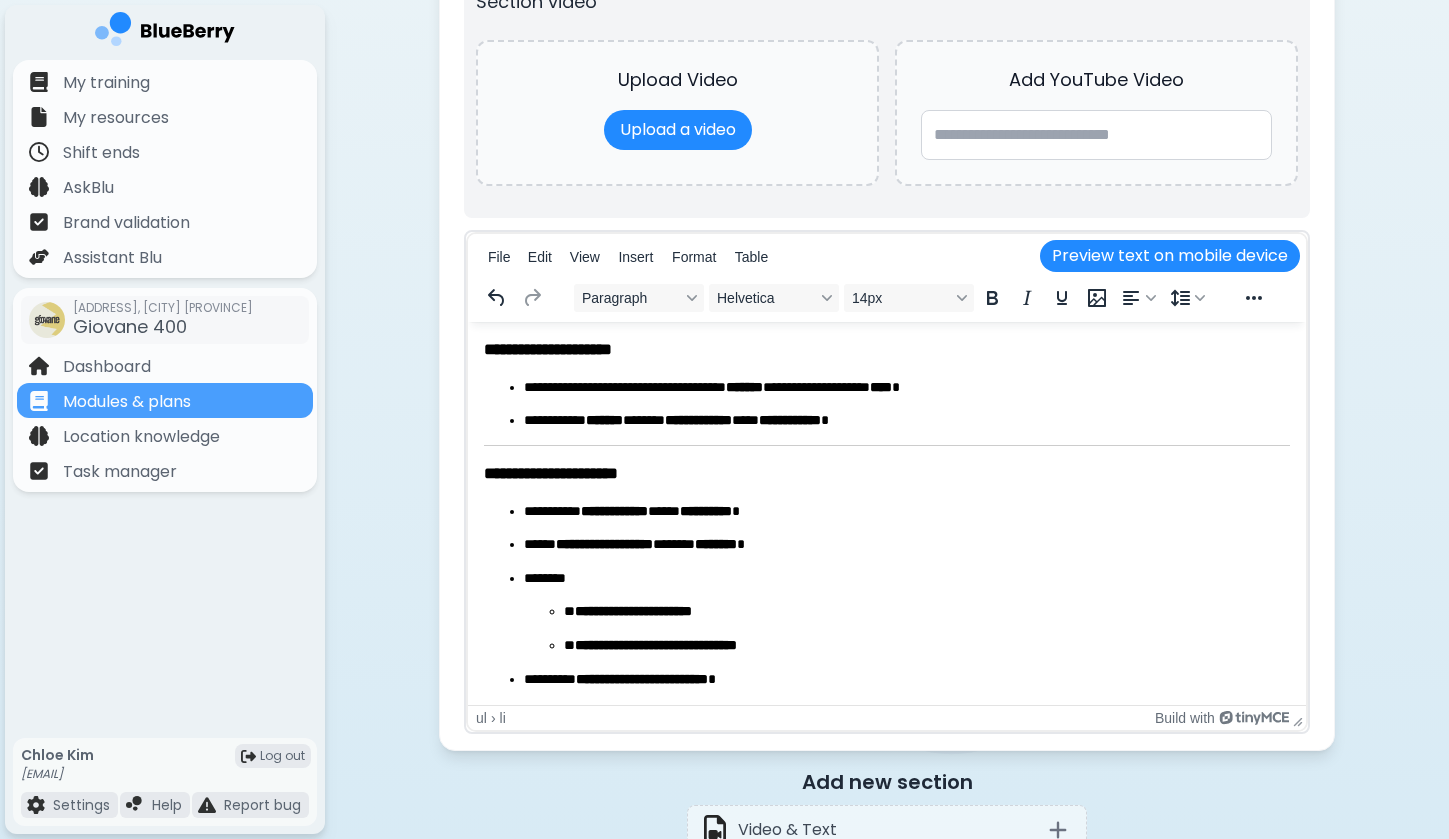 scroll, scrollTop: 1336, scrollLeft: 0, axis: vertical 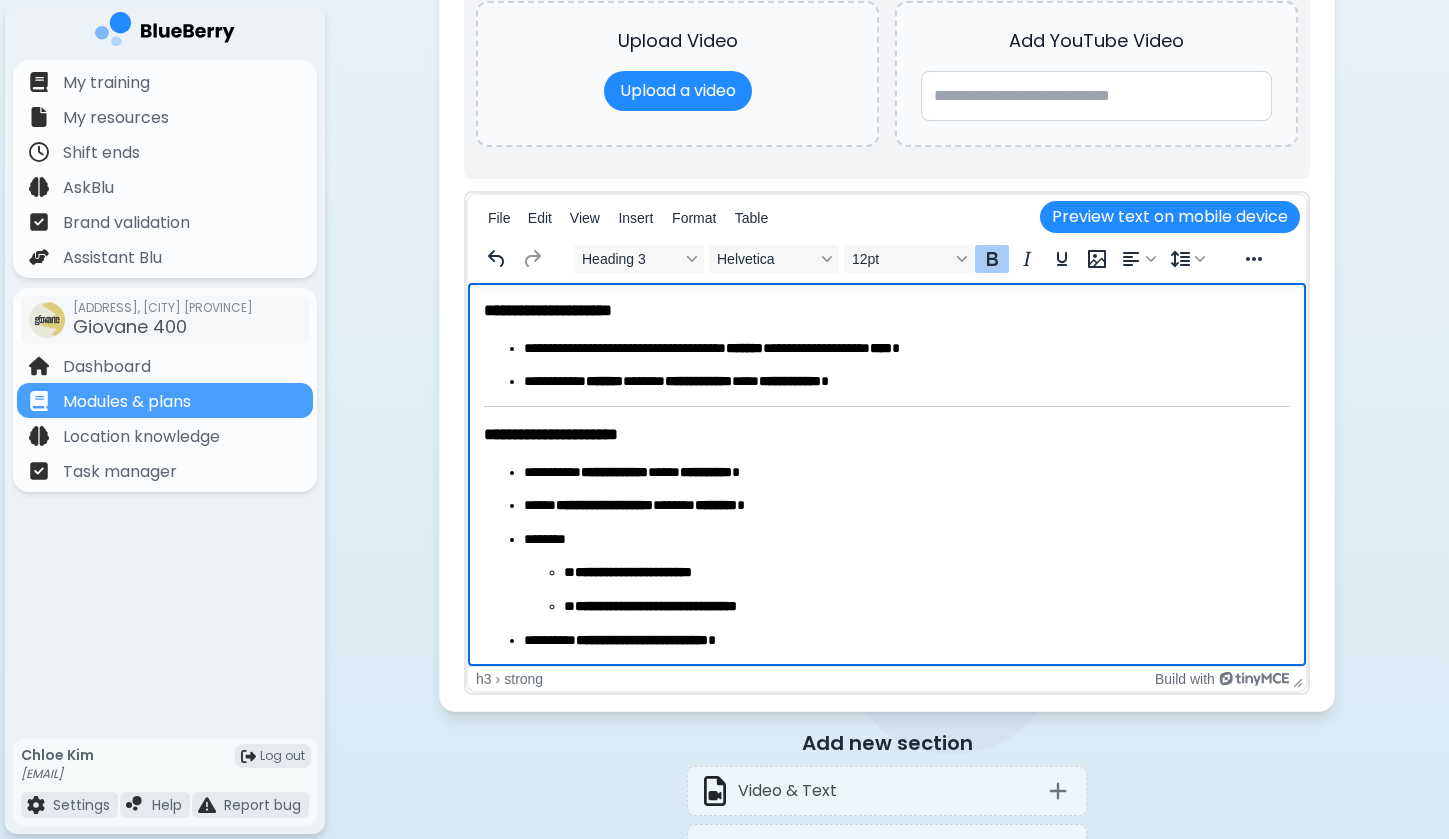 click on "**********" at bounding box center (548, 310) 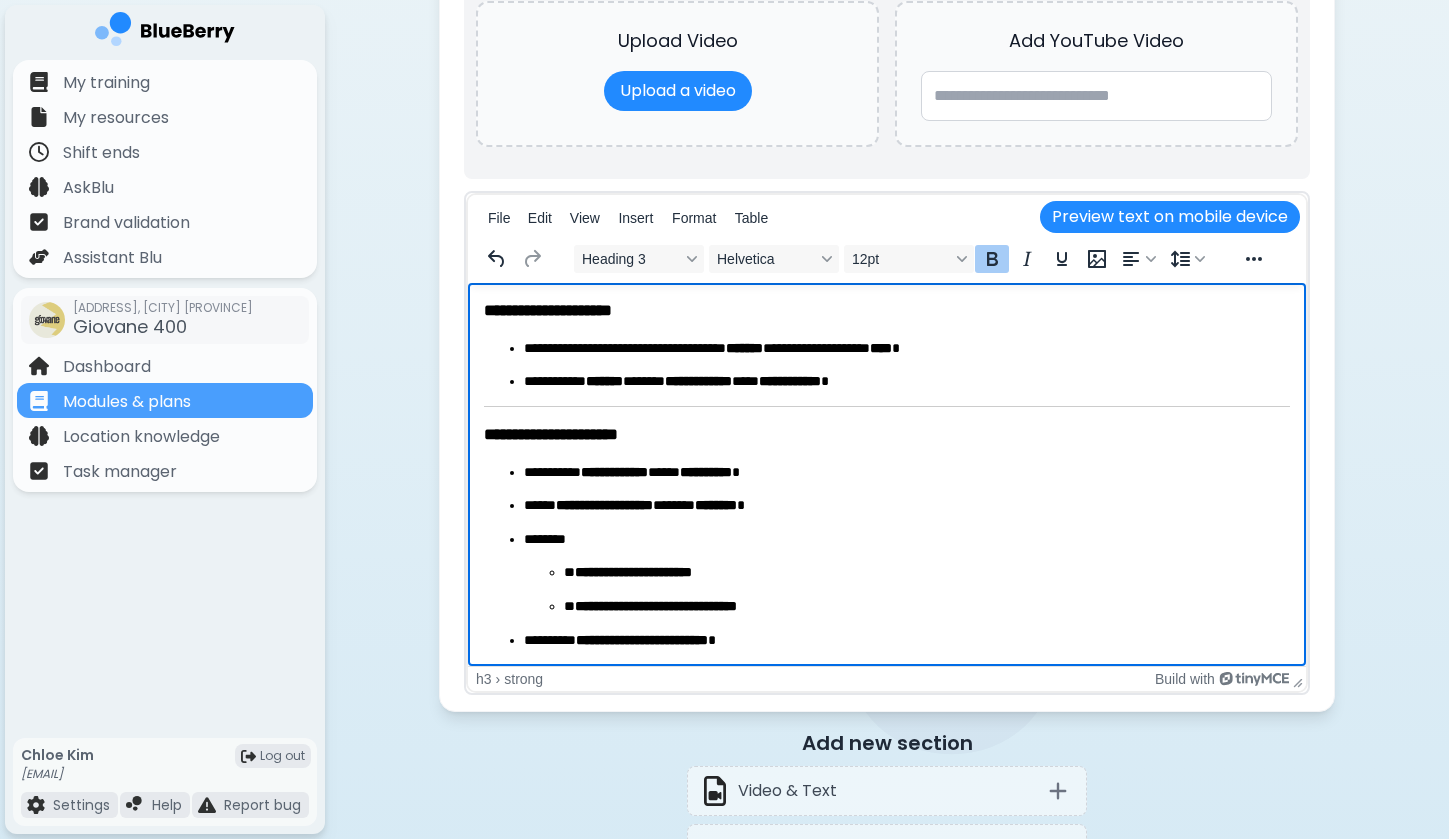 click on "**********" at bounding box center (887, 1051) 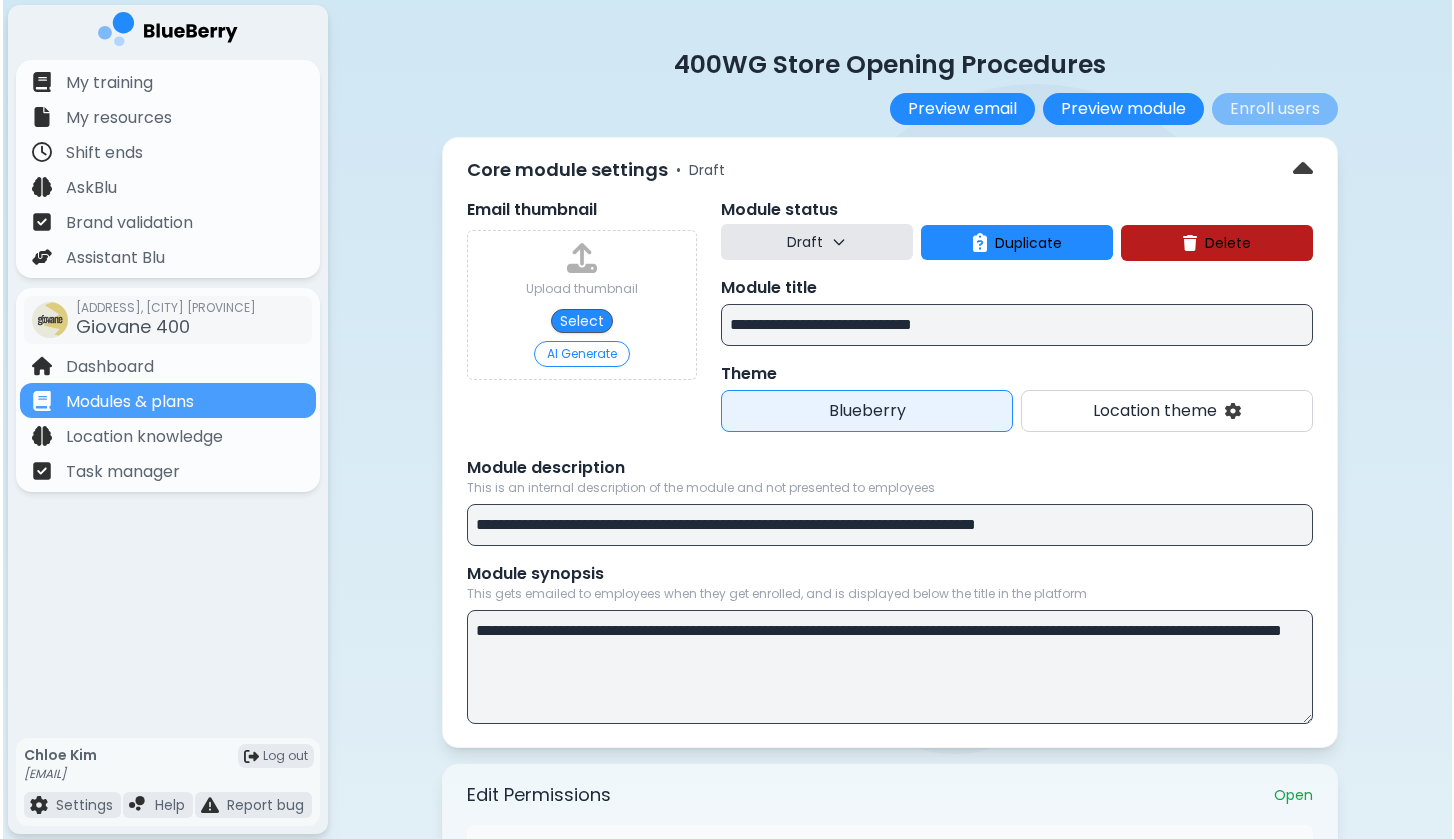 scroll, scrollTop: 0, scrollLeft: 0, axis: both 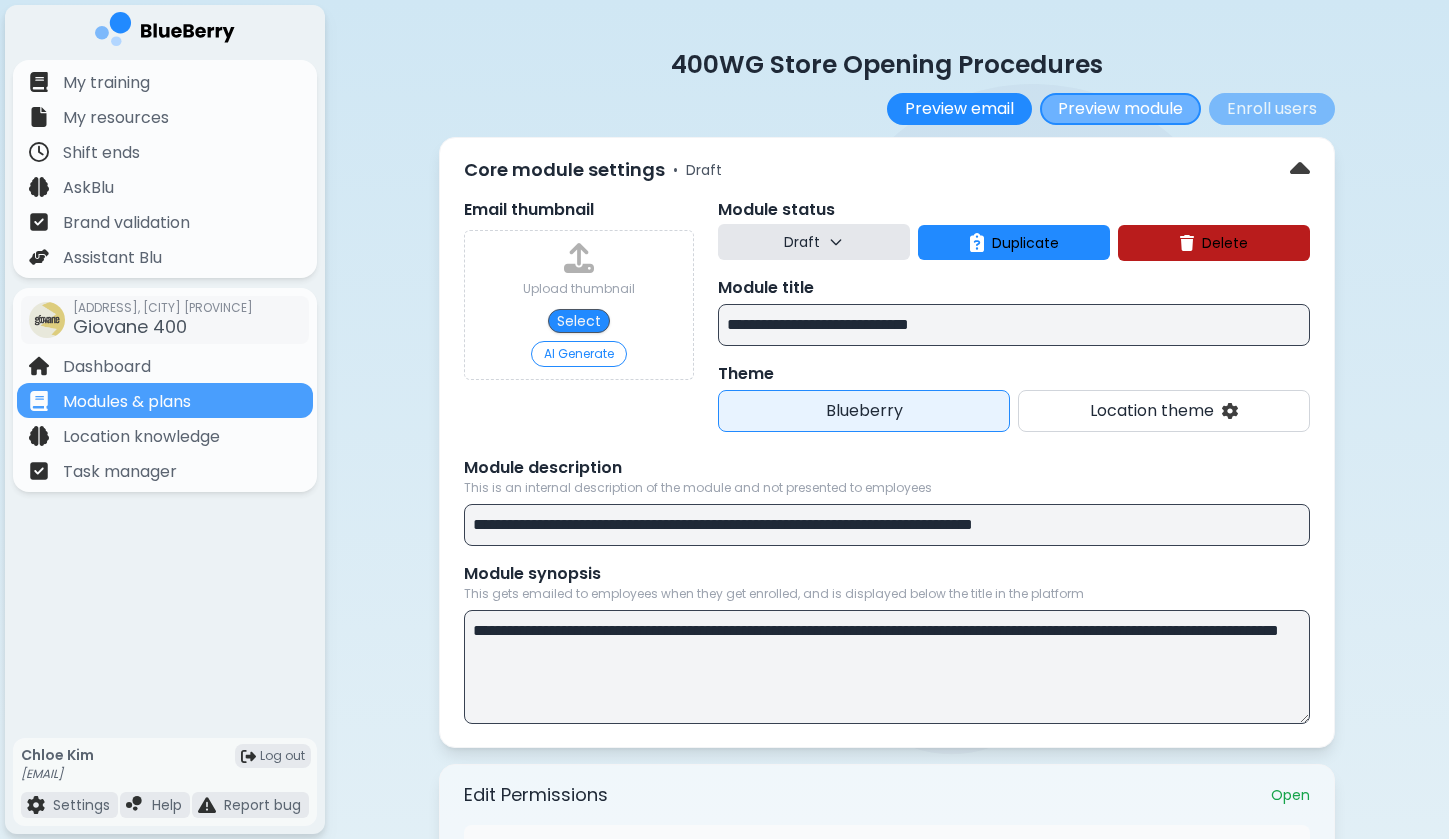 click on "Preview module" at bounding box center [1120, 109] 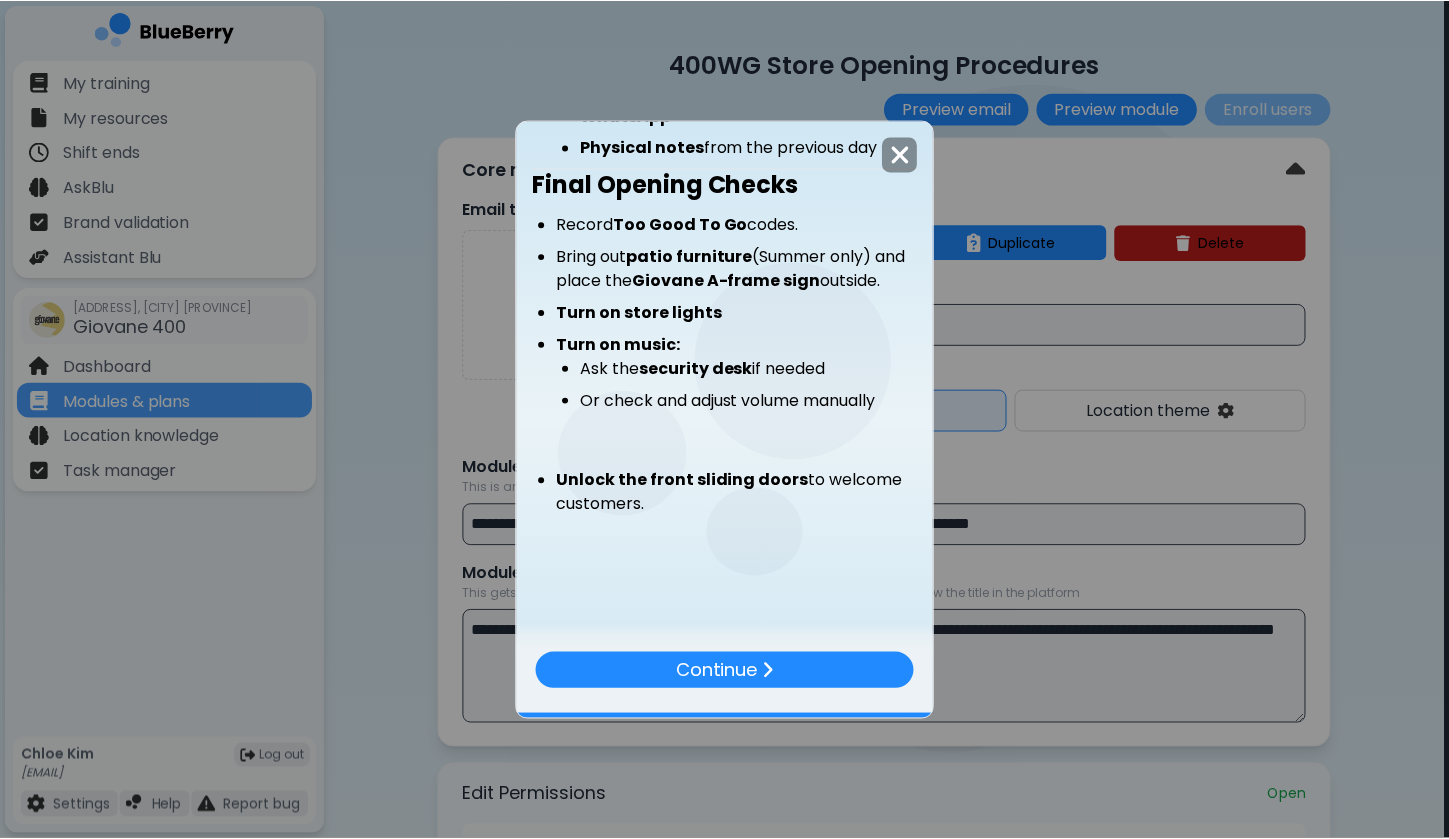 scroll, scrollTop: 1315, scrollLeft: 0, axis: vertical 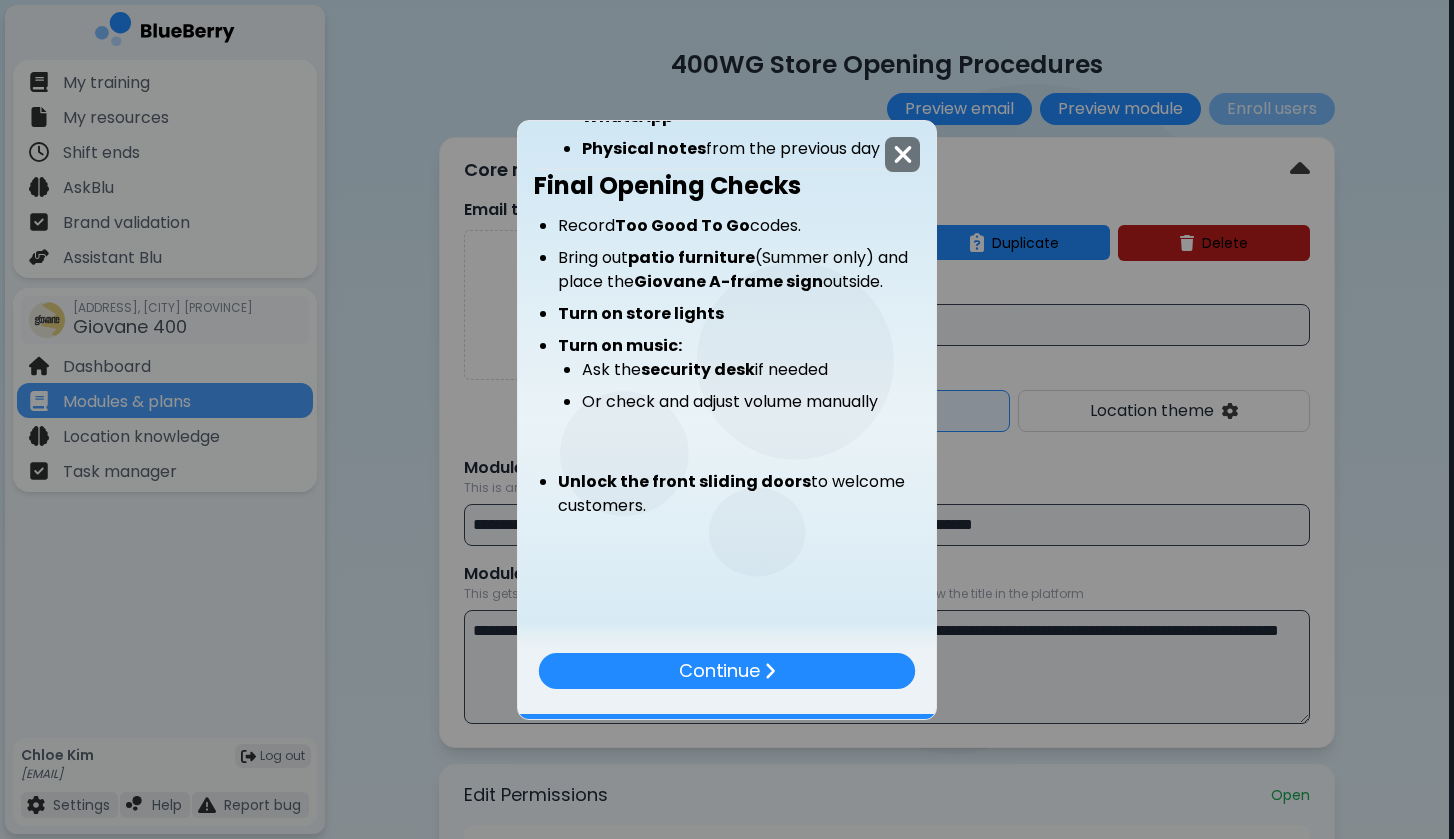 click at bounding box center [903, 154] 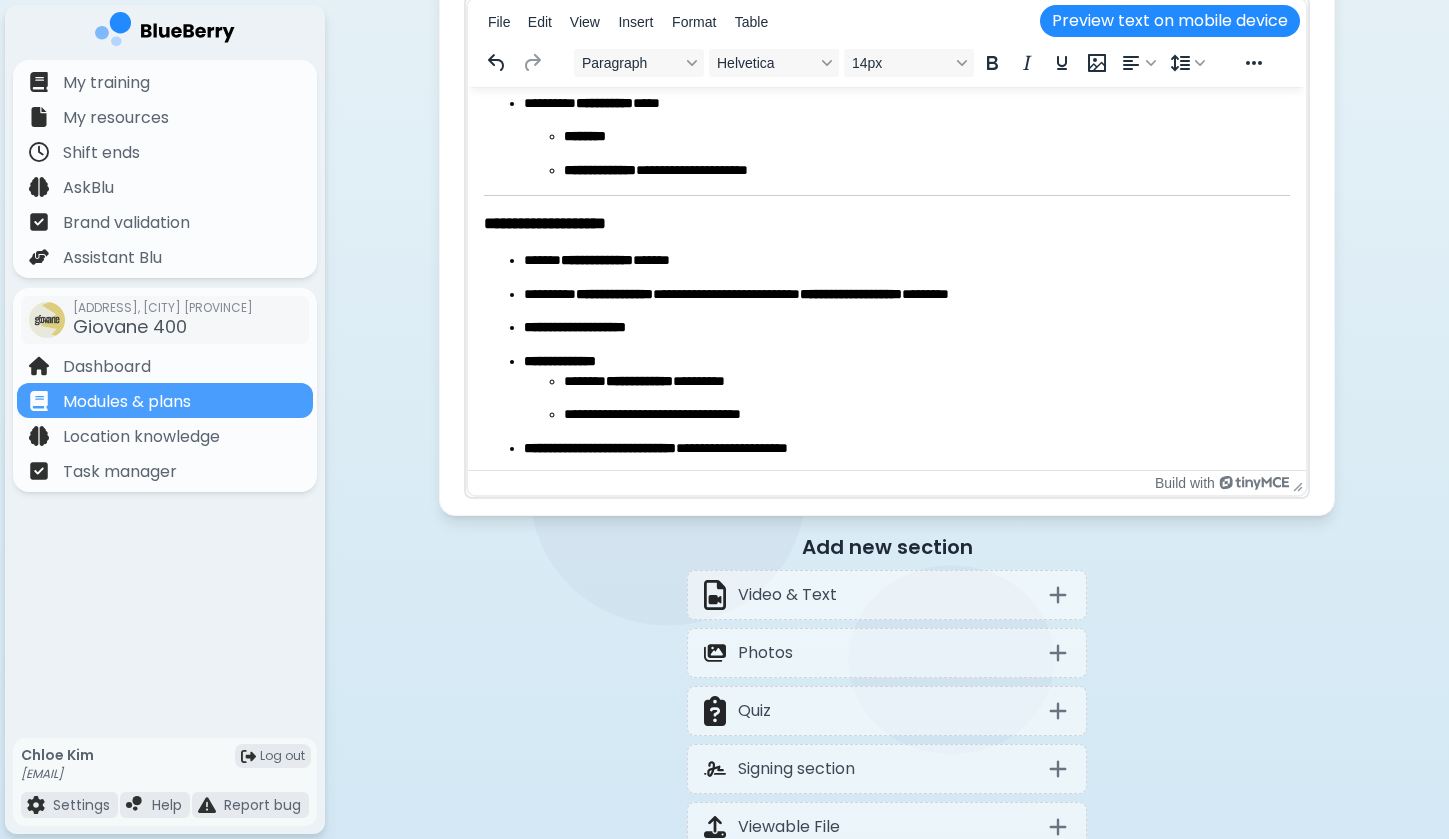 scroll, scrollTop: 1148, scrollLeft: 0, axis: vertical 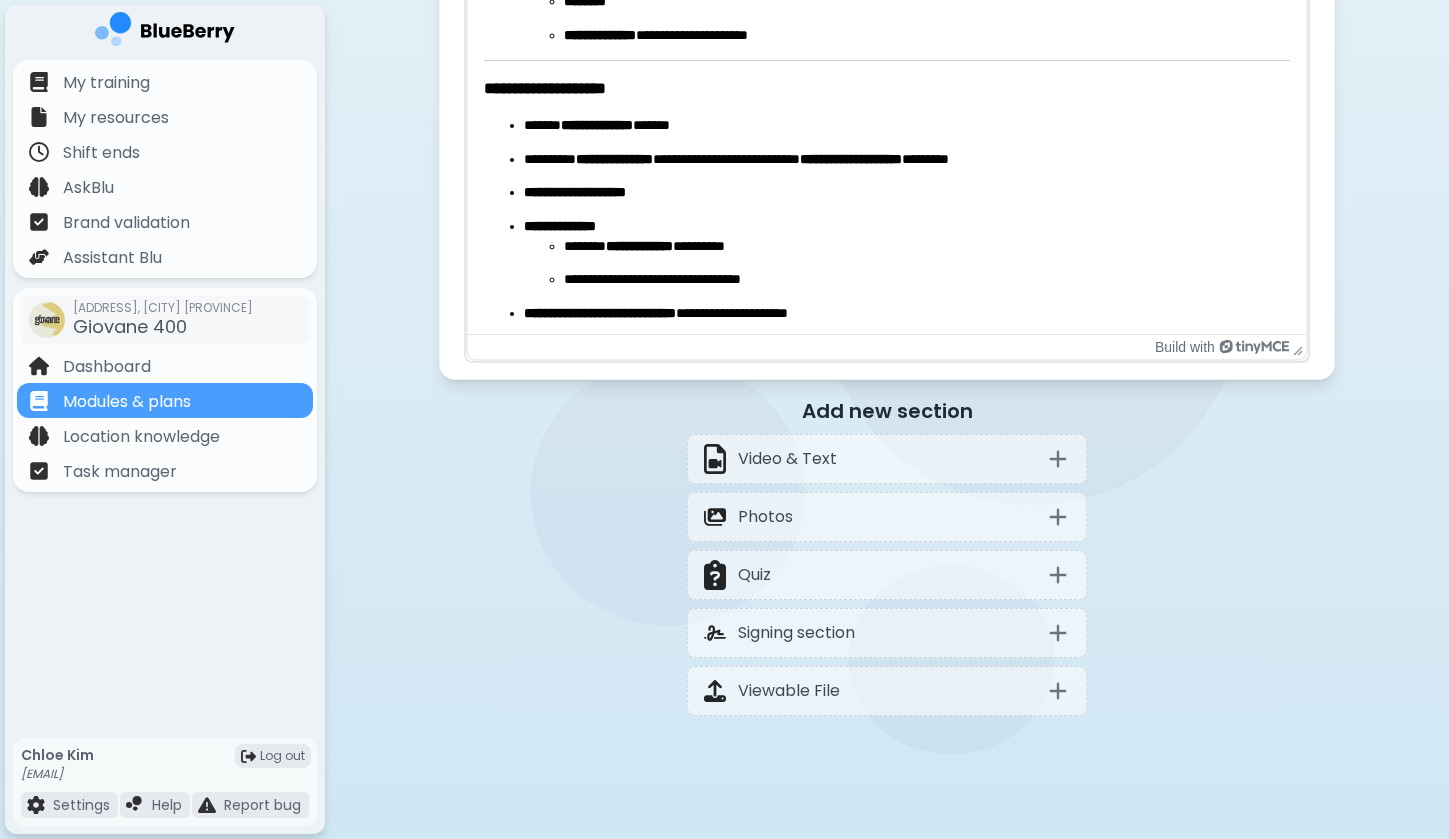 click on "**********" at bounding box center [887, -429] 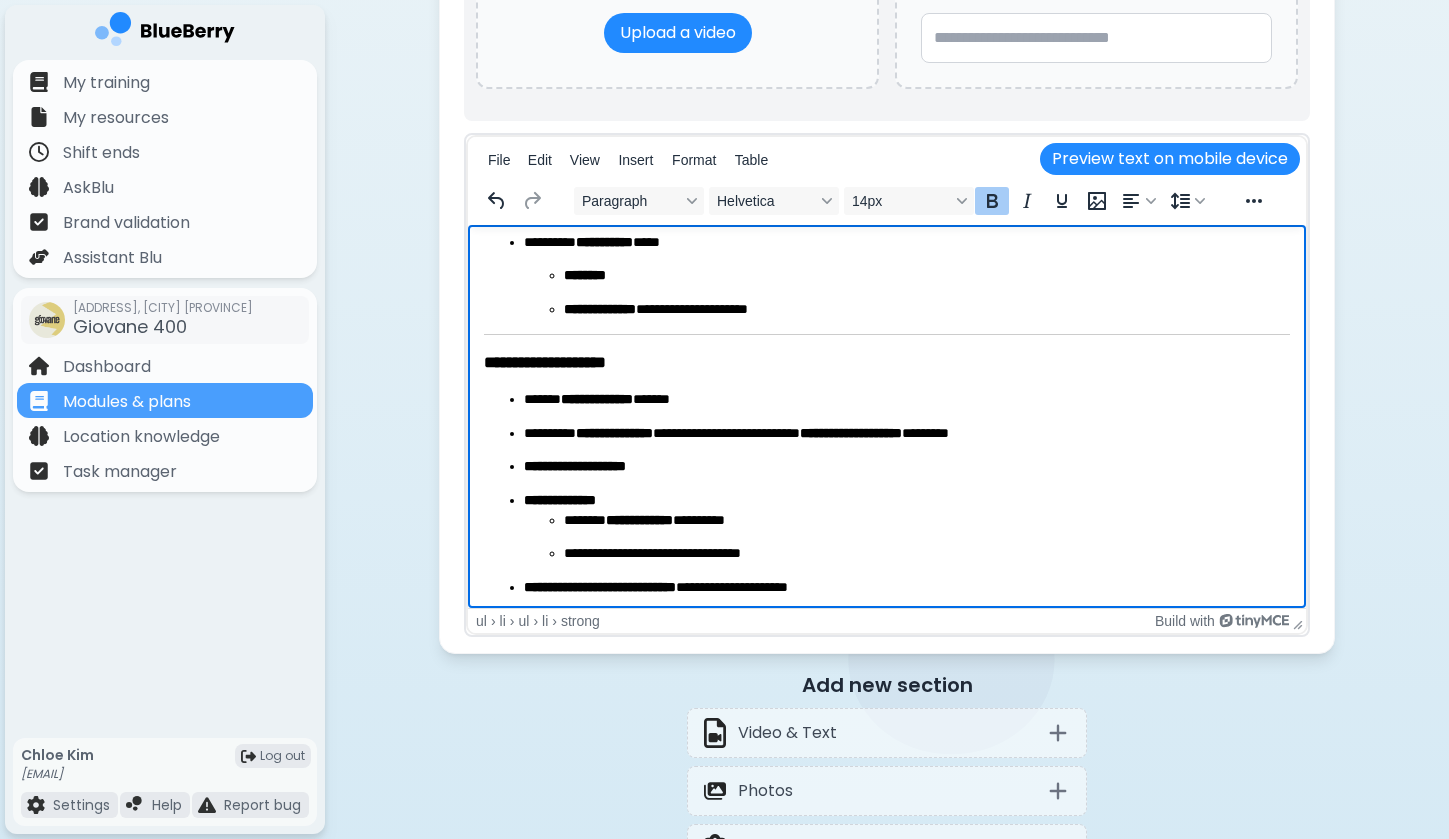 scroll, scrollTop: 1147, scrollLeft: 0, axis: vertical 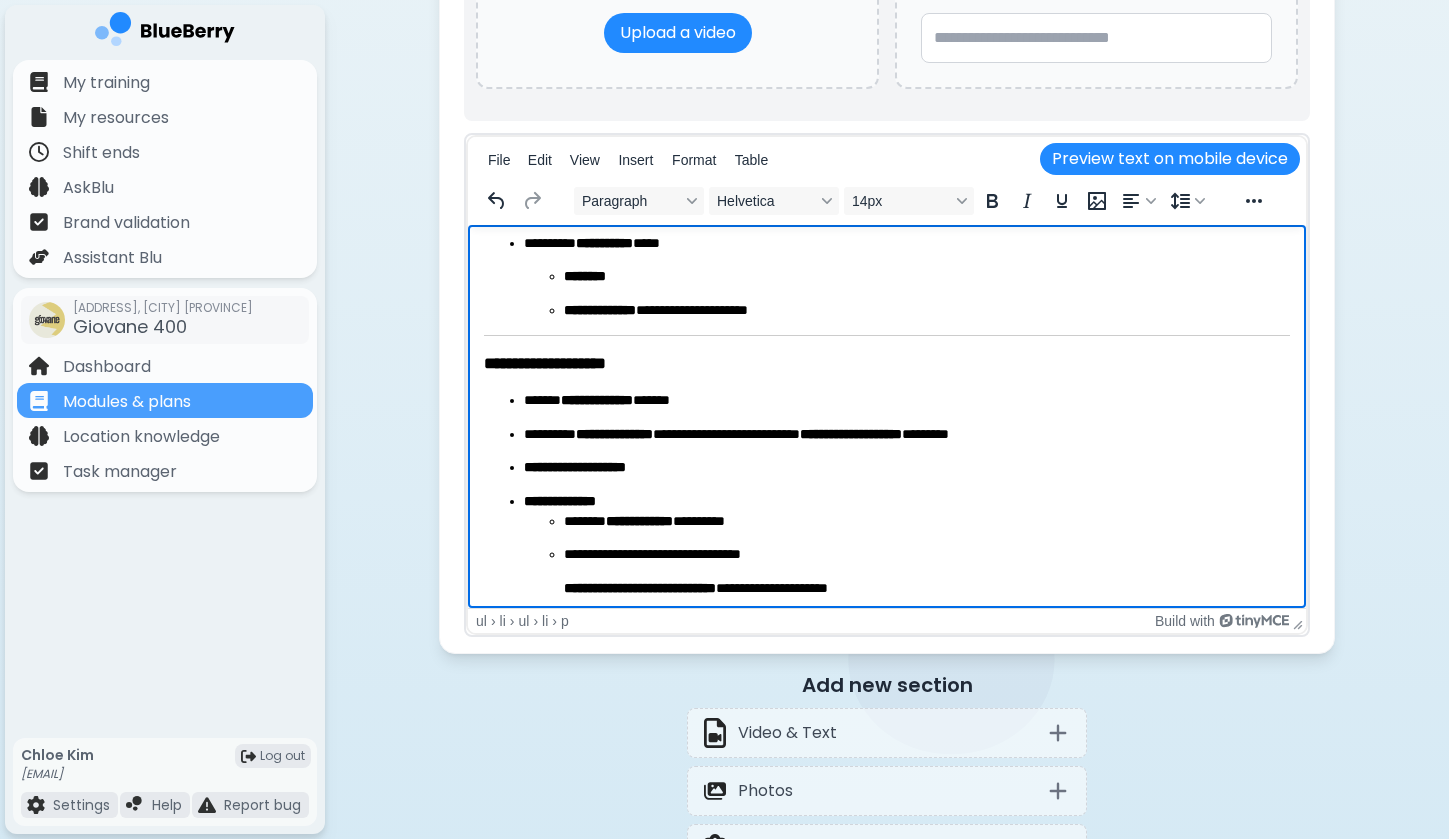 click on "**********" at bounding box center [927, 555] 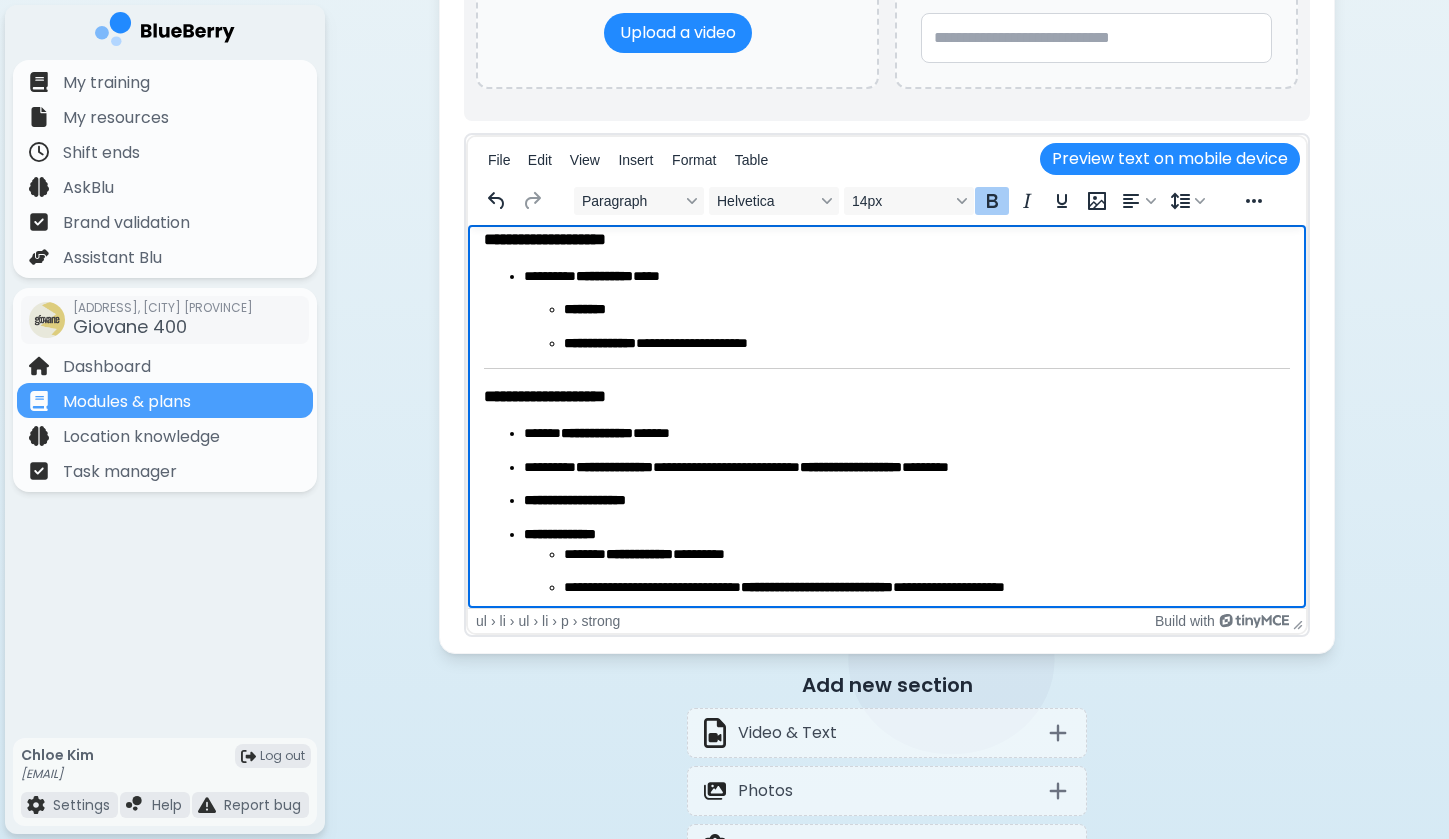 scroll, scrollTop: 1148, scrollLeft: 0, axis: vertical 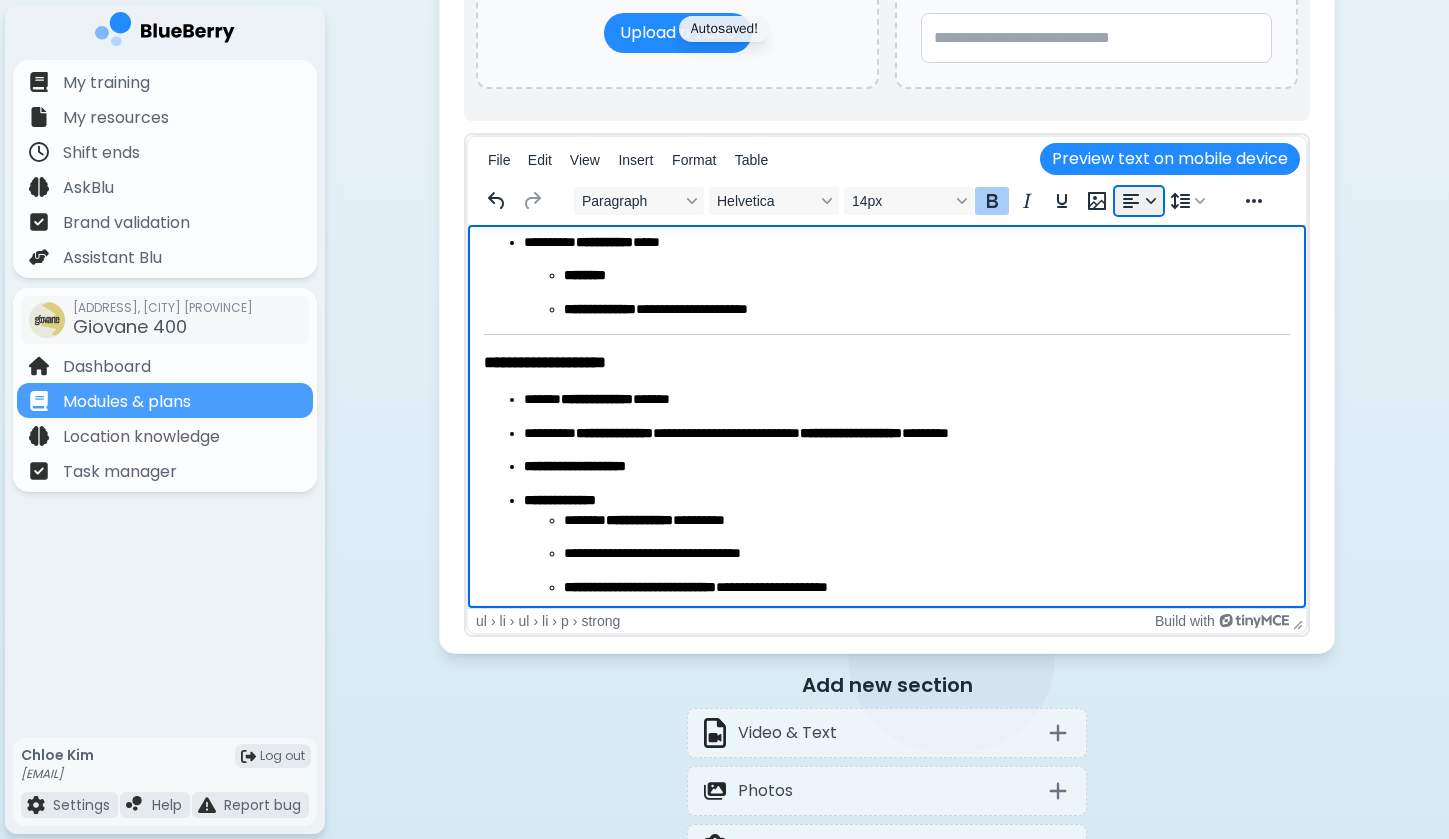 click at bounding box center (1139, 201) 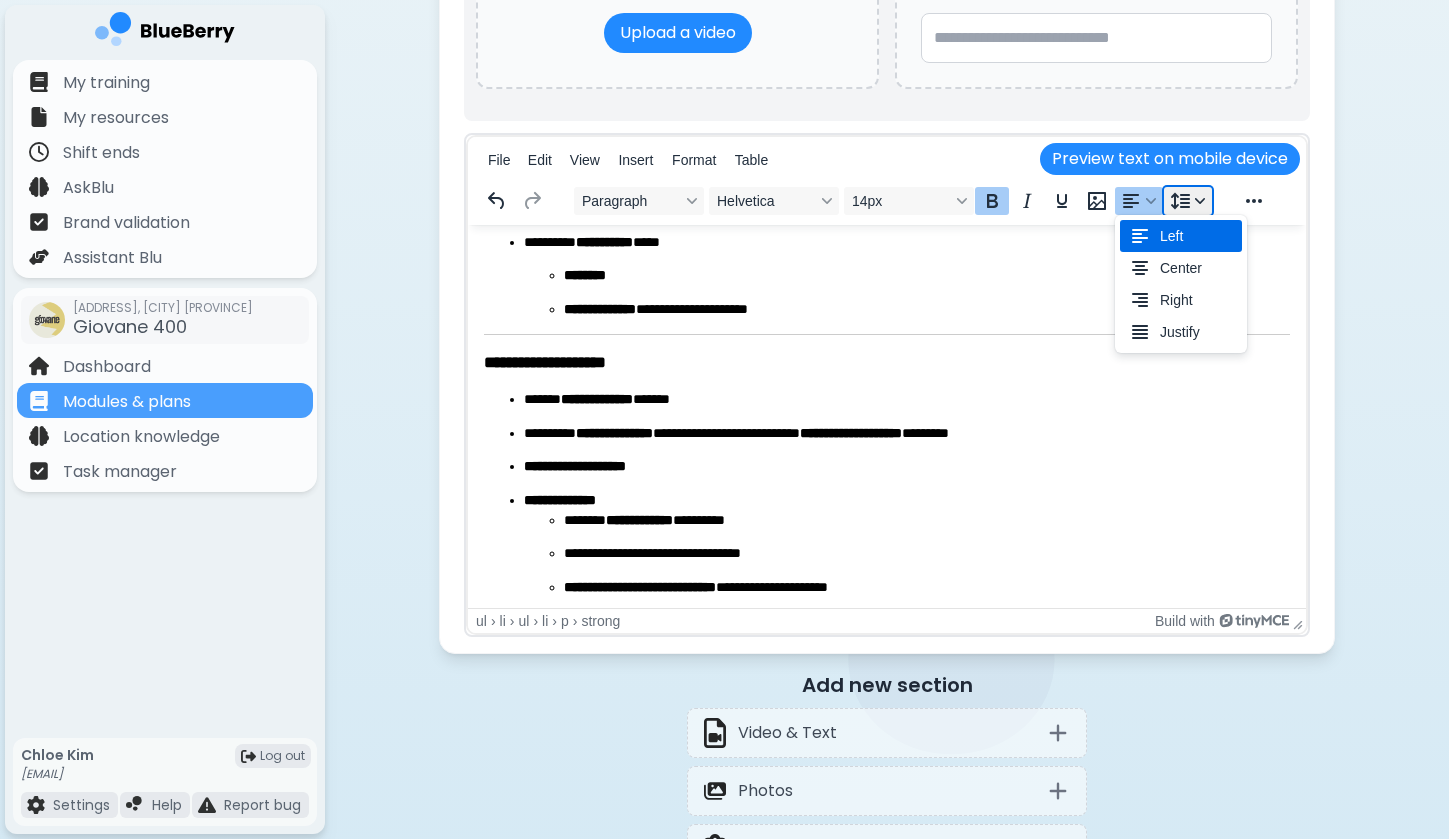 click at bounding box center [1188, 201] 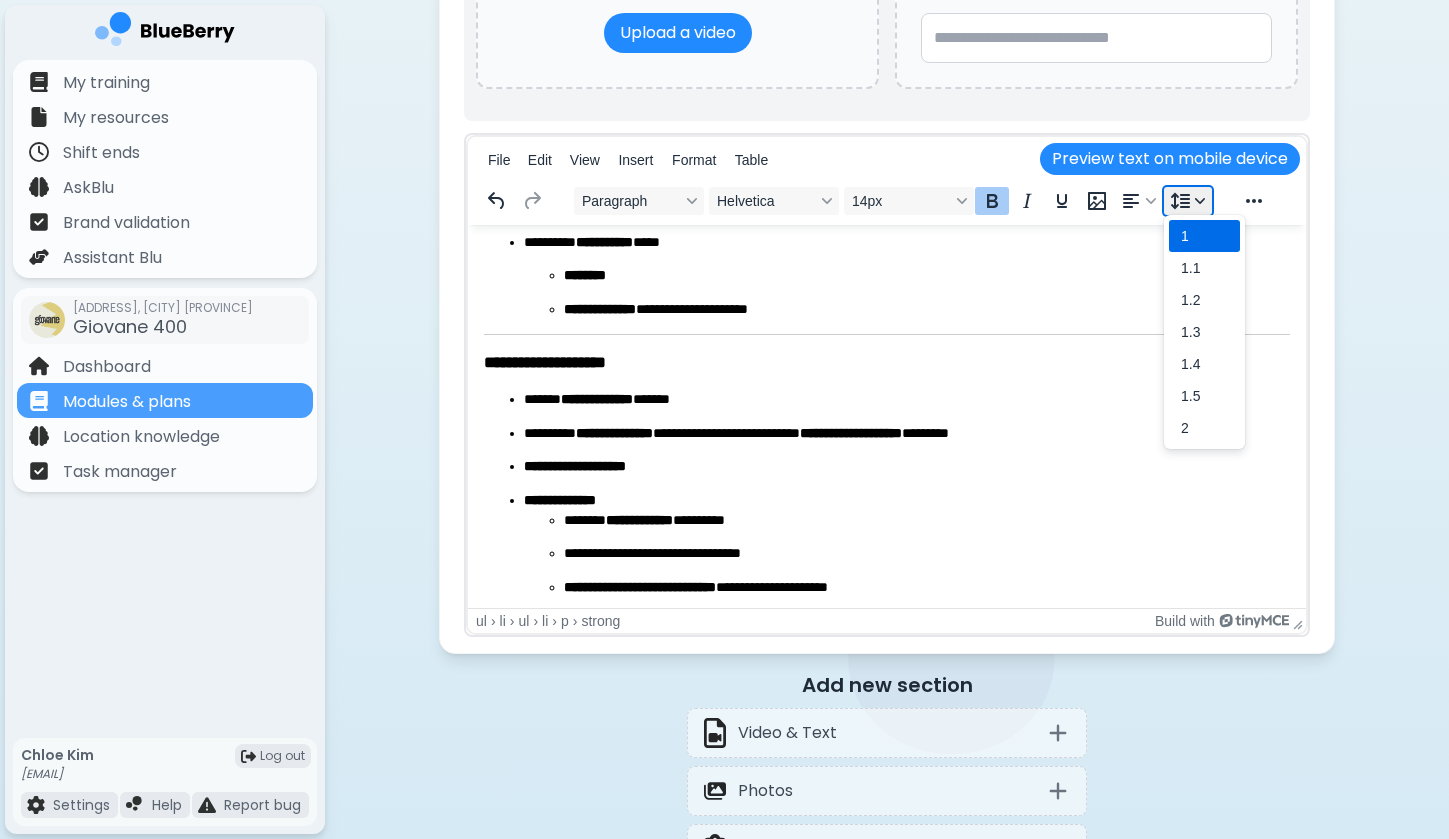 click at bounding box center (1188, 201) 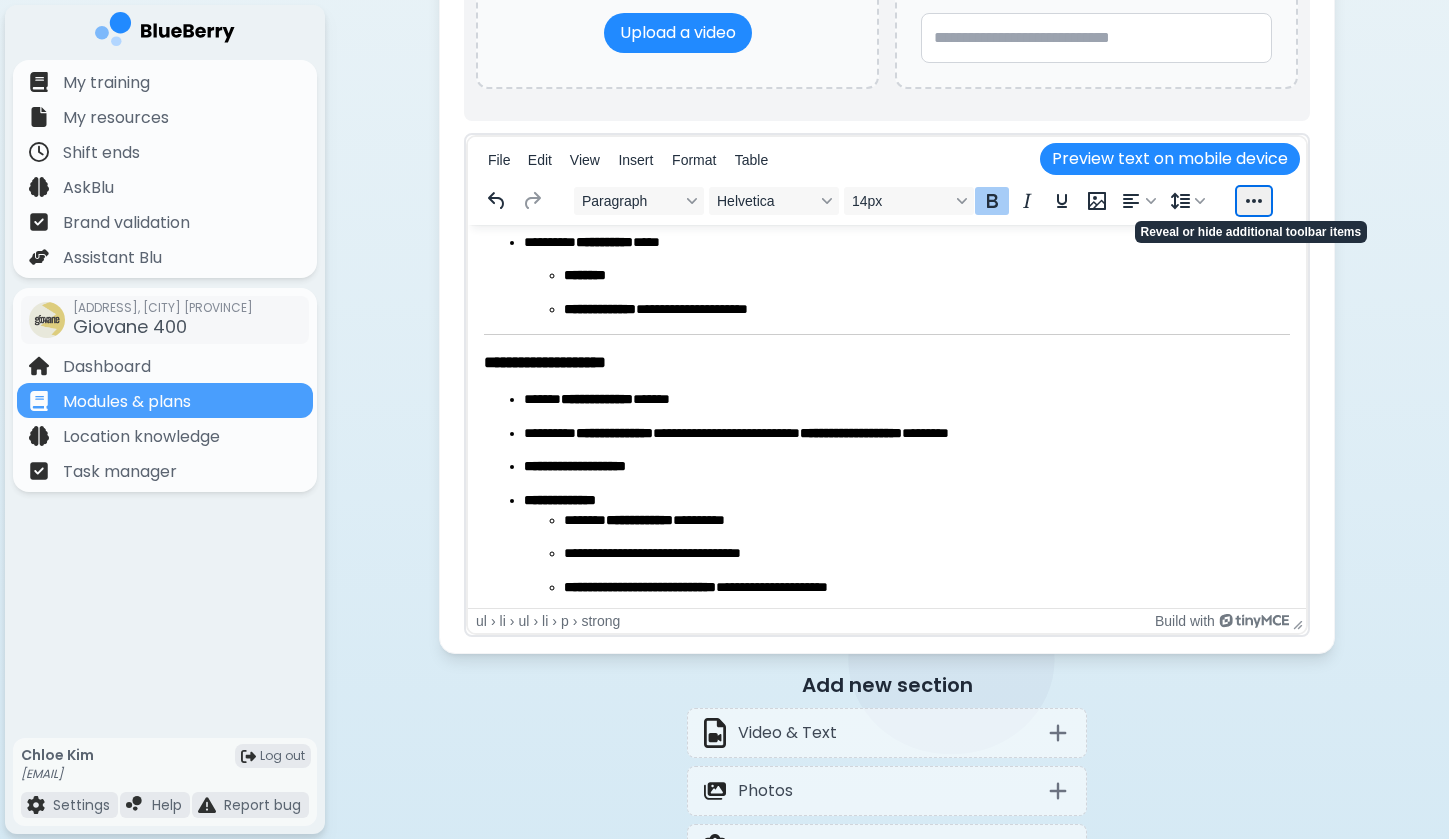 click at bounding box center [1254, 201] 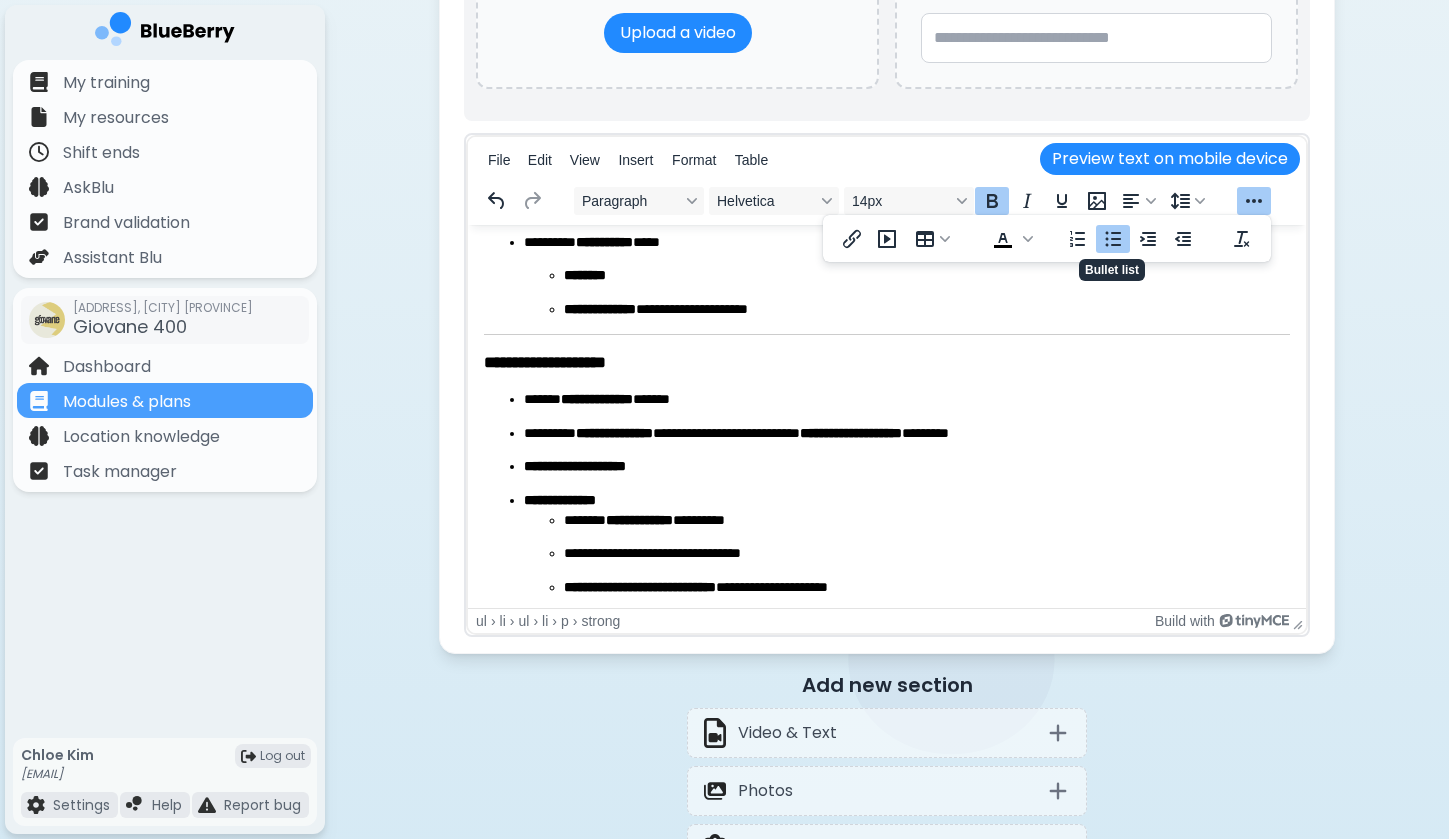 click 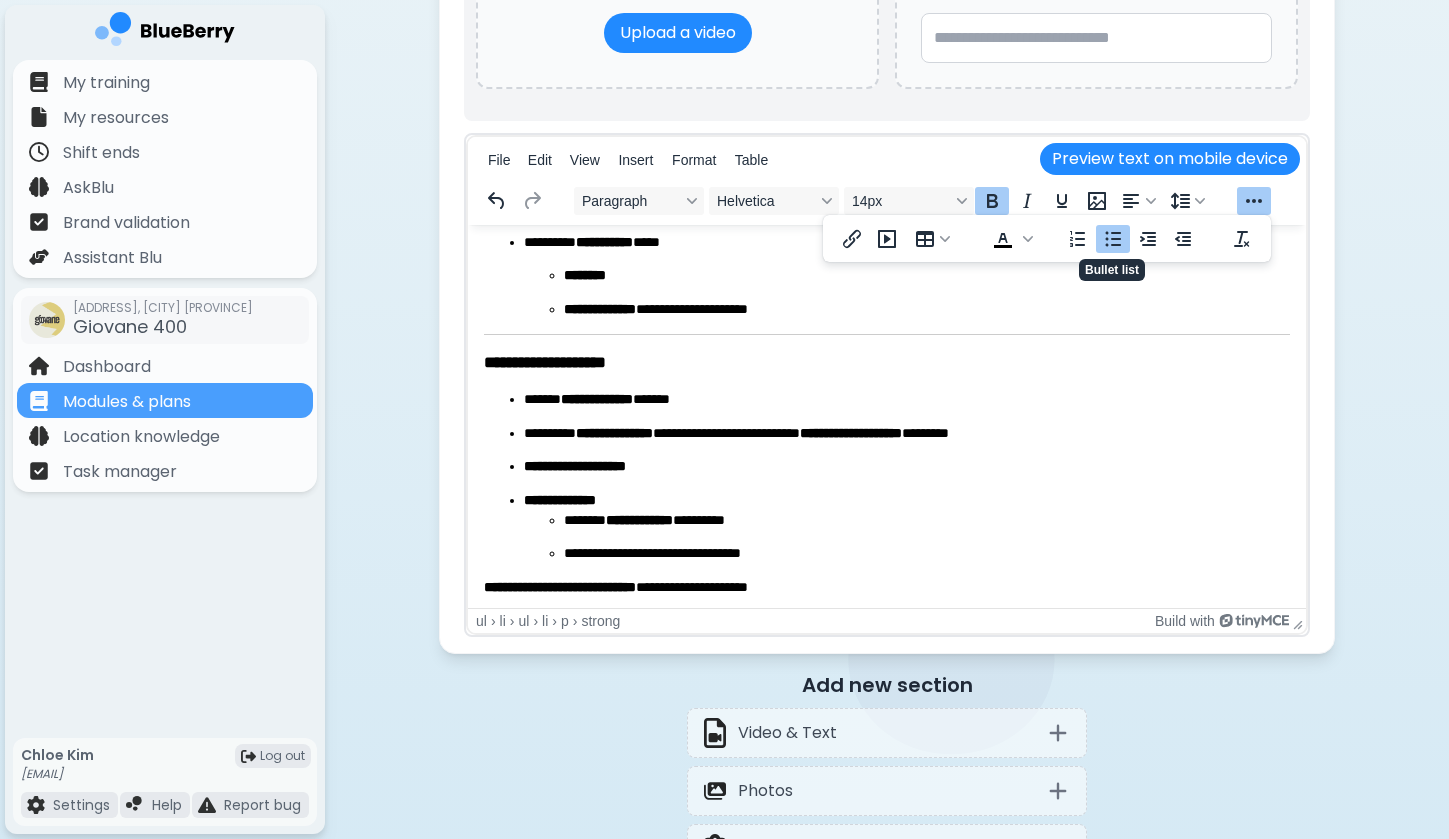 scroll, scrollTop: 1147, scrollLeft: 0, axis: vertical 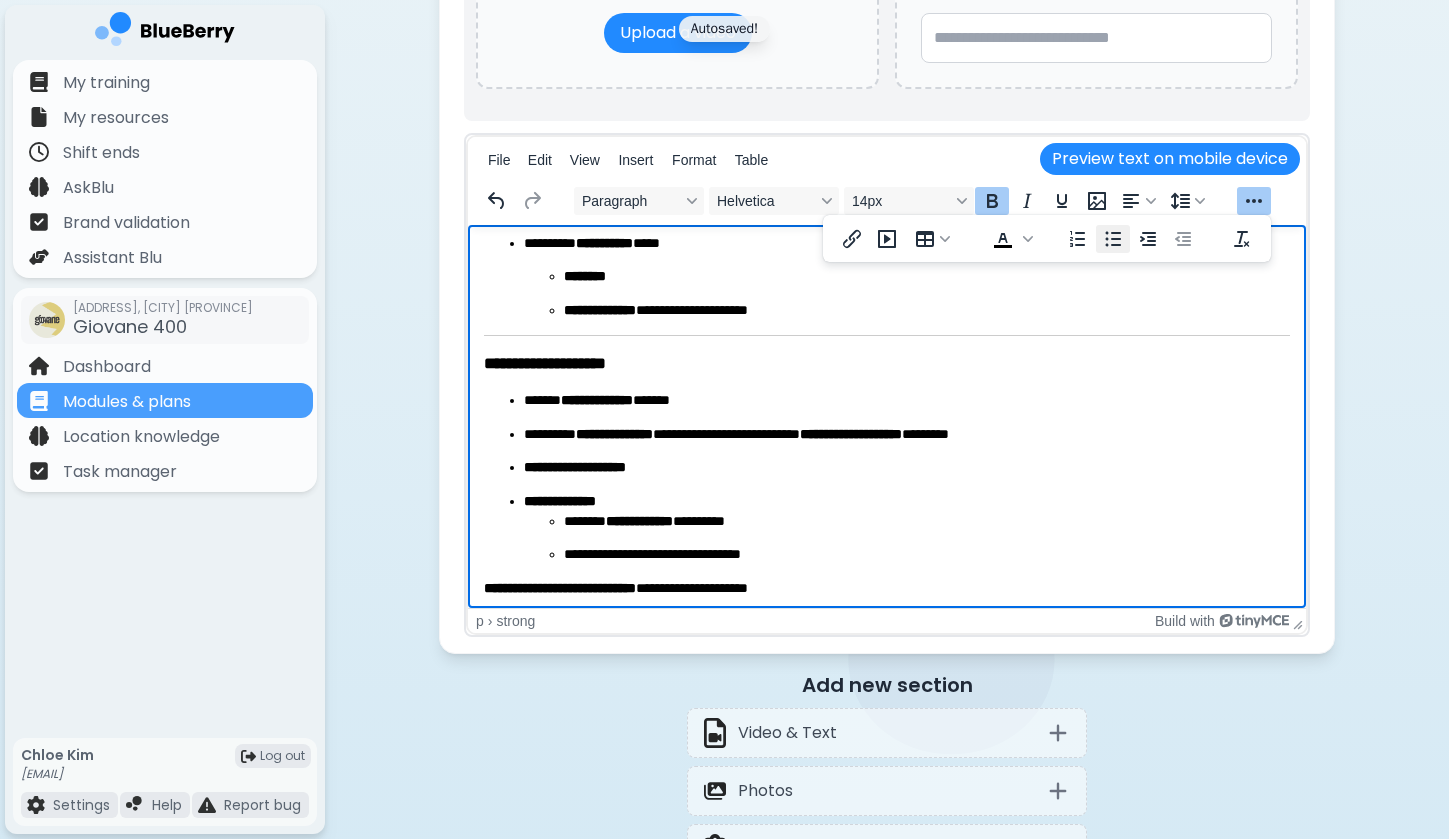 click 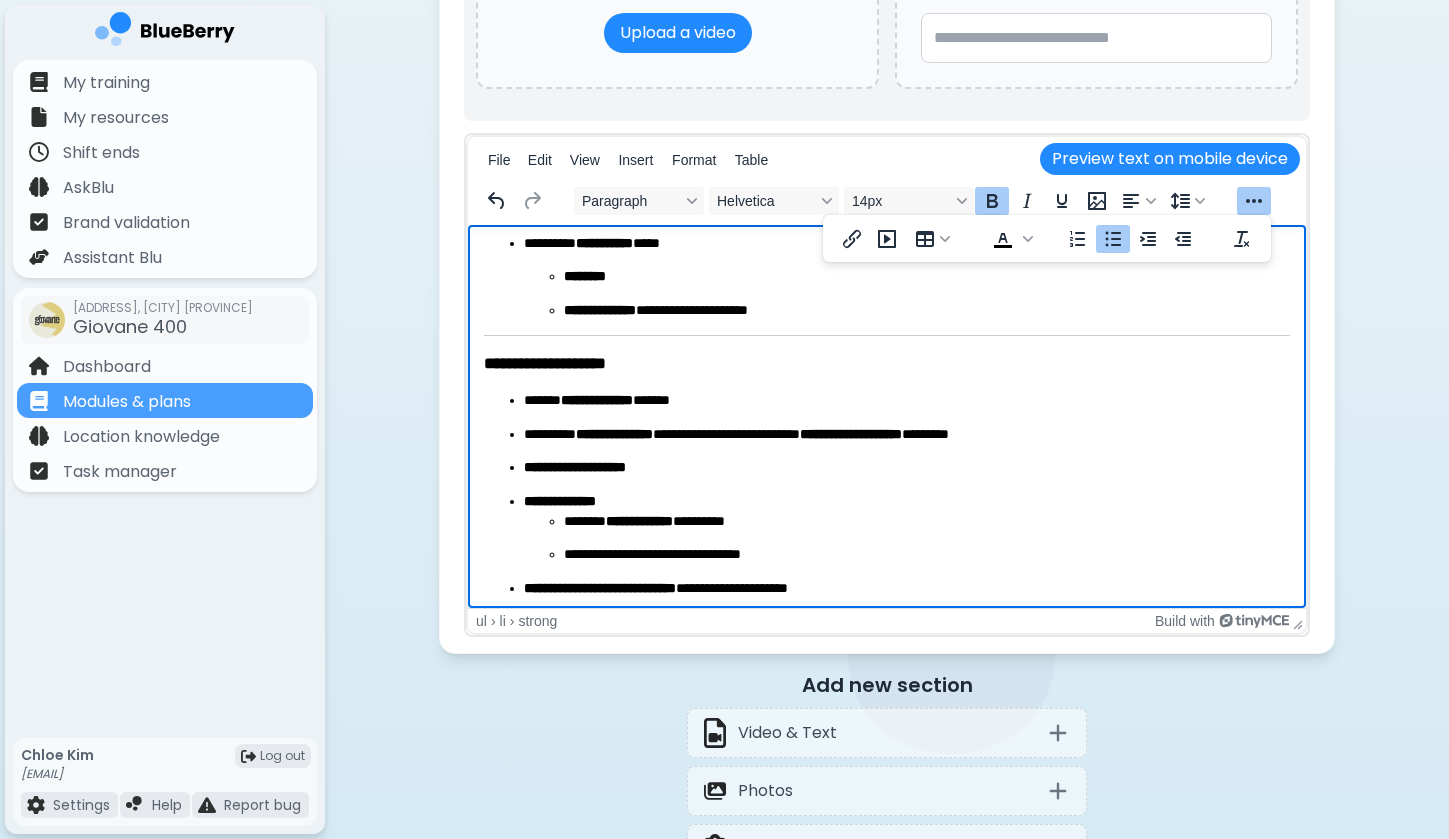 click on "**********" at bounding box center (907, 528) 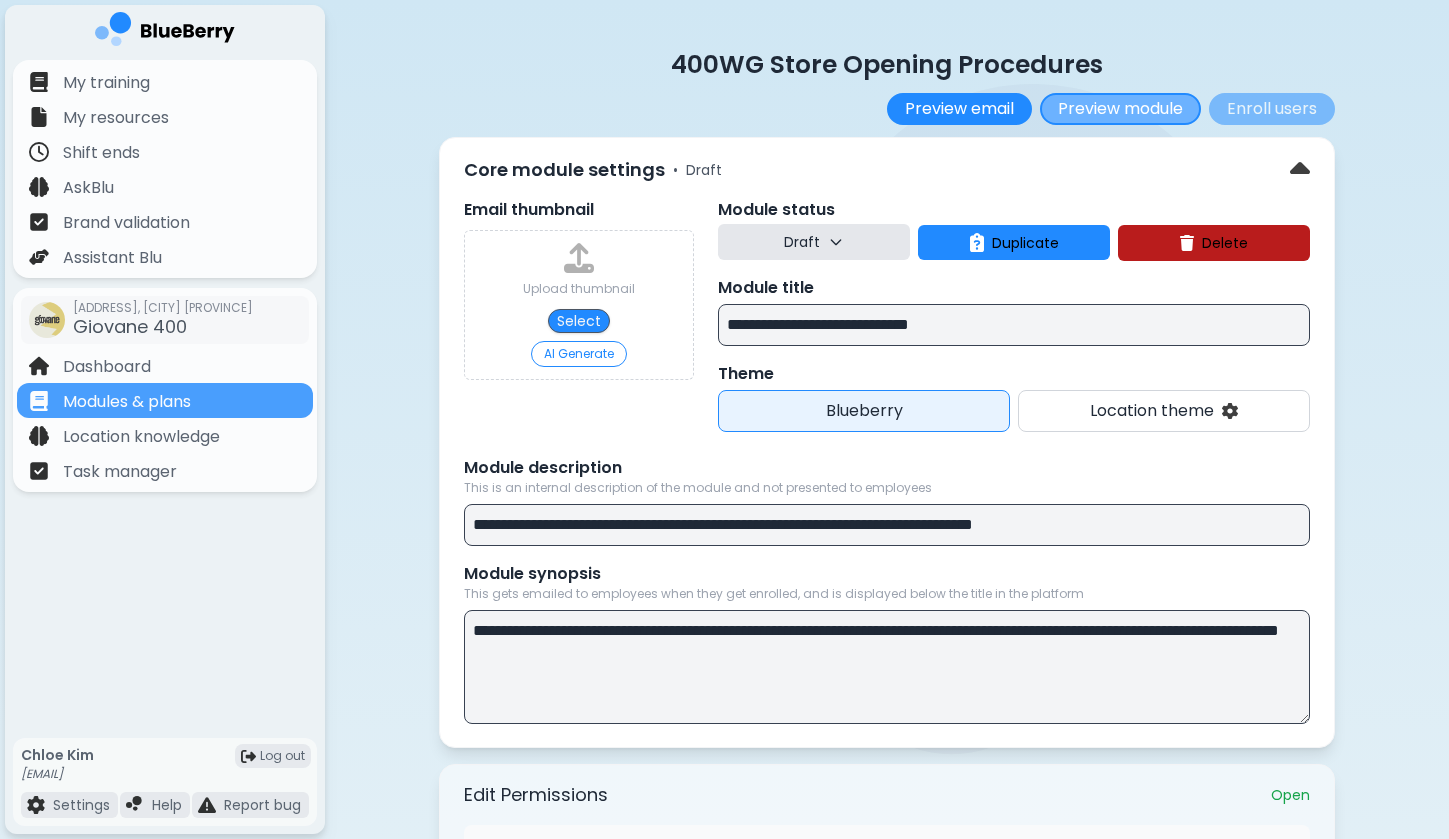 scroll, scrollTop: -1, scrollLeft: 0, axis: vertical 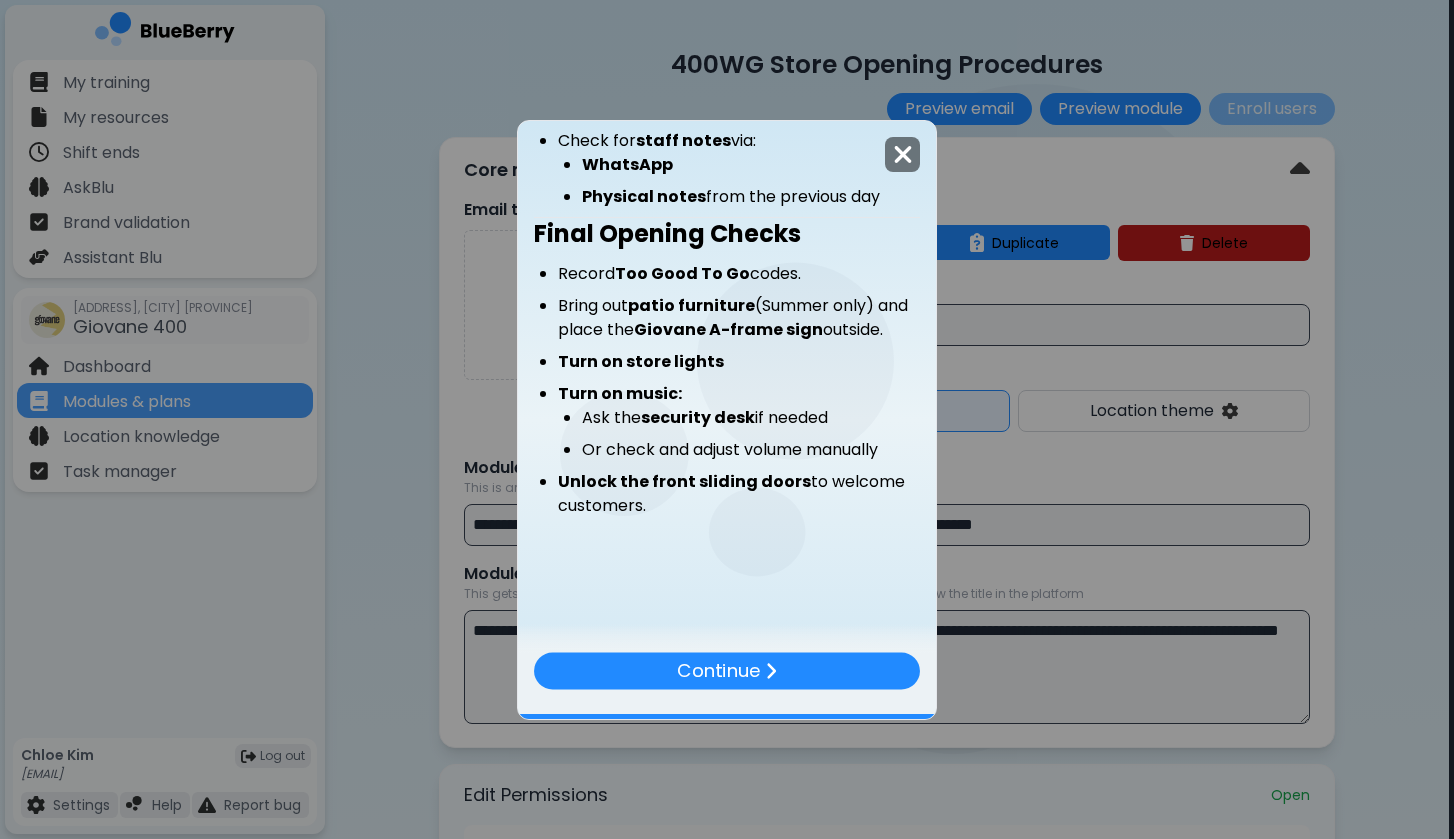 click at bounding box center (903, 154) 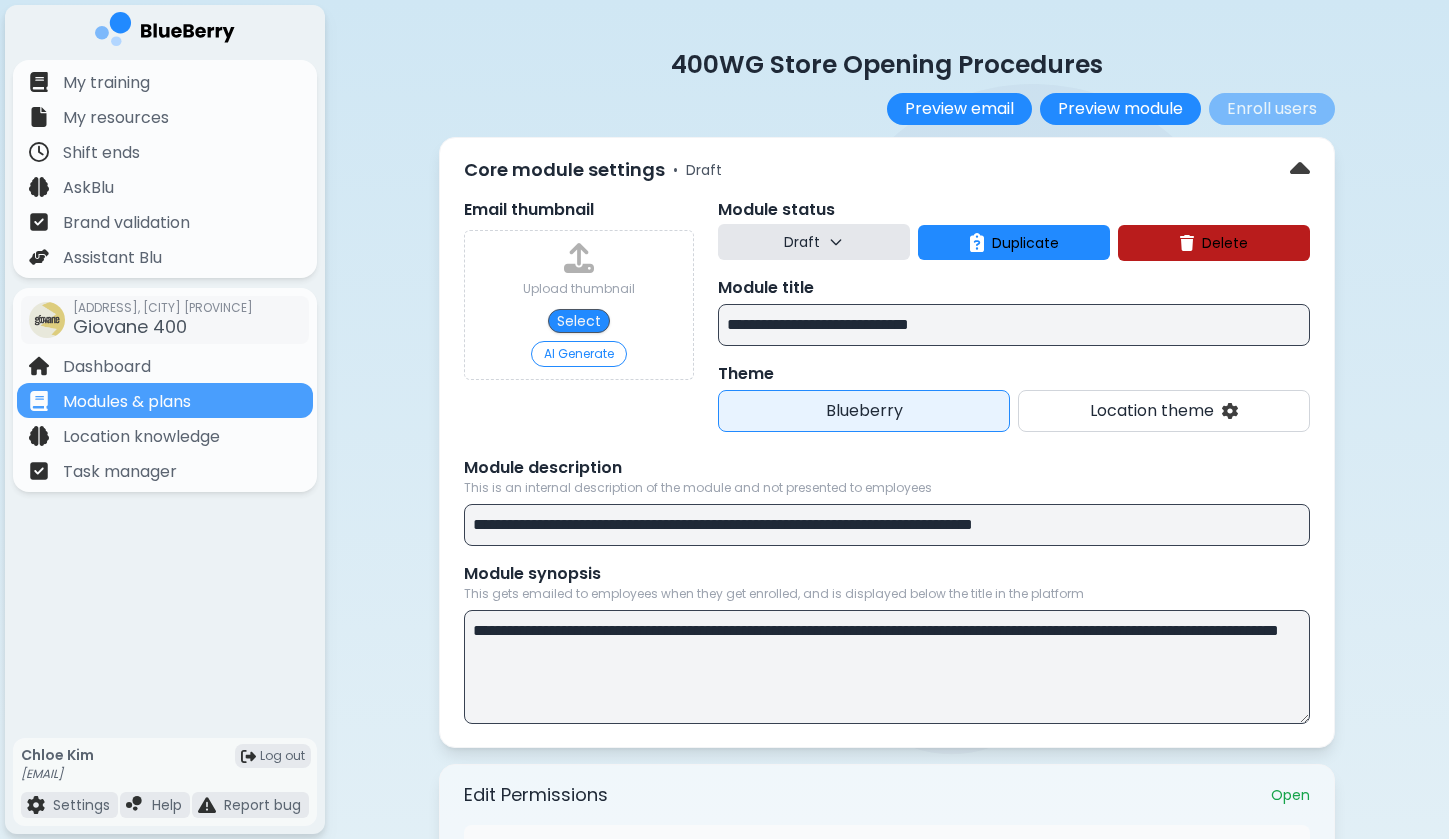 click on "Module description" at bounding box center (887, 468) 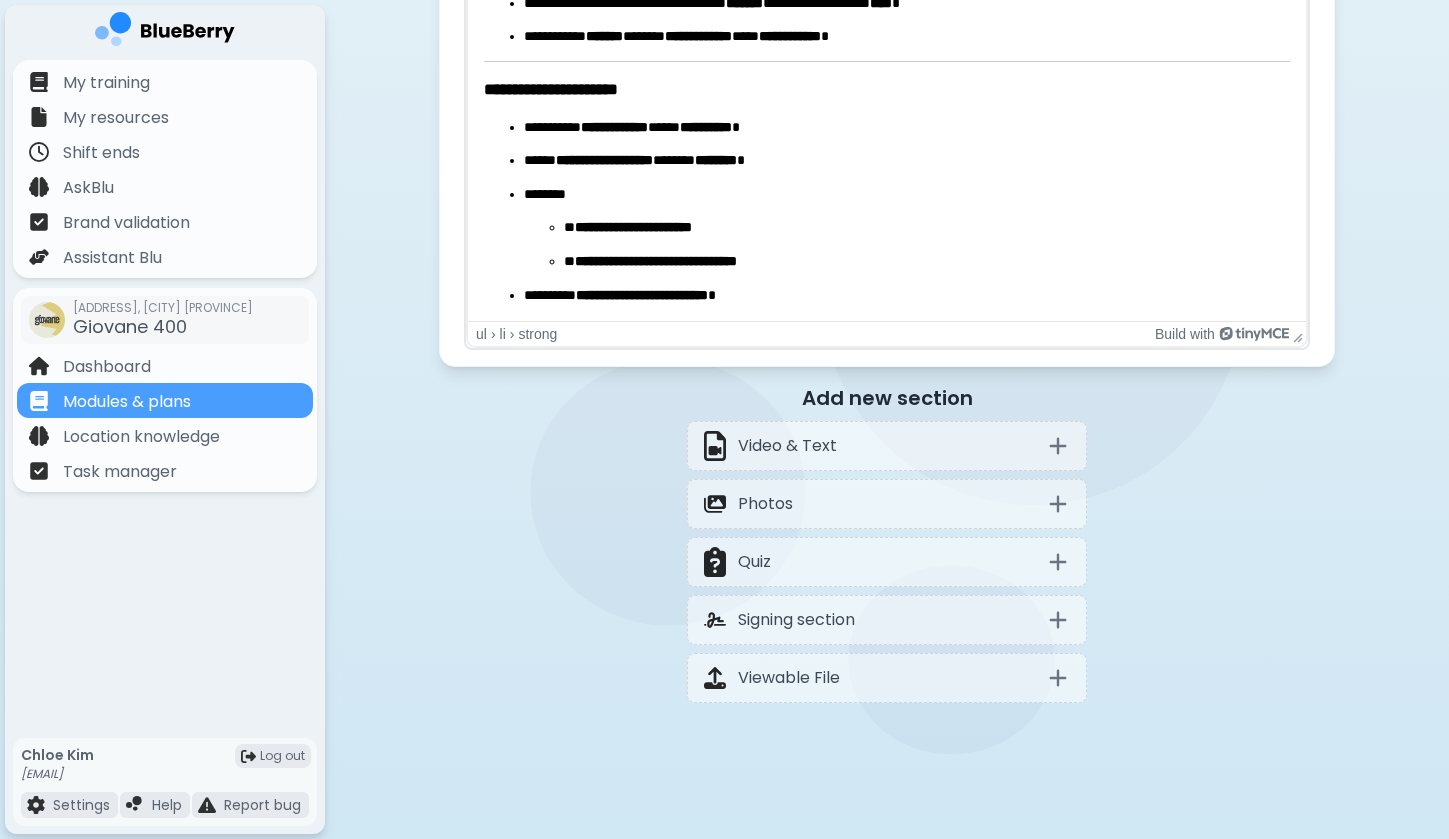 scroll, scrollTop: 6, scrollLeft: 0, axis: vertical 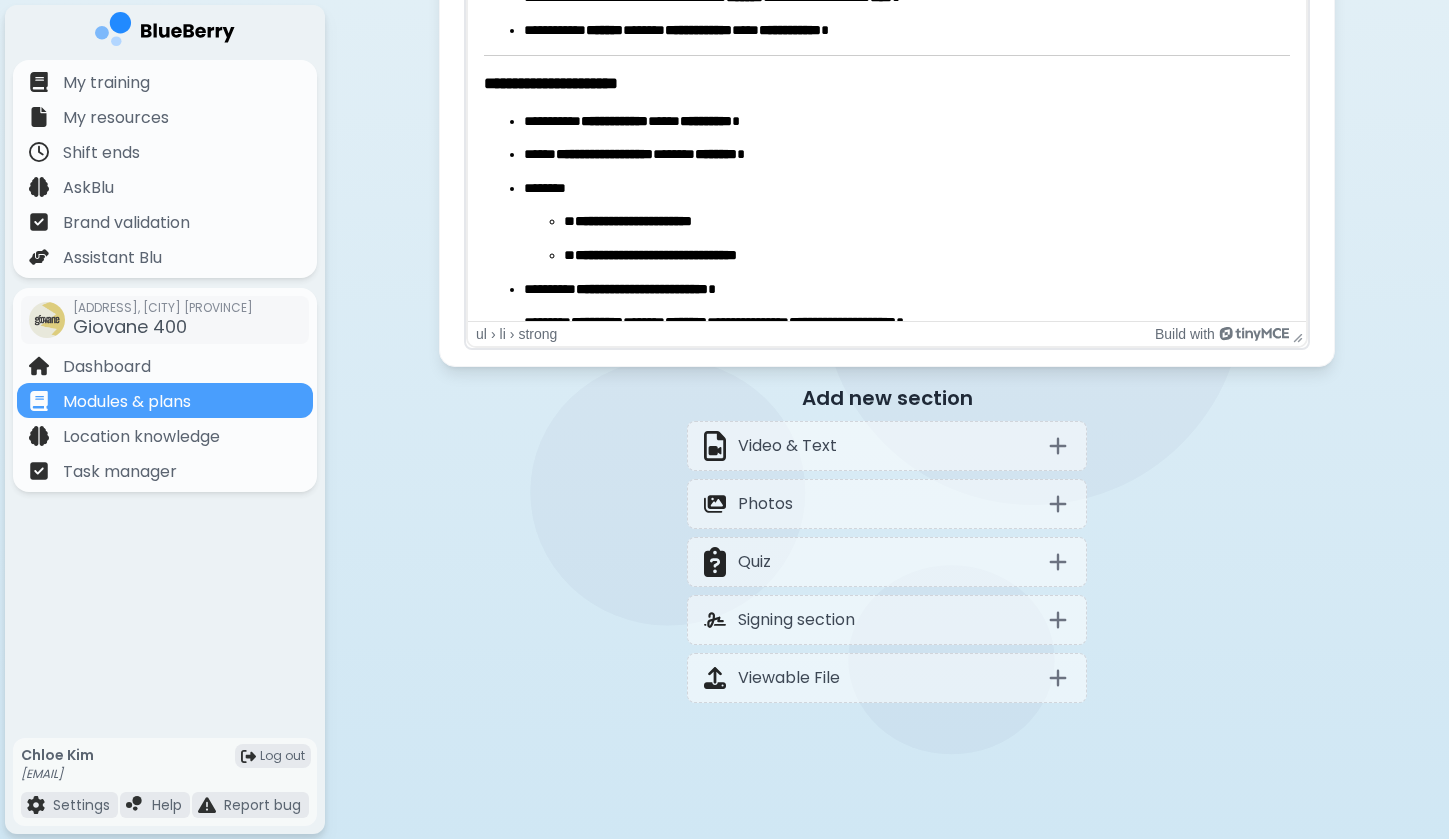 click on "**********" at bounding box center [887, 700] 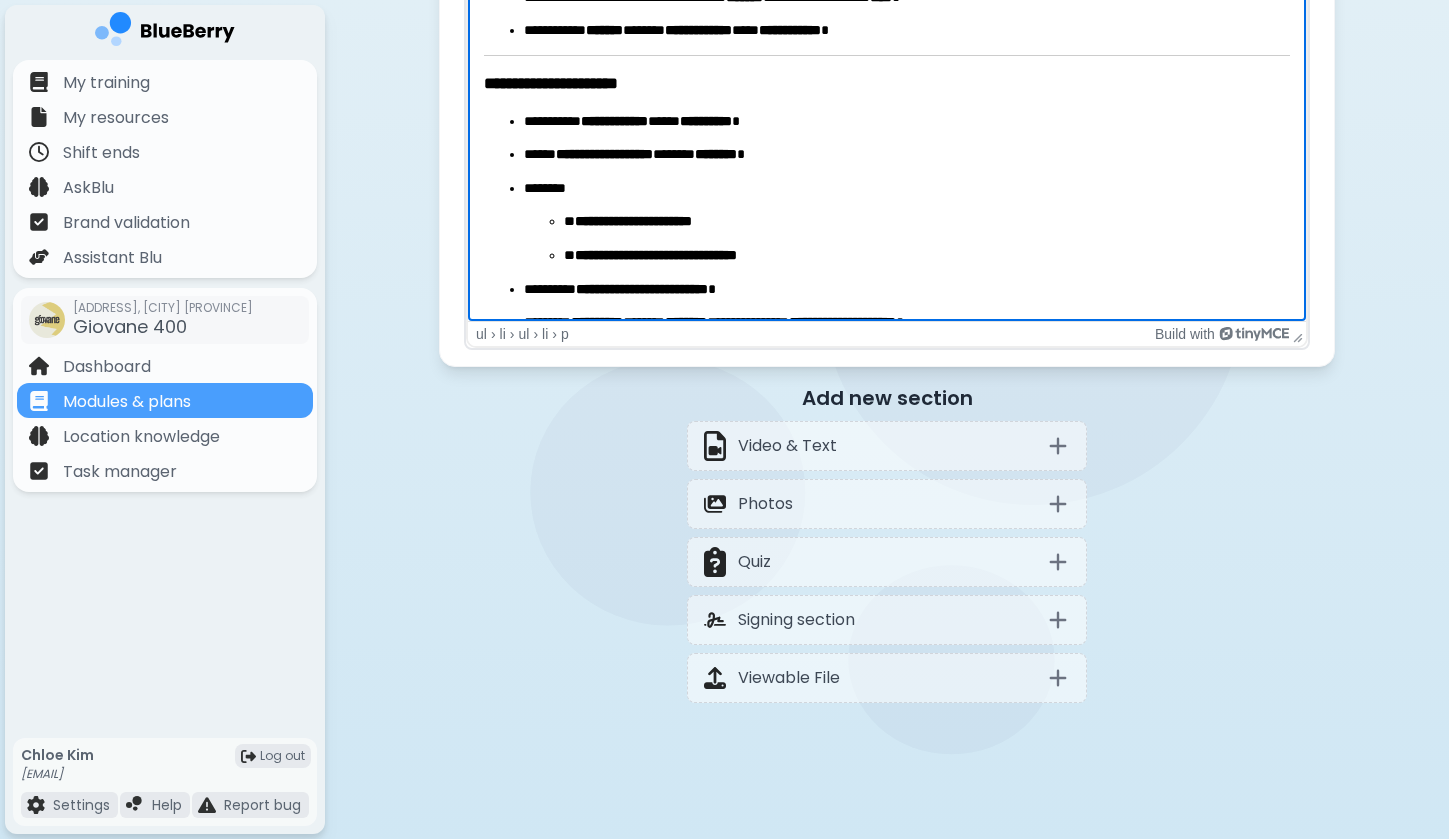 scroll, scrollTop: 1394, scrollLeft: 0, axis: vertical 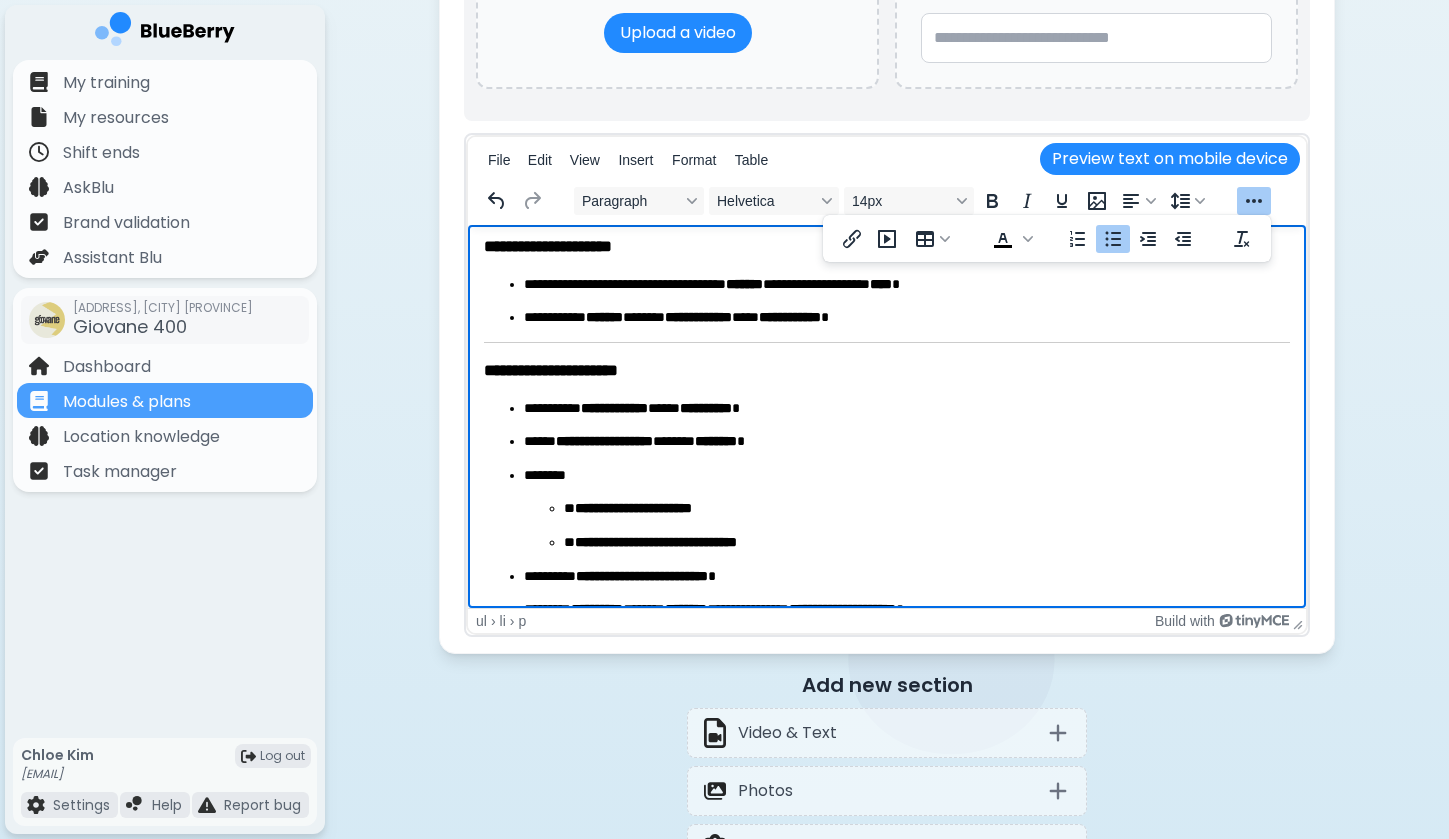 click on "**********" at bounding box center [907, 442] 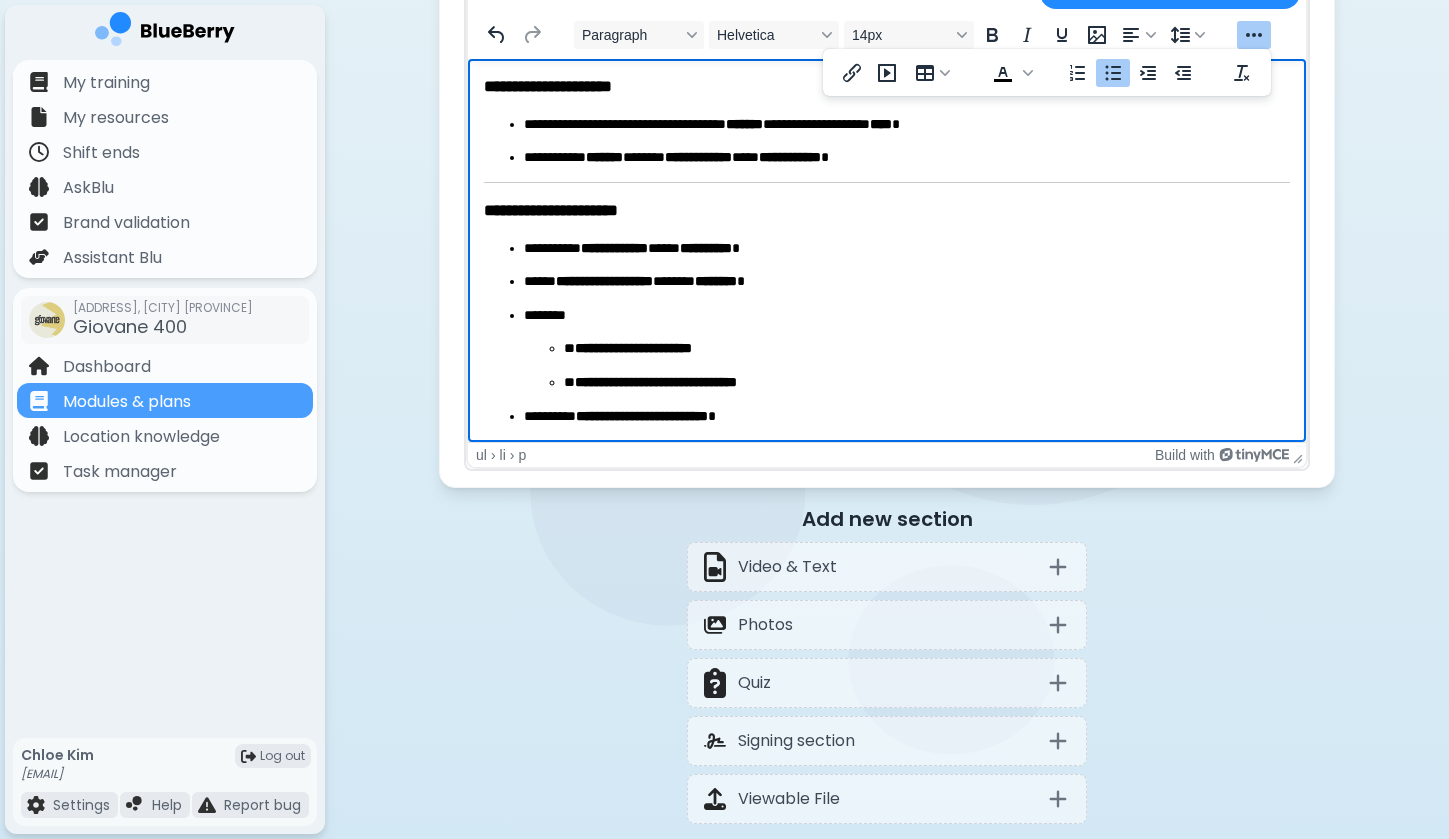 scroll, scrollTop: 0, scrollLeft: 0, axis: both 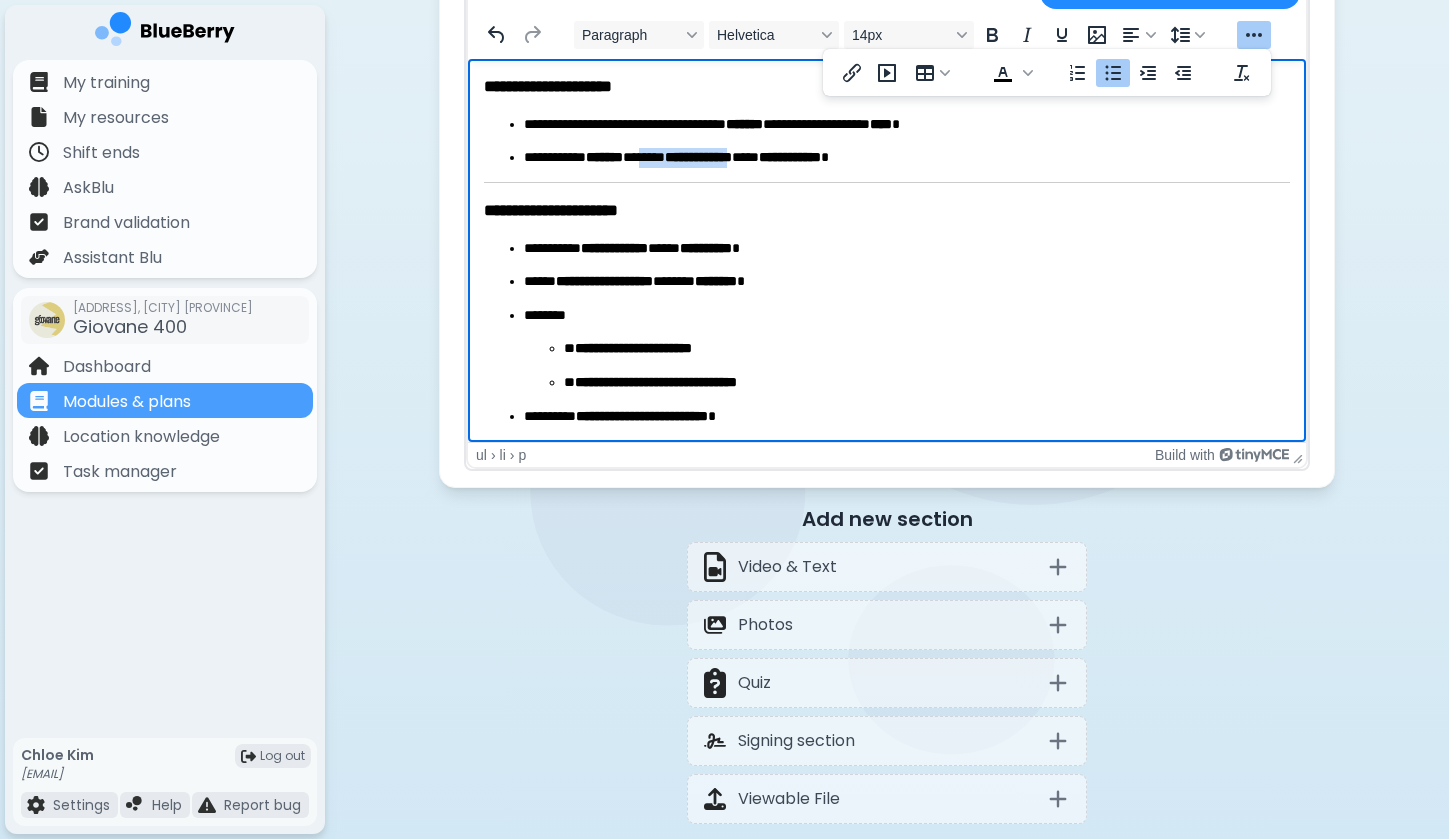 drag, startPoint x: 660, startPoint y: 157, endPoint x: 810, endPoint y: 157, distance: 150 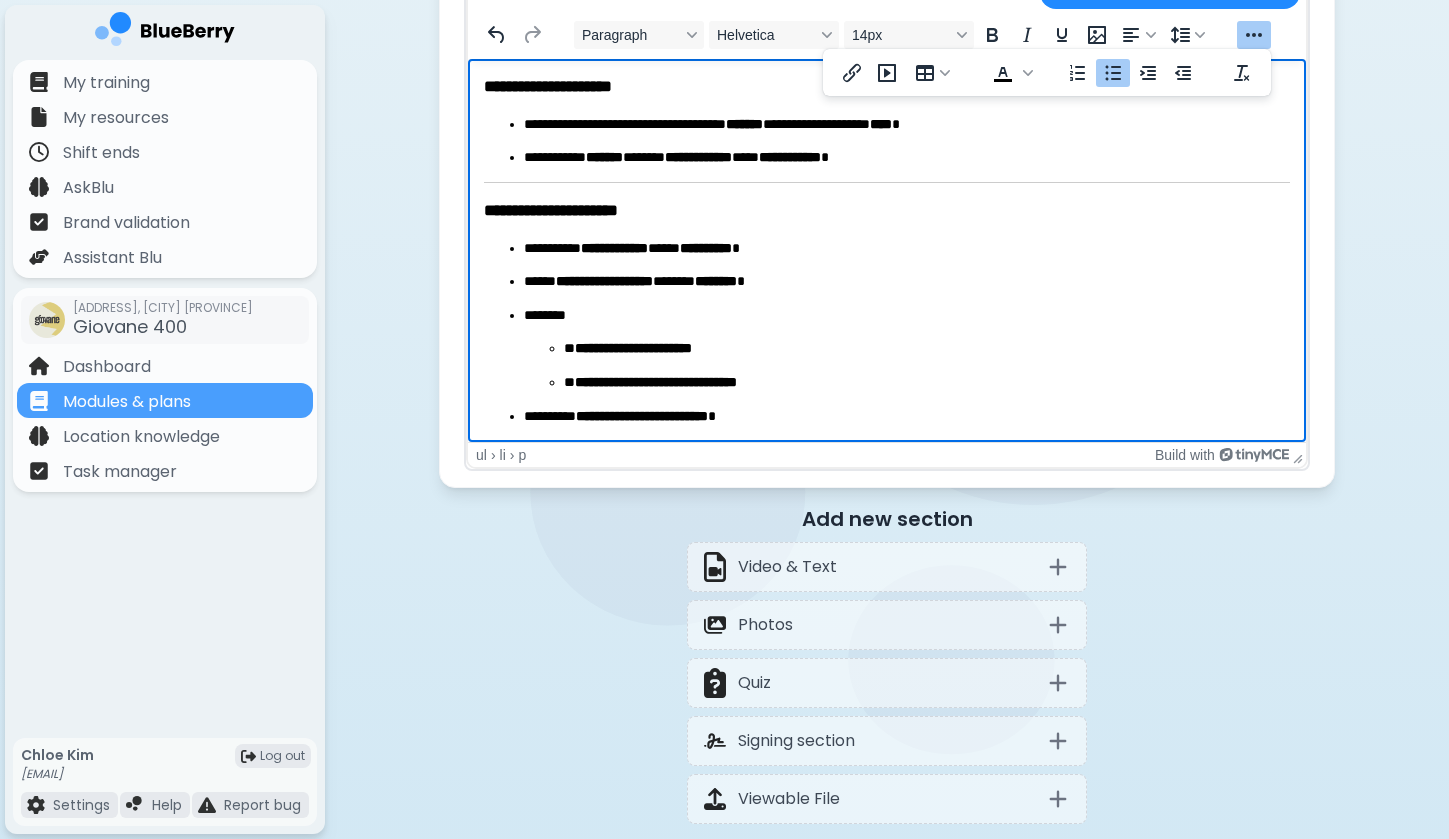 click on "**********" at bounding box center [790, 157] 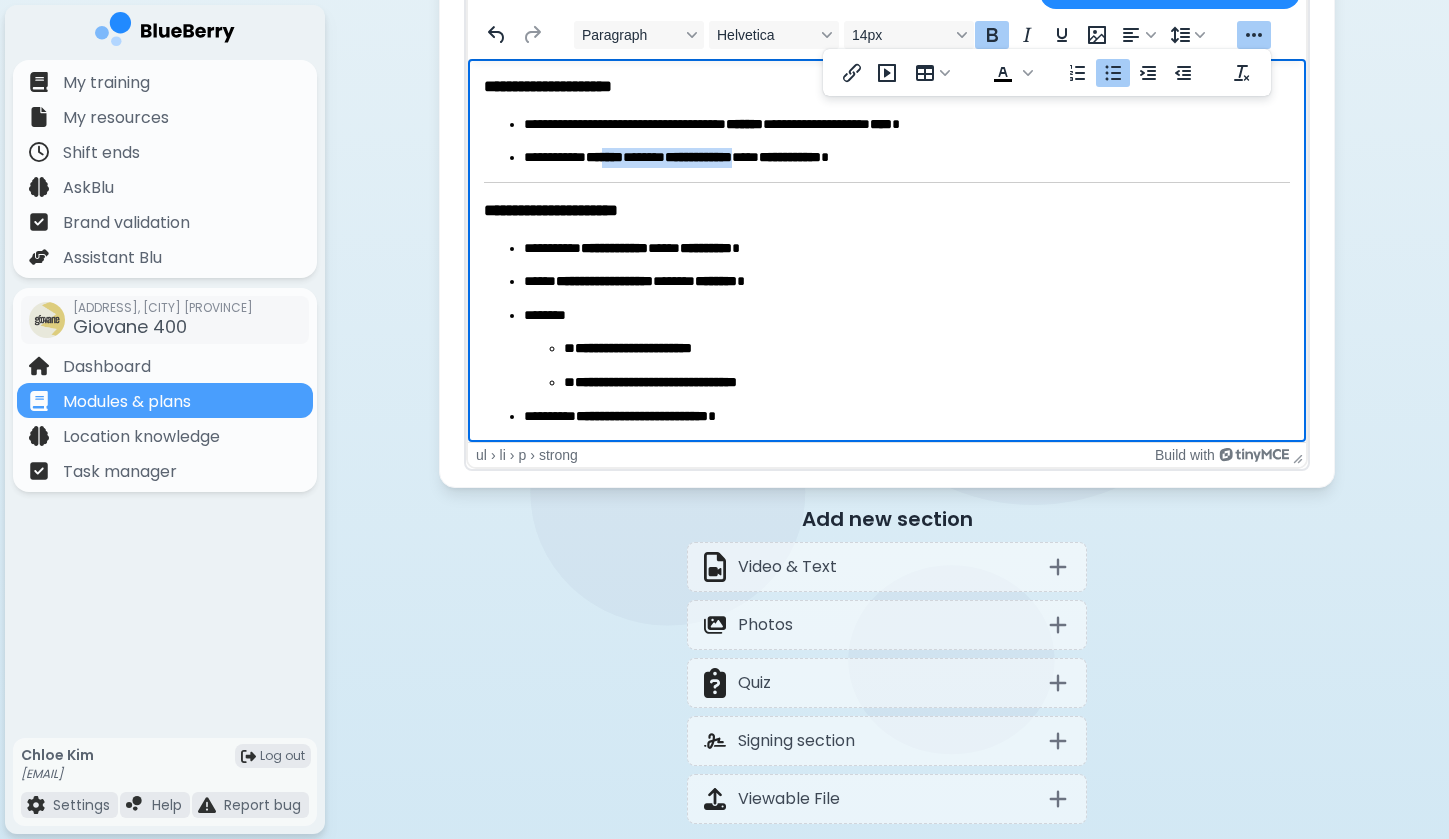 drag, startPoint x: 621, startPoint y: 160, endPoint x: 807, endPoint y: 160, distance: 186 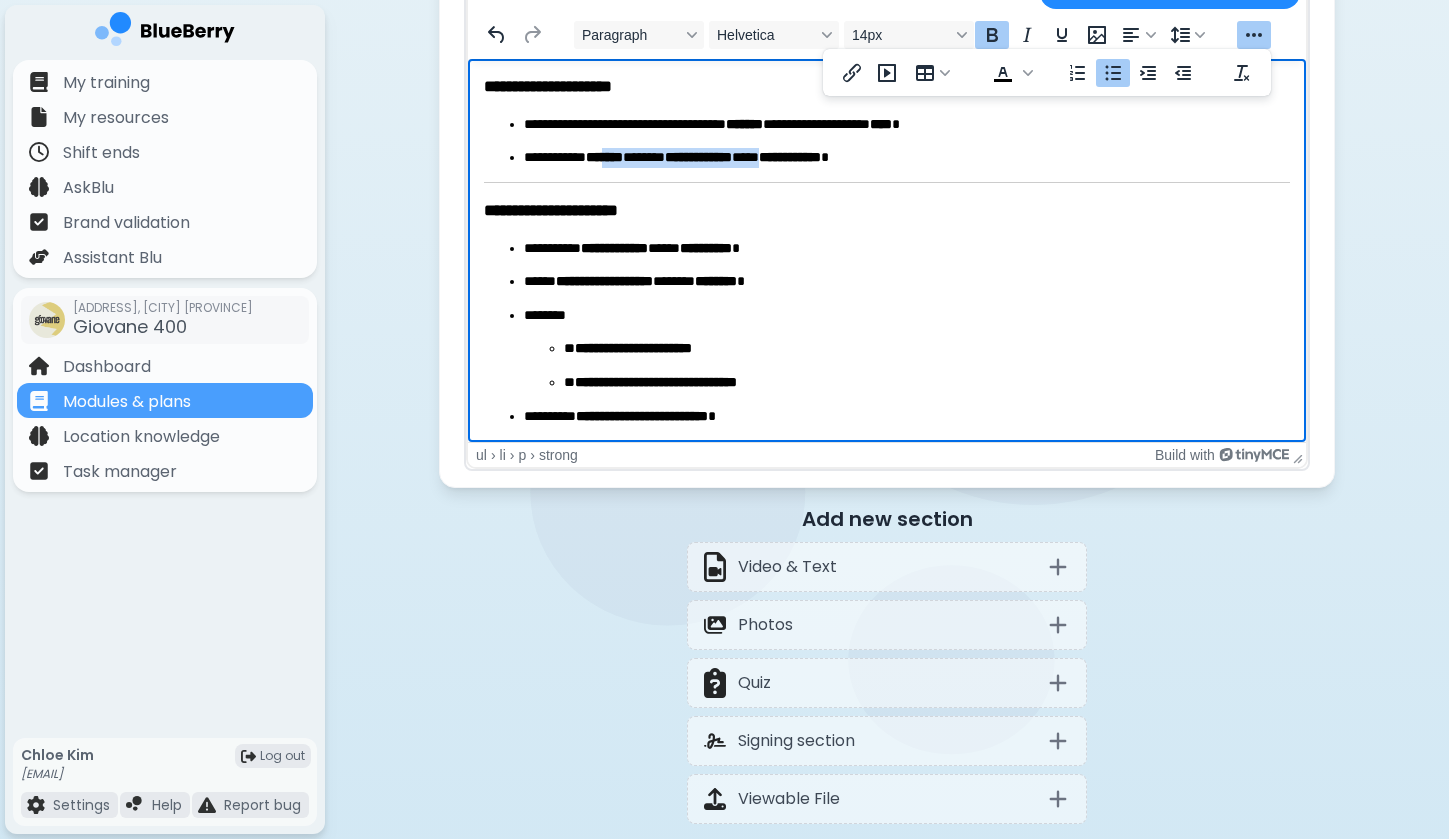 click on "**********" at bounding box center (790, 157) 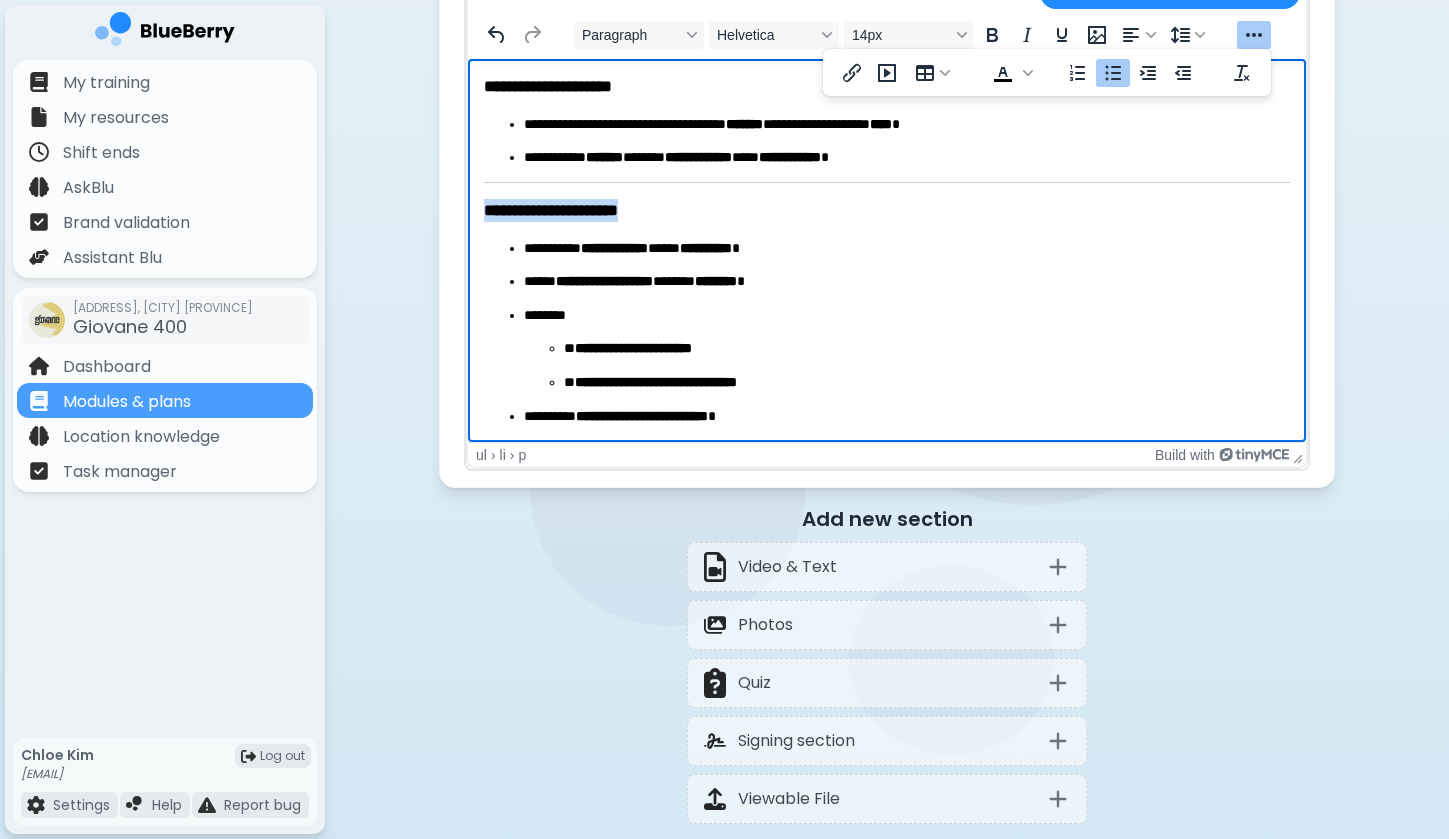 click on "**********" at bounding box center (887, 210) 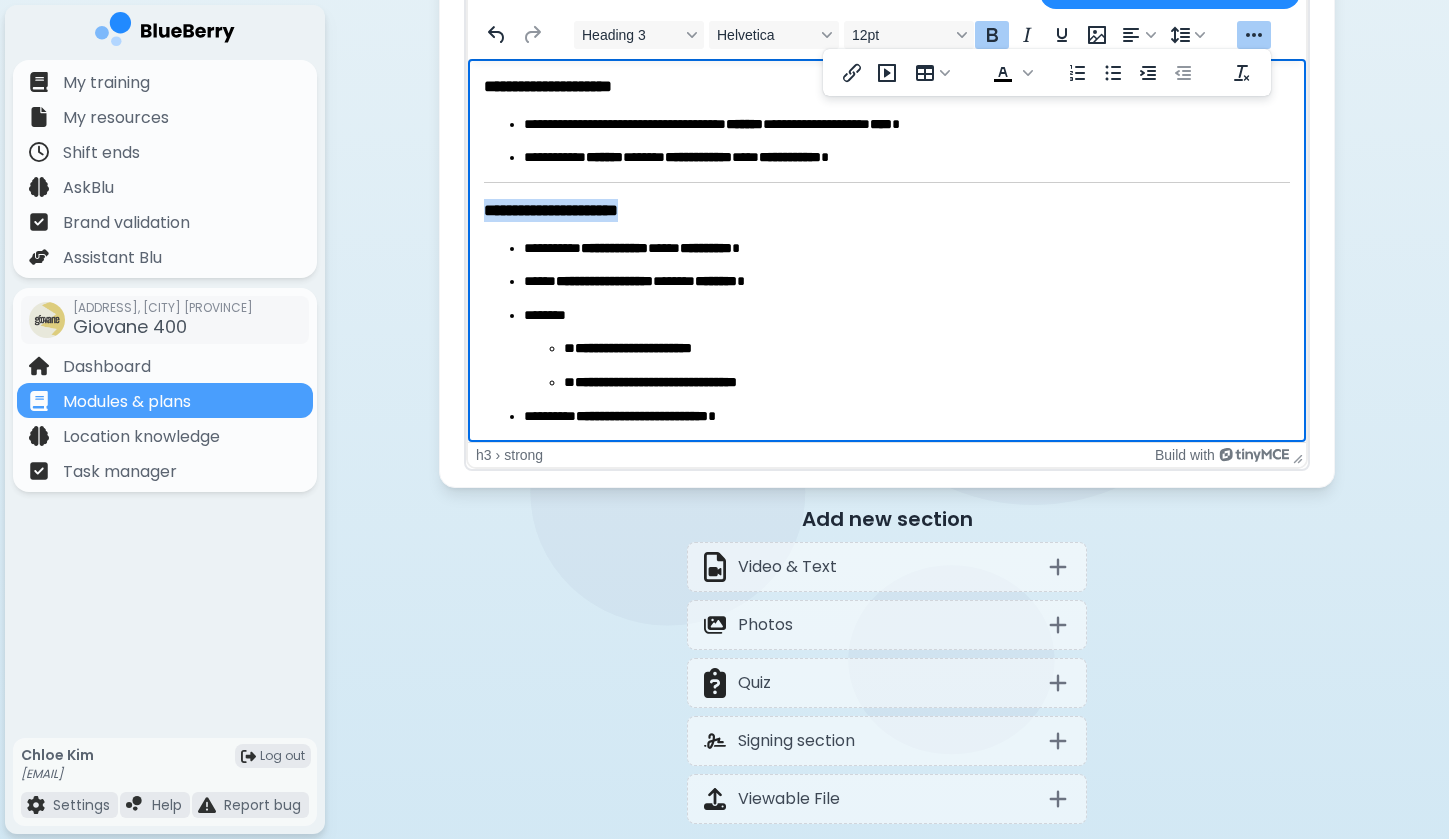 click on "**********" at bounding box center [887, 210] 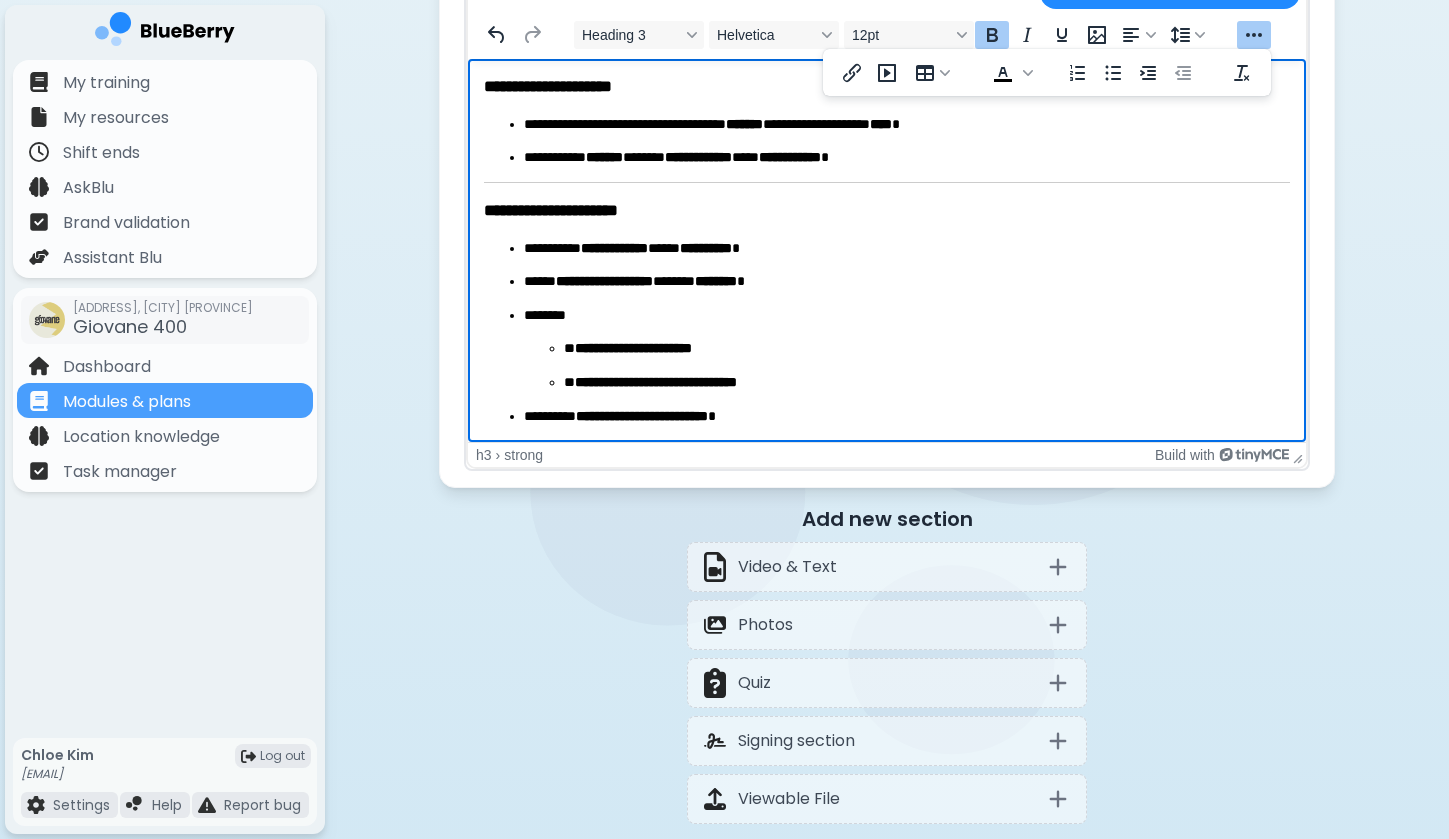 scroll, scrollTop: 24, scrollLeft: 0, axis: vertical 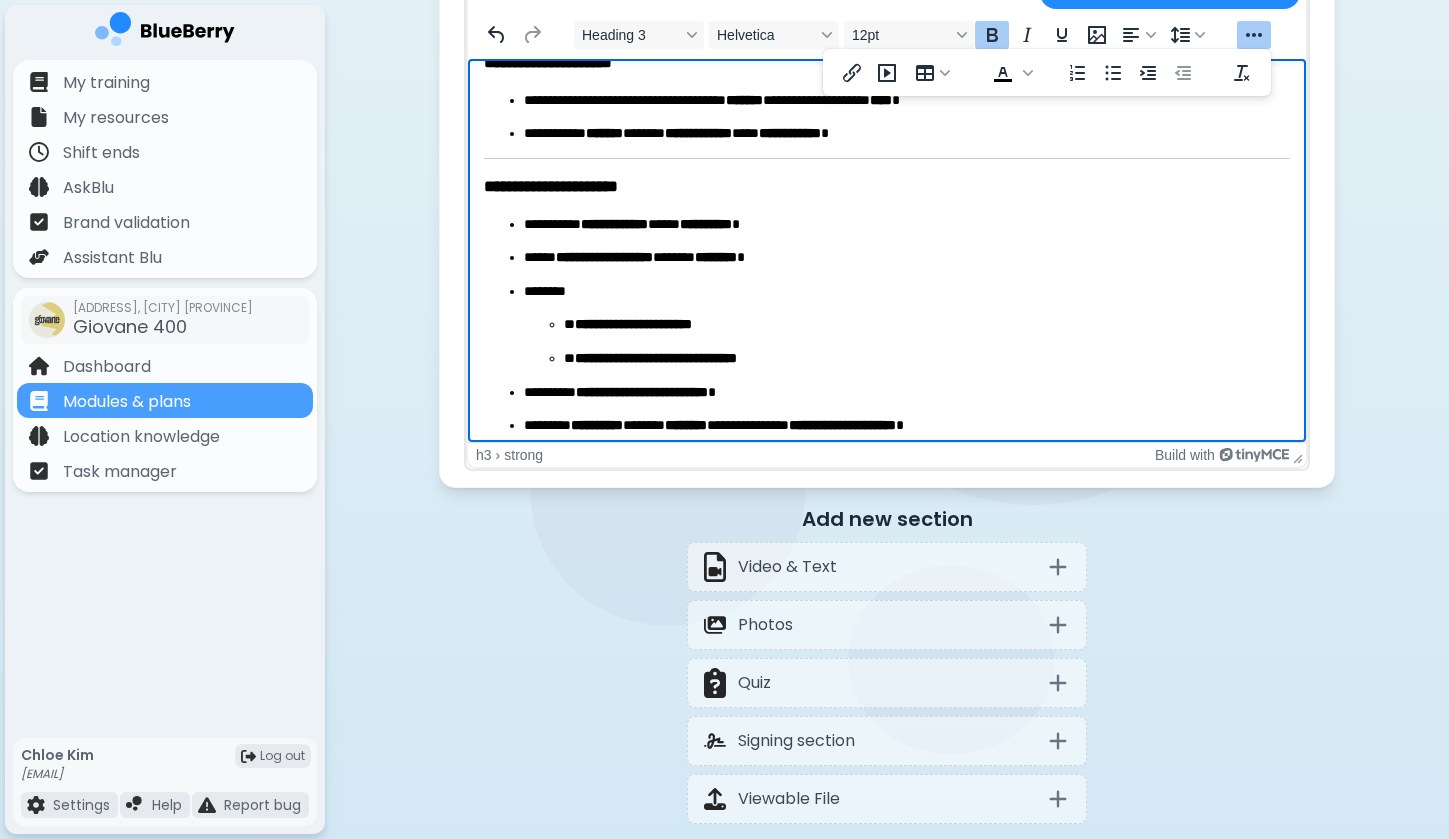 click on "**********" at bounding box center (887, 803) 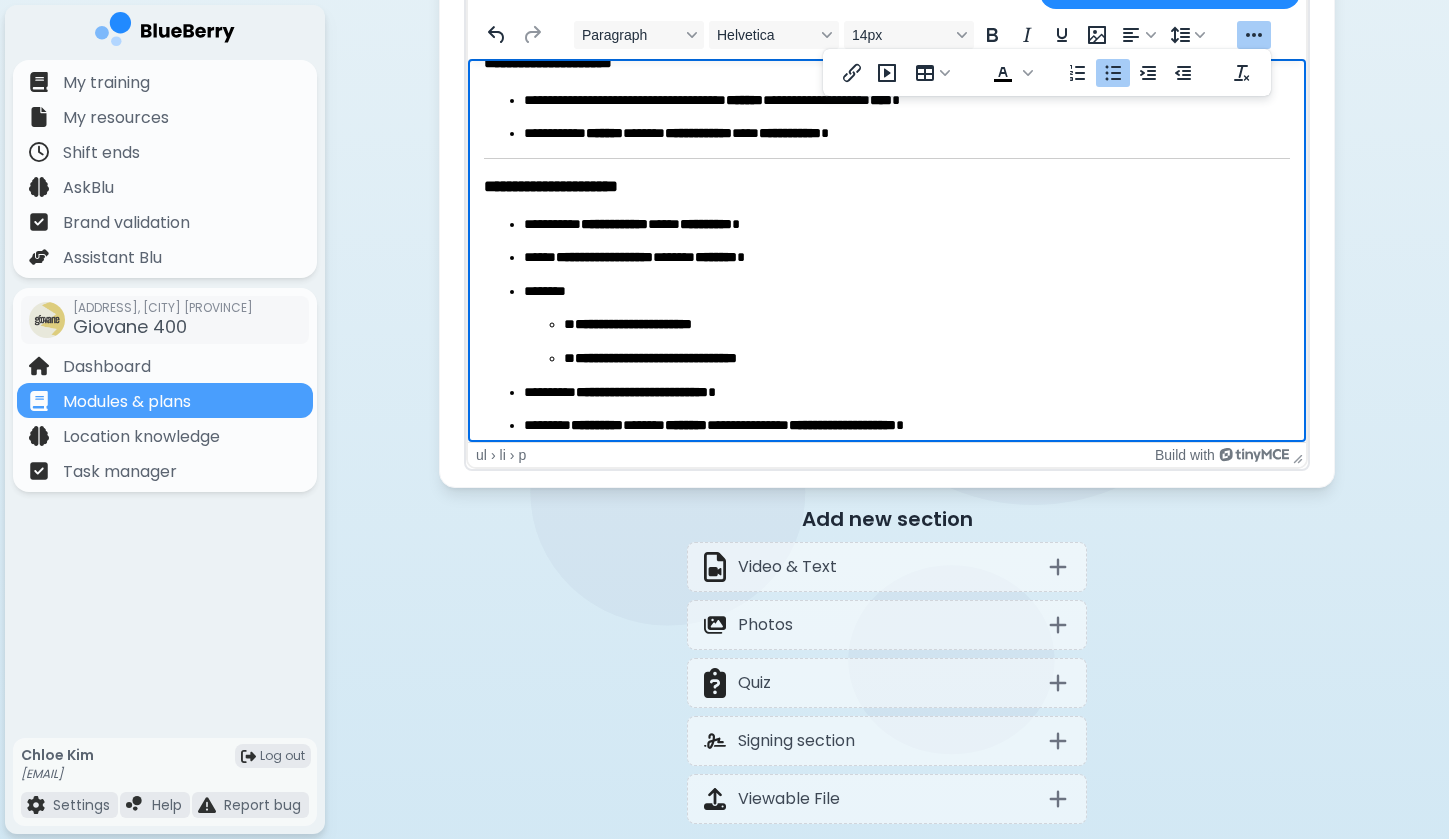 click on "**********" at bounding box center [887, 409] 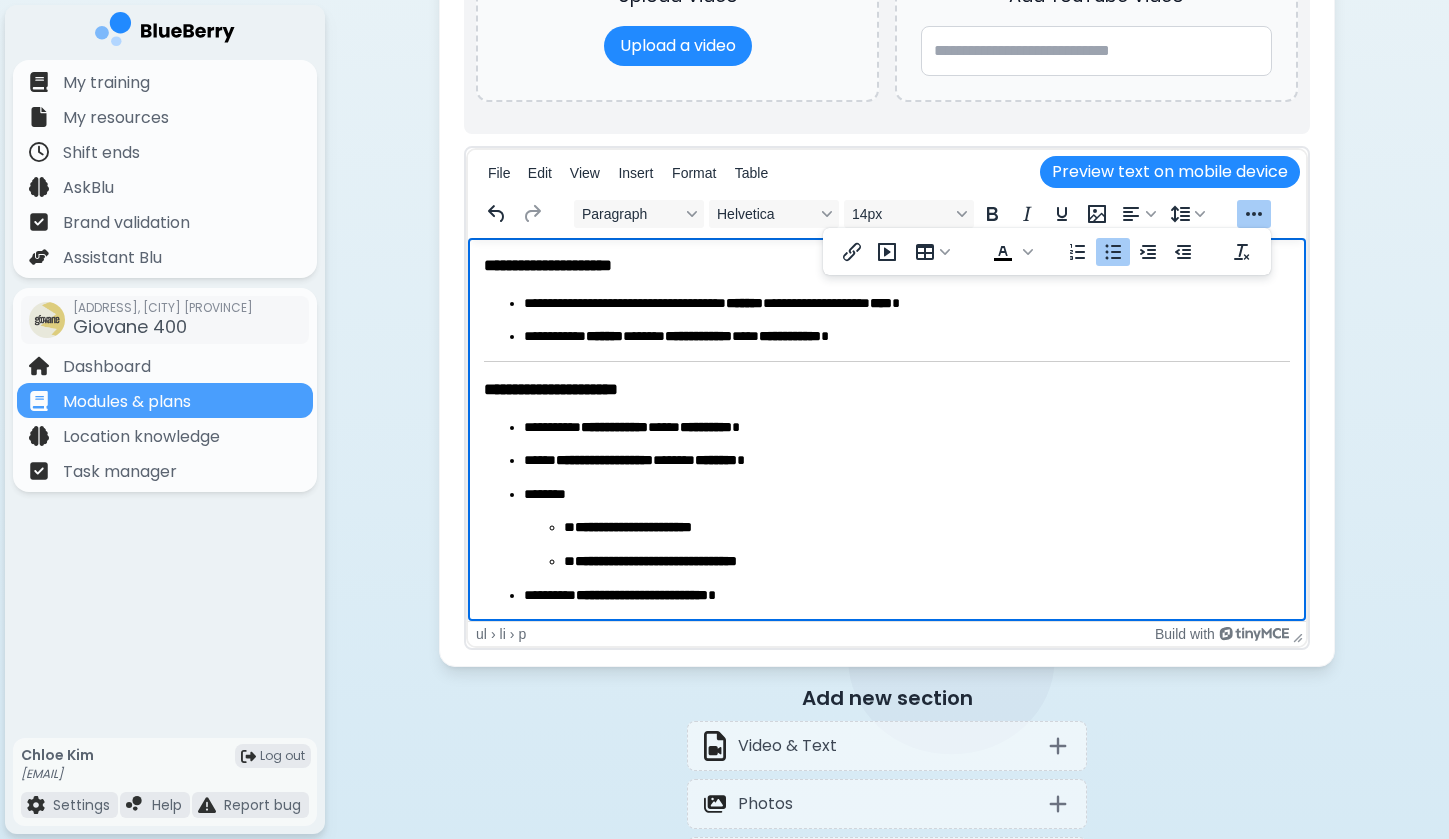 scroll, scrollTop: 1380, scrollLeft: 0, axis: vertical 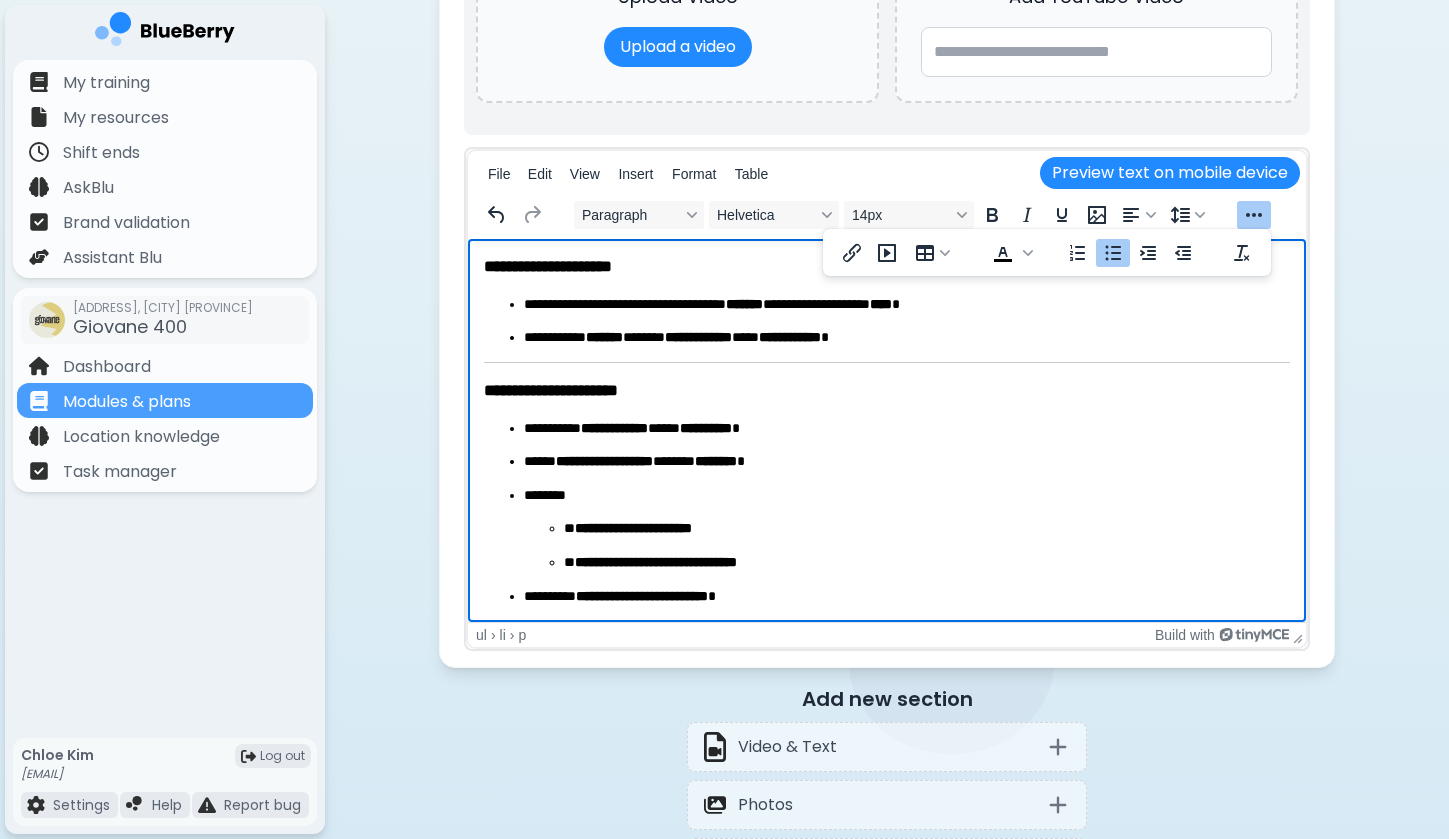 click on "**********" at bounding box center [907, 338] 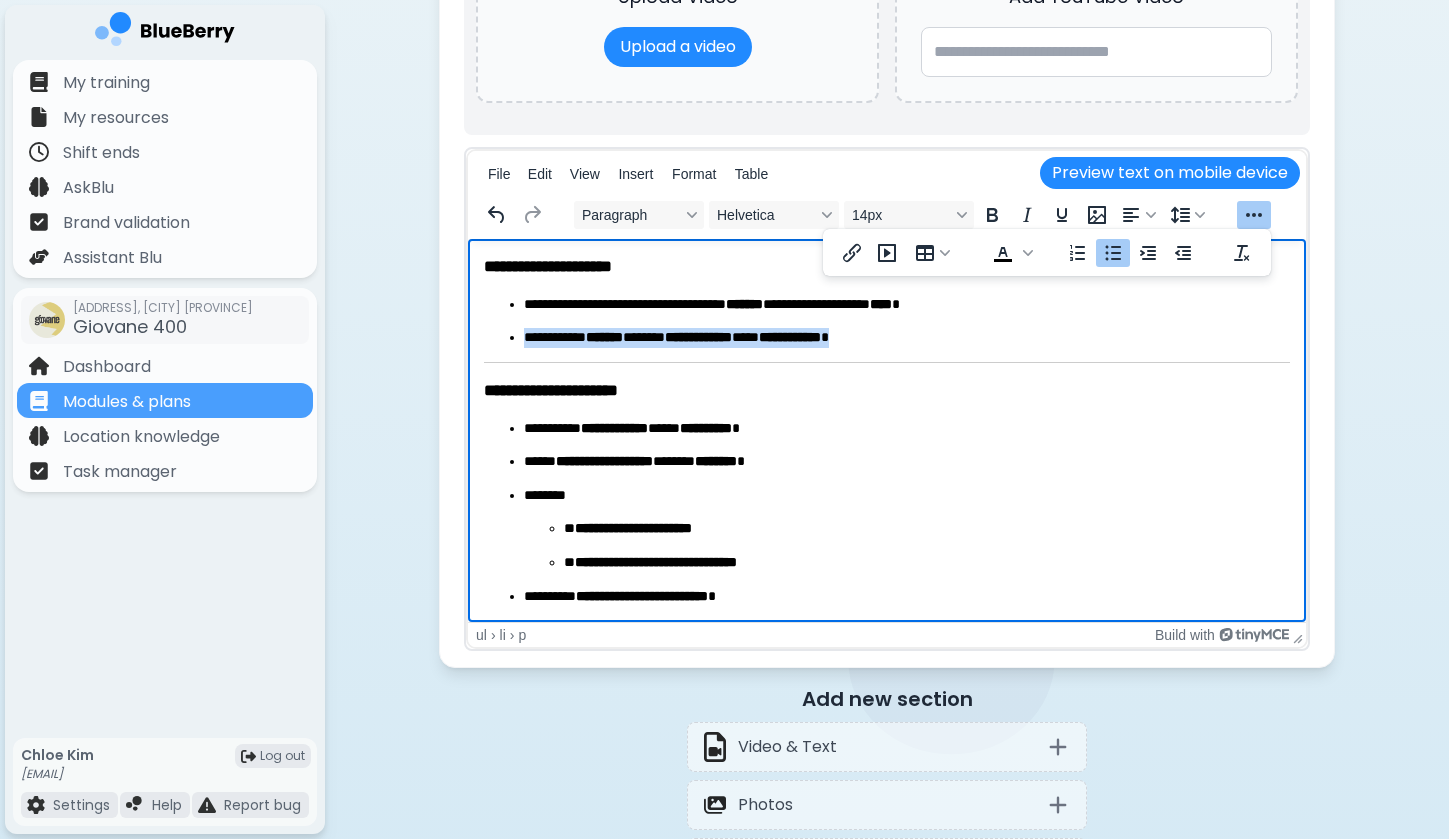 drag, startPoint x: 903, startPoint y: 337, endPoint x: 523, endPoint y: 340, distance: 380.01184 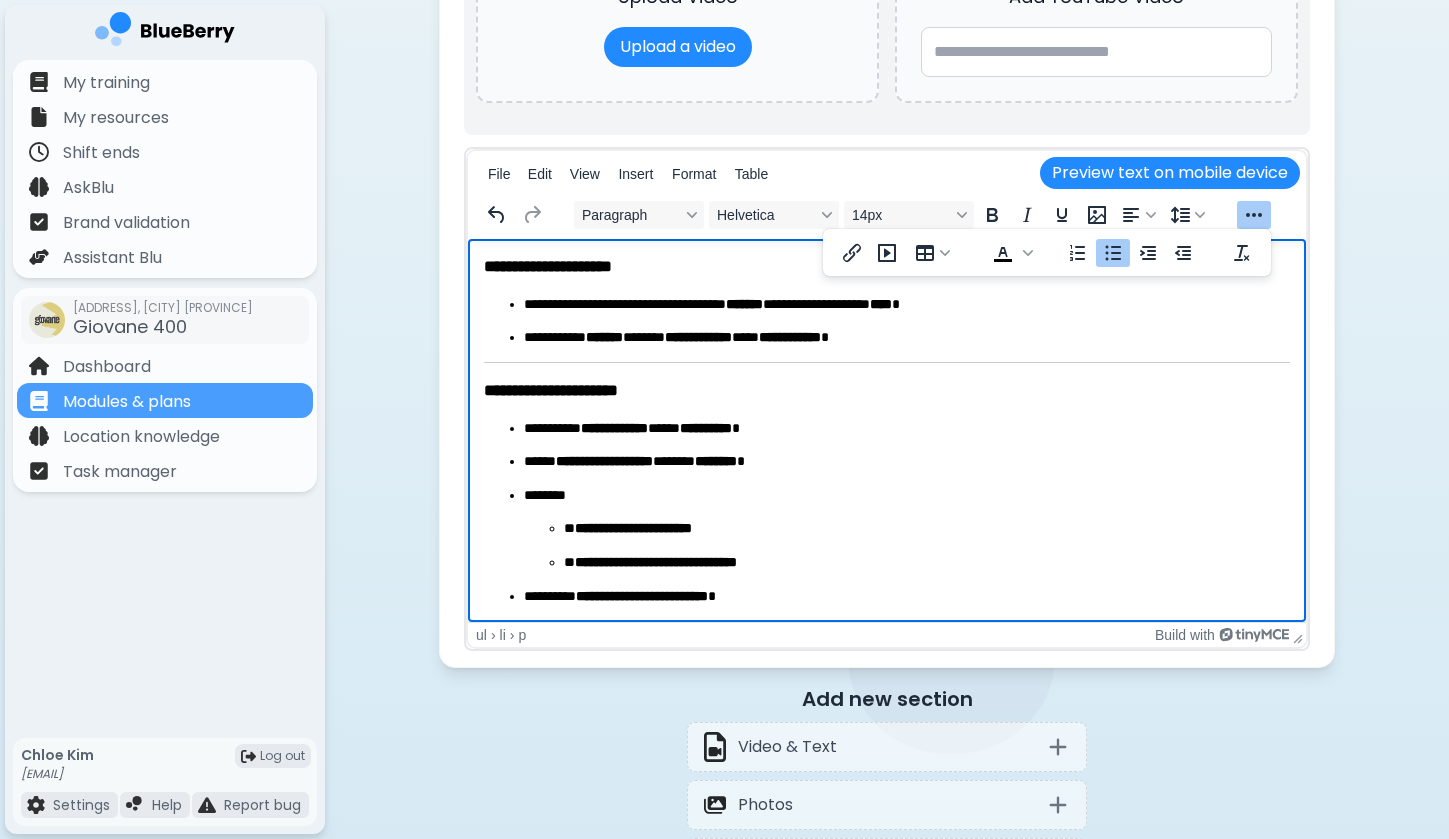 click on "**********" at bounding box center (887, 1007) 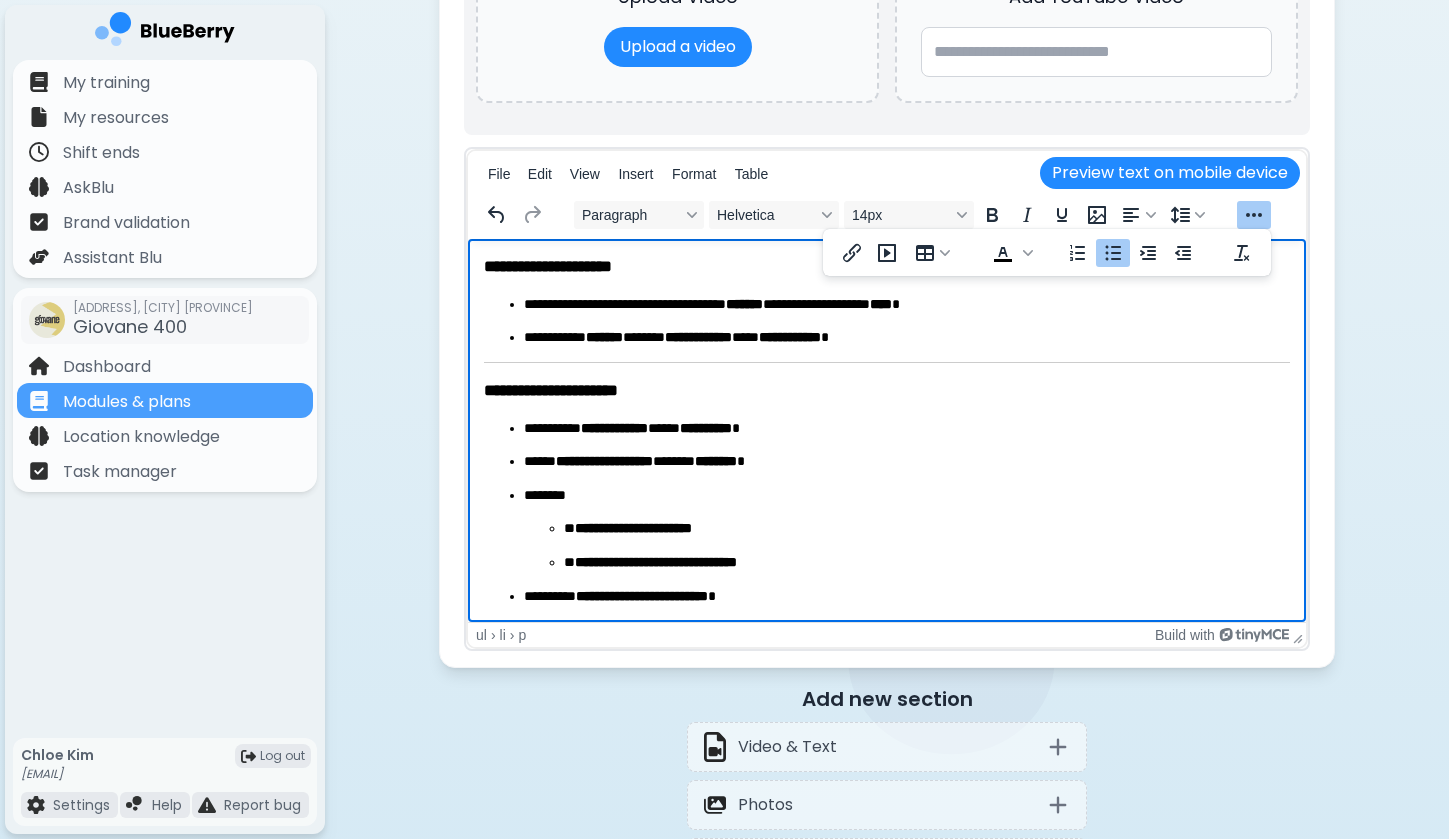 drag, startPoint x: 912, startPoint y: 336, endPoint x: 507, endPoint y: 343, distance: 405.0605 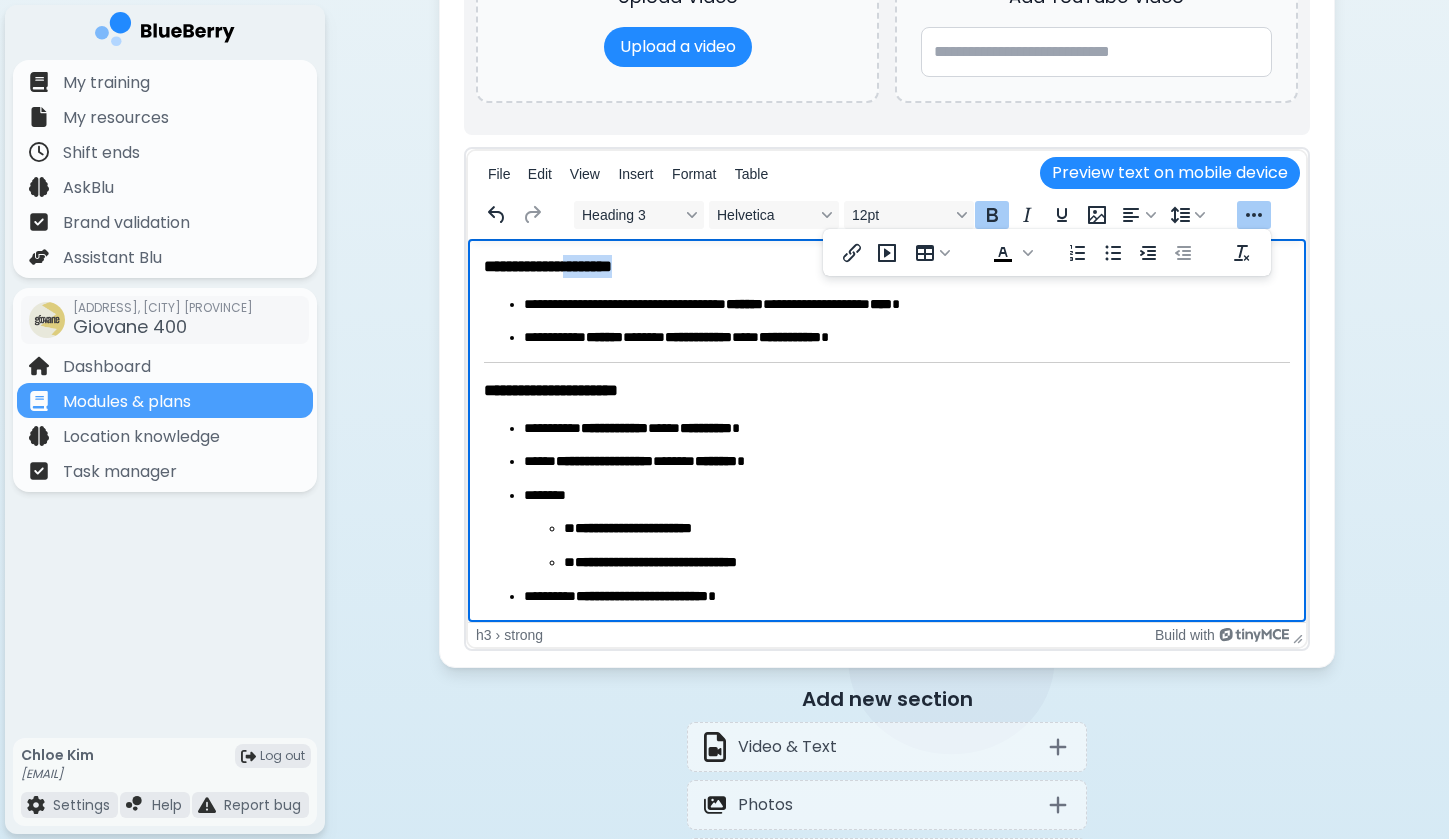 drag, startPoint x: 681, startPoint y: 266, endPoint x: 599, endPoint y: 266, distance: 82 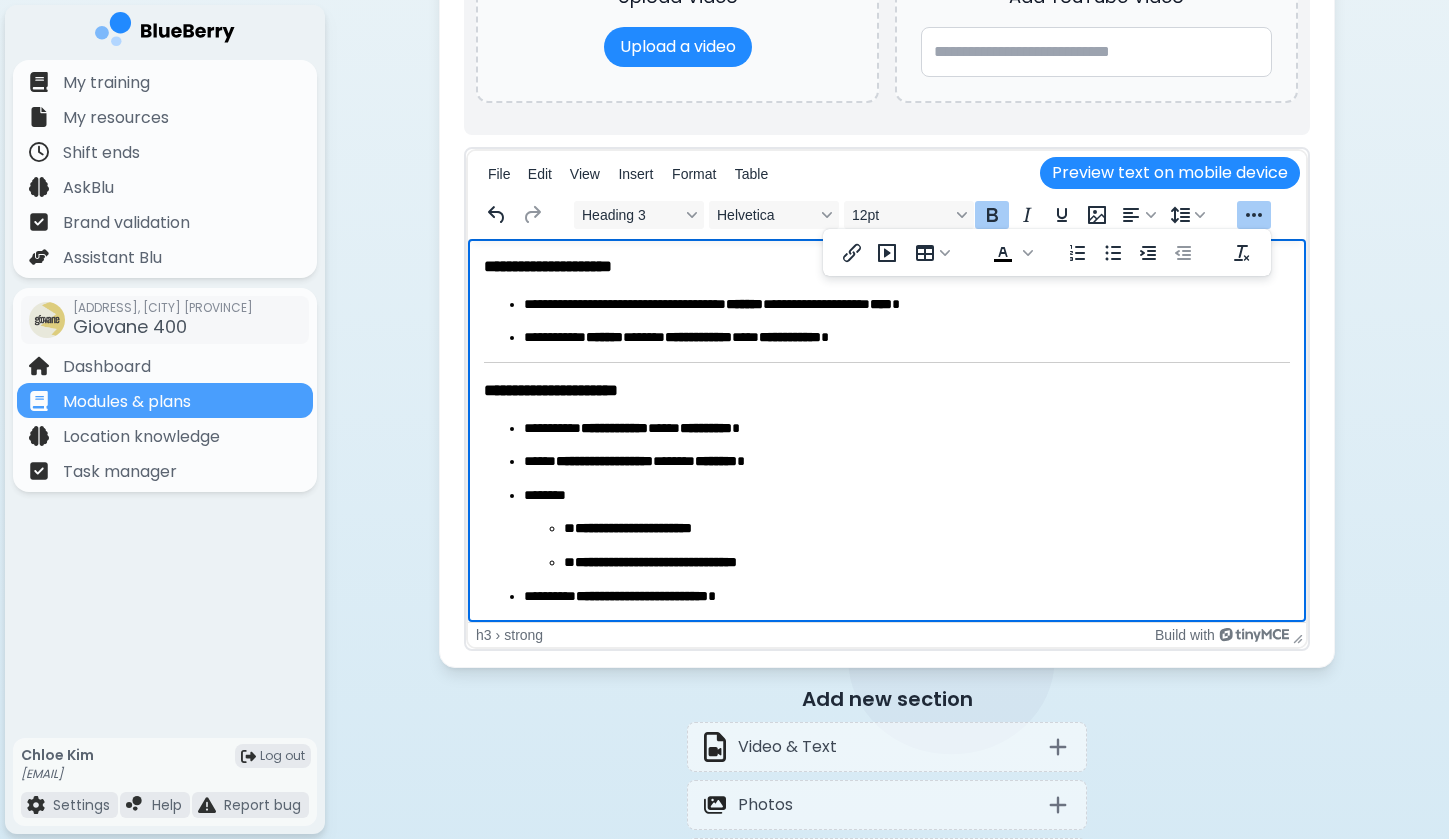 click on "**********" at bounding box center [887, 321] 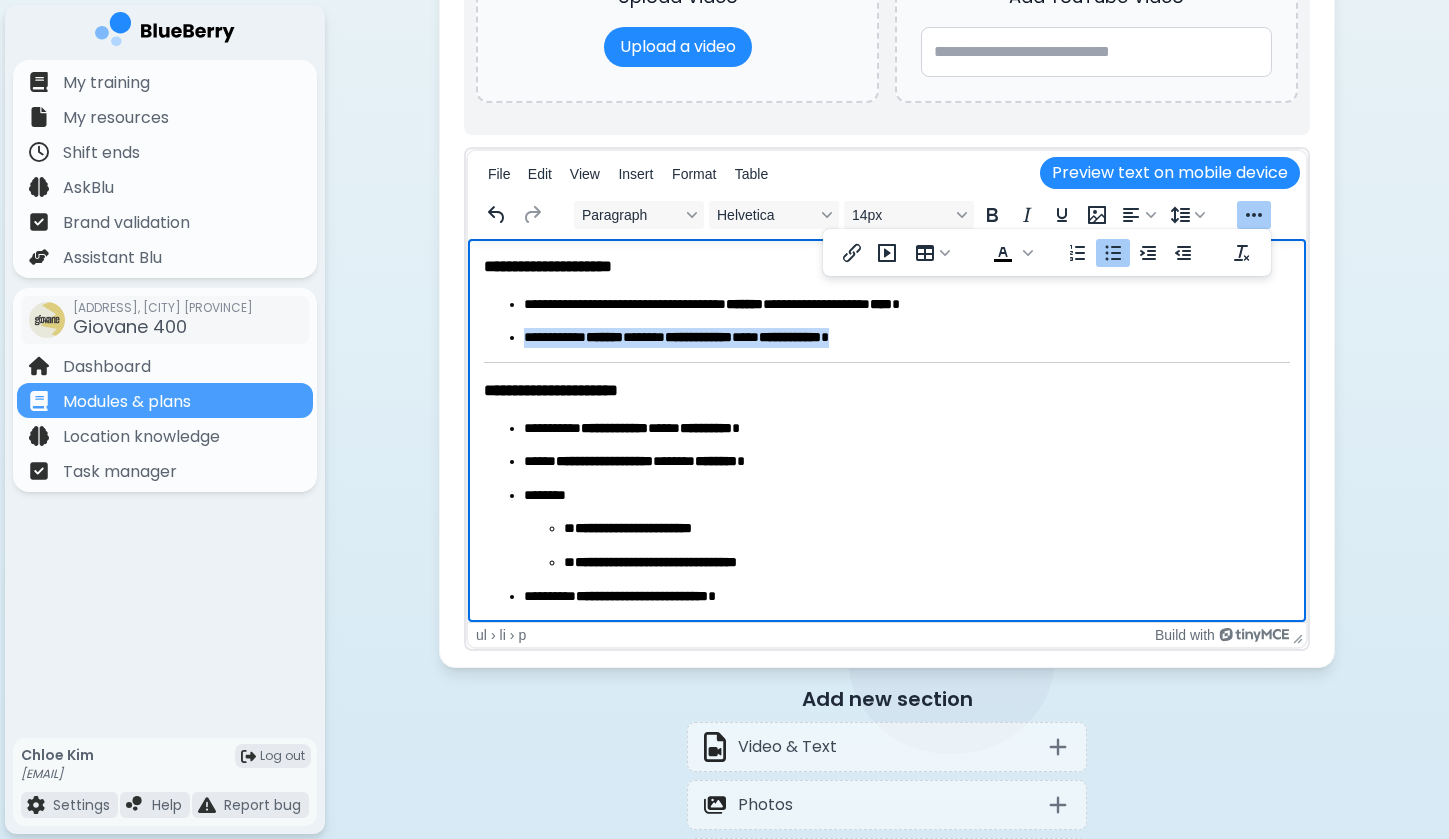 drag, startPoint x: 909, startPoint y: 341, endPoint x: 525, endPoint y: 339, distance: 384.00522 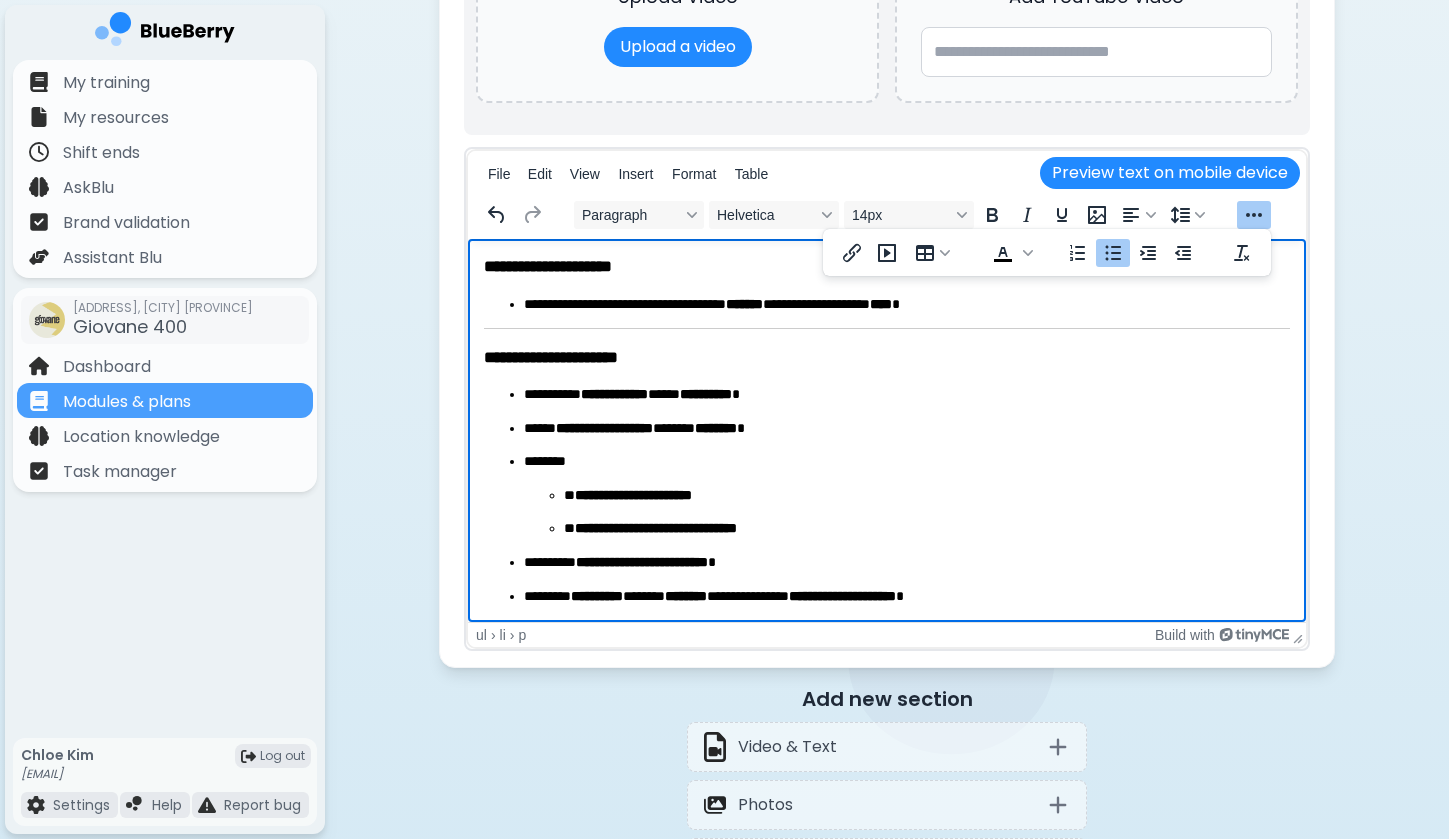 click on "**********" at bounding box center (887, 579) 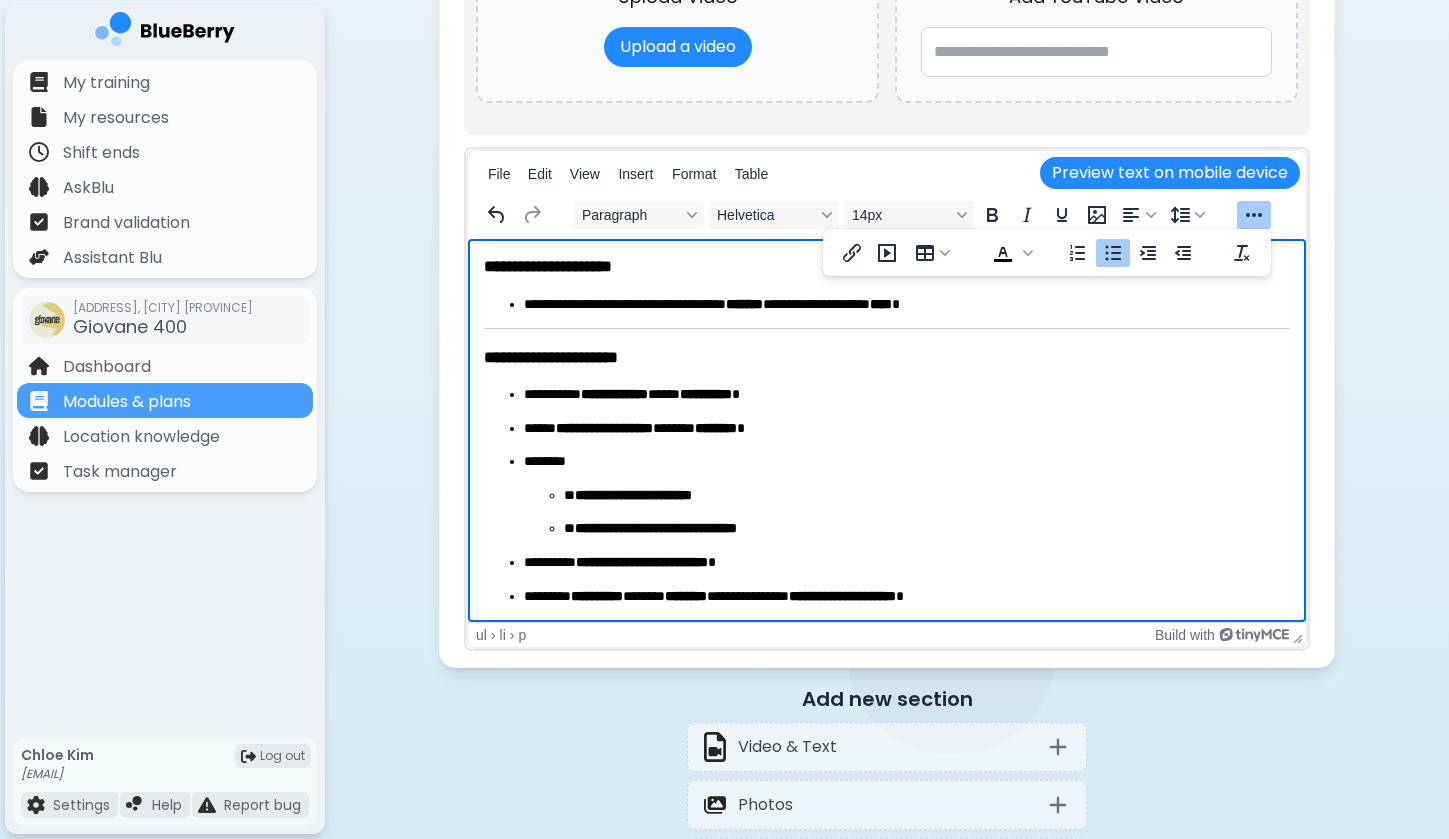 click on "**********" at bounding box center (907, 395) 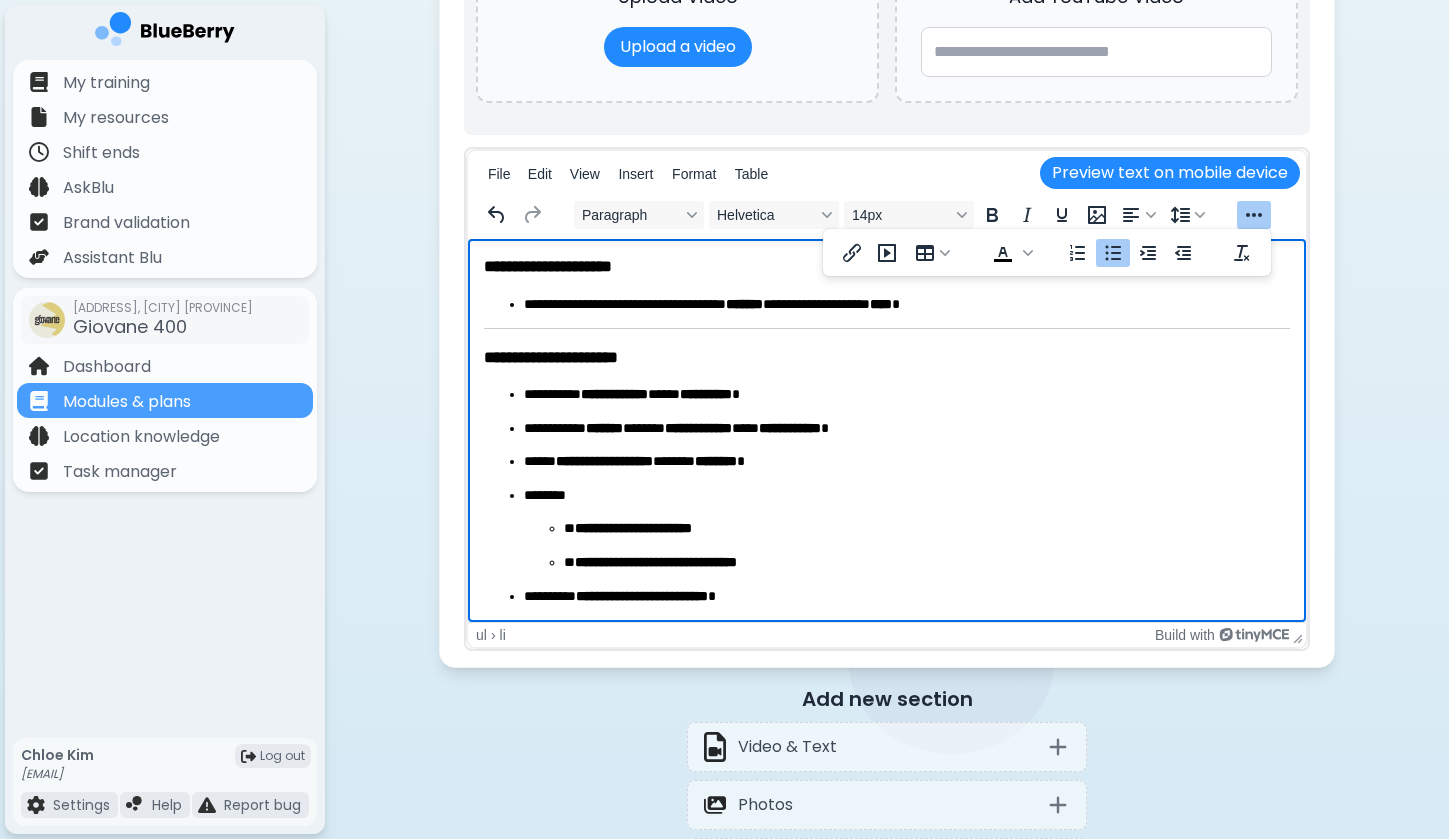 click on "**********" at bounding box center (548, 266) 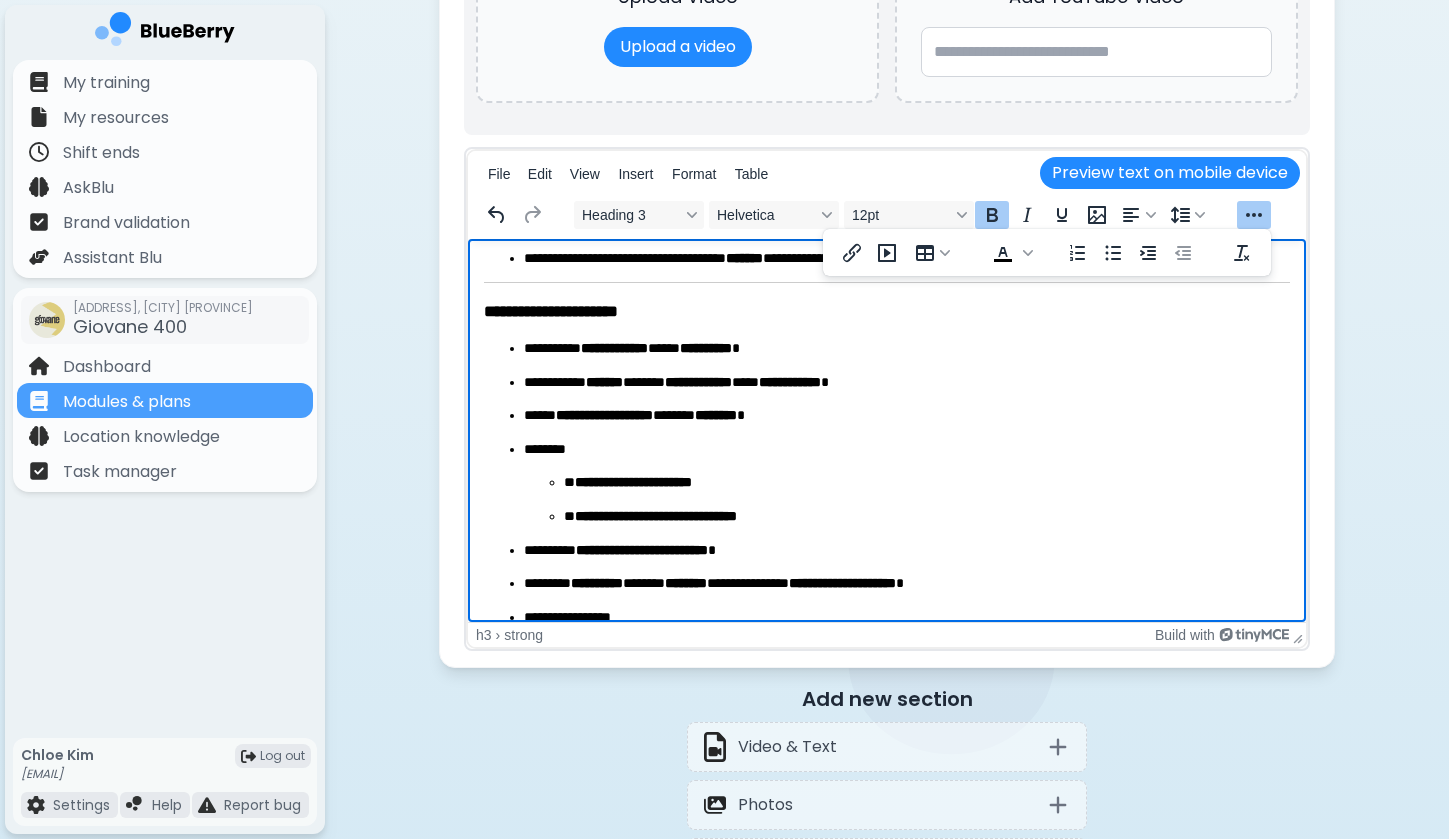 scroll, scrollTop: 53, scrollLeft: 0, axis: vertical 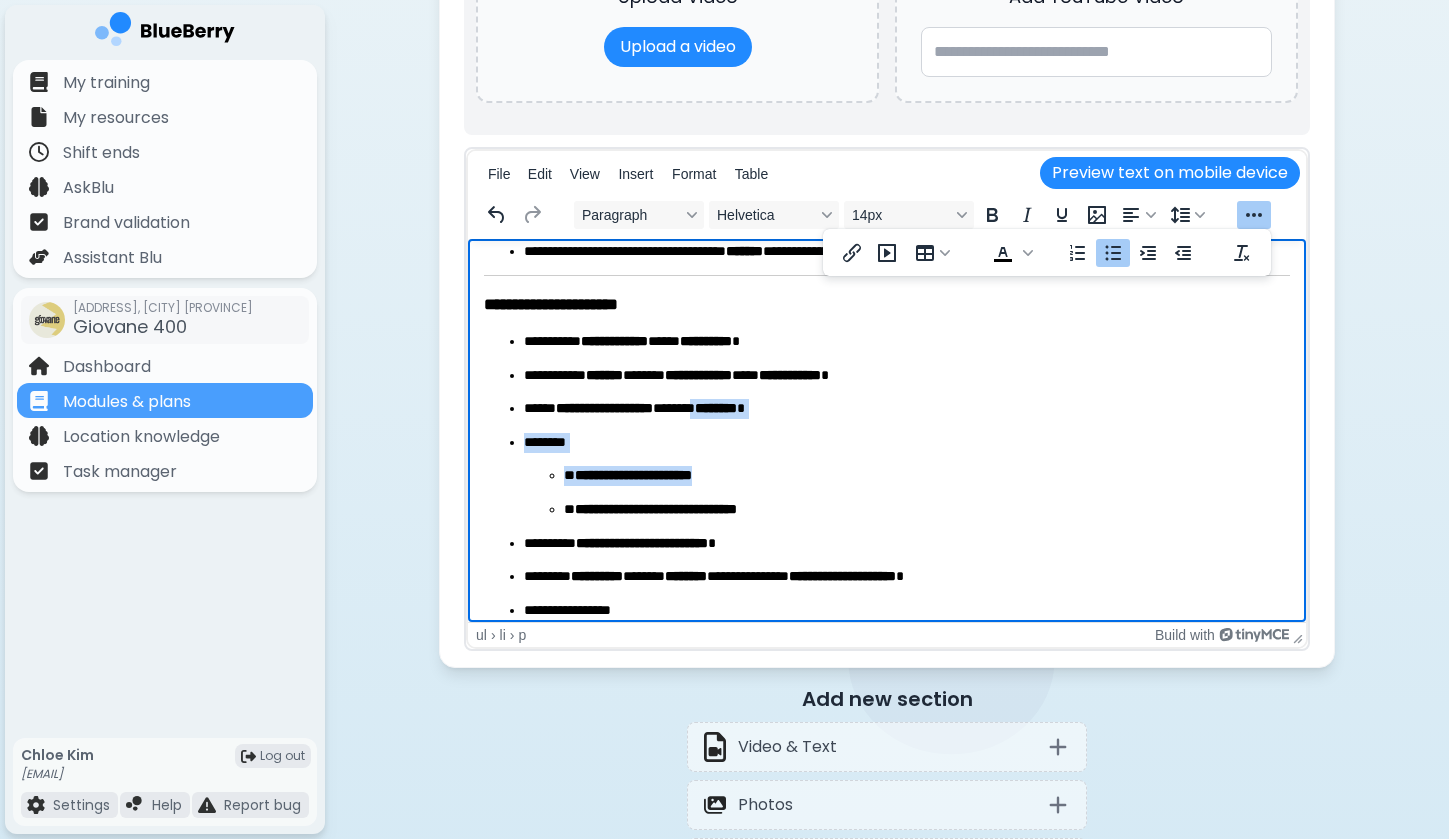 drag, startPoint x: 724, startPoint y: 411, endPoint x: 749, endPoint y: 476, distance: 69.641945 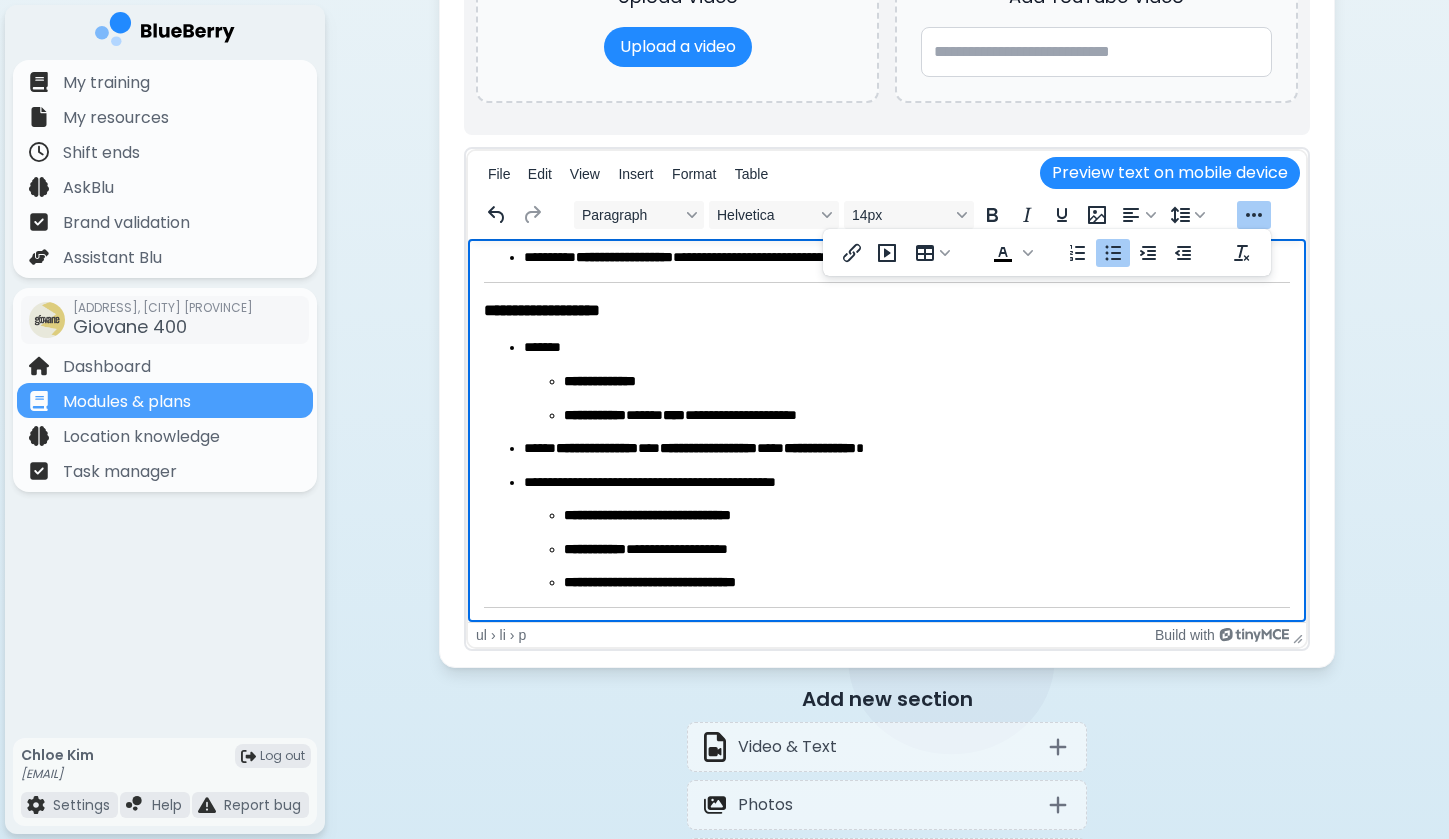 scroll, scrollTop: 553, scrollLeft: 0, axis: vertical 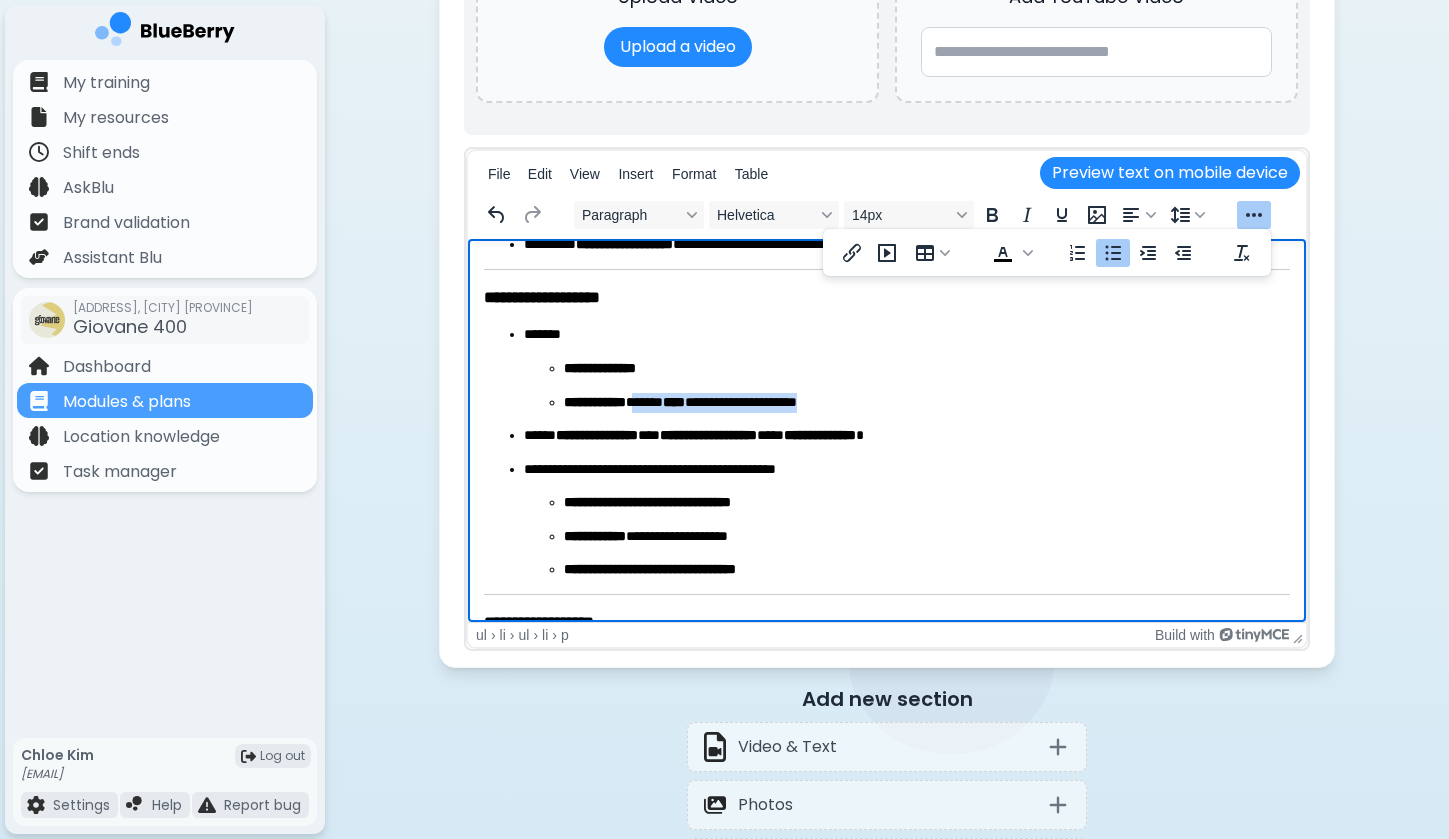 drag, startPoint x: 654, startPoint y: 401, endPoint x: 843, endPoint y: 401, distance: 189 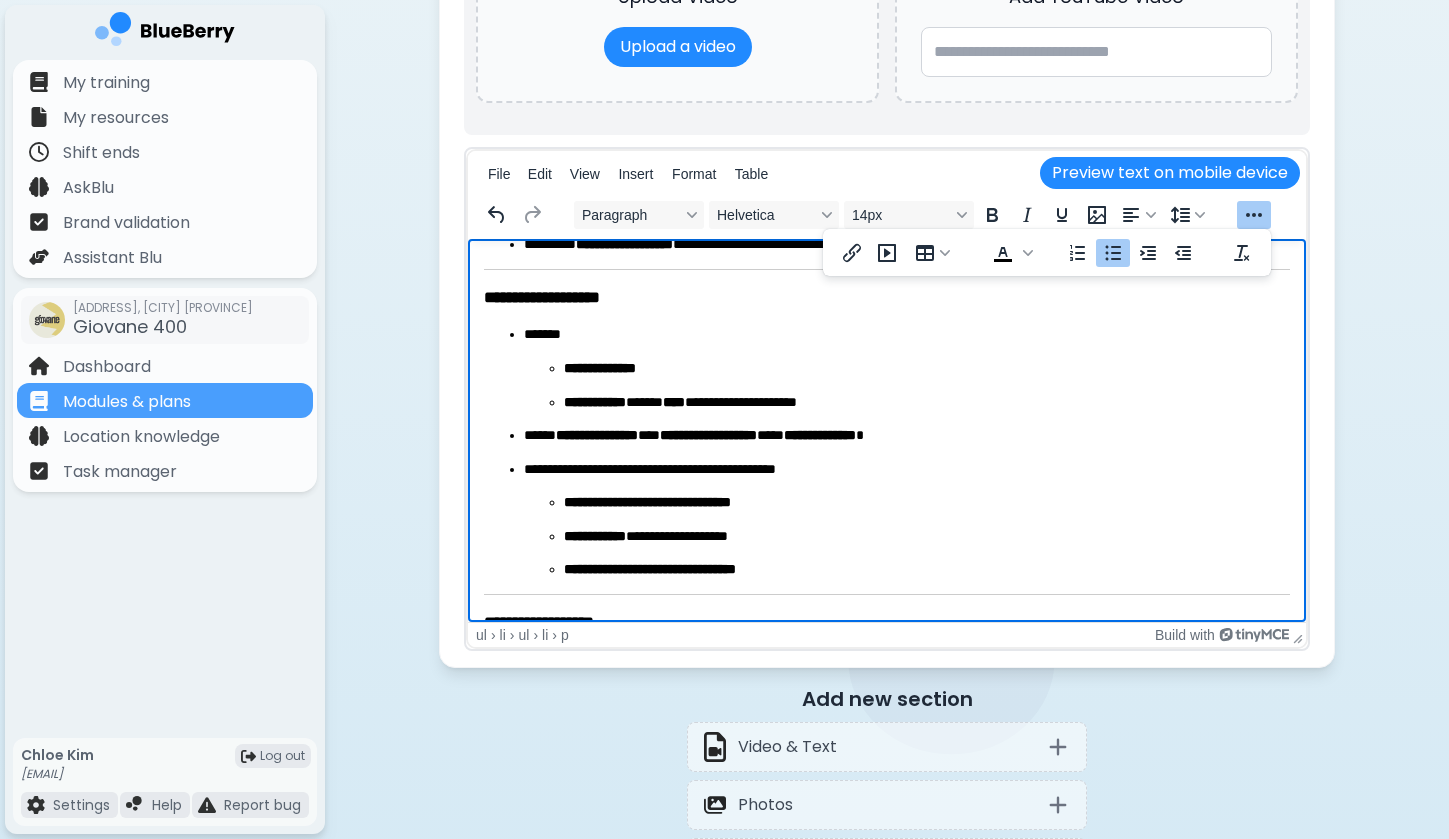 click on "**********" at bounding box center (927, 369) 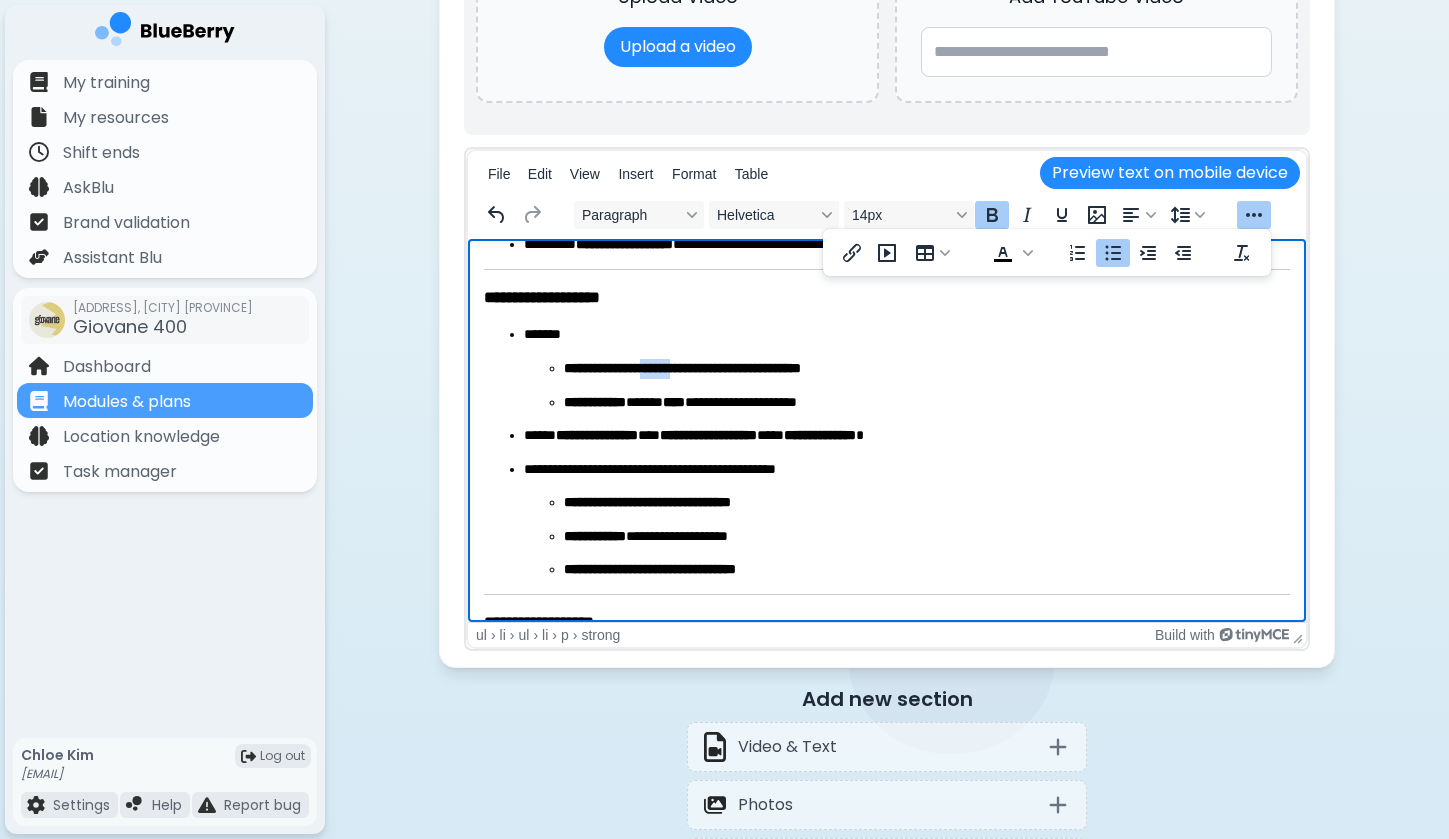 drag, startPoint x: 661, startPoint y: 366, endPoint x: 706, endPoint y: 367, distance: 45.01111 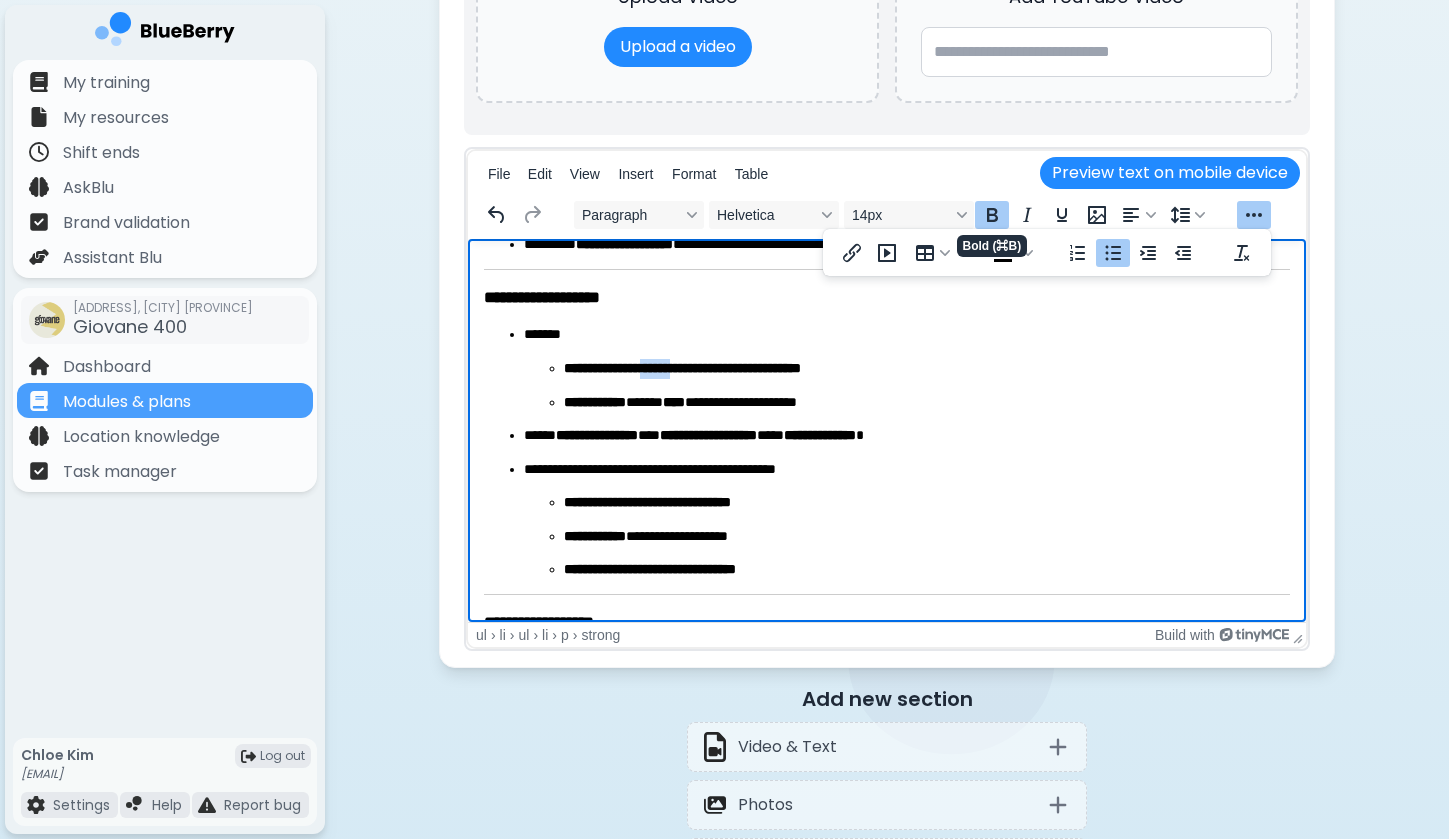 click 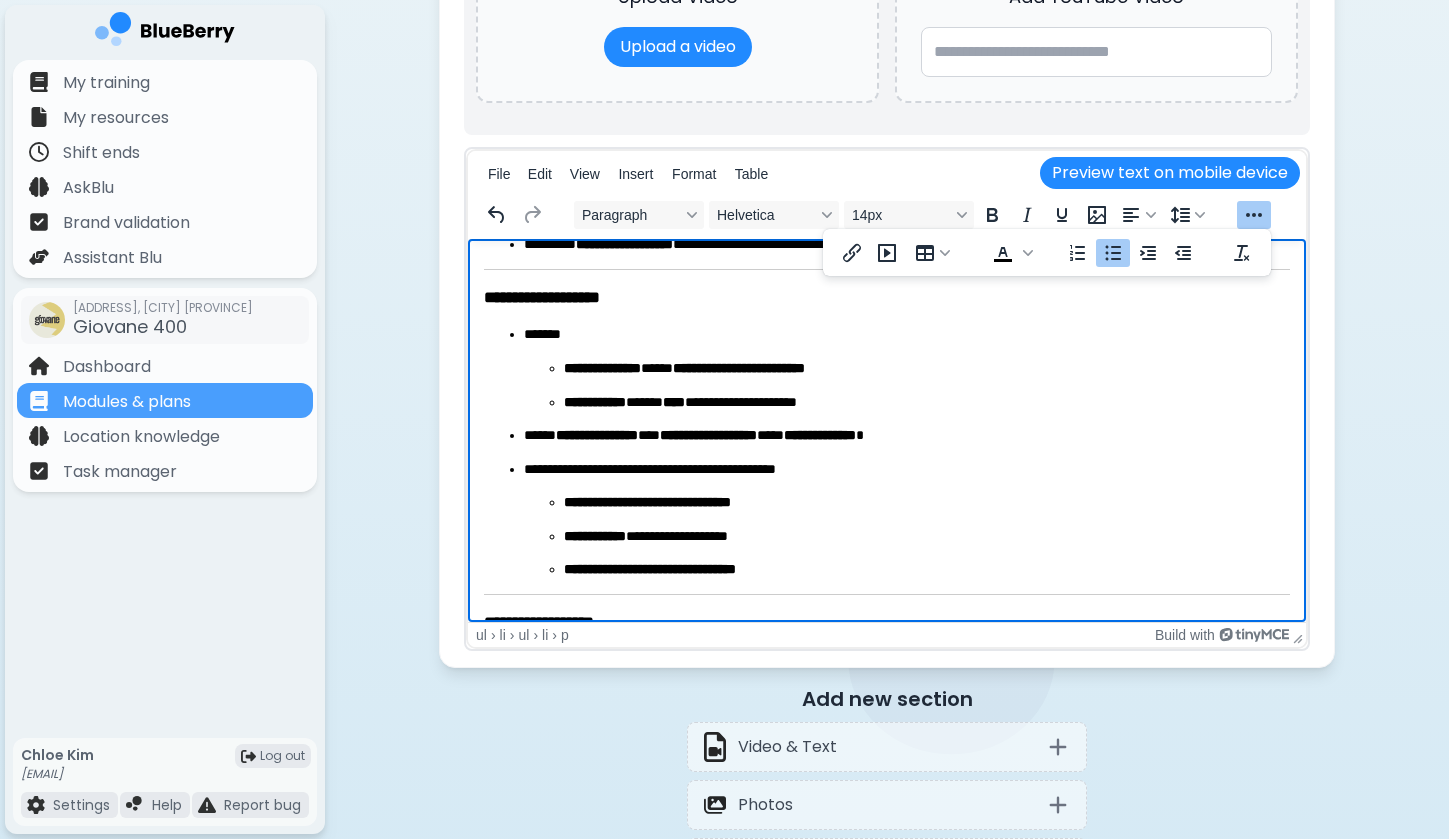 click on "**********" at bounding box center [907, 385] 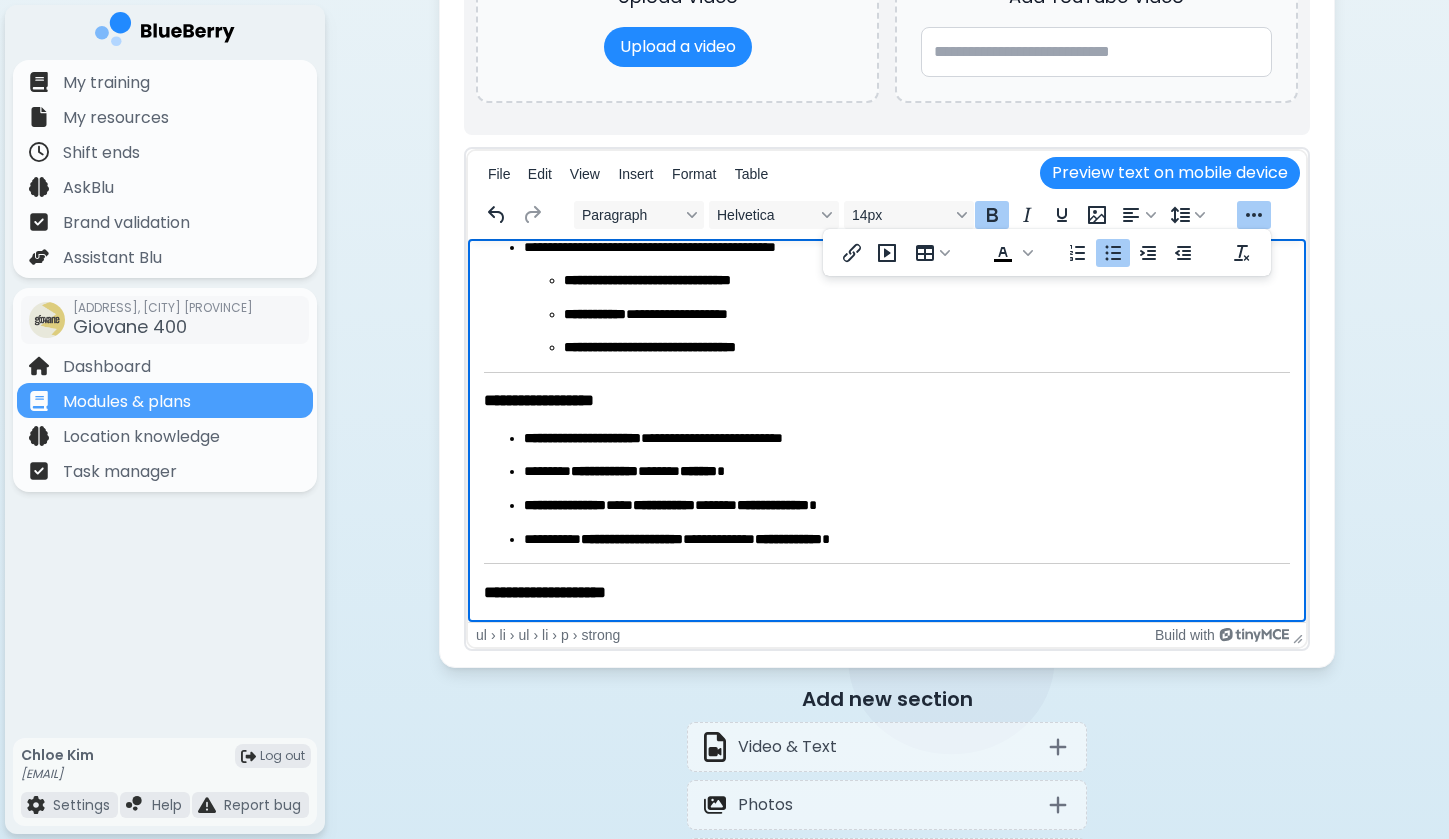 scroll, scrollTop: 778, scrollLeft: 0, axis: vertical 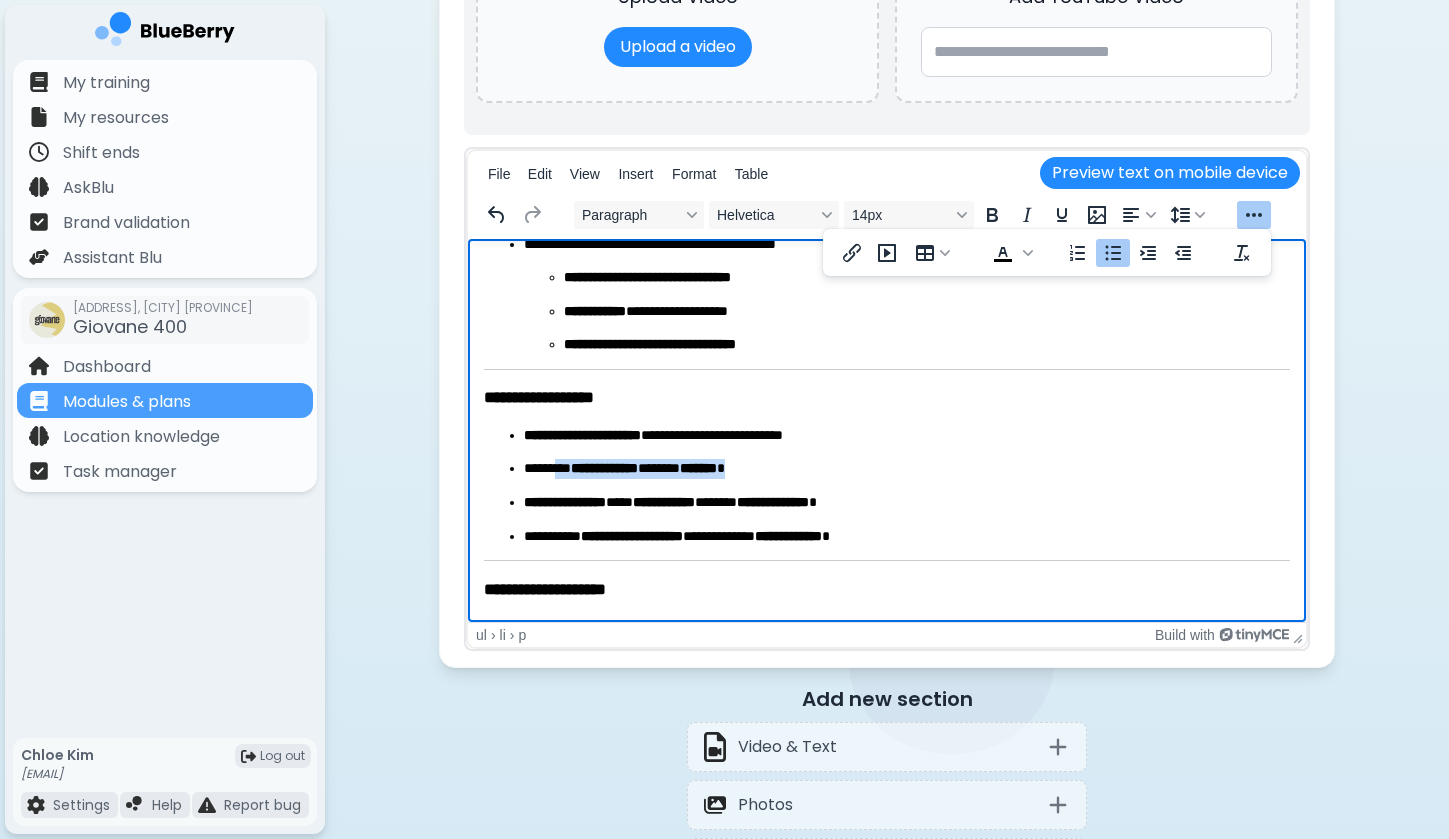 drag, startPoint x: 562, startPoint y: 462, endPoint x: 780, endPoint y: 465, distance: 218.02065 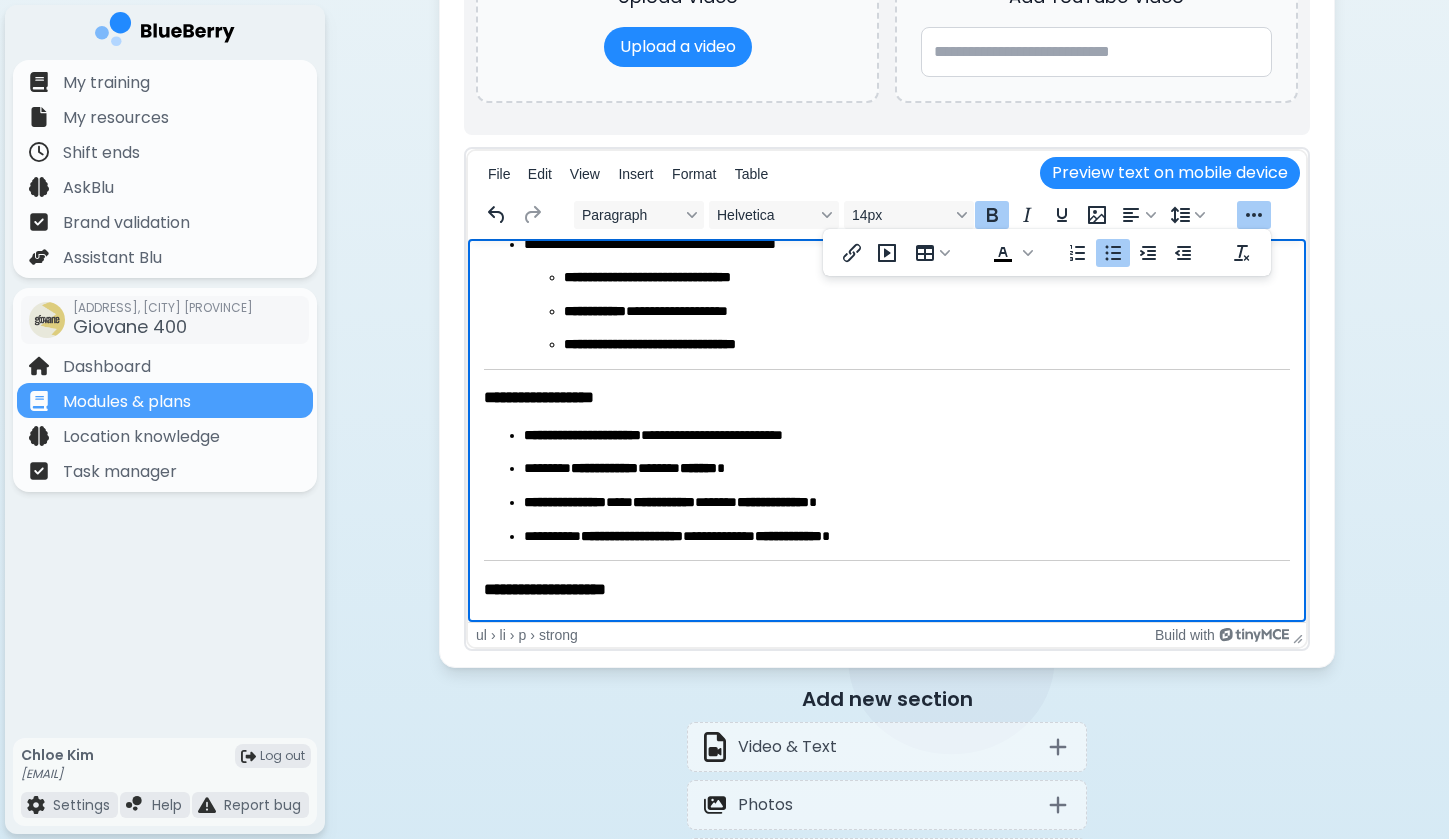 click on "**********" at bounding box center (887, 486) 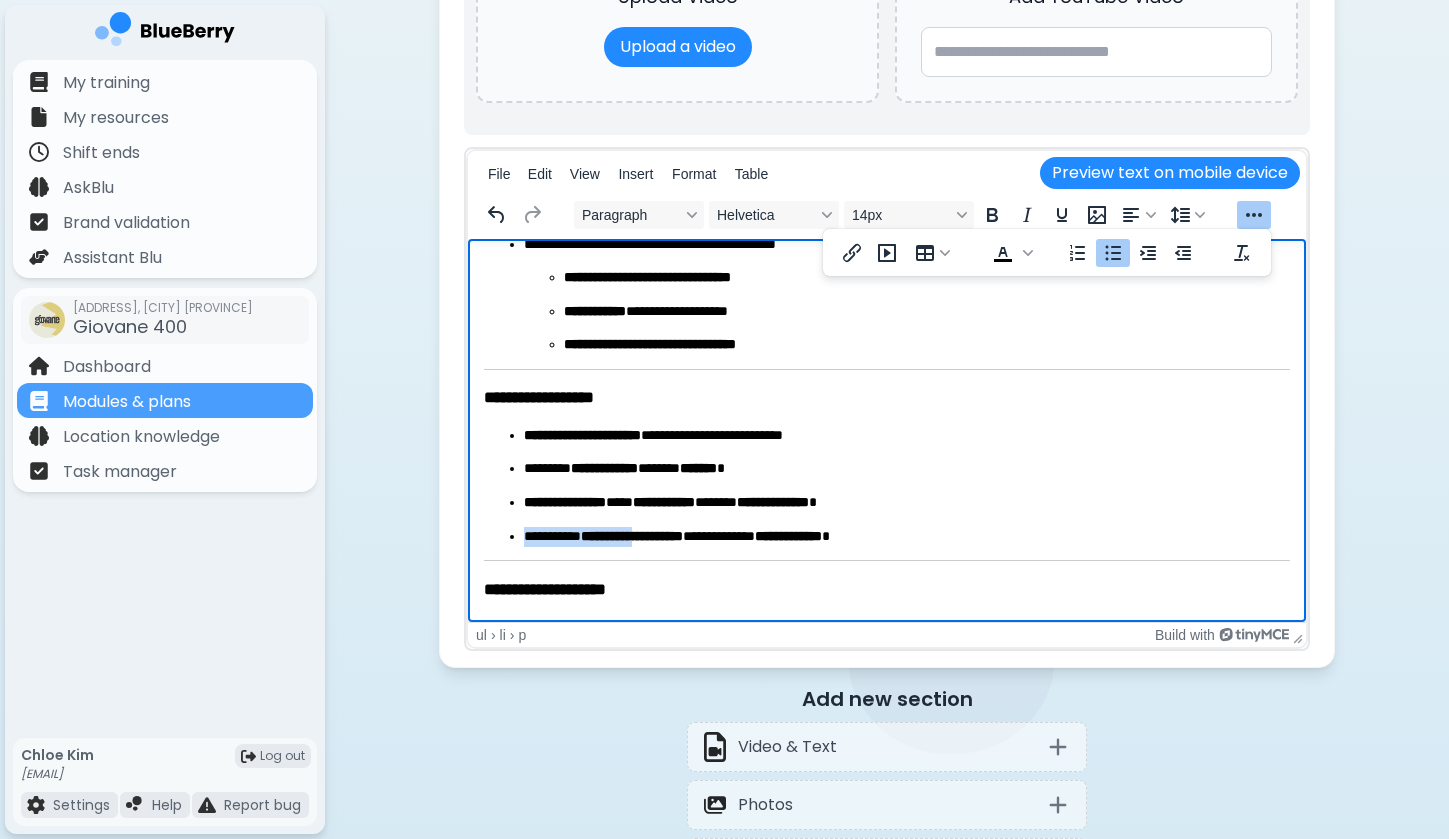 drag, startPoint x: 523, startPoint y: 534, endPoint x: 661, endPoint y: 535, distance: 138.00362 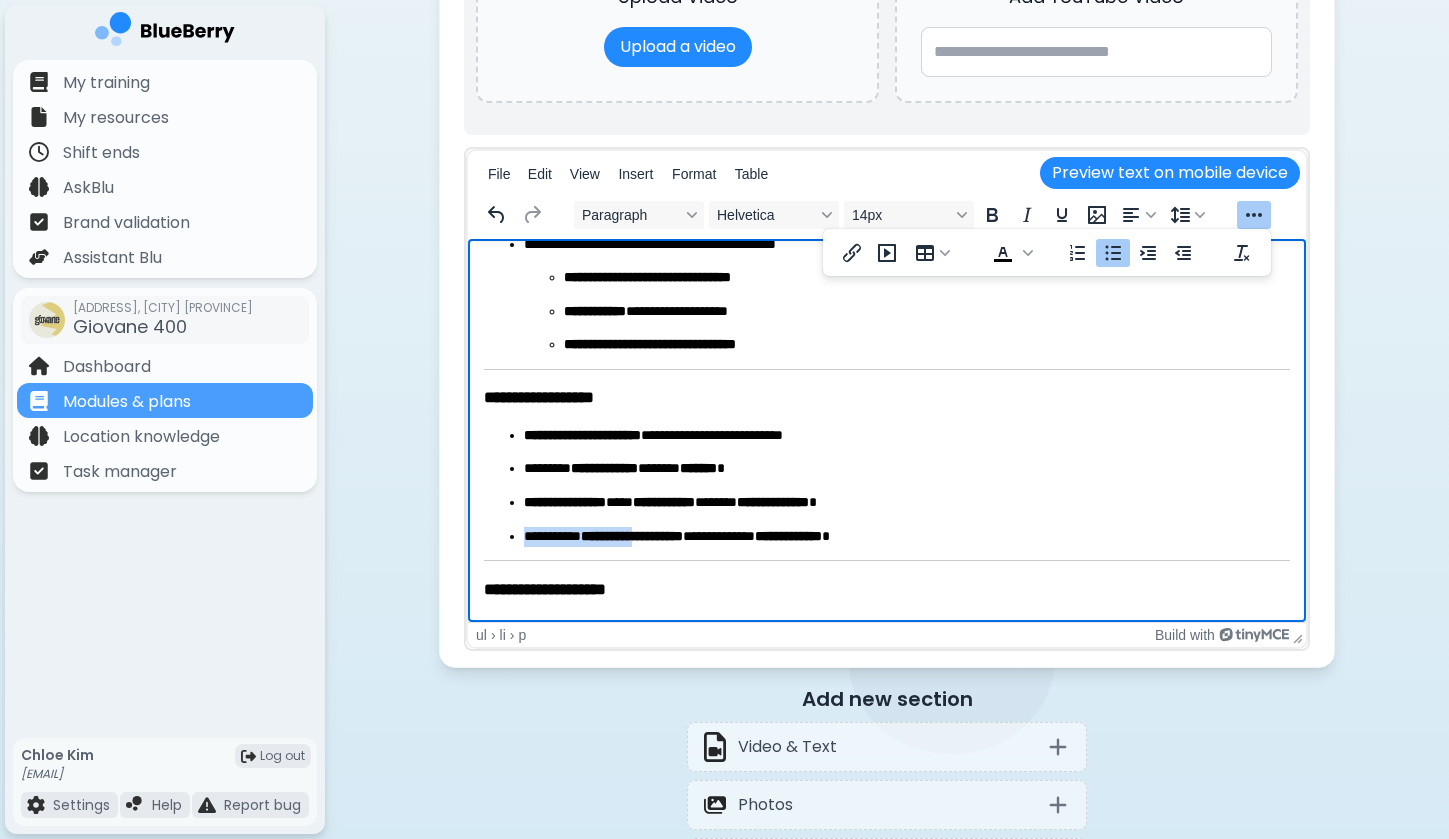 click on "**********" at bounding box center [632, 536] 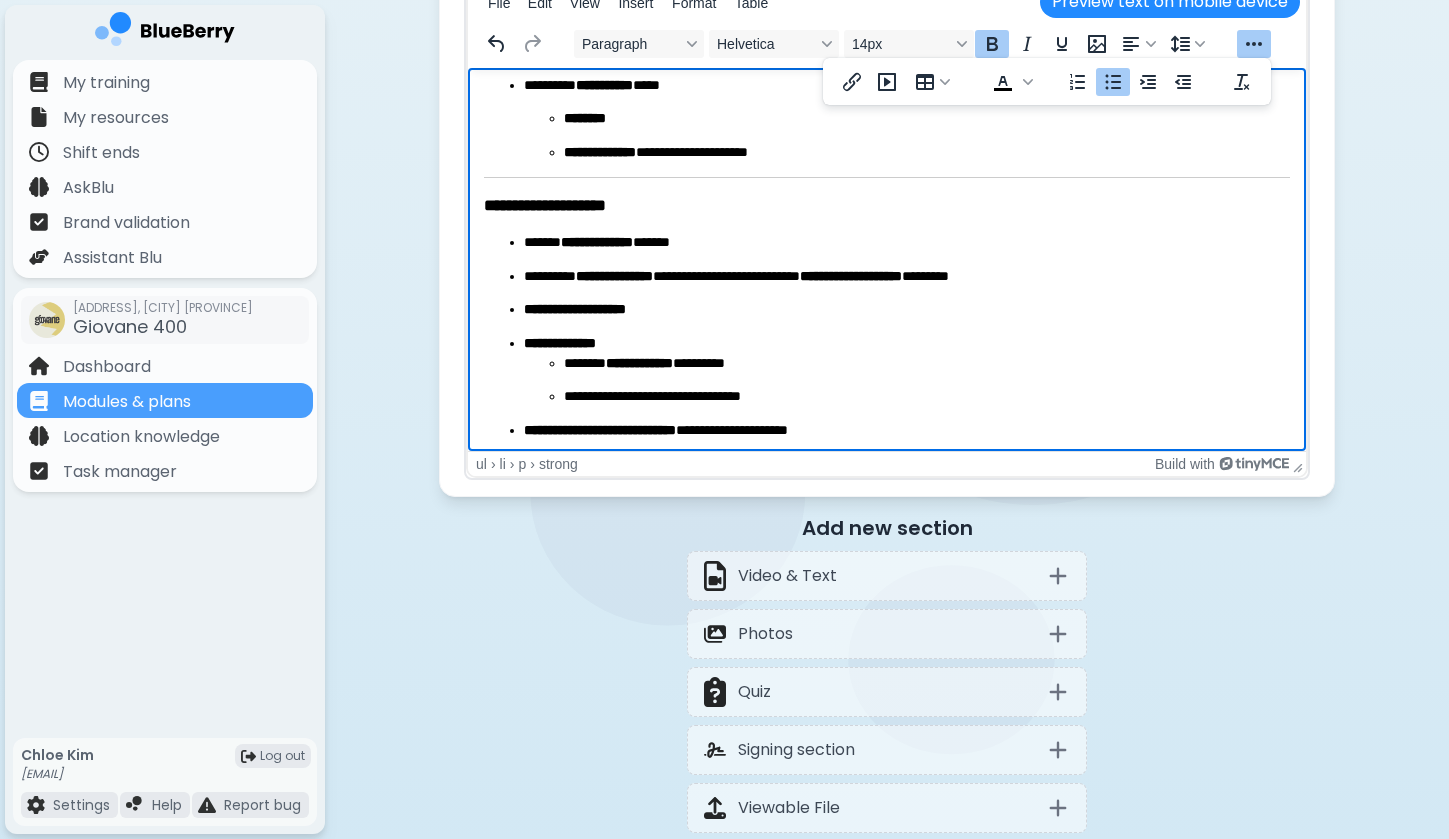 scroll, scrollTop: 1553, scrollLeft: 0, axis: vertical 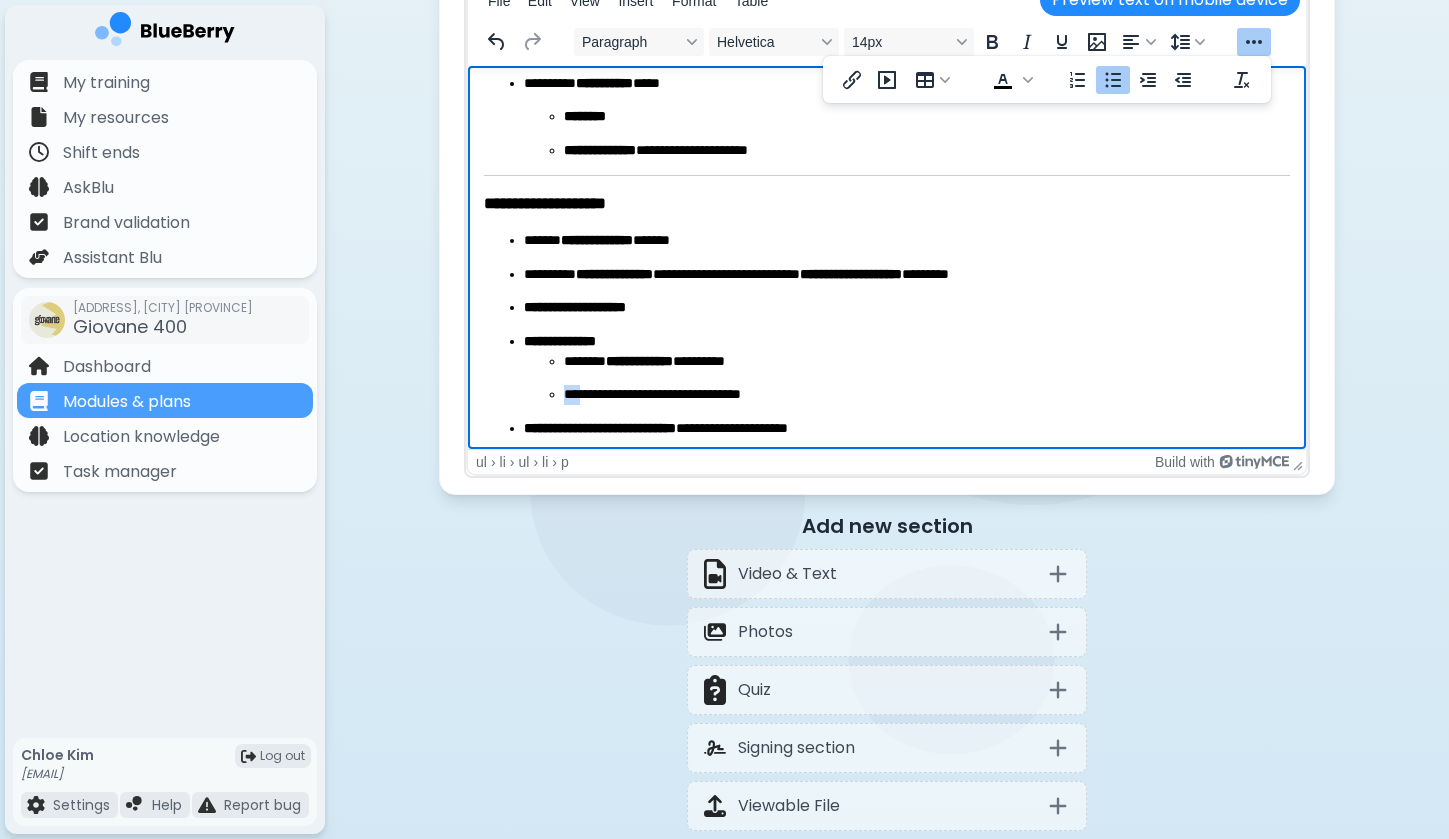 drag, startPoint x: 583, startPoint y: 390, endPoint x: 563, endPoint y: 390, distance: 20 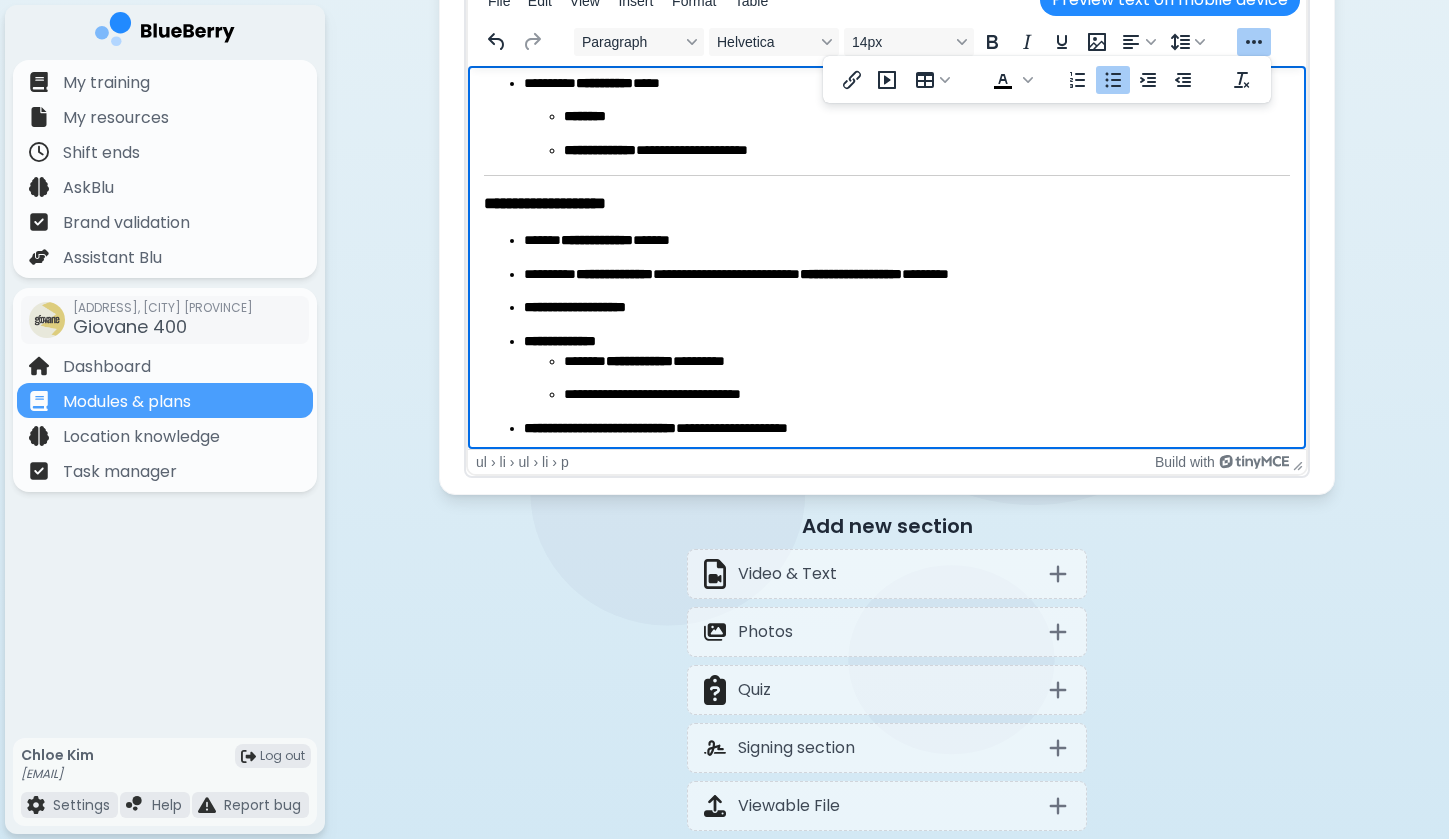 click on "**********" at bounding box center (560, 341) 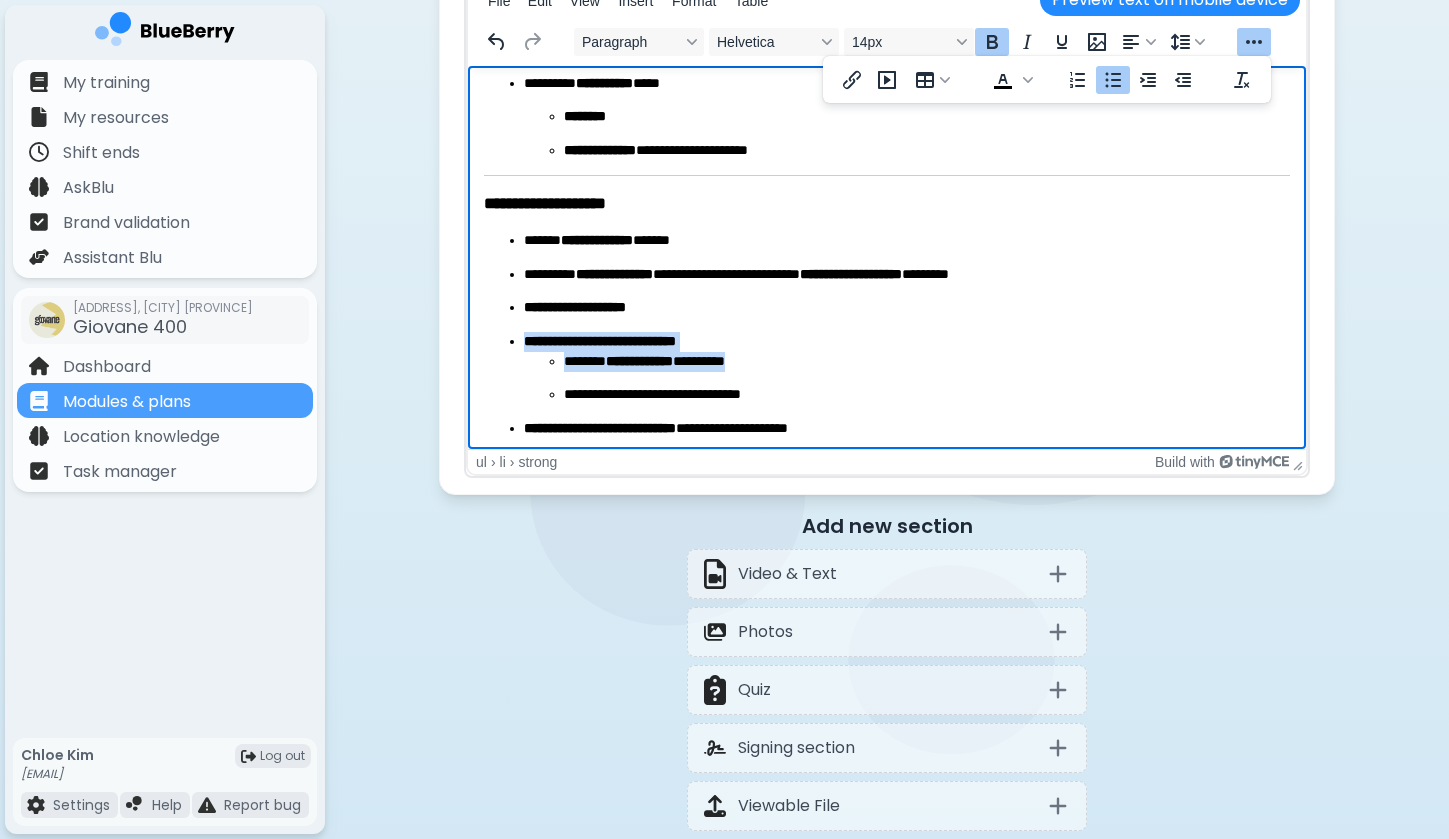 drag, startPoint x: 525, startPoint y: 338, endPoint x: 805, endPoint y: 363, distance: 281.11386 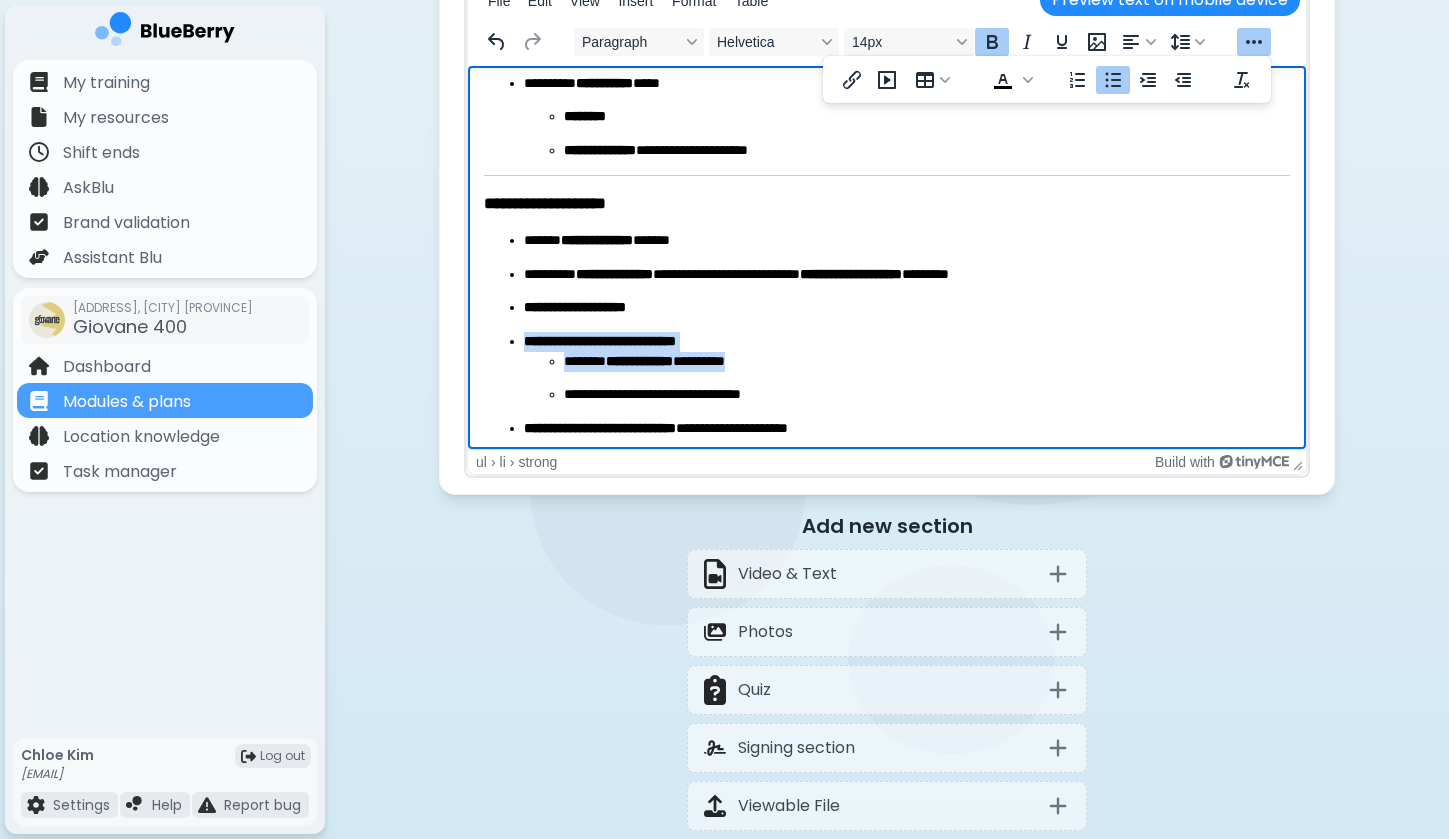 copy on "**********" 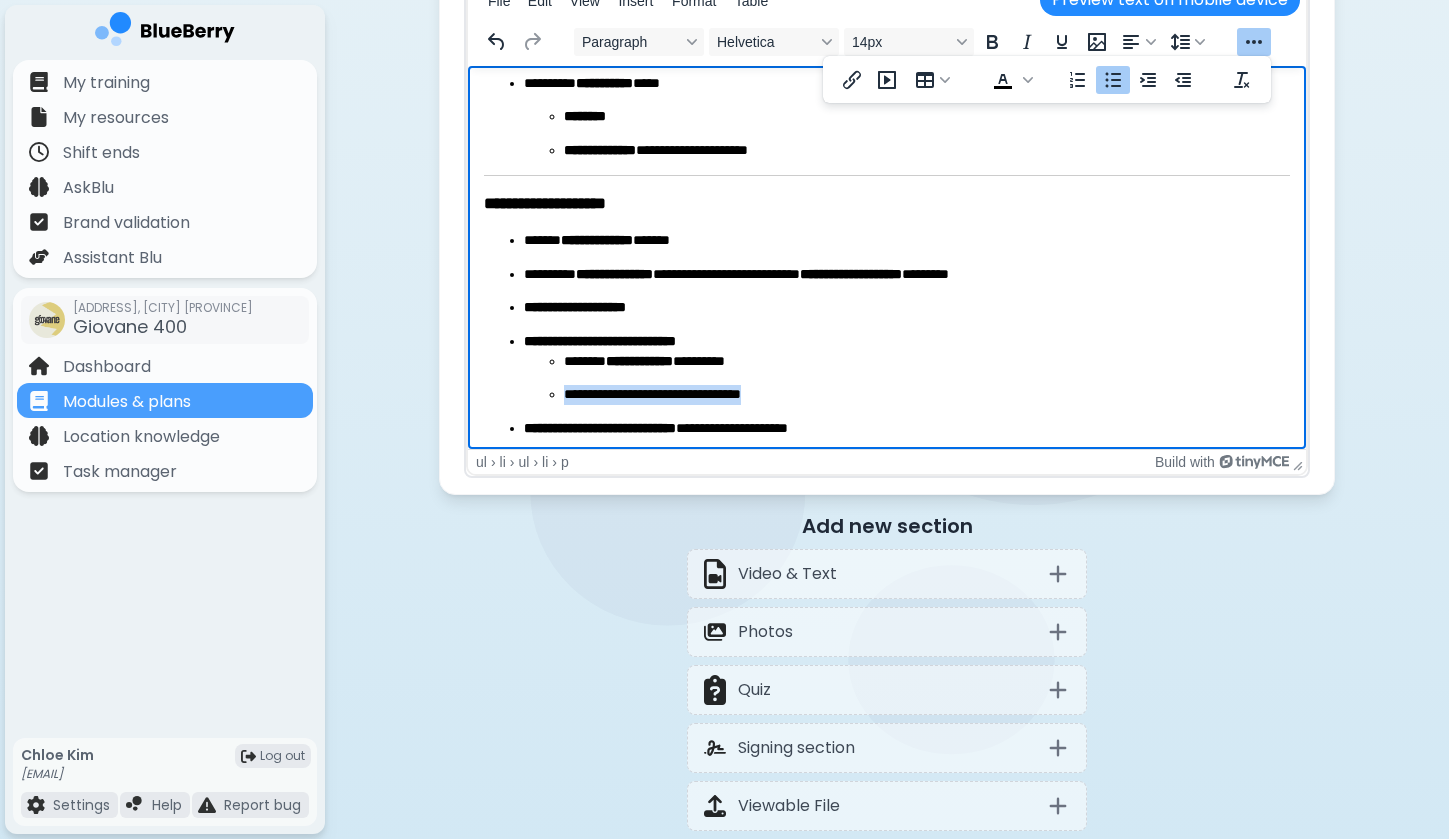 drag, startPoint x: 807, startPoint y: 391, endPoint x: 538, endPoint y: 385, distance: 269.0669 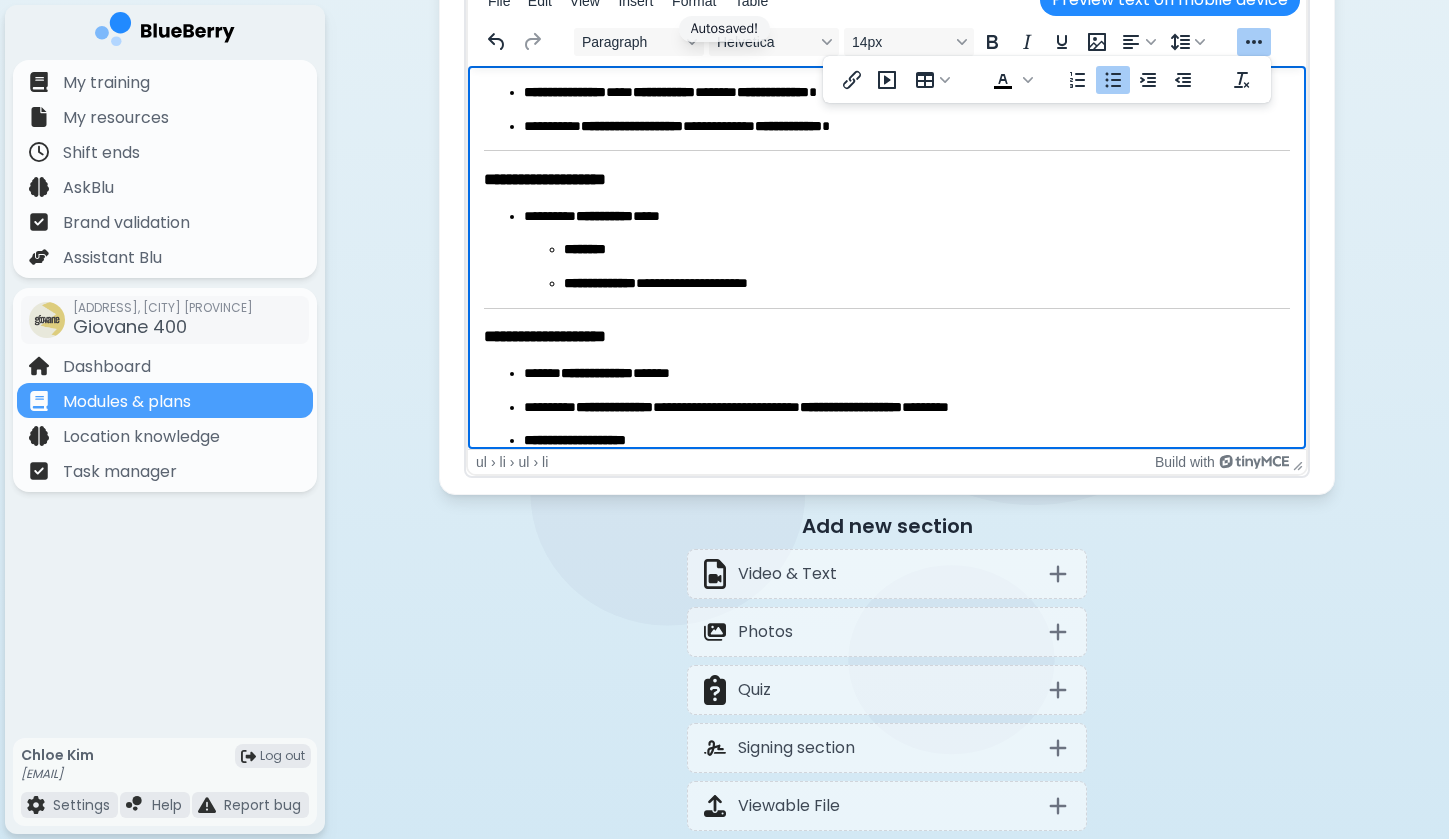 scroll, scrollTop: 1007, scrollLeft: 0, axis: vertical 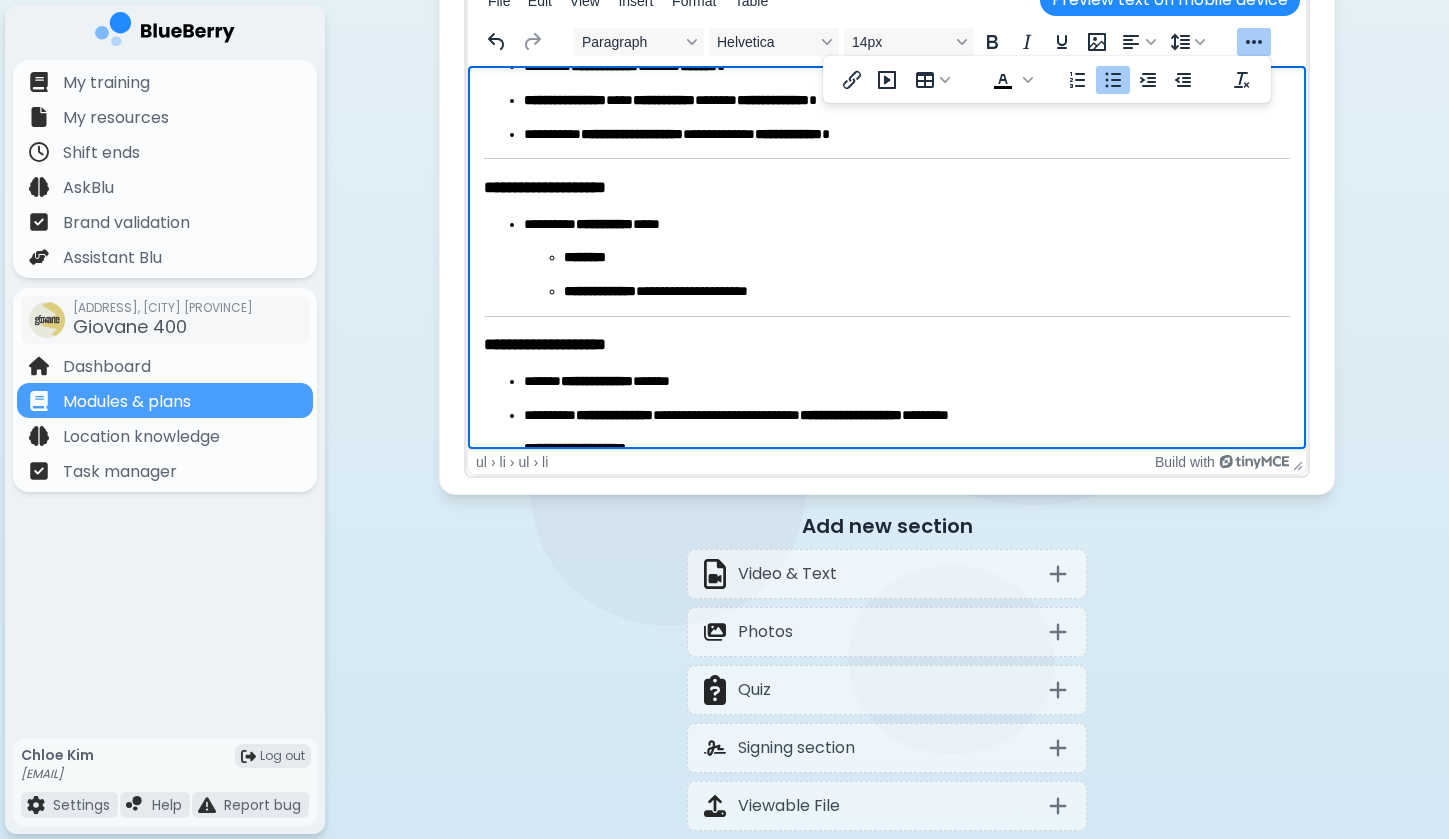 click on "**********" at bounding box center (545, 344) 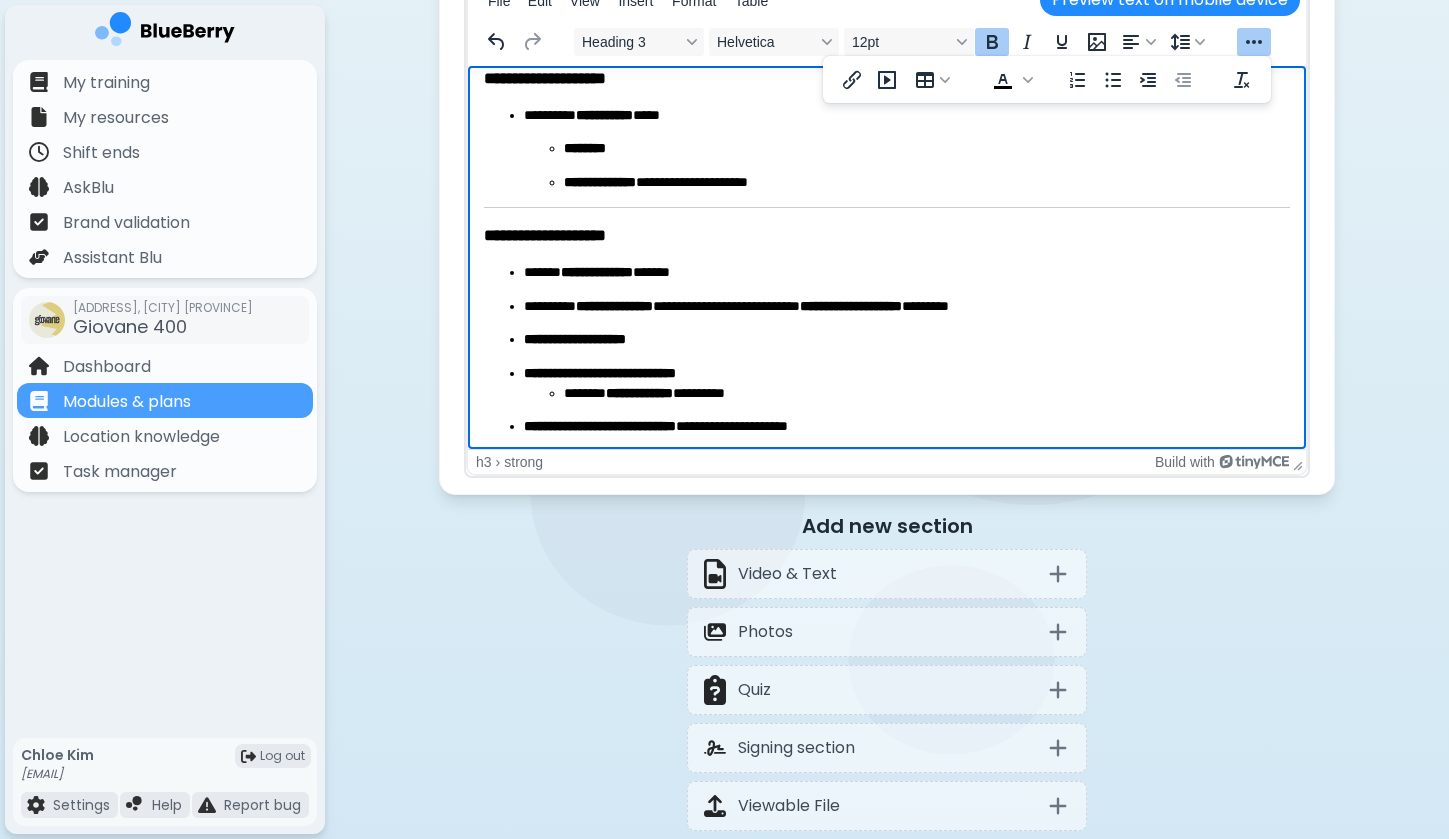 scroll, scrollTop: 1114, scrollLeft: 0, axis: vertical 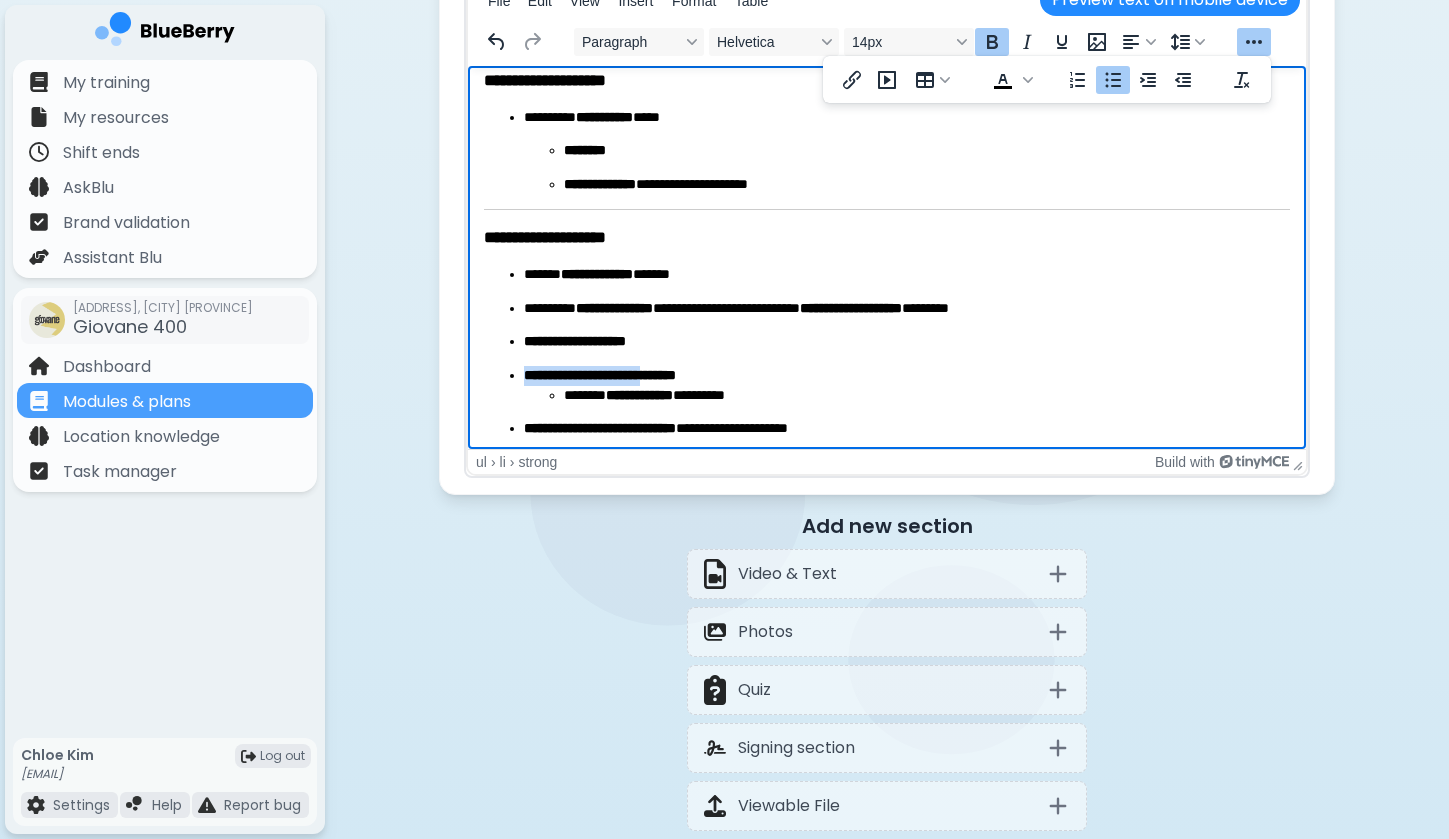 drag, startPoint x: 525, startPoint y: 368, endPoint x: 682, endPoint y: 367, distance: 157.00319 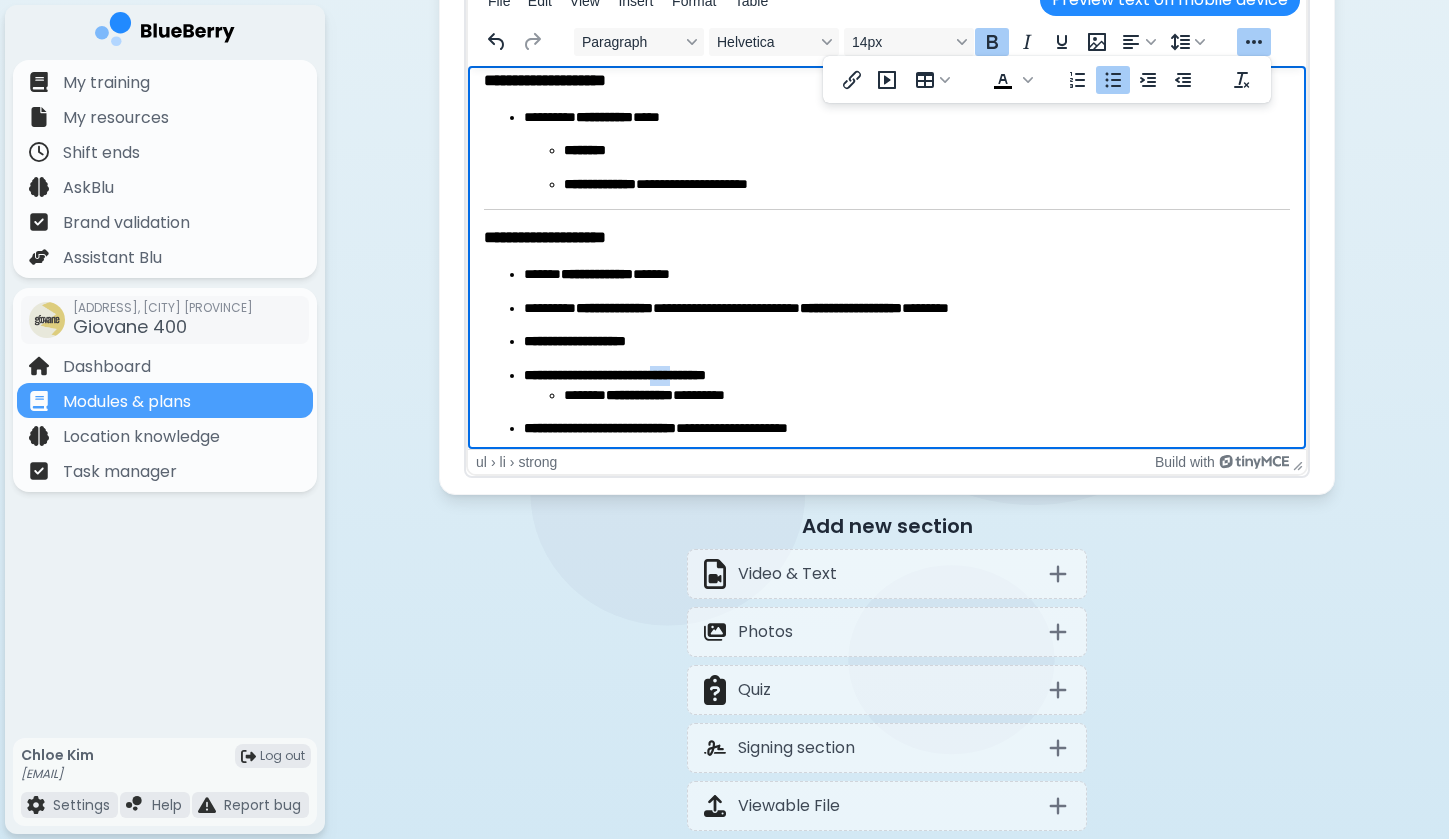 drag, startPoint x: 727, startPoint y: 372, endPoint x: 689, endPoint y: 368, distance: 38.209946 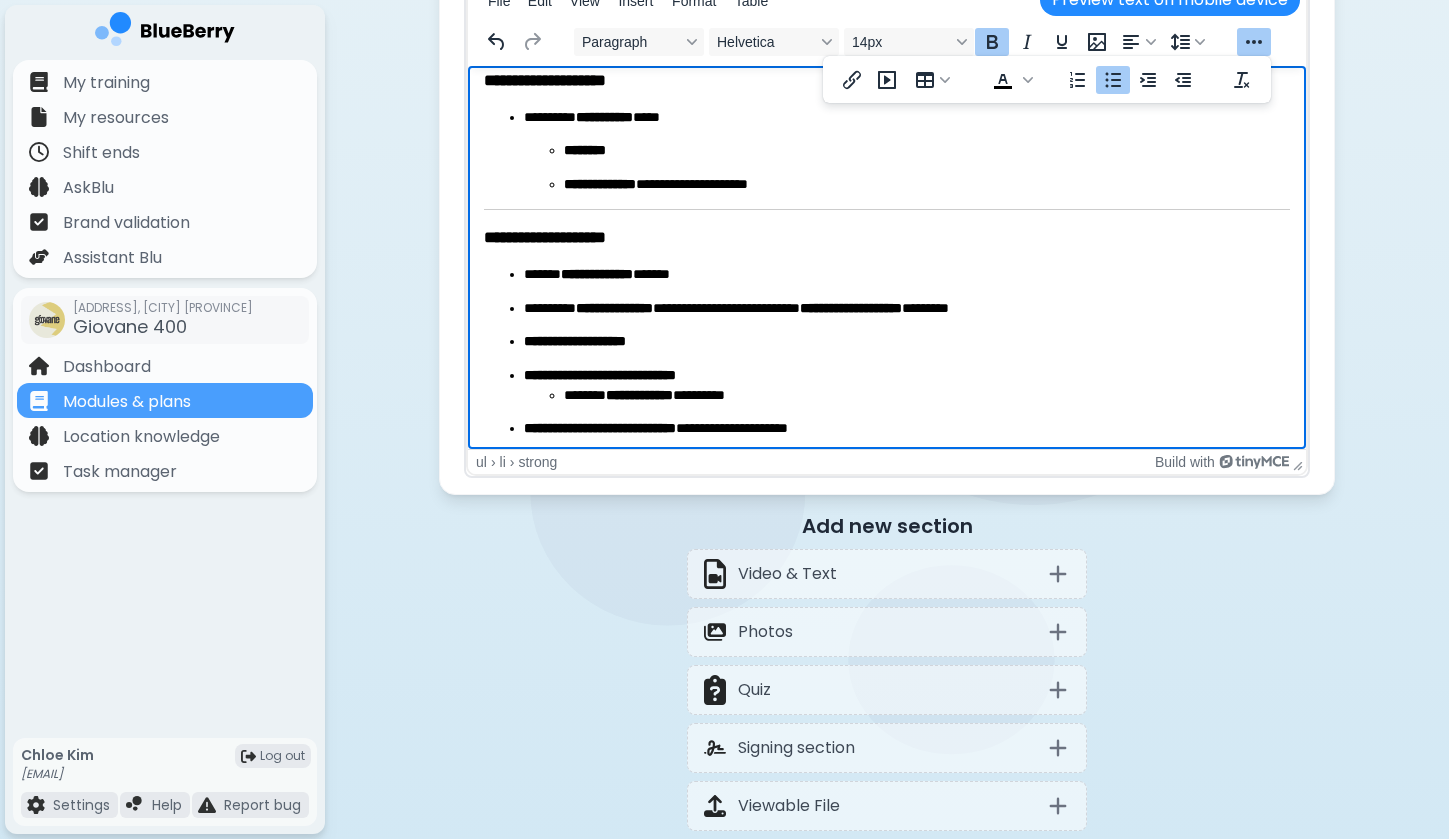 click on "**********" at bounding box center (927, 185) 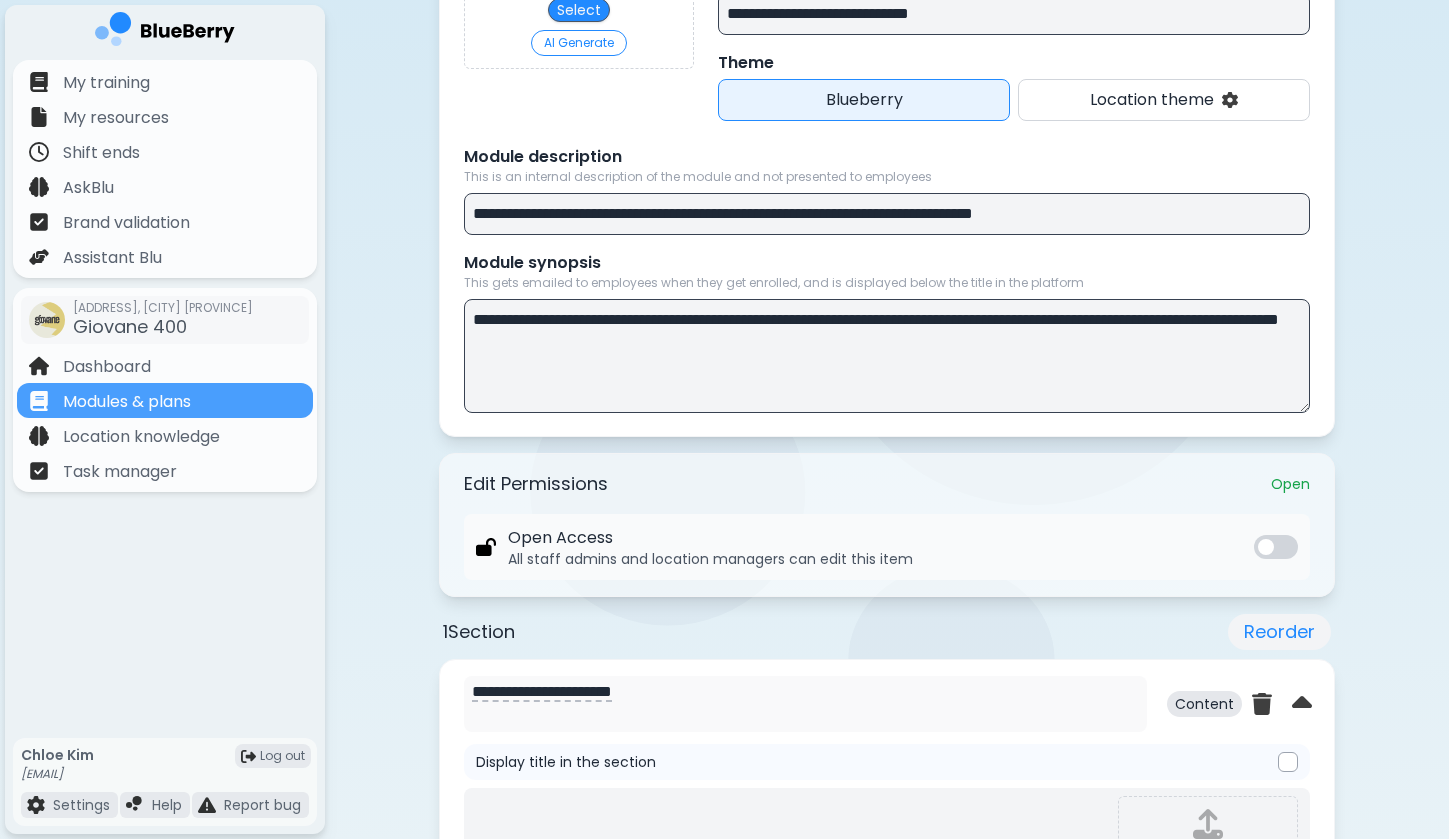 scroll, scrollTop: 58, scrollLeft: 0, axis: vertical 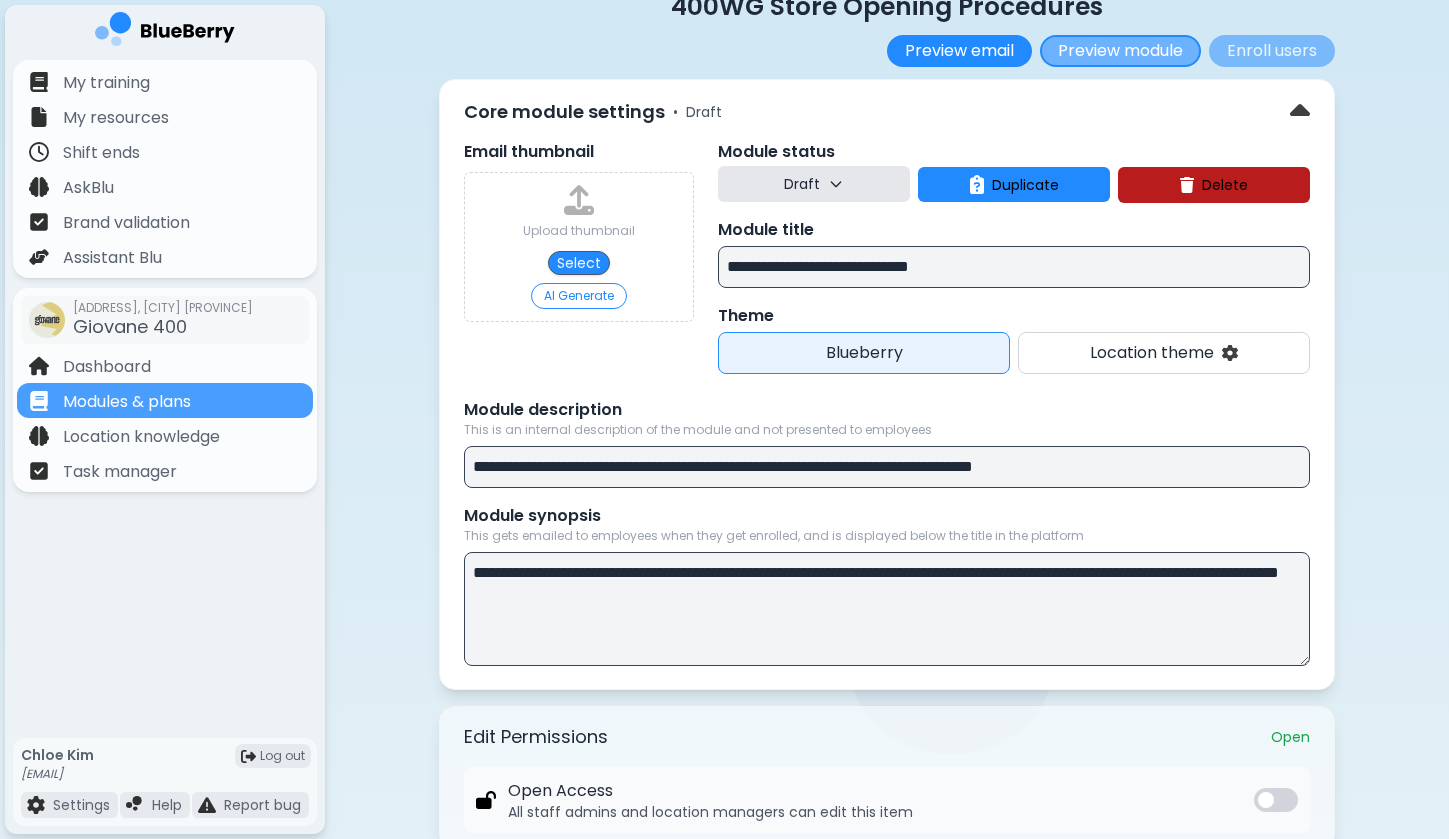 click on "Preview module" at bounding box center [1120, 51] 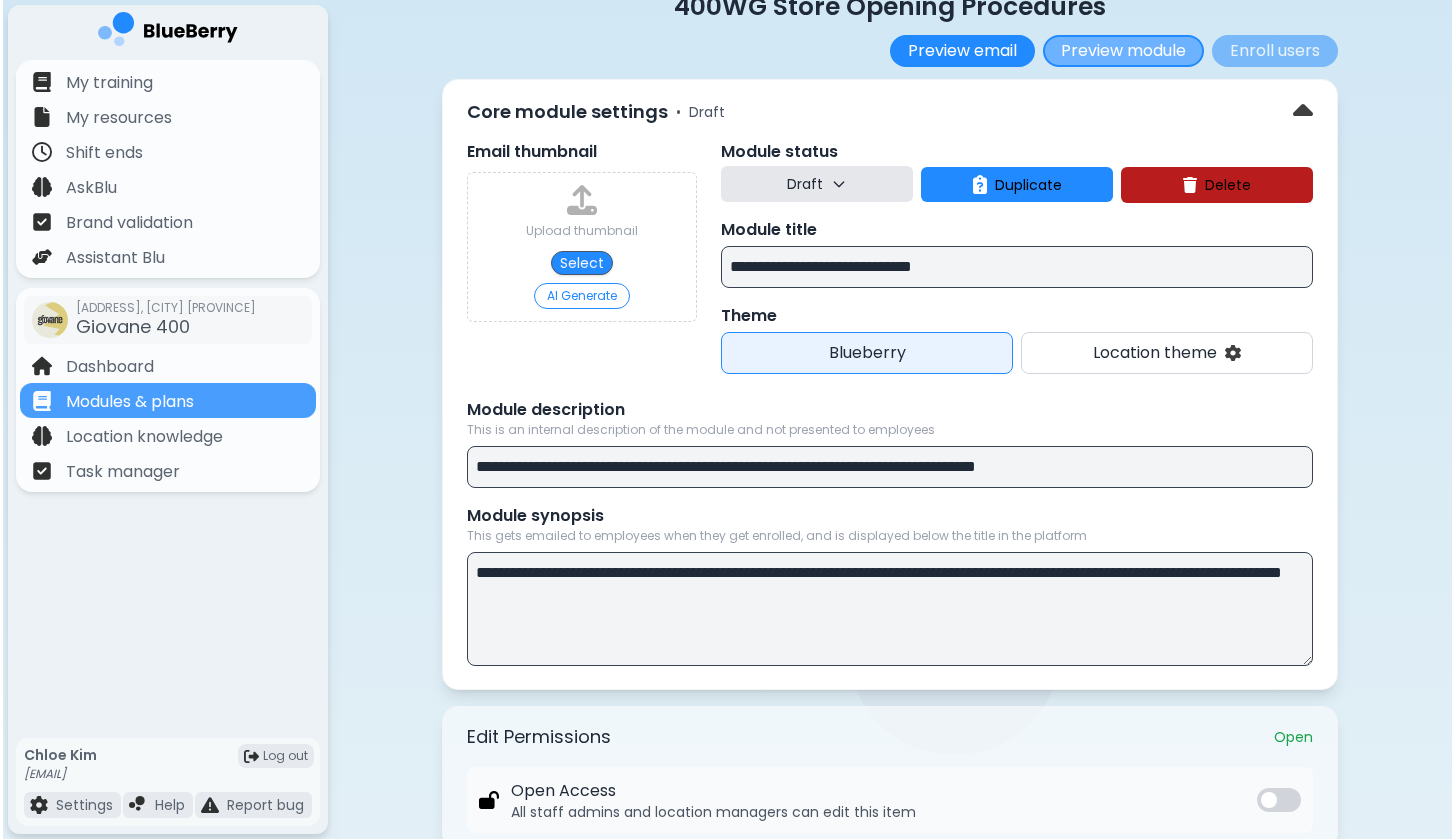 scroll, scrollTop: 0, scrollLeft: 0, axis: both 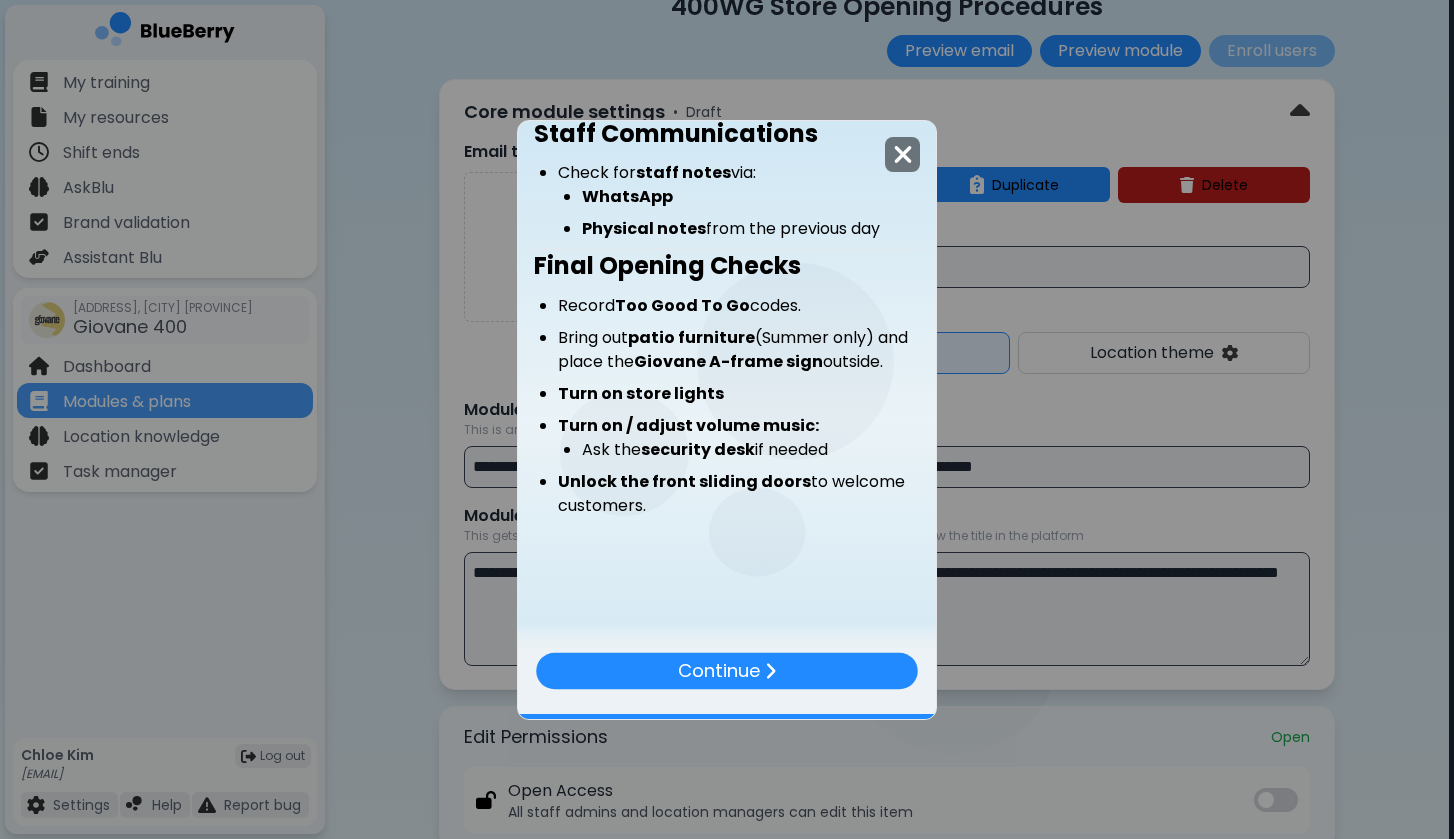 click at bounding box center [903, 154] 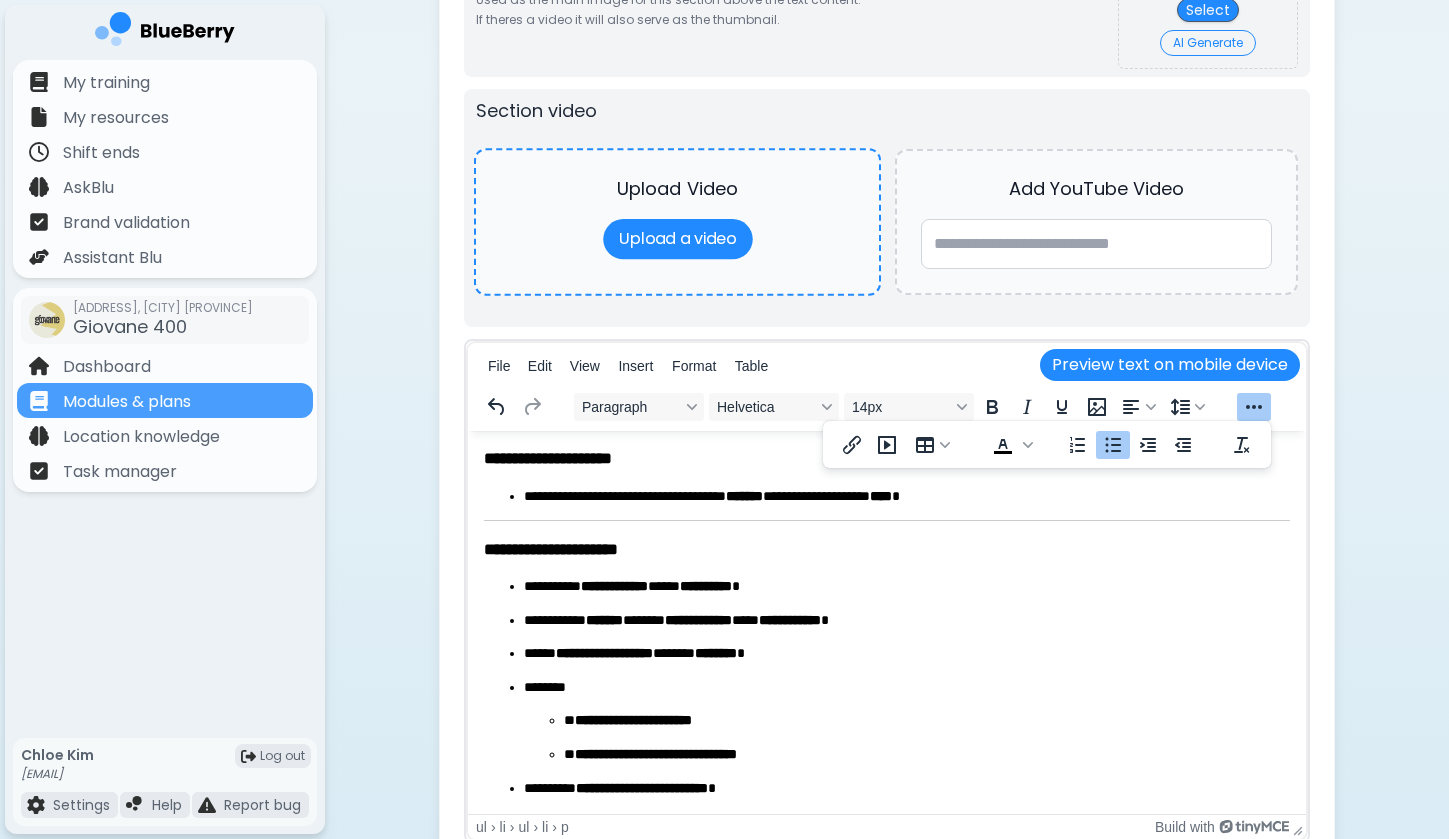 scroll, scrollTop: 1428, scrollLeft: 0, axis: vertical 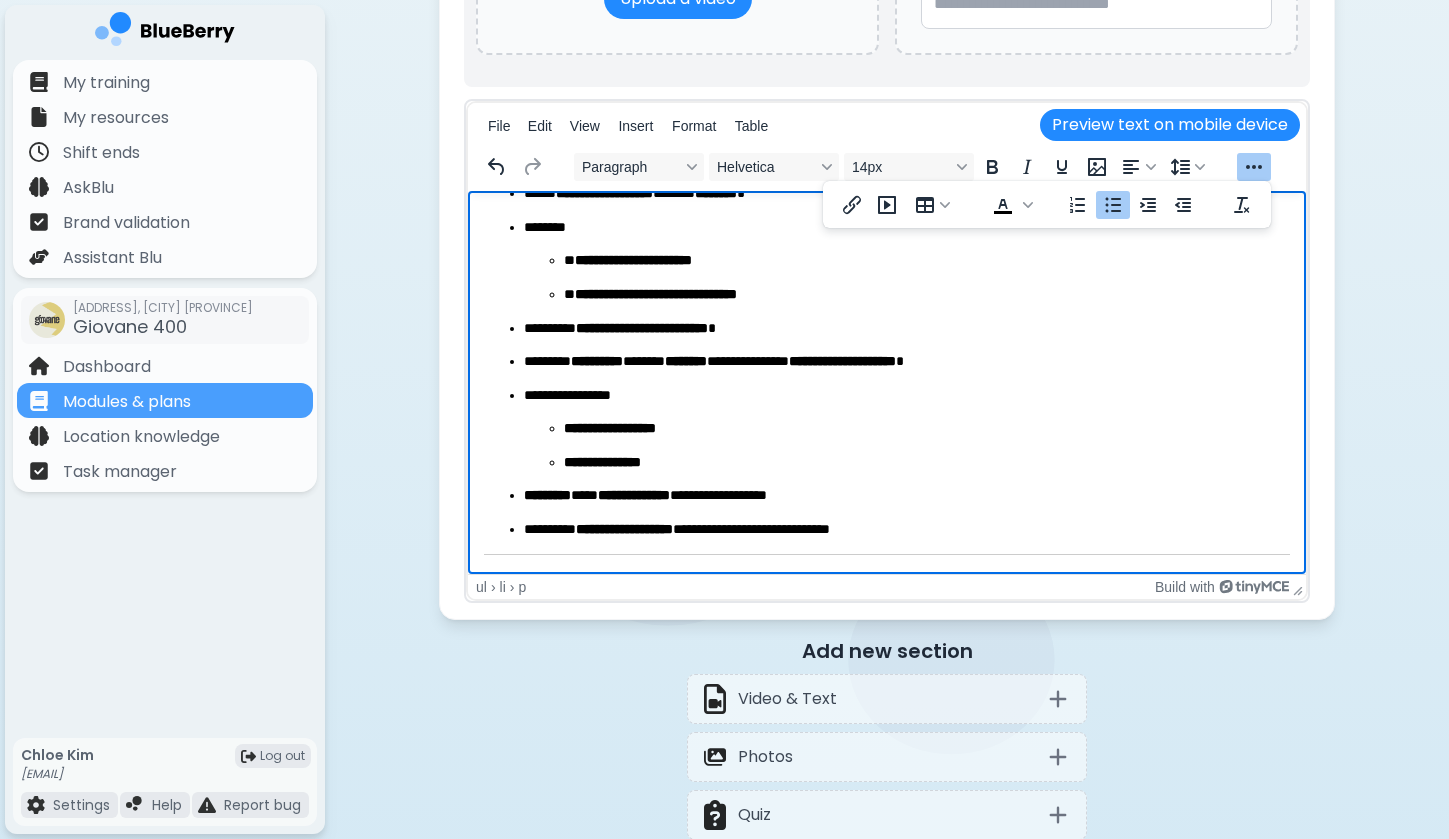 click on "**********" at bounding box center (907, 396) 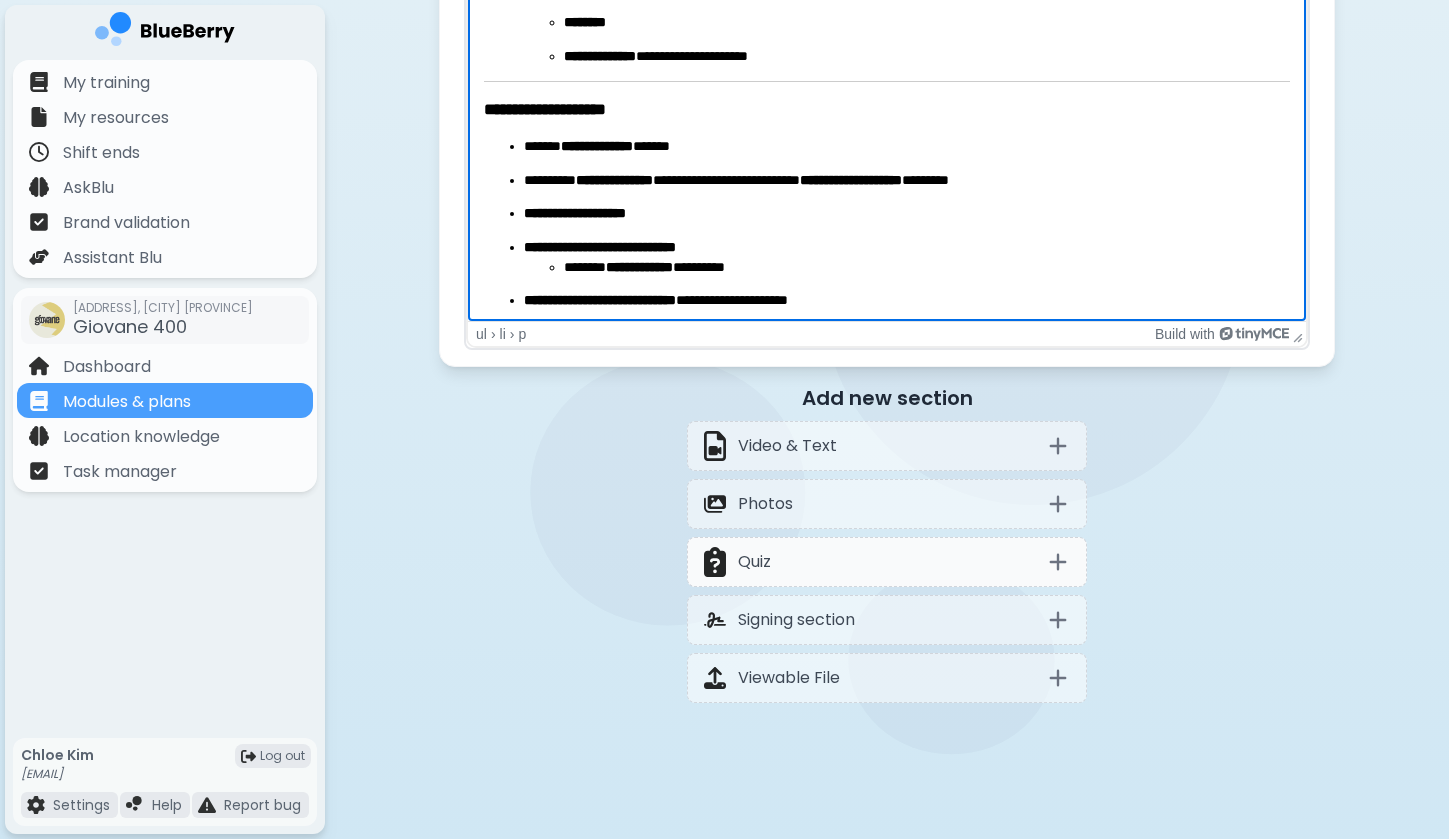 scroll, scrollTop: 1684, scrollLeft: 0, axis: vertical 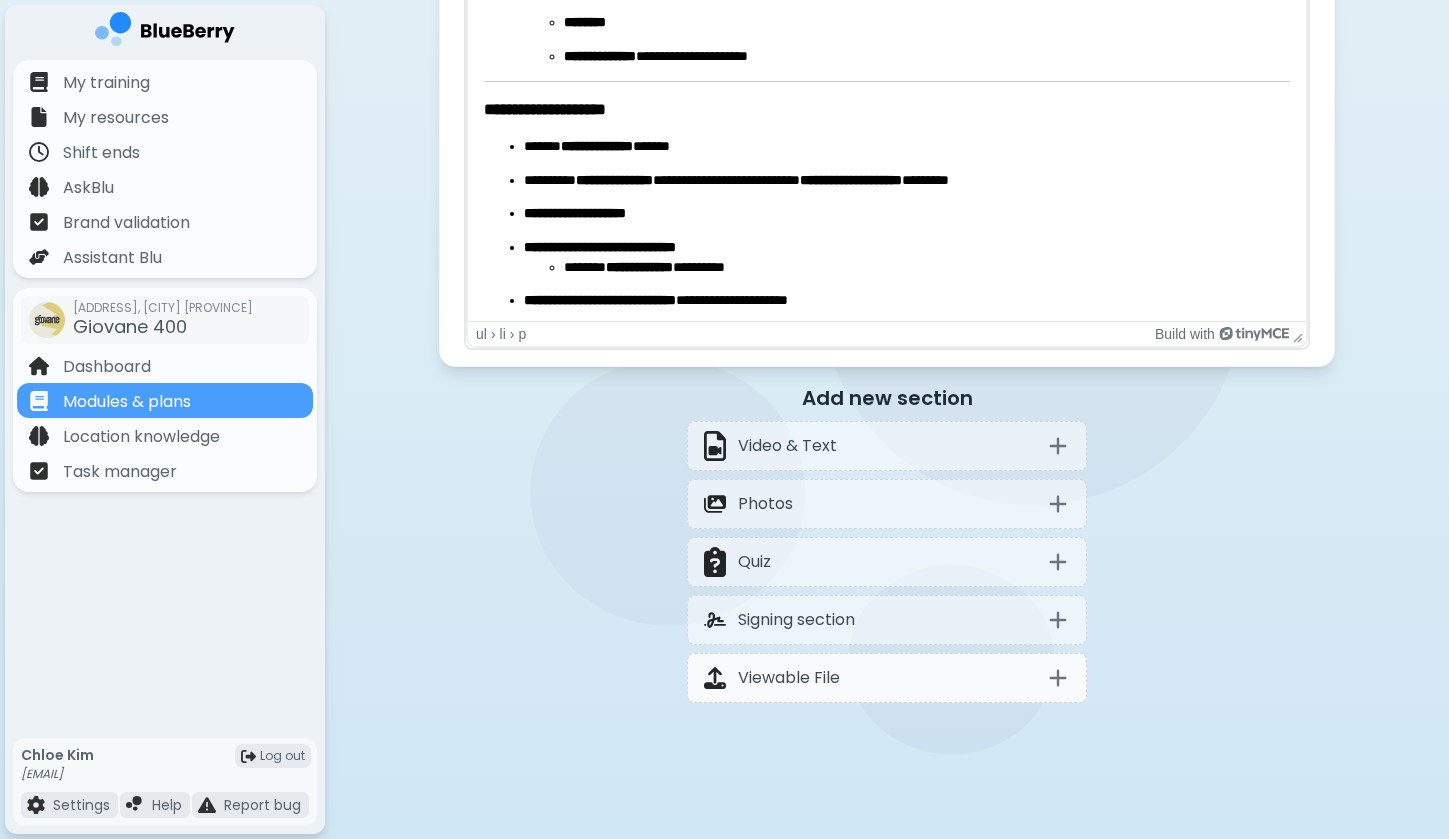 click on "Viewable File" at bounding box center [887, 678] 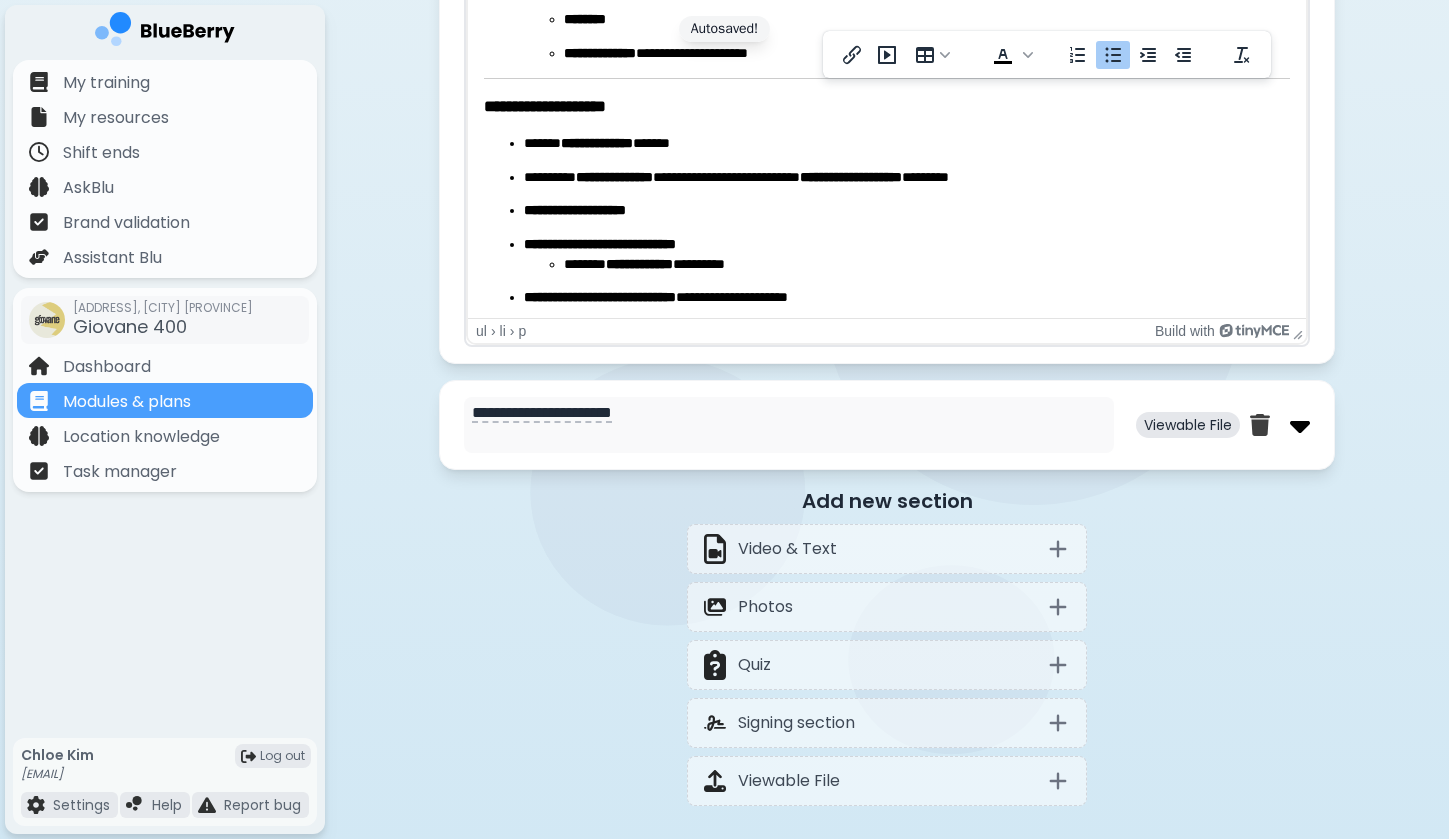 click at bounding box center [1300, 425] 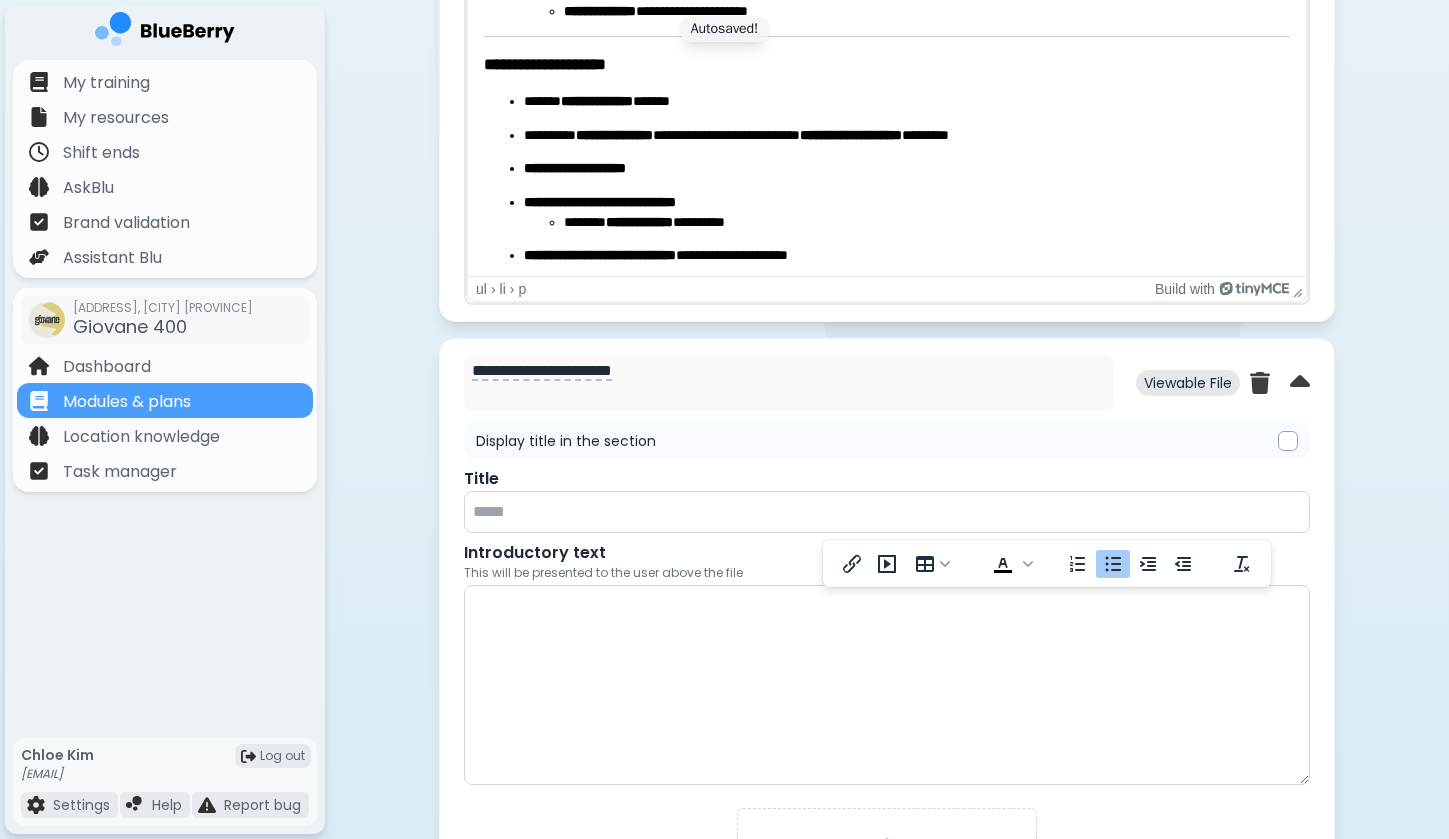 scroll, scrollTop: 1734, scrollLeft: 0, axis: vertical 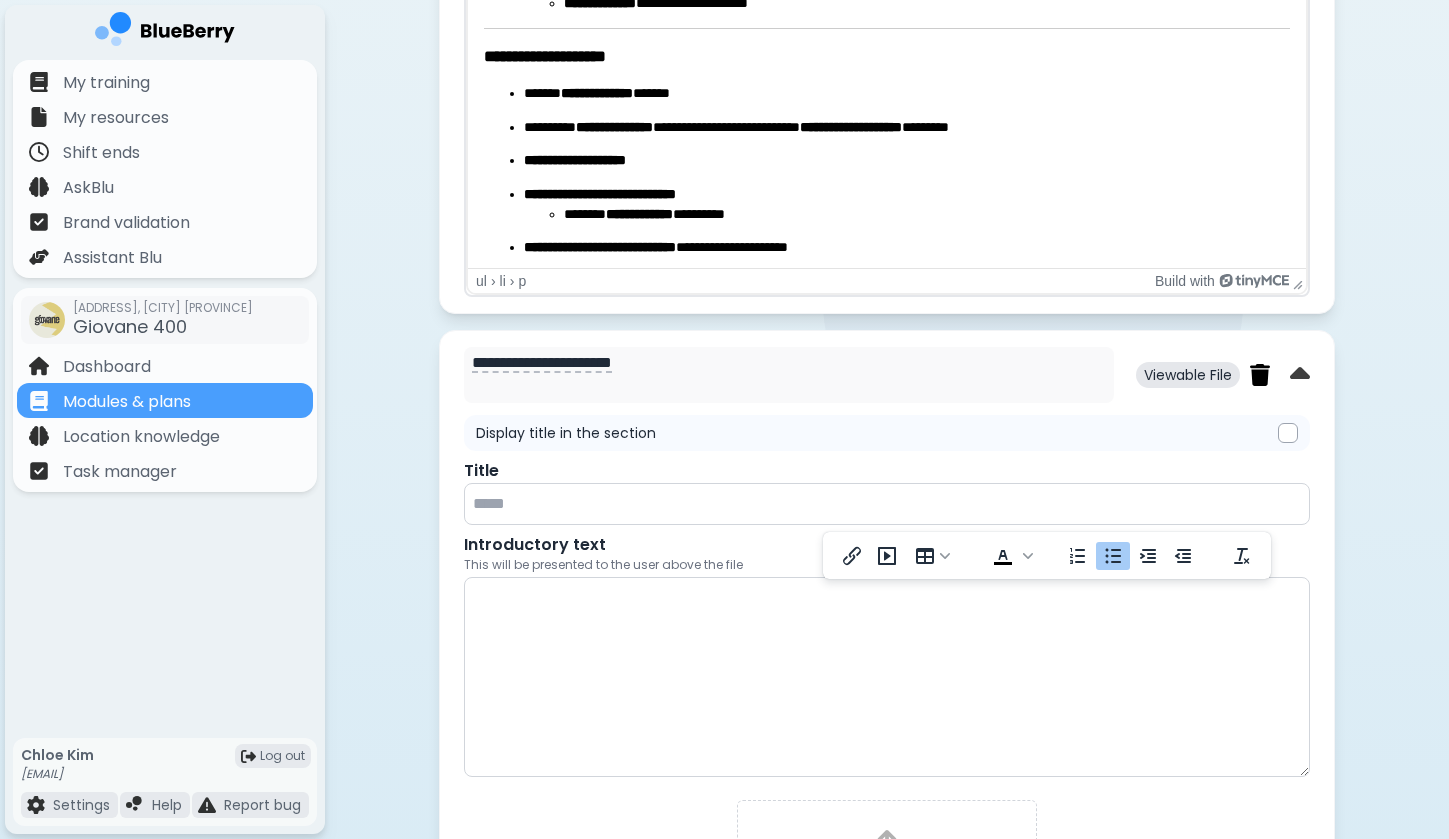 click at bounding box center (1260, 375) 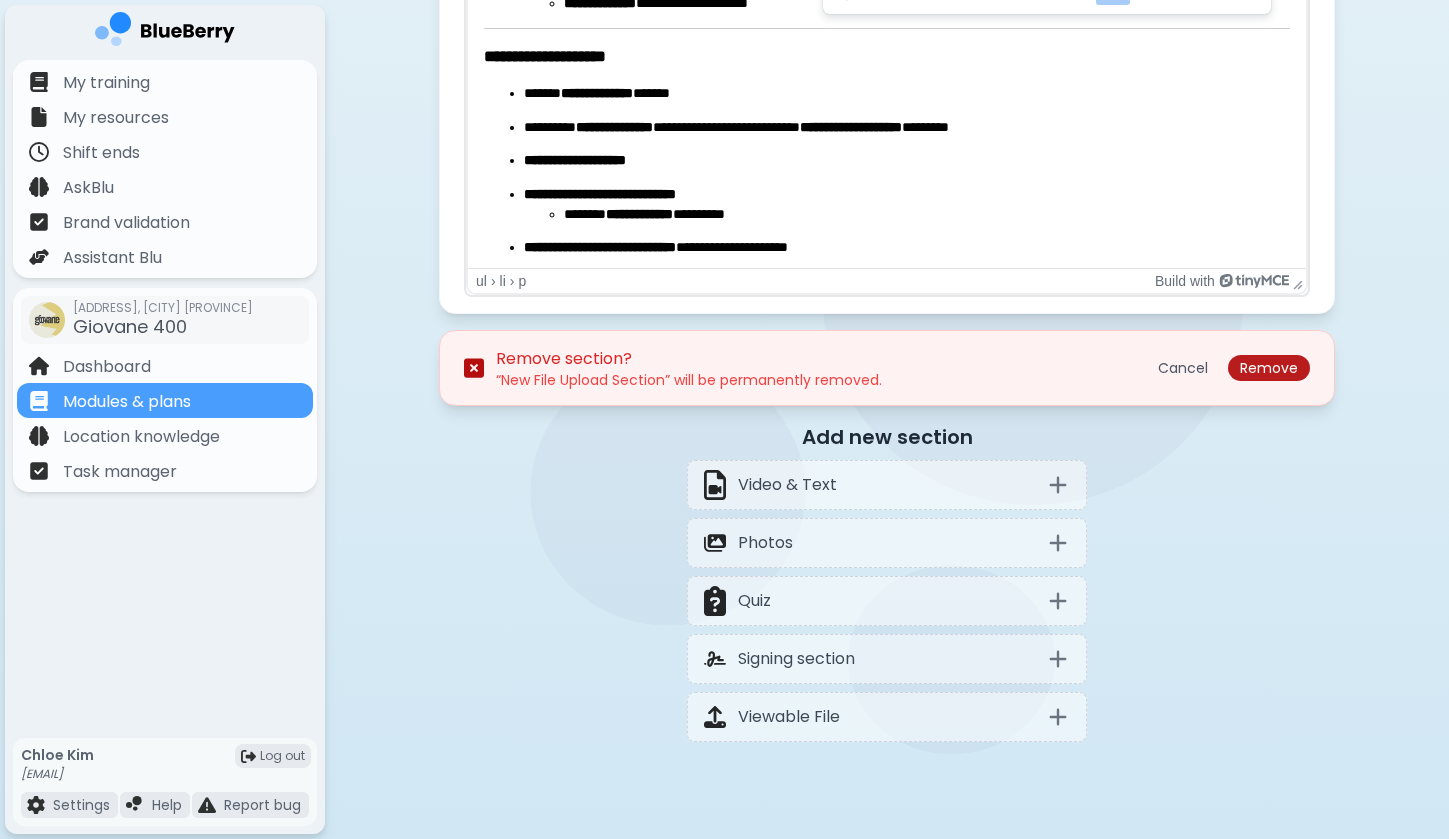 click on "Remove" at bounding box center (1269, 368) 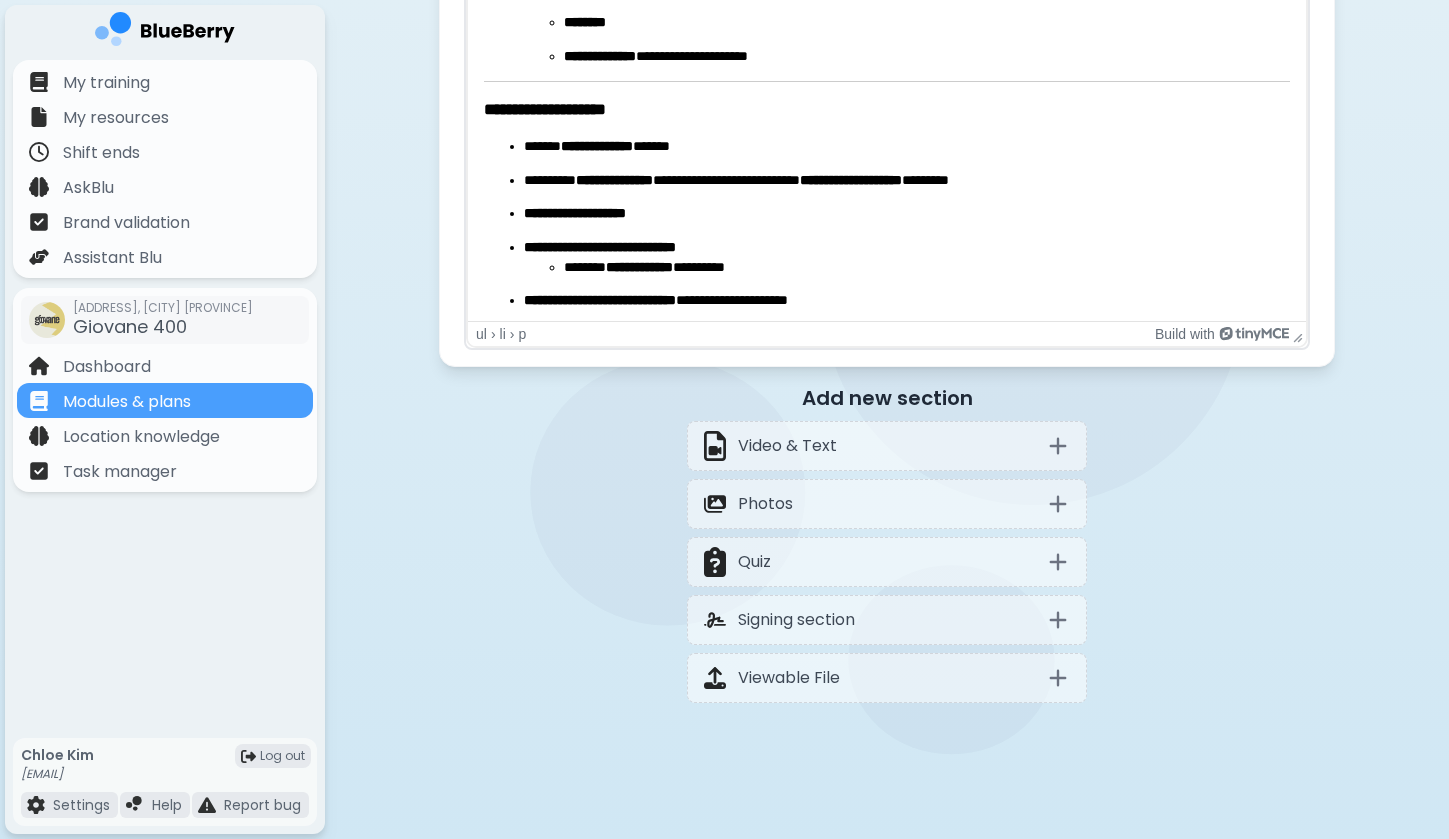 scroll, scrollTop: 1684, scrollLeft: 0, axis: vertical 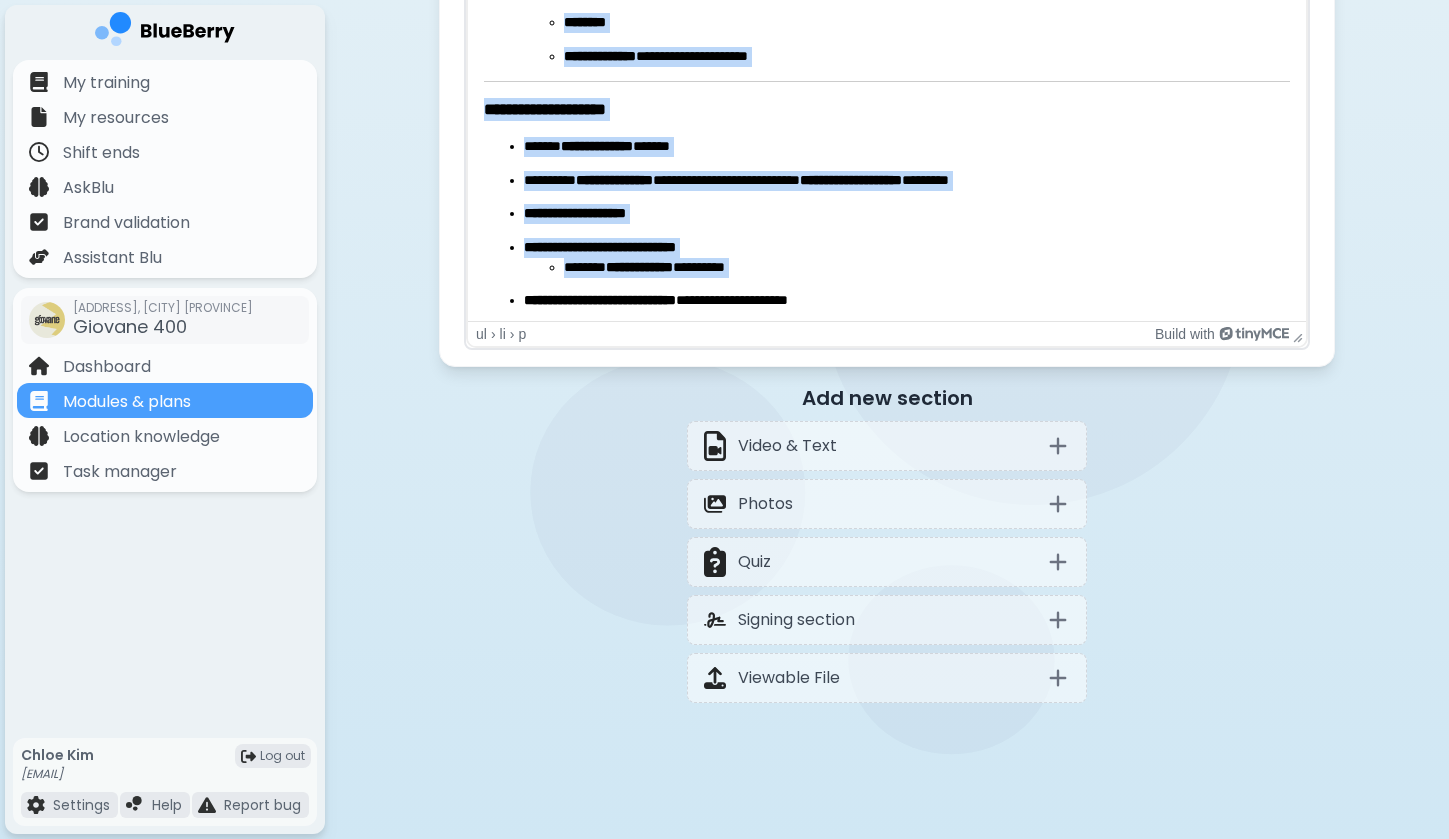 drag, startPoint x: 661, startPoint y: 285, endPoint x: 662, endPoint y: -5, distance: 290.0017 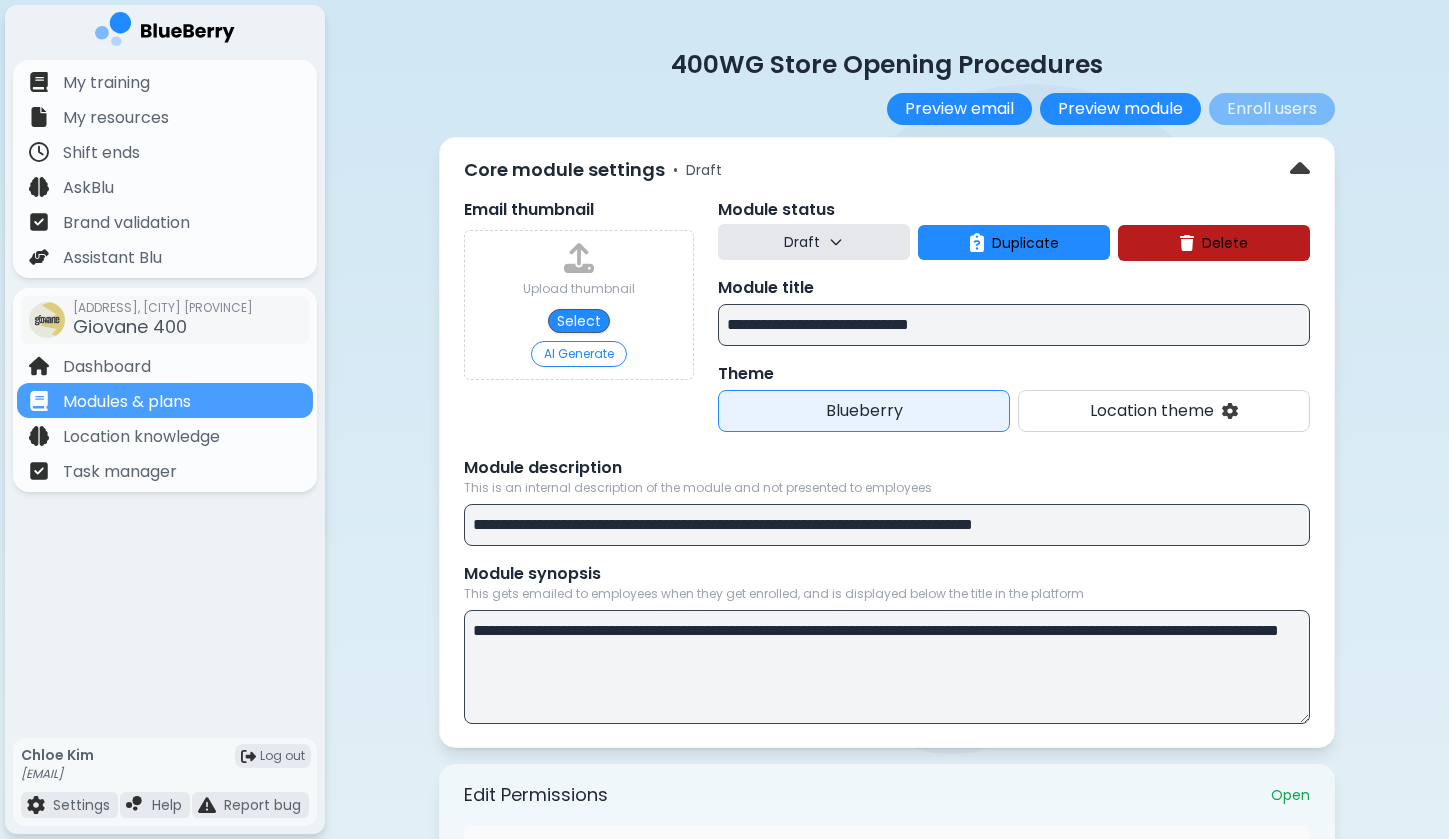 scroll, scrollTop: 0, scrollLeft: 0, axis: both 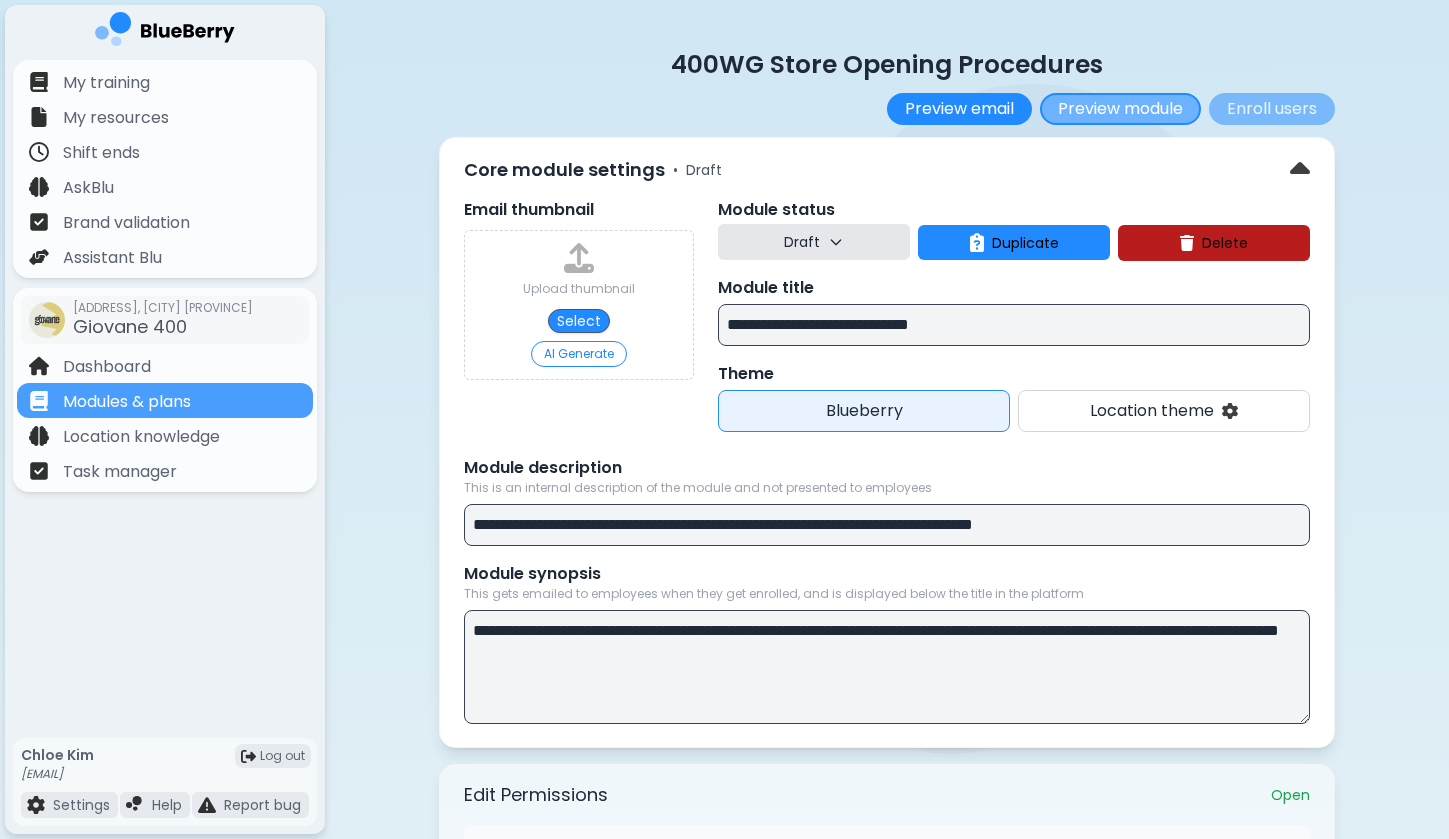 click on "Preview module" at bounding box center (1120, 109) 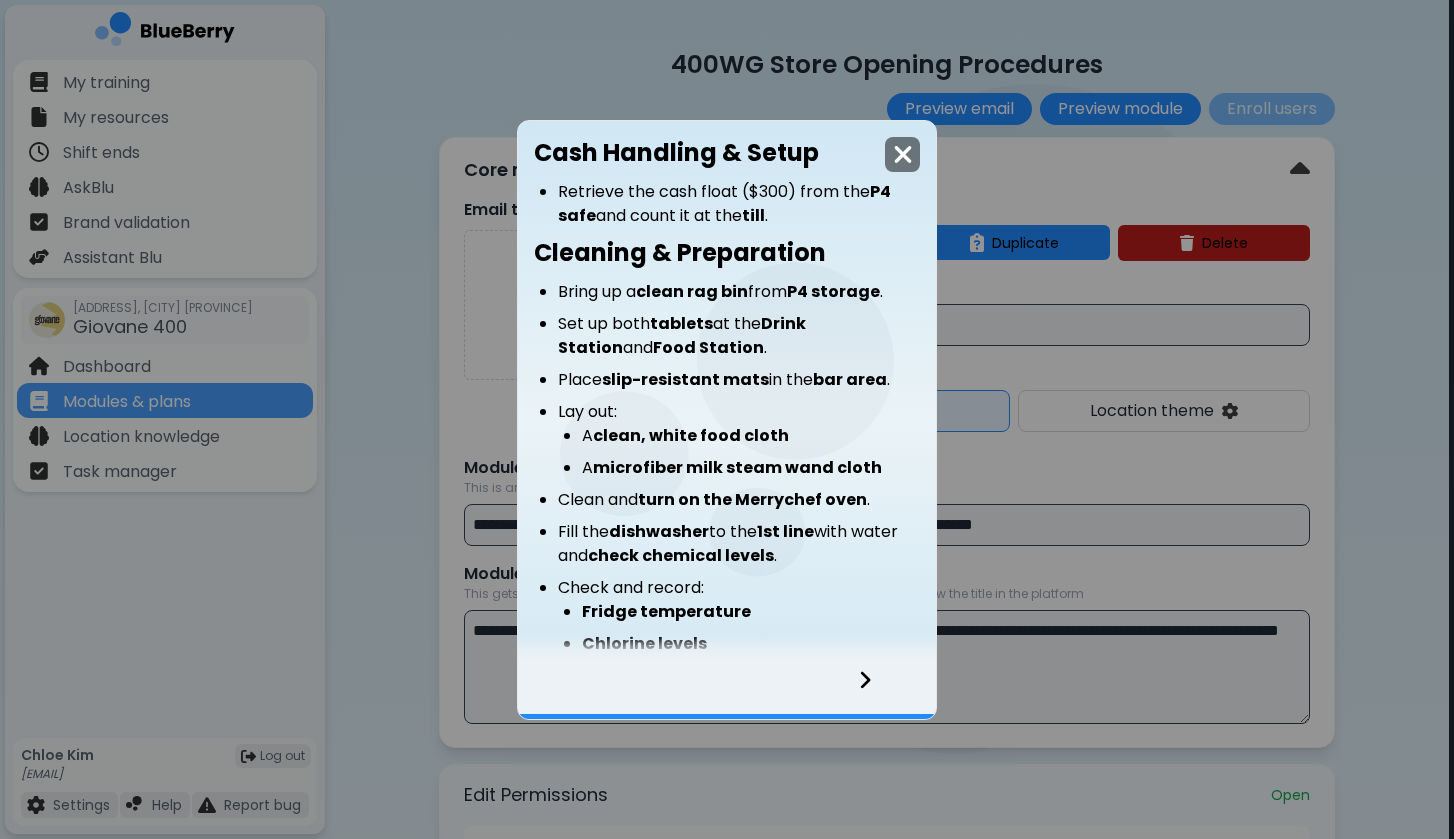 click at bounding box center (903, 154) 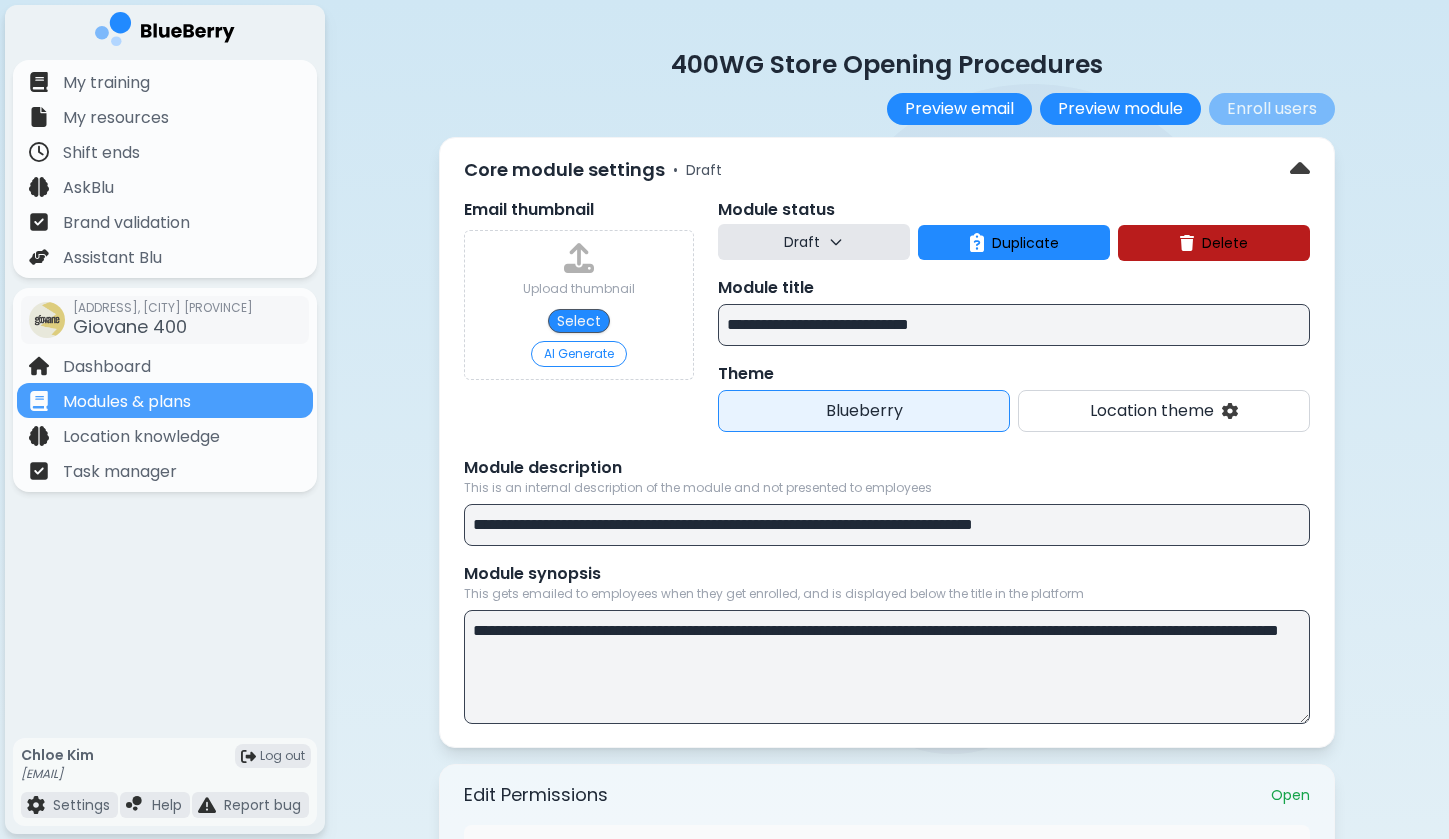 click on "Core module settings •   Draft" at bounding box center [887, 170] 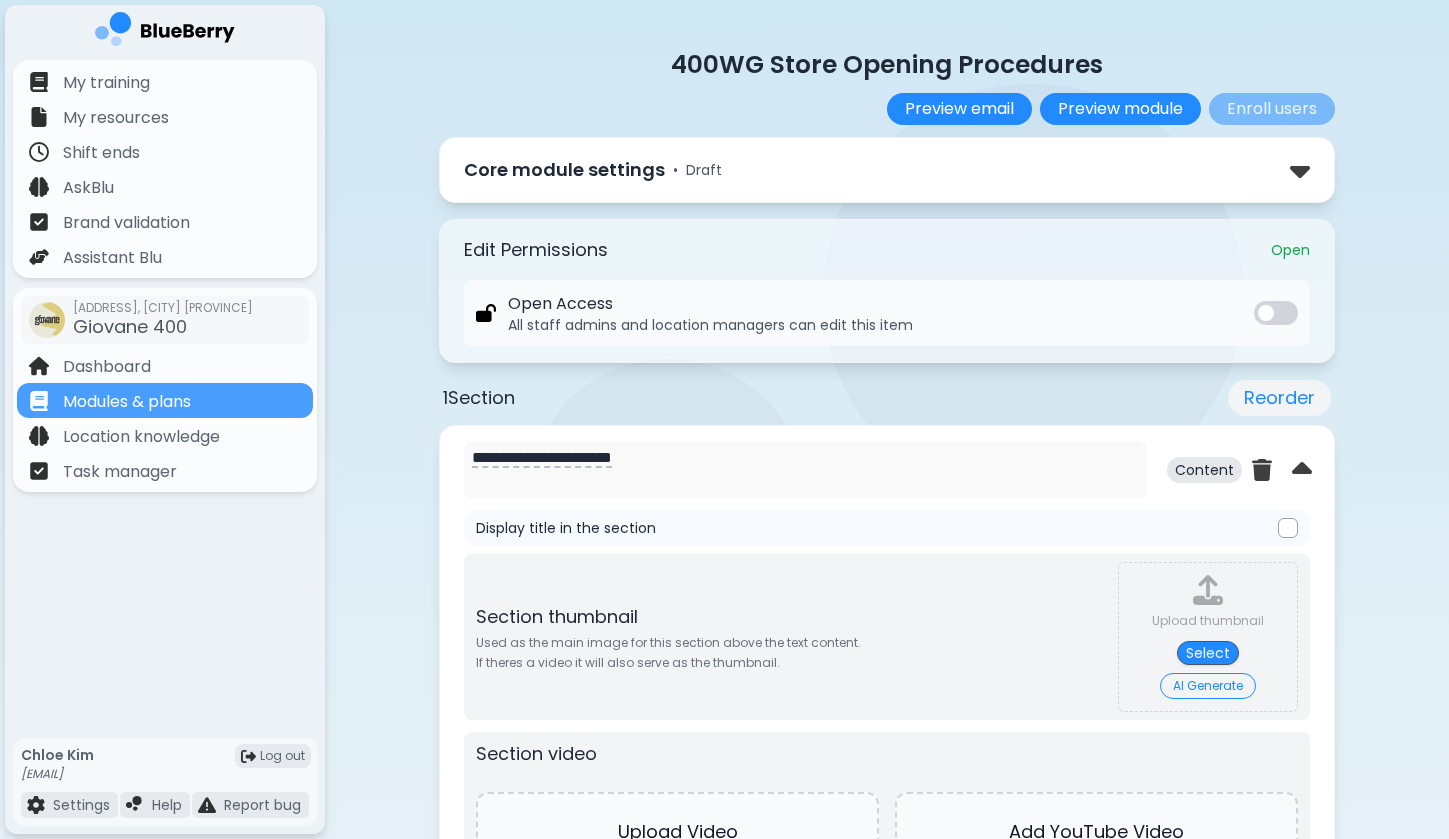 click on "Core module settings •   Draft" at bounding box center (887, 170) 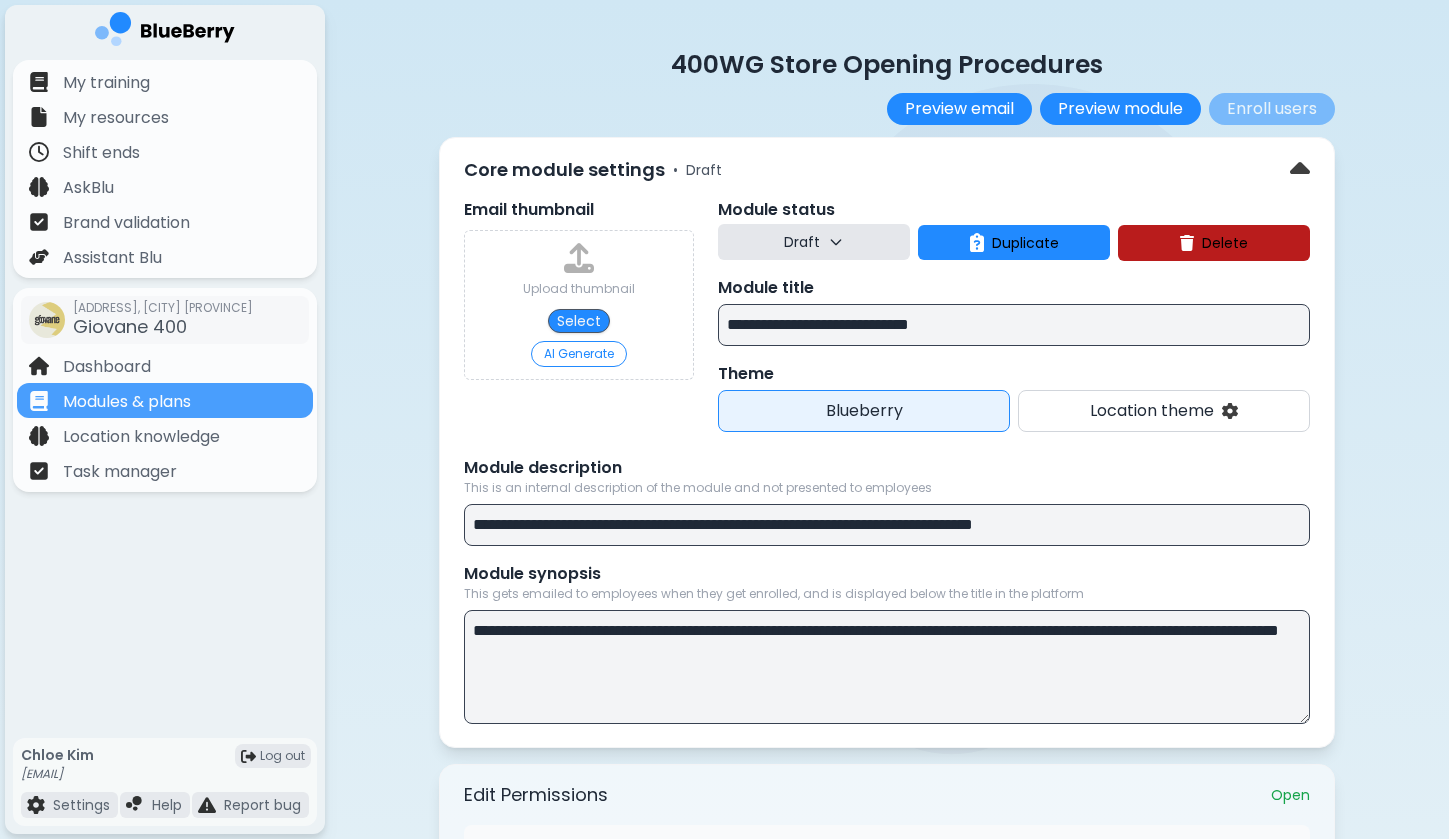 click on "Core module settings •   Draft" at bounding box center (887, 170) 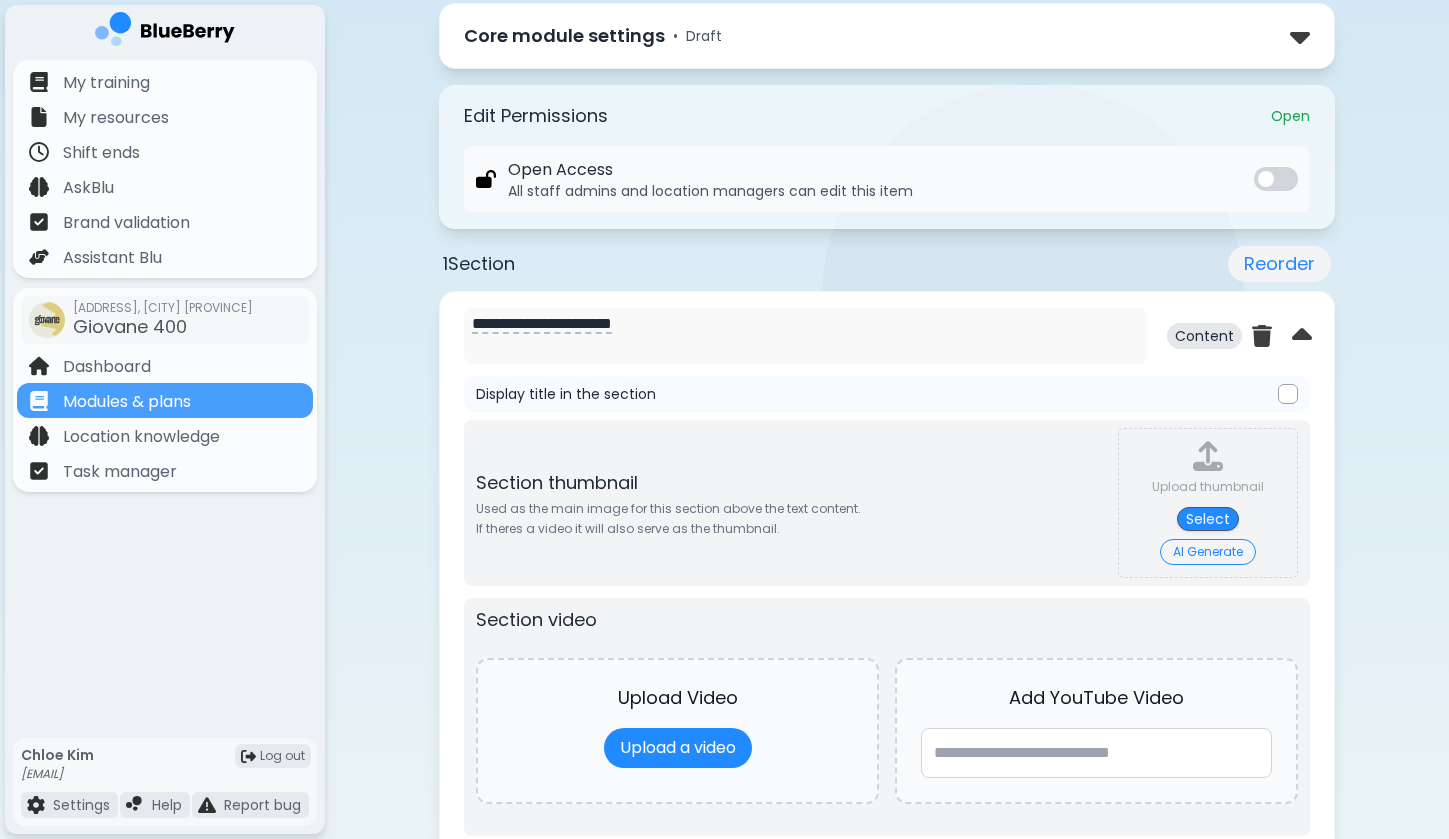 scroll, scrollTop: 162, scrollLeft: 0, axis: vertical 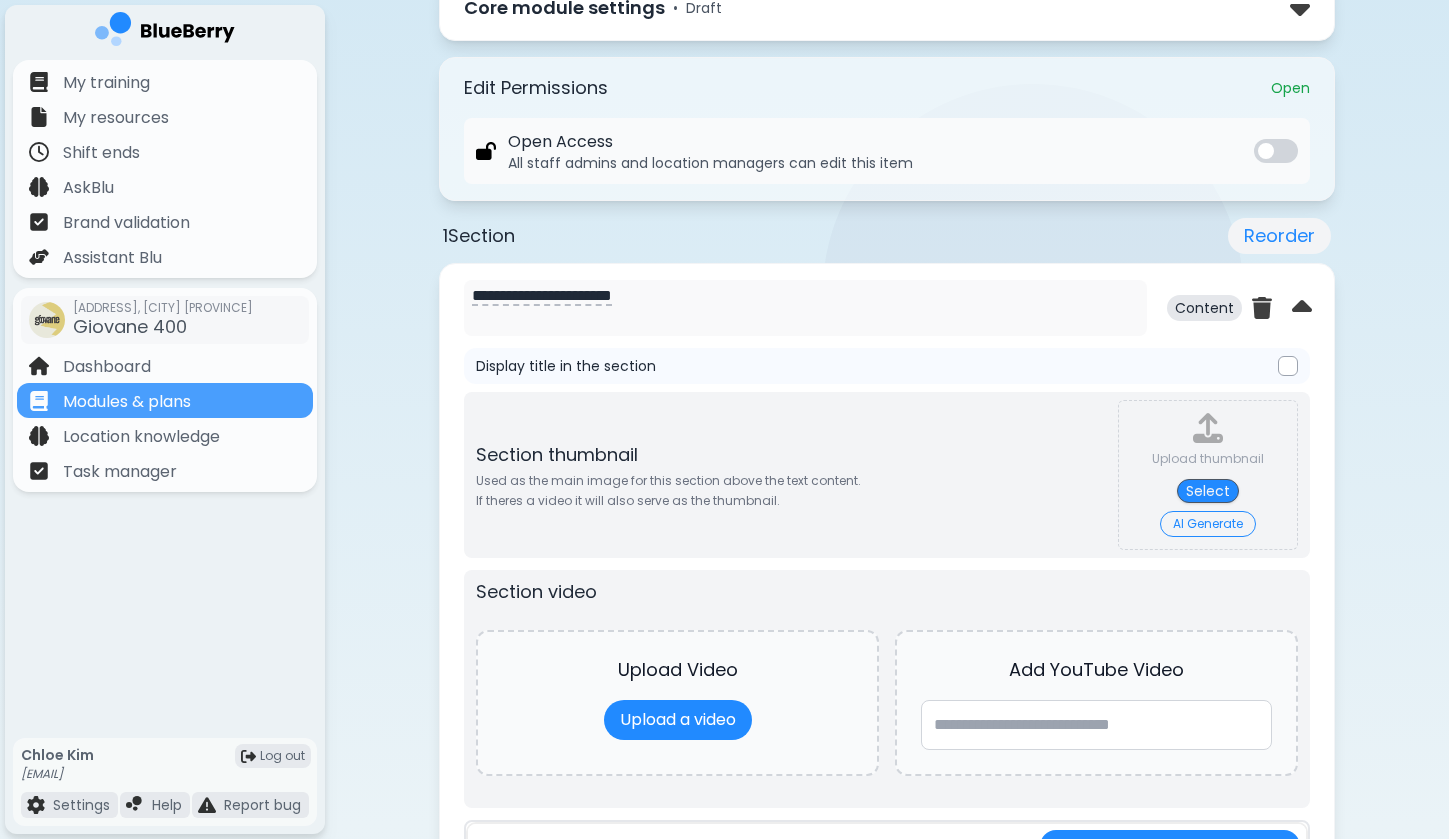 click on "Content" at bounding box center [1204, 308] 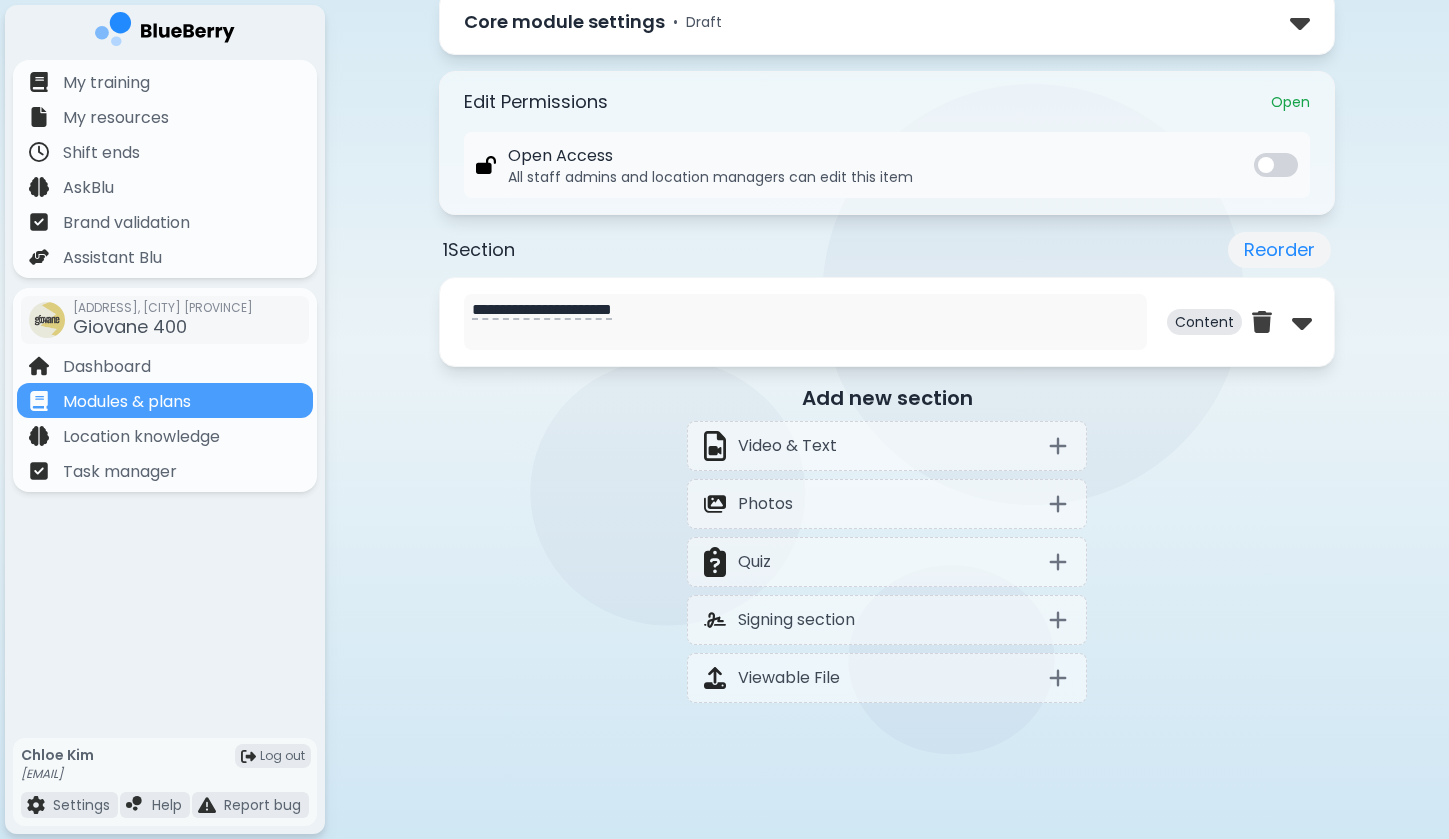 scroll, scrollTop: 148, scrollLeft: 0, axis: vertical 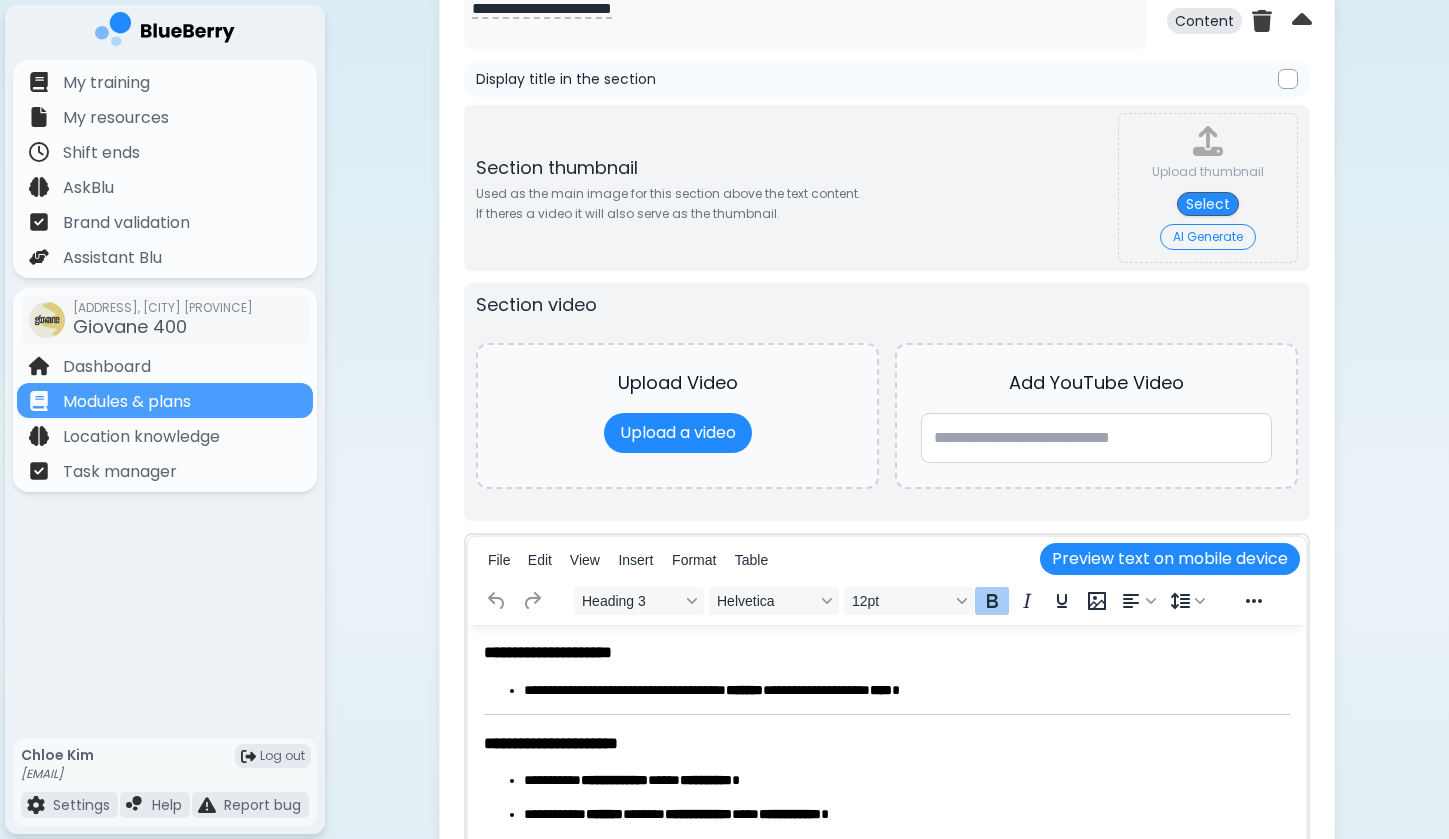 click at bounding box center [1288, 79] 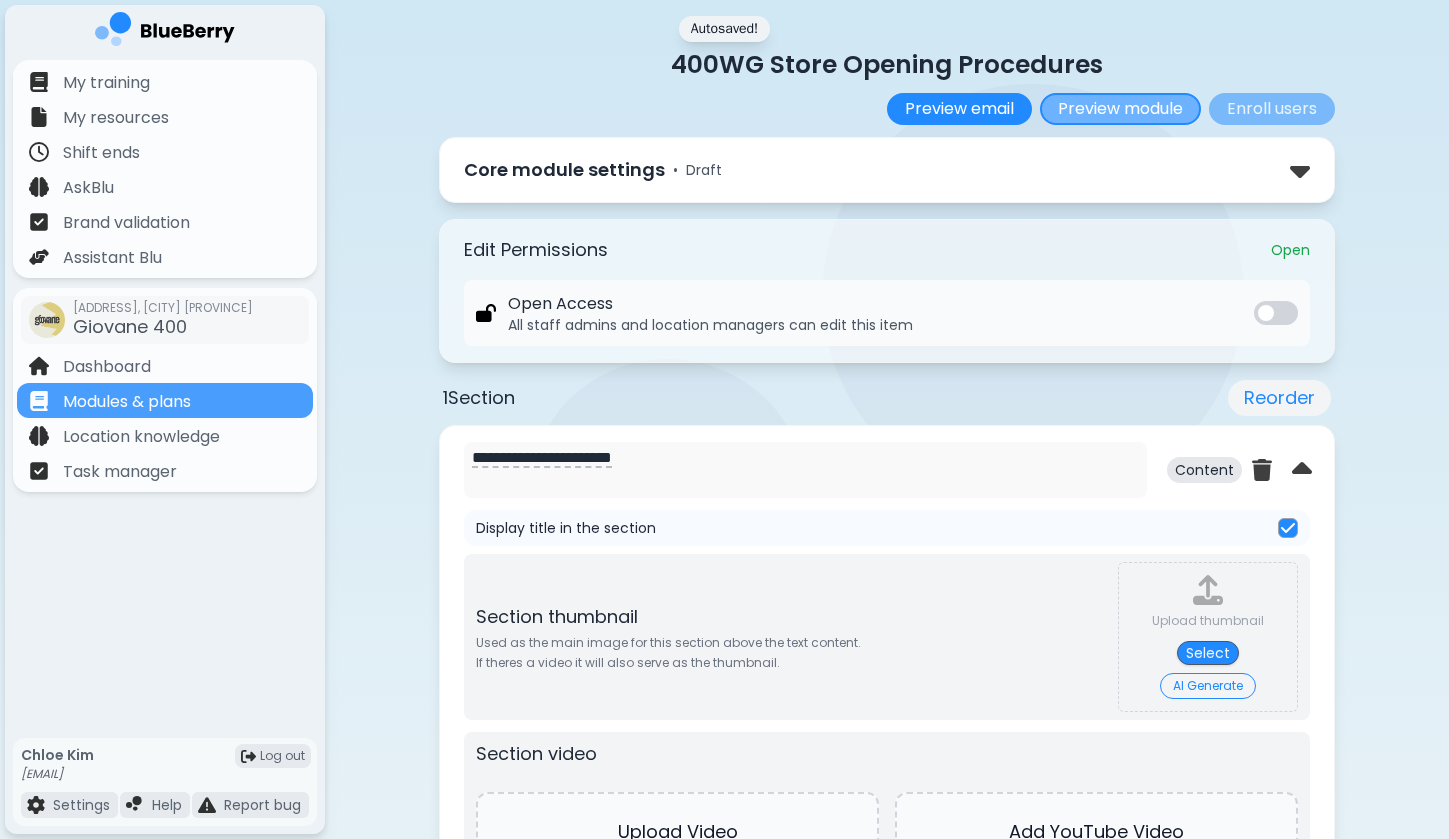 scroll, scrollTop: 0, scrollLeft: 0, axis: both 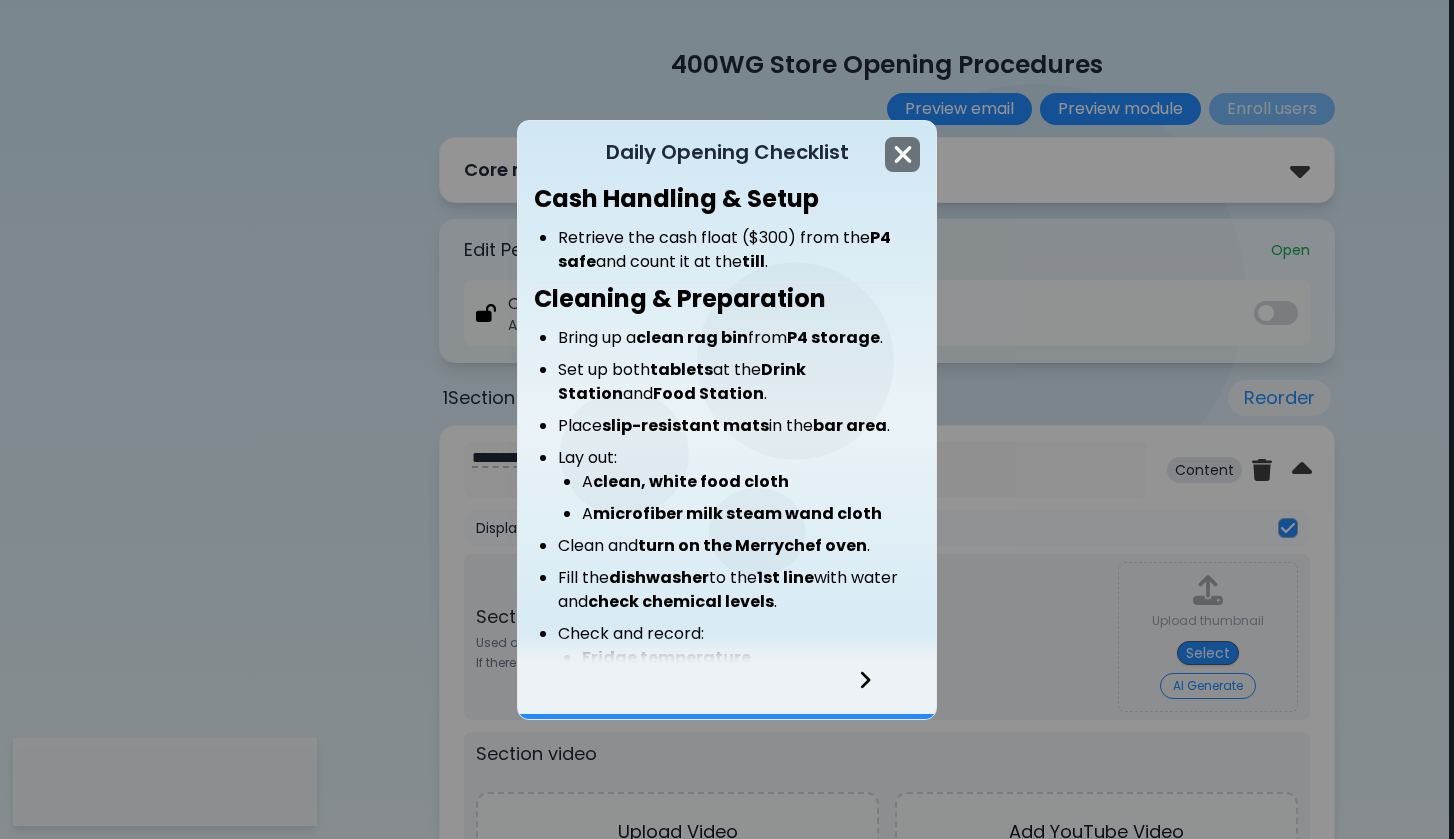 click at bounding box center (903, 154) 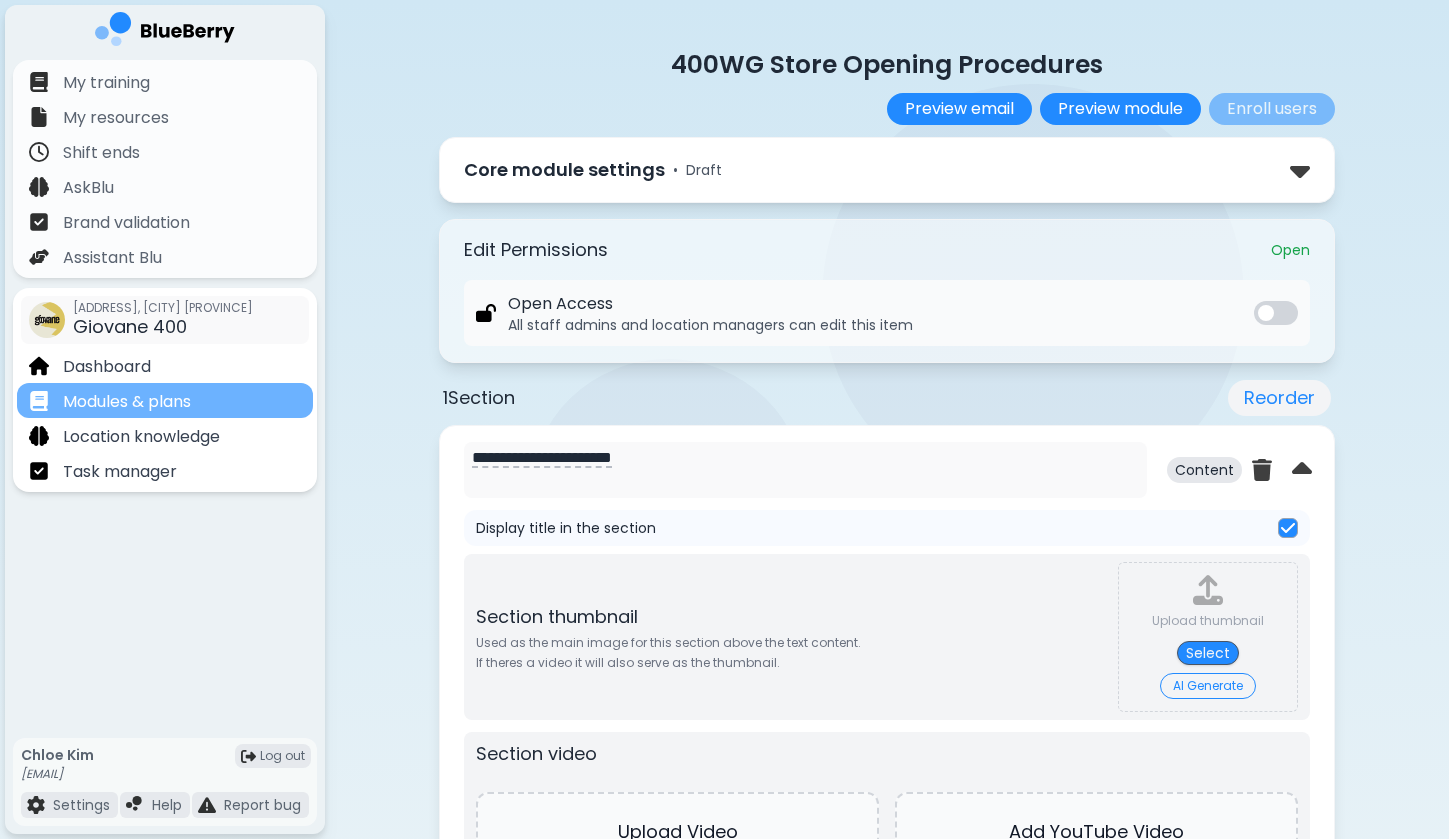 click on "Modules & plans" at bounding box center (165, 400) 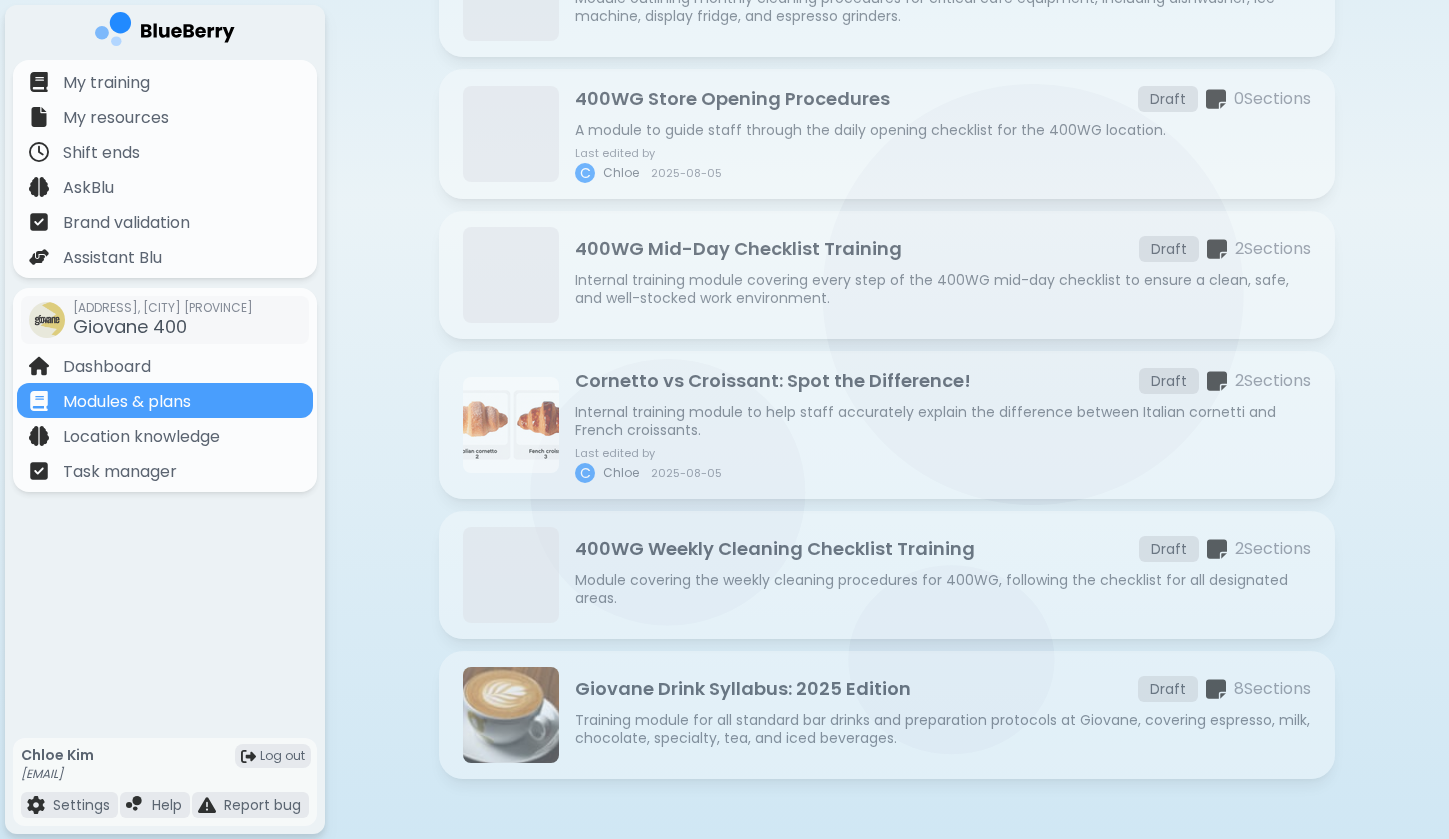 scroll, scrollTop: 430, scrollLeft: 0, axis: vertical 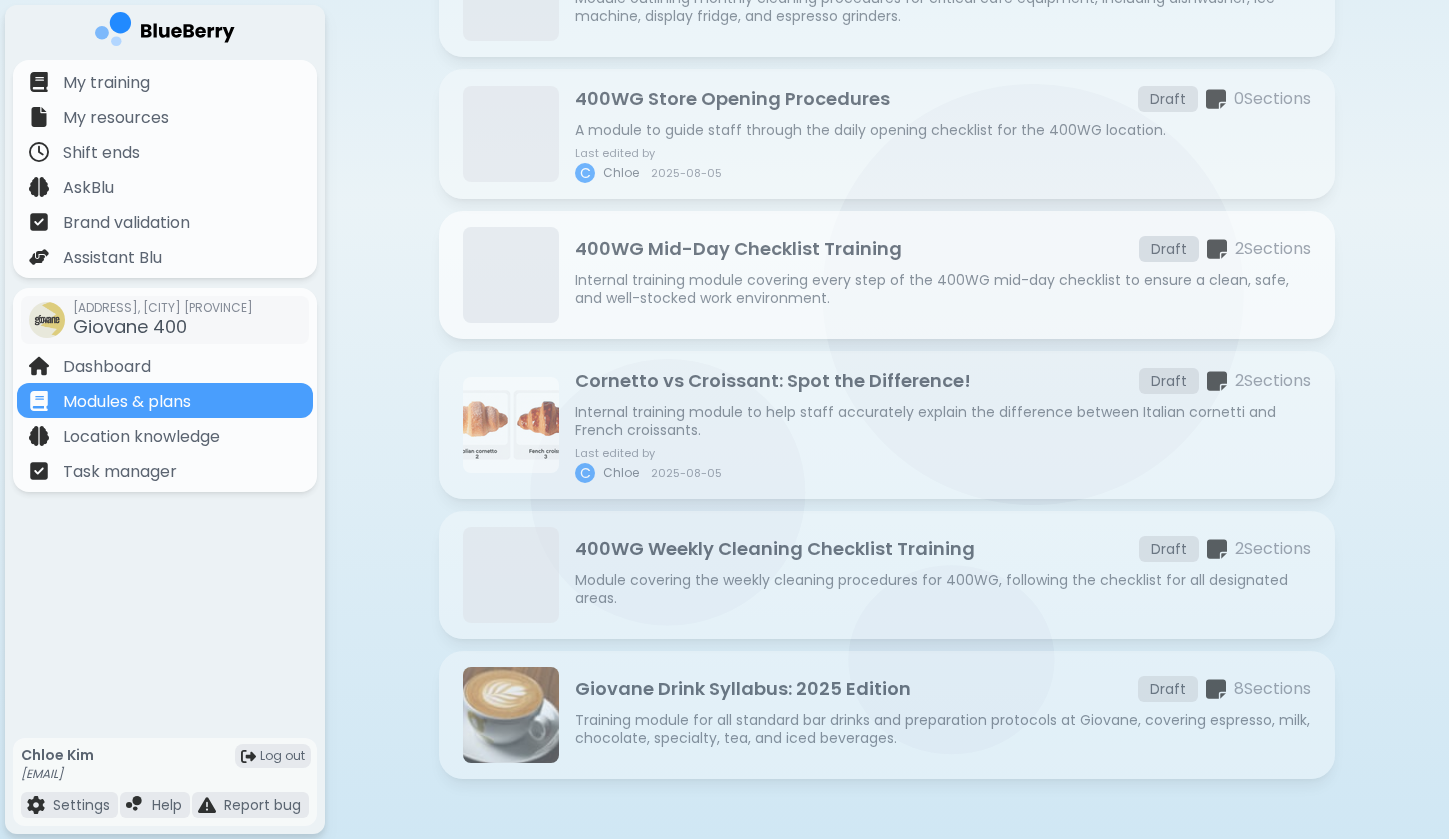 click on "400WG Mid-Day Checklist Training Draft 2  Section s Internal training module covering every step of the 400WG mid-day checklist to ensure a clean, safe, and well-stocked work environment." at bounding box center [943, 275] 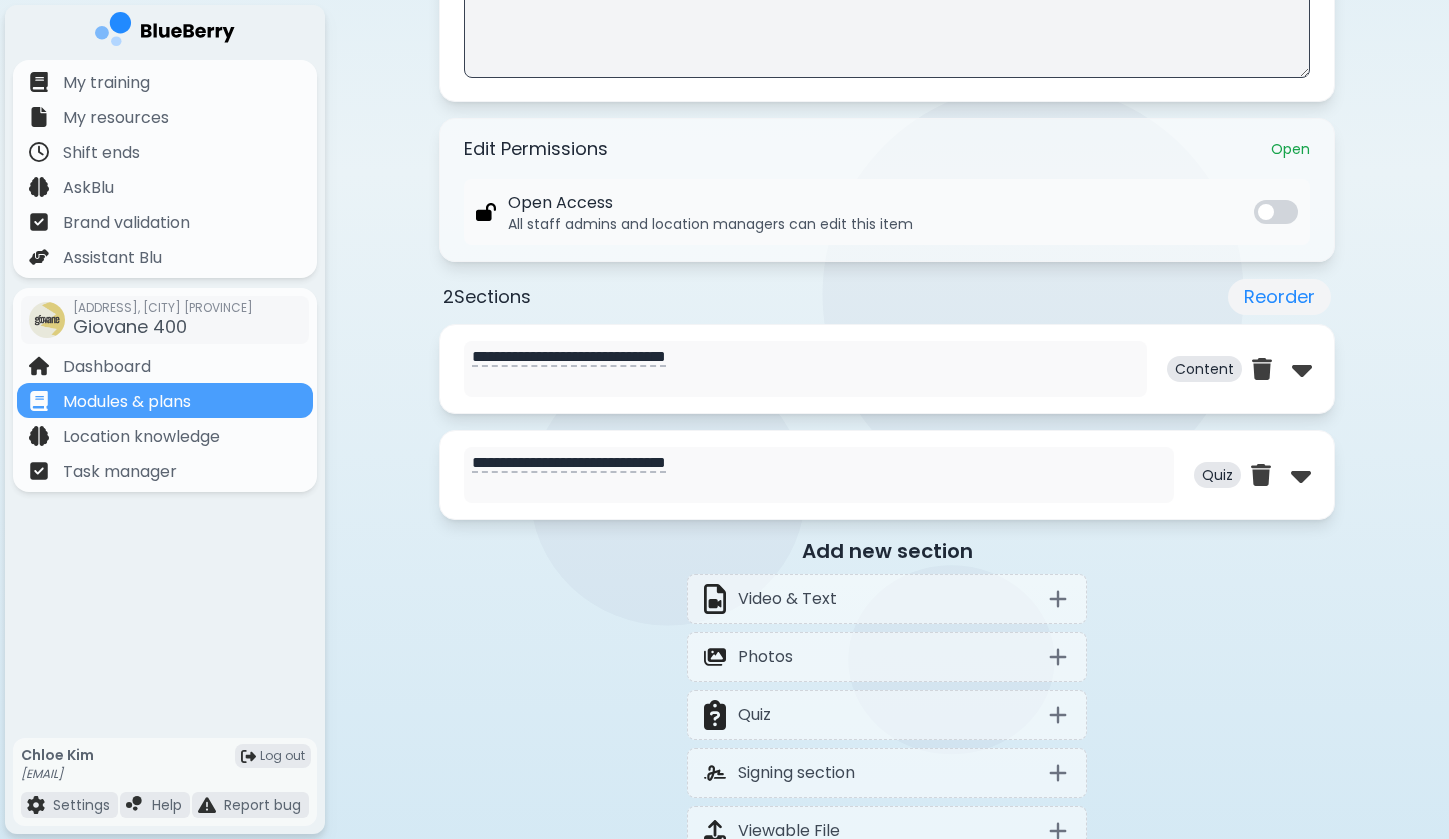 scroll, scrollTop: 695, scrollLeft: 0, axis: vertical 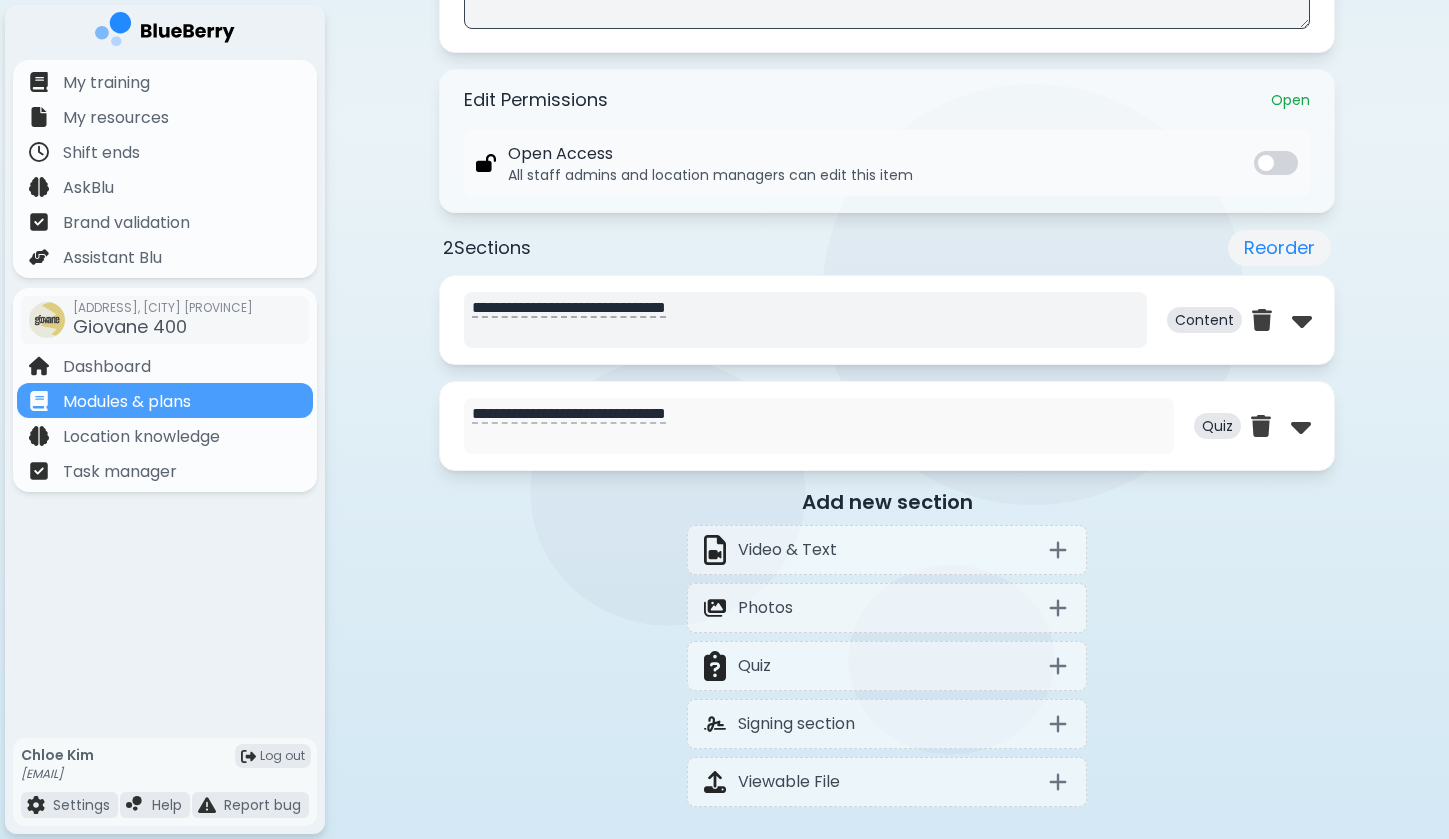 click on "**********" at bounding box center [805, 320] 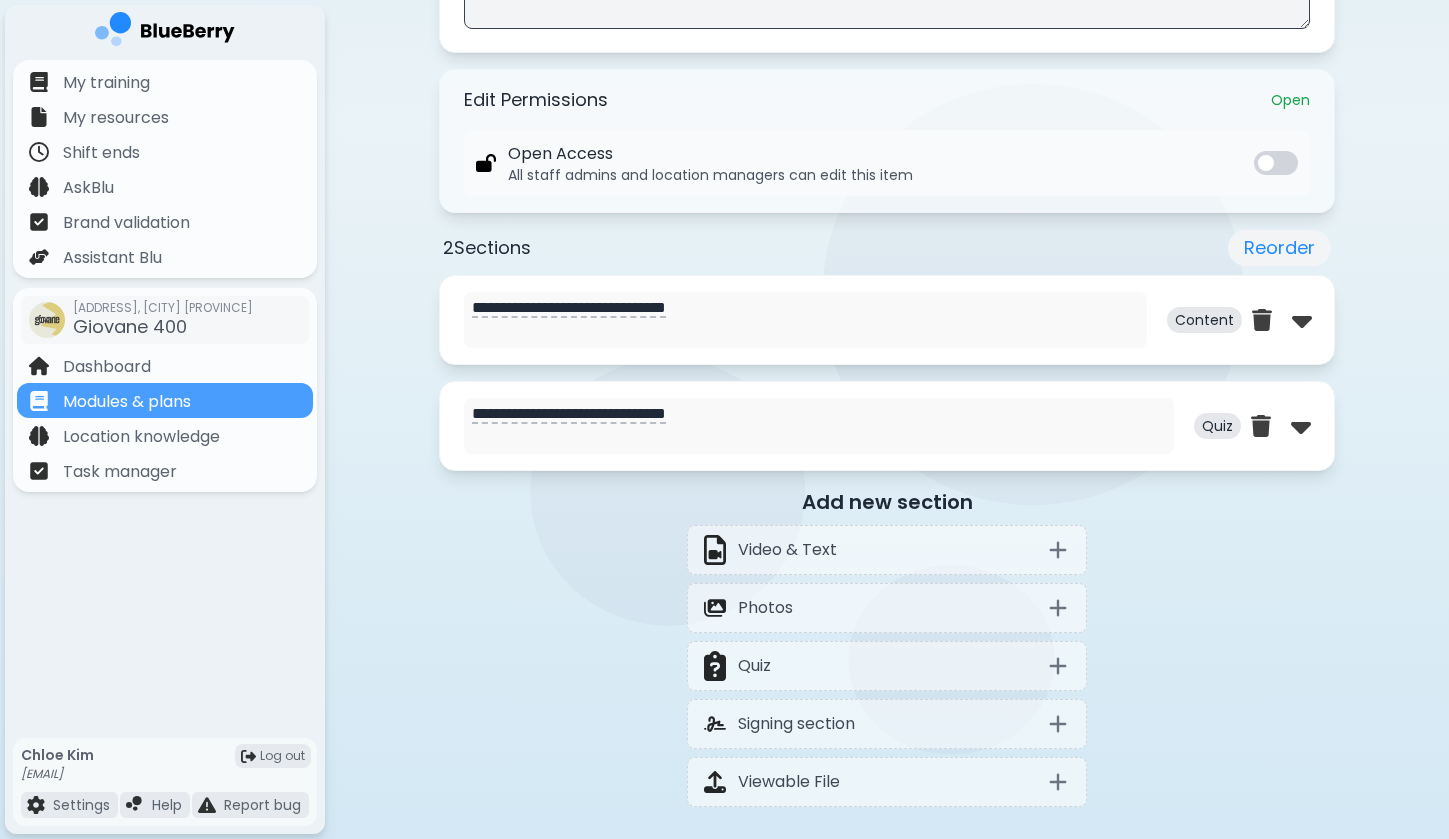 click on "**********" at bounding box center [887, 320] 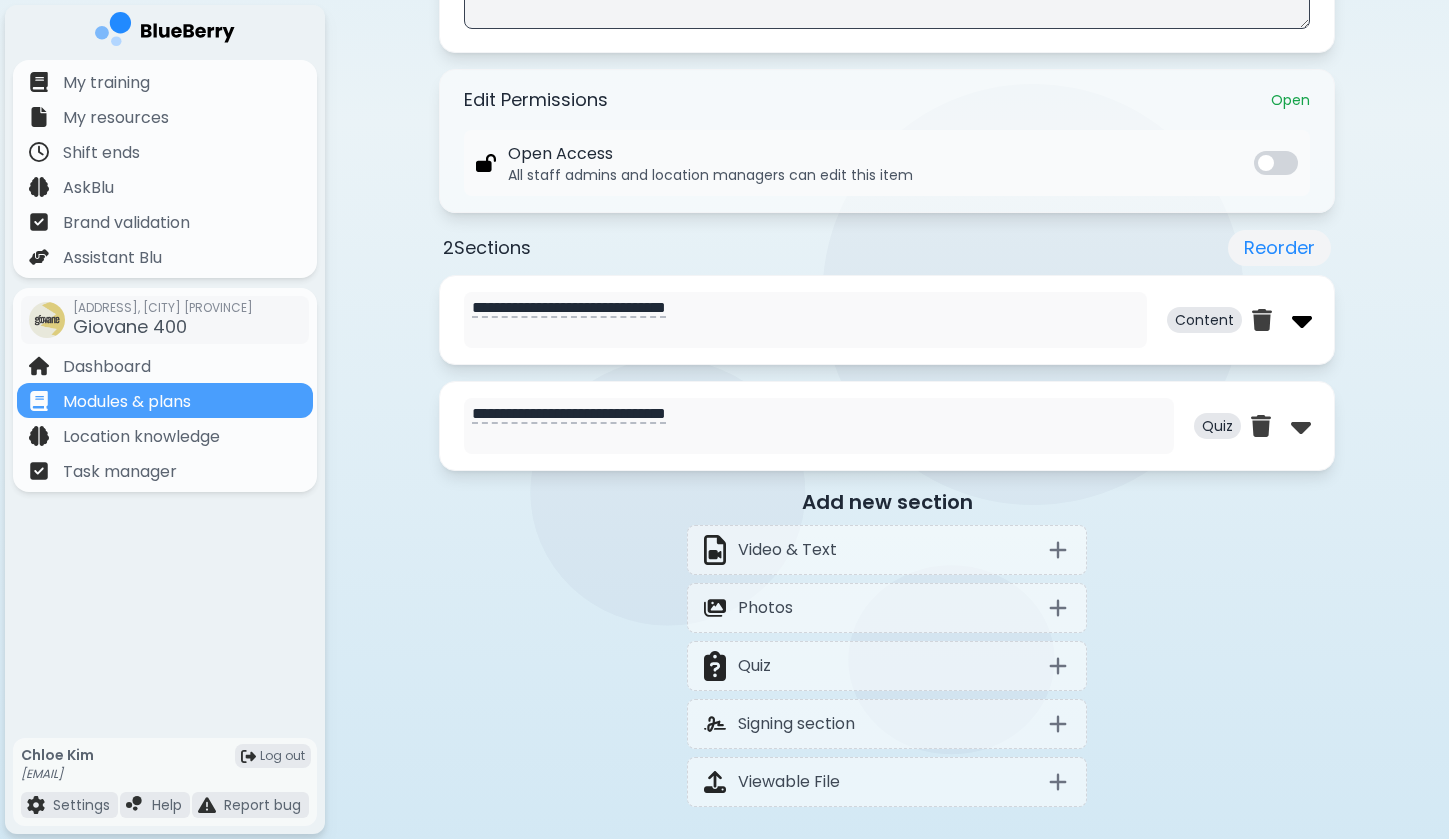 click at bounding box center (1302, 320) 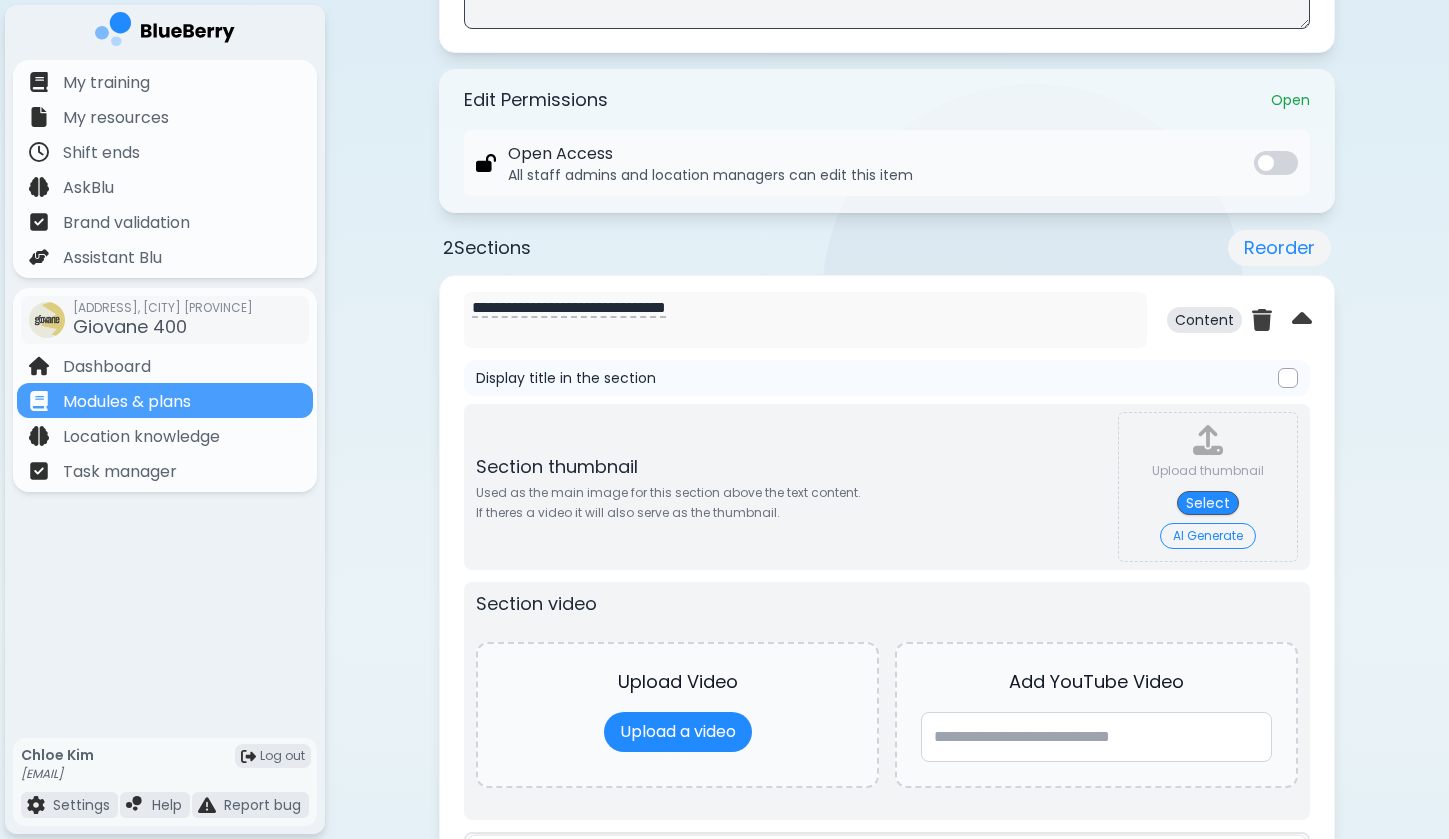 click at bounding box center (1288, 378) 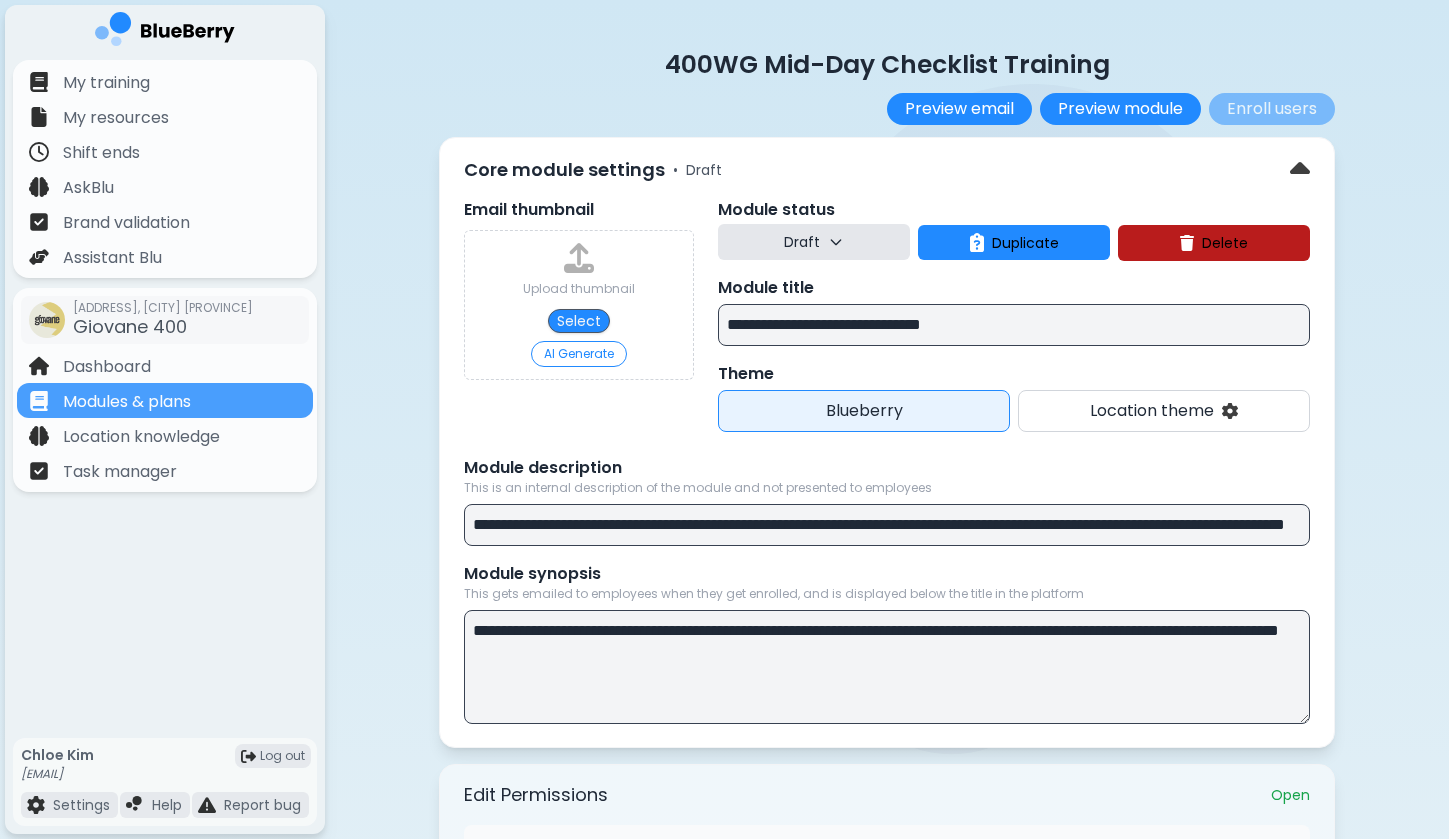 scroll, scrollTop: 0, scrollLeft: 0, axis: both 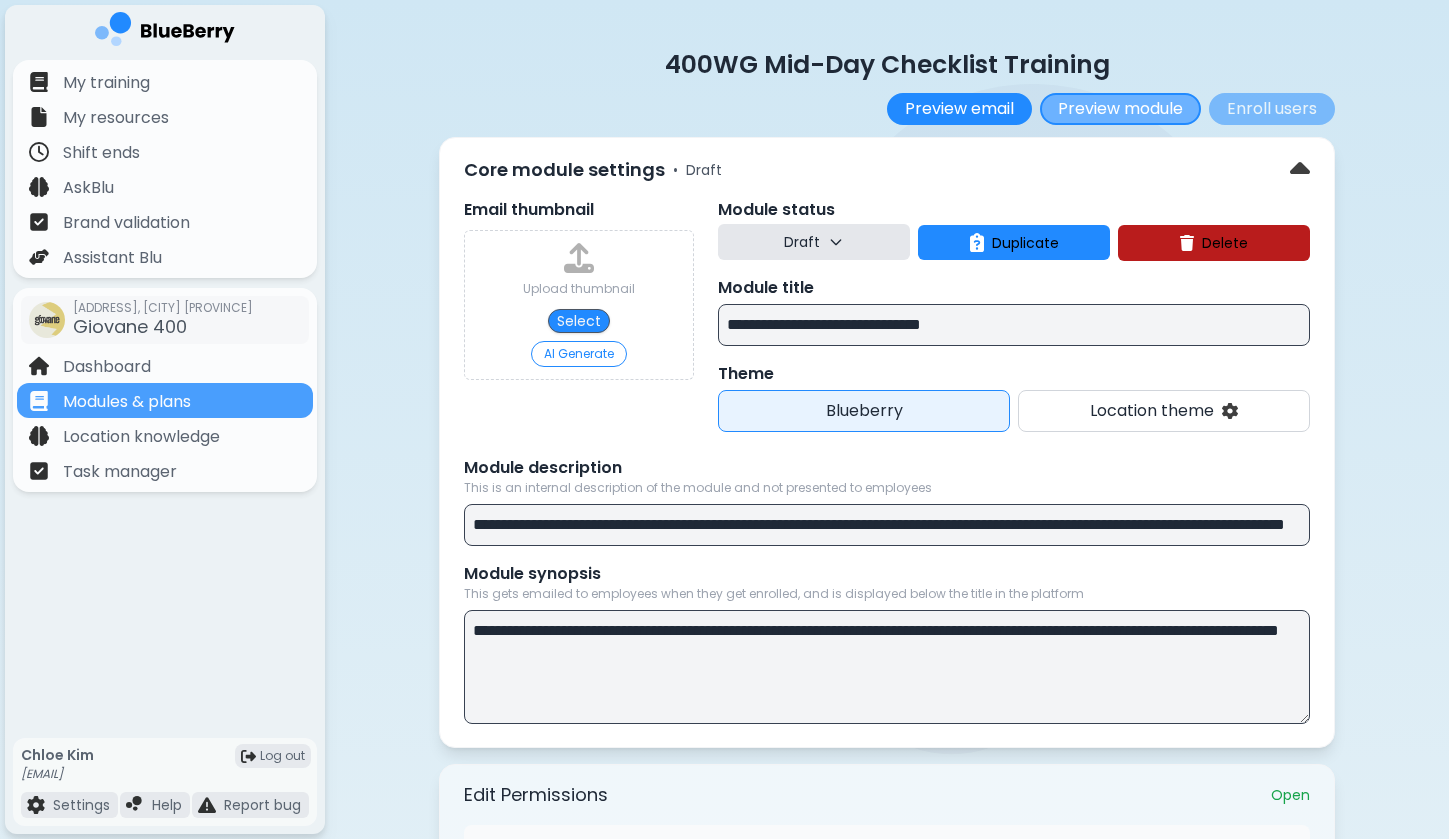 click on "Preview module" at bounding box center [1120, 109] 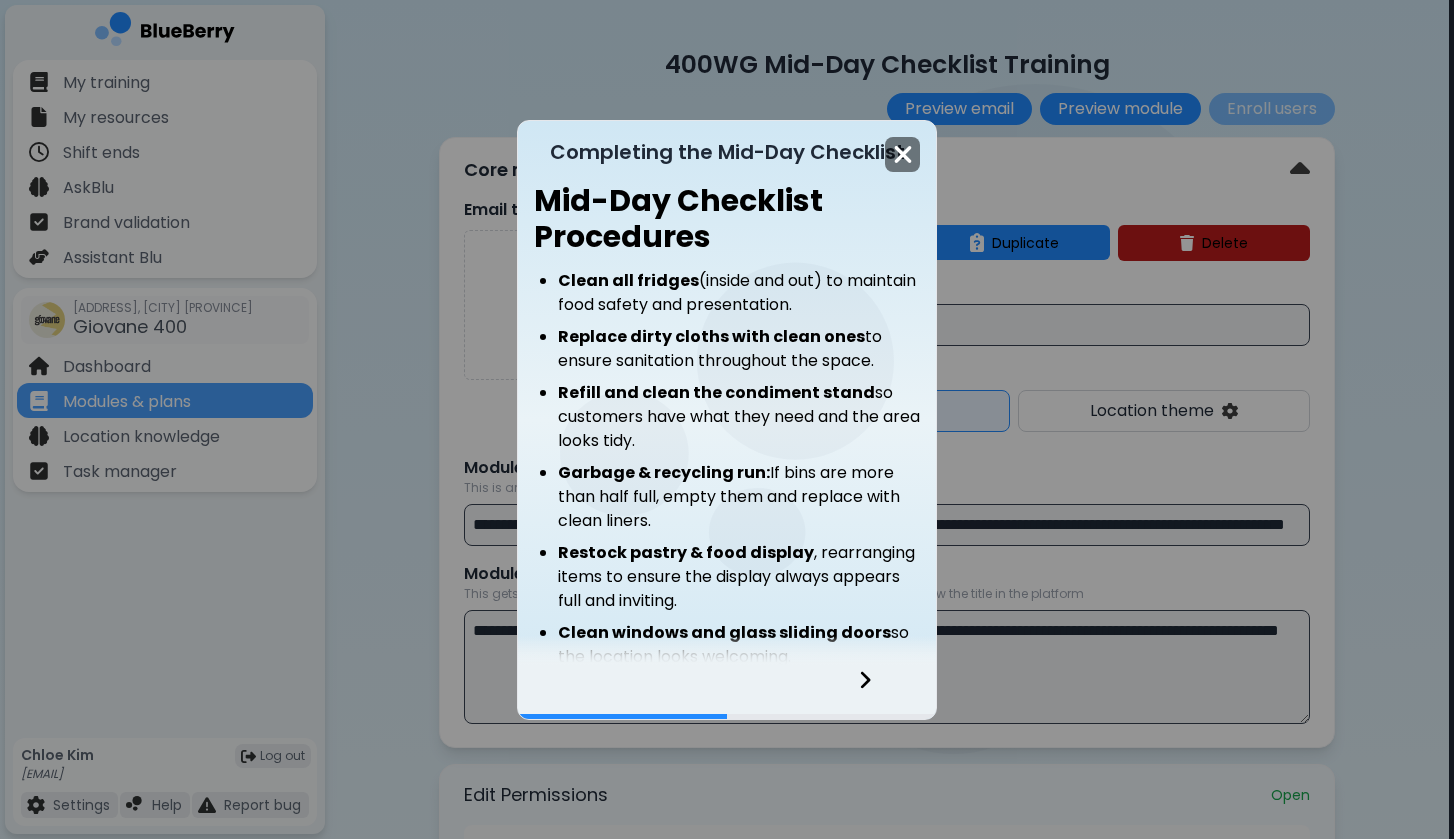 click at bounding box center (903, 154) 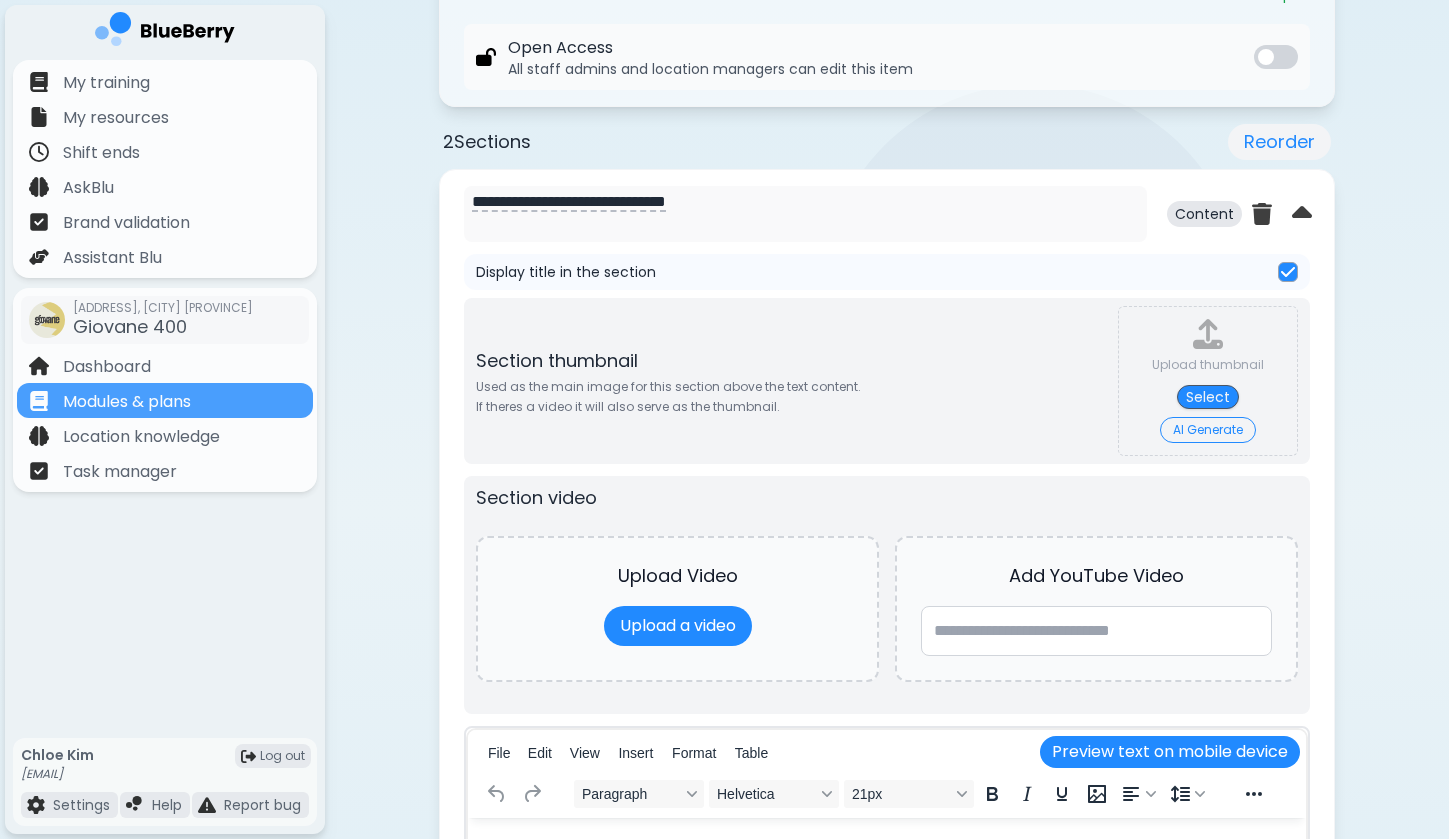 scroll, scrollTop: 271, scrollLeft: 0, axis: vertical 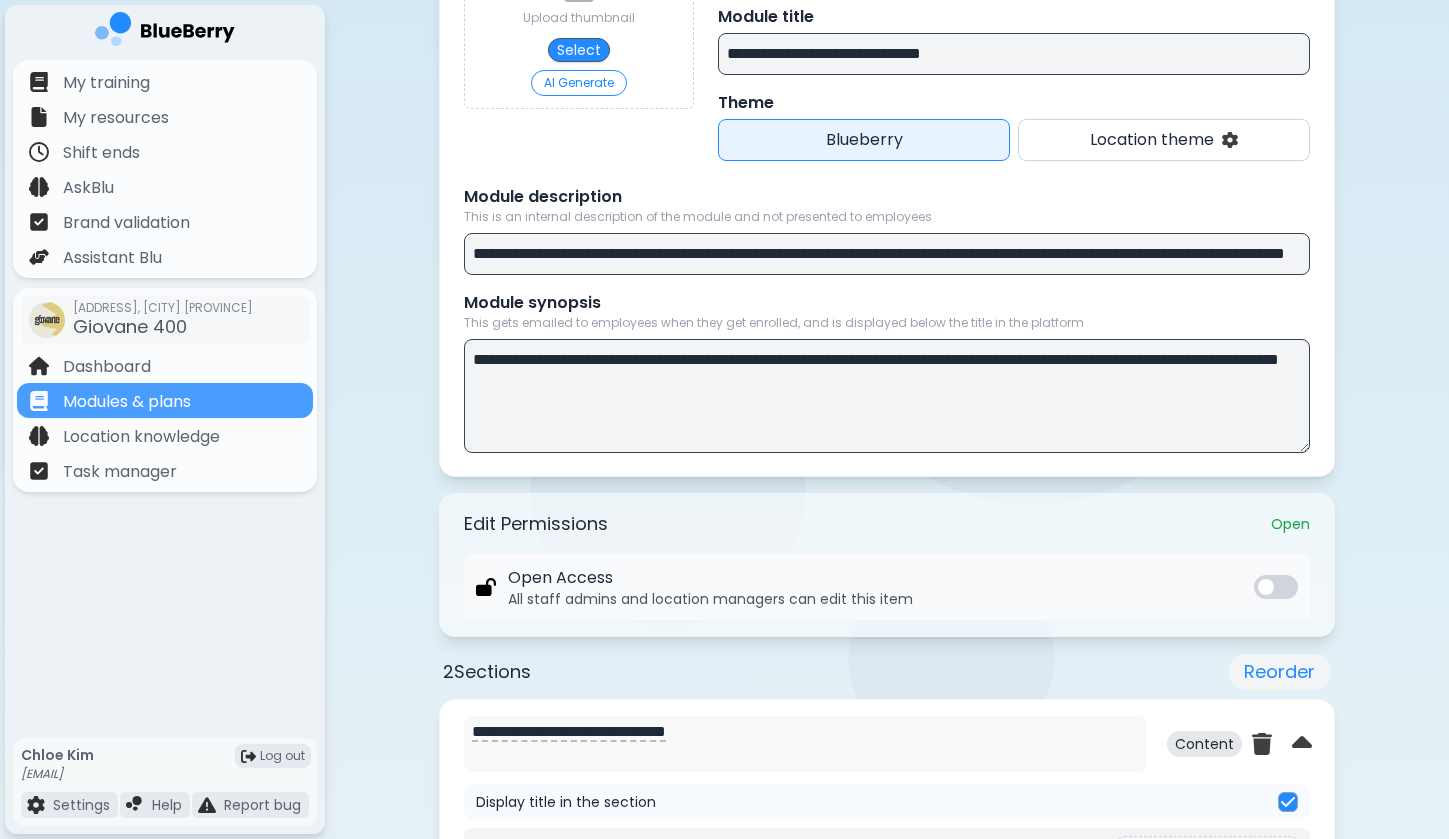 click on "**********" at bounding box center (887, 254) 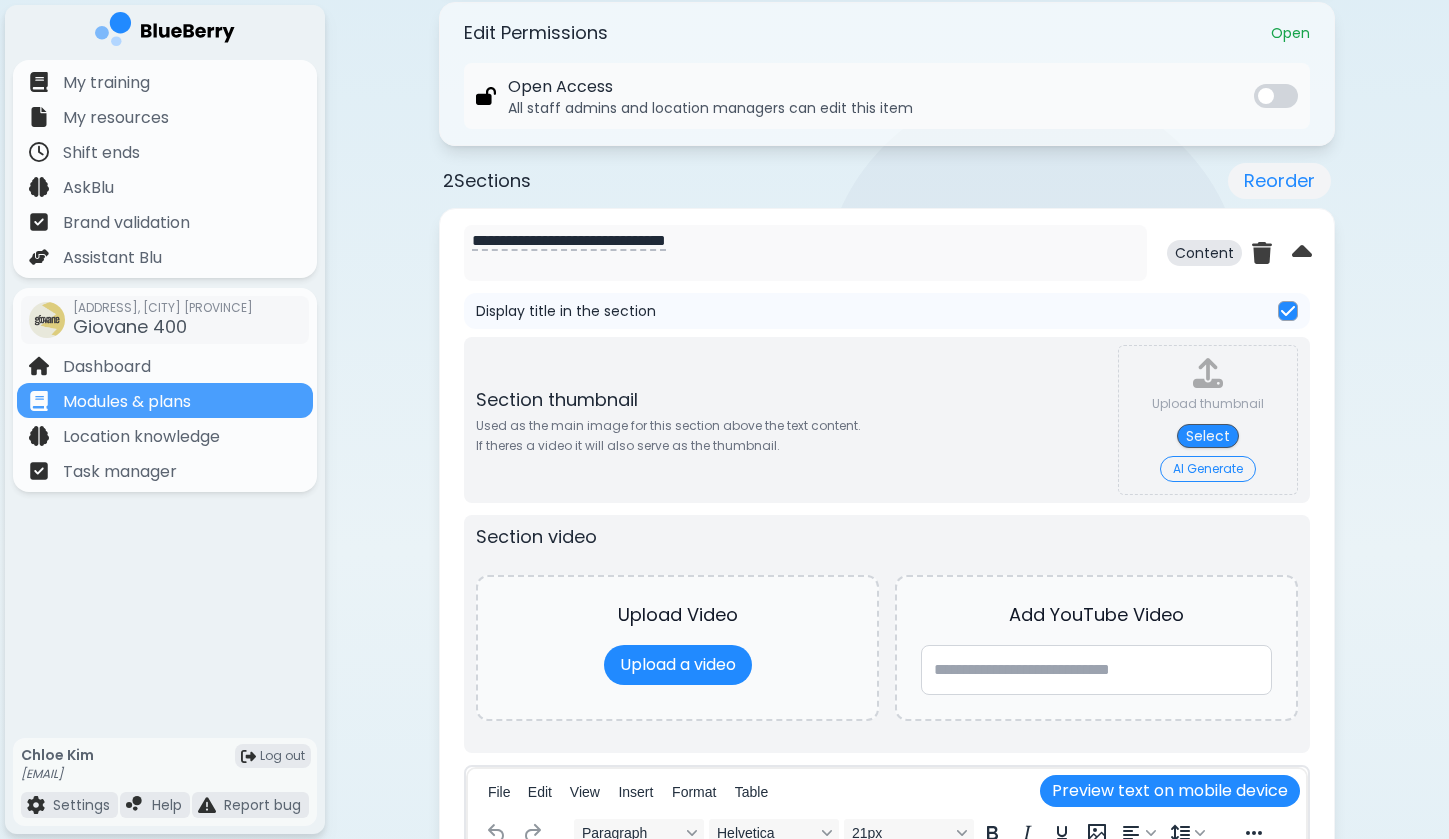 scroll, scrollTop: 762, scrollLeft: 0, axis: vertical 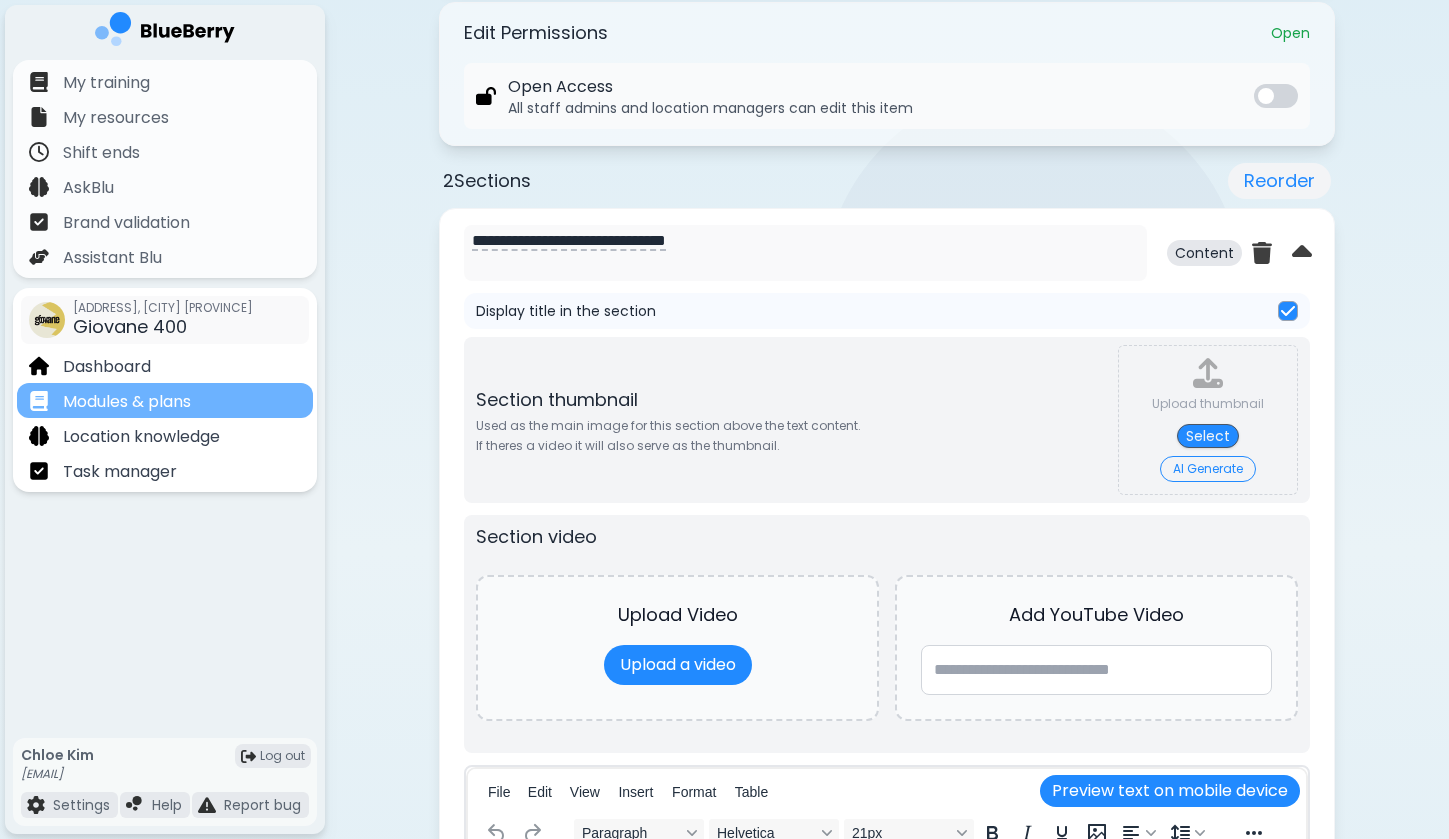 click on "Modules & plans" at bounding box center (127, 402) 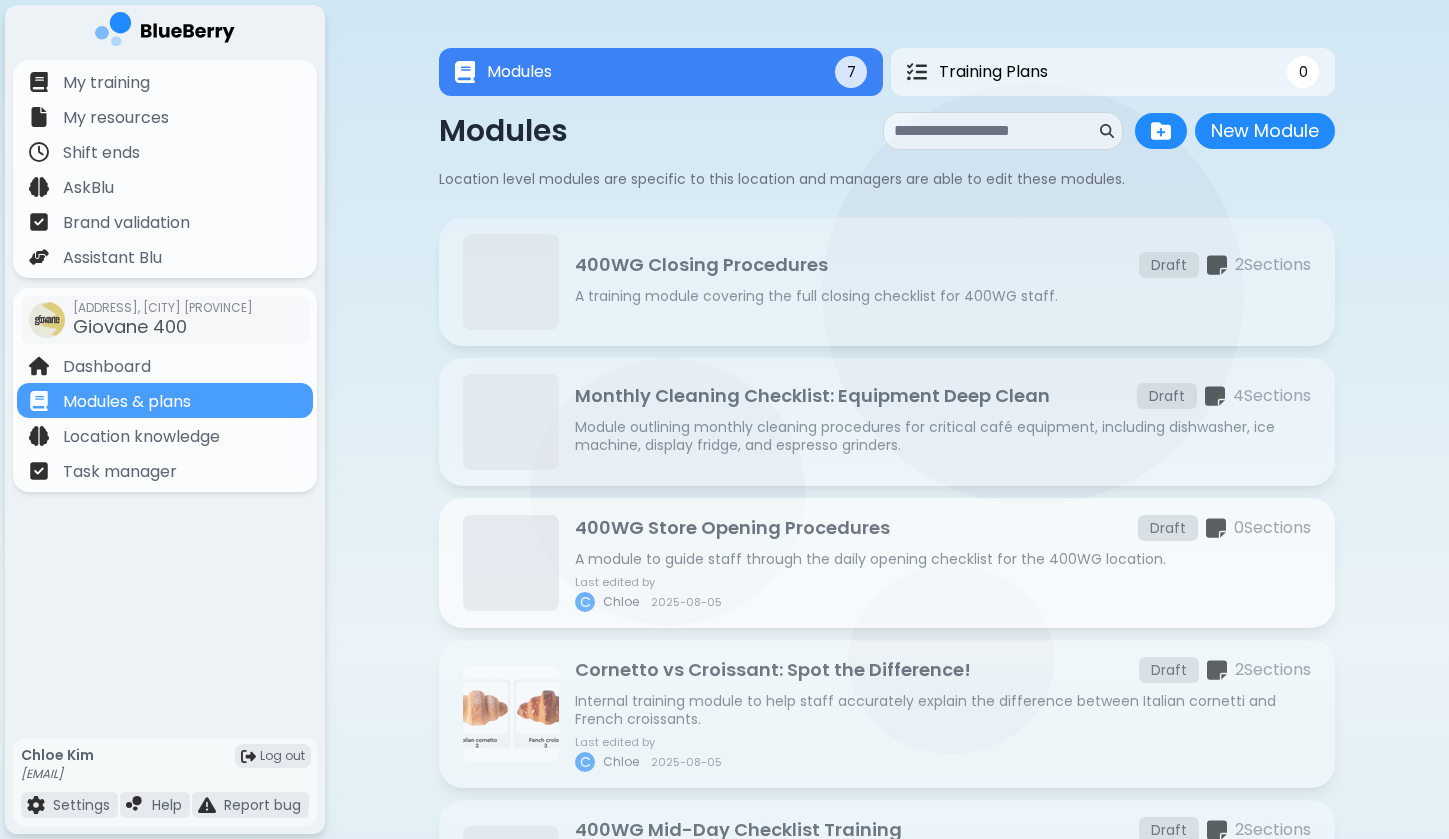 scroll, scrollTop: 0, scrollLeft: 0, axis: both 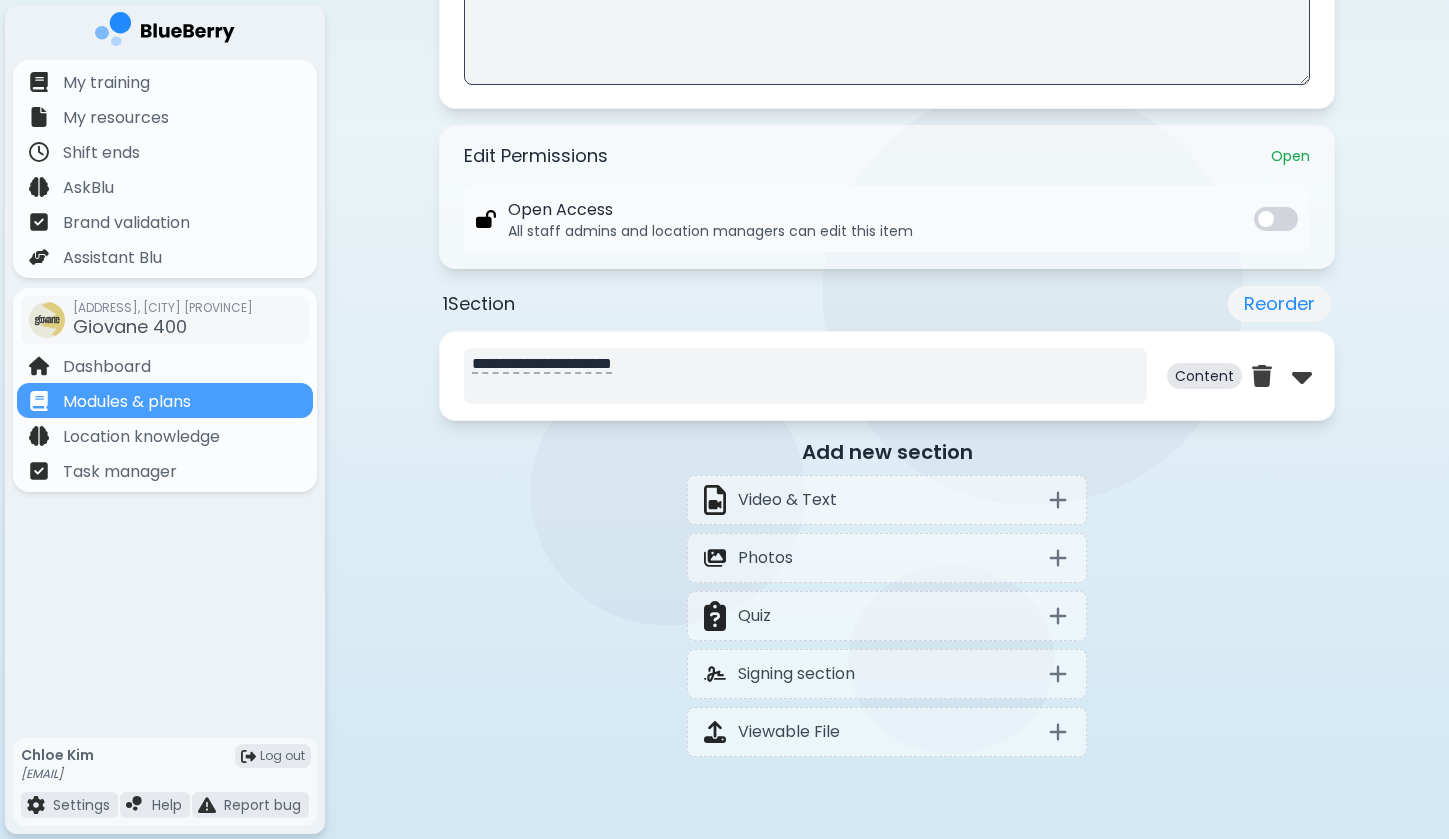click on "**********" at bounding box center (805, 376) 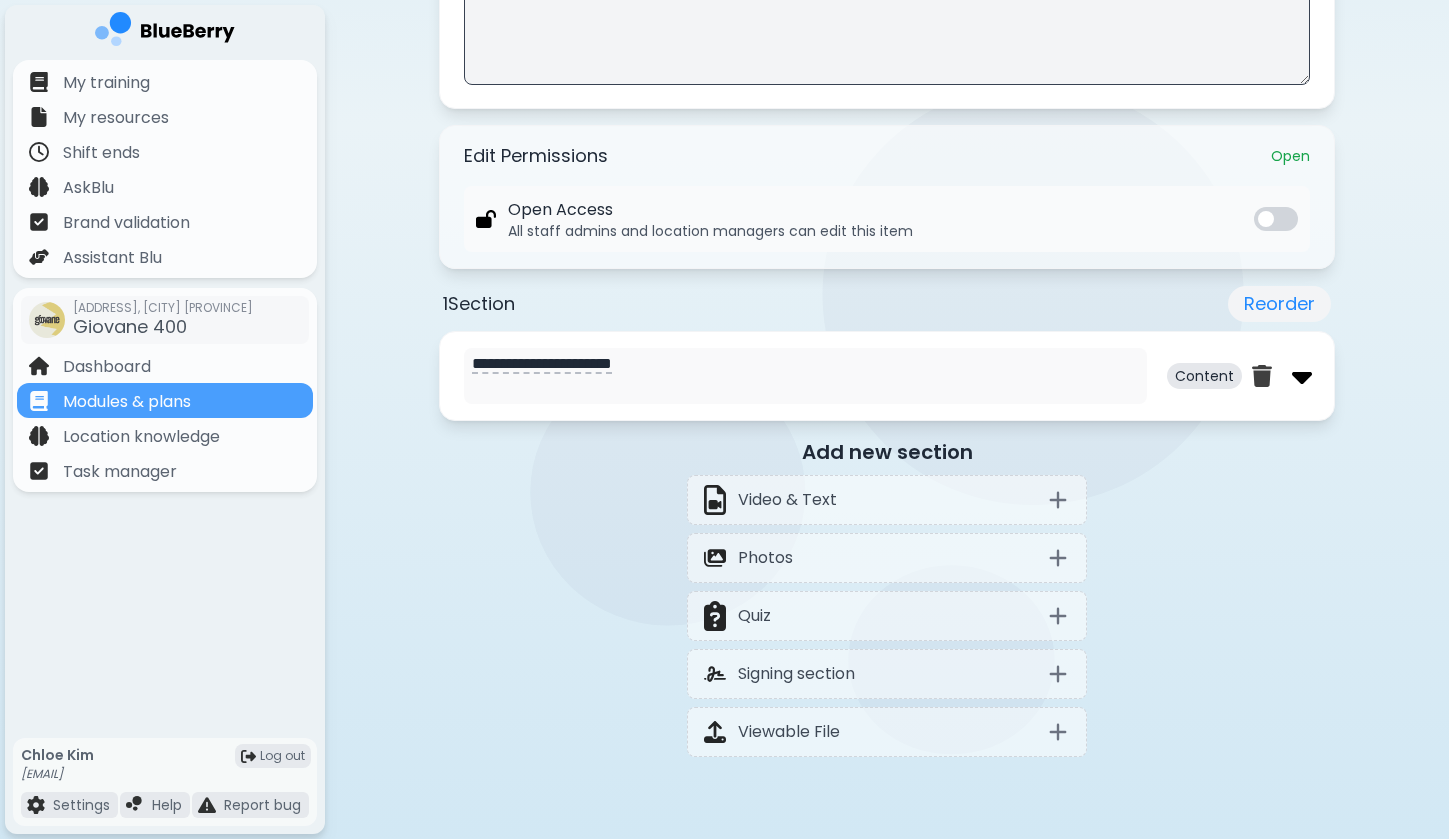 click at bounding box center (1302, 376) 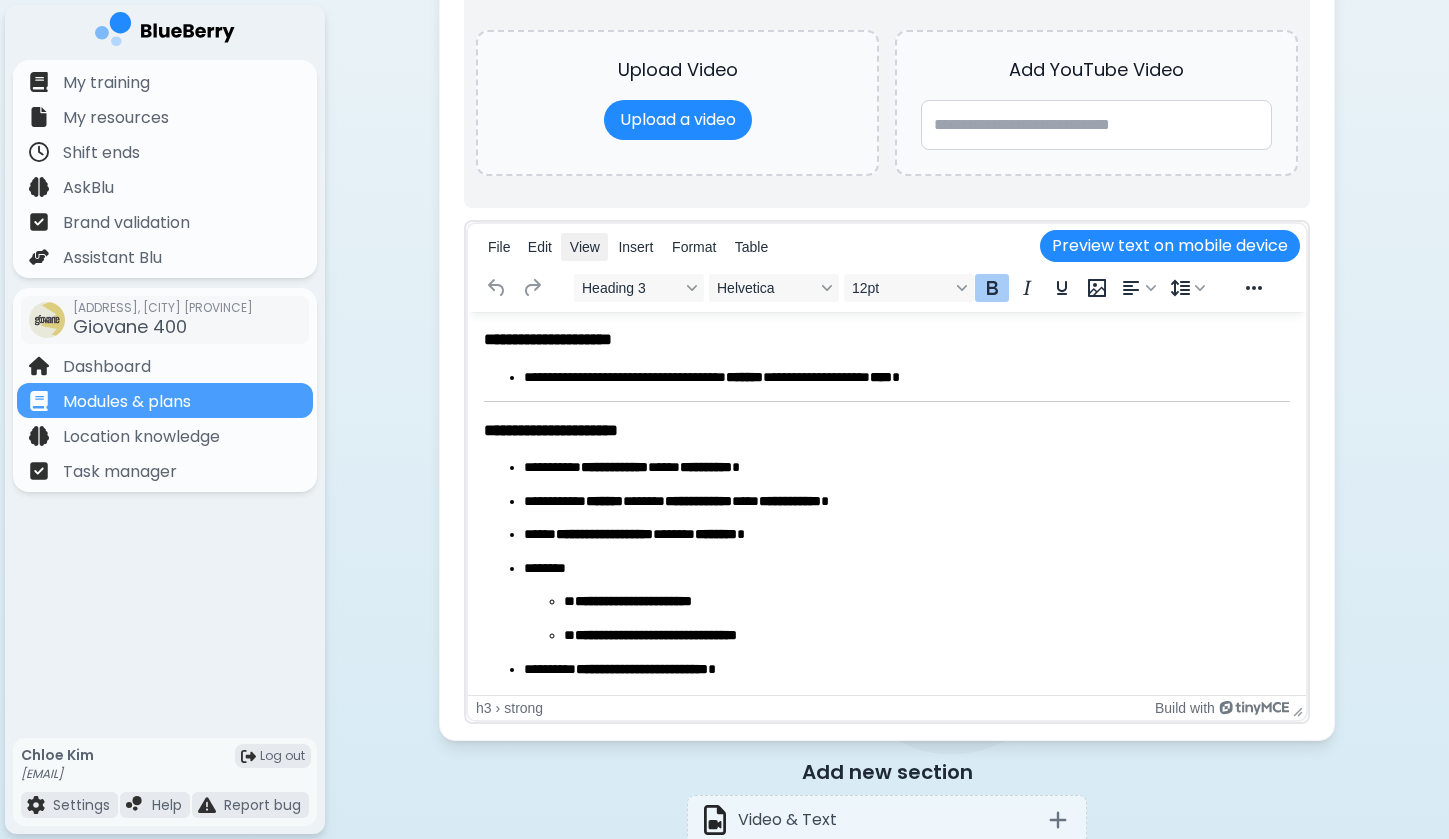 scroll, scrollTop: 1320, scrollLeft: 0, axis: vertical 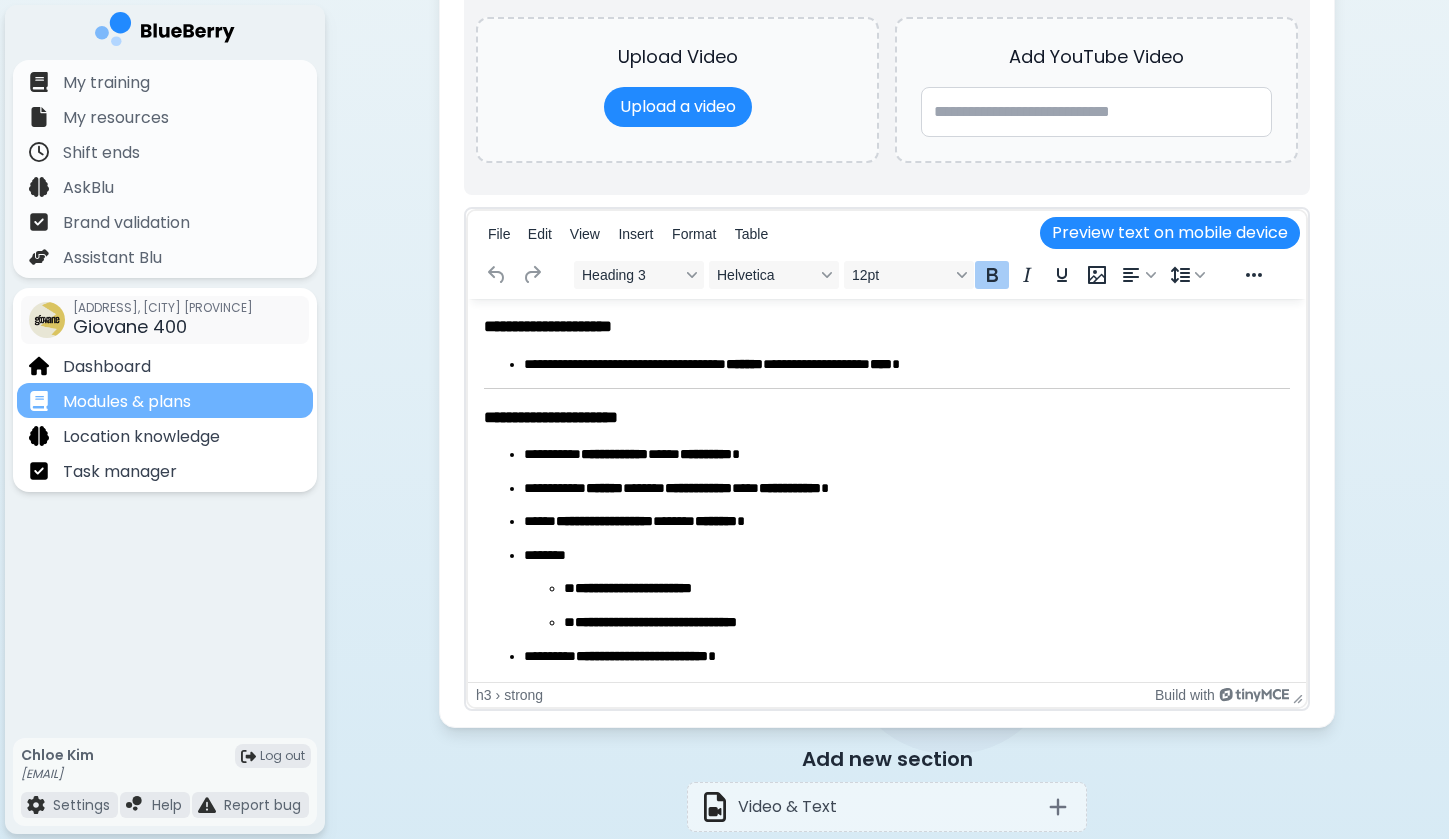 click on "Modules & plans" at bounding box center [127, 402] 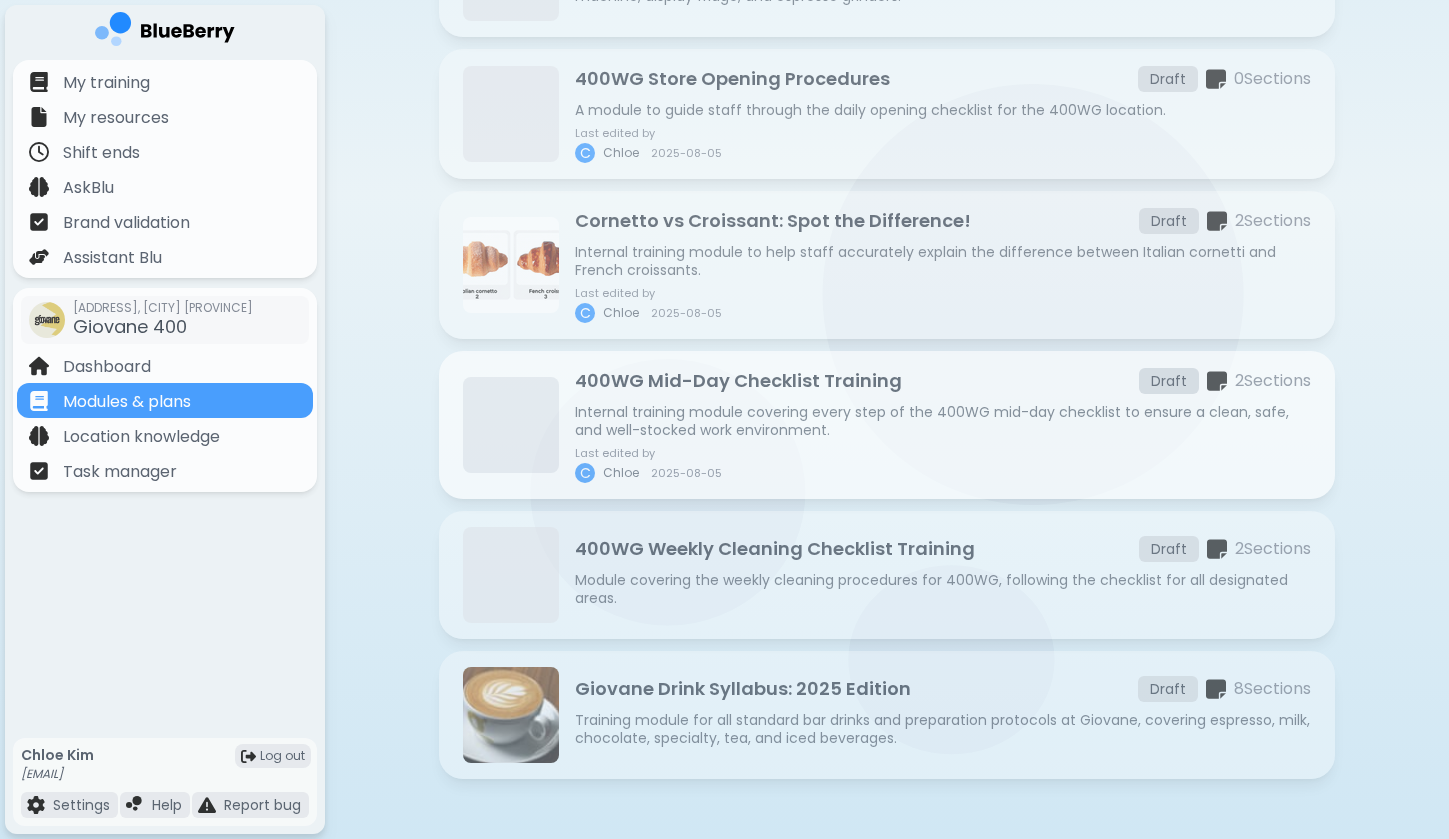 scroll, scrollTop: 450, scrollLeft: 0, axis: vertical 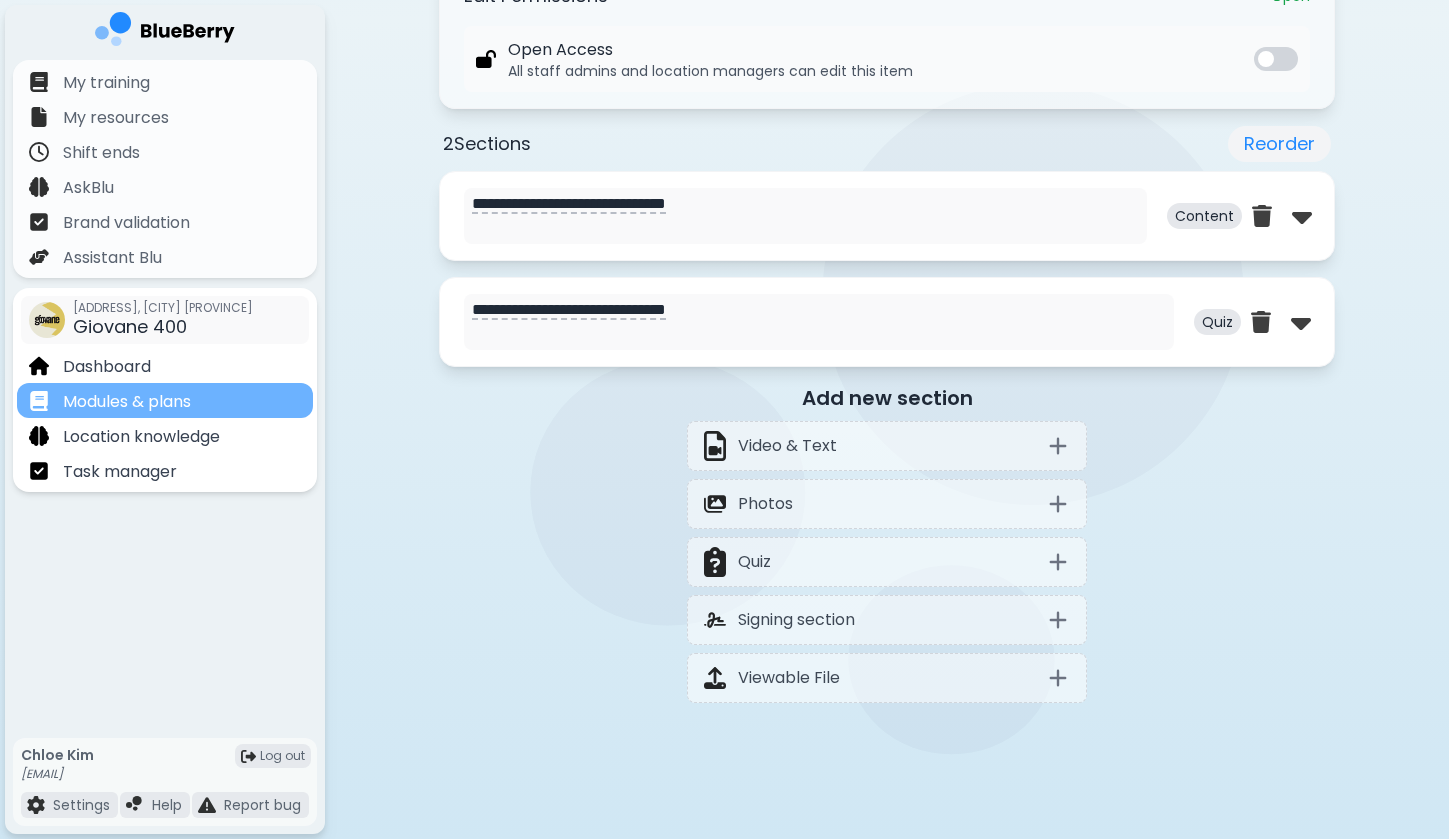 click on "Modules & plans" at bounding box center (165, 400) 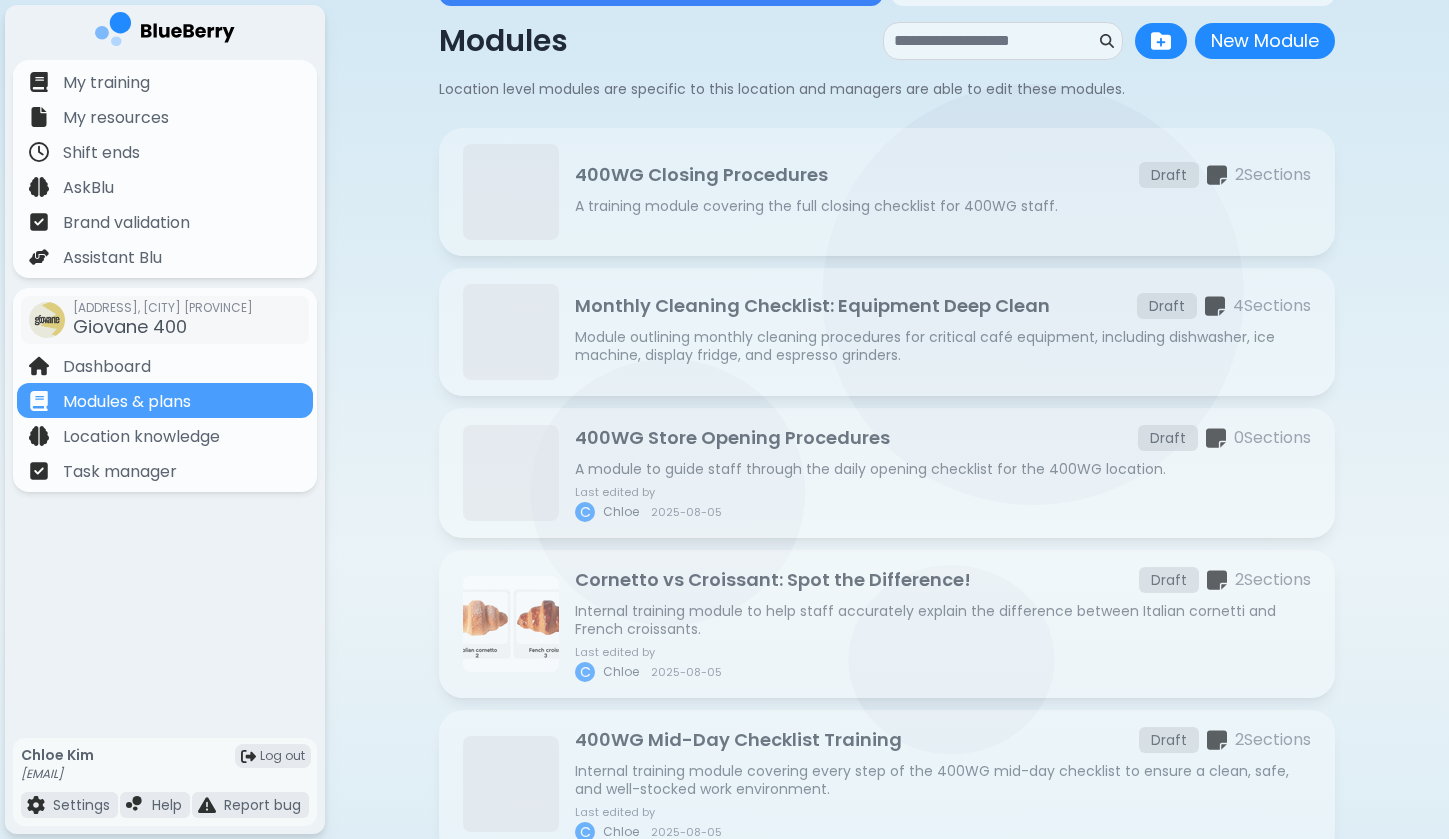 scroll, scrollTop: 0, scrollLeft: 0, axis: both 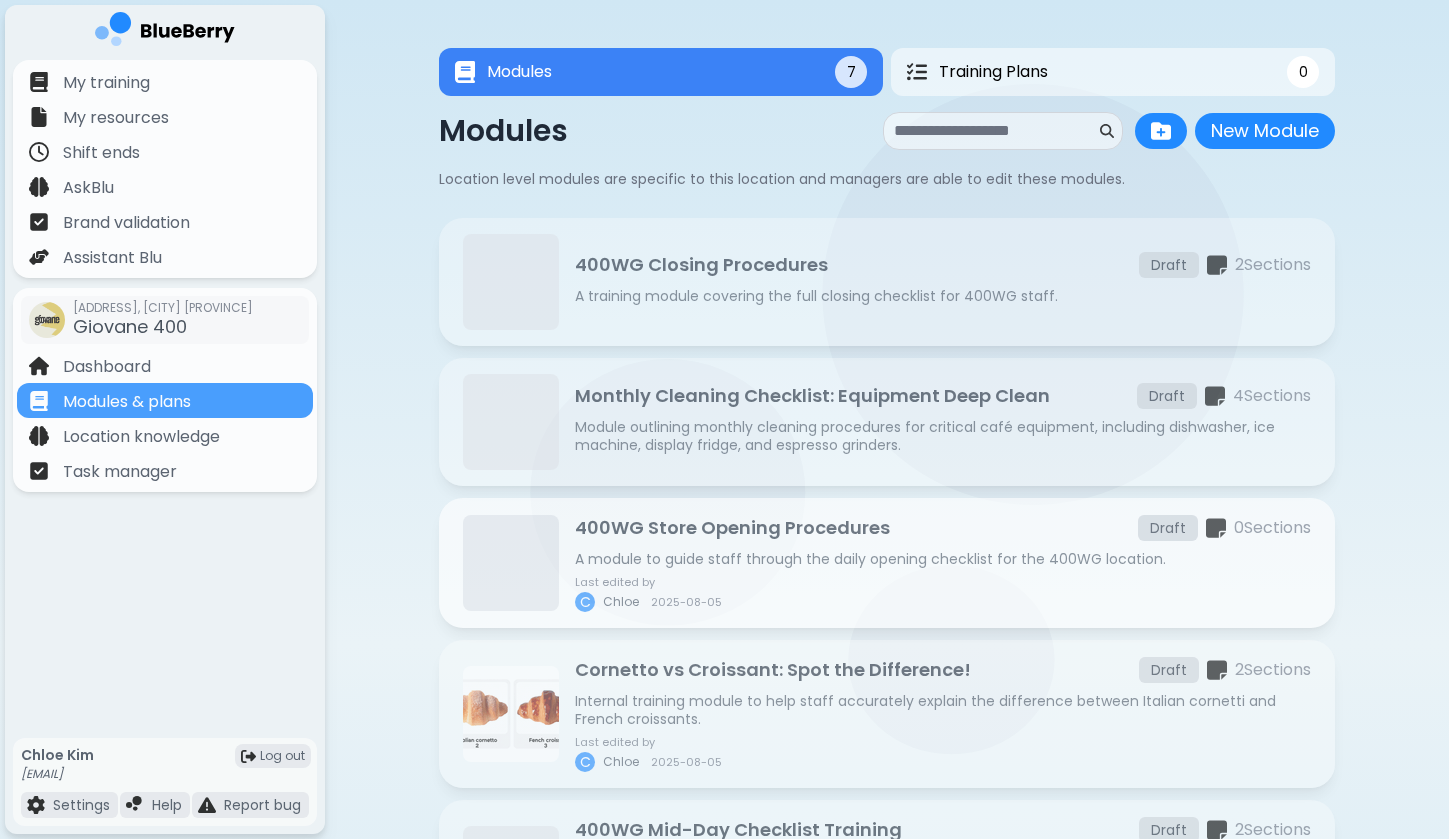 click on "A module to guide staff through the daily opening checklist for the 400WG location." at bounding box center (943, 559) 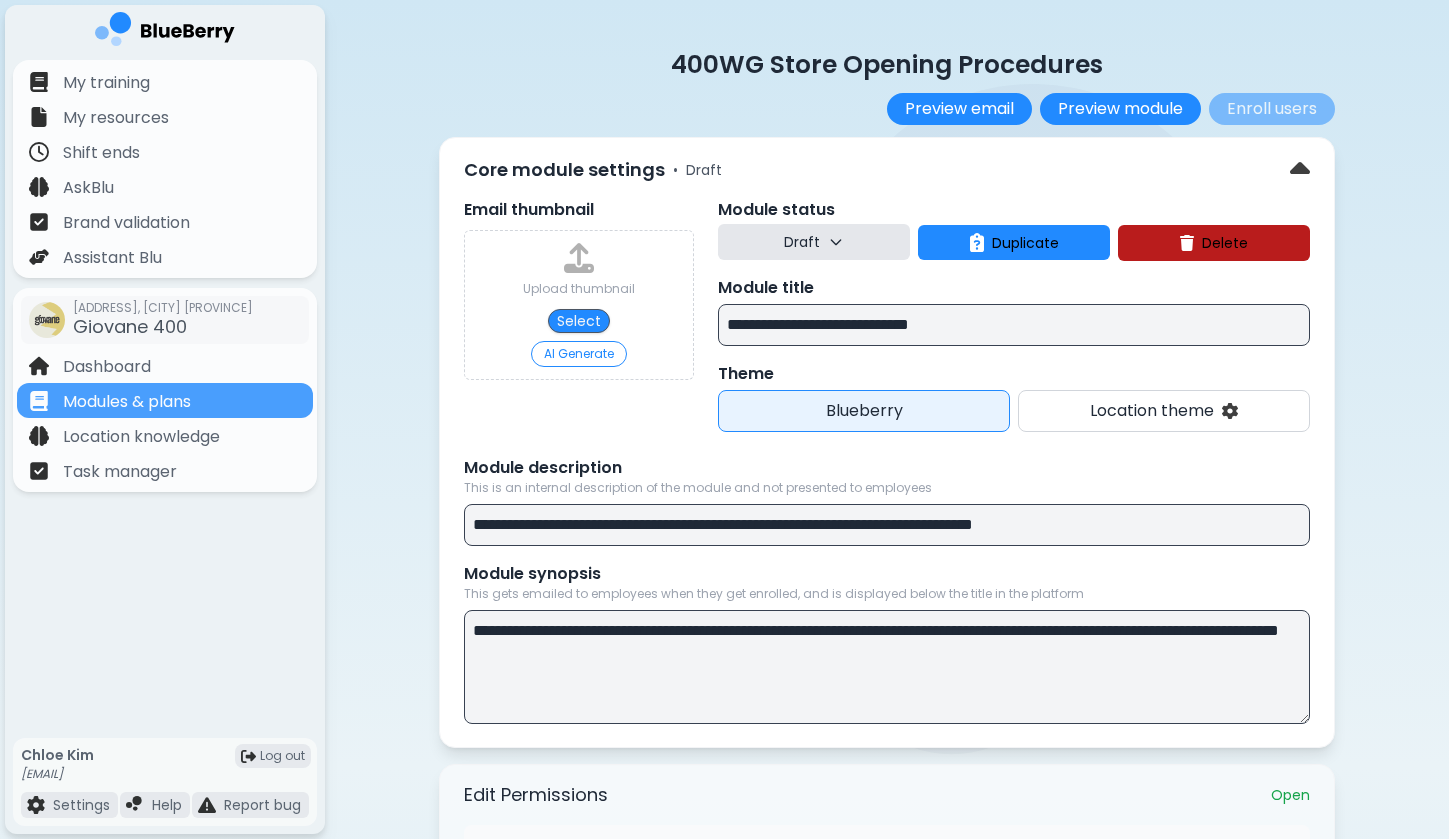 click on "**********" at bounding box center (1014, 325) 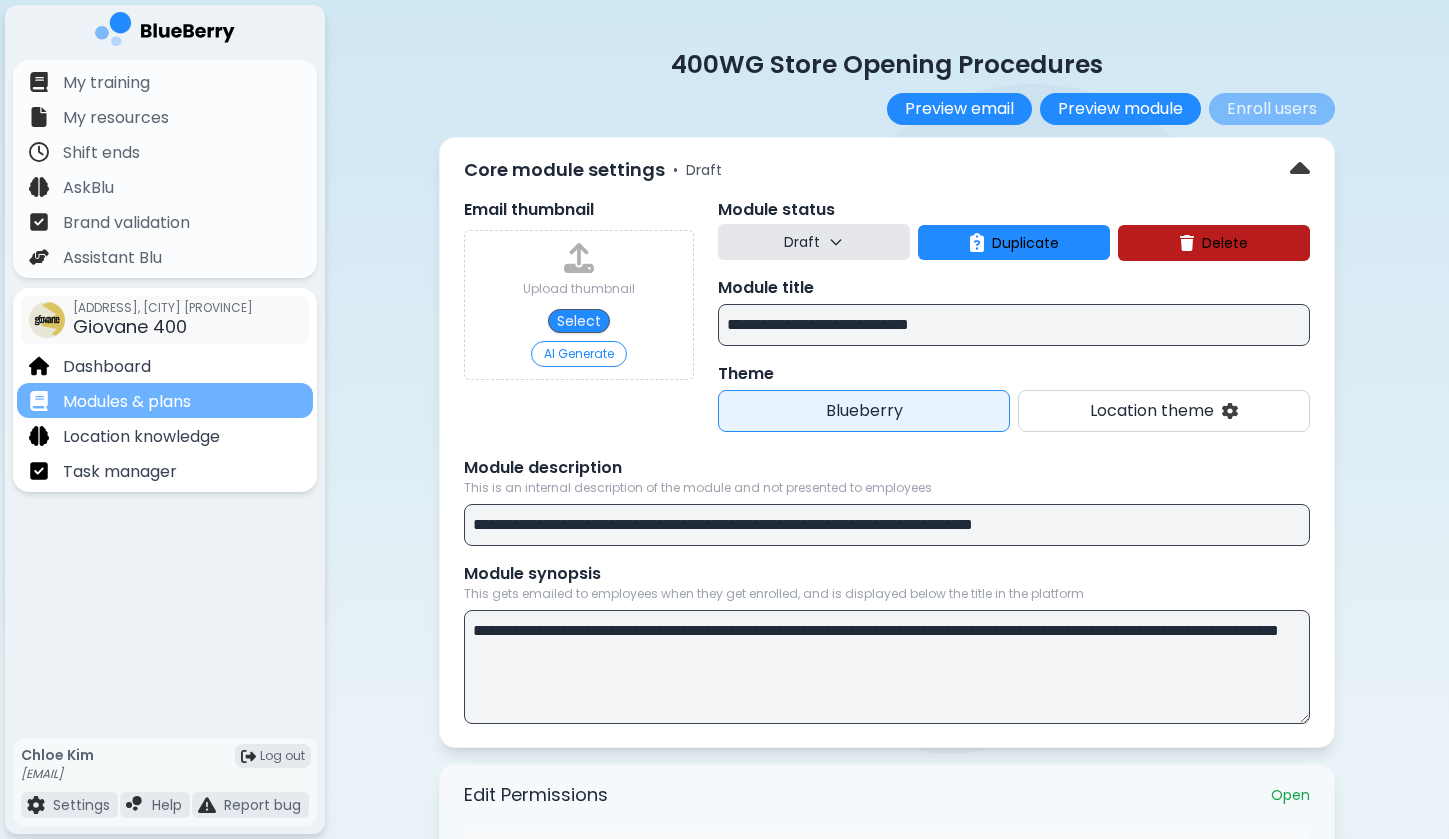 click on "Modules & plans" at bounding box center (127, 402) 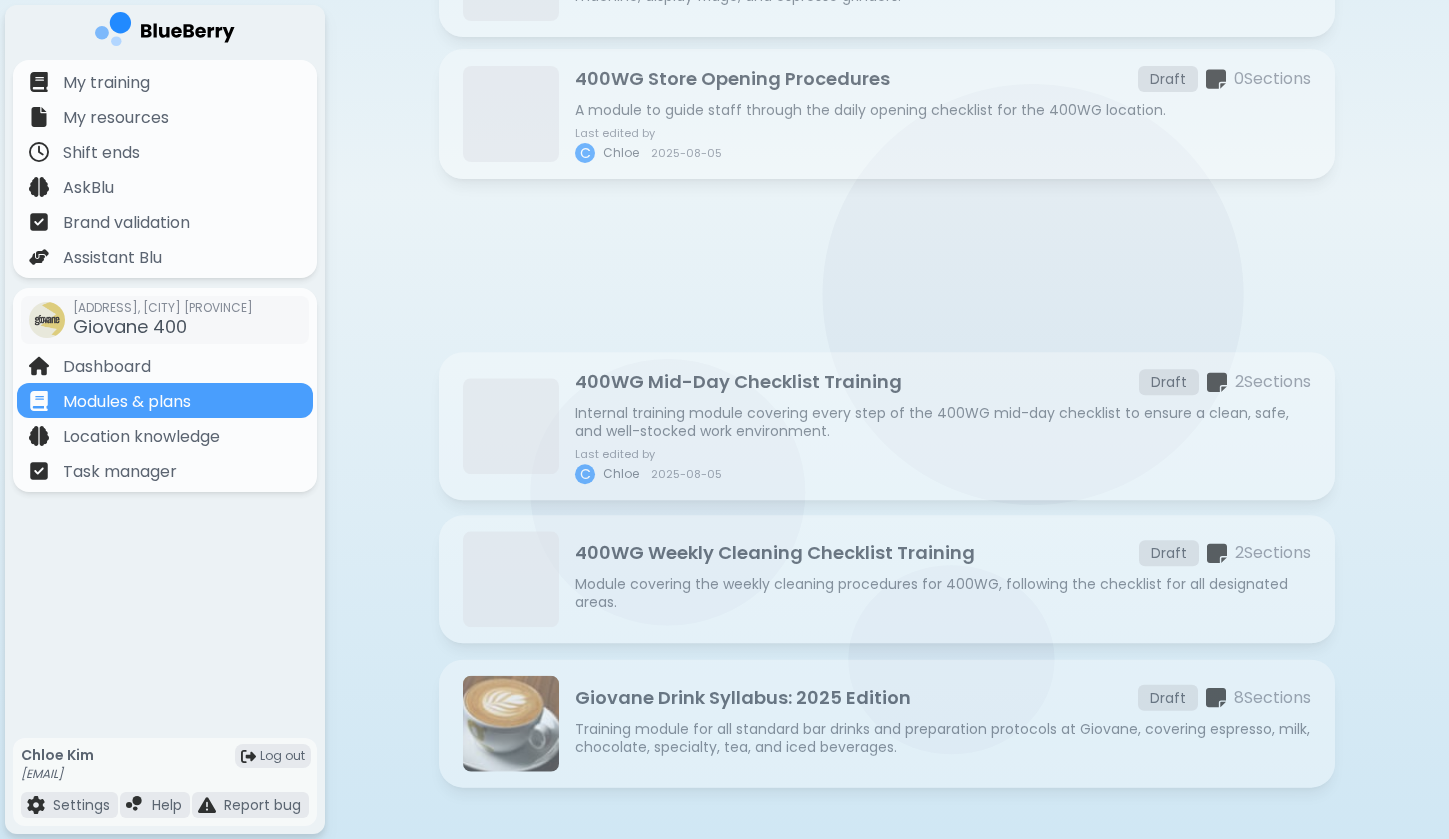 scroll, scrollTop: 450, scrollLeft: 0, axis: vertical 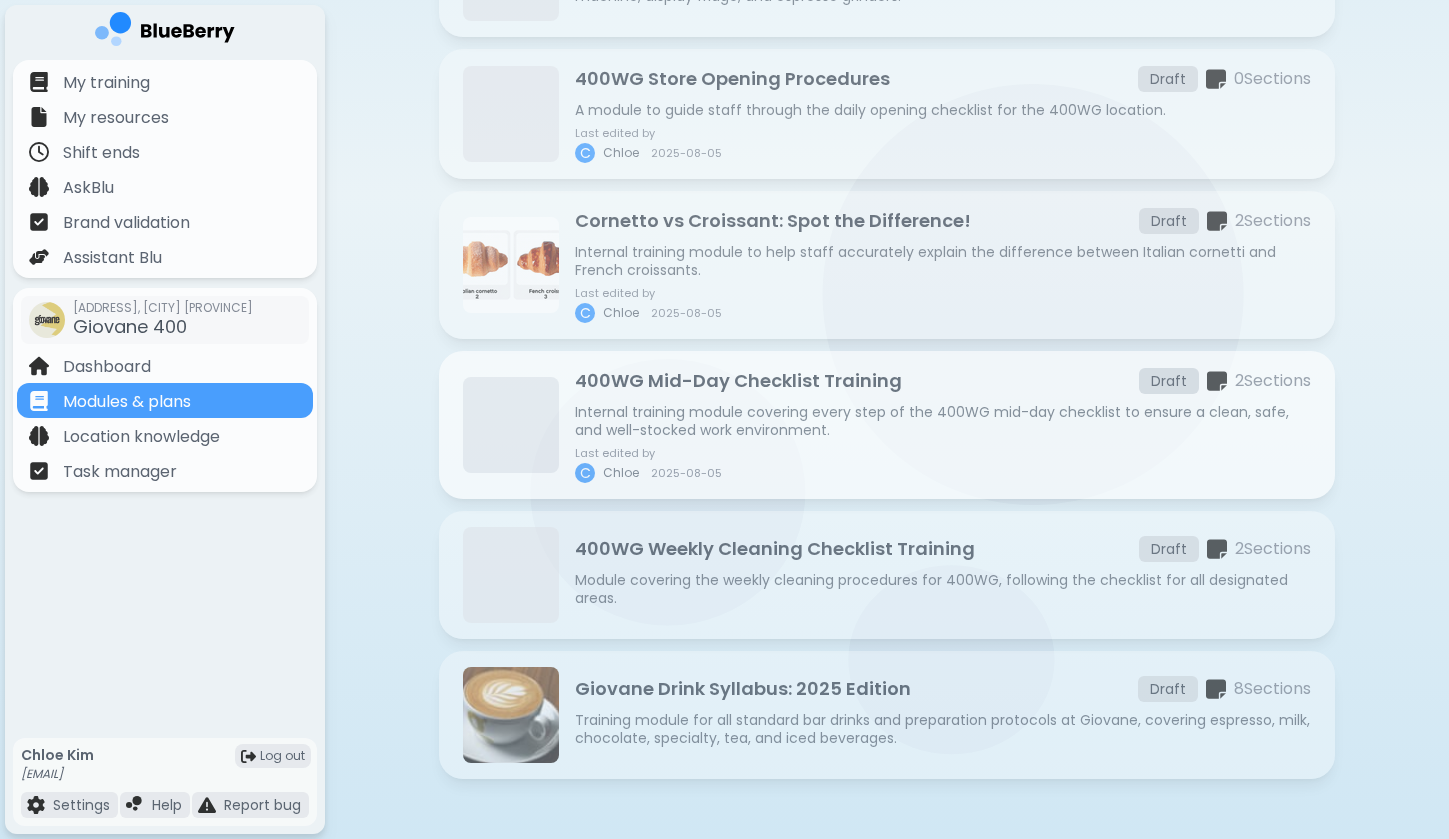 click on "Last edited by C Chloe 2025-08-05" at bounding box center (943, 465) 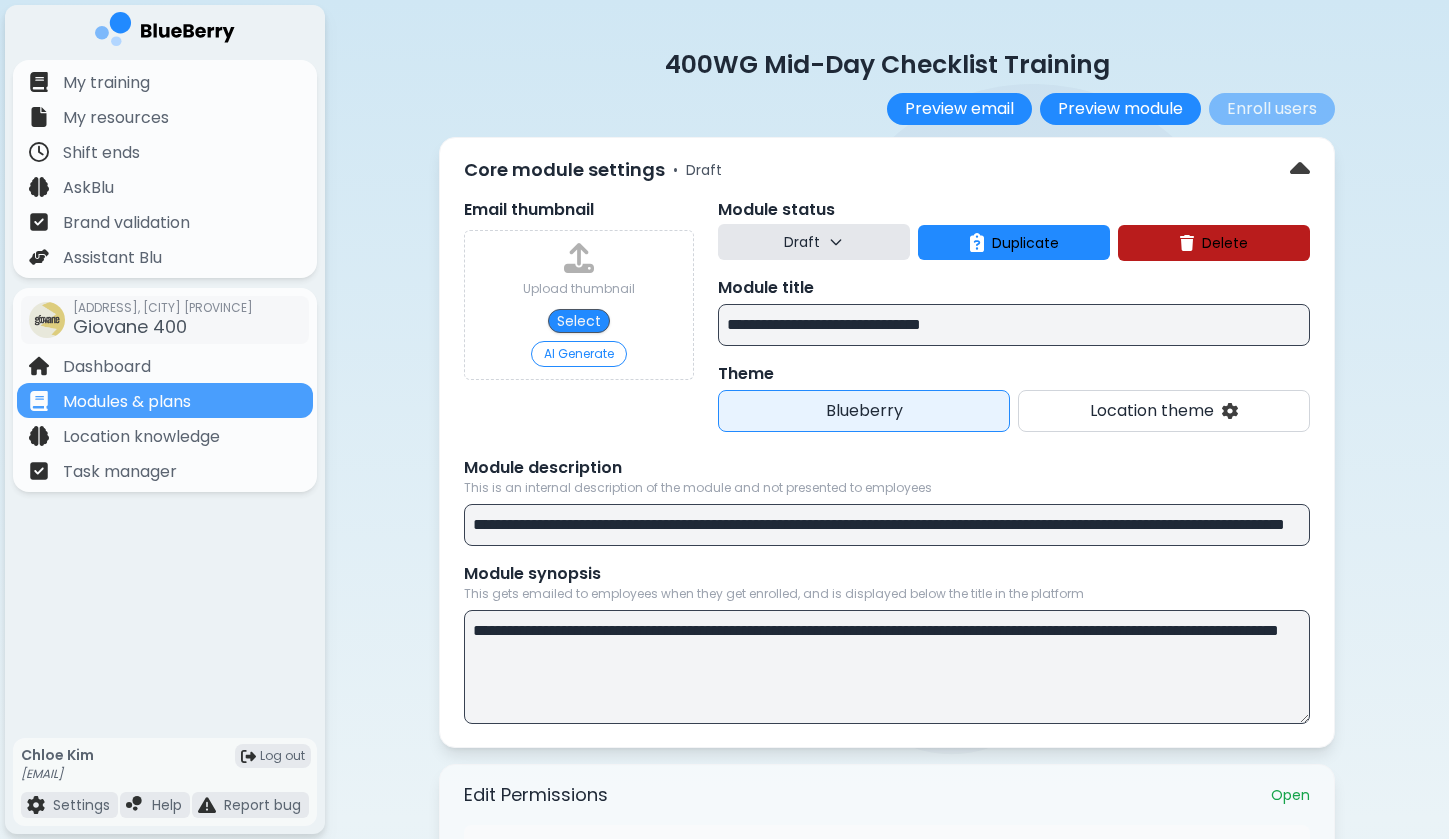 click on "**********" at bounding box center (1014, 325) 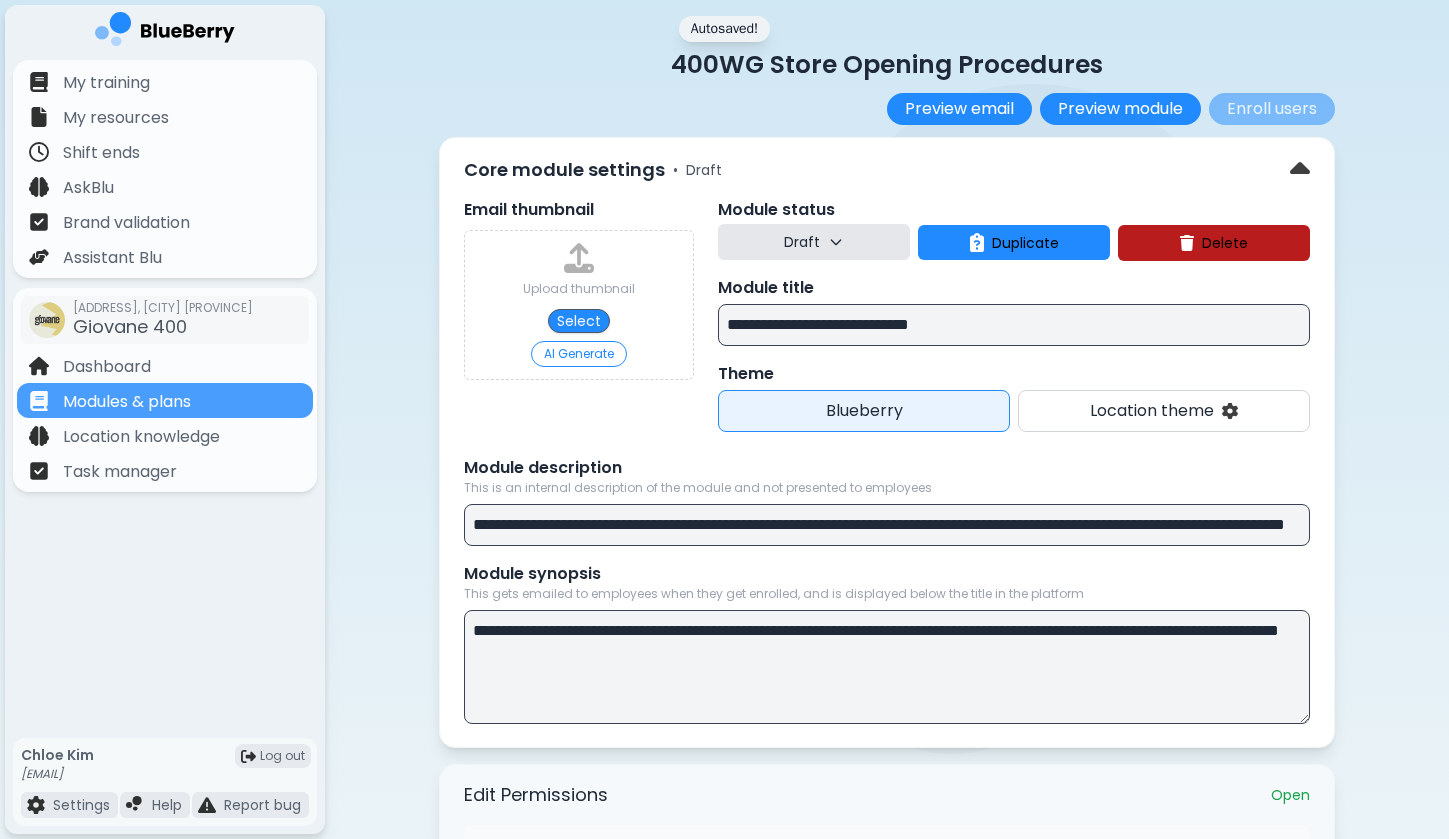 drag, startPoint x: 792, startPoint y: 324, endPoint x: 897, endPoint y: 324, distance: 105 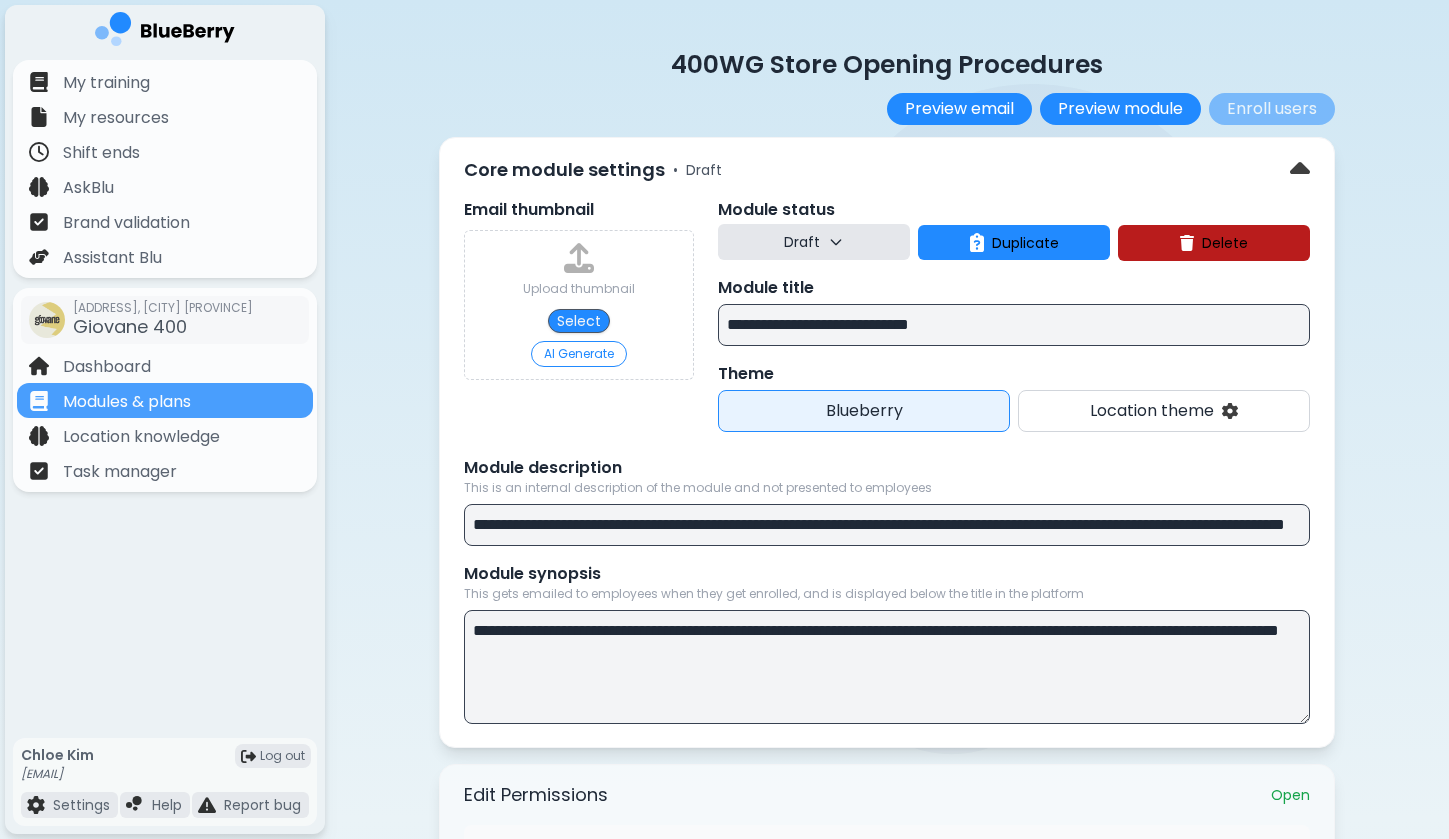 click on "**********" at bounding box center [1014, 325] 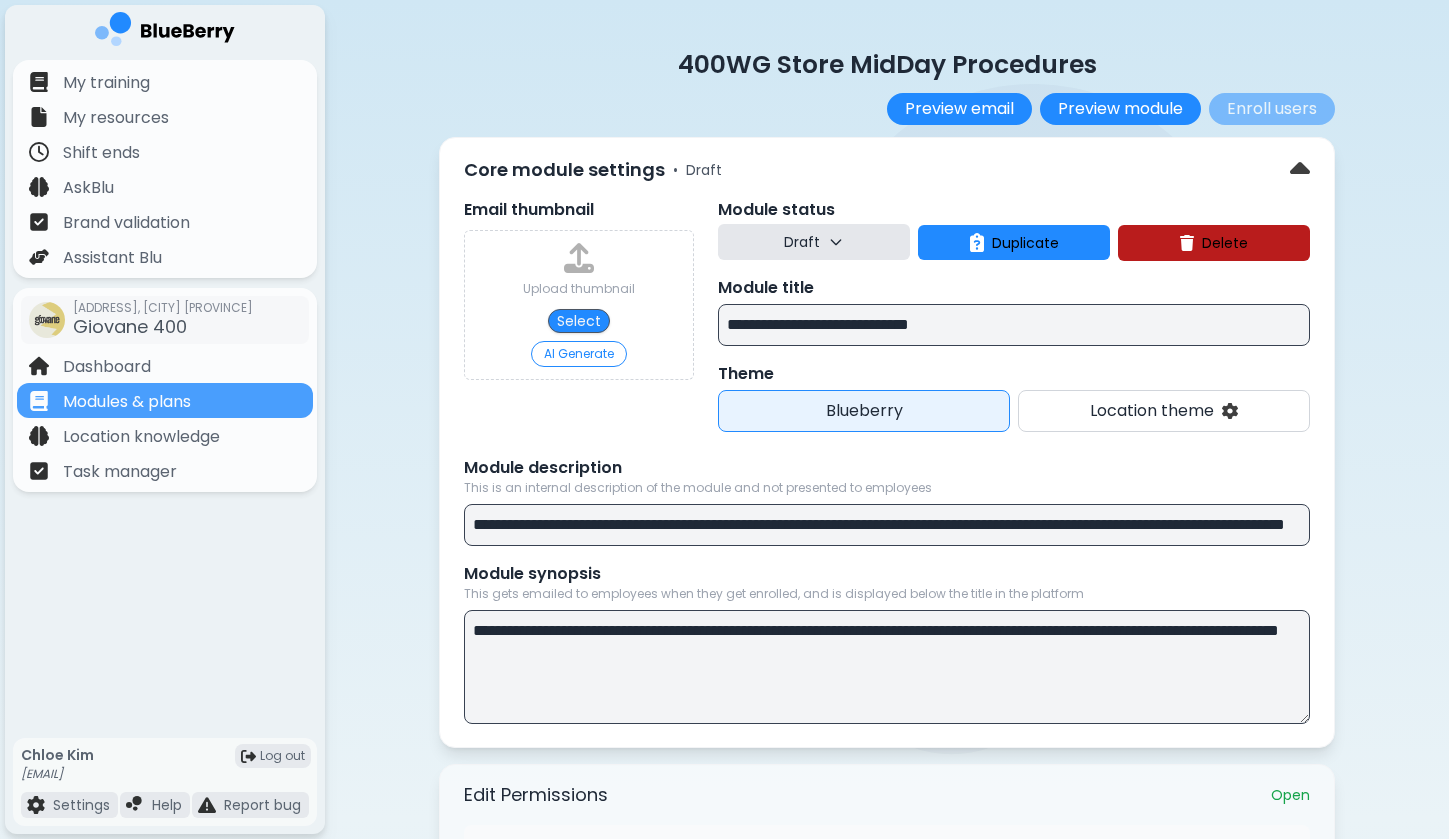 click on "**********" at bounding box center (1014, 325) 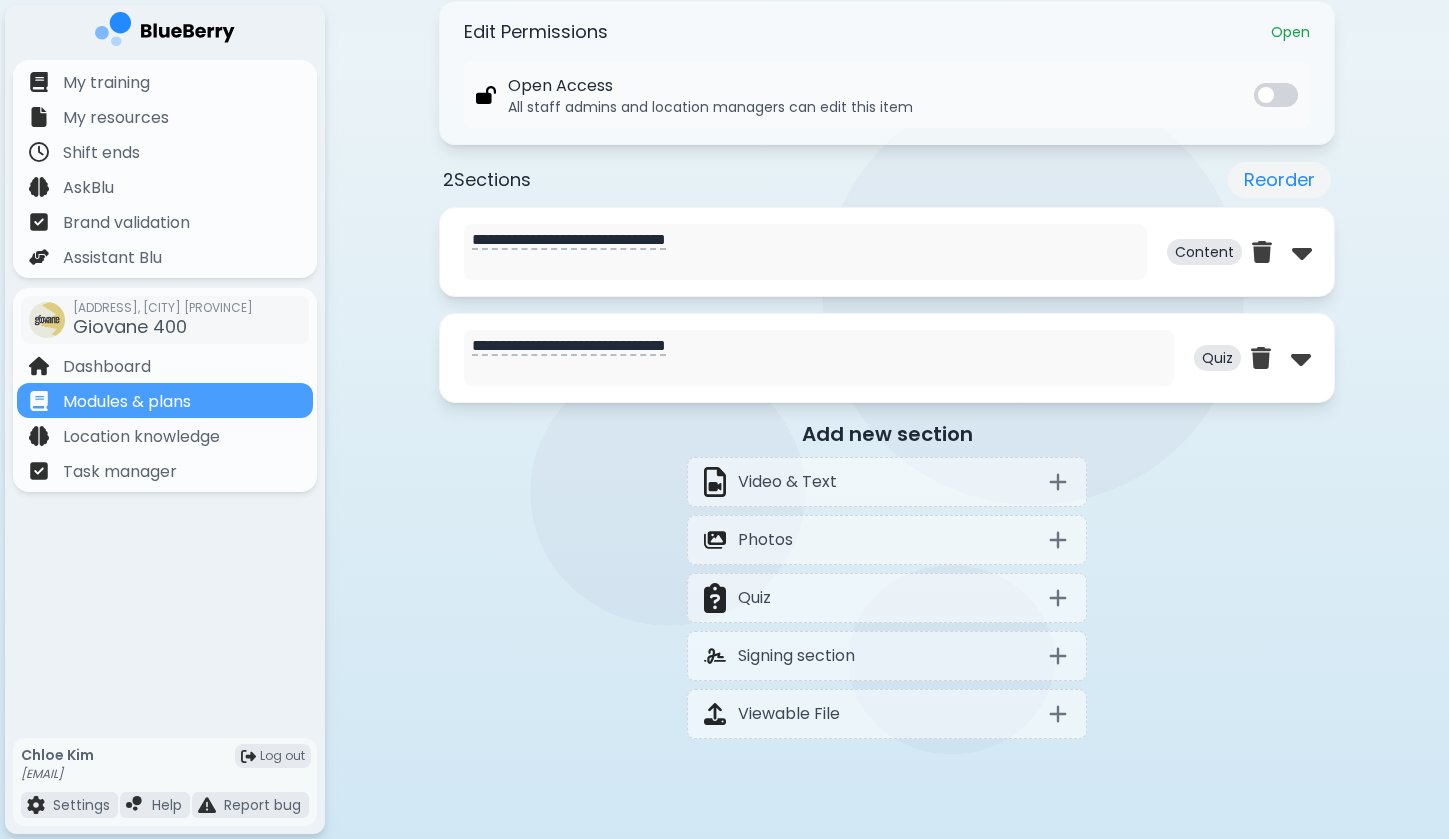 scroll, scrollTop: 713, scrollLeft: 0, axis: vertical 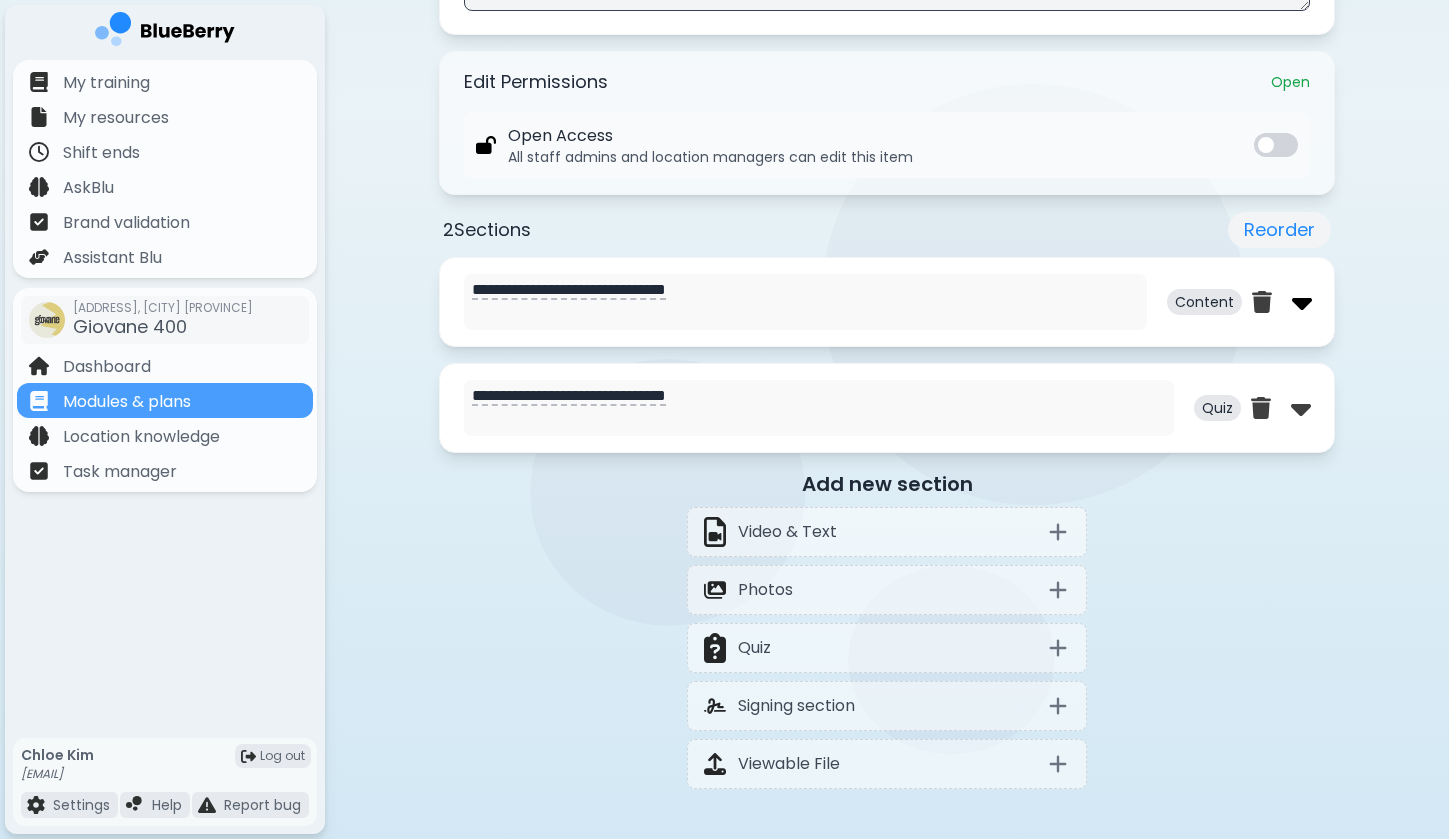 type on "**********" 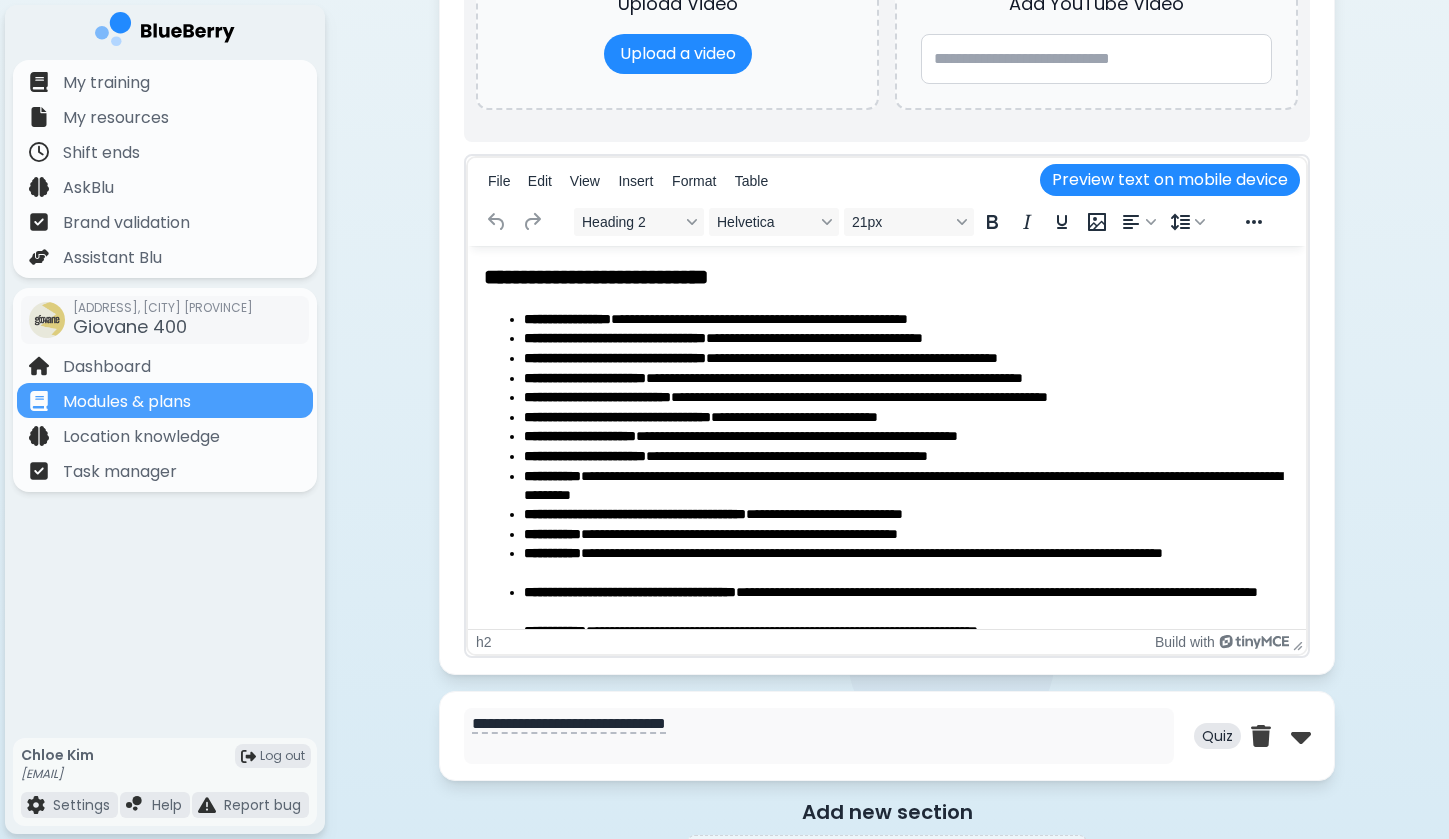 scroll, scrollTop: 1377, scrollLeft: 0, axis: vertical 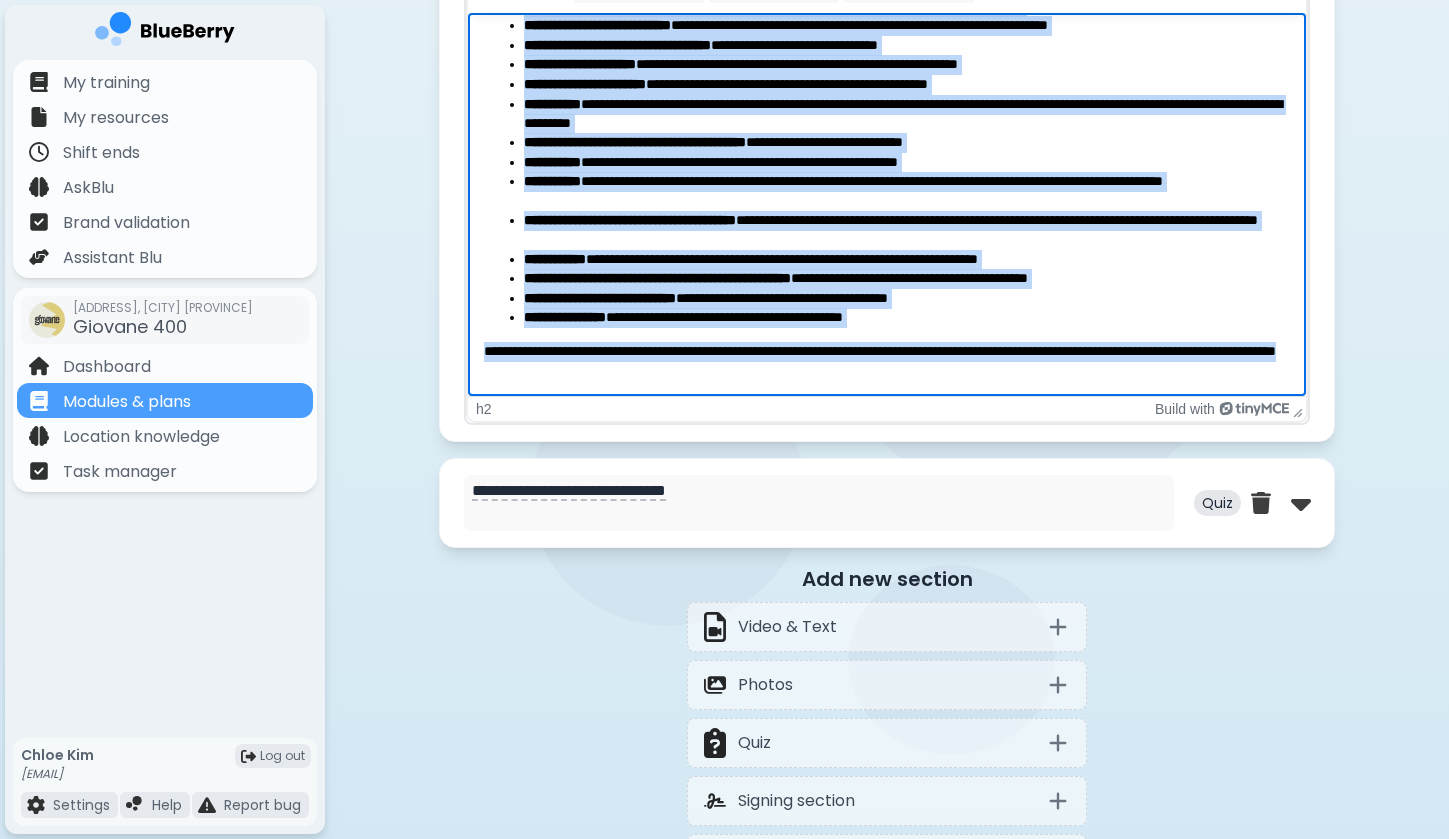 drag, startPoint x: 491, startPoint y: 44, endPoint x: 786, endPoint y: 404, distance: 465.4299 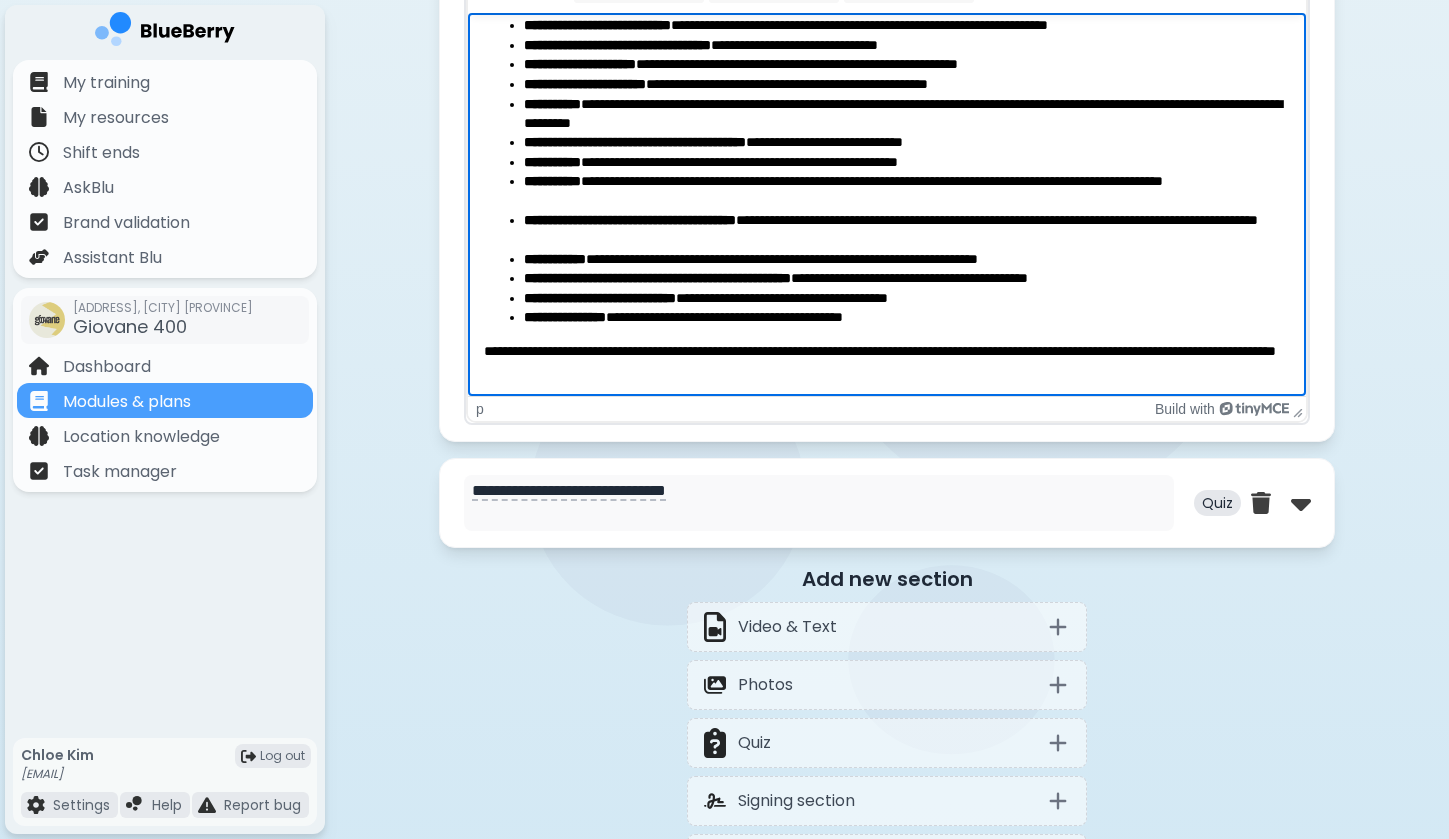 scroll, scrollTop: 1615, scrollLeft: 0, axis: vertical 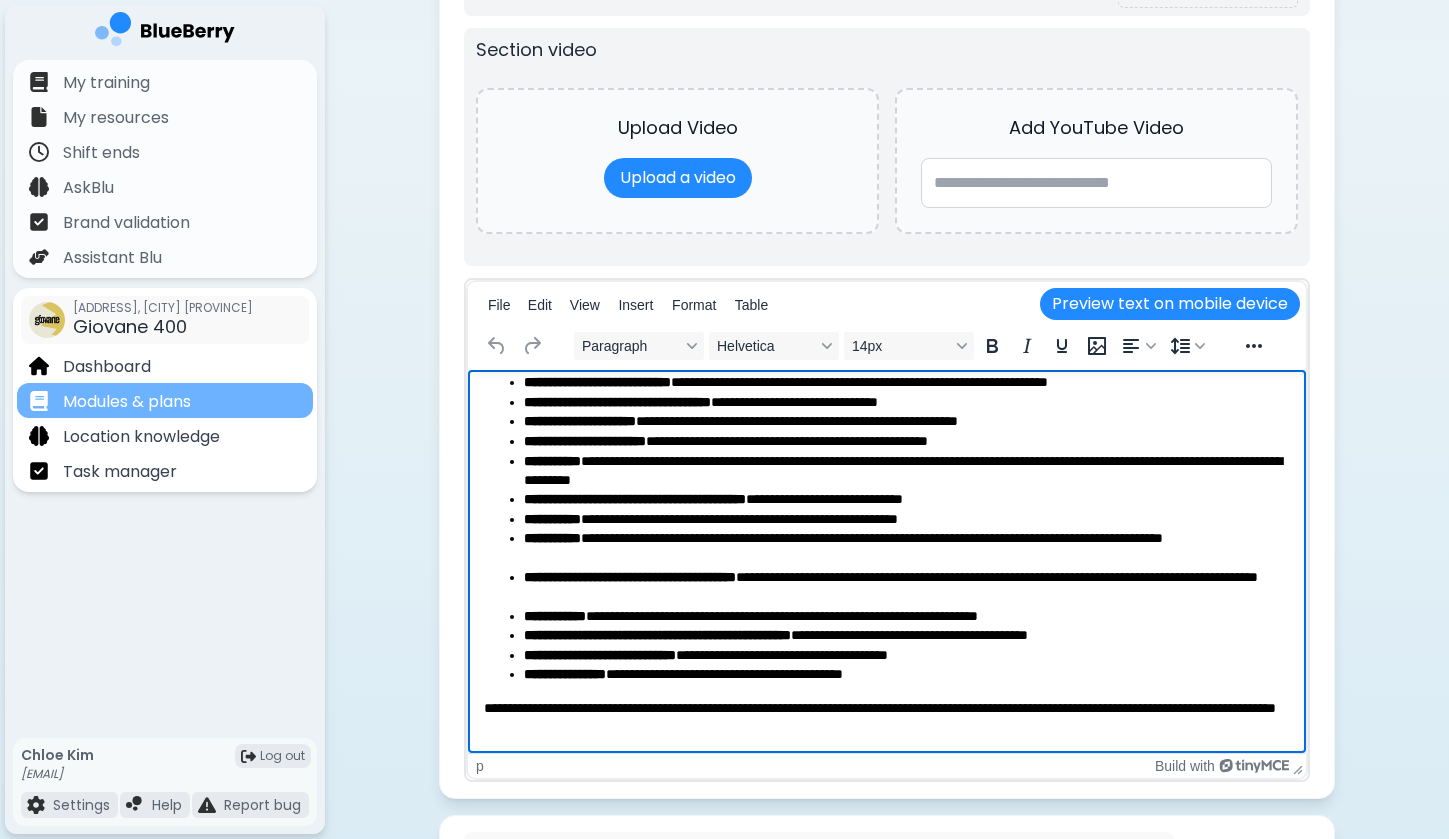 click on "Modules & plans" at bounding box center (127, 402) 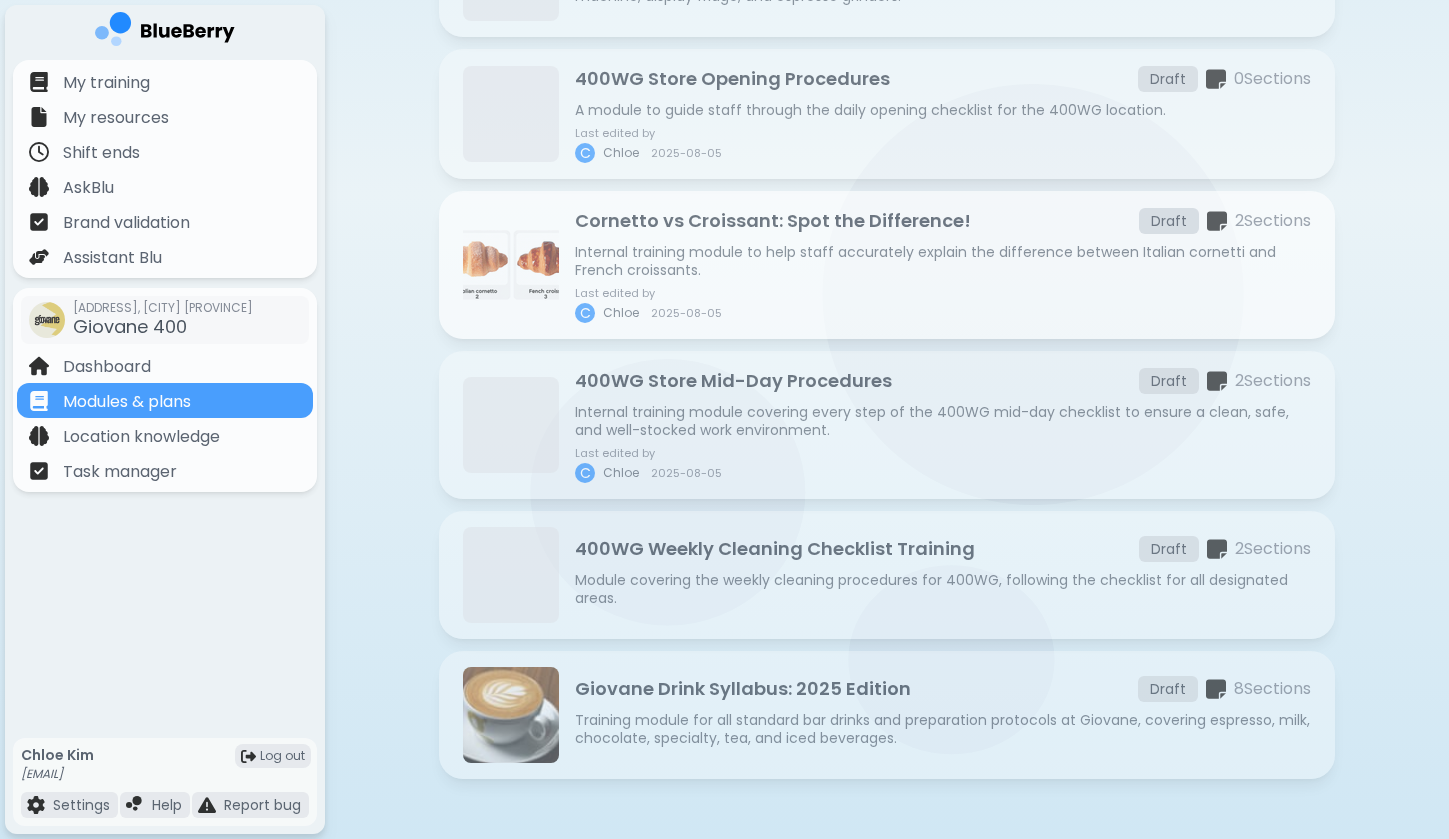 scroll, scrollTop: 450, scrollLeft: 0, axis: vertical 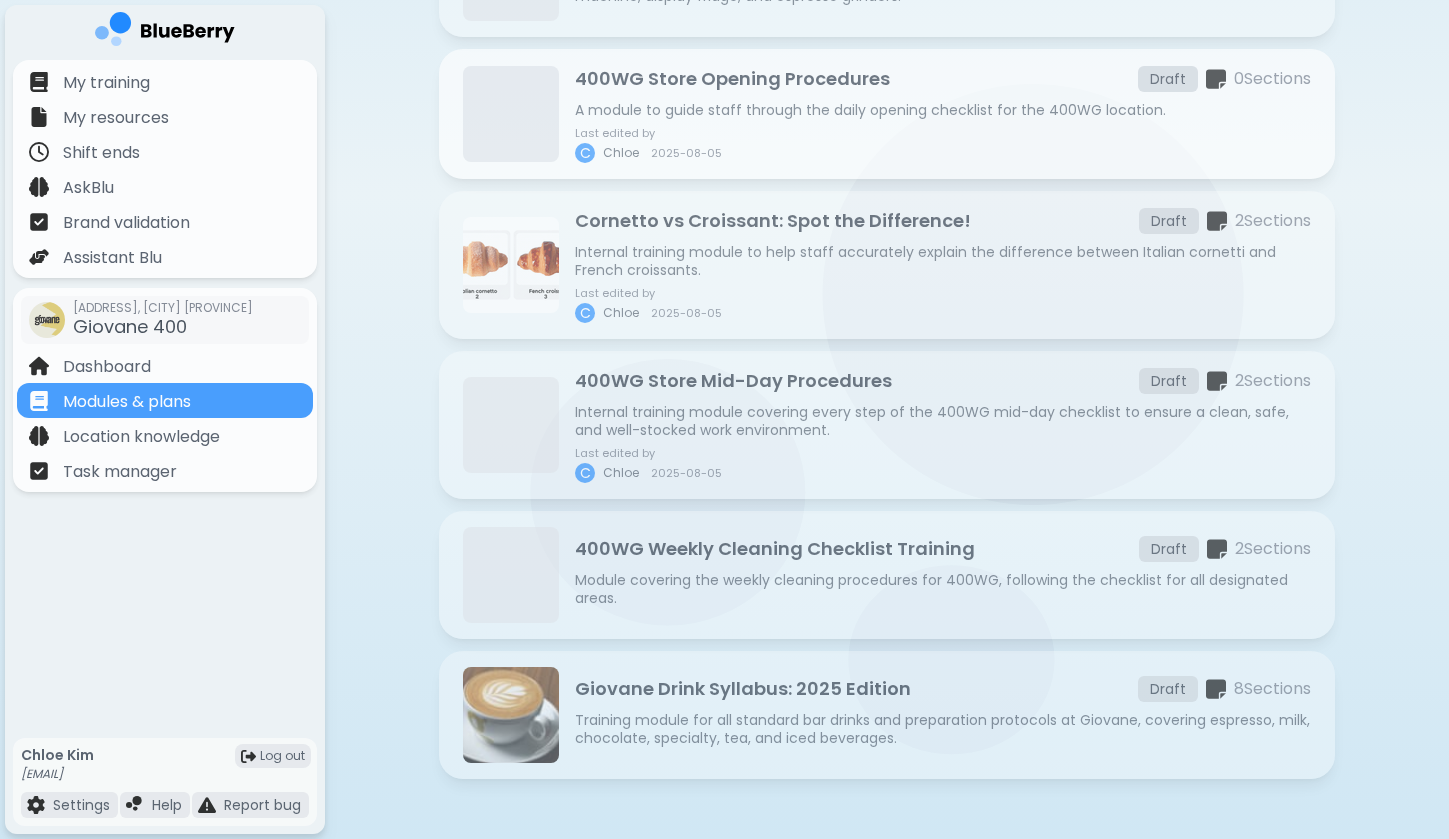click on "Last edited by C Chloe 2025-08-05" at bounding box center (943, 145) 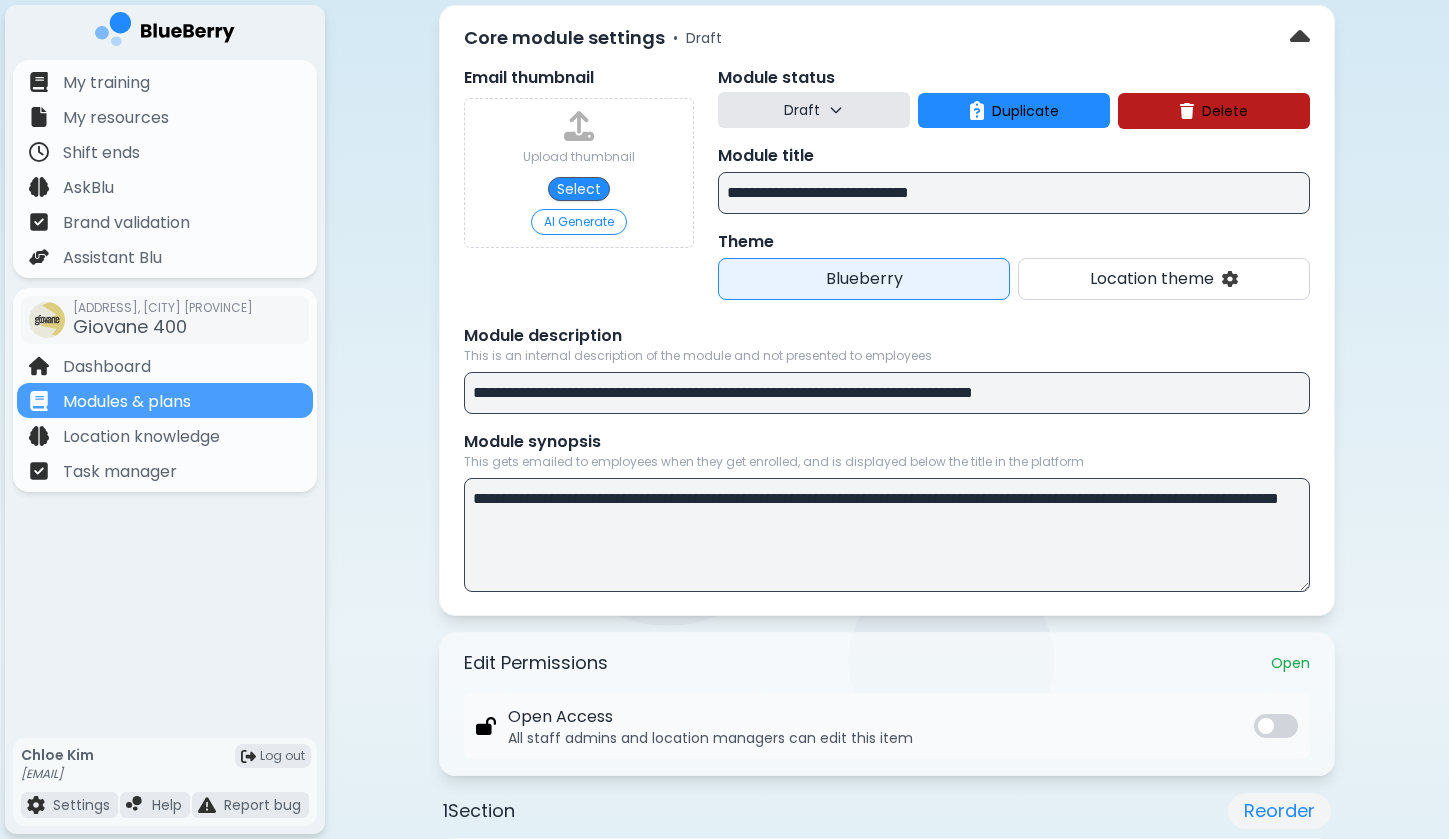 scroll, scrollTop: 660, scrollLeft: 0, axis: vertical 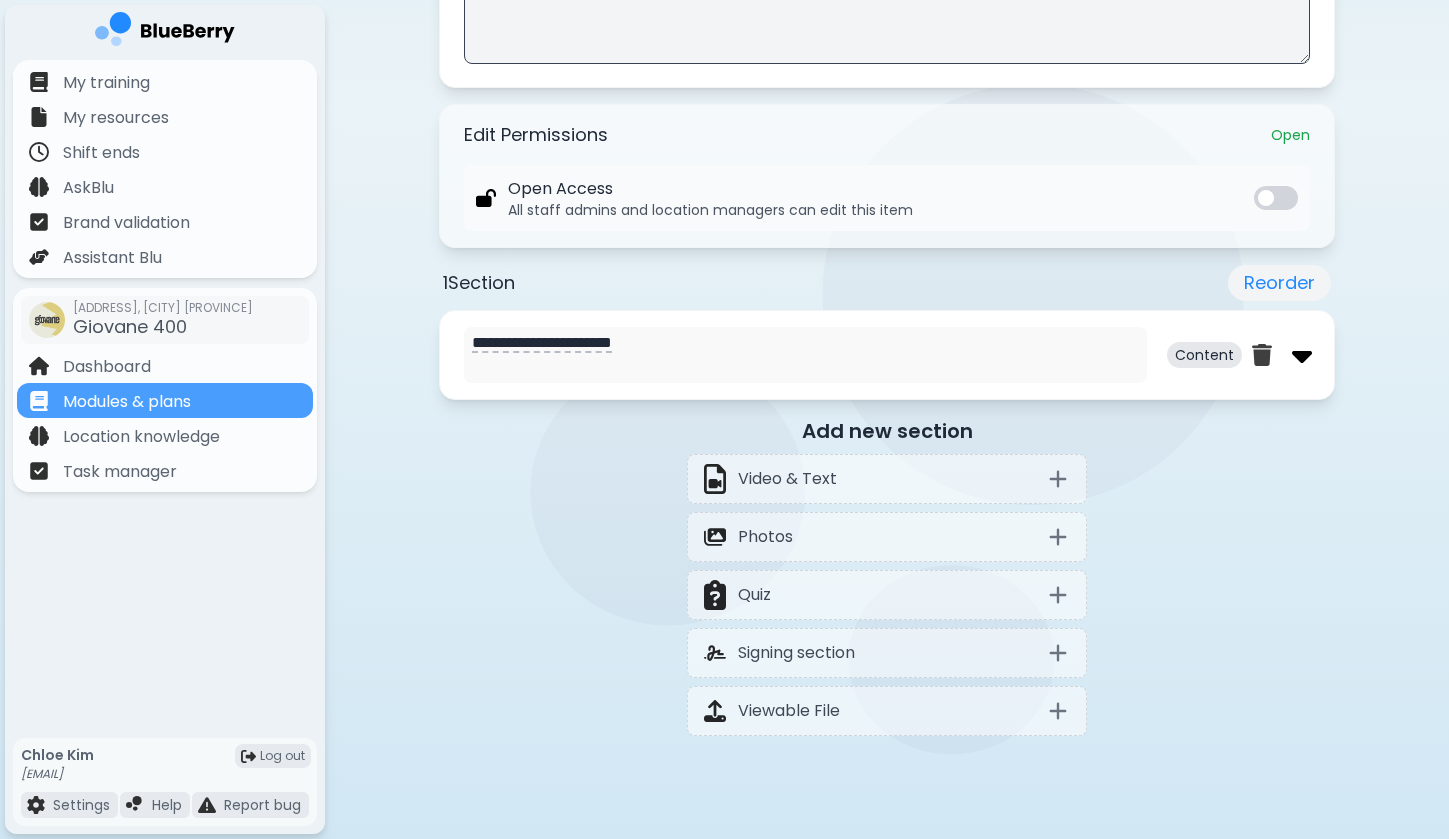click at bounding box center (1302, 355) 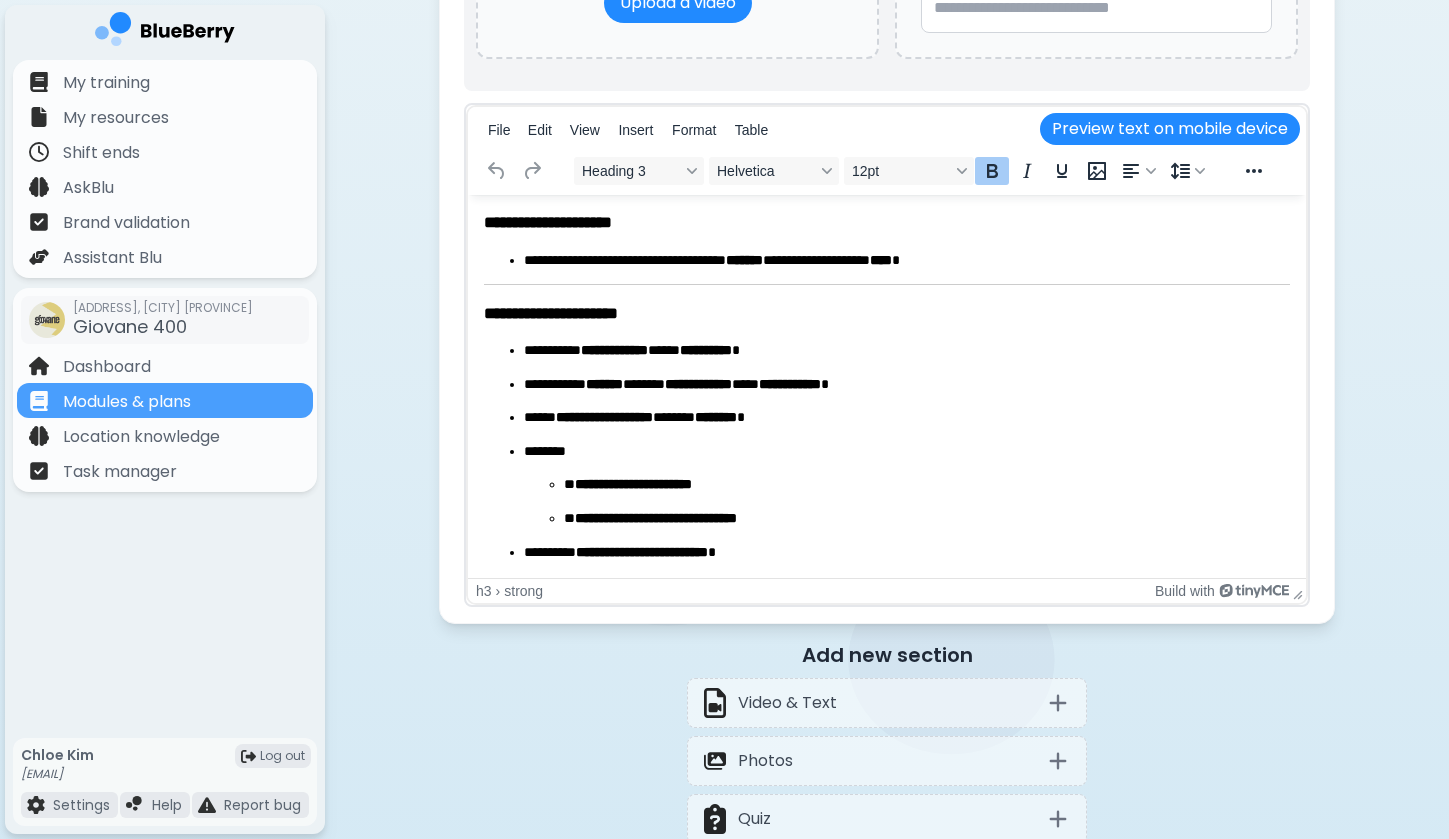 scroll, scrollTop: 0, scrollLeft: 0, axis: both 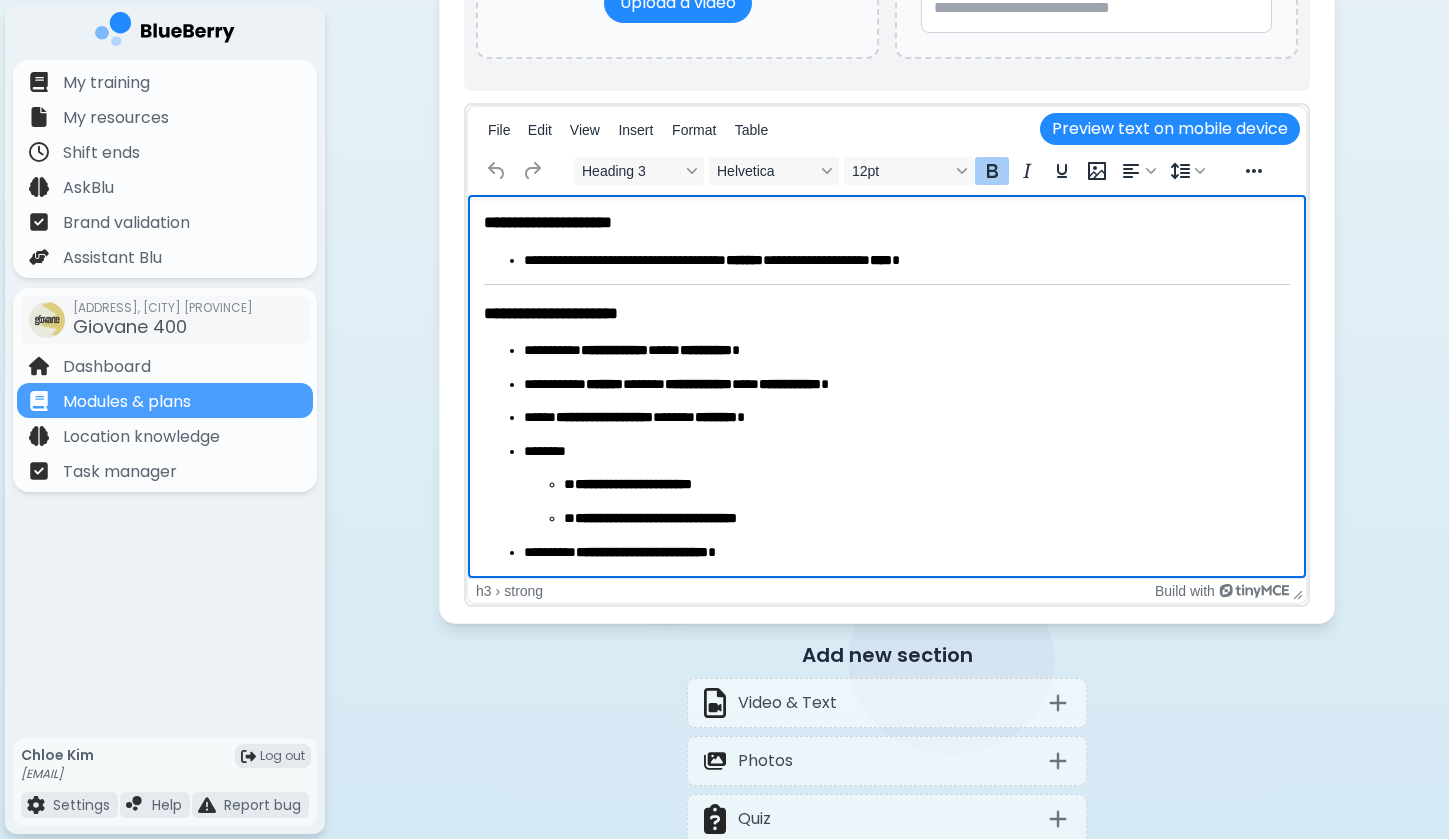 click on "*******" at bounding box center (604, 384) 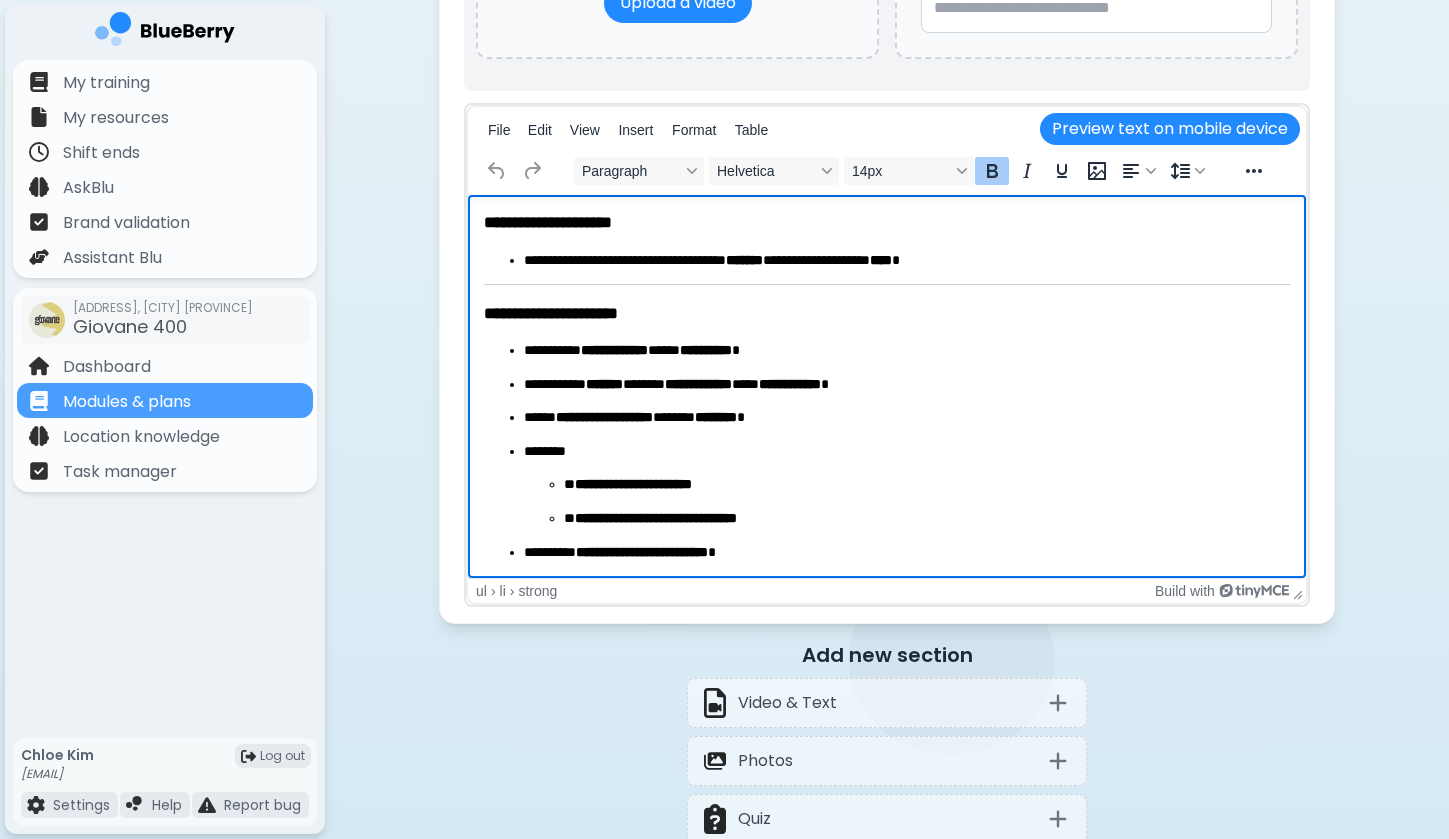 click on "**********" at bounding box center [548, 222] 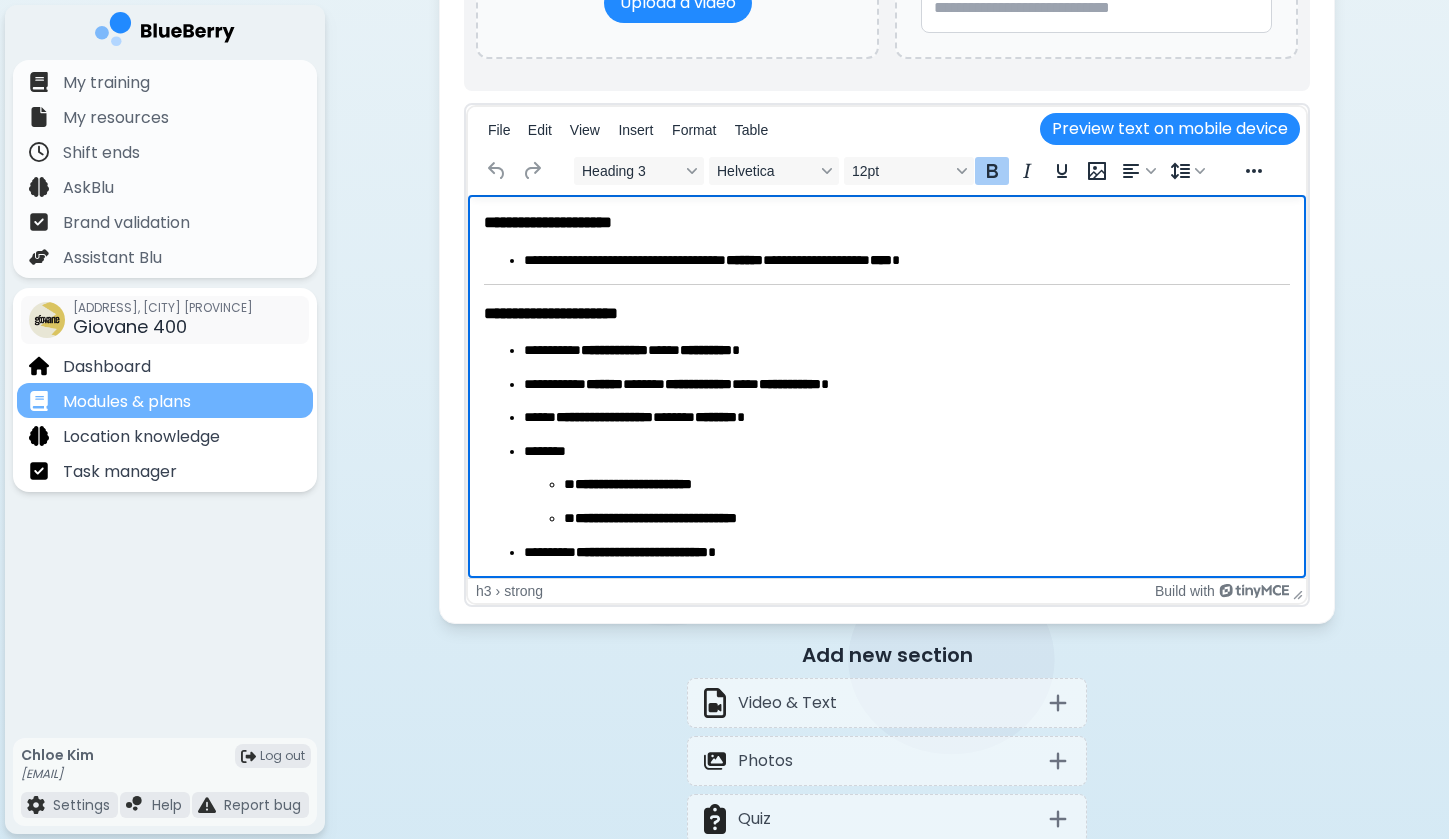 click on "Modules & plans" at bounding box center [127, 402] 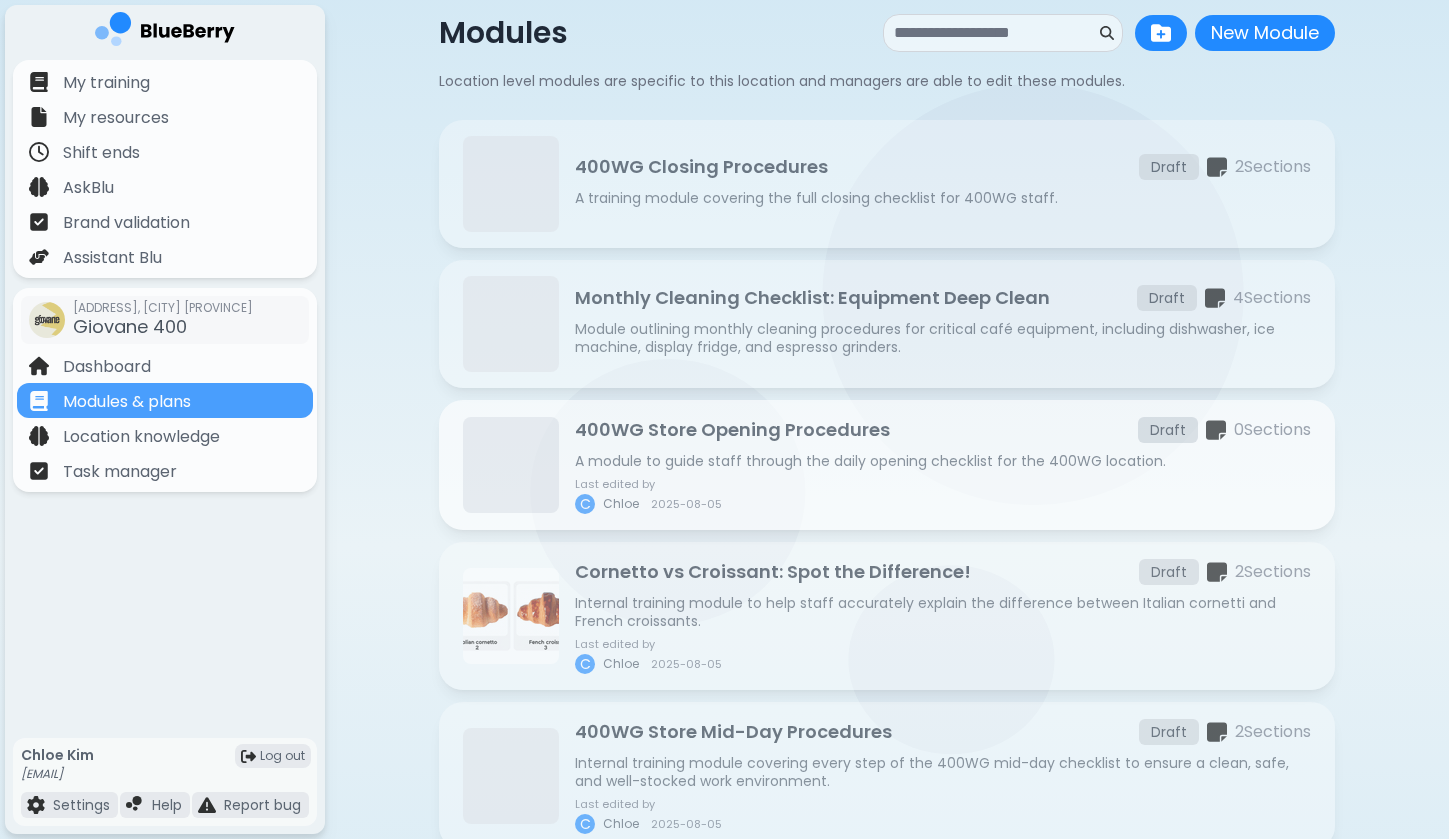 scroll, scrollTop: 109, scrollLeft: 0, axis: vertical 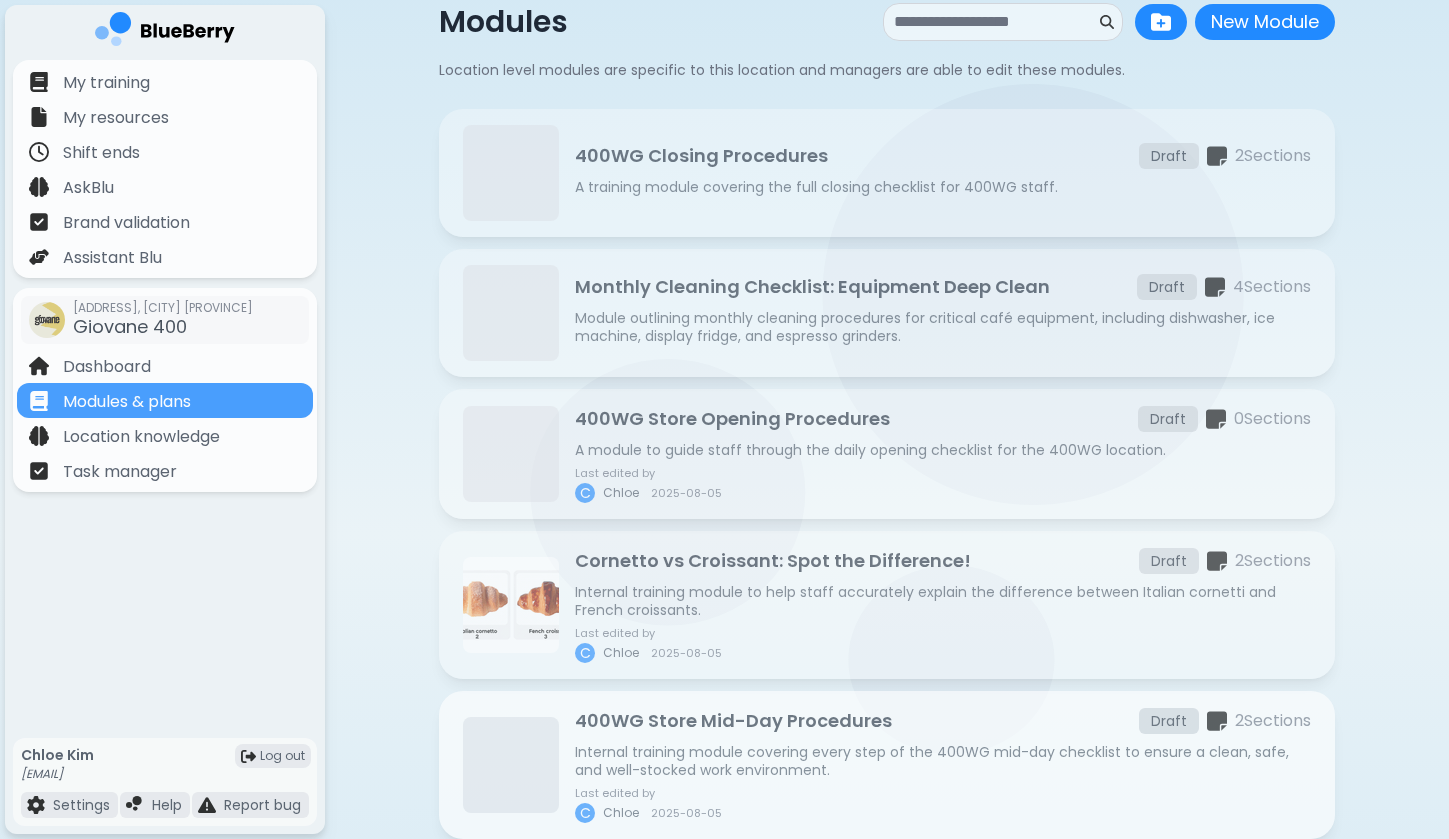 click on "400WG Store Mid-Day Procedures" at bounding box center (733, 721) 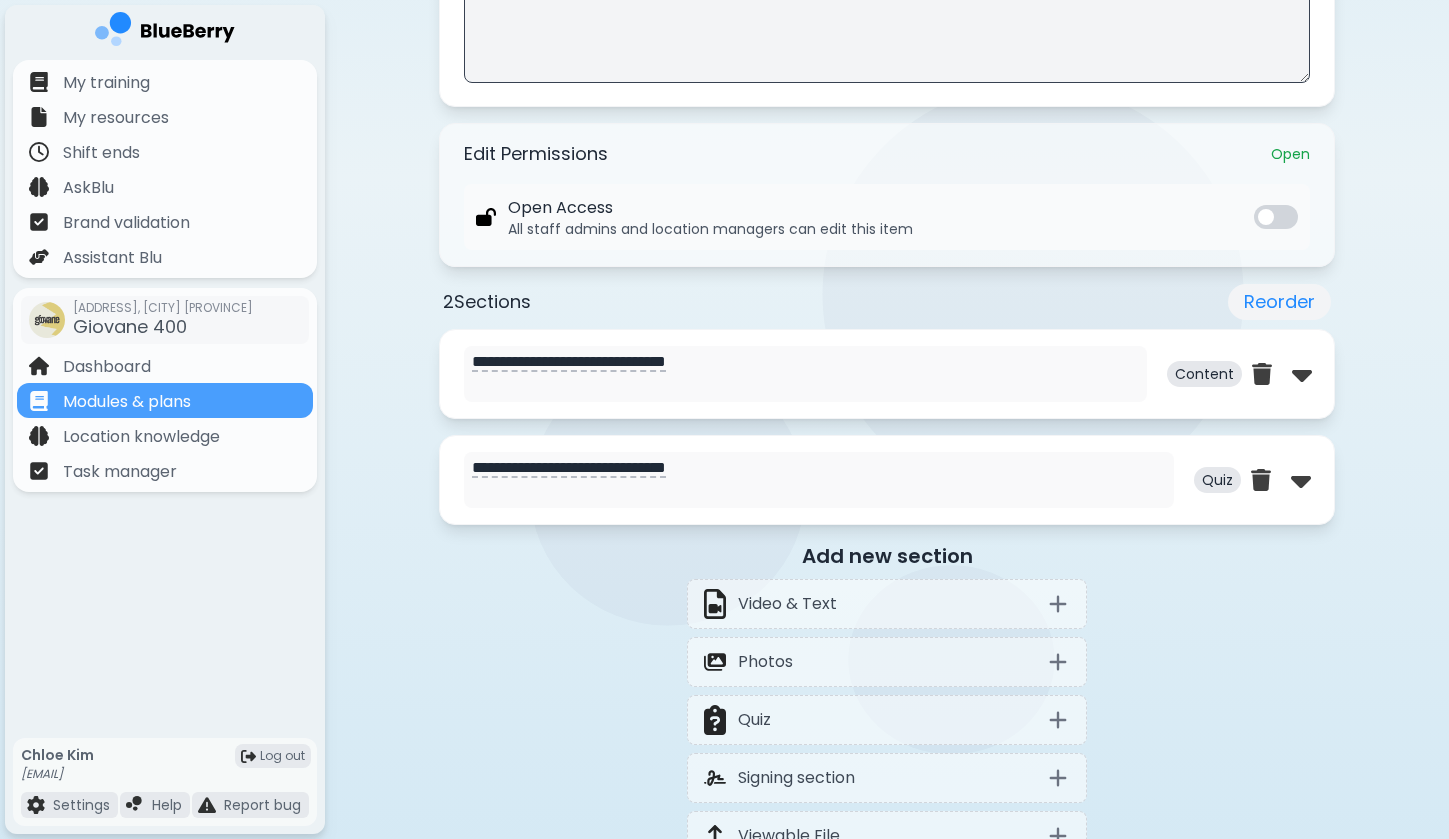 scroll, scrollTop: 664, scrollLeft: 0, axis: vertical 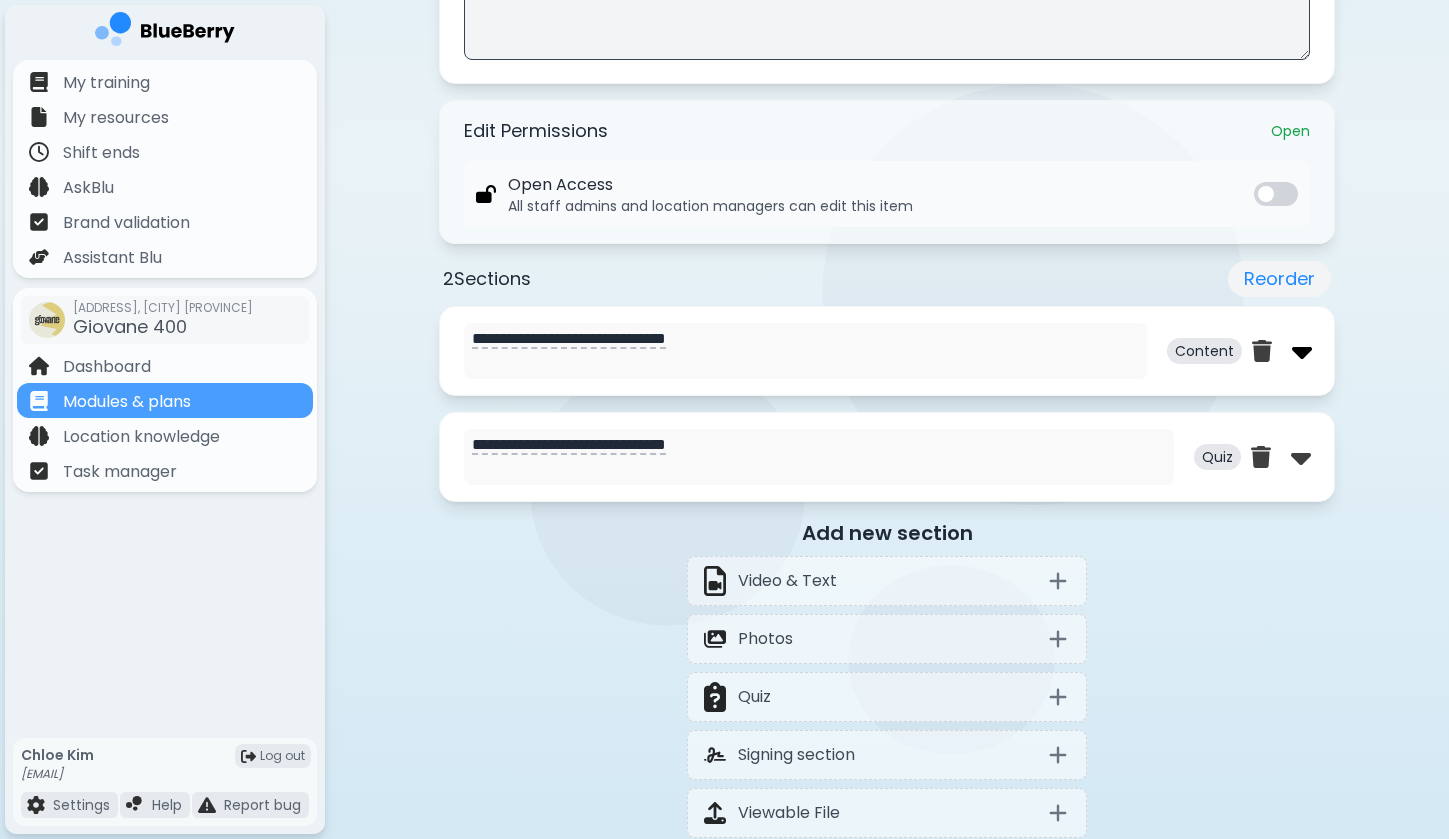 click at bounding box center (1302, 351) 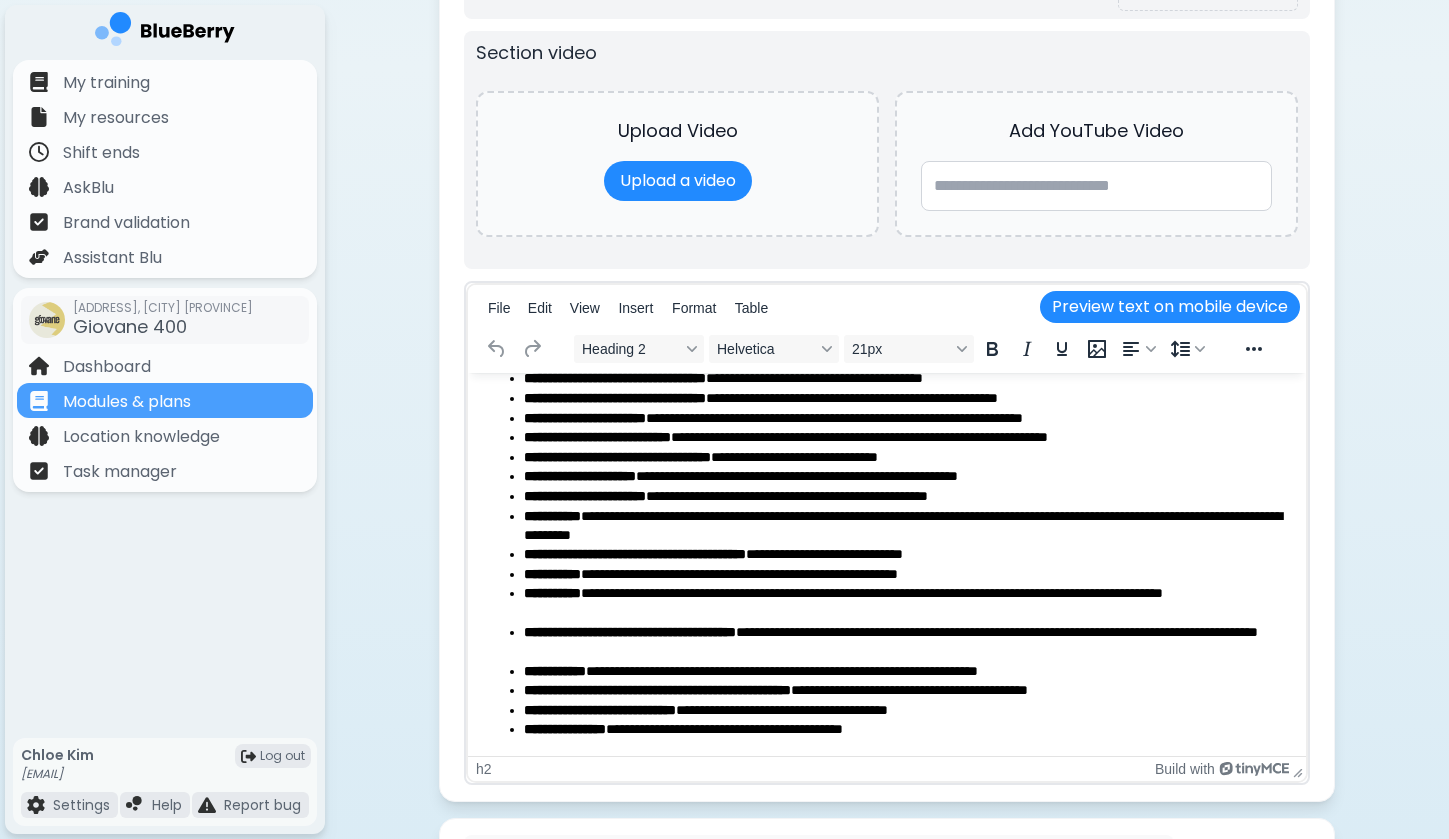 scroll, scrollTop: 69, scrollLeft: 0, axis: vertical 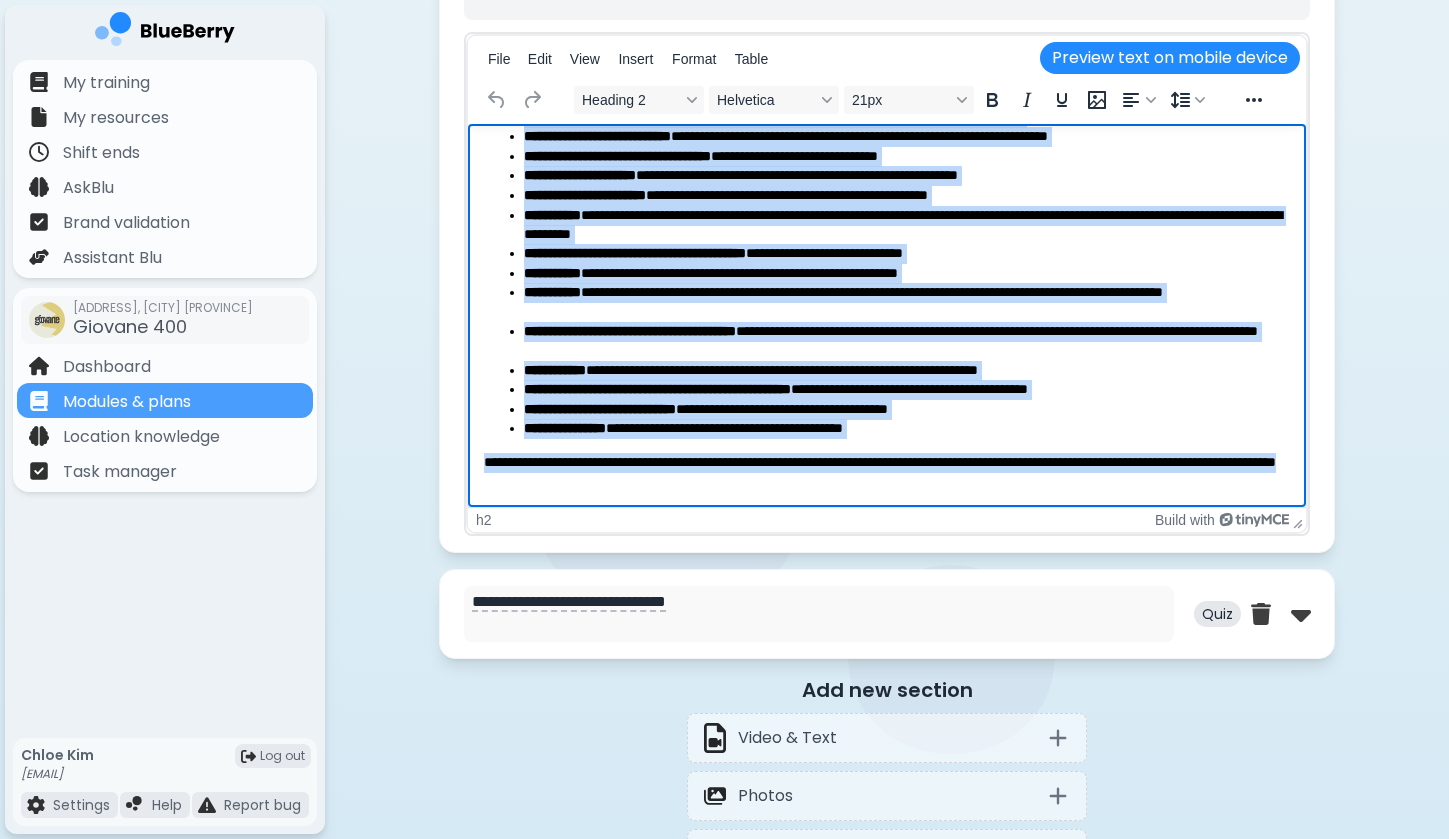 drag, startPoint x: 488, startPoint y: 155, endPoint x: 755, endPoint y: 643, distance: 556.267 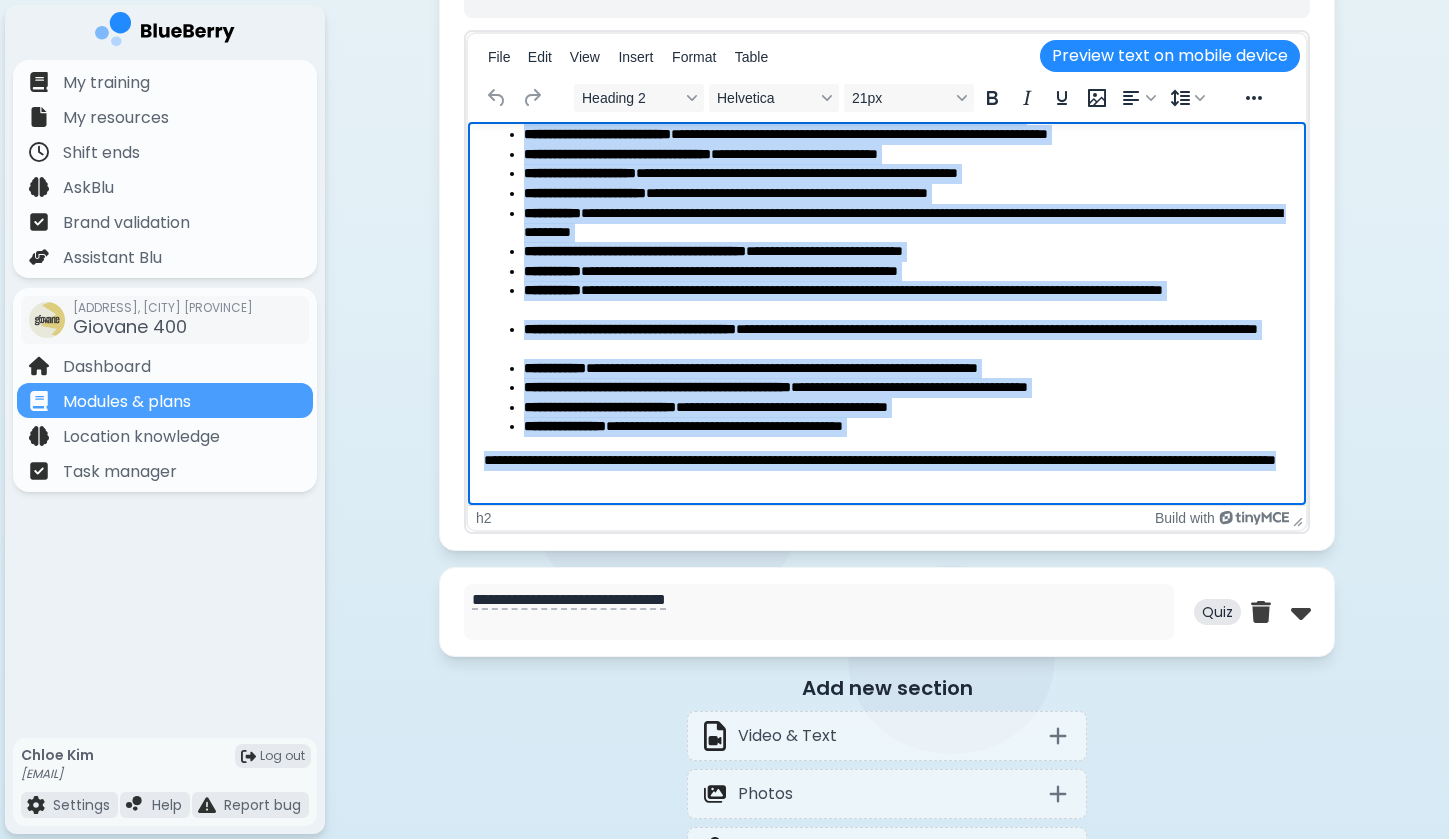 click on "**********" at bounding box center (887, 244) 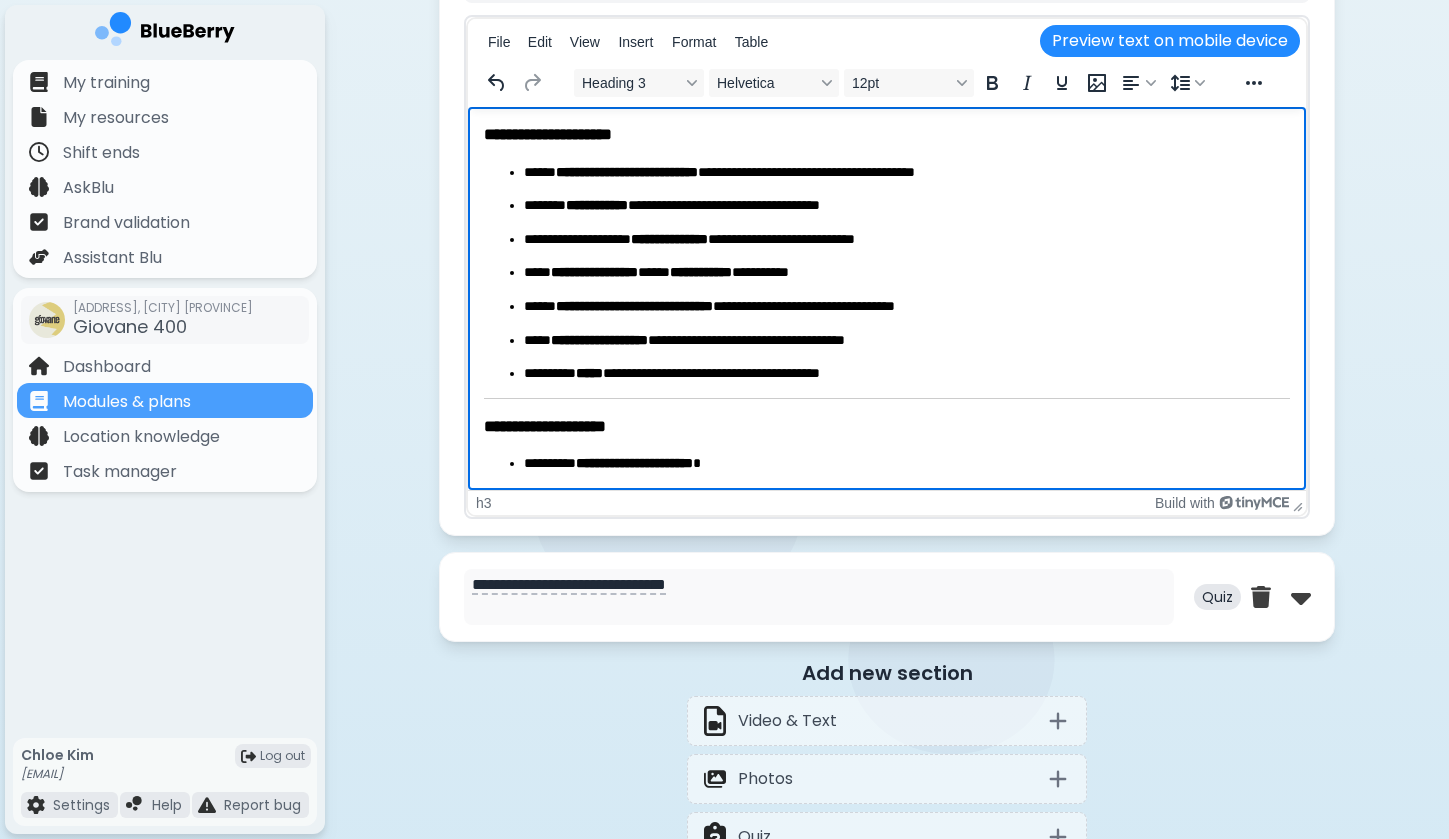 click on "**********" at bounding box center [557, 426] 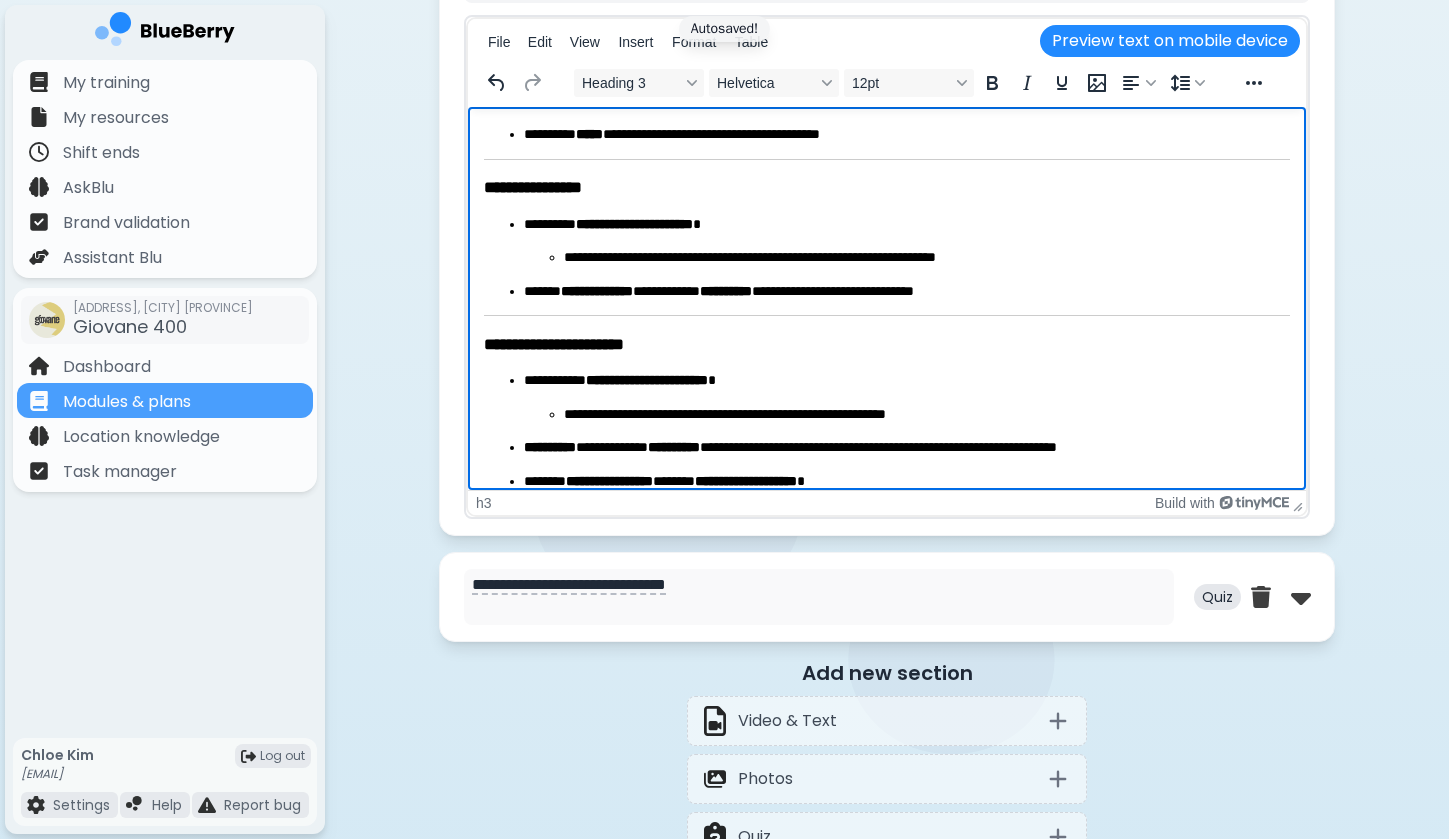 click on "**********" at bounding box center (563, 344) 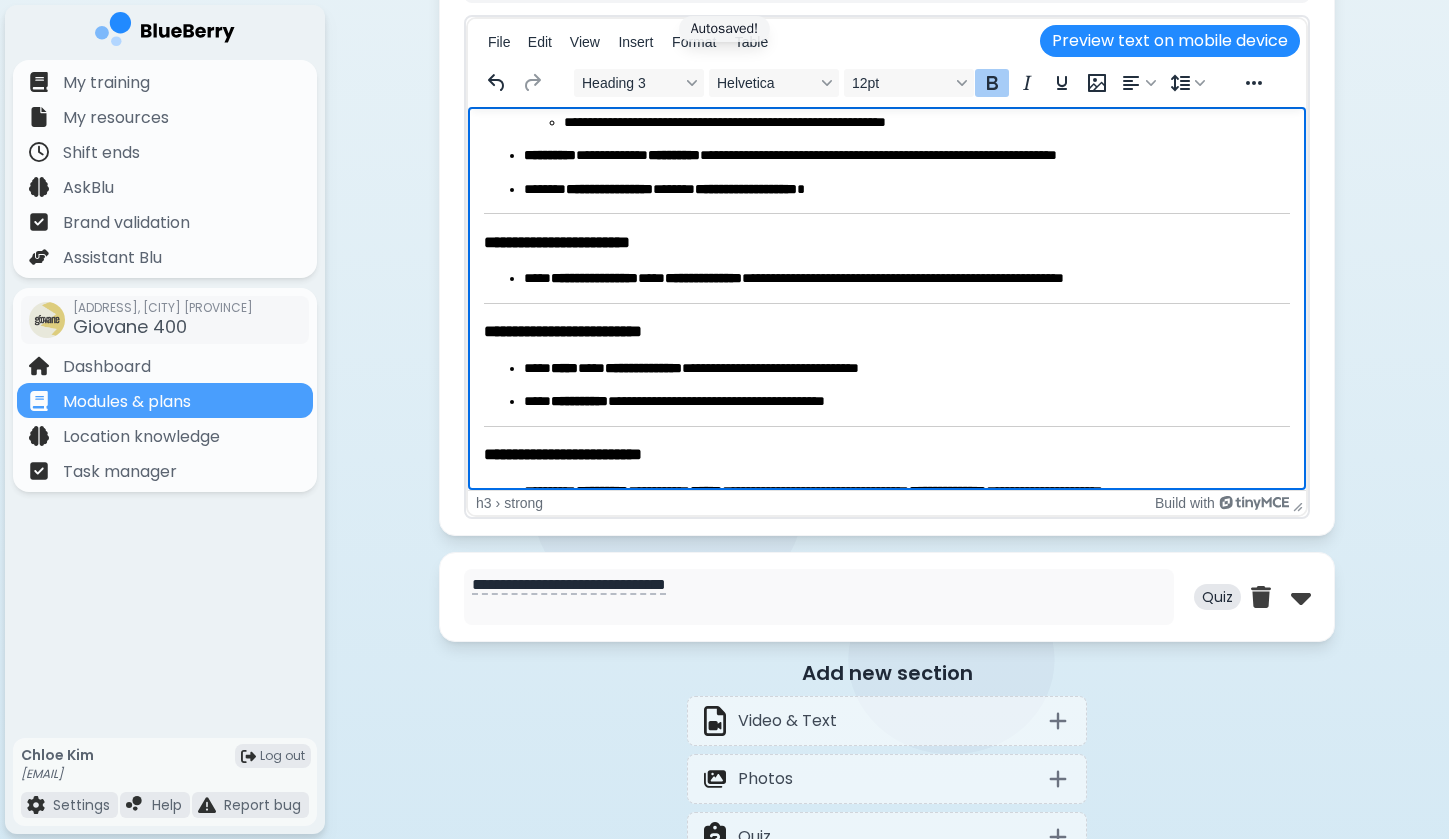 click on "**********" at bounding box center (566, 242) 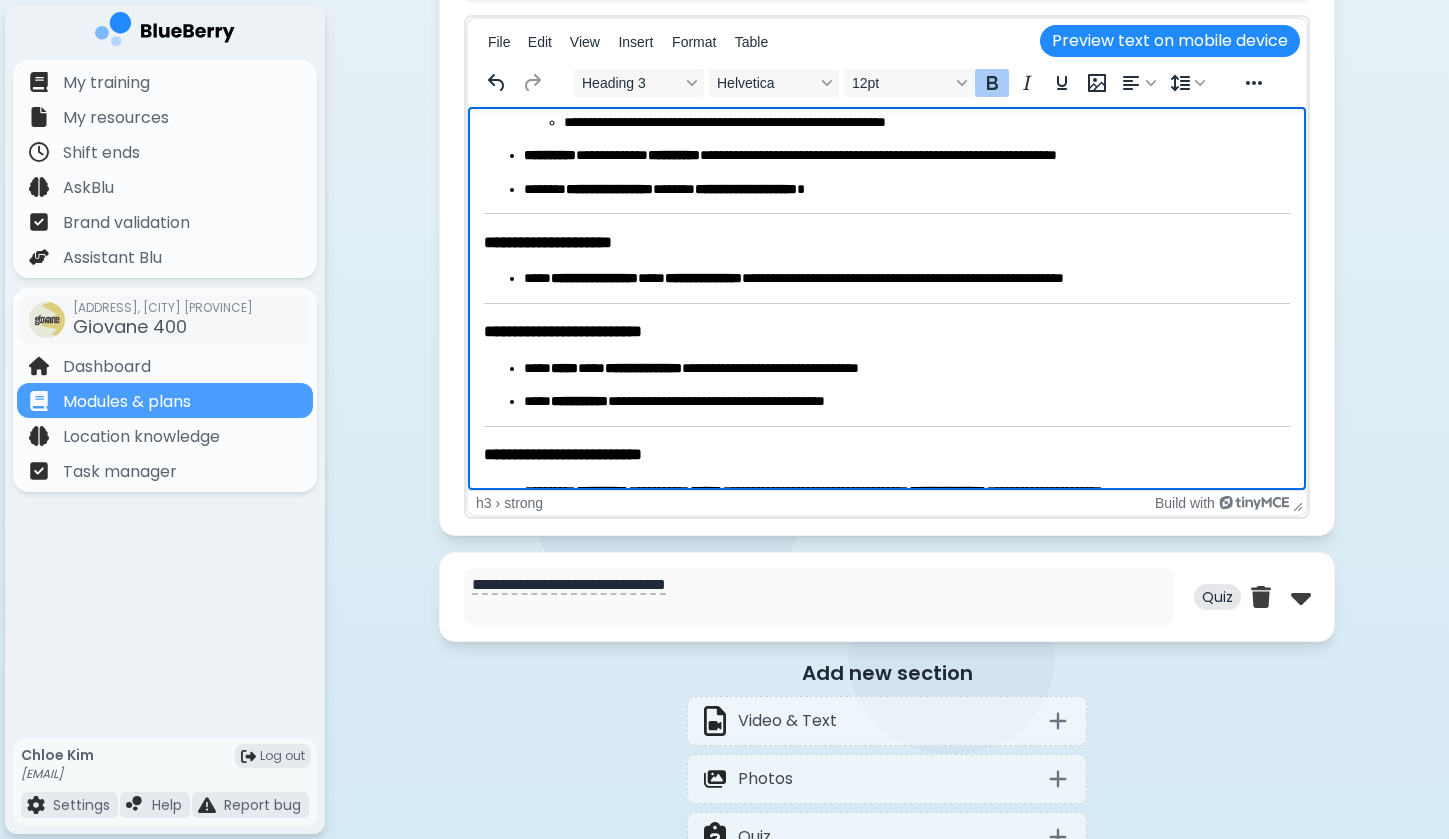 click on "**********" at bounding box center (572, 331) 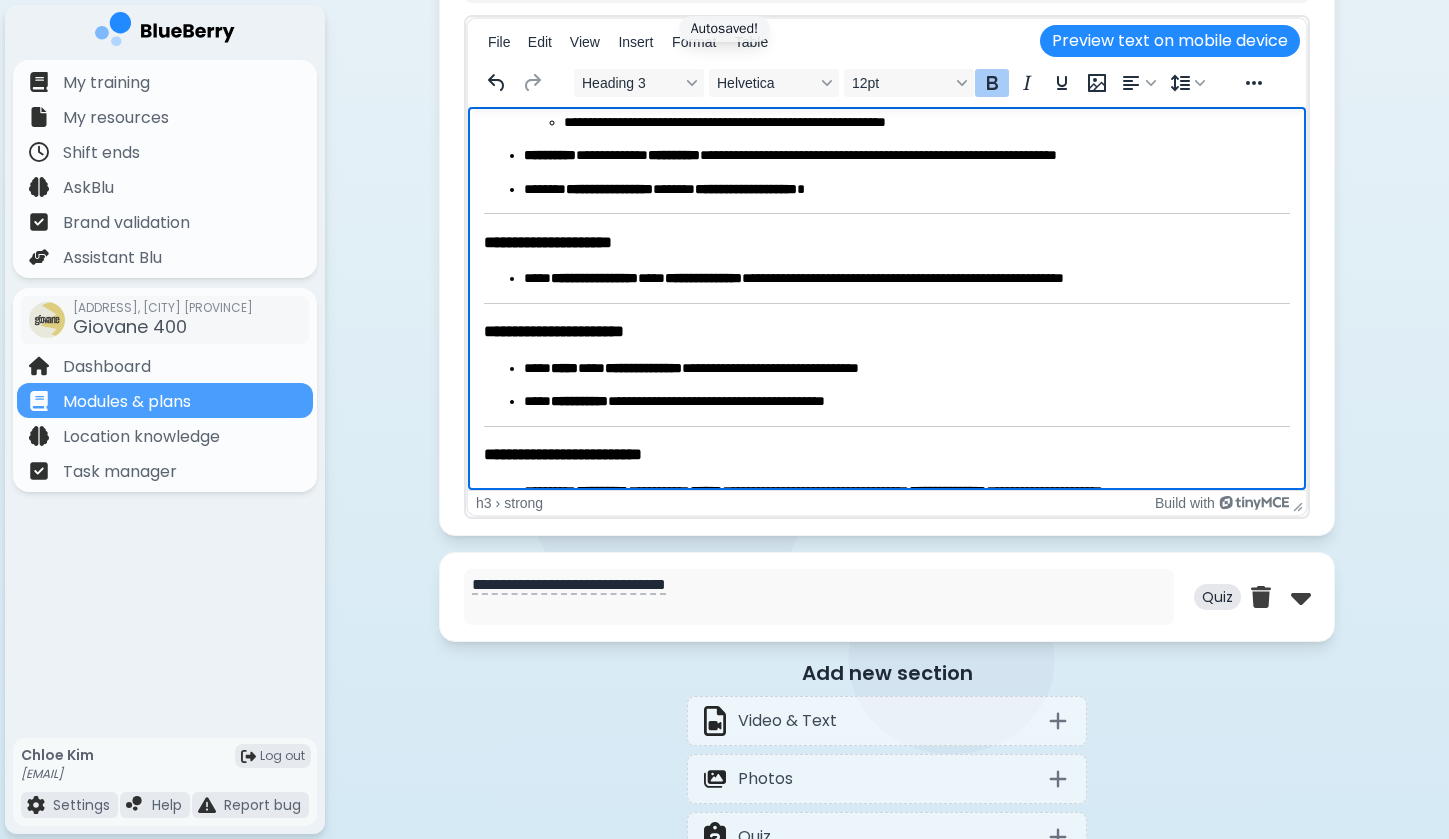 click on "**********" at bounding box center [575, 454] 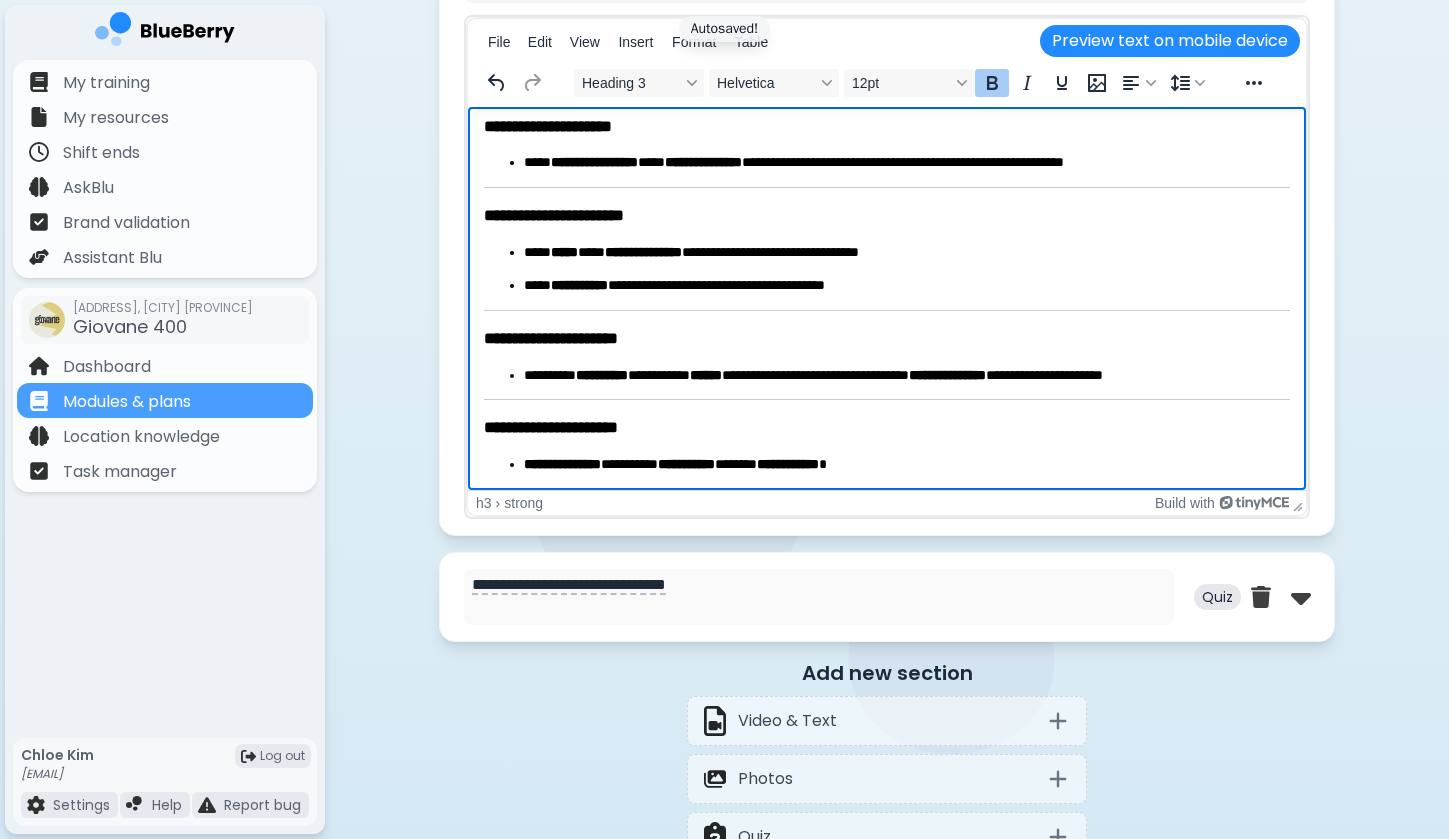 click on "**********" at bounding box center [560, 427] 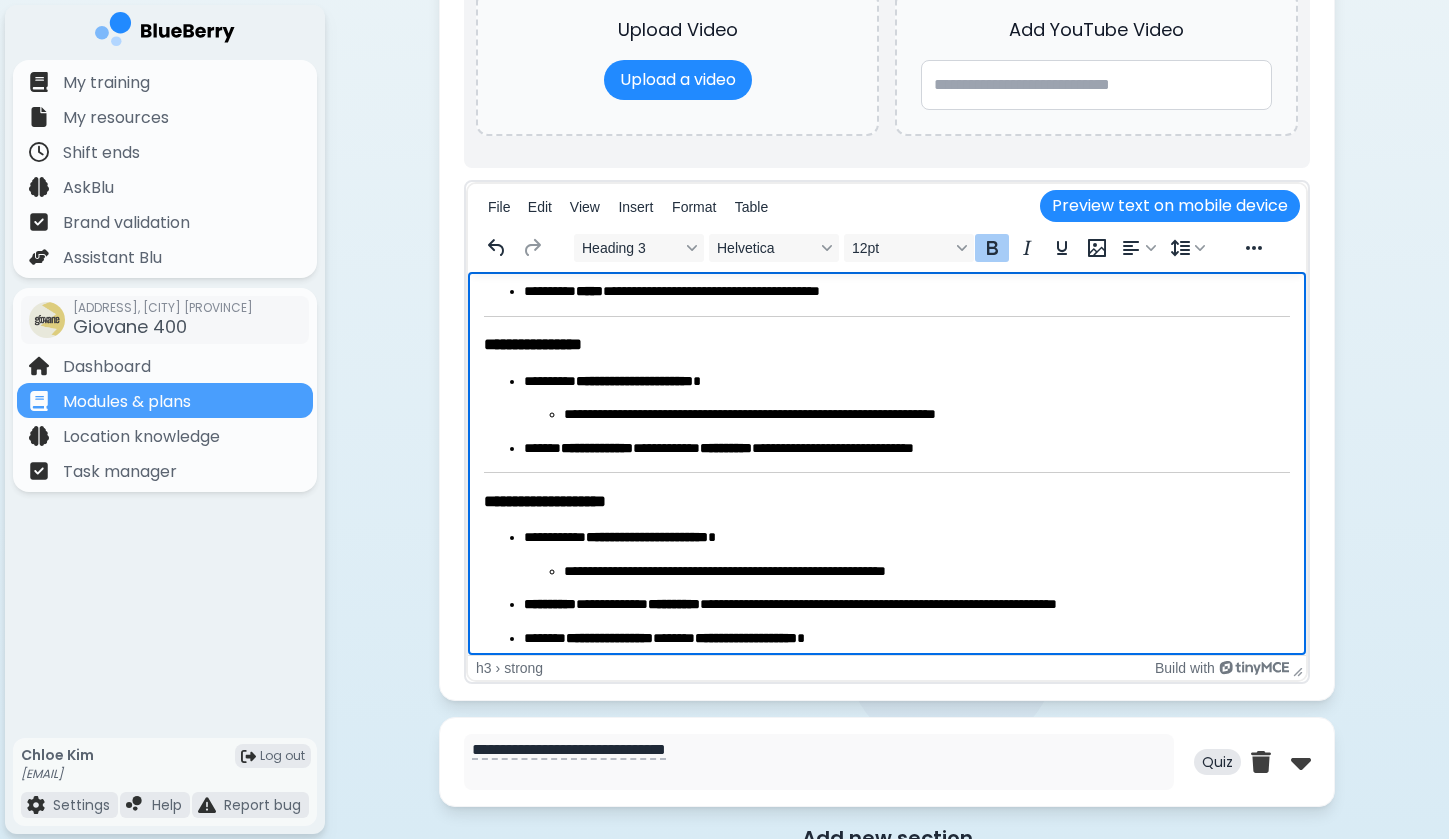 scroll, scrollTop: 252, scrollLeft: 0, axis: vertical 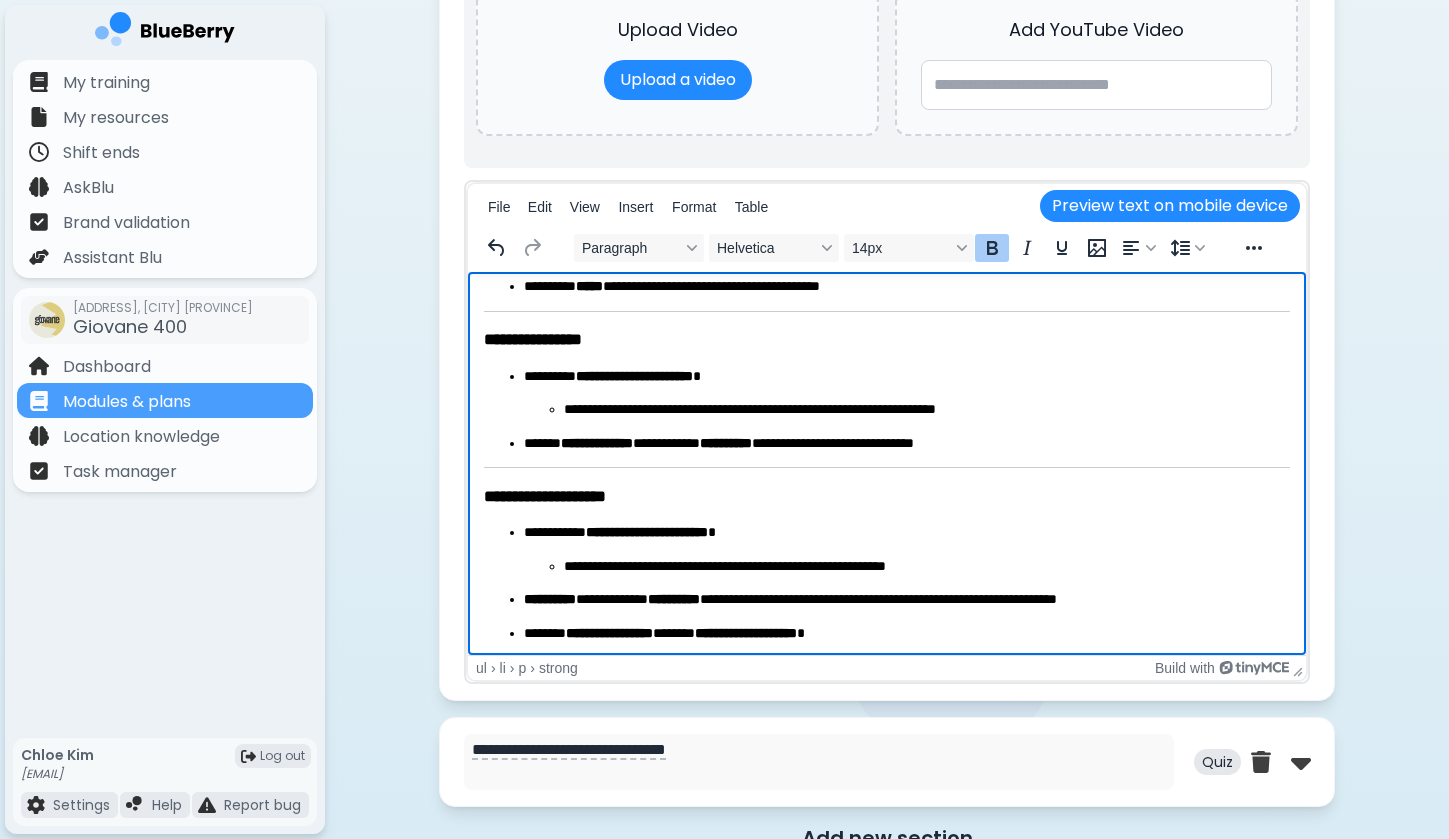 click on "**********" at bounding box center (597, 443) 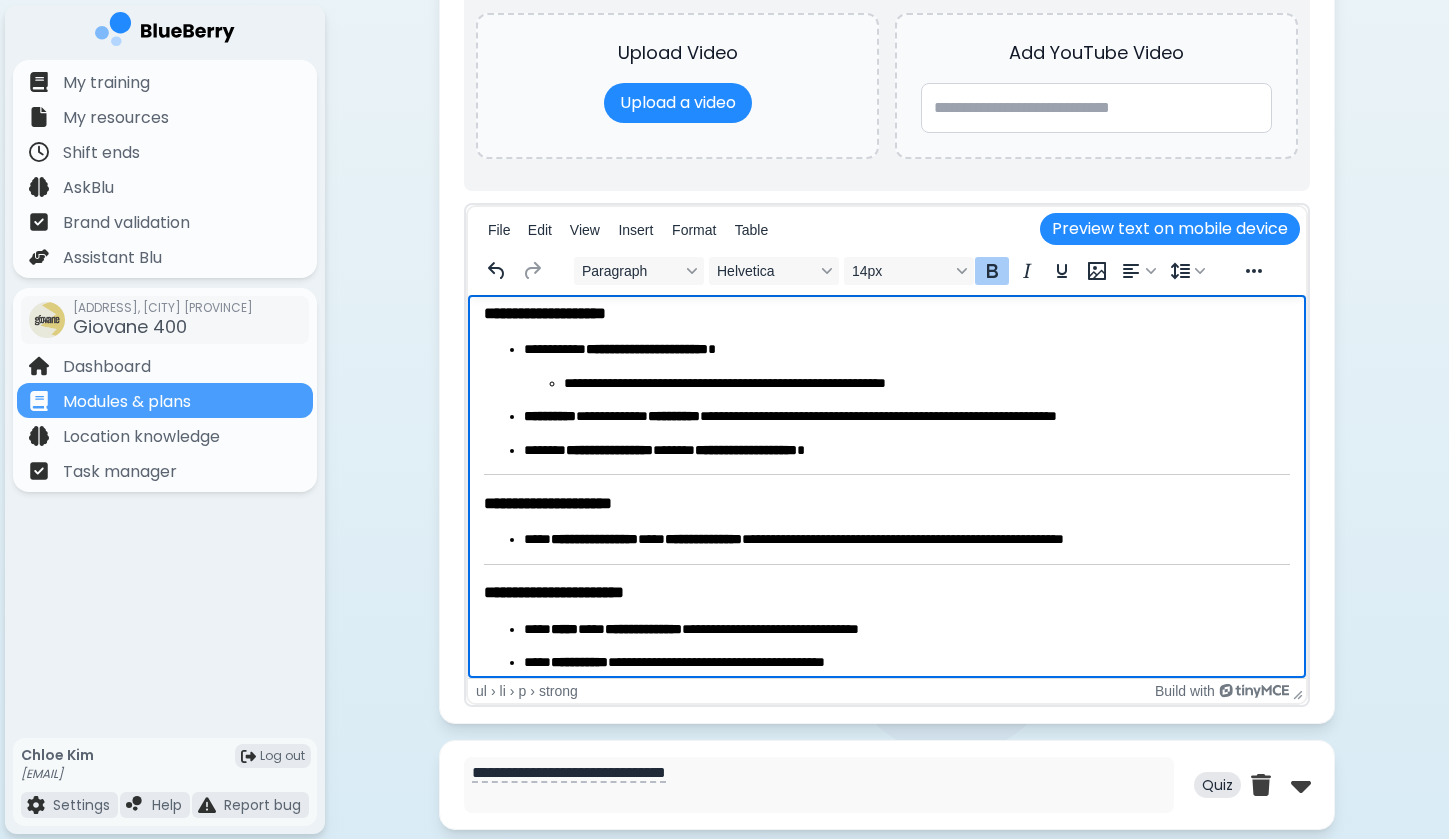 scroll, scrollTop: 464, scrollLeft: 0, axis: vertical 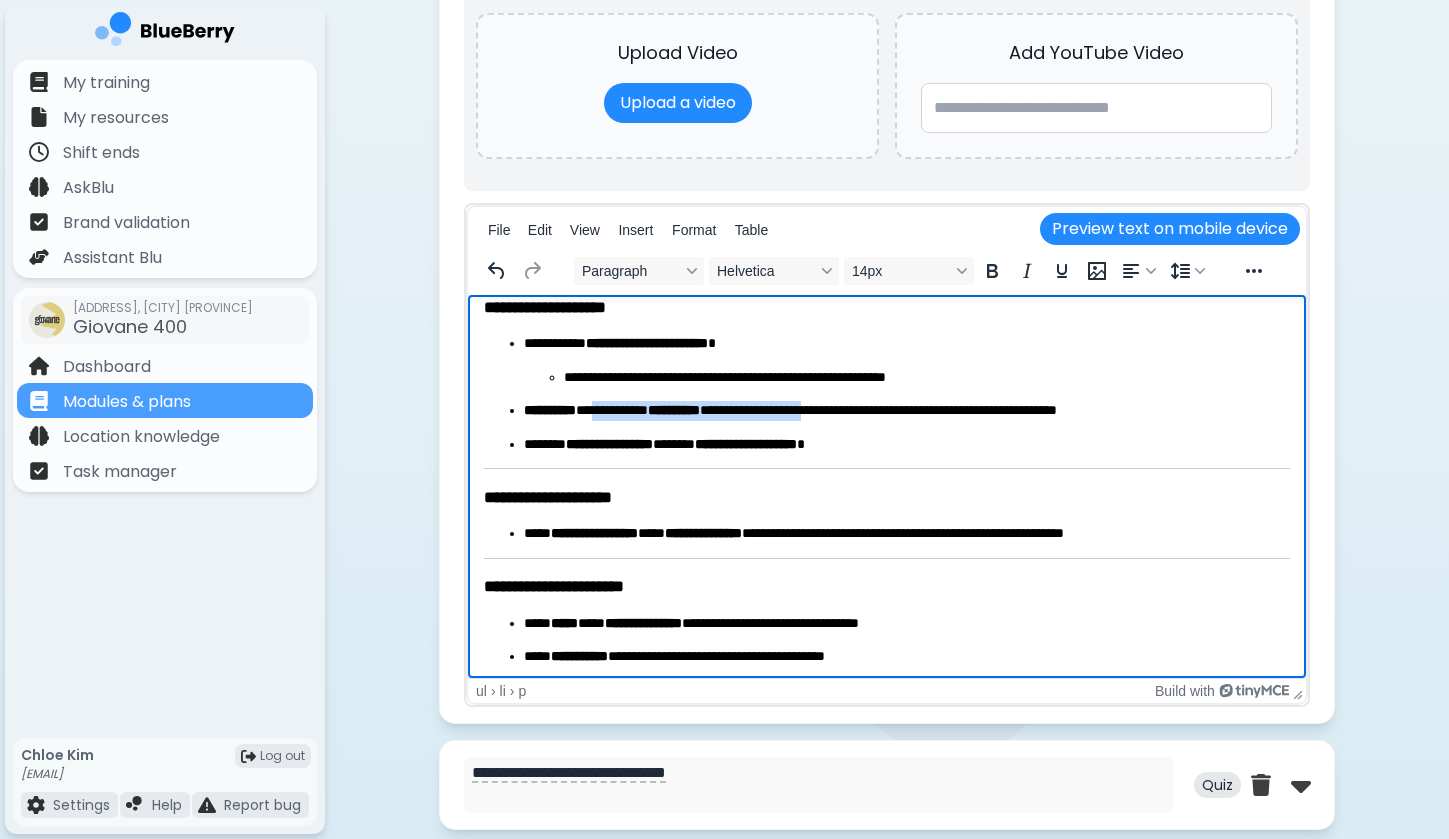 drag, startPoint x: 632, startPoint y: 414, endPoint x: 898, endPoint y: 400, distance: 266.36816 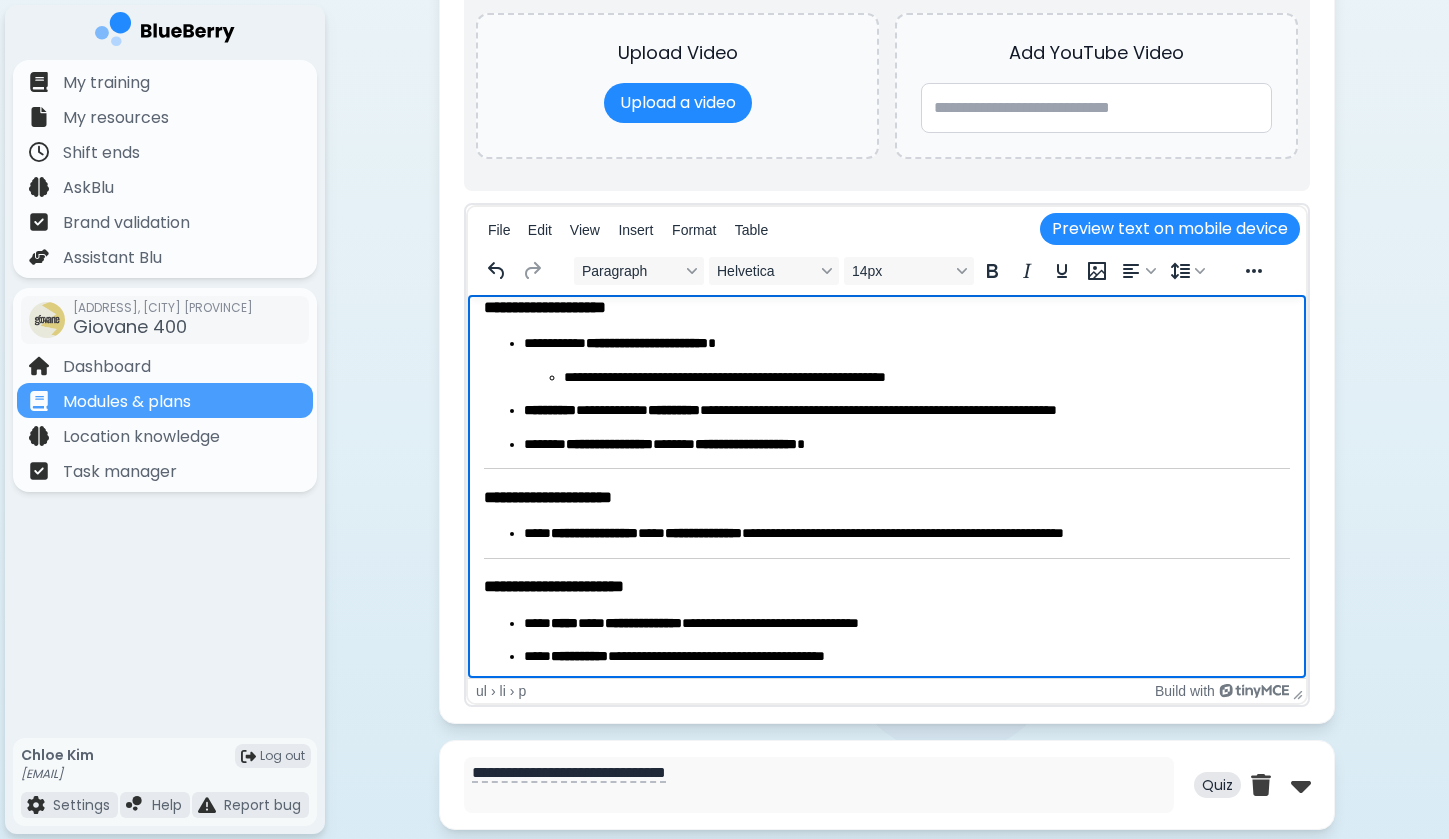 click on "**********" at bounding box center [907, 411] 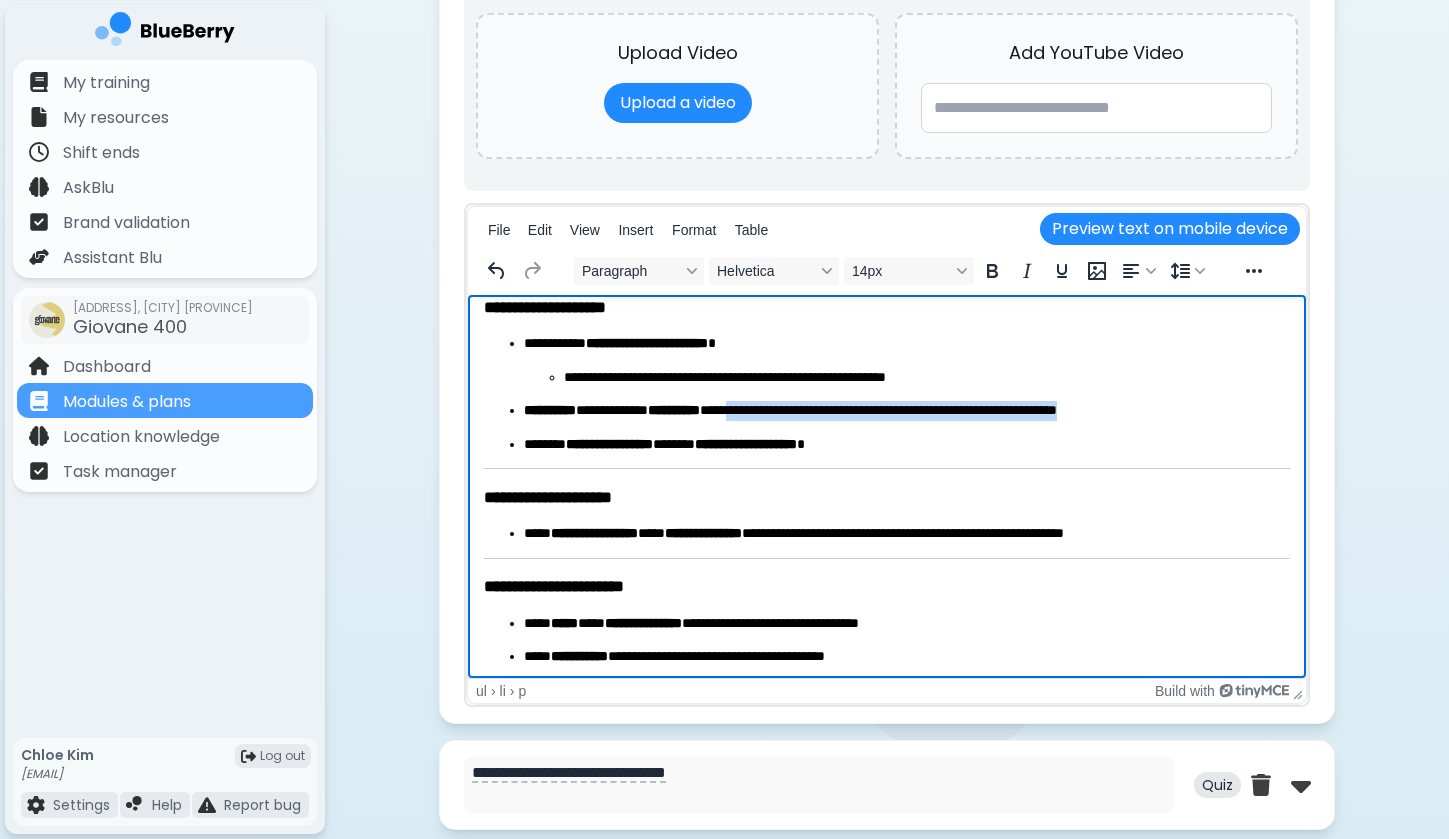 drag, startPoint x: 797, startPoint y: 417, endPoint x: 986, endPoint y: 422, distance: 189.06613 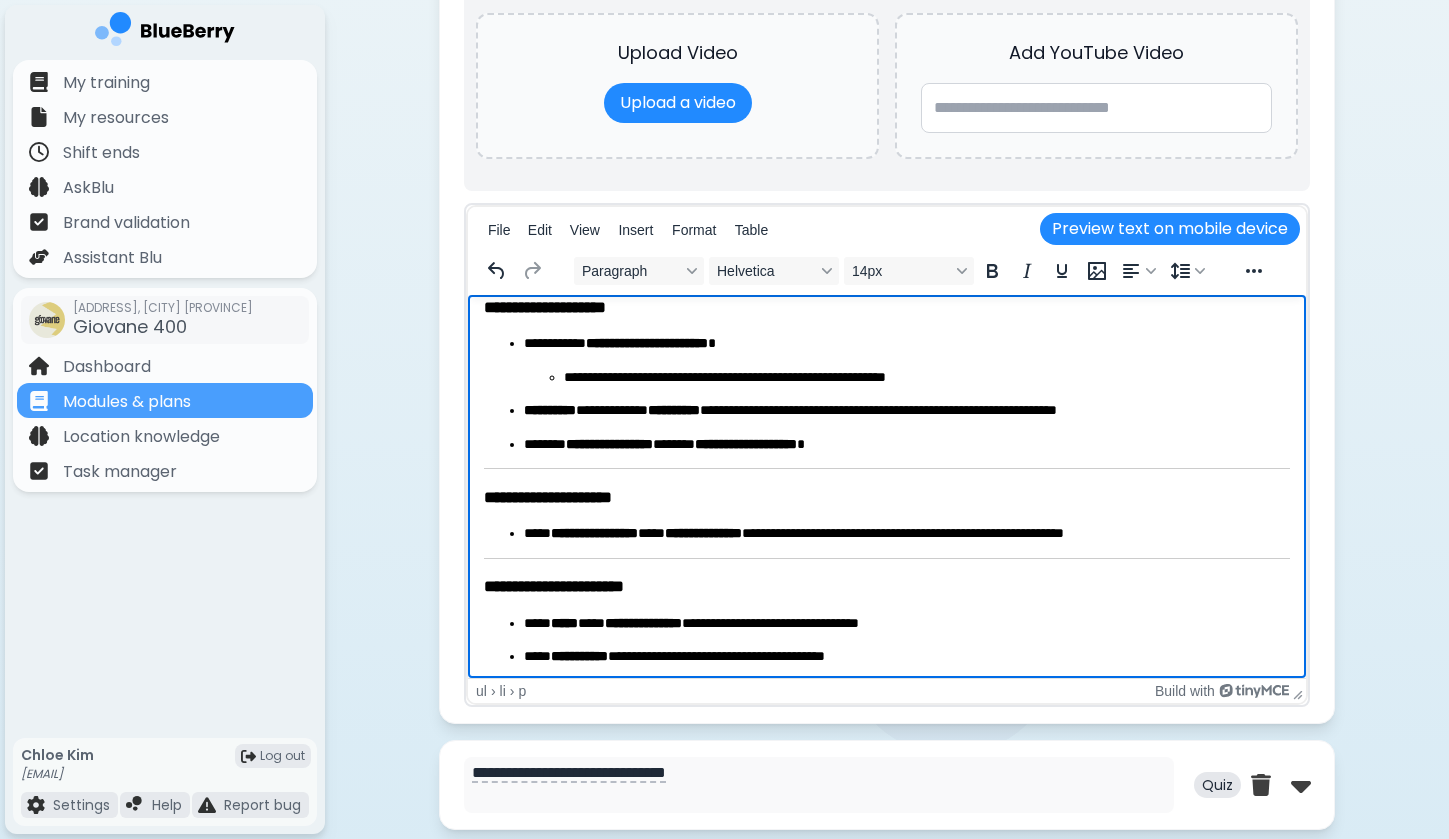 click on "**********" at bounding box center [887, 394] 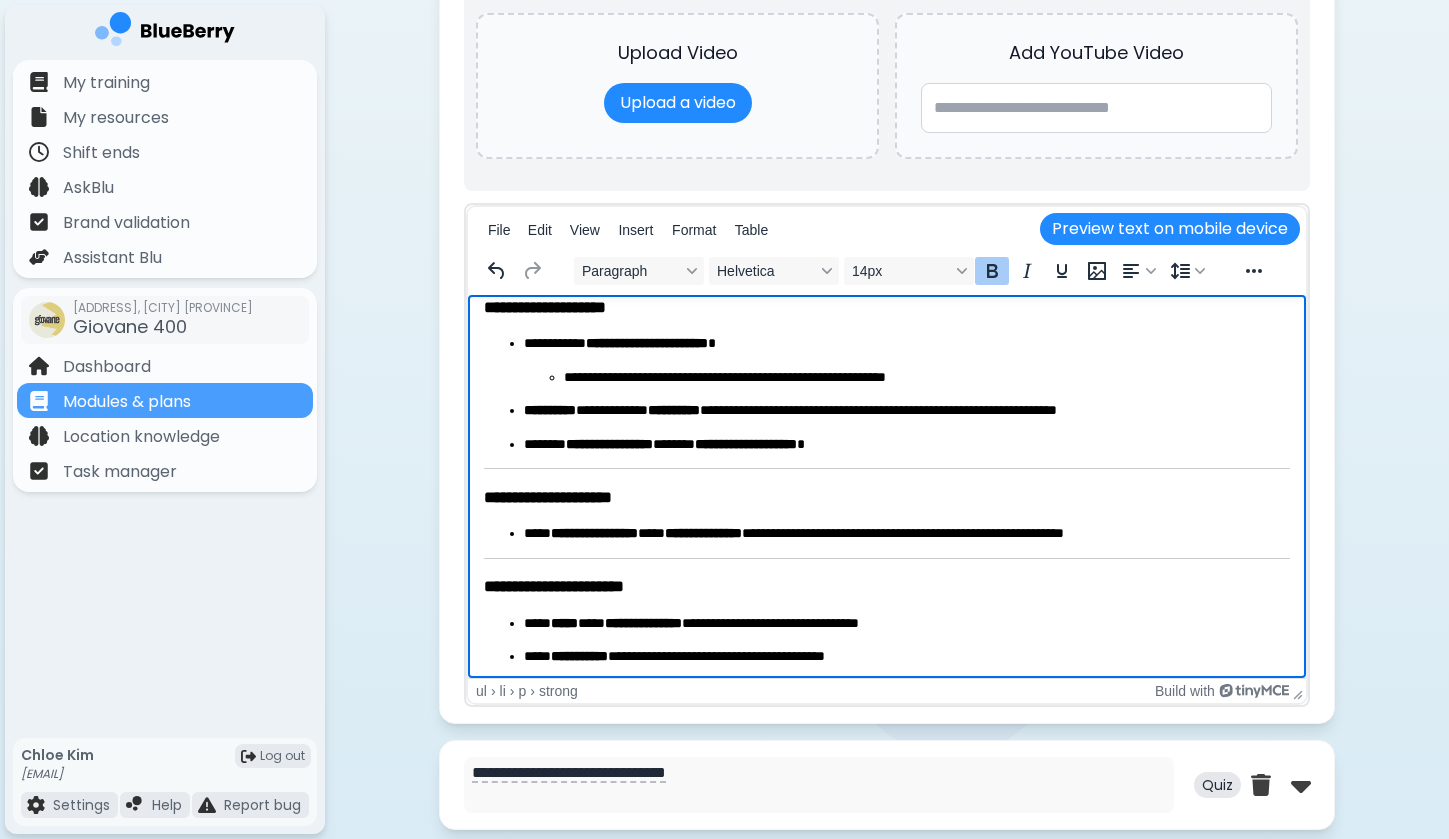click on "**********" at bounding box center [907, 445] 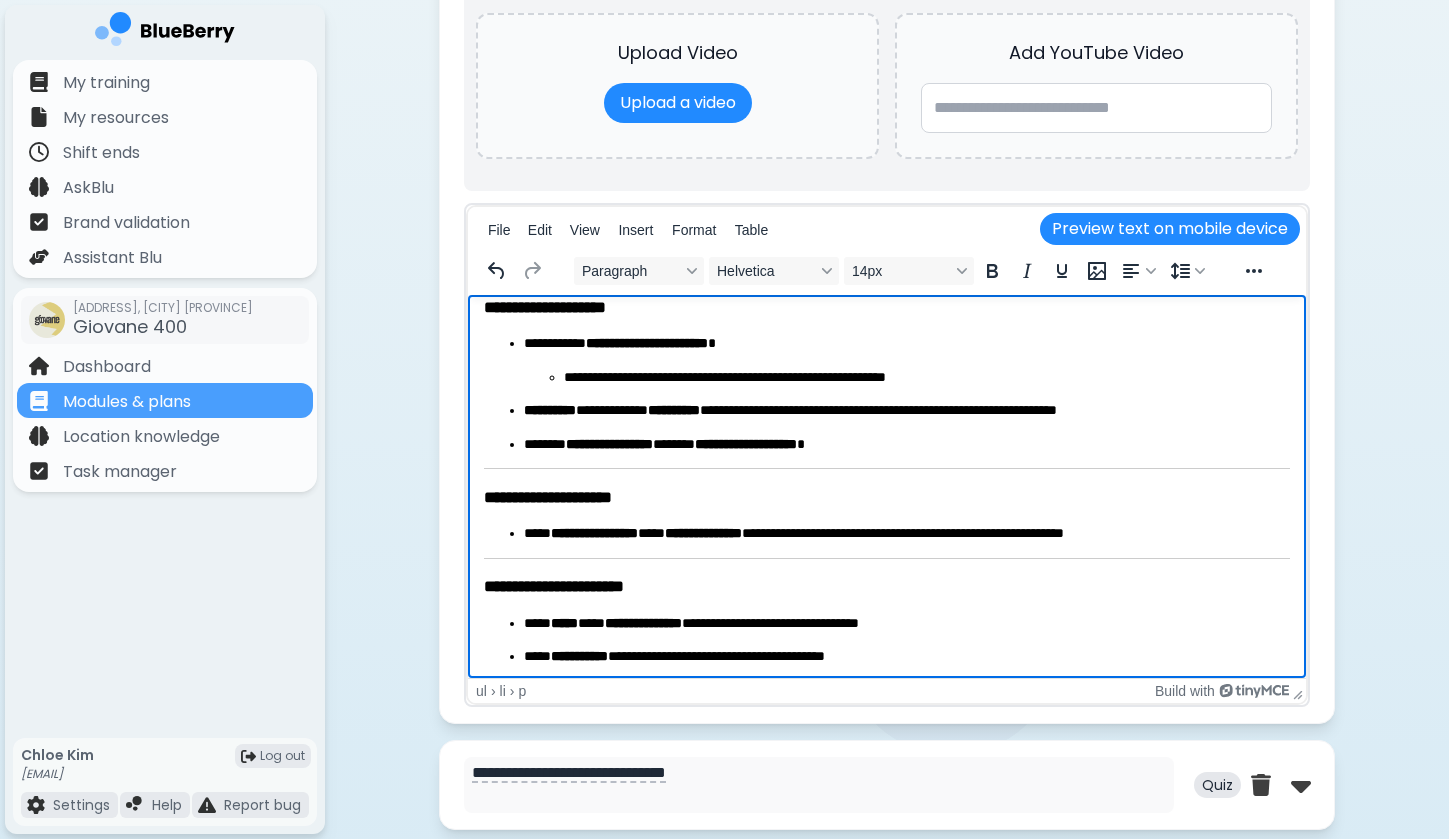 click on "**********" at bounding box center [907, 445] 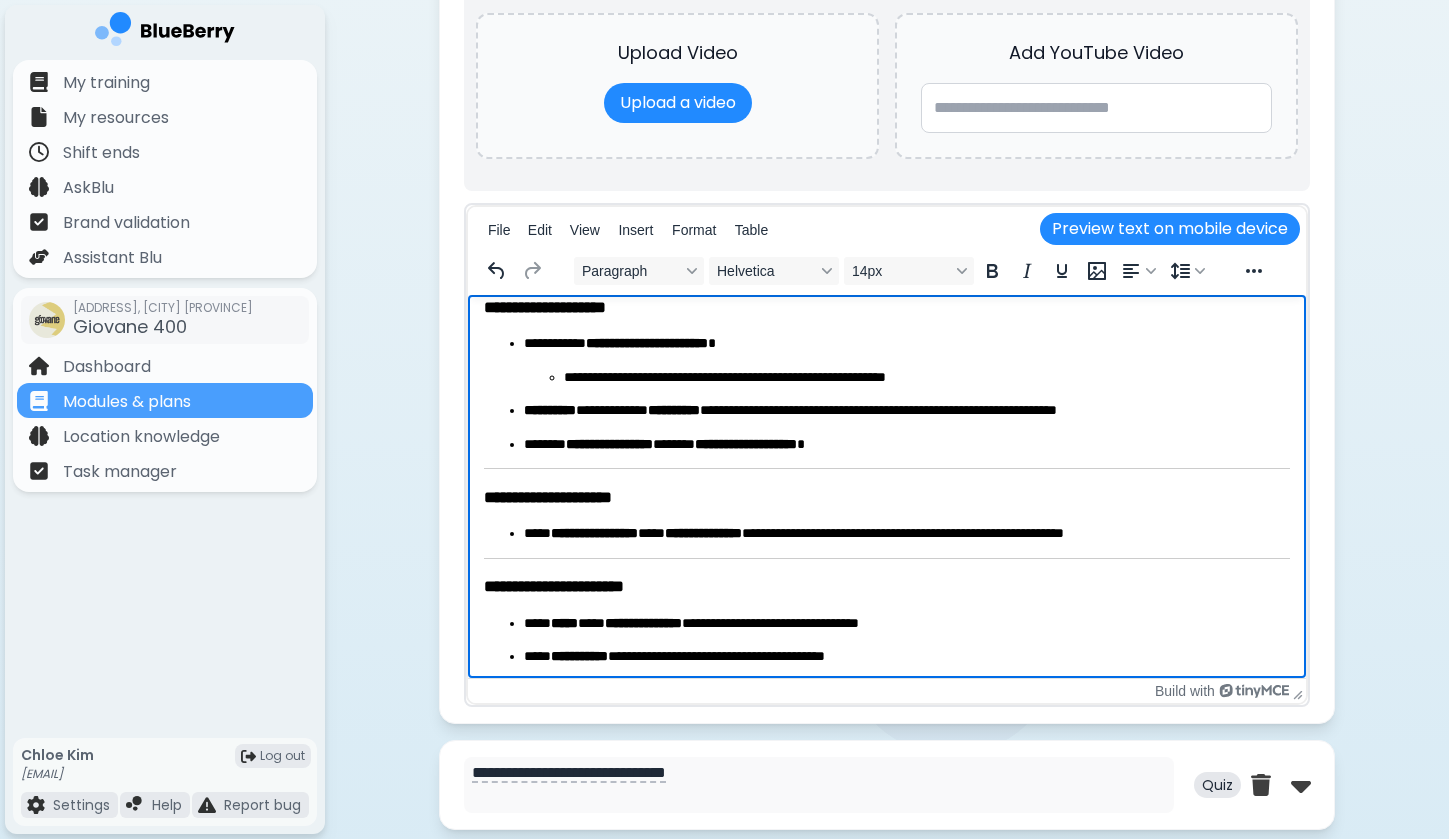 click on "**********" at bounding box center (907, 534) 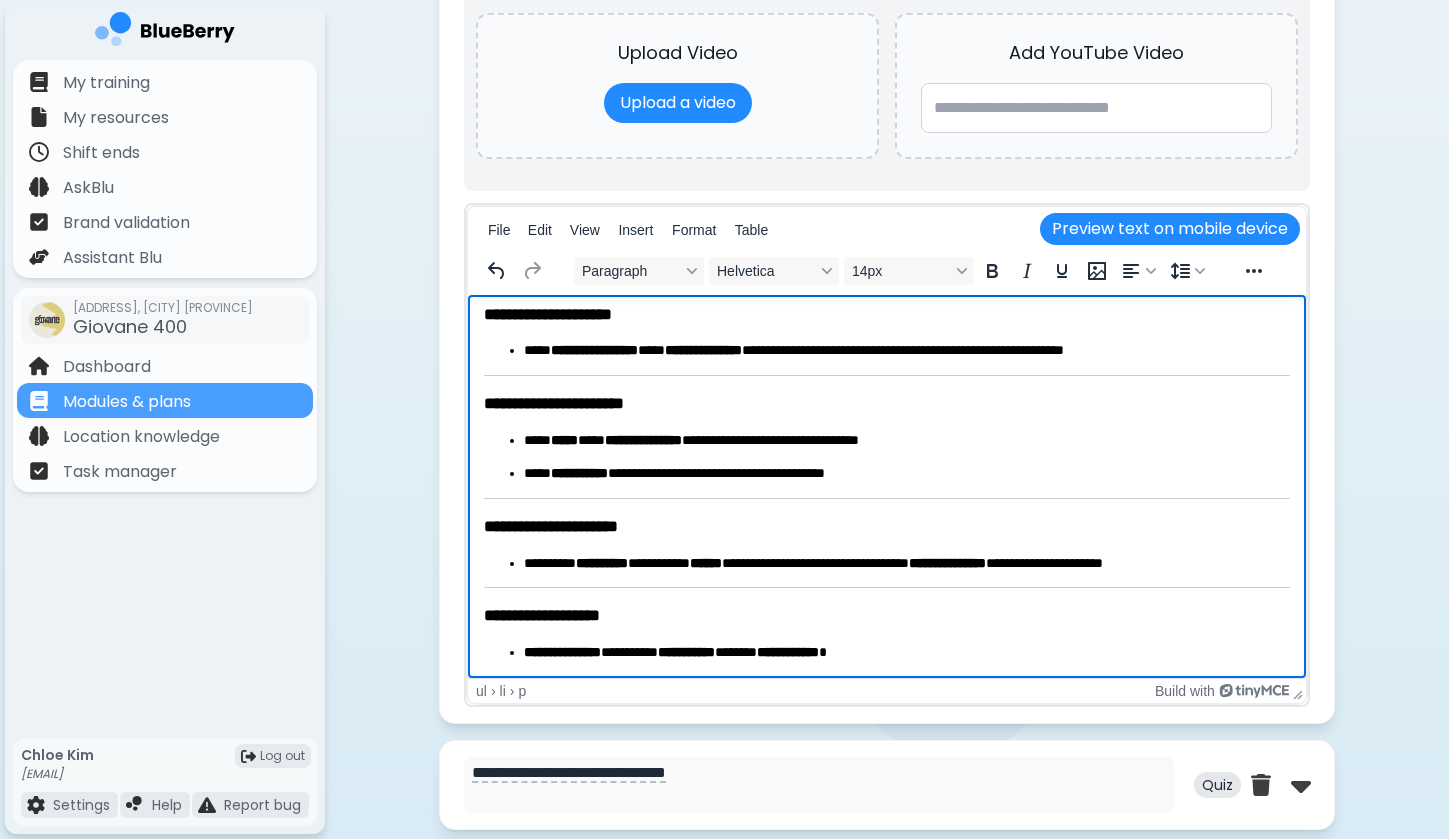scroll, scrollTop: 647, scrollLeft: 0, axis: vertical 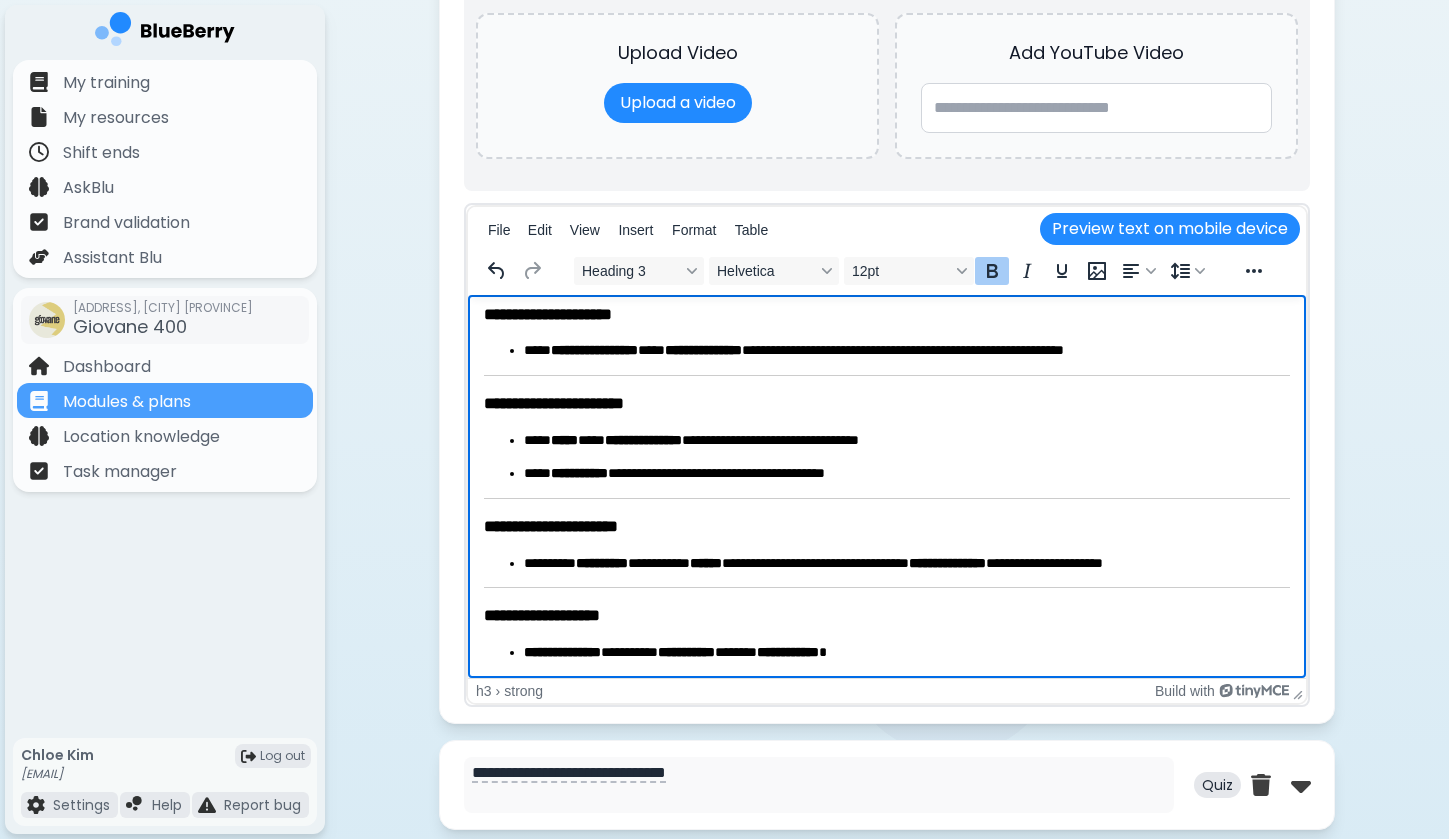 click on "**********" at bounding box center [887, 526] 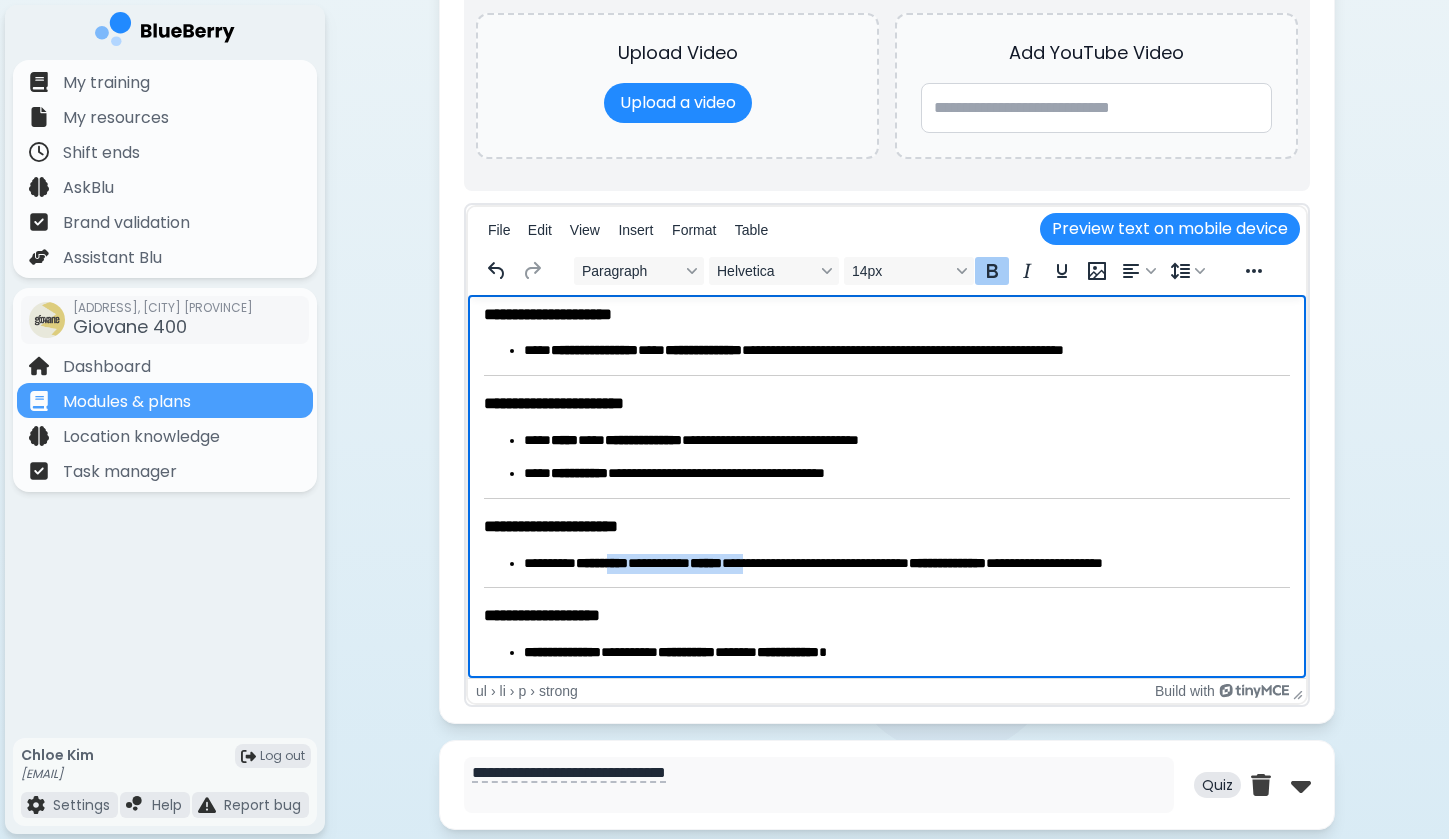 drag, startPoint x: 633, startPoint y: 566, endPoint x: 784, endPoint y: 566, distance: 151 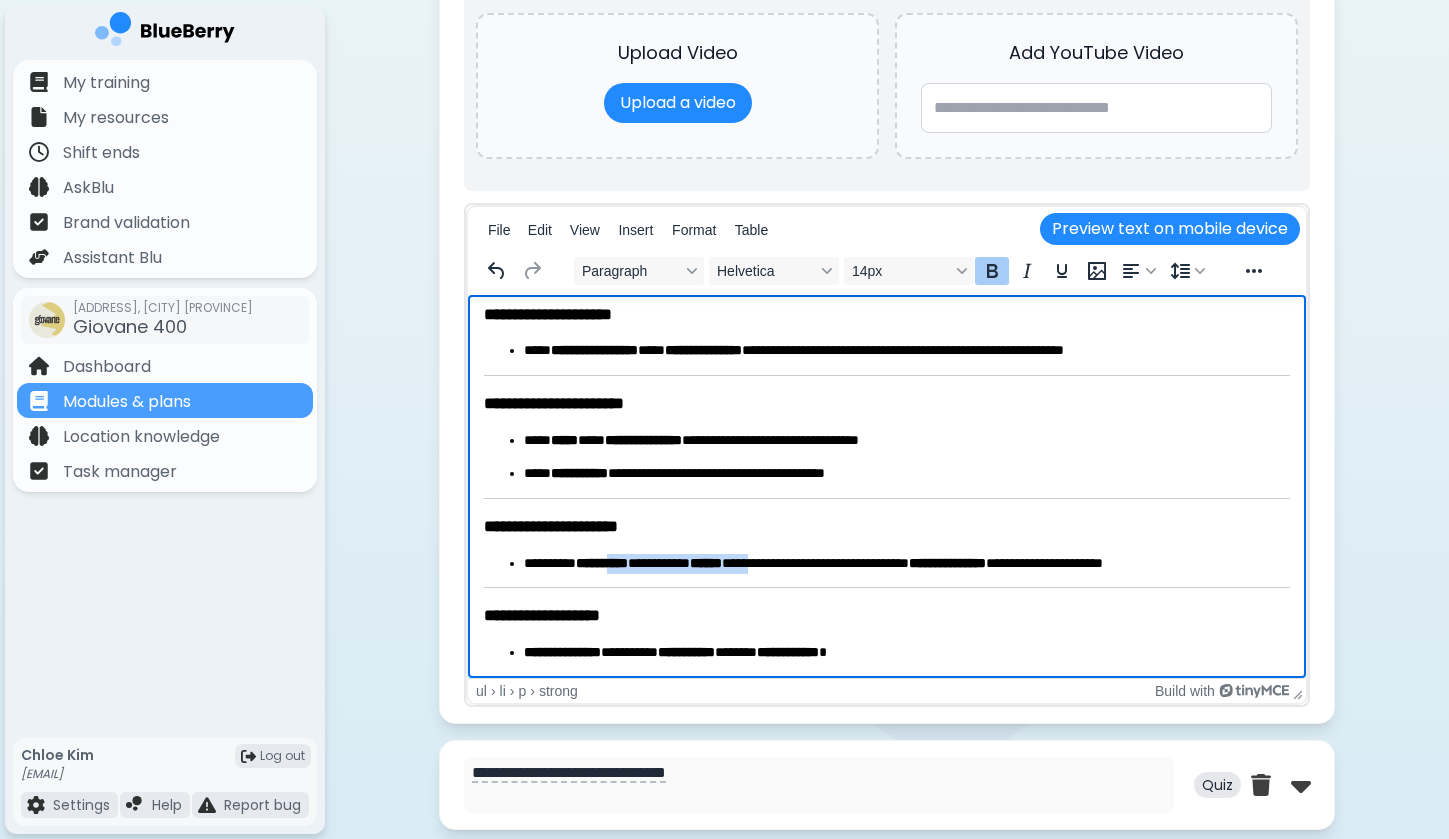 click on "**********" at bounding box center [907, 564] 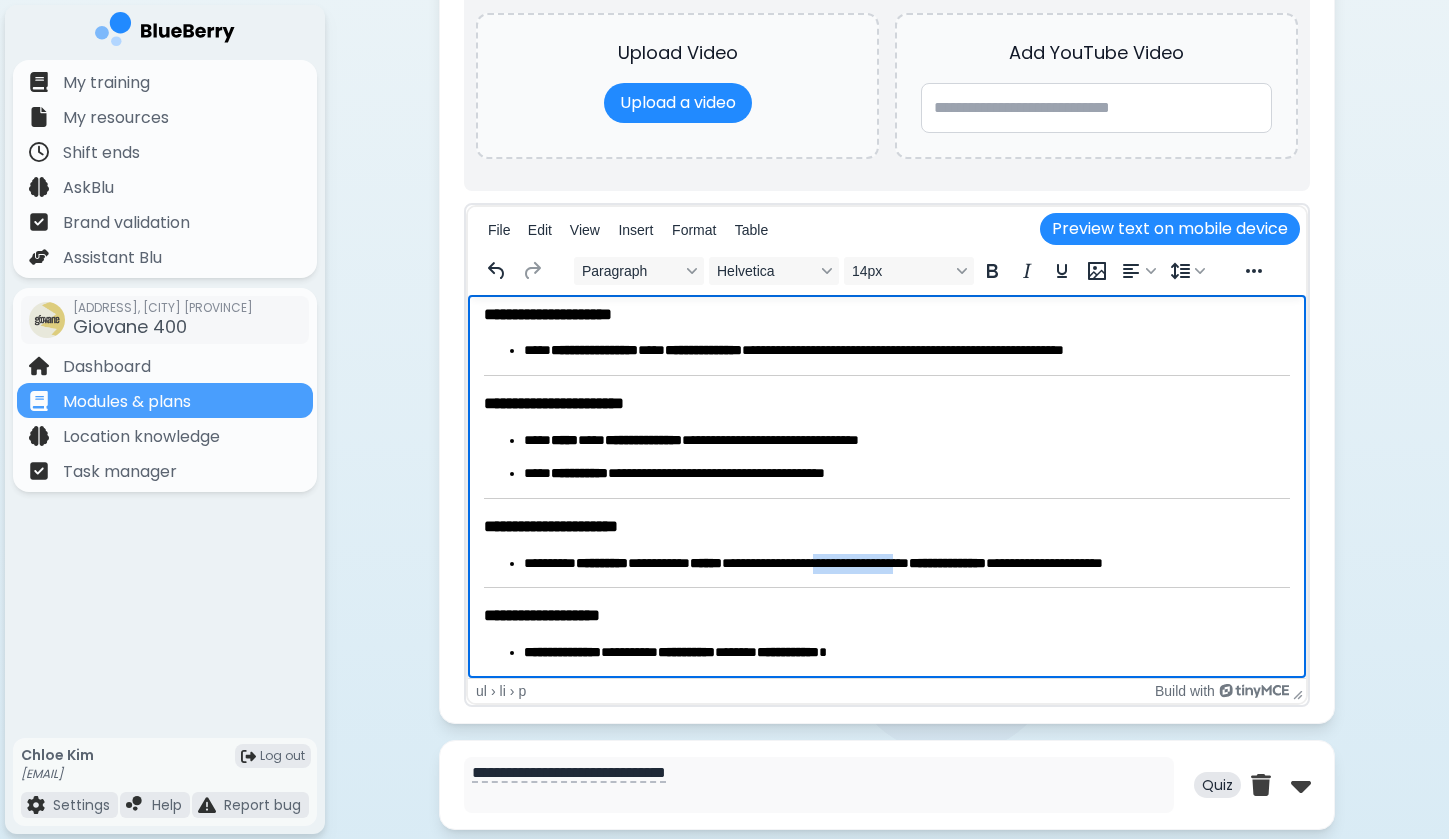drag, startPoint x: 853, startPoint y: 569, endPoint x: 964, endPoint y: 569, distance: 111 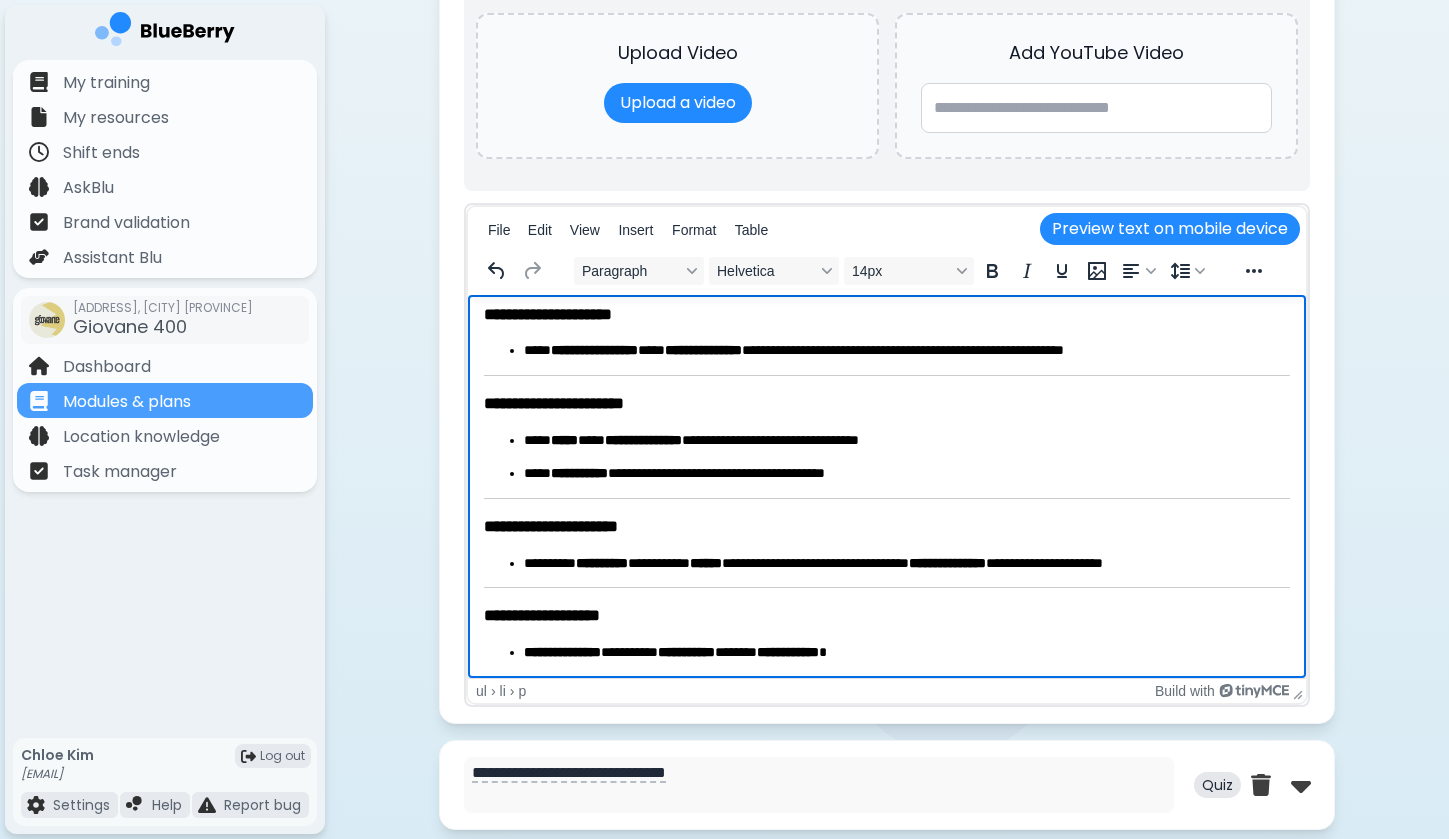 click on "**********" at bounding box center (907, 564) 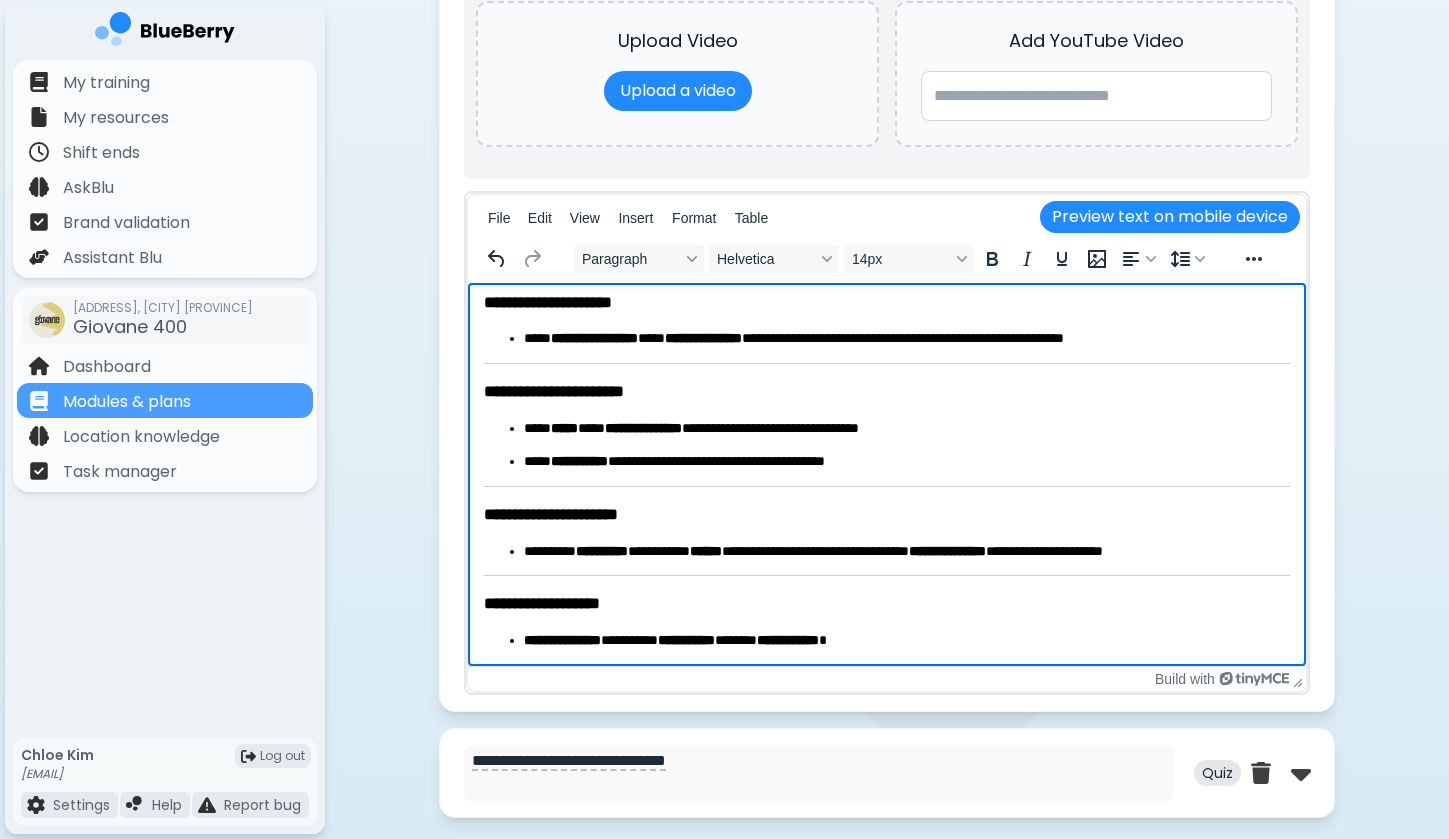 scroll, scrollTop: 1340, scrollLeft: 0, axis: vertical 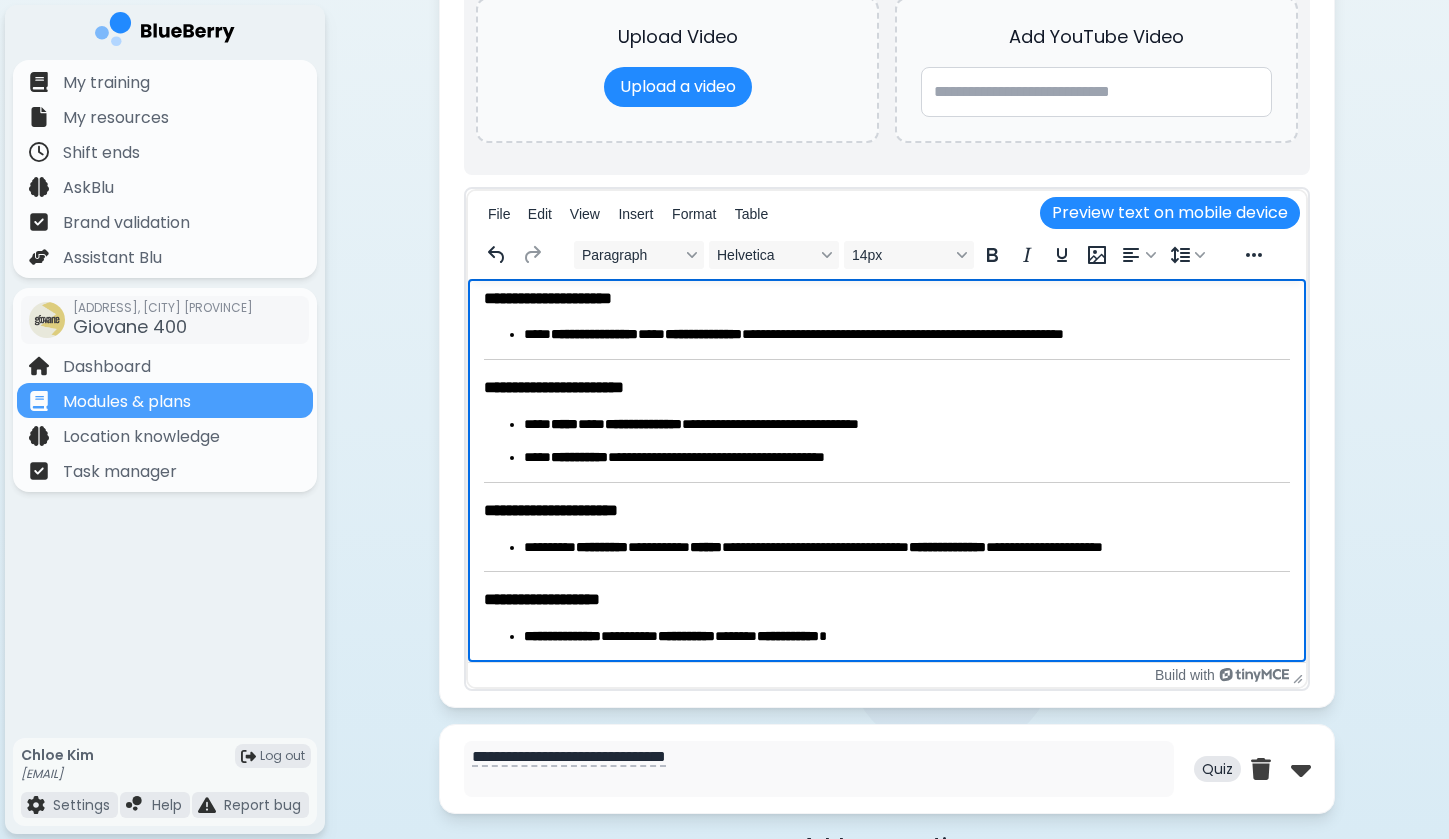 click on "**********" at bounding box center [907, 637] 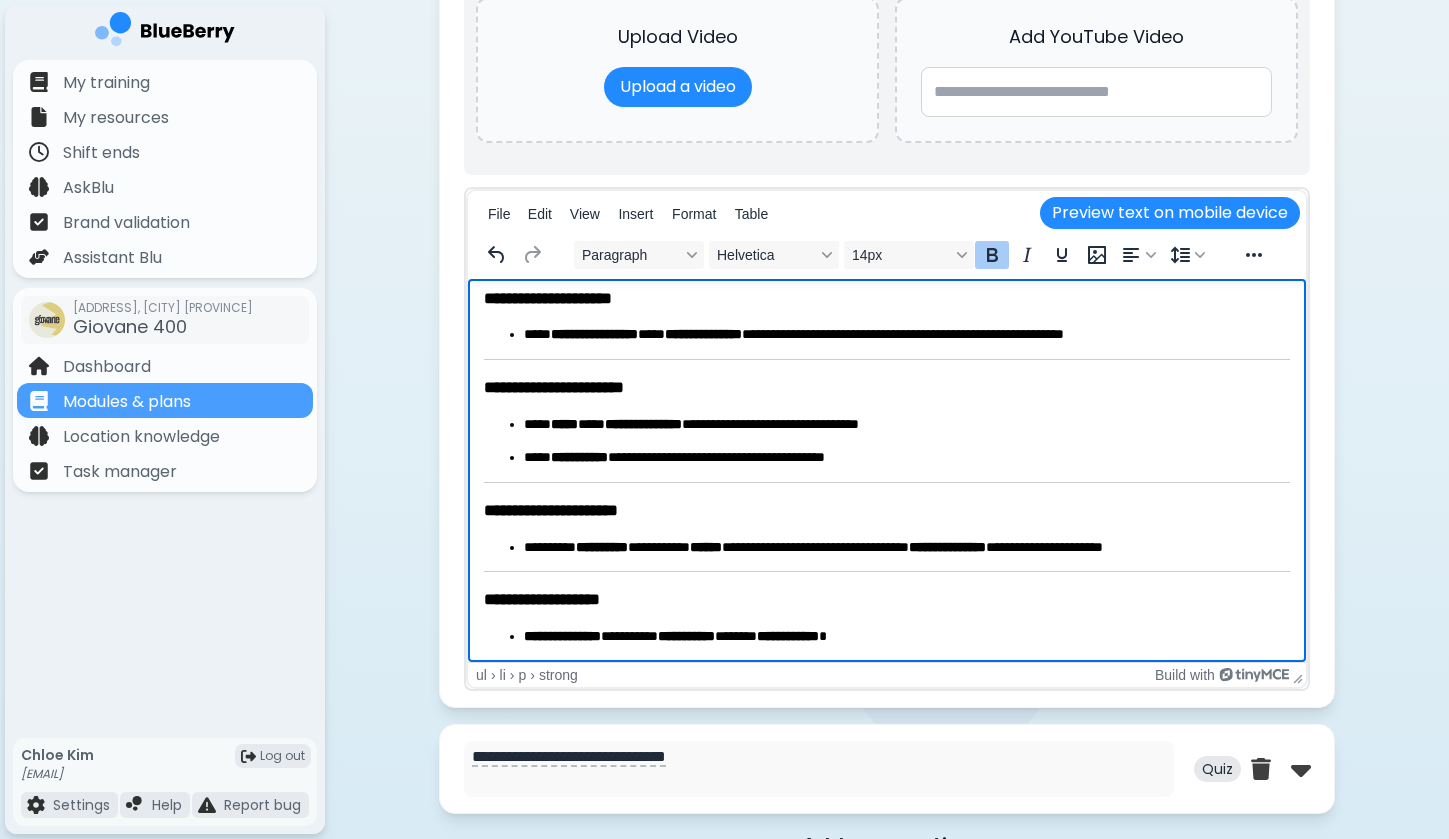 click on "**********" at bounding box center (788, 636) 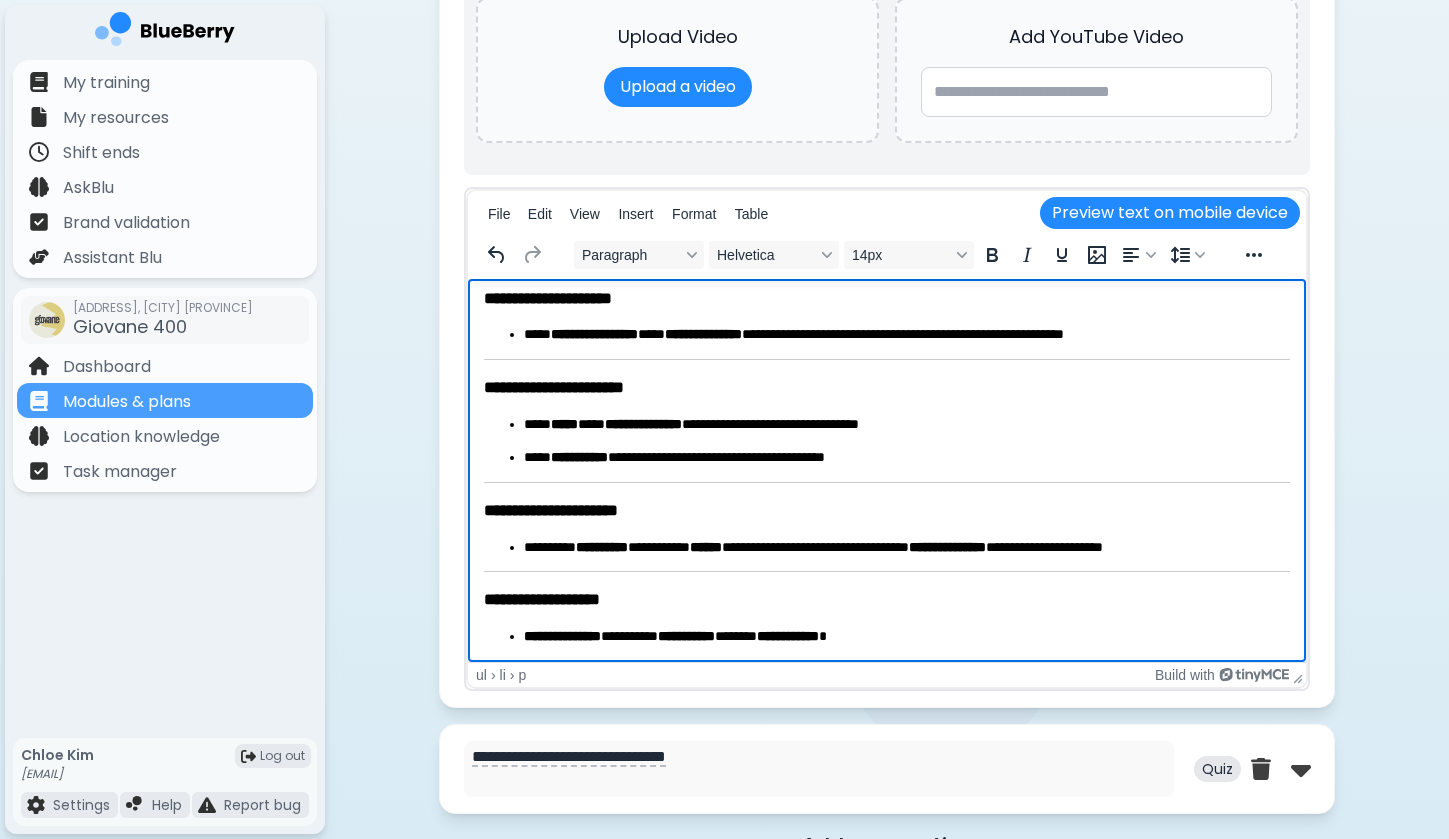 click on "**********" at bounding box center [907, 637] 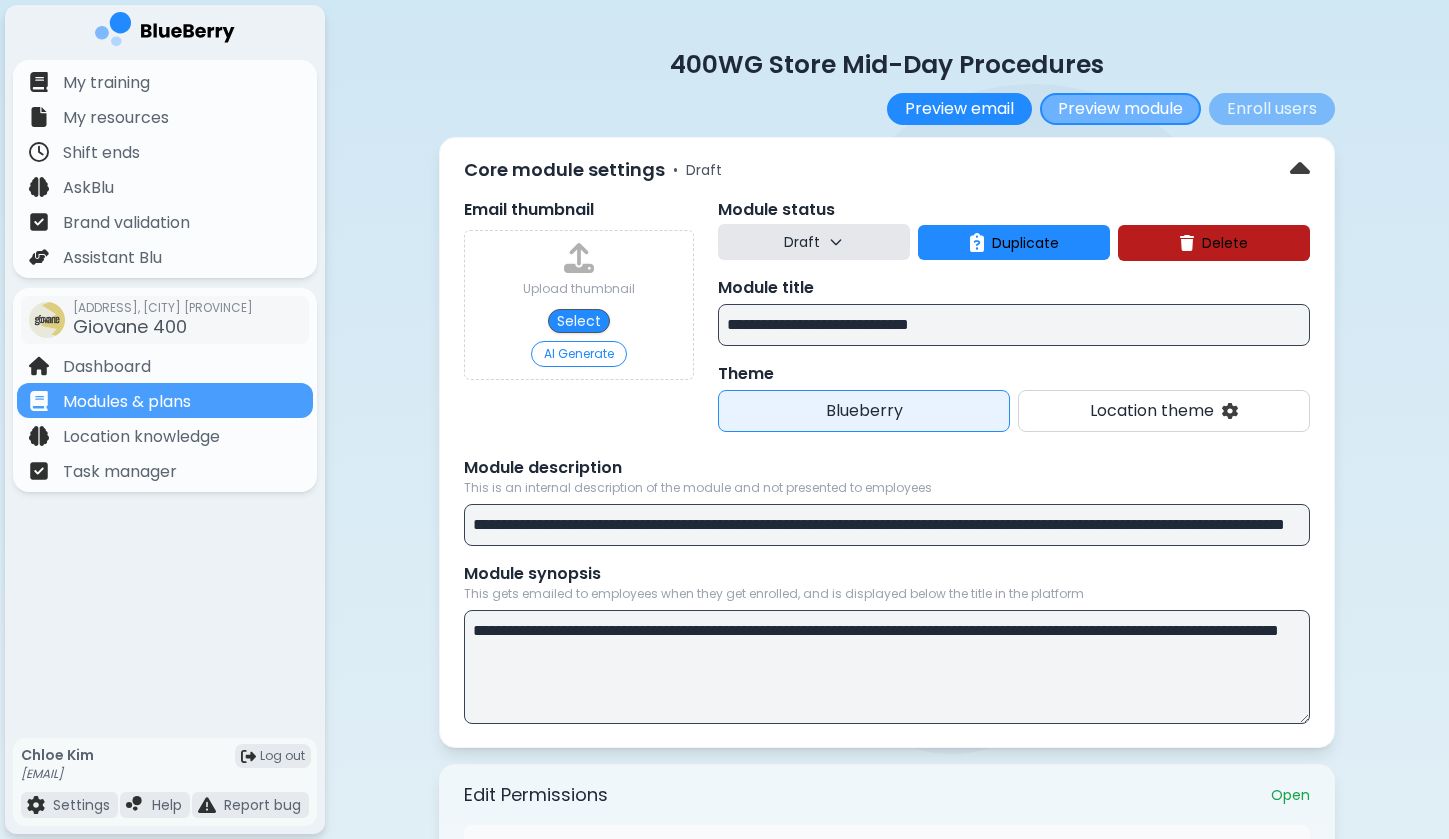 scroll, scrollTop: -1, scrollLeft: 0, axis: vertical 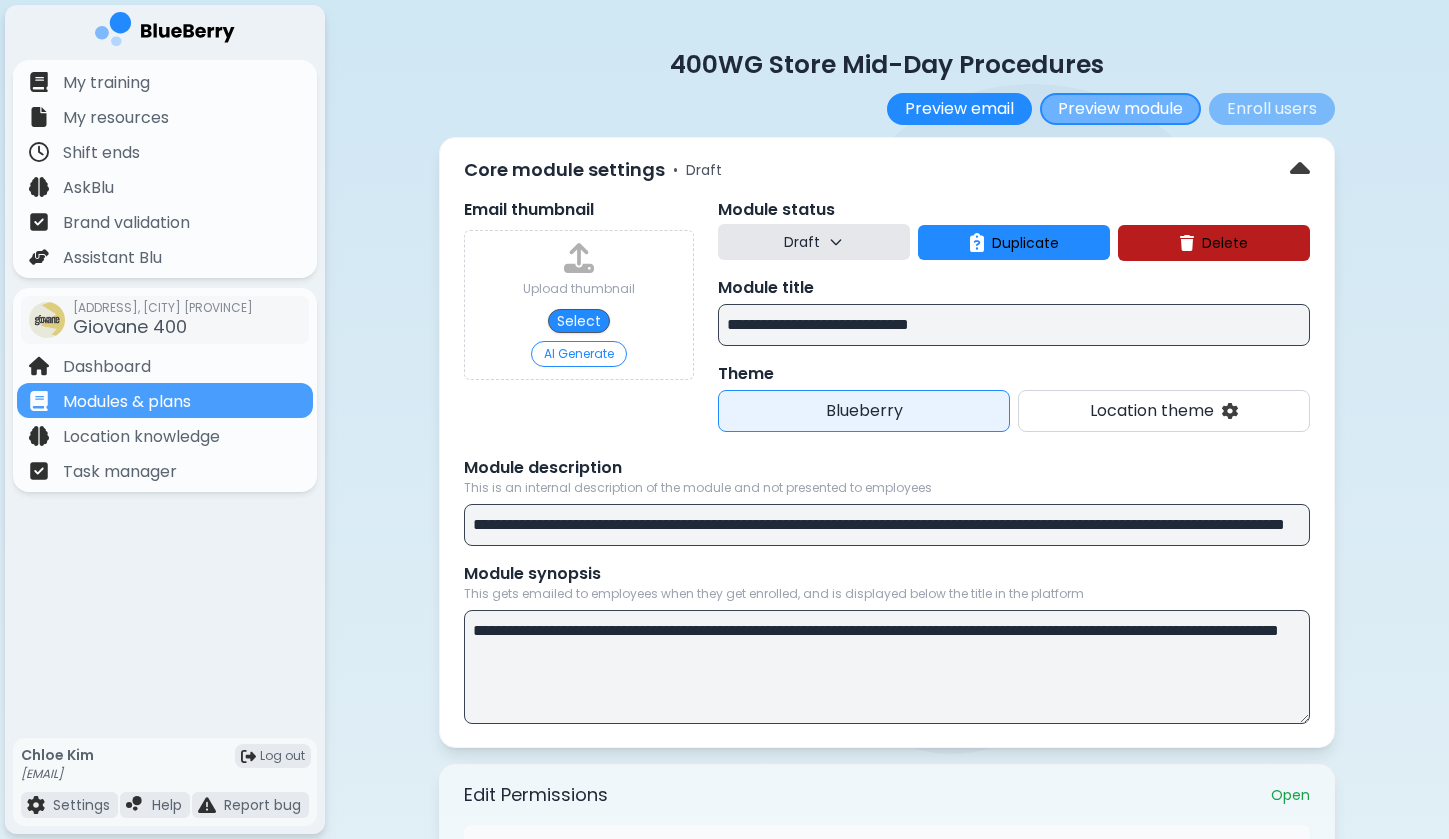 click on "Preview module" at bounding box center [1120, 109] 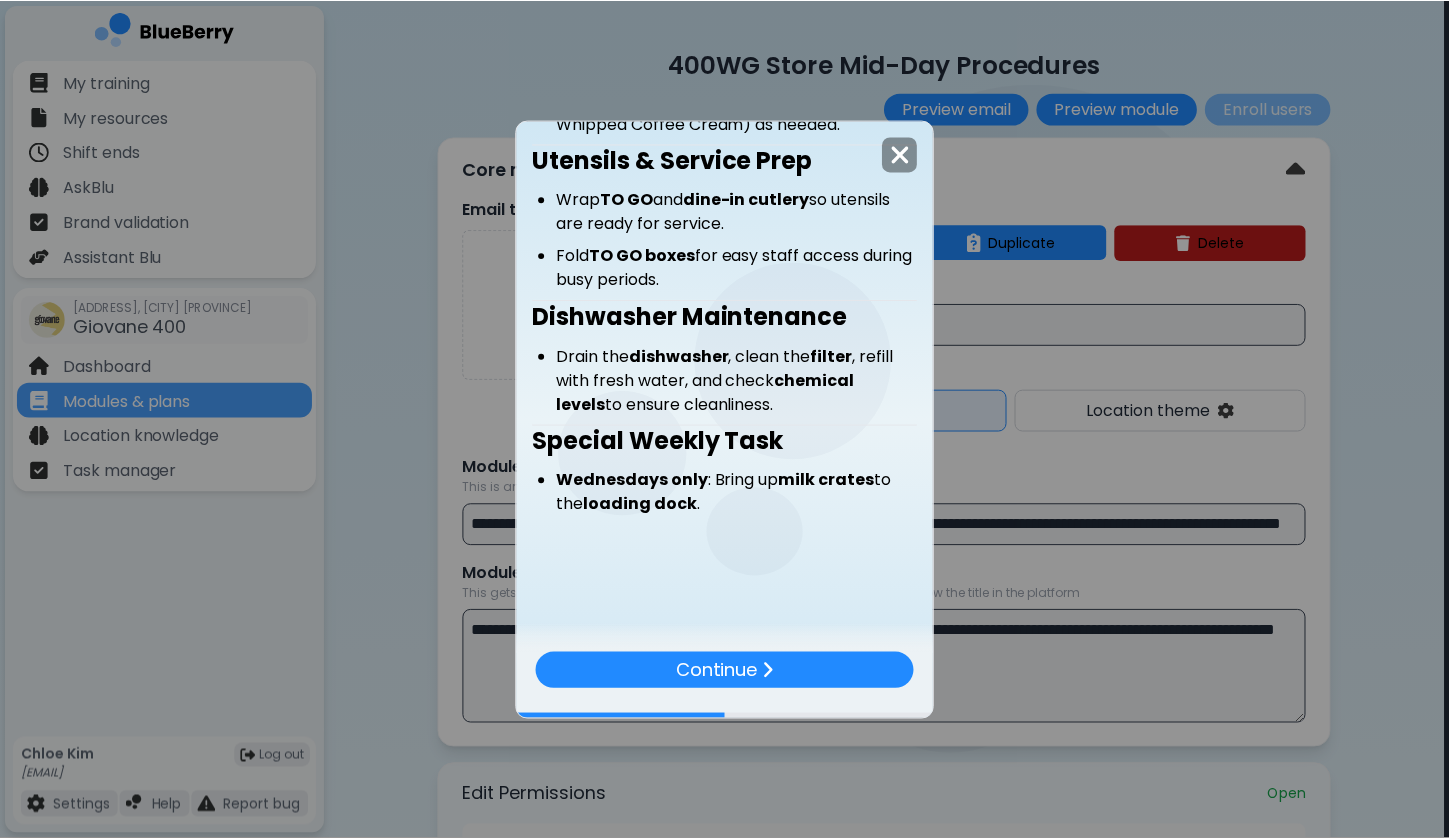 scroll, scrollTop: 1037, scrollLeft: 0, axis: vertical 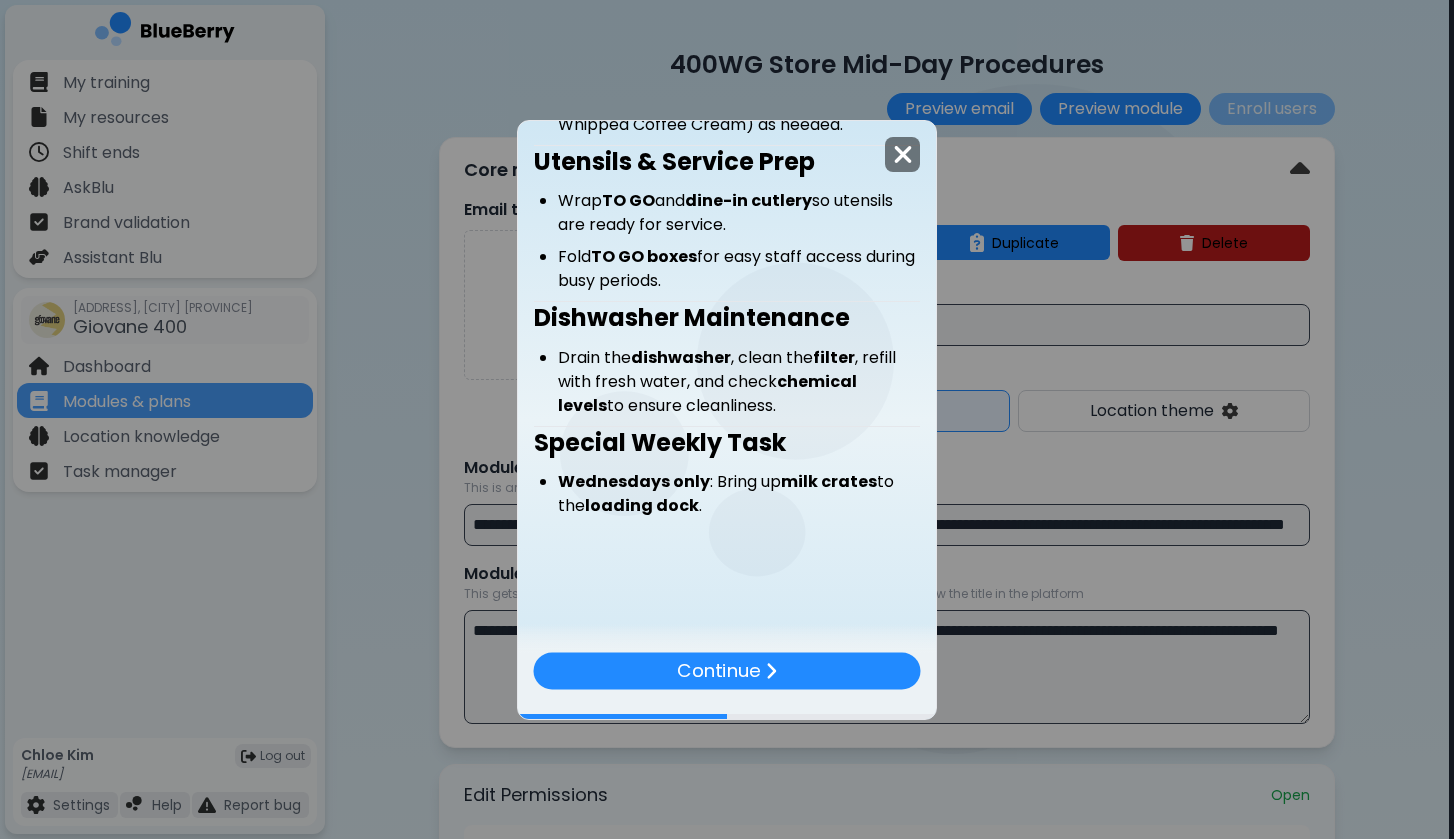 click at bounding box center [903, 154] 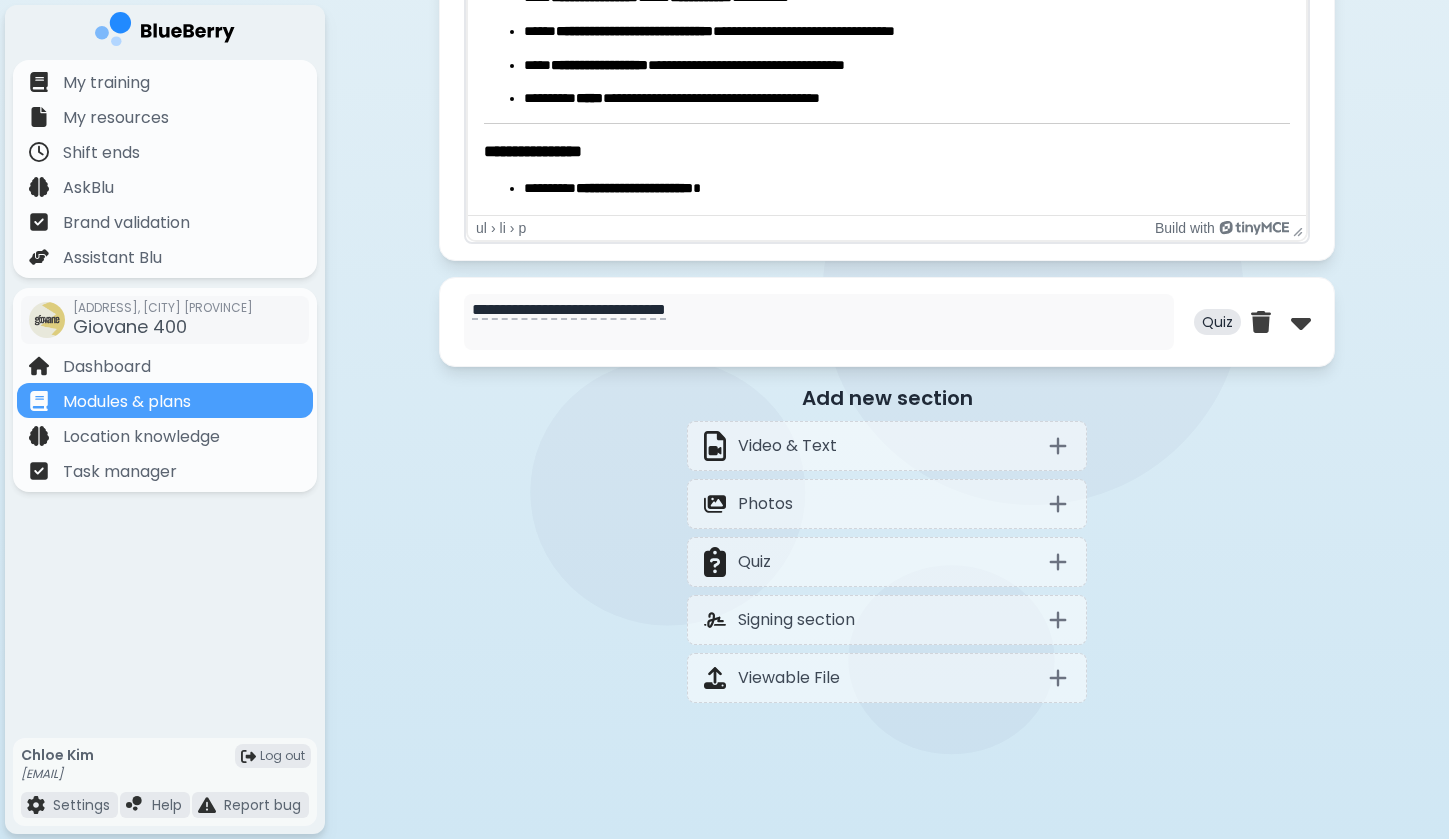 scroll, scrollTop: 1790, scrollLeft: 0, axis: vertical 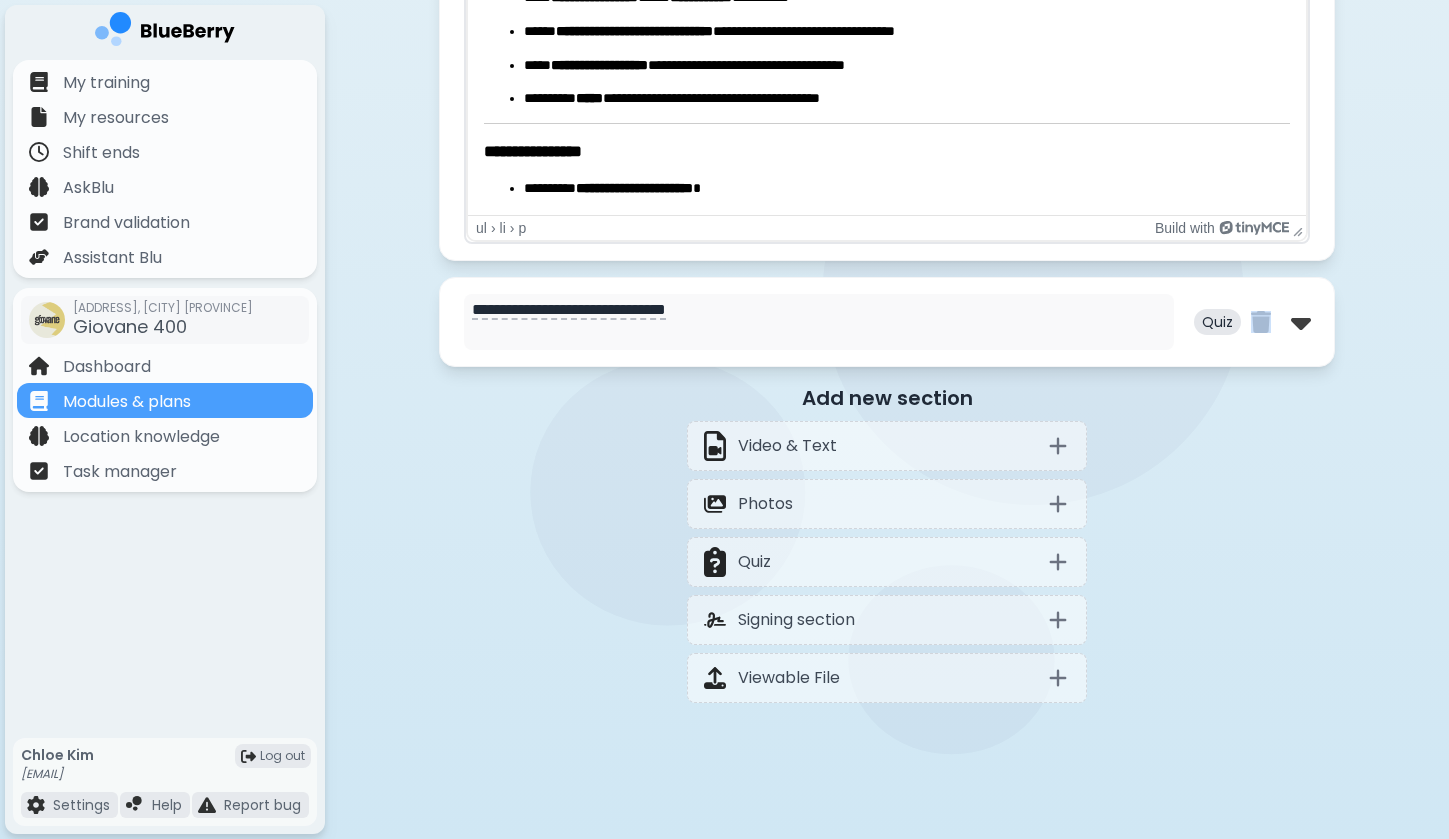 click at bounding box center [1281, 322] 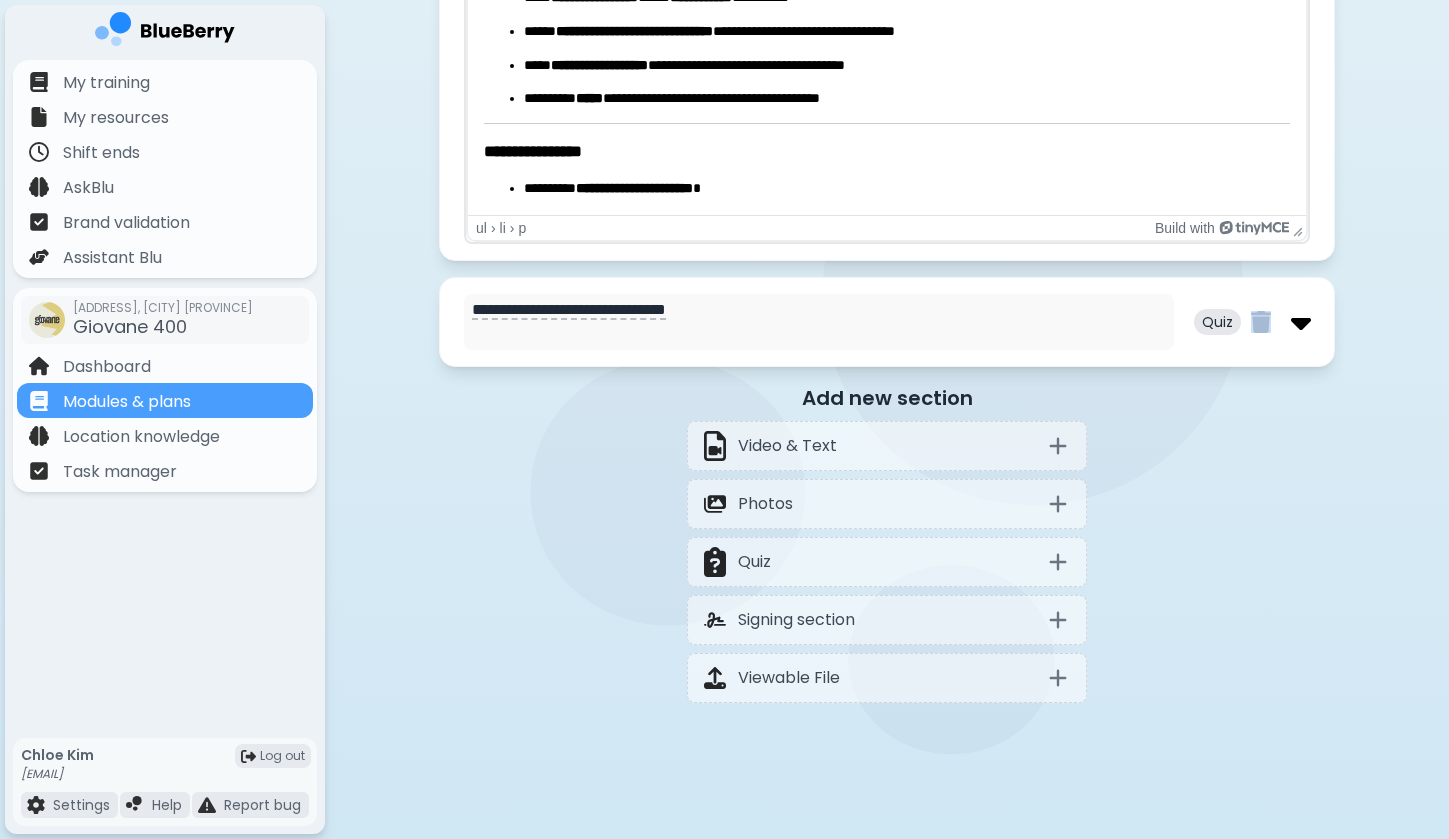 click at bounding box center (1301, 322) 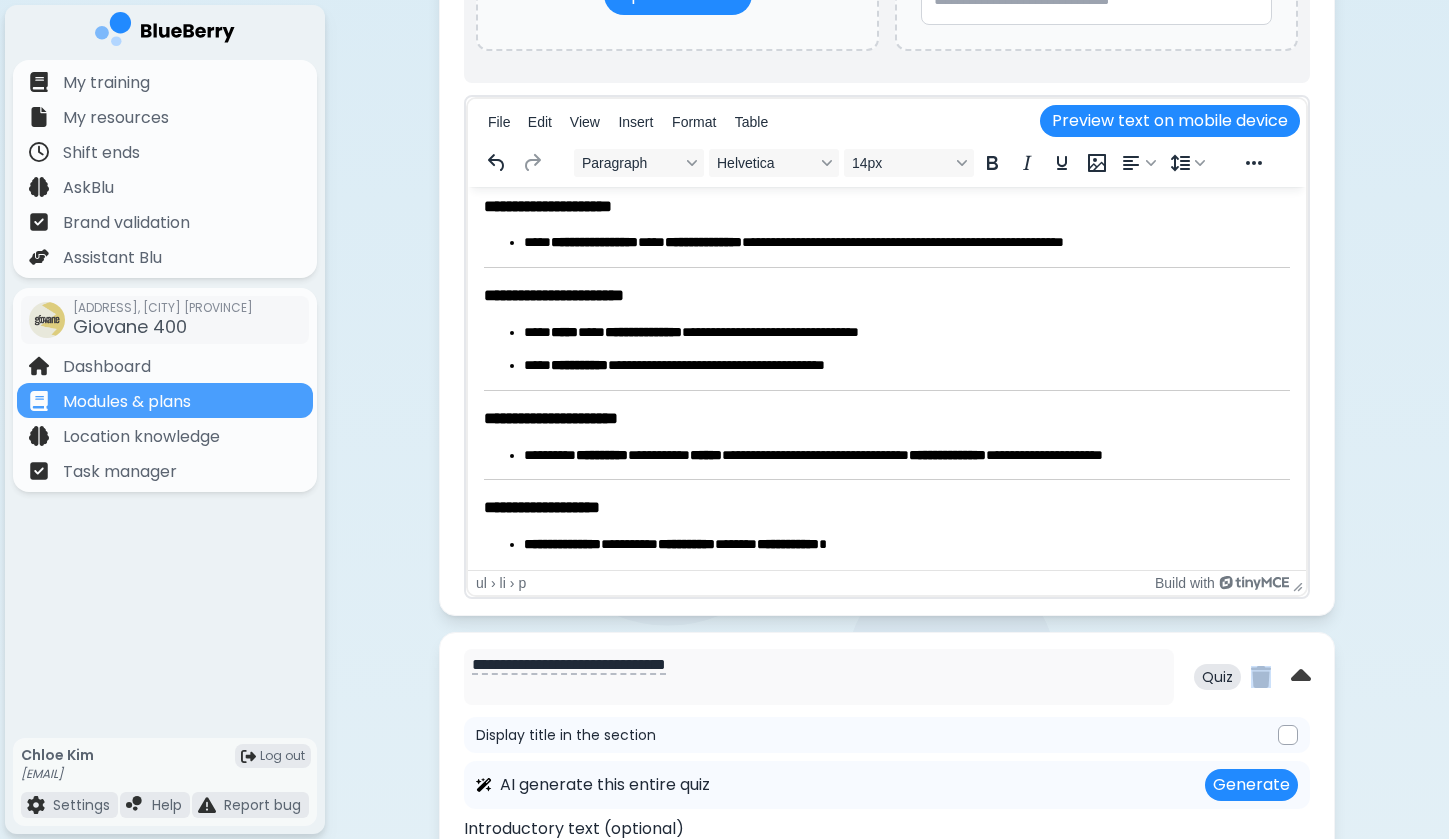 scroll, scrollTop: 647, scrollLeft: 0, axis: vertical 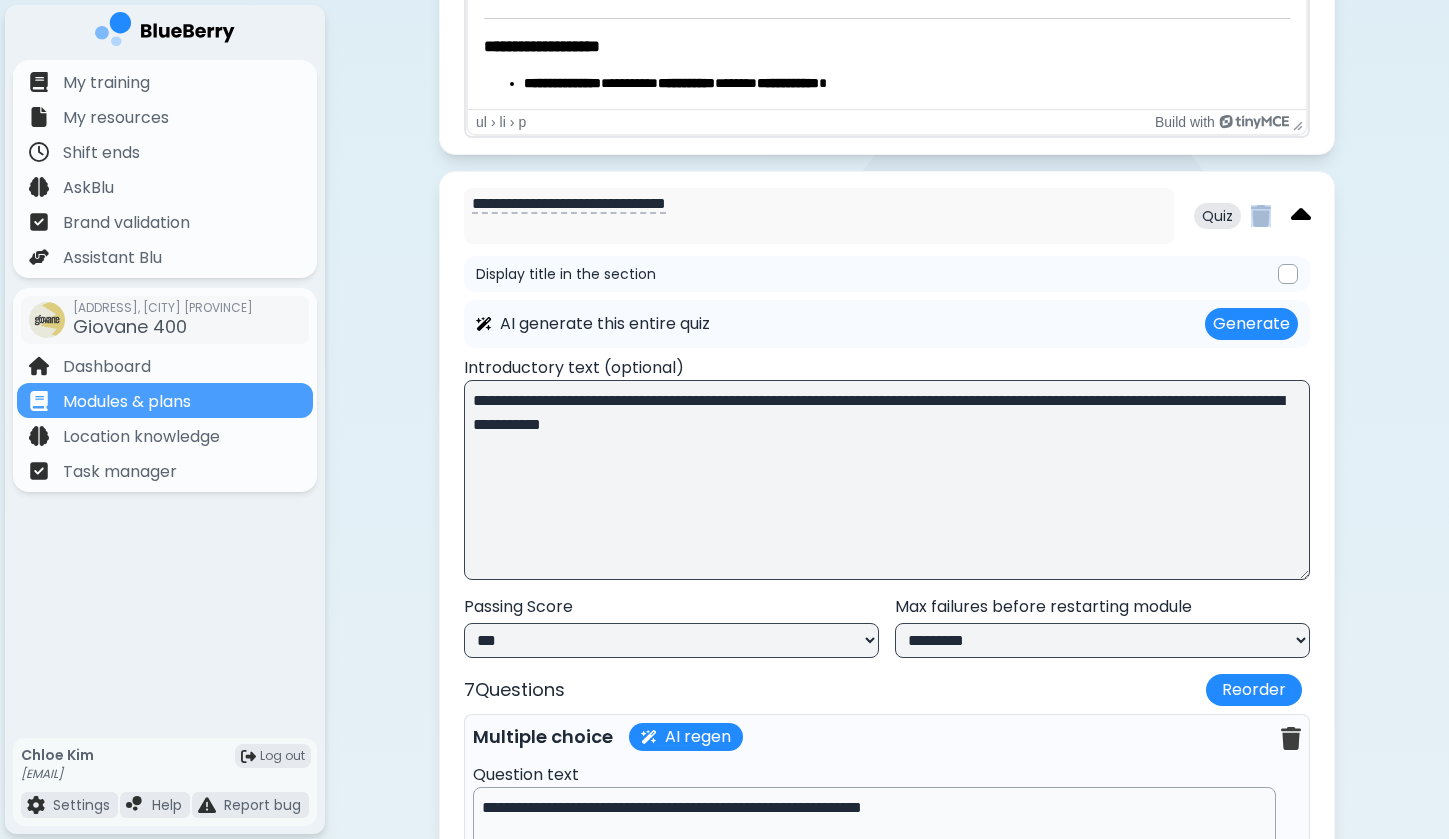 click at bounding box center [1301, 216] 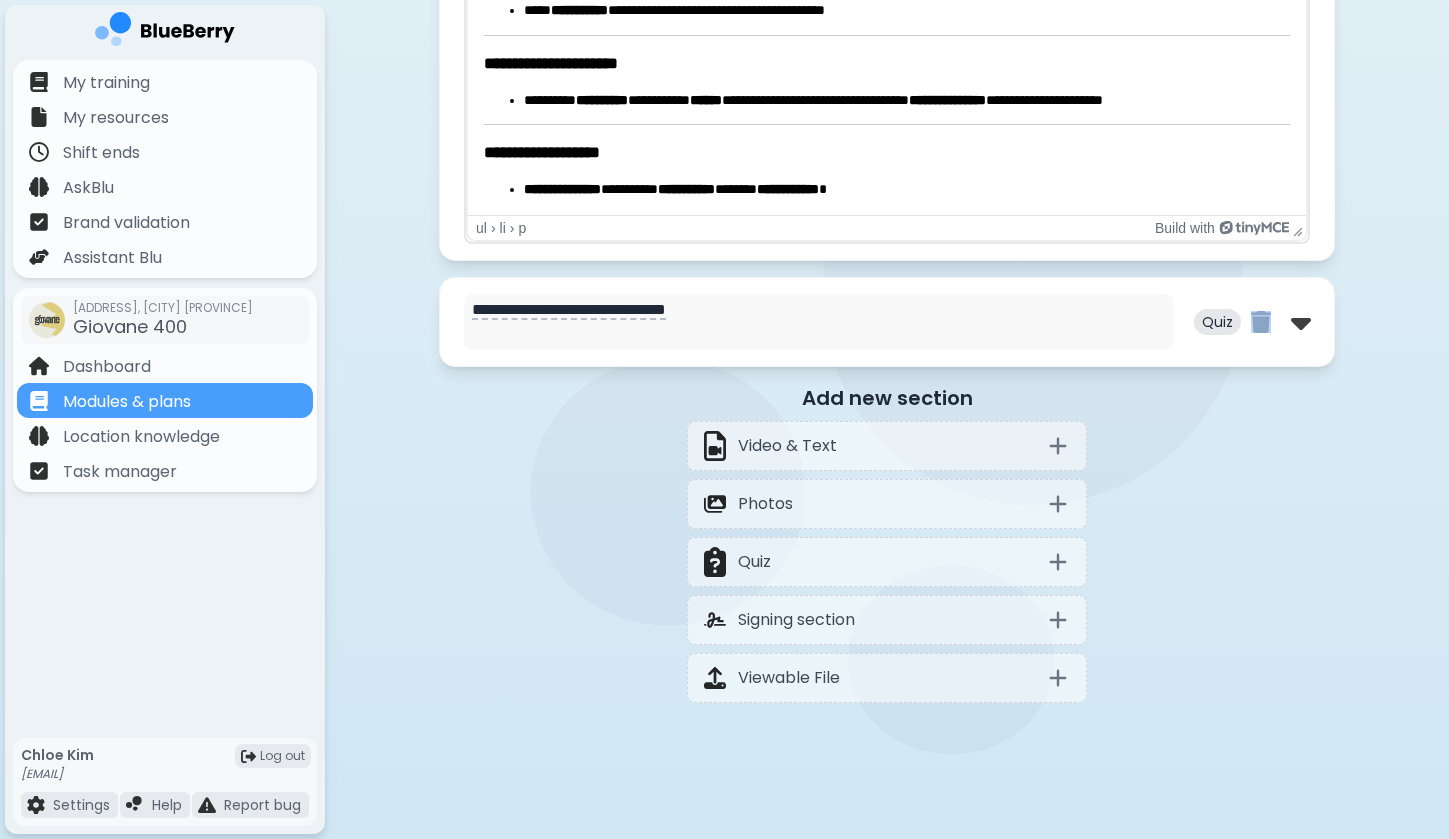 click at bounding box center (1261, 322) 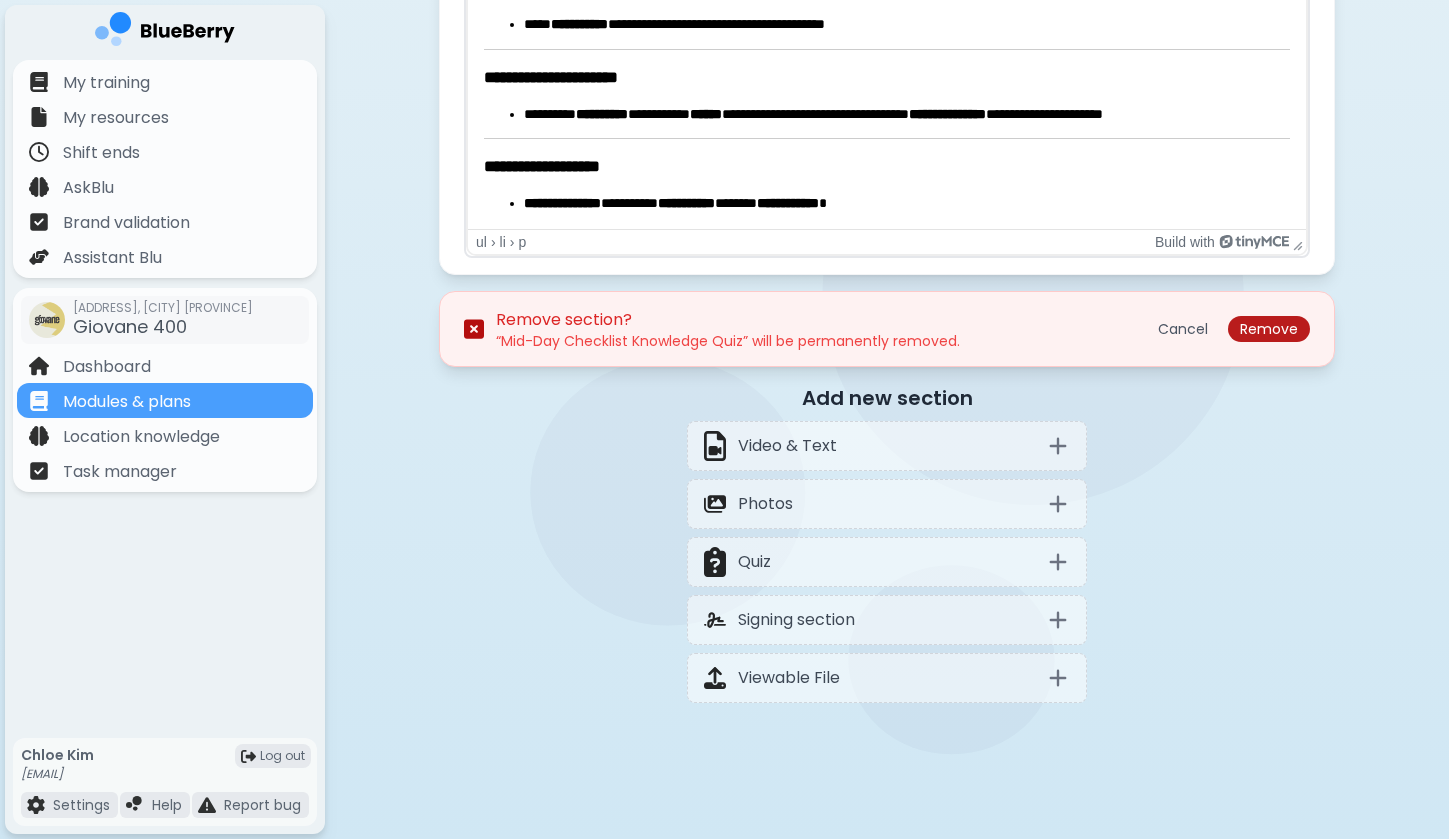 click on "Remove" at bounding box center (1269, 329) 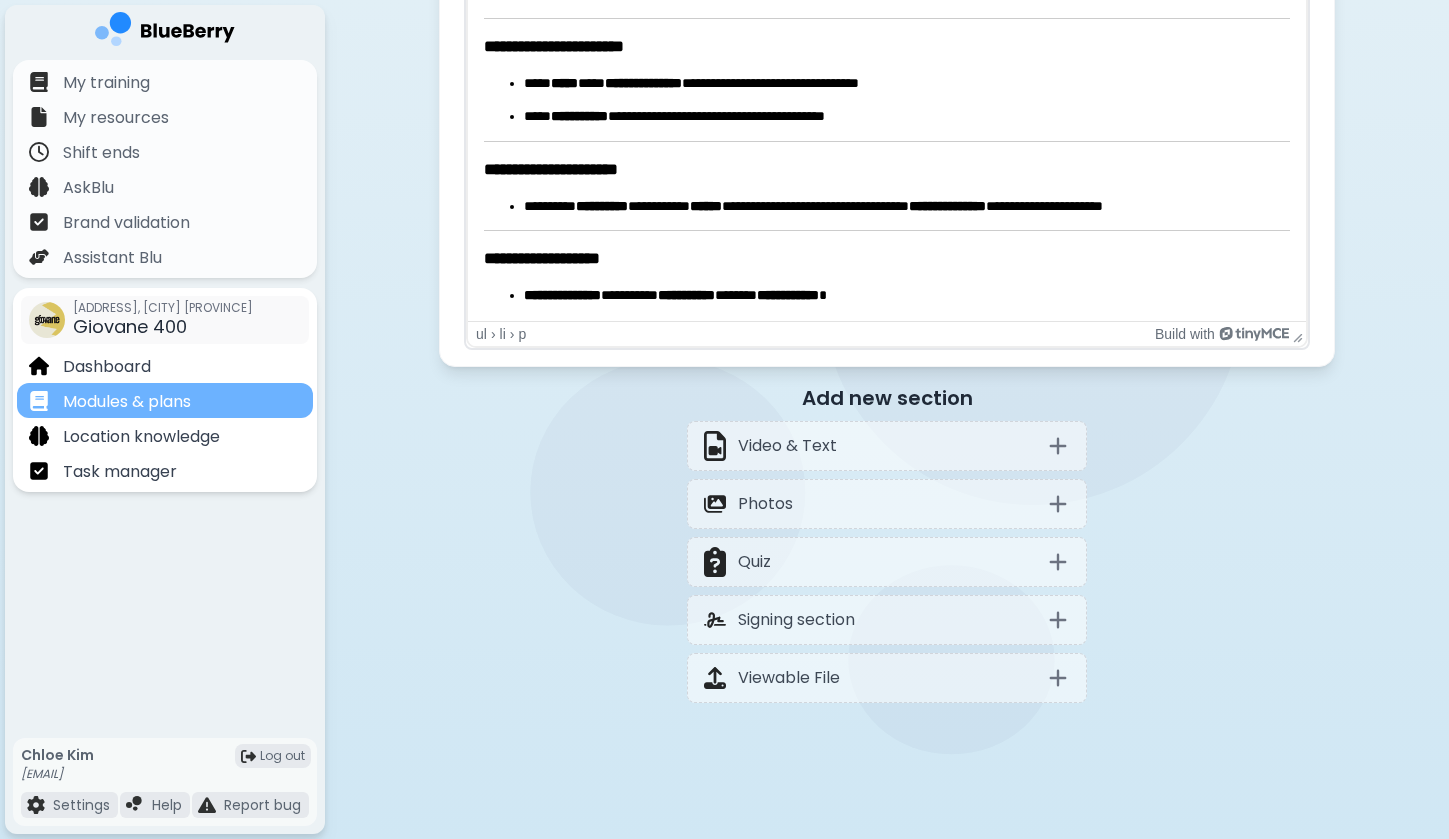 click on "Modules & plans" at bounding box center (165, 400) 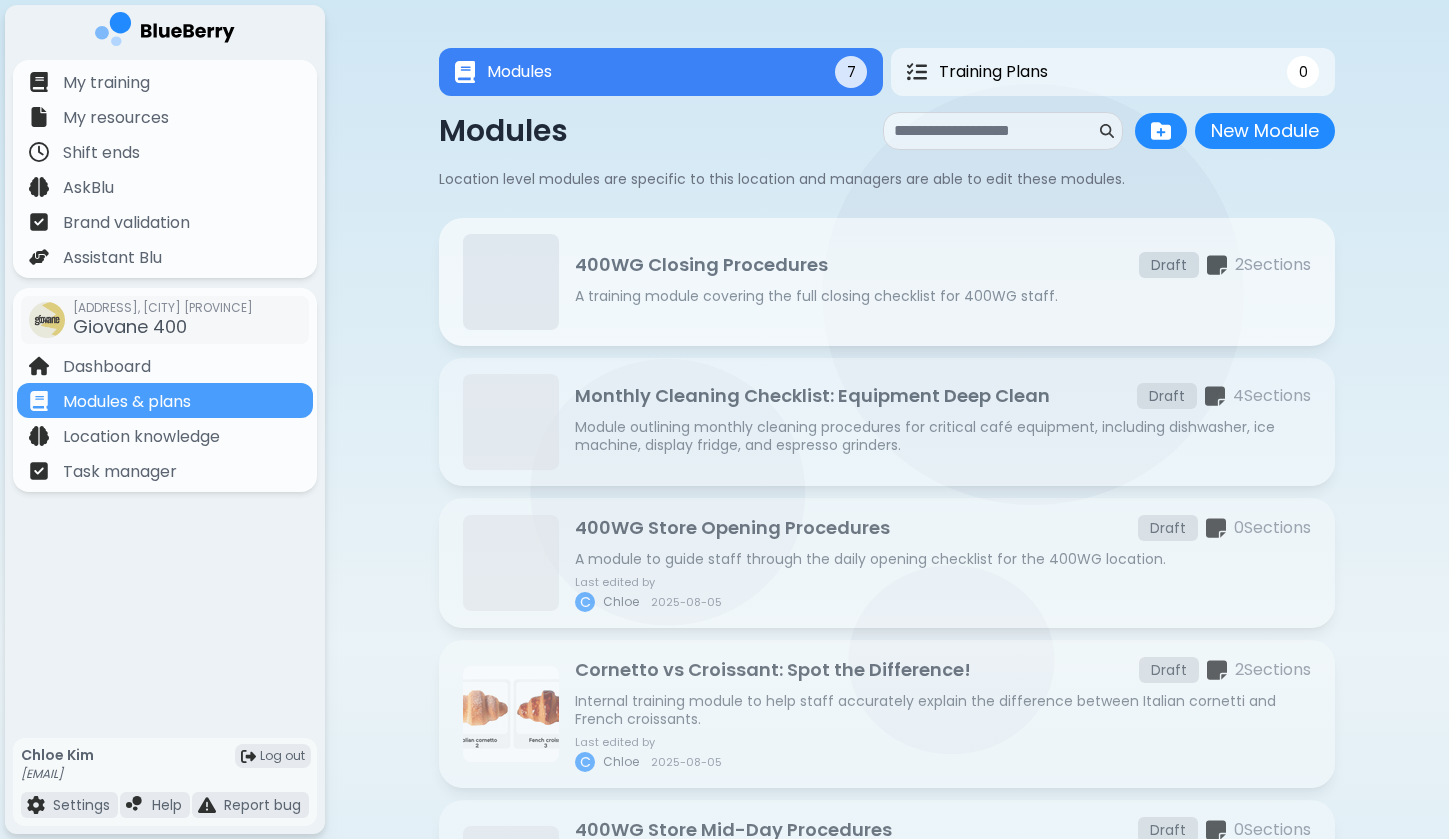 click on "400WG Closing Procedures Draft 2  Section s A training module covering the full closing checklist for 400WG staff." at bounding box center [943, 282] 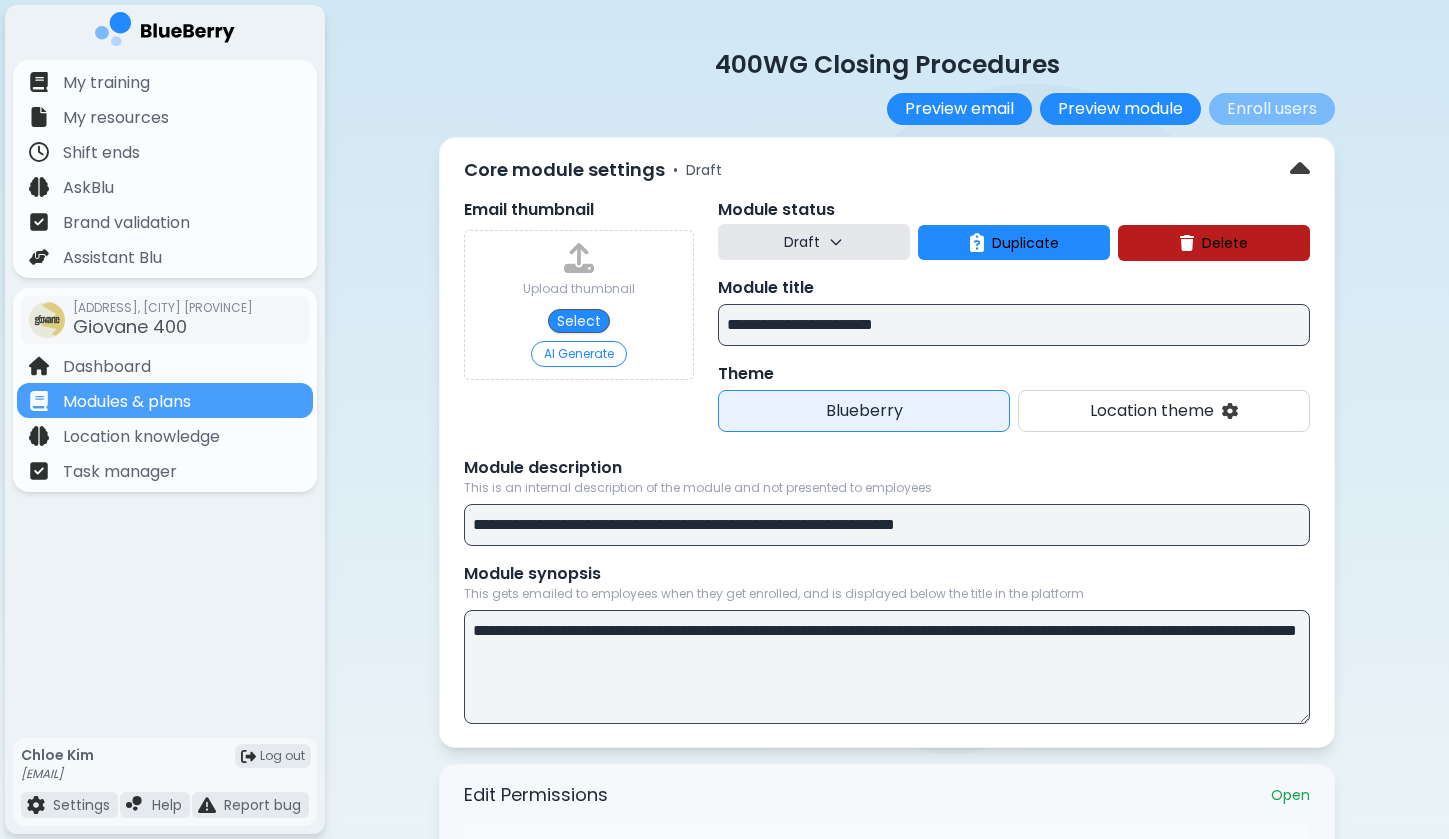 click on "**********" at bounding box center (1014, 325) 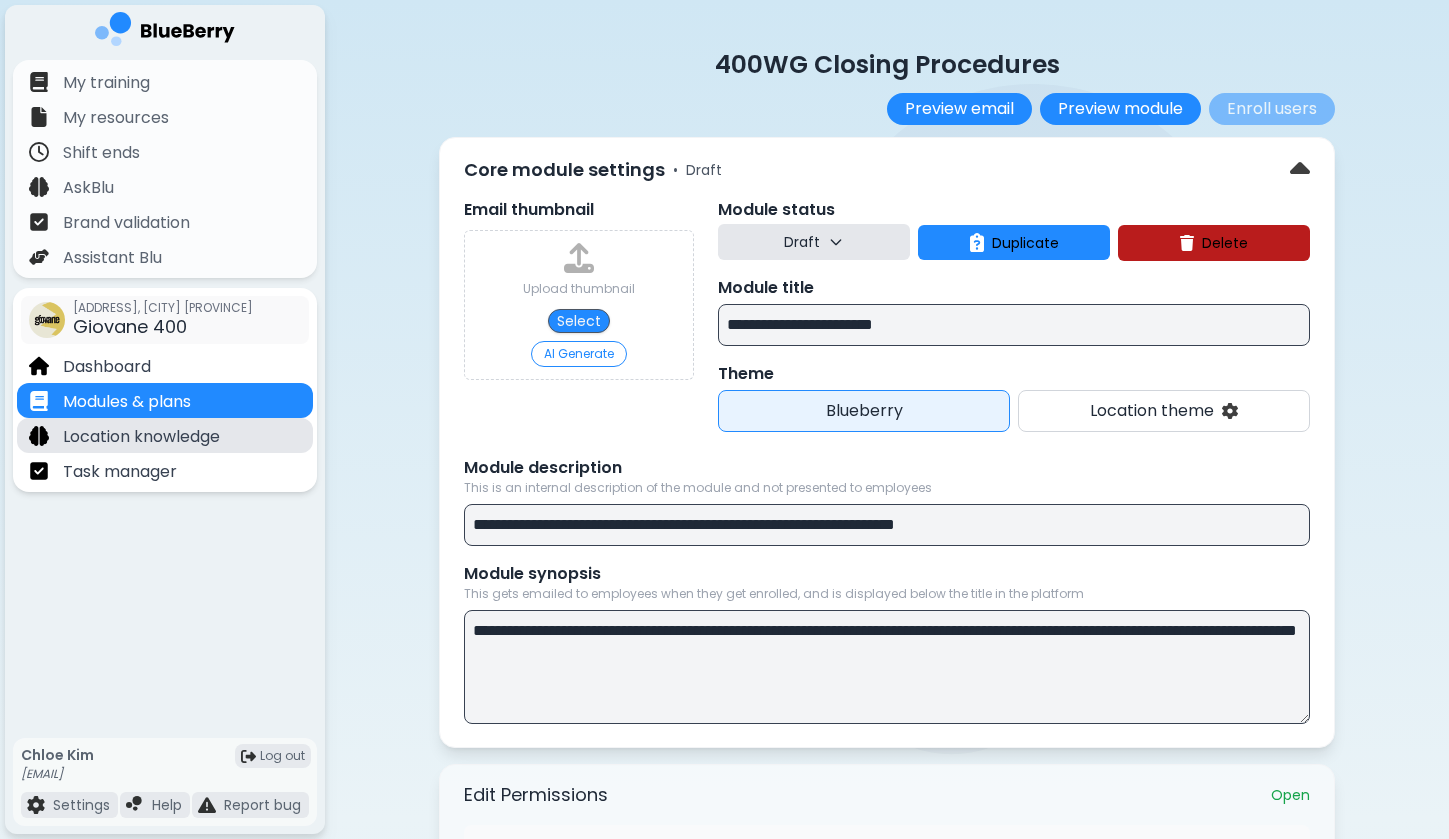 click on "Location knowledge" at bounding box center (165, 435) 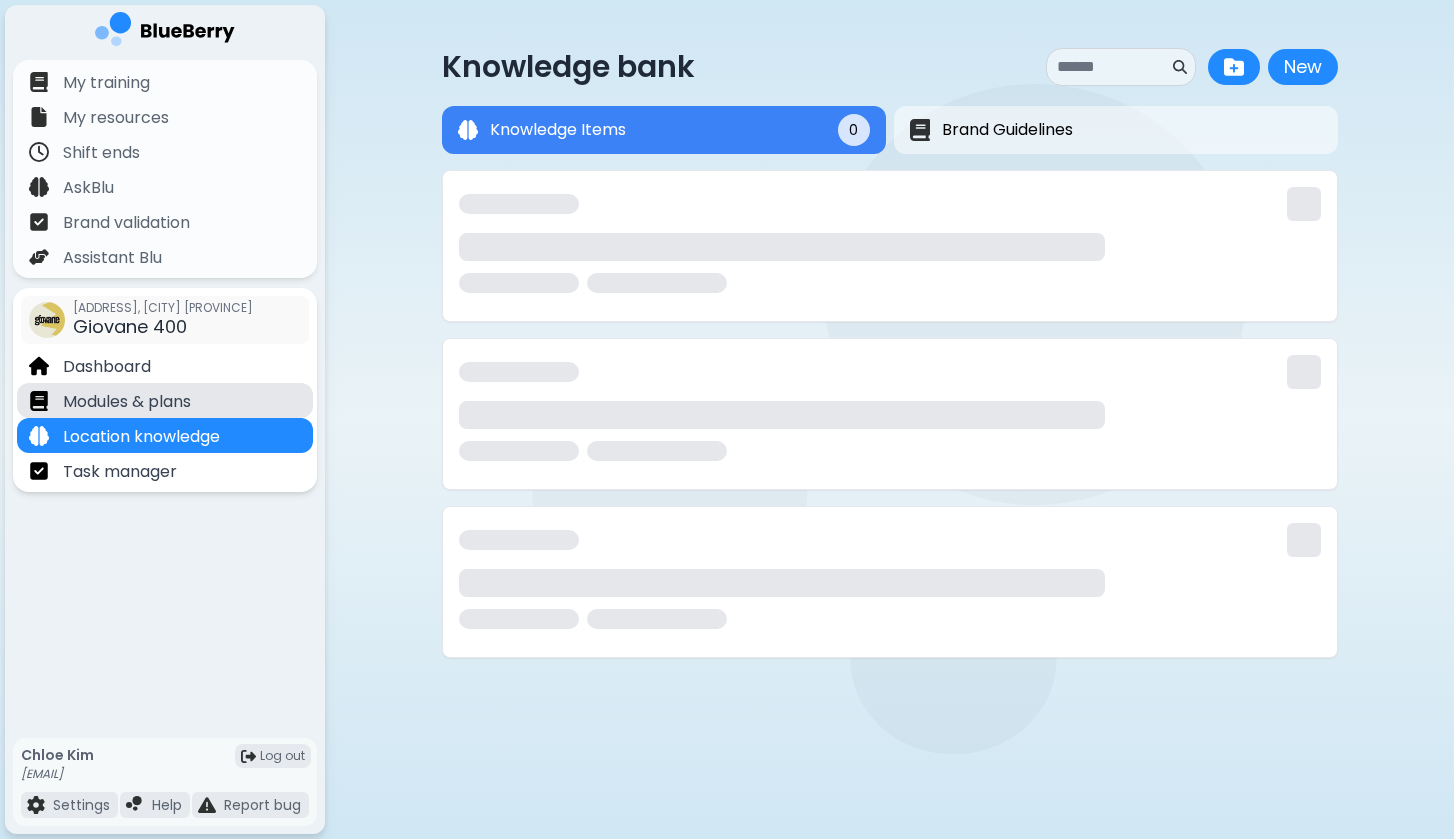 click on "Modules & plans" at bounding box center [165, 400] 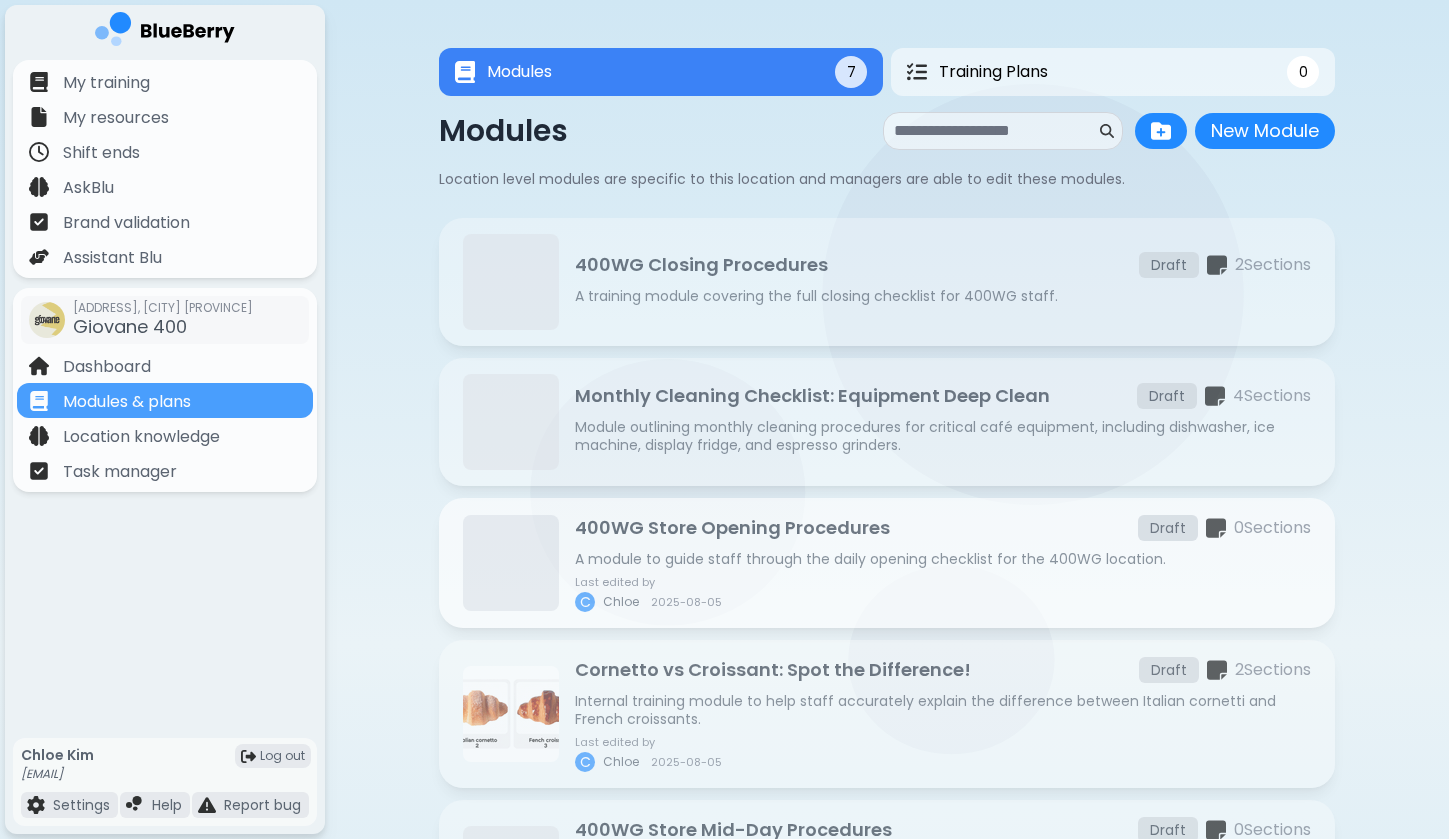 click on "400WG Store Opening Procedures" at bounding box center (732, 528) 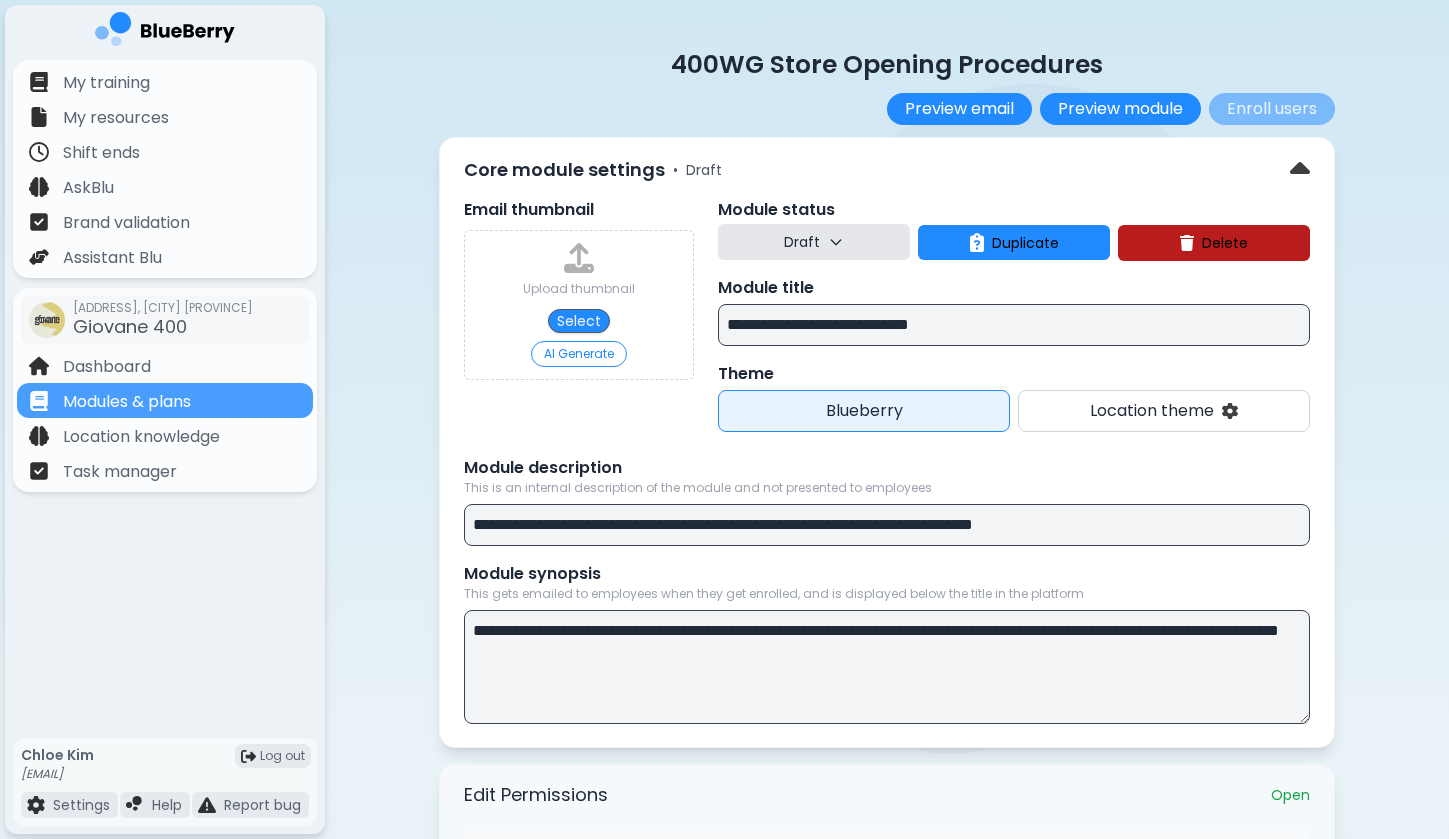 drag, startPoint x: 836, startPoint y: 330, endPoint x: 785, endPoint y: 330, distance: 51 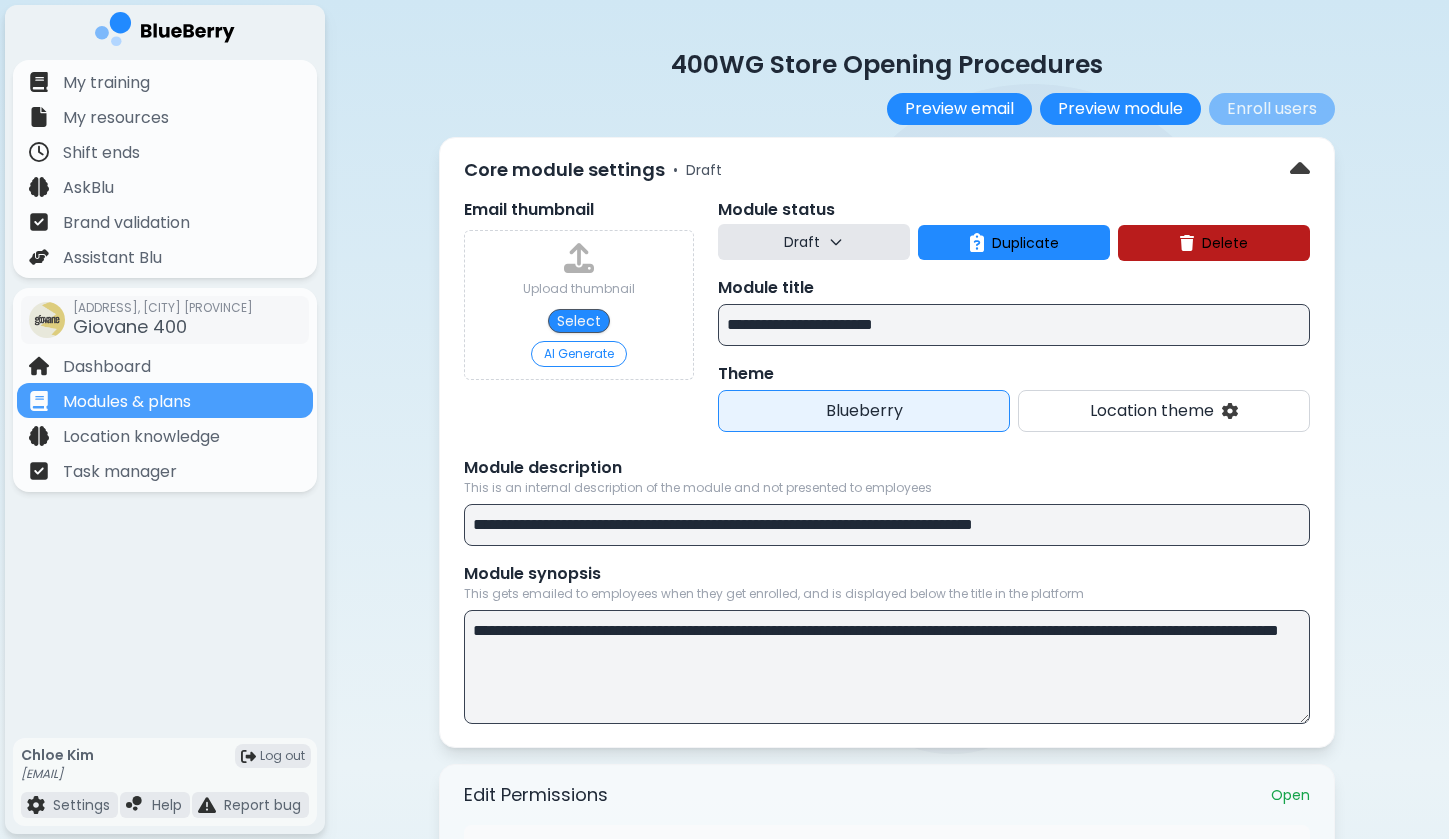 type on "**********" 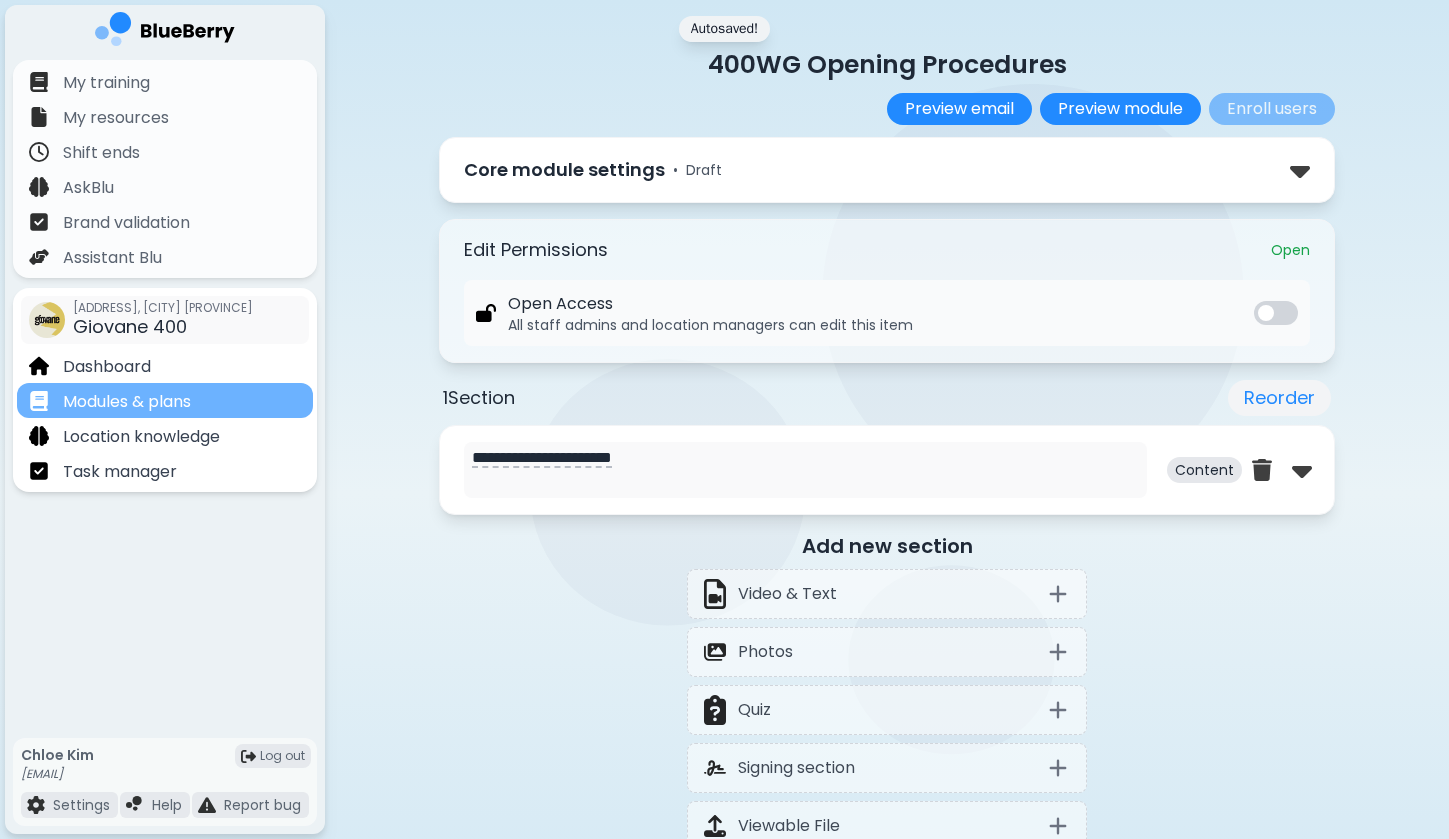 click on "Modules & plans" at bounding box center [127, 402] 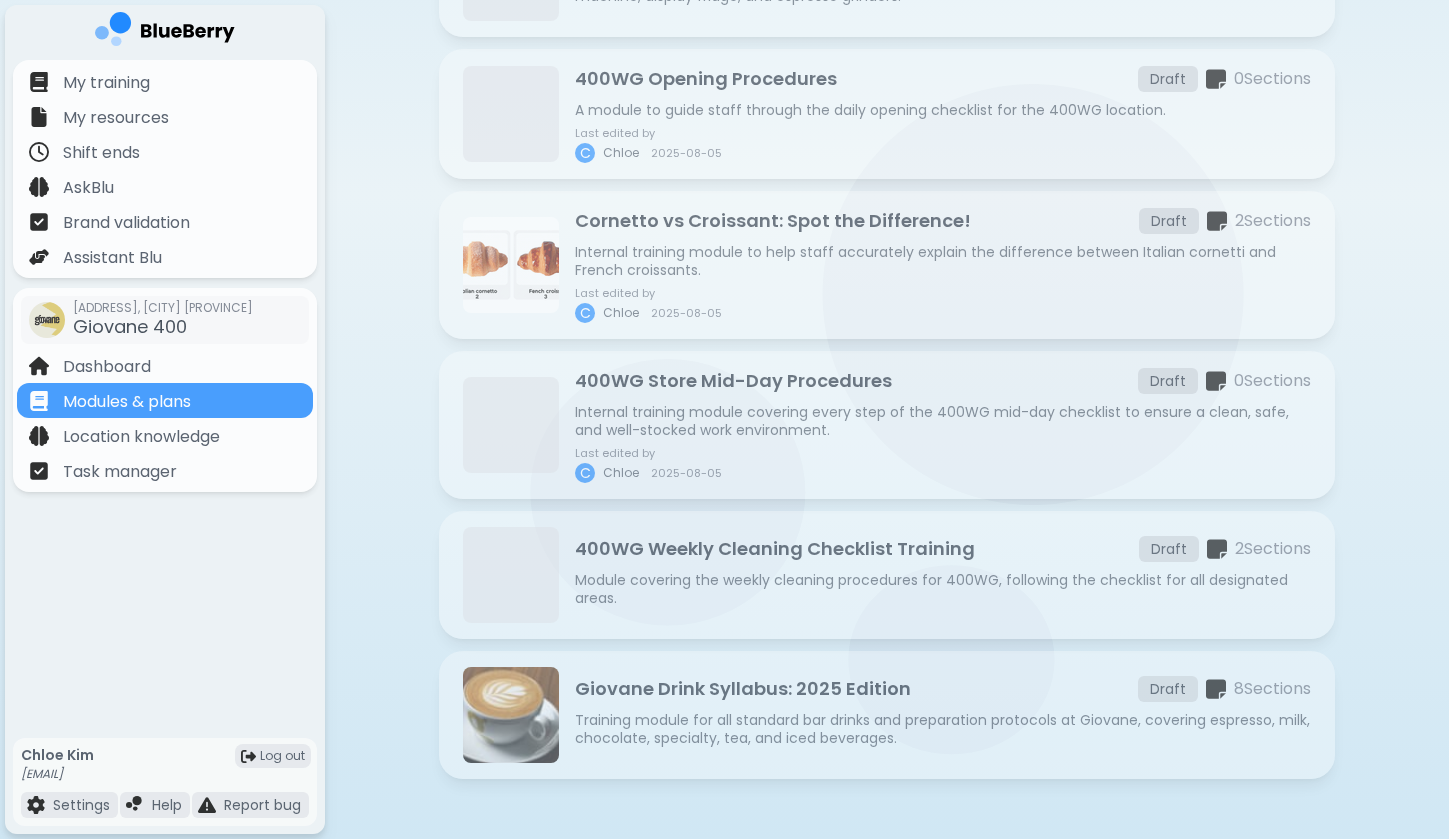 scroll, scrollTop: 450, scrollLeft: 0, axis: vertical 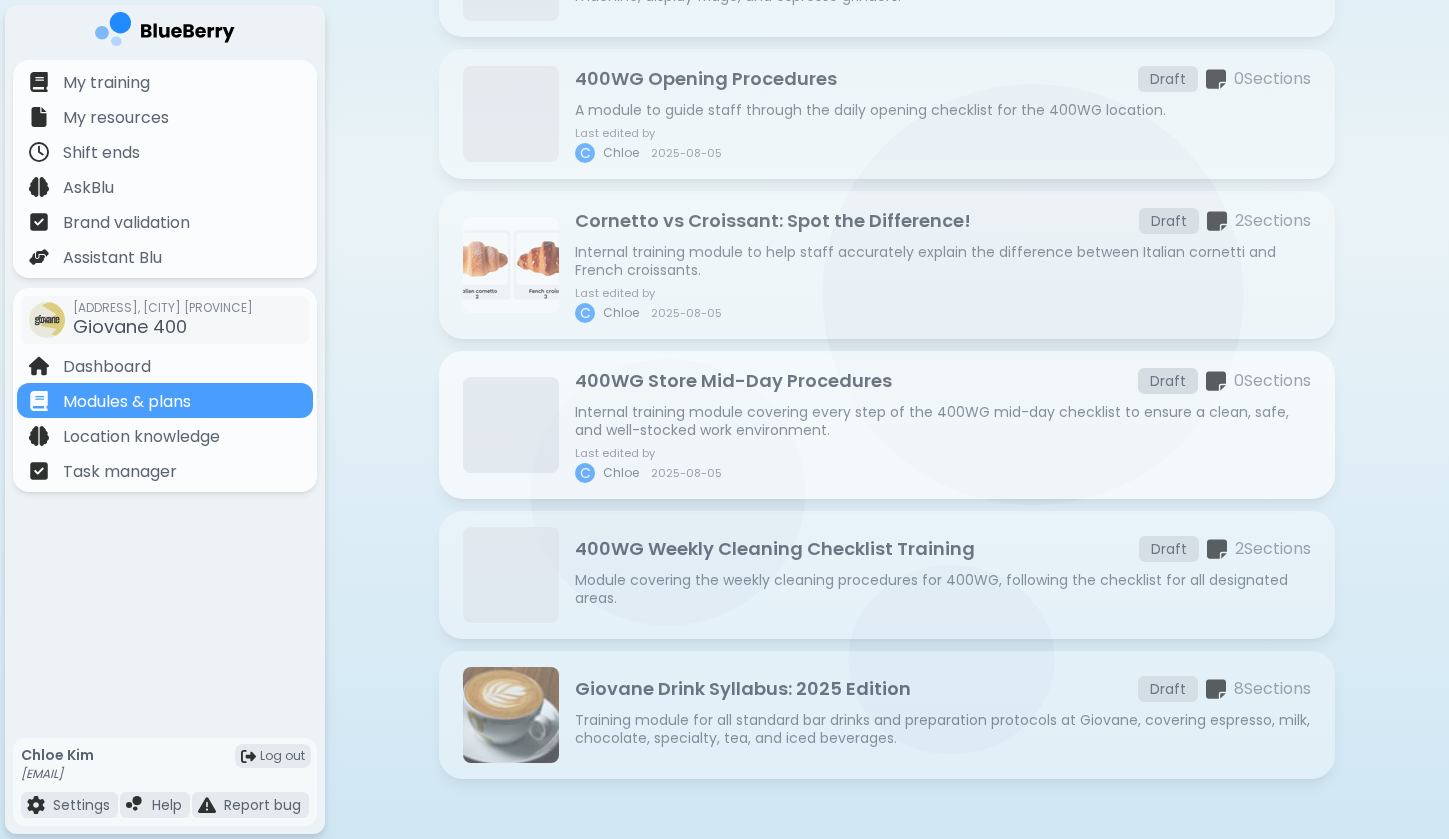 click on "Internal training module covering every step of the 400WG mid-day checklist to ensure a clean, safe, and well-stocked work environment." at bounding box center [943, 421] 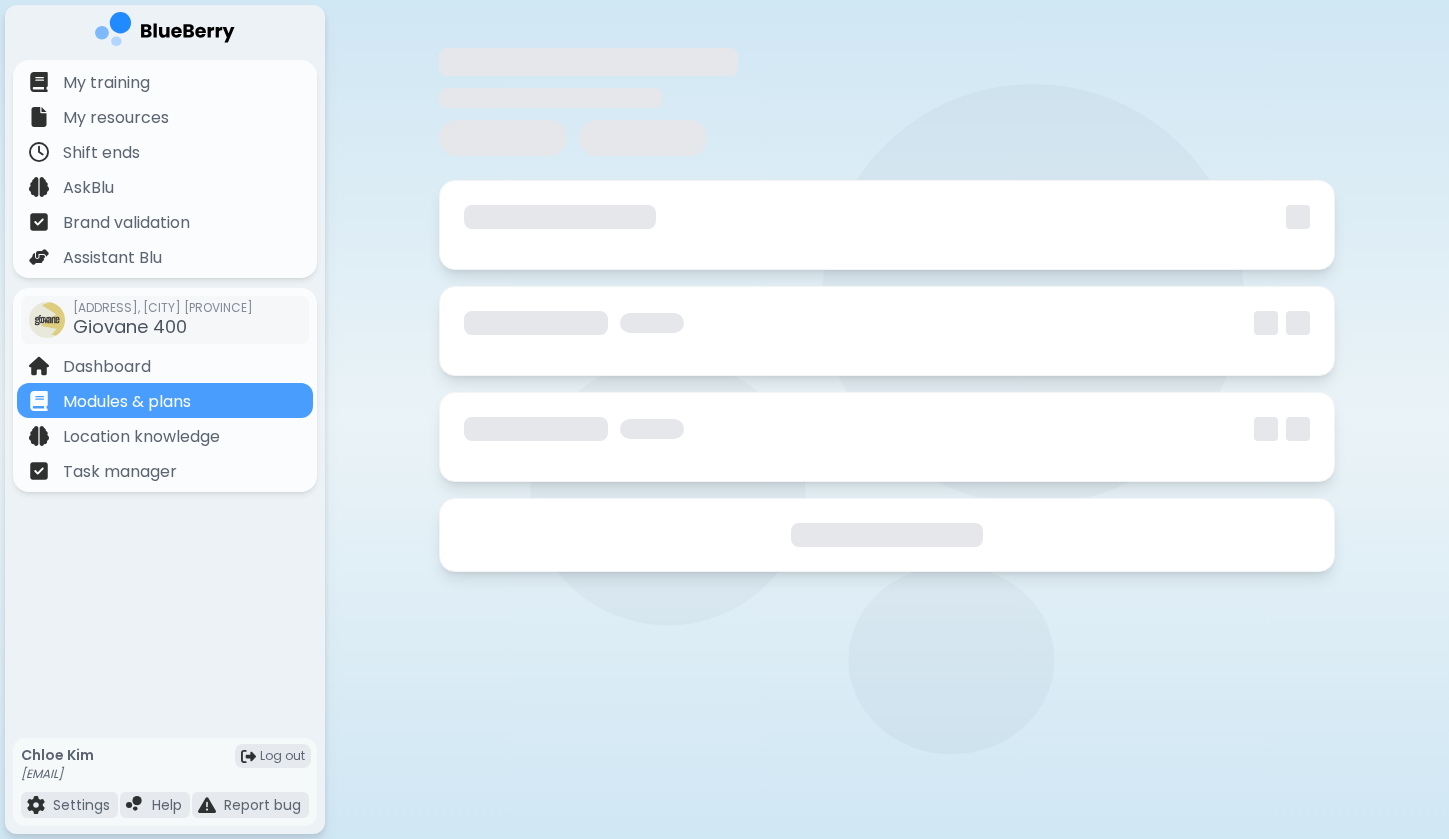 scroll, scrollTop: 0, scrollLeft: 0, axis: both 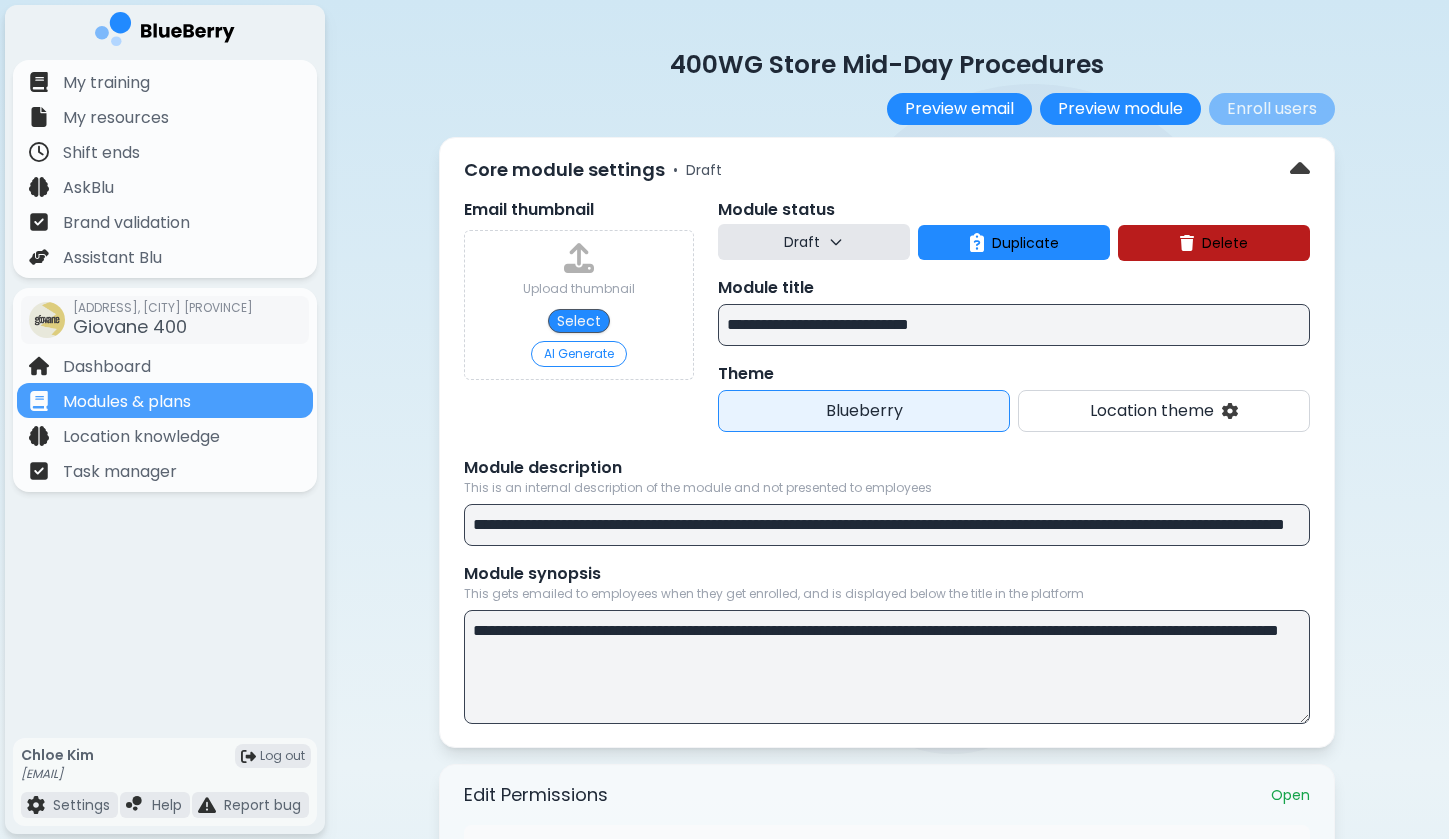 click on "**********" at bounding box center (1014, 325) 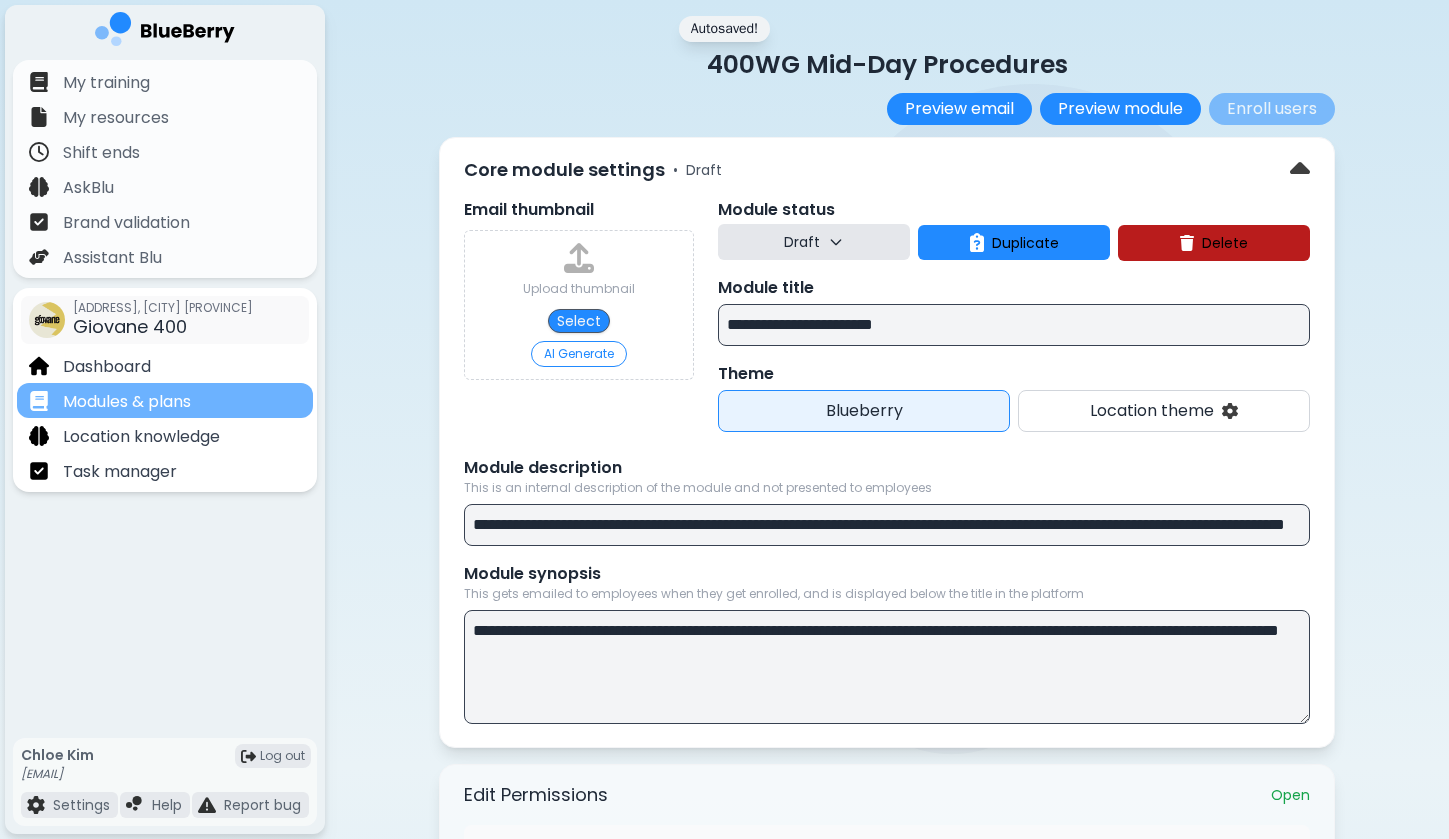 type on "**********" 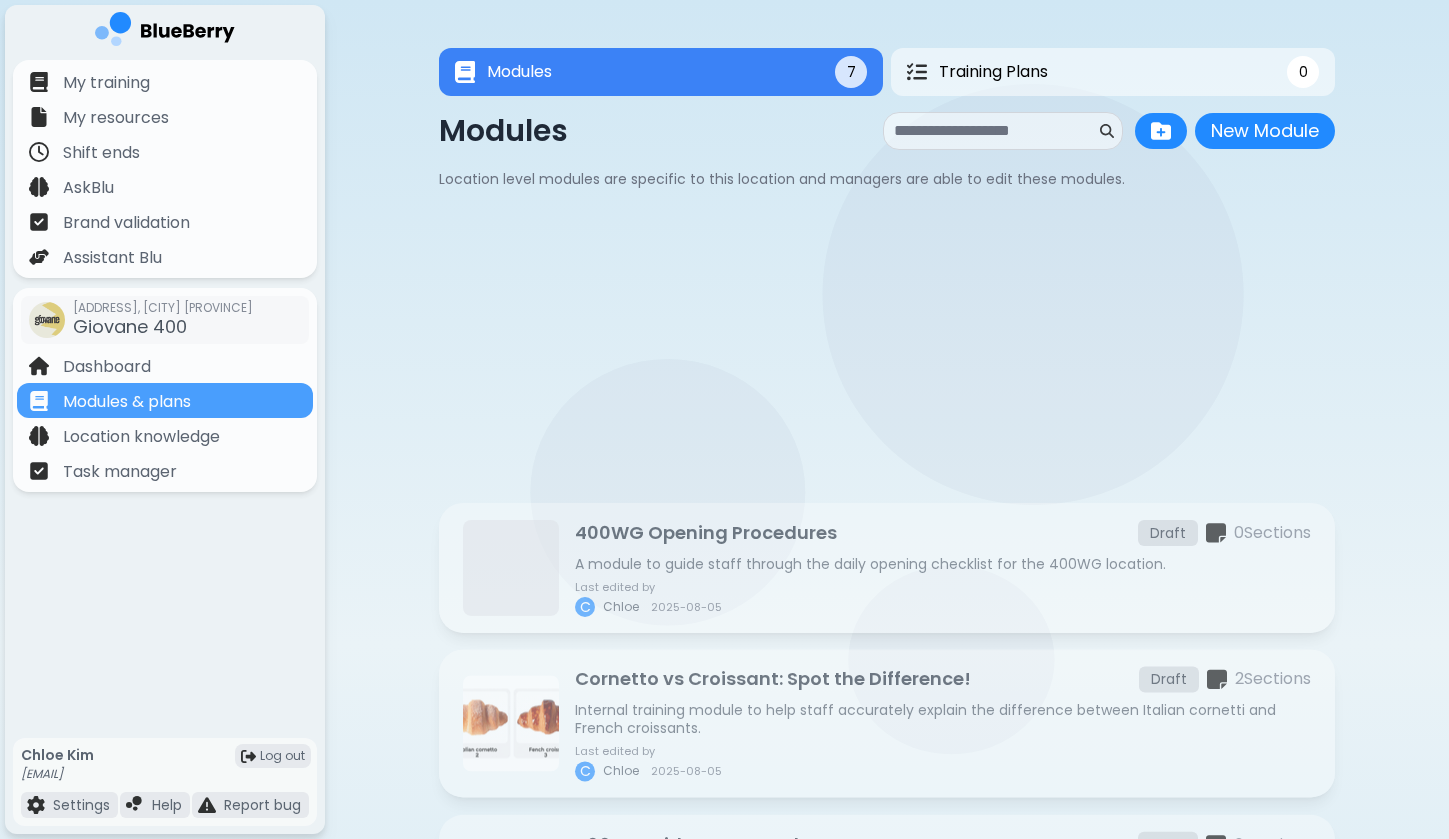 click on "400WG Closing Procedures Draft 2  Section s A training module covering the full closing checklist for 400WG staff." at bounding box center [943, 282] 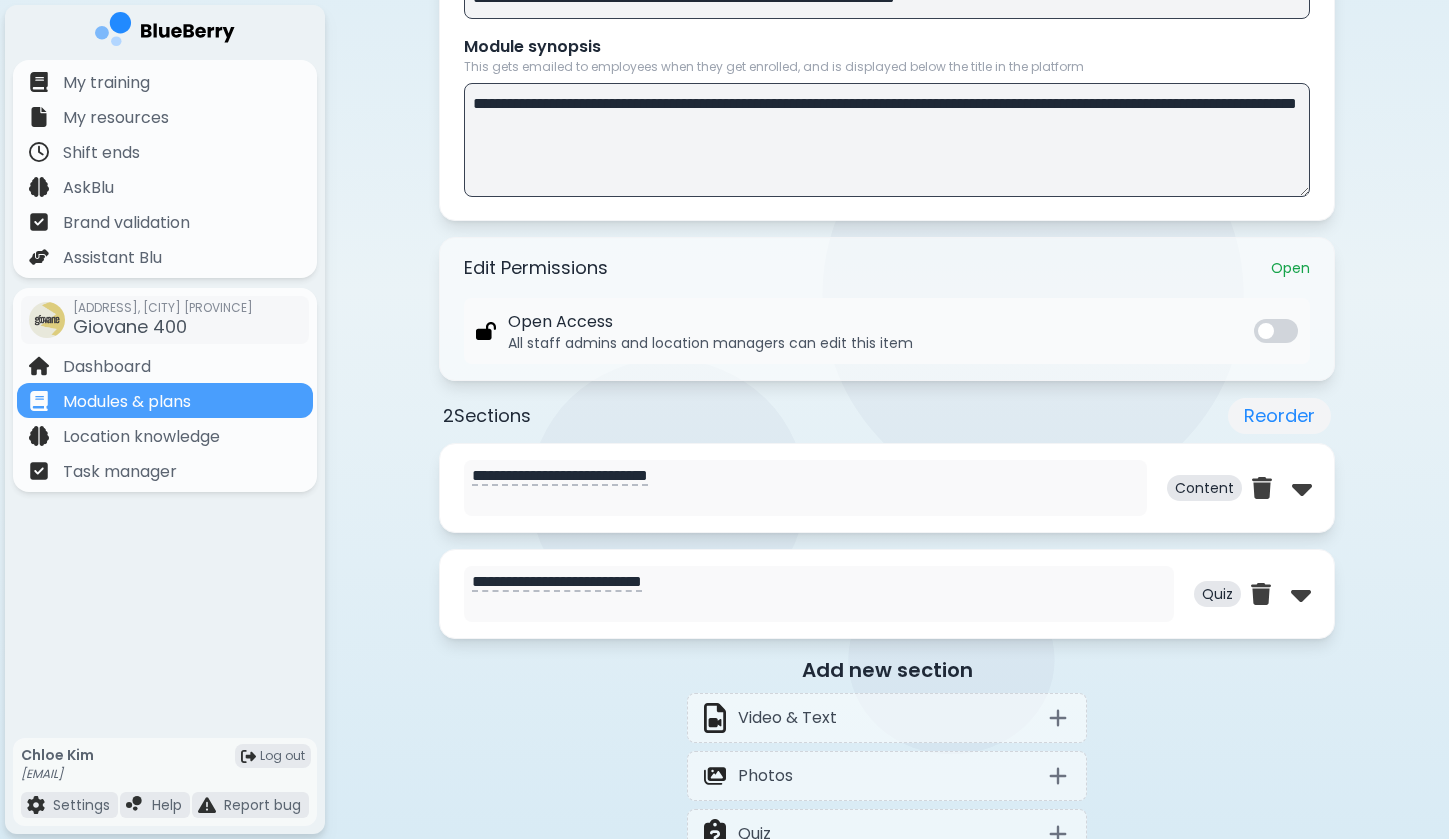 scroll, scrollTop: 653, scrollLeft: 0, axis: vertical 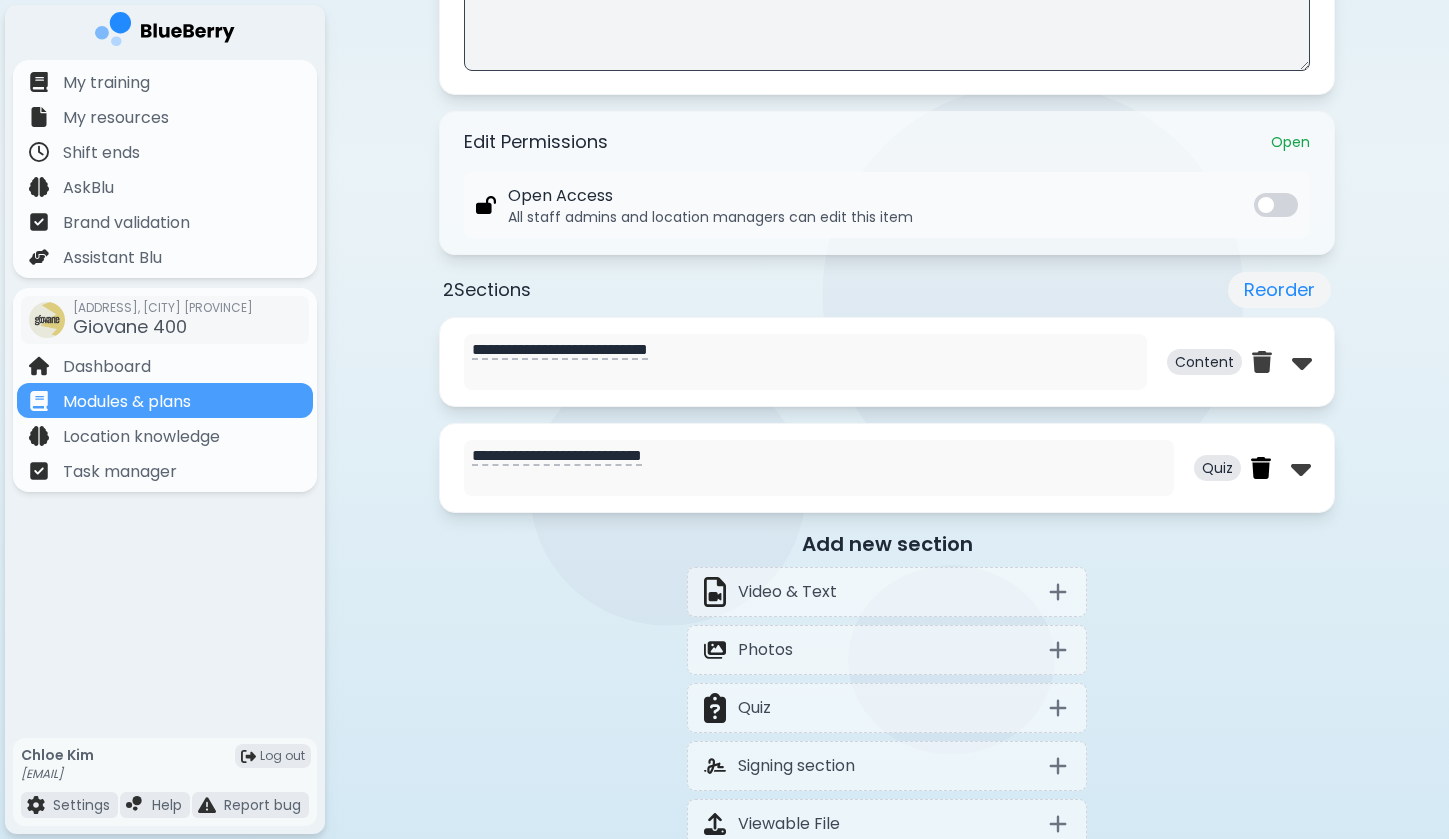 click at bounding box center [1261, 468] 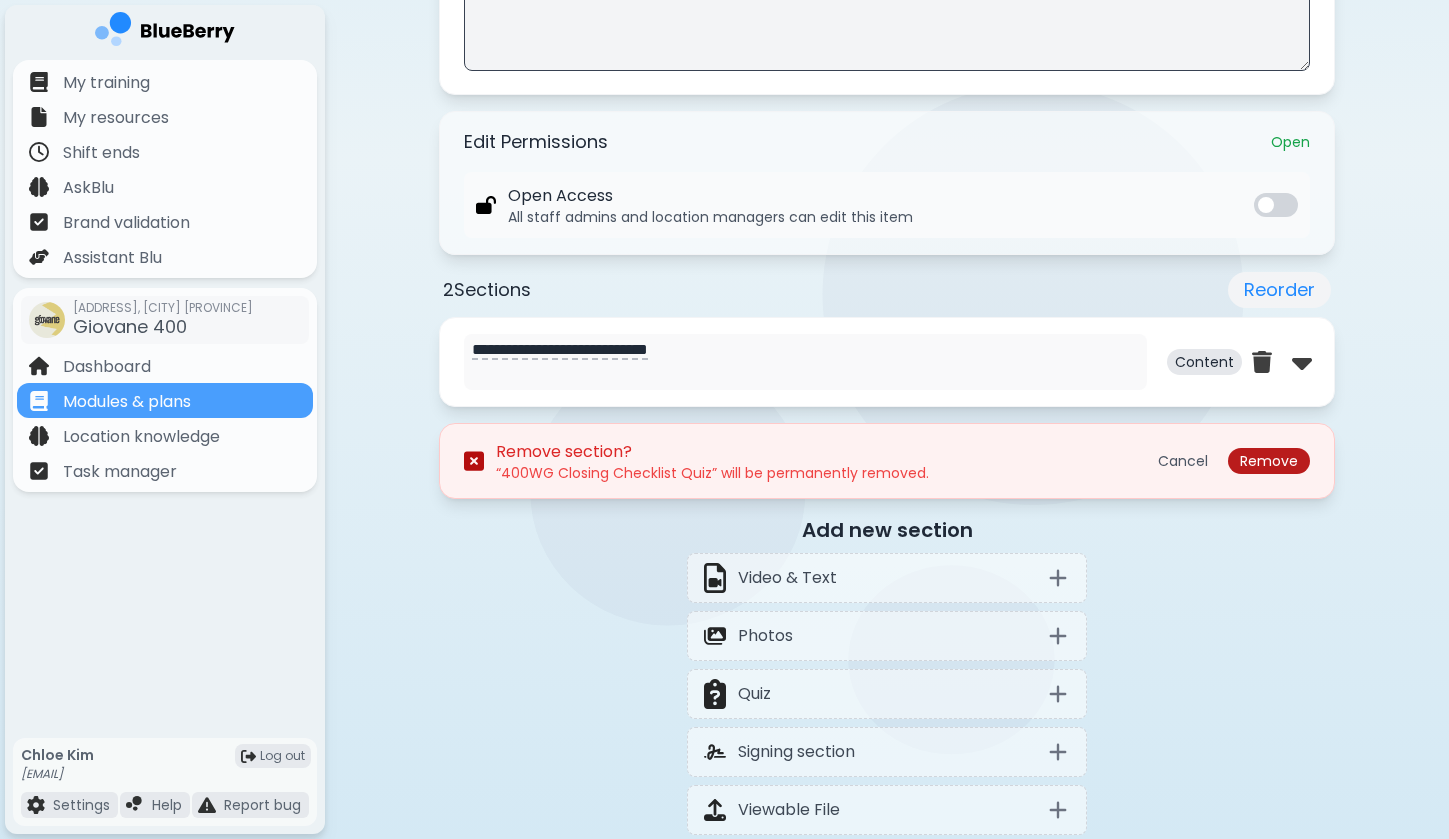 click on "Remove" at bounding box center (1269, 461) 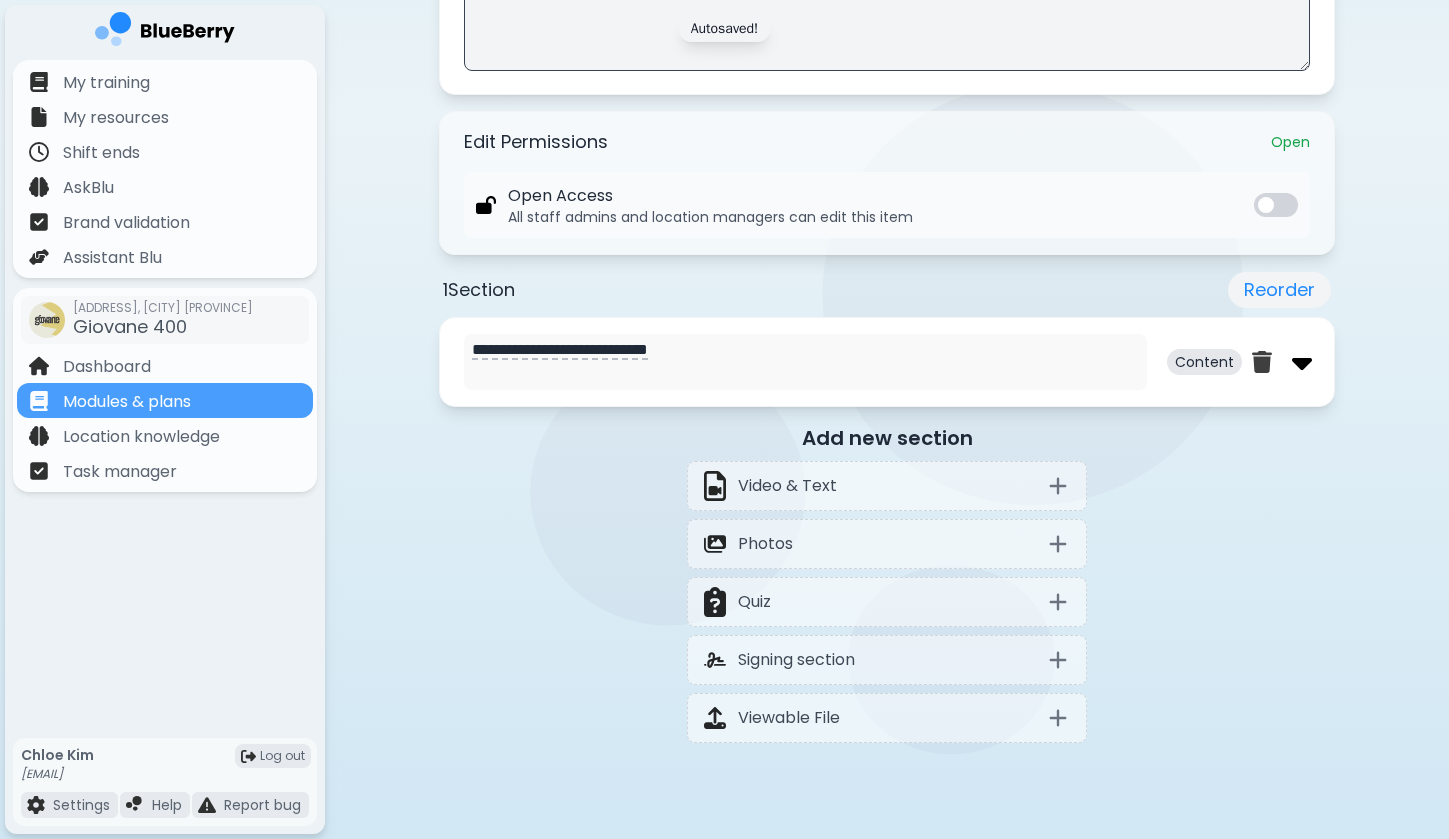 click at bounding box center [1302, 362] 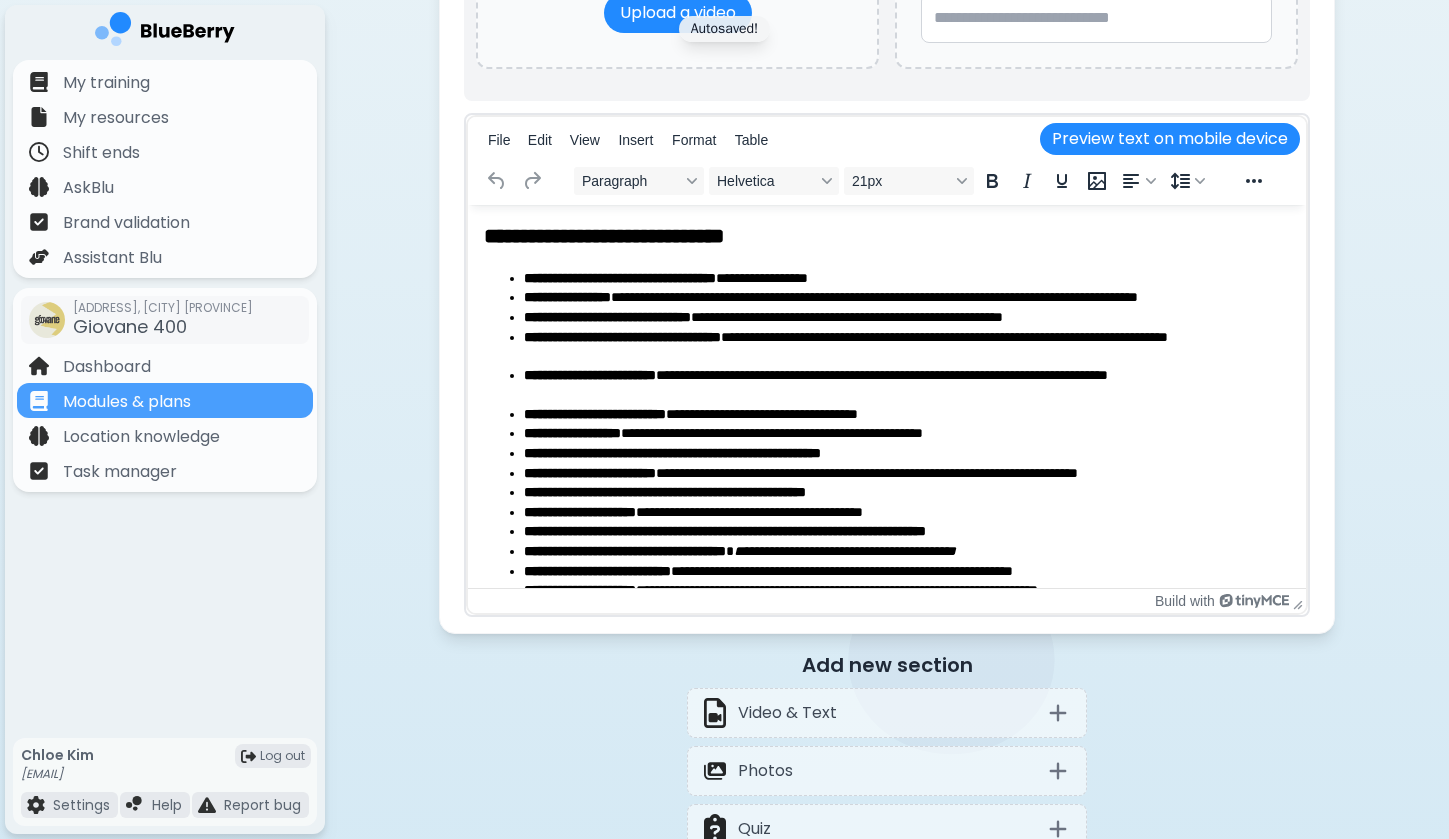 scroll, scrollTop: 3, scrollLeft: 0, axis: vertical 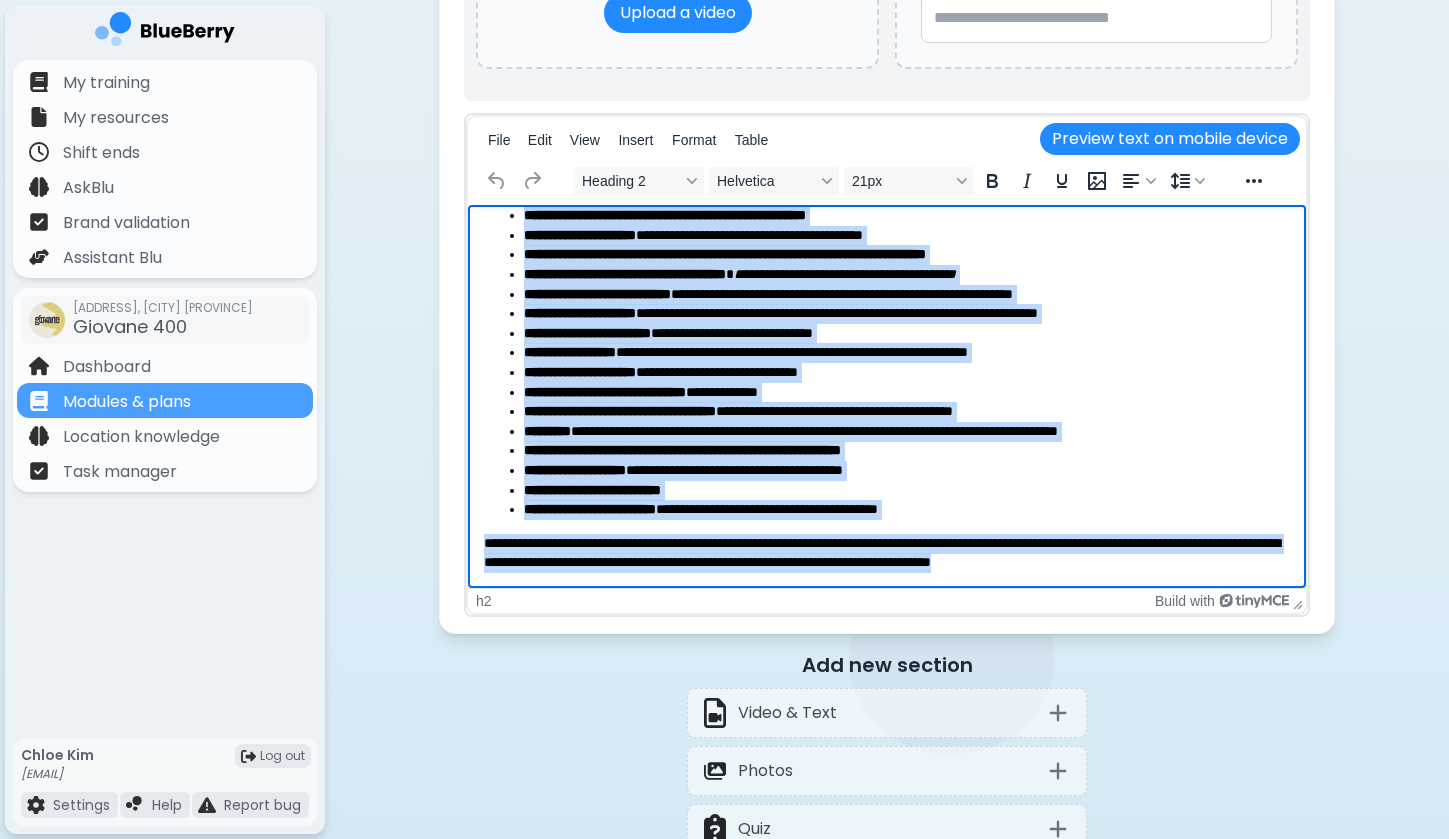 drag, startPoint x: 487, startPoint y: 230, endPoint x: 720, endPoint y: 714, distance: 537.1638 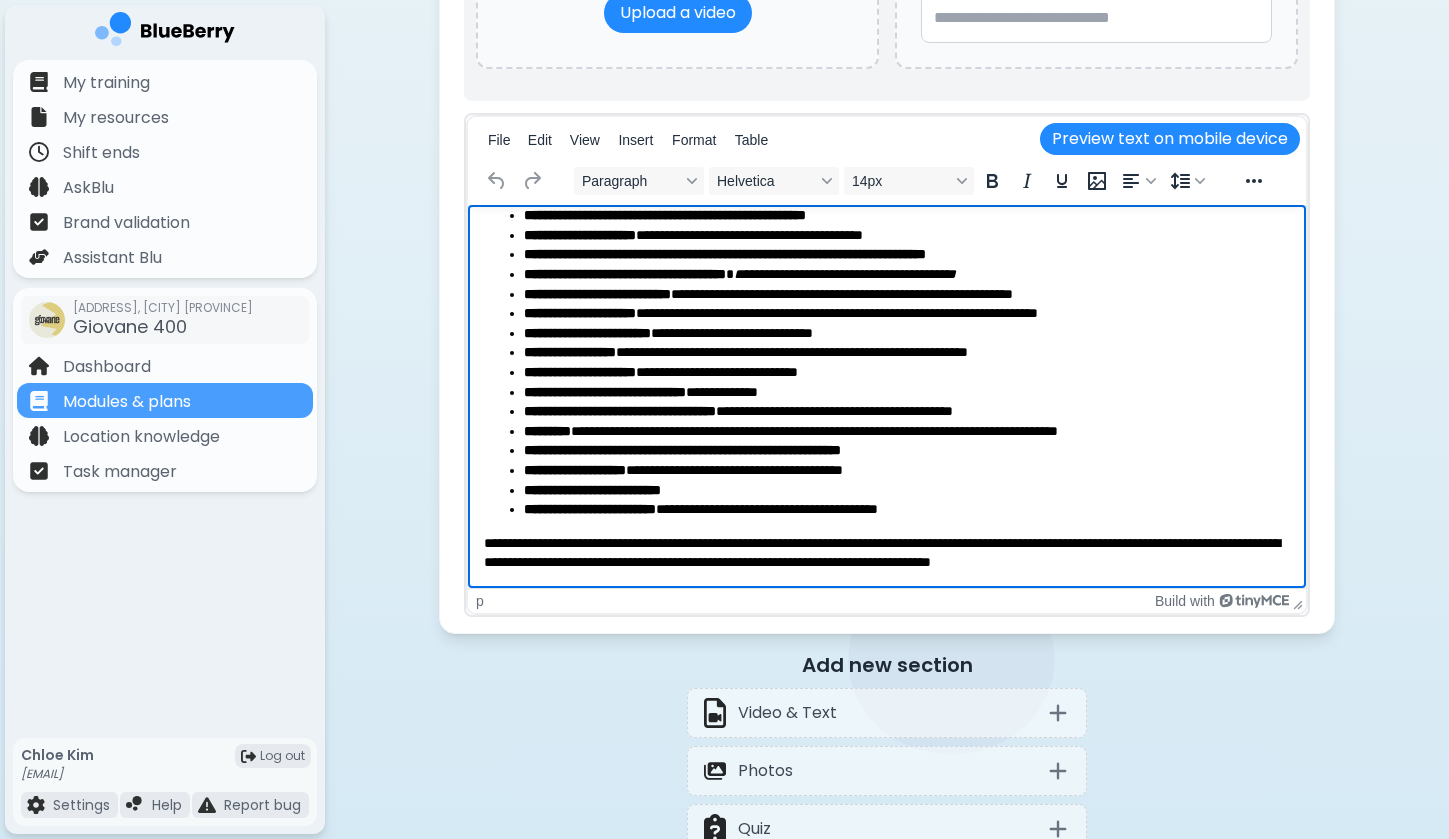 click on "**********" at bounding box center (887, 553) 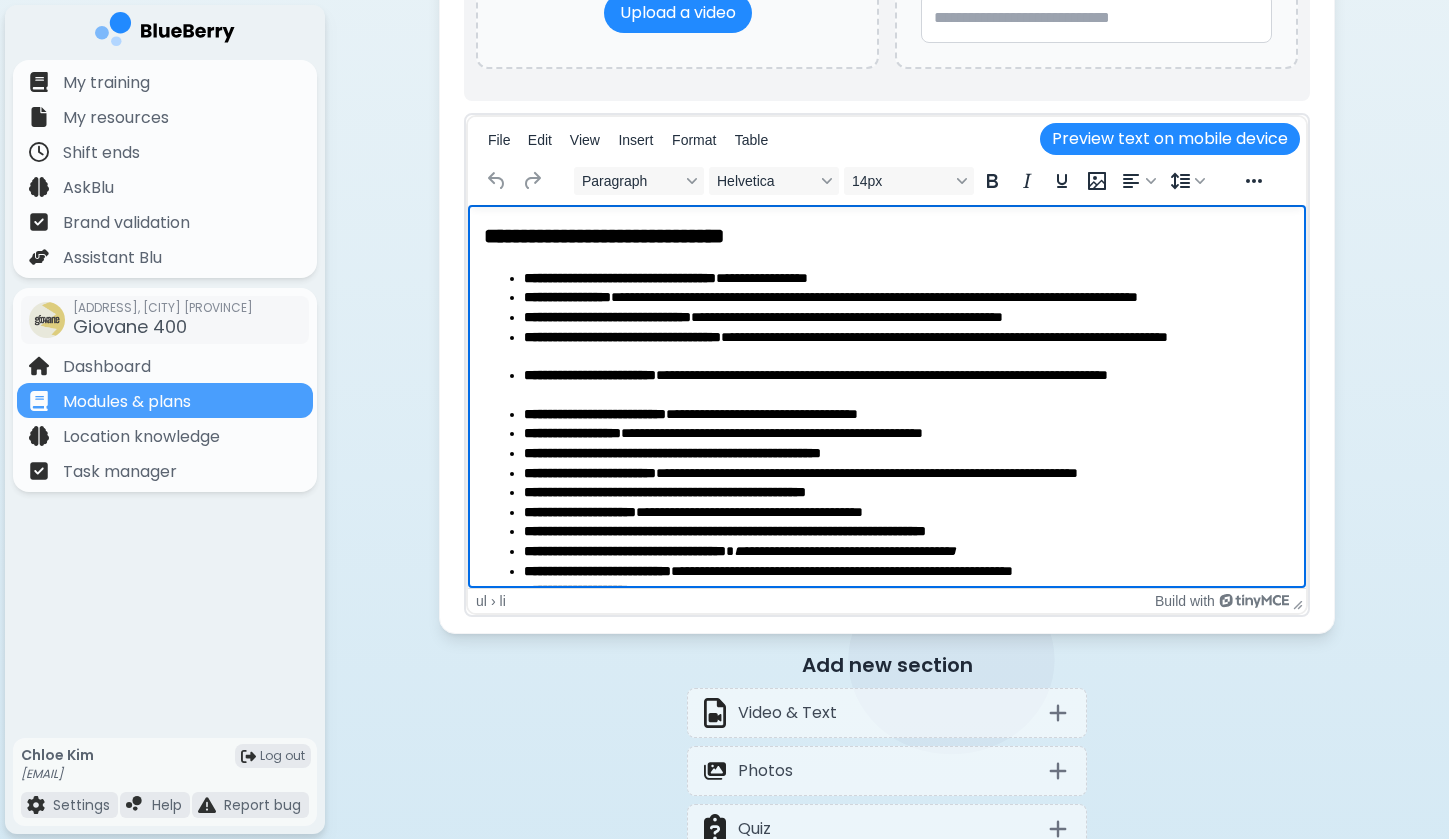 scroll, scrollTop: 0, scrollLeft: 0, axis: both 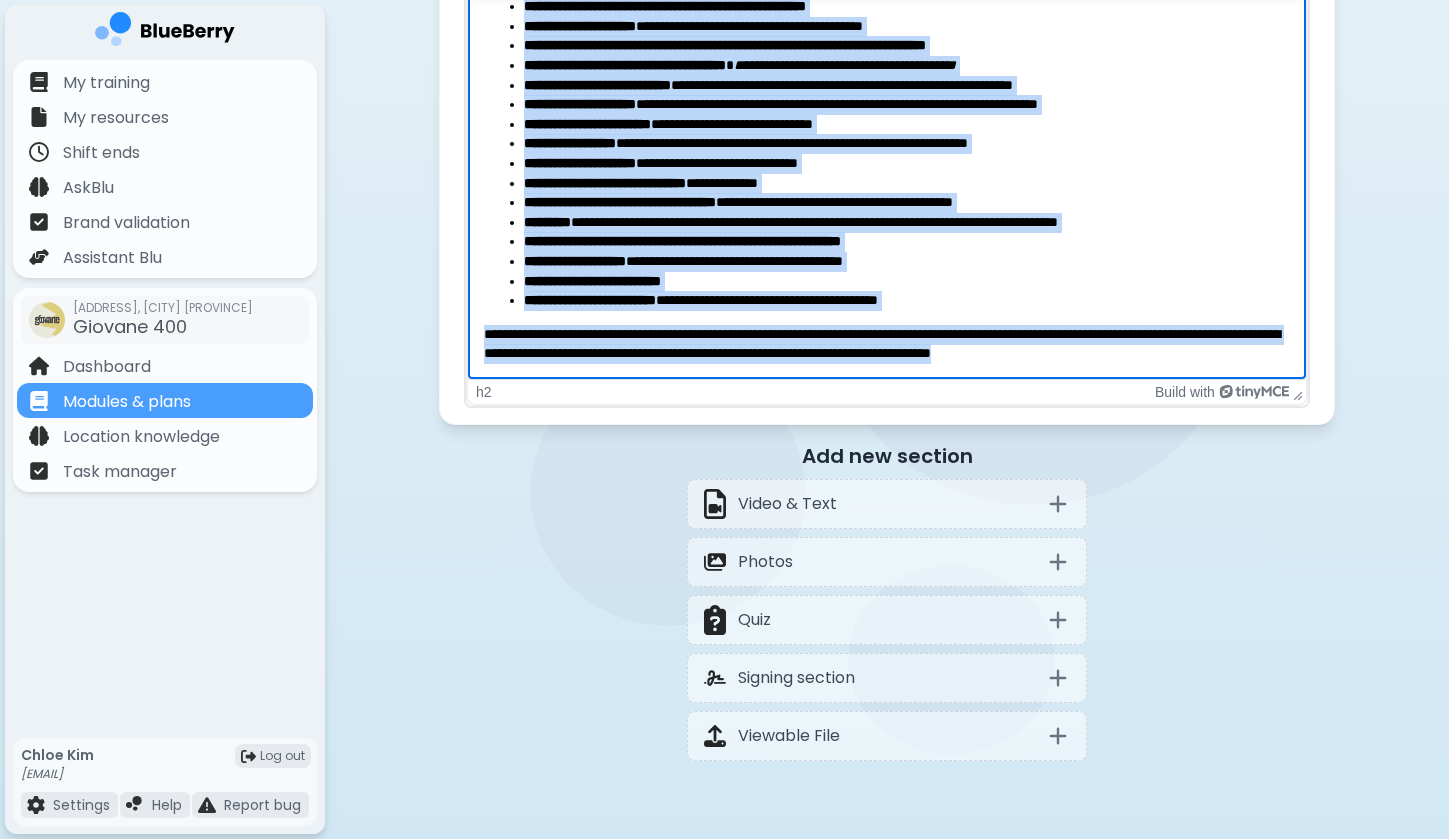 drag, startPoint x: 486, startPoint y: 26, endPoint x: 733, endPoint y: 626, distance: 648.85205 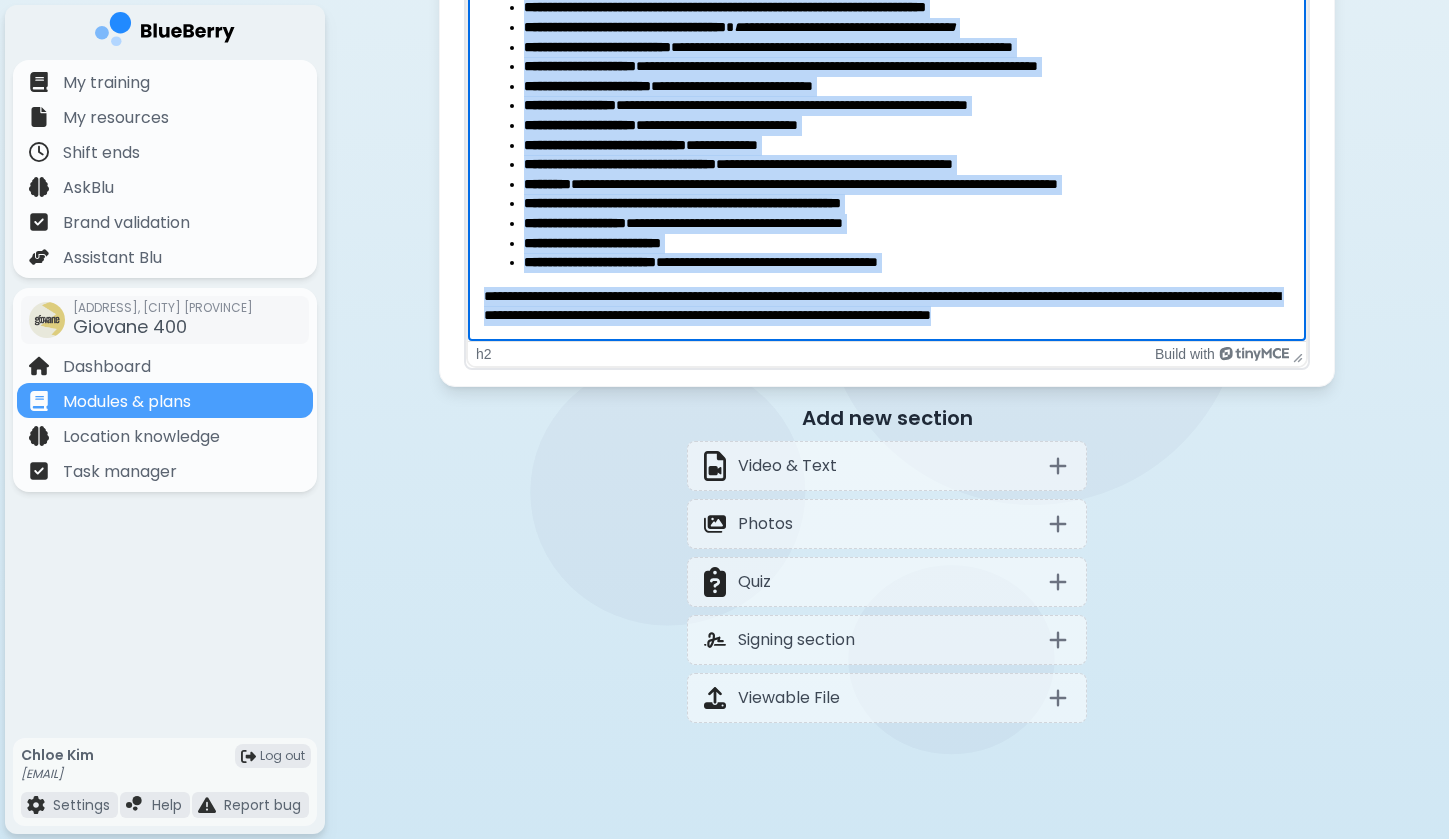 paste 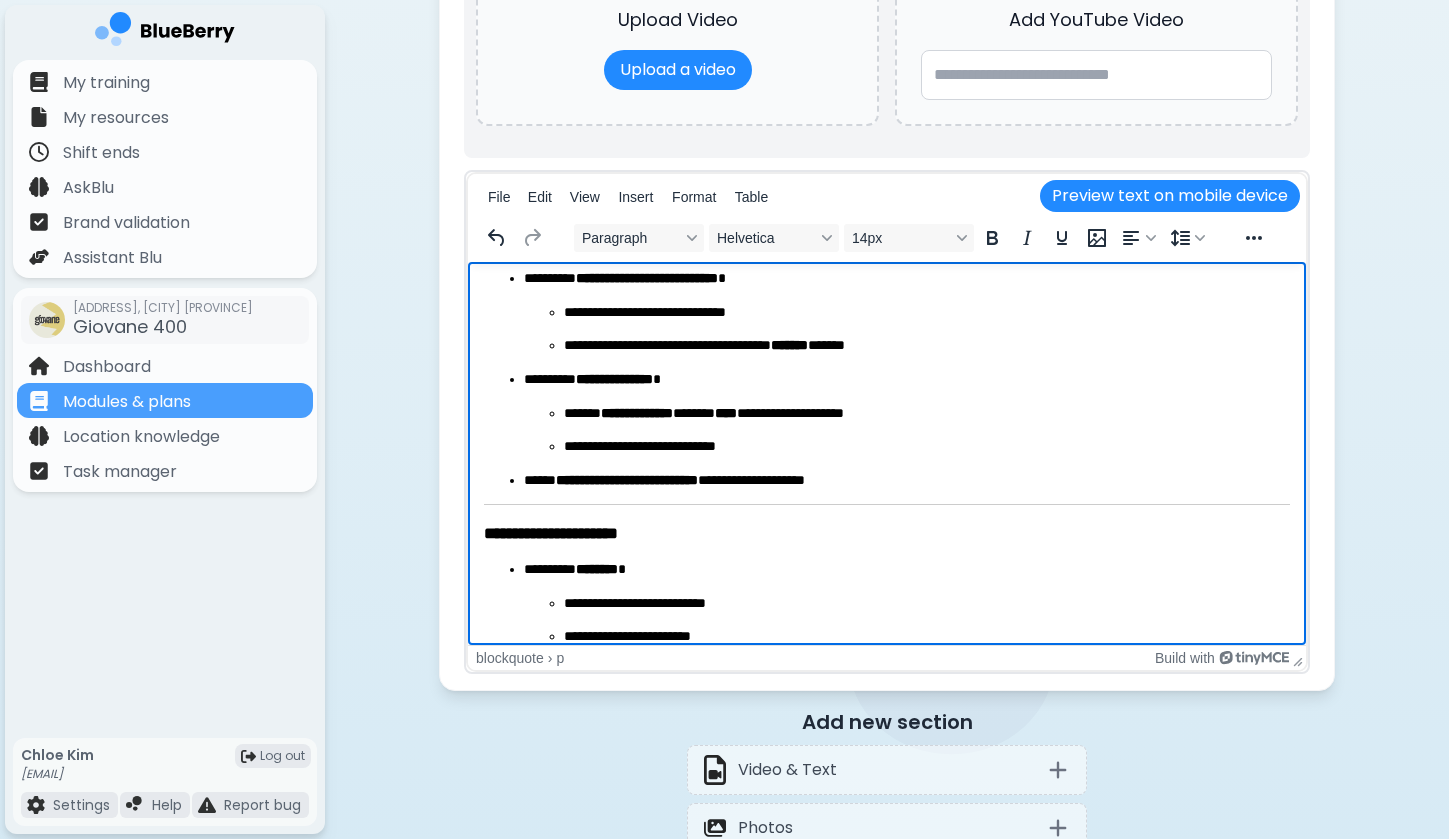scroll, scrollTop: 271, scrollLeft: 0, axis: vertical 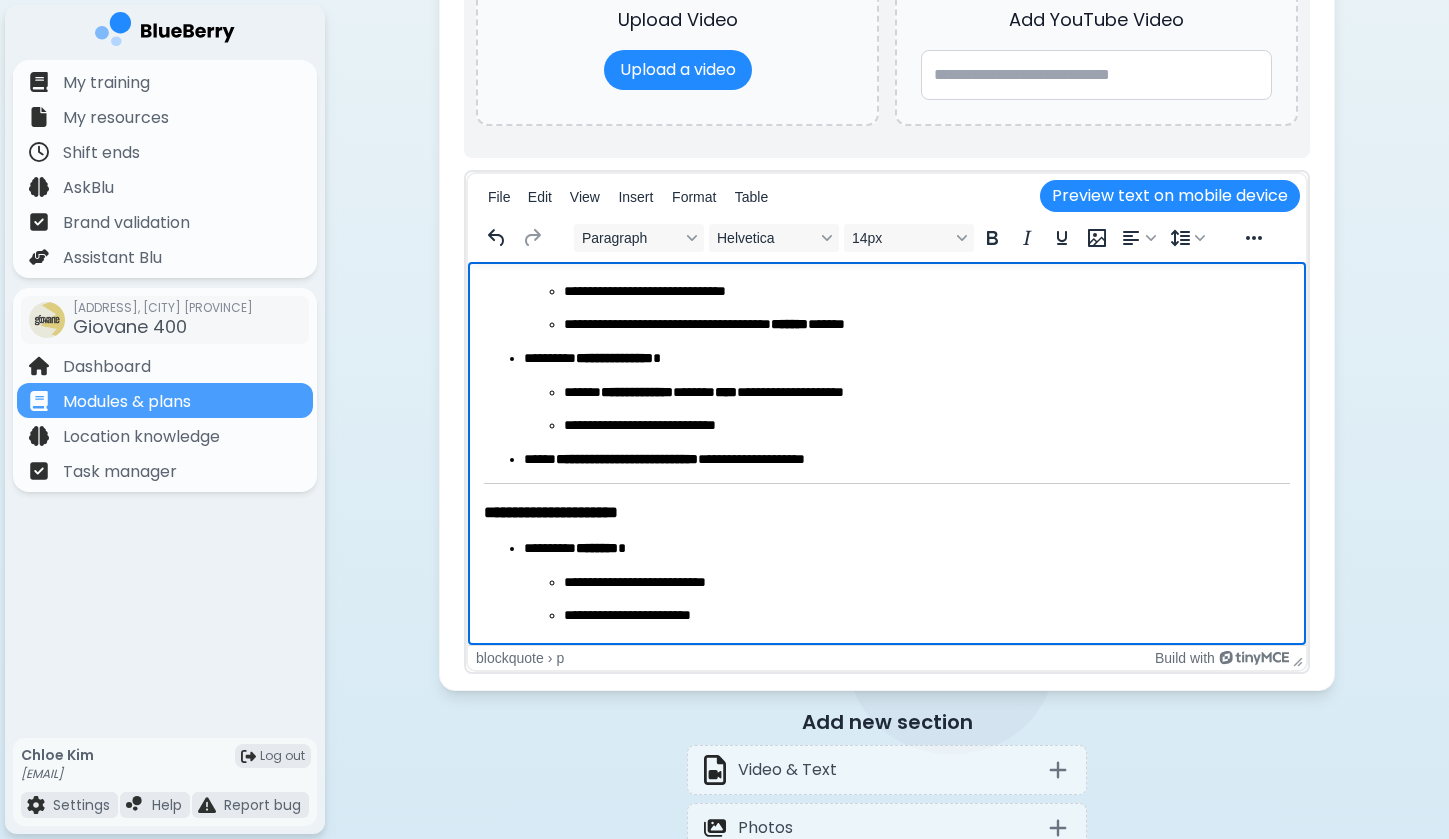 click on "**********" at bounding box center (560, 512) 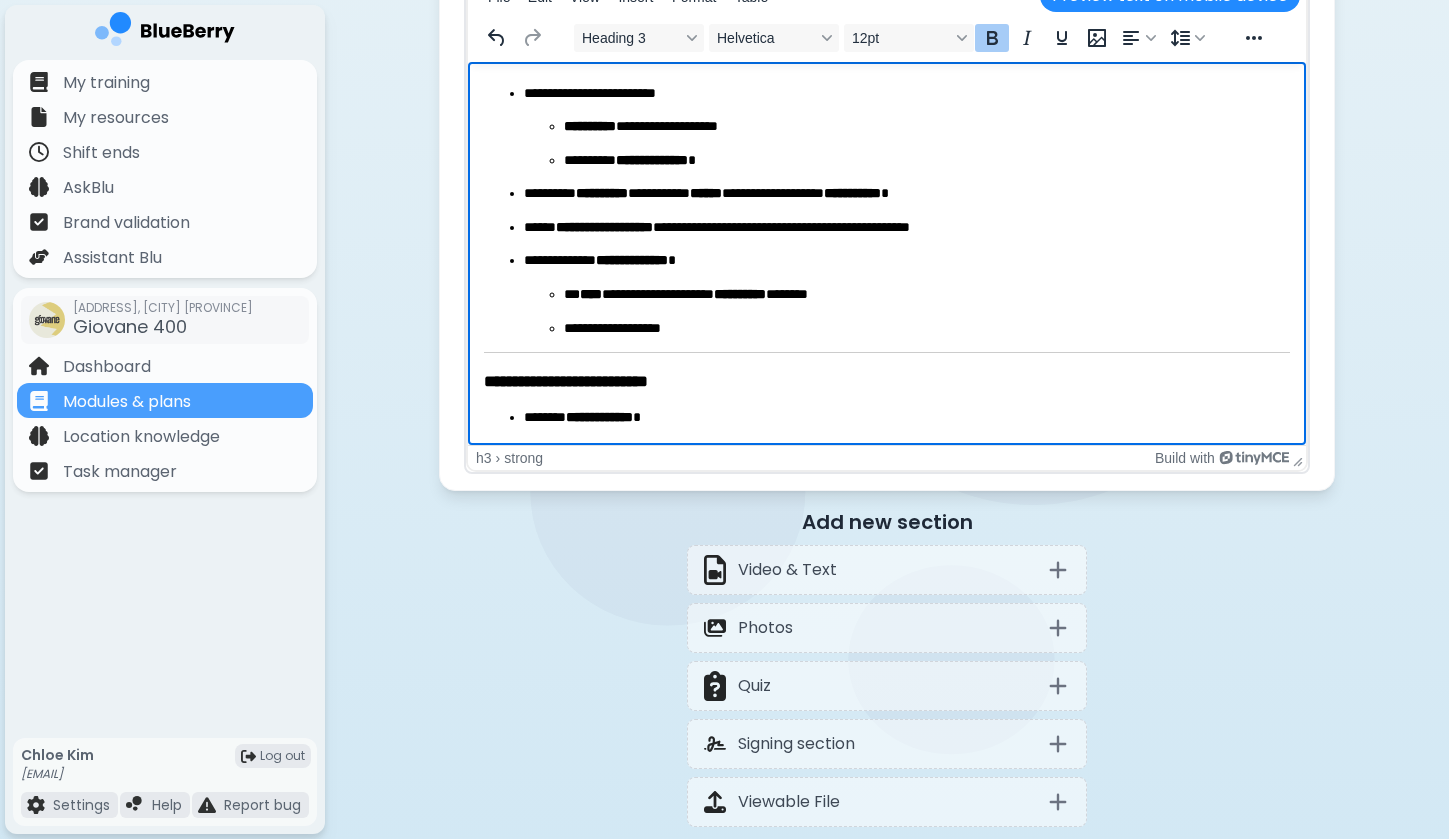scroll, scrollTop: 680, scrollLeft: 0, axis: vertical 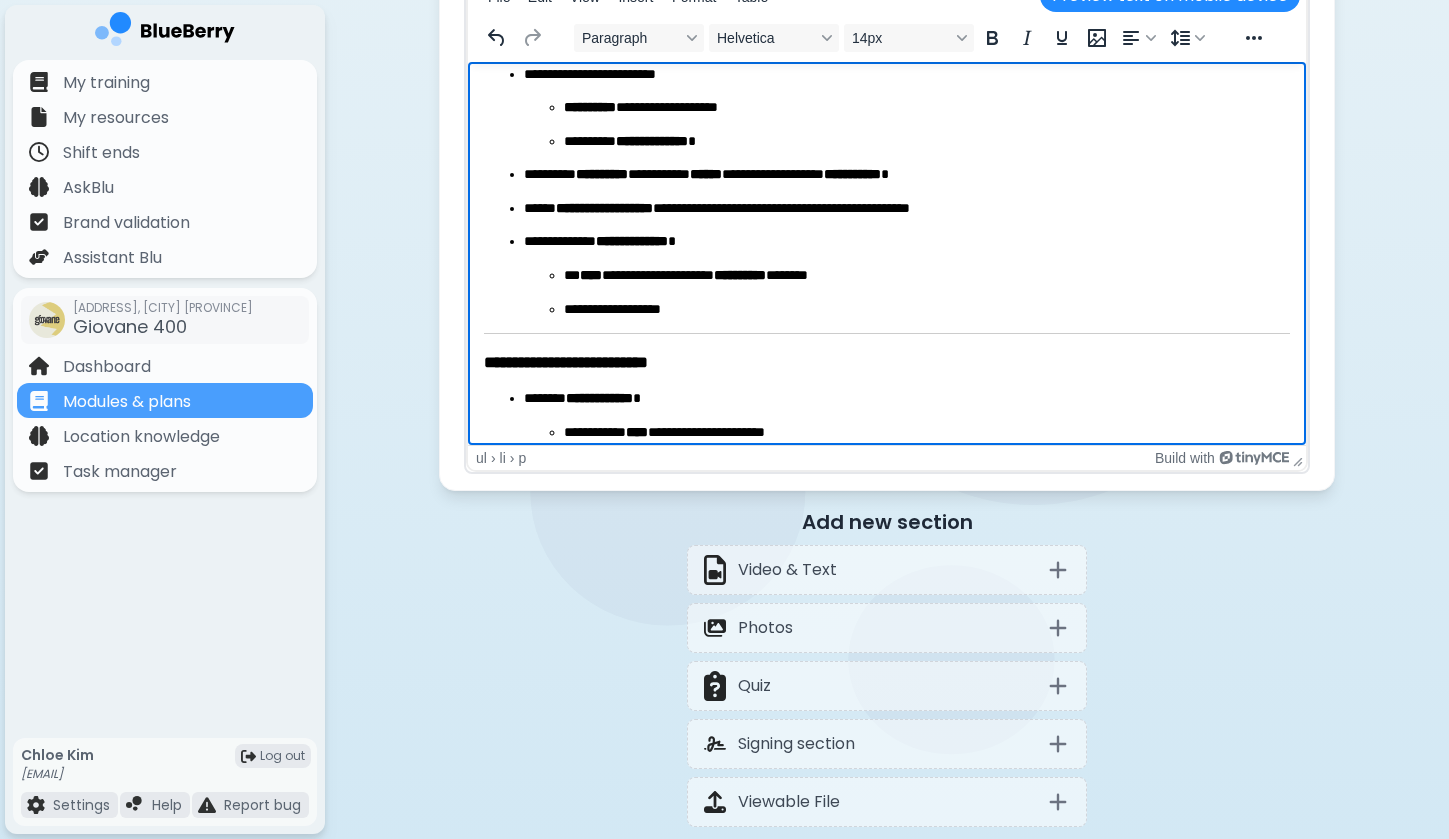 click on "**********" at bounding box center [907, 209] 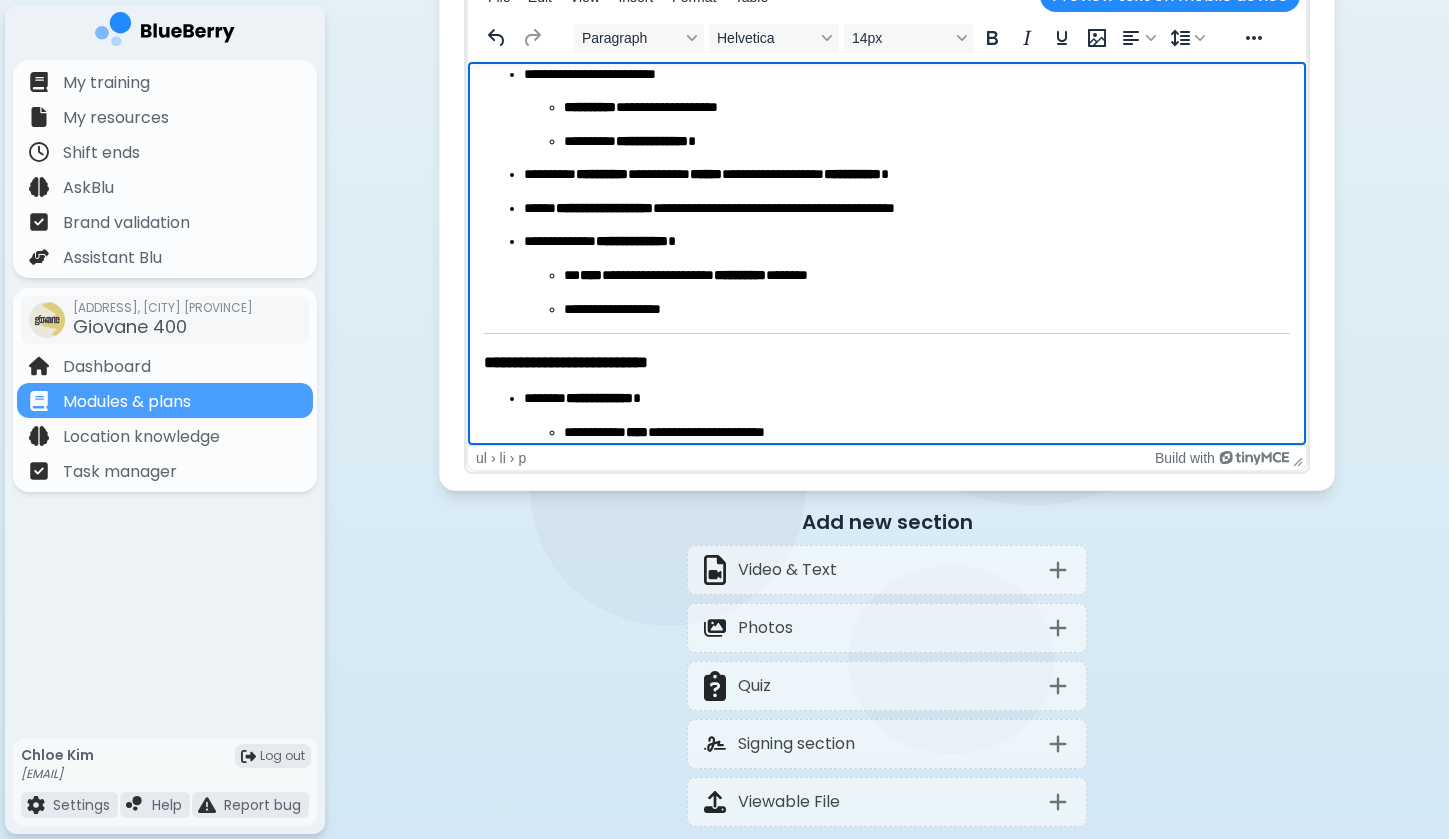 click on "**********" at bounding box center (907, 209) 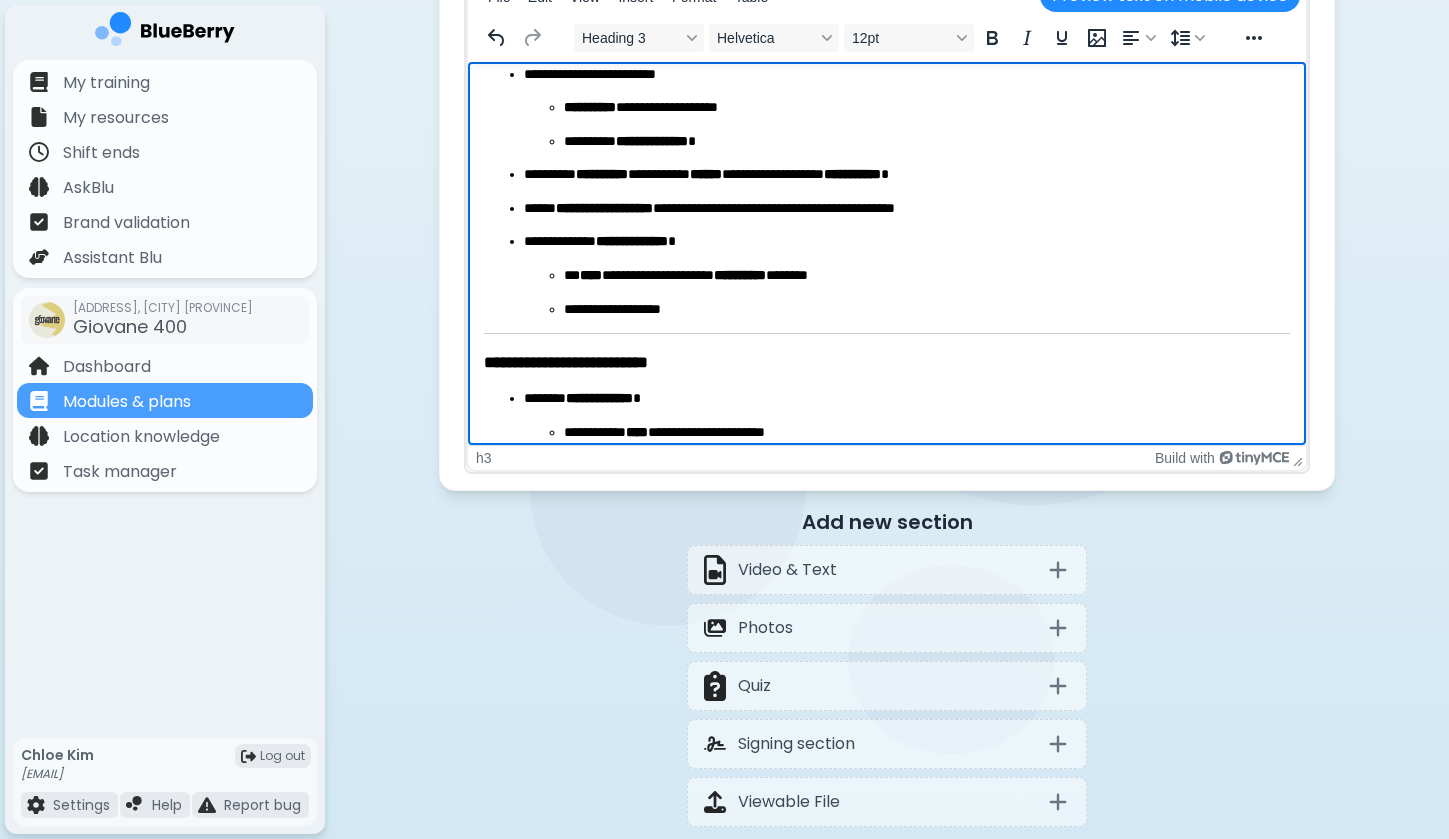 click on "**********" at bounding box center (578, 362) 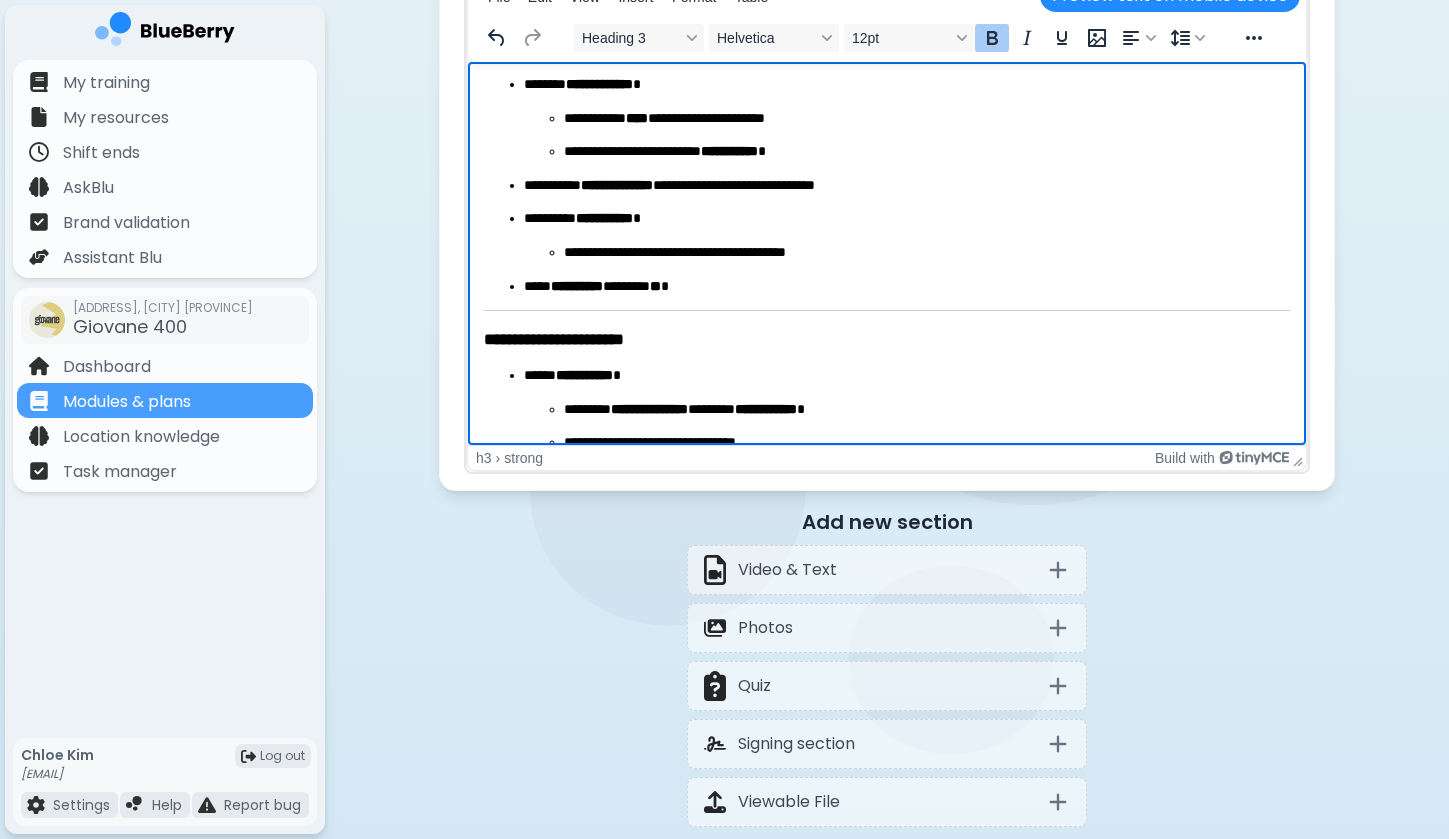 scroll, scrollTop: 1012, scrollLeft: 0, axis: vertical 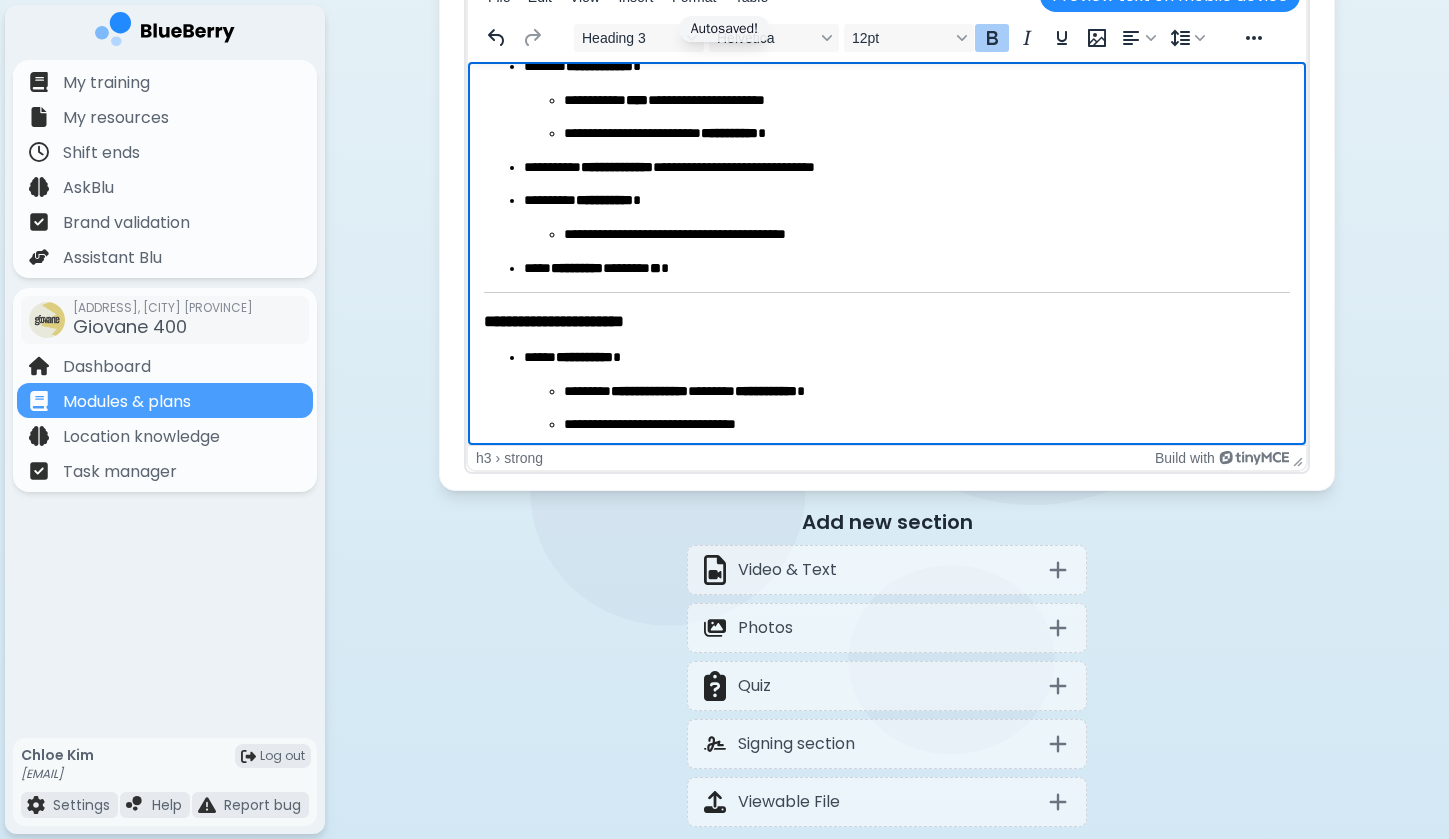 click on "**********" at bounding box center [566, 321] 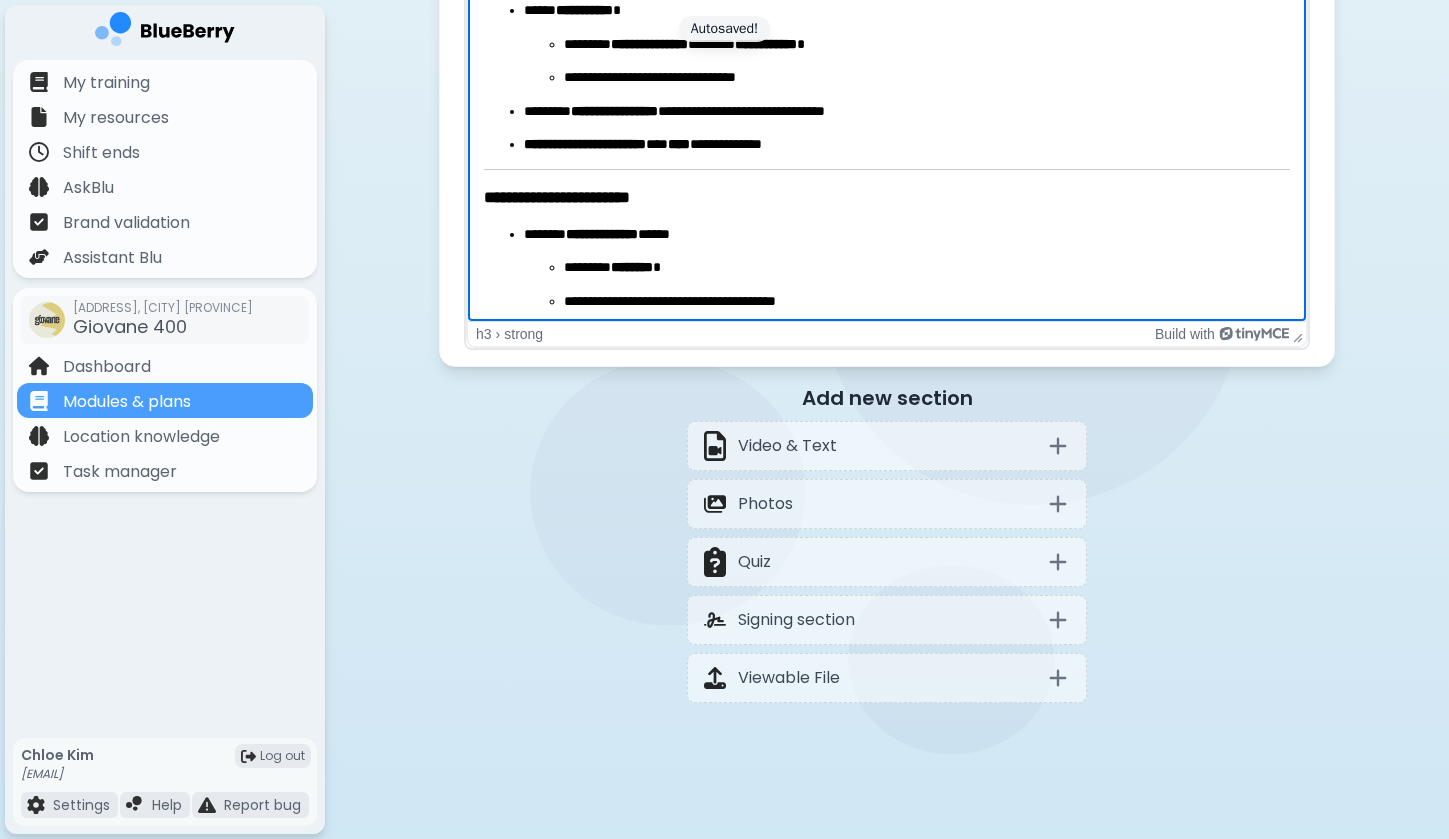 scroll, scrollTop: 1251, scrollLeft: 0, axis: vertical 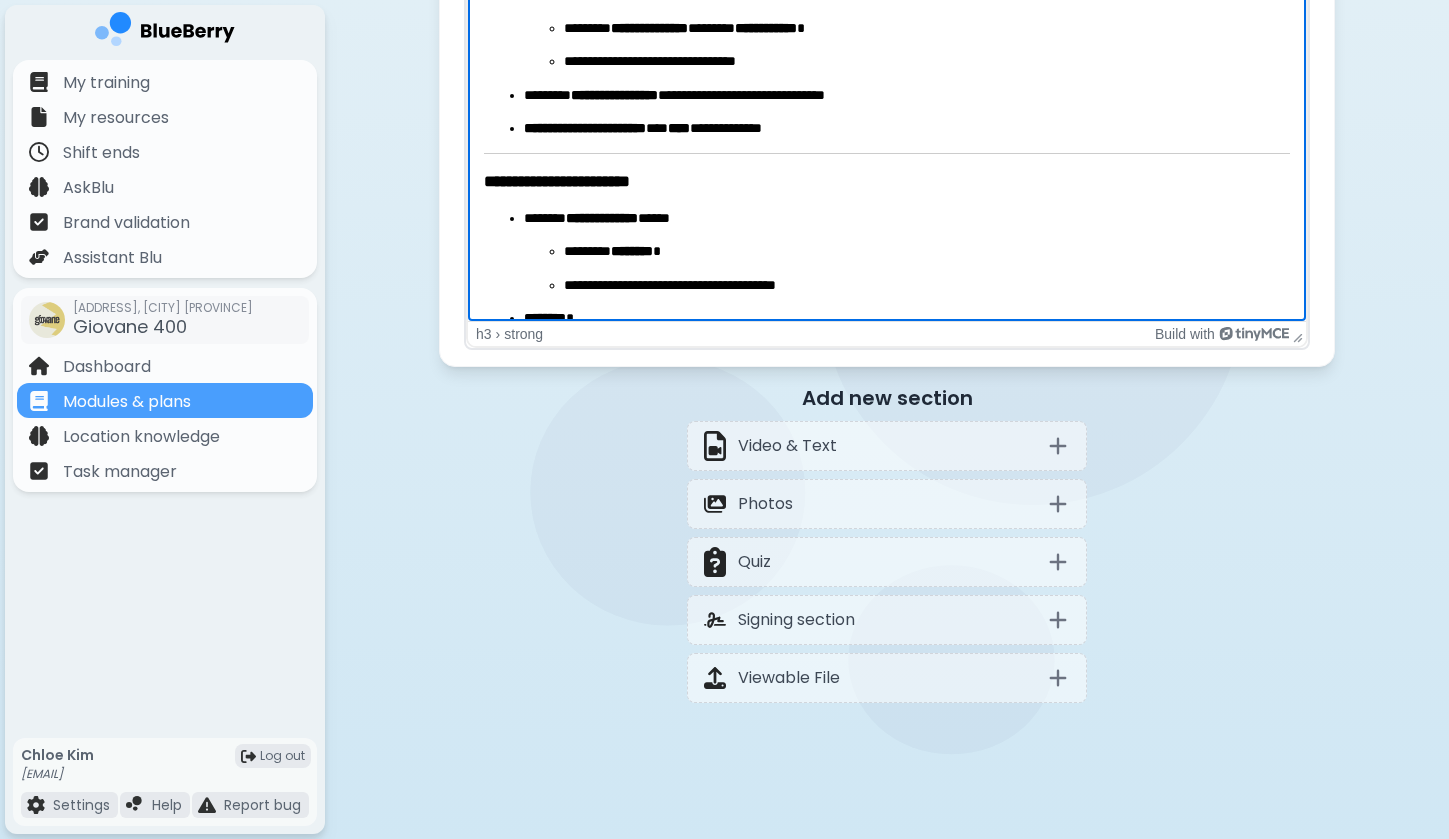 click on "**********" at bounding box center (566, 181) 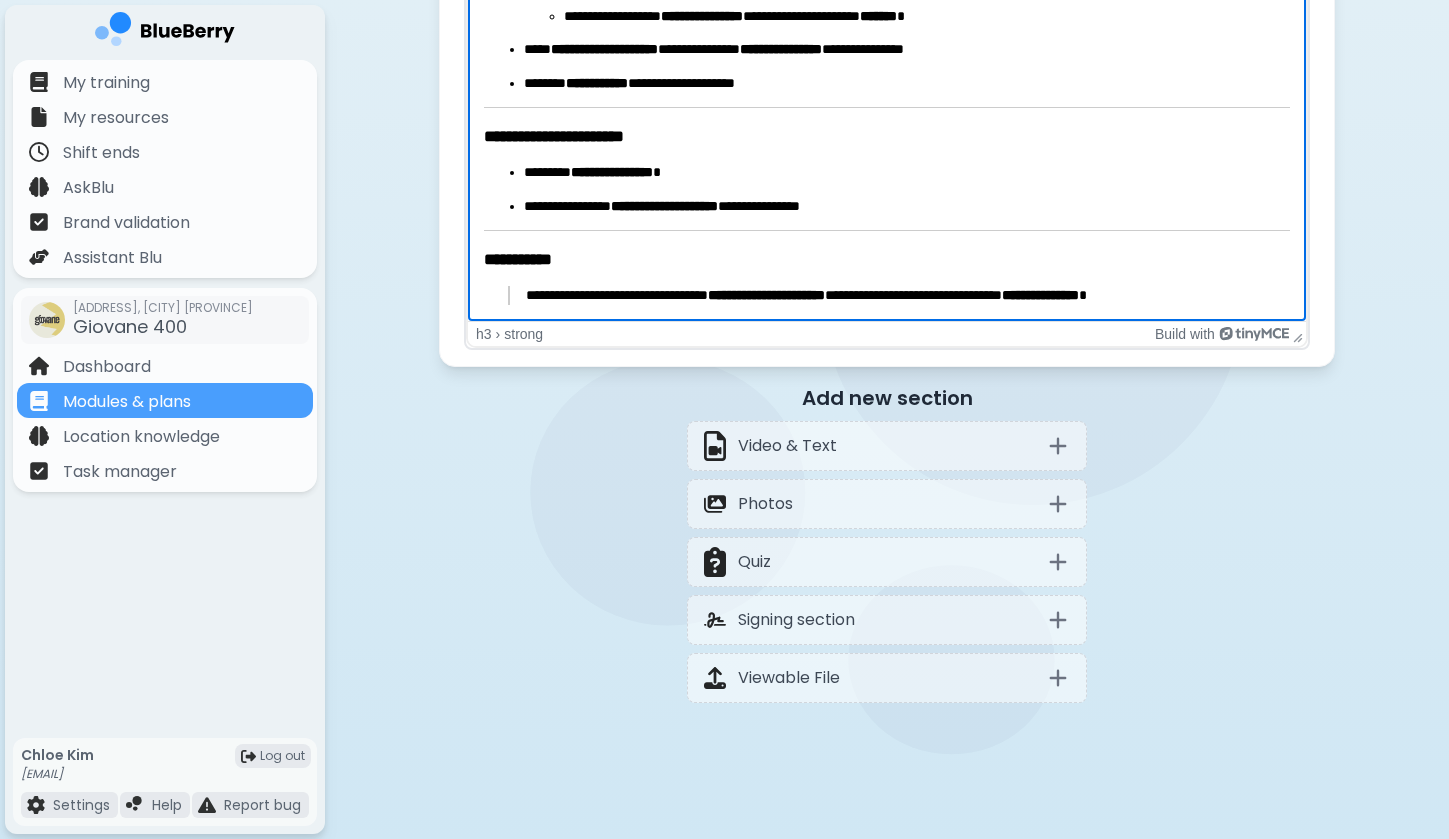 scroll, scrollTop: 1620, scrollLeft: 0, axis: vertical 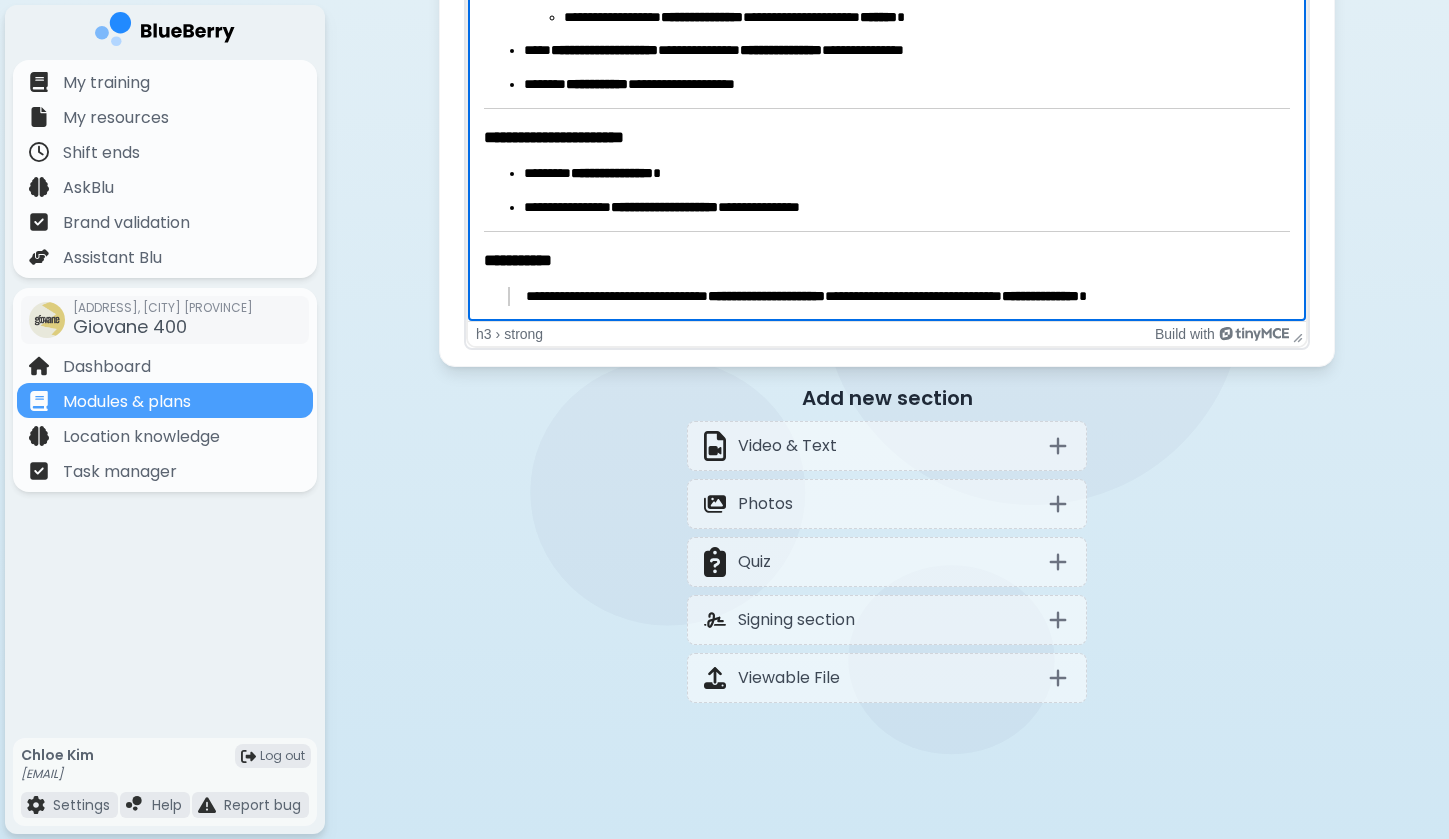 click on "**********" at bounding box center [563, 137] 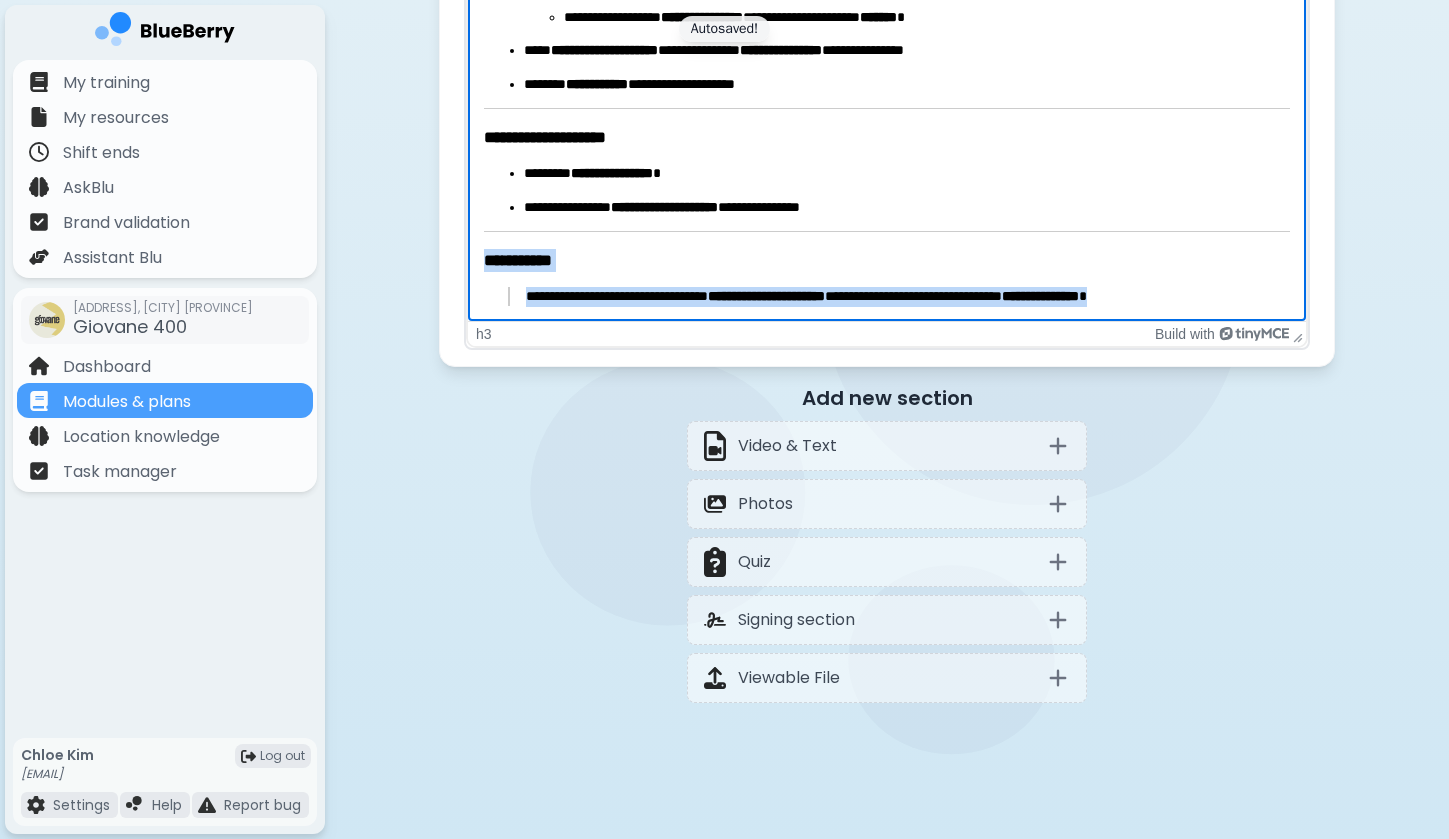drag, startPoint x: 489, startPoint y: 253, endPoint x: 622, endPoint y: 325, distance: 151.23822 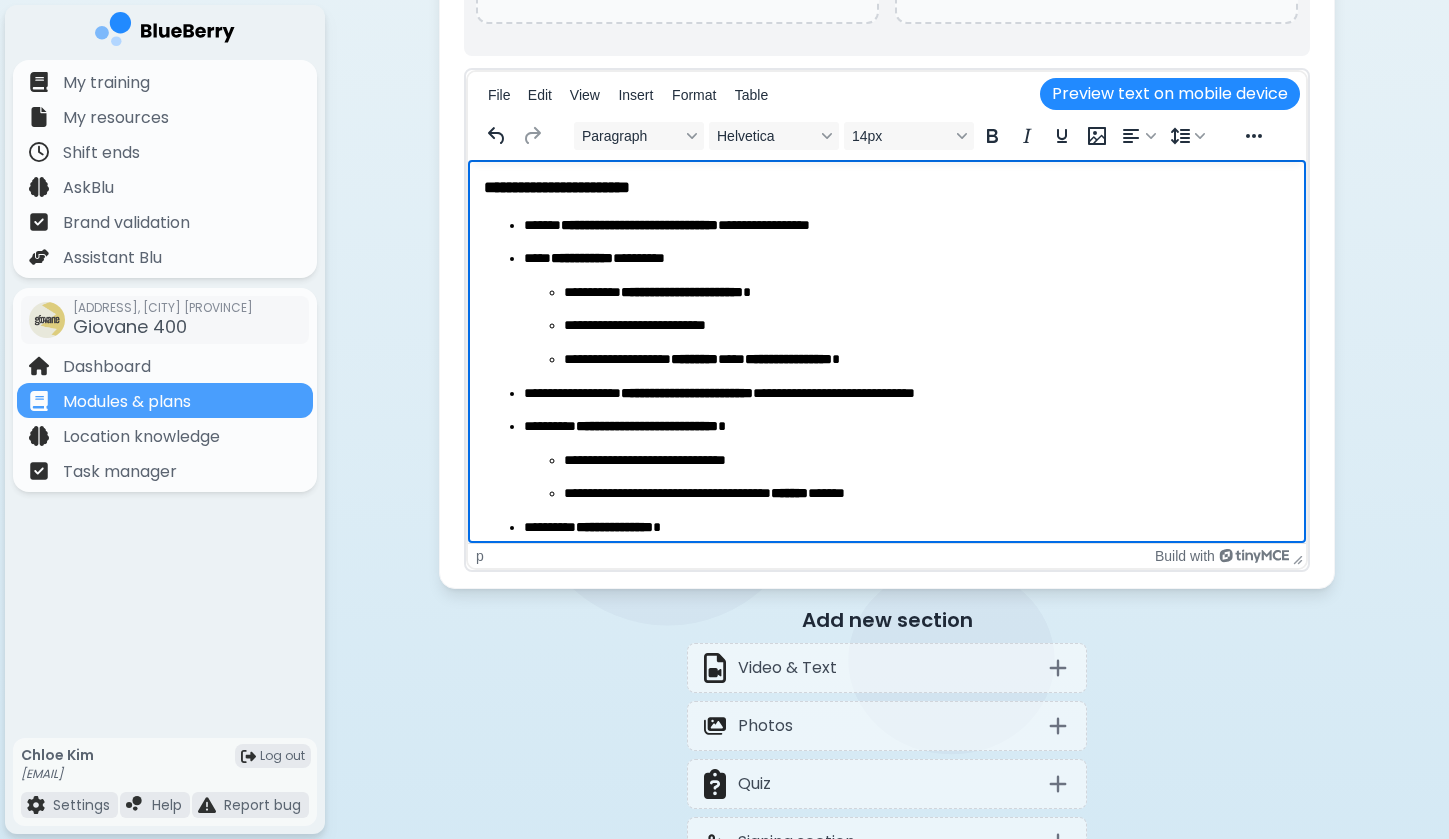 scroll, scrollTop: 1461, scrollLeft: 0, axis: vertical 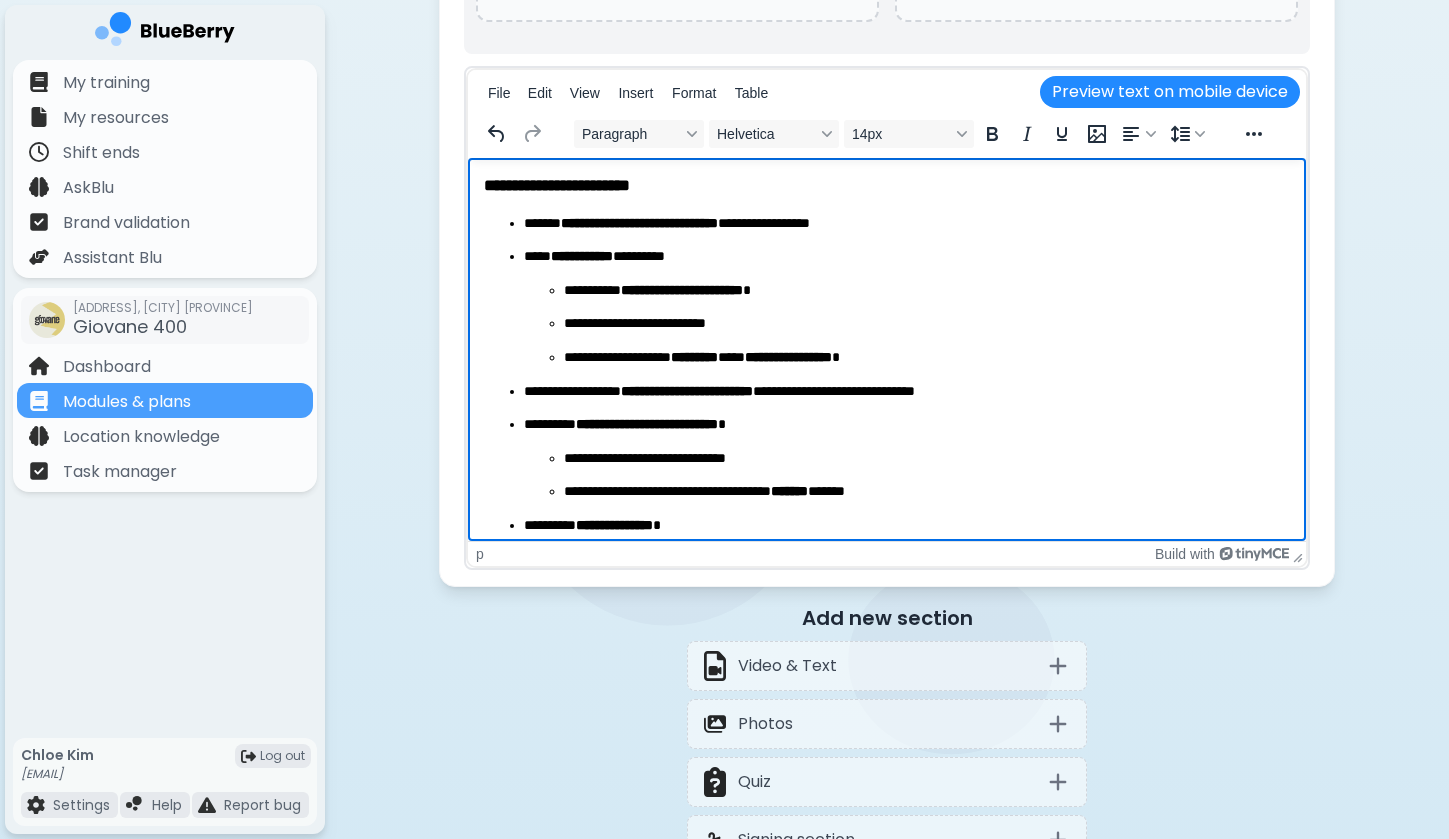 click on "**********" at bounding box center [907, 257] 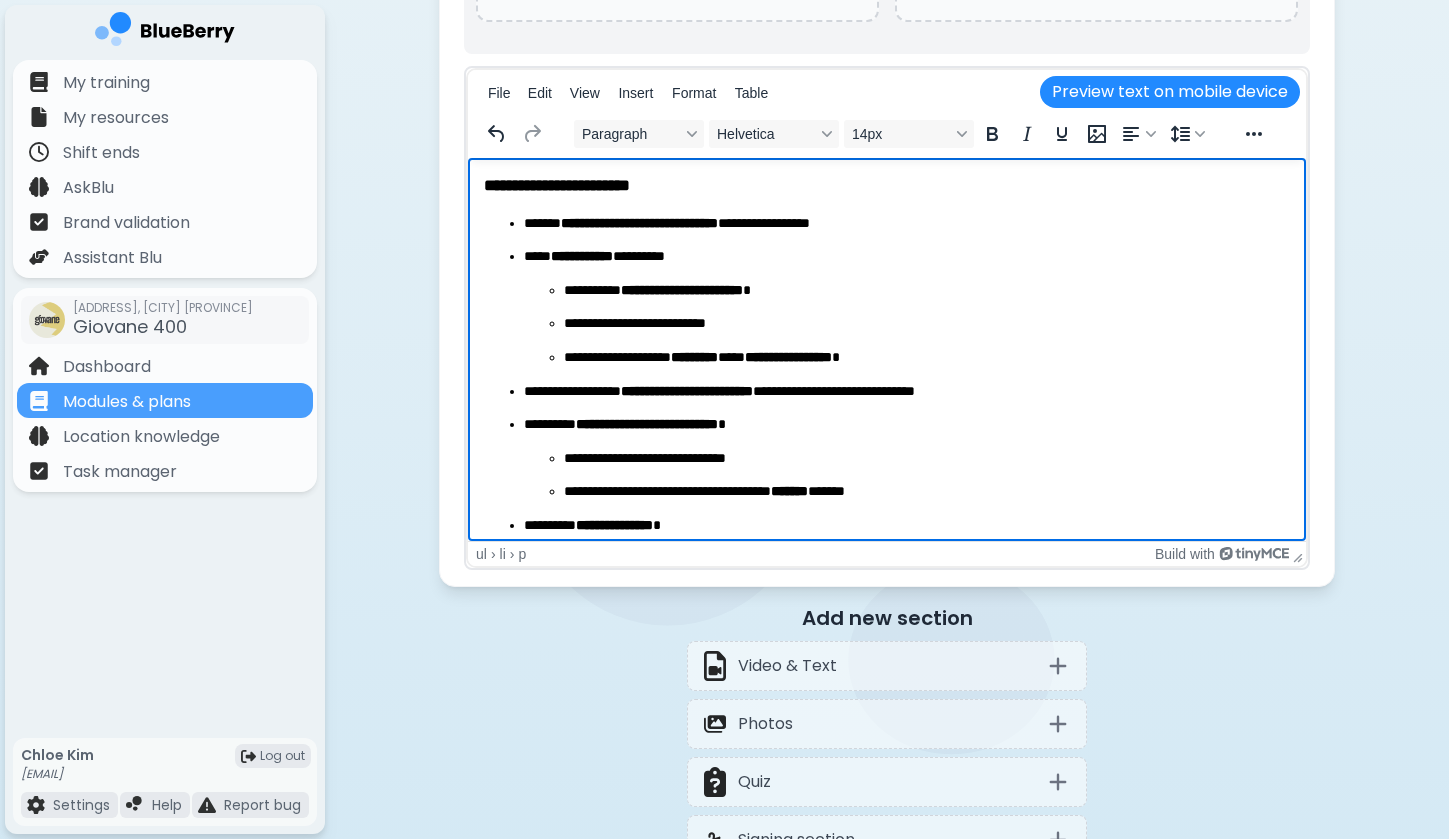 click on "**********" at bounding box center (907, 392) 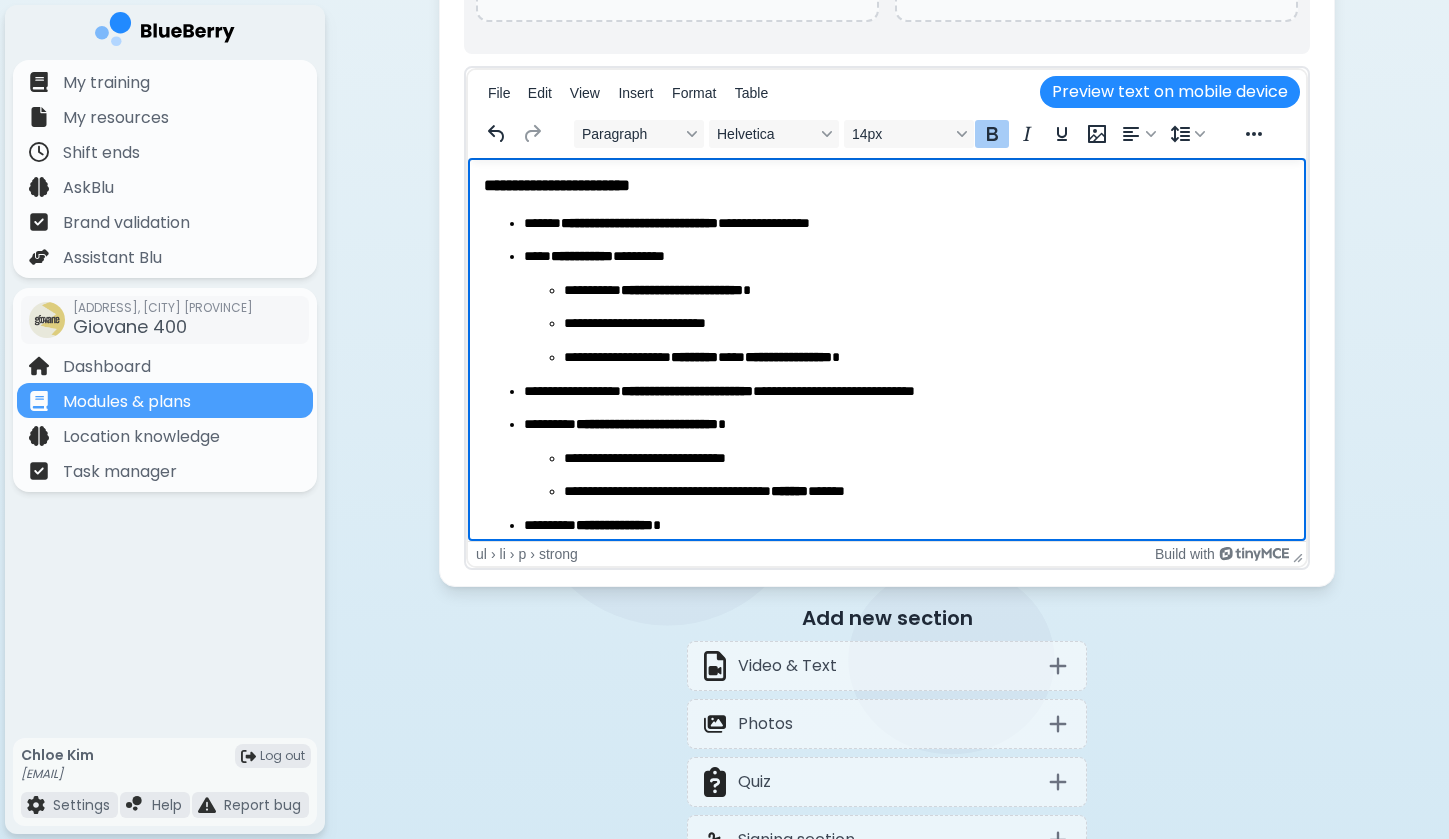 click on "**********" at bounding box center [647, 424] 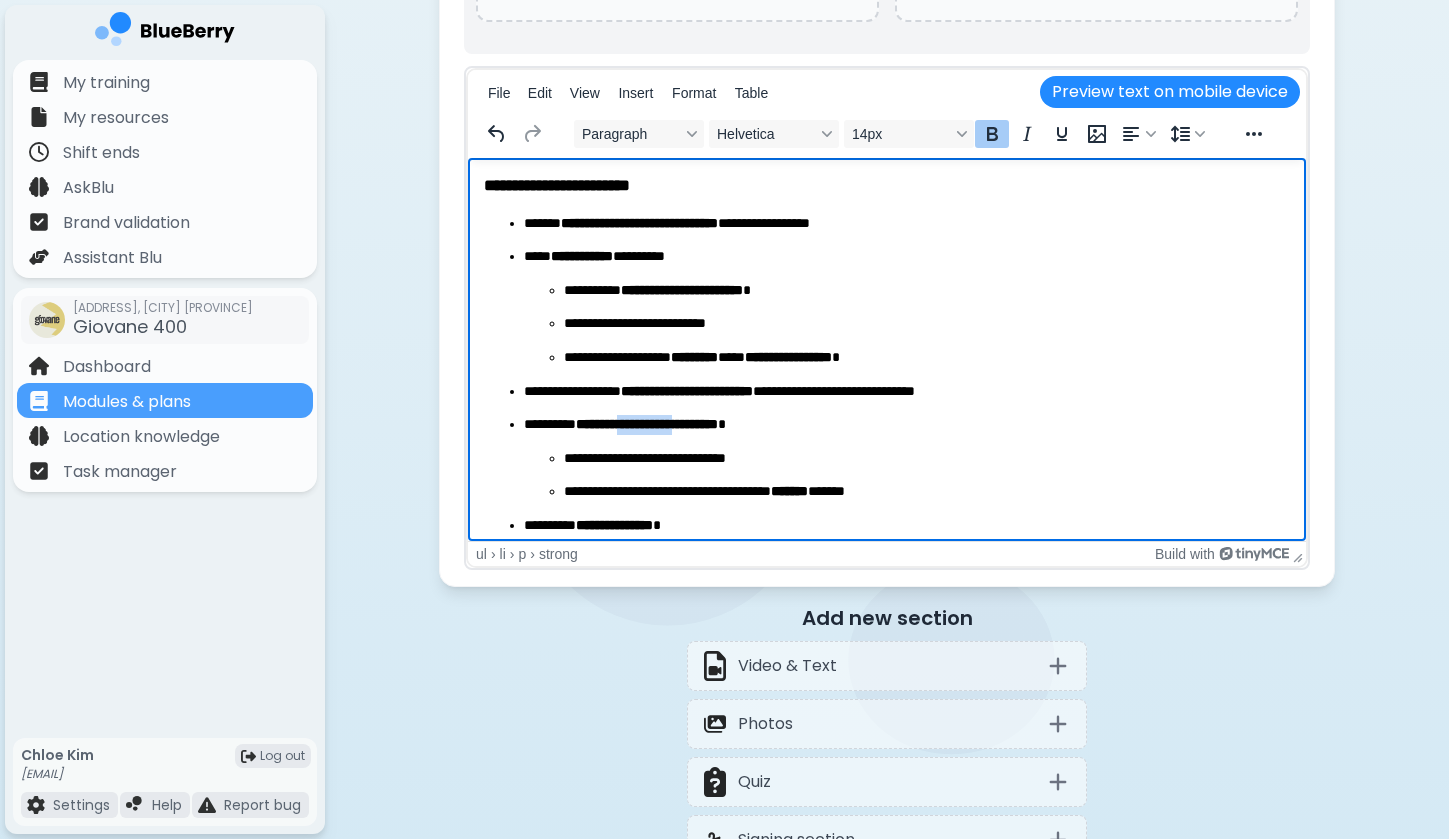 drag, startPoint x: 645, startPoint y: 424, endPoint x: 710, endPoint y: 417, distance: 65.37584 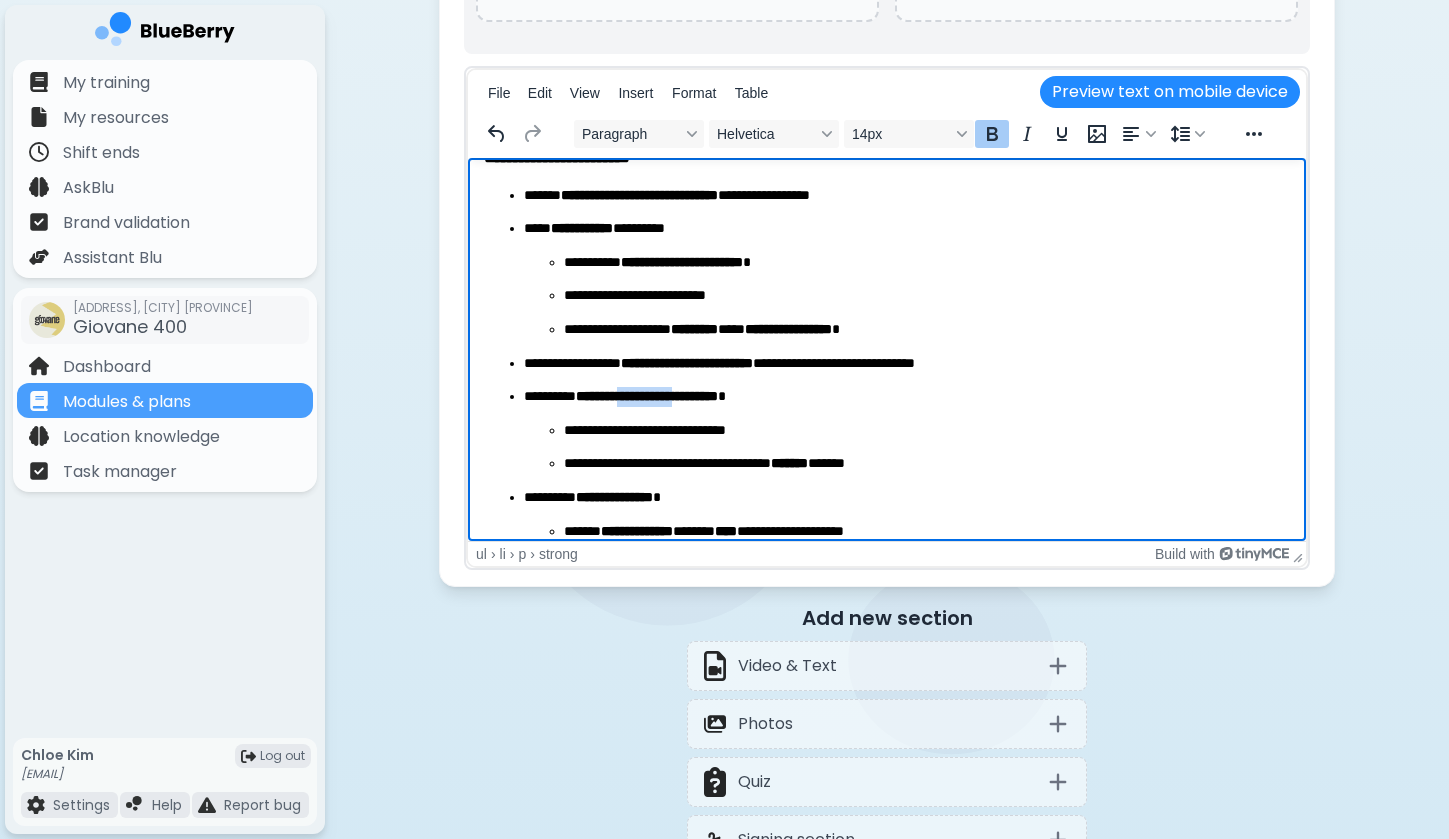 scroll, scrollTop: 39, scrollLeft: 0, axis: vertical 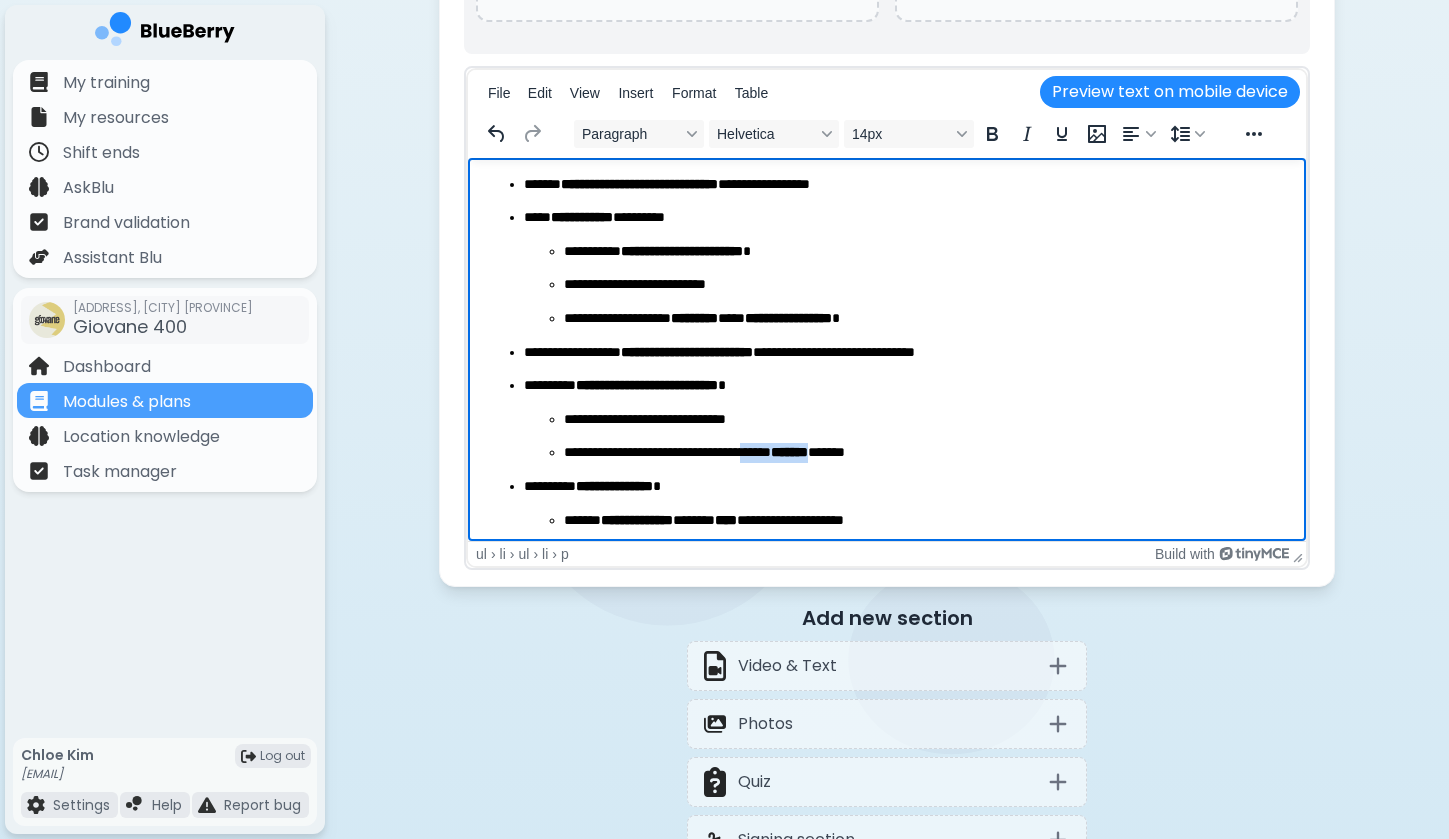 drag, startPoint x: 771, startPoint y: 453, endPoint x: 854, endPoint y: 449, distance: 83.09633 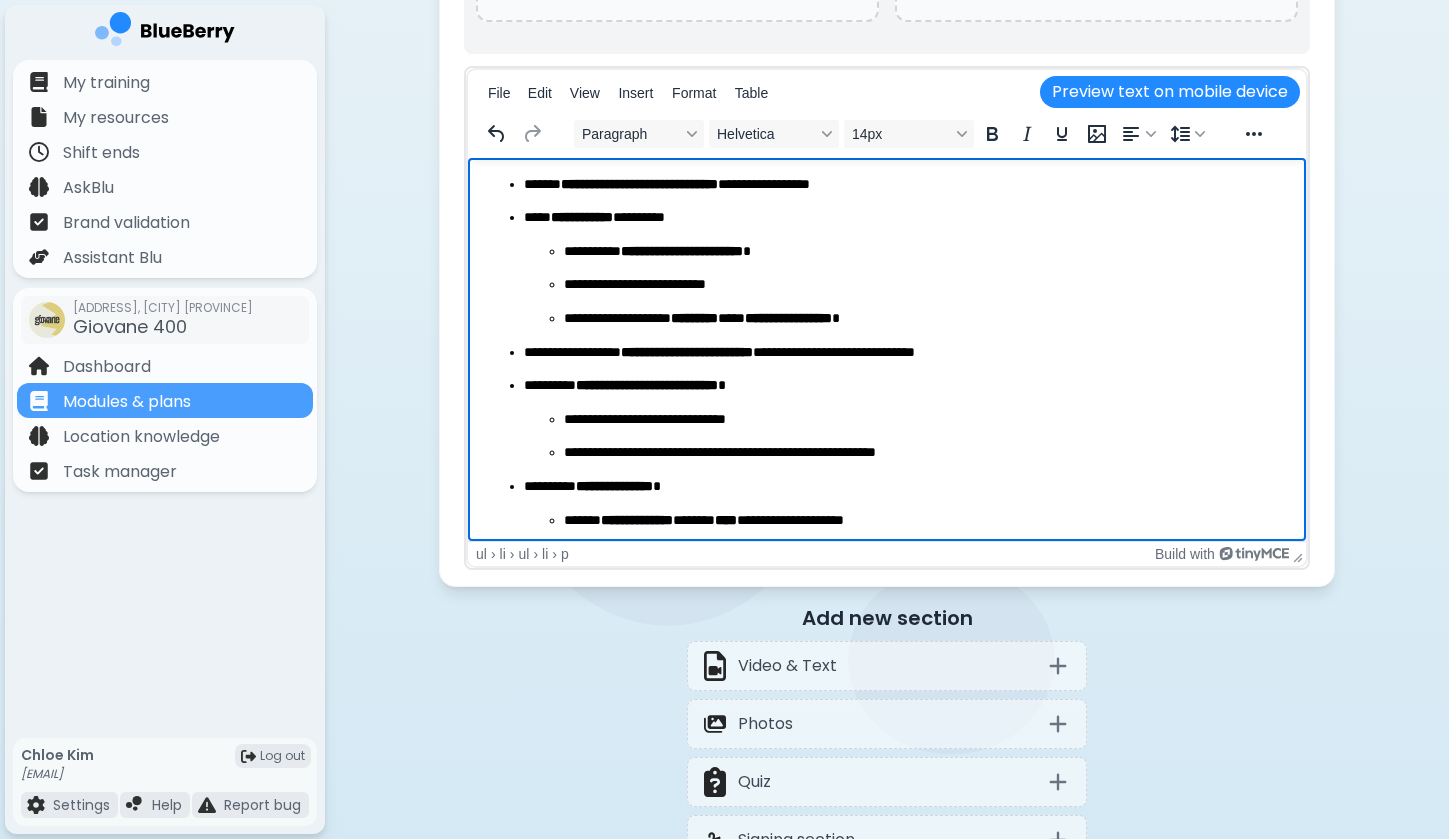 click on "**********" at bounding box center (647, 385) 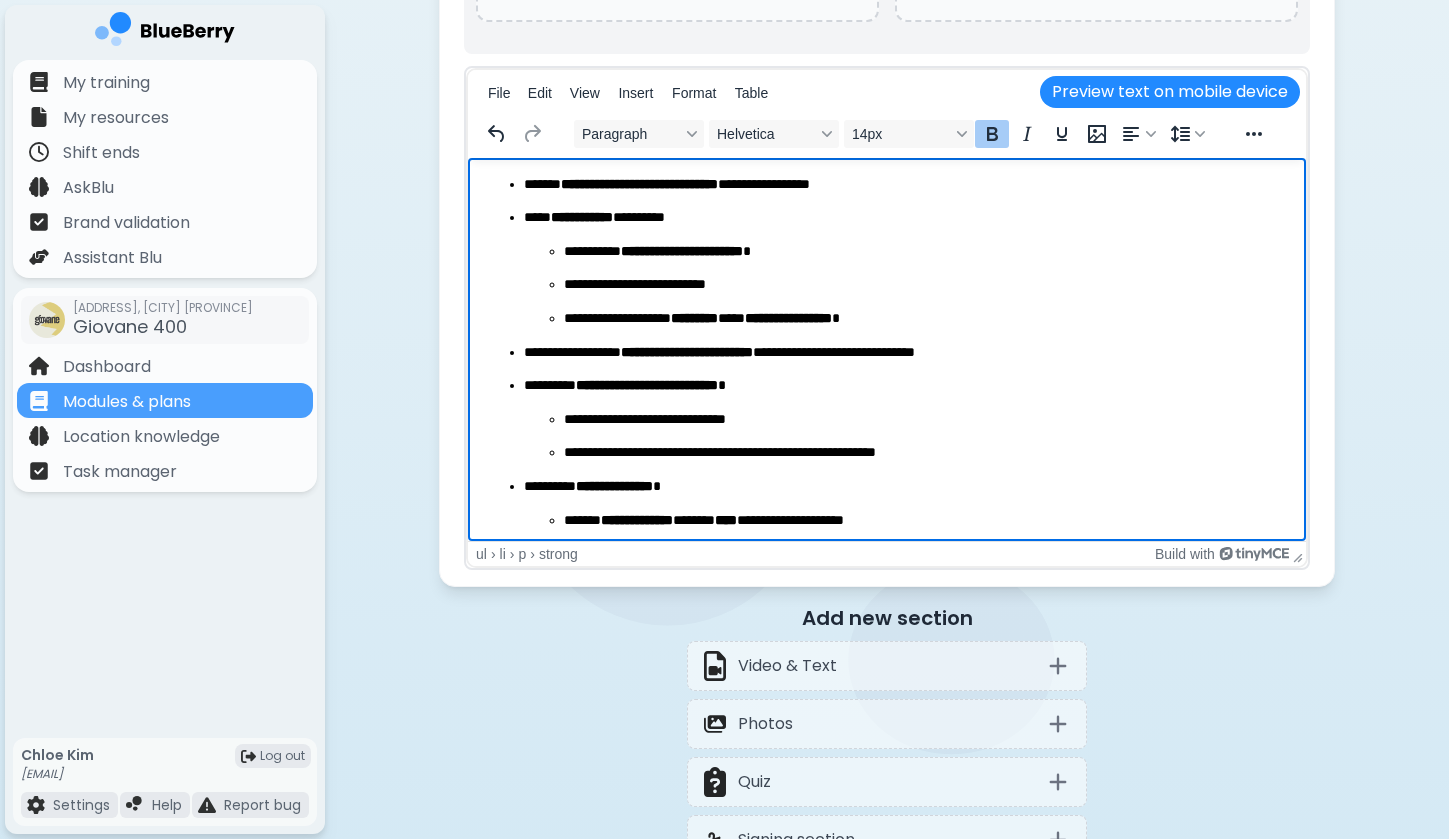 click on "**********" at bounding box center [907, 386] 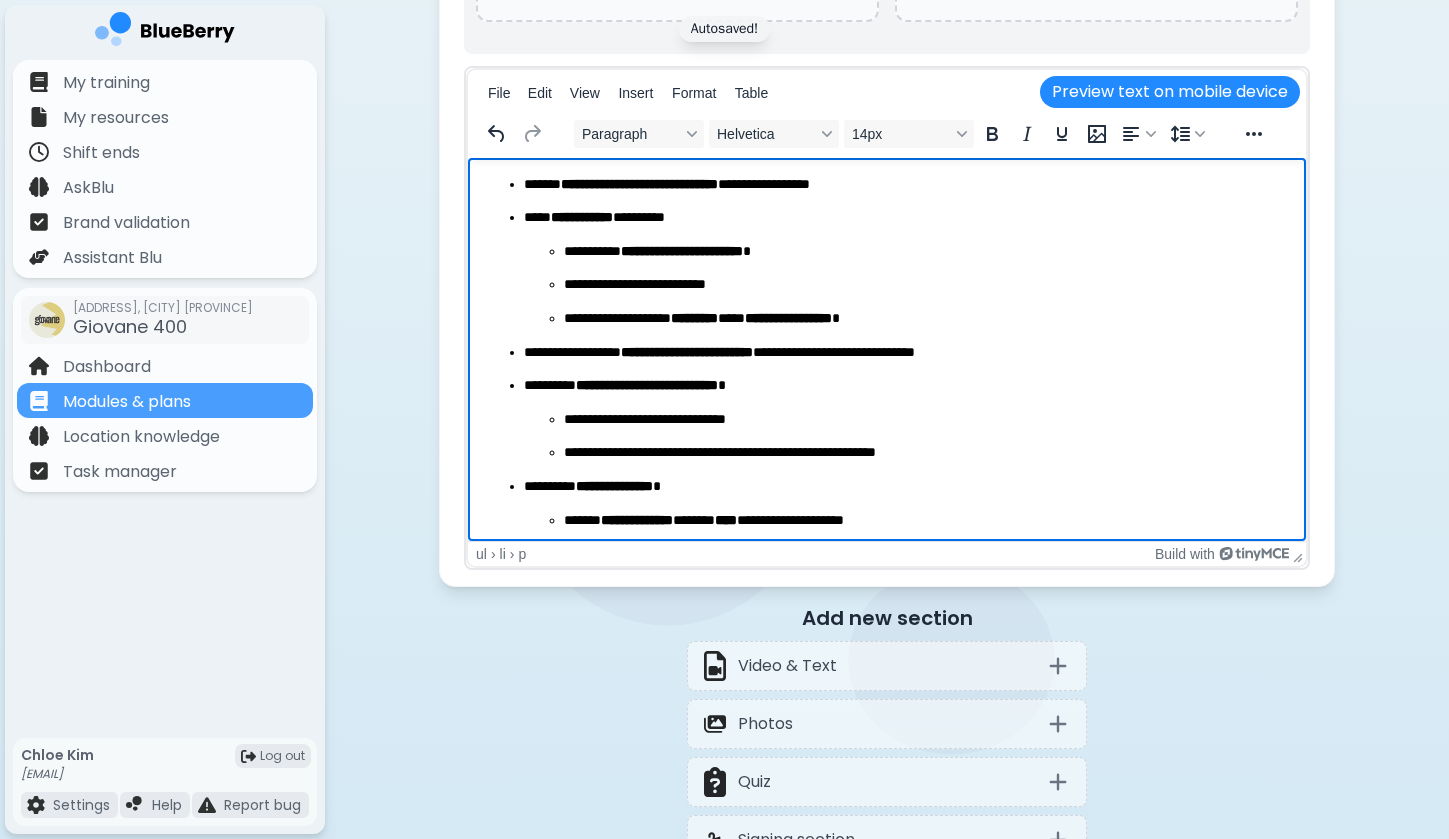 click on "**********" at bounding box center (647, 385) 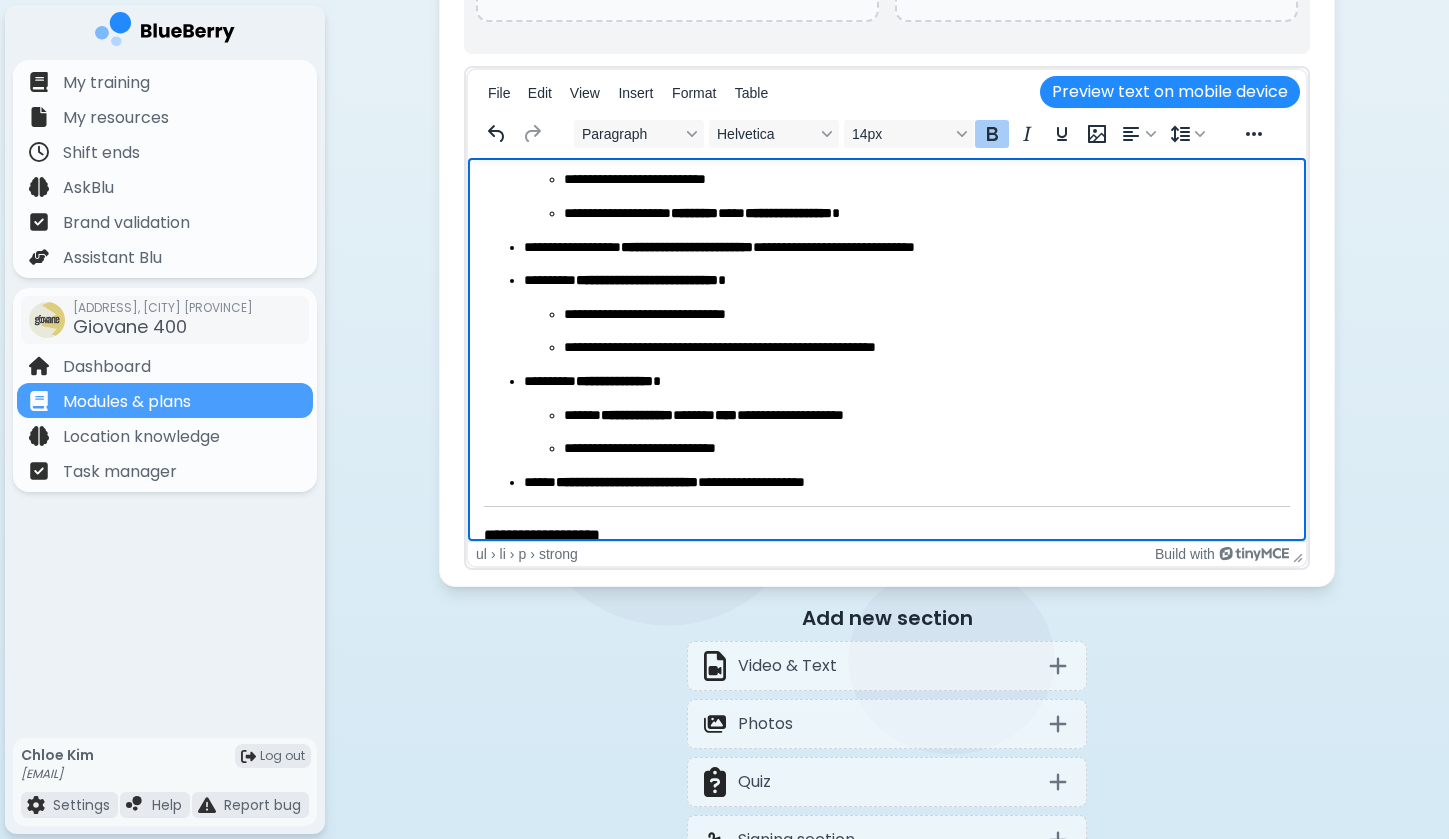 scroll, scrollTop: 145, scrollLeft: 0, axis: vertical 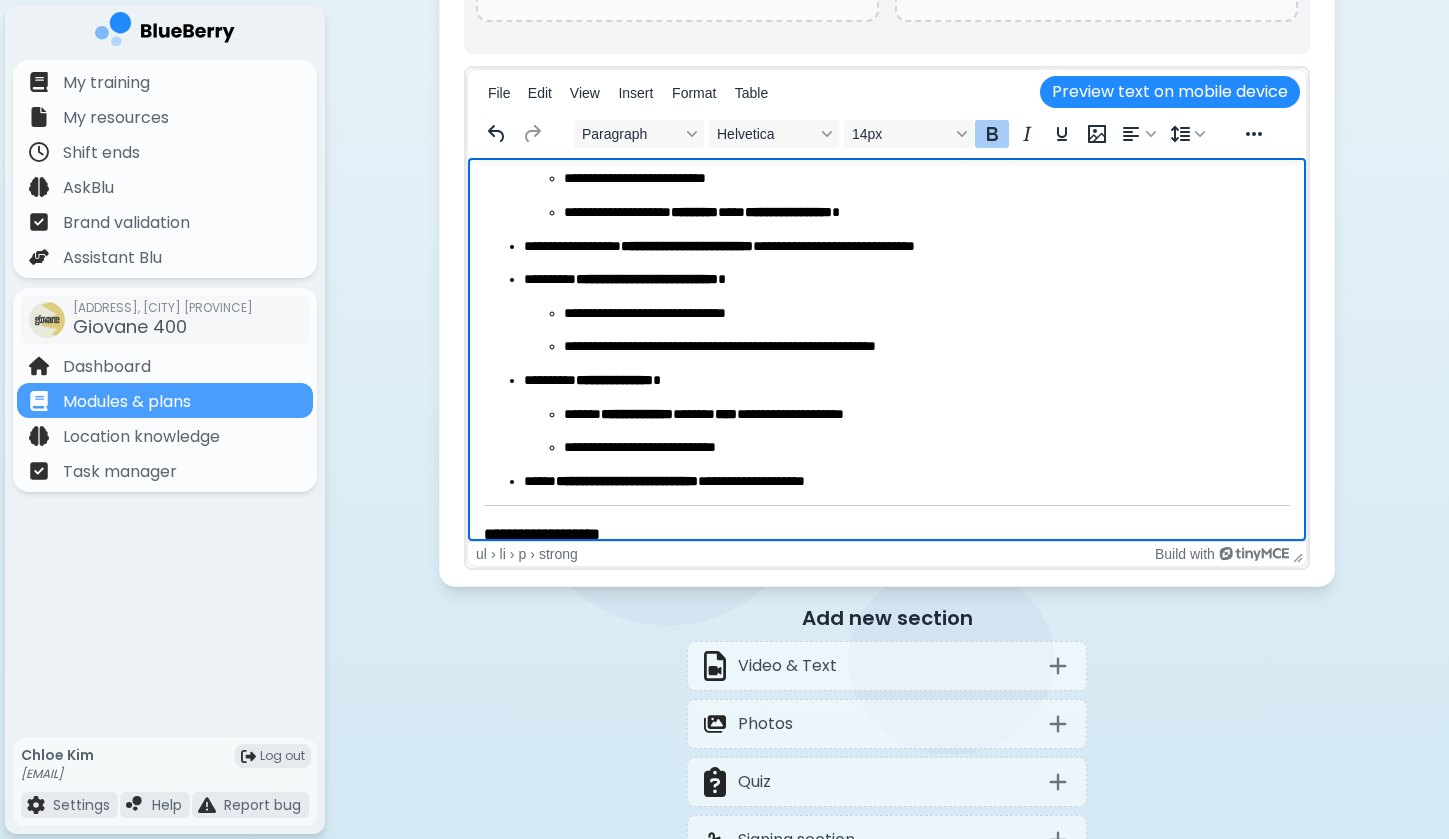 click on "**********" at bounding box center [907, 482] 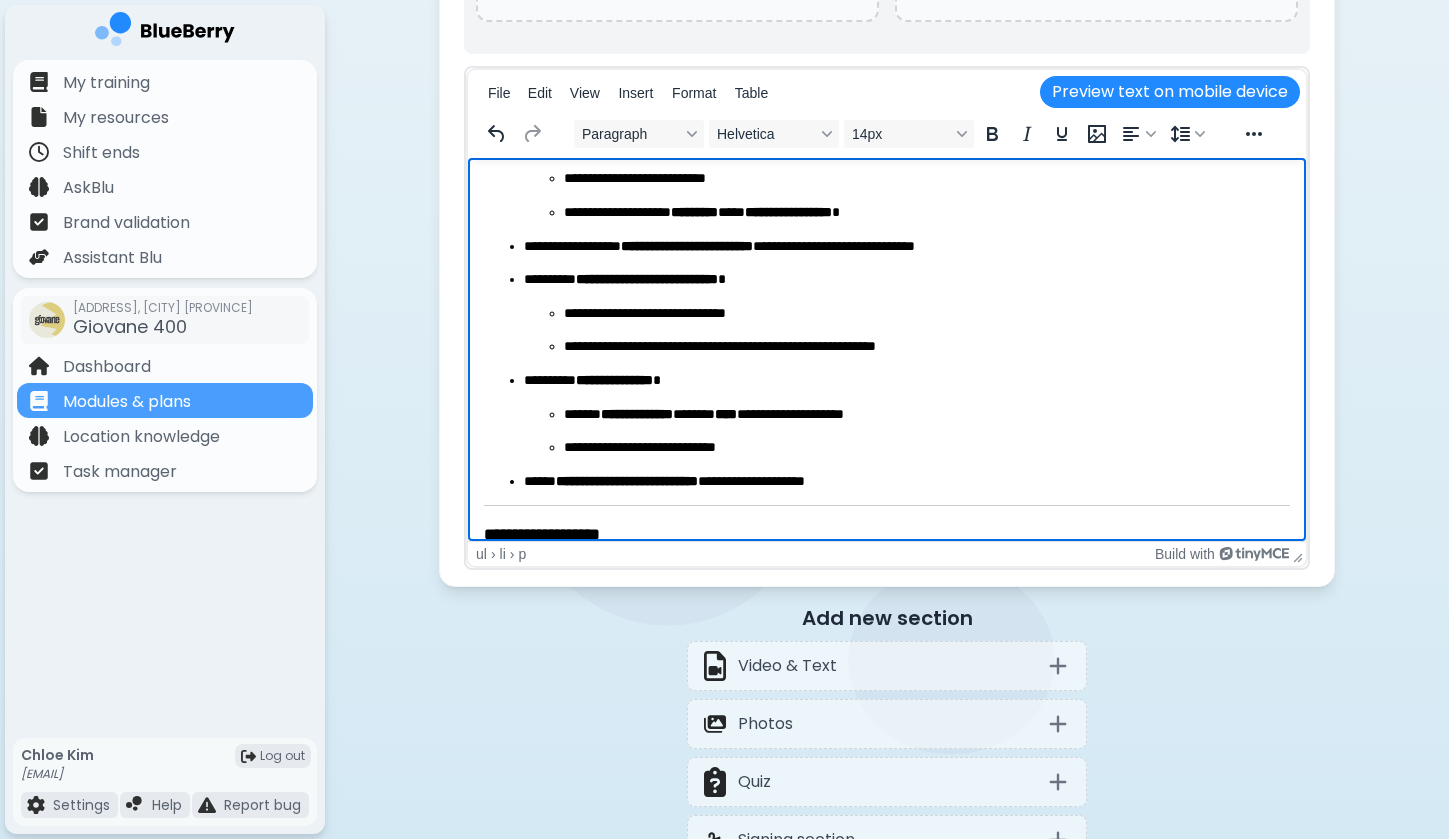 click on "**********" at bounding box center [907, 431] 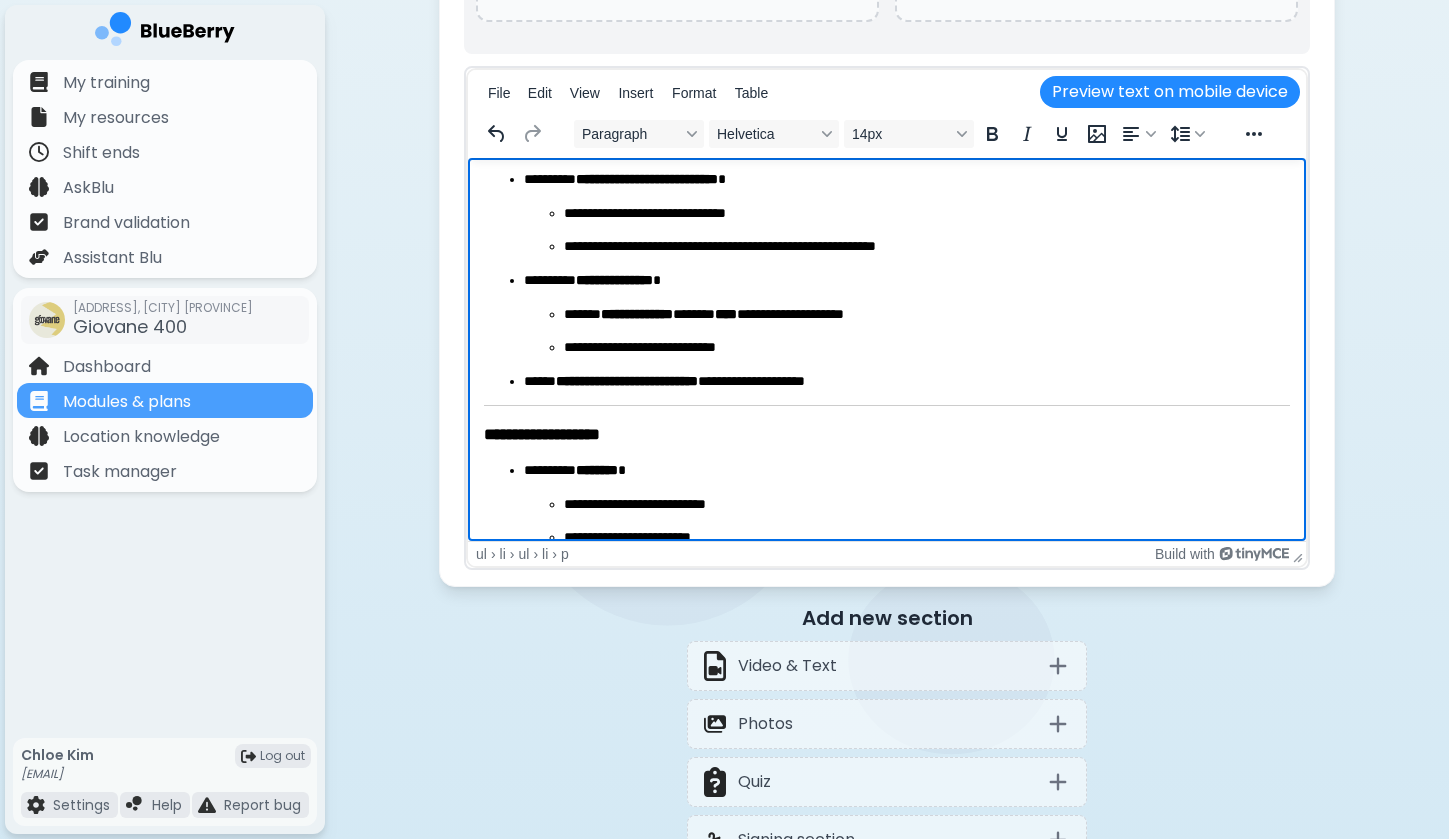 scroll, scrollTop: 250, scrollLeft: 0, axis: vertical 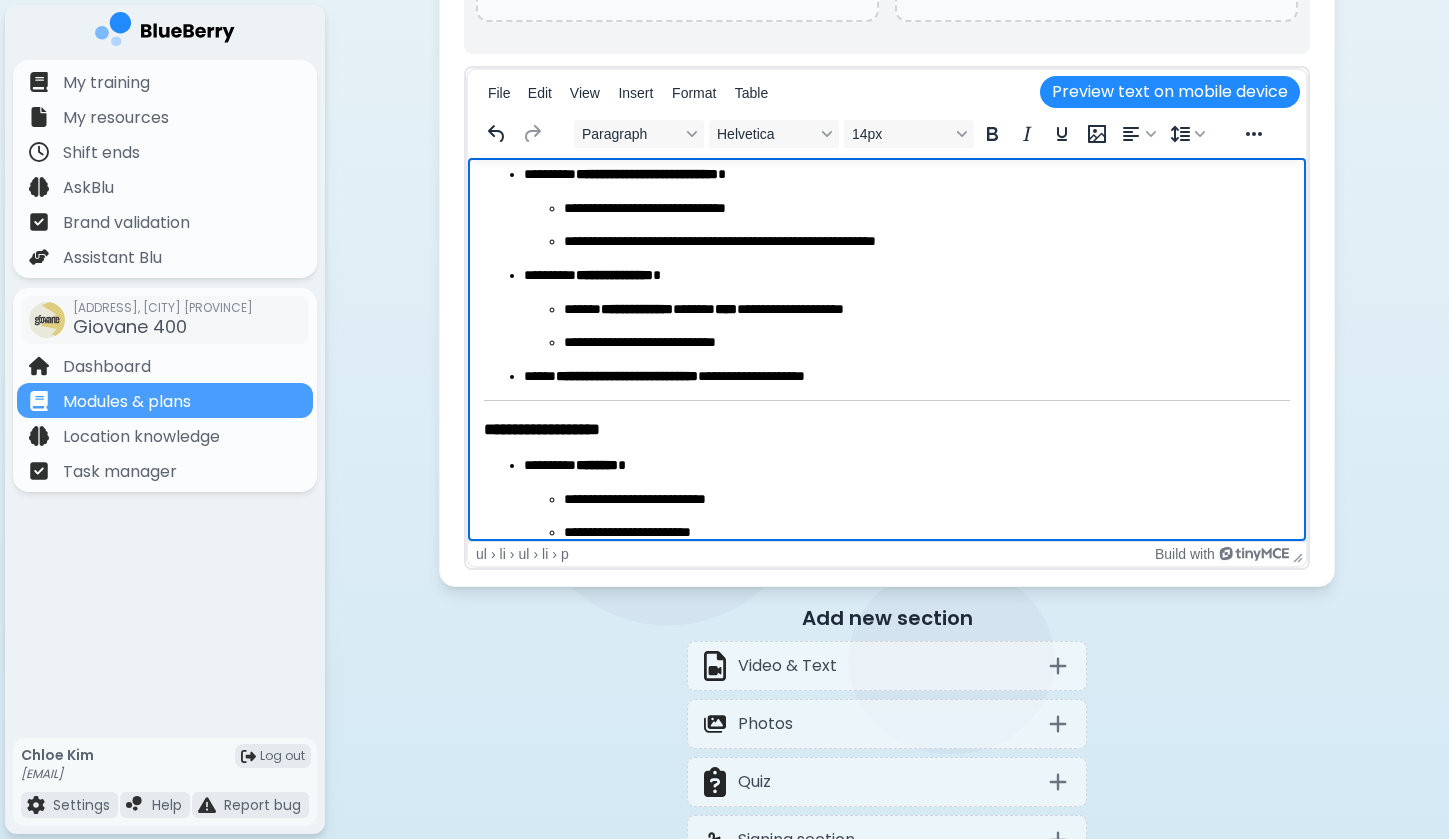click on "**********" at bounding box center [927, 310] 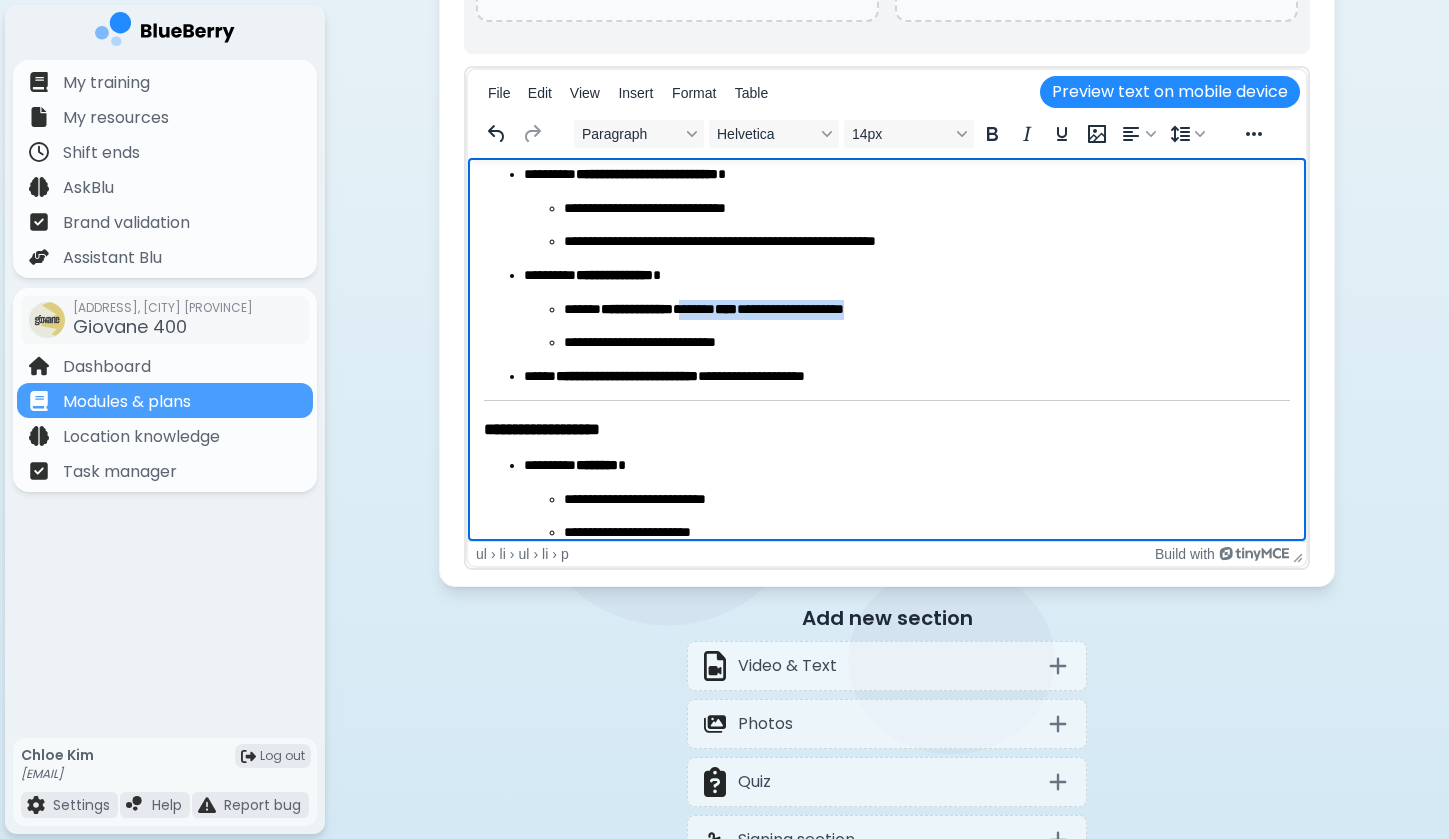 drag, startPoint x: 727, startPoint y: 308, endPoint x: 882, endPoint y: 319, distance: 155.38983 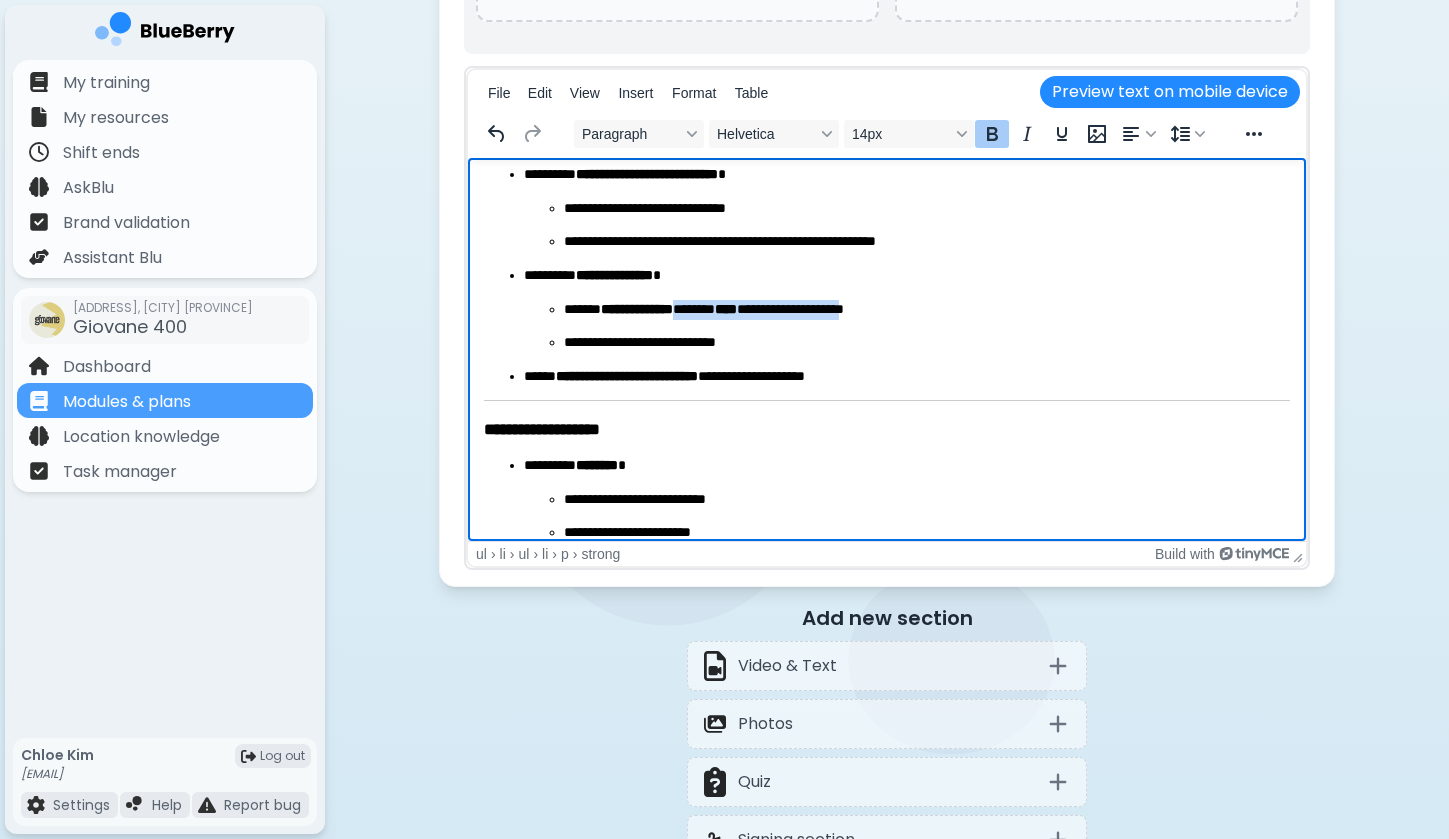 drag, startPoint x: 721, startPoint y: 309, endPoint x: 925, endPoint y: 303, distance: 204.08821 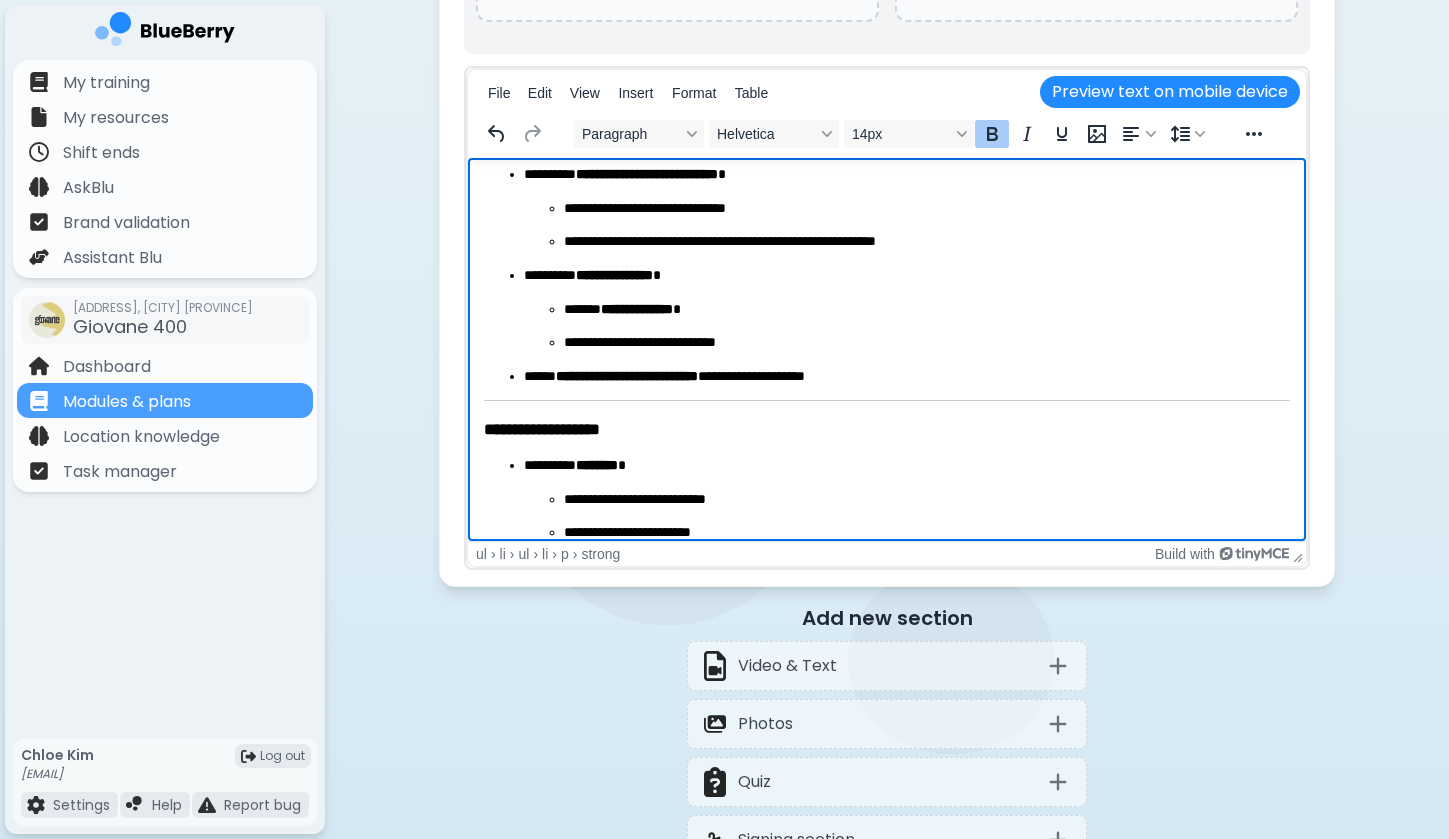 click on "**********" at bounding box center [637, 309] 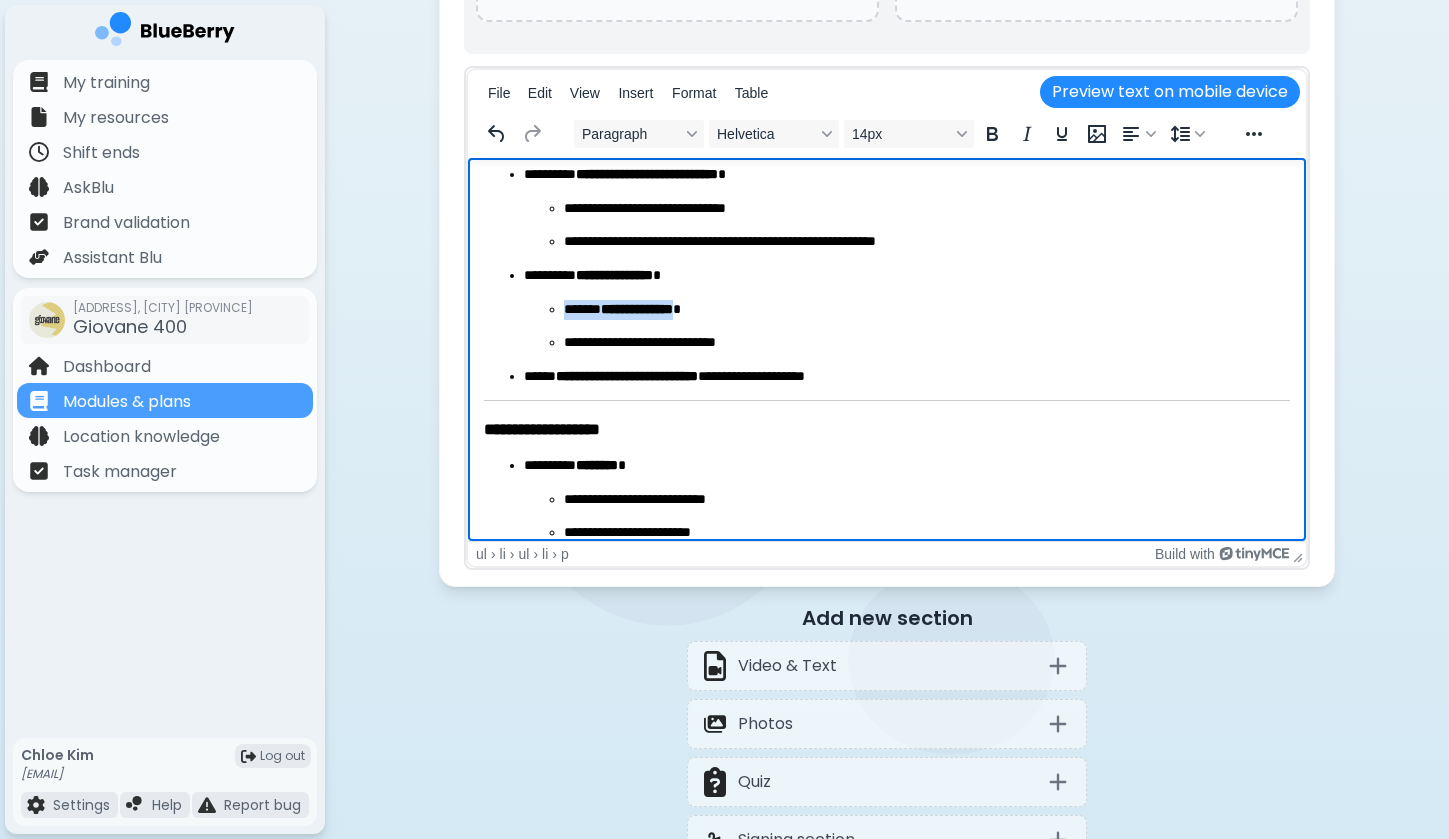 drag, startPoint x: 565, startPoint y: 305, endPoint x: 723, endPoint y: 308, distance: 158.02847 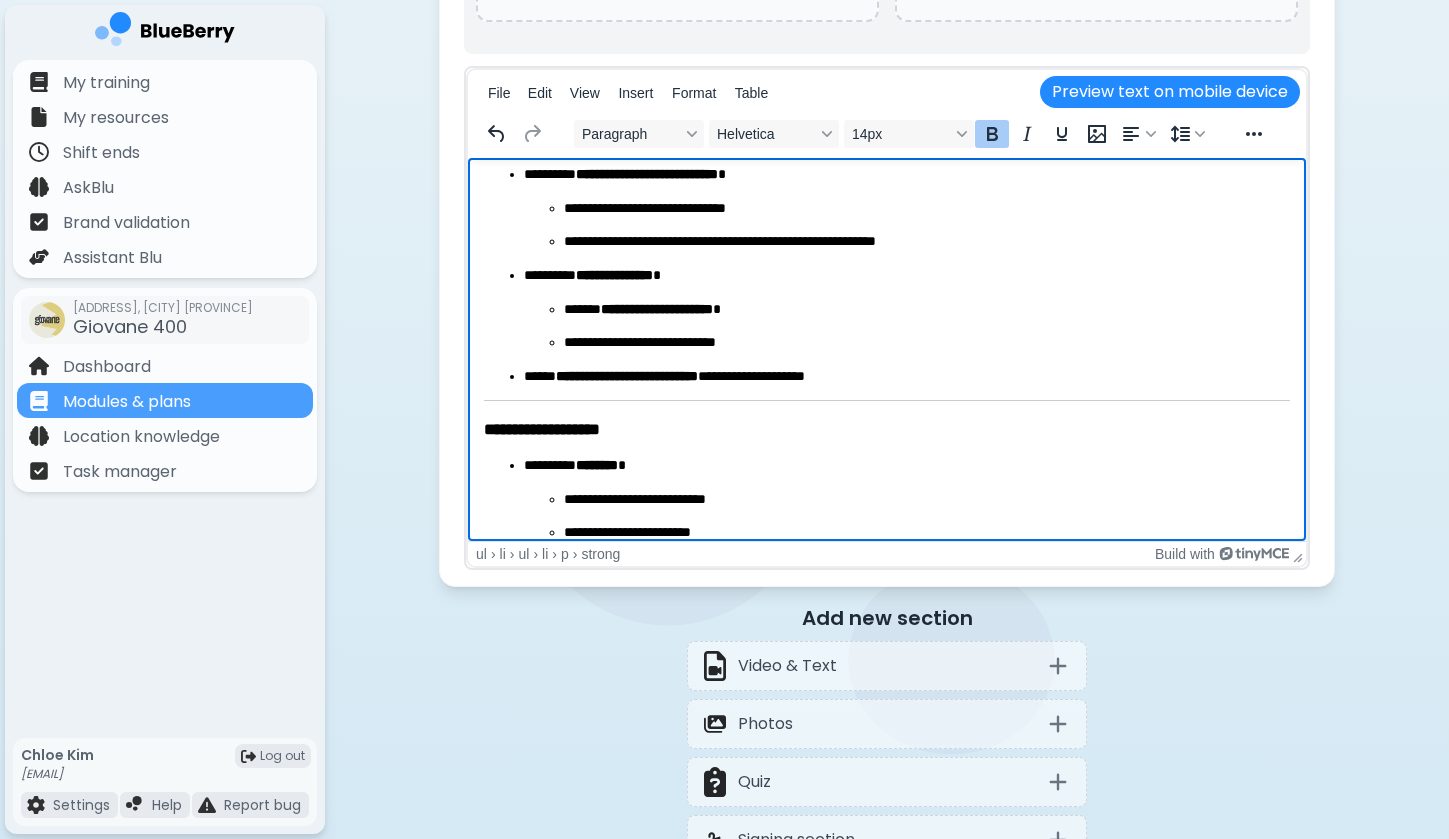 click on "**********" at bounding box center [927, 310] 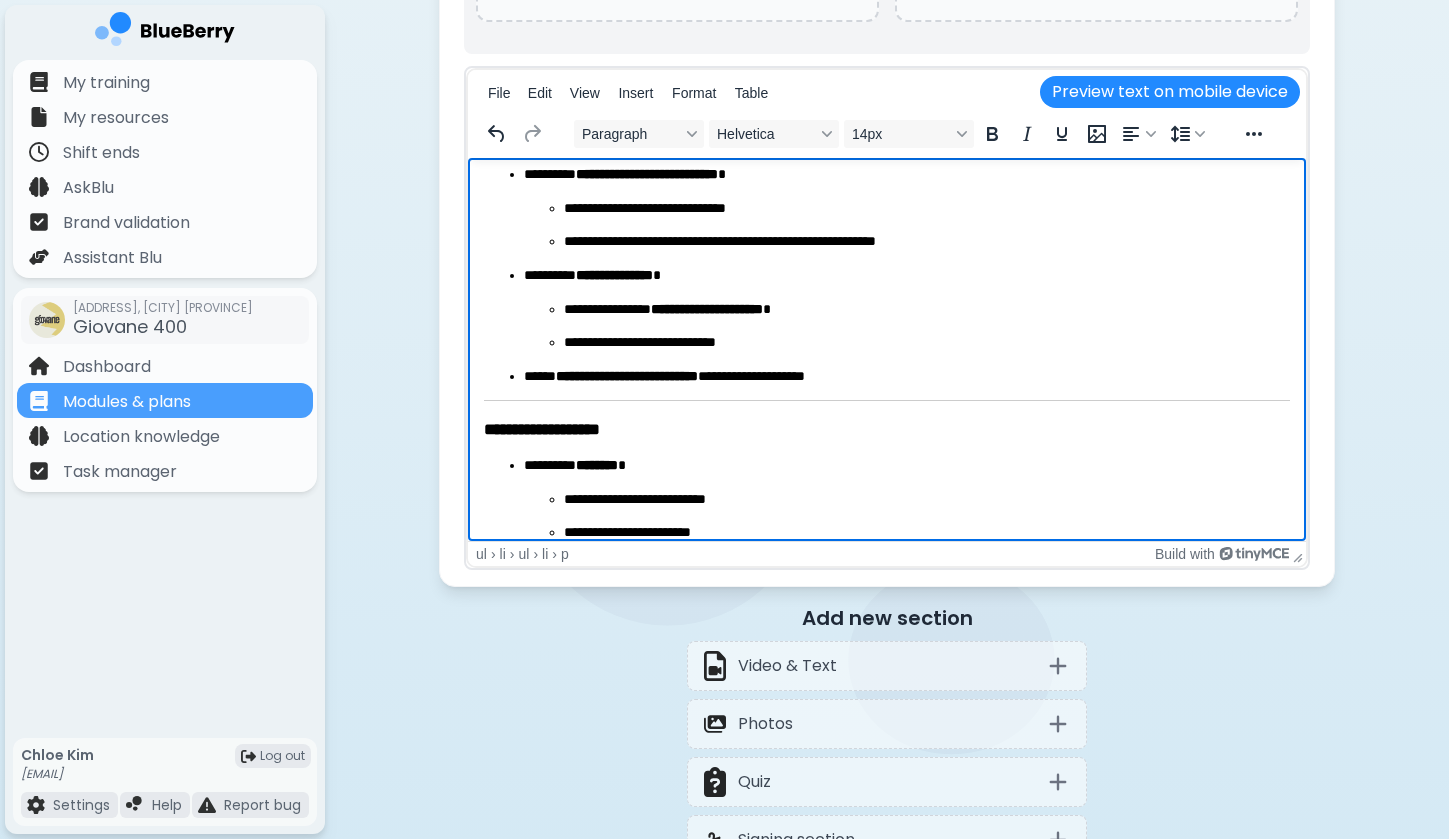 click on "**********" at bounding box center [927, 343] 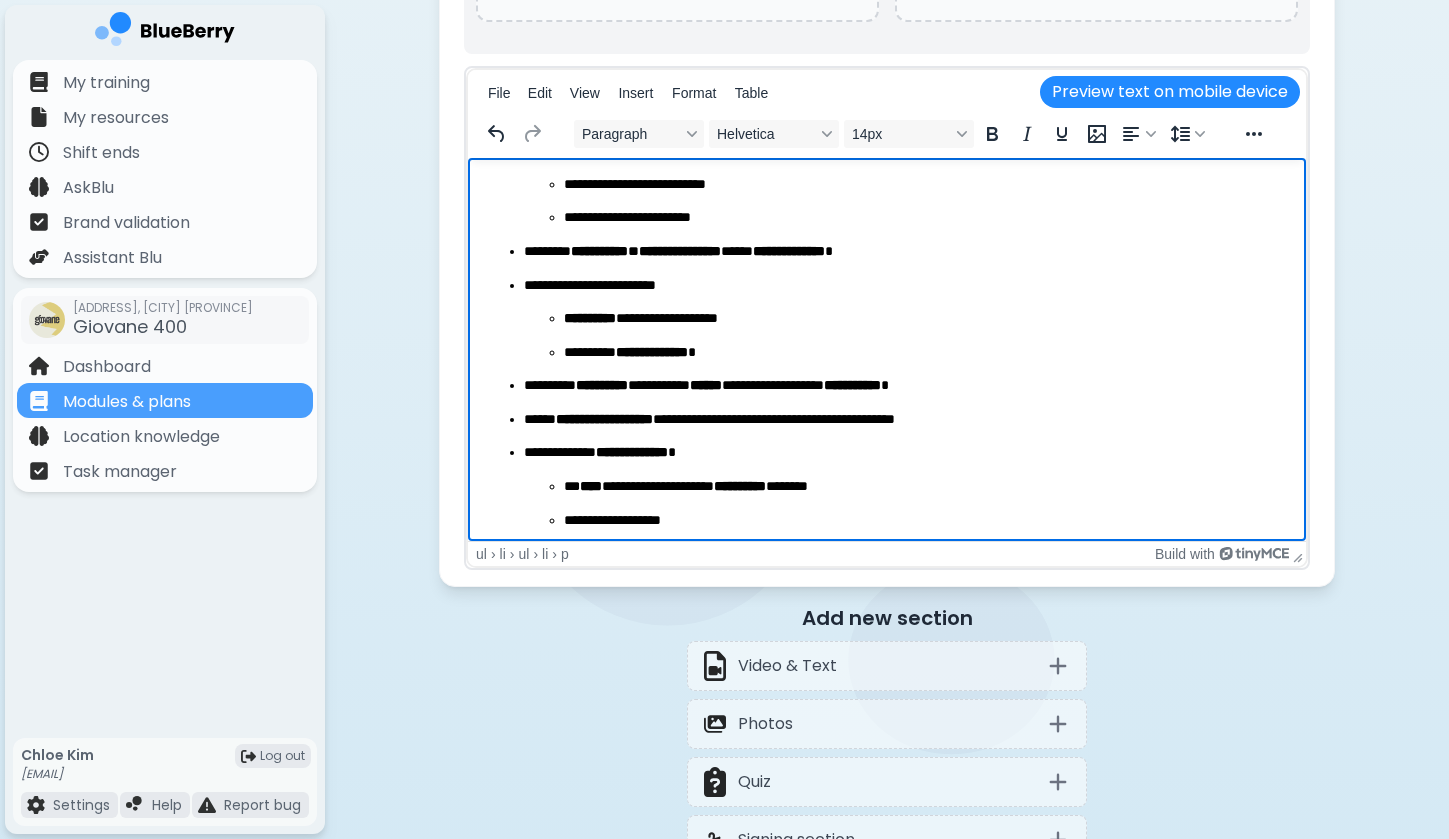 scroll, scrollTop: 573, scrollLeft: 0, axis: vertical 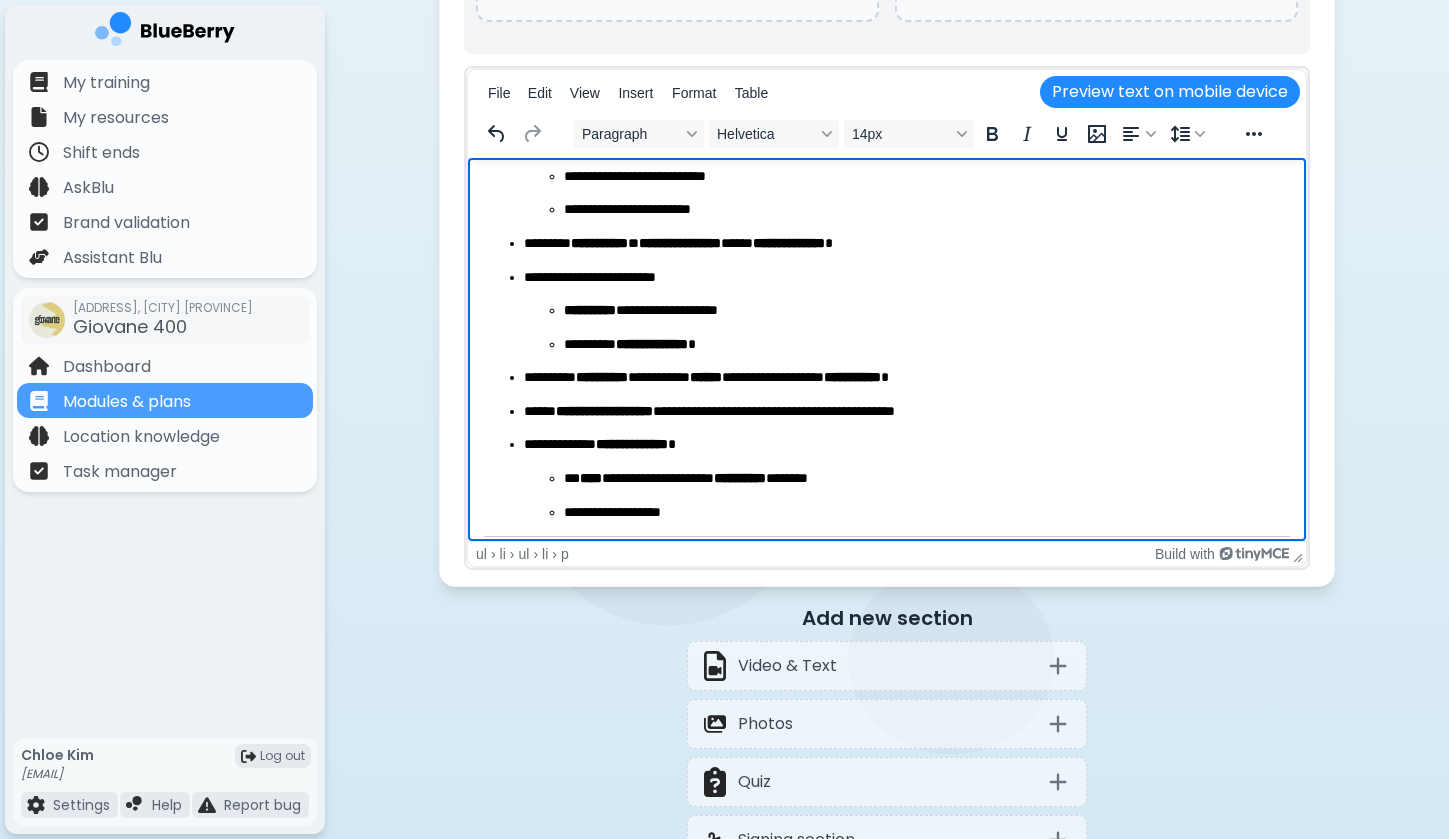 click on "**********" at bounding box center (927, 311) 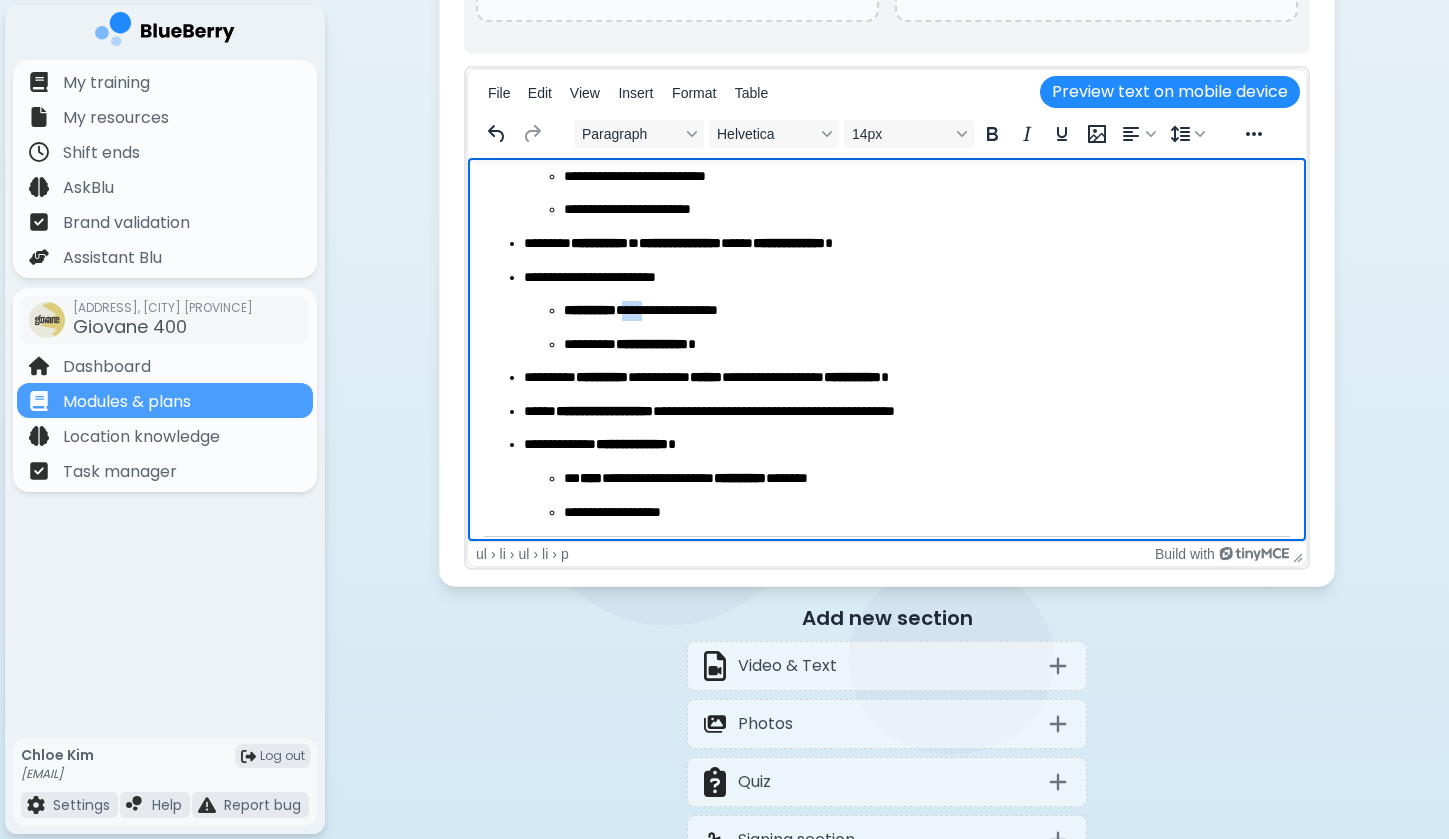 drag, startPoint x: 639, startPoint y: 306, endPoint x: 661, endPoint y: 309, distance: 22.203604 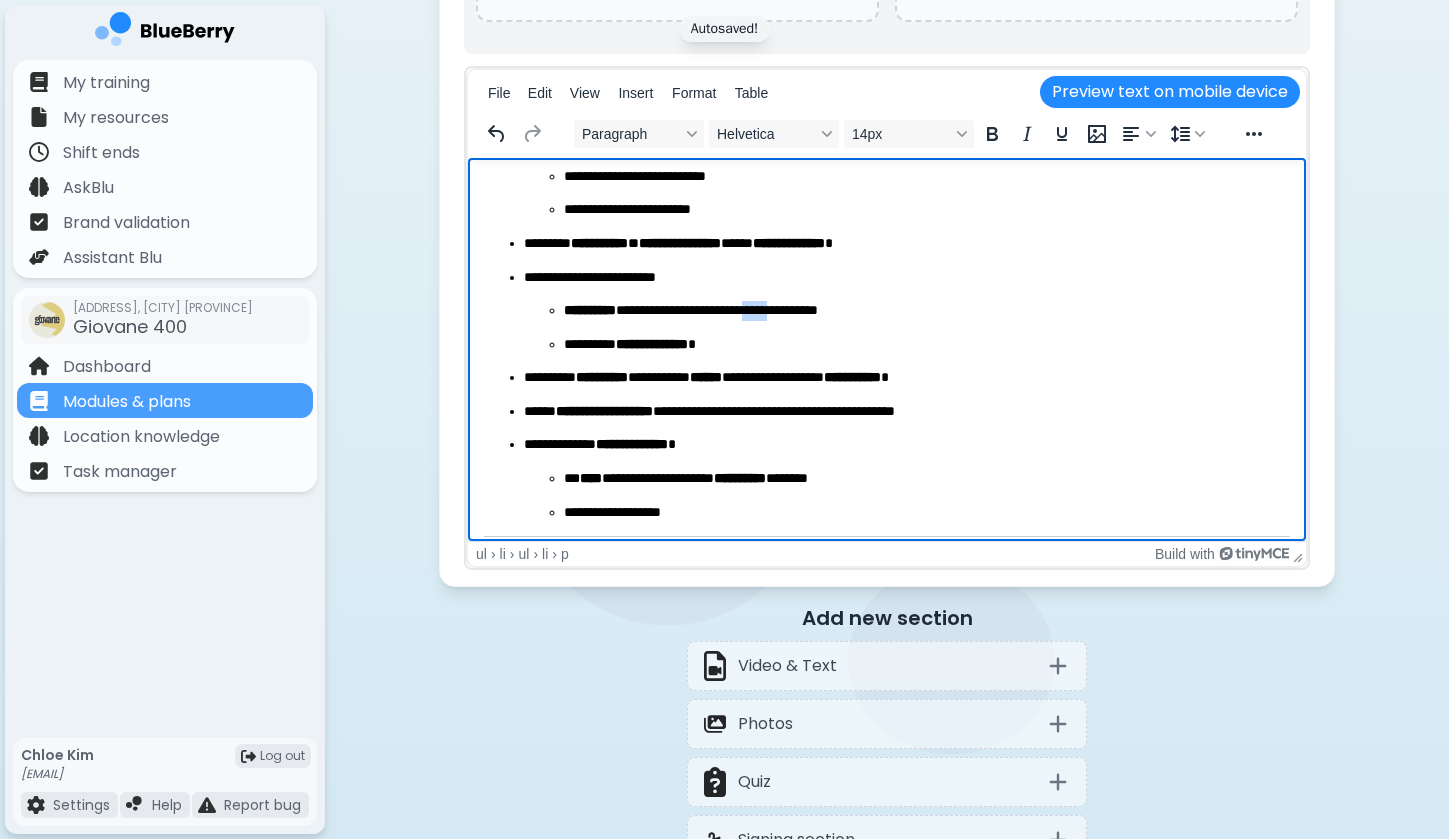 drag, startPoint x: 792, startPoint y: 309, endPoint x: 823, endPoint y: 309, distance: 31 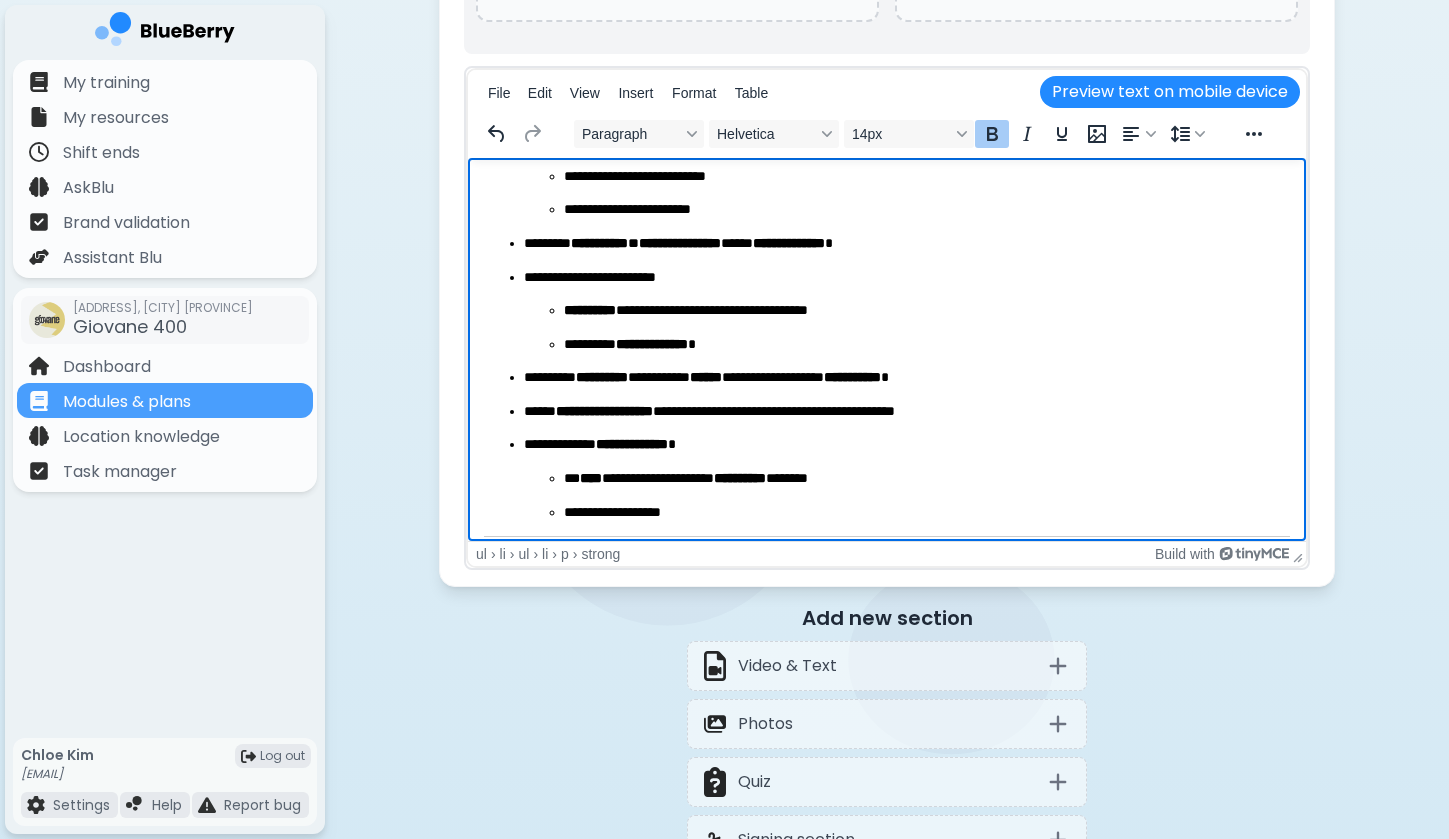 click on "**********" at bounding box center [652, 344] 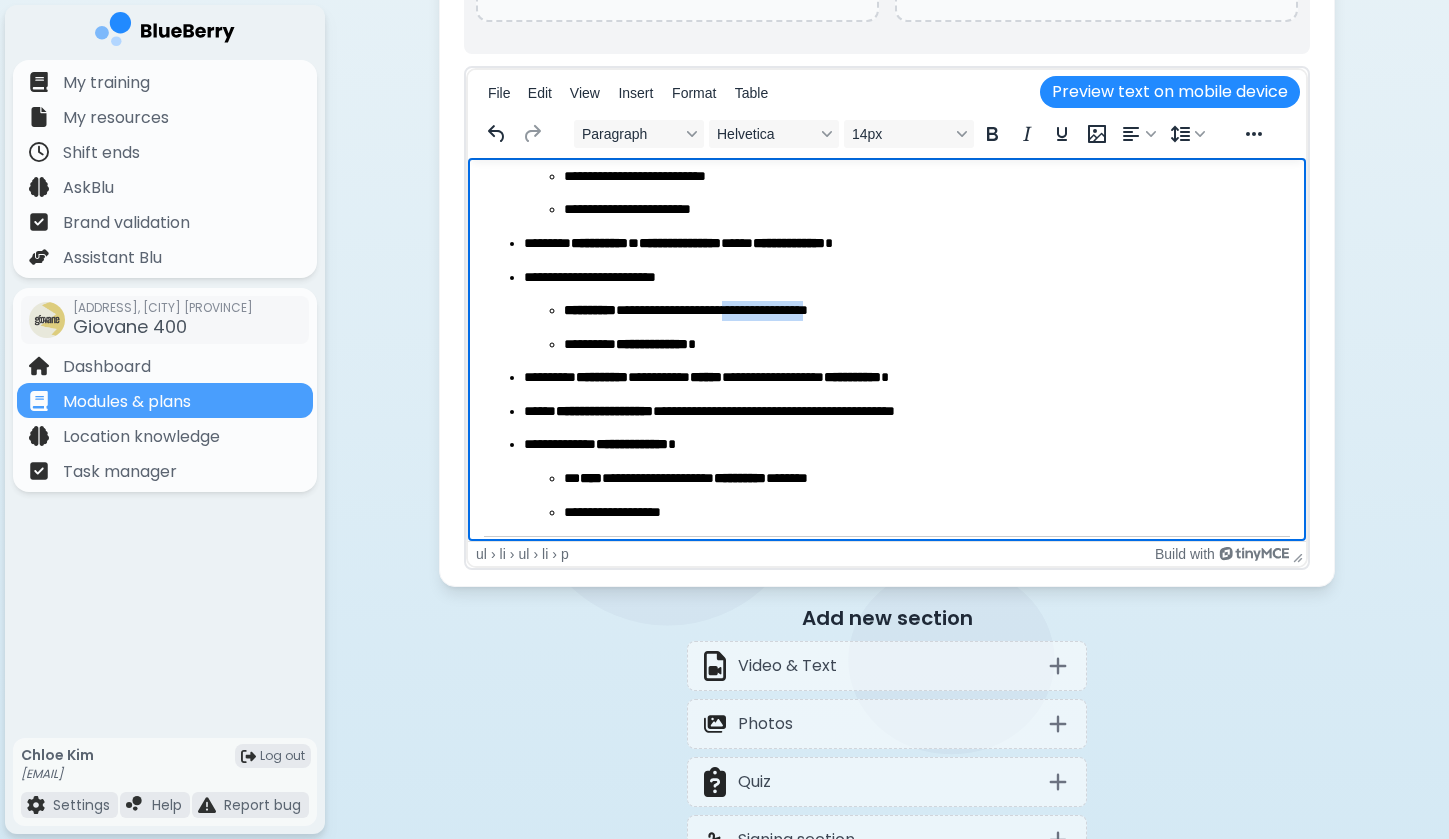 drag, startPoint x: 769, startPoint y: 310, endPoint x: 879, endPoint y: 310, distance: 110 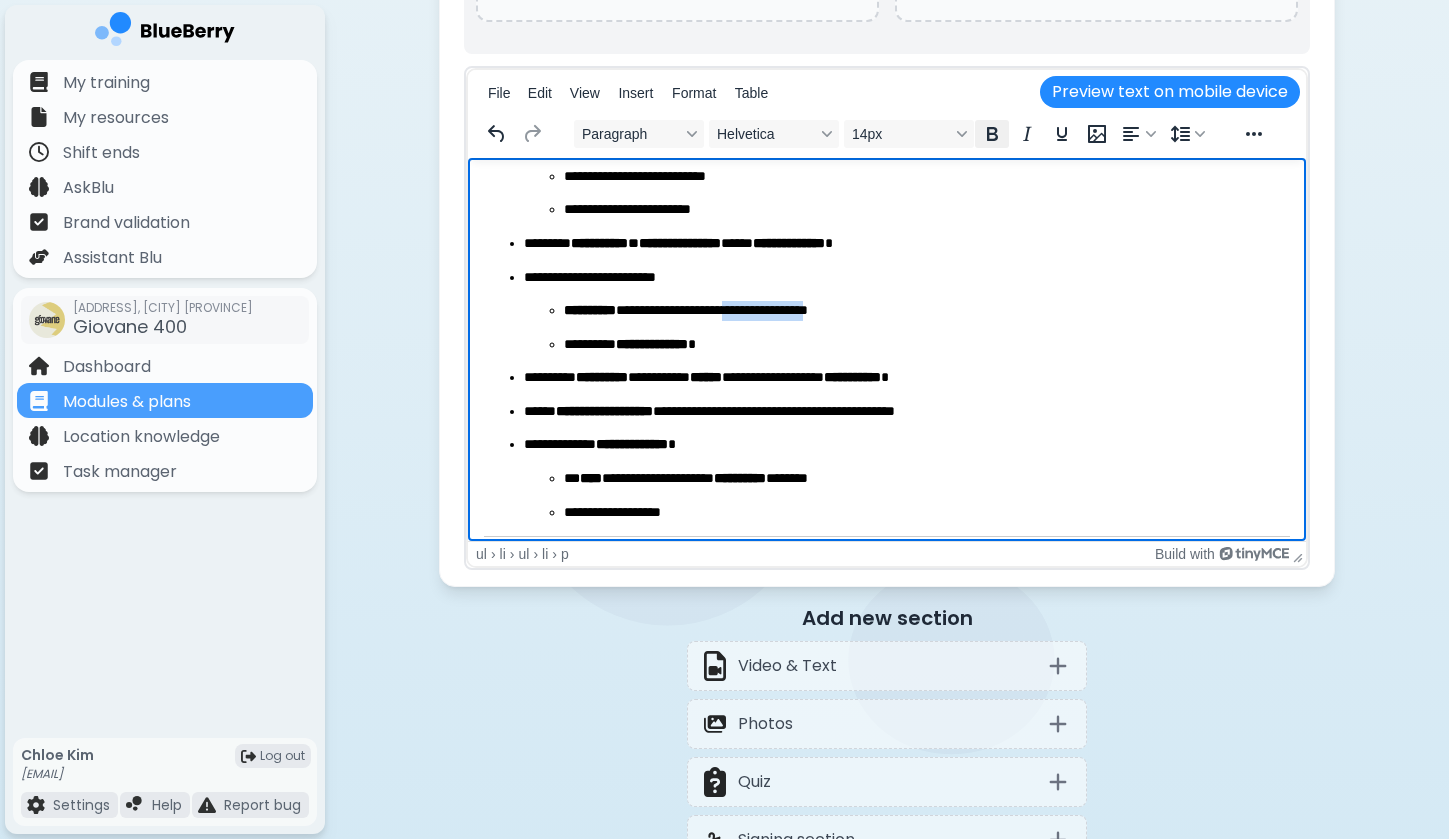 click 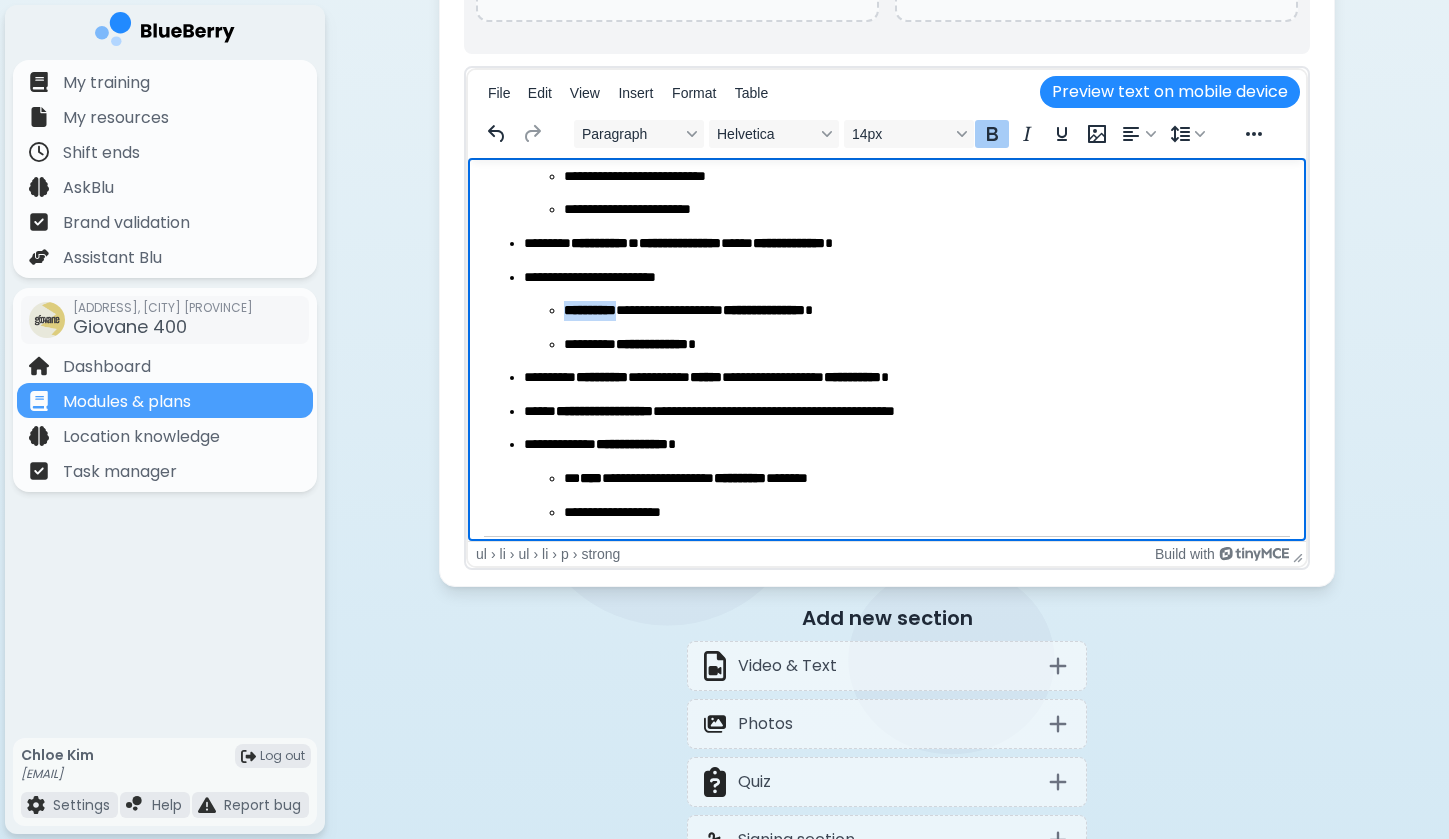 click 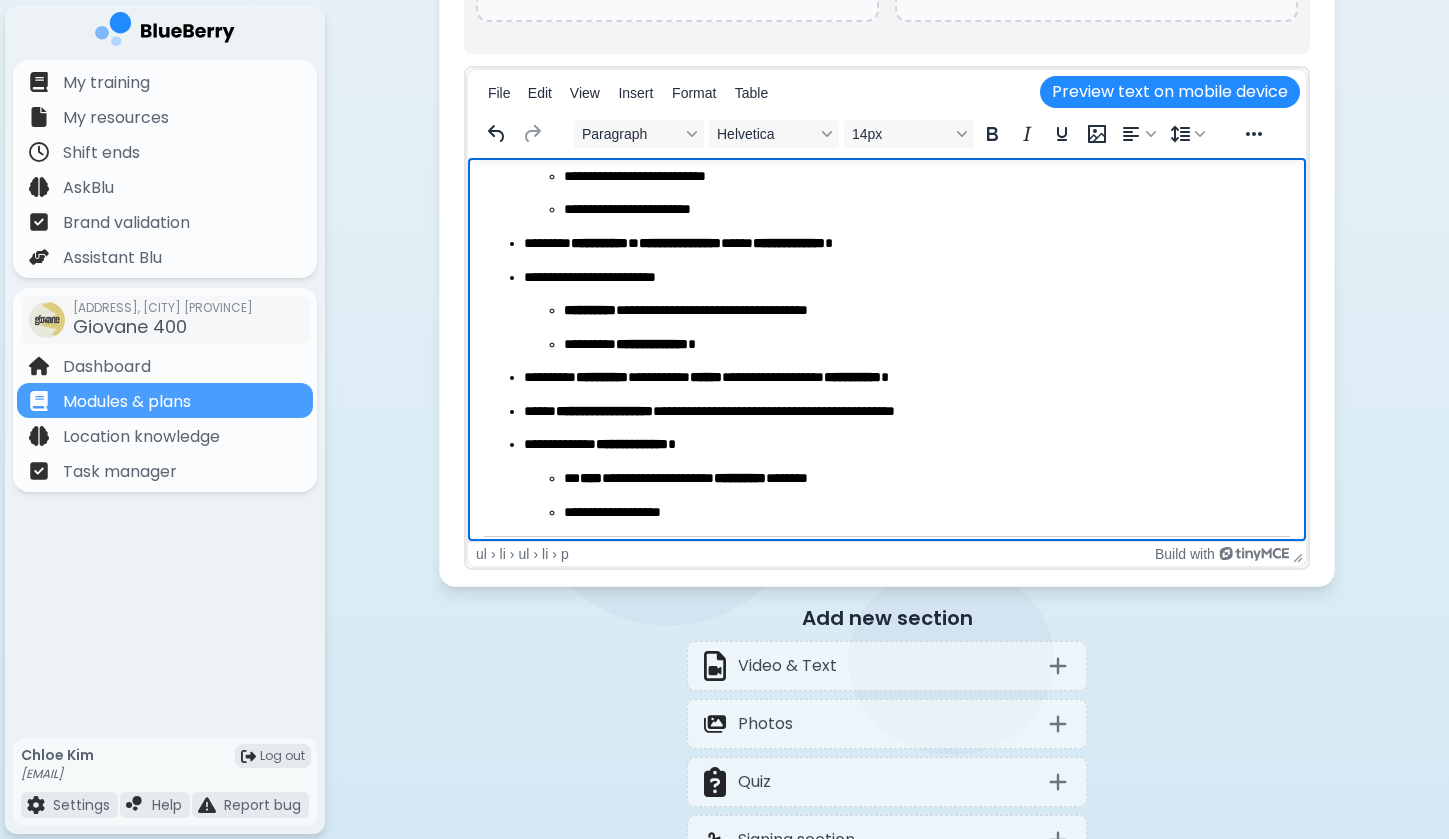 click on "**********" at bounding box center [907, 327] 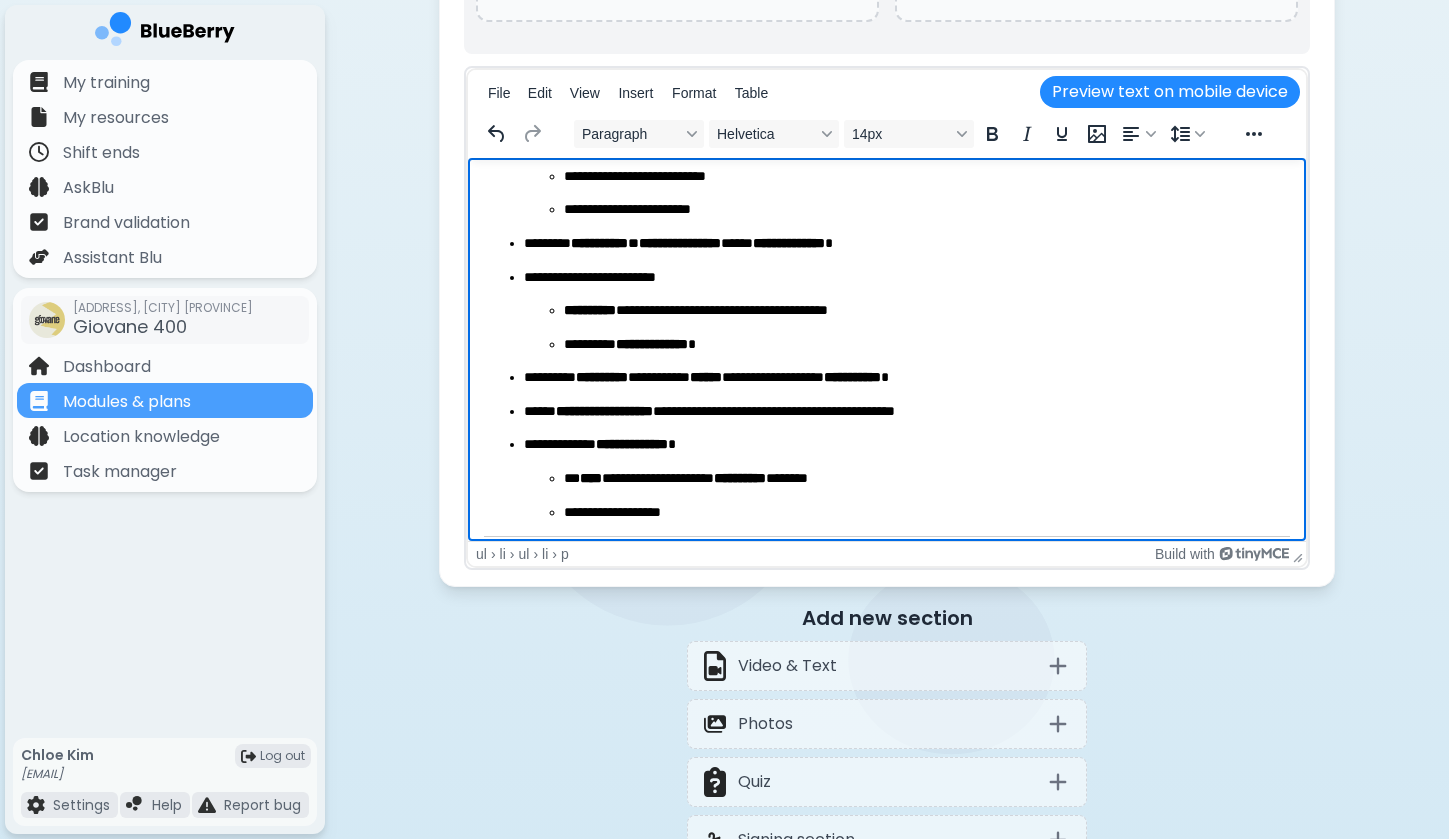 click on "**********" at bounding box center [907, 412] 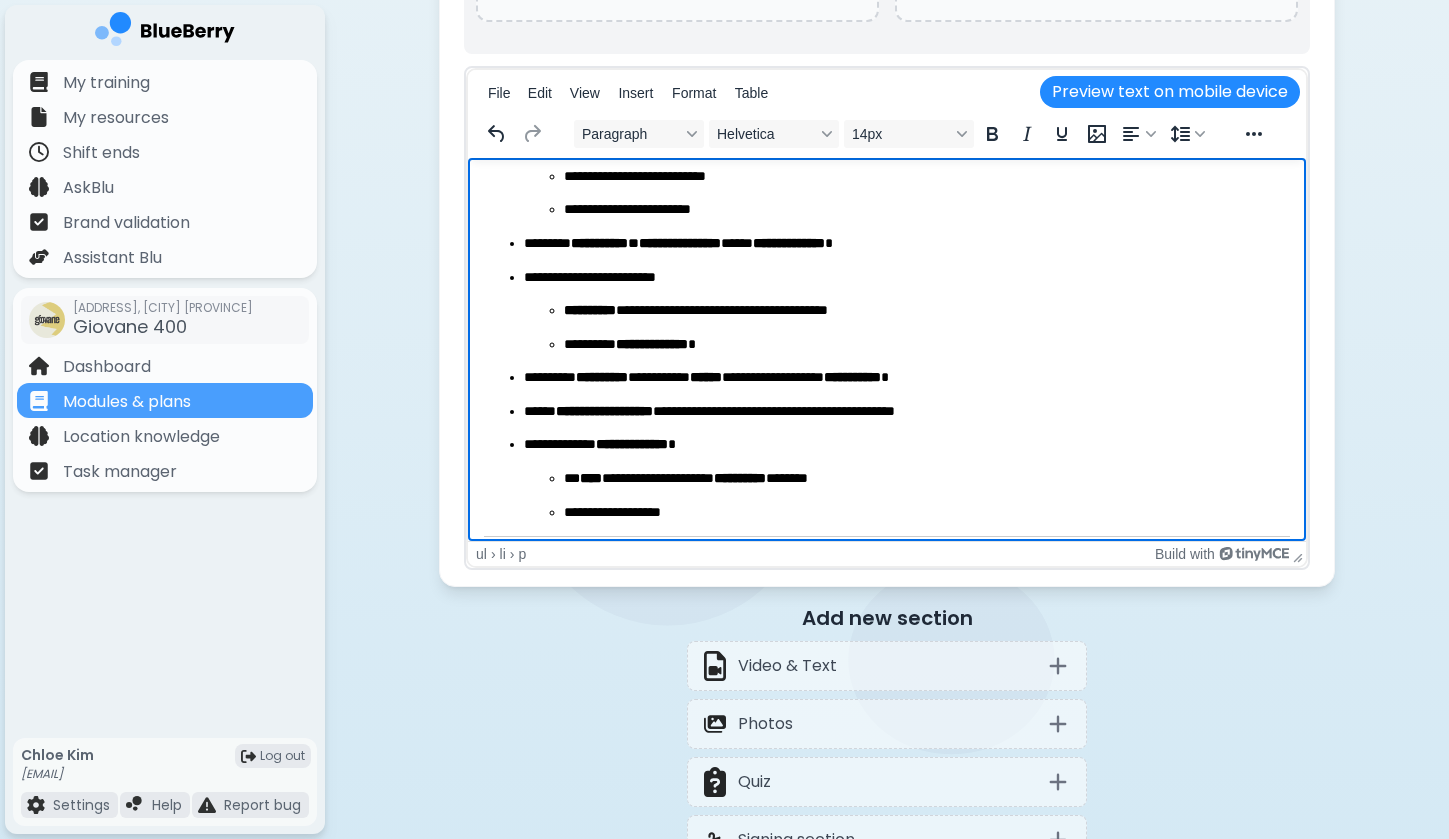 click on "**********" at bounding box center (907, 412) 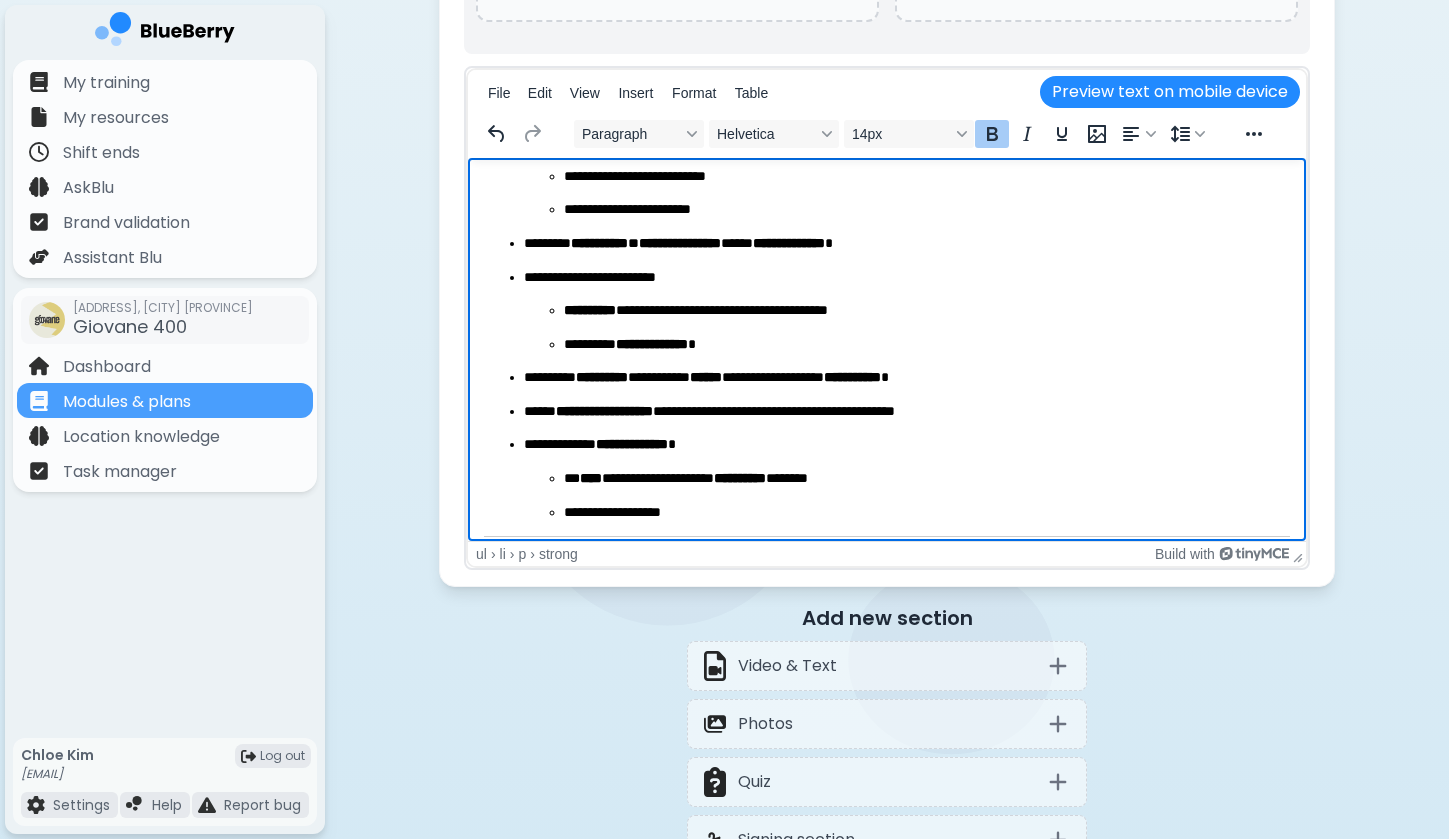 click on "**********" at bounding box center [632, 444] 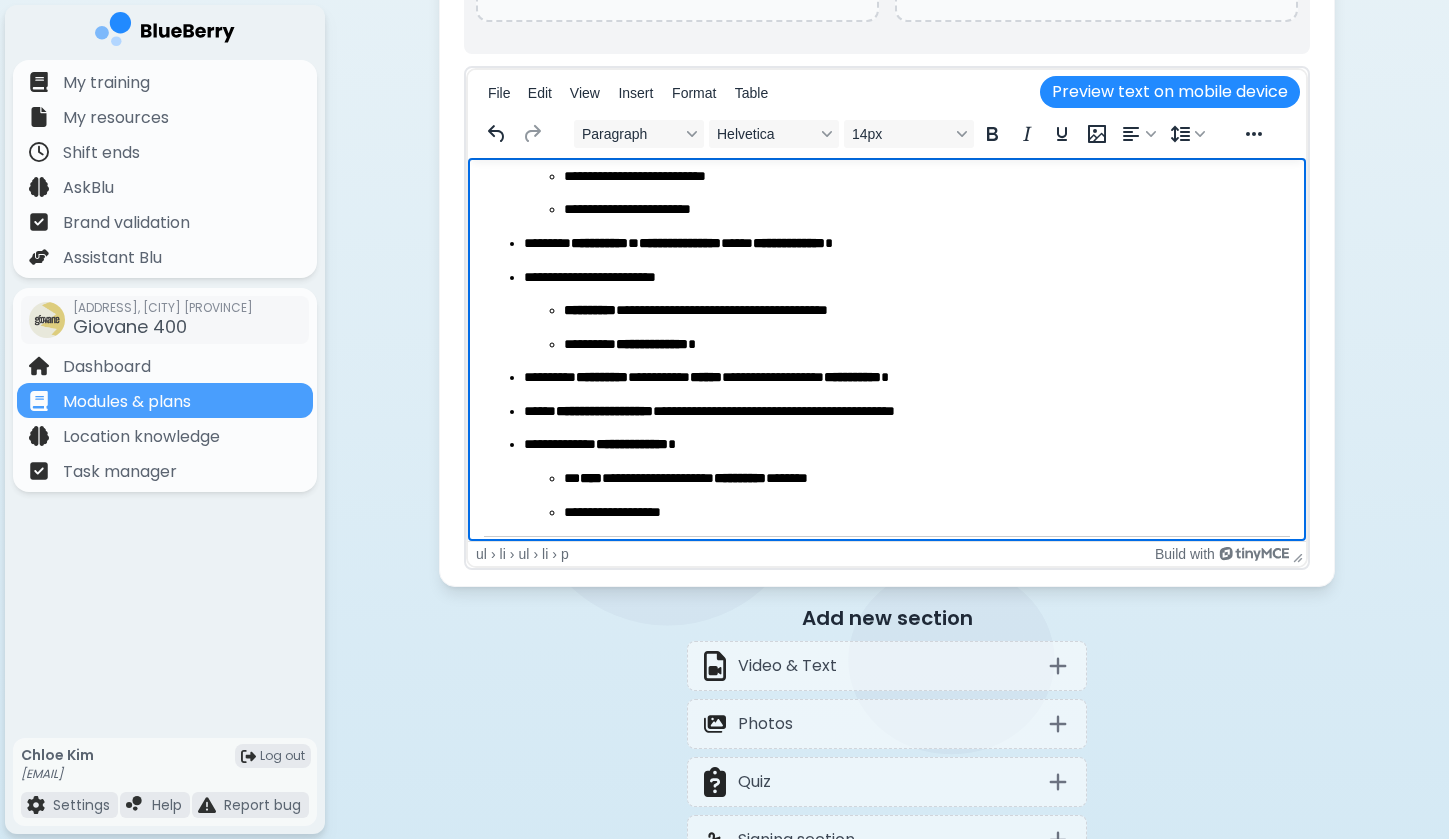 click on "**********" at bounding box center [927, 479] 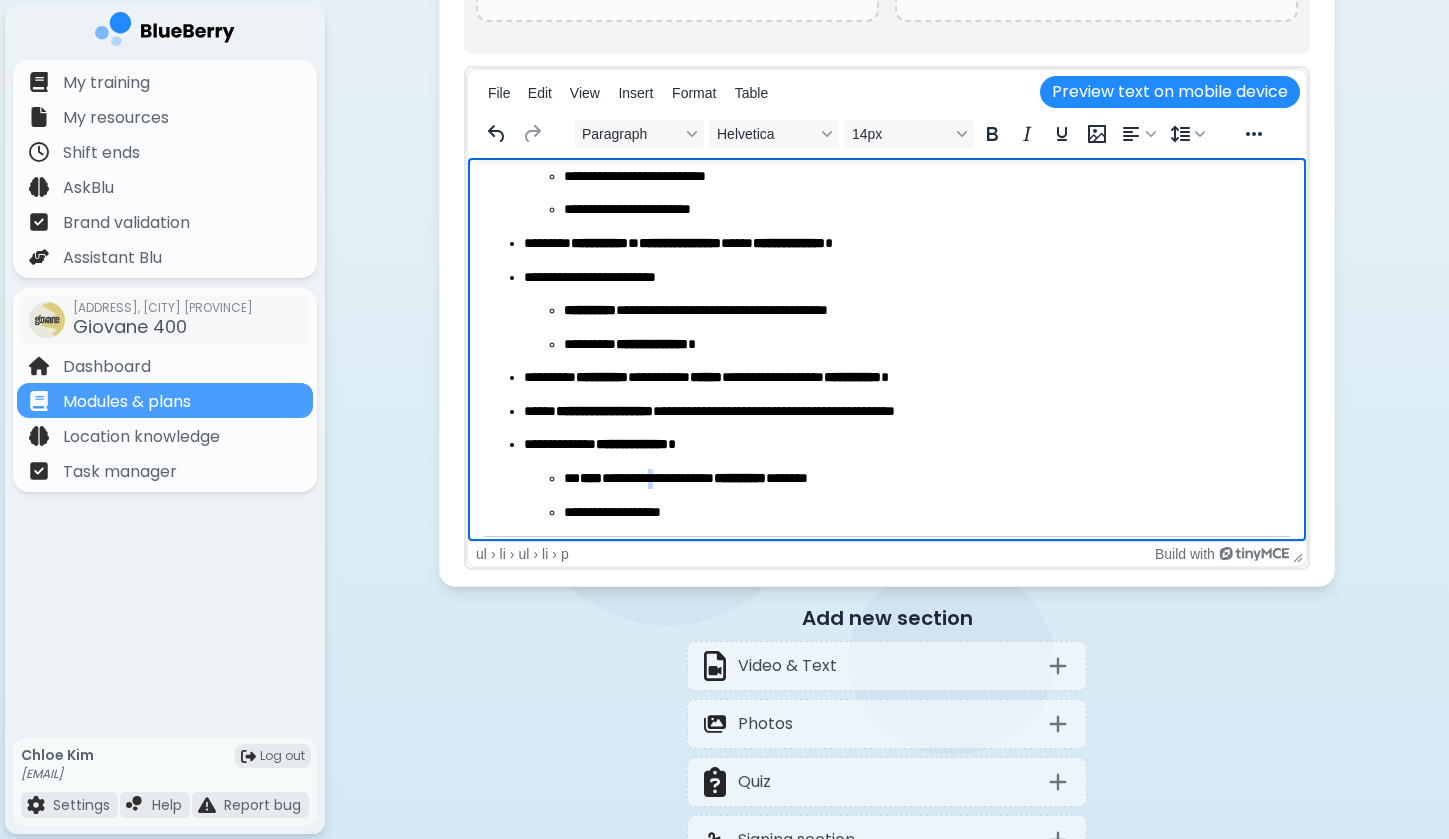 click on "**********" at bounding box center [927, 479] 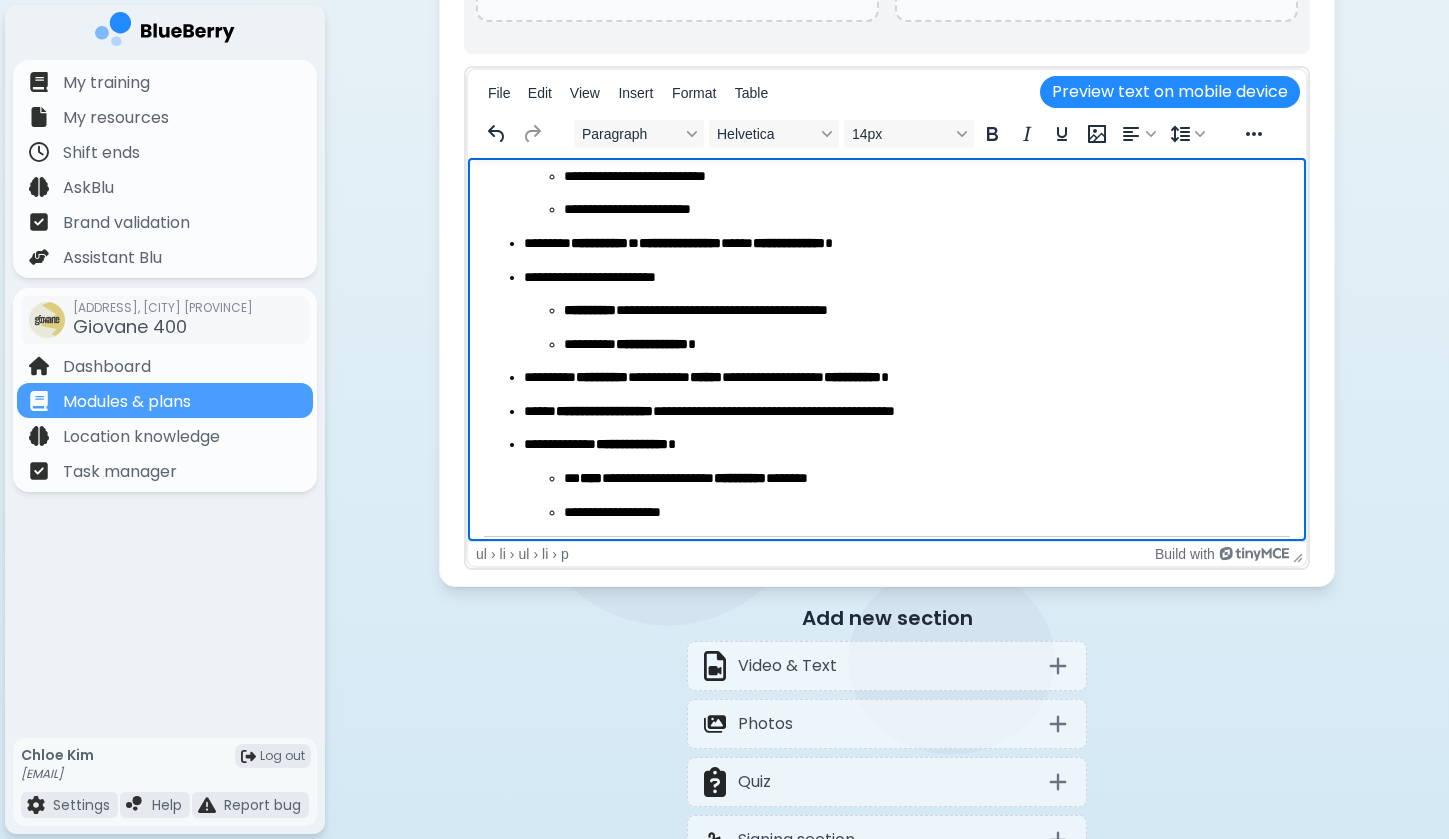 click on "**********" at bounding box center [907, 478] 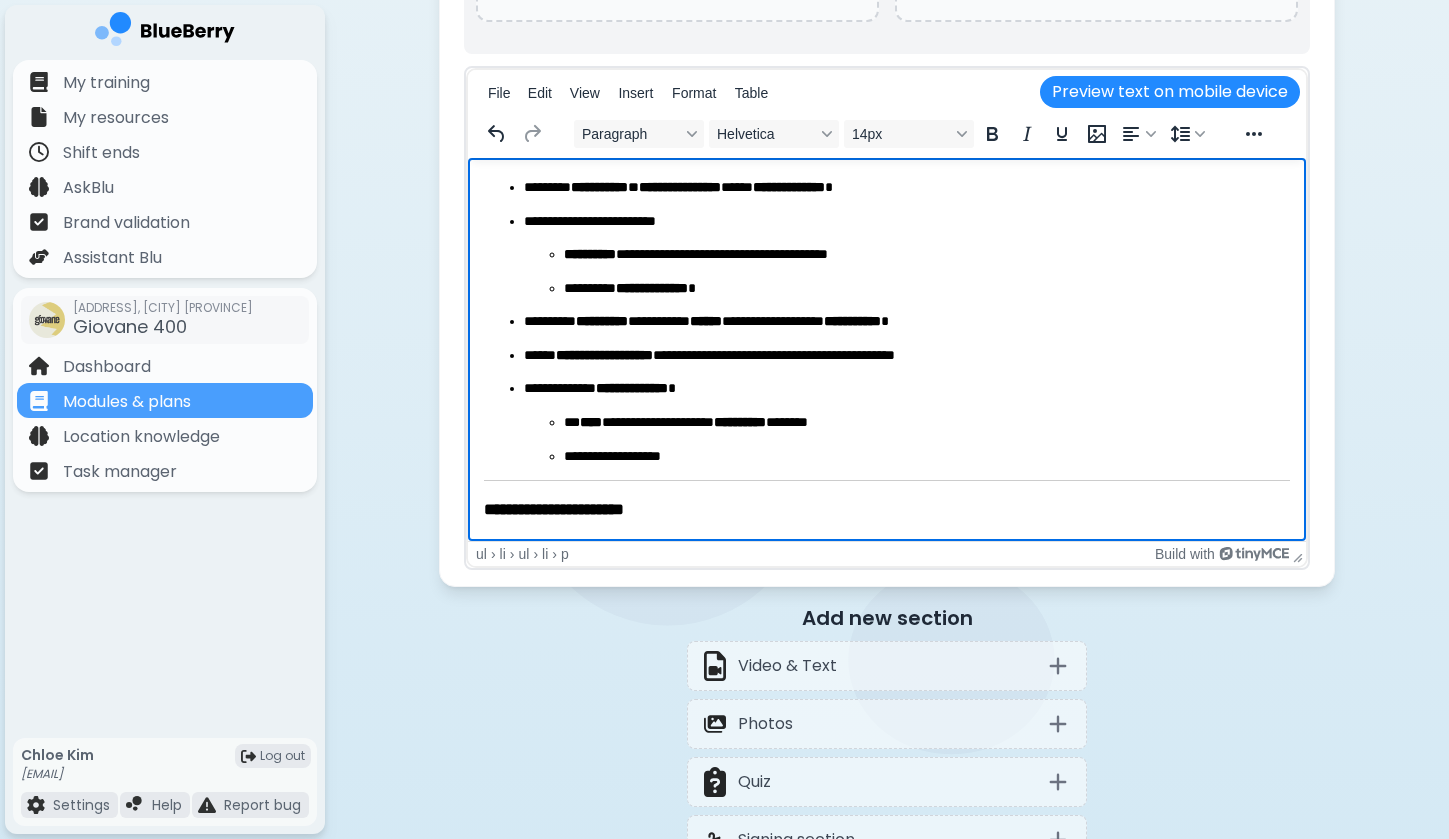 scroll, scrollTop: 638, scrollLeft: 0, axis: vertical 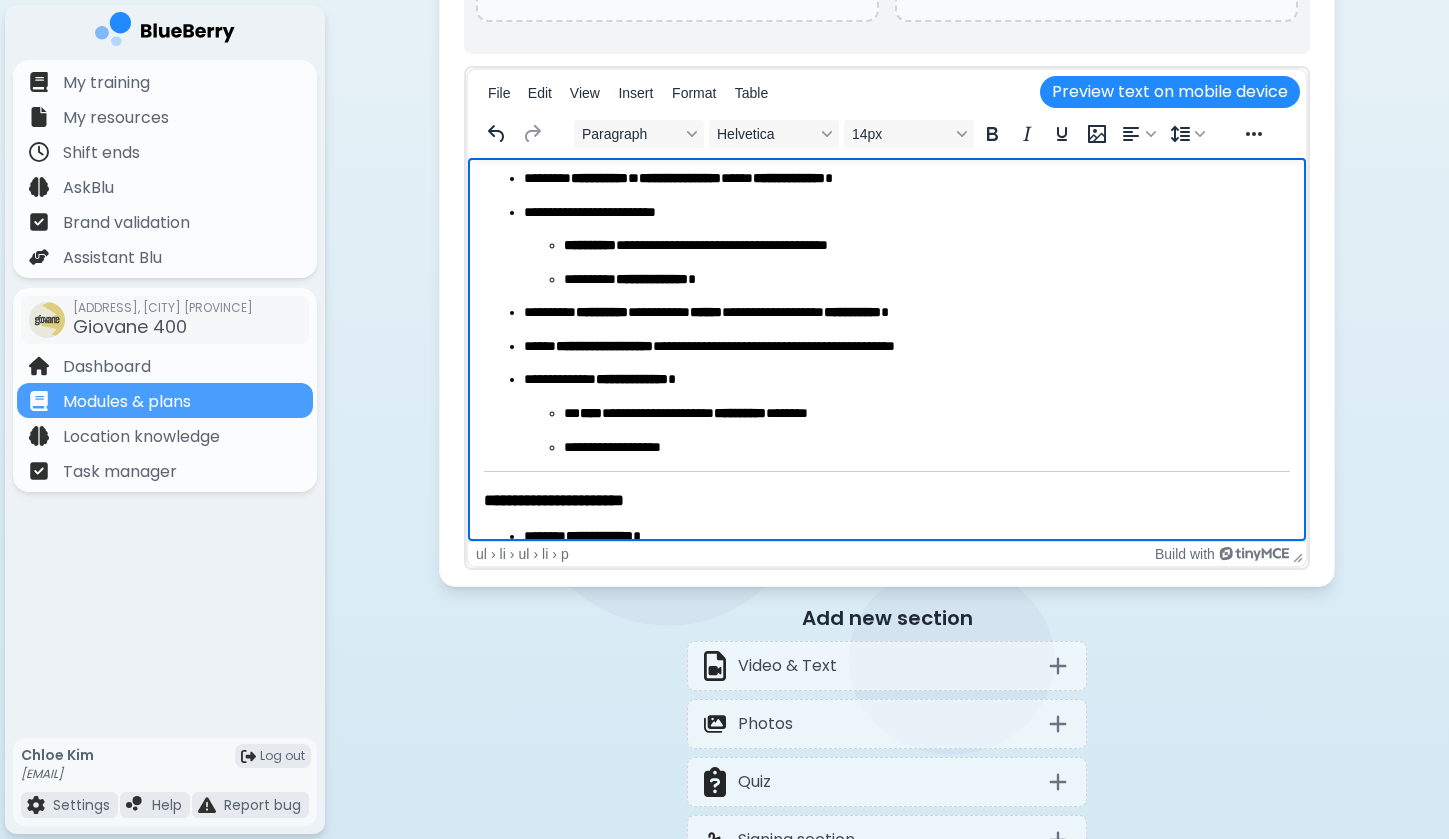 click on "**********" at bounding box center (927, 448) 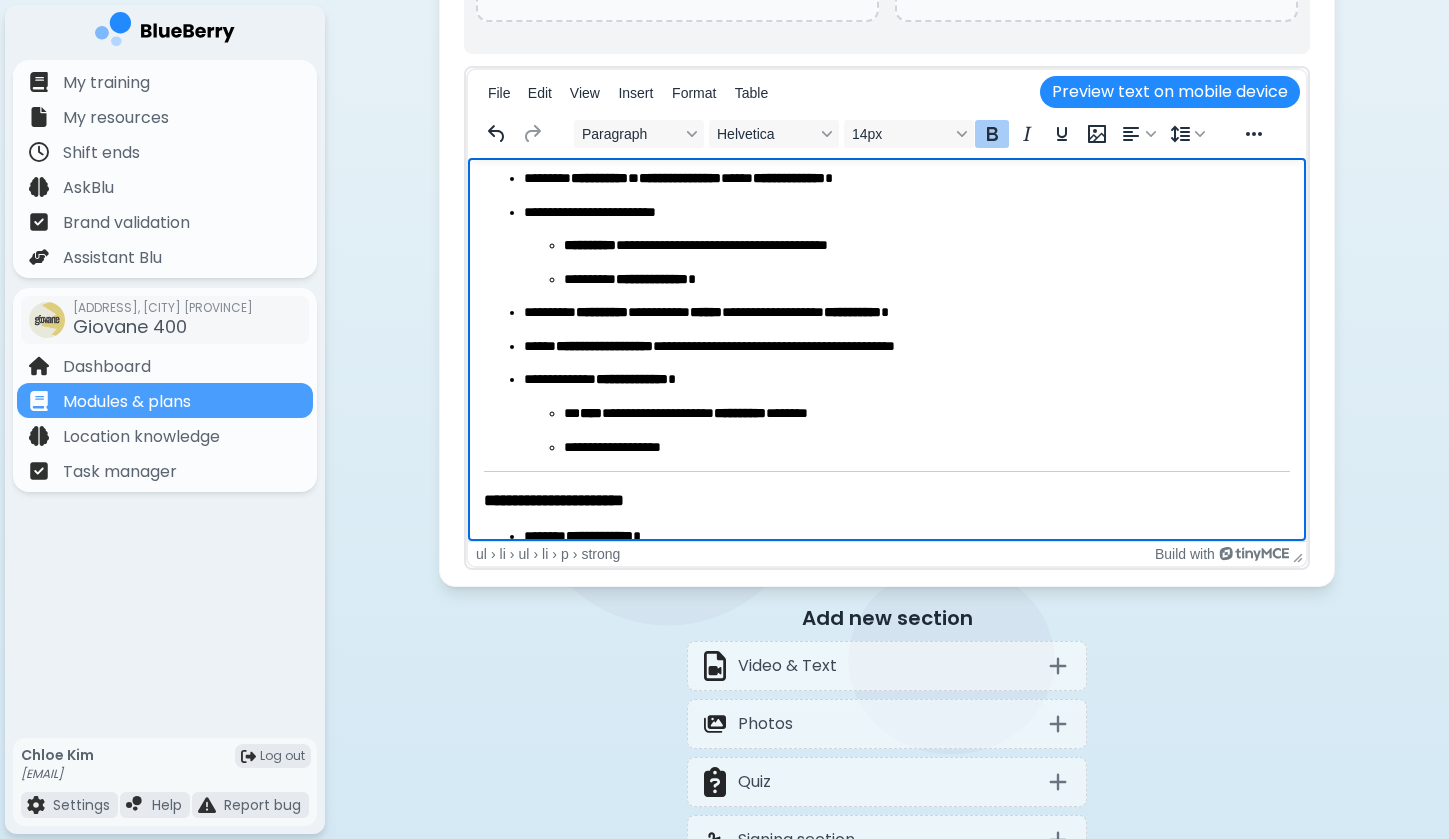 click on "**********" at bounding box center (907, 430) 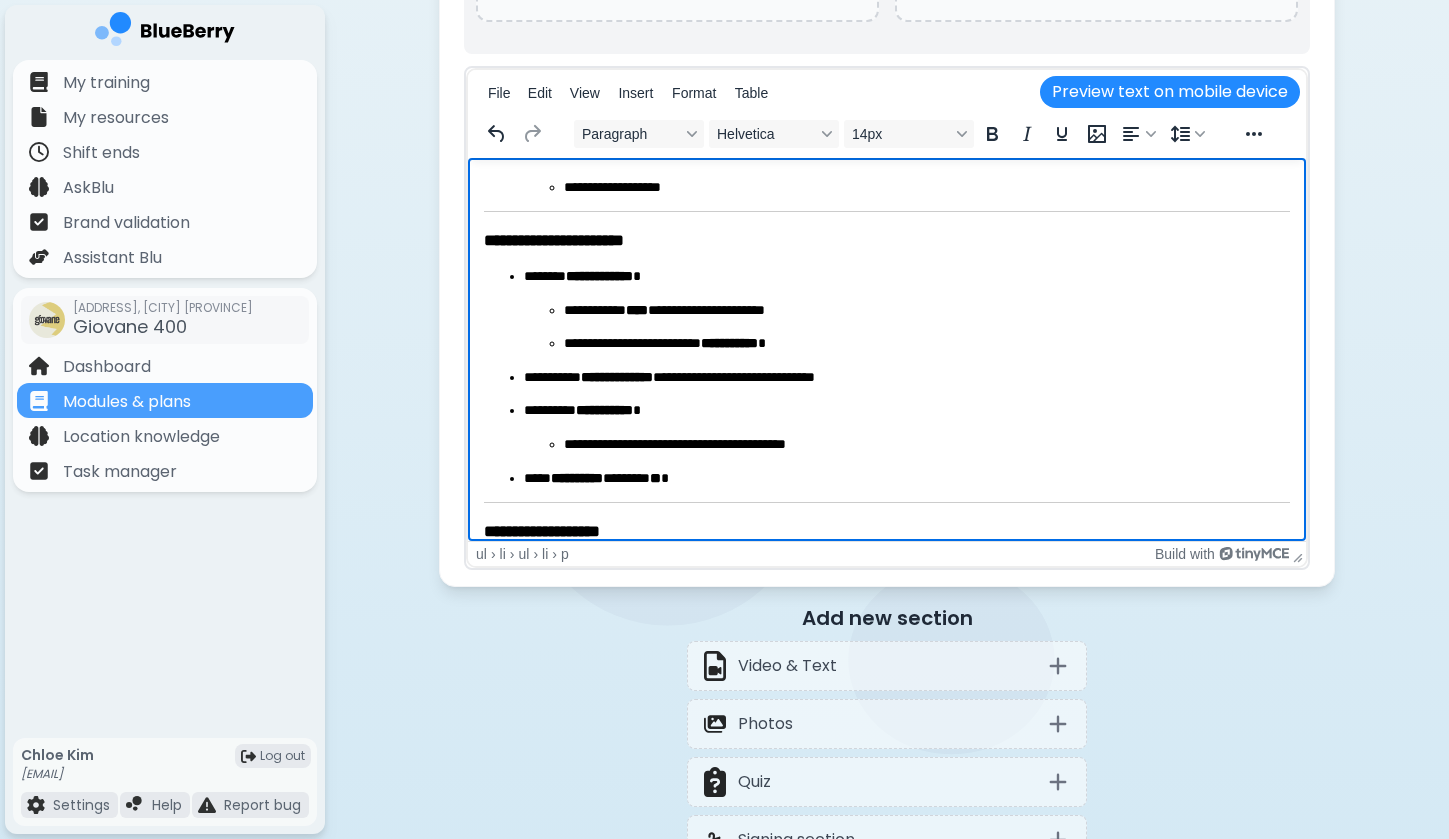 scroll, scrollTop: 944, scrollLeft: 0, axis: vertical 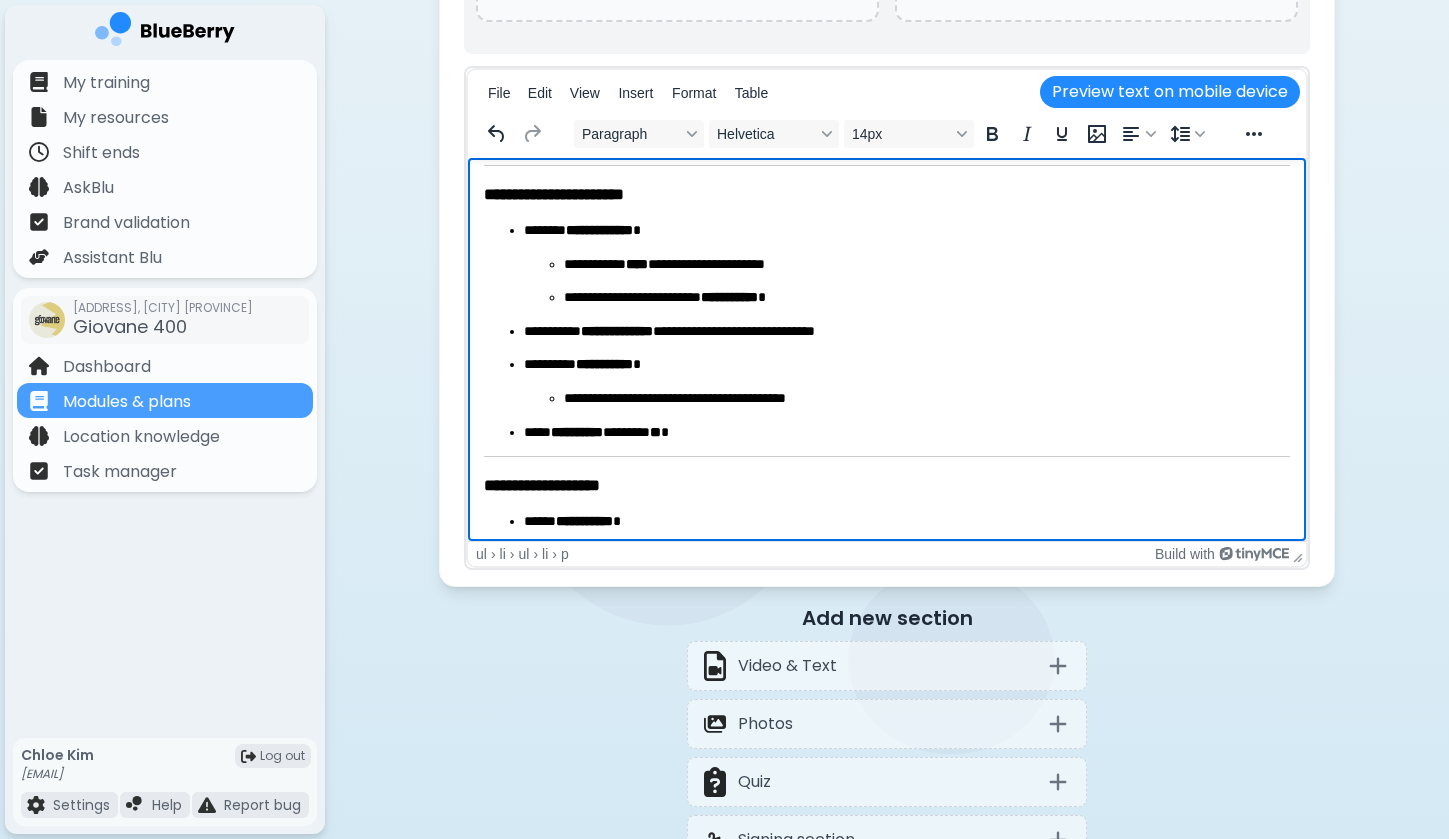 click on "**********" at bounding box center (907, 264) 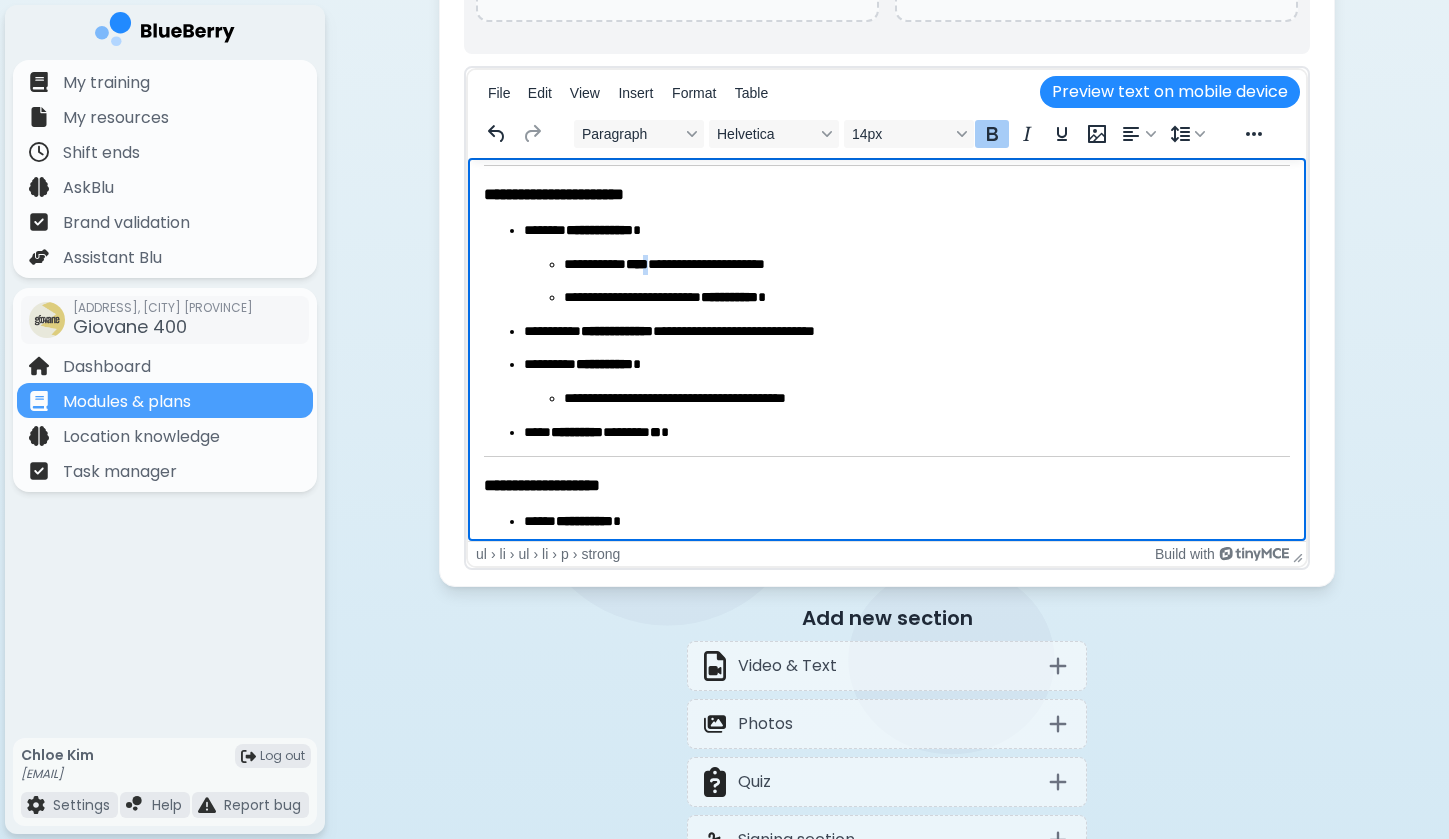 drag, startPoint x: 663, startPoint y: 258, endPoint x: 672, endPoint y: 280, distance: 23.769728 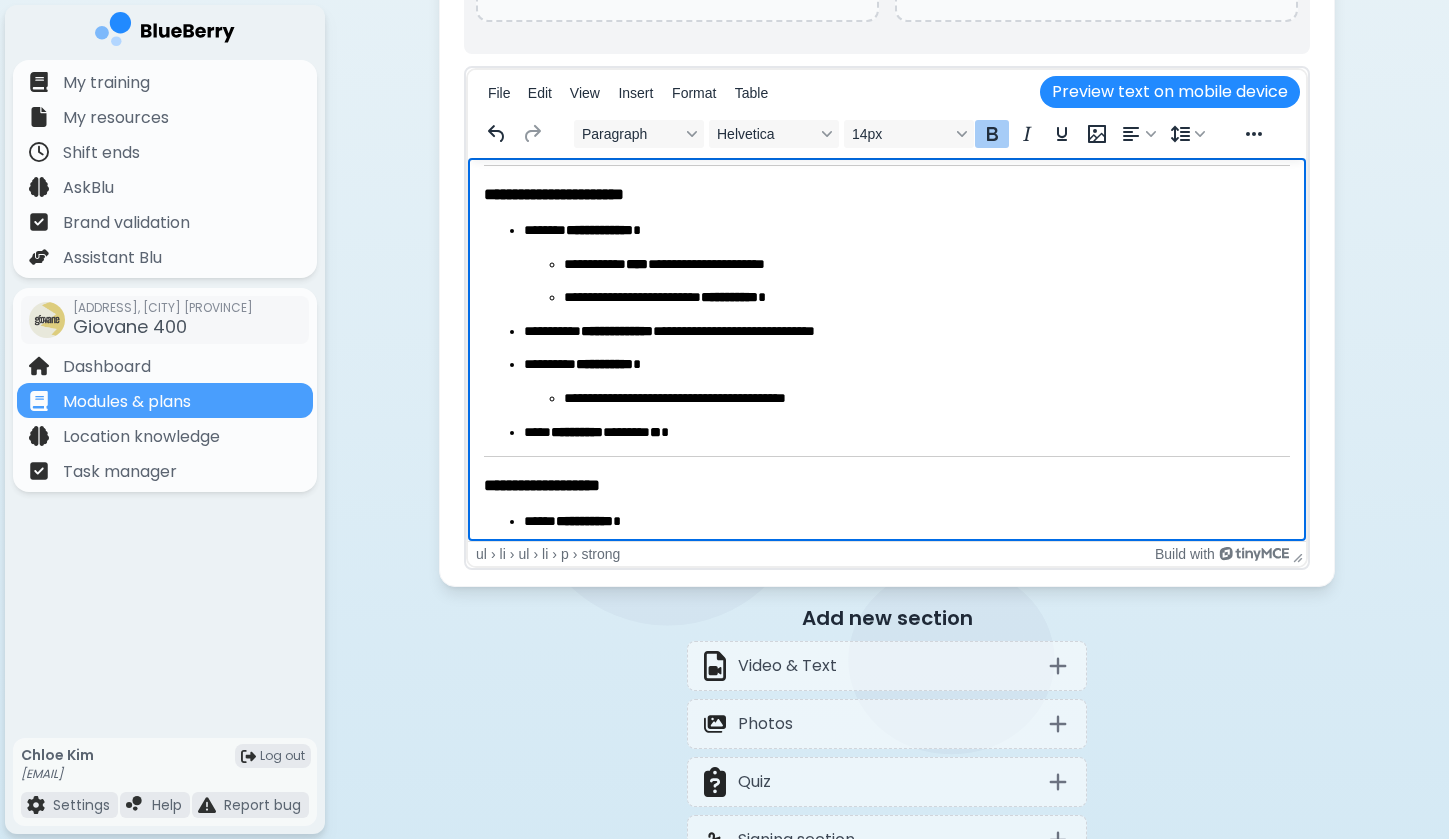 click on "**********" at bounding box center (907, 281) 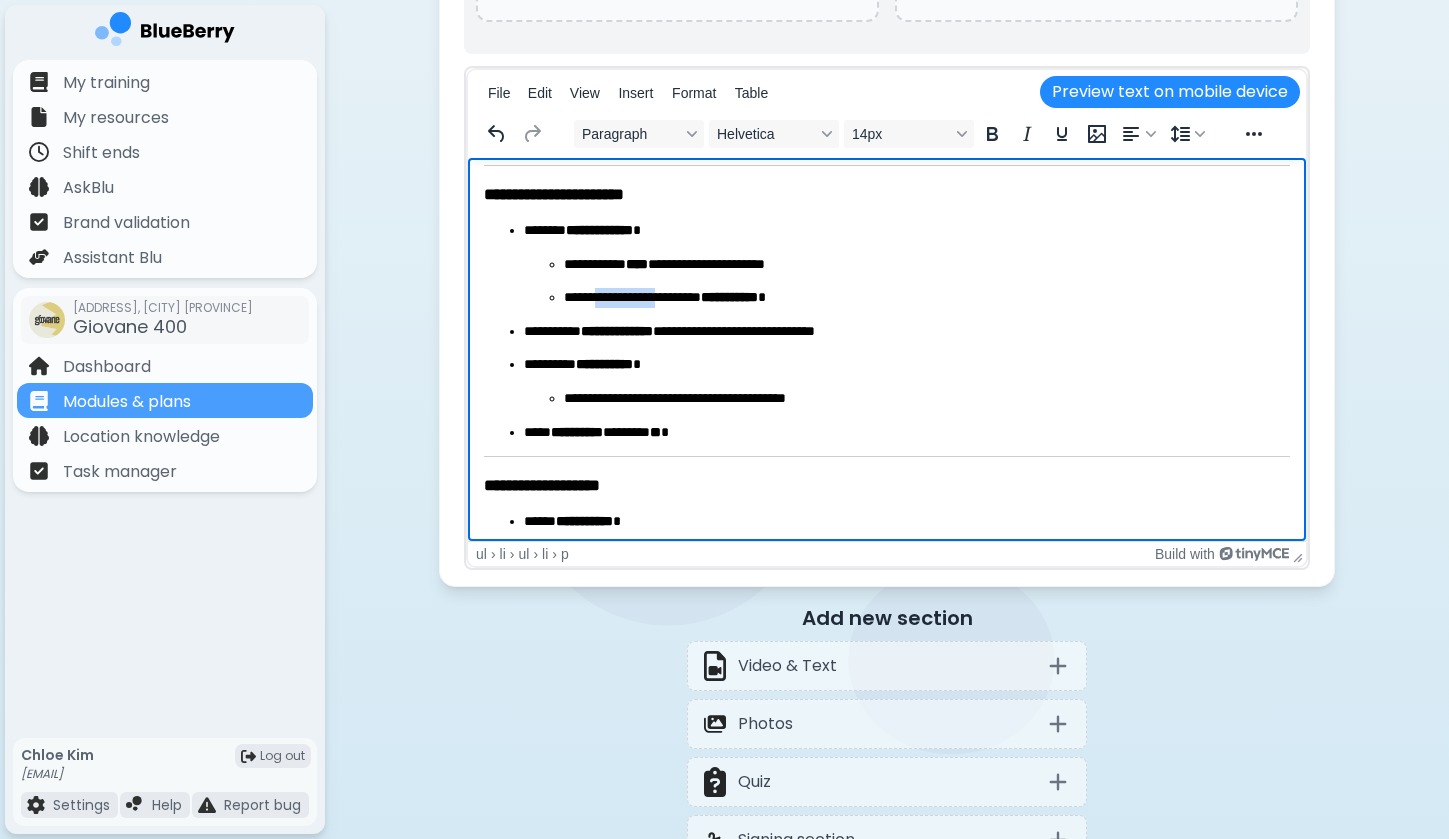 drag, startPoint x: 608, startPoint y: 292, endPoint x: 673, endPoint y: 304, distance: 66.09841 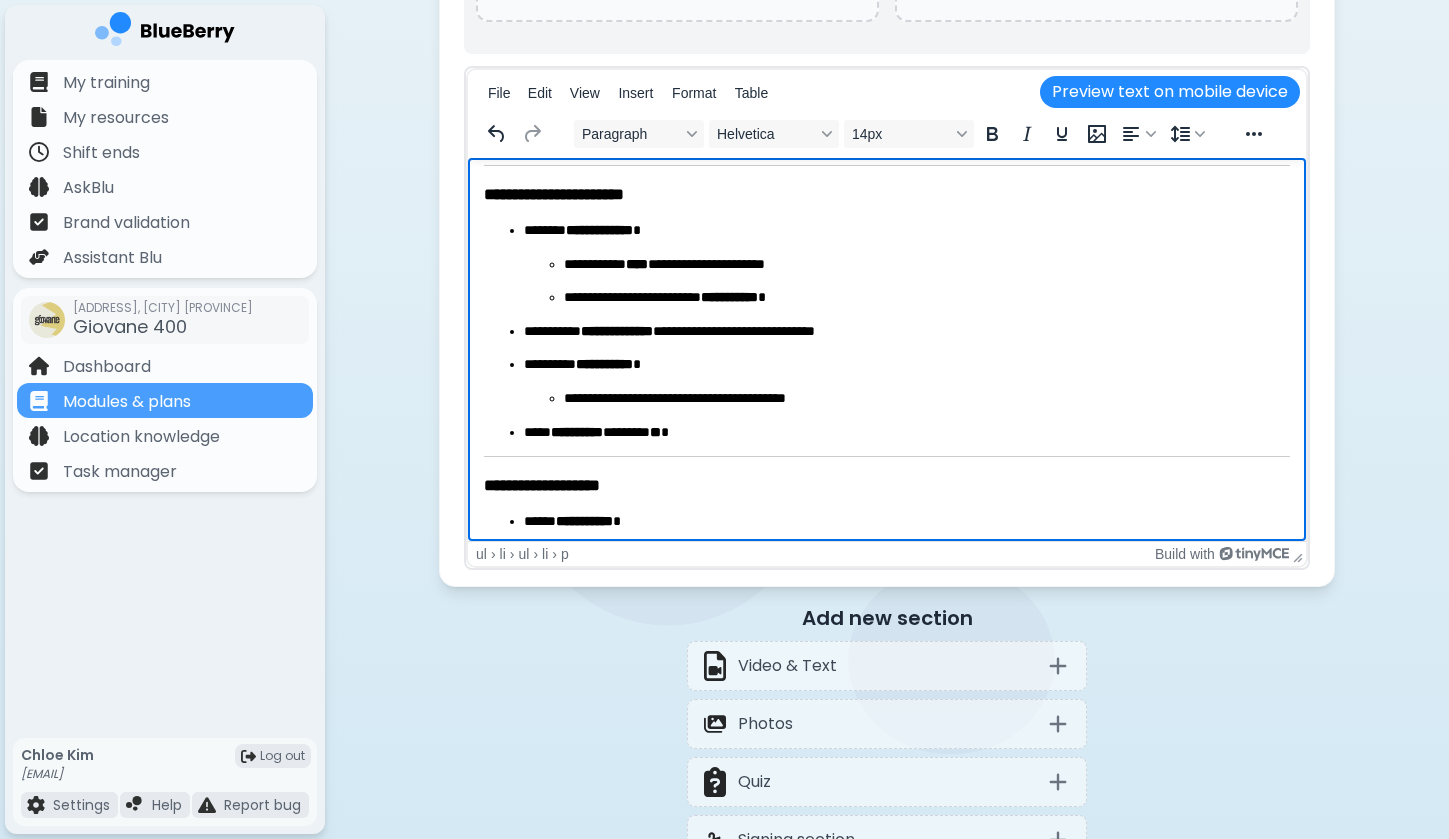 click on "**********" at bounding box center [927, 298] 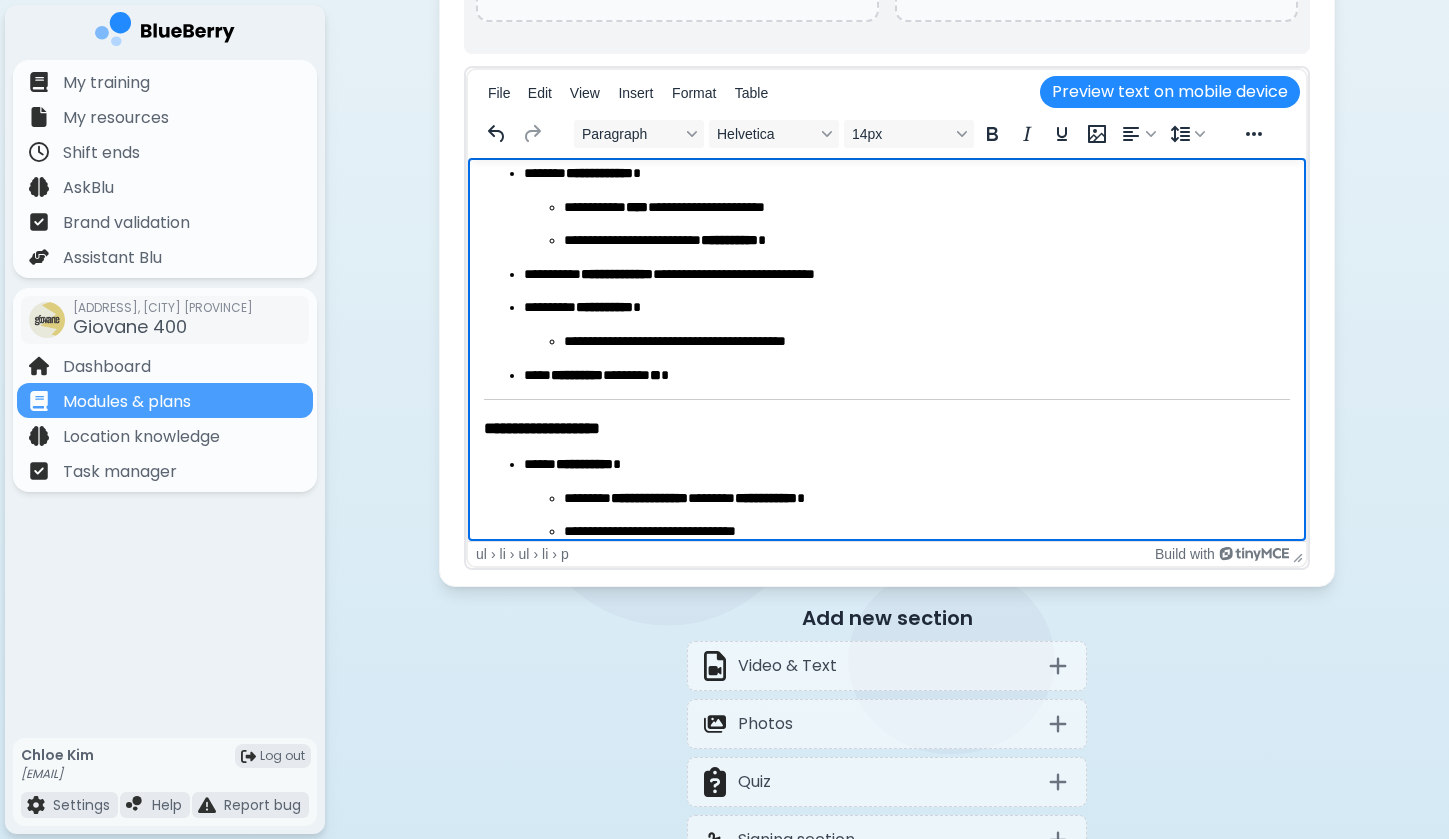 scroll, scrollTop: 1016, scrollLeft: 0, axis: vertical 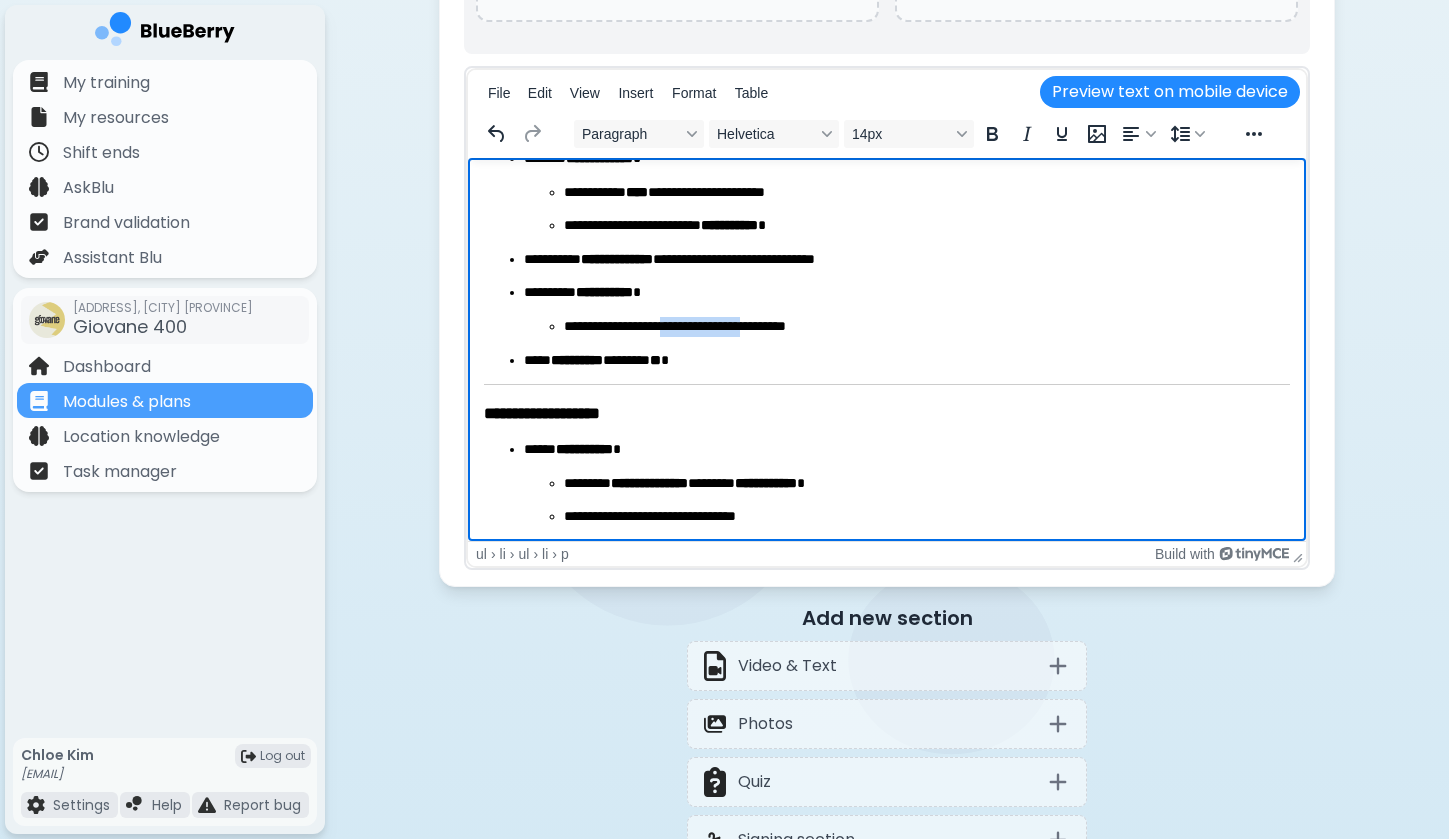 drag, startPoint x: 683, startPoint y: 323, endPoint x: 811, endPoint y: 329, distance: 128.14055 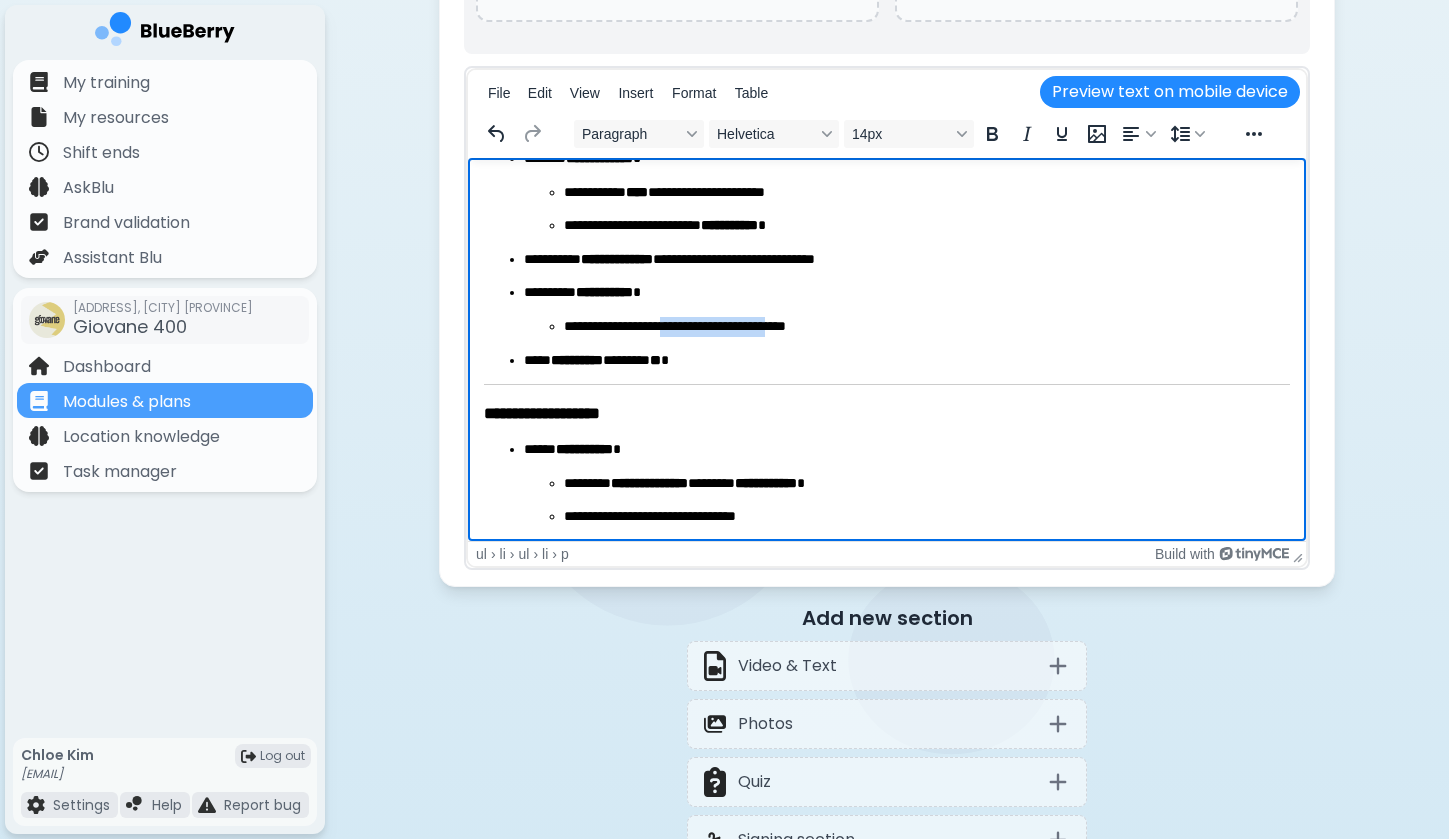 click on "**********" at bounding box center (927, 327) 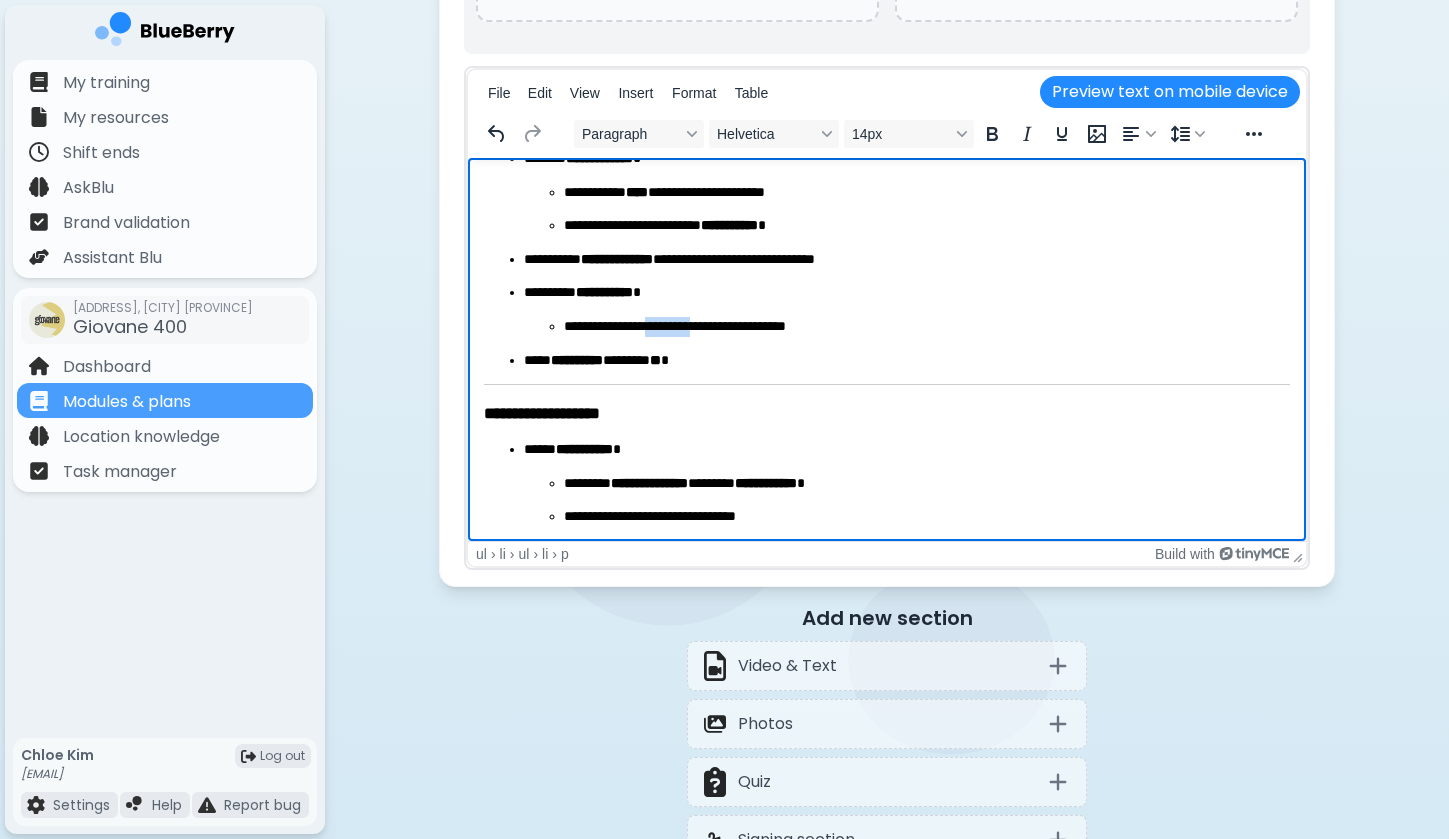 drag, startPoint x: 665, startPoint y: 323, endPoint x: 733, endPoint y: 323, distance: 68 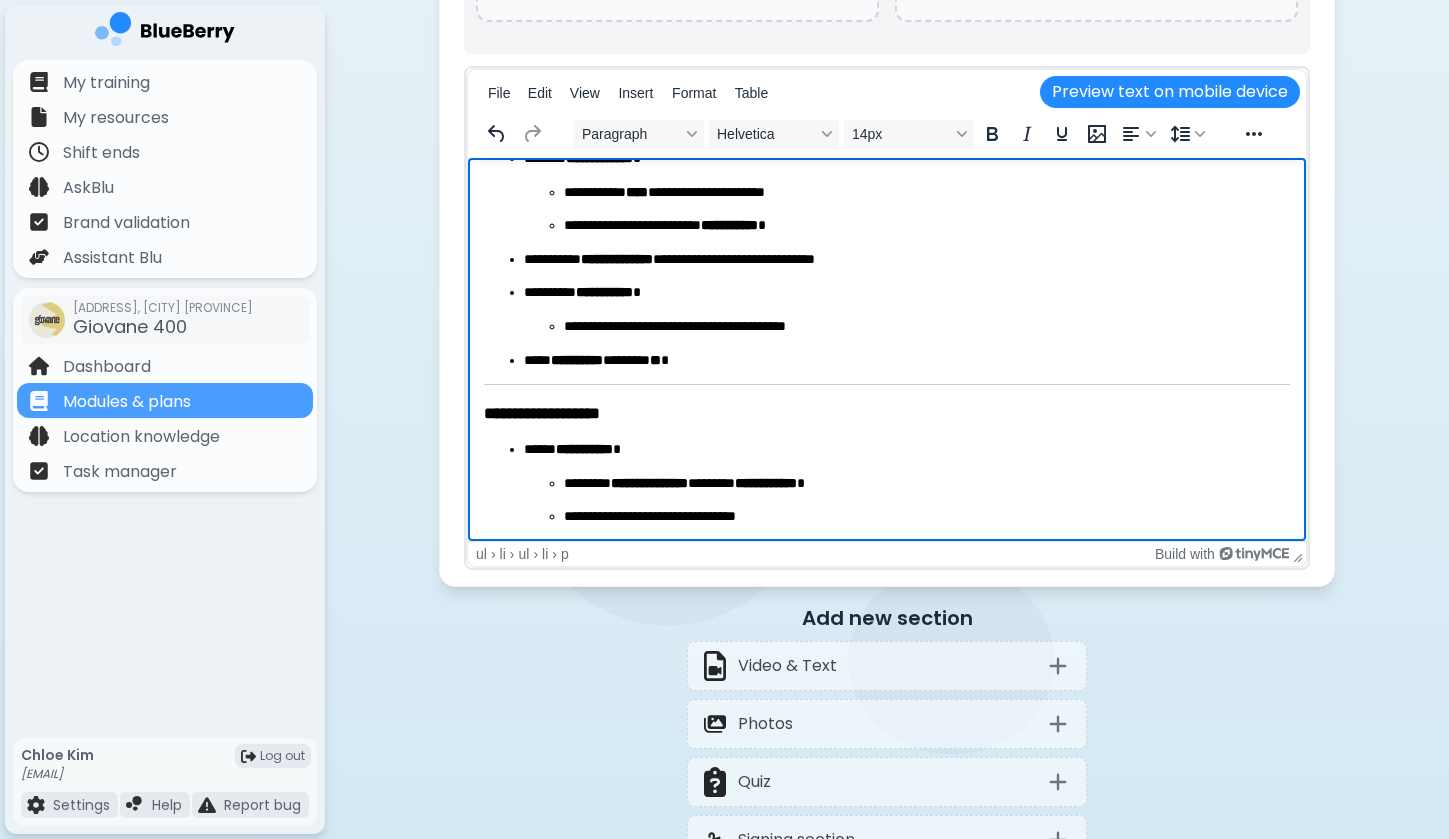 click on "**********" at bounding box center [927, 327] 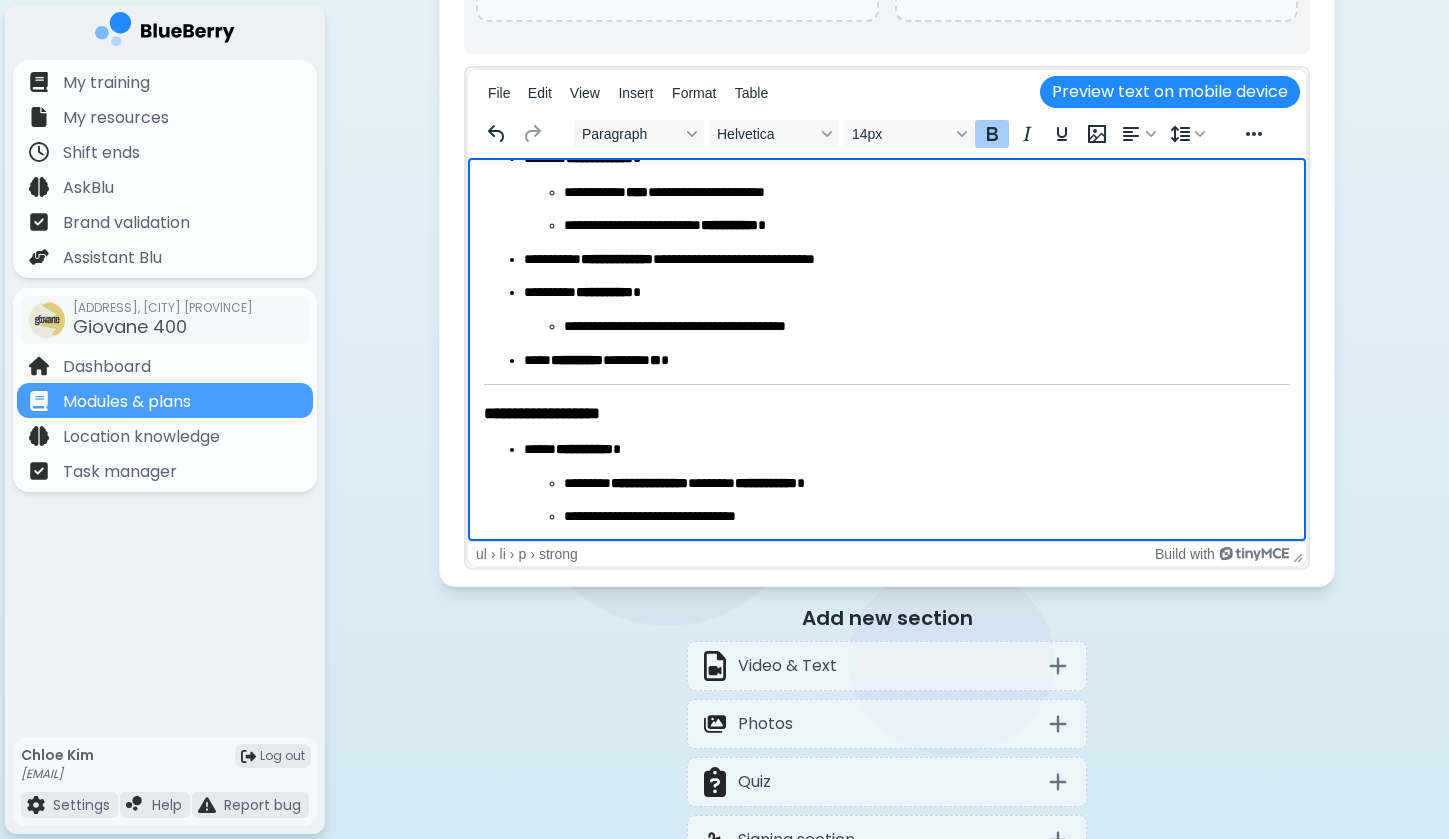 click on "**********" at bounding box center (577, 360) 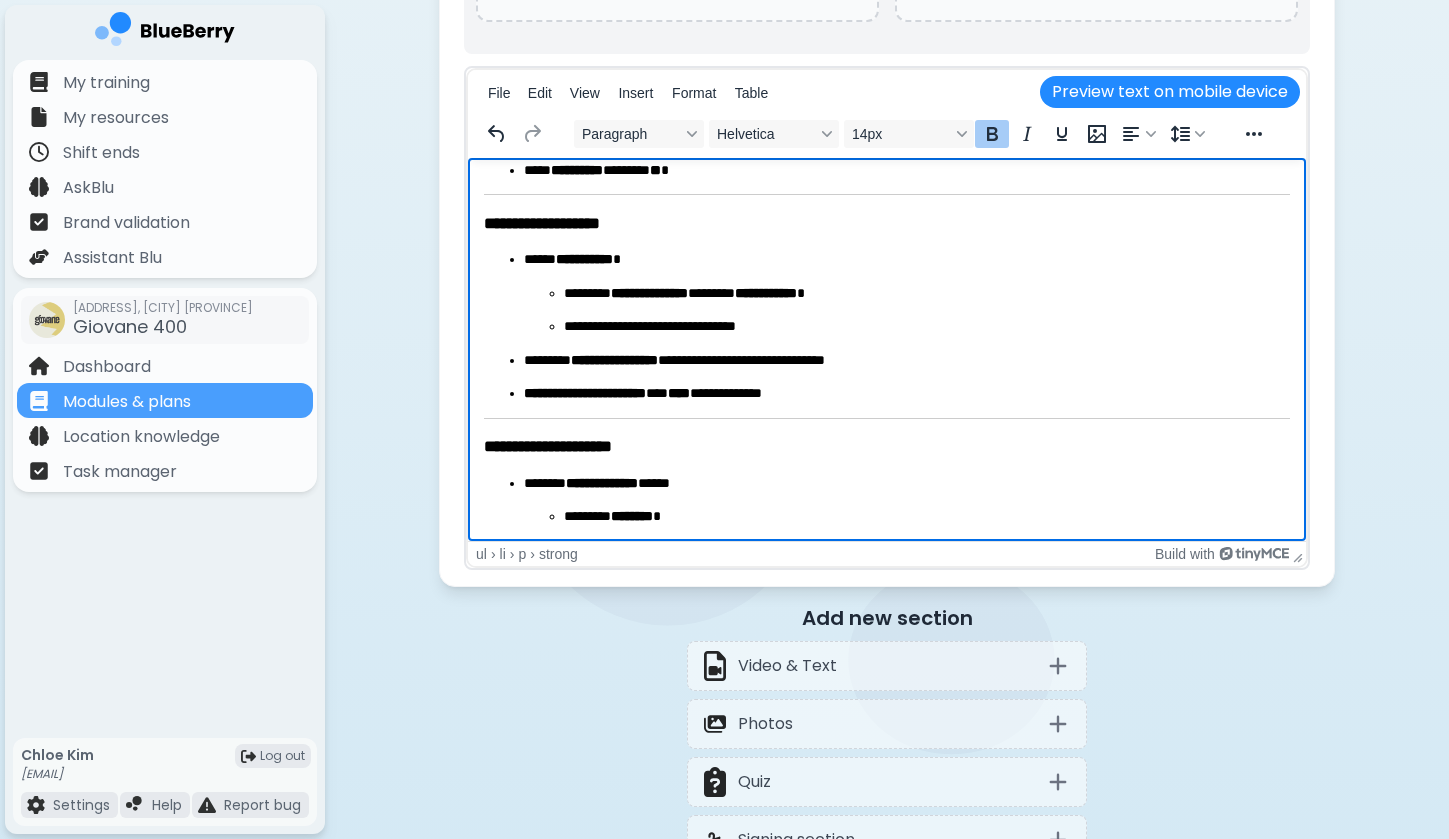 scroll, scrollTop: 1193, scrollLeft: 0, axis: vertical 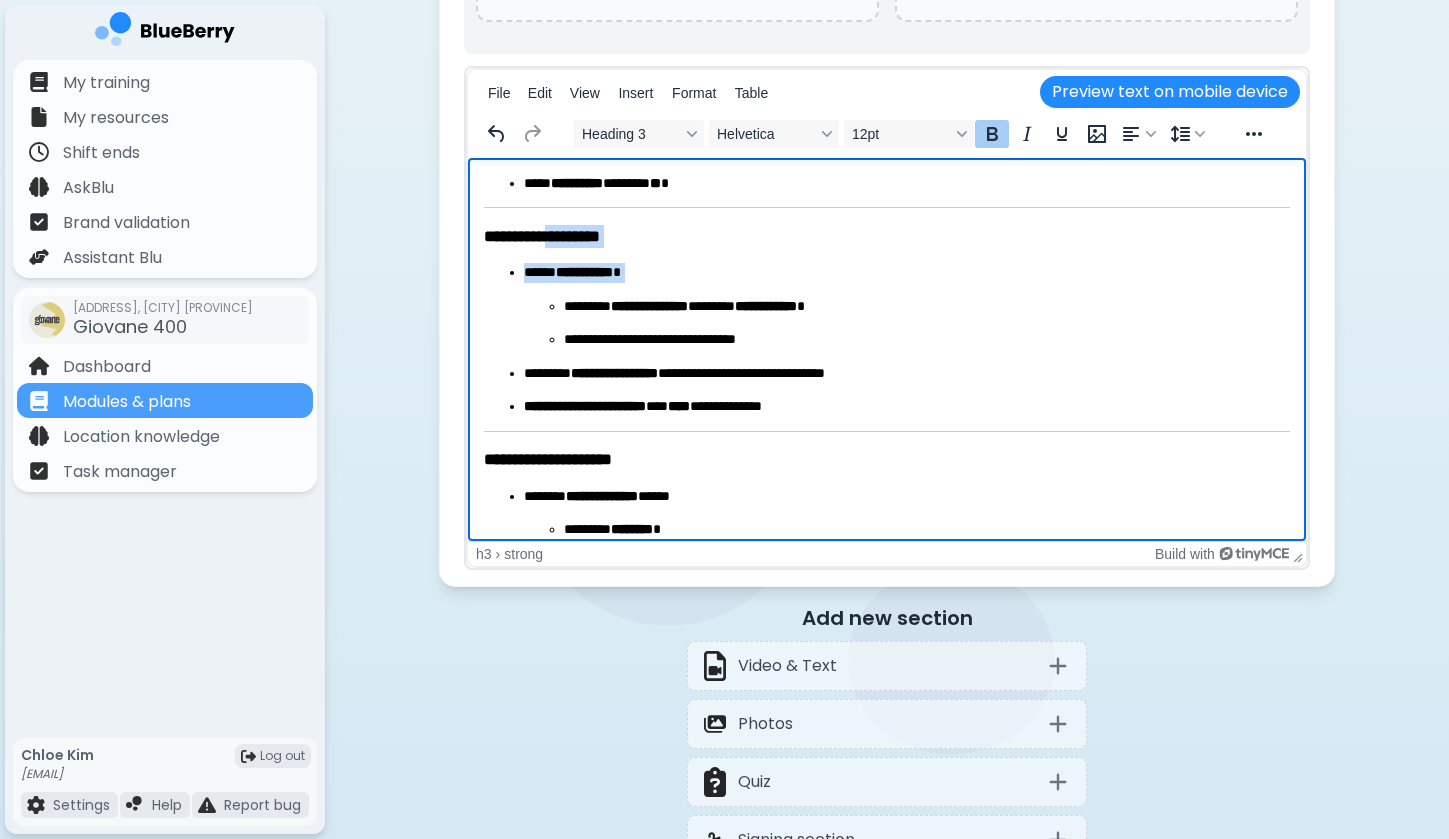 drag, startPoint x: 570, startPoint y: 235, endPoint x: 664, endPoint y: 287, distance: 107.42439 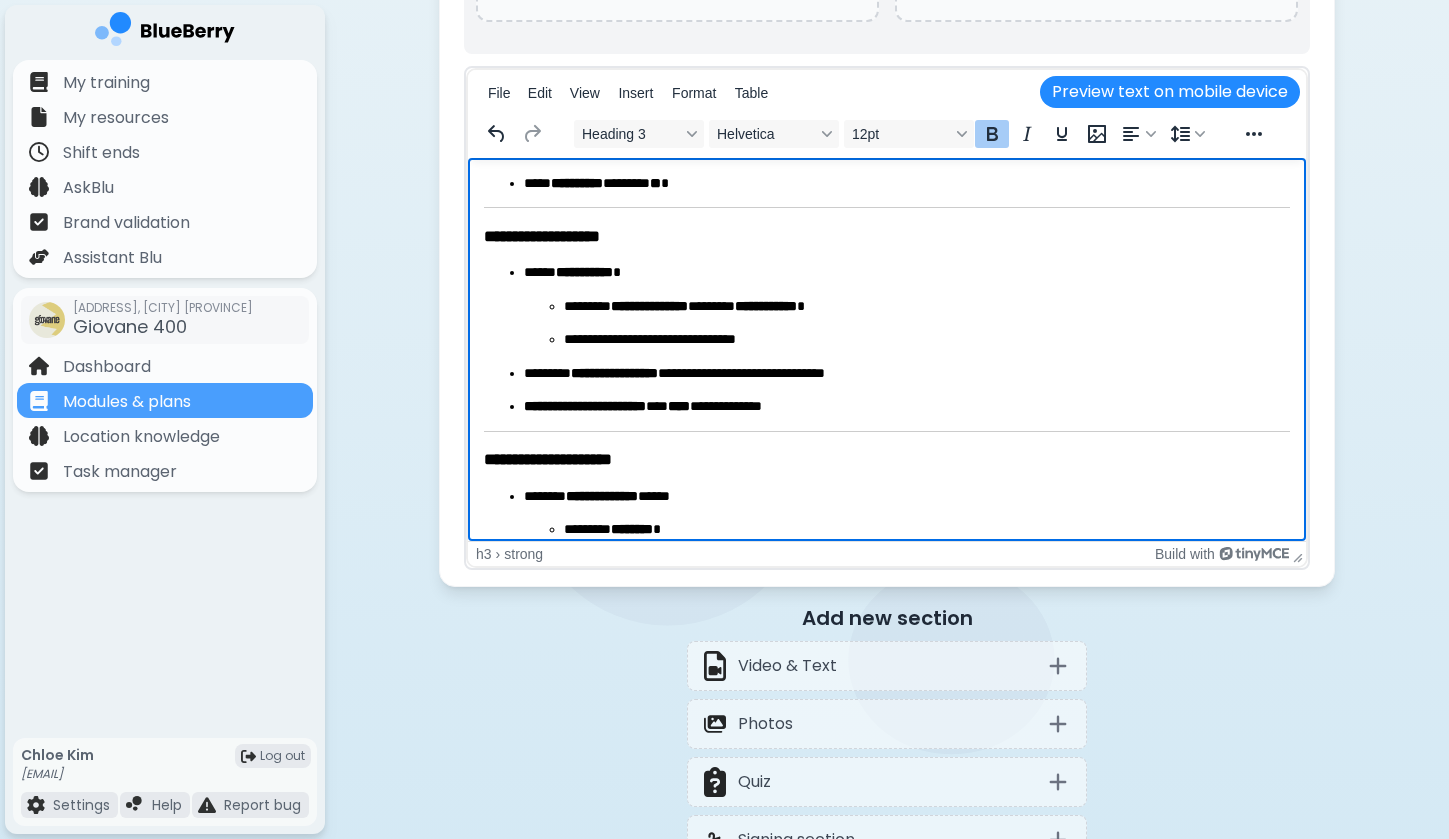 click on "**********" at bounding box center (907, 306) 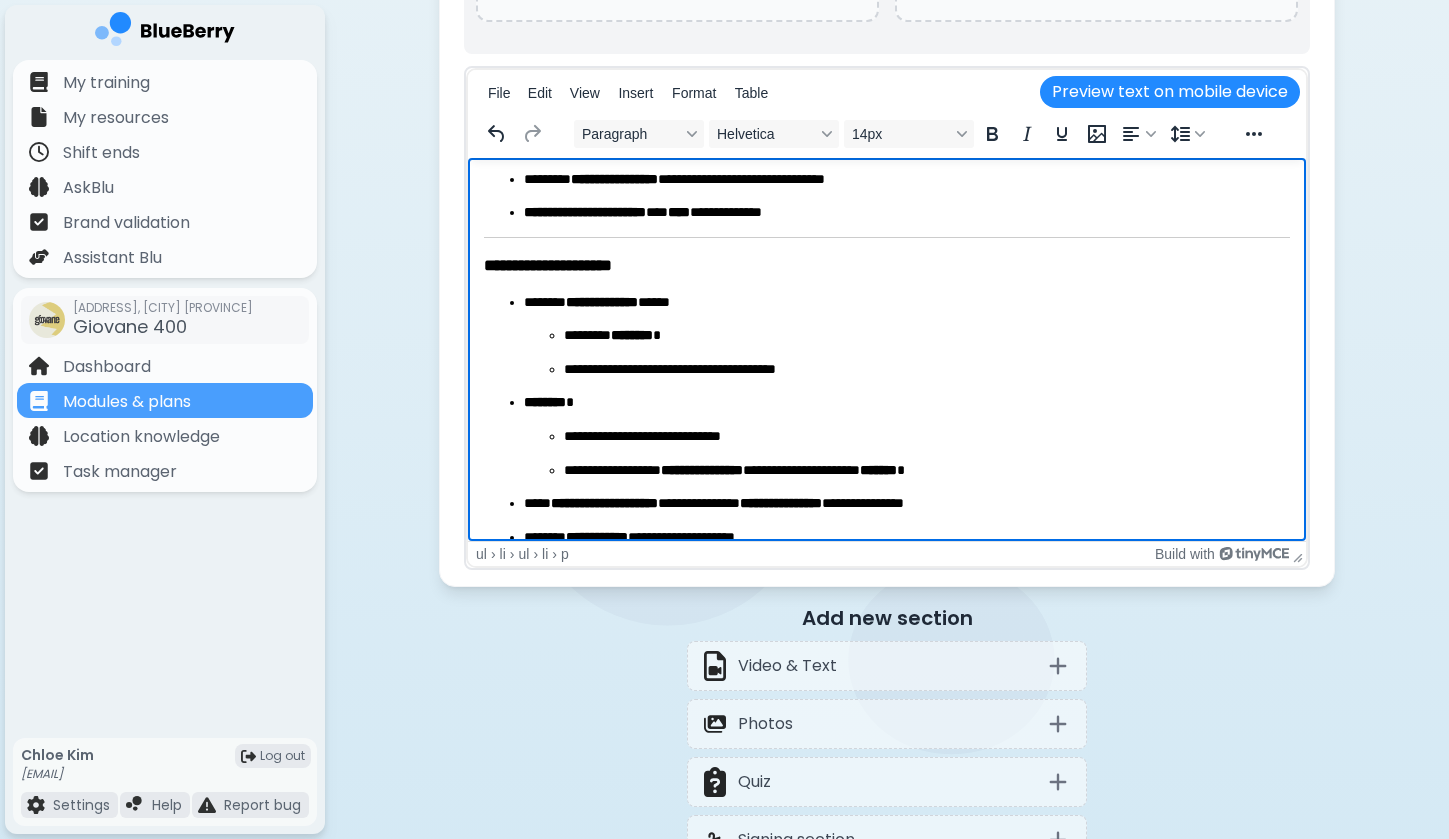 scroll, scrollTop: 1402, scrollLeft: 0, axis: vertical 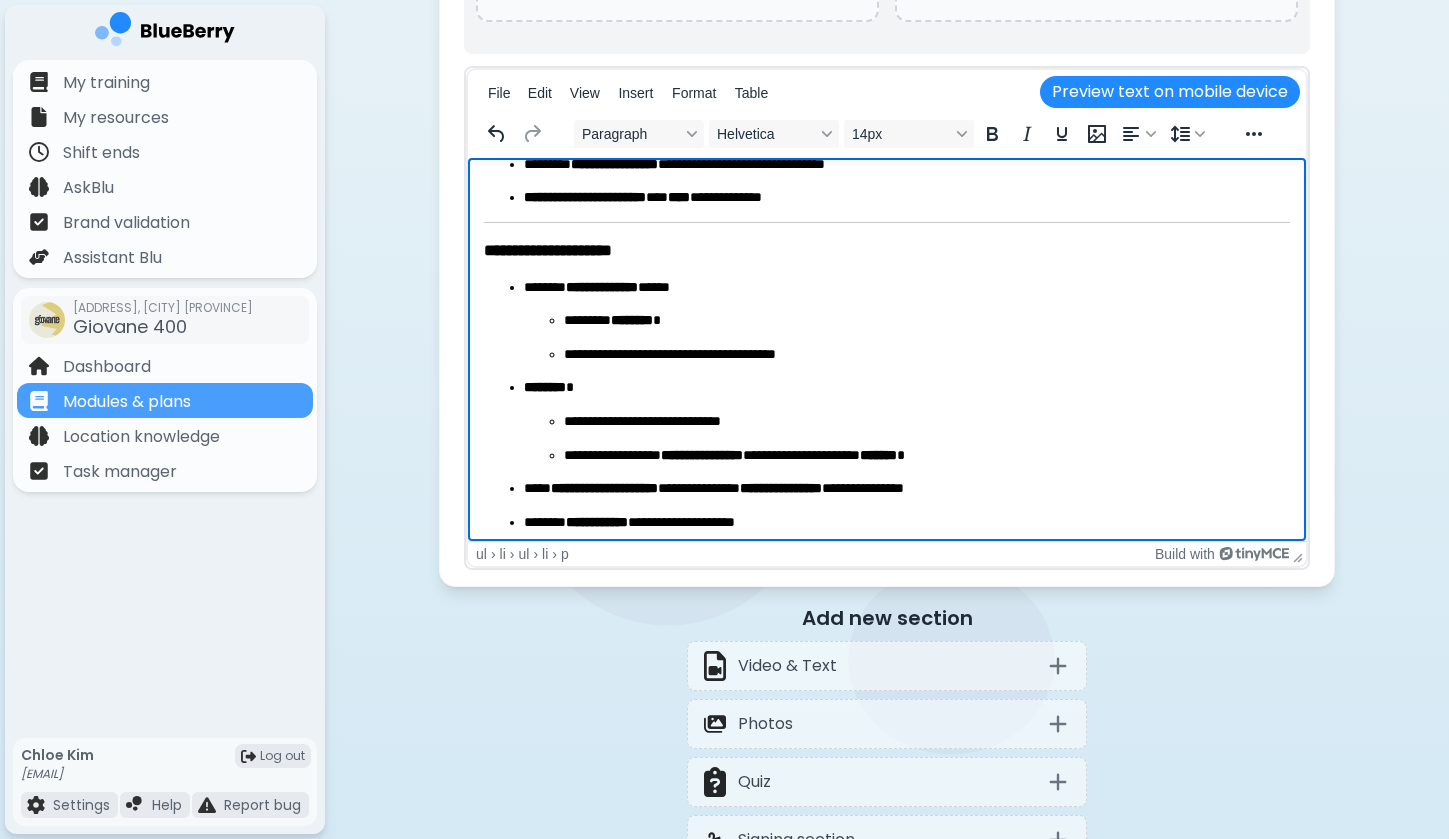 click on "**********" at bounding box center (585, 197) 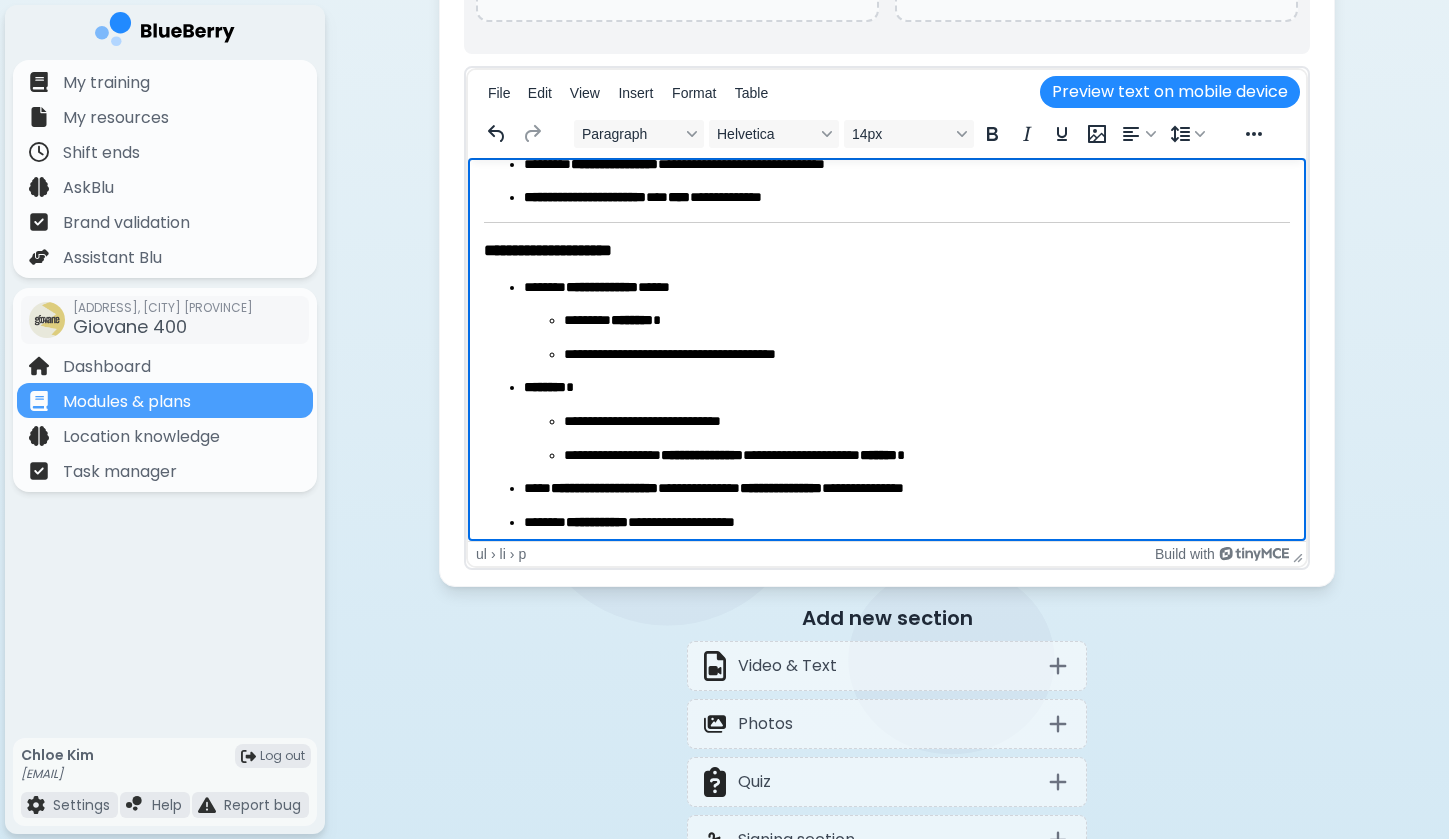click on "**********" at bounding box center [907, 198] 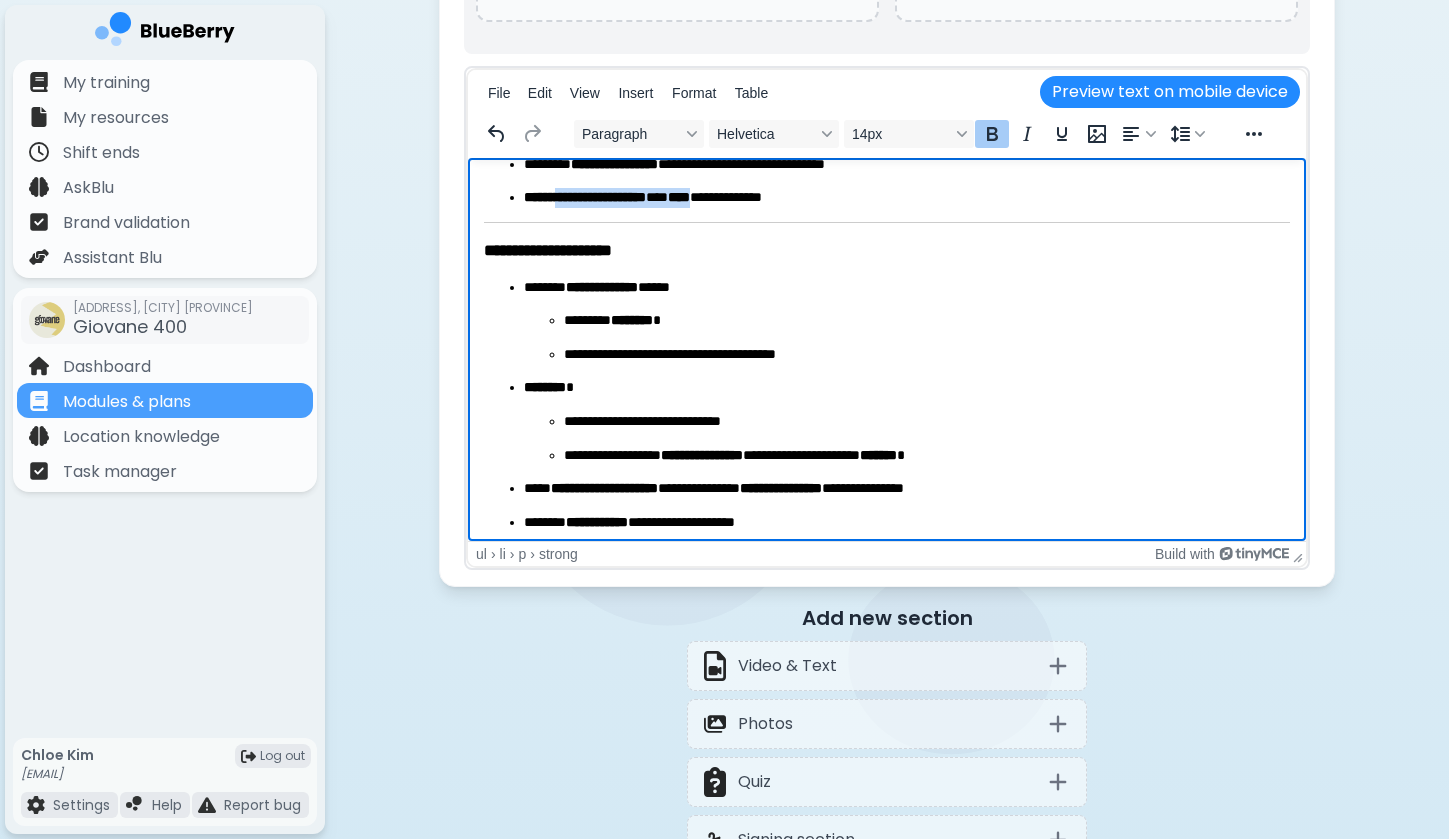 drag, startPoint x: 565, startPoint y: 202, endPoint x: 739, endPoint y: 202, distance: 174 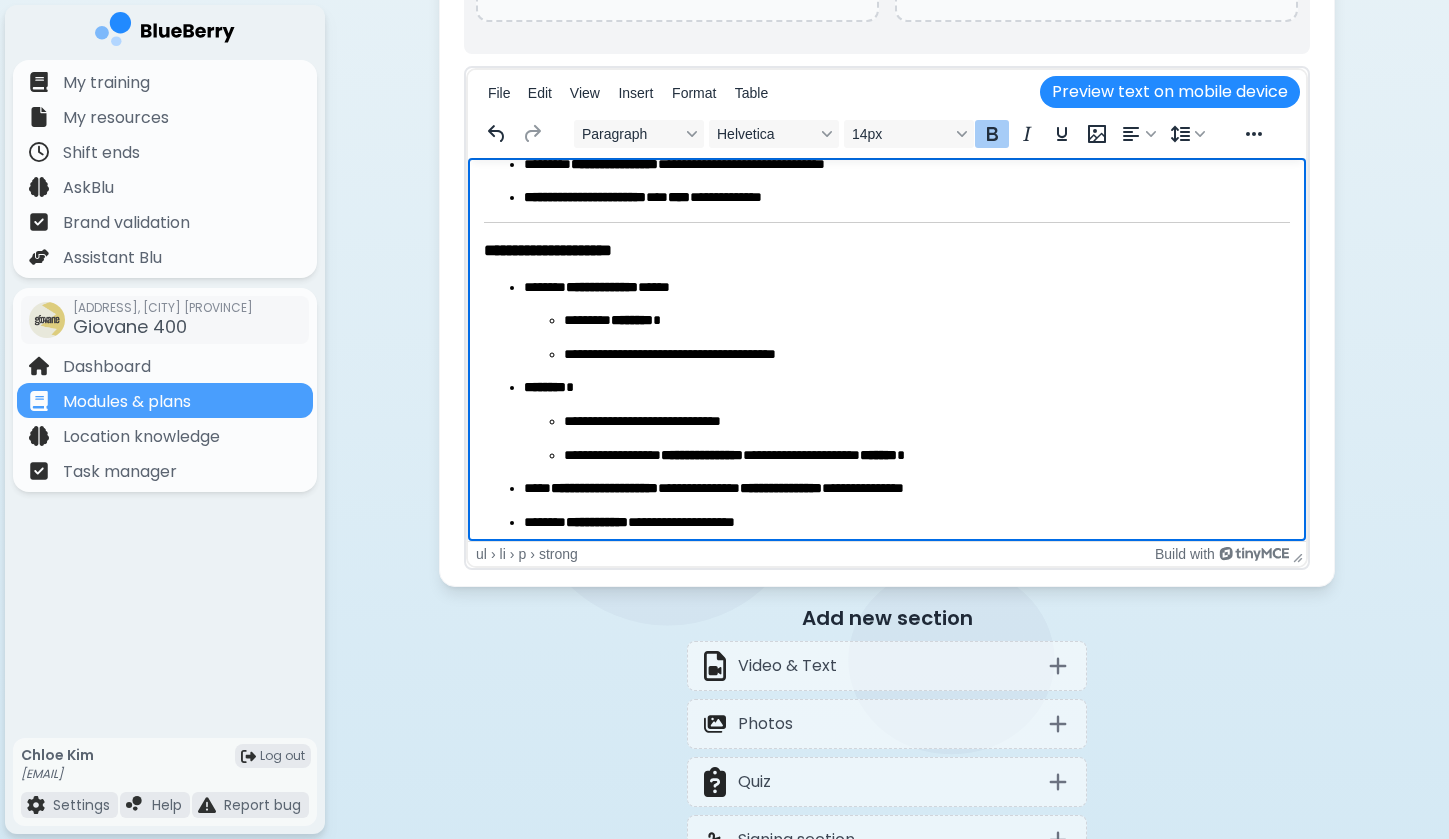 click on "**********" at bounding box center [907, 198] 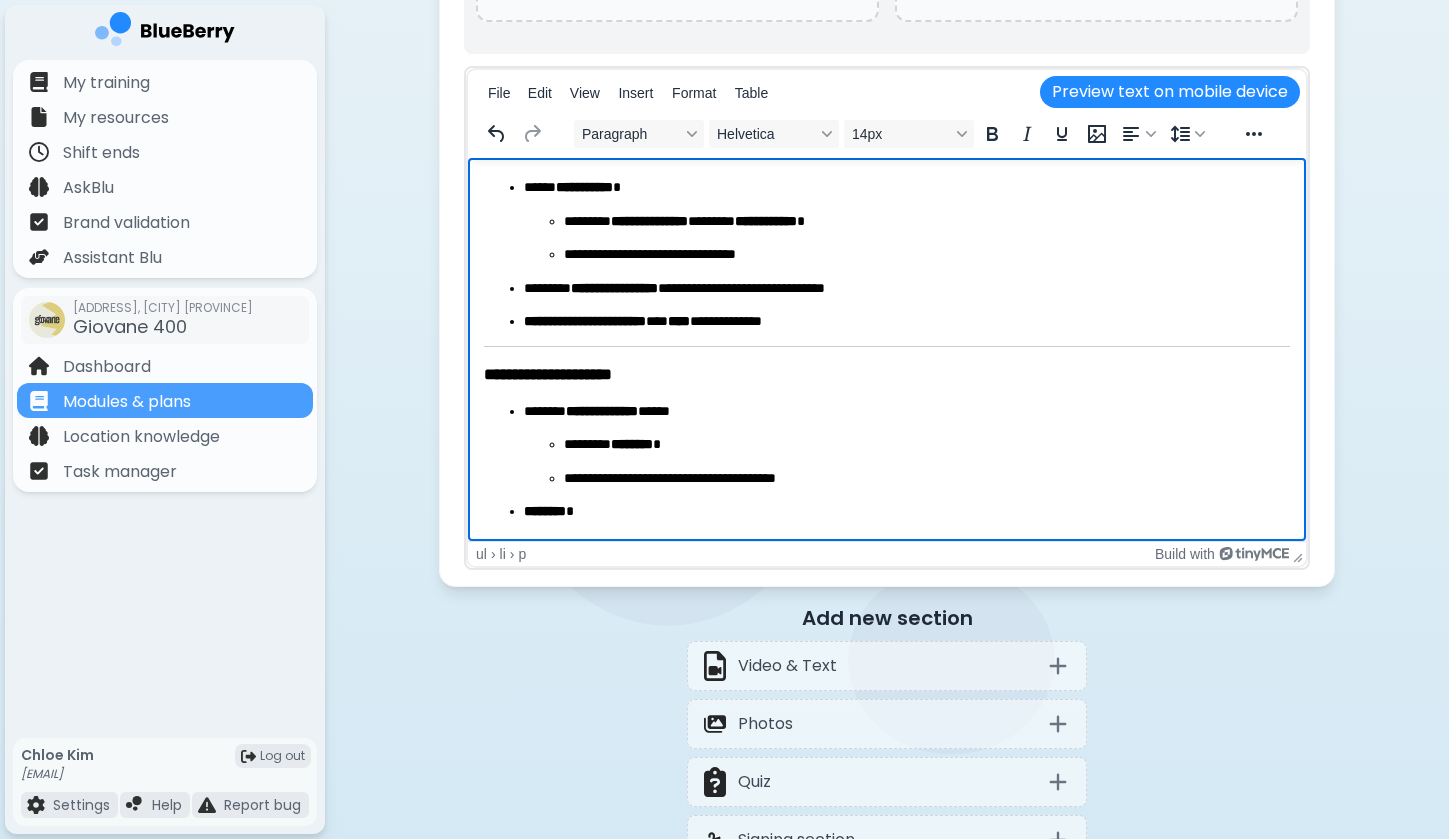 scroll, scrollTop: 1288, scrollLeft: 0, axis: vertical 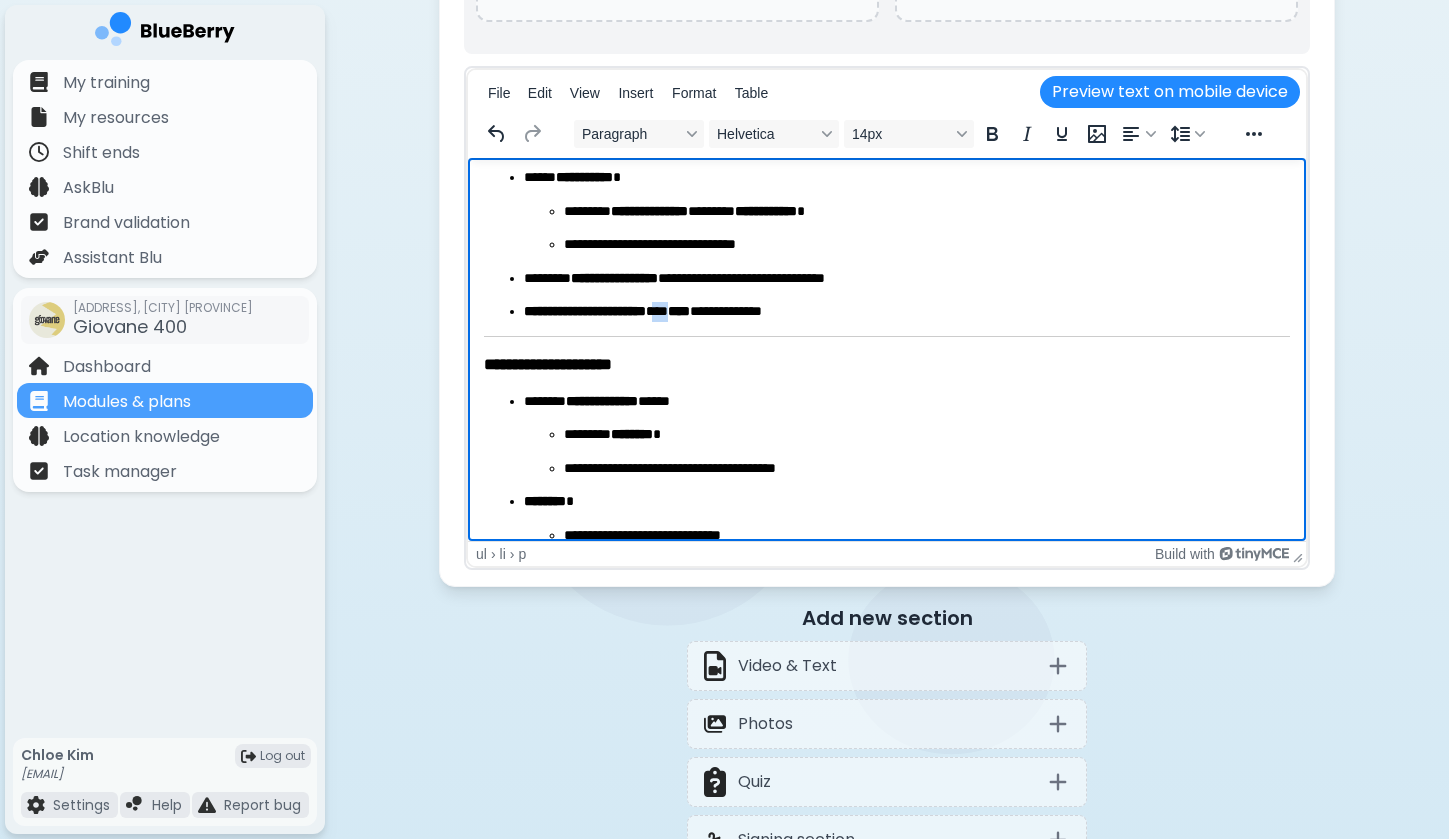 drag, startPoint x: 692, startPoint y: 312, endPoint x: 710, endPoint y: 313, distance: 18.027756 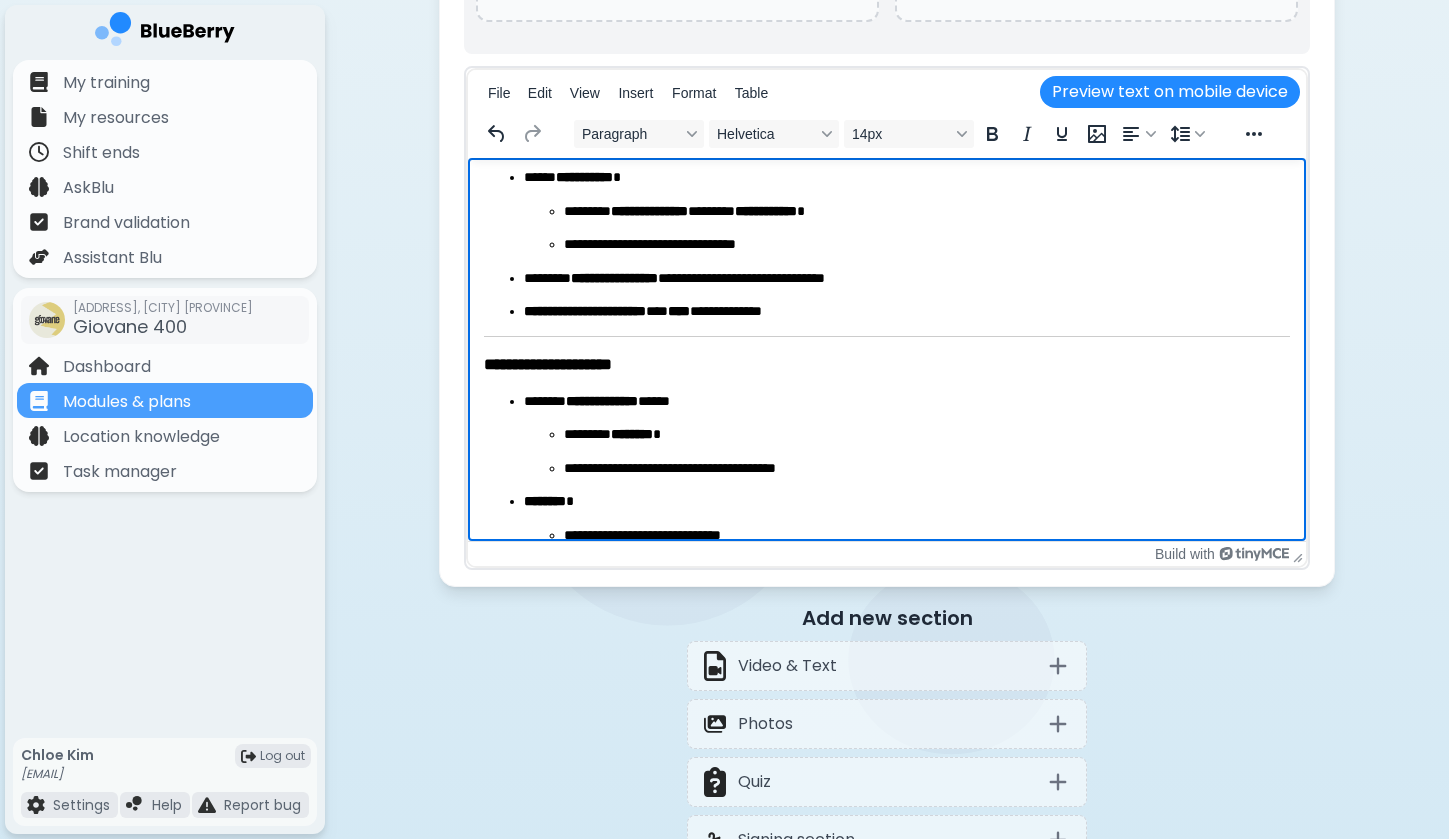 click on "**********" at bounding box center [887, -156] 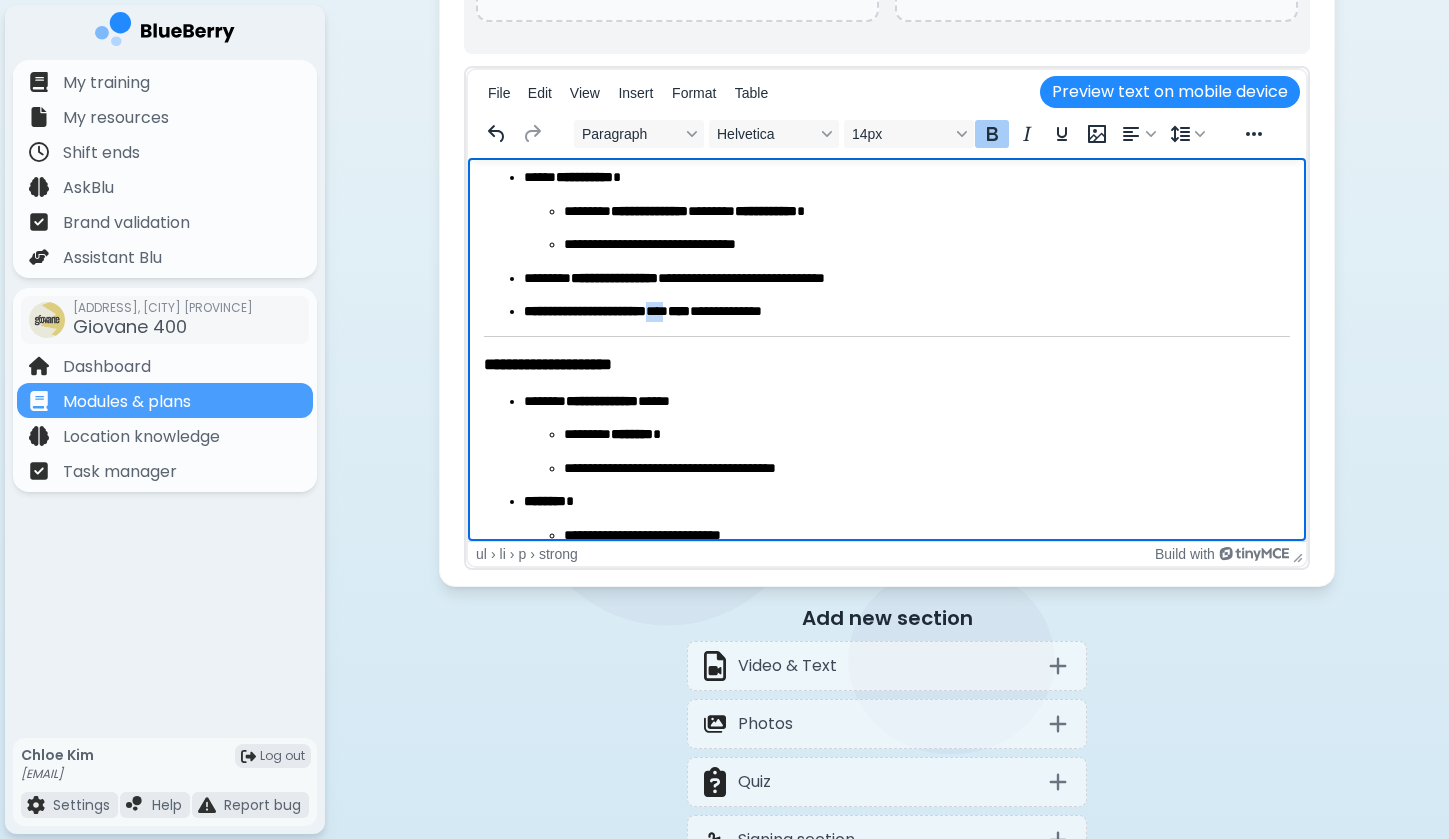 drag, startPoint x: 690, startPoint y: 313, endPoint x: 705, endPoint y: 317, distance: 15.524175 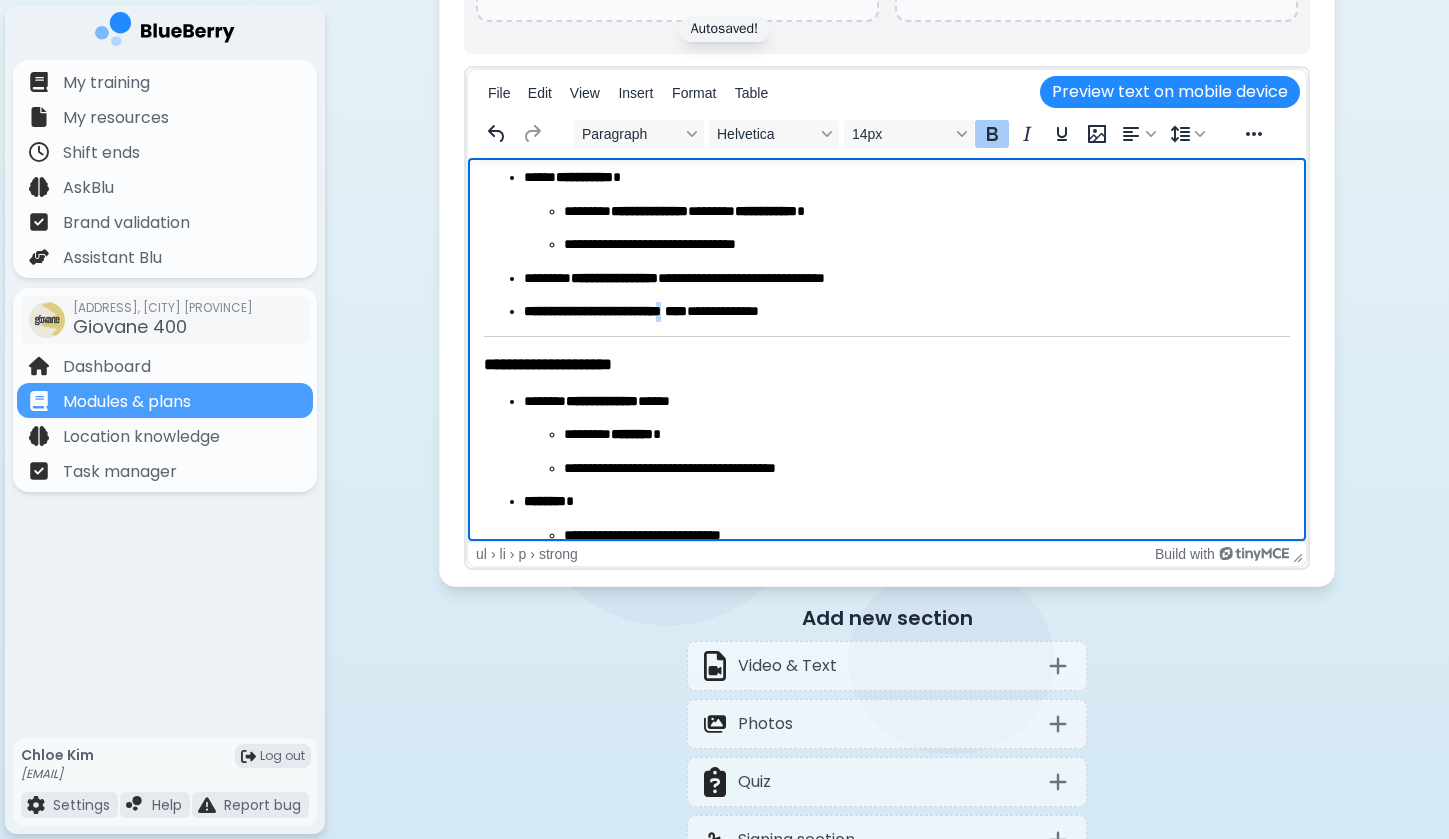 click on "**********" at bounding box center [592, 311] 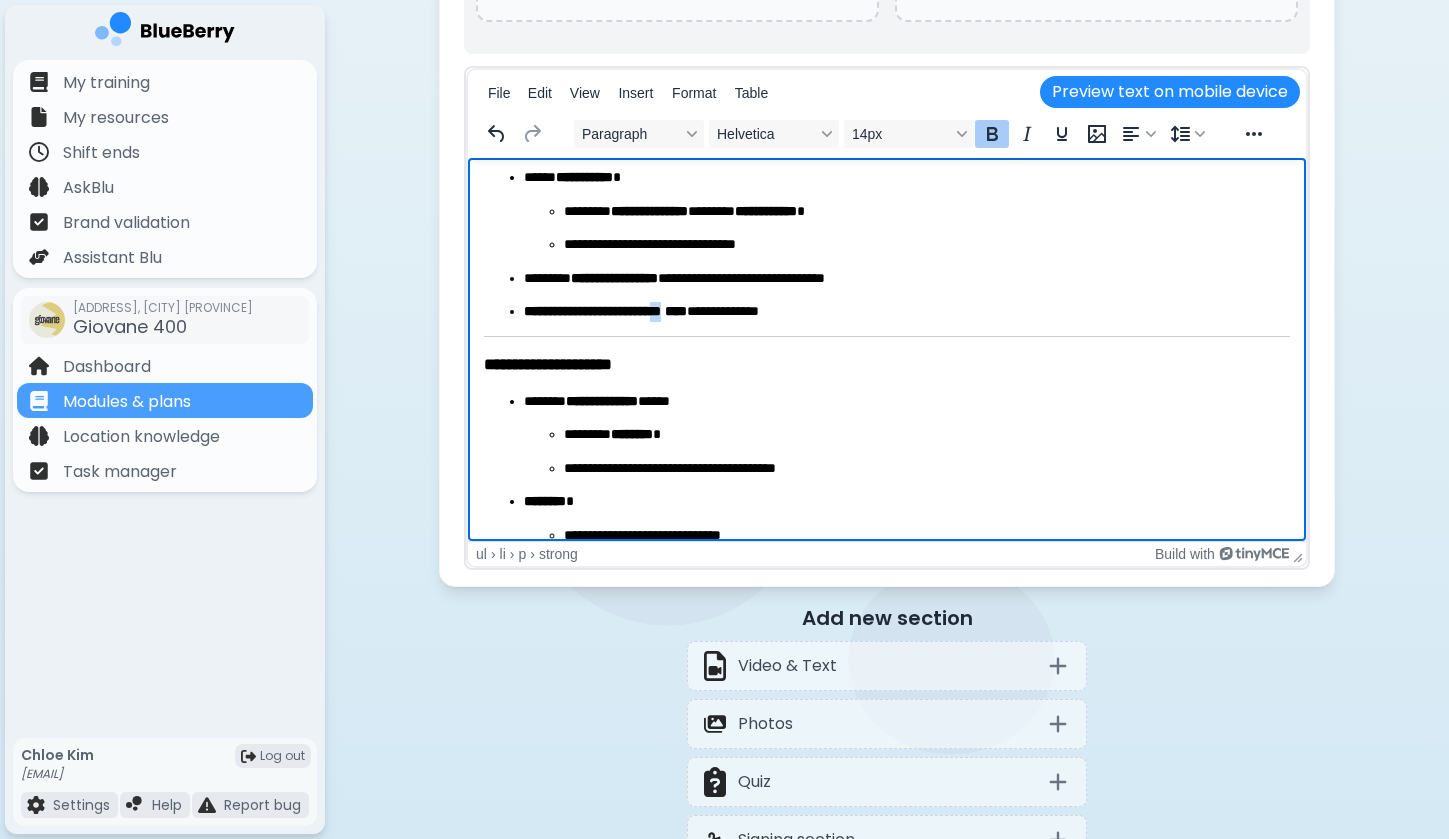 drag, startPoint x: 692, startPoint y: 311, endPoint x: 705, endPoint y: 311, distance: 13 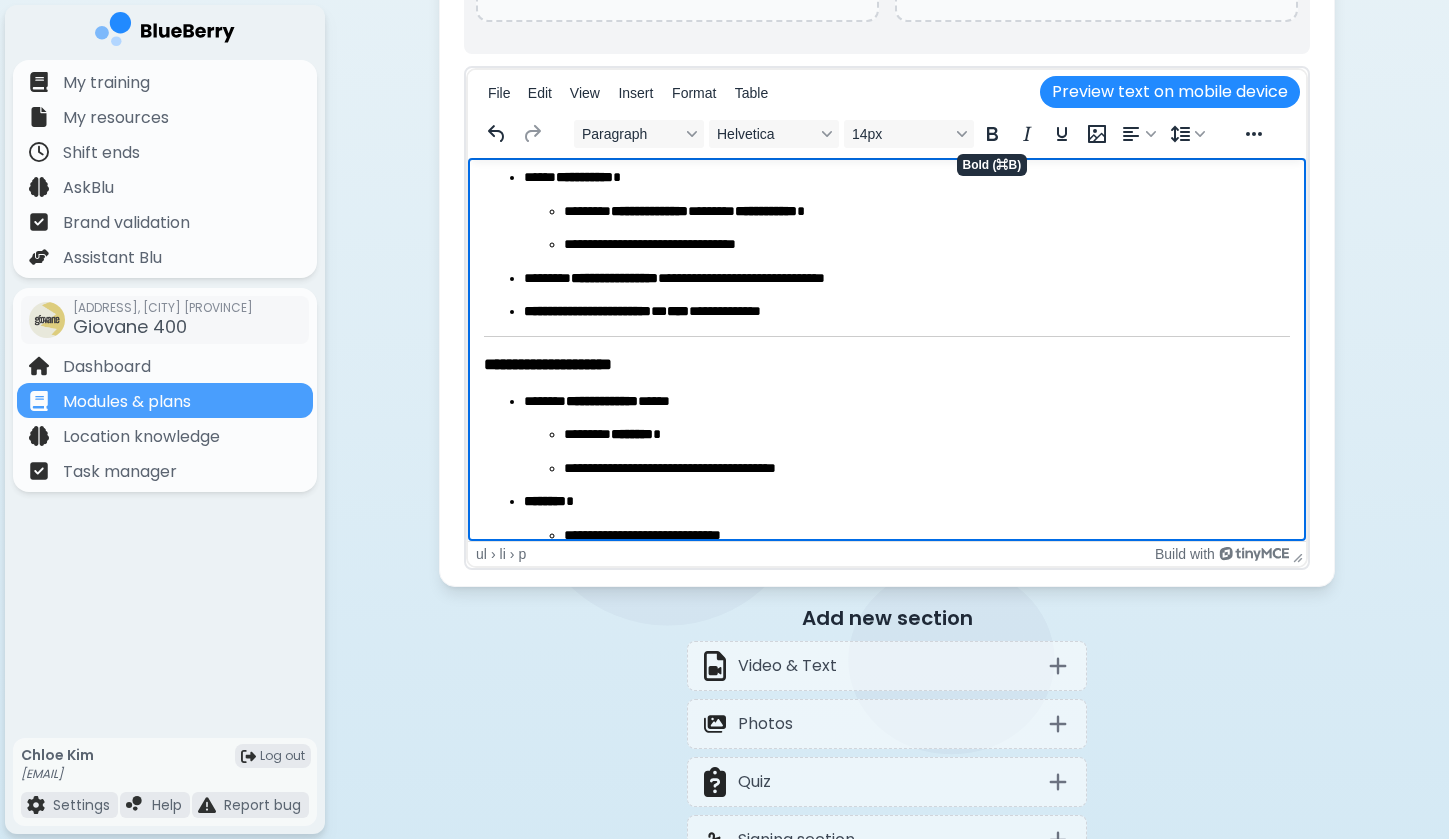 click on "**********" at bounding box center (887, -156) 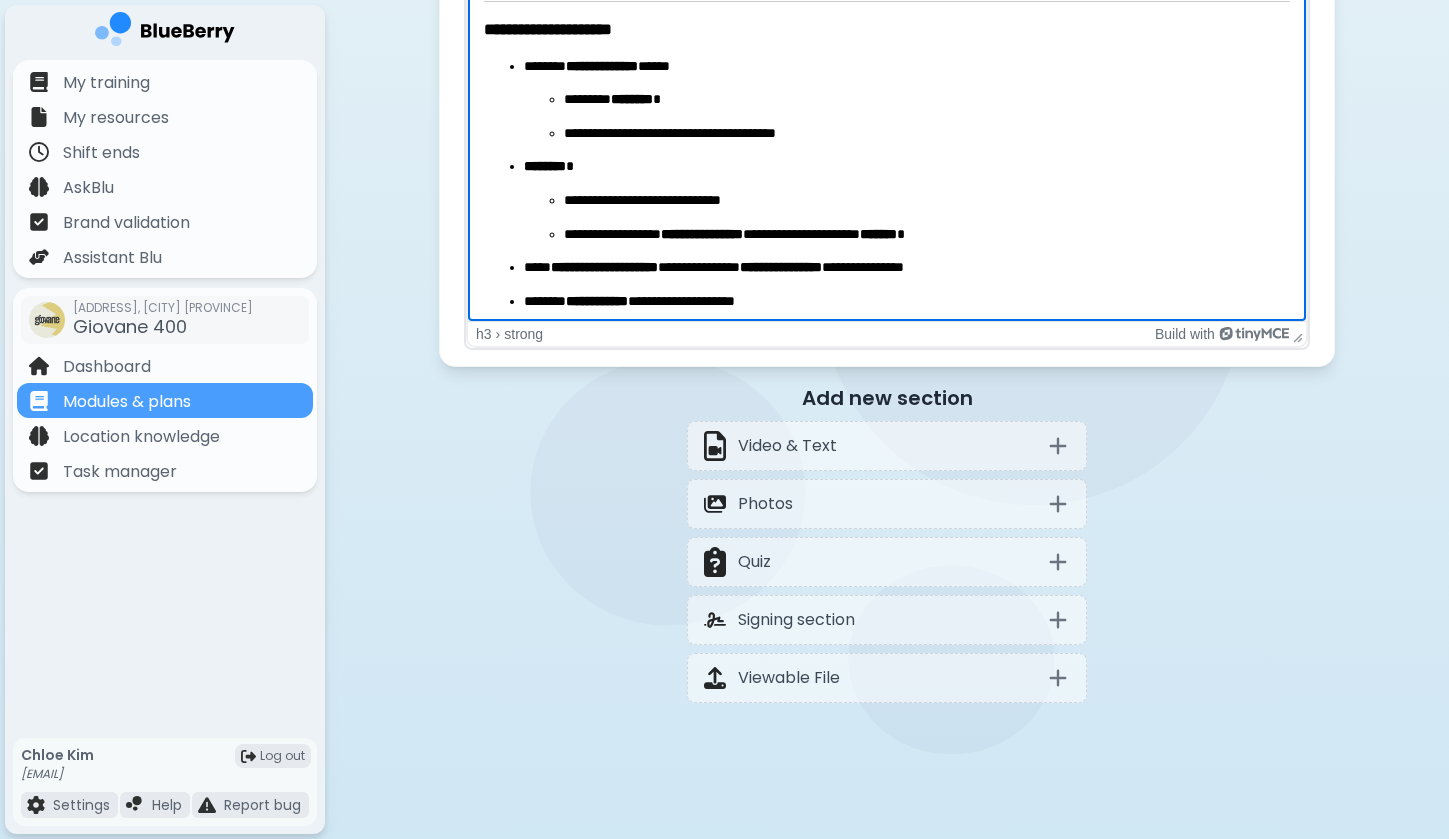 scroll, scrollTop: 1412, scrollLeft: 0, axis: vertical 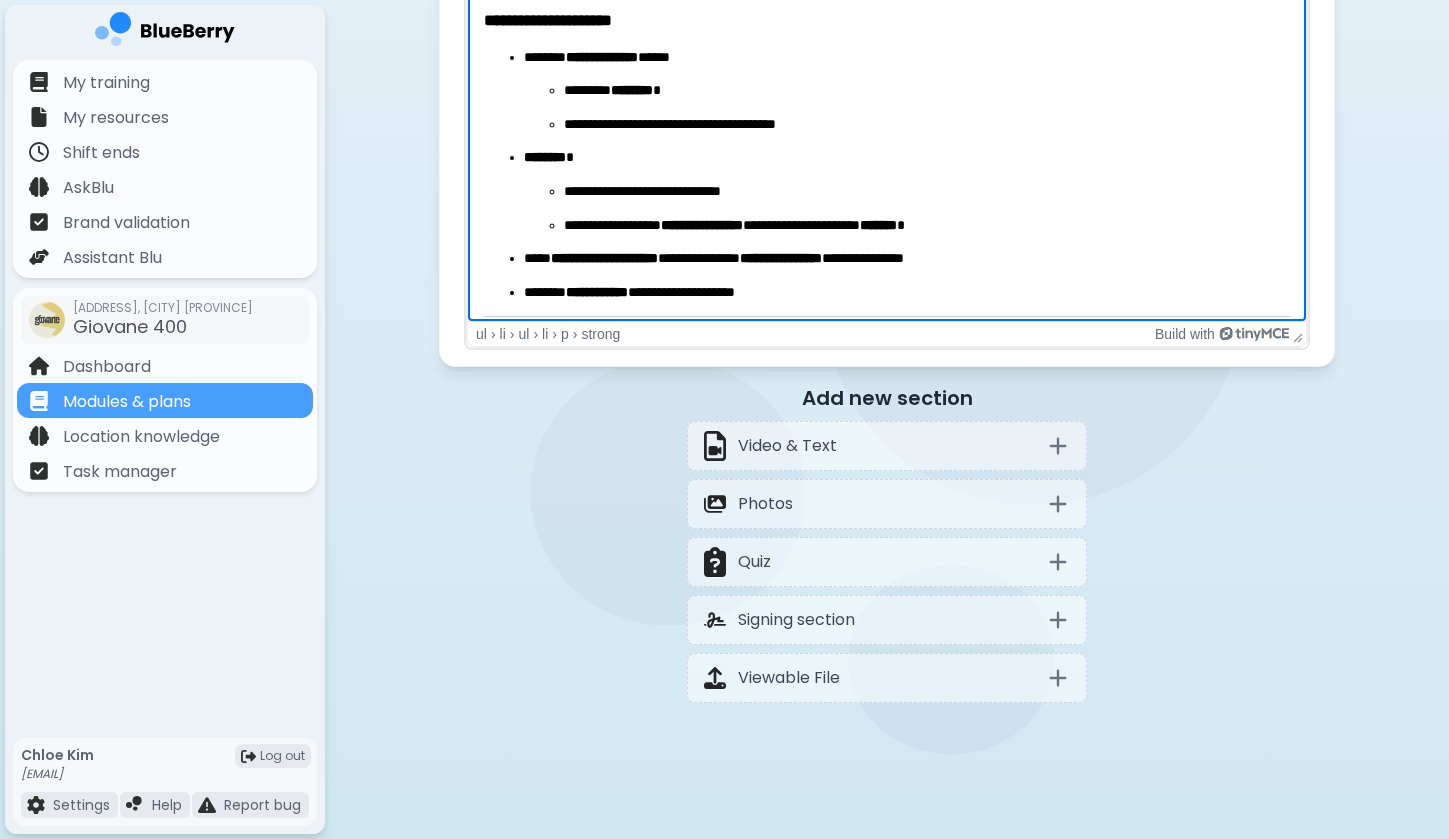 click on "**********" at bounding box center [702, 225] 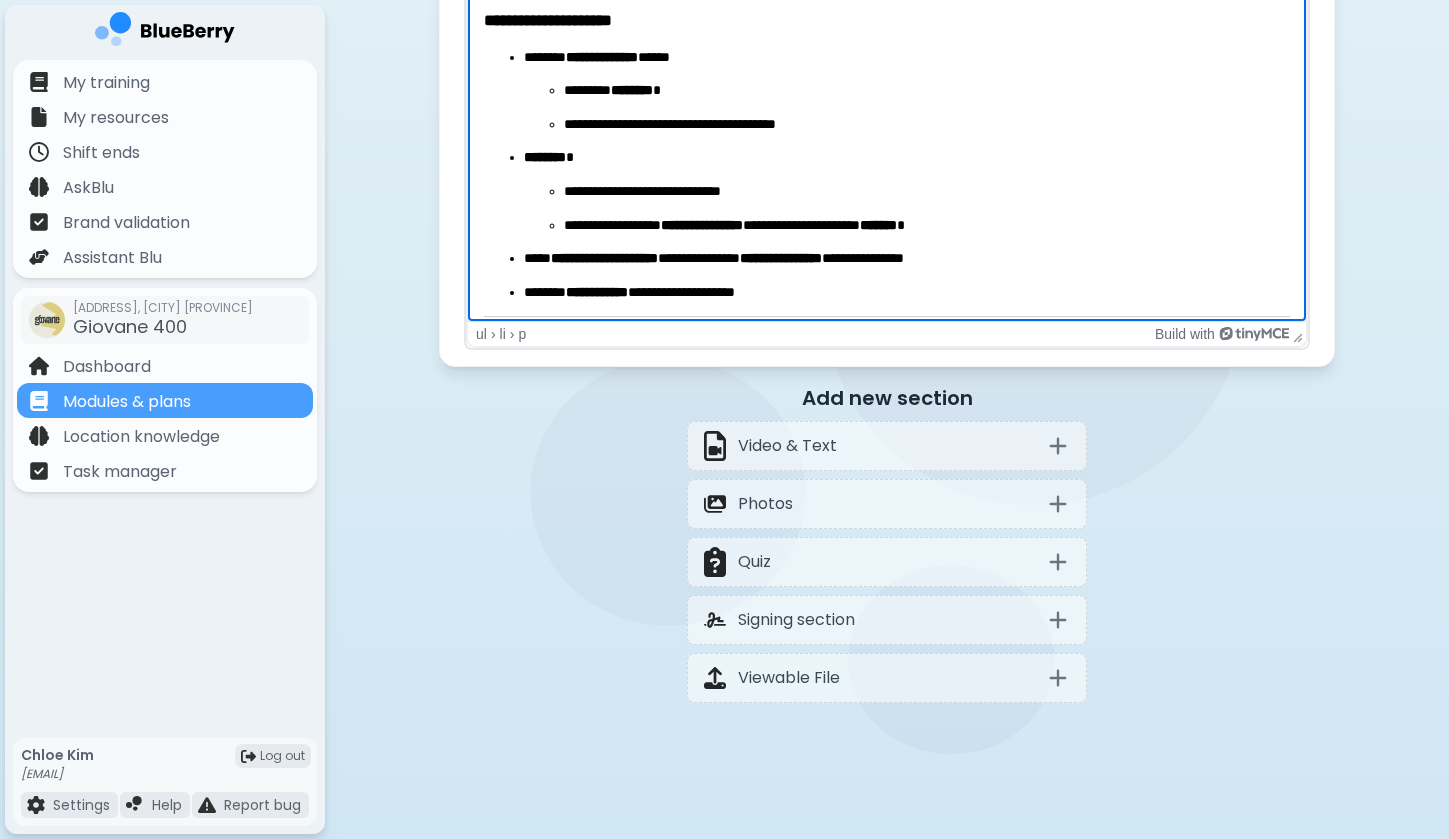 click on "**********" at bounding box center (887, 175) 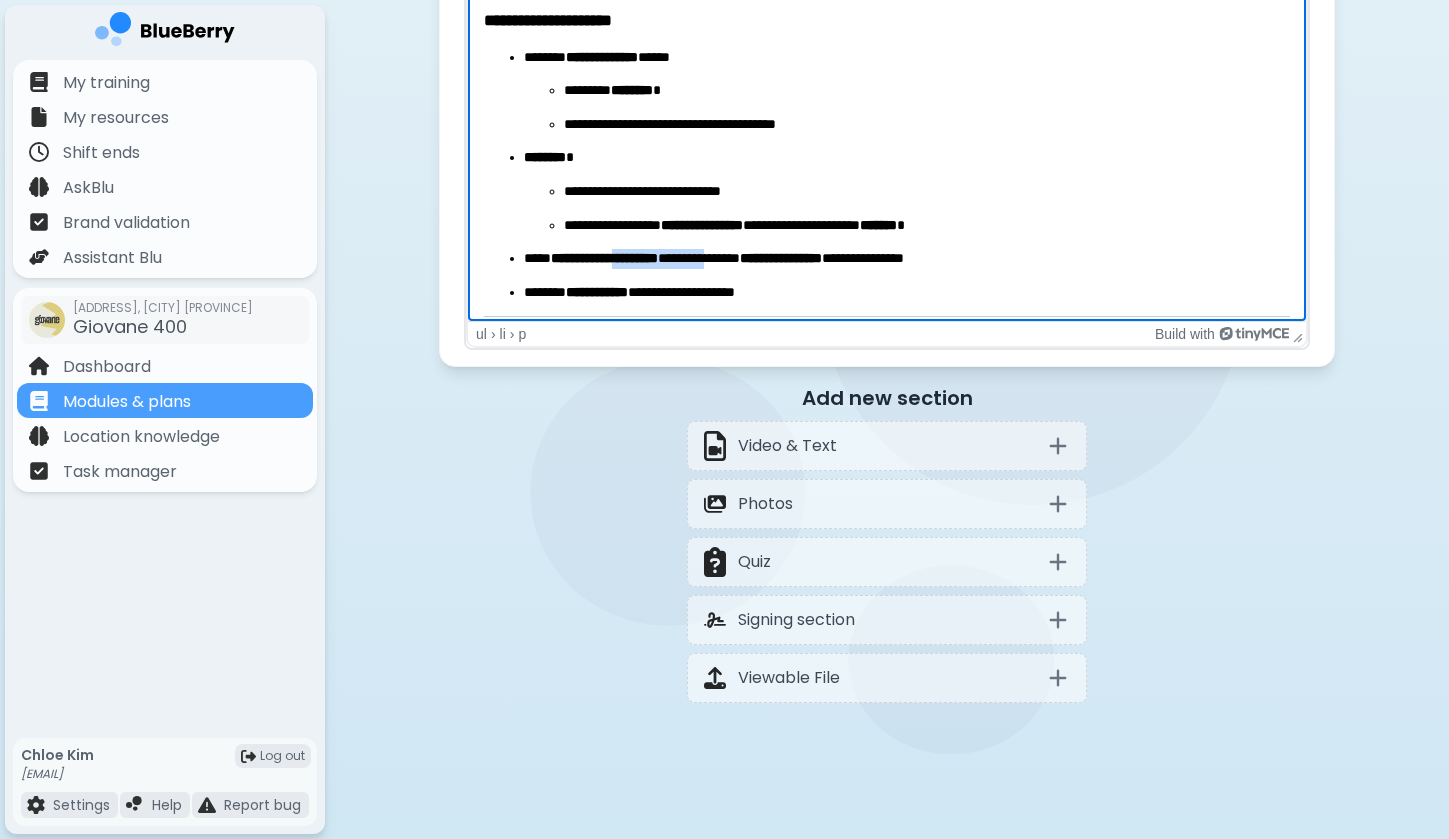 drag, startPoint x: 646, startPoint y: 261, endPoint x: 766, endPoint y: 264, distance: 120.03749 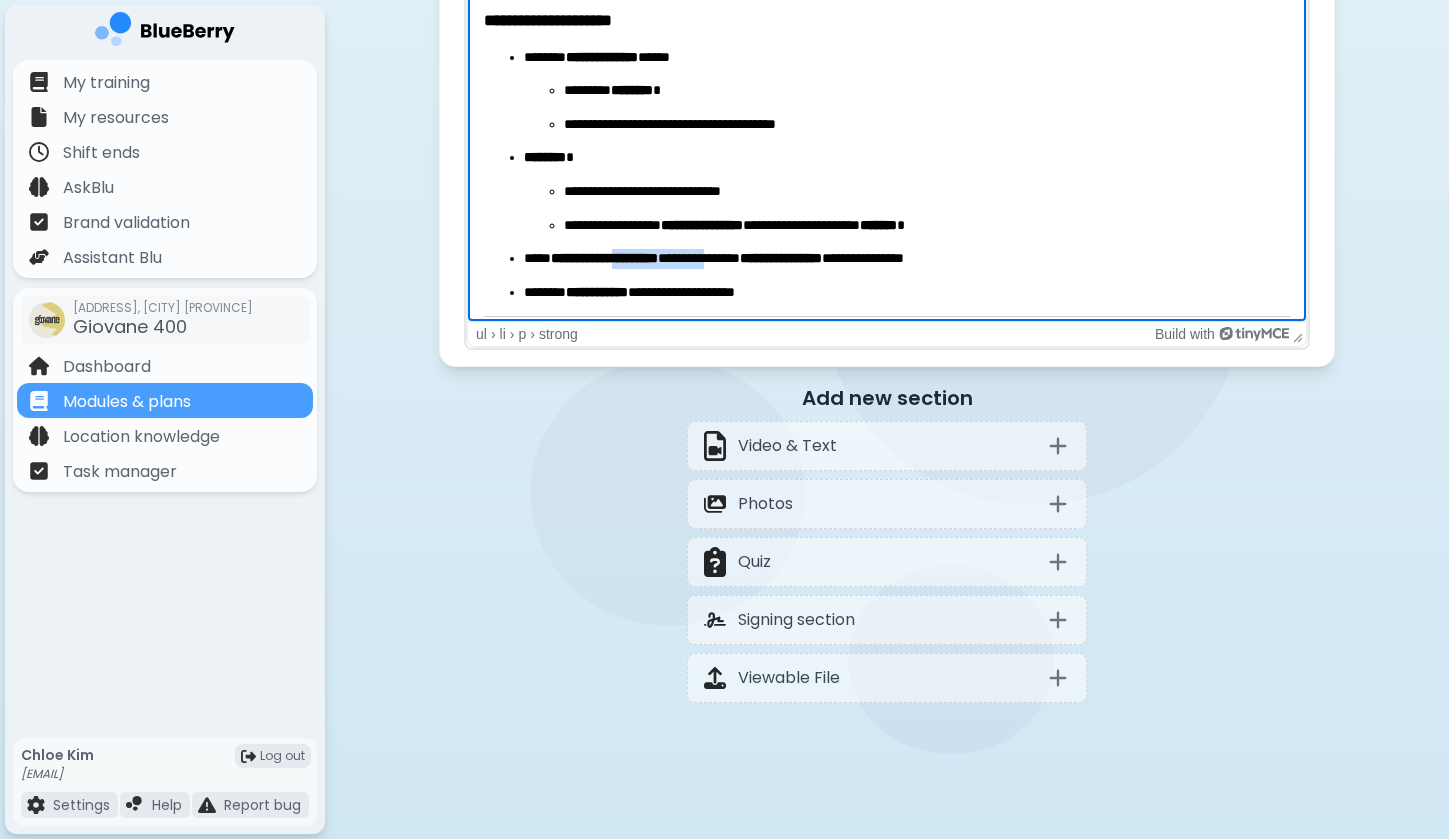 click on "**********" at bounding box center (907, 259) 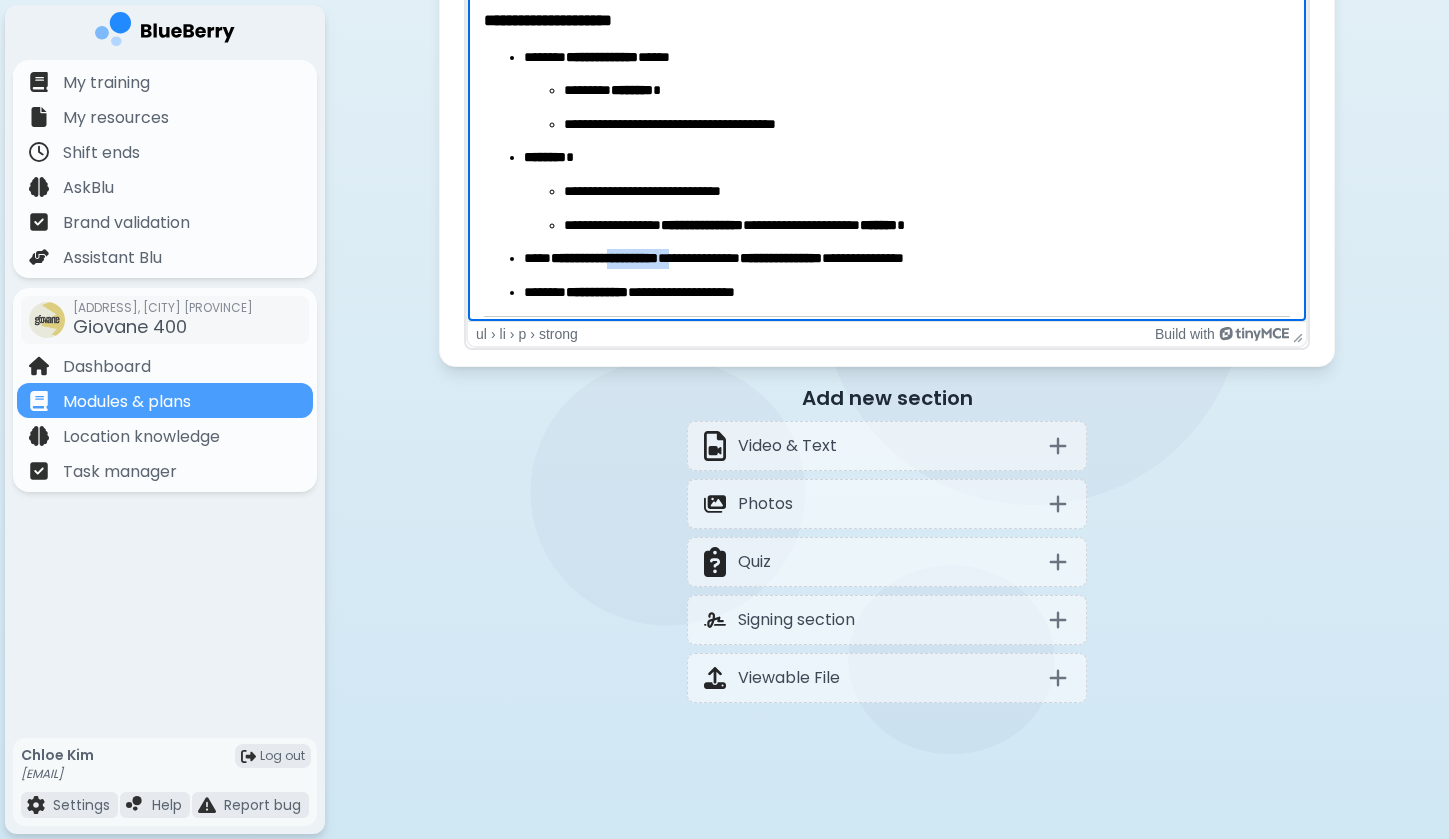 drag, startPoint x: 634, startPoint y: 260, endPoint x: 713, endPoint y: 263, distance: 79.05694 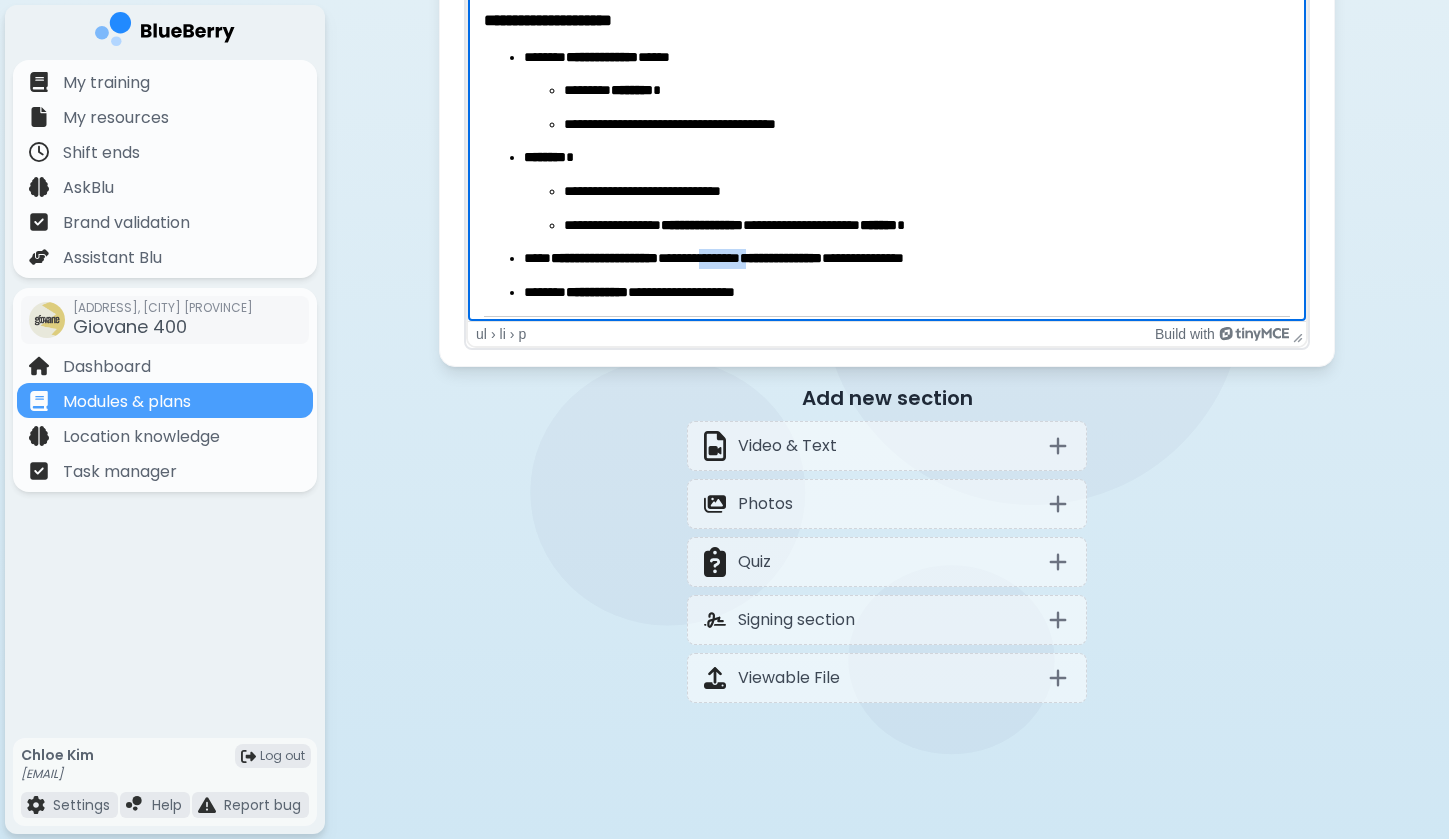 drag, startPoint x: 754, startPoint y: 263, endPoint x: 810, endPoint y: 265, distance: 56.0357 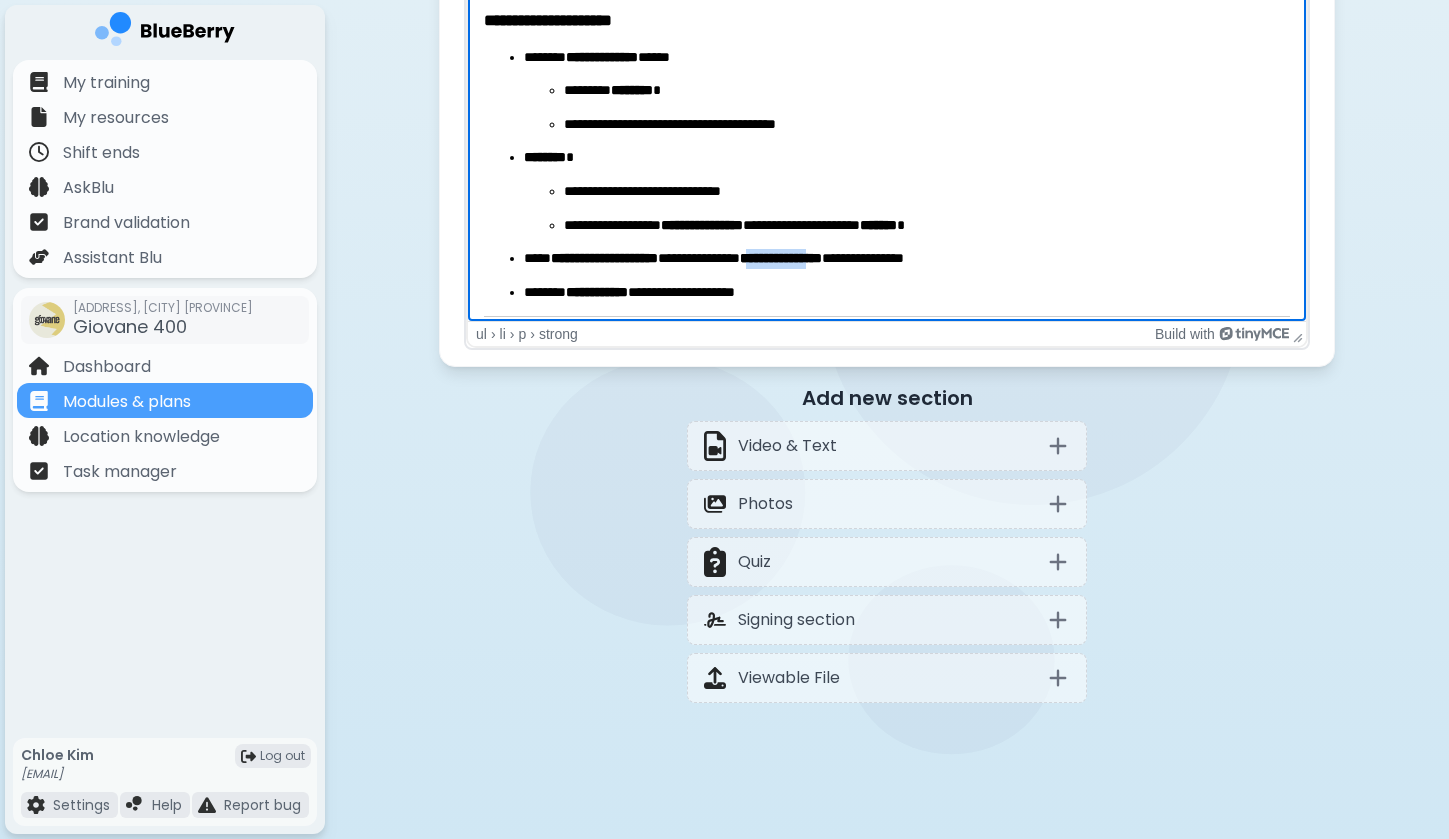 drag, startPoint x: 813, startPoint y: 264, endPoint x: 919, endPoint y: 267, distance: 106.04244 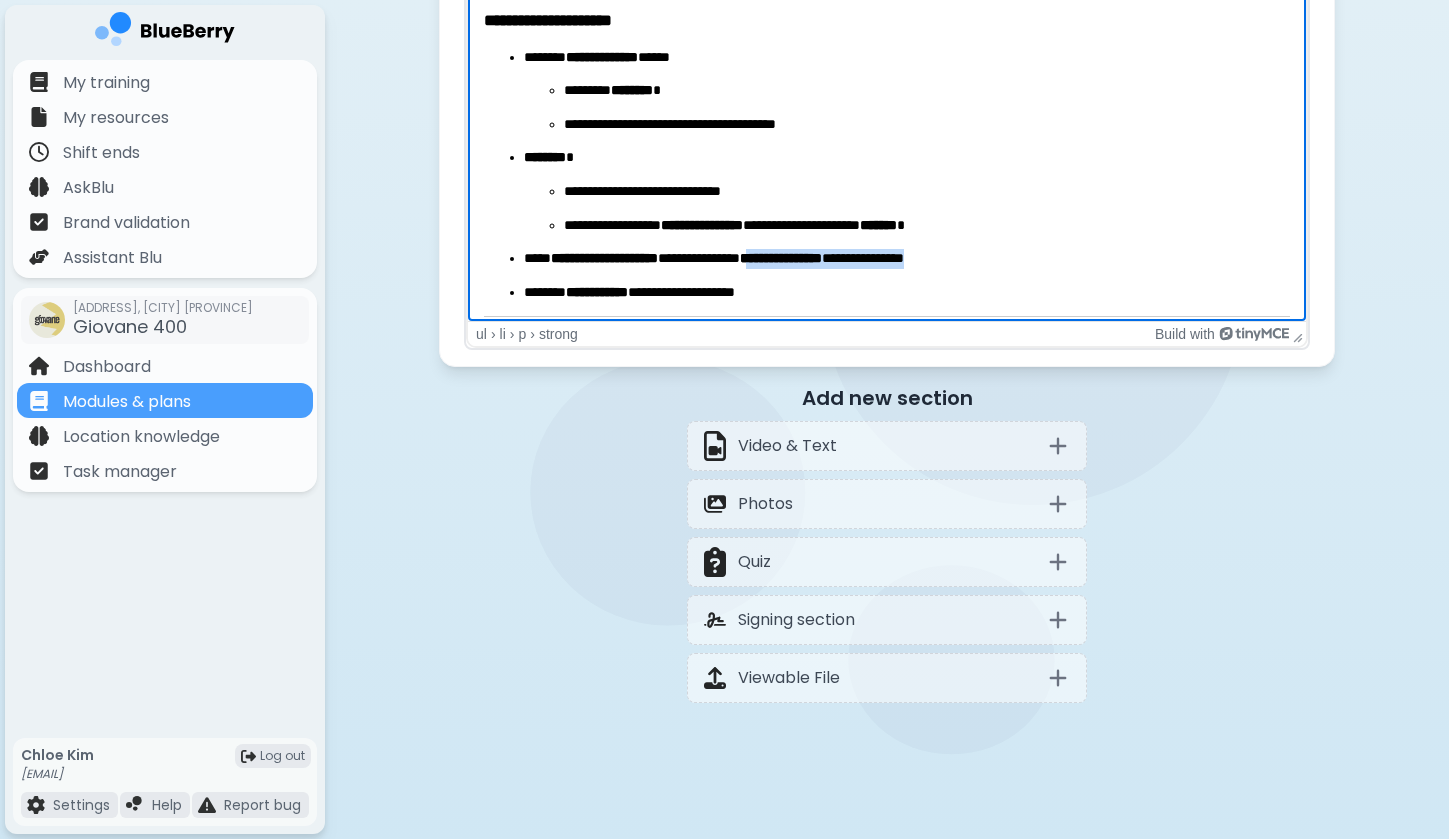 click on "**********" at bounding box center [907, 259] 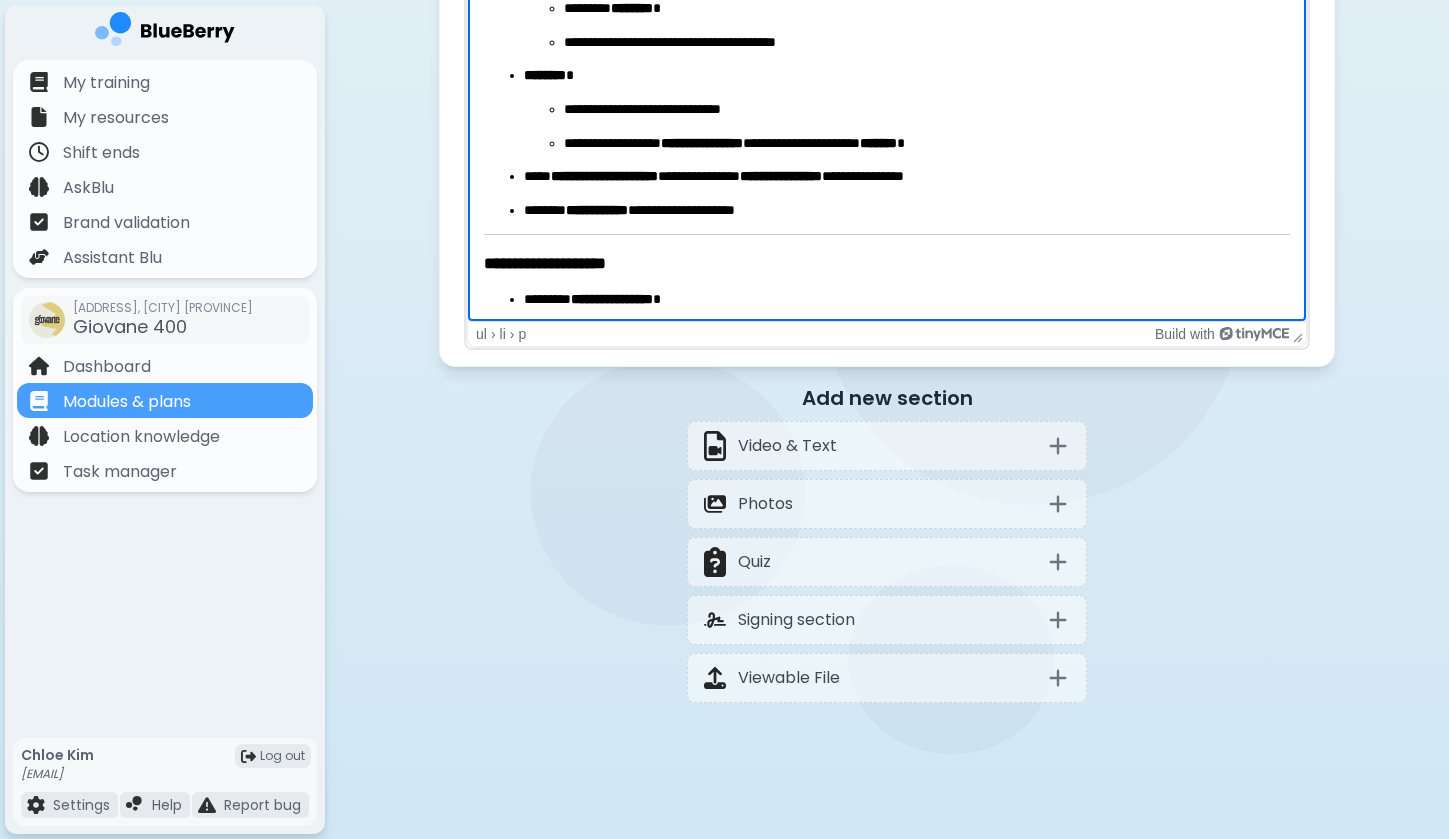 scroll, scrollTop: 1508, scrollLeft: 0, axis: vertical 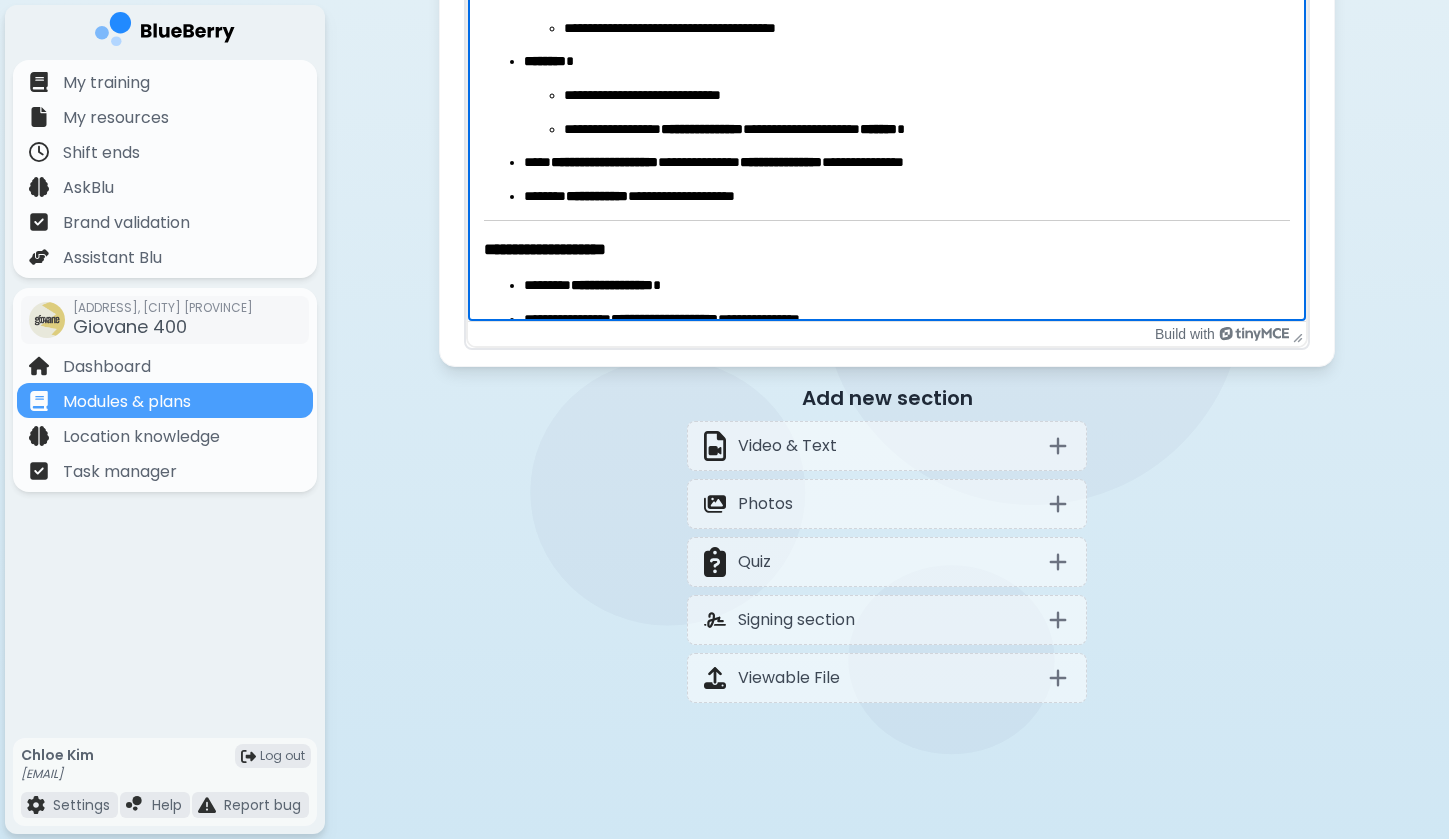 drag, startPoint x: 584, startPoint y: 206, endPoint x: 709, endPoint y: 204, distance: 125.016 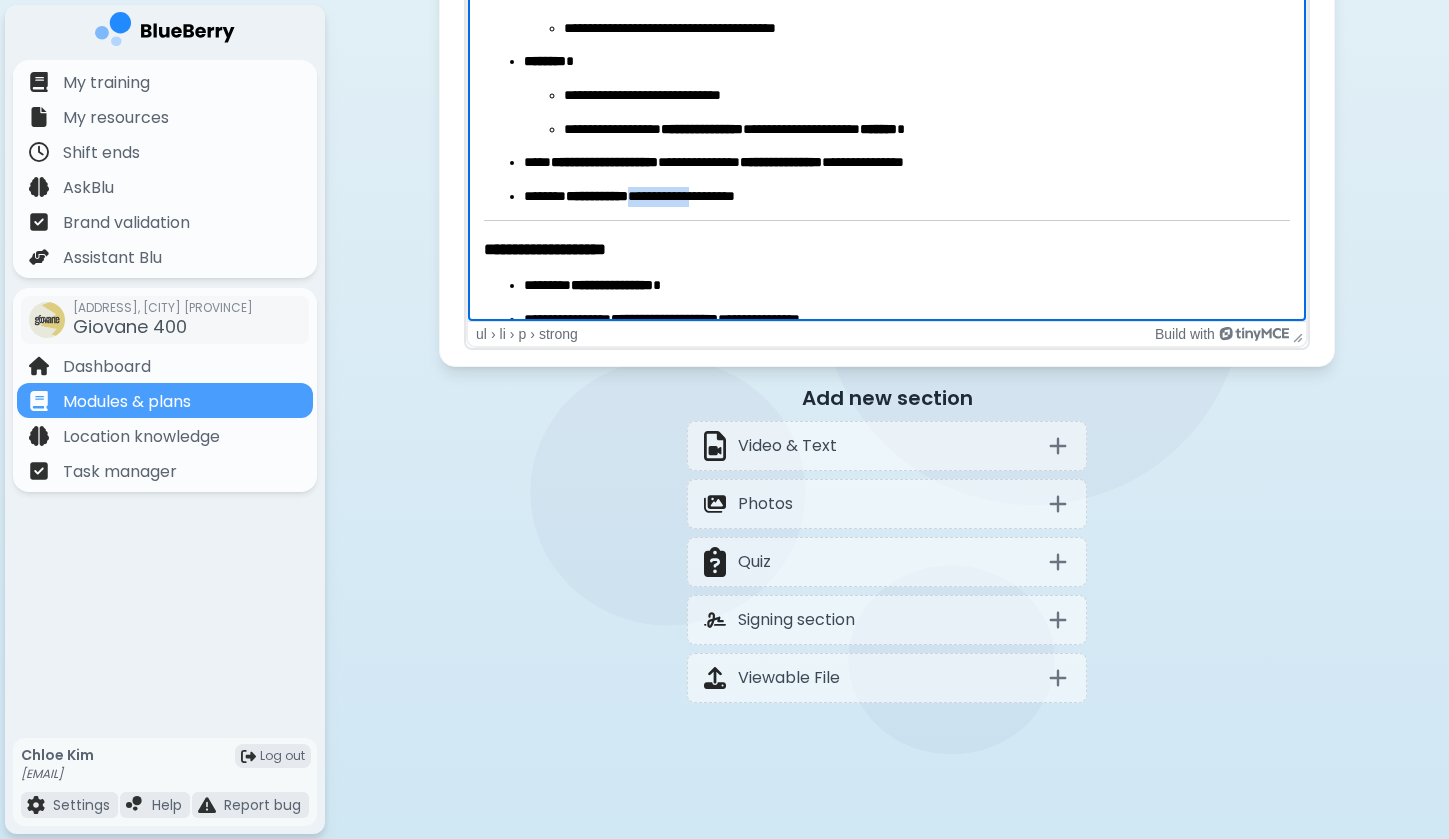 drag, startPoint x: 651, startPoint y: 194, endPoint x: 733, endPoint y: 200, distance: 82.219215 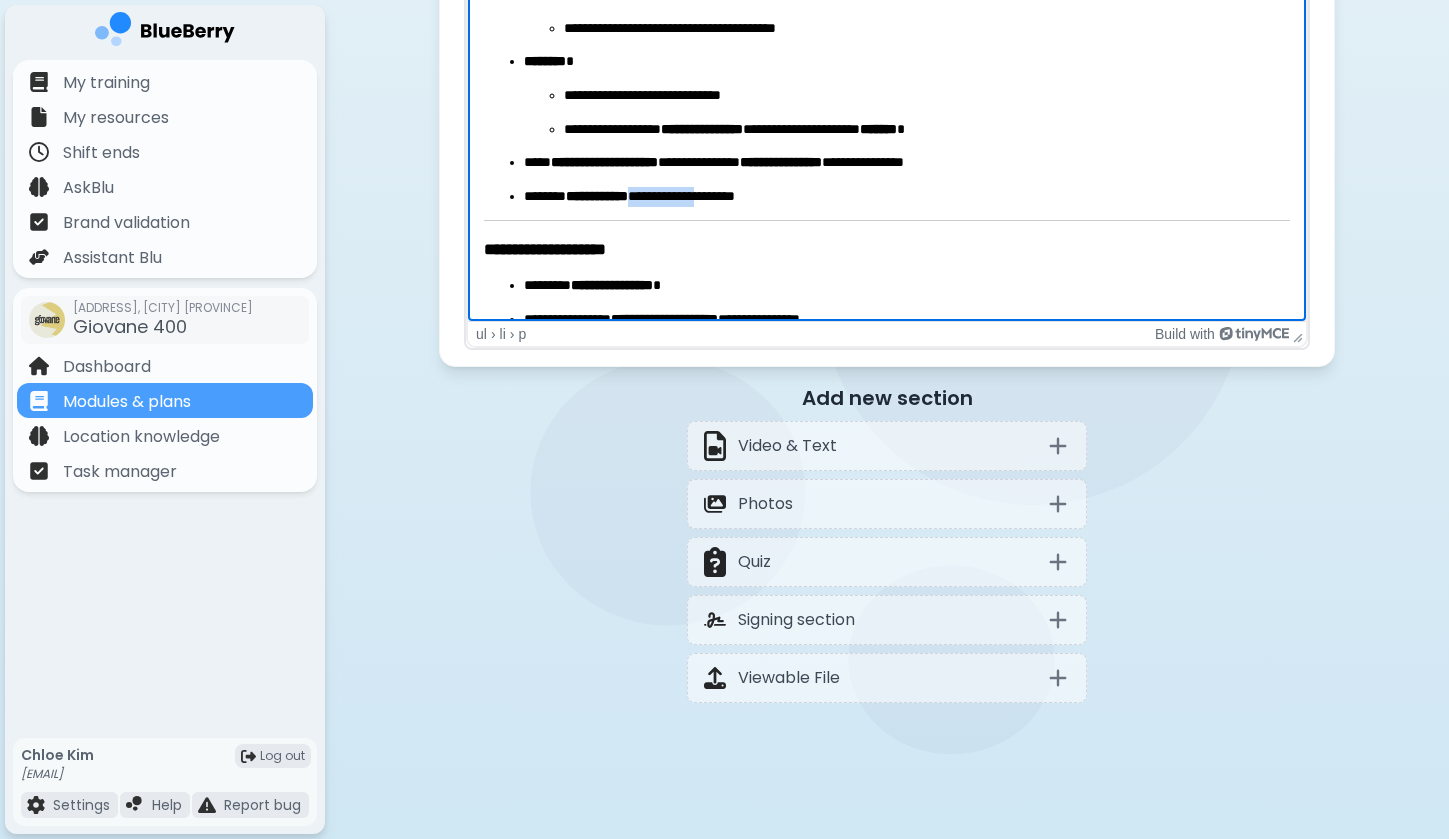 click on "**********" at bounding box center (907, 197) 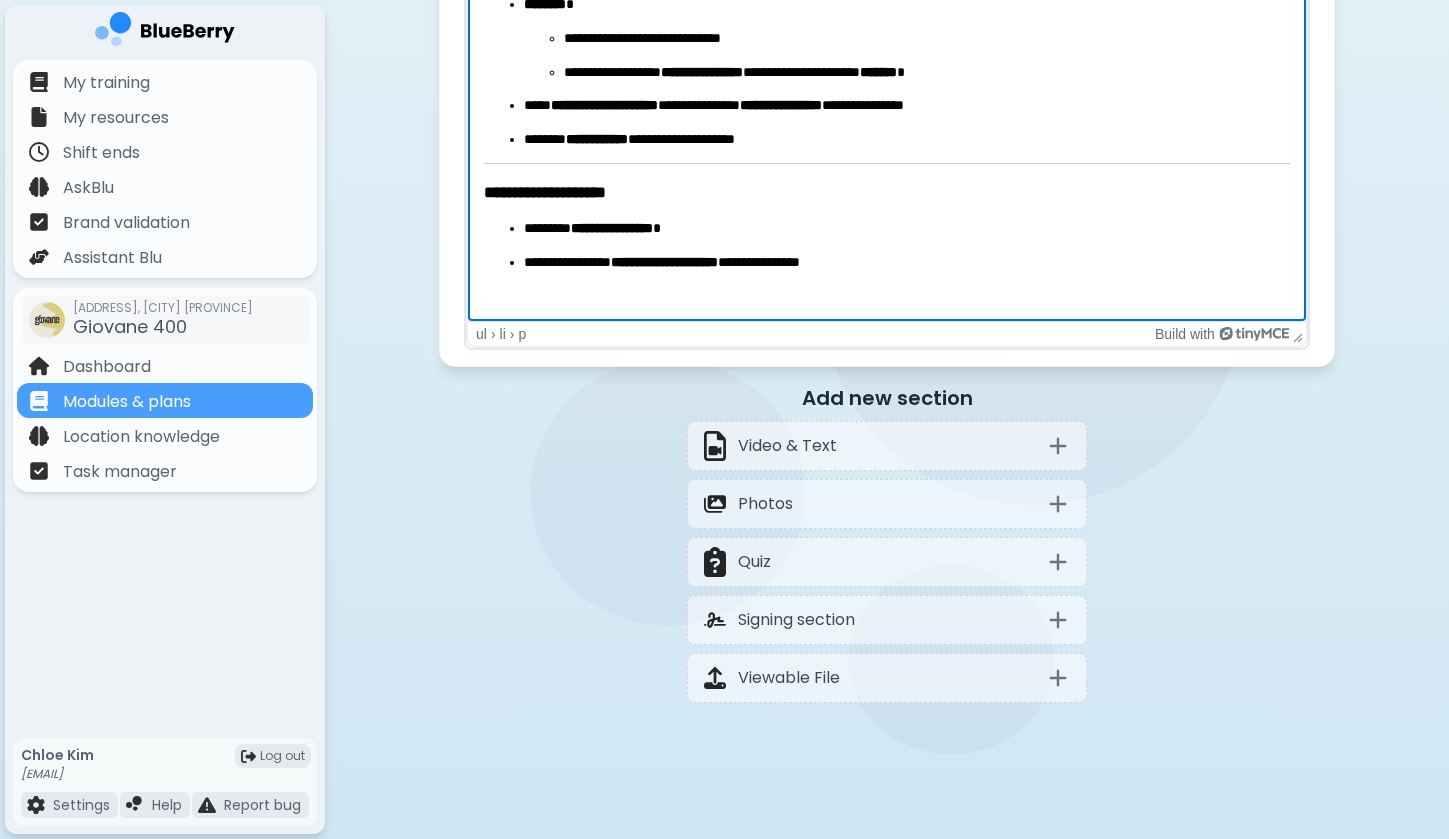 scroll, scrollTop: 1564, scrollLeft: 0, axis: vertical 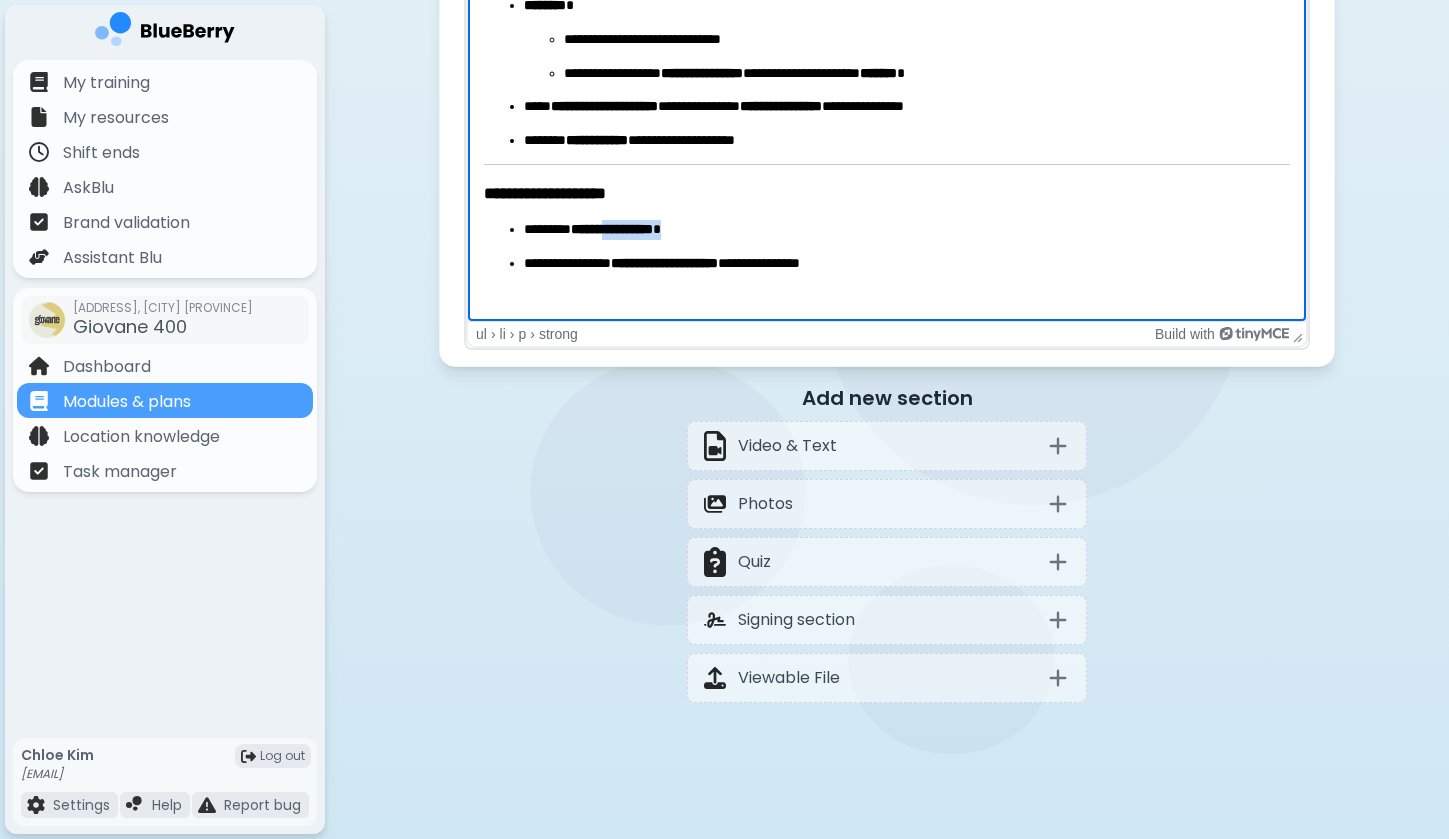 drag, startPoint x: 605, startPoint y: 231, endPoint x: 745, endPoint y: 230, distance: 140.00357 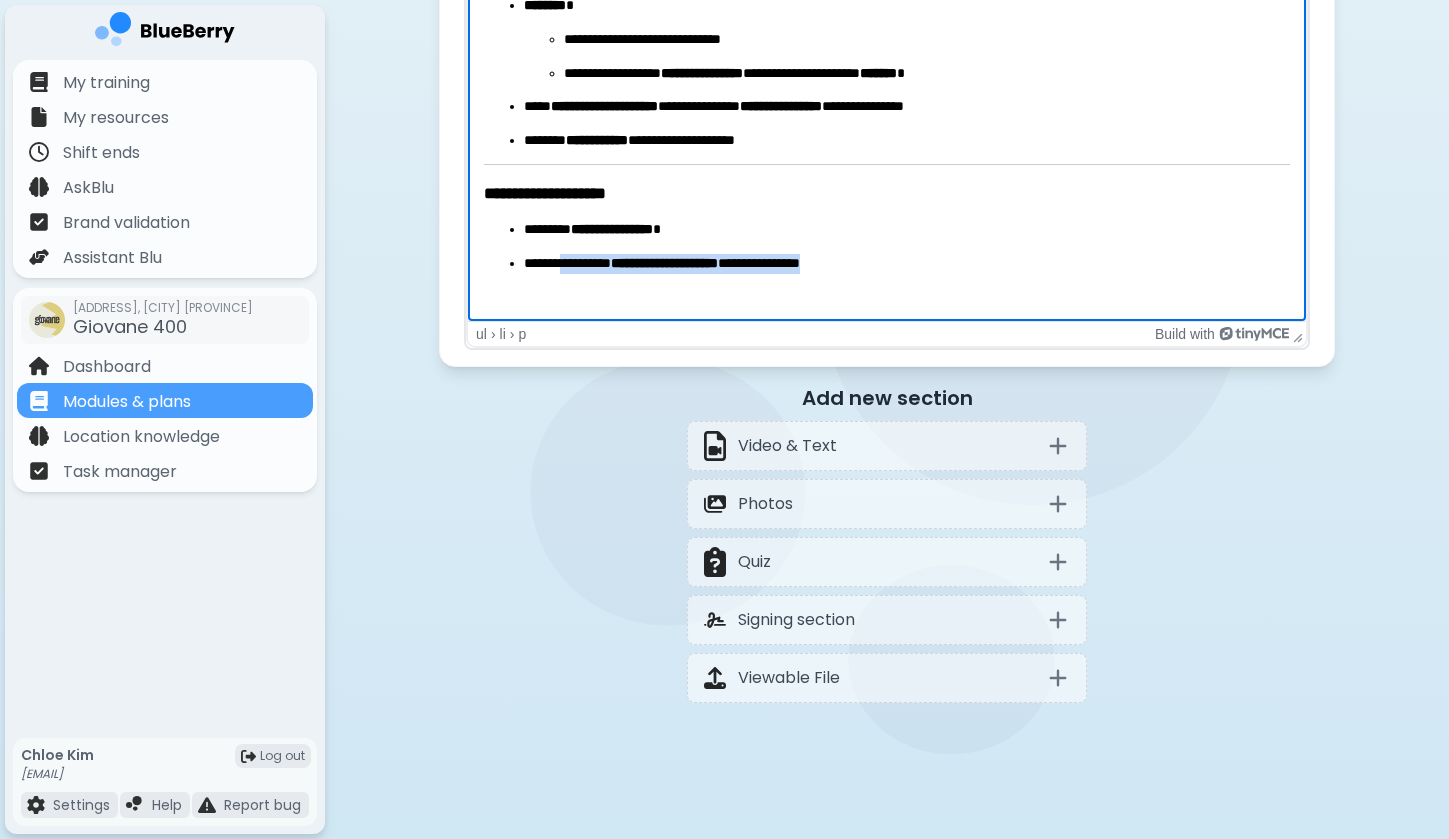 drag, startPoint x: 575, startPoint y: 257, endPoint x: 680, endPoint y: 272, distance: 106.06602 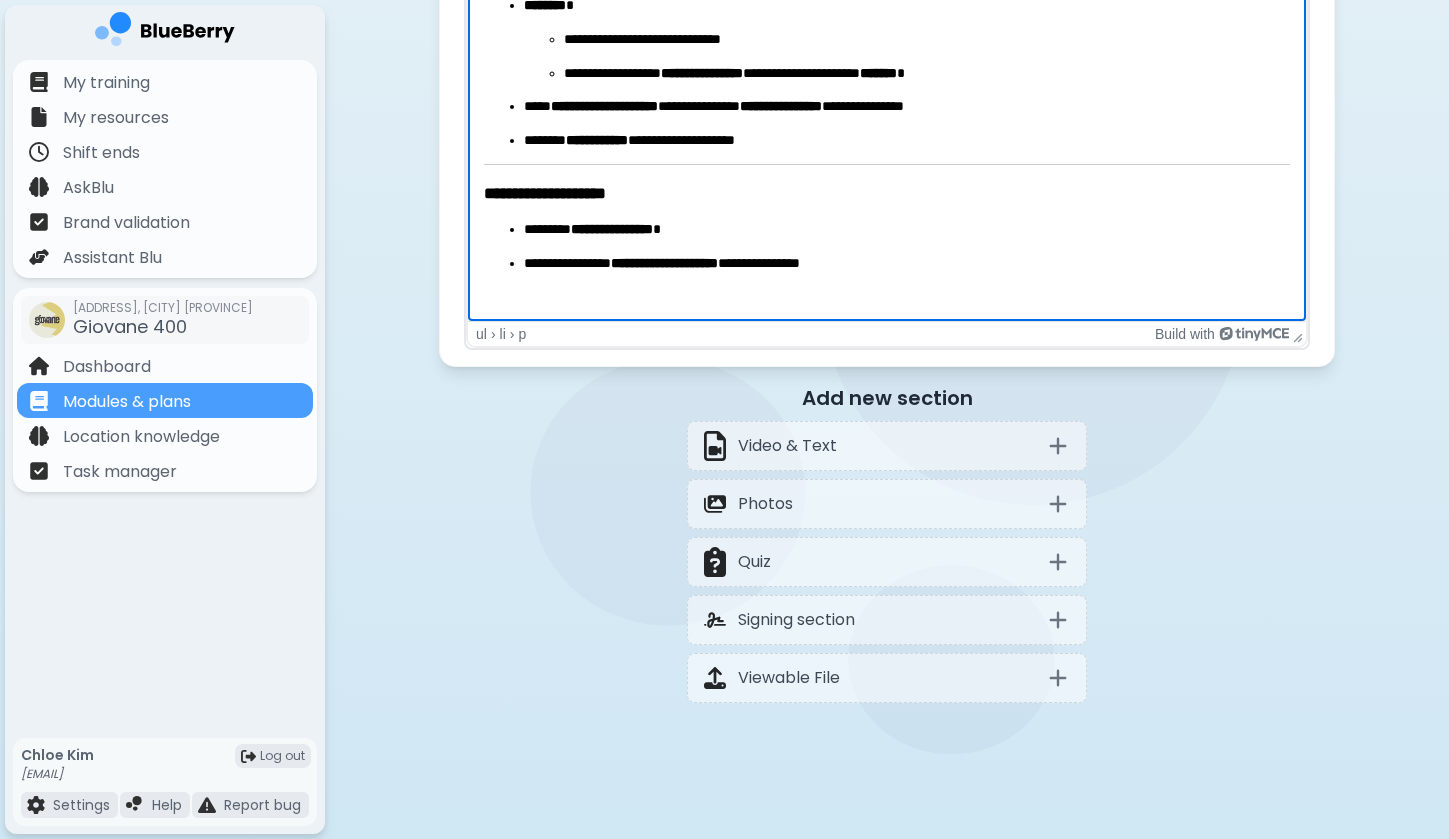 click on "**********" at bounding box center (664, 263) 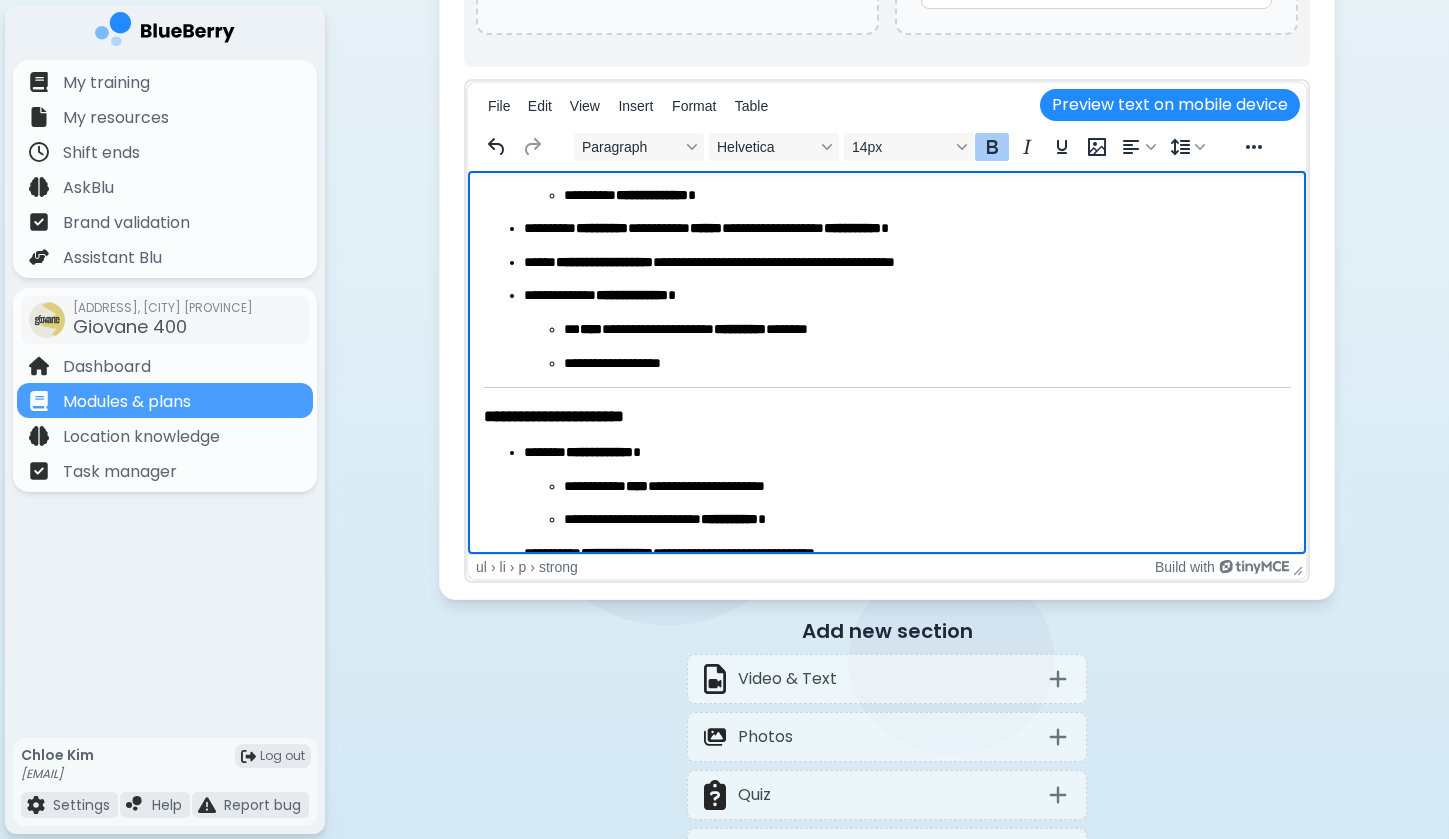 scroll, scrollTop: 777, scrollLeft: 0, axis: vertical 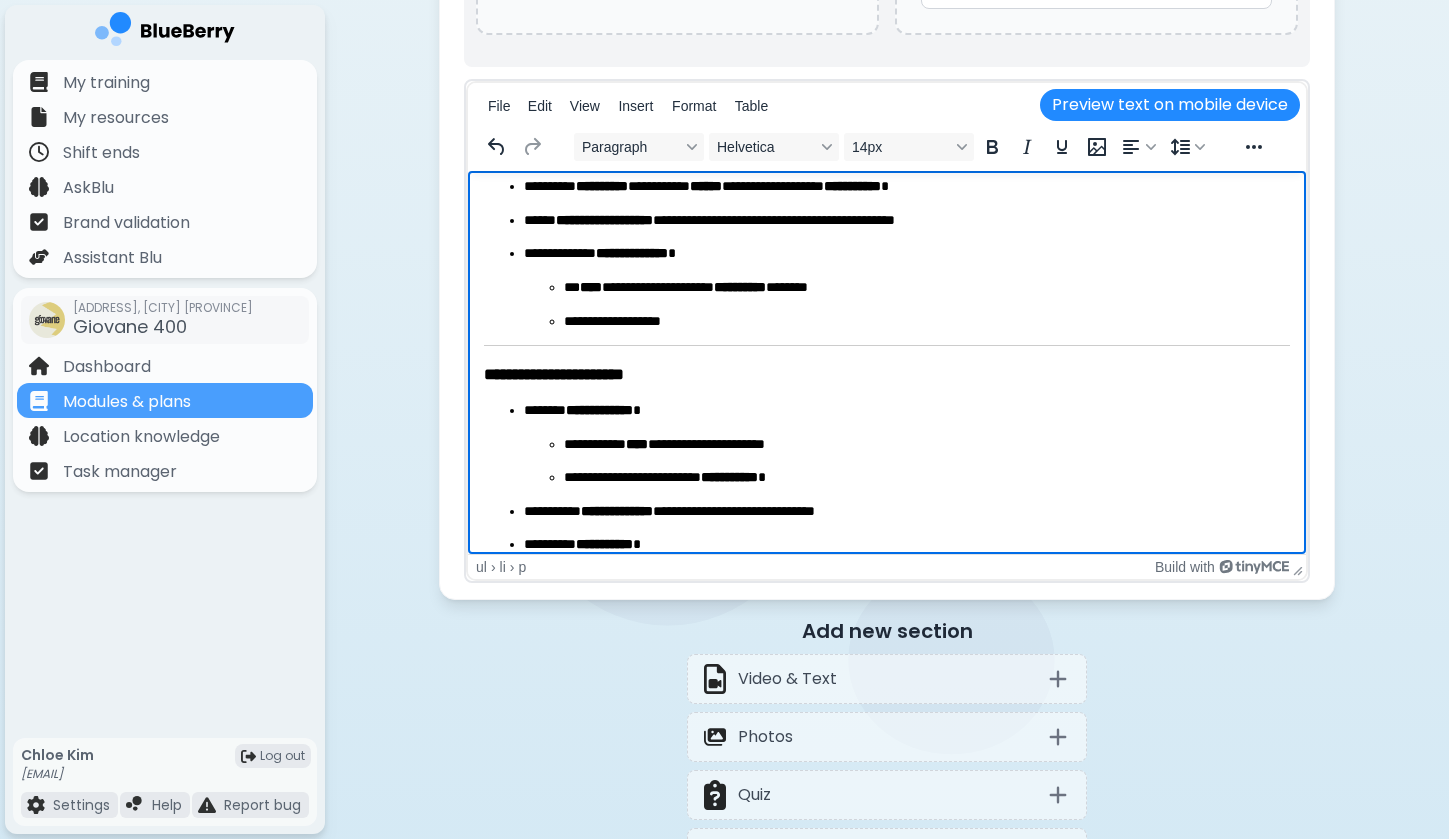 click on "**********" at bounding box center [907, 254] 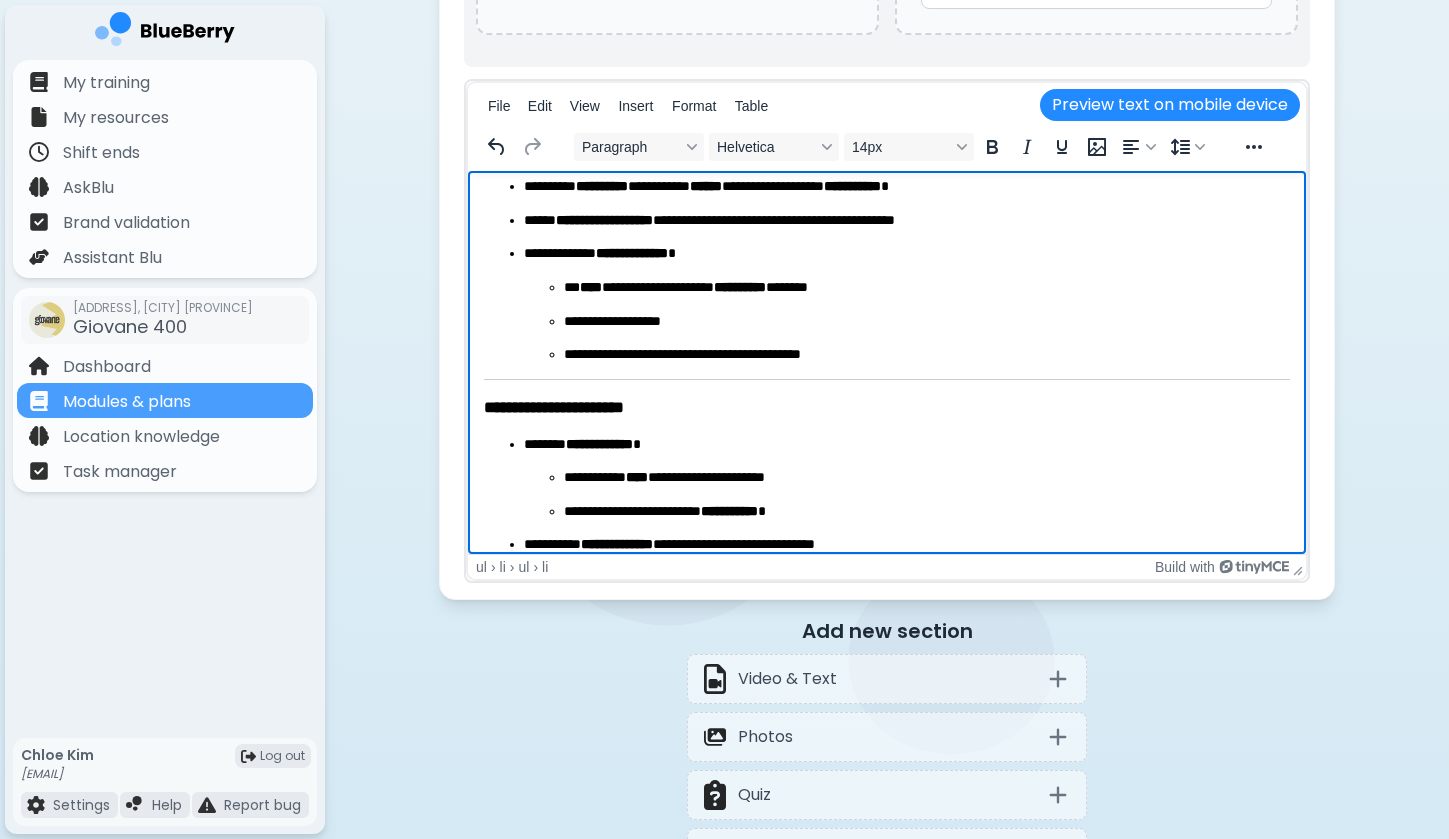 click on "**********" at bounding box center [927, 355] 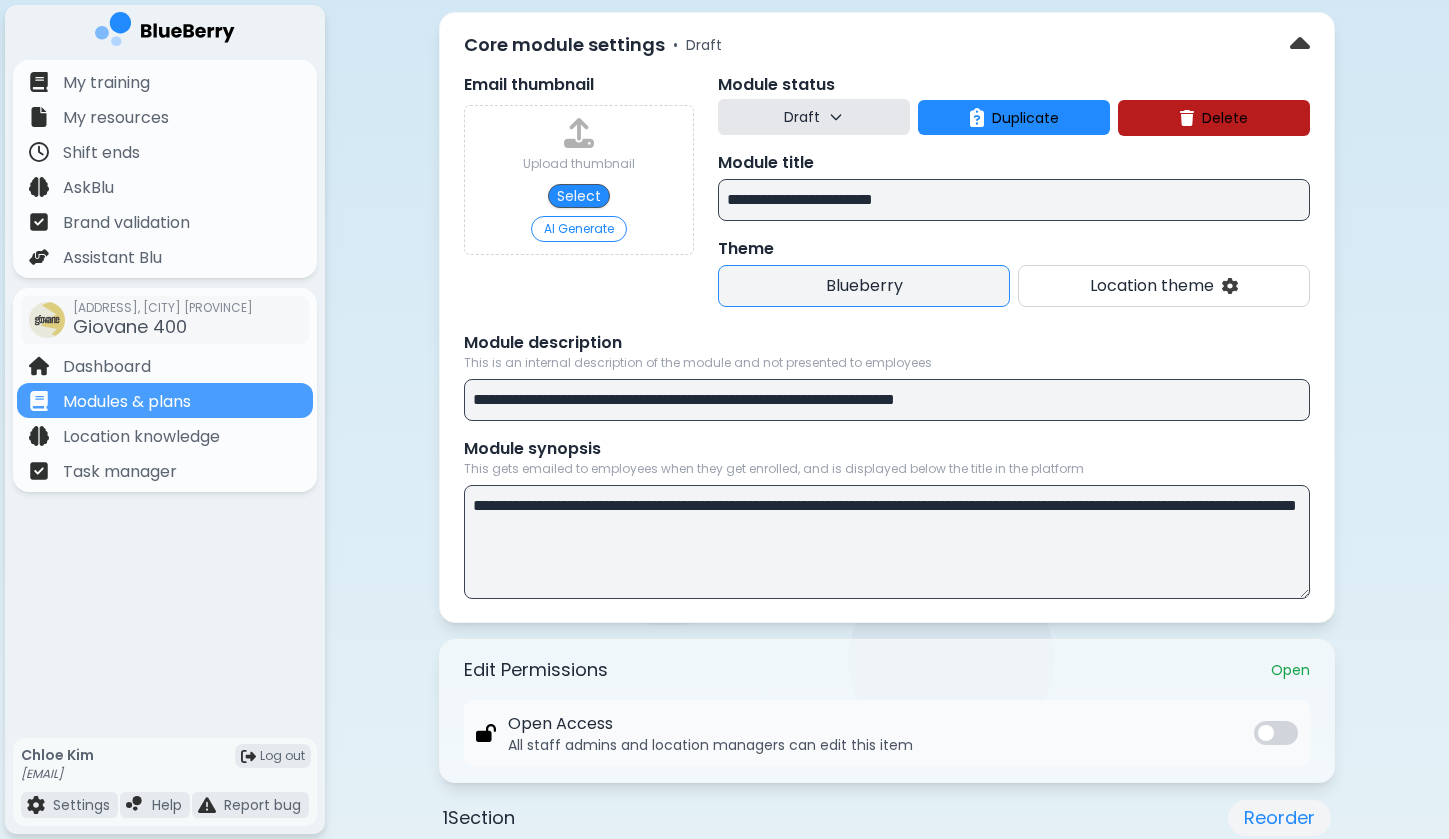 scroll, scrollTop: 88, scrollLeft: 0, axis: vertical 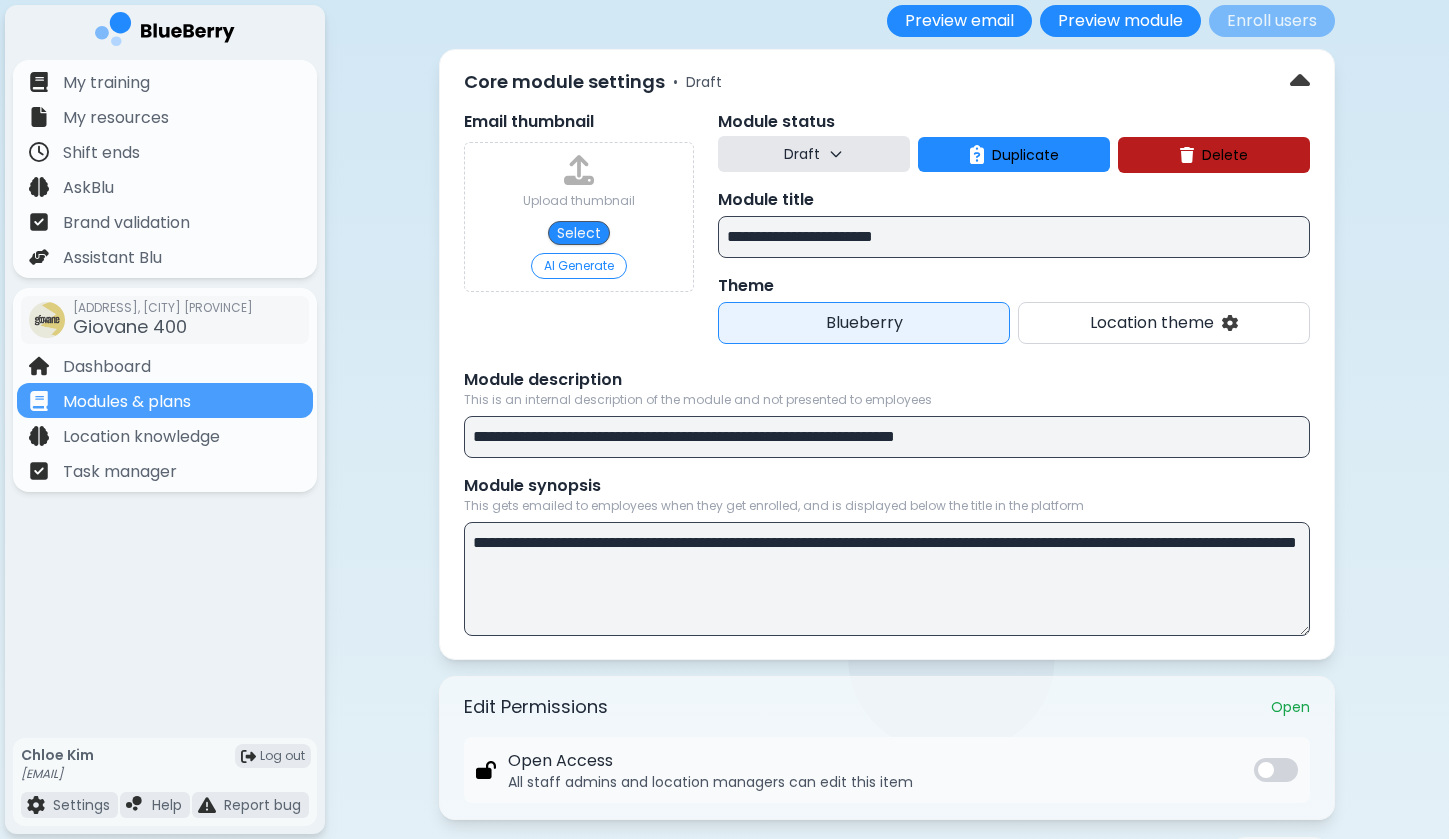 click on "**********" at bounding box center (887, 1172) 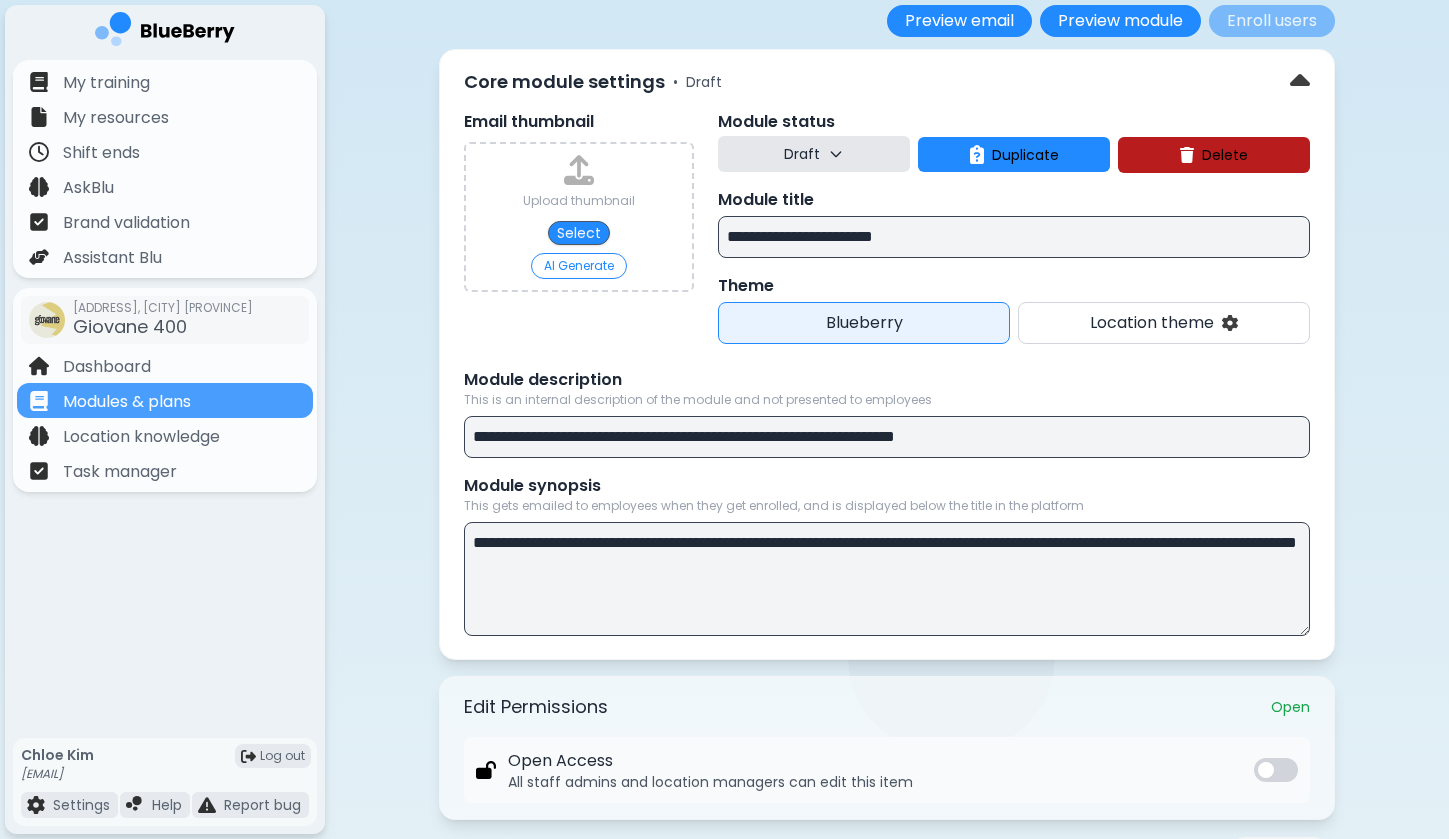 click on "AI Generate" at bounding box center [579, 266] 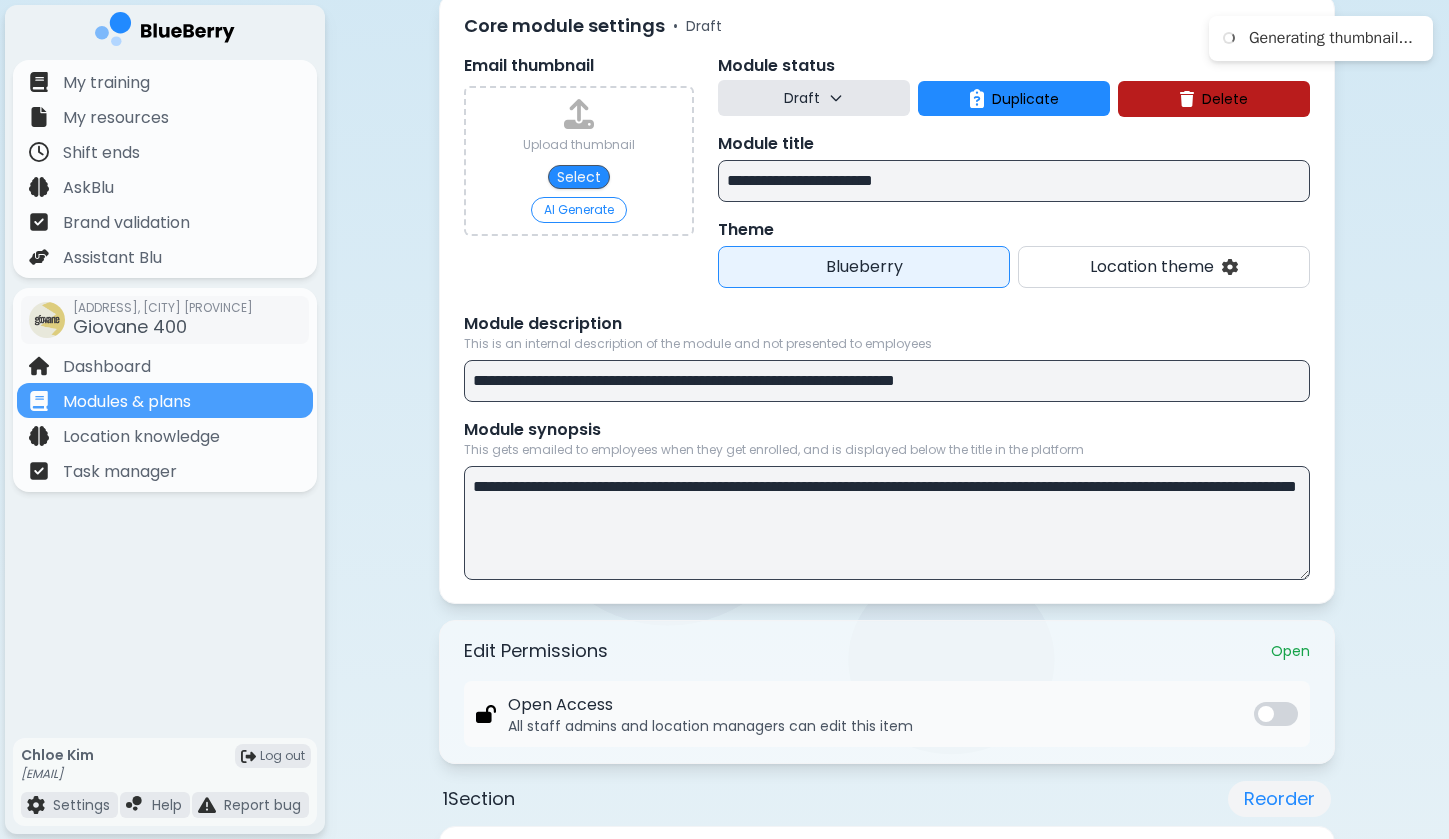scroll, scrollTop: 157, scrollLeft: 0, axis: vertical 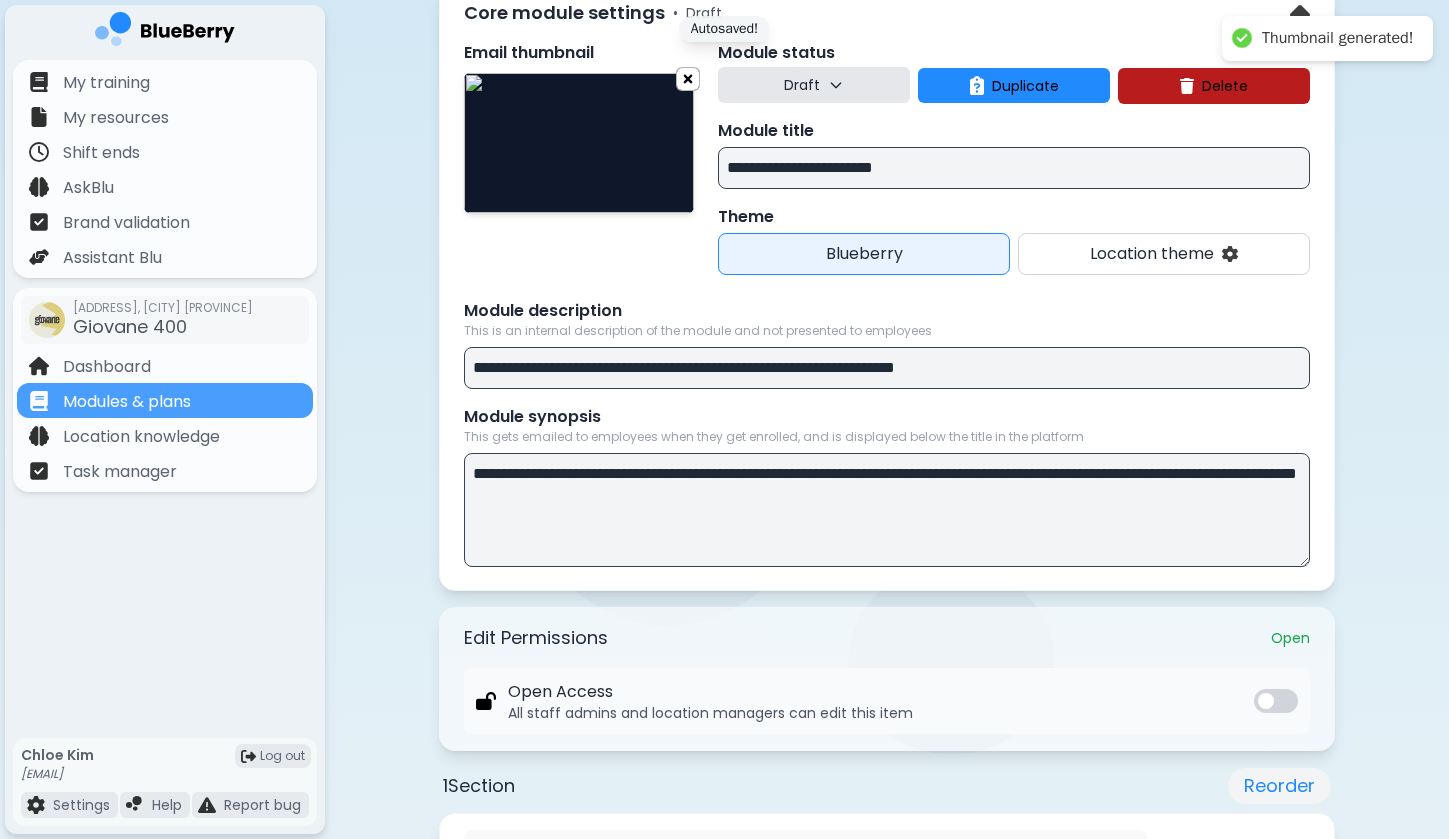 click at bounding box center (688, 78) 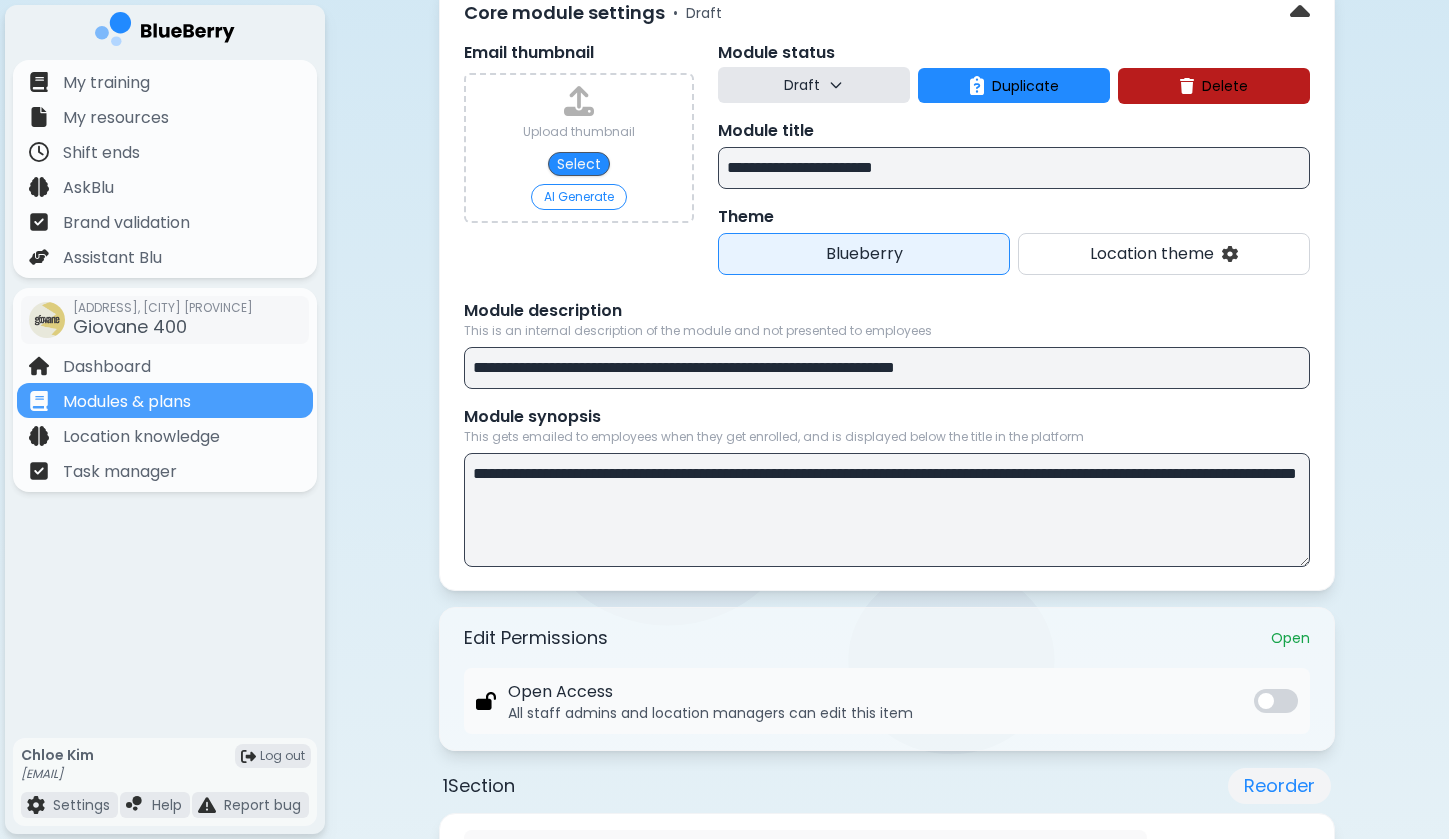 click on "Email thumbnail Upload thumbnail Select AI Generate" at bounding box center (579, 158) 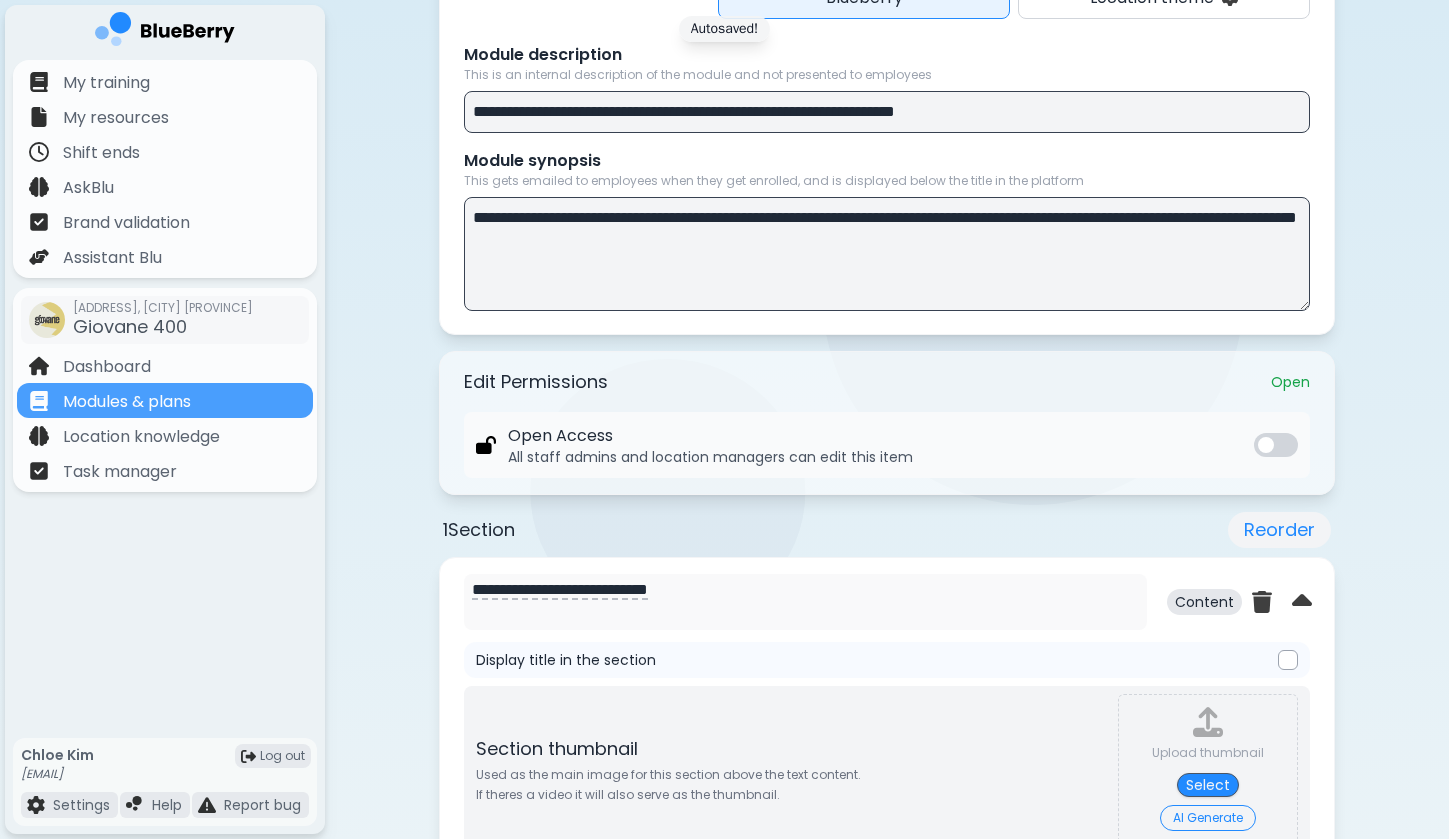 scroll, scrollTop: 712, scrollLeft: 0, axis: vertical 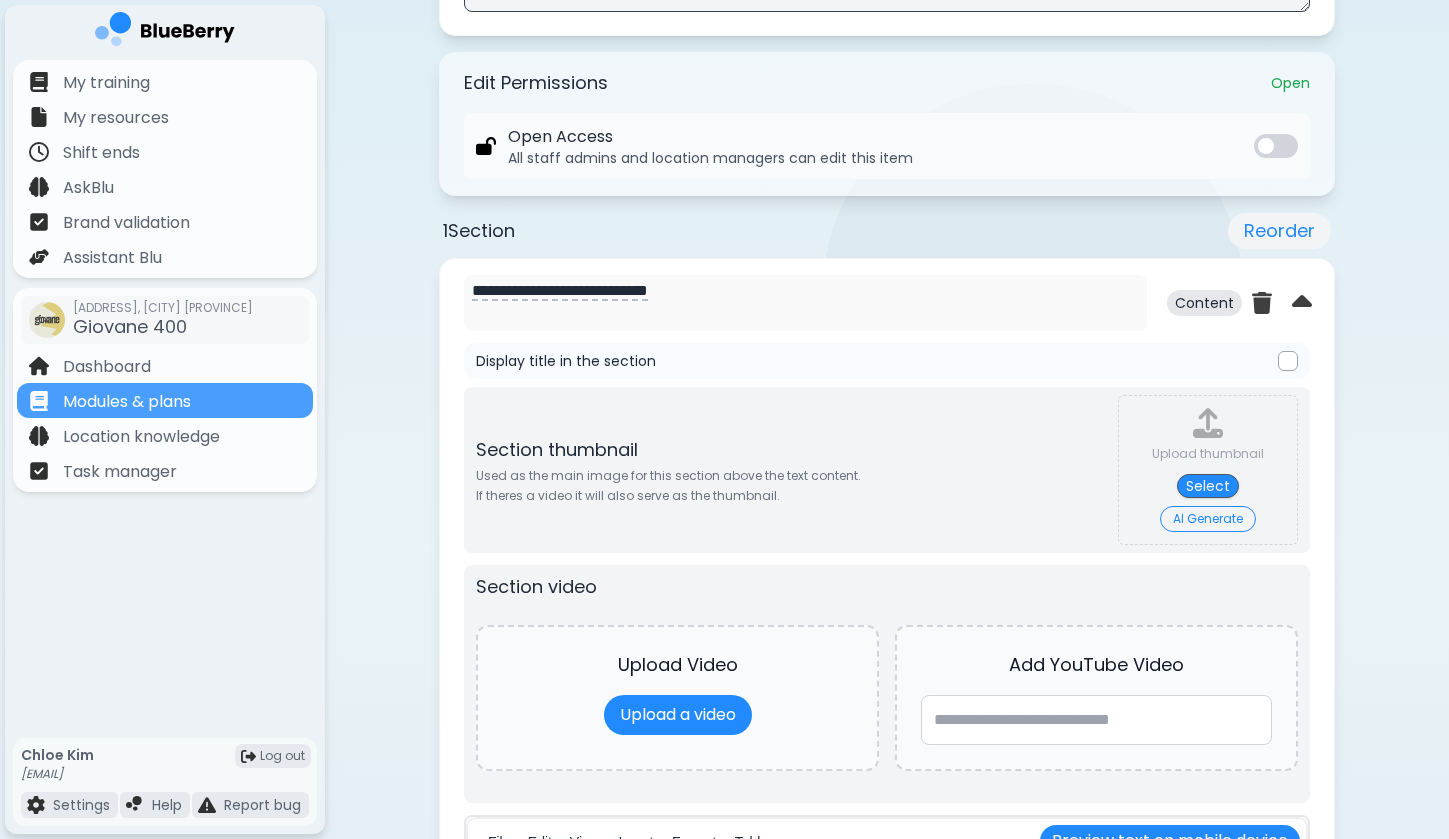 click on "**********" at bounding box center (887, 548) 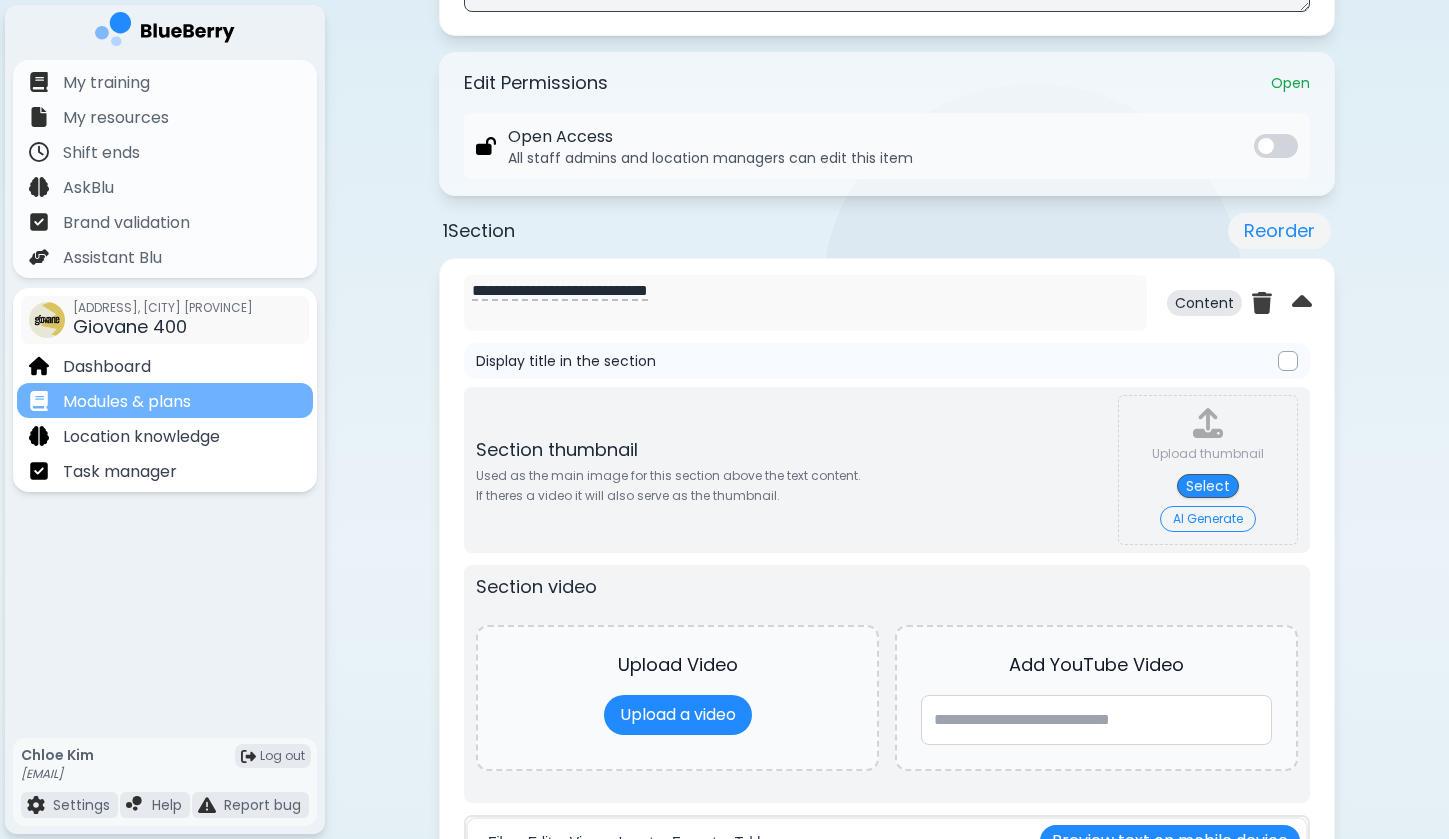 click on "Modules & plans" at bounding box center [165, 400] 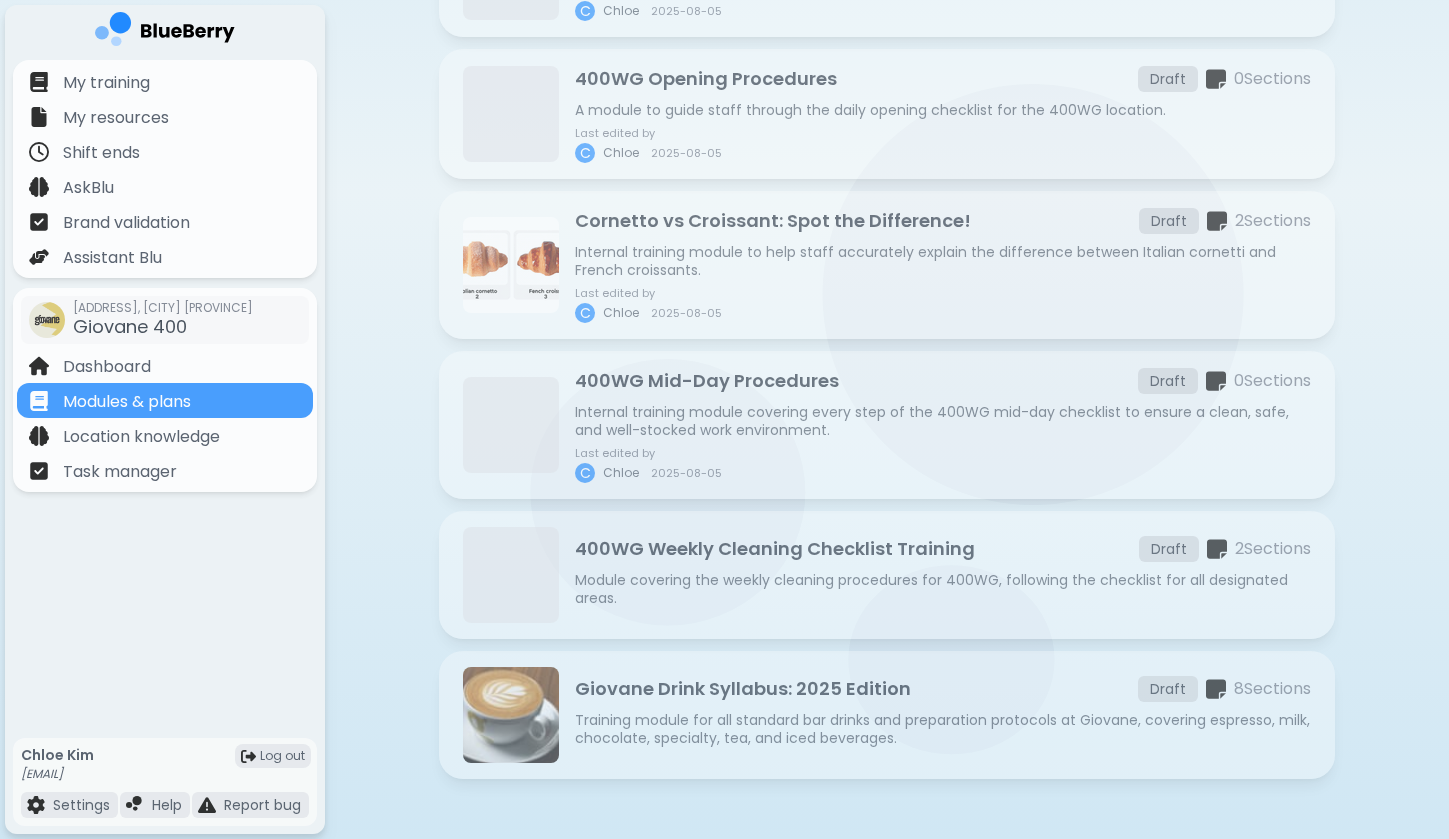 scroll, scrollTop: 452, scrollLeft: 0, axis: vertical 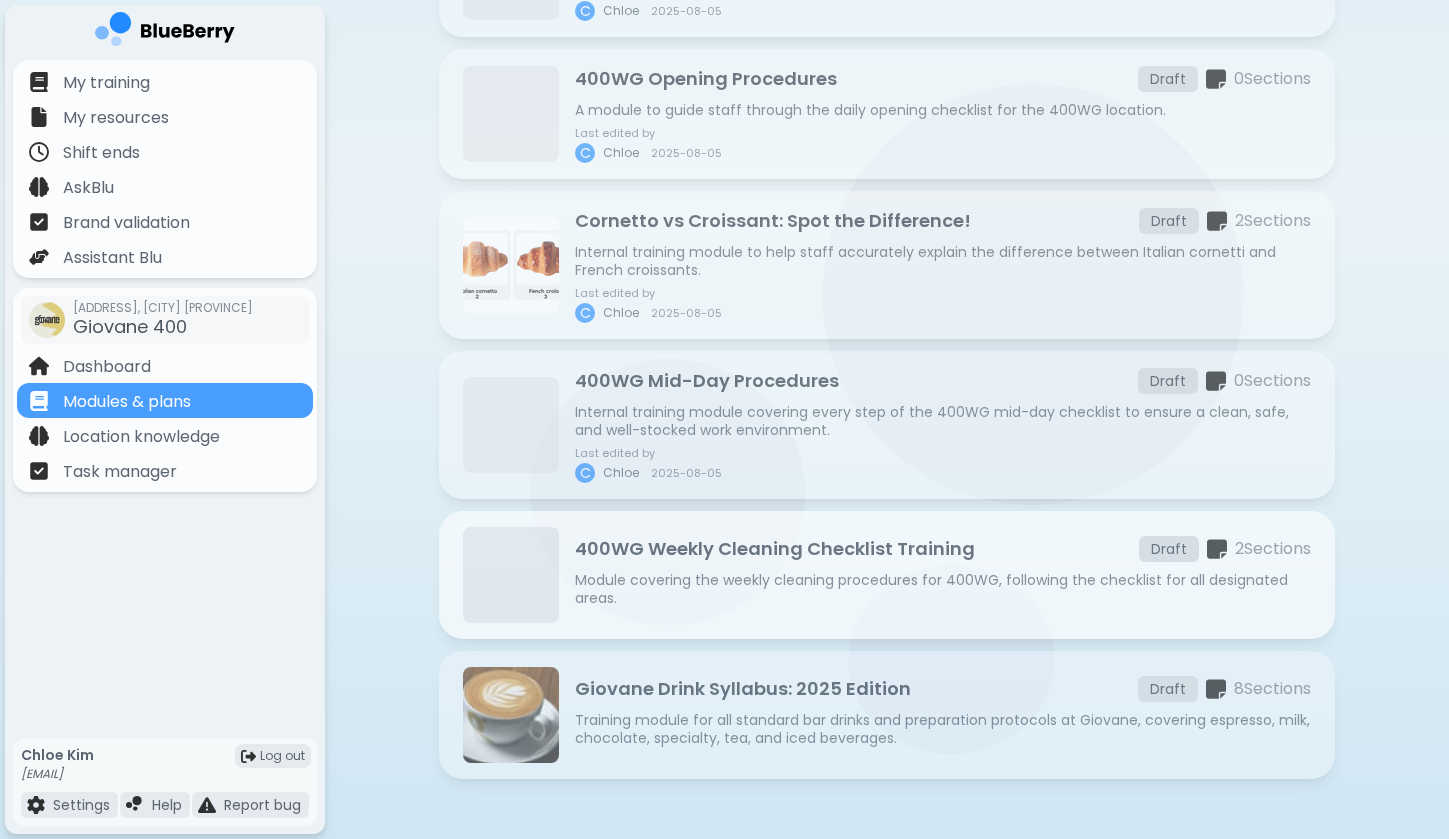 click on "Module covering the weekly cleaning procedures for 400WG, following the checklist for all designated areas." at bounding box center (943, 589) 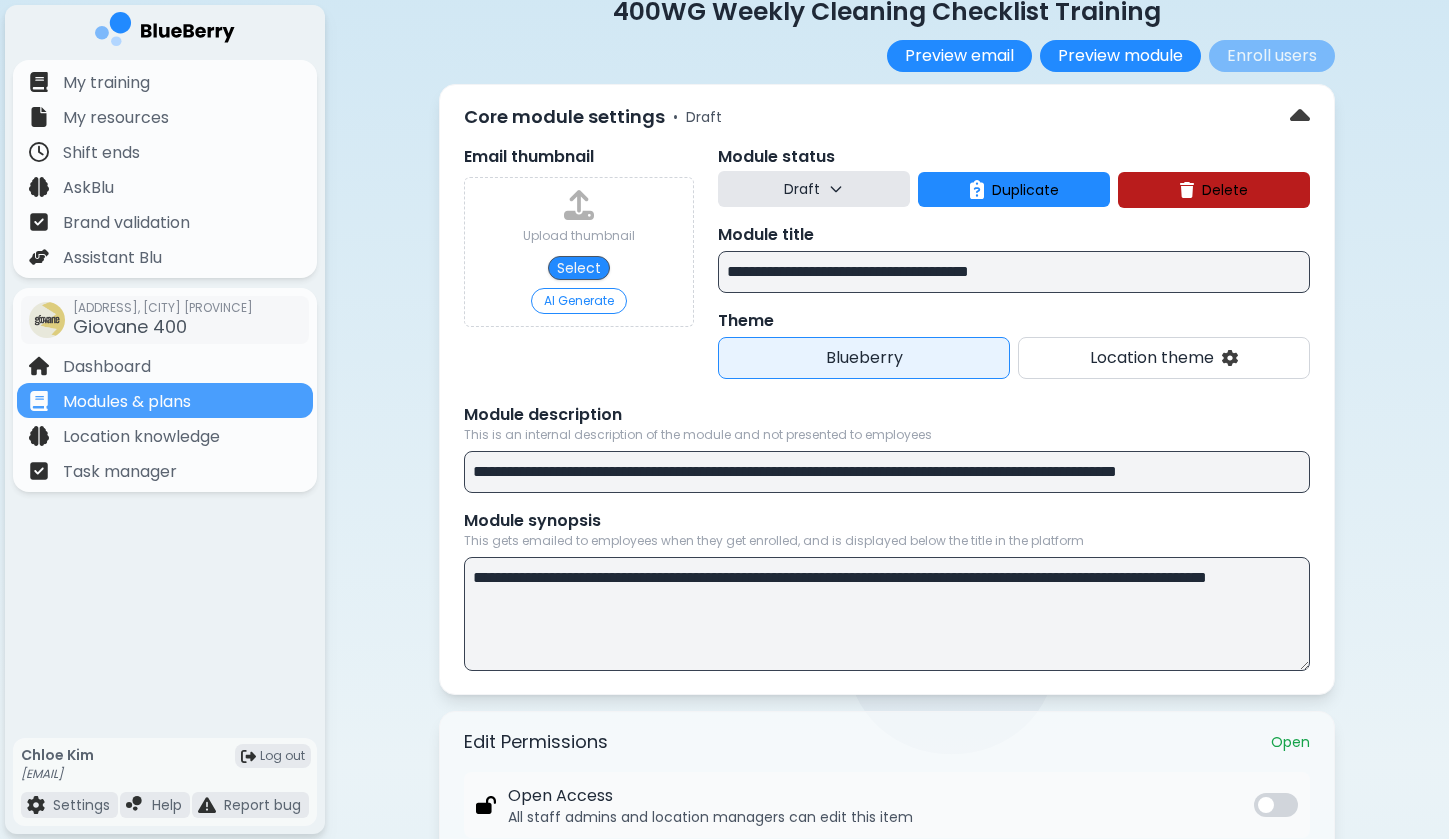 scroll, scrollTop: 58, scrollLeft: 0, axis: vertical 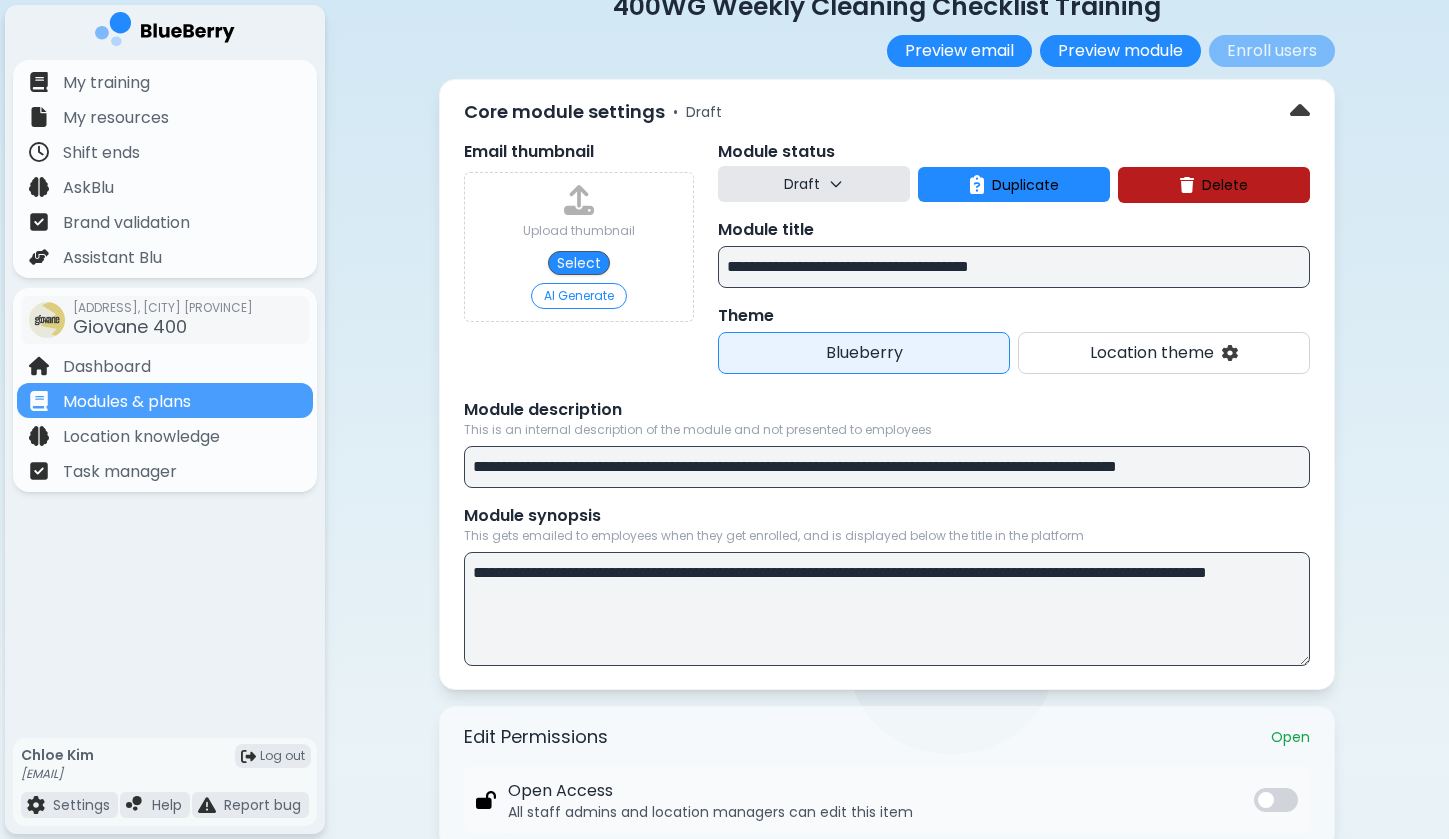 click on "**********" at bounding box center [1014, 267] 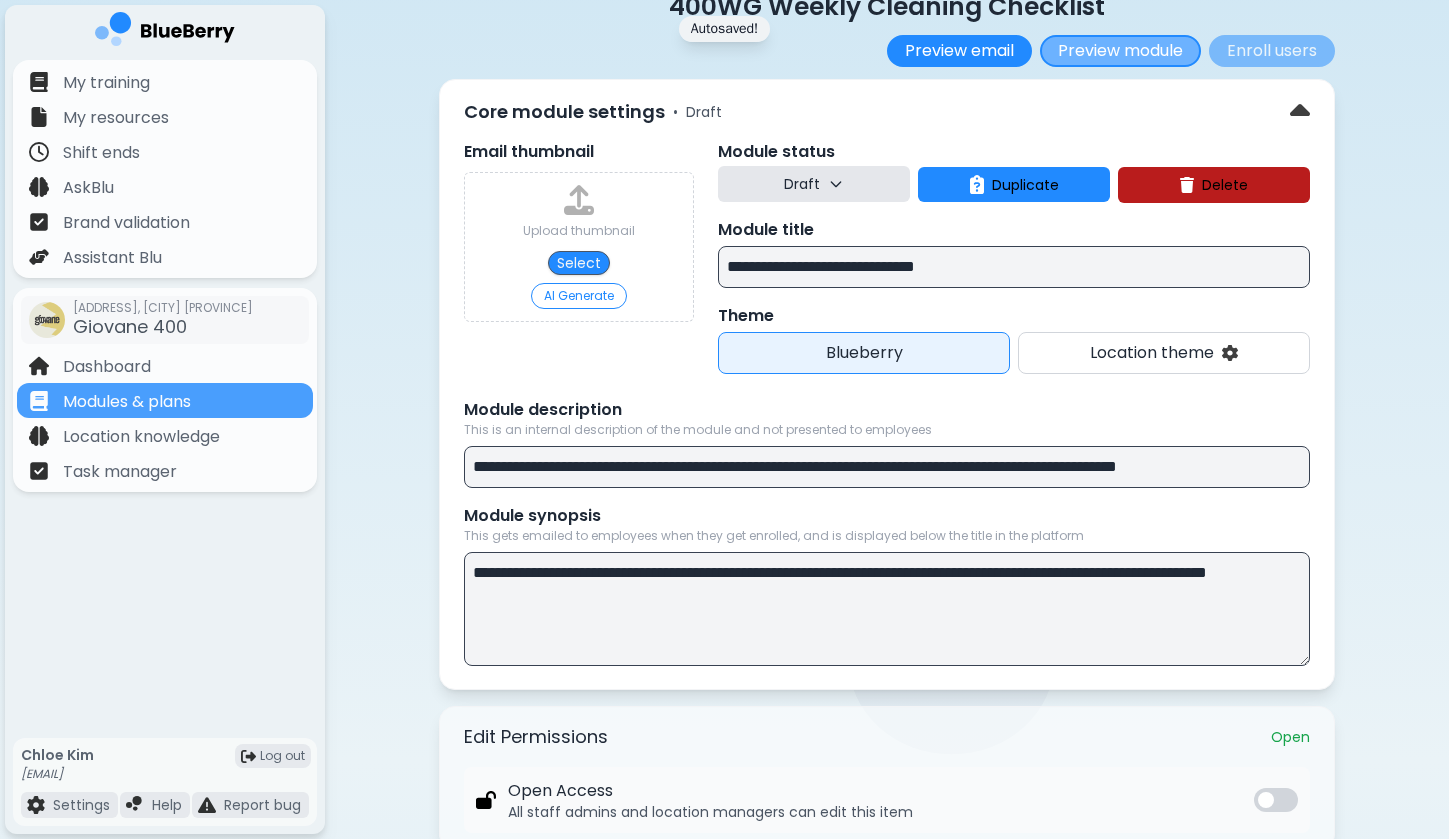 type on "**********" 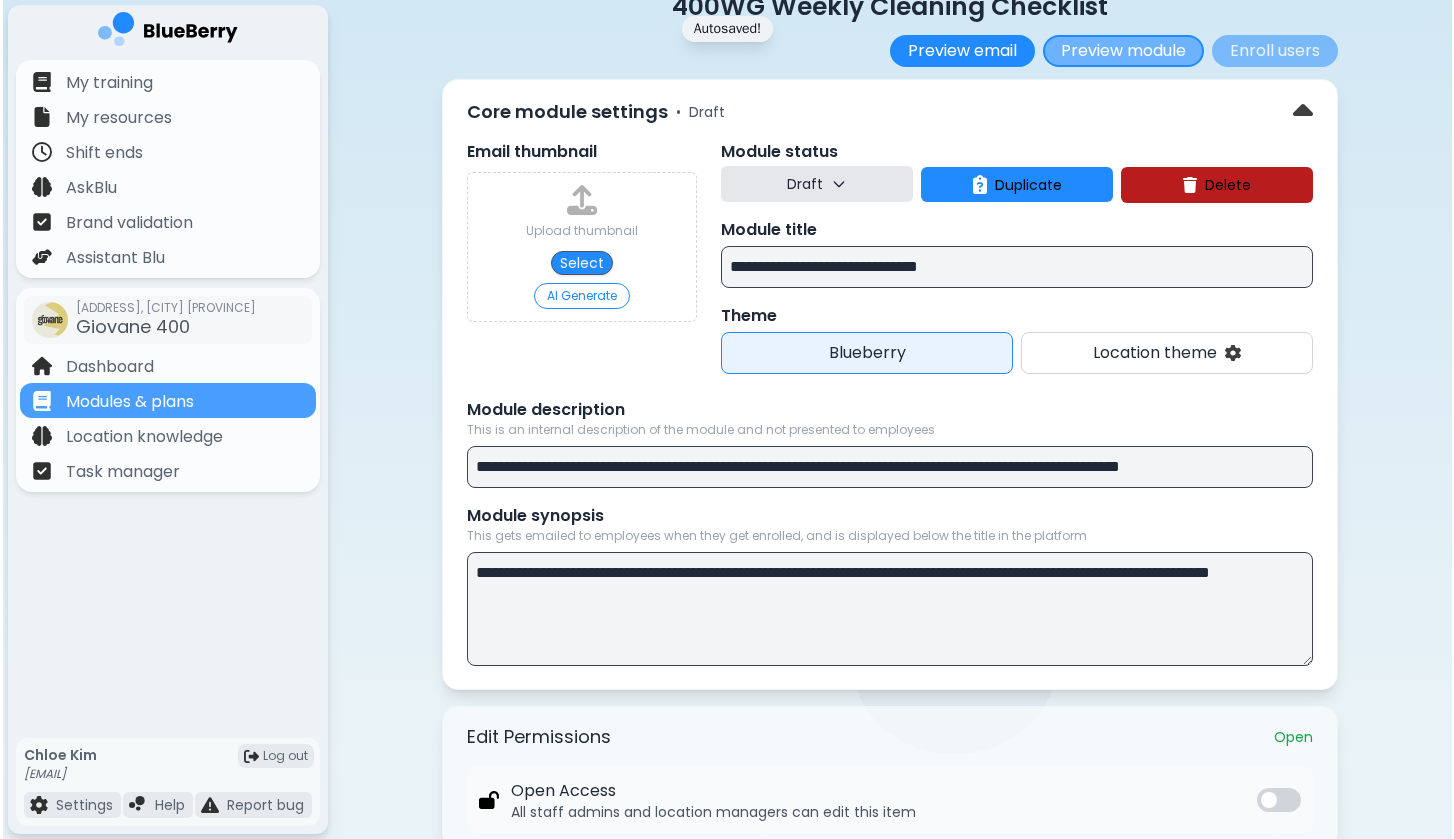 scroll, scrollTop: 0, scrollLeft: 0, axis: both 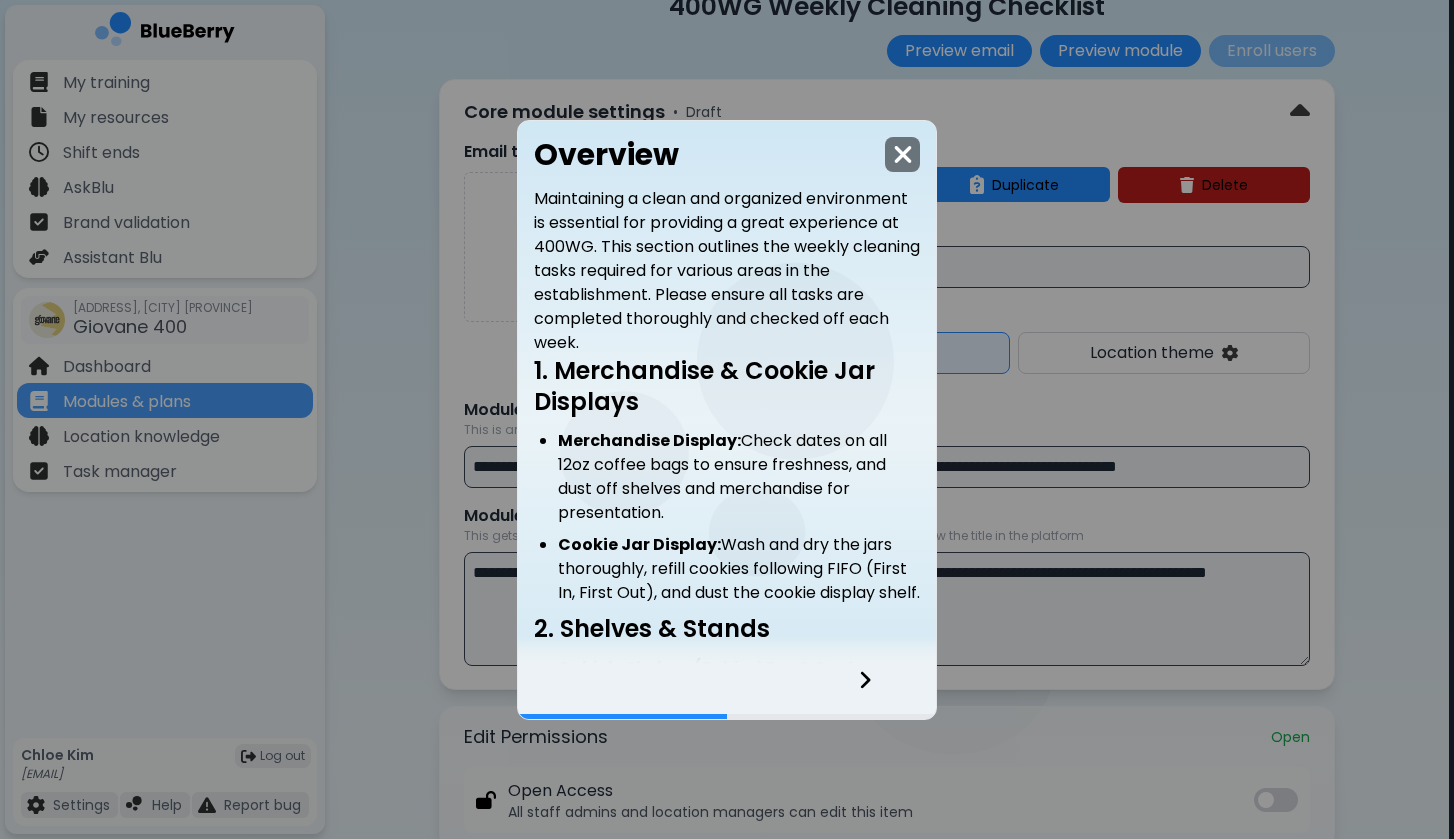 click at bounding box center [903, 154] 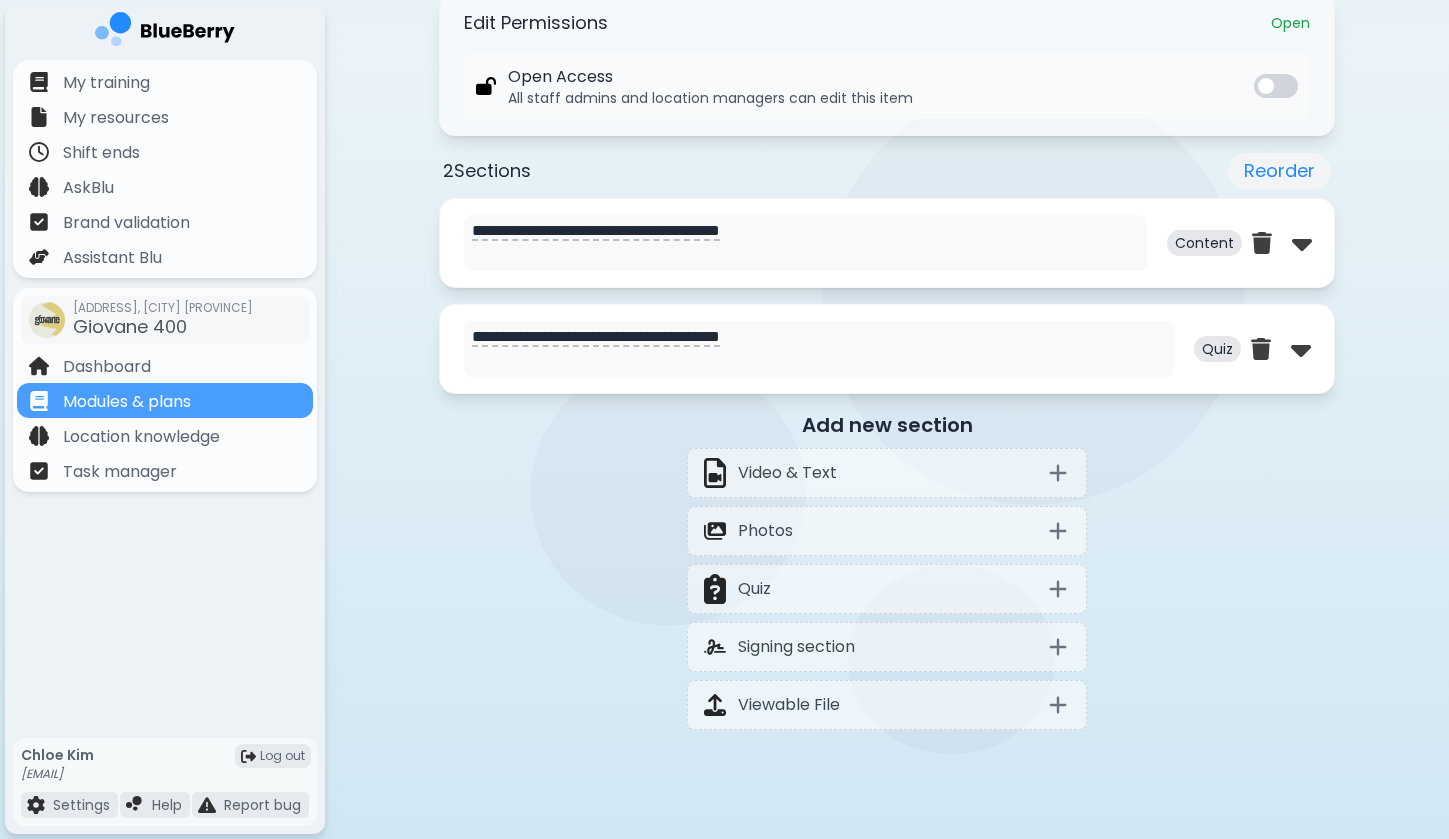 scroll, scrollTop: 742, scrollLeft: 0, axis: vertical 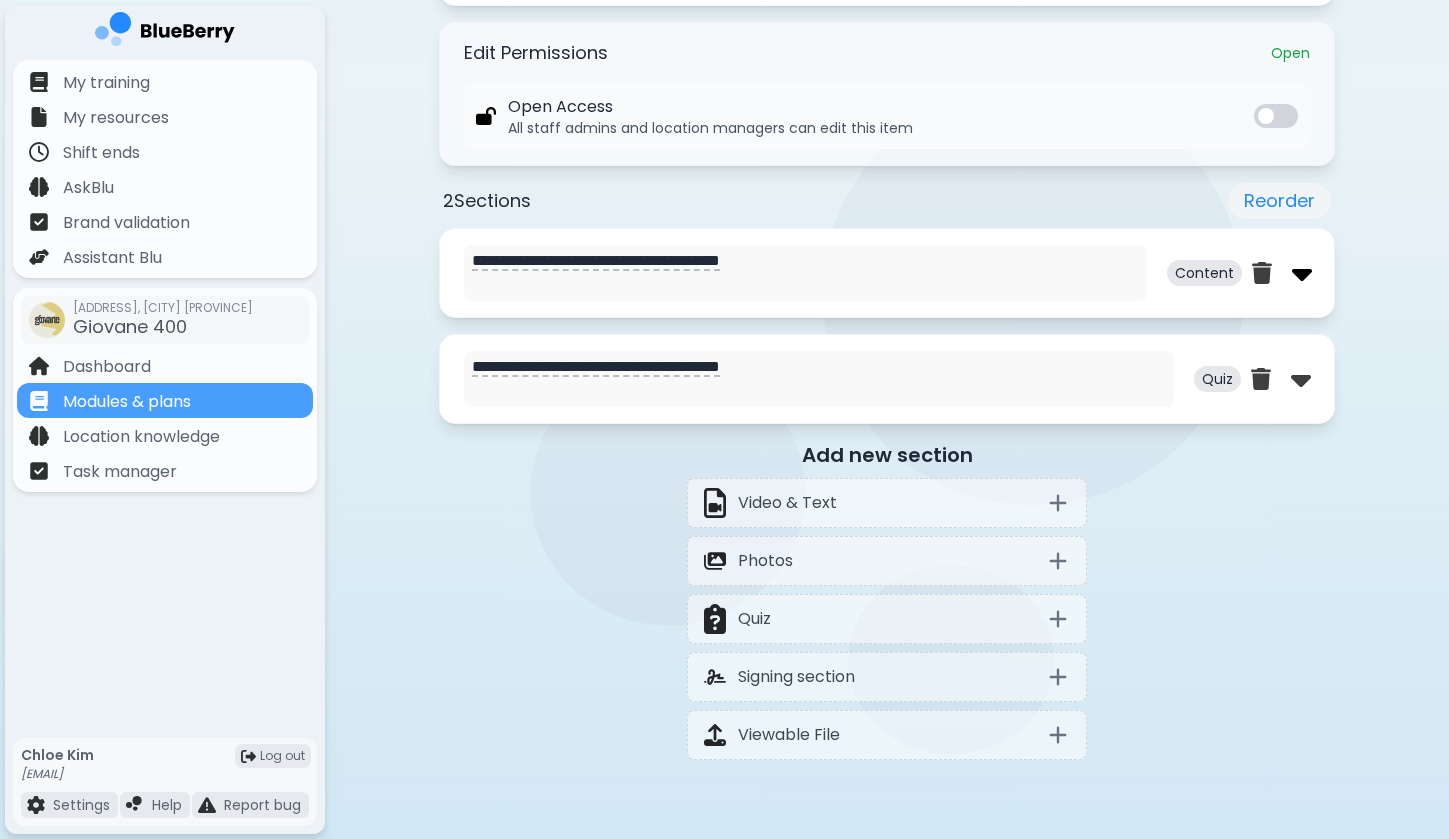 click at bounding box center [1302, 273] 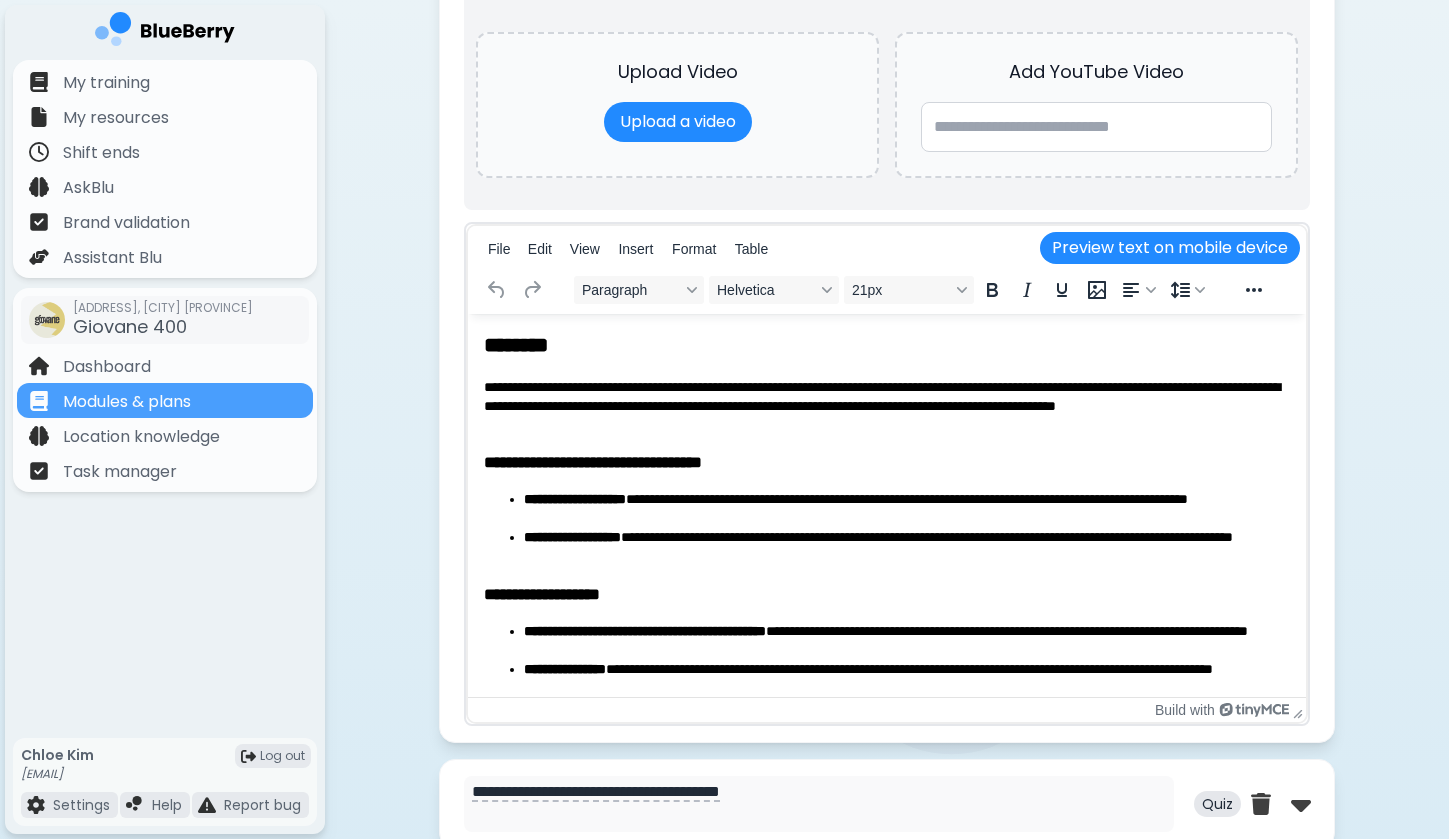 scroll, scrollTop: 1301, scrollLeft: 0, axis: vertical 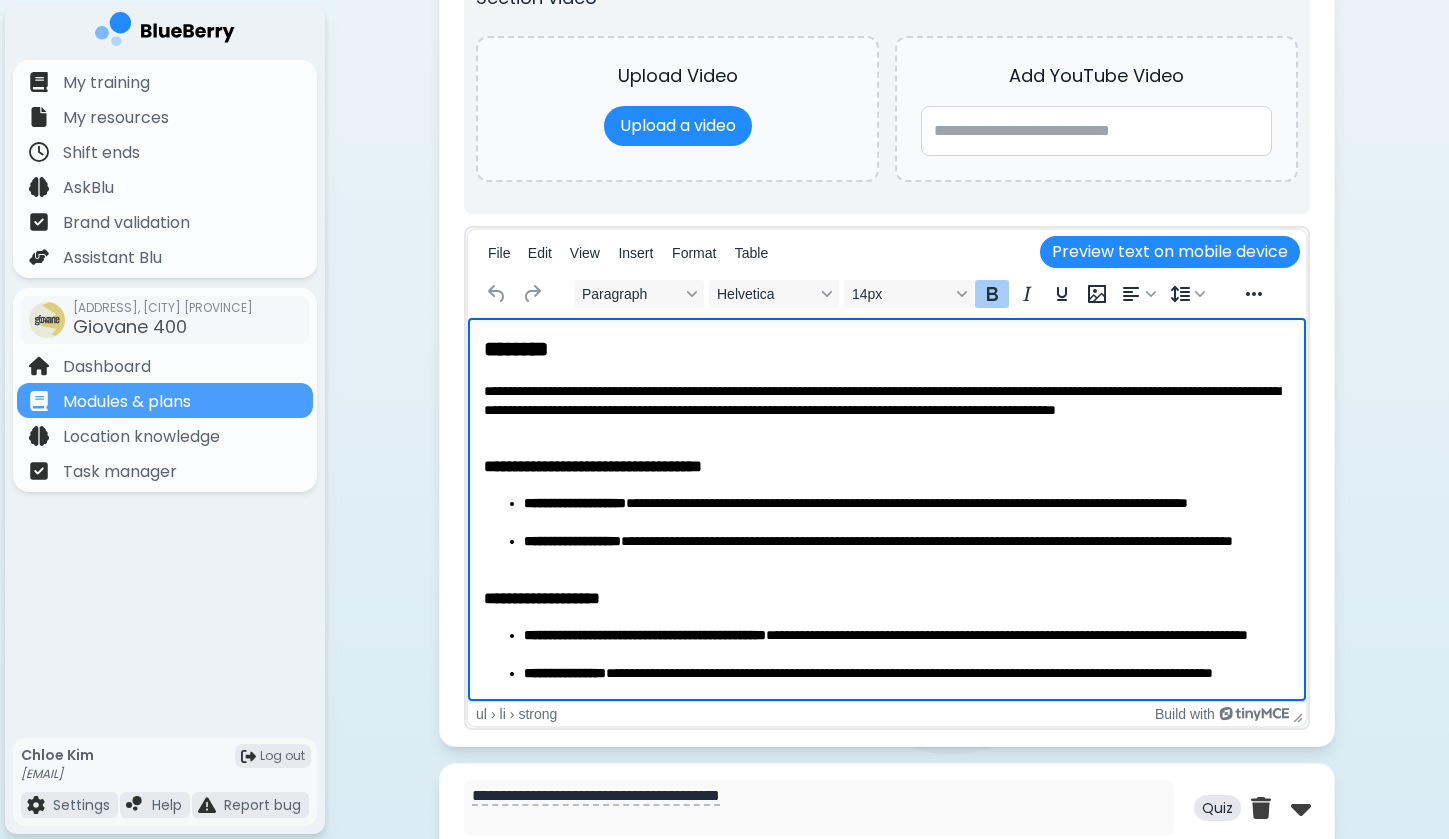 click on "**********" at bounding box center [887, 789] 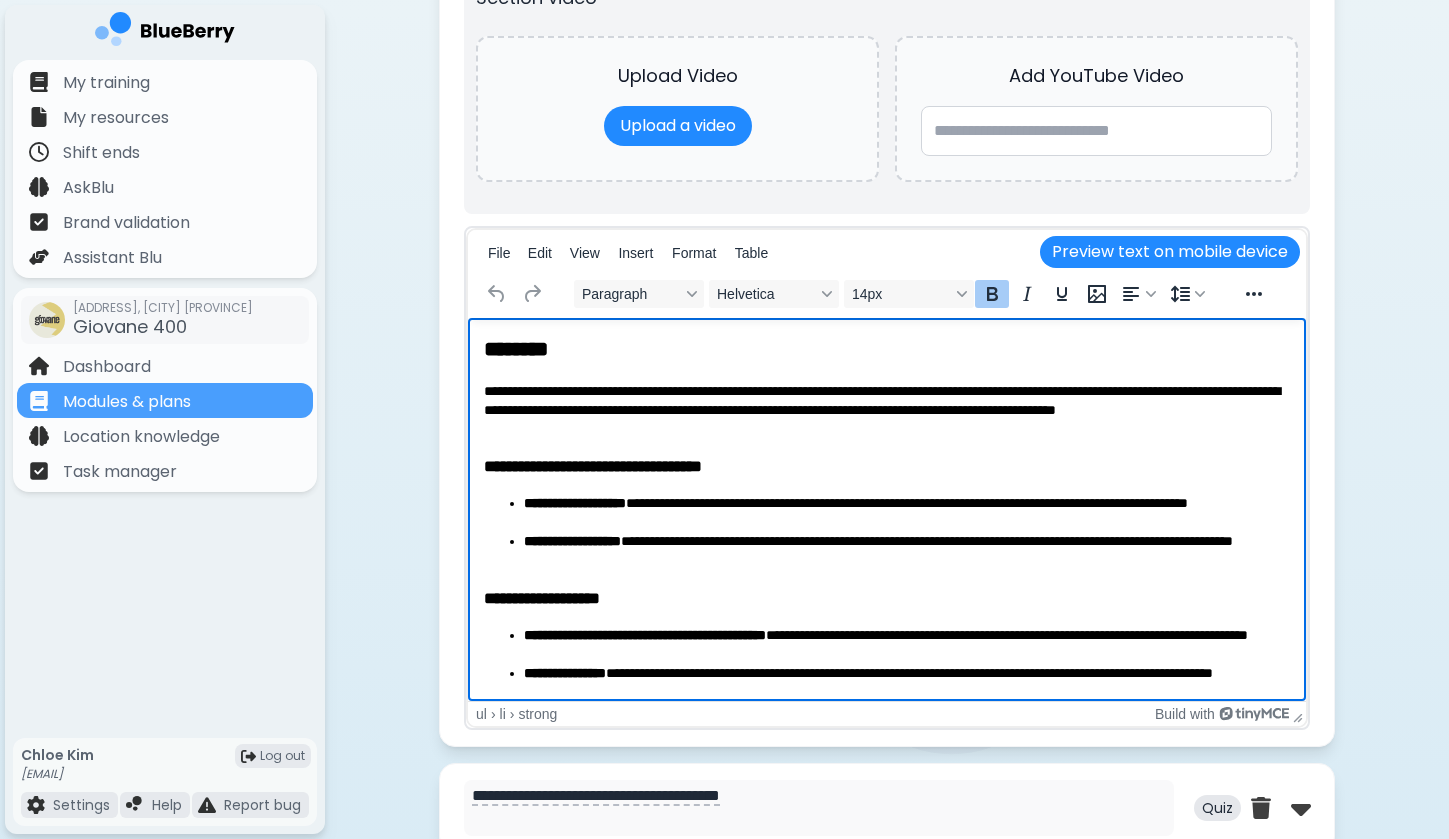 click on "********" at bounding box center [887, 349] 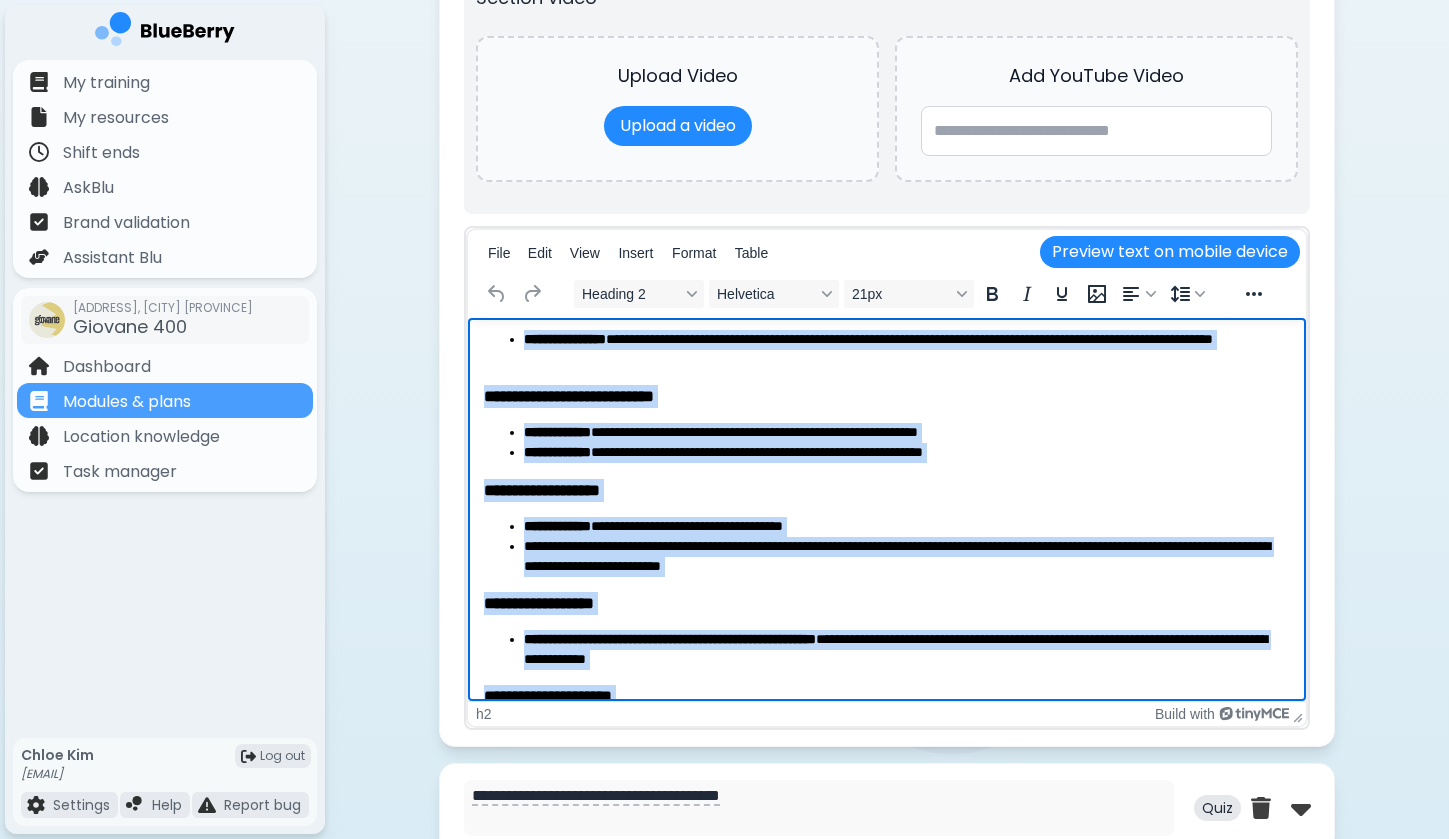 scroll, scrollTop: 558, scrollLeft: 0, axis: vertical 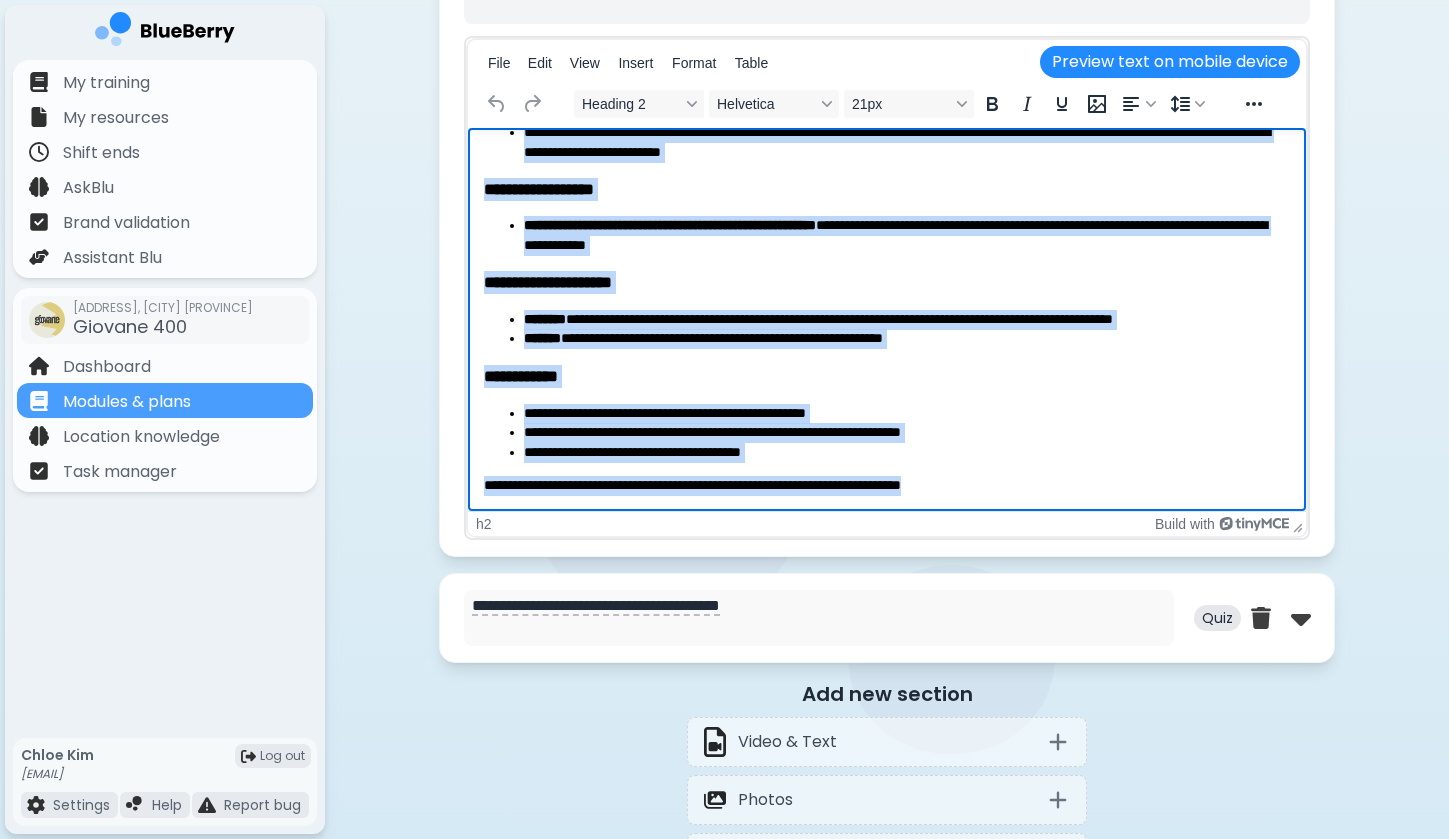 drag, startPoint x: 486, startPoint y: 158, endPoint x: 747, endPoint y: 854, distance: 743.3283 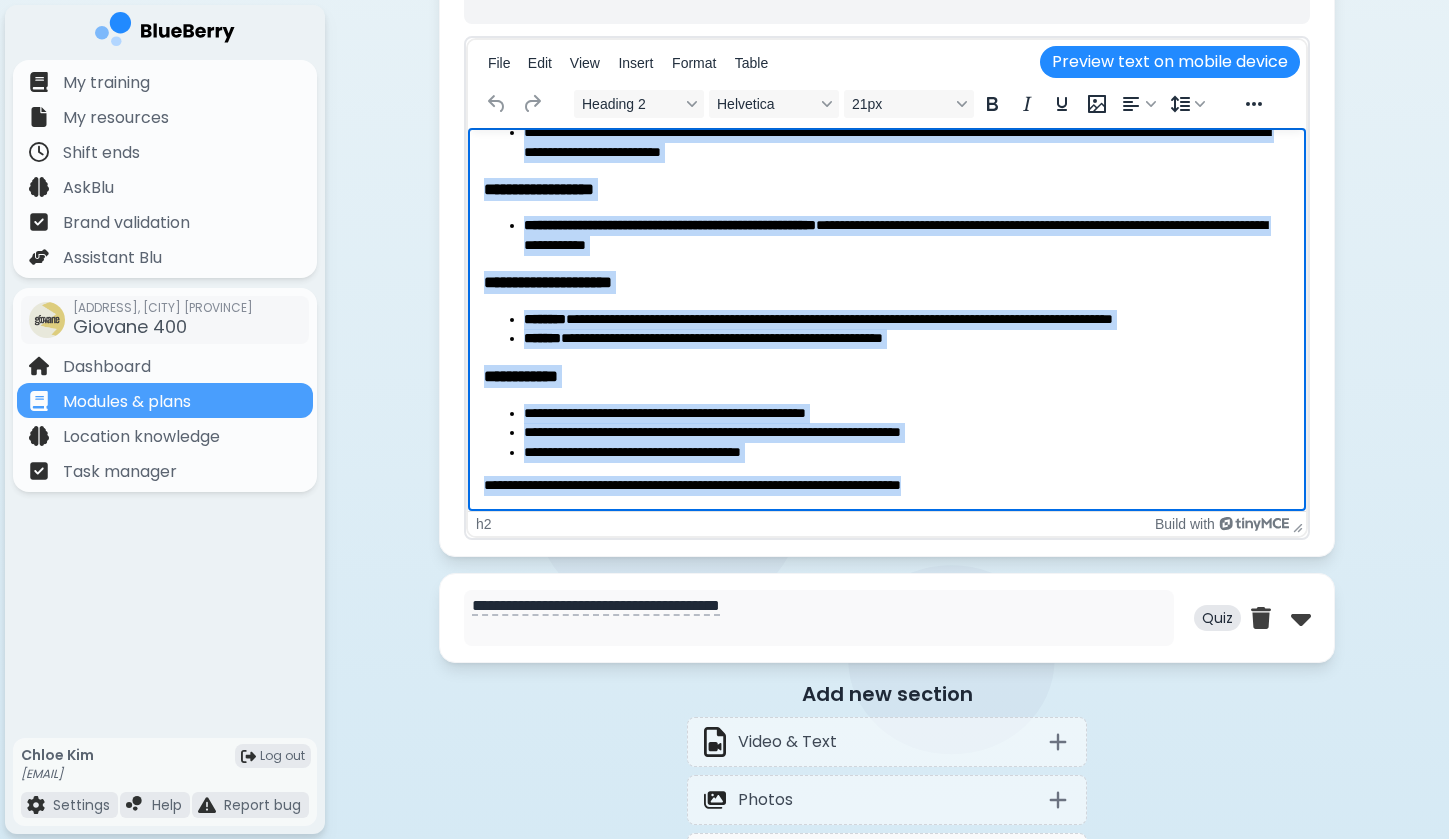 scroll, scrollTop: 1510, scrollLeft: 0, axis: vertical 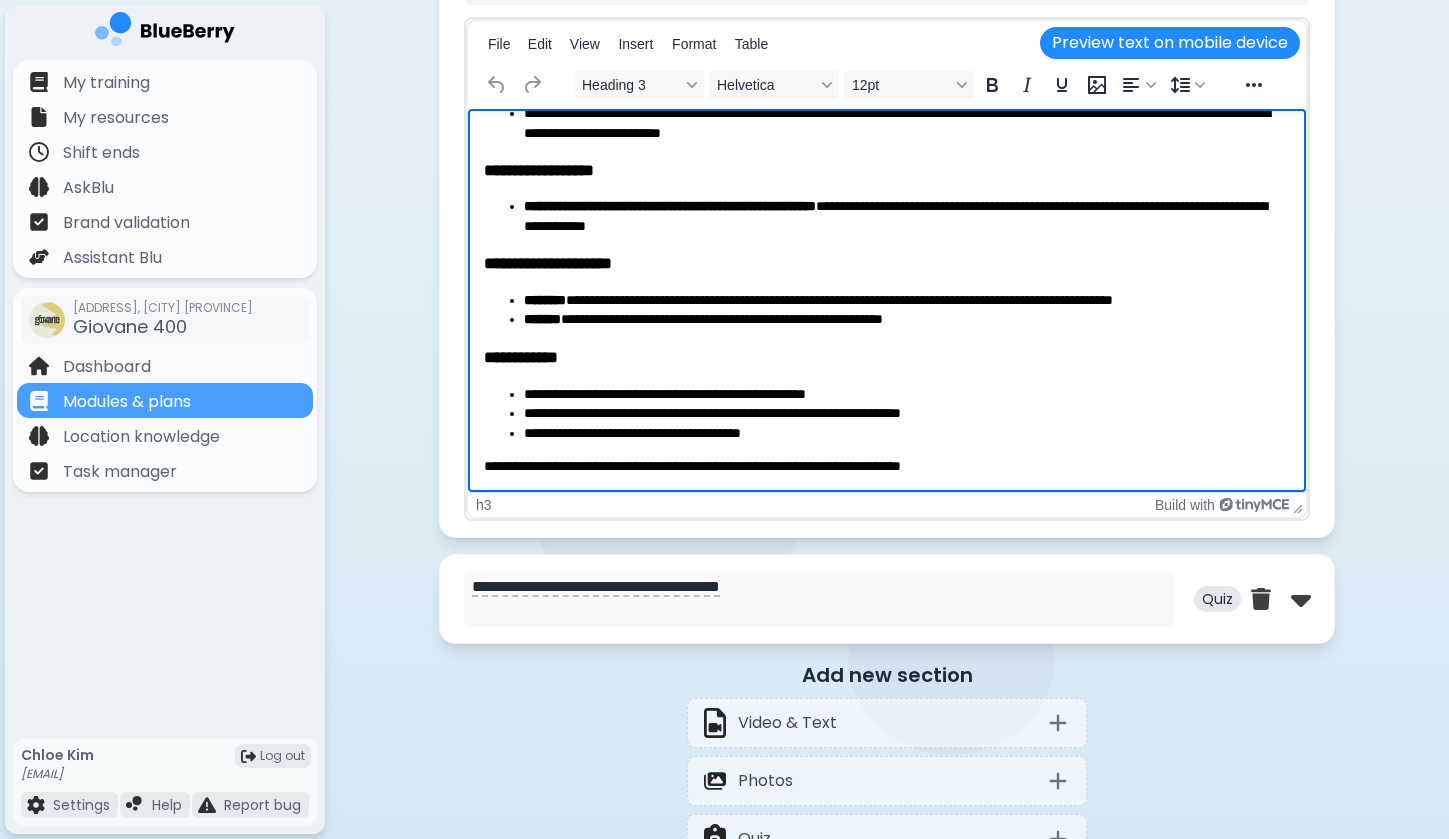click on "**********" at bounding box center (887, 22) 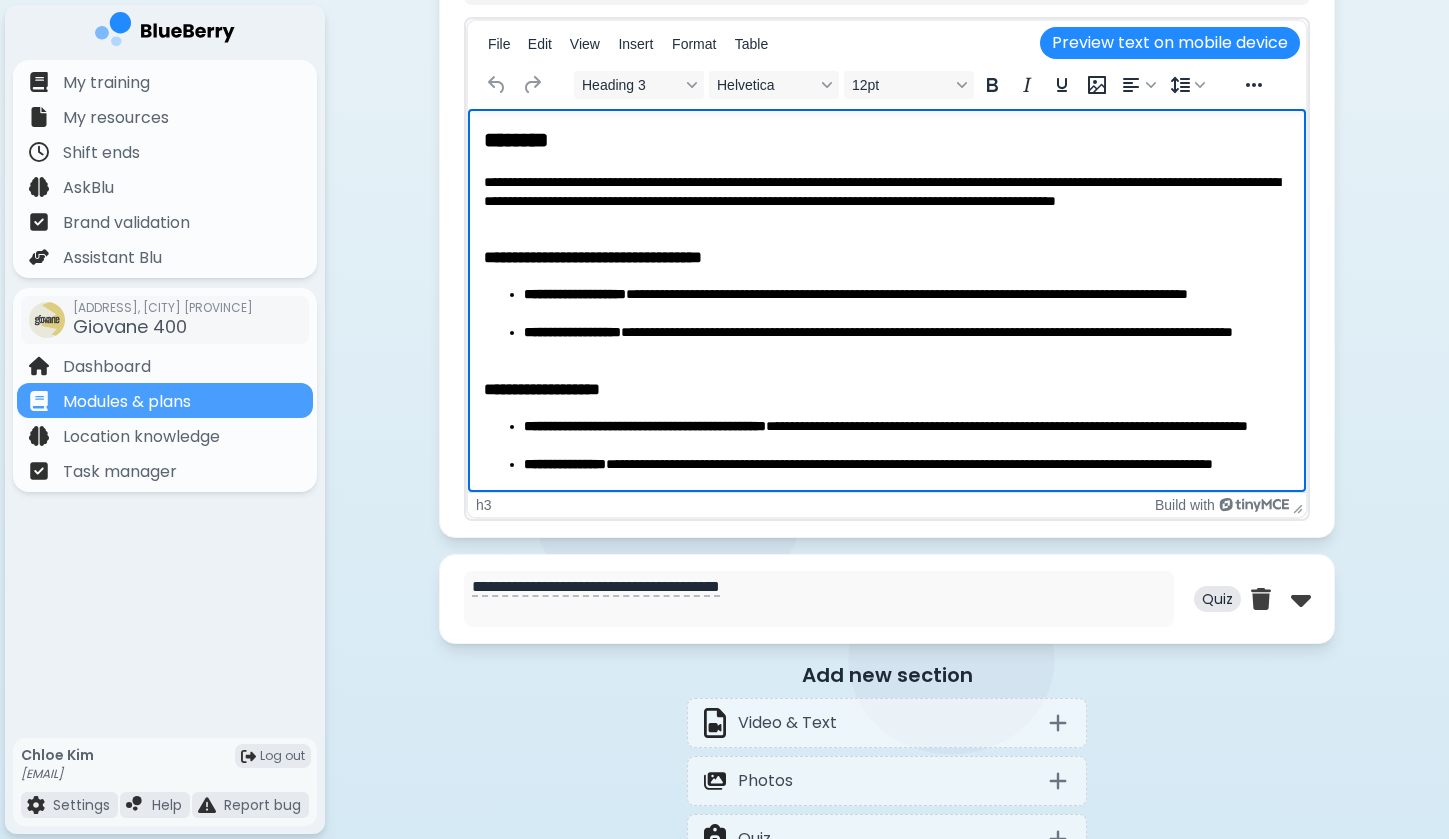 scroll, scrollTop: 0, scrollLeft: 0, axis: both 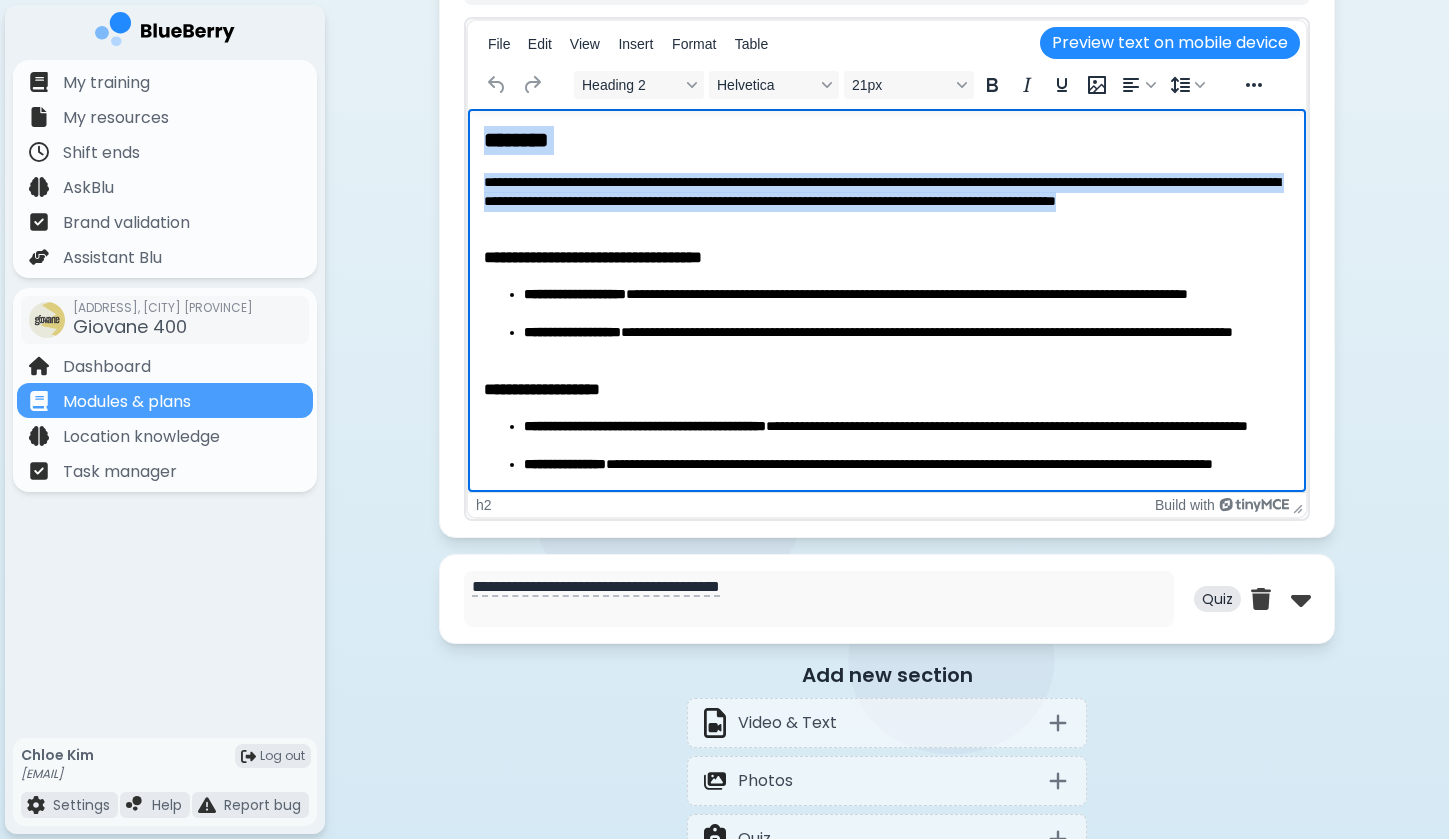 drag, startPoint x: 487, startPoint y: 134, endPoint x: 647, endPoint y: 211, distance: 177.56407 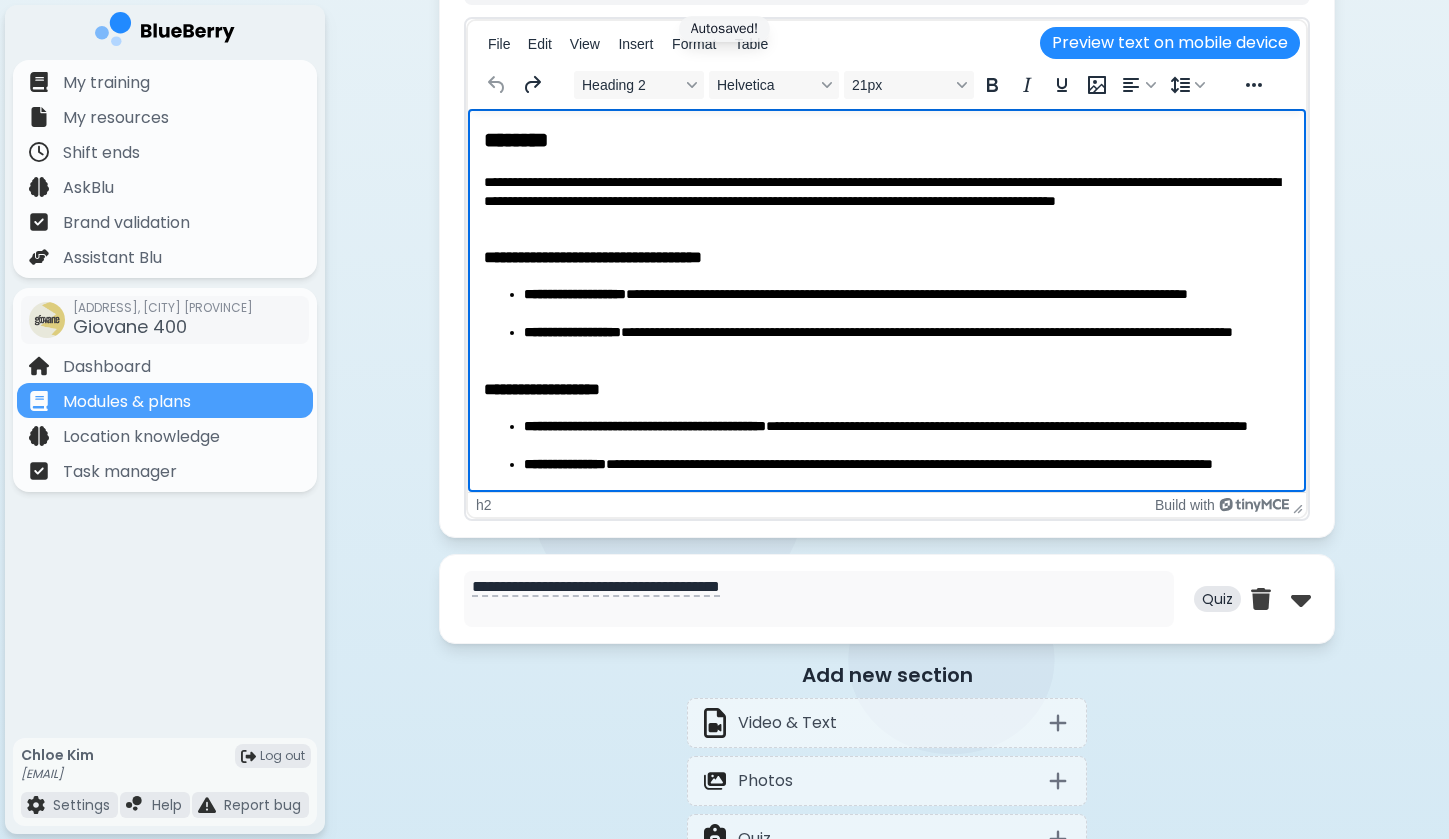 click on "**********" at bounding box center [887, 201] 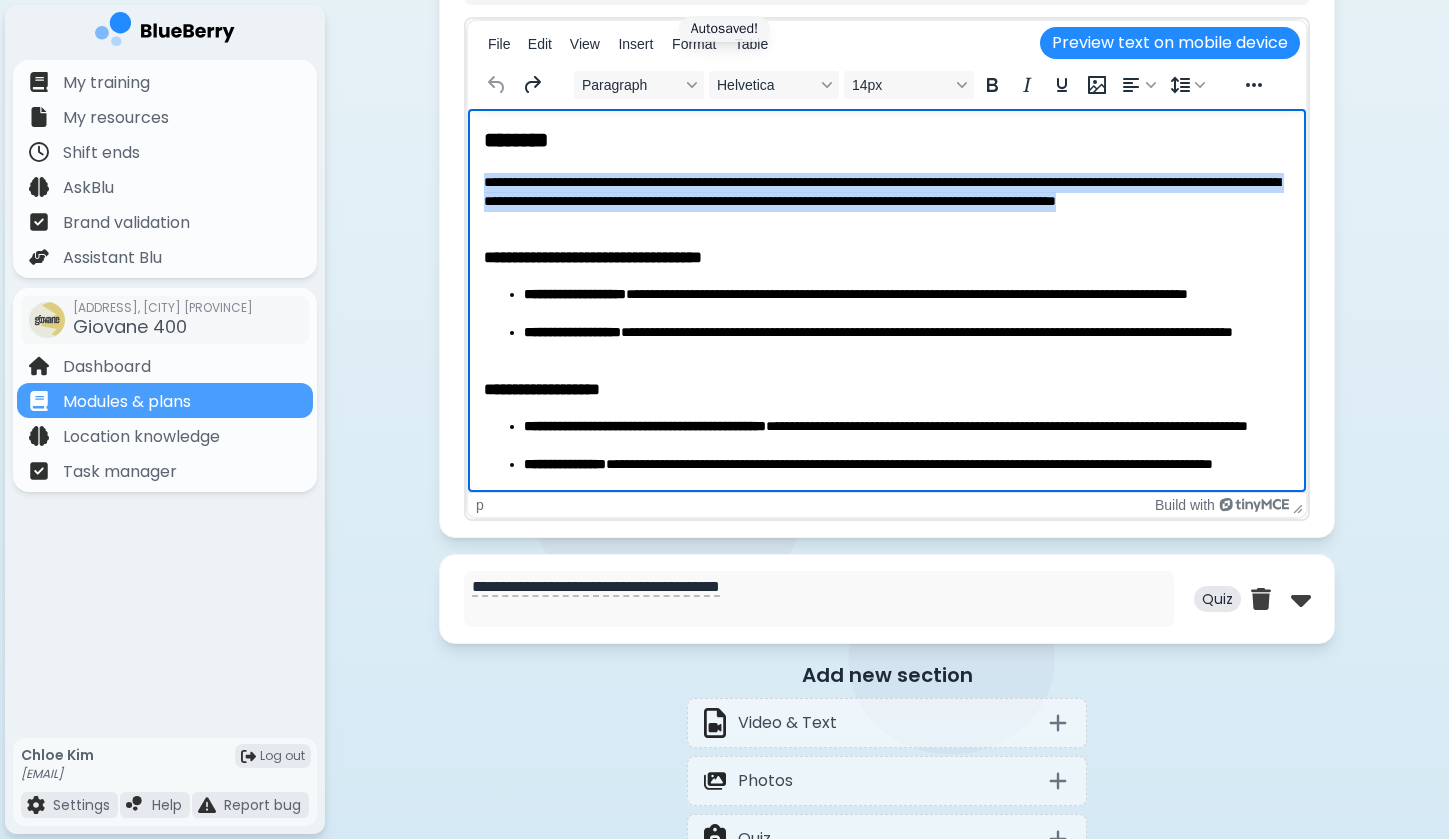 drag, startPoint x: 639, startPoint y: 216, endPoint x: 471, endPoint y: 181, distance: 171.60712 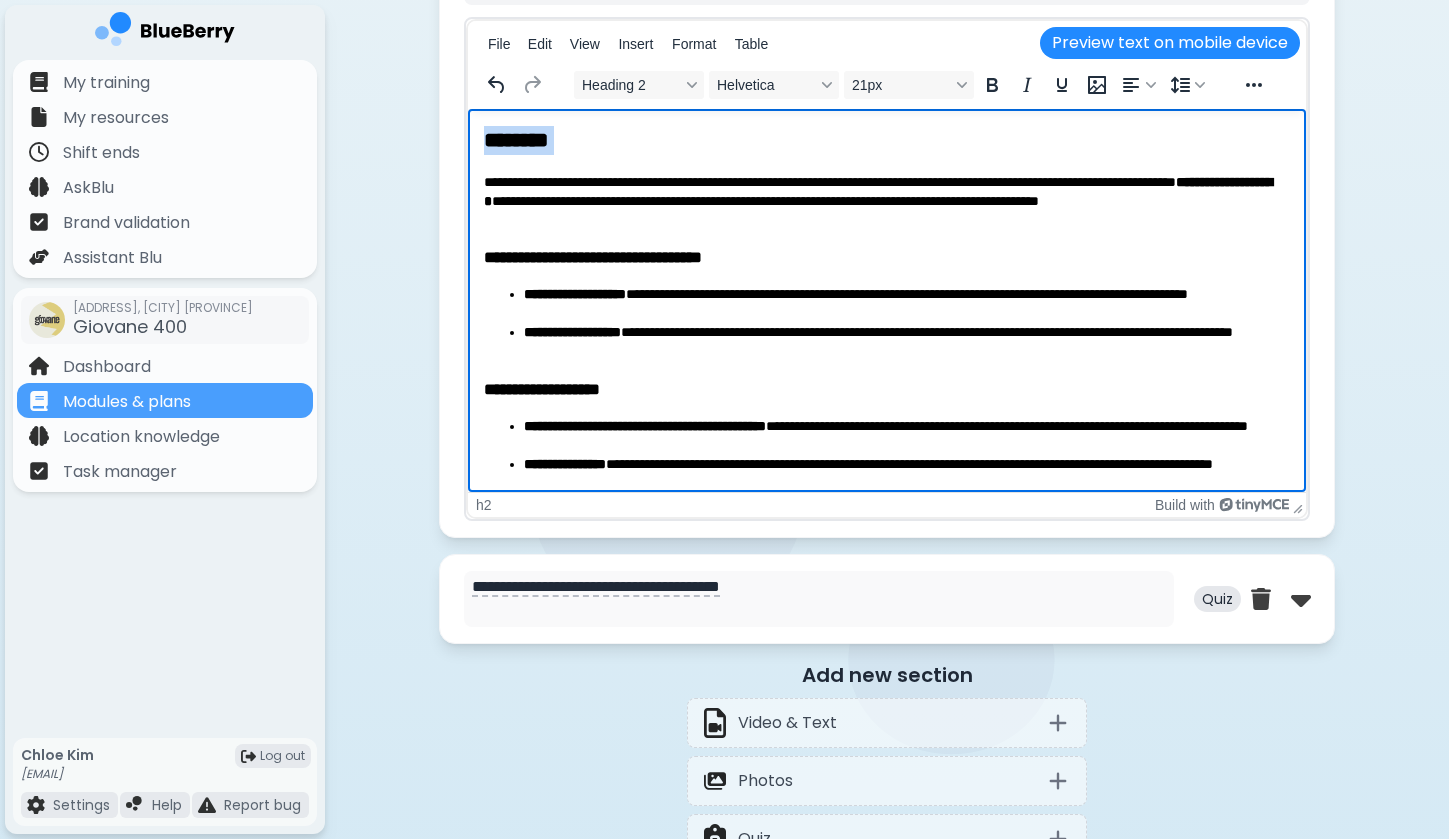 drag, startPoint x: 600, startPoint y: 156, endPoint x: 453, endPoint y: 146, distance: 147.33974 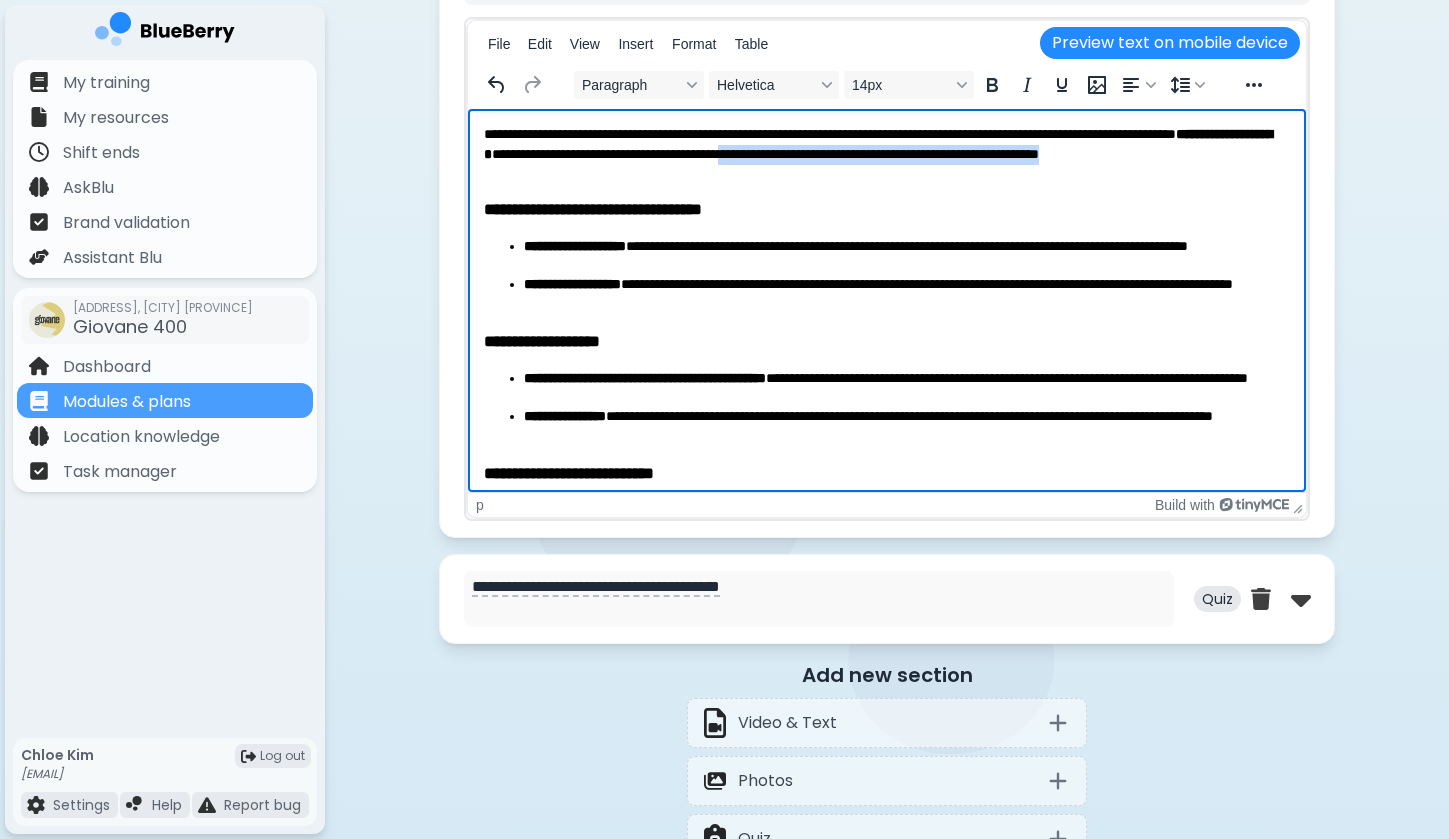 drag, startPoint x: 984, startPoint y: 151, endPoint x: 996, endPoint y: 163, distance: 16.970562 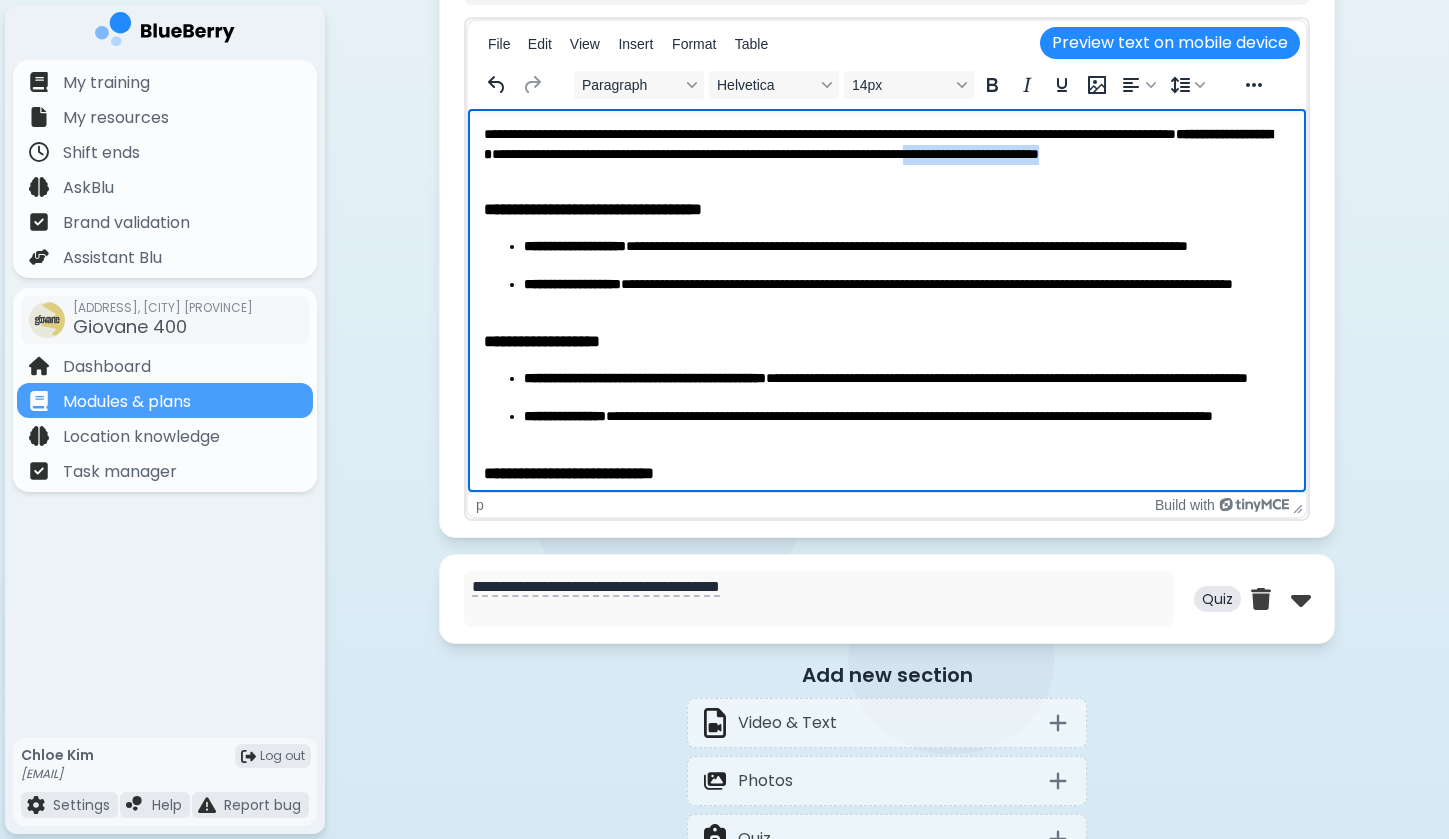 drag, startPoint x: 1224, startPoint y: 152, endPoint x: 1240, endPoint y: 170, distance: 24.083189 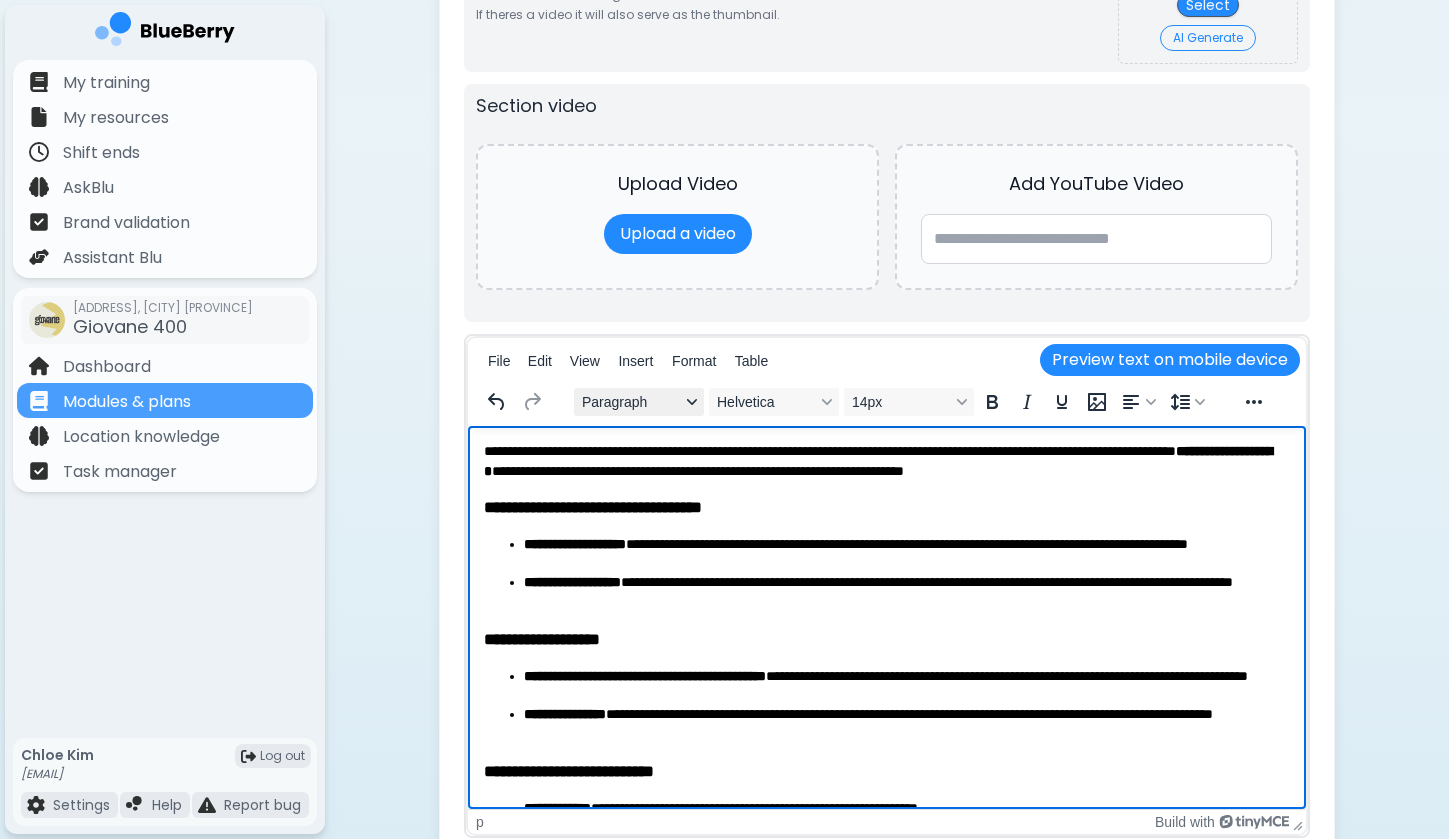 scroll, scrollTop: 1200, scrollLeft: 0, axis: vertical 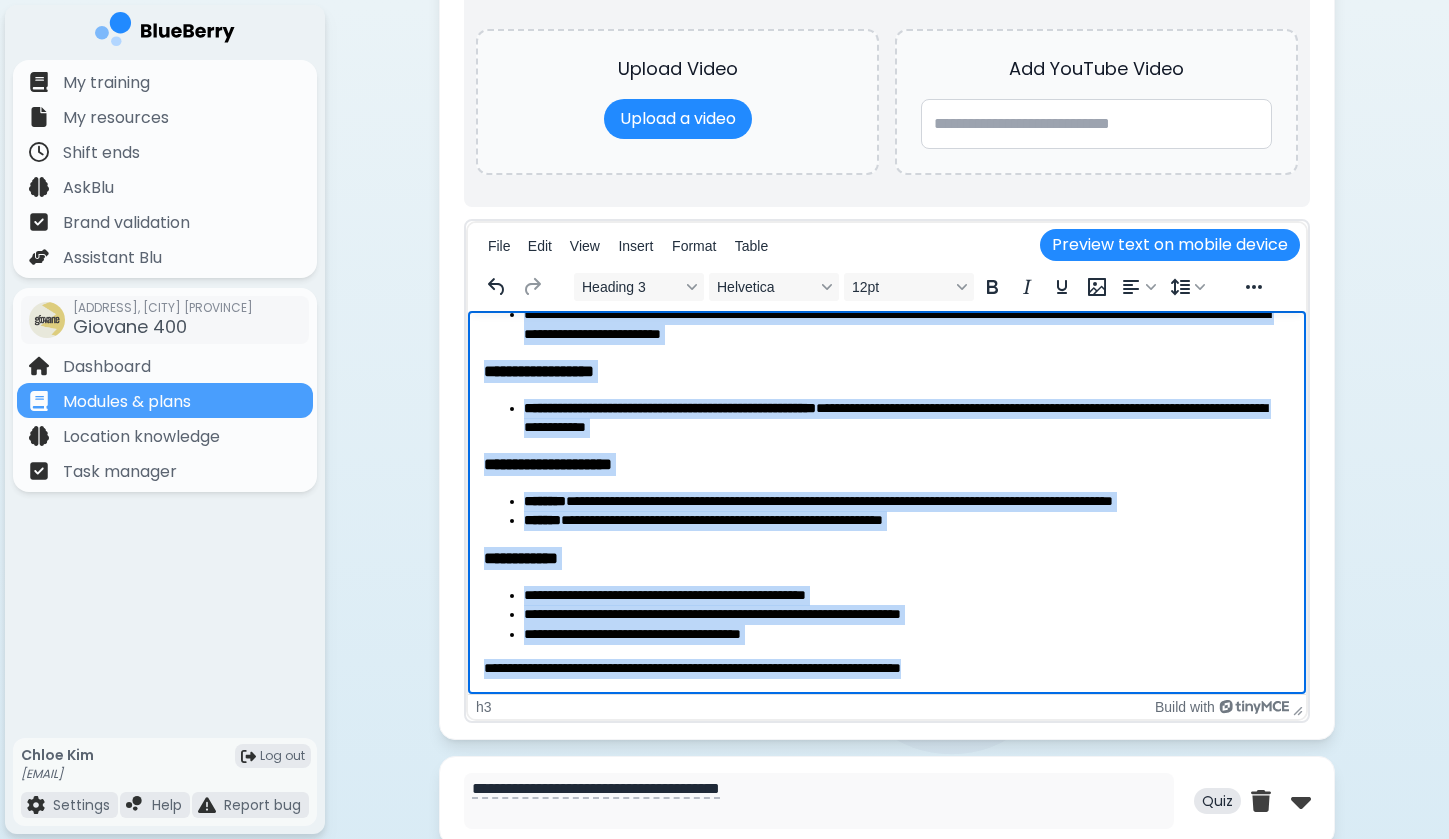drag, startPoint x: 484, startPoint y: 387, endPoint x: 677, endPoint y: 722, distance: 386.61868 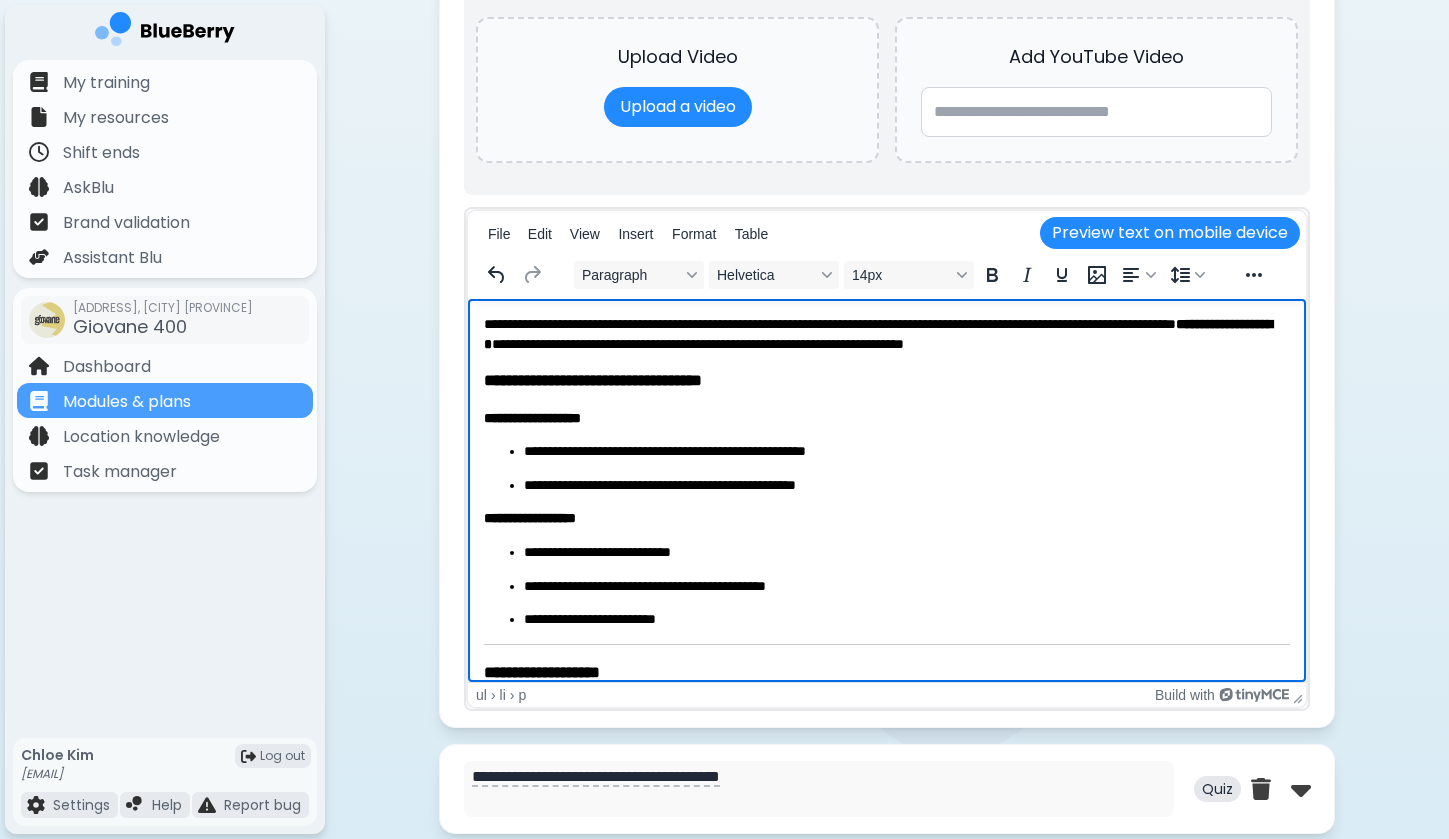scroll, scrollTop: 0, scrollLeft: 0, axis: both 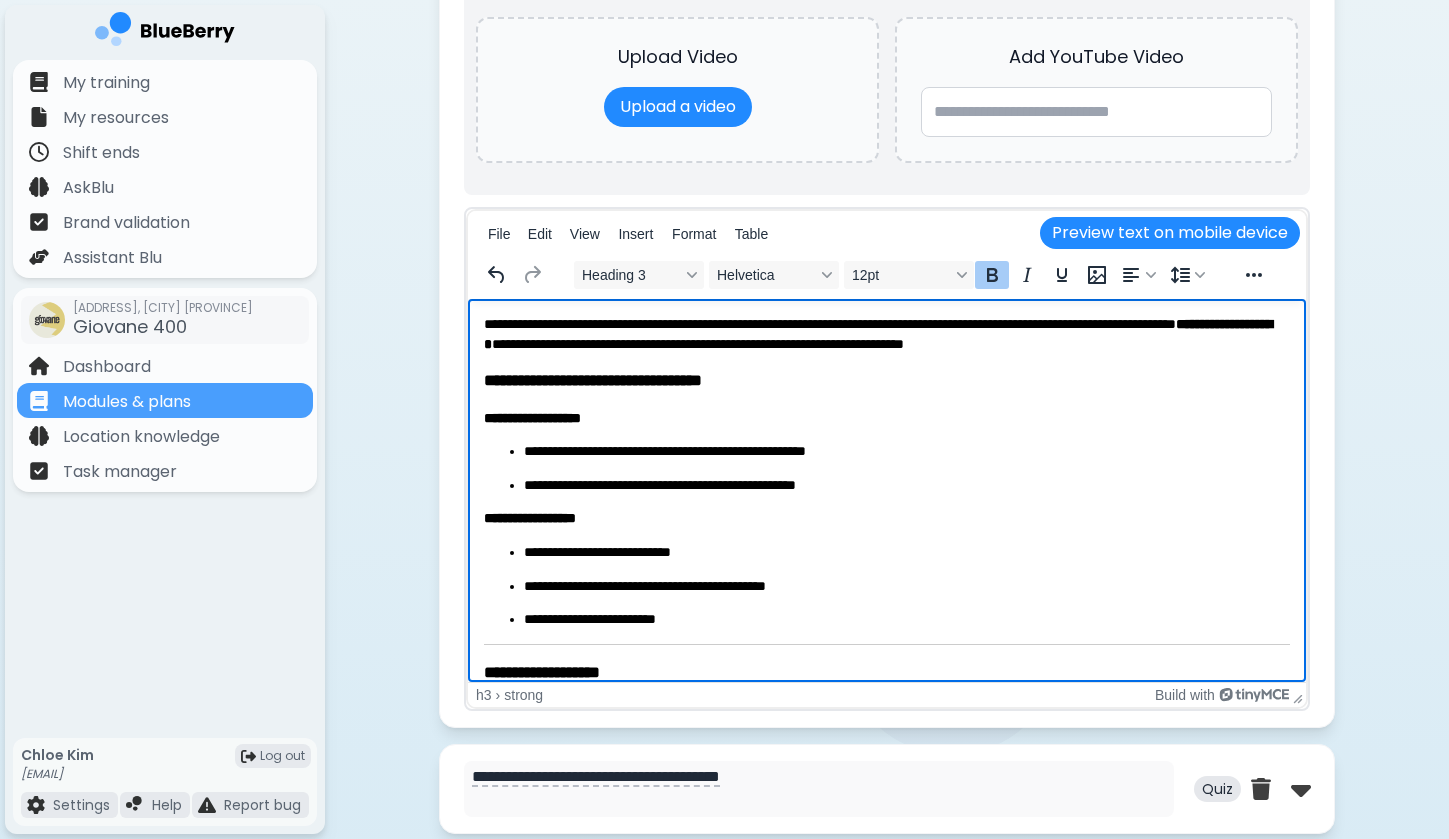 click on "**********" at bounding box center (907, 486) 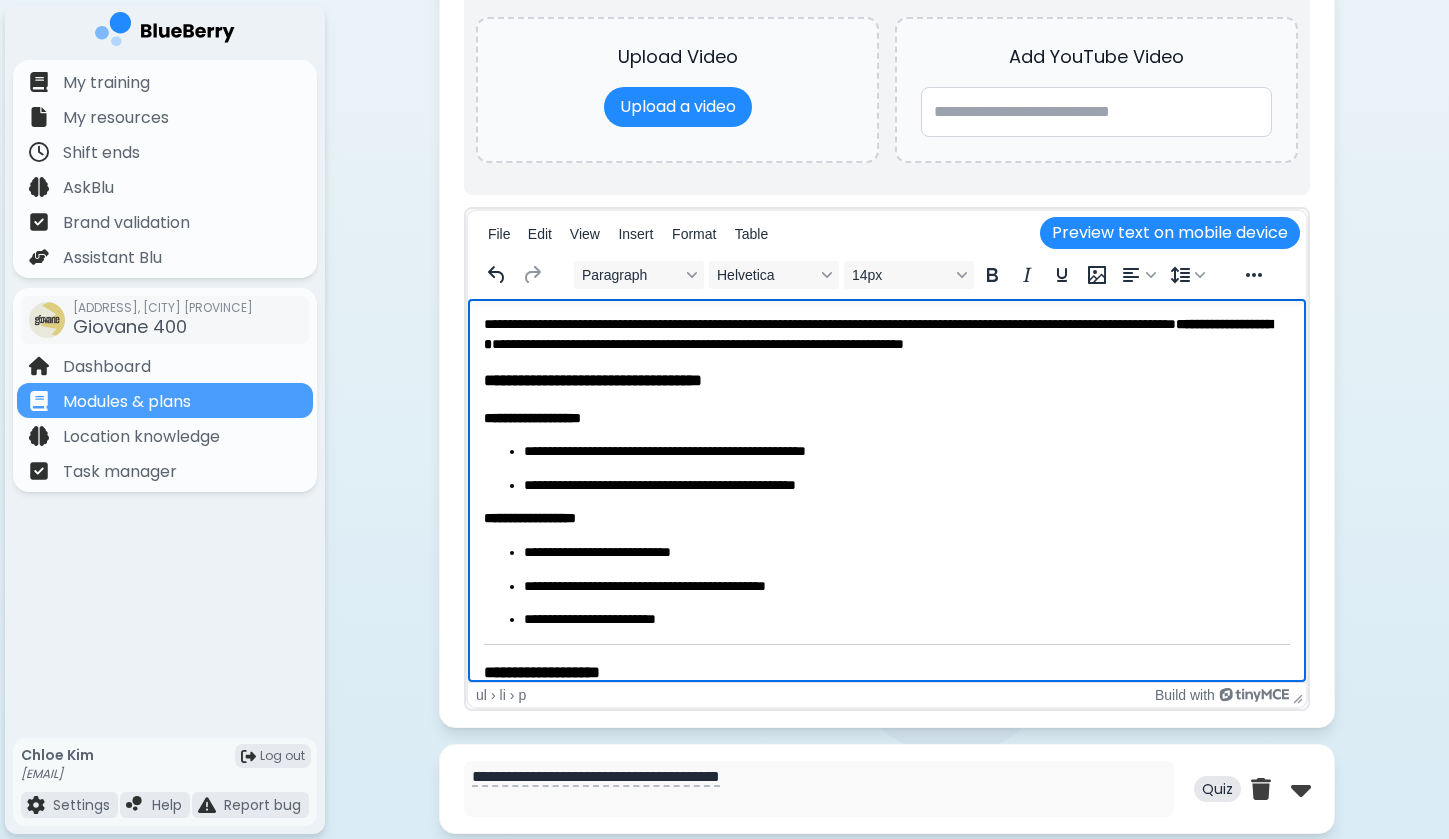 click on "**********" at bounding box center [907, 486] 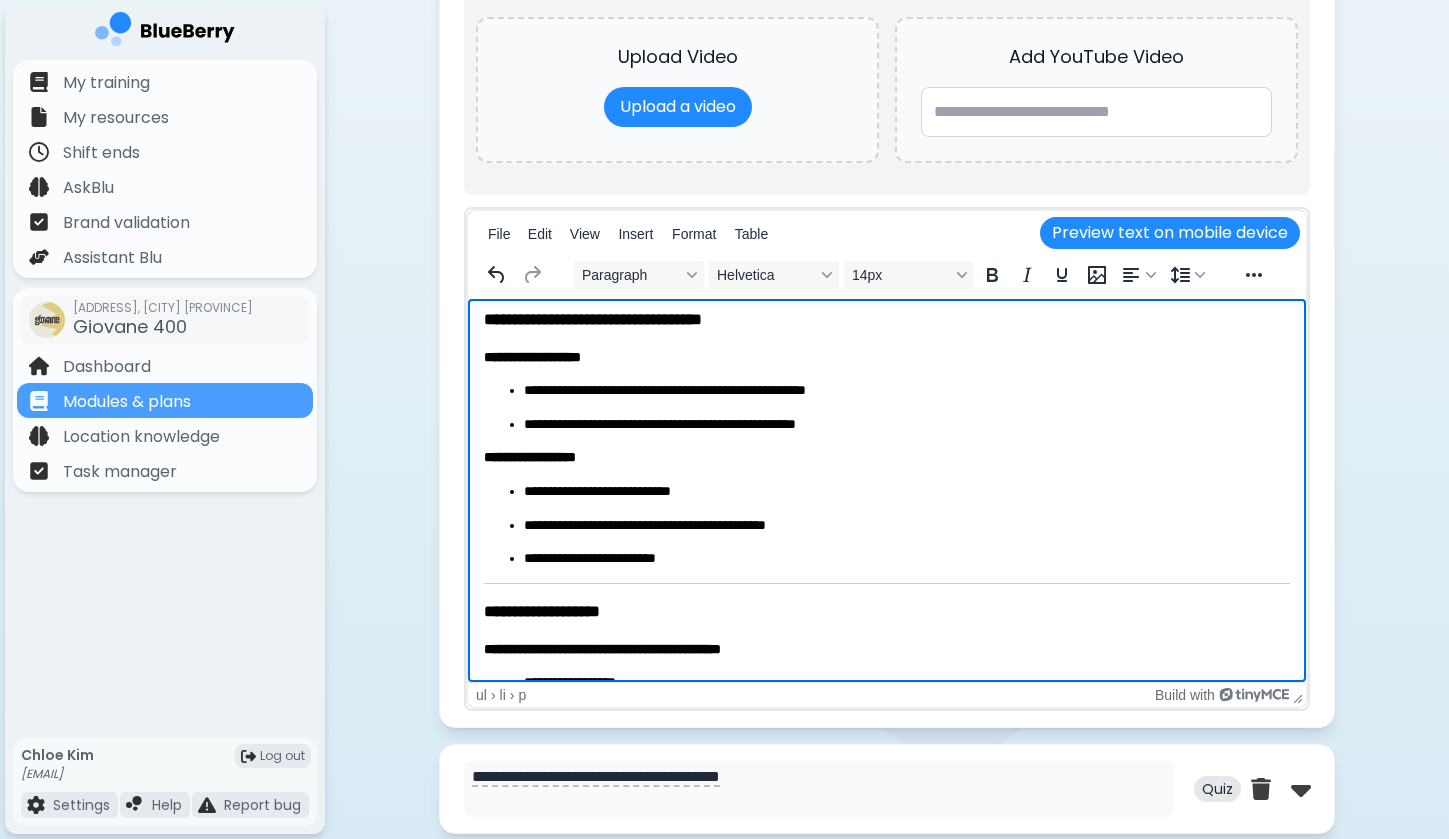 scroll, scrollTop: 66, scrollLeft: 0, axis: vertical 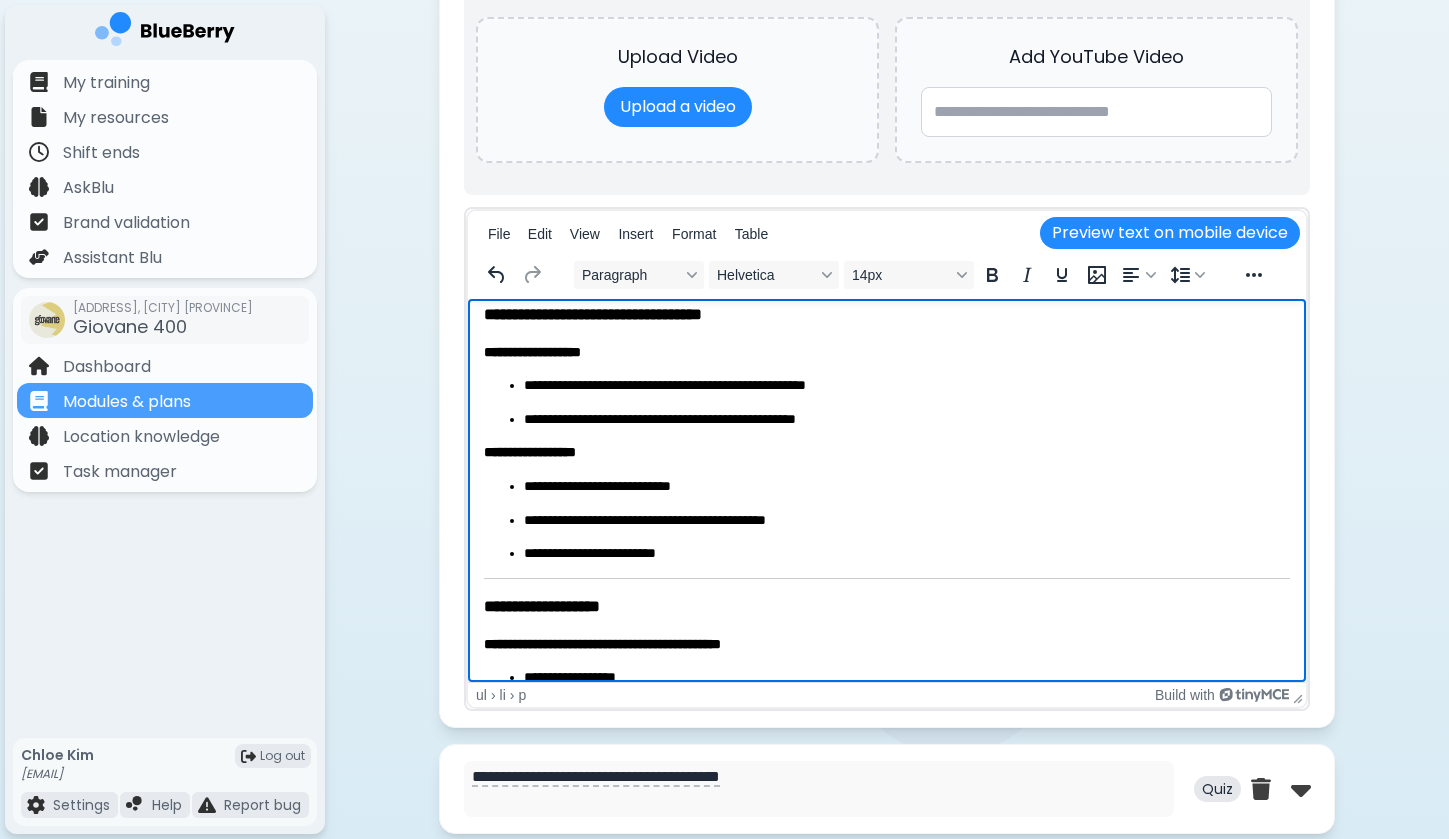 click on "**********" at bounding box center (907, 487) 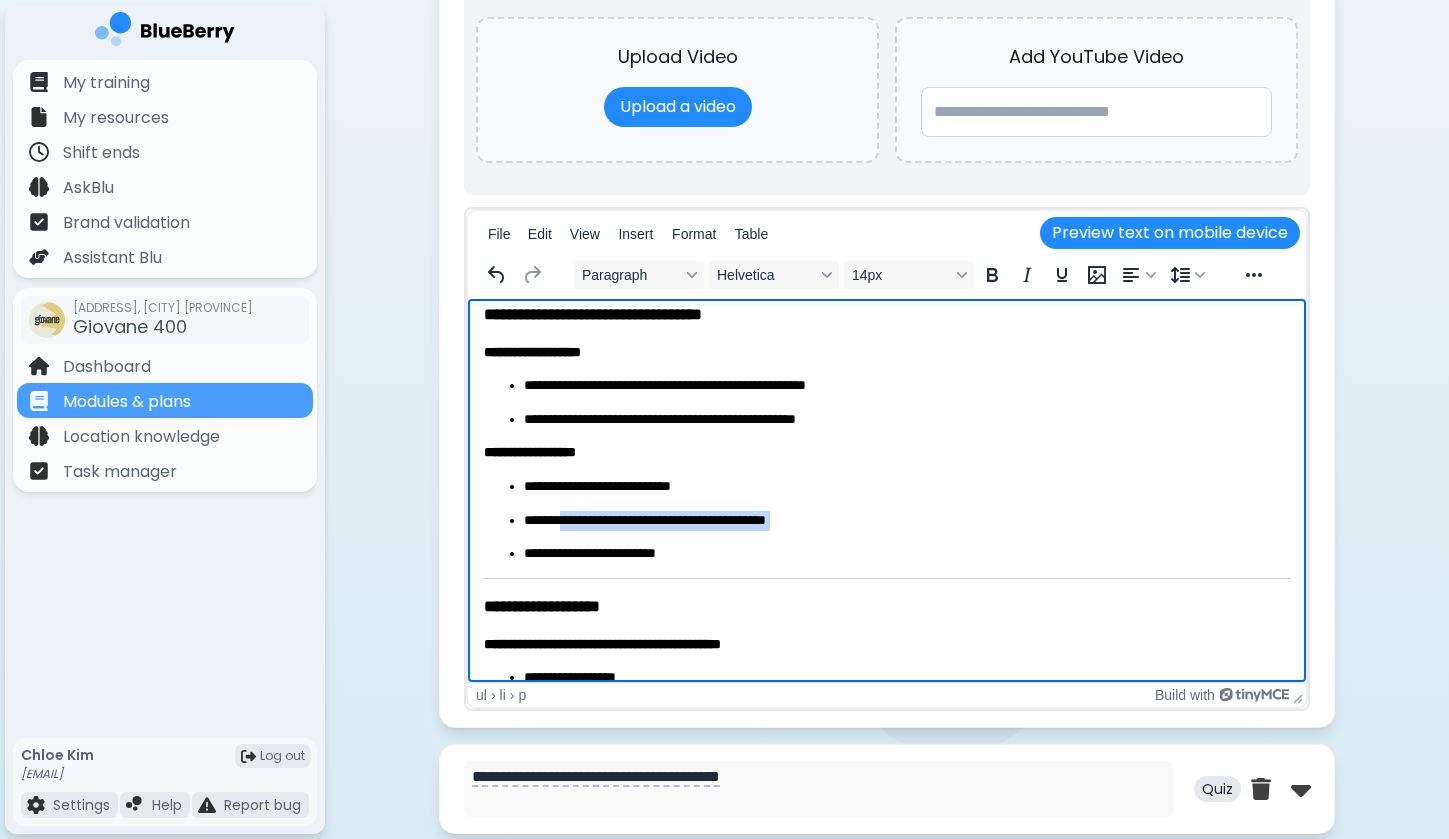 drag, startPoint x: 559, startPoint y: 514, endPoint x: 698, endPoint y: 531, distance: 140.0357 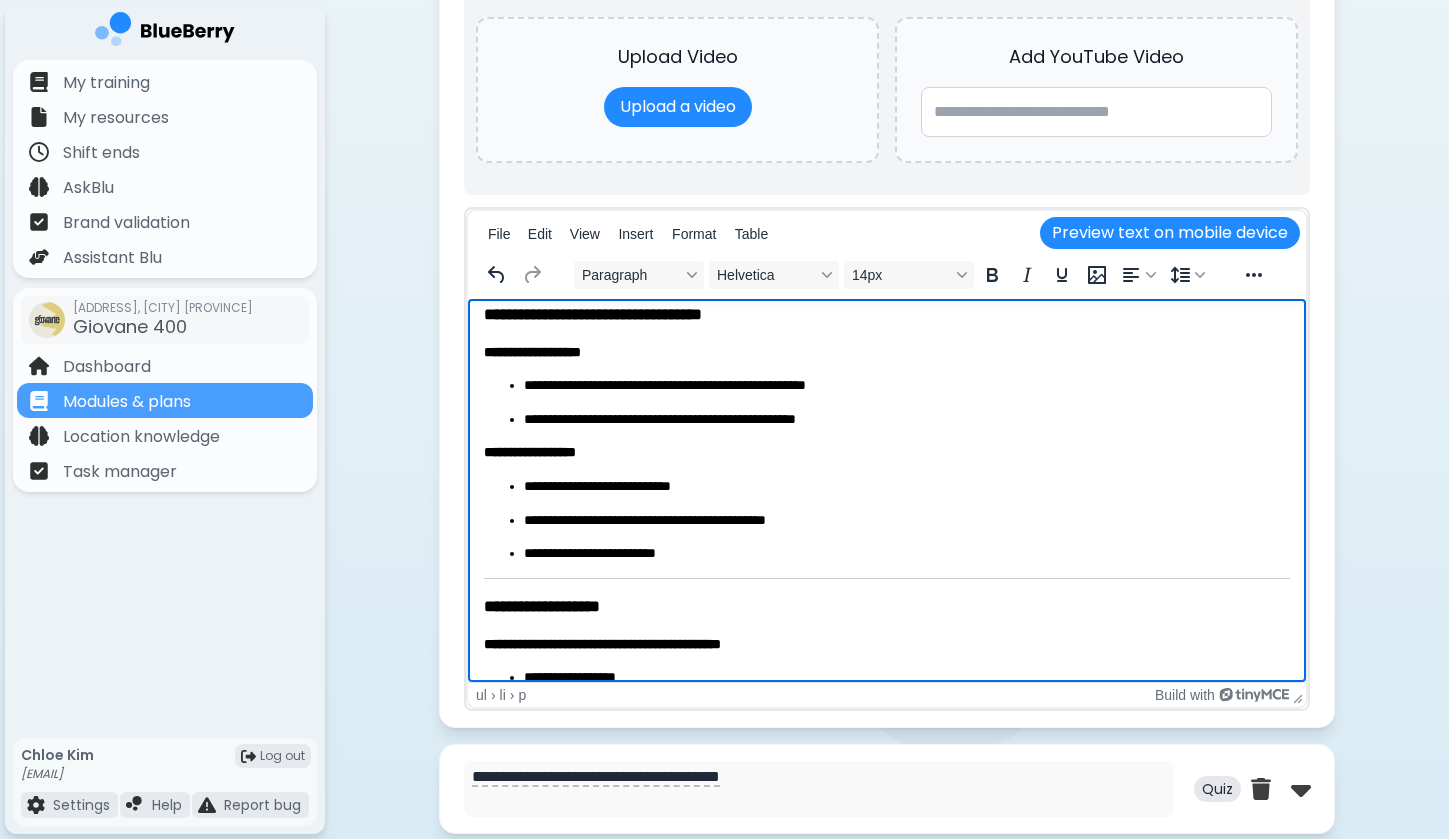 click on "**********" at bounding box center [887, 520] 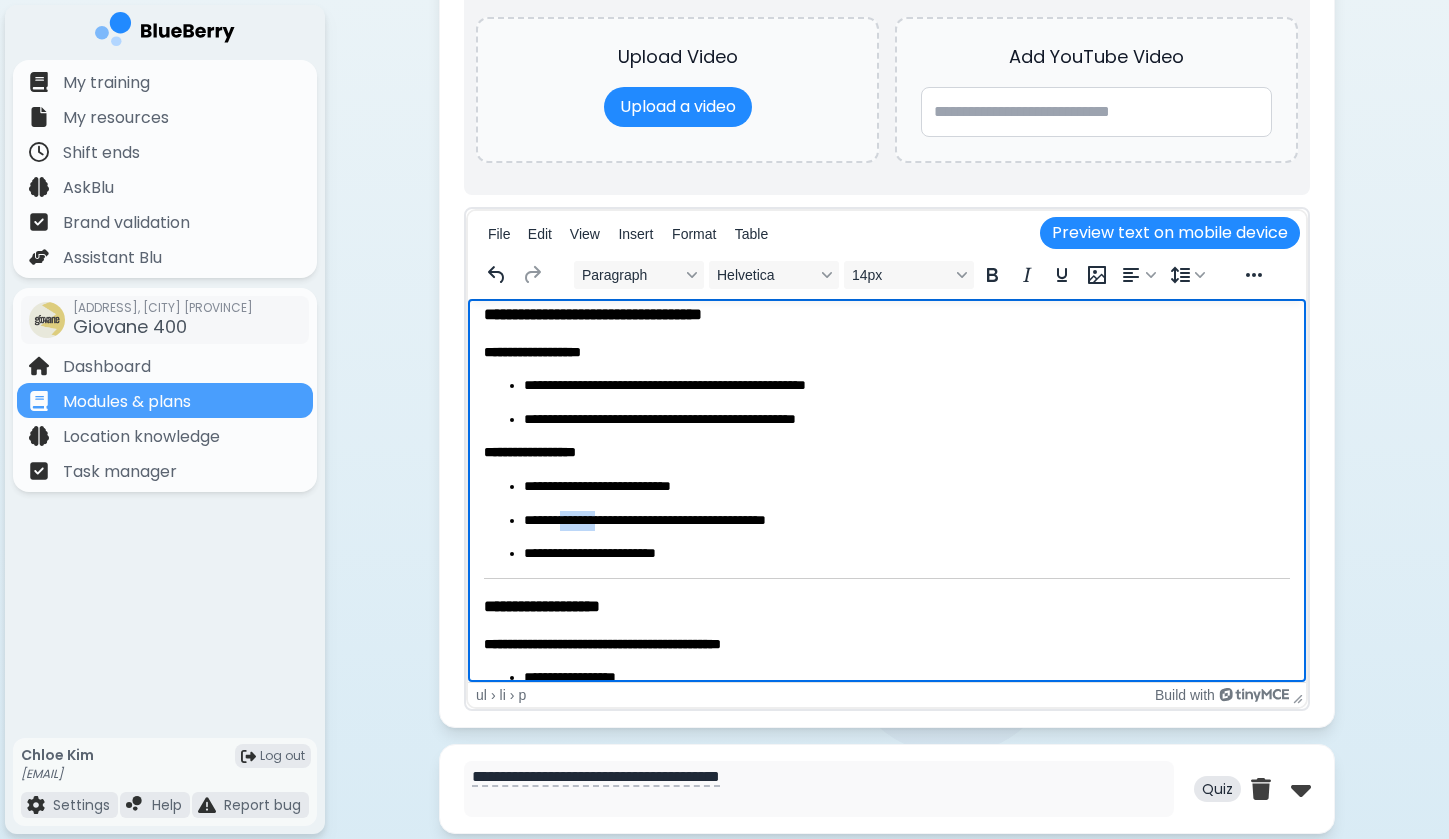 drag, startPoint x: 560, startPoint y: 520, endPoint x: 606, endPoint y: 520, distance: 46 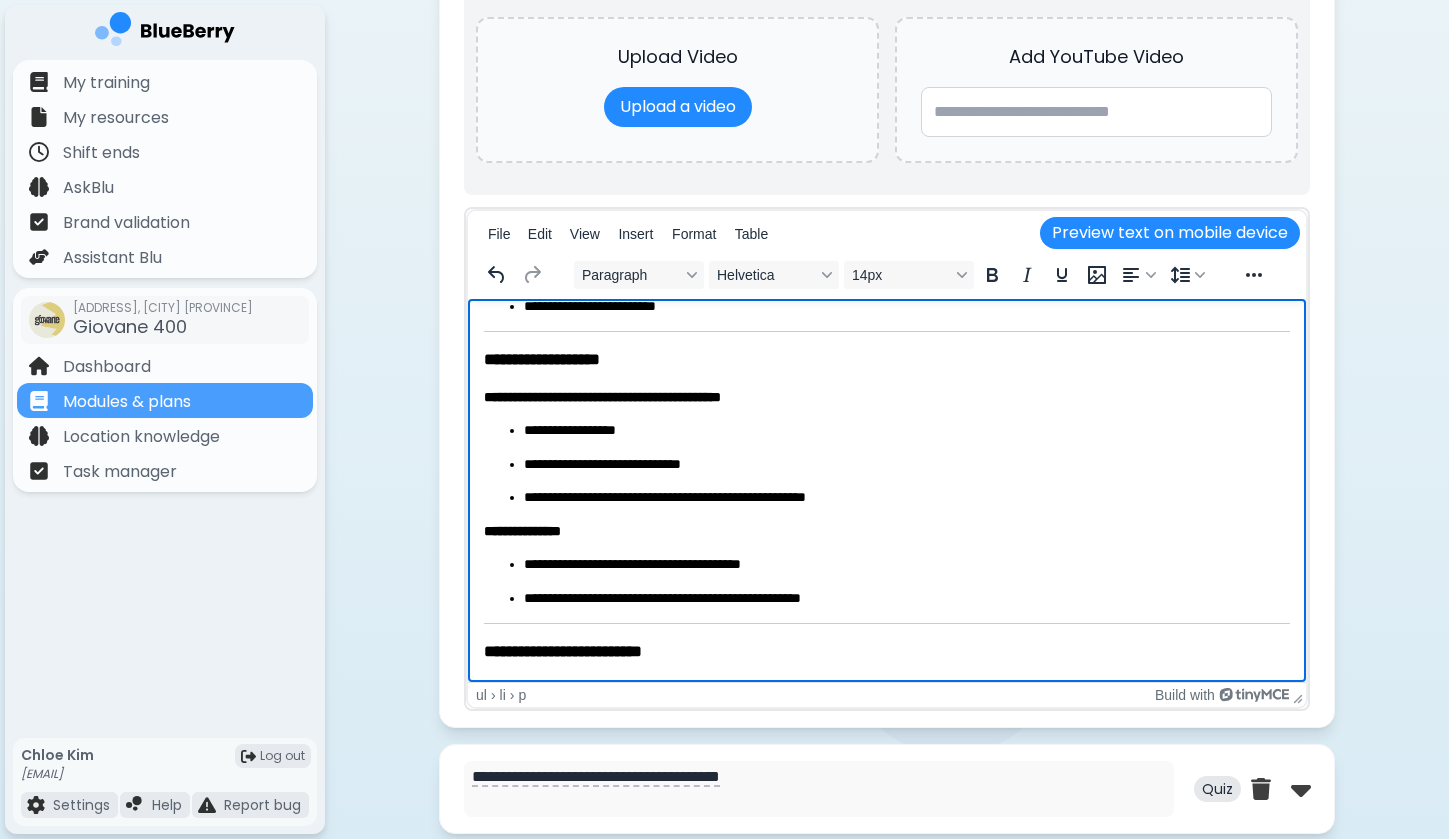 scroll, scrollTop: 314, scrollLeft: 0, axis: vertical 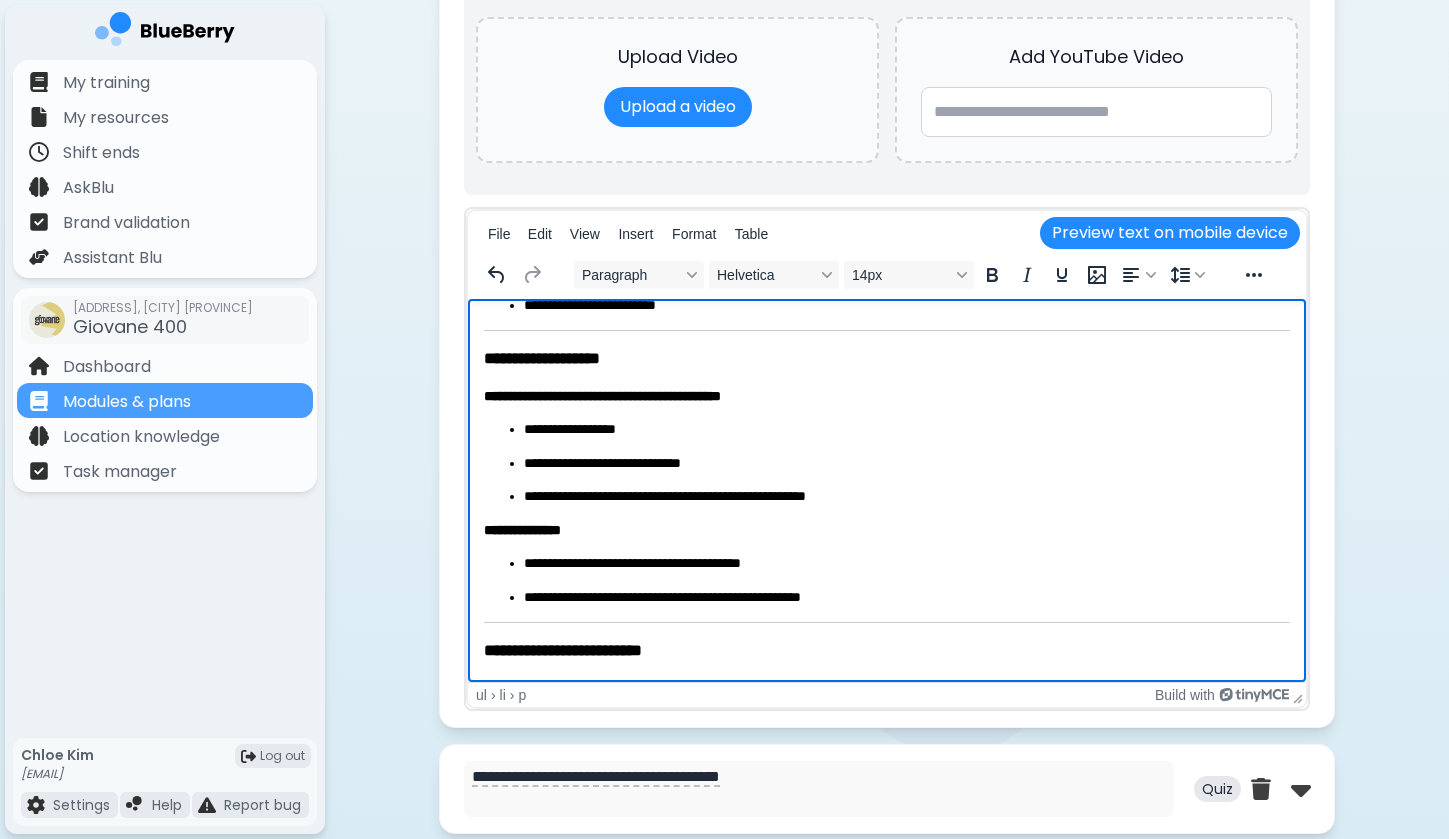 click on "**********" at bounding box center (602, 396) 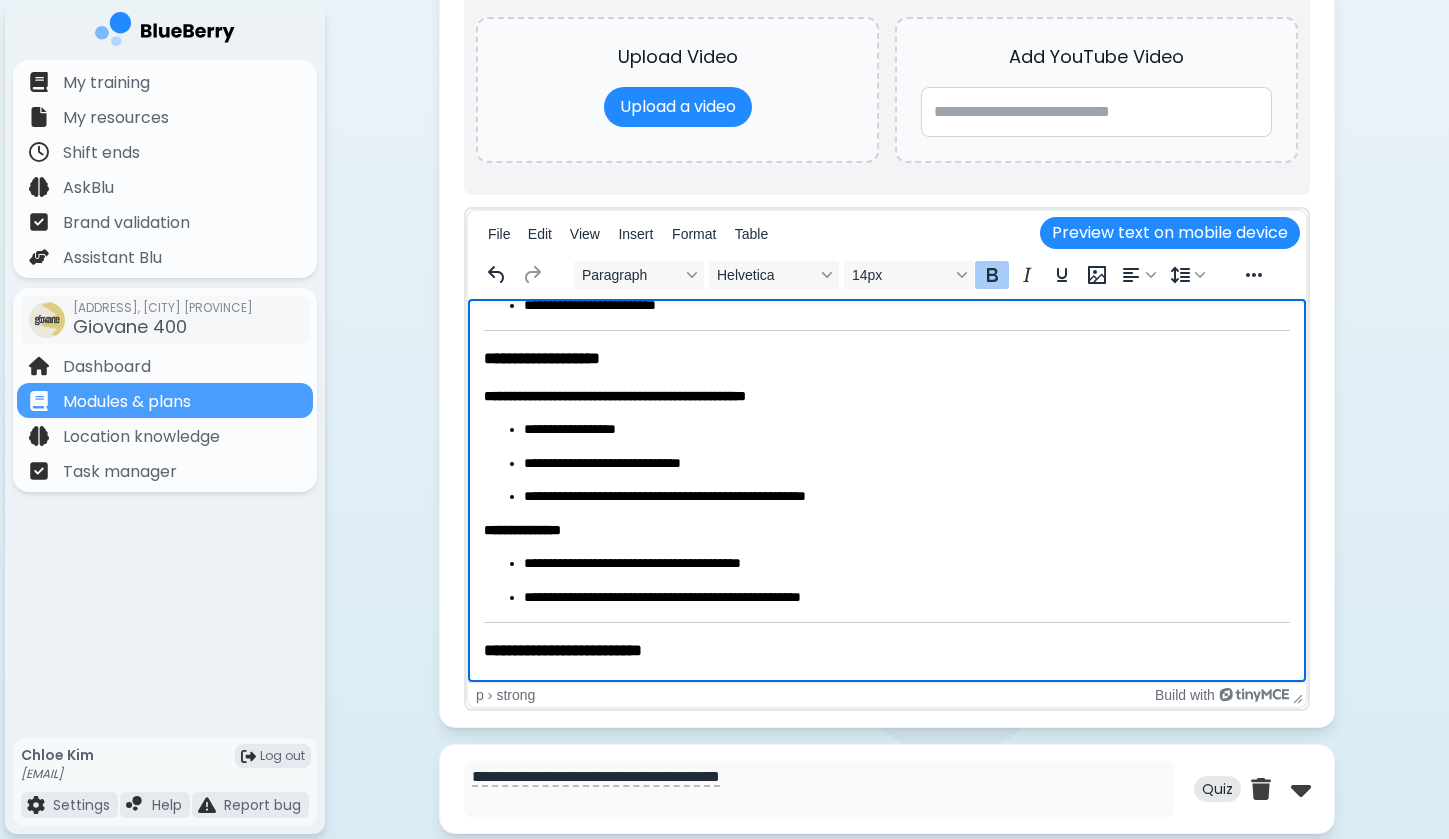 click on "**********" at bounding box center (907, 564) 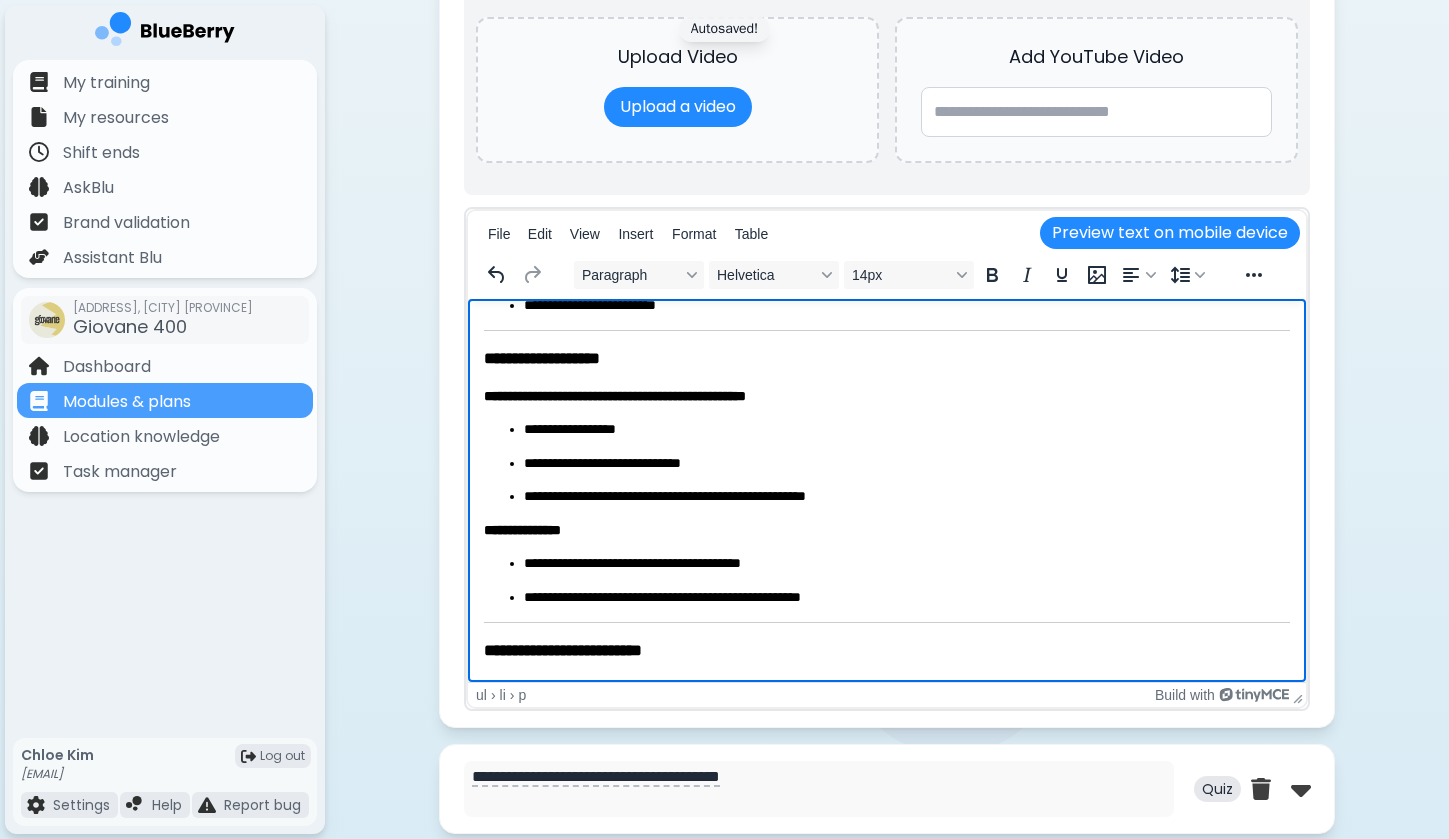 click on "**********" at bounding box center [887, 463] 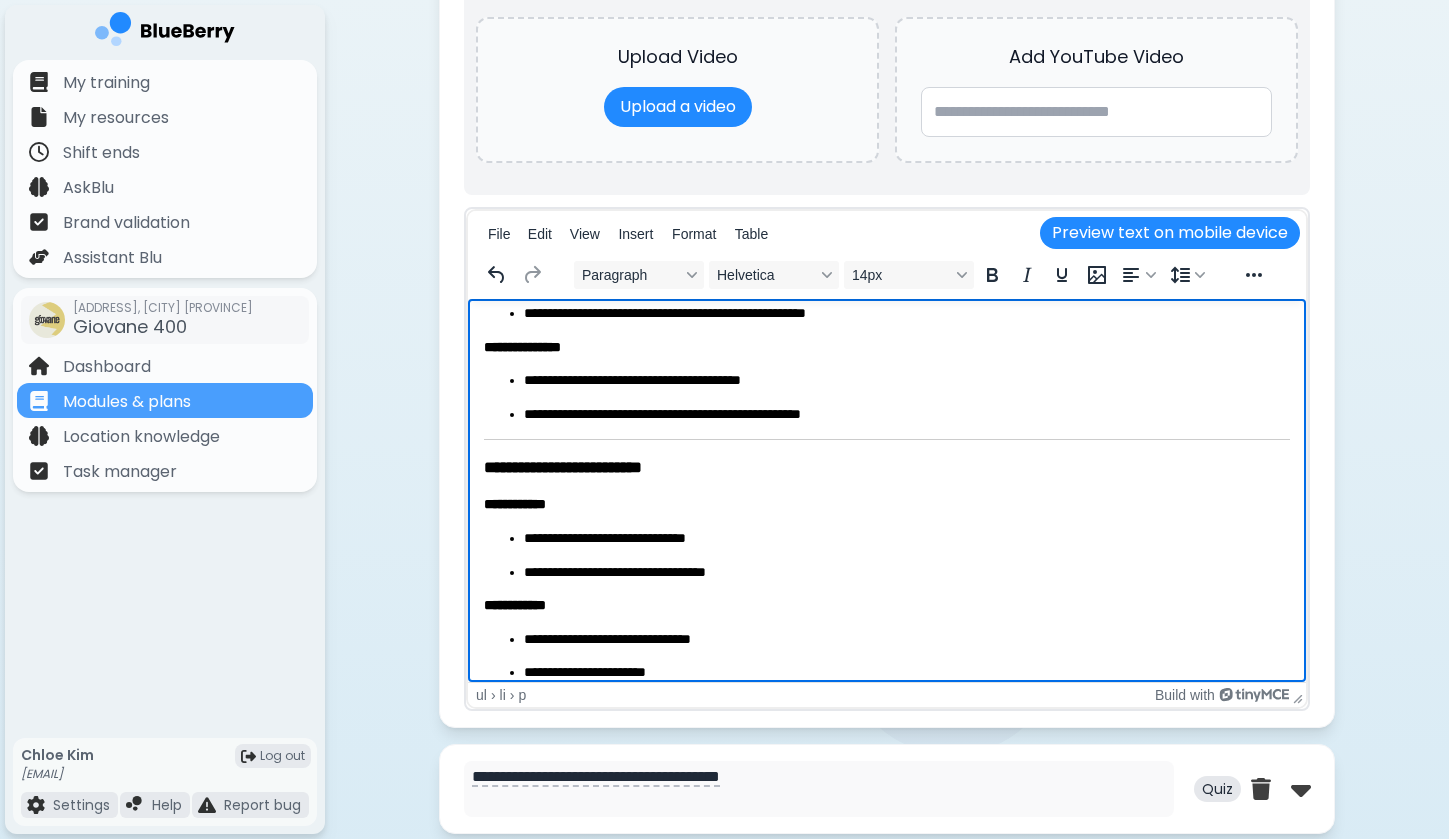 scroll, scrollTop: 520, scrollLeft: 0, axis: vertical 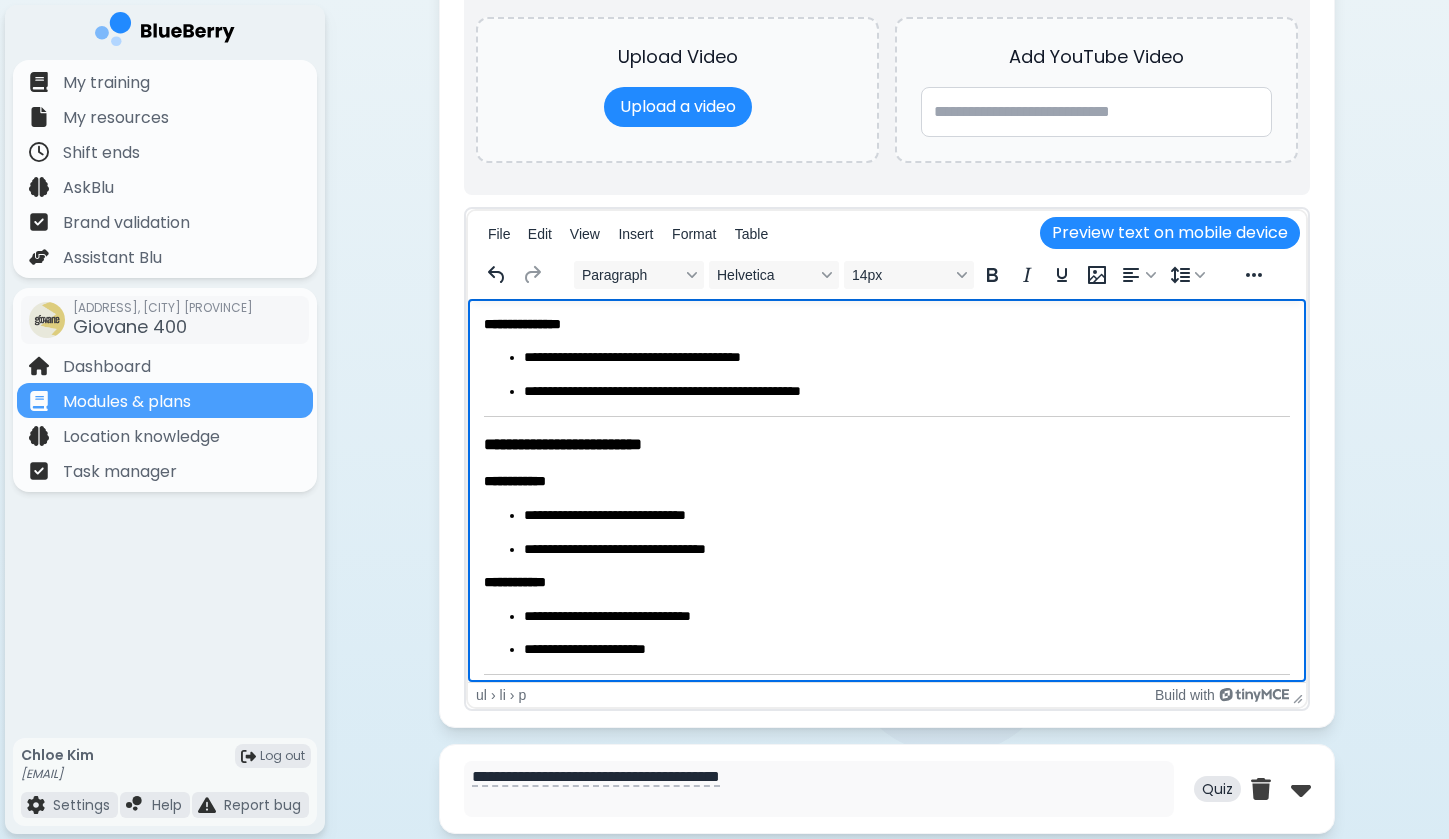 drag, startPoint x: 816, startPoint y: 388, endPoint x: 834, endPoint y: 512, distance: 125.299644 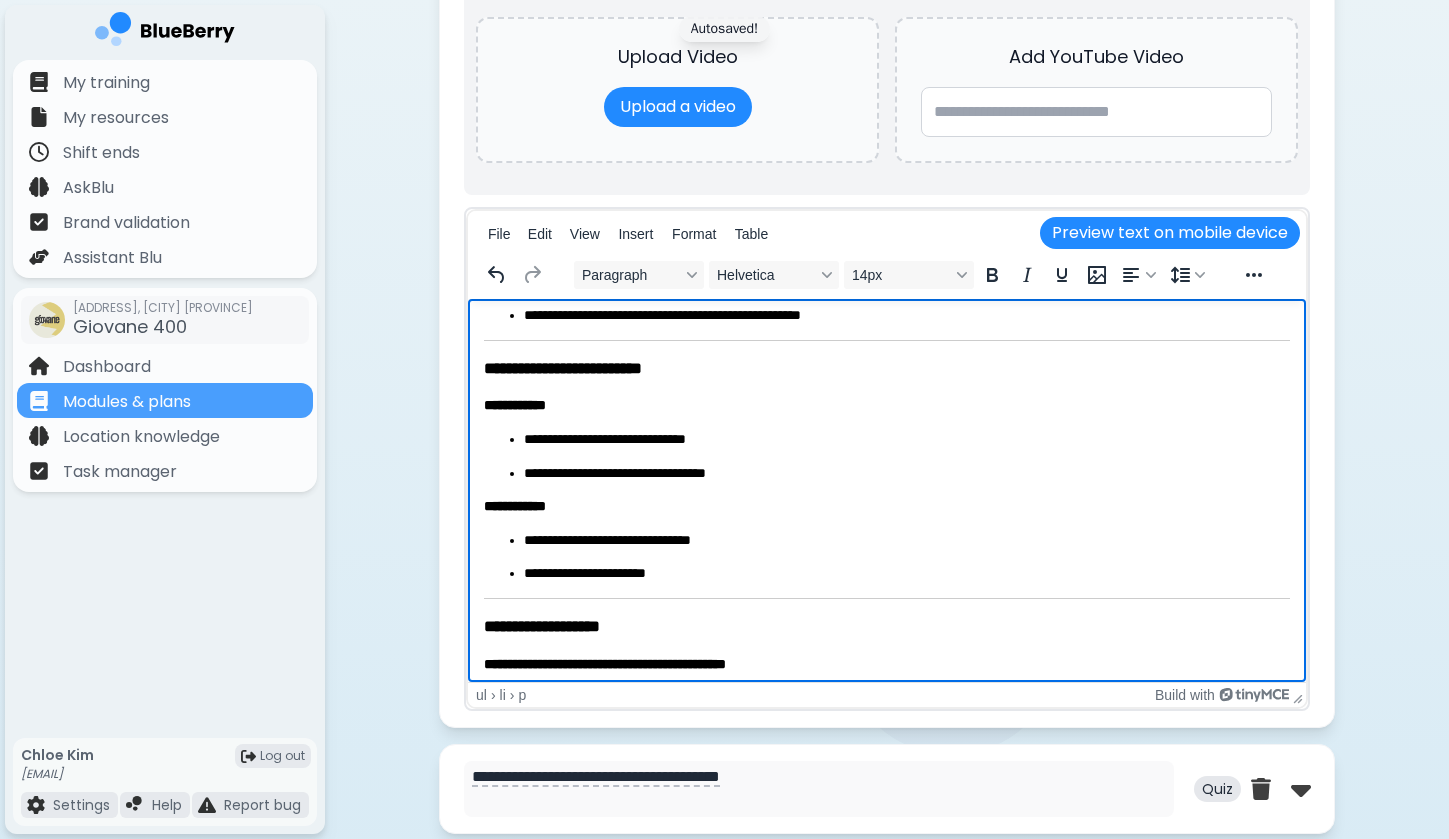 scroll, scrollTop: 601, scrollLeft: 0, axis: vertical 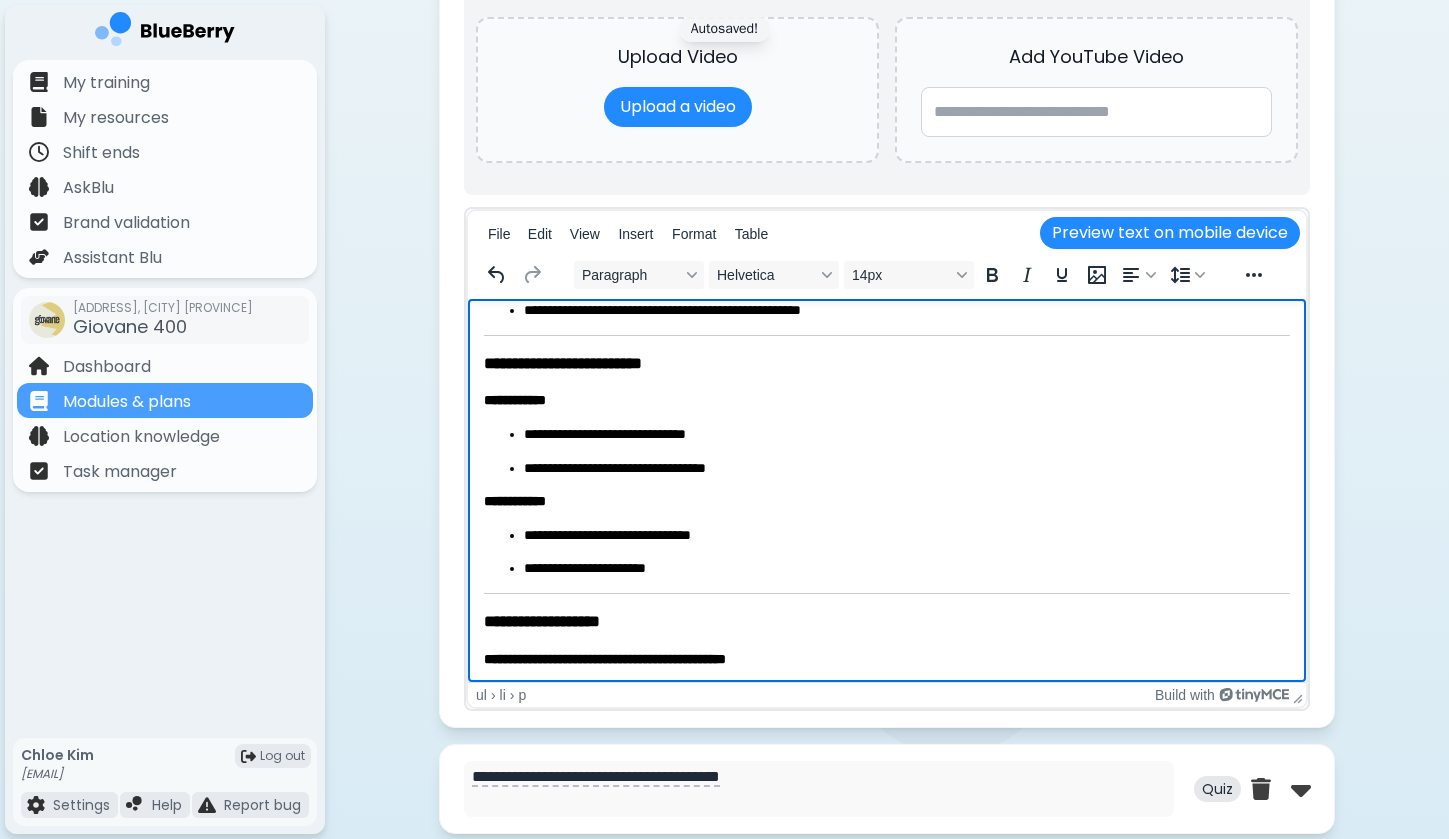 click on "**********" at bounding box center (887, 451) 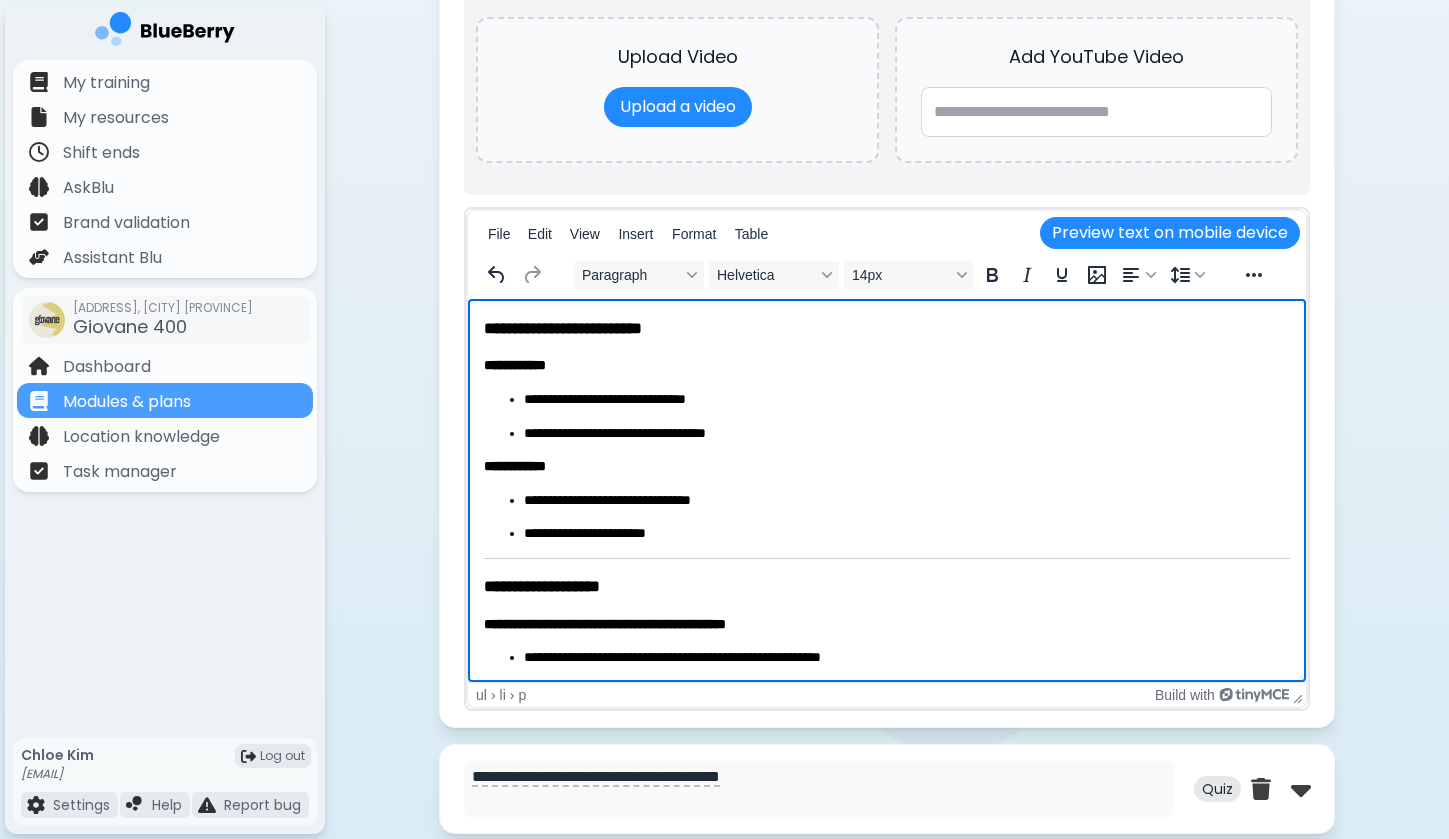scroll, scrollTop: 637, scrollLeft: 0, axis: vertical 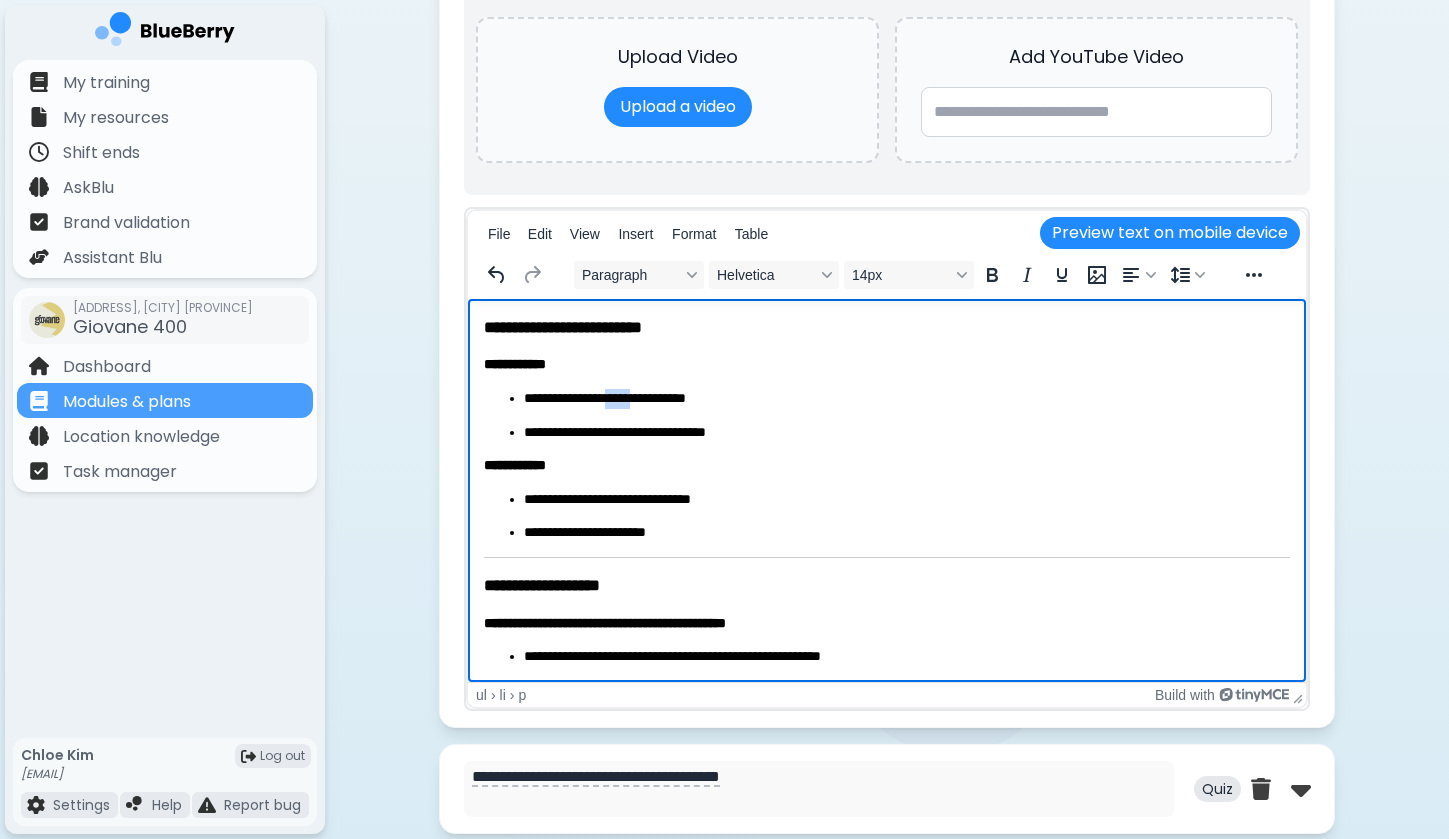 drag, startPoint x: 625, startPoint y: 391, endPoint x: 694, endPoint y: 407, distance: 70.83079 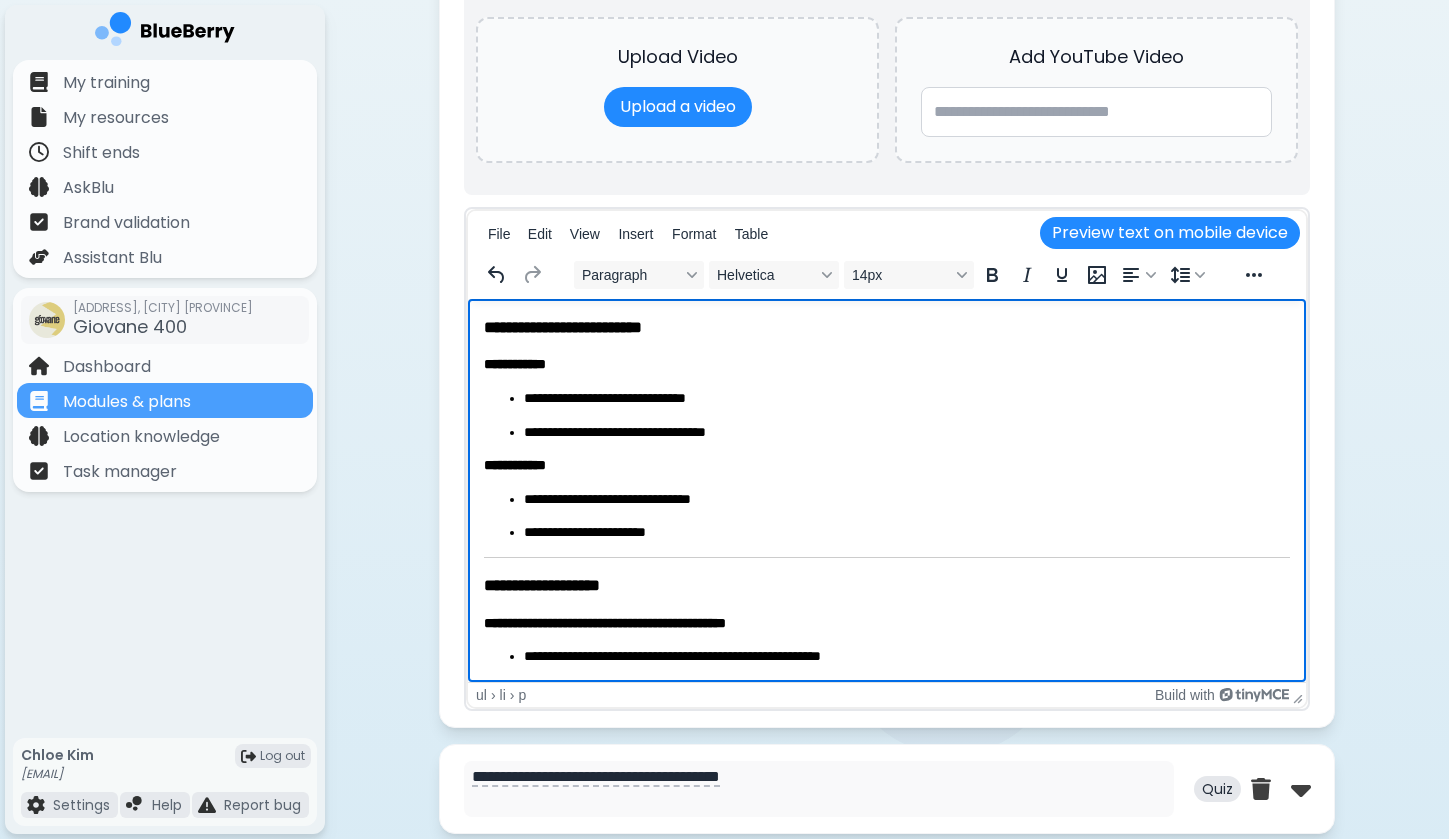 click on "**********" at bounding box center (887, 415) 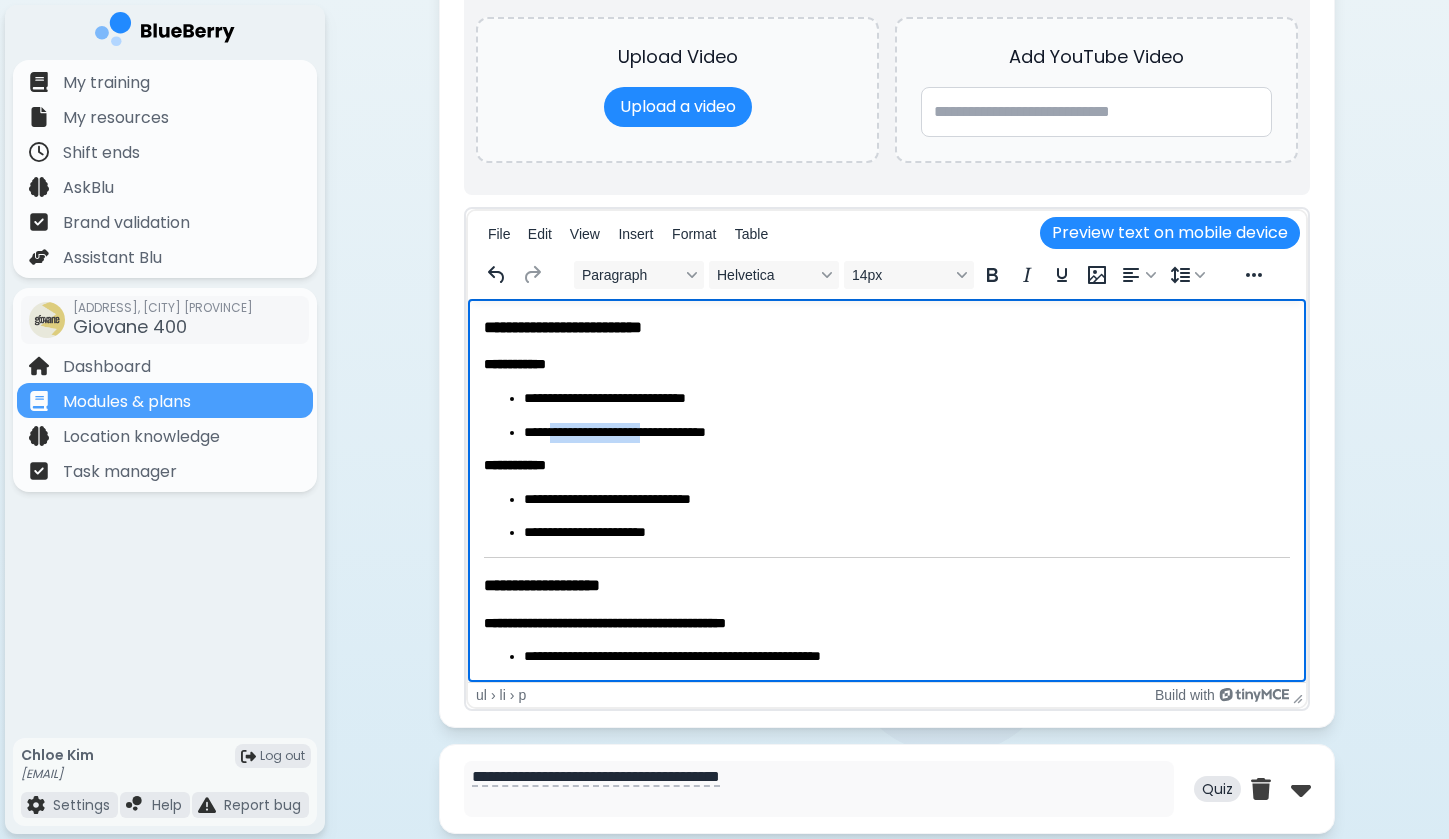drag, startPoint x: 562, startPoint y: 418, endPoint x: 703, endPoint y: 420, distance: 141.01419 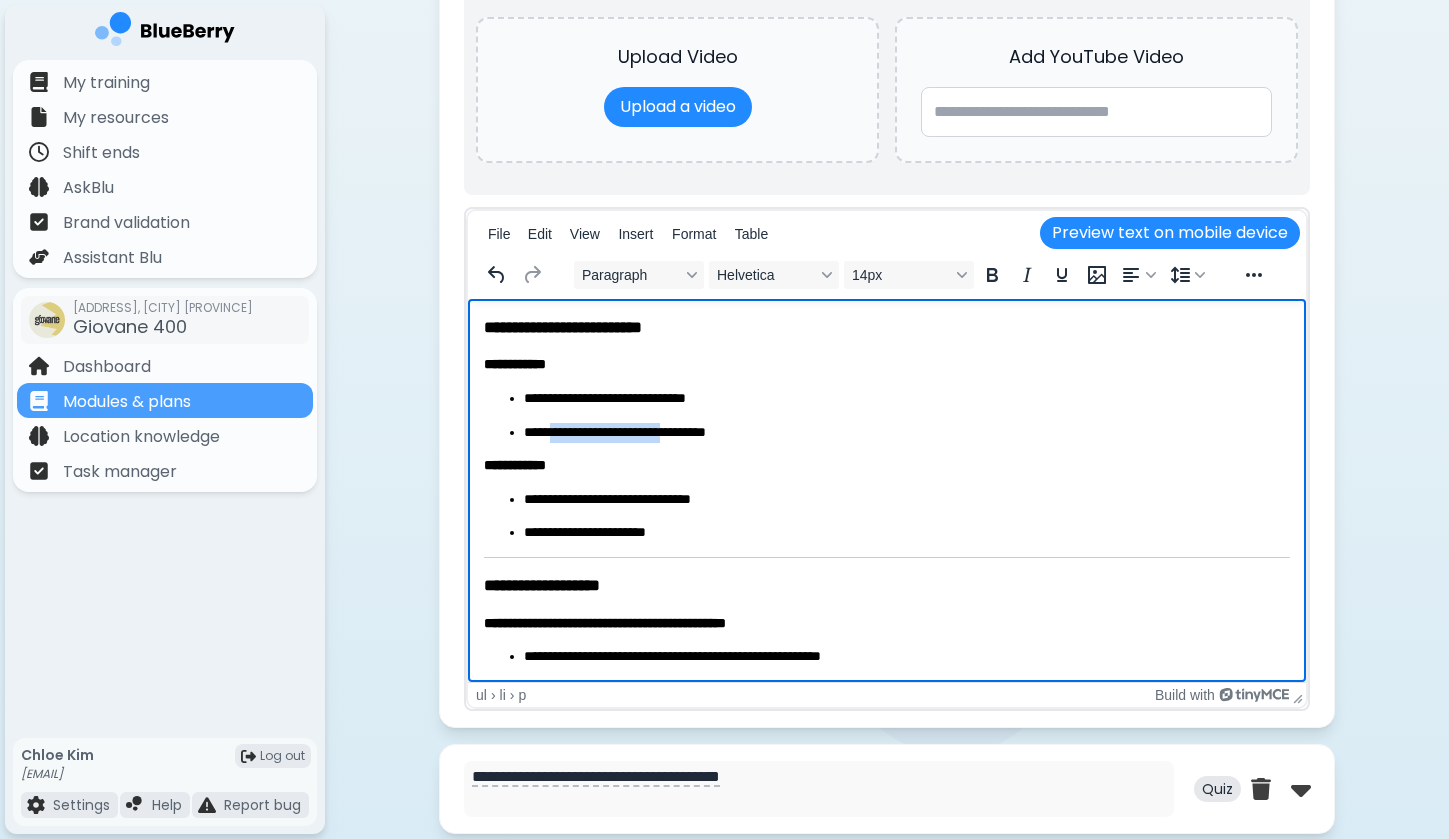 click on "**********" at bounding box center (907, 433) 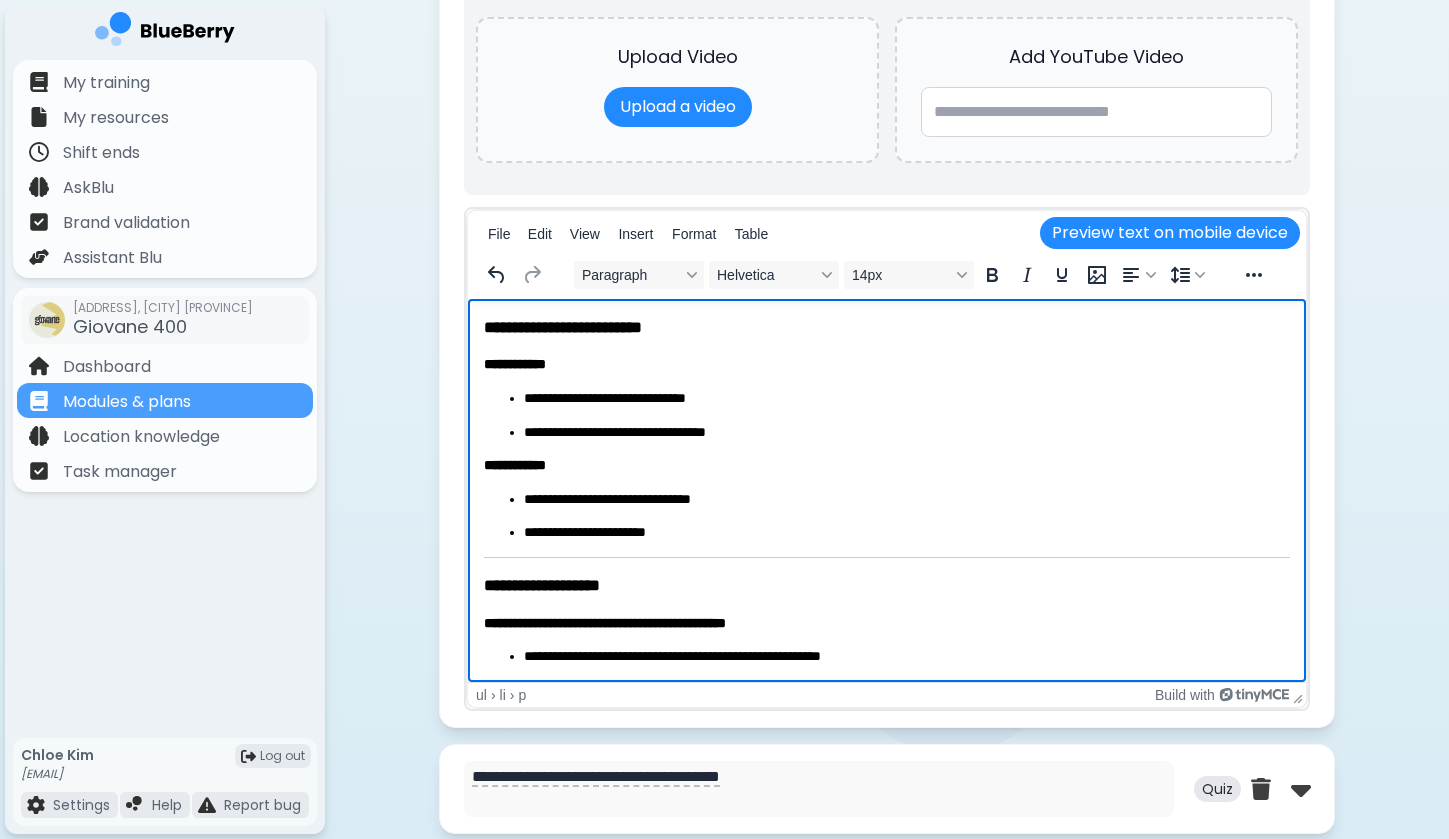 click on "**********" at bounding box center (907, 399) 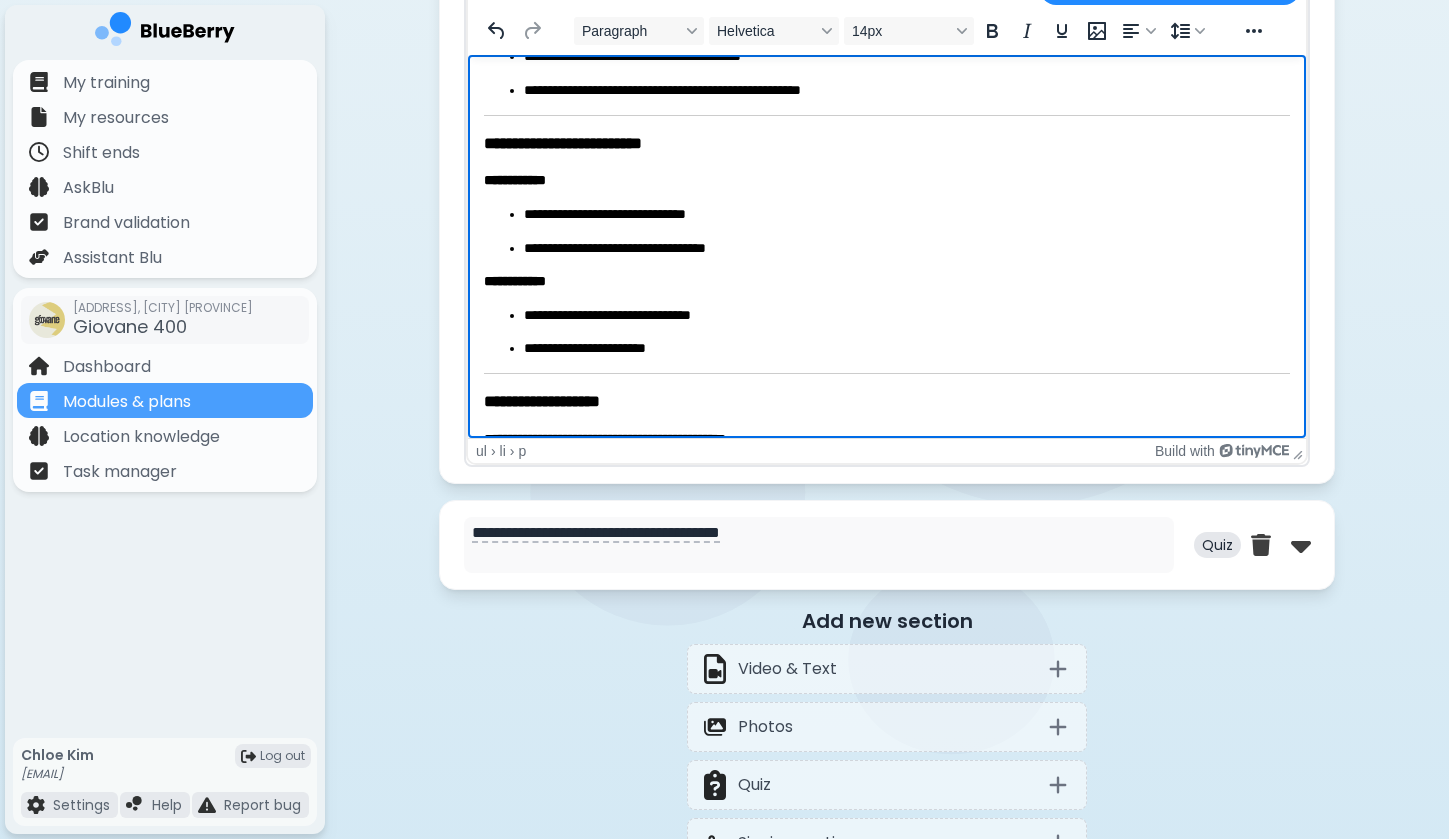 scroll, scrollTop: 585, scrollLeft: 0, axis: vertical 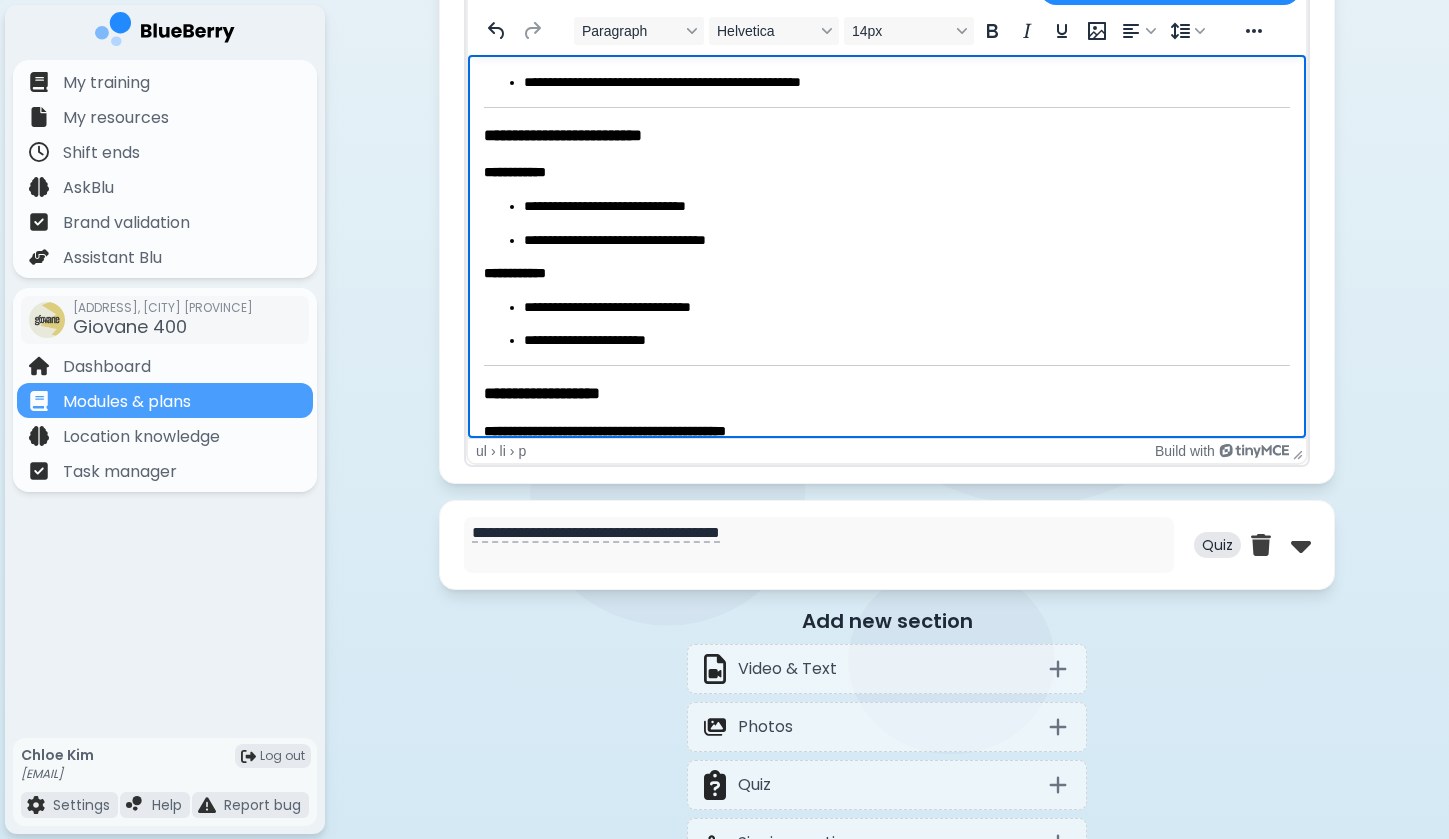 click on "**********" at bounding box center (907, 241) 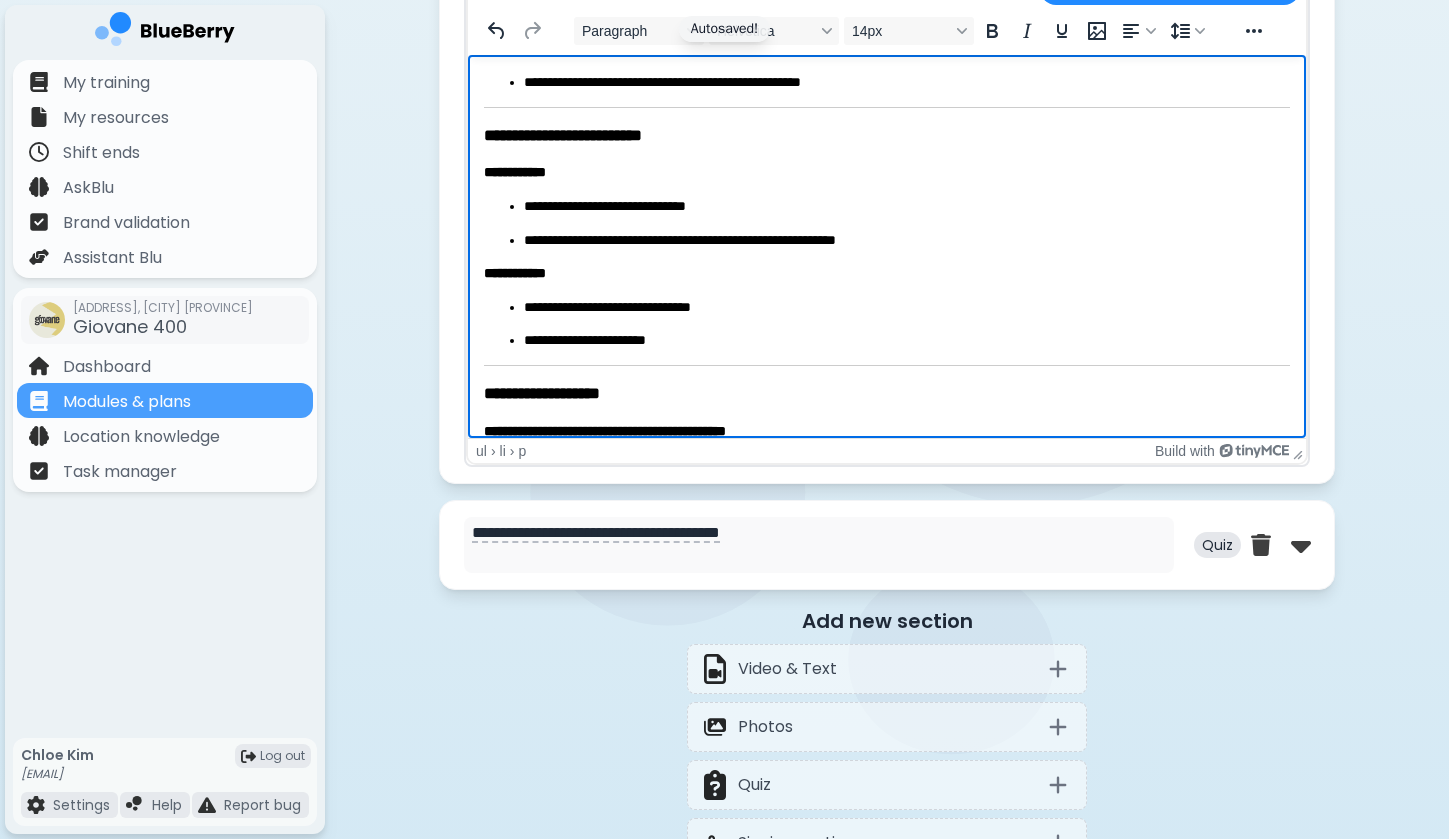click on "**********" at bounding box center (907, 241) 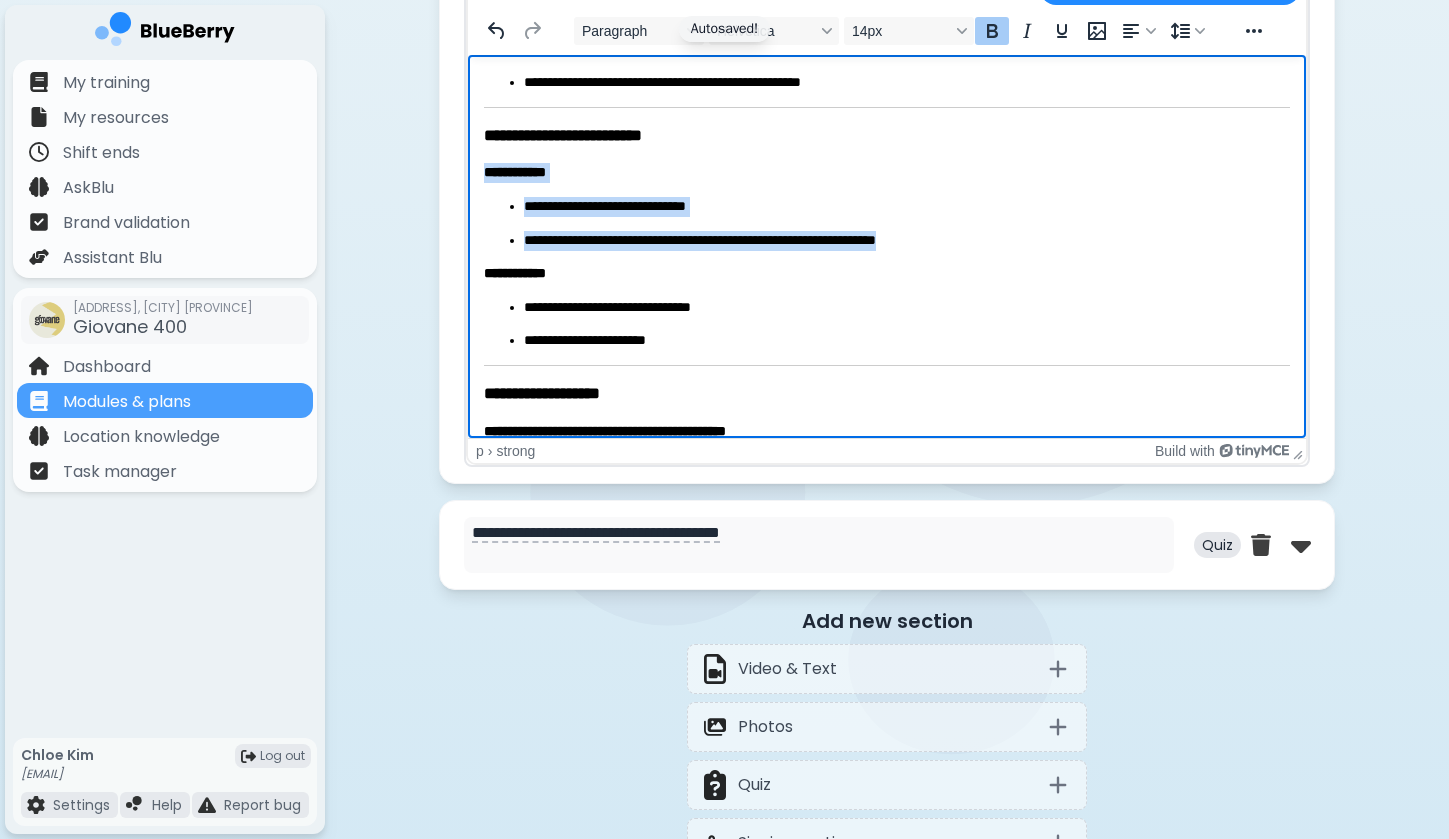drag, startPoint x: 992, startPoint y: 240, endPoint x: 487, endPoint y: 147, distance: 513.49194 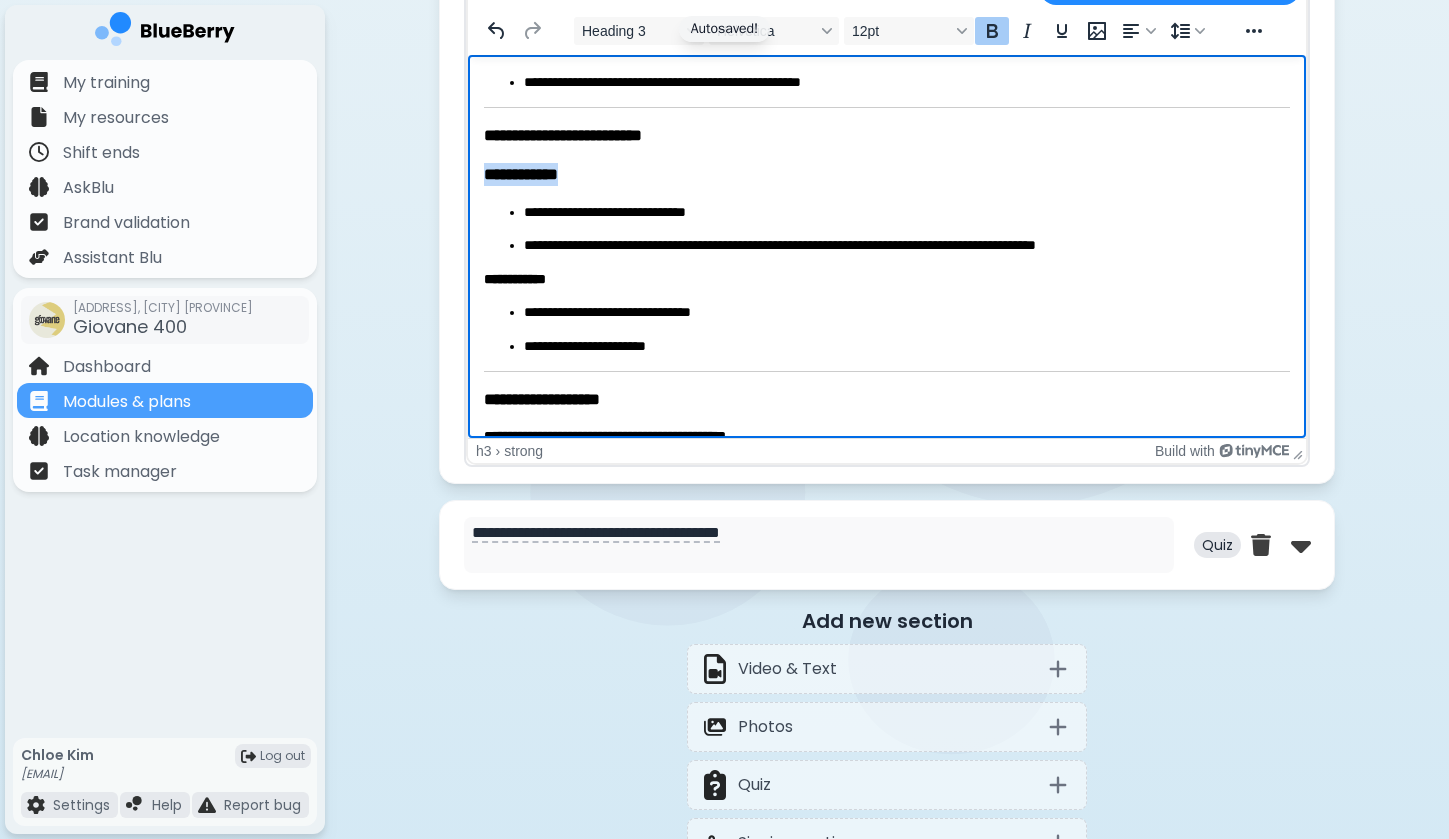 drag, startPoint x: 600, startPoint y: 165, endPoint x: 464, endPoint y: 165, distance: 136 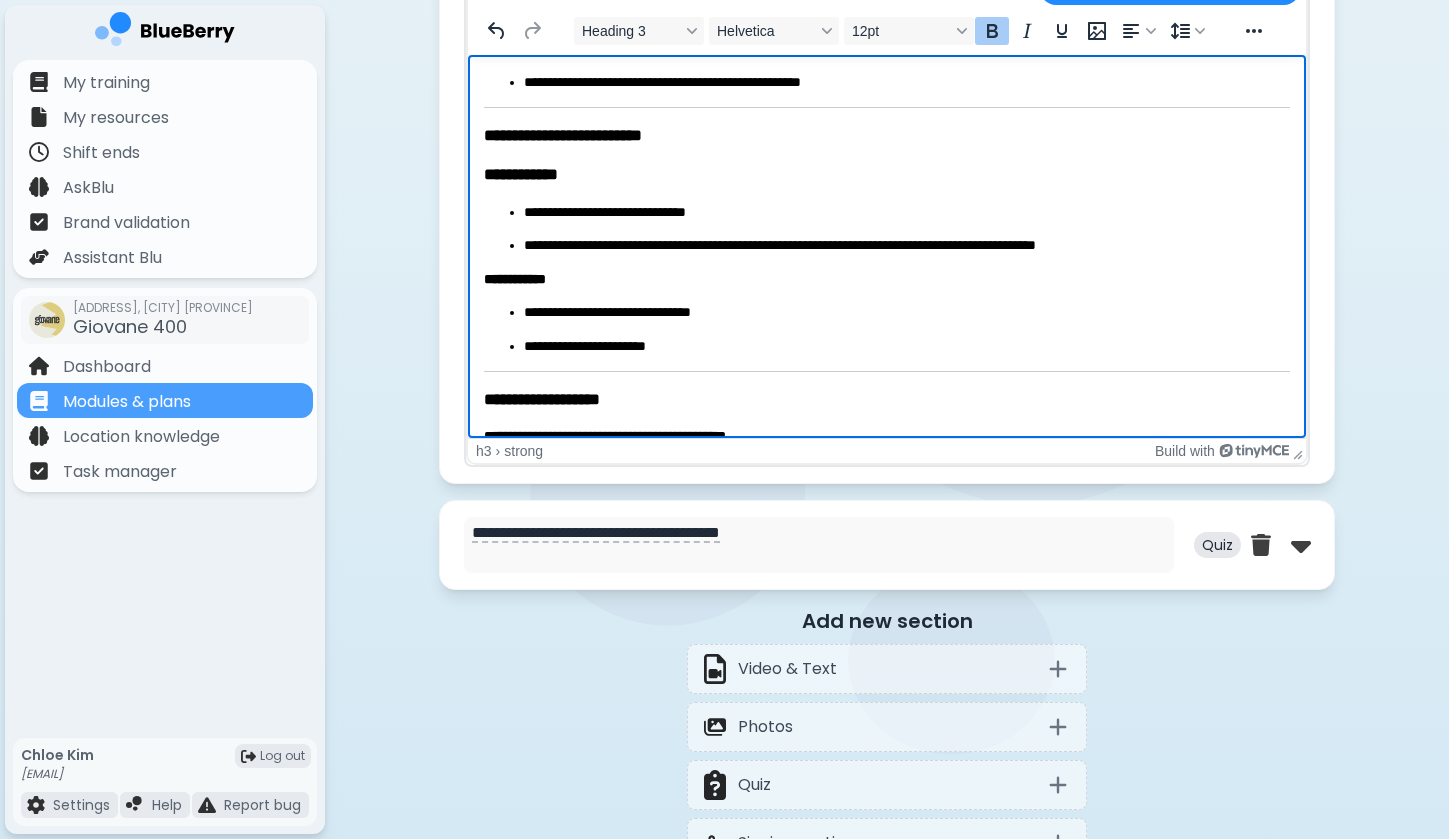 click on "**********" at bounding box center (515, 279) 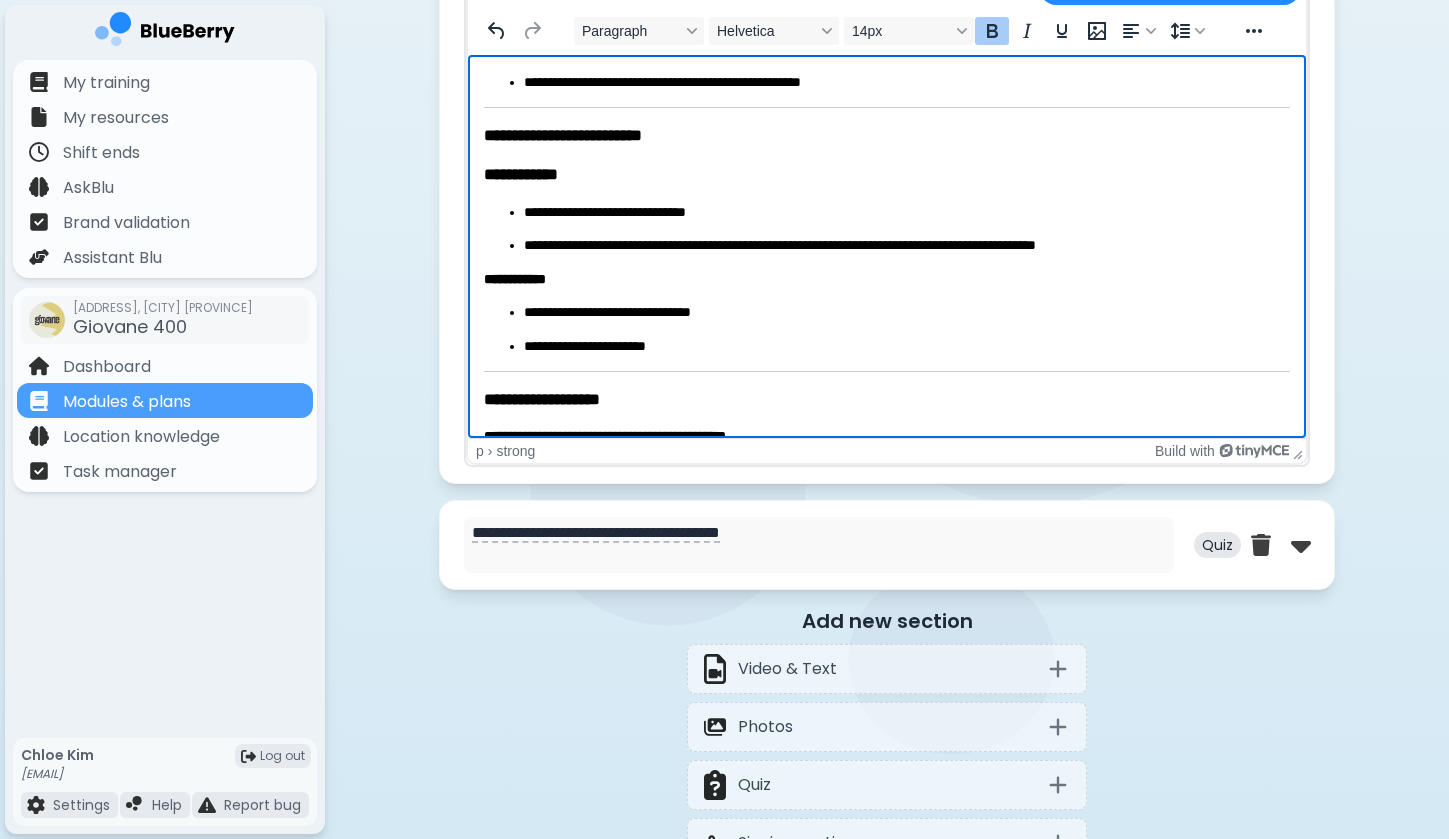 click on "**********" at bounding box center [515, 279] 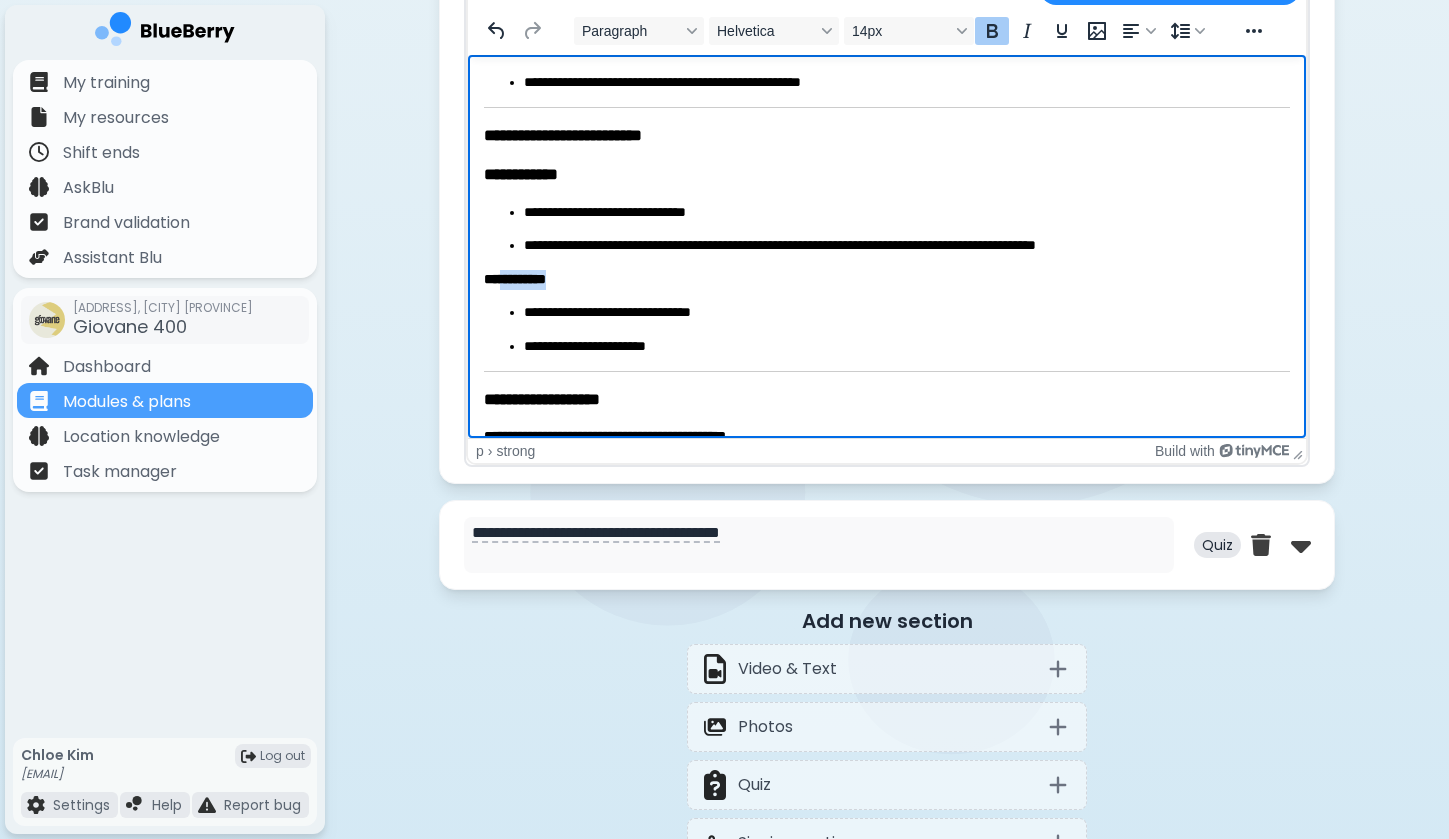 drag, startPoint x: 585, startPoint y: 271, endPoint x: 508, endPoint y: 271, distance: 77 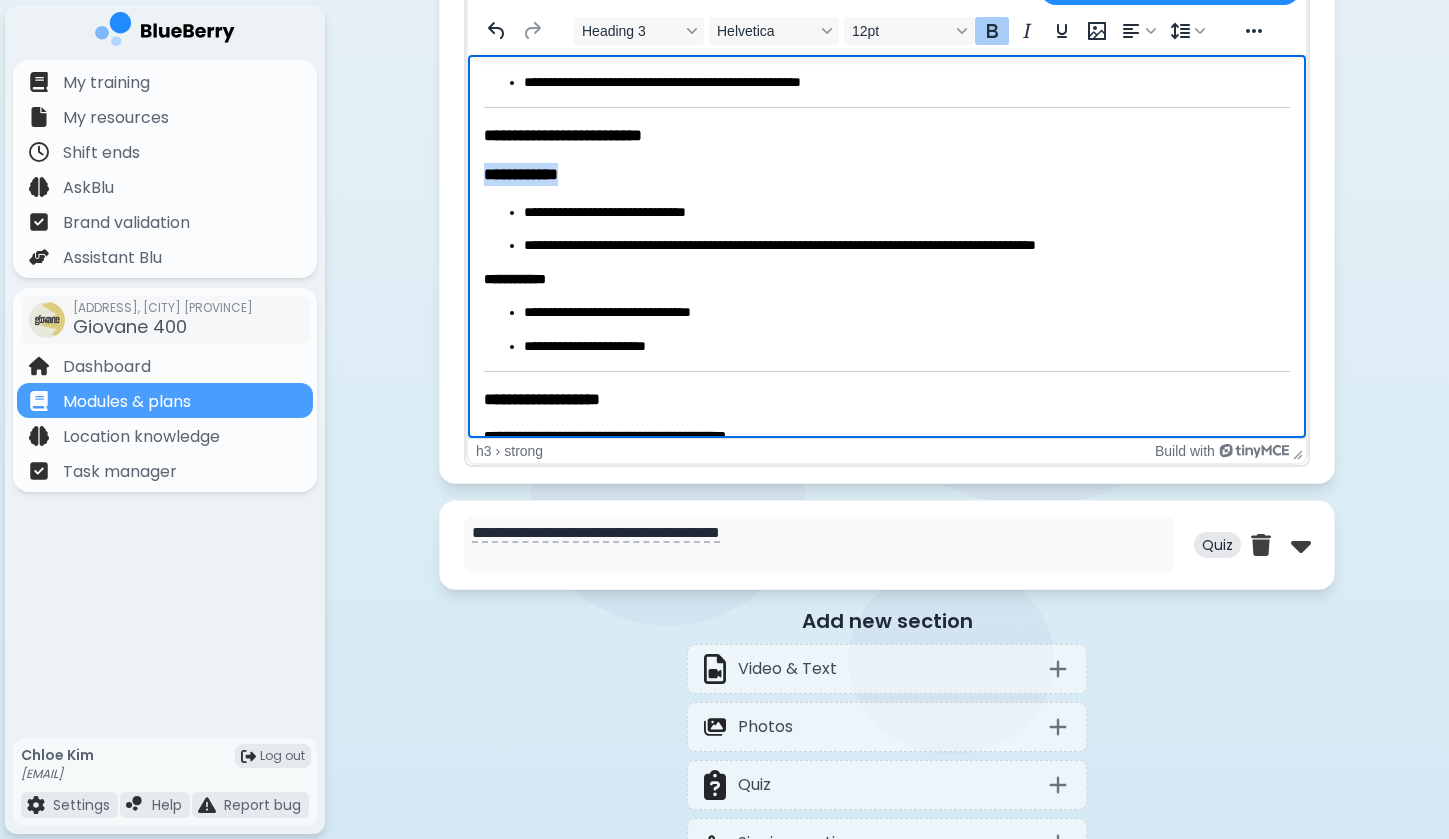 drag, startPoint x: 602, startPoint y: 168, endPoint x: 476, endPoint y: 164, distance: 126.06348 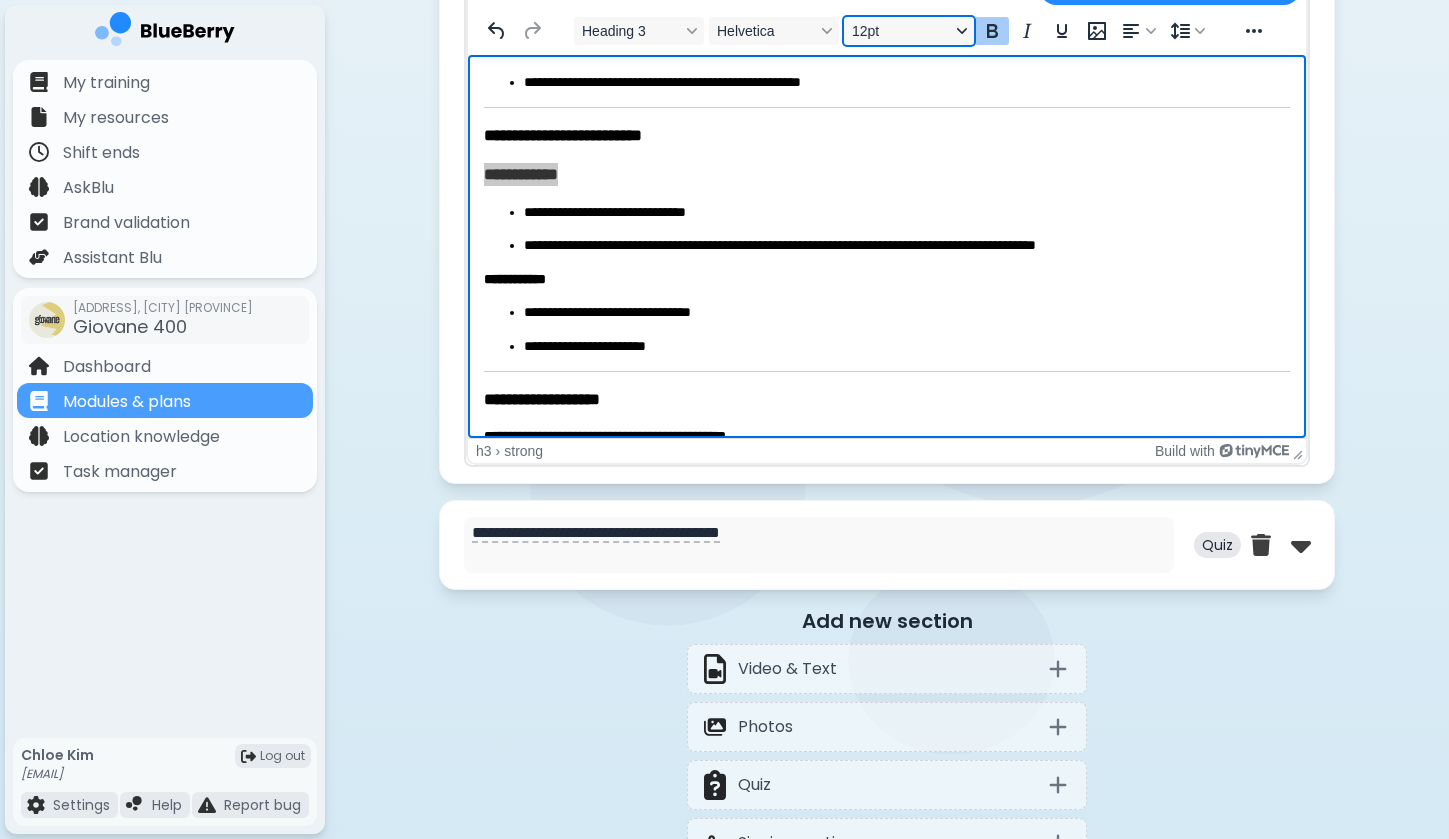 click on "12pt" at bounding box center (909, 31) 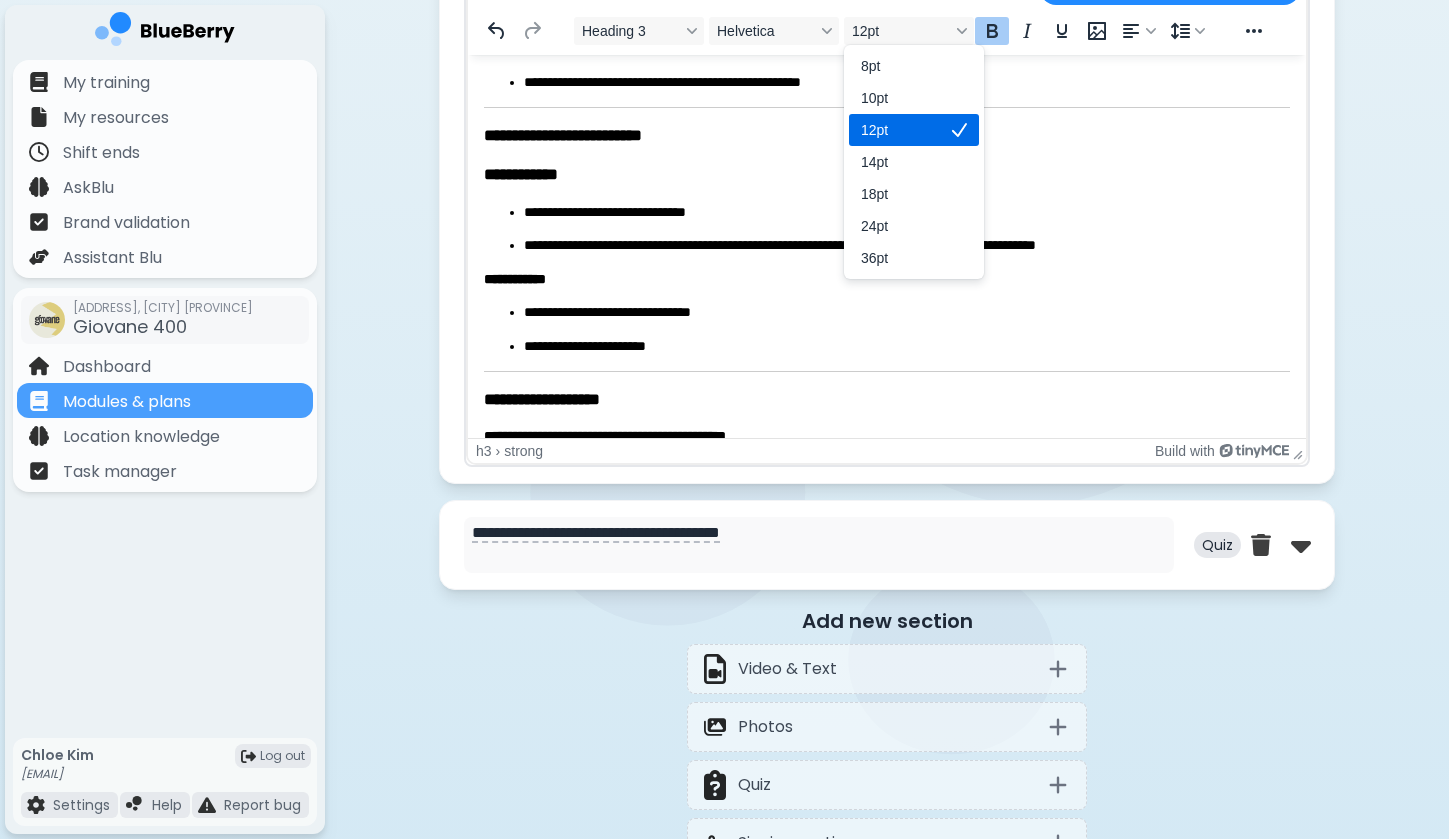 click on "**********" at bounding box center (887, 337) 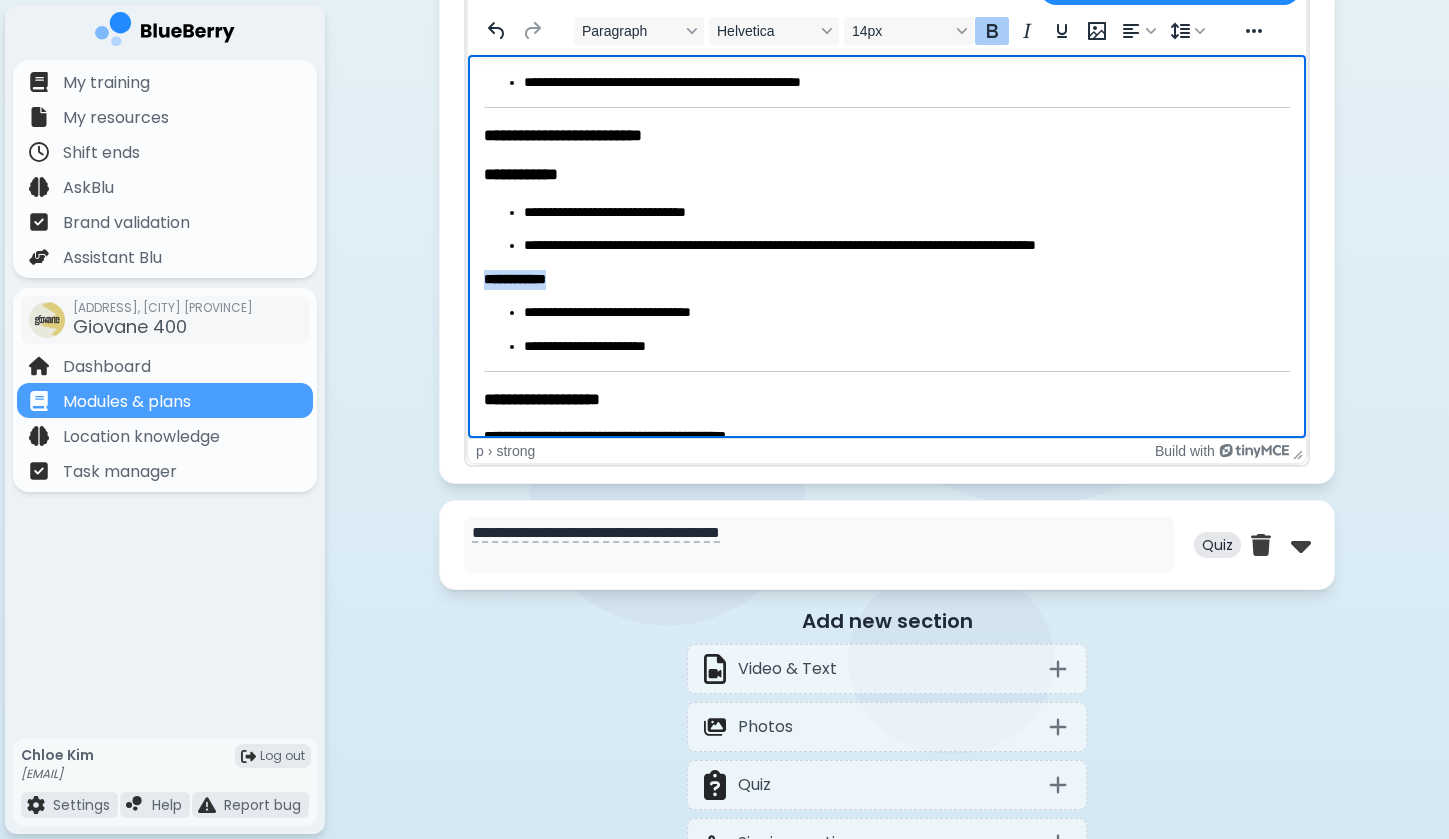 drag, startPoint x: 587, startPoint y: 271, endPoint x: 475, endPoint y: 267, distance: 112.0714 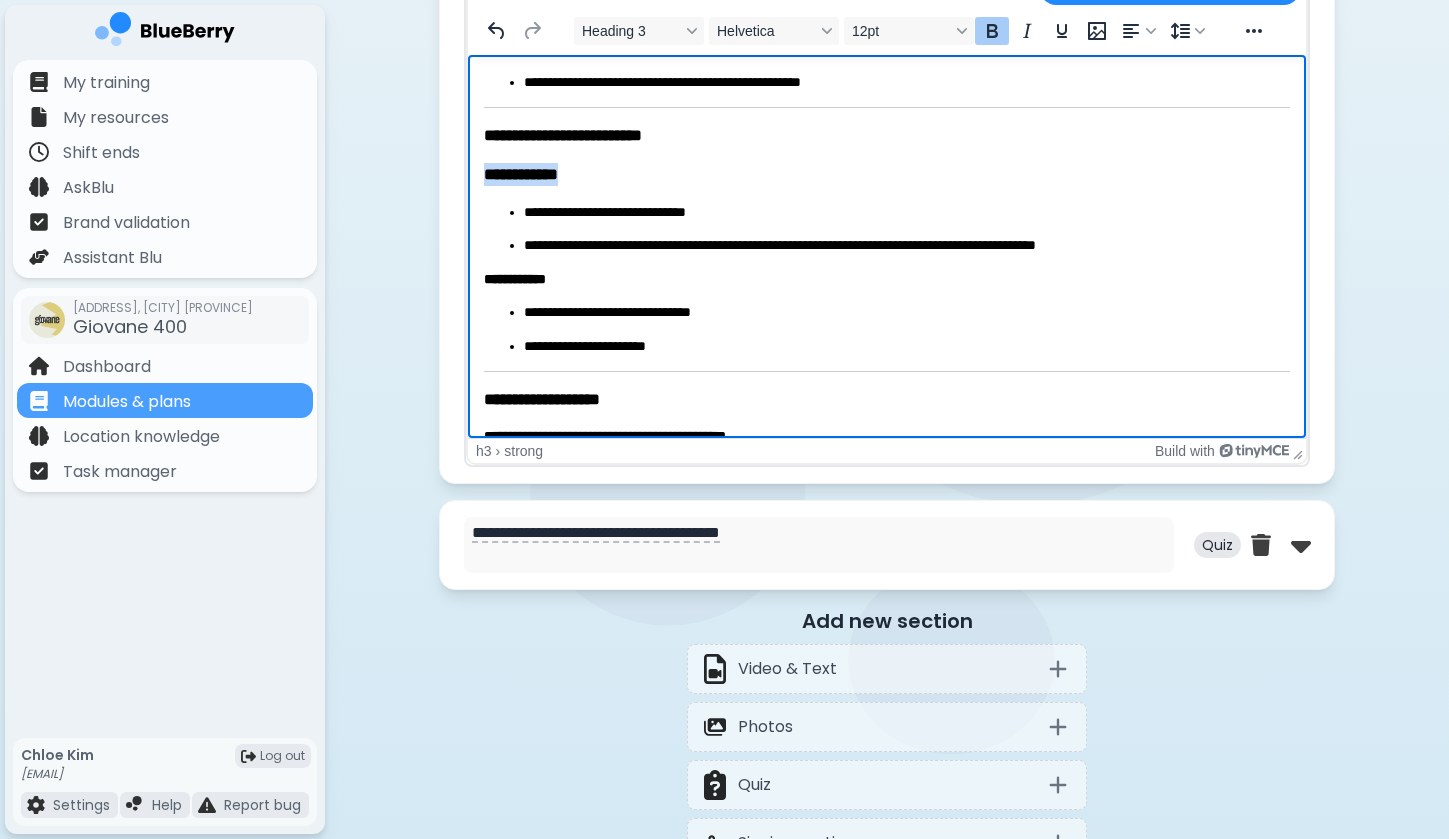 drag, startPoint x: 594, startPoint y: 171, endPoint x: 471, endPoint y: 170, distance: 123.00407 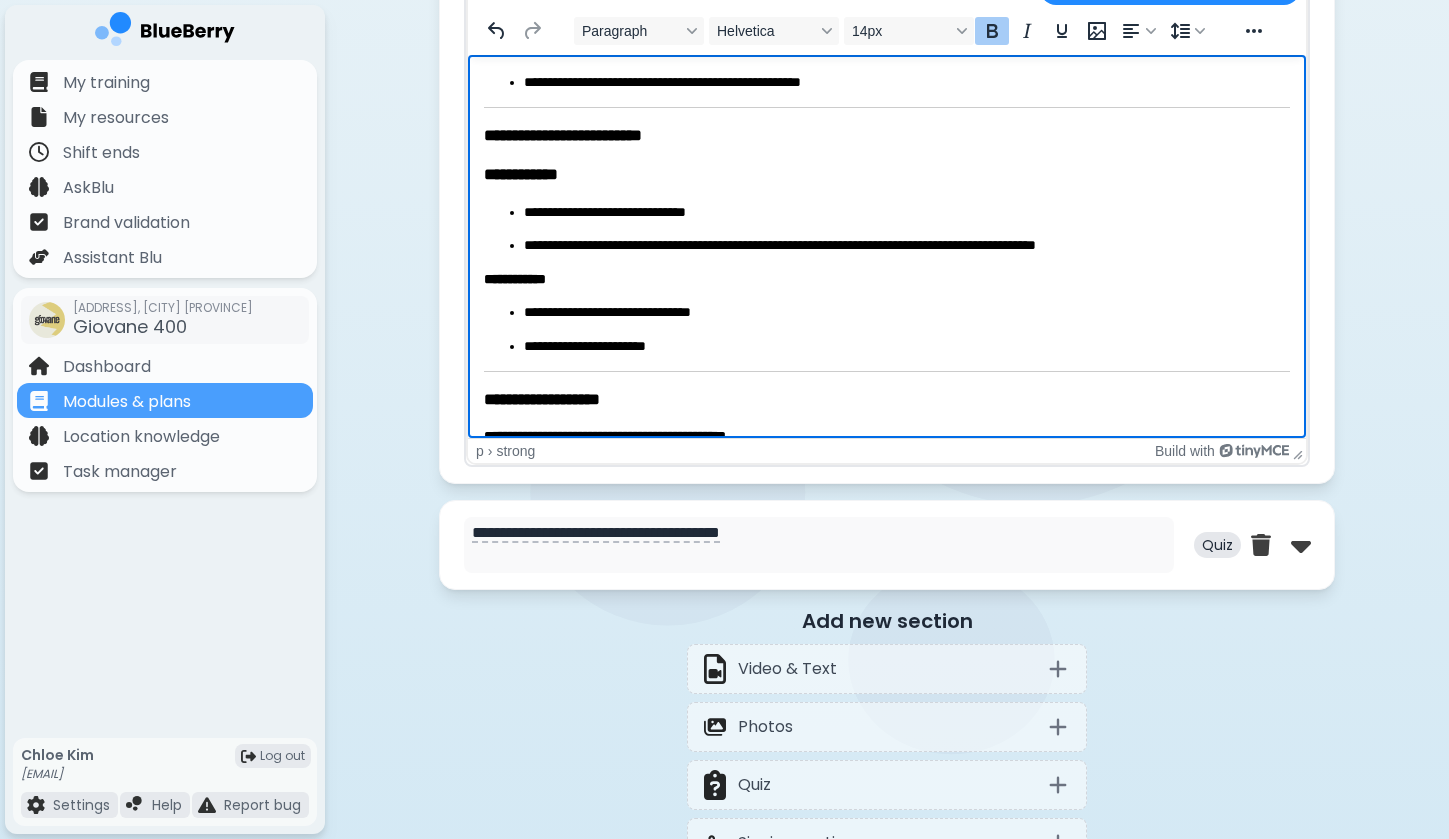 click on "**********" at bounding box center (515, 279) 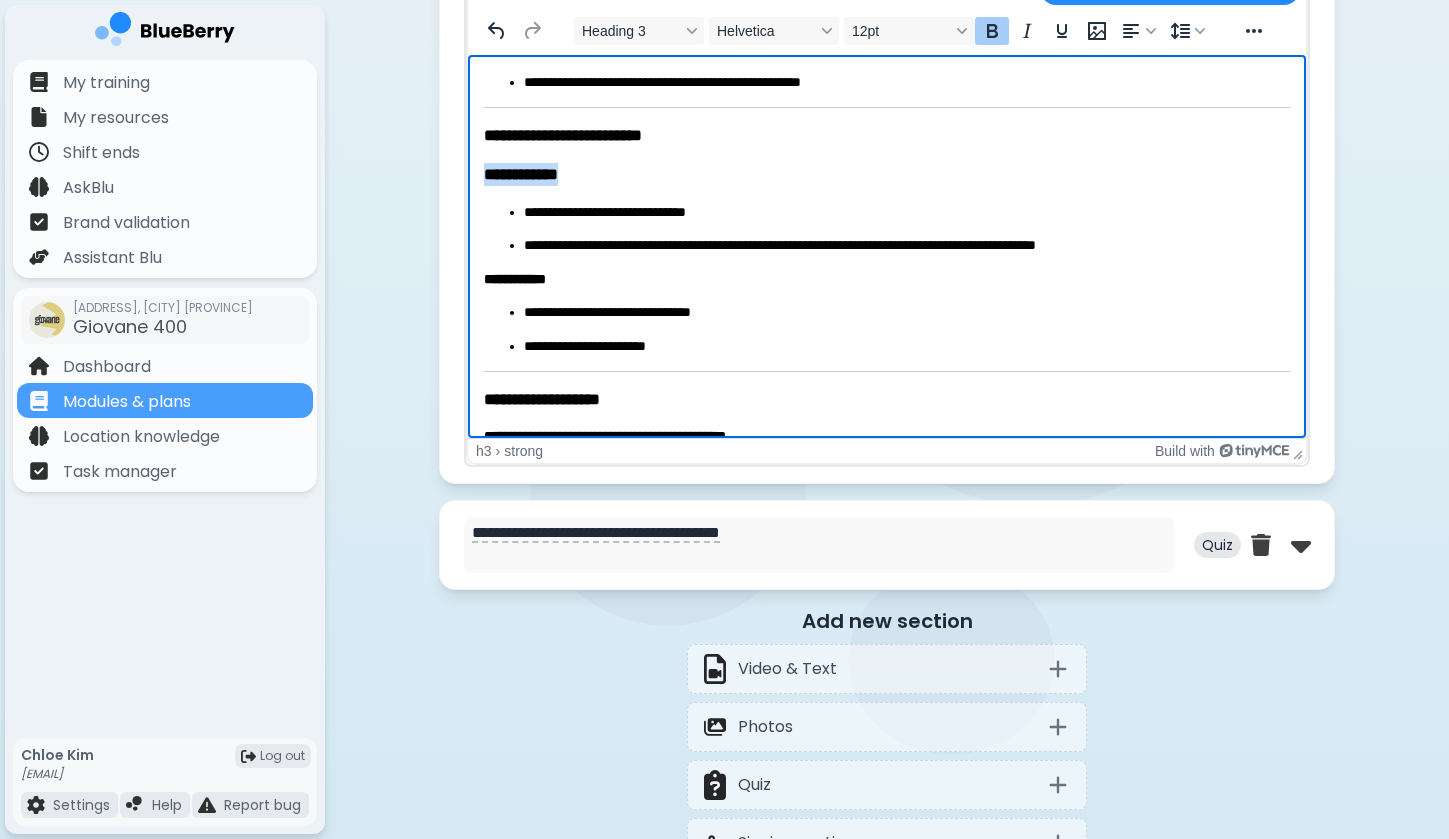 drag, startPoint x: 611, startPoint y: 174, endPoint x: 481, endPoint y: 165, distance: 130.31117 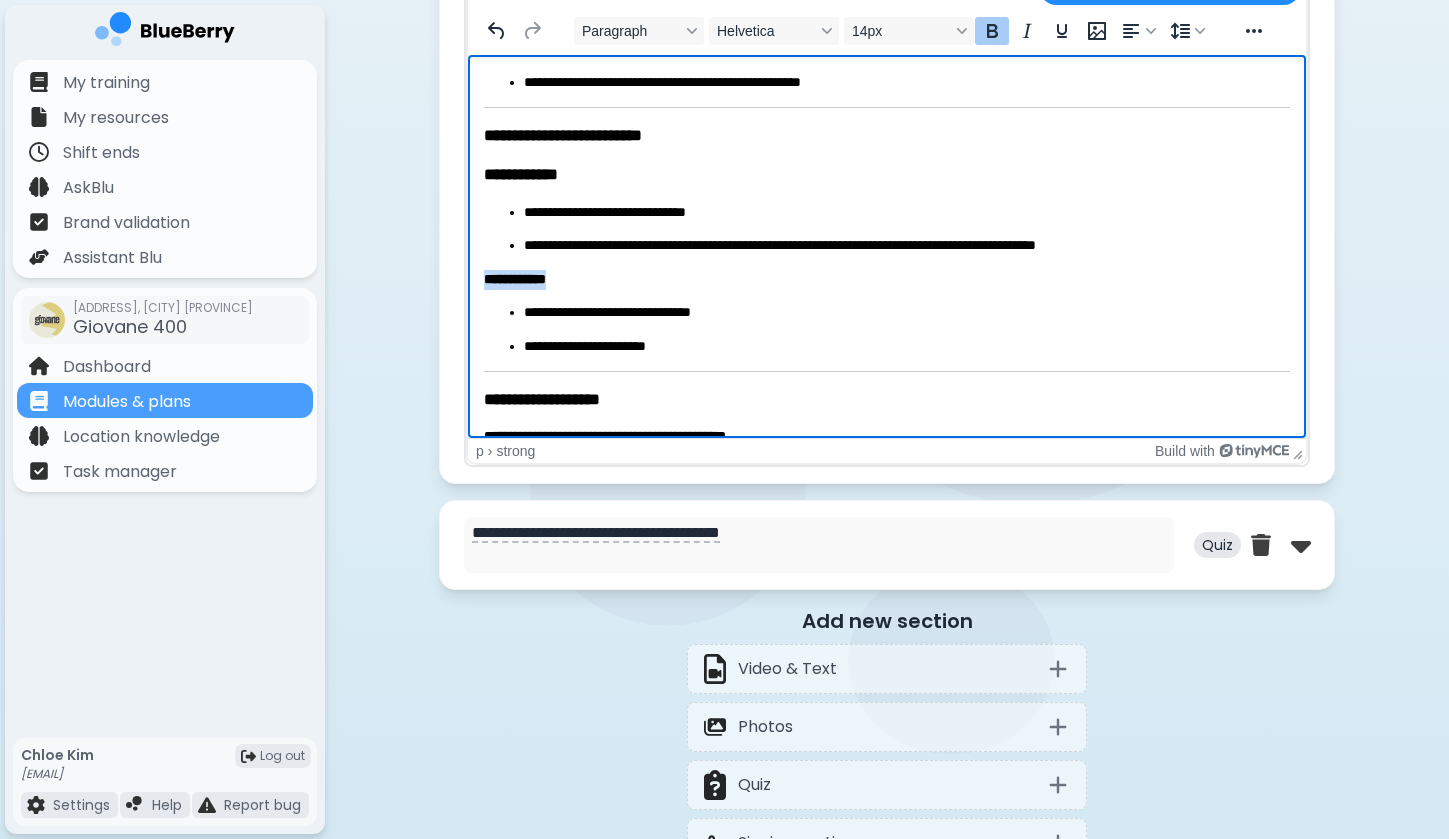 drag, startPoint x: 573, startPoint y: 271, endPoint x: 474, endPoint y: 272, distance: 99.00505 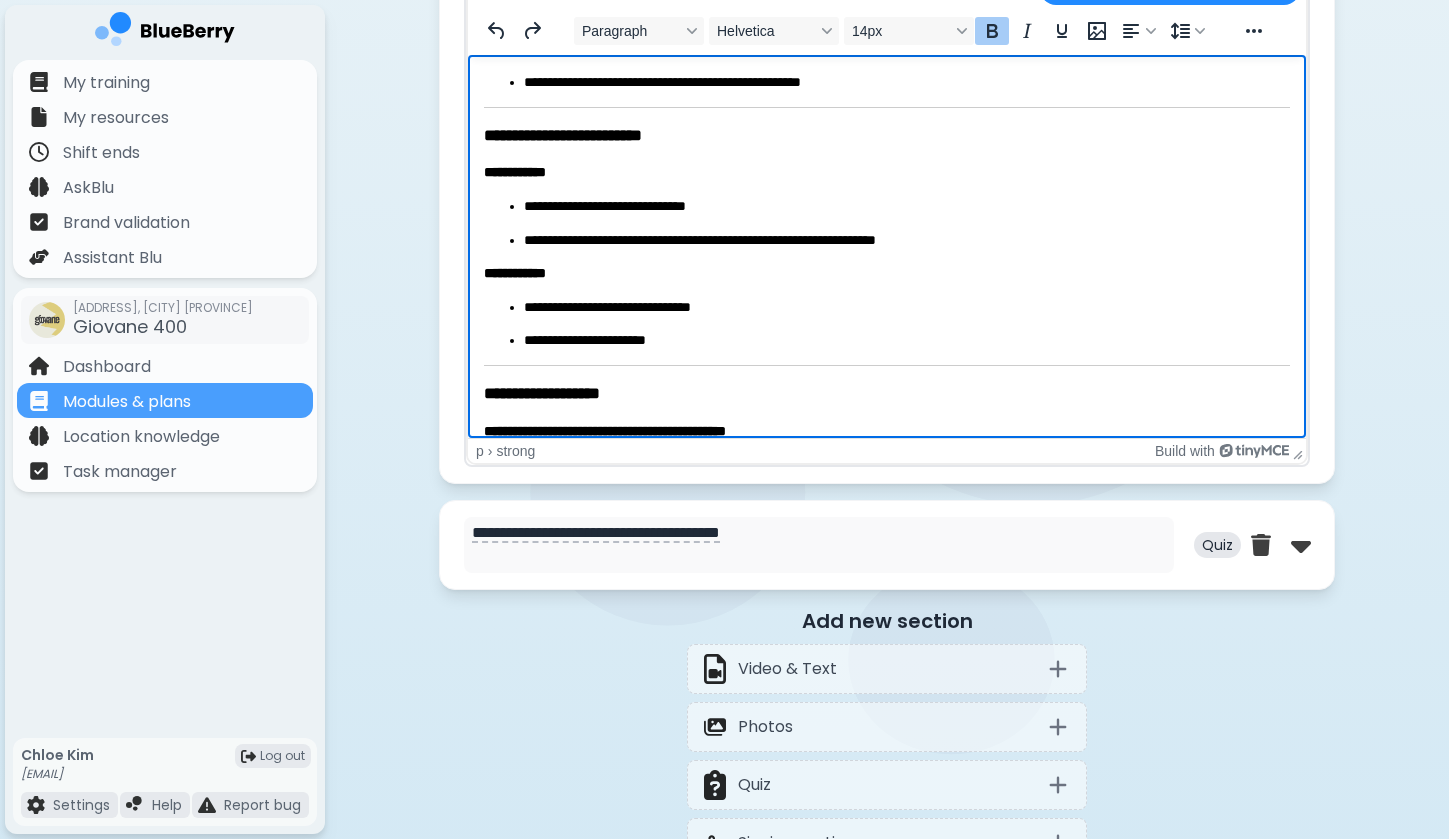 click on "**********" at bounding box center (907, 207) 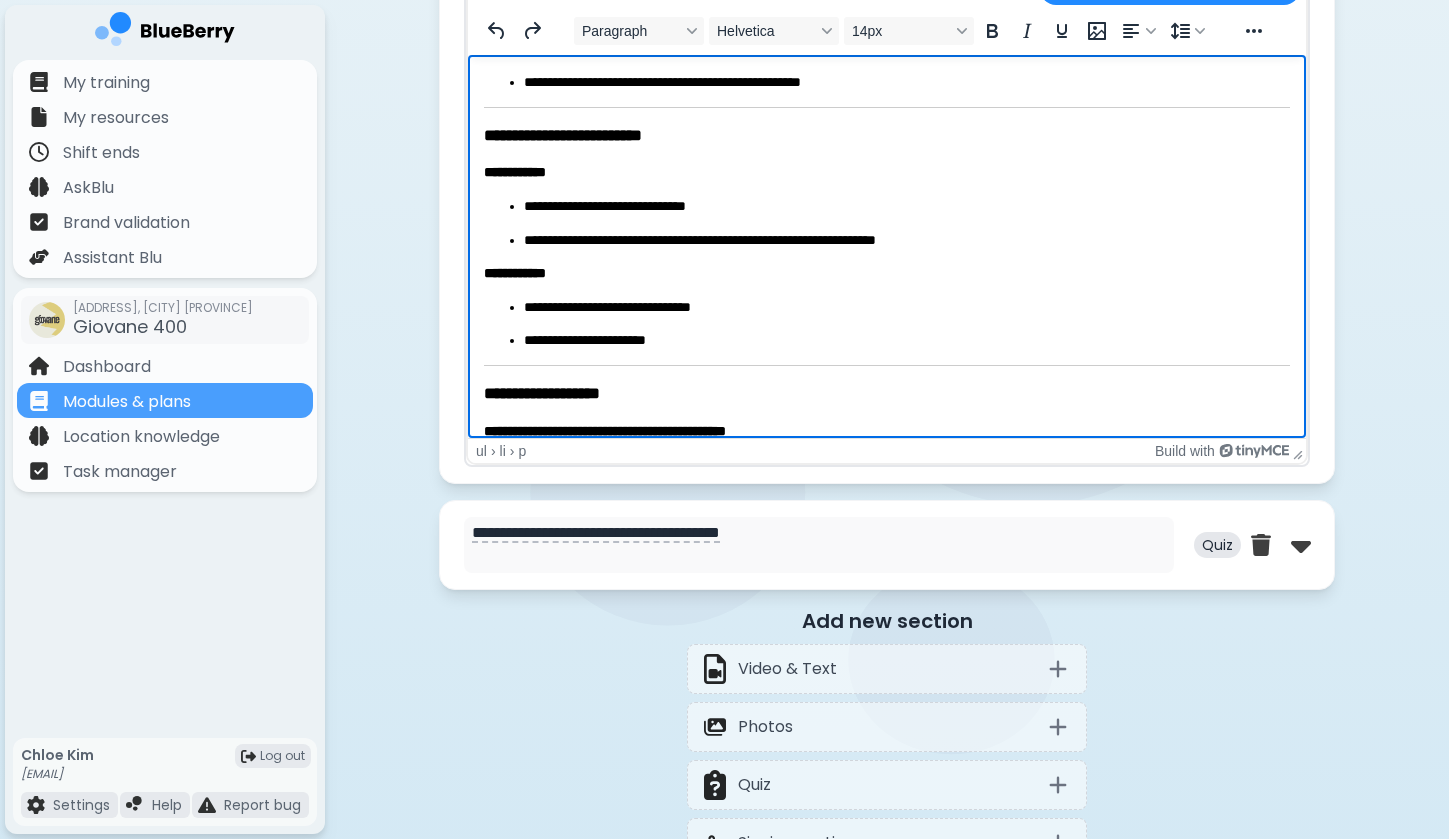 click on "**********" at bounding box center [887, 334] 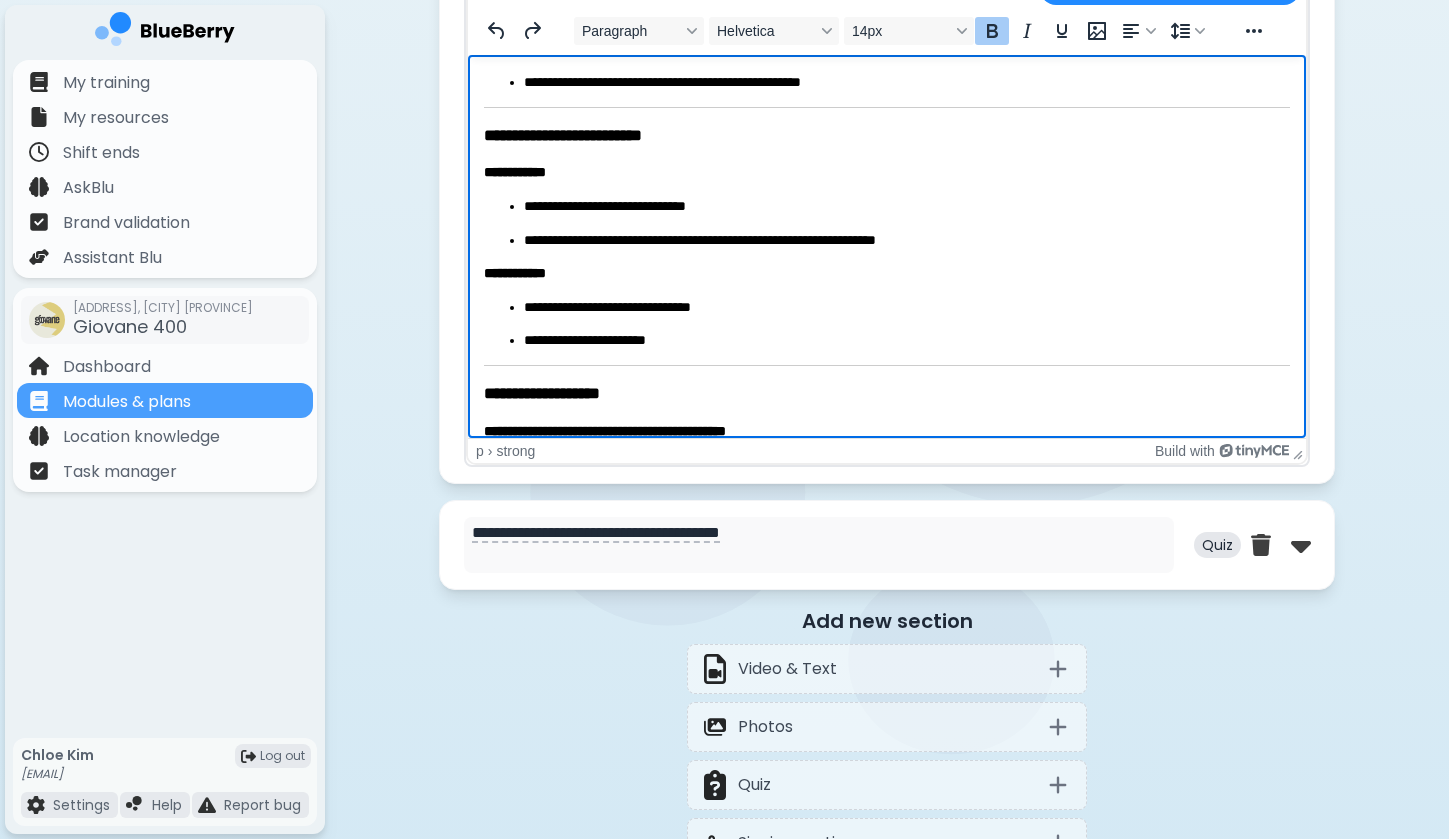 click on "**********" at bounding box center (515, 273) 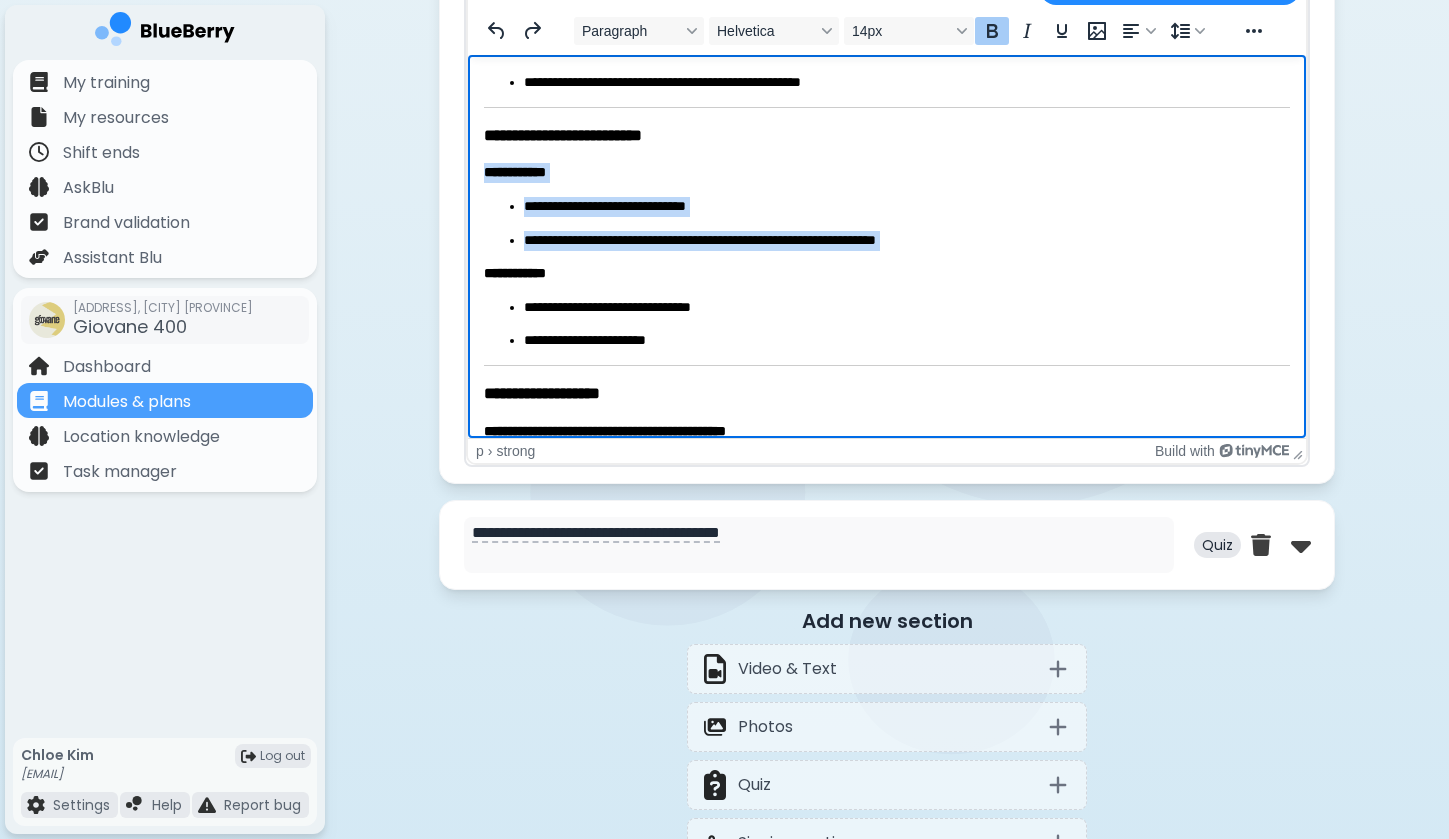 drag, startPoint x: 483, startPoint y: 167, endPoint x: 866, endPoint y: 250, distance: 391.8903 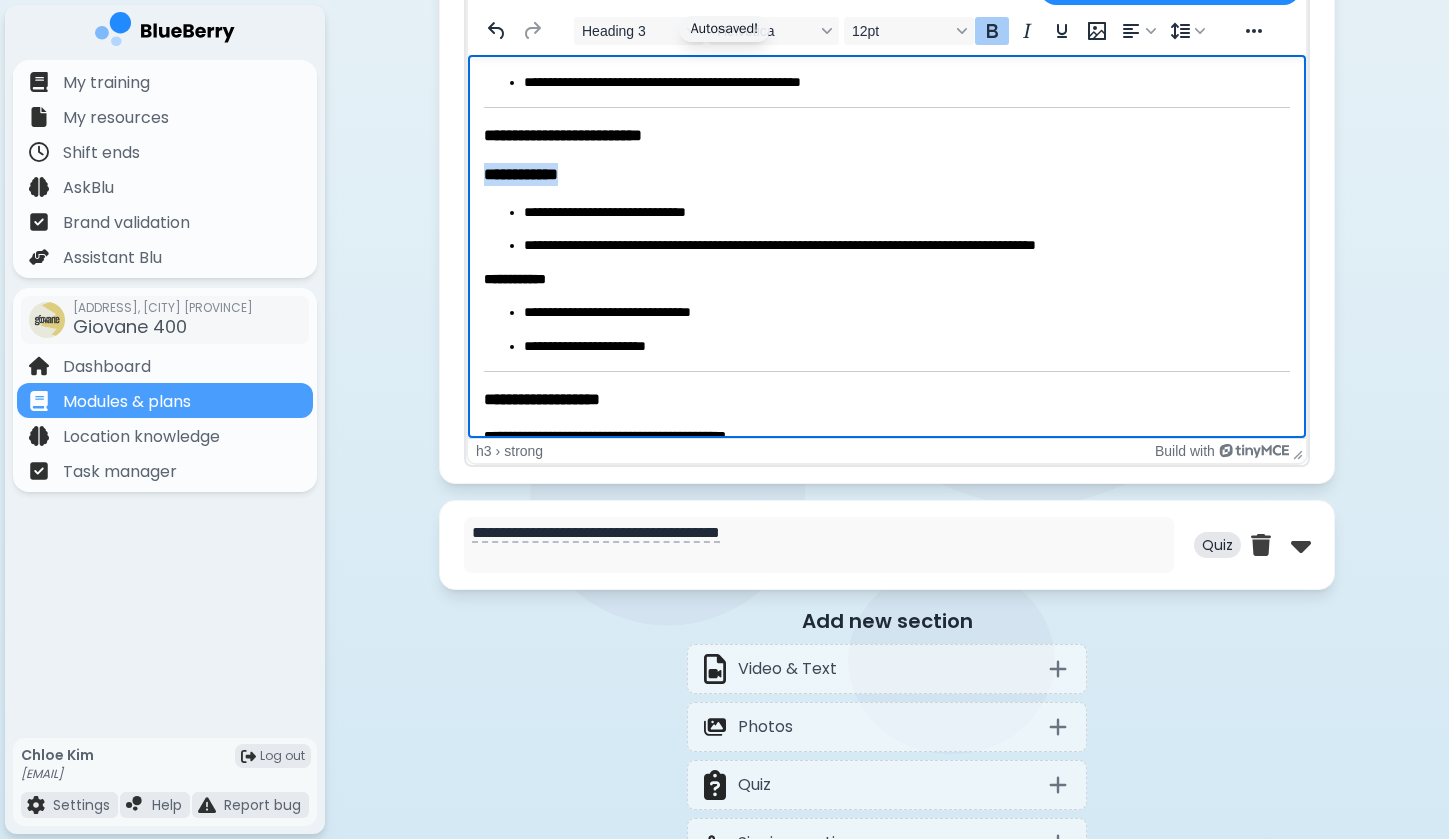 drag, startPoint x: 585, startPoint y: 163, endPoint x: 469, endPoint y: 161, distance: 116.01724 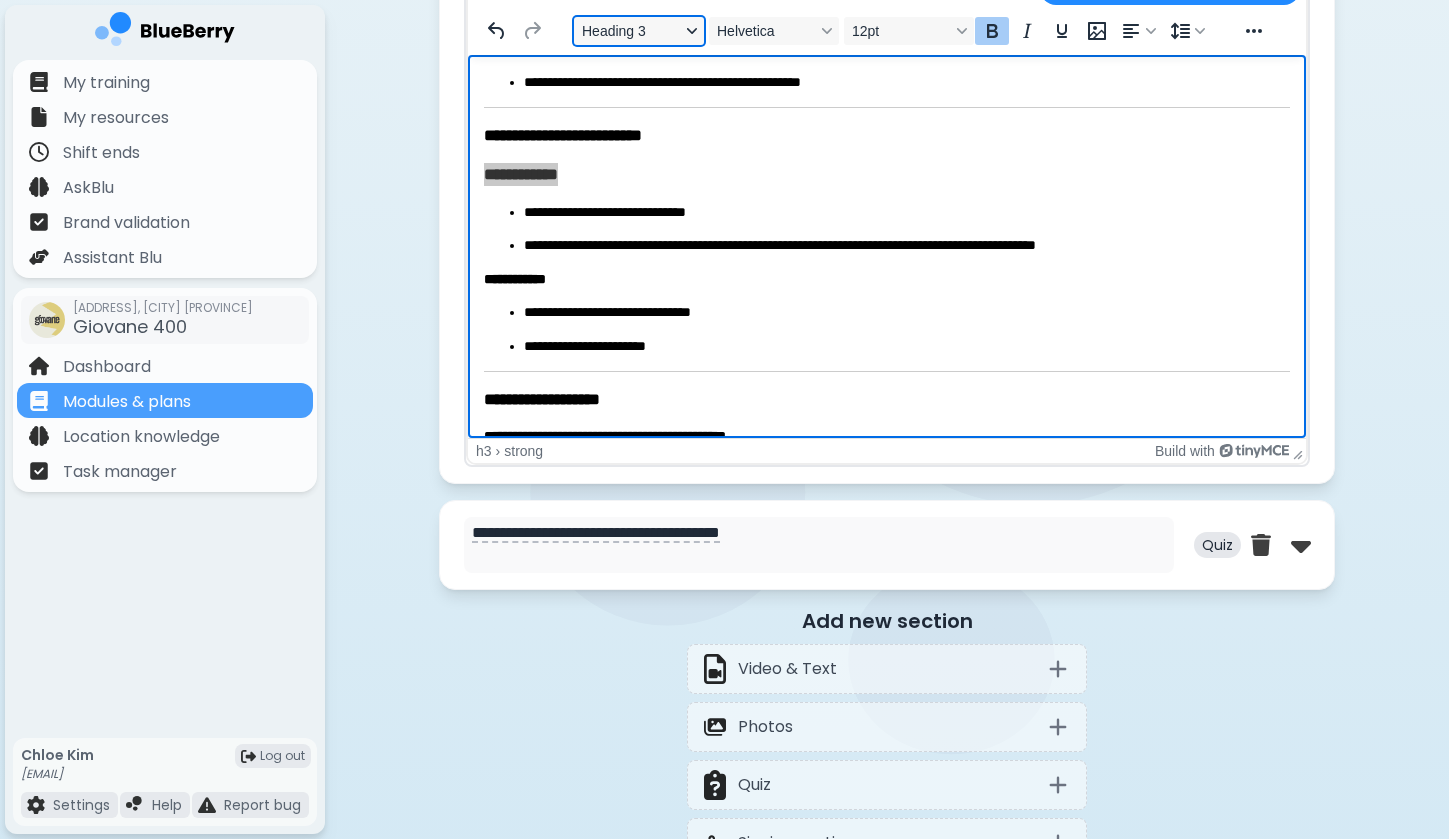 click on "Heading 3" at bounding box center (639, 31) 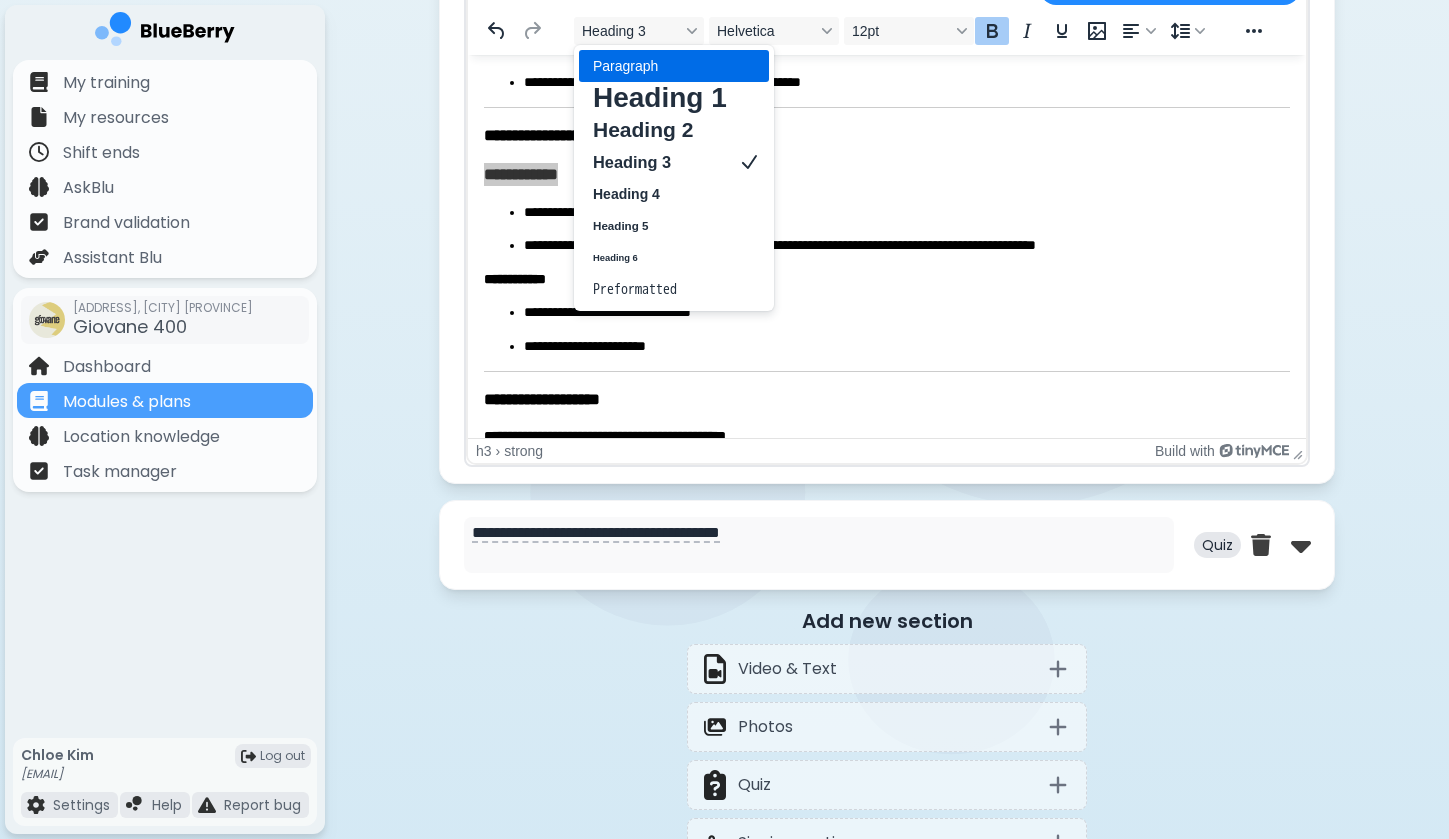 click on "Paragraph" at bounding box center [660, 66] 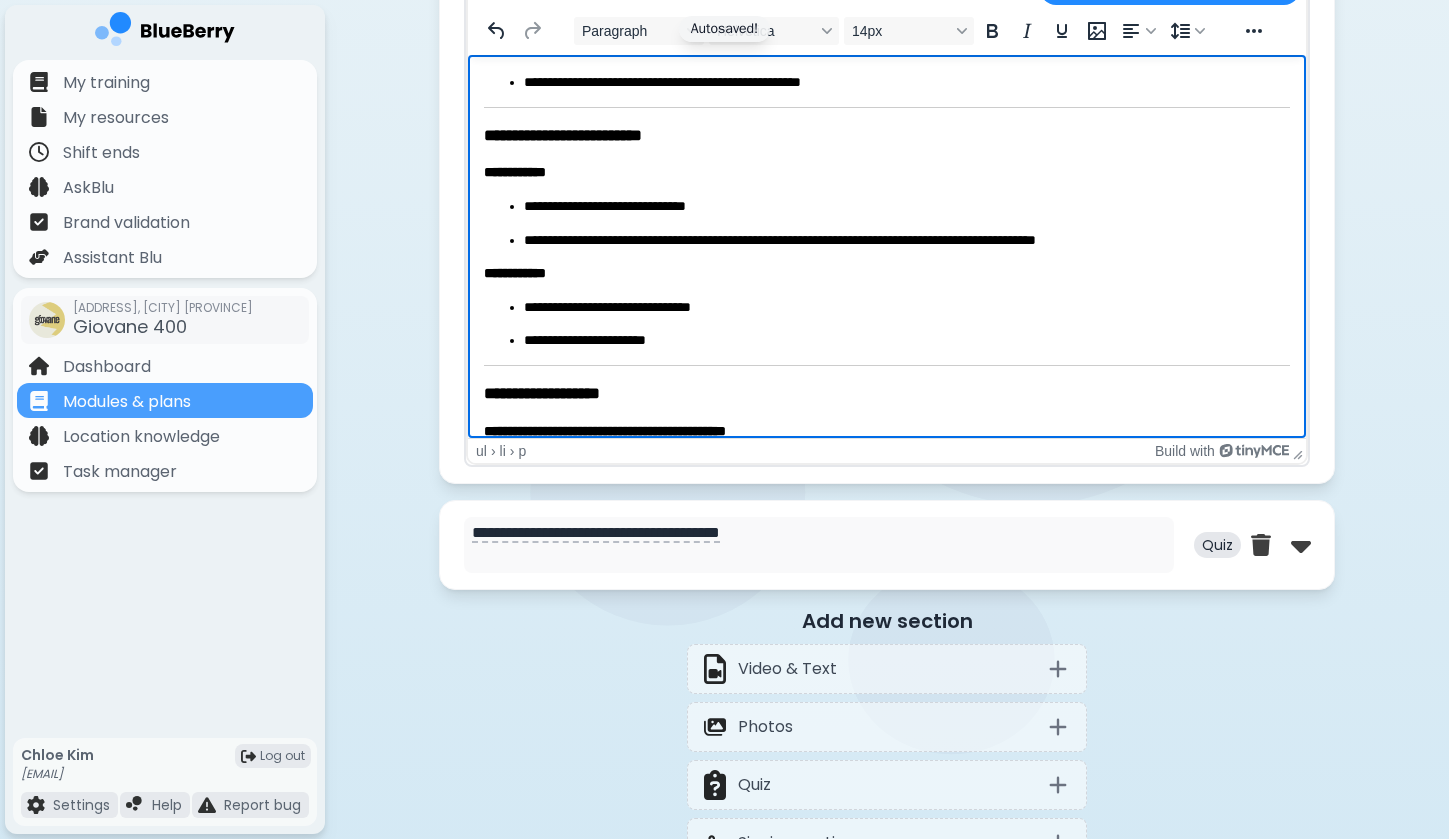 click on "**********" at bounding box center [907, 241] 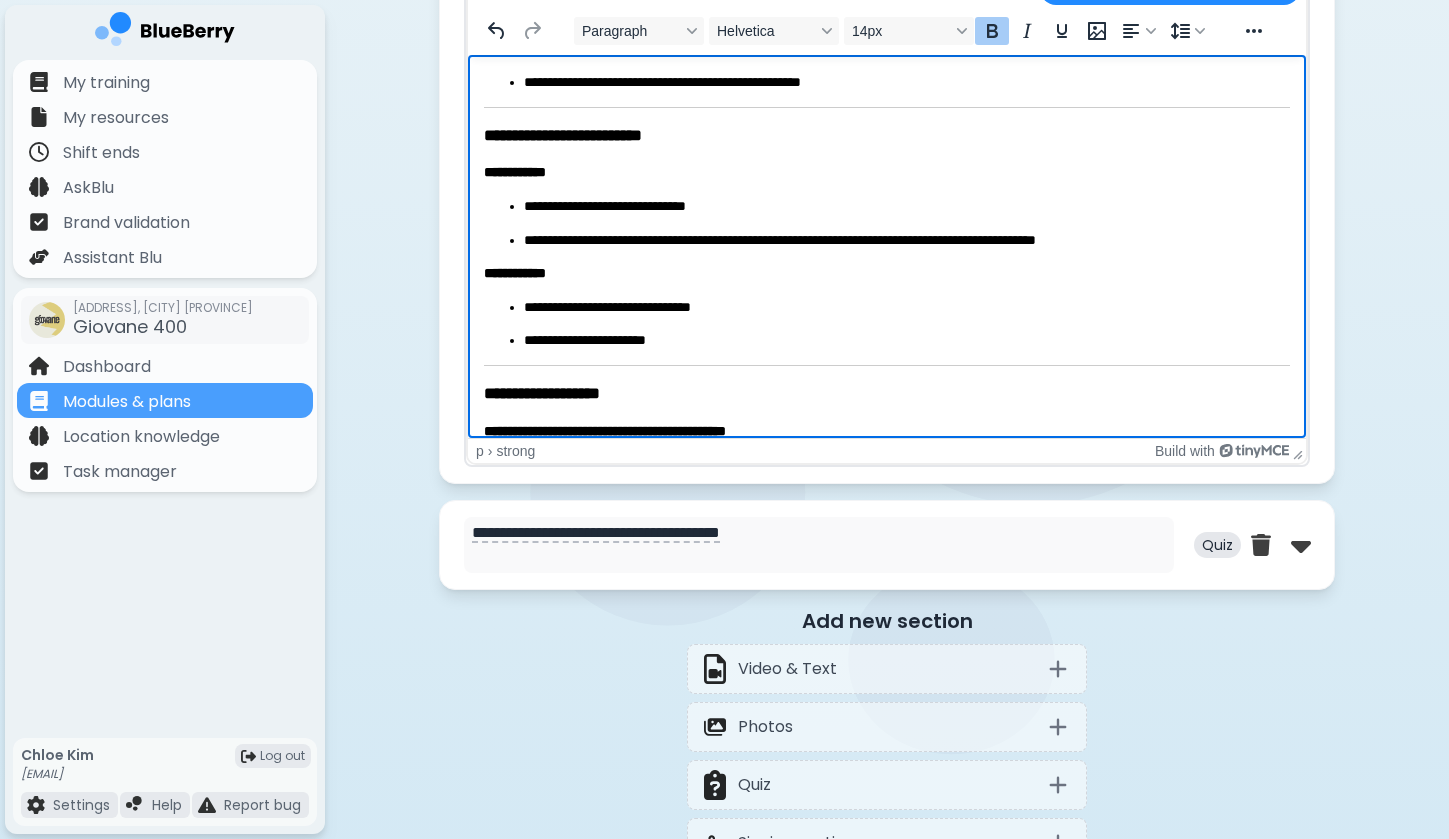 click on "**********" at bounding box center (515, 172) 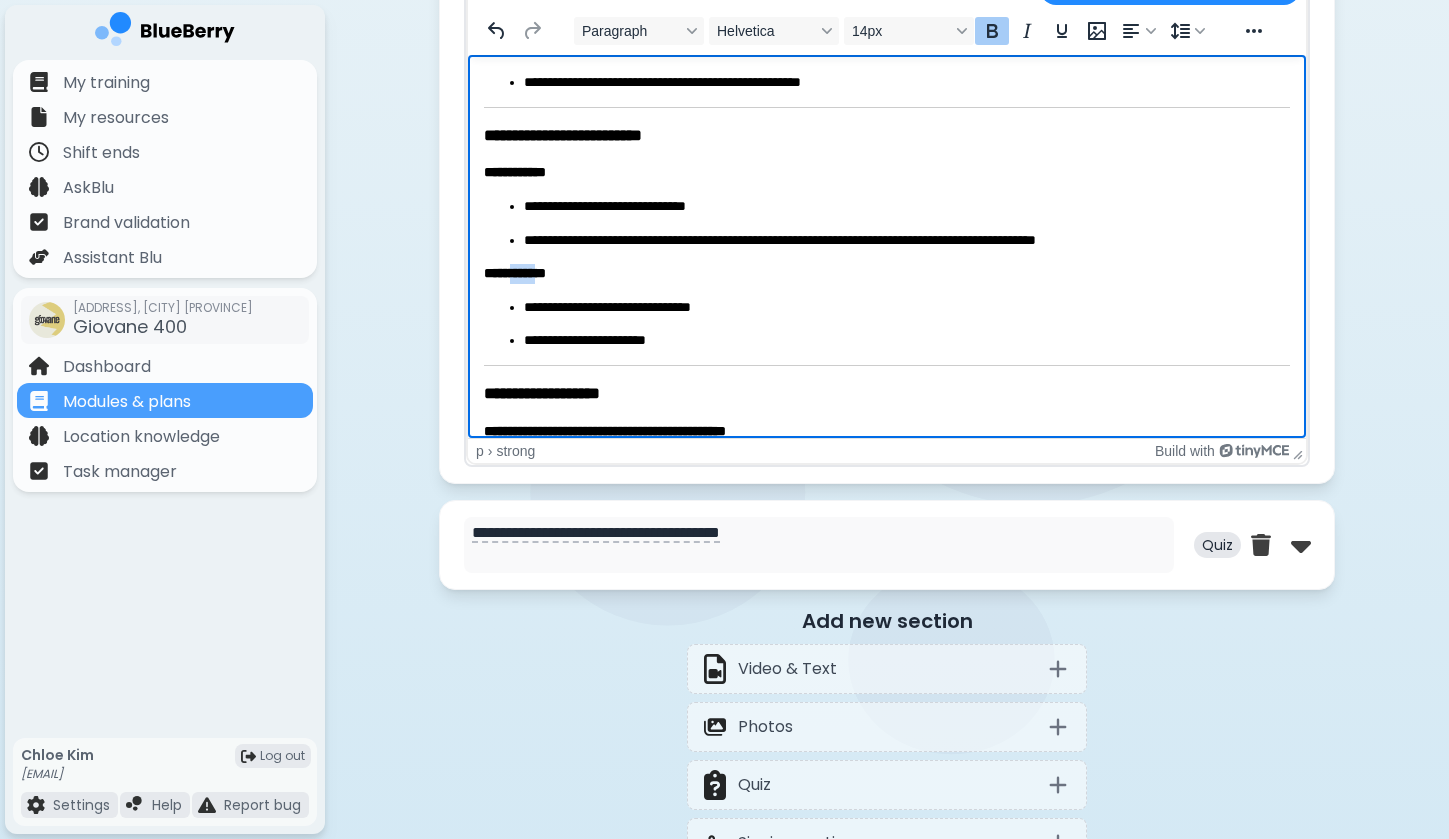 drag, startPoint x: 561, startPoint y: 264, endPoint x: 518, endPoint y: 264, distance: 43 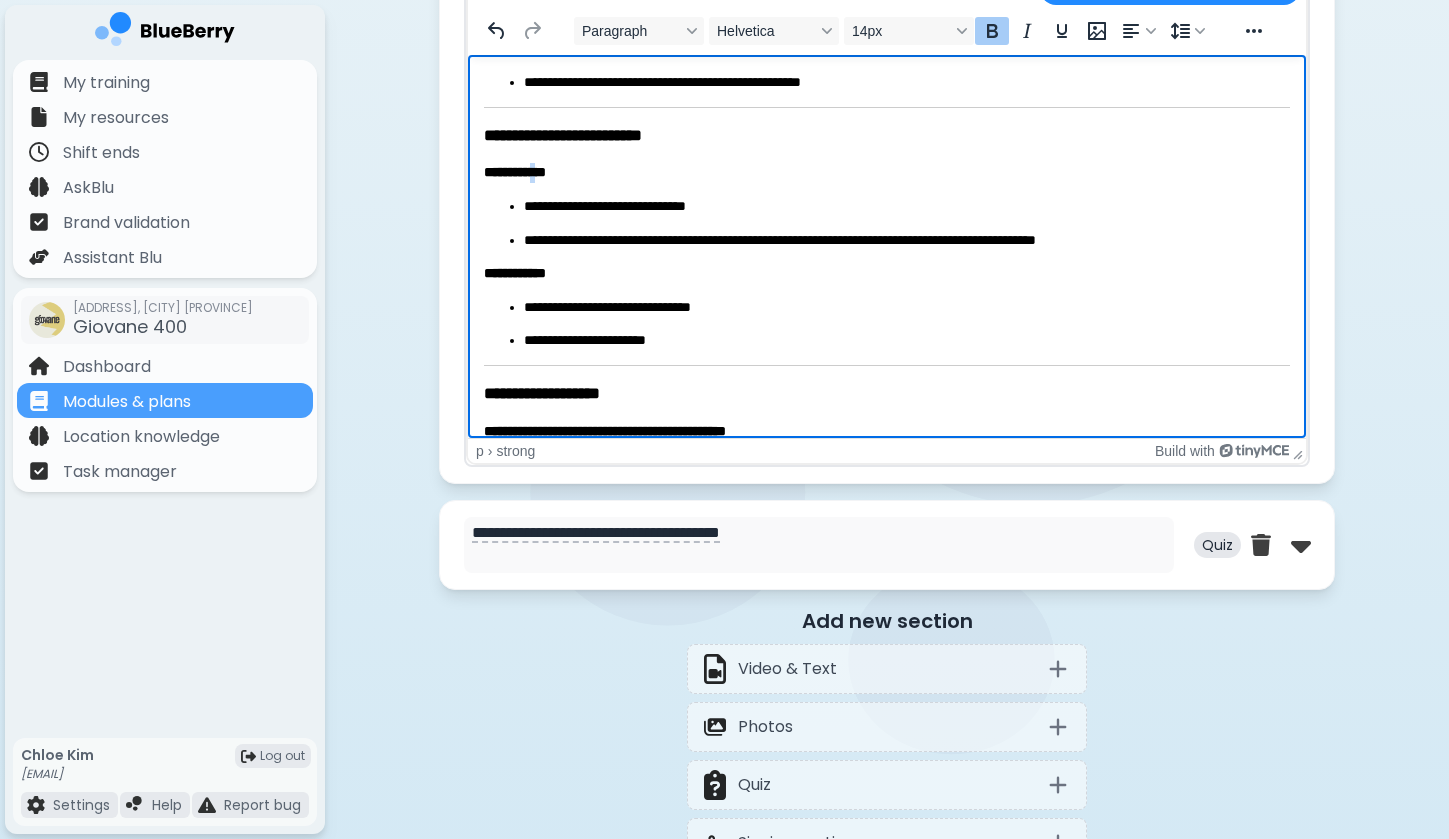 drag, startPoint x: 556, startPoint y: 171, endPoint x: 567, endPoint y: 170, distance: 11.045361 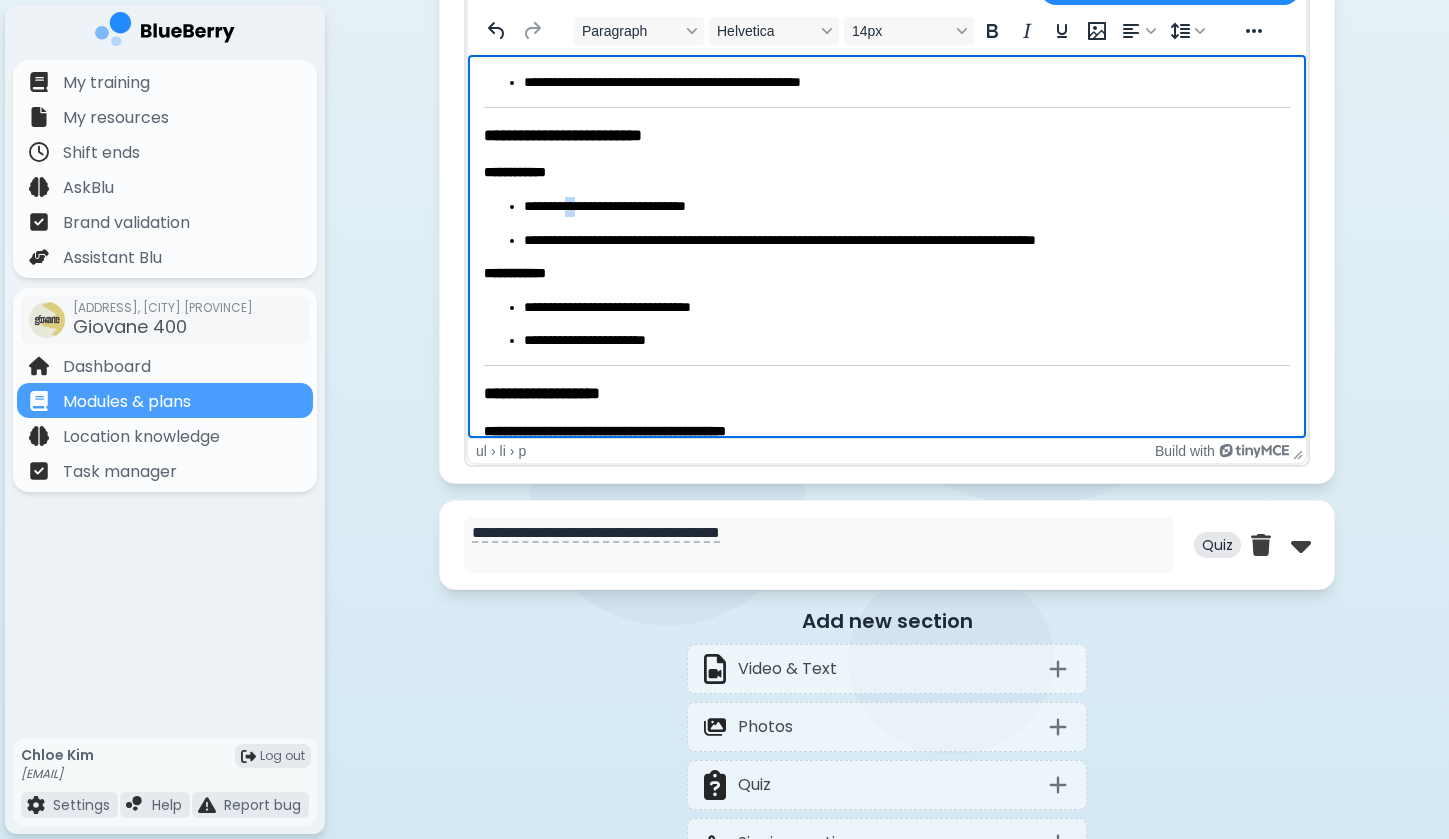 drag, startPoint x: 578, startPoint y: 199, endPoint x: 594, endPoint y: 200, distance: 16.03122 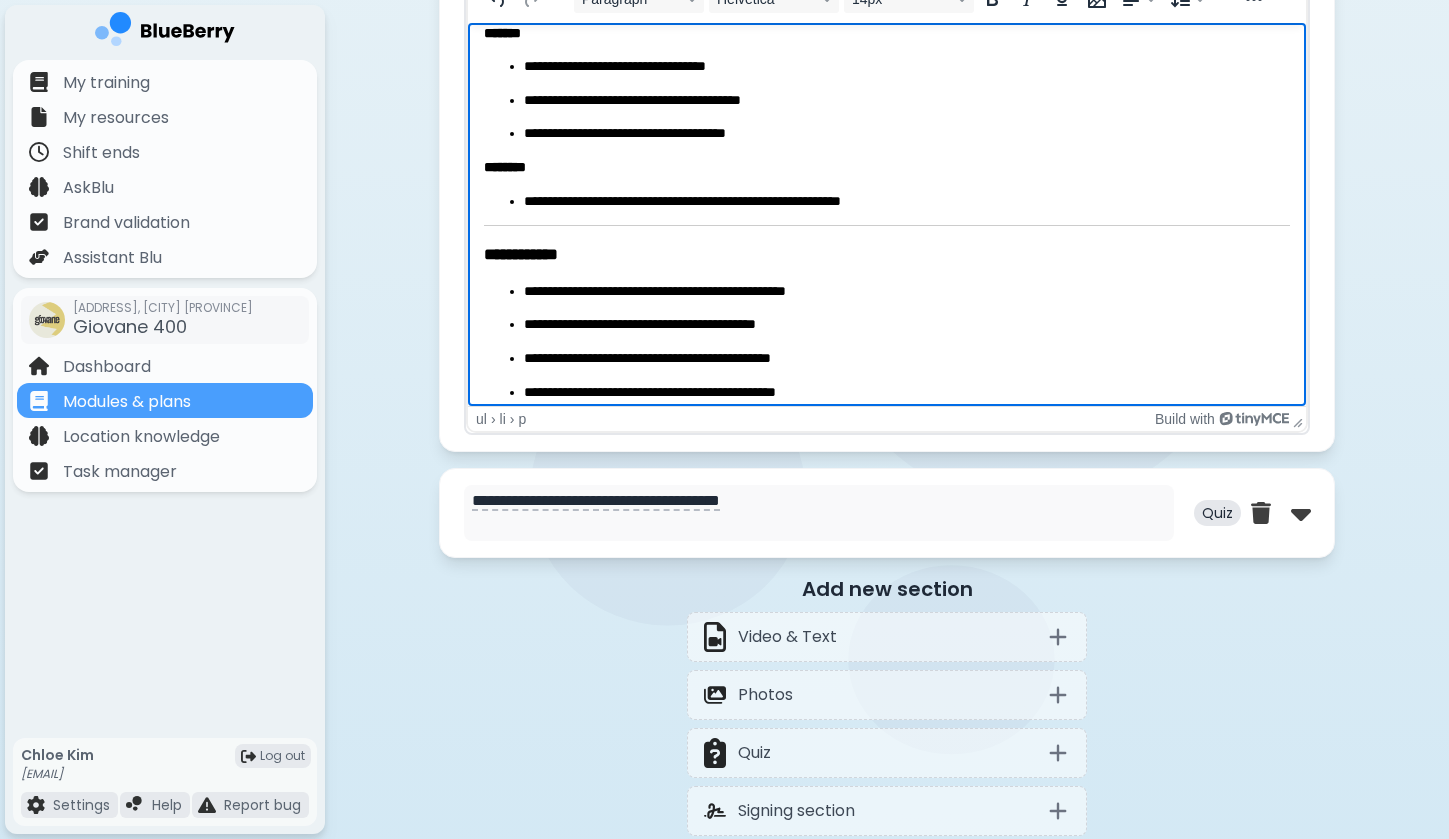 scroll, scrollTop: 1633, scrollLeft: 0, axis: vertical 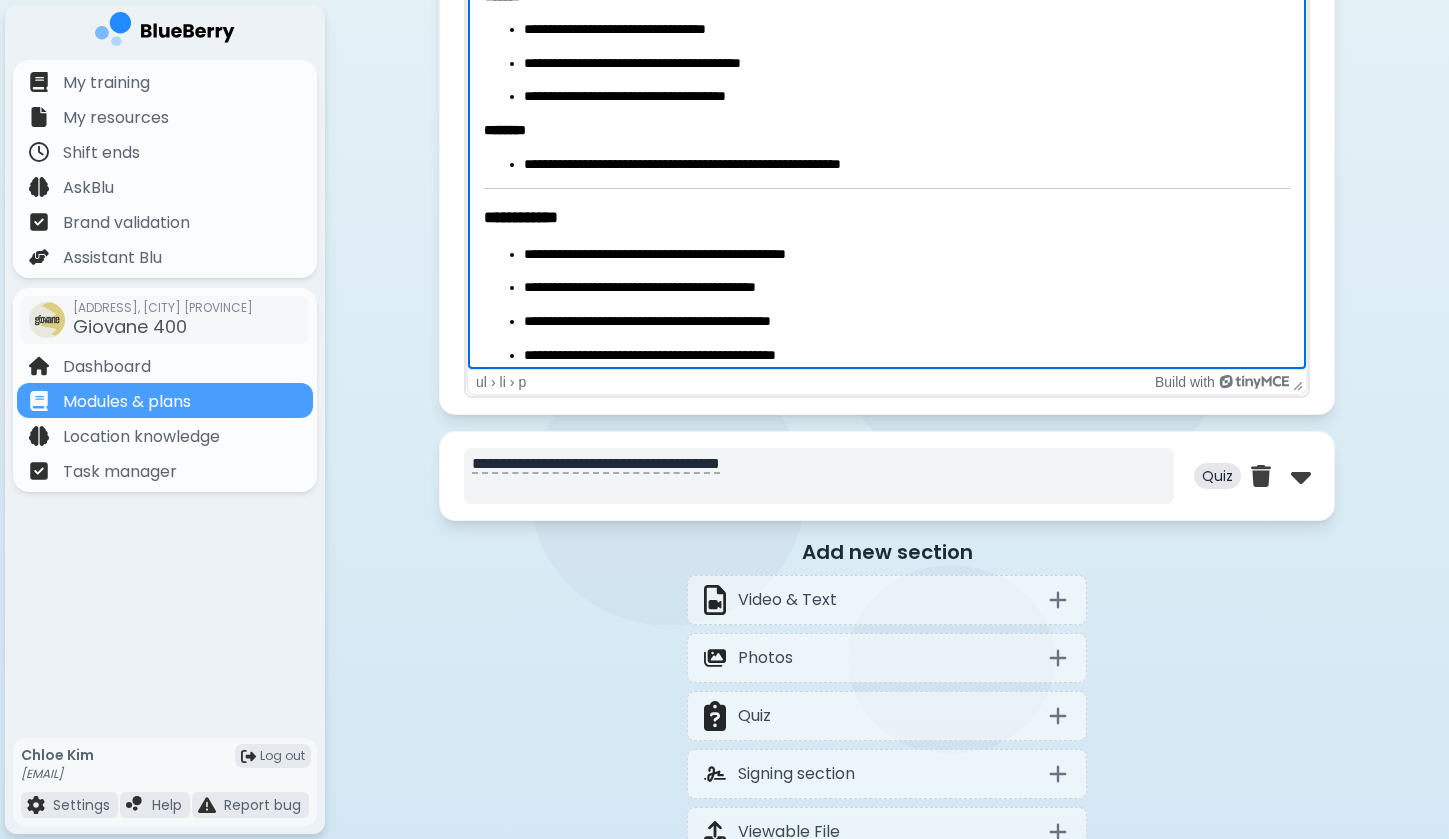 click on "**********" at bounding box center [819, 476] 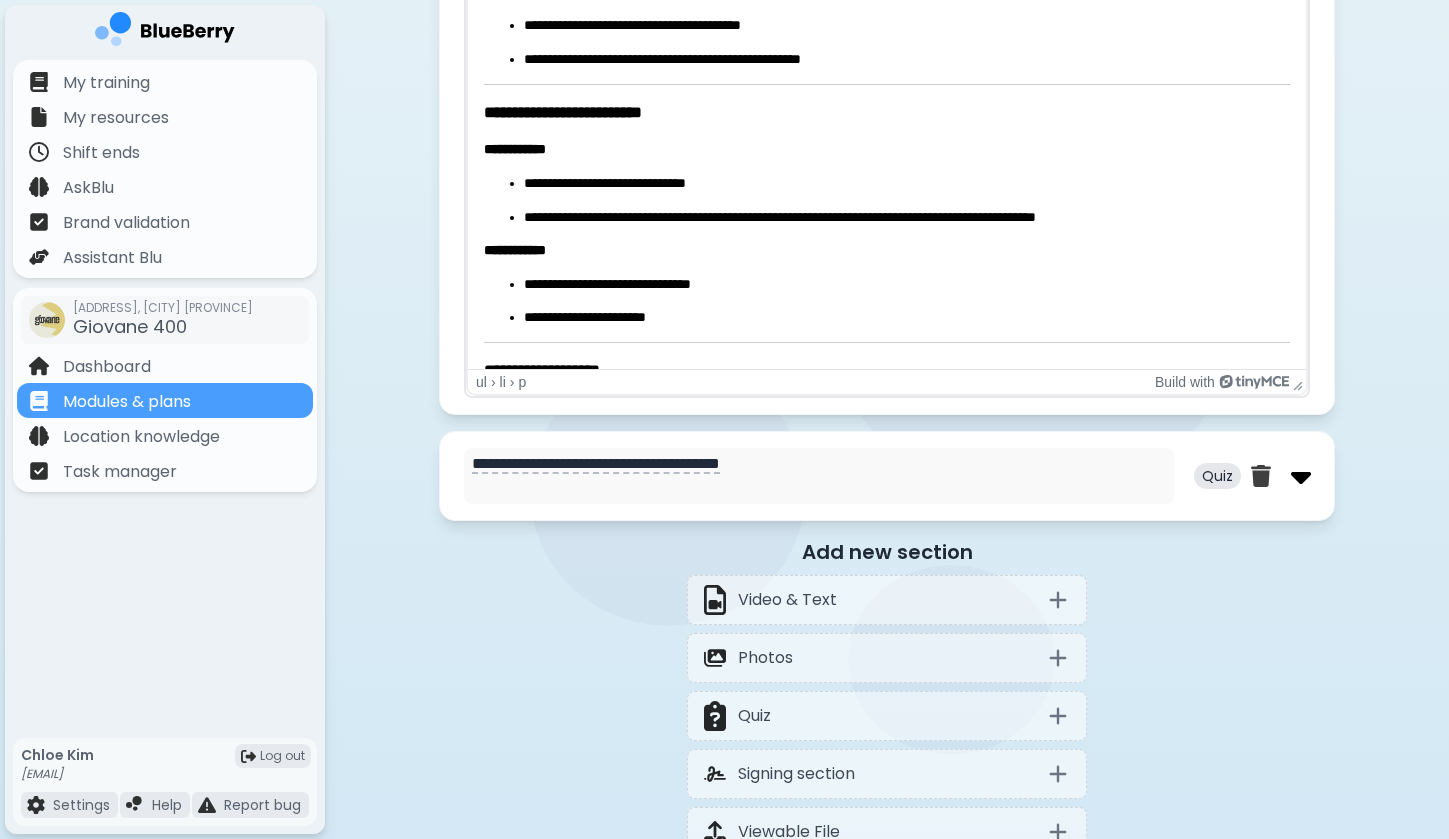 click at bounding box center [1301, 476] 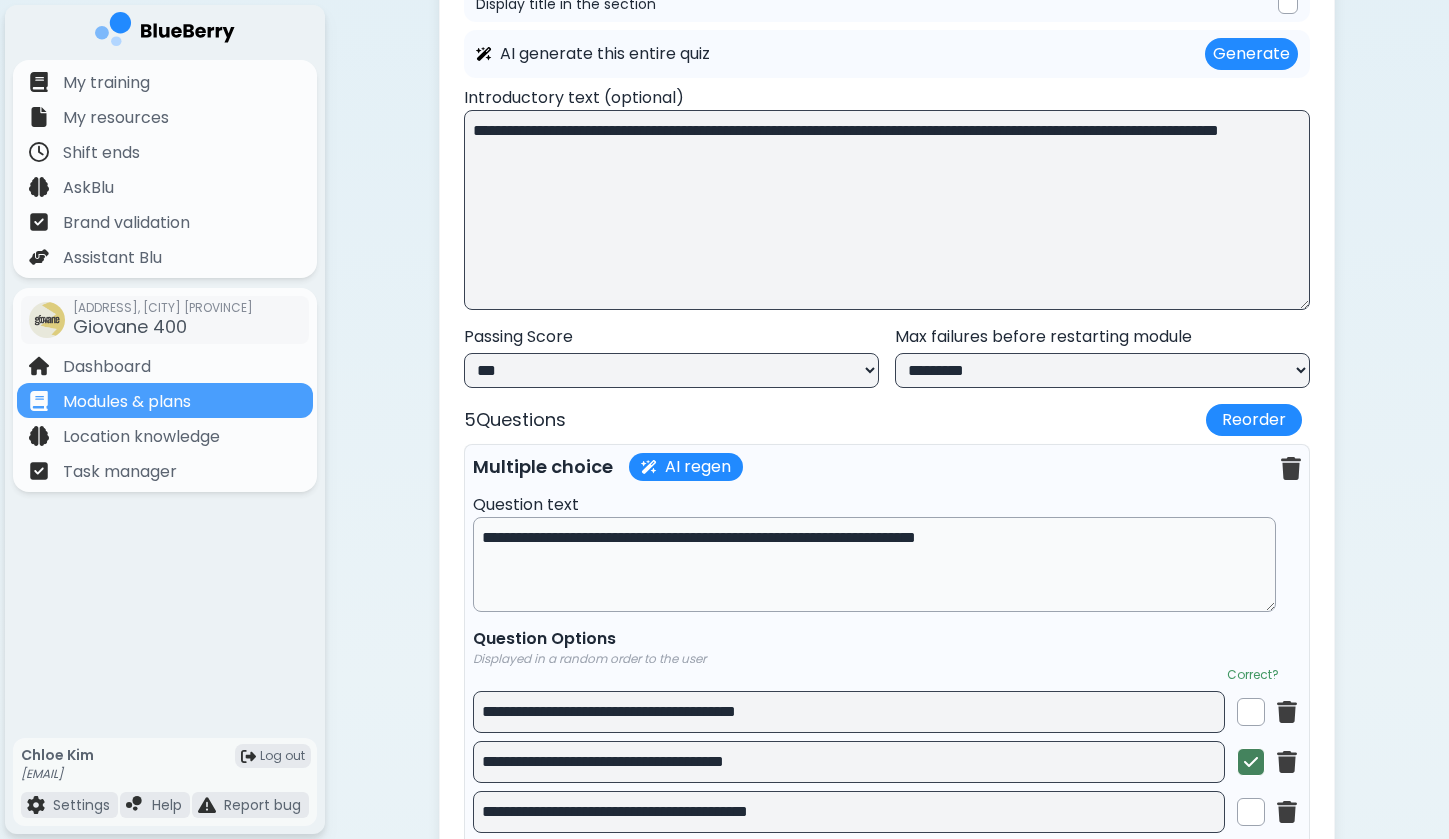 scroll, scrollTop: 2159, scrollLeft: 0, axis: vertical 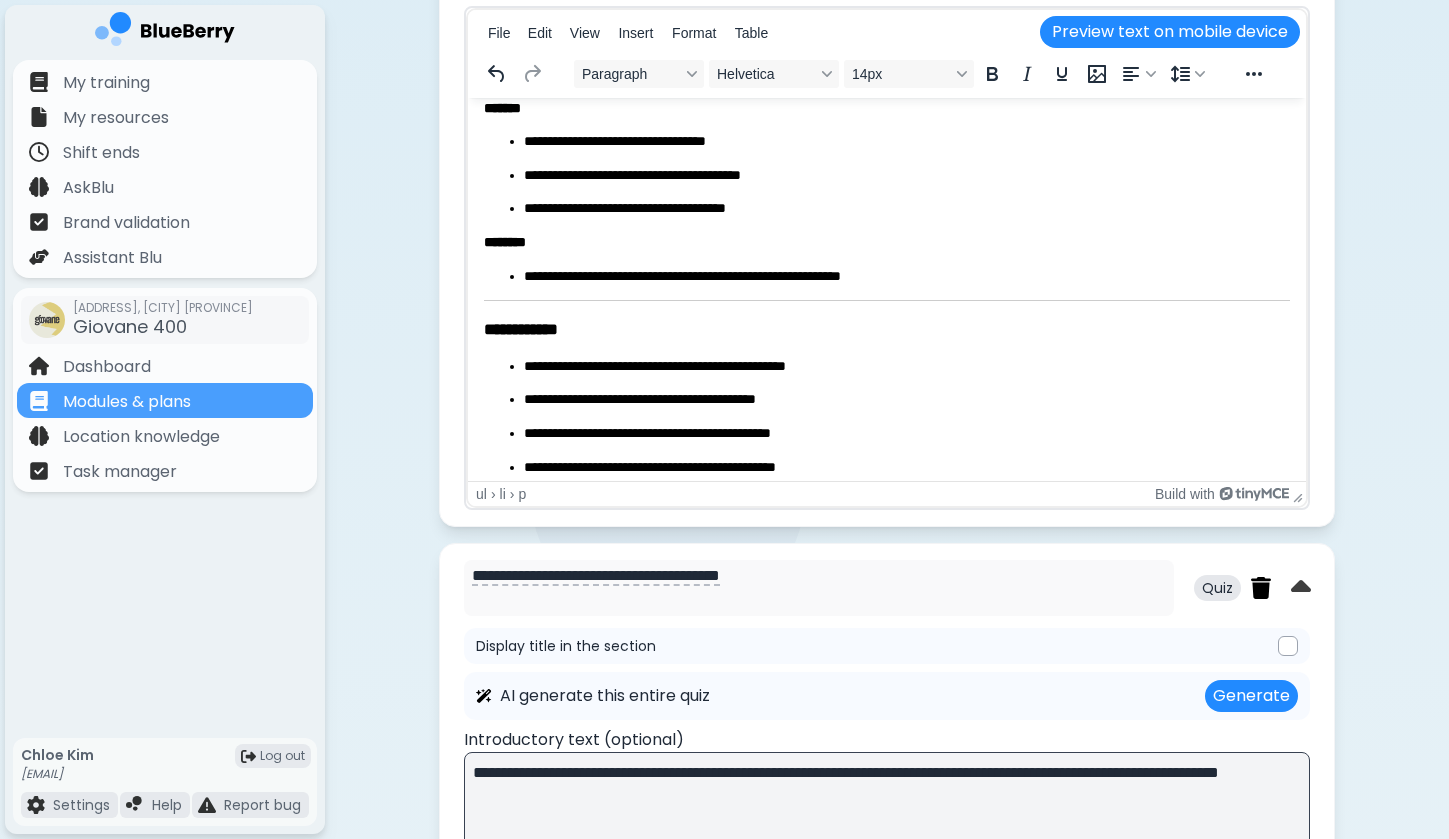 click at bounding box center [1261, 588] 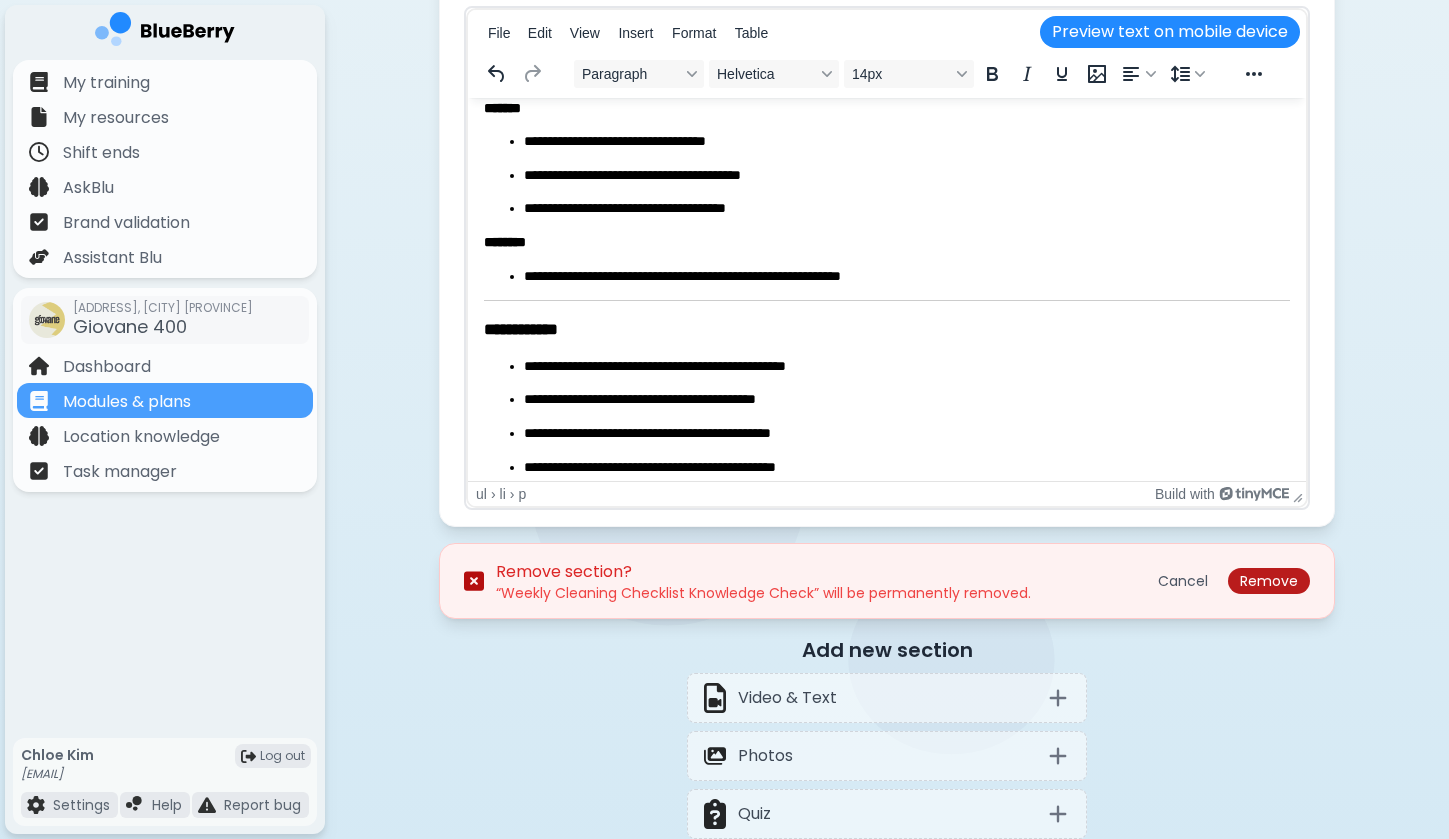 click on "Remove" at bounding box center [1269, 581] 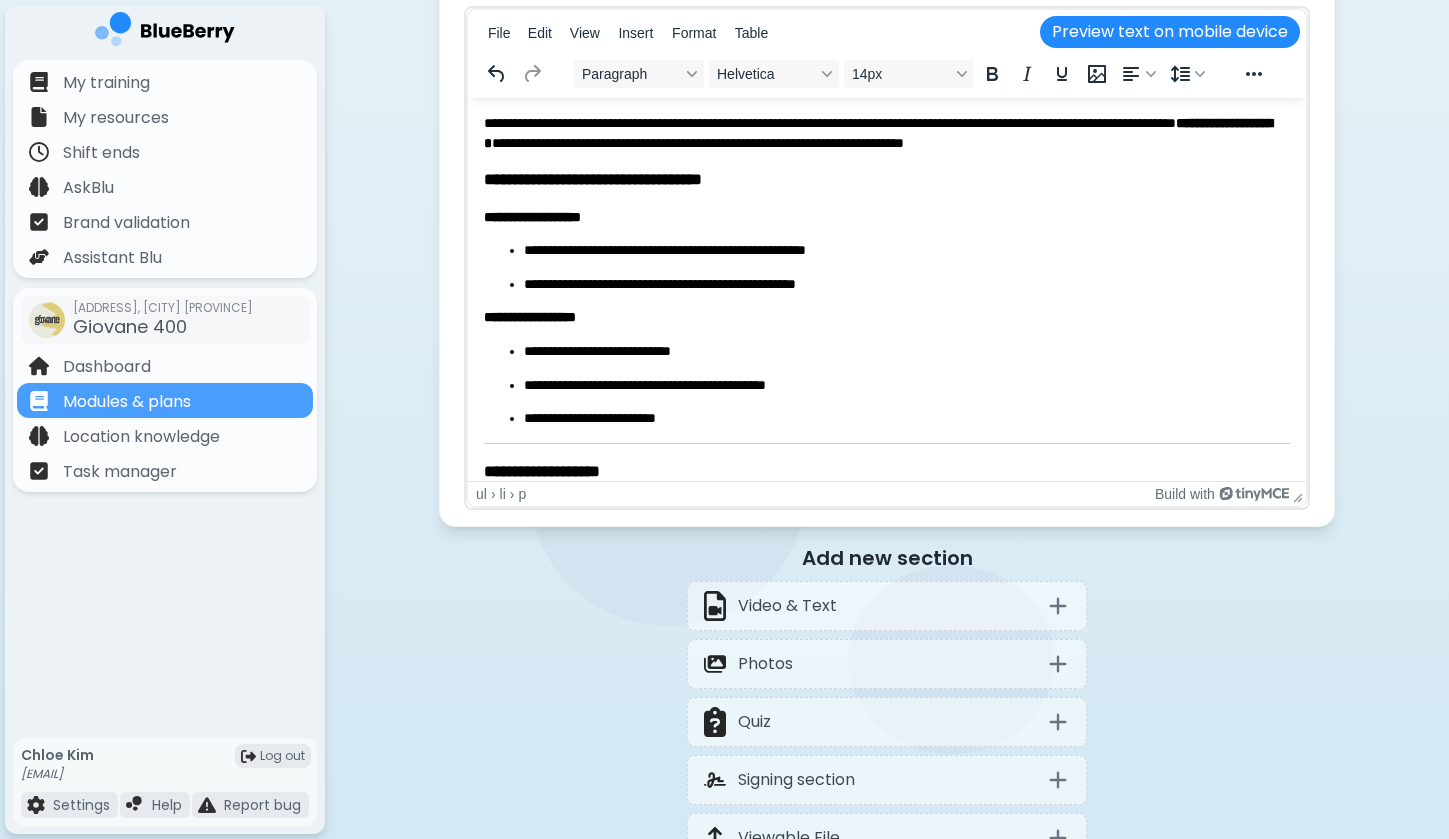 scroll, scrollTop: 1352, scrollLeft: 0, axis: vertical 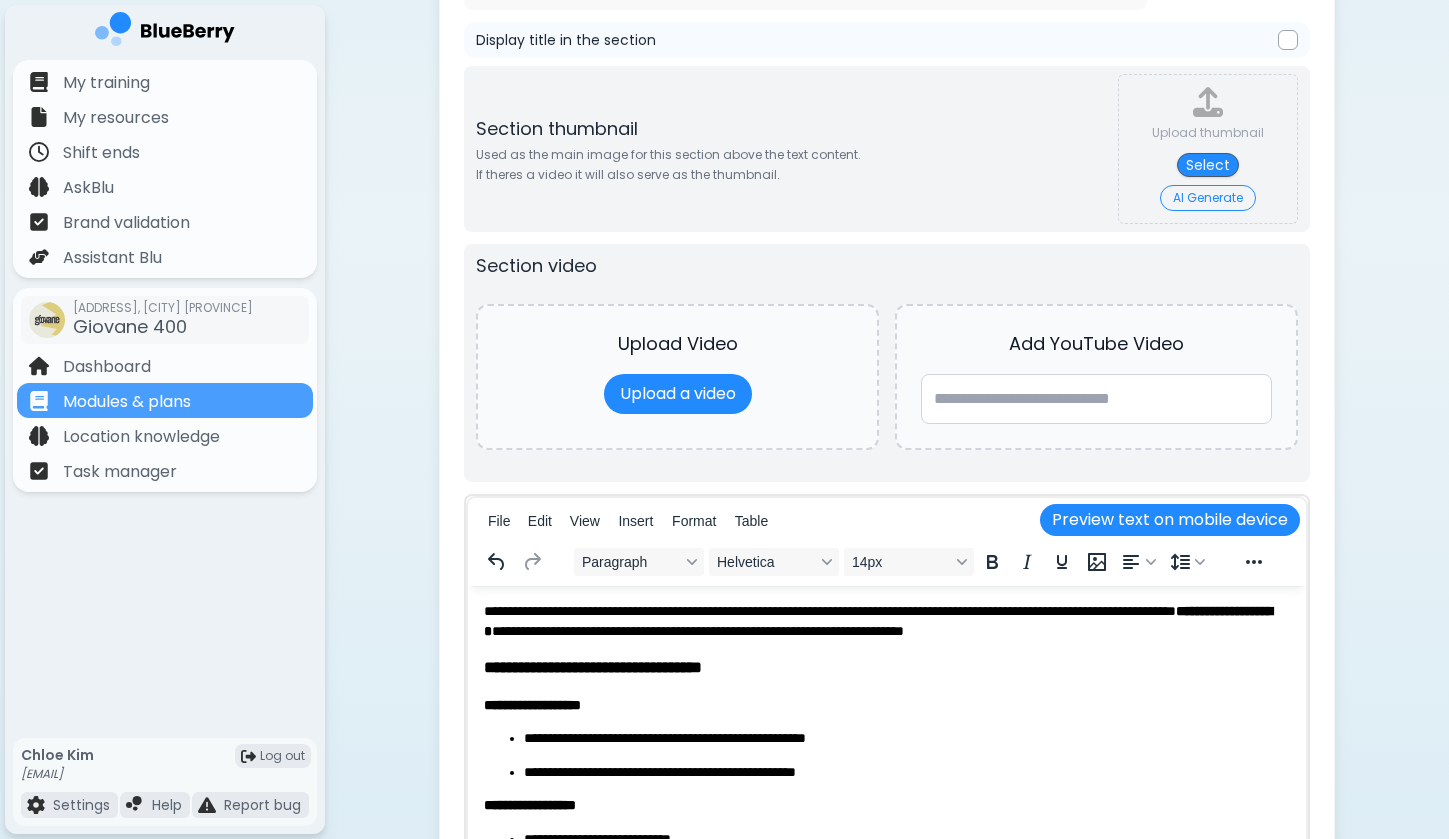 click on "**********" at bounding box center (887, 227) 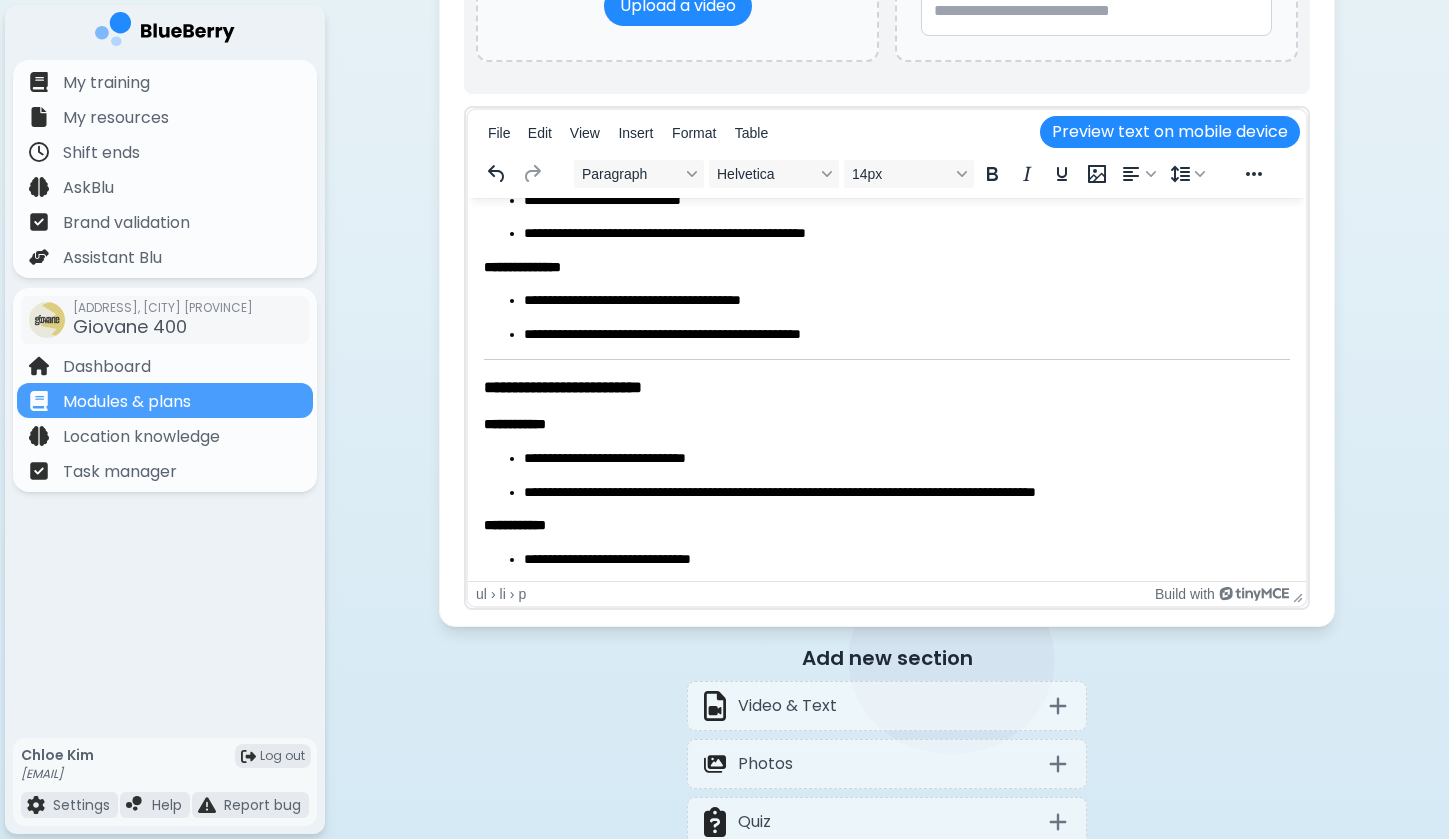 scroll, scrollTop: 492, scrollLeft: 0, axis: vertical 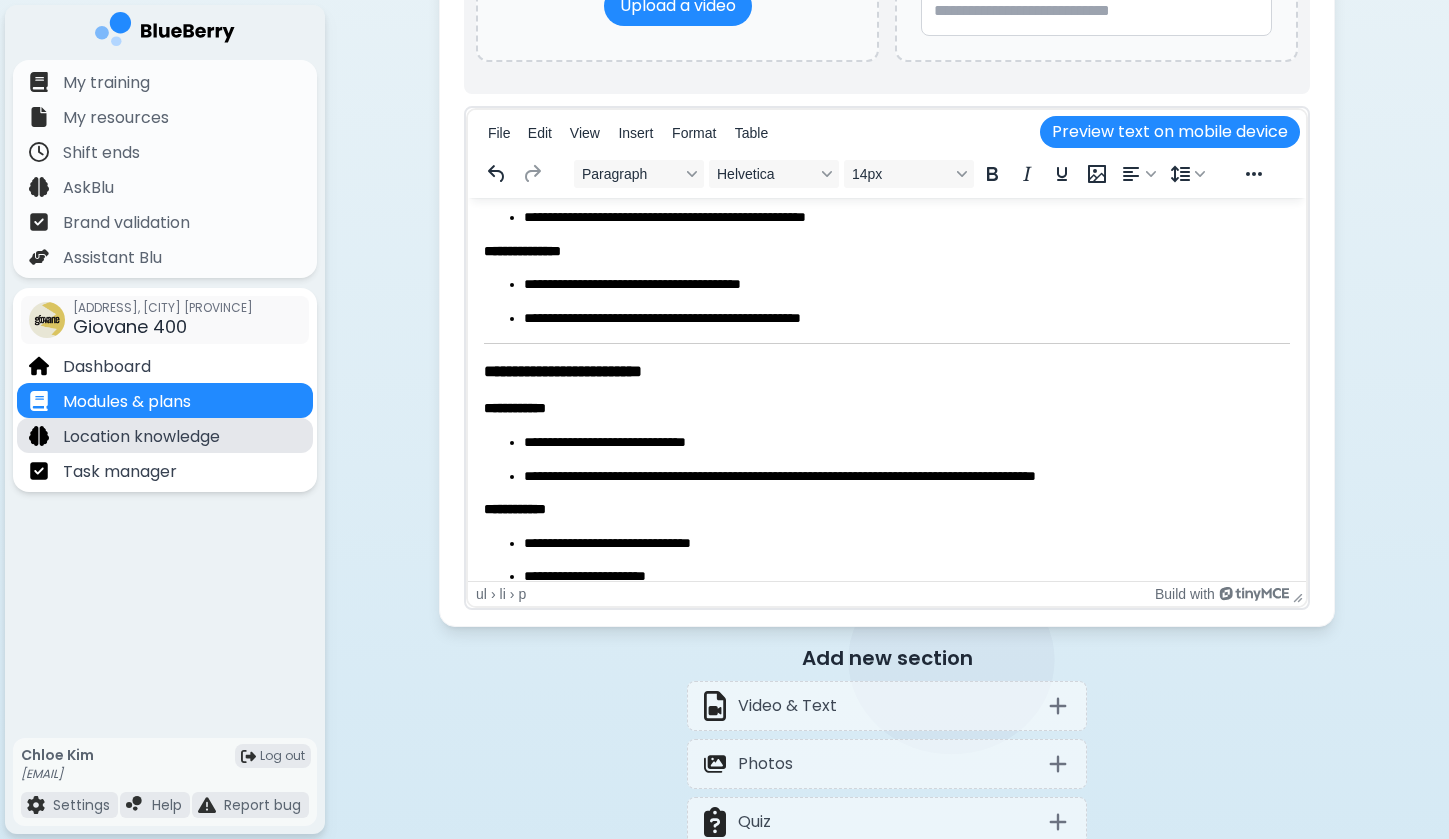 click on "Location knowledge" at bounding box center (141, 437) 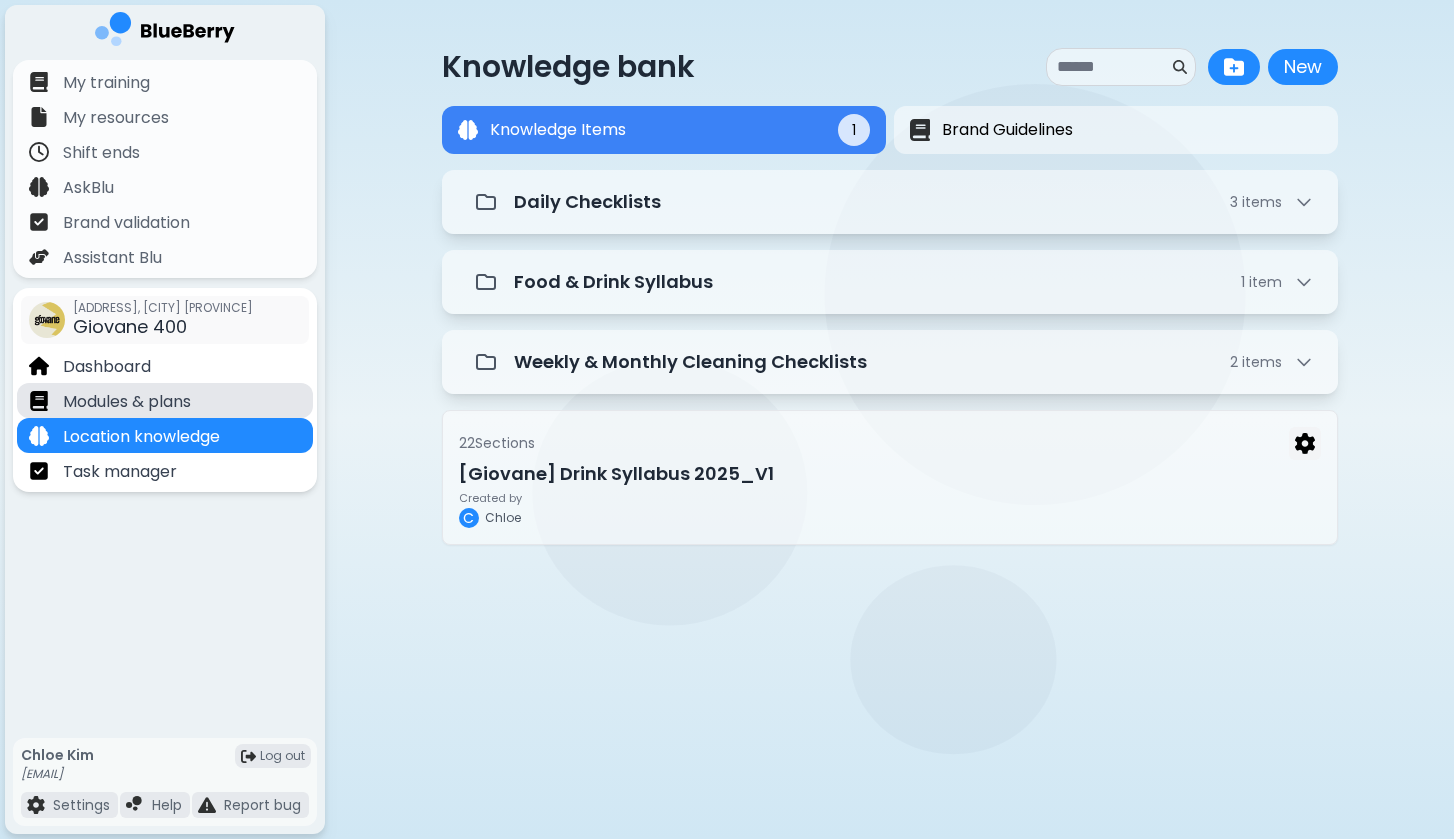 click on "Modules & plans" at bounding box center [165, 400] 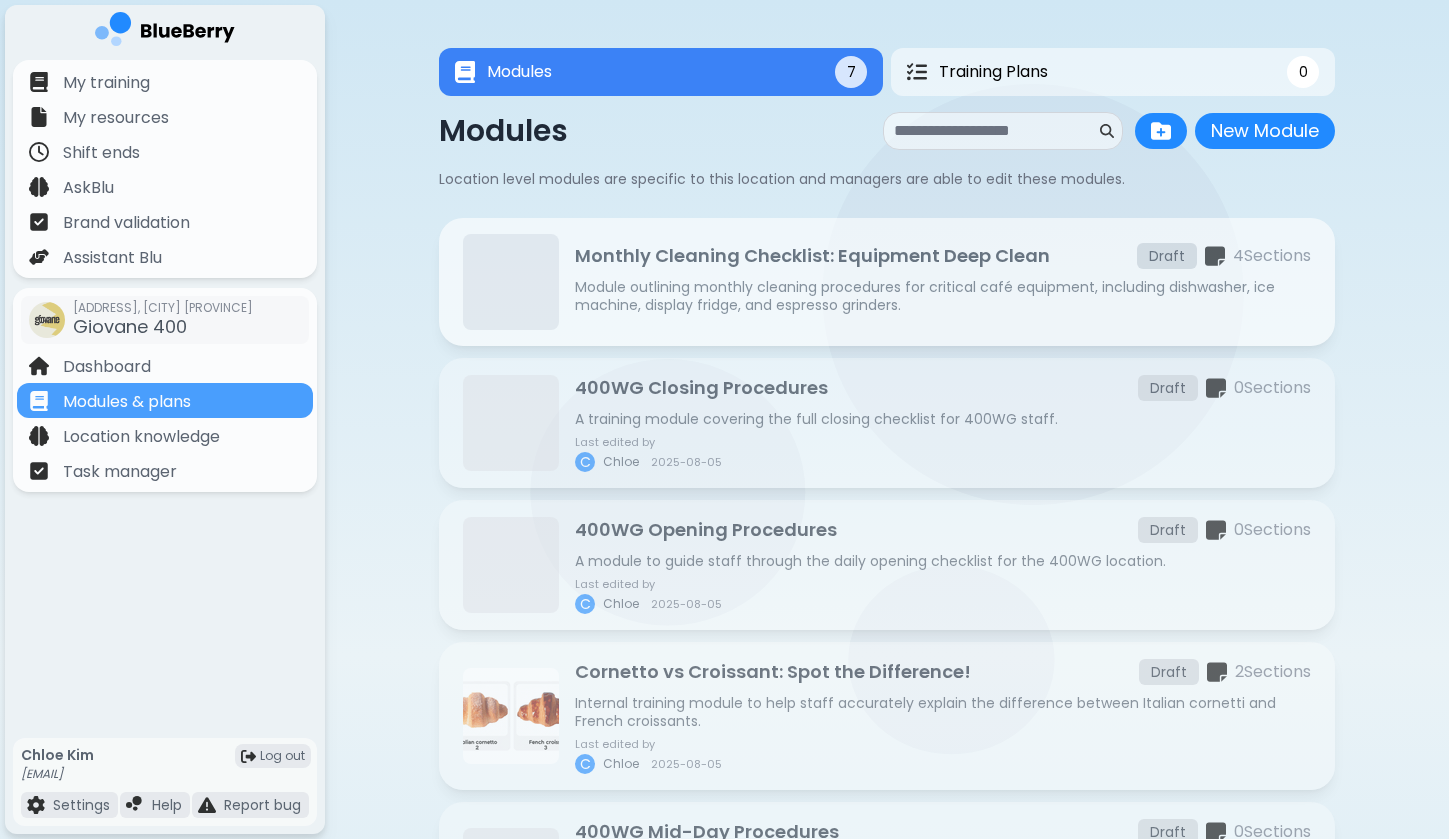 scroll, scrollTop: 0, scrollLeft: 0, axis: both 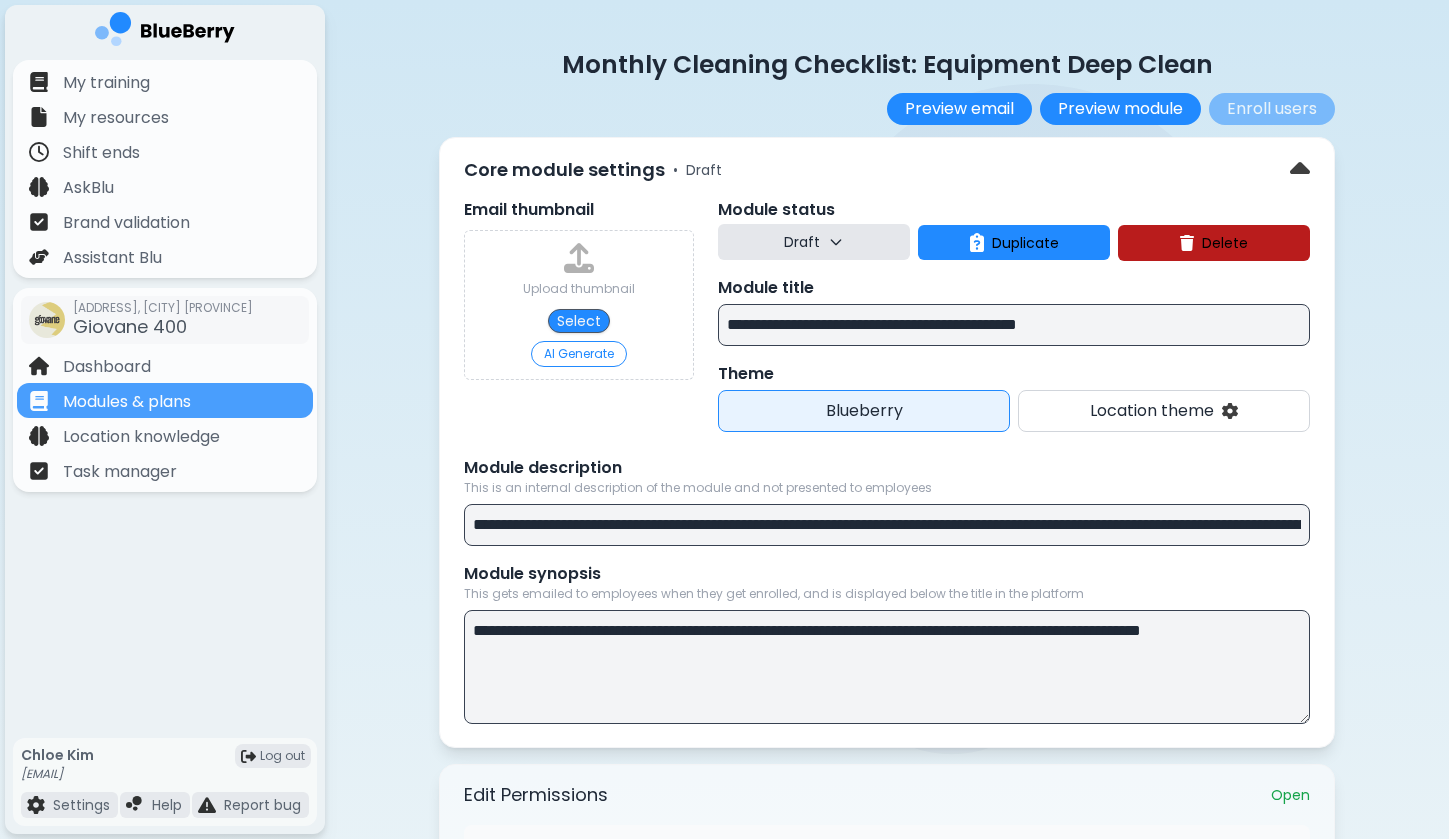 click on "**********" at bounding box center (1014, 325) 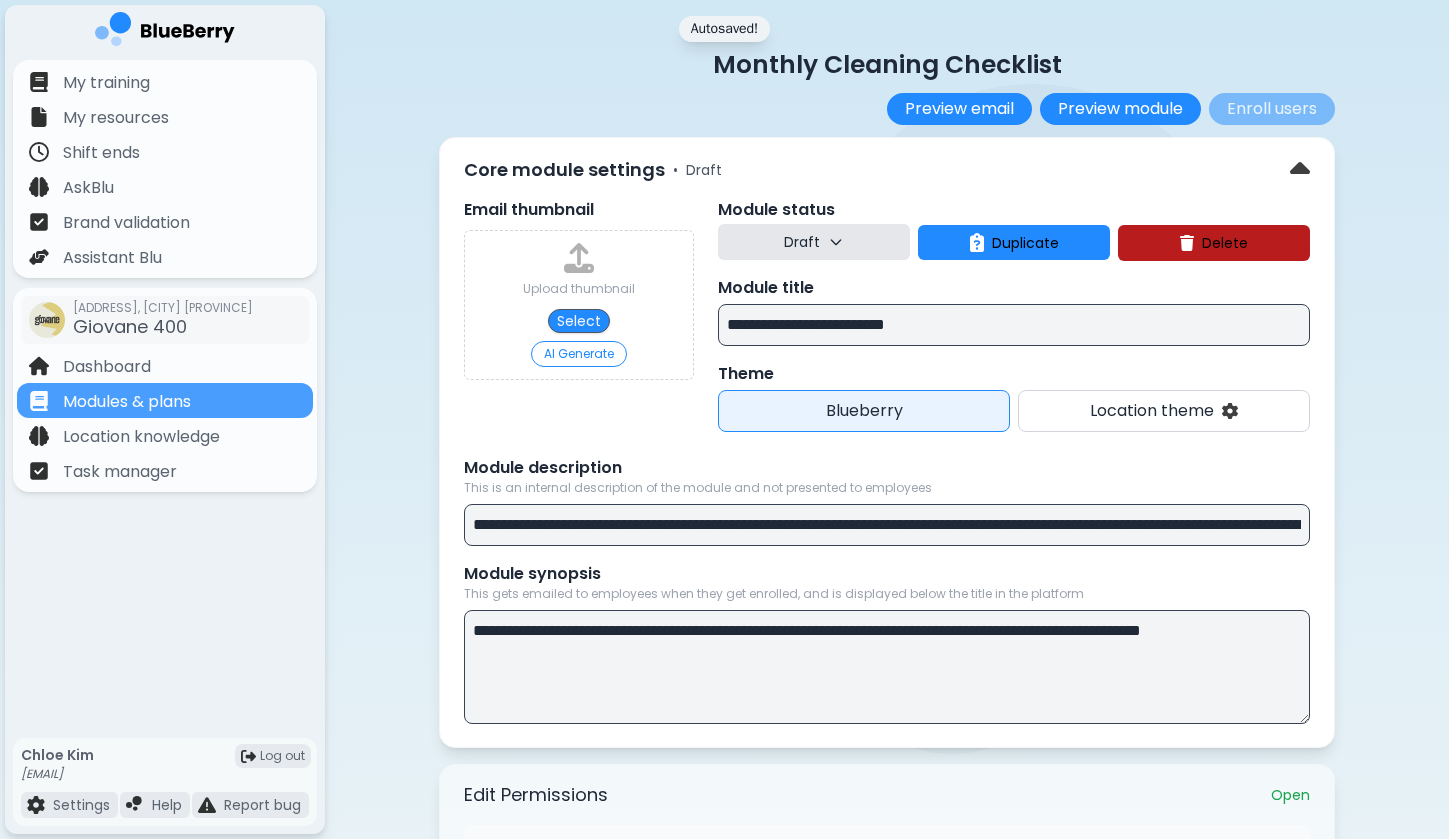 click on "**********" at bounding box center (1014, 325) 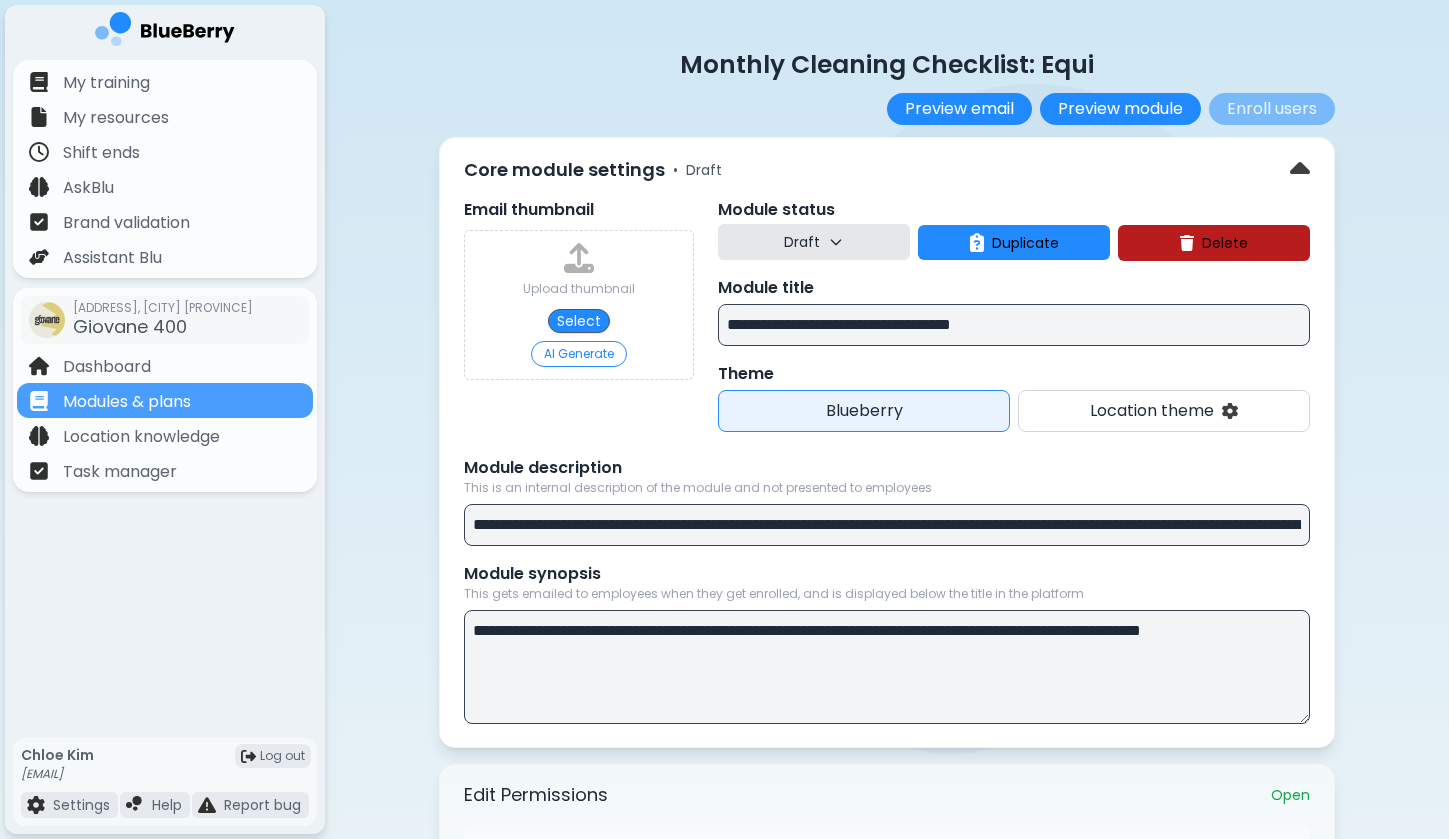 type on "**********" 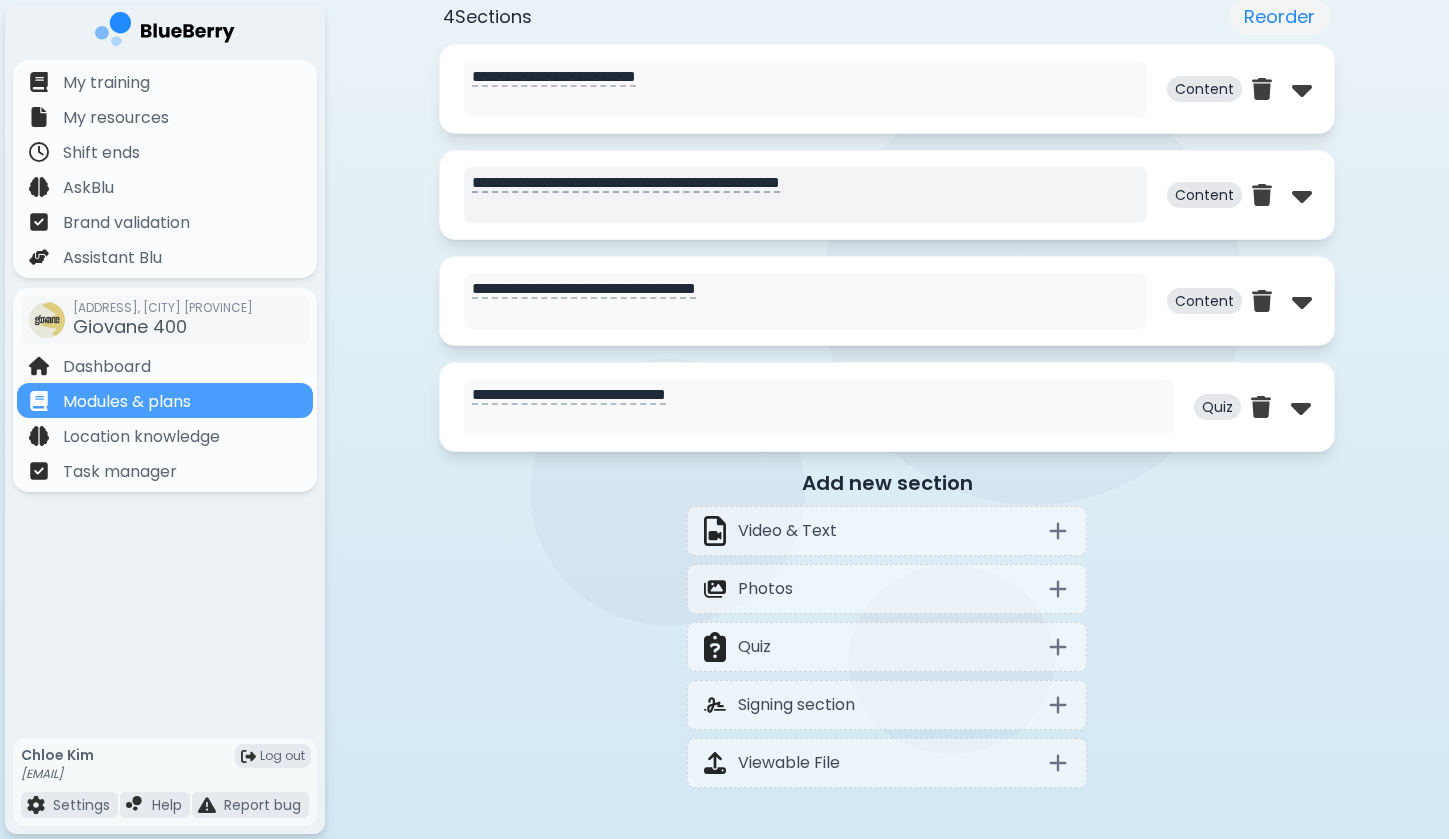scroll, scrollTop: 937, scrollLeft: 0, axis: vertical 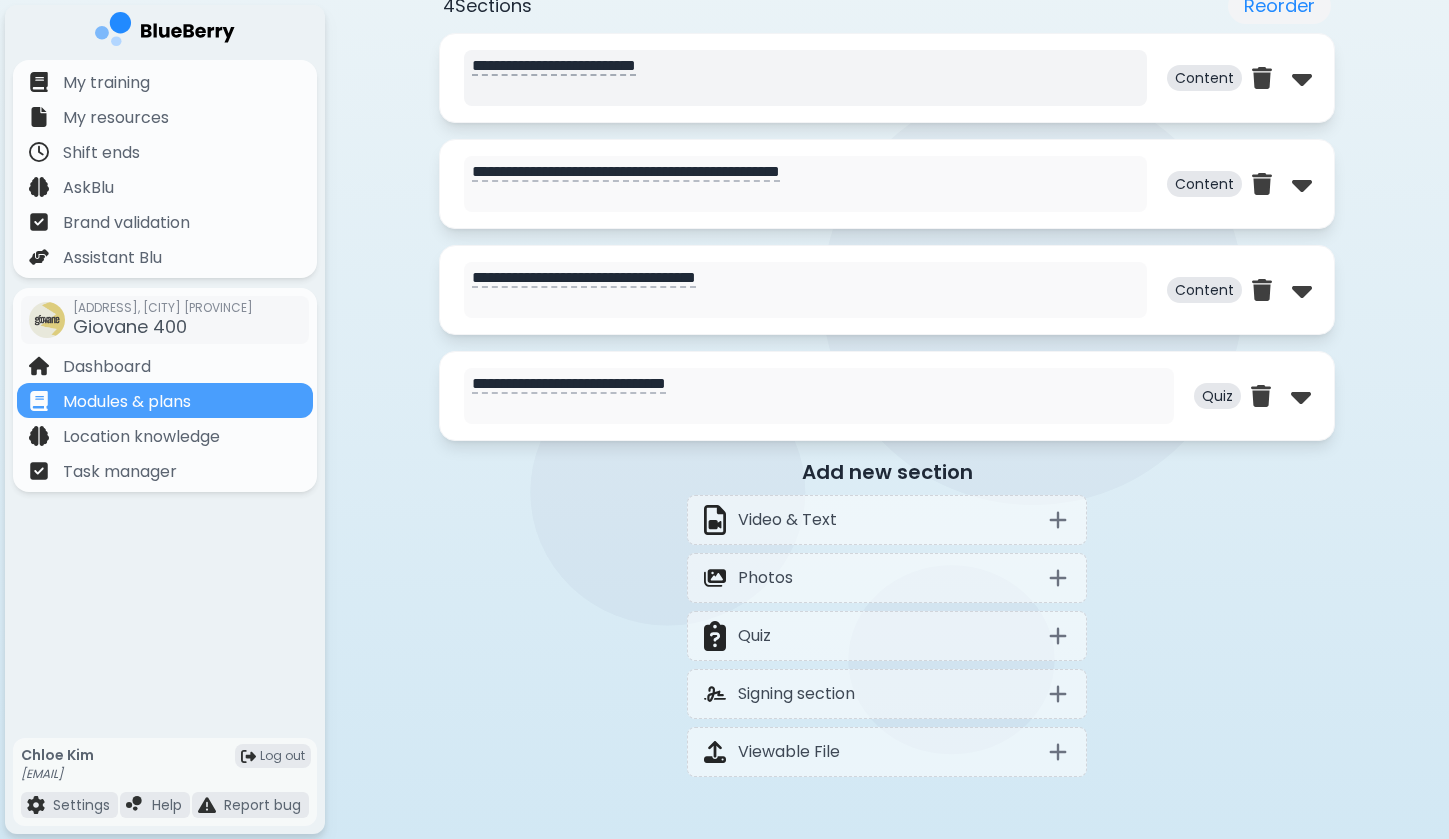 click on "**********" at bounding box center [805, 78] 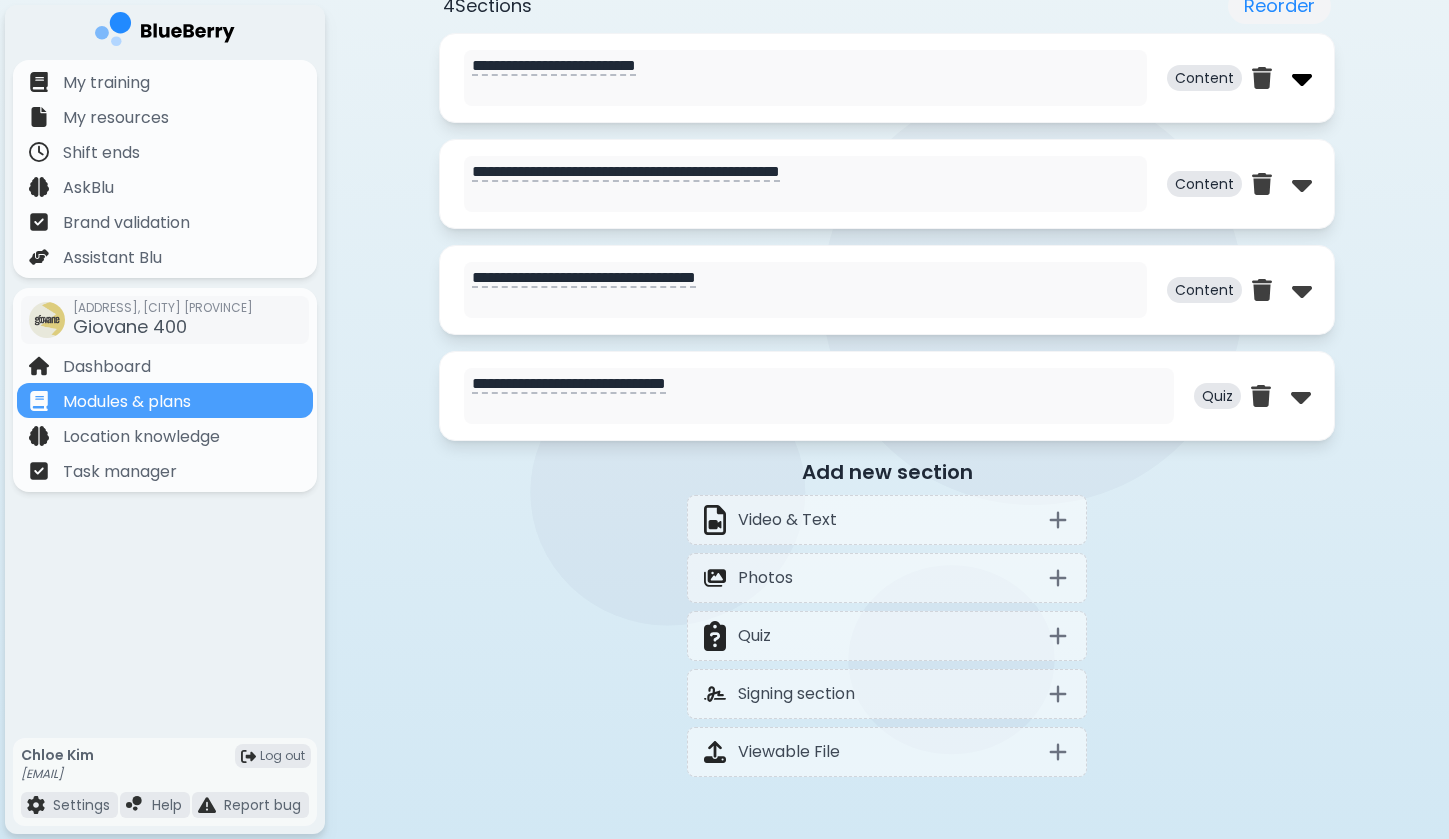 click at bounding box center (1302, 78) 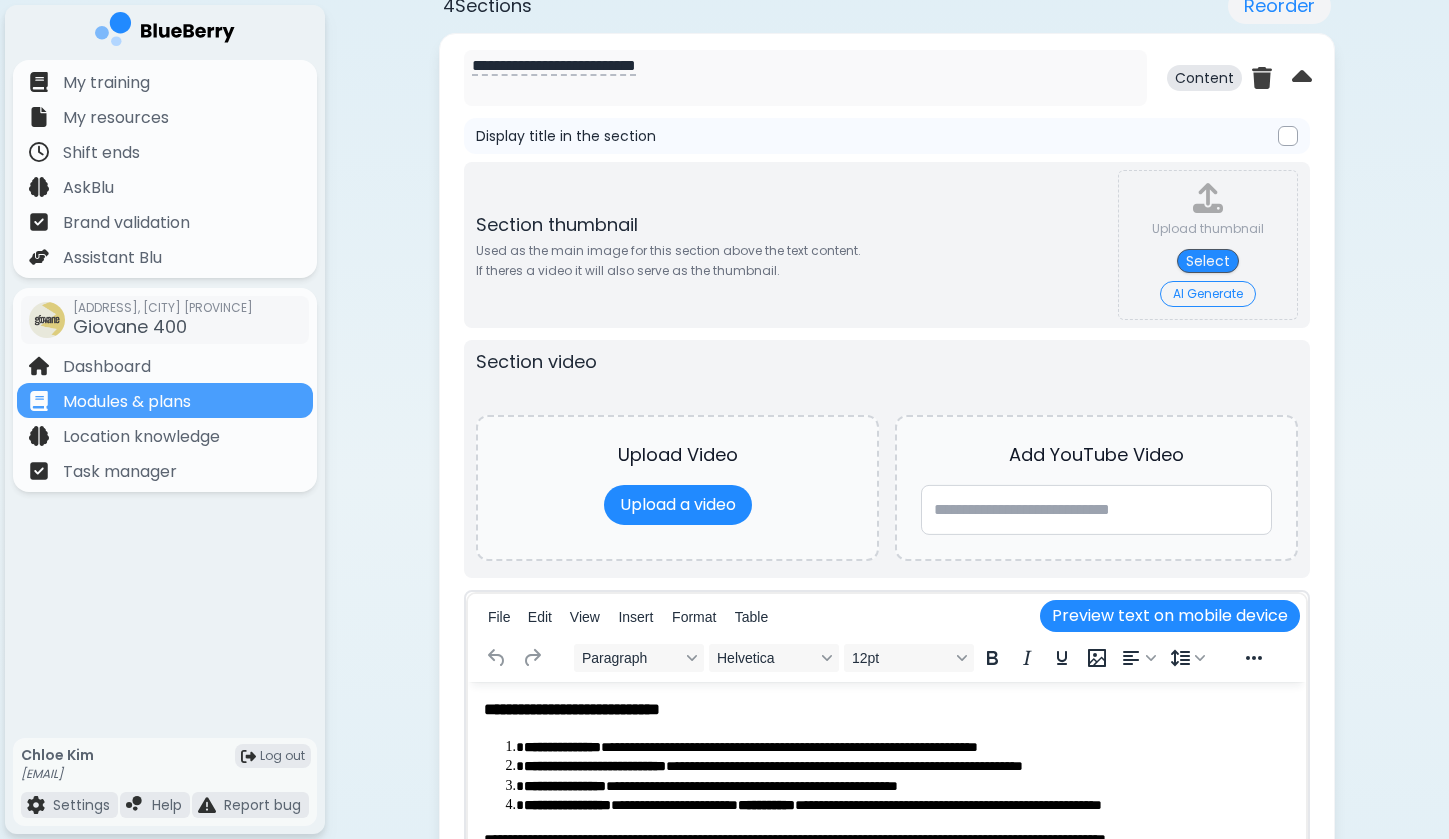 scroll, scrollTop: 0, scrollLeft: 0, axis: both 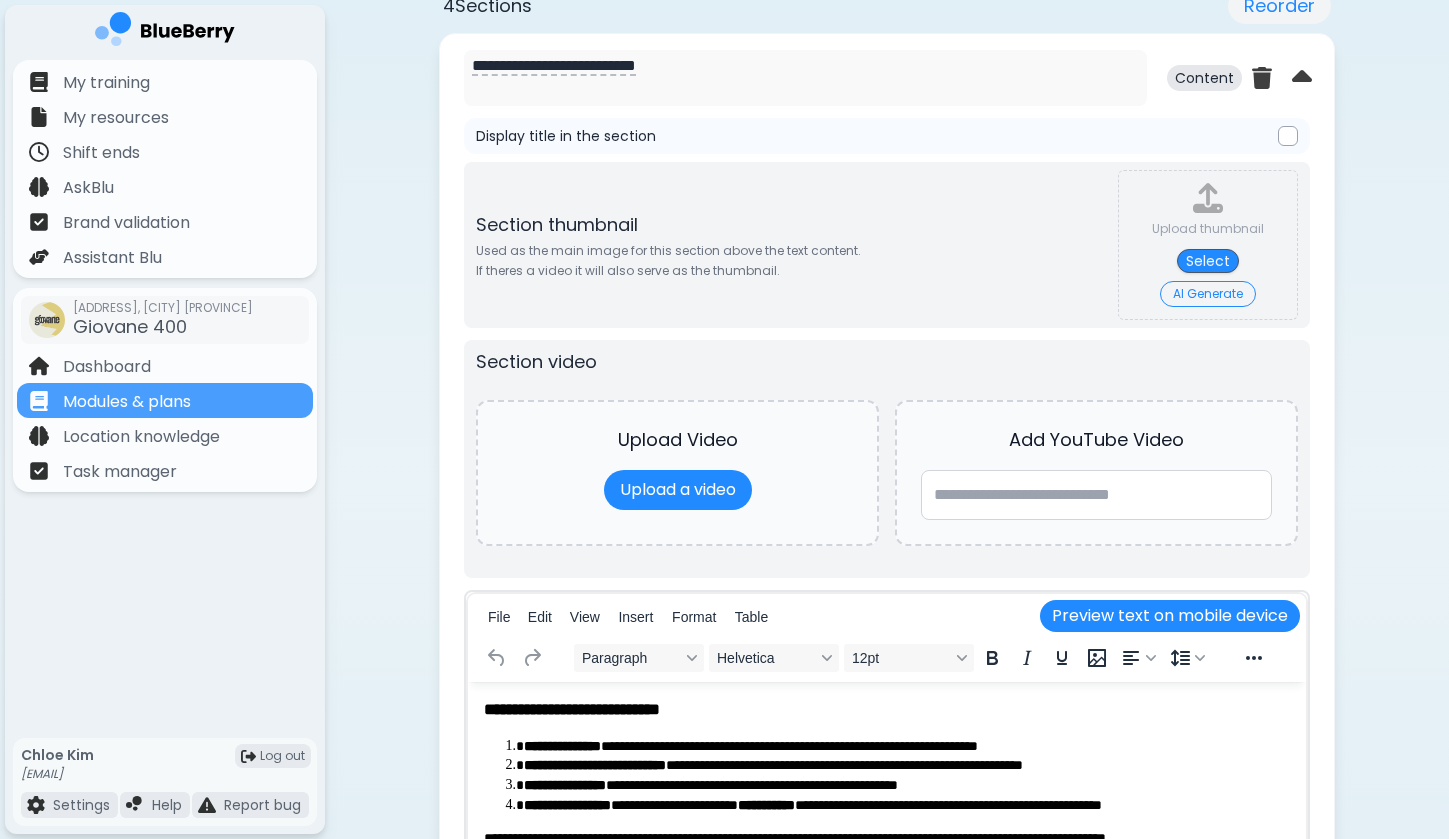 click at bounding box center [1288, 136] 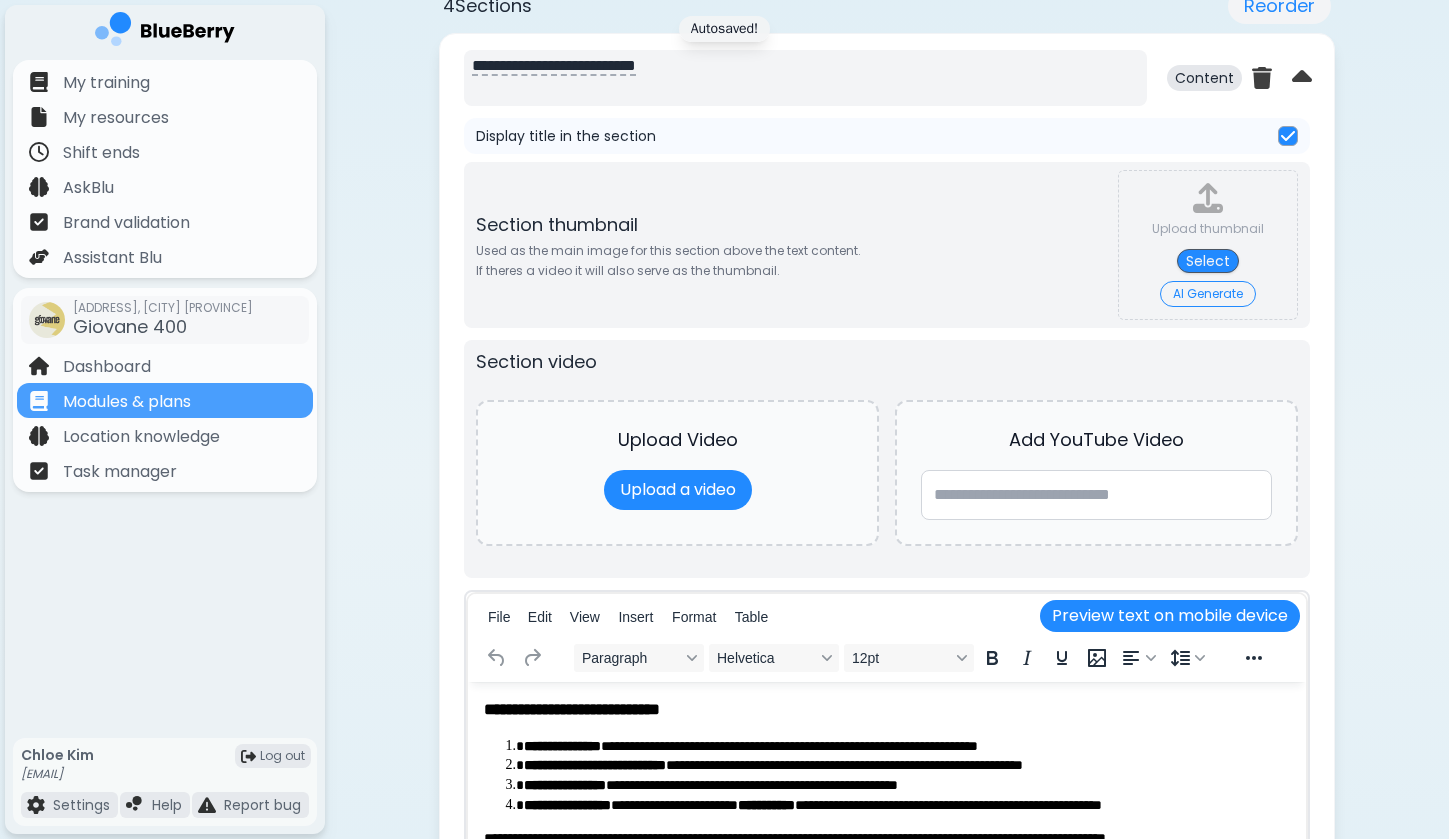 click on "**********" at bounding box center [805, 78] 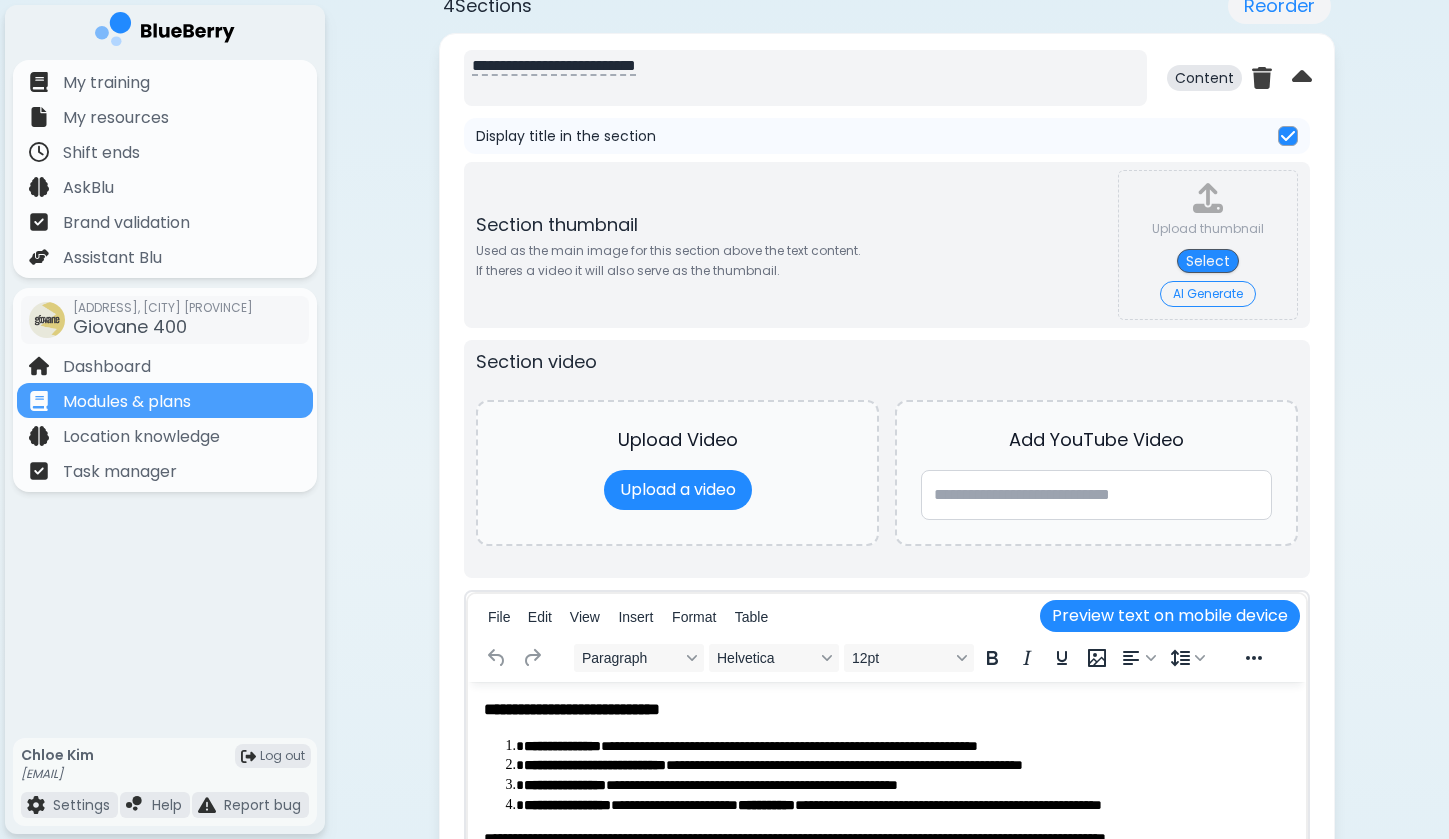 drag, startPoint x: 568, startPoint y: 72, endPoint x: 644, endPoint y: 72, distance: 76 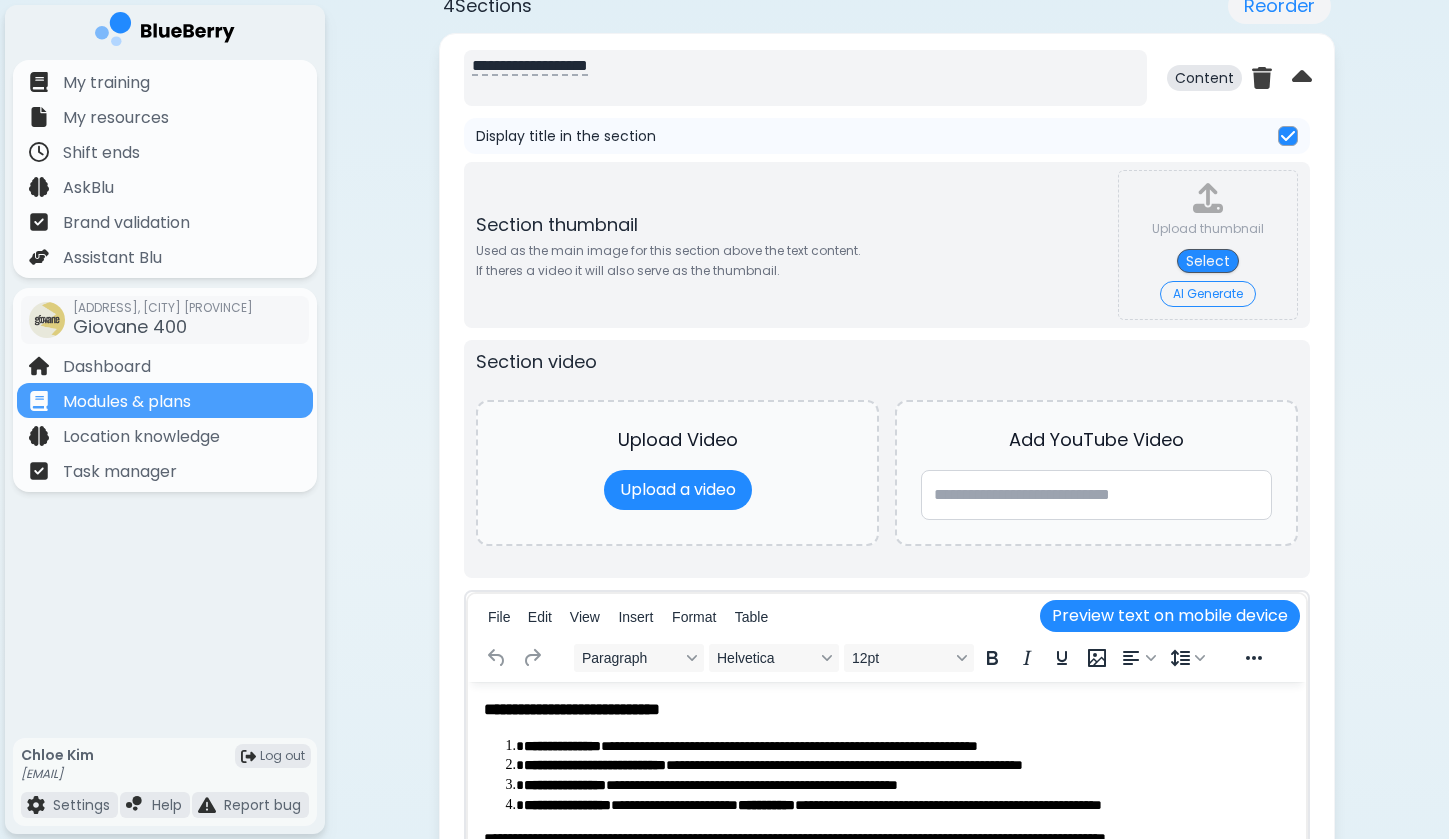 click on "**********" at bounding box center [805, 78] 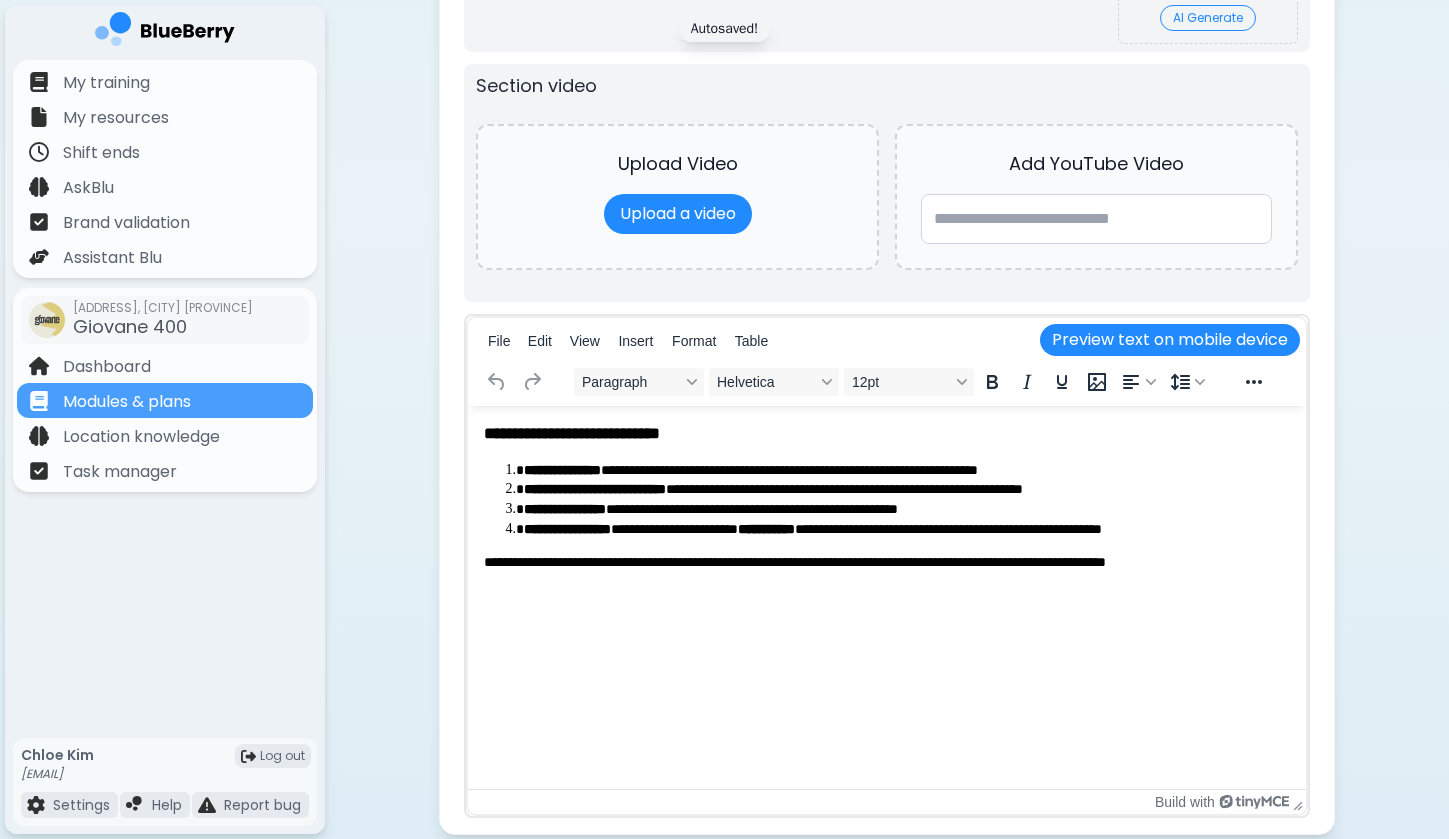 scroll, scrollTop: 1298, scrollLeft: 0, axis: vertical 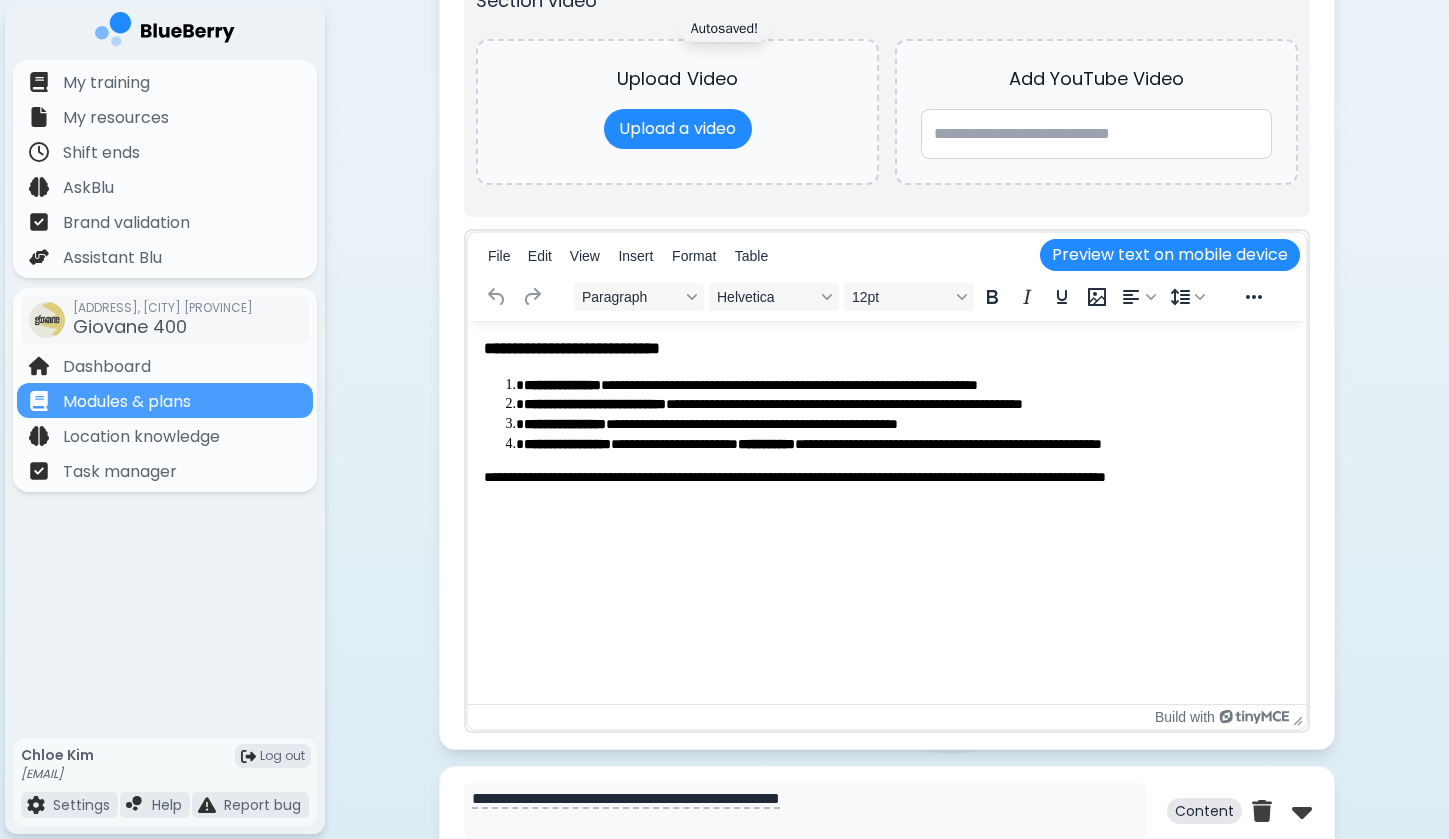 type on "**********" 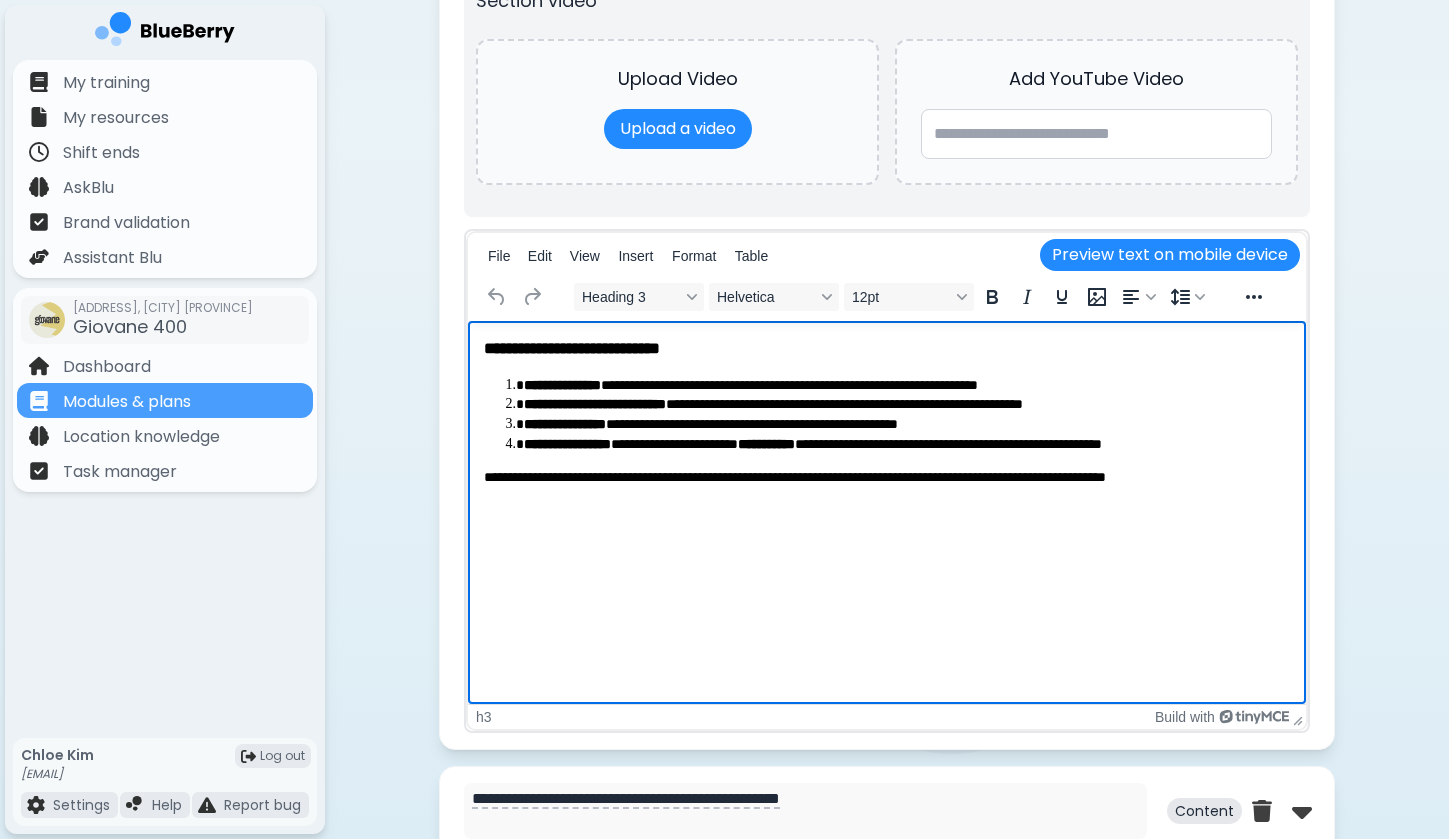 click on "**********" at bounding box center [887, 348] 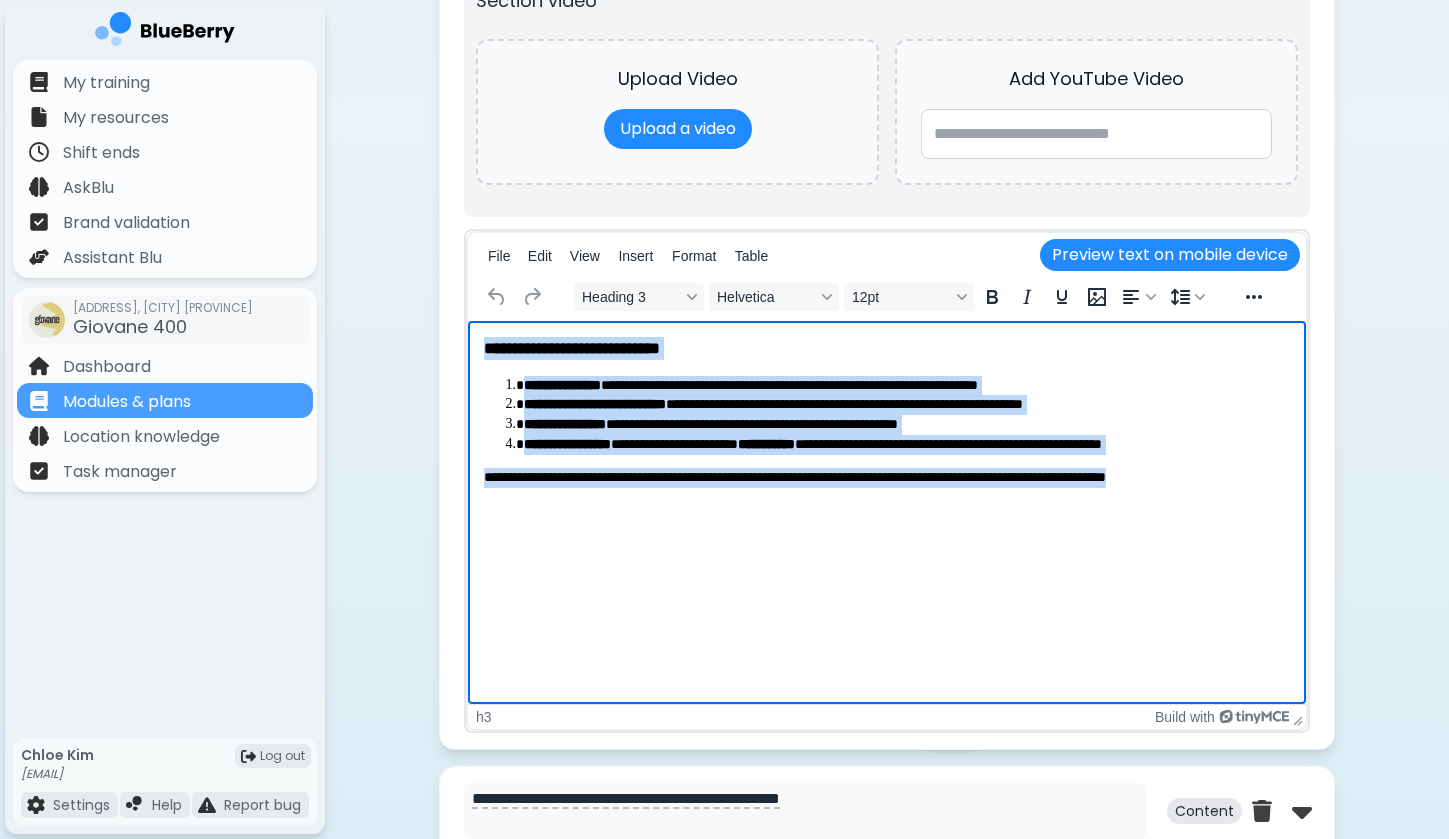 drag, startPoint x: 486, startPoint y: 347, endPoint x: 696, endPoint y: 529, distance: 277.89206 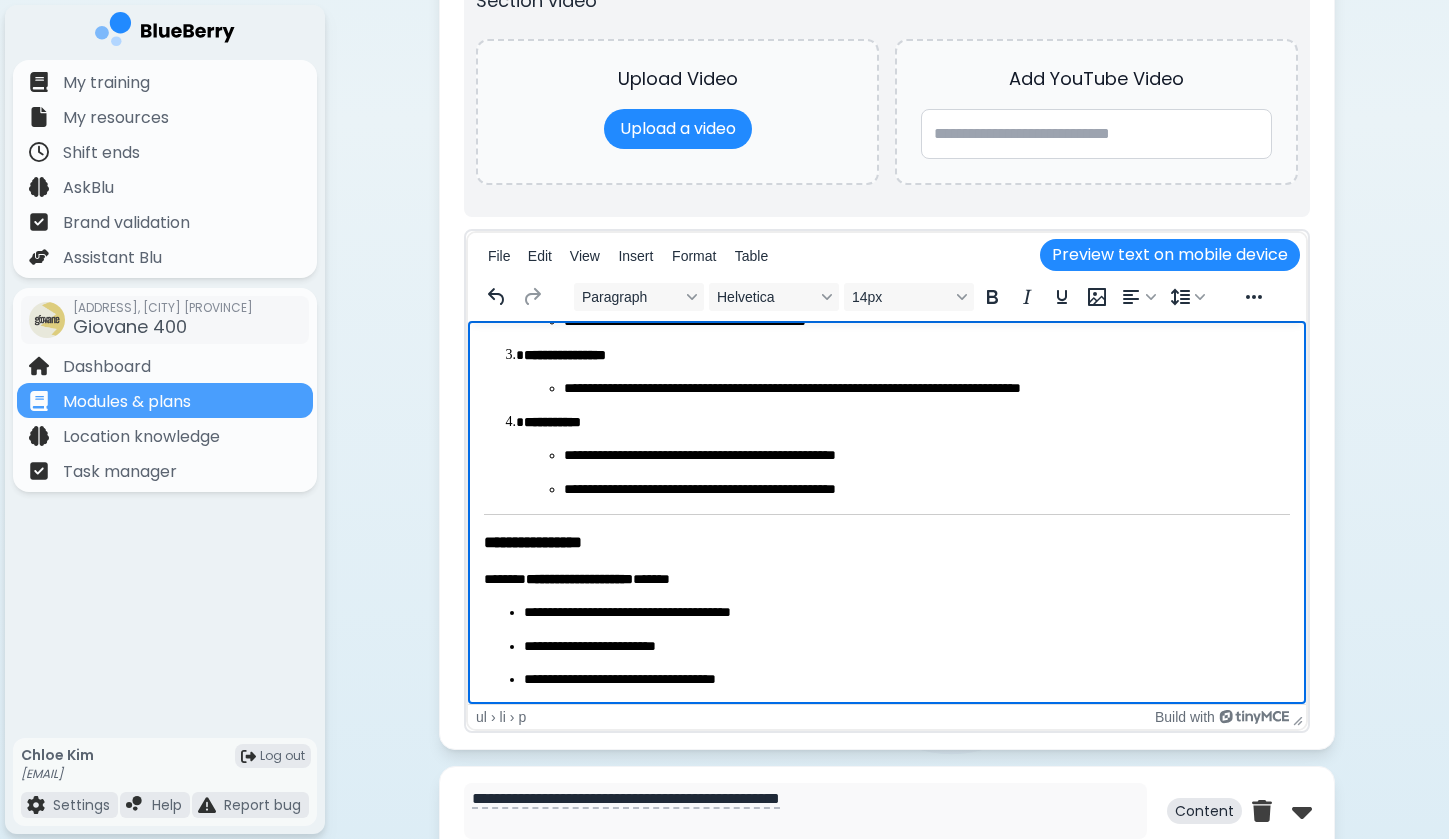 click on "**********" at bounding box center [887, 414] 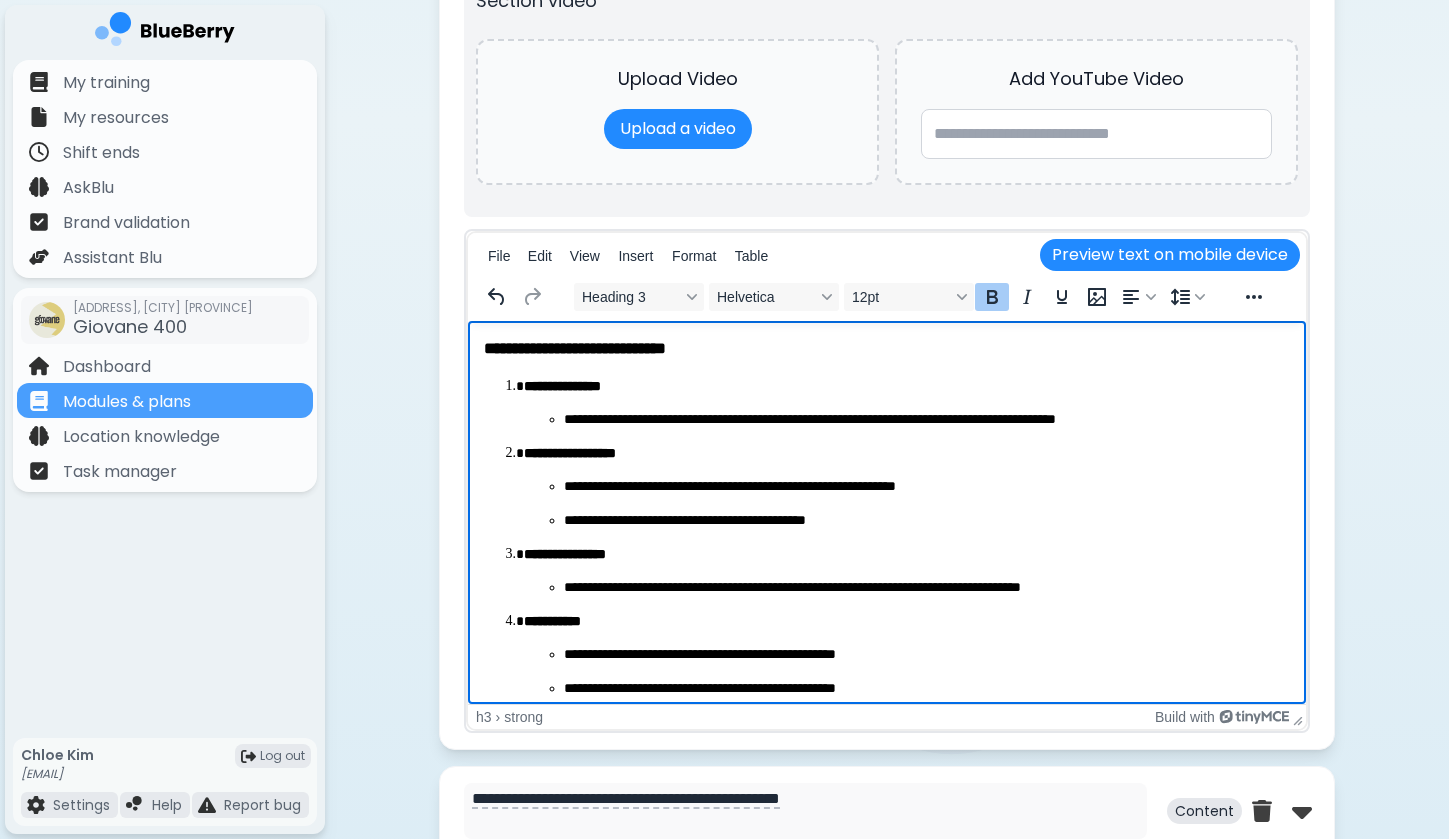scroll, scrollTop: 0, scrollLeft: 0, axis: both 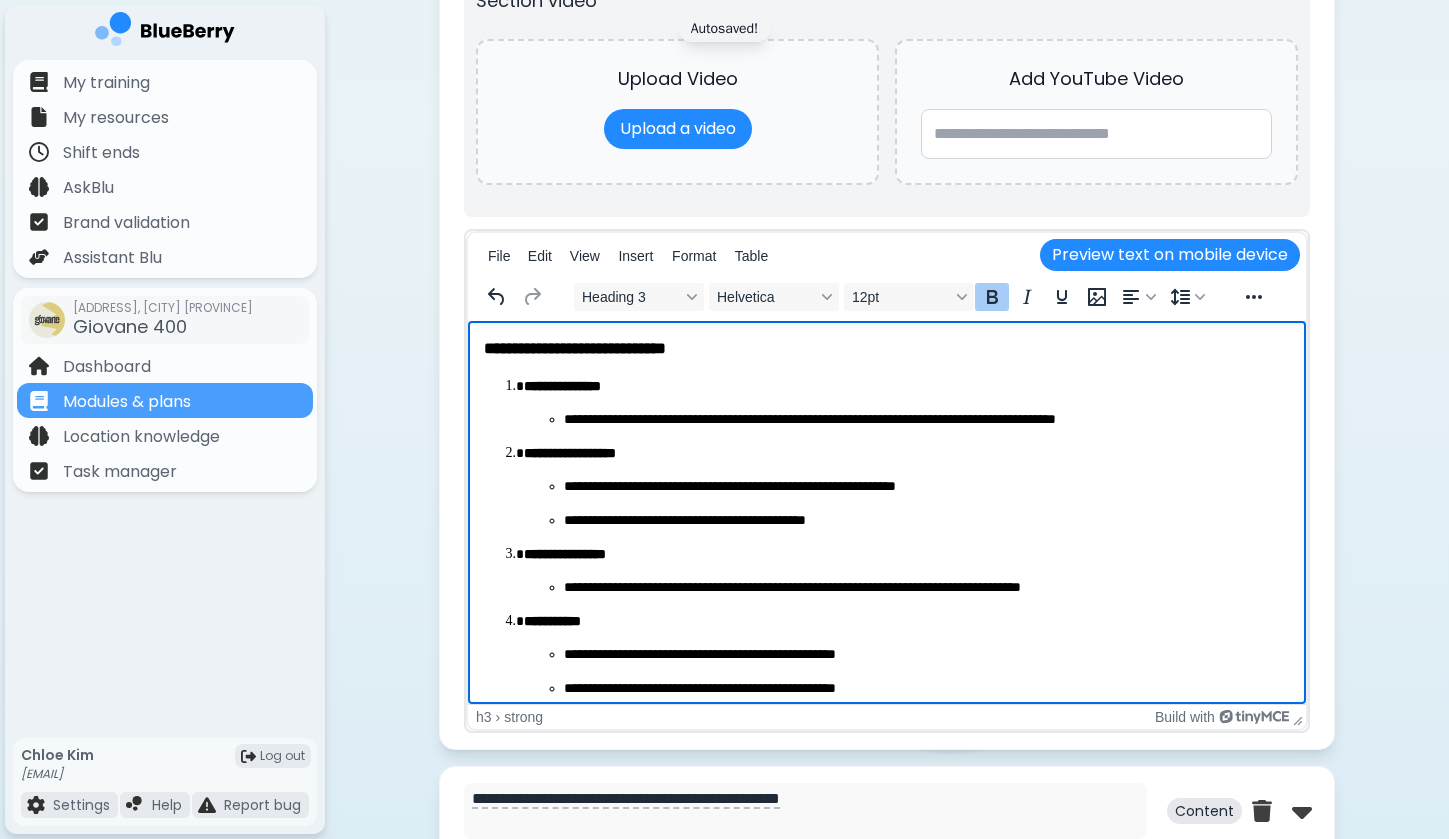 click on "**********" at bounding box center (575, 348) 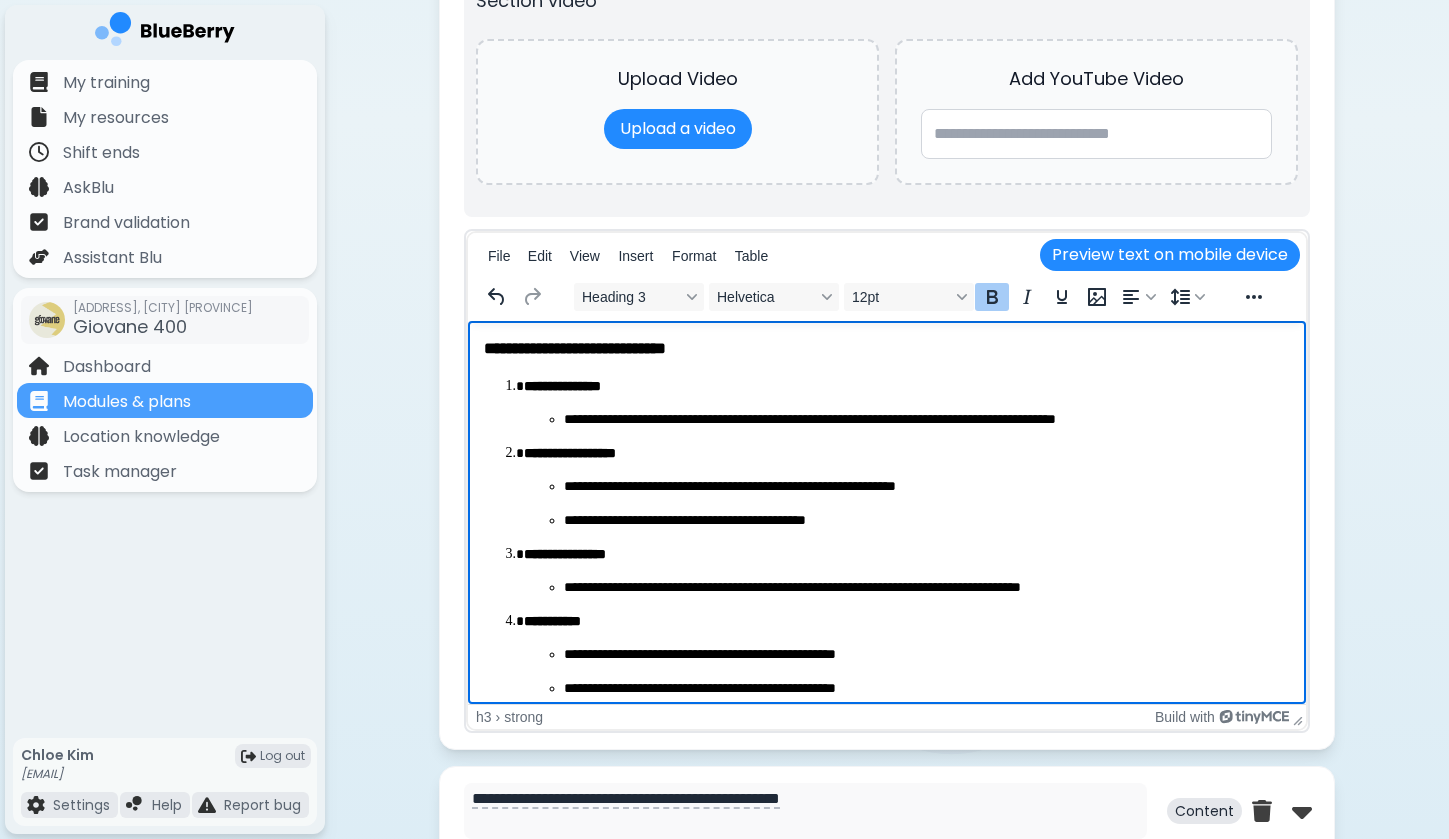 click on "**********" at bounding box center (575, 348) 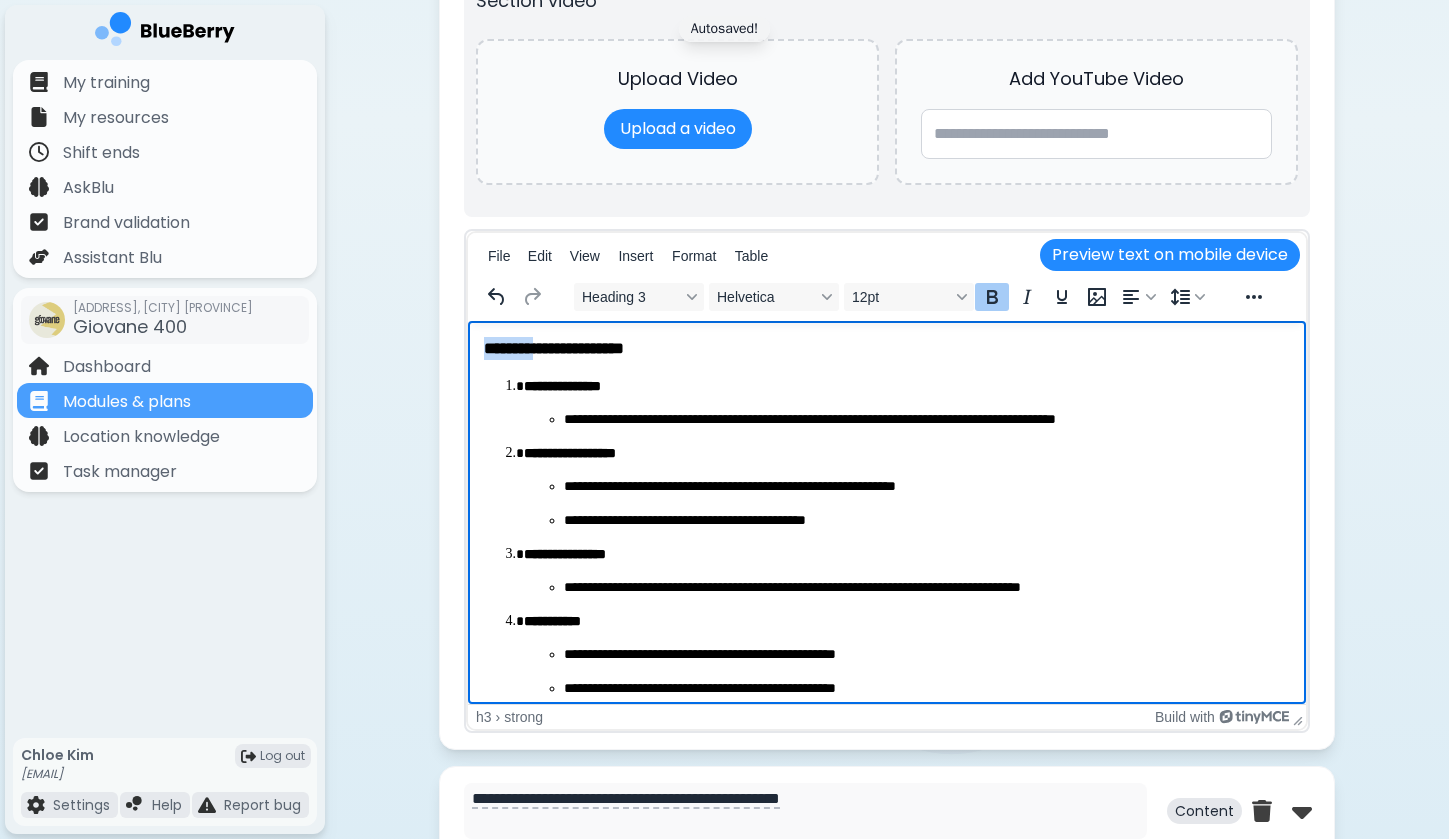 drag, startPoint x: 553, startPoint y: 352, endPoint x: 489, endPoint y: 350, distance: 64.03124 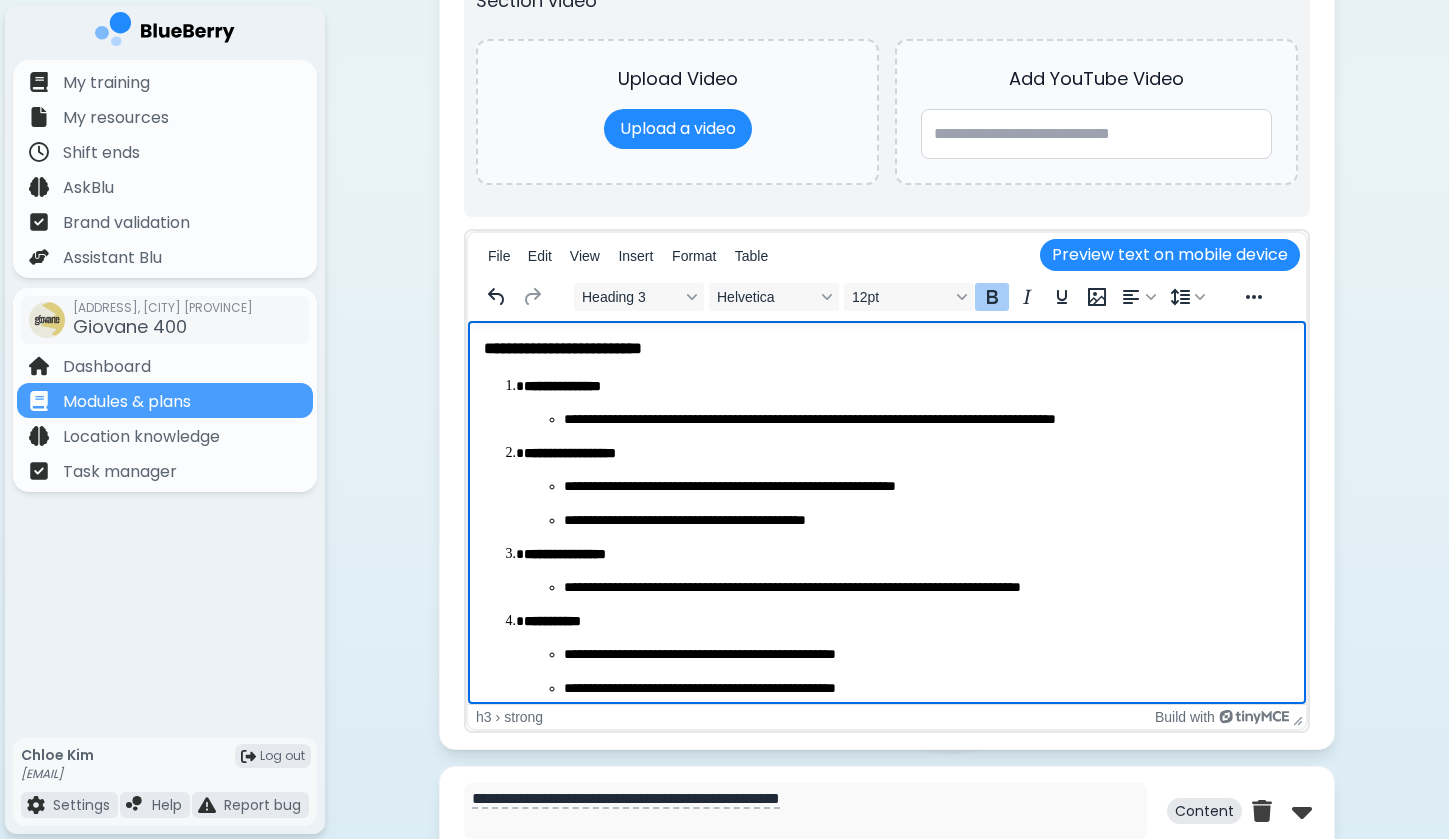 click on "**********" at bounding box center [887, 613] 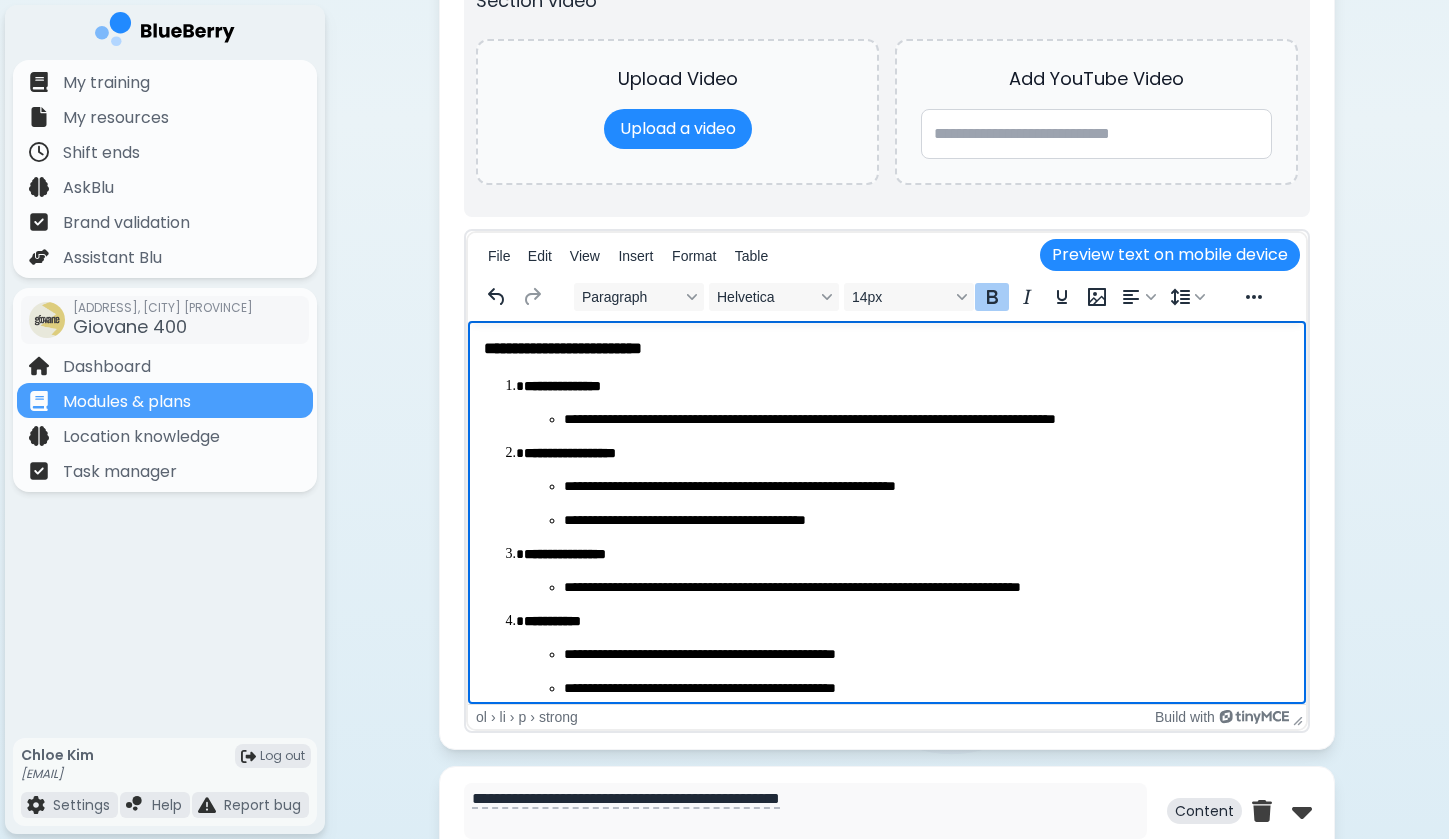 click on "**********" at bounding box center (927, 487) 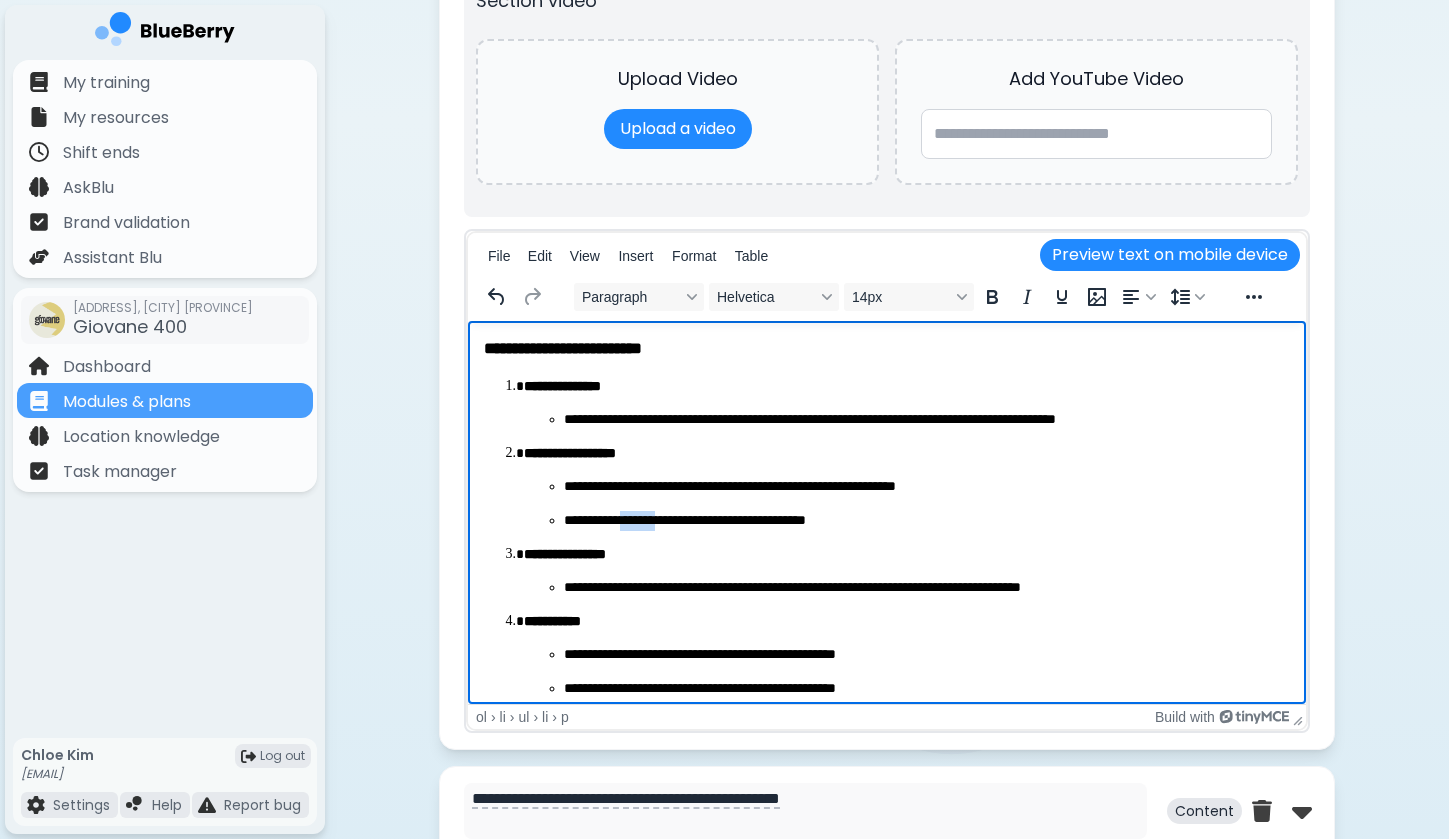 drag, startPoint x: 639, startPoint y: 518, endPoint x: 690, endPoint y: 521, distance: 51.088158 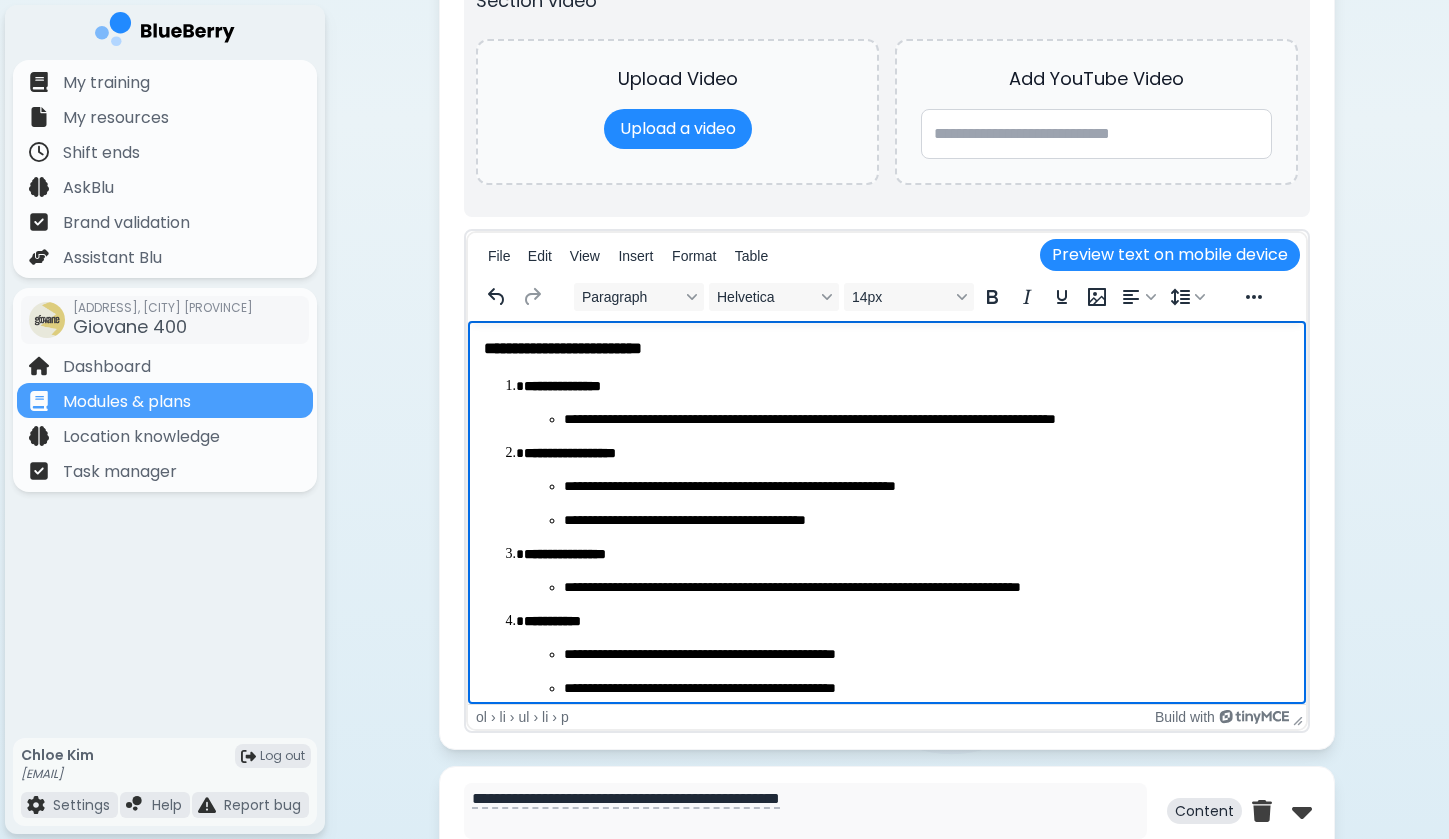 click on "**********" at bounding box center (927, 521) 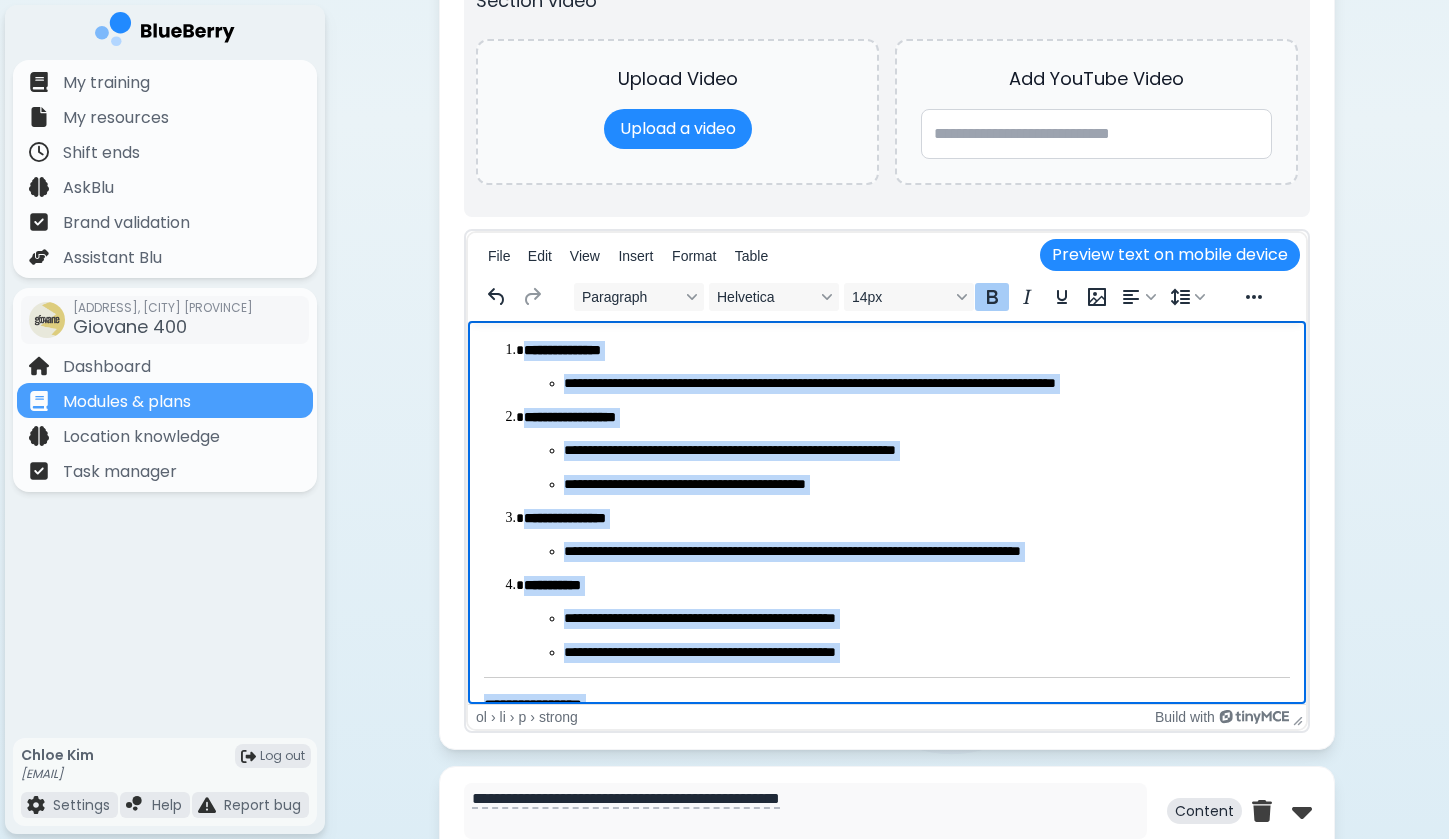 scroll, scrollTop: 91, scrollLeft: 0, axis: vertical 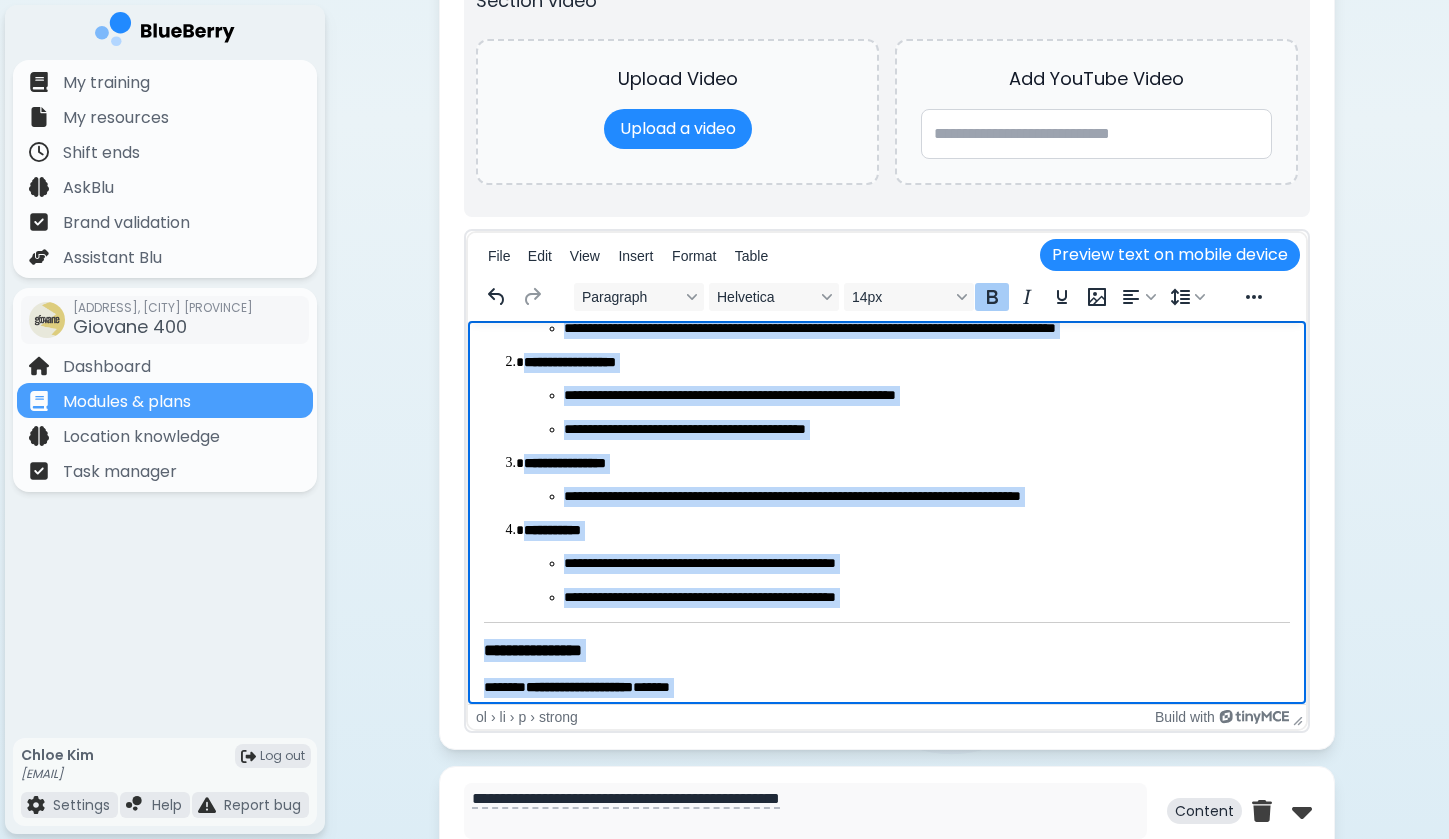 drag, startPoint x: 506, startPoint y: 383, endPoint x: 726, endPoint y: 742, distance: 421.04752 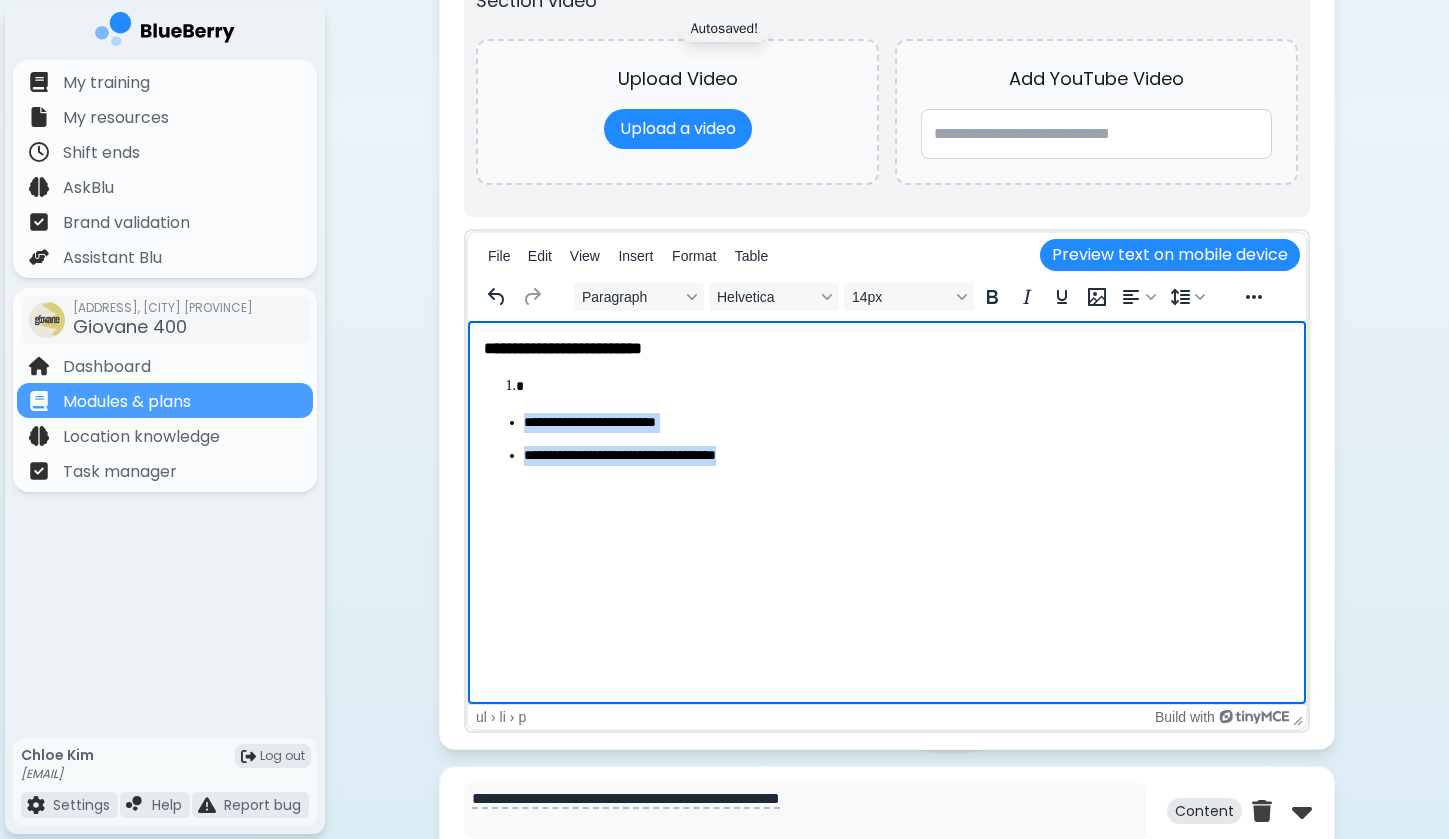 drag, startPoint x: 763, startPoint y: 546, endPoint x: 487, endPoint y: 389, distance: 317.52954 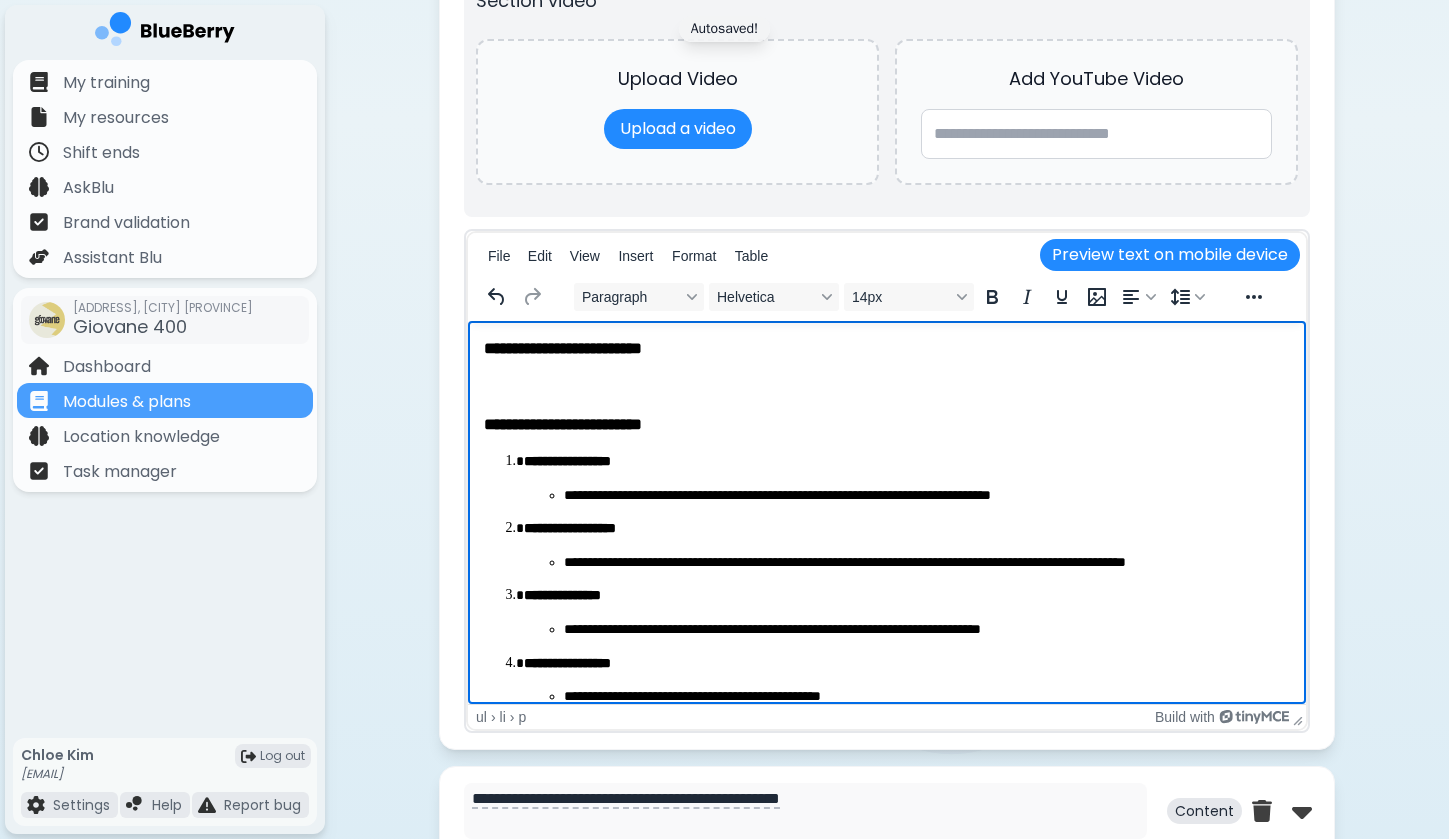 scroll, scrollTop: 0, scrollLeft: 0, axis: both 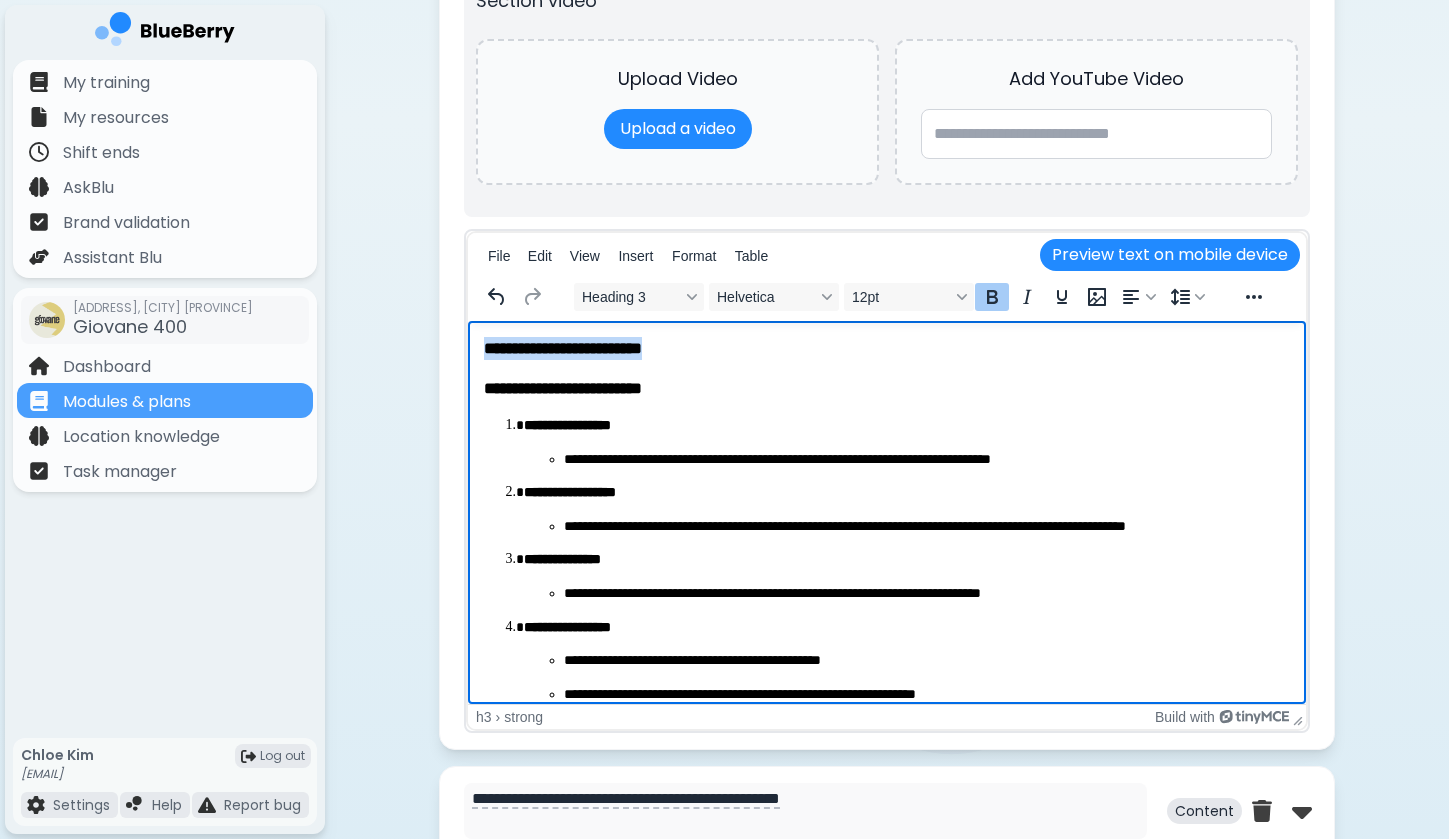 drag, startPoint x: 714, startPoint y: 368, endPoint x: 462, endPoint y: 252, distance: 277.41666 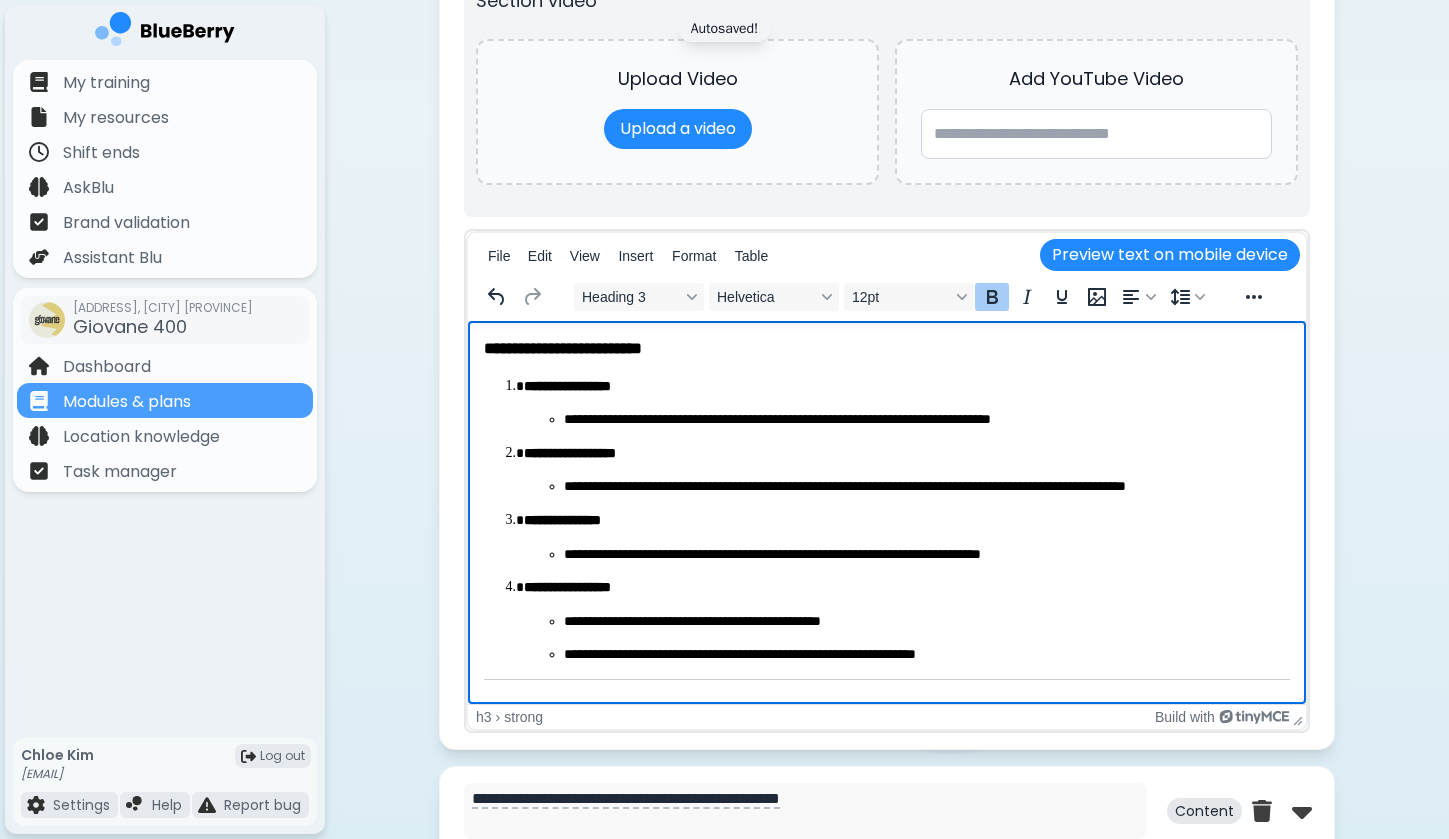 click on "**********" at bounding box center (567, 386) 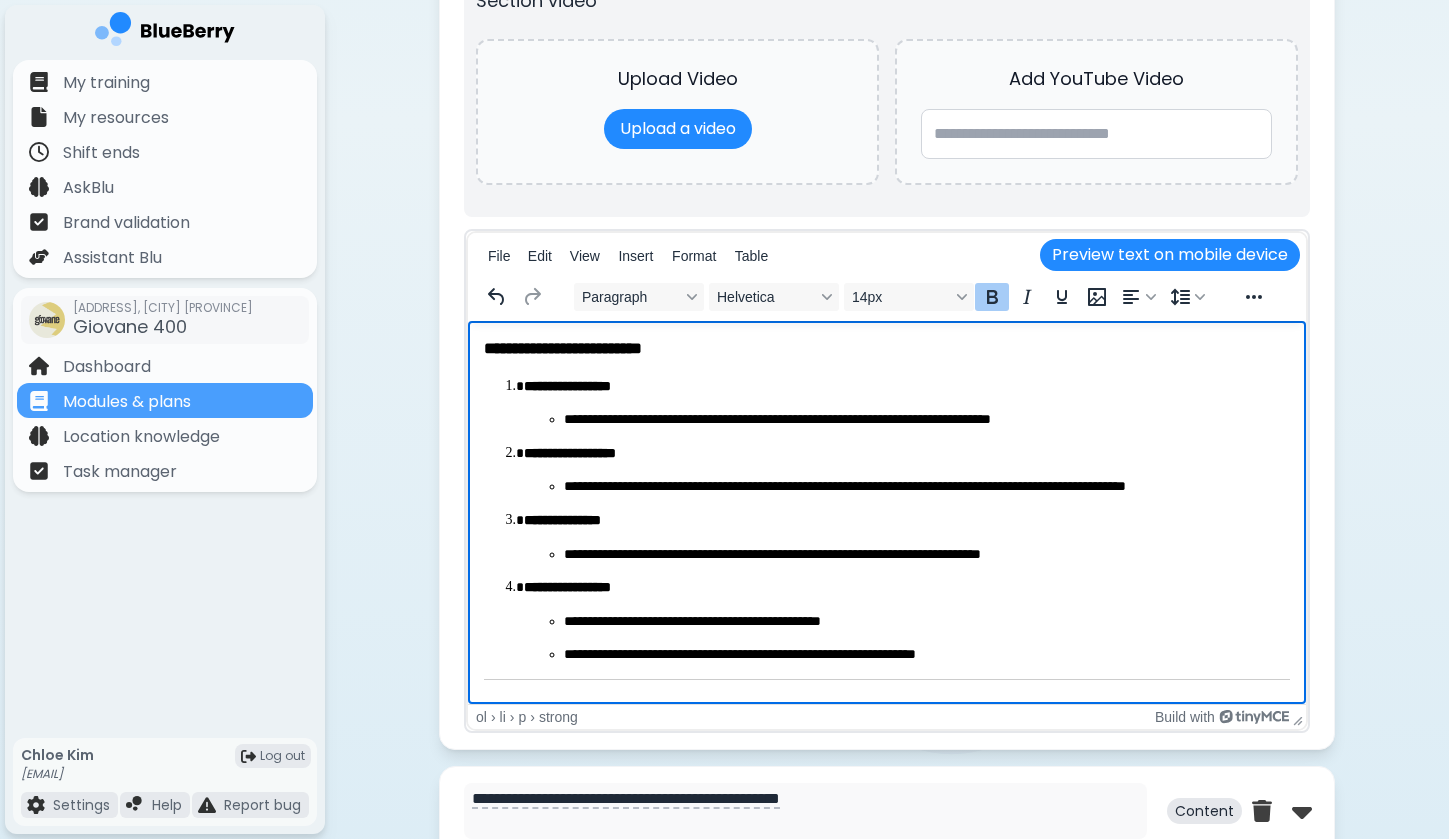 click on "**********" at bounding box center (927, 487) 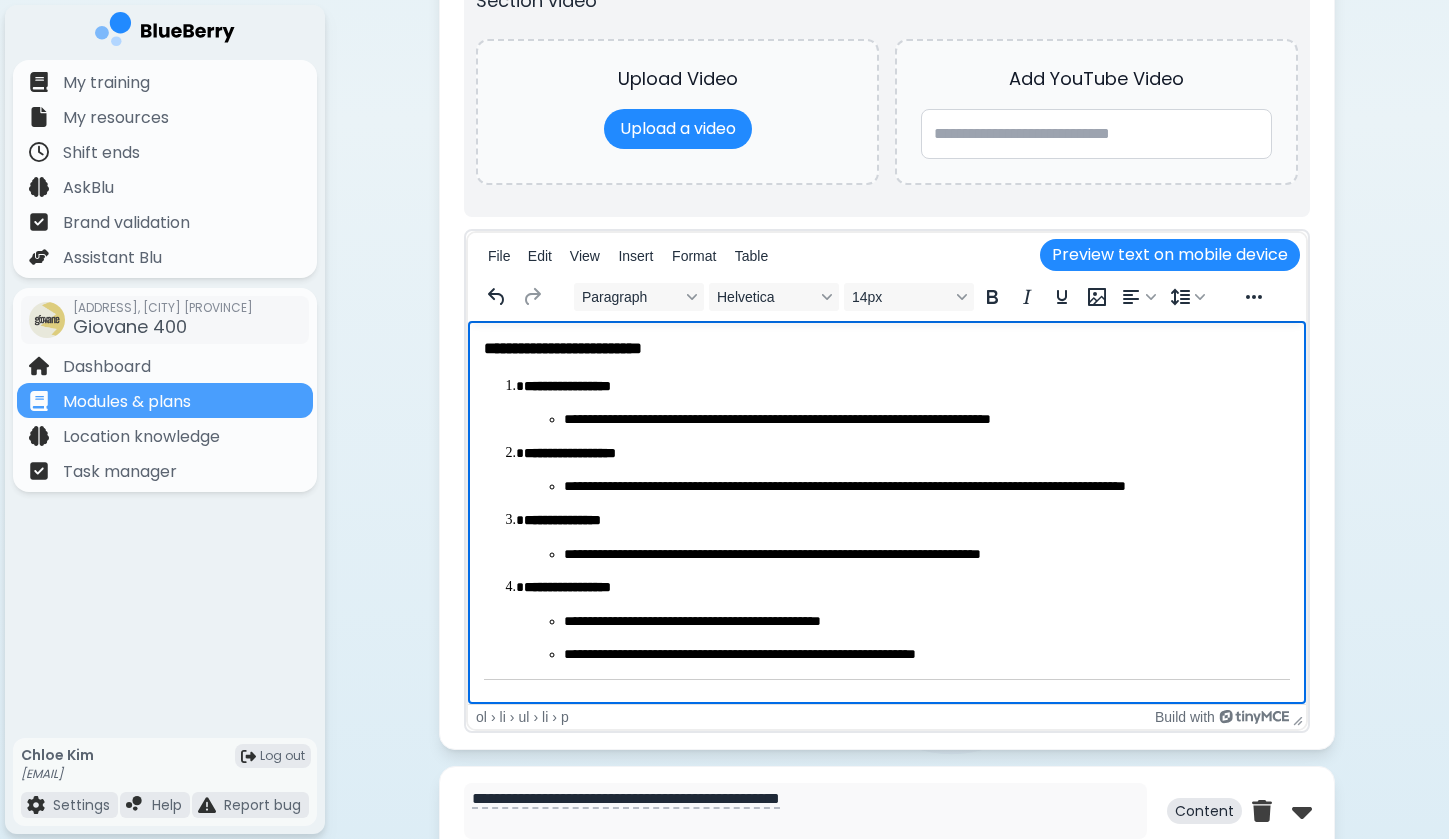 click on "**********" at bounding box center (907, 521) 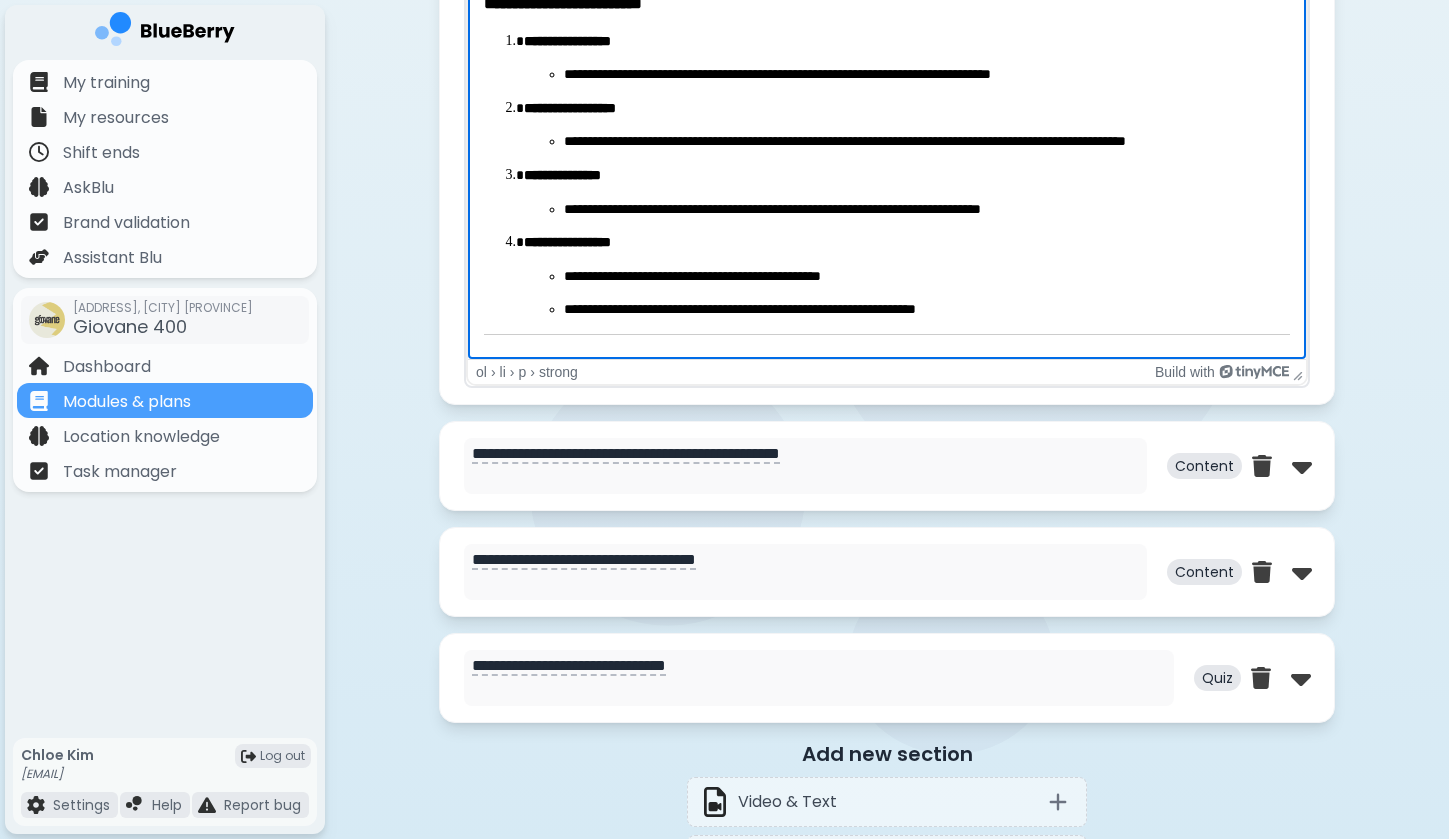 scroll, scrollTop: 1751, scrollLeft: 0, axis: vertical 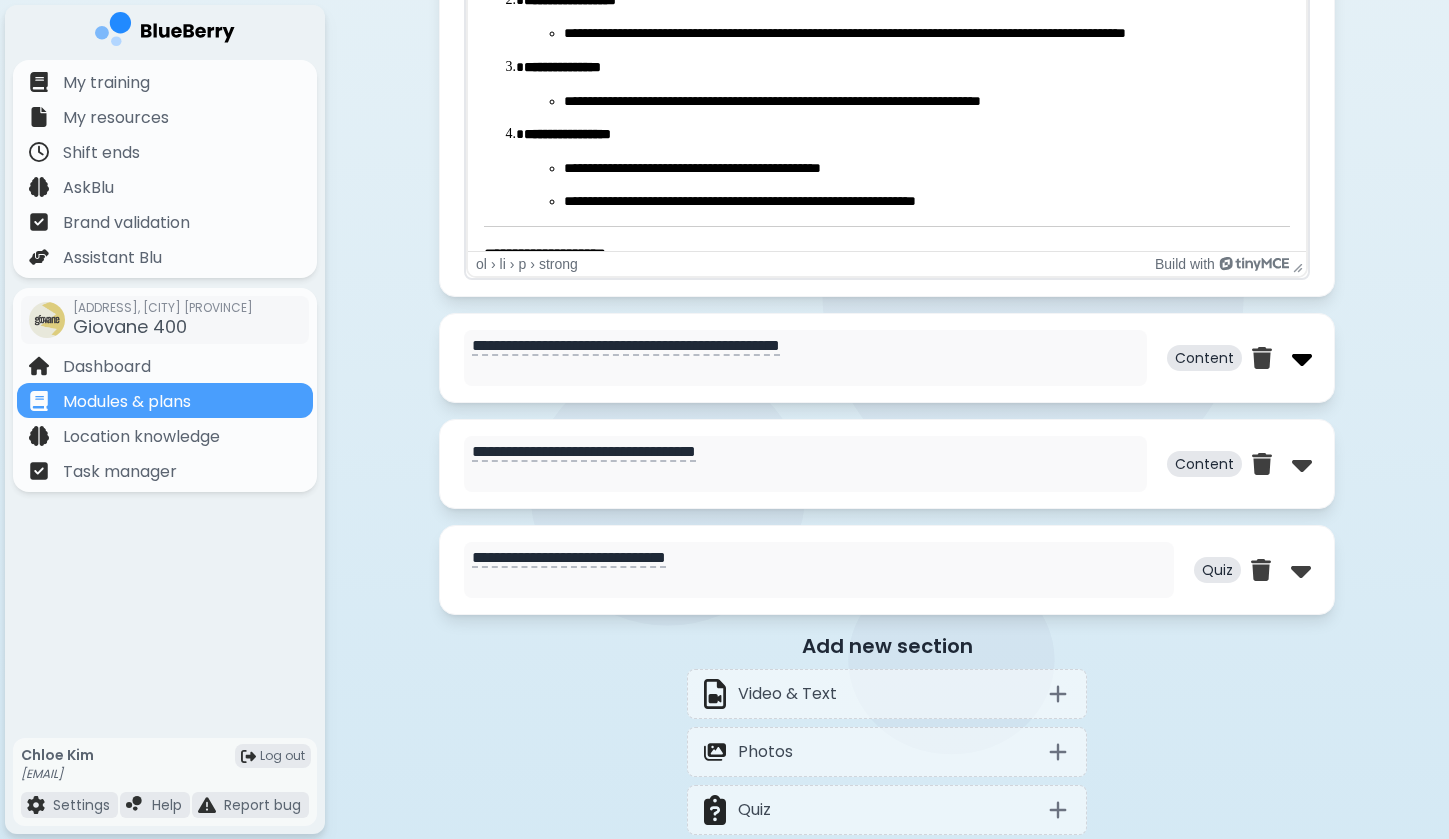 click at bounding box center [1302, 358] 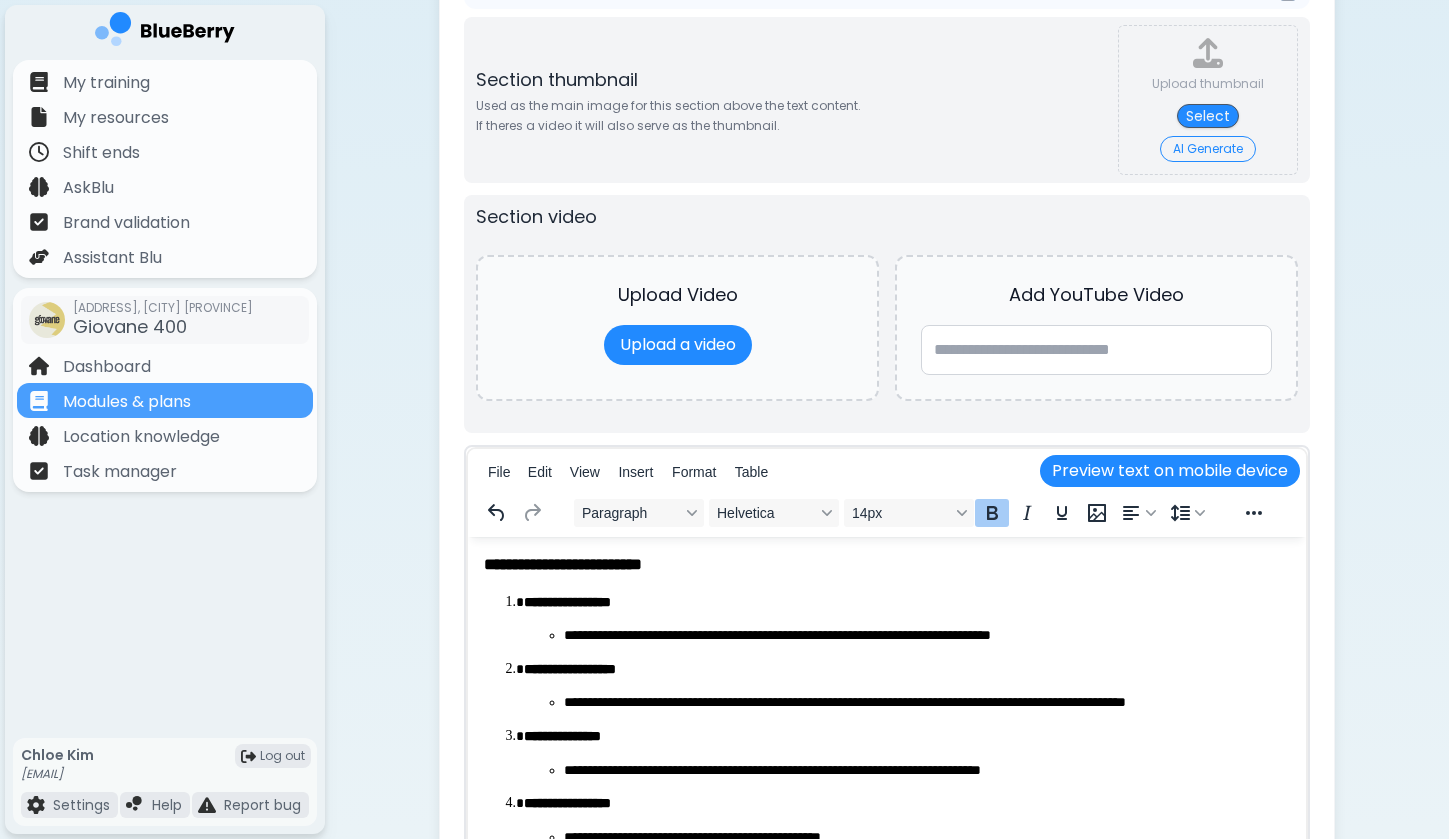 scroll, scrollTop: 1173, scrollLeft: 0, axis: vertical 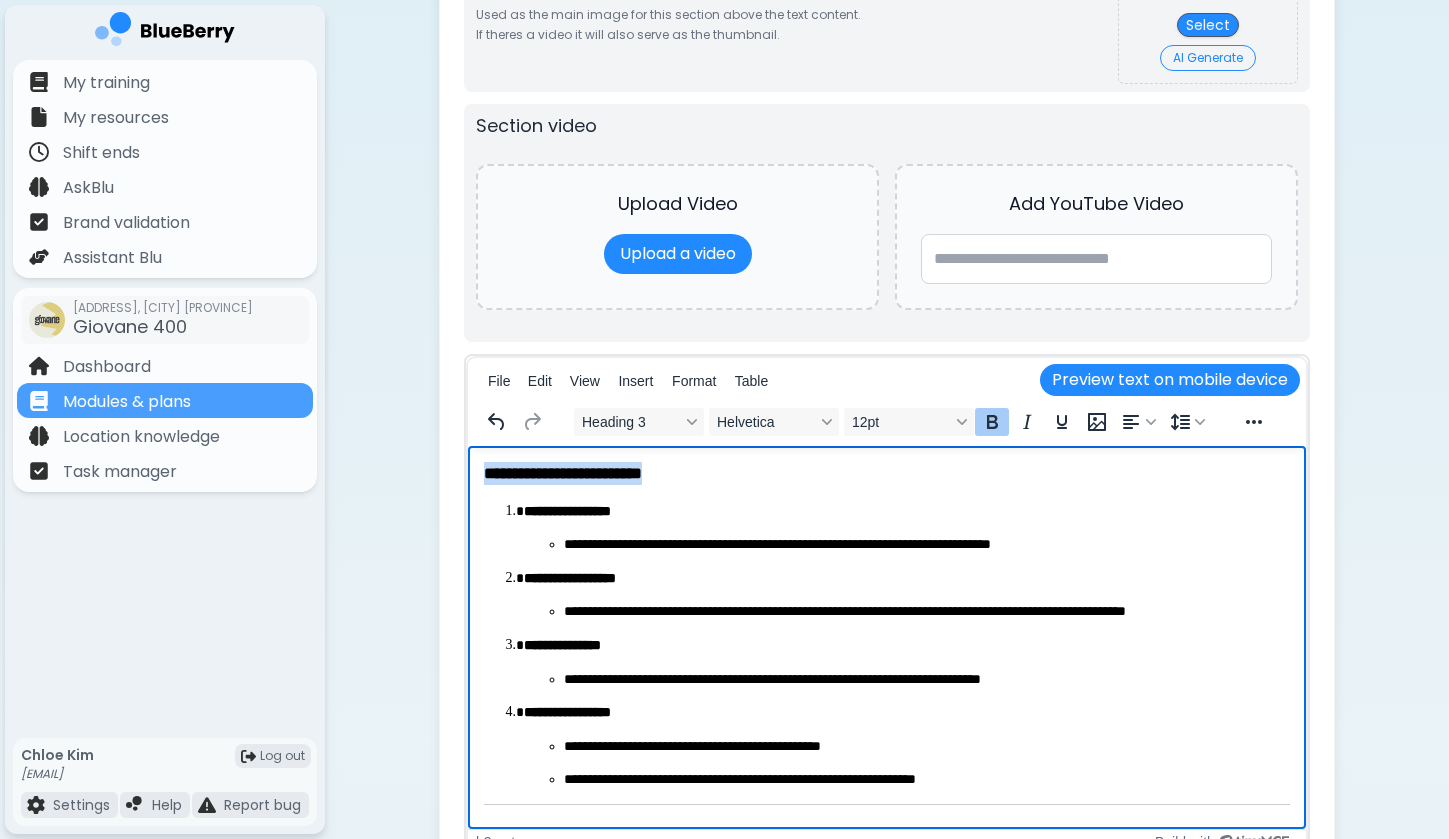 drag, startPoint x: 484, startPoint y: 470, endPoint x: 690, endPoint y: 470, distance: 206 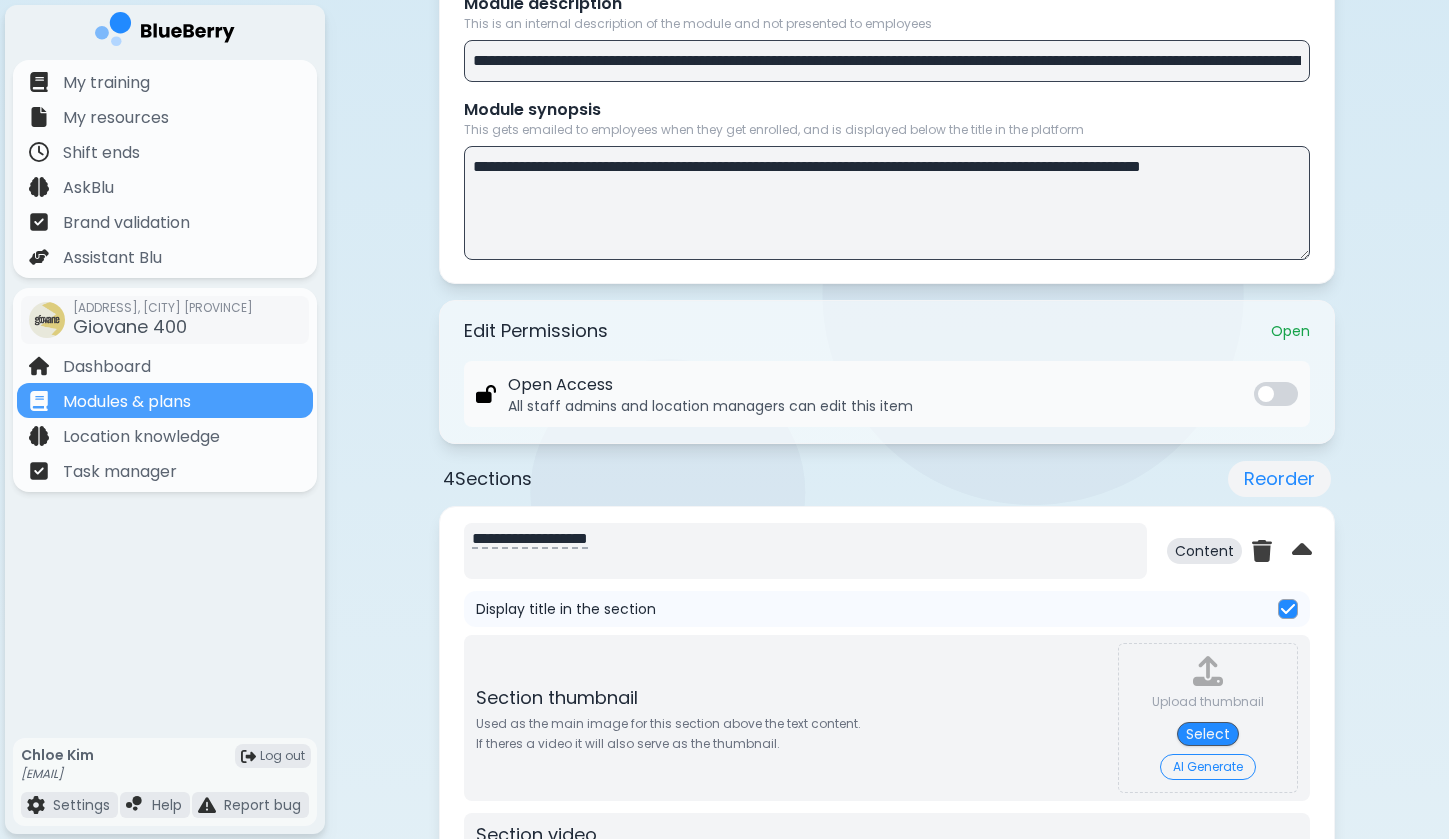 scroll, scrollTop: 0, scrollLeft: 0, axis: both 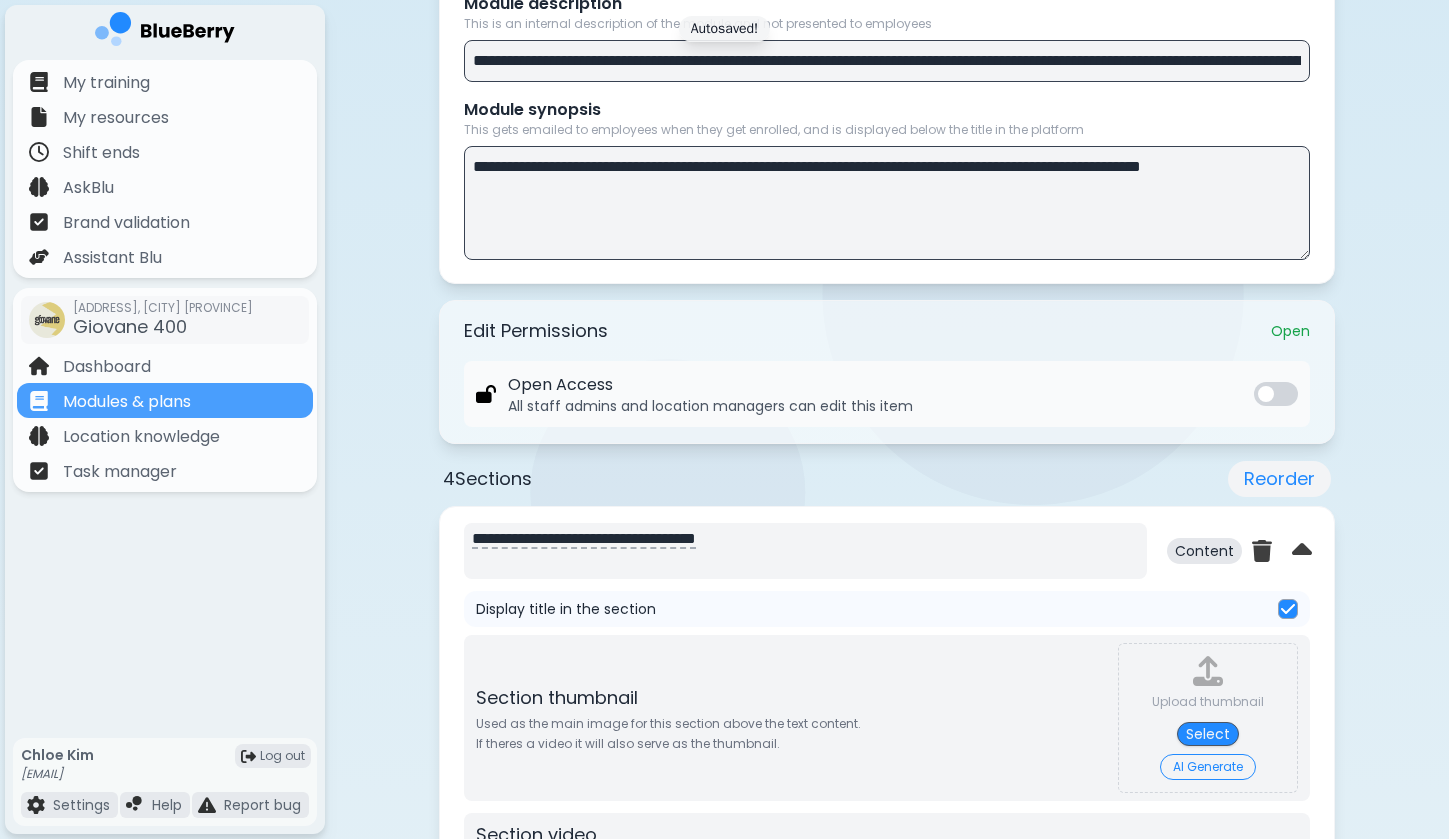 click on "**********" at bounding box center [805, 551] 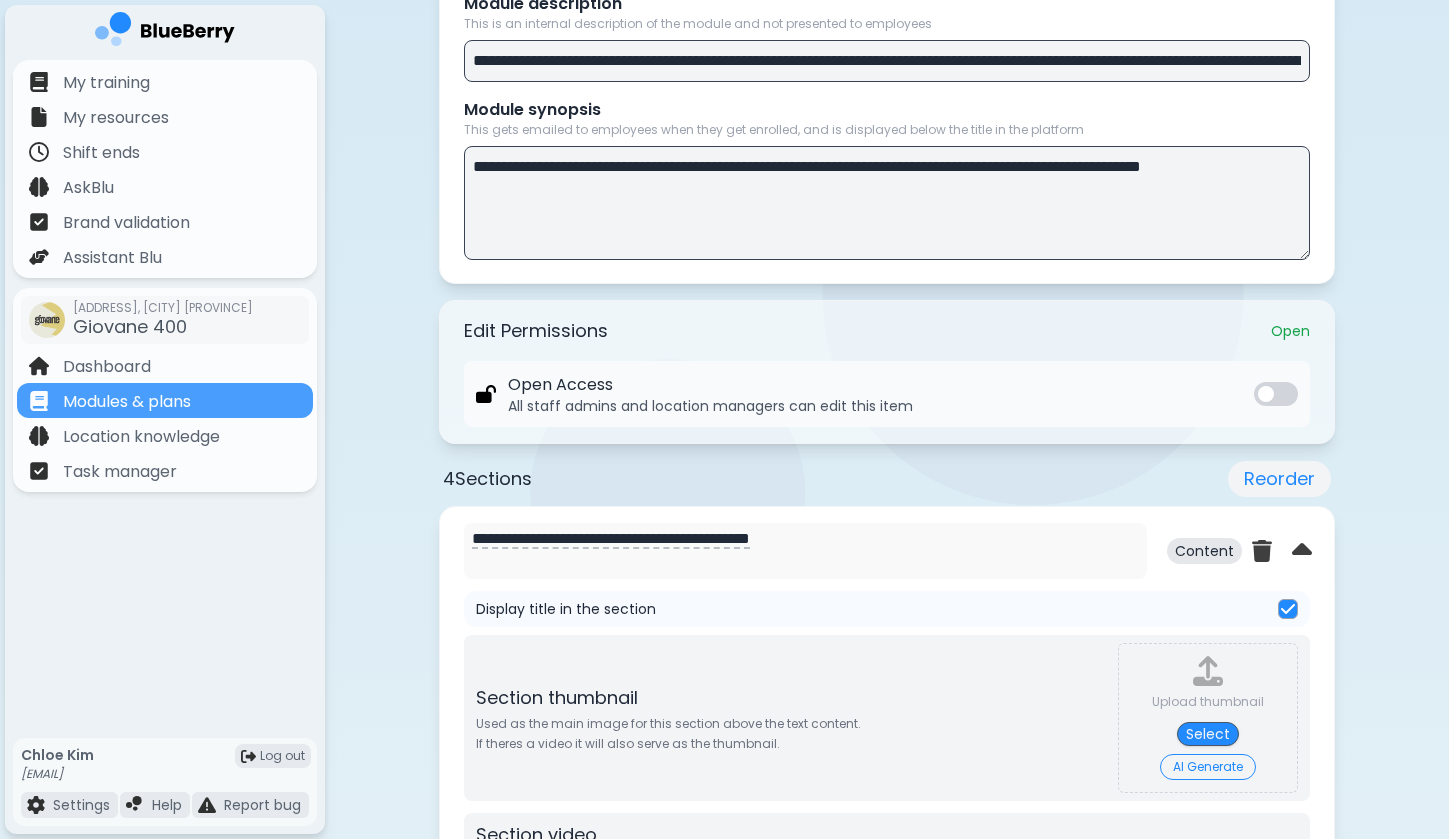 drag, startPoint x: 893, startPoint y: 547, endPoint x: 355, endPoint y: 527, distance: 538.37164 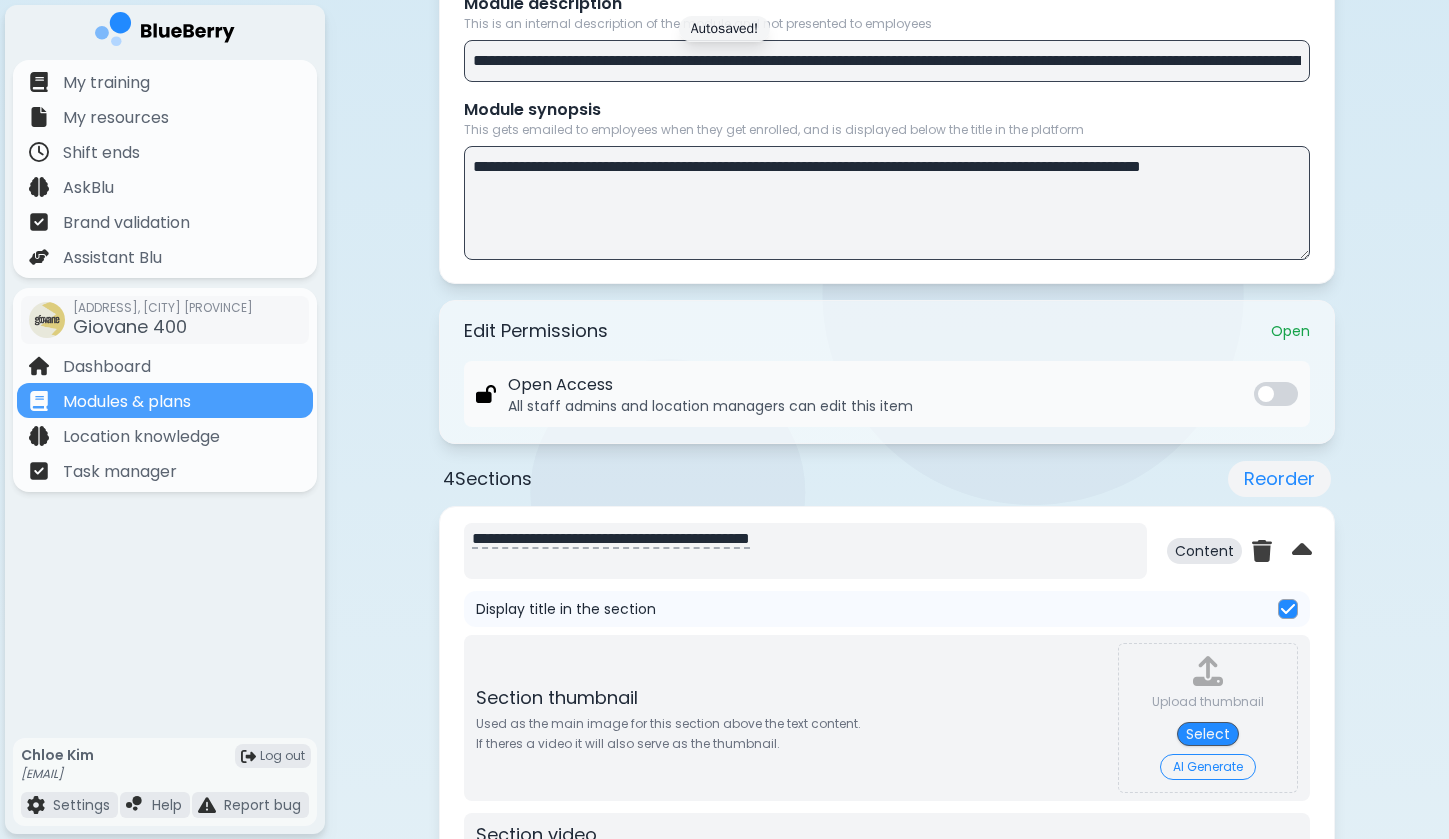 click on "**********" at bounding box center (805, 551) 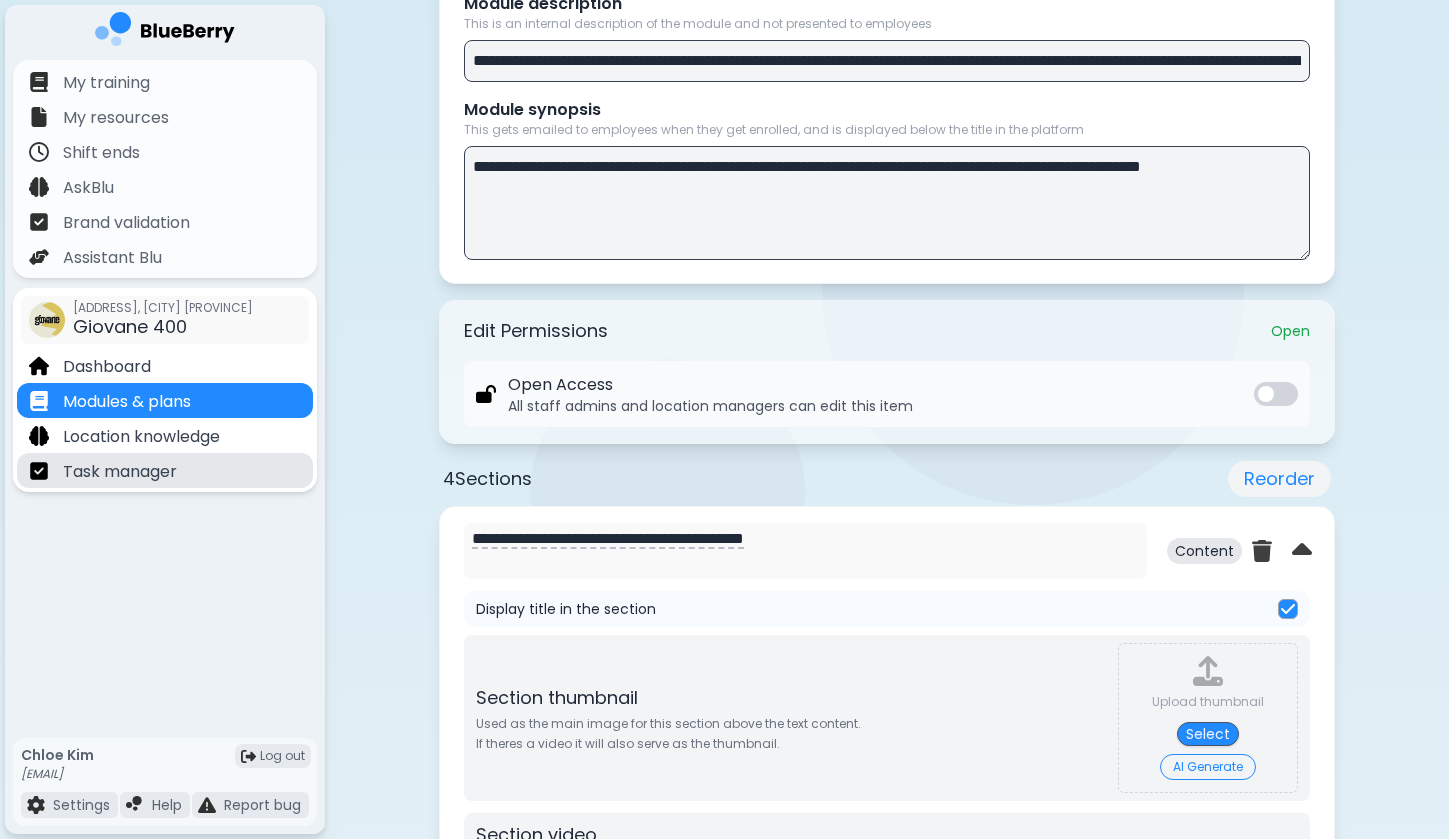 drag, startPoint x: 908, startPoint y: 546, endPoint x: 236, endPoint y: 475, distance: 675.74036 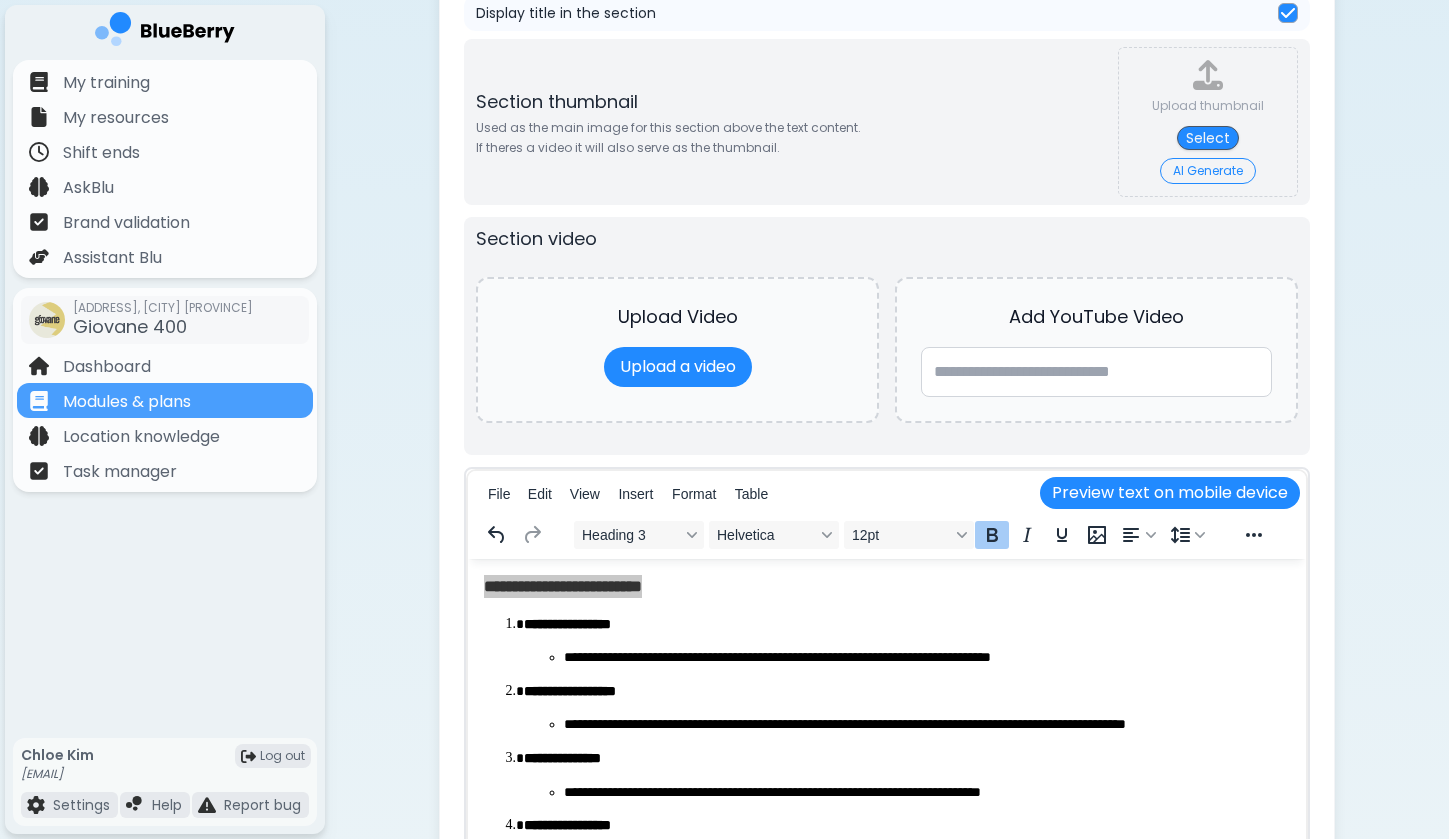 scroll, scrollTop: 0, scrollLeft: 0, axis: both 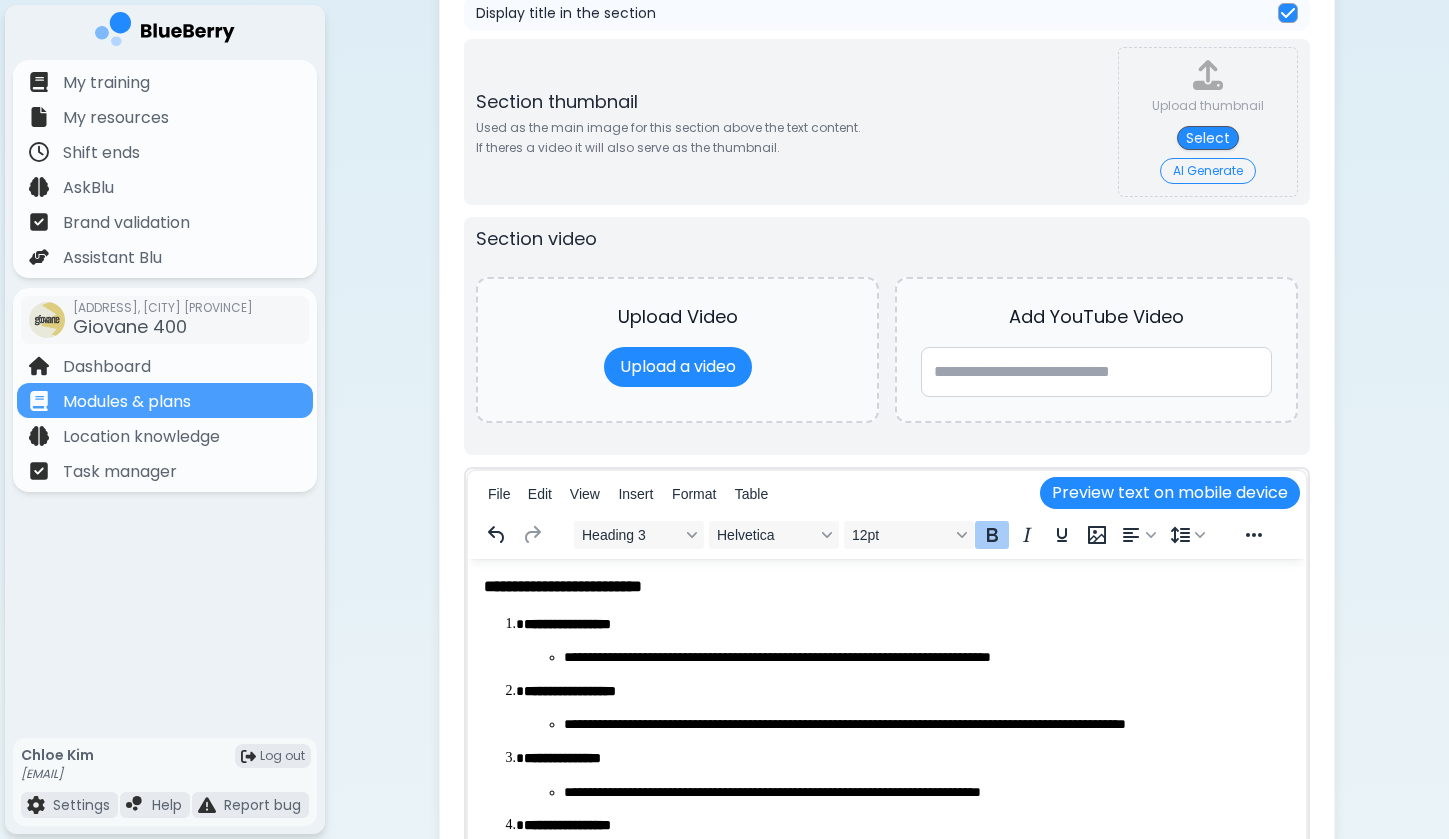 click on "**********" at bounding box center [887, 759] 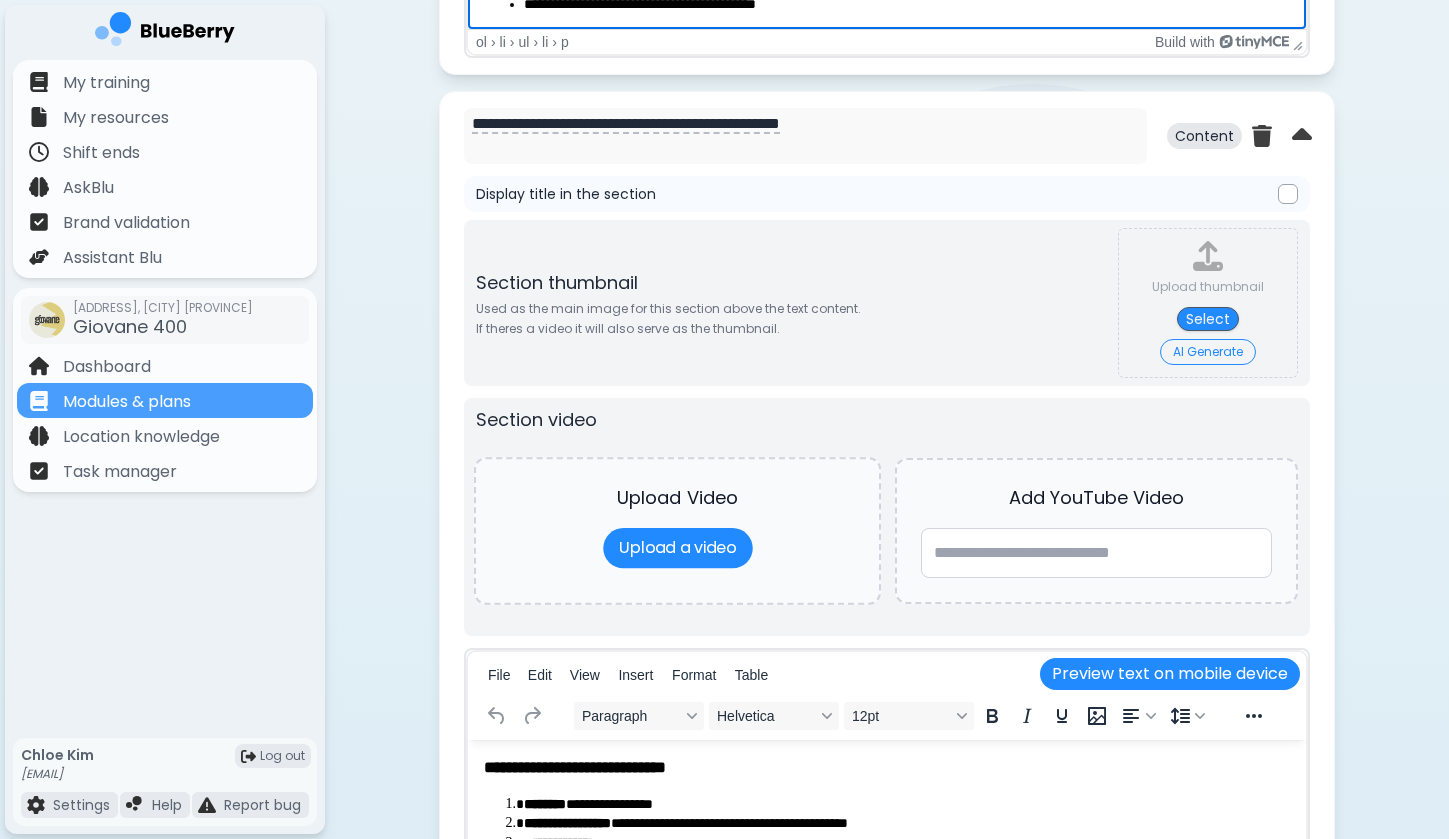 scroll, scrollTop: 1940, scrollLeft: 0, axis: vertical 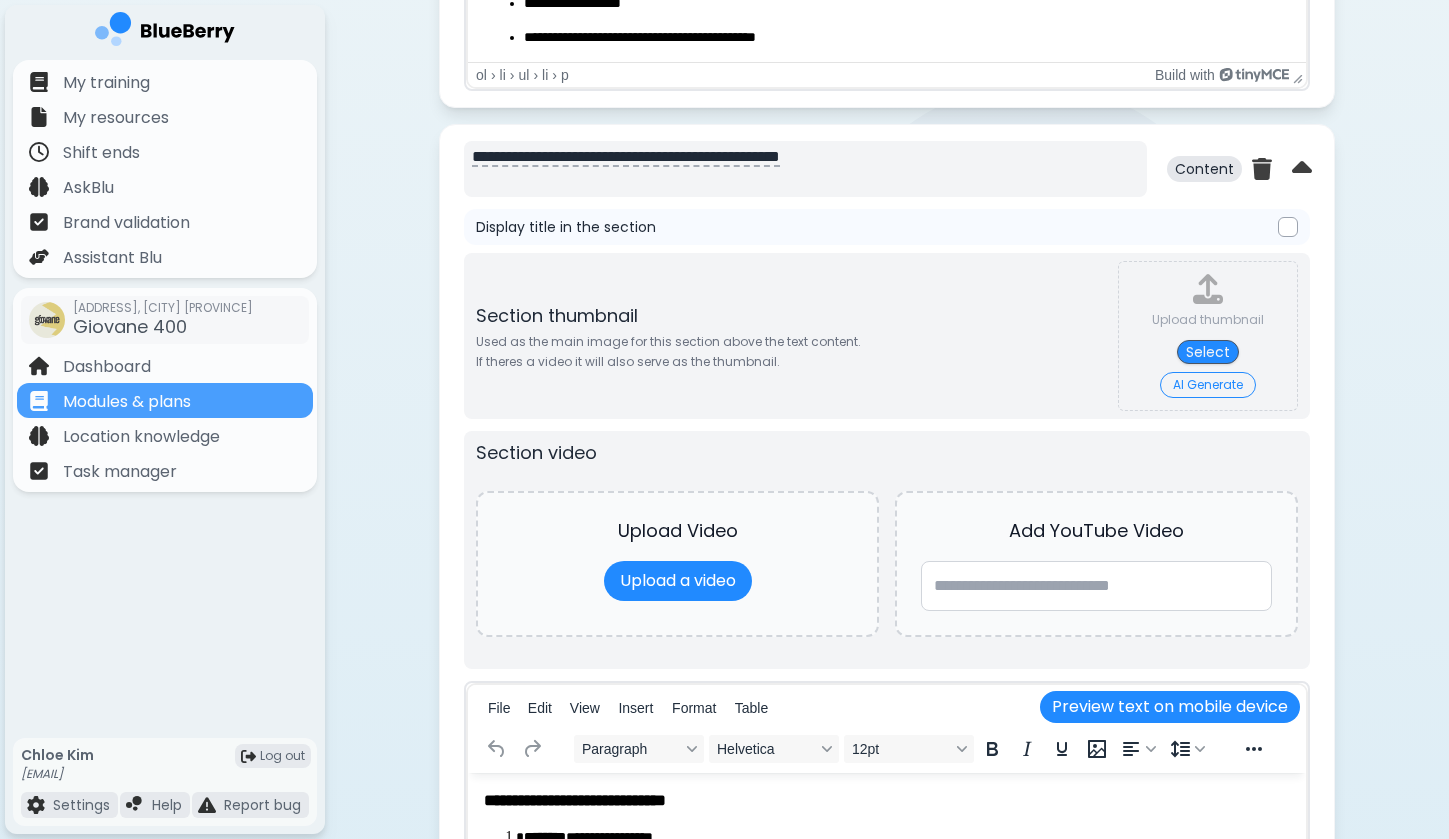 click on "**********" at bounding box center (805, 169) 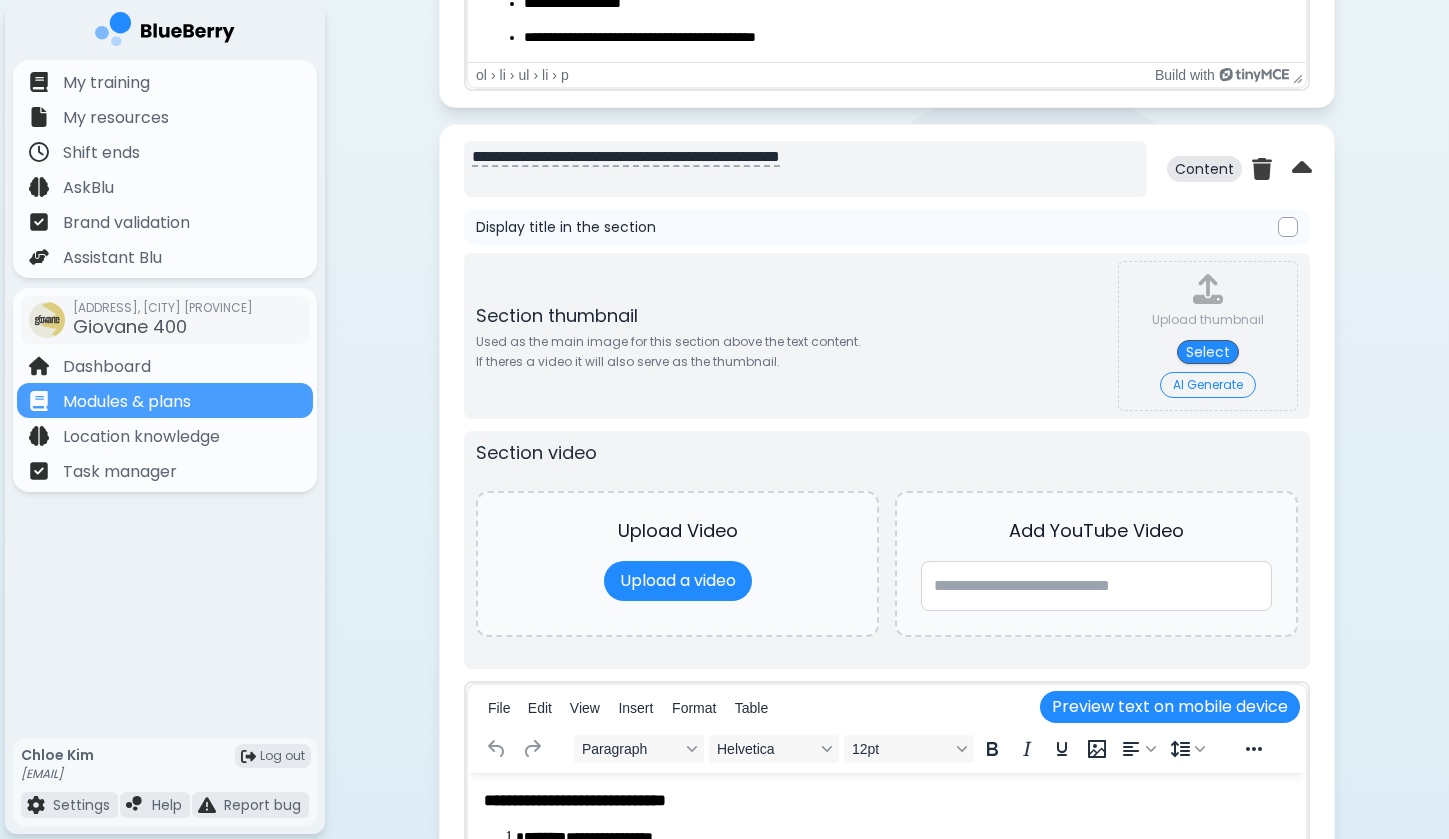 paste 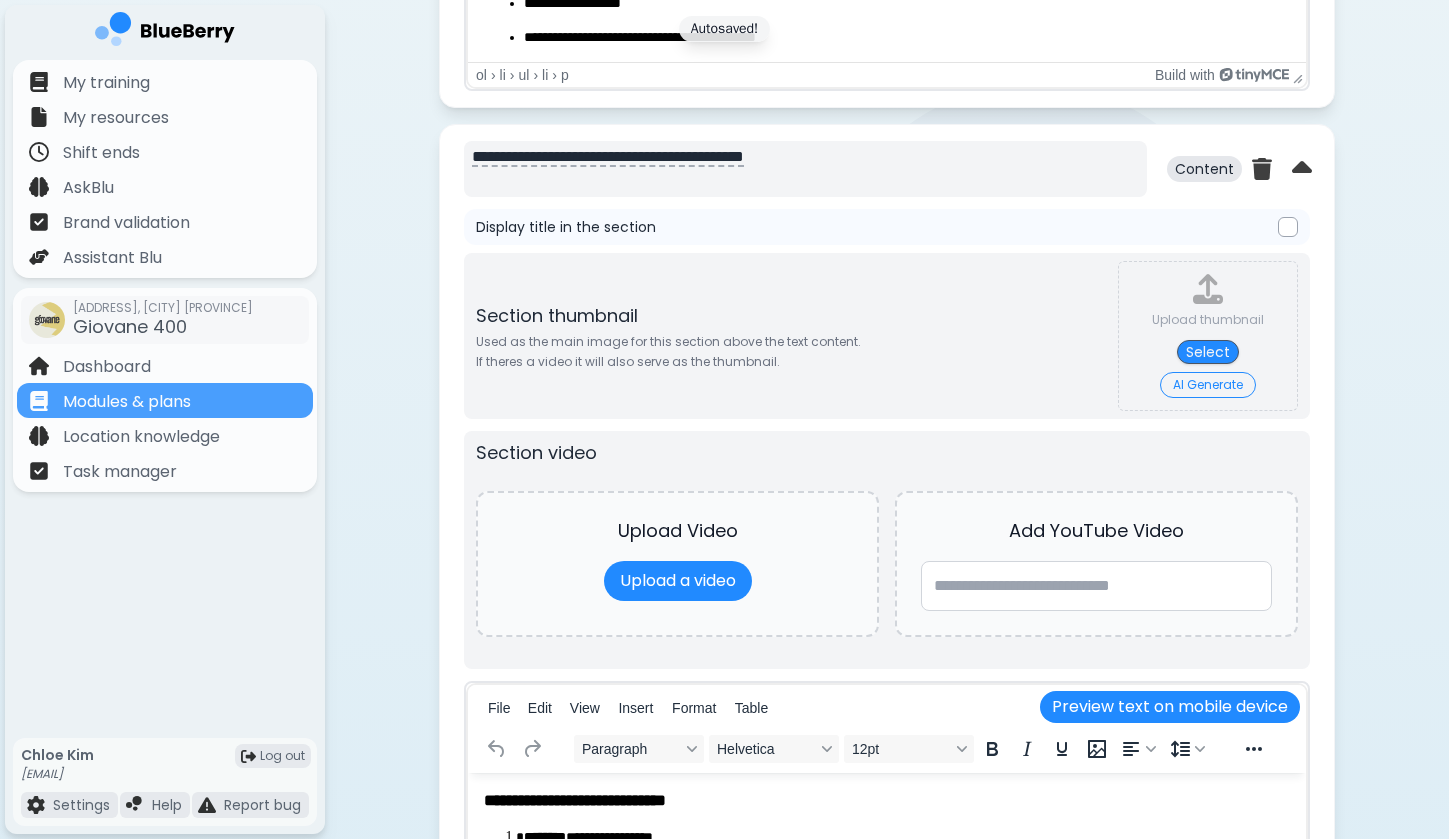 drag, startPoint x: 561, startPoint y: 158, endPoint x: 483, endPoint y: 157, distance: 78.00641 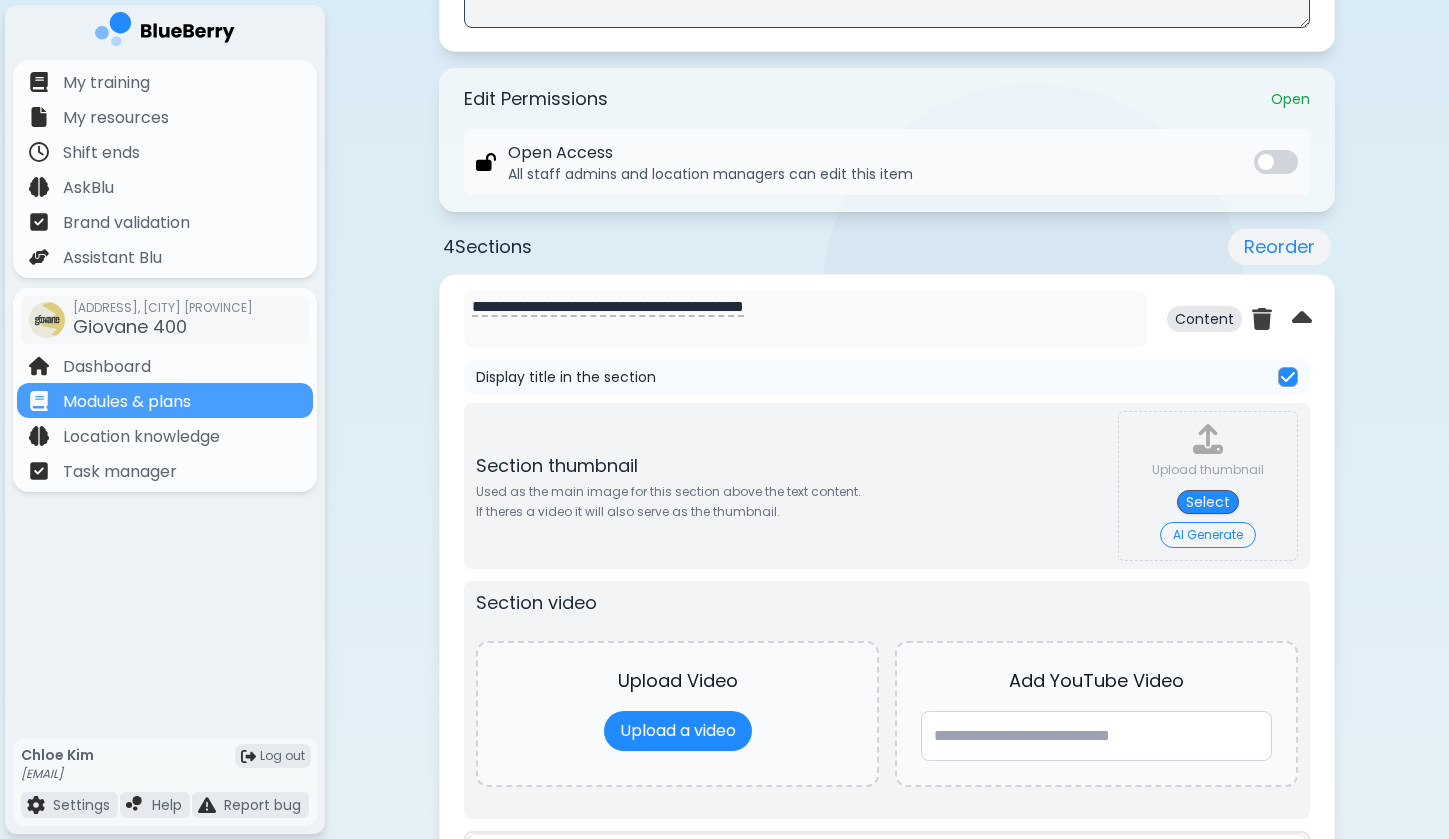 scroll, scrollTop: 712, scrollLeft: 0, axis: vertical 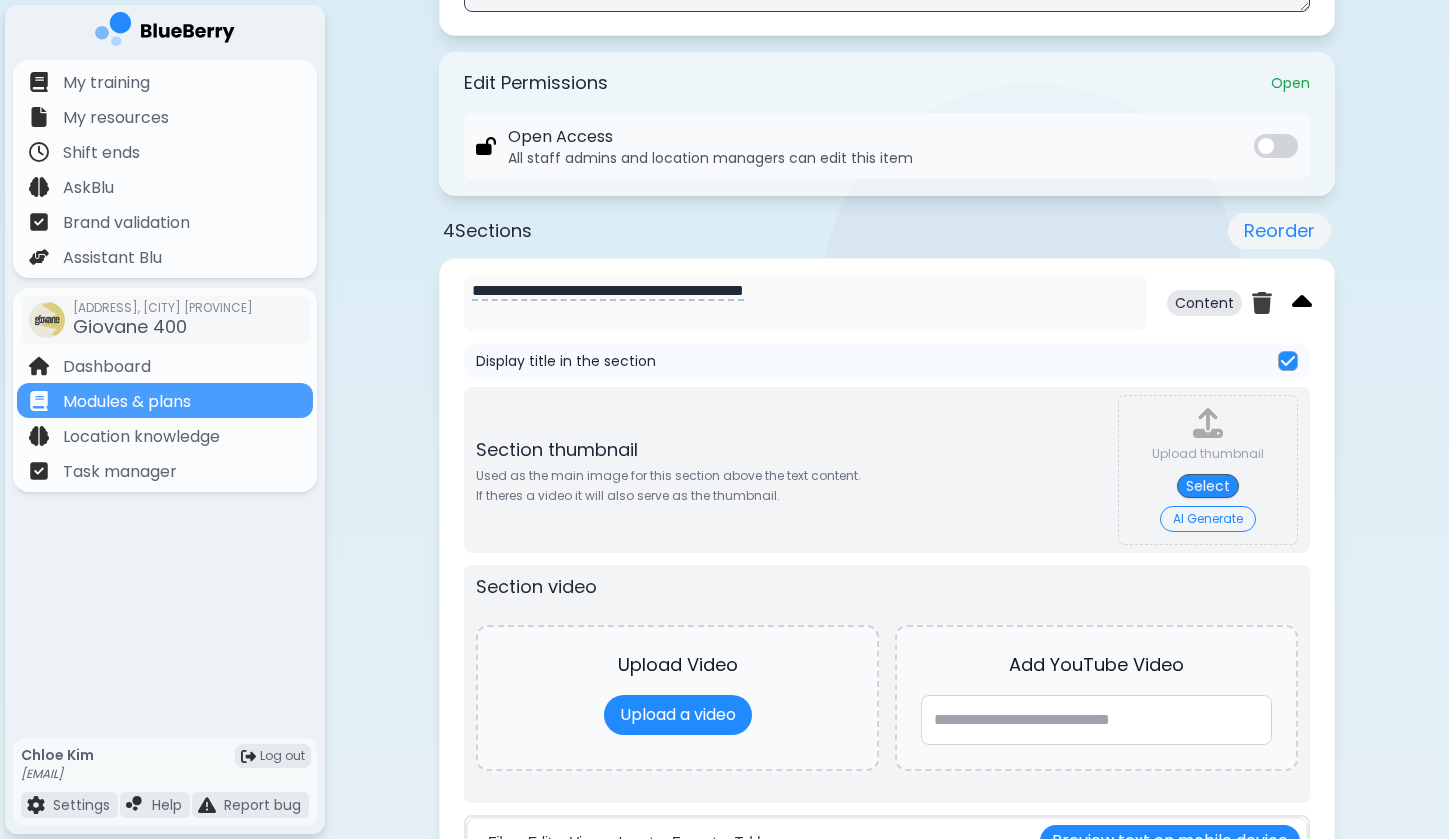 click at bounding box center [1302, 303] 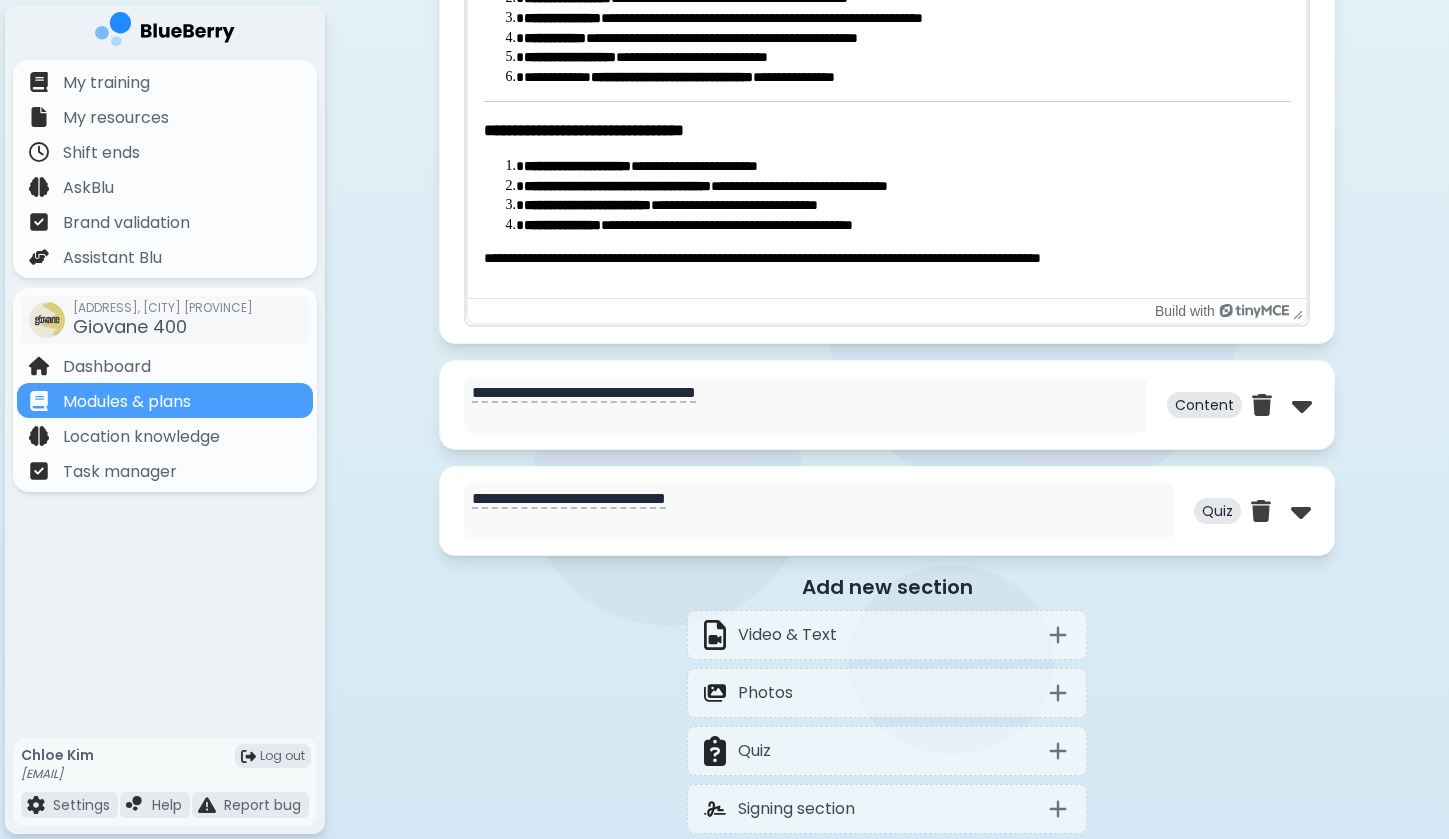scroll, scrollTop: 1811, scrollLeft: 0, axis: vertical 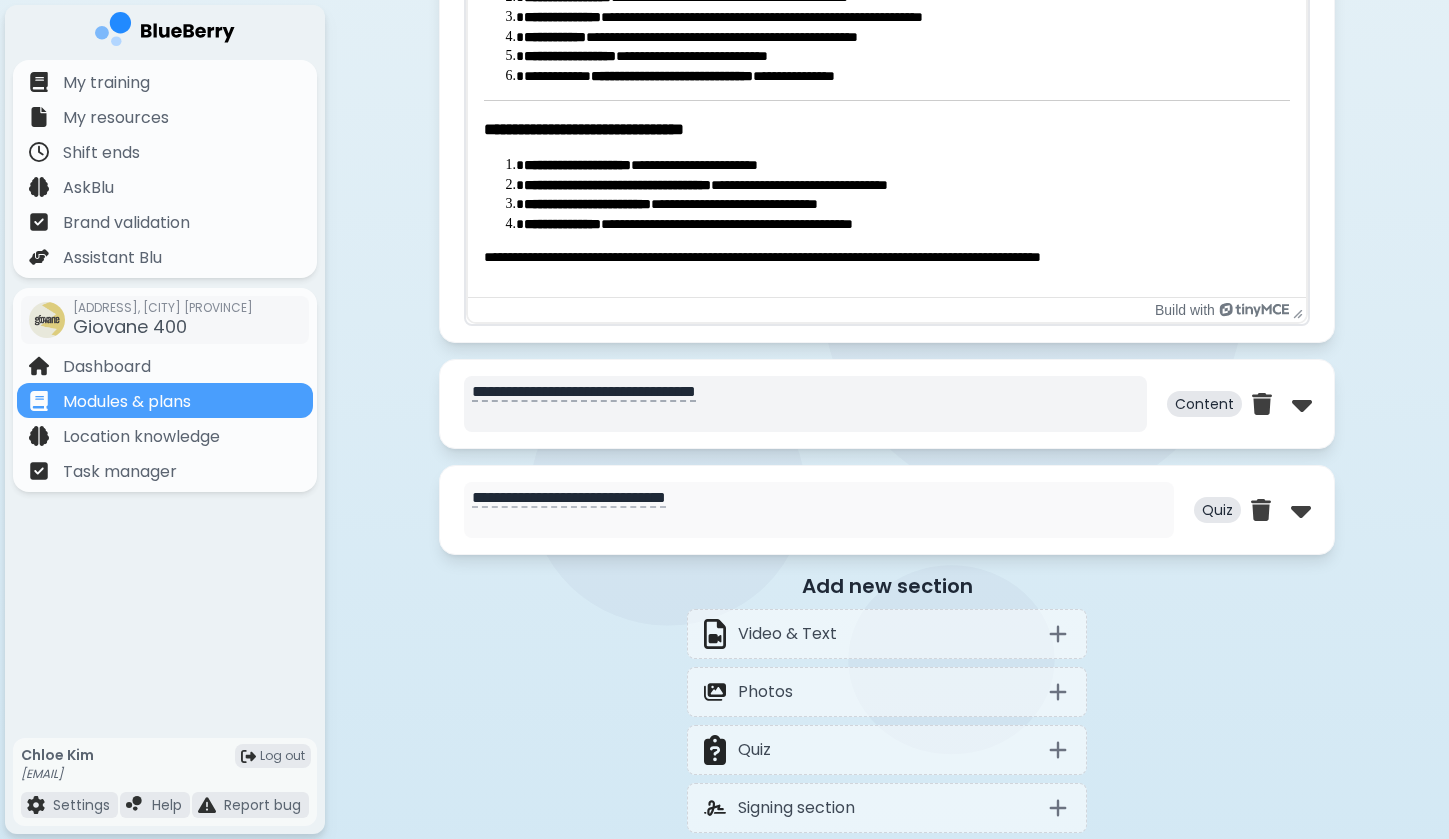 drag, startPoint x: 805, startPoint y: 411, endPoint x: 879, endPoint y: 421, distance: 74.672615 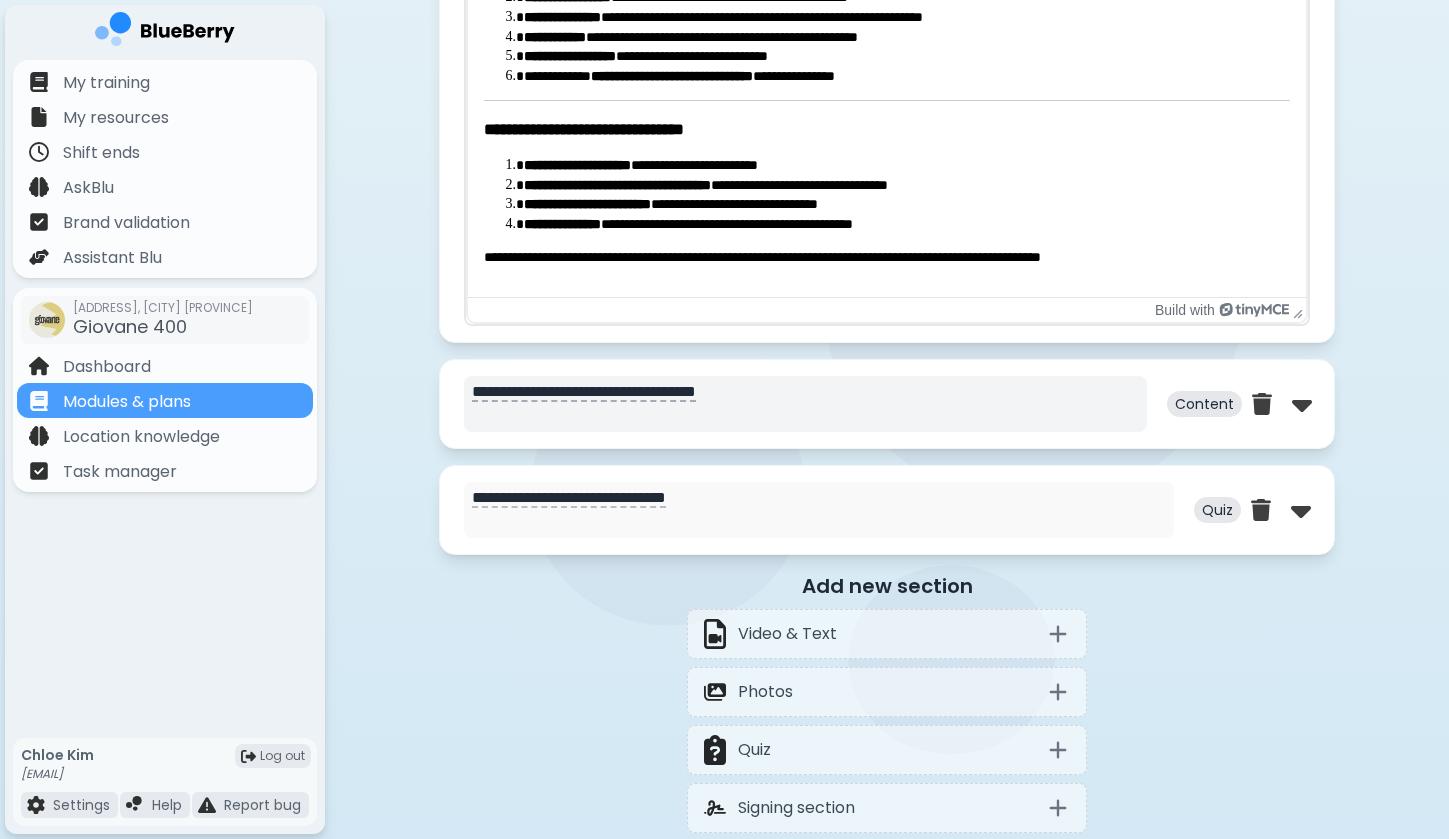 drag, startPoint x: 886, startPoint y: 443, endPoint x: 991, endPoint y: 424, distance: 106.7052 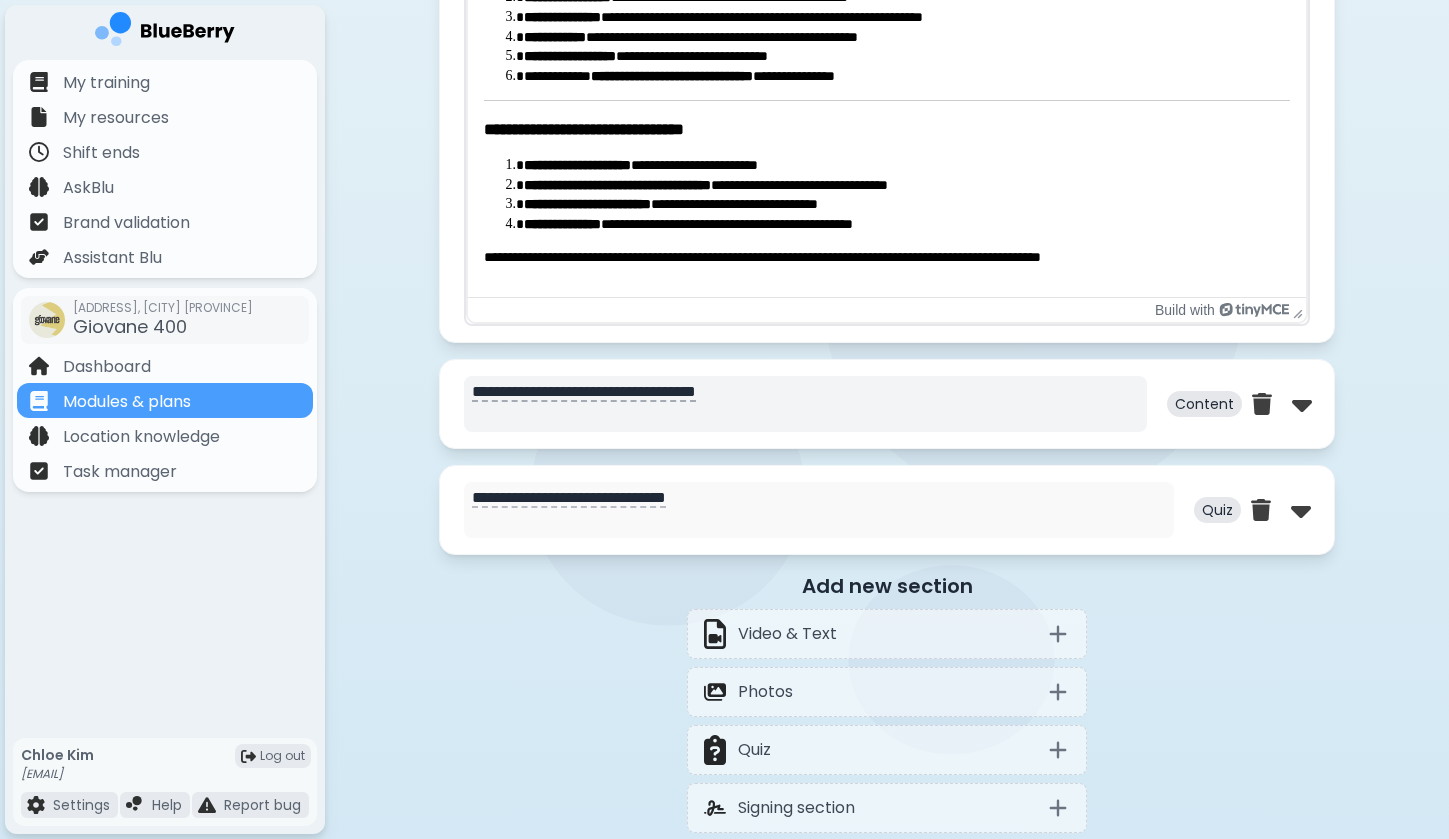 click on "**********" at bounding box center [887, 404] 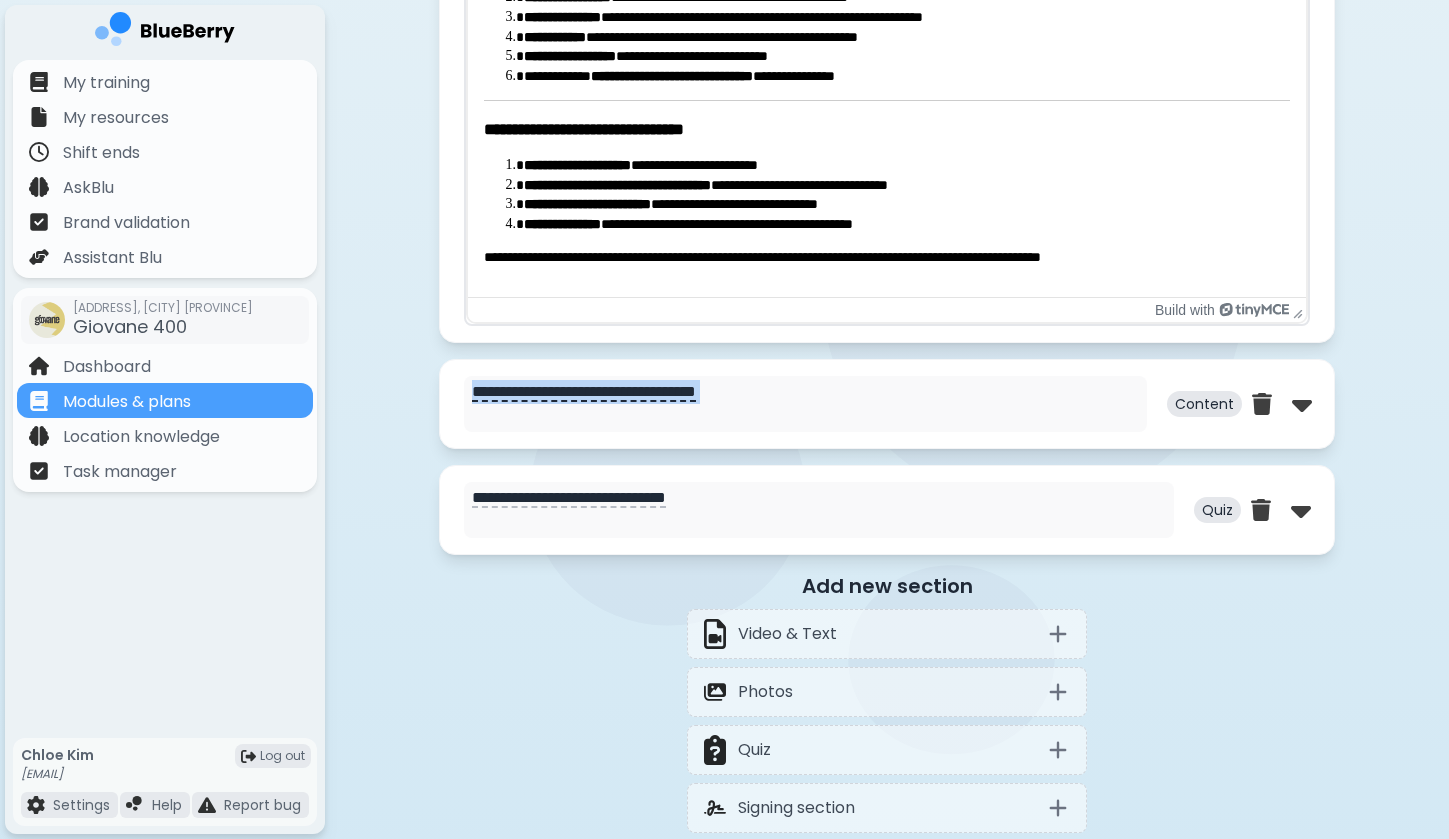 drag, startPoint x: 1165, startPoint y: 379, endPoint x: 1056, endPoint y: 371, distance: 109.29318 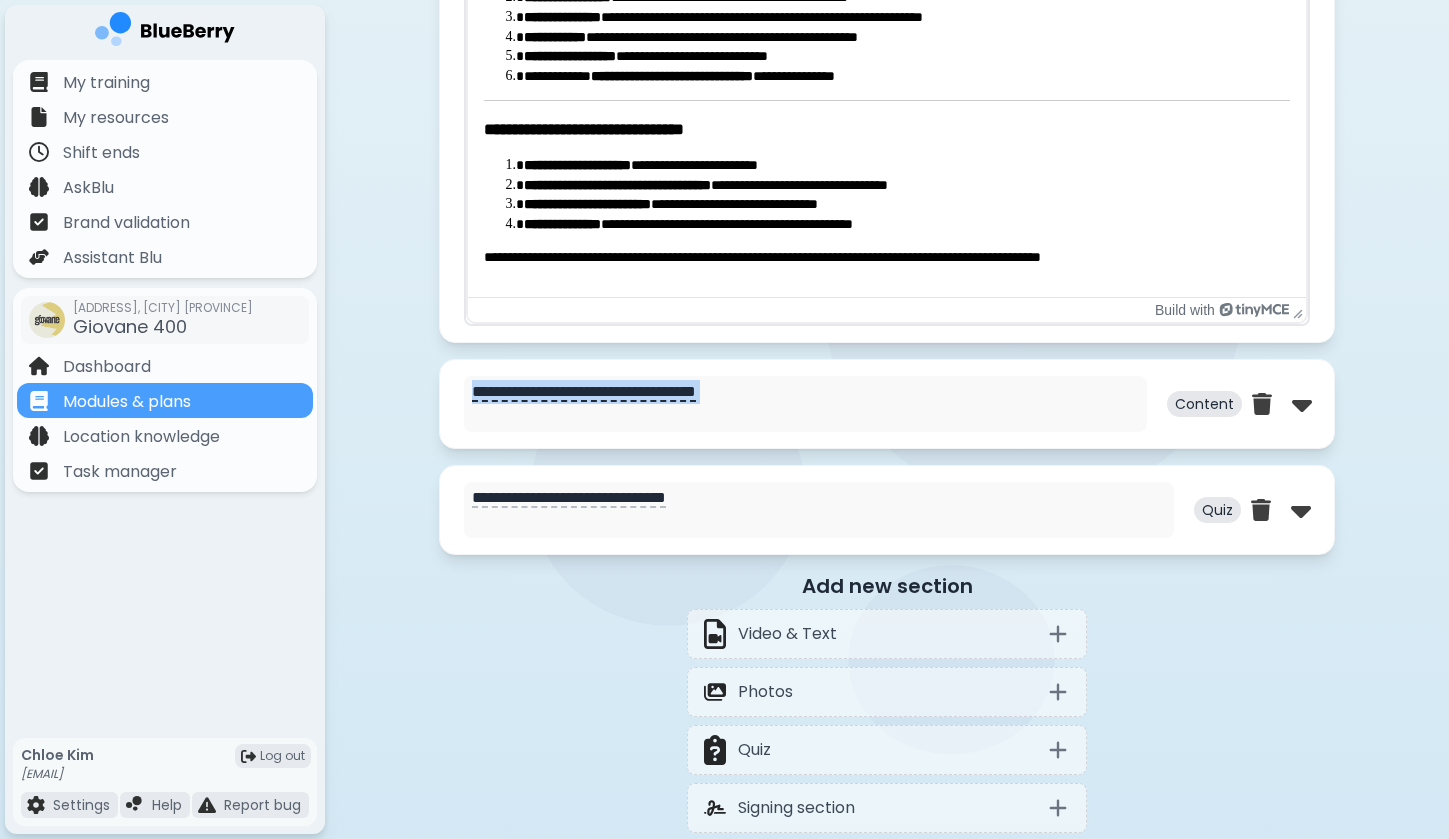 click on "**********" at bounding box center (887, 404) 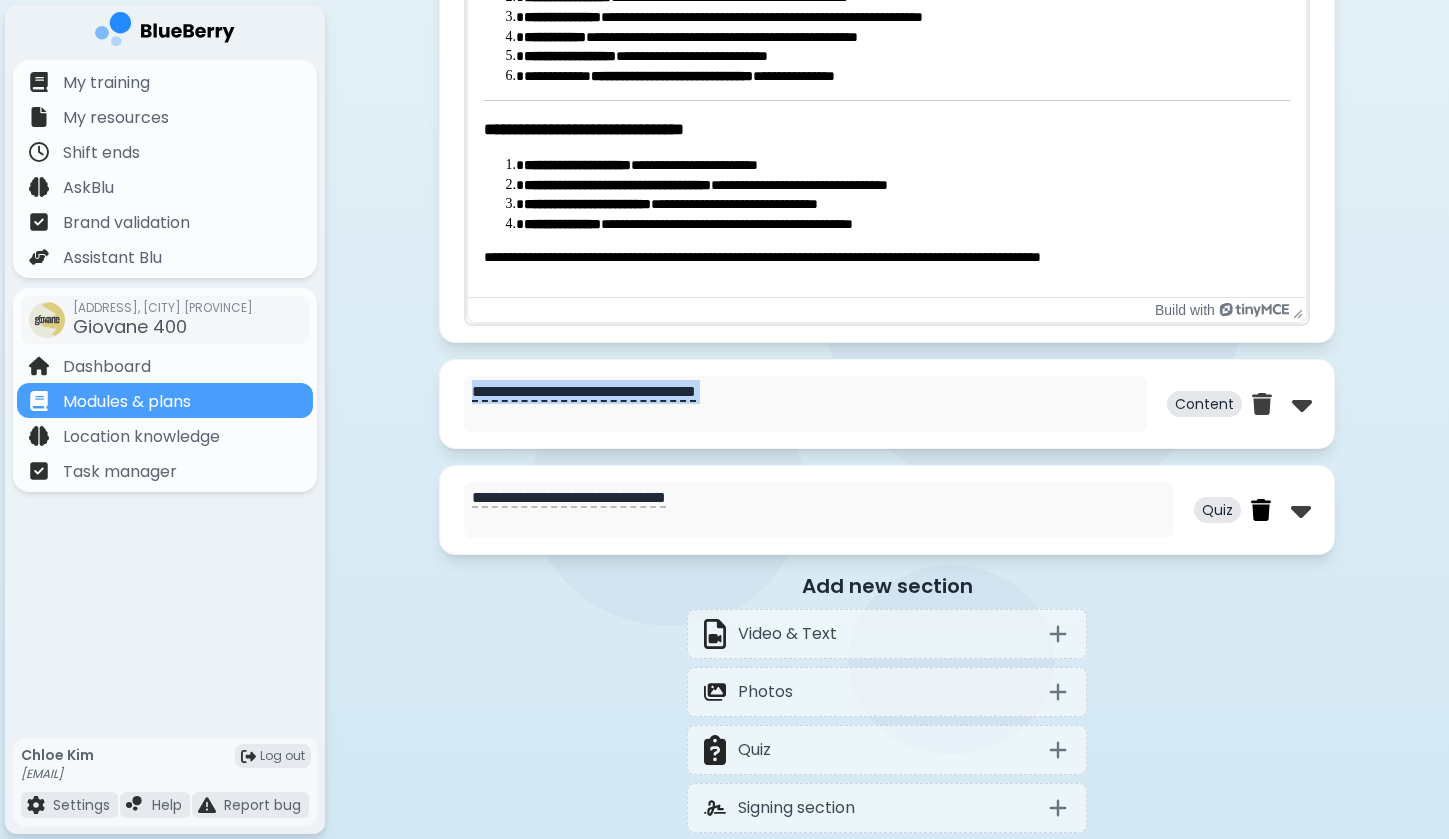 click at bounding box center (1261, 510) 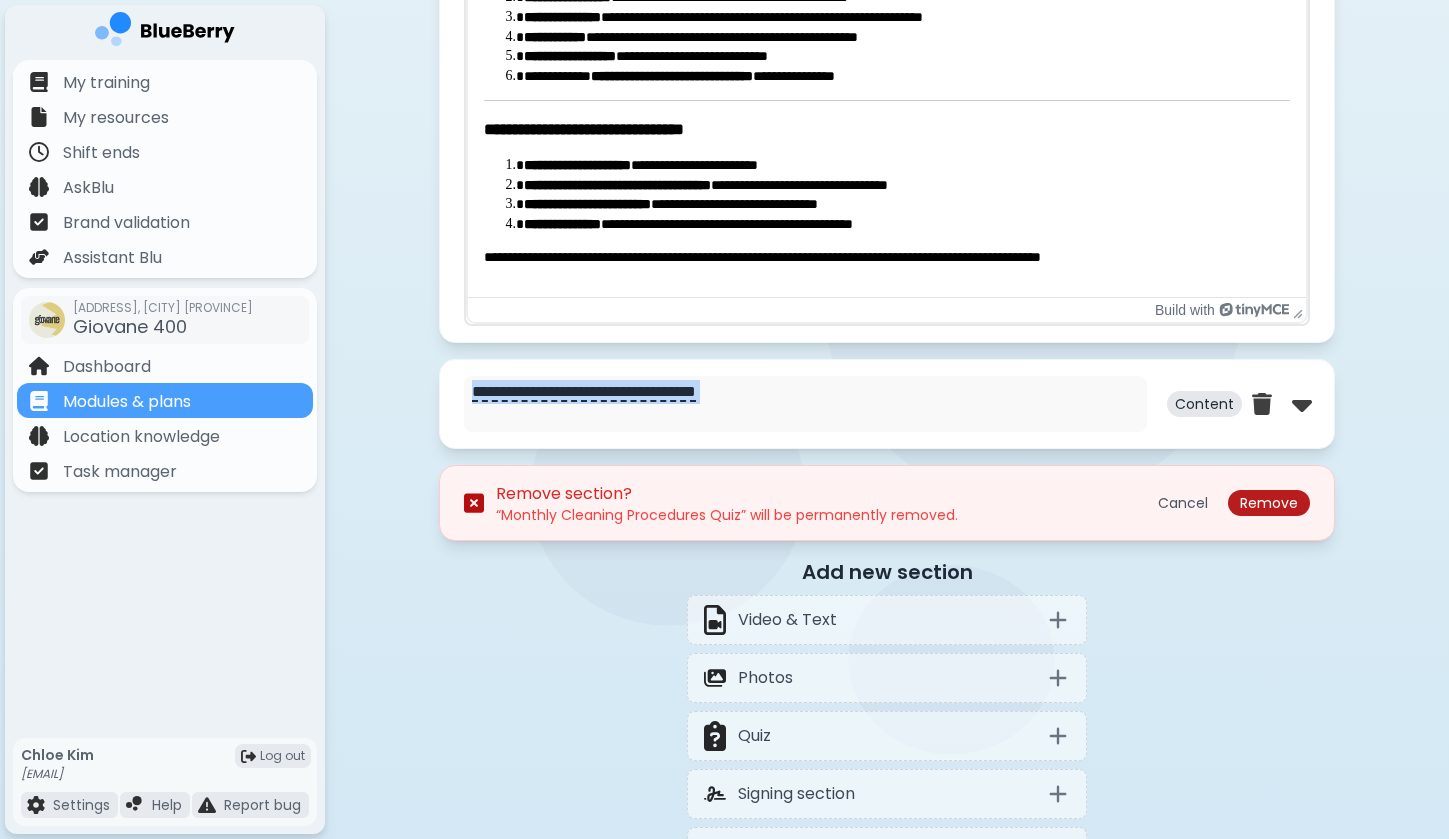 click on "Remove" at bounding box center (1269, 503) 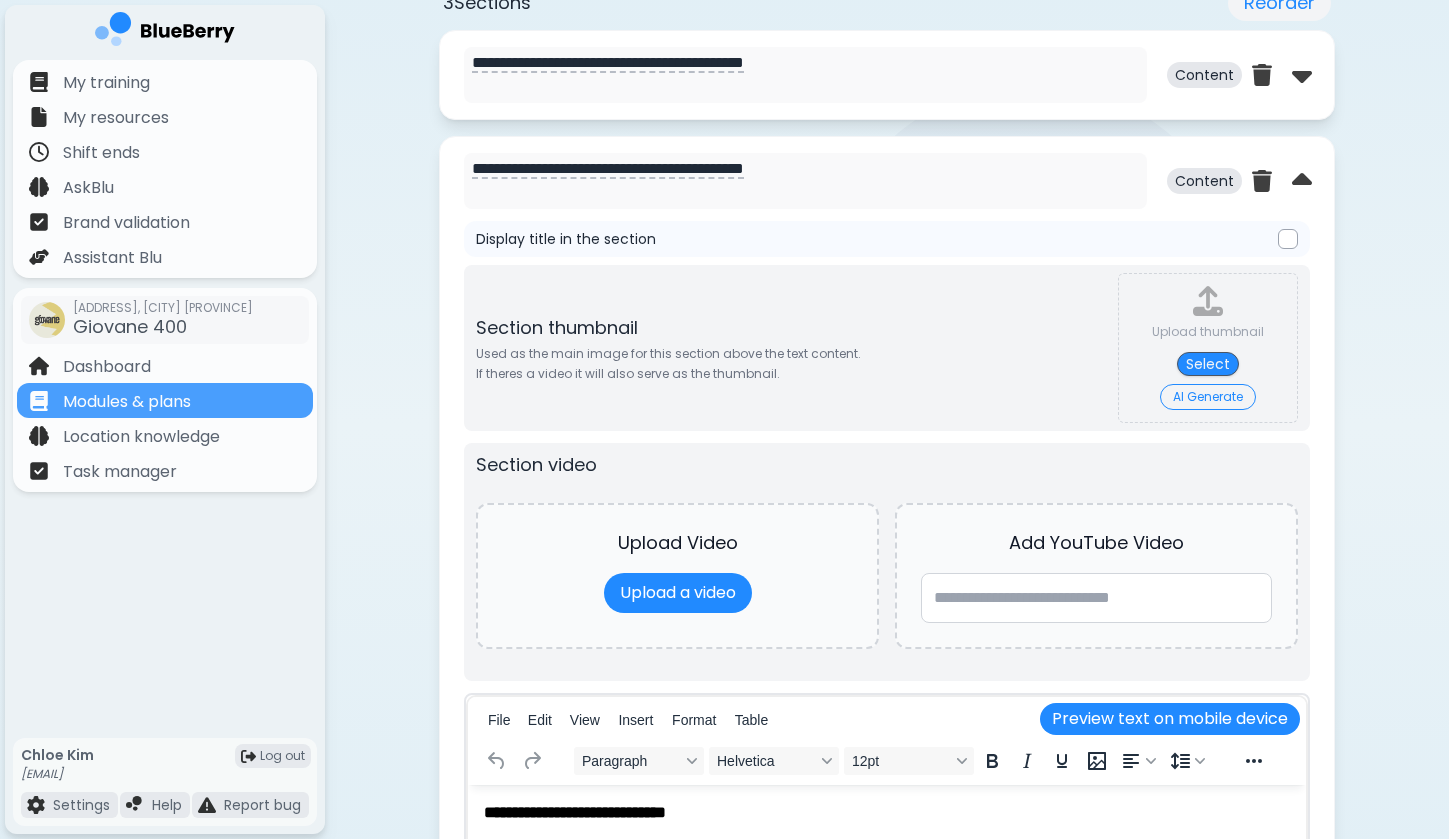 scroll, scrollTop: 935, scrollLeft: 0, axis: vertical 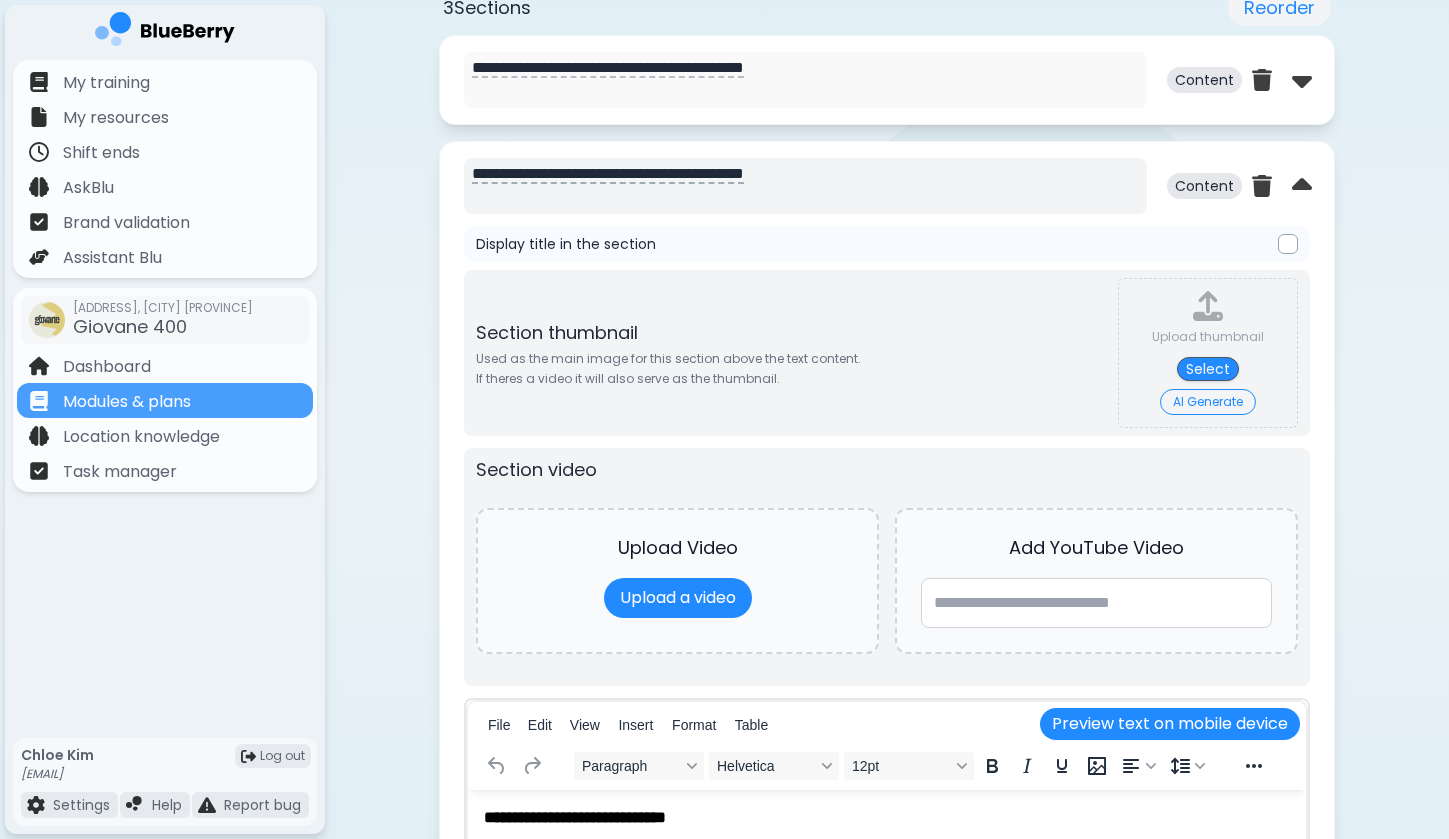 click on "**********" at bounding box center [805, 186] 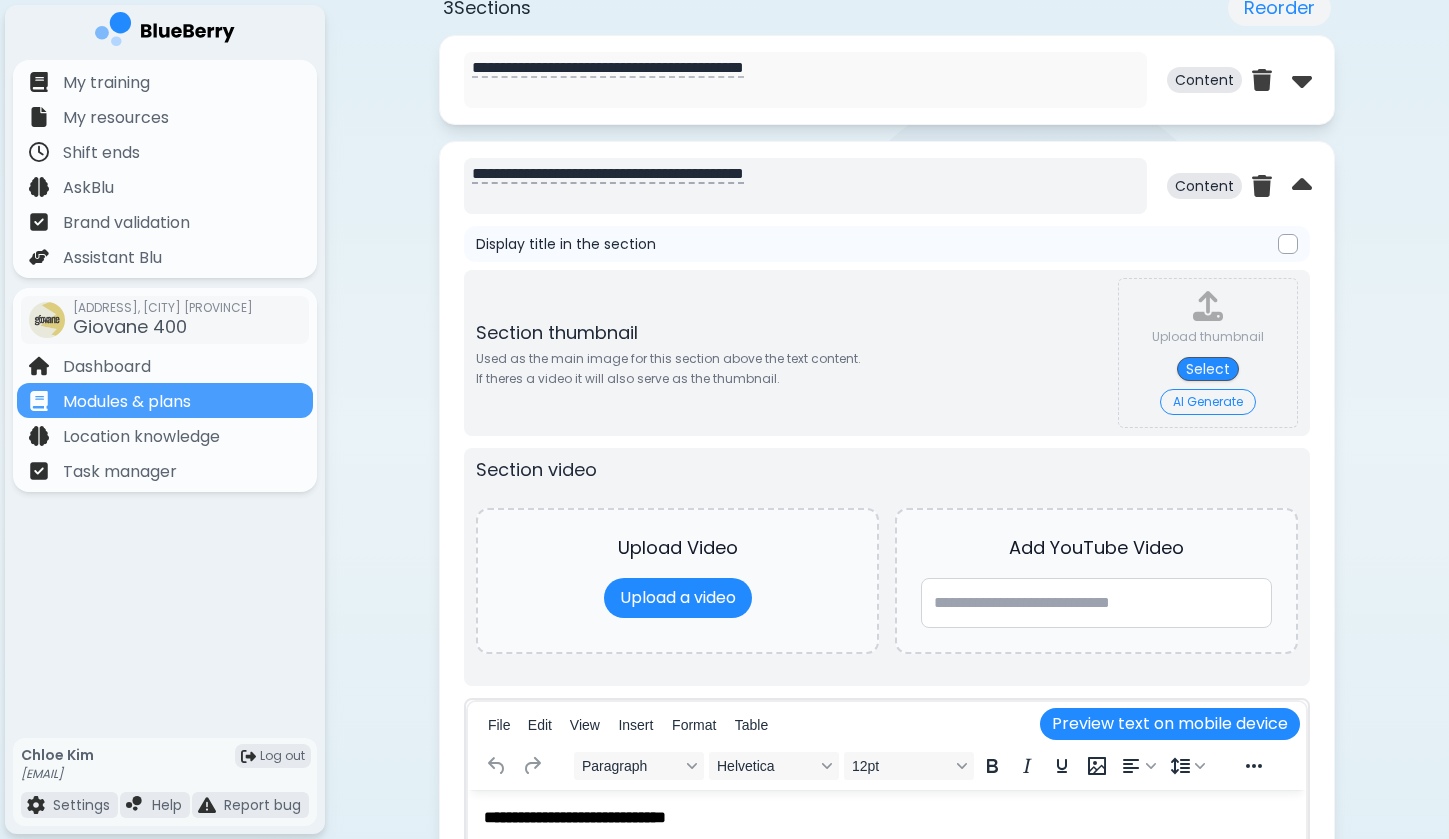 click on "**********" at bounding box center (805, 186) 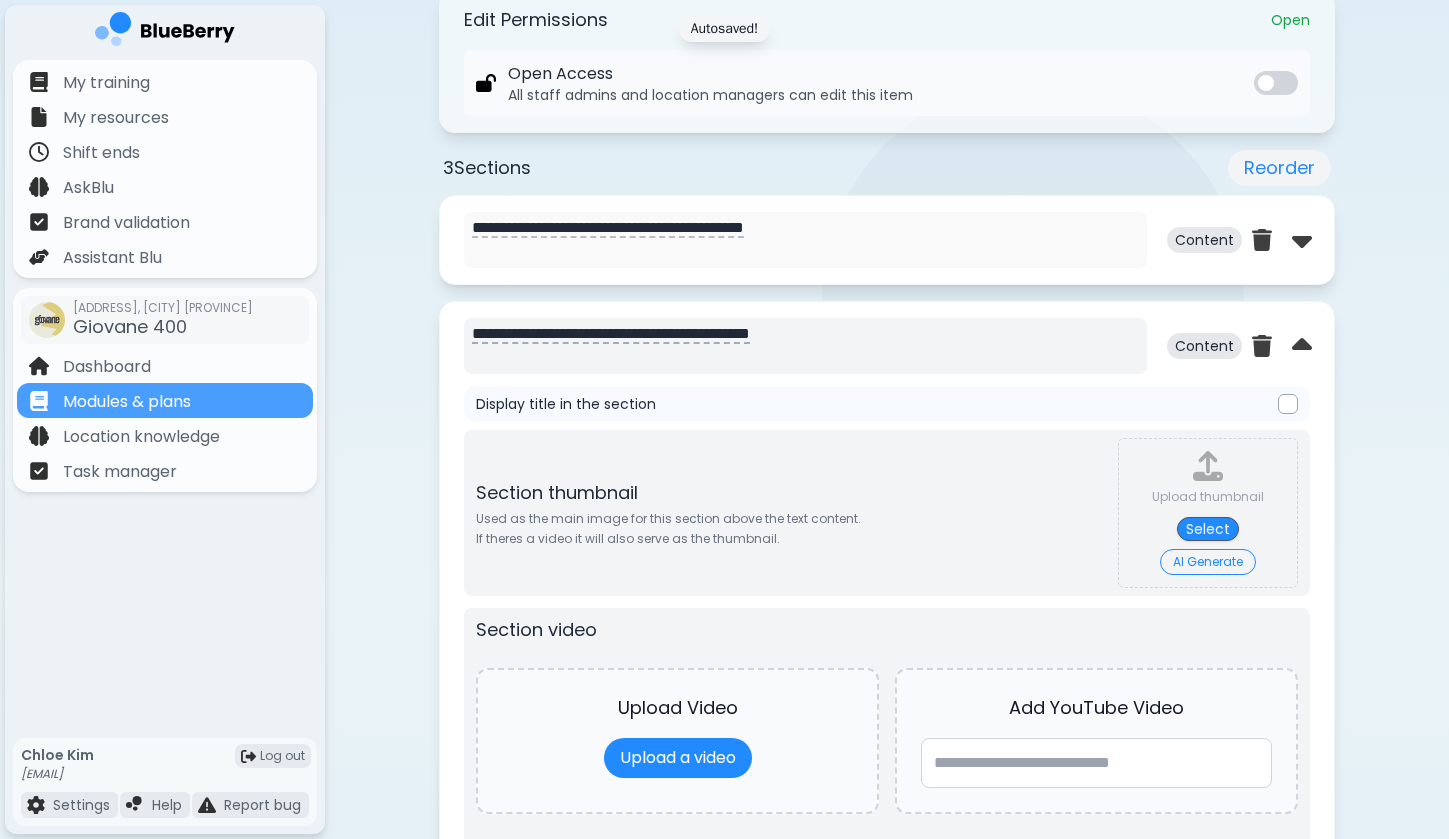 scroll, scrollTop: 778, scrollLeft: 0, axis: vertical 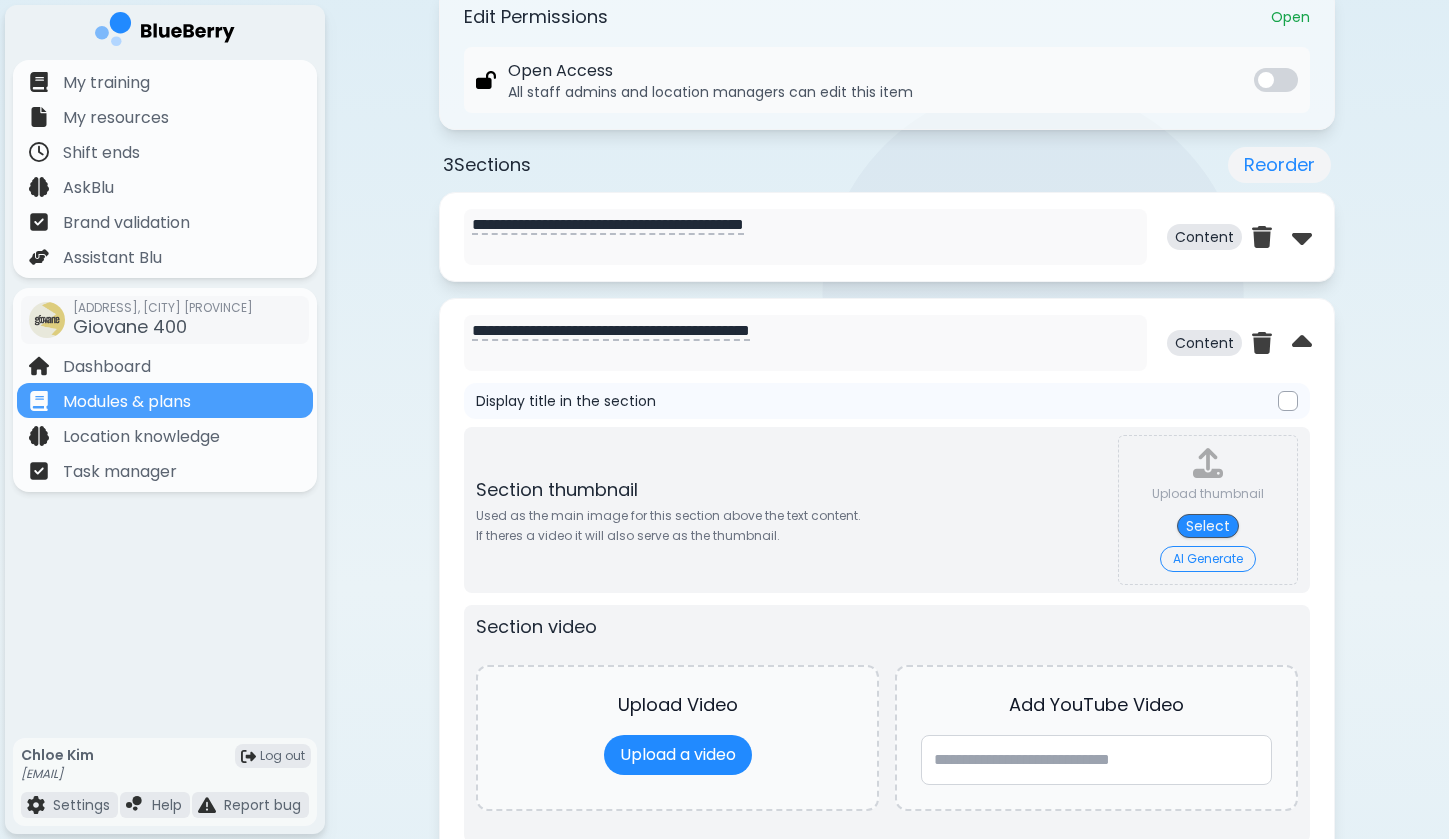 drag, startPoint x: 874, startPoint y: 339, endPoint x: 439, endPoint y: 306, distance: 436.24994 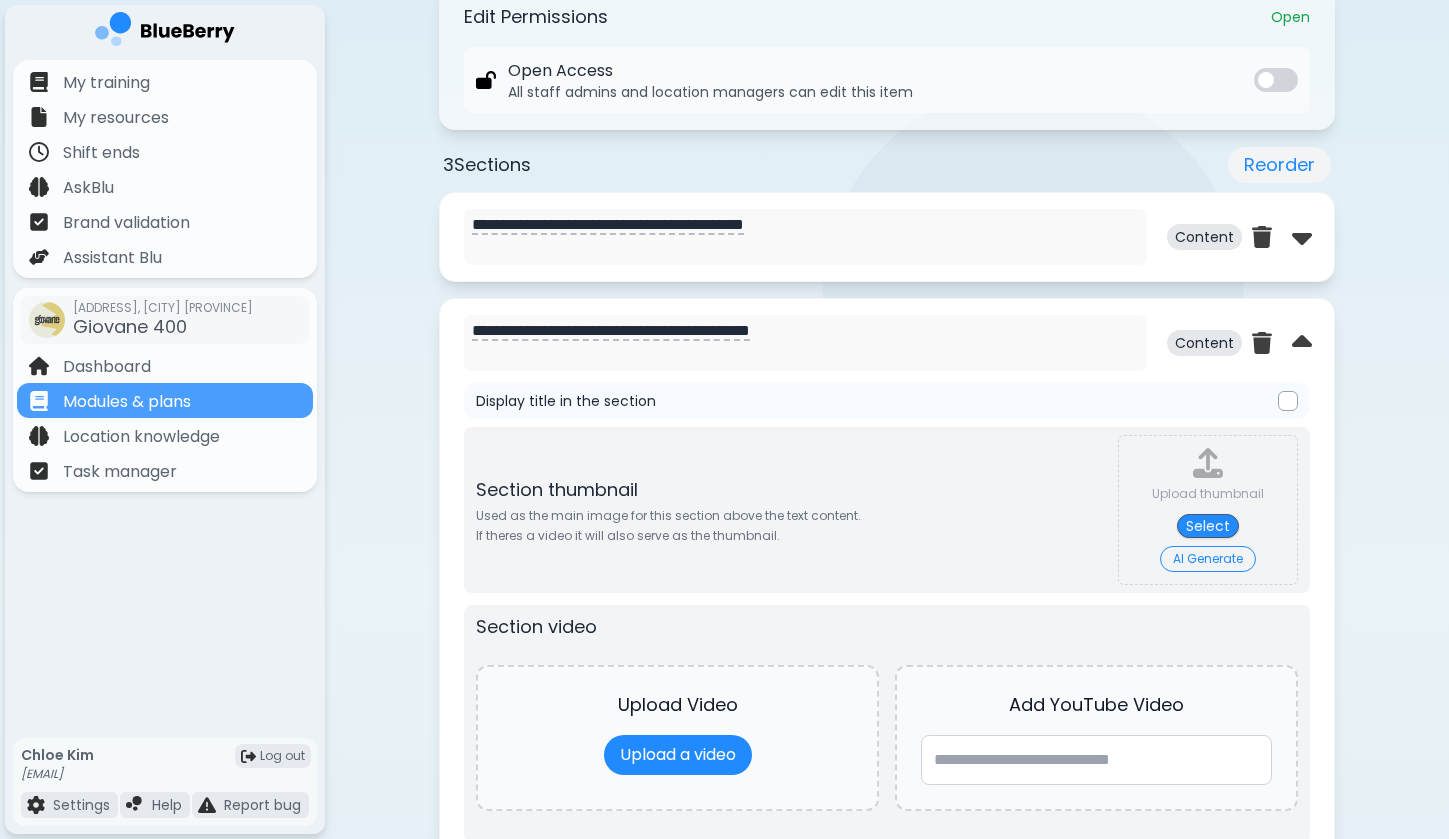 click on "Section thumbnail Used as the main image for this section above the text content. If theres a video it will also serve as the thumbnail. Upload thumbnail Select AI Generate" at bounding box center (887, 510) 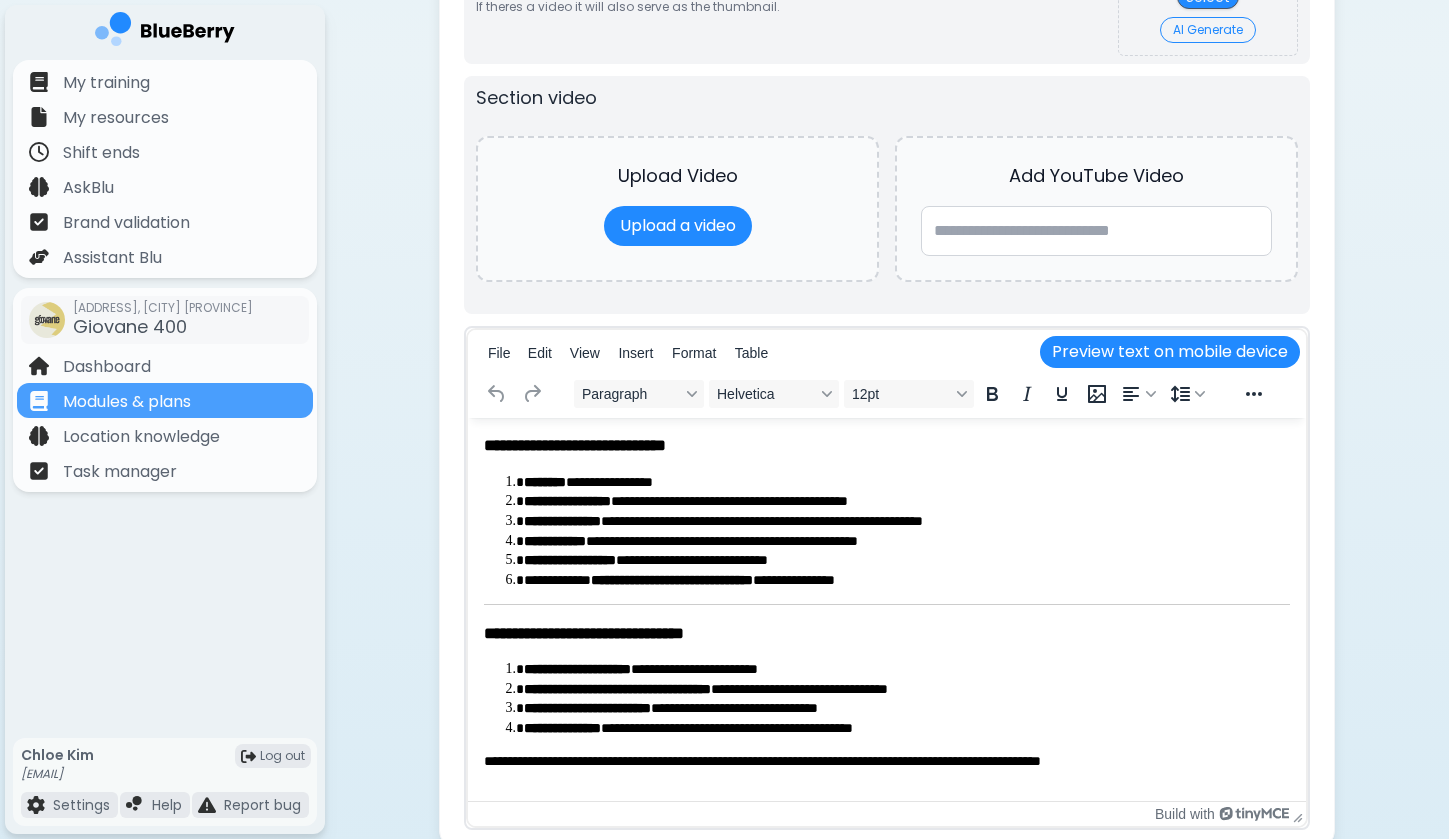 scroll, scrollTop: 1478, scrollLeft: 0, axis: vertical 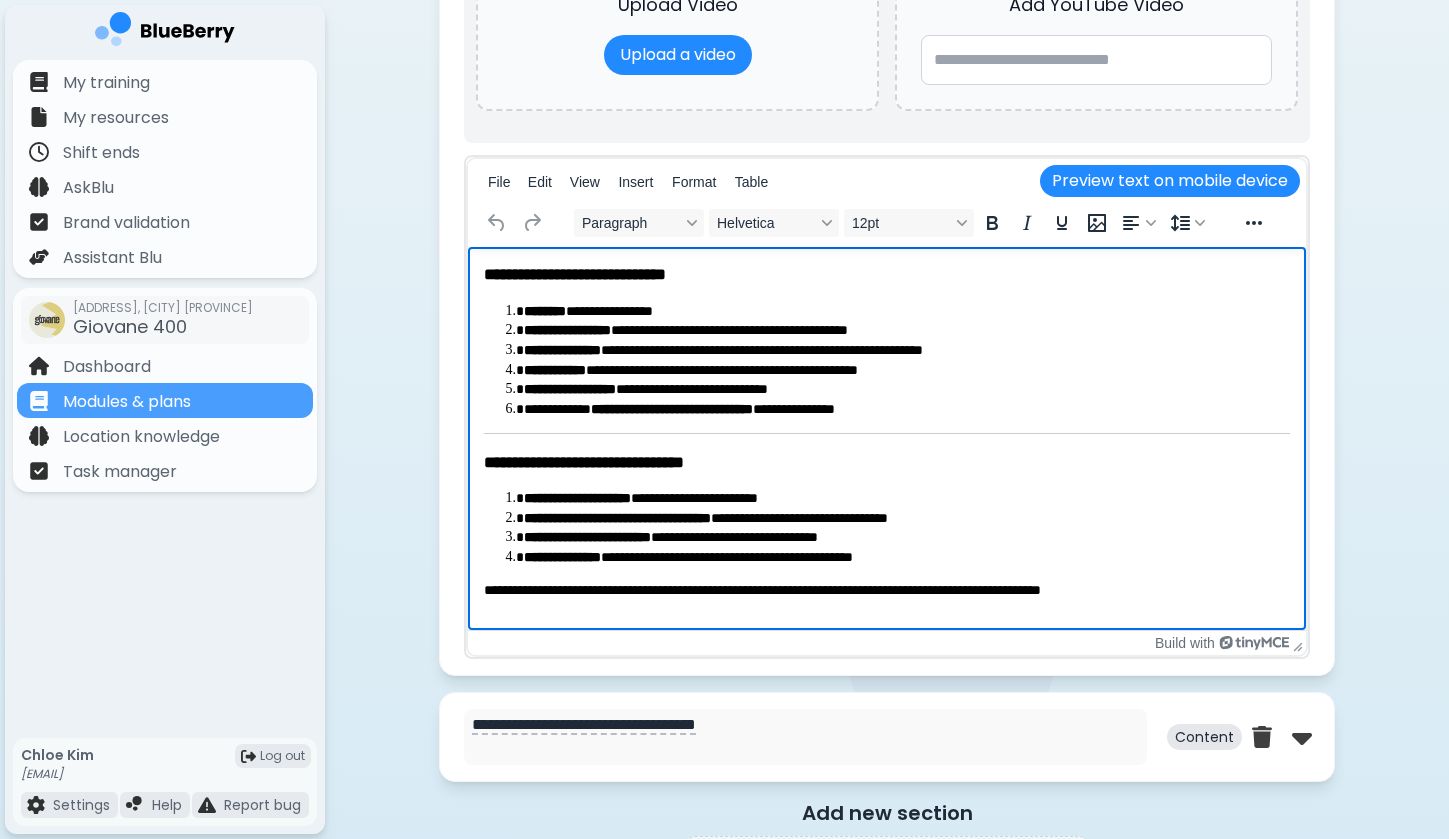 click on "**********" at bounding box center (887, 431) 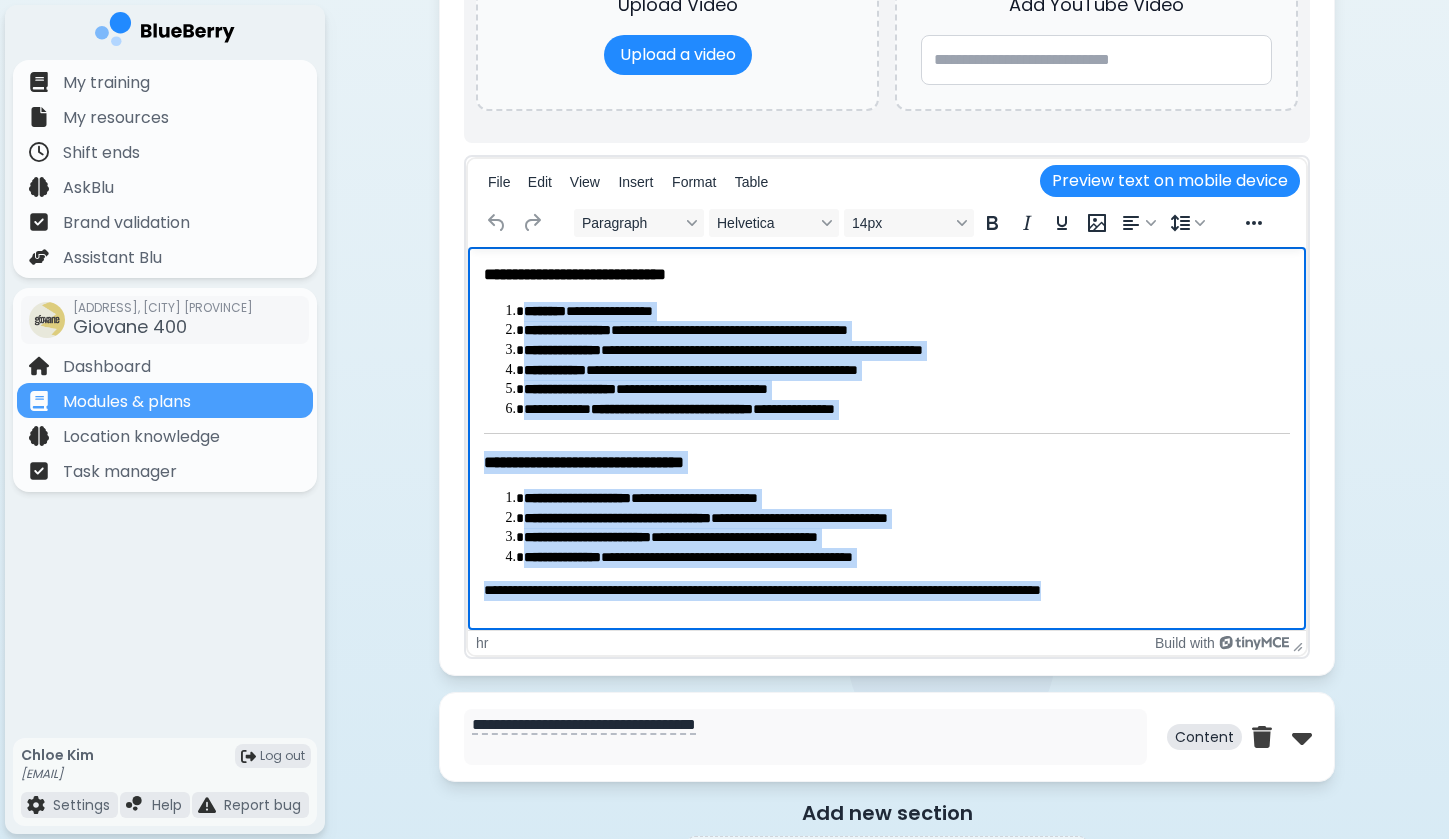 drag, startPoint x: 484, startPoint y: 433, endPoint x: 1023, endPoint y: 605, distance: 565.7782 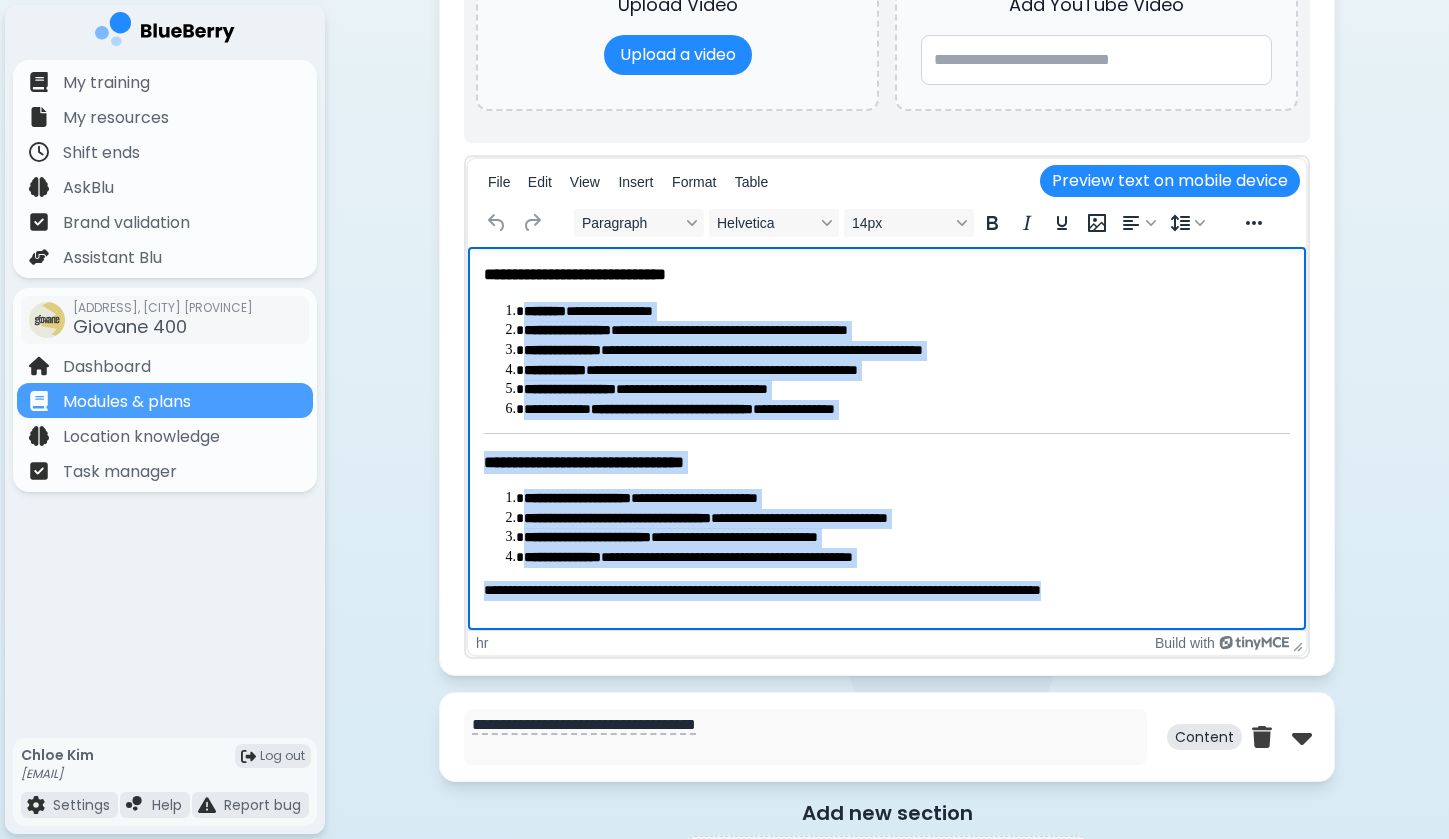 click on "**********" at bounding box center (887, 431) 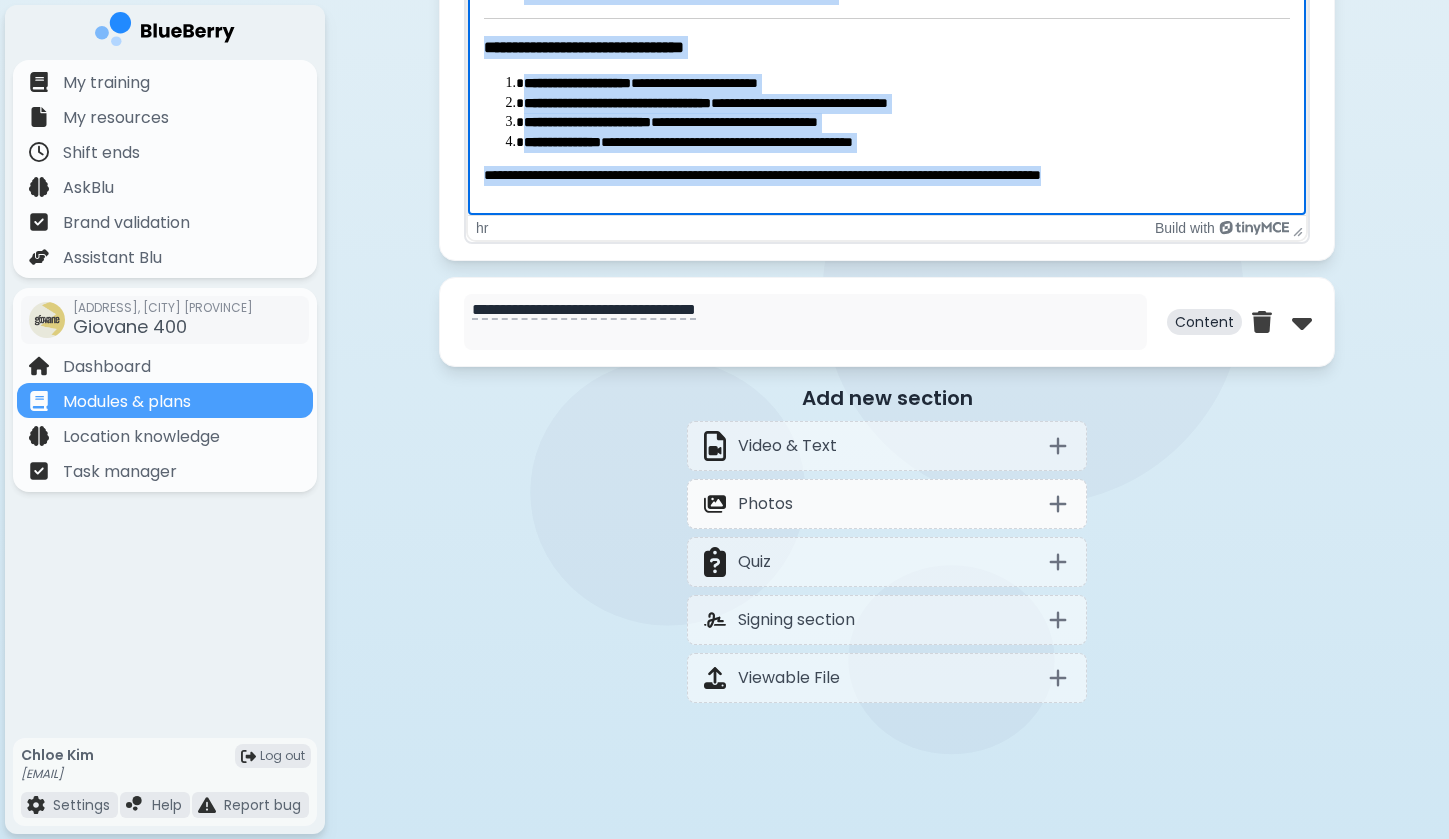 scroll, scrollTop: 1896, scrollLeft: 0, axis: vertical 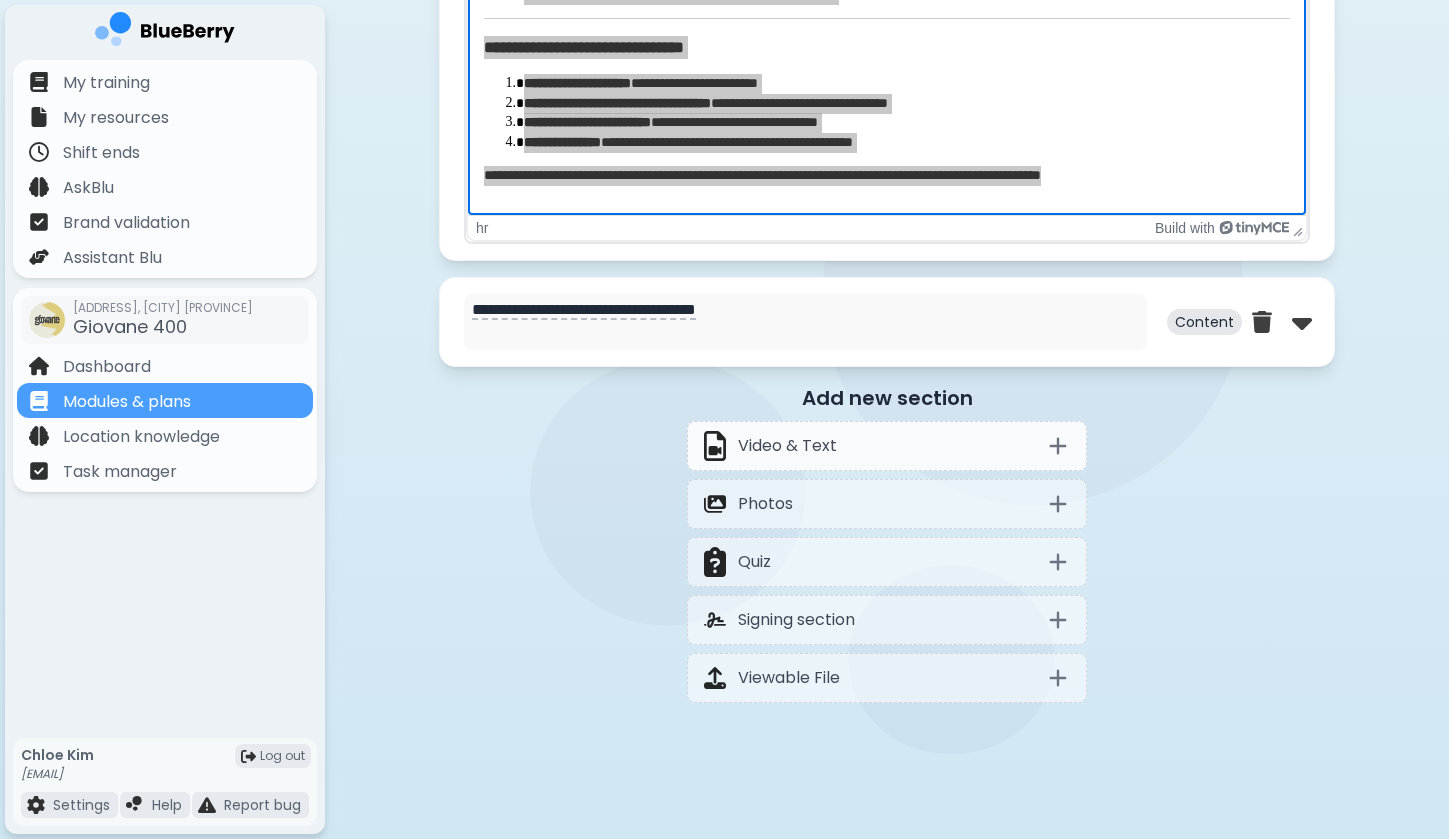 click 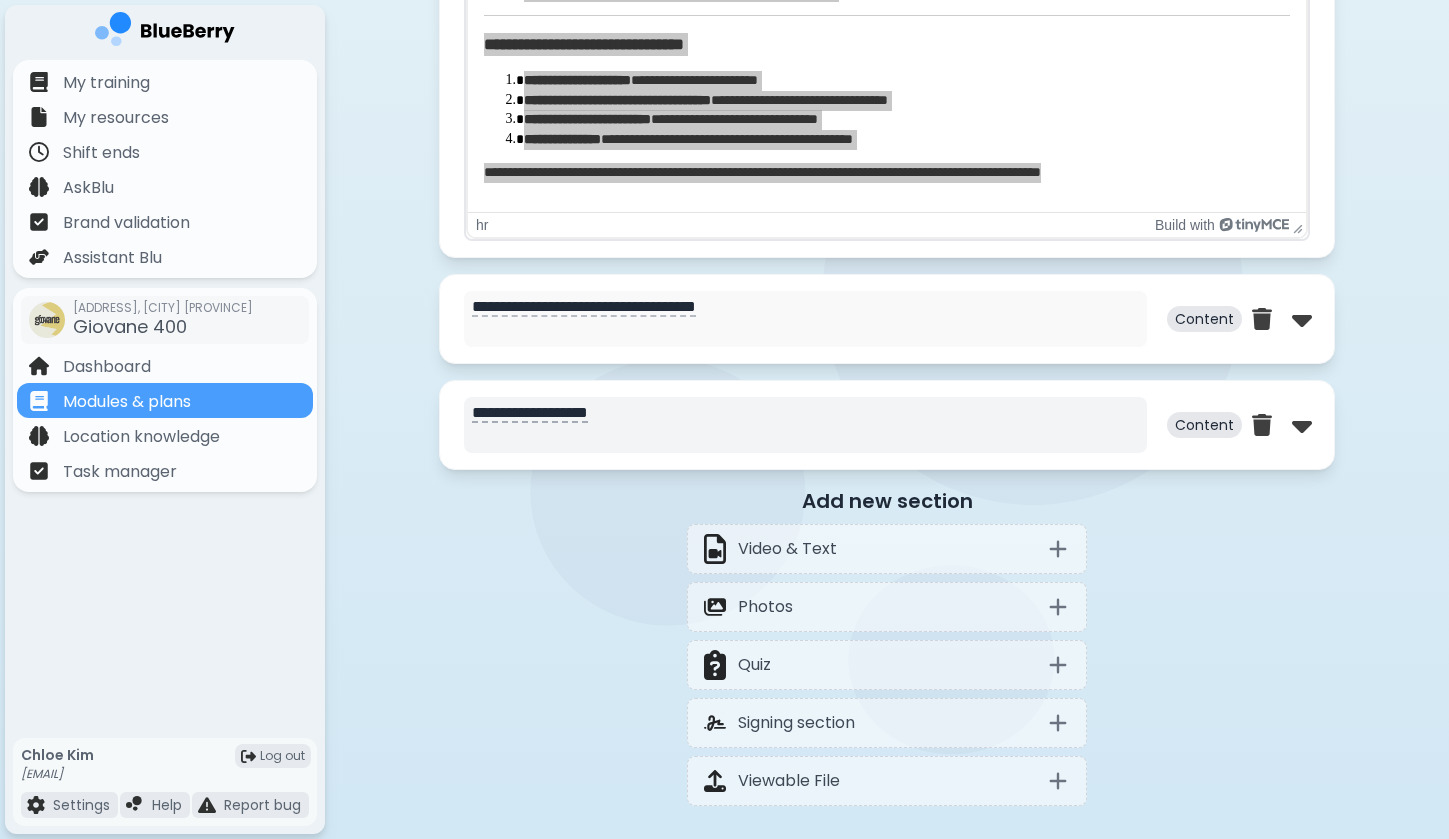 drag, startPoint x: 999, startPoint y: 420, endPoint x: 1099, endPoint y: 419, distance: 100.005 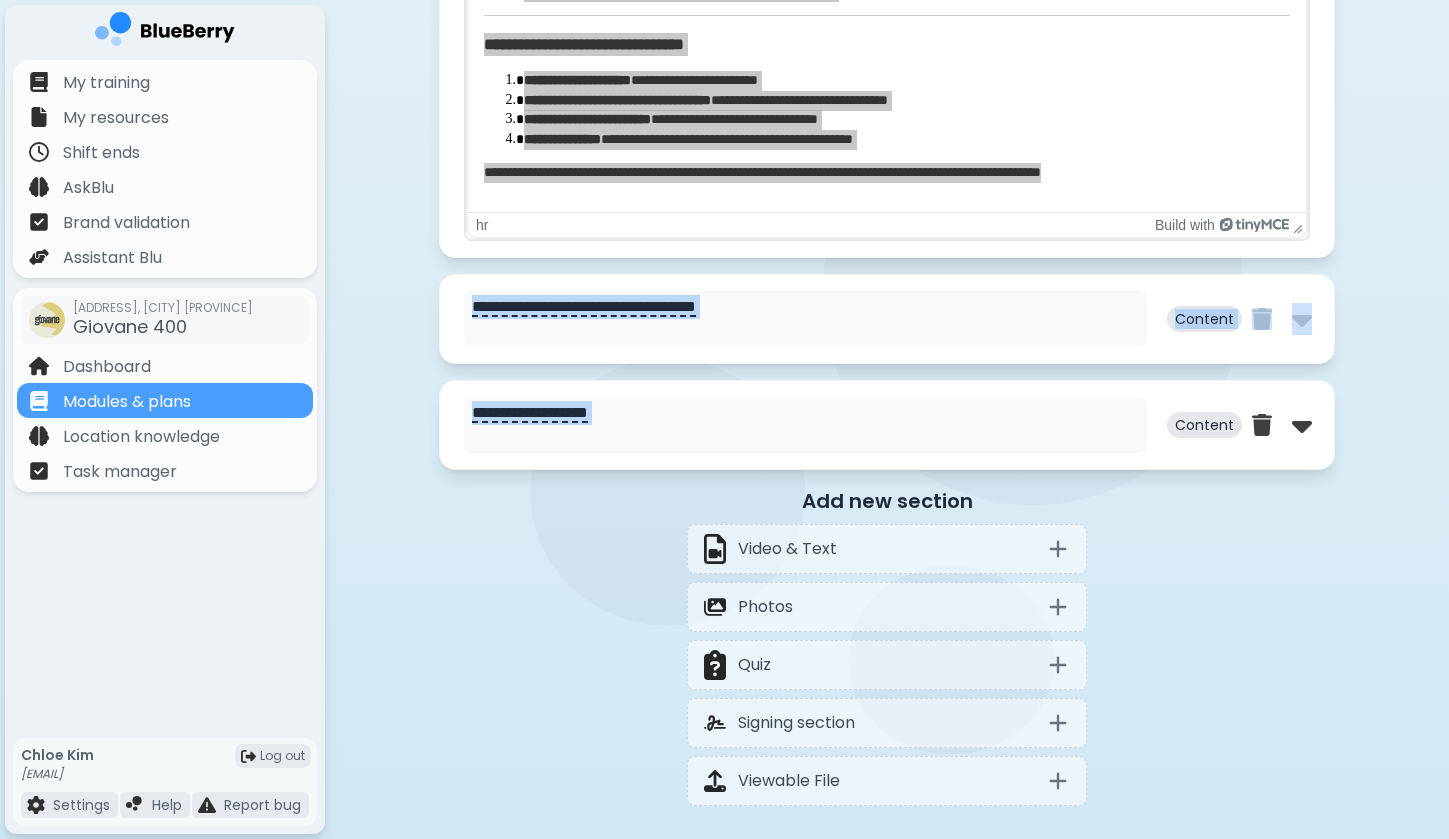 drag, startPoint x: 1164, startPoint y: 398, endPoint x: 1127, endPoint y: 359, distance: 53.75872 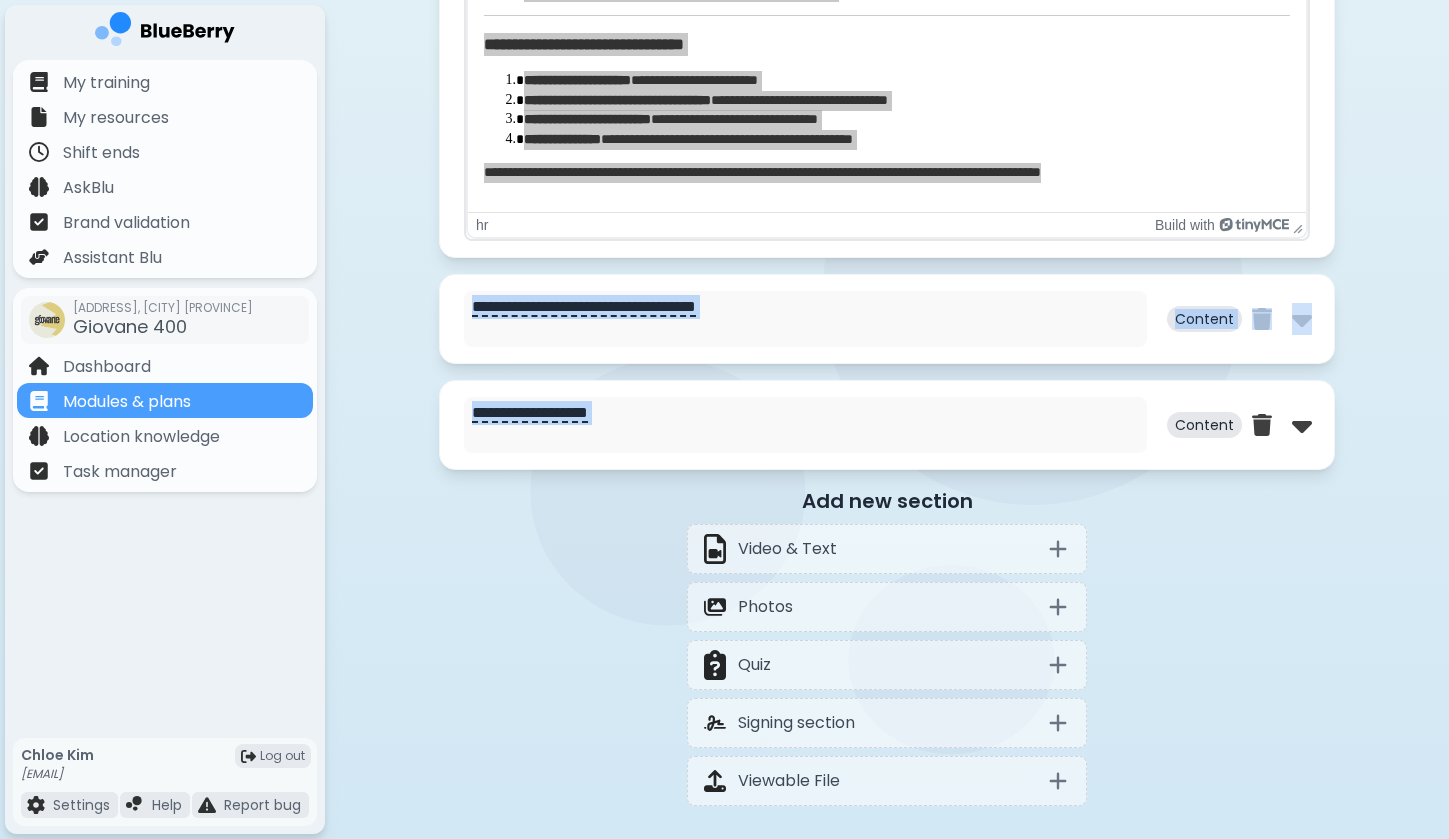 click on "**********" at bounding box center [887, -521] 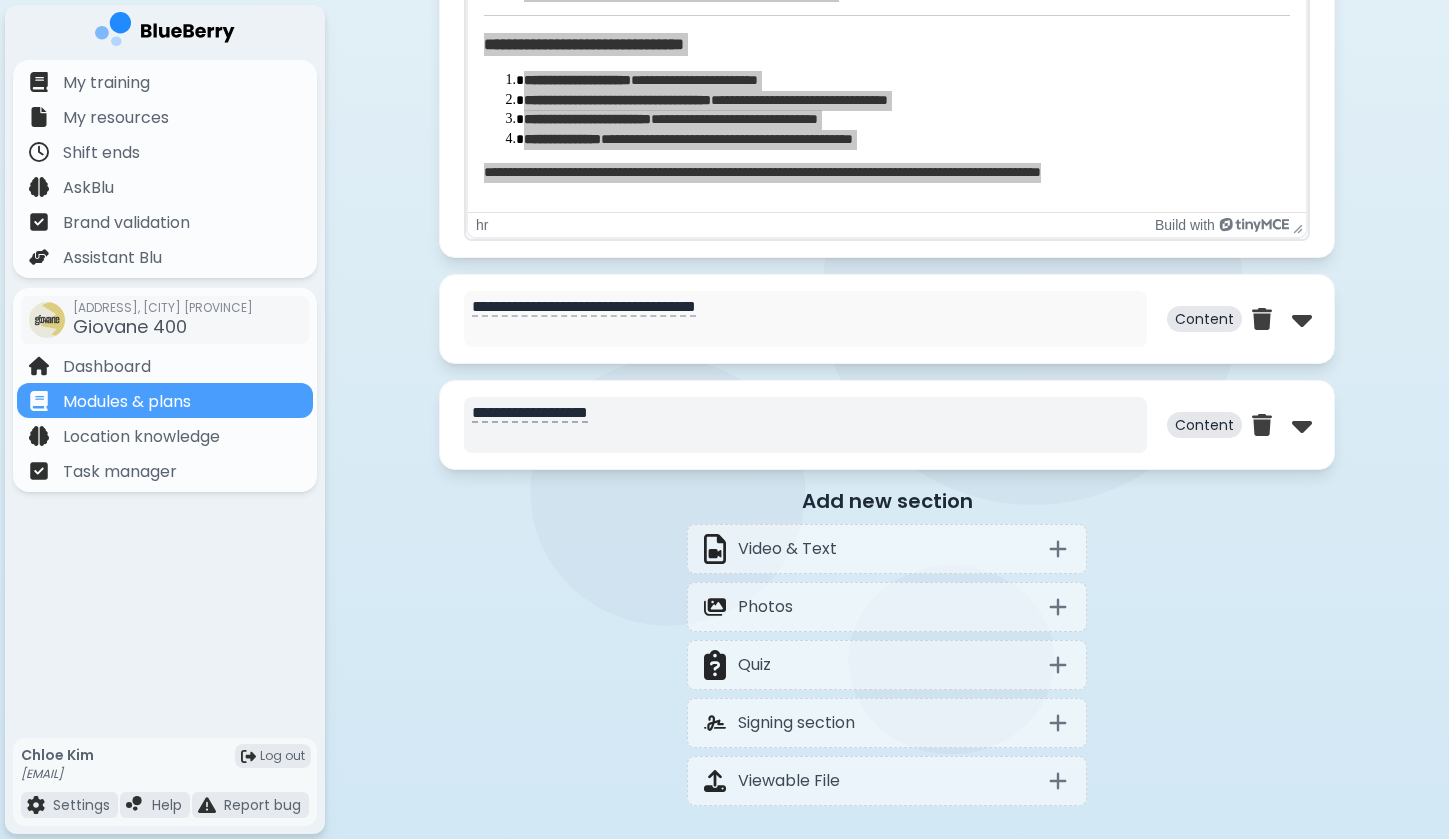 click on "**********" at bounding box center [805, 425] 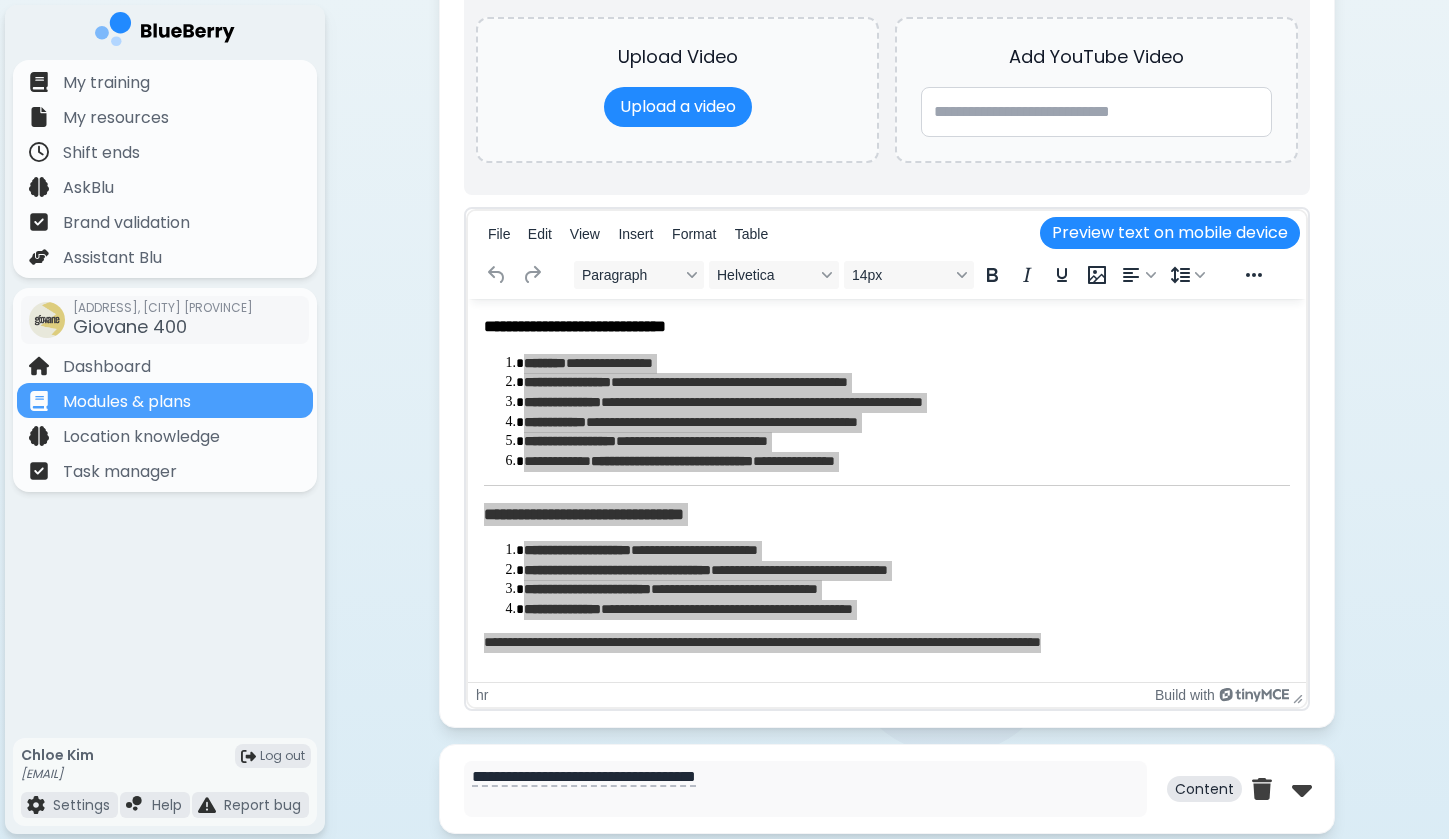 scroll, scrollTop: 1382, scrollLeft: 0, axis: vertical 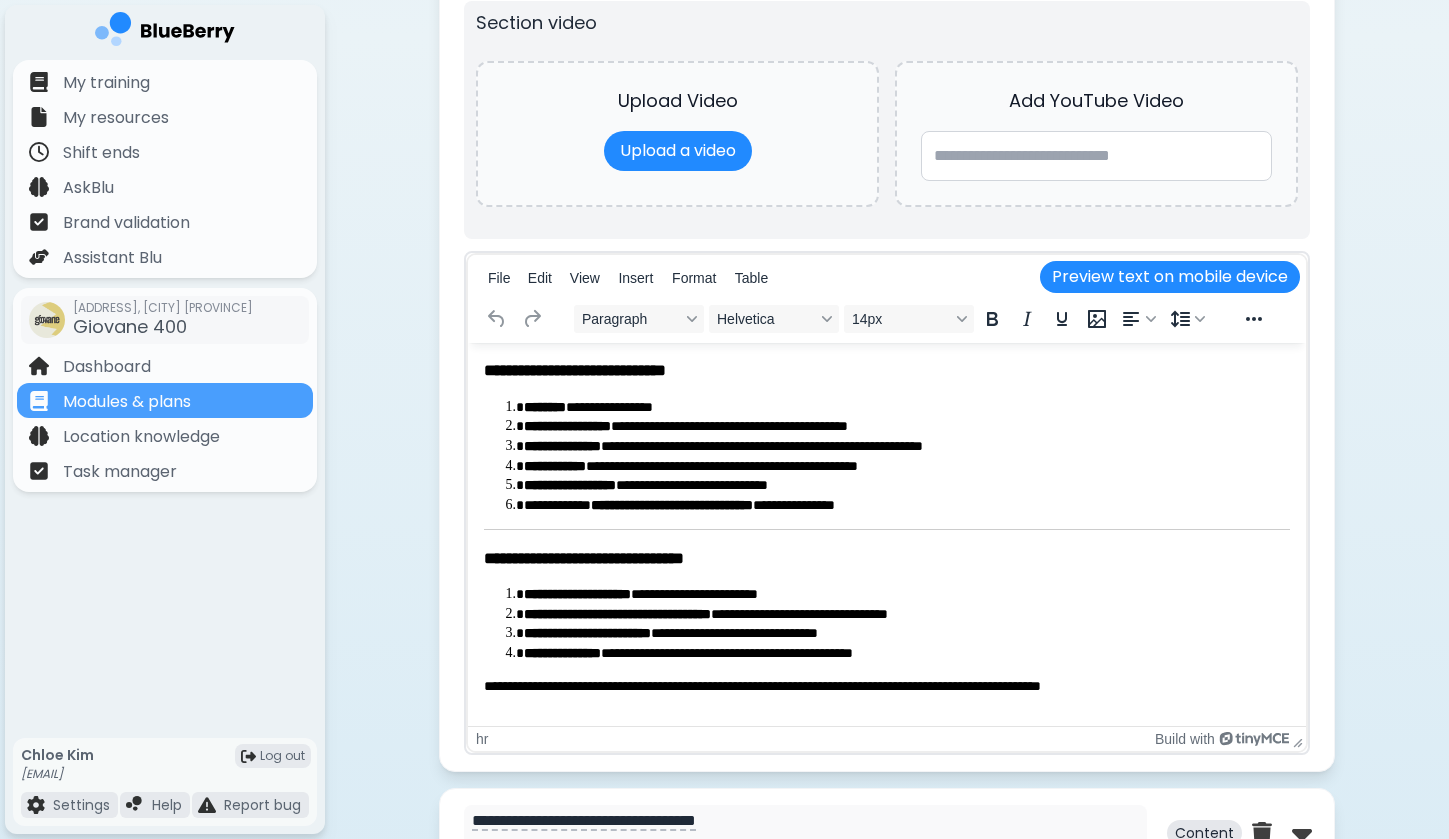 click on "**********" at bounding box center (907, 408) 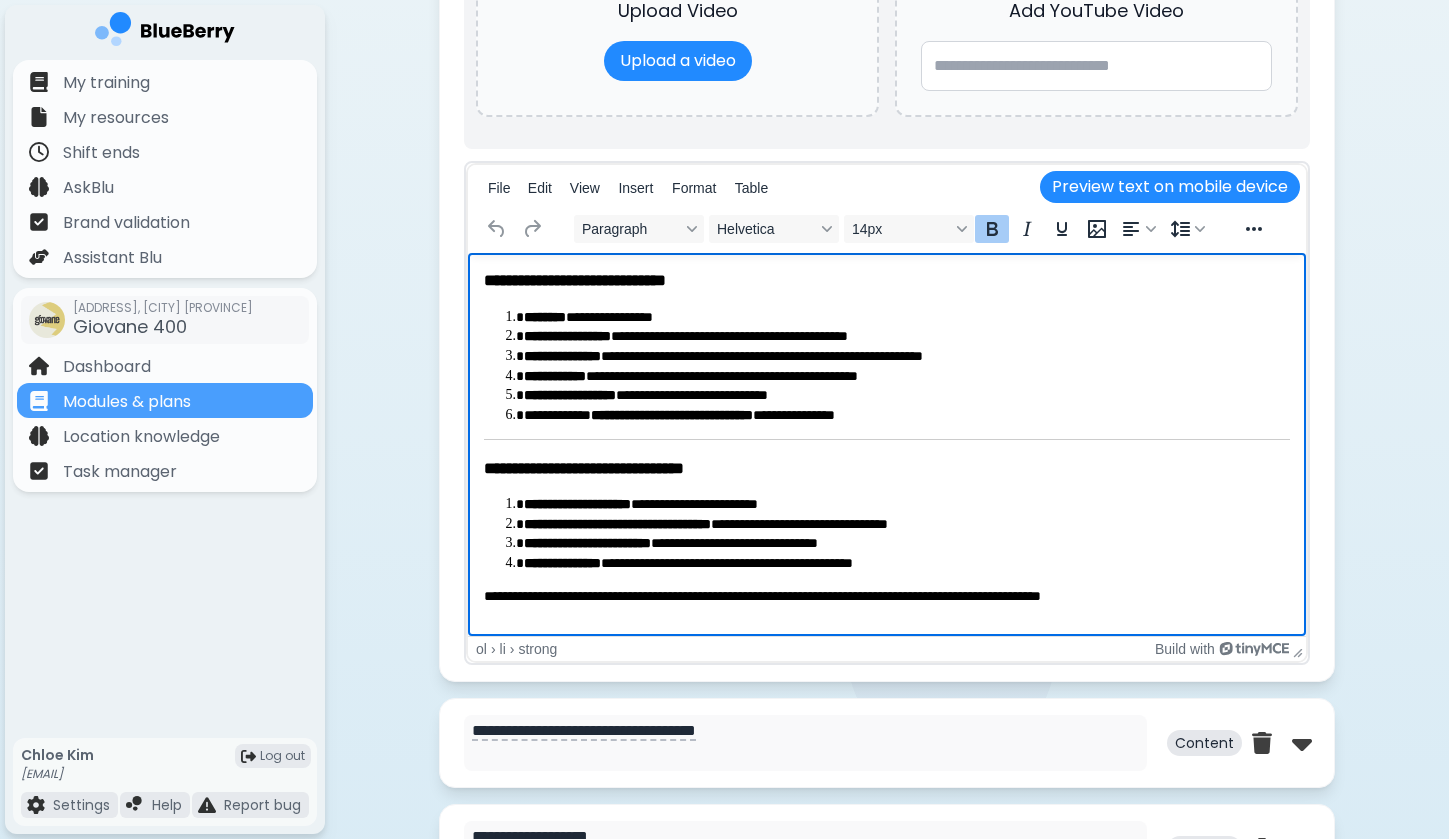 scroll, scrollTop: 1642, scrollLeft: 0, axis: vertical 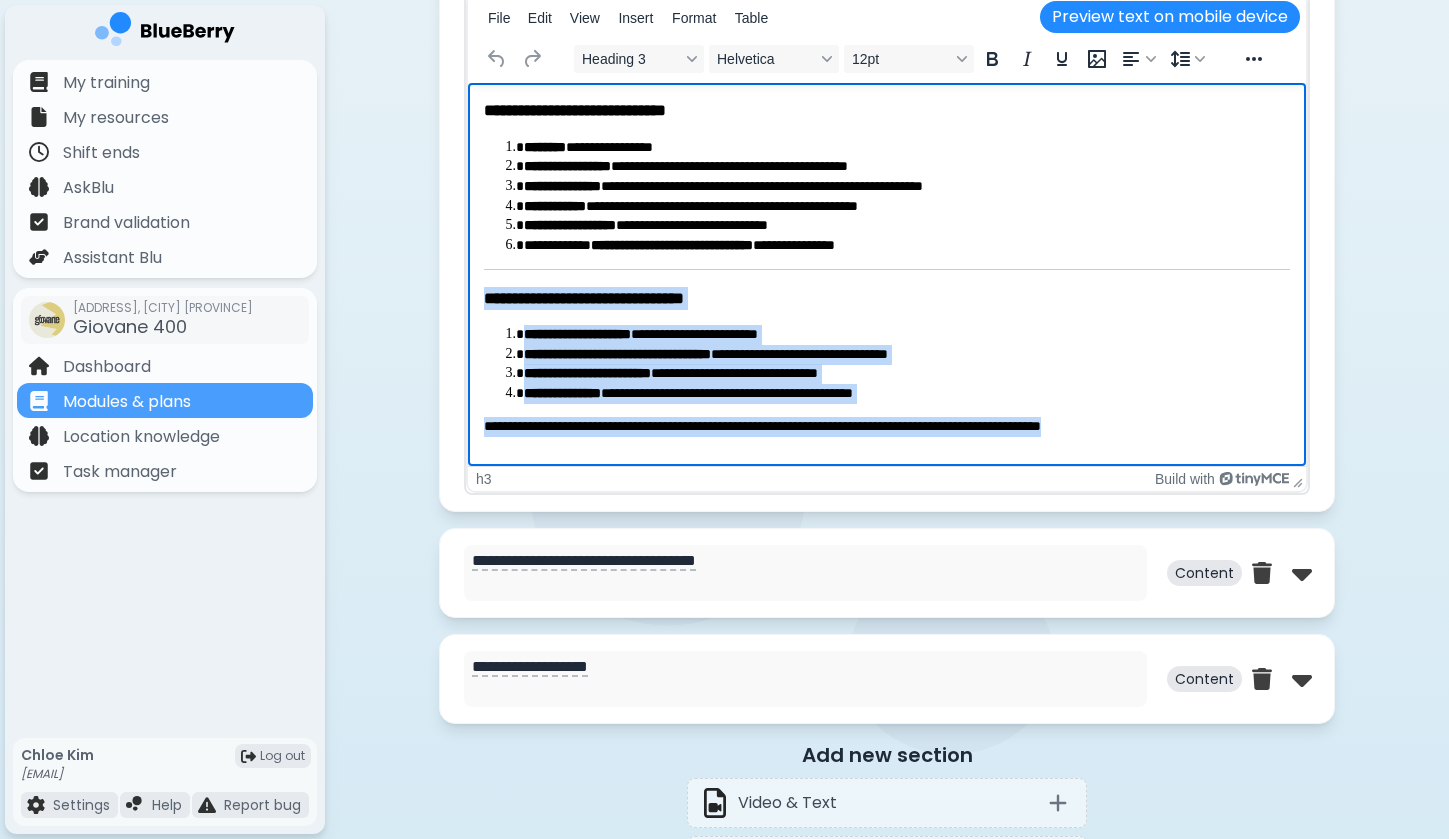 drag, startPoint x: 486, startPoint y: 296, endPoint x: 1038, endPoint y: 459, distance: 575.56323 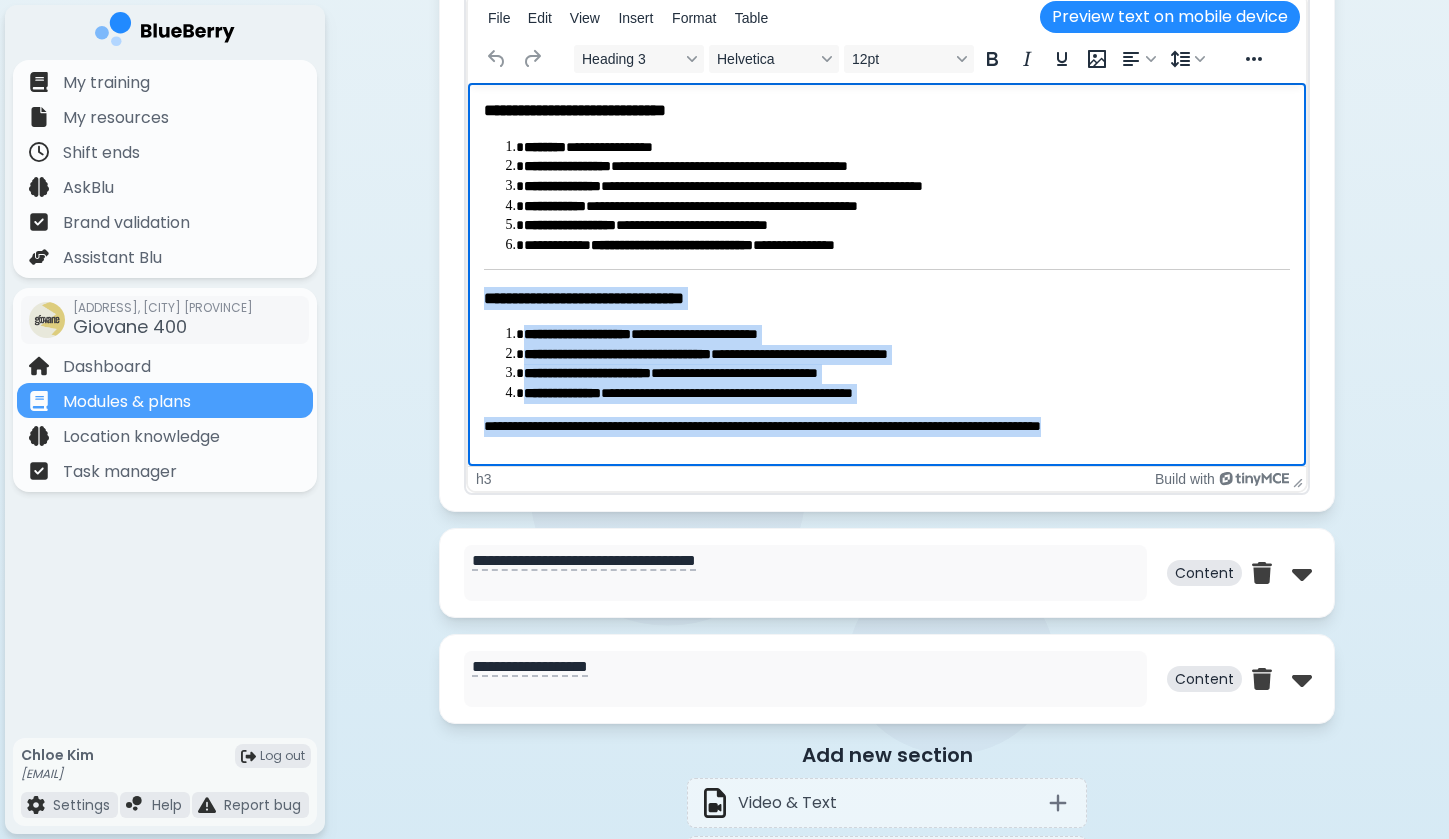click on "**********" at bounding box center (887, 267) 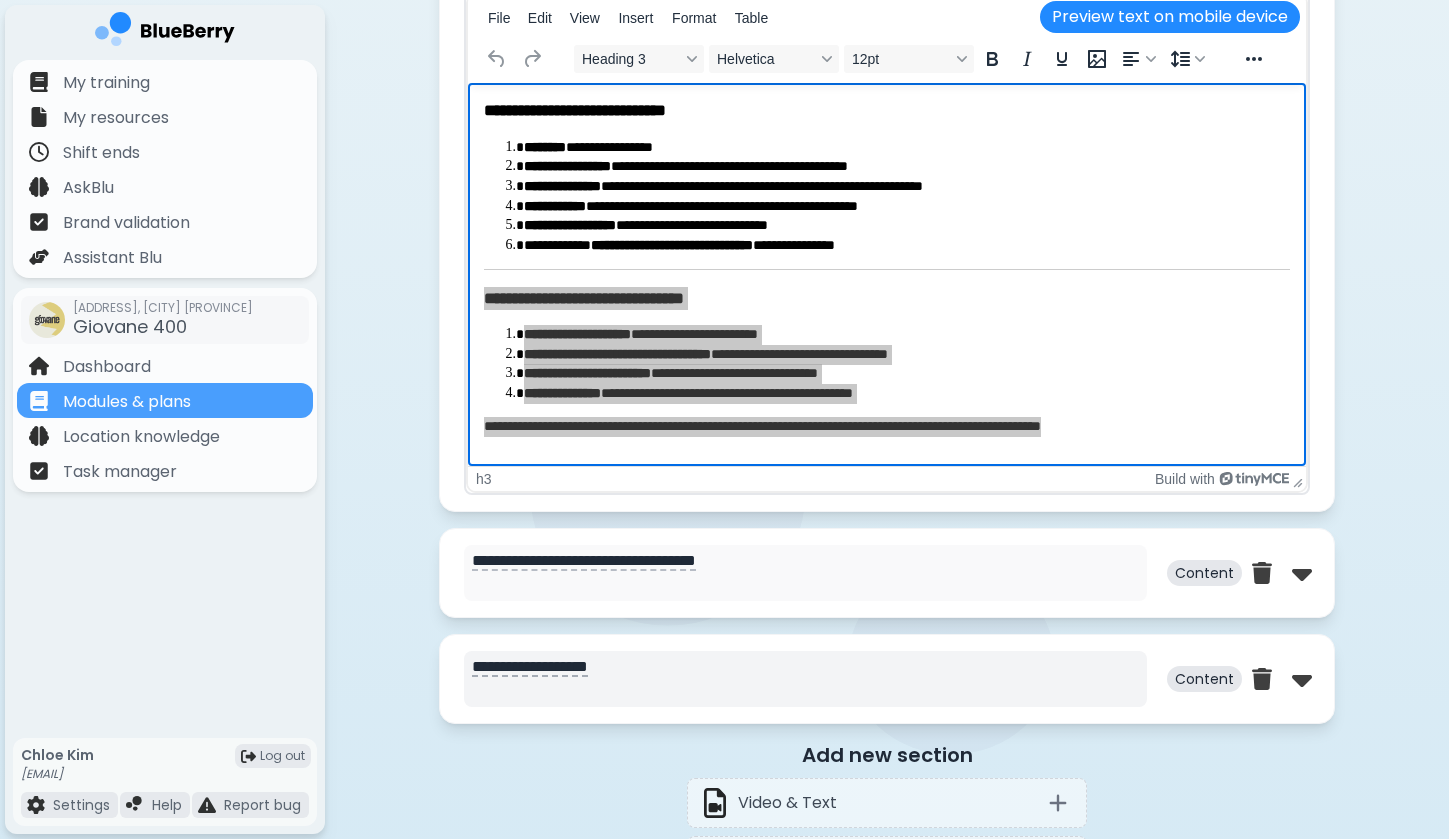 click on "**********" at bounding box center [805, 679] 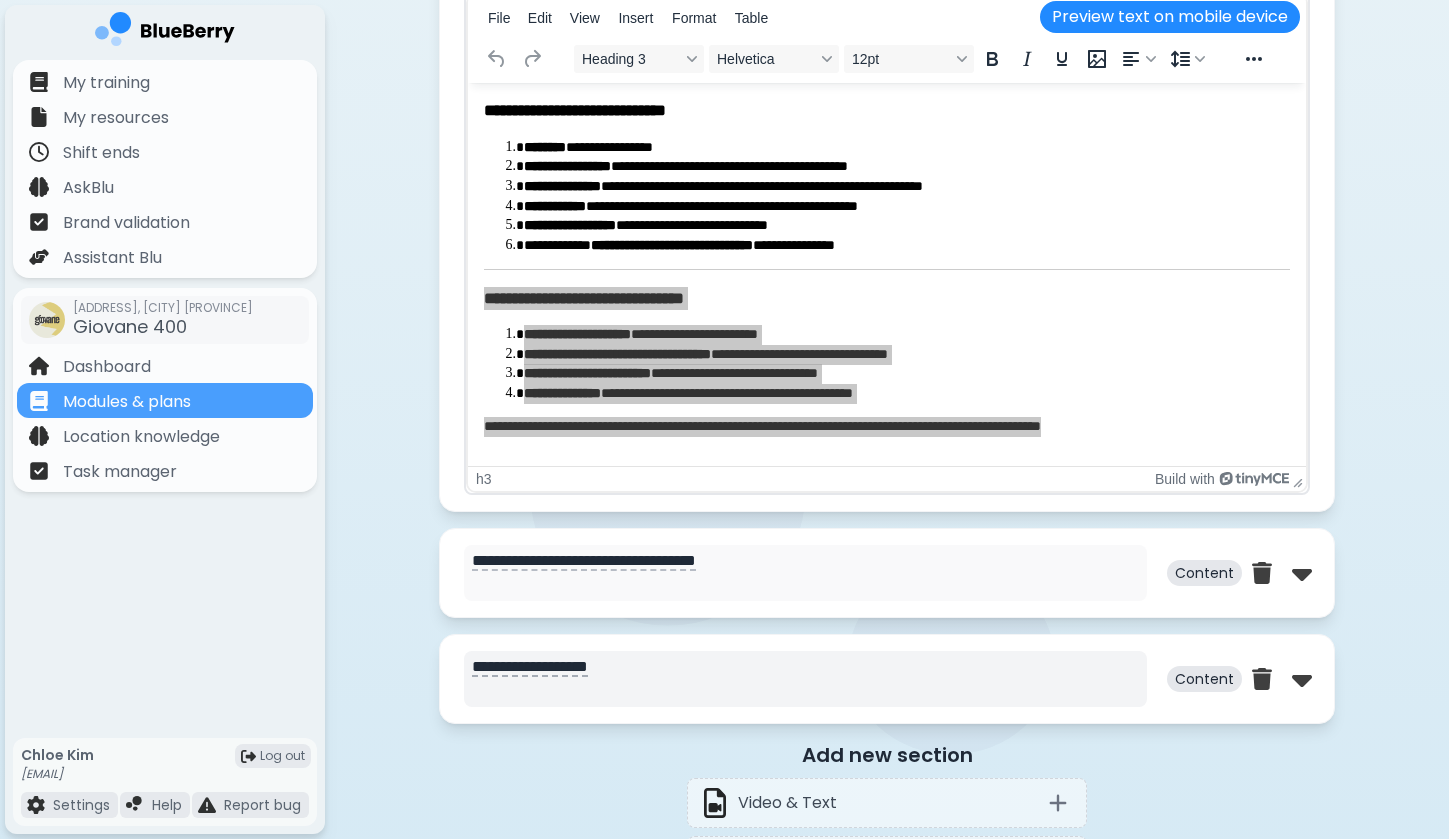click on "**********" at bounding box center (805, 679) 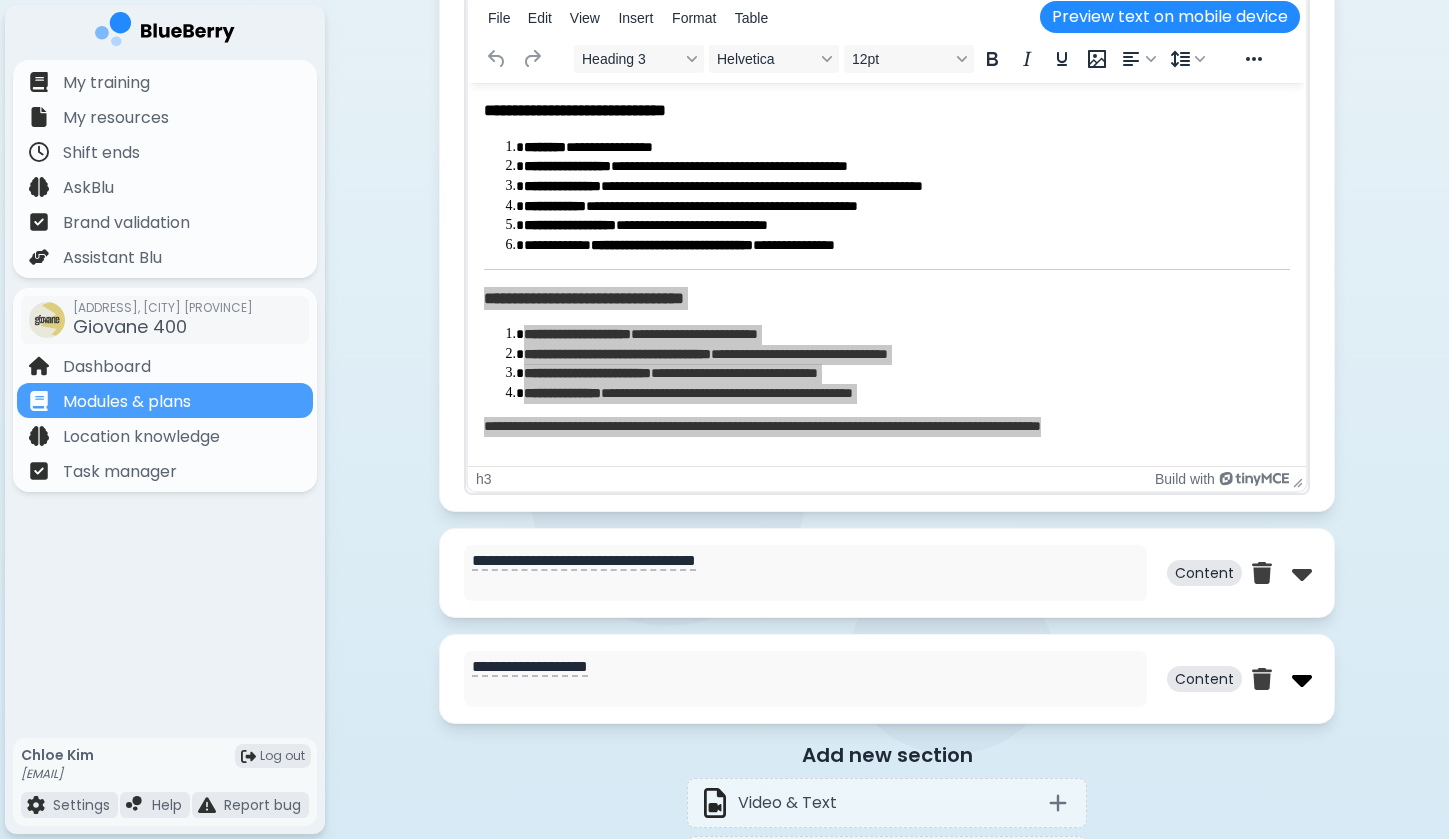 click at bounding box center [1302, 679] 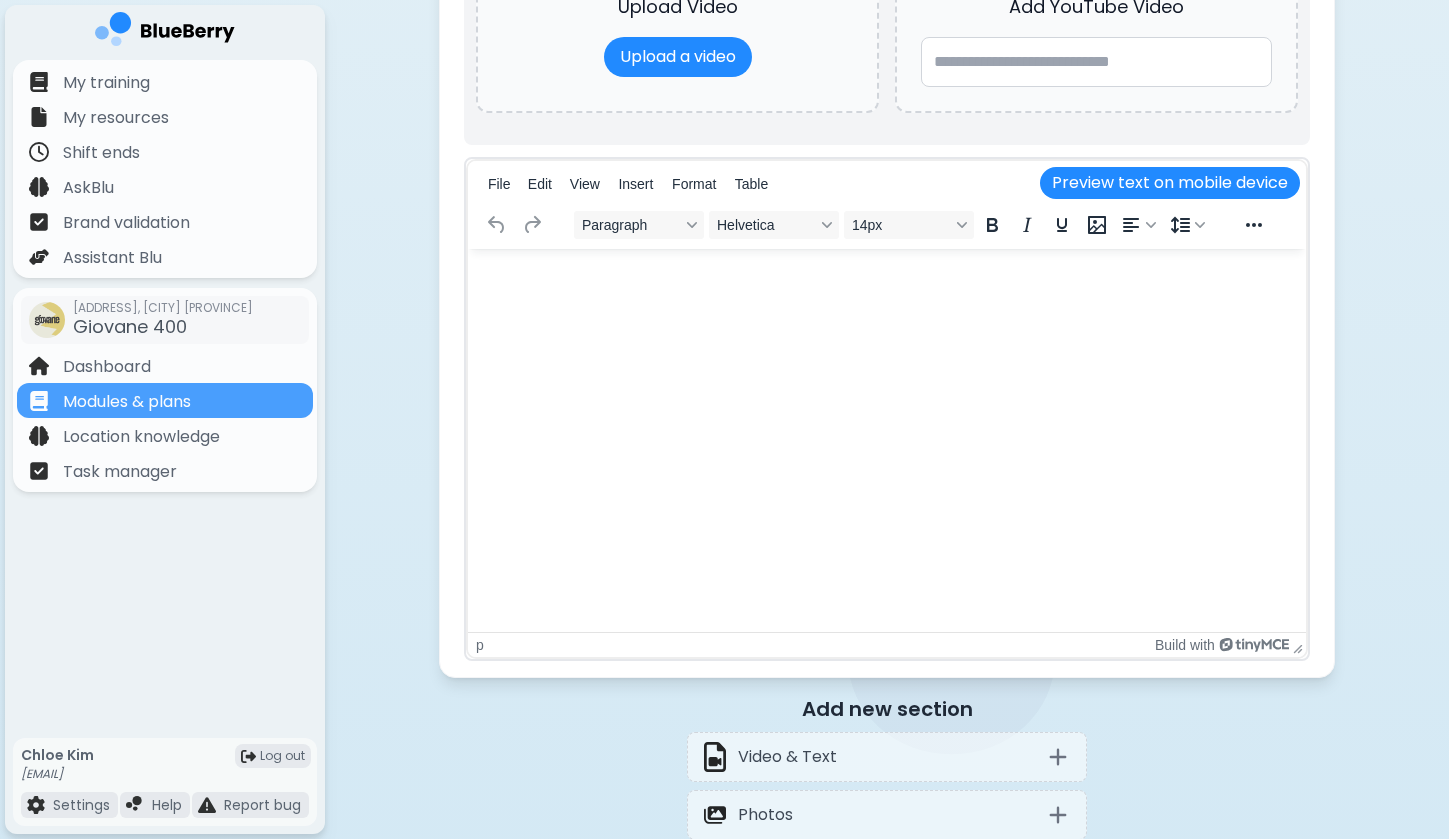 scroll, scrollTop: 2755, scrollLeft: 0, axis: vertical 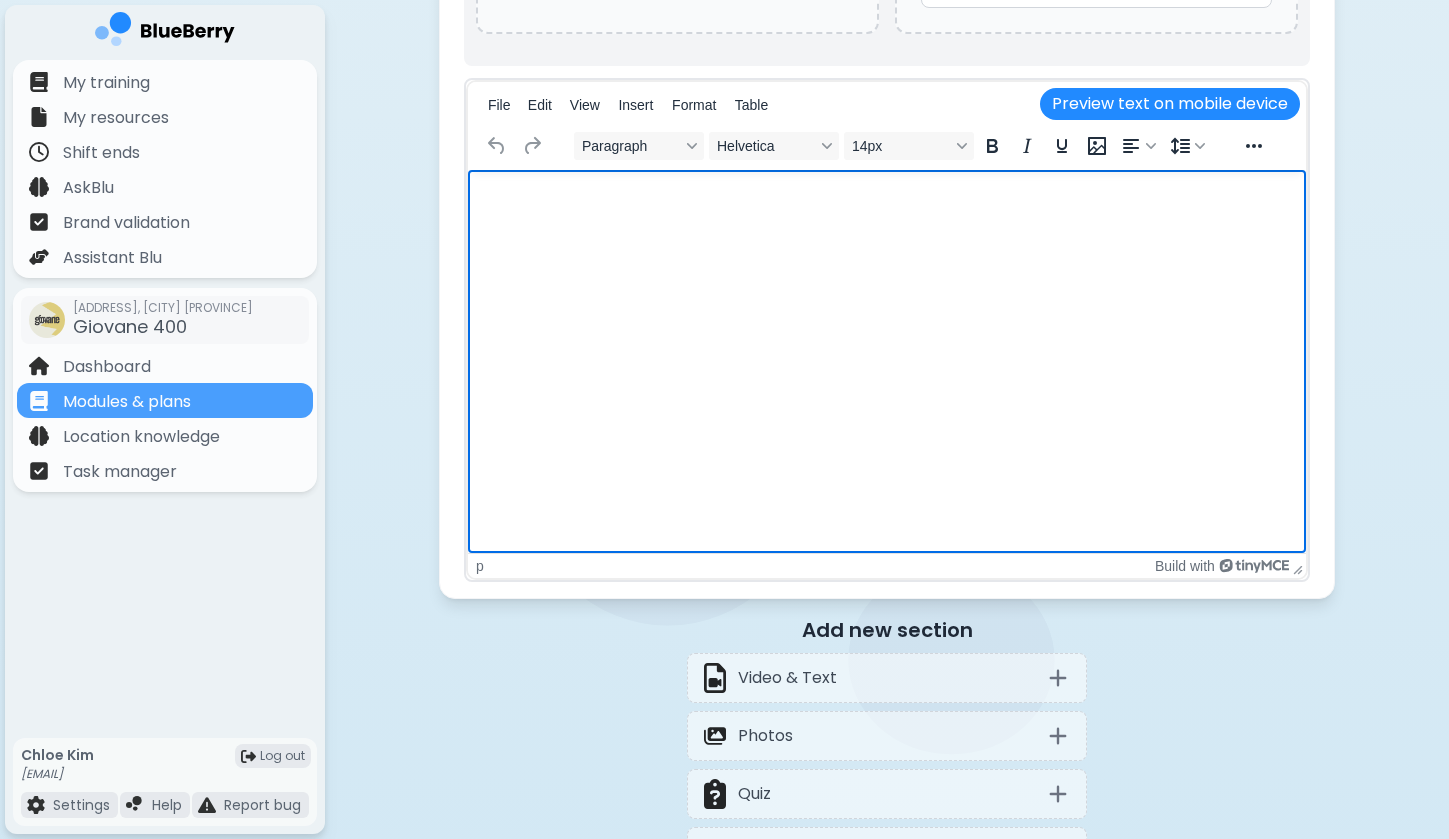 click at bounding box center [887, 196] 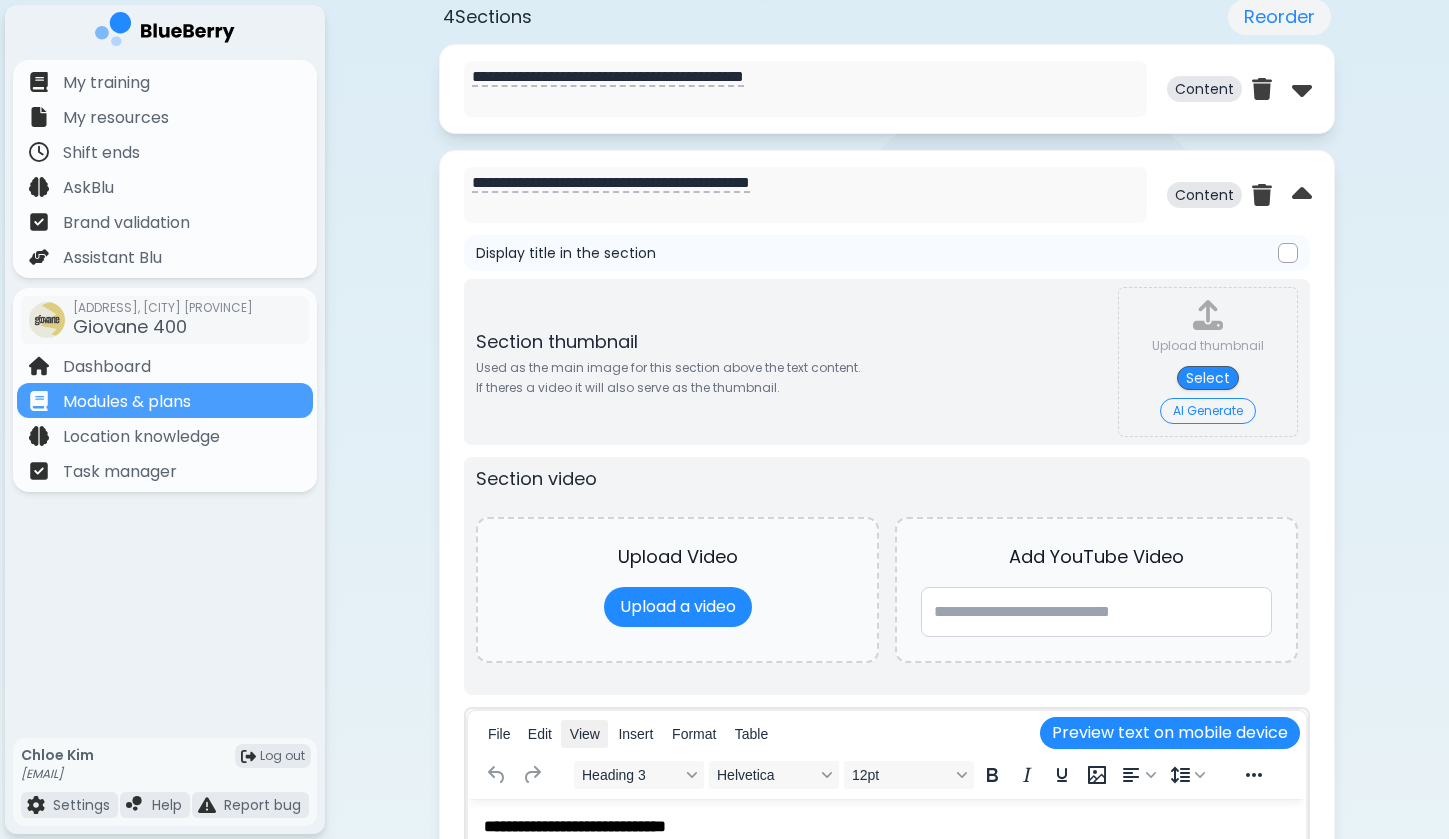 scroll, scrollTop: 848, scrollLeft: 0, axis: vertical 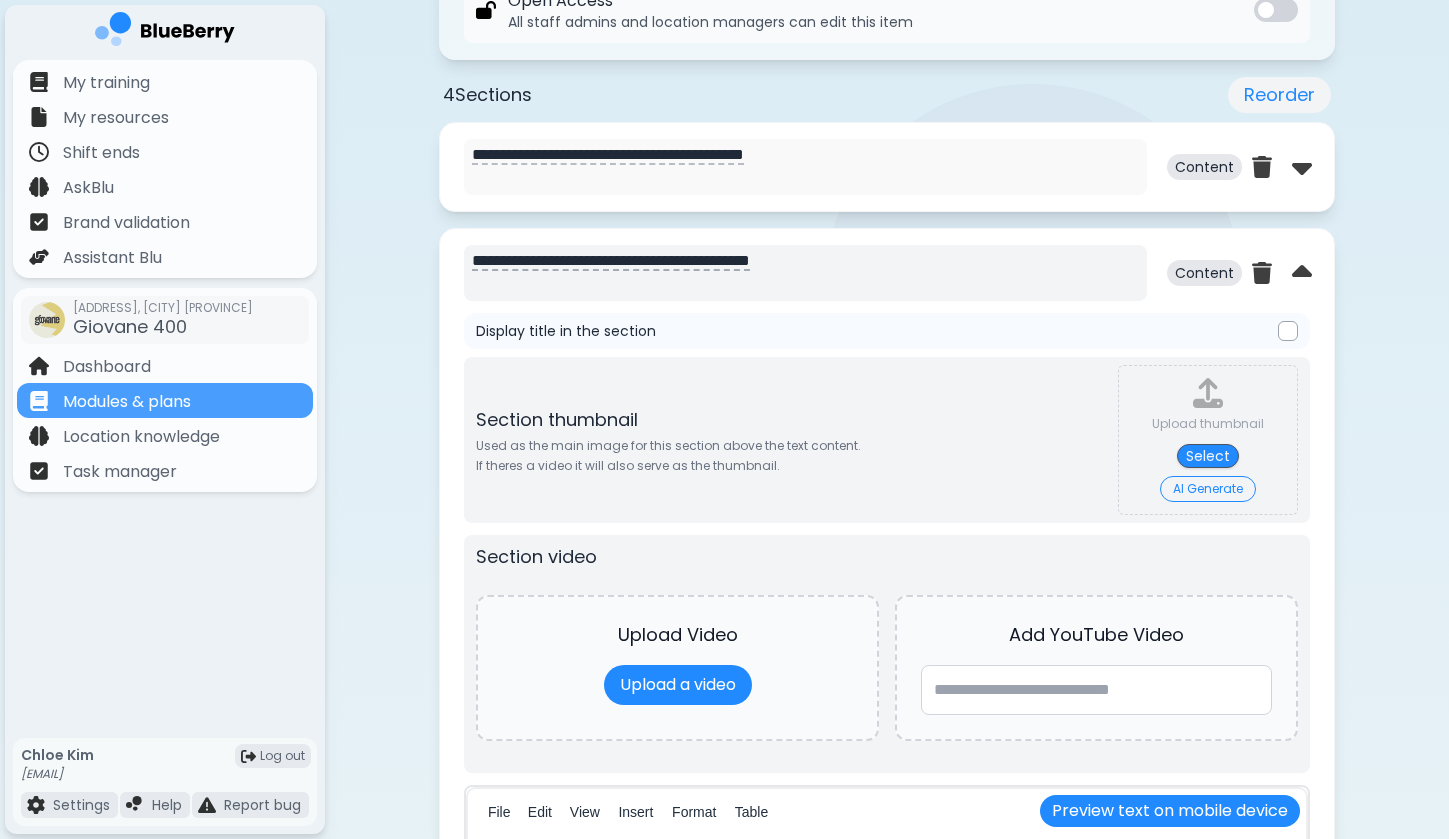 drag, startPoint x: 473, startPoint y: 265, endPoint x: 973, endPoint y: 264, distance: 500.001 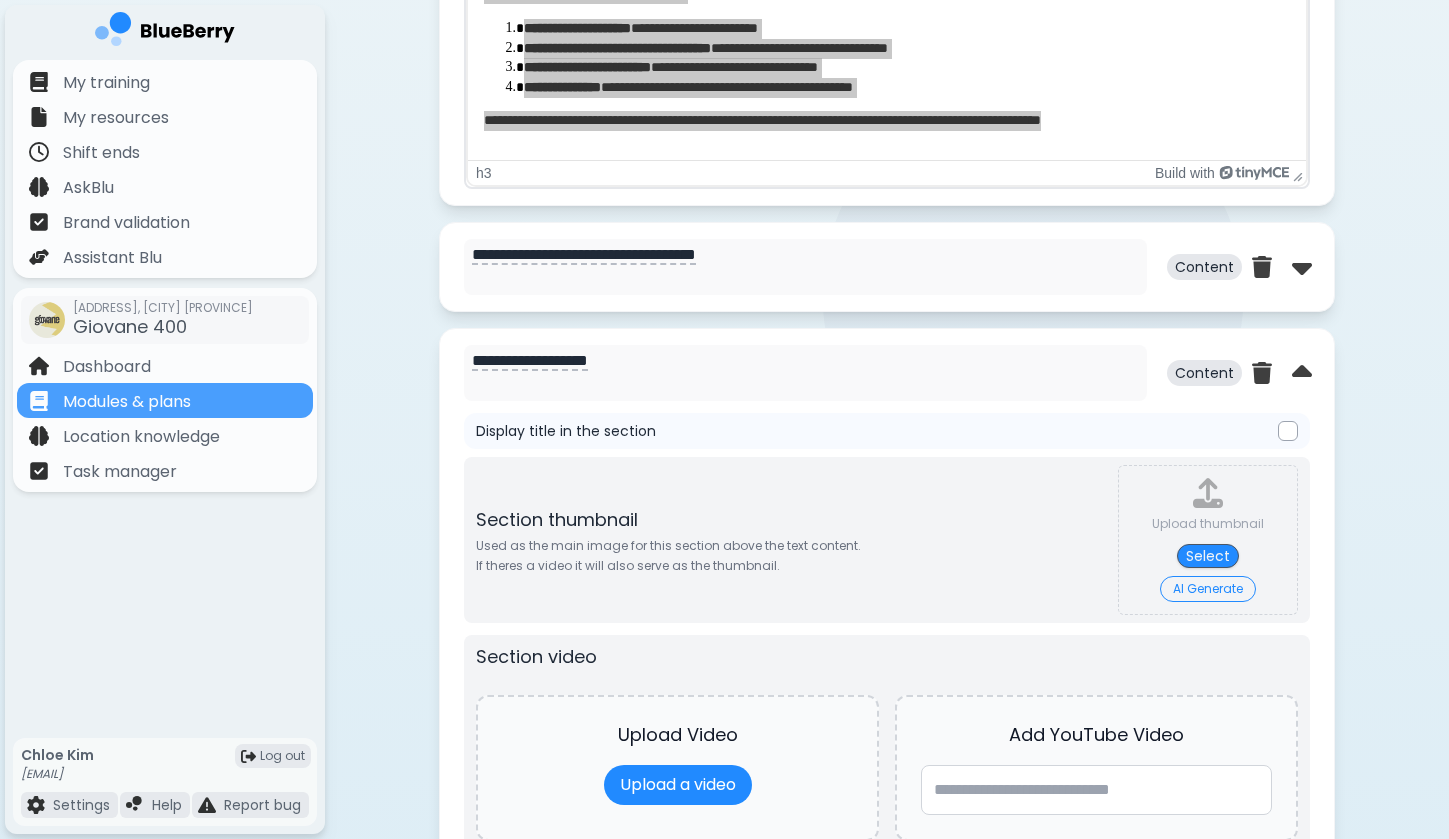 scroll, scrollTop: 1922, scrollLeft: 0, axis: vertical 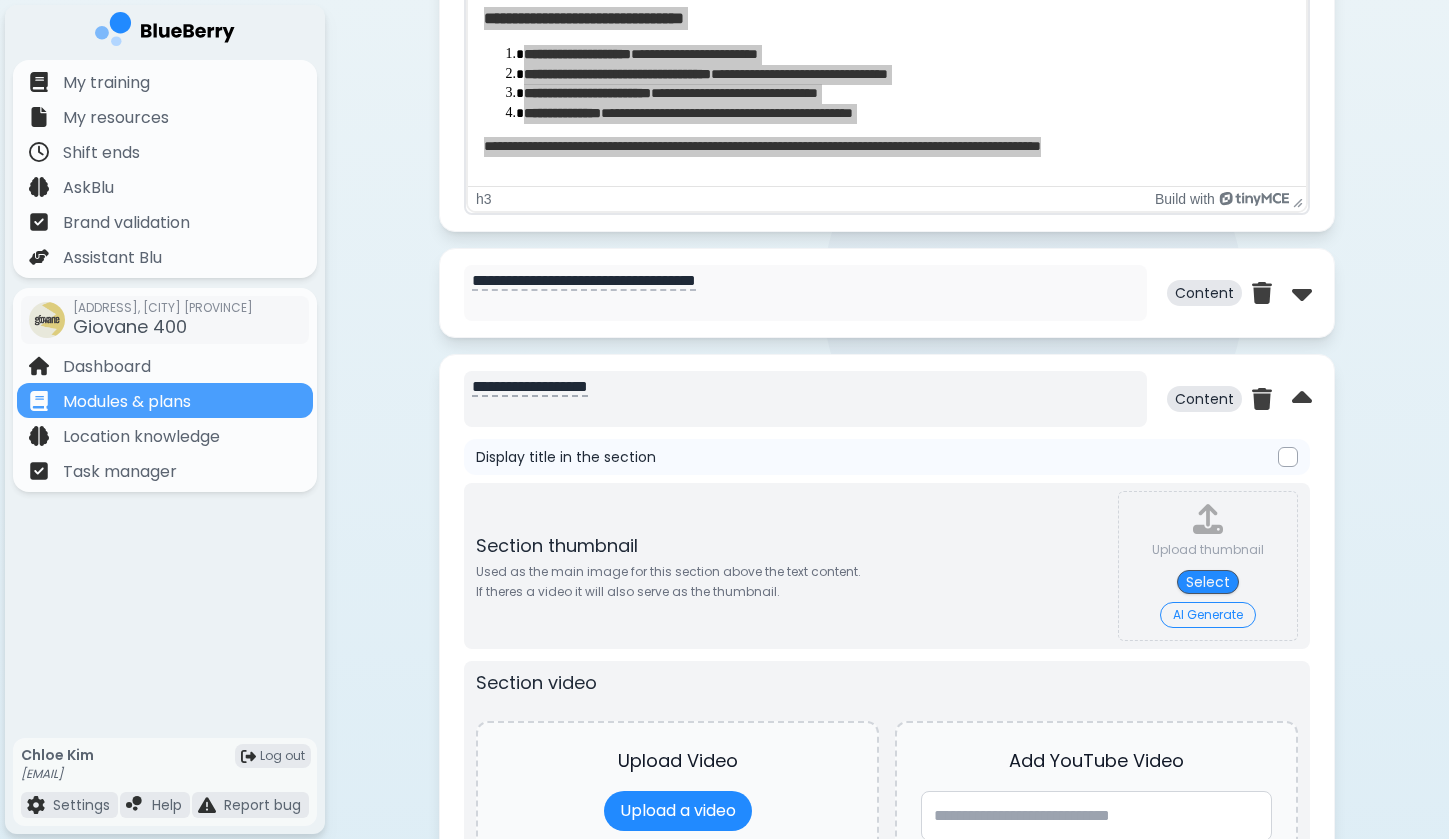 click on "**********" at bounding box center [805, 399] 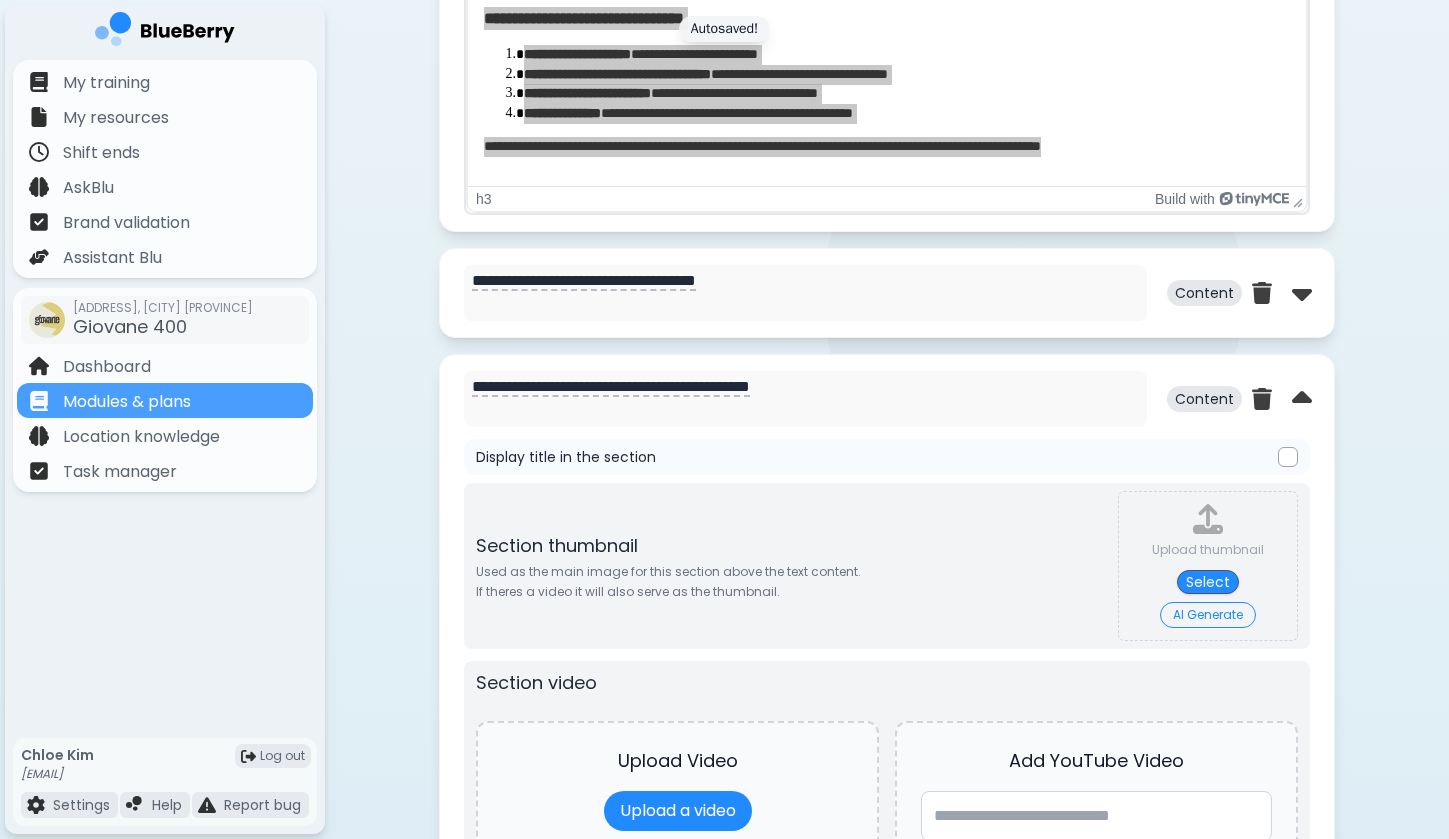 drag, startPoint x: 577, startPoint y: 399, endPoint x: 392, endPoint y: 377, distance: 186.30351 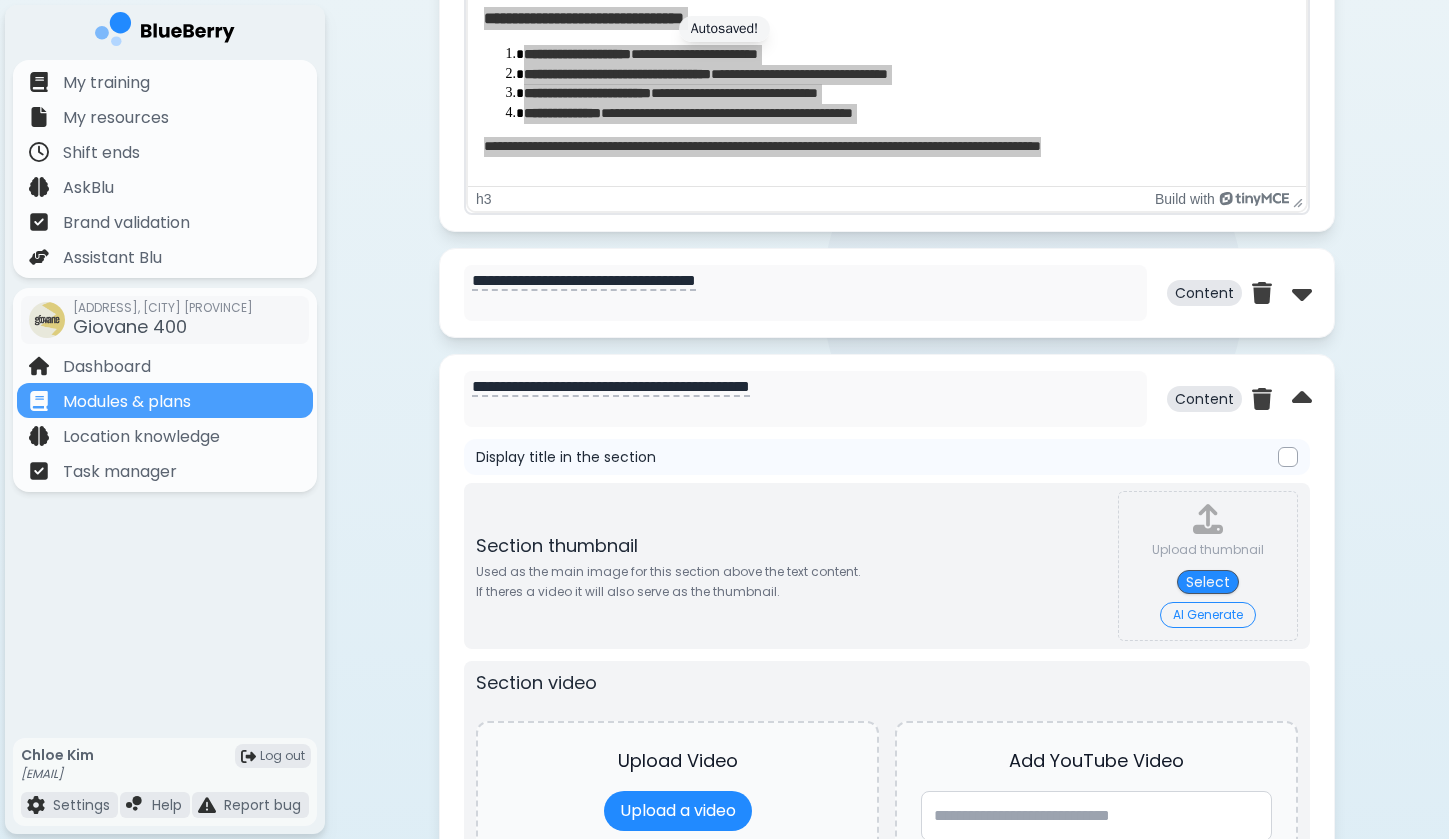 click on "**********" at bounding box center (887, -9) 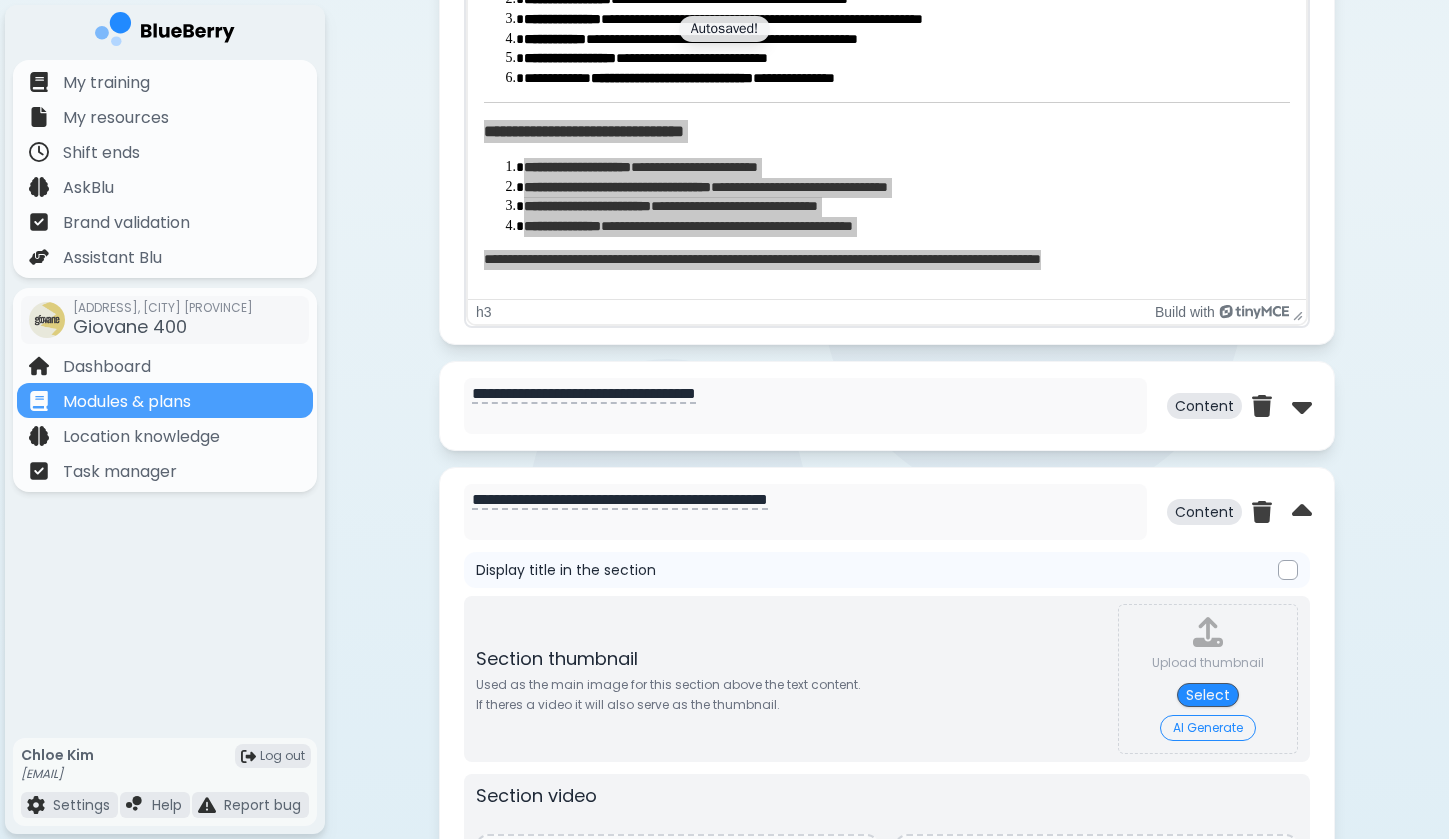 type on "**********" 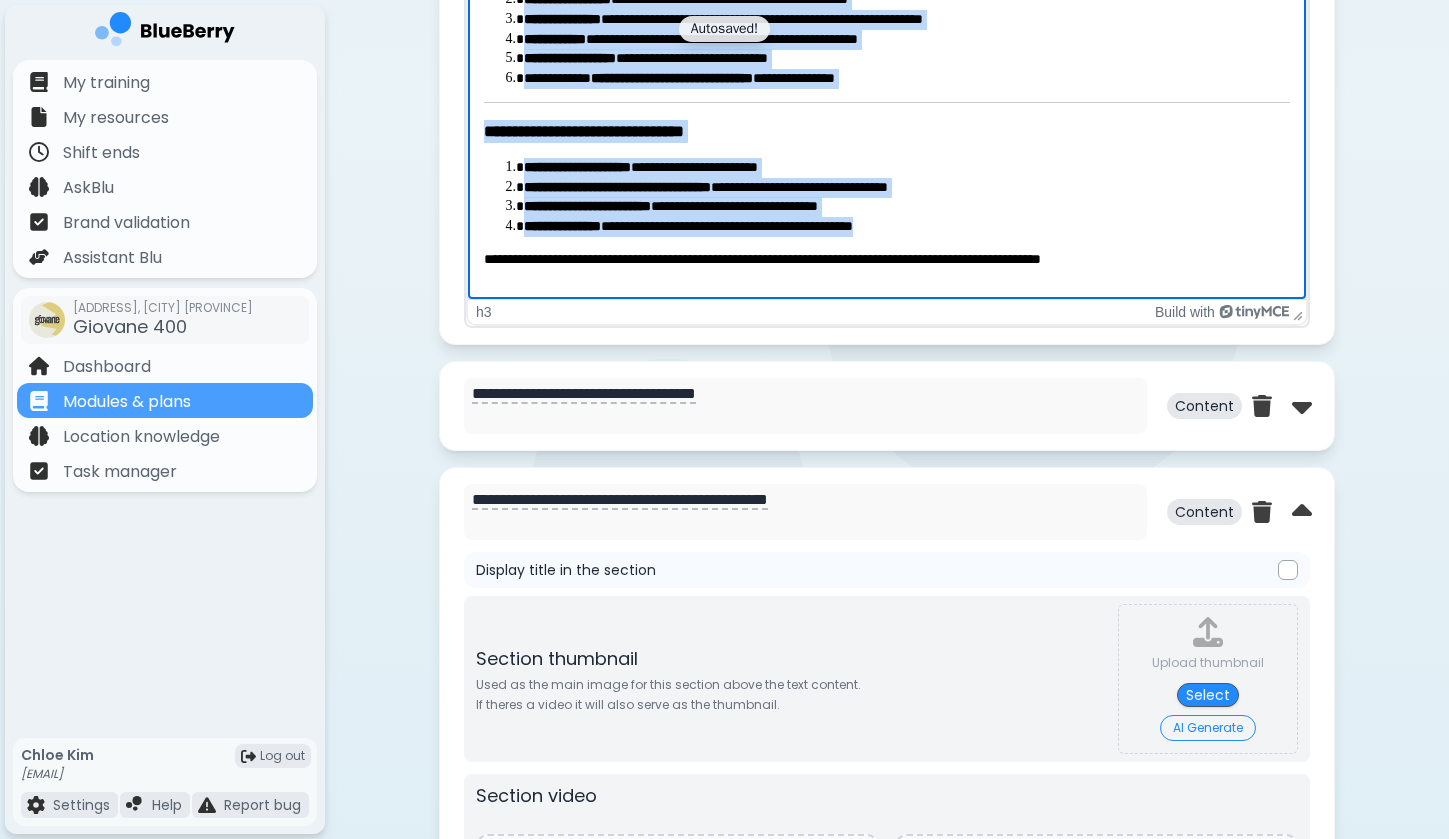 scroll, scrollTop: 1500, scrollLeft: 0, axis: vertical 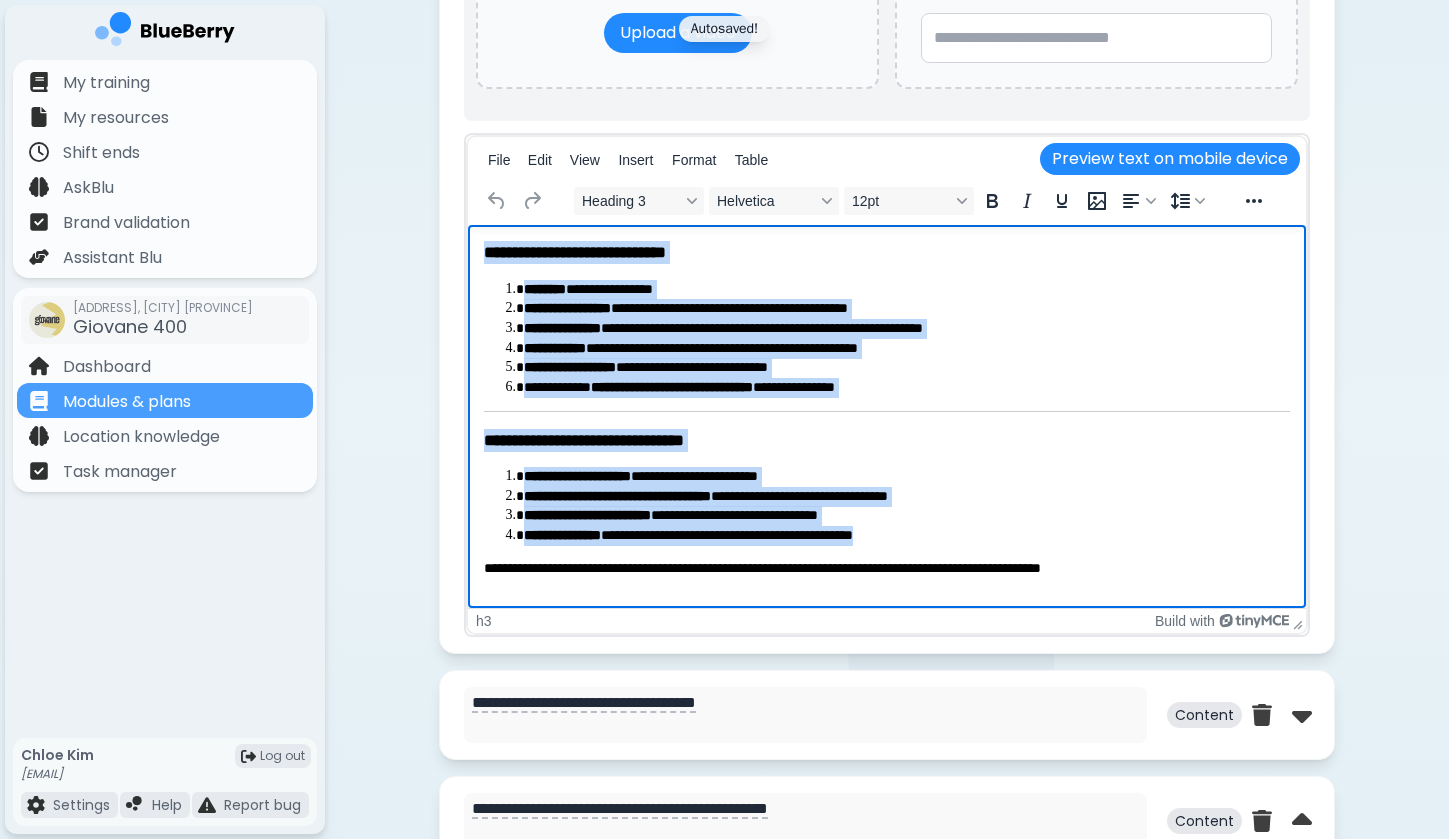 click on "**********" at bounding box center [887, 409] 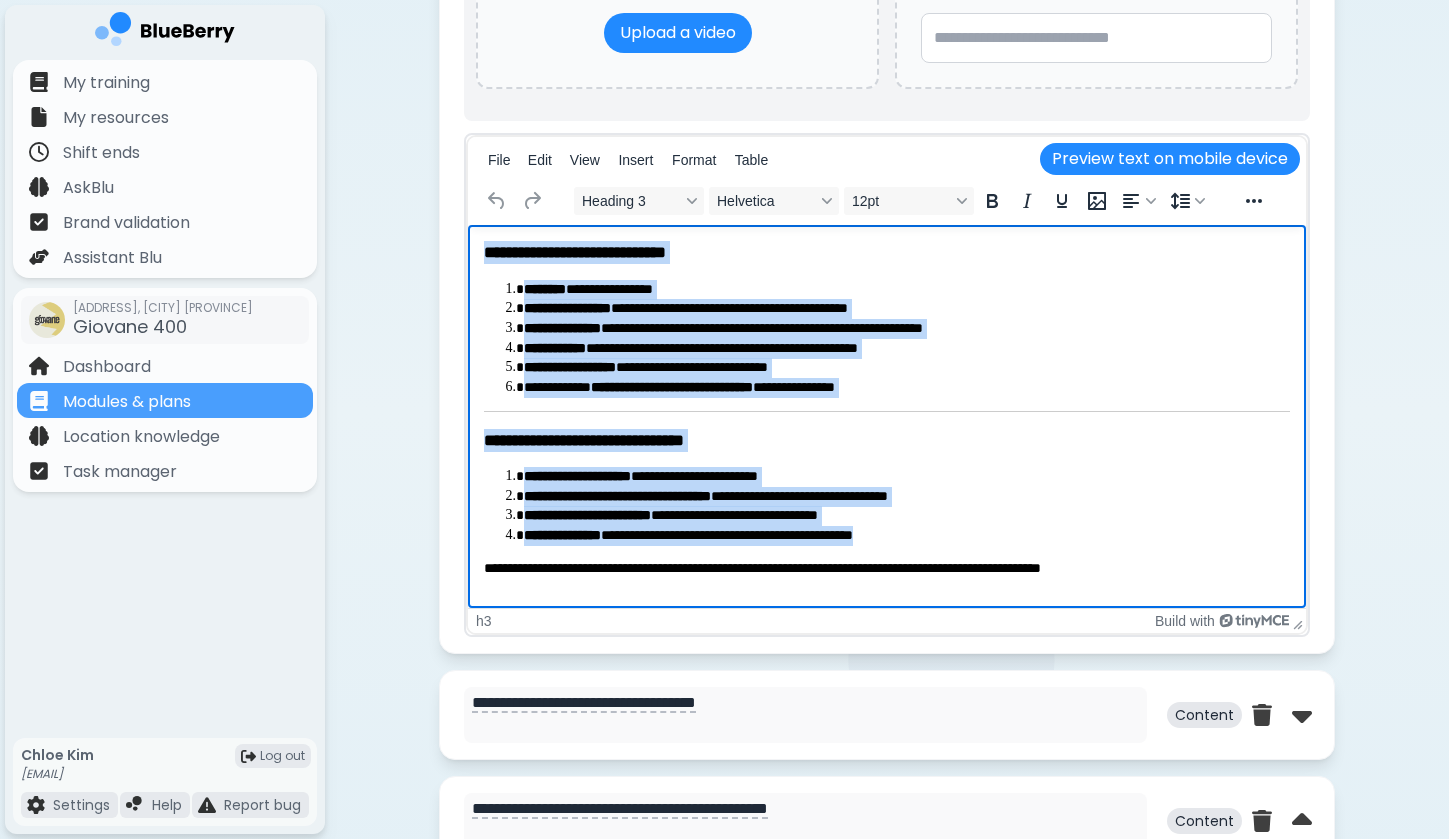 click on "**********" at bounding box center (887, 409) 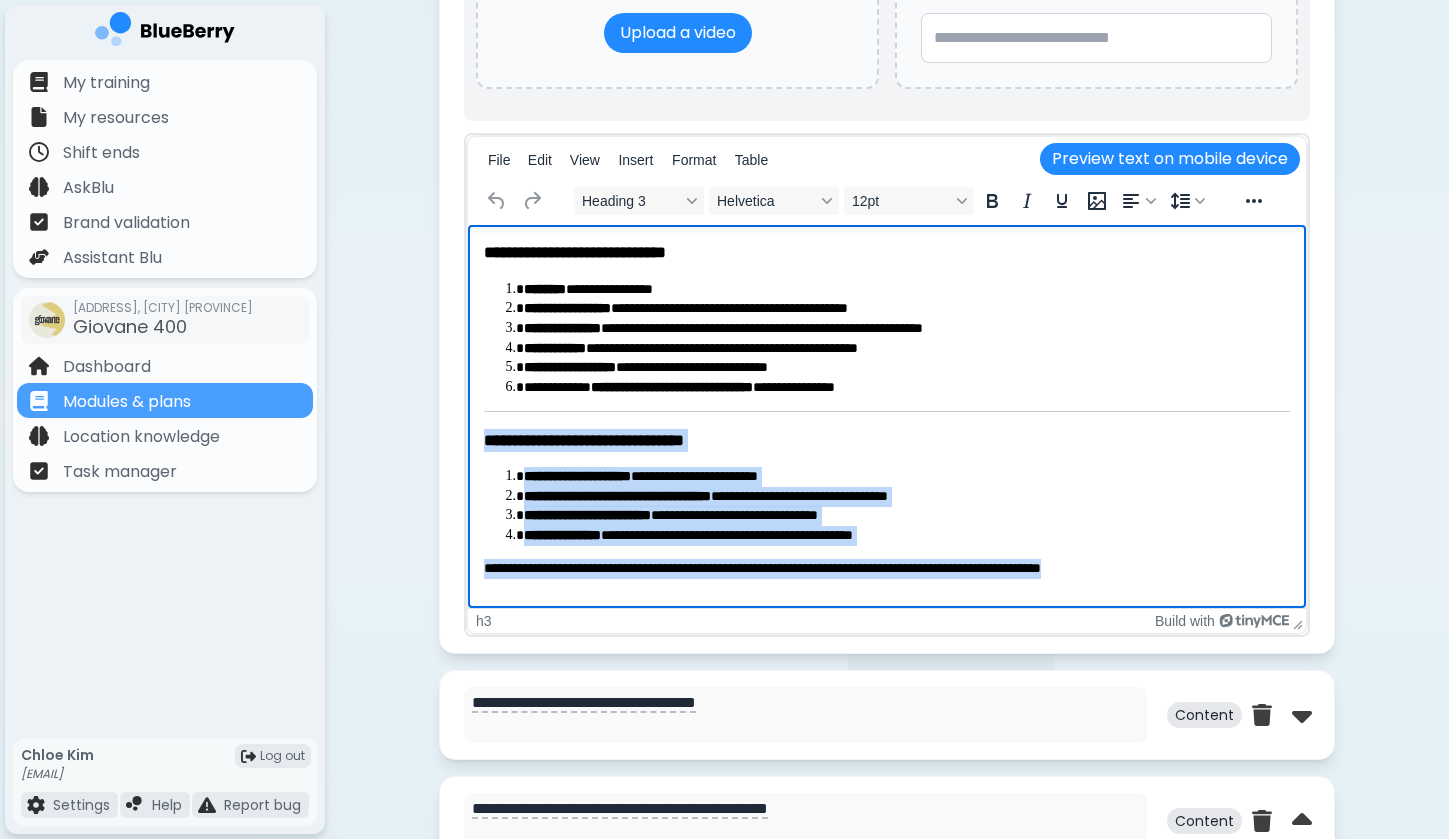 drag, startPoint x: 483, startPoint y: 436, endPoint x: 863, endPoint y: 663, distance: 442.63867 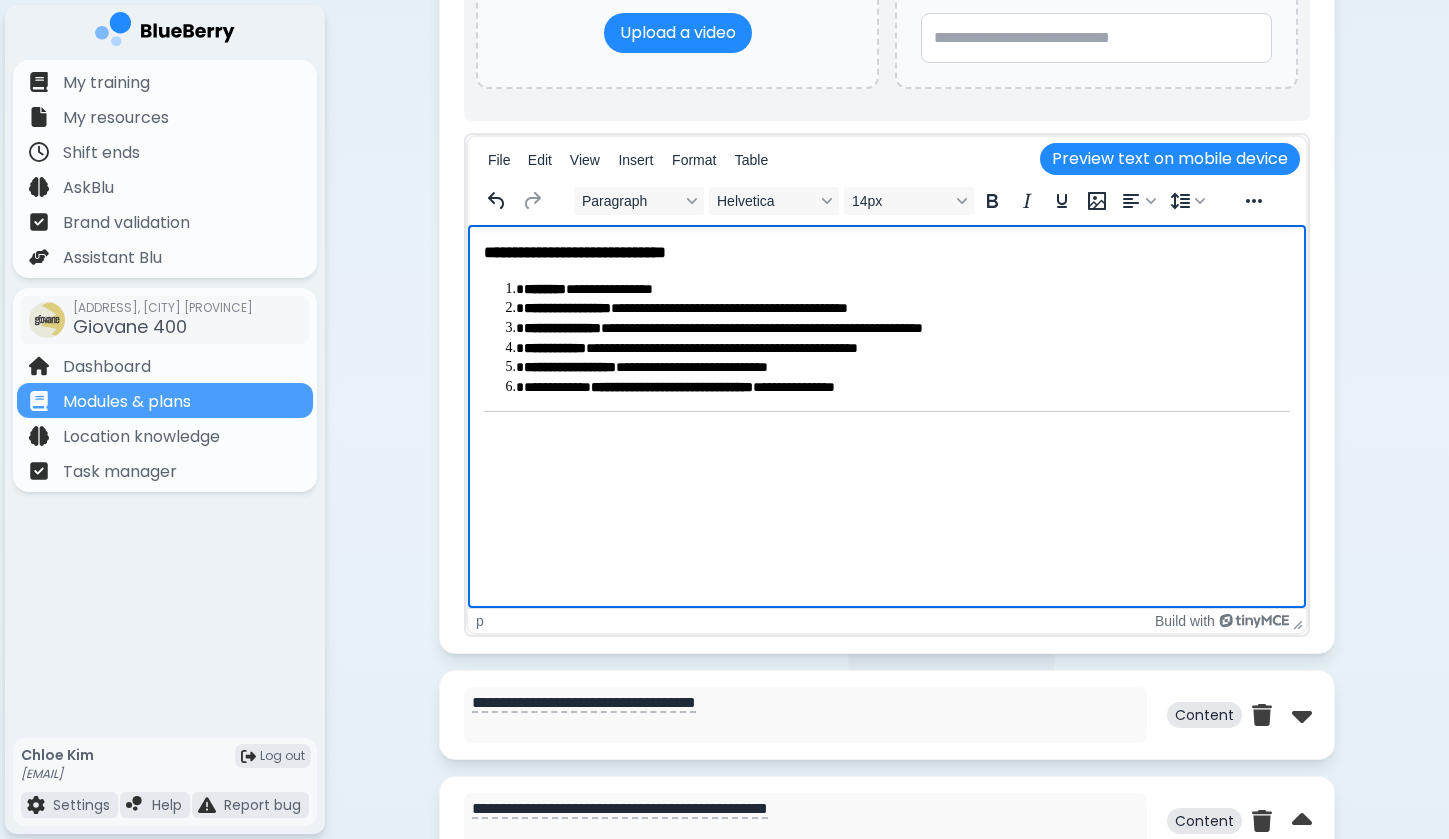 type 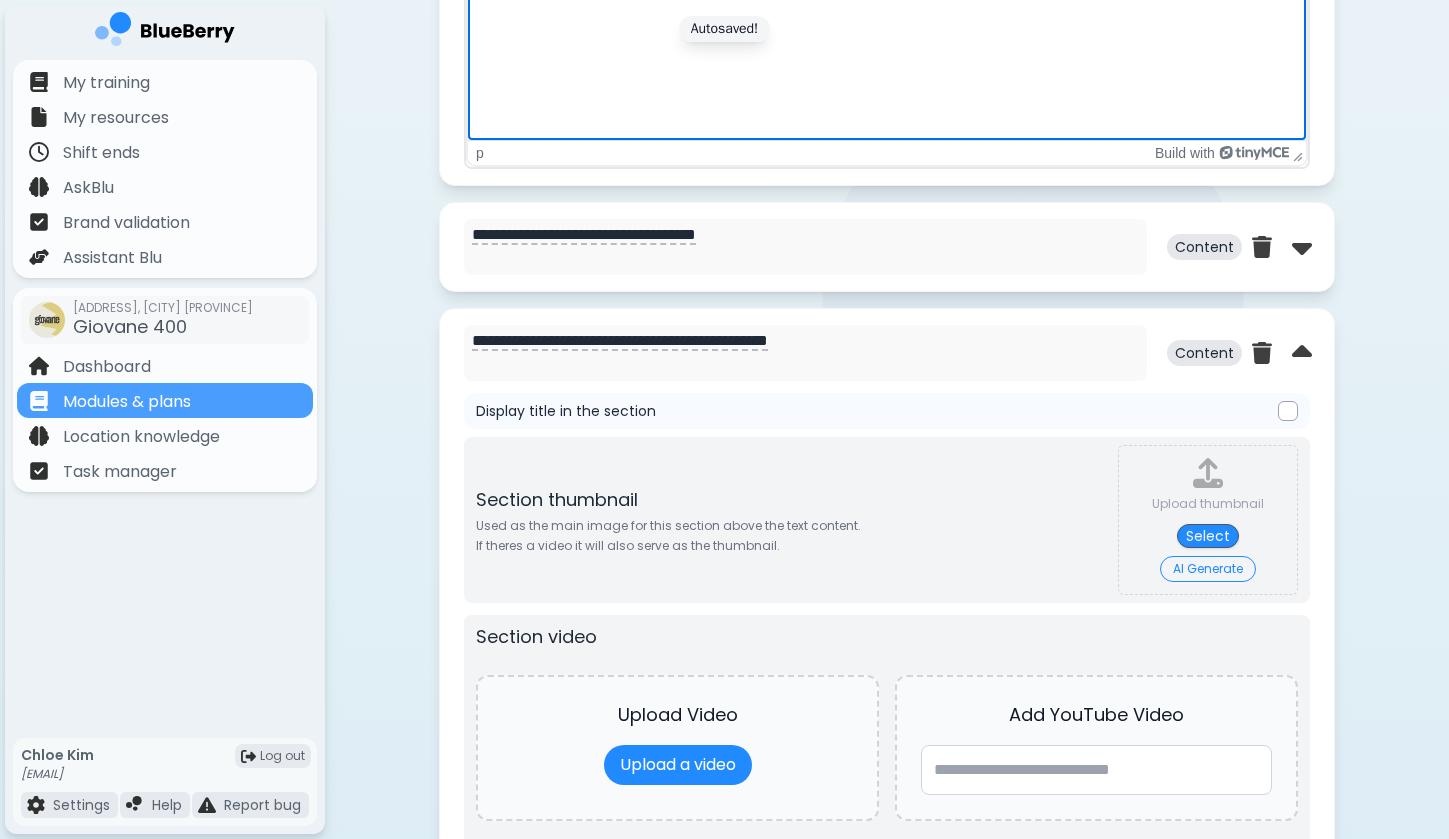 scroll, scrollTop: 2024, scrollLeft: 0, axis: vertical 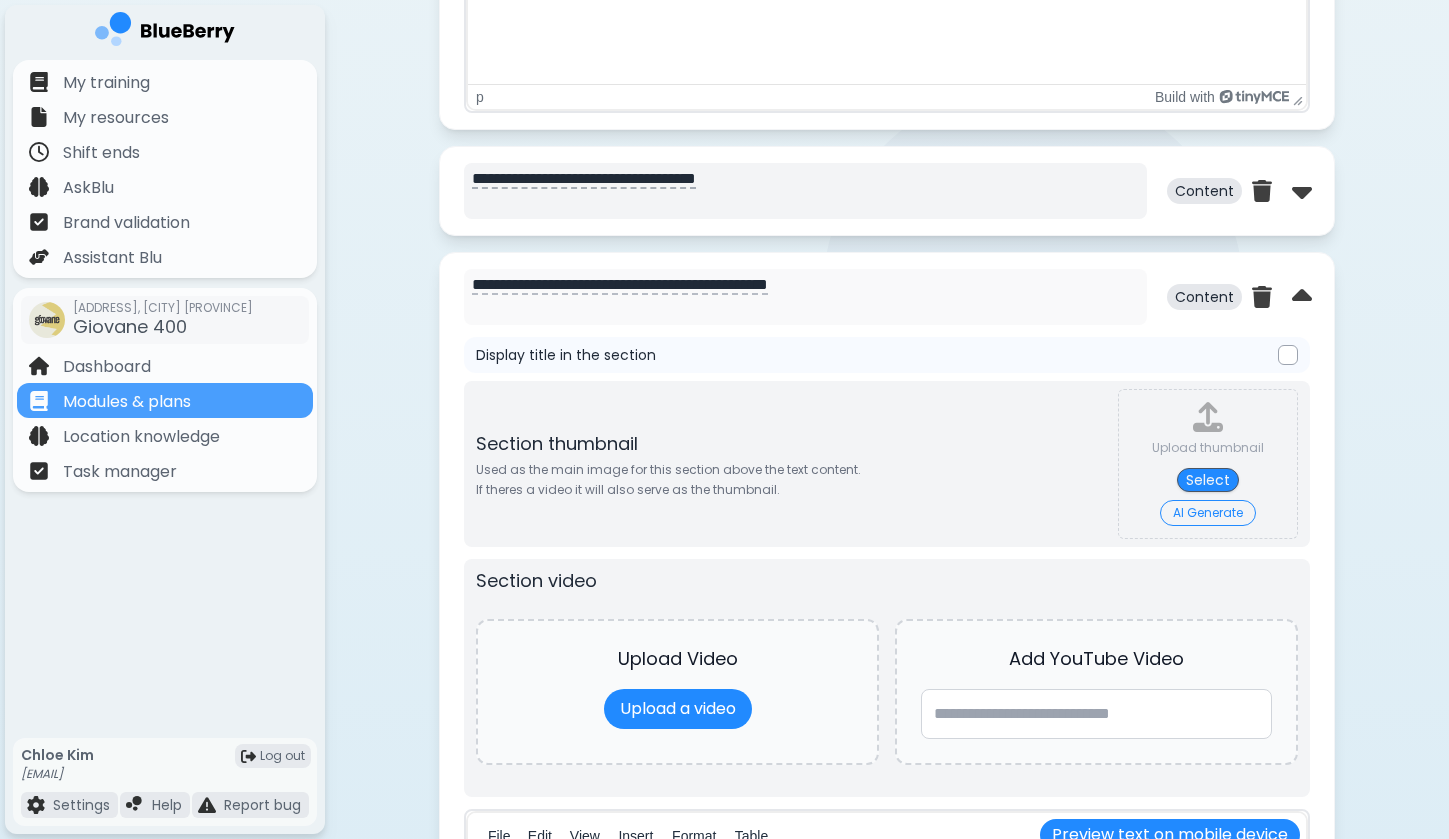 click on "**********" at bounding box center (805, 191) 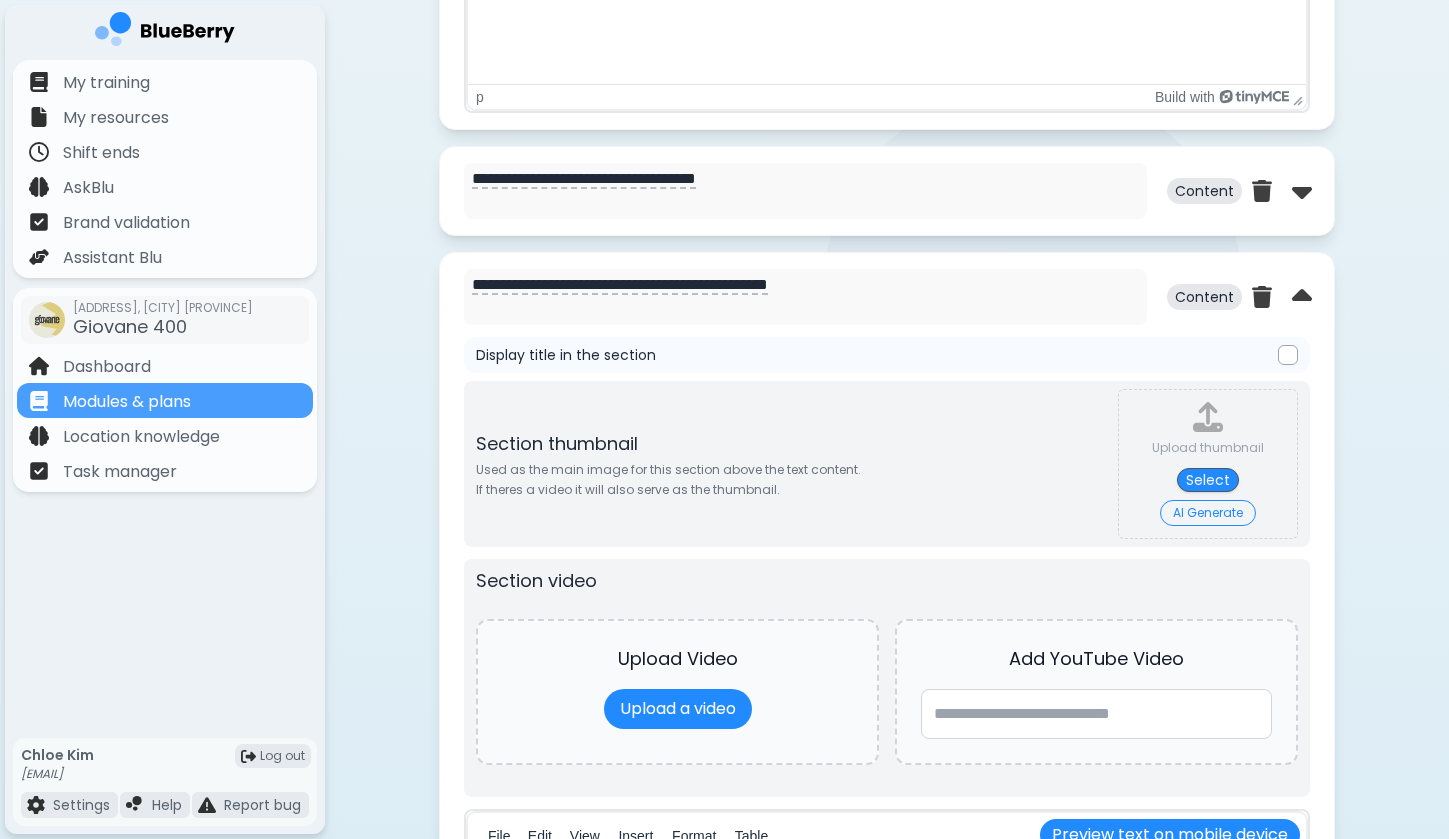 drag, startPoint x: 882, startPoint y: 286, endPoint x: 412, endPoint y: 272, distance: 470.20847 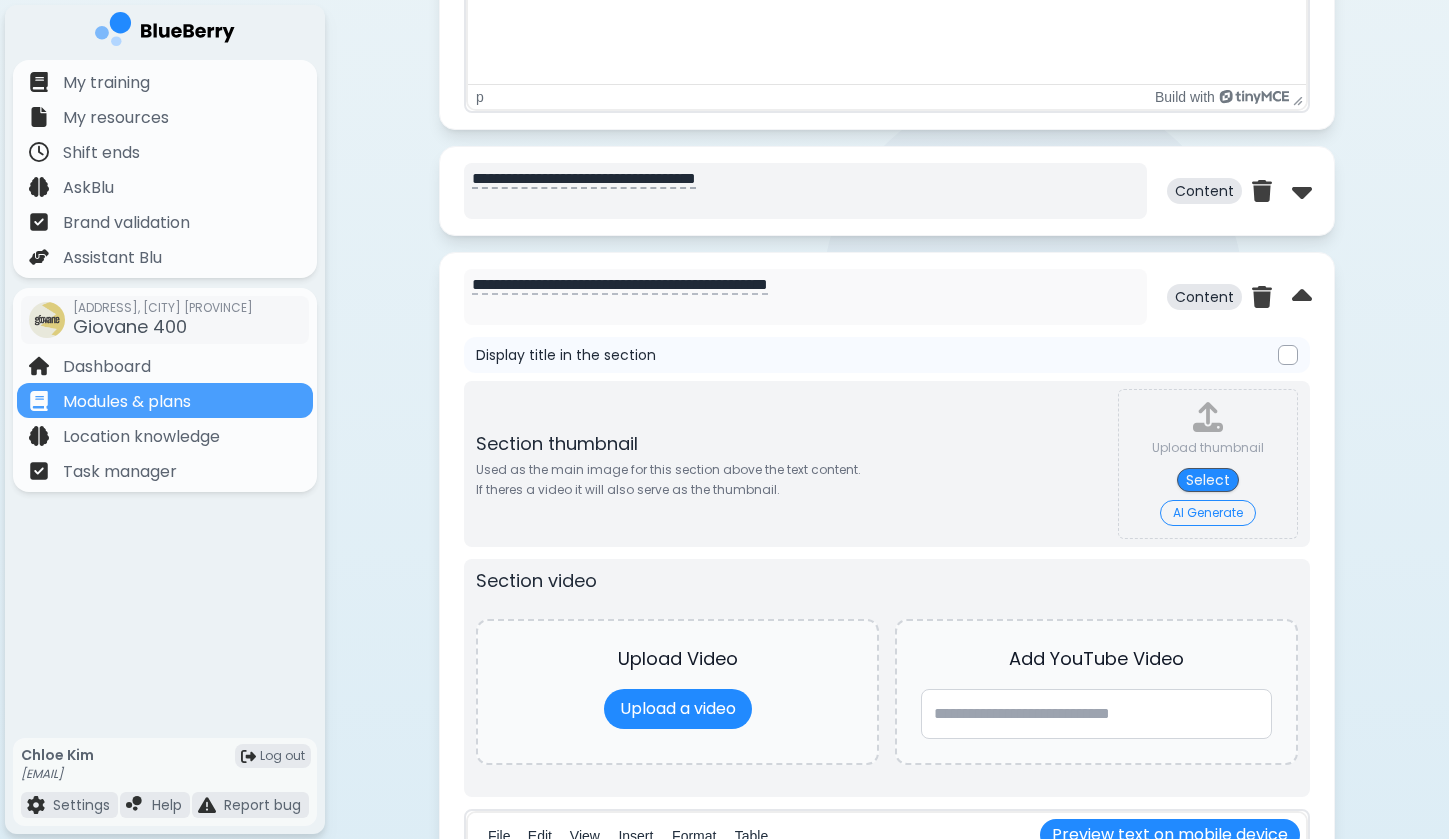 click on "**********" at bounding box center (805, 191) 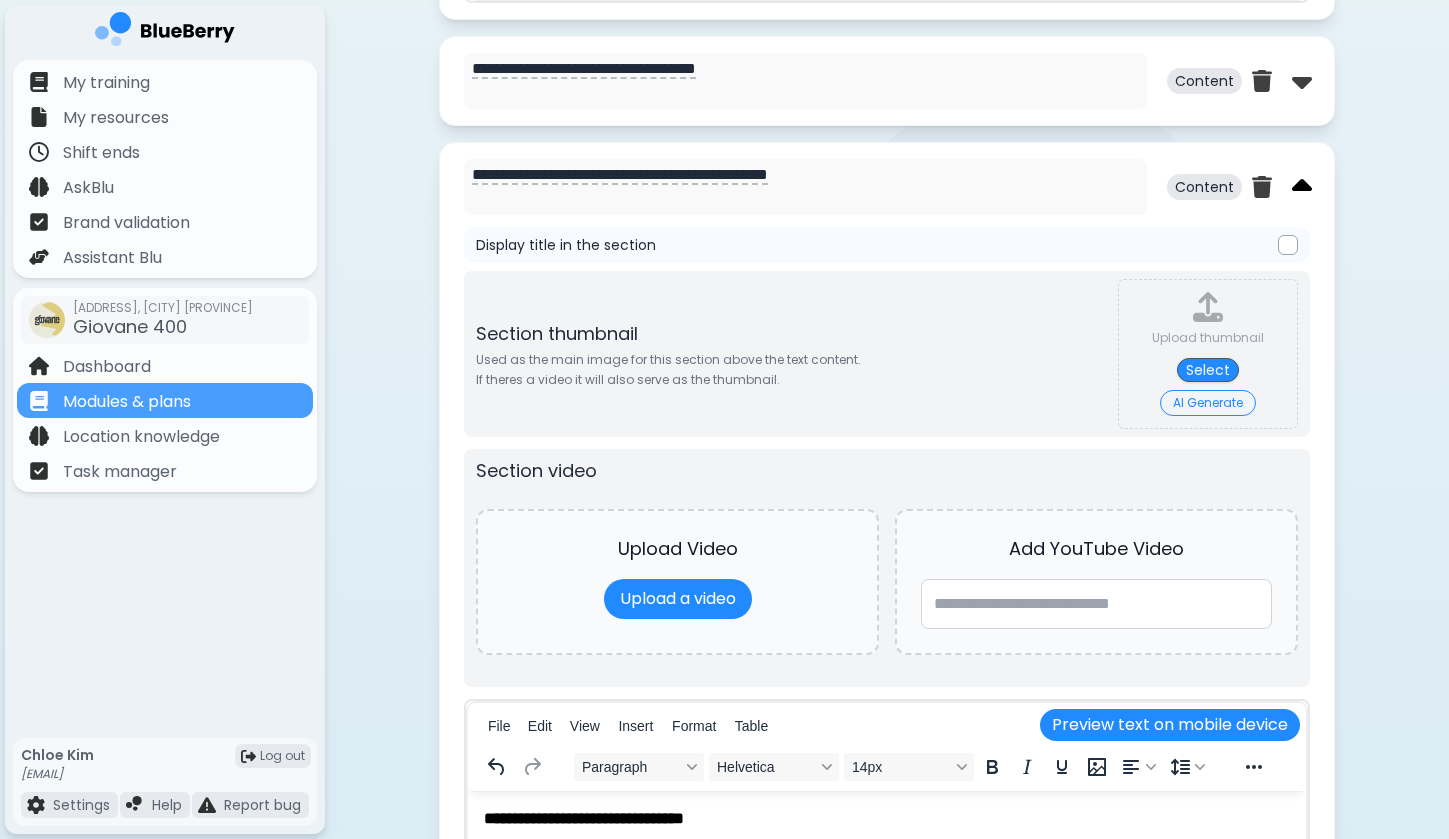 click at bounding box center (1302, 187) 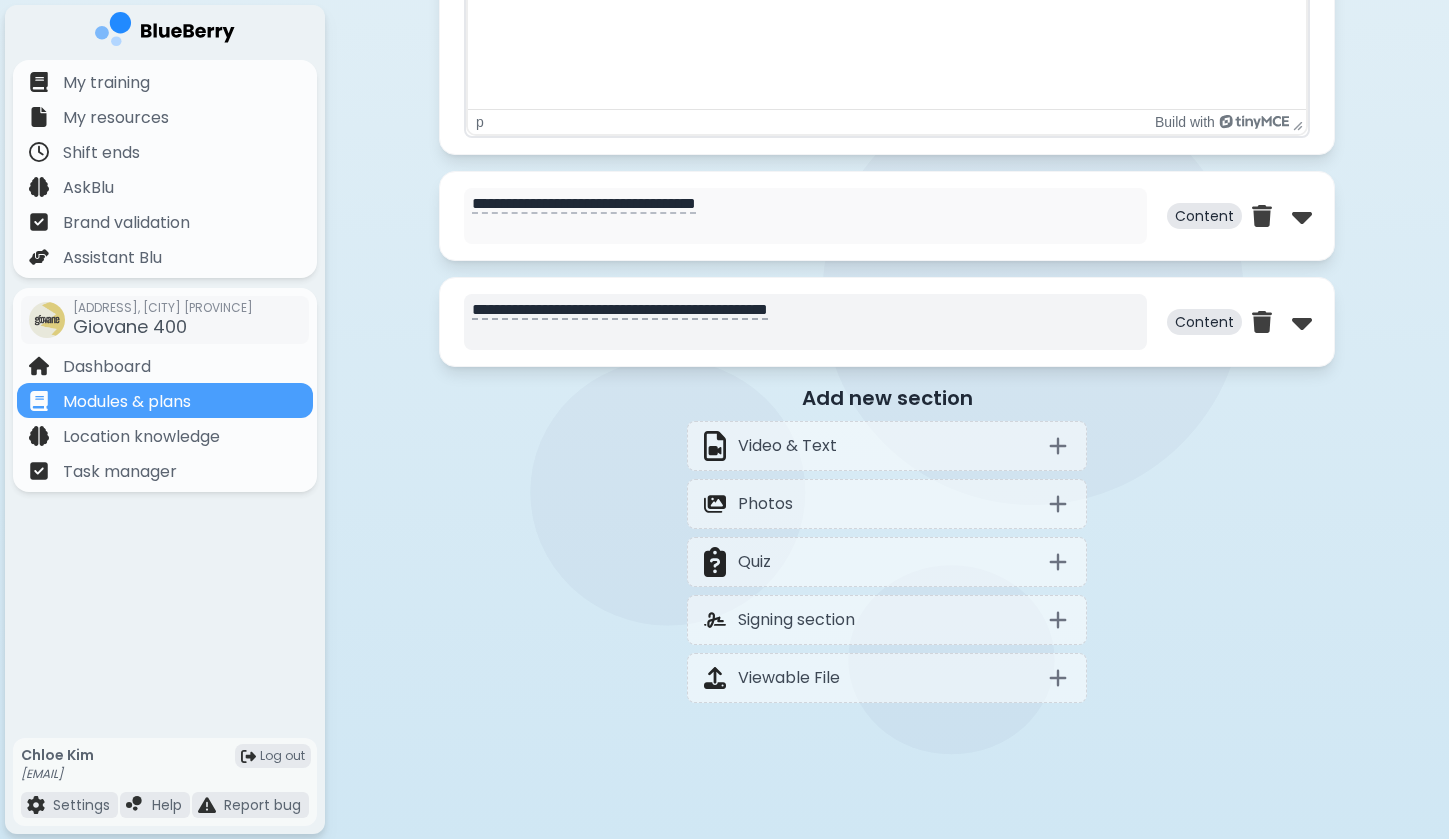scroll, scrollTop: 2002, scrollLeft: 0, axis: vertical 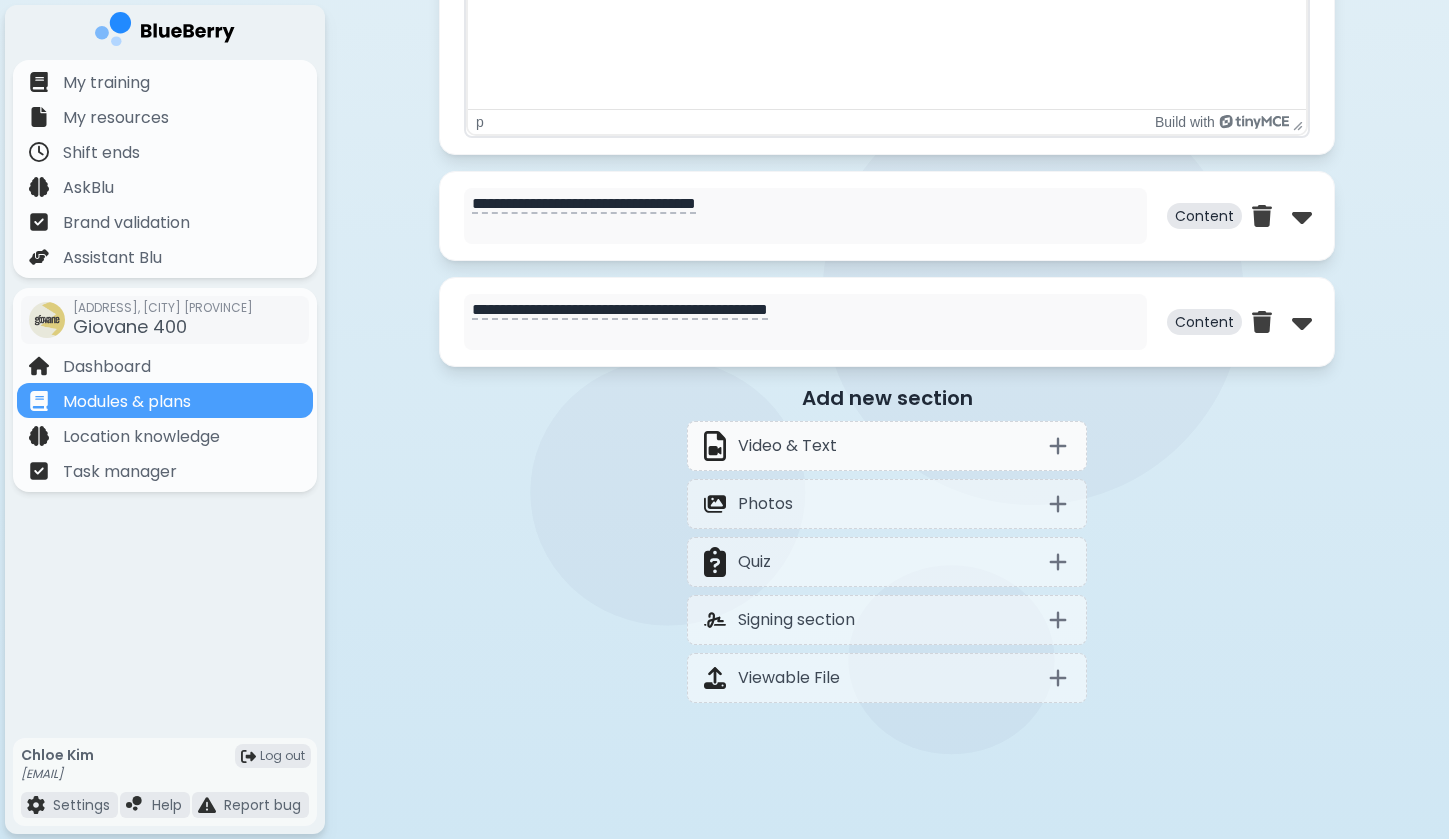 click on "Video & Text" at bounding box center [887, 446] 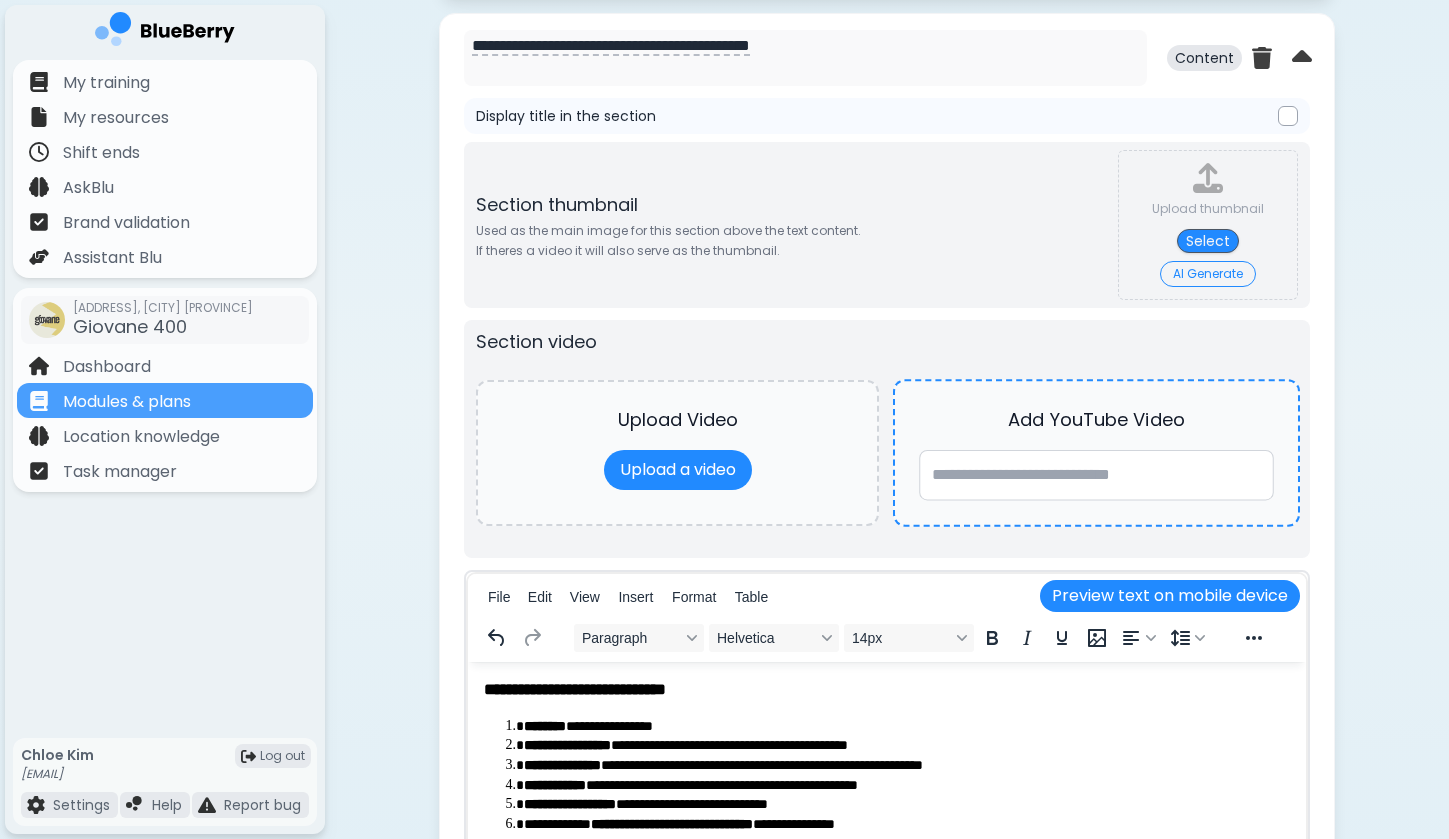 scroll, scrollTop: 987, scrollLeft: 0, axis: vertical 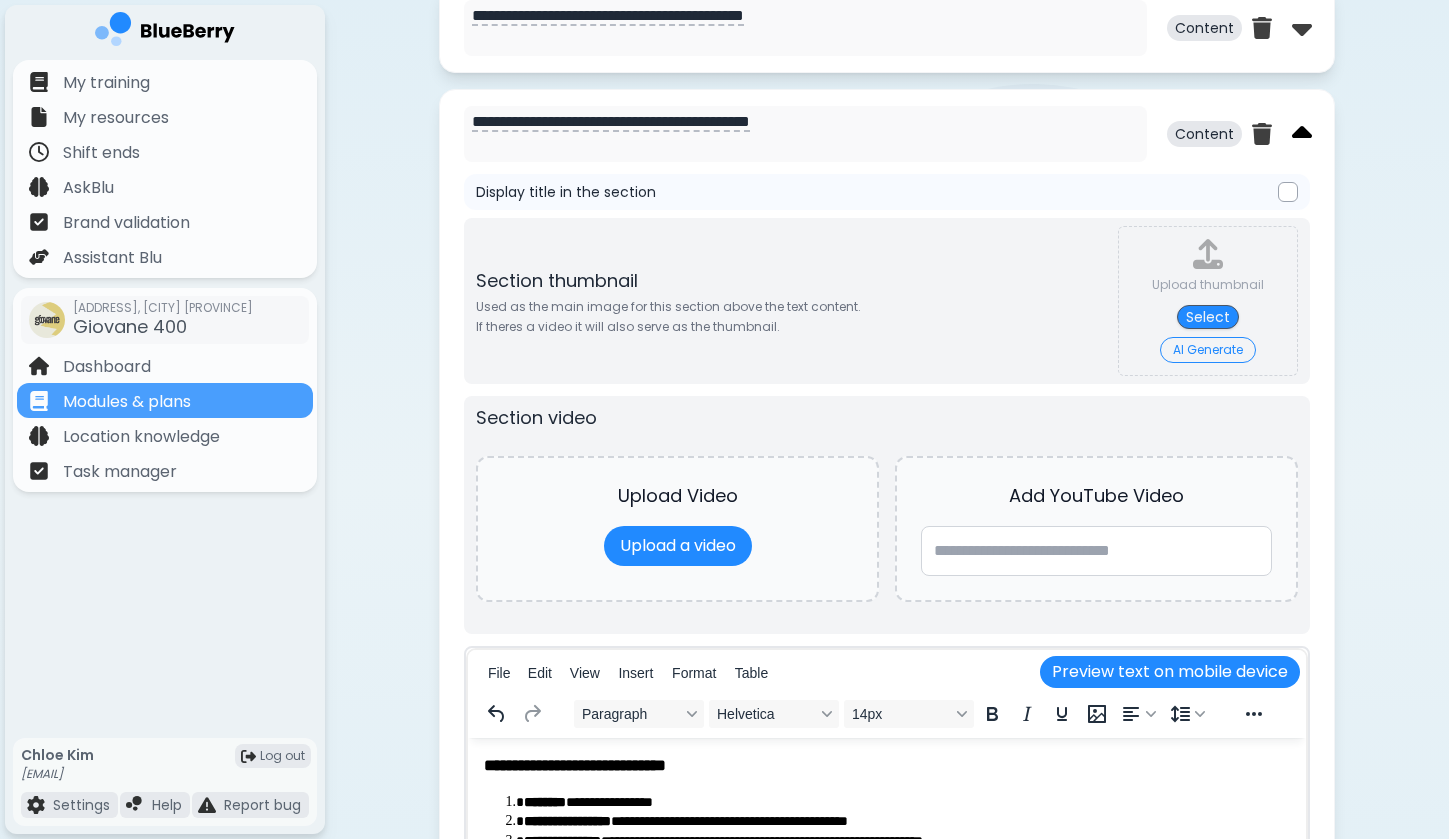 click at bounding box center [1302, 134] 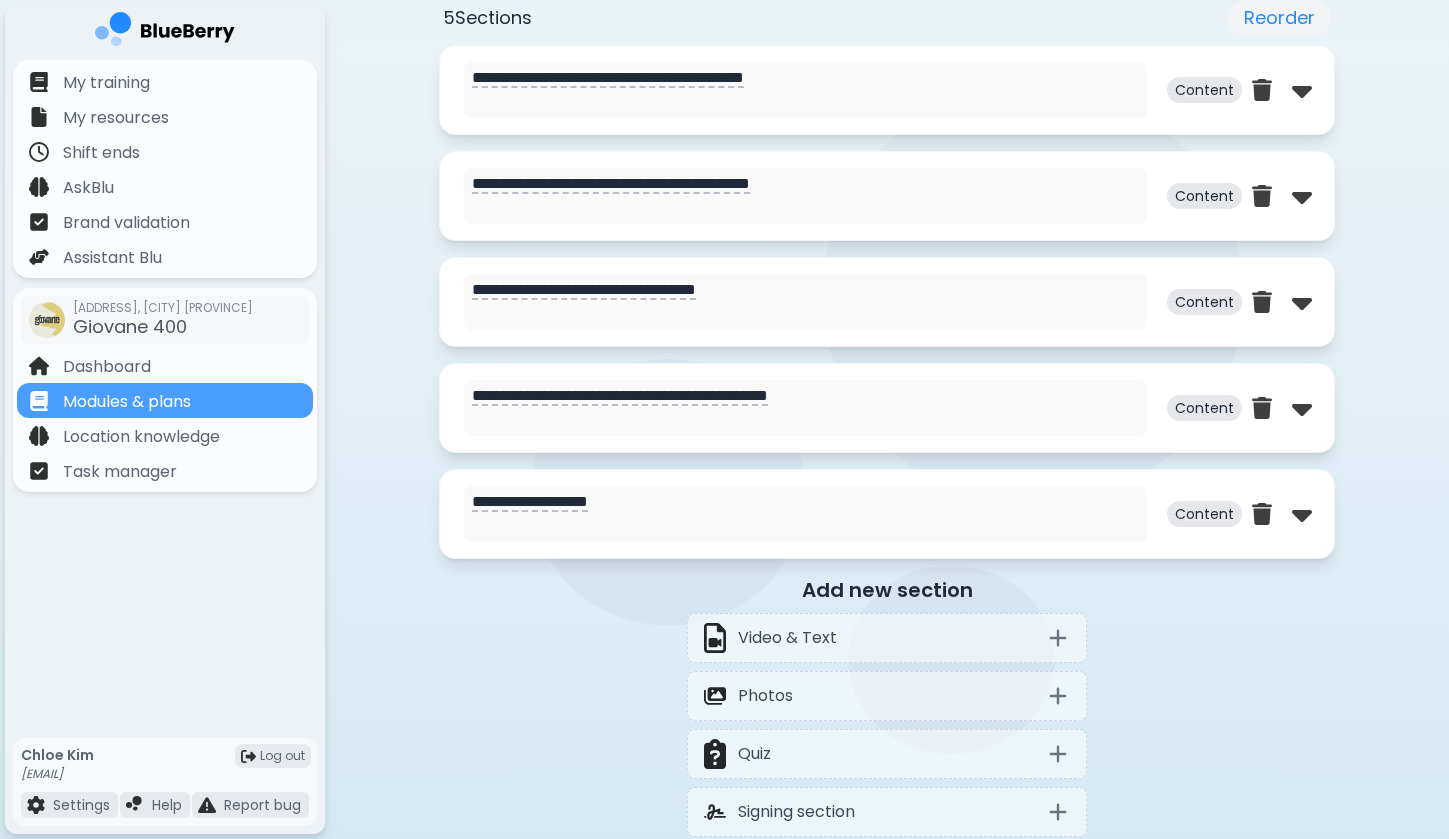 scroll, scrollTop: 928, scrollLeft: 0, axis: vertical 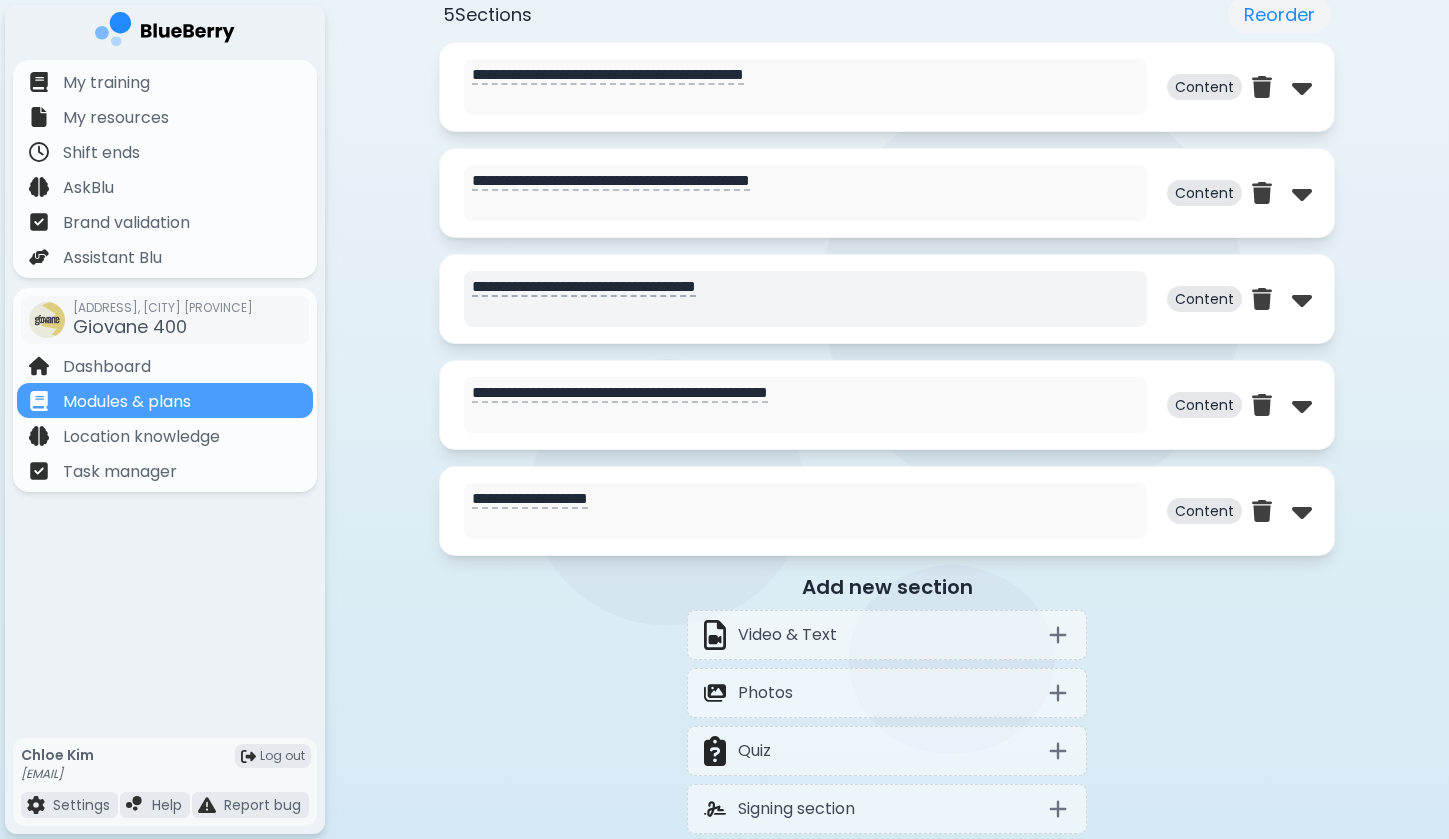 click on "**********" at bounding box center (805, 299) 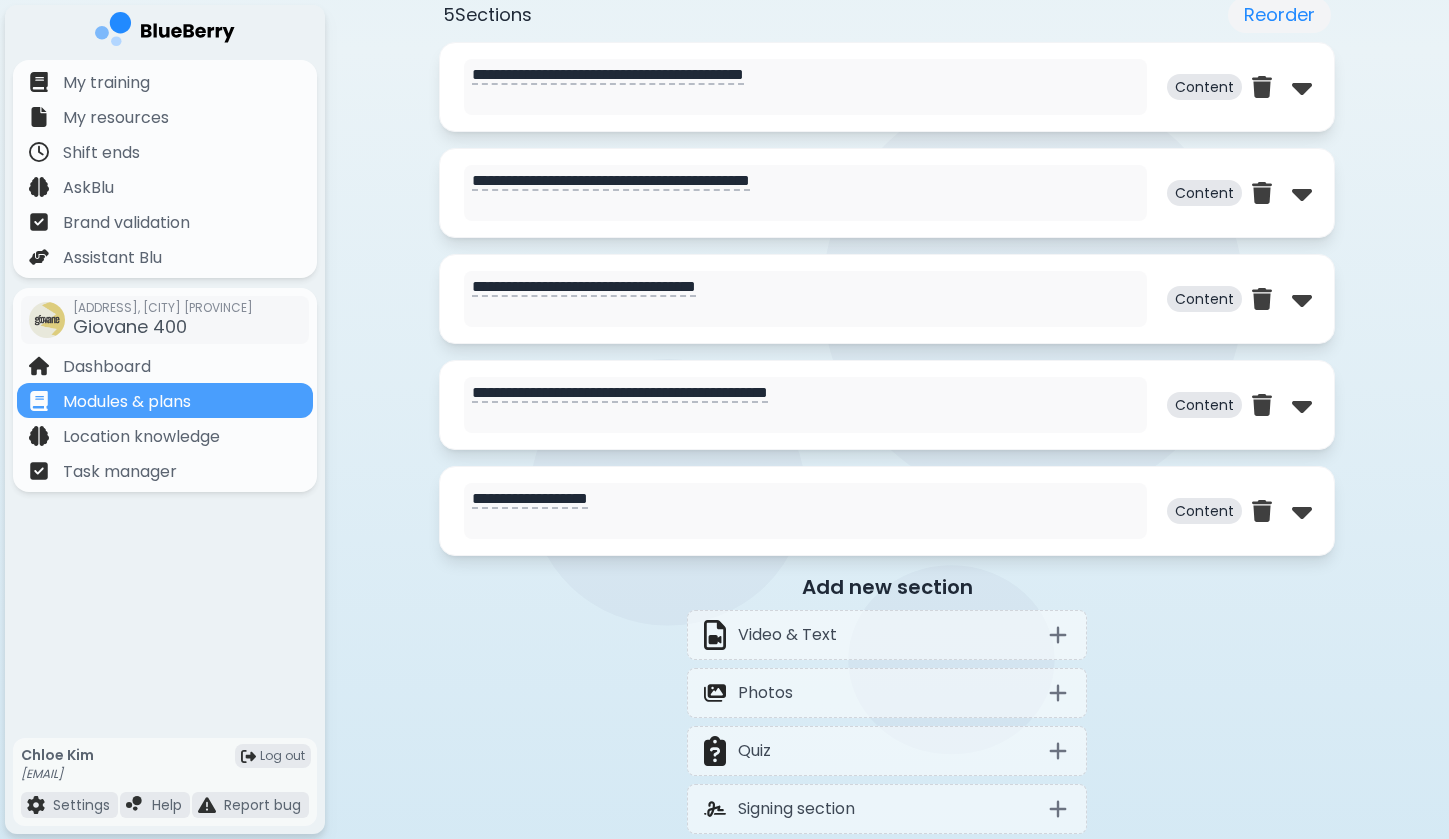 drag, startPoint x: 795, startPoint y: 287, endPoint x: 414, endPoint y: 282, distance: 381.0328 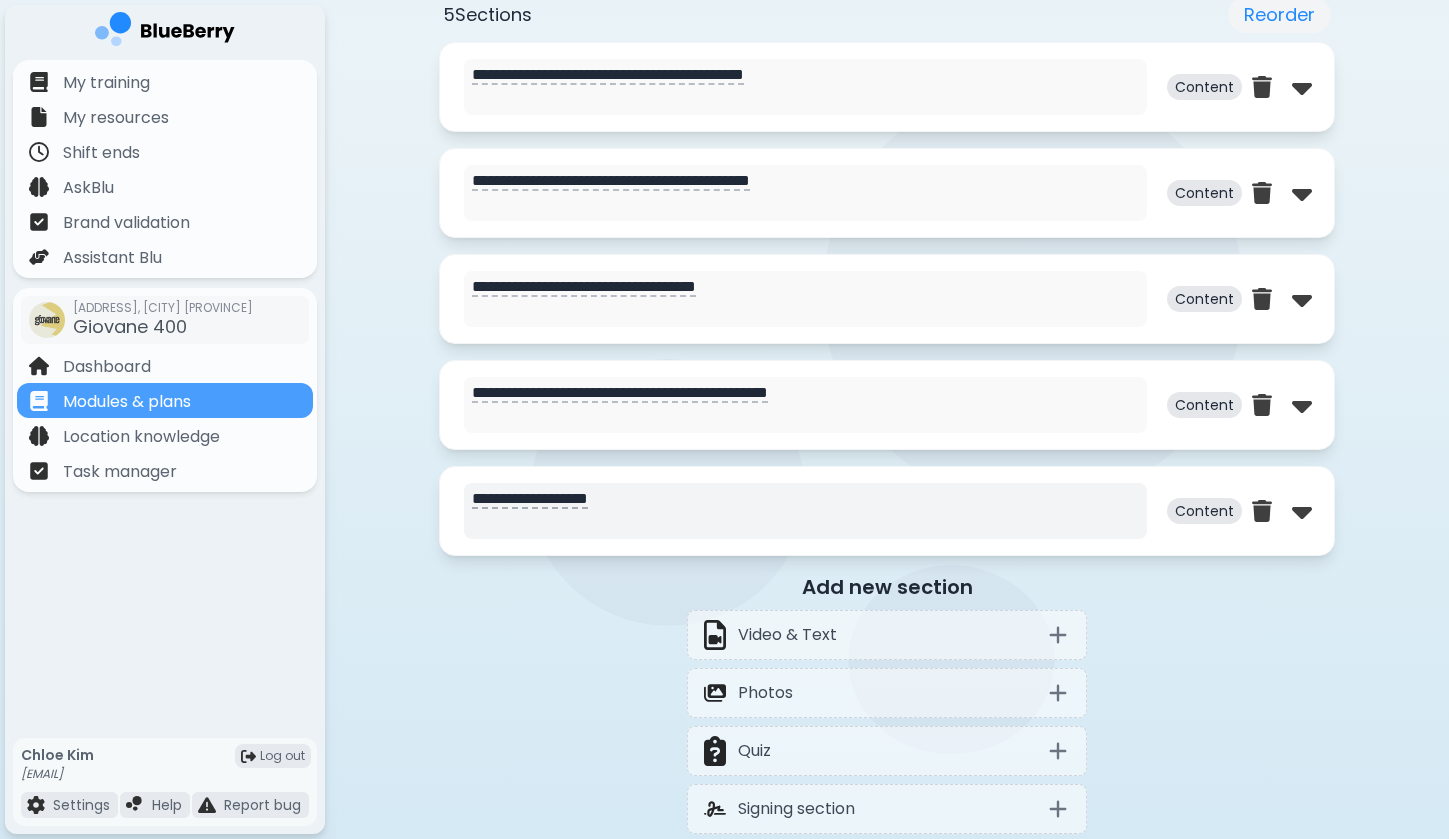 click on "**********" at bounding box center [805, 511] 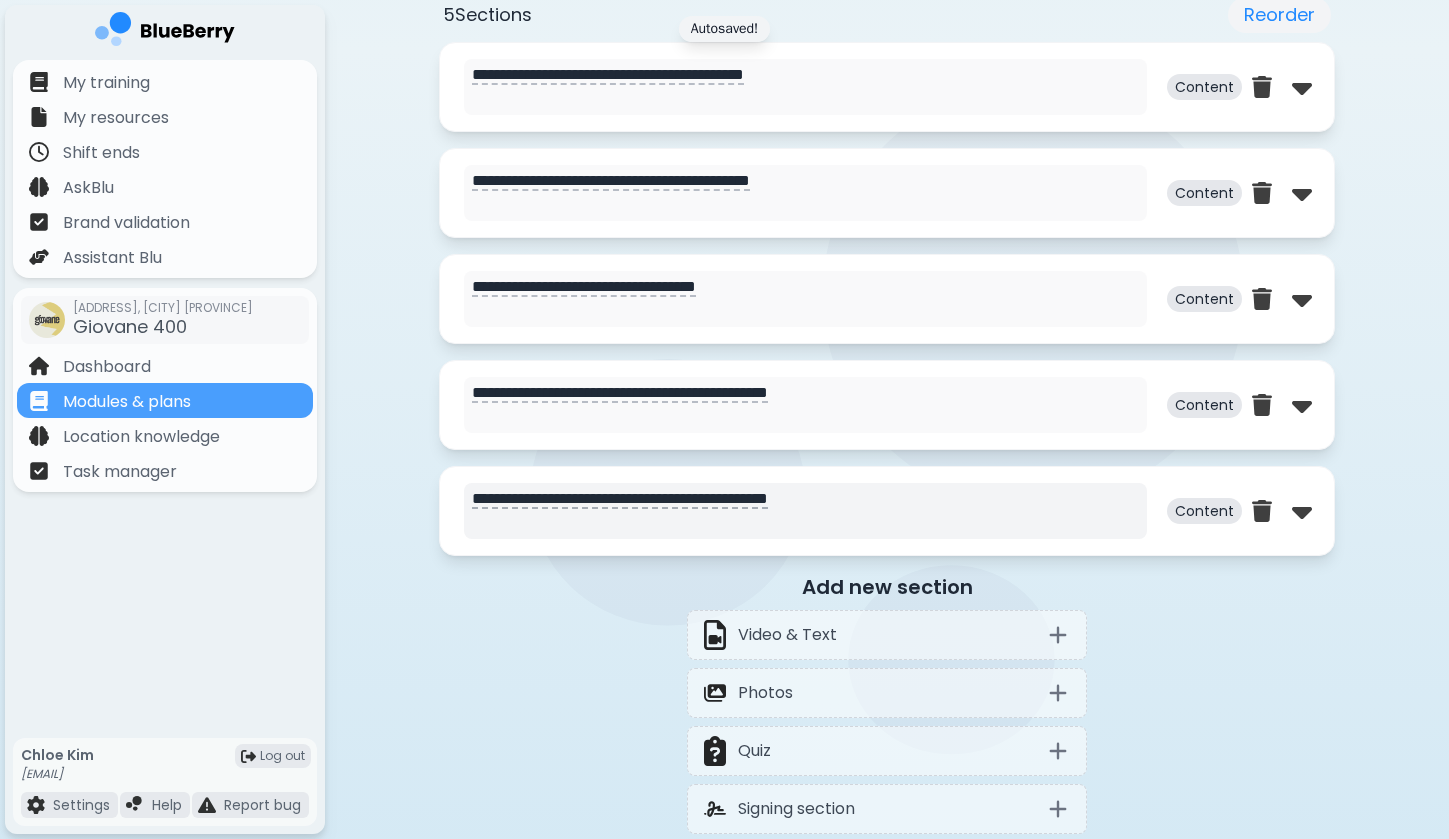 drag, startPoint x: 473, startPoint y: 500, endPoint x: 588, endPoint y: 497, distance: 115.03912 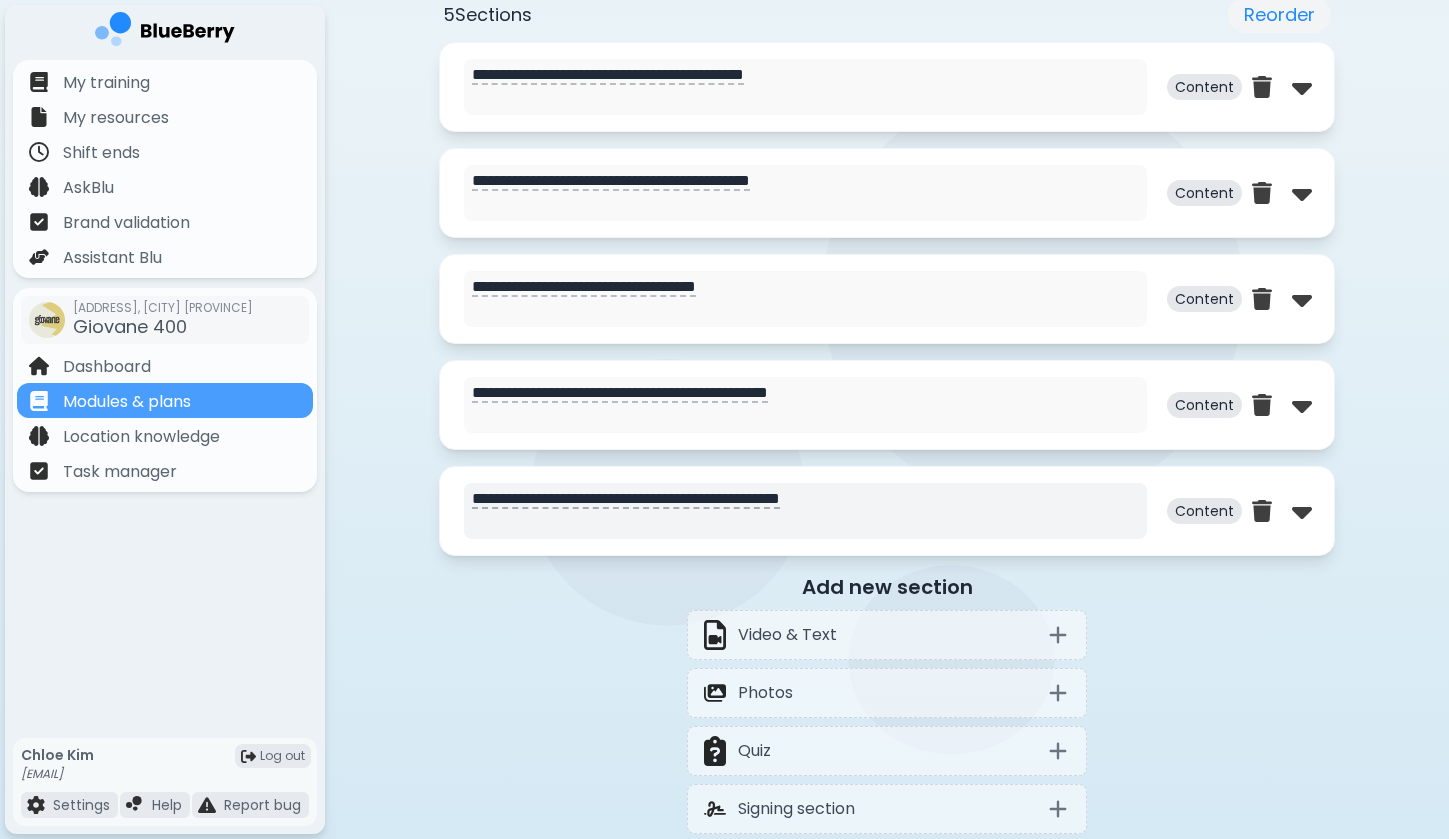 click on "**********" at bounding box center [805, 511] 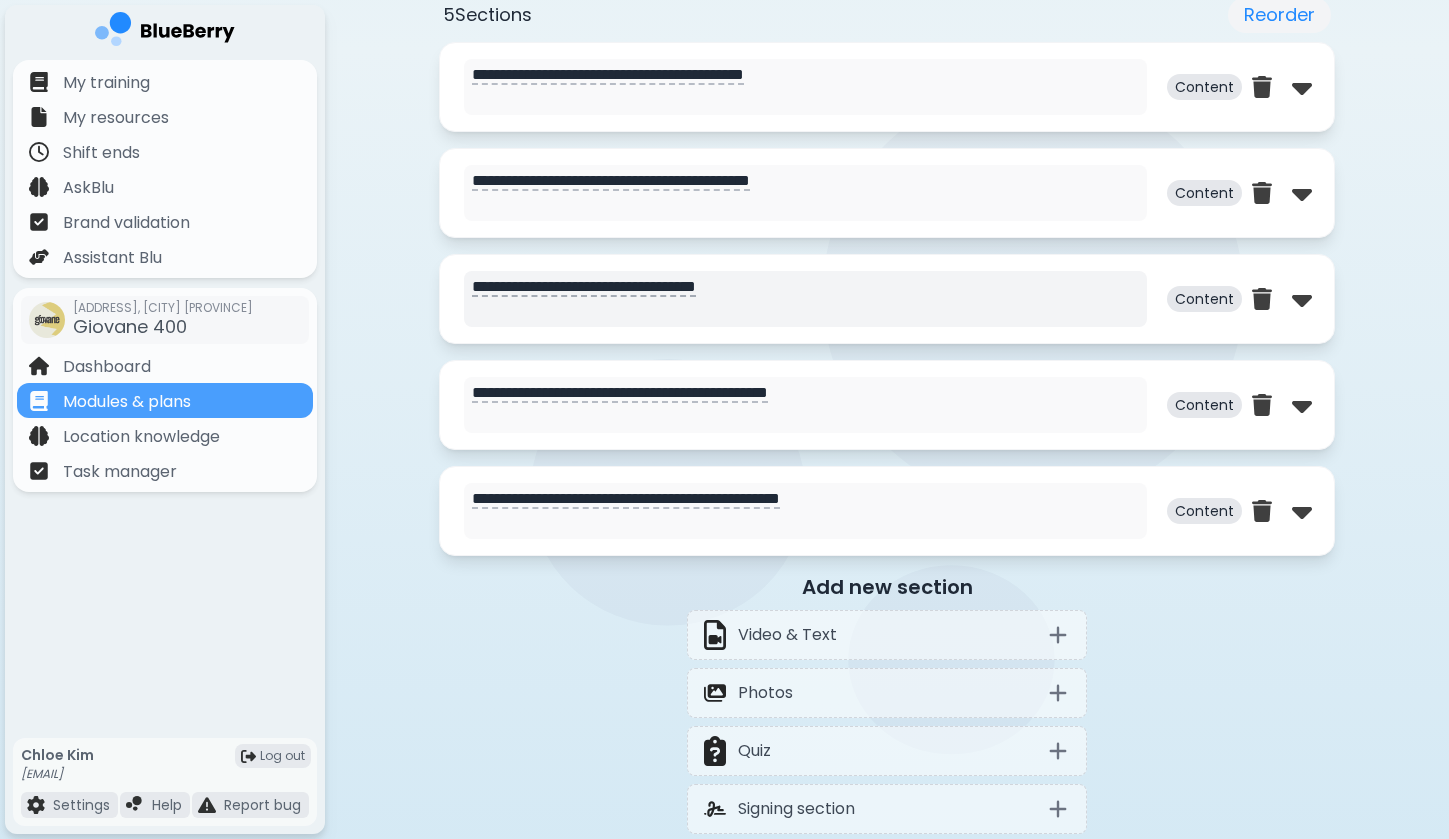 type on "**********" 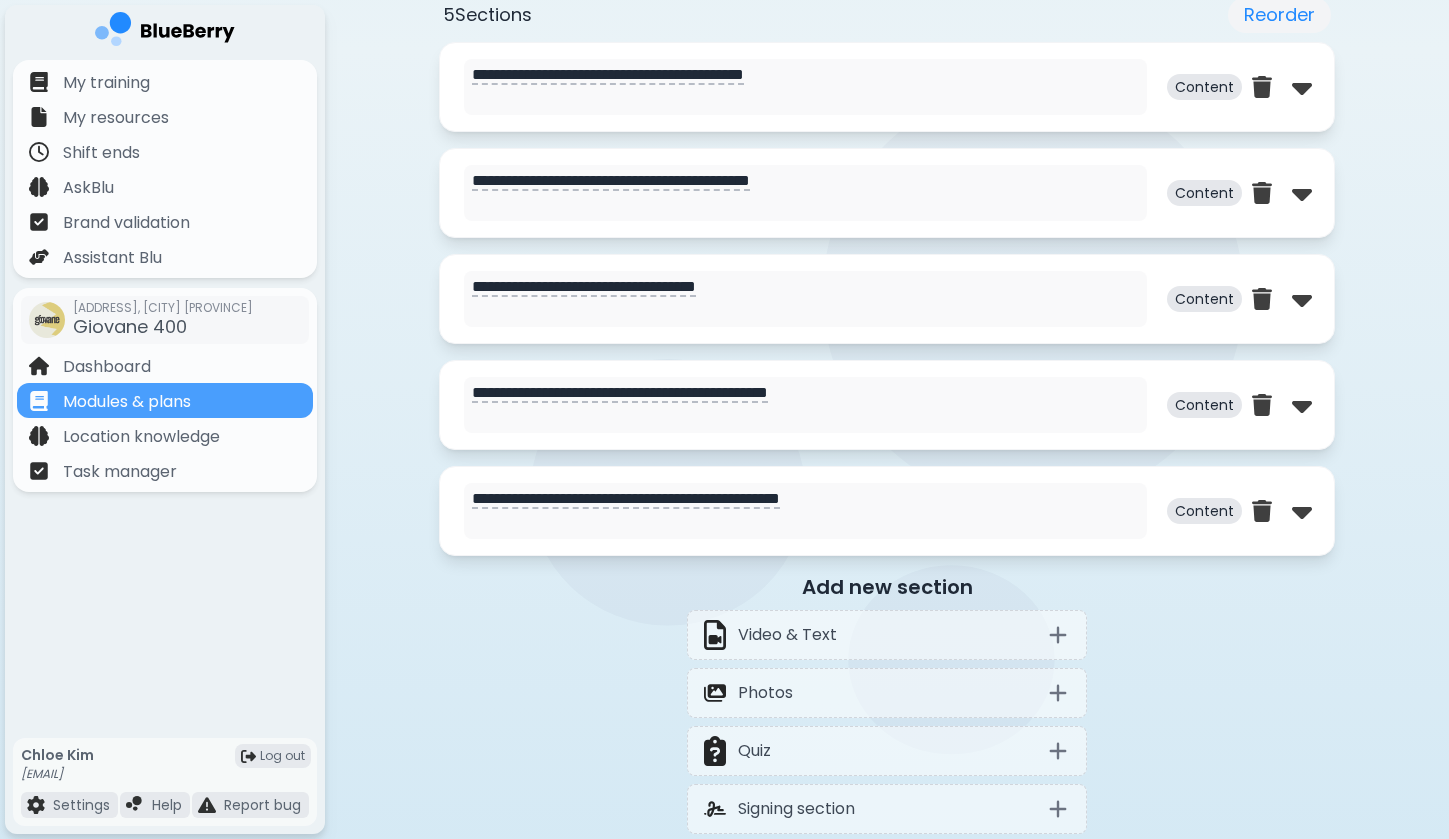 drag, startPoint x: 888, startPoint y: 296, endPoint x: 317, endPoint y: 257, distance: 572.3303 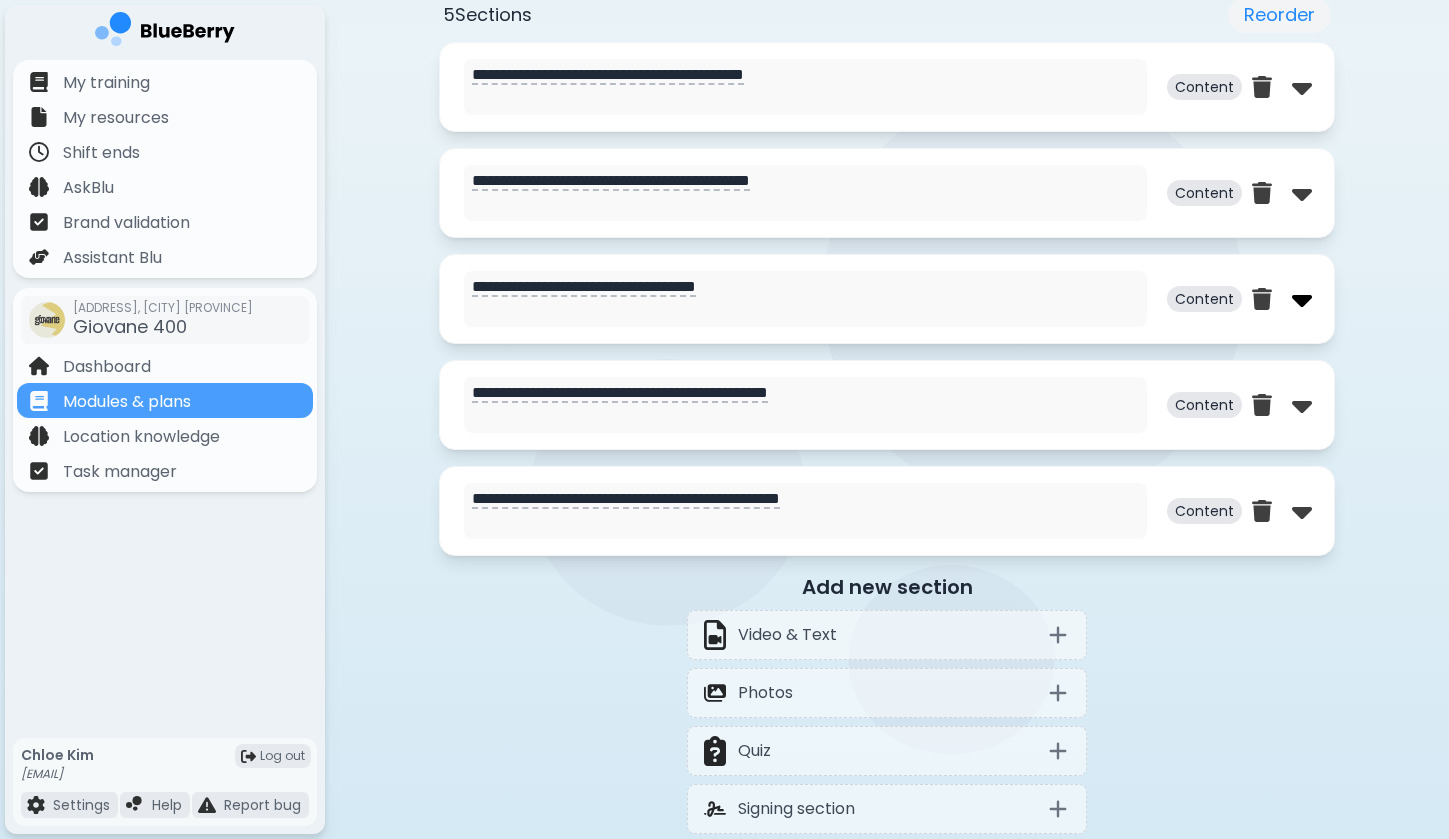 click at bounding box center (1302, 299) 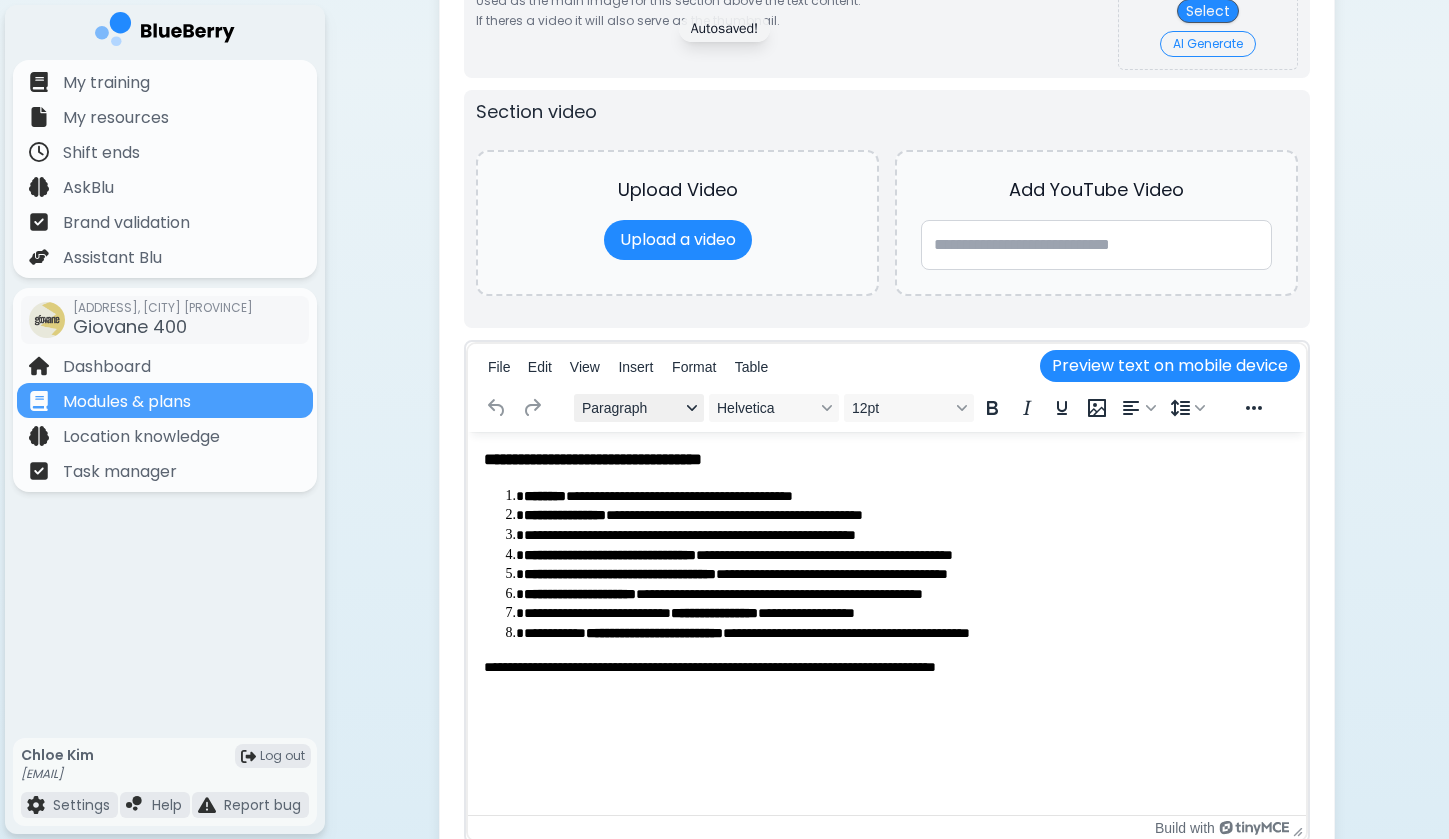 scroll, scrollTop: 1408, scrollLeft: 0, axis: vertical 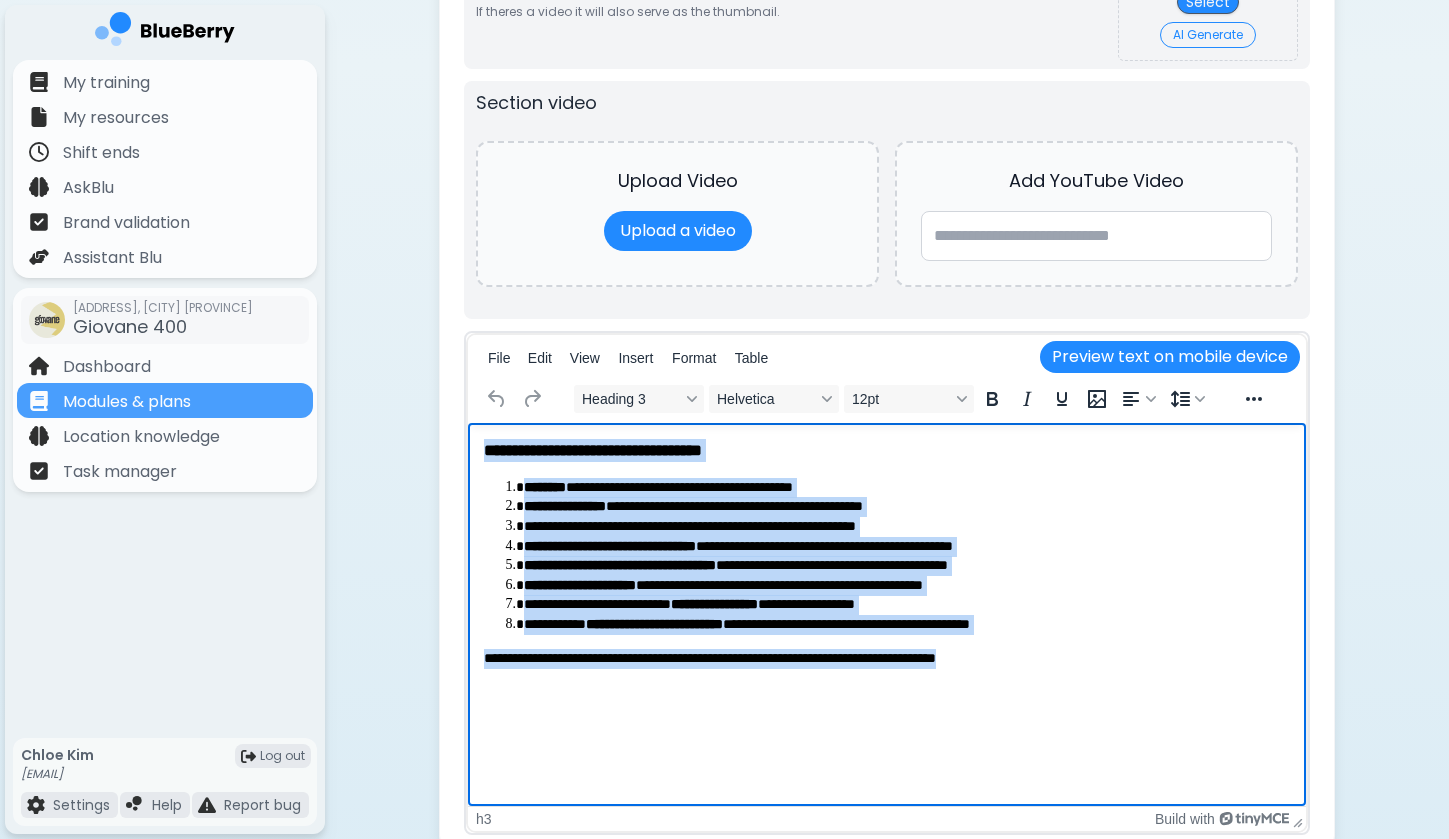 drag, startPoint x: 485, startPoint y: 446, endPoint x: 1134, endPoint y: 717, distance: 703.3079 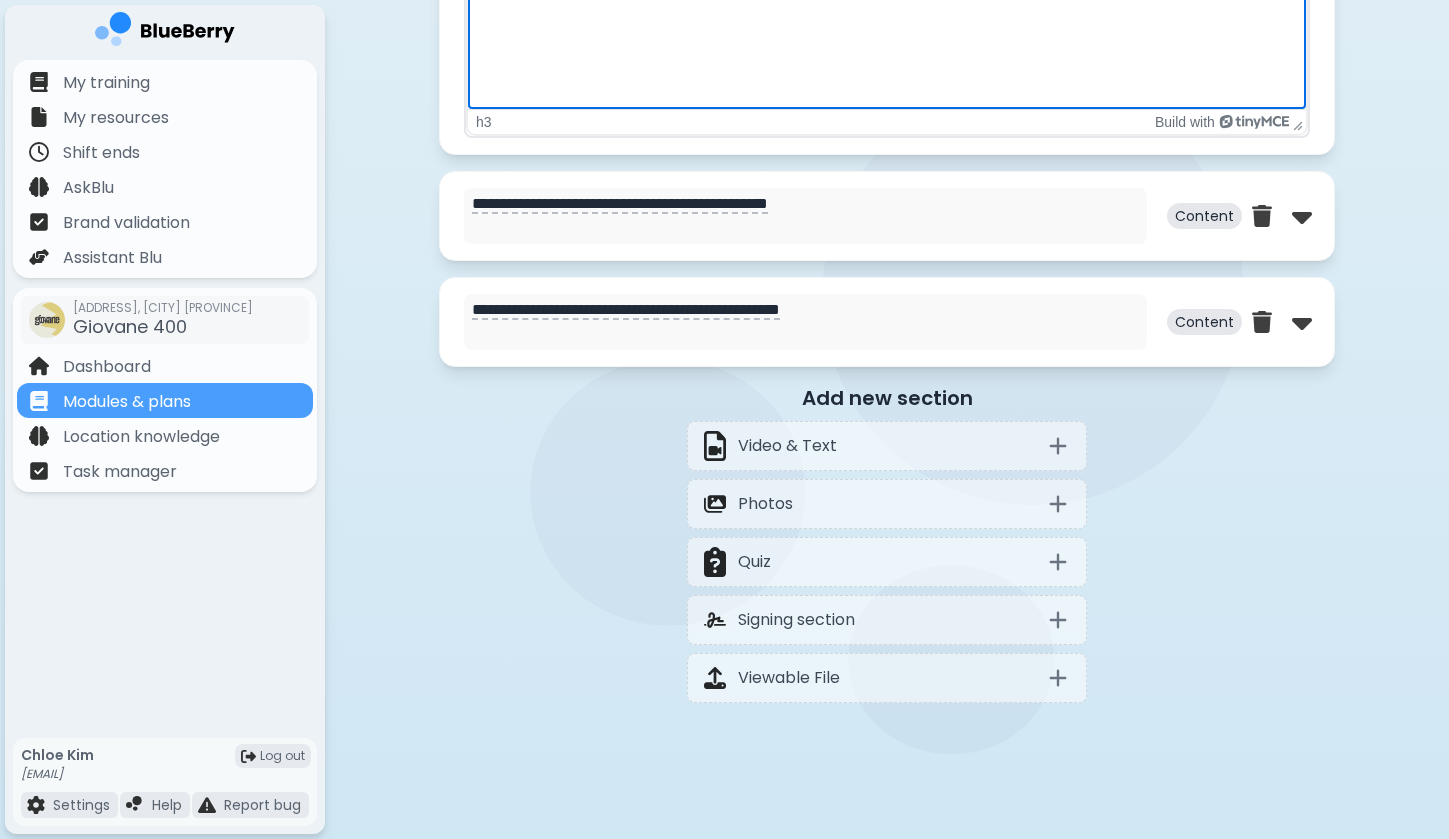 scroll, scrollTop: 2108, scrollLeft: 0, axis: vertical 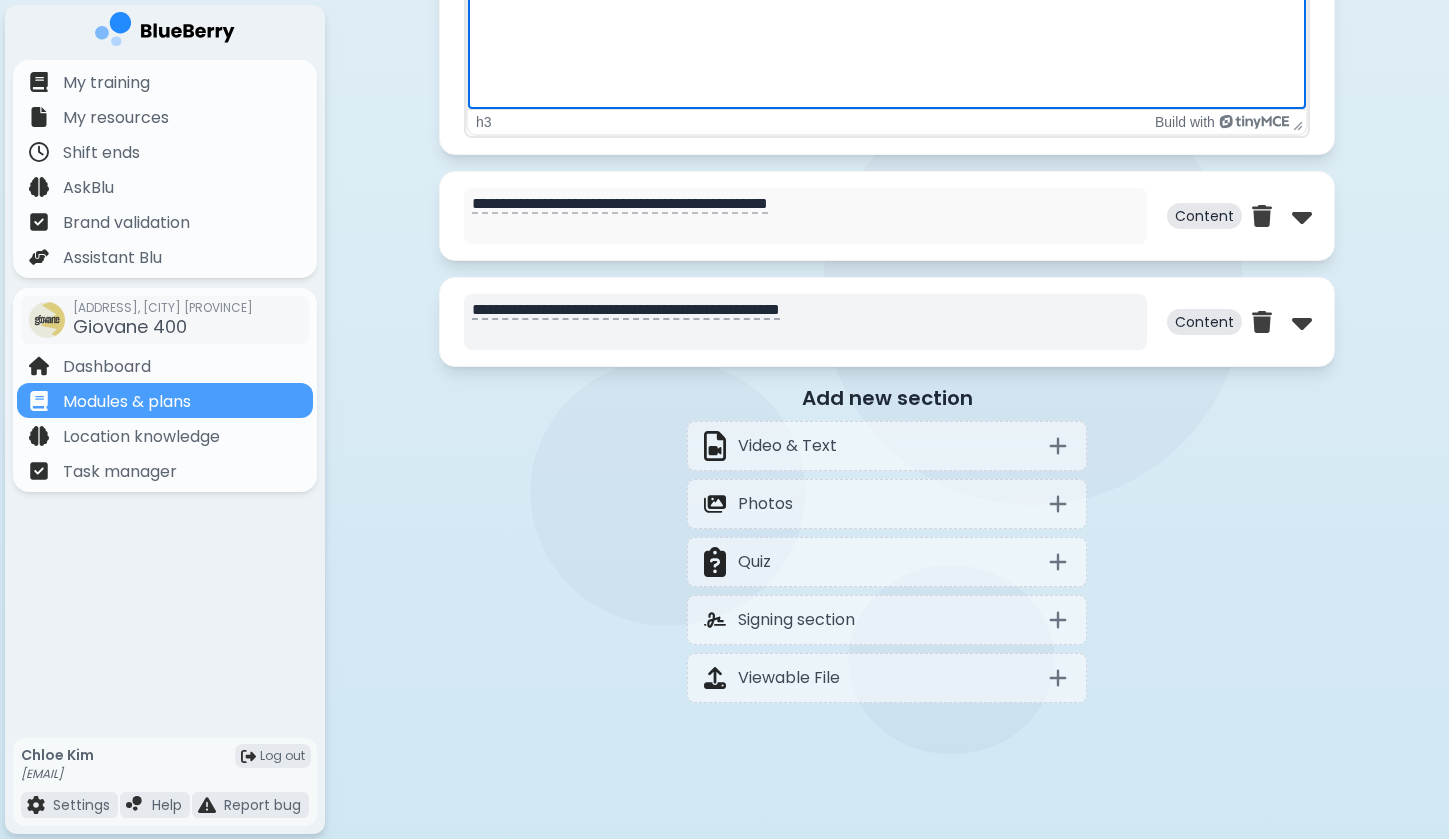 click on "**********" at bounding box center (805, 322) 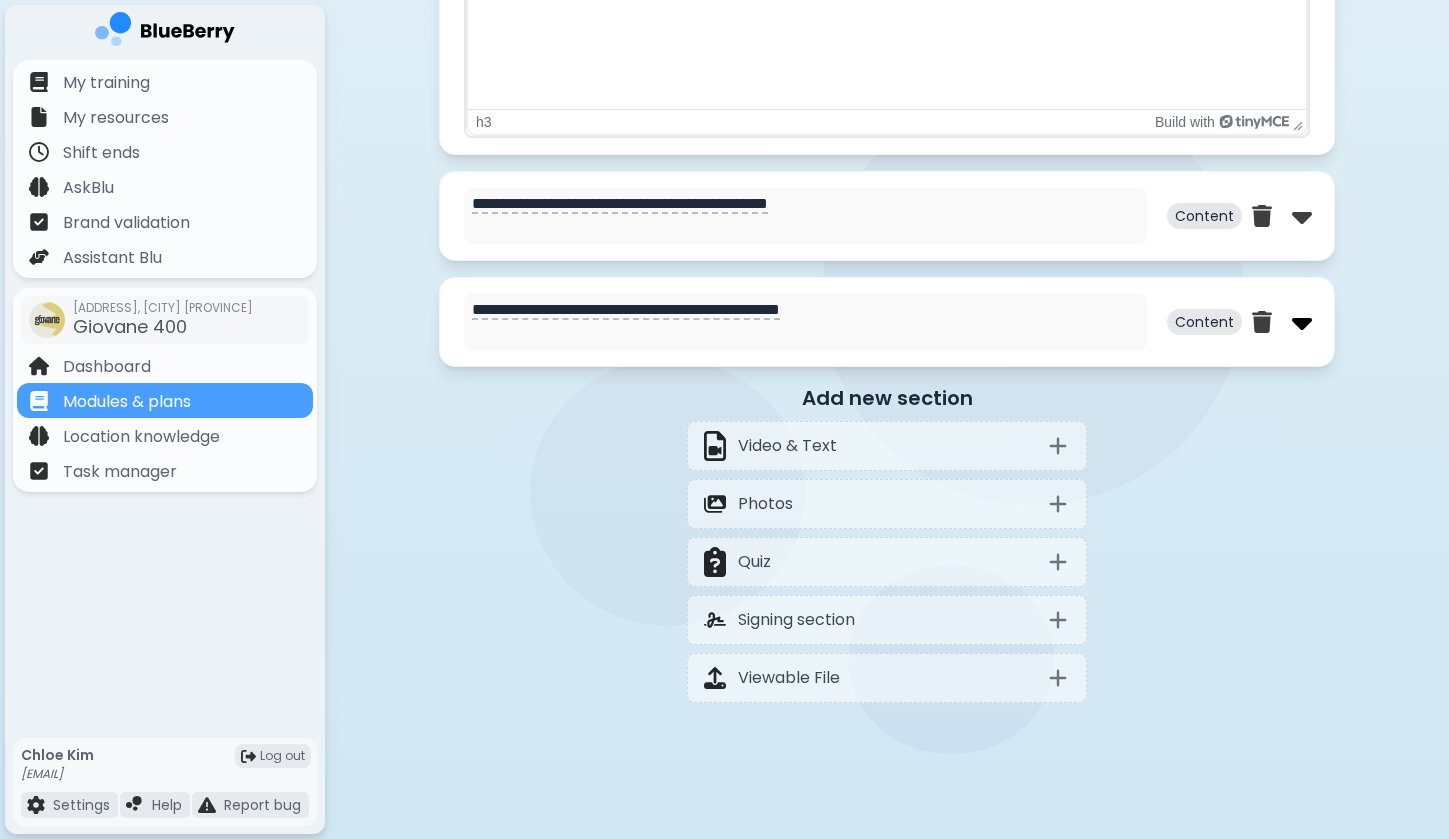 click at bounding box center (1302, 322) 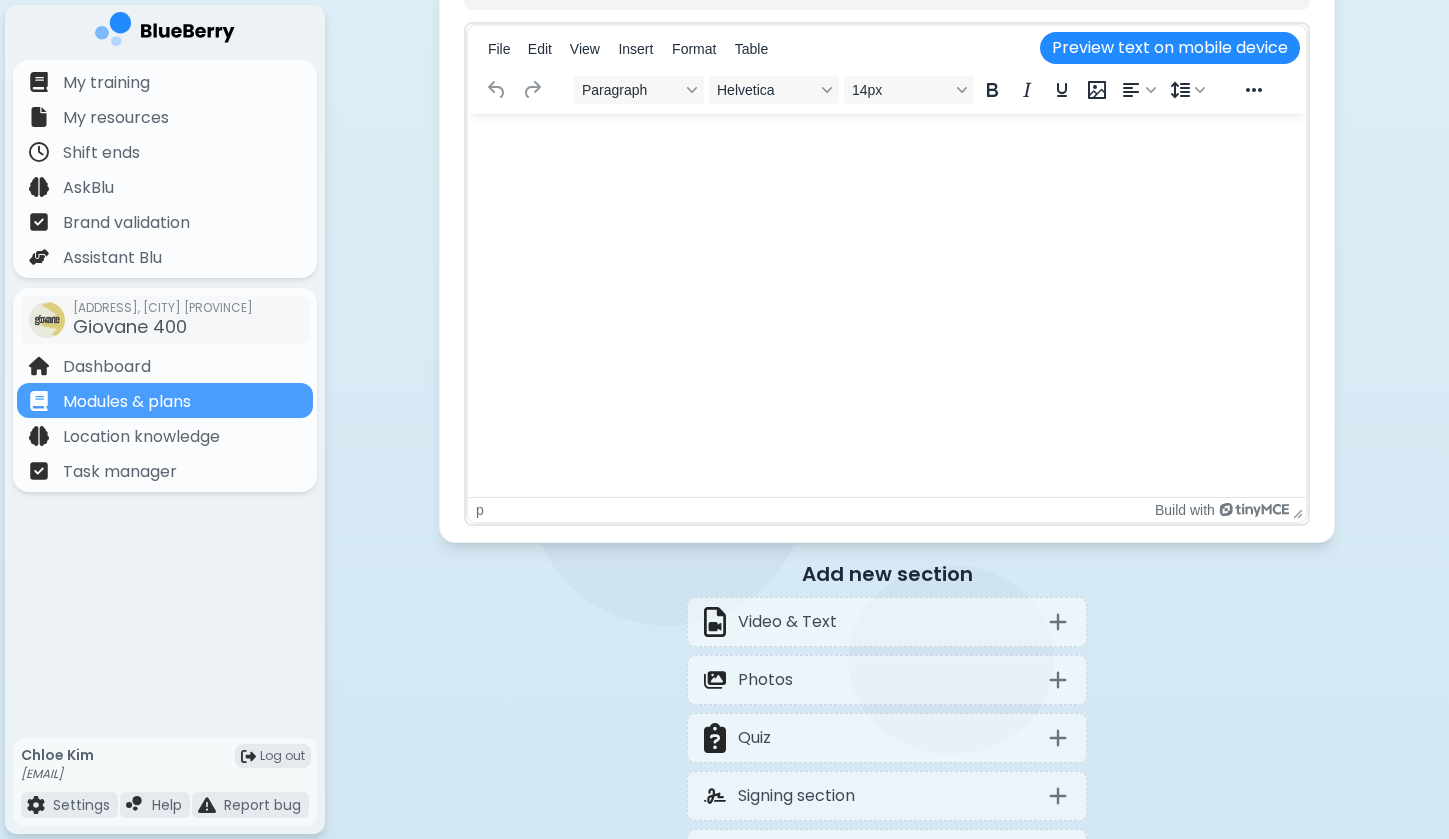 scroll, scrollTop: 2921, scrollLeft: 0, axis: vertical 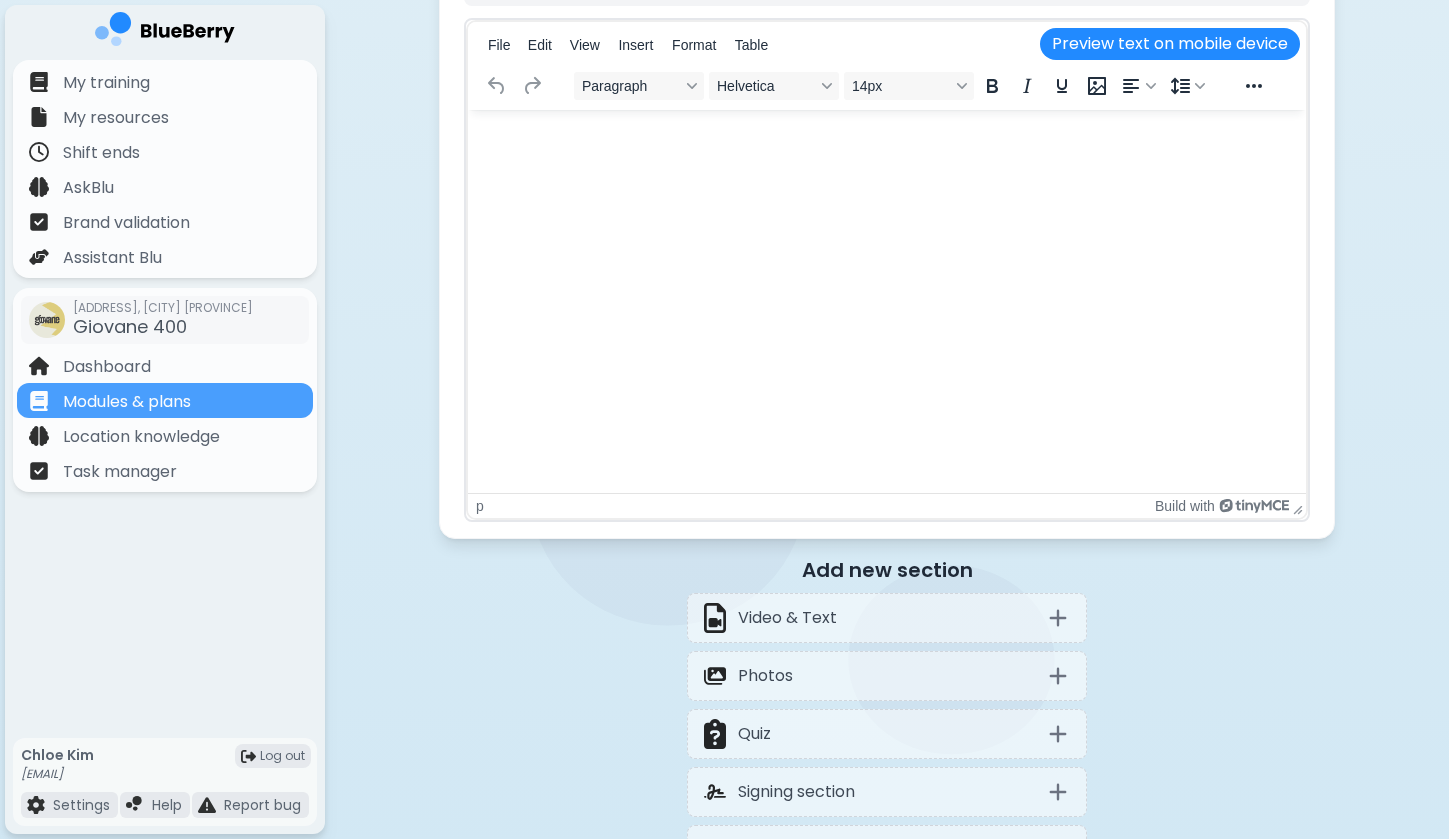 click at bounding box center [887, 136] 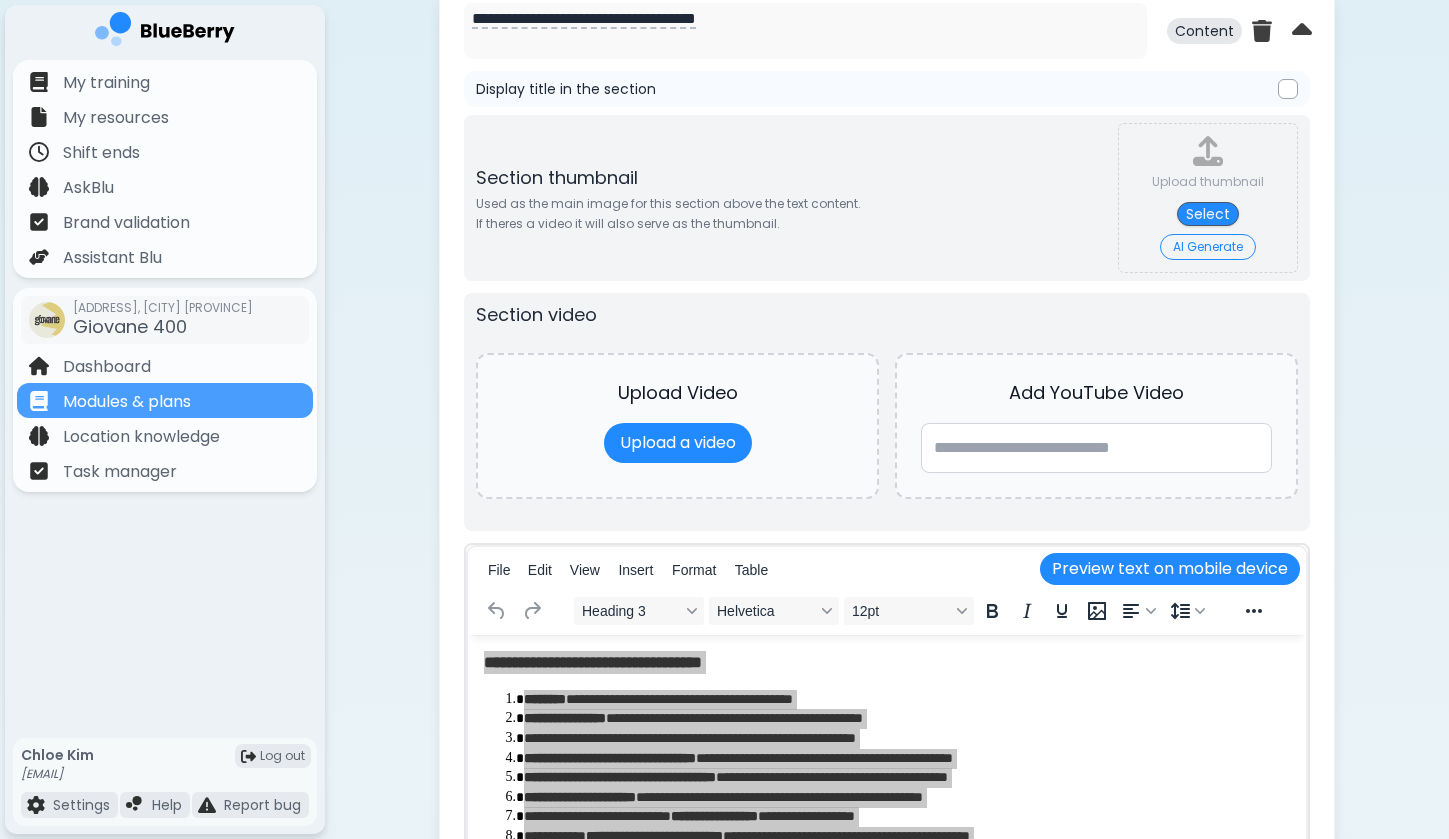 scroll, scrollTop: 1131, scrollLeft: 0, axis: vertical 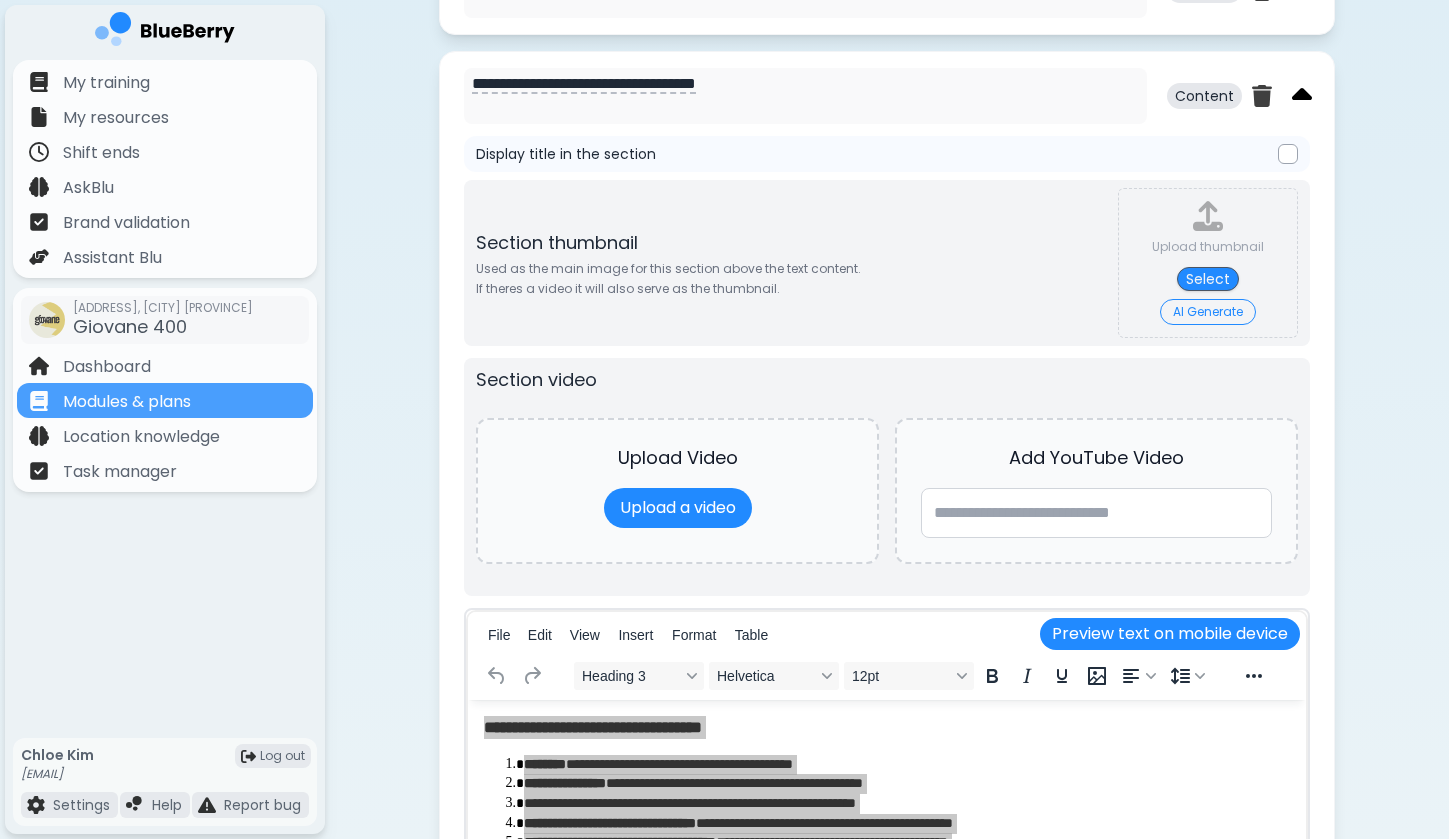 click at bounding box center [1302, 96] 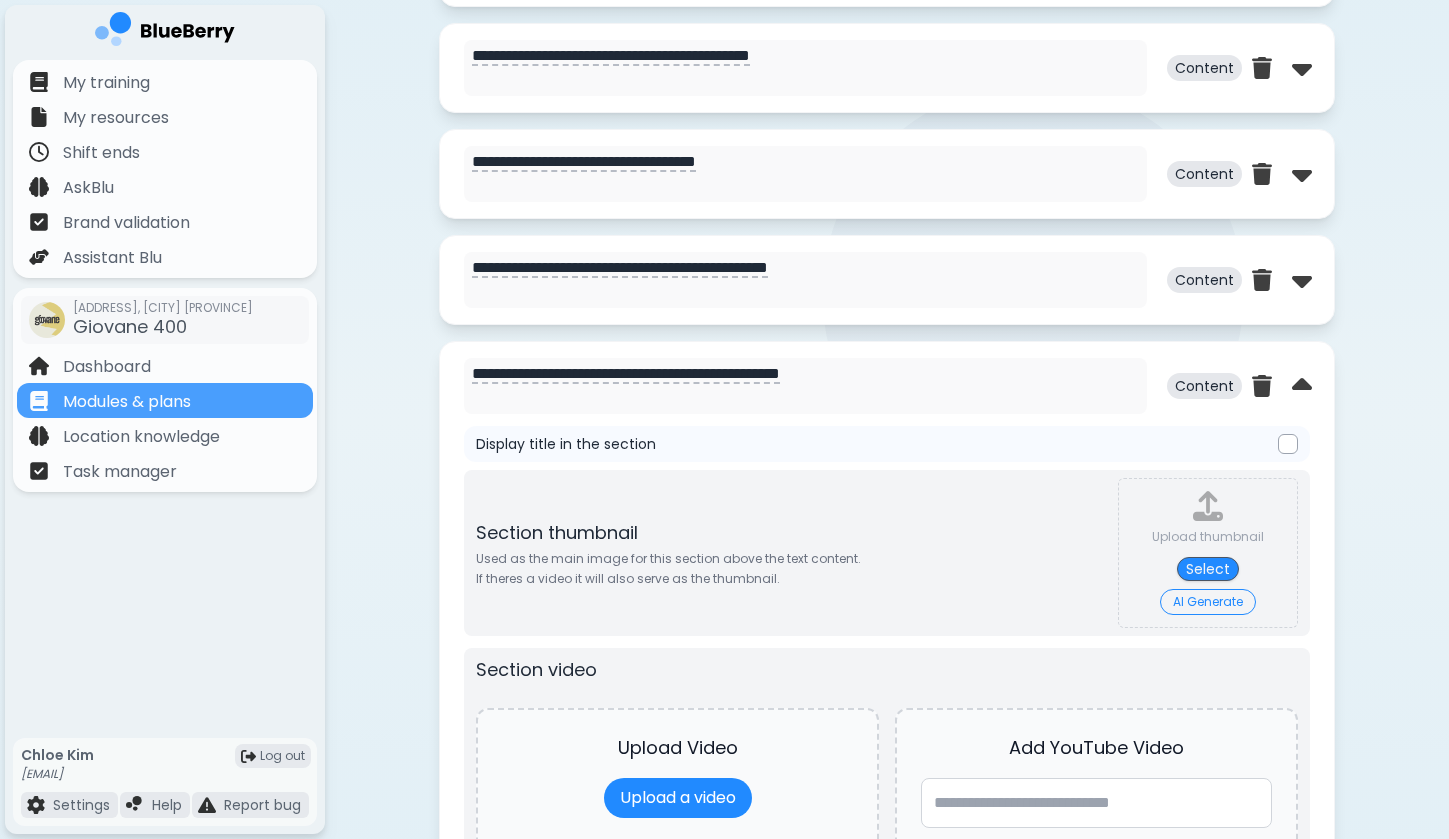 scroll, scrollTop: 1046, scrollLeft: 0, axis: vertical 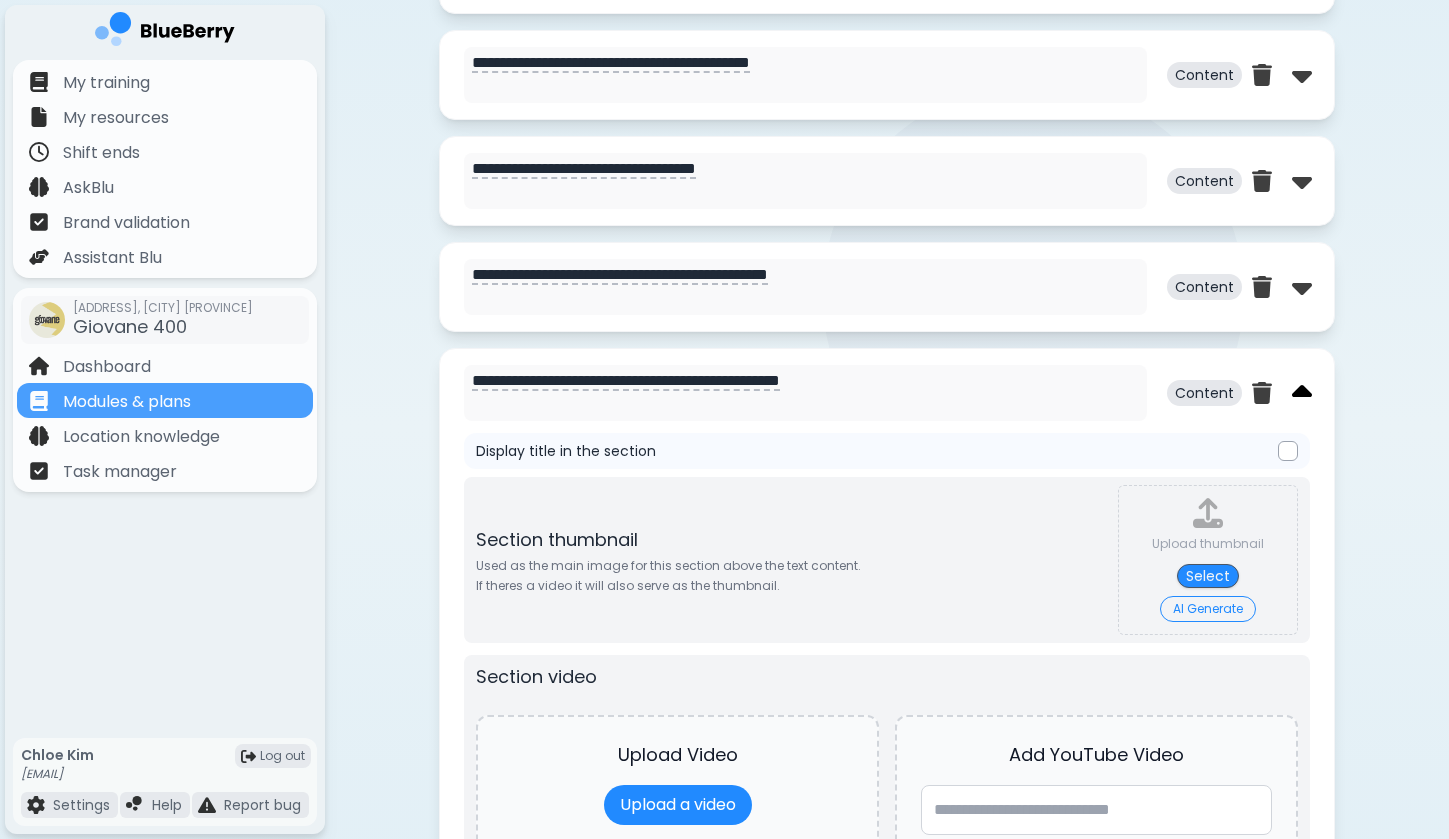 click at bounding box center [1302, 393] 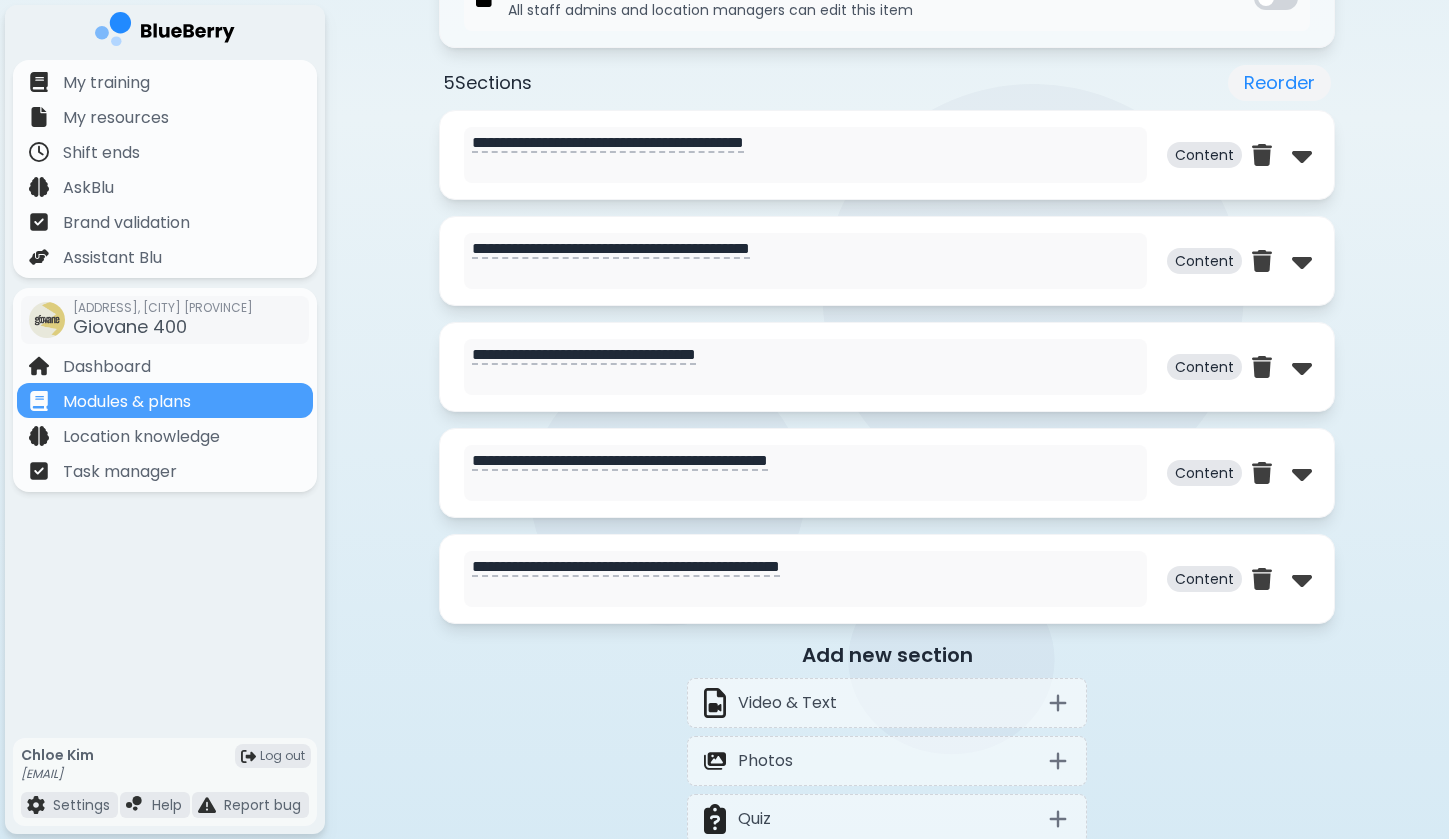 scroll, scrollTop: 869, scrollLeft: 0, axis: vertical 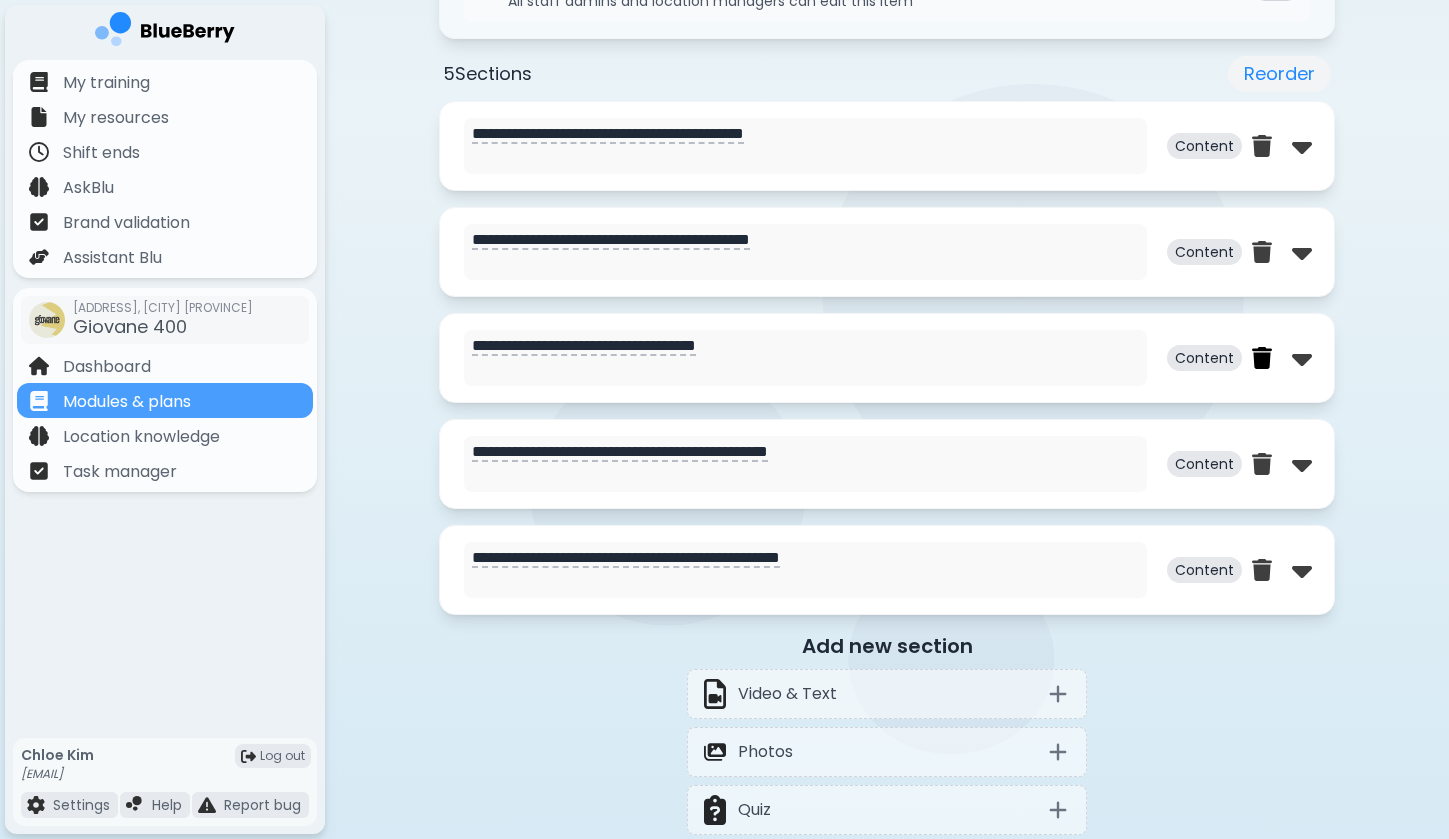 click at bounding box center (1262, 358) 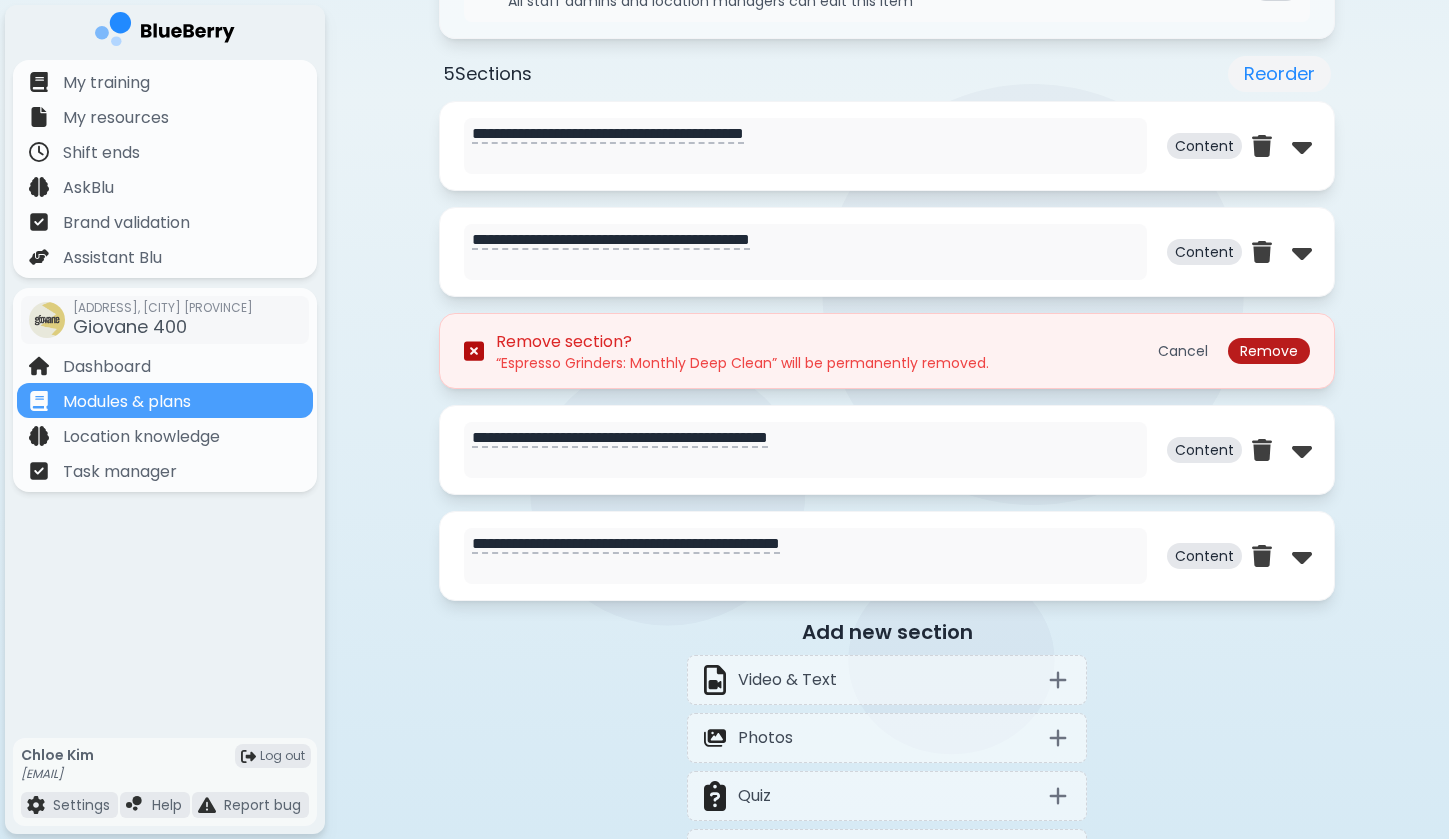 click on "Remove" at bounding box center [1269, 351] 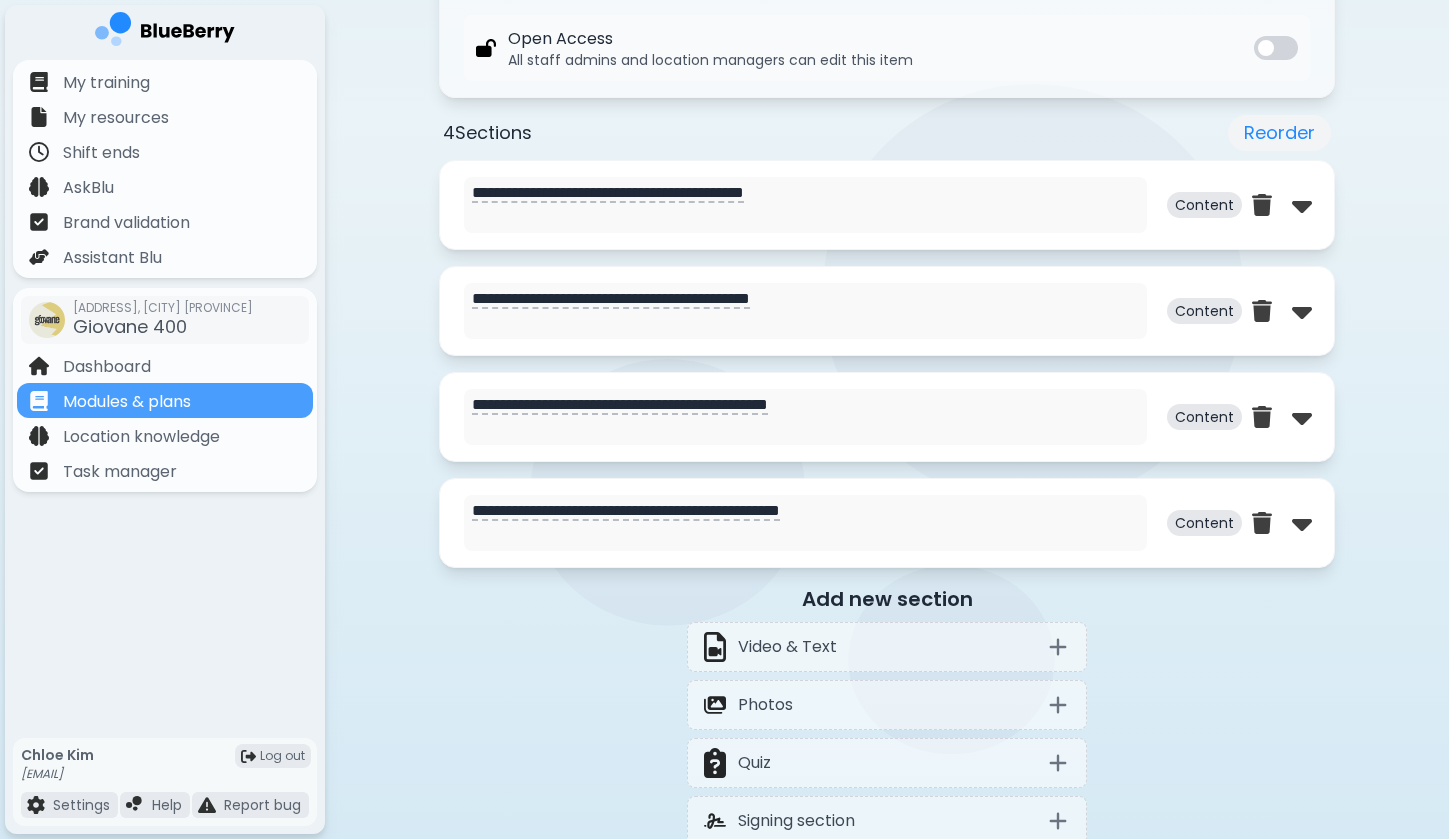 scroll, scrollTop: 906, scrollLeft: 0, axis: vertical 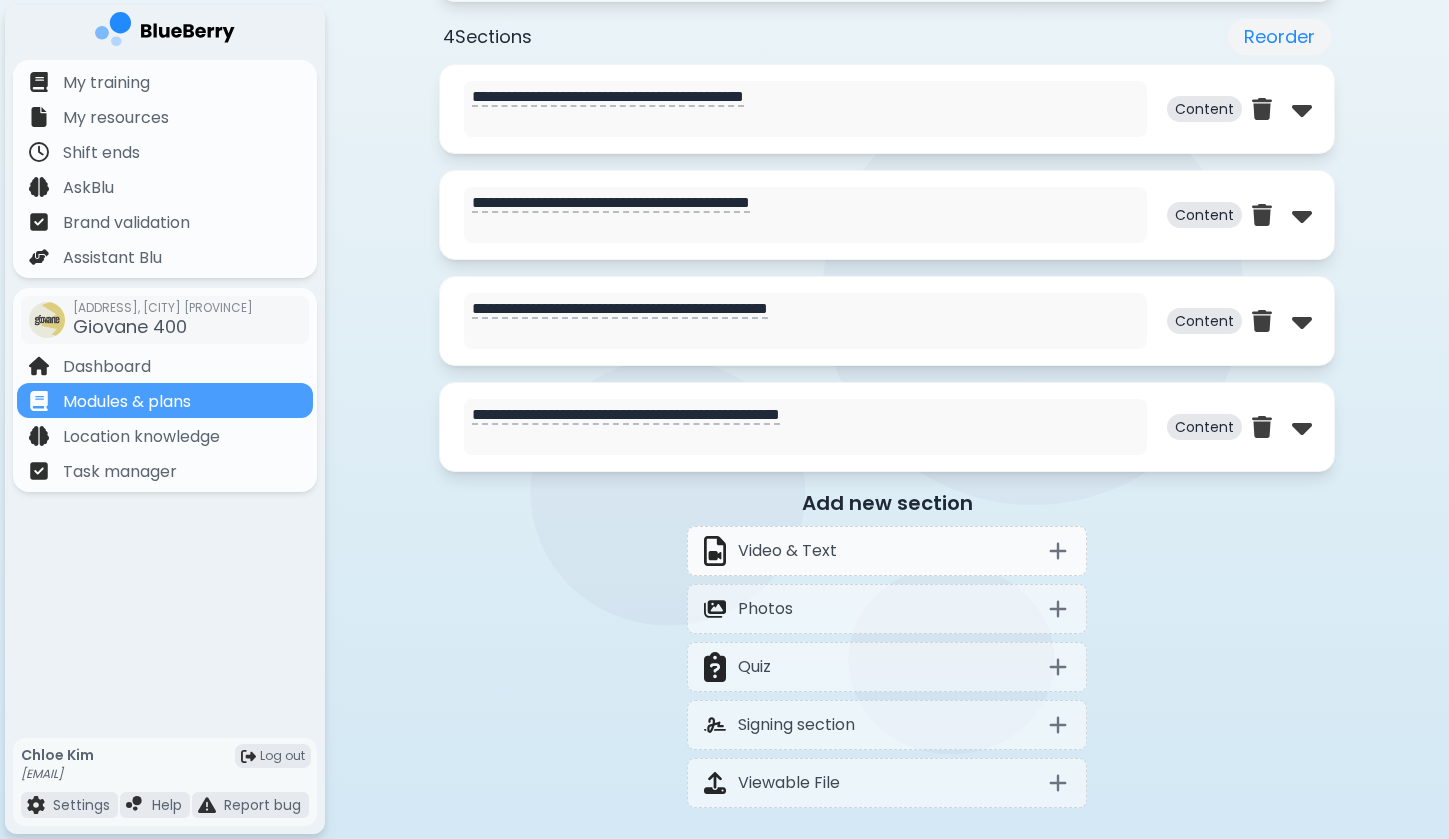 click on "Video & Text" at bounding box center [887, 551] 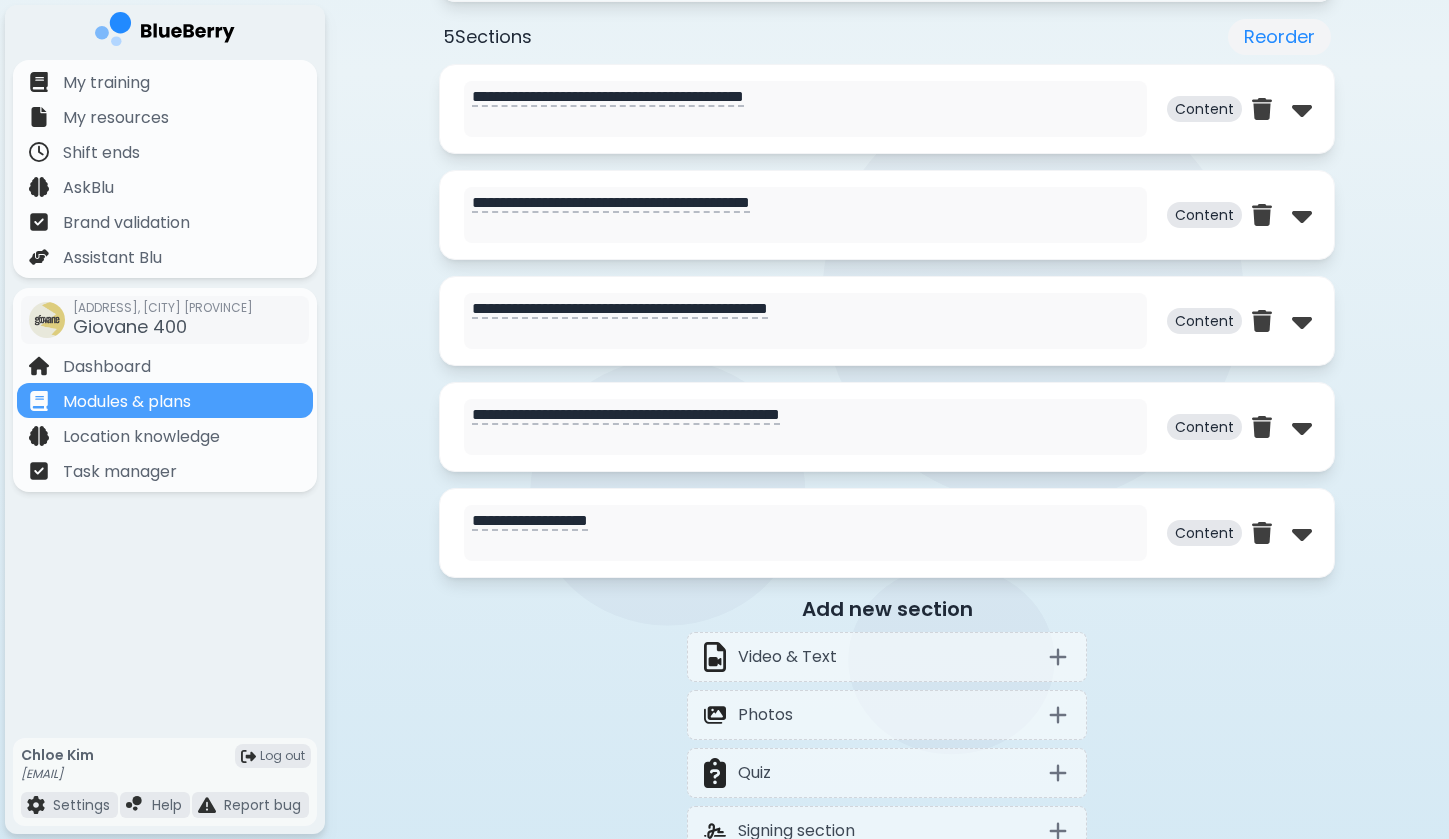 drag, startPoint x: 916, startPoint y: 420, endPoint x: 334, endPoint y: 417, distance: 582.00775 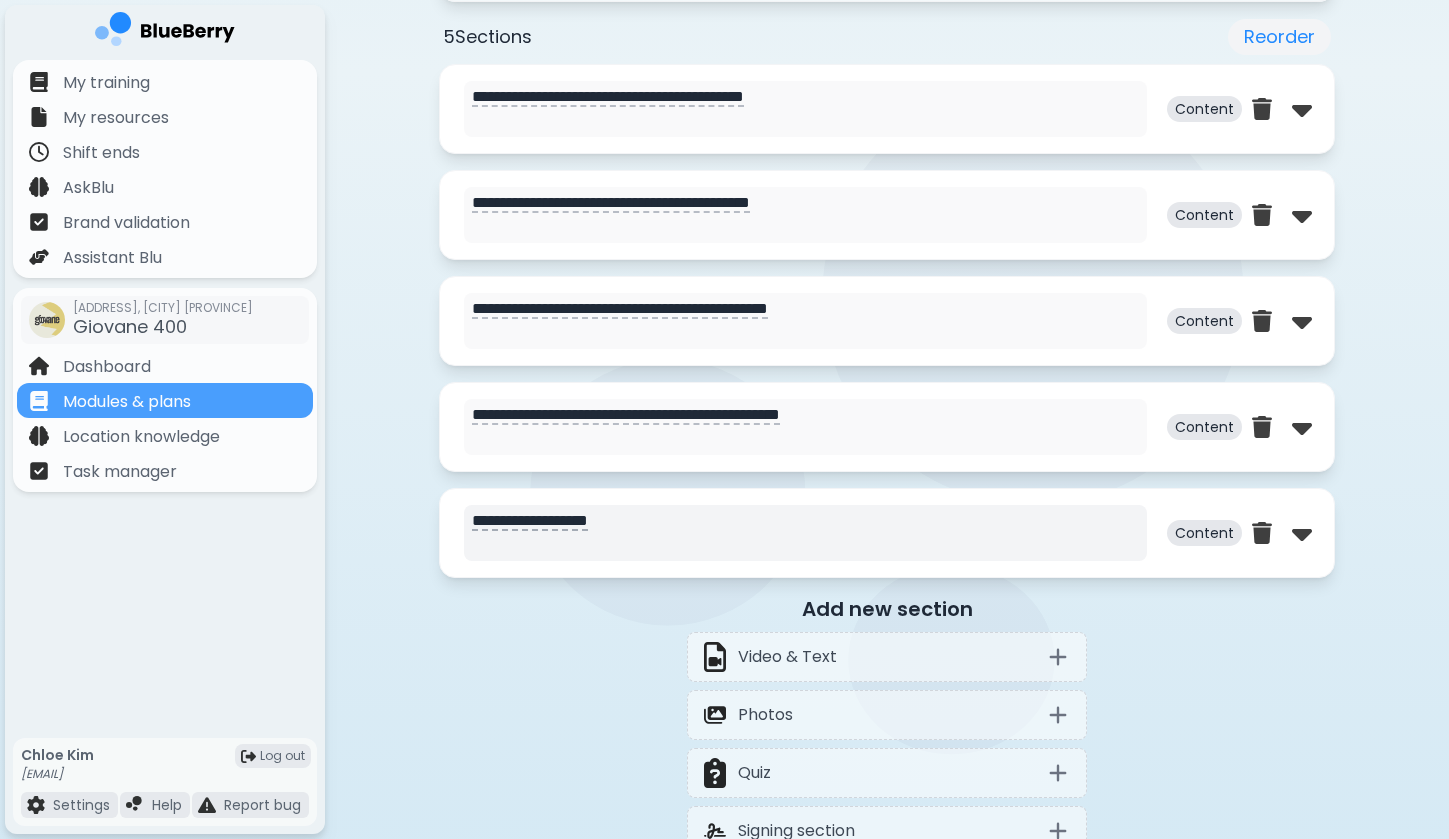 click on "**********" at bounding box center (805, 533) 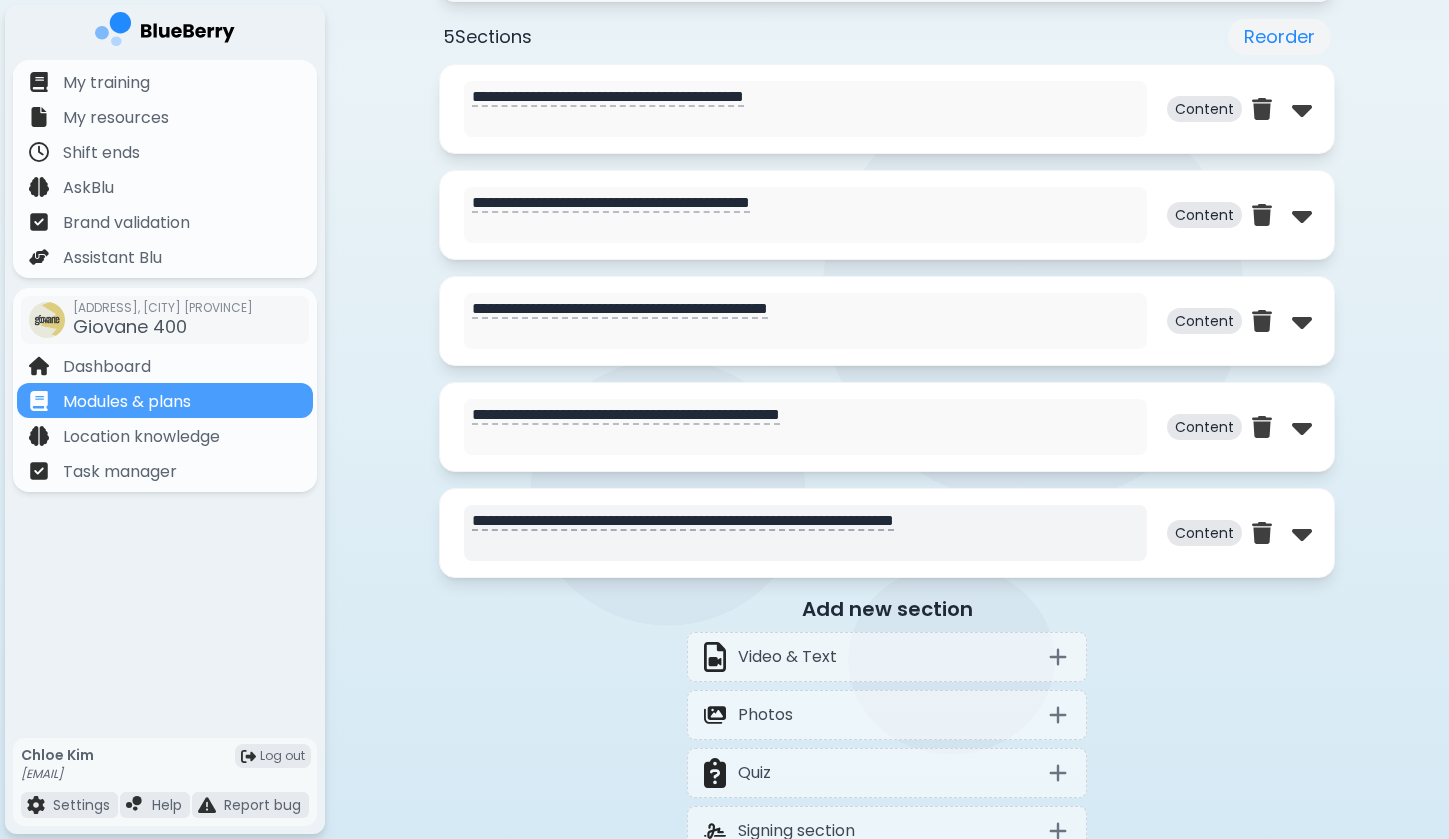 click on "**********" at bounding box center (805, 533) 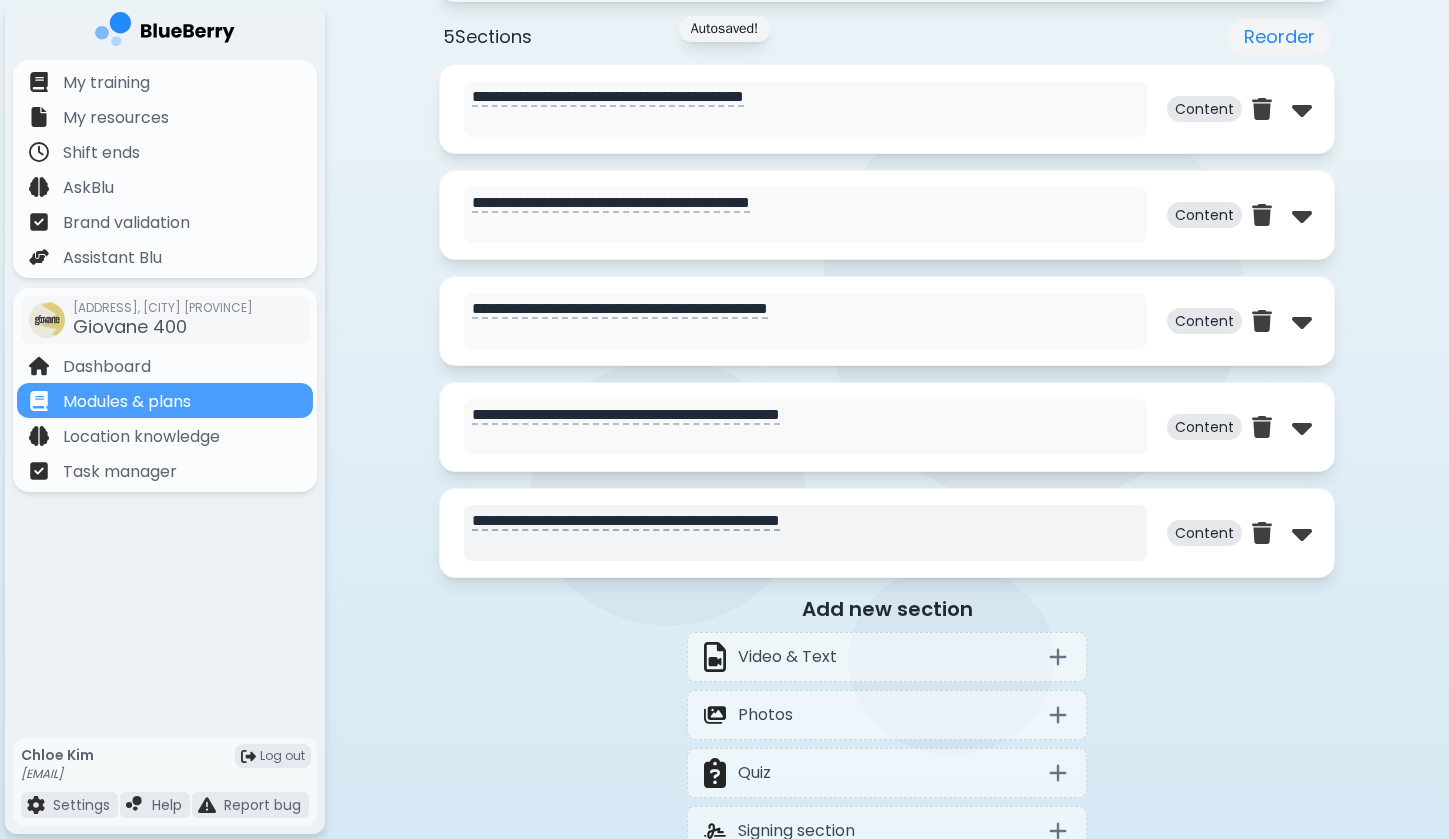 drag, startPoint x: 550, startPoint y: 523, endPoint x: 611, endPoint y: 522, distance: 61.008198 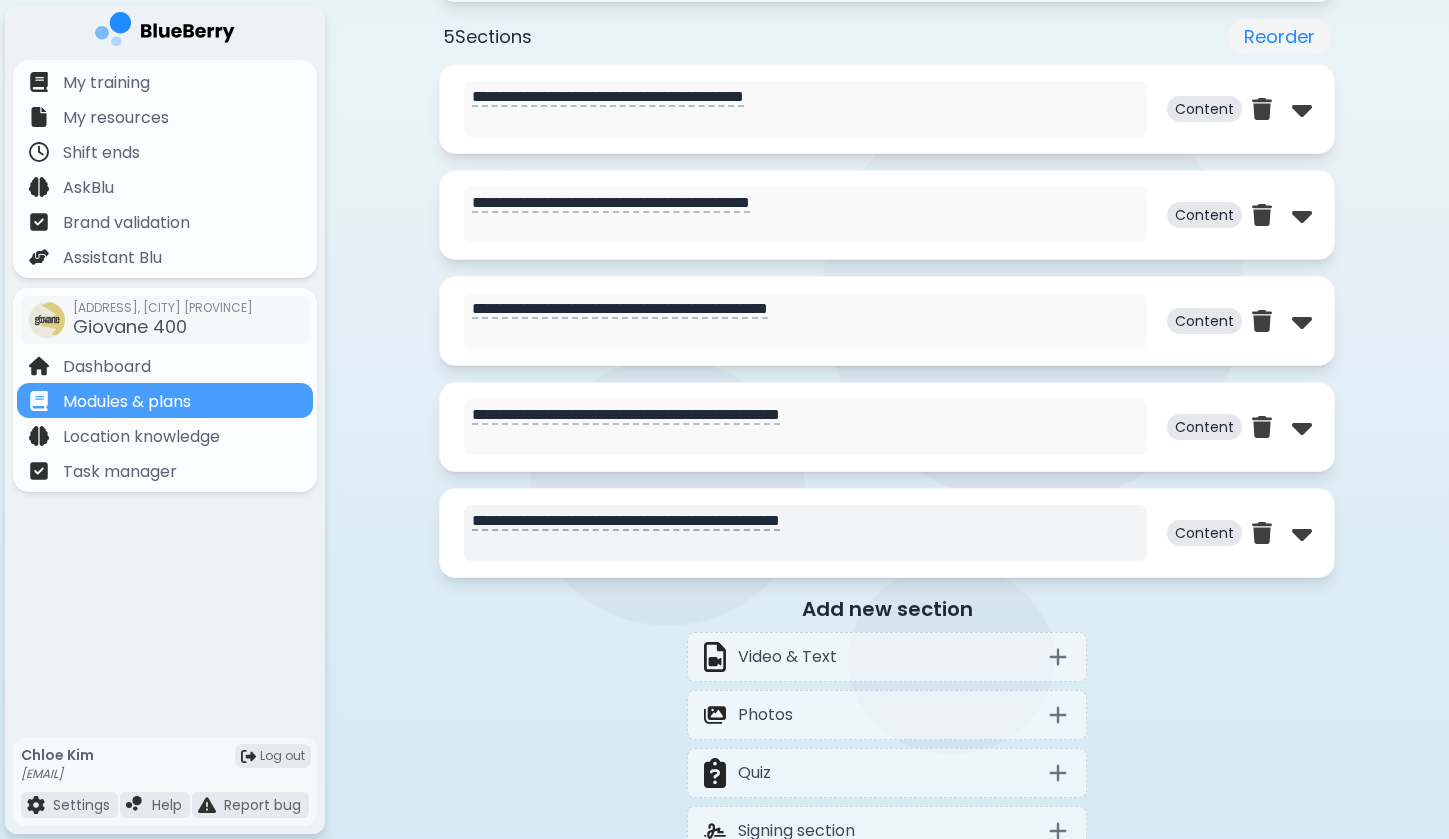 click on "**********" at bounding box center (805, 533) 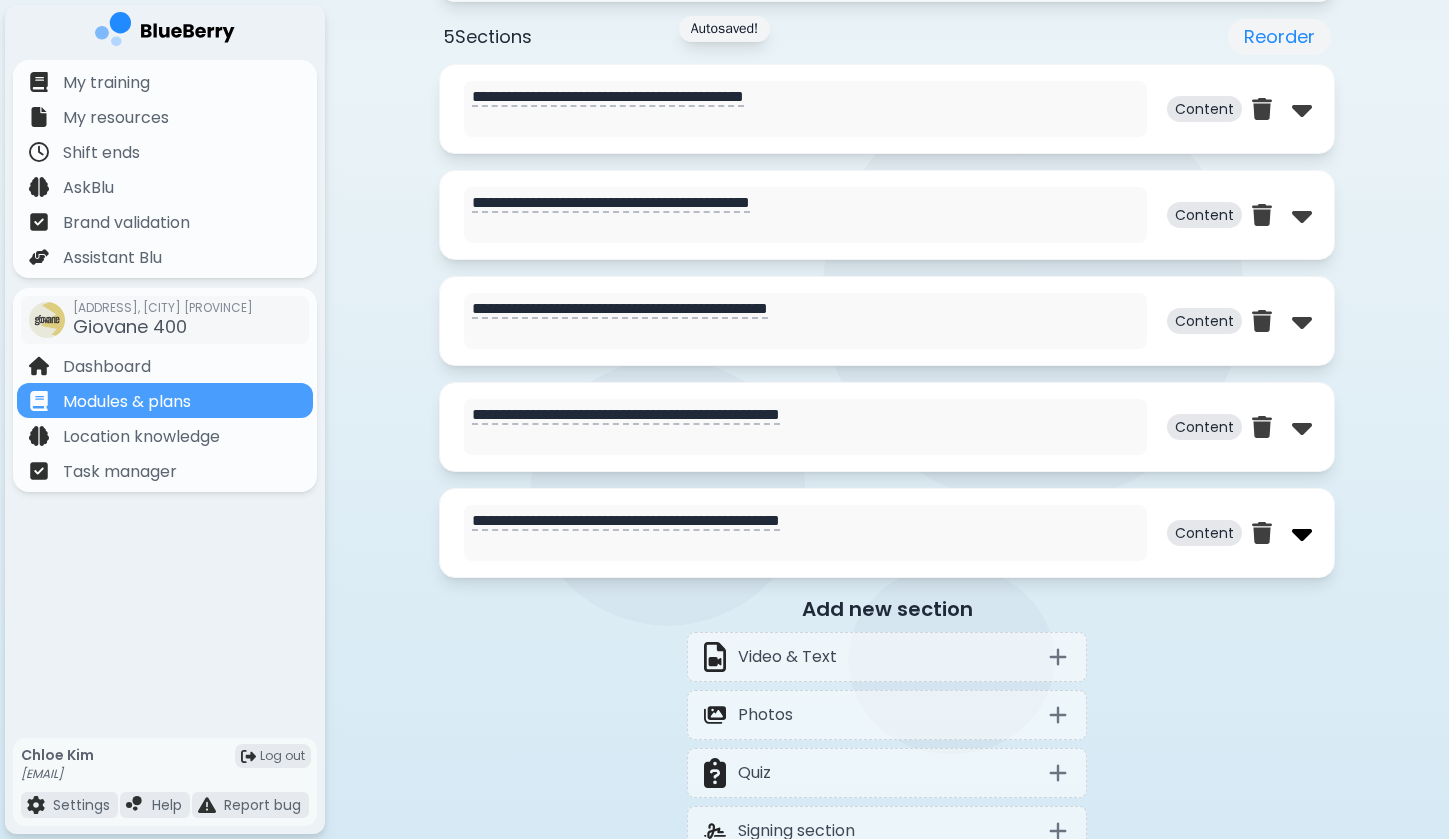 type on "**********" 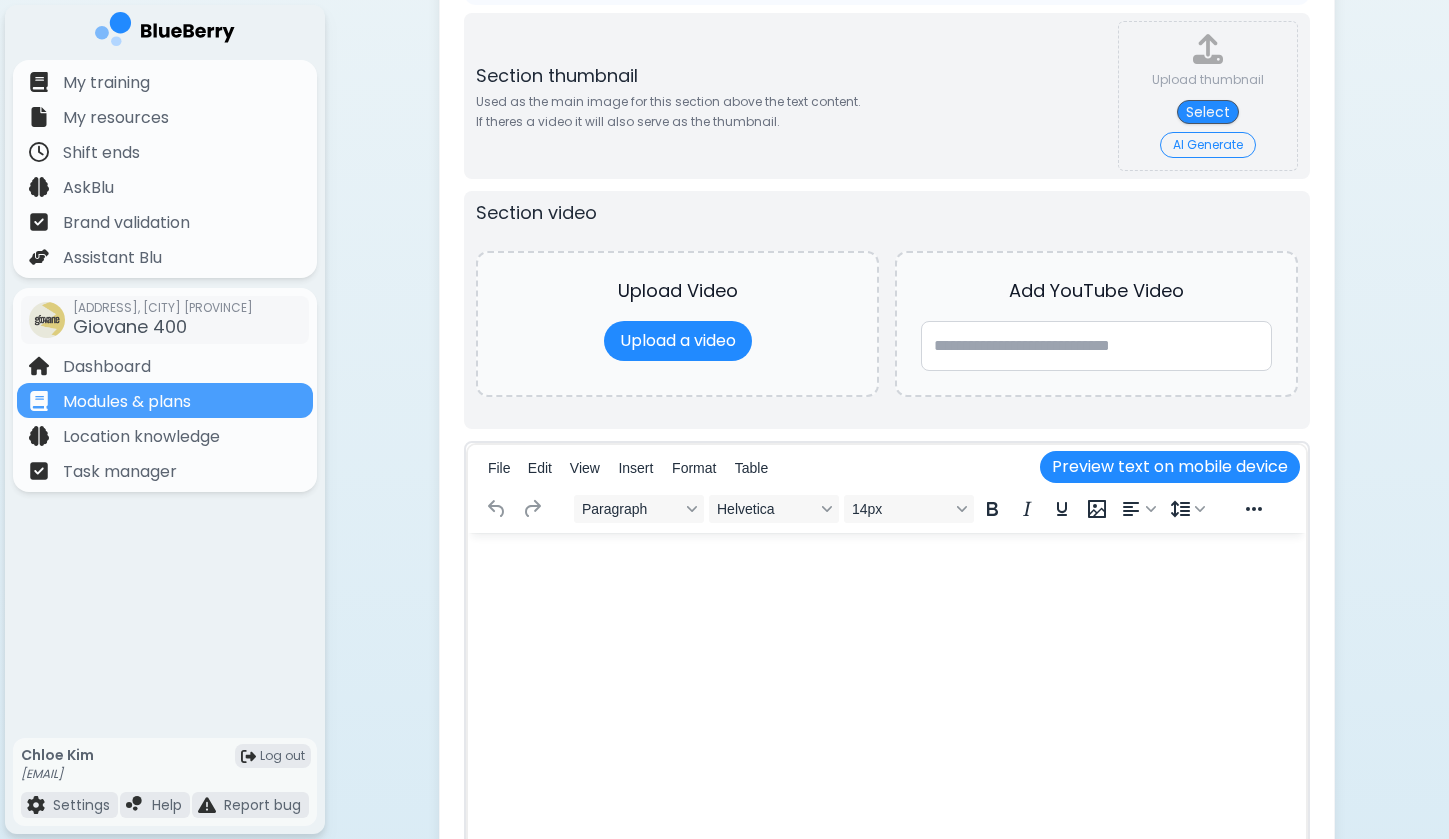 scroll, scrollTop: 1511, scrollLeft: 0, axis: vertical 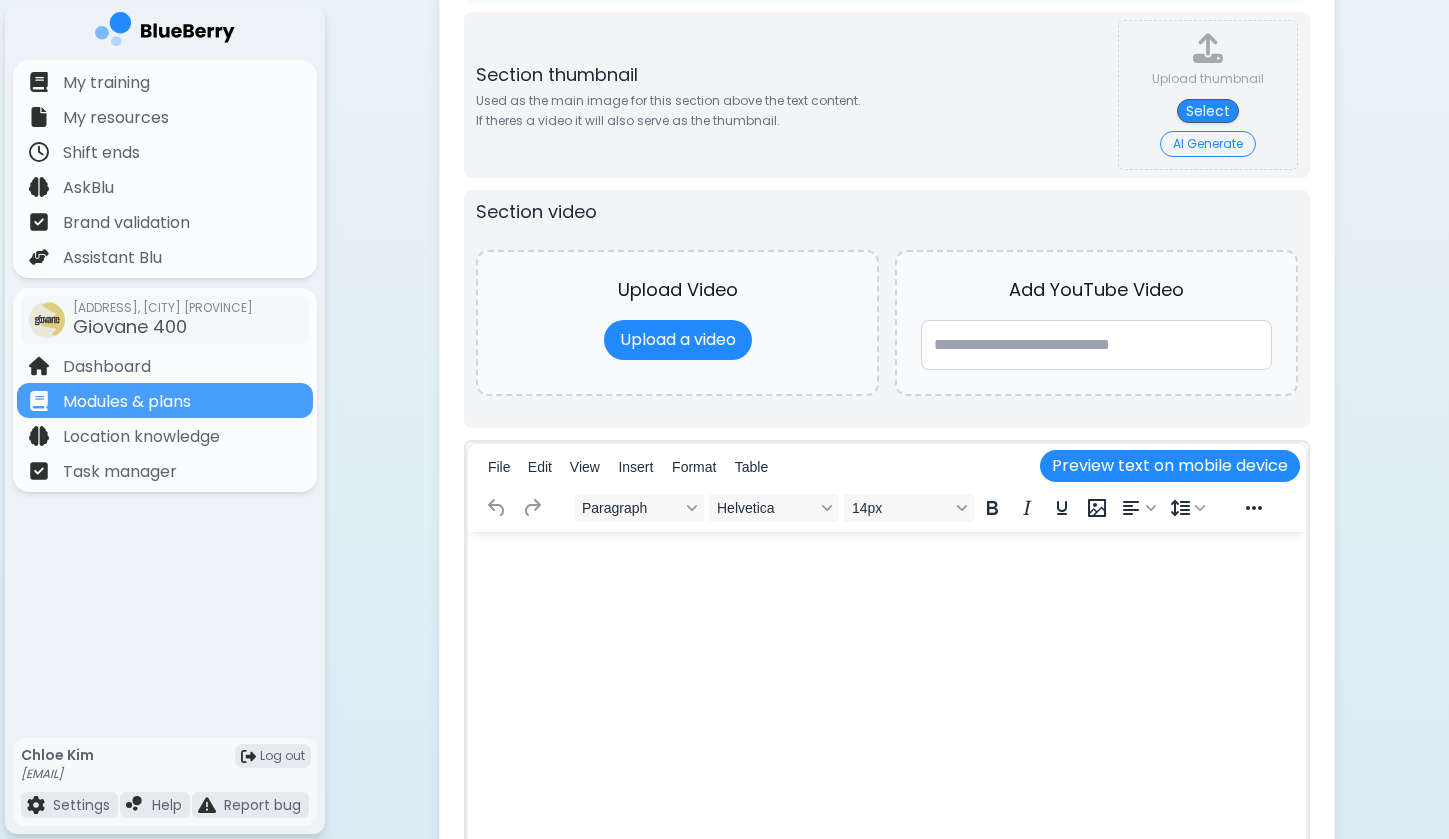 click at bounding box center (887, 558) 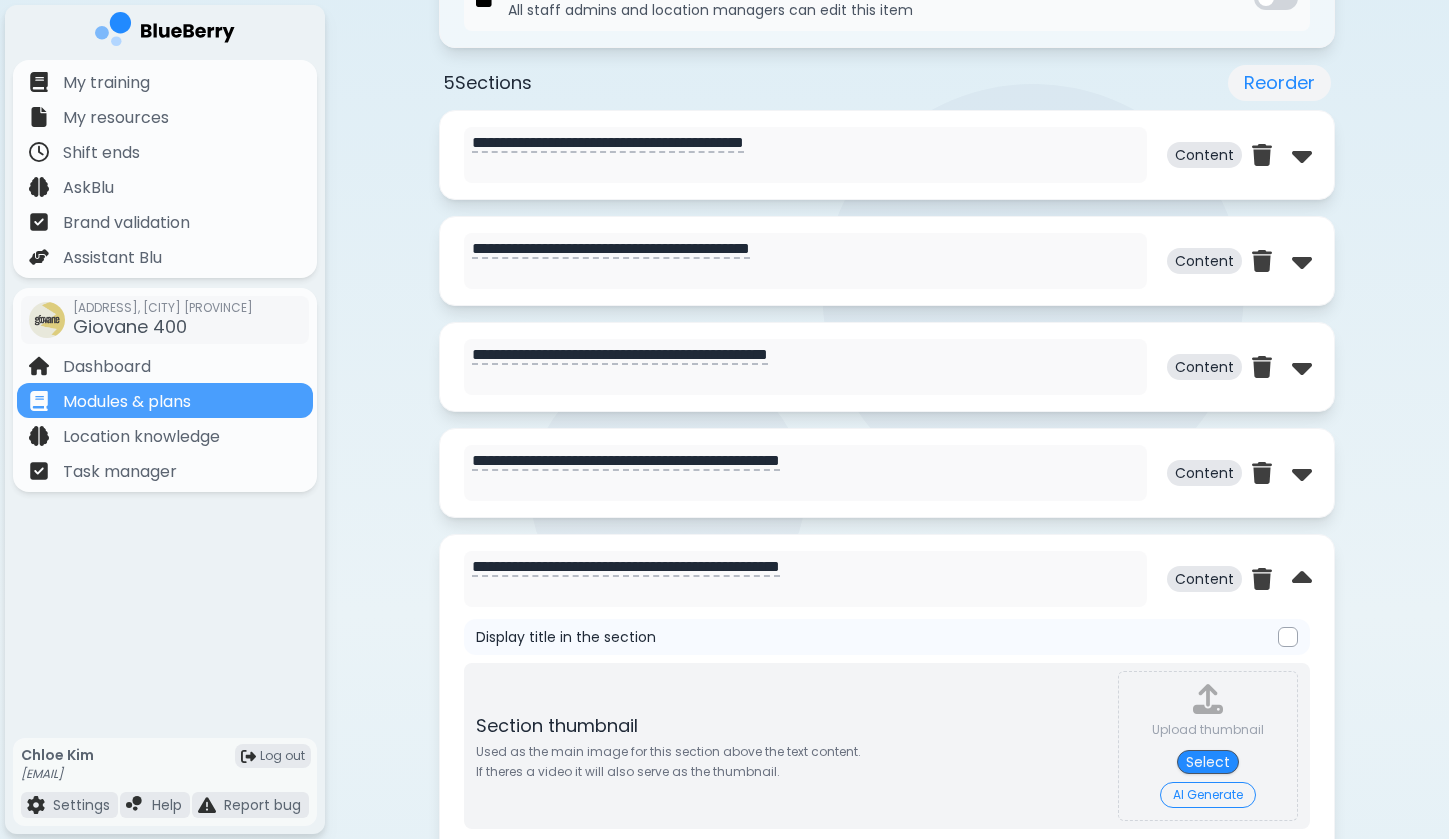 scroll, scrollTop: 1014, scrollLeft: 0, axis: vertical 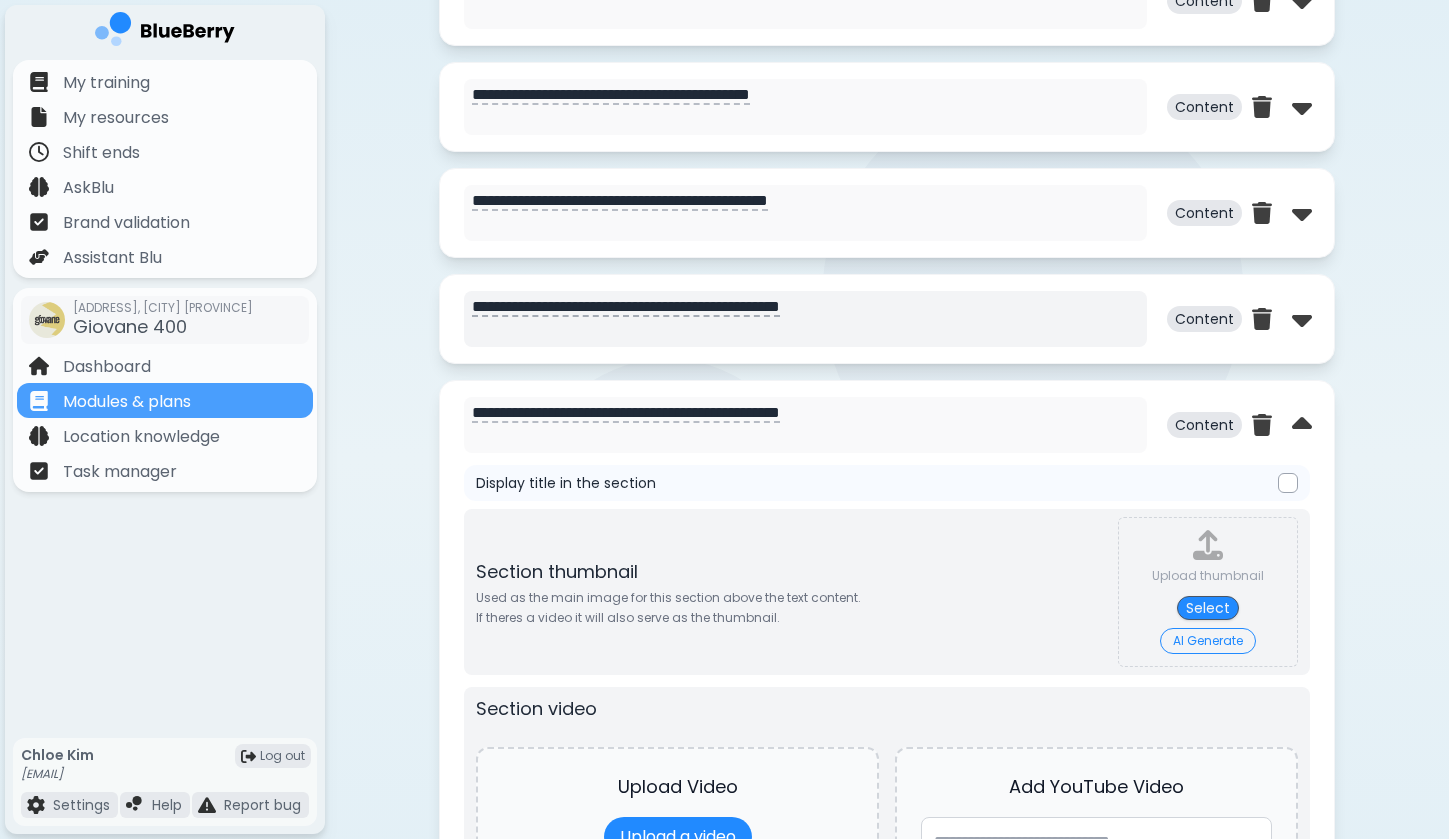 click on "**********" at bounding box center [805, 319] 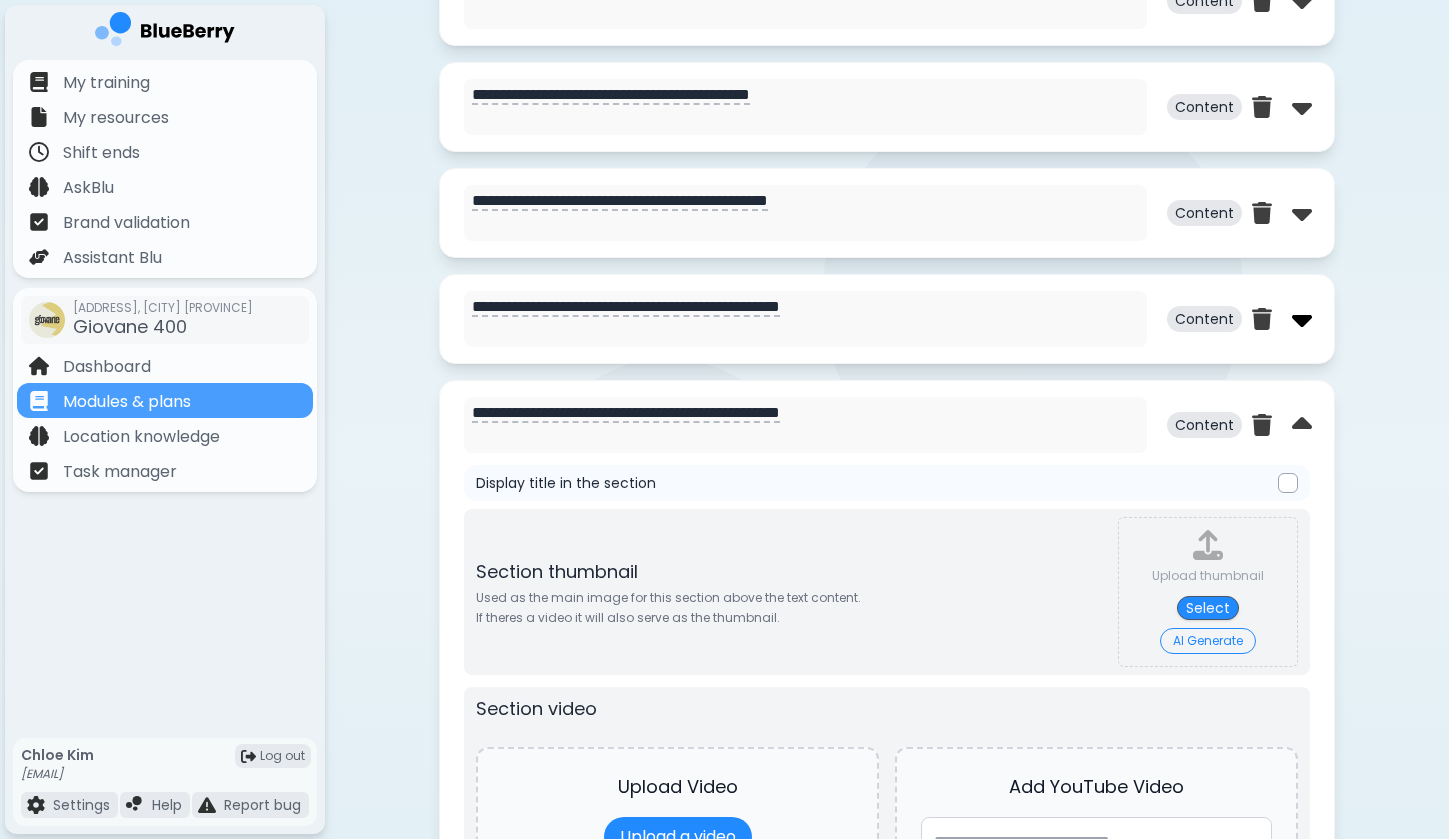 click at bounding box center [1302, 319] 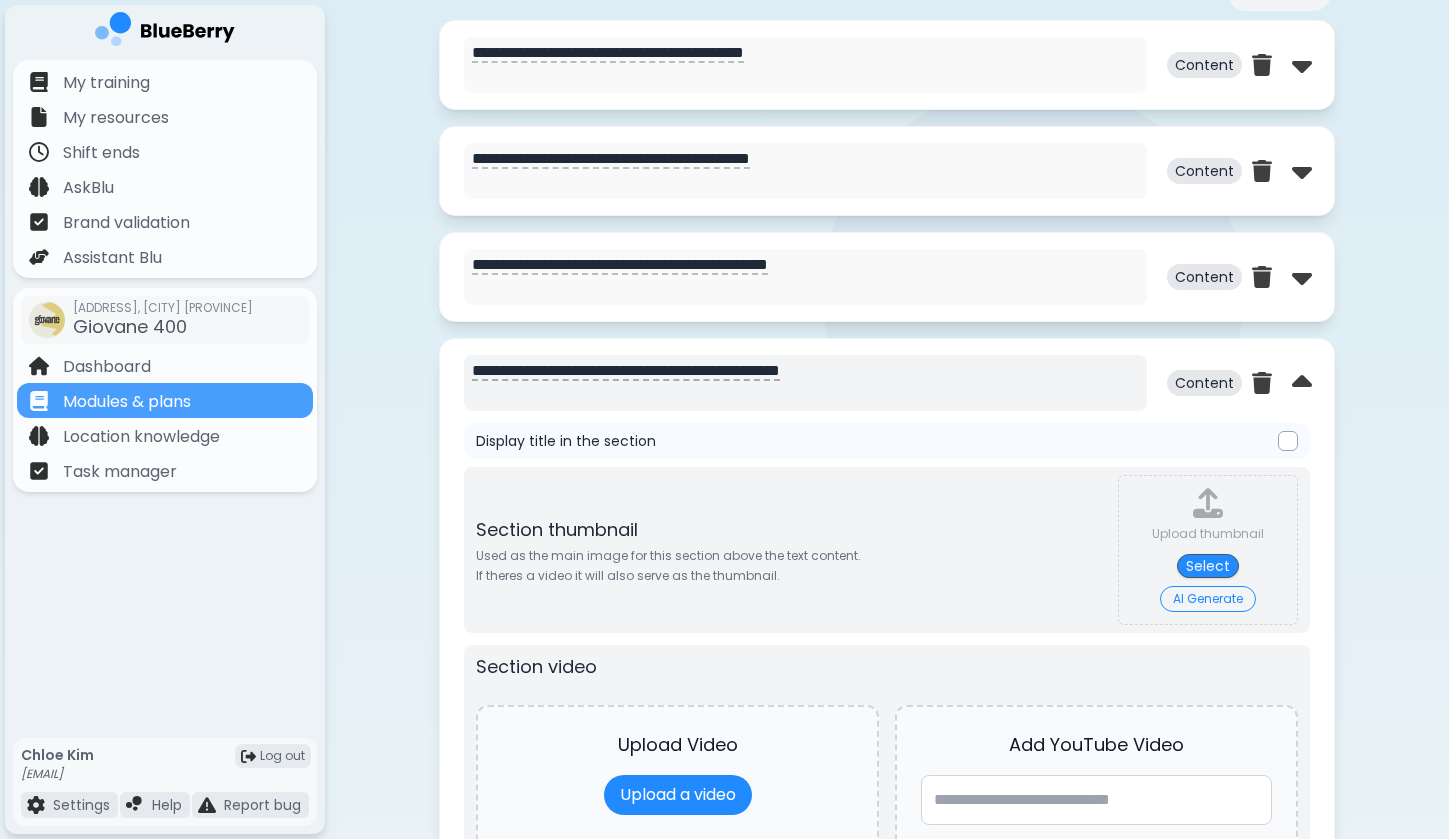 scroll, scrollTop: 949, scrollLeft: 0, axis: vertical 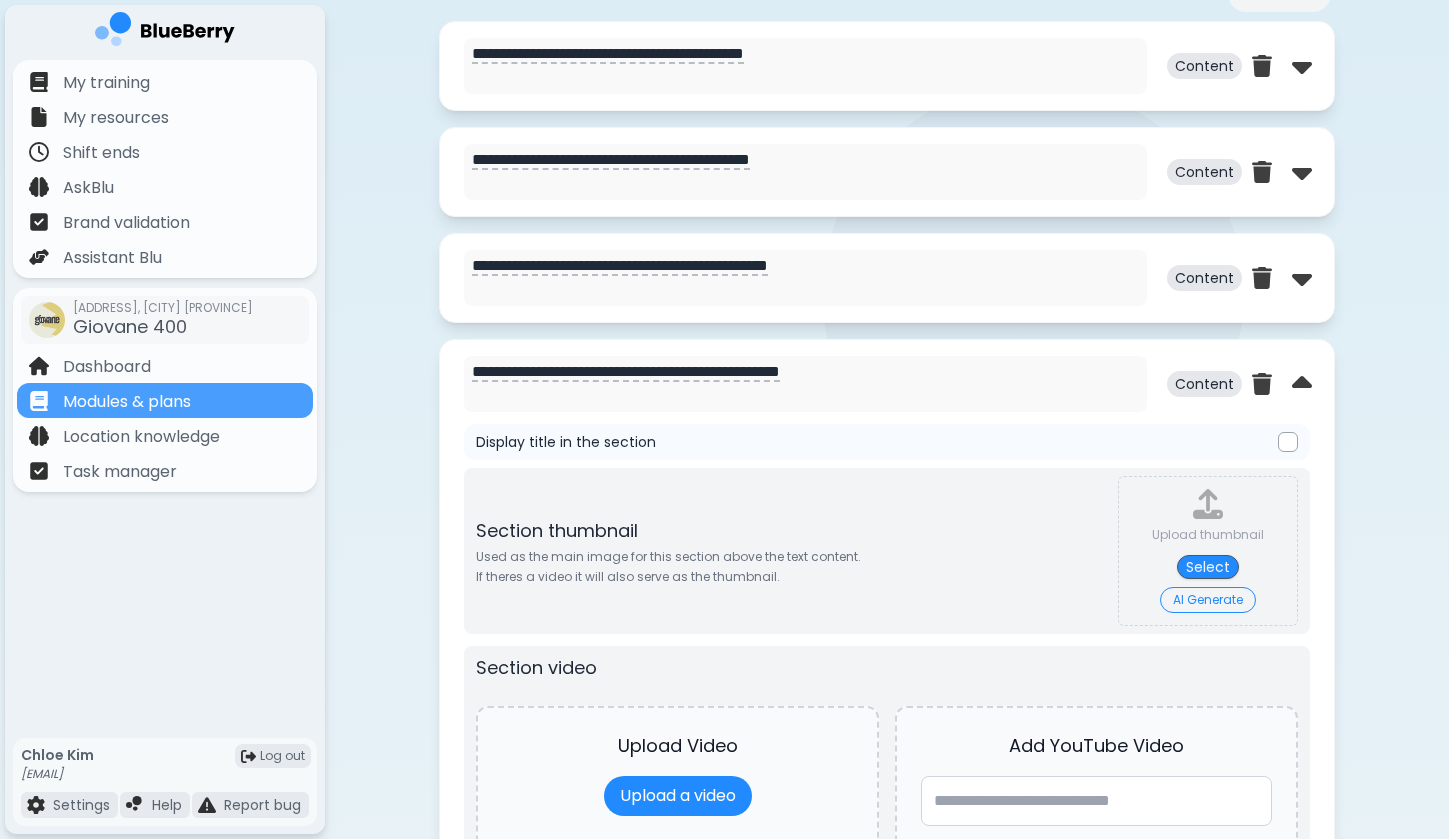click on "**********" at bounding box center (887, 278) 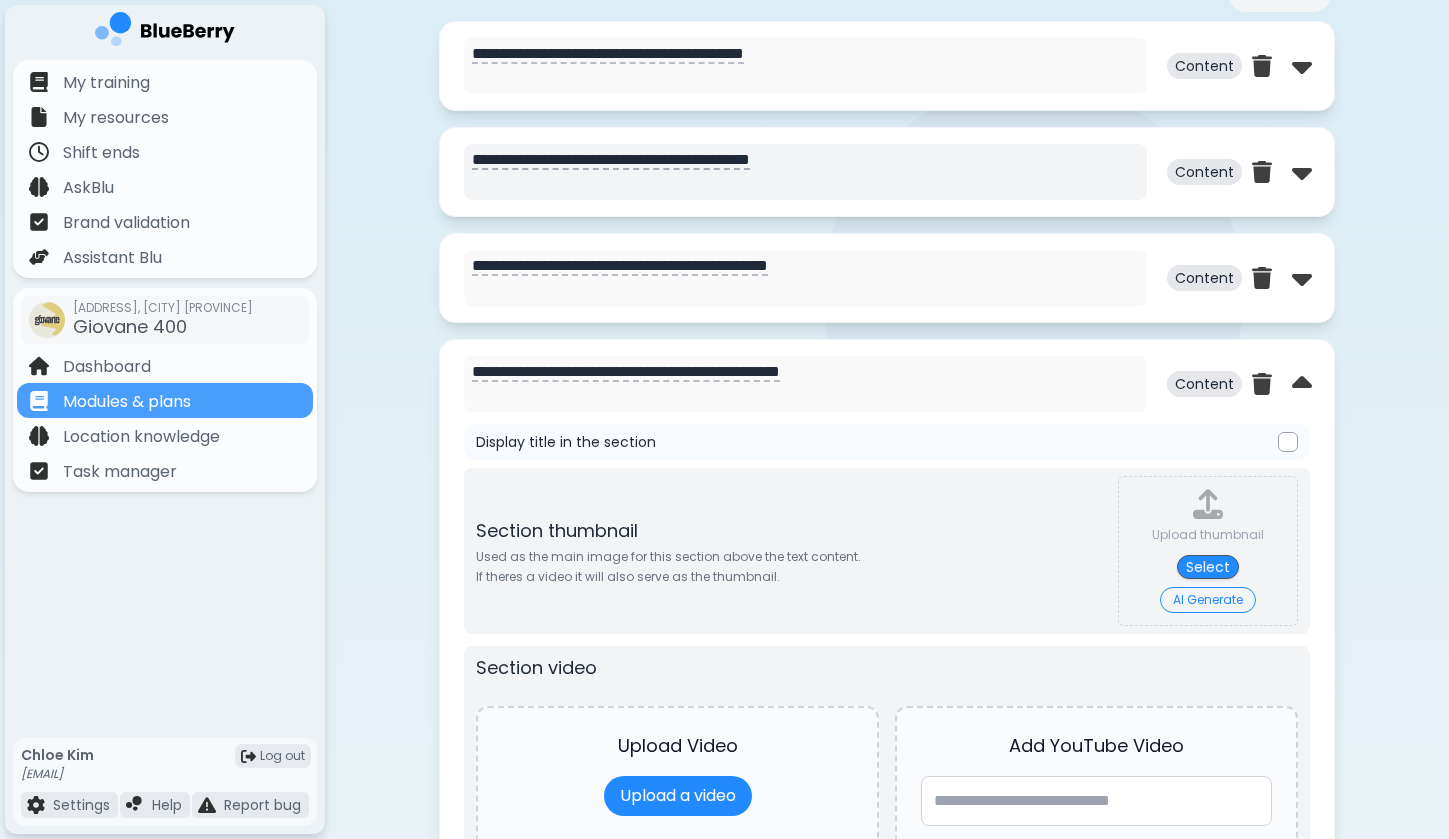 click on "**********" at bounding box center (805, 172) 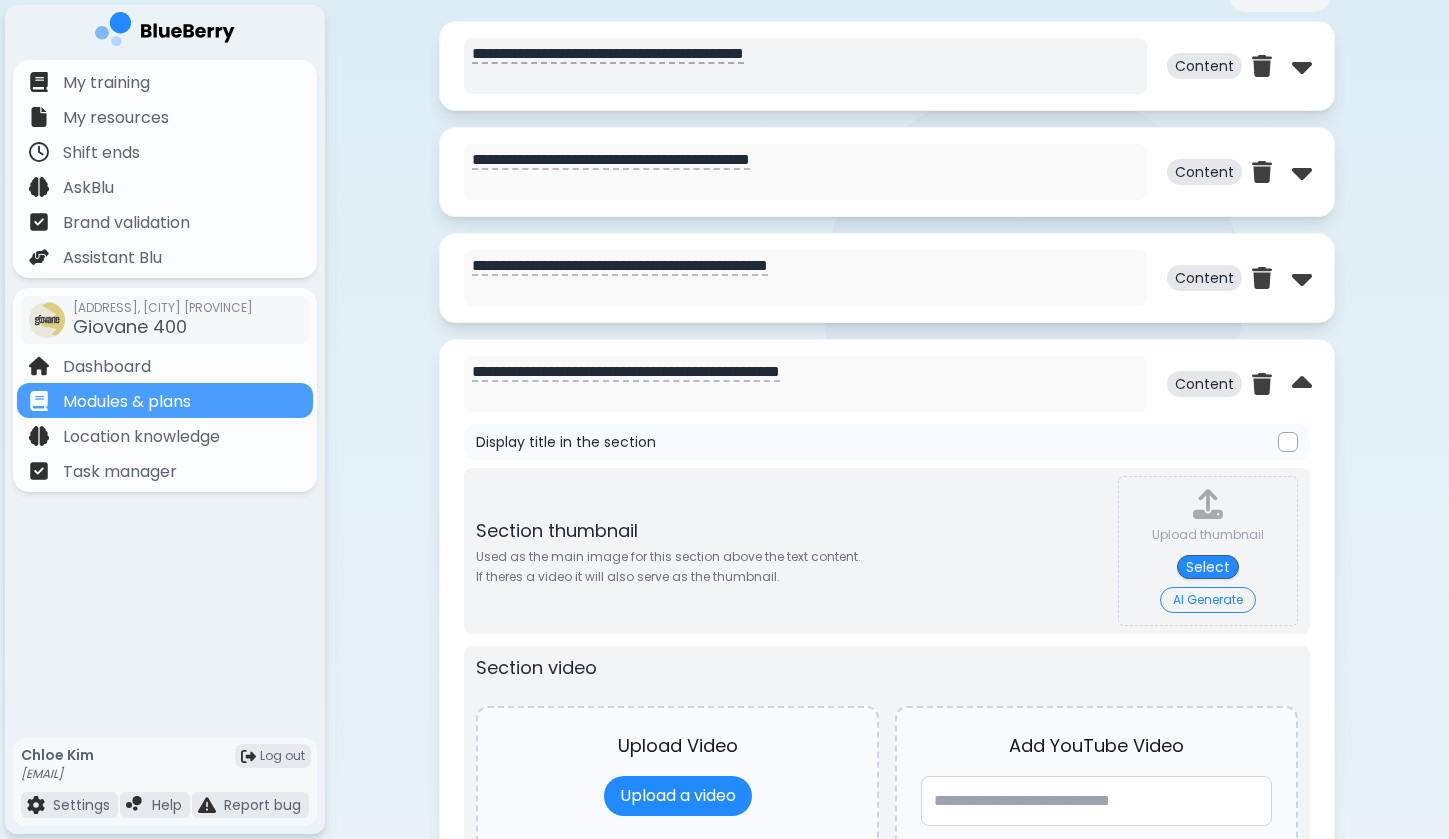 click on "**********" at bounding box center [805, 66] 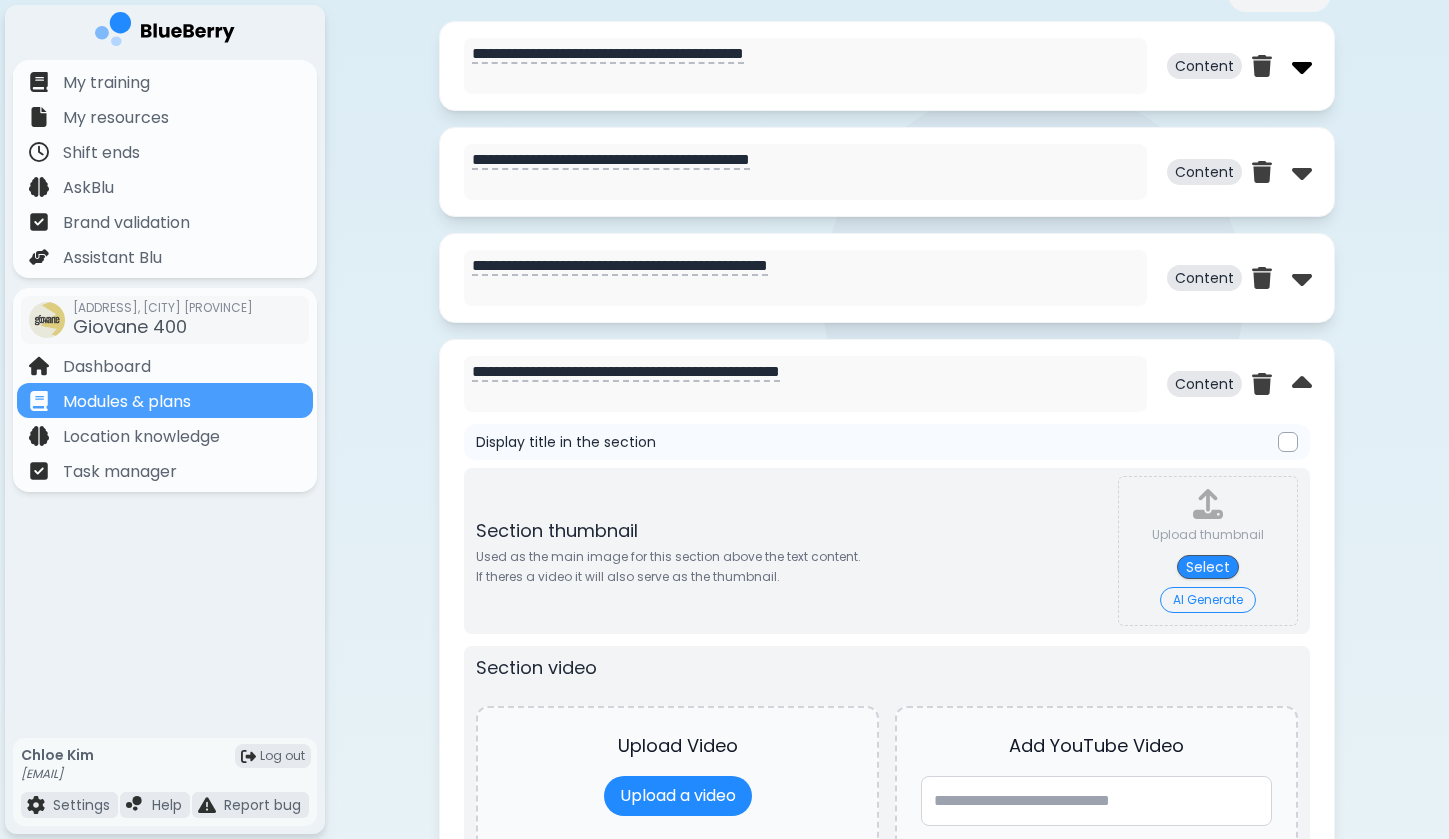 click at bounding box center [1302, 66] 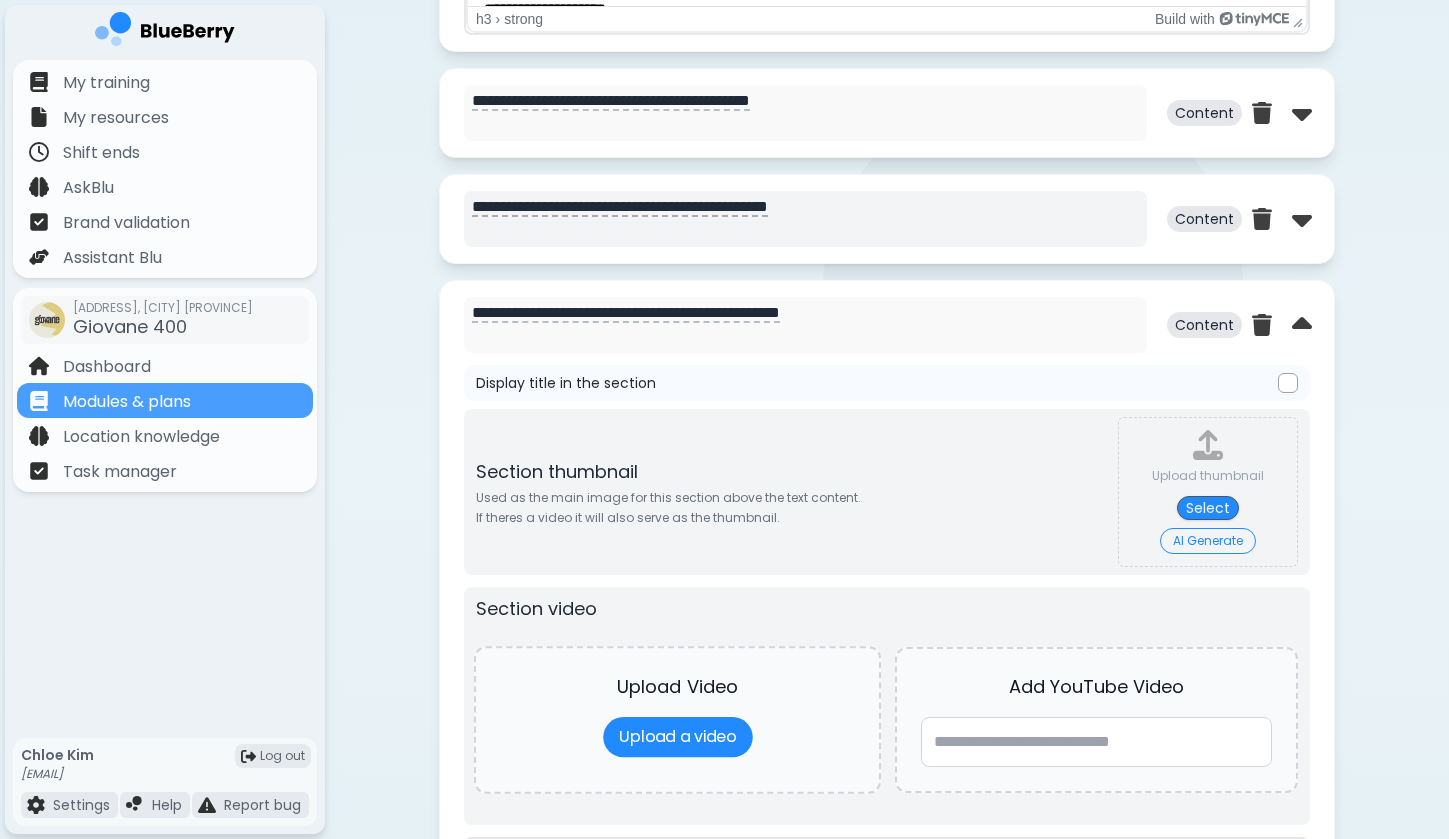 scroll, scrollTop: 1972, scrollLeft: 0, axis: vertical 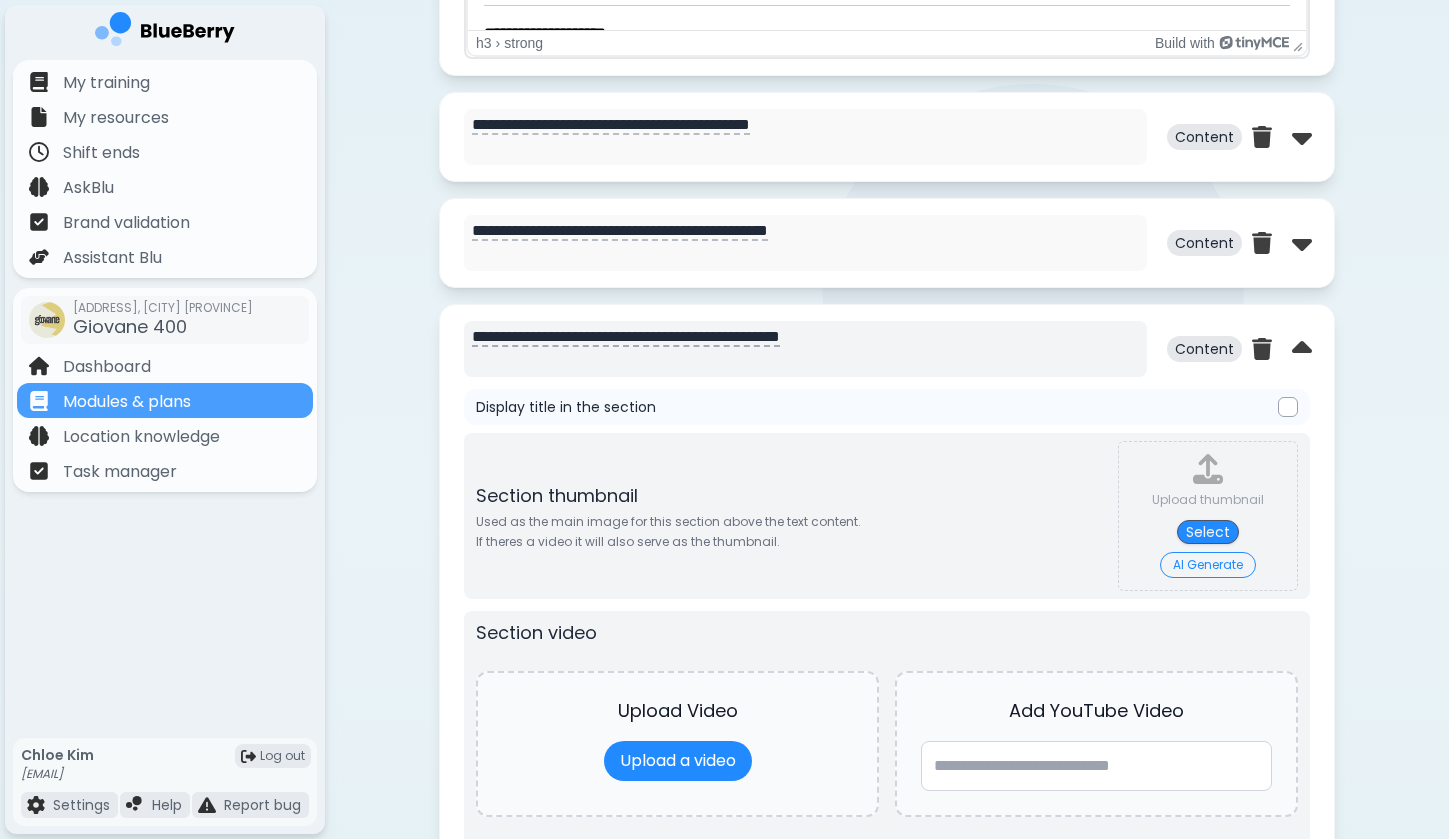 click on "**********" at bounding box center [805, 349] 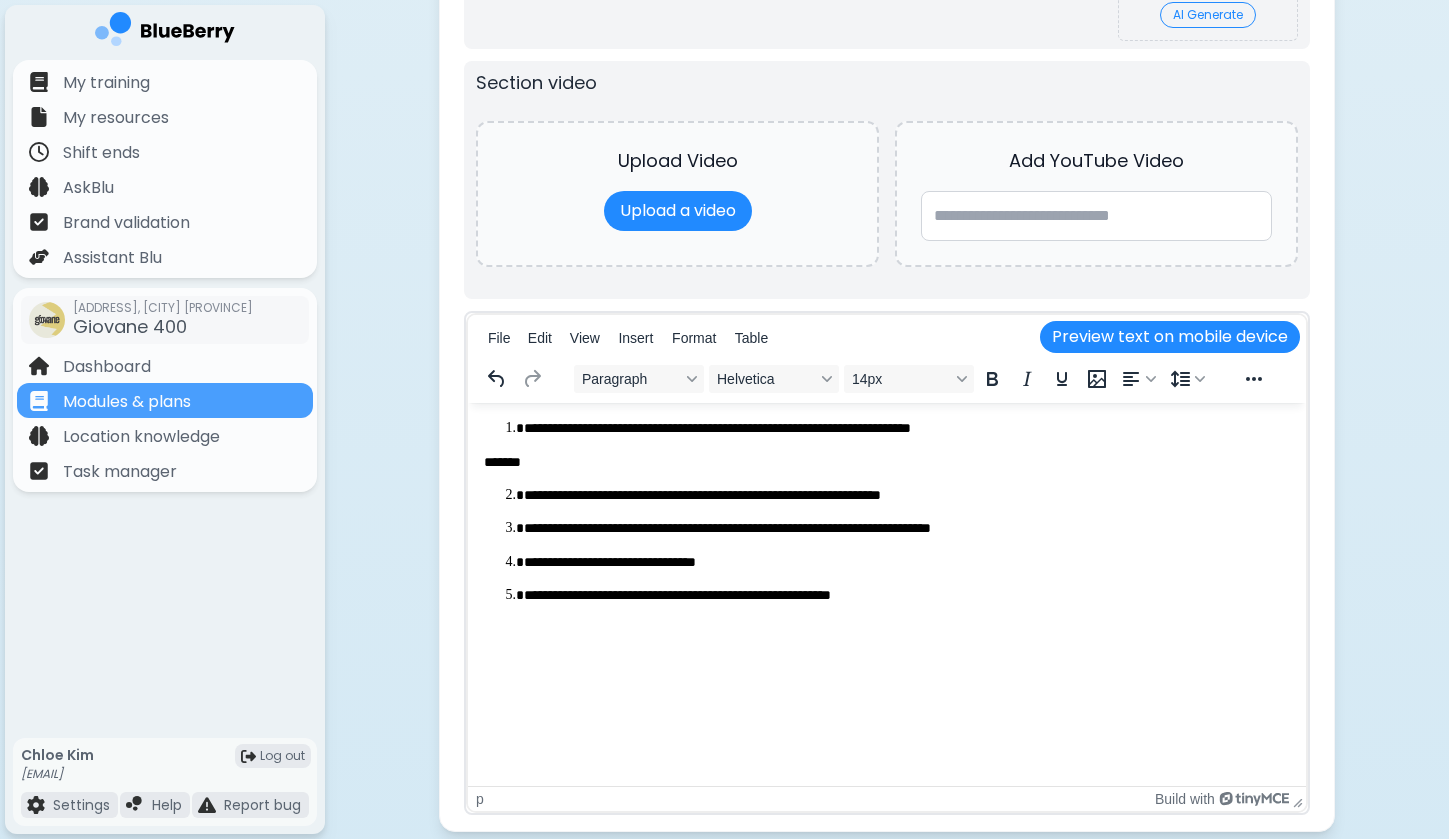 type on "**********" 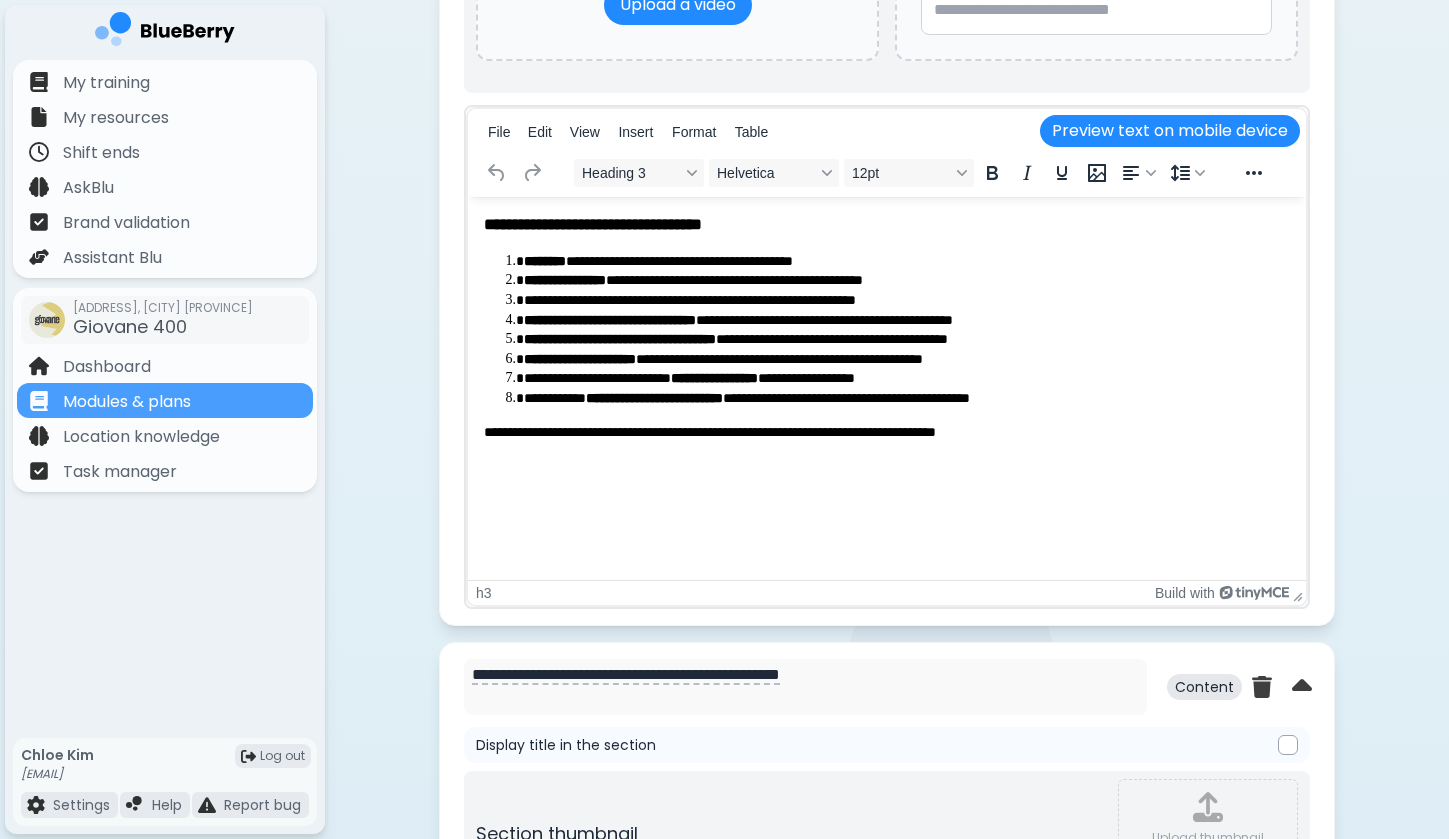 scroll, scrollTop: 2814, scrollLeft: 1, axis: both 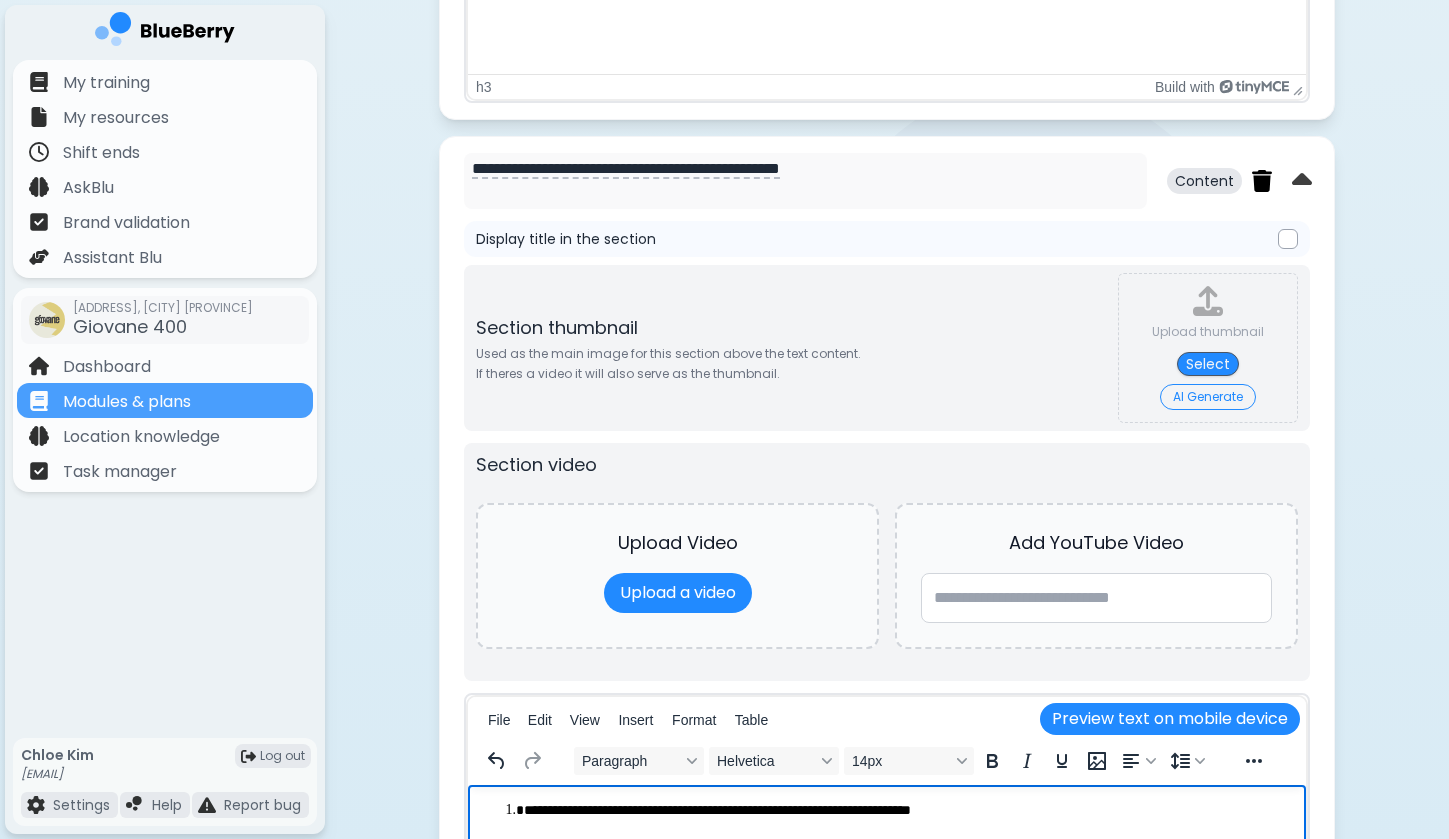 click at bounding box center (1262, 181) 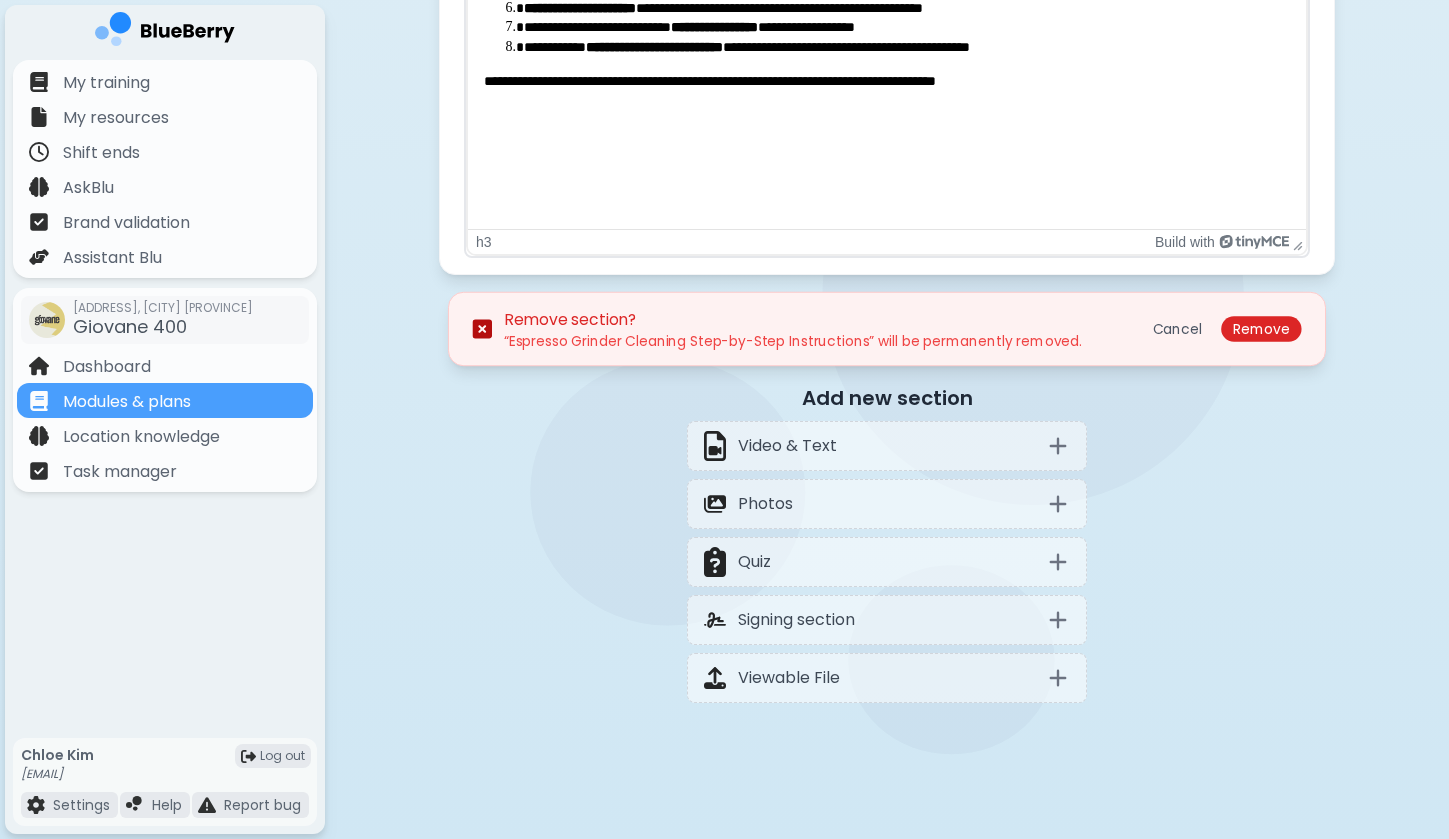 scroll, scrollTop: 3083, scrollLeft: 0, axis: vertical 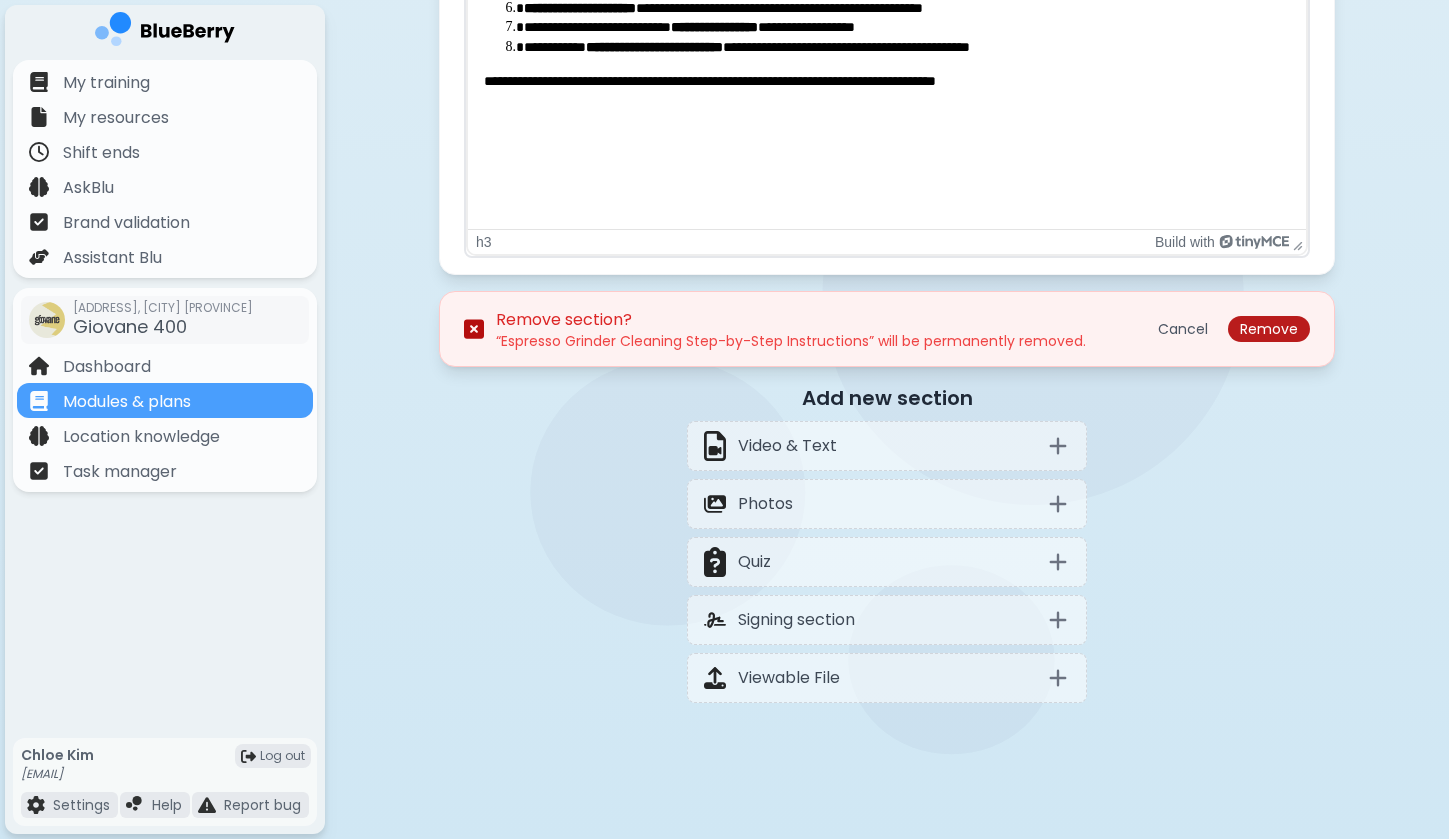 click on "Remove" at bounding box center [1269, 329] 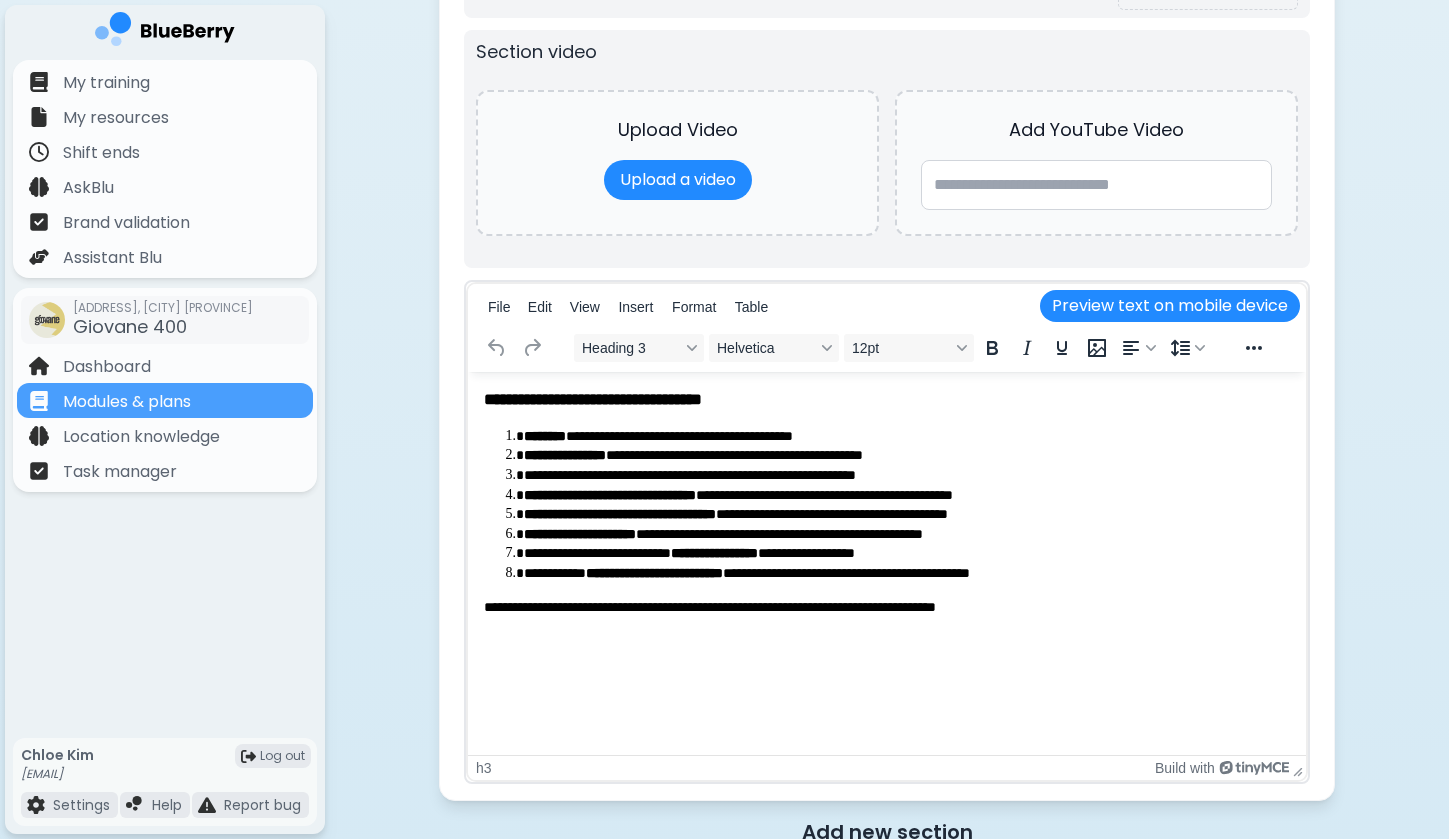scroll, scrollTop: 2550, scrollLeft: 0, axis: vertical 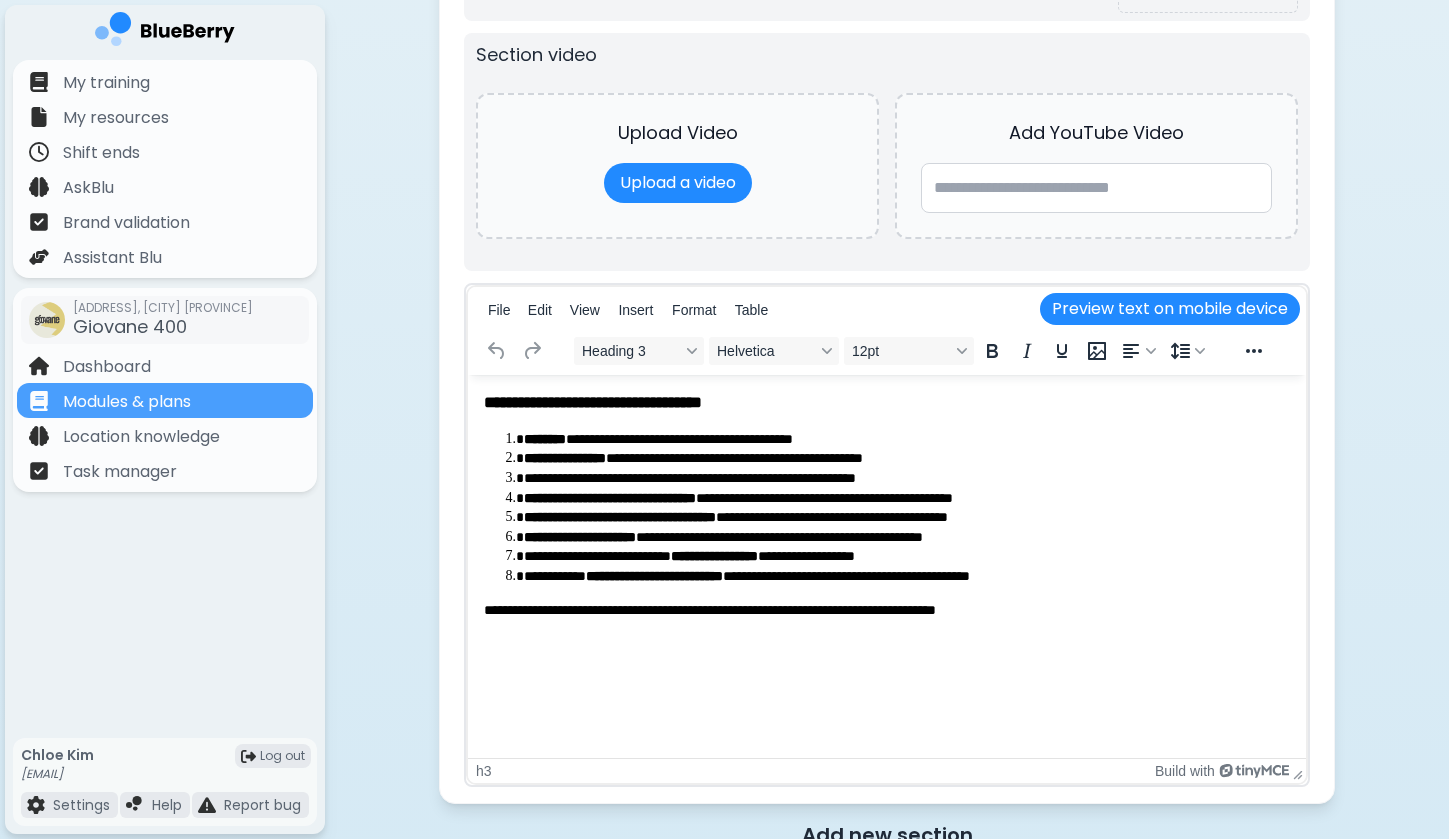 click on "**********" at bounding box center [580, 537] 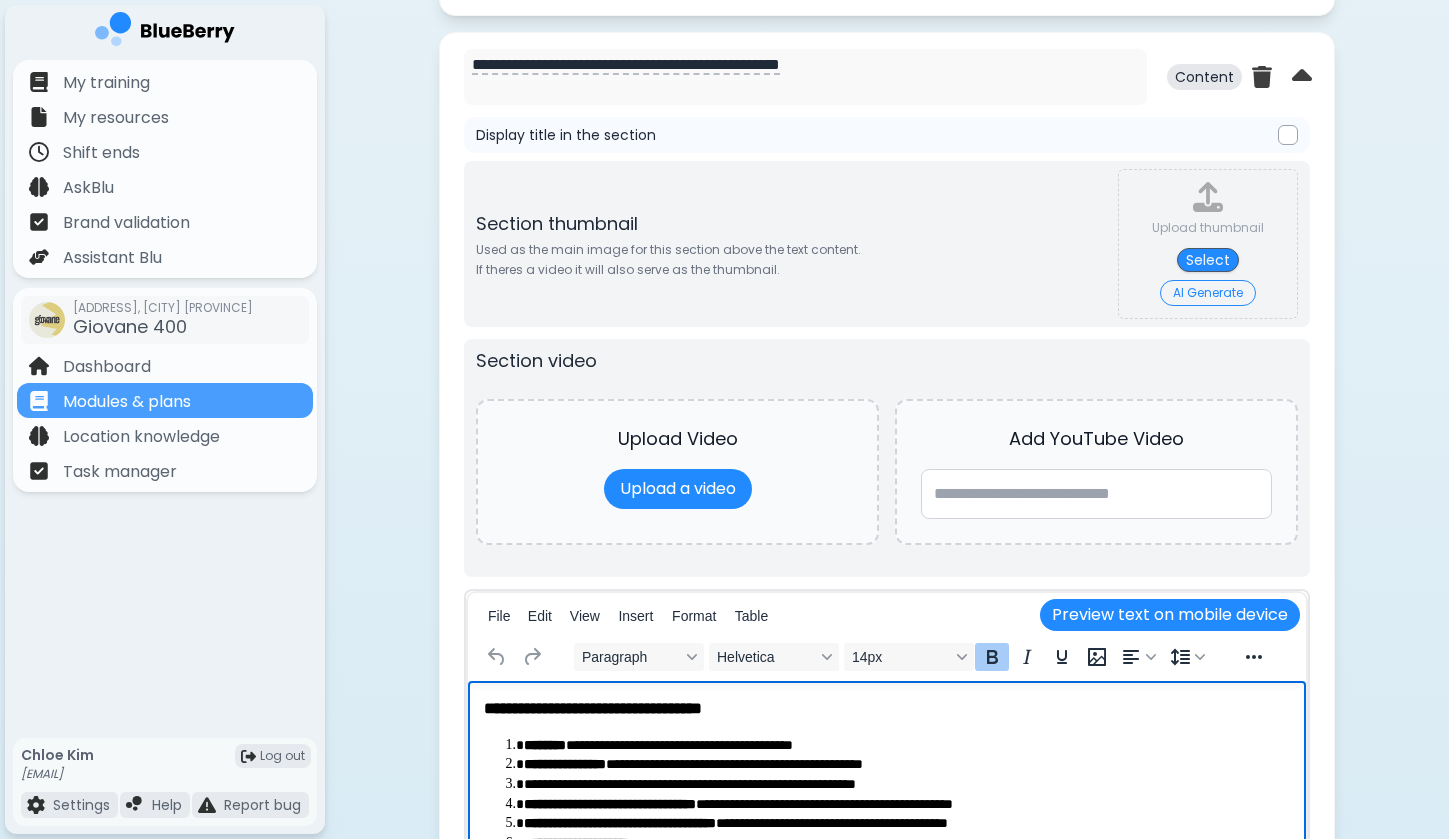 scroll, scrollTop: 2222, scrollLeft: 0, axis: vertical 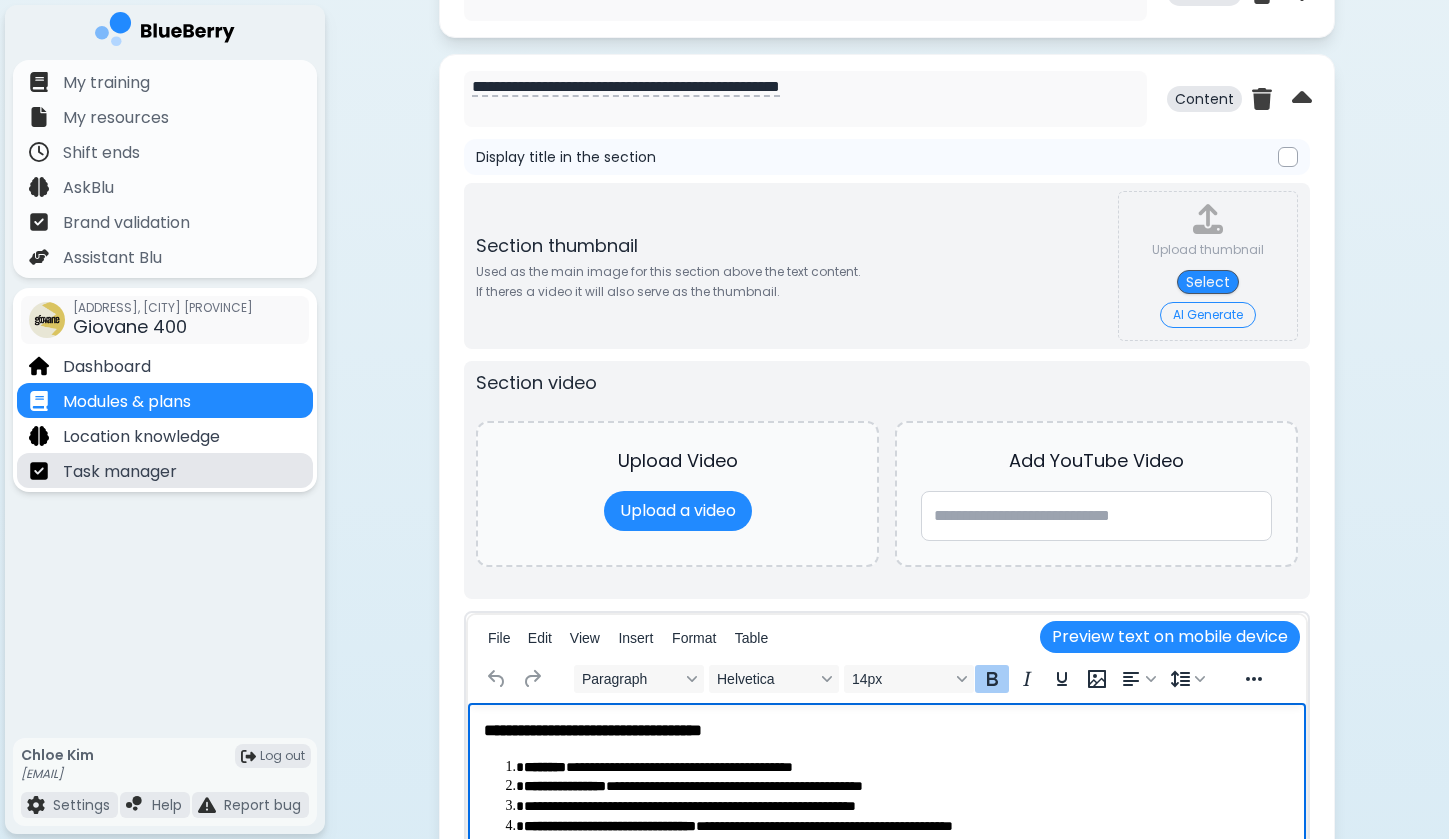 click on "Task manager" at bounding box center (120, 472) 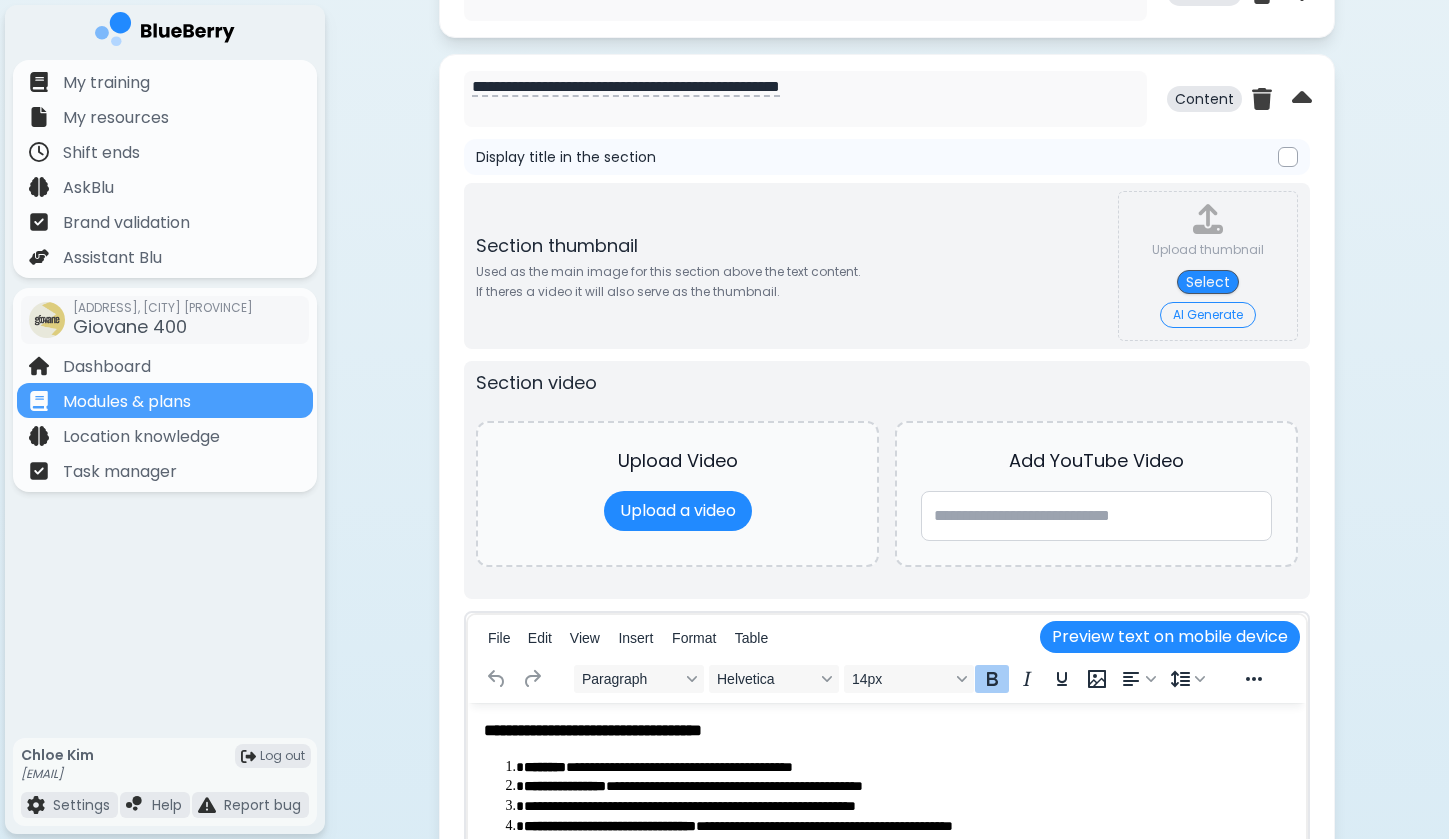 scroll, scrollTop: 0, scrollLeft: 0, axis: both 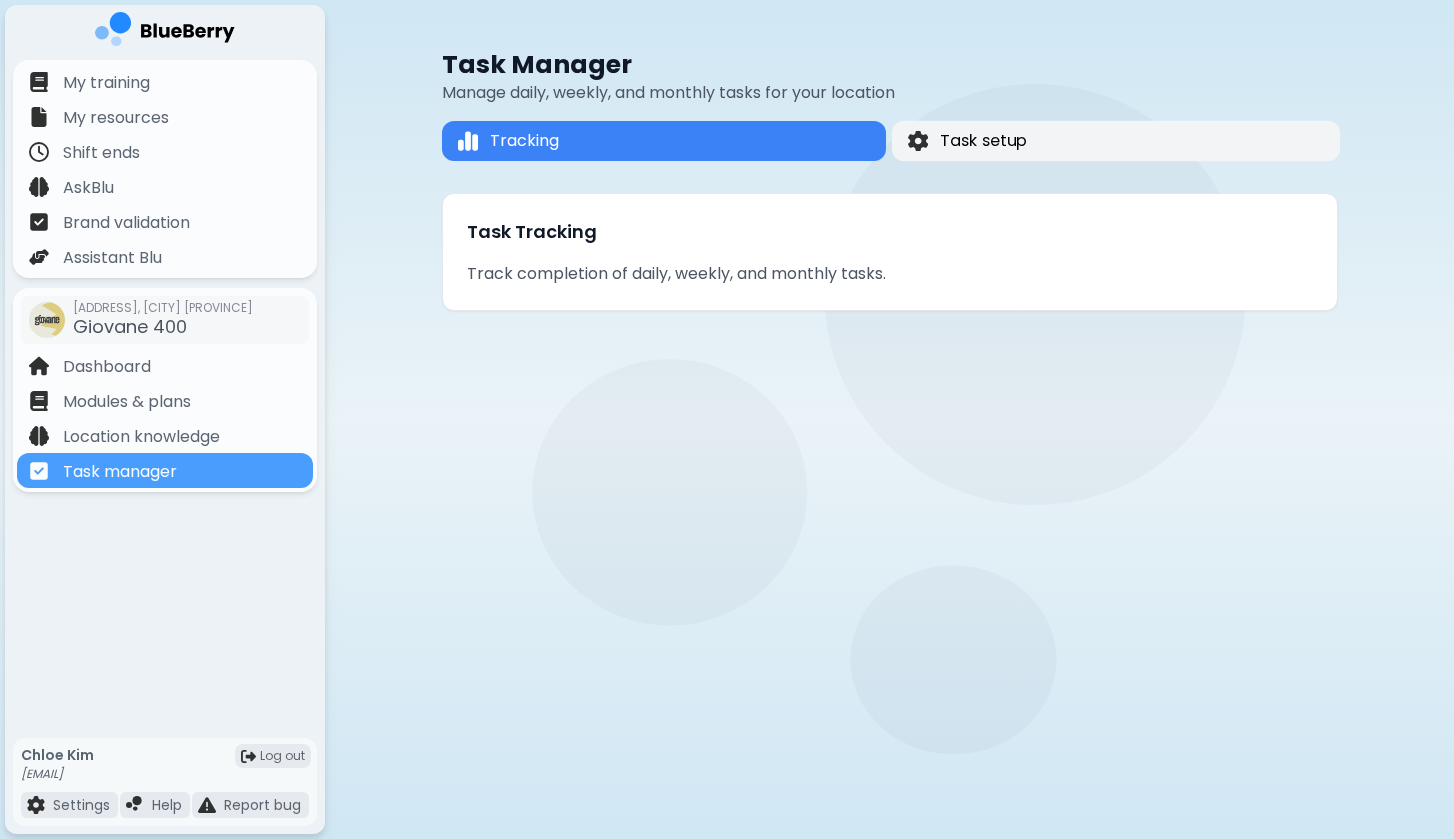click on "Task setup" at bounding box center [1115, 141] 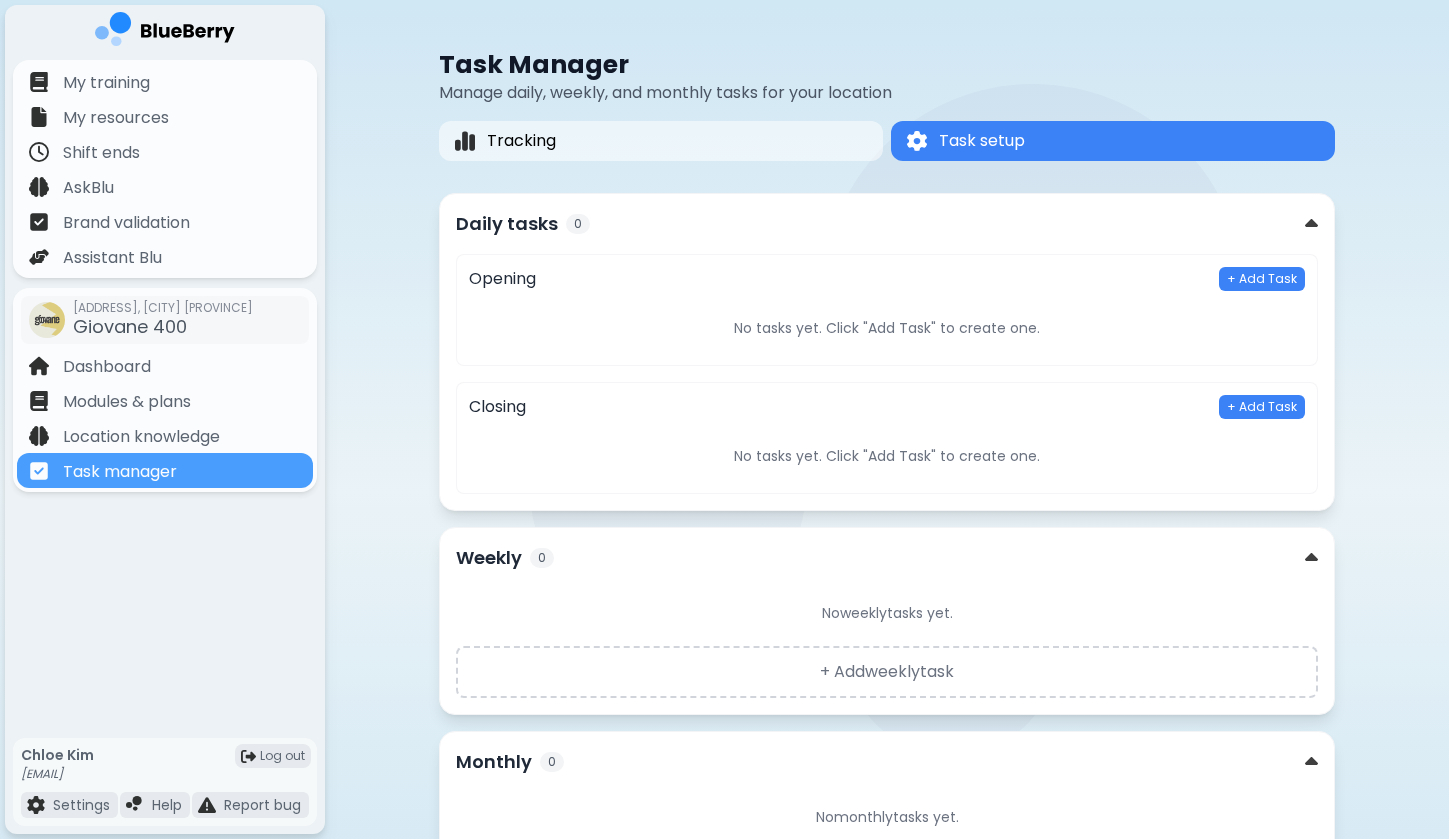 scroll, scrollTop: 0, scrollLeft: 0, axis: both 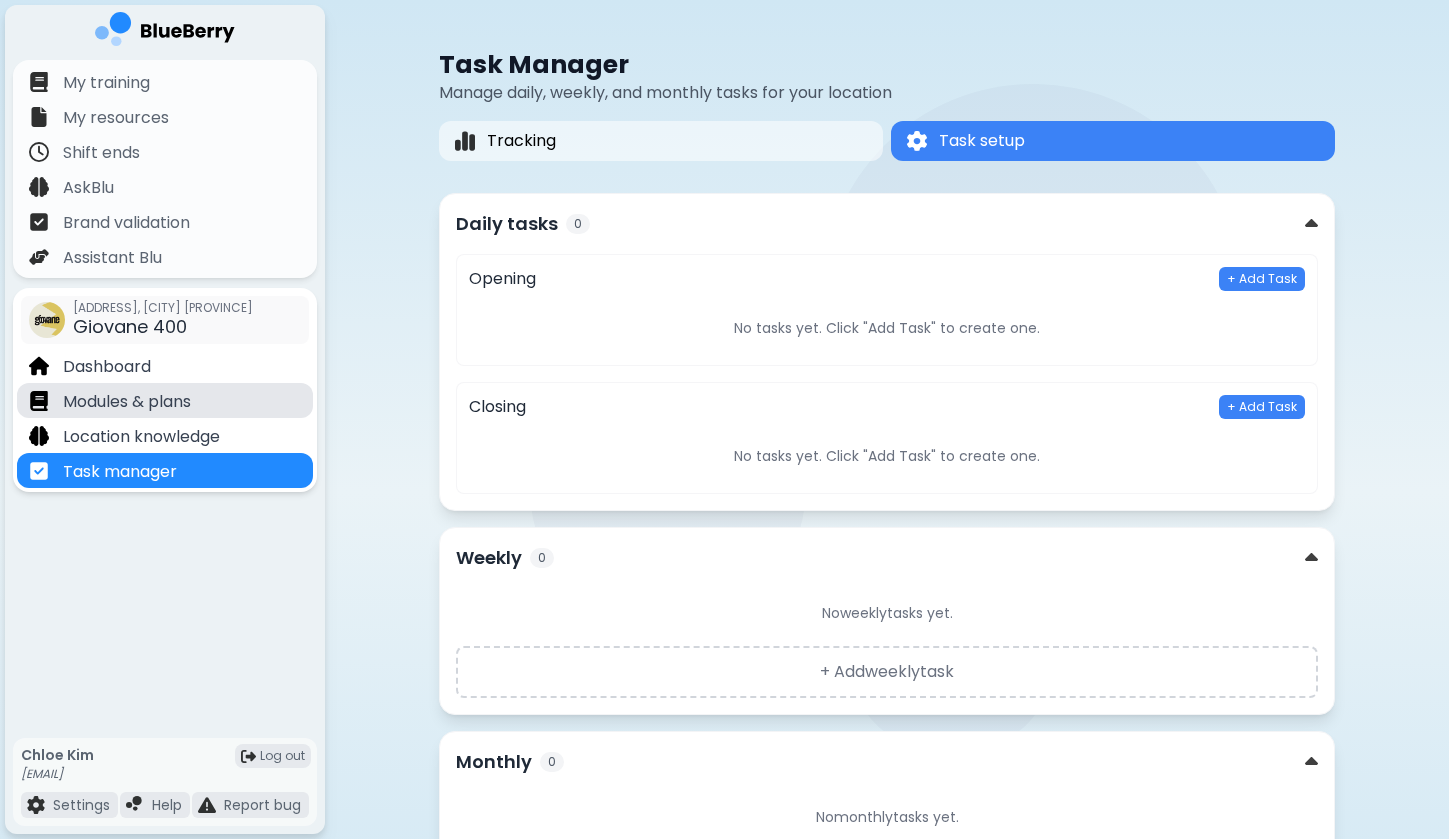 click on "Modules & plans" at bounding box center [127, 402] 